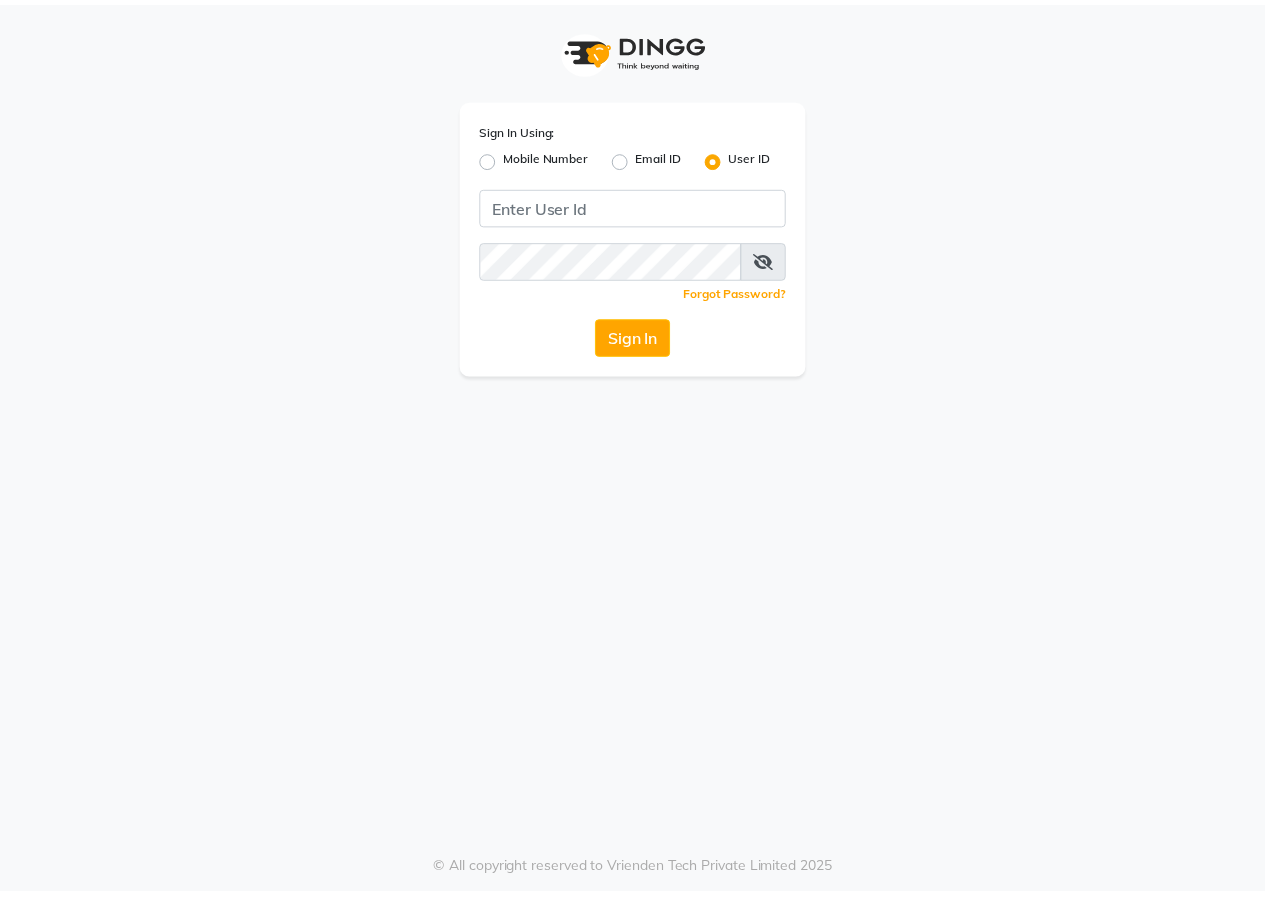 scroll, scrollTop: 0, scrollLeft: 0, axis: both 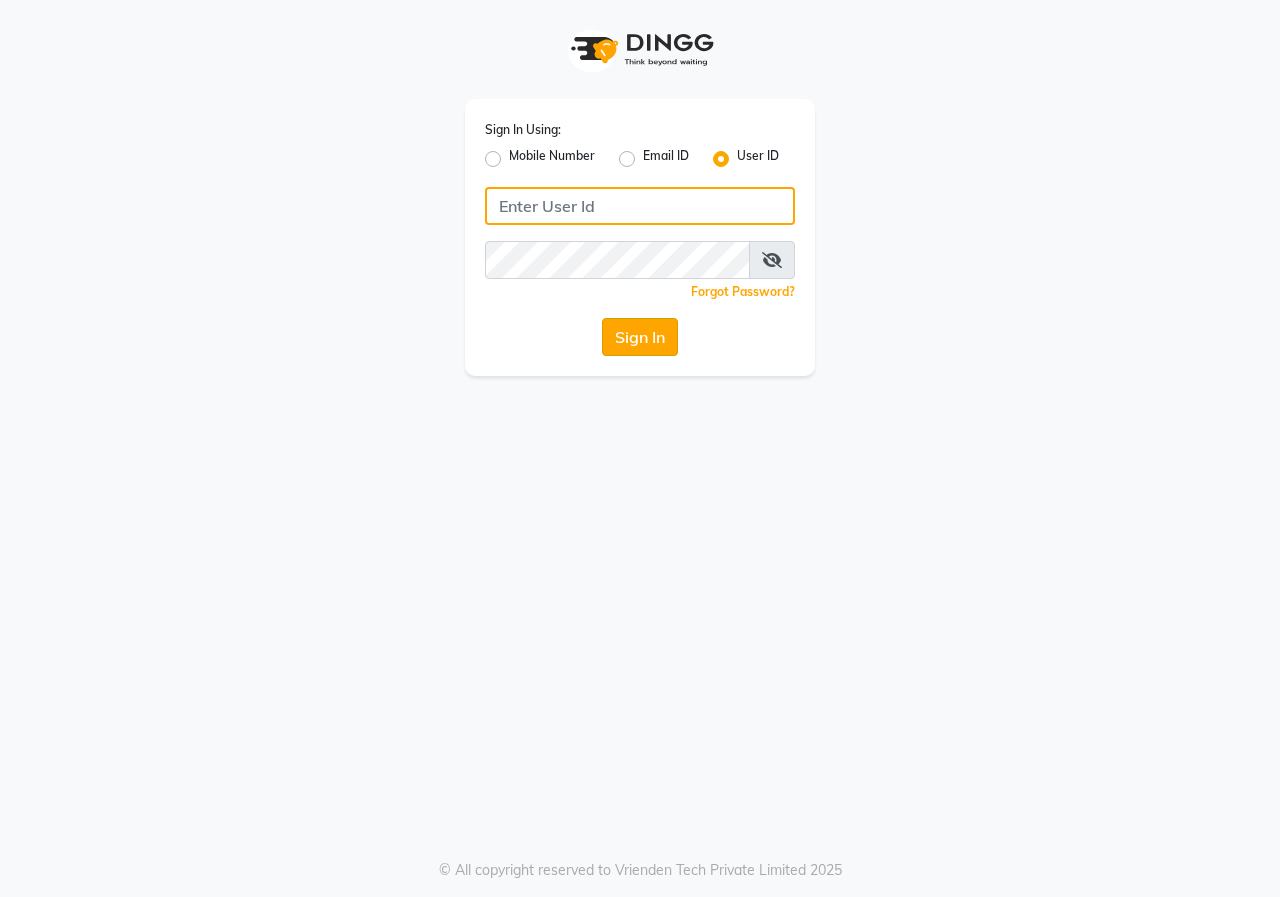 type on "aniket" 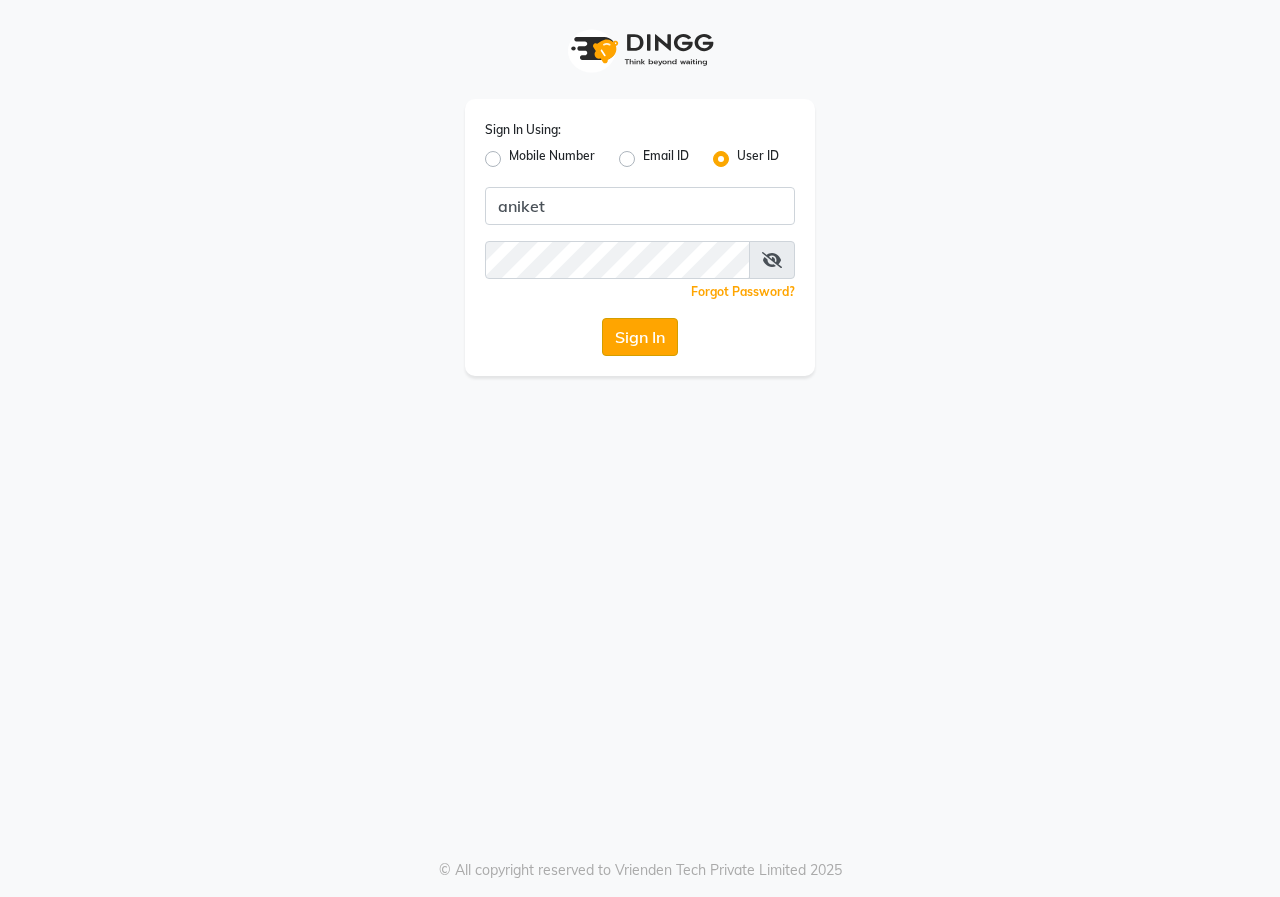 click on "Sign In" 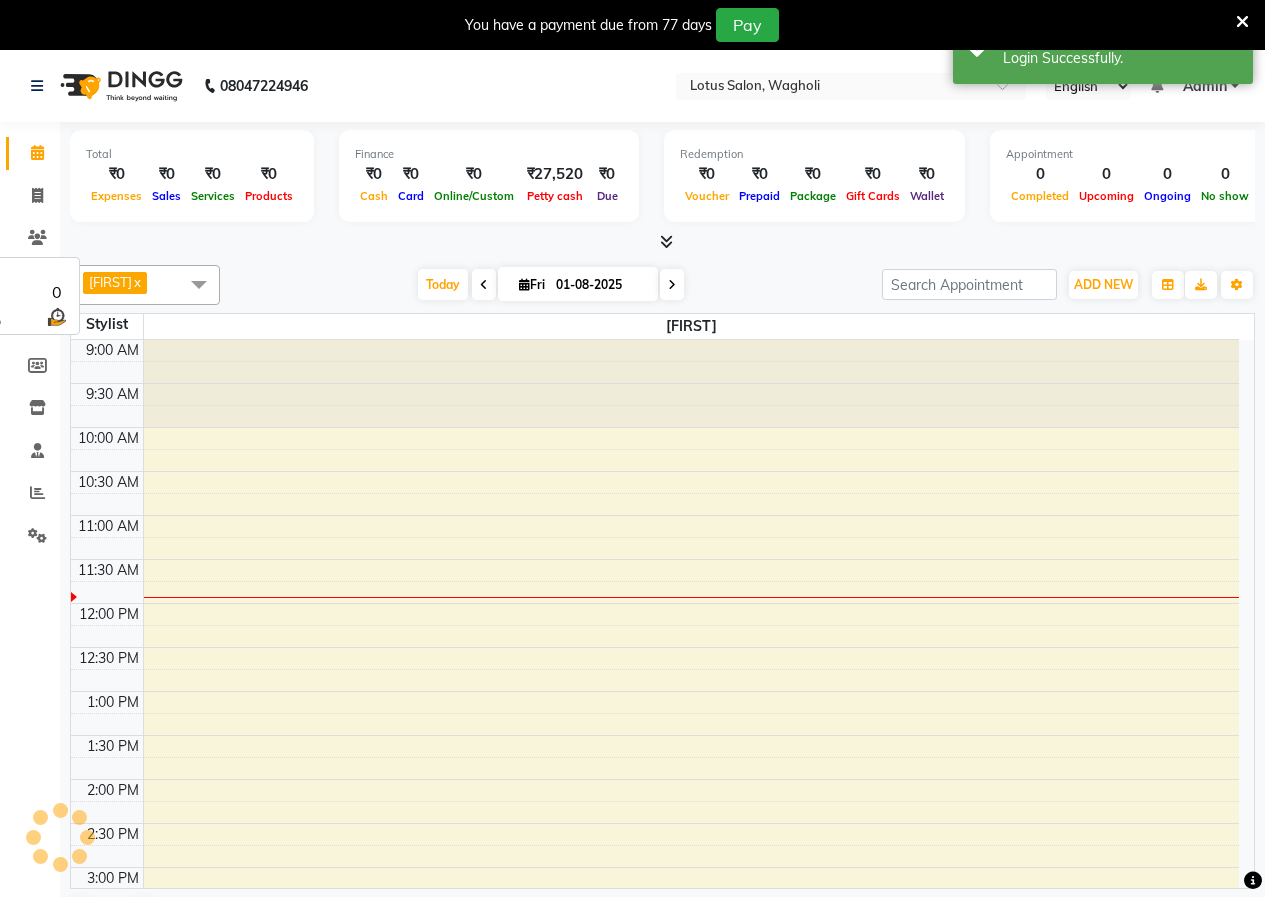 scroll, scrollTop: 0, scrollLeft: 0, axis: both 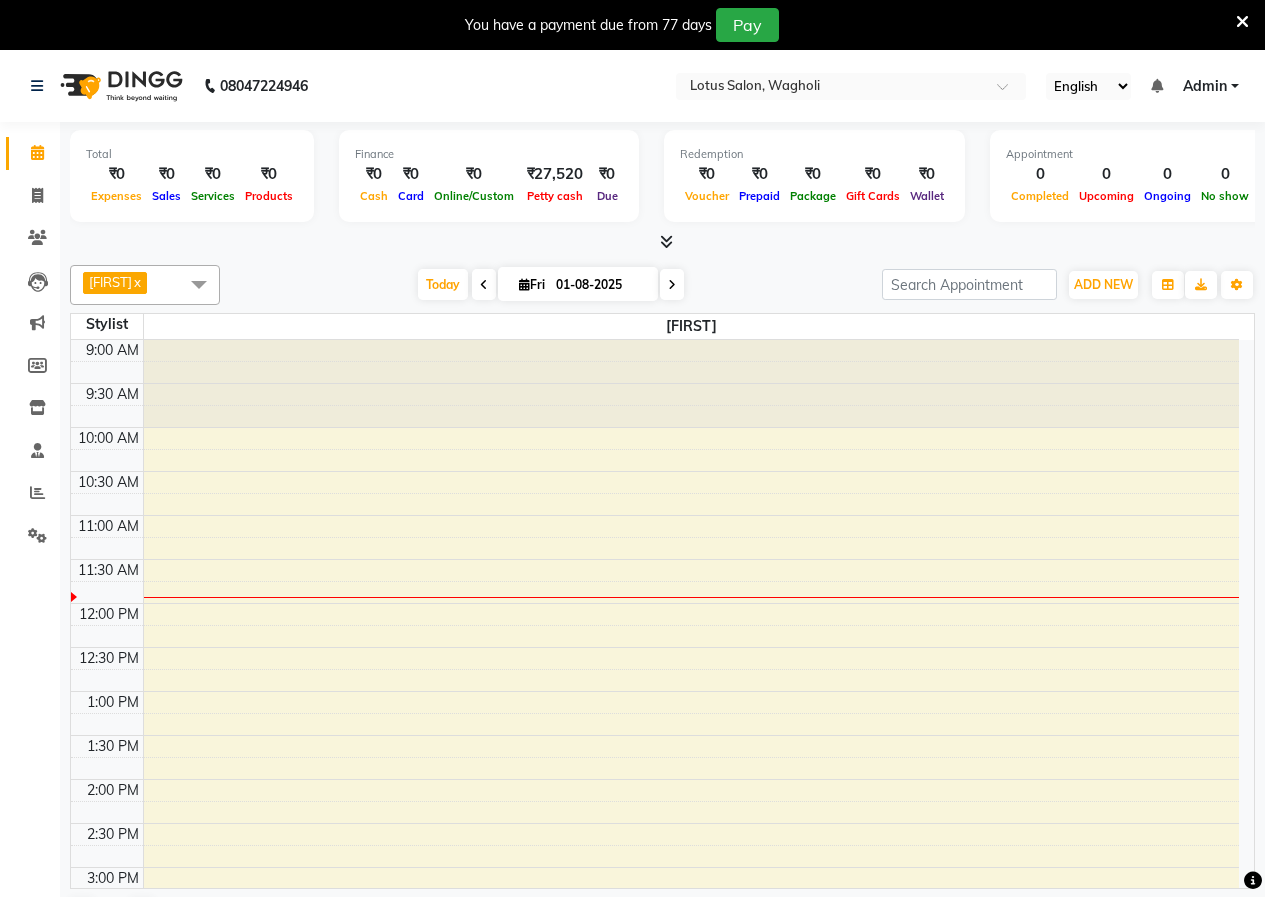 drag, startPoint x: 1239, startPoint y: 13, endPoint x: 1208, endPoint y: 46, distance: 45.276924 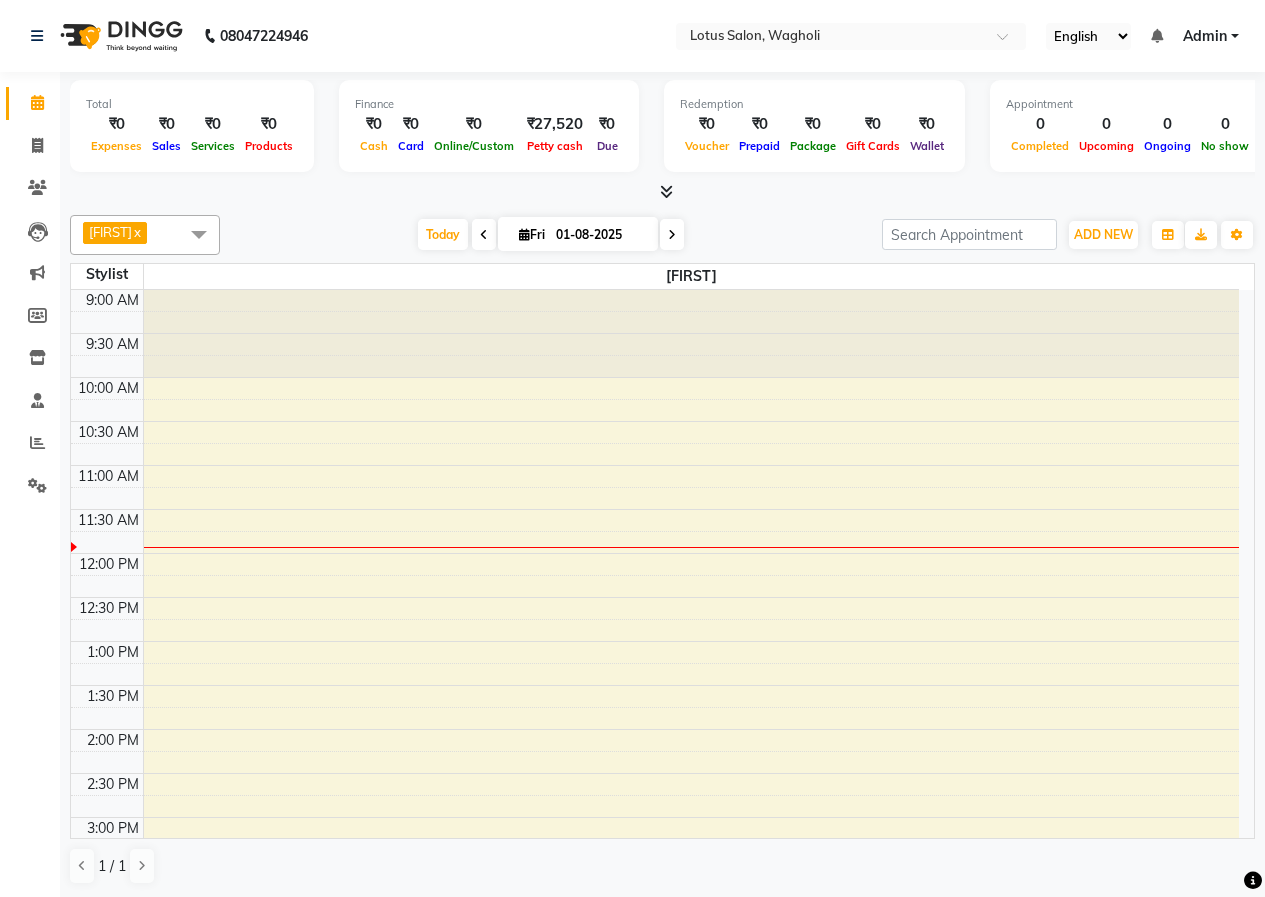 click on "08047224946 Select Location × Lotus Salon, Wagholi English ENGLISH Español العربية मराठी हिंदी ગુજરાતી தமிழ் 中文 Notifications nothing to show Admin Manage Profile Change Password Sign out  Version:3.15.7" 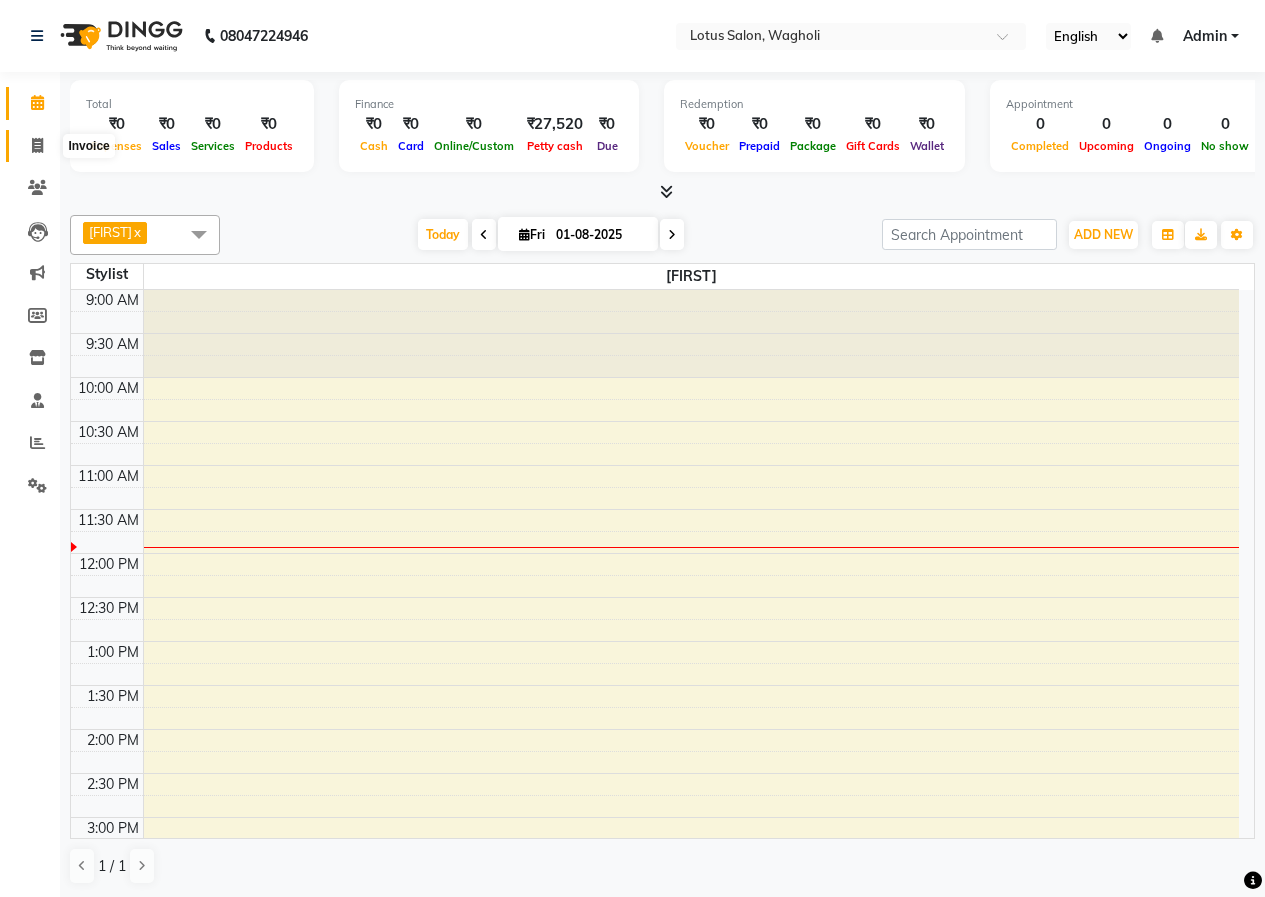 click 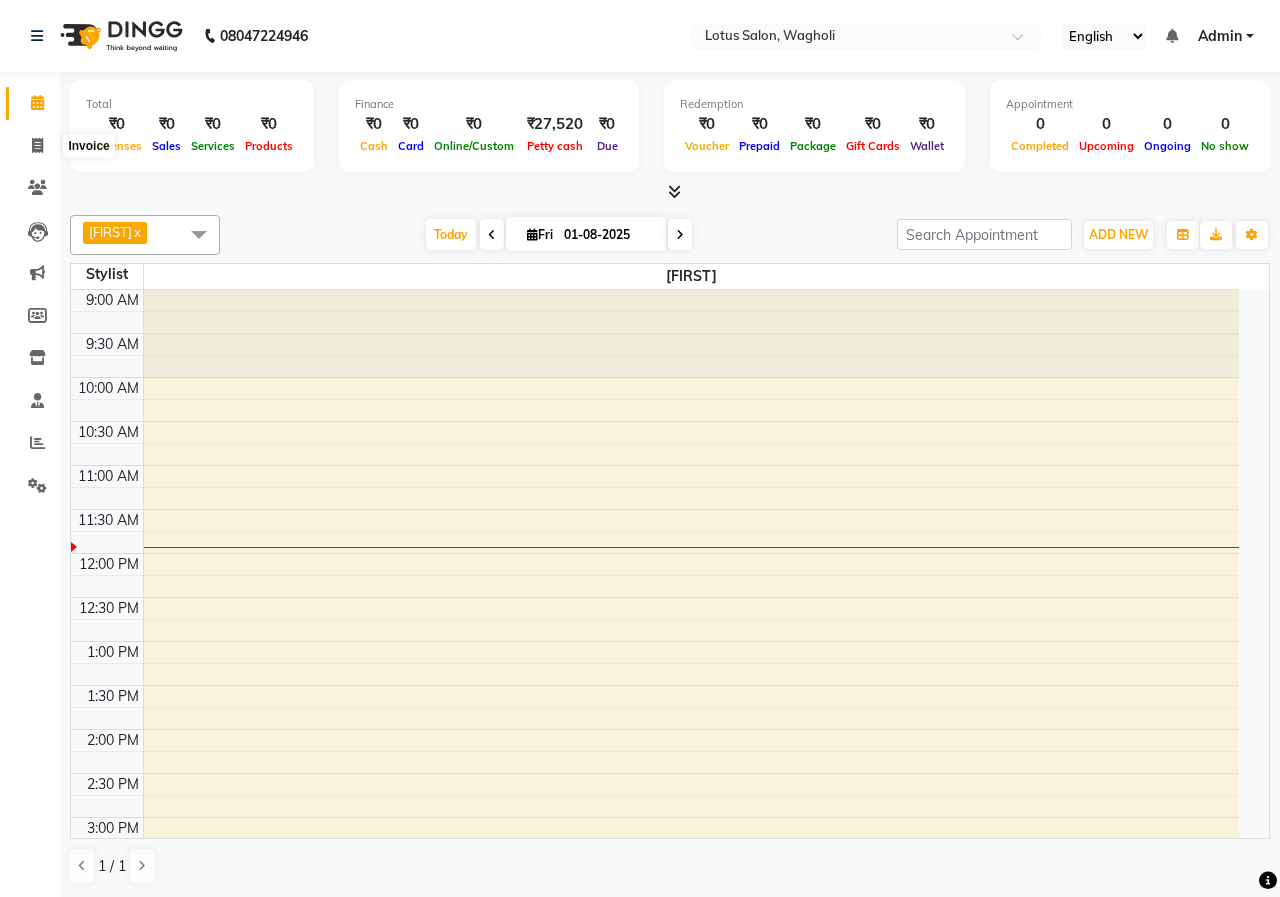 select on "8290" 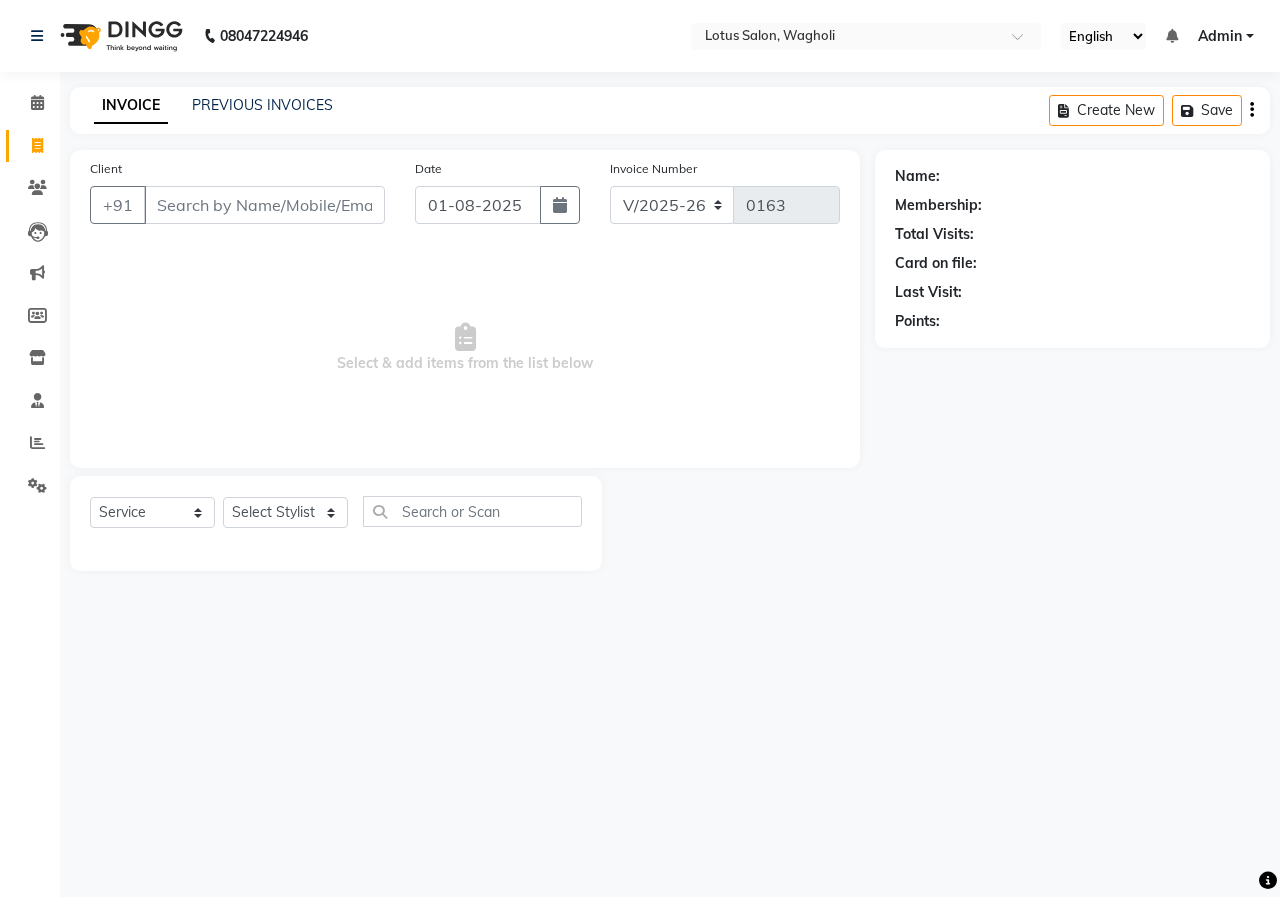 click on "INVOICE PREVIOUS INVOICES Create New   Save" 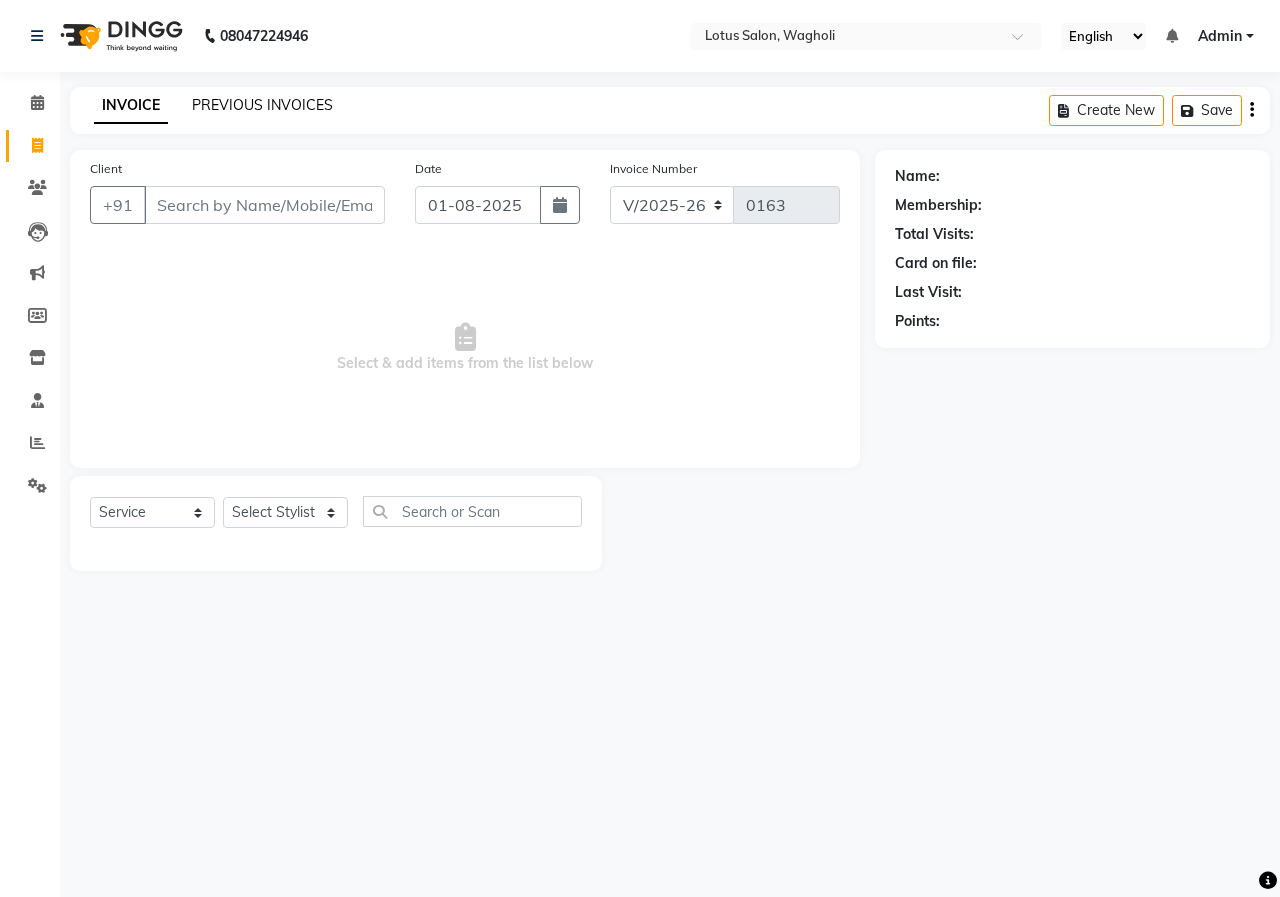 click on "PREVIOUS INVOICES" 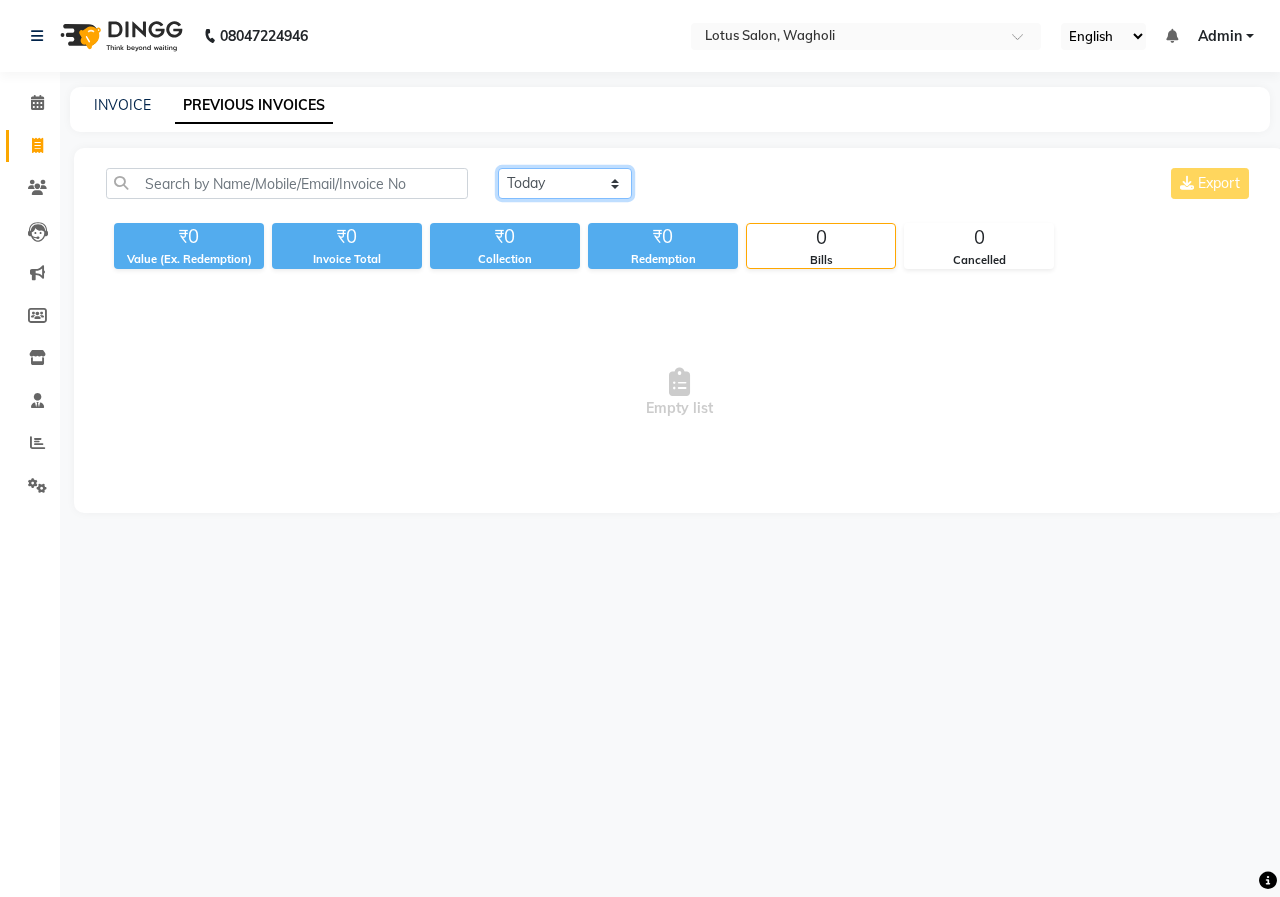 click on "Today Yesterday Custom Range" 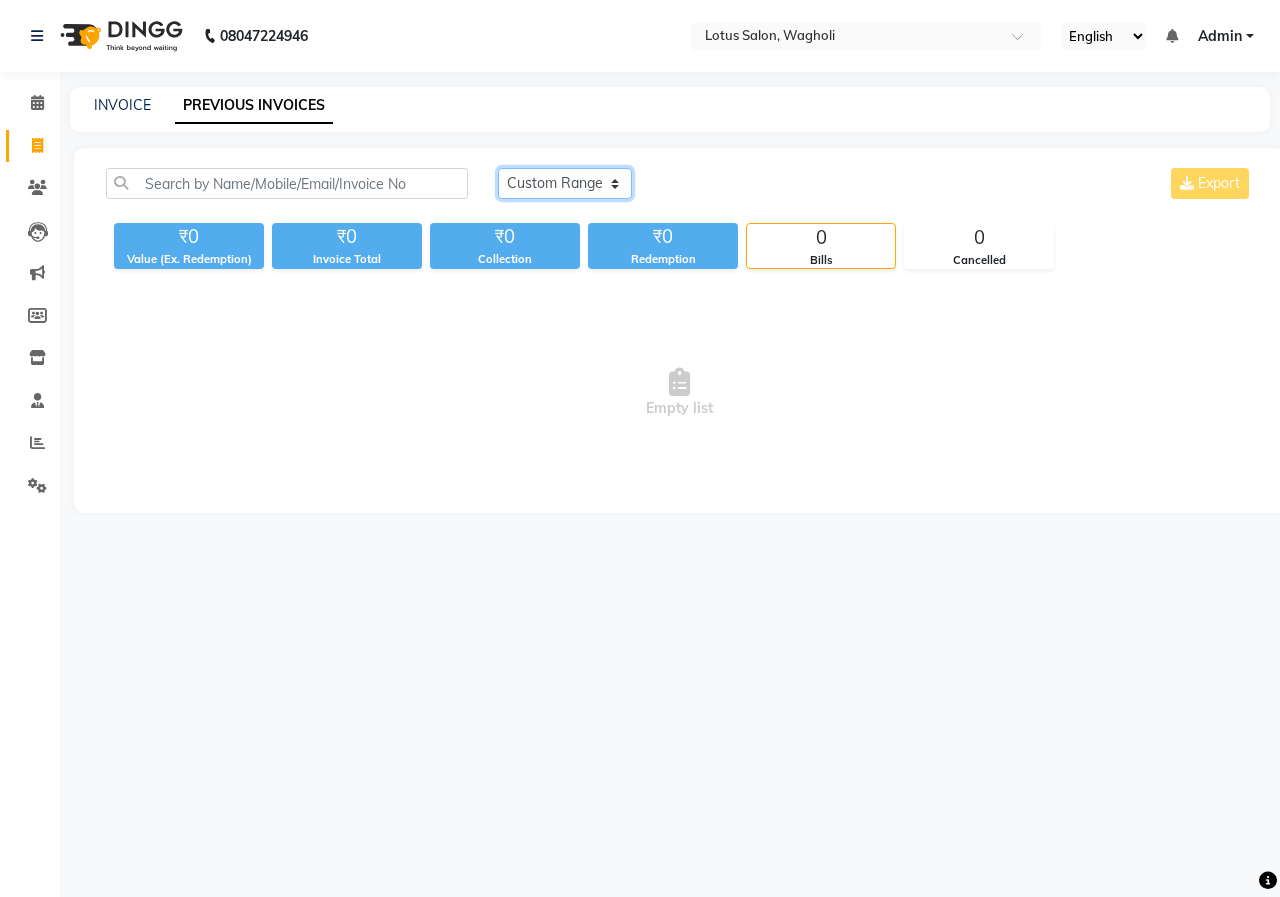 click on "Today Yesterday Custom Range" 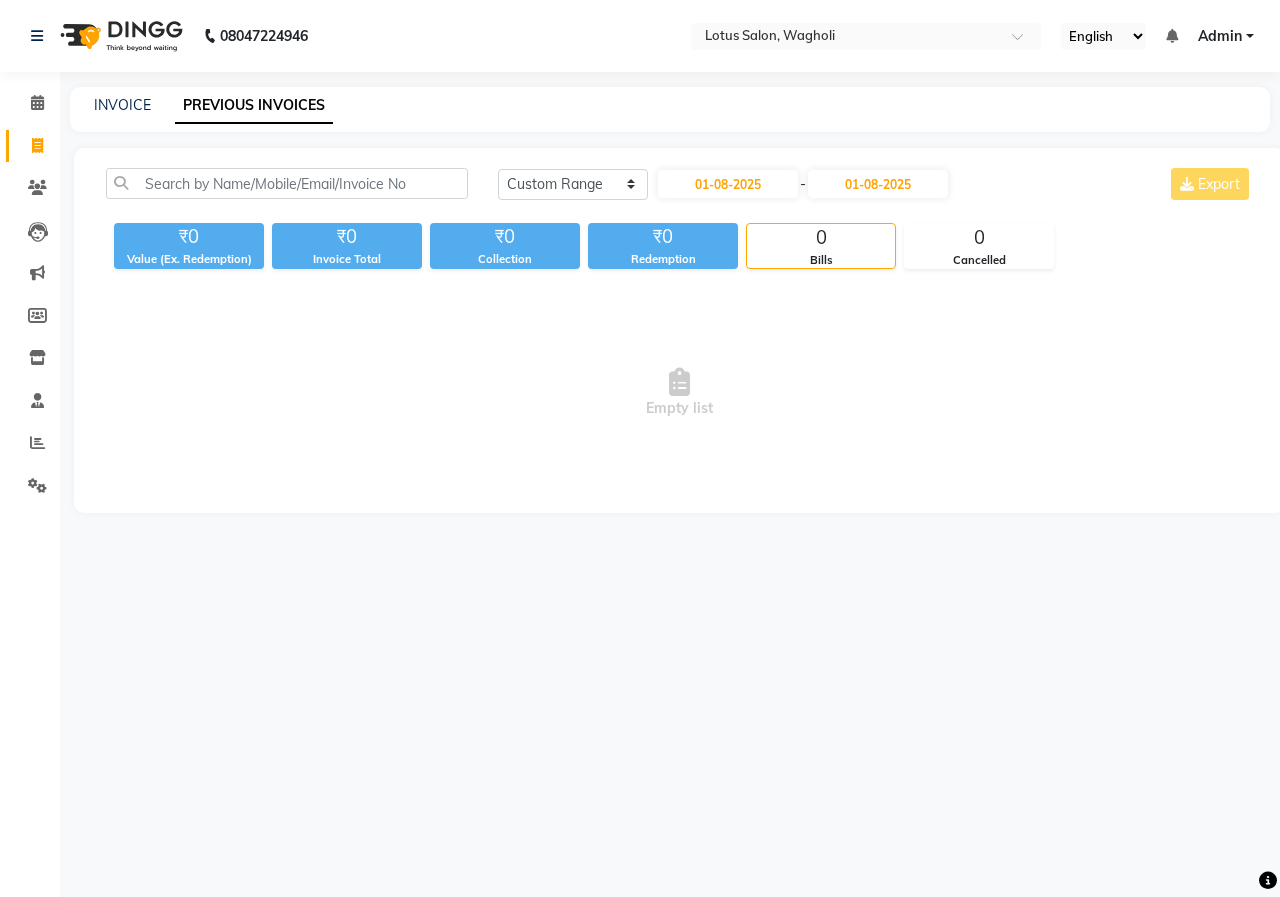 click on "Today Yesterday Custom Range 01-08-2025 - 01-08-2025 Export" 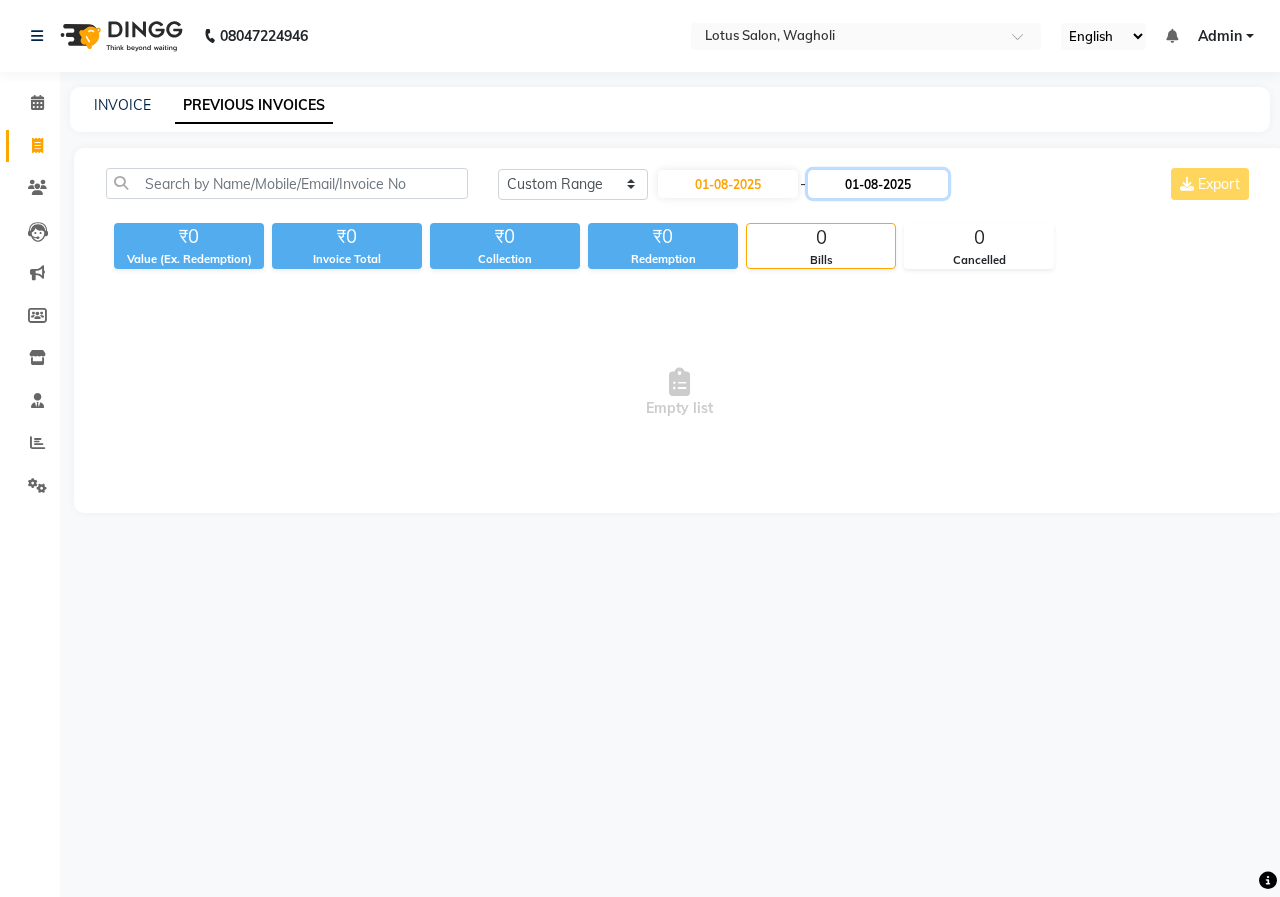 click on "01-08-2025" 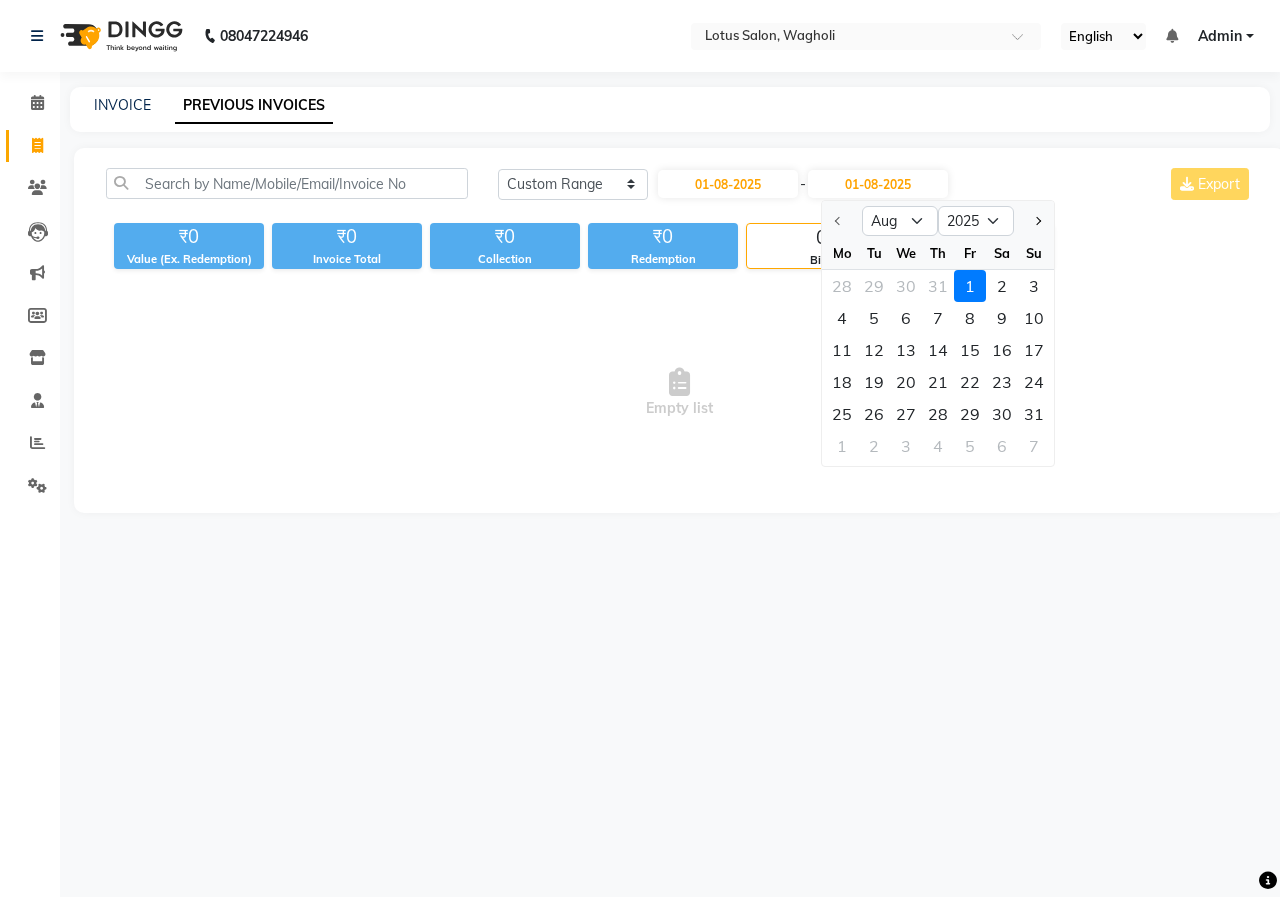 click 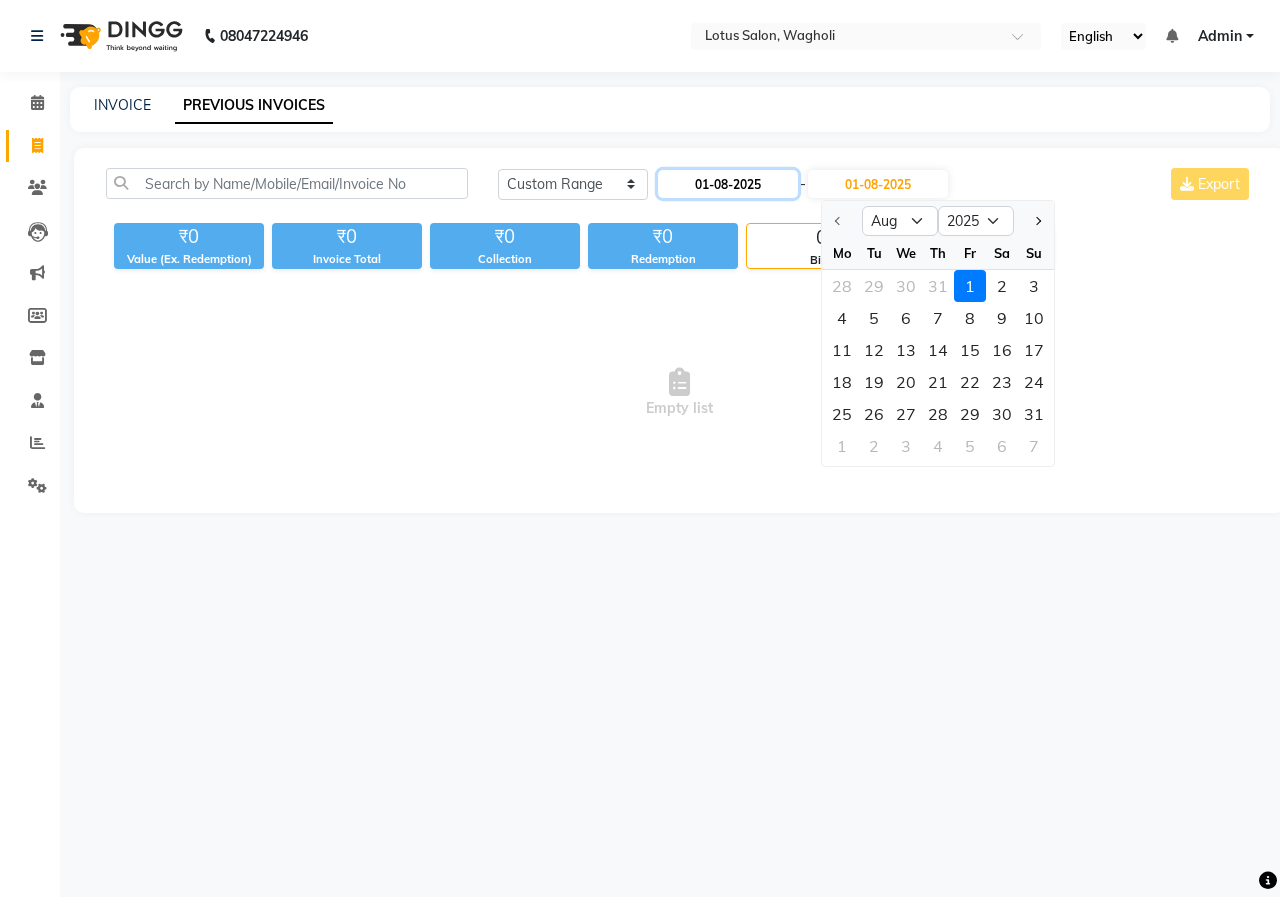 click on "01-08-2025" 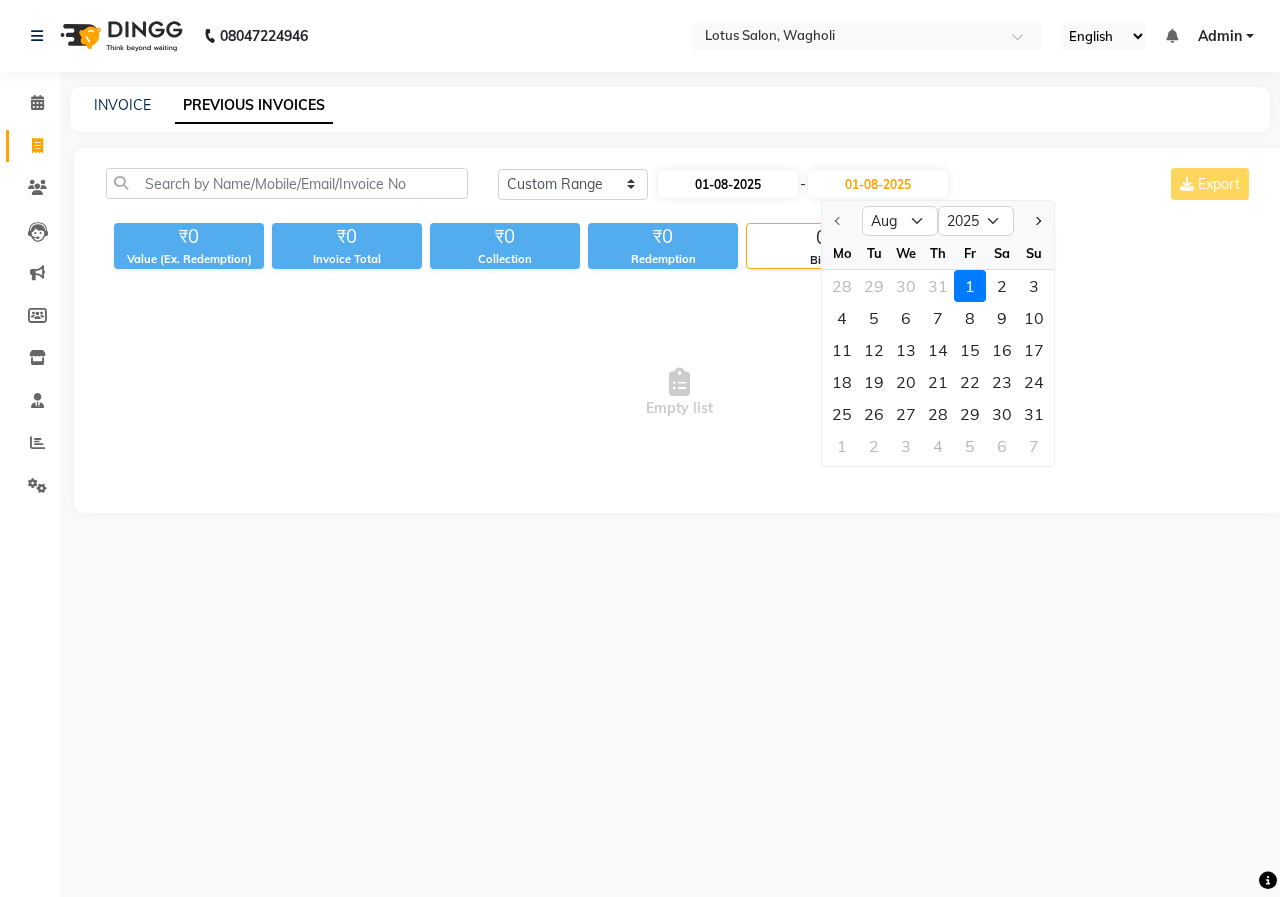 select on "8" 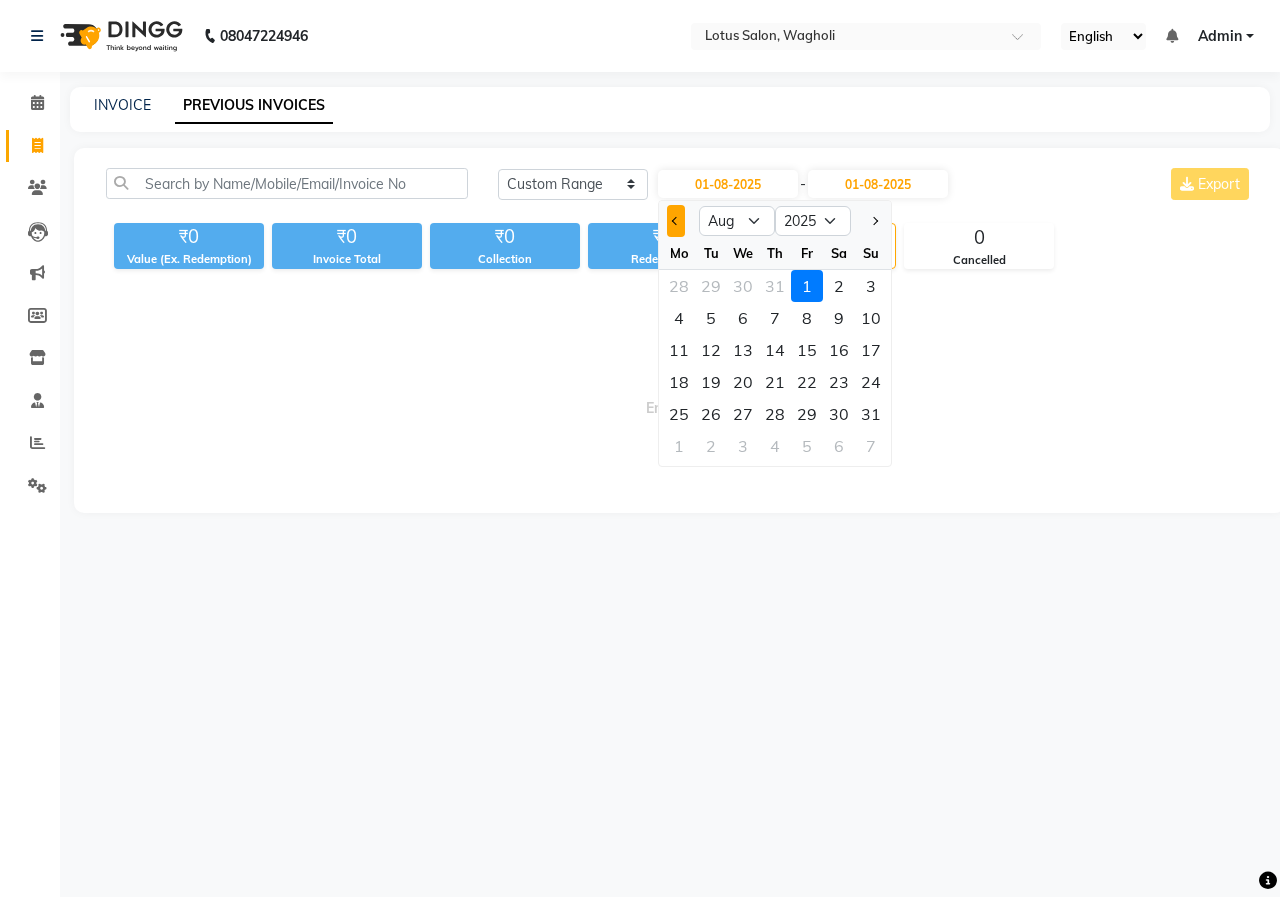 click 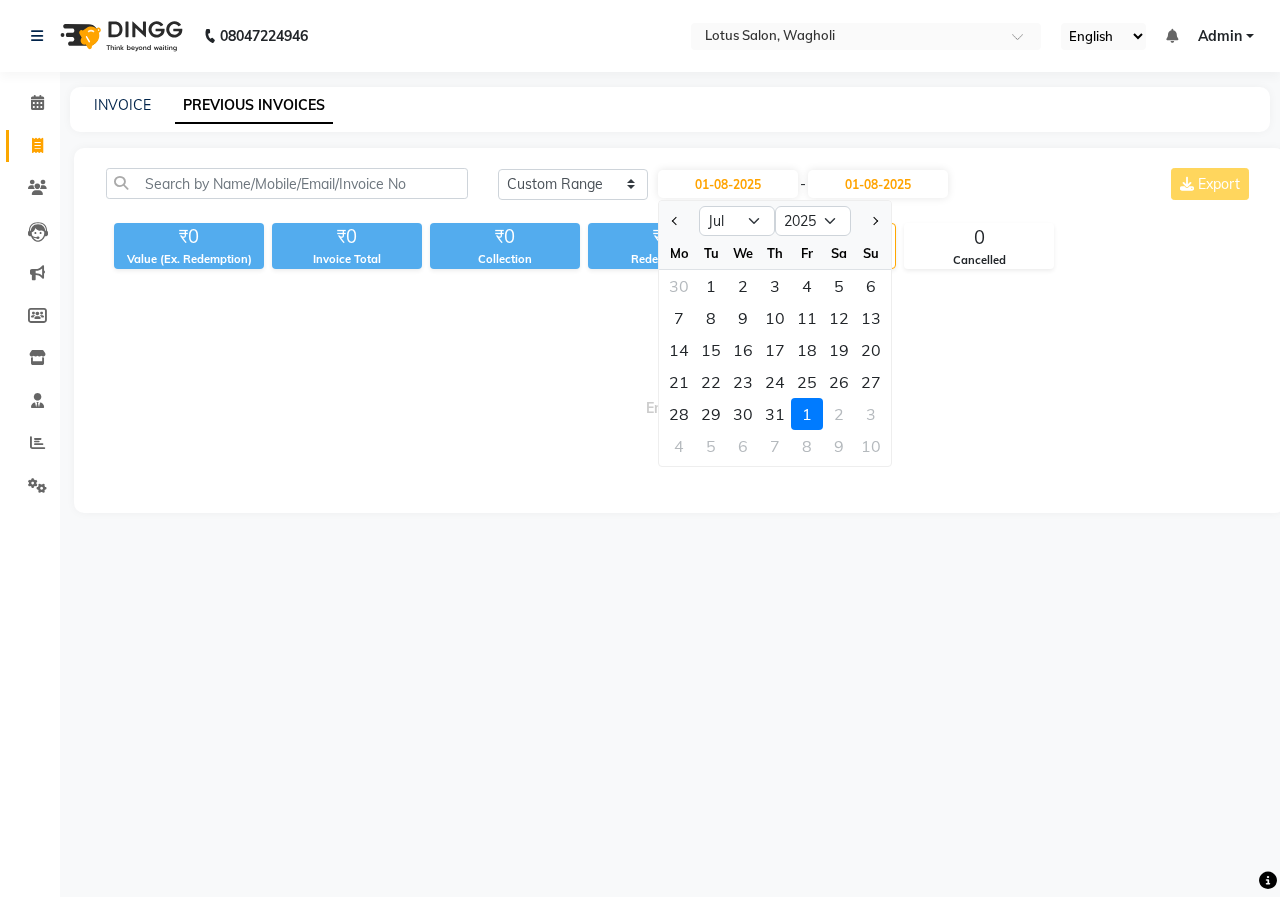 click on "1" 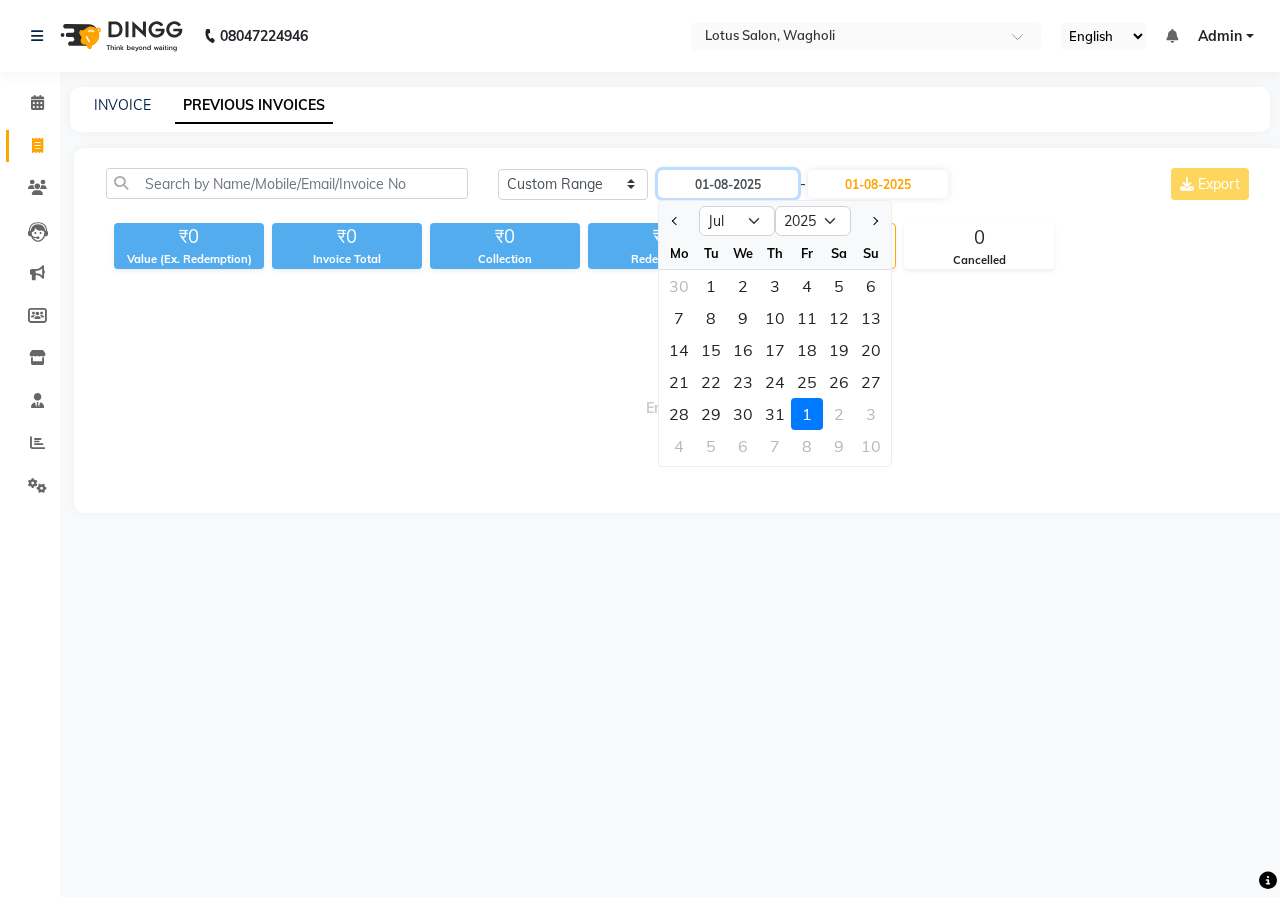 type on "01-07-2025" 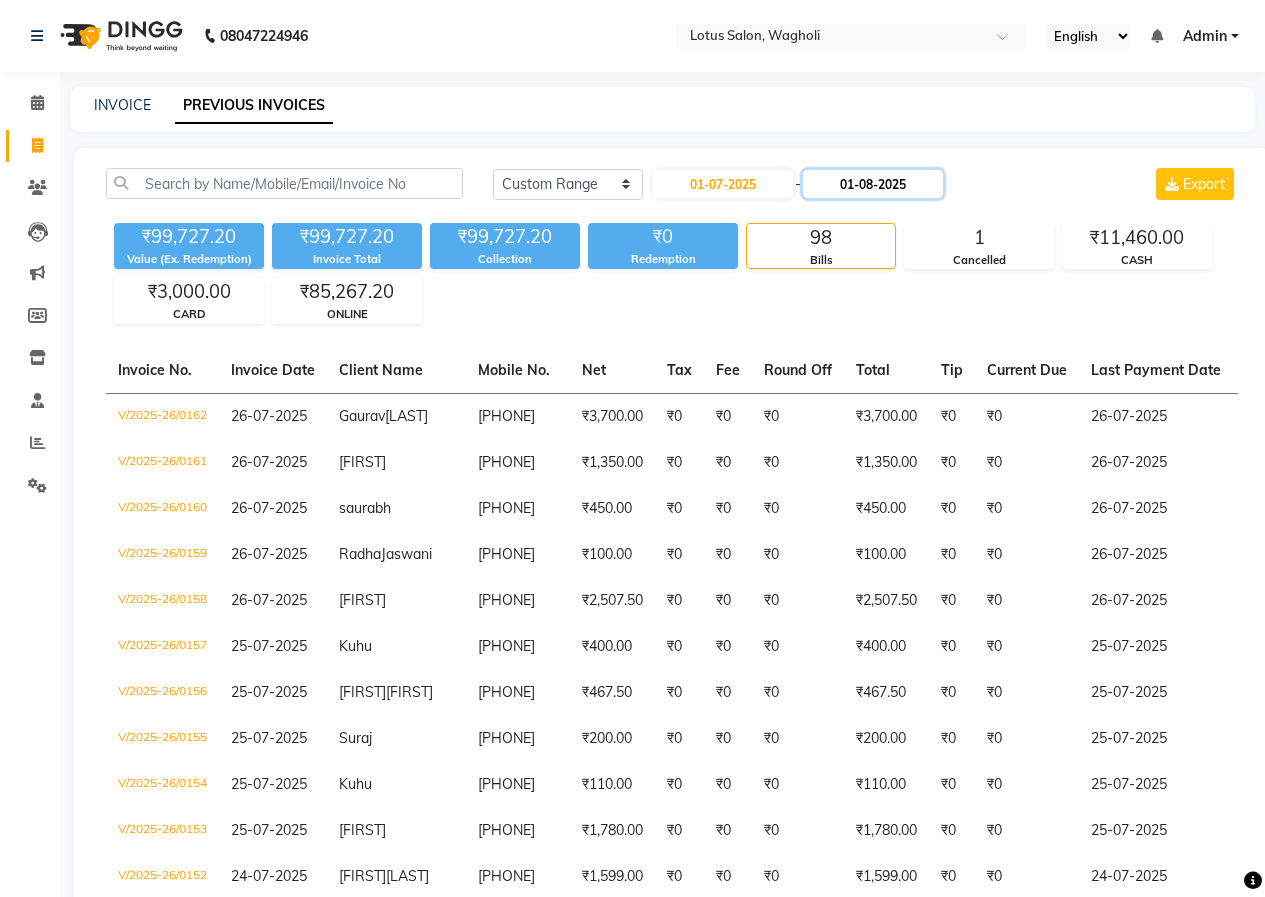 click on "01-08-2025" 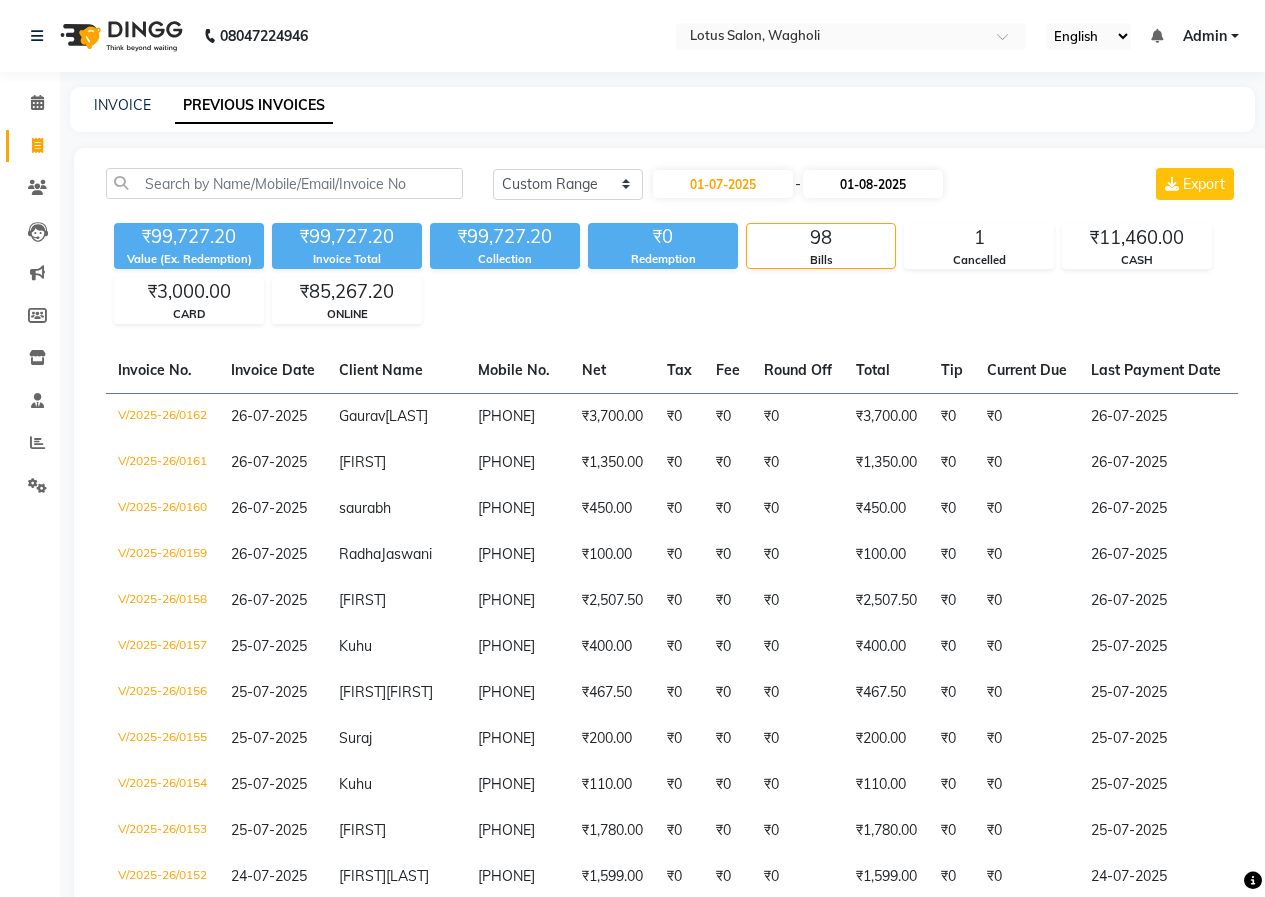 select on "8" 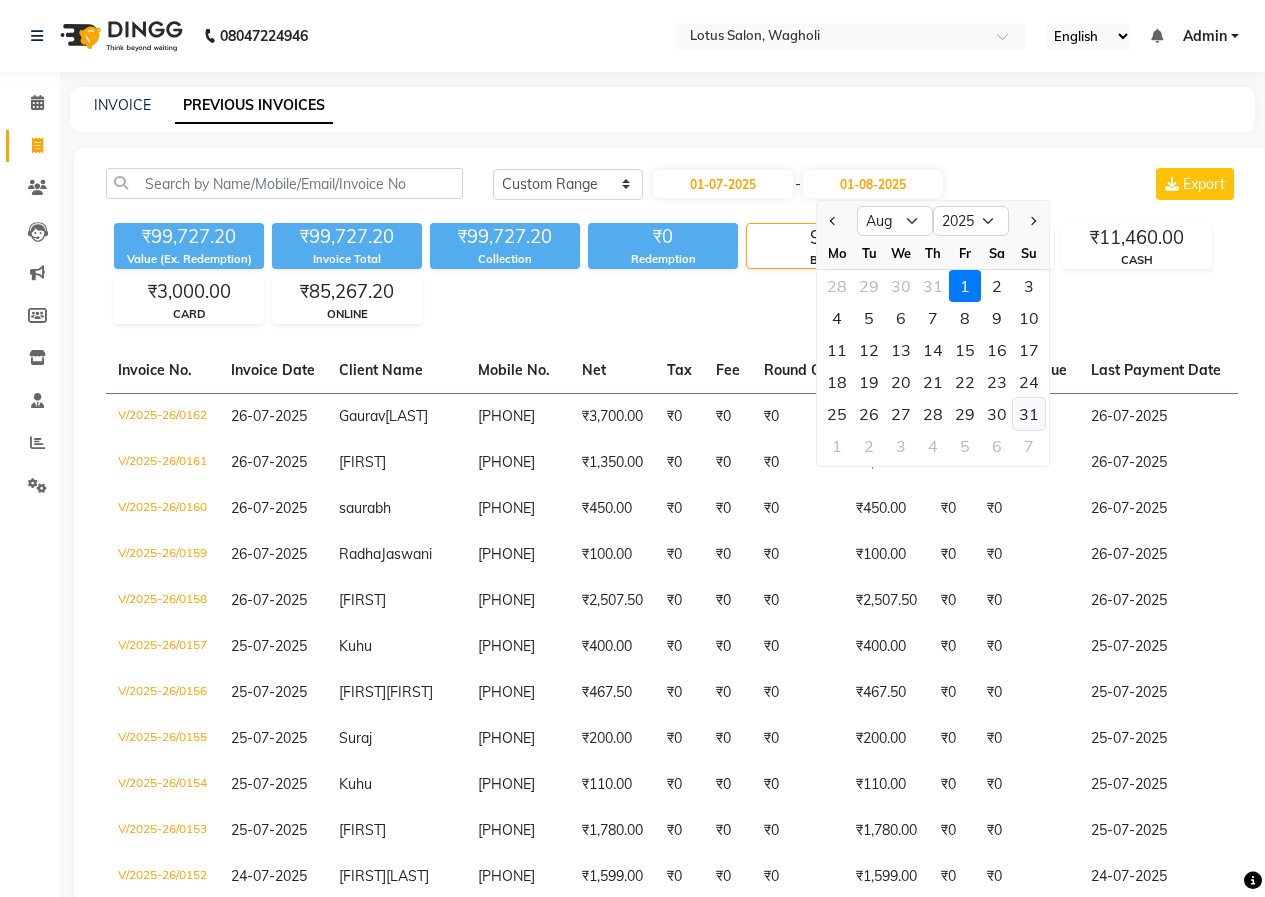 click on "31" 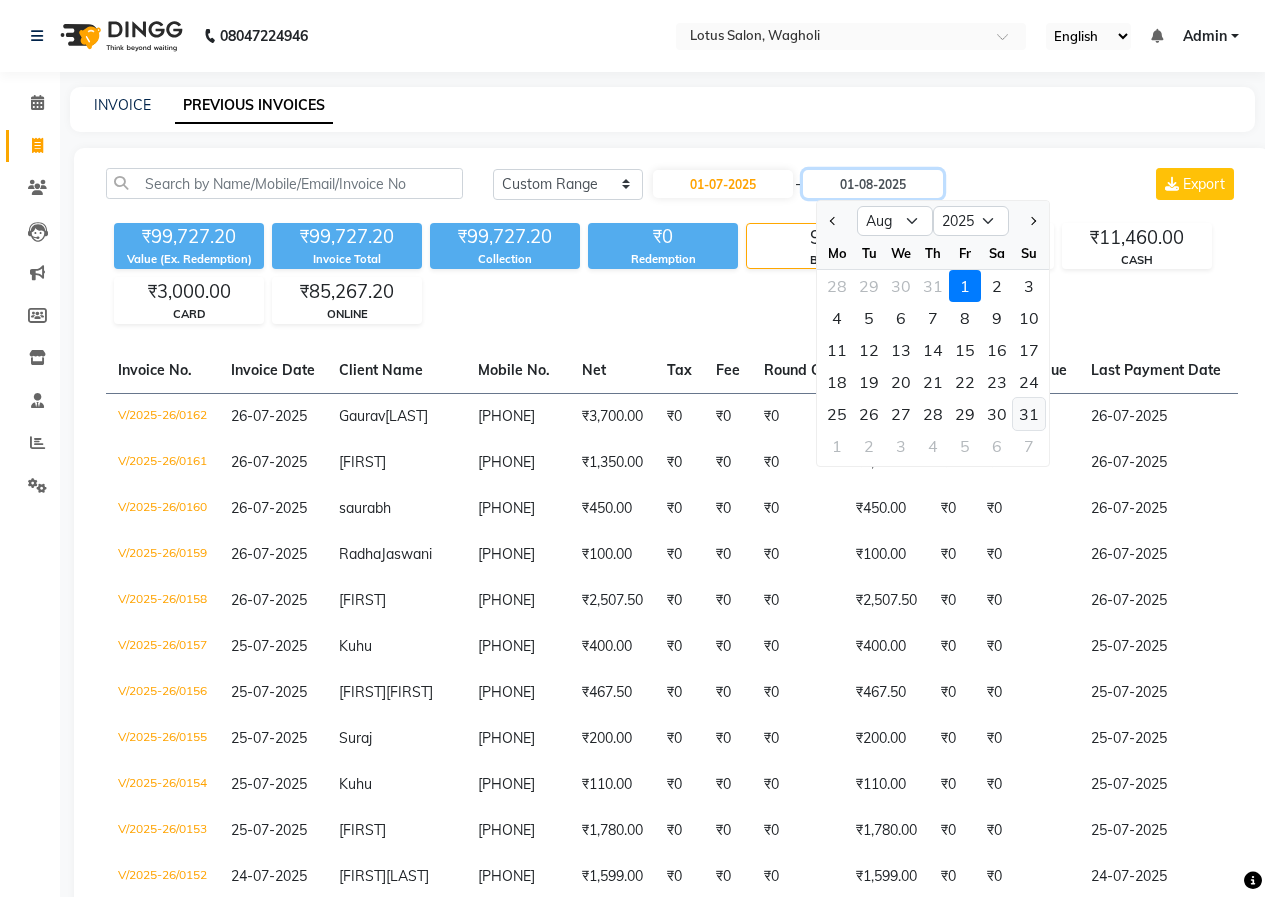 type on "31-08-2025" 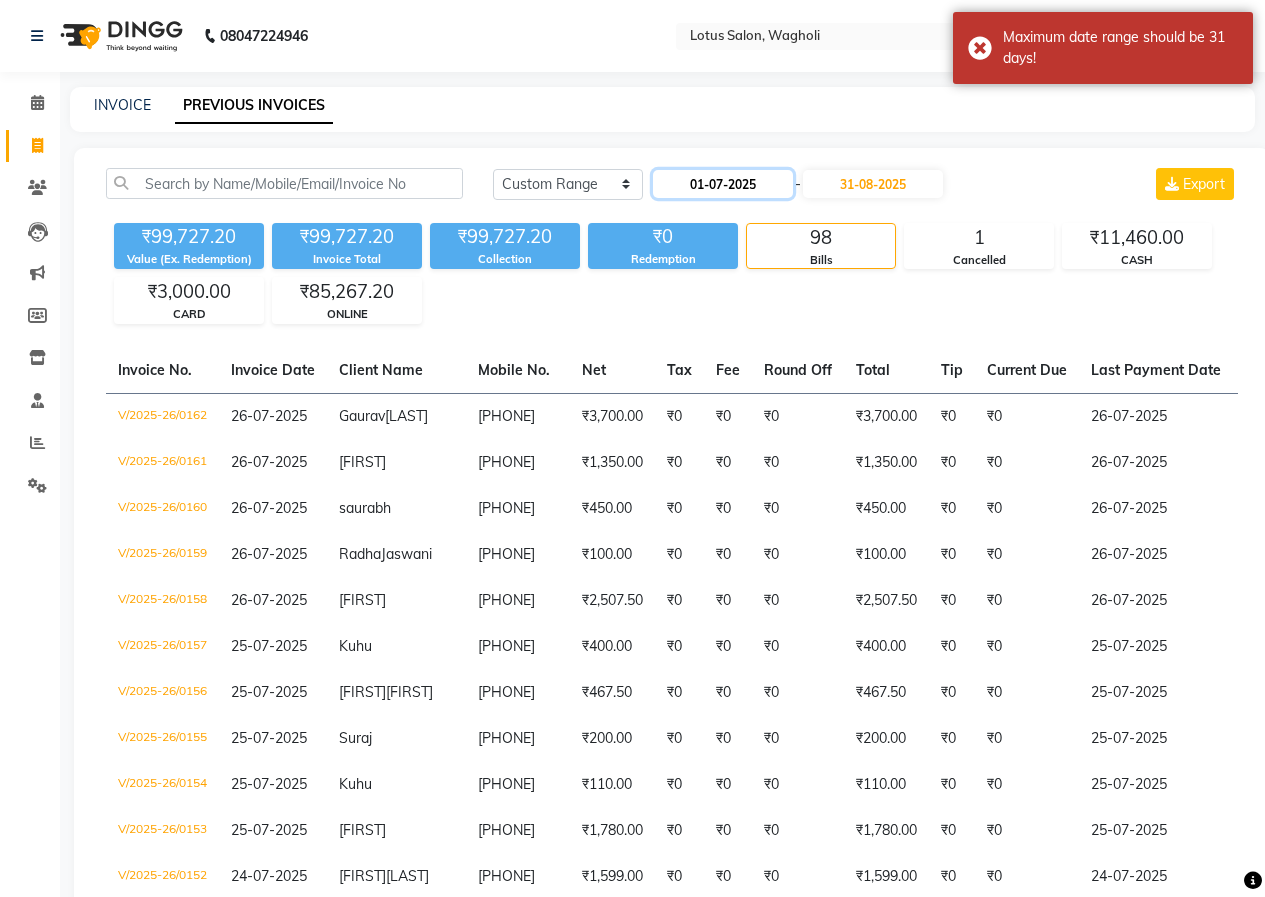 click on "01-07-2025" 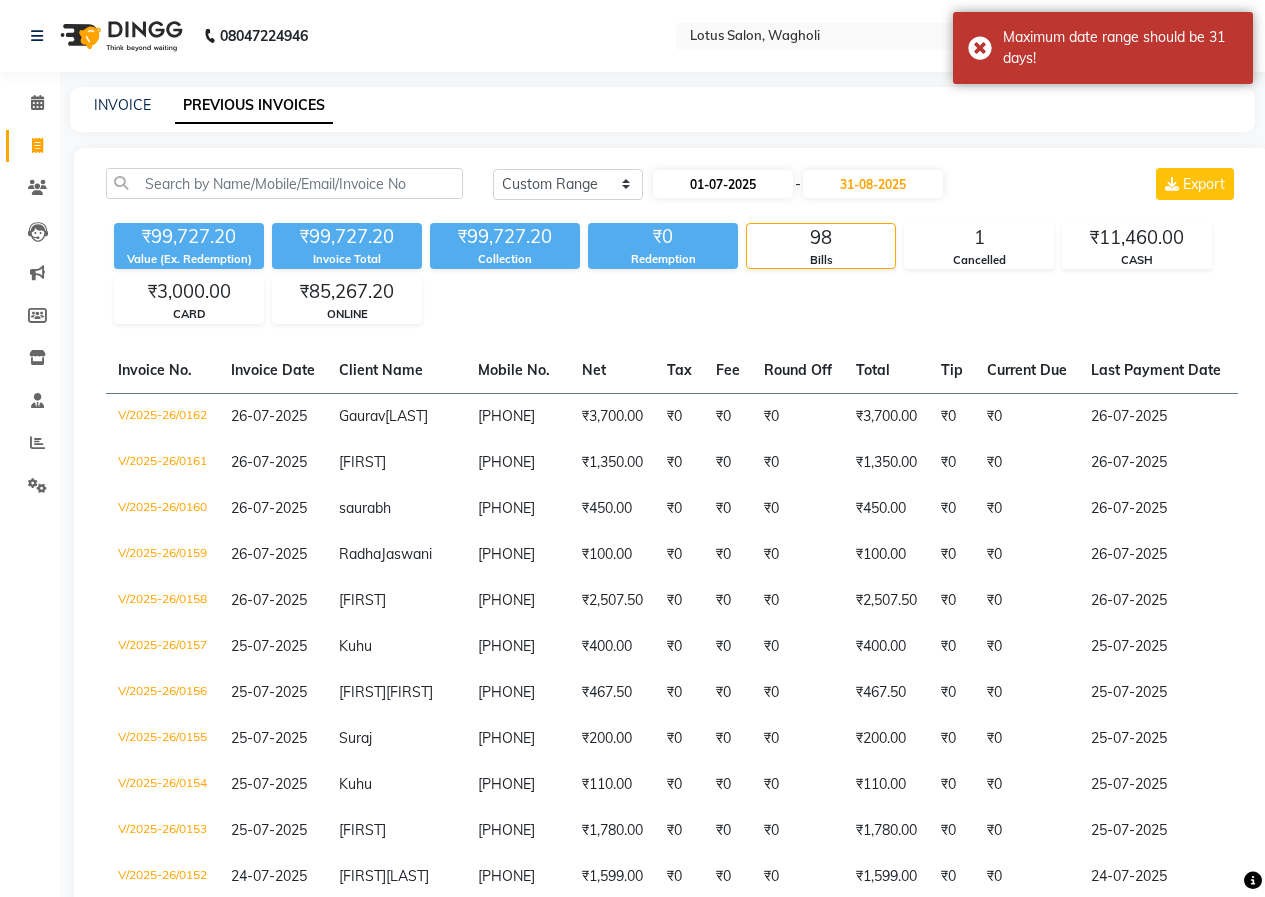 select on "7" 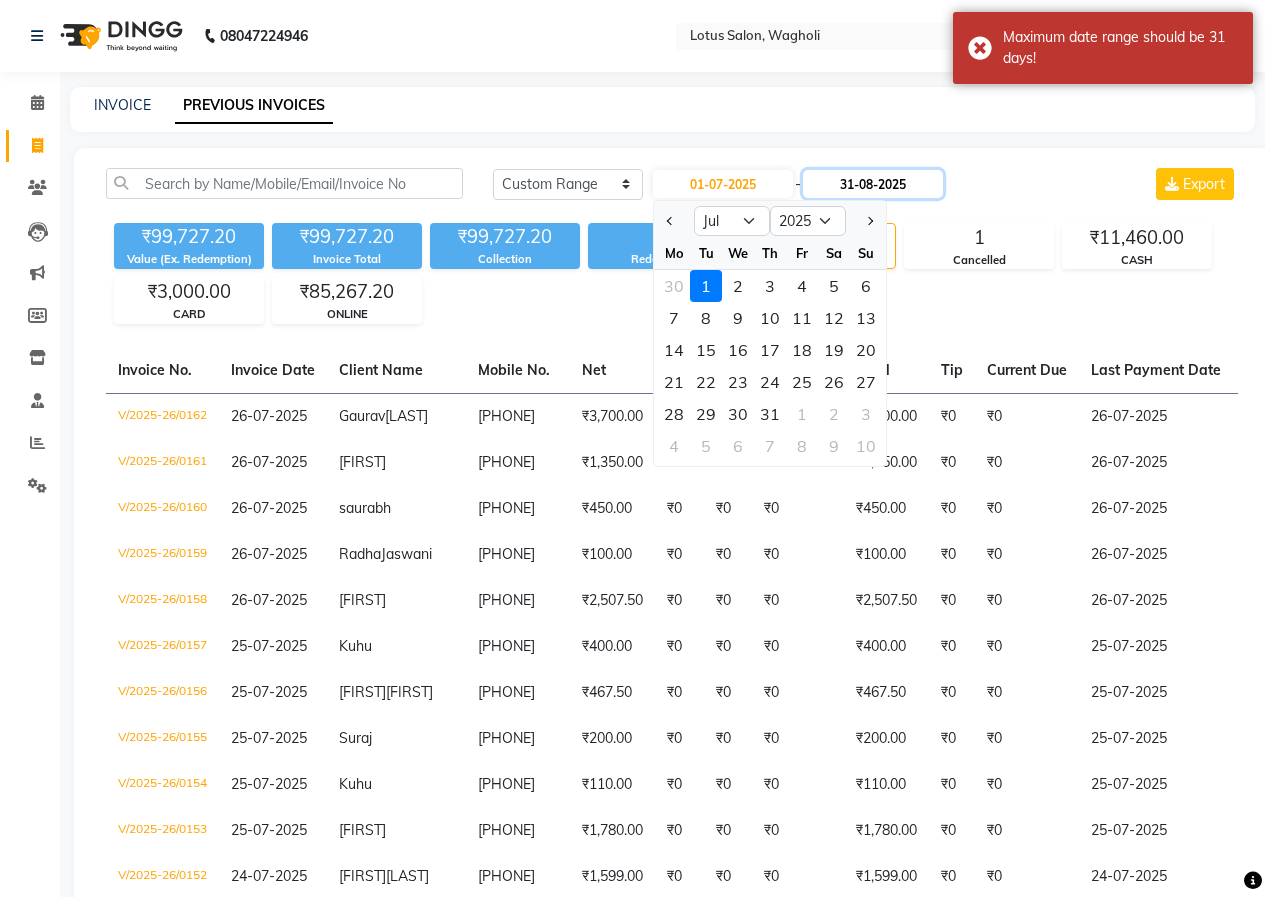 click on "31-08-2025" 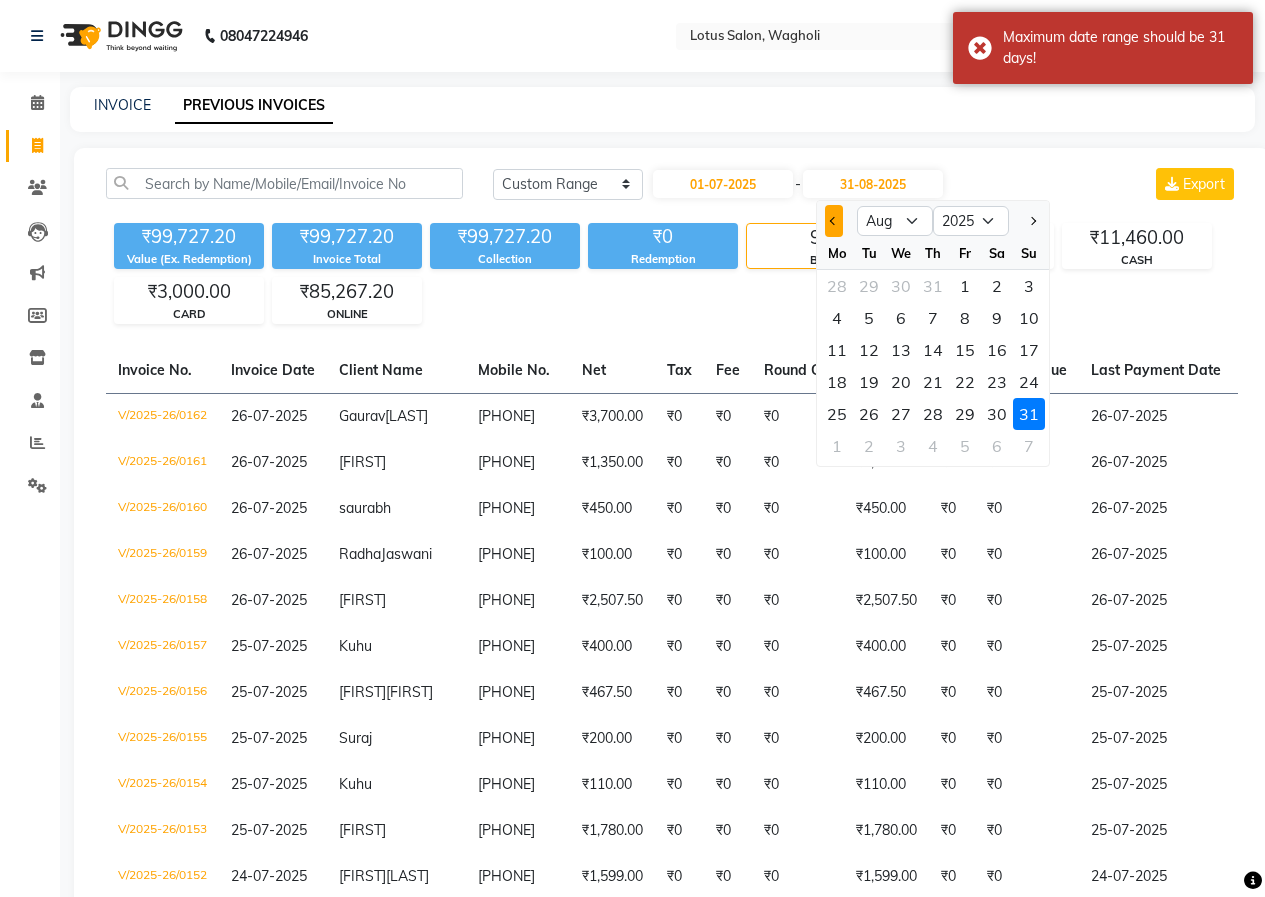 click 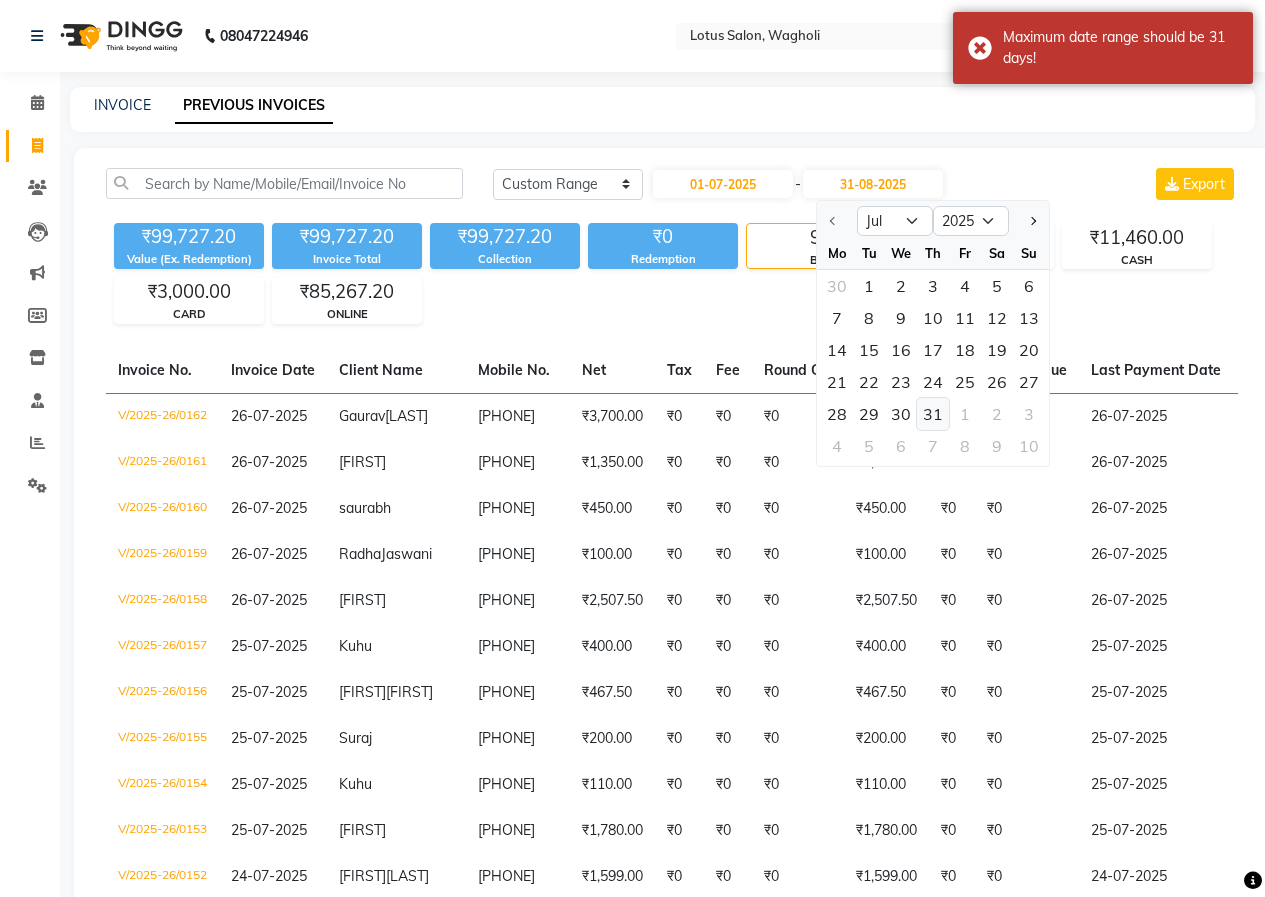 click on "31" 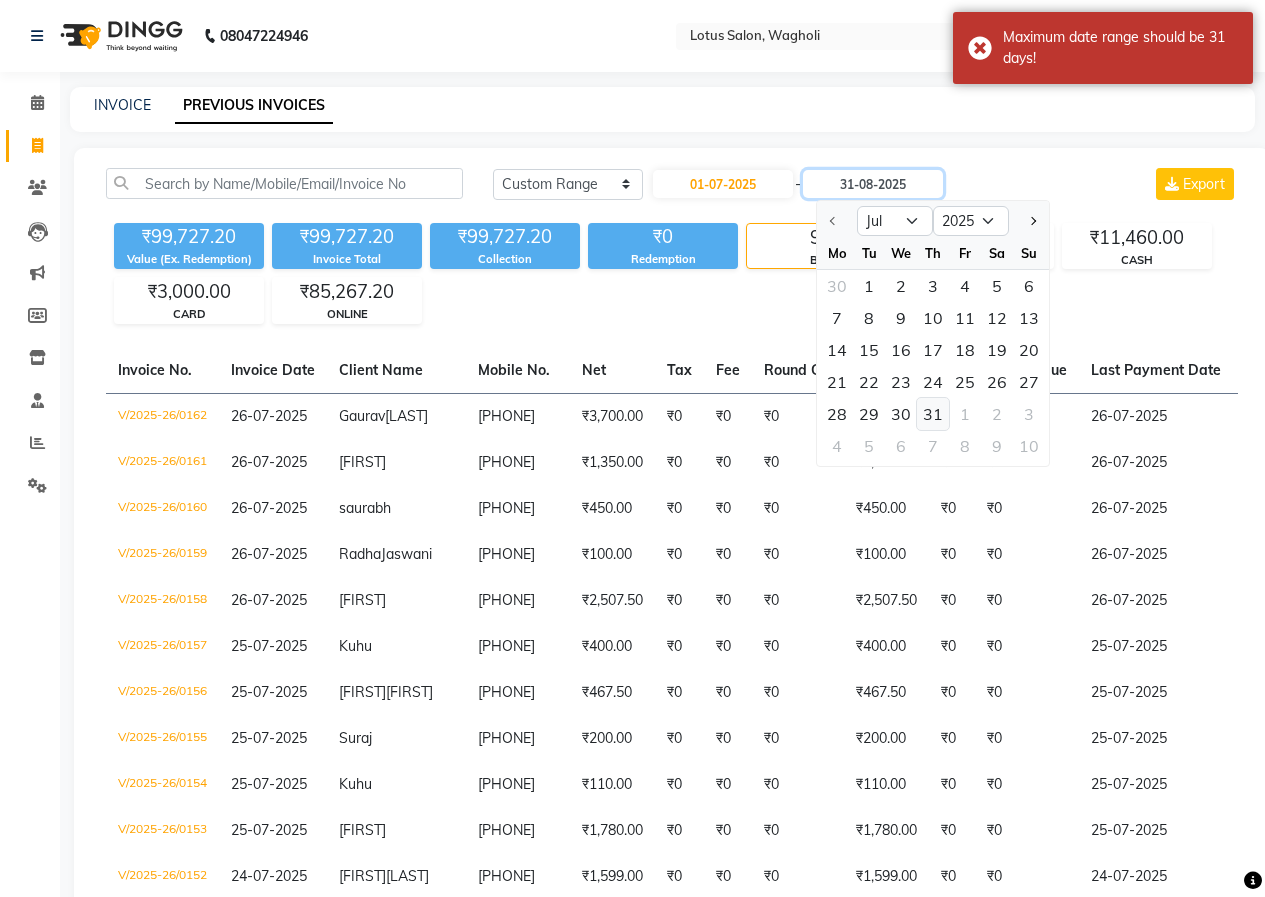 type on "31-07-2025" 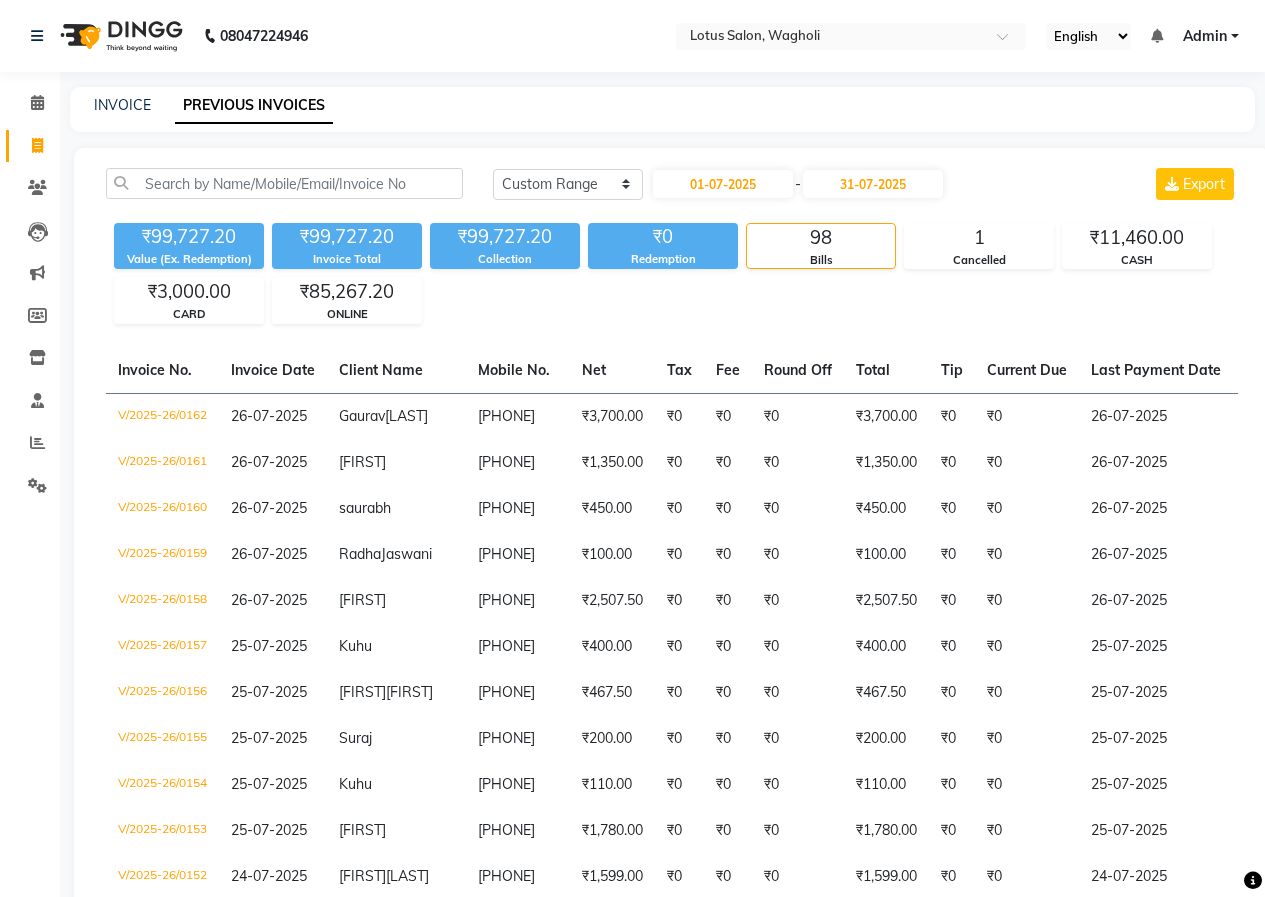click on "INVOICE PREVIOUS INVOICES" 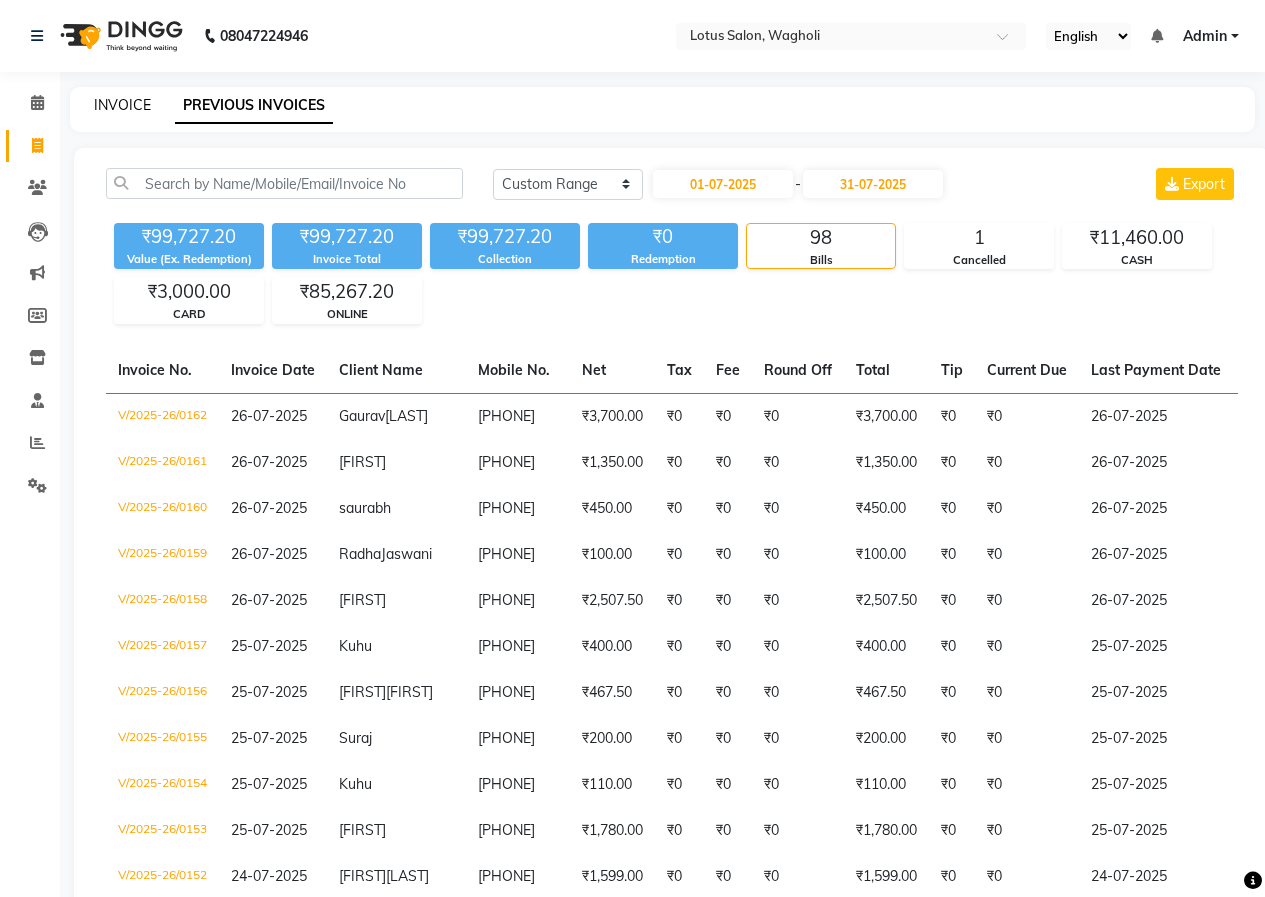 click on "INVOICE" 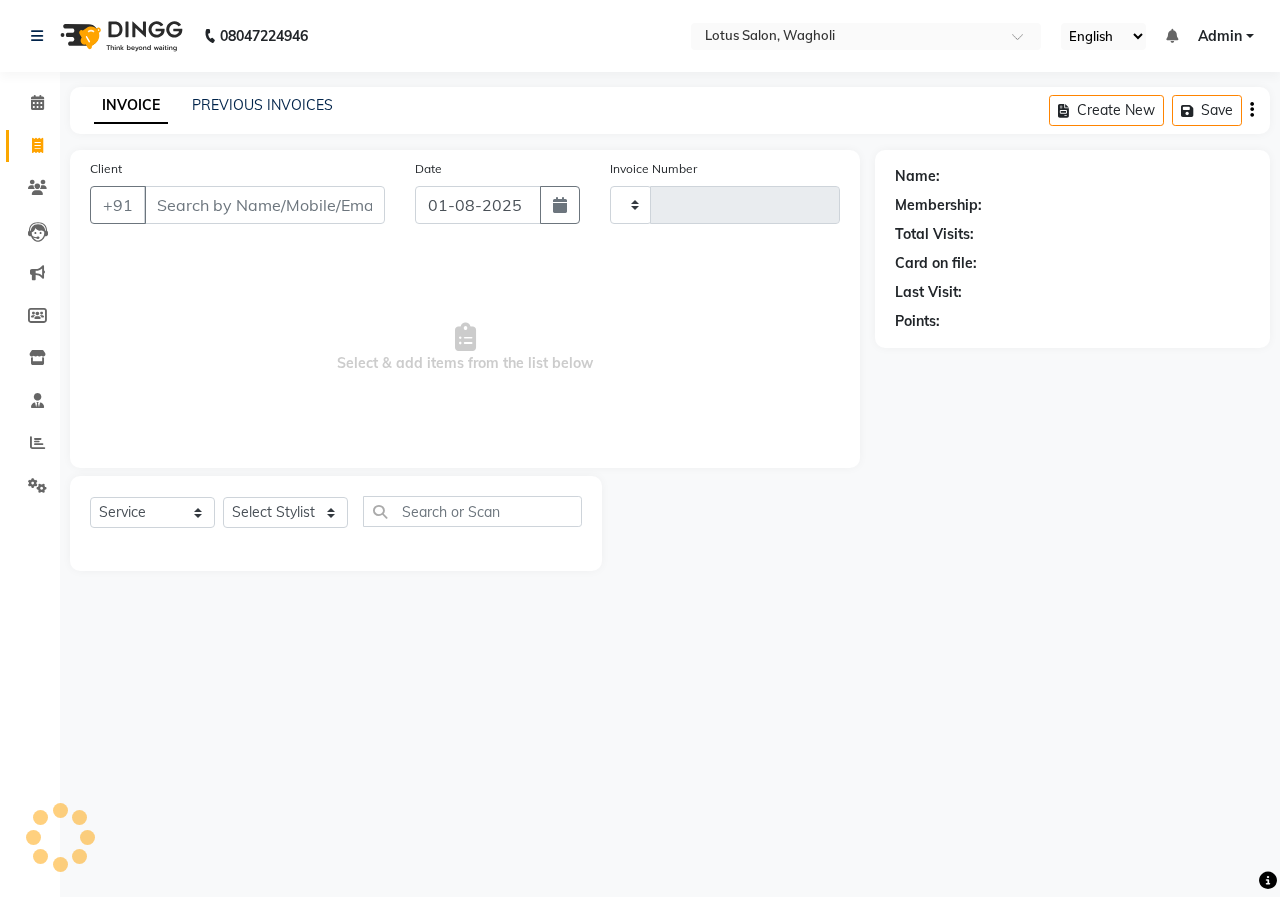 type on "0163" 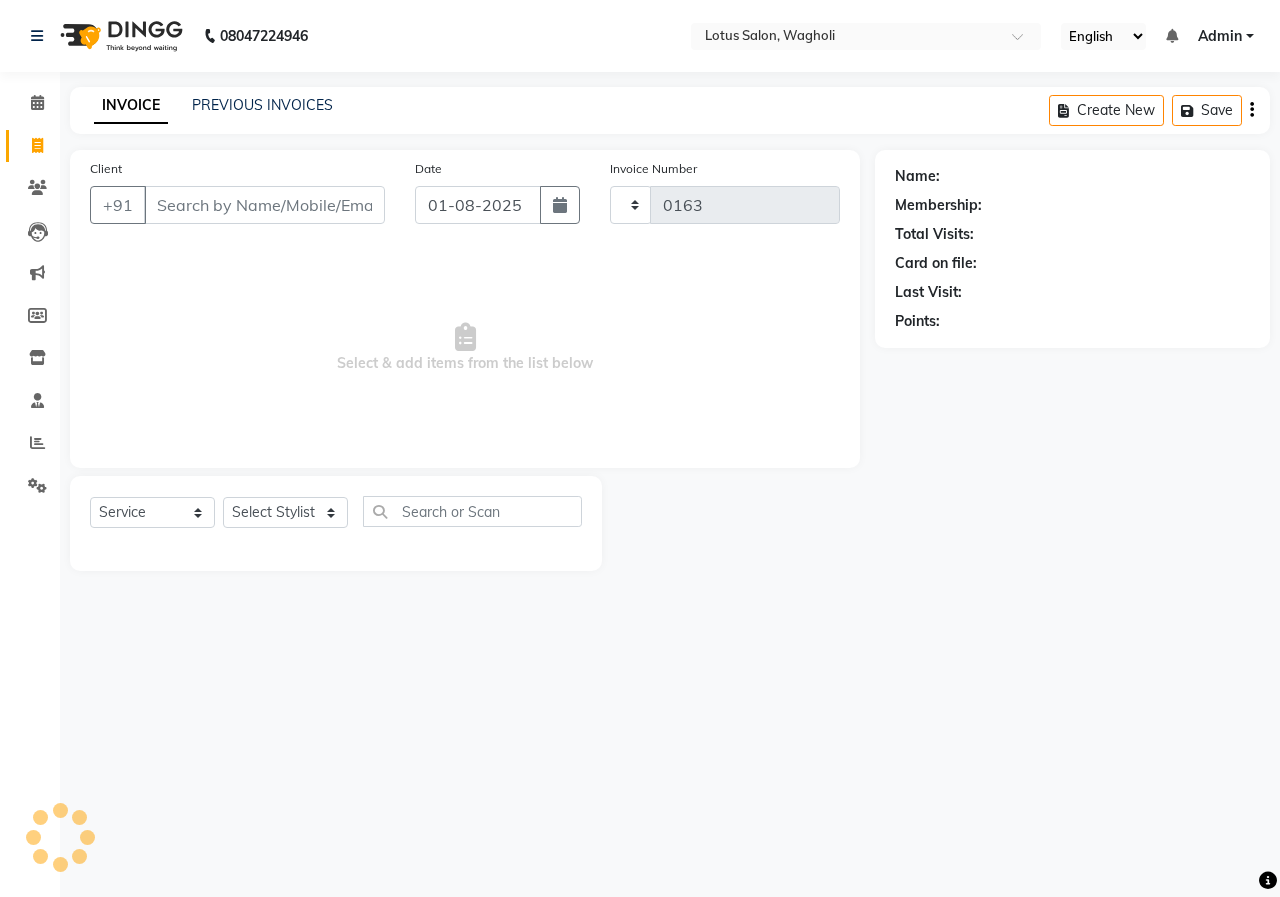 select on "8290" 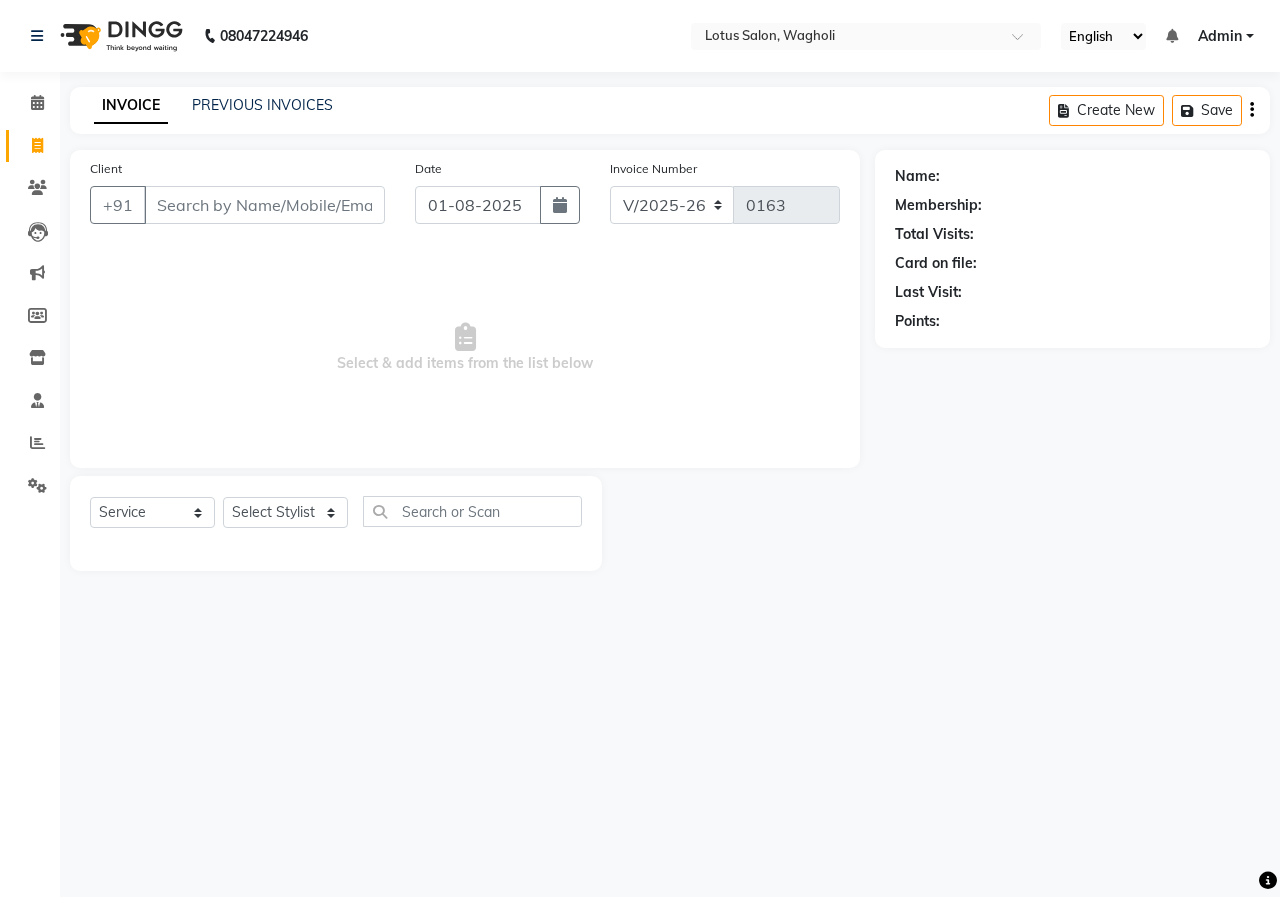 click on "Client" at bounding box center [264, 205] 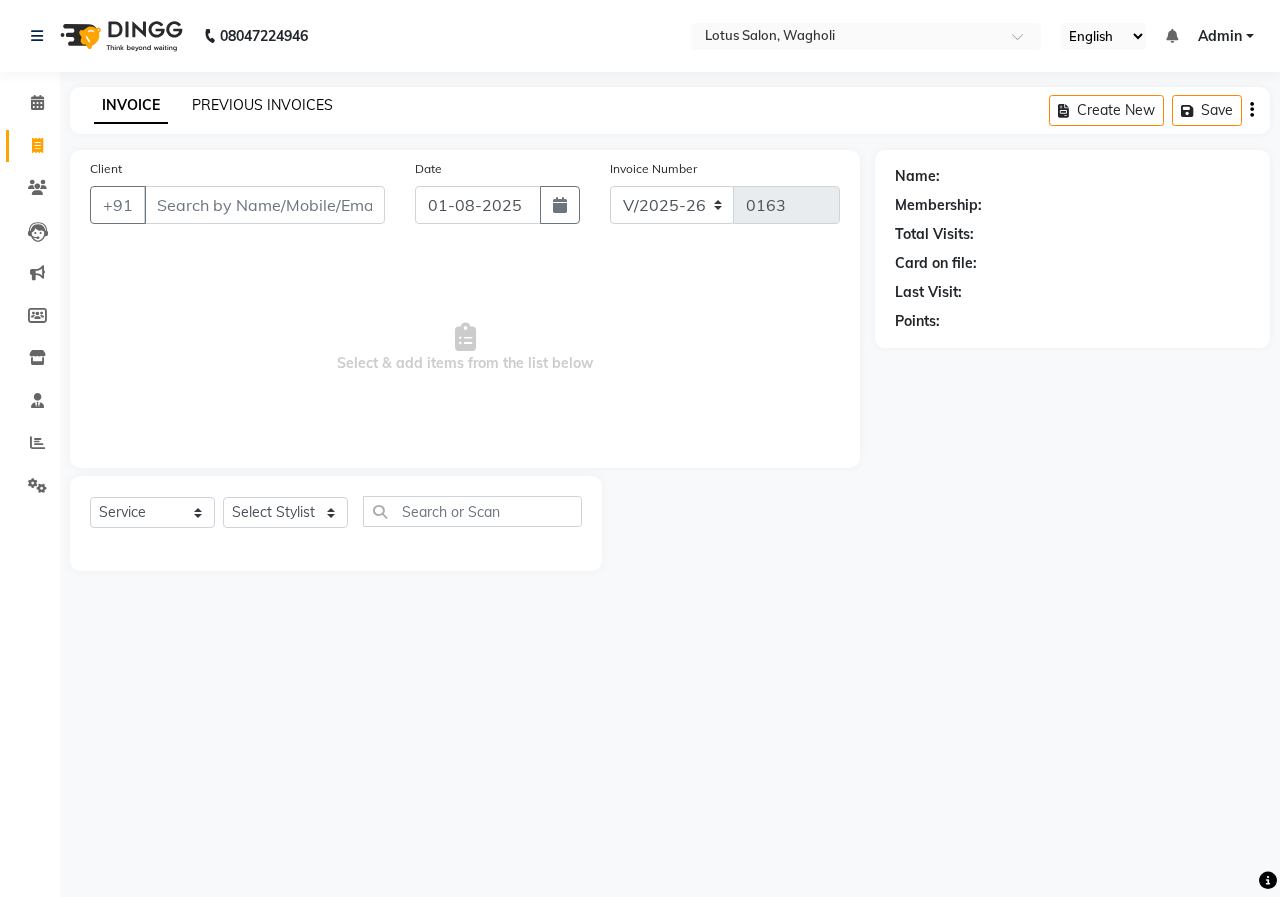 click on "PREVIOUS INVOICES" 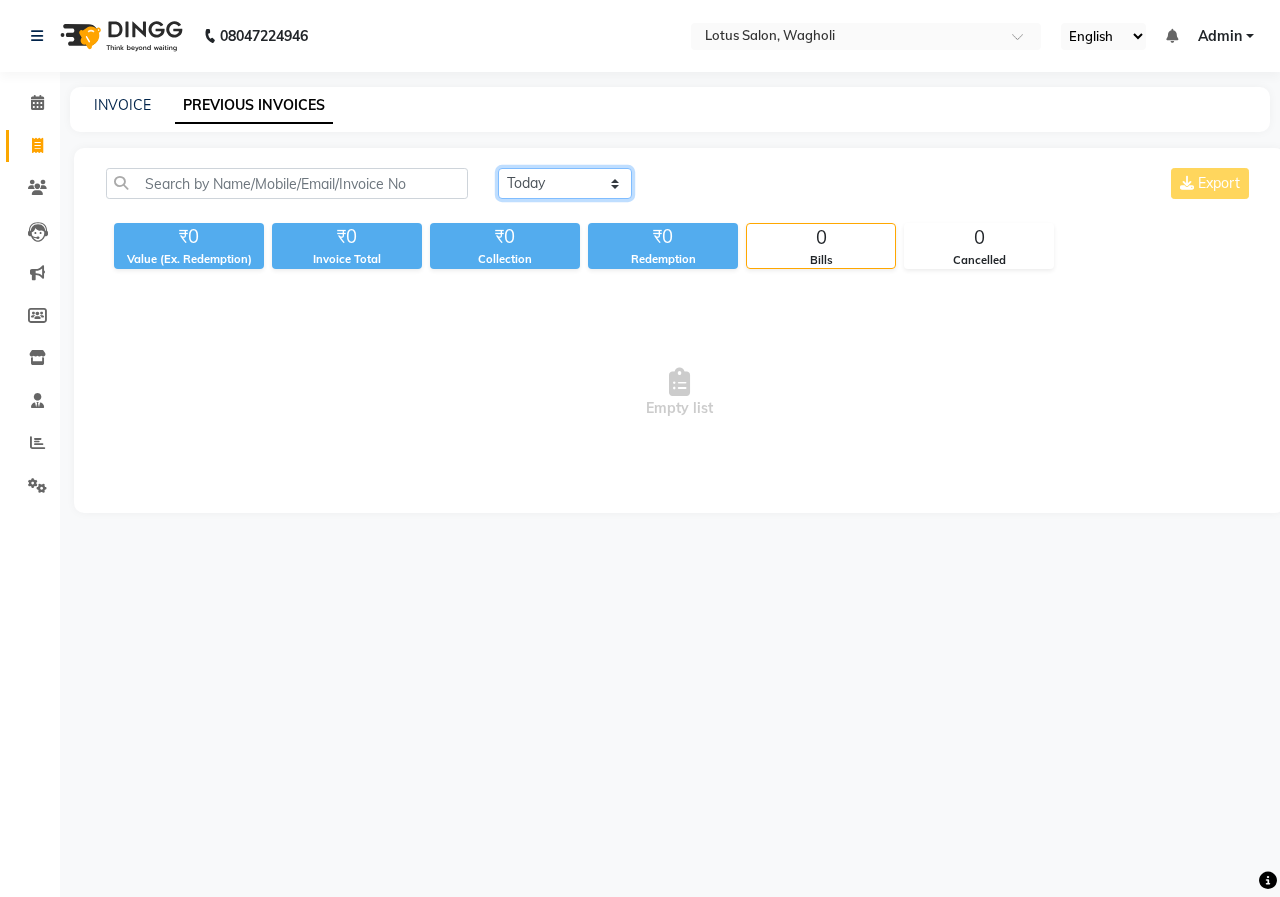 drag, startPoint x: 536, startPoint y: 185, endPoint x: 545, endPoint y: 198, distance: 15.811388 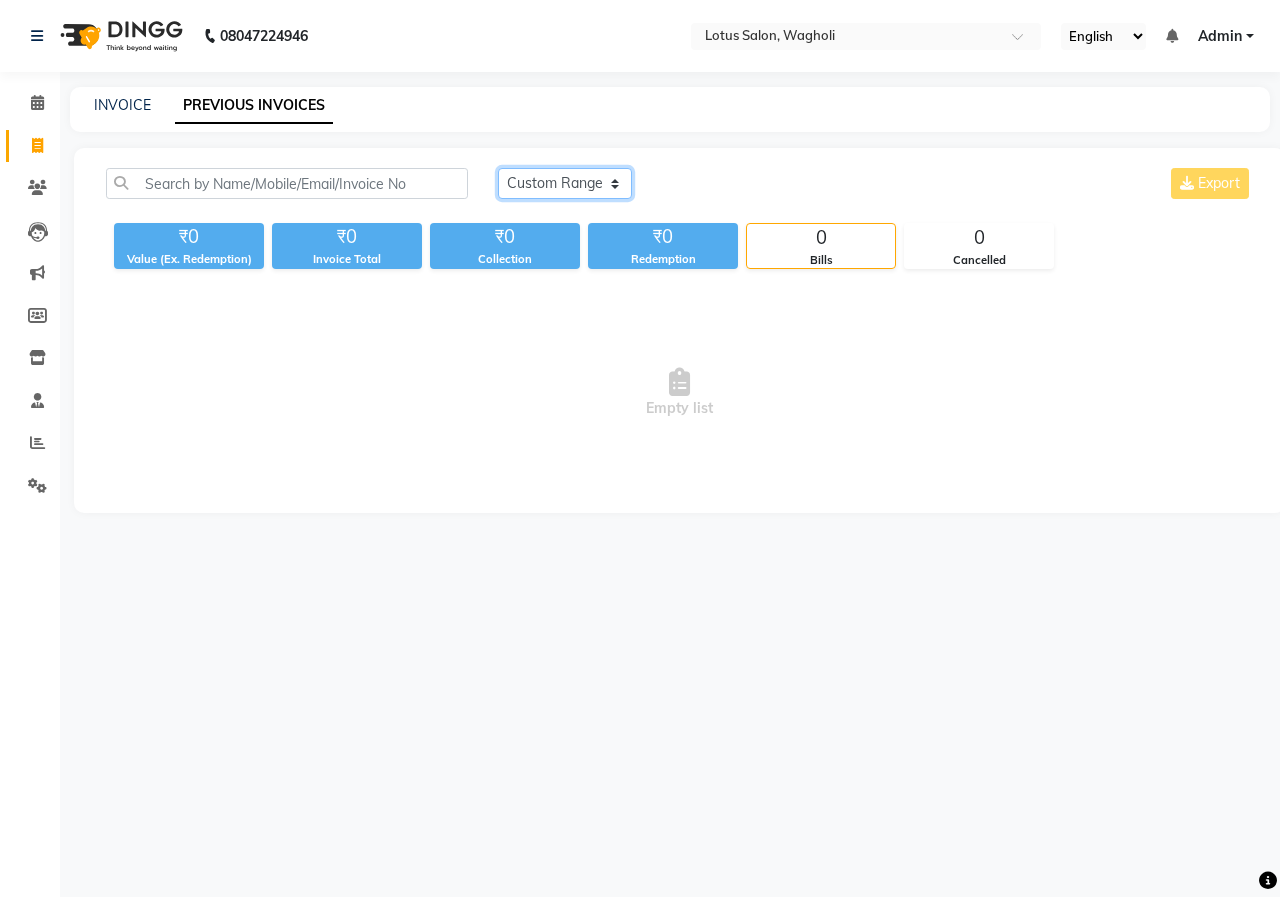 click on "Today Yesterday Custom Range" 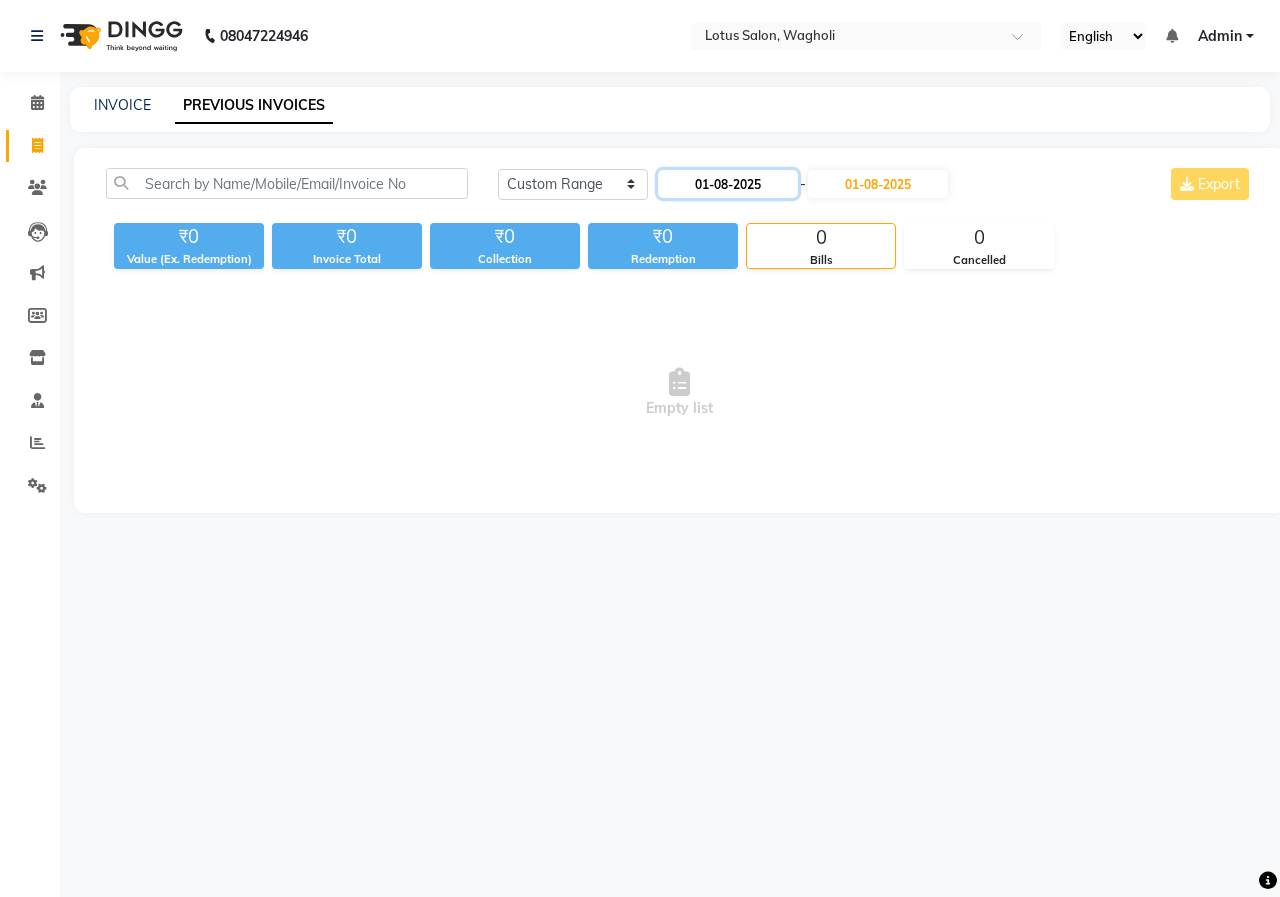 click on "01-08-2025" 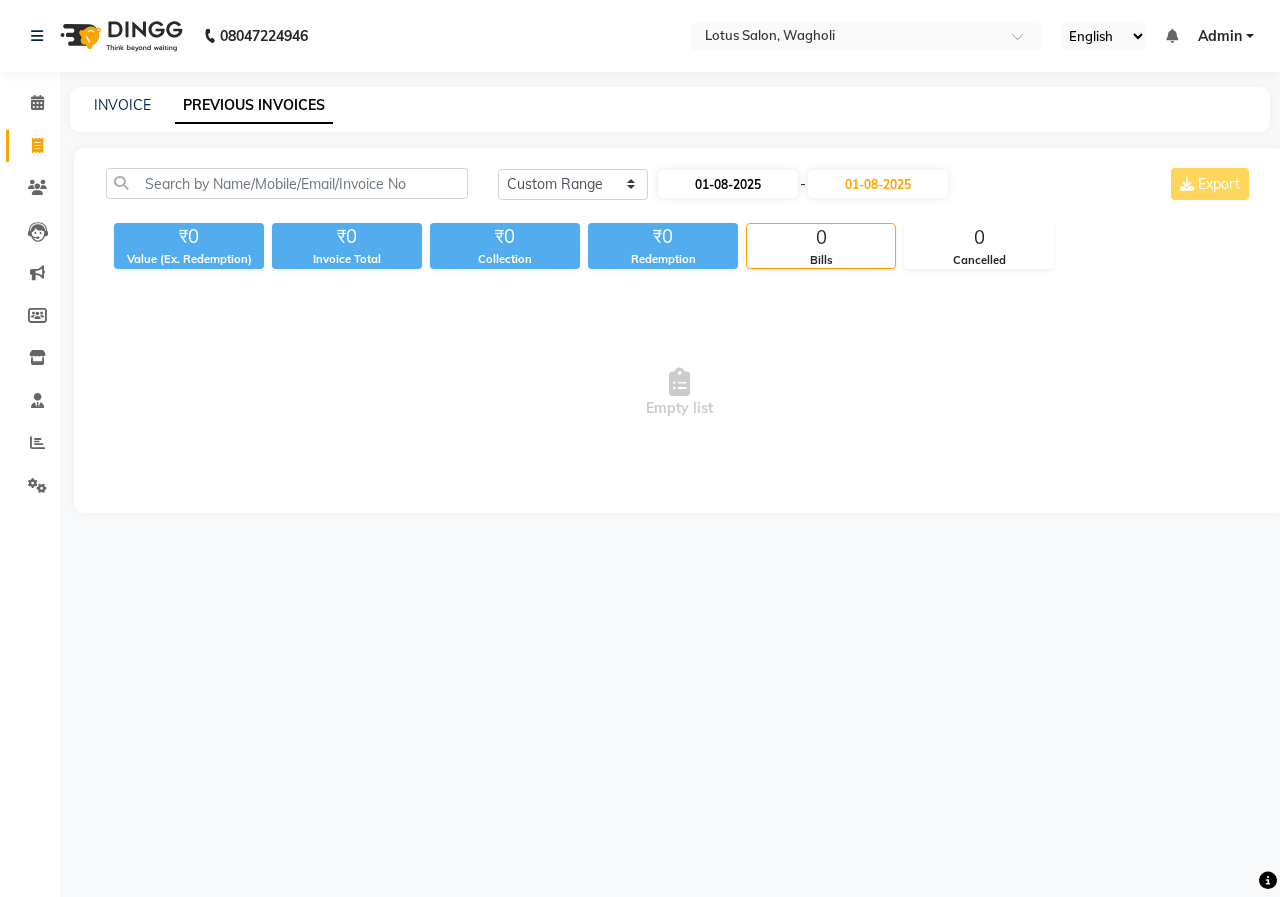 select on "8" 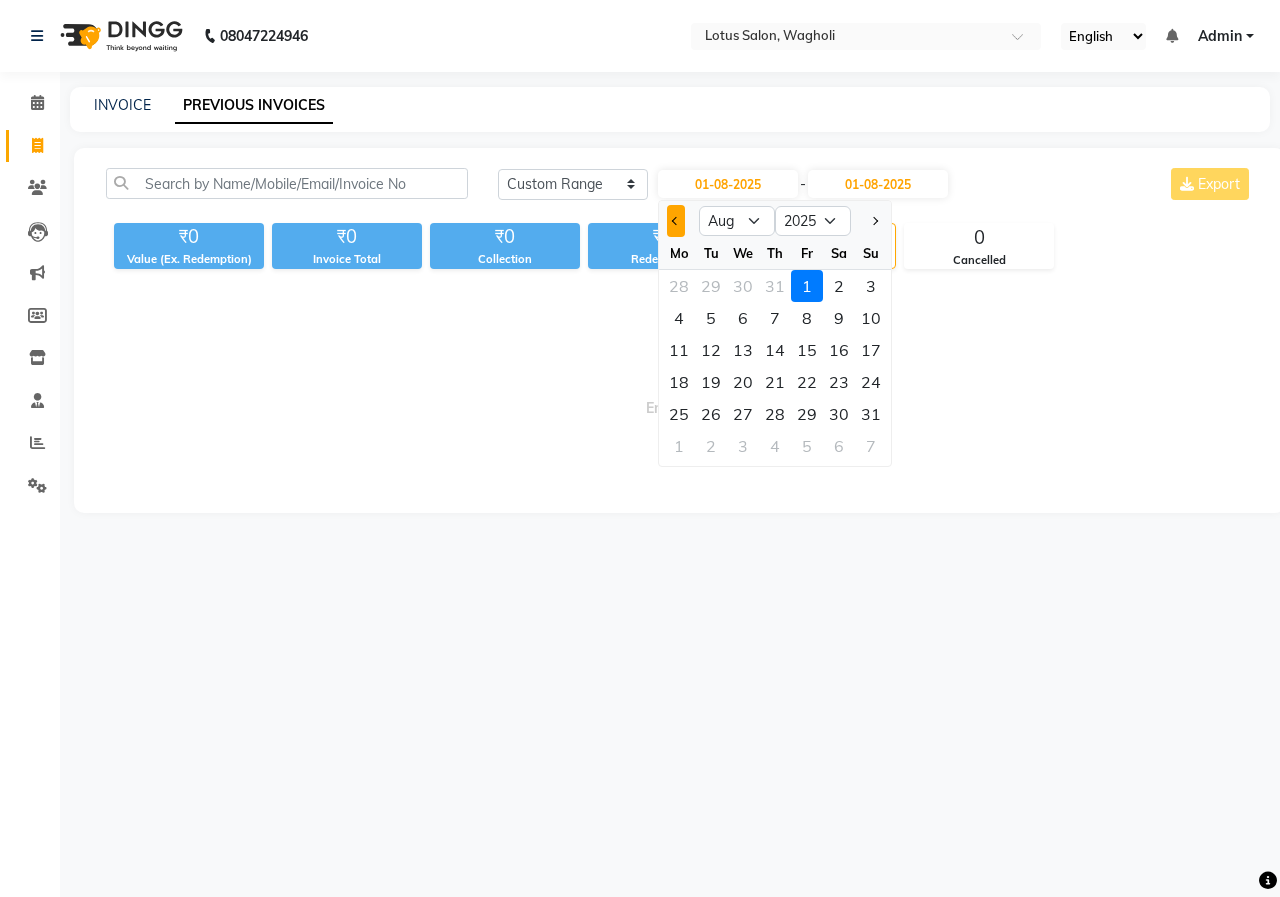 click 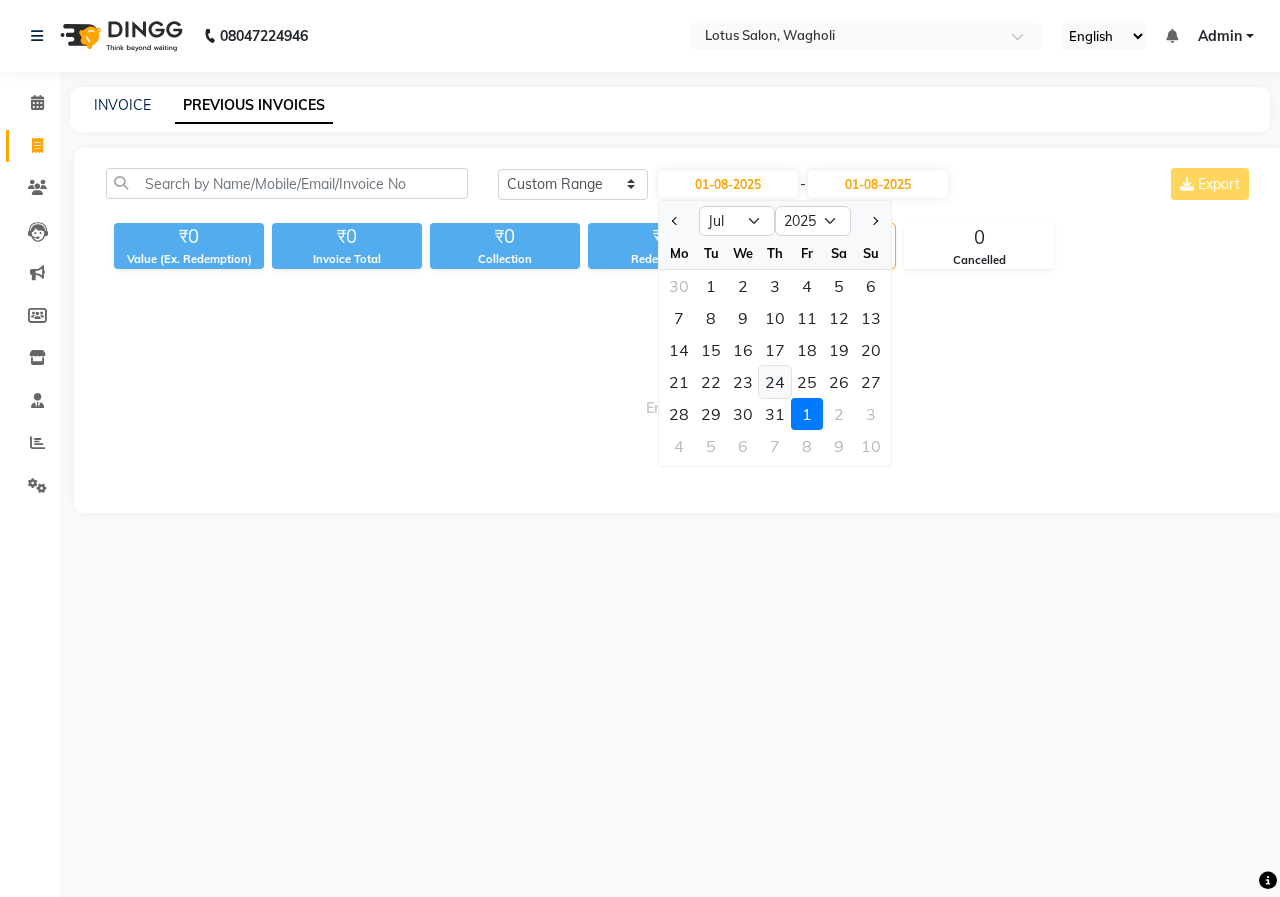 click on "24" 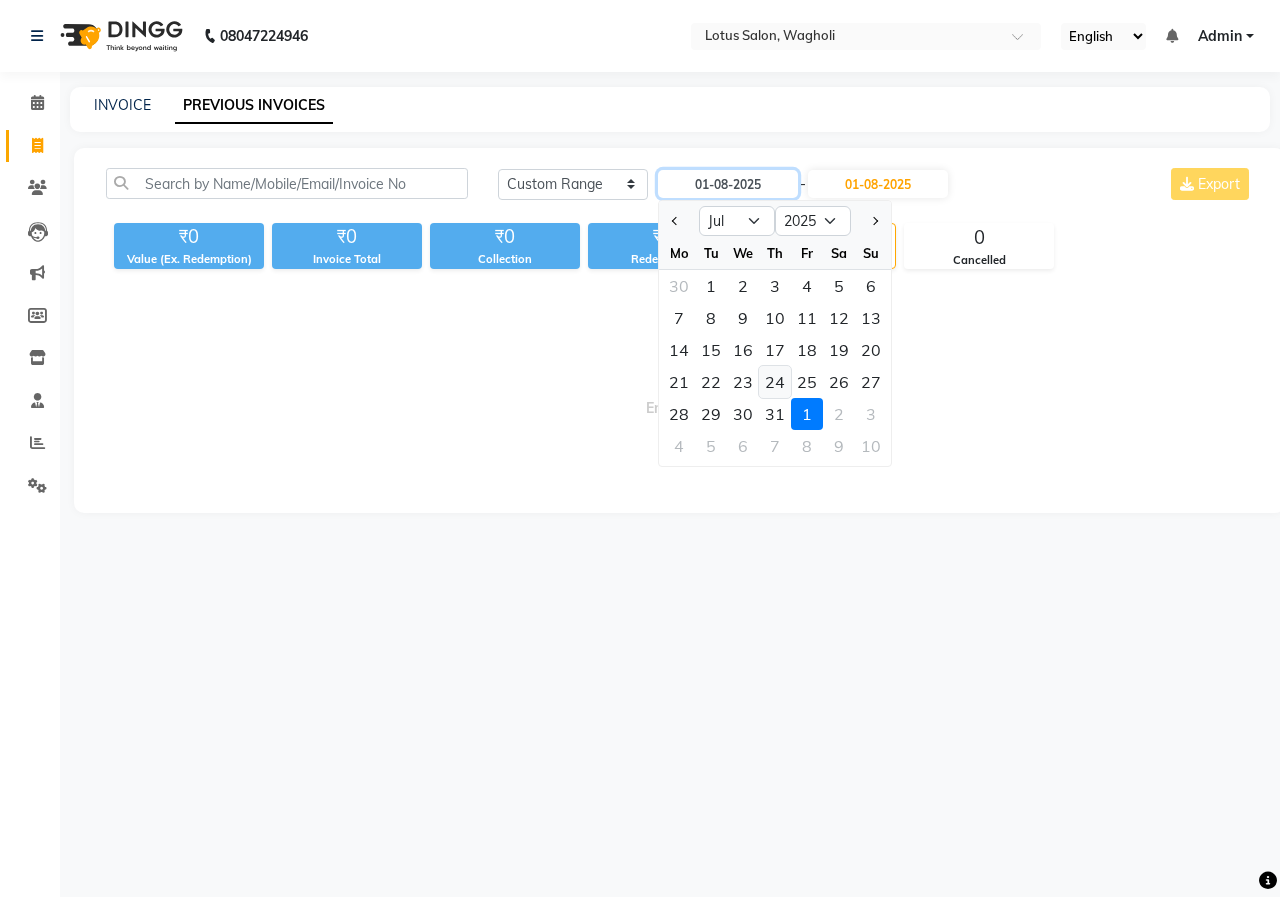 type on "24-07-2025" 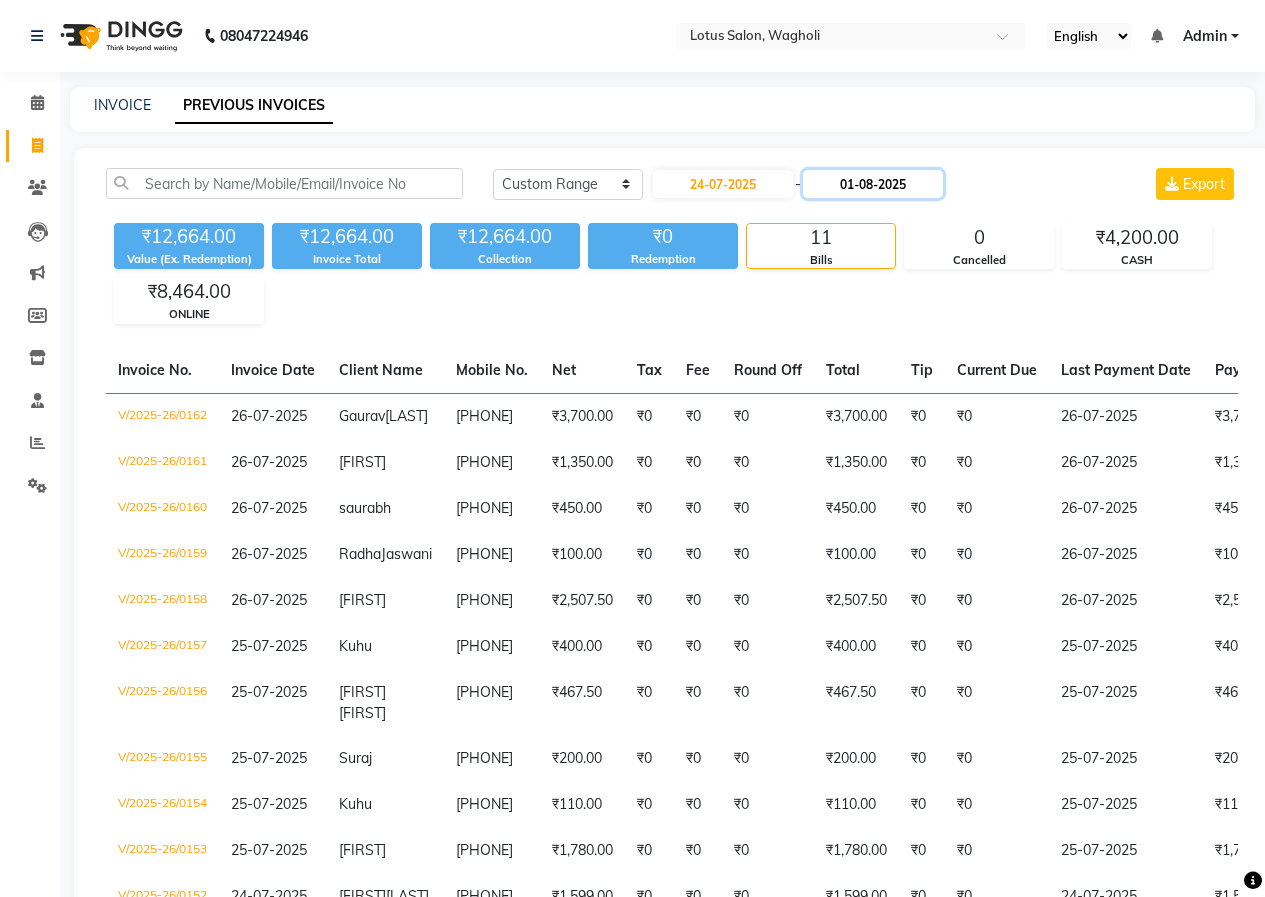 click on "01-08-2025" 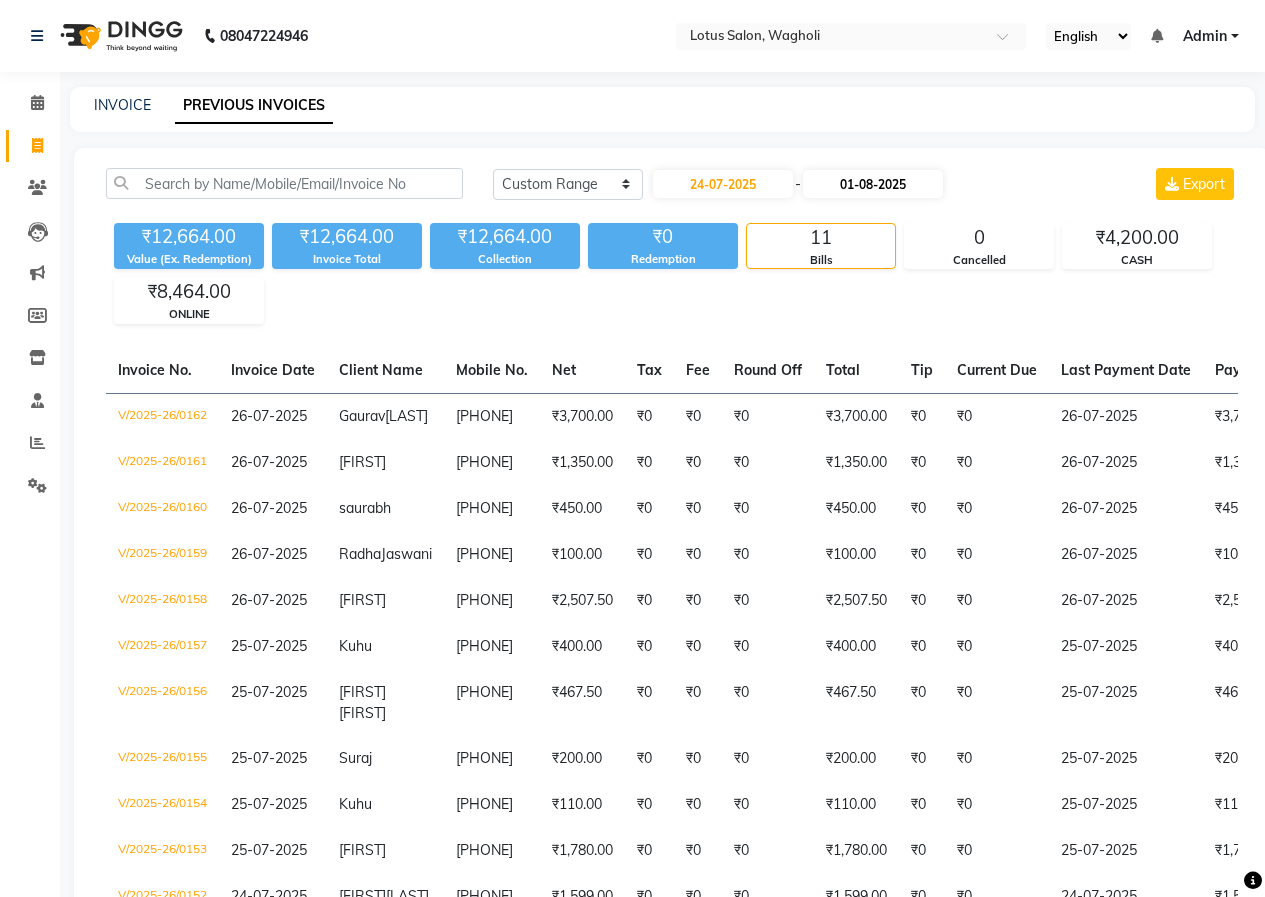 select on "8" 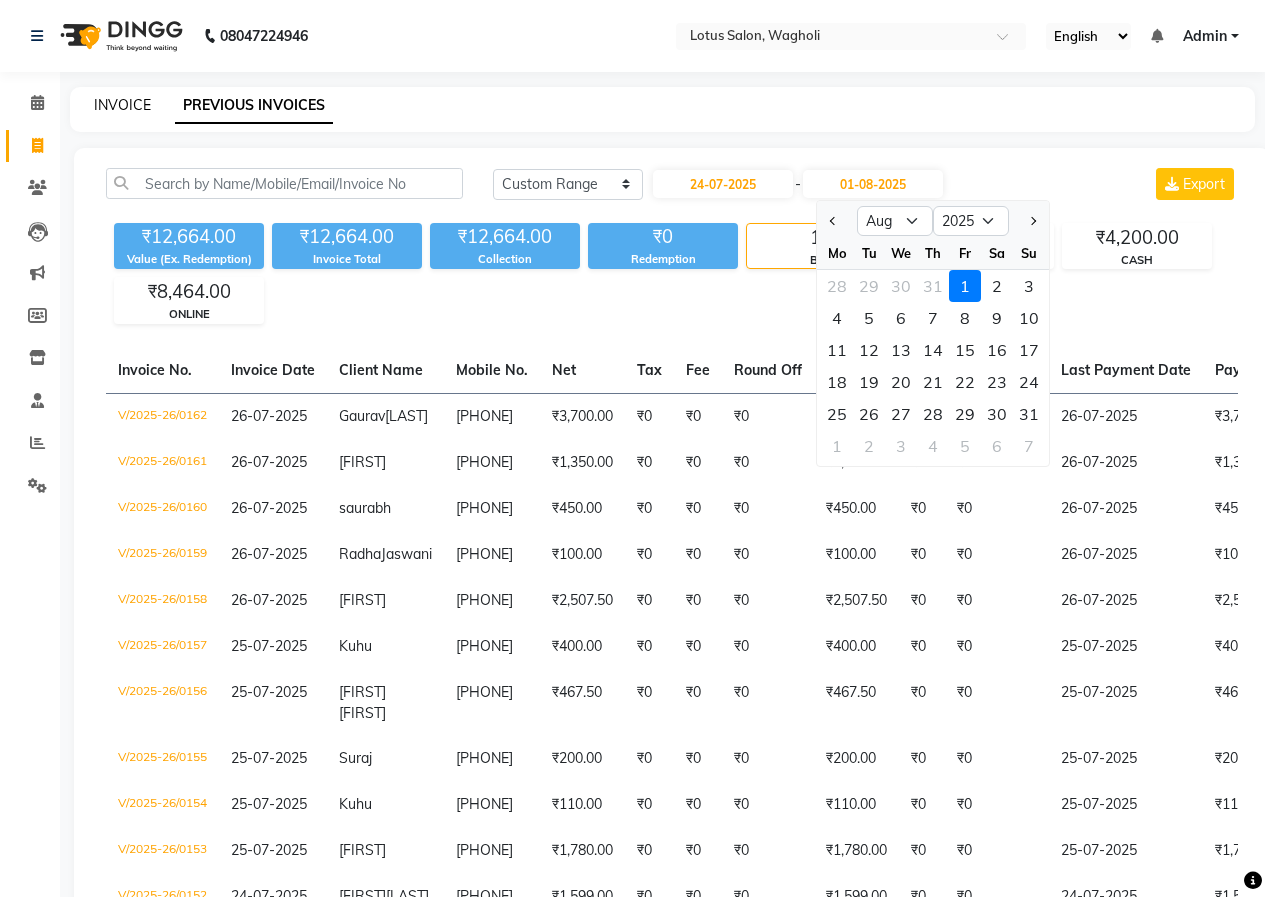 click on "INVOICE" 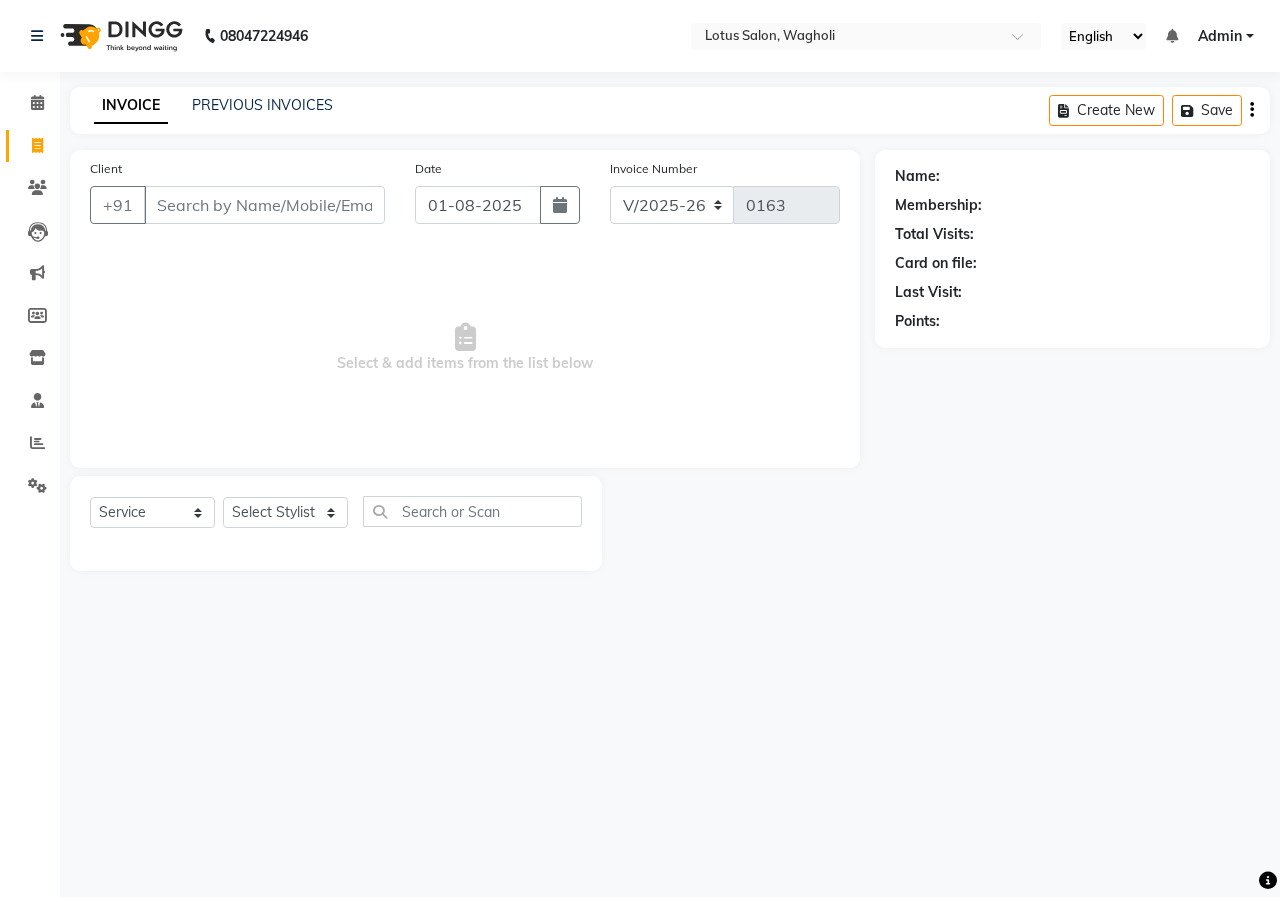 click on "Client" at bounding box center [264, 205] 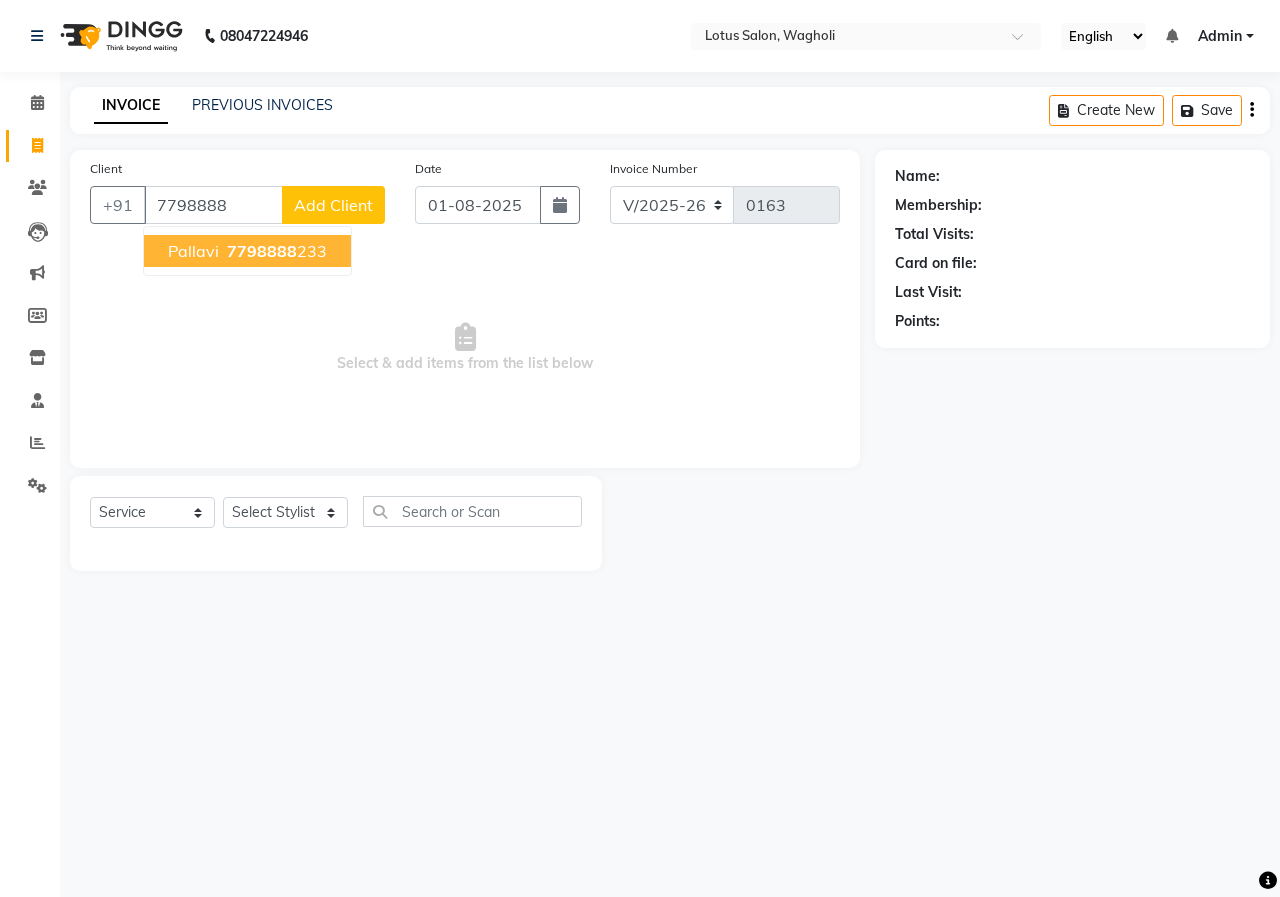click on "7798888" at bounding box center [262, 251] 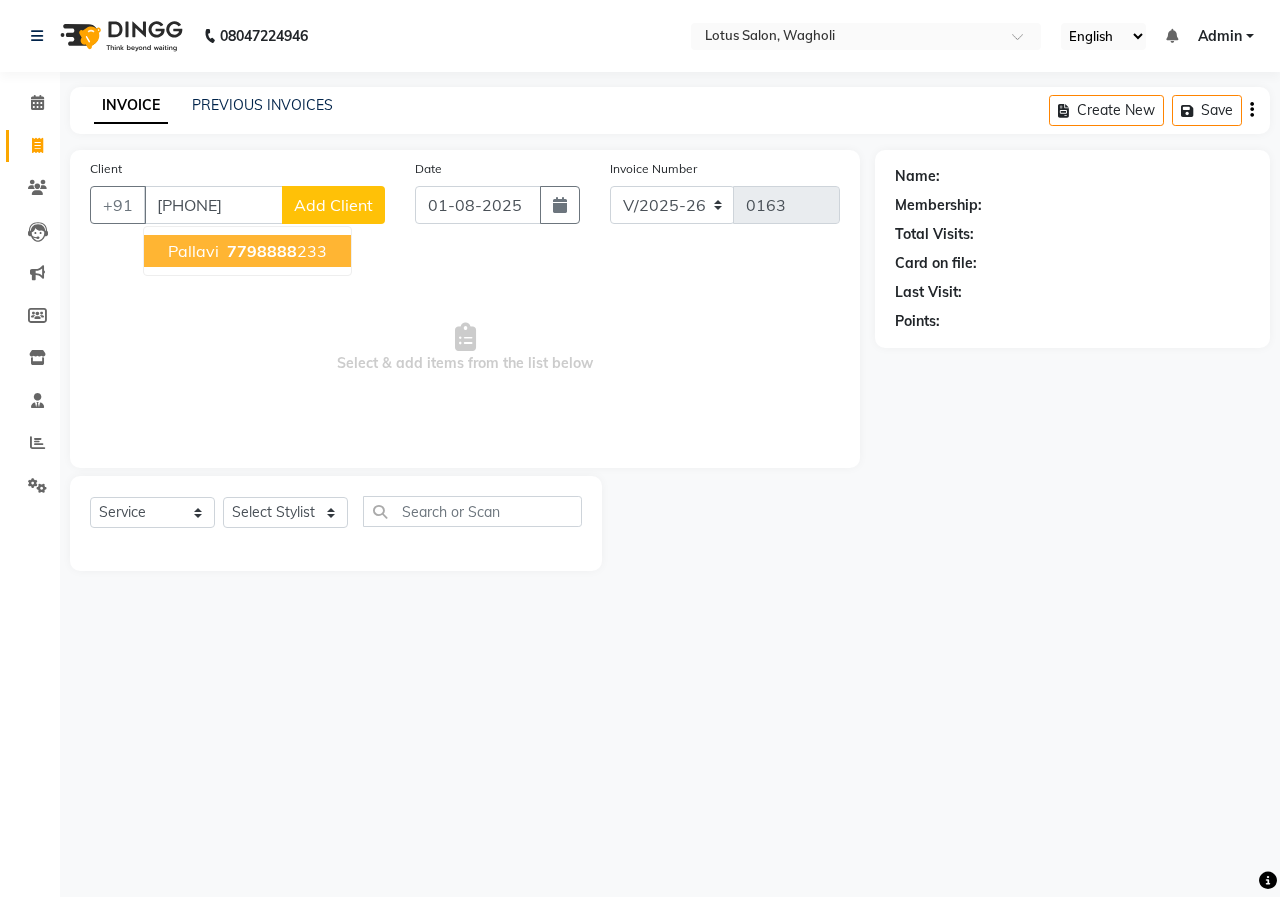 type on "[PHONE]" 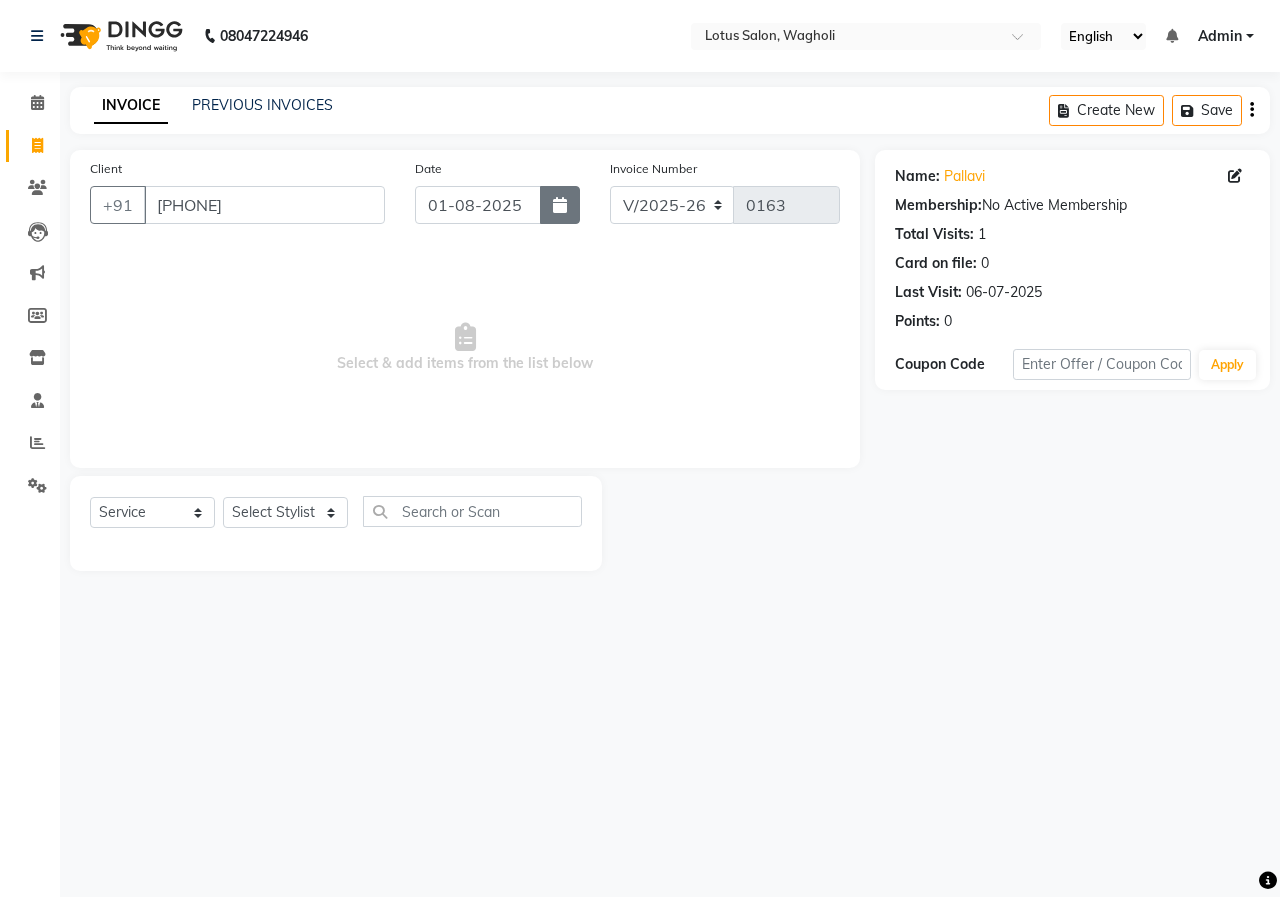 click 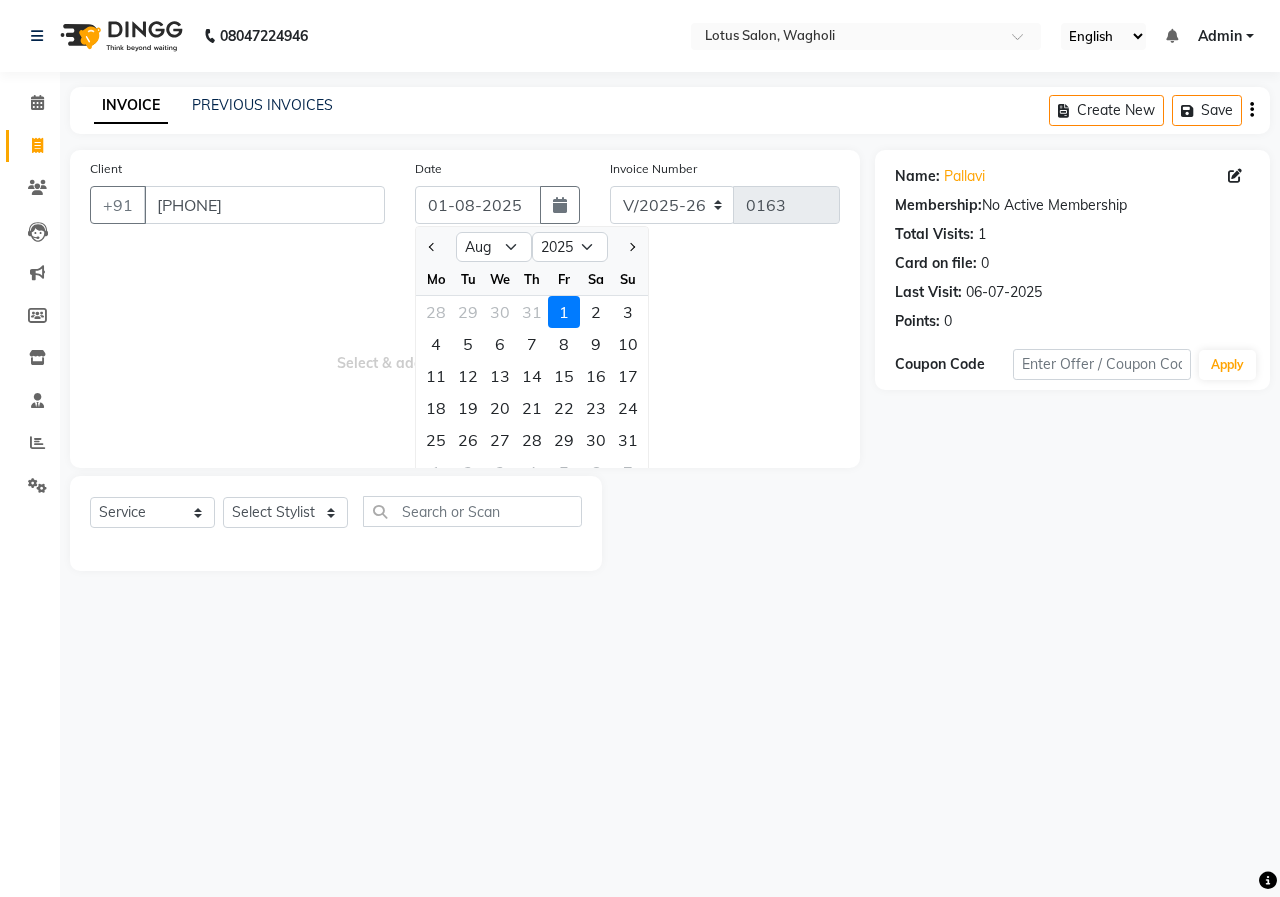 drag, startPoint x: 436, startPoint y: 249, endPoint x: 473, endPoint y: 275, distance: 45.221676 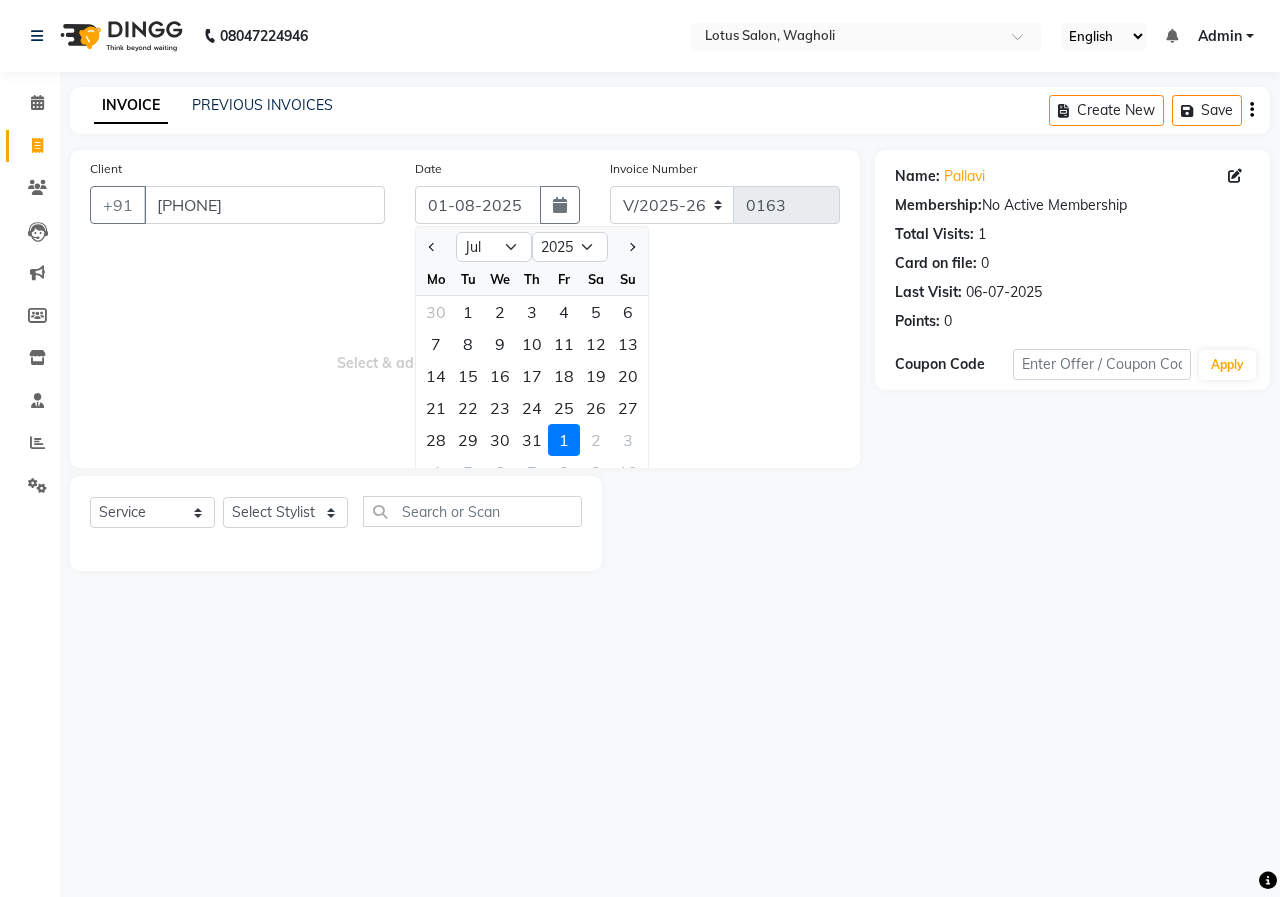 click on "27" 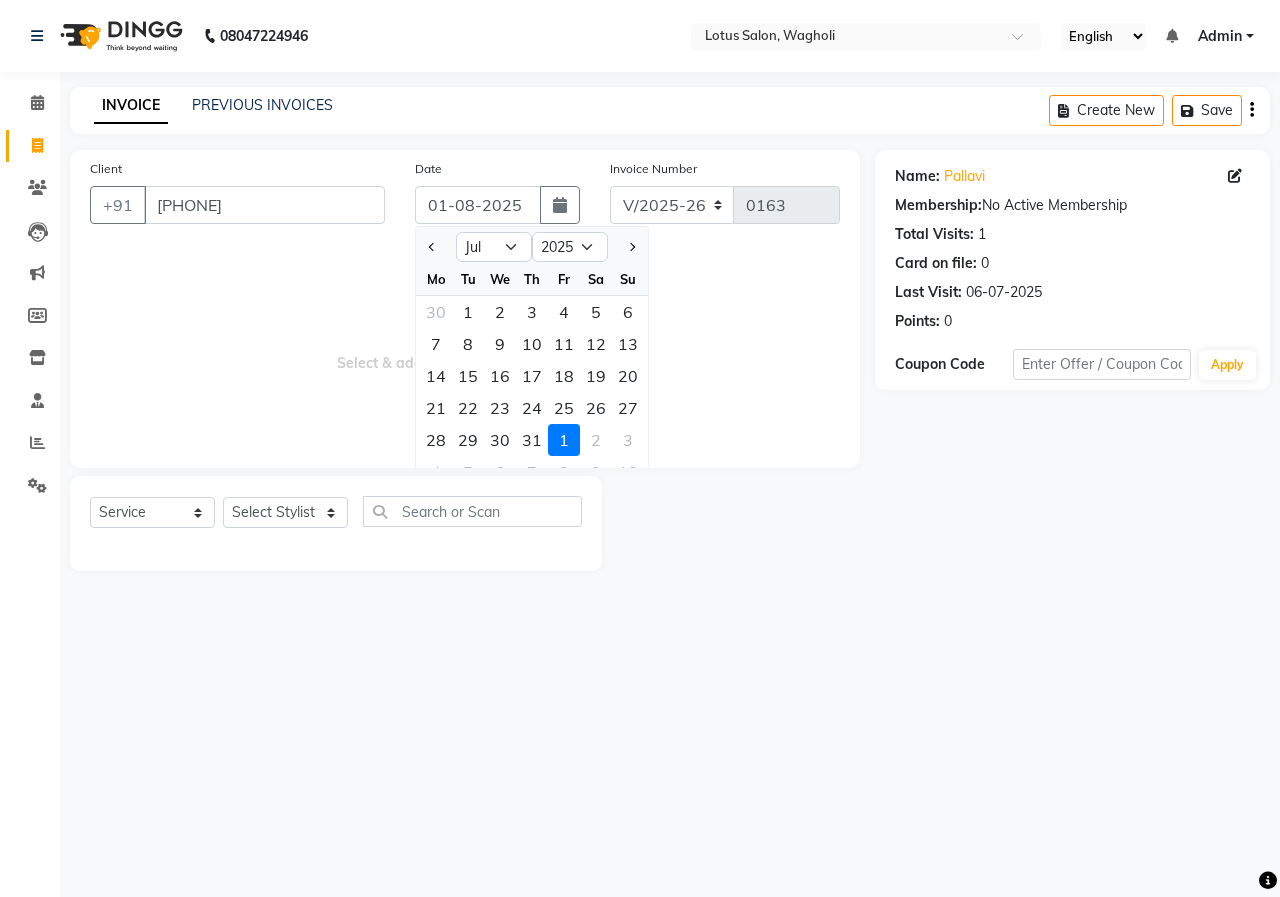 type on "27-07-2025" 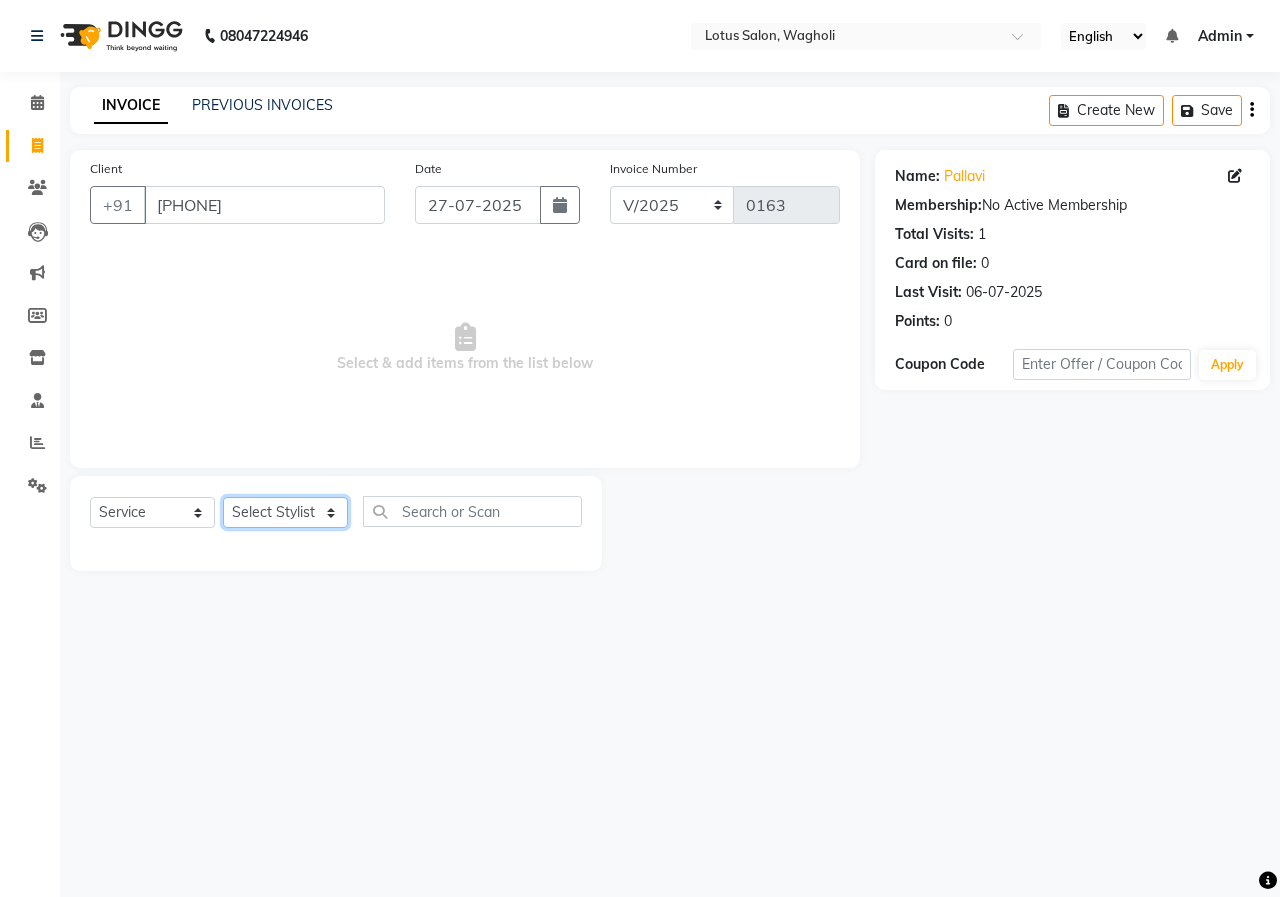 click on "Select Stylist [FIRST_NAME] [FIRST_NAME] [FIRST_NAME] [FIRST_NAME] [FIRST_NAME]" 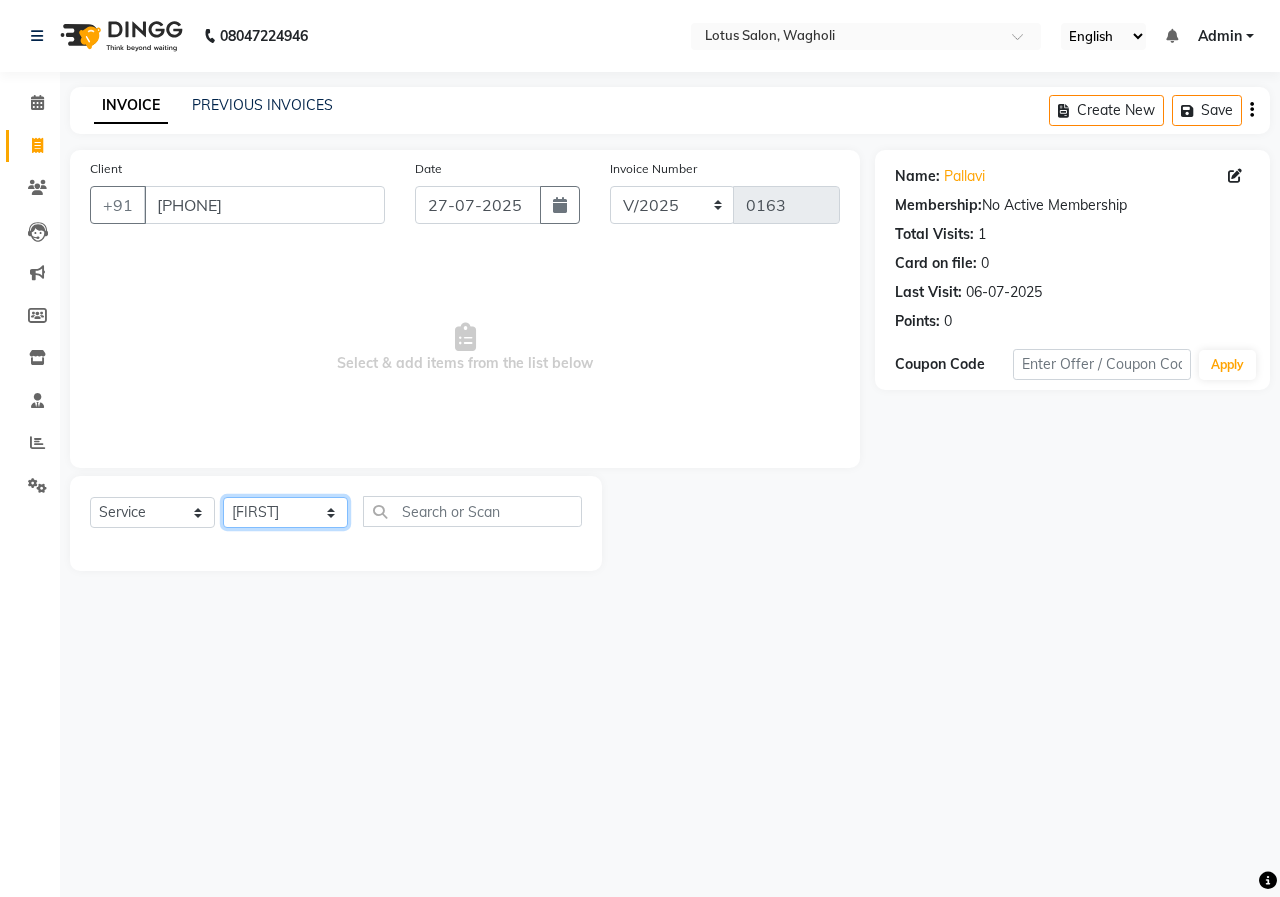 click on "Select Stylist [FIRST_NAME] [FIRST_NAME] [FIRST_NAME] [FIRST_NAME] [FIRST_NAME]" 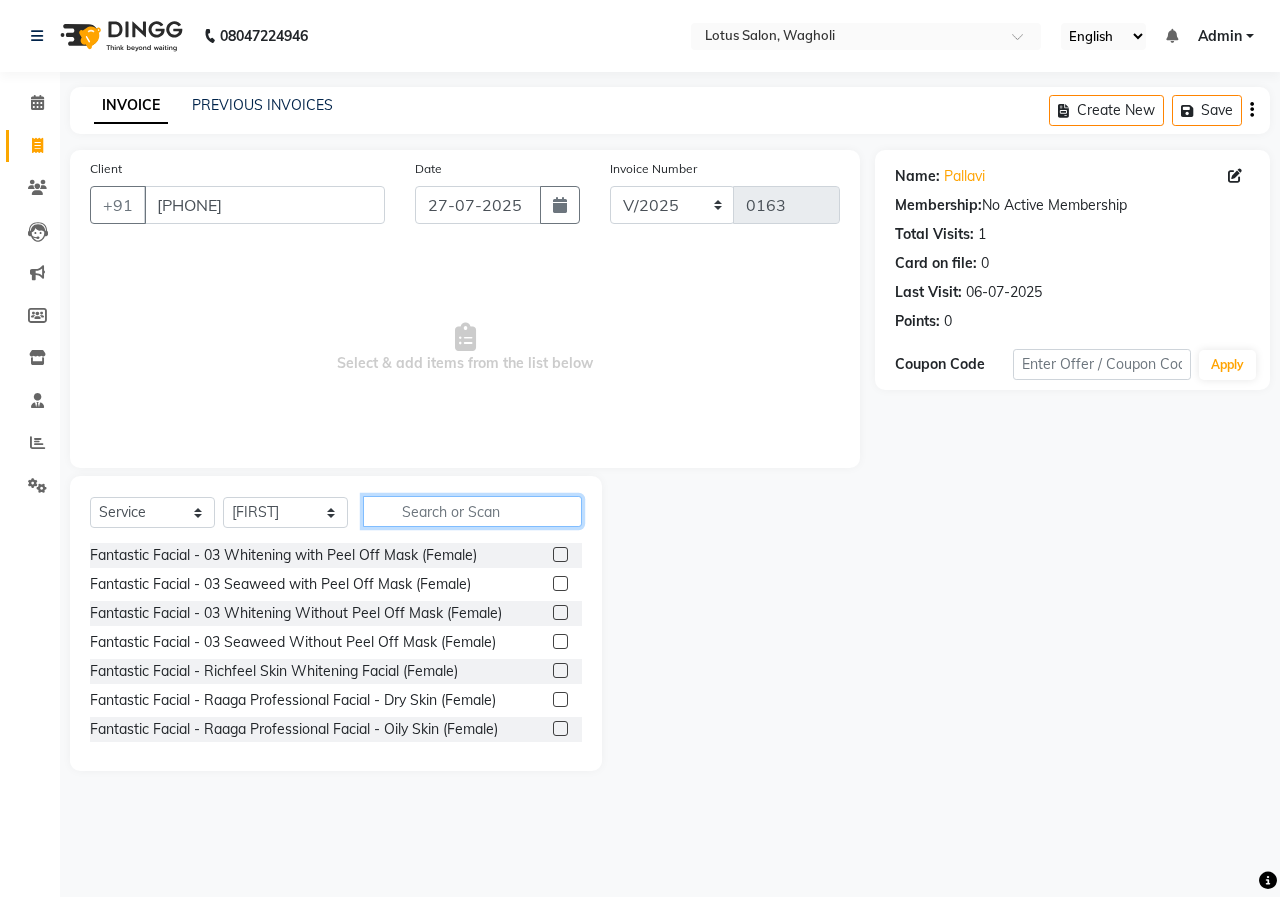drag, startPoint x: 483, startPoint y: 498, endPoint x: 475, endPoint y: 489, distance: 12.0415945 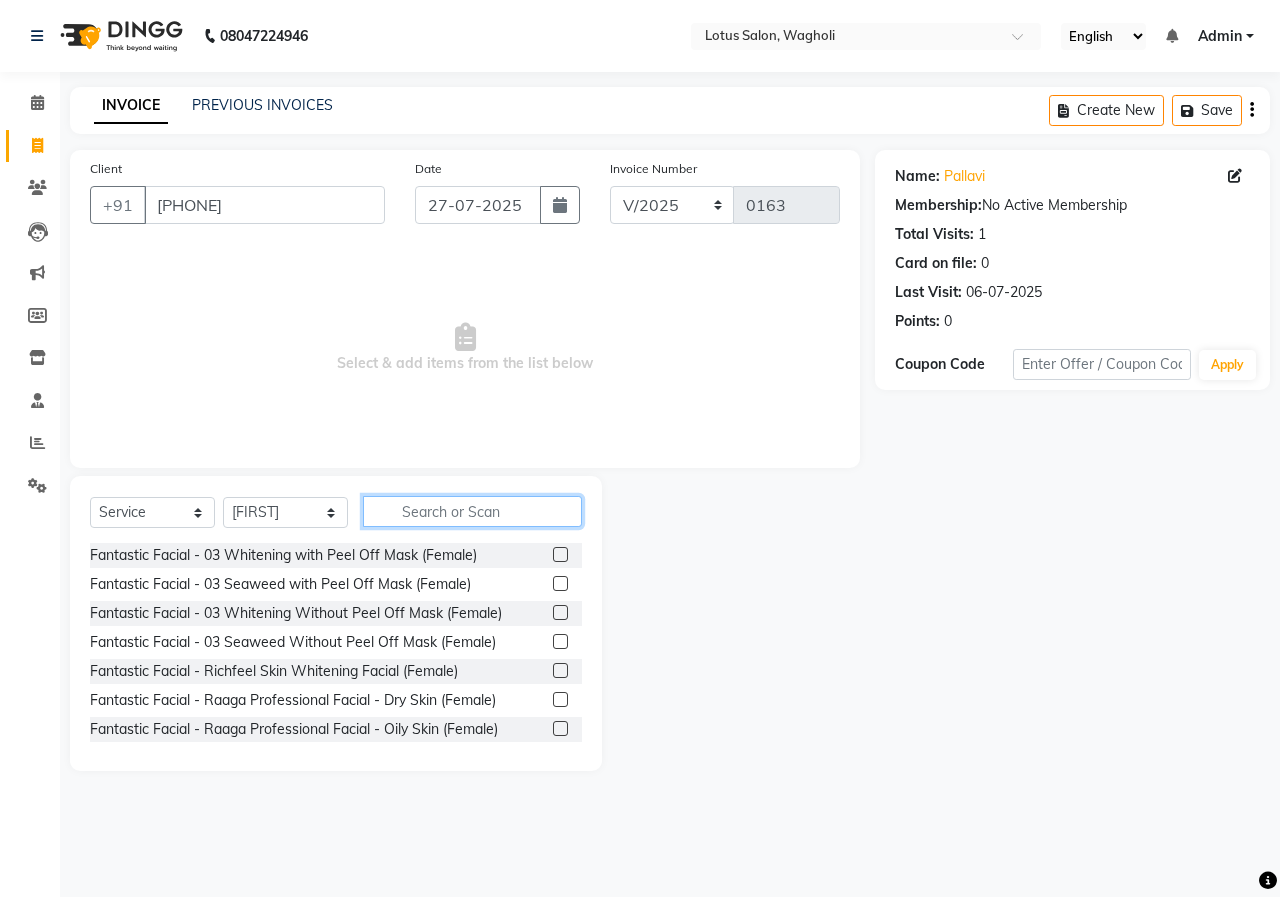 click on "Select Service Product Membership Package Voucher Prepaid Gift Card Select Stylist [FIRST] [FIRST] [FIRST] [FIRST] [FIRST] Fantastic Facial - 03 Whitening with Peel Off Mask (Female) Fantastic Facial - 03 Seaweed with Peel Off Mask (Female) Fantastic Facial - 03 Whitening Without Peel Off Mask (Female) Fantastic Facial - 03 Seaweed Without Peel Off Mask (Female) Fantastic Facial - Richfeel Skin Whitening Facial (Female) Fantastic Facial - Raaga Professional Facial - Dry Skin (Female) Fantastic Facial - Raaga Professional Facial - Oily Skin (Female) Fantastic Facial - Richfeel Herbal (Female) Fantastic Facial - Hydra Facial (Female) Fantastic Facial - 03 Whitening with Peel Off Mask (Male) Fantastic Facial - 03 Seaweed with Peel Off Mask (Male) Fantastic Facial - 03 Whitening Without Peel Off Mask (Male) Fantastic Facial - 03 Seaweed Without Peel Off Mask (Male) Fantastic Facial - Richfeel Skin Whitening Facial (Male) Fantastic Facial - Raaga Professional Facial - Dry Skin (Male)" 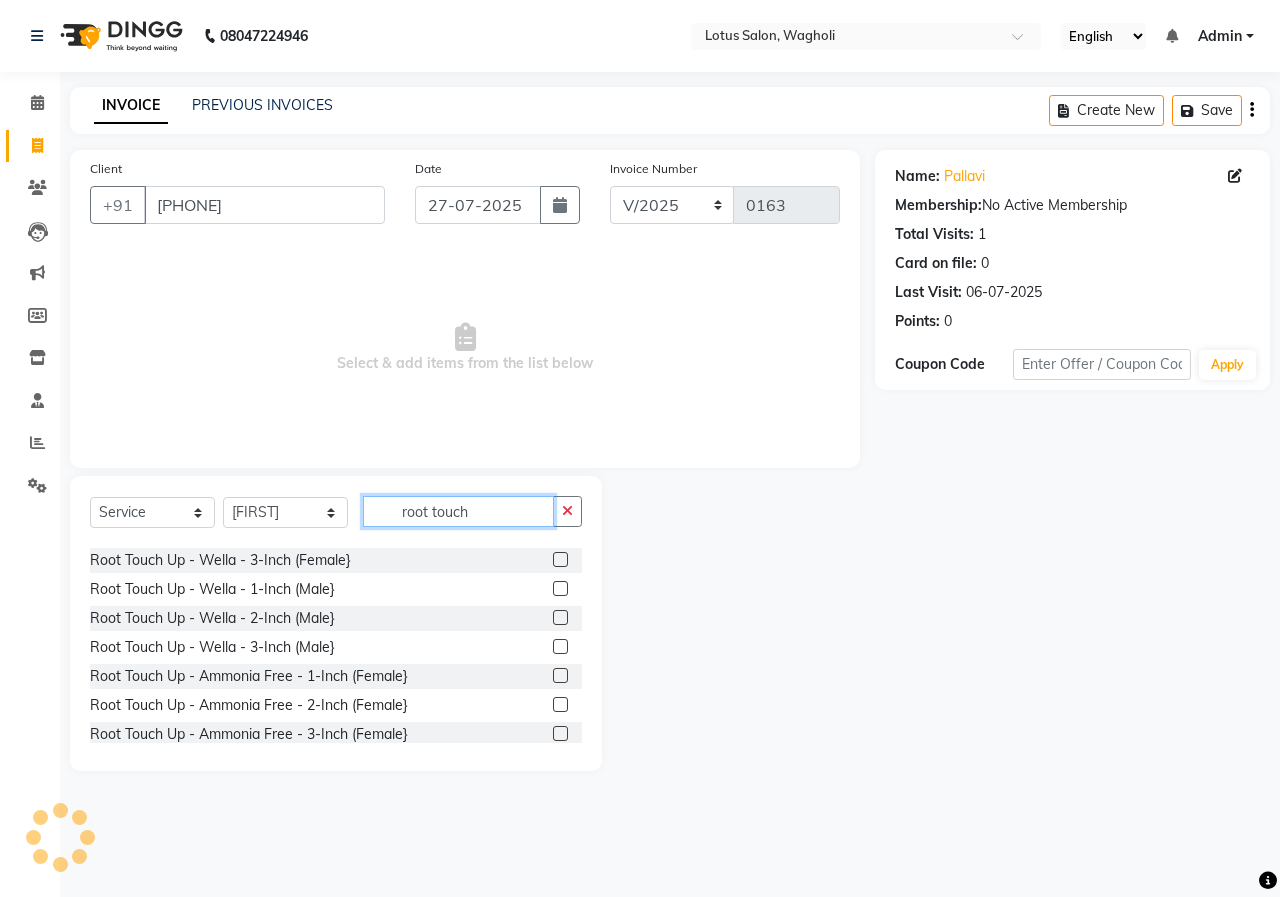 scroll, scrollTop: 100, scrollLeft: 0, axis: vertical 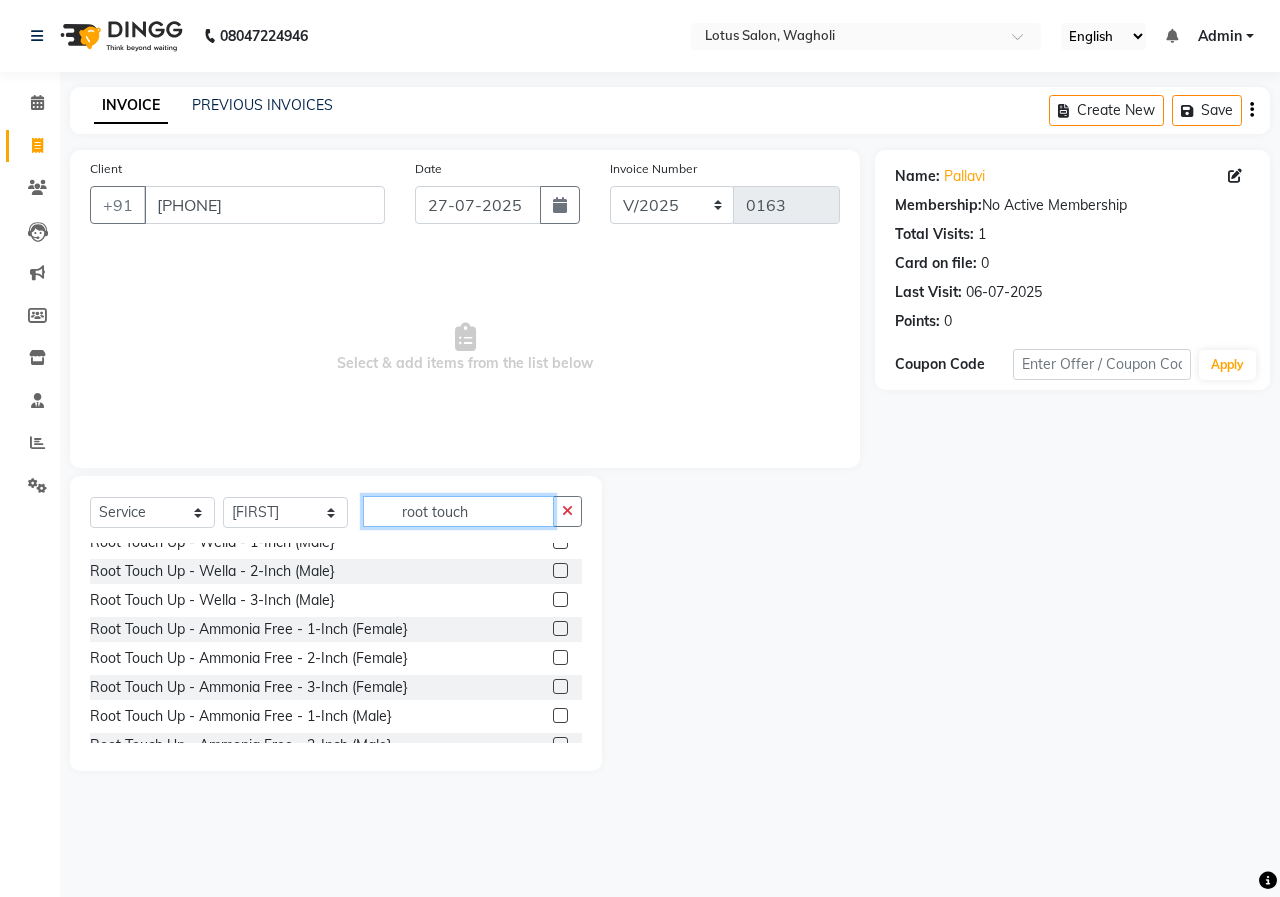 type on "root touch" 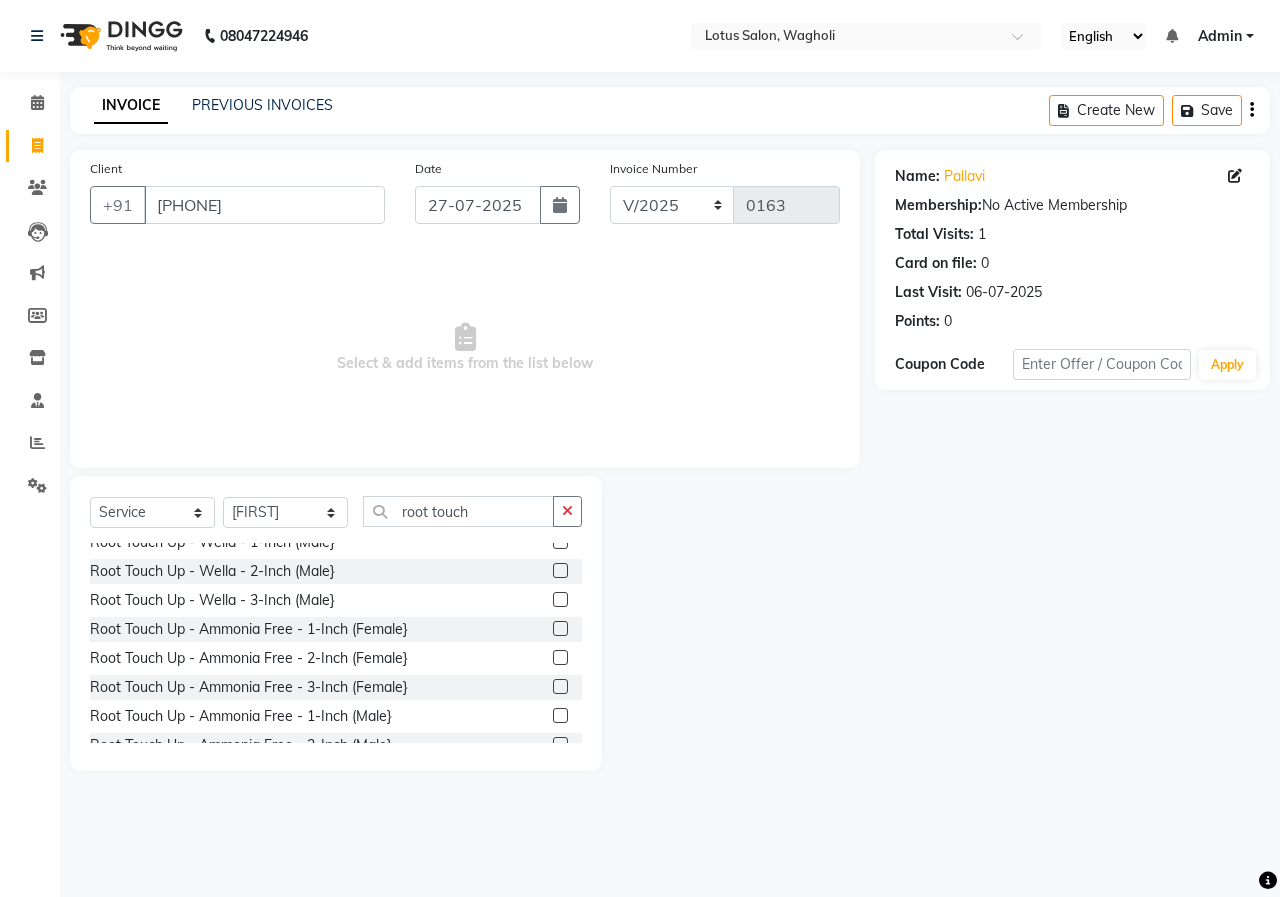 click 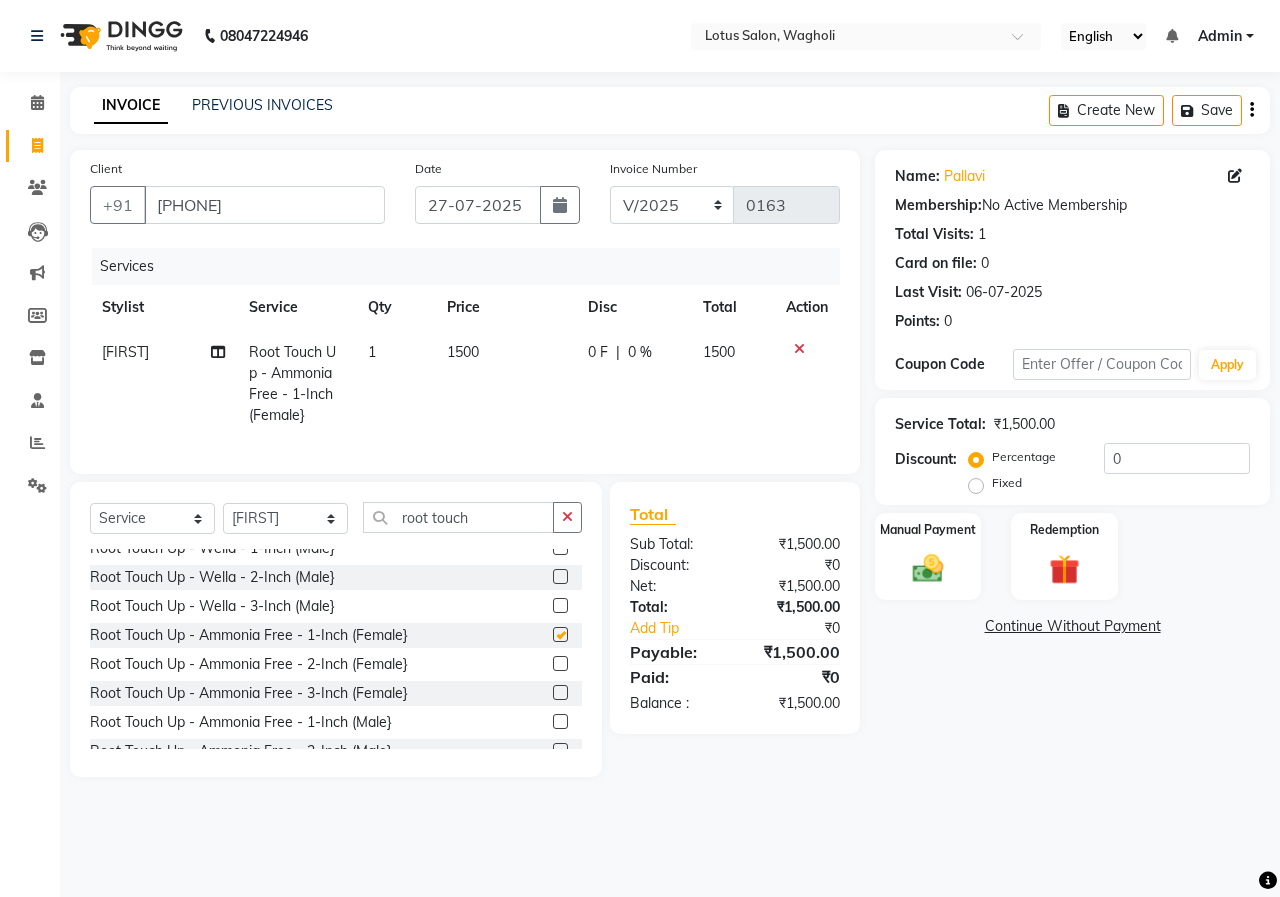 checkbox on "false" 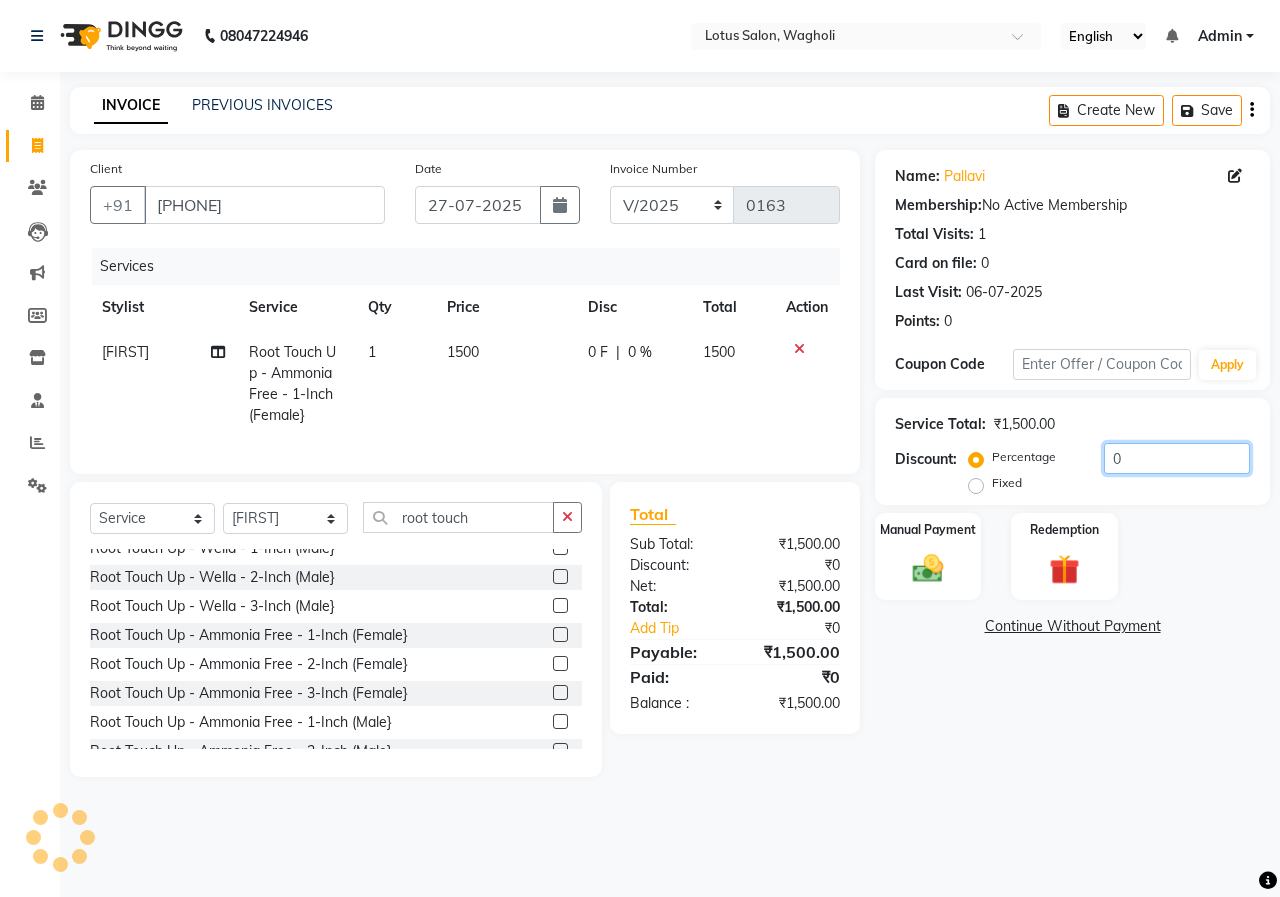 click on "0" 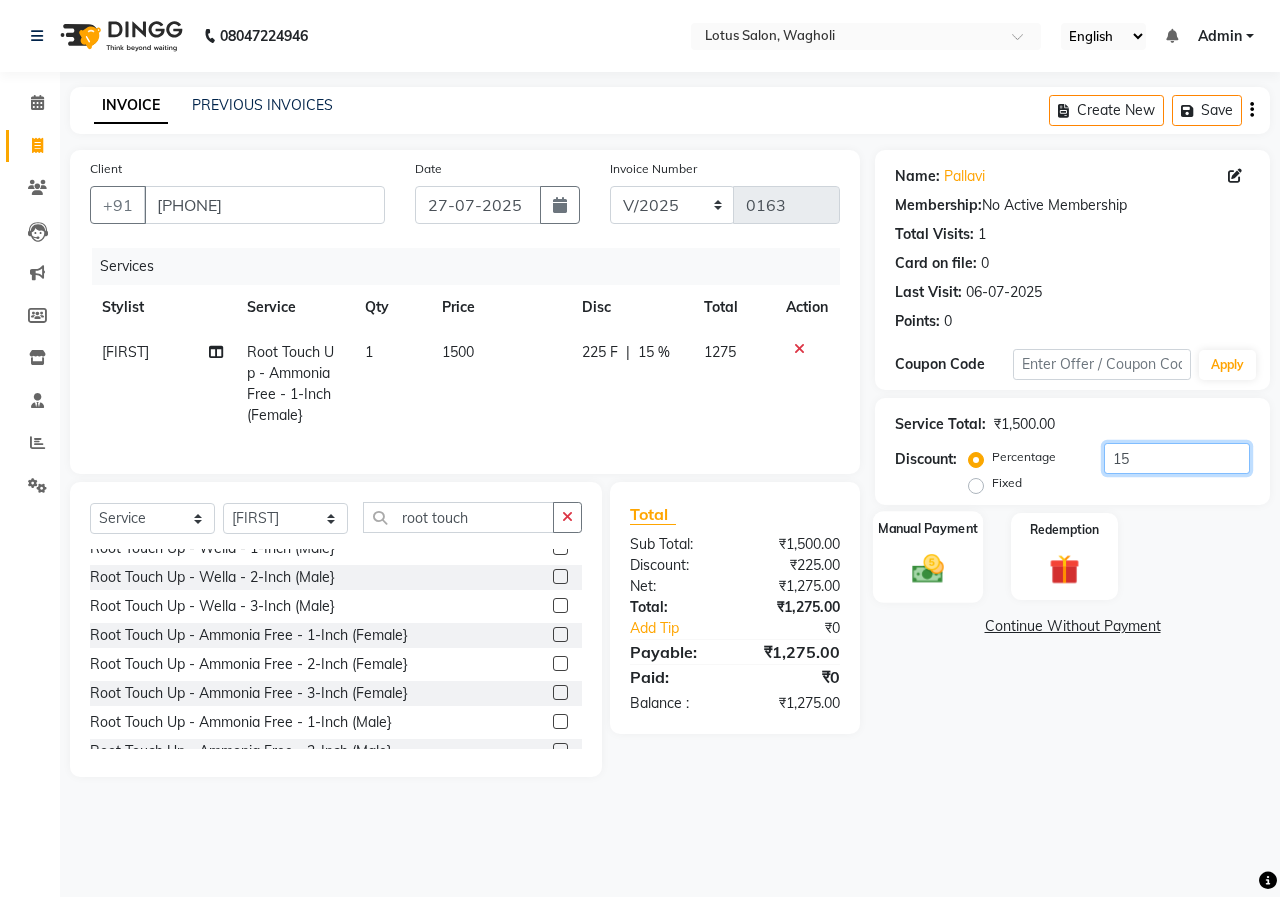 type on "15" 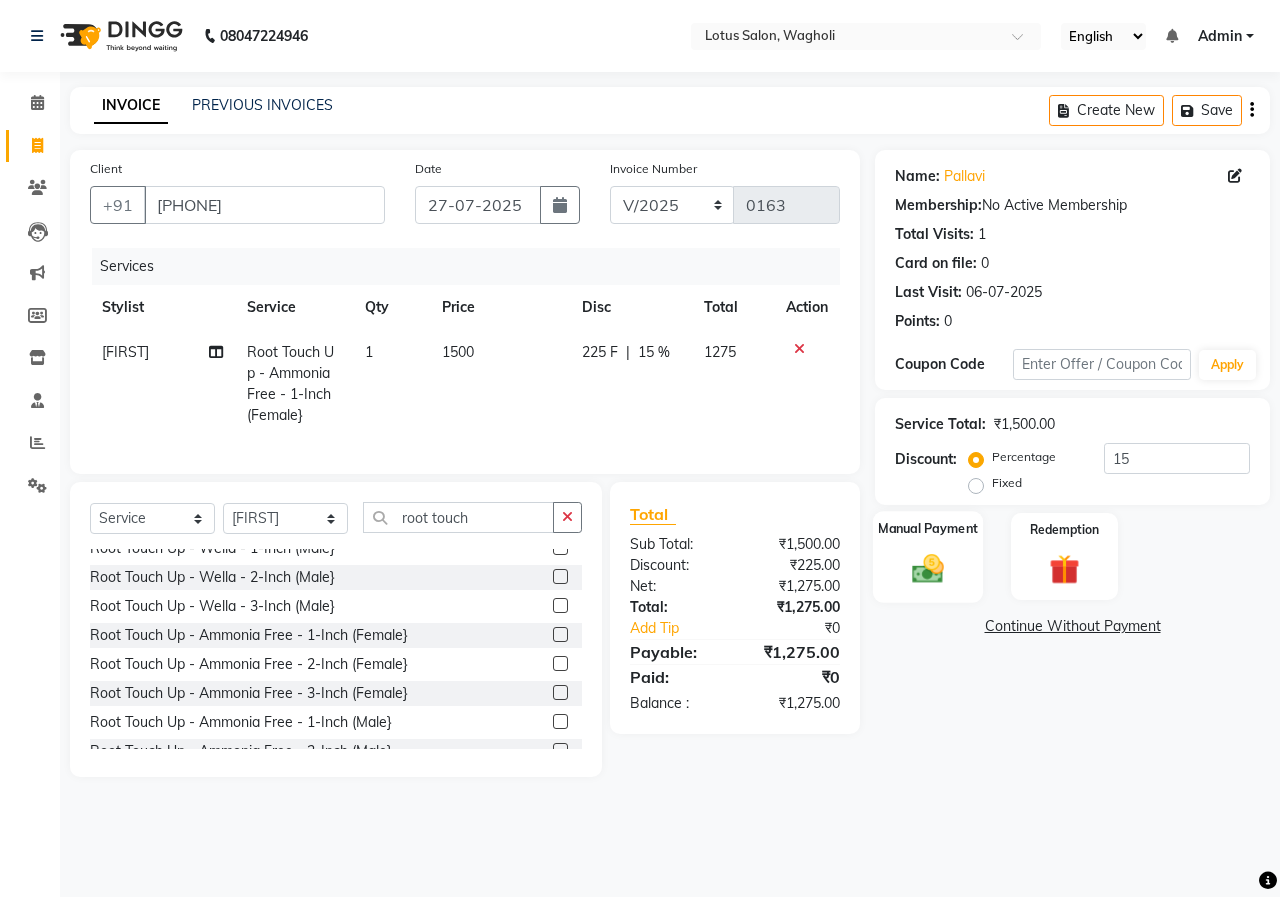click on "Manual Payment" 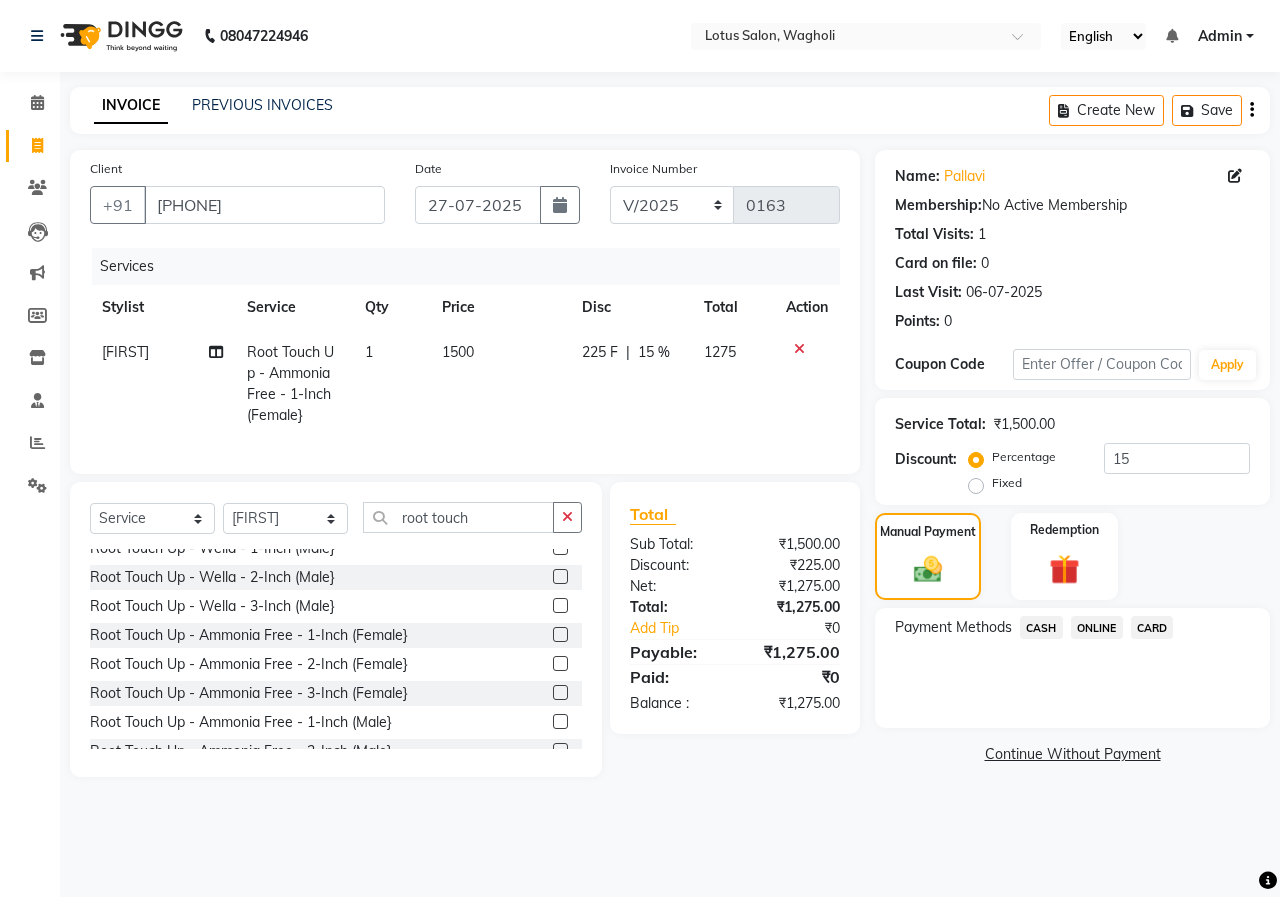 click on "ONLINE" 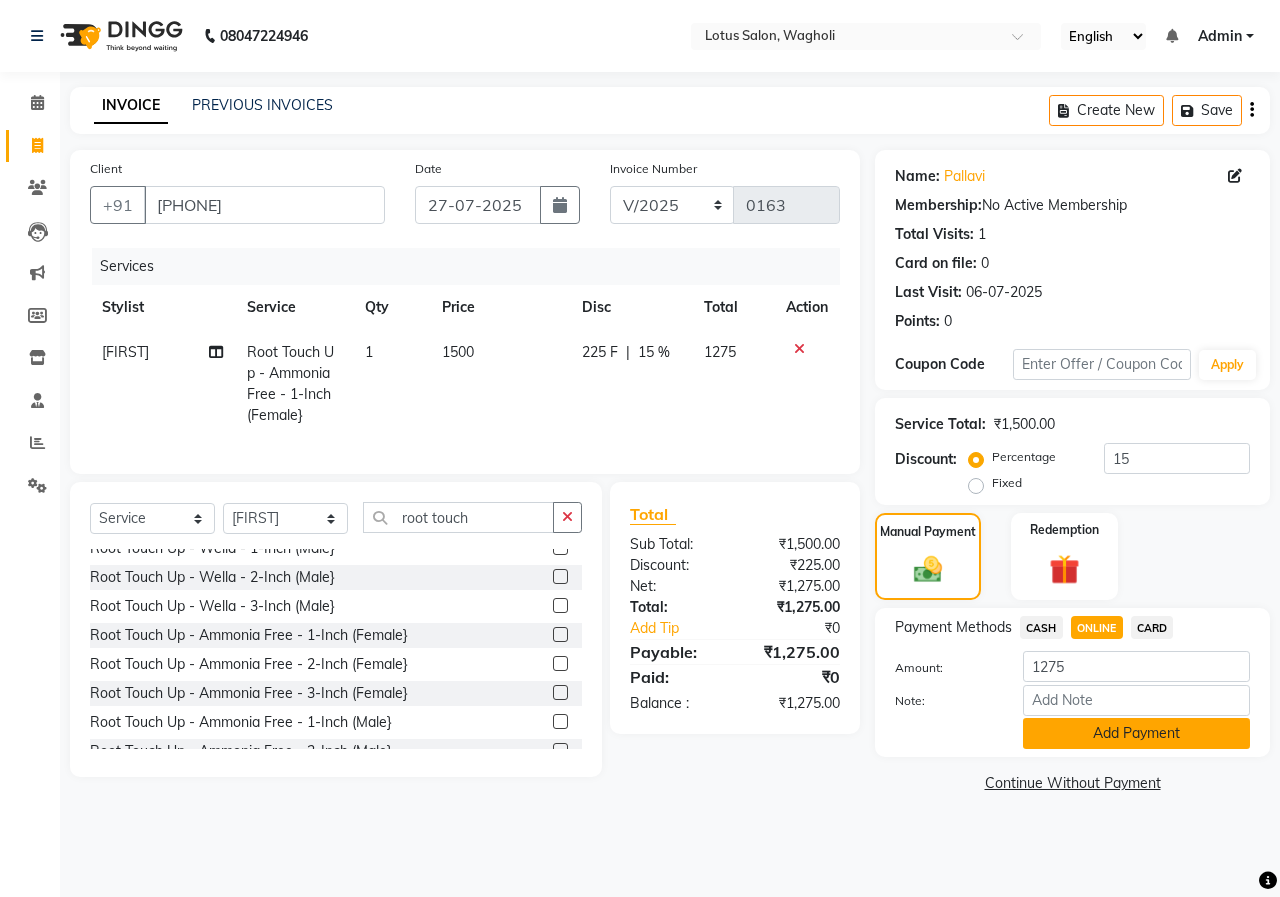 click on "Add Payment" 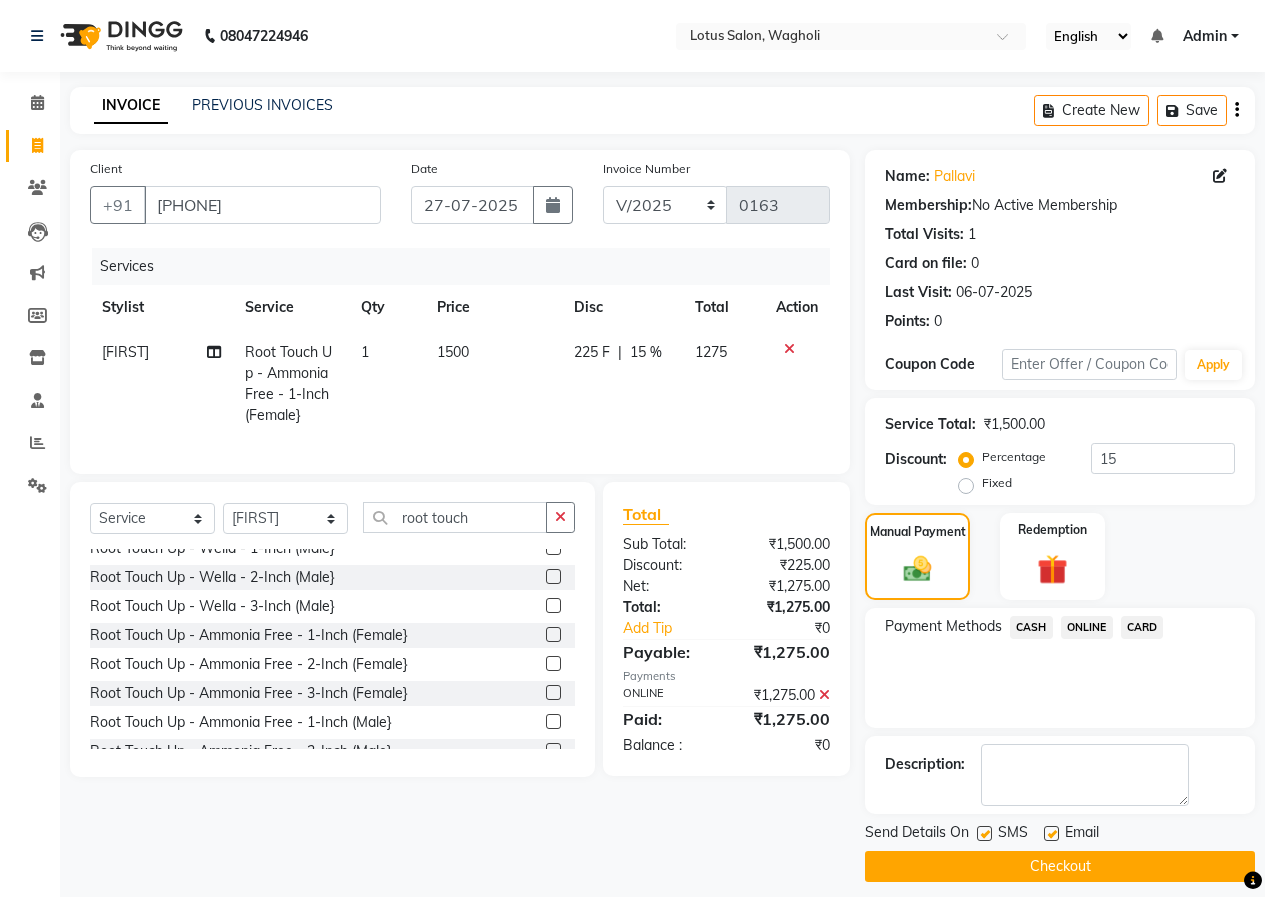 drag, startPoint x: 984, startPoint y: 832, endPoint x: 1006, endPoint y: 824, distance: 23.409399 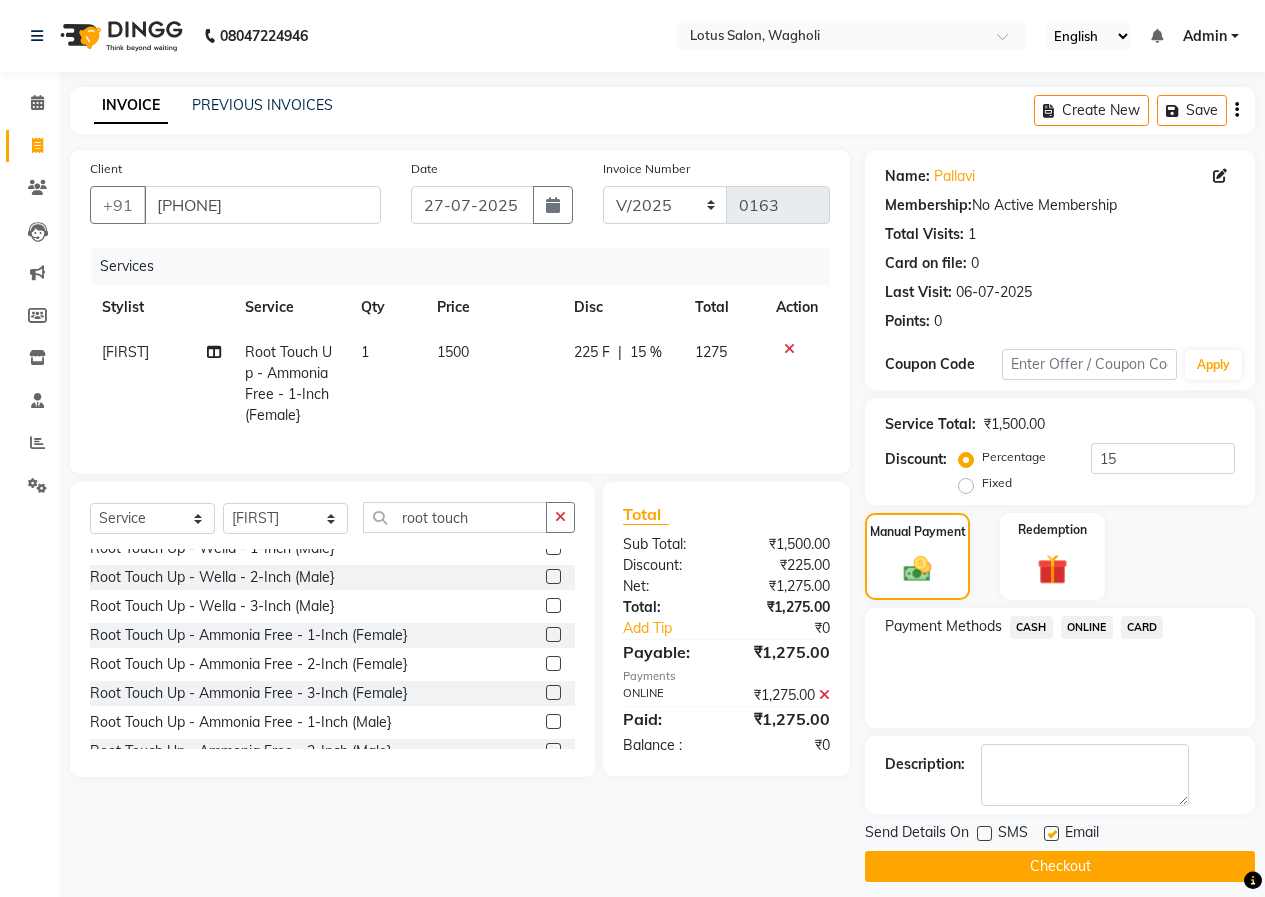 click 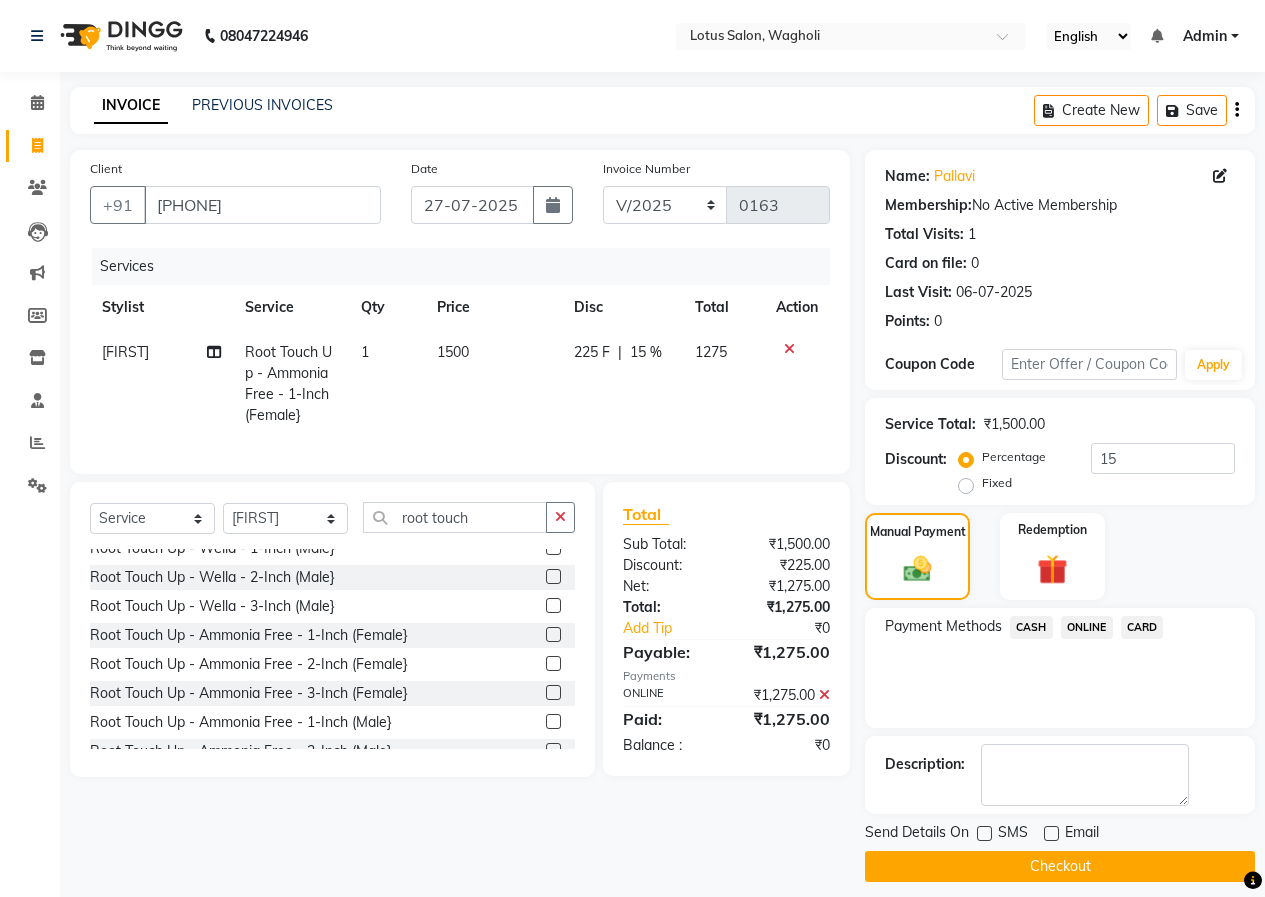 click on "Checkout" 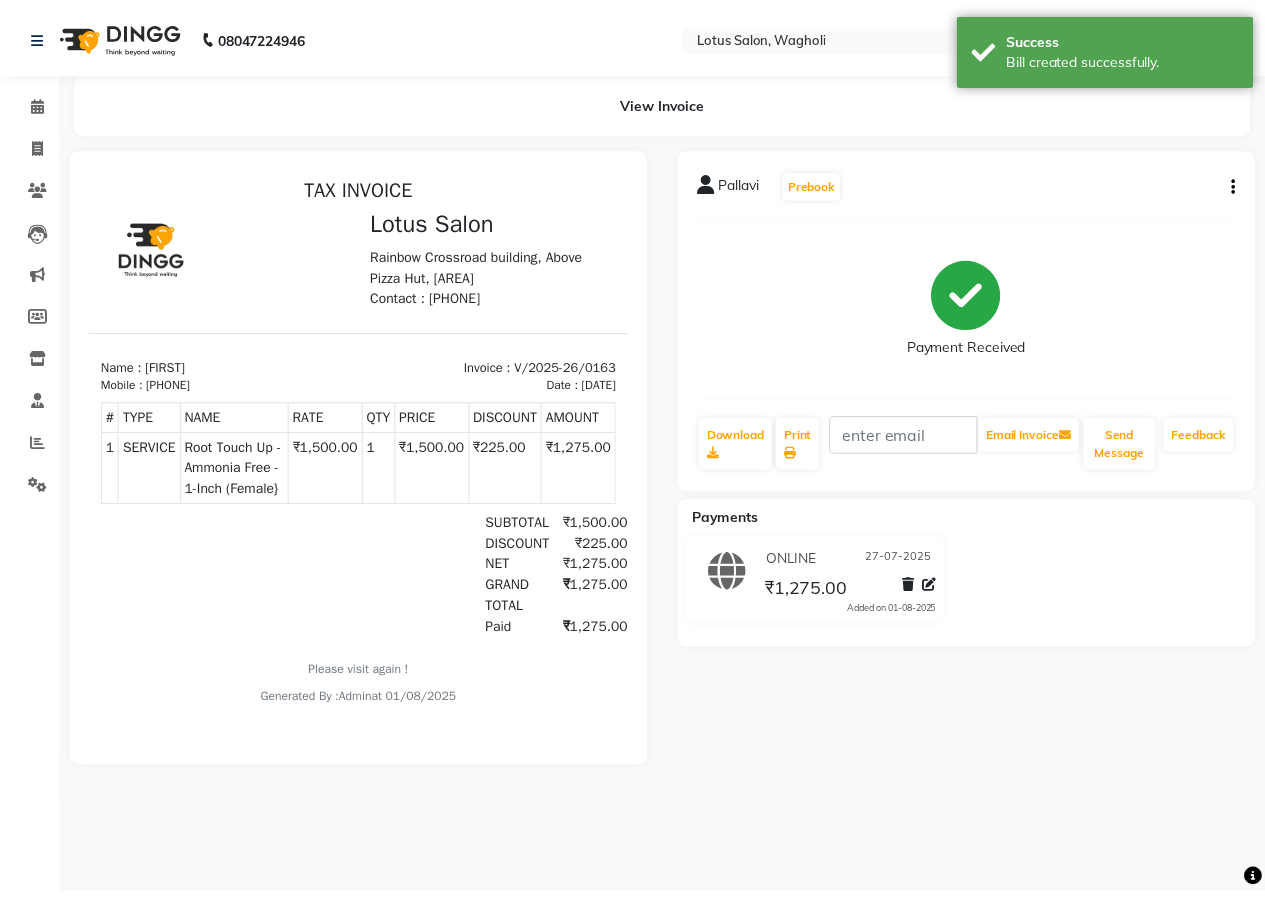 scroll, scrollTop: 0, scrollLeft: 0, axis: both 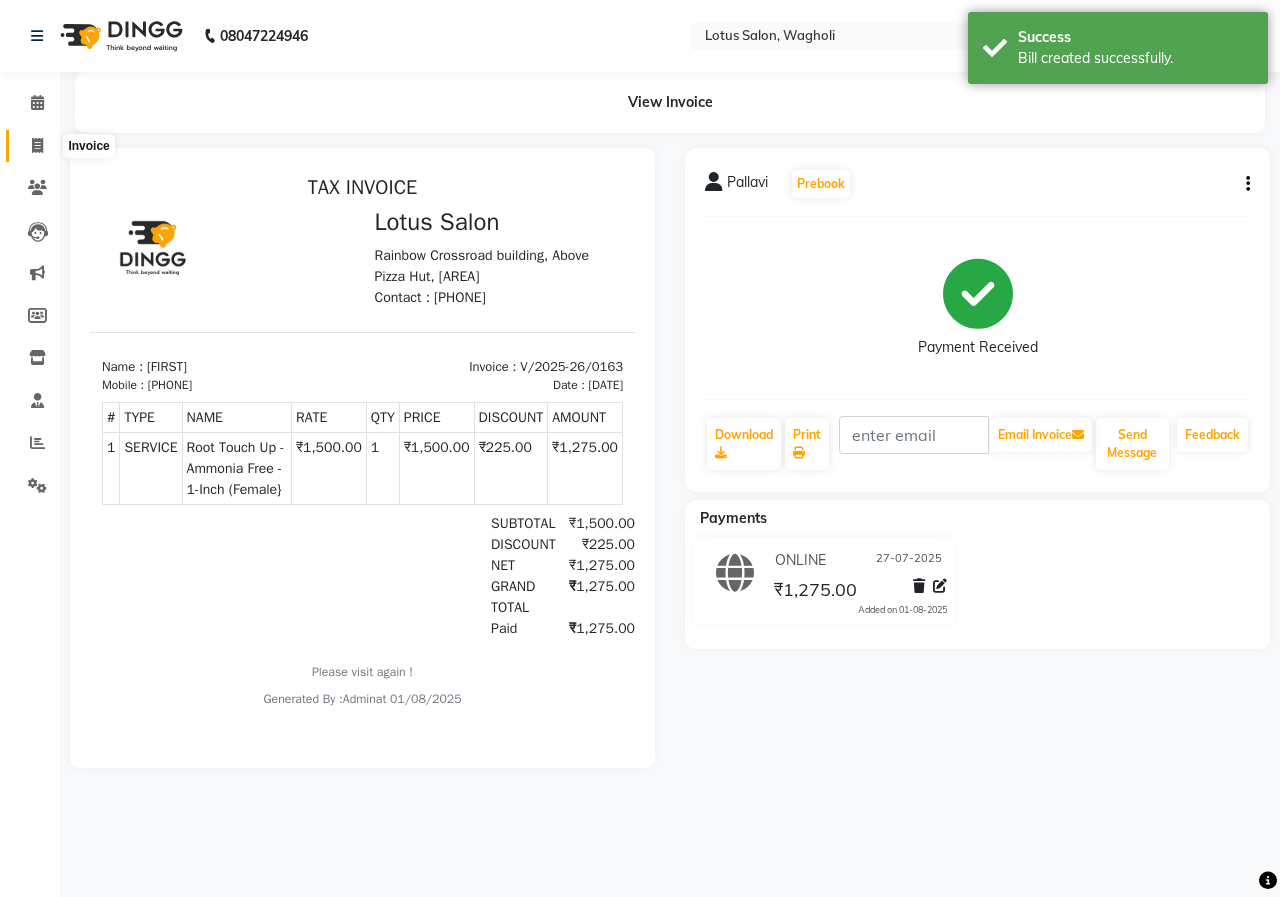 click 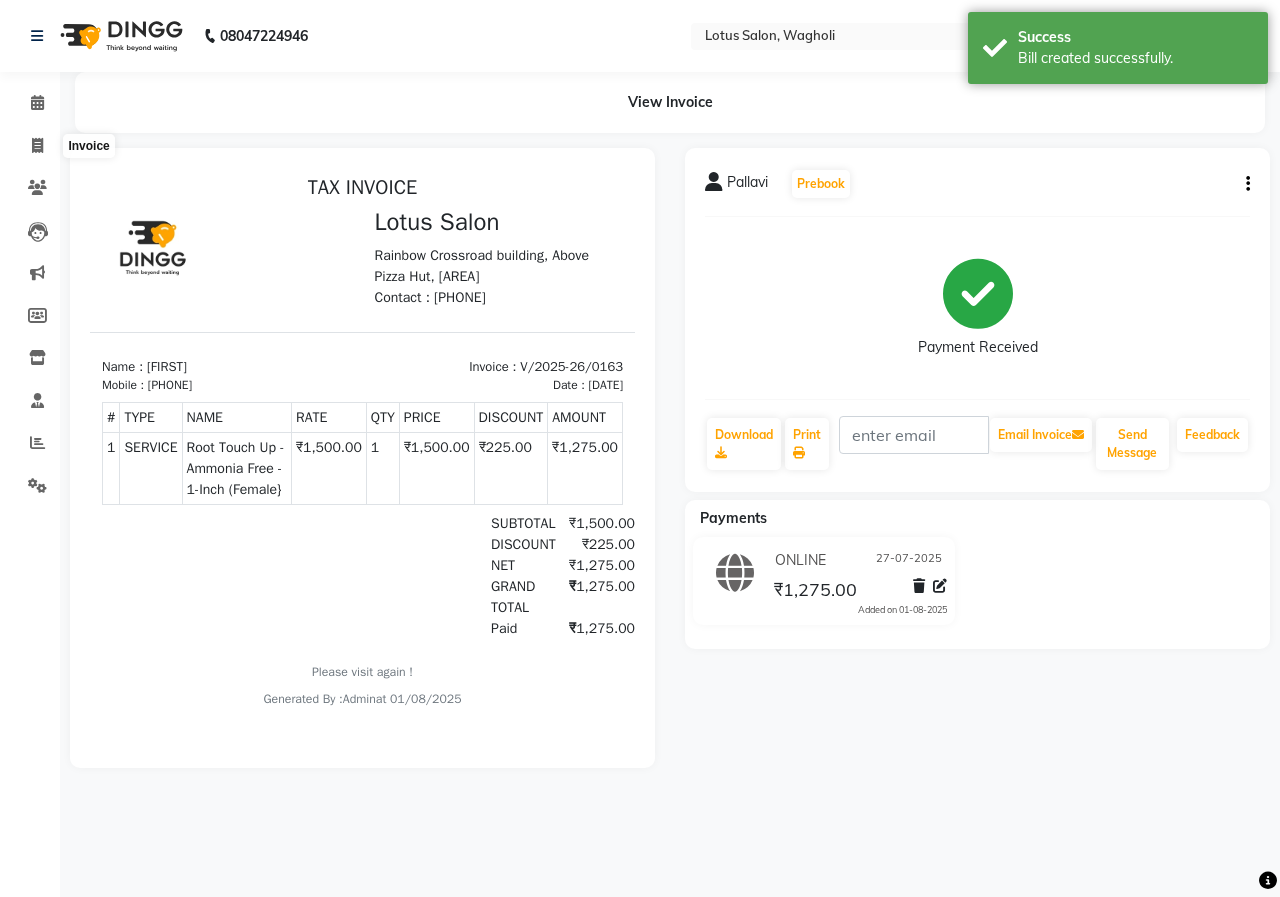 select on "8290" 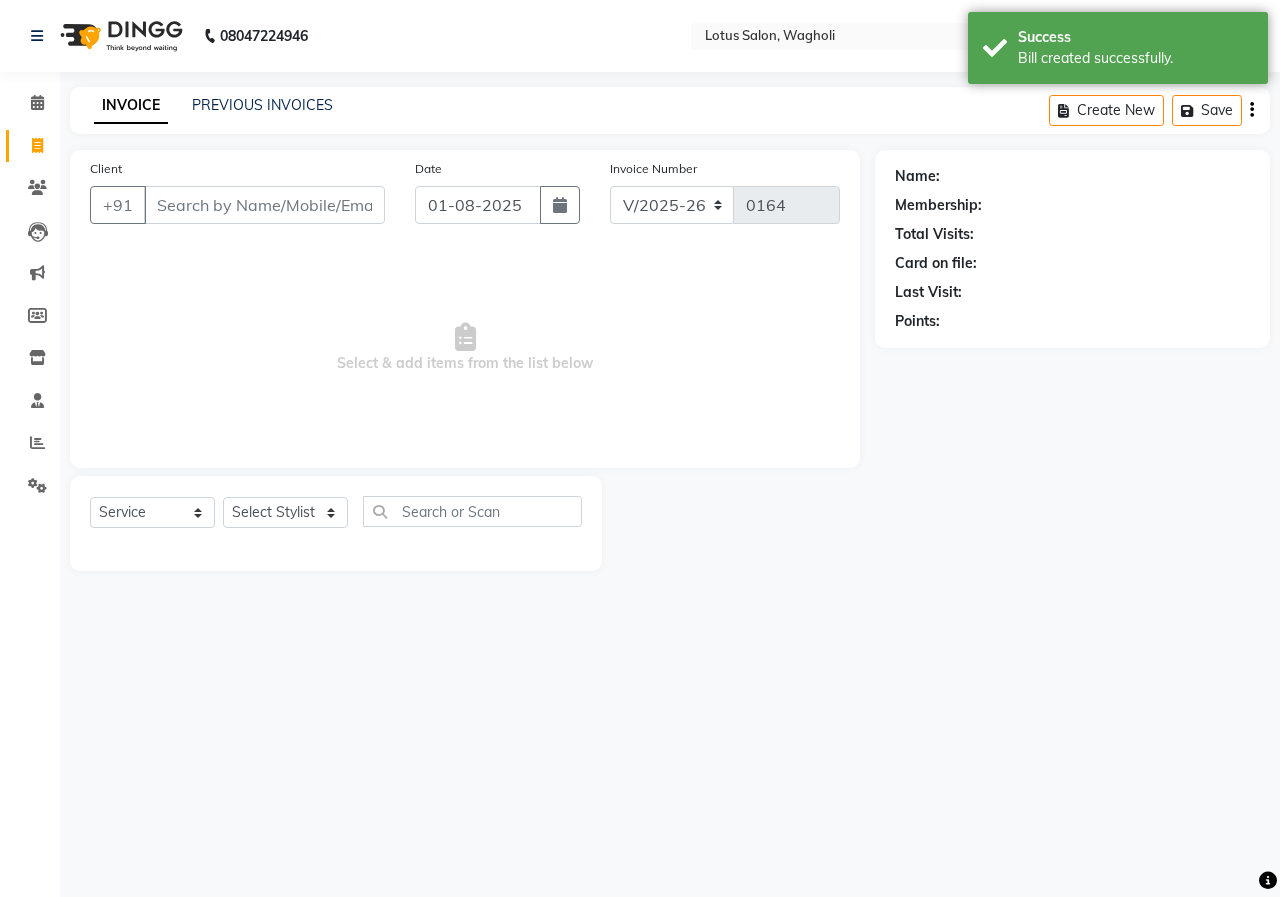 click on "Client" at bounding box center (264, 205) 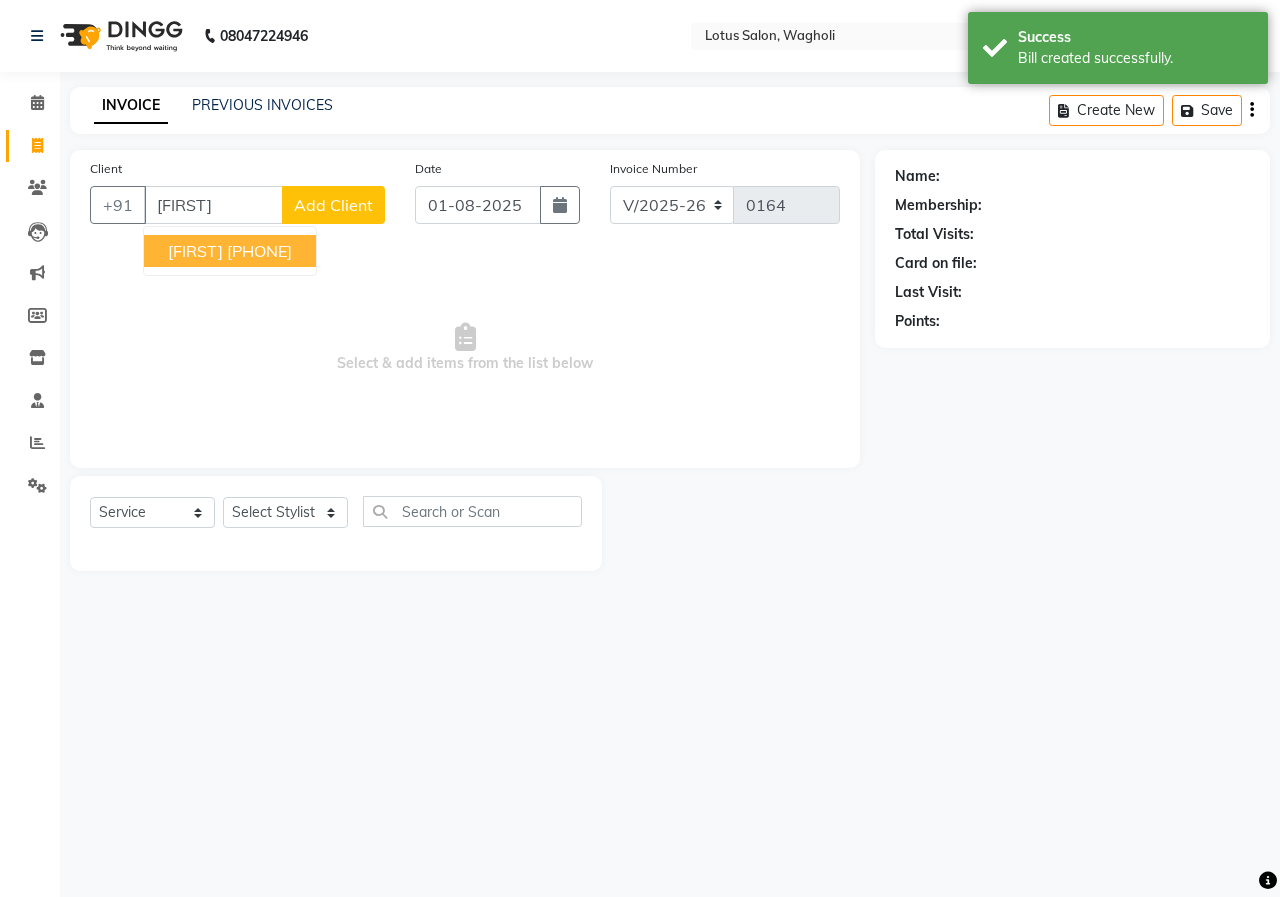click on "[PHONE]" at bounding box center (259, 251) 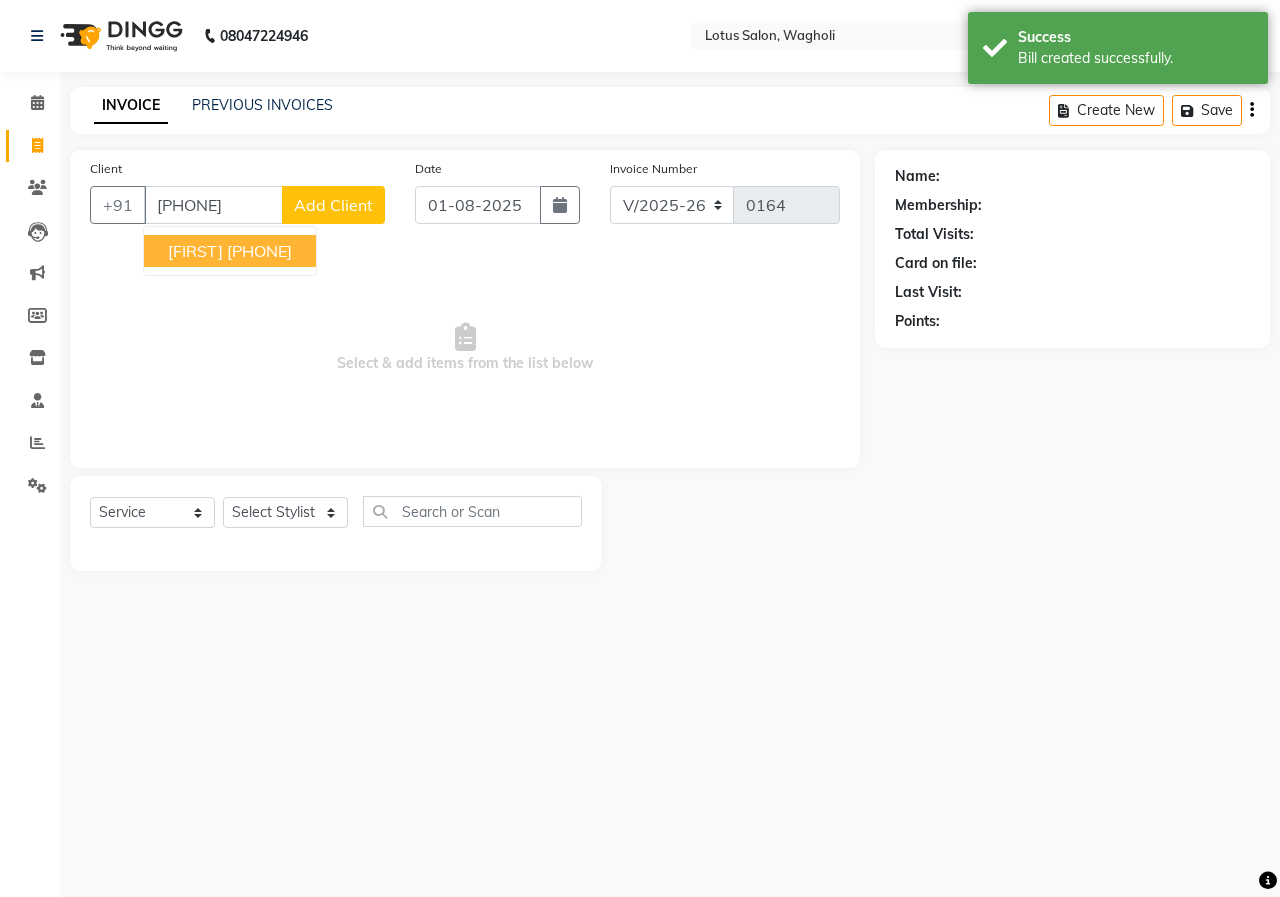 type on "[PHONE]" 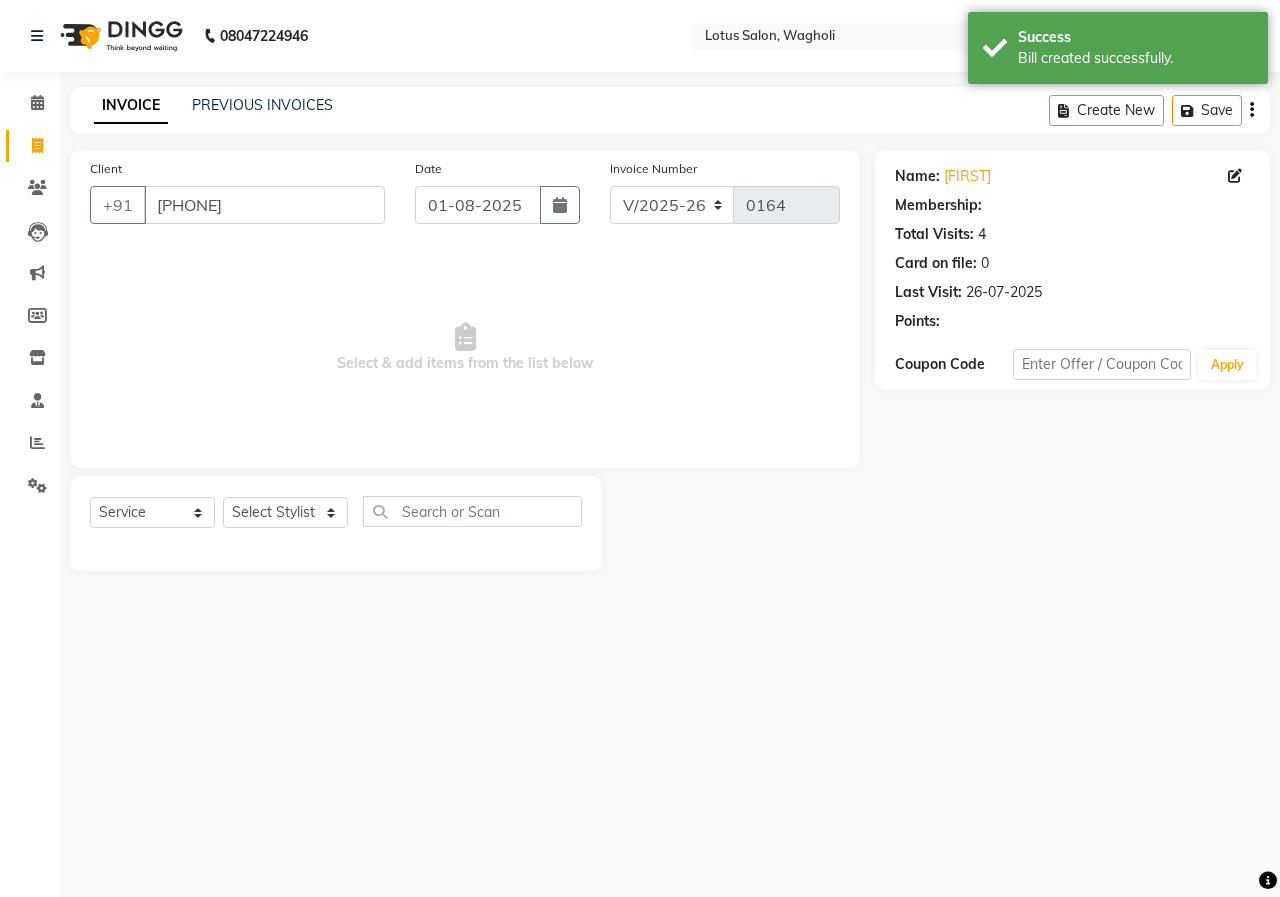 select on "1: Object" 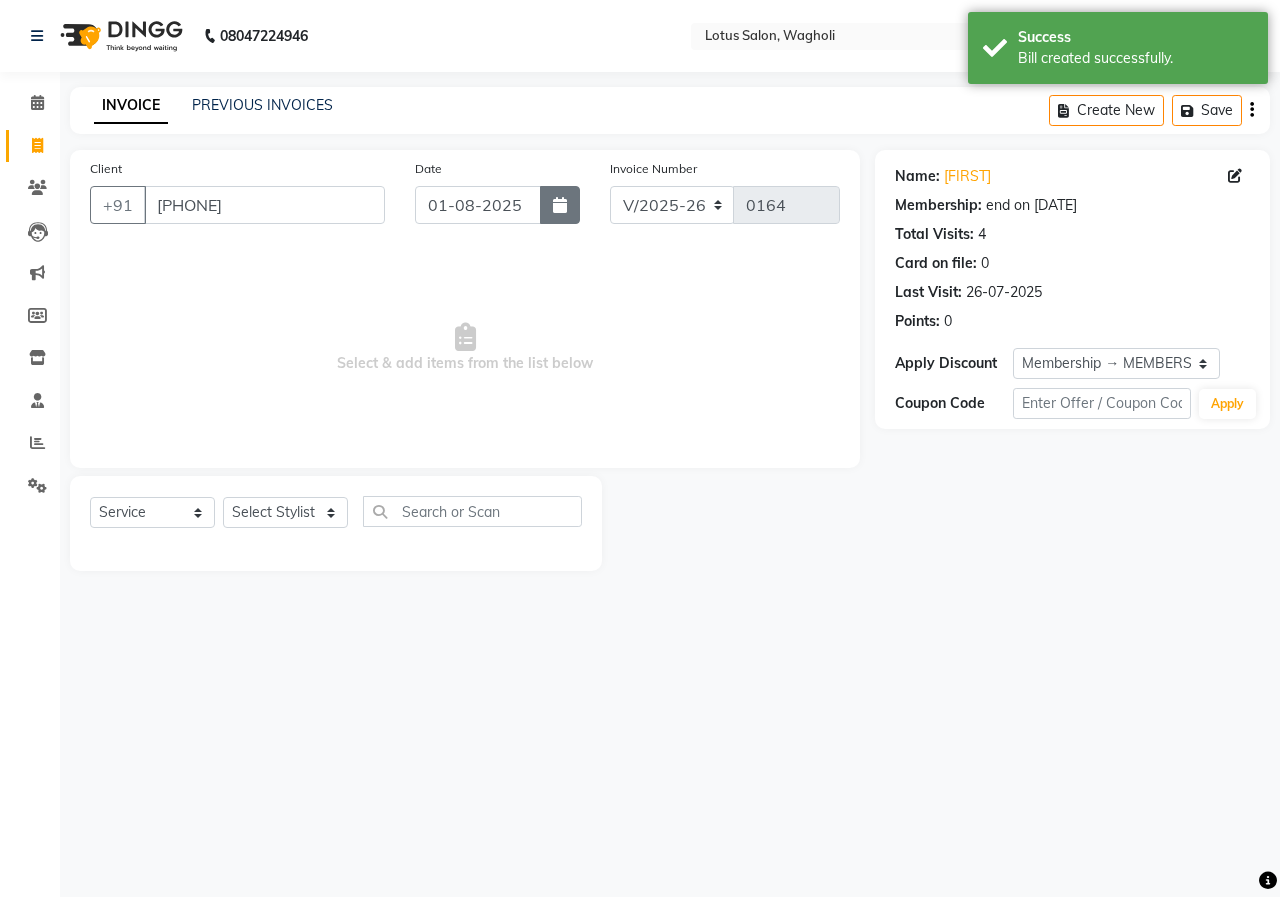 drag, startPoint x: 553, startPoint y: 204, endPoint x: 557, endPoint y: 218, distance: 14.56022 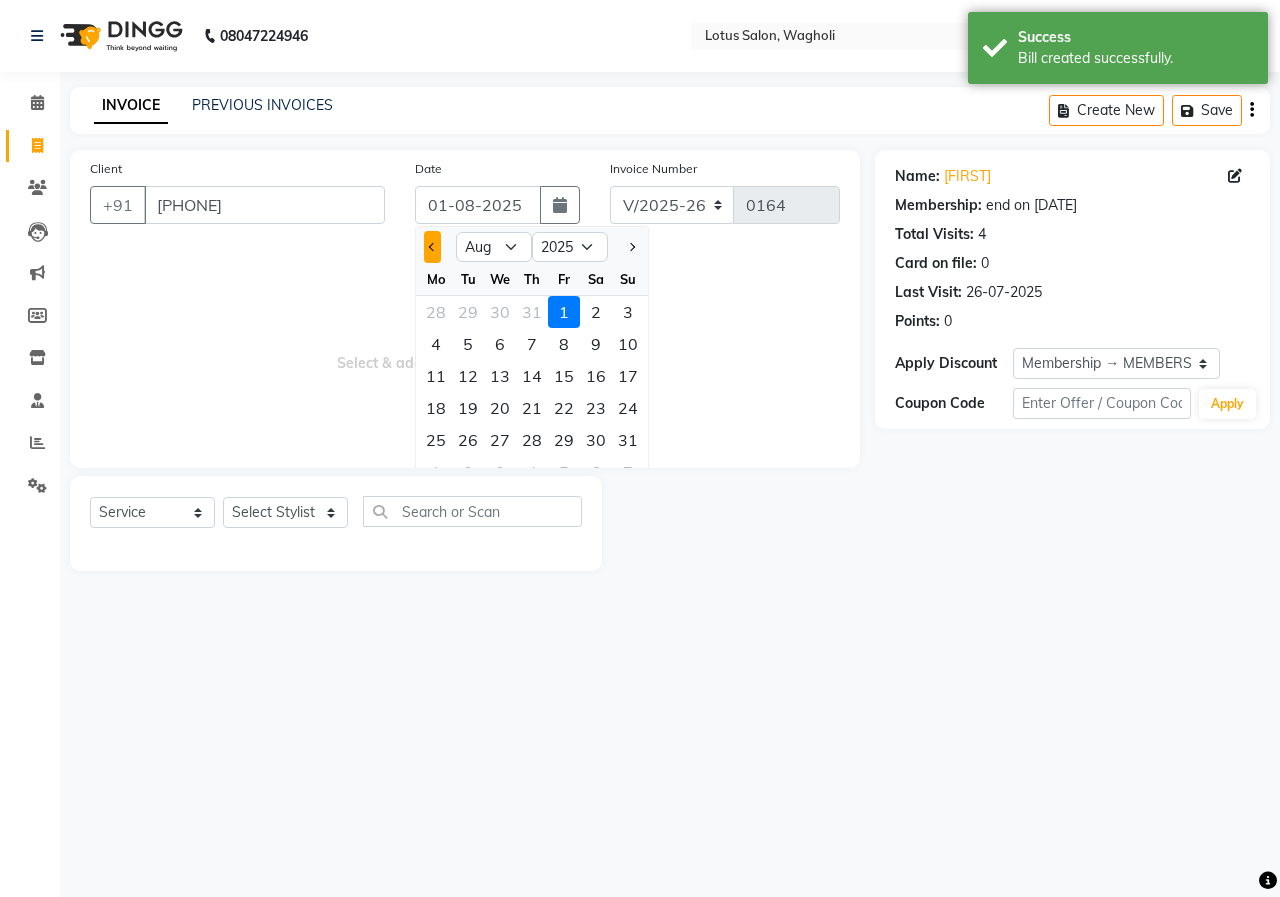 drag, startPoint x: 428, startPoint y: 243, endPoint x: 583, endPoint y: 364, distance: 196.63672 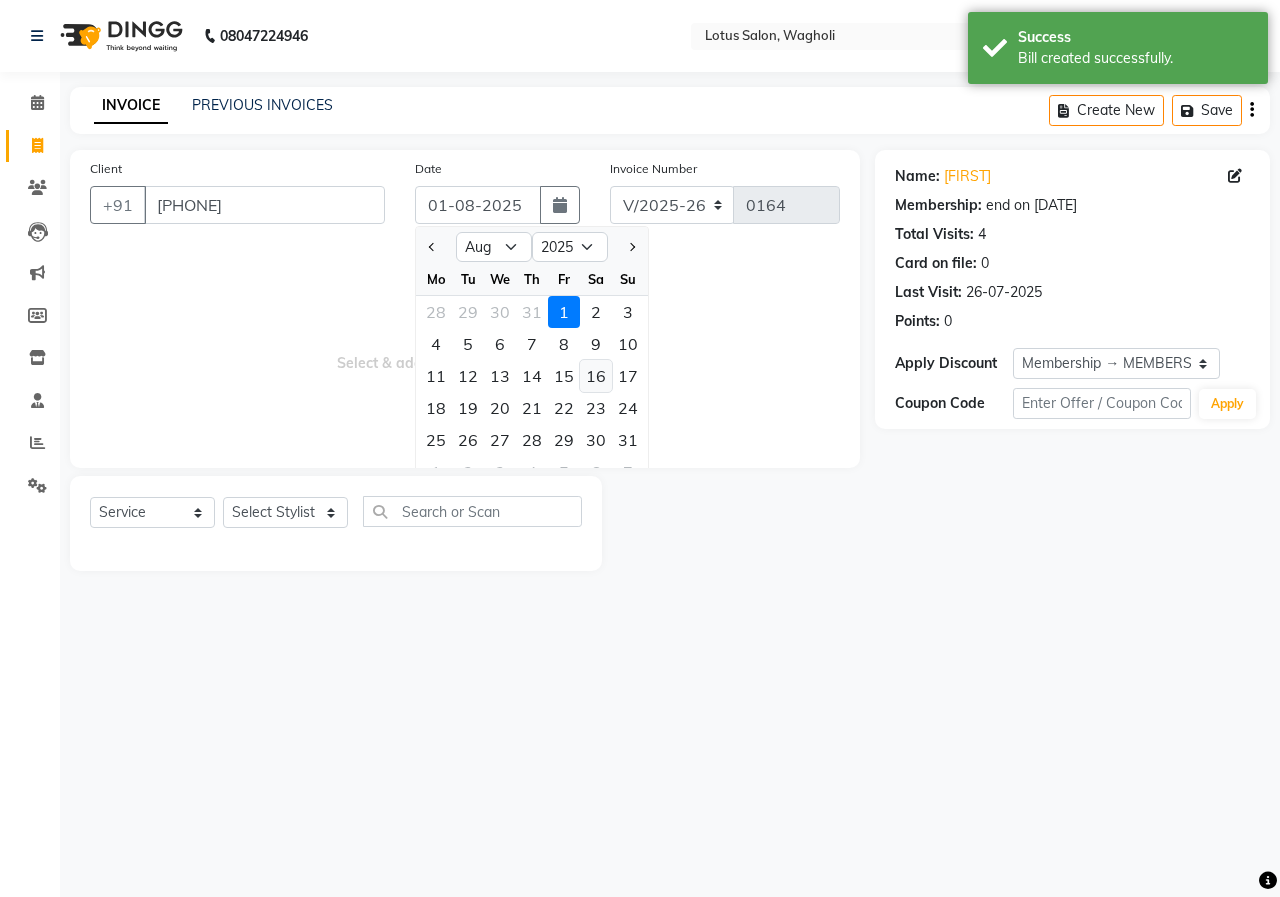 click 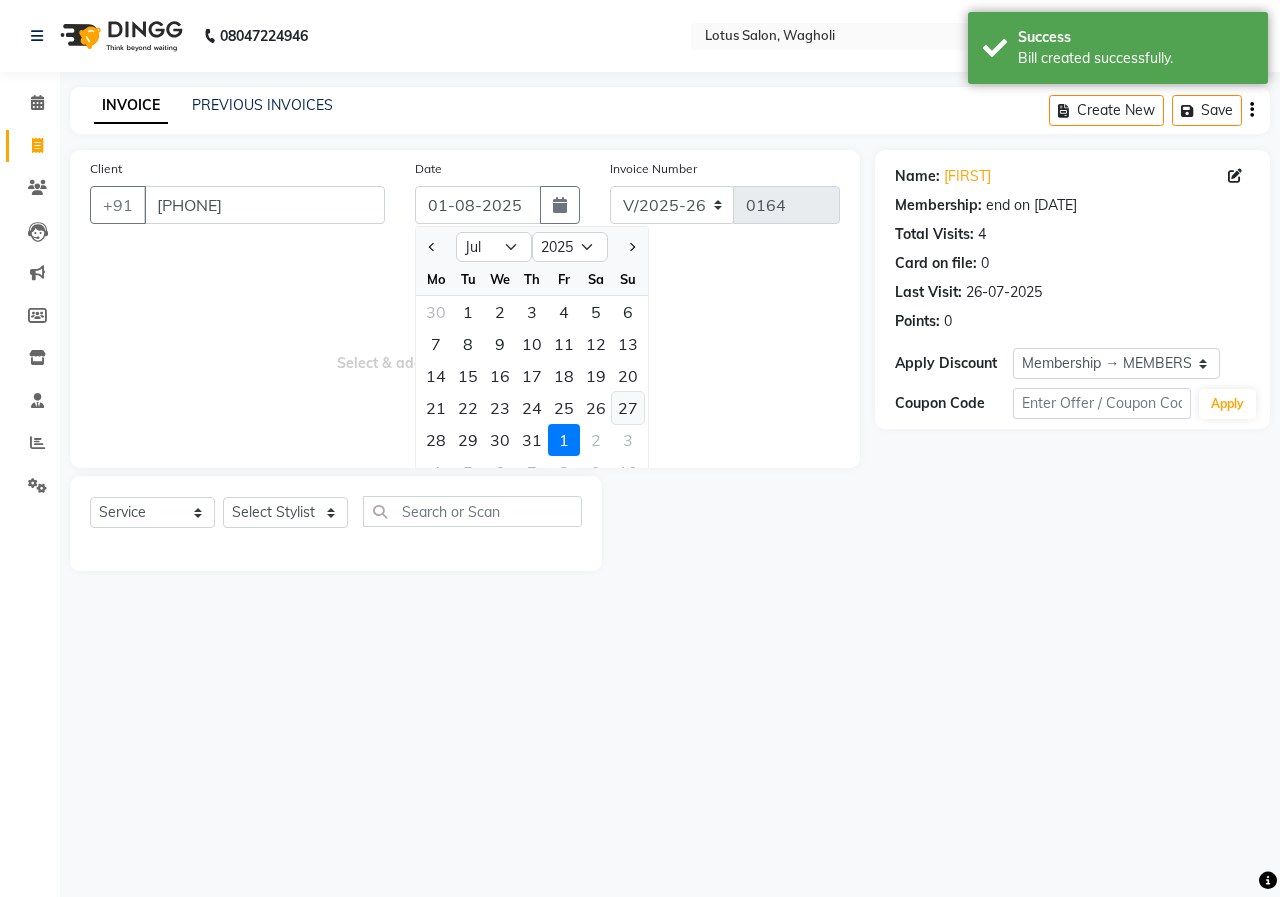 click on "27" 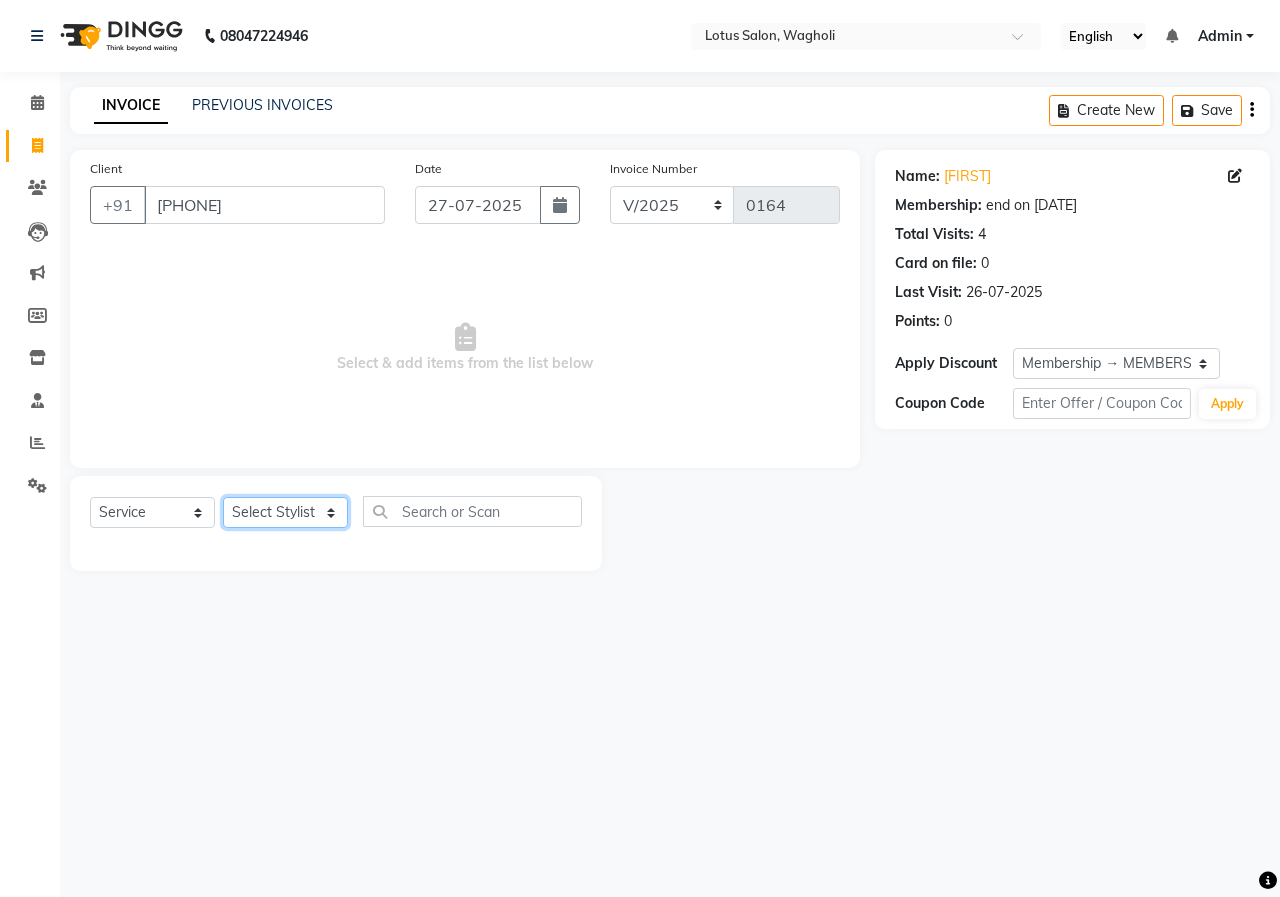 click on "Select Stylist [FIRST_NAME] [FIRST_NAME] [FIRST_NAME] [FIRST_NAME] [FIRST_NAME]" 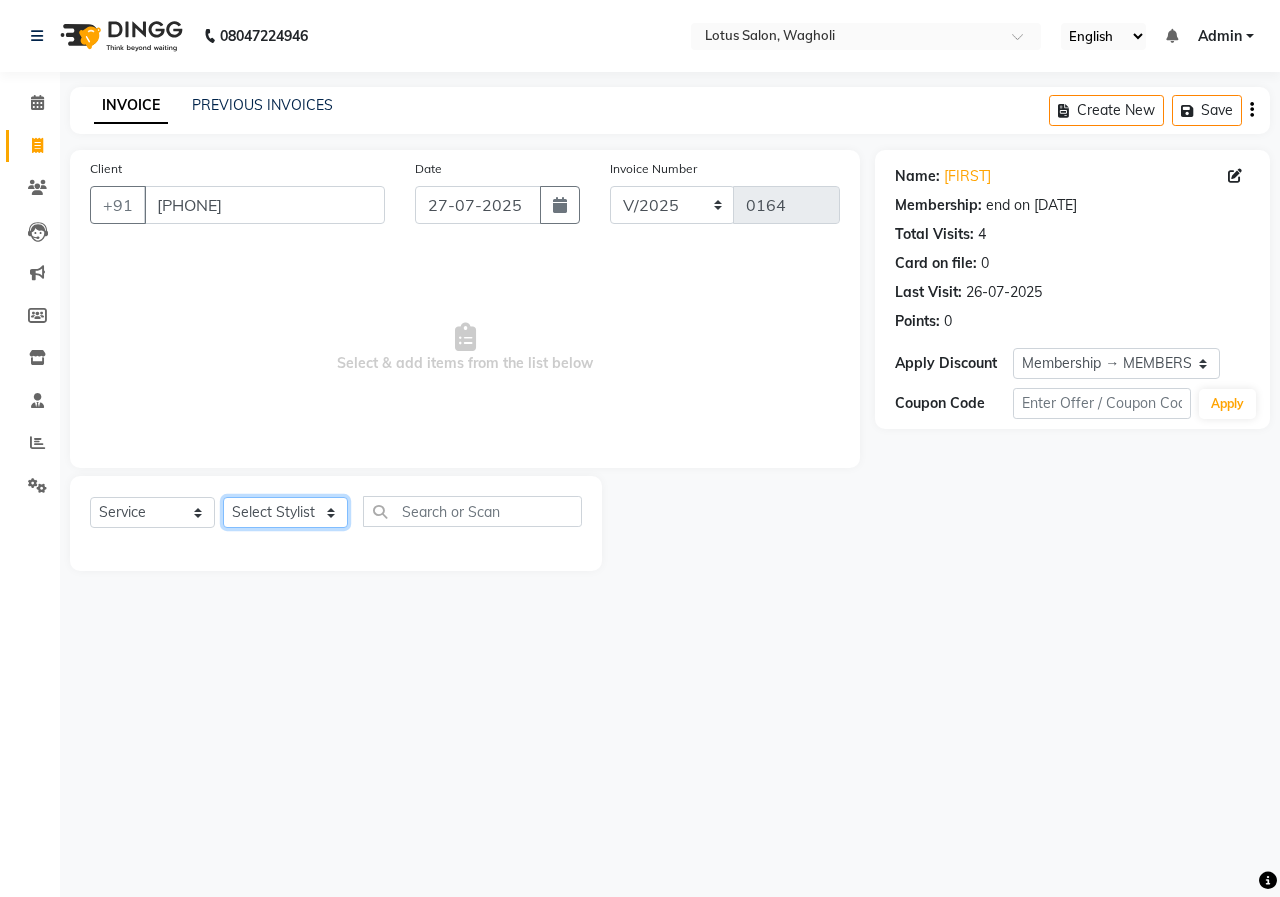 select on "80347" 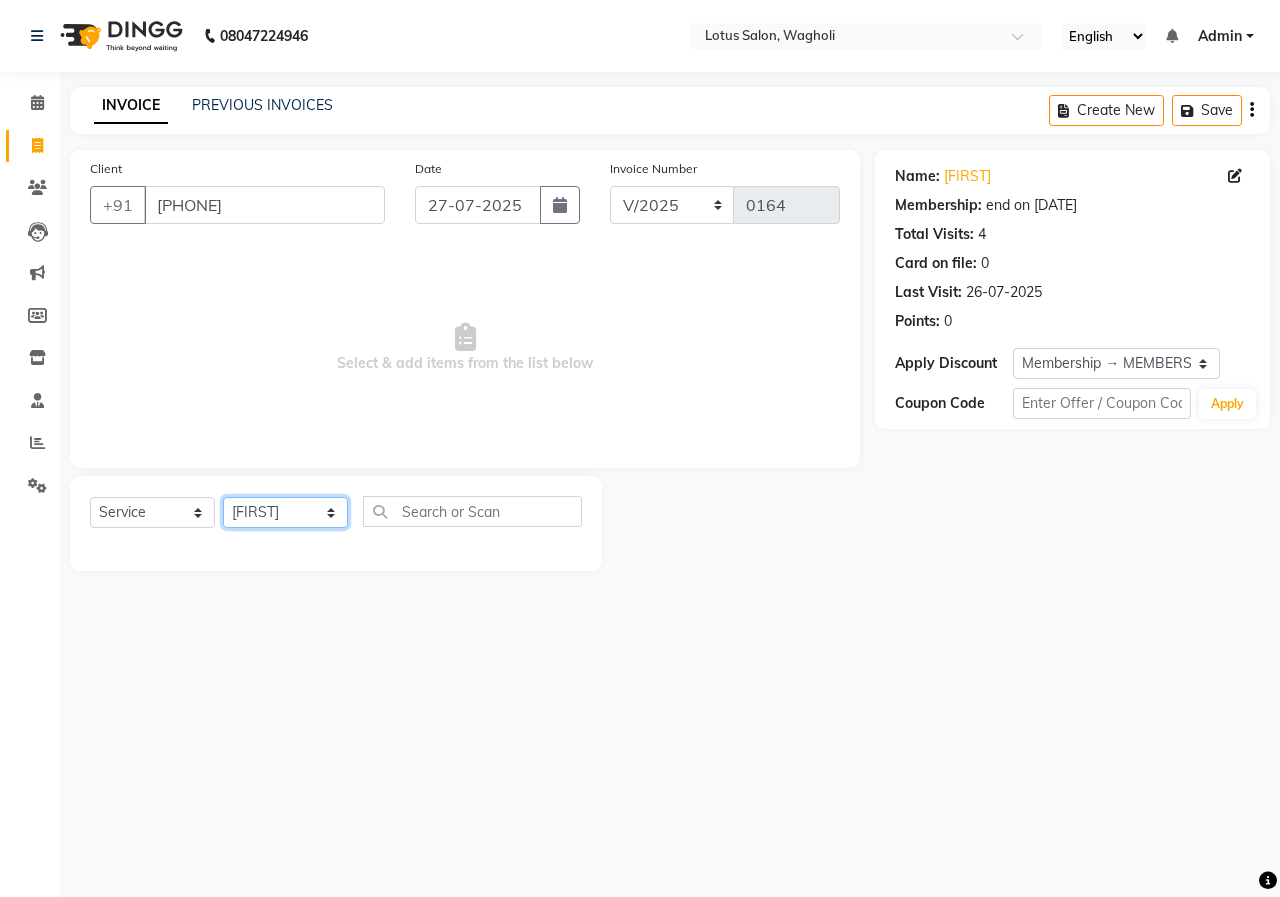 click on "Select Stylist [FIRST_NAME] [FIRST_NAME] [FIRST_NAME] [FIRST_NAME] [FIRST_NAME]" 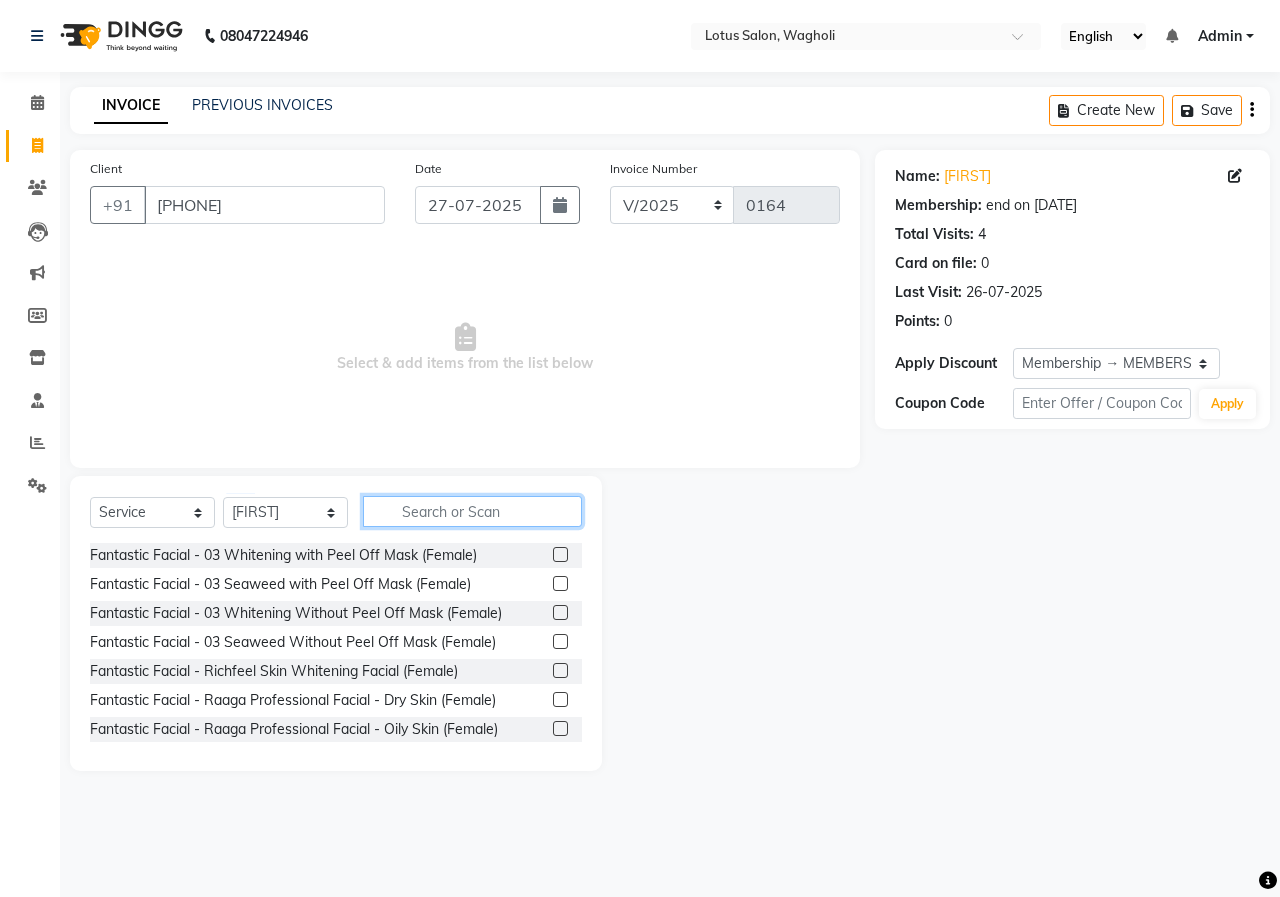 click 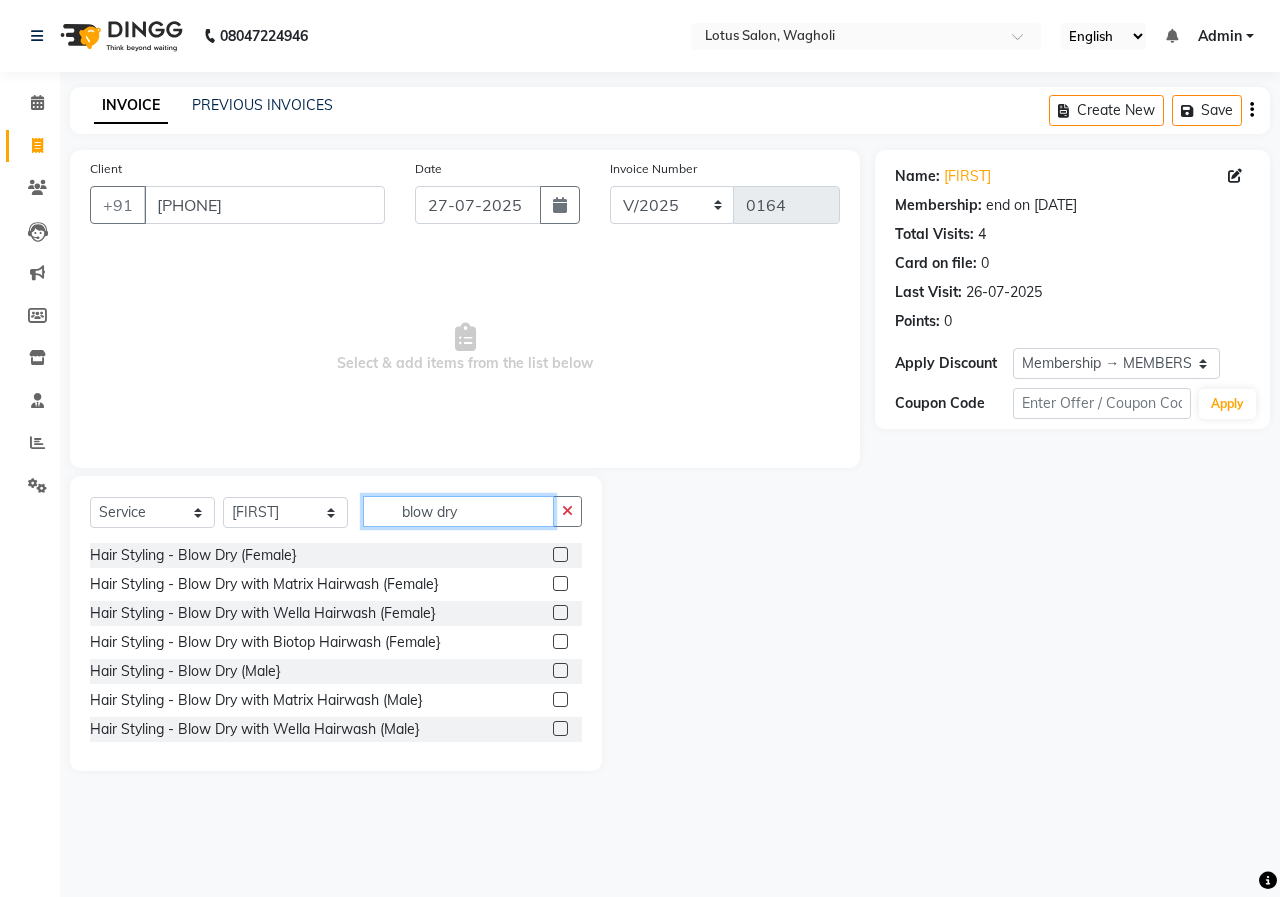 type on "blow dry" 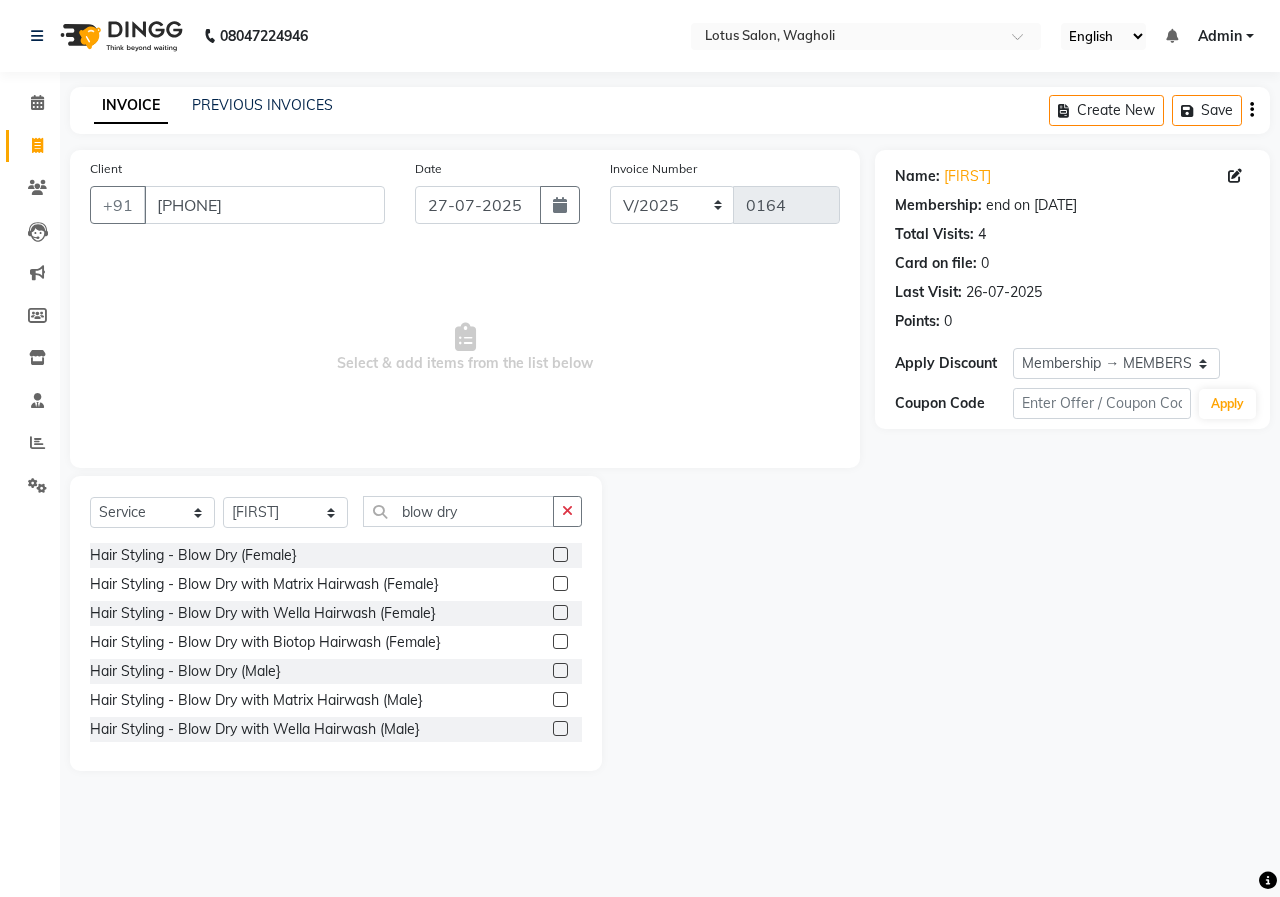 click 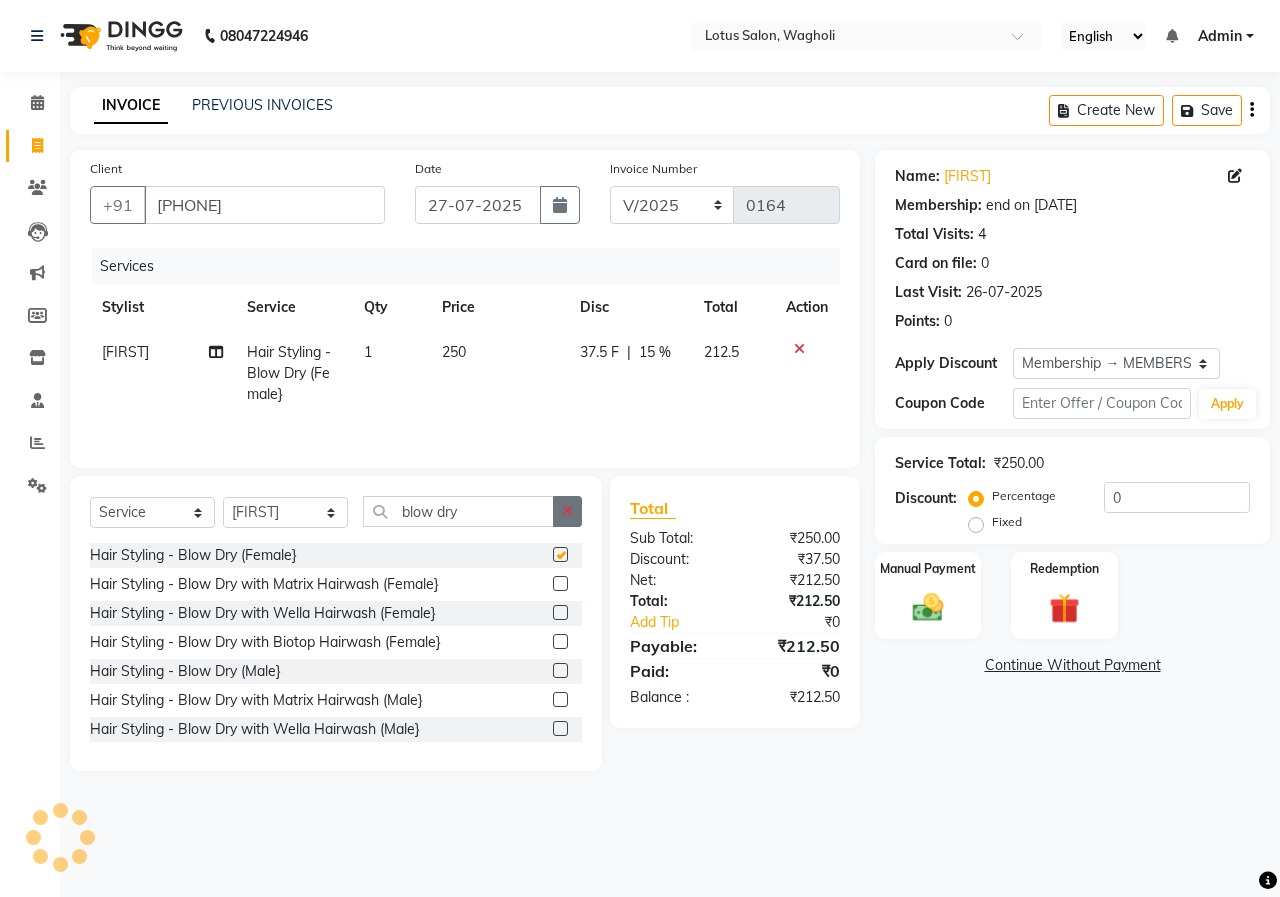 checkbox on "false" 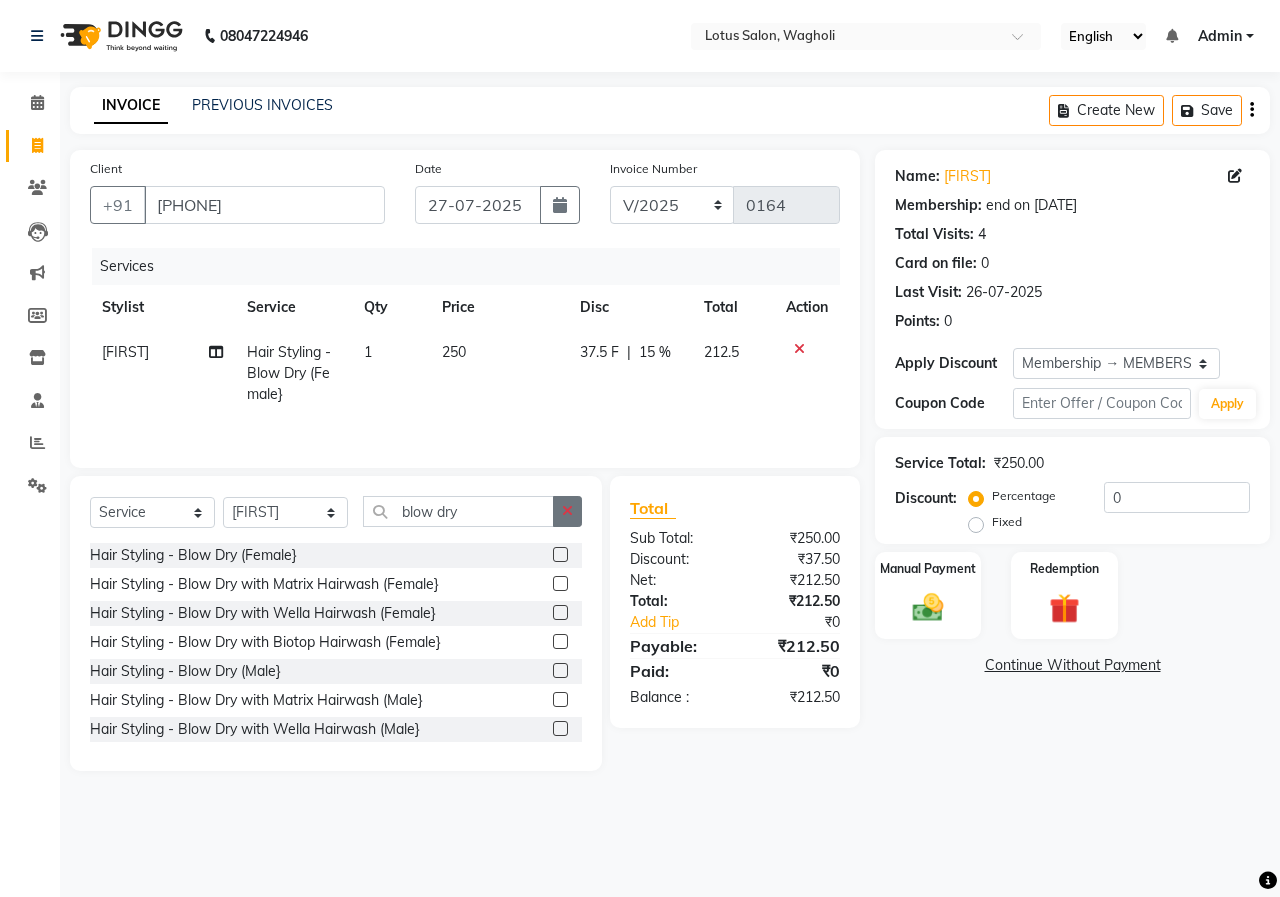 click 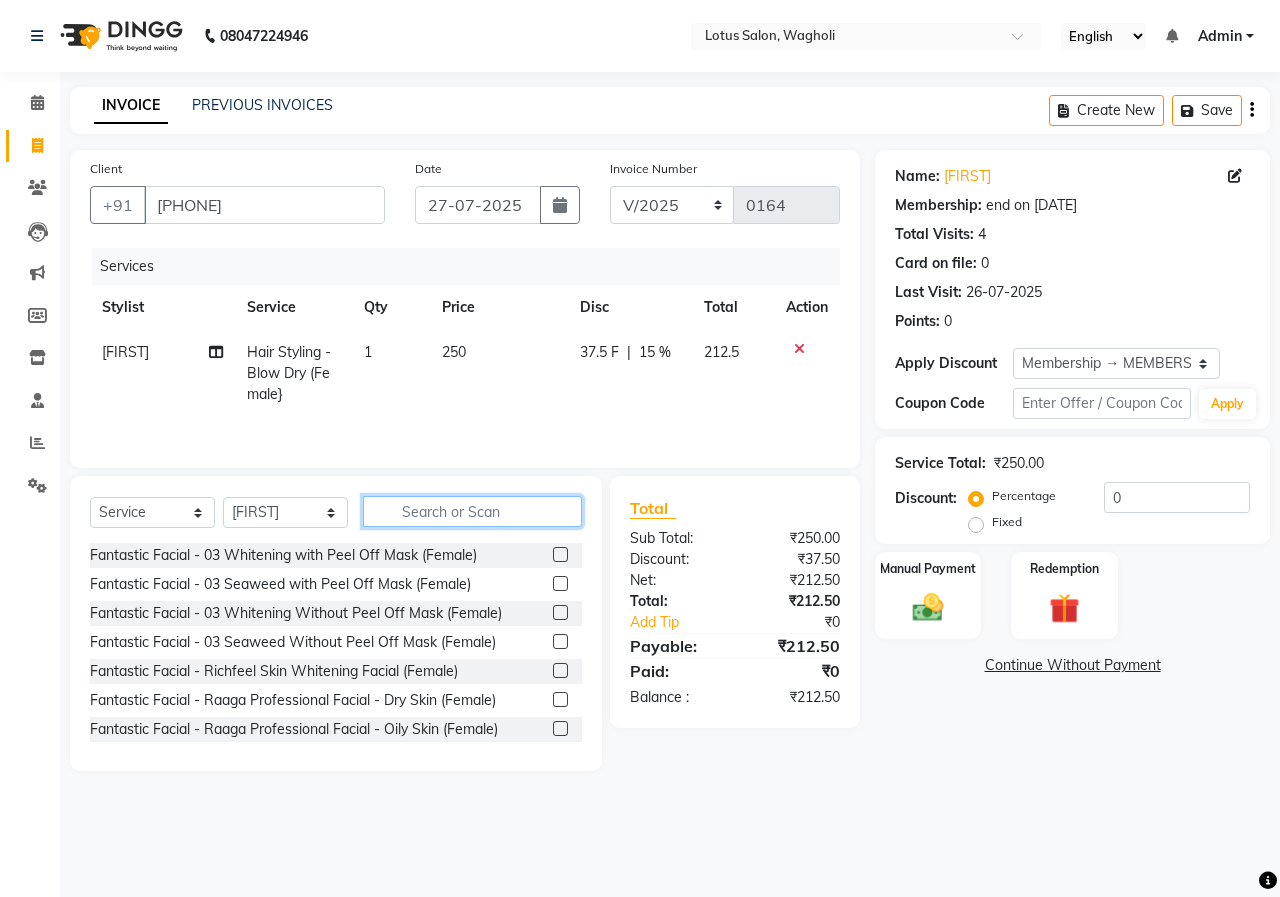 click 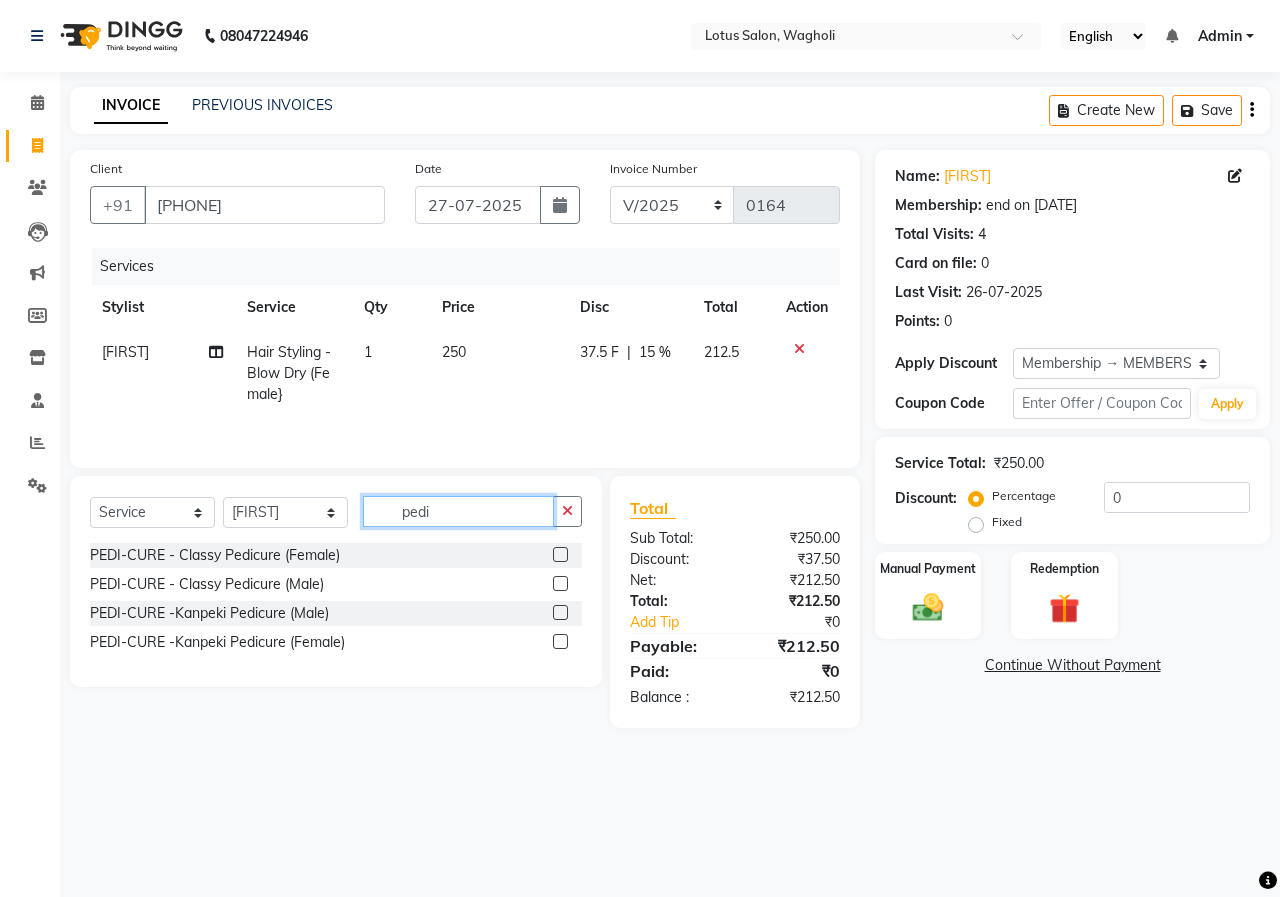 type on "pedi" 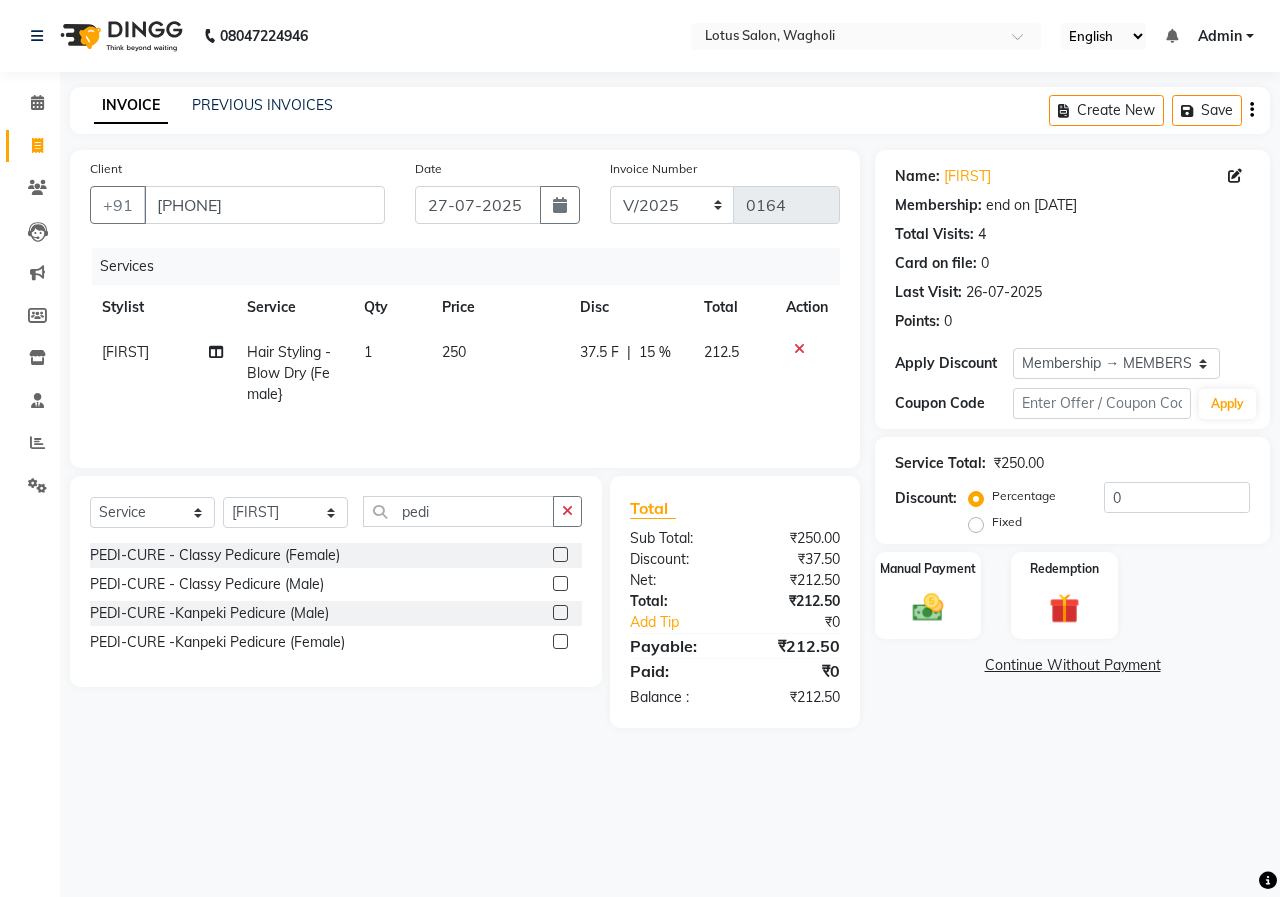 click 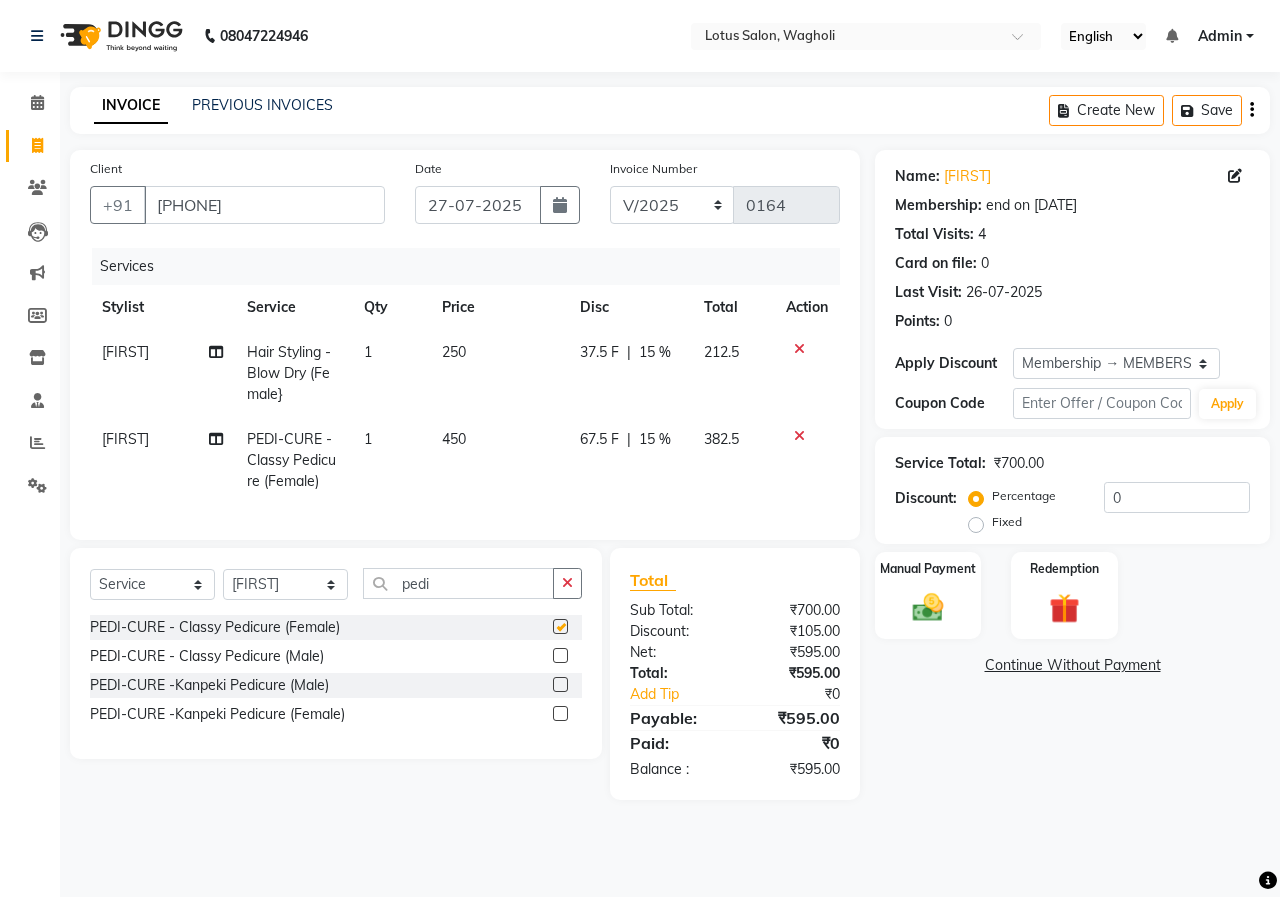 checkbox on "false" 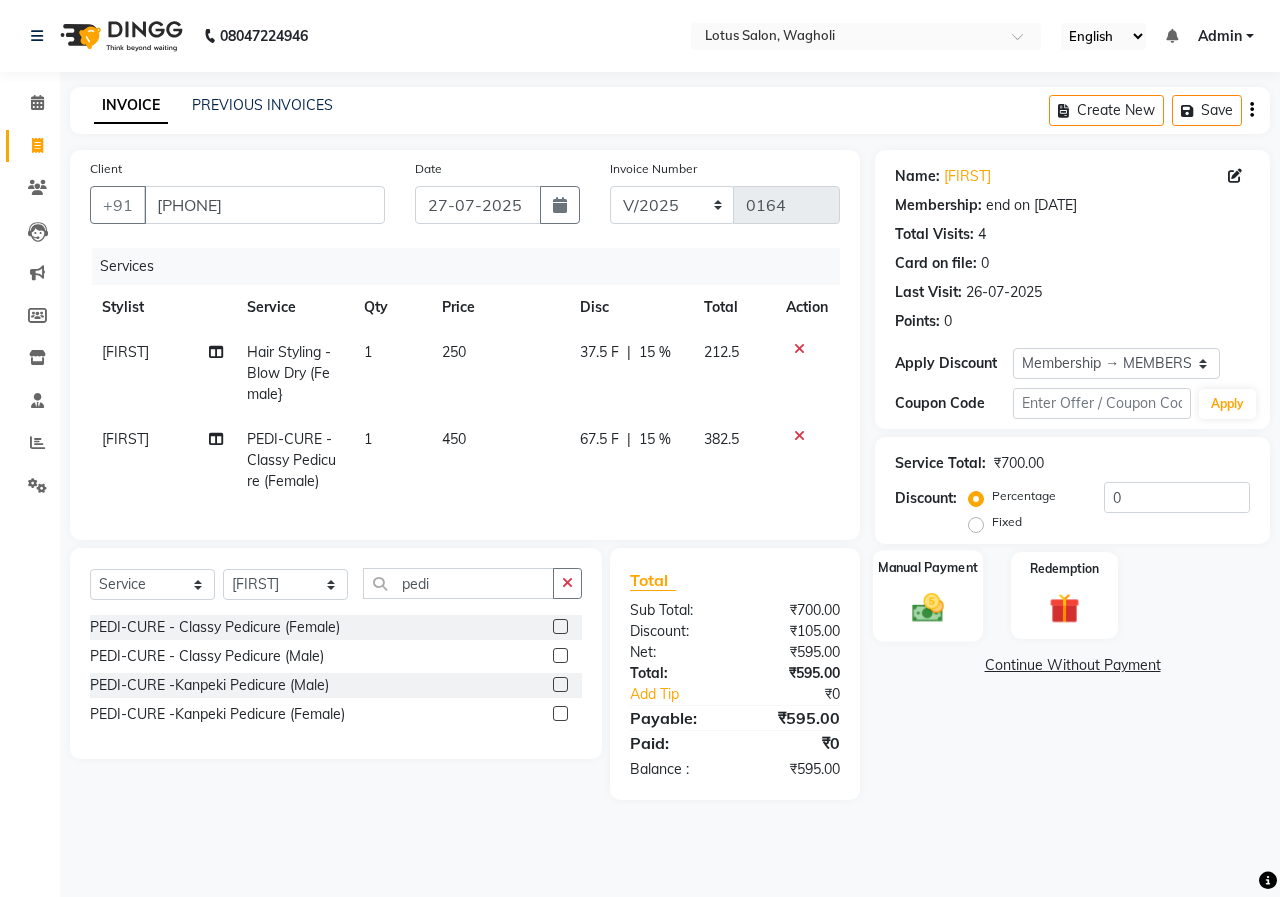 click on "Manual Payment" 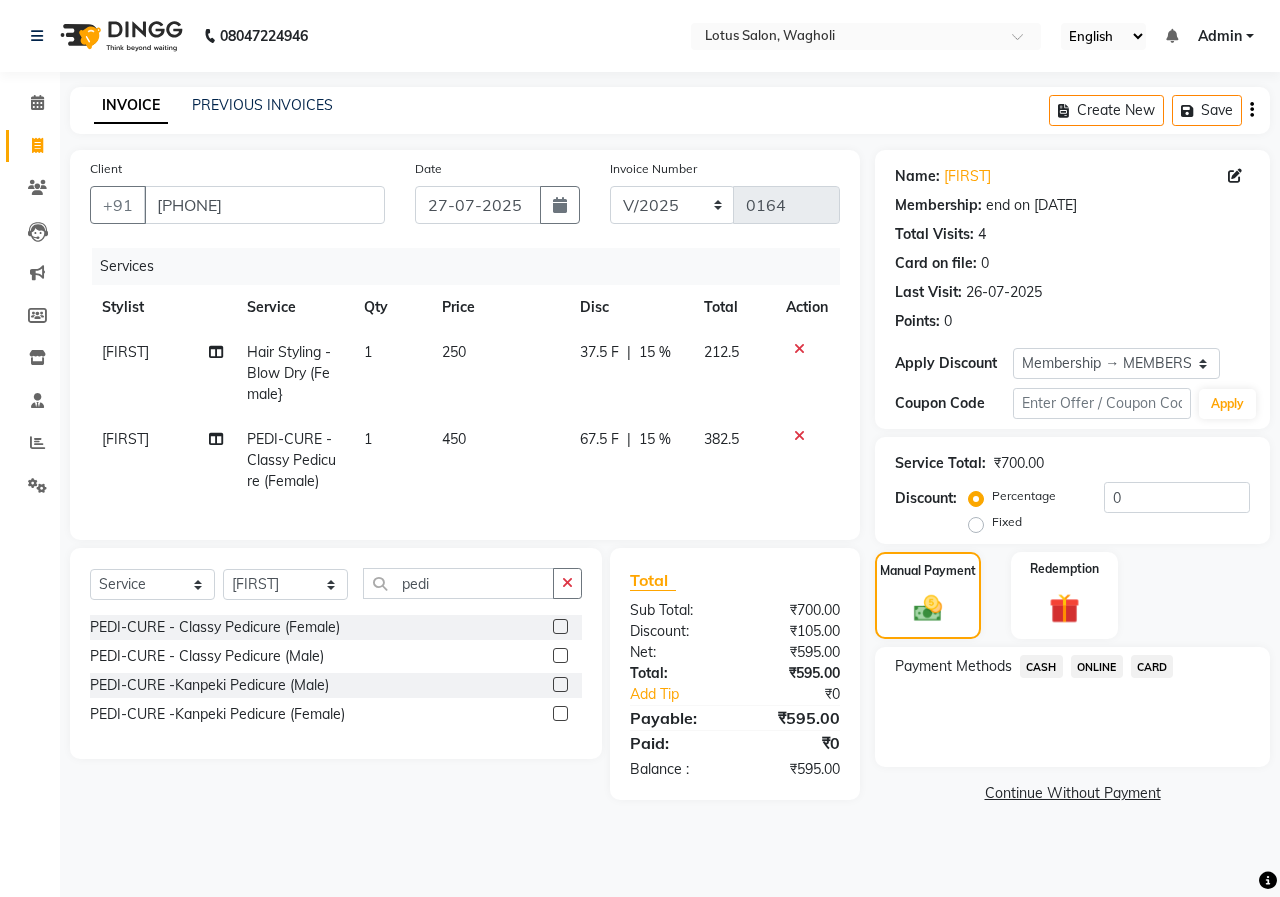 click on "ONLINE" 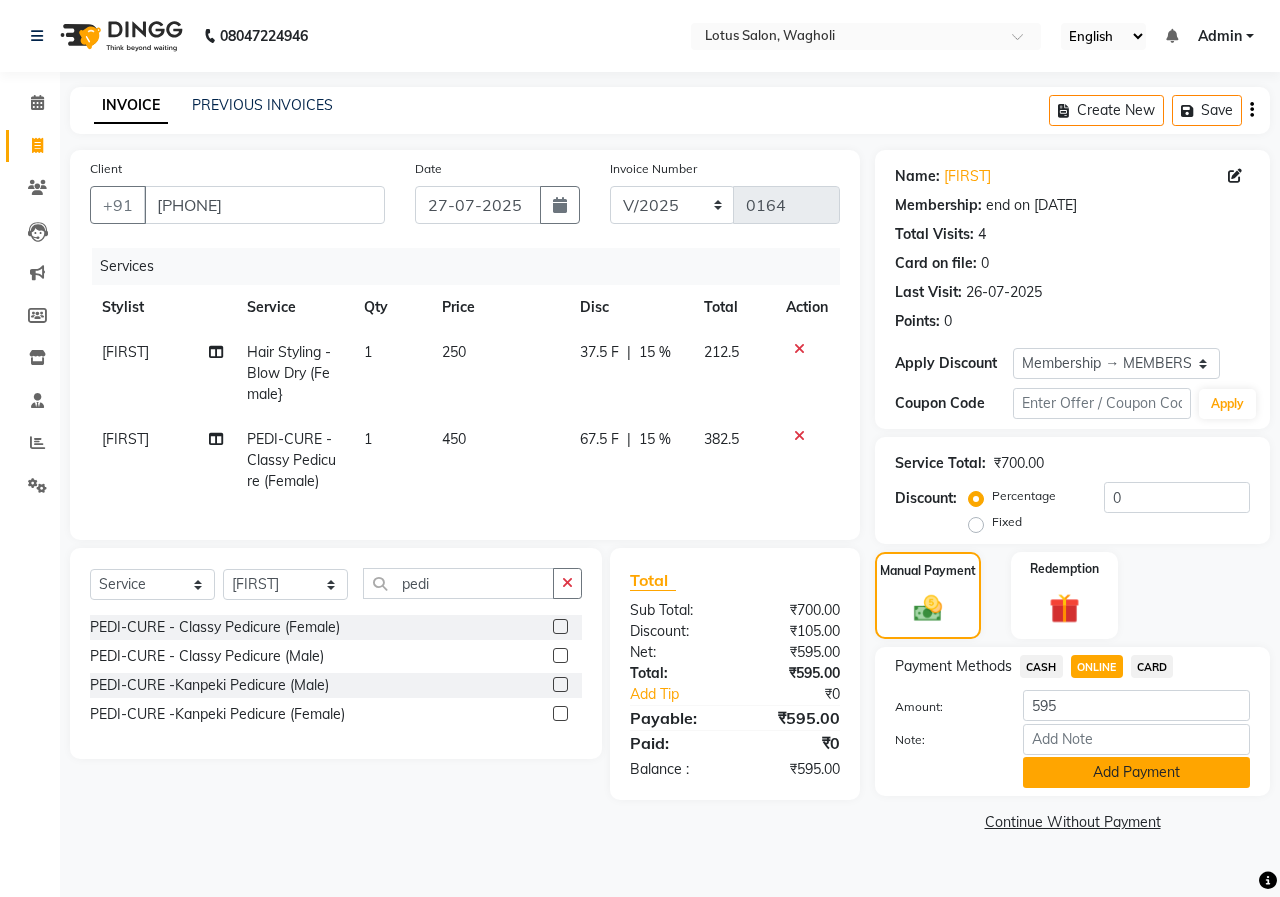 click on "Add Payment" 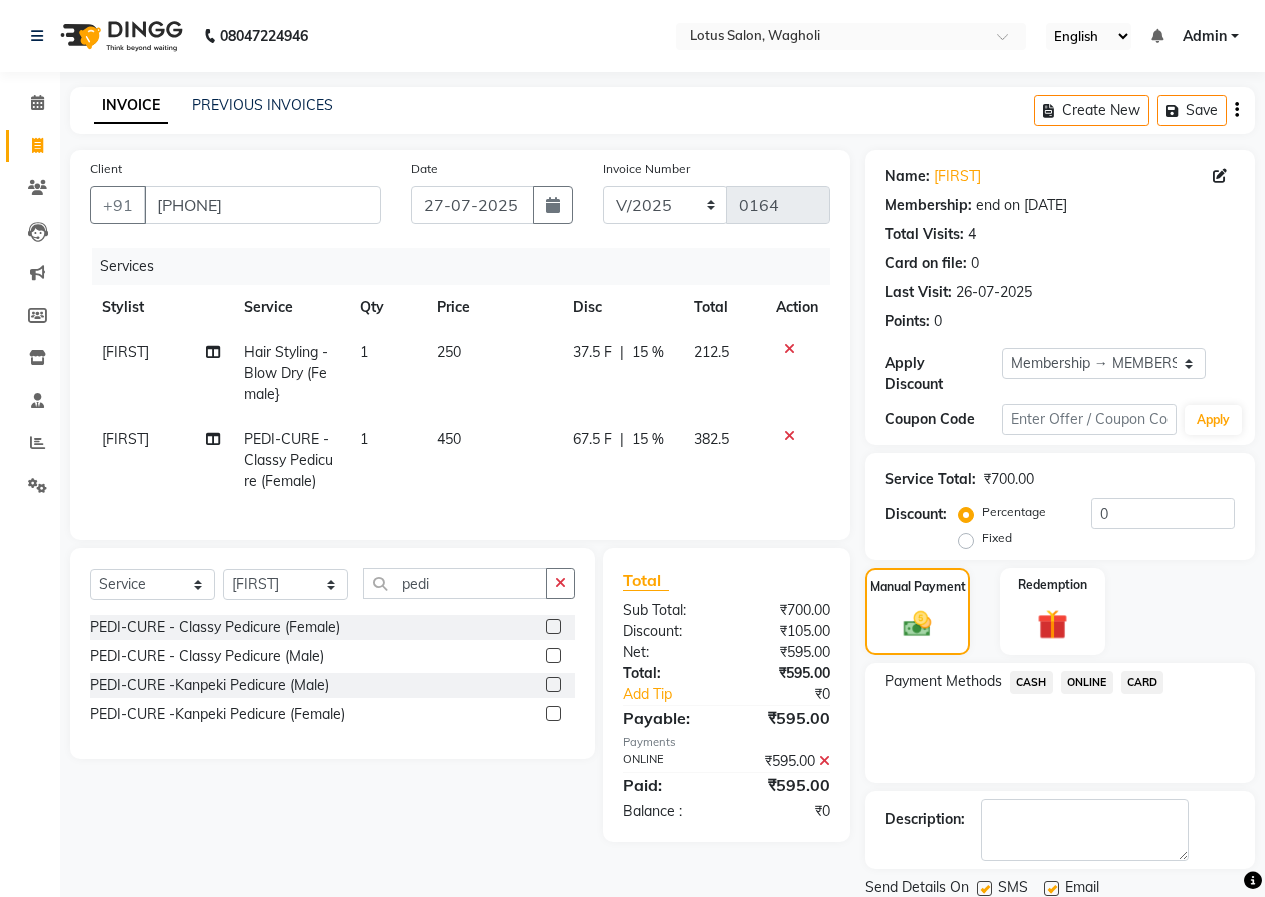 click 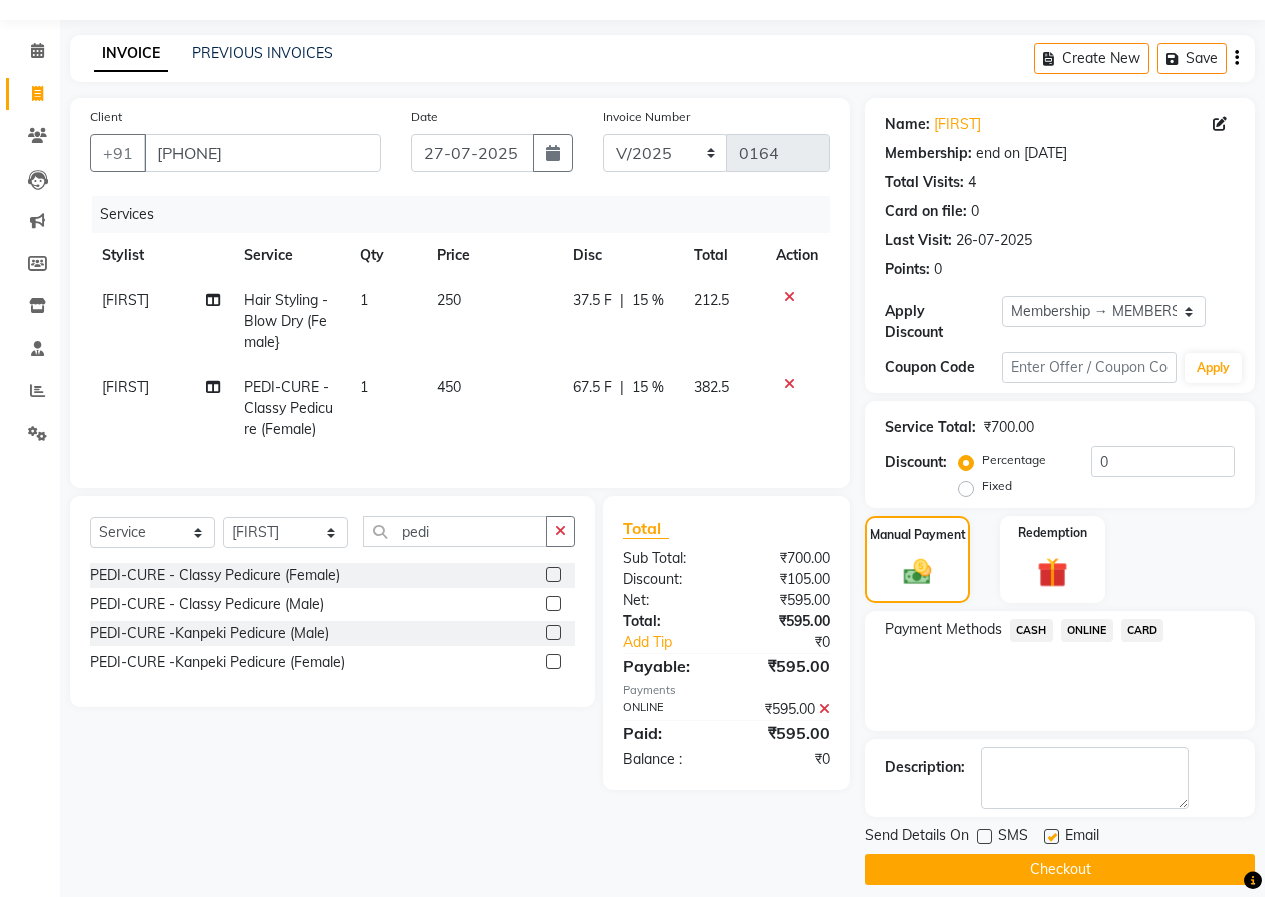 scroll, scrollTop: 54, scrollLeft: 0, axis: vertical 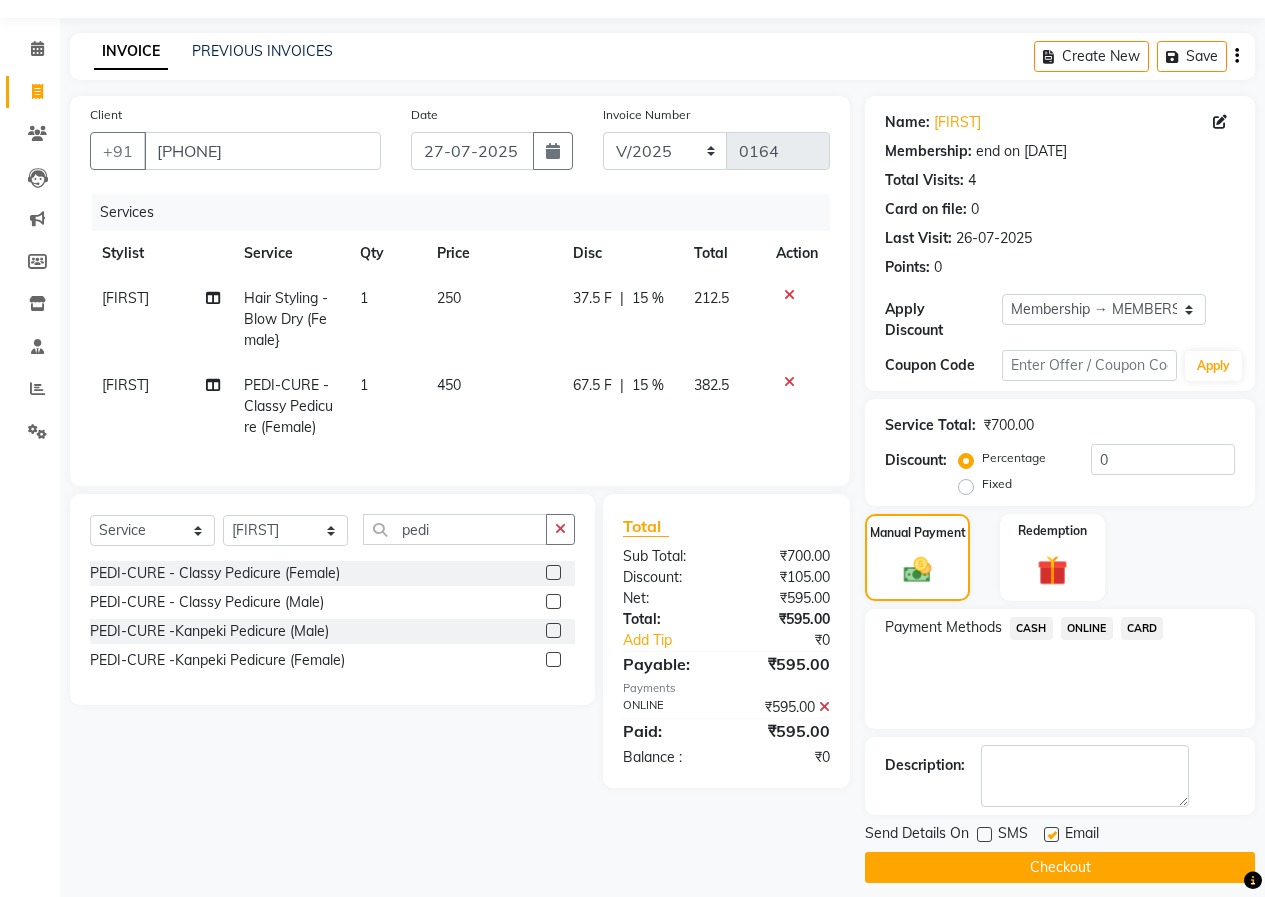 click on "Checkout" 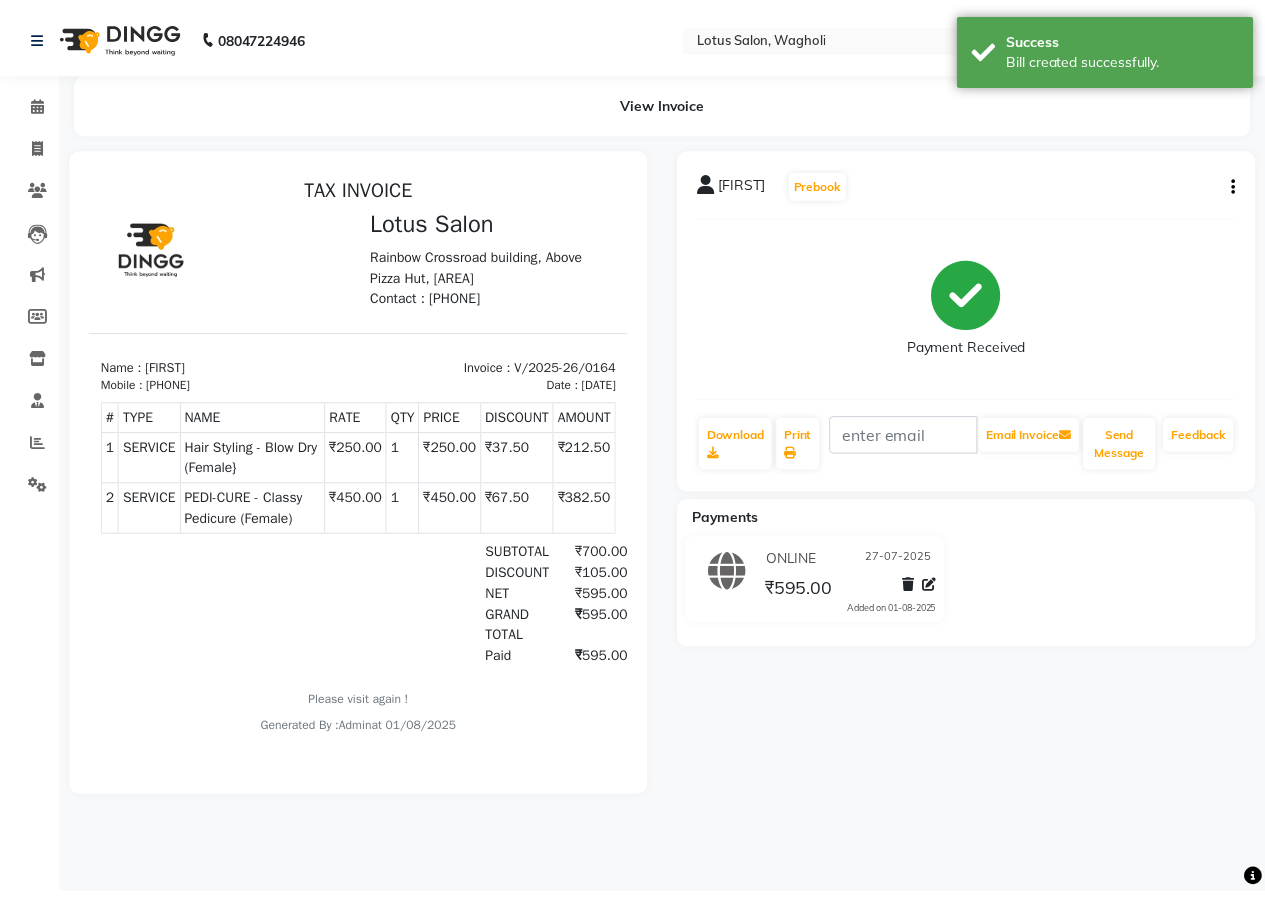 scroll, scrollTop: 0, scrollLeft: 0, axis: both 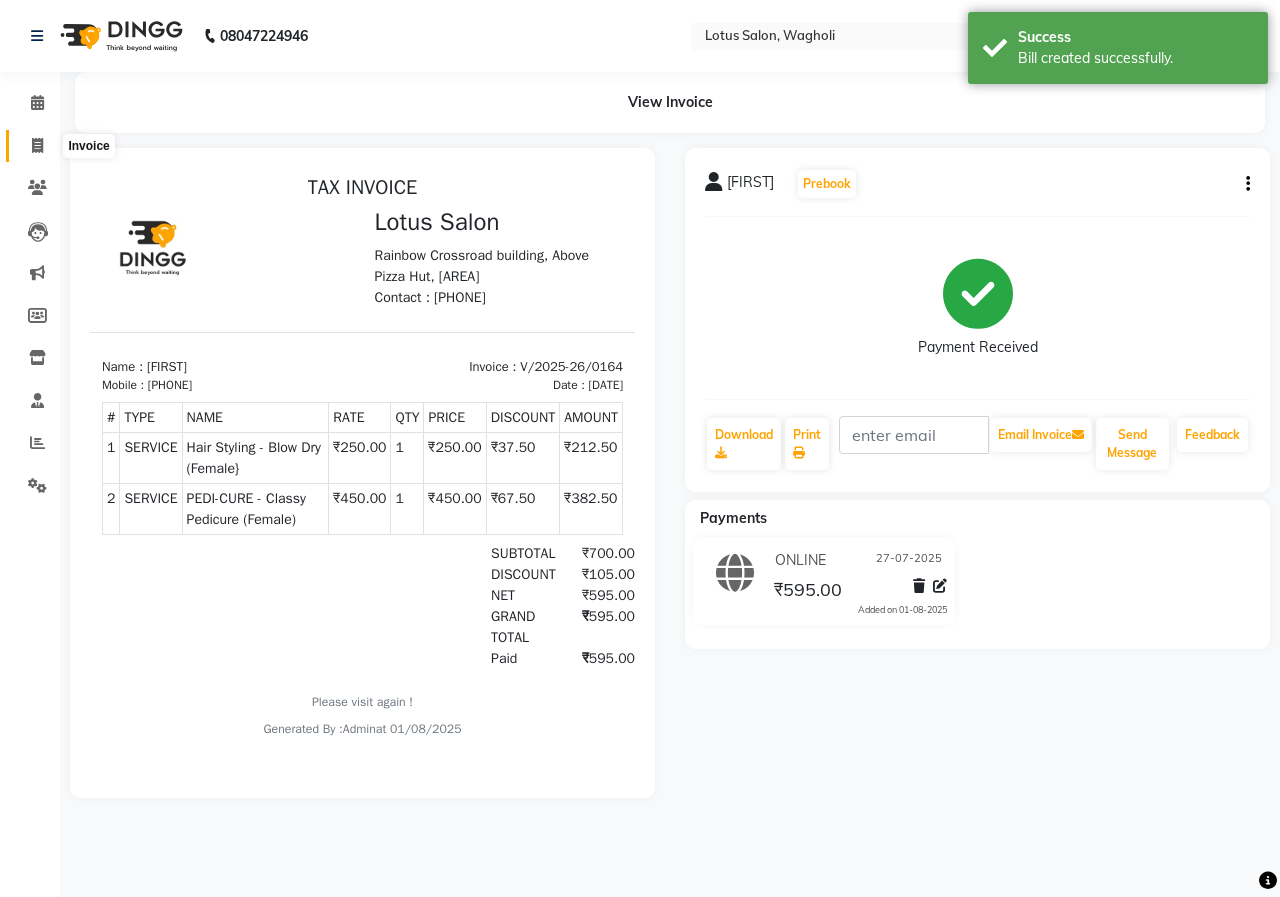 click 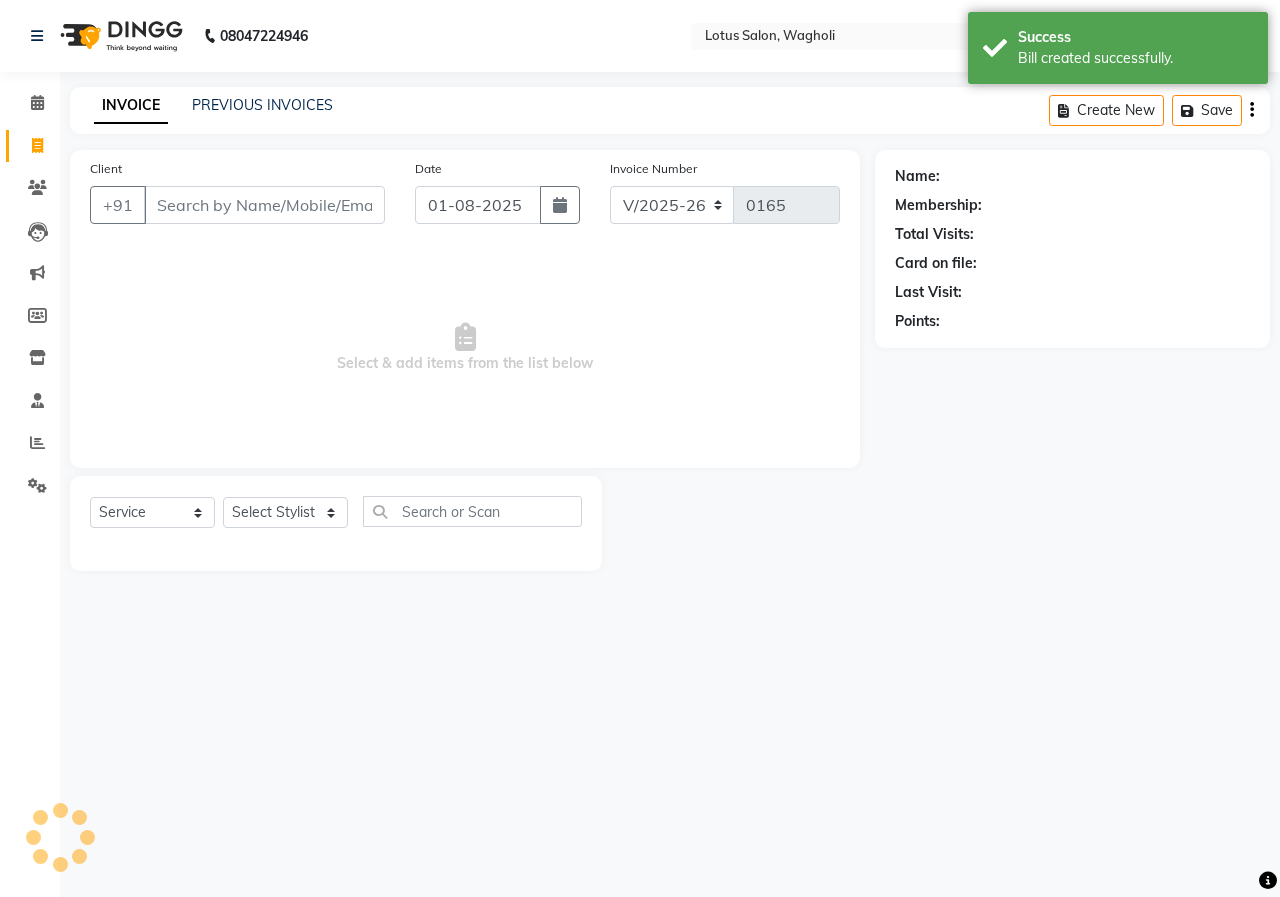 click on "Client" at bounding box center (264, 205) 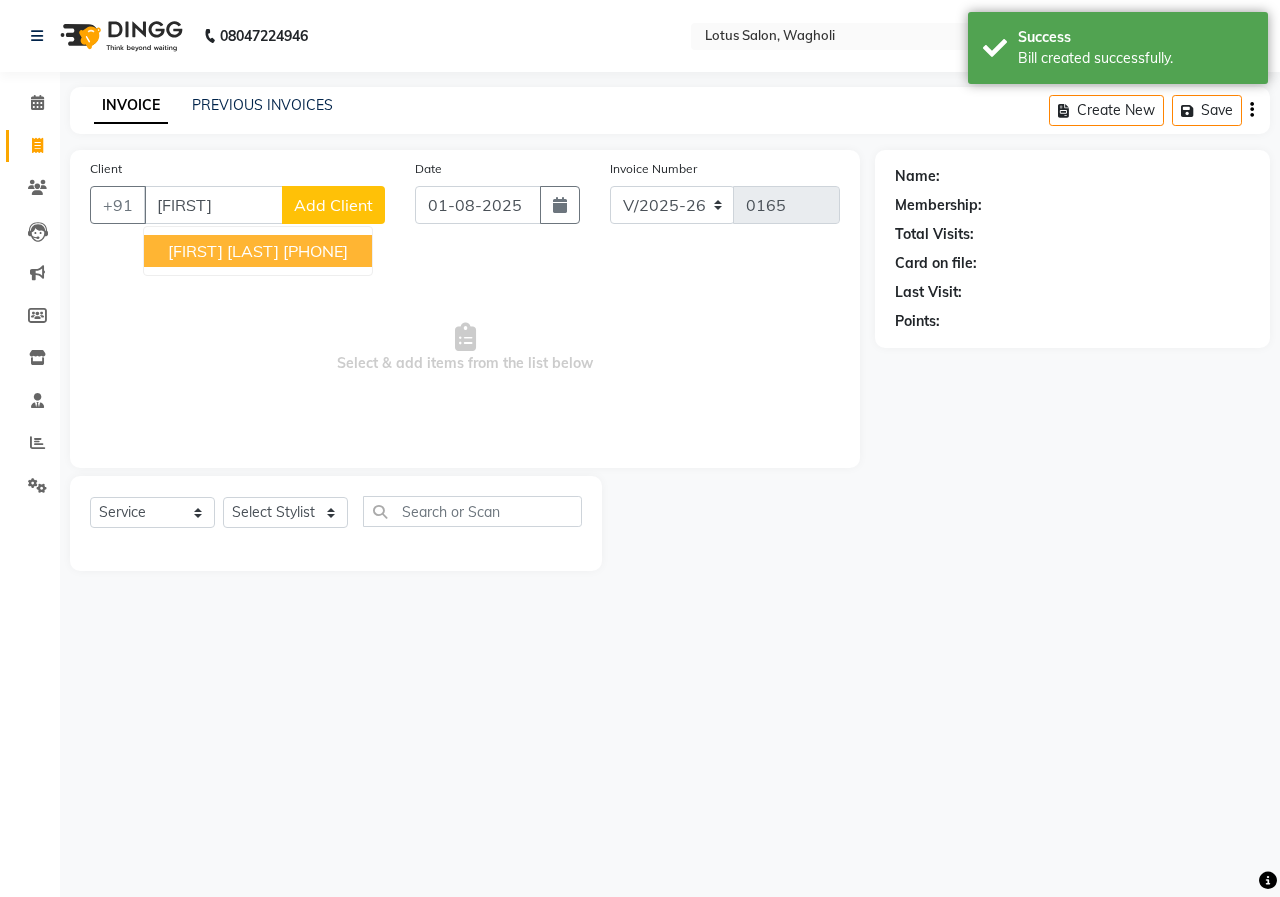 click on "[PHONE]" at bounding box center (315, 251) 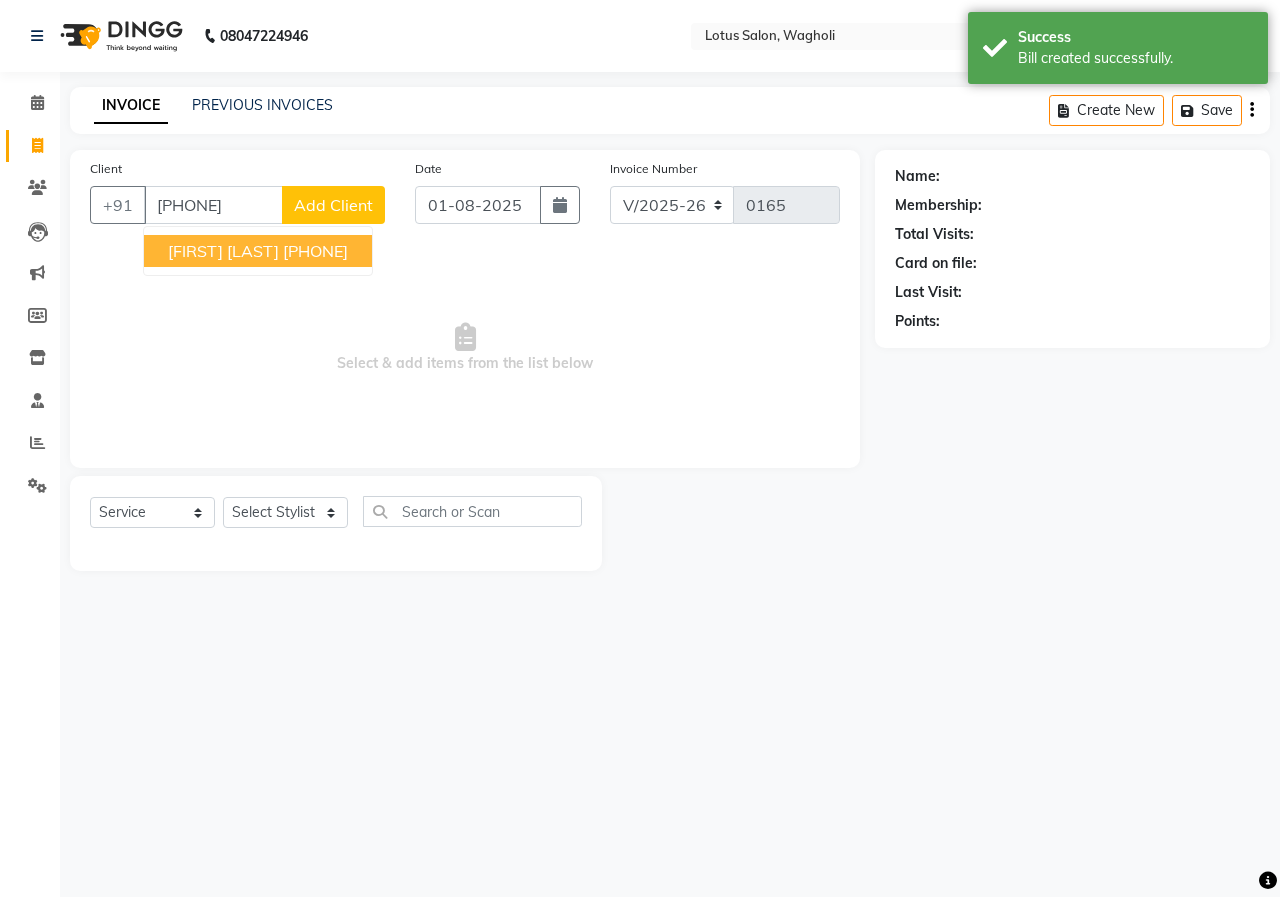 type on "[PHONE]" 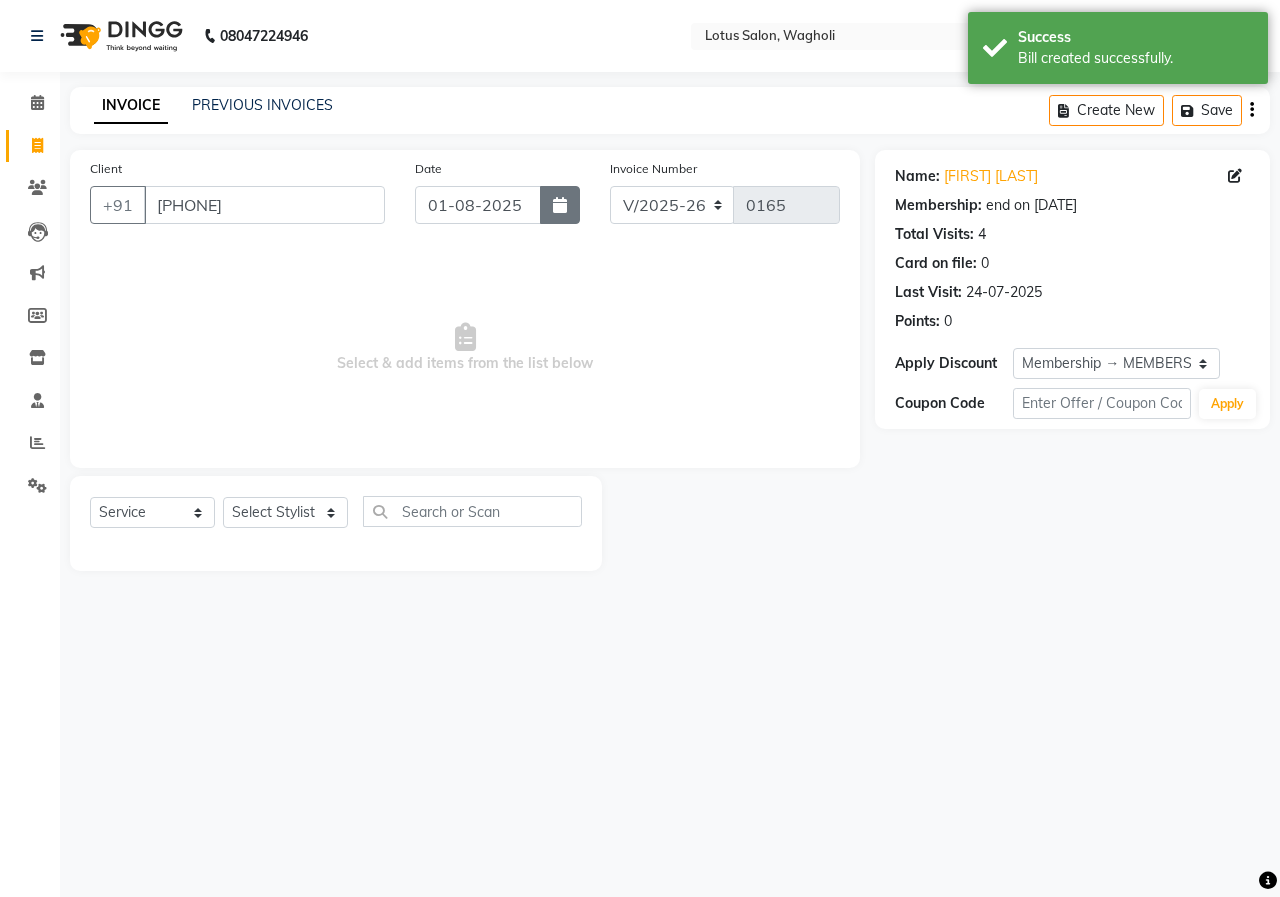 click 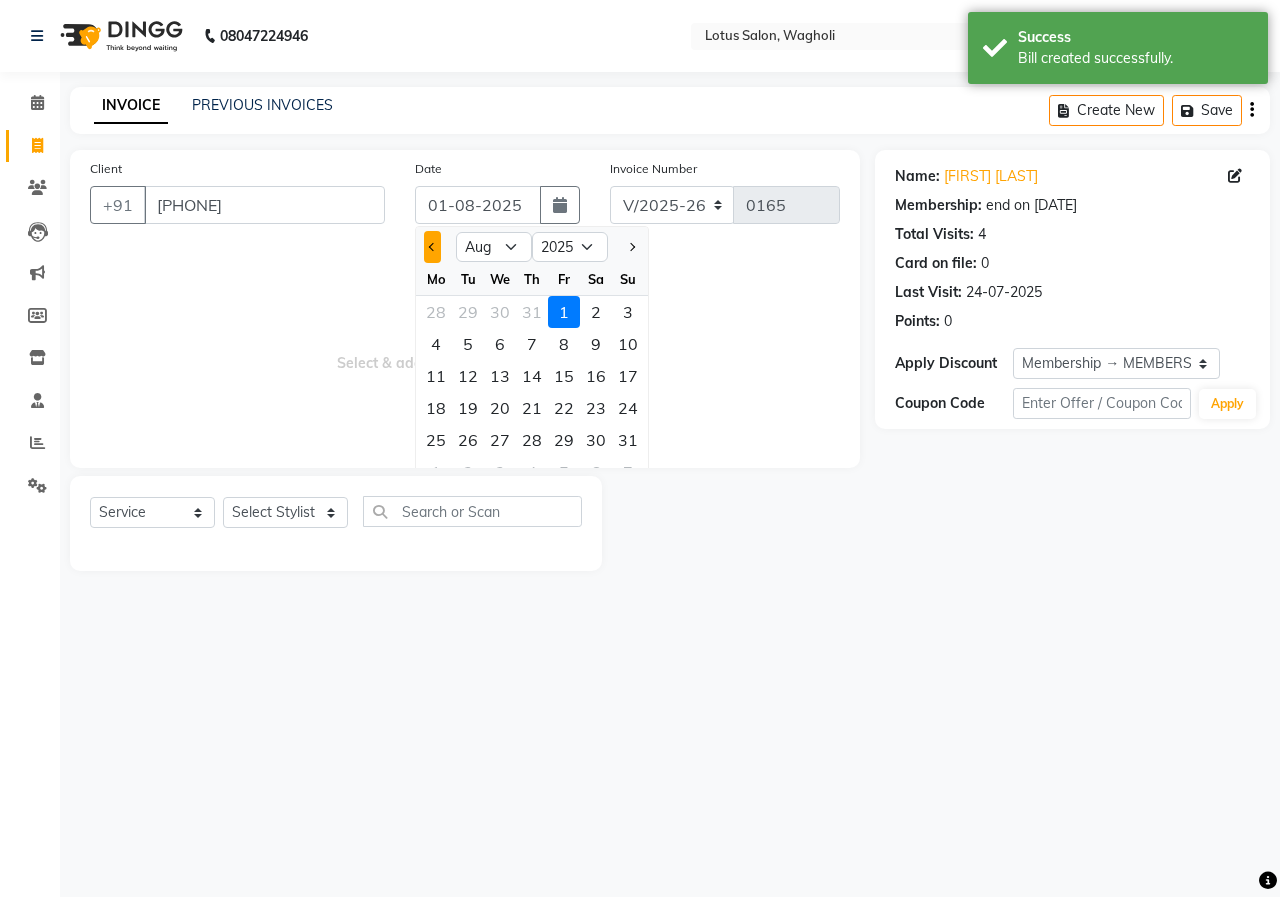 click 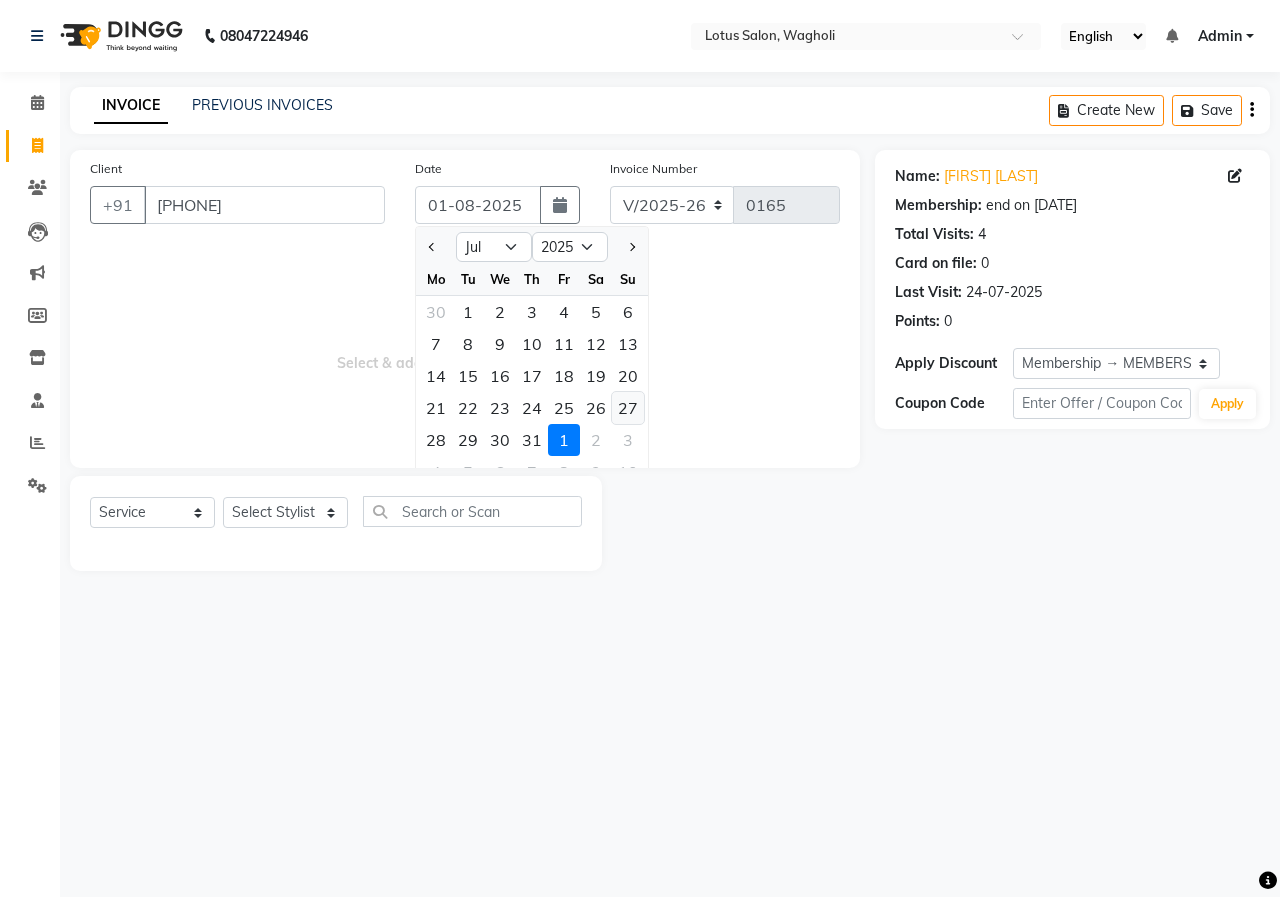 click on "27" 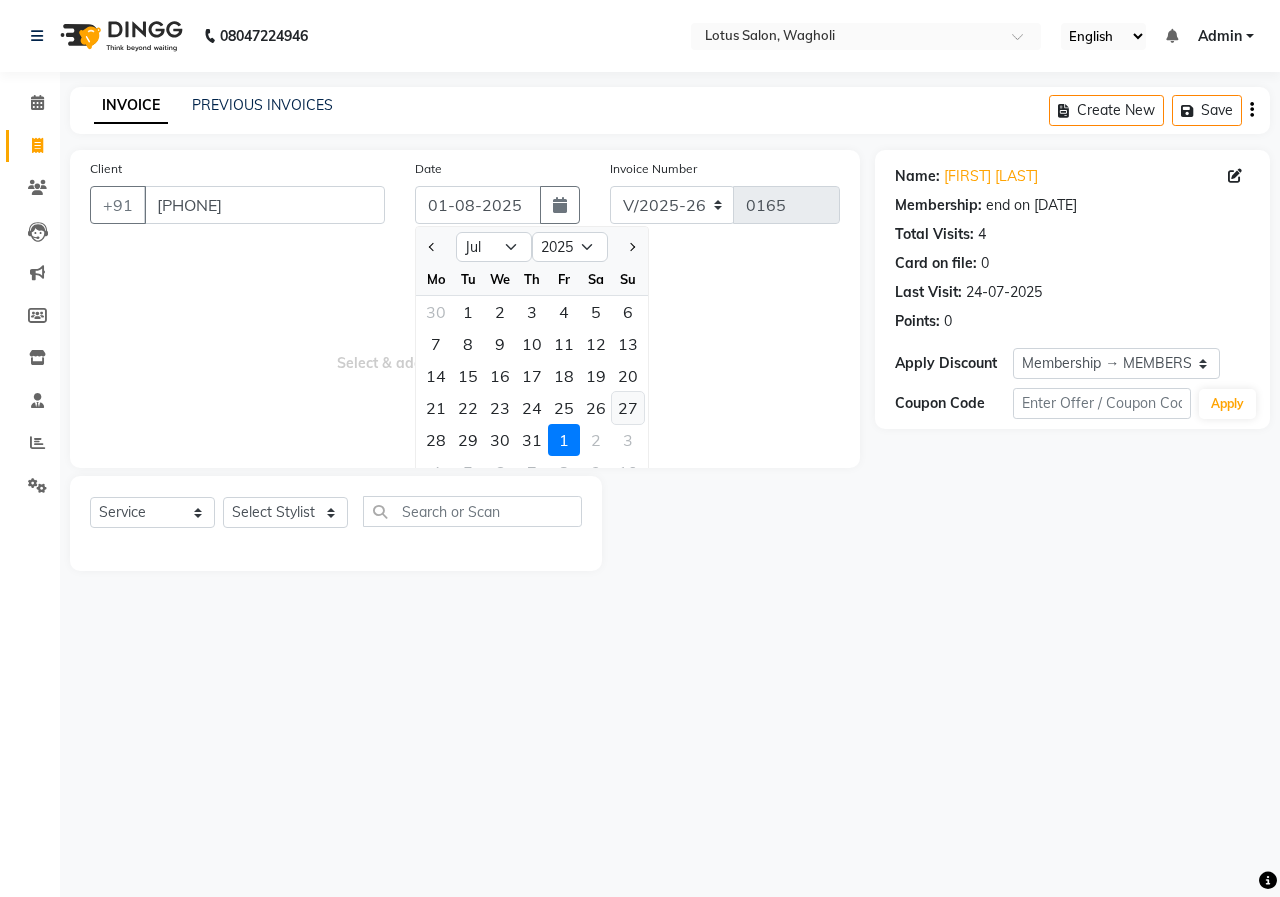 type on "27-07-2025" 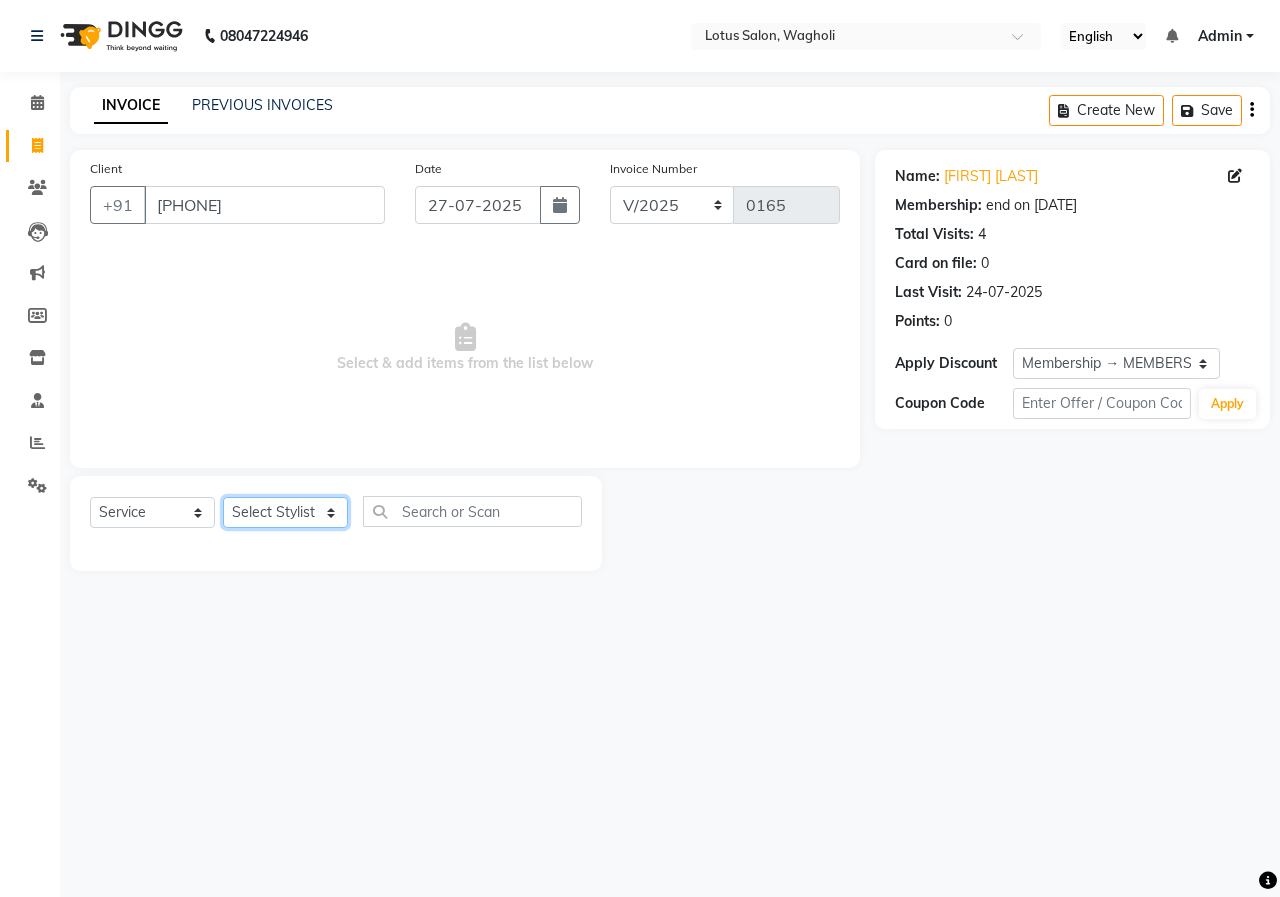 click on "Select Stylist [FIRST_NAME] [FIRST_NAME] [FIRST_NAME] [FIRST_NAME] [FIRST_NAME]" 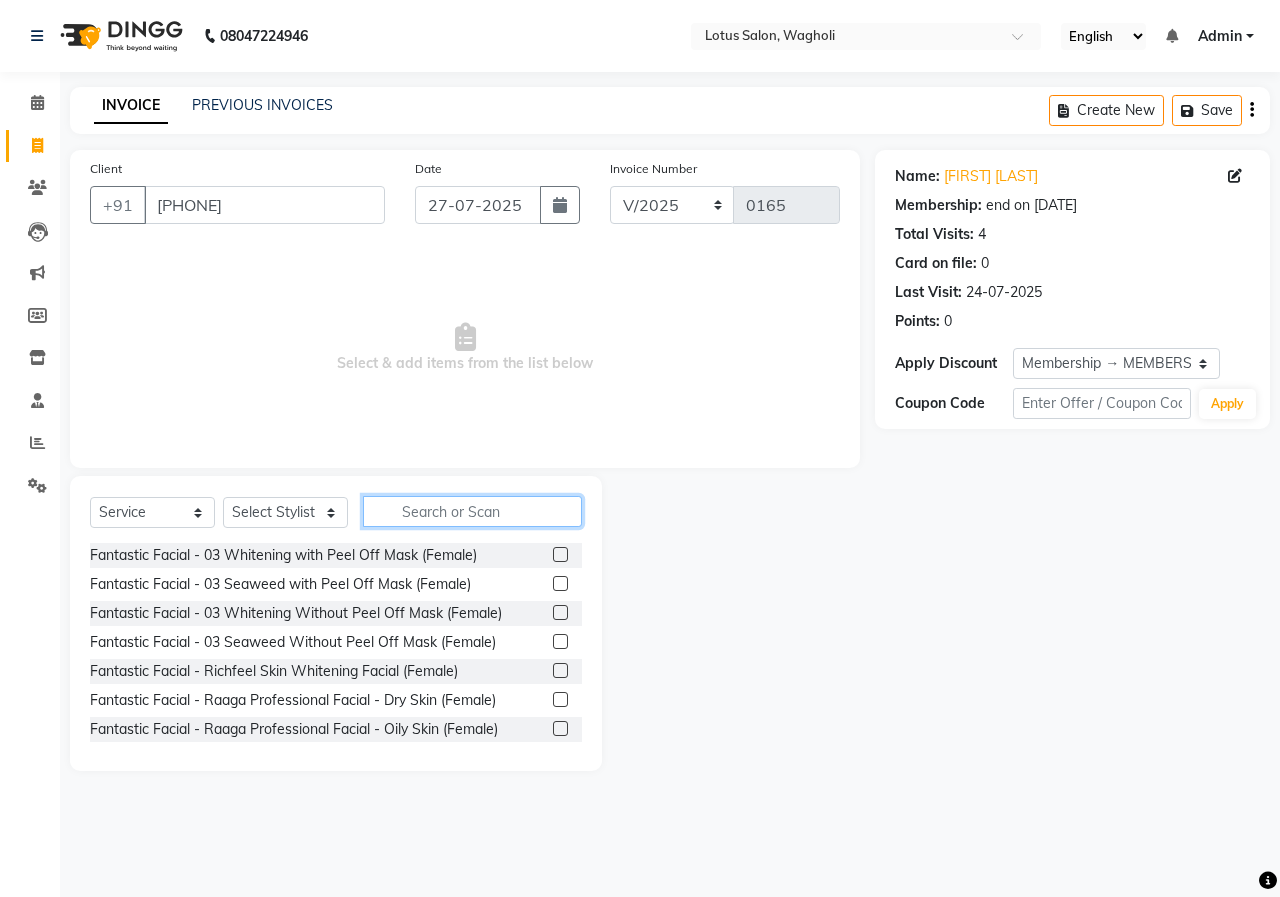 click 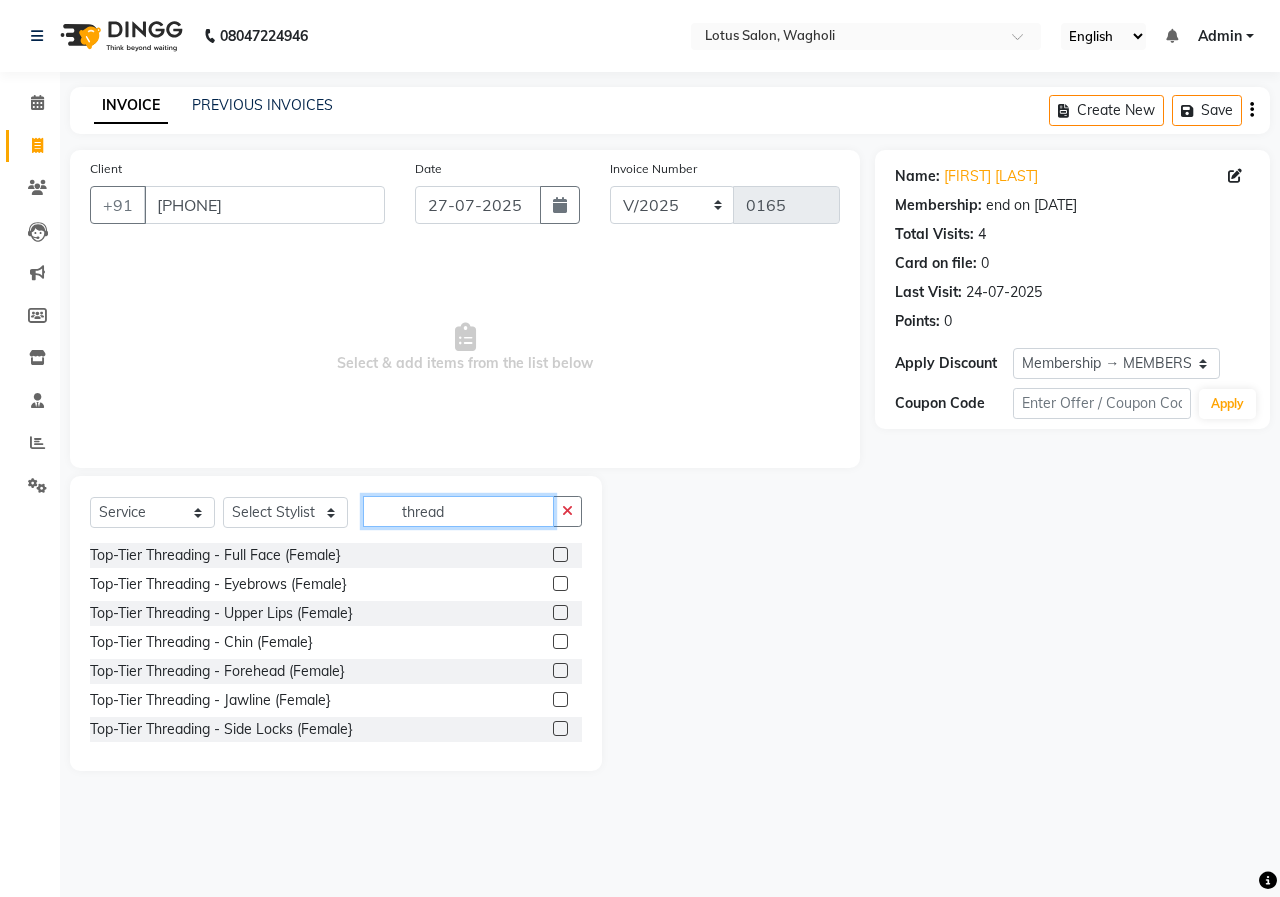 type on "thread" 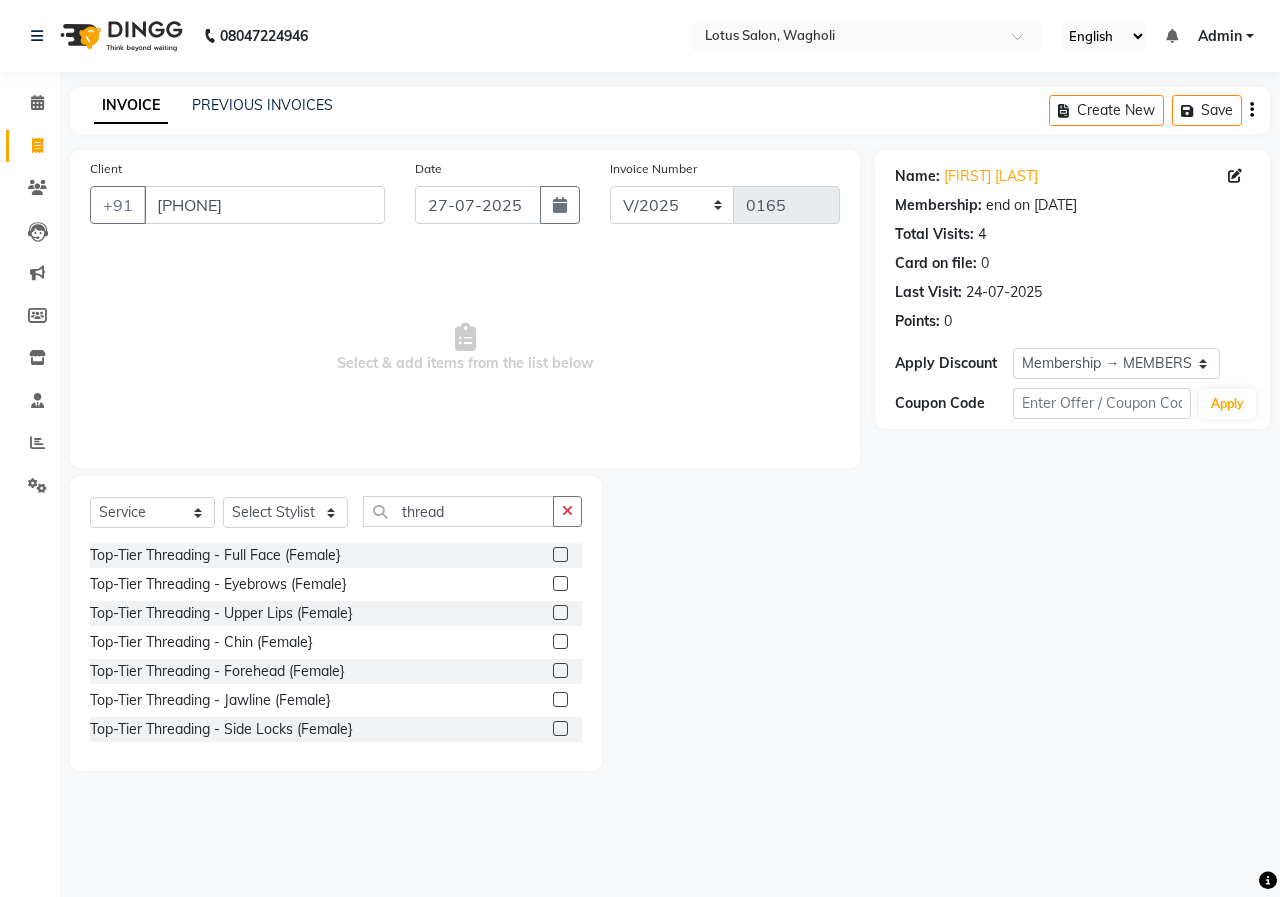 click 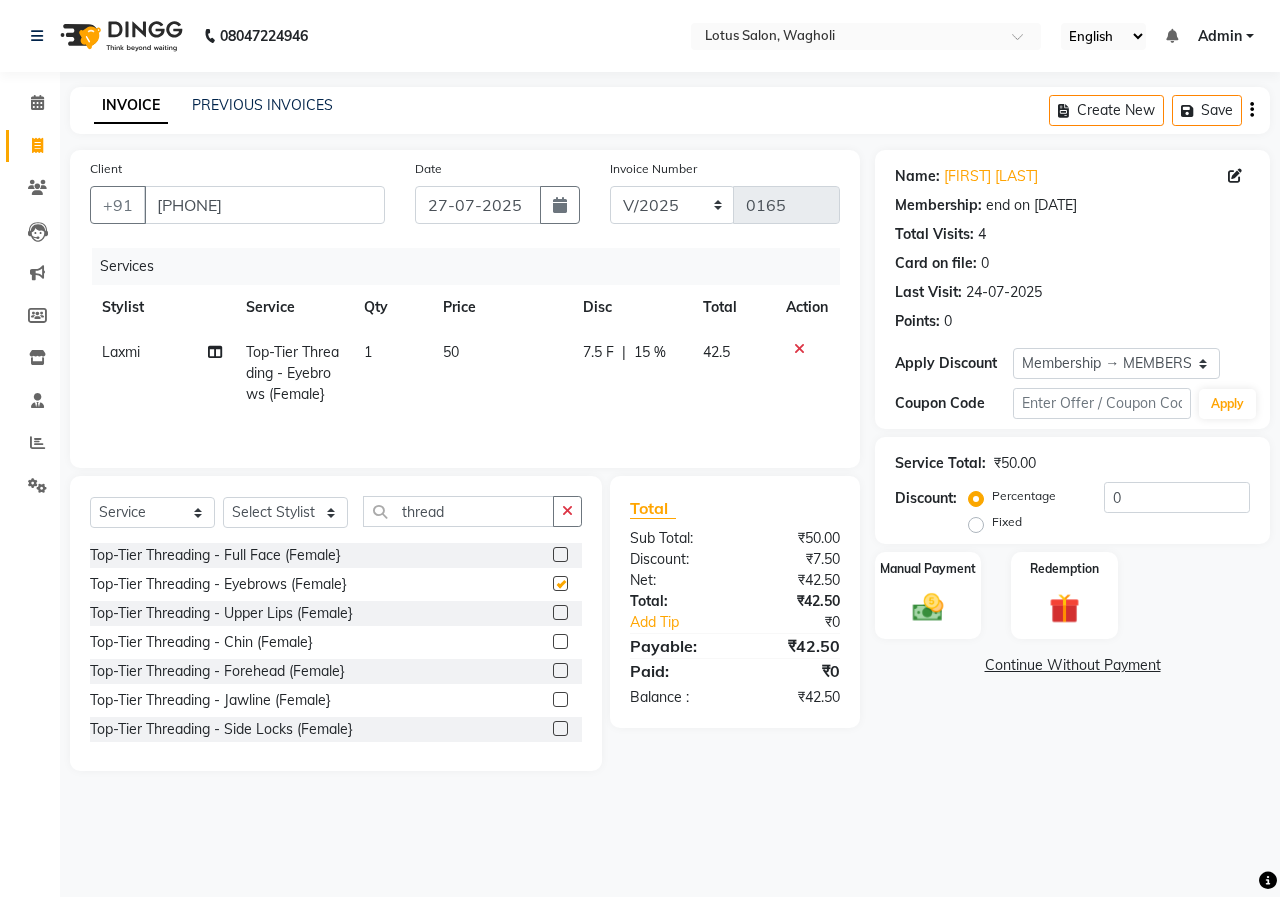 checkbox on "false" 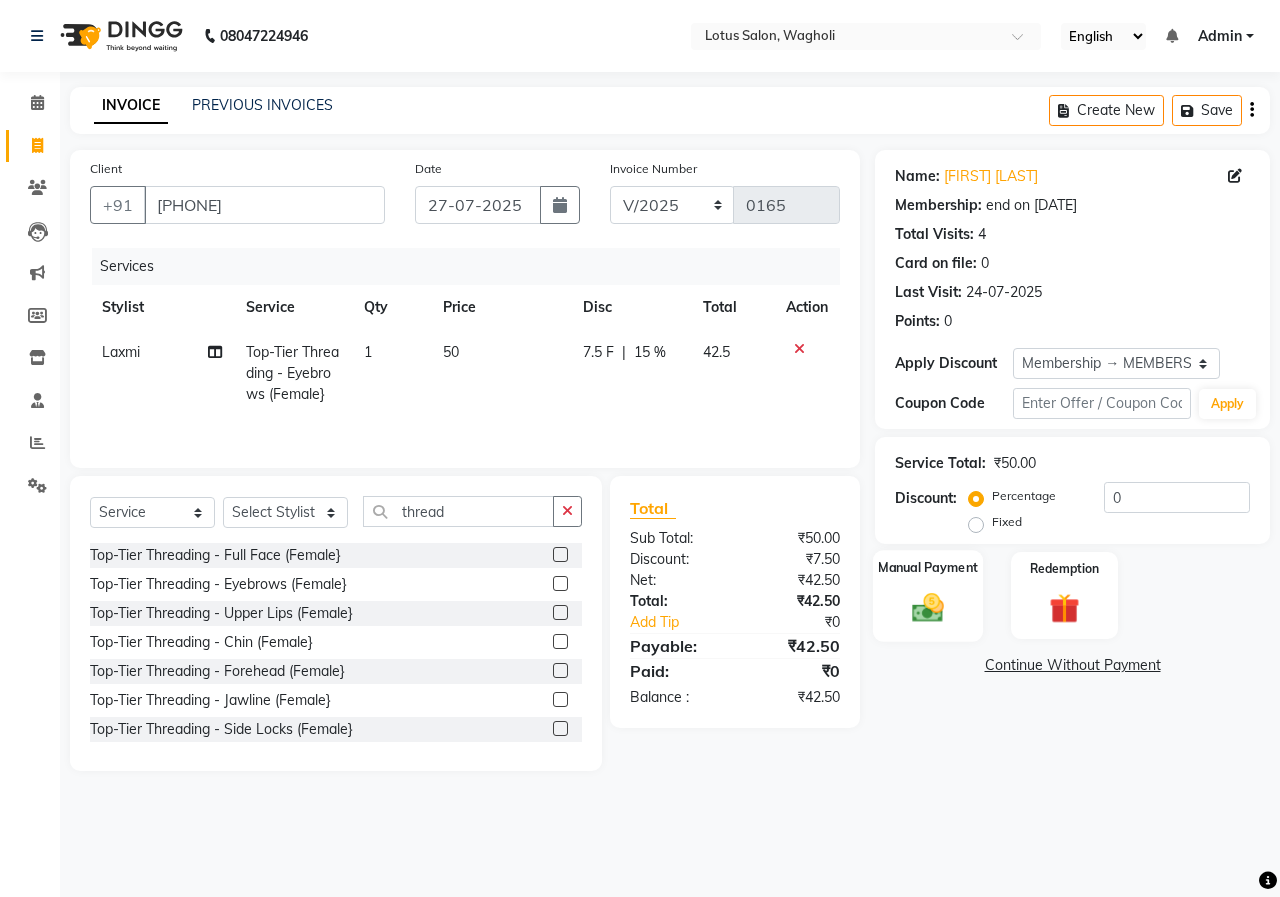 click 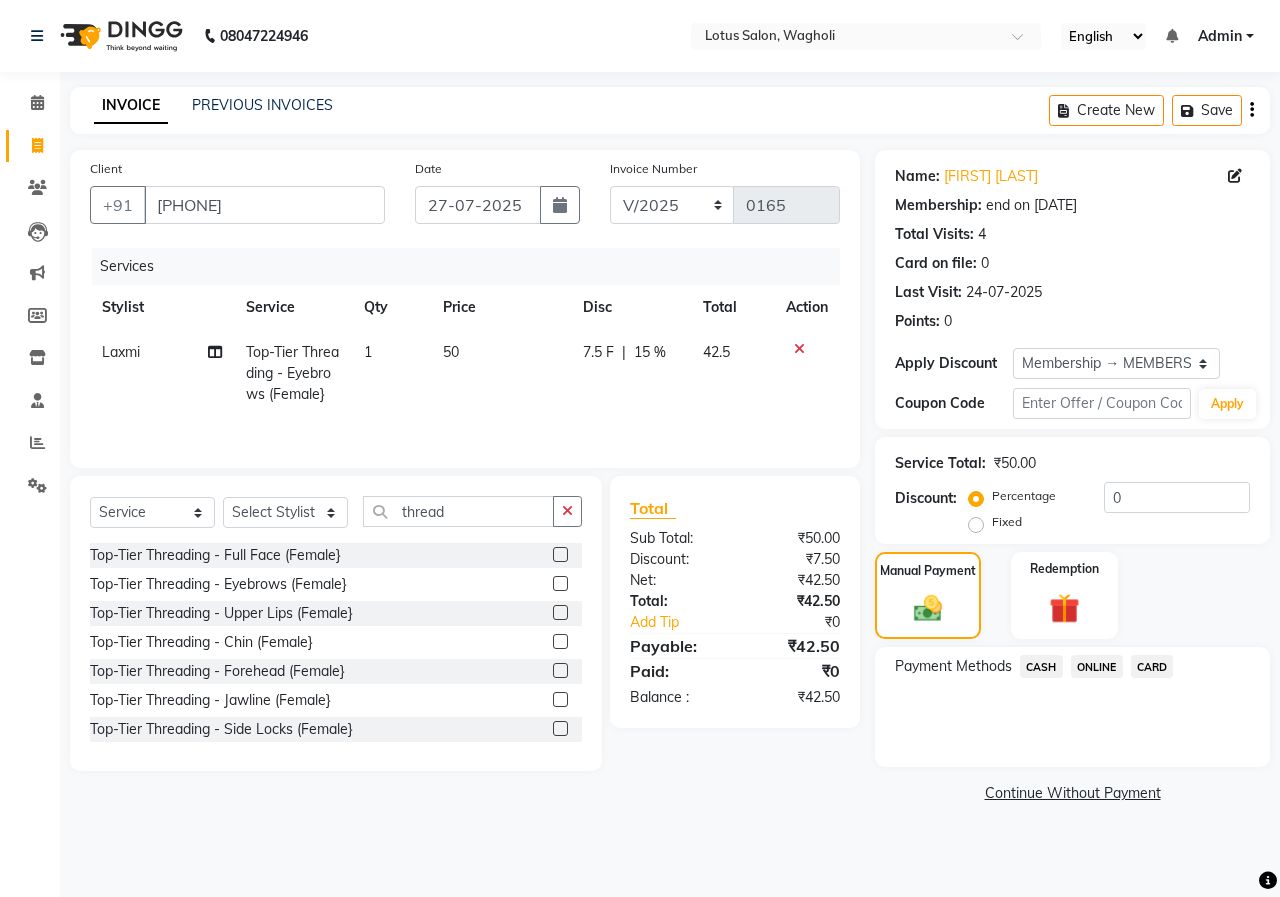 click on "ONLINE" 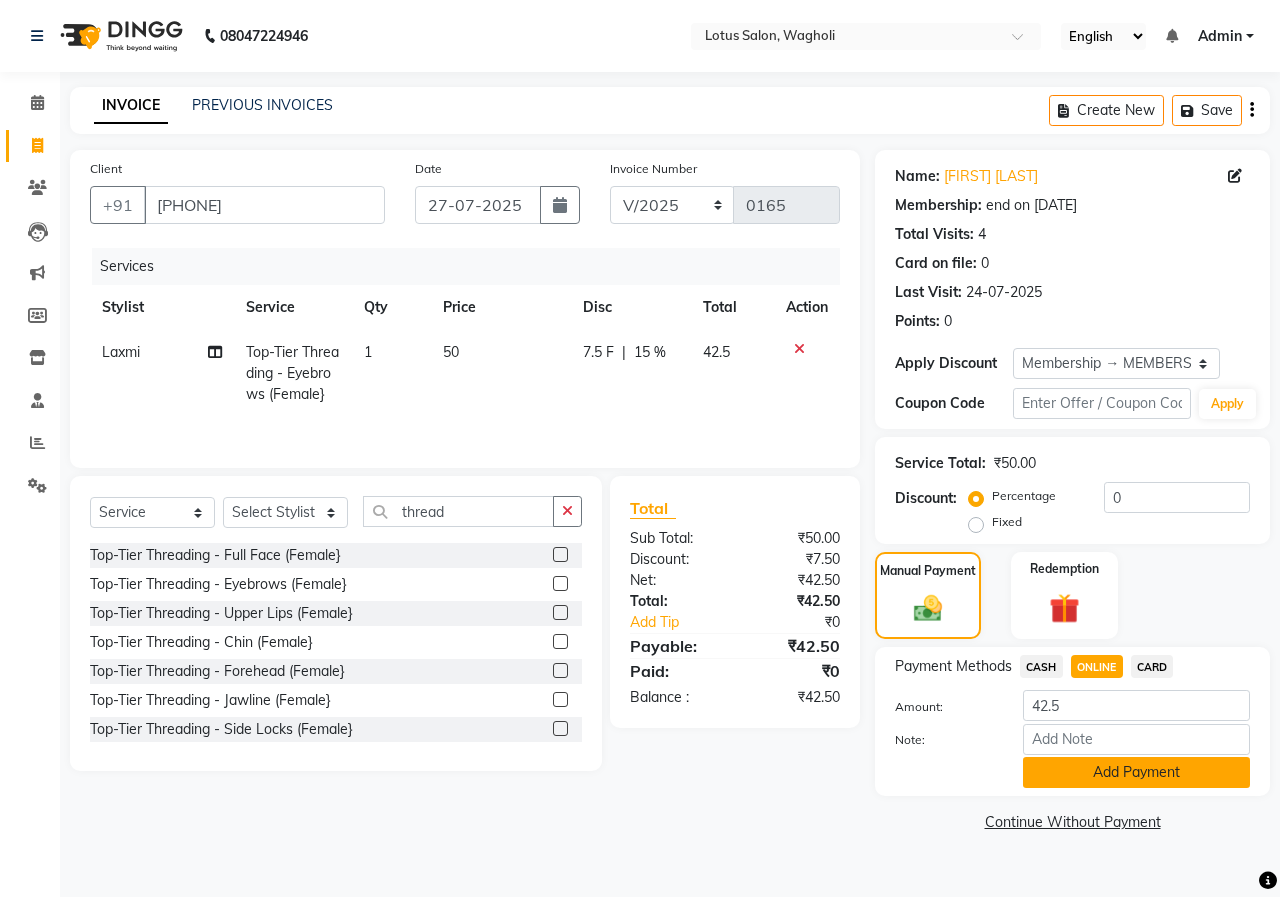 click on "Add Payment" 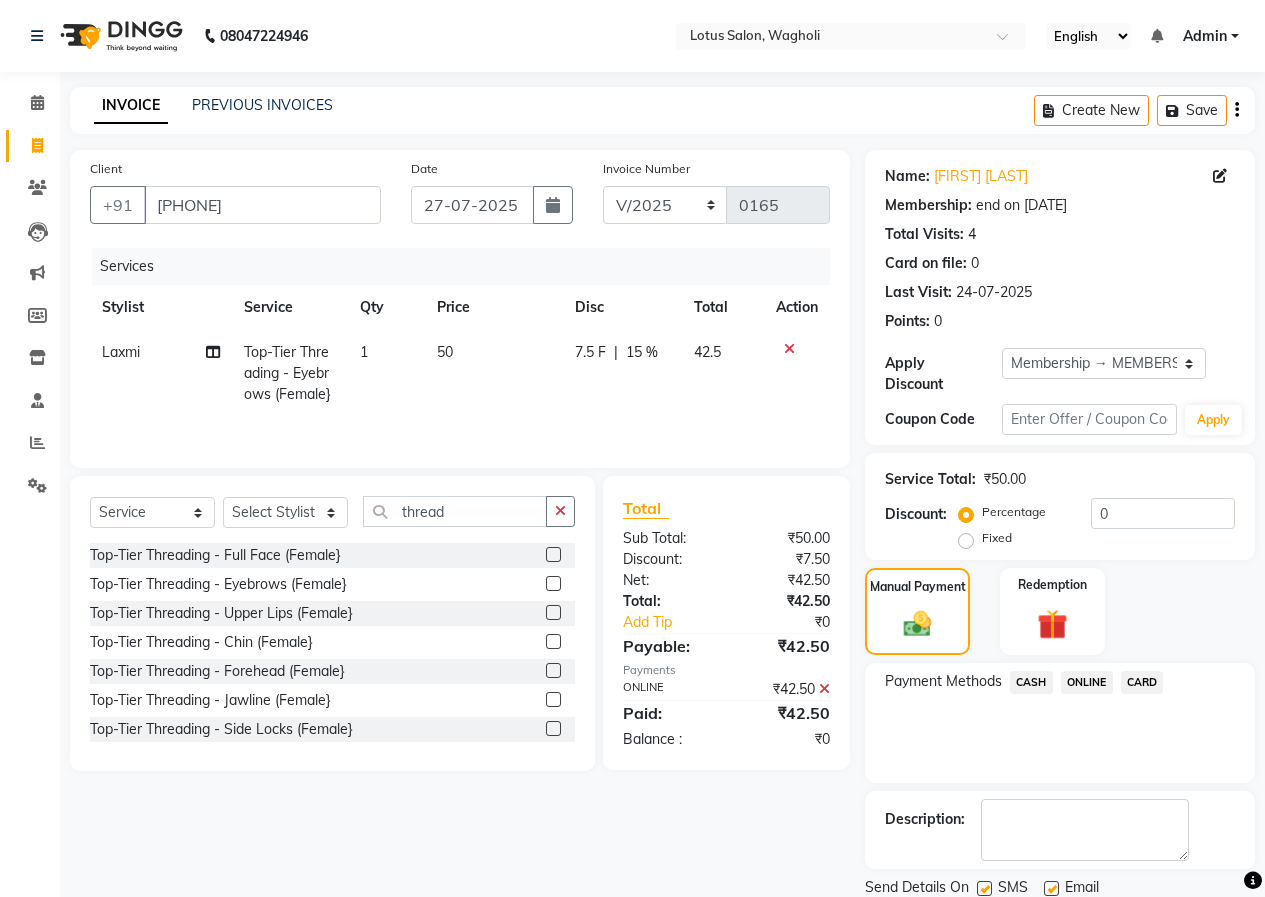 drag, startPoint x: 982, startPoint y: 873, endPoint x: 983, endPoint y: 806, distance: 67.00746 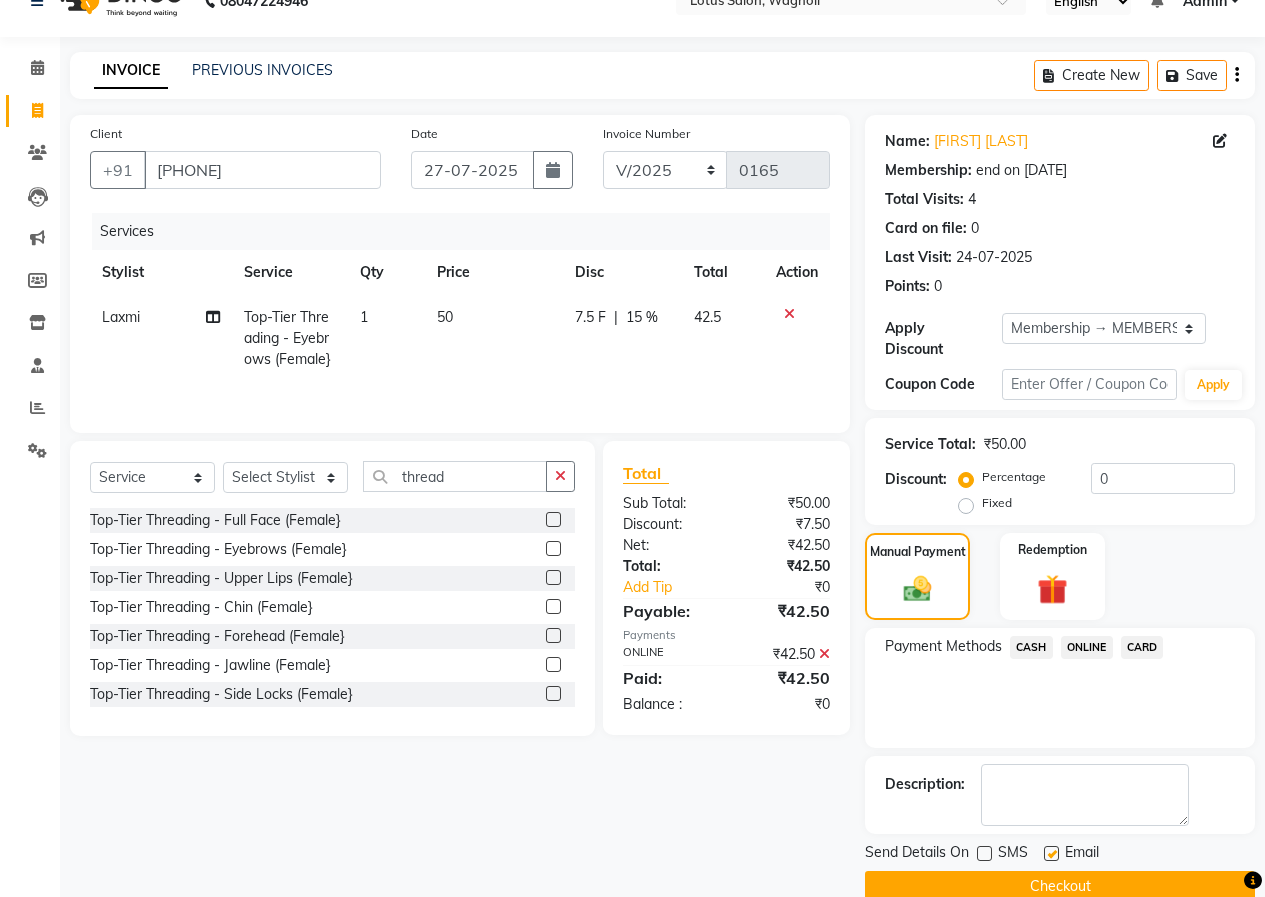 scroll, scrollTop: 54, scrollLeft: 0, axis: vertical 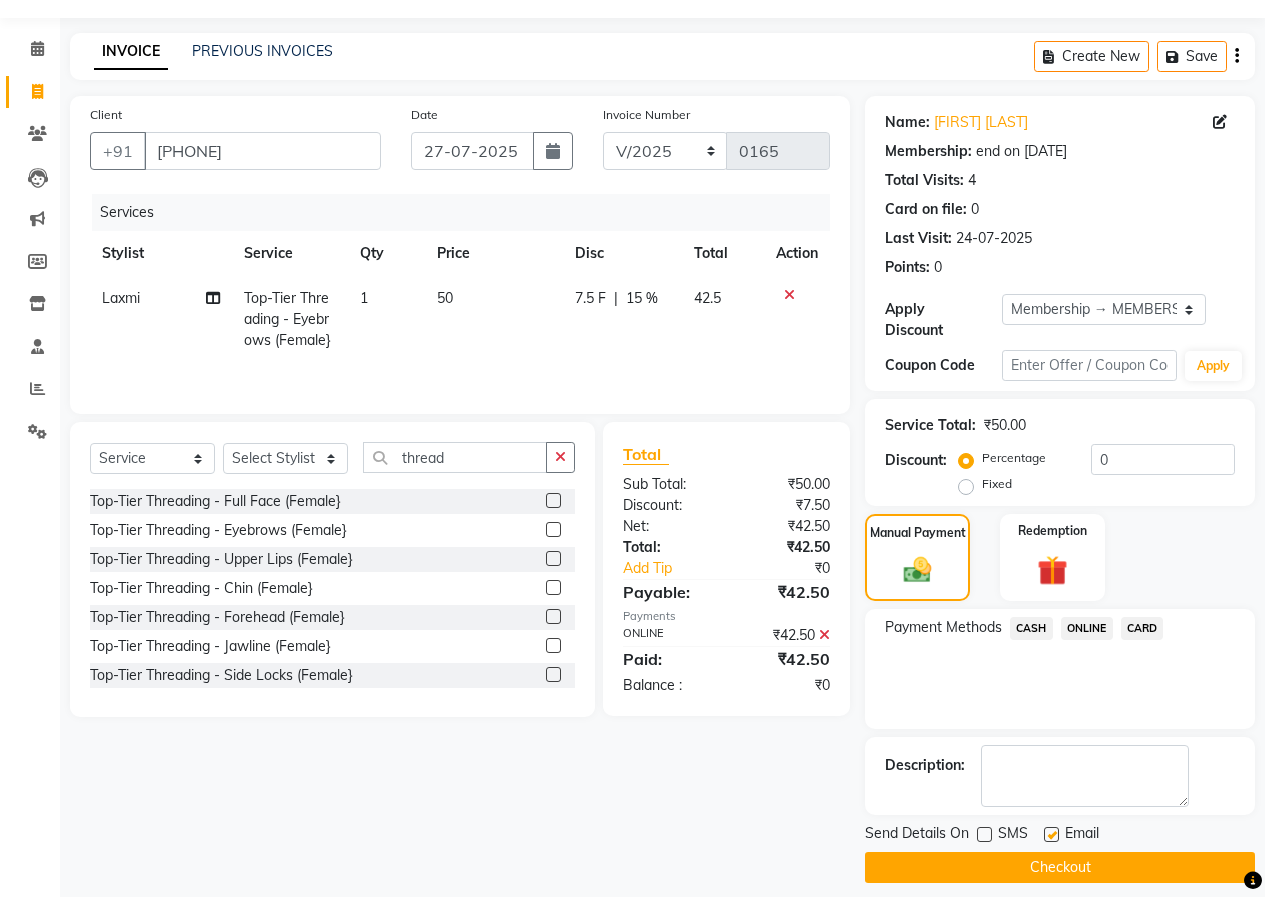 click on "Checkout" 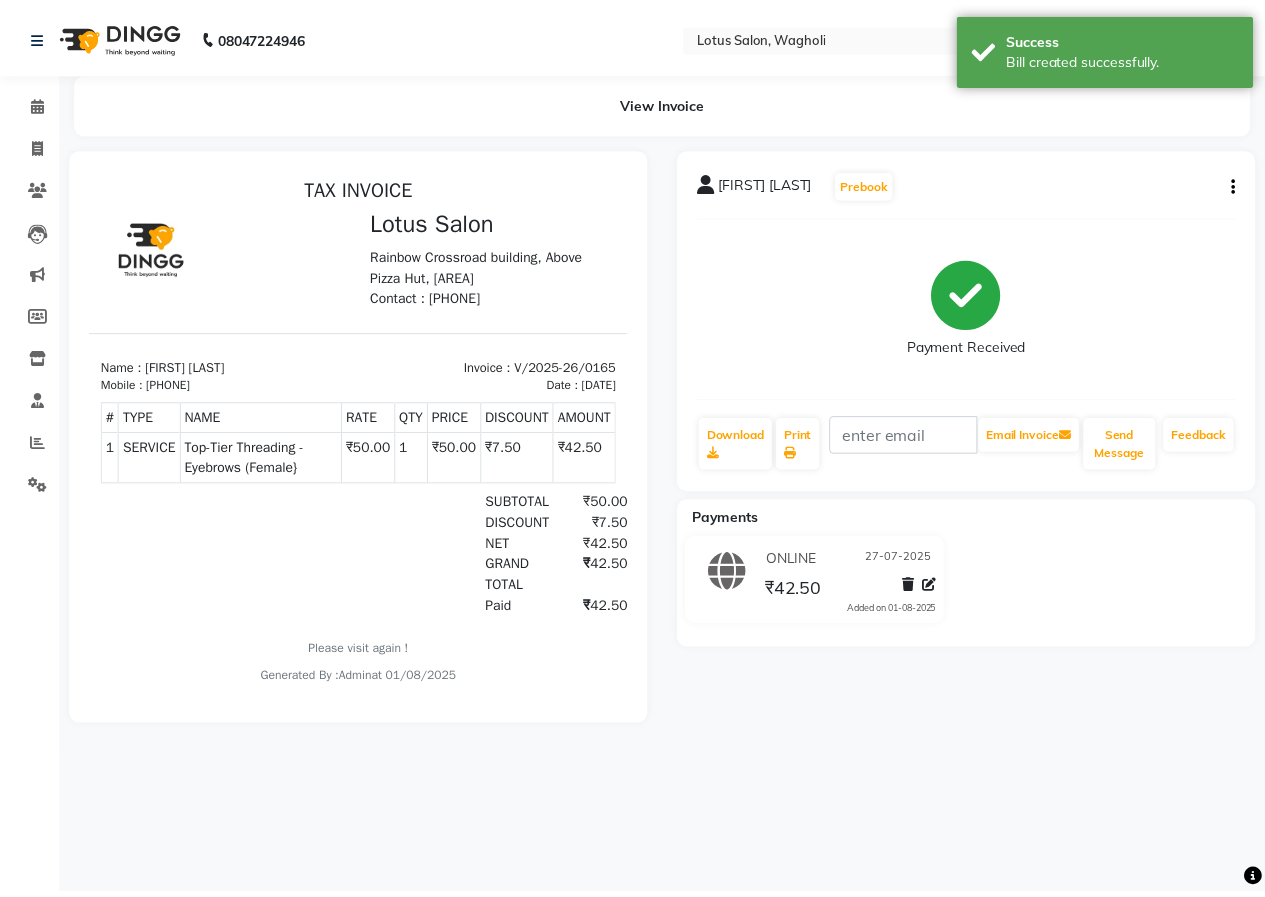 scroll, scrollTop: 0, scrollLeft: 0, axis: both 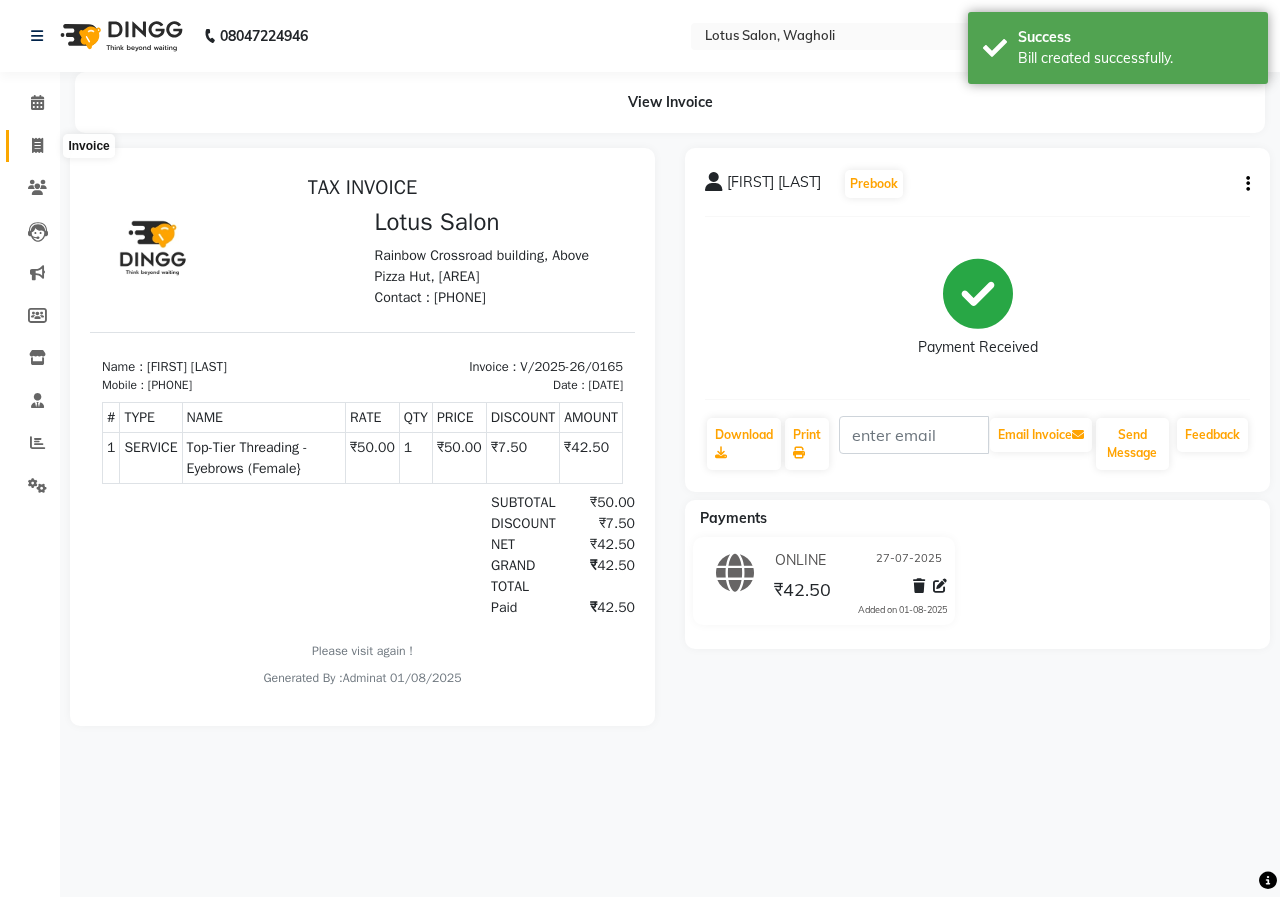 click 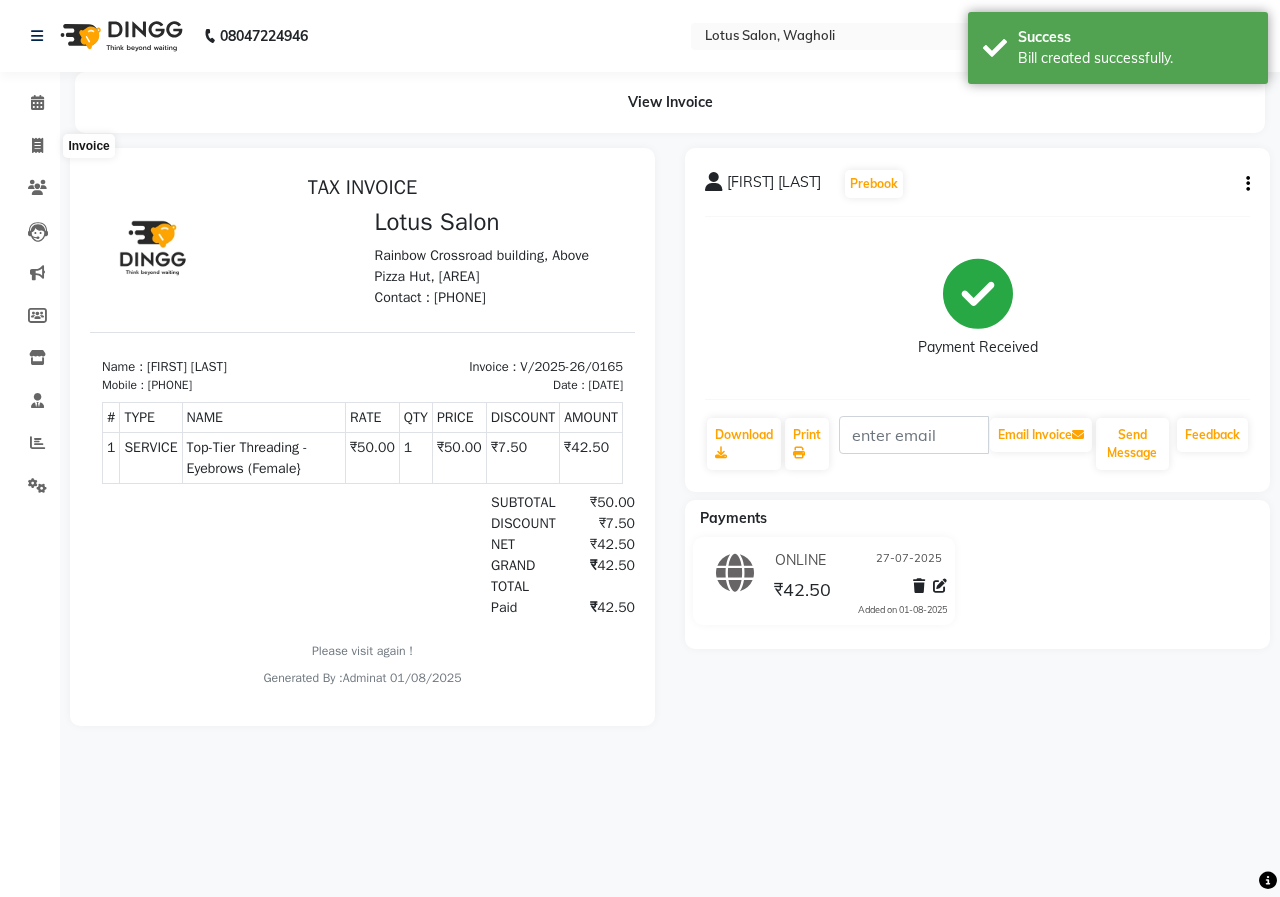 select on "8290" 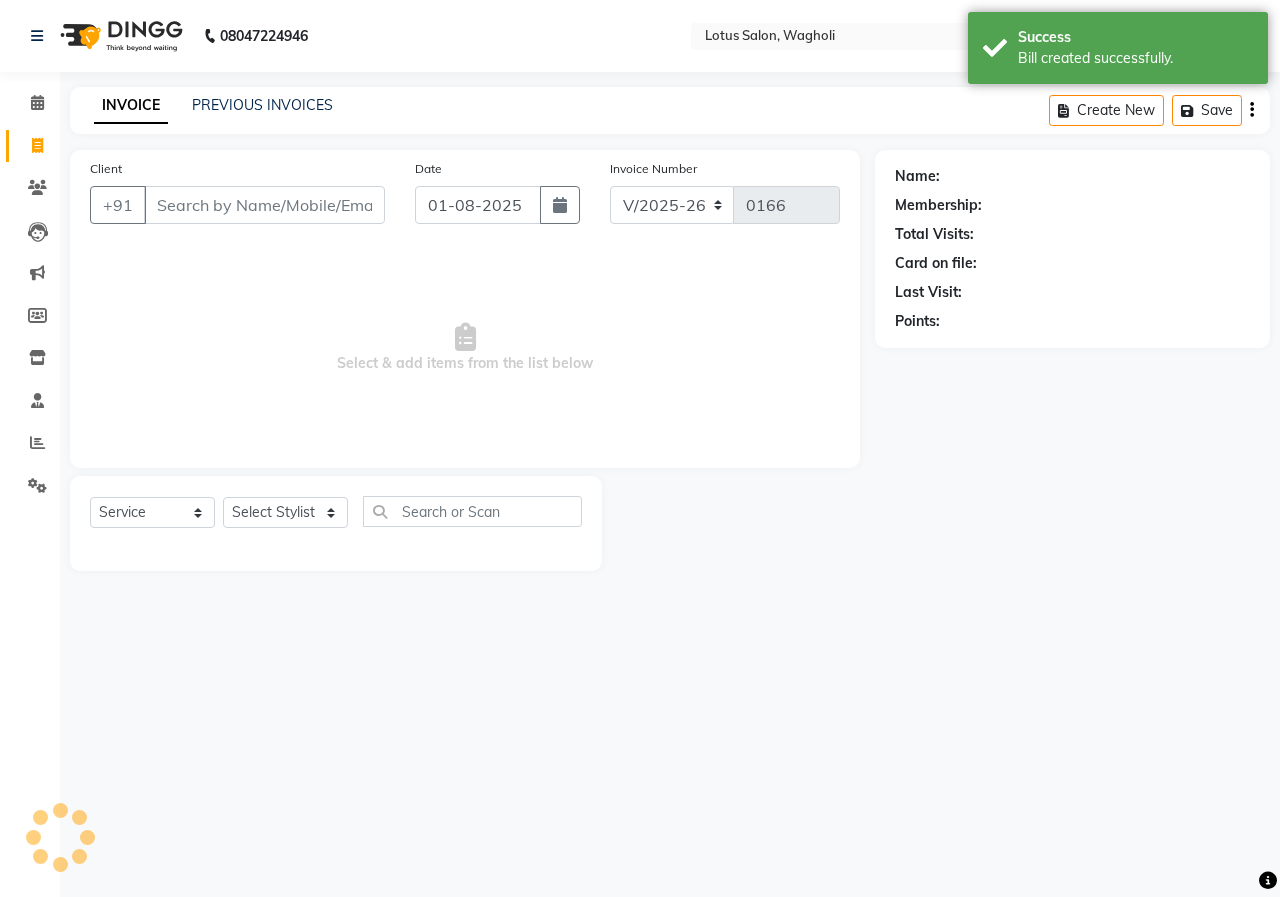 click on "Client" at bounding box center (264, 205) 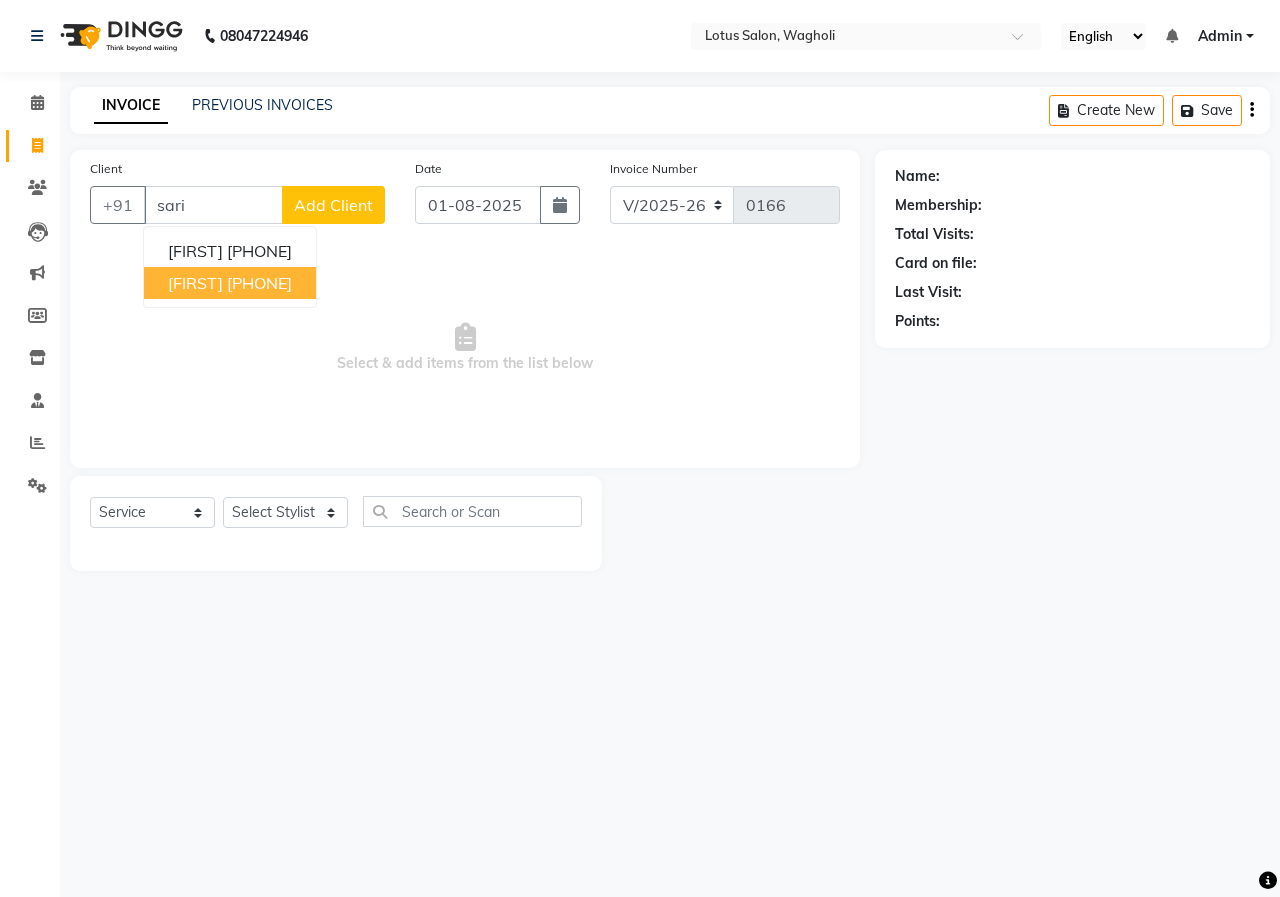 click on "[PHONE]" at bounding box center (259, 283) 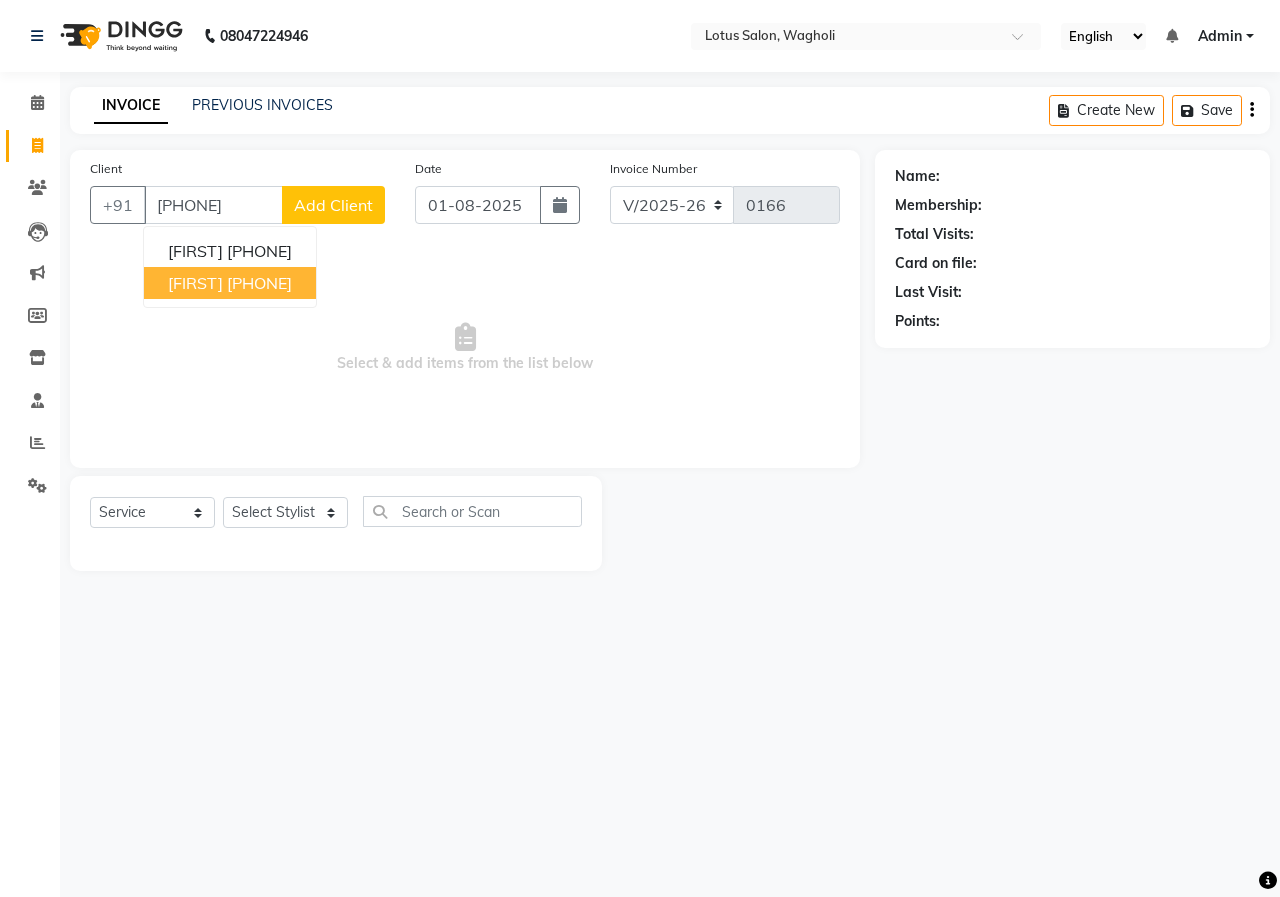 type on "[PHONE]" 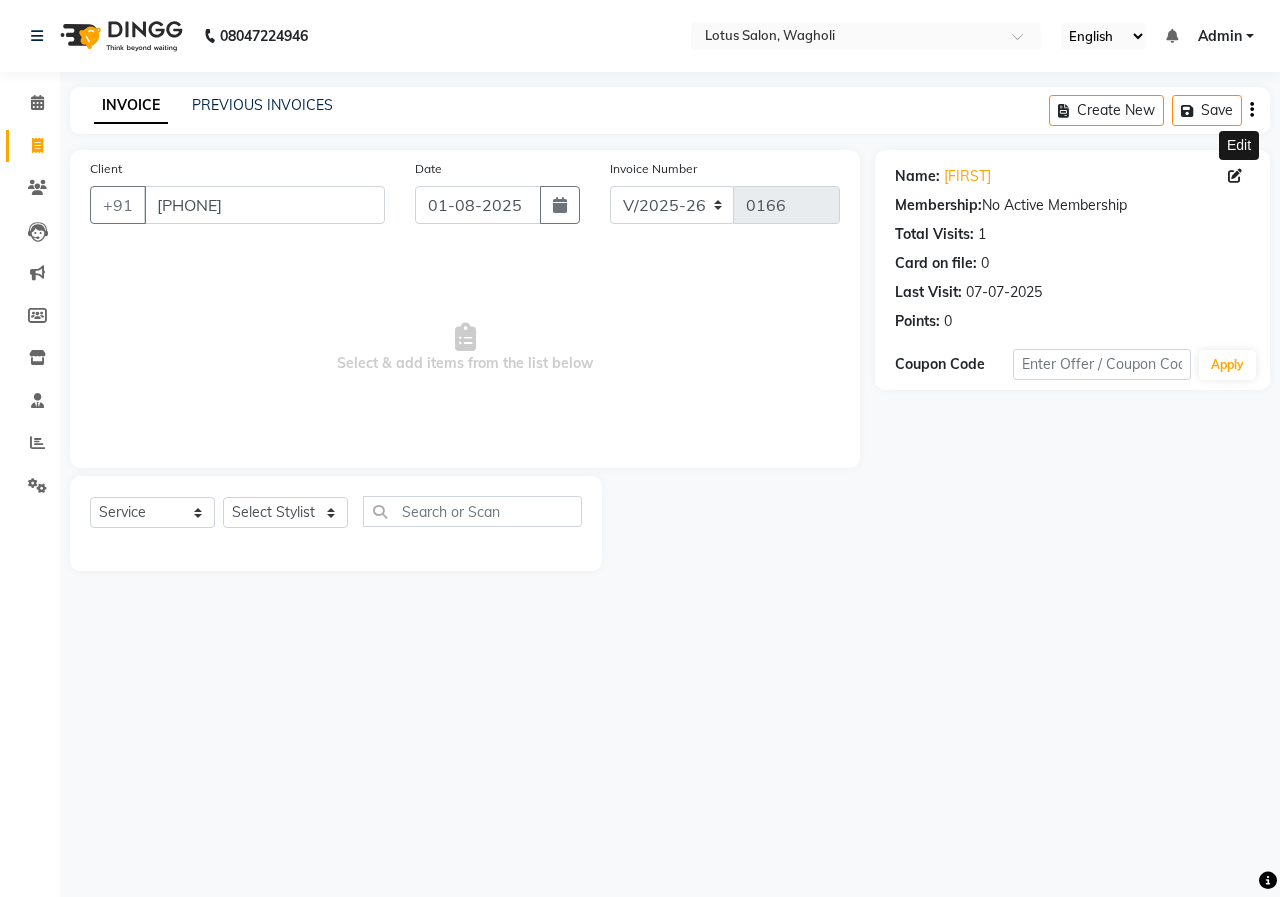 click 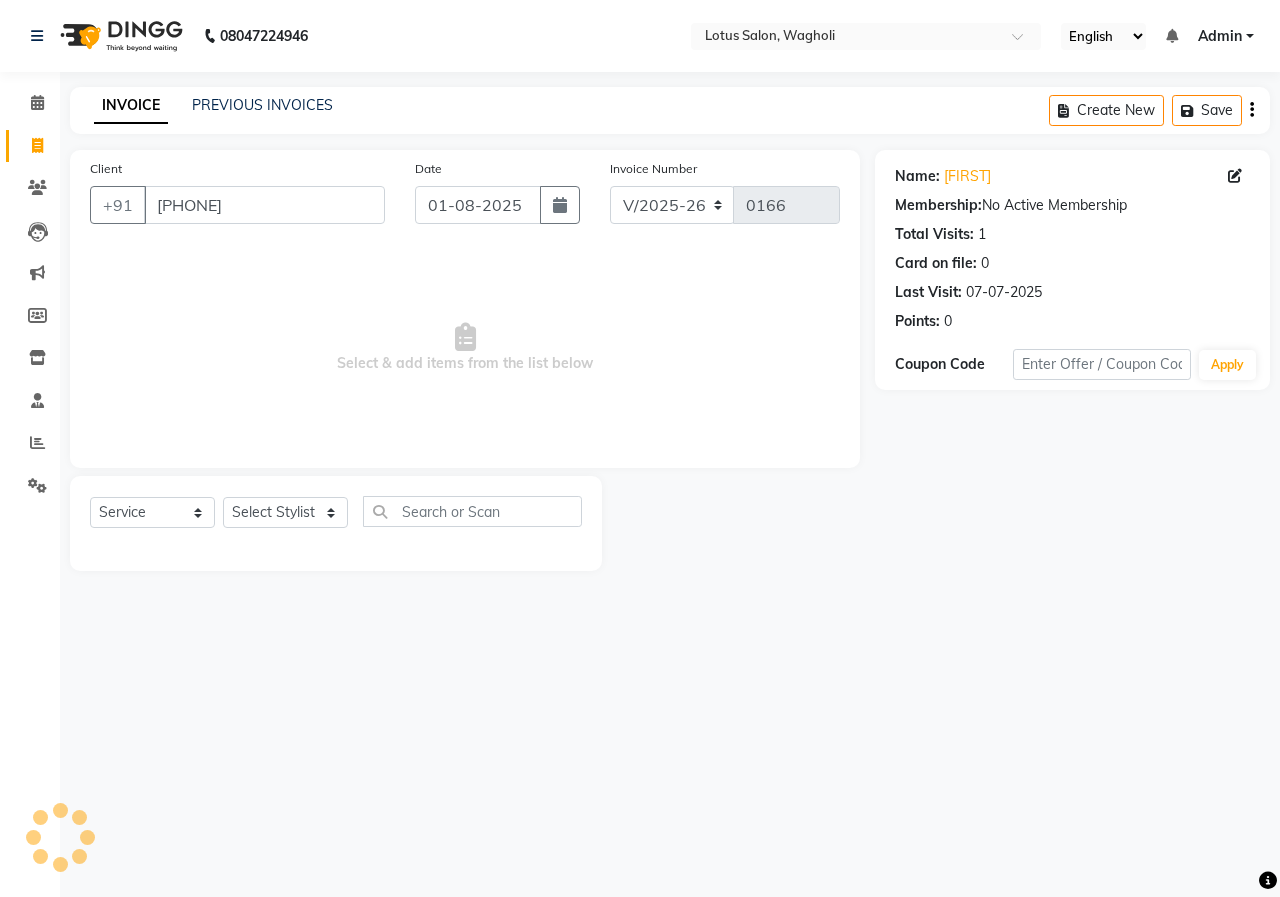 select on "female" 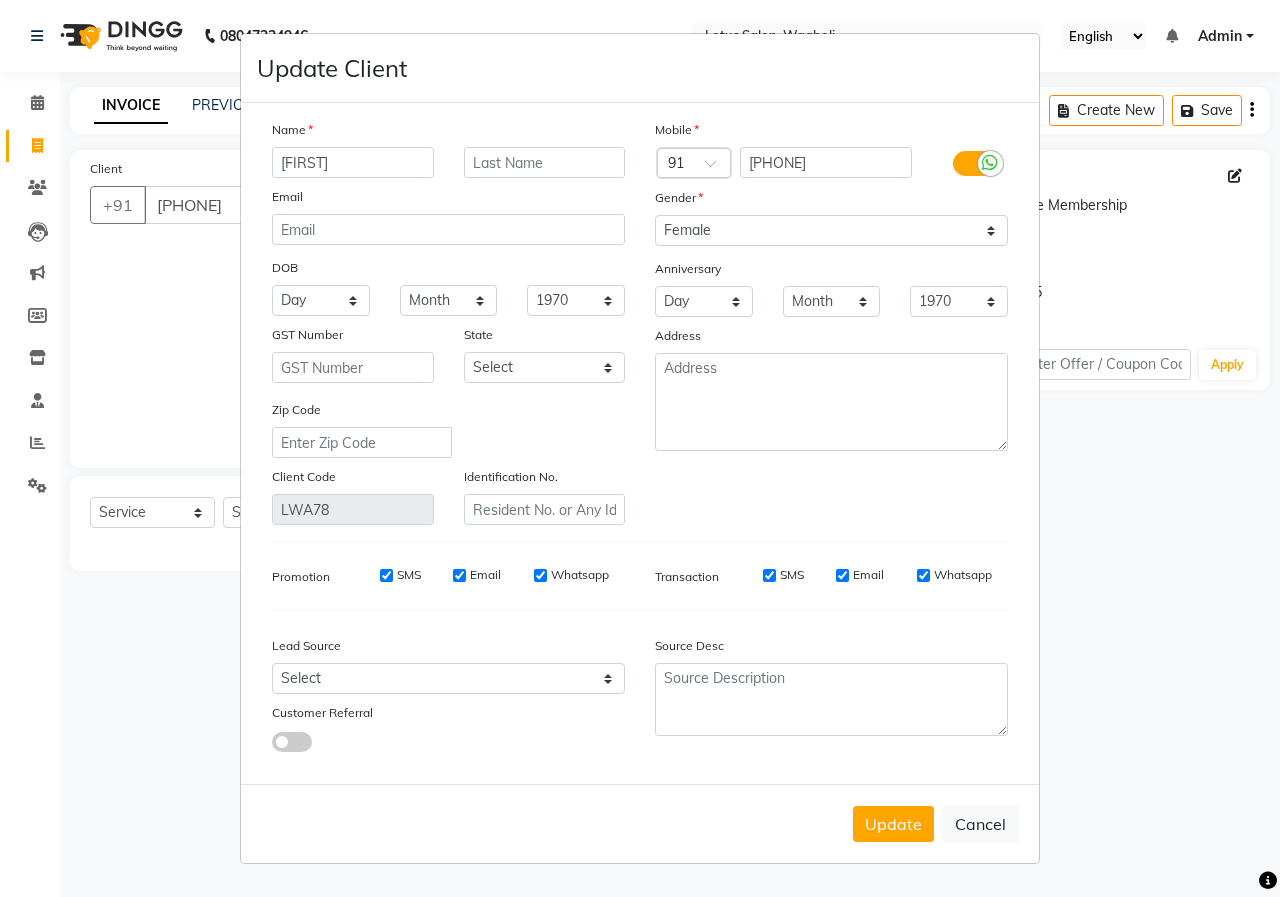 type on "[FIRST]" 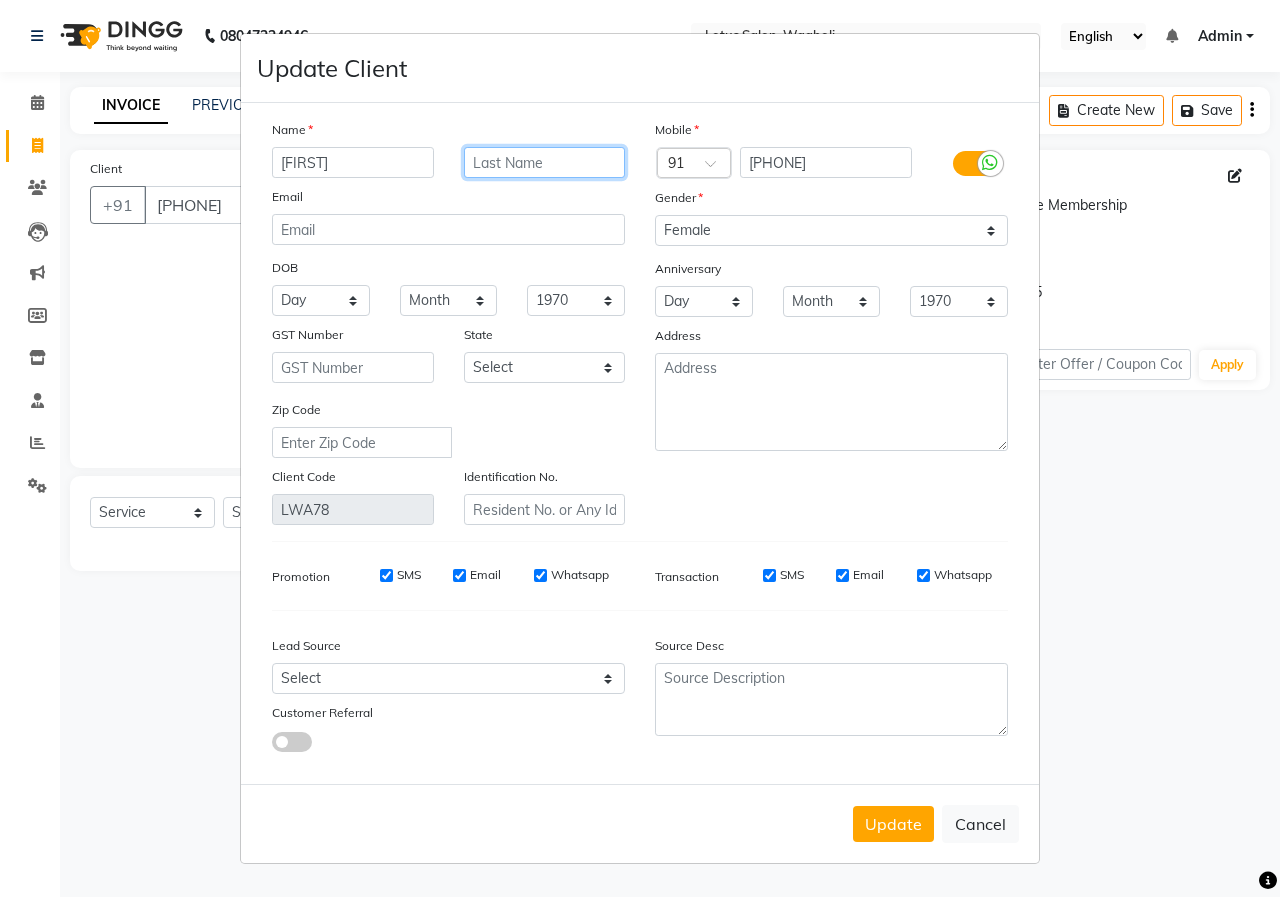 click at bounding box center (545, 162) 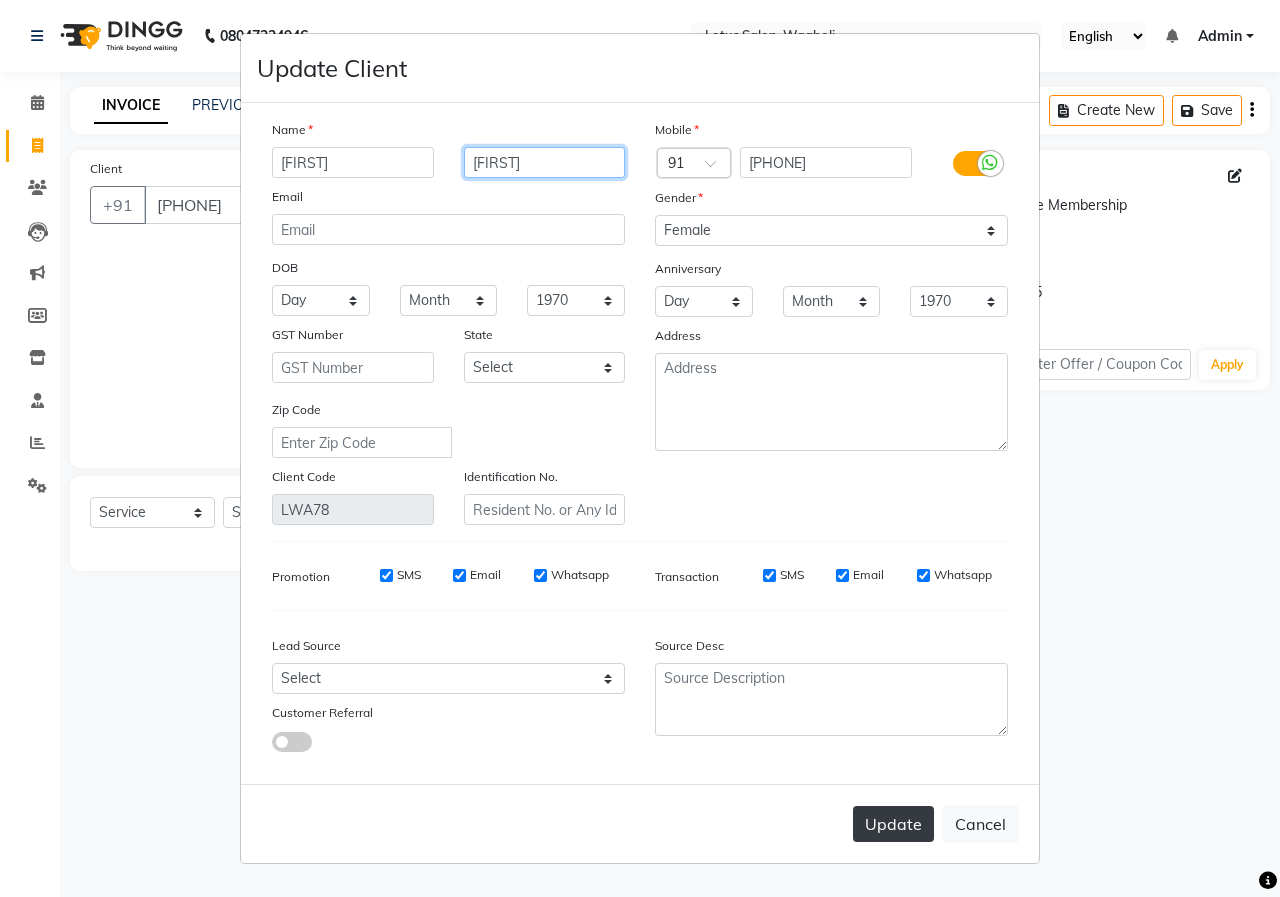 type on "[FIRST]" 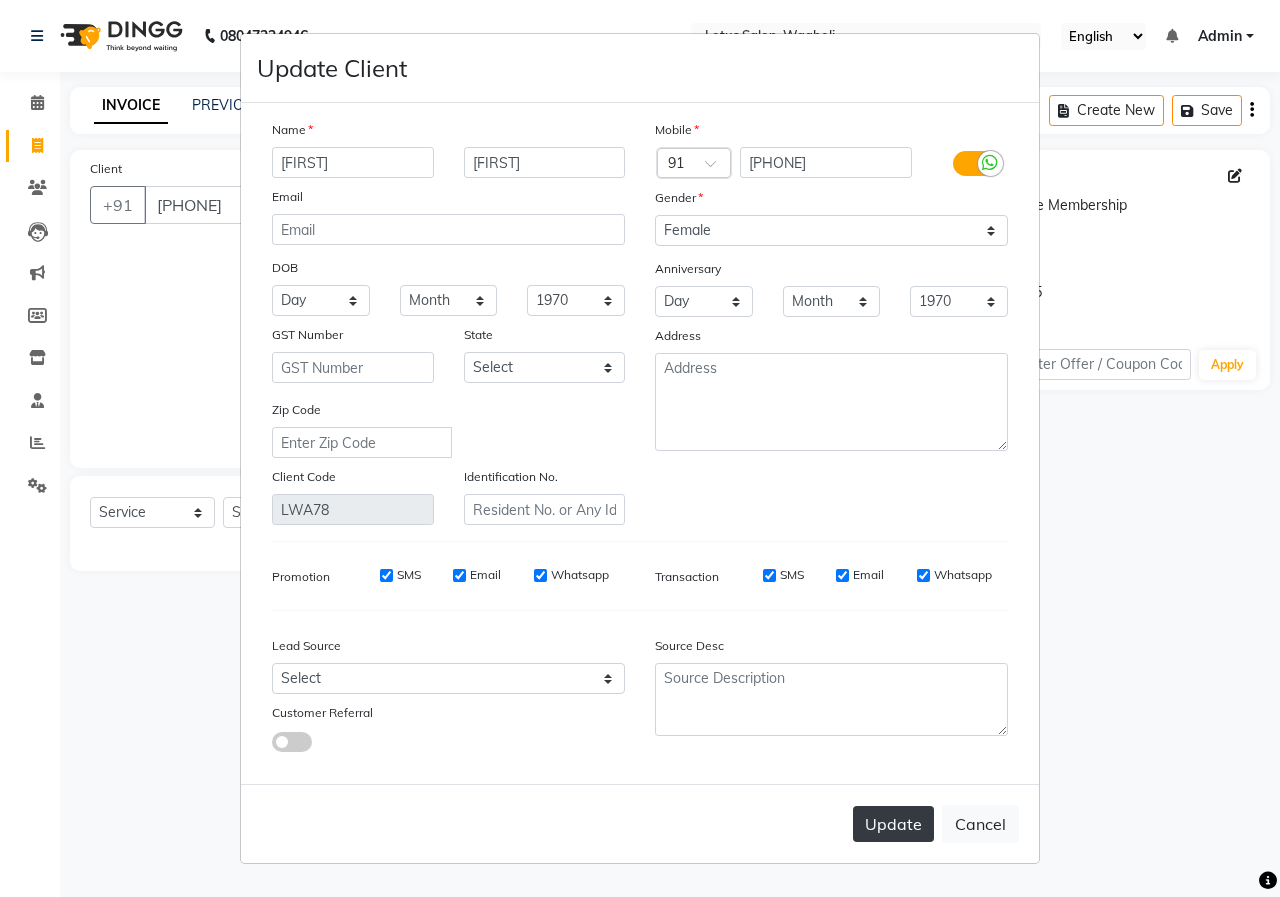 click on "Update" at bounding box center [893, 824] 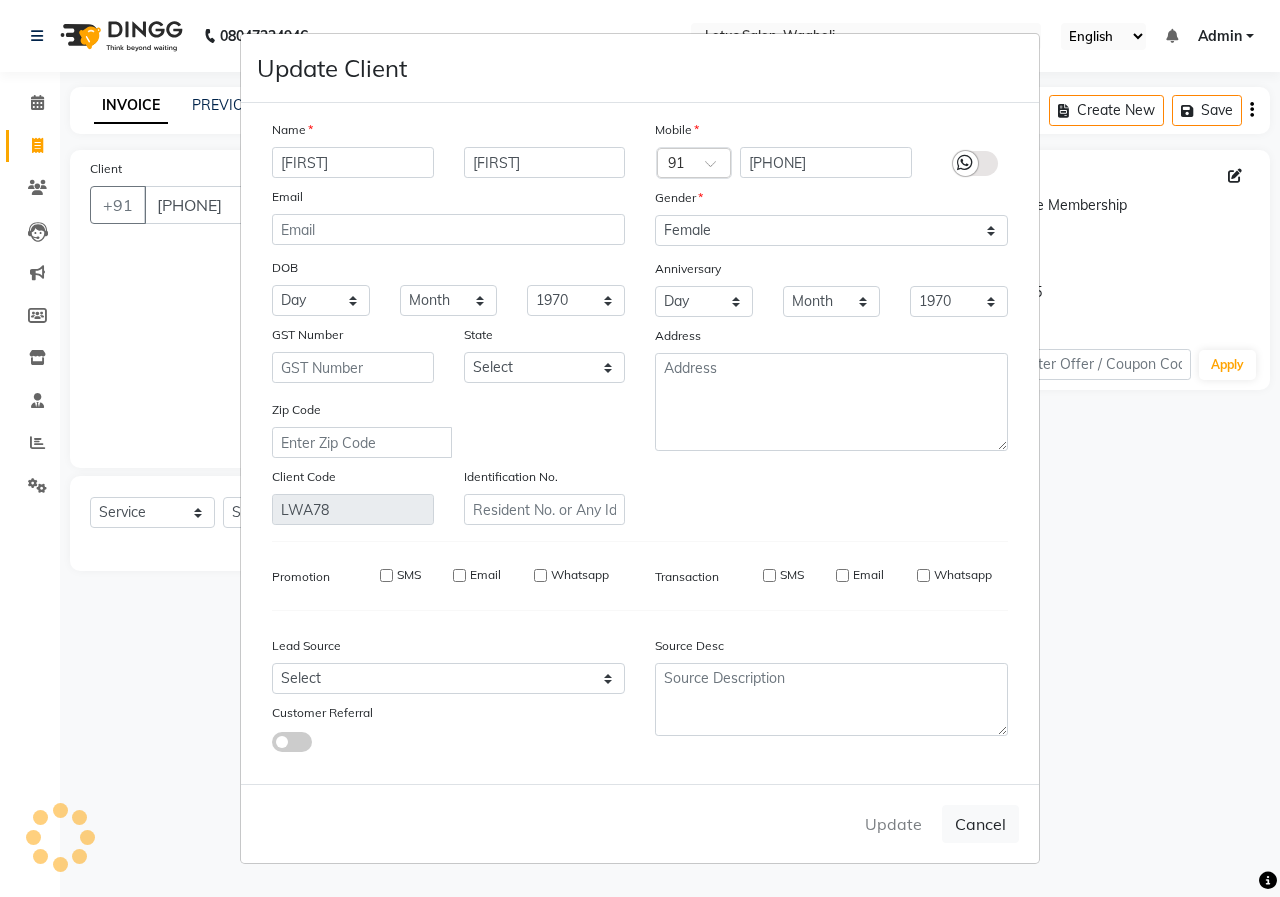 type 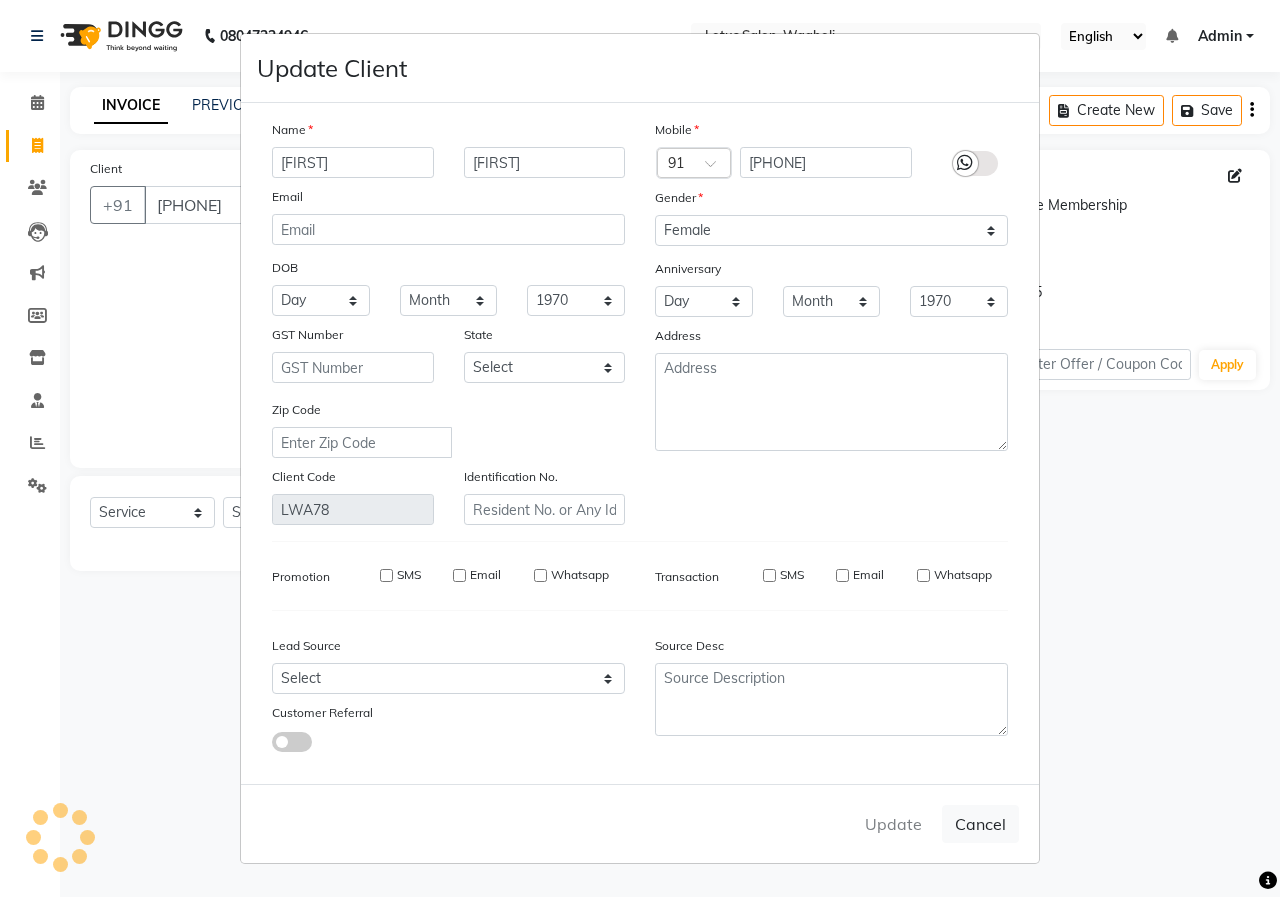 type 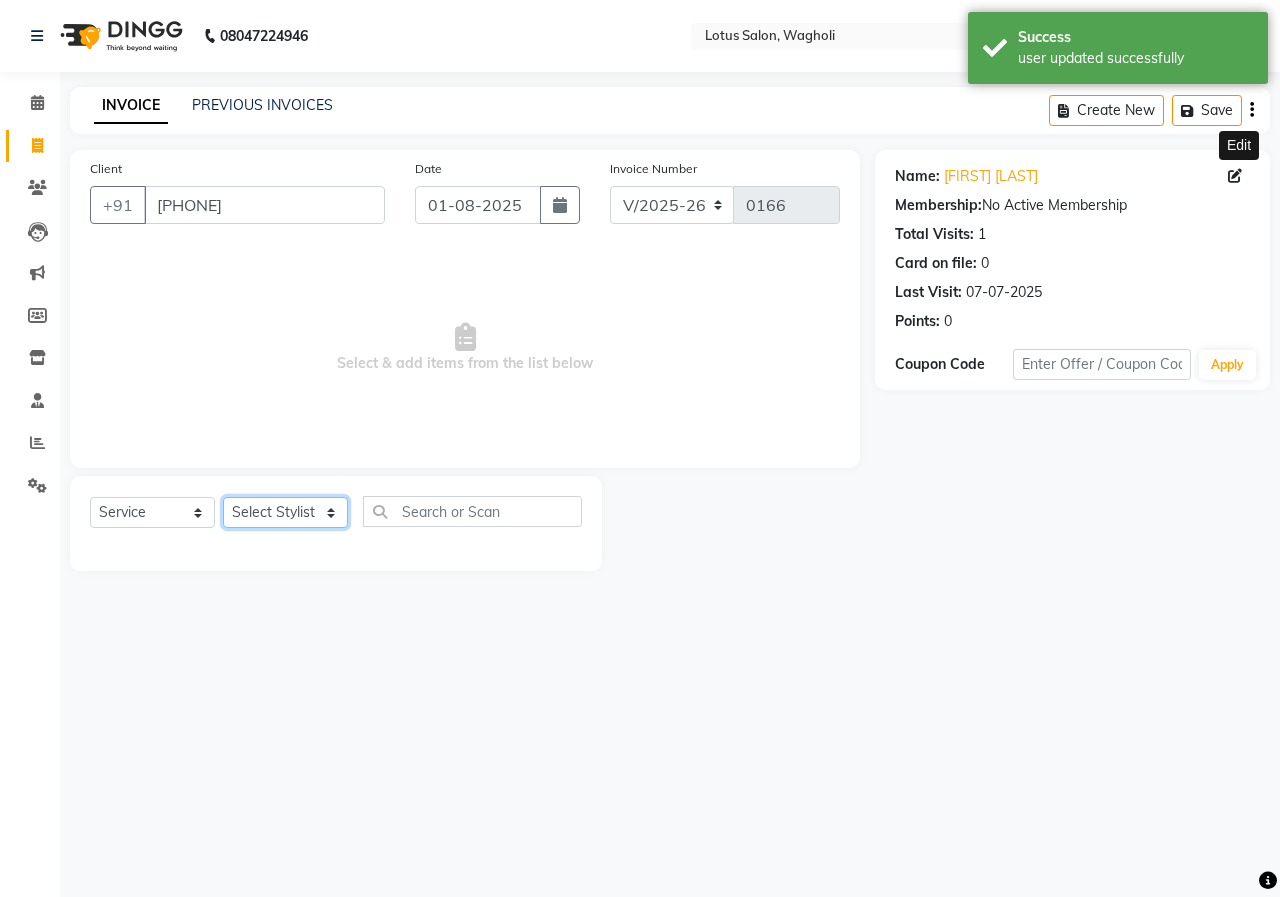 click on "Select Stylist [FIRST_NAME] [FIRST_NAME] [FIRST_NAME] [FIRST_NAME] [FIRST_NAME]" 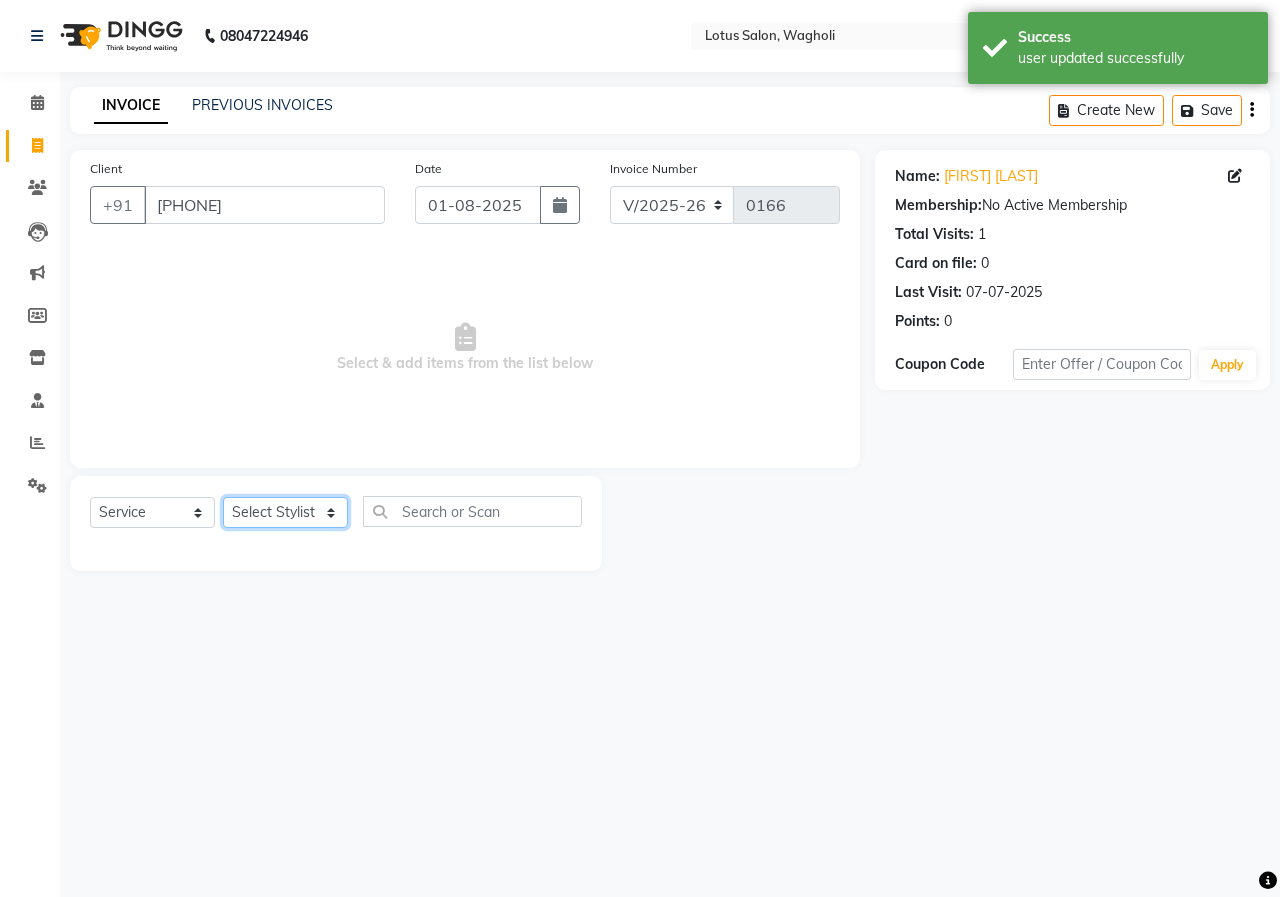 select on "80346" 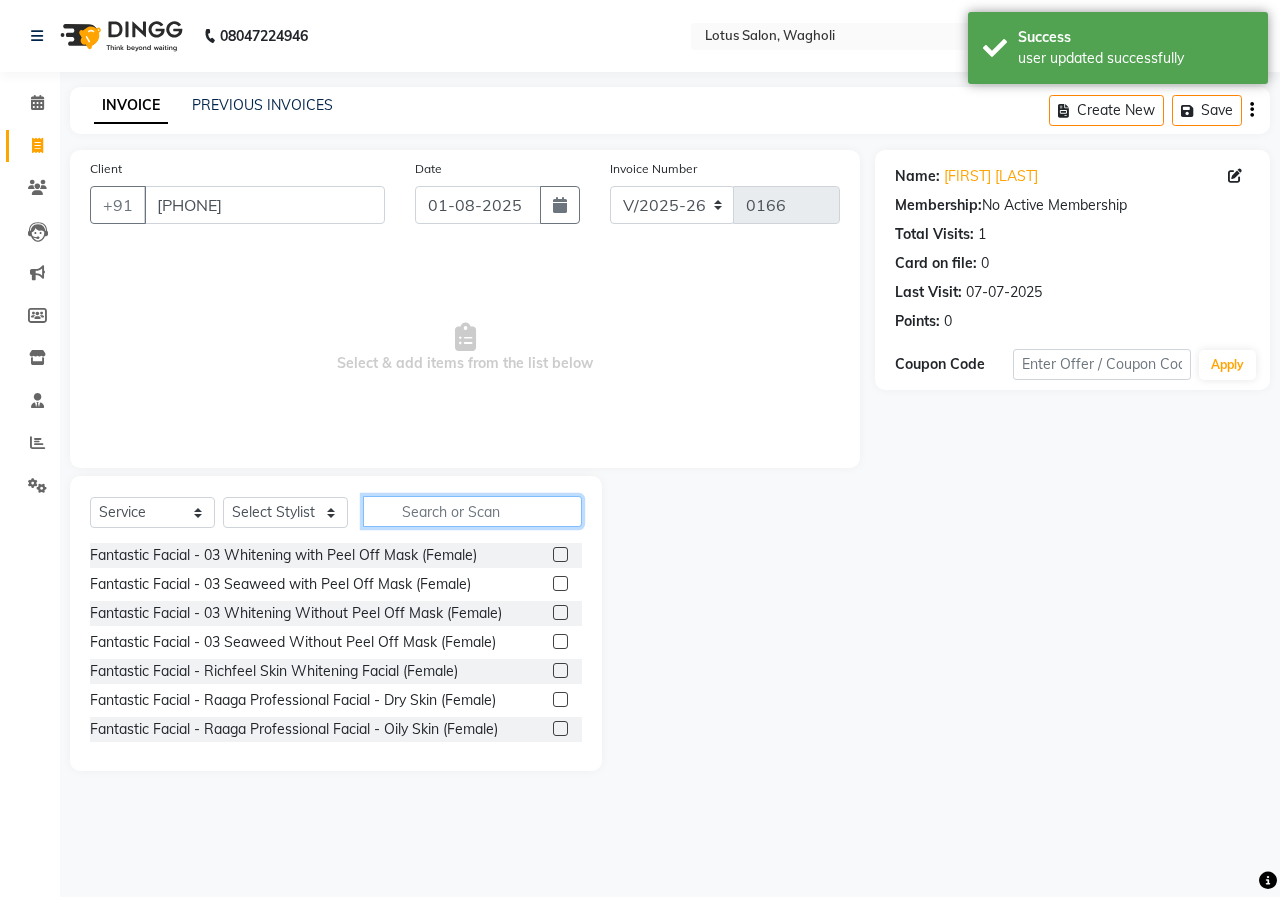 click 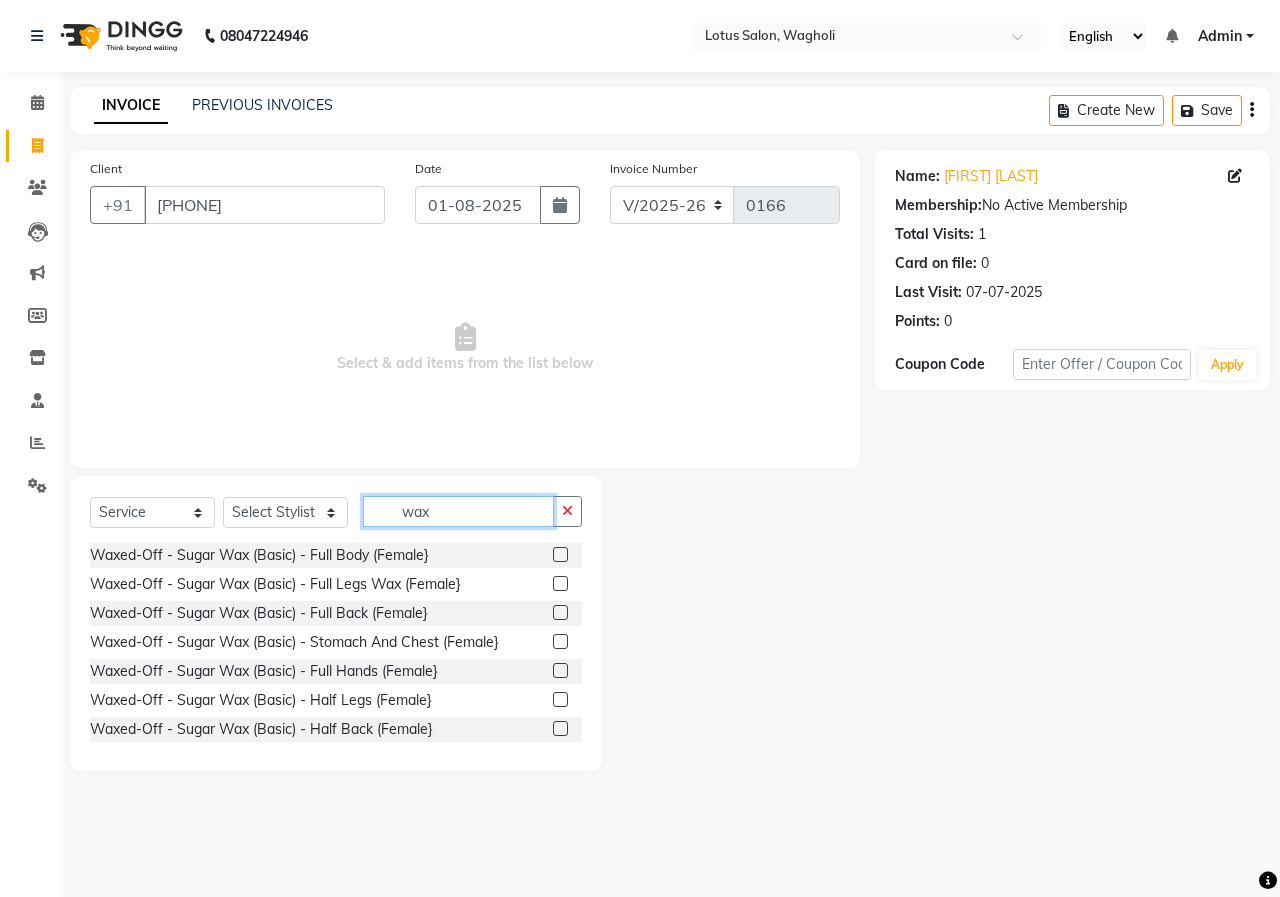 type on "wax" 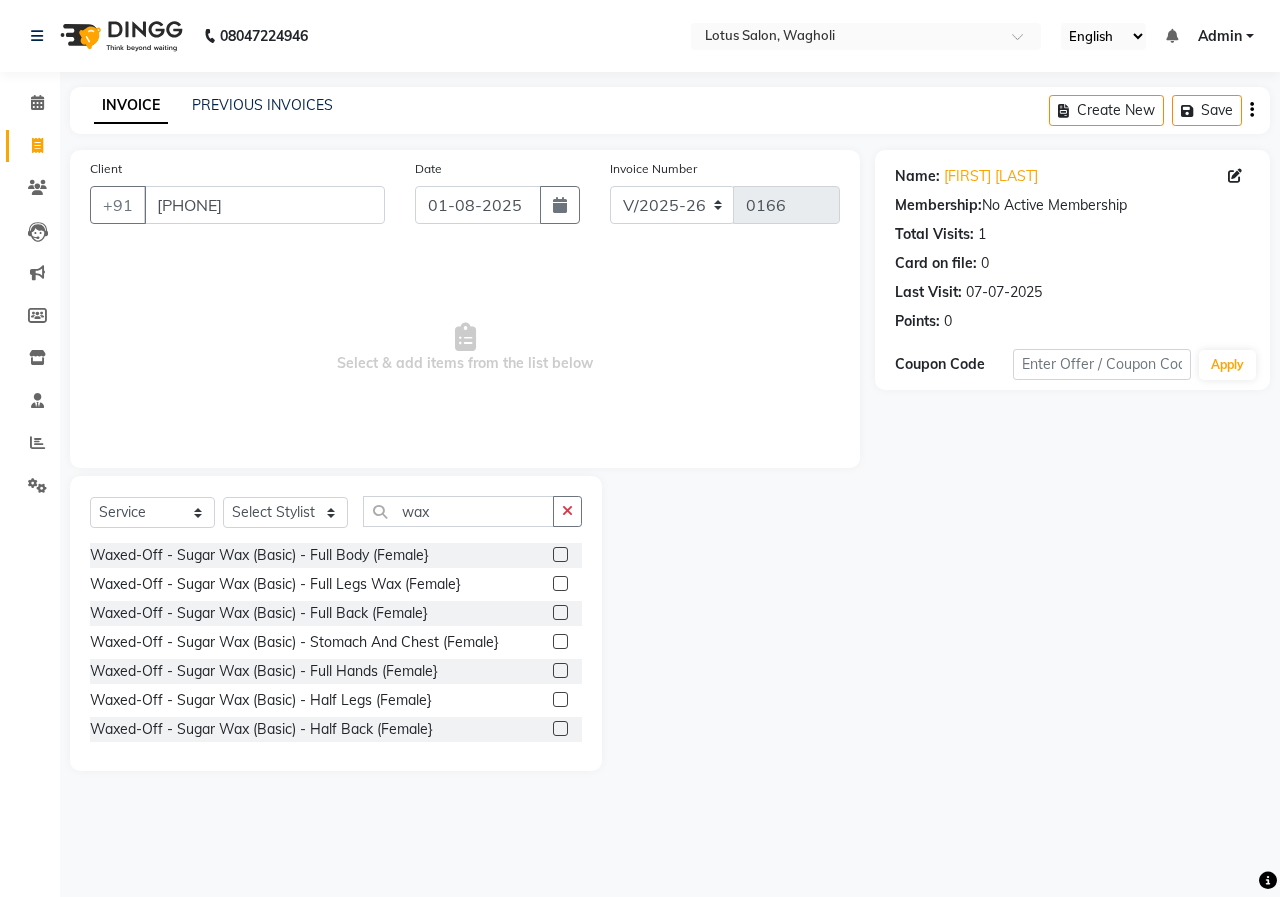 click 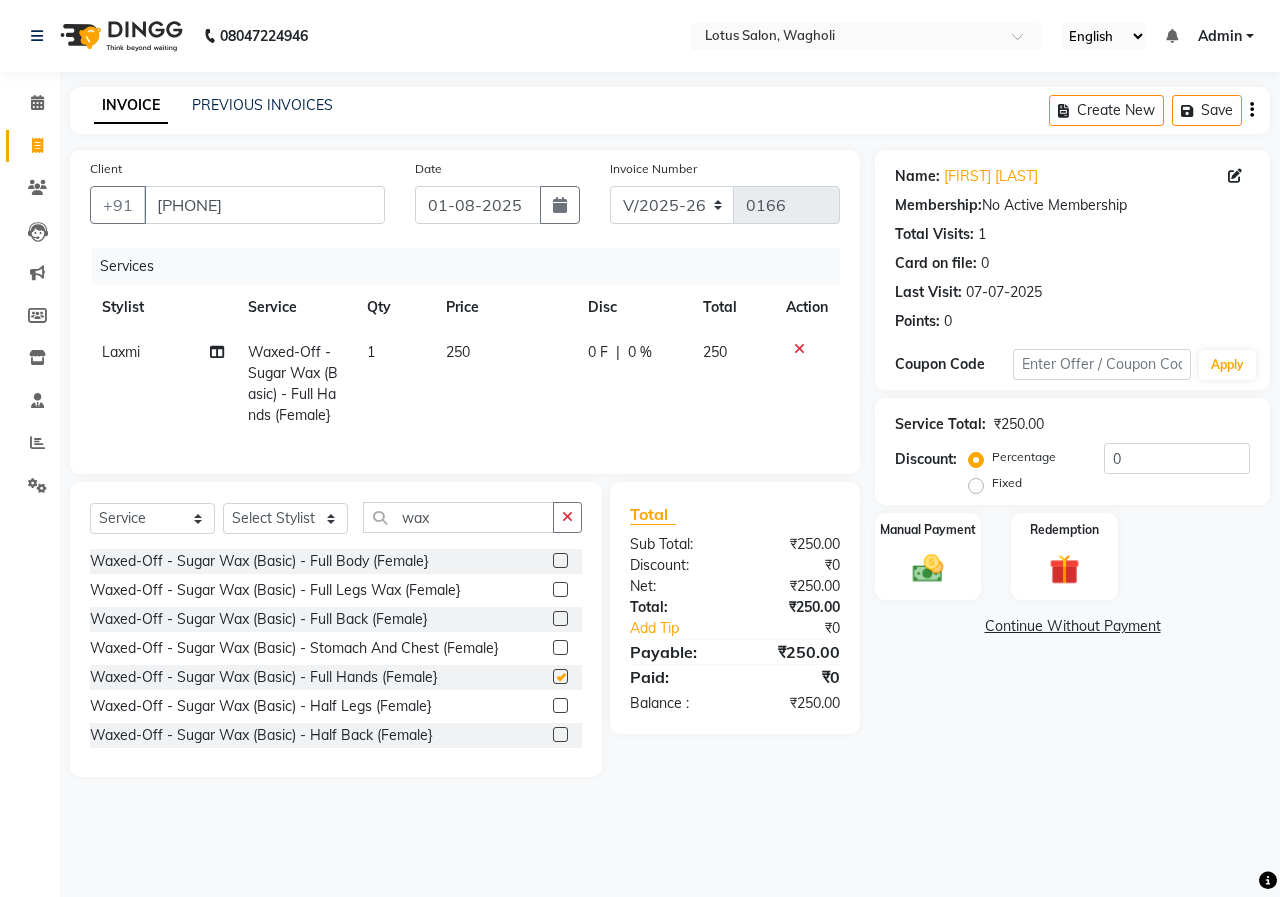 checkbox on "false" 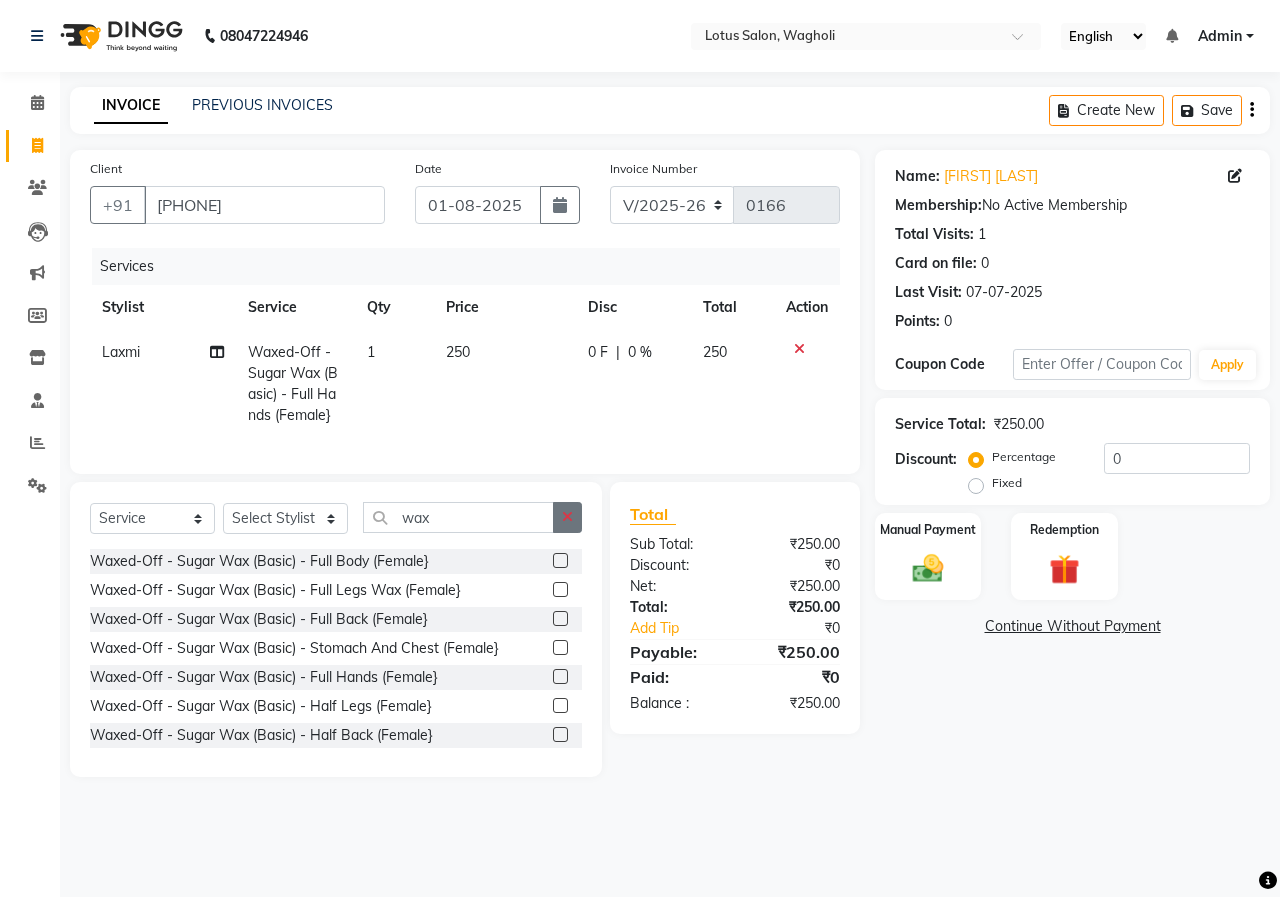 click 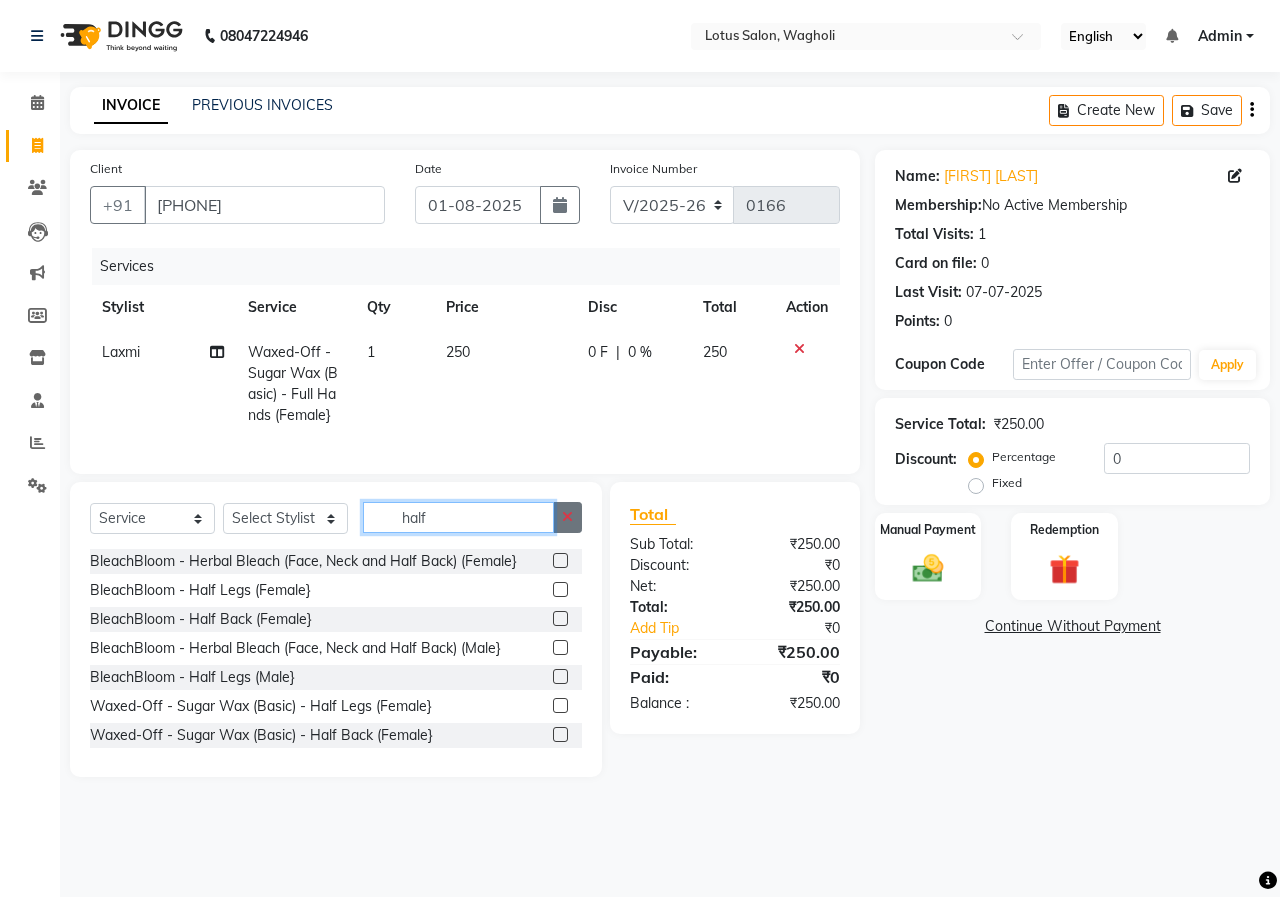 type on "half" 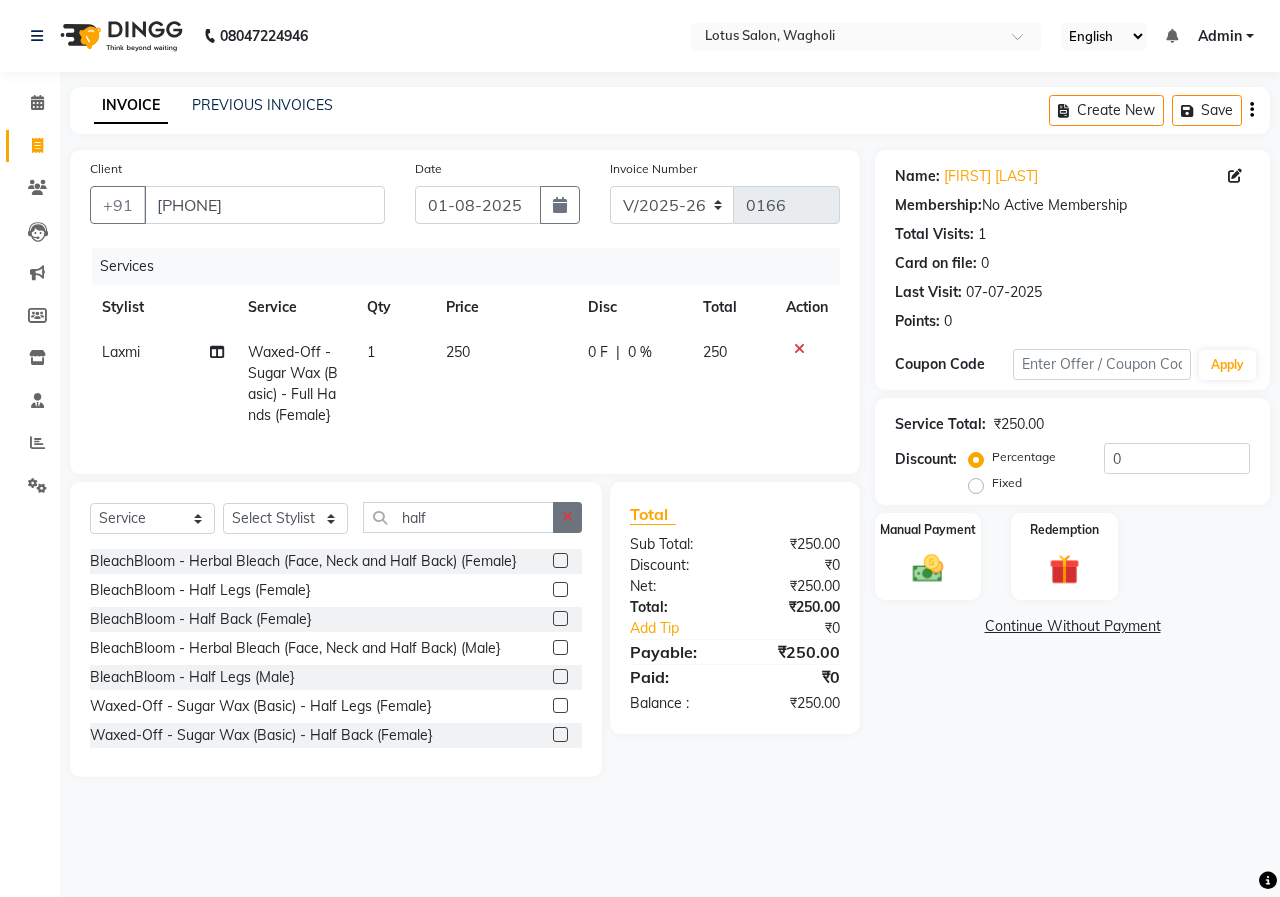 click 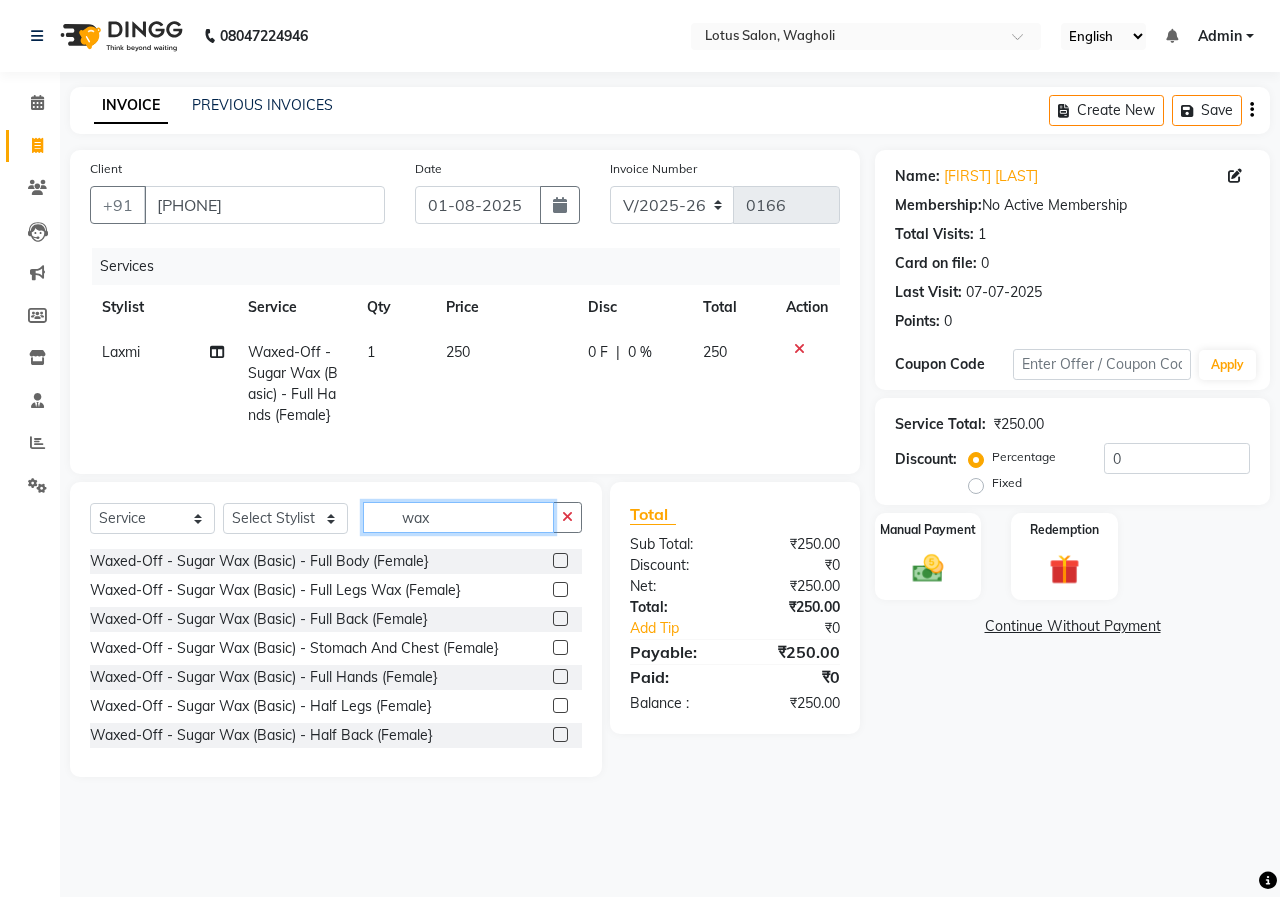 type on "wax" 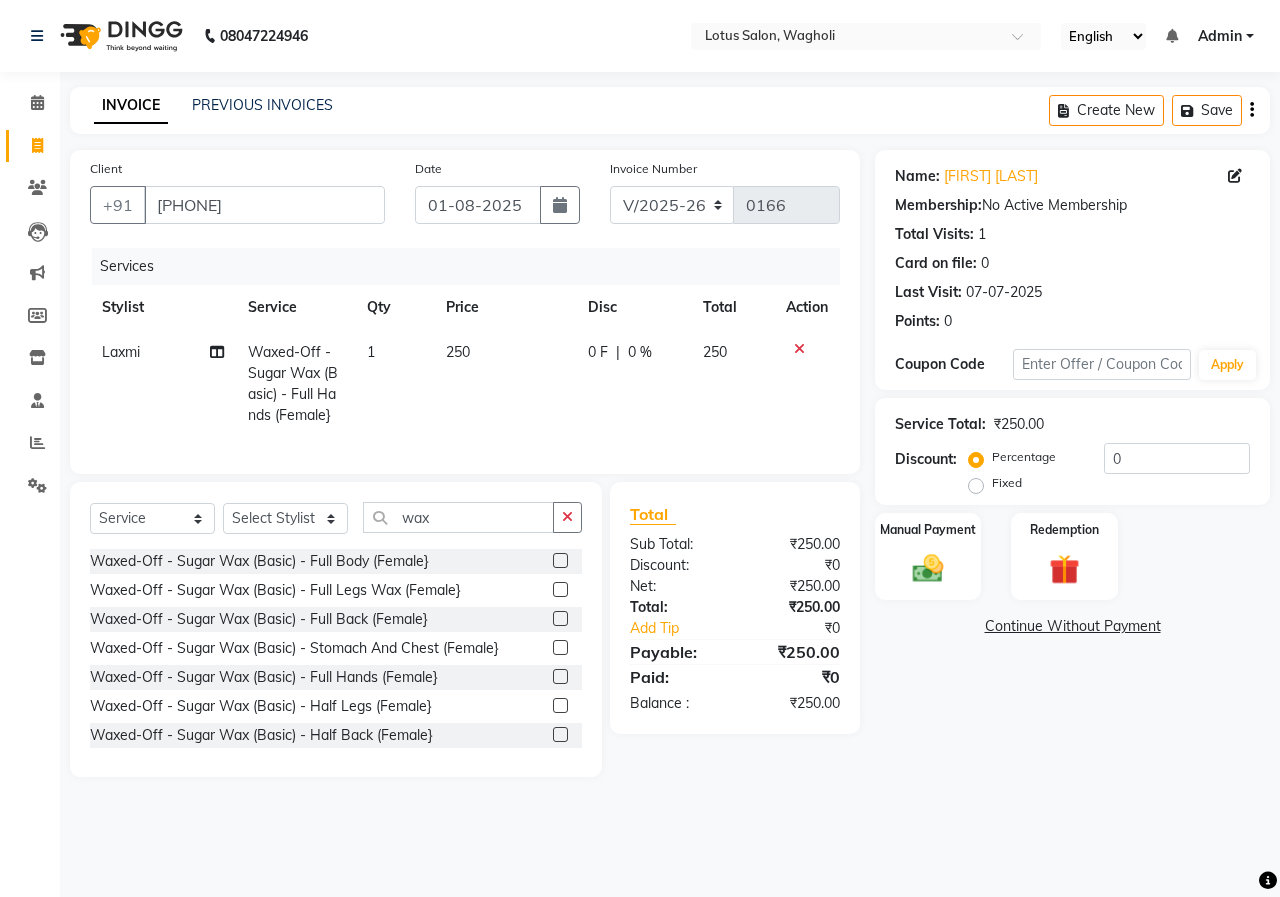 click 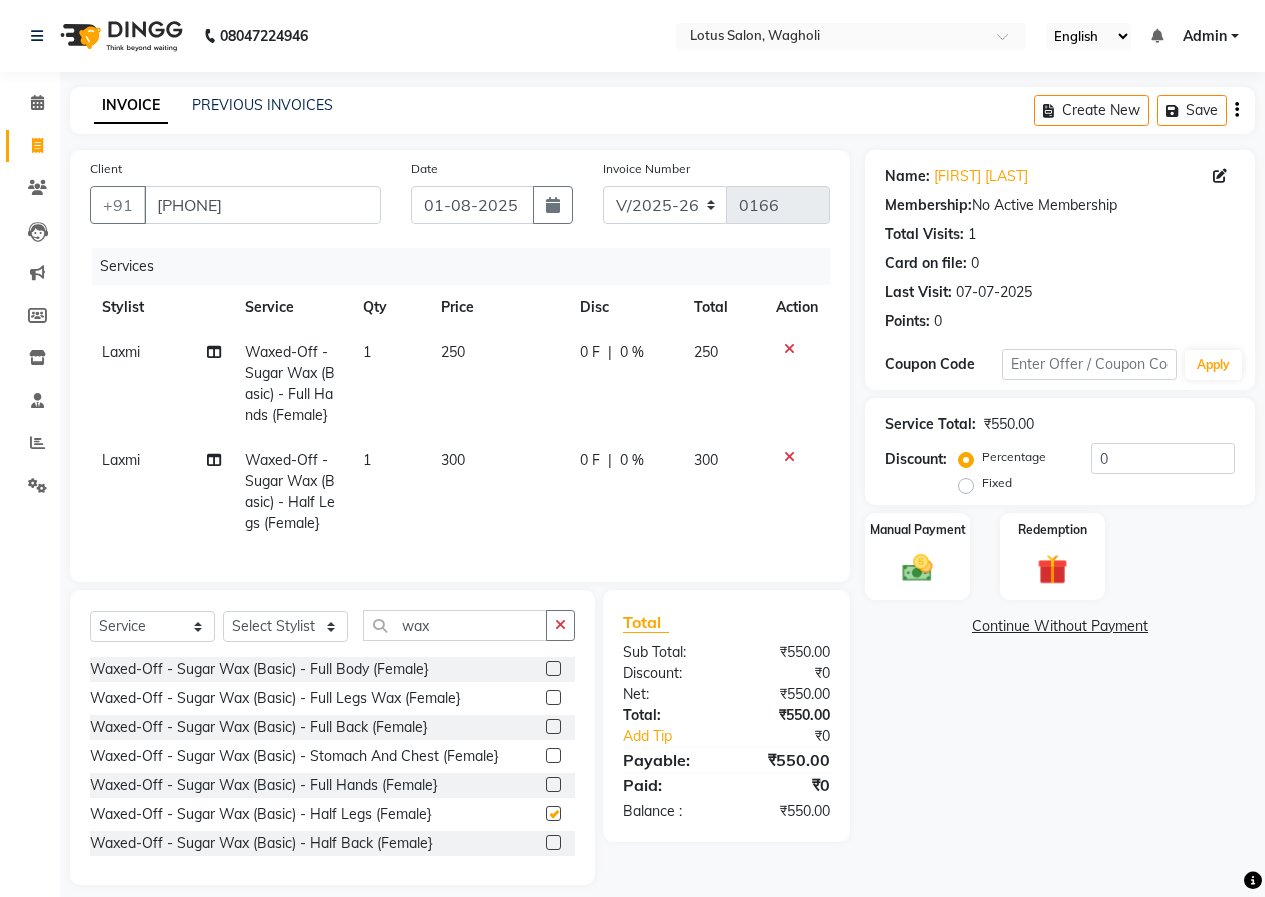 checkbox on "false" 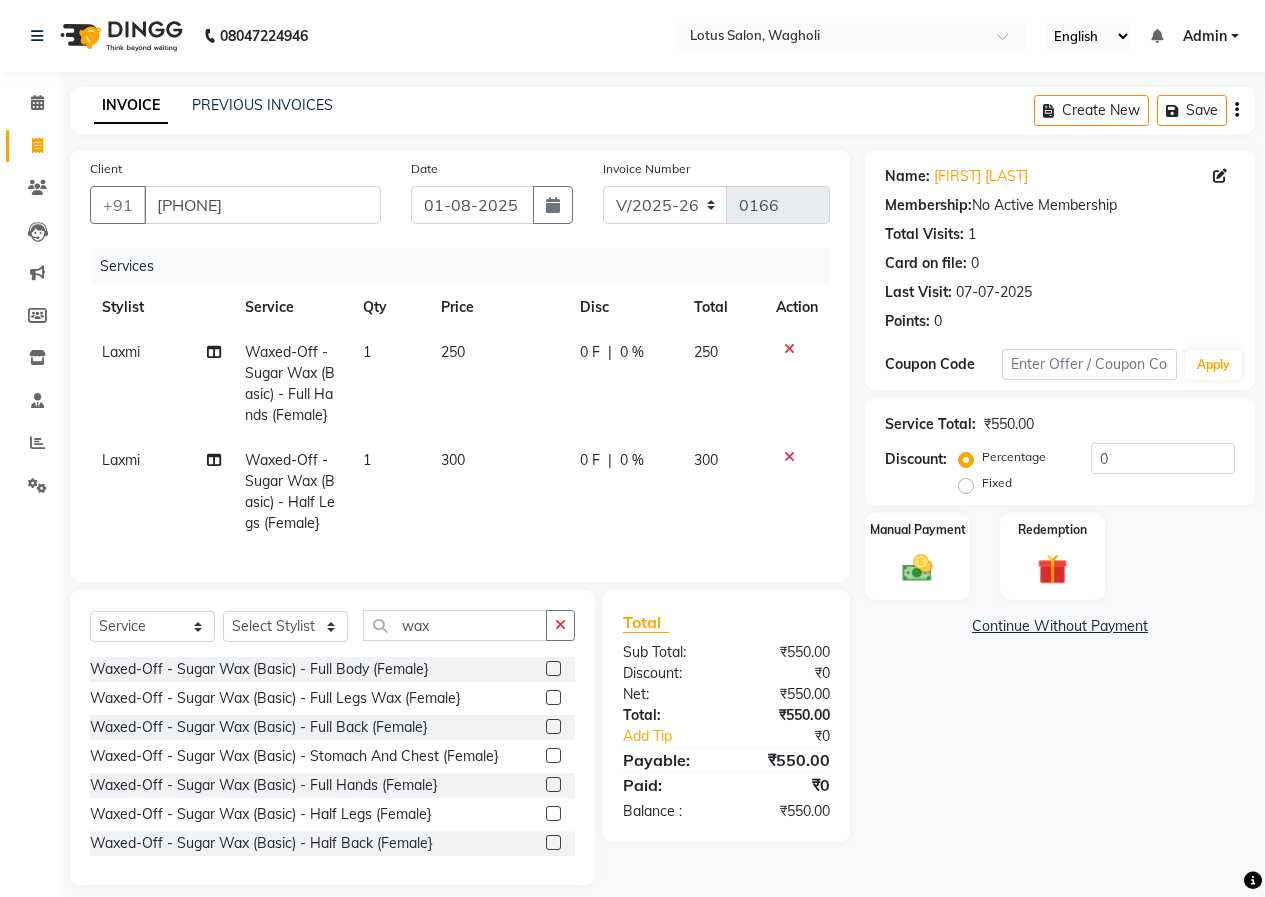 drag, startPoint x: 570, startPoint y: 641, endPoint x: 487, endPoint y: 641, distance: 83 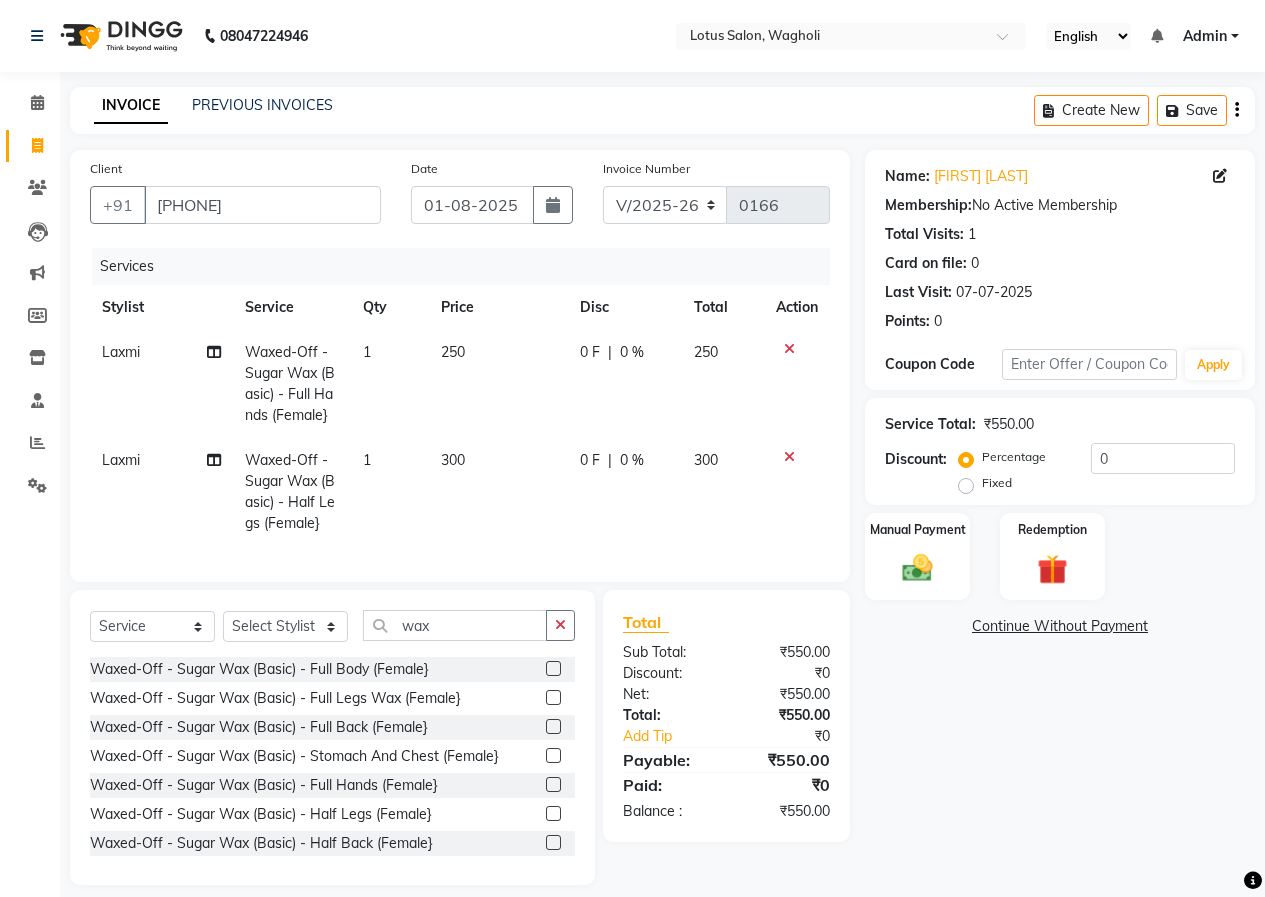 click 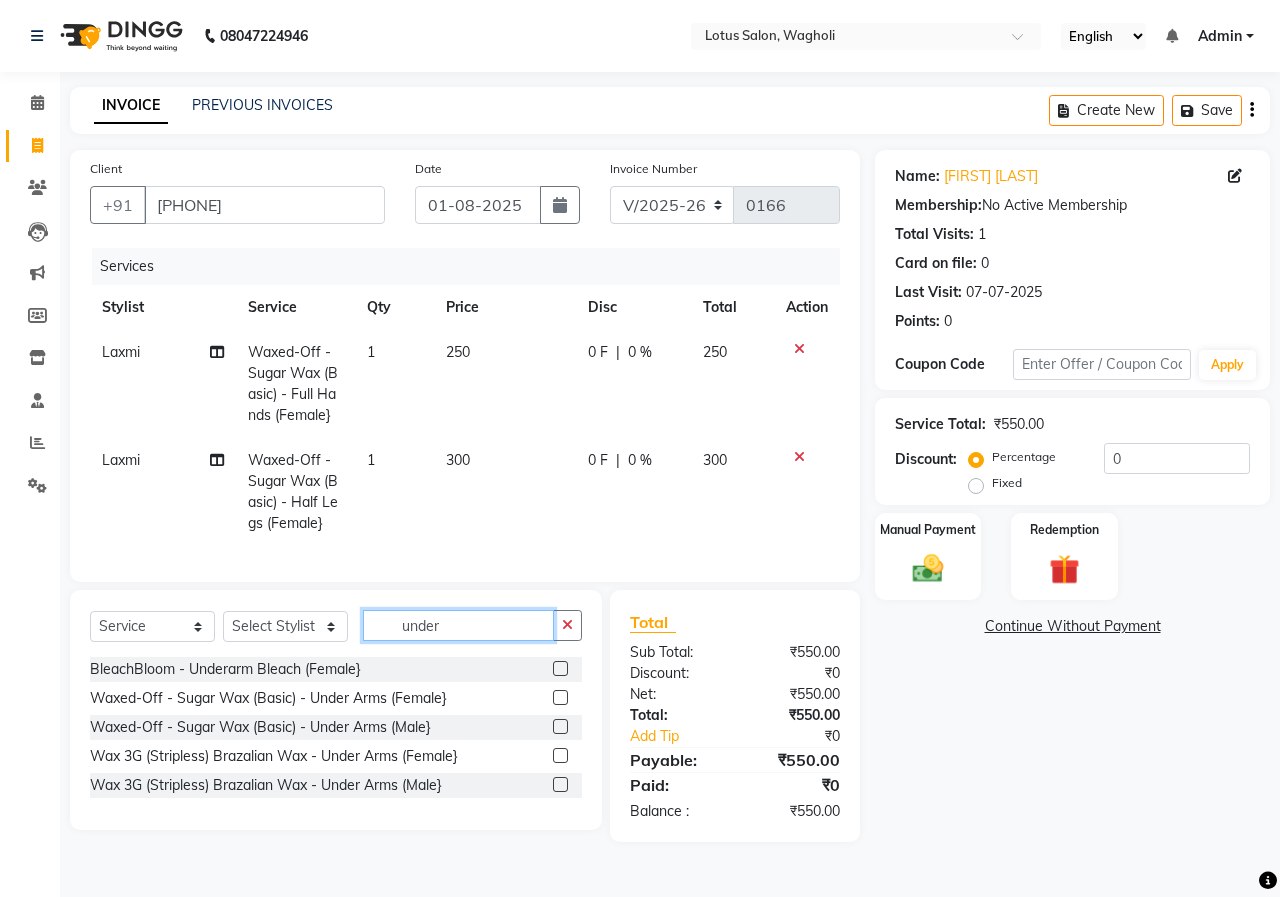 type on "under" 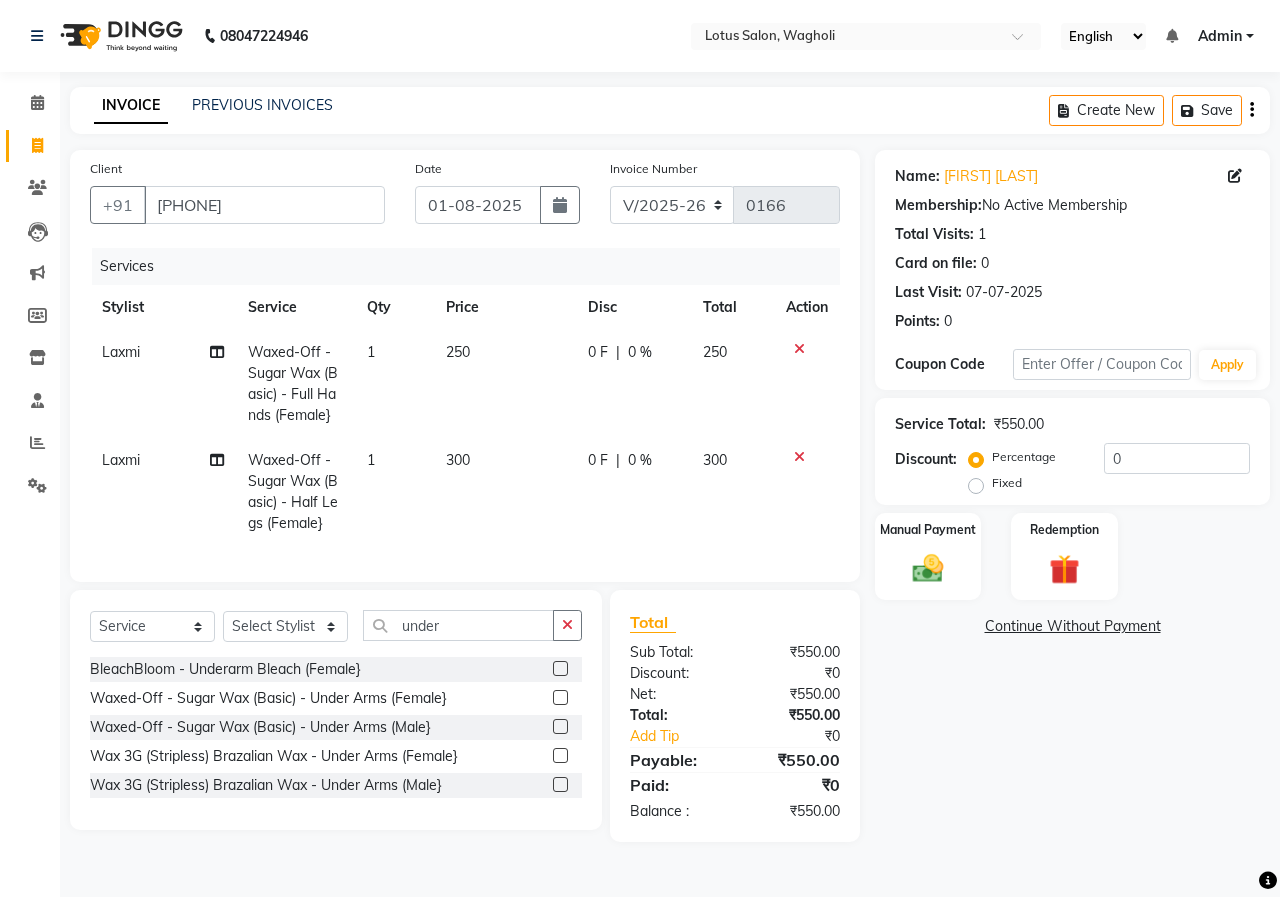 click 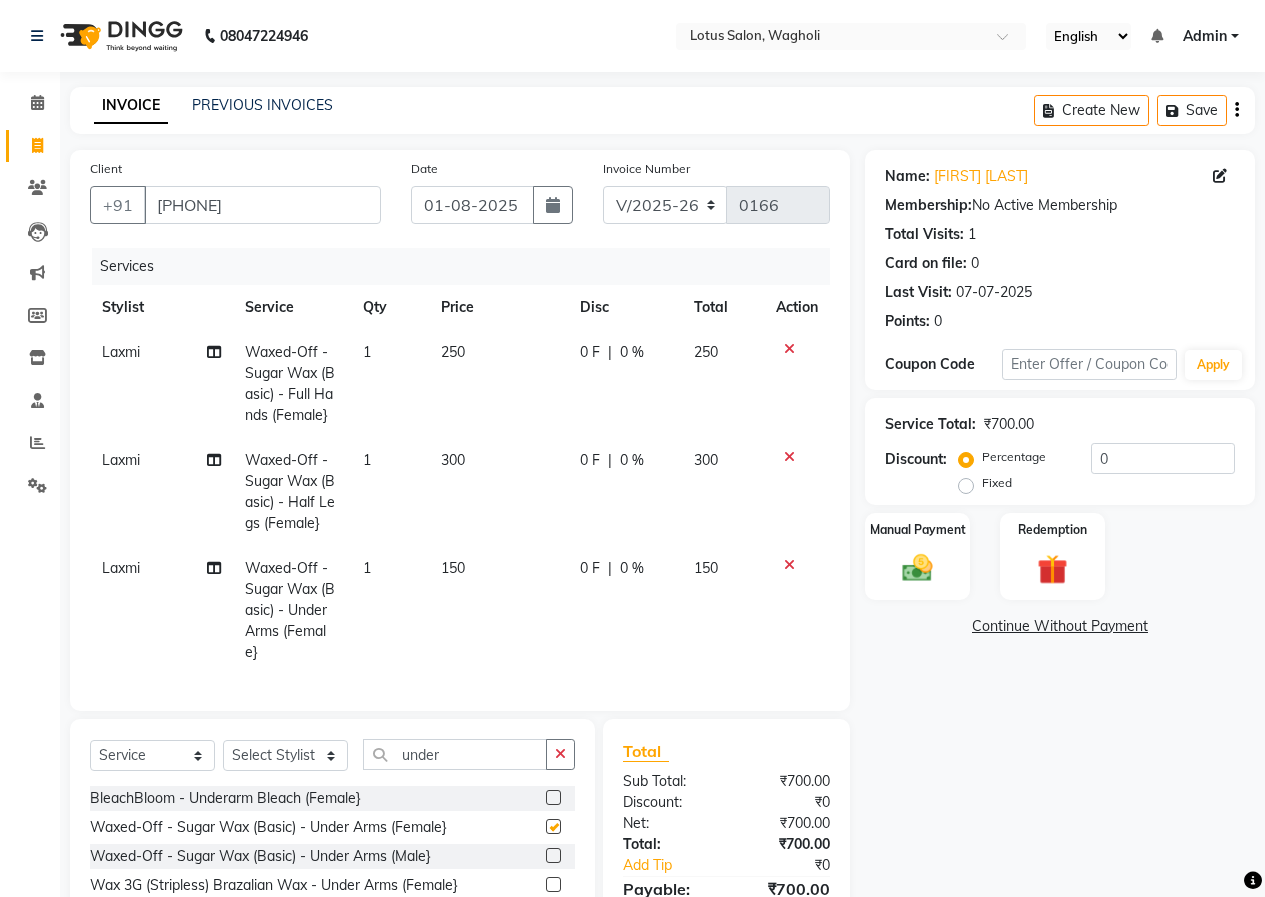 checkbox on "false" 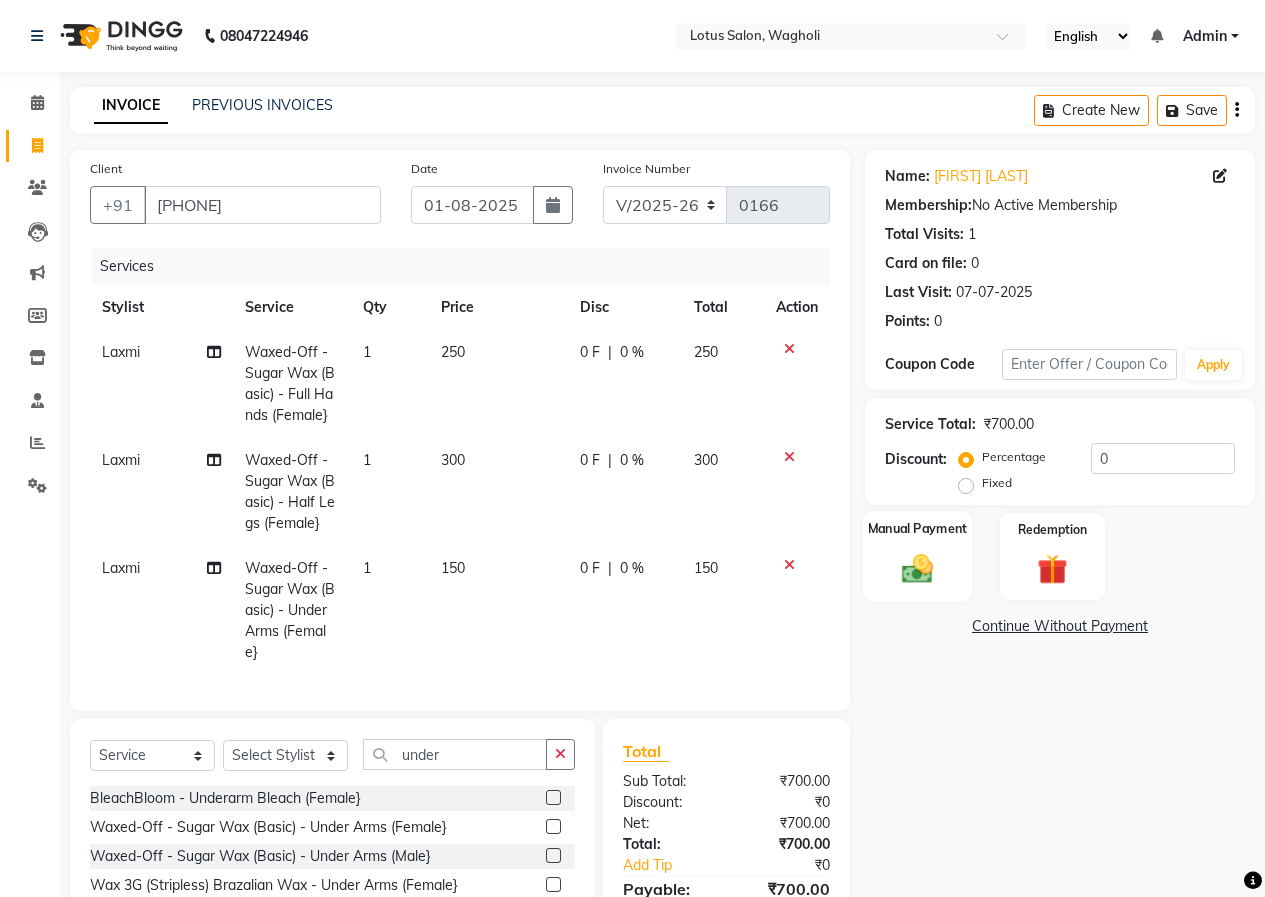 click 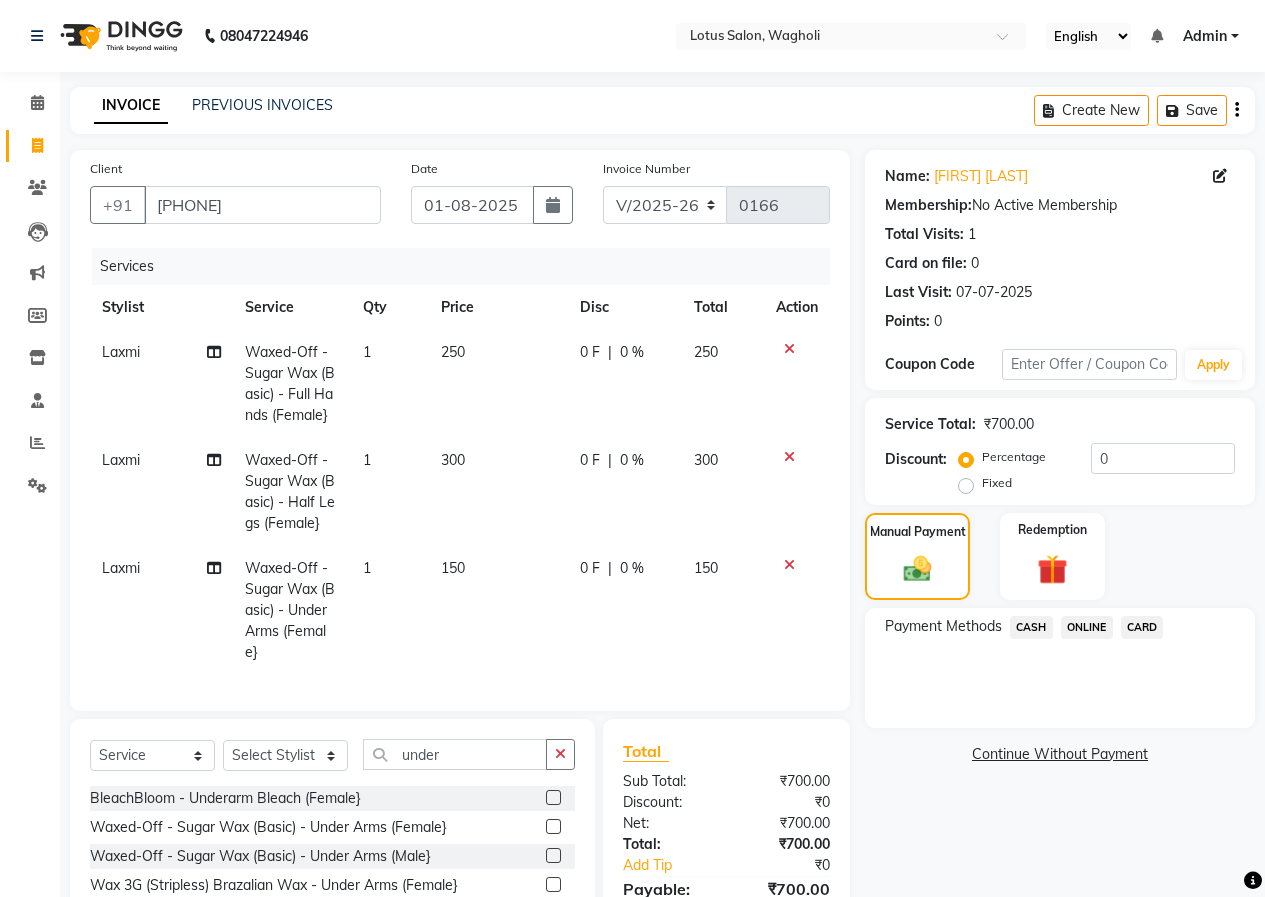 click on "CASH" 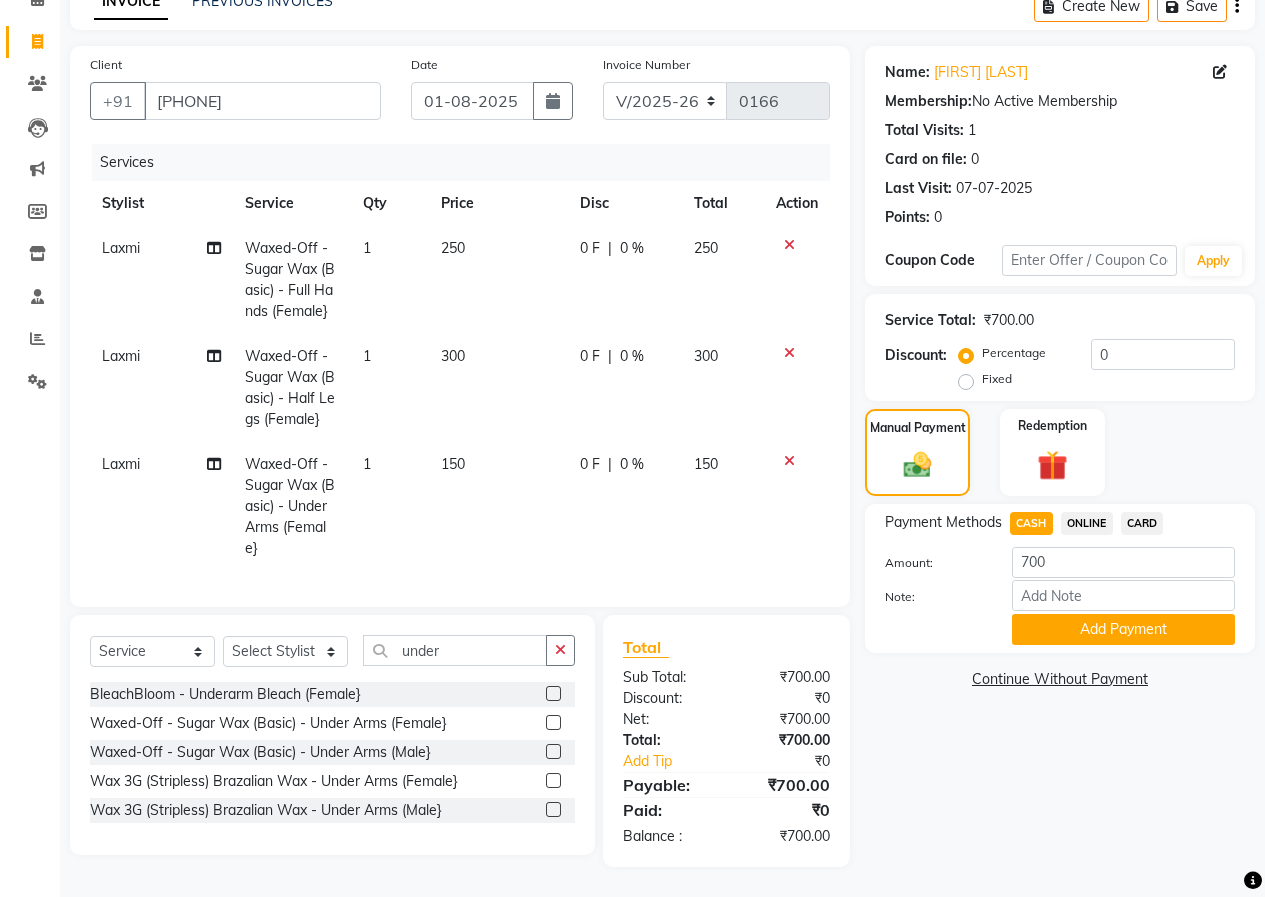 scroll, scrollTop: 119, scrollLeft: 0, axis: vertical 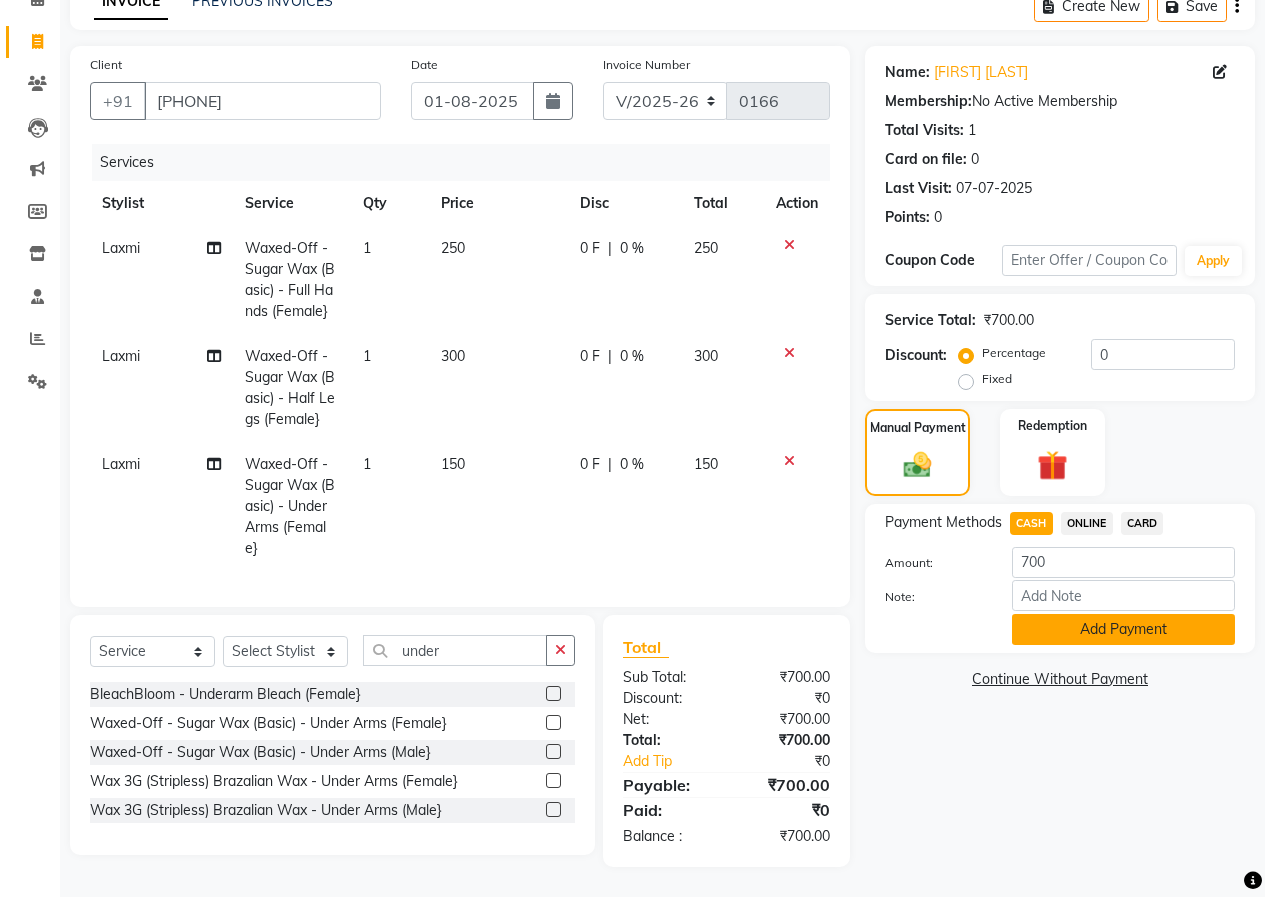 click on "Add Payment" 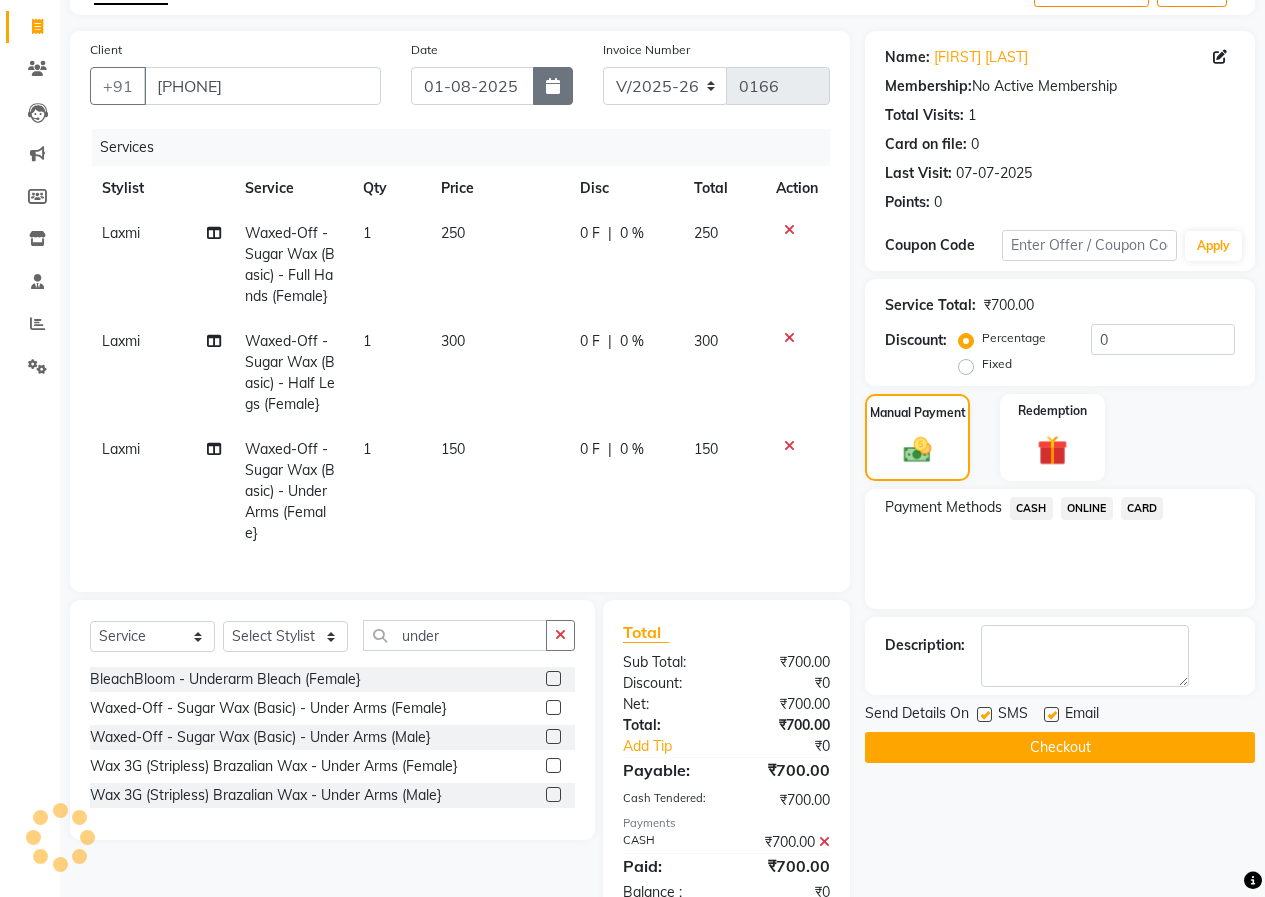 click 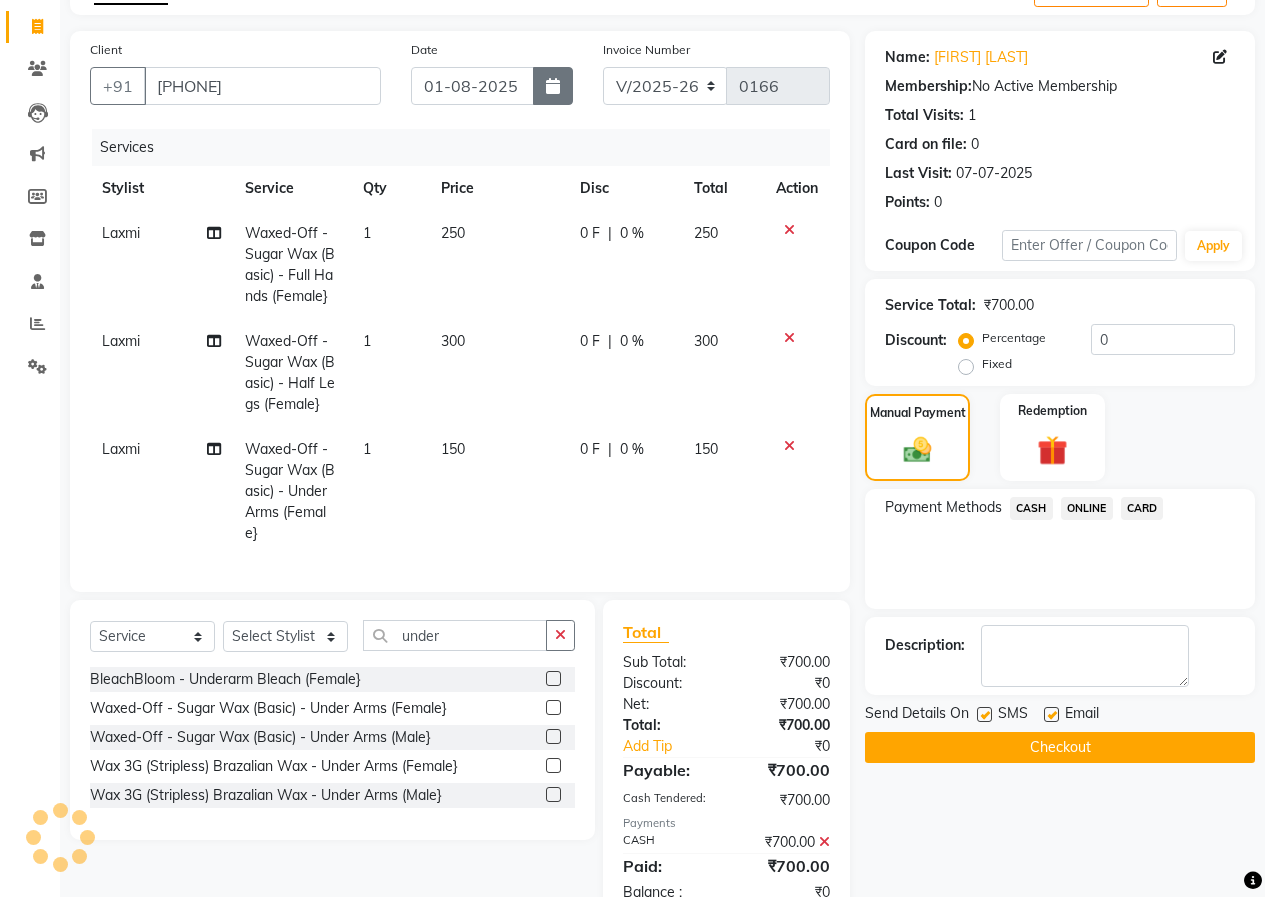 select on "8" 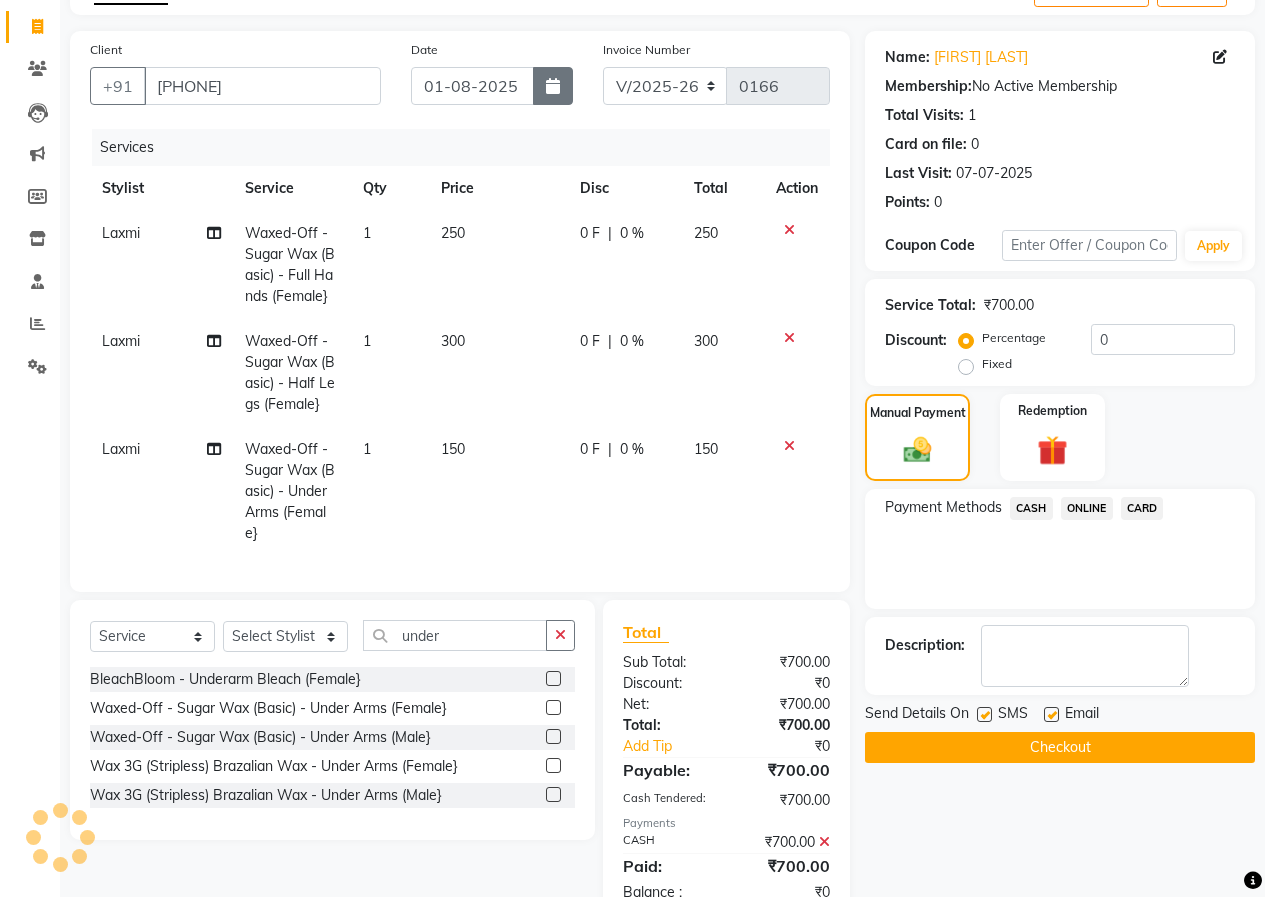 select on "2025" 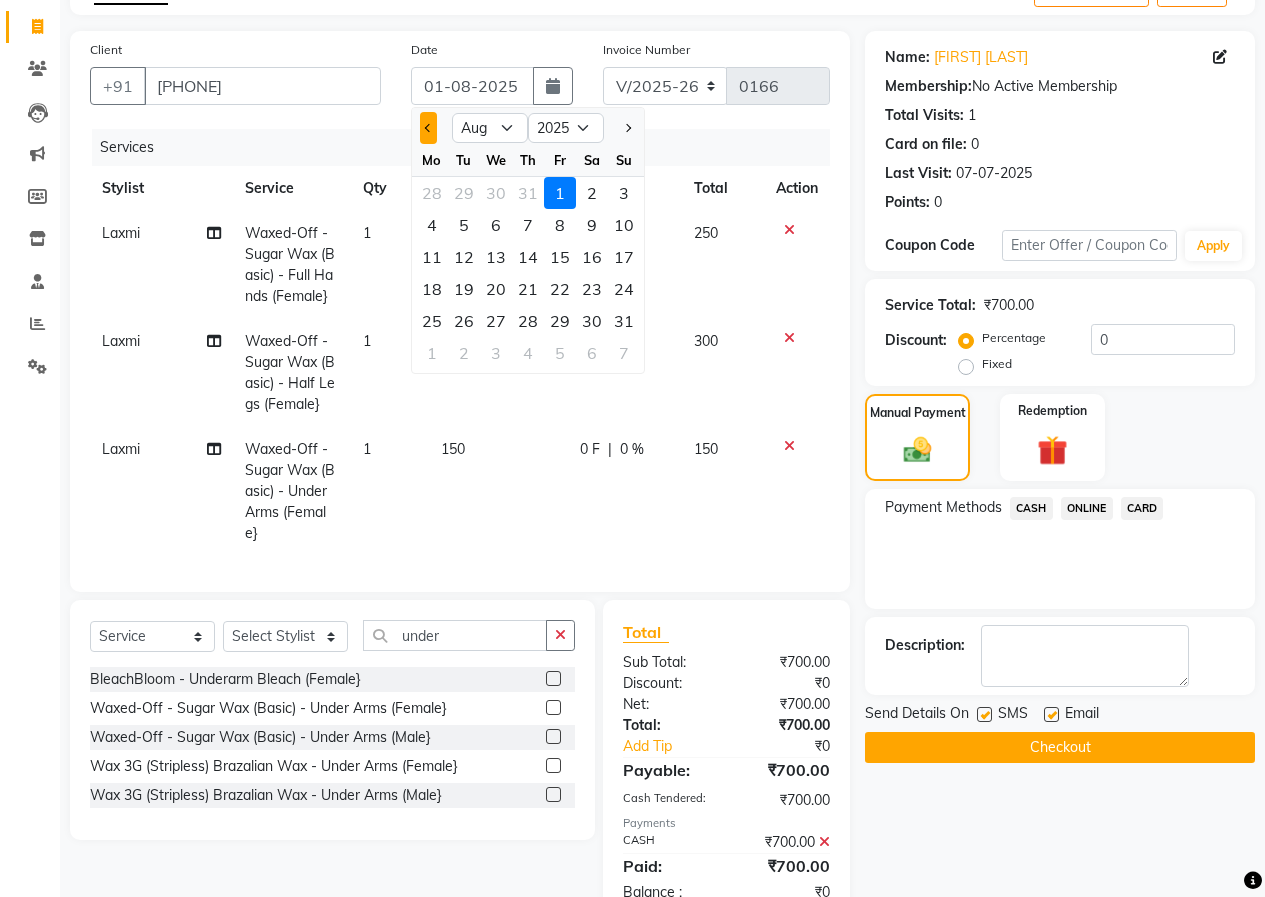click 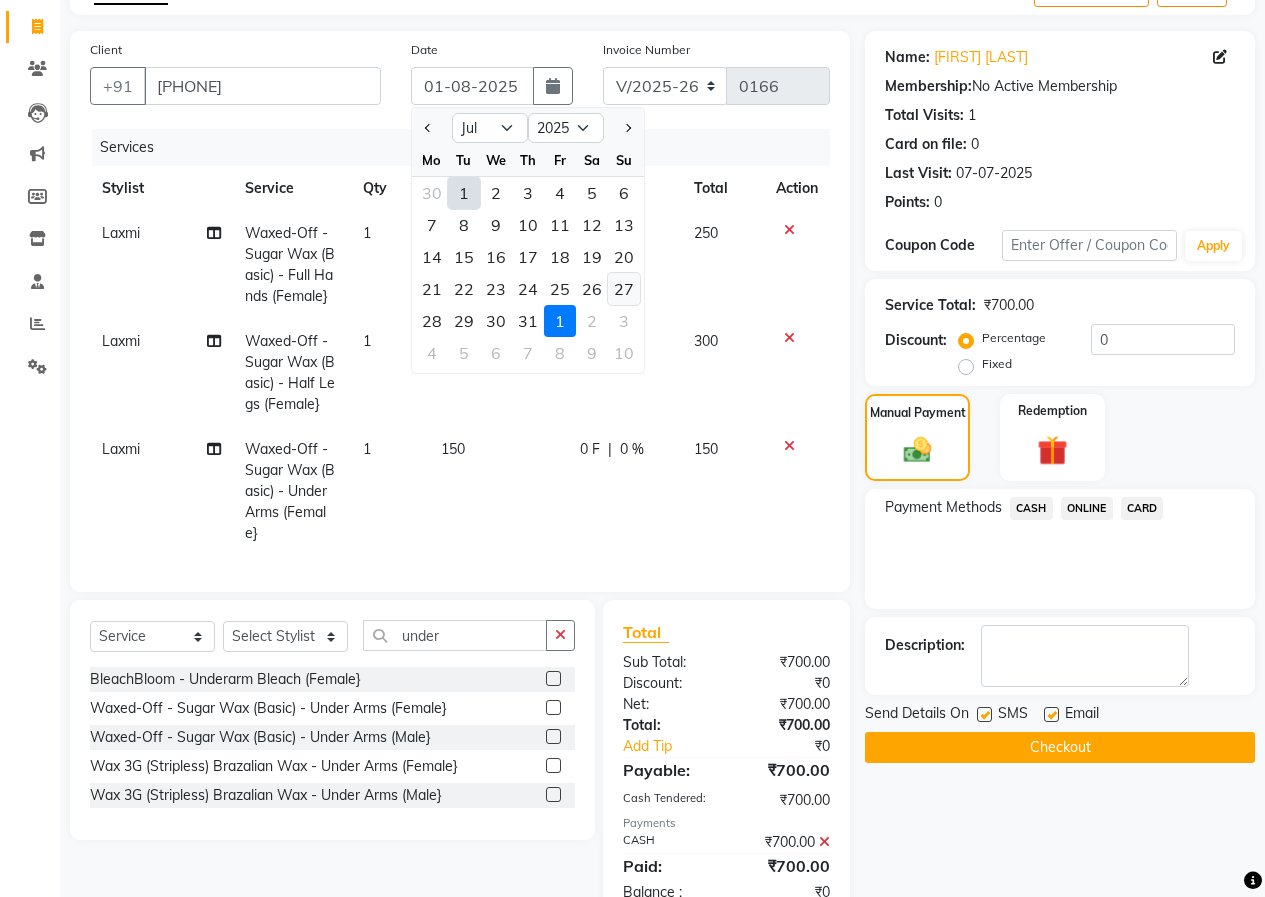 click on "27" 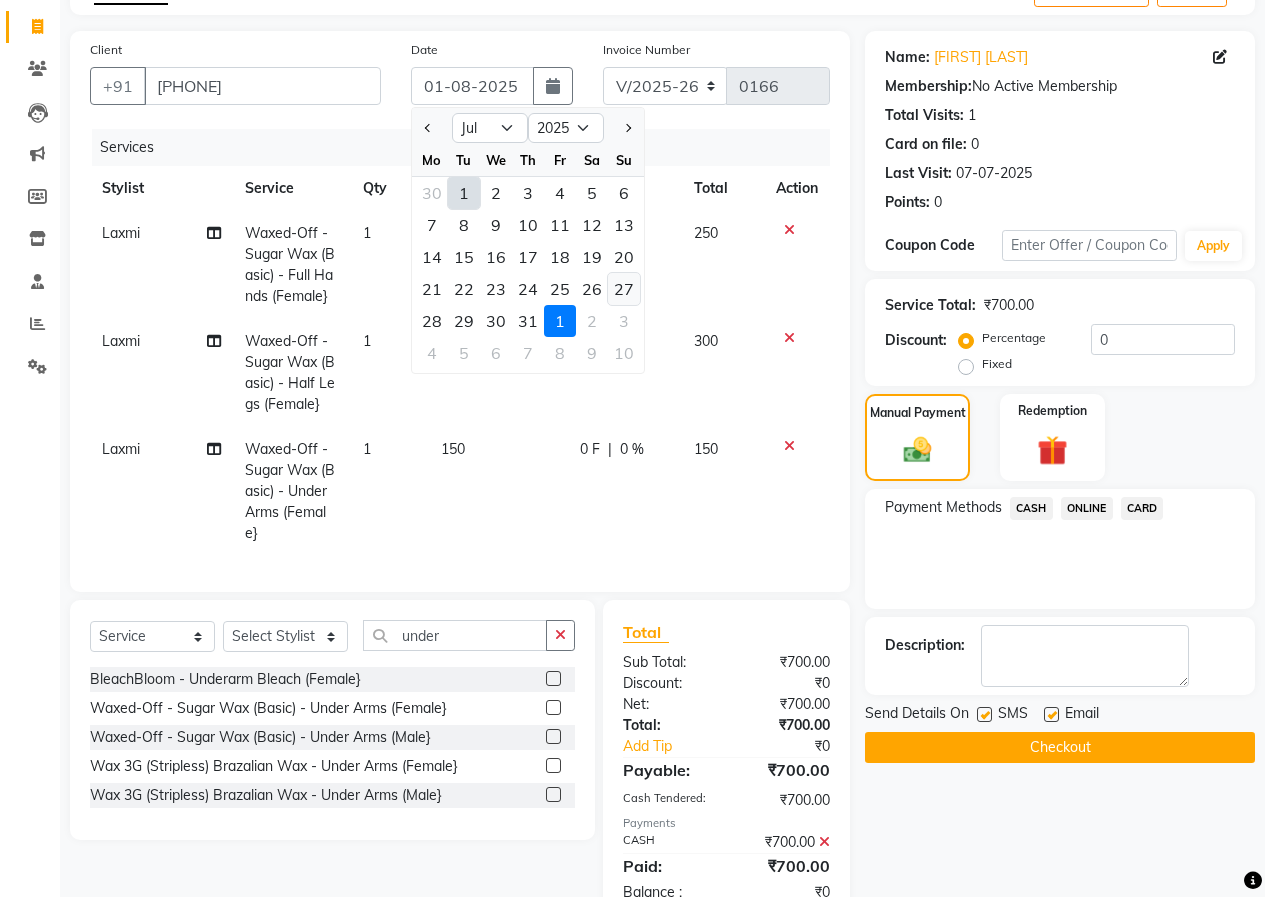 type on "27-07-2025" 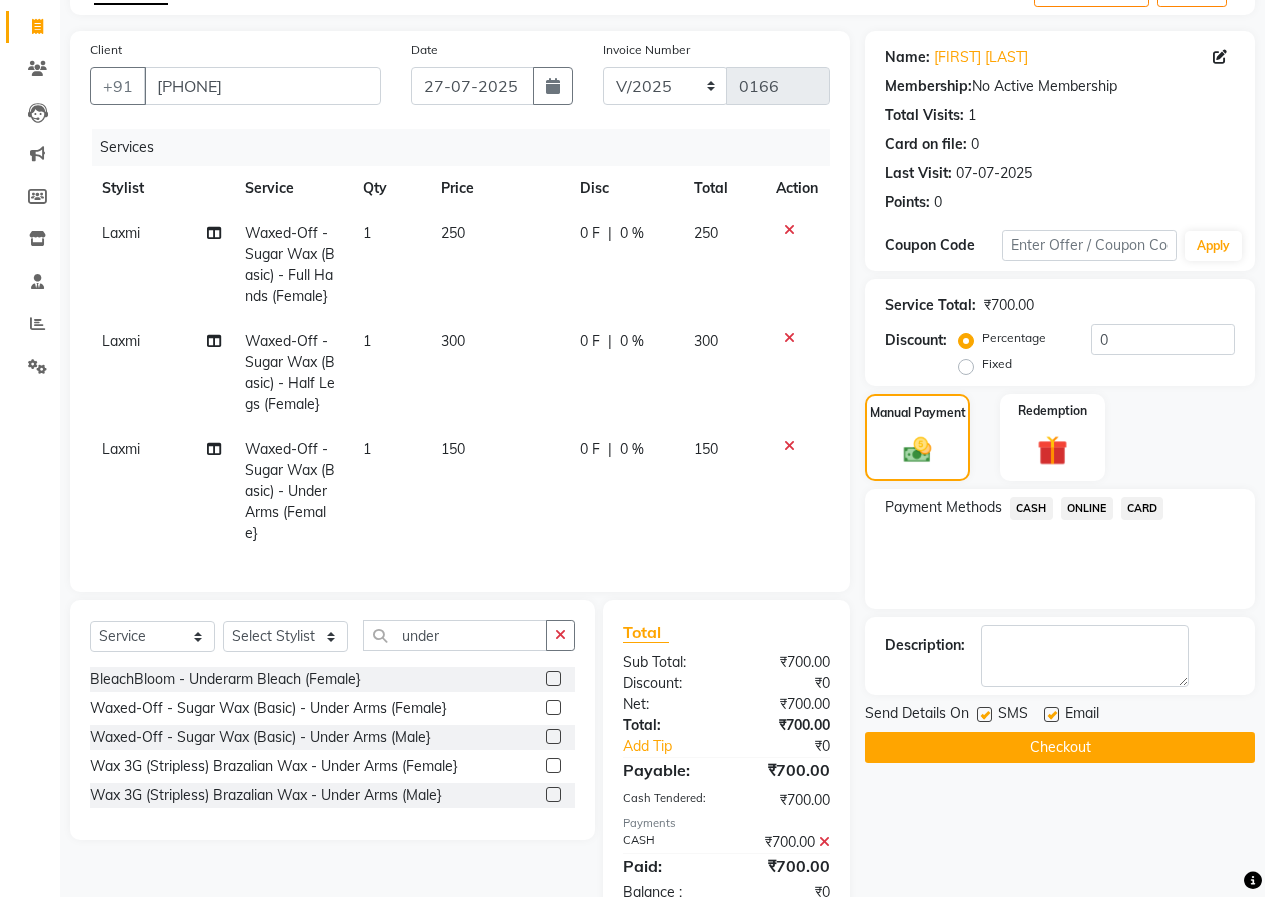 click 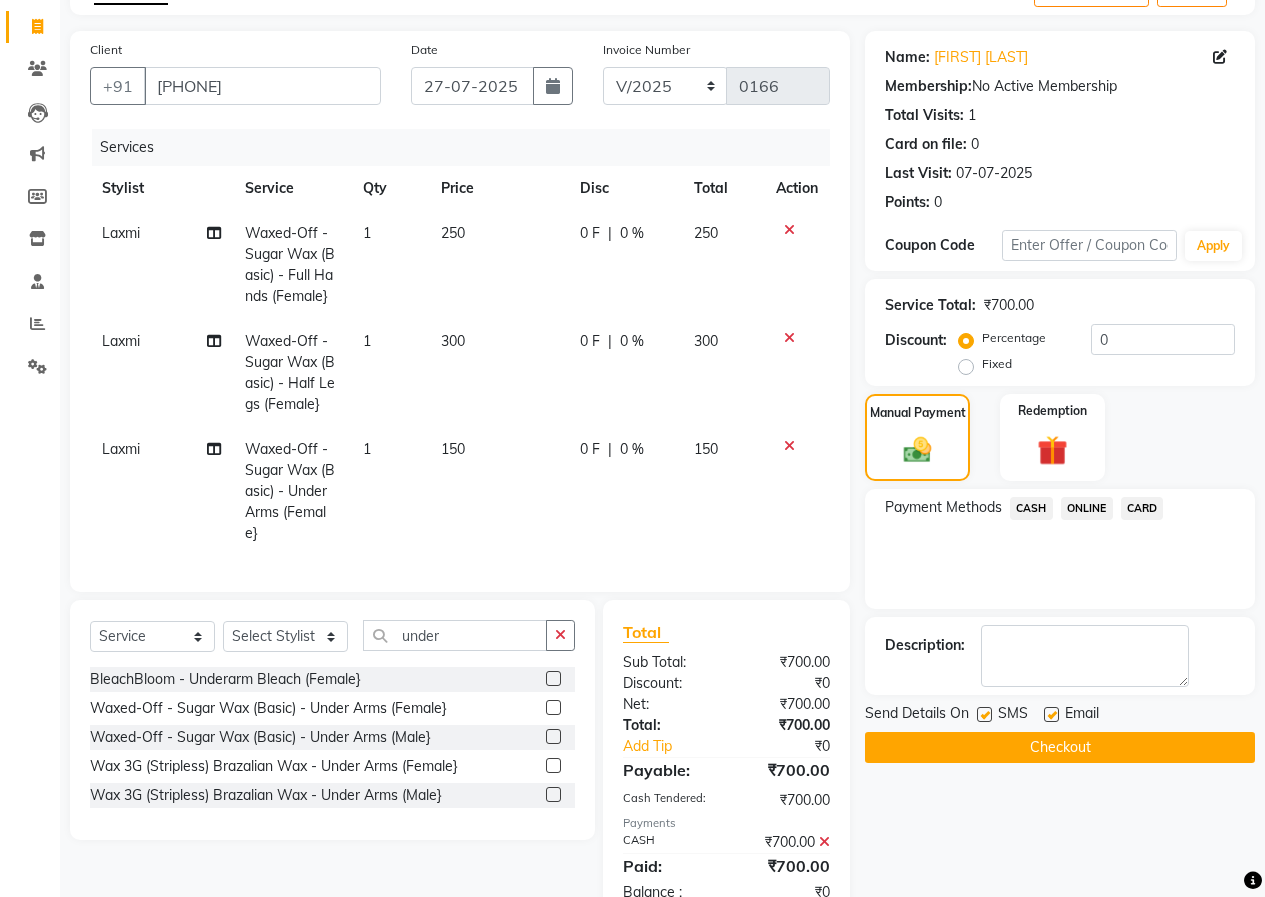 click at bounding box center [983, 715] 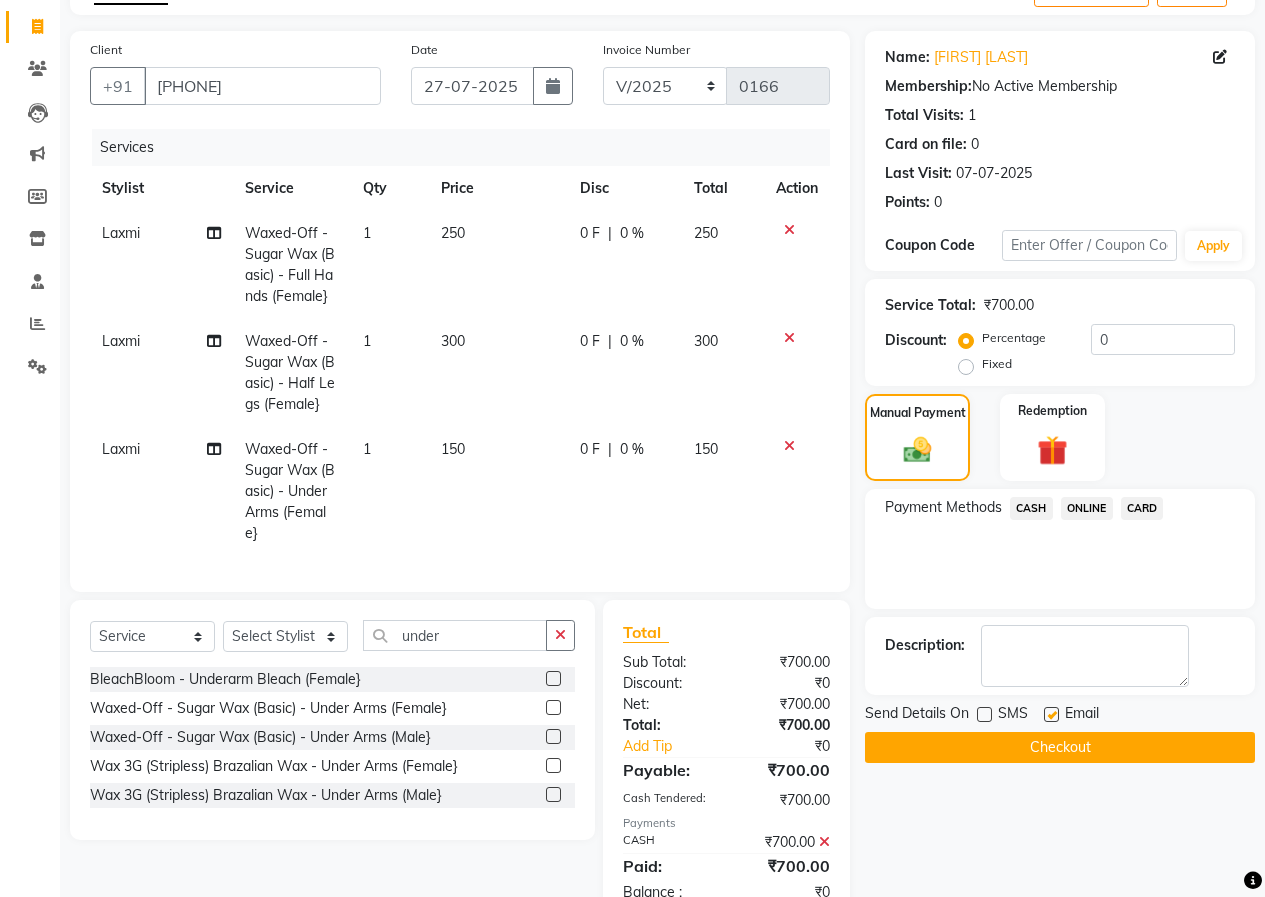 click on "Checkout" 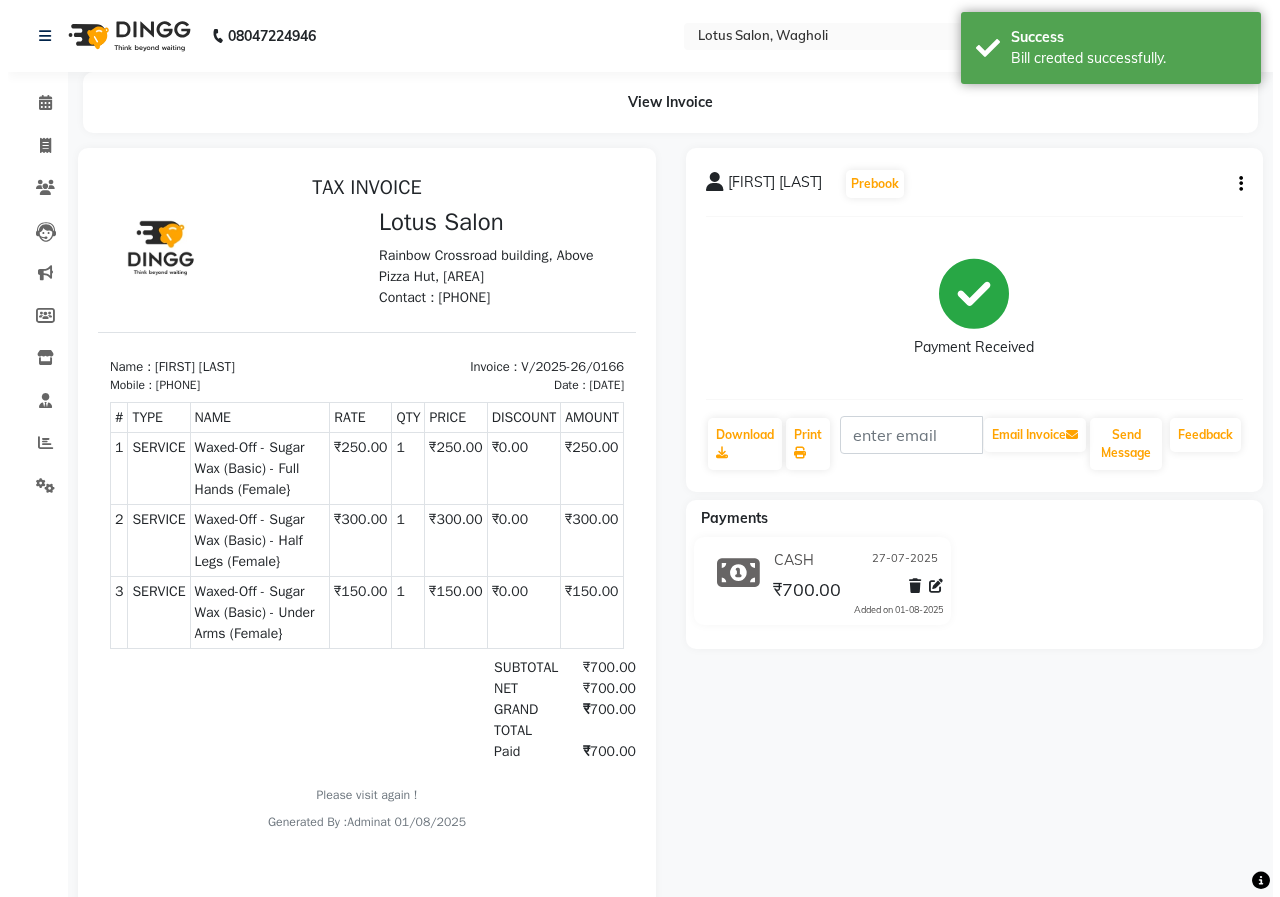 scroll, scrollTop: 0, scrollLeft: 0, axis: both 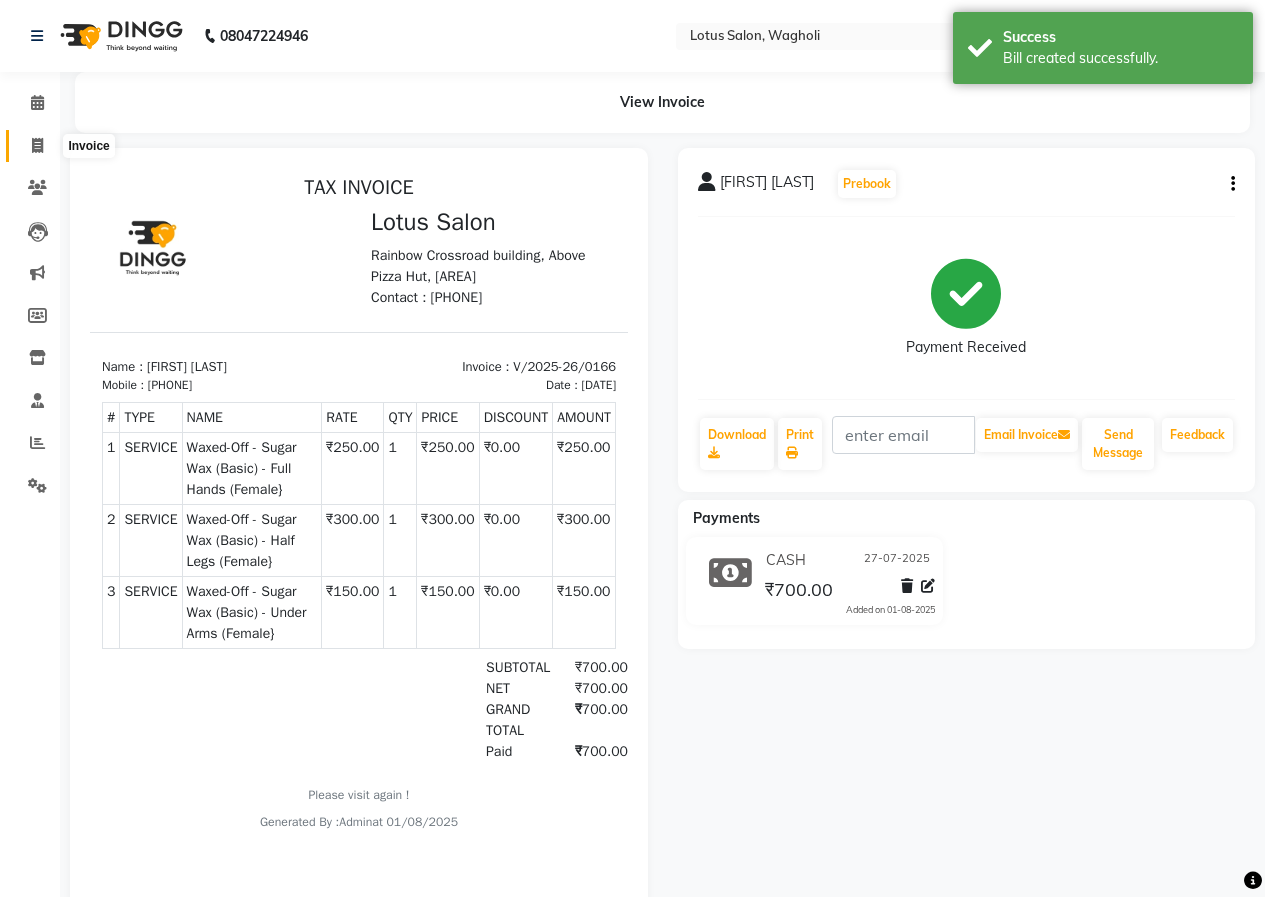 click 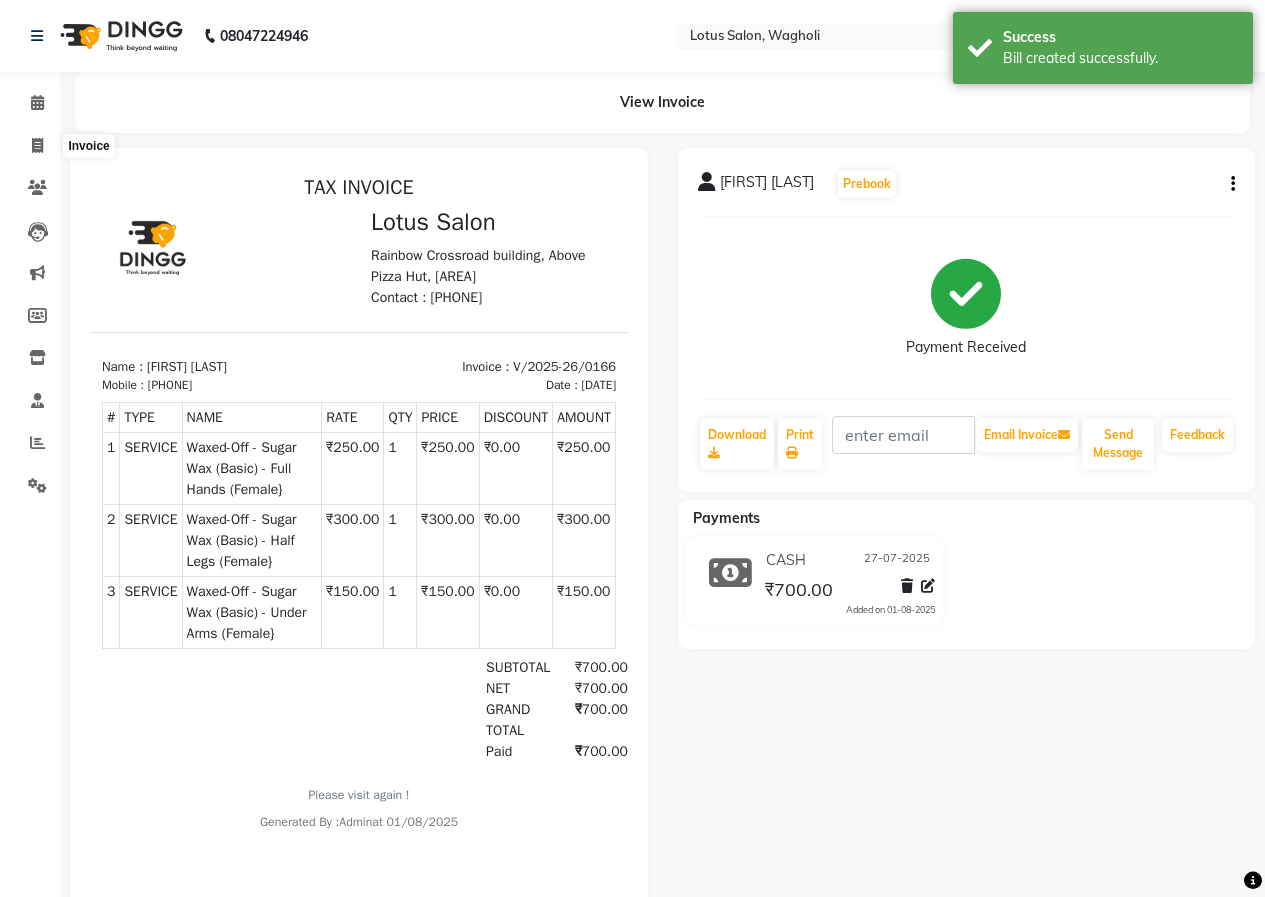 select on "8290" 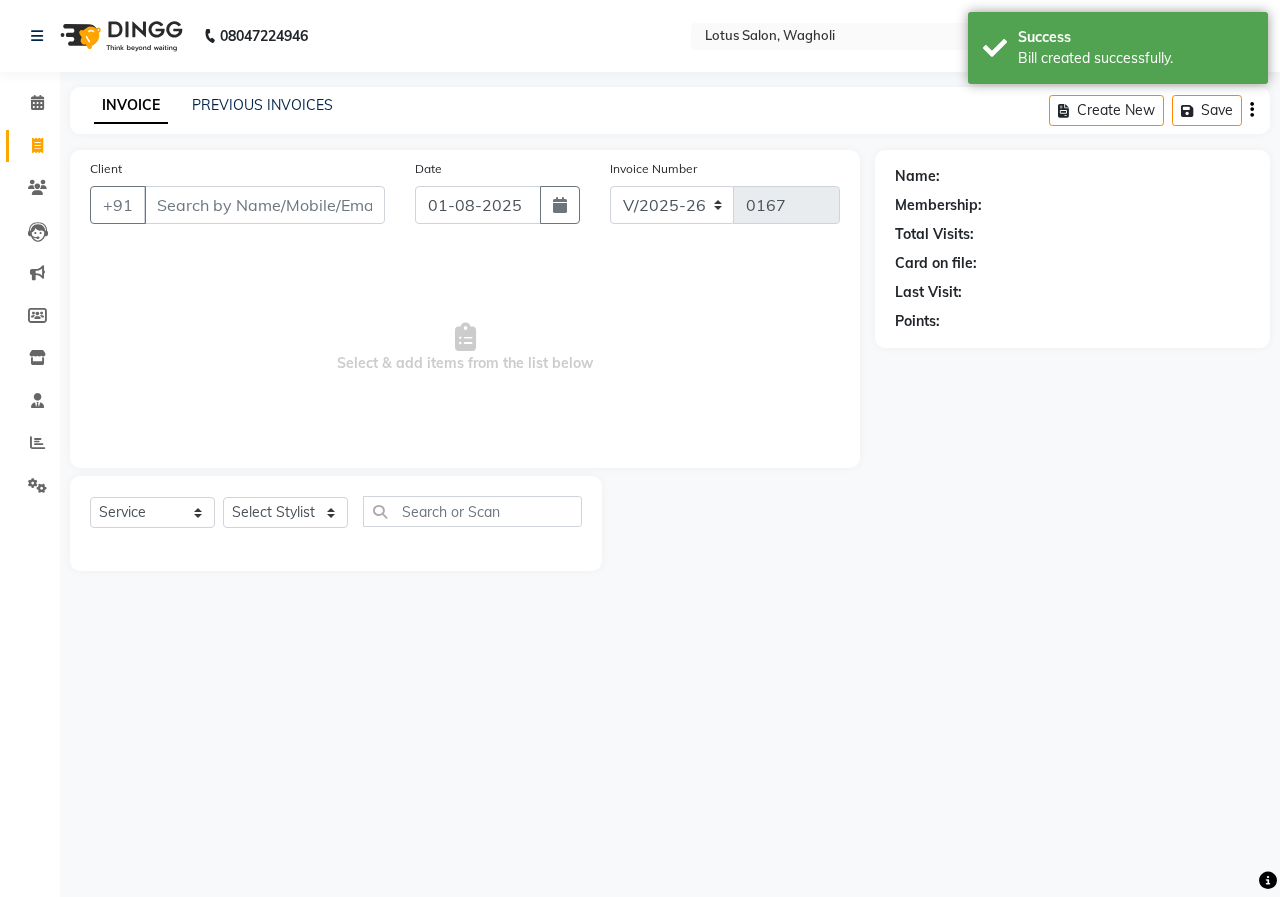 click on "Client" at bounding box center [264, 205] 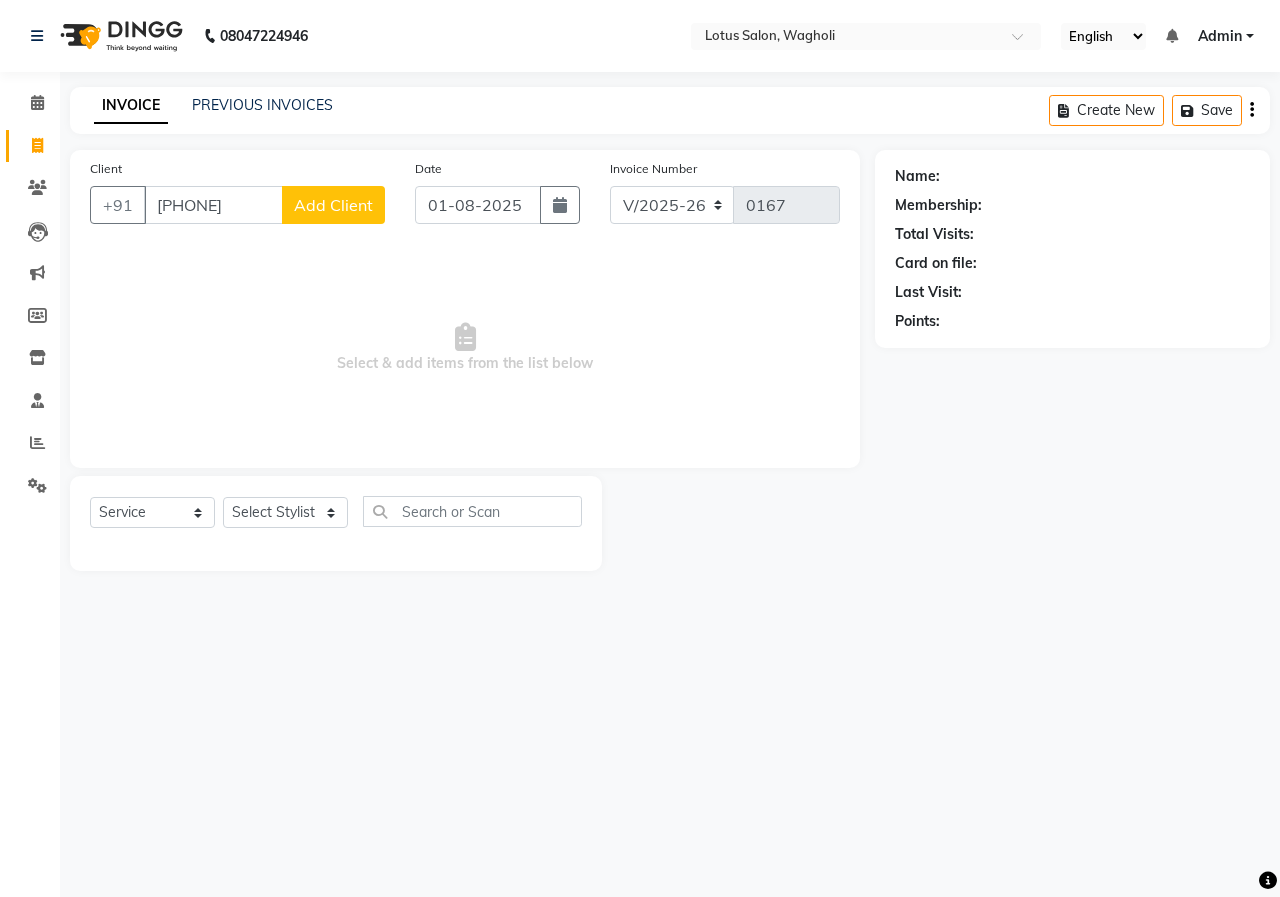 click on "98233330705" at bounding box center [213, 205] 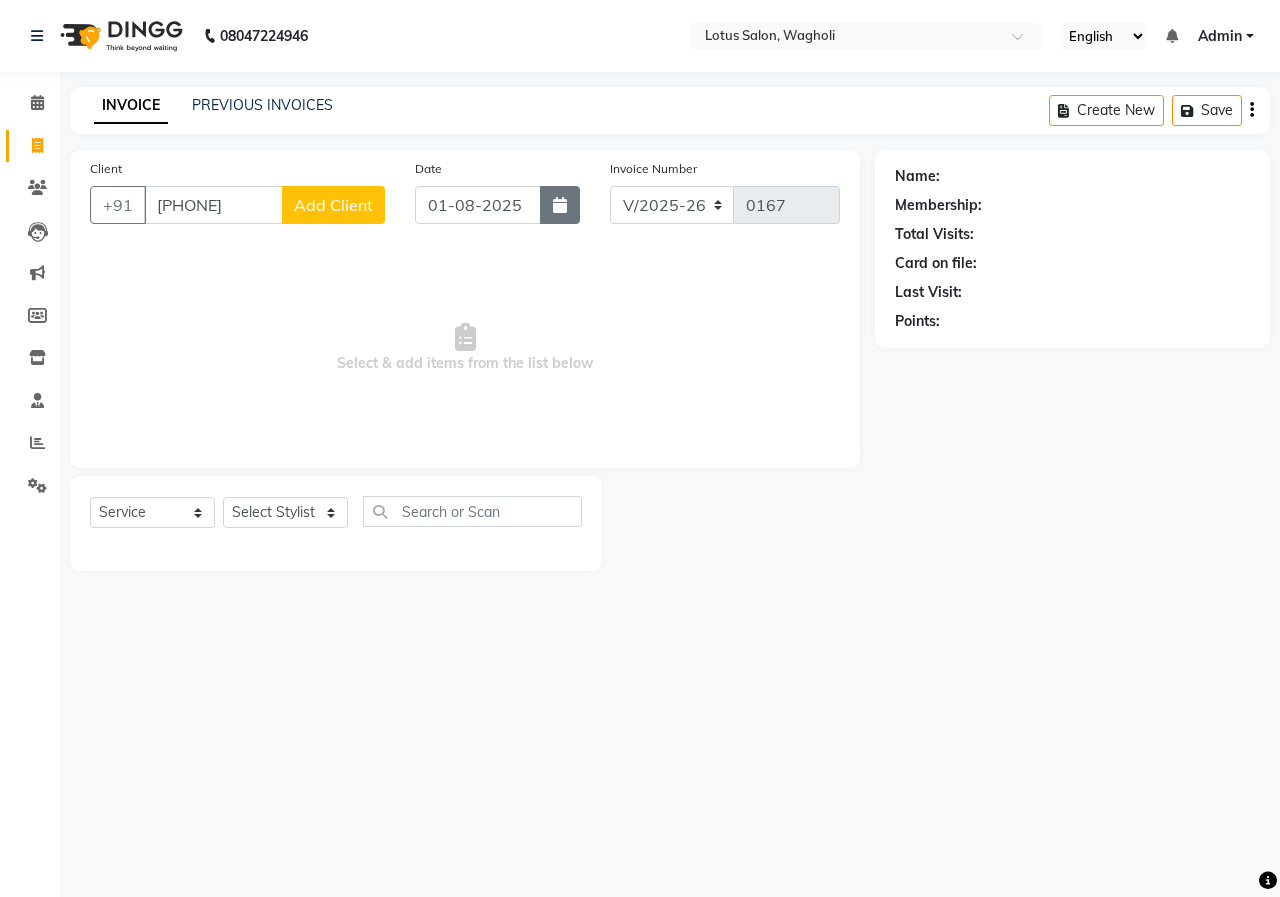 type on "[PHONE]" 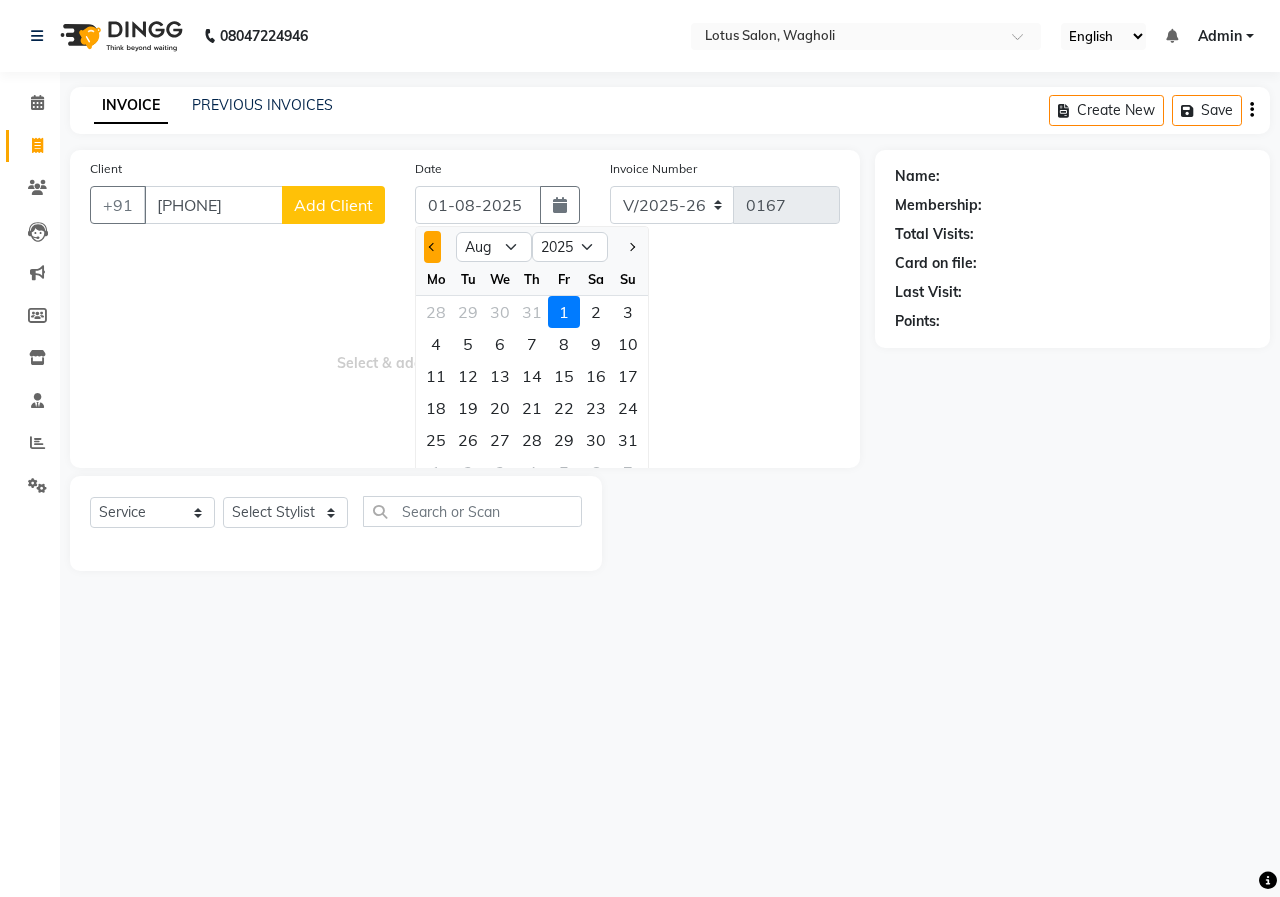click 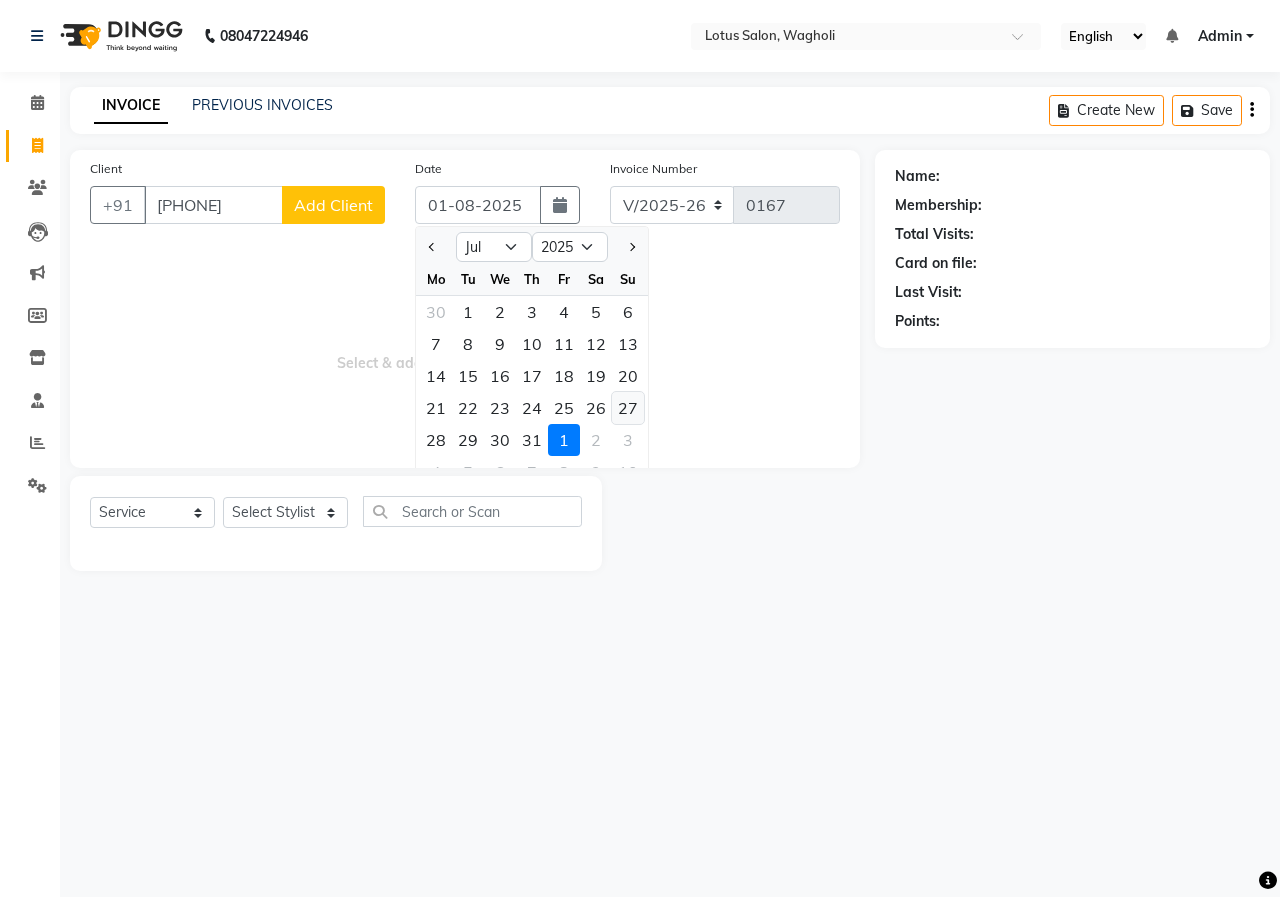 click on "27" 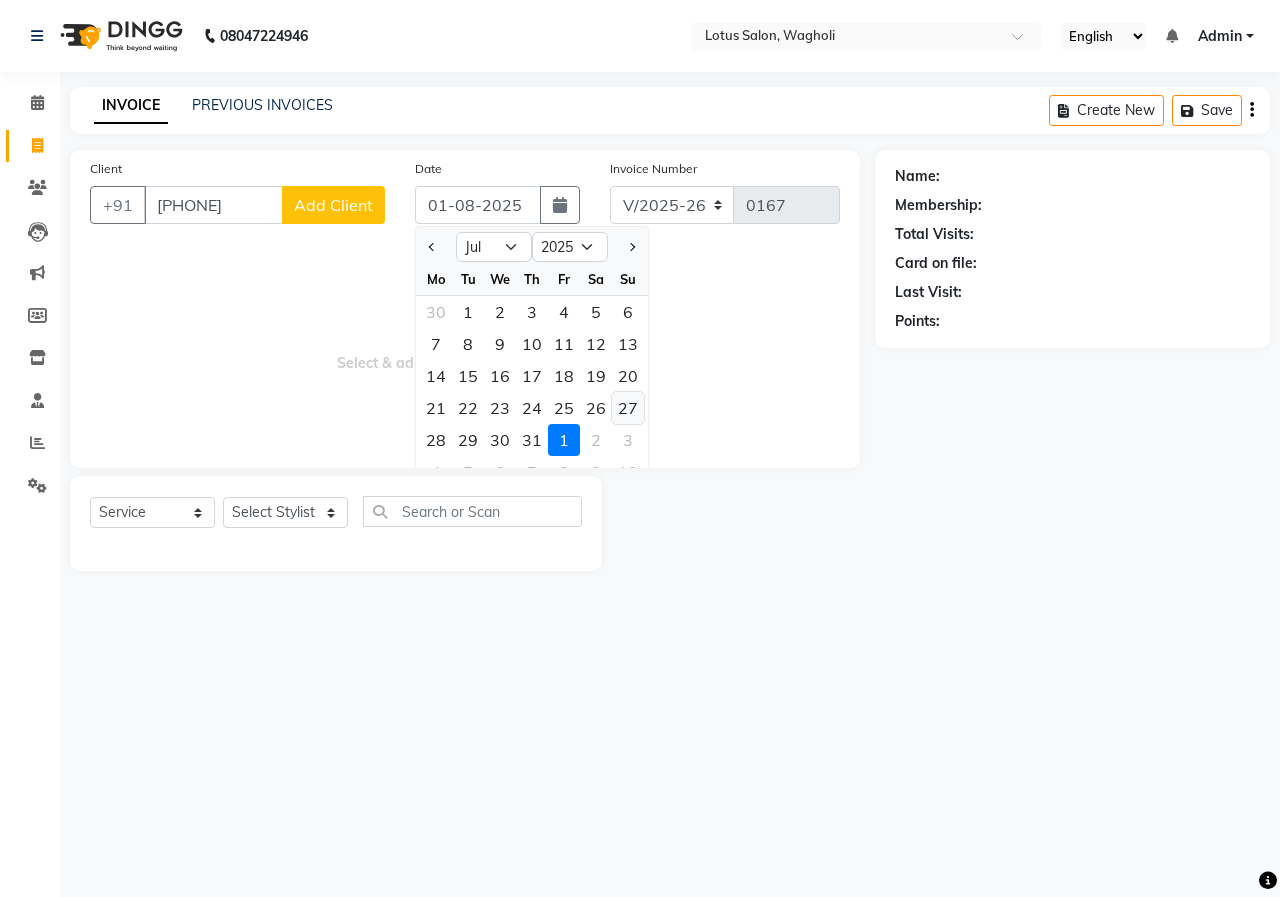 type on "27-07-2025" 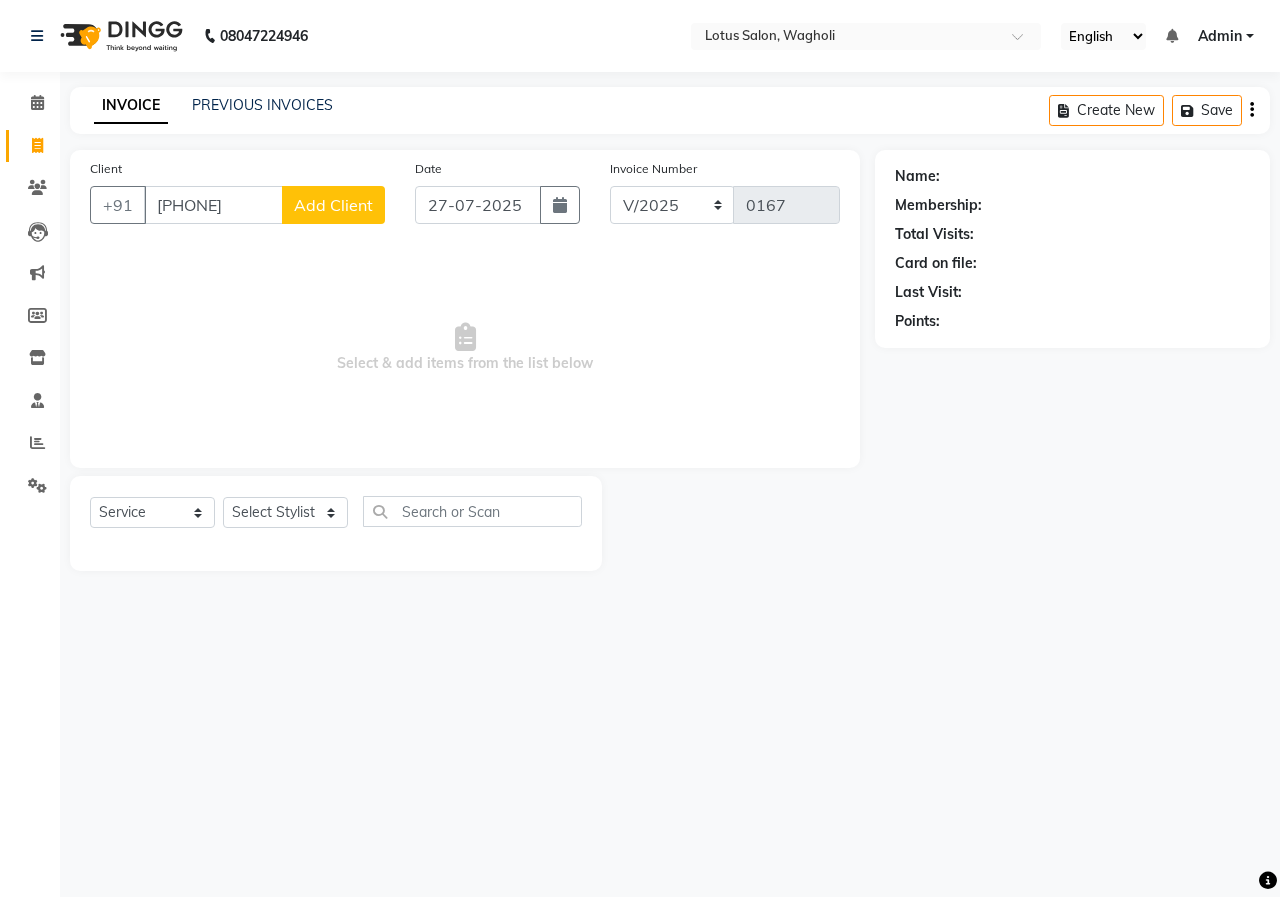 click on "Add Client" 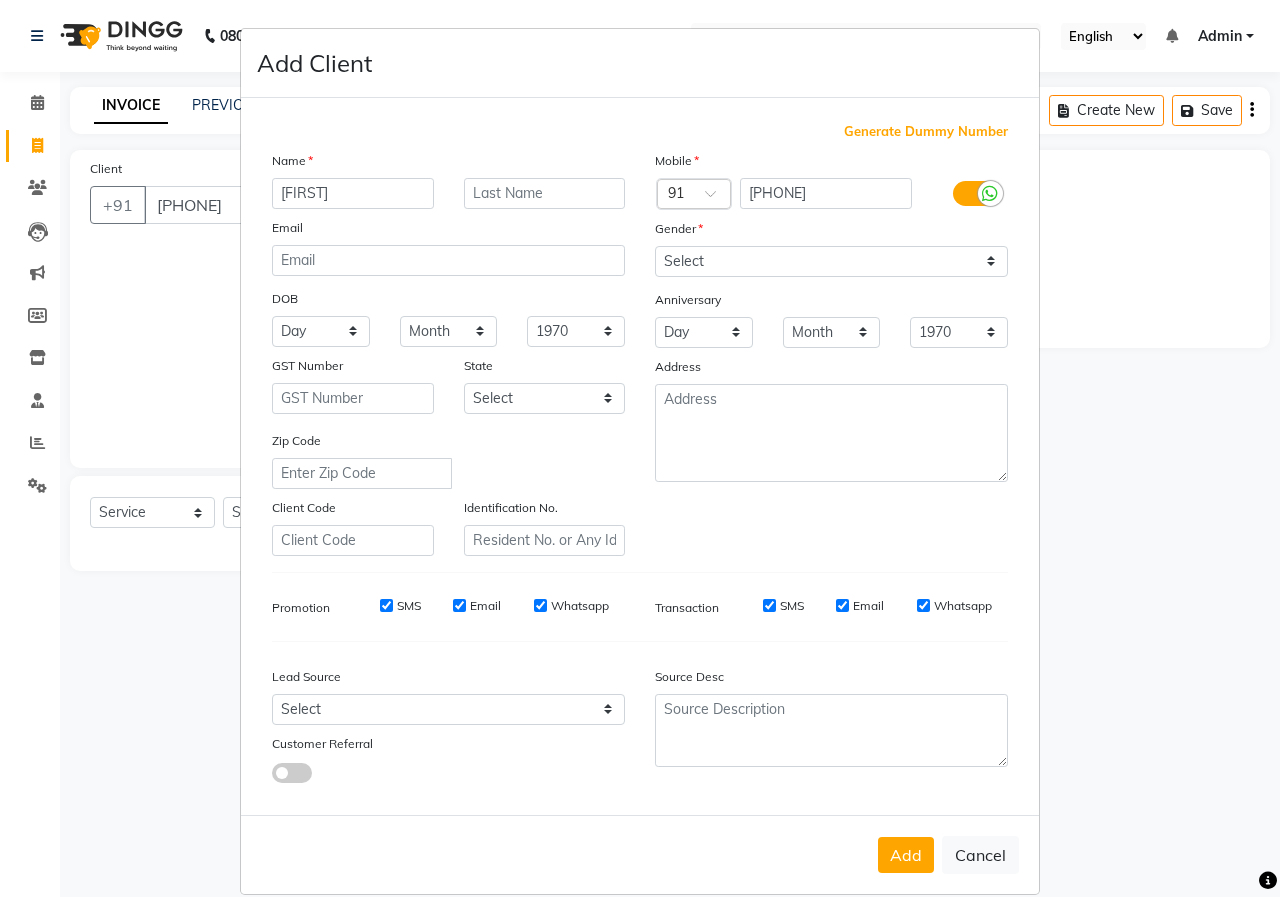 type on "Shanu" 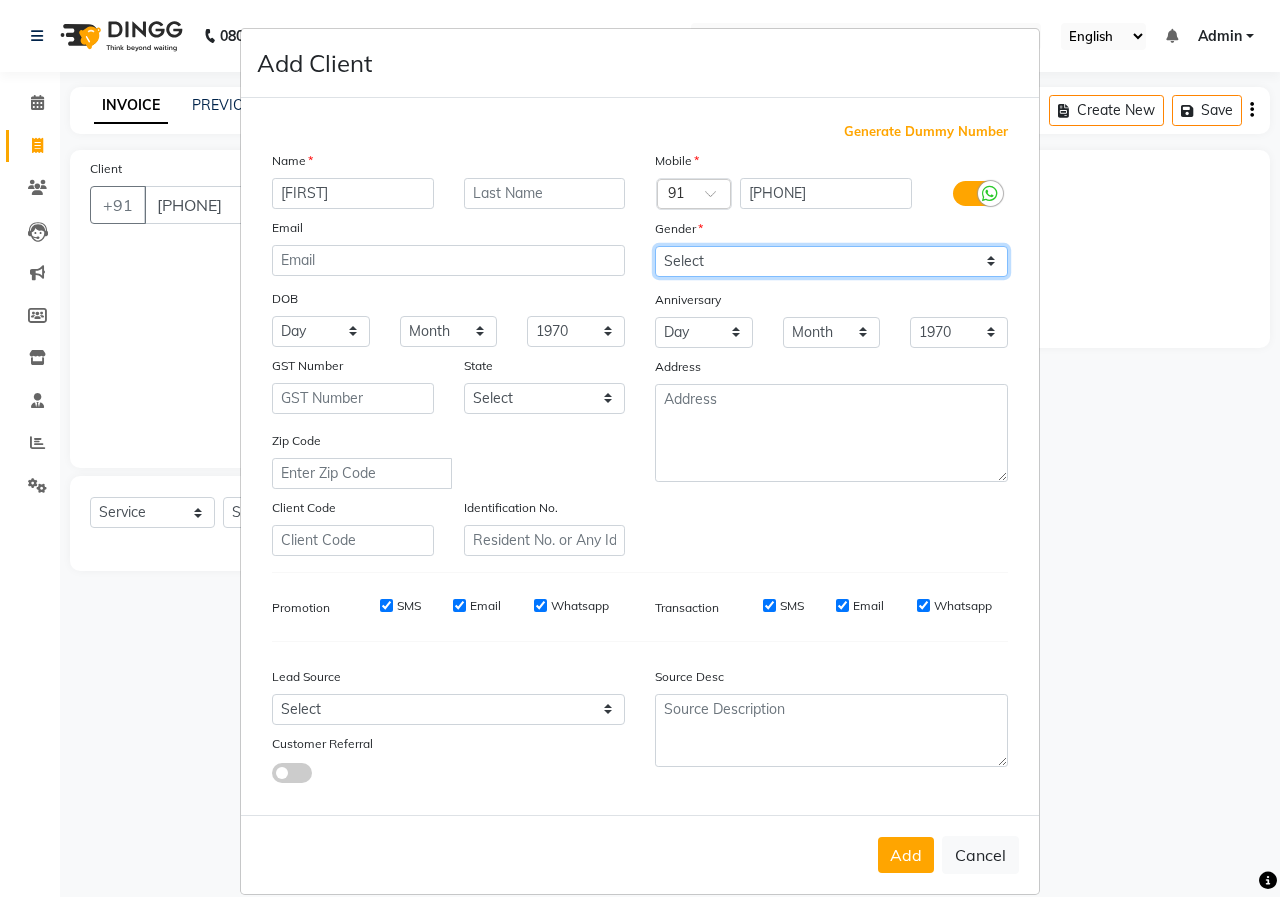 drag, startPoint x: 721, startPoint y: 264, endPoint x: 712, endPoint y: 273, distance: 12.727922 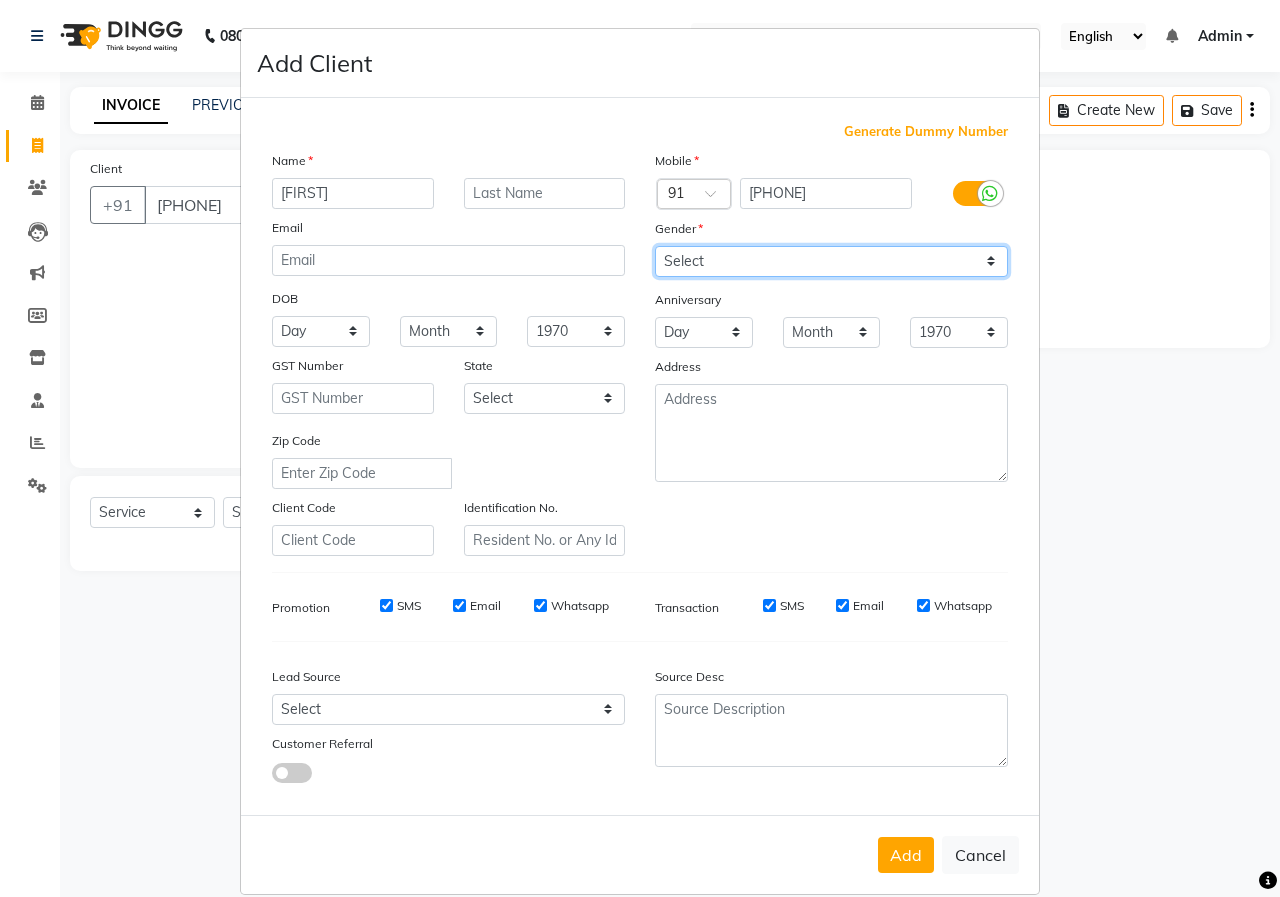select on "female" 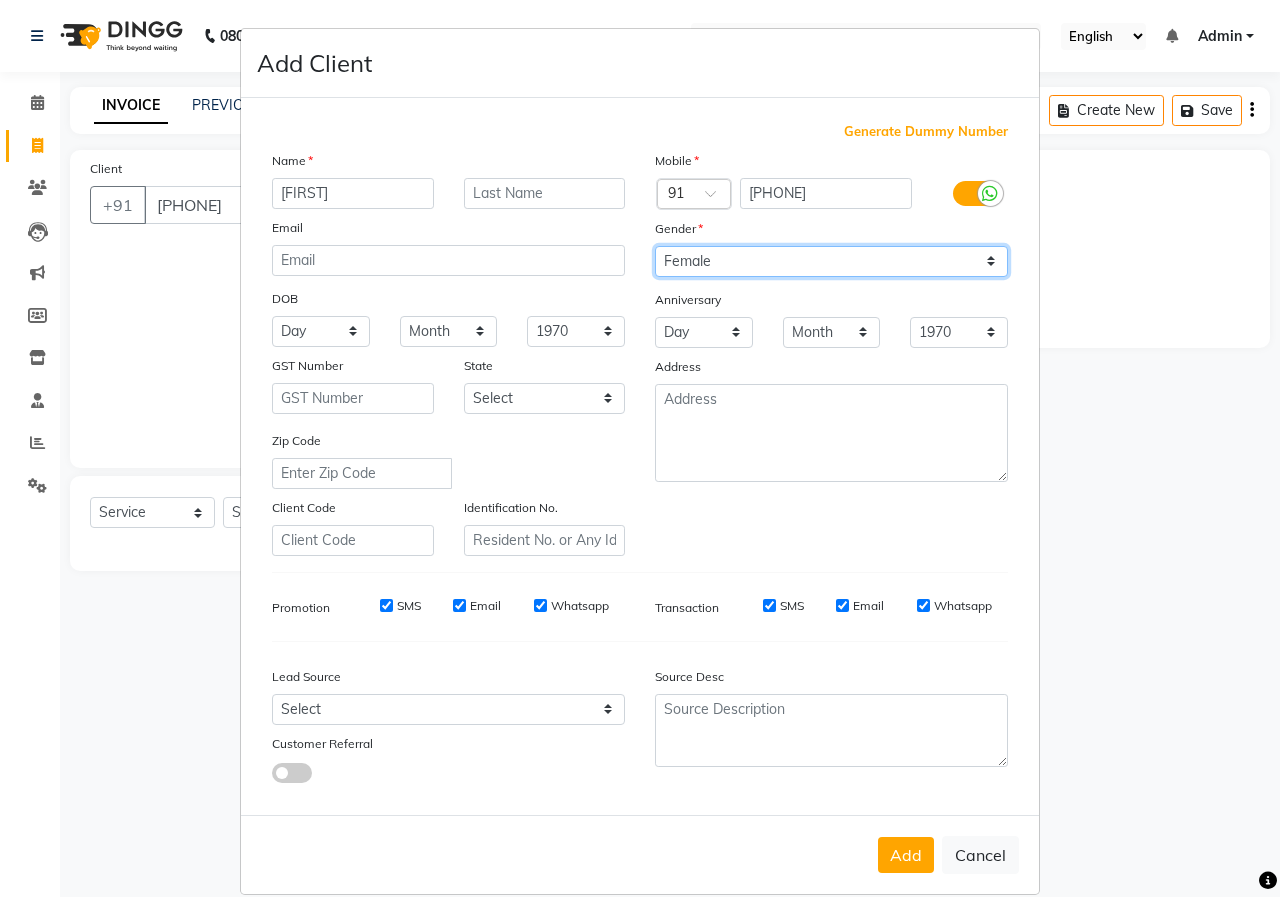 click on "Select Male Female Other Prefer Not To Say" at bounding box center (831, 261) 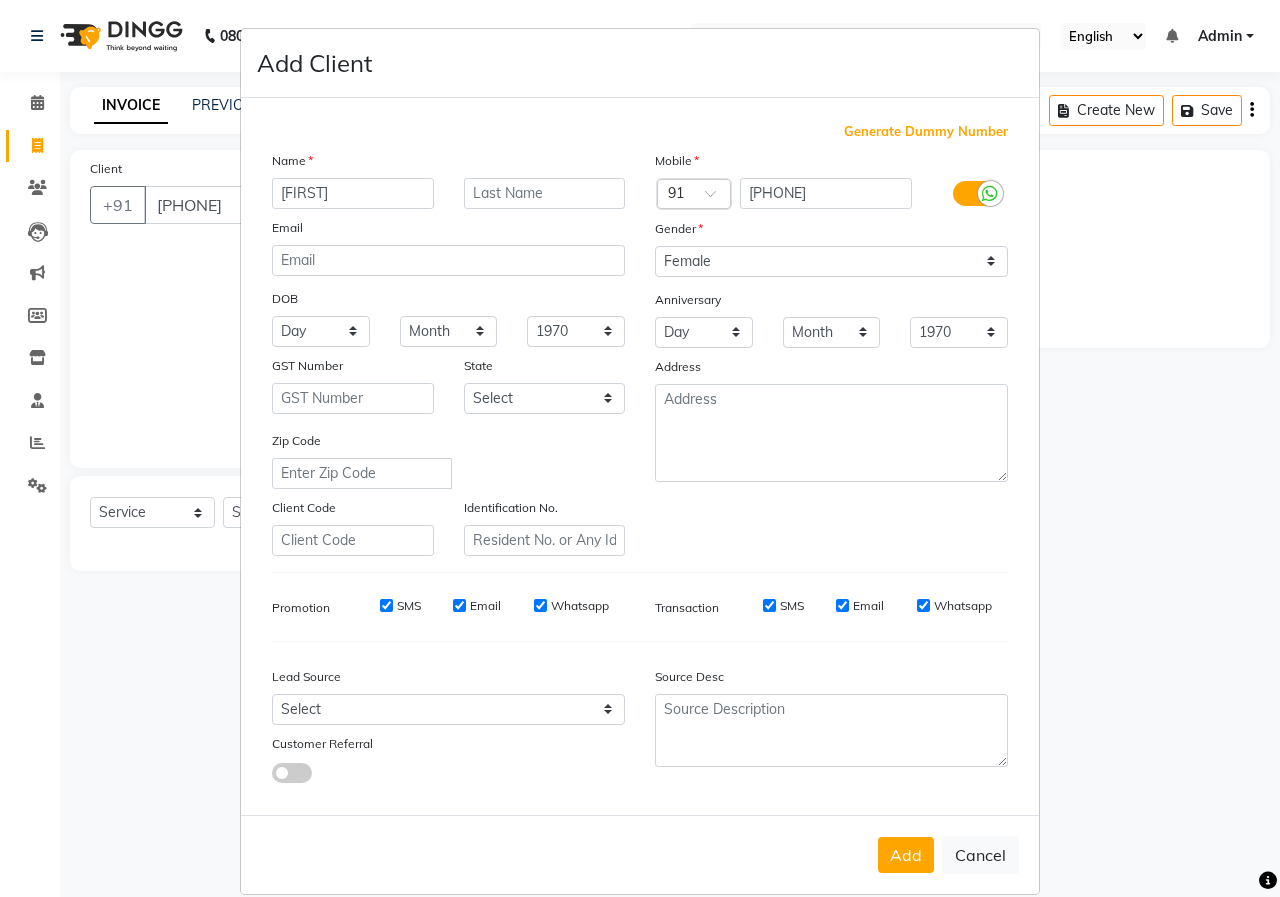 click on "Add" at bounding box center [906, 855] 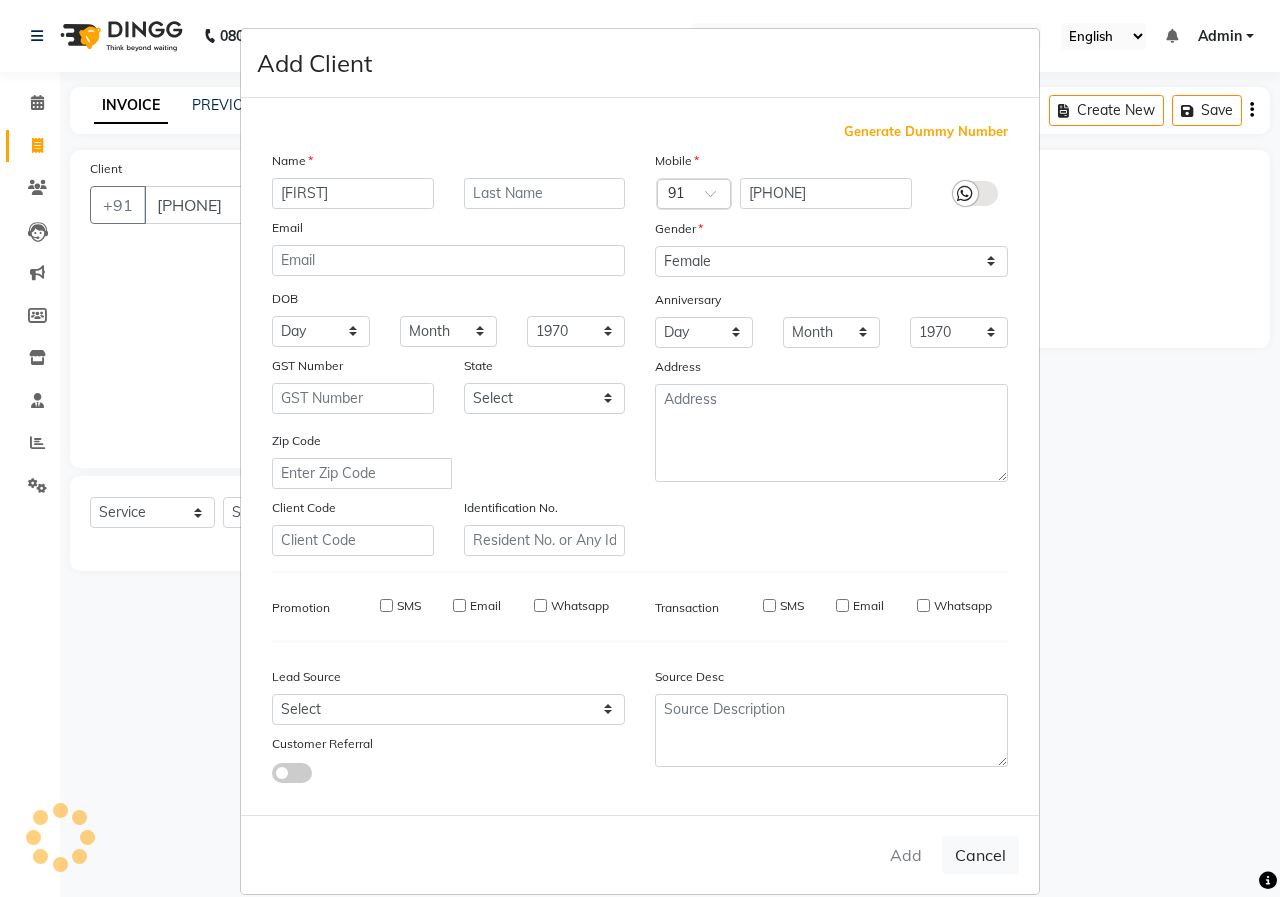 type 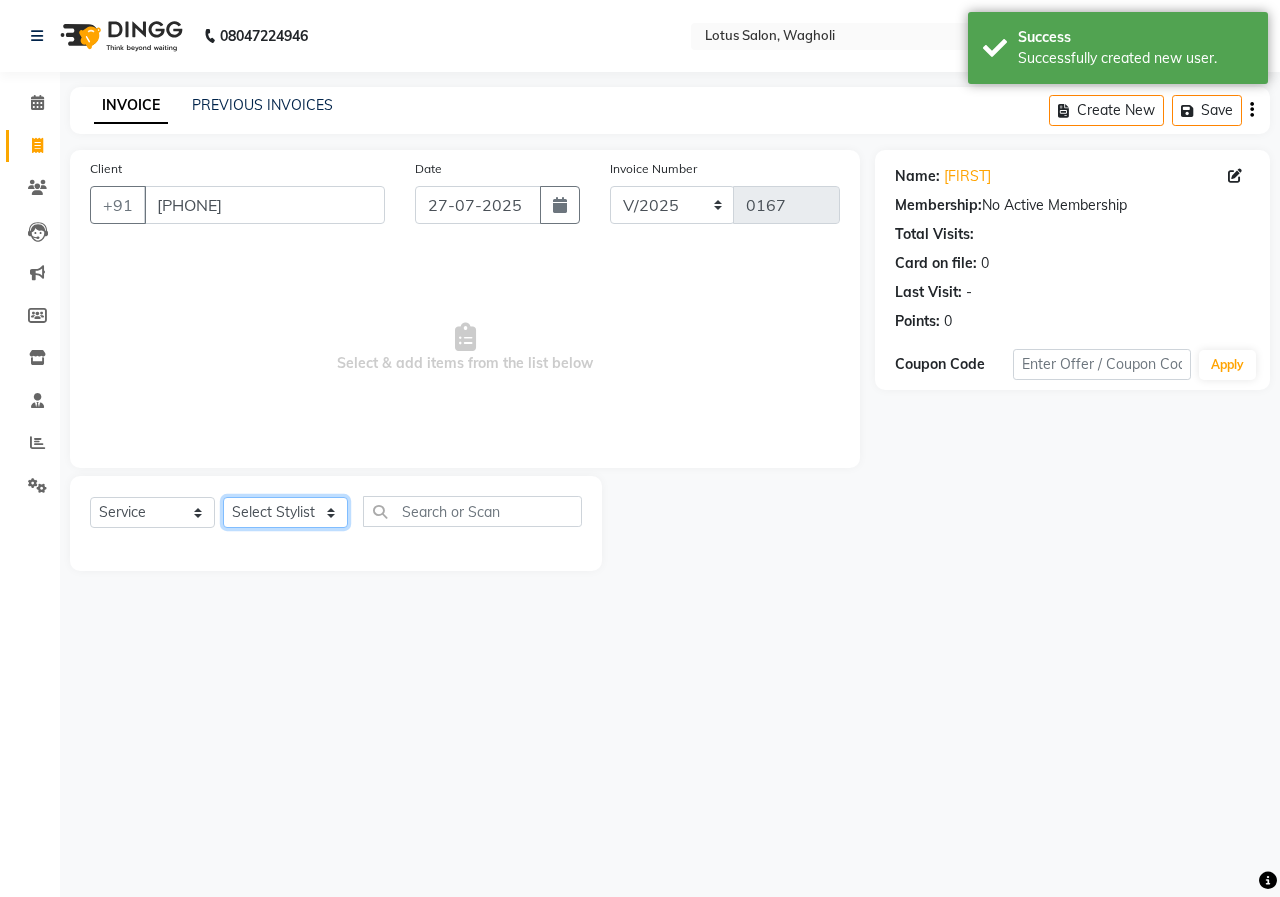 click on "Select Stylist [FIRST_NAME] [FIRST_NAME] [FIRST_NAME] [FIRST_NAME] [FIRST_NAME]" 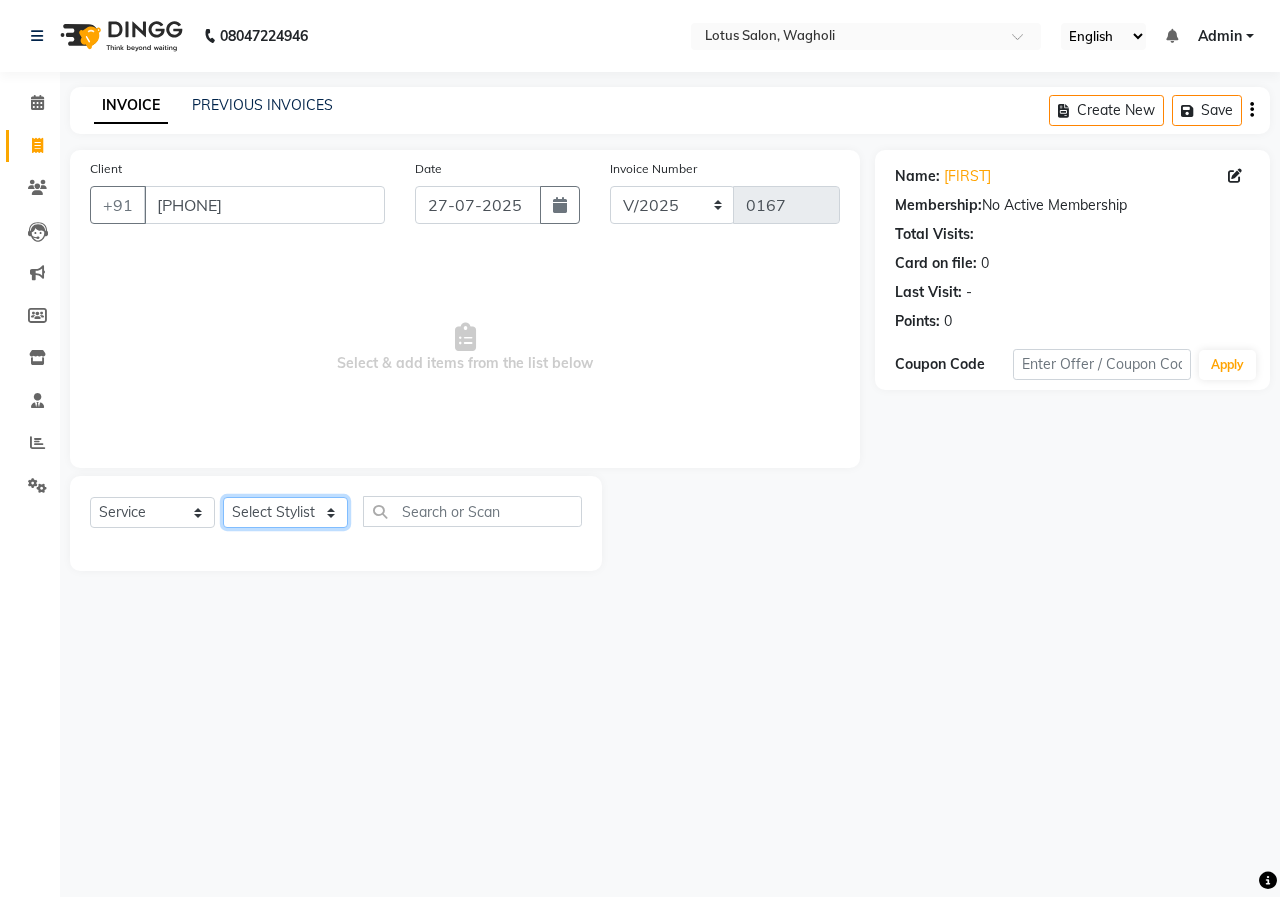 select on "80347" 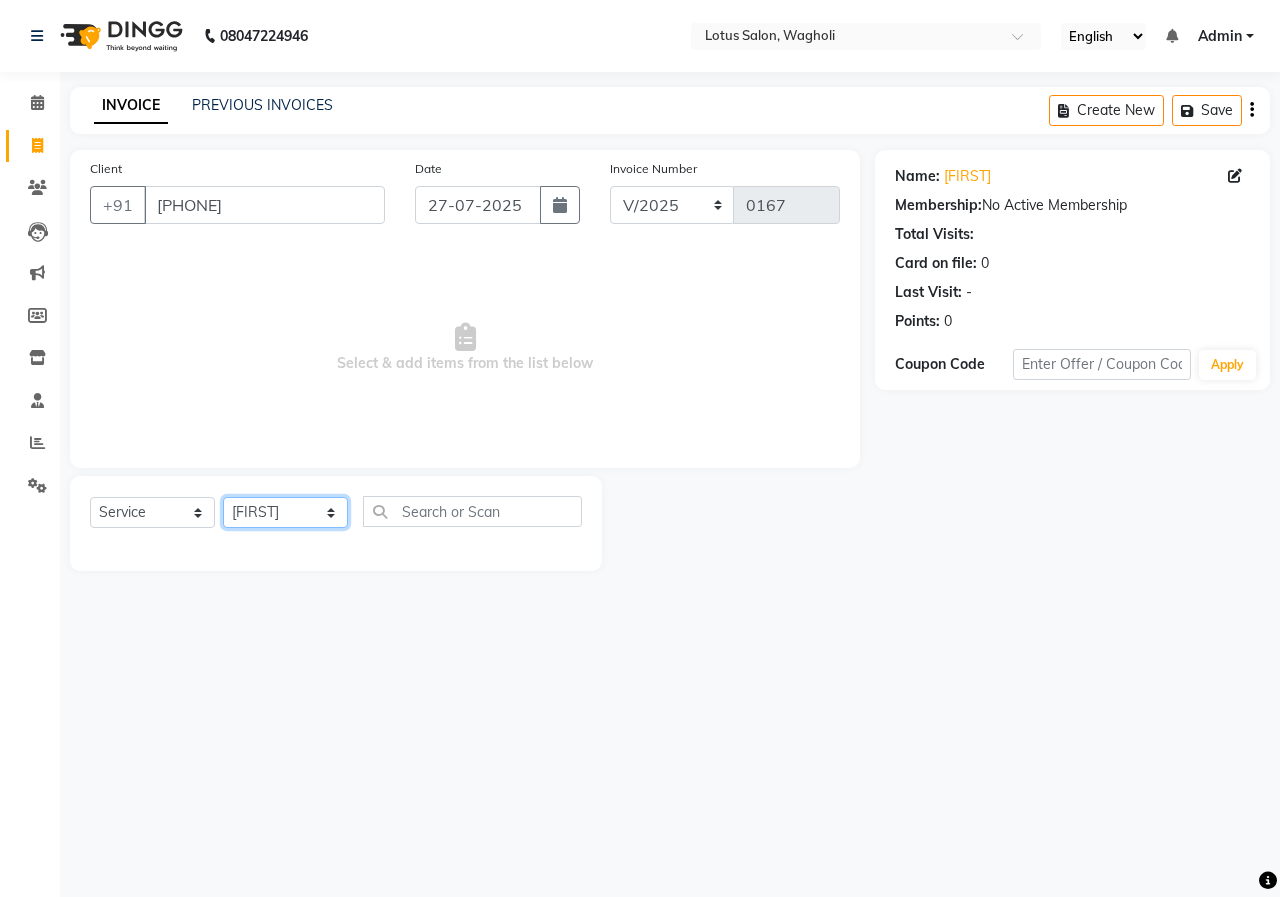 click on "Select Stylist [FIRST_NAME] [FIRST_NAME] [FIRST_NAME] [FIRST_NAME] [FIRST_NAME]" 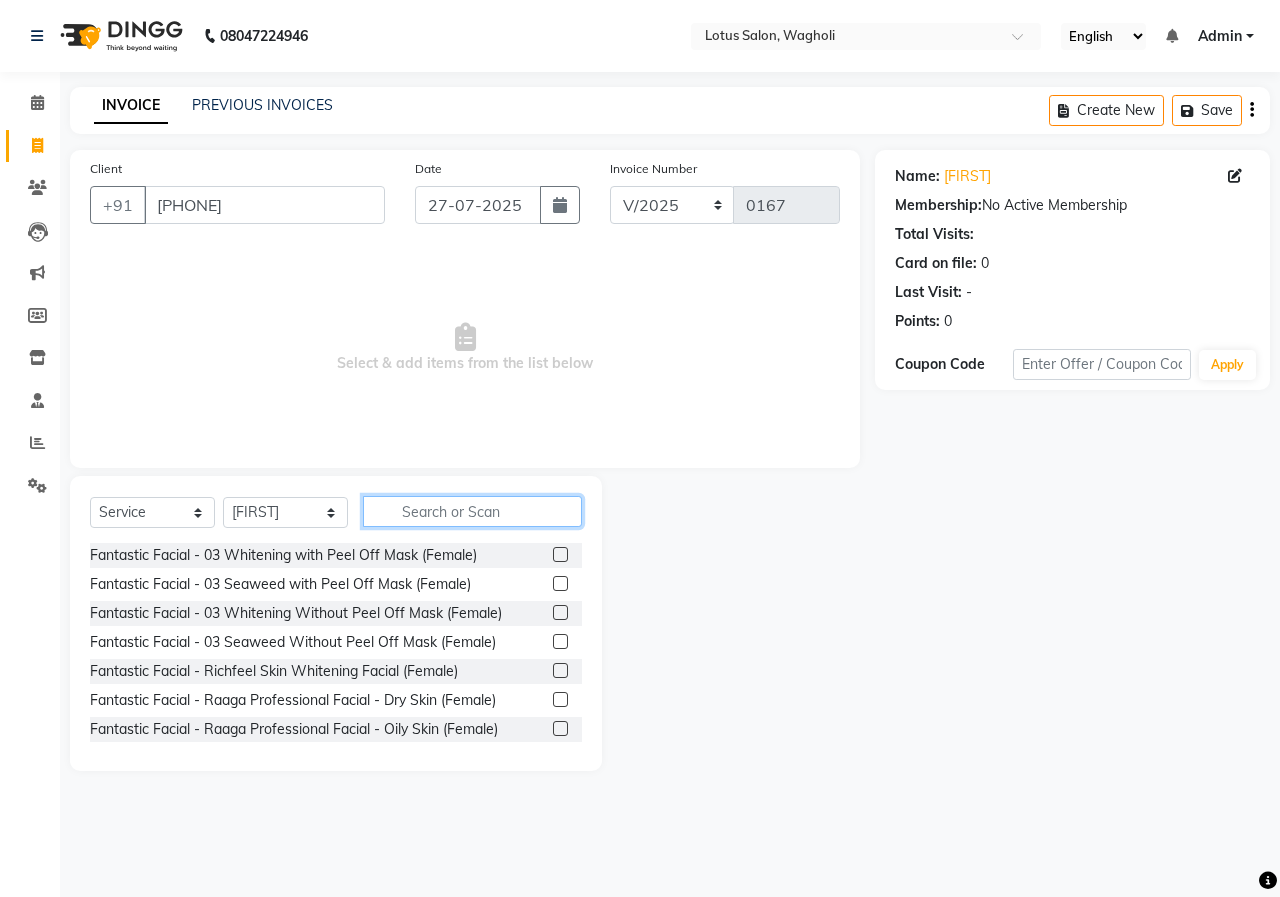 click 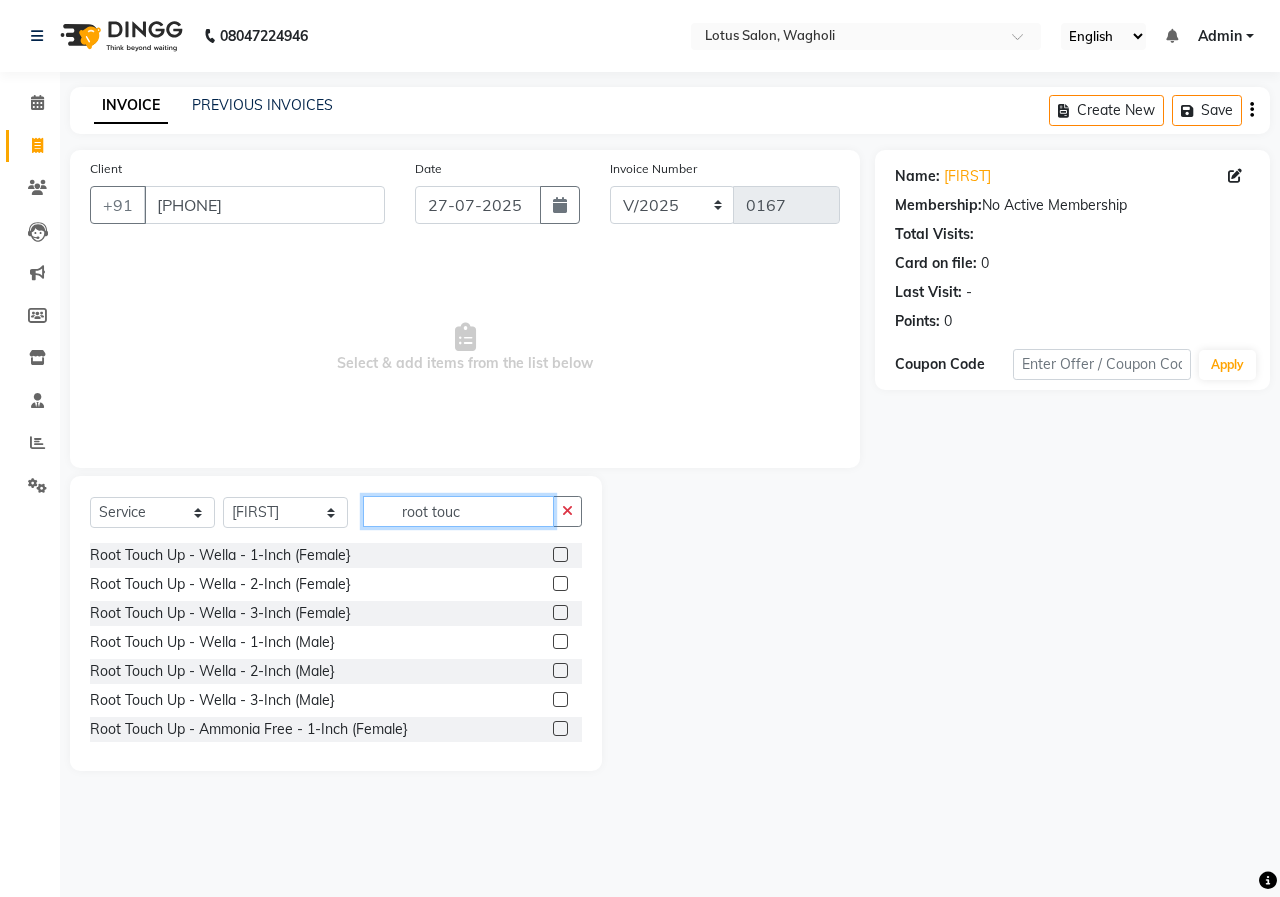 scroll, scrollTop: 100, scrollLeft: 0, axis: vertical 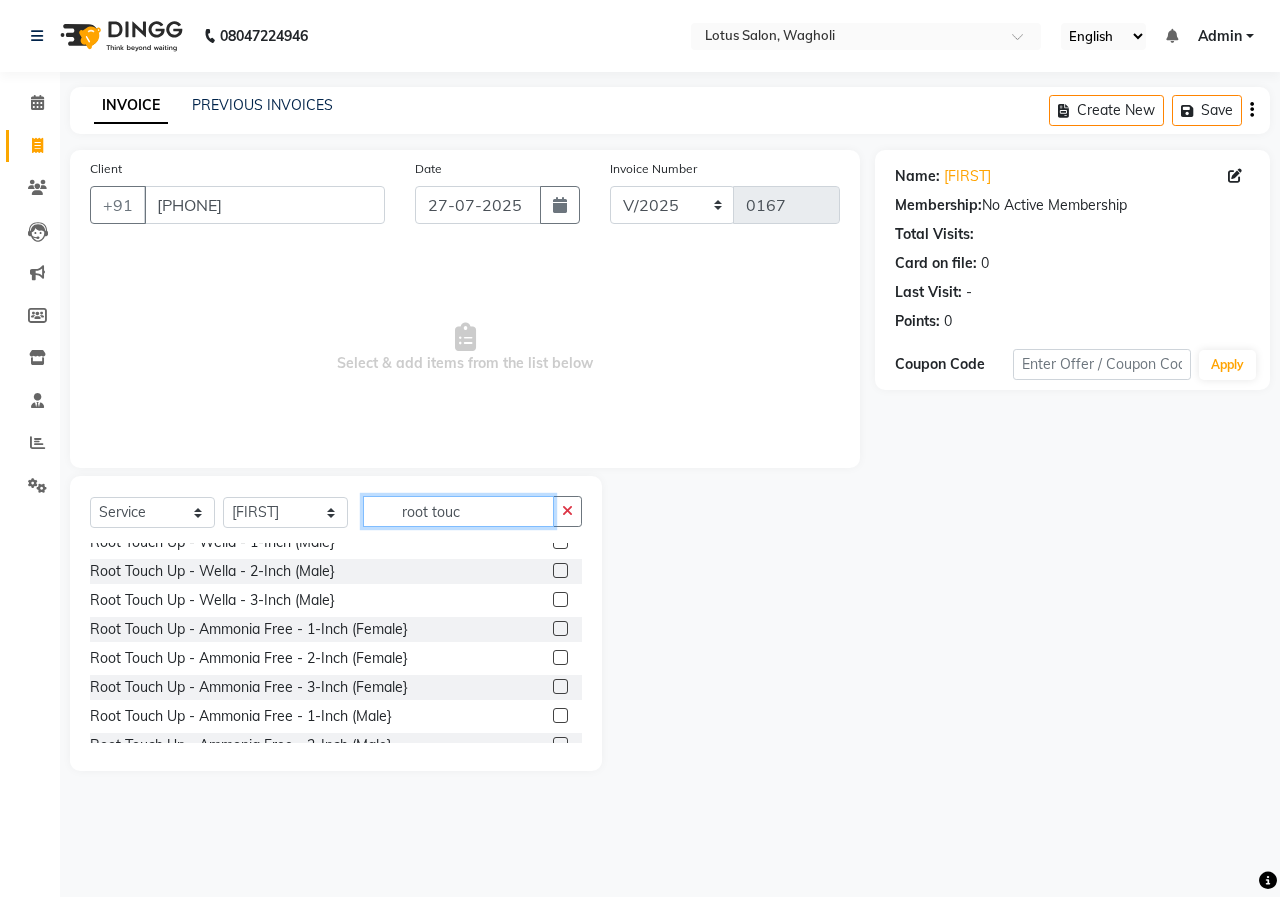 type on "root touc" 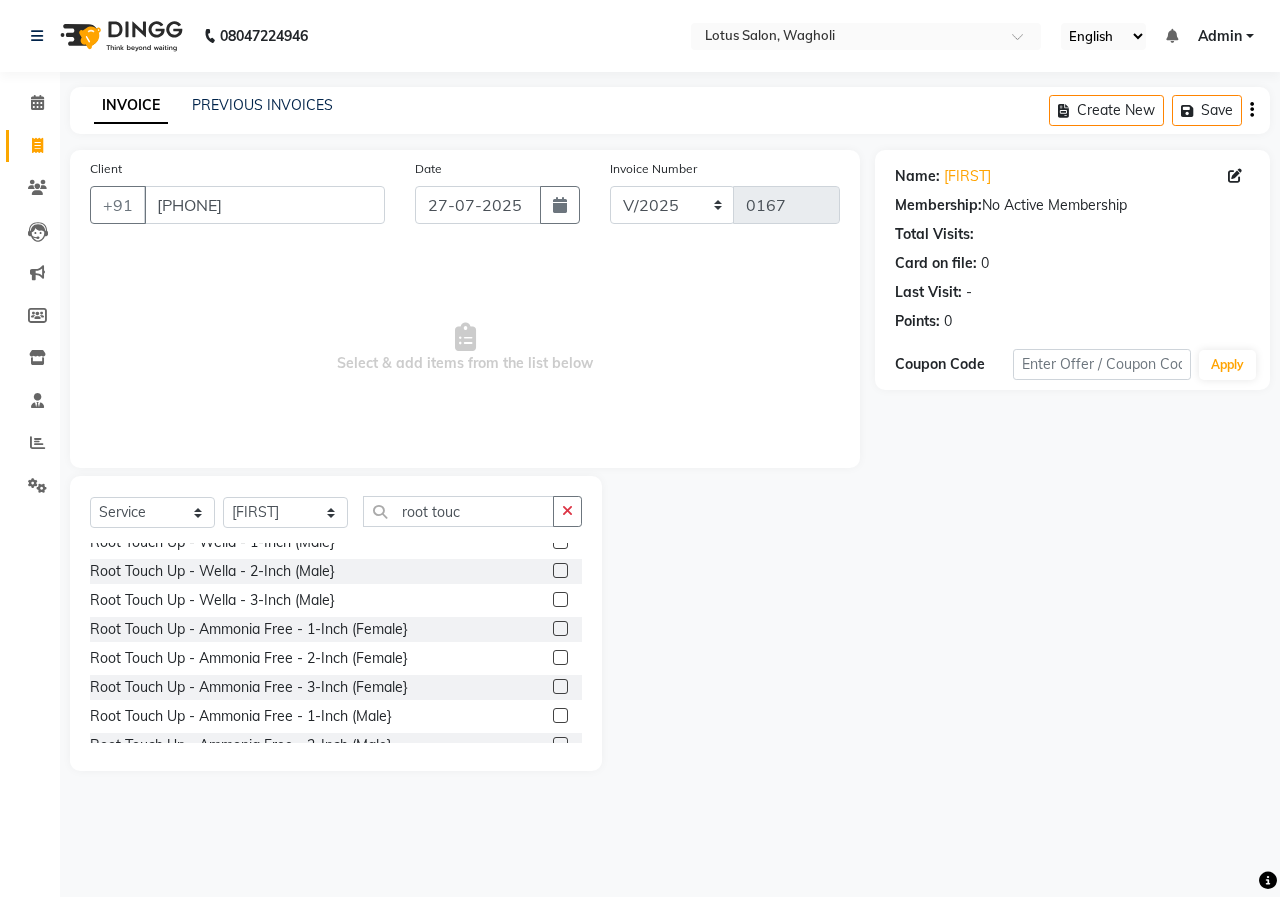 click 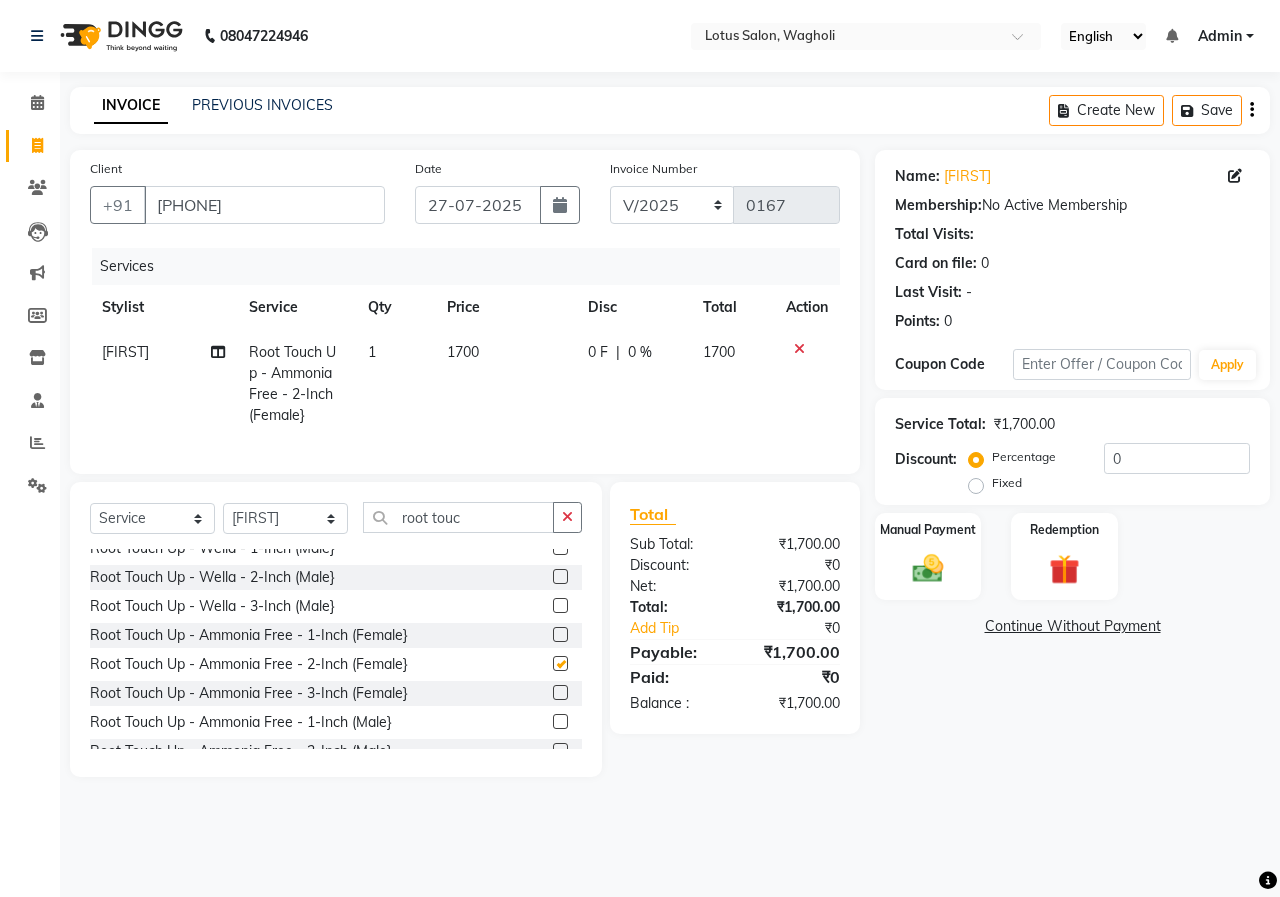 checkbox on "false" 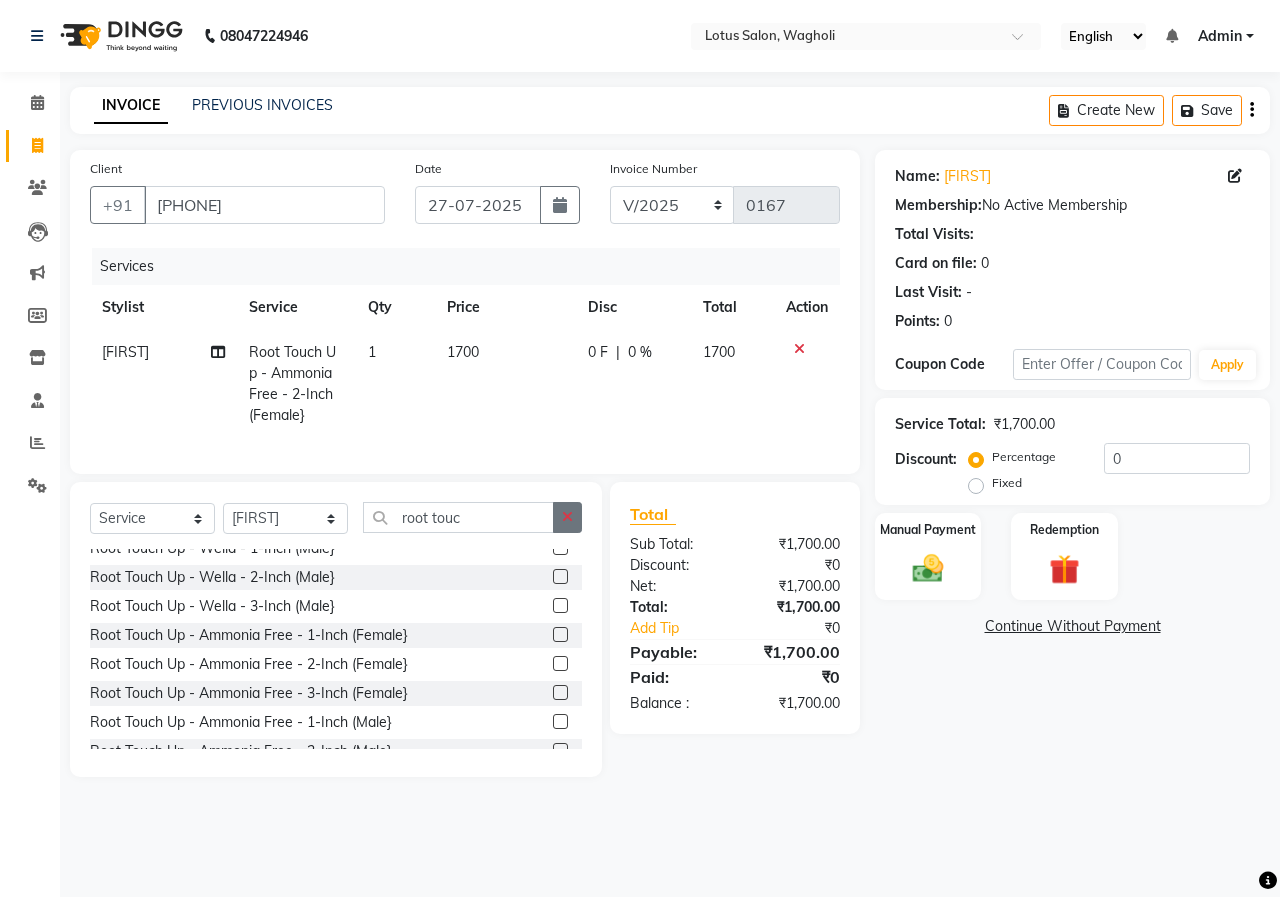 click 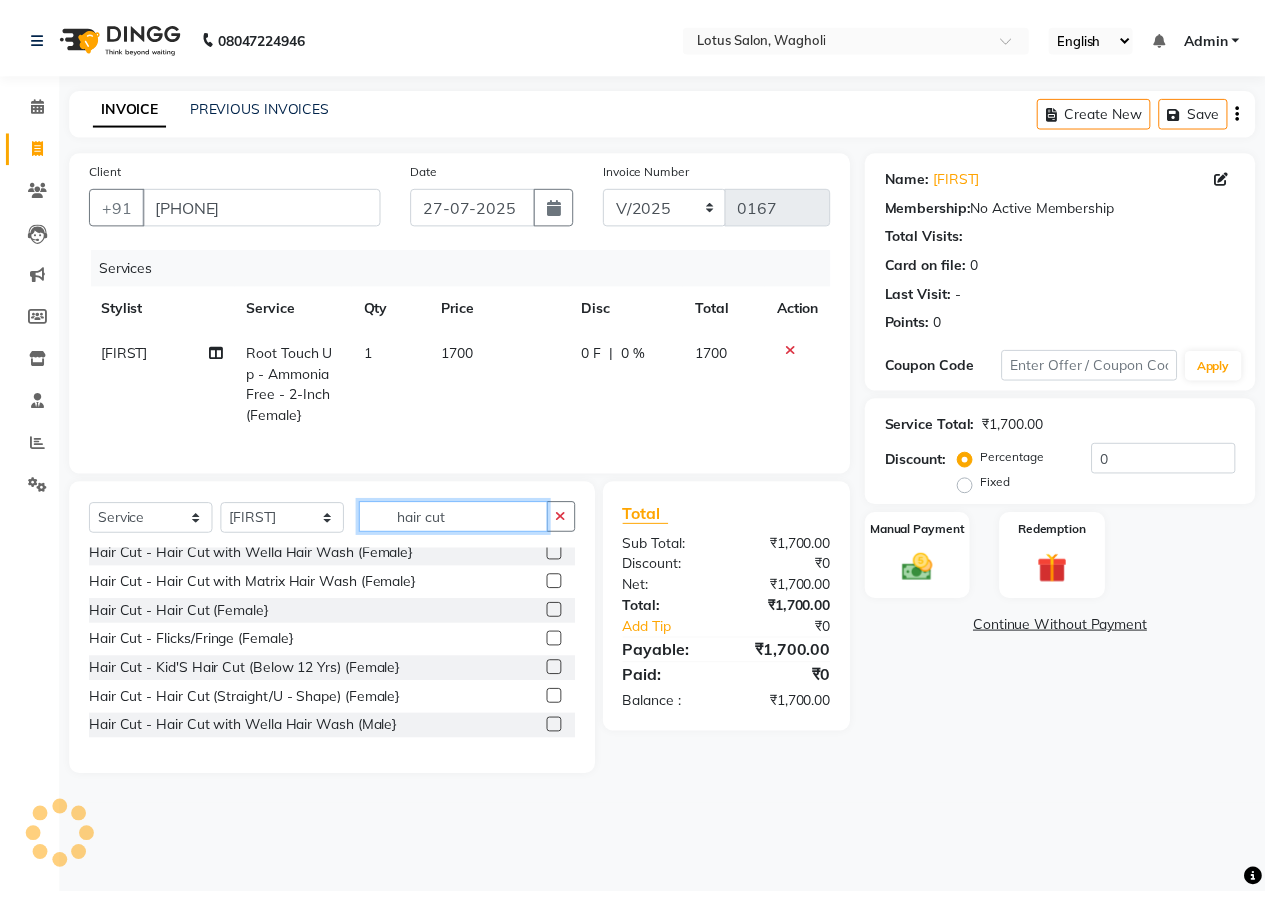 scroll, scrollTop: 0, scrollLeft: 0, axis: both 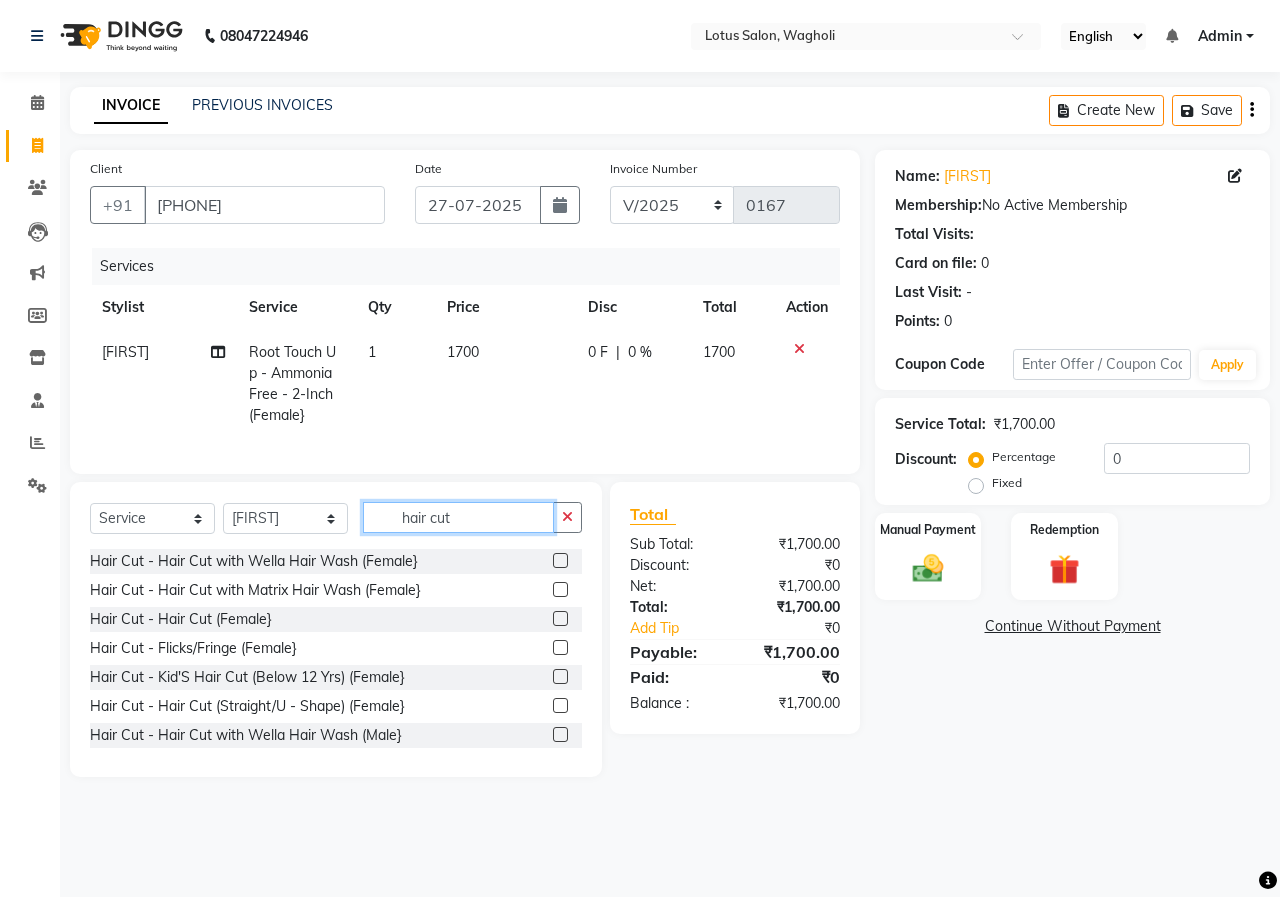 type on "hair cut" 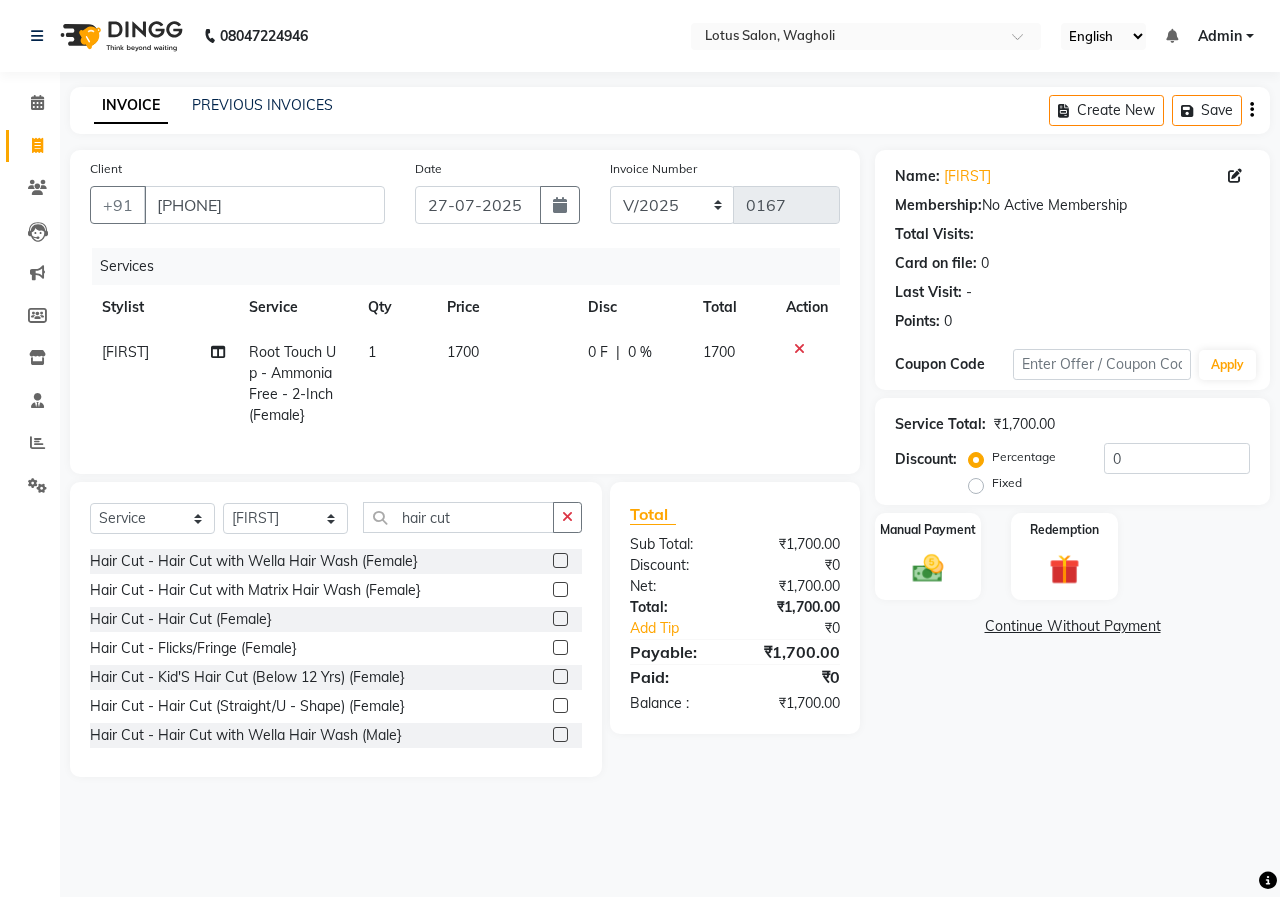 click 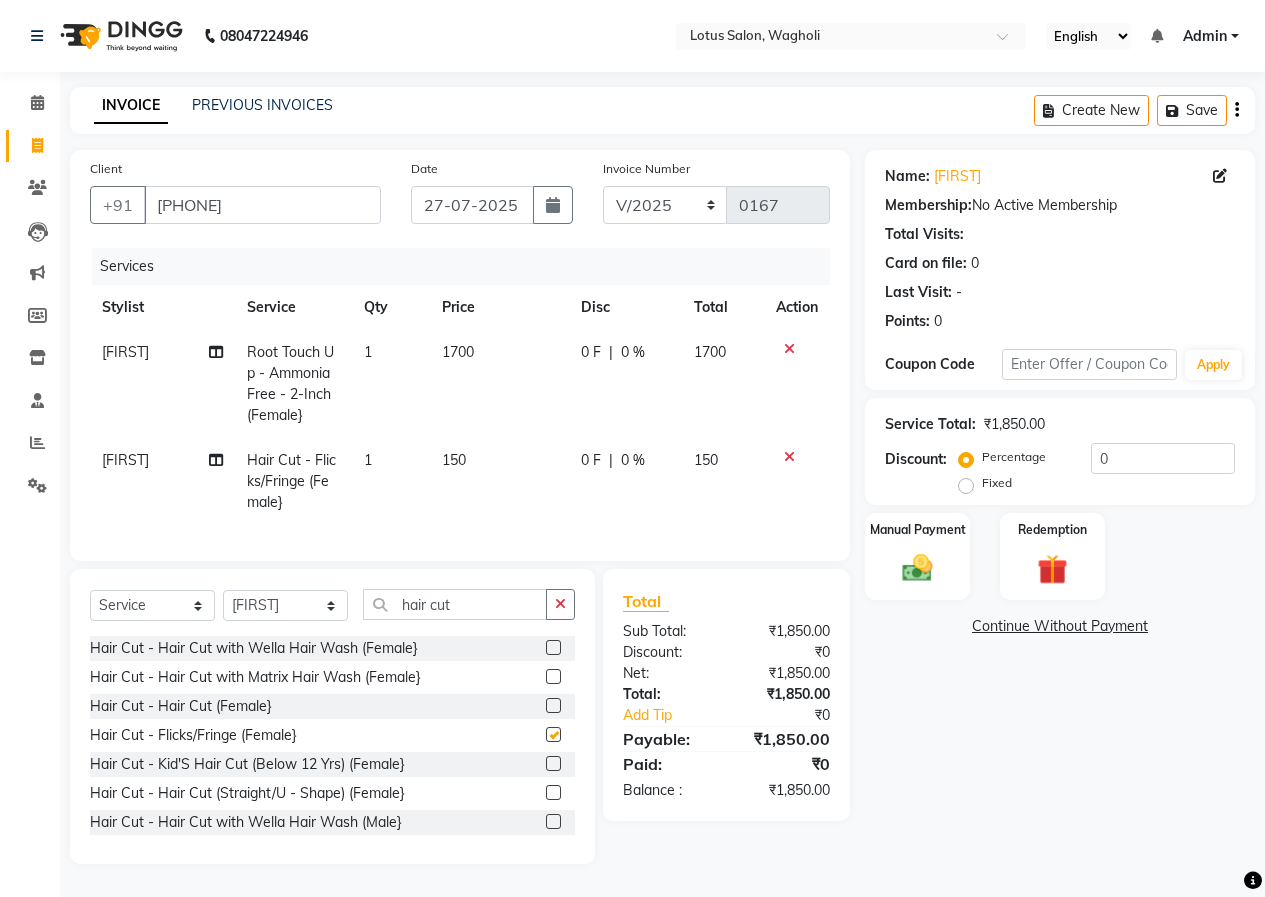 checkbox on "false" 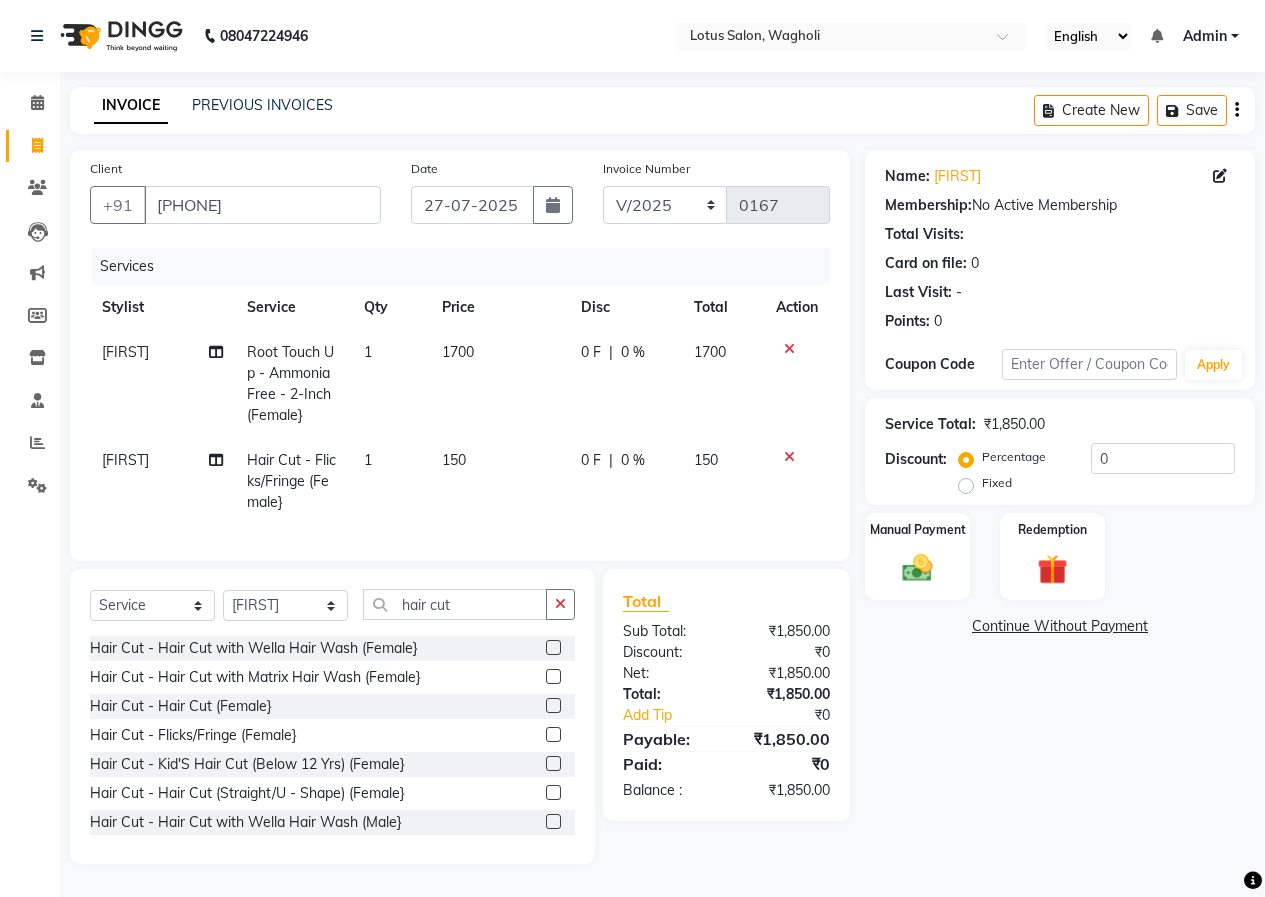 click 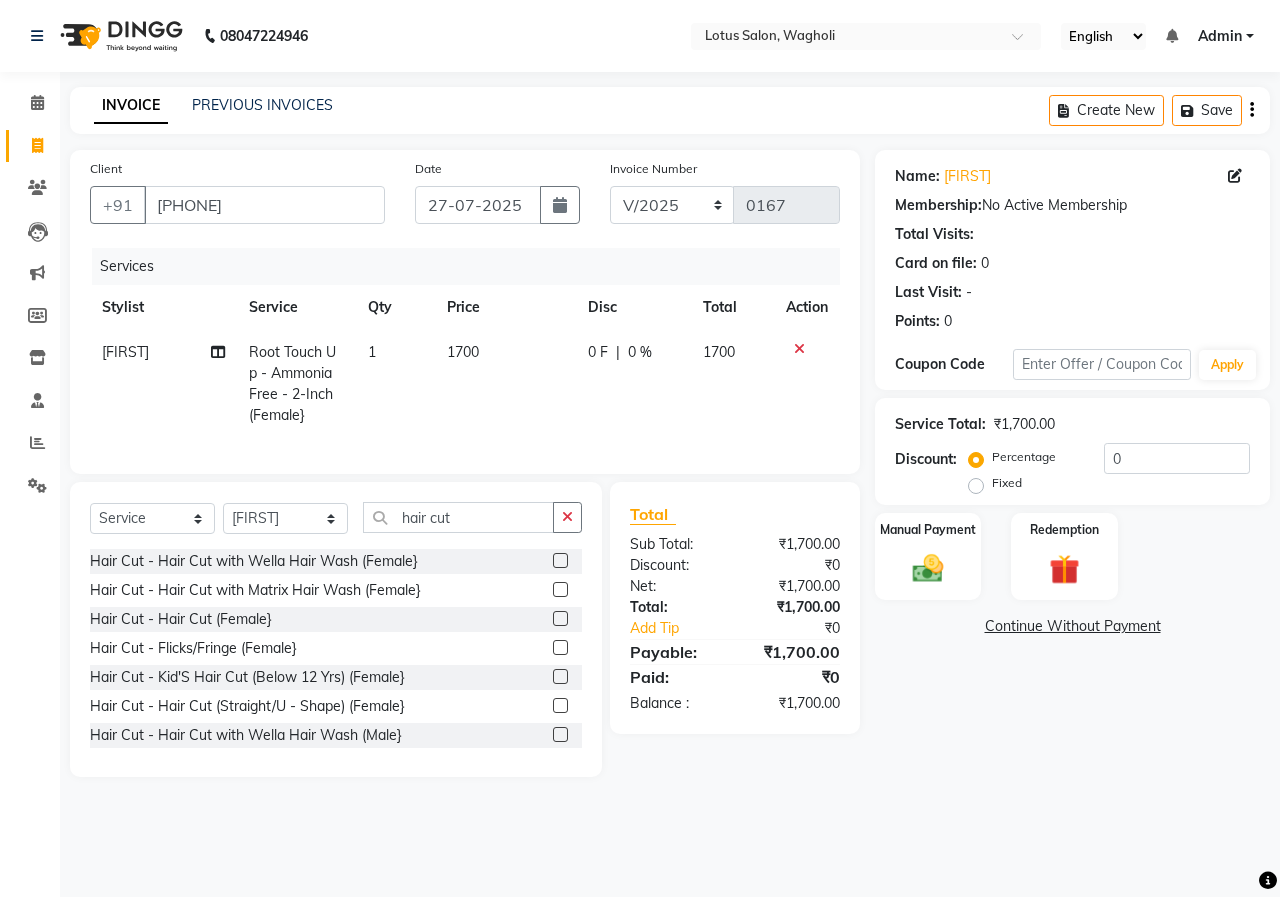 click 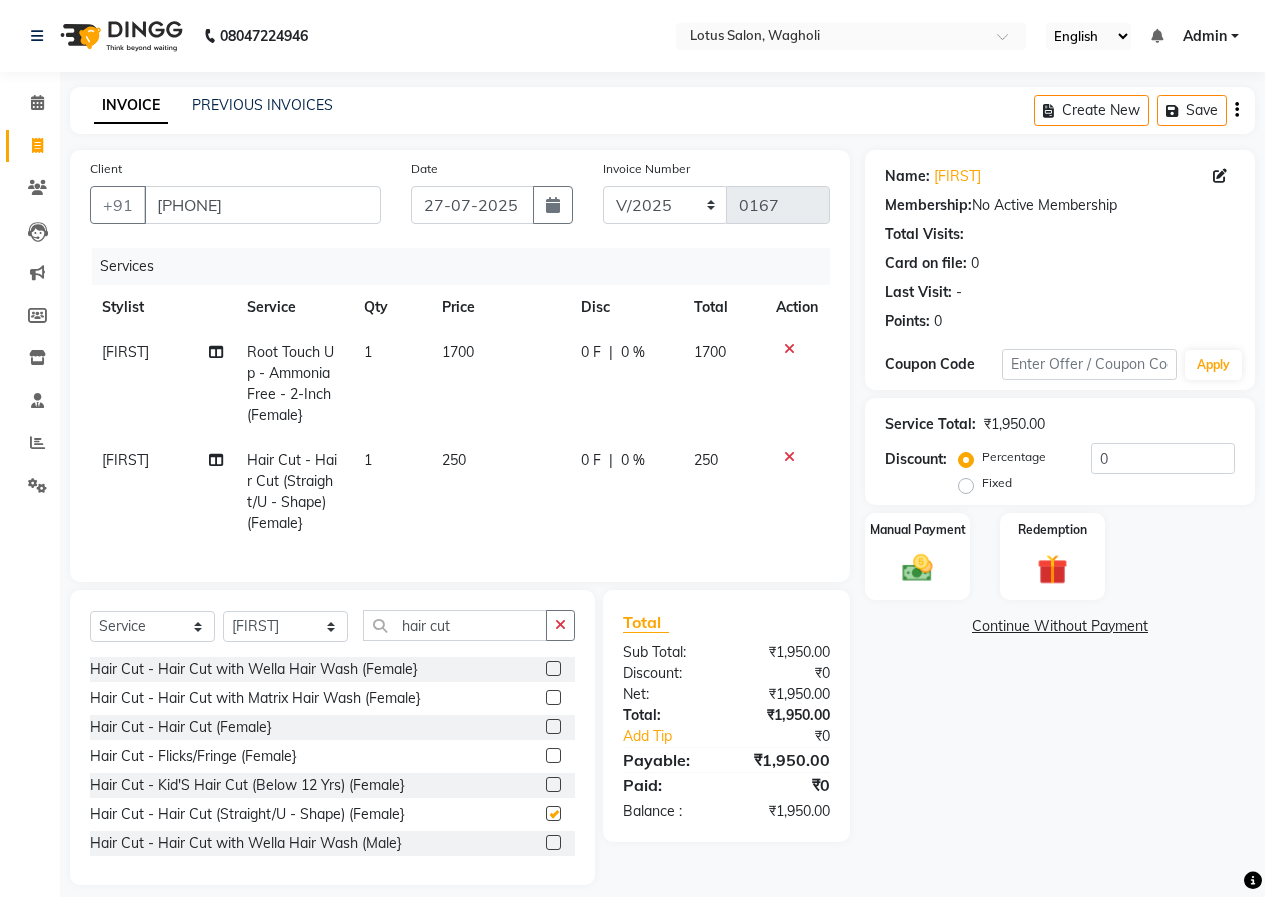 checkbox on "false" 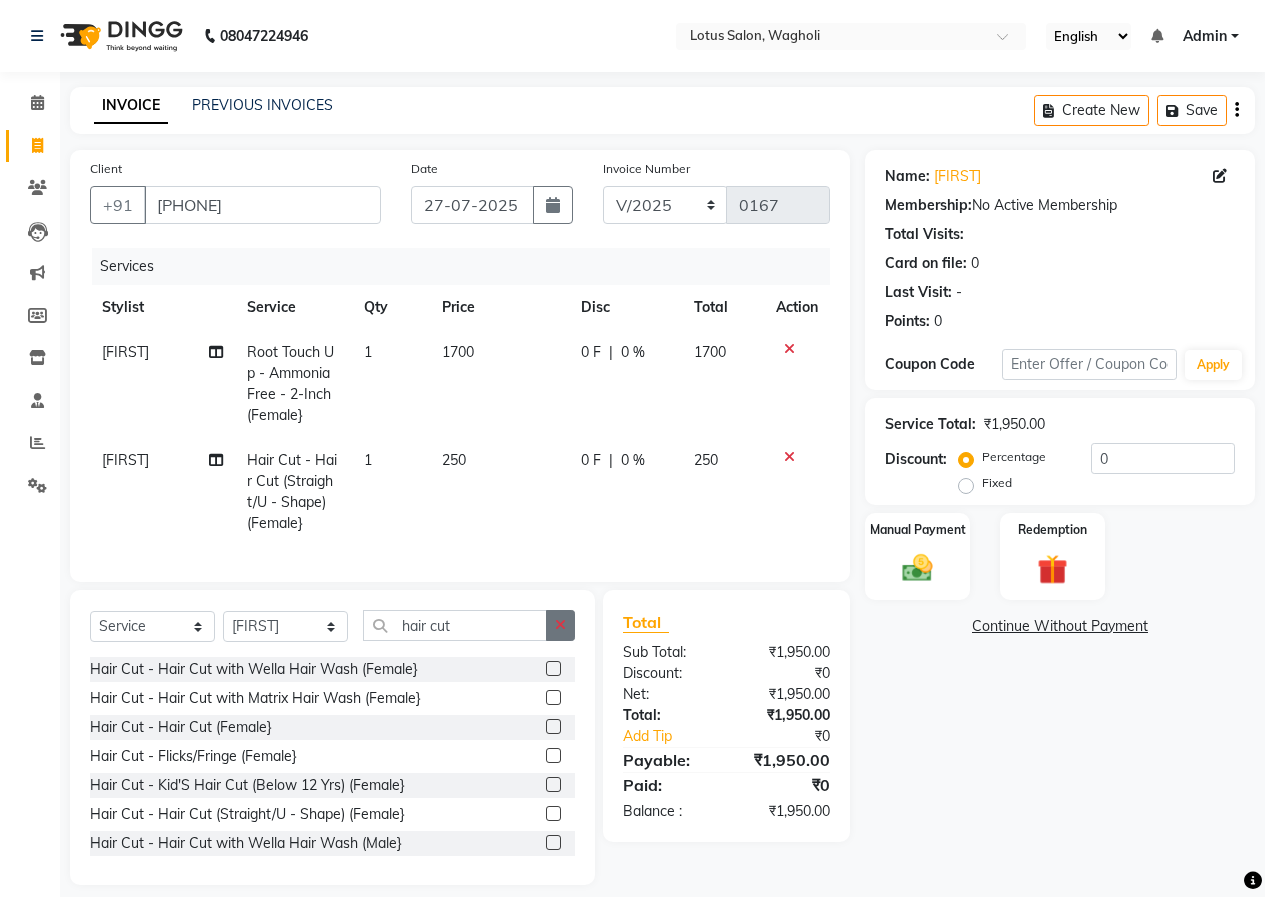 click 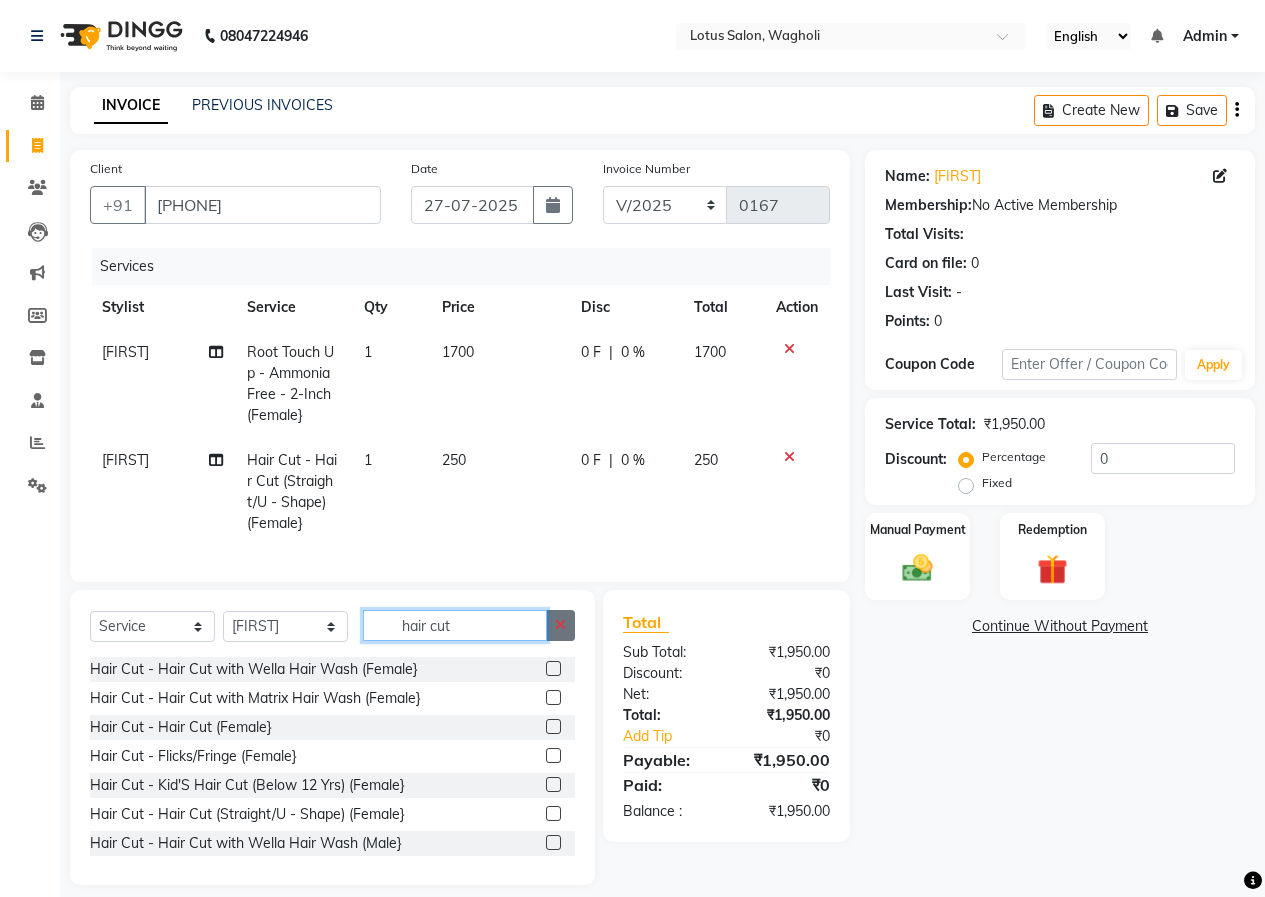 type 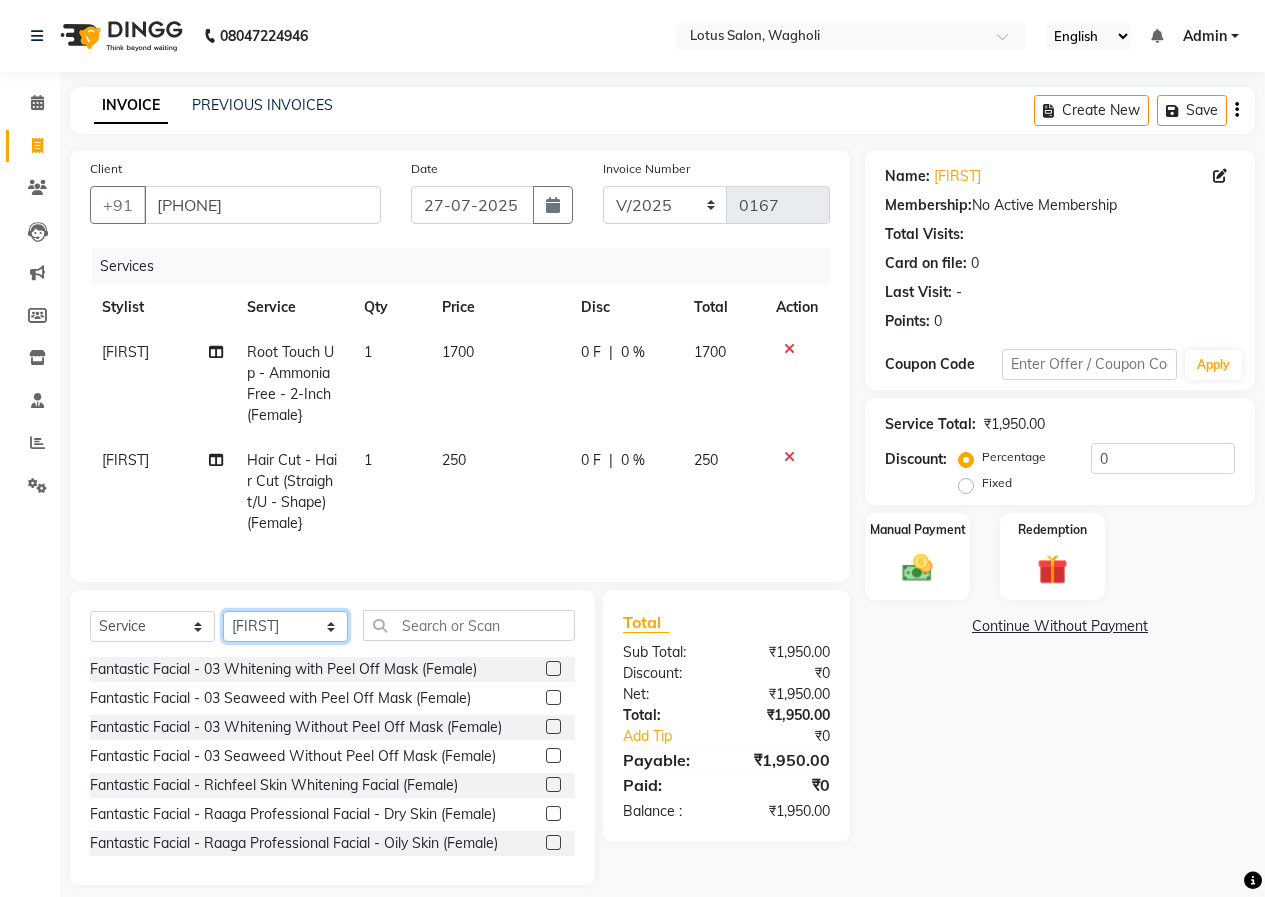 click on "Select Stylist [FIRST_NAME] [FIRST_NAME] [FIRST_NAME] [FIRST_NAME] [FIRST_NAME]" 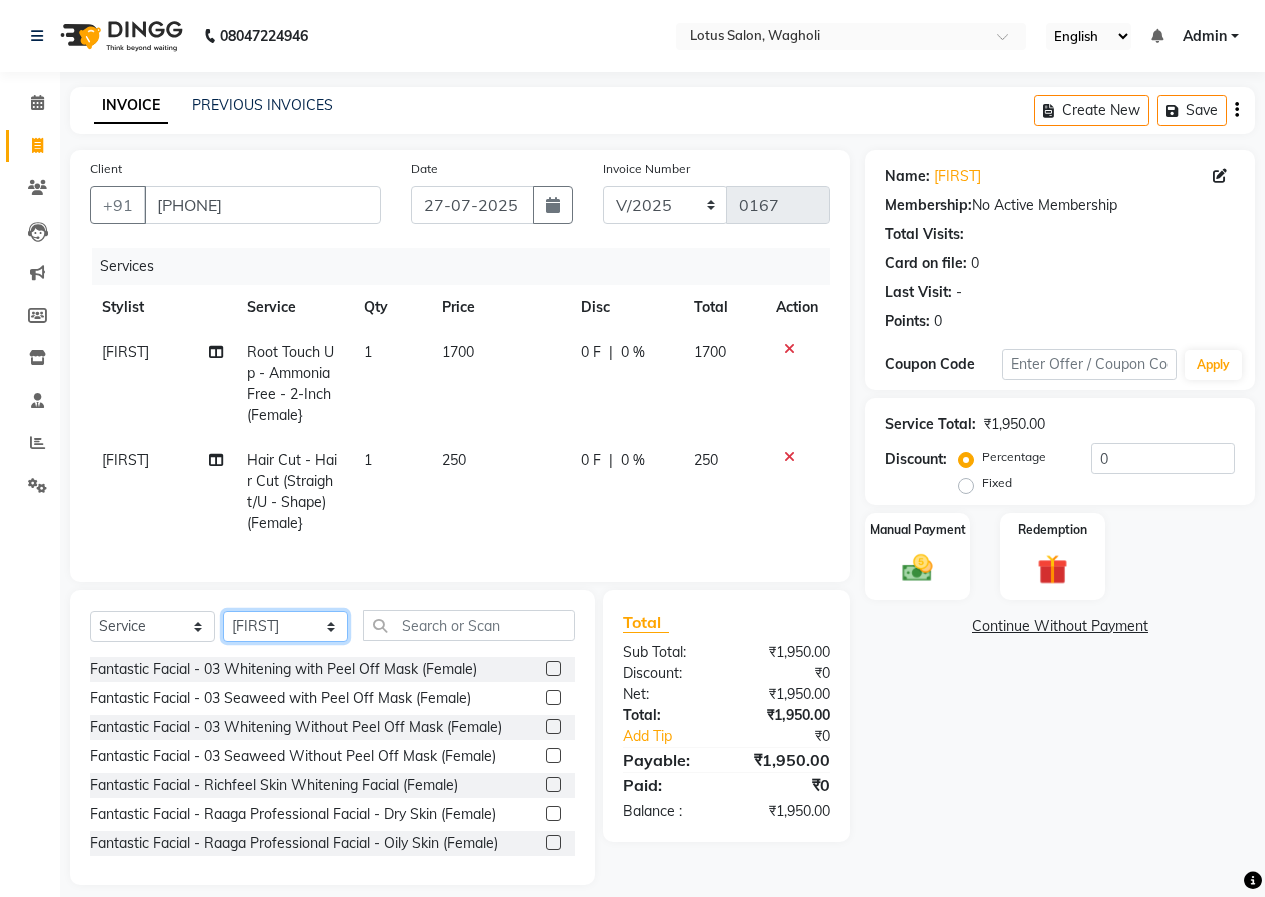 select on "86835" 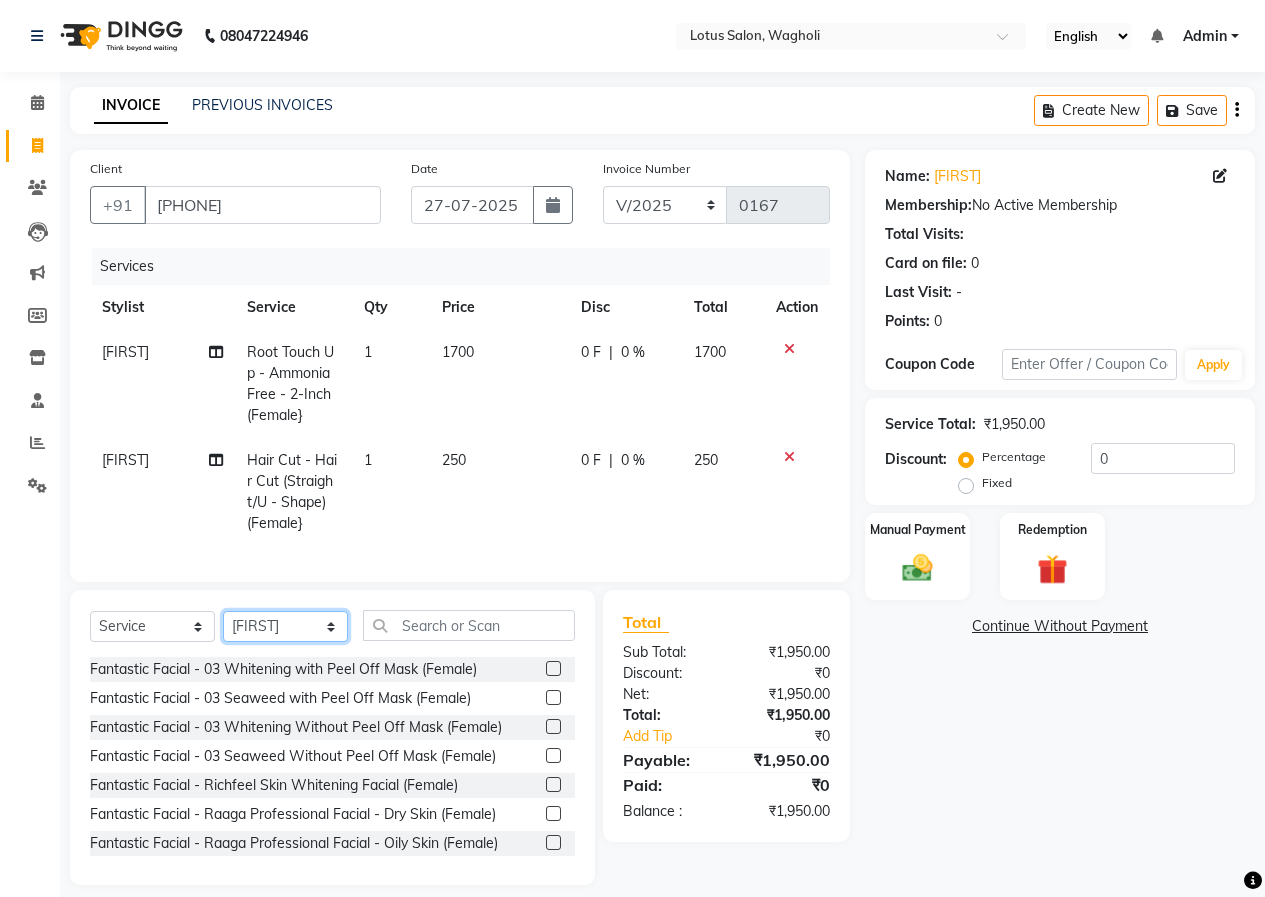 click on "Select Stylist [FIRST_NAME] [FIRST_NAME] [FIRST_NAME] [FIRST_NAME] [FIRST_NAME]" 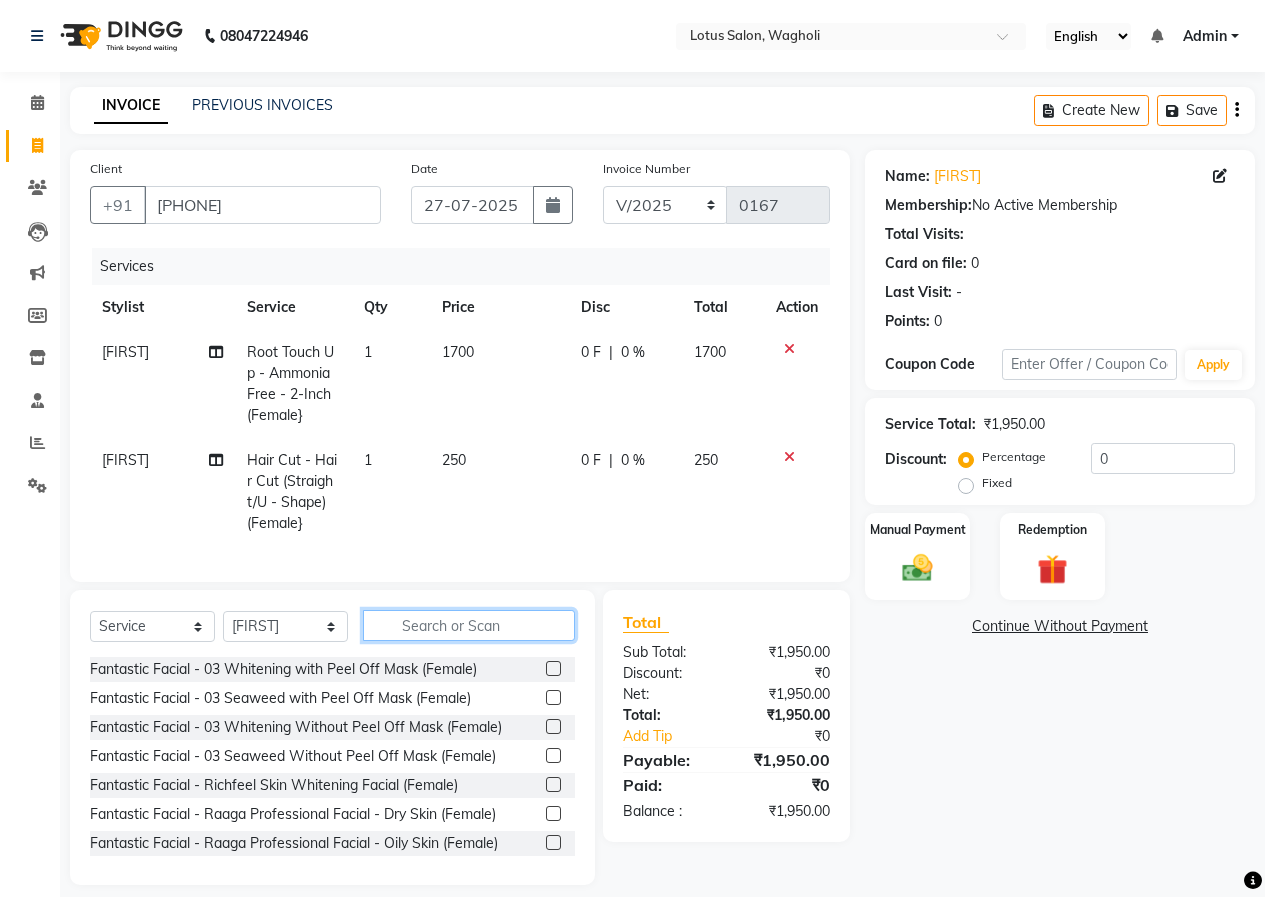 click 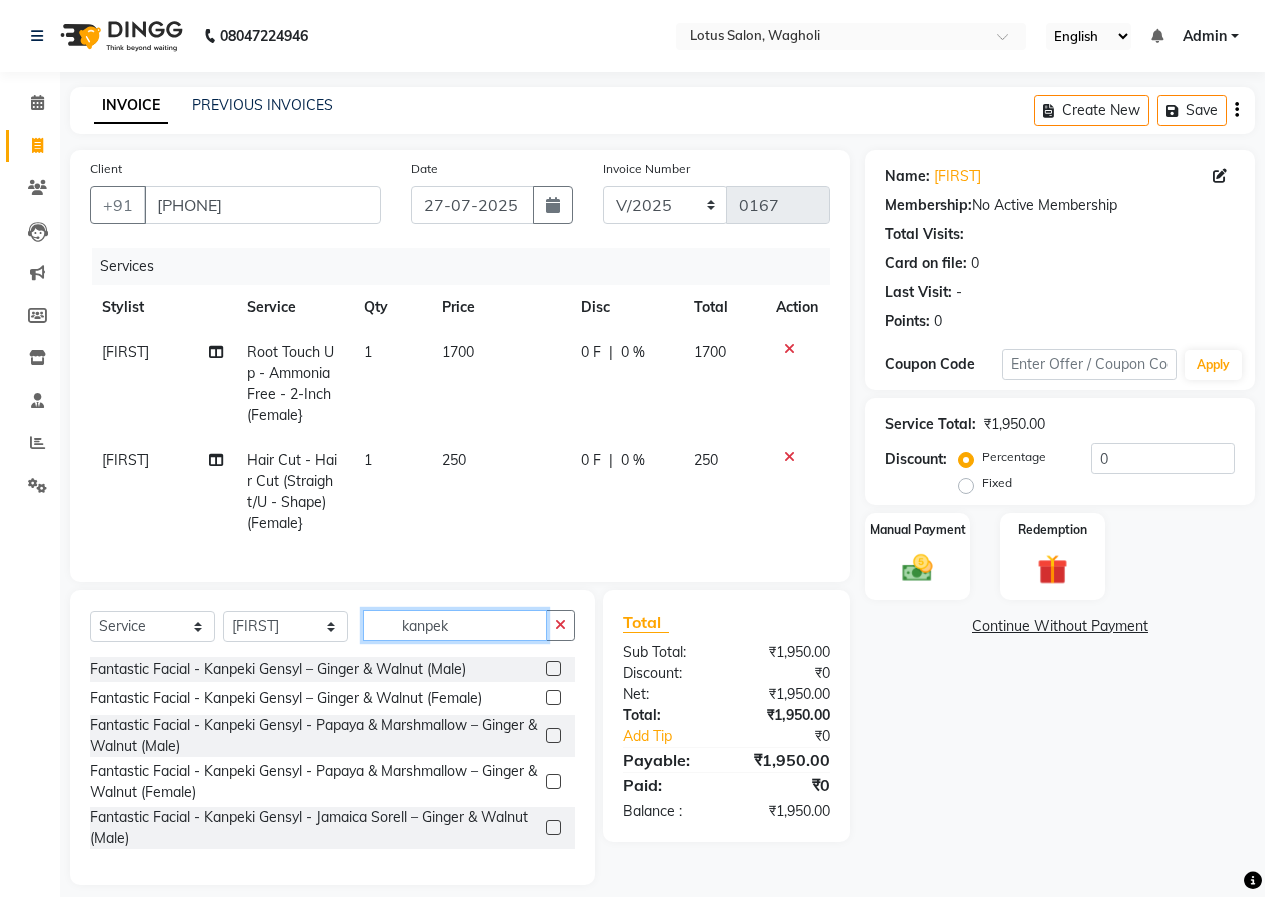 type on "kanpek" 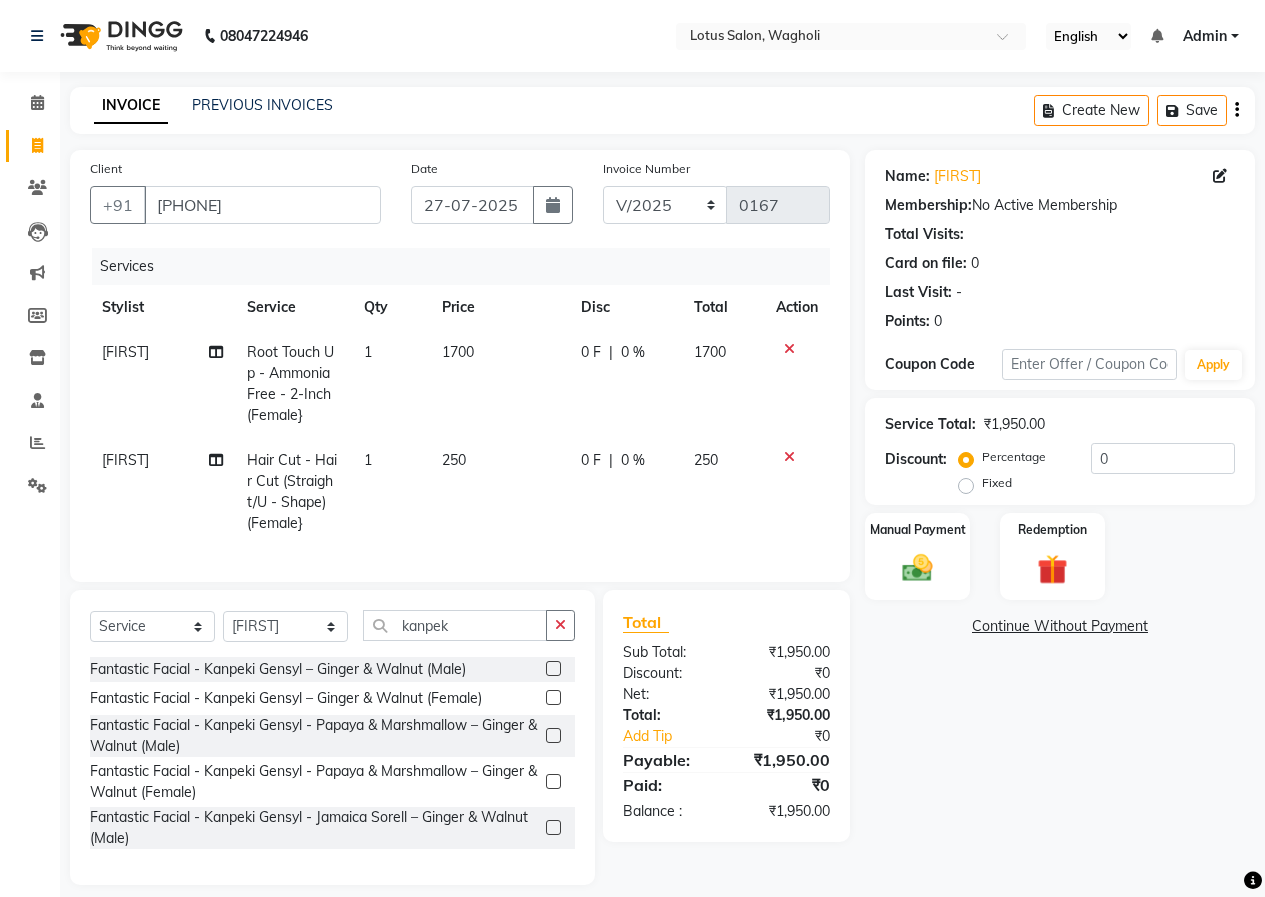click 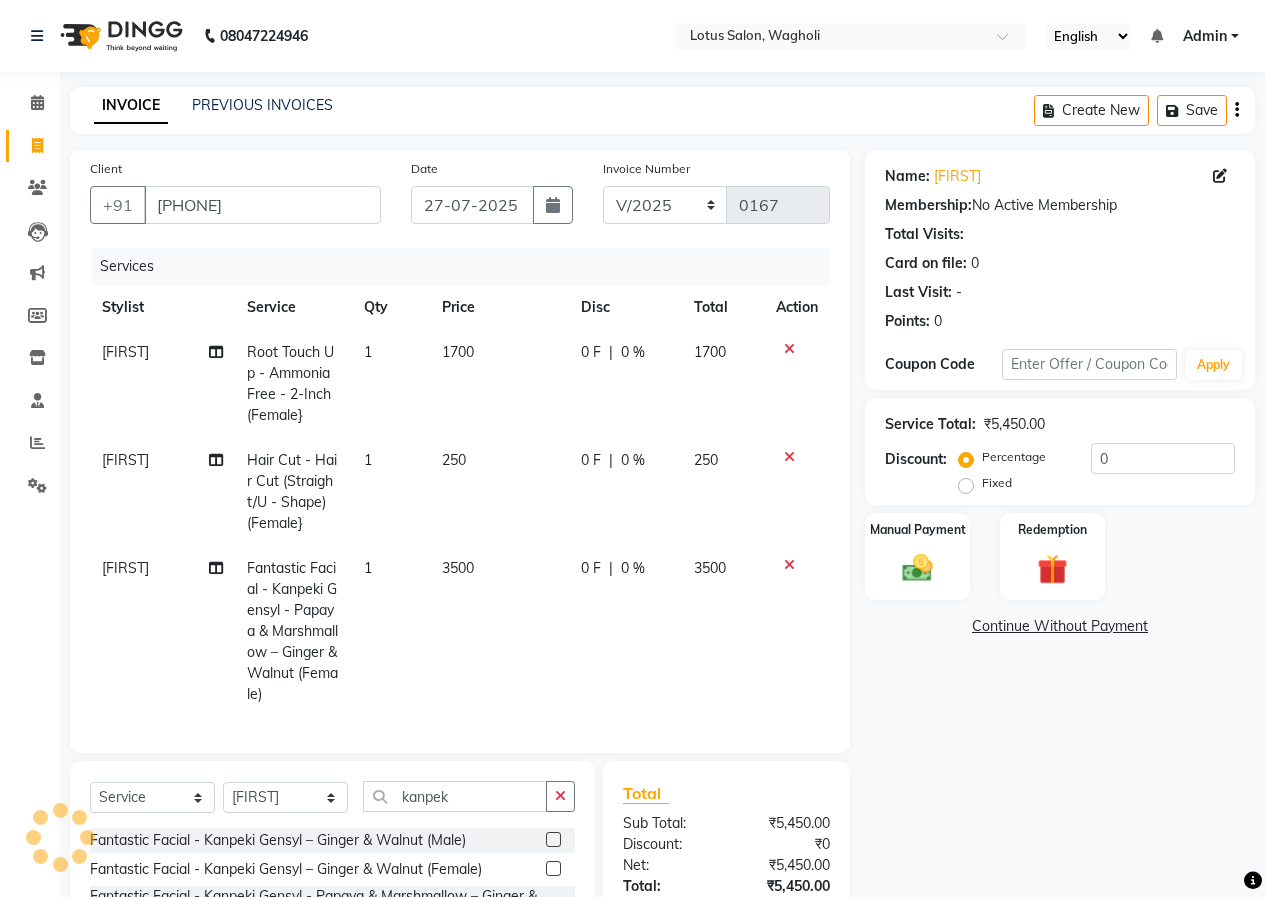 checkbox on "false" 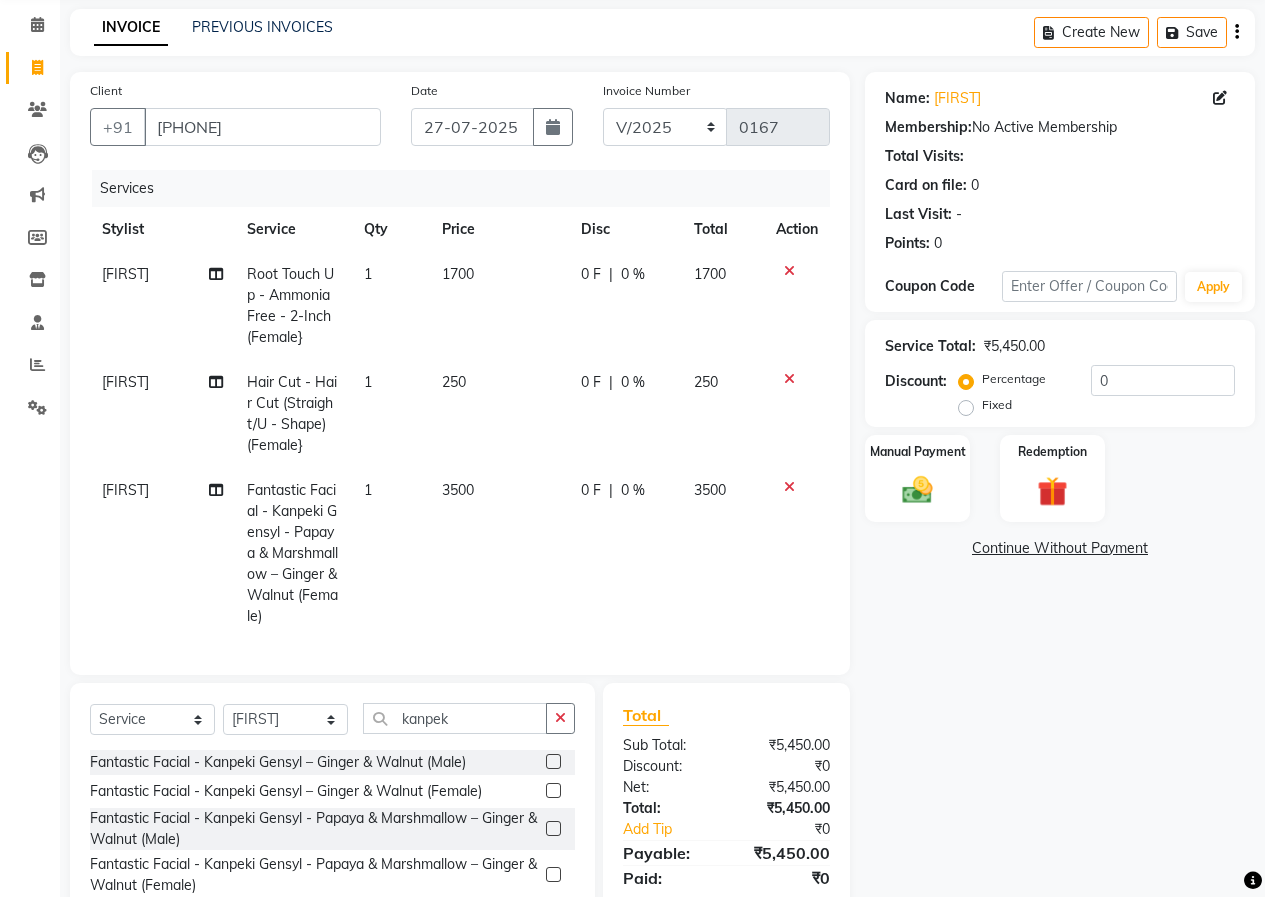 scroll, scrollTop: 200, scrollLeft: 0, axis: vertical 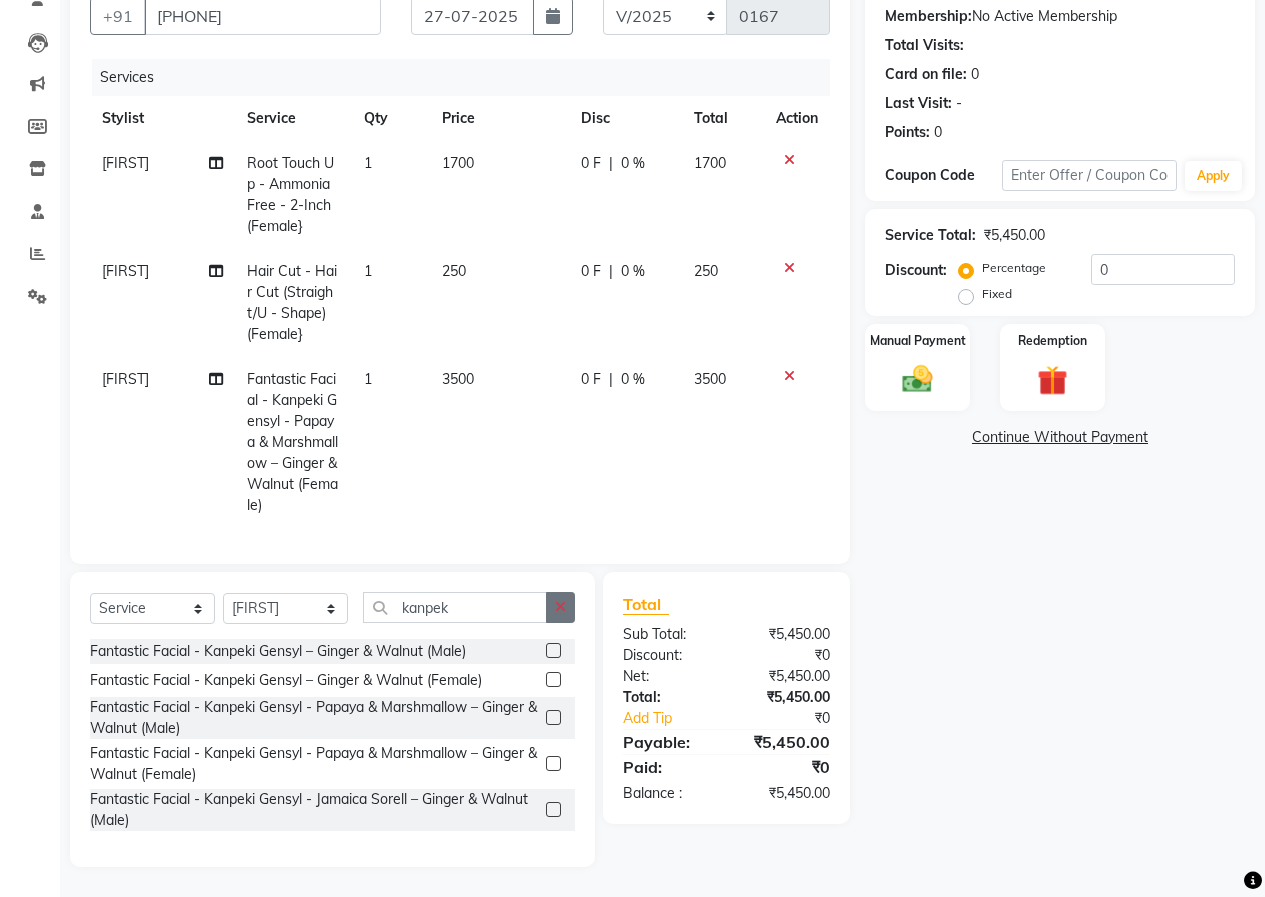 click 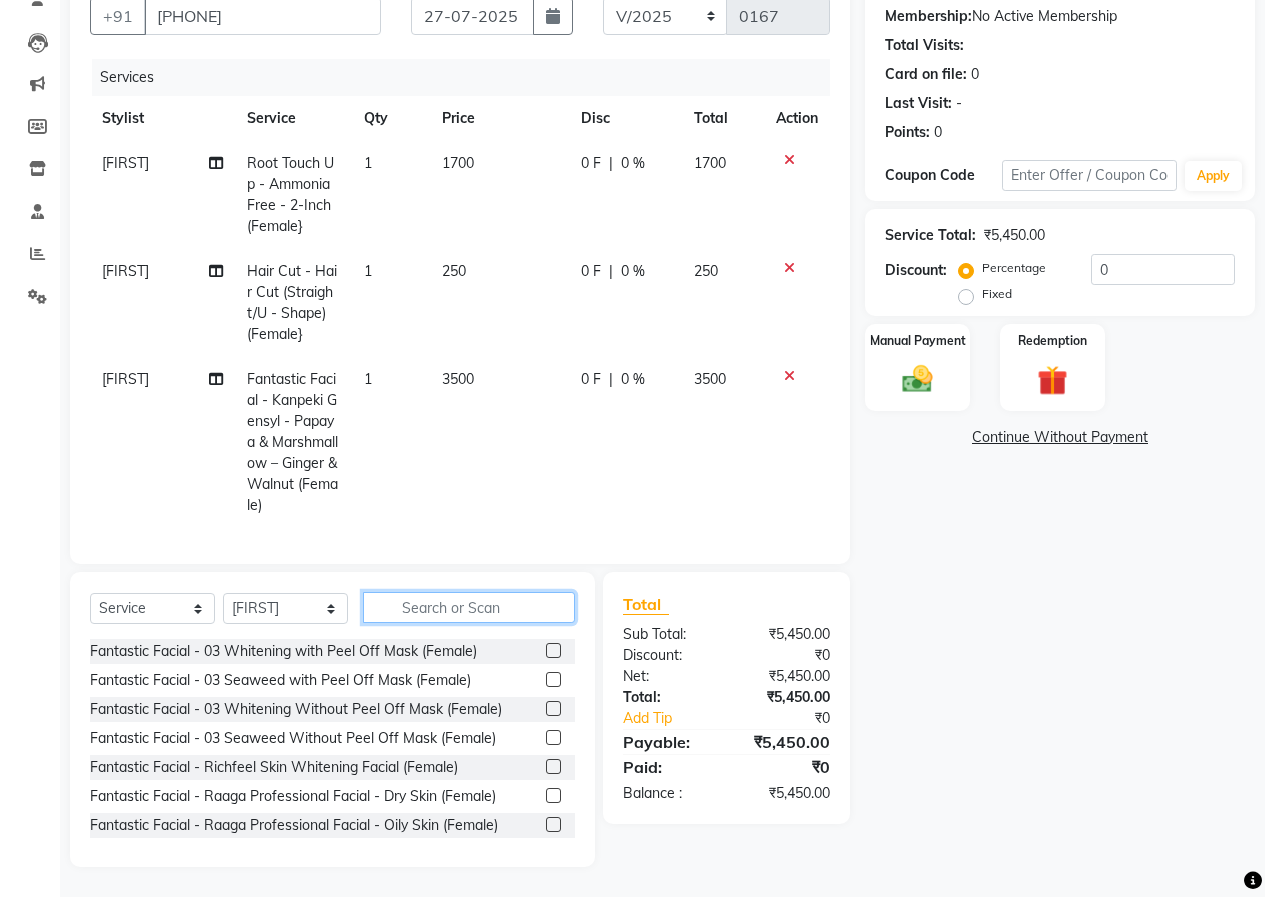 click 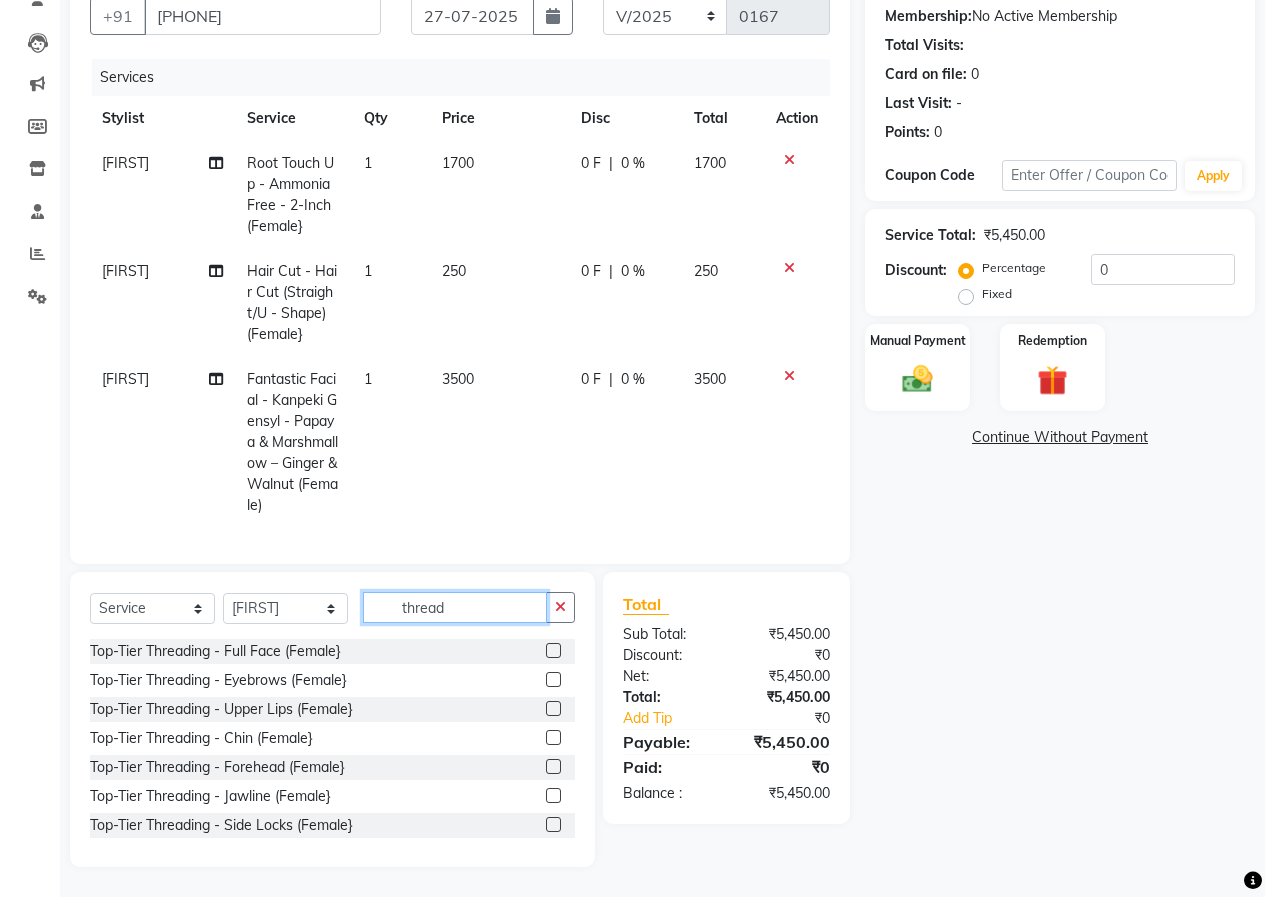type on "thread" 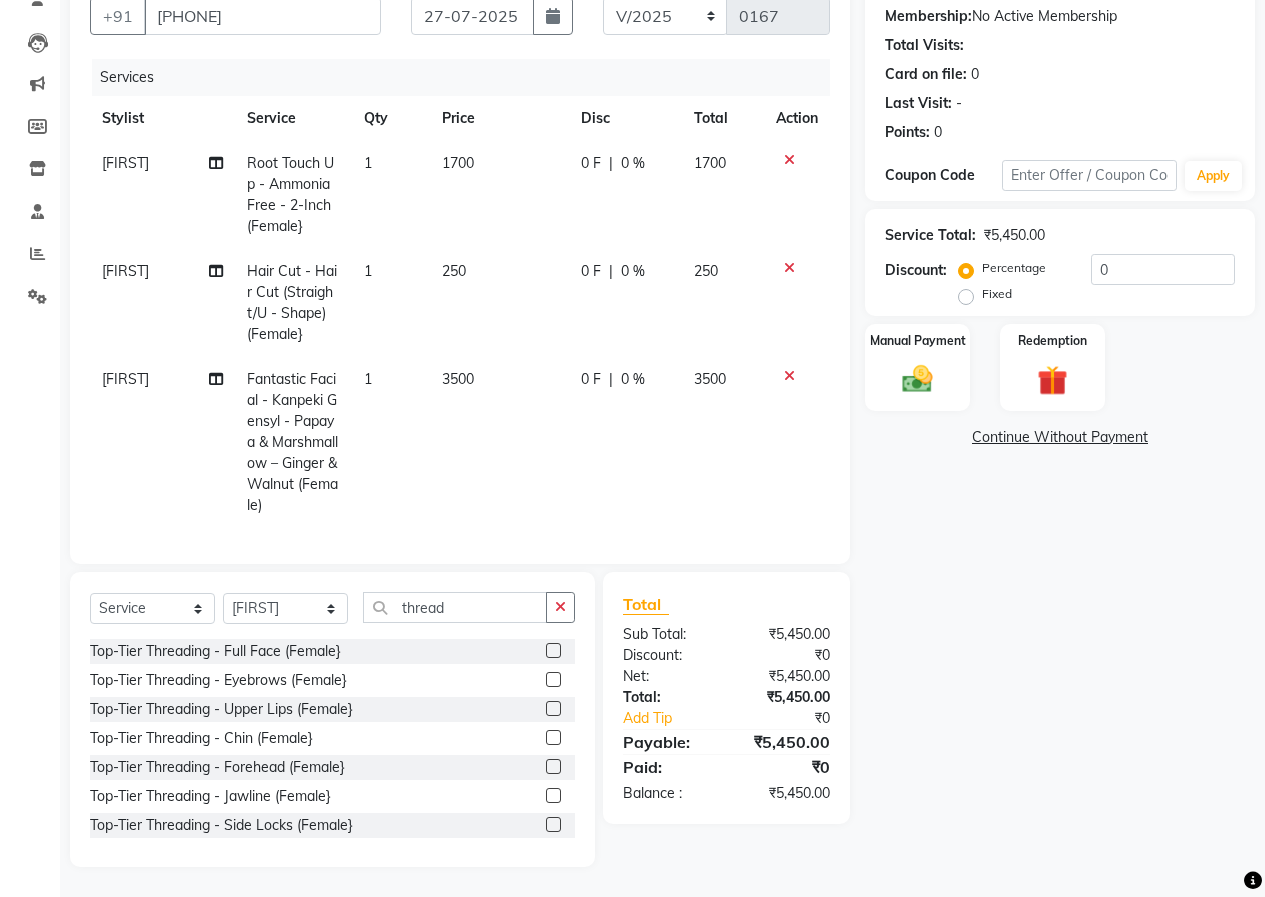 click 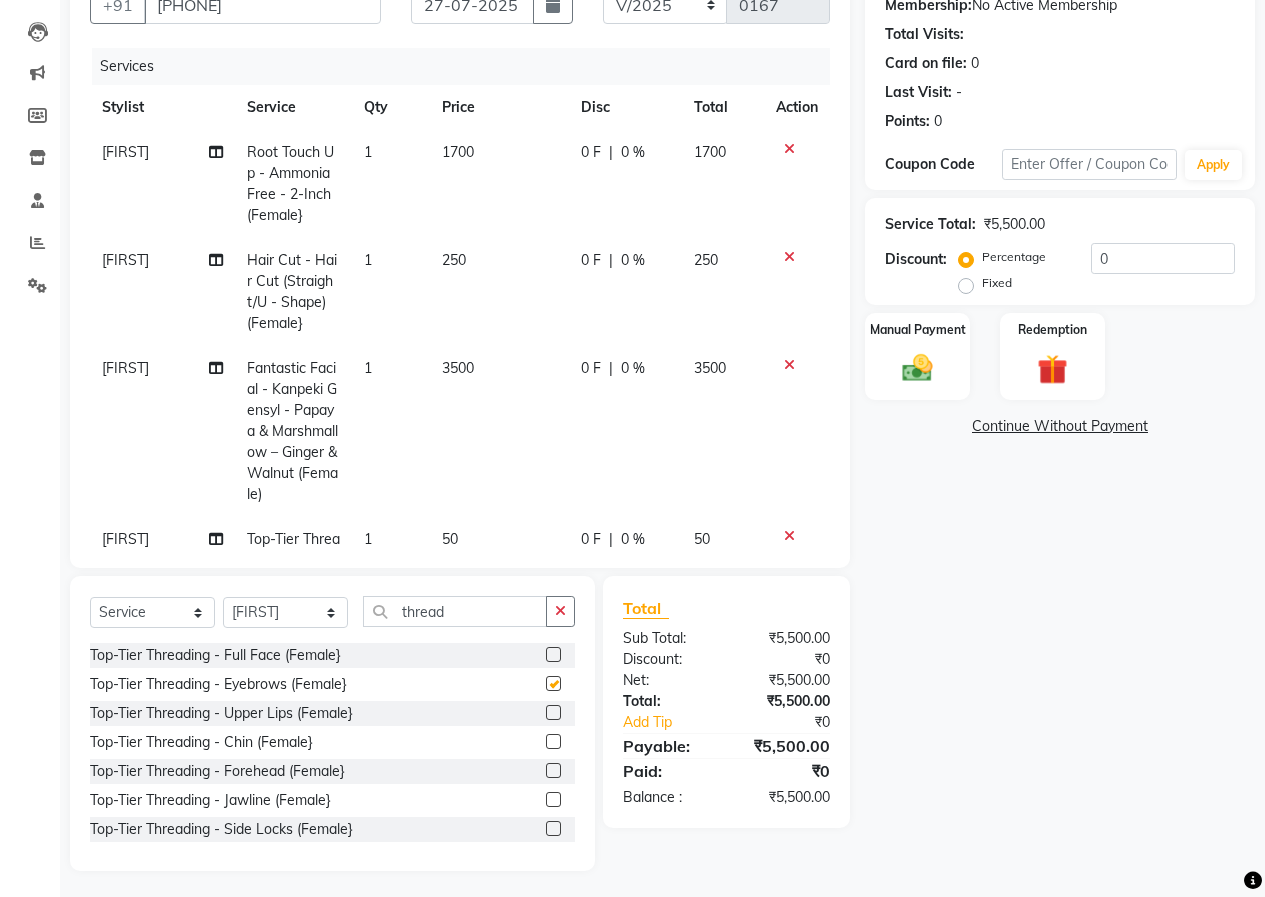 checkbox on "false" 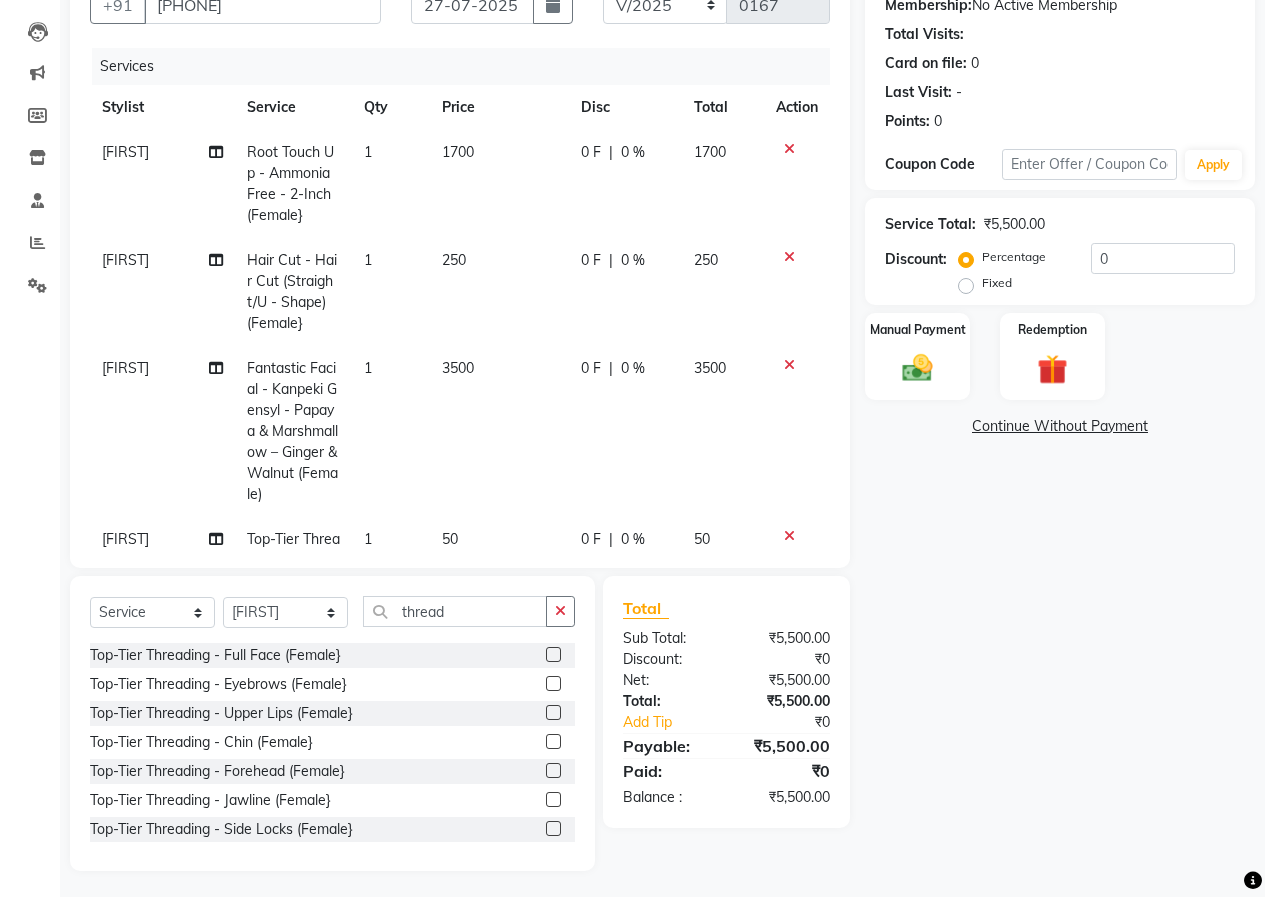 scroll, scrollTop: 87, scrollLeft: 0, axis: vertical 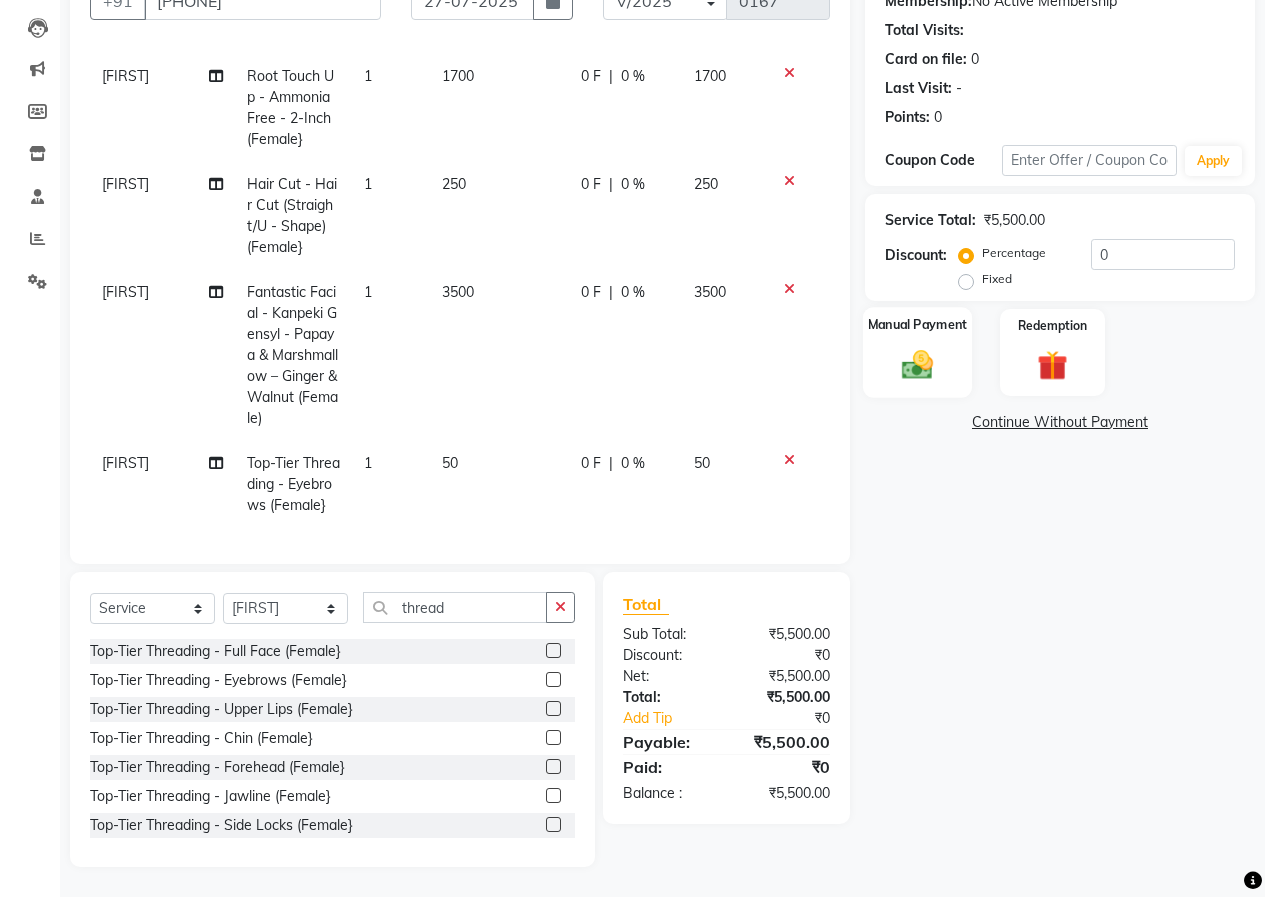 click 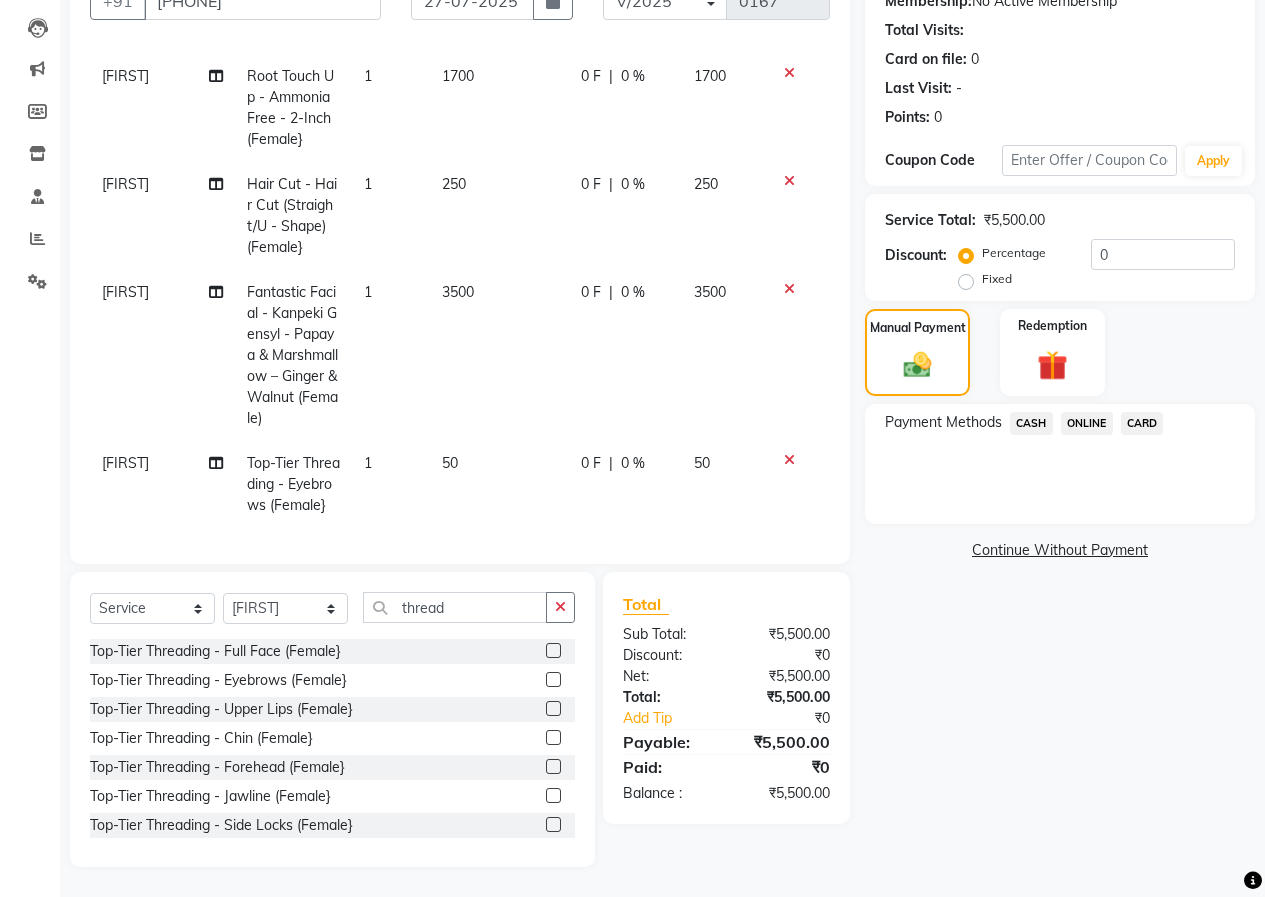 click on "ONLINE" 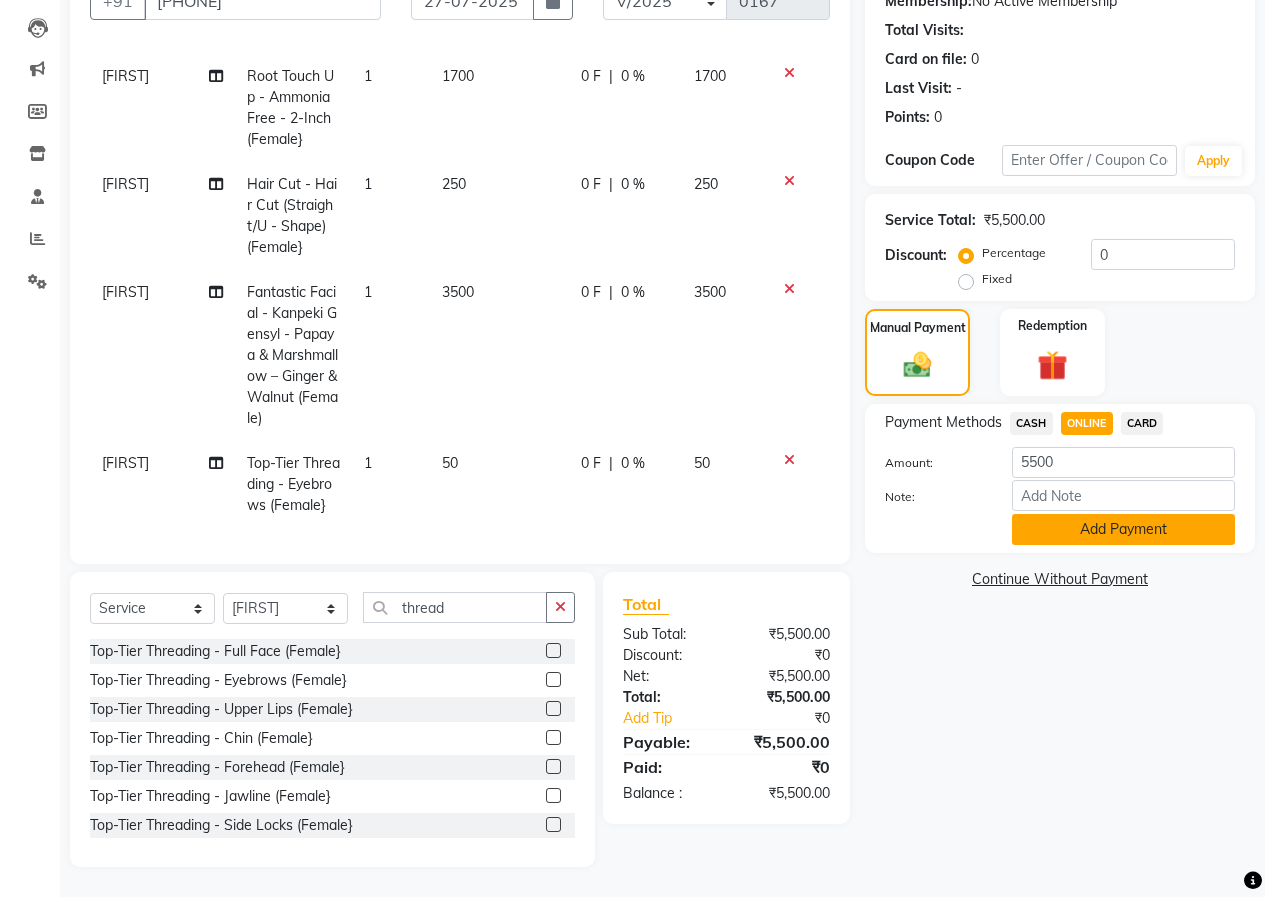 click on "Add Payment" 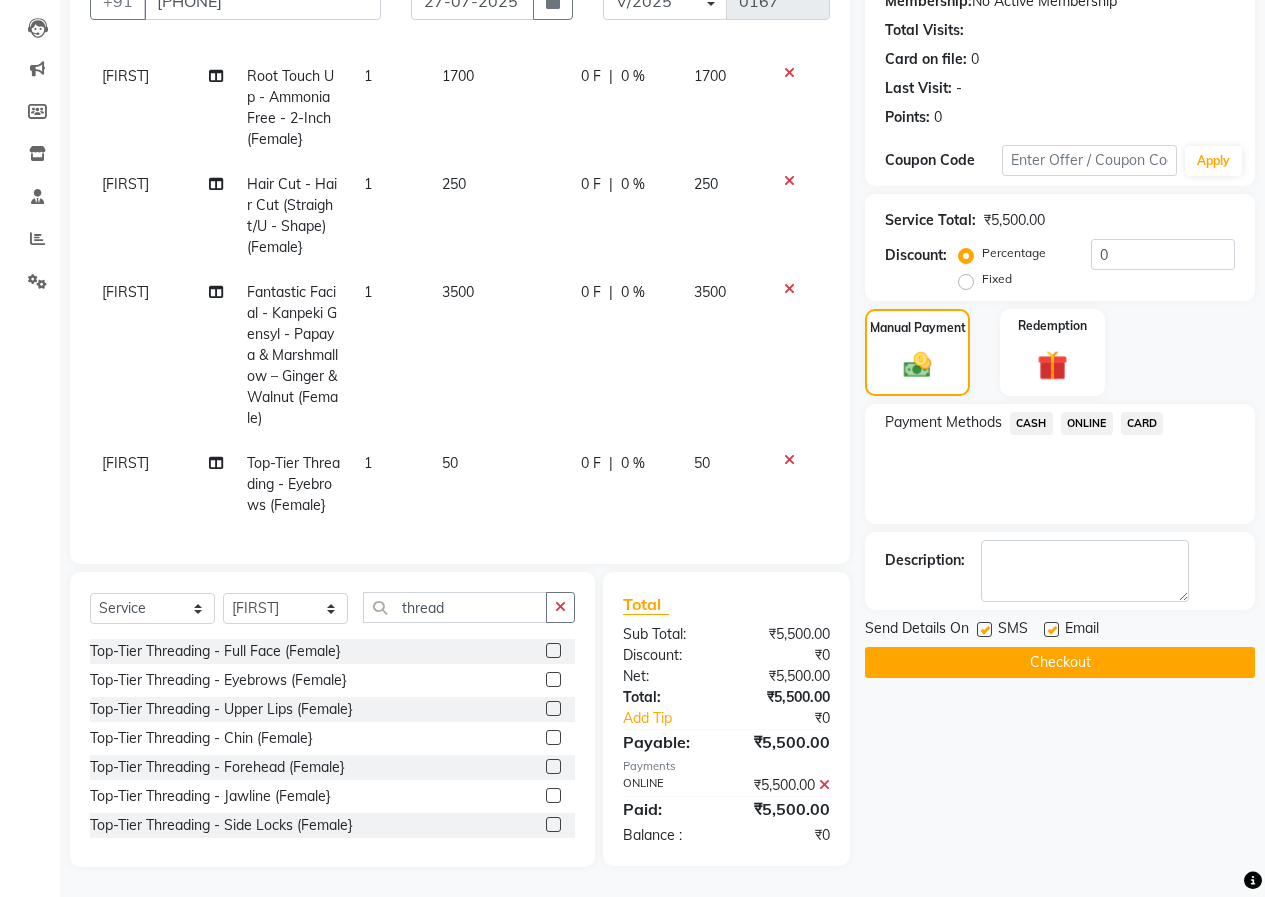 click 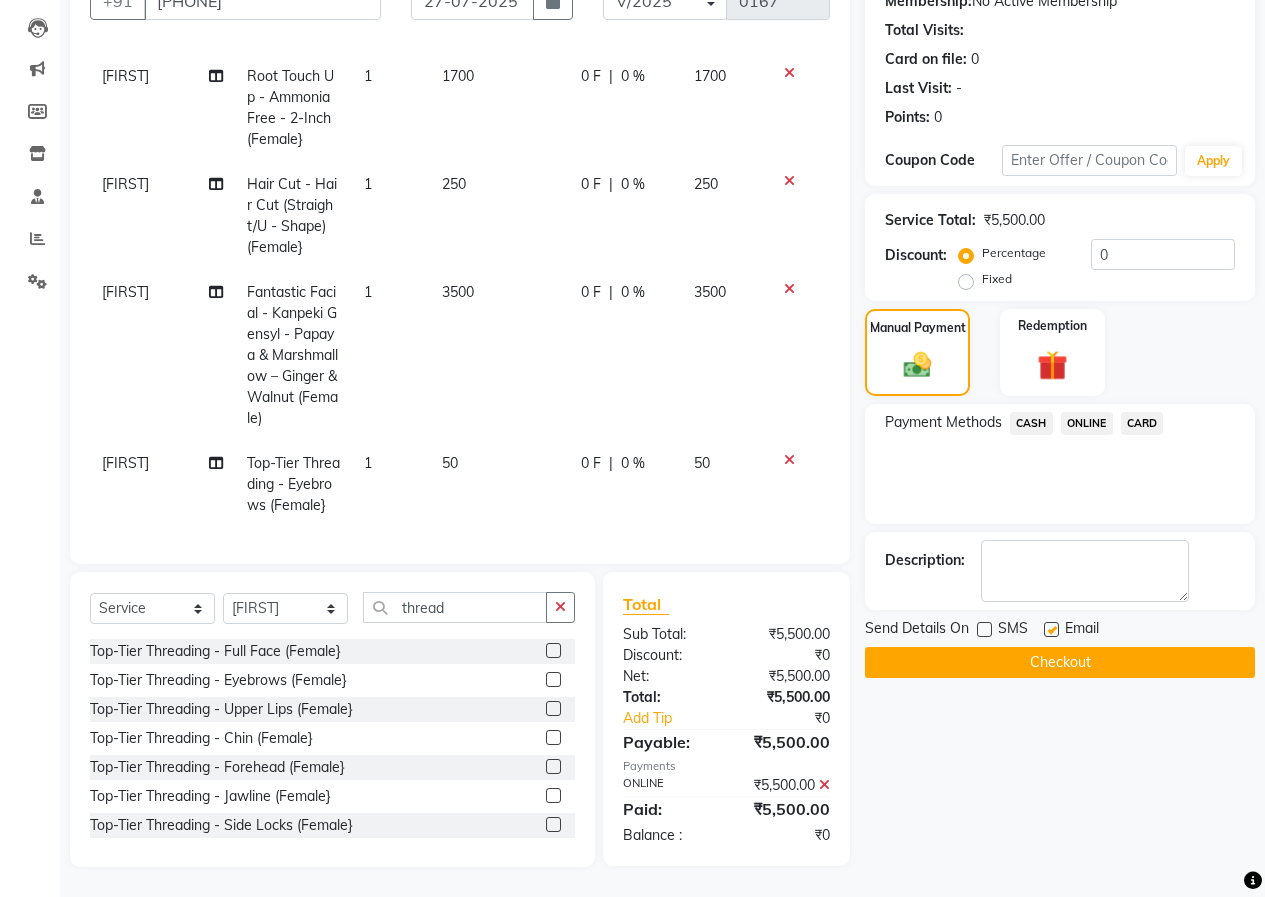 click on "Checkout" 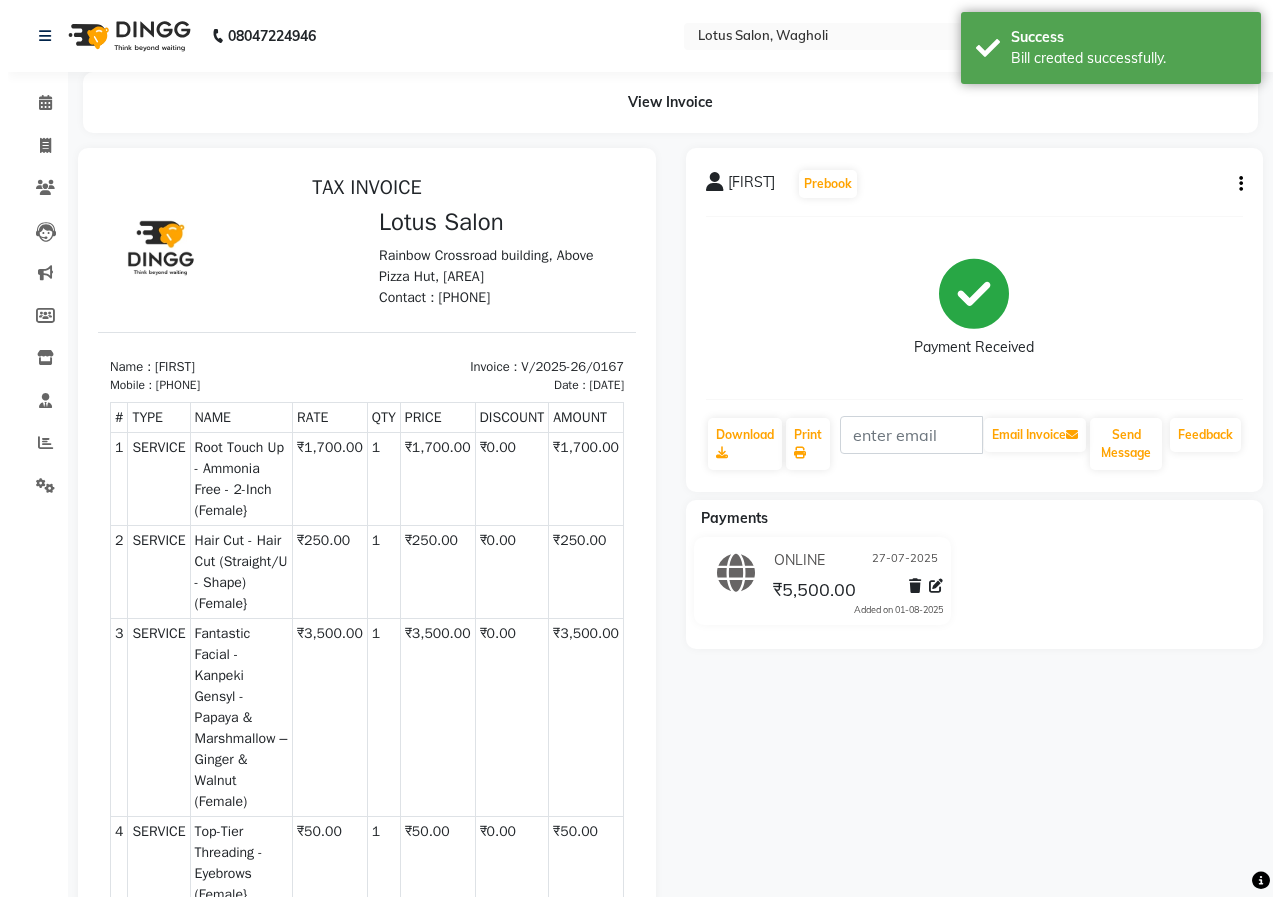 scroll, scrollTop: 0, scrollLeft: 0, axis: both 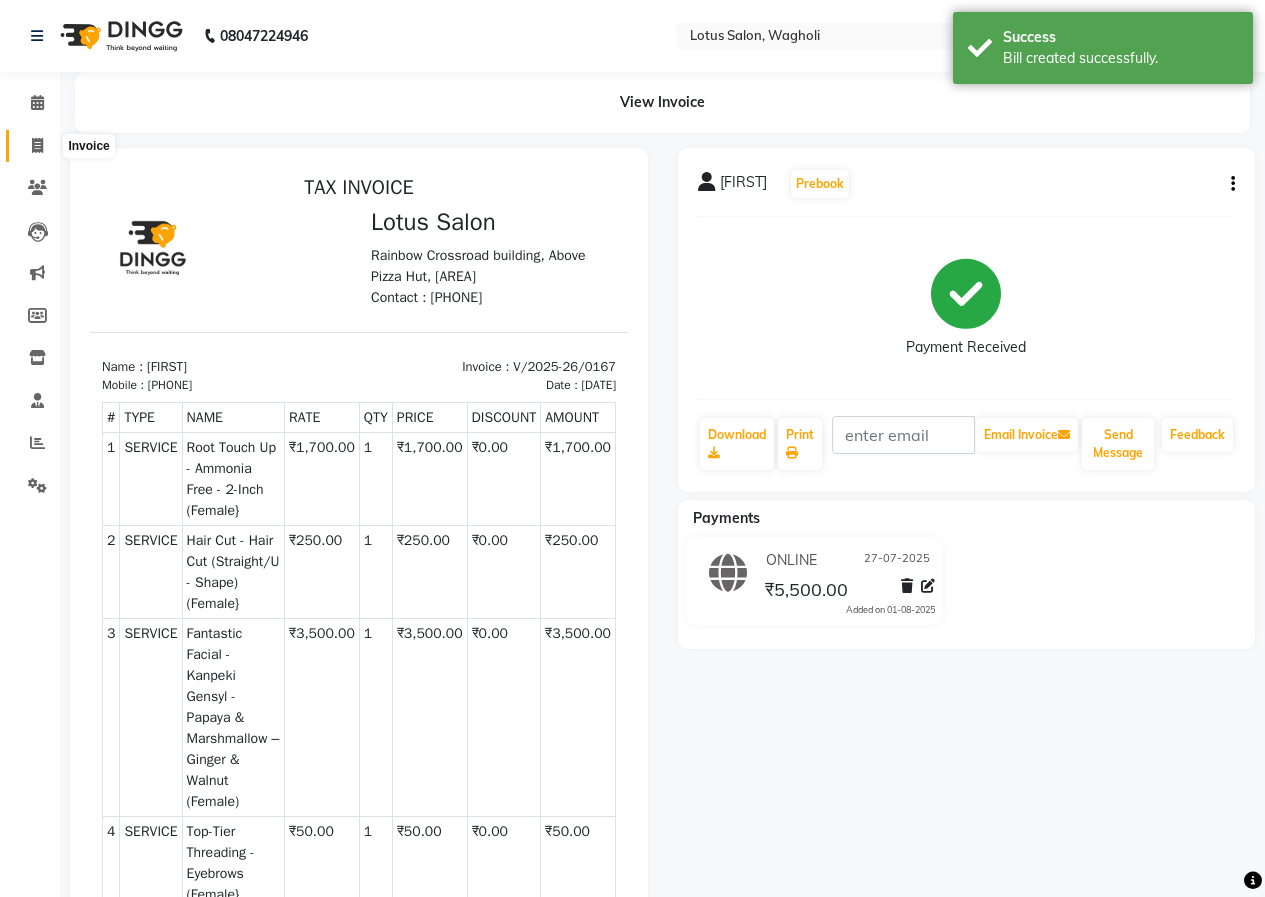 click 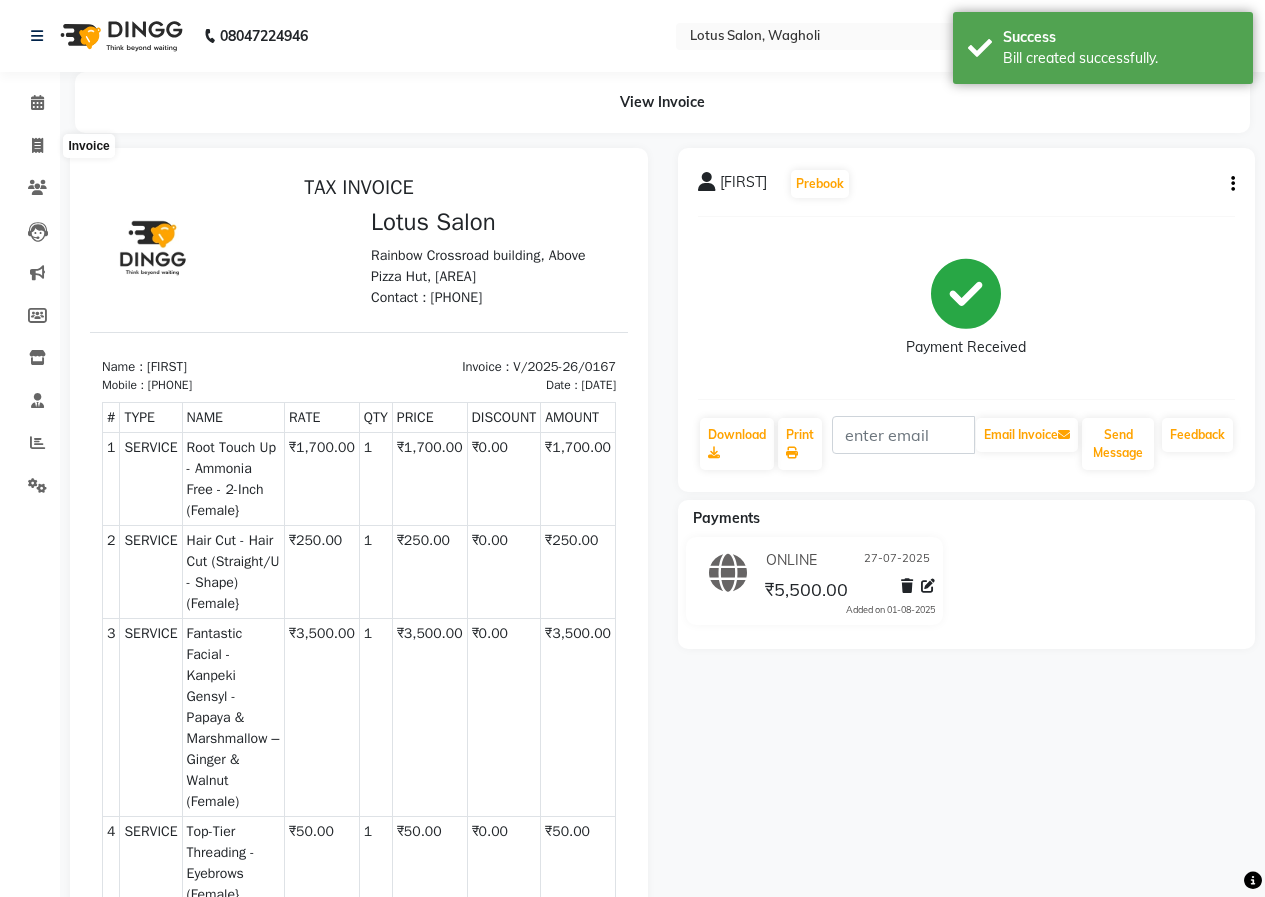 select on "service" 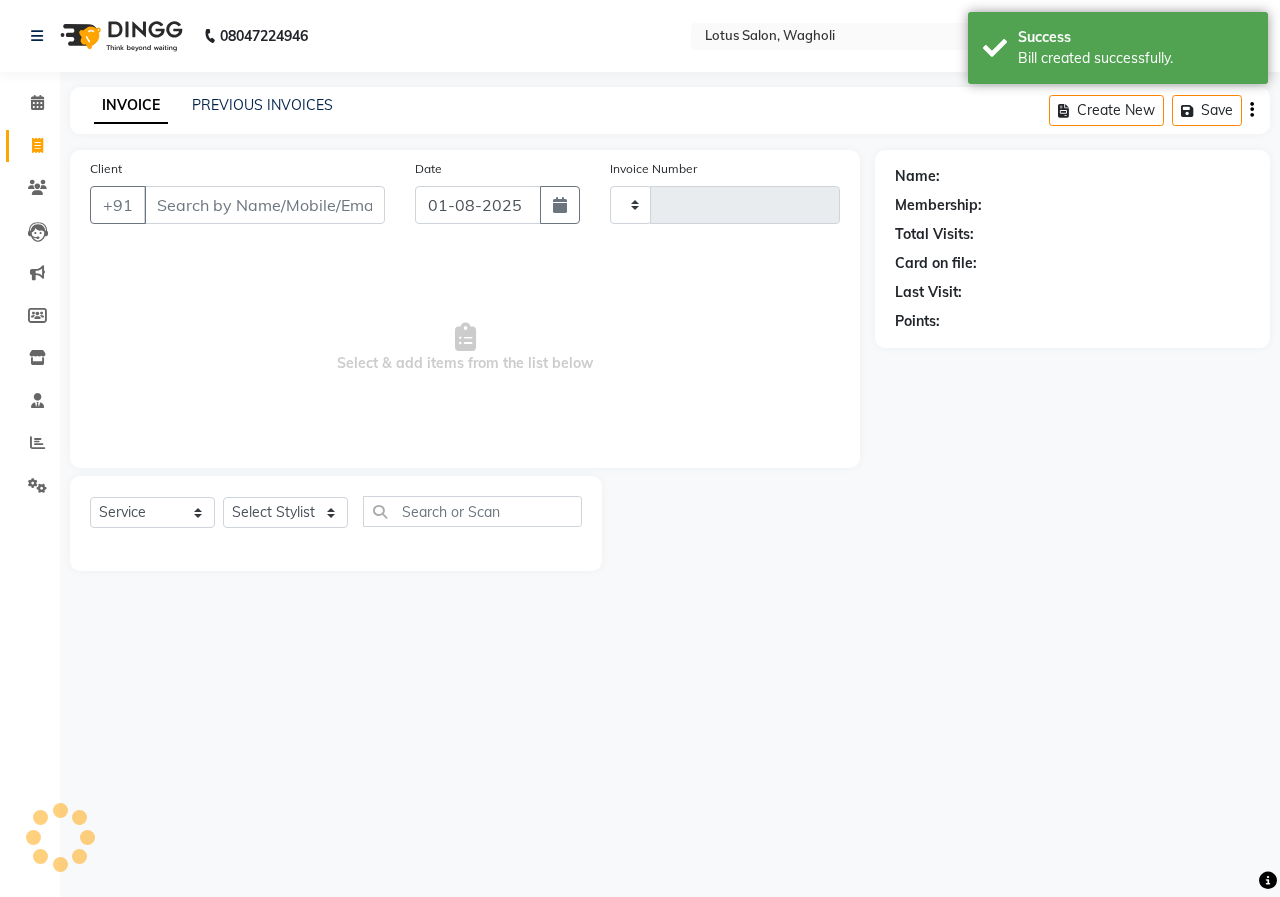 type on "0168" 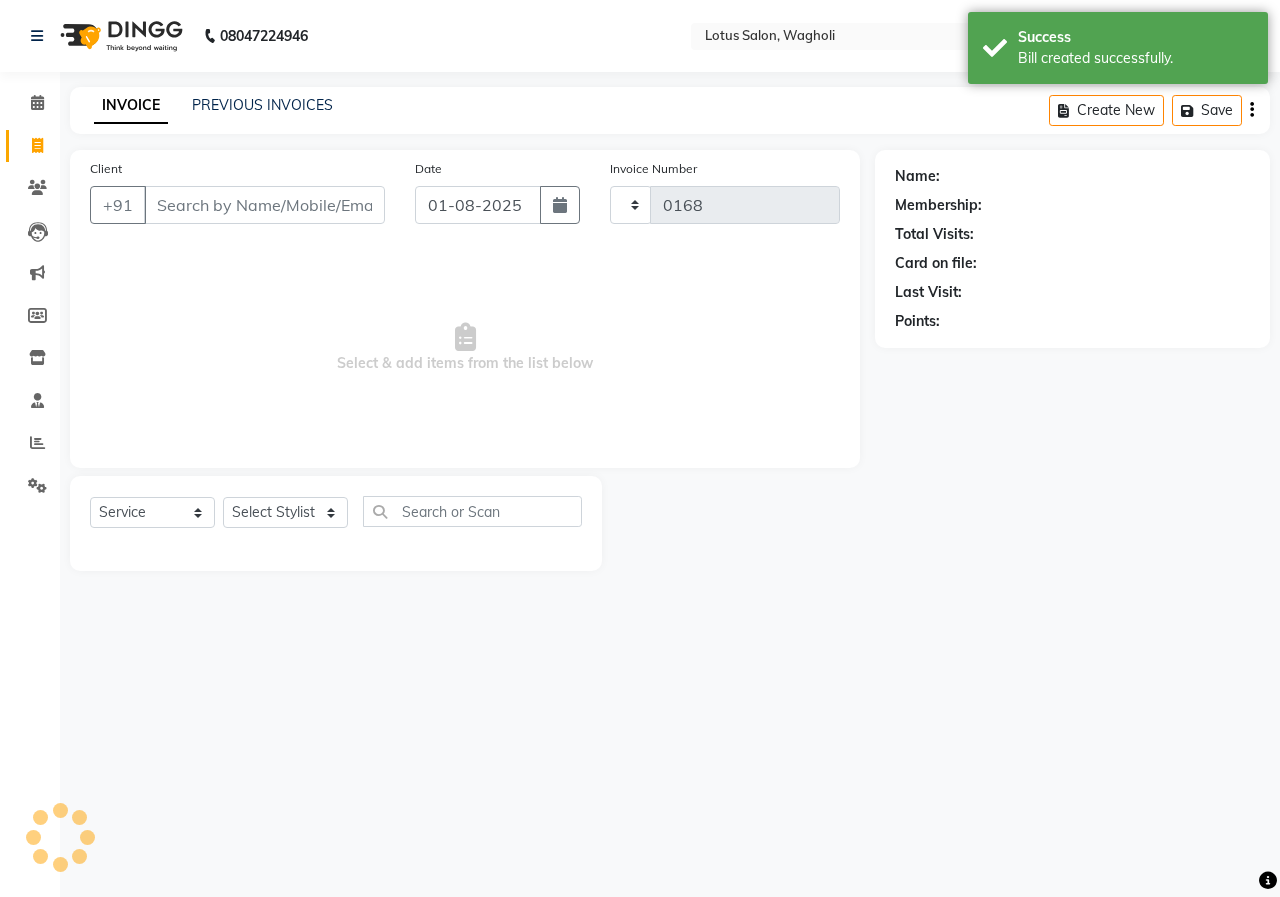select on "8290" 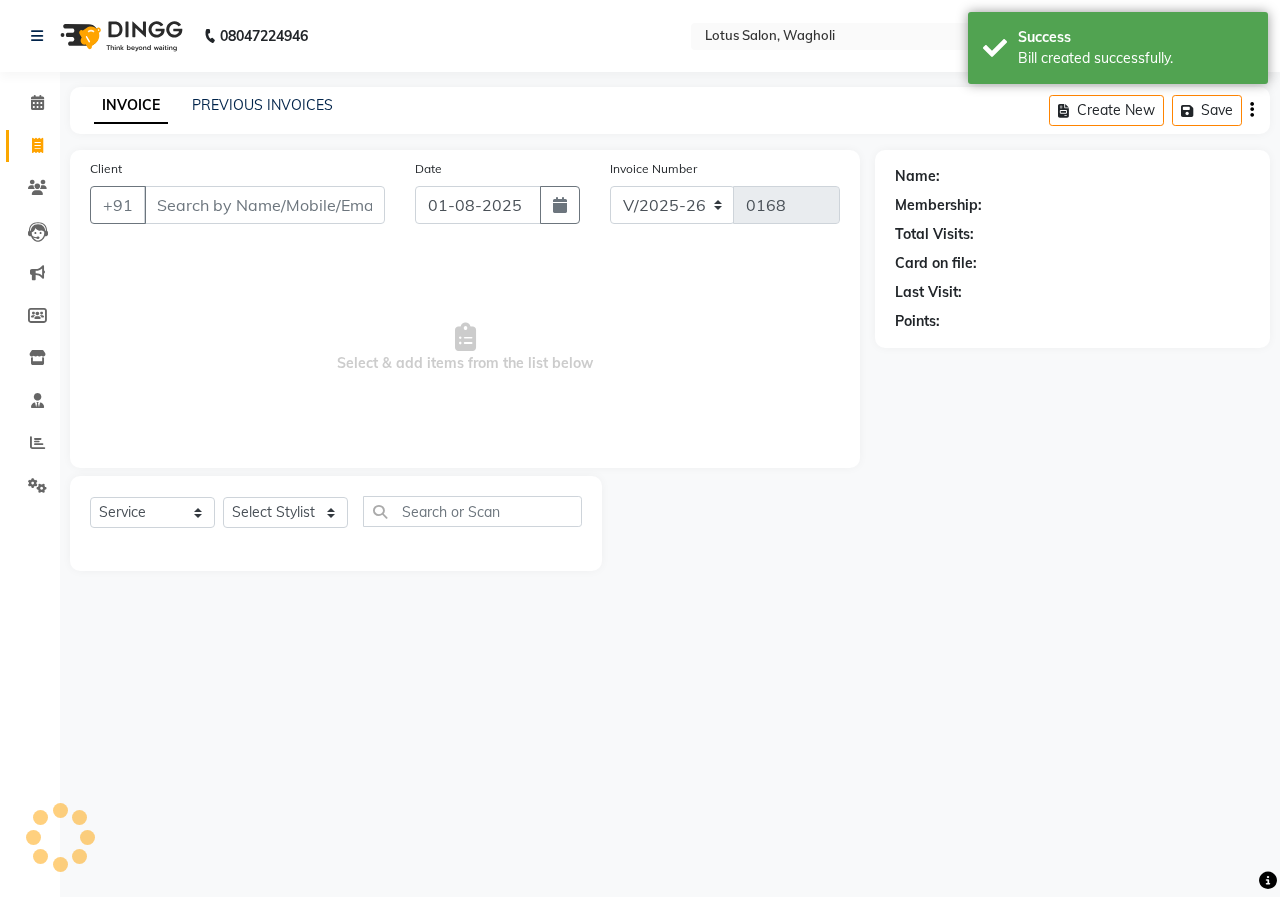 click on "Client" at bounding box center (264, 205) 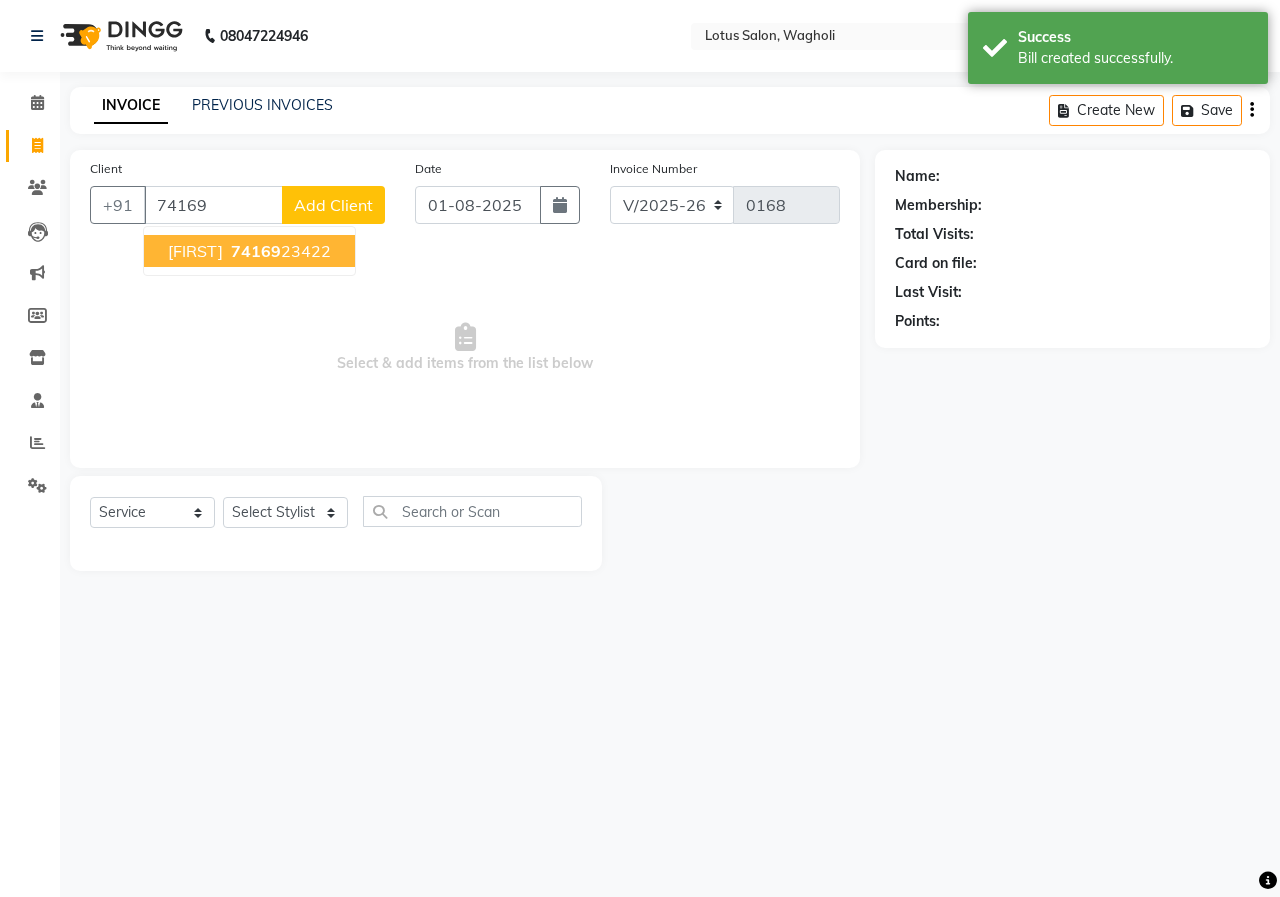 click on "Satyadeep   74169 23422" at bounding box center (249, 251) 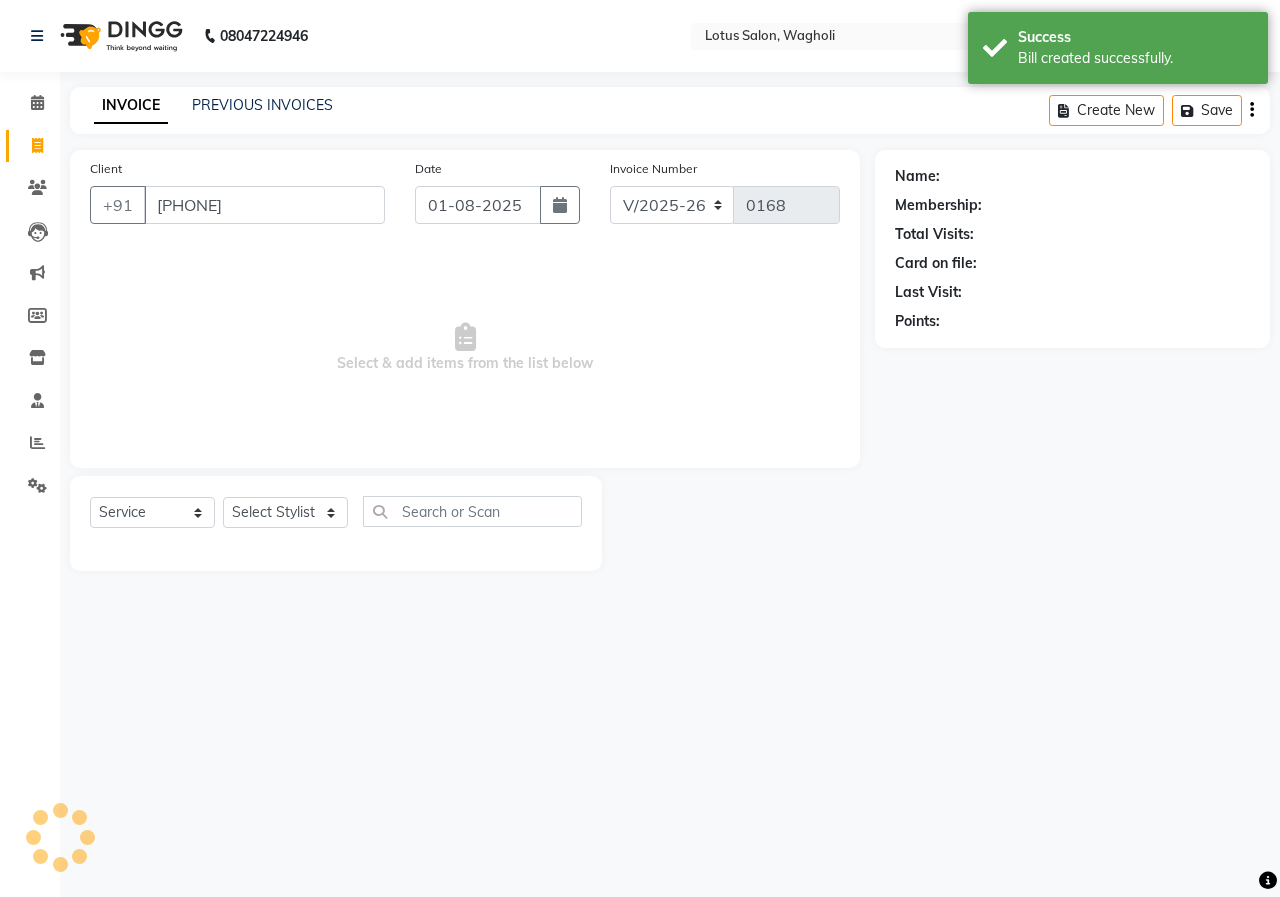 type on "[PHONE]" 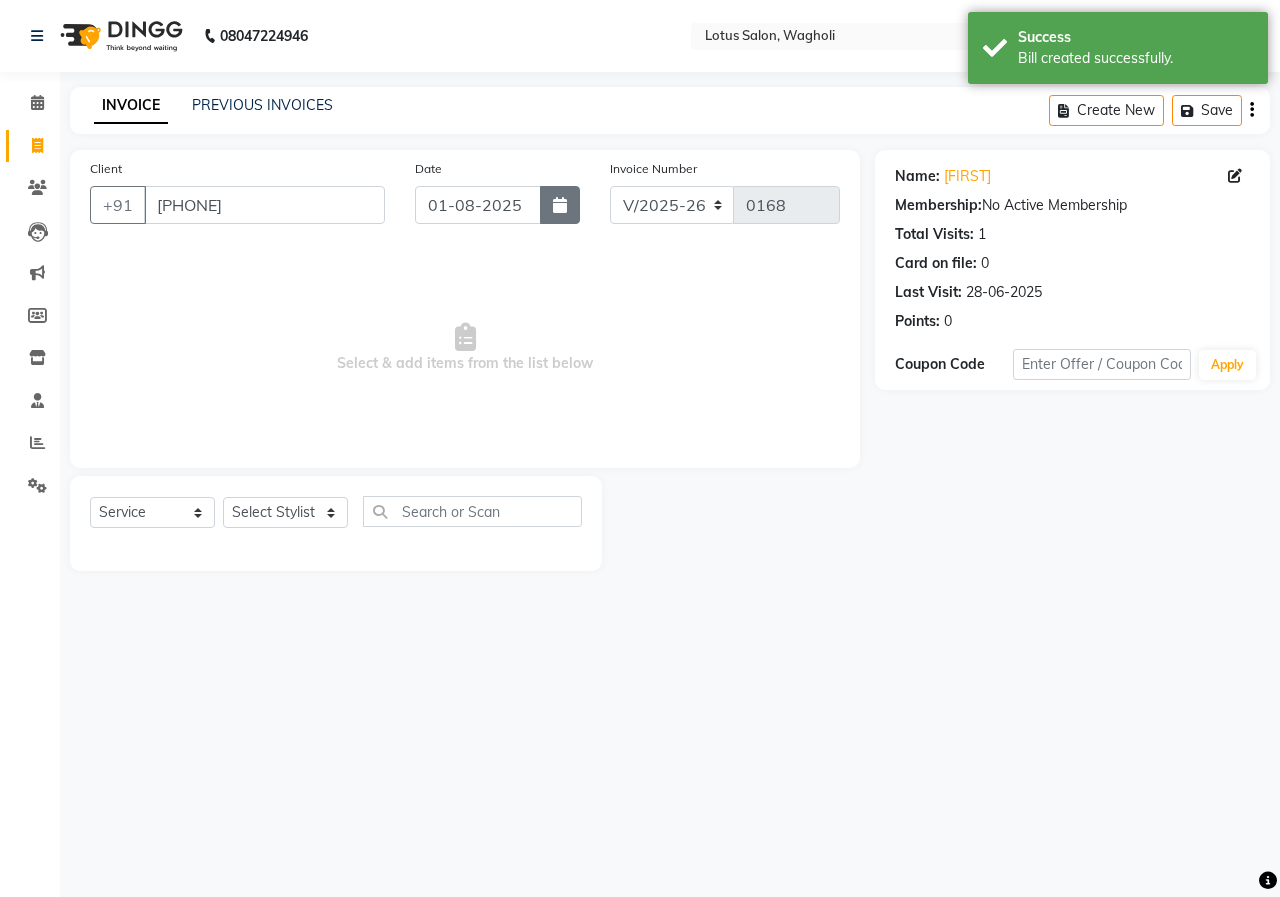 click 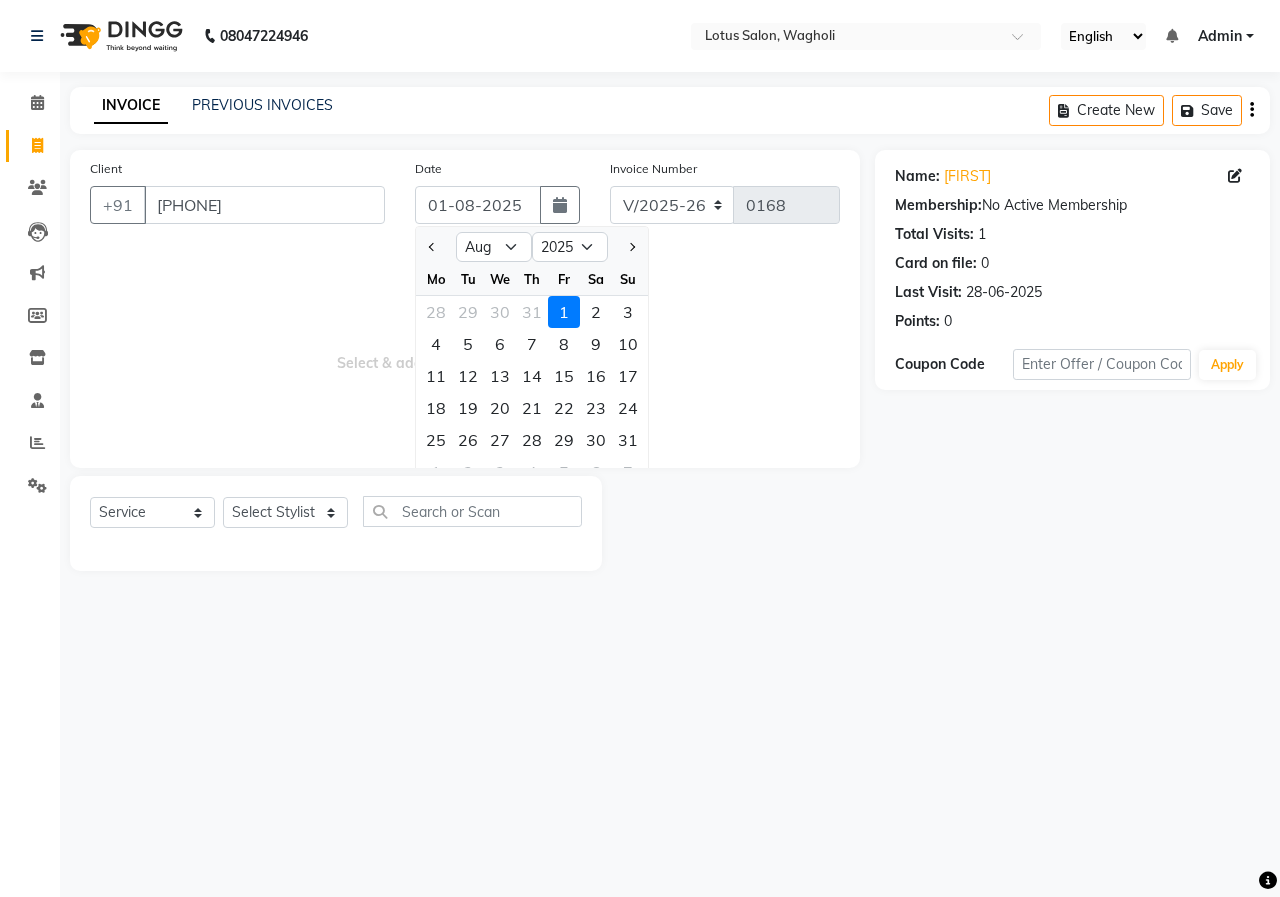 click 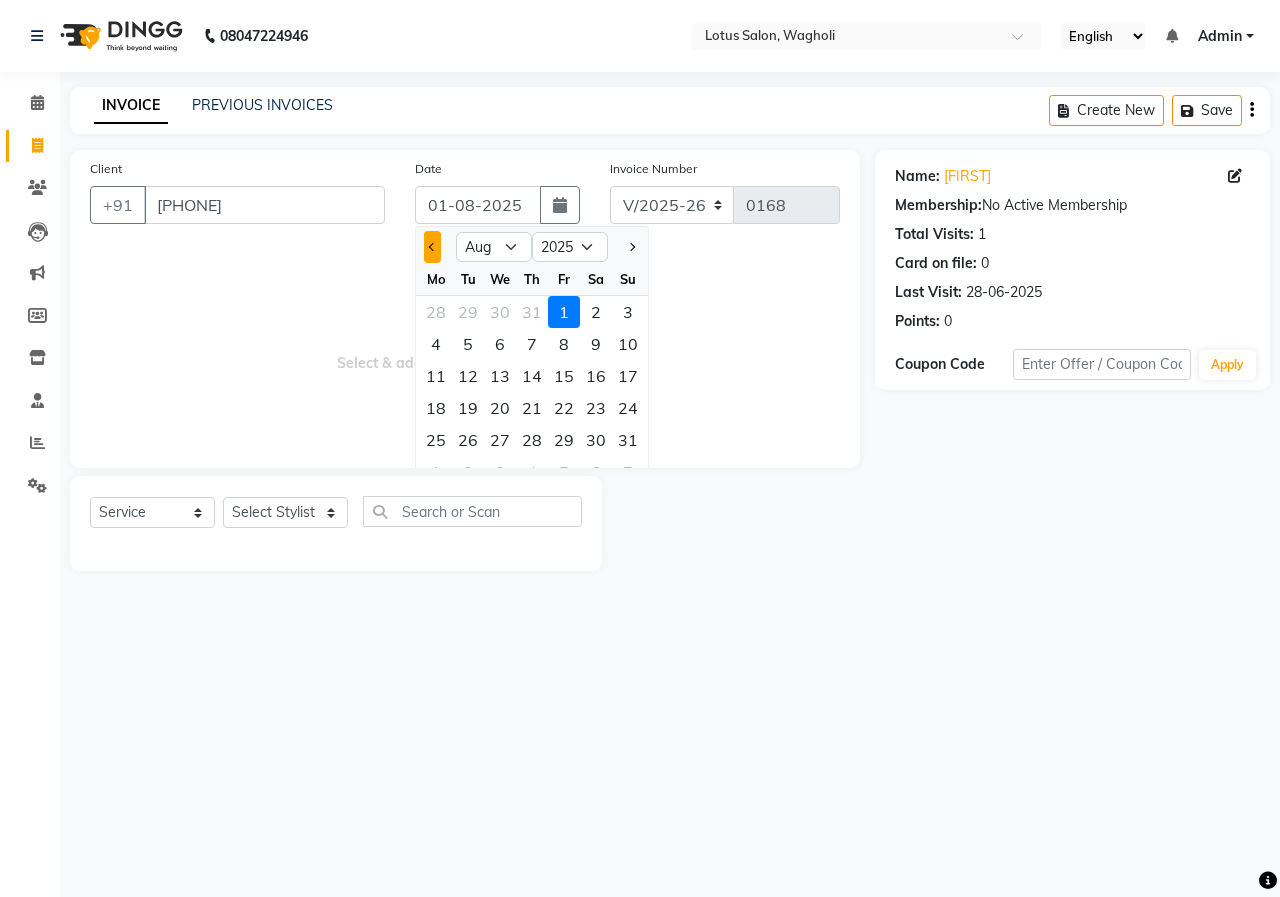 click 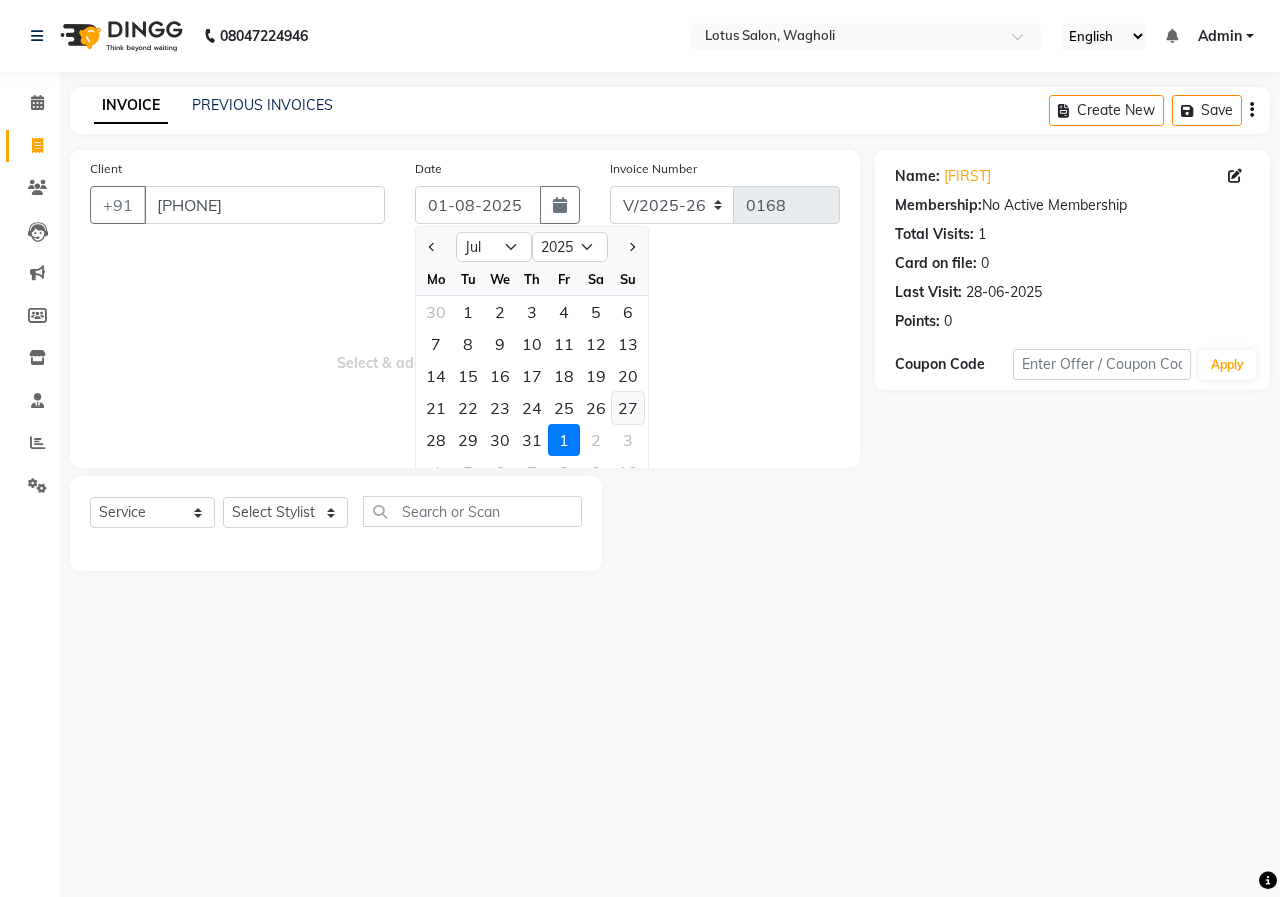 click on "27" 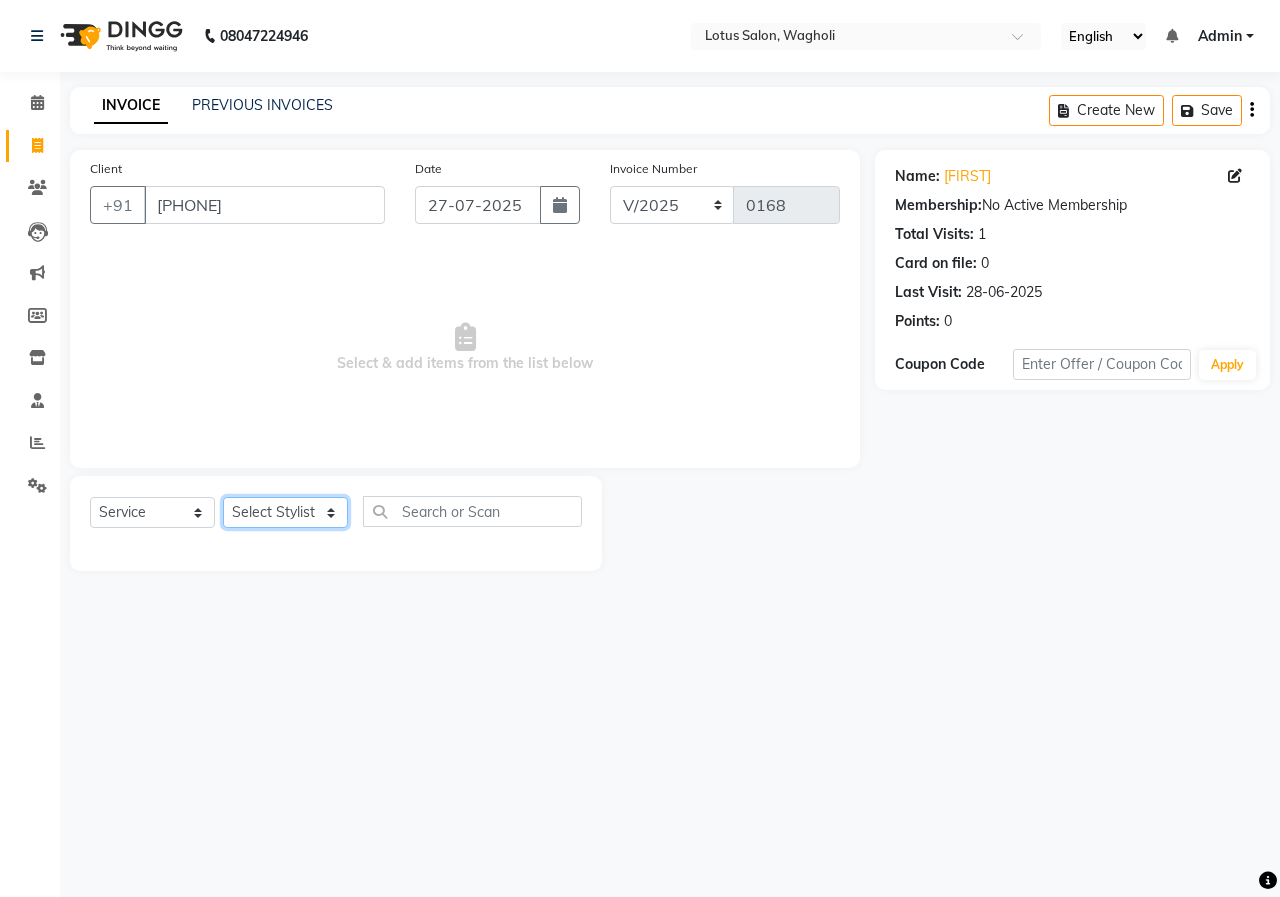 click on "Select Stylist [FIRST_NAME] [FIRST_NAME] [FIRST_NAME] [FIRST_NAME] [FIRST_NAME]" 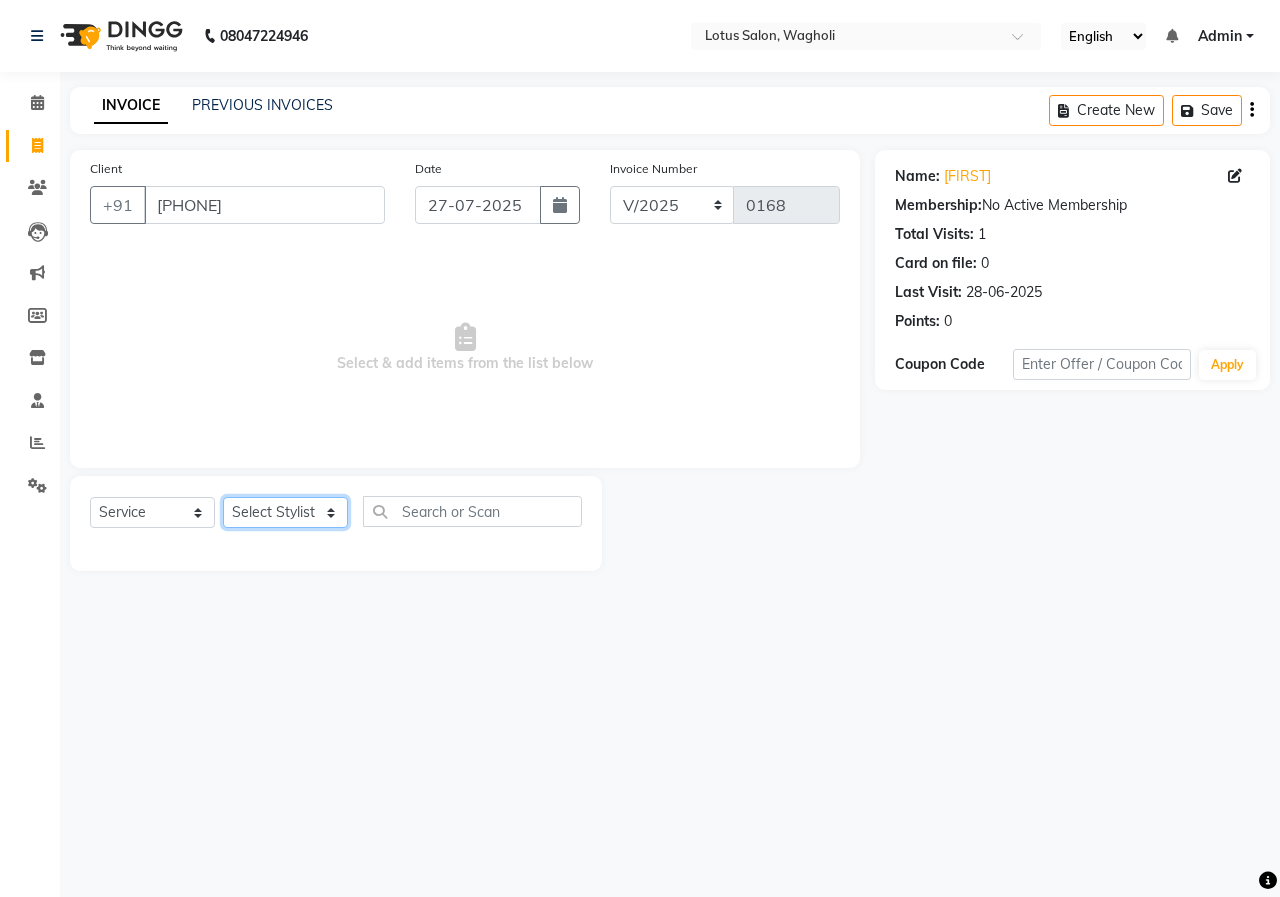select on "80347" 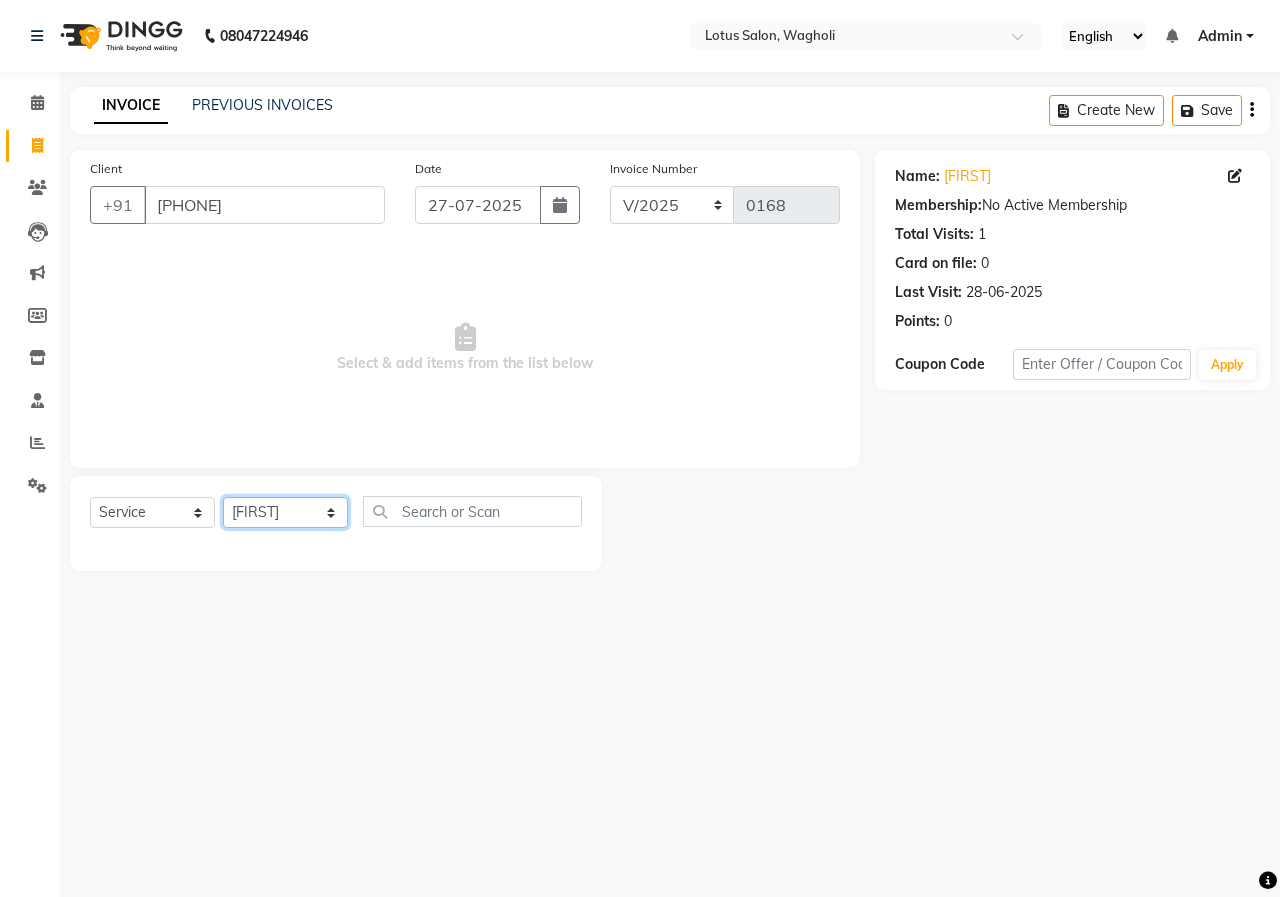 click on "Select Stylist [FIRST_NAME] [FIRST_NAME] [FIRST_NAME] [FIRST_NAME] [FIRST_NAME]" 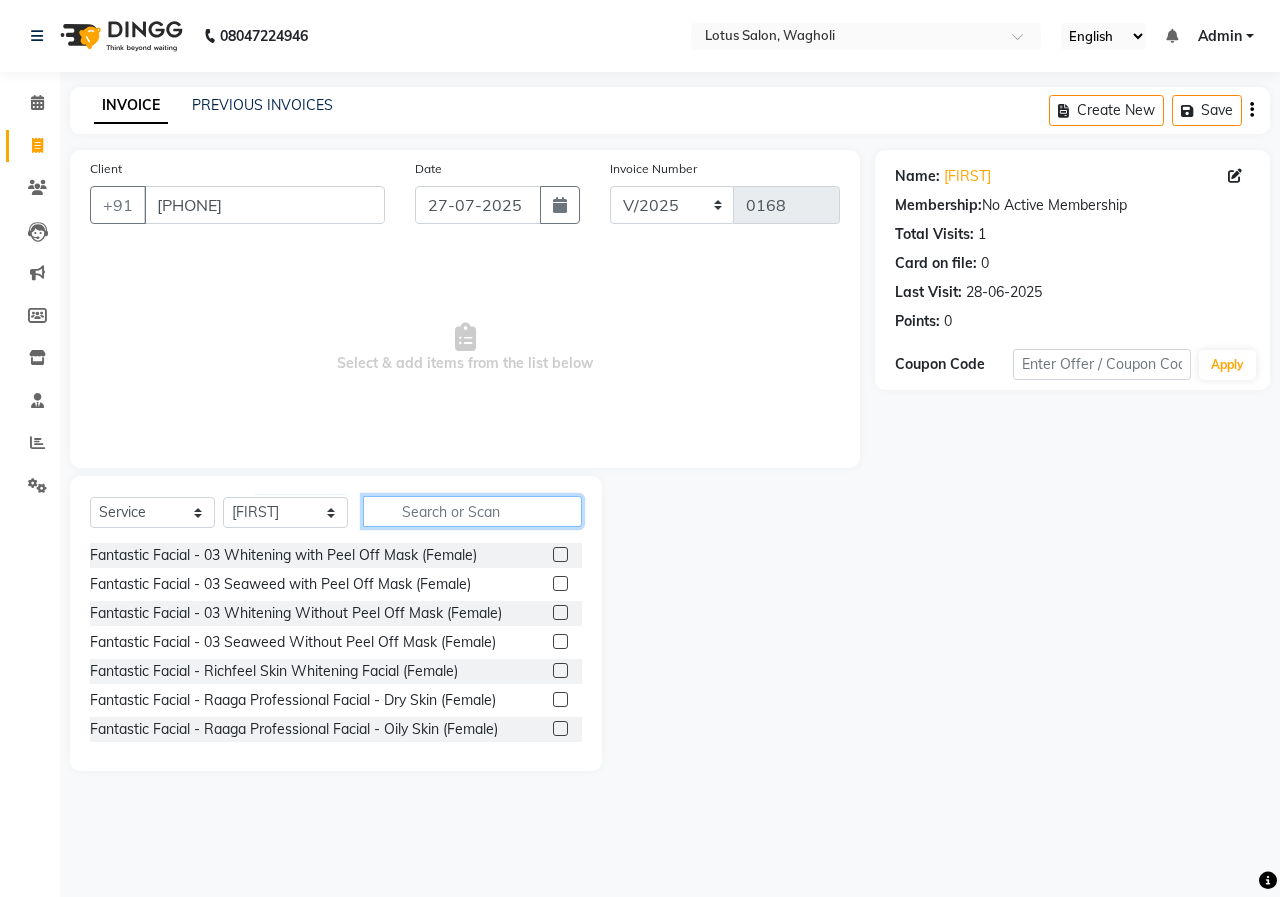 click 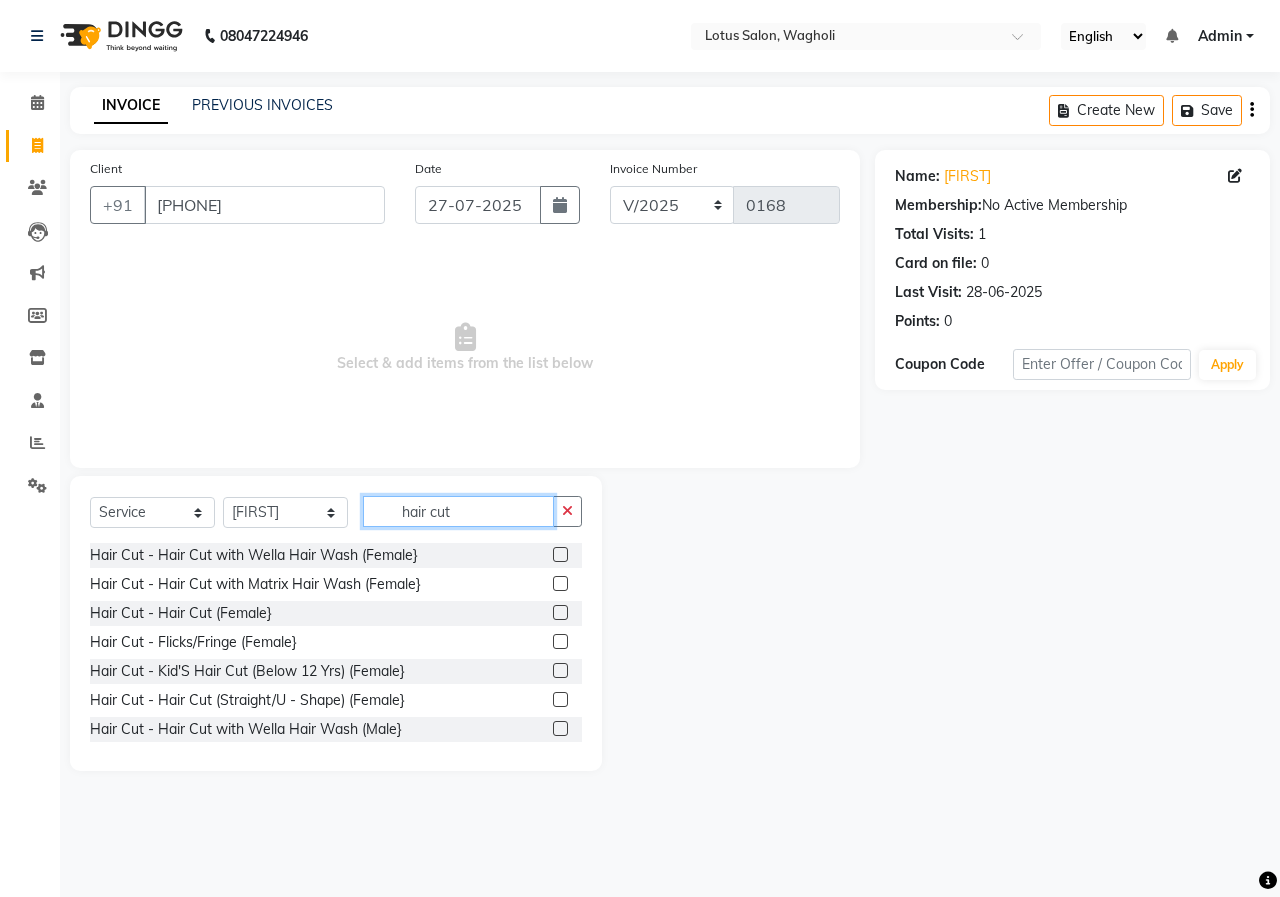type on "hair cut" 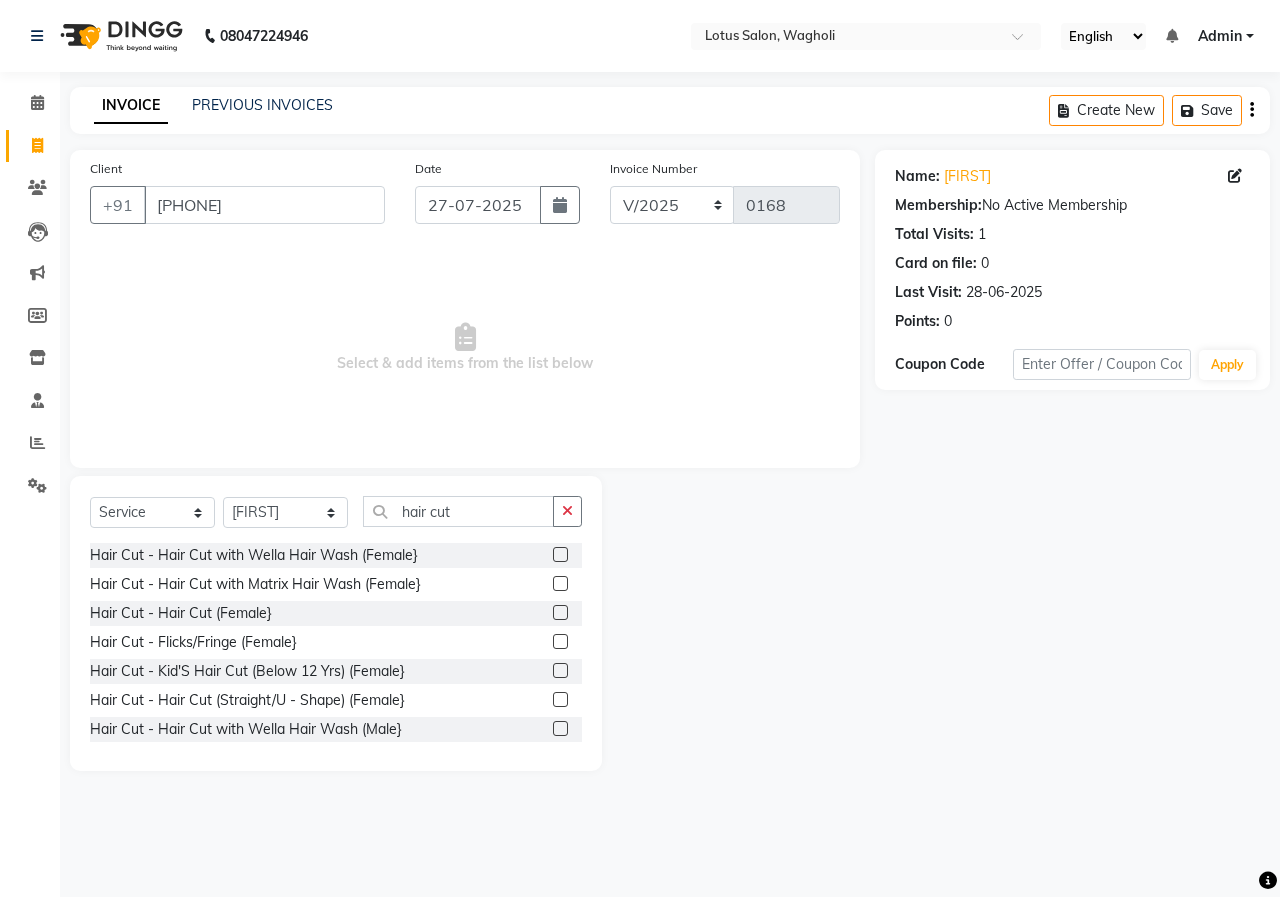 click 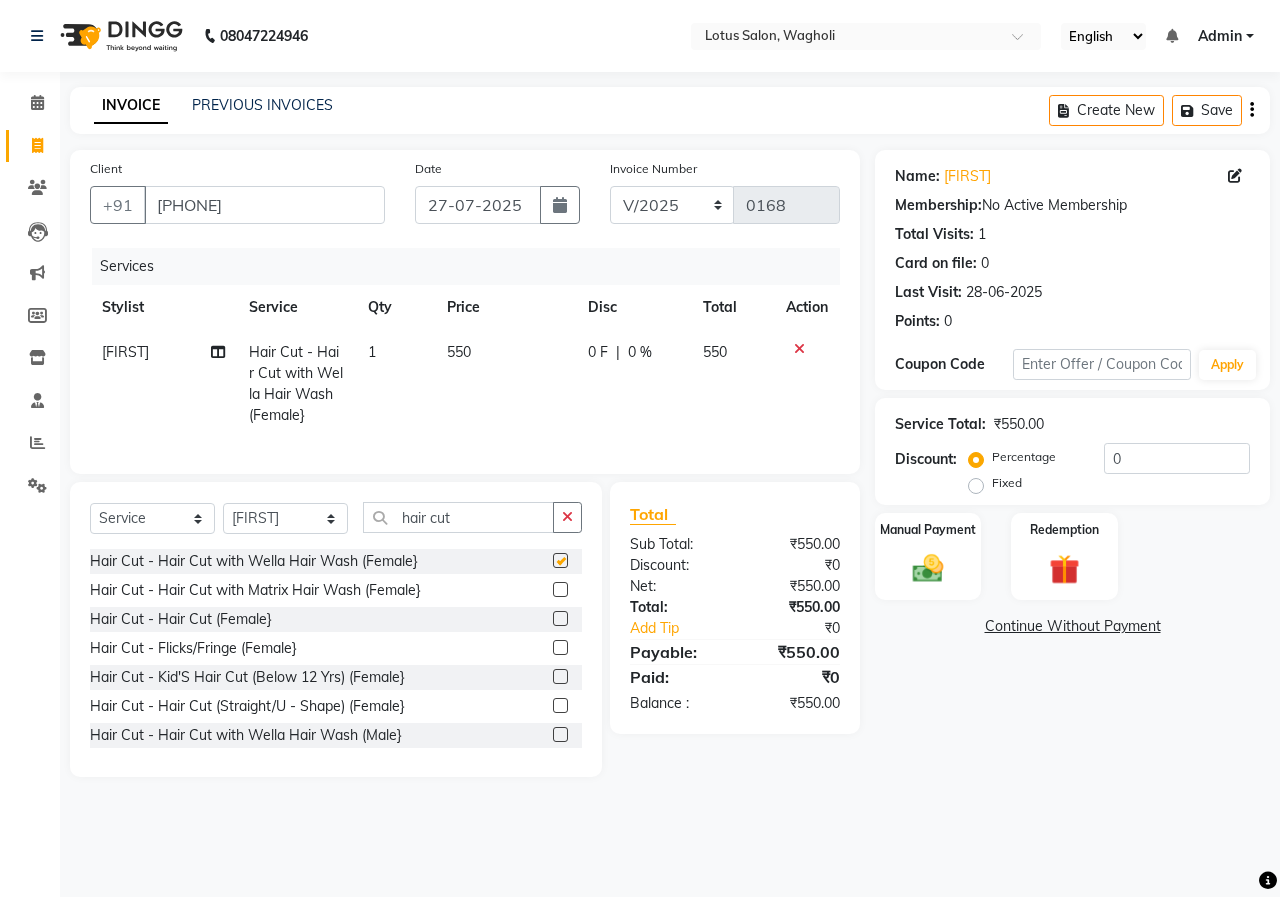 checkbox on "false" 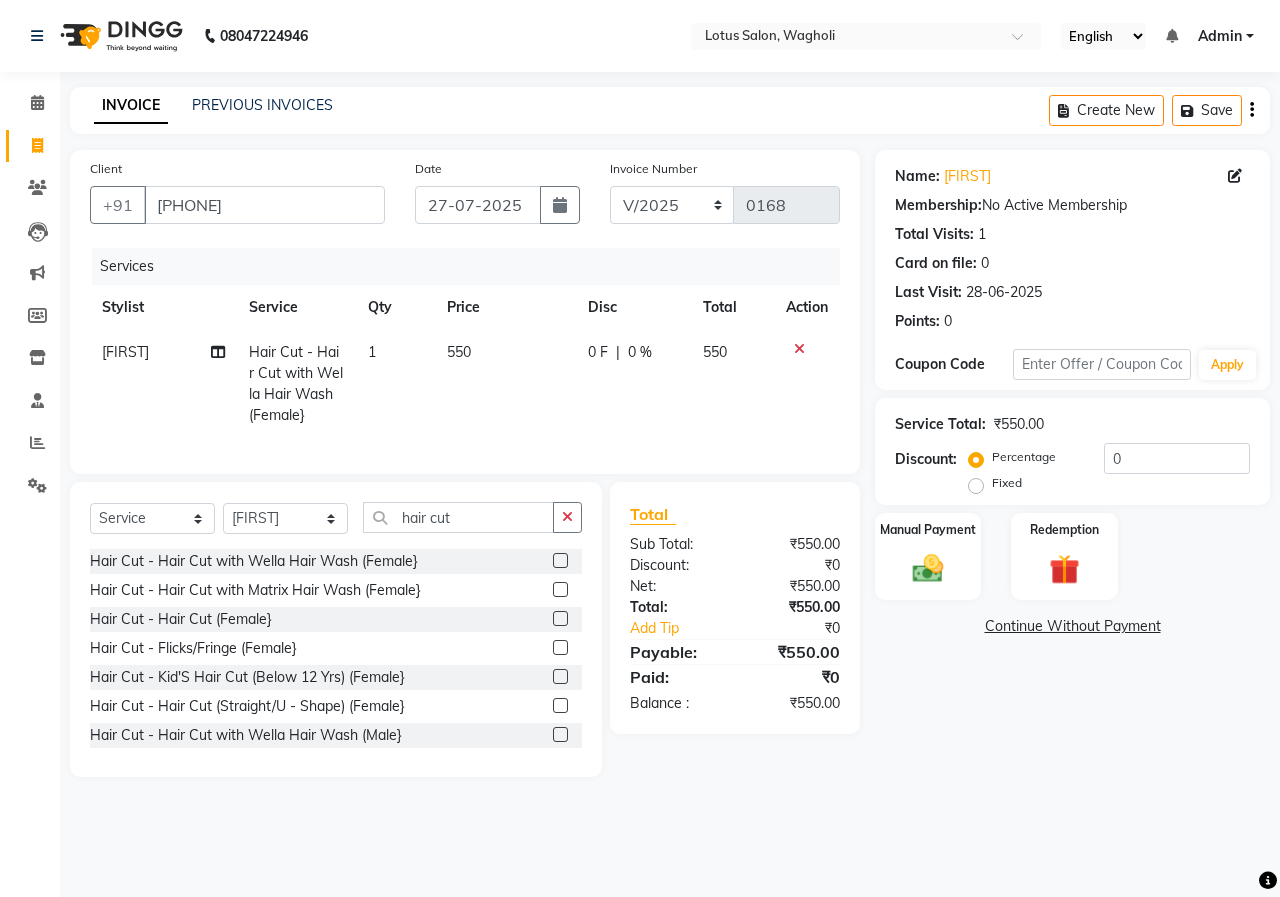 click 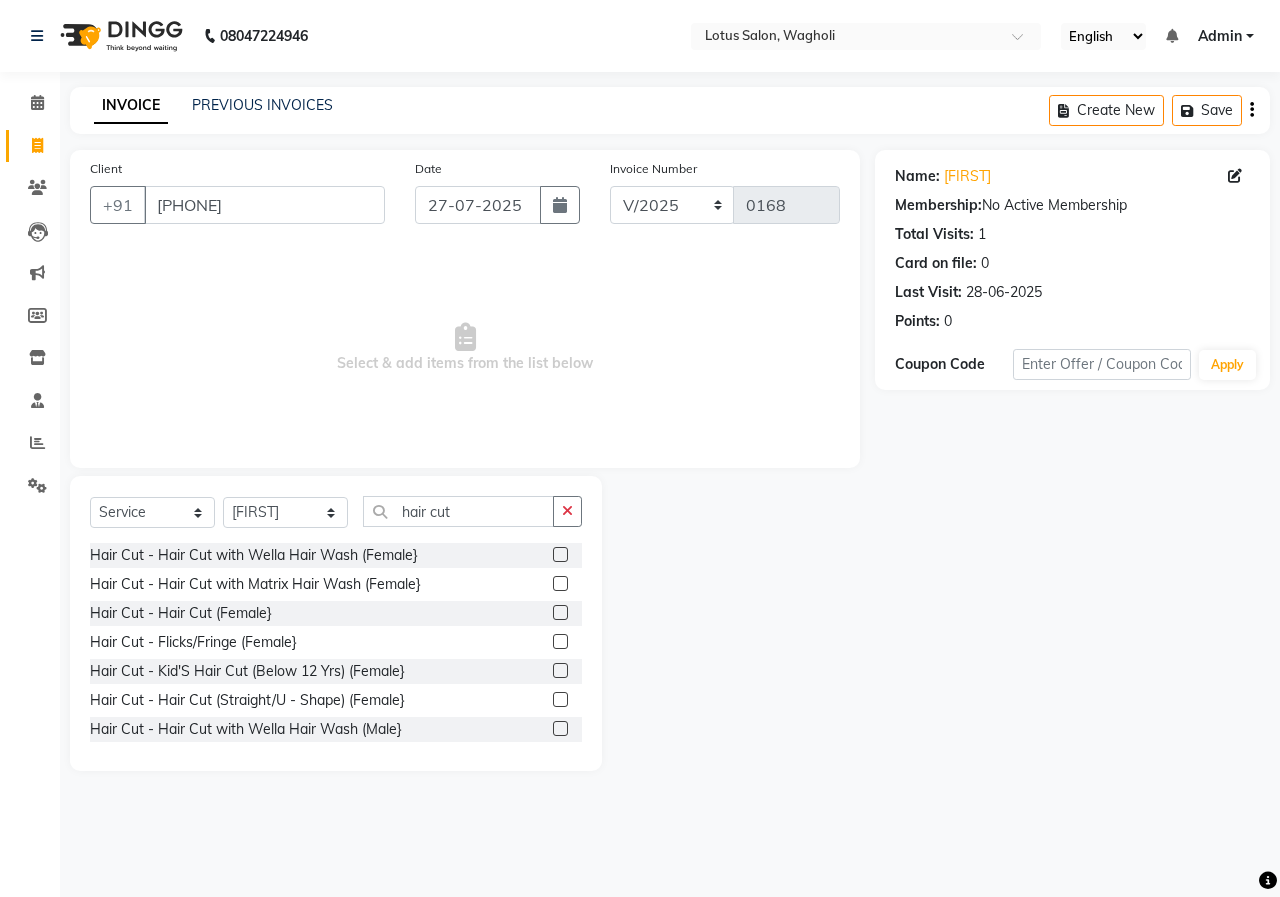 scroll, scrollTop: 100, scrollLeft: 0, axis: vertical 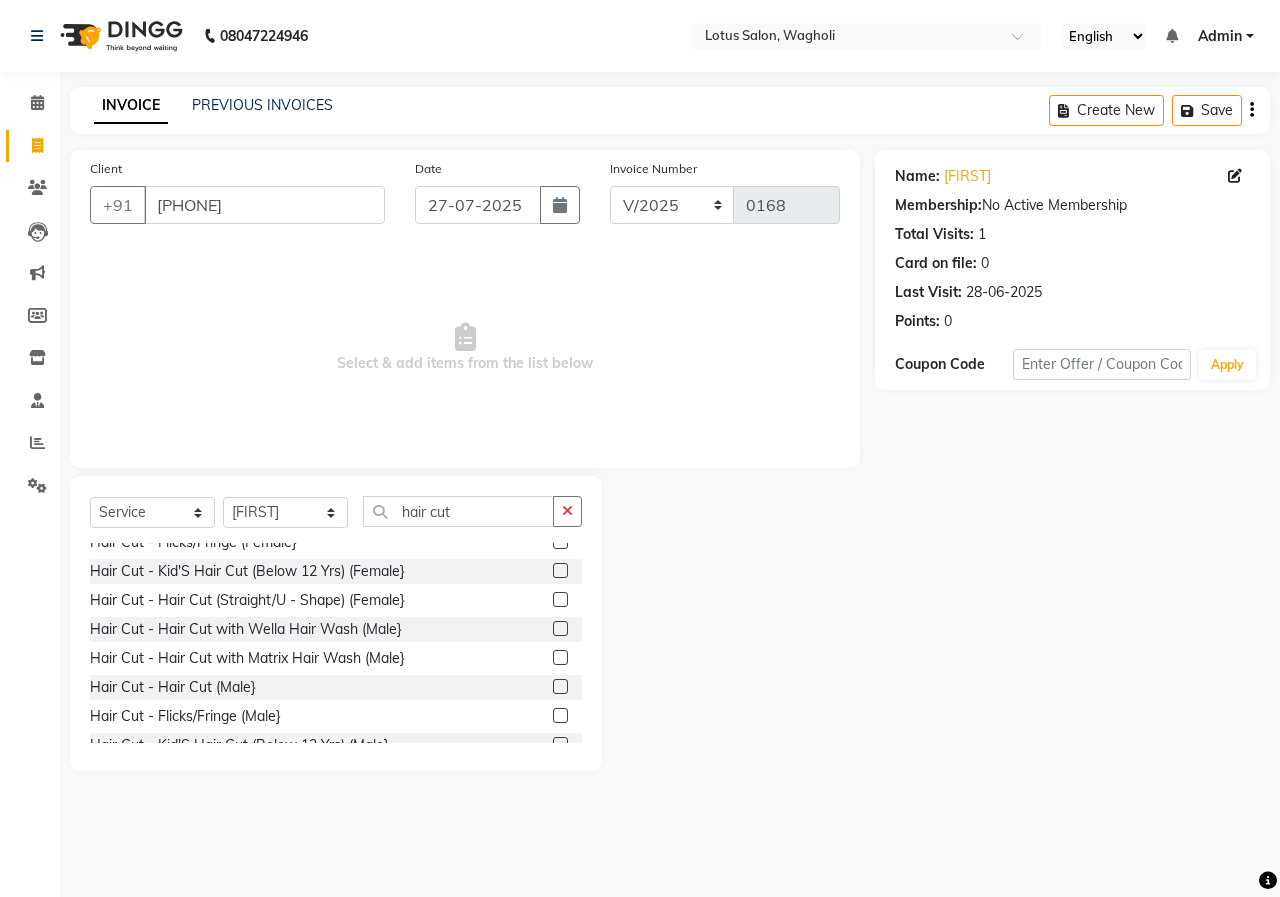 click 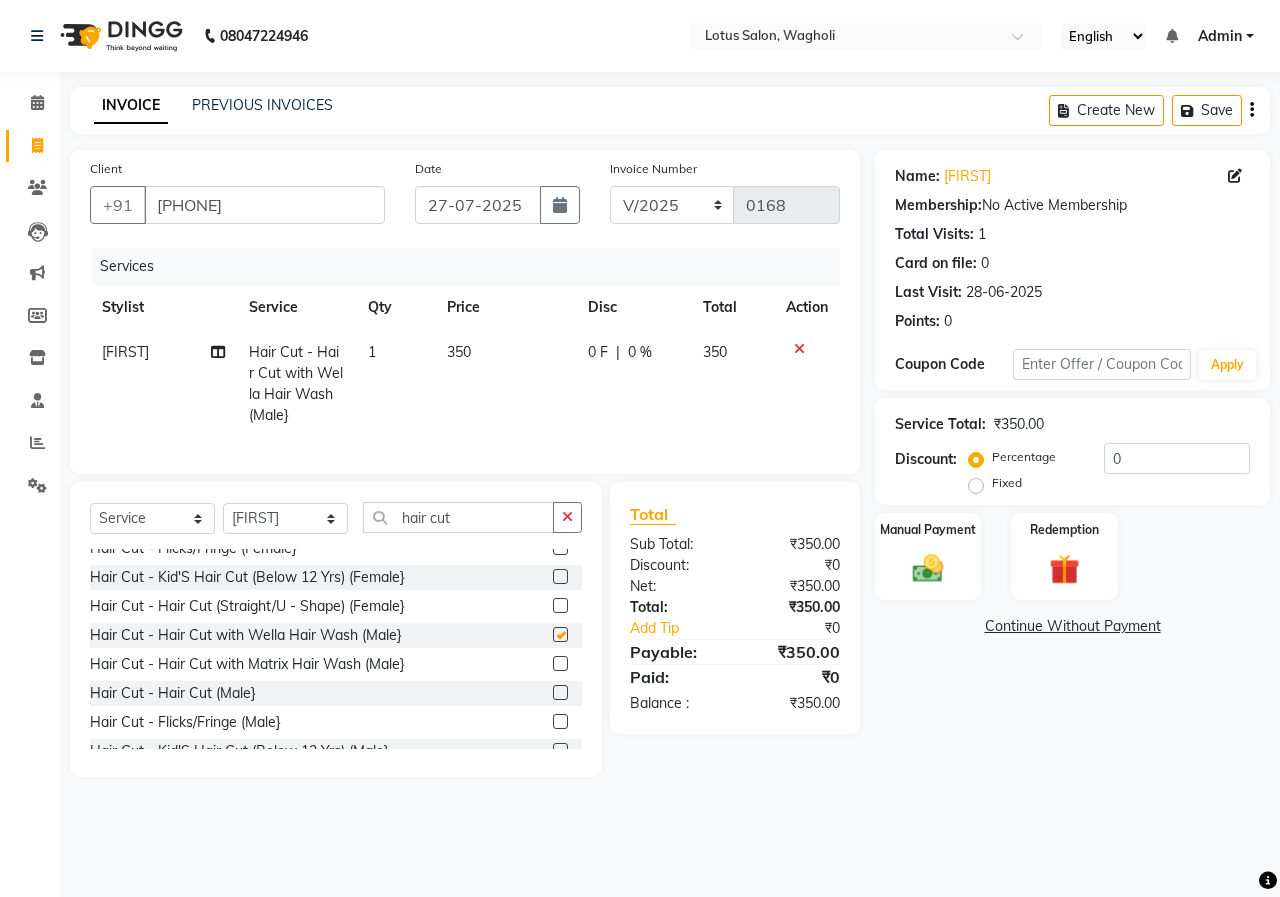 checkbox on "false" 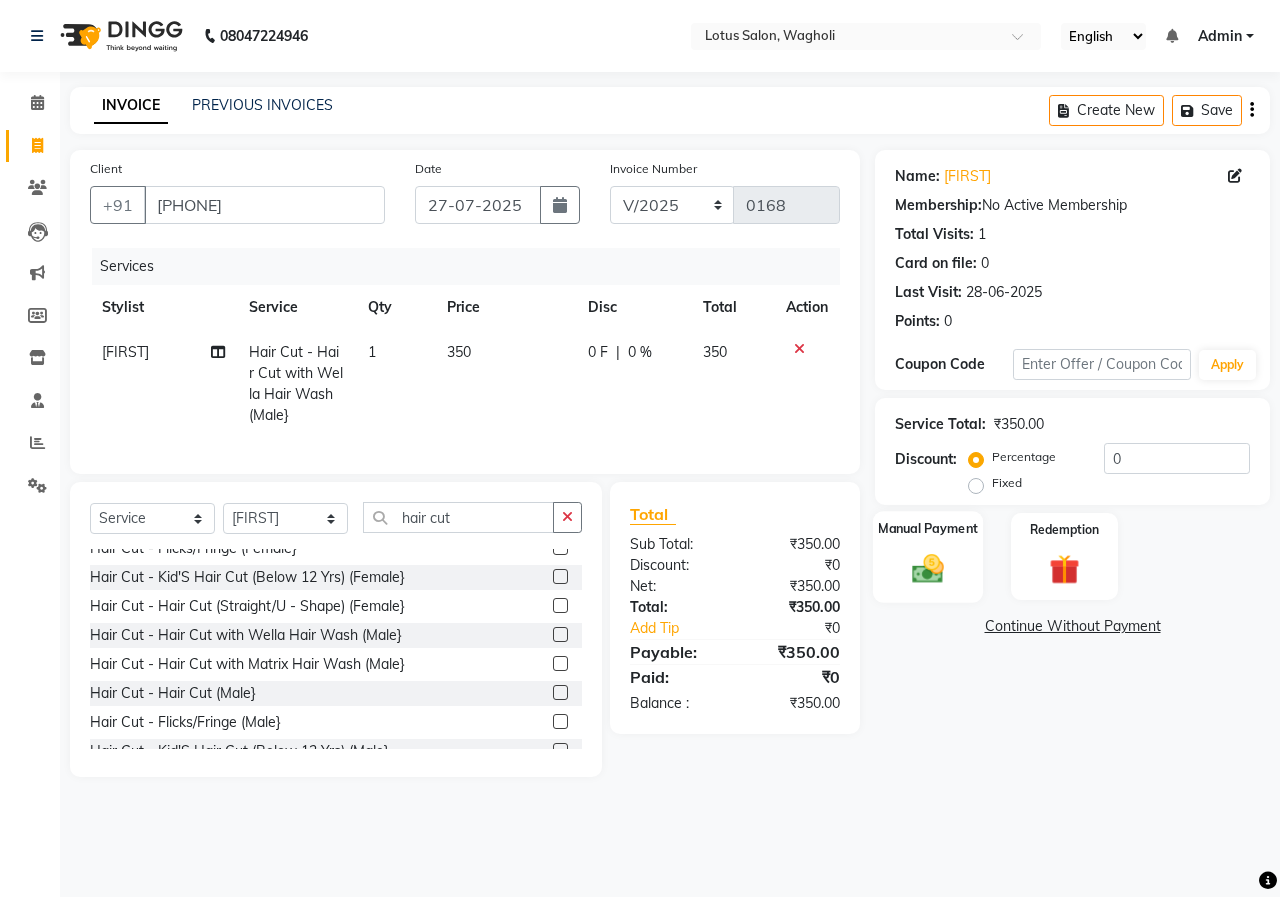 click 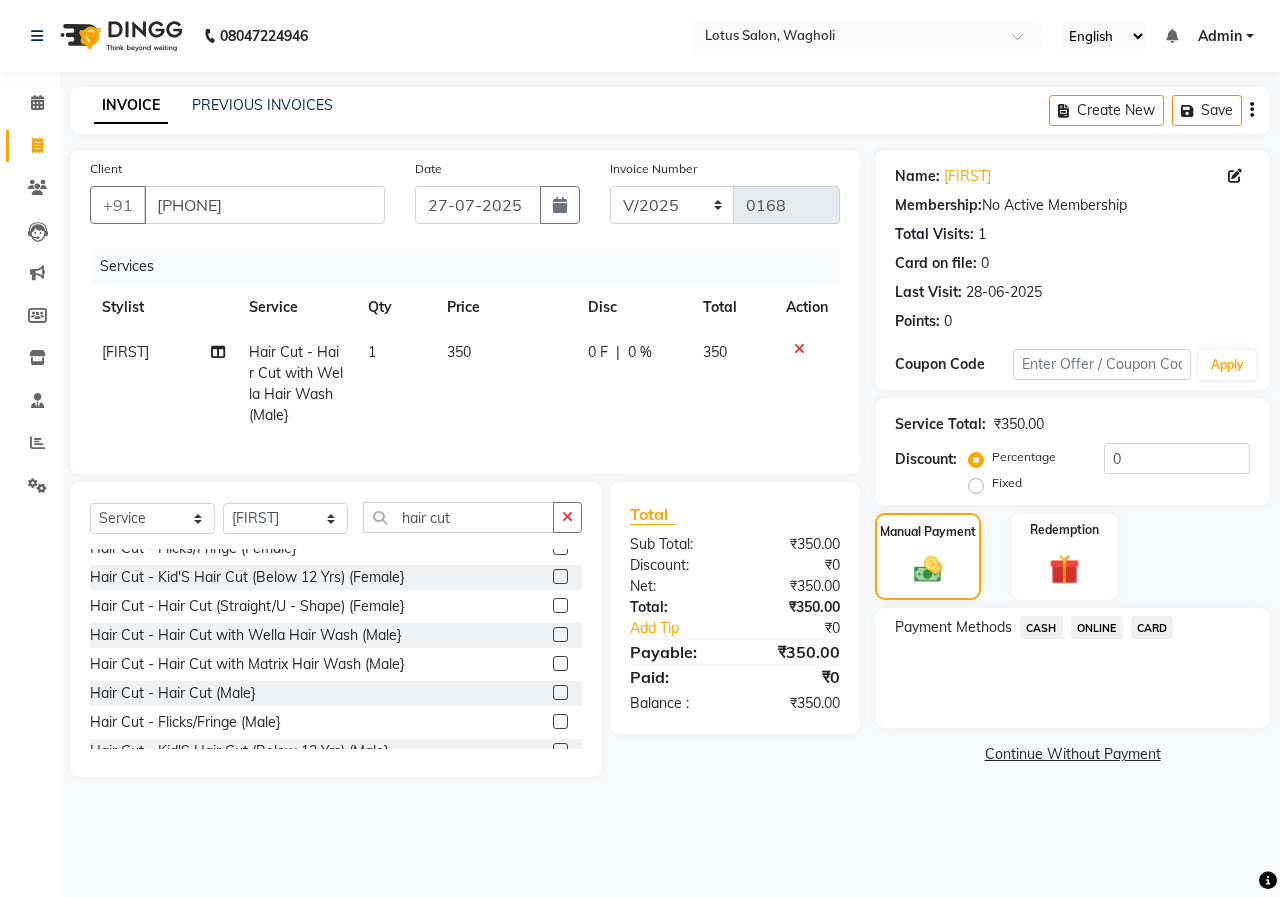 click on "ONLINE" 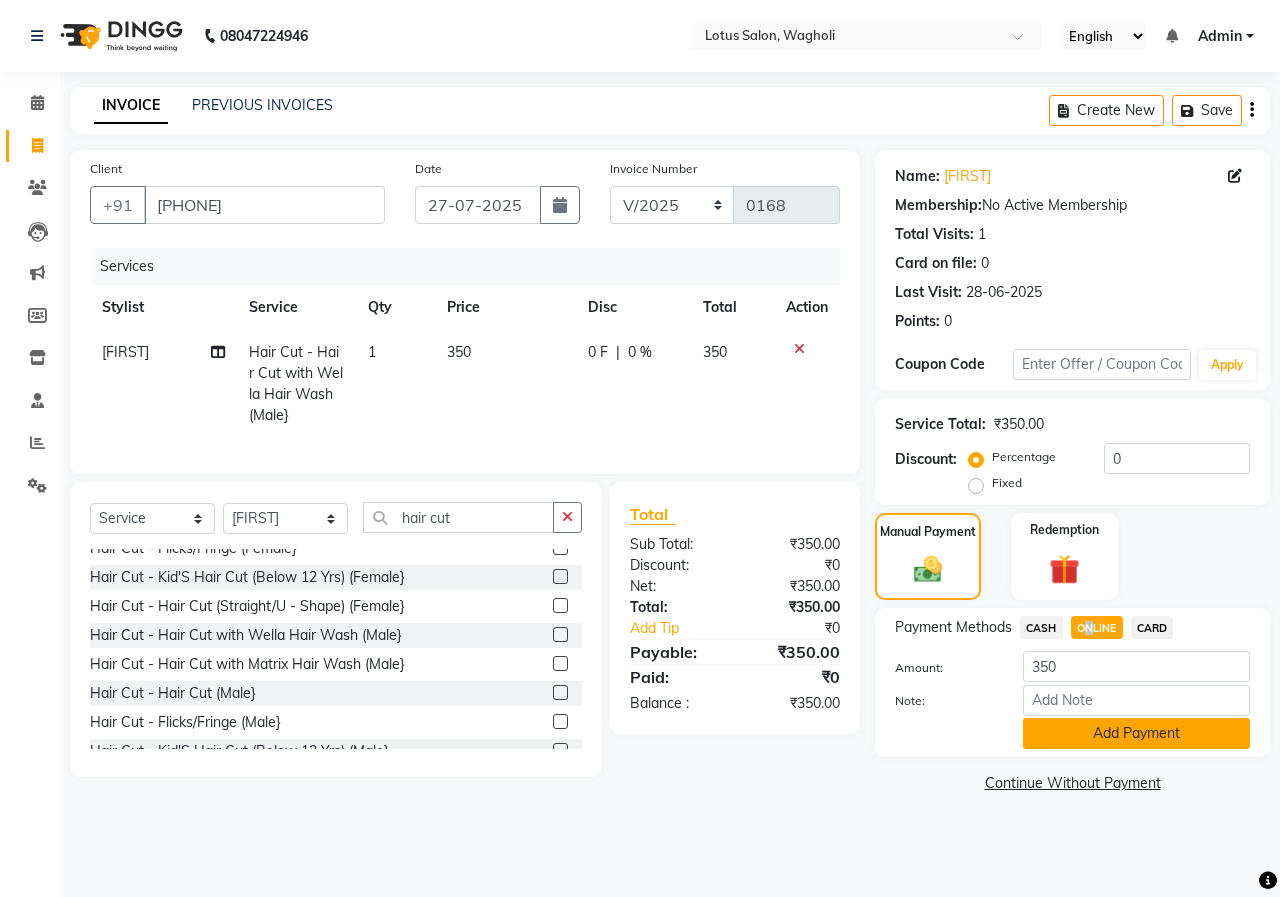 click on "Add Payment" 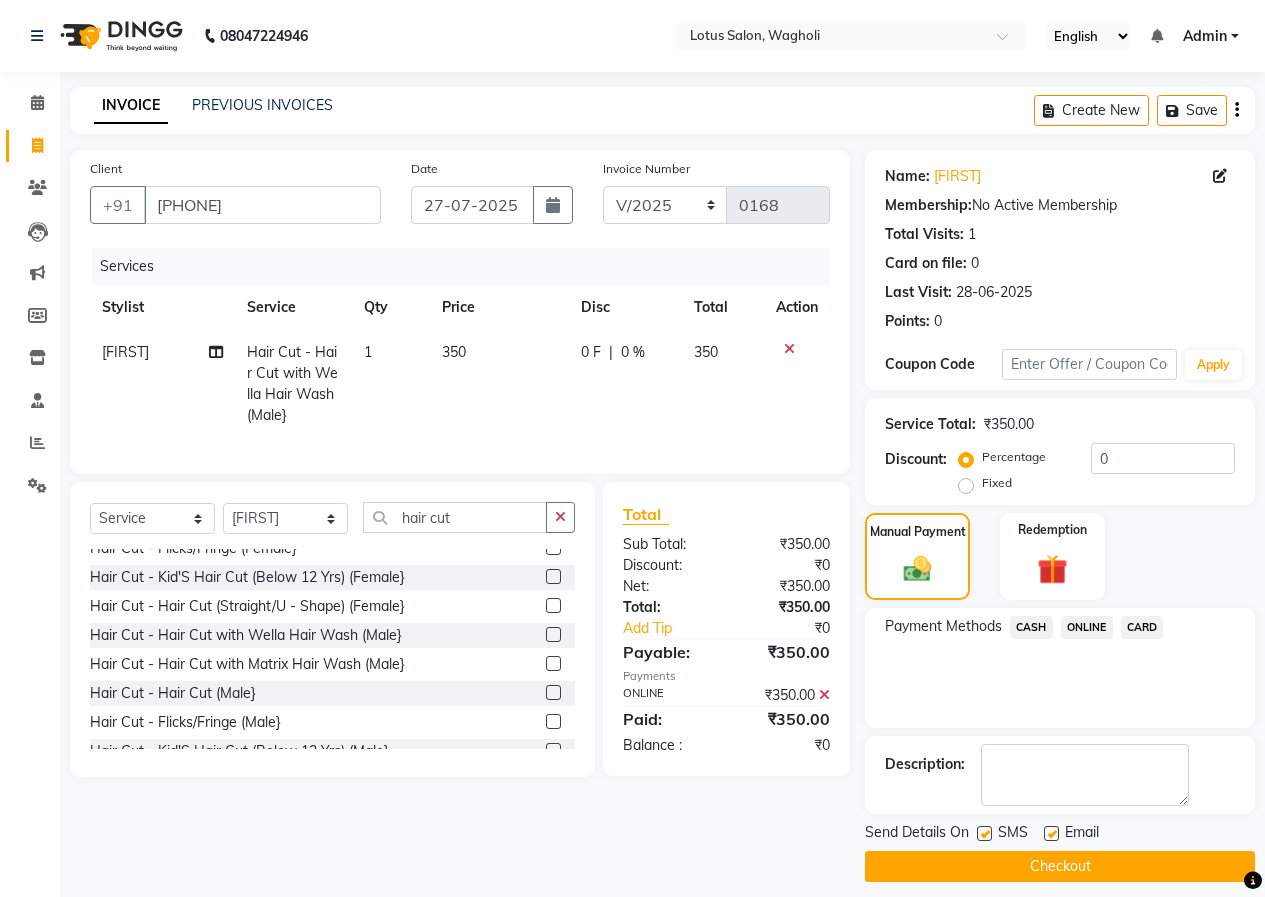 drag, startPoint x: 983, startPoint y: 827, endPoint x: 985, endPoint y: 861, distance: 34.058773 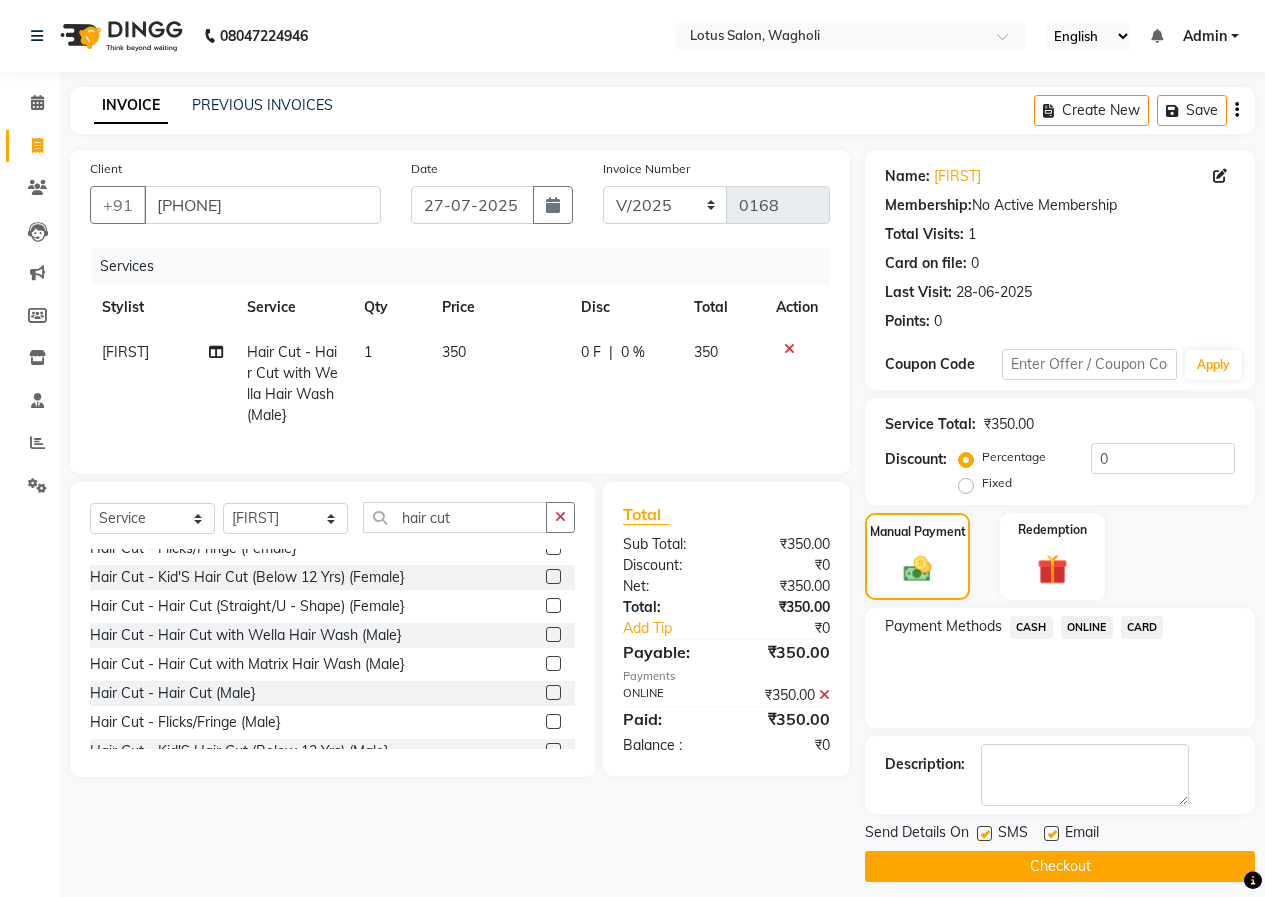 click 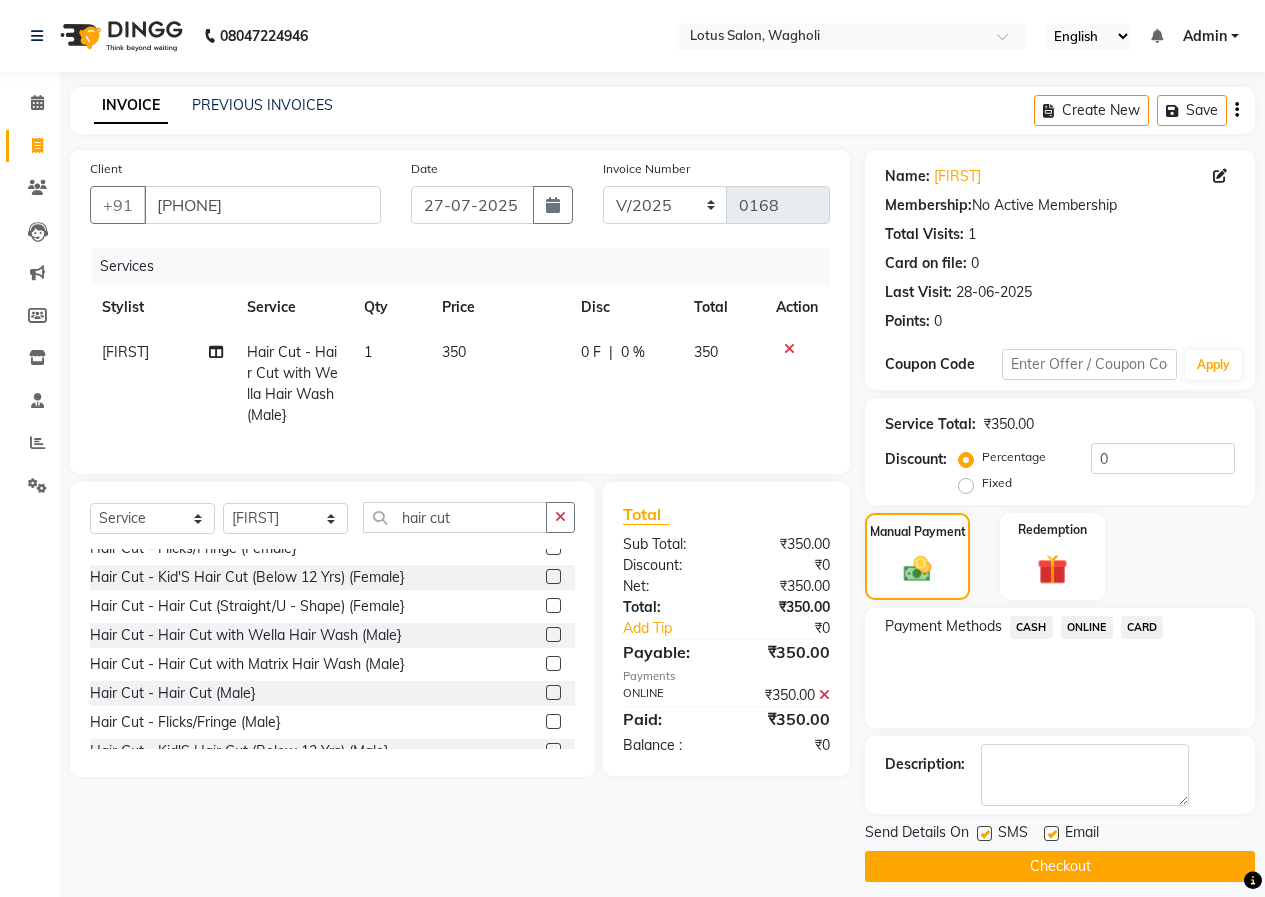 click at bounding box center (983, 834) 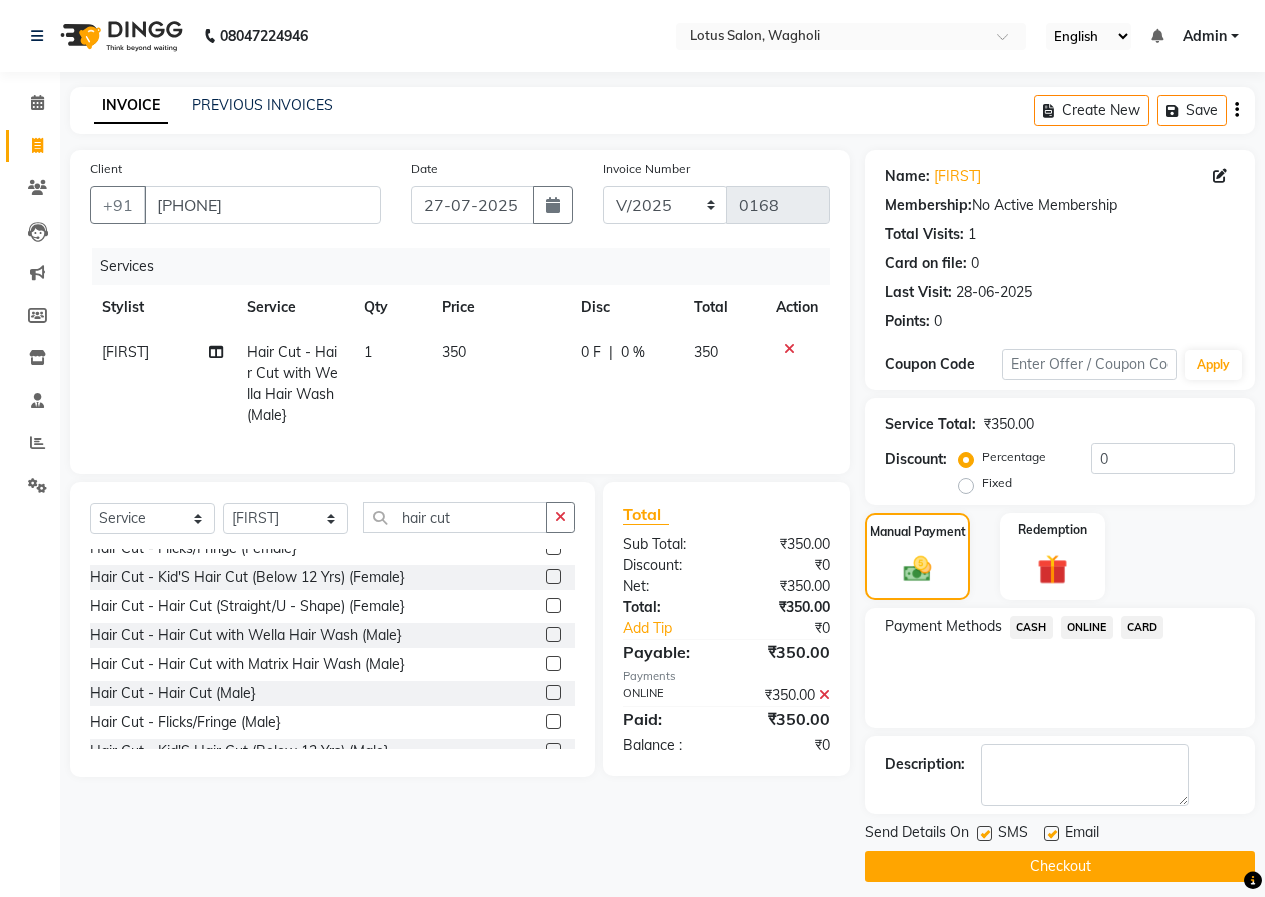 checkbox on "false" 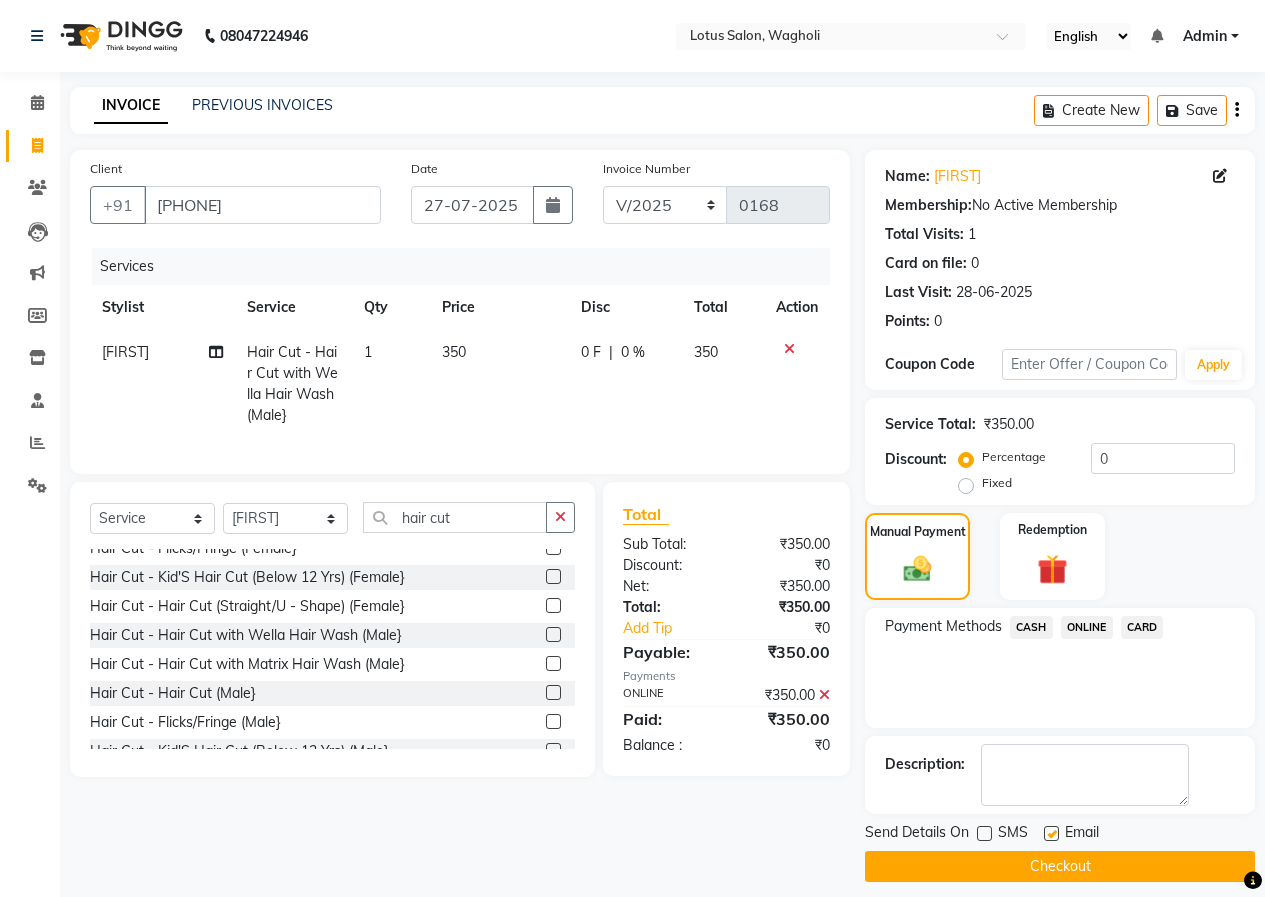 click on "Checkout" 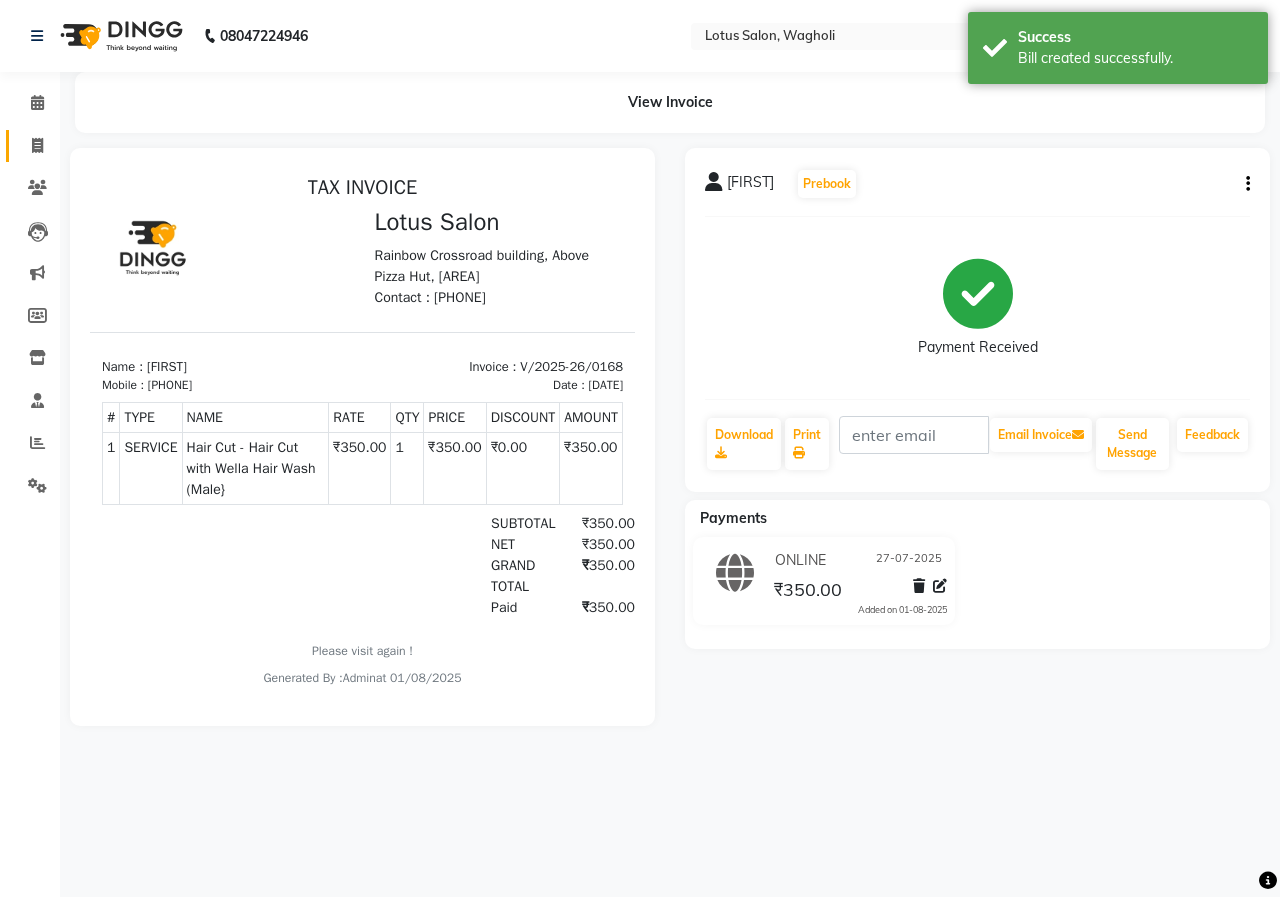 scroll, scrollTop: 0, scrollLeft: 0, axis: both 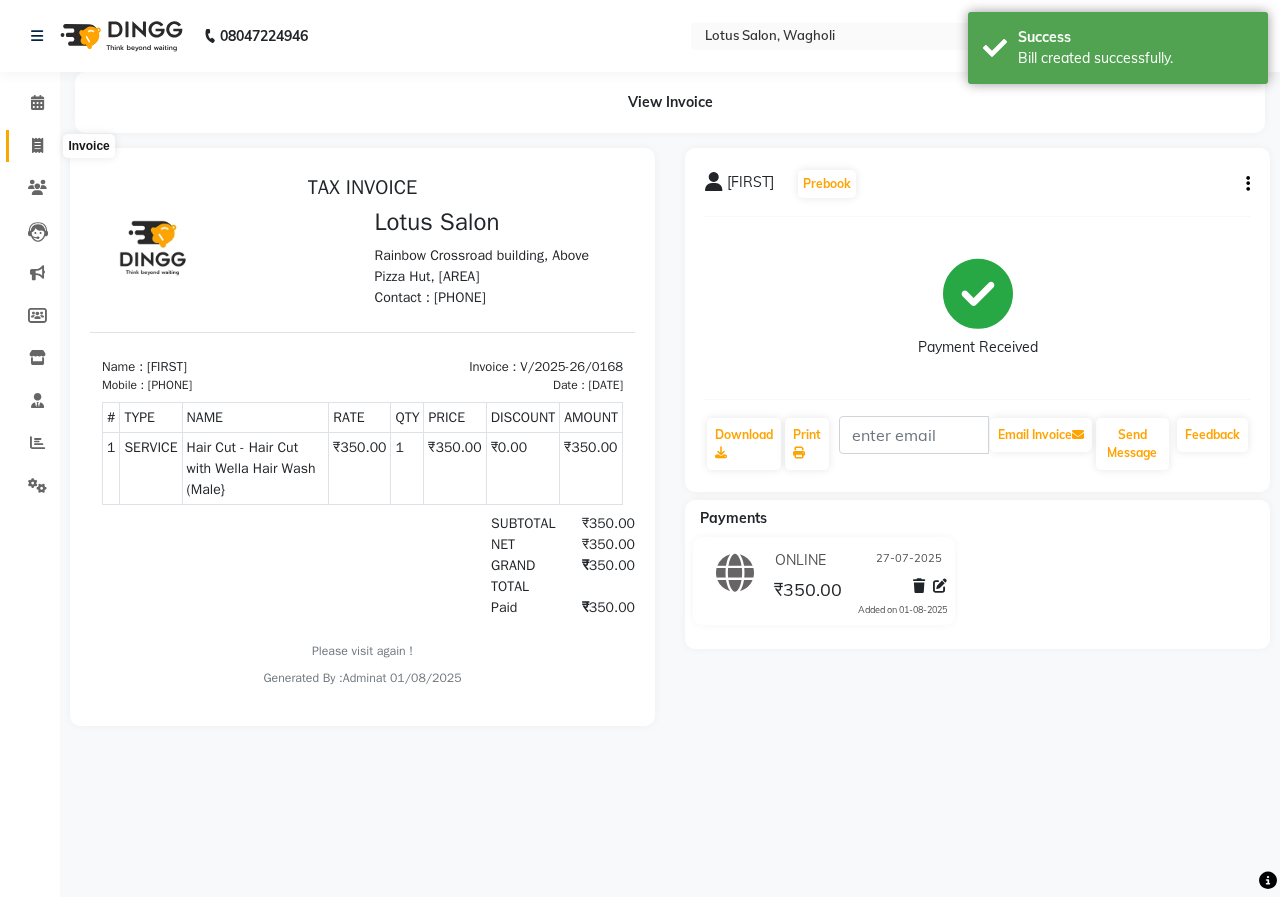 click 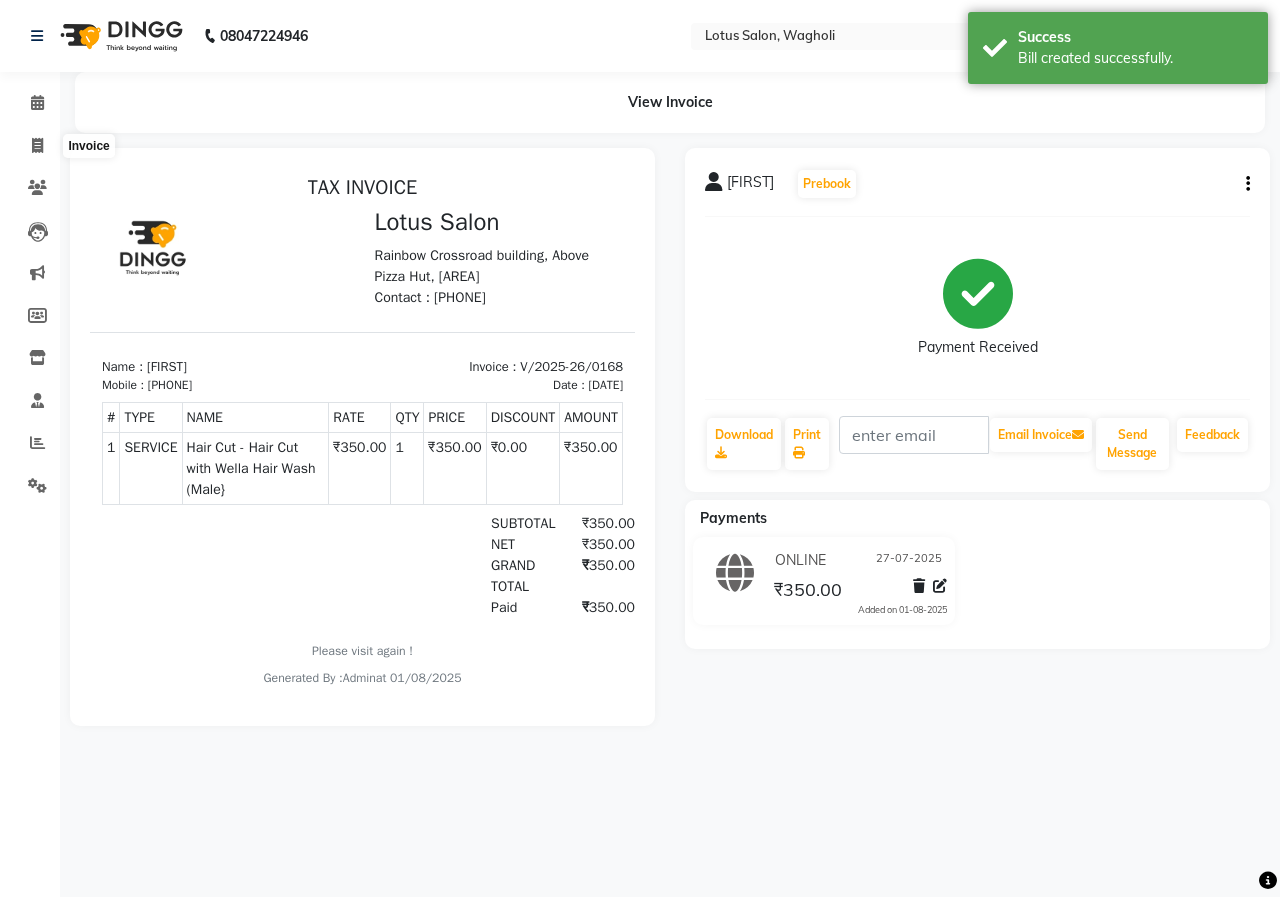 select on "8290" 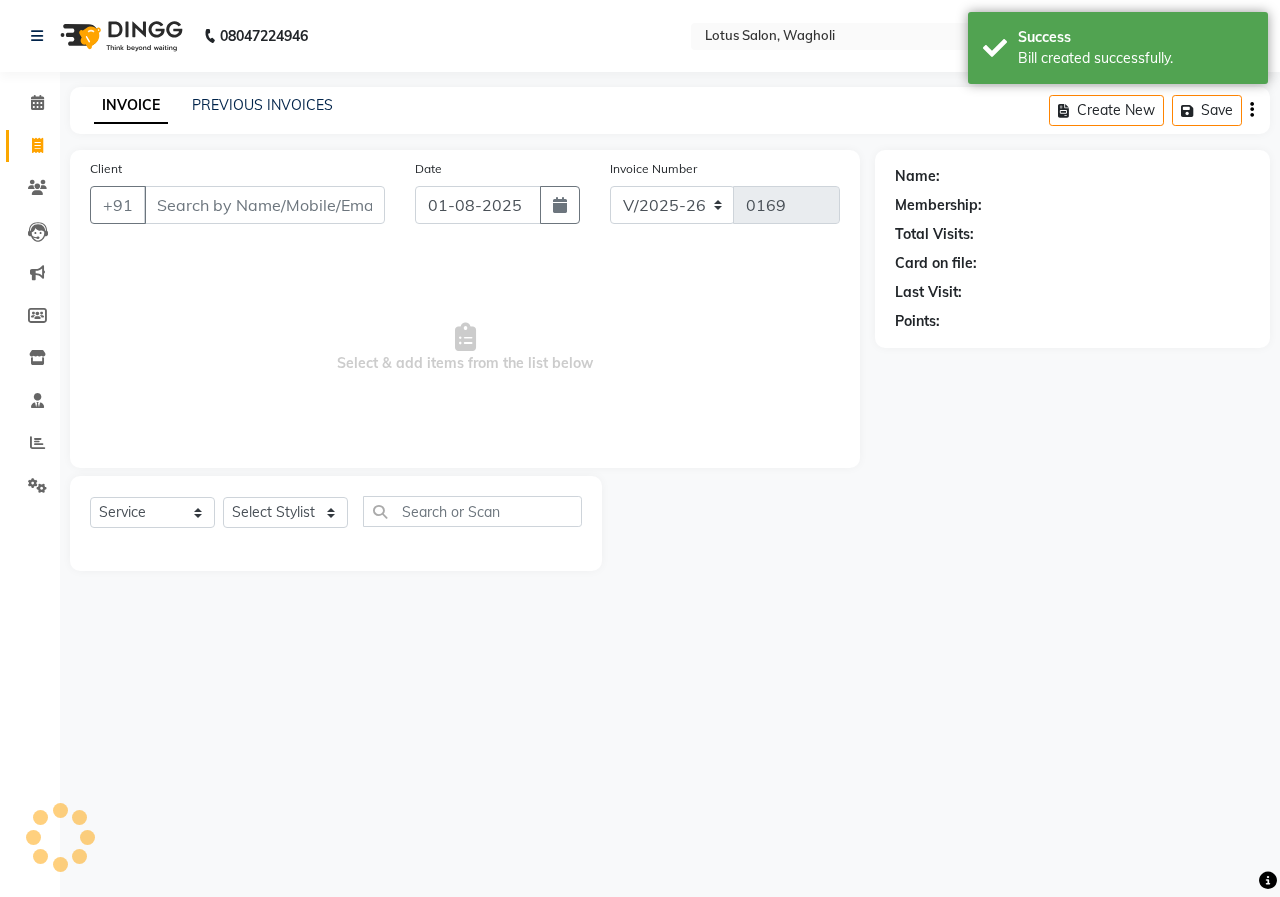 click on "Client" at bounding box center [264, 205] 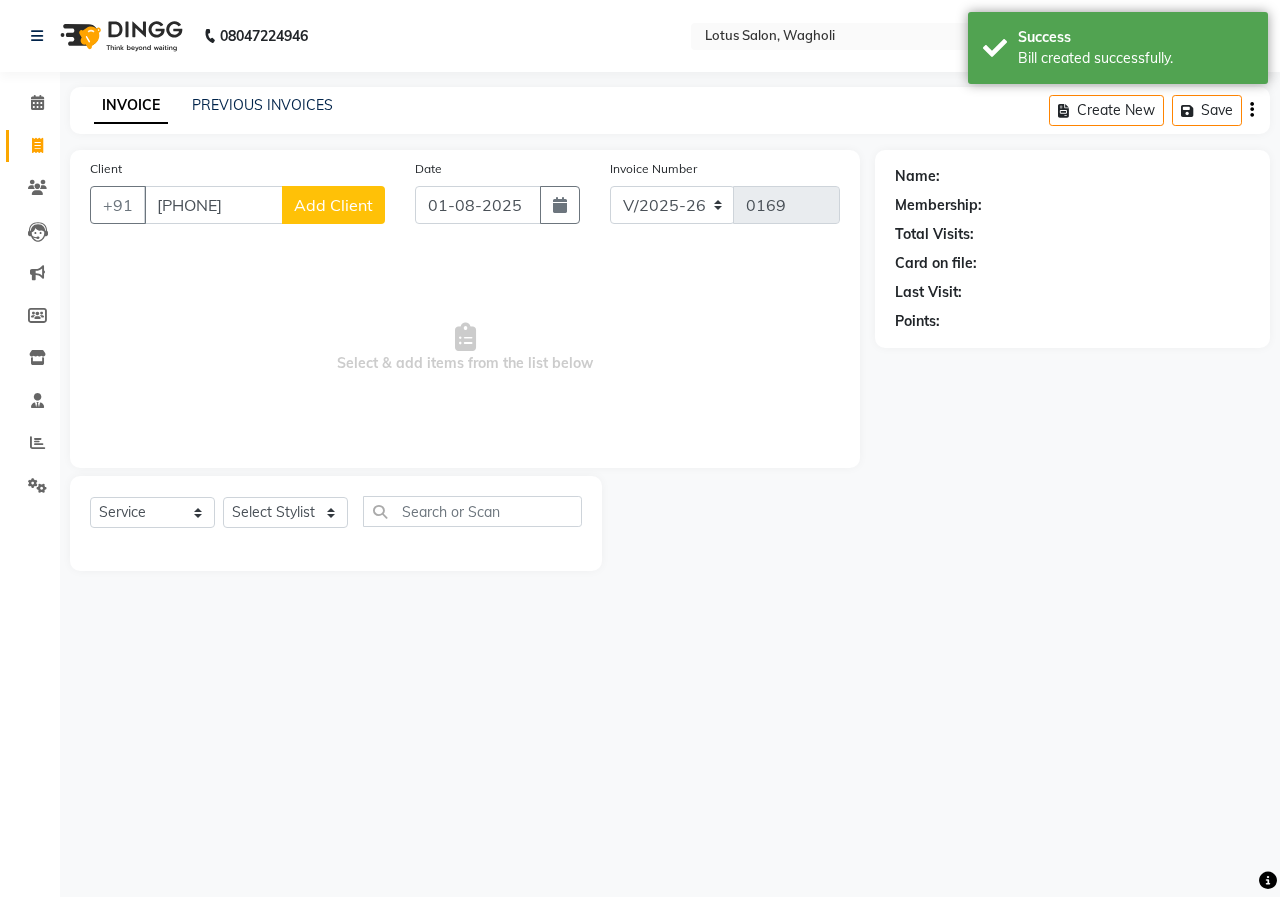type on "[PHONE]" 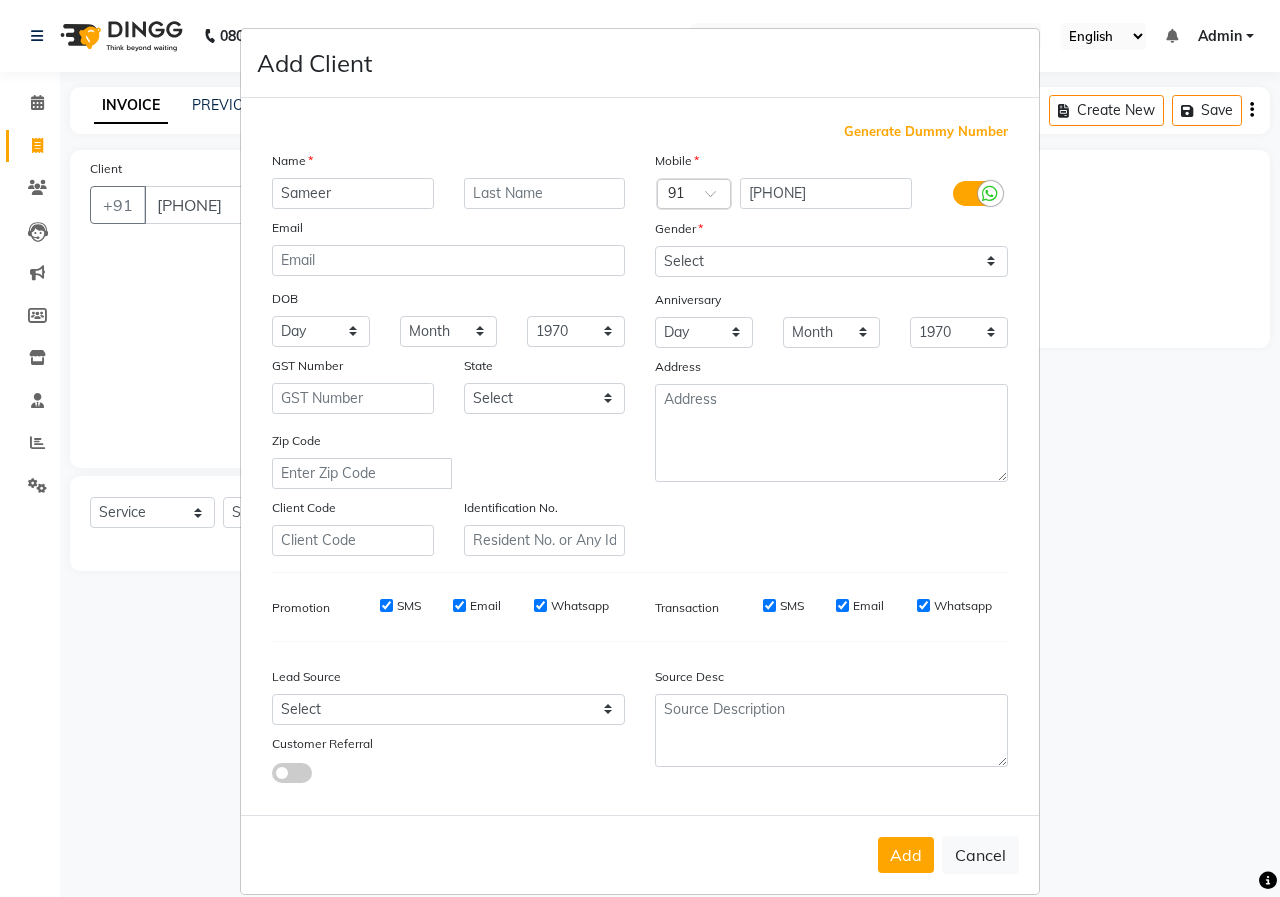 type on "Sameer" 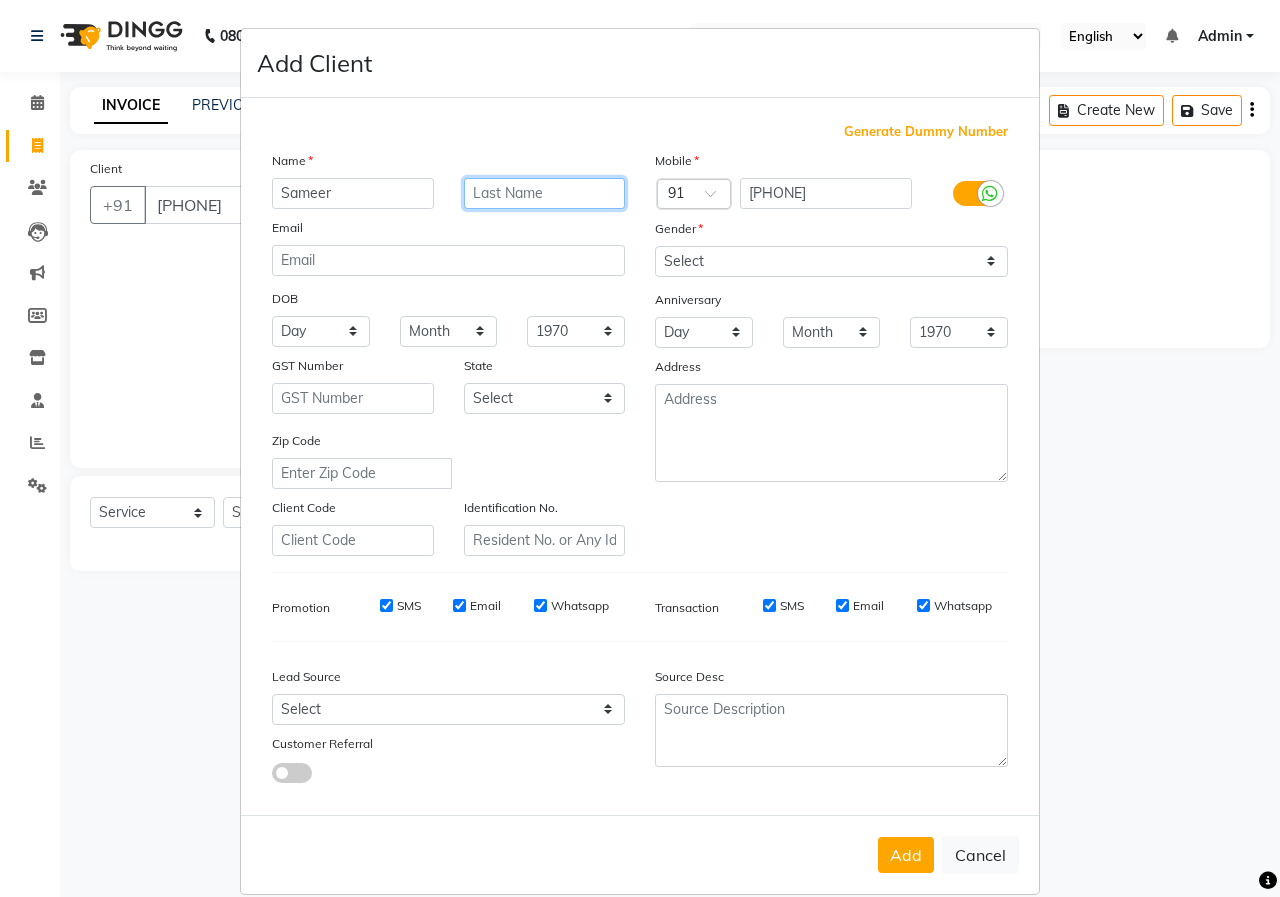 click at bounding box center (545, 193) 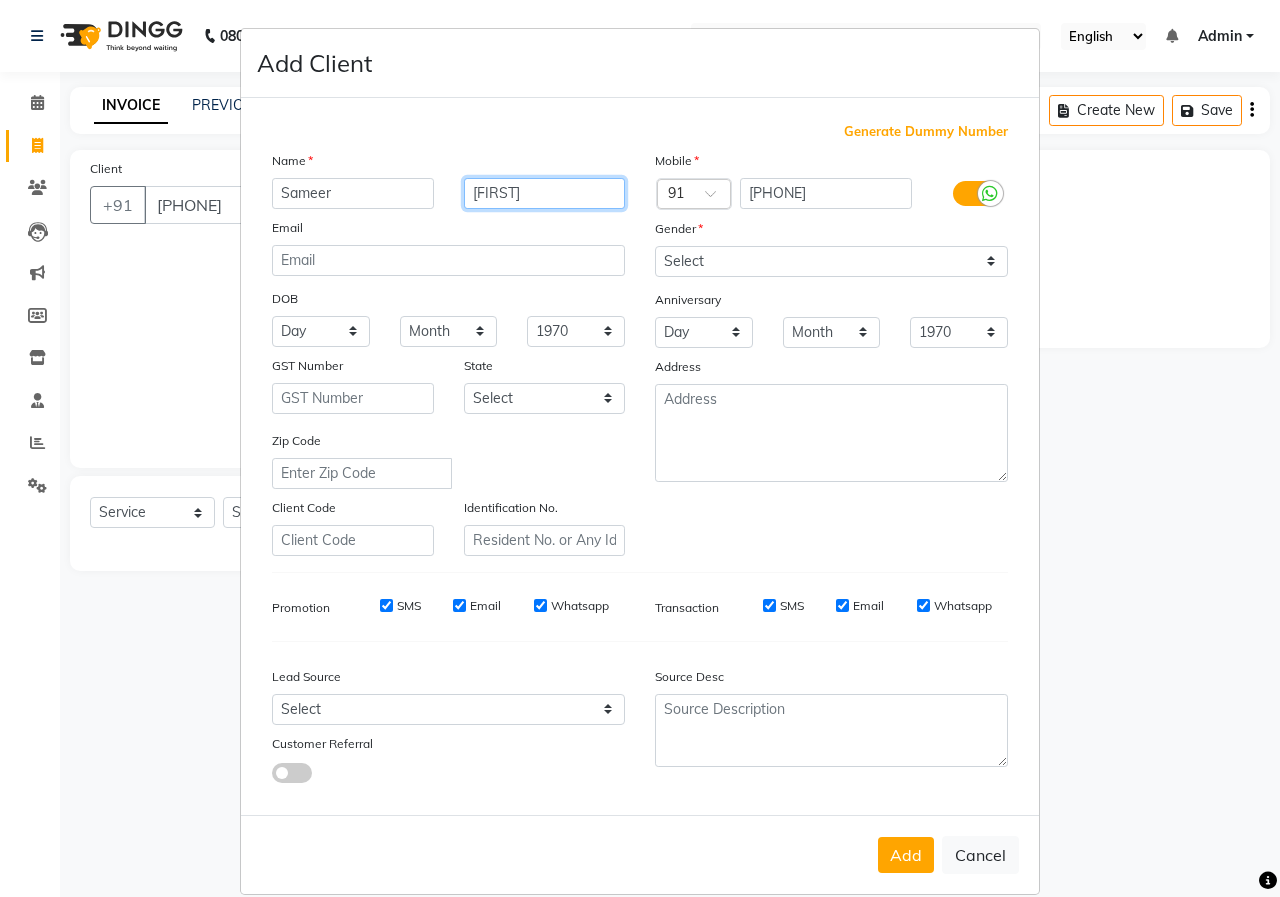 type on "[FIRST]" 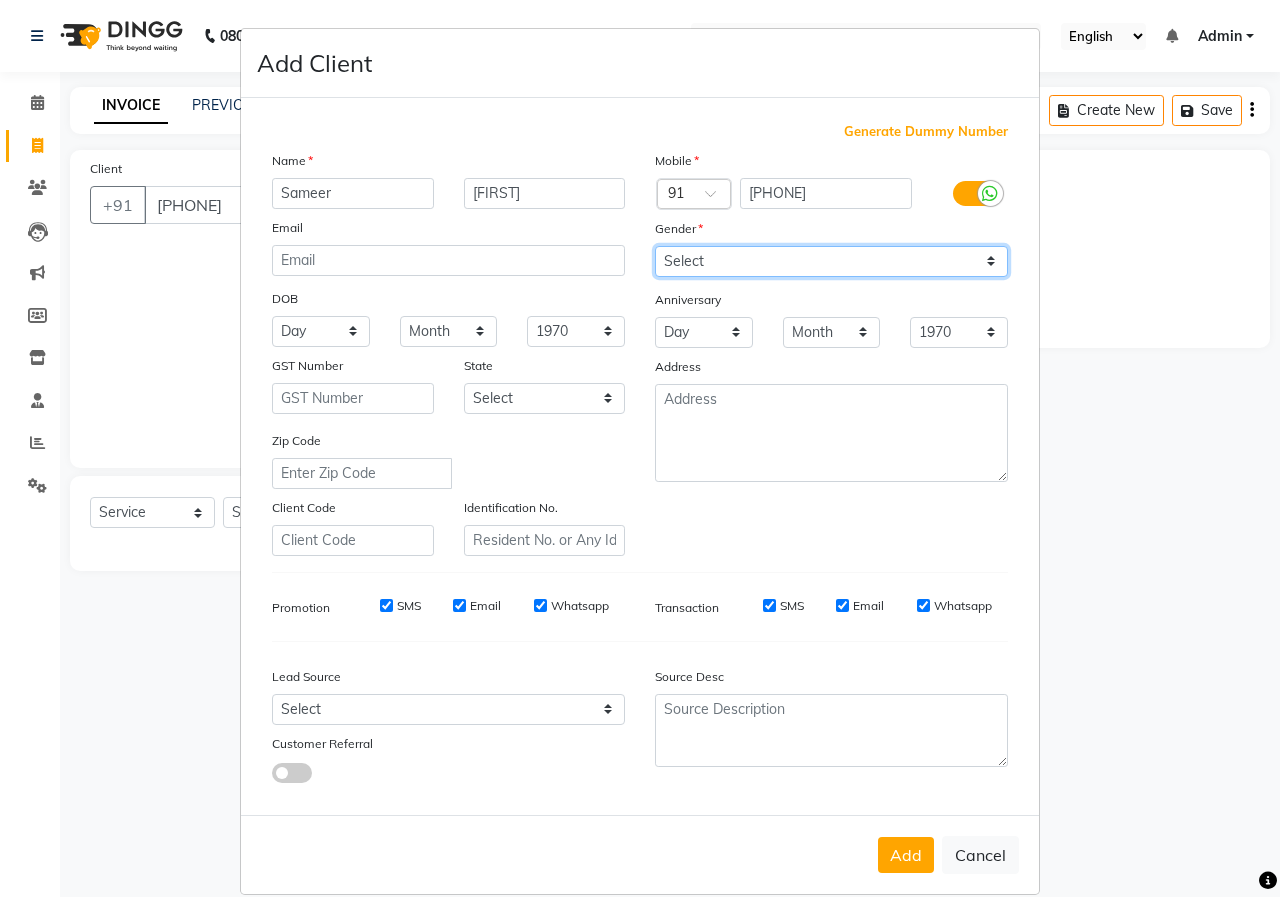 click on "Select Male Female Other Prefer Not To Say" at bounding box center (831, 261) 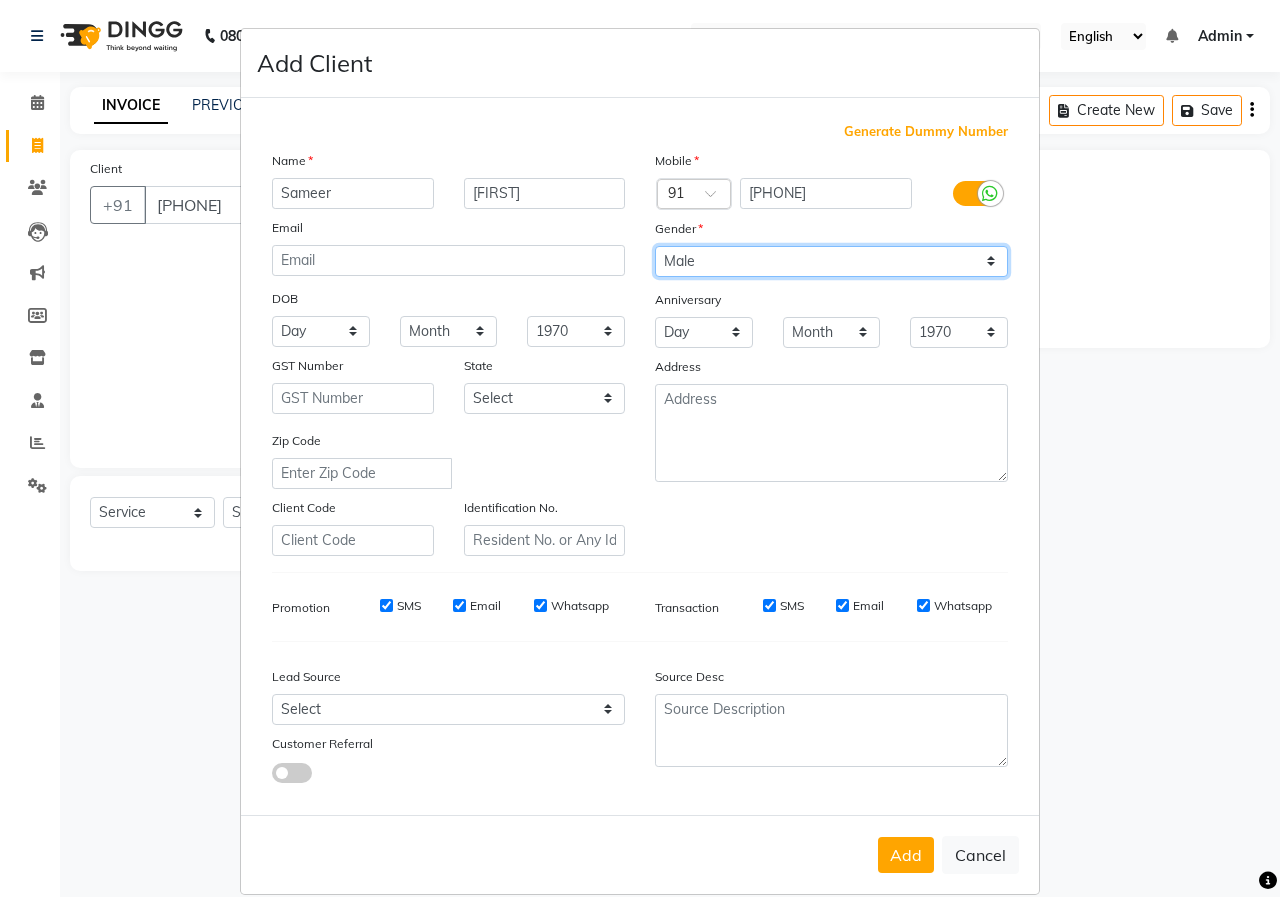 click on "Select Male Female Other Prefer Not To Say" at bounding box center [831, 261] 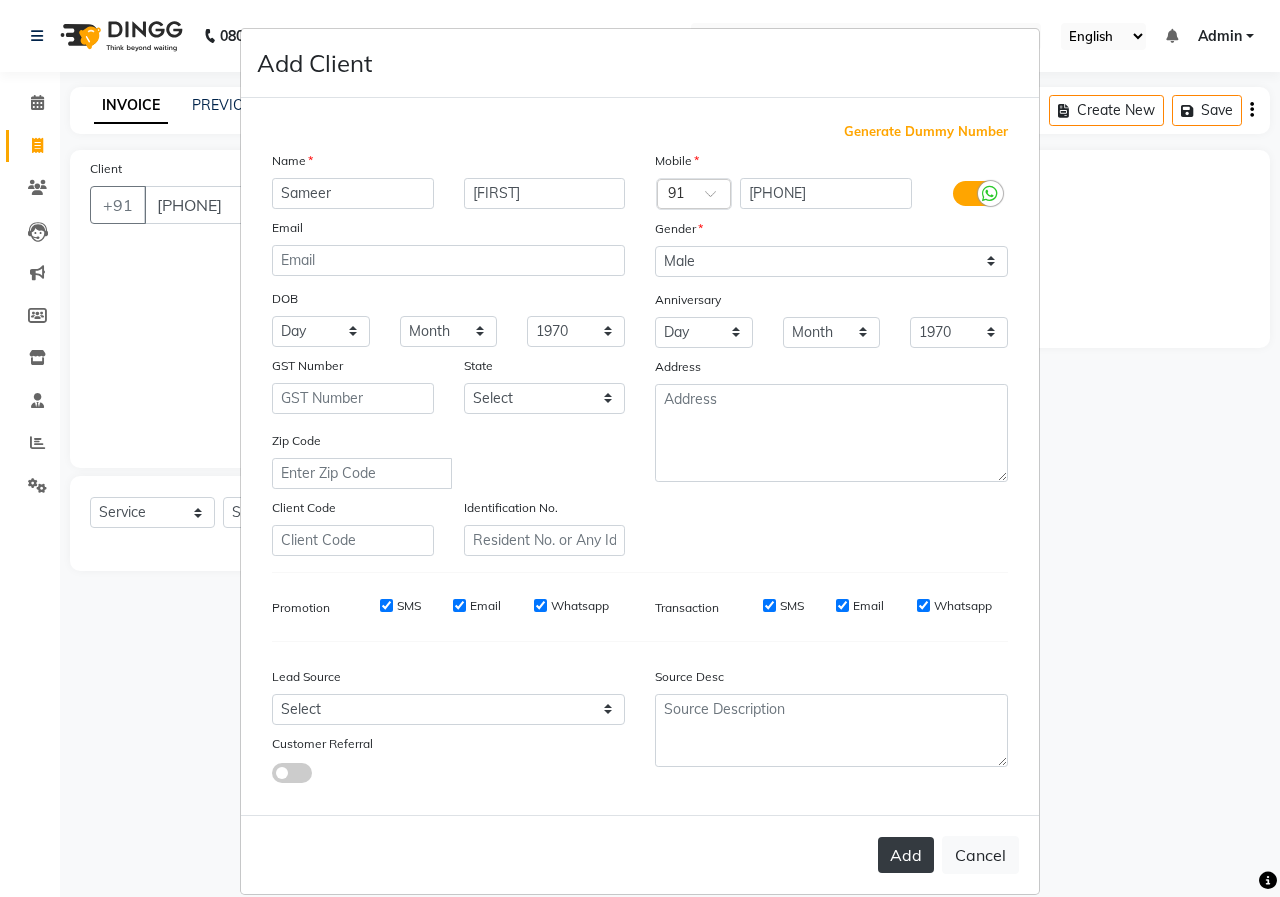 click on "Add" at bounding box center [906, 855] 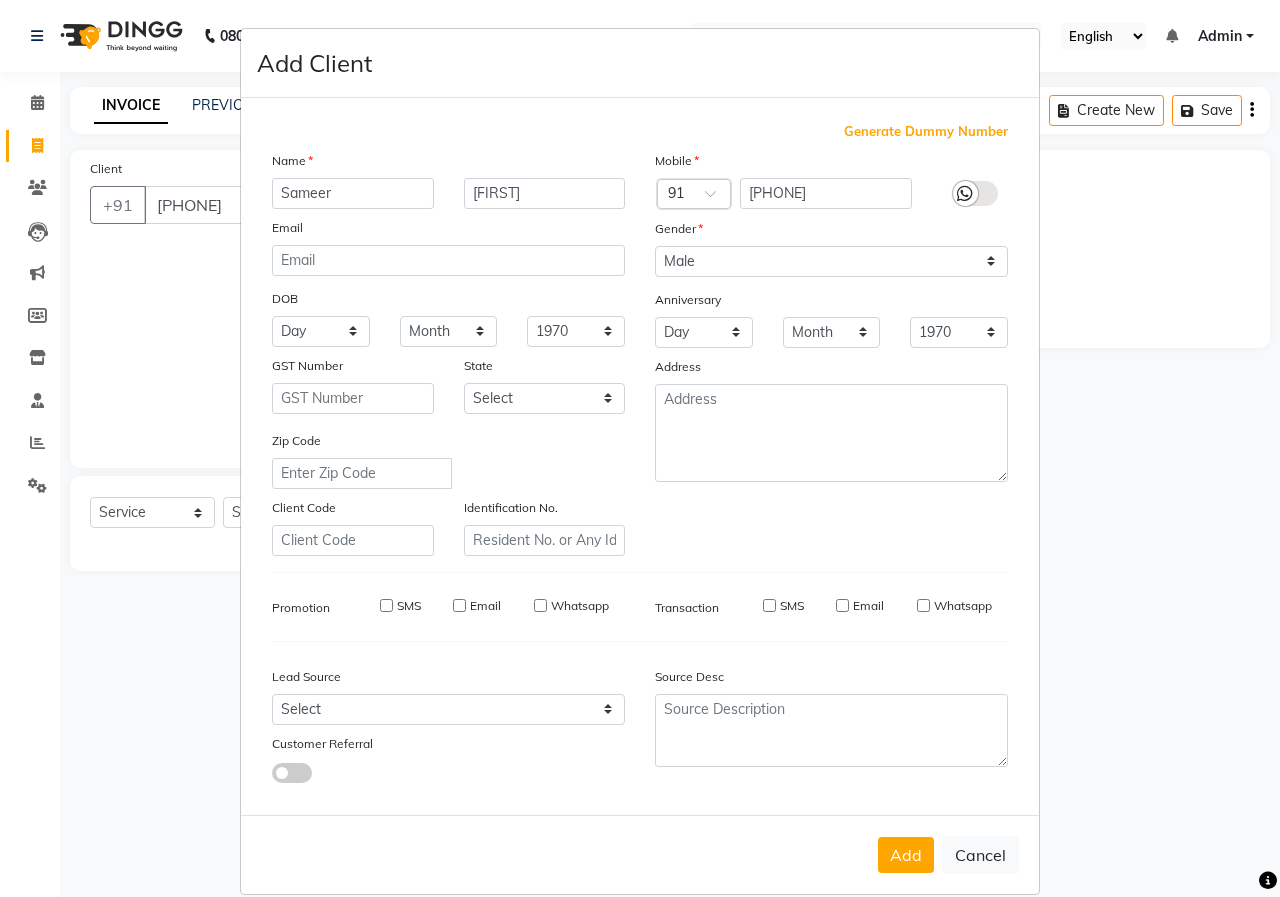 type 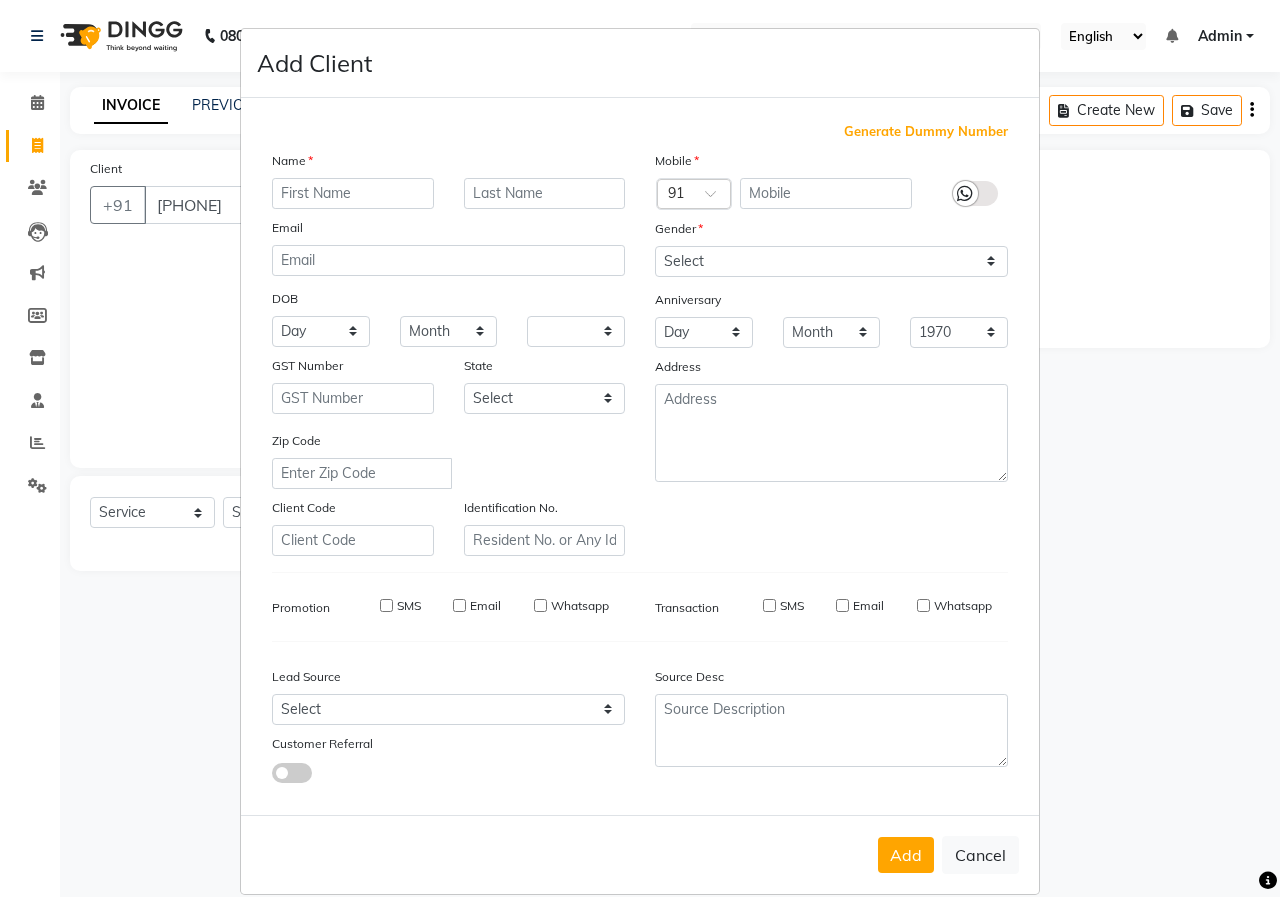 select 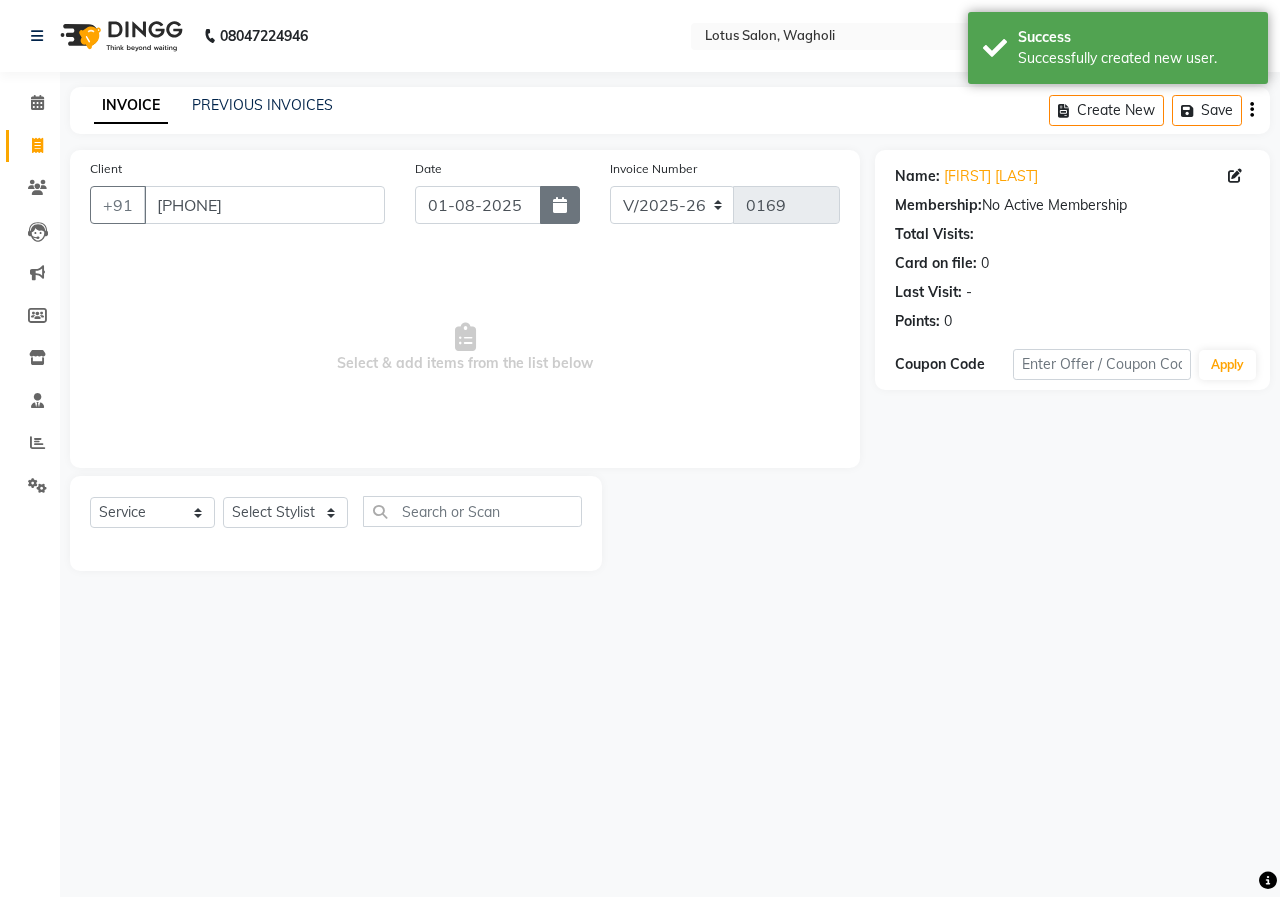 click 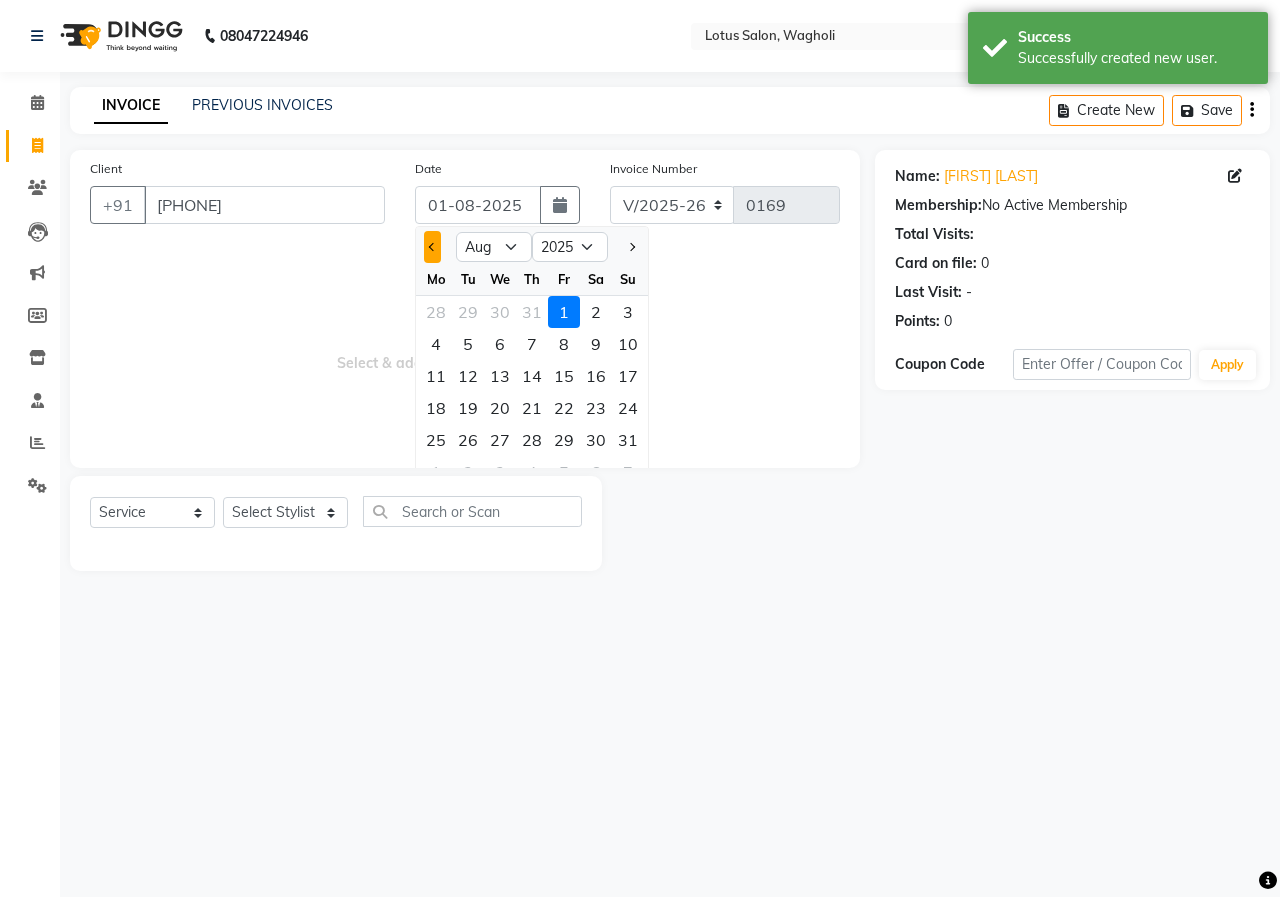 click 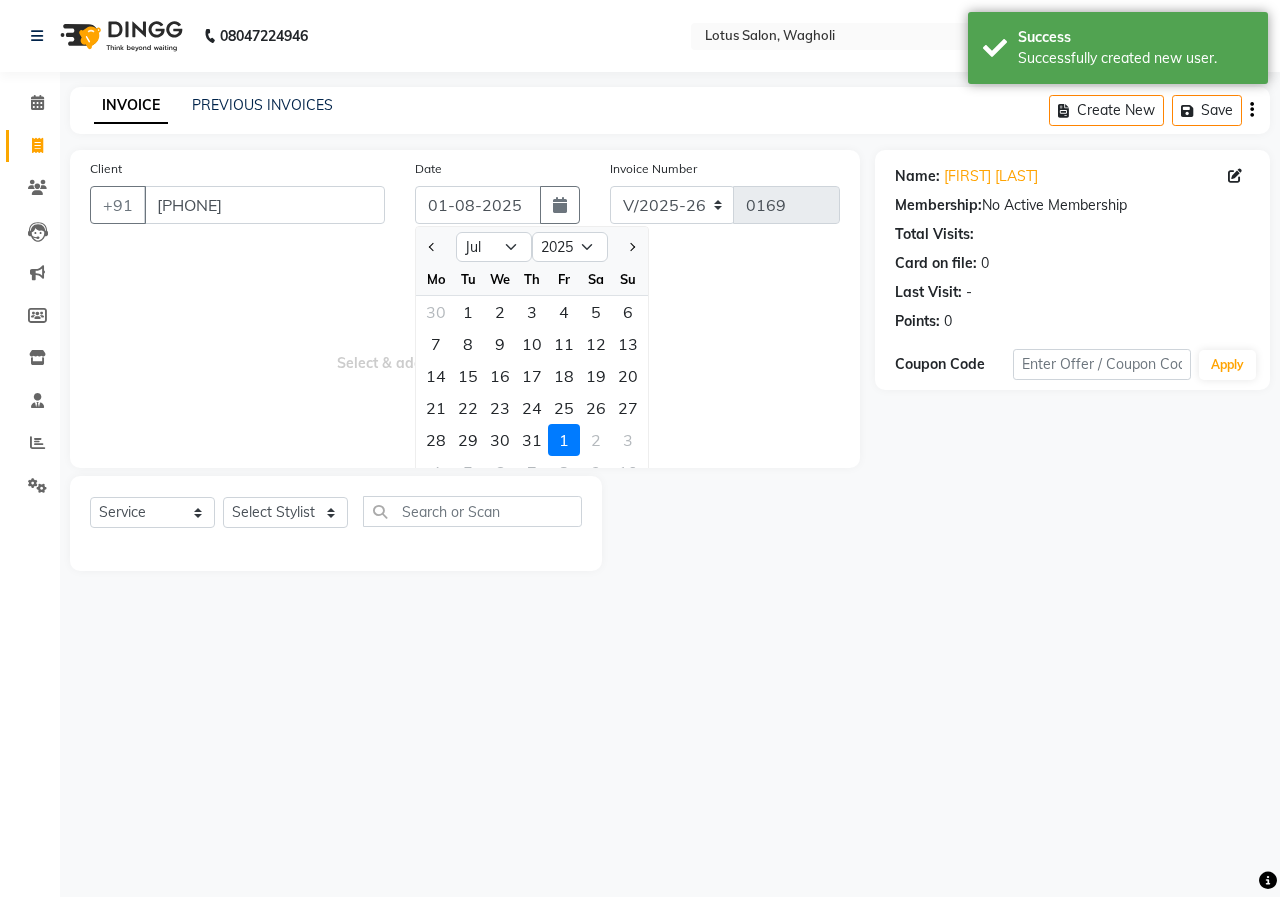 click on "27" 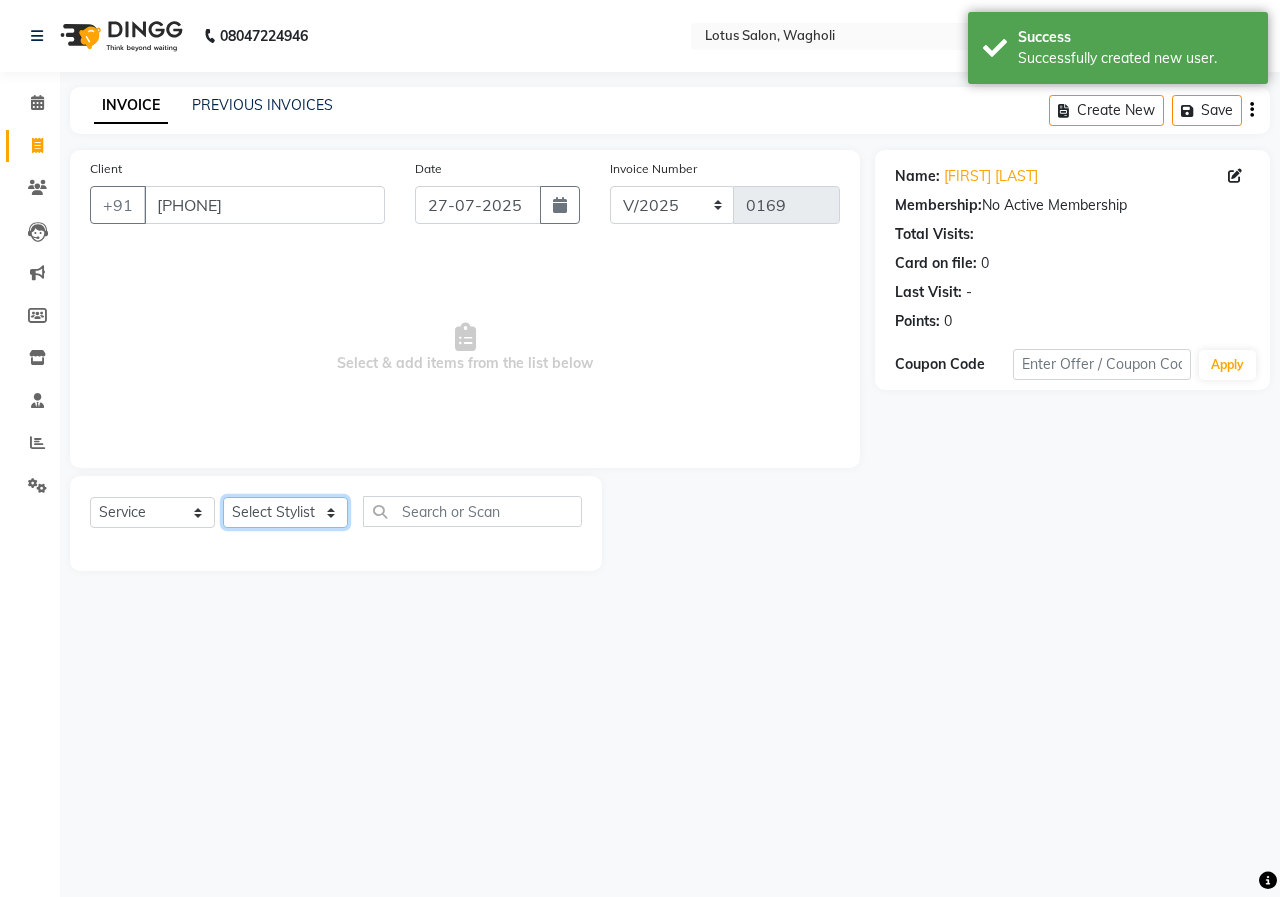 click on "Select Stylist [FIRST_NAME] [FIRST_NAME] [FIRST_NAME] [FIRST_NAME] [FIRST_NAME]" 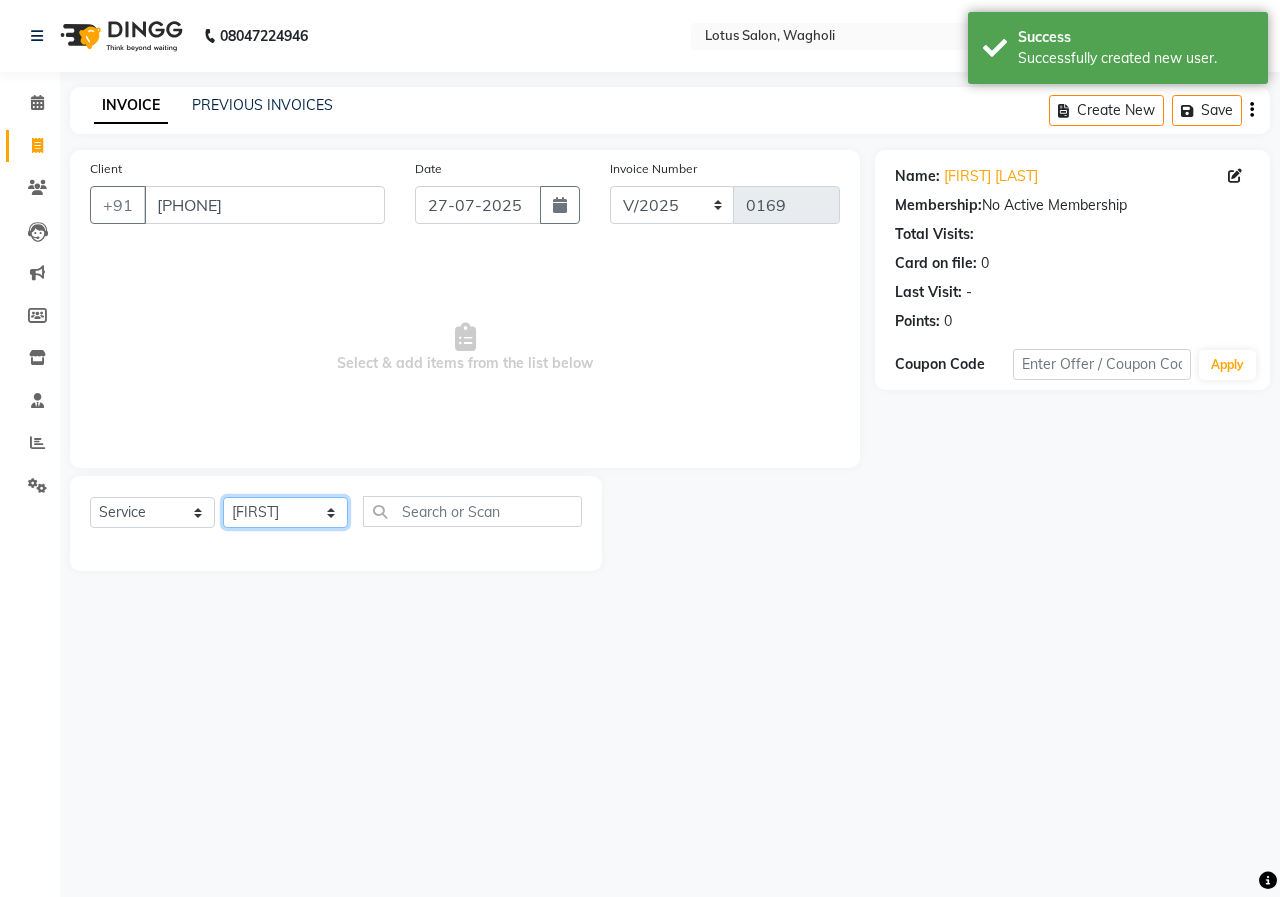 click on "Select Stylist [FIRST_NAME] [FIRST_NAME] [FIRST_NAME] [FIRST_NAME] [FIRST_NAME]" 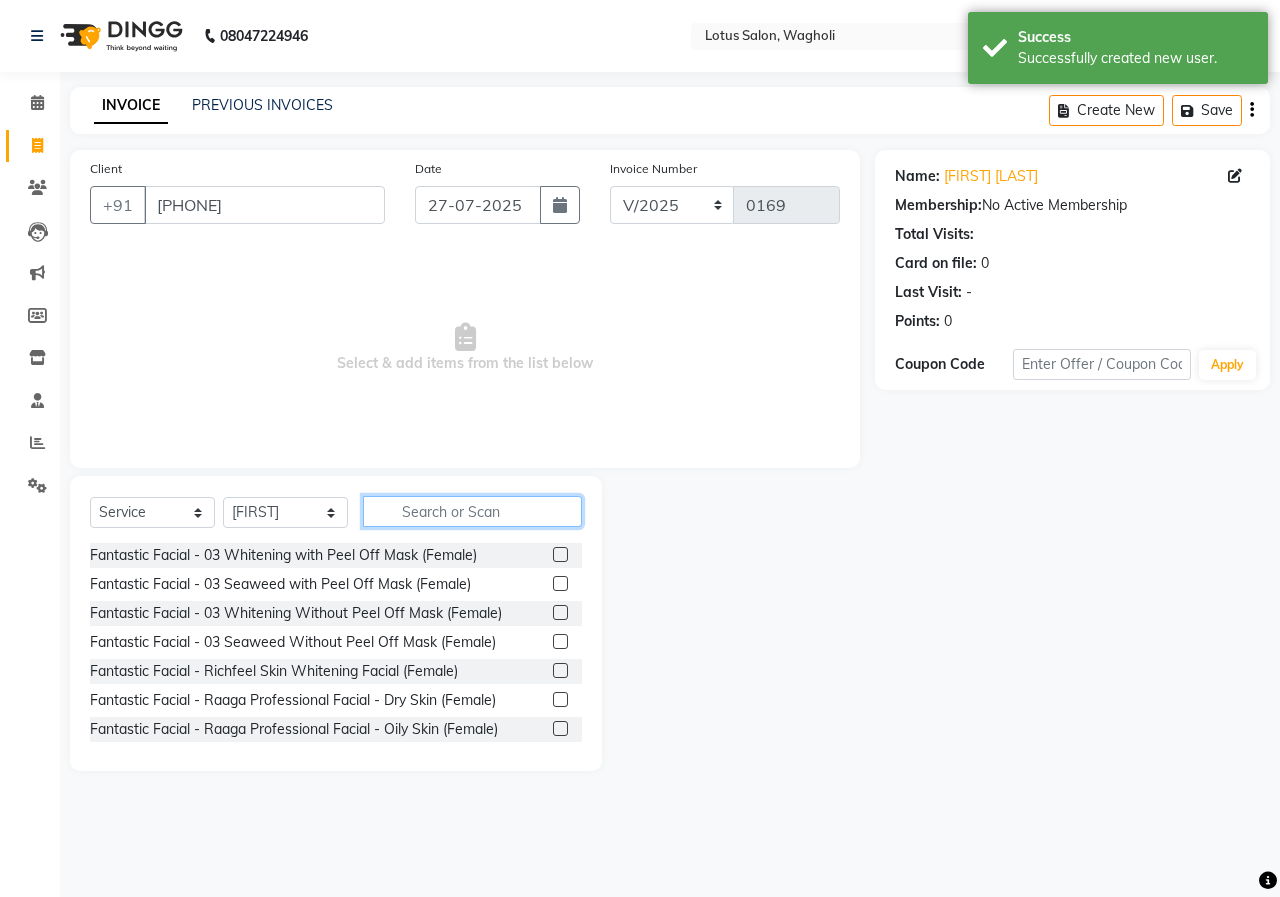 drag, startPoint x: 463, startPoint y: 513, endPoint x: 471, endPoint y: 499, distance: 16.124516 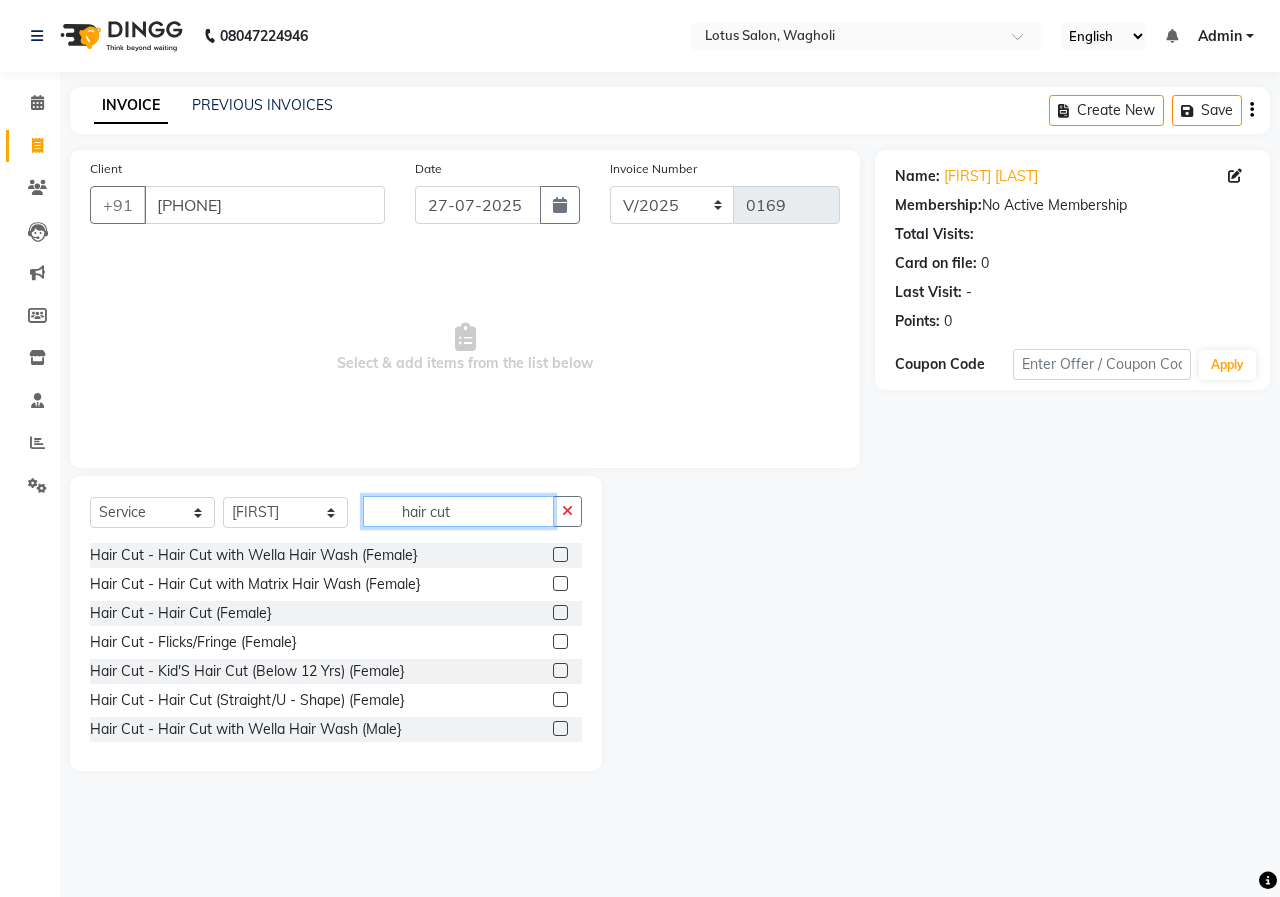 scroll, scrollTop: 100, scrollLeft: 0, axis: vertical 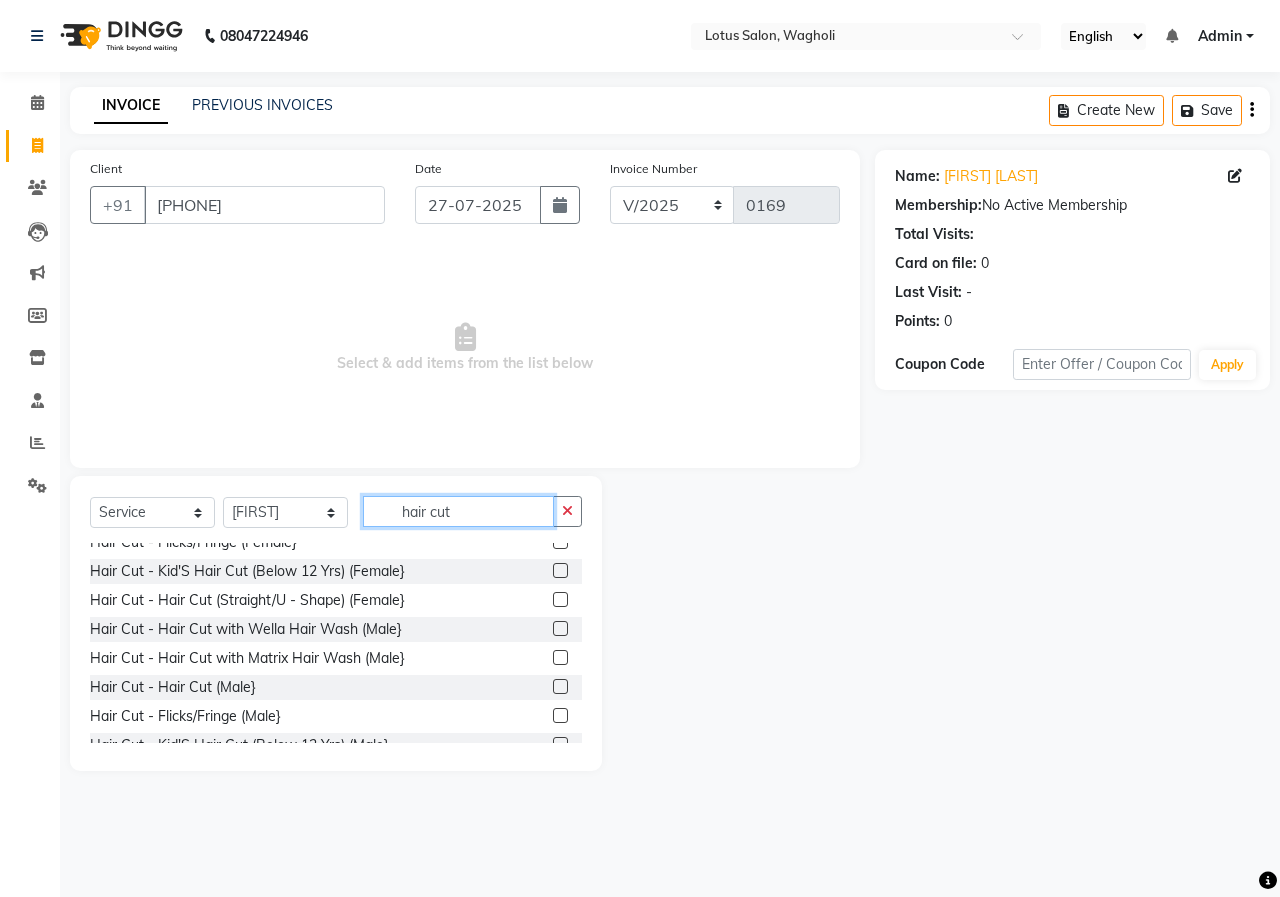 type on "hair cut" 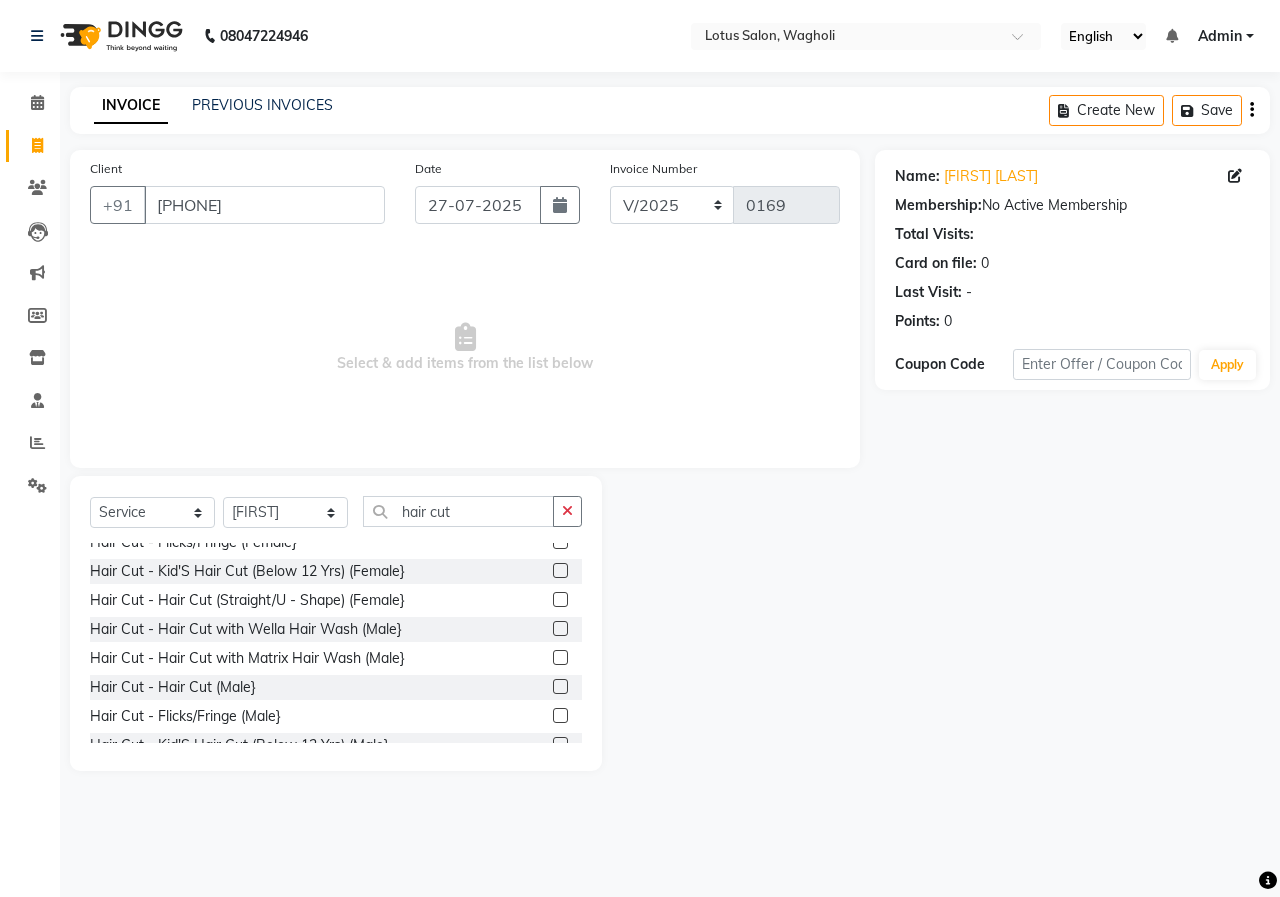 click 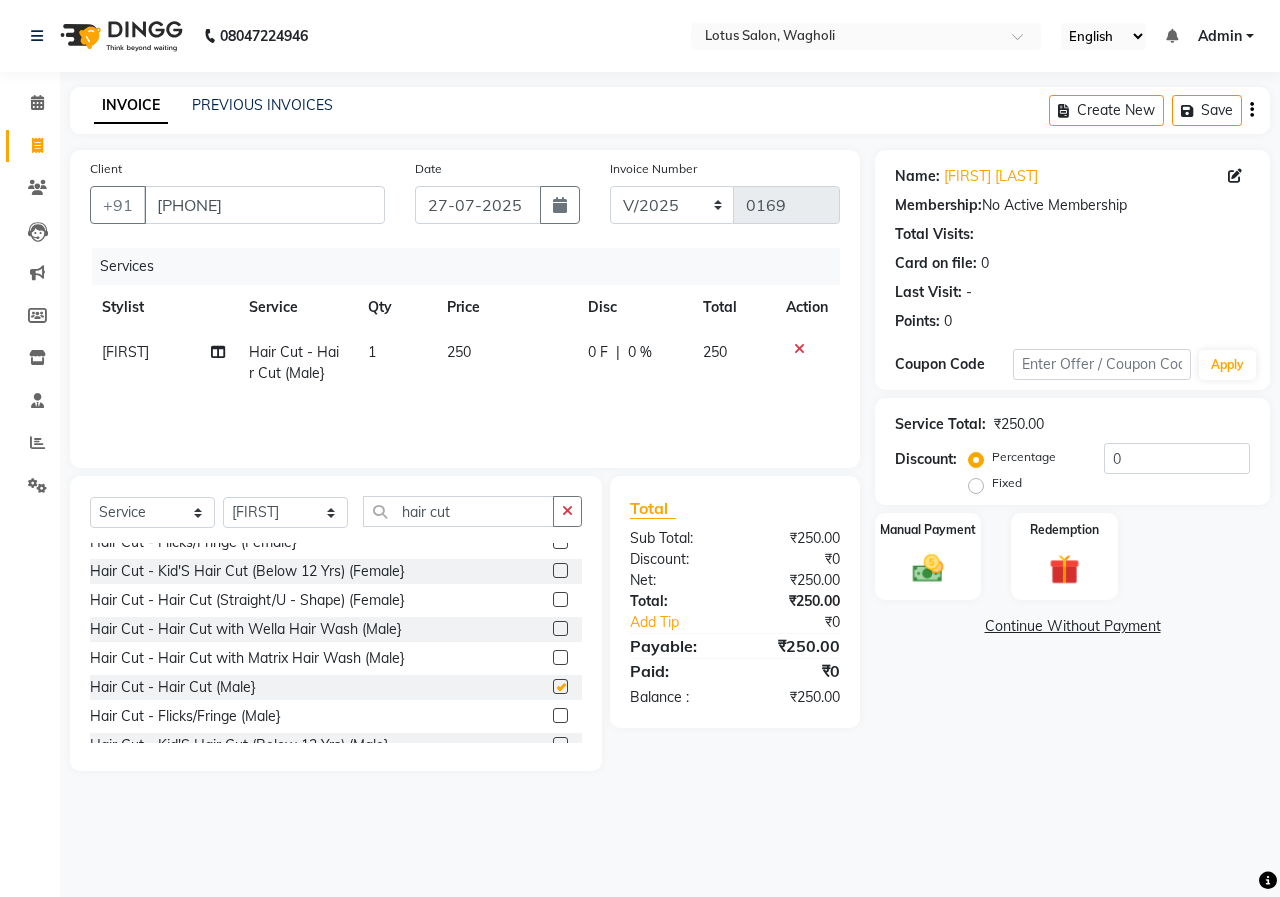 checkbox on "false" 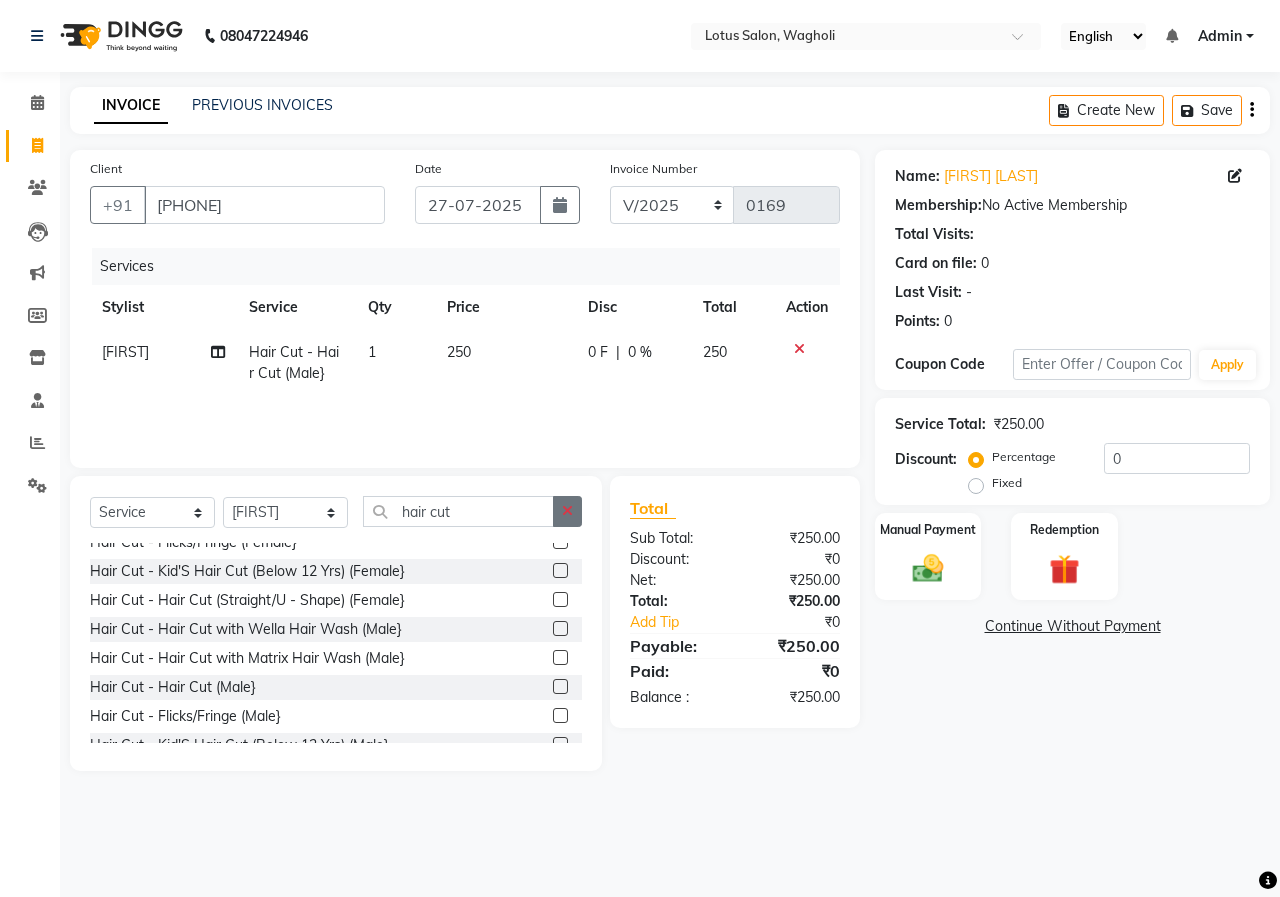 click 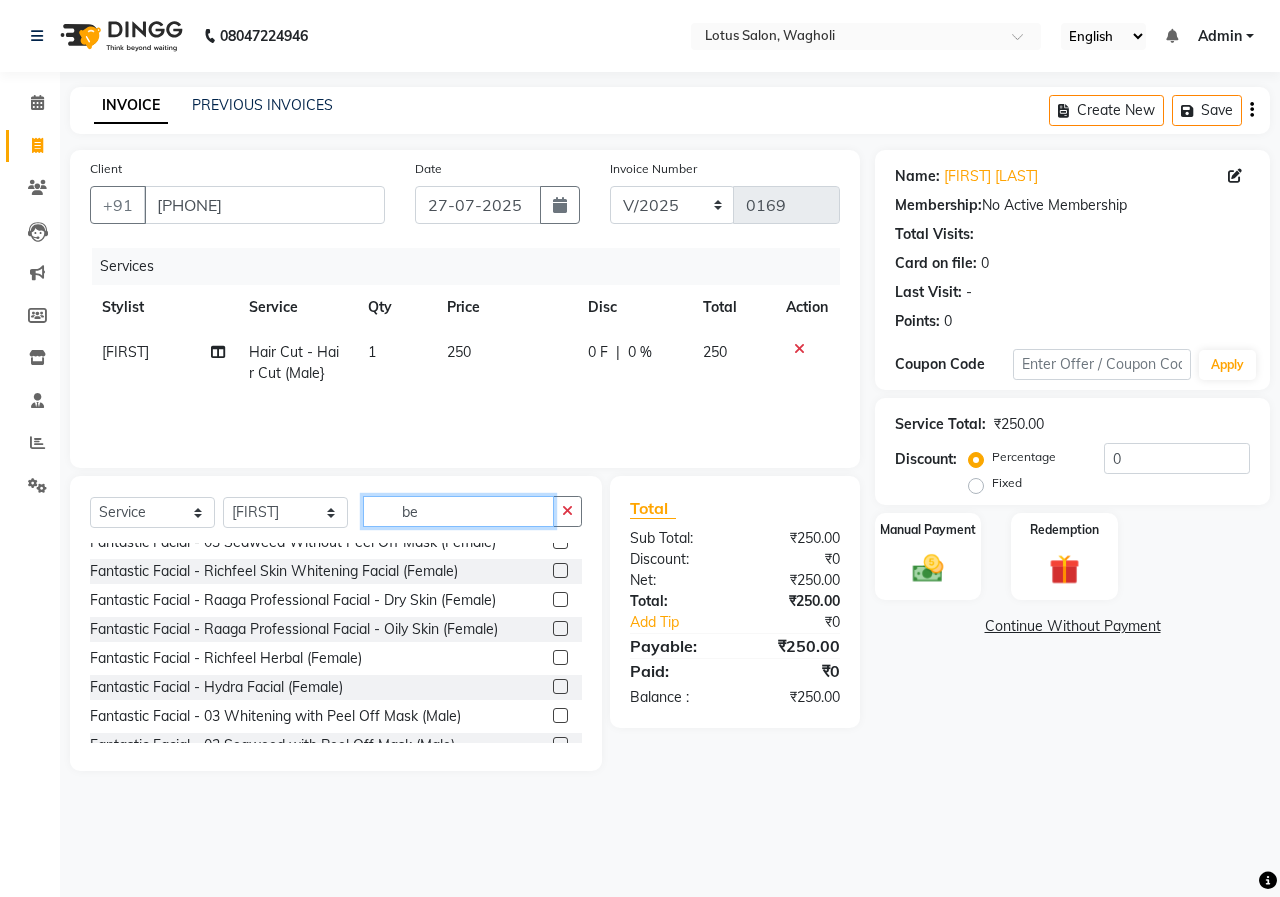 scroll, scrollTop: 0, scrollLeft: 0, axis: both 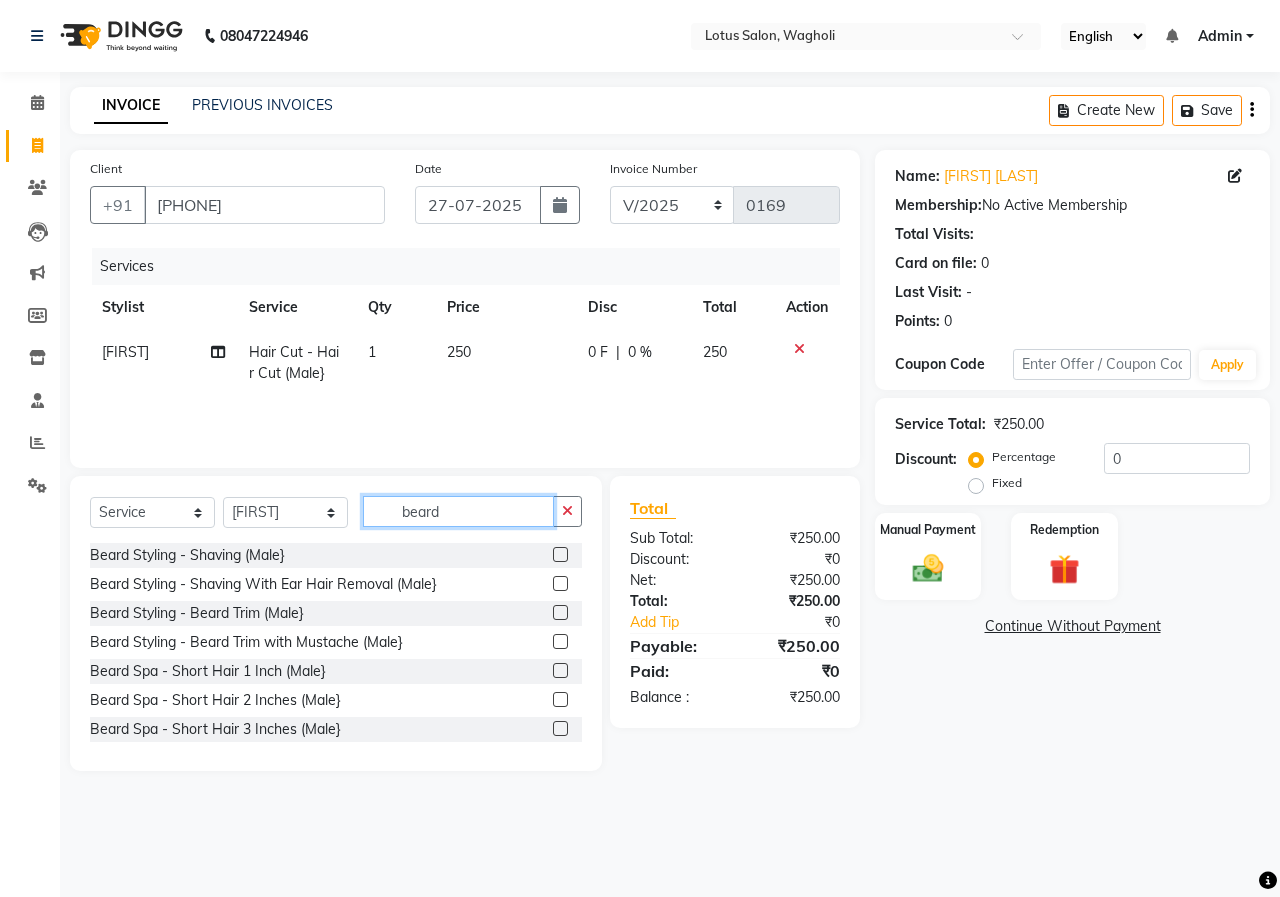 type on "beard" 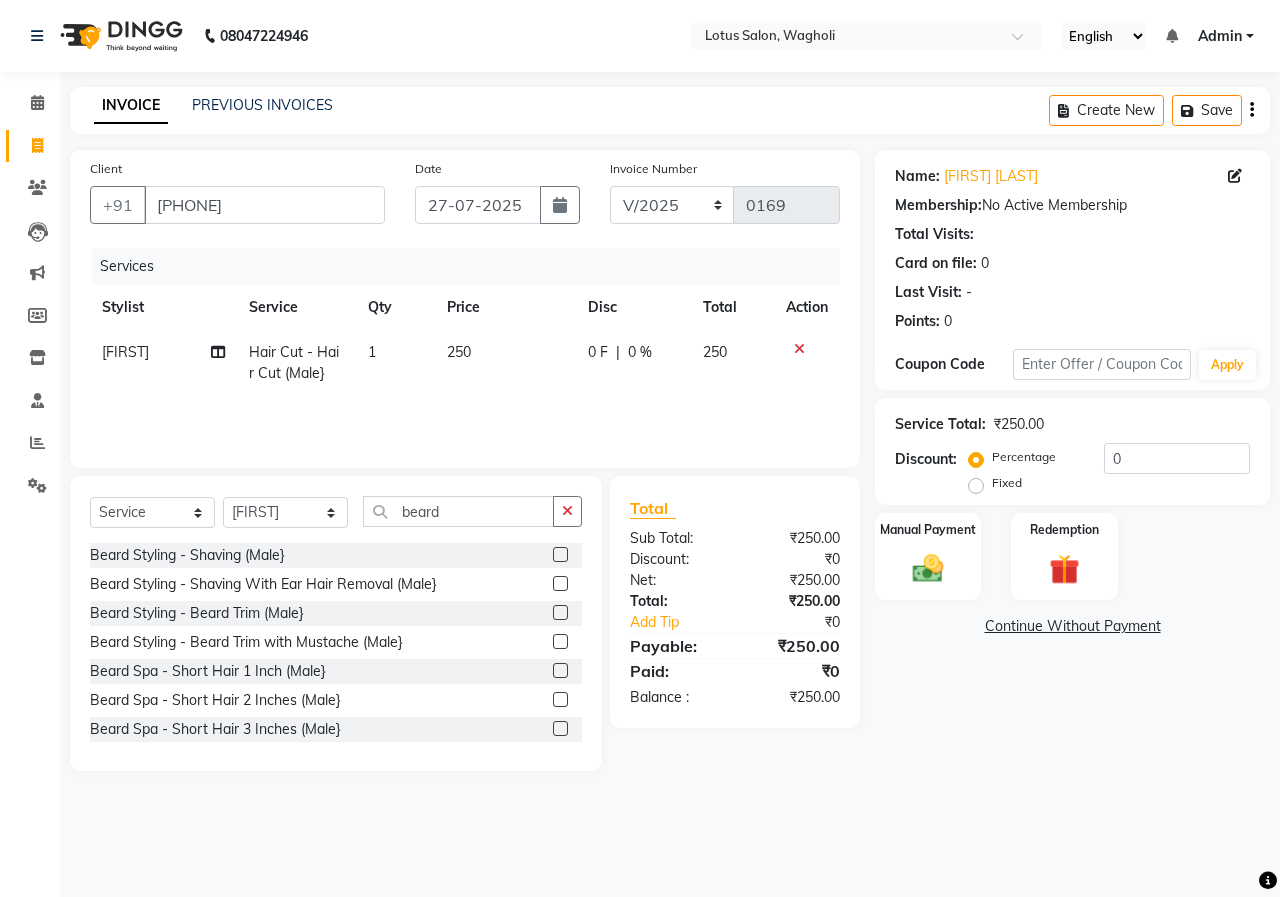 click 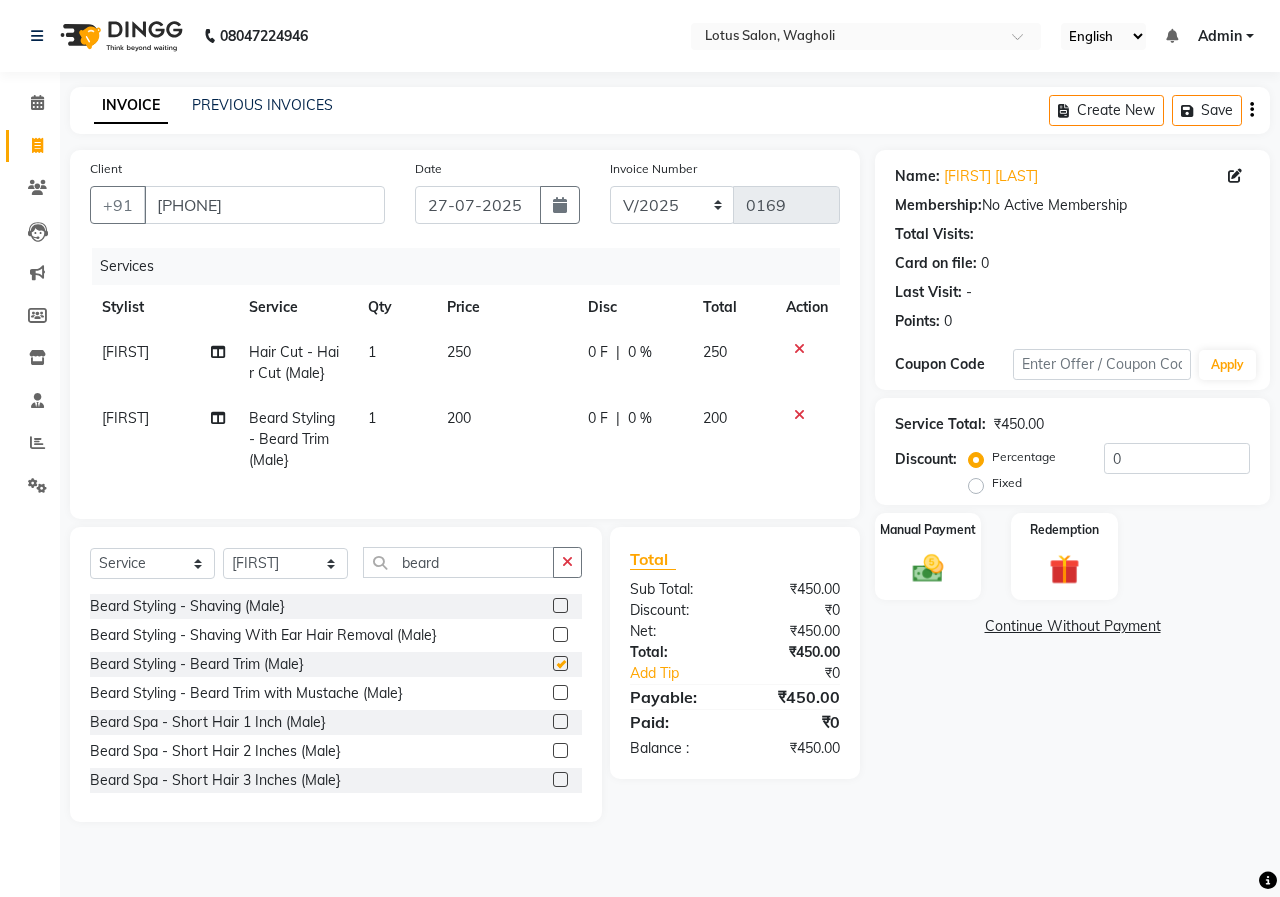 checkbox on "false" 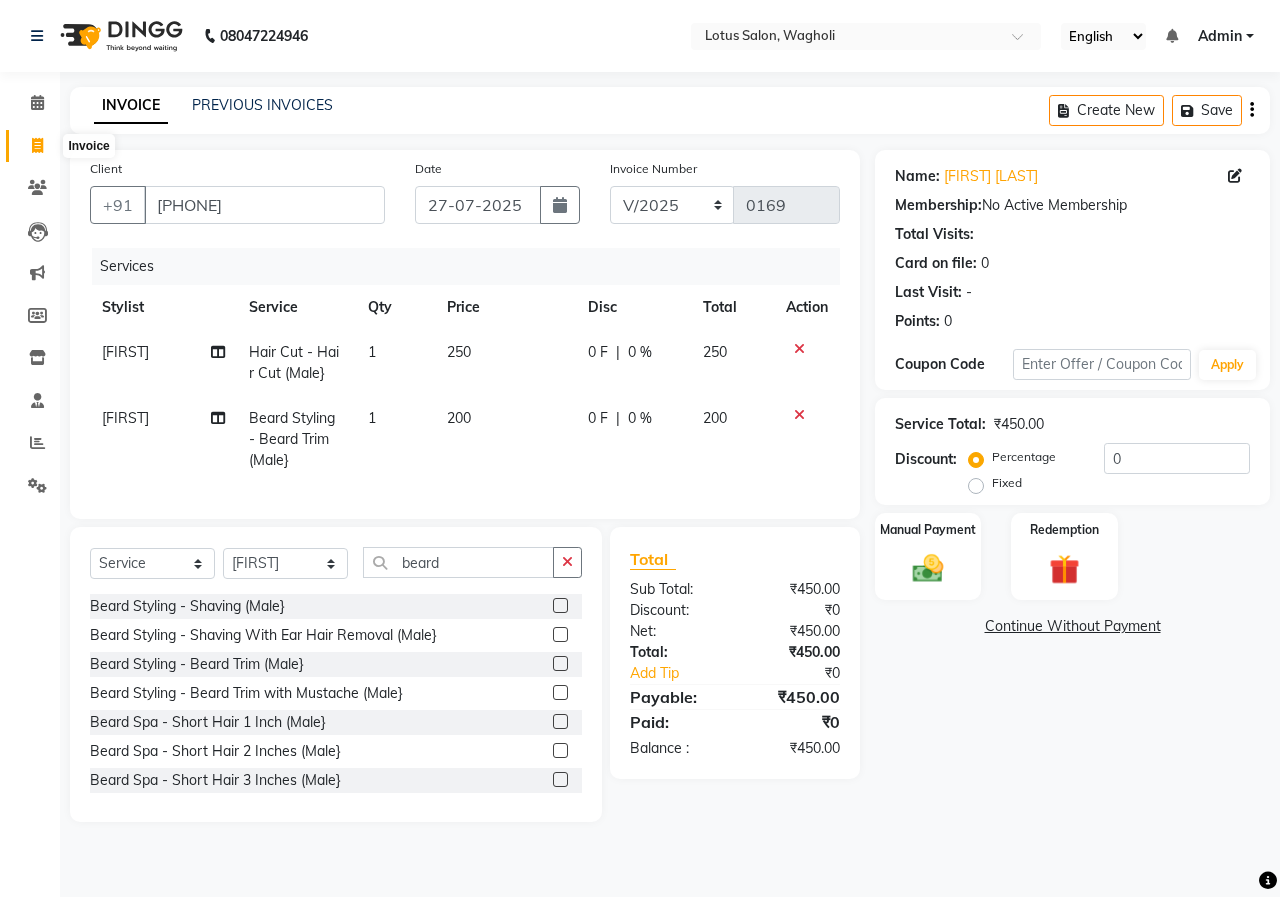 click 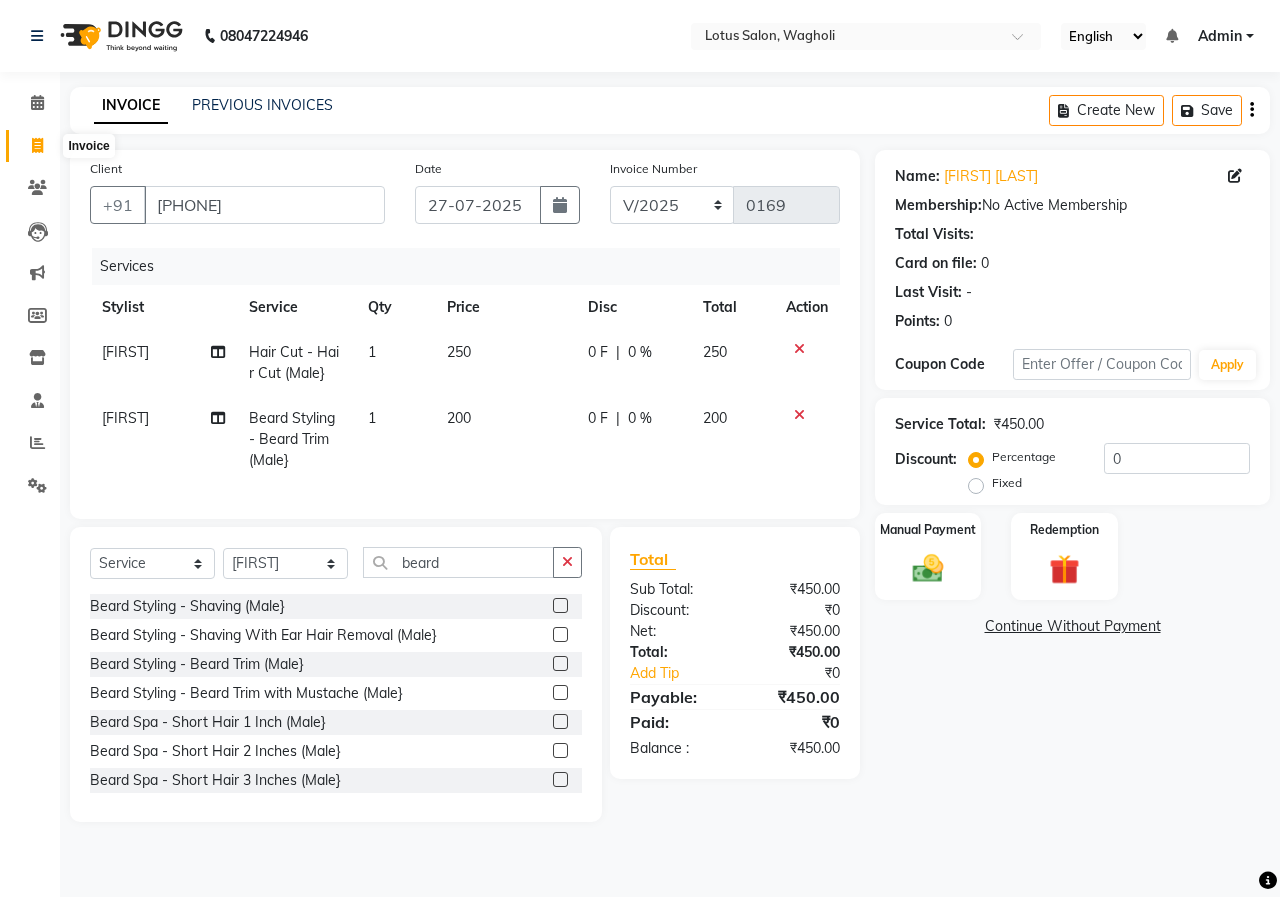 select on "service" 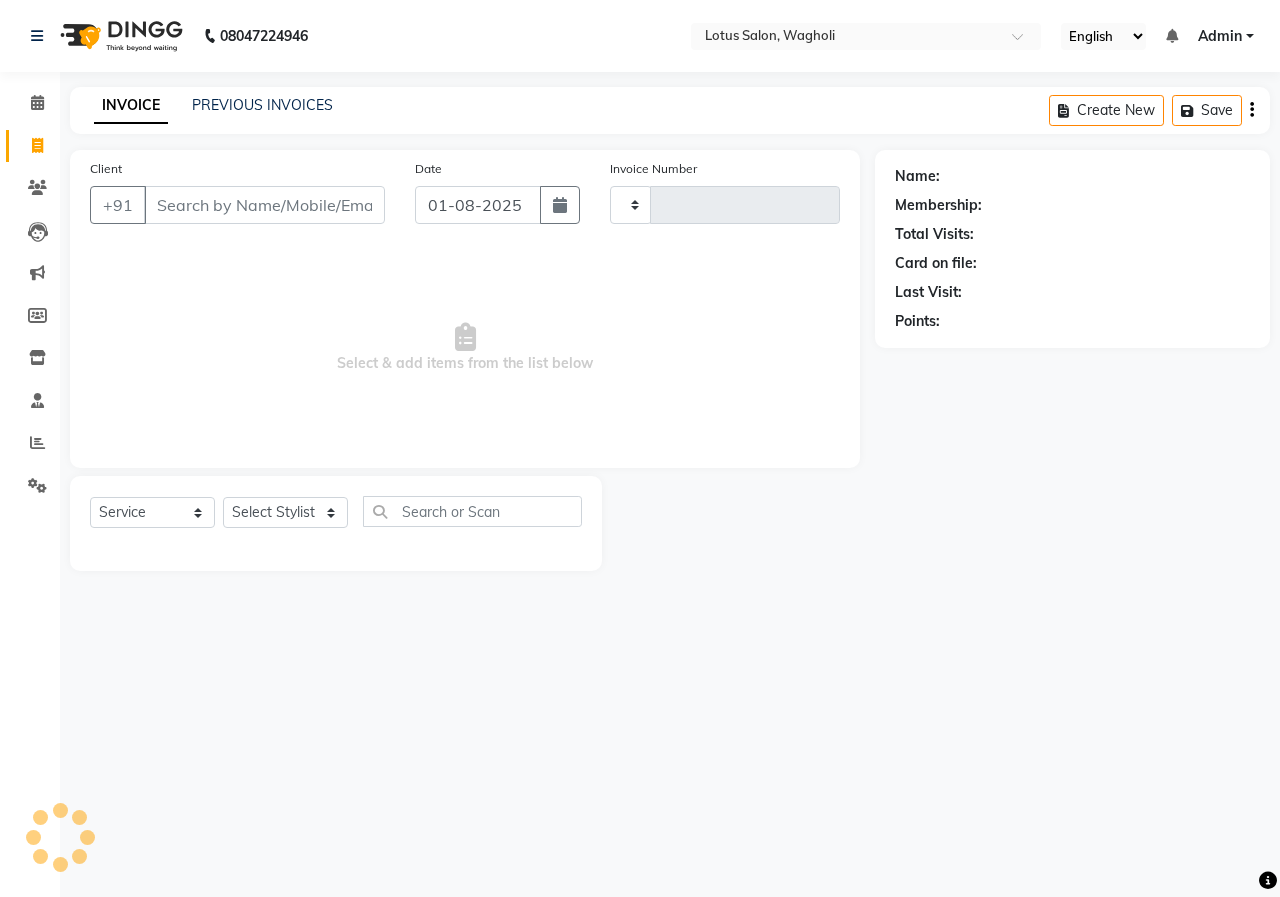 type on "0169" 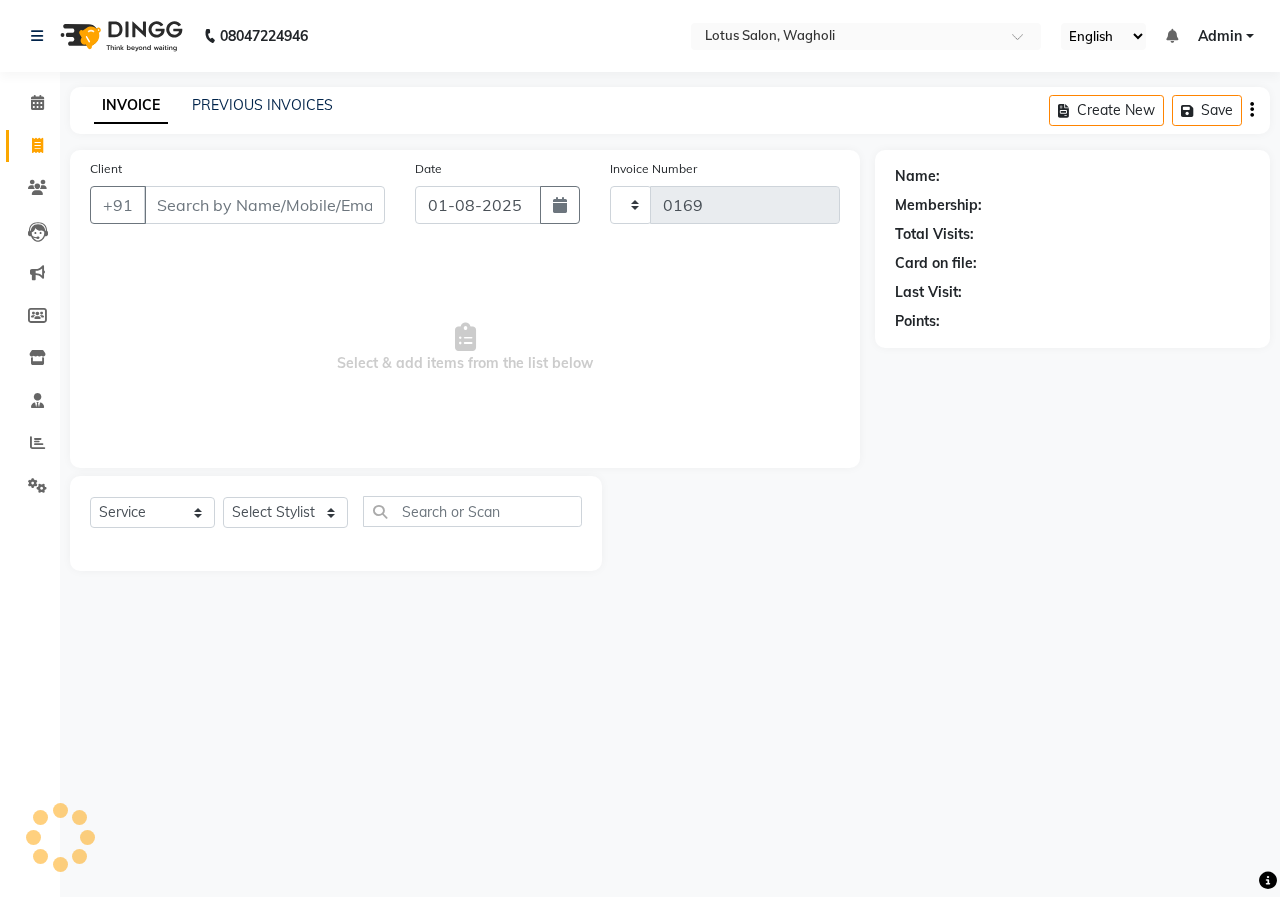 select on "8290" 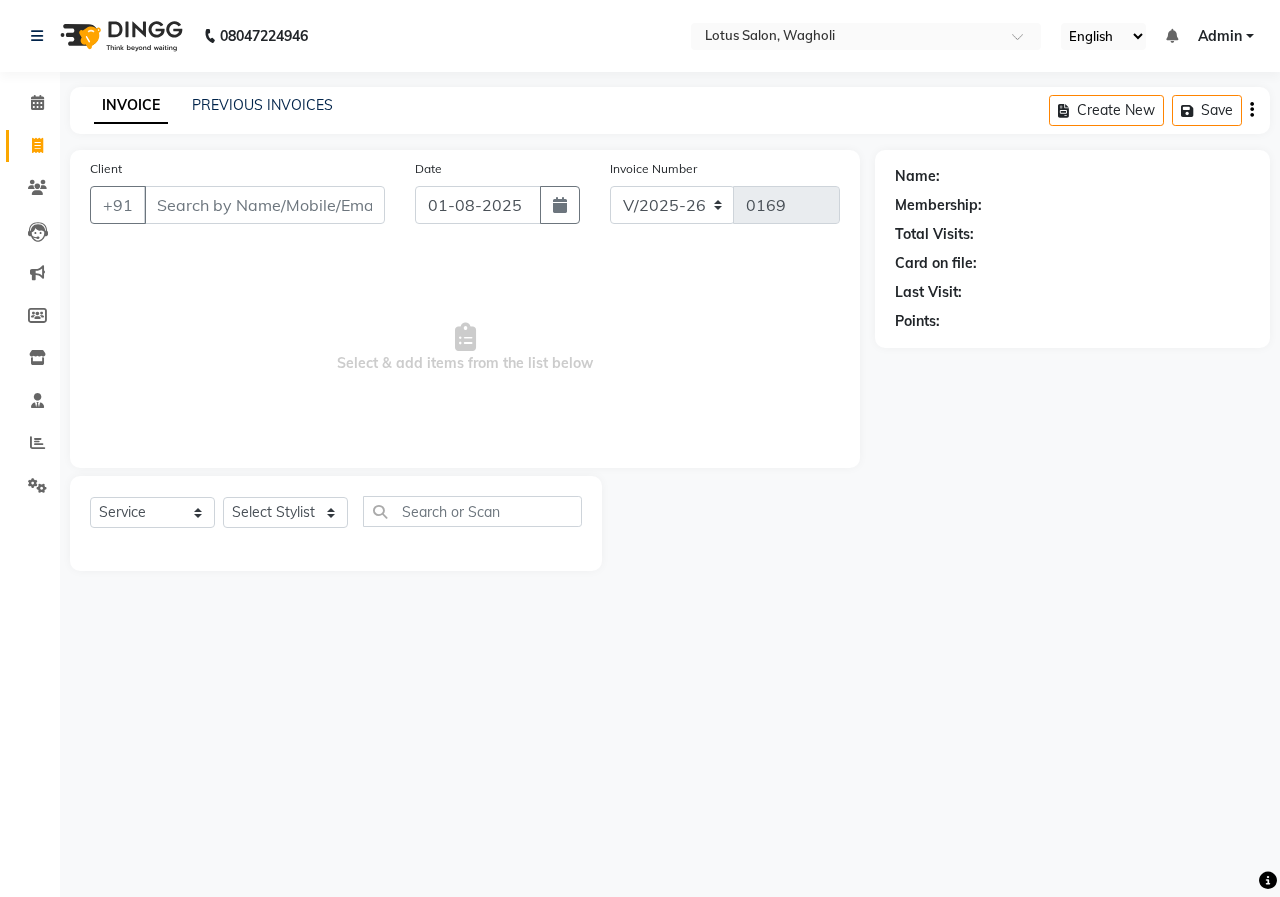 click on "Client" at bounding box center [264, 205] 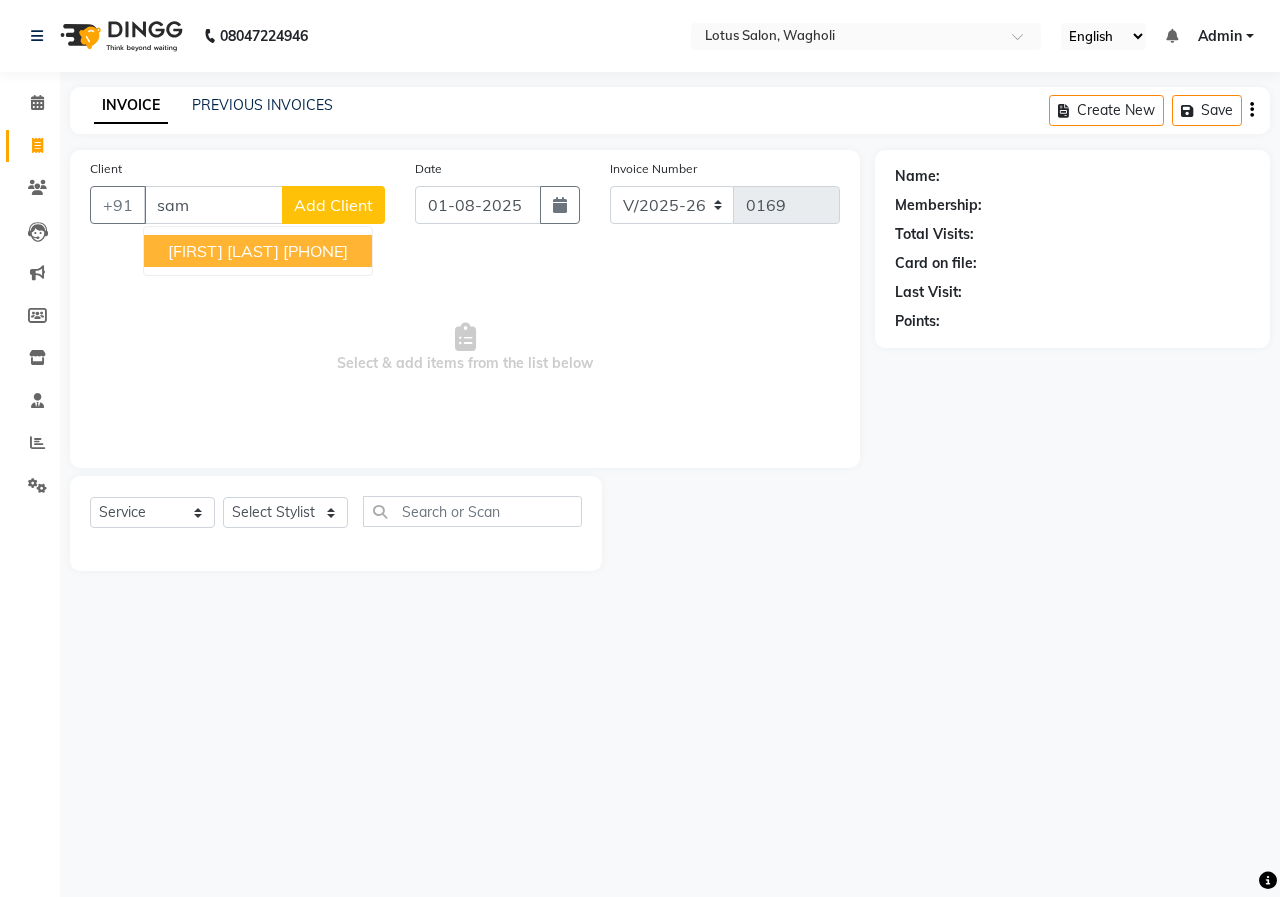 click on "Sameer Pable" at bounding box center [223, 251] 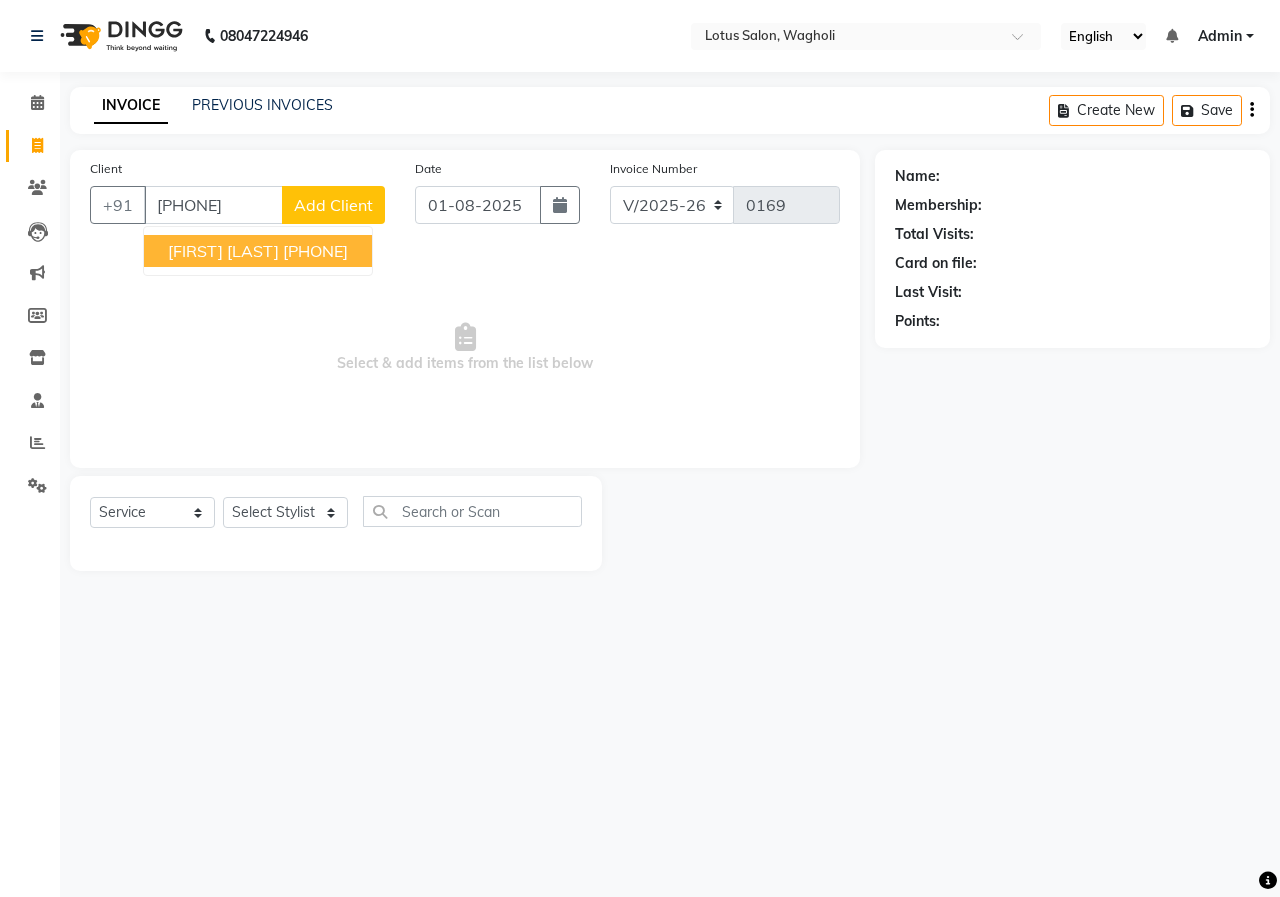 type on "[PHONE]" 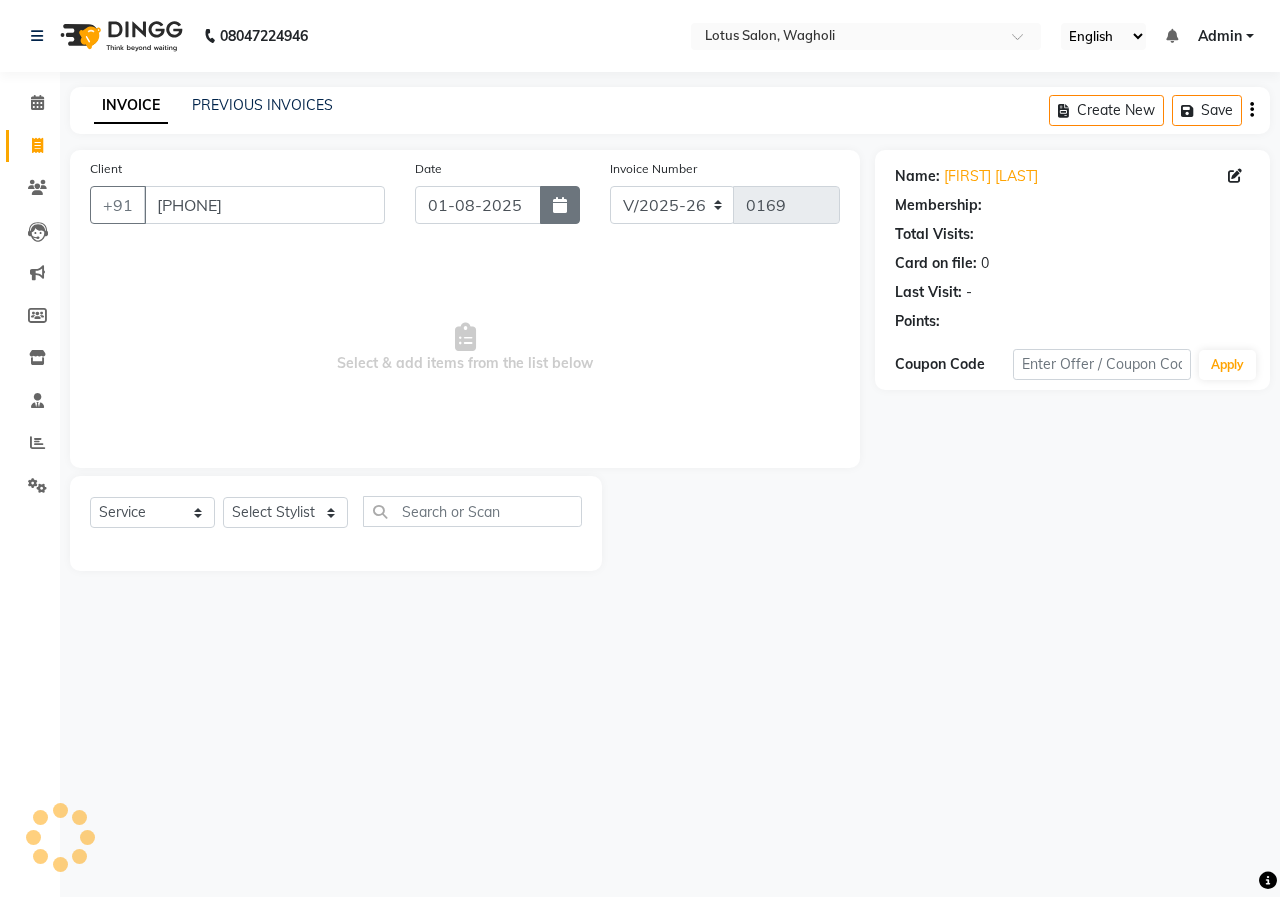 click 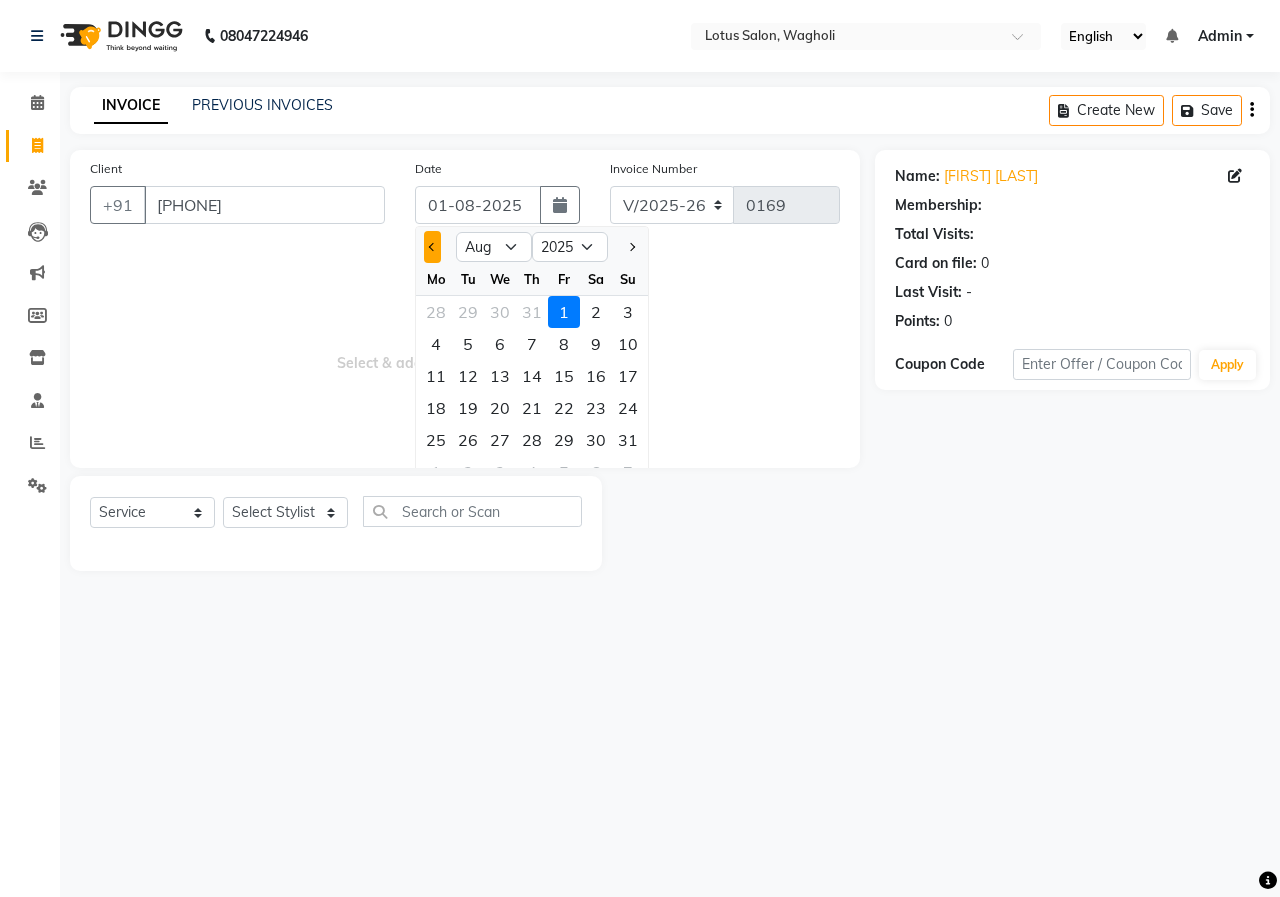 click 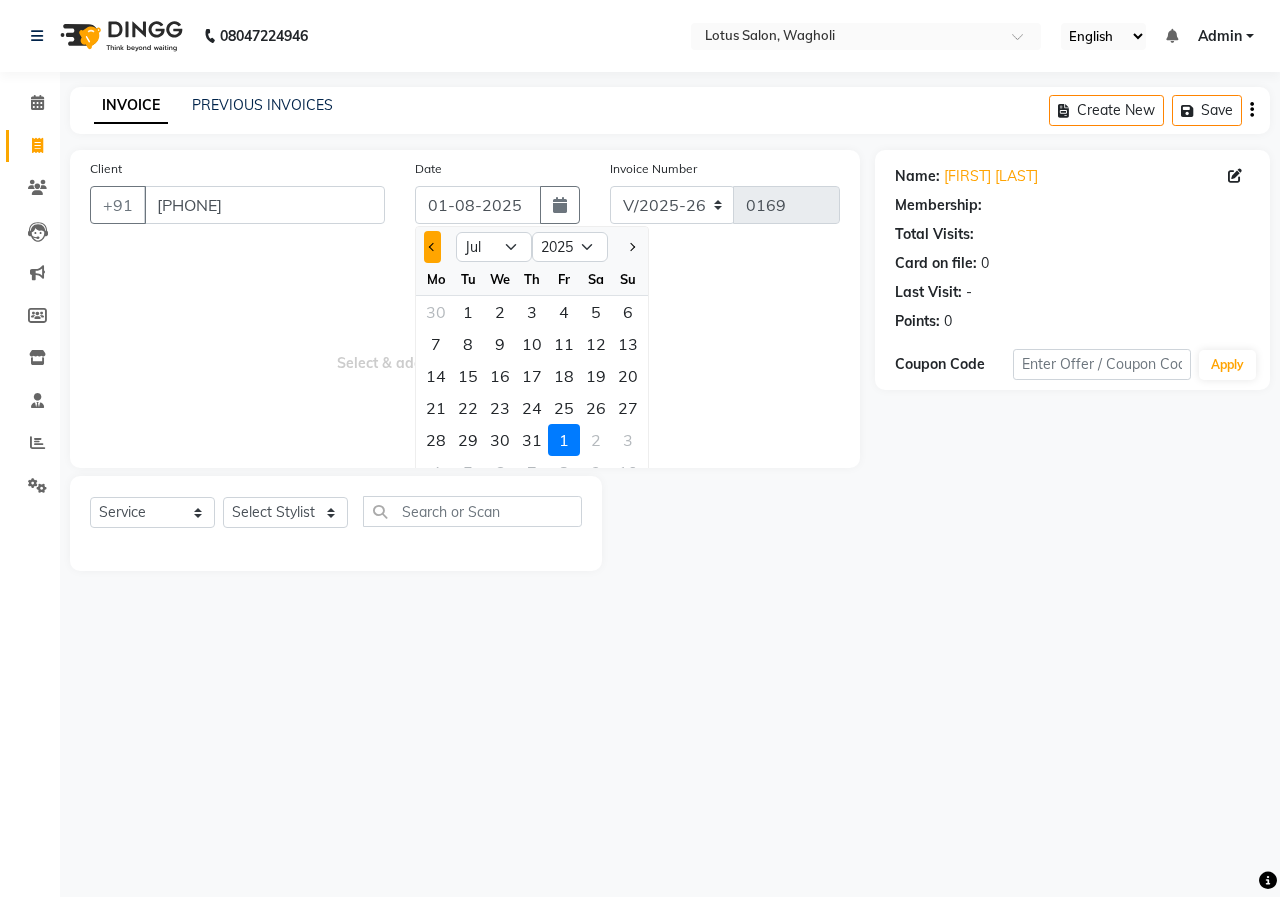 click 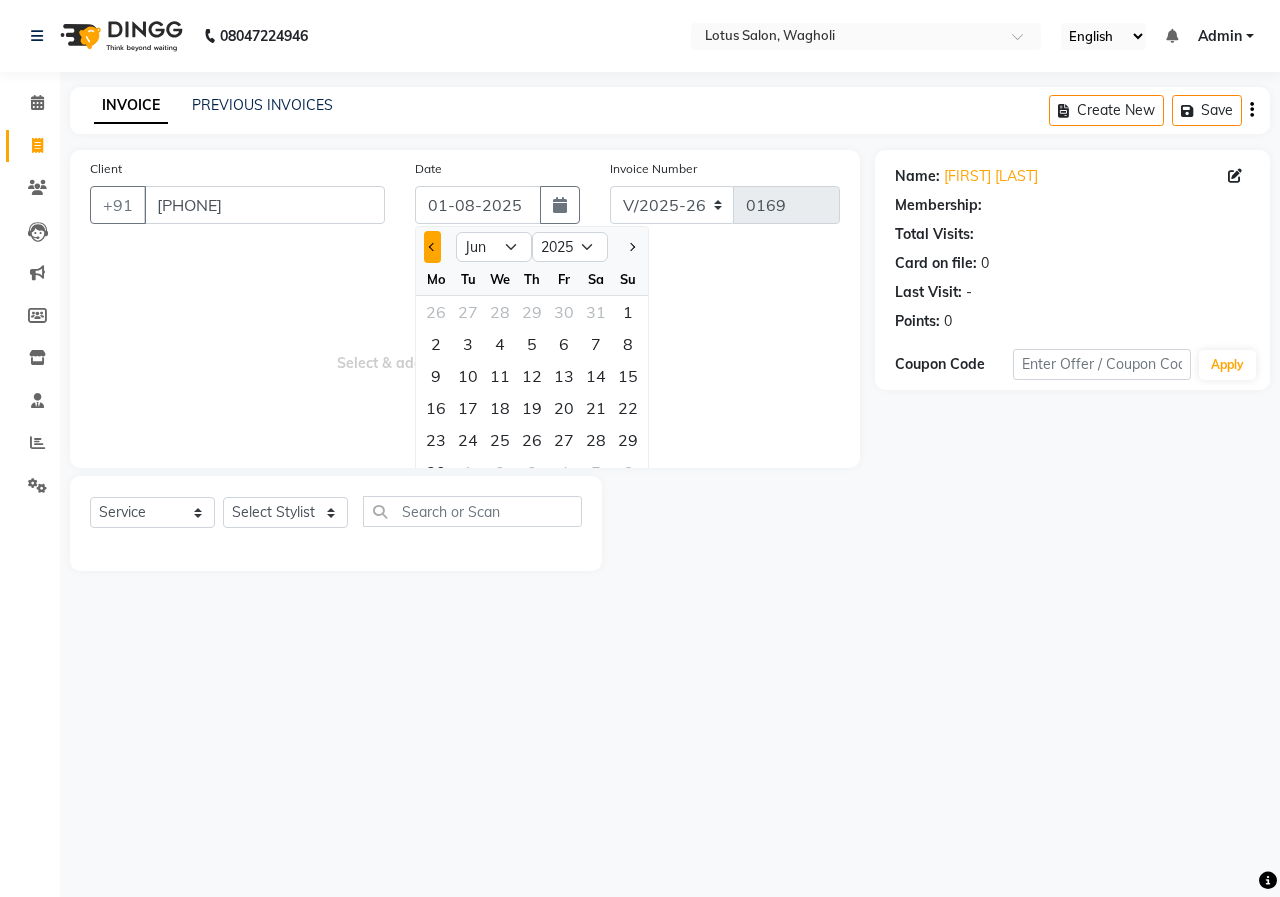 click 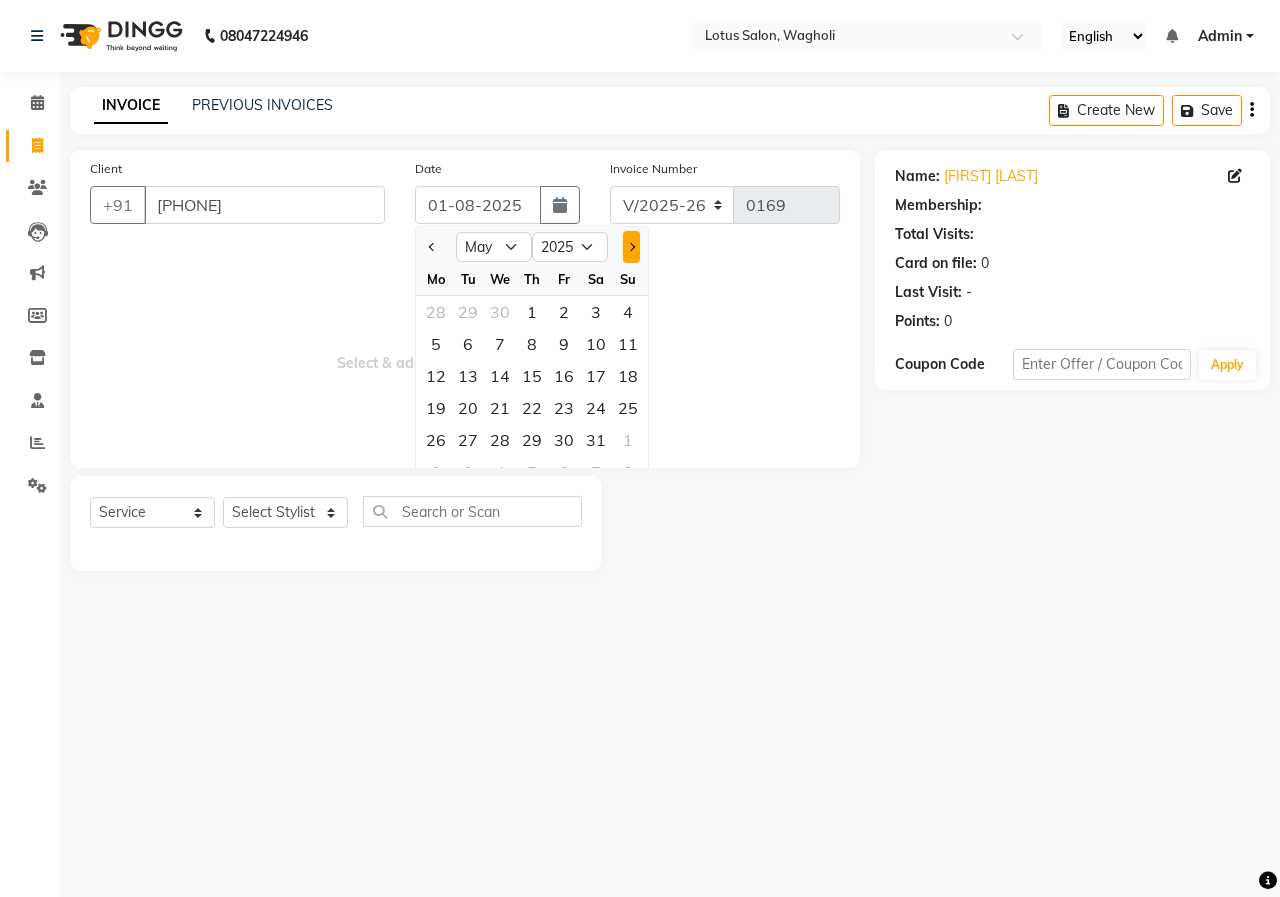 click 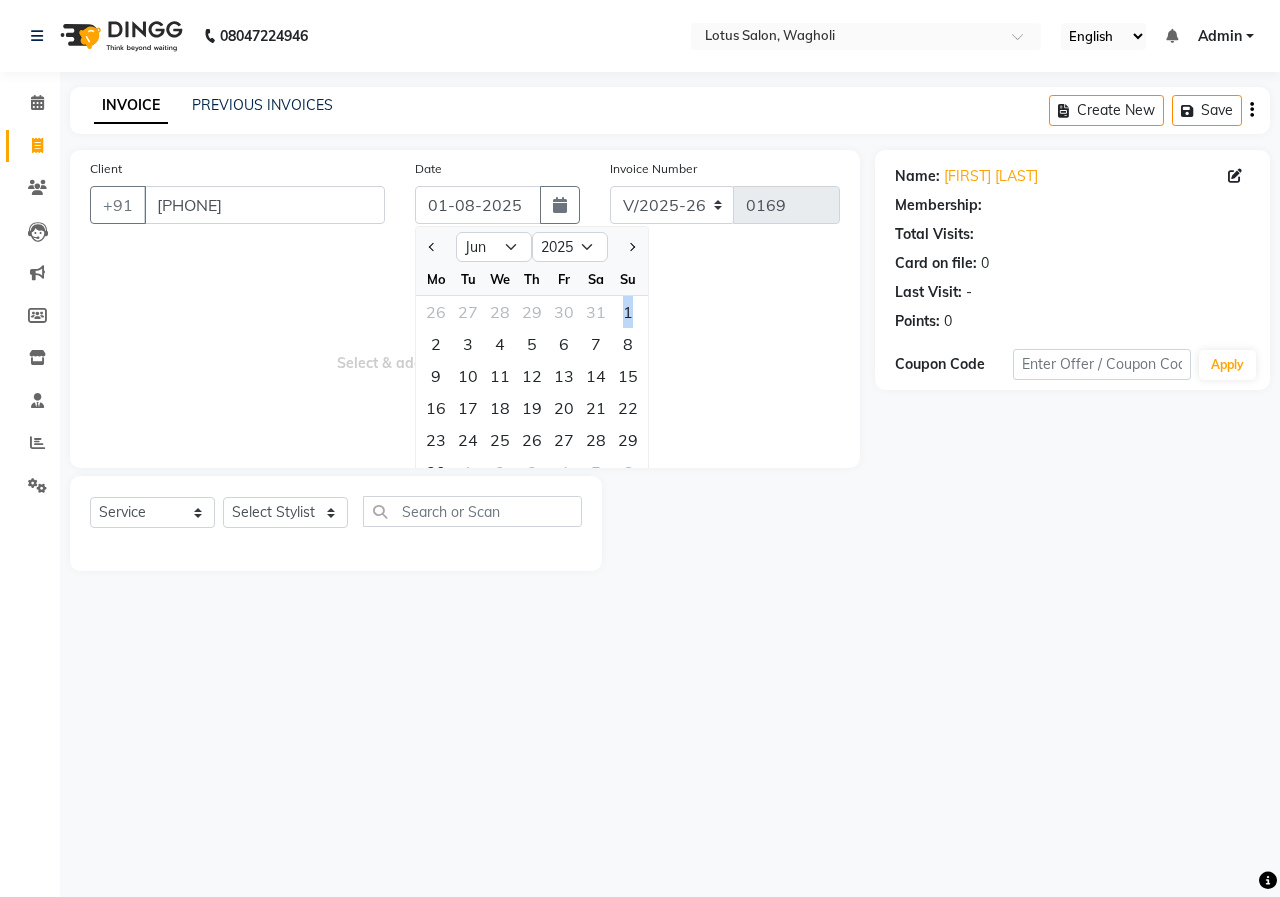 click on "1" 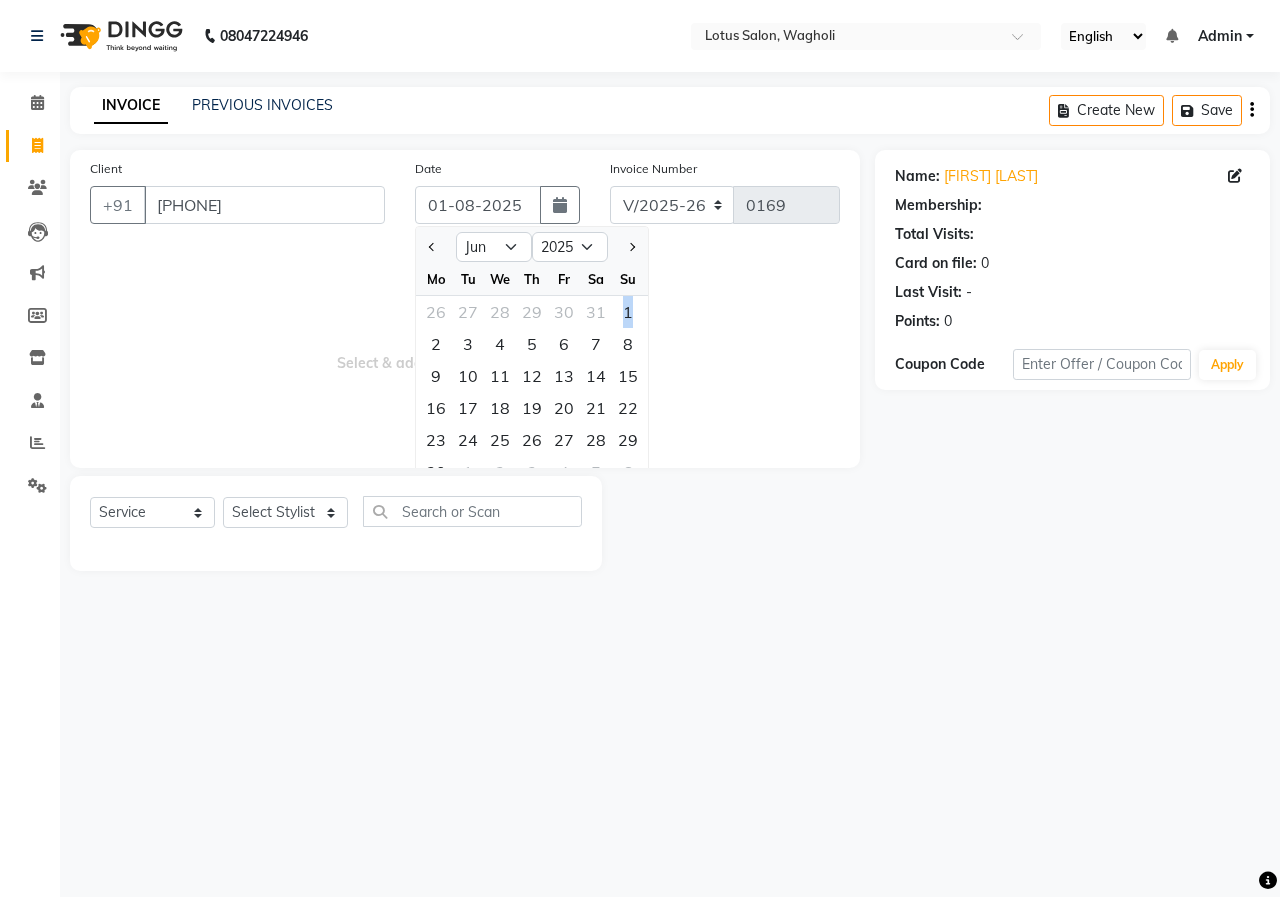 type on "01-06-2025" 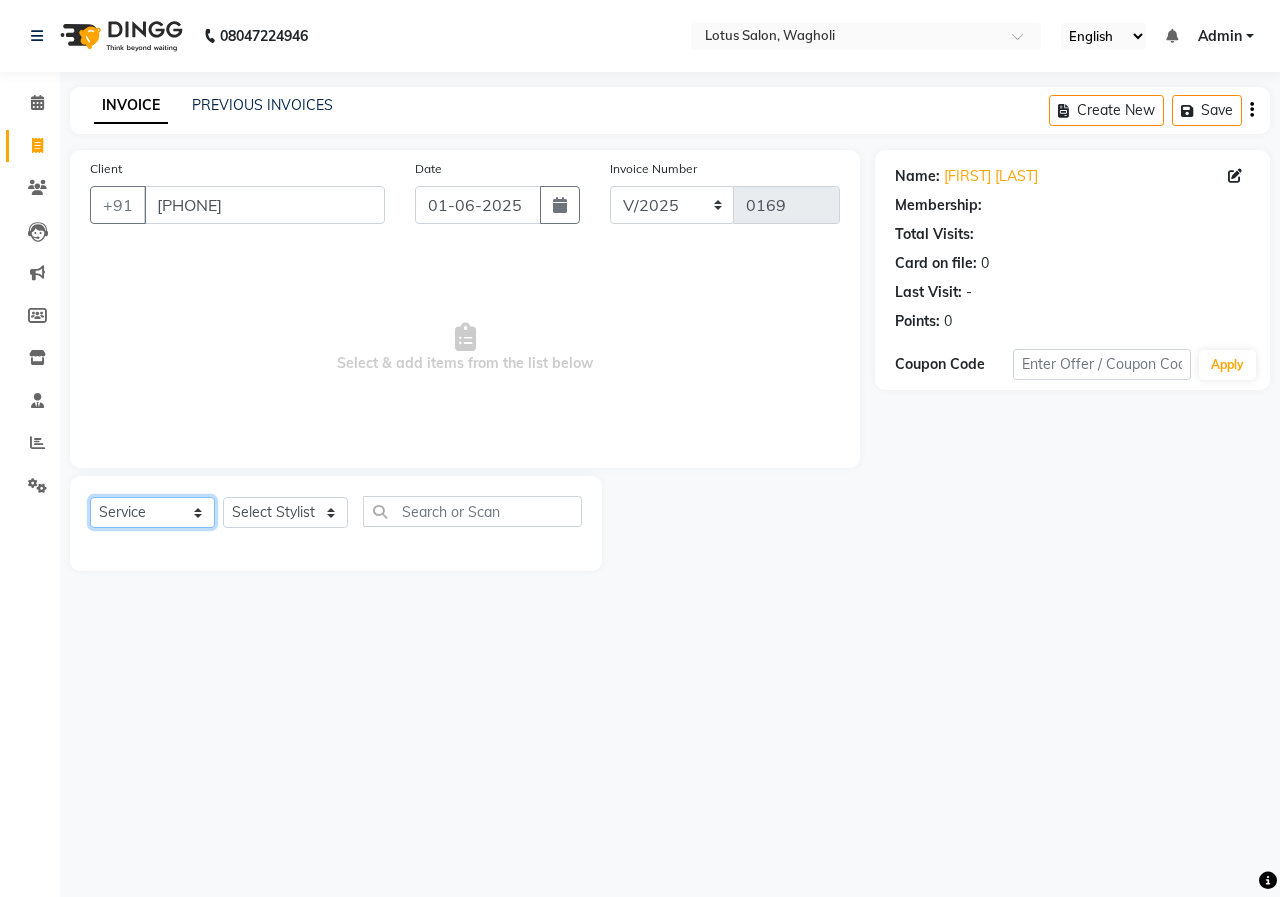 click on "Select  Service  Product  Membership  Package Voucher Prepaid Gift Card" 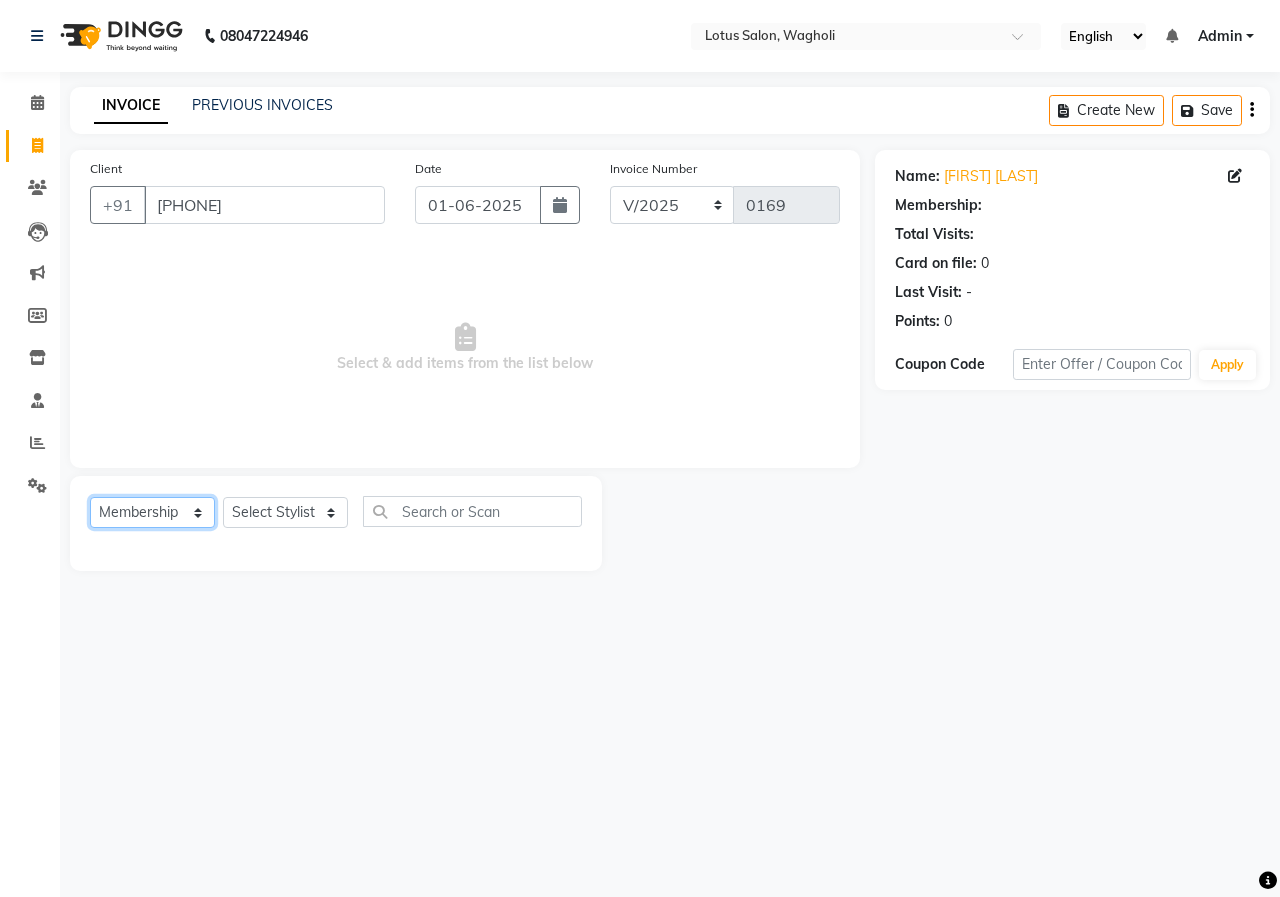 click on "Select  Service  Product  Membership  Package Voucher Prepaid Gift Card" 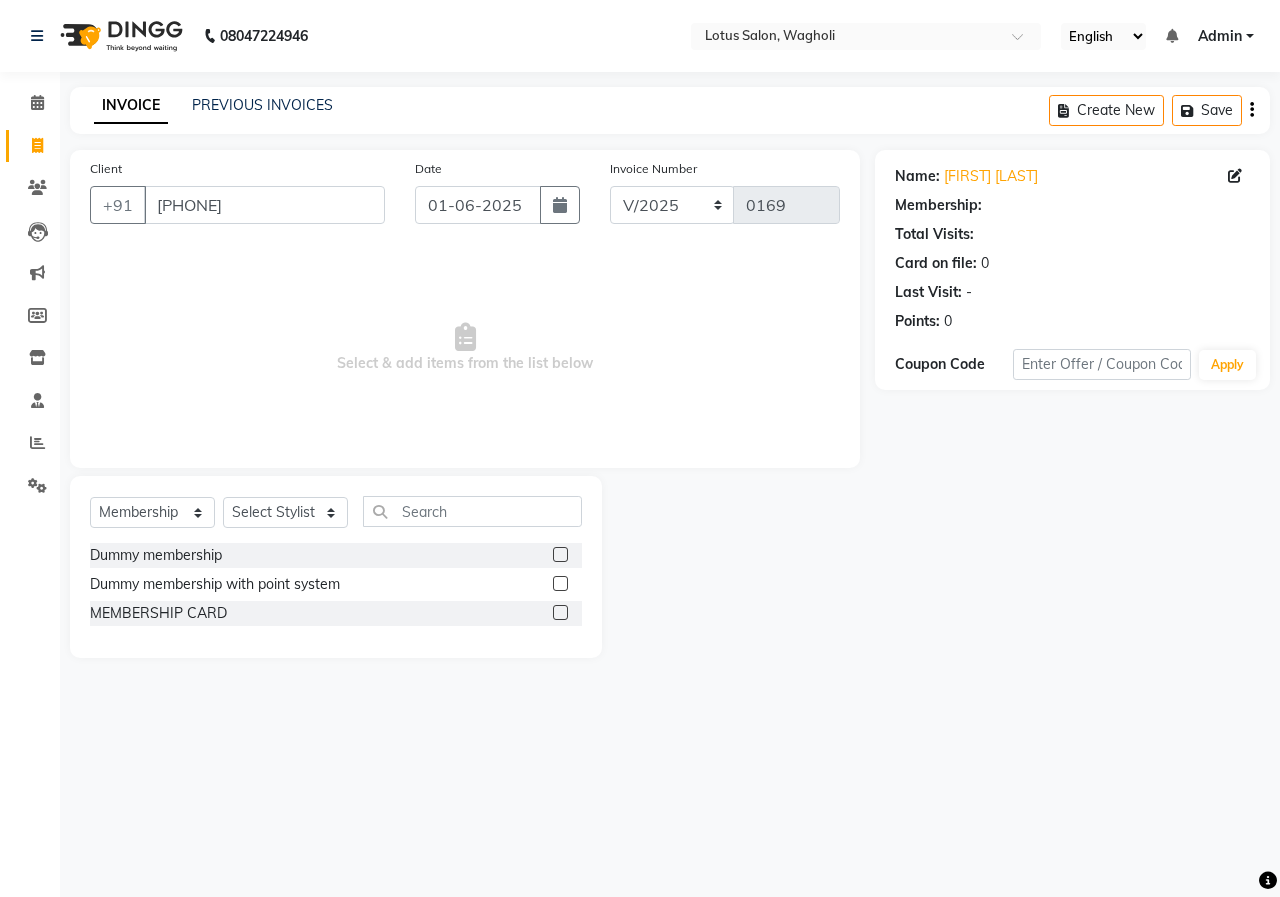 click 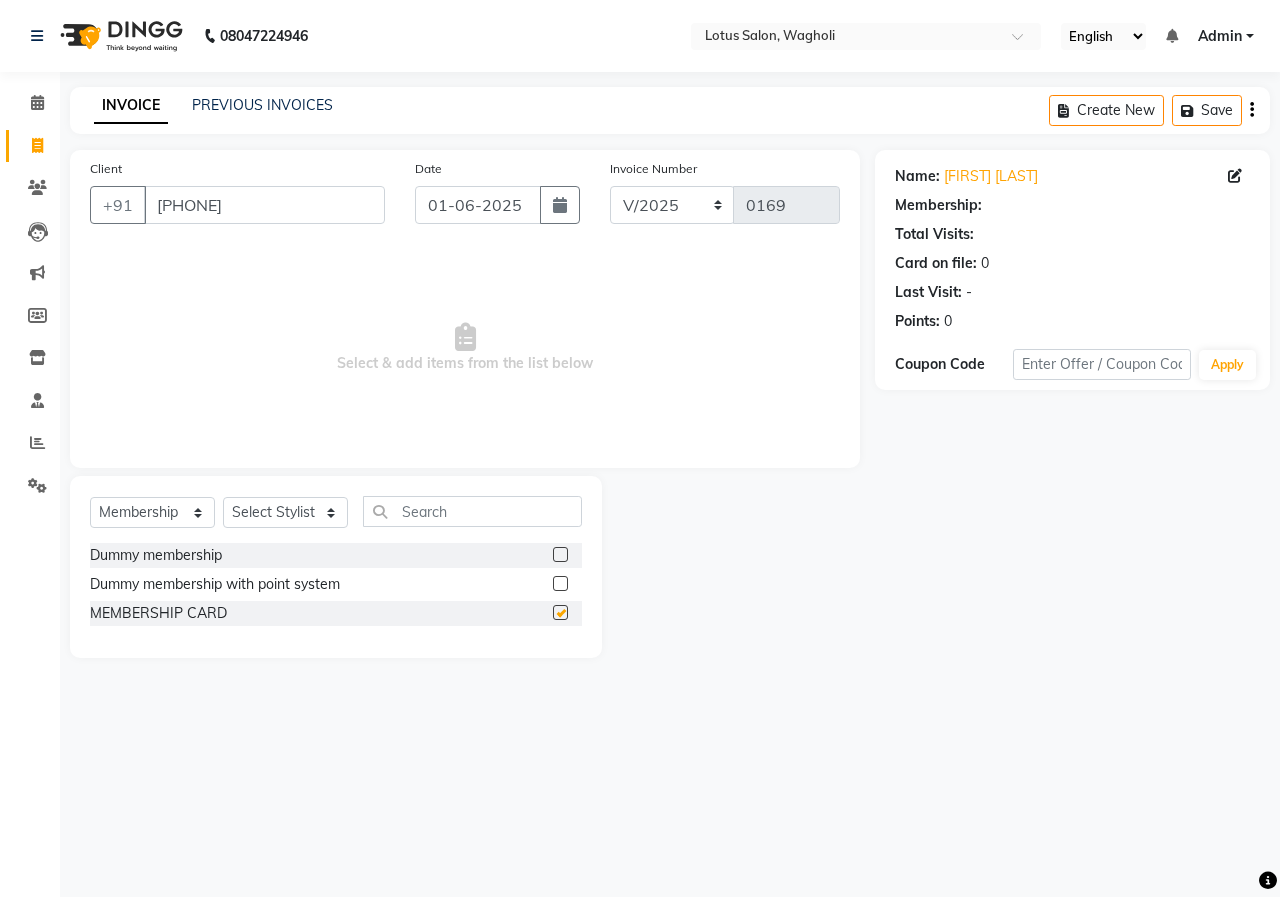 checkbox on "false" 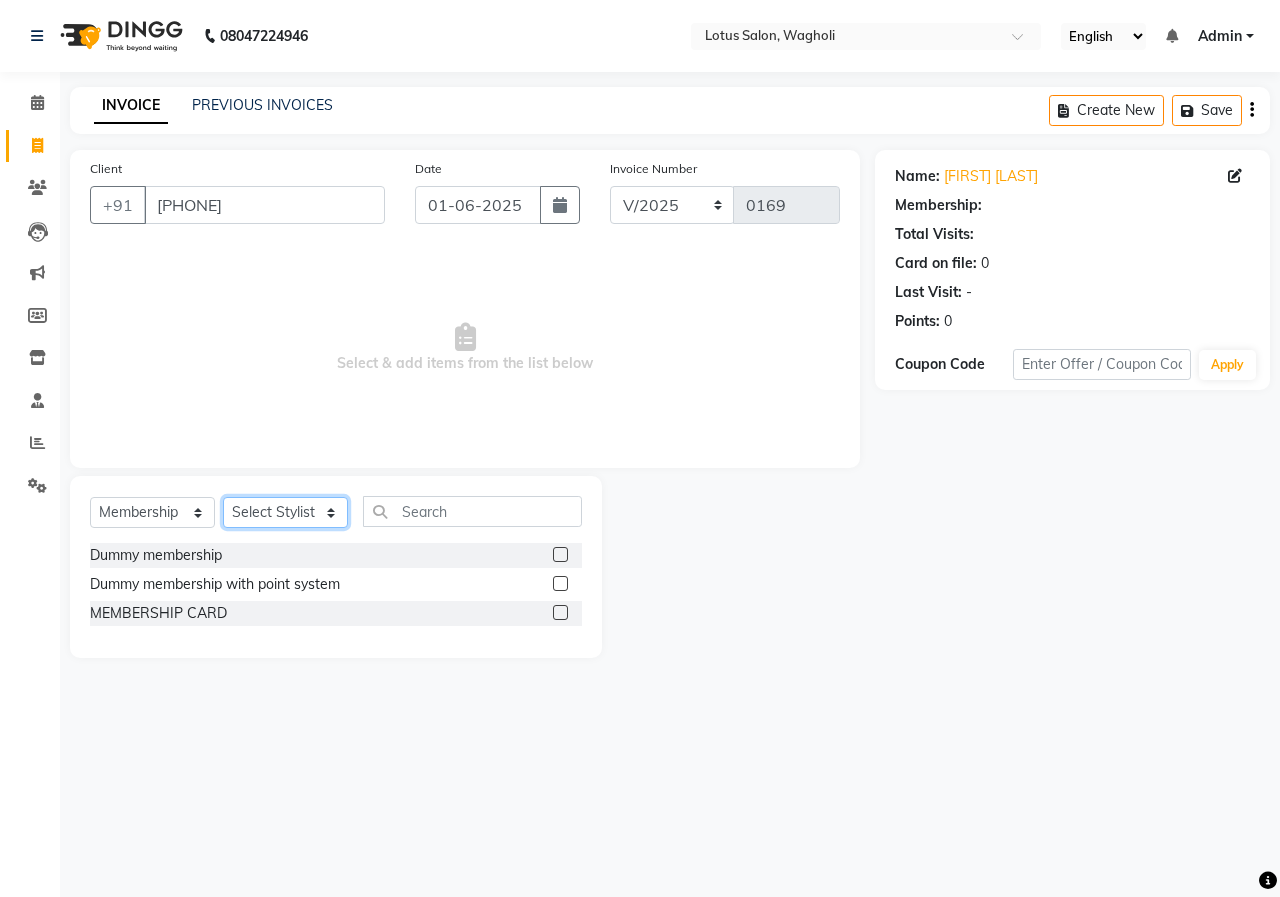 click on "Select Stylist [FIRST_NAME] [FIRST_NAME] [FIRST_NAME] [FIRST_NAME] [FIRST_NAME]" 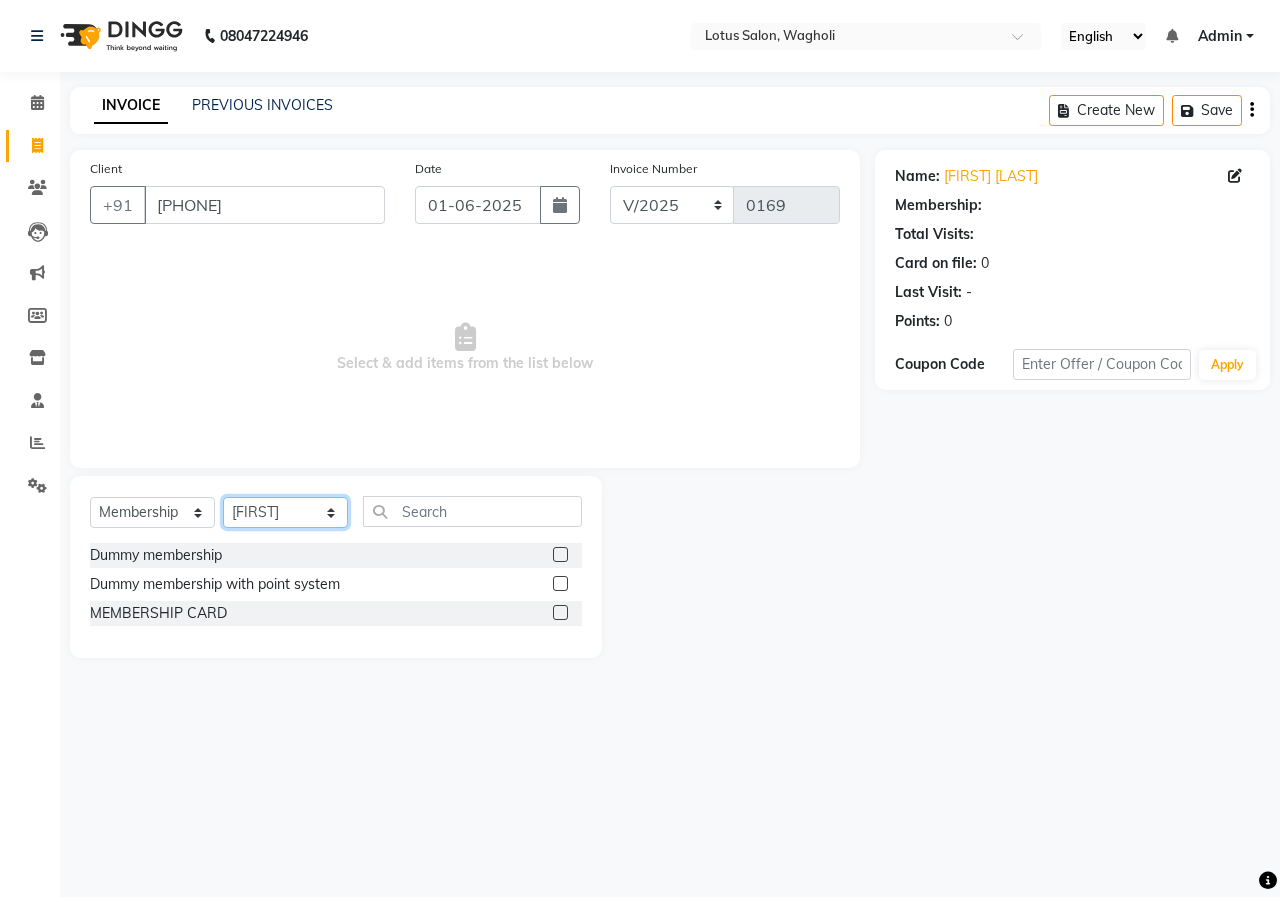 click on "Select Stylist [FIRST_NAME] [FIRST_NAME] [FIRST_NAME] [FIRST_NAME] [FIRST_NAME]" 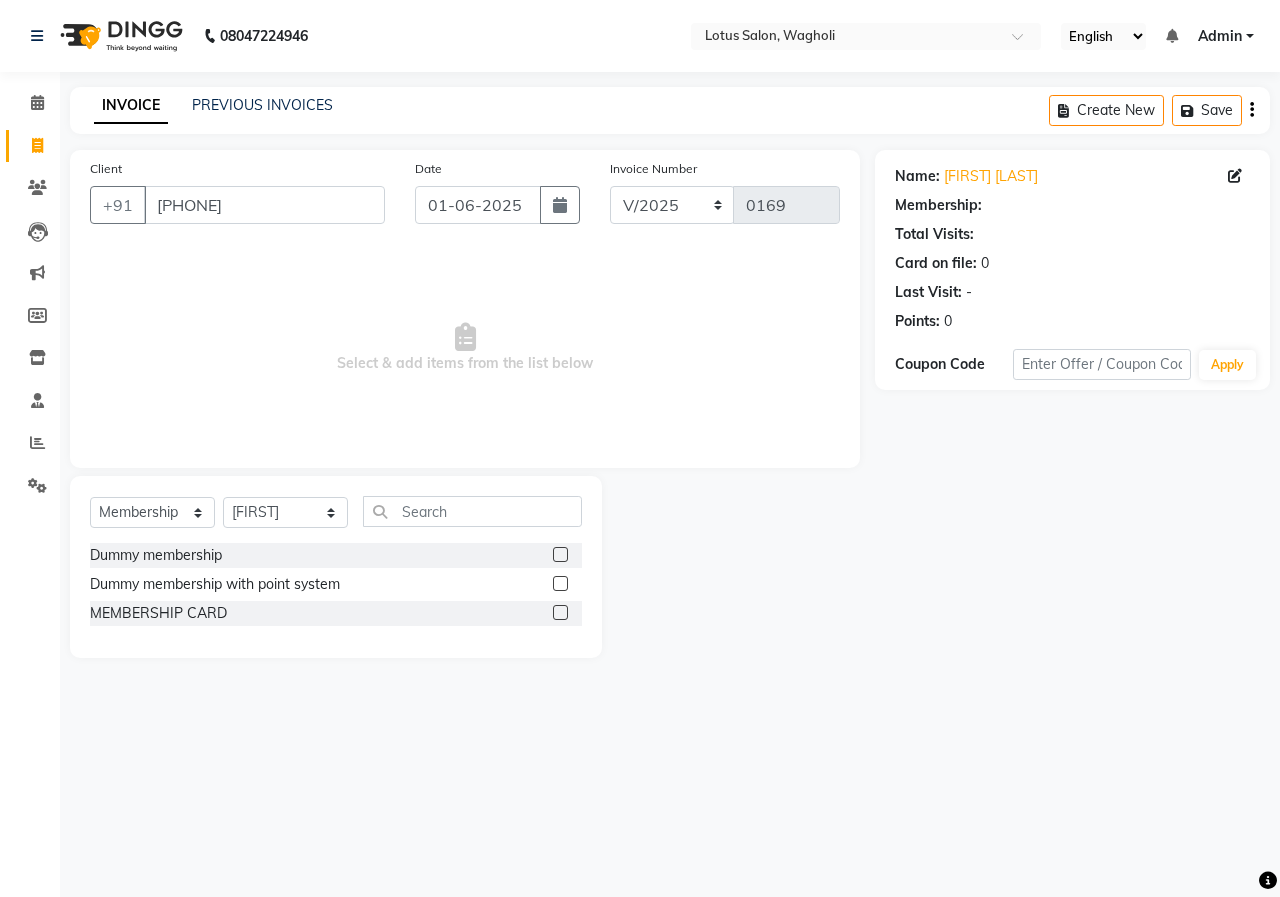 click 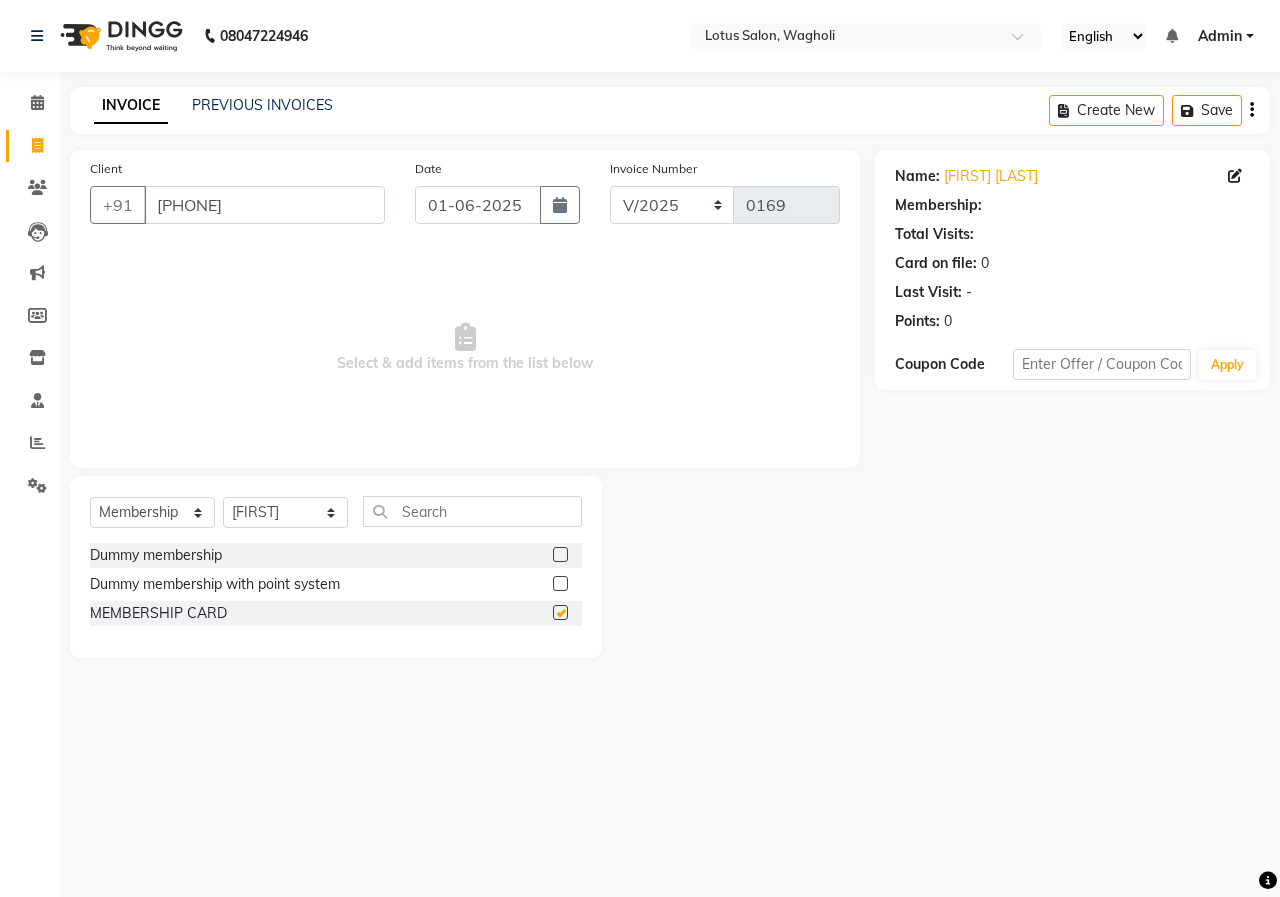 select on "select" 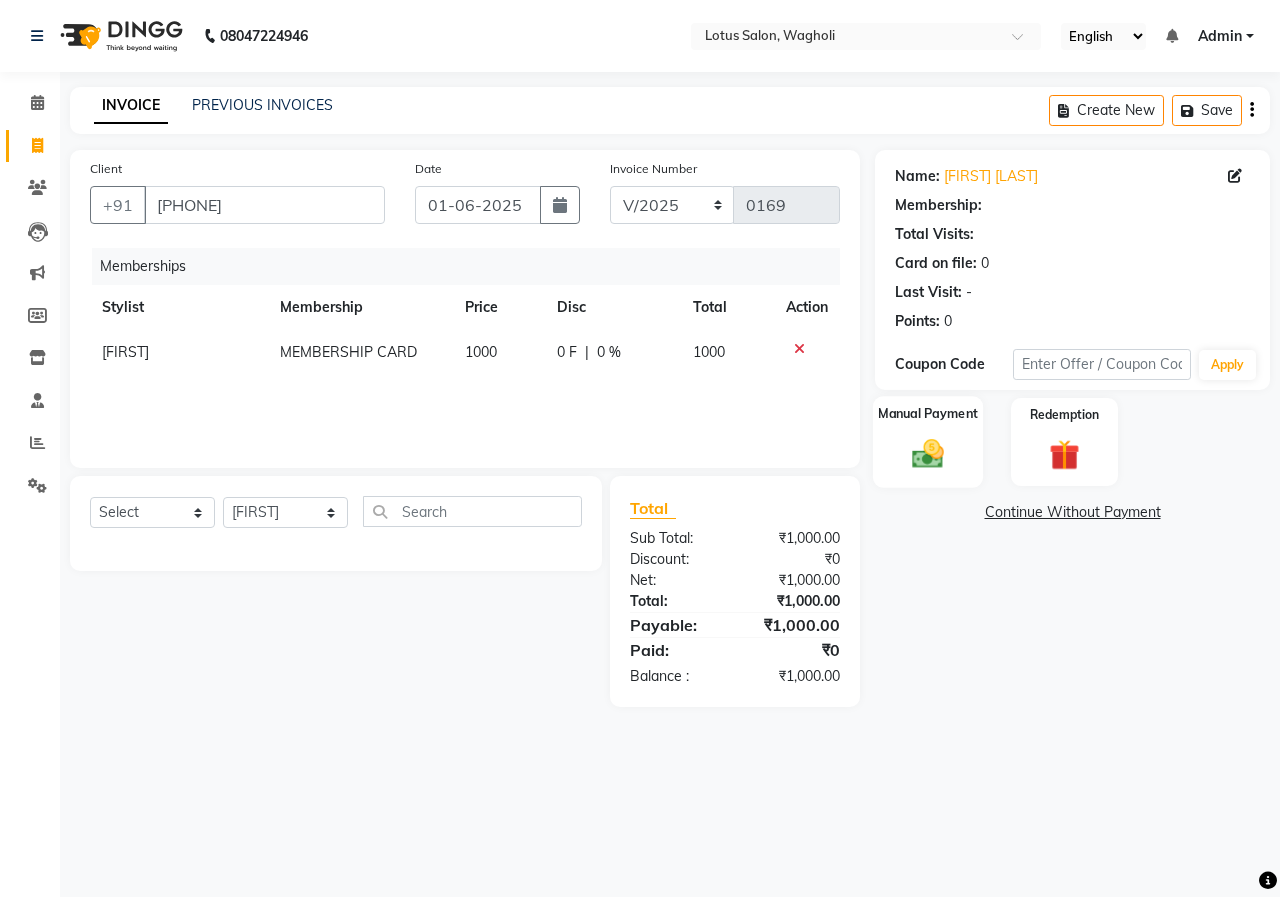 click 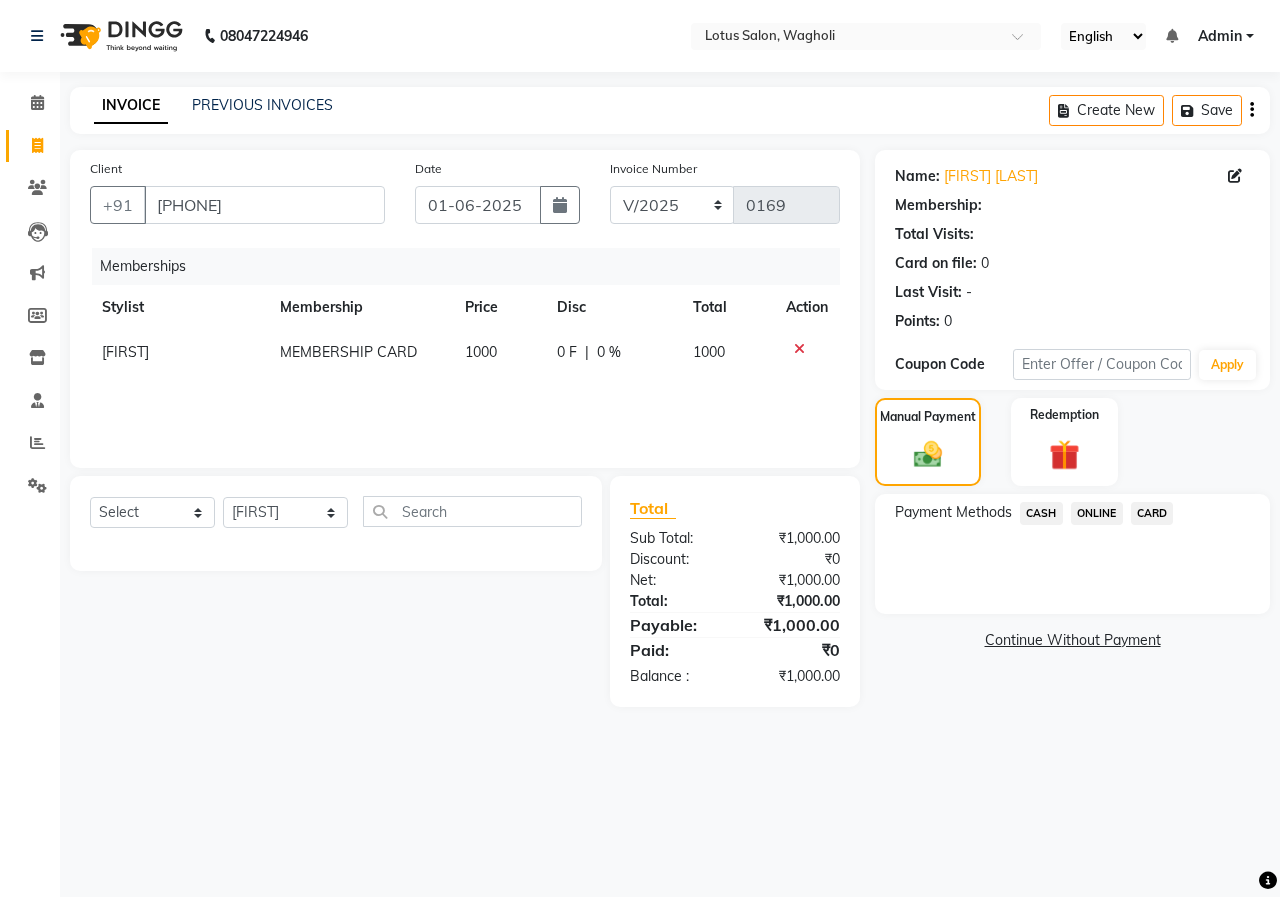 click on "CASH" 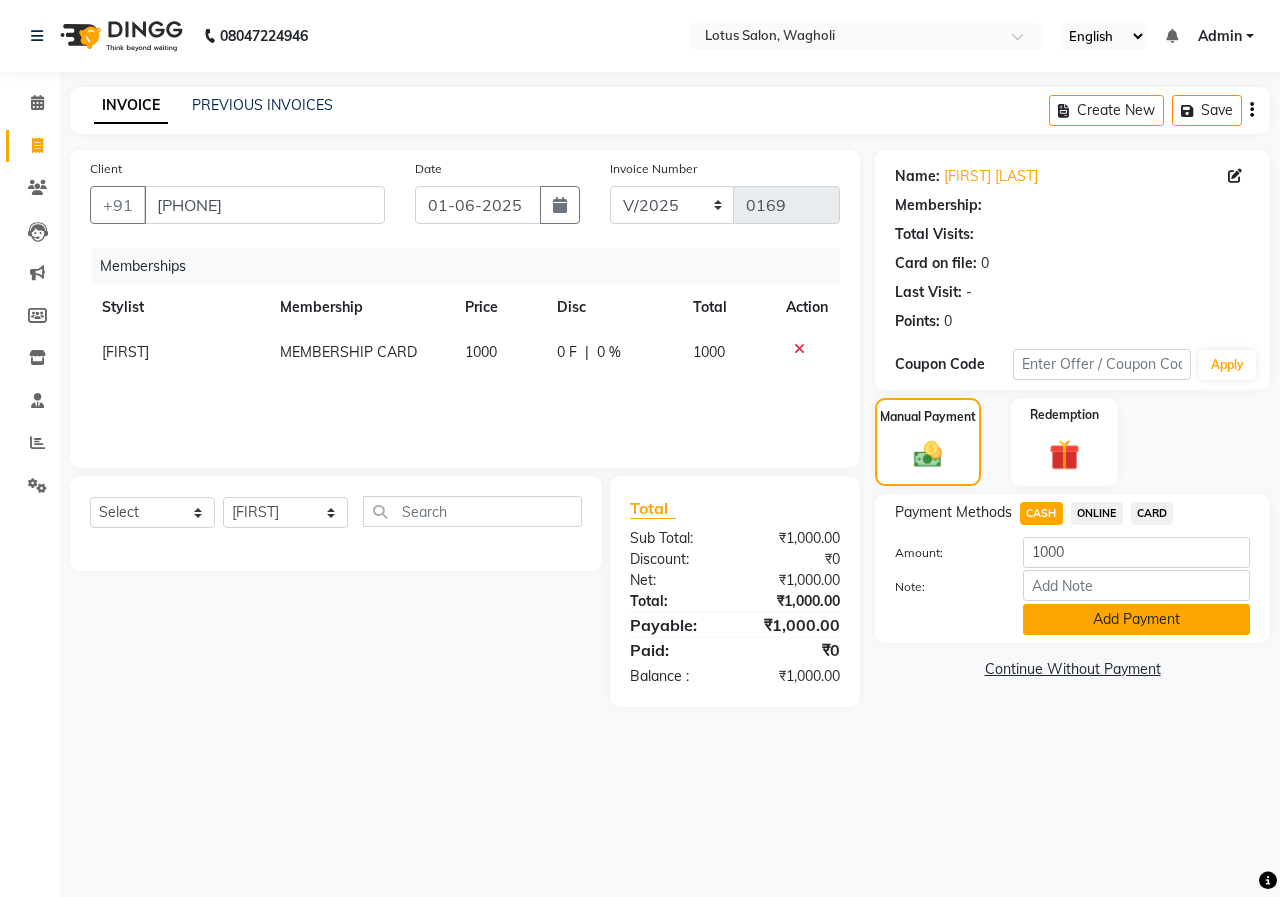 click on "Add Payment" 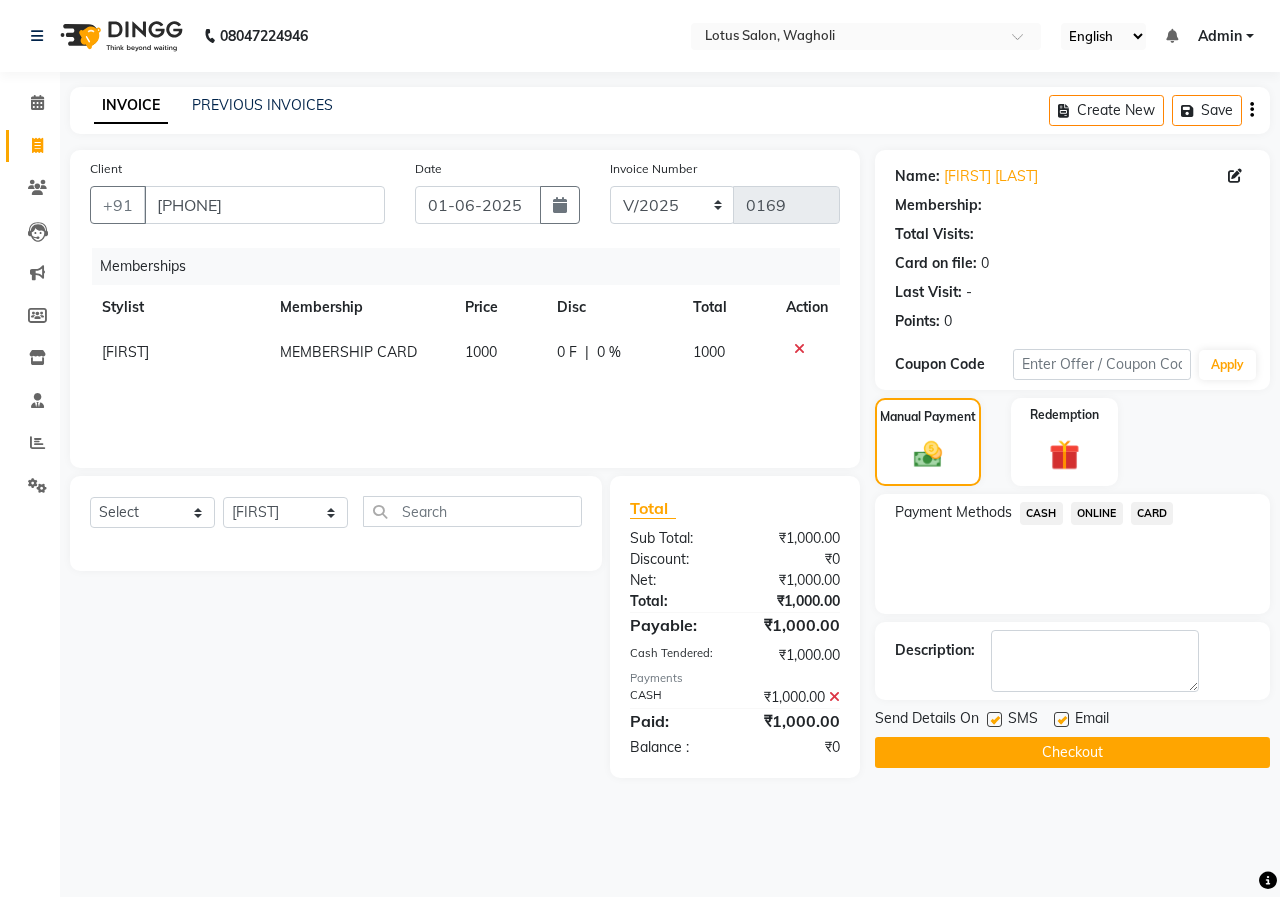 drag, startPoint x: 994, startPoint y: 722, endPoint x: 1003, endPoint y: 735, distance: 15.811388 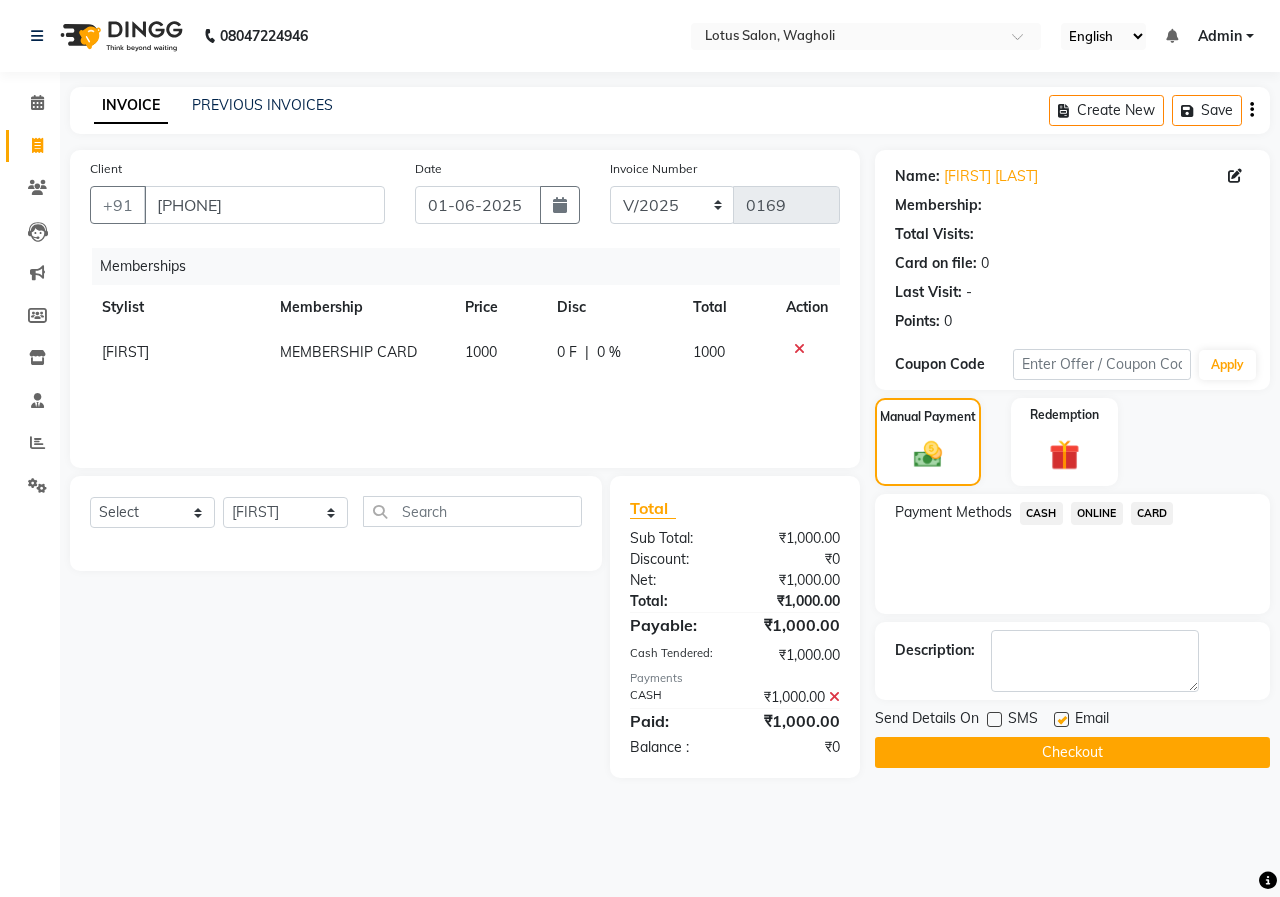 click on "Checkout" 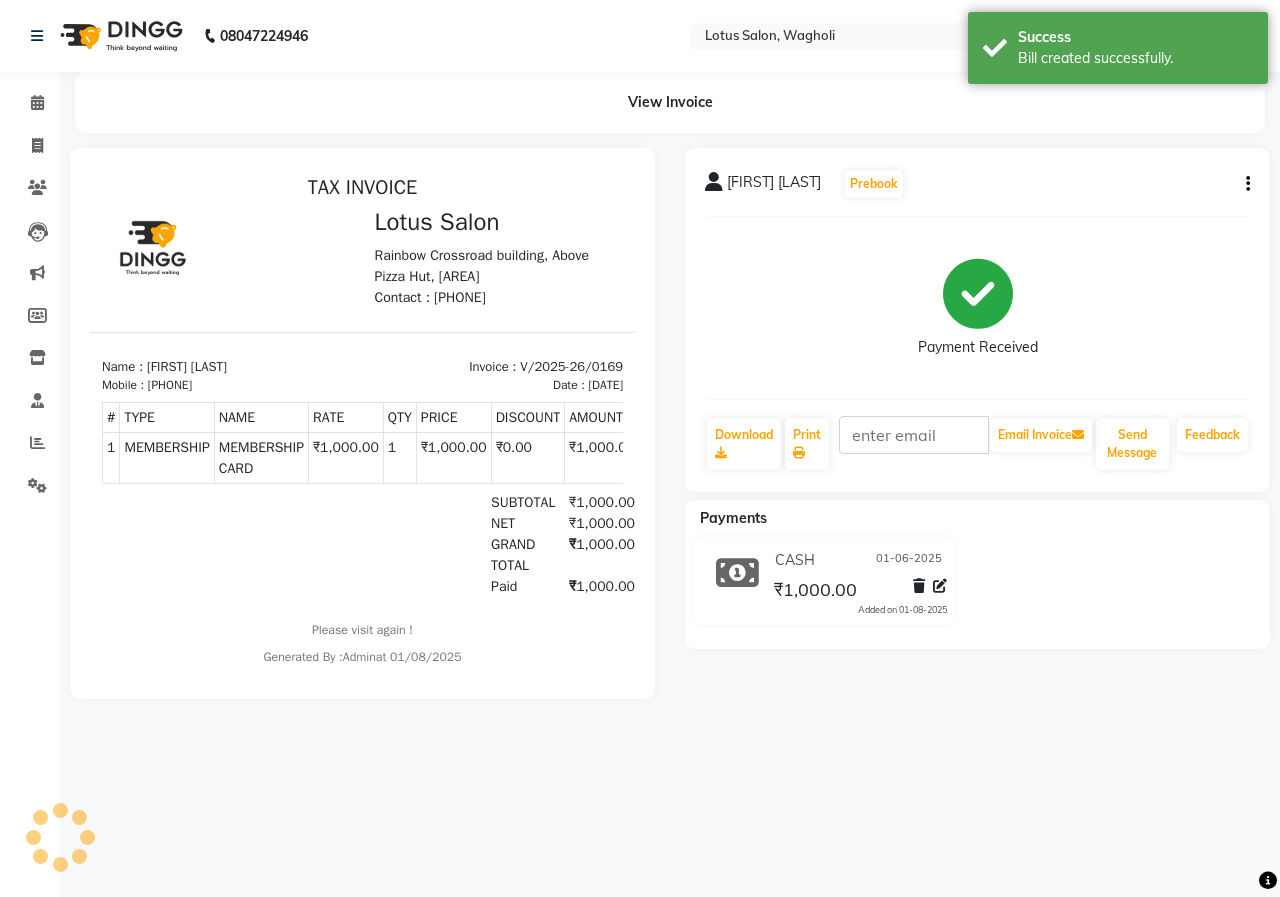 scroll, scrollTop: 0, scrollLeft: 0, axis: both 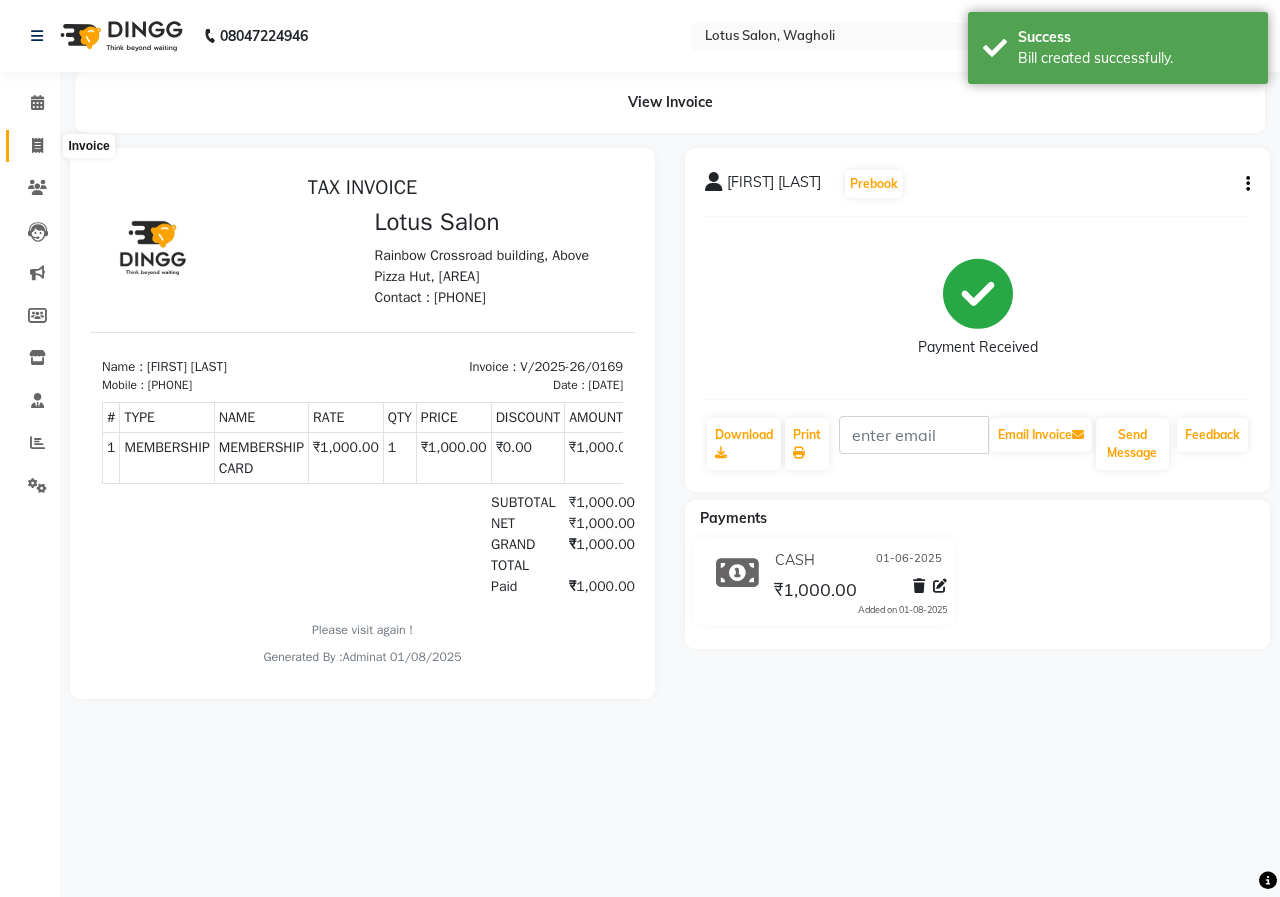 click 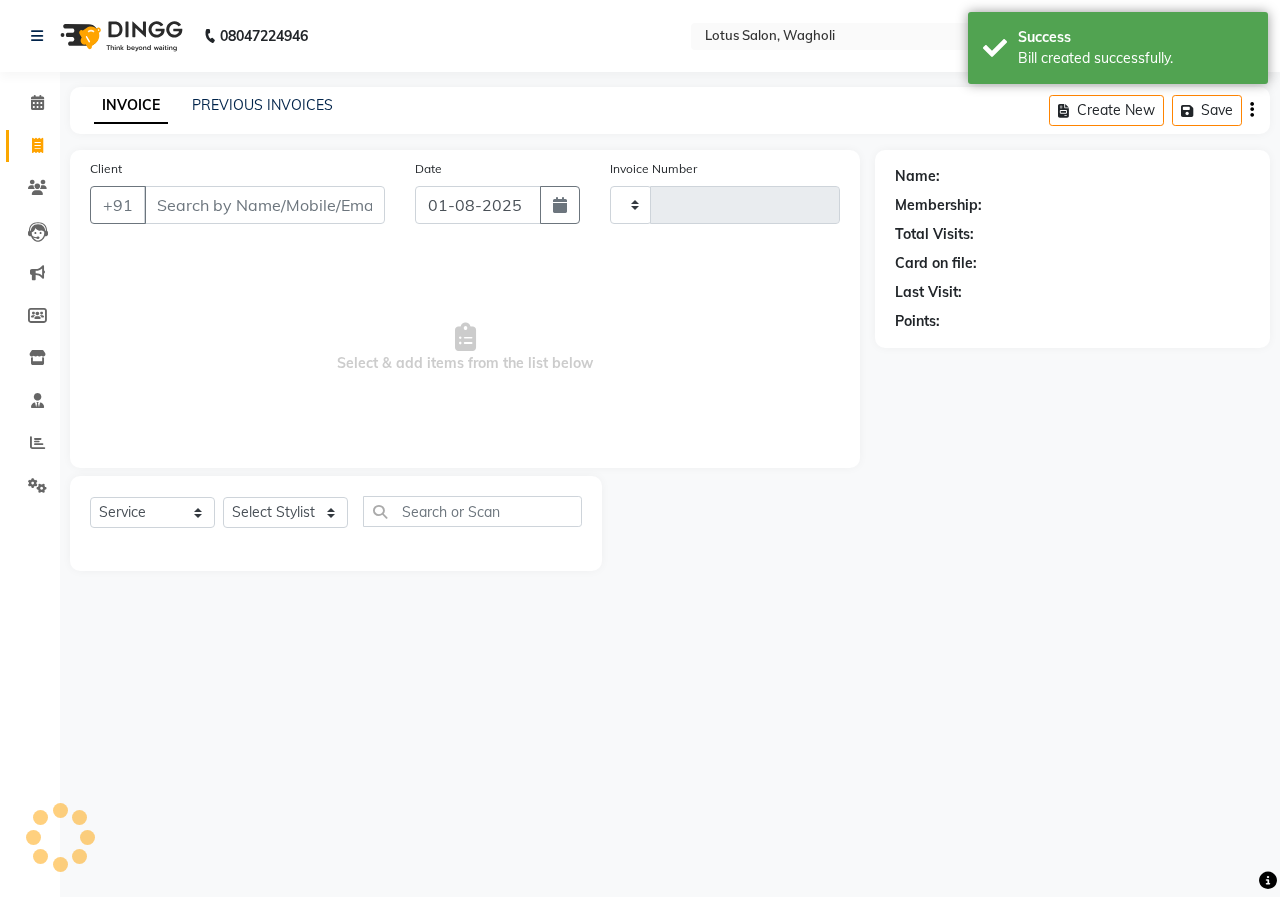 type on "0170" 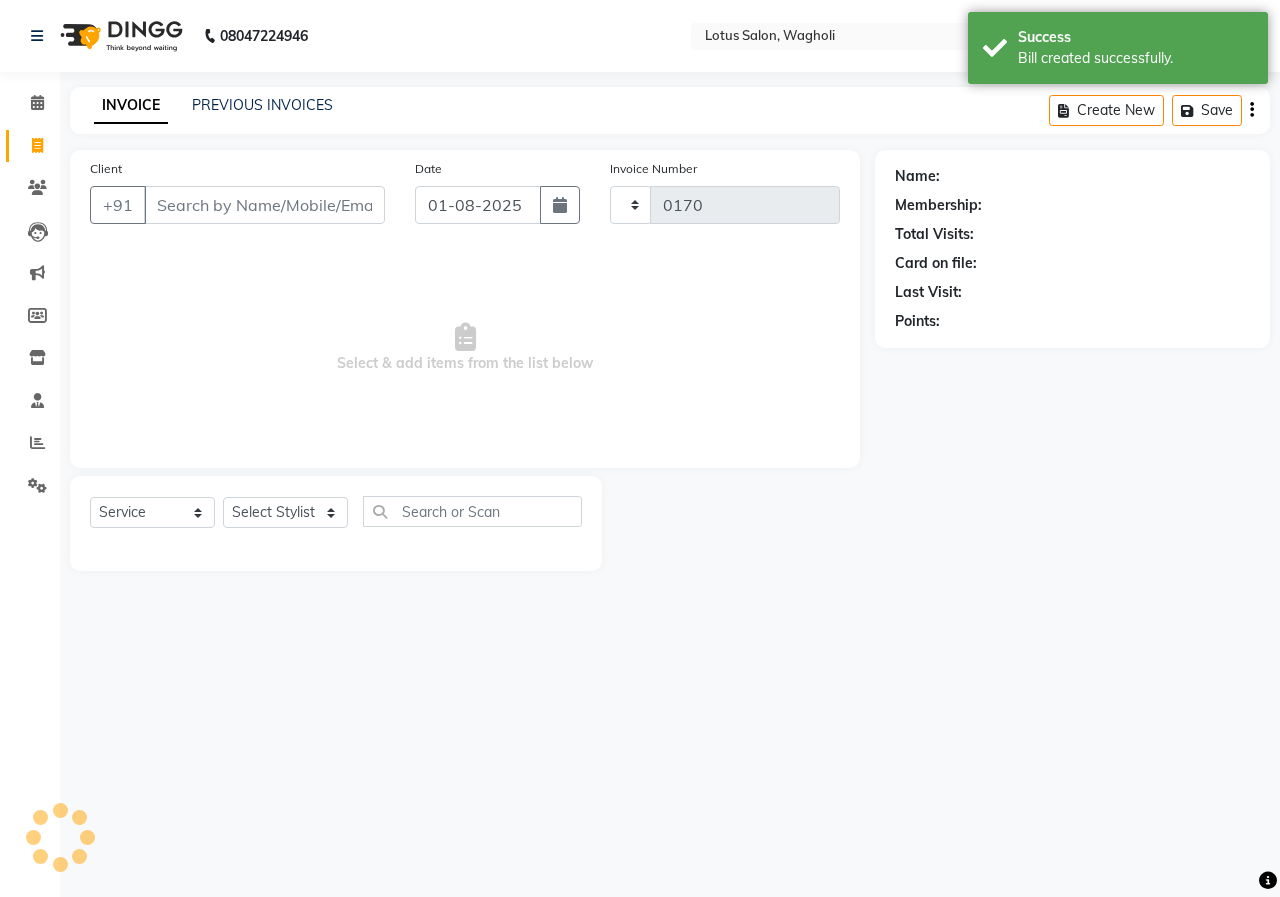select on "8290" 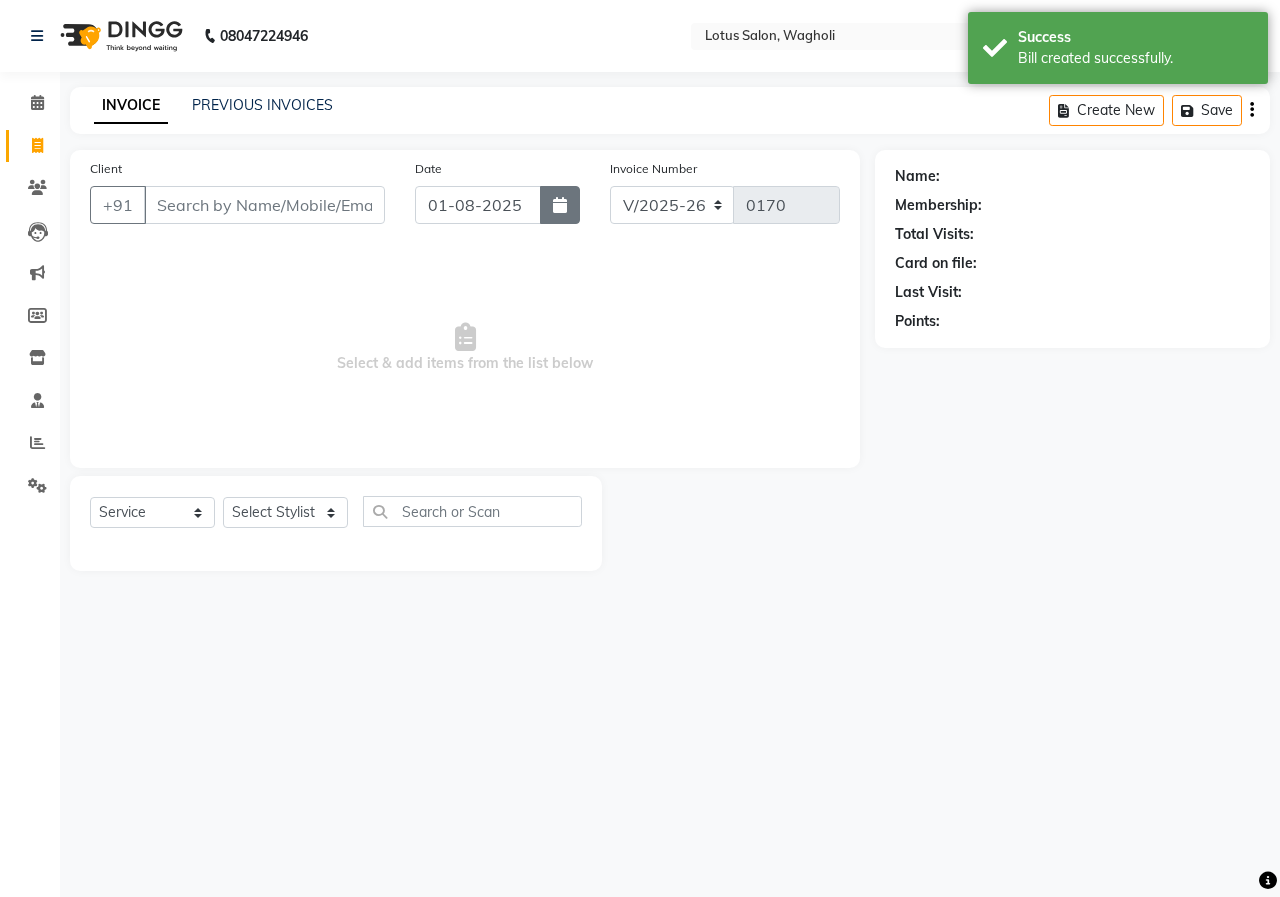 click 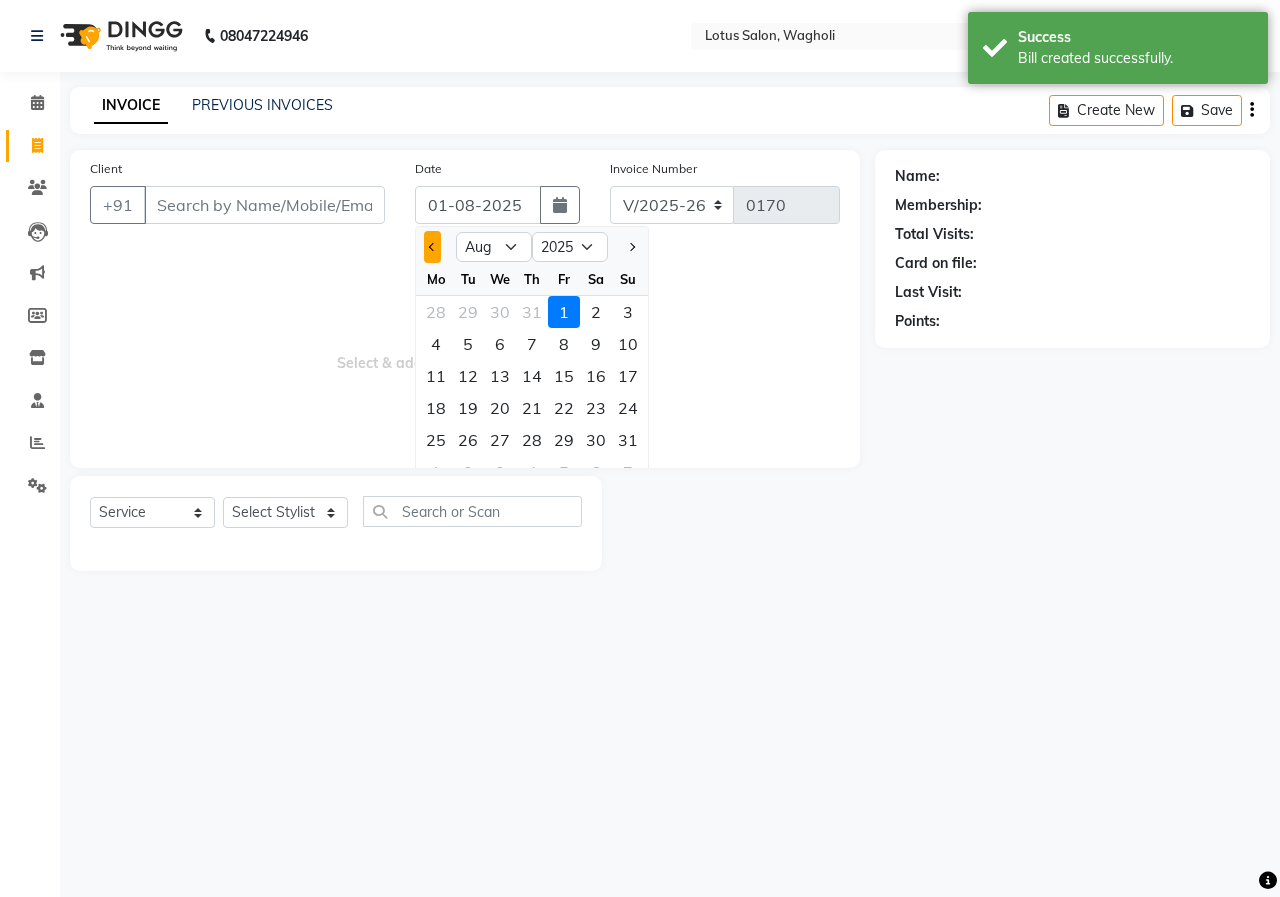 click 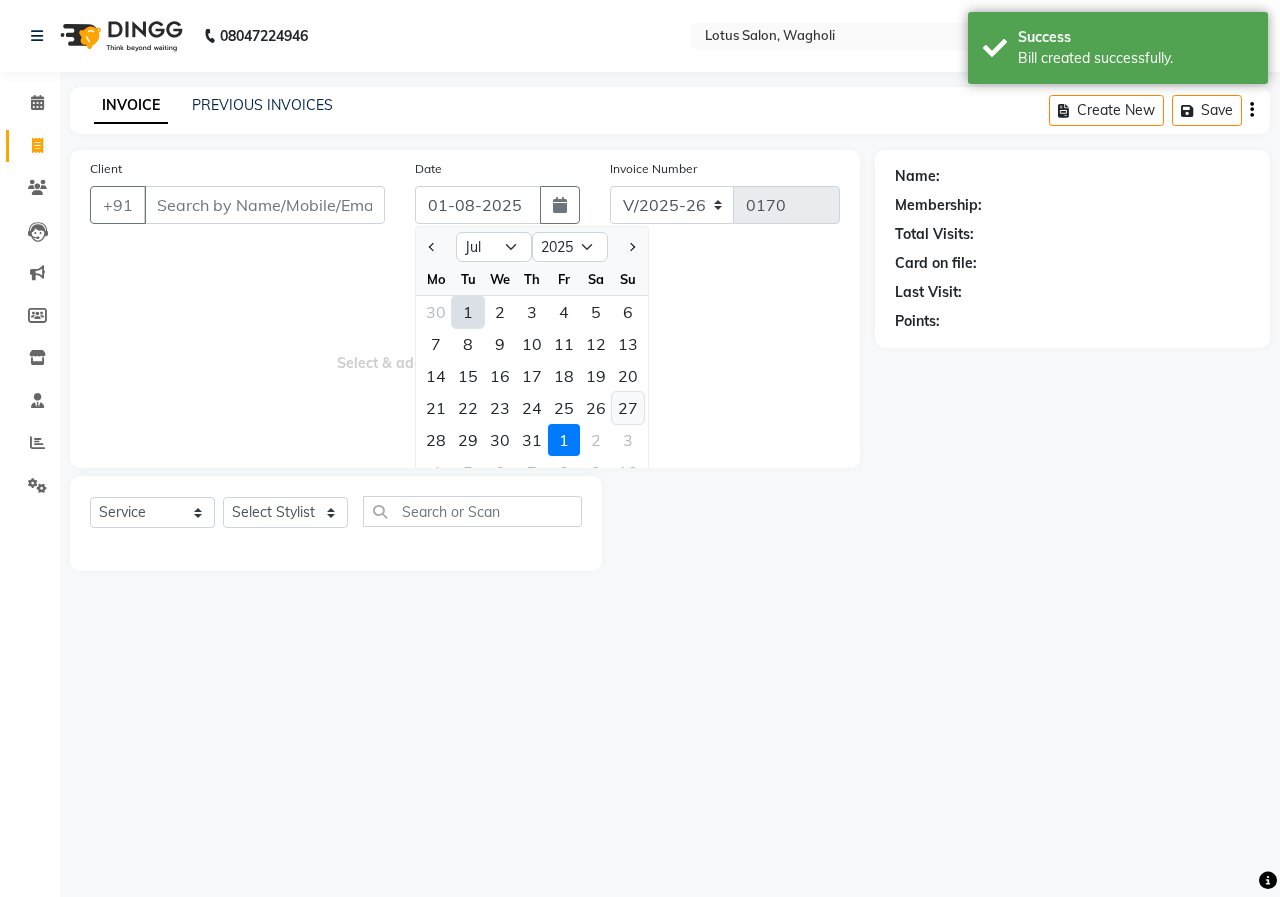 click on "27" 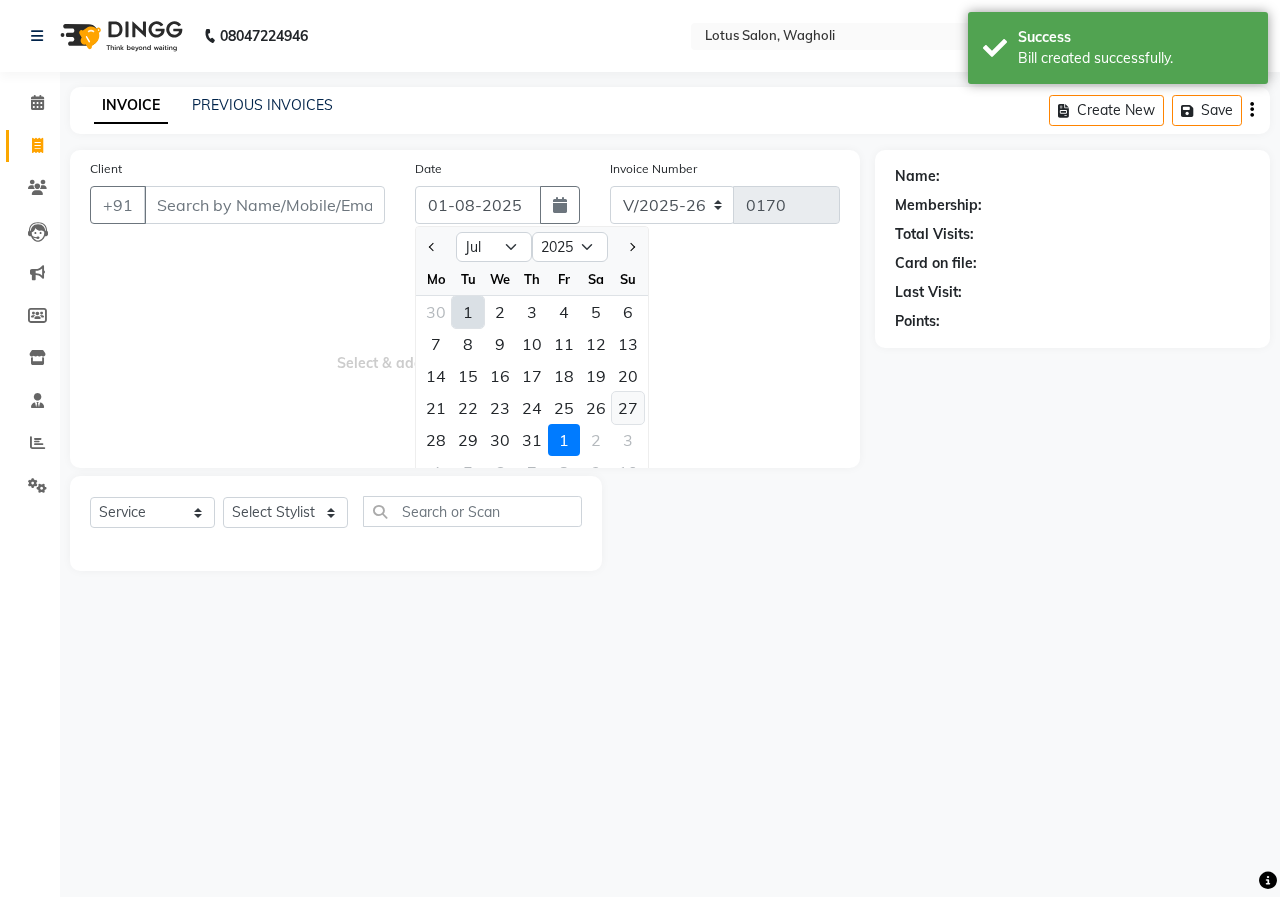 type on "27-07-2025" 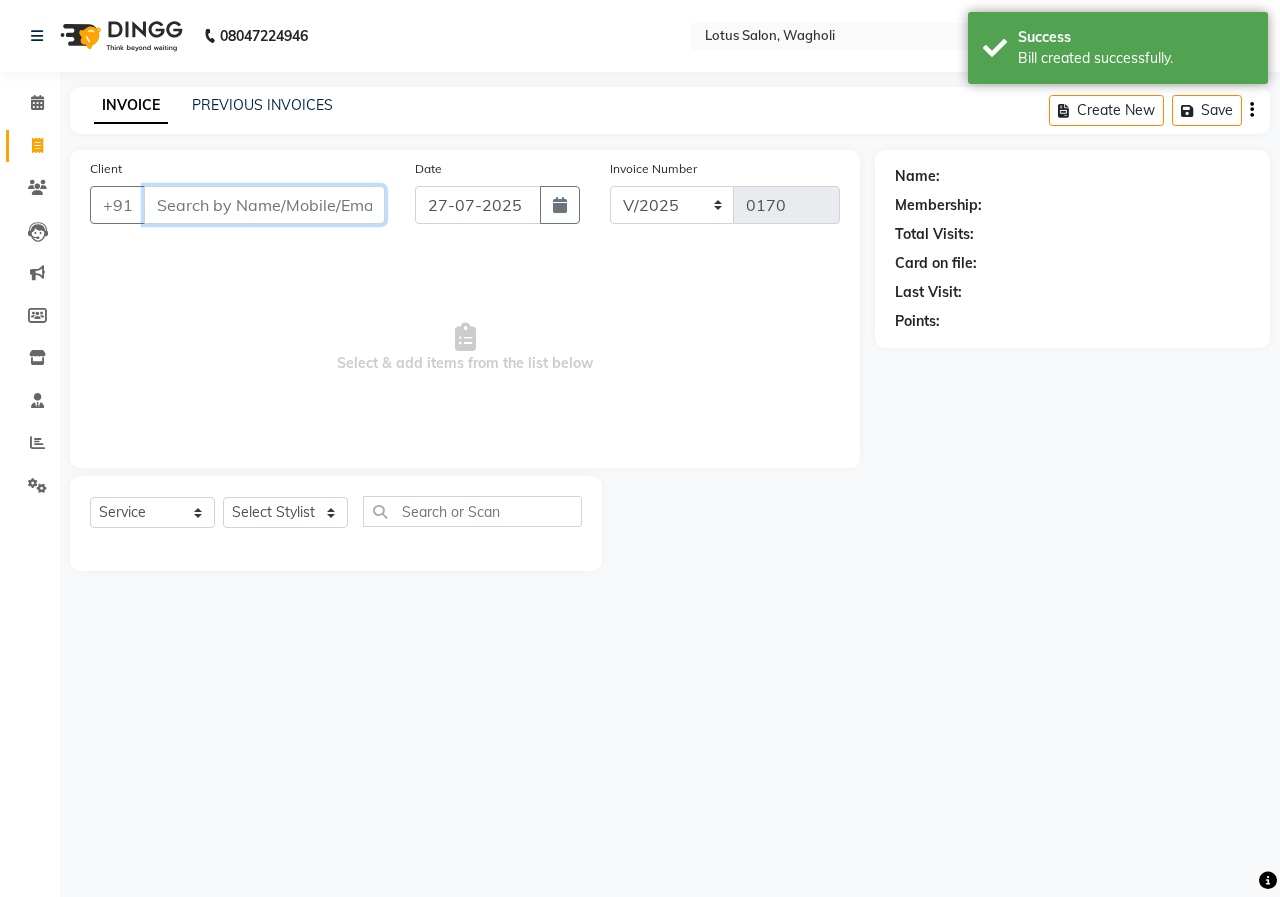click on "Client" at bounding box center [264, 205] 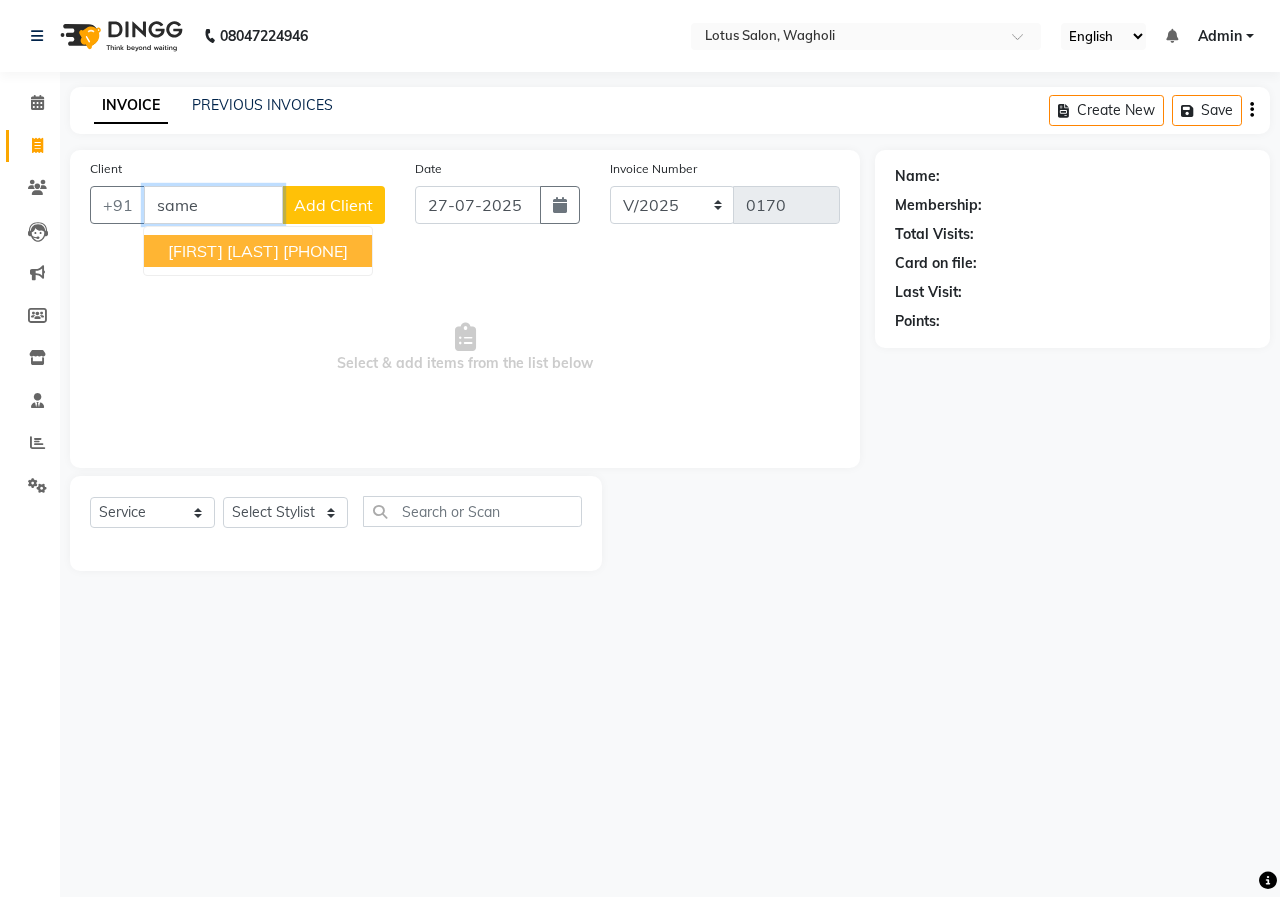 click on "[PHONE]" at bounding box center (315, 251) 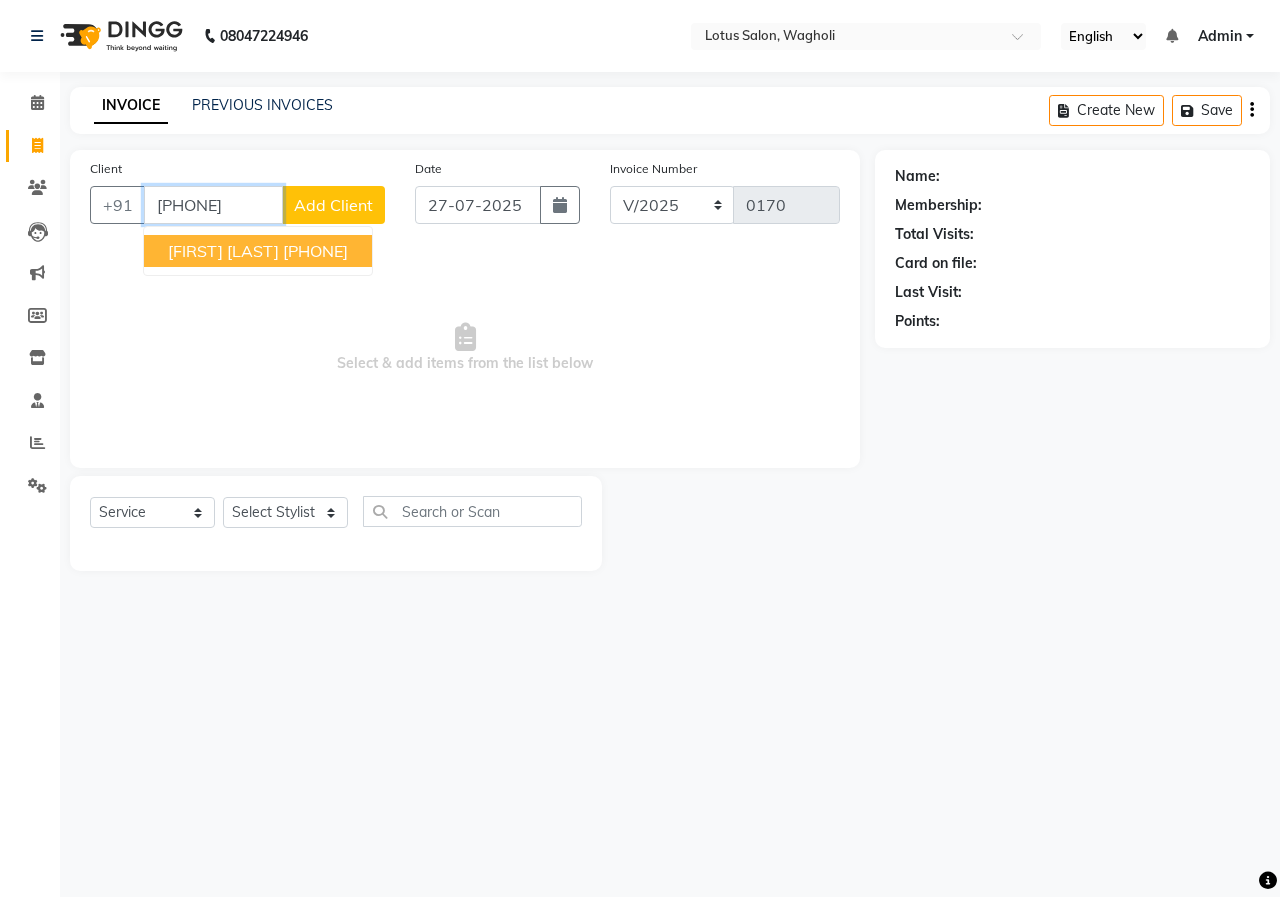 type on "[PHONE]" 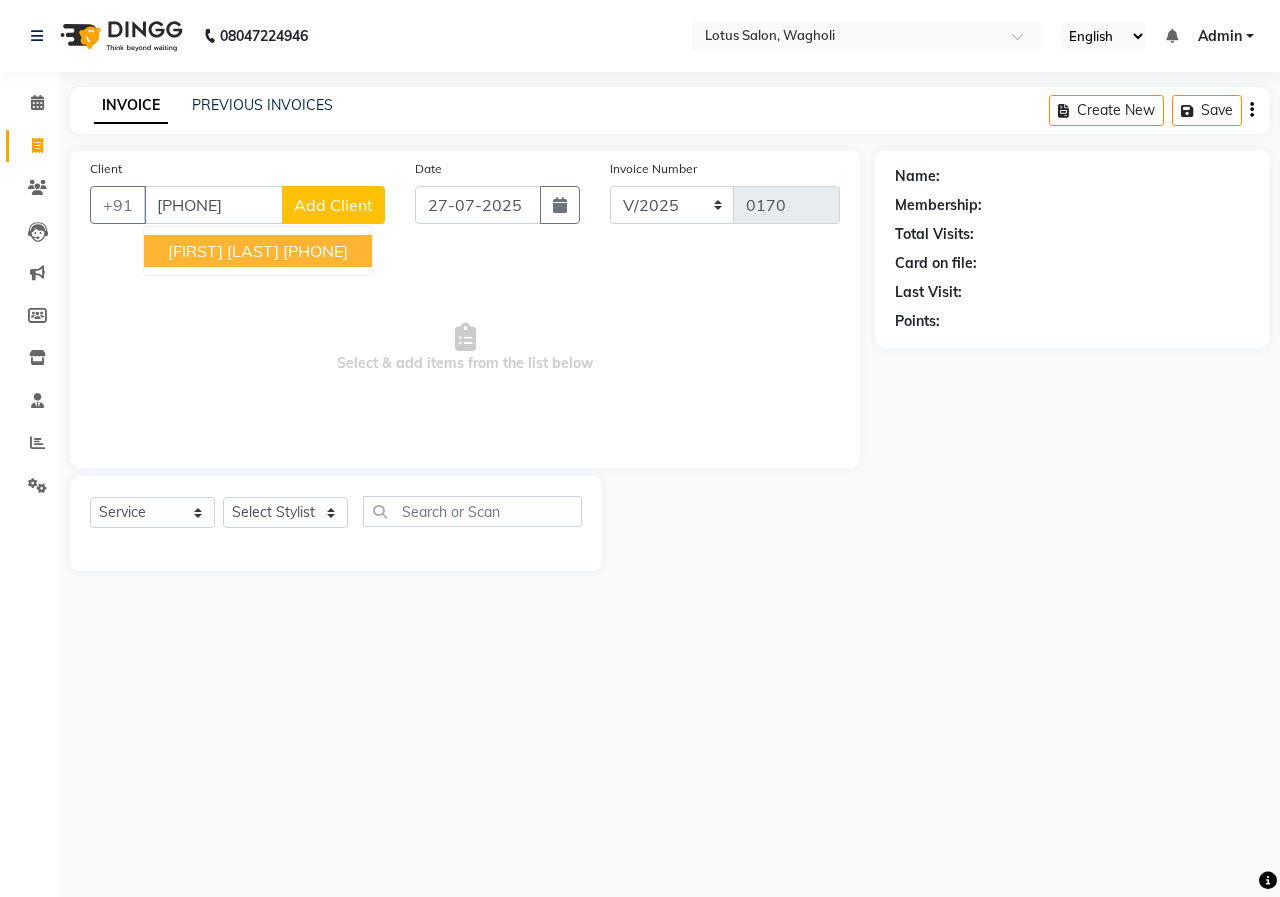 select on "1: Object" 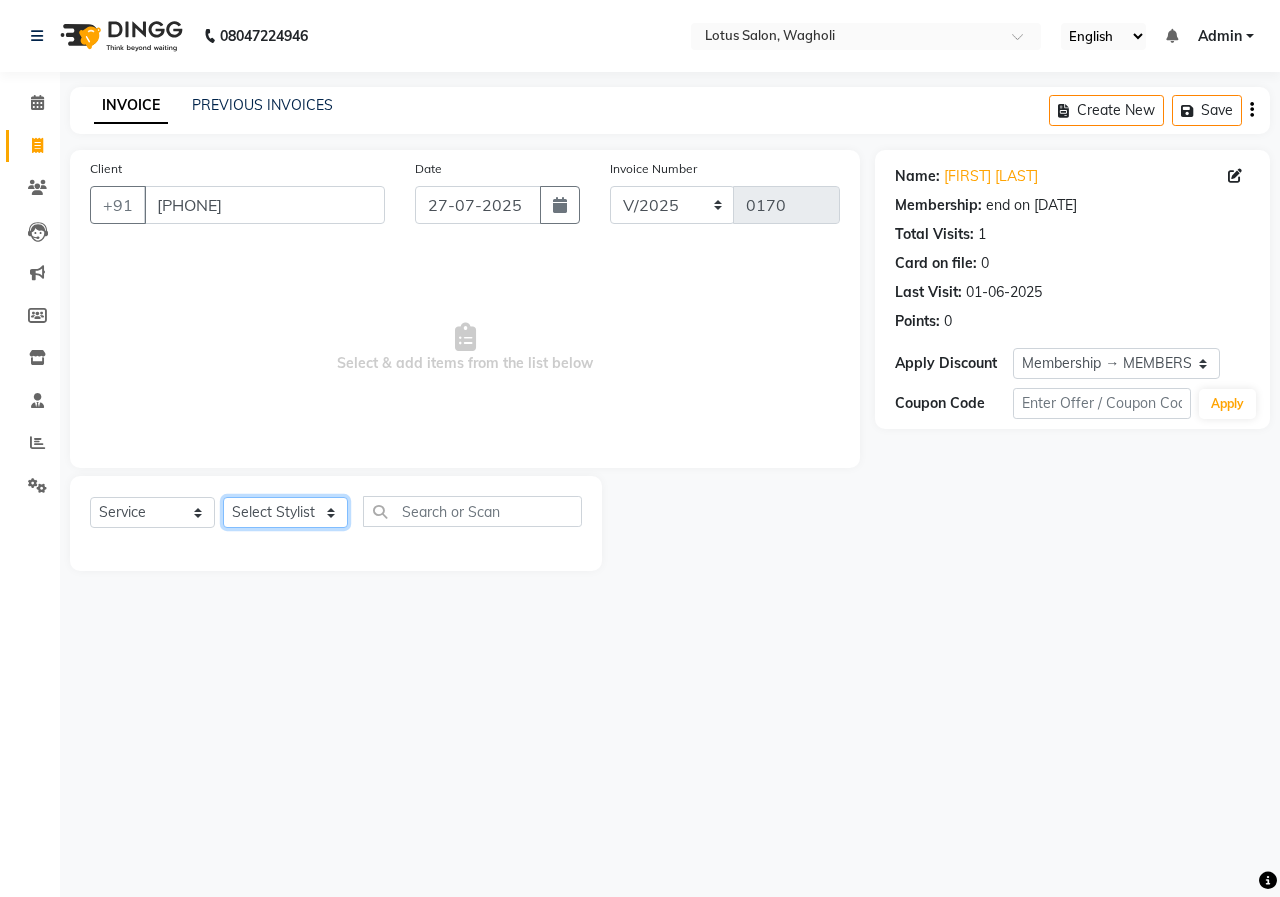 click on "Select Stylist [FIRST_NAME] [FIRST_NAME] [FIRST_NAME] [FIRST_NAME] [FIRST_NAME]" 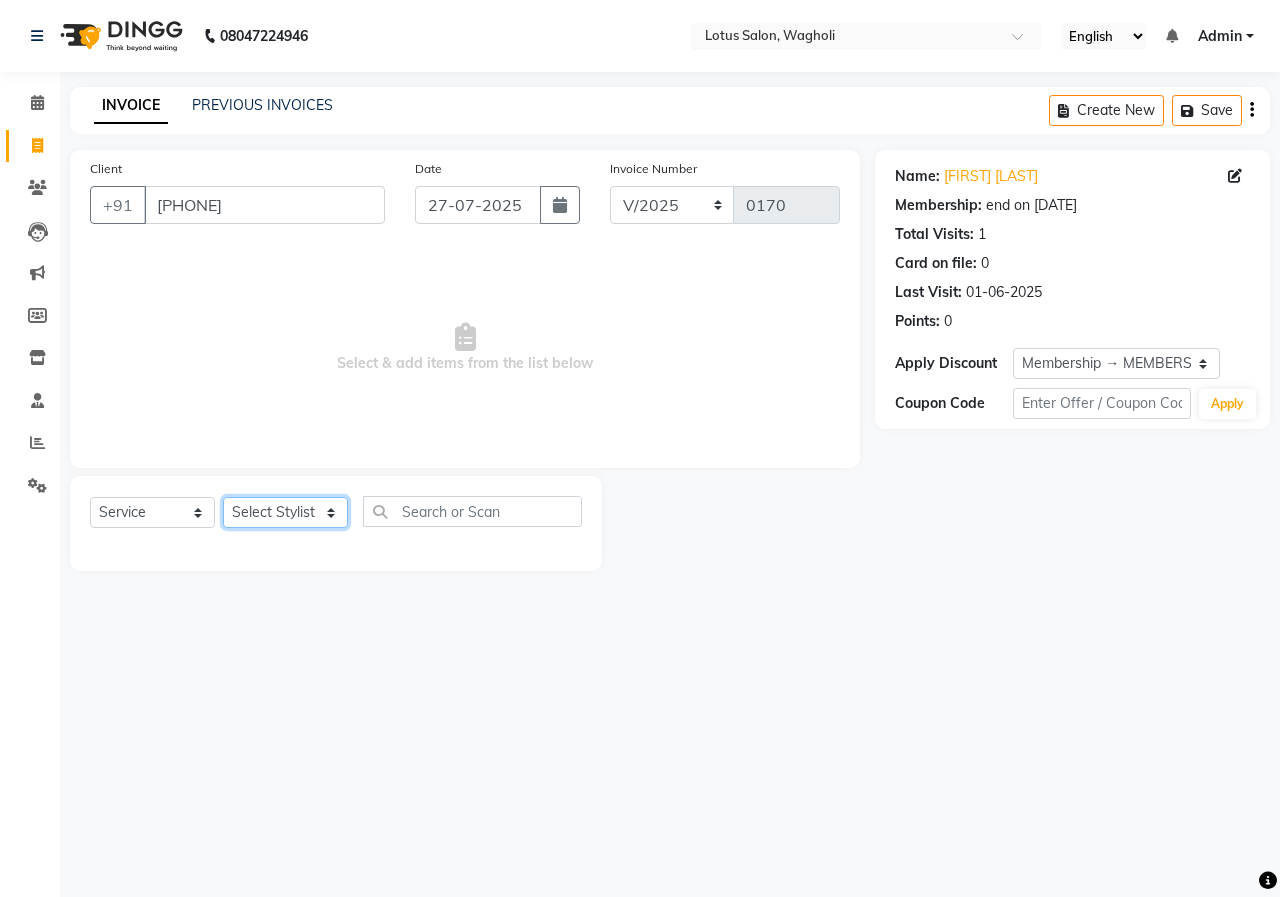 select on "80347" 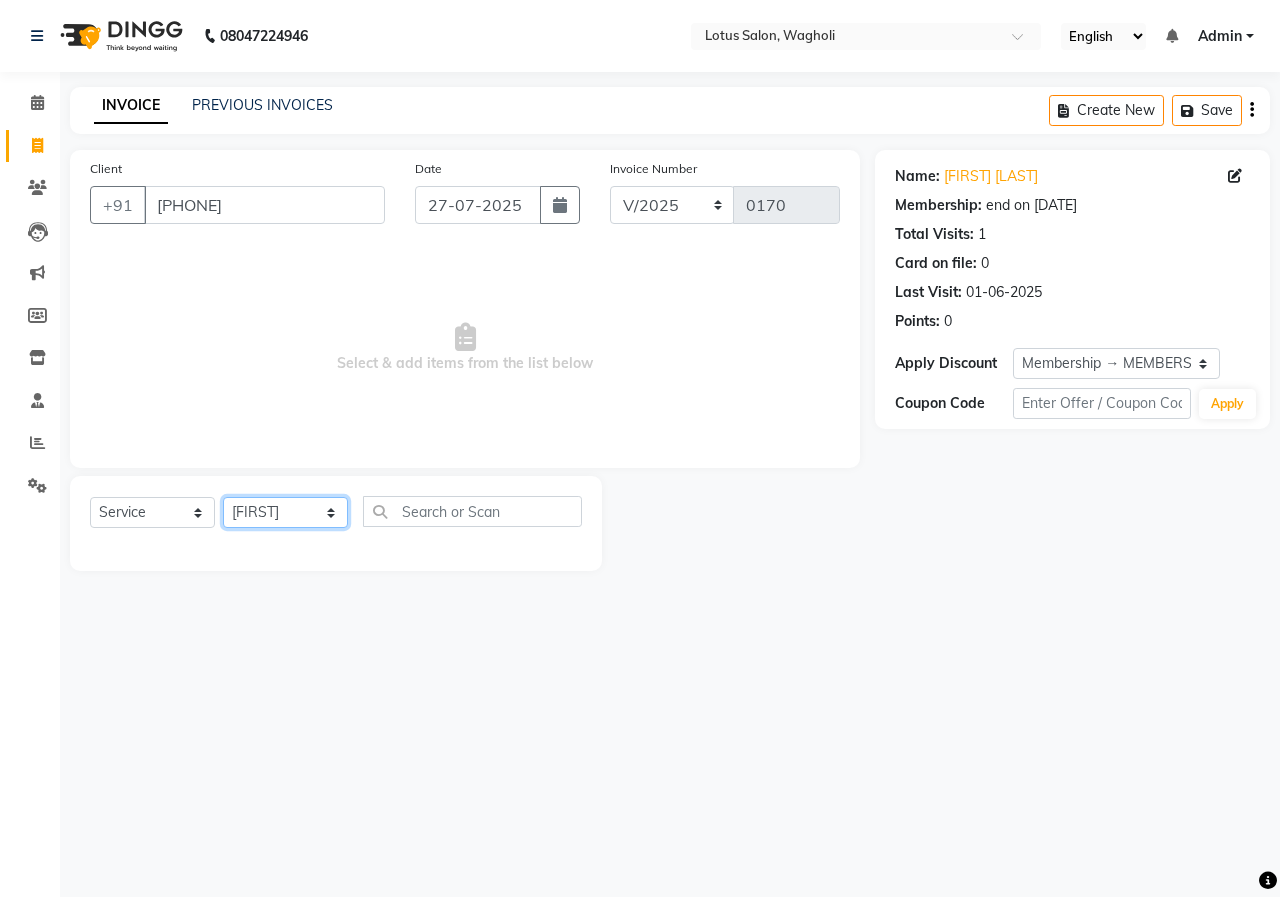 click on "Select Stylist [FIRST_NAME] [FIRST_NAME] [FIRST_NAME] [FIRST_NAME] [FIRST_NAME]" 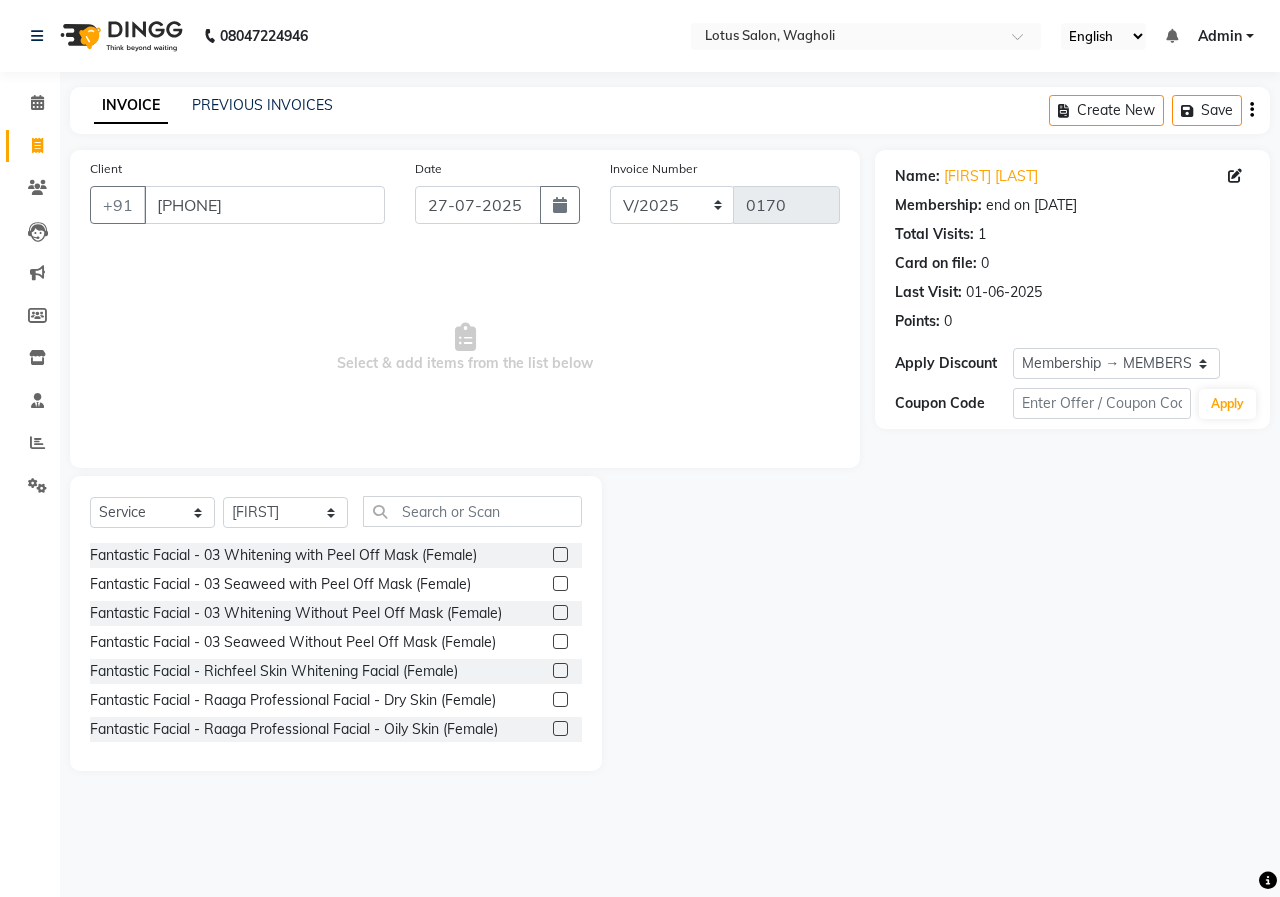 click on "Select Service Product Membership Package Voucher Prepaid Gift Card Select Stylist [FIRST] [FIRST] [FIRST] [FIRST] [FIRST] Fantastic Facial - 03 Whitening with Peel Off Mask (Female) Fantastic Facial - 03 Seaweed with Peel Off Mask (Female) Fantastic Facial - 03 Whitening Without Peel Off Mask (Female) Fantastic Facial - 03 Seaweed Without Peel Off Mask (Female) Fantastic Facial - Richfeel Skin Whitening Facial (Female) Fantastic Facial - Raaga Professional Facial - Dry Skin (Female) Fantastic Facial - Raaga Professional Facial - Oily Skin (Female) Fantastic Facial - Richfeel Herbal (Female) Fantastic Facial - Hydra Facial (Female) Fantastic Facial - 03 Whitening with Peel Off Mask (Male) Fantastic Facial - 03 Seaweed with Peel Off Mask (Male) Fantastic Facial - 03 Whitening Without Peel Off Mask (Male) Fantastic Facial - 03 Seaweed Without Peel Off Mask (Male) Fantastic Facial - Richfeel Skin Whitening Facial (Male) Fantastic Facial - Raaga Professional Facial - Dry Skin (Male)" 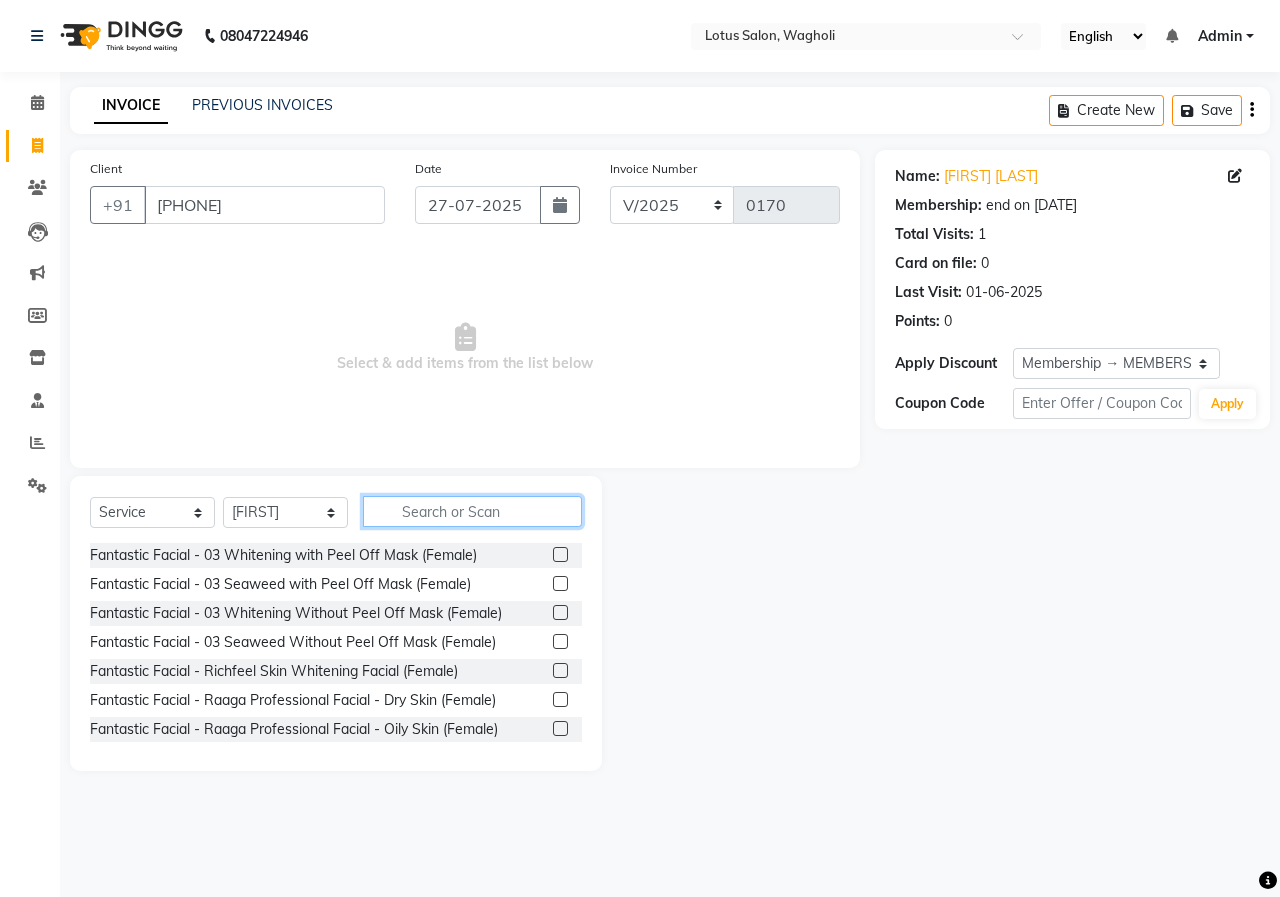 click 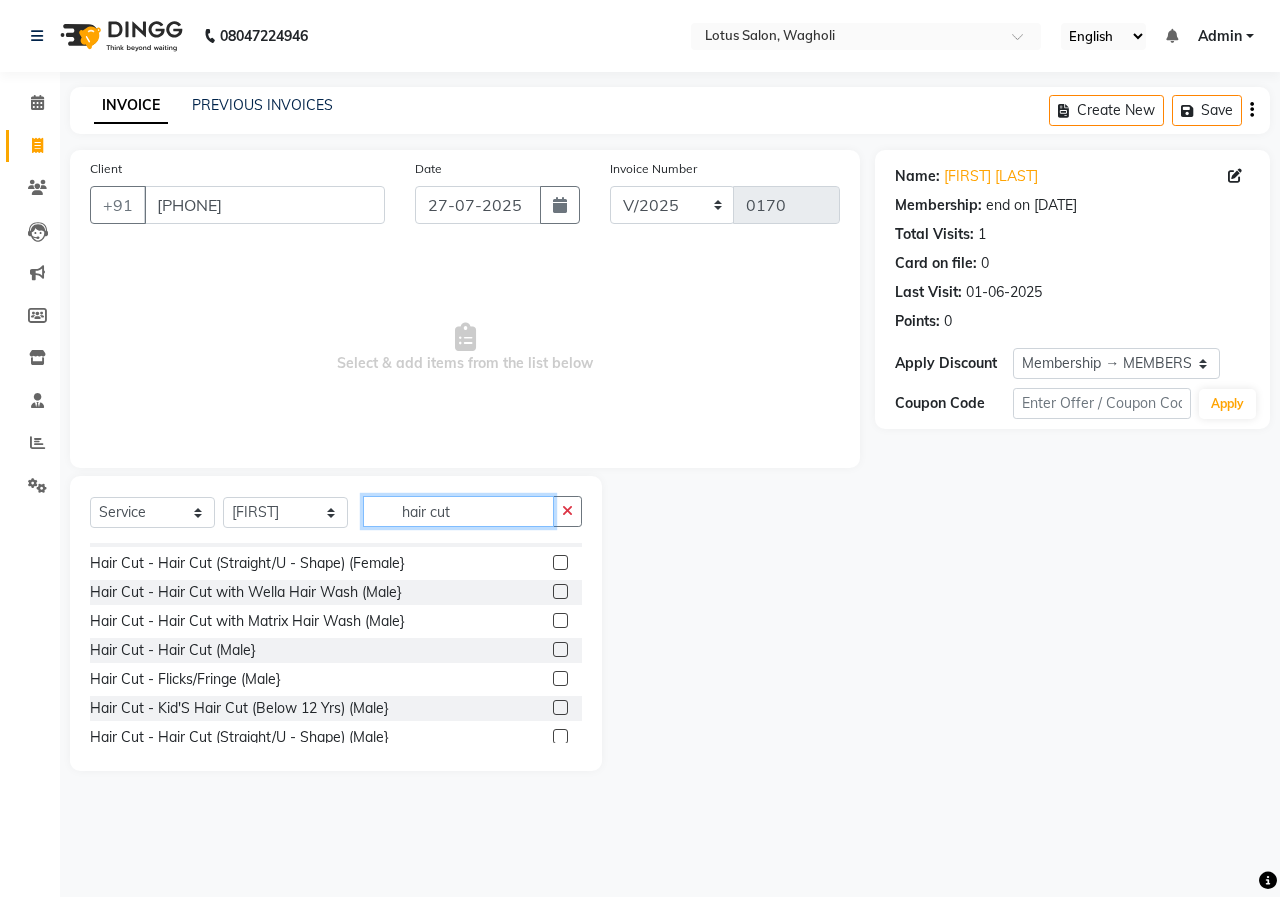 scroll, scrollTop: 148, scrollLeft: 0, axis: vertical 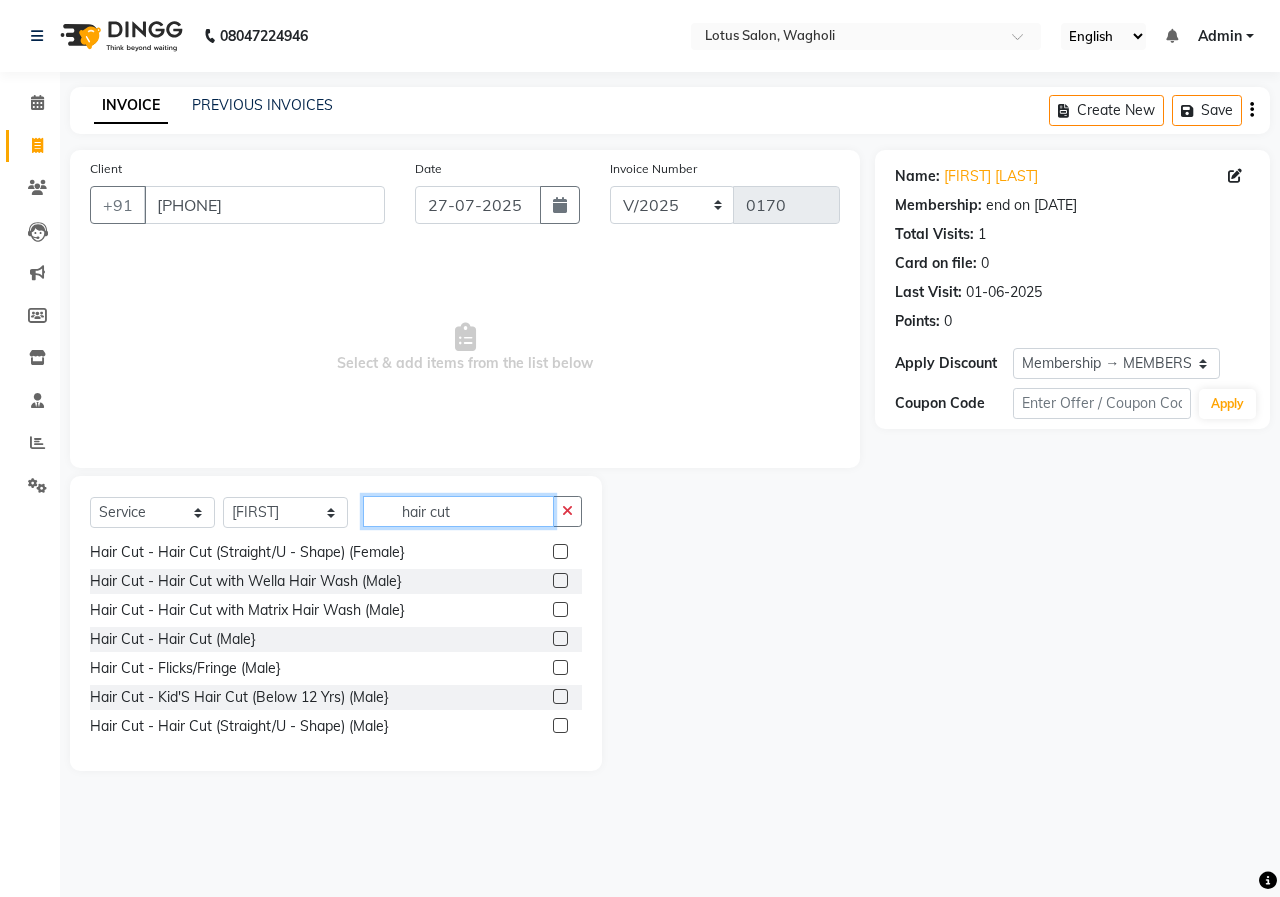 type on "hair cut" 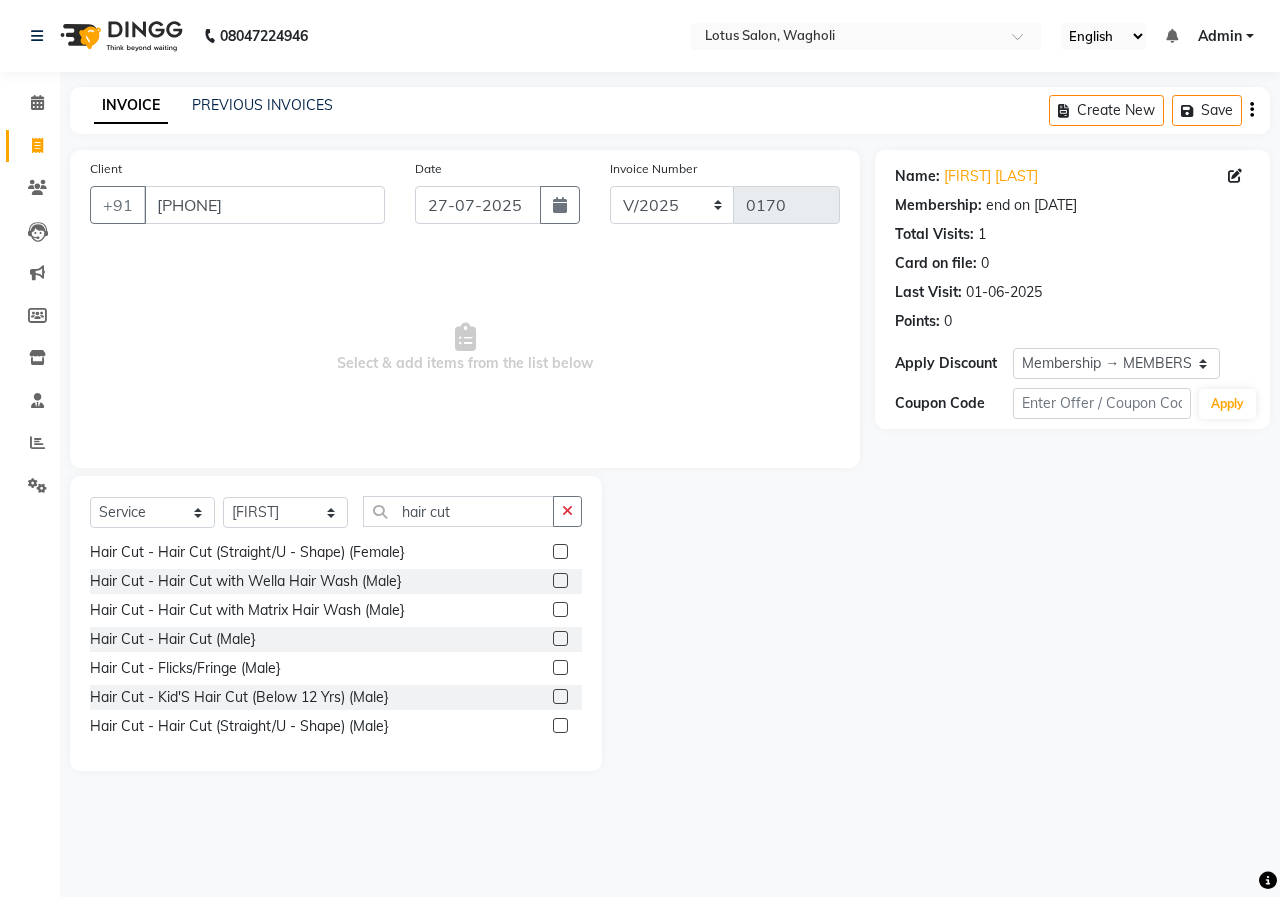 drag, startPoint x: 540, startPoint y: 638, endPoint x: 560, endPoint y: 568, distance: 72.8011 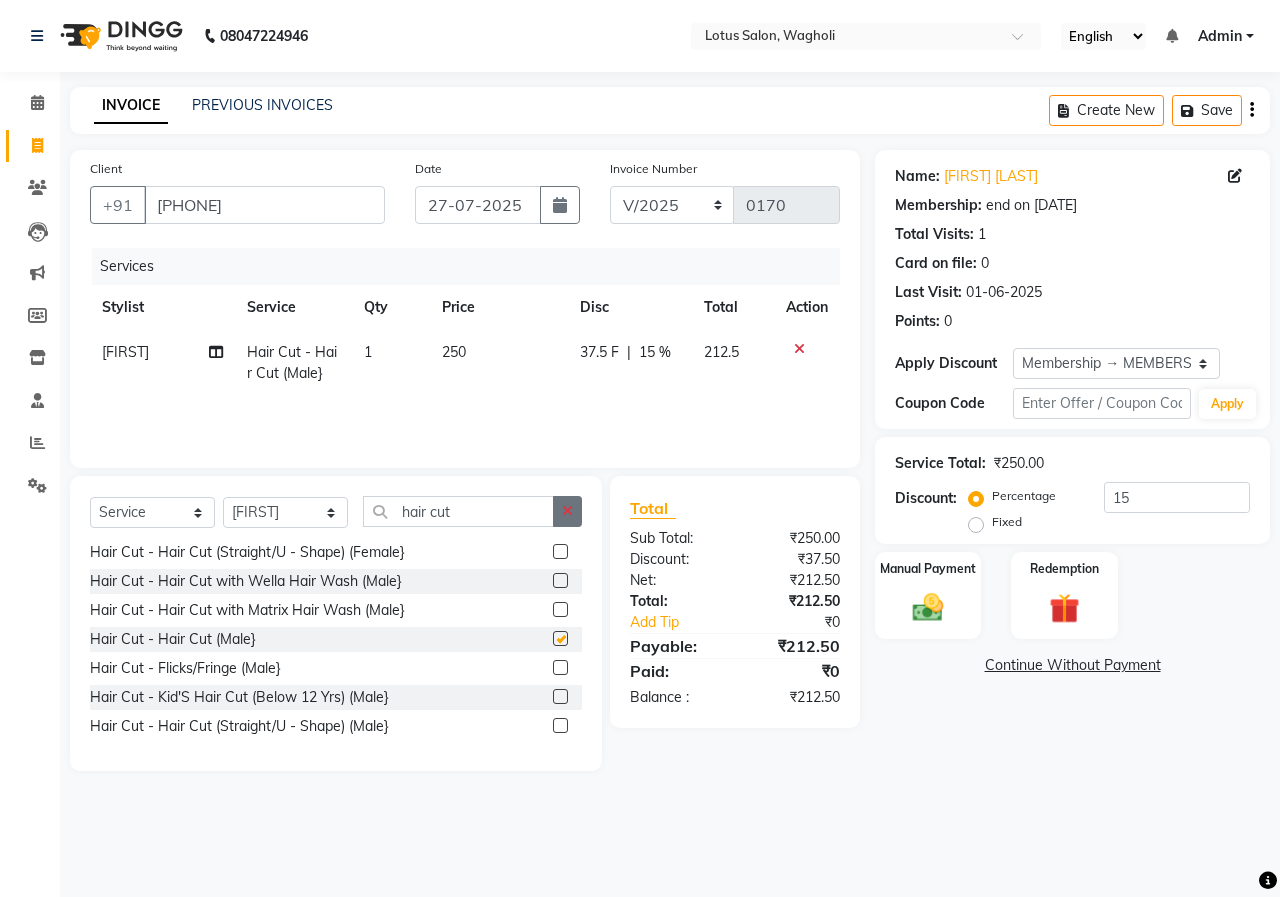 checkbox on "false" 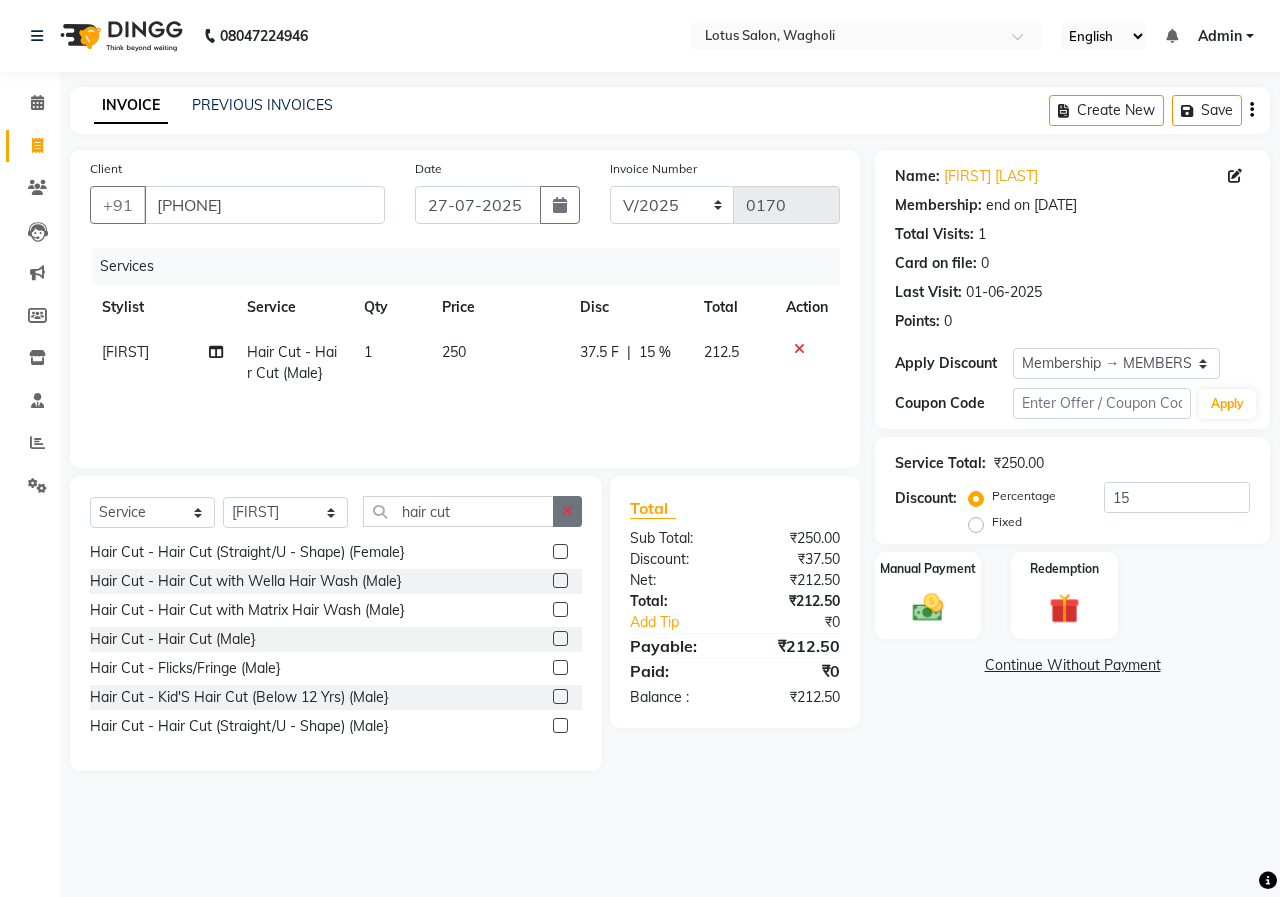 click 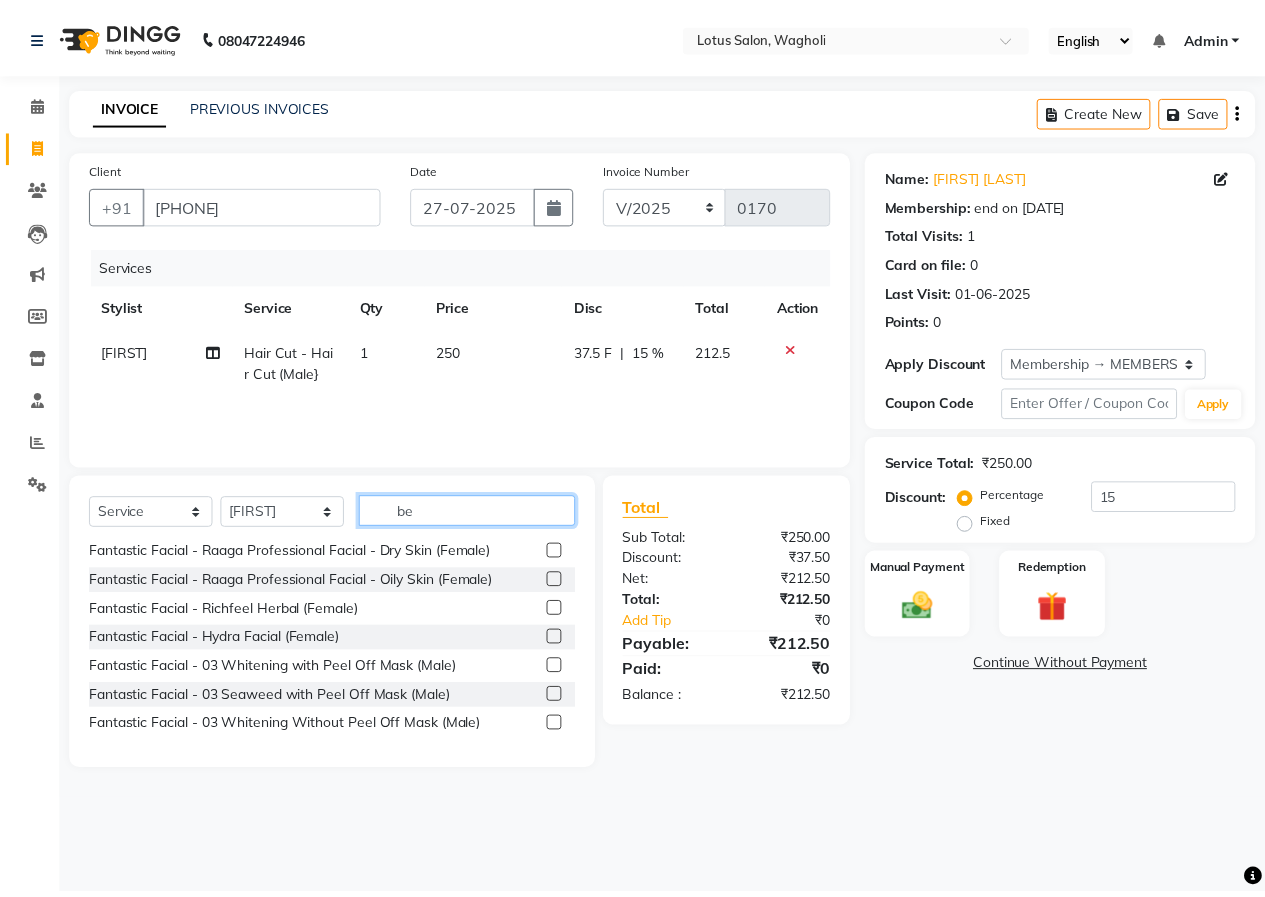 scroll, scrollTop: 0, scrollLeft: 0, axis: both 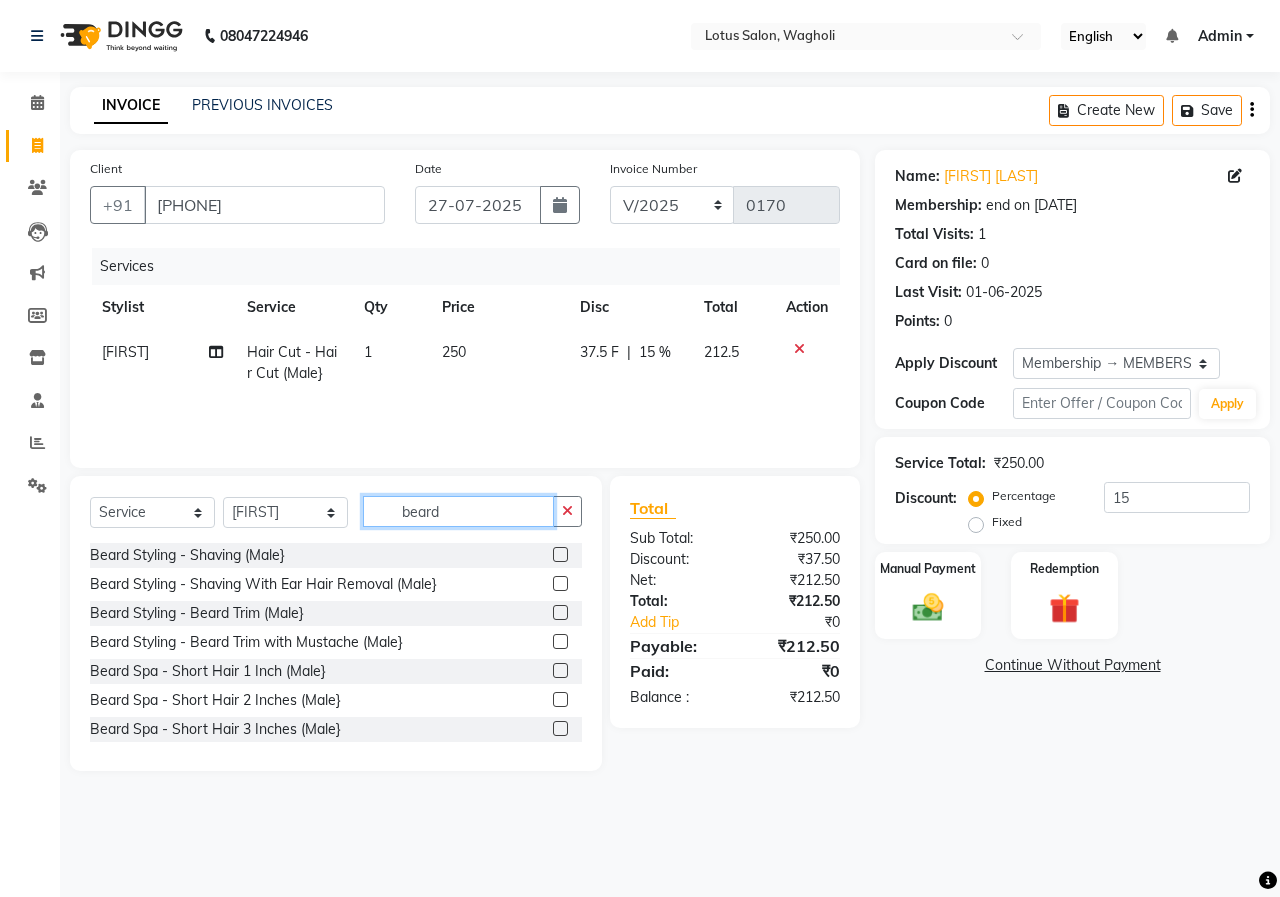 type on "beard" 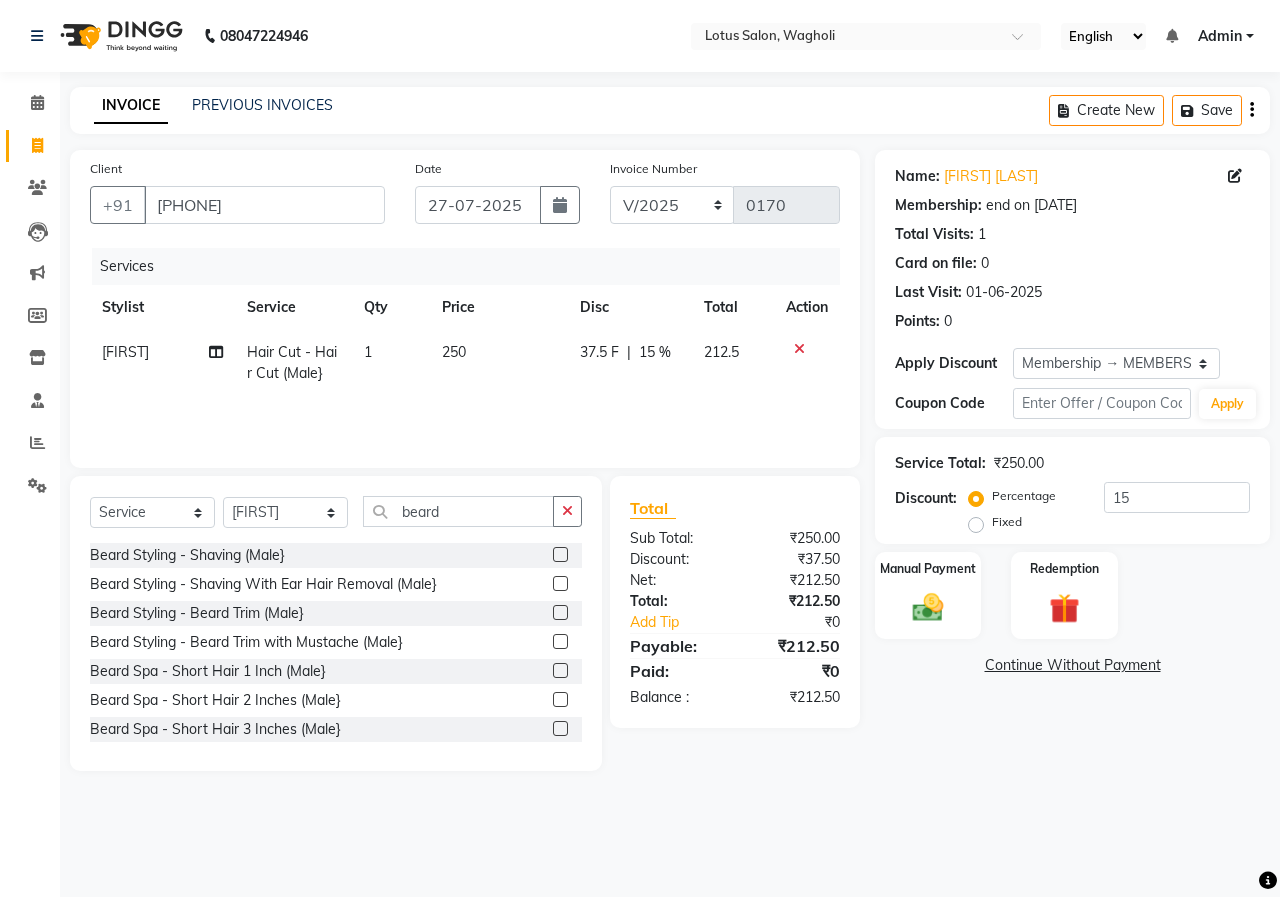 click 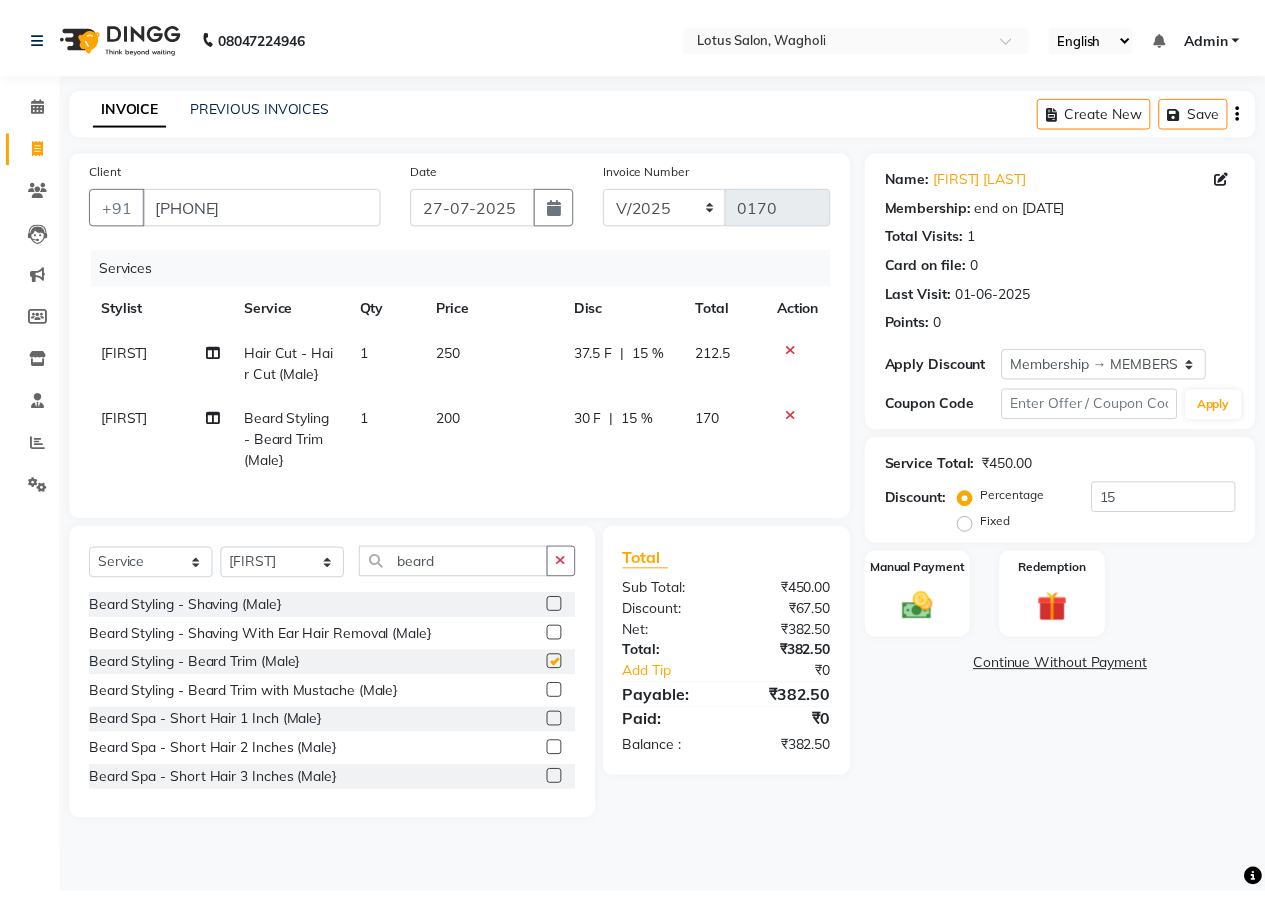 type 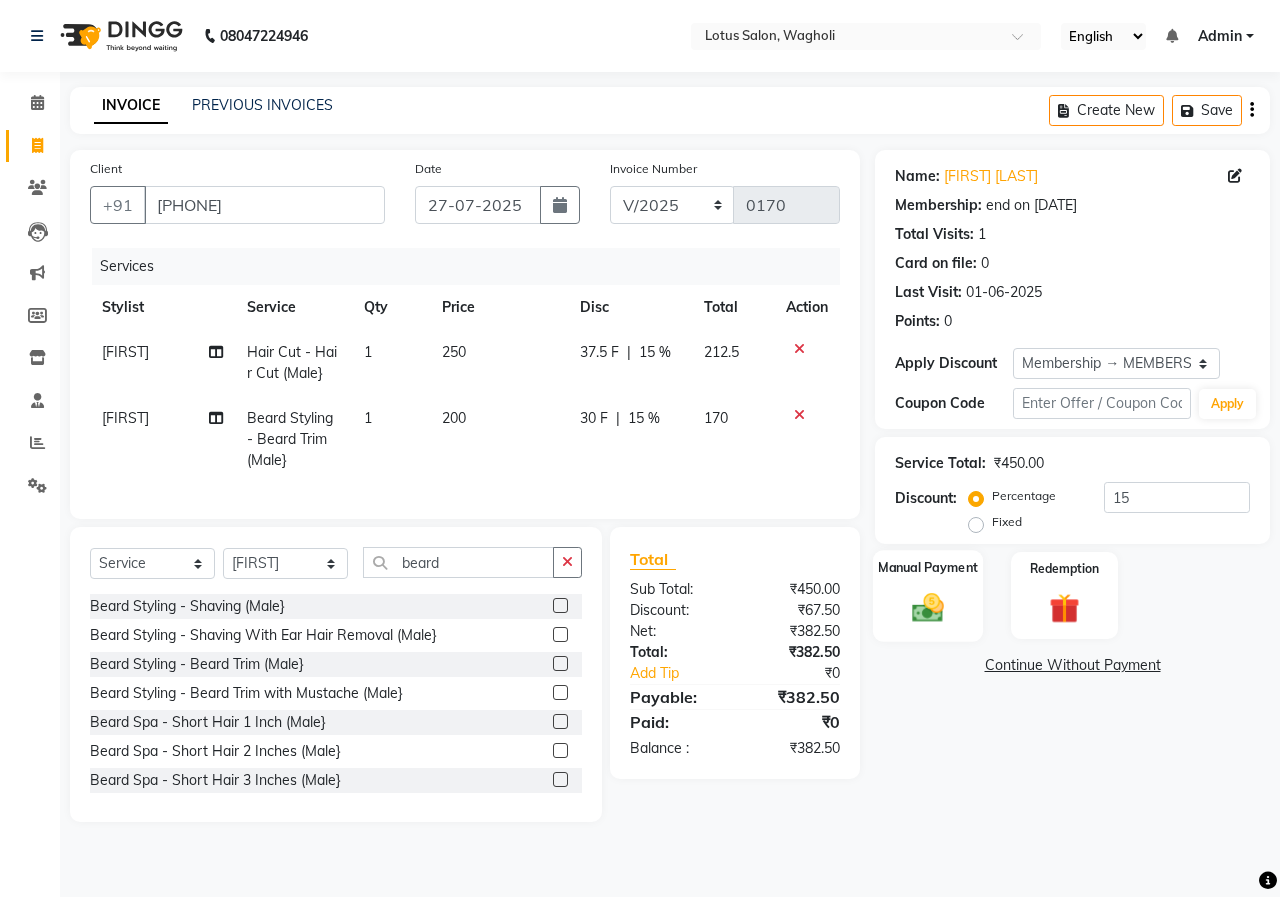 click 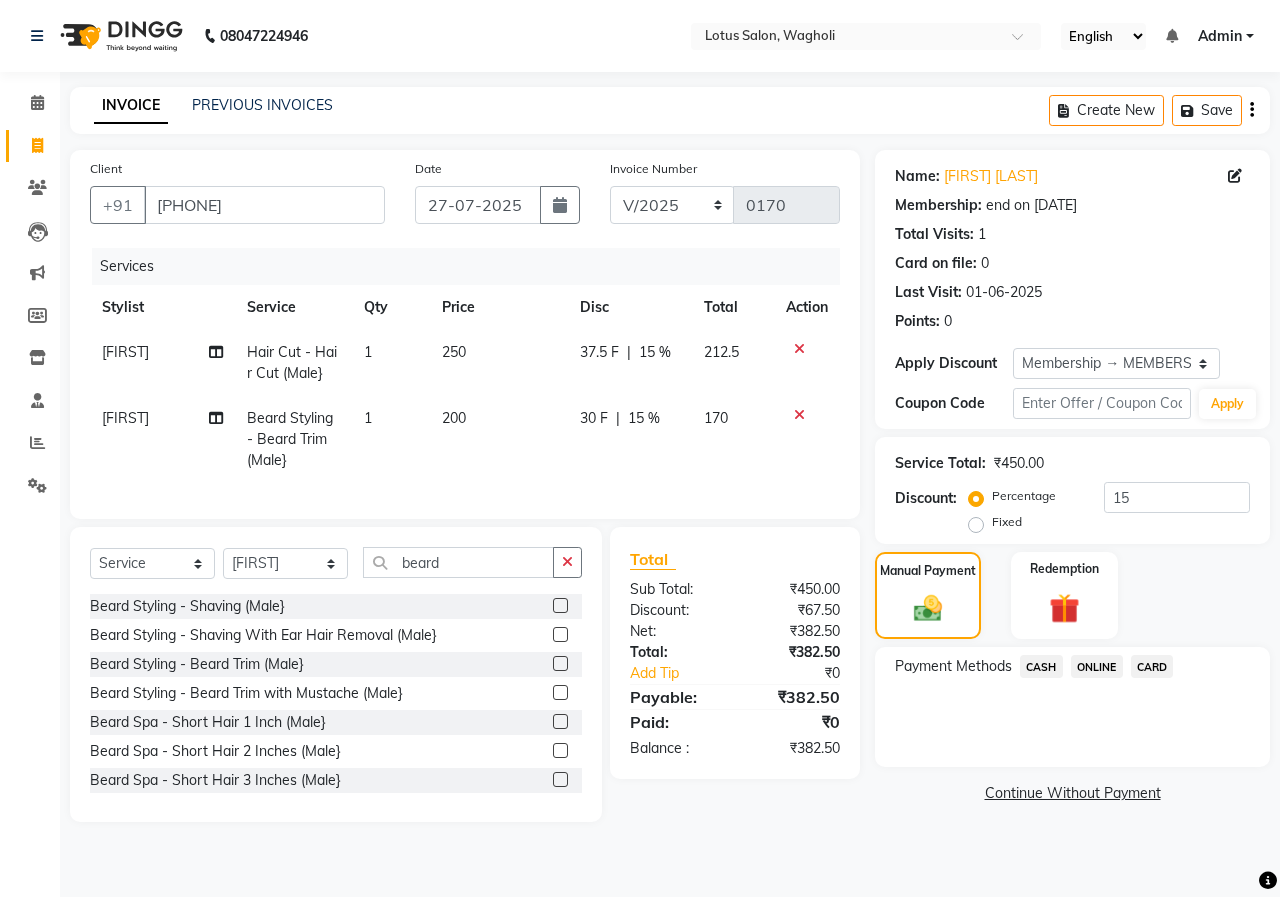 click on "ONLINE" 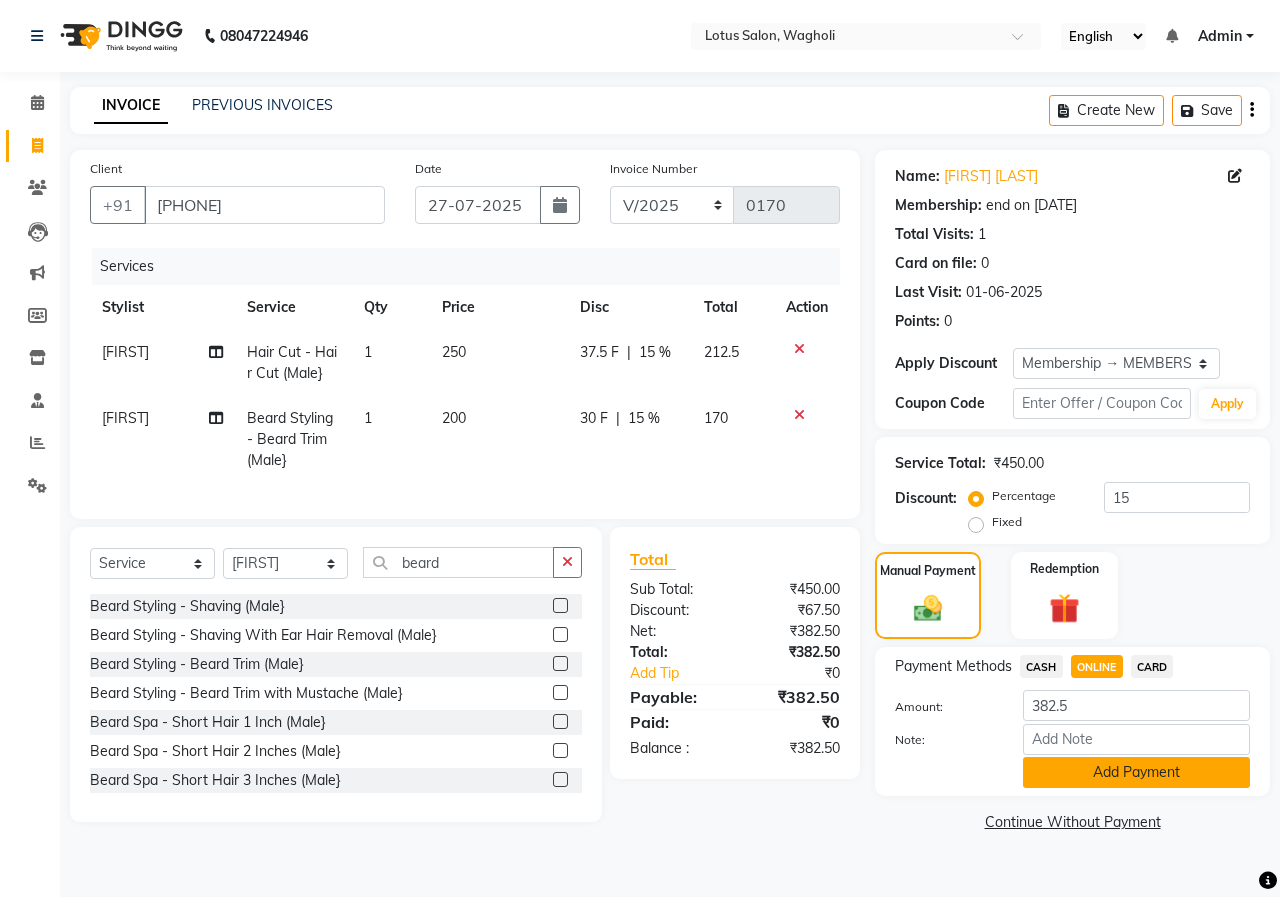 click on "Add Payment" 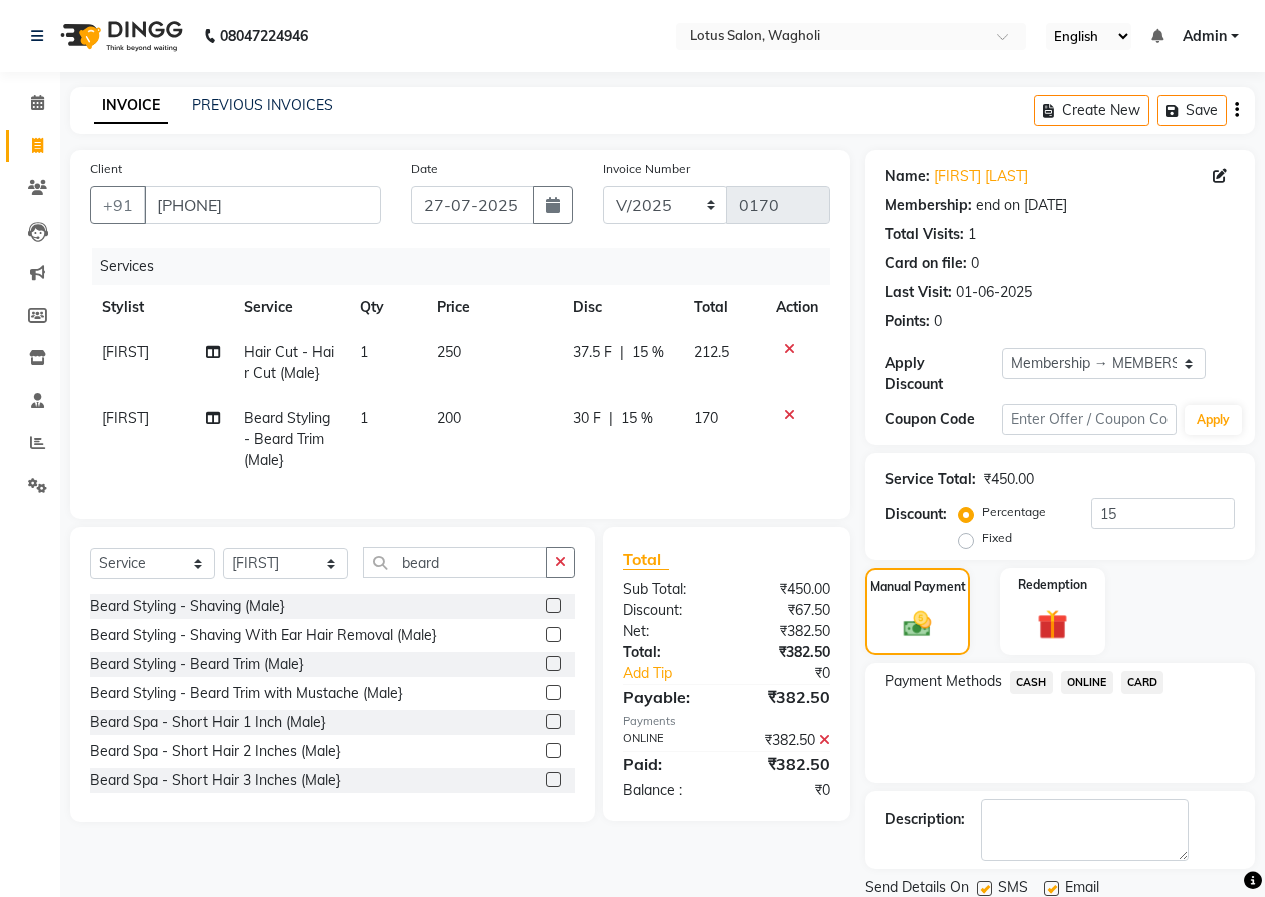 click 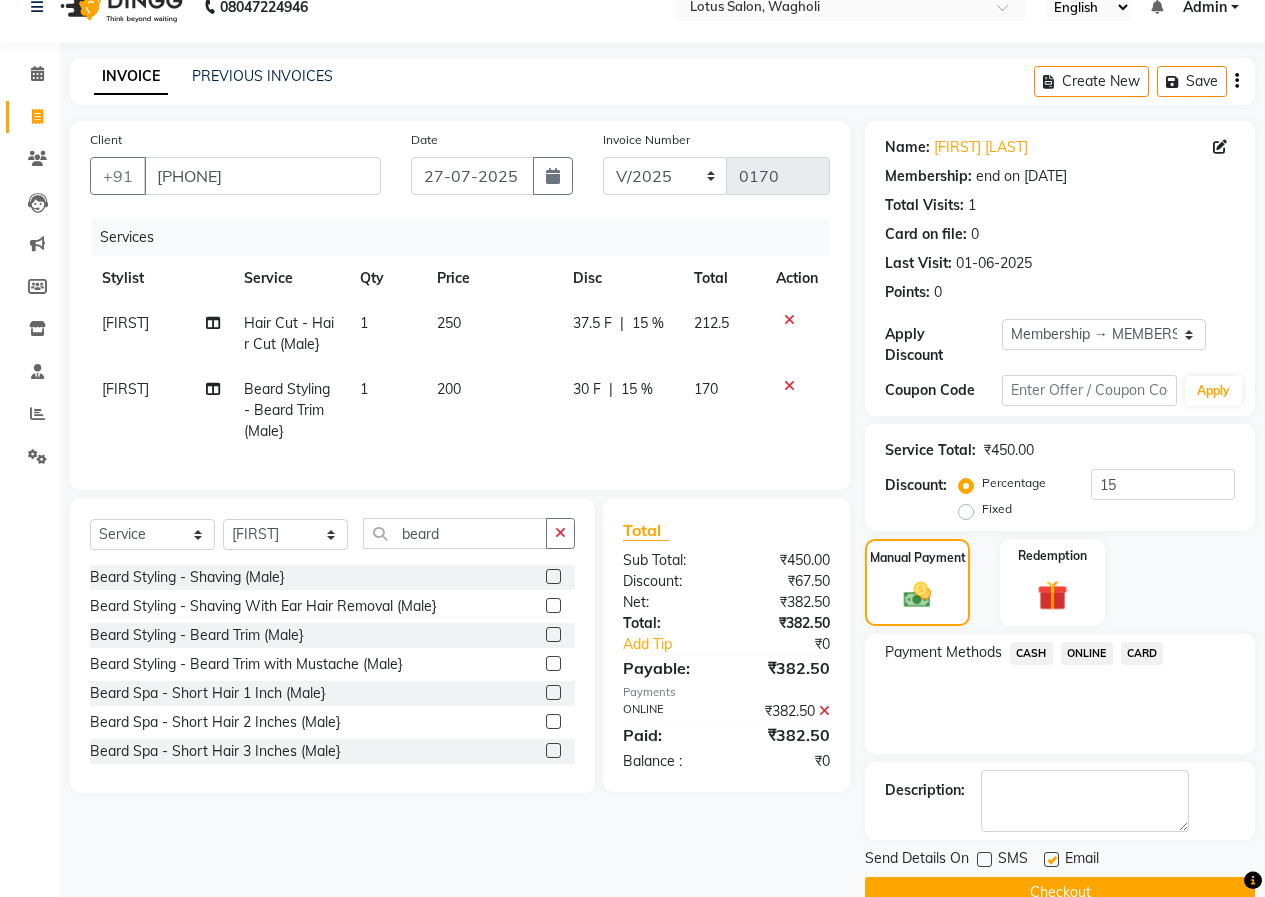 scroll, scrollTop: 54, scrollLeft: 0, axis: vertical 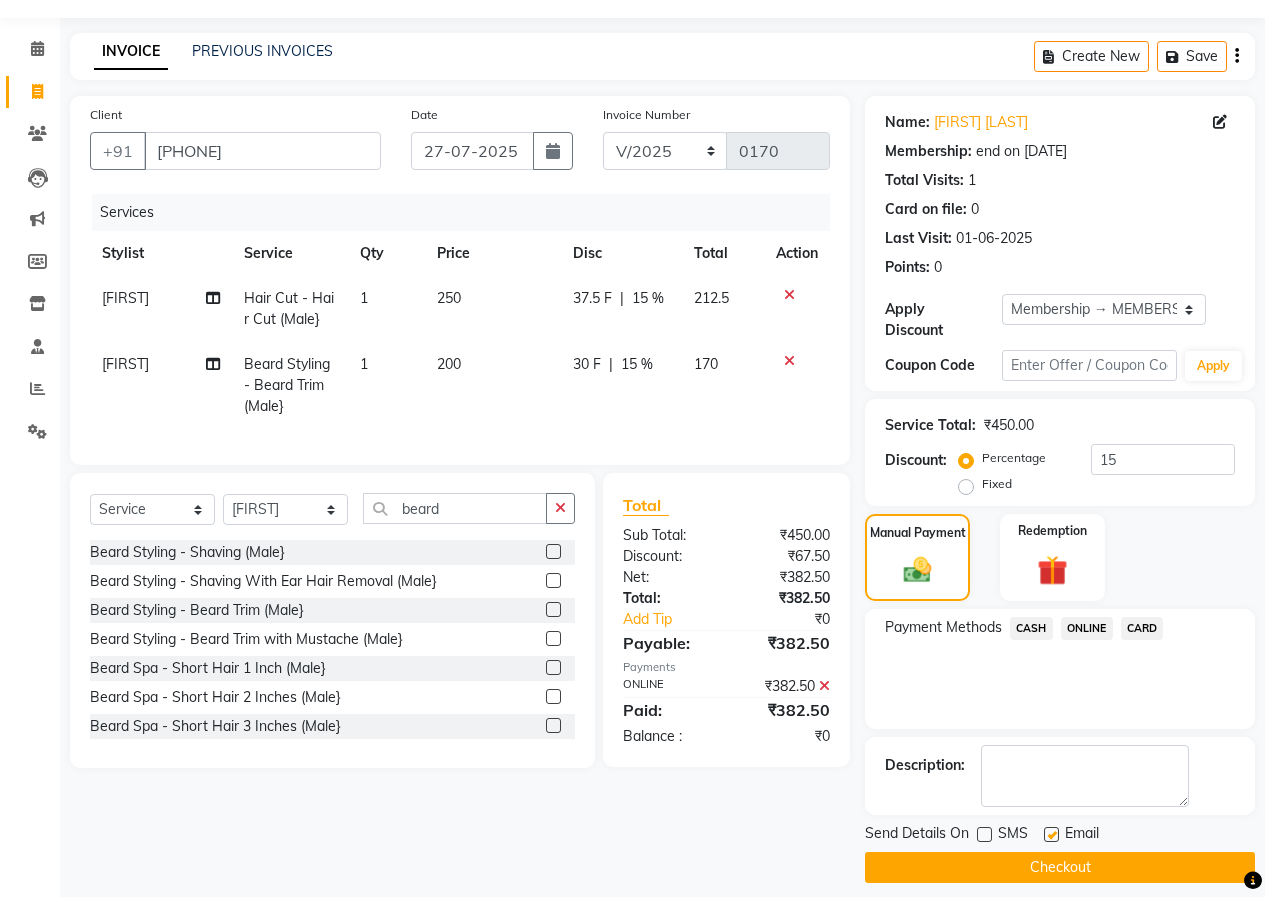 click on "Checkout" 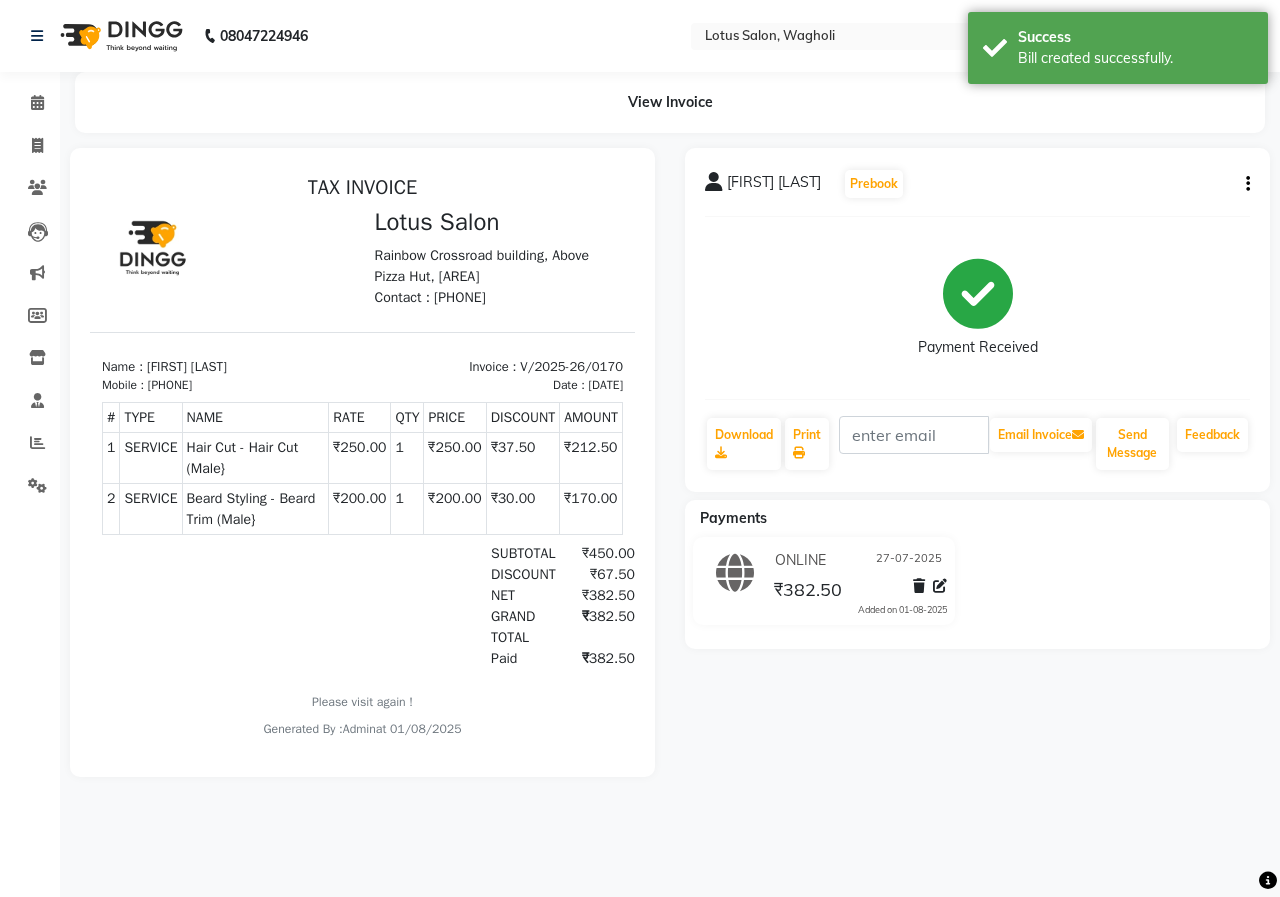 scroll, scrollTop: 0, scrollLeft: 0, axis: both 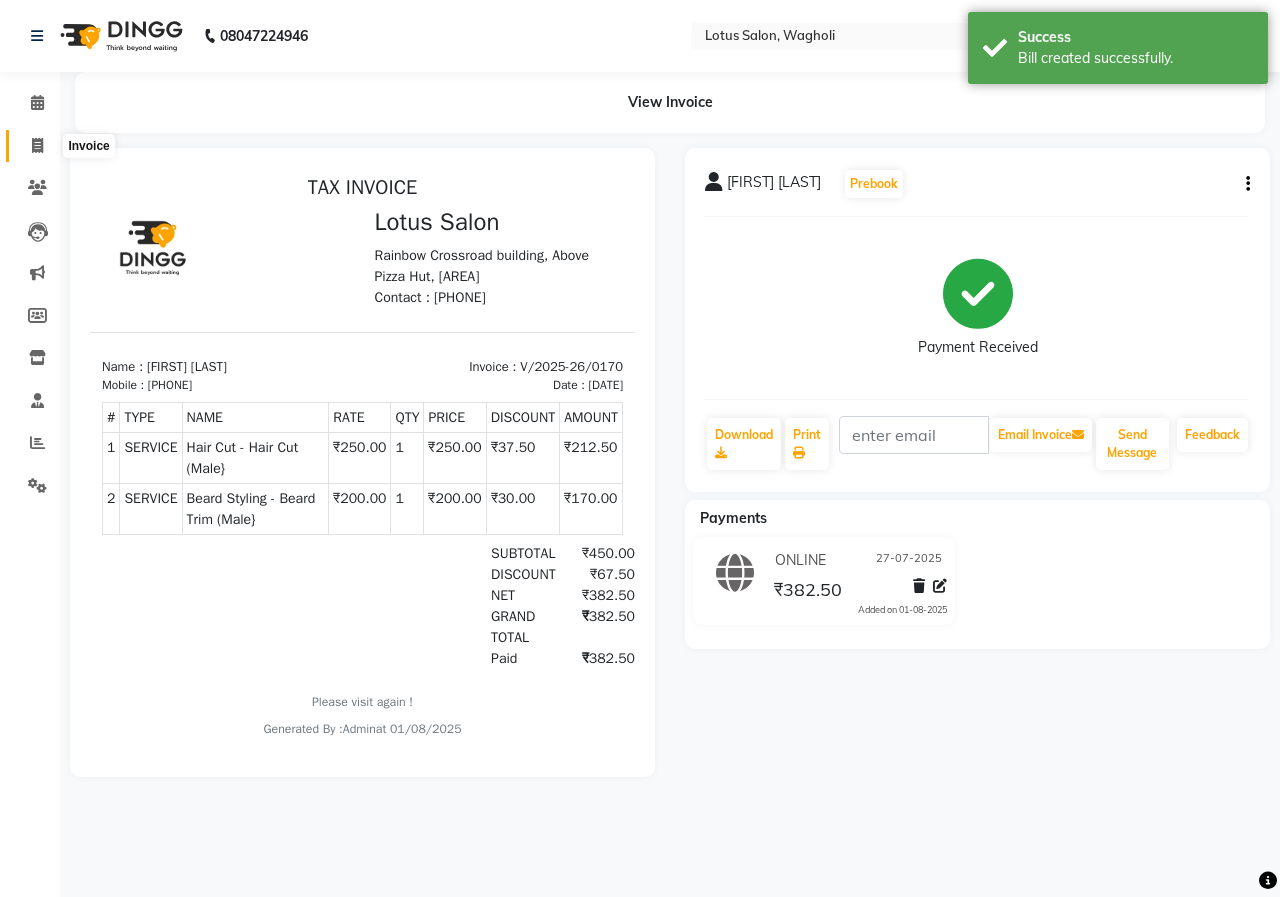 drag, startPoint x: 34, startPoint y: 134, endPoint x: 81, endPoint y: 145, distance: 48.270073 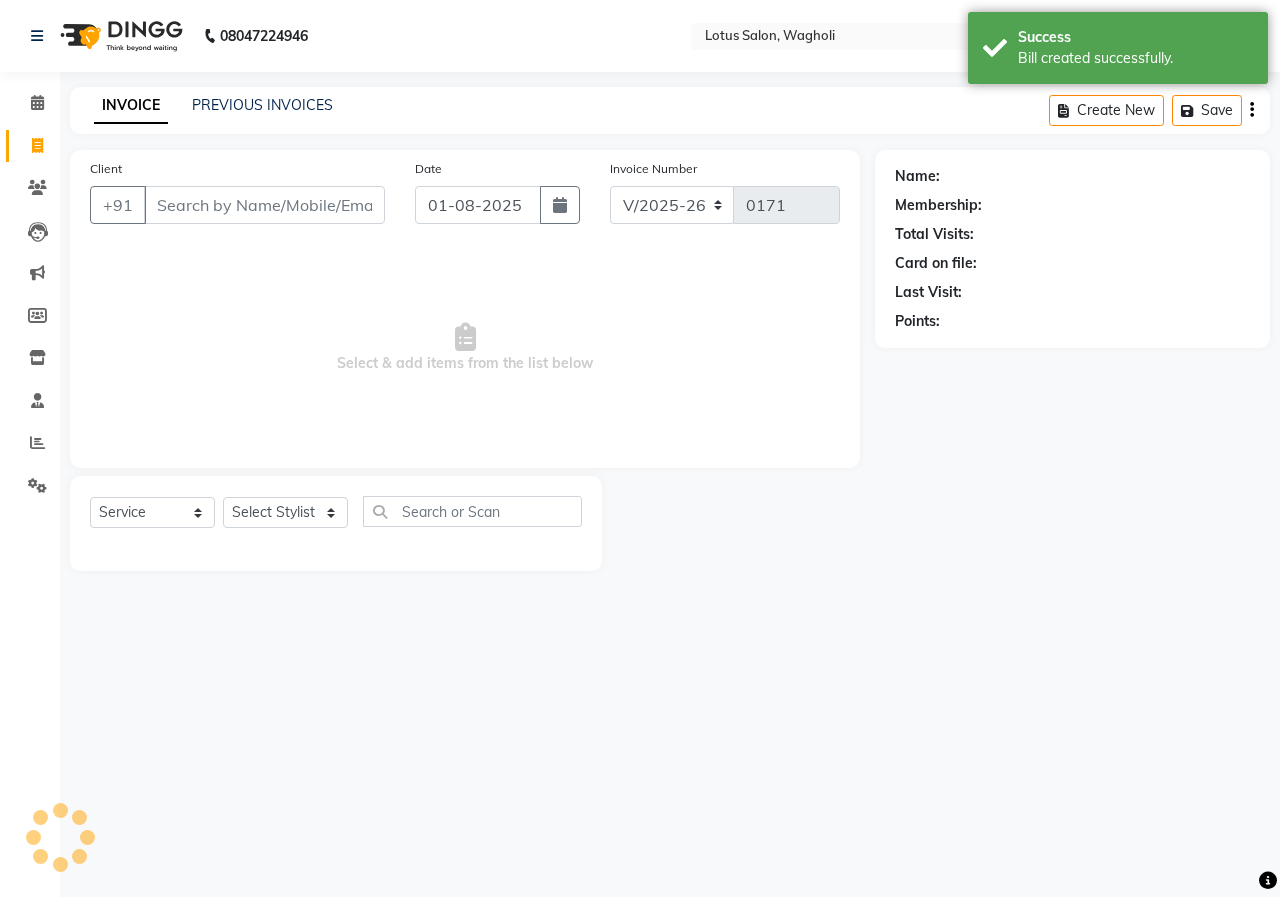 click on "Client +91" 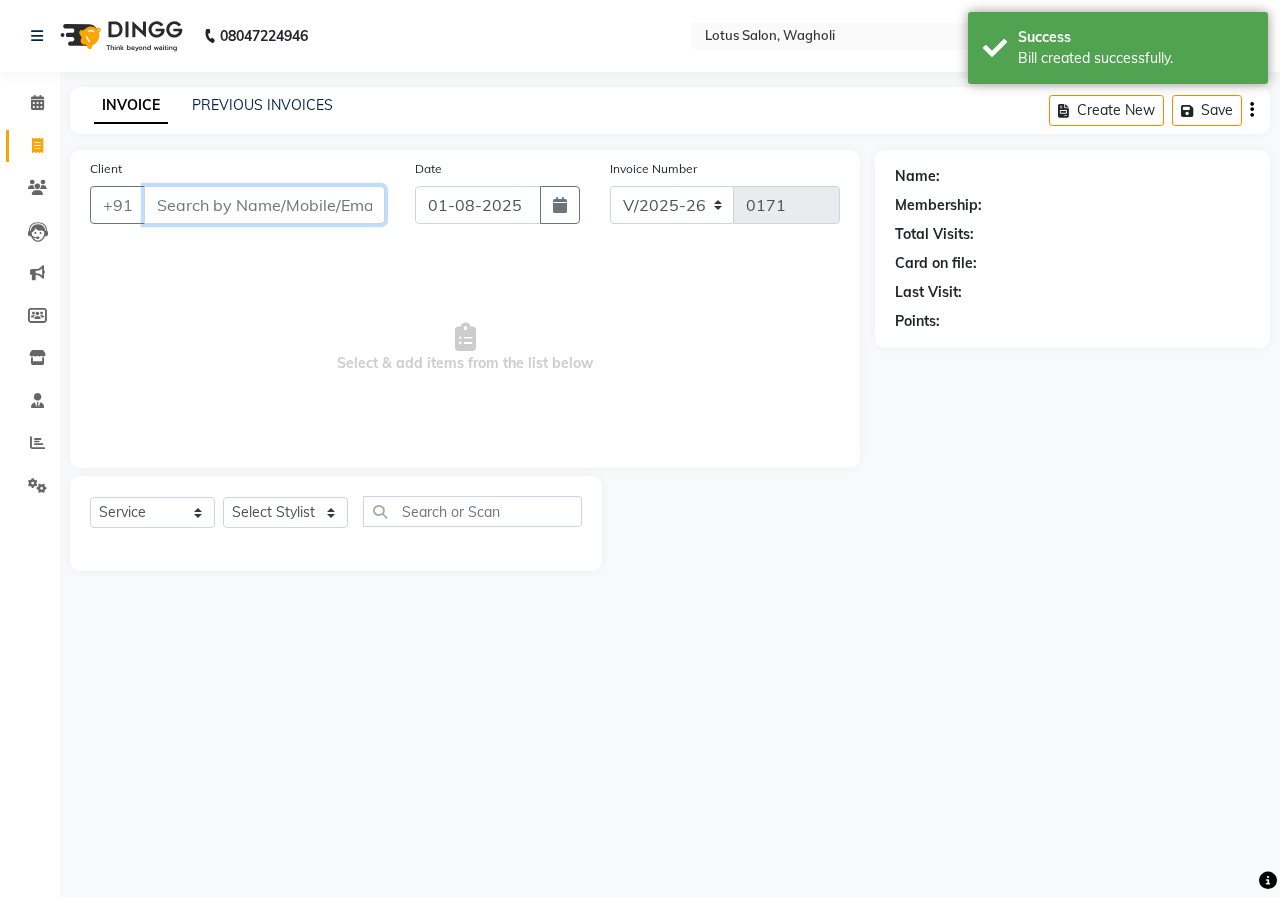 click on "Client" at bounding box center [264, 205] 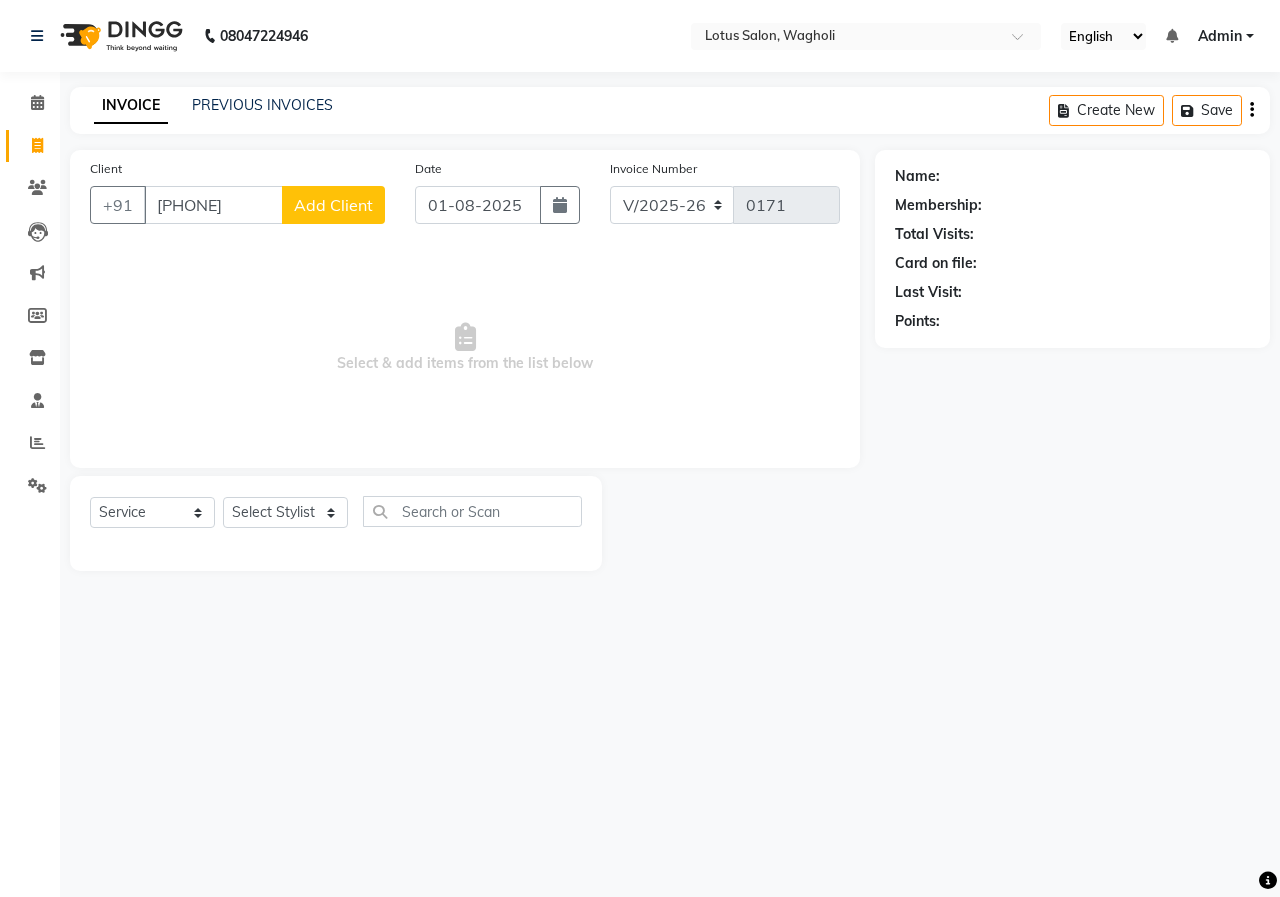click on "Add Client" 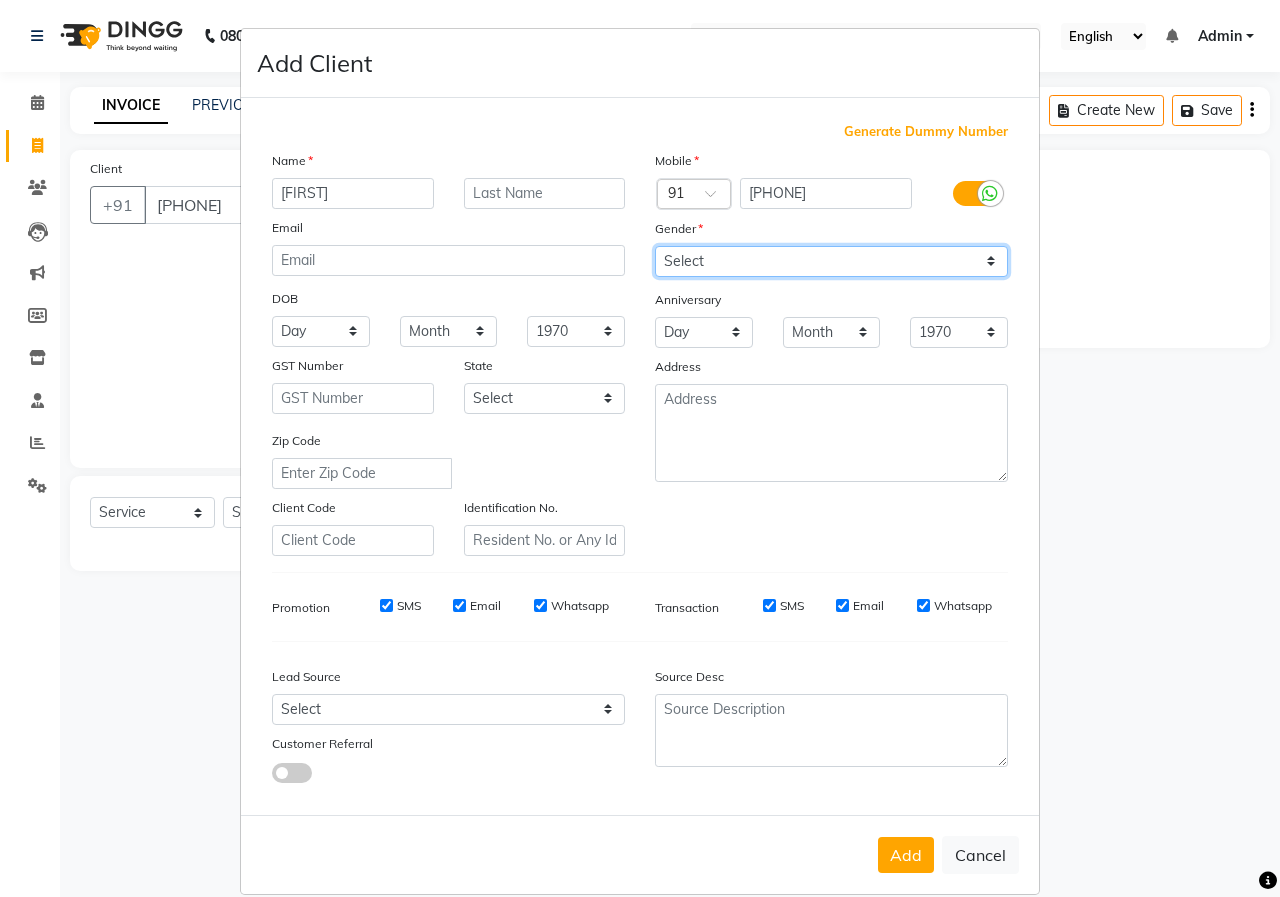 click on "Select Male Female Other Prefer Not To Say" at bounding box center [831, 261] 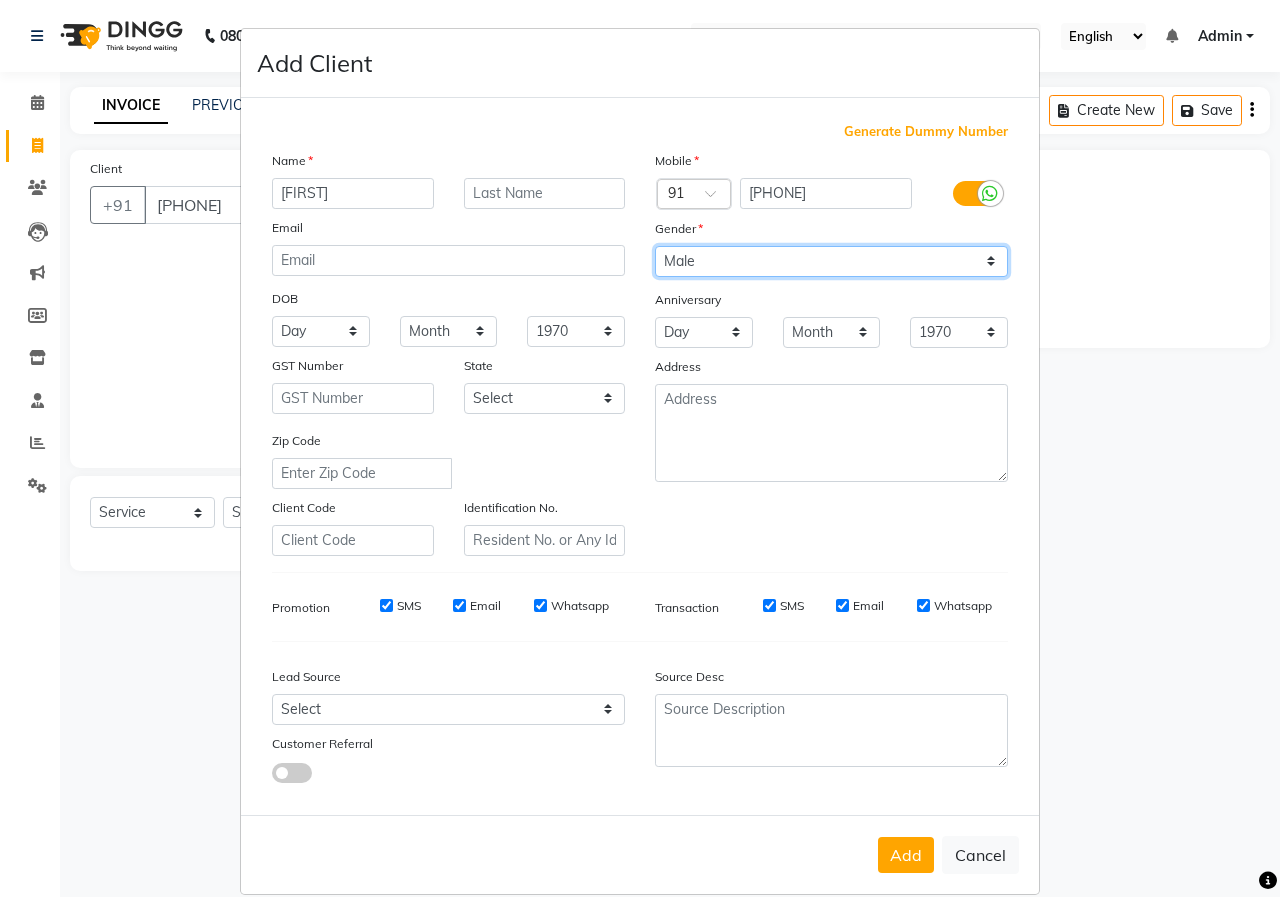 click on "Select Male Female Other Prefer Not To Say" at bounding box center (831, 261) 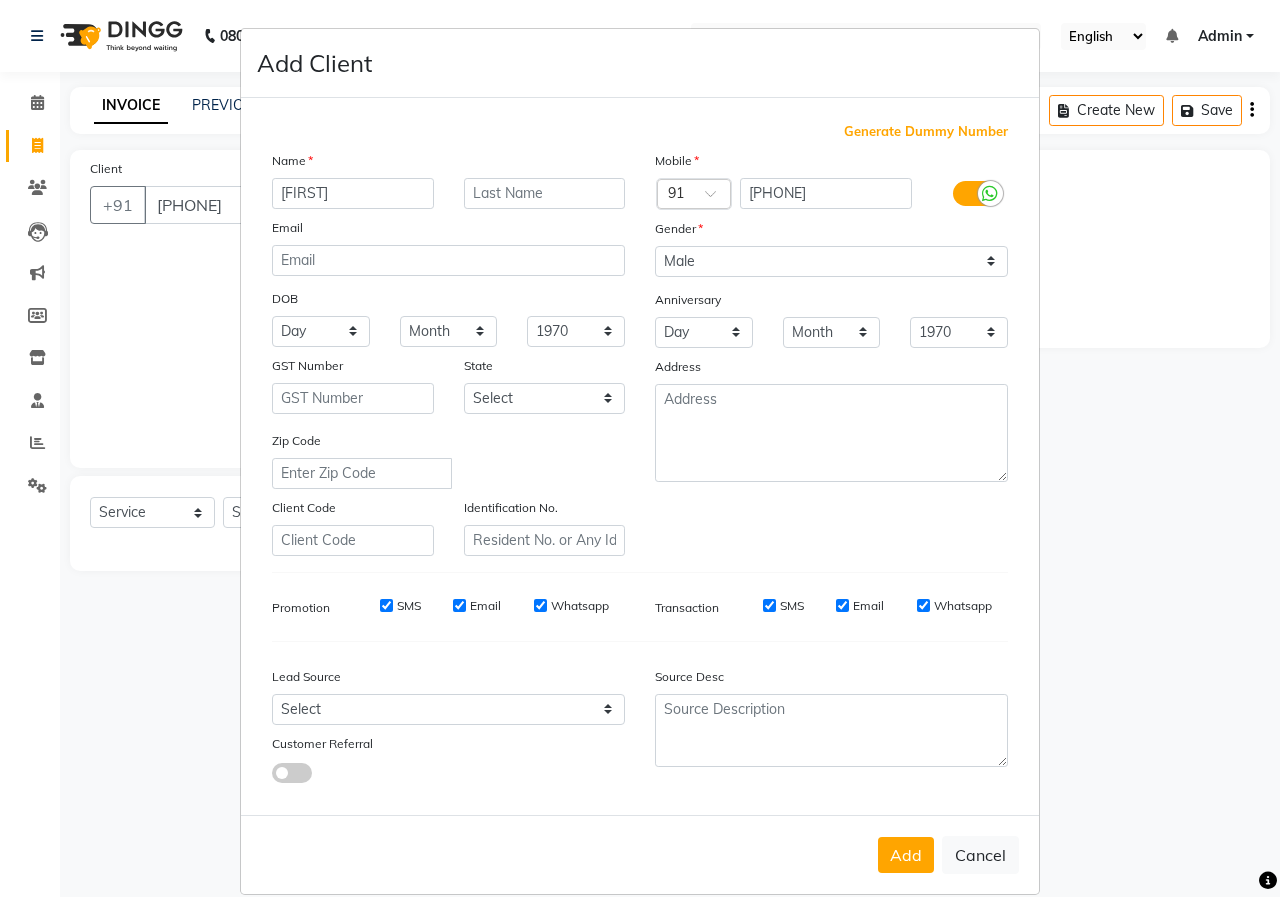 click on "Add" at bounding box center [906, 855] 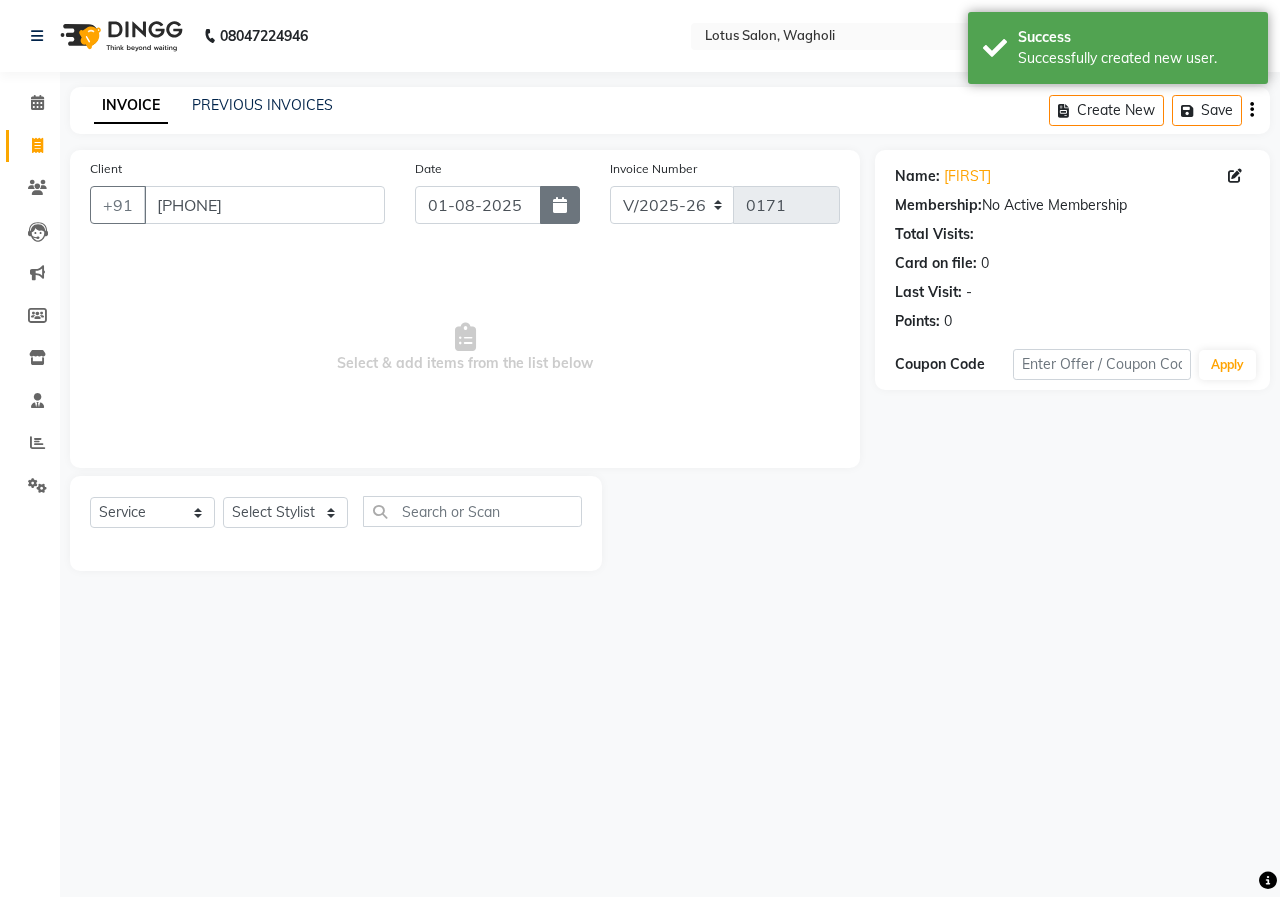 click 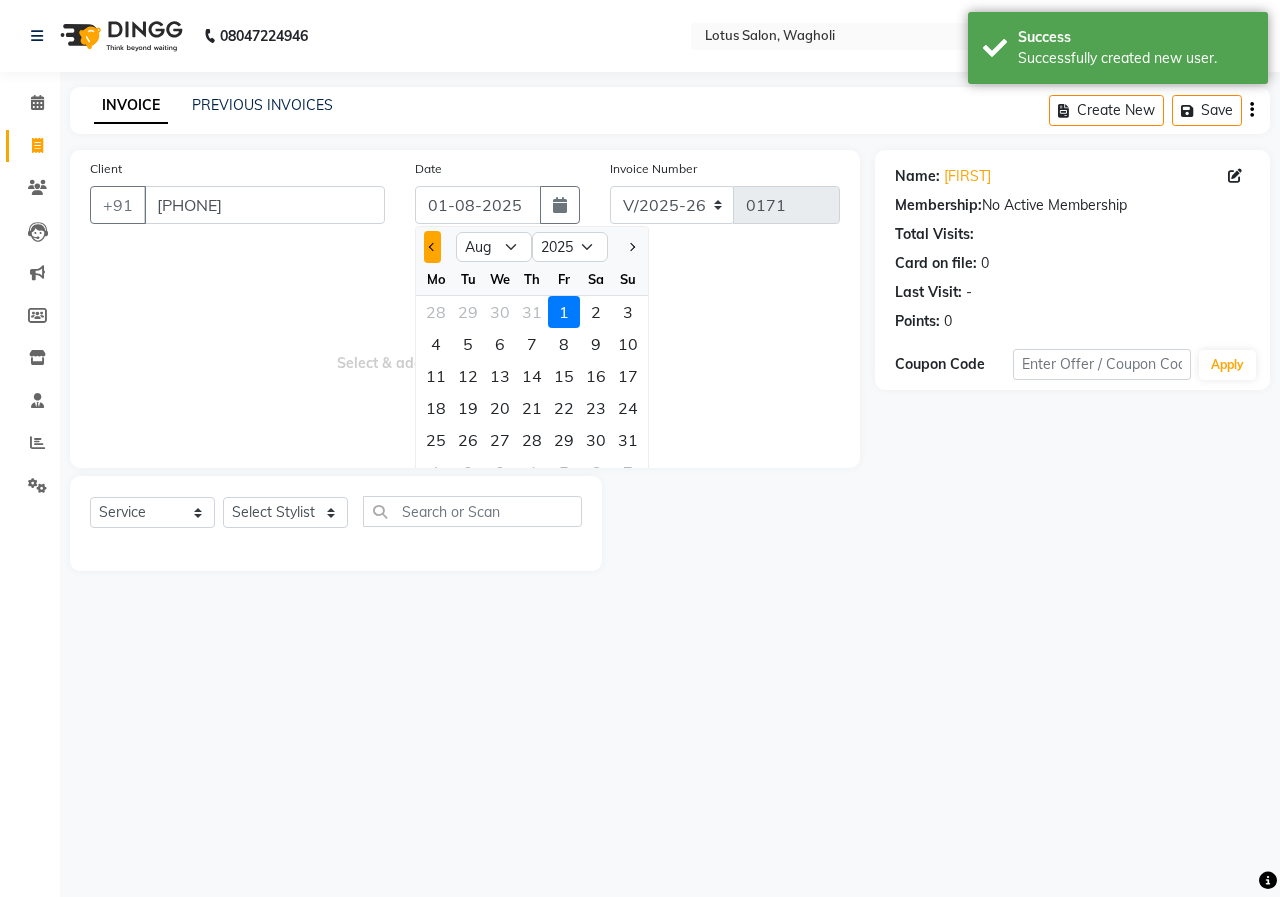 click 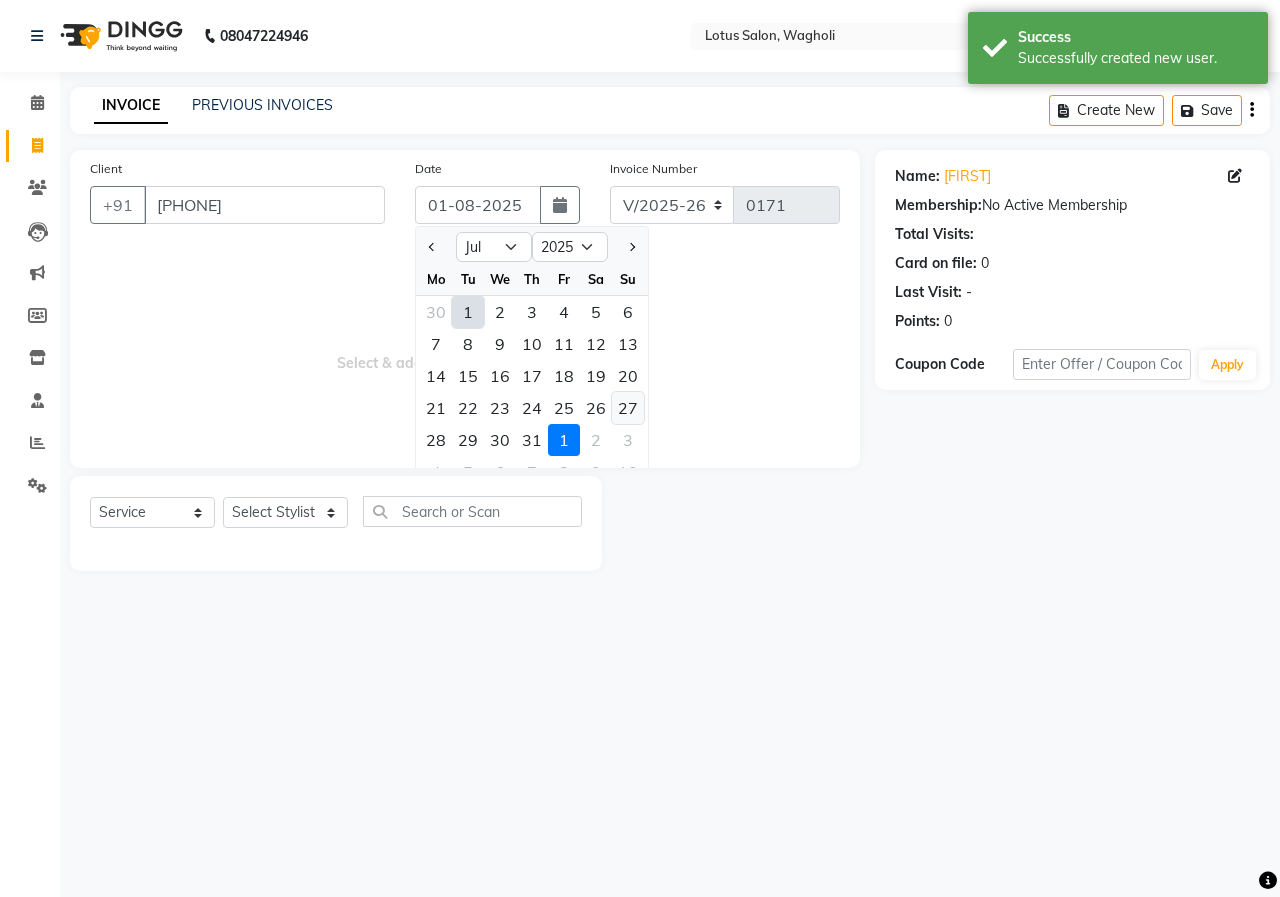 click on "27" 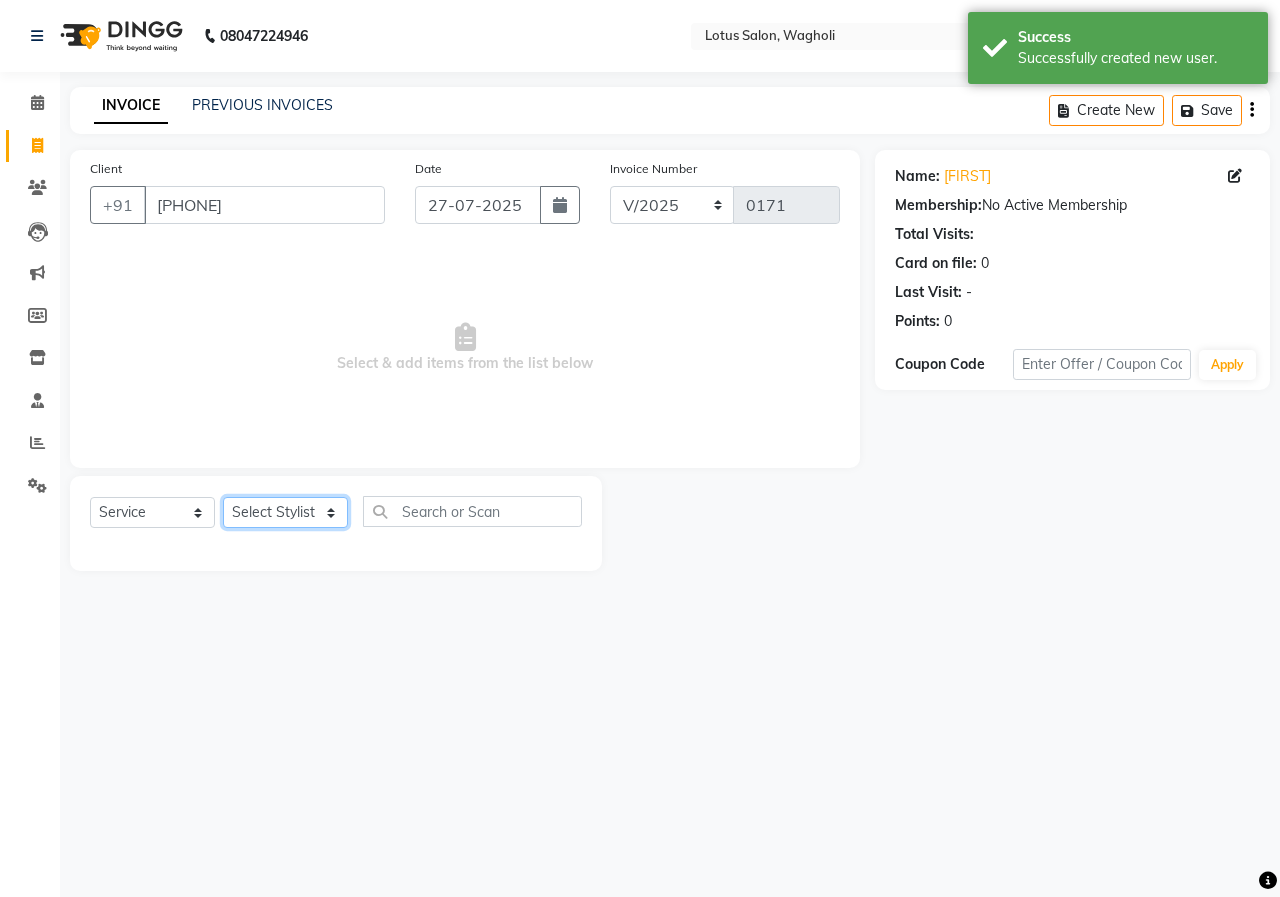 click on "Select Stylist [FIRST_NAME] [FIRST_NAME] [FIRST_NAME] [FIRST_NAME] [FIRST_NAME]" 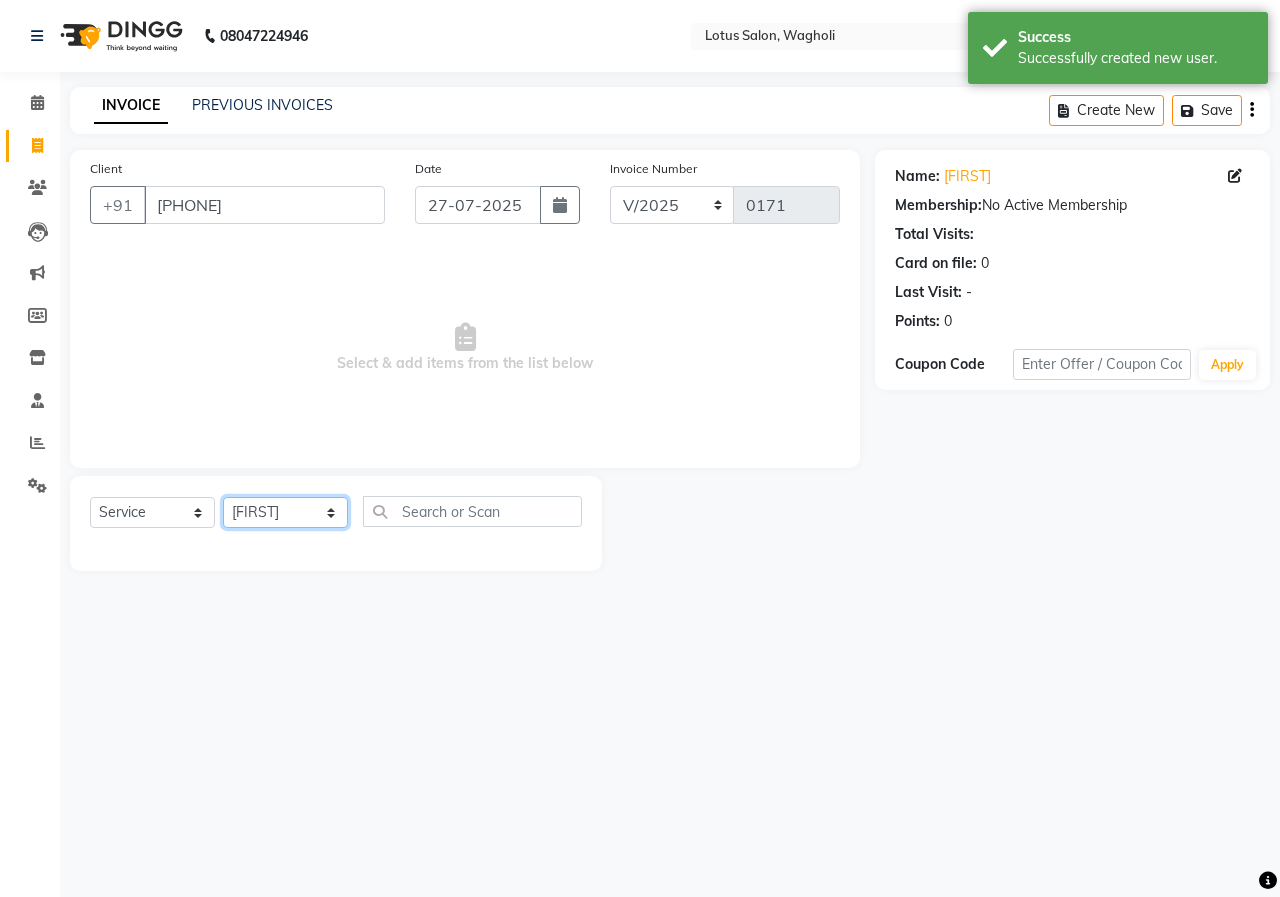 click on "Select Stylist [FIRST_NAME] [FIRST_NAME] [FIRST_NAME] [FIRST_NAME] [FIRST_NAME]" 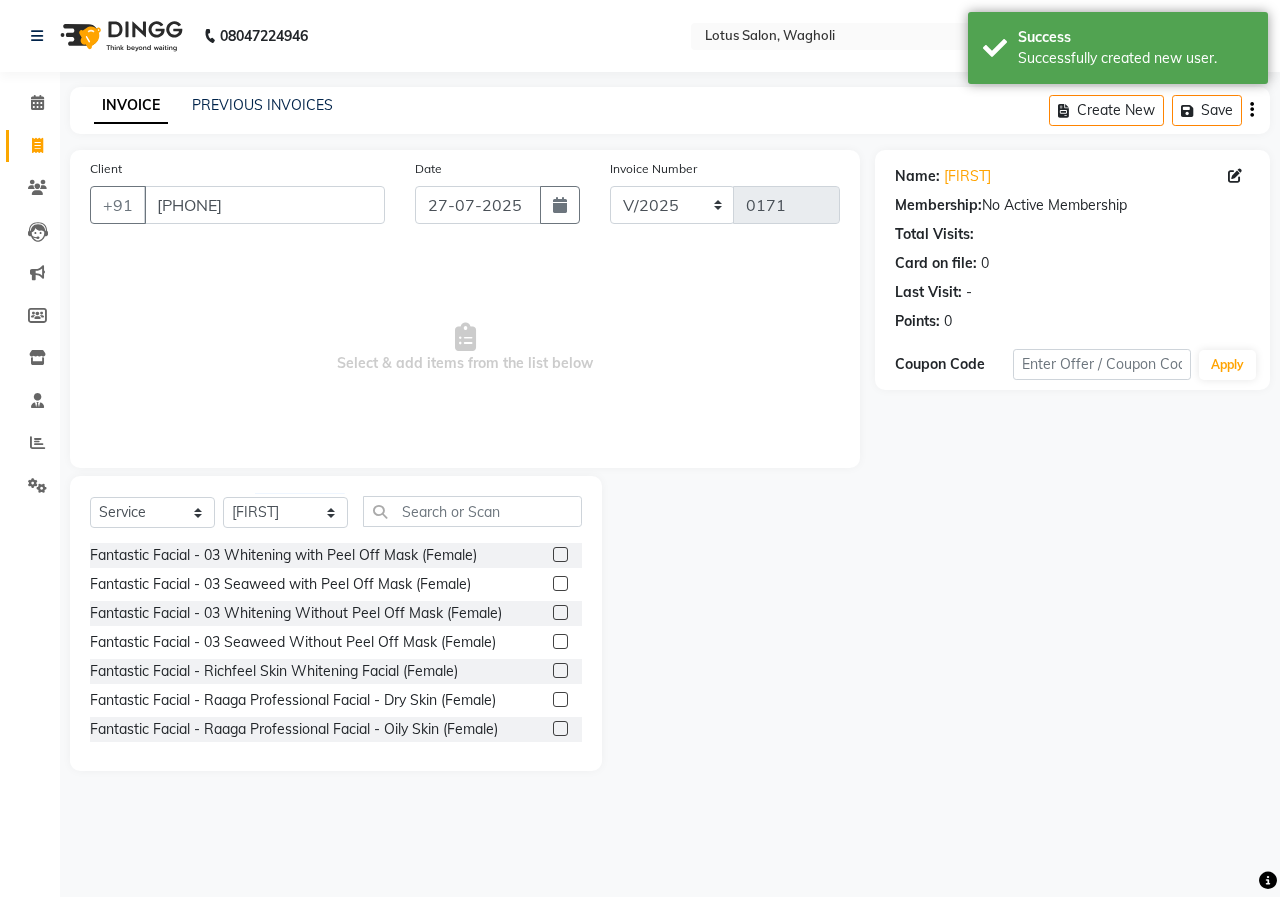 click on "Select Service Product Membership Package Voucher Prepaid Gift Card Select Stylist [FIRST] [FIRST] [FIRST] [FIRST] [FIRST] Fantastic Facial - 03 Whitening with Peel Off Mask (Female) Fantastic Facial - 03 Seaweed with Peel Off Mask (Female) Fantastic Facial - 03 Whitening Without Peel Off Mask (Female) Fantastic Facial - 03 Seaweed Without Peel Off Mask (Female) Fantastic Facial - Richfeel Skin Whitening Facial (Female) Fantastic Facial - Raaga Professional Facial - Dry Skin (Female) Fantastic Facial - Raaga Professional Facial - Oily Skin (Female) Fantastic Facial - Richfeel Herbal (Female) Fantastic Facial - Hydra Facial (Female) Fantastic Facial - 03 Whitening with Peel Off Mask (Male) Fantastic Facial - 03 Seaweed with Peel Off Mask (Male) Fantastic Facial - 03 Whitening Without Peel Off Mask (Male) Fantastic Facial - 03 Seaweed Without Peel Off Mask (Male) Fantastic Facial - Richfeel Skin Whitening Facial (Male) Fantastic Facial - Raaga Professional Facial - Dry Skin (Male)" 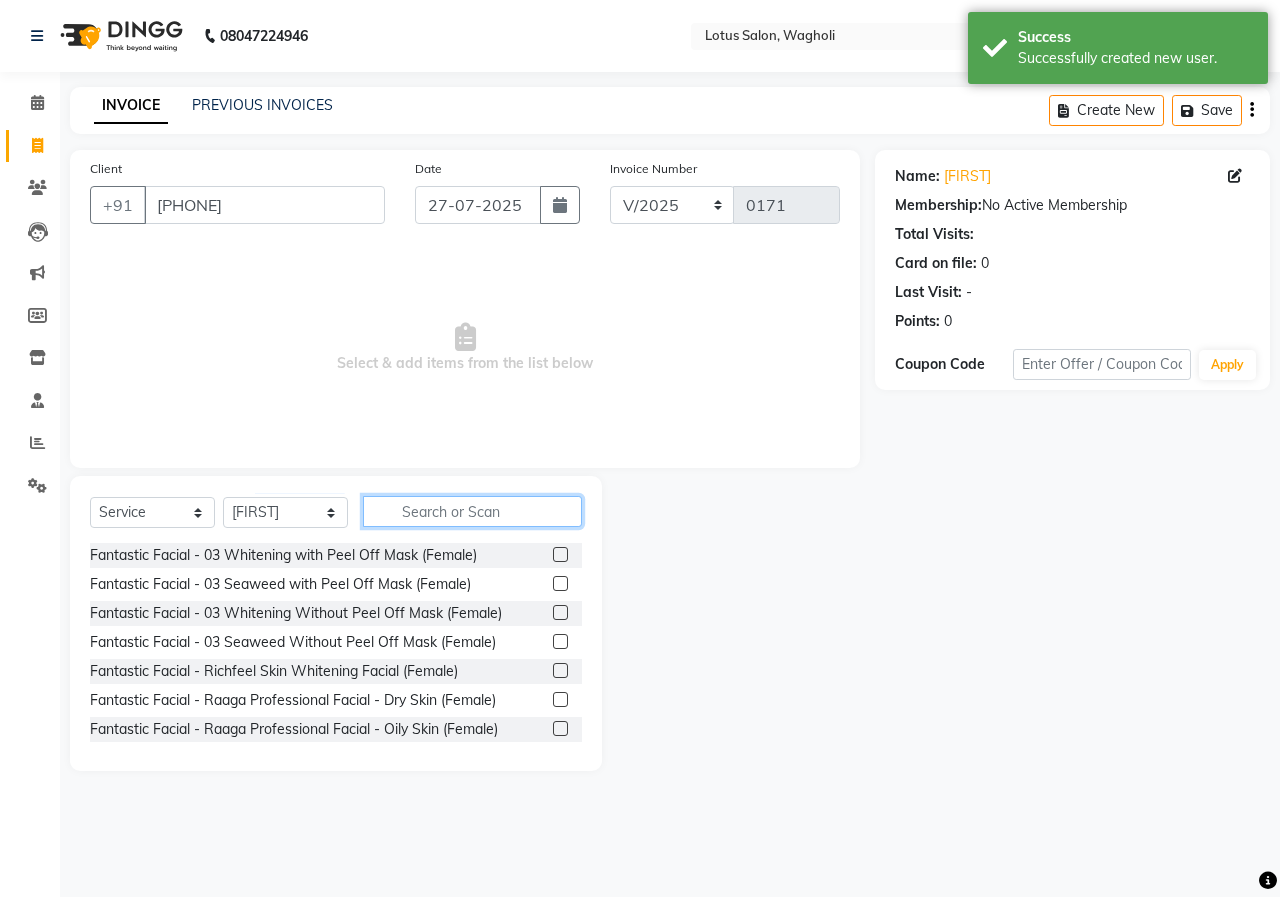 click 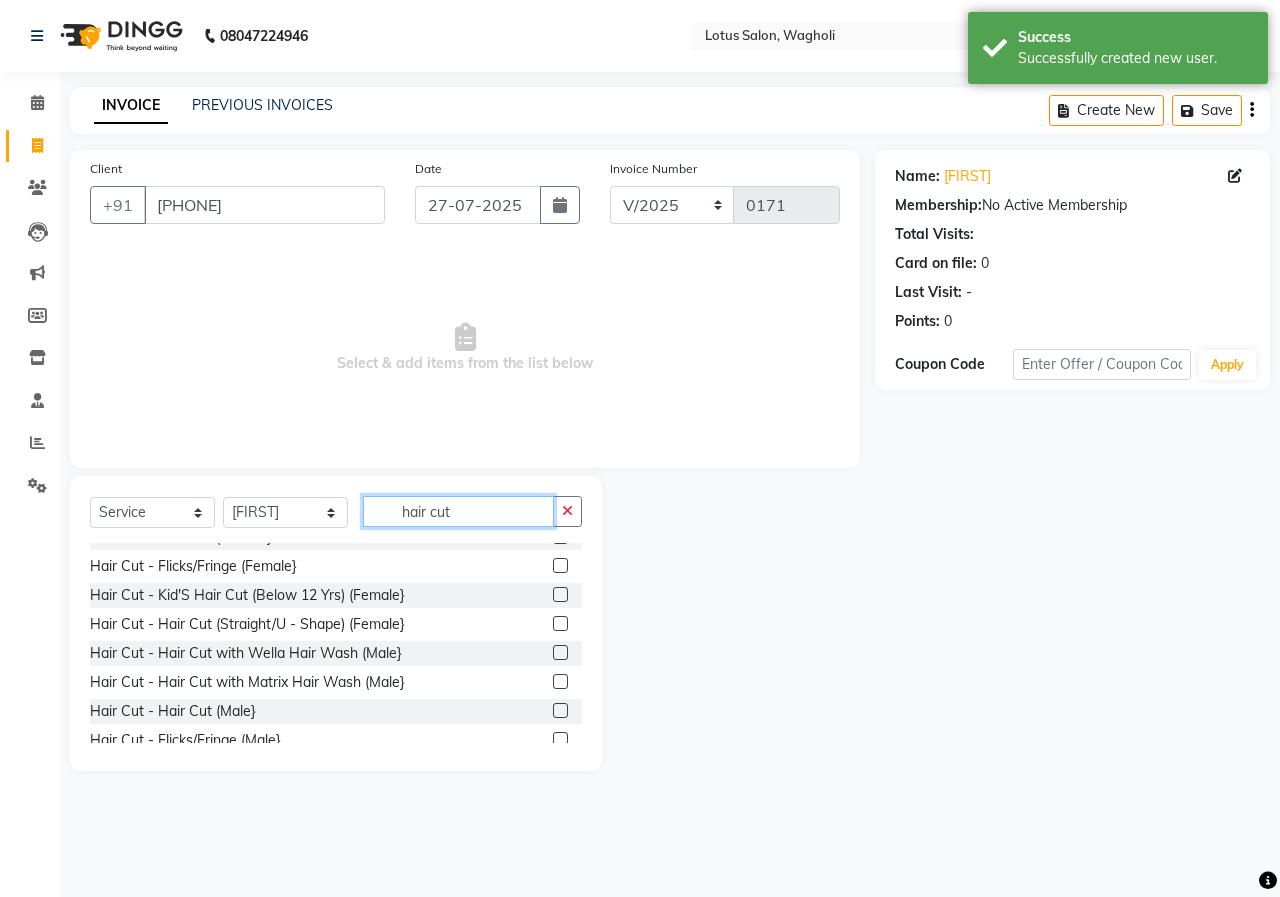 scroll, scrollTop: 148, scrollLeft: 0, axis: vertical 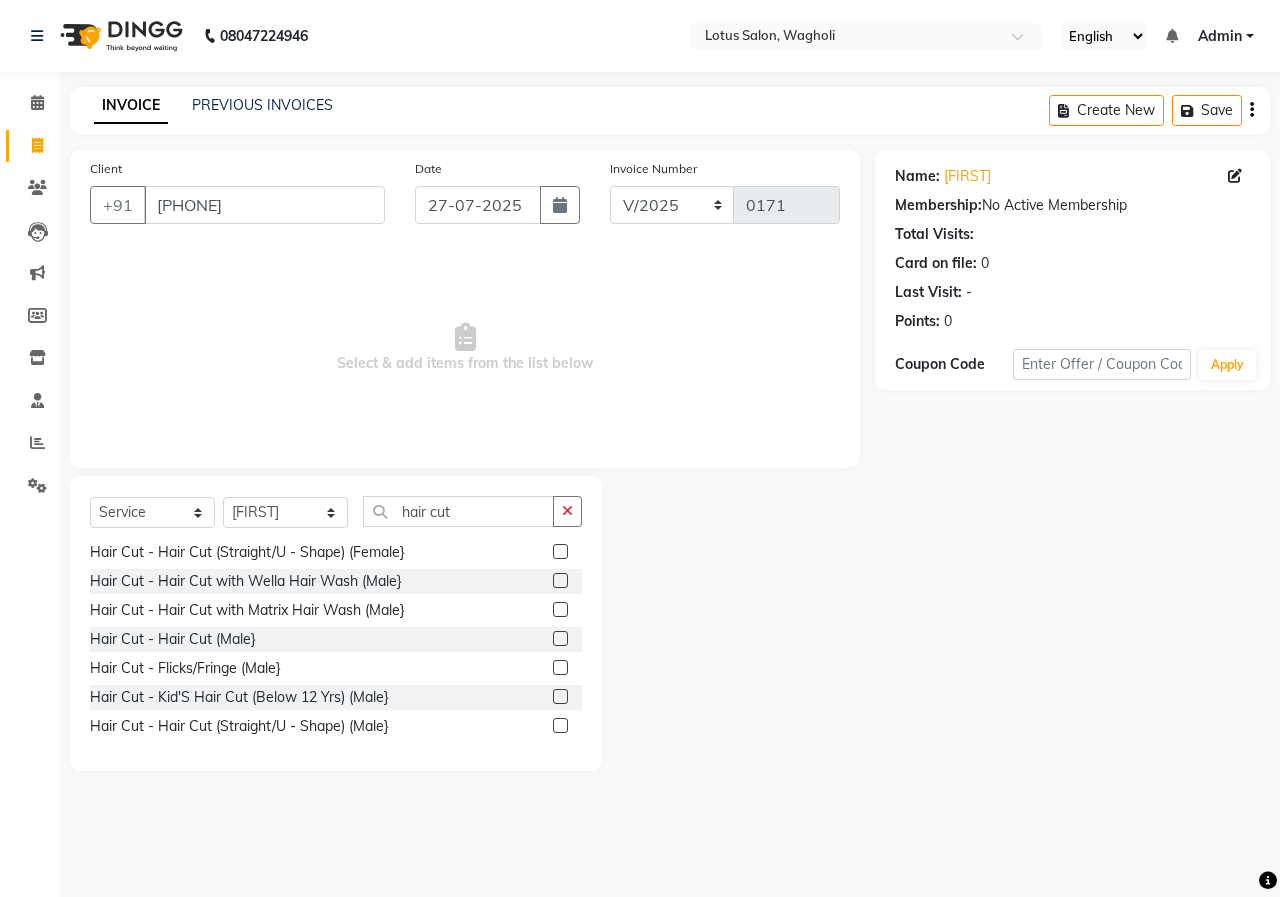 click 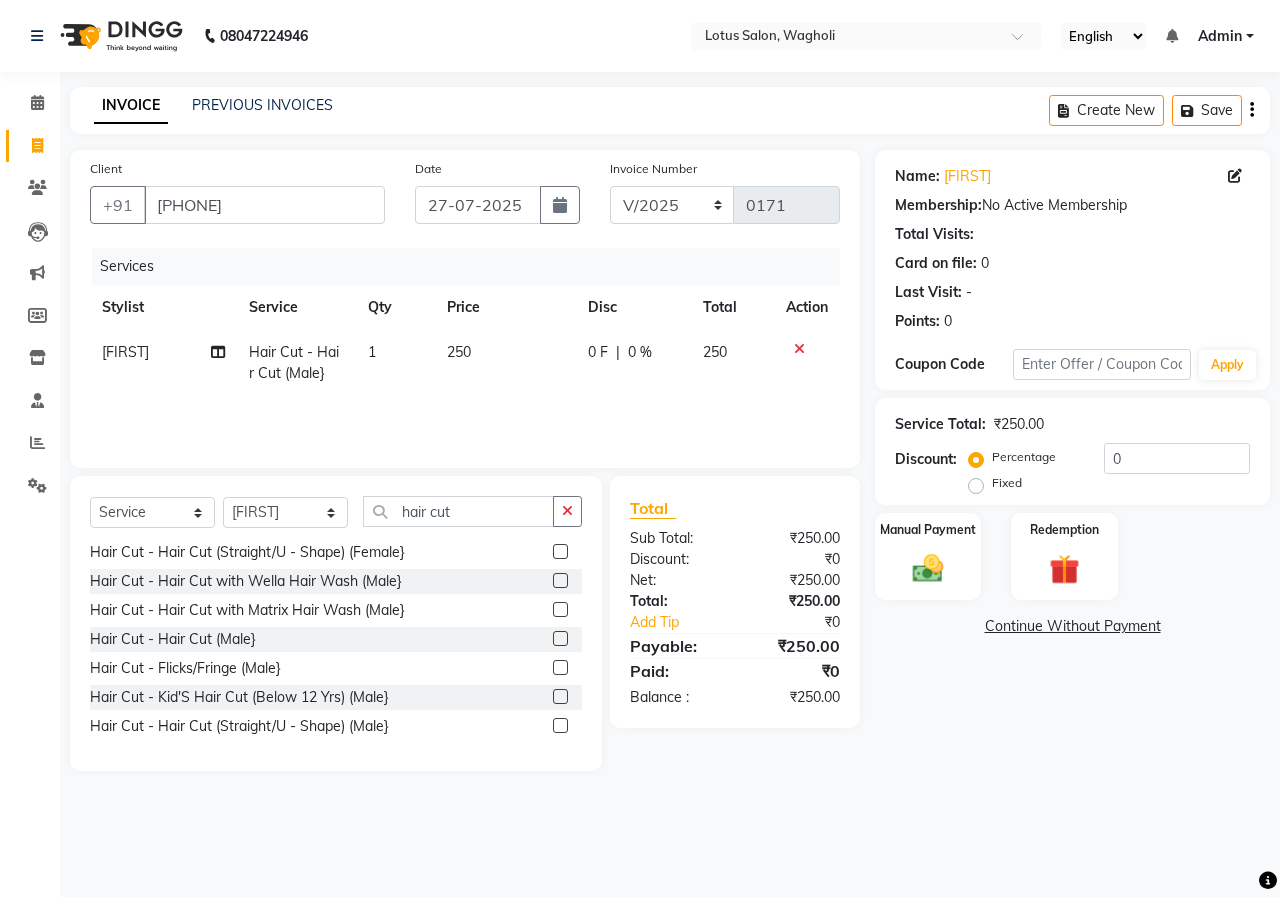 click on "1" 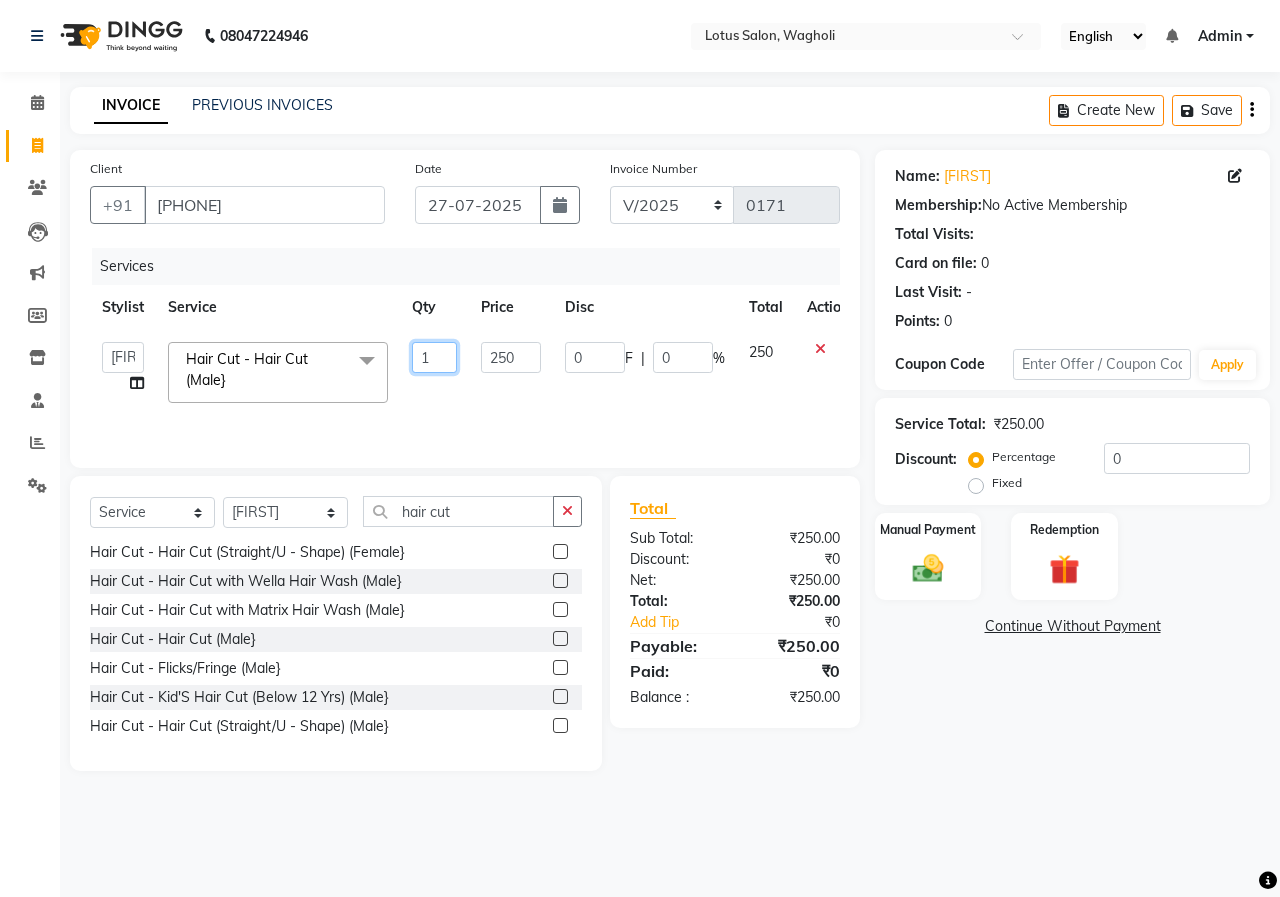 click on "1" 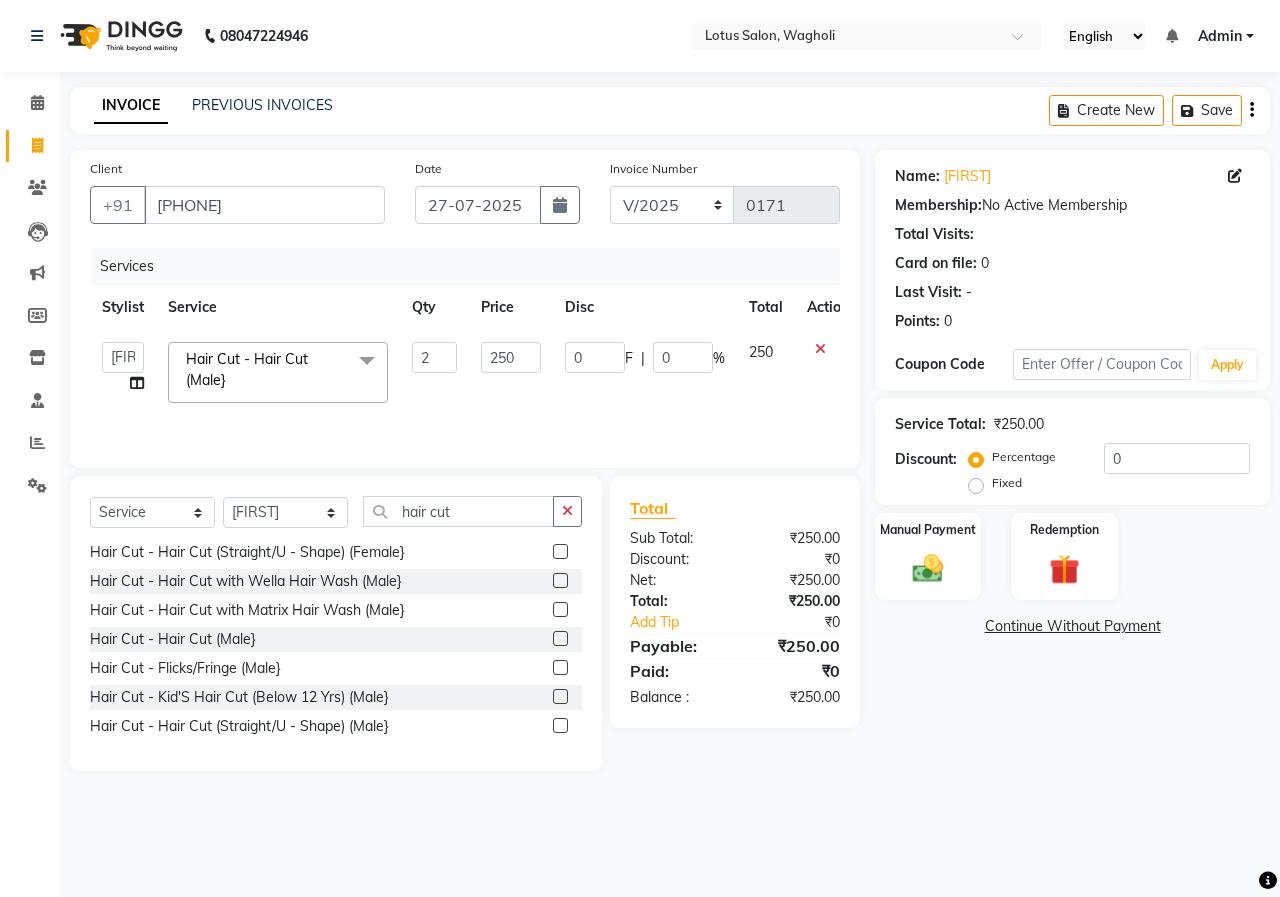 click on "Services Stylist Service Qty Price Disc Total Action  Akanksha   Amita   Laxmi   Pradip   Sapana  Hair Cut - Hair Cut (Male}  x Fantastic Facial - 03 Whitening with Peel Off Mask (Female) Fantastic Facial - 03 Seaweed with Peel Off Mask (Female) Fantastic Facial - 03 Whitening Without Peel Off Mask (Female) Fantastic Facial - 03 Seaweed Without Peel Off Mask (Female) Fantastic Facial - Richfeel Skin Whitening Facial (Female) Fantastic Facial - Raaga Professional Facial - Dry Skin (Female) Fantastic Facial - Raaga Professional Facial - Oily Skin (Female) Fantastic Facial - Richfeel Herbal (Female) Fantastic Facial - Hydra Facial (Female) Fantastic Facial - 03 Whitening with Peel Off Mask (Male) Fantastic Facial - 03 Seaweed with Peel Off Mask (Male) Fantastic Facial - 03 Whitening Without Peel Off Mask (Male) Fantastic Facial - 03 Seaweed Without Peel Off Mask (Male) Fantastic Facial - Richfeel Skin Whitening Facial (Male) Fantastic Facial - Raaga Professional Facial - Dry Skin (Male) Hair Wash - Wella (Male}" 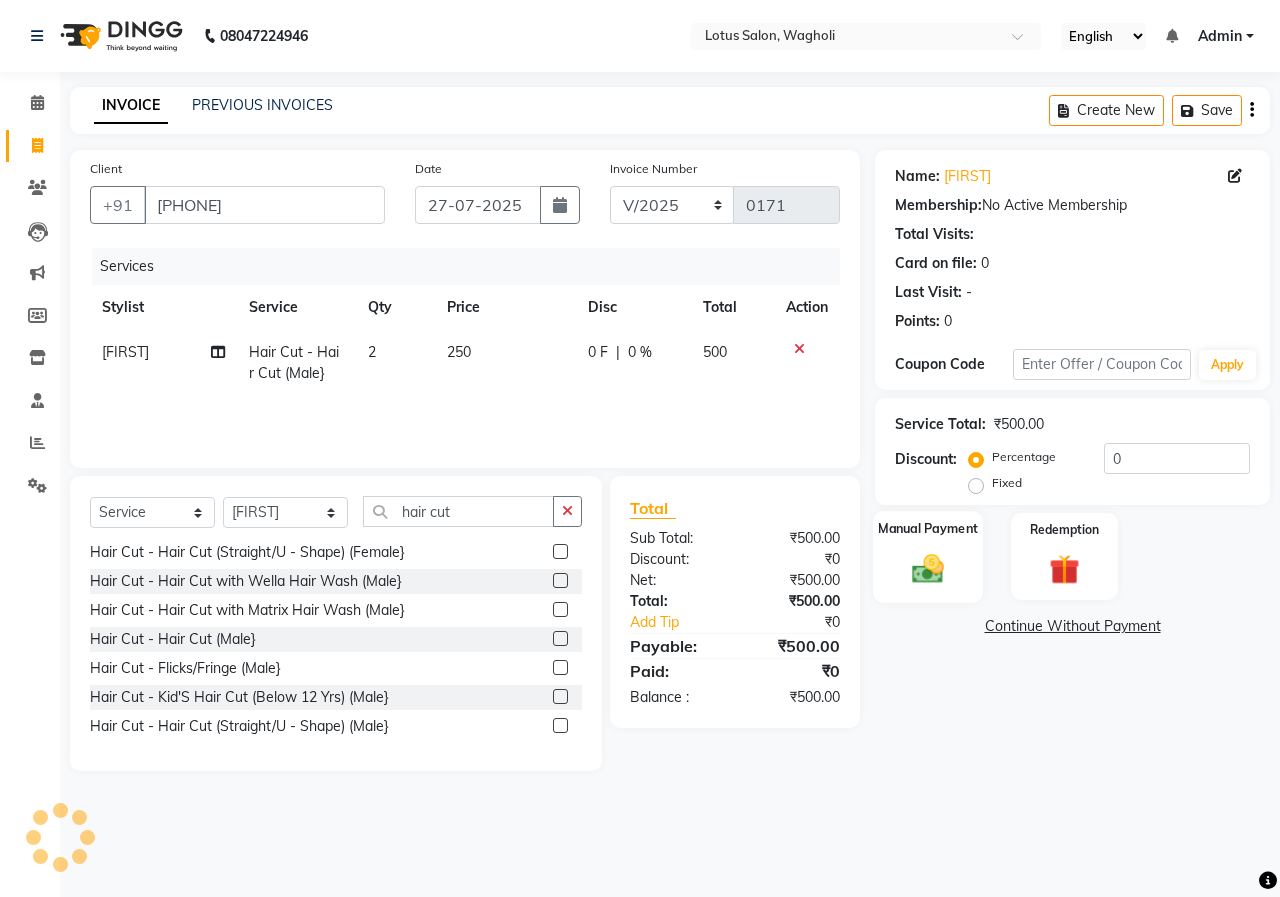 click 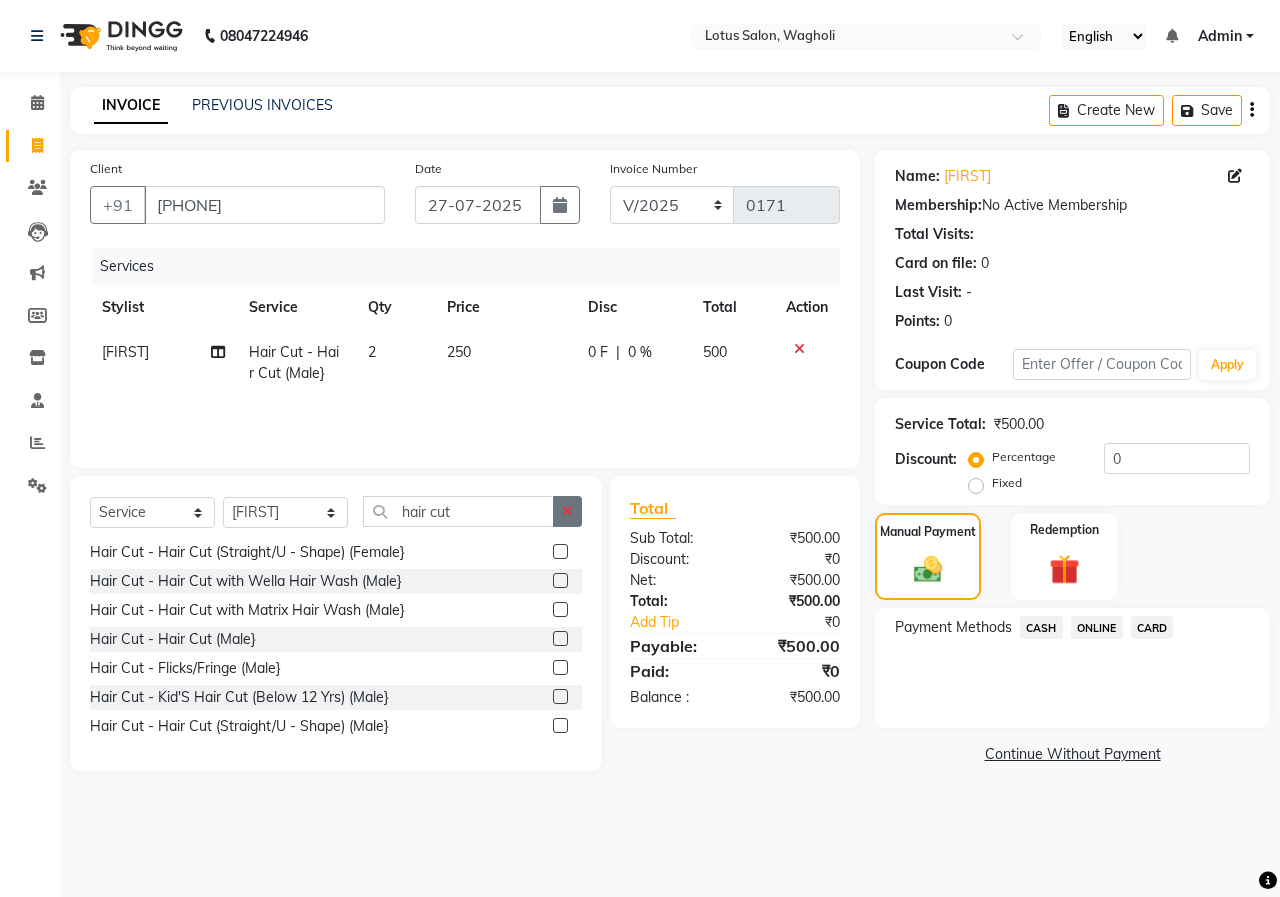 click 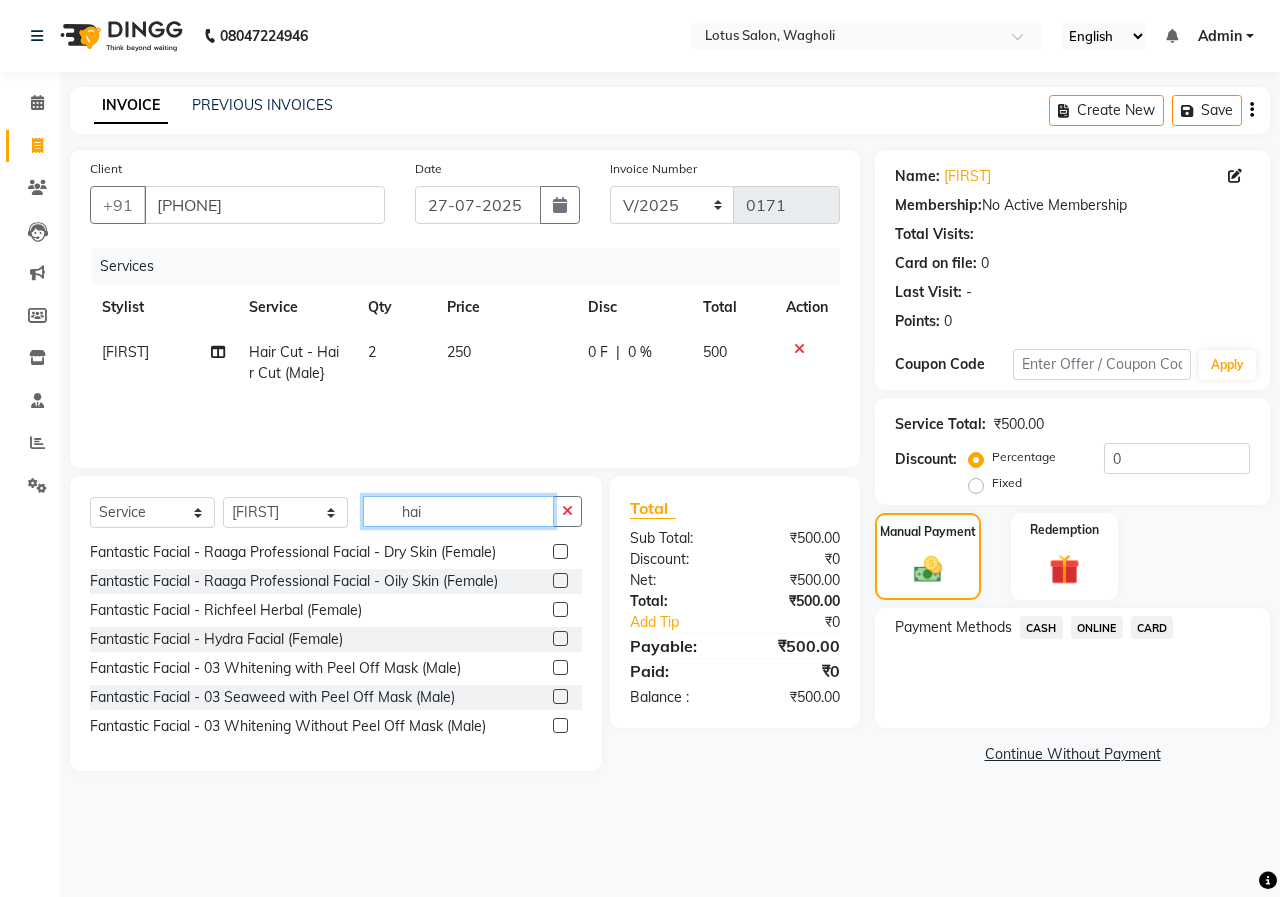 scroll, scrollTop: 90, scrollLeft: 0, axis: vertical 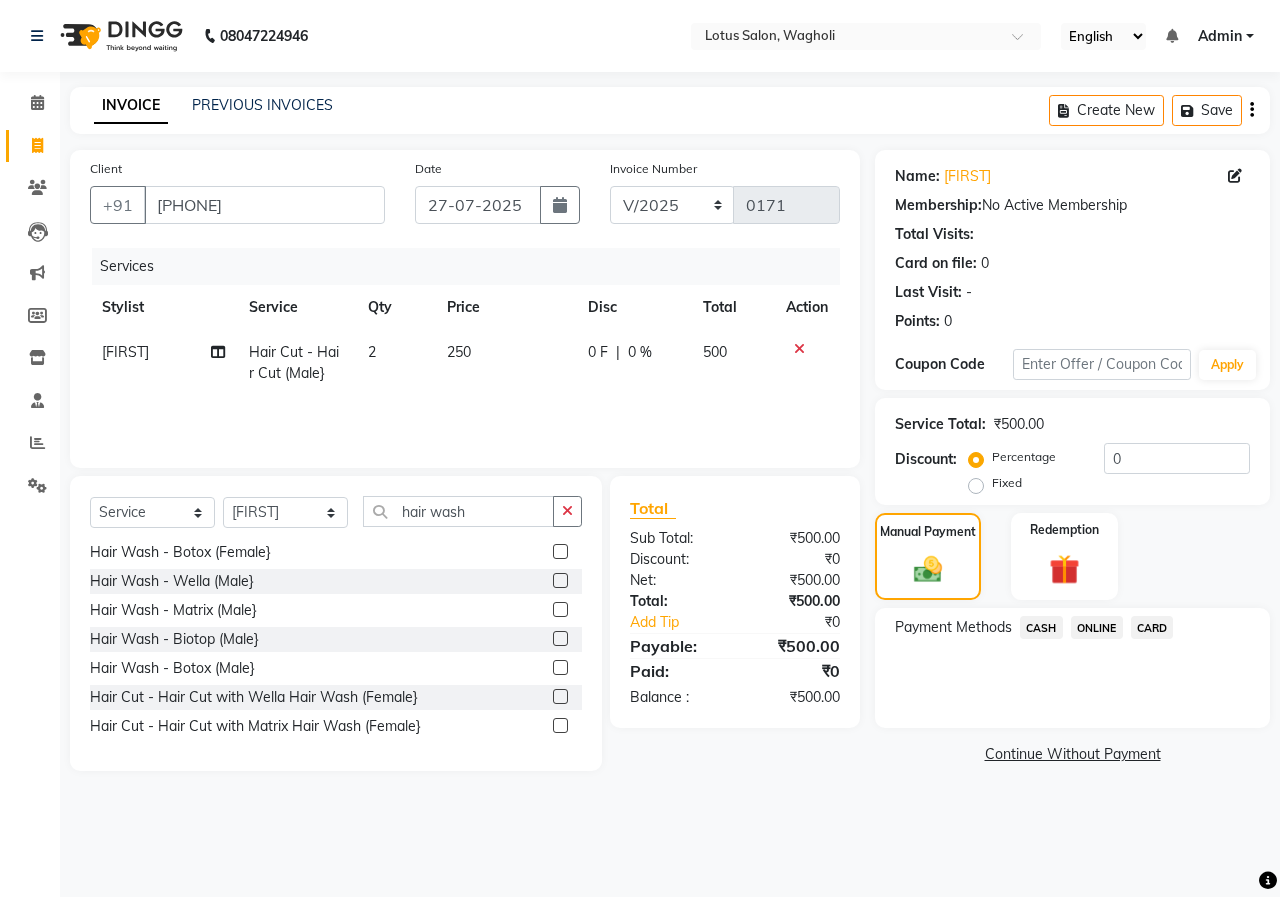 click 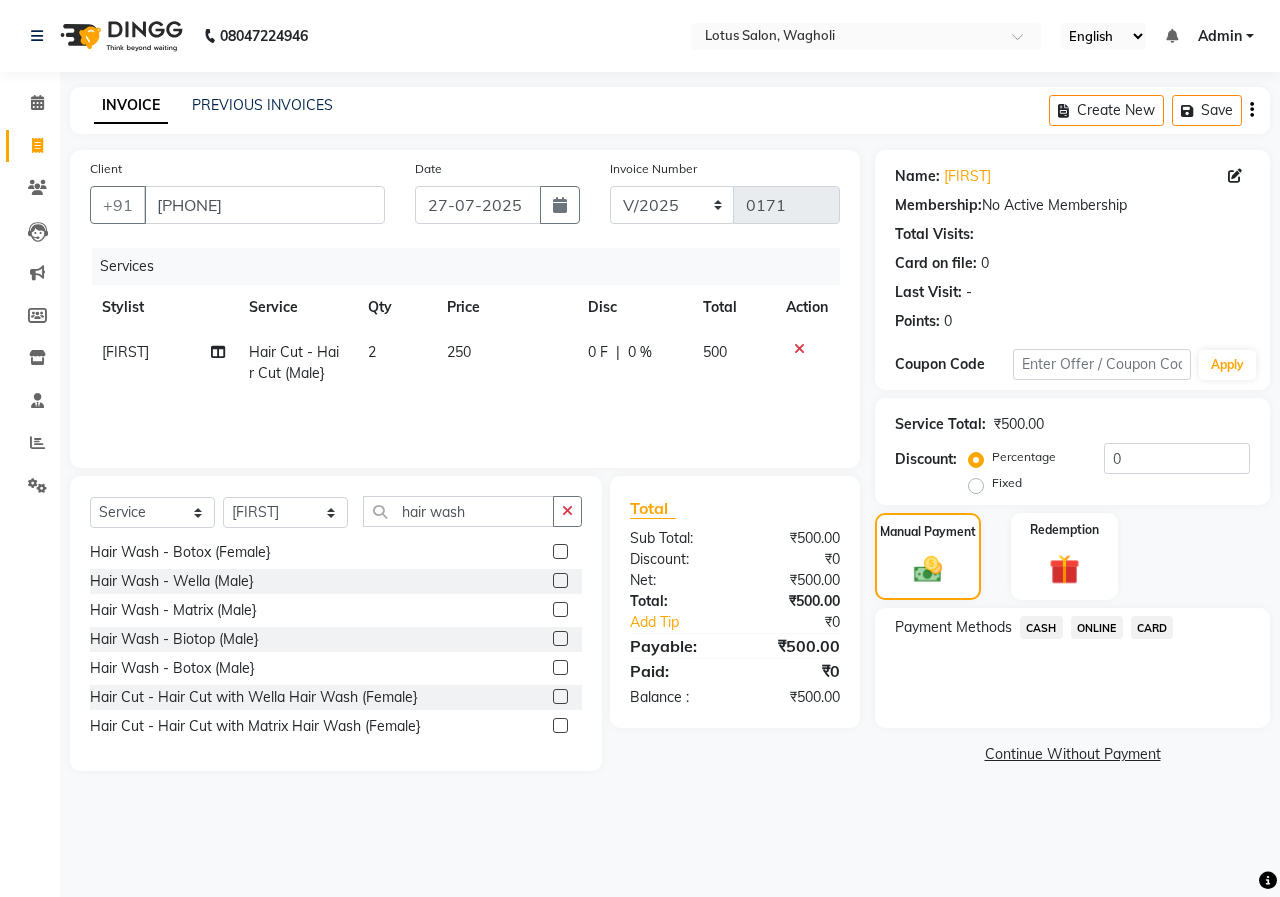 click at bounding box center (559, 581) 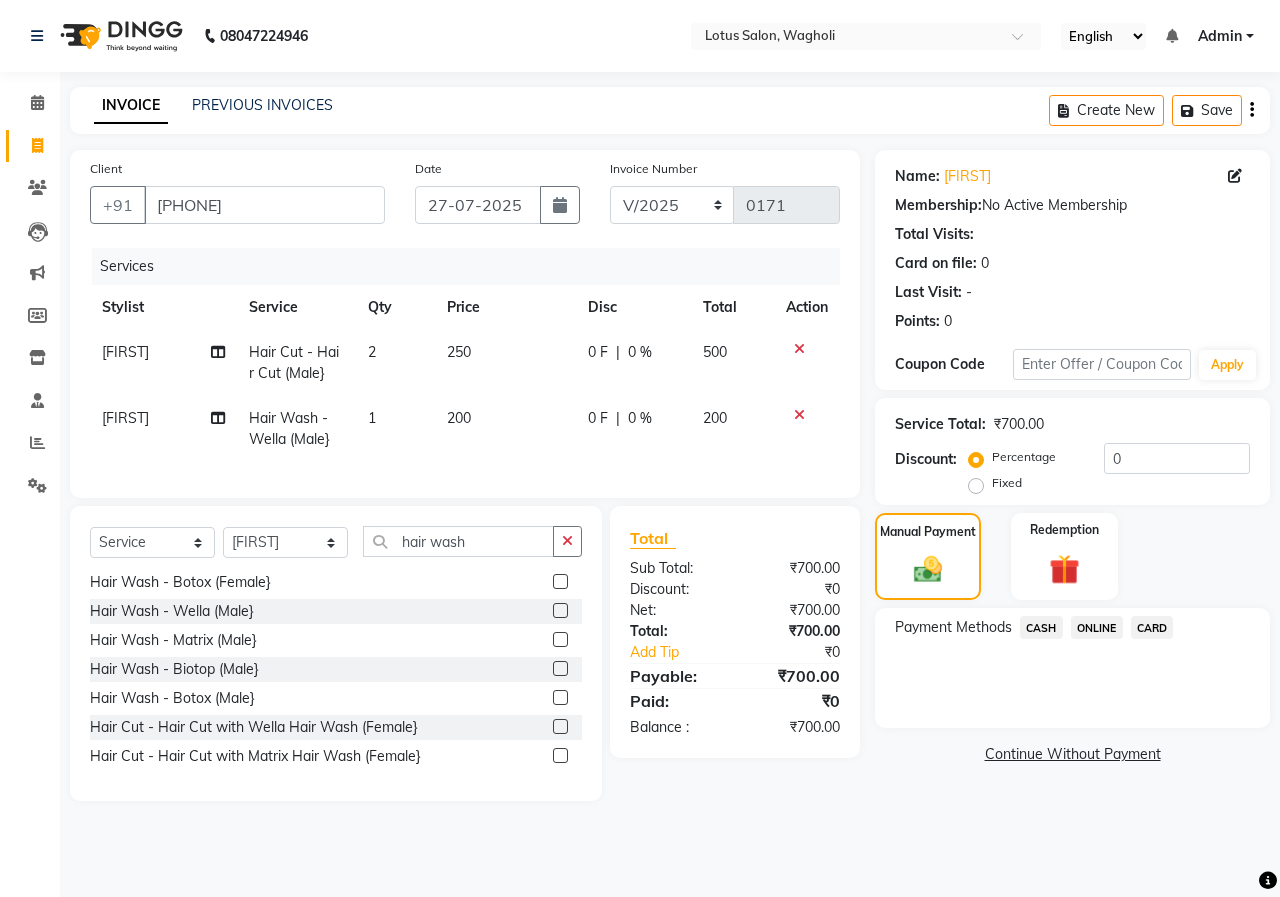 click 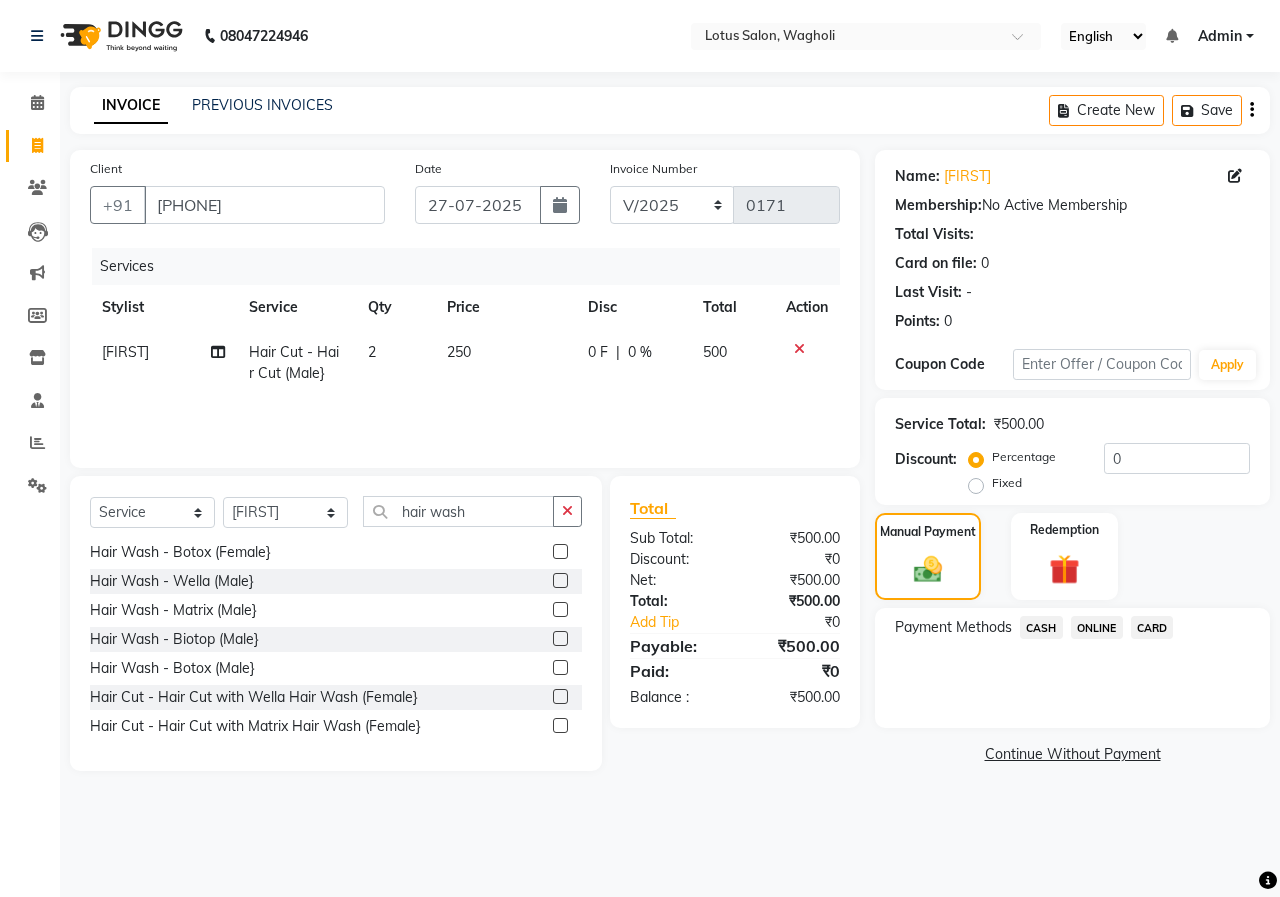 click 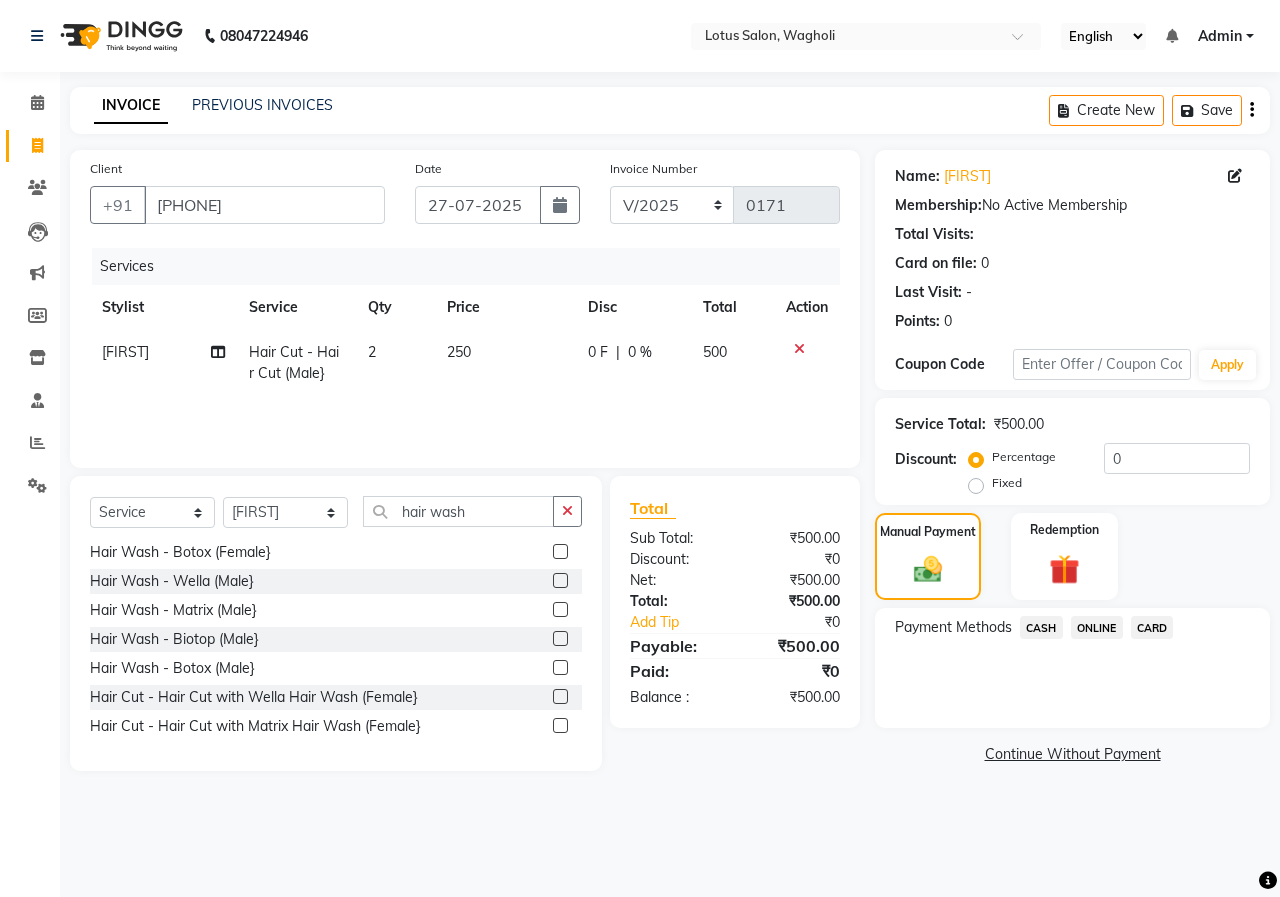 click at bounding box center [559, 639] 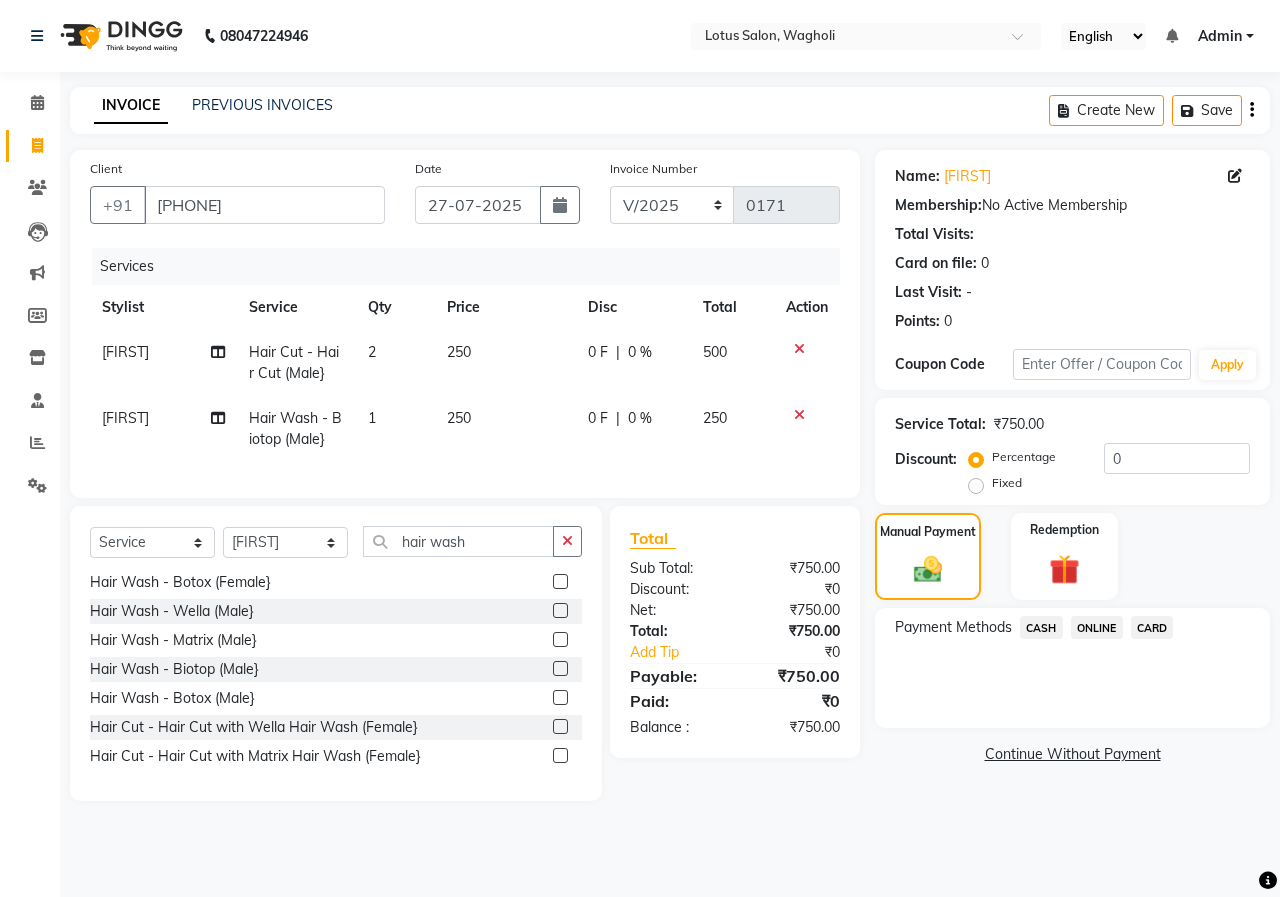 click 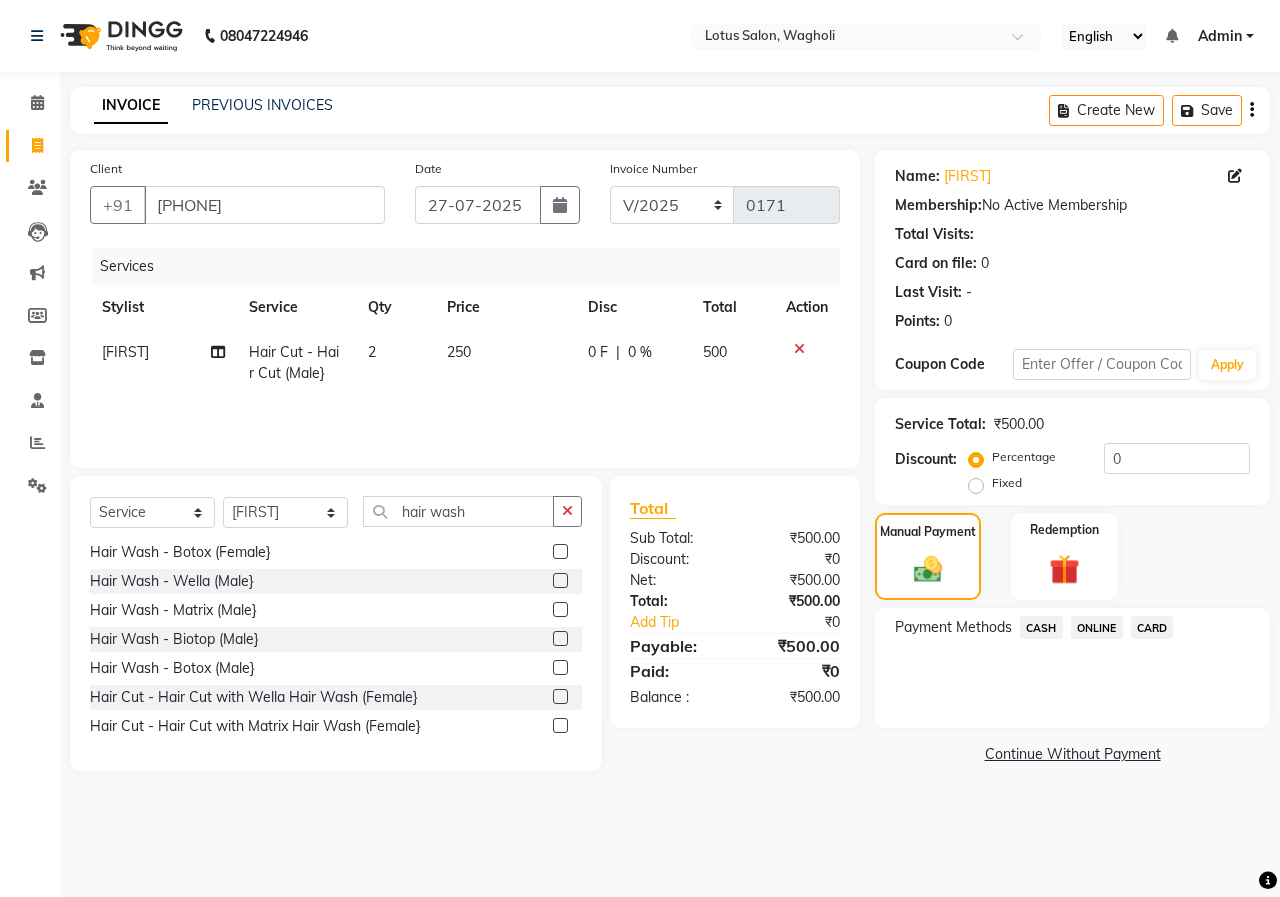 click 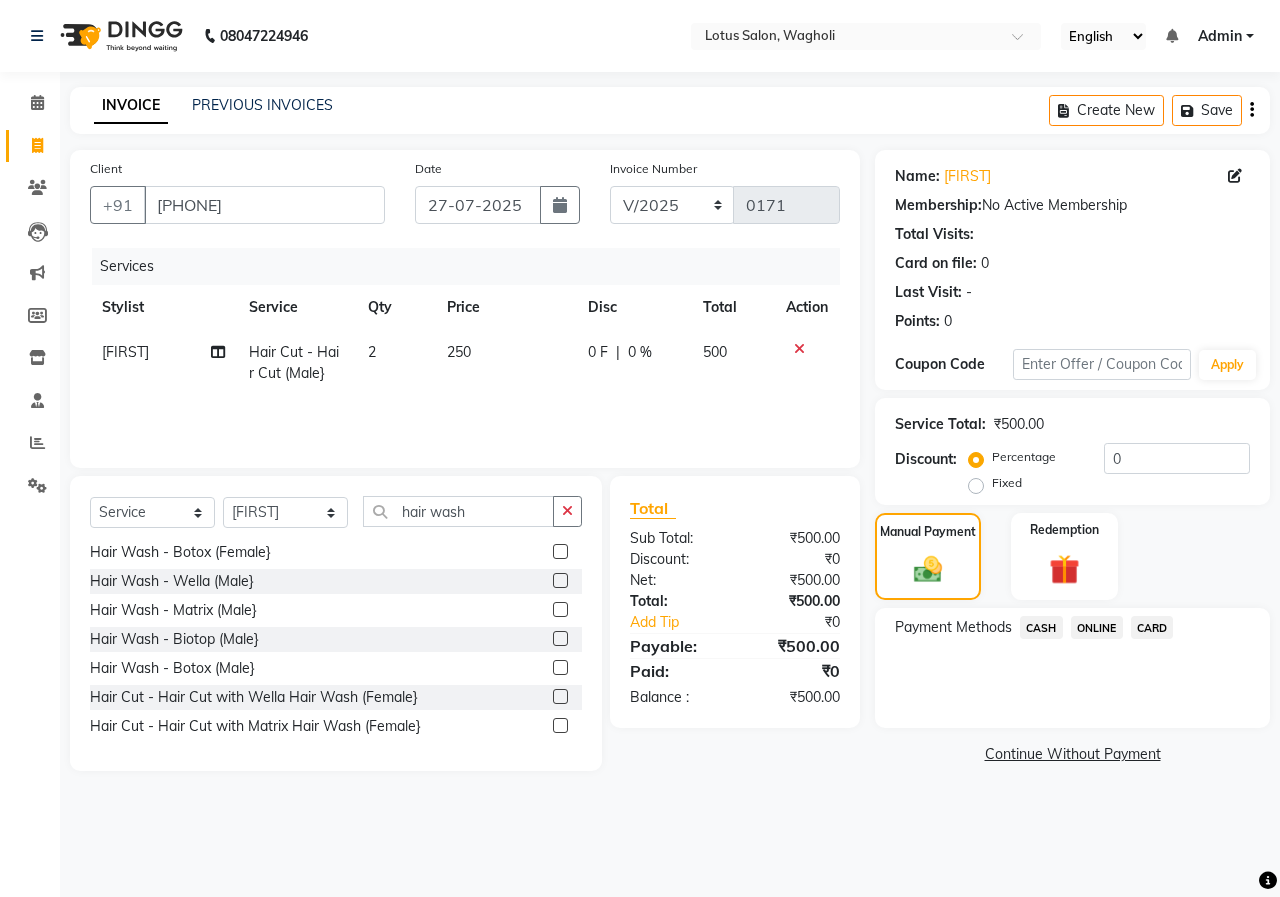 click at bounding box center [559, 639] 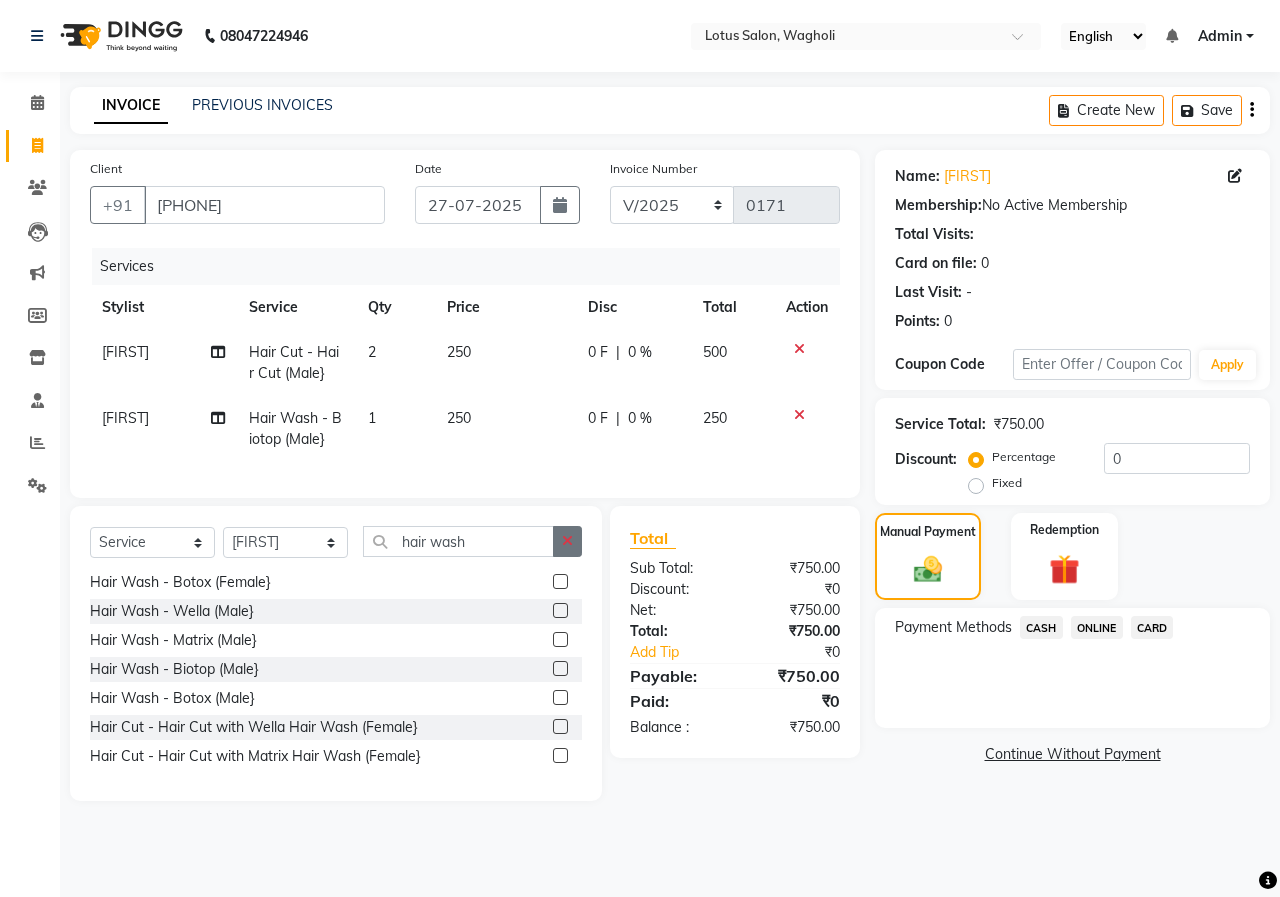 click 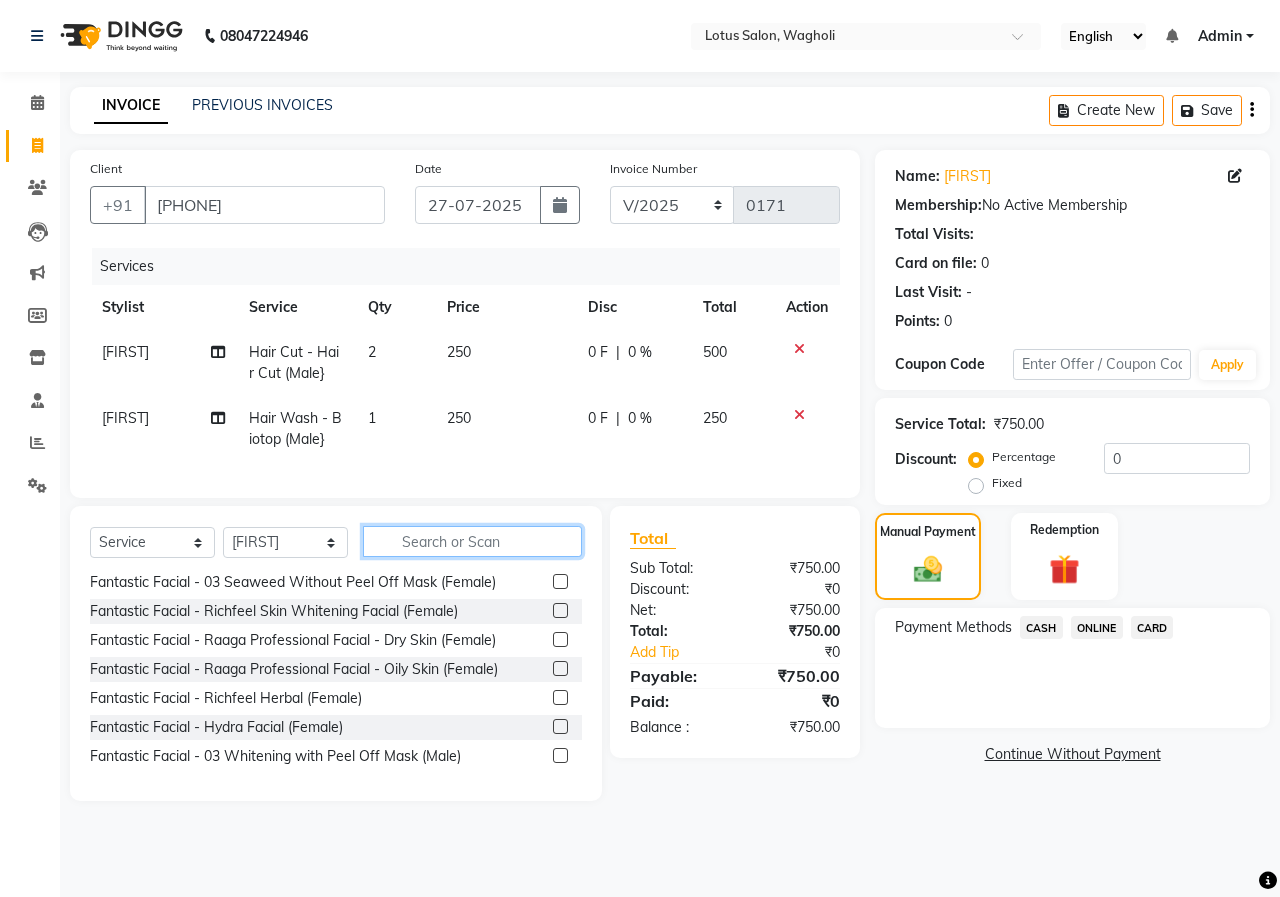 click 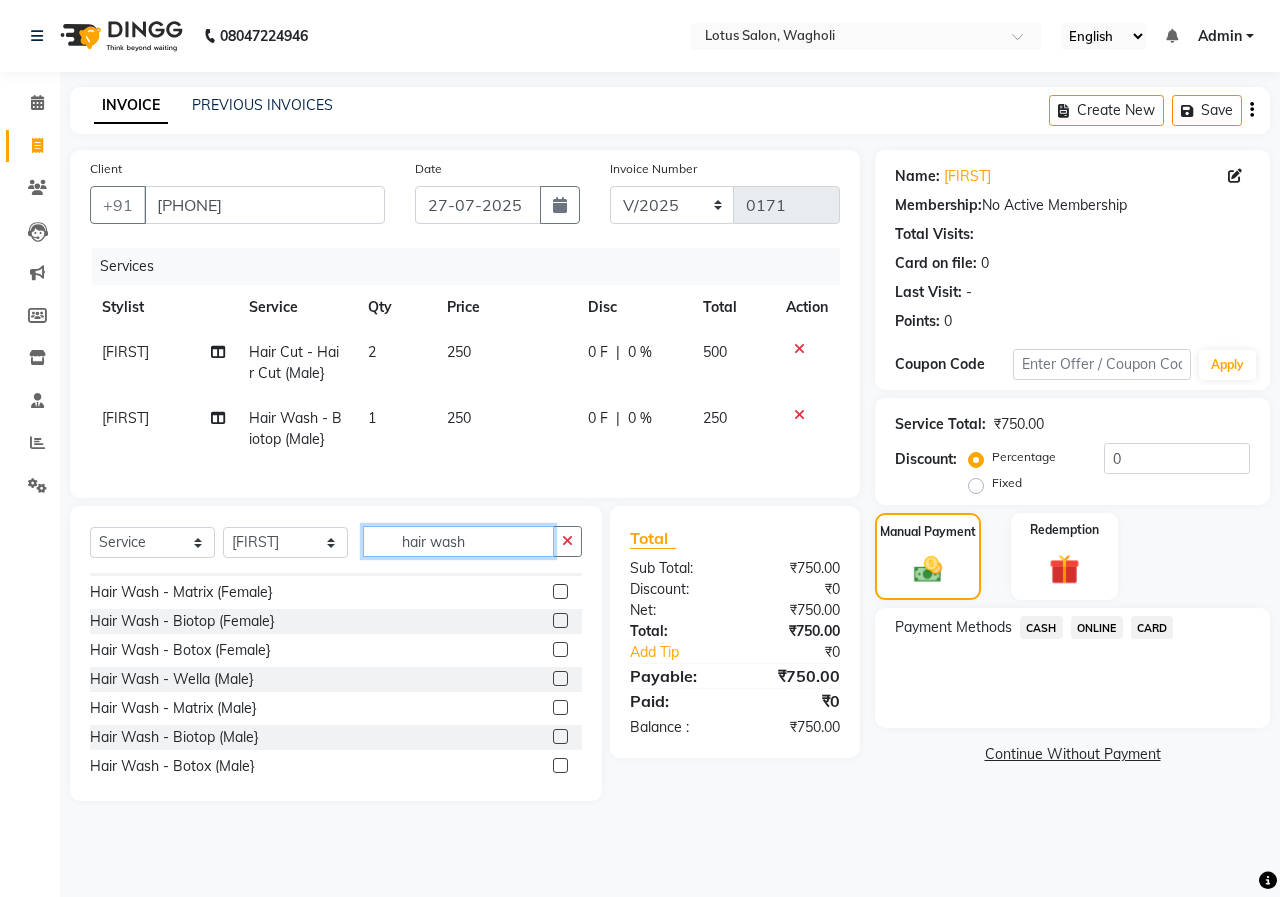 scroll, scrollTop: 0, scrollLeft: 0, axis: both 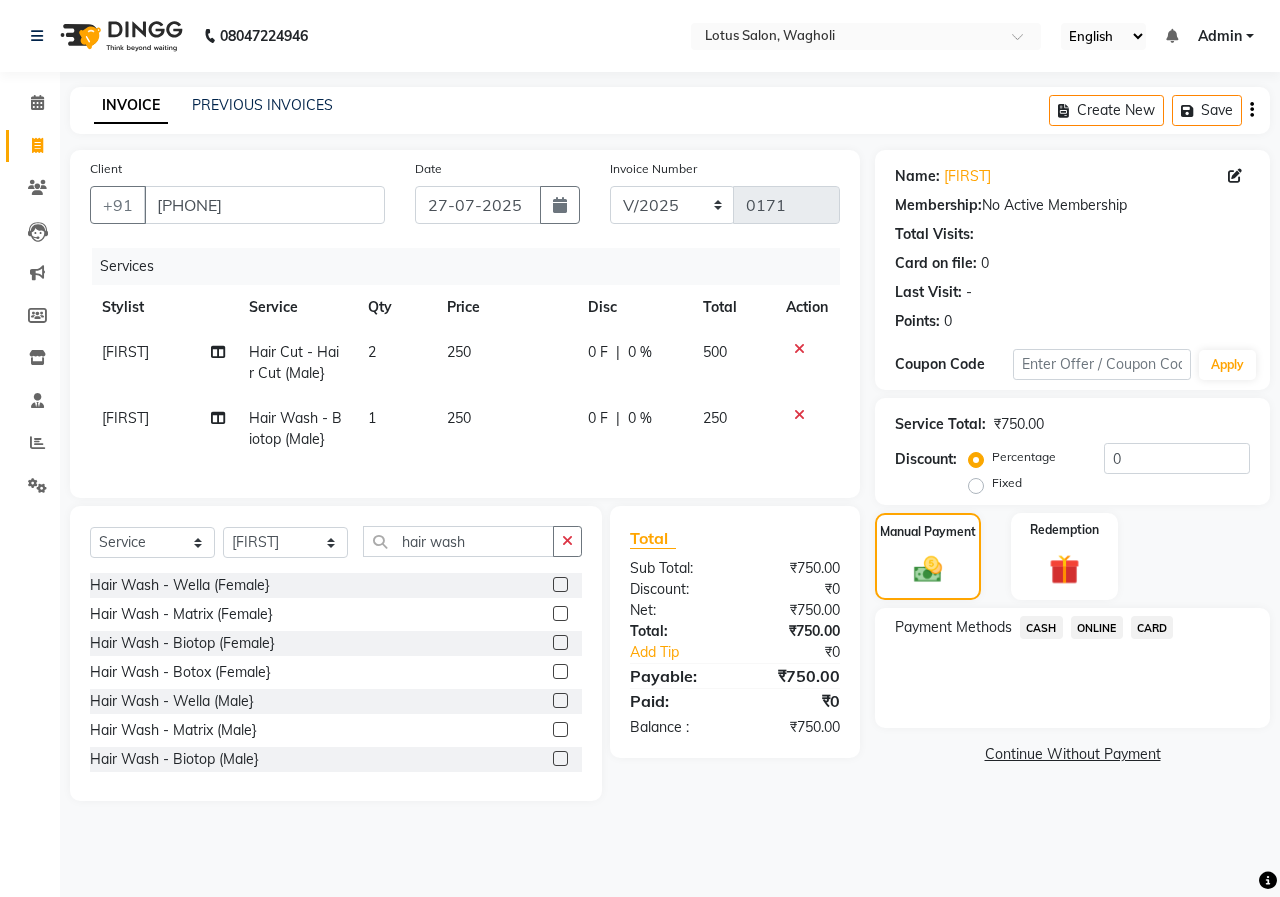 click 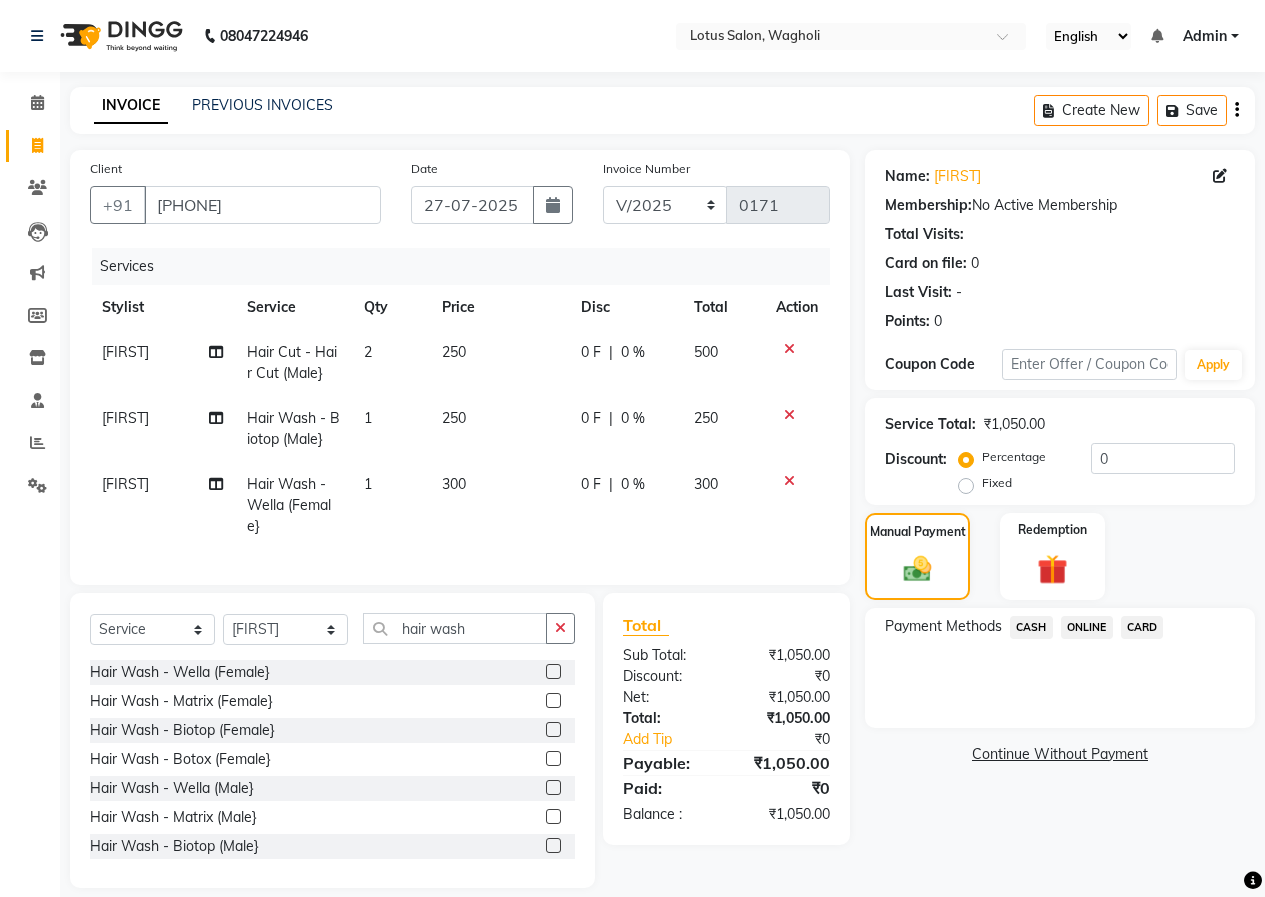 click 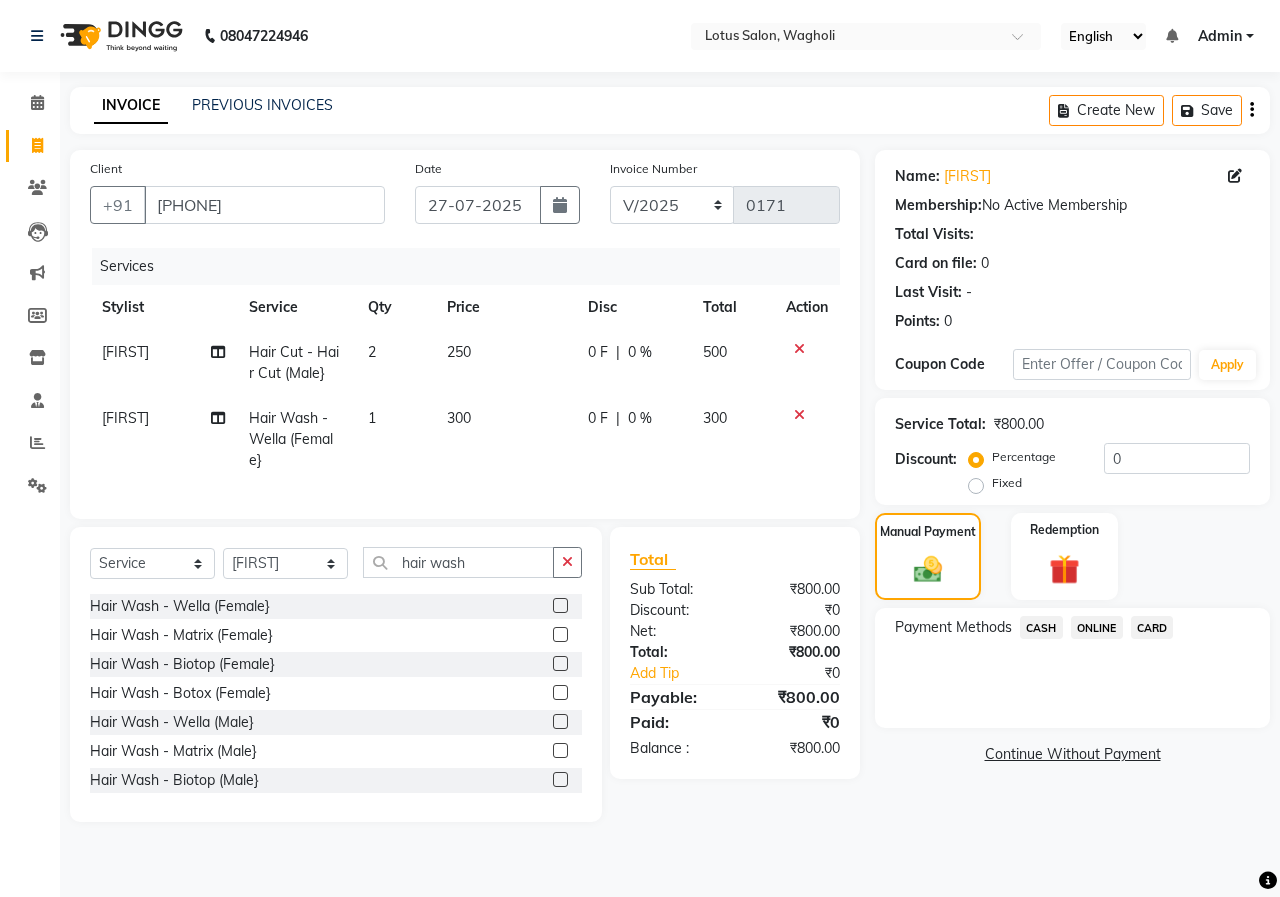 click on "ONLINE" 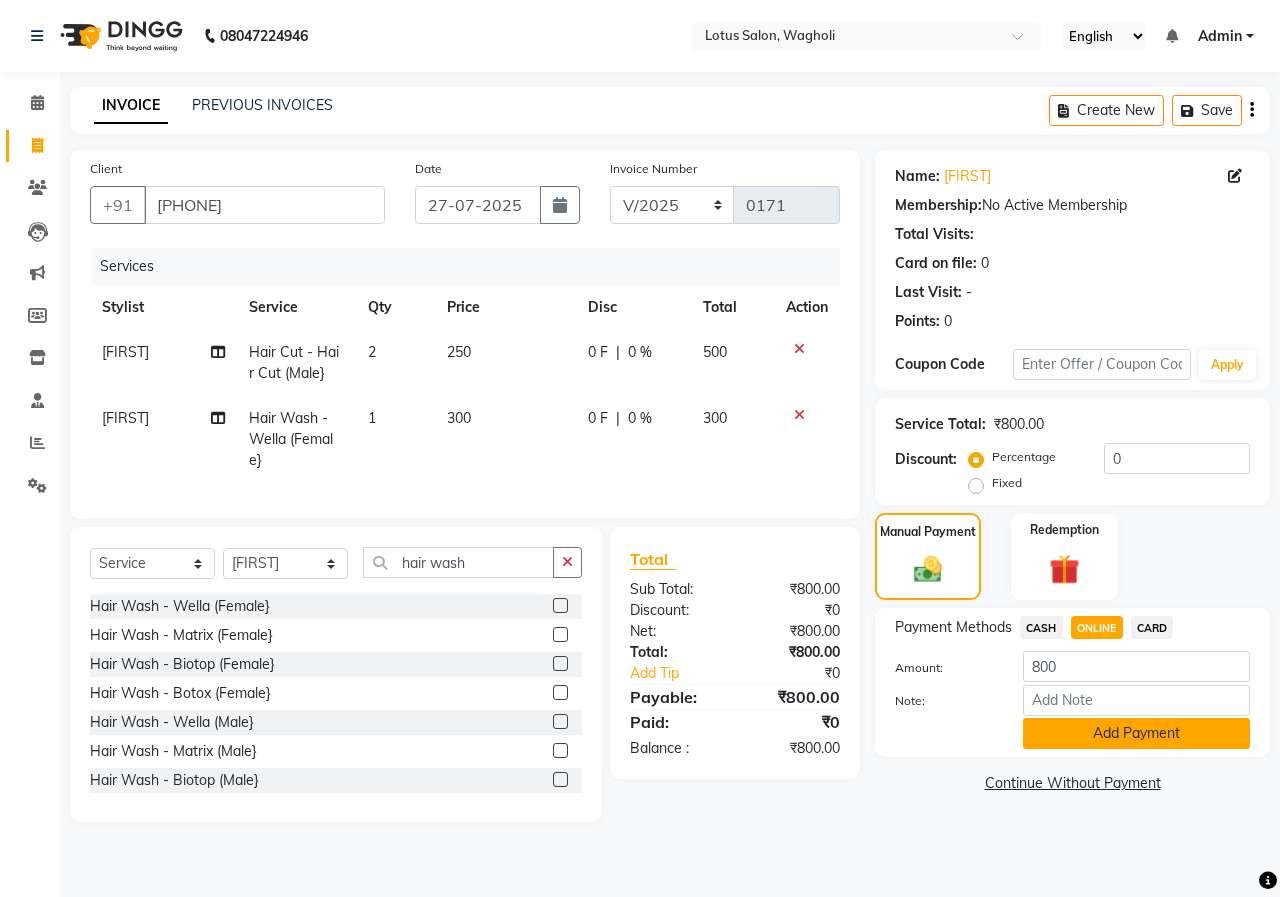 click on "Add Payment" 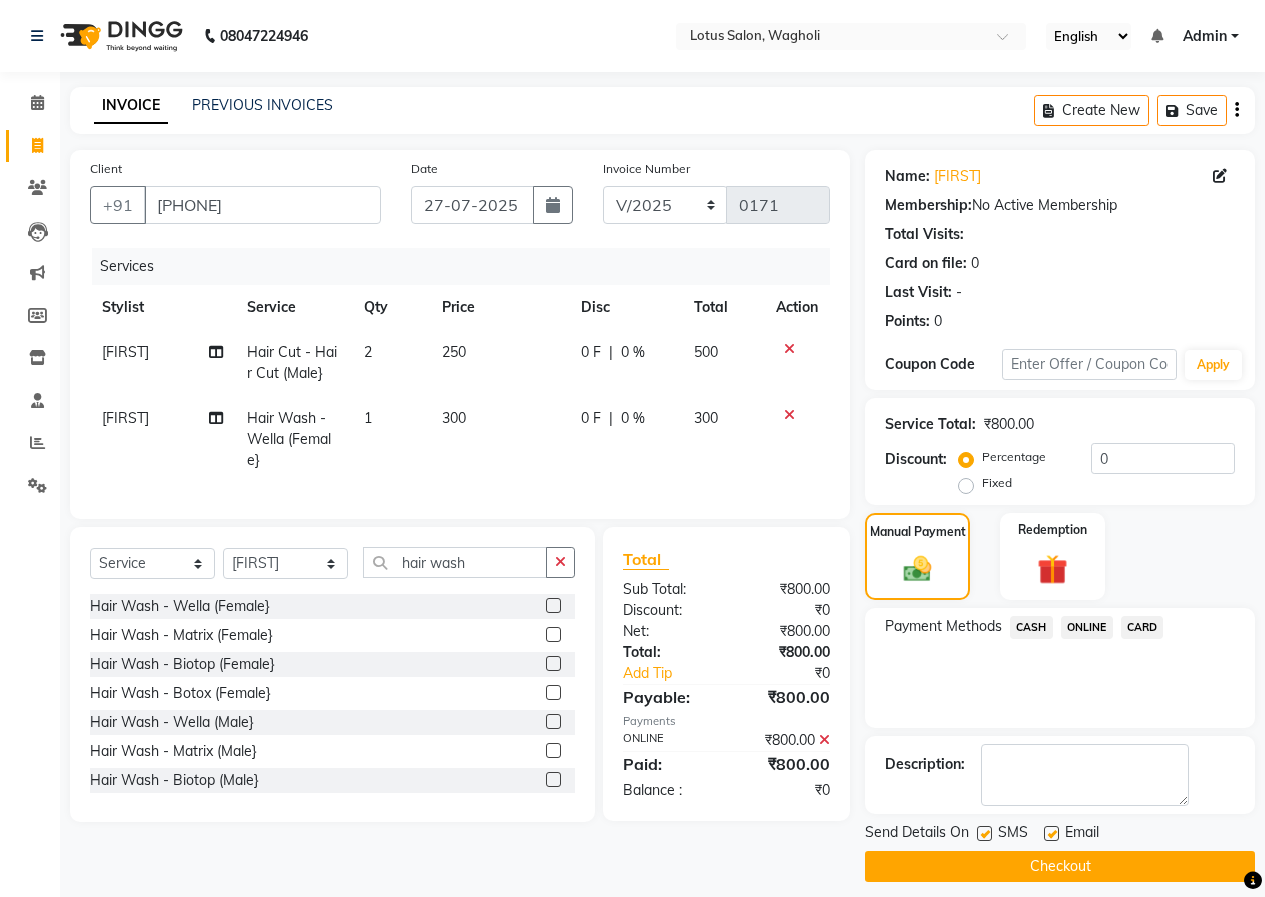 click 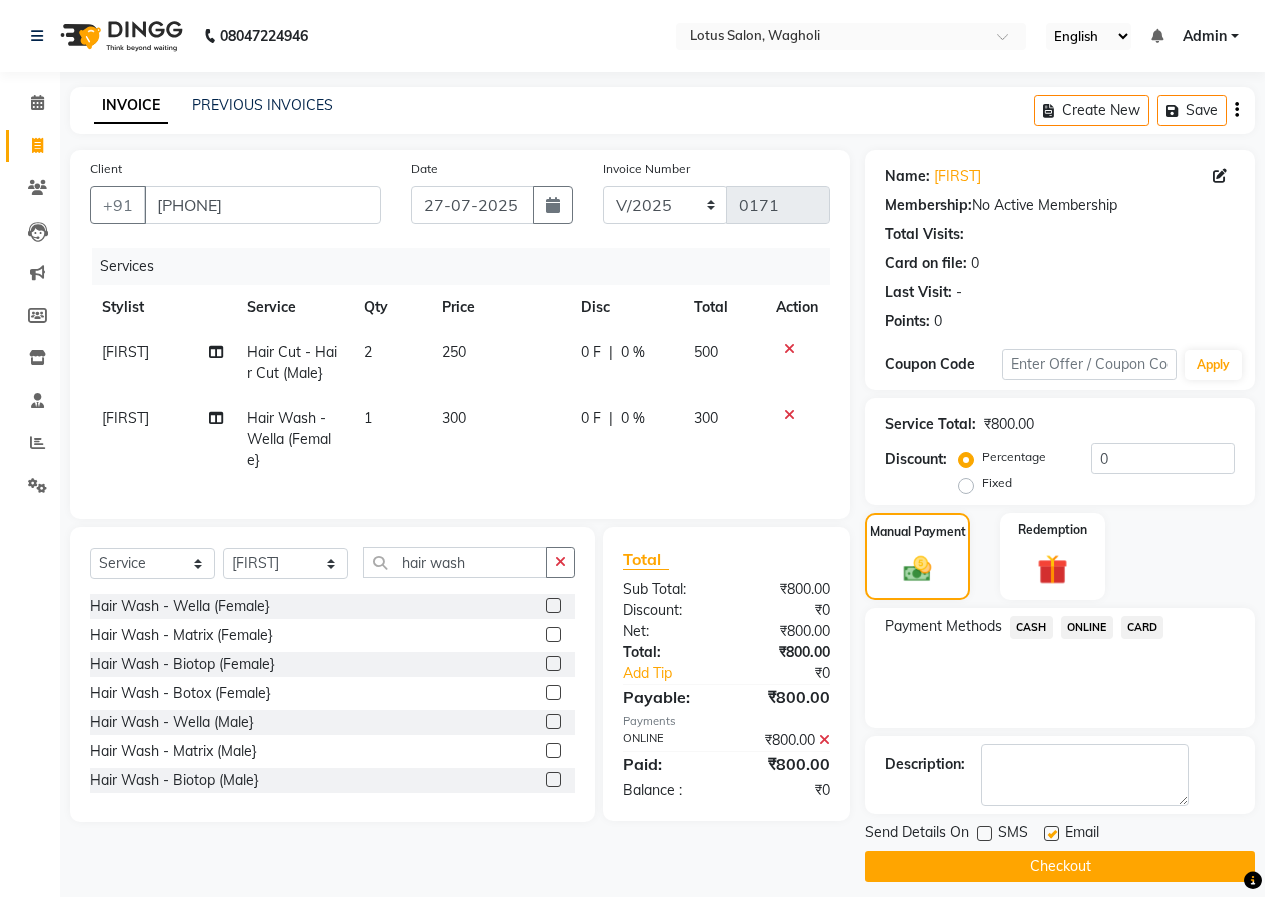 click on "Checkout" 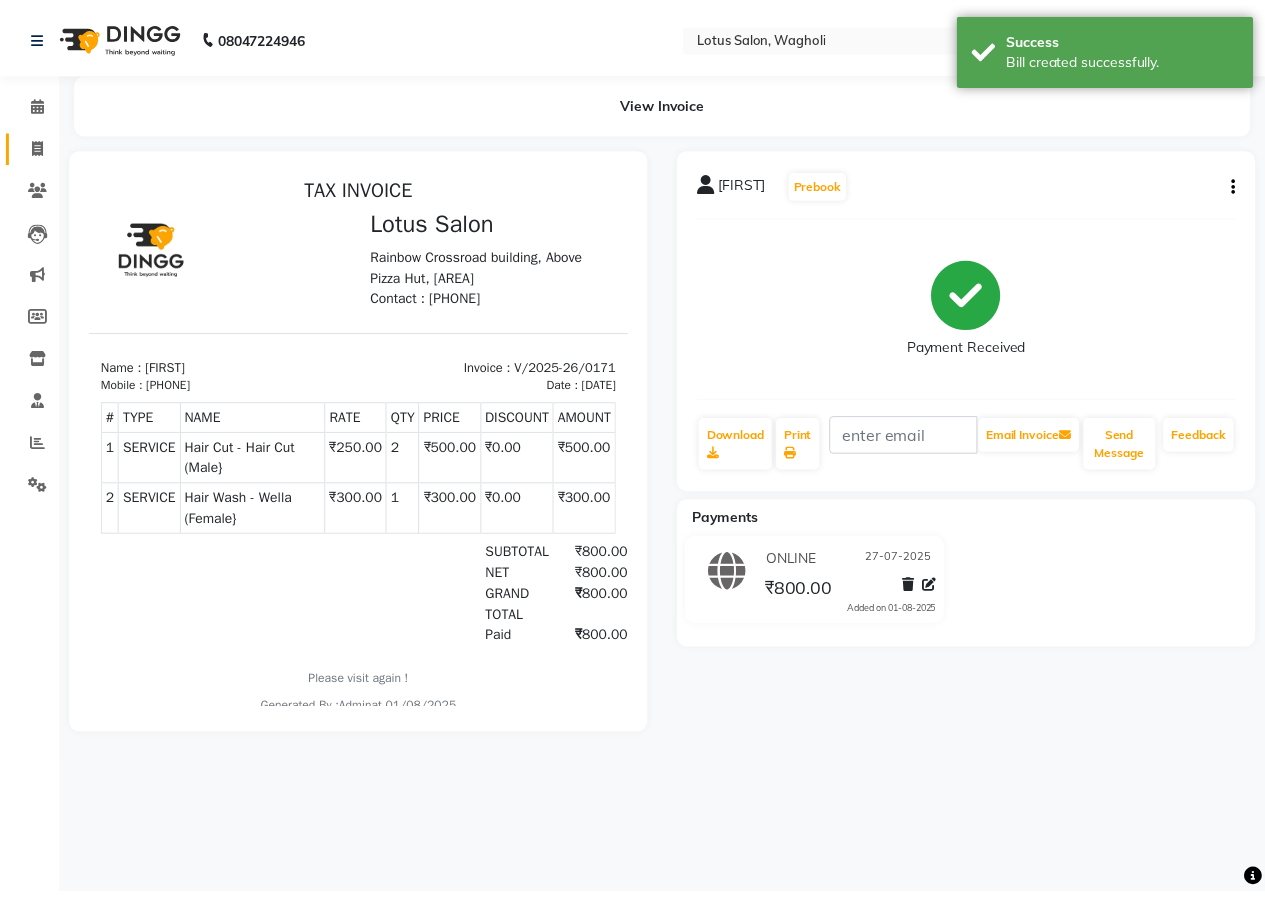 scroll, scrollTop: 0, scrollLeft: 0, axis: both 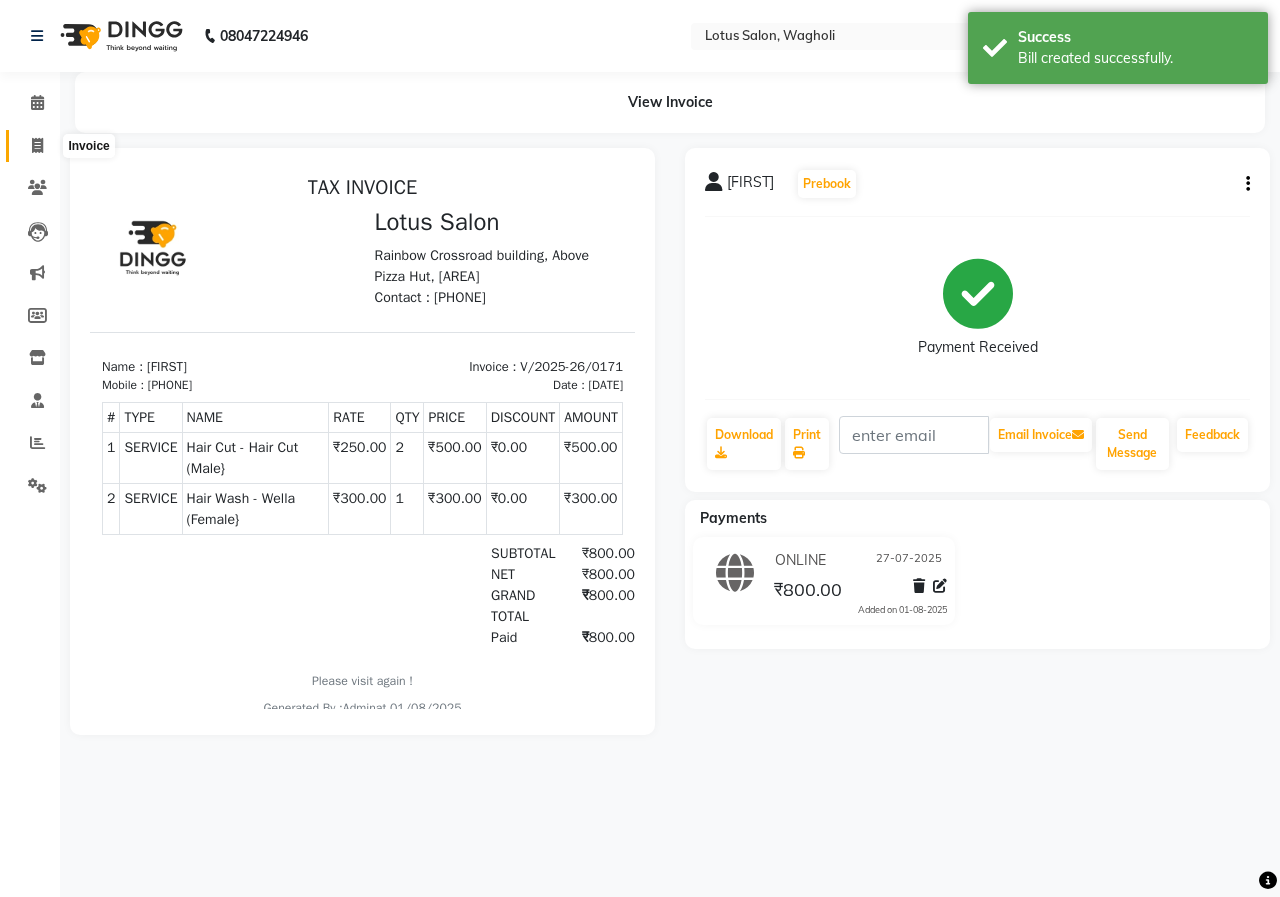 click 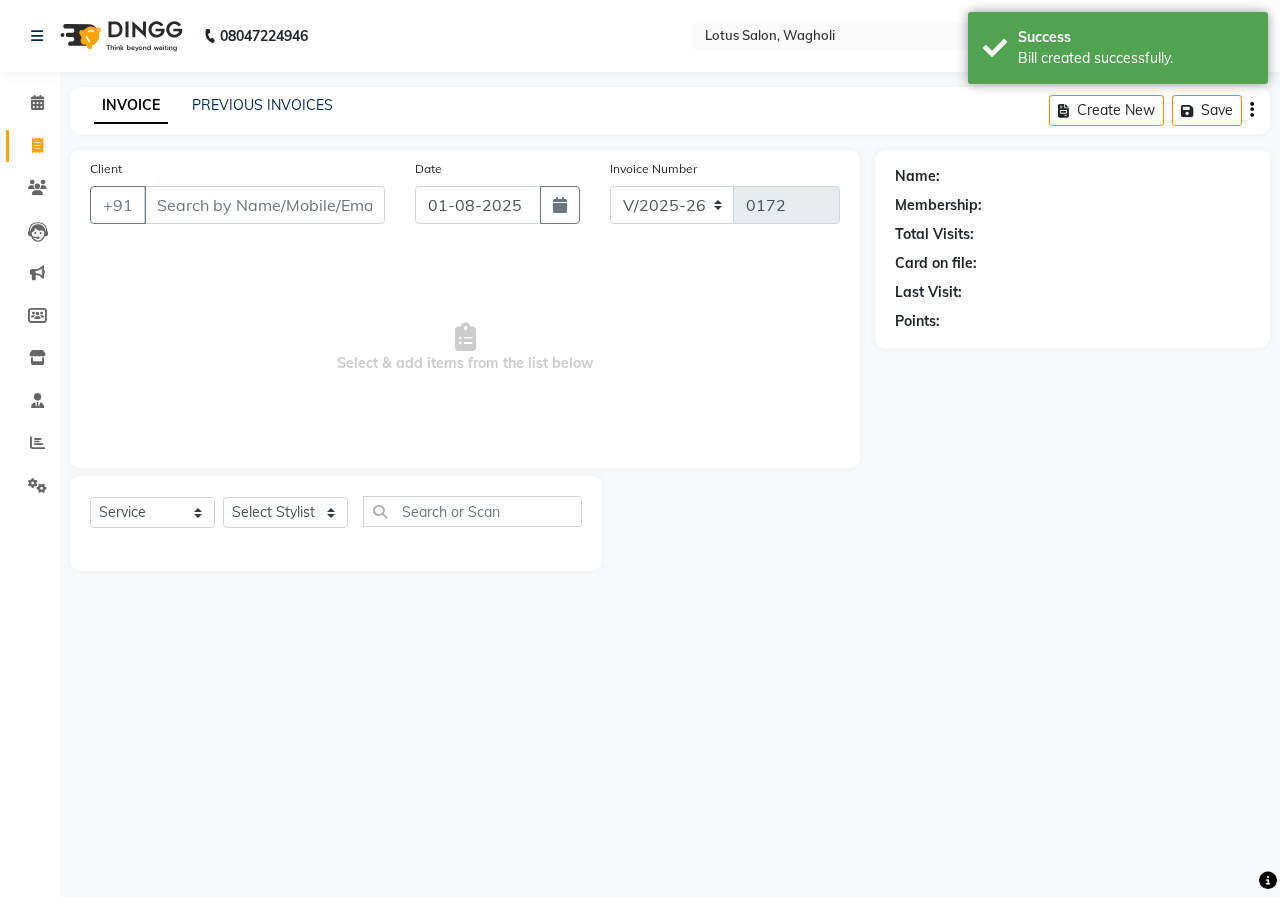 click on "Client" at bounding box center [264, 205] 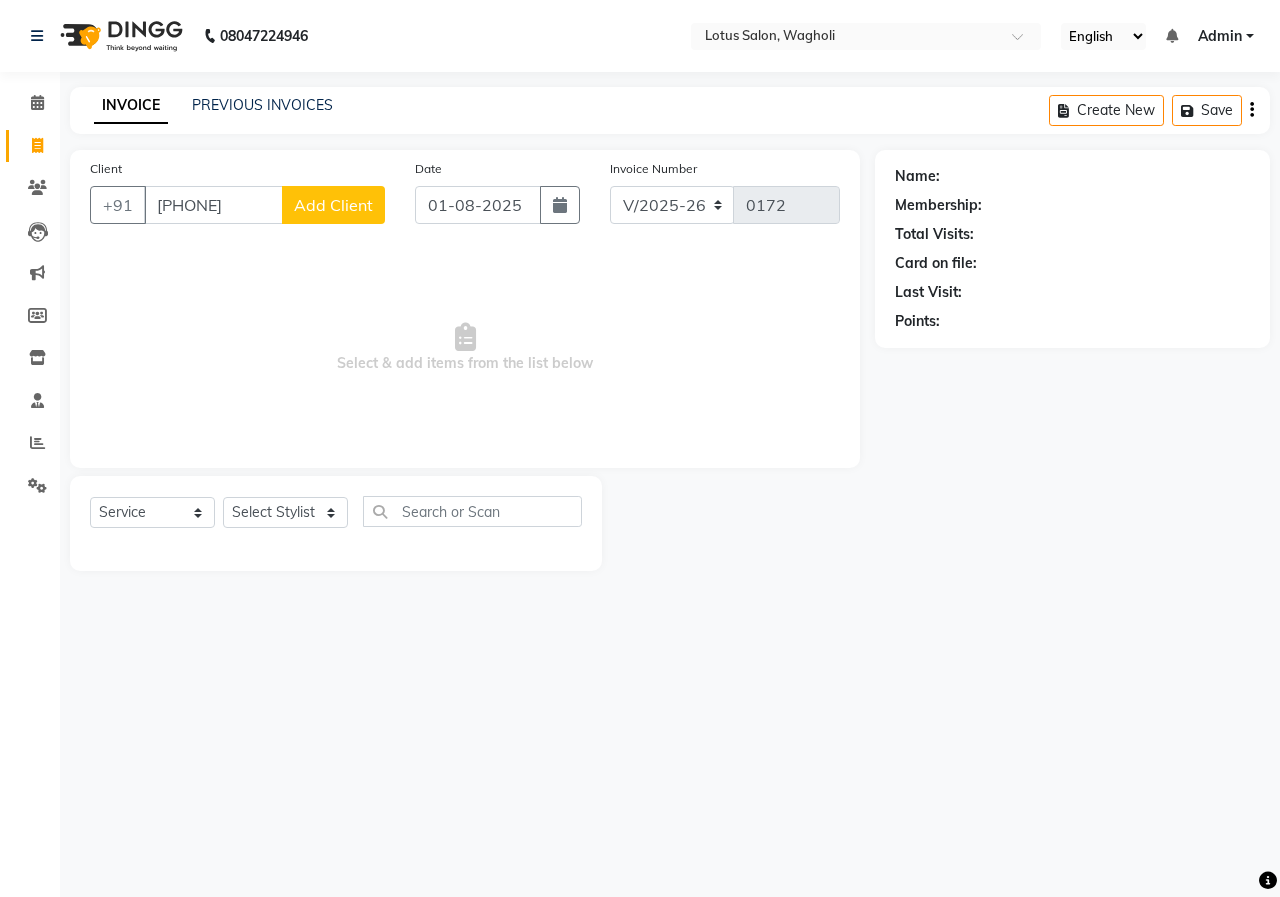 click on "Add Client" 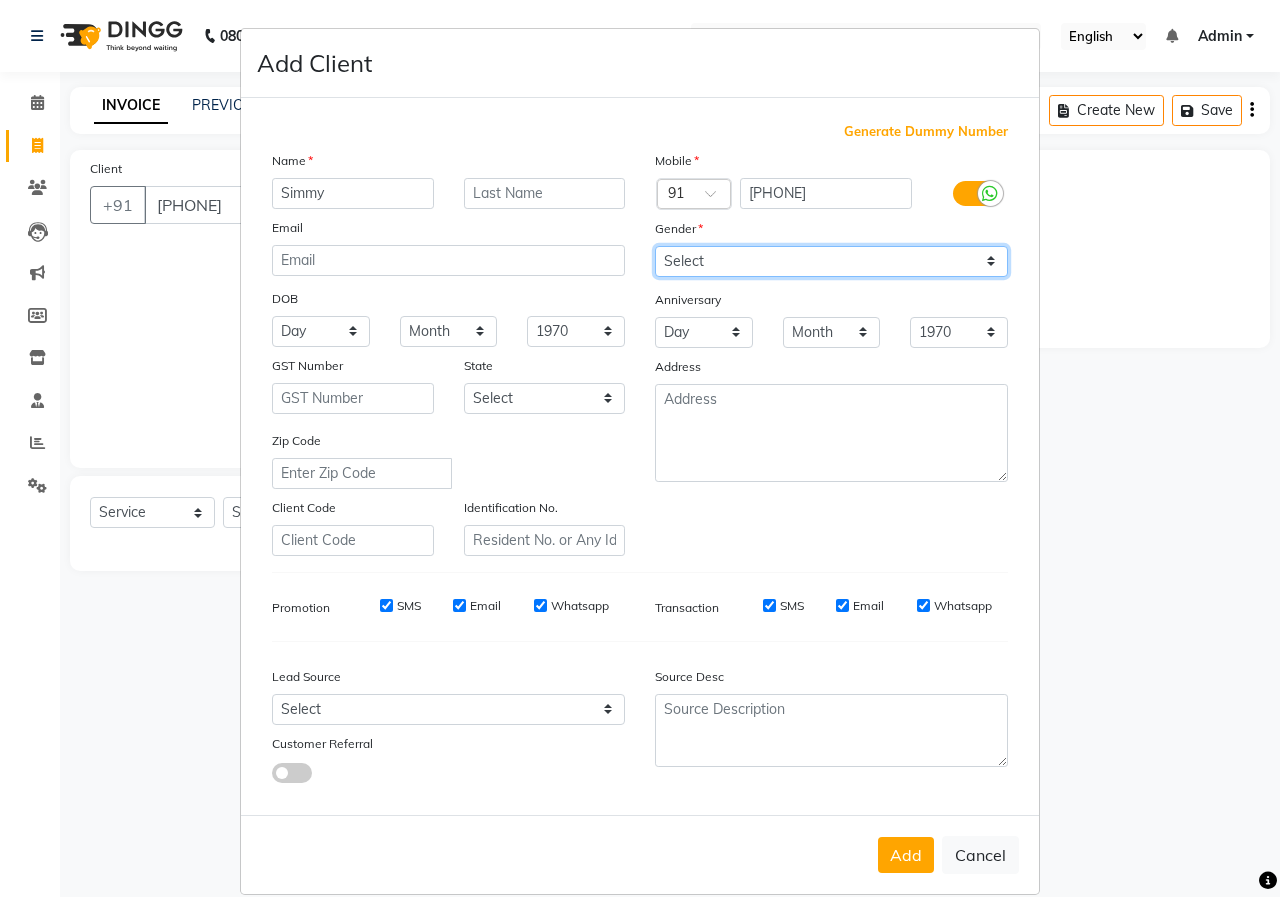 click on "Select Male Female Other Prefer Not To Say" at bounding box center (831, 261) 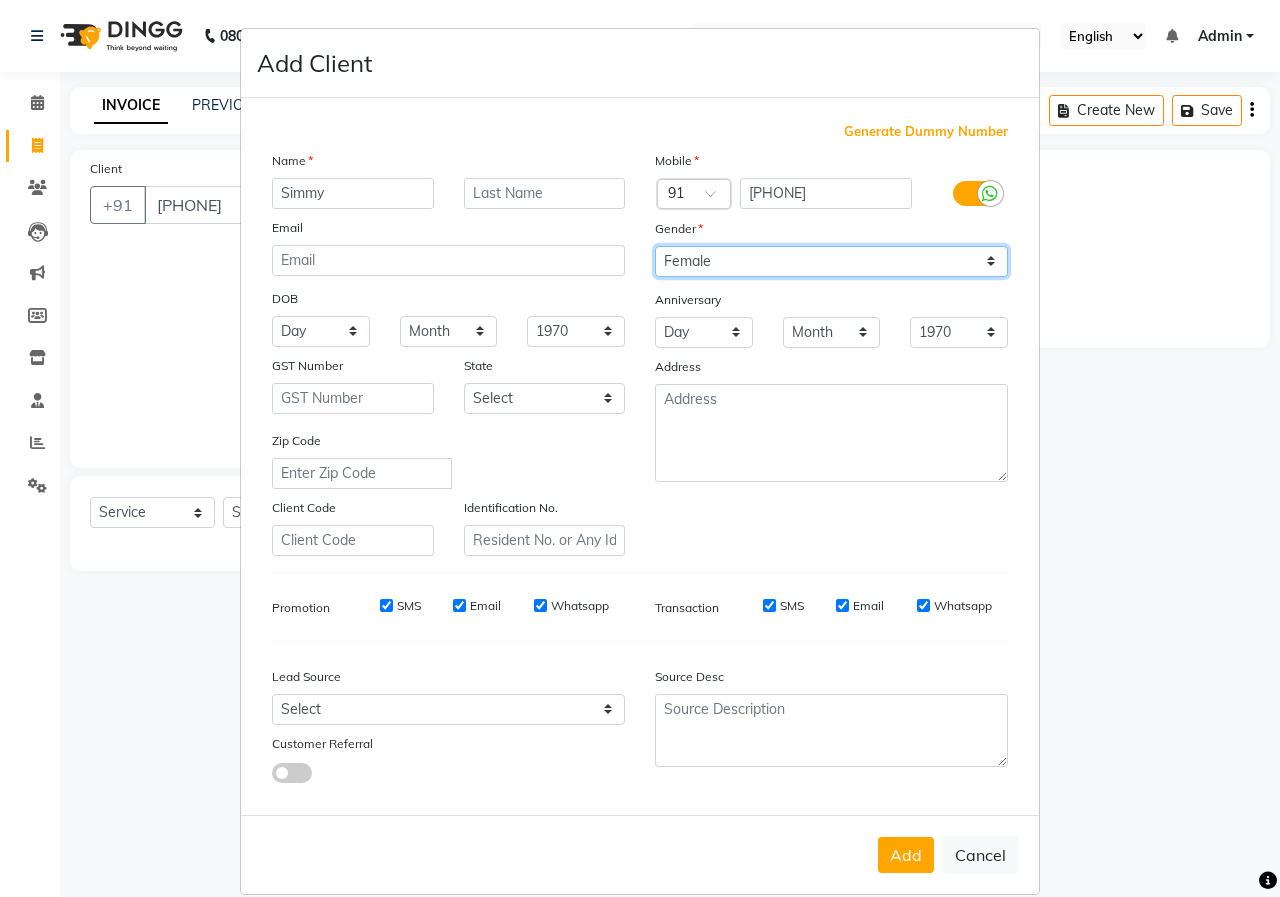 click on "Select Male Female Other Prefer Not To Say" at bounding box center (831, 261) 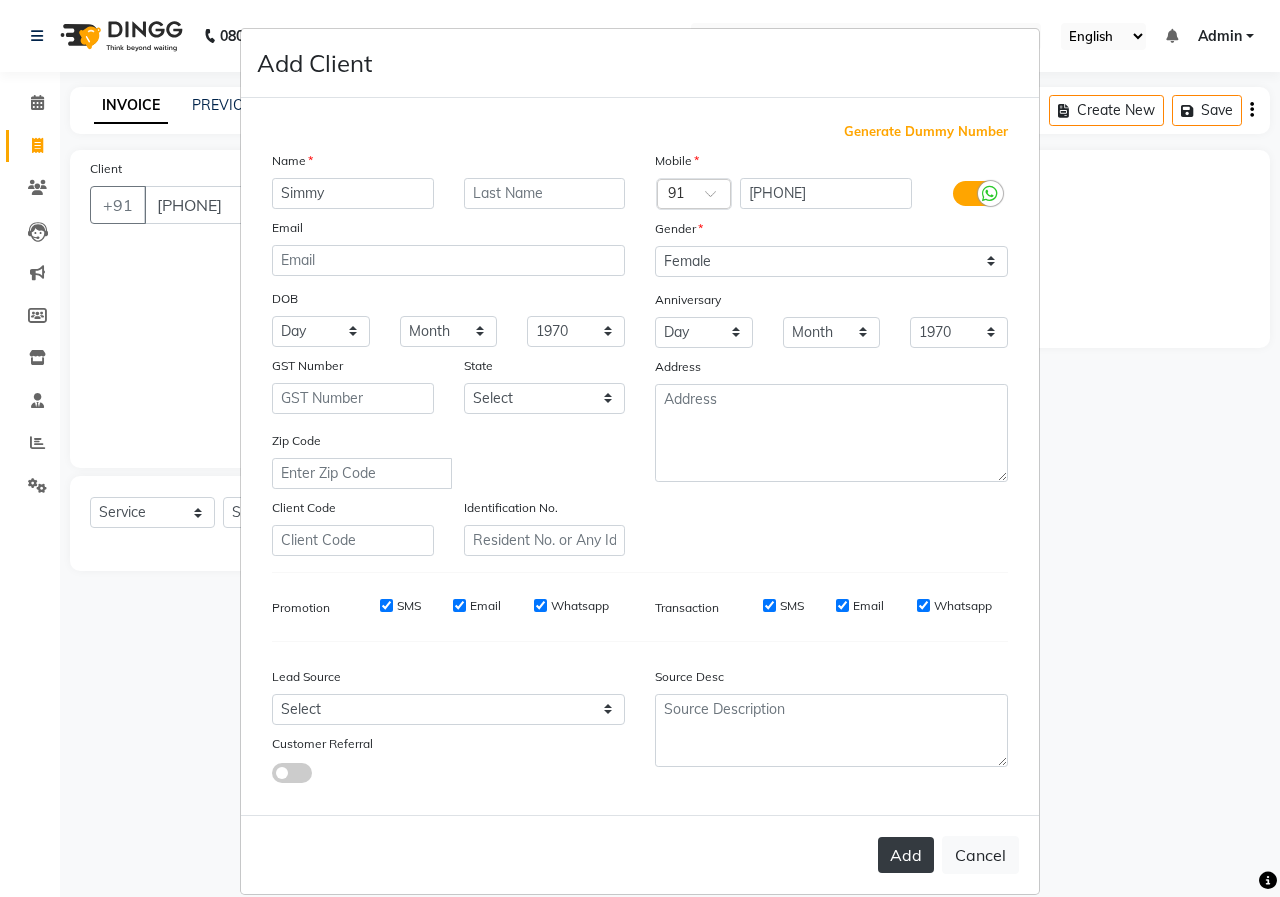 click on "Add" at bounding box center [906, 855] 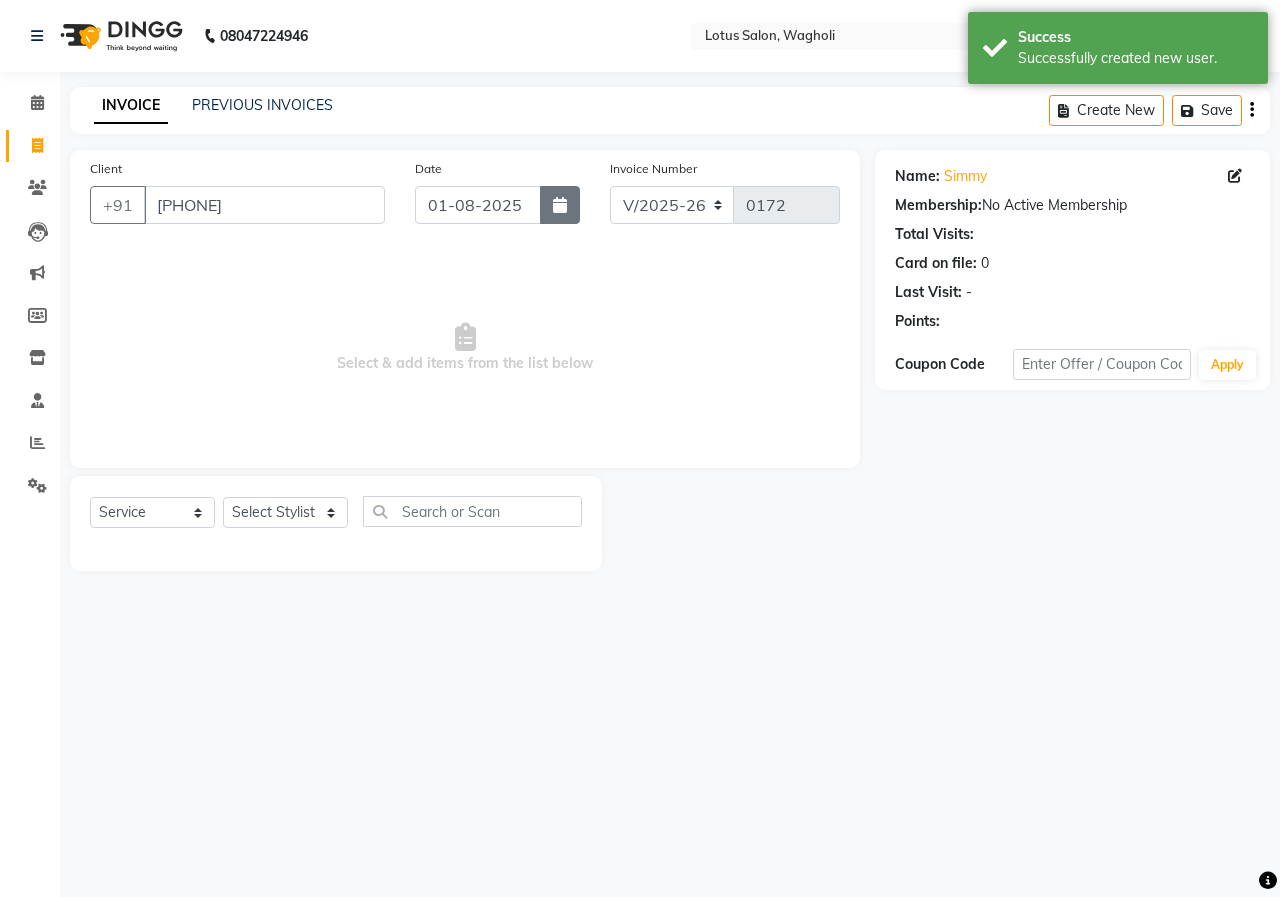 click 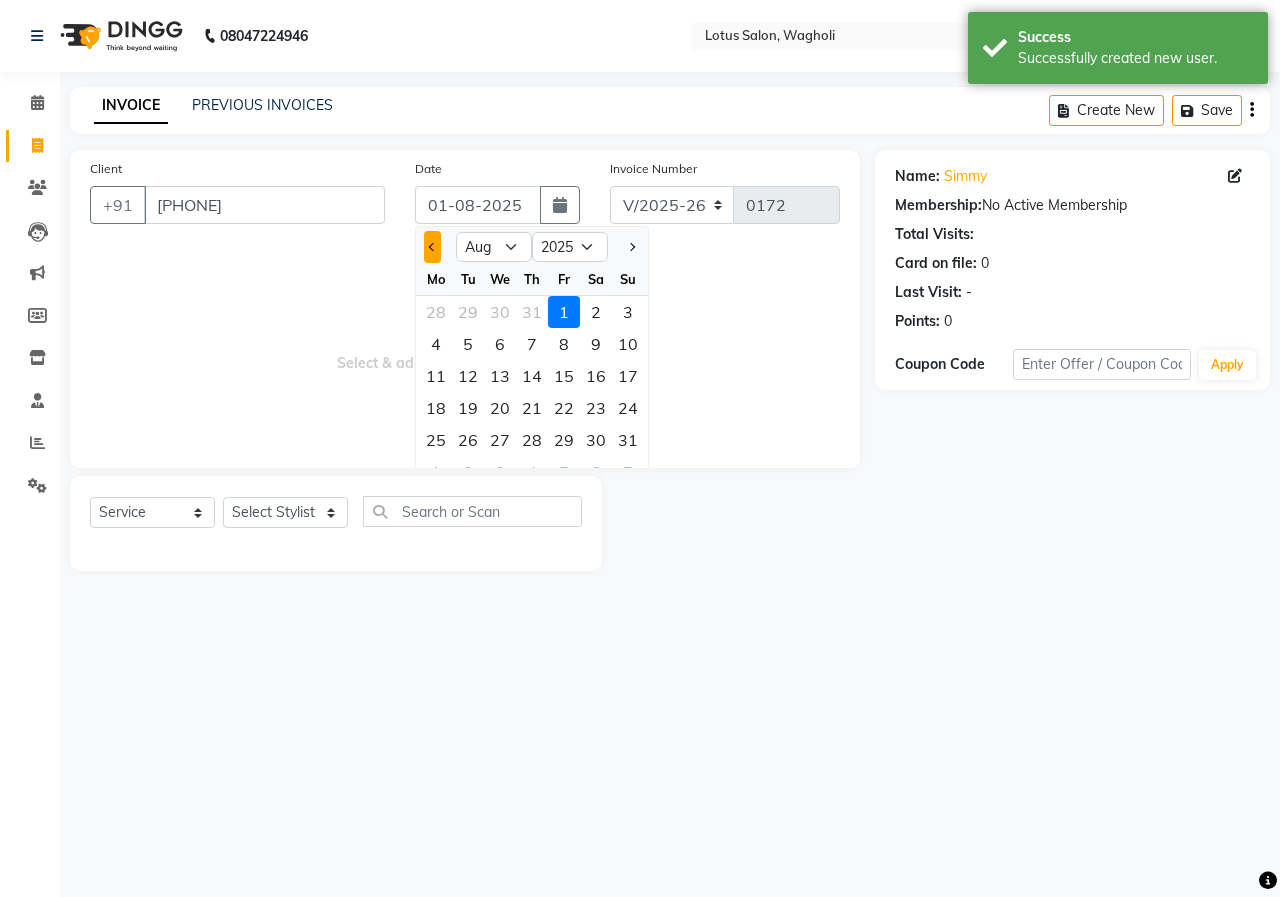 click 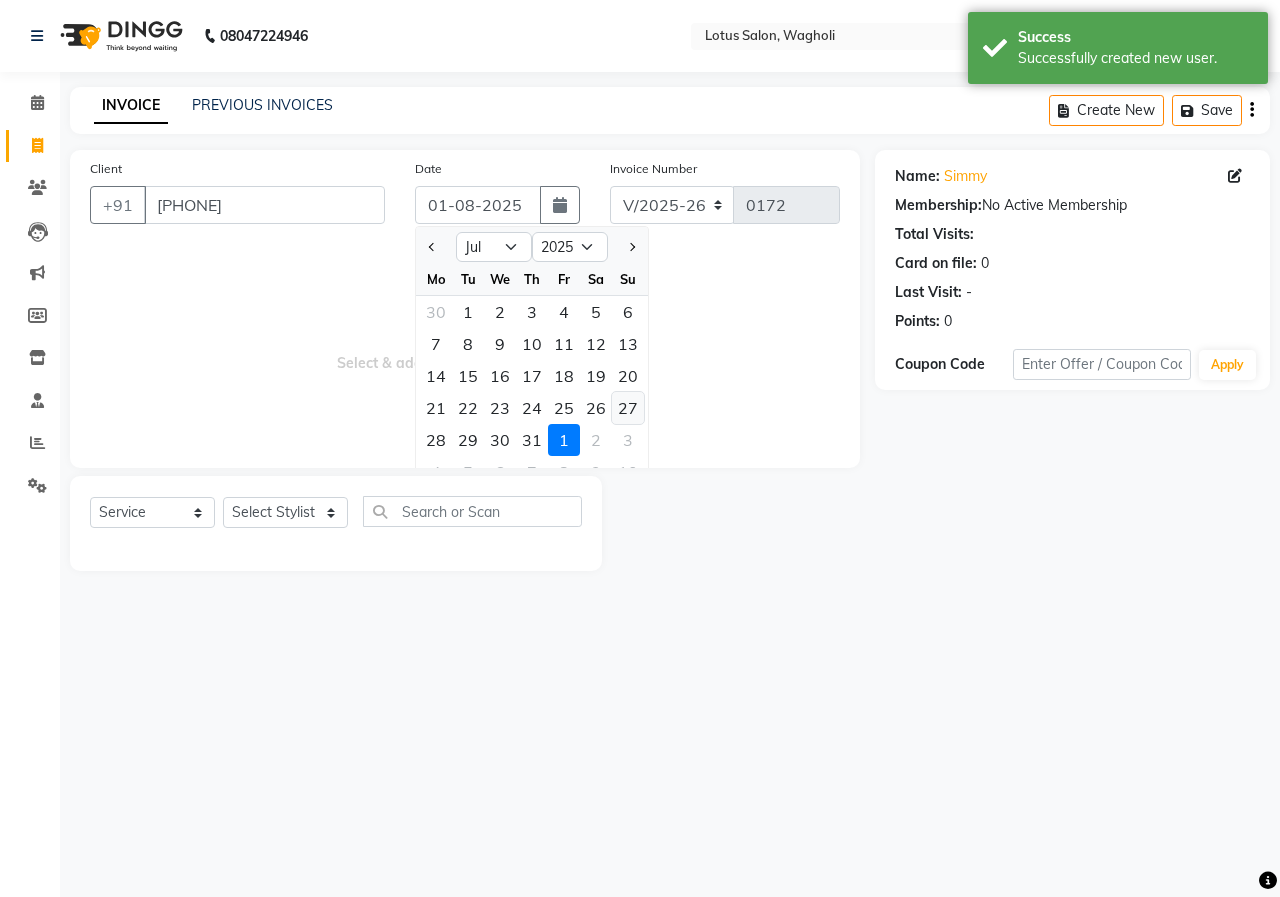 click on "27" 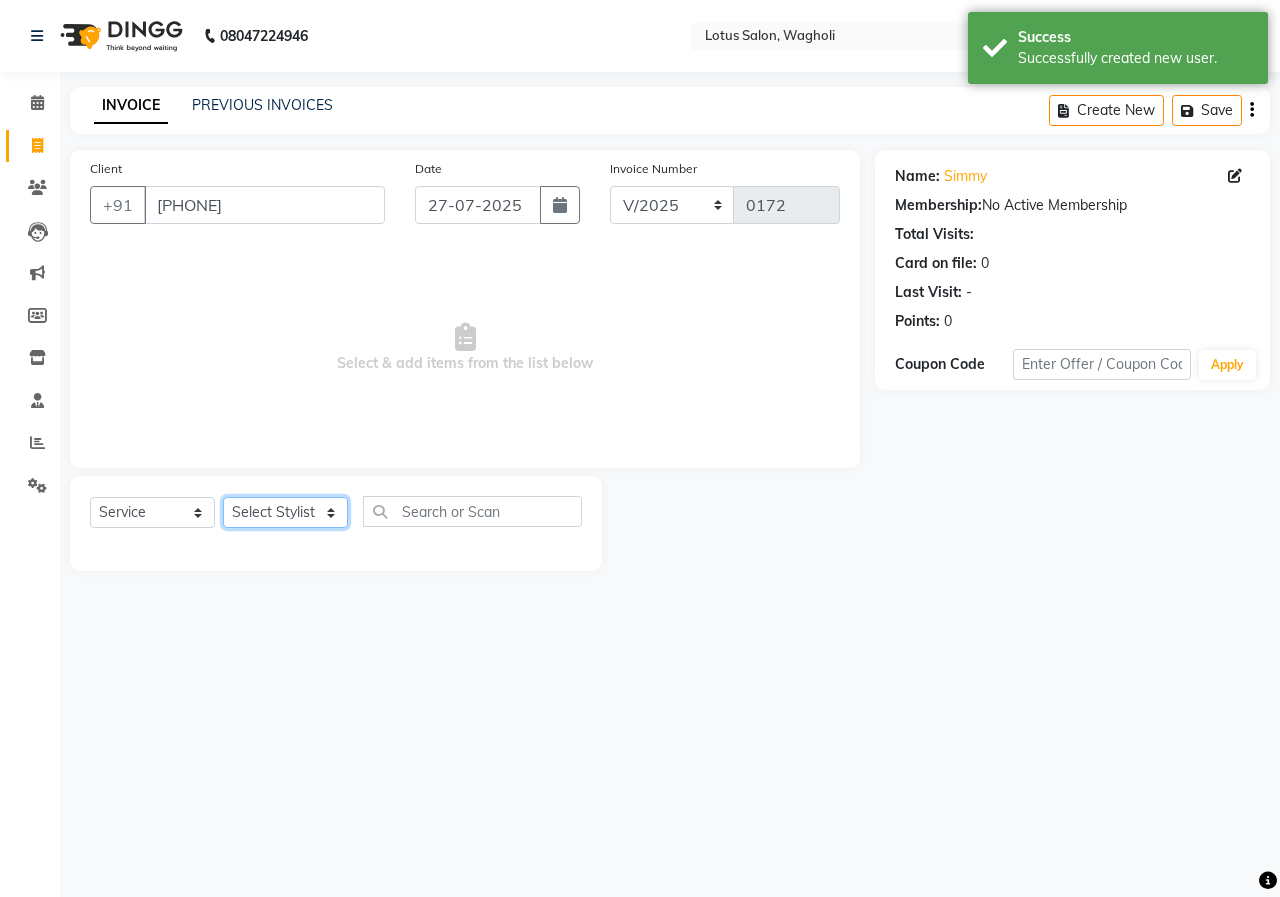 click on "Select Stylist [FIRST_NAME] [FIRST_NAME] [FIRST_NAME] [FIRST_NAME] [FIRST_NAME]" 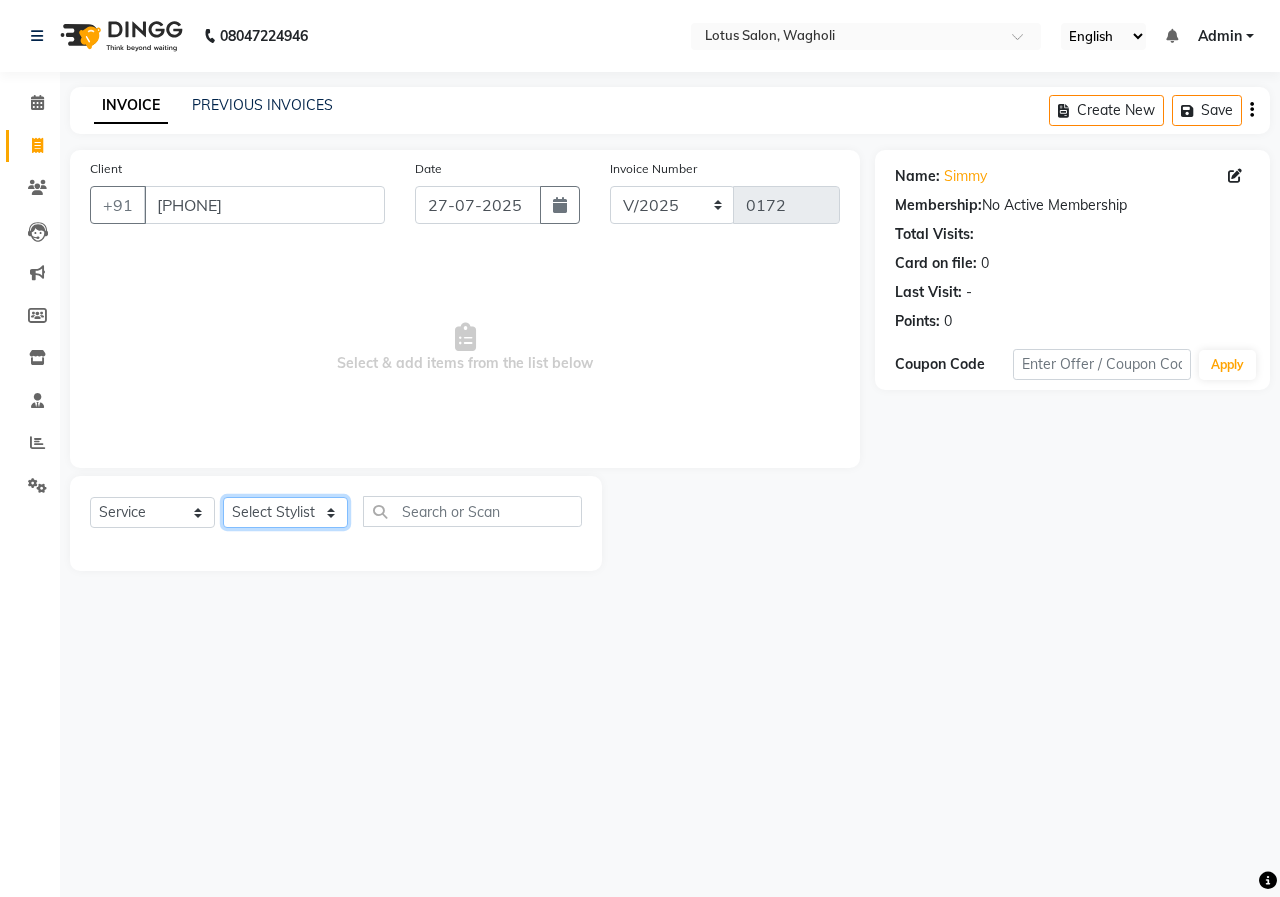 click on "Select Stylist [FIRST_NAME] [FIRST_NAME] [FIRST_NAME] [FIRST_NAME] [FIRST_NAME]" 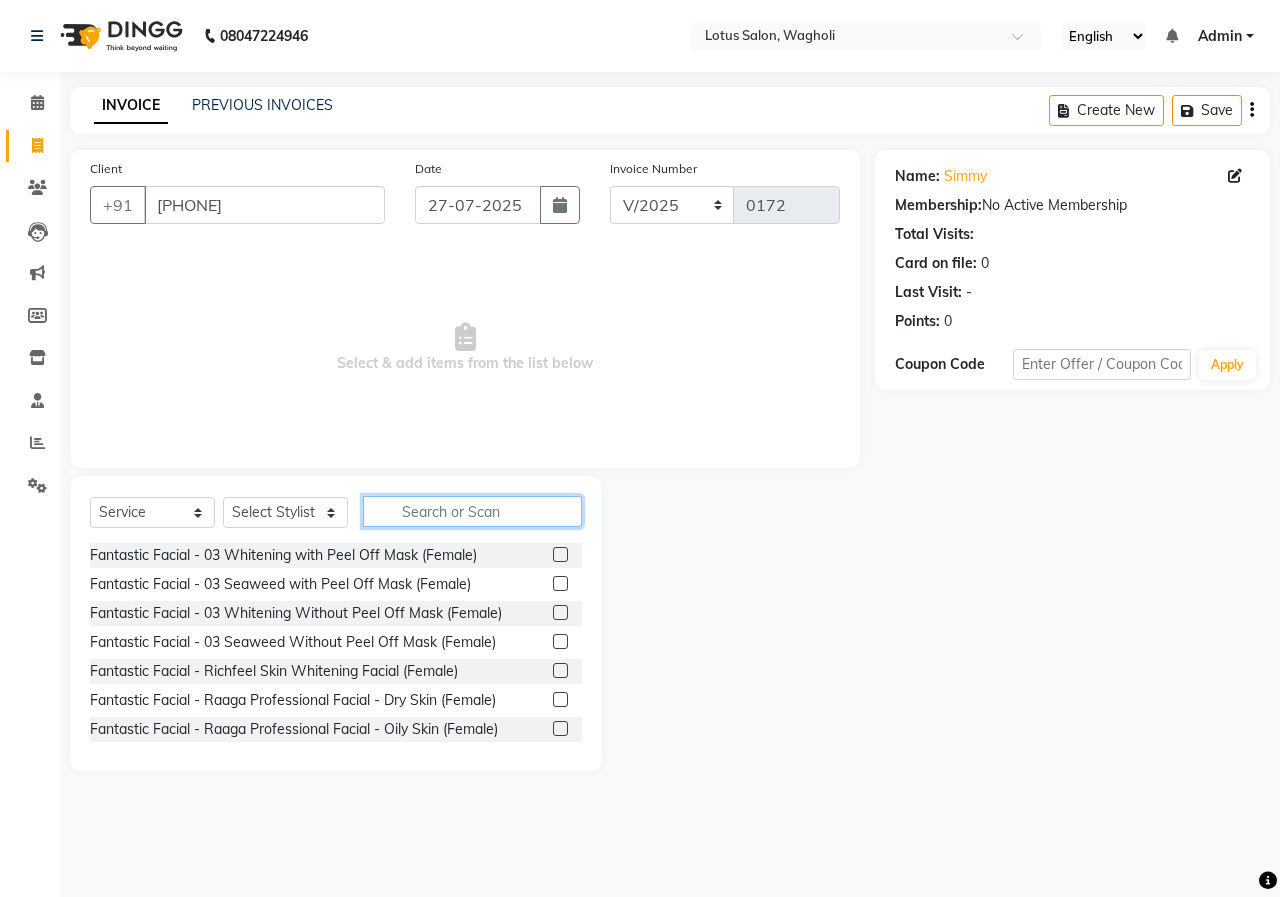 click 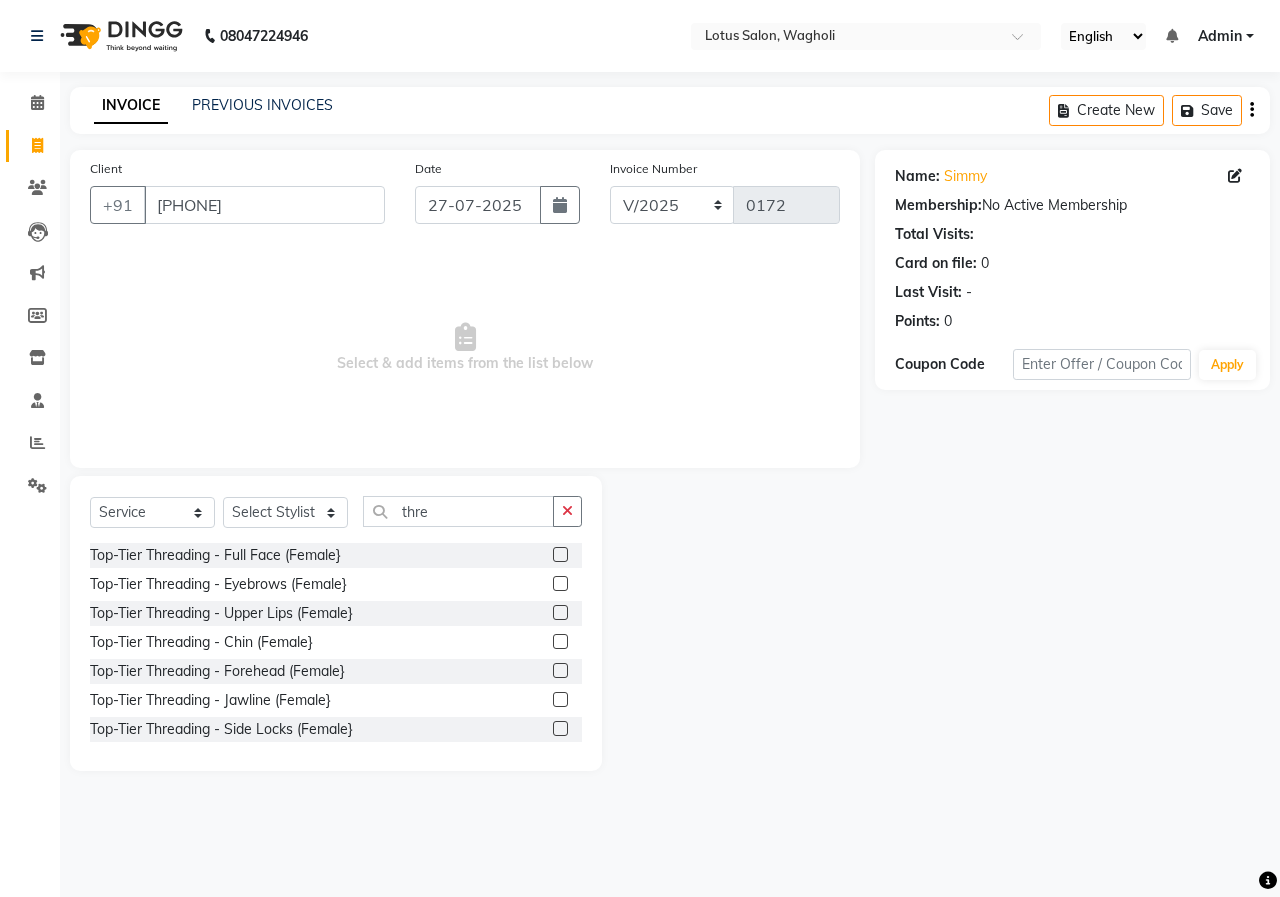 click 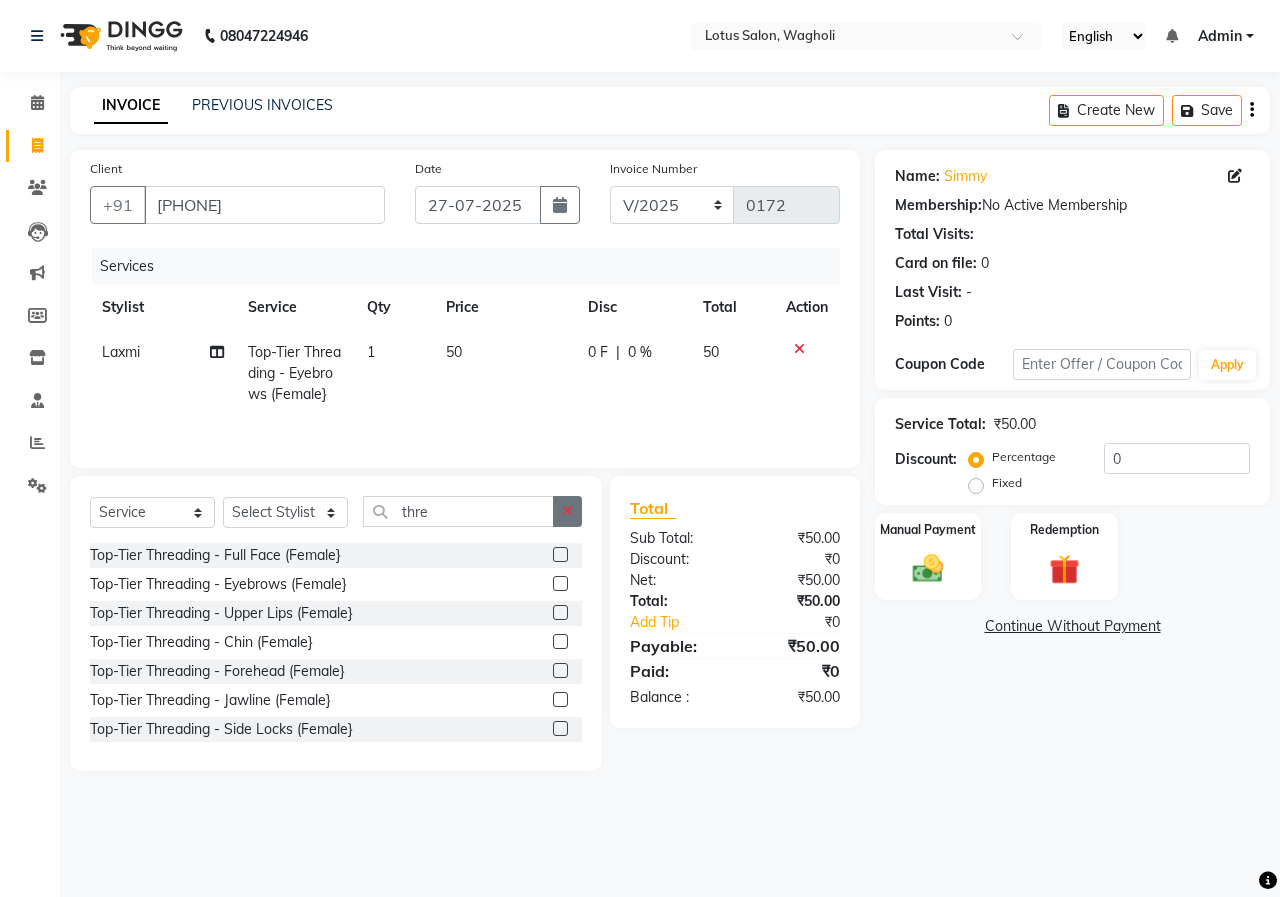 click 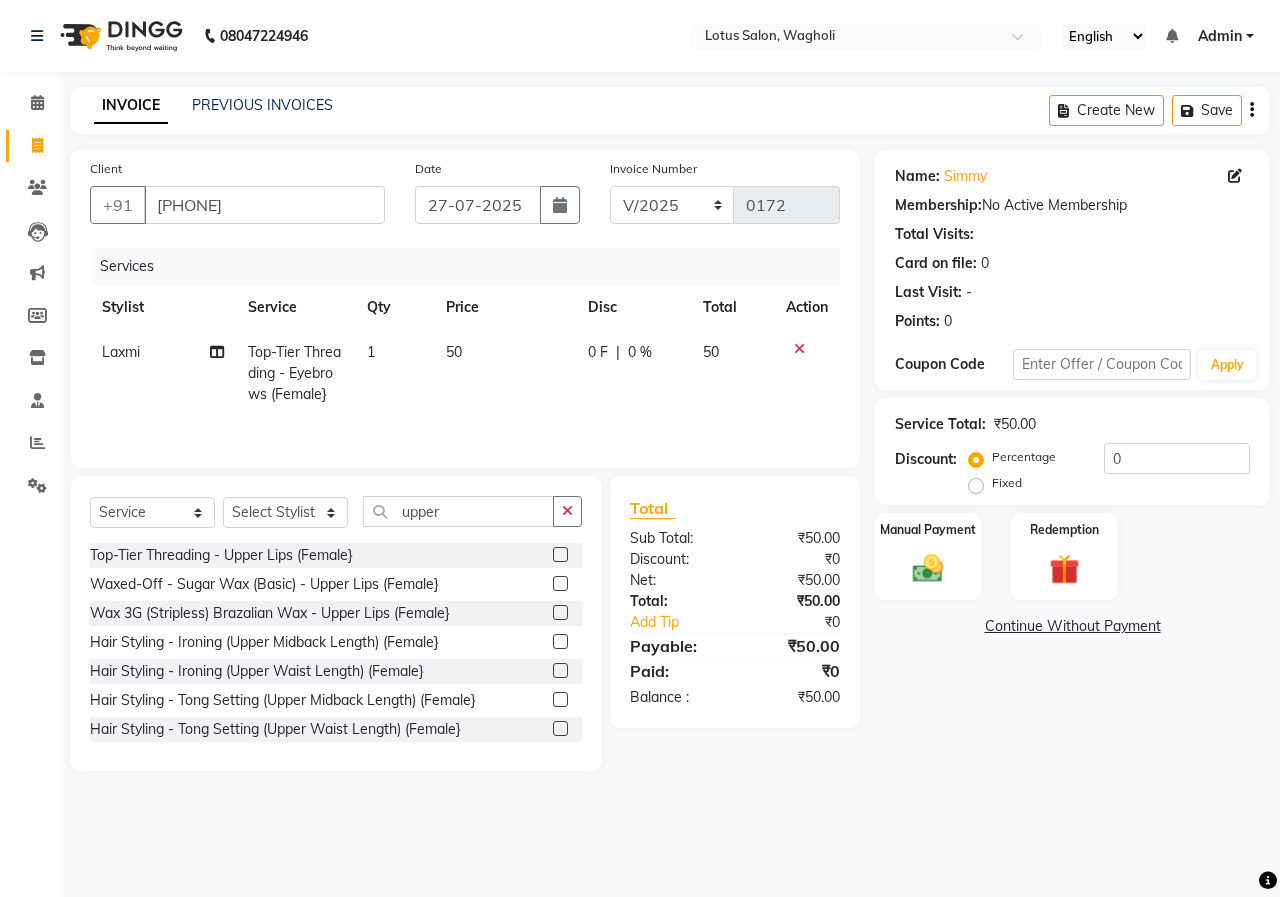 click 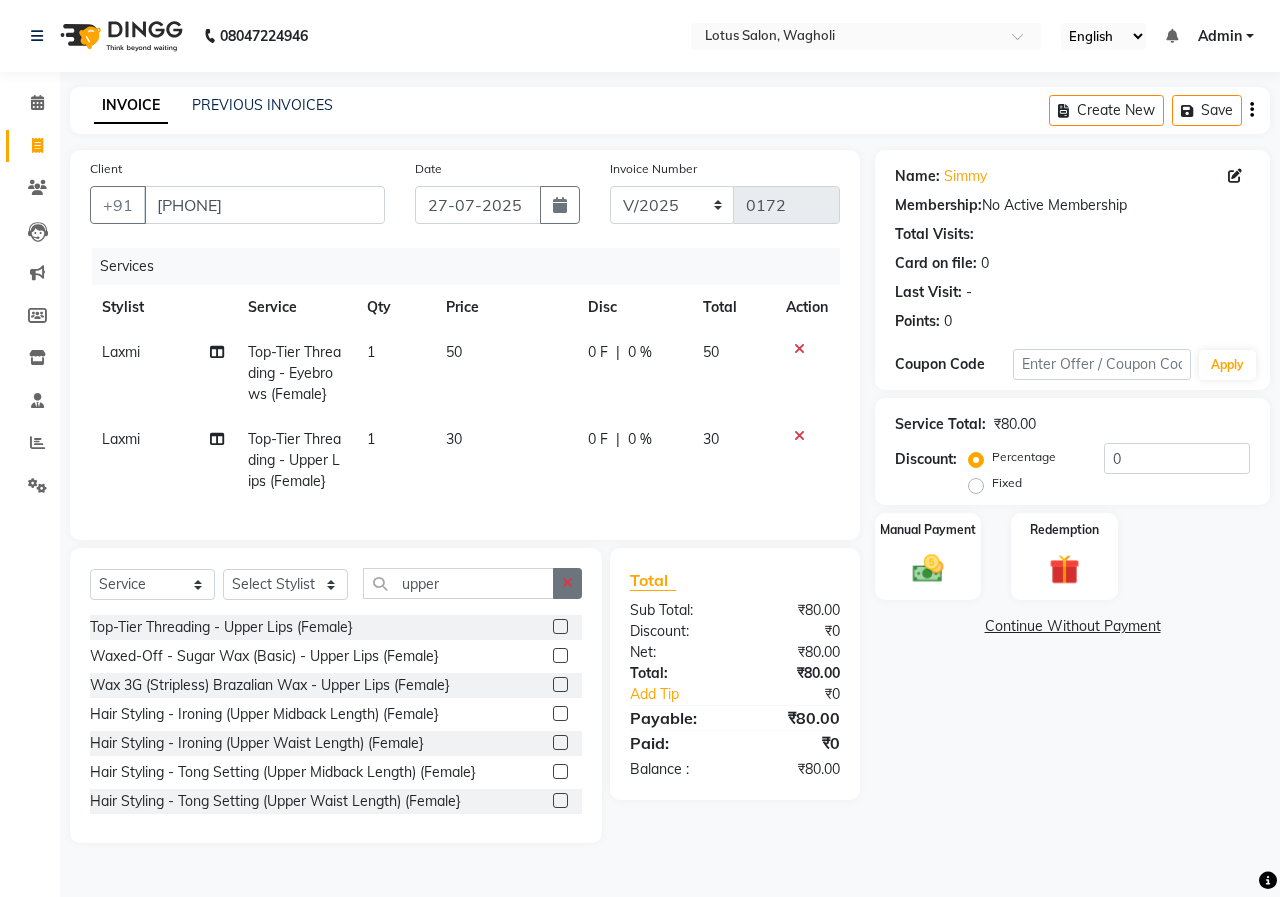 click 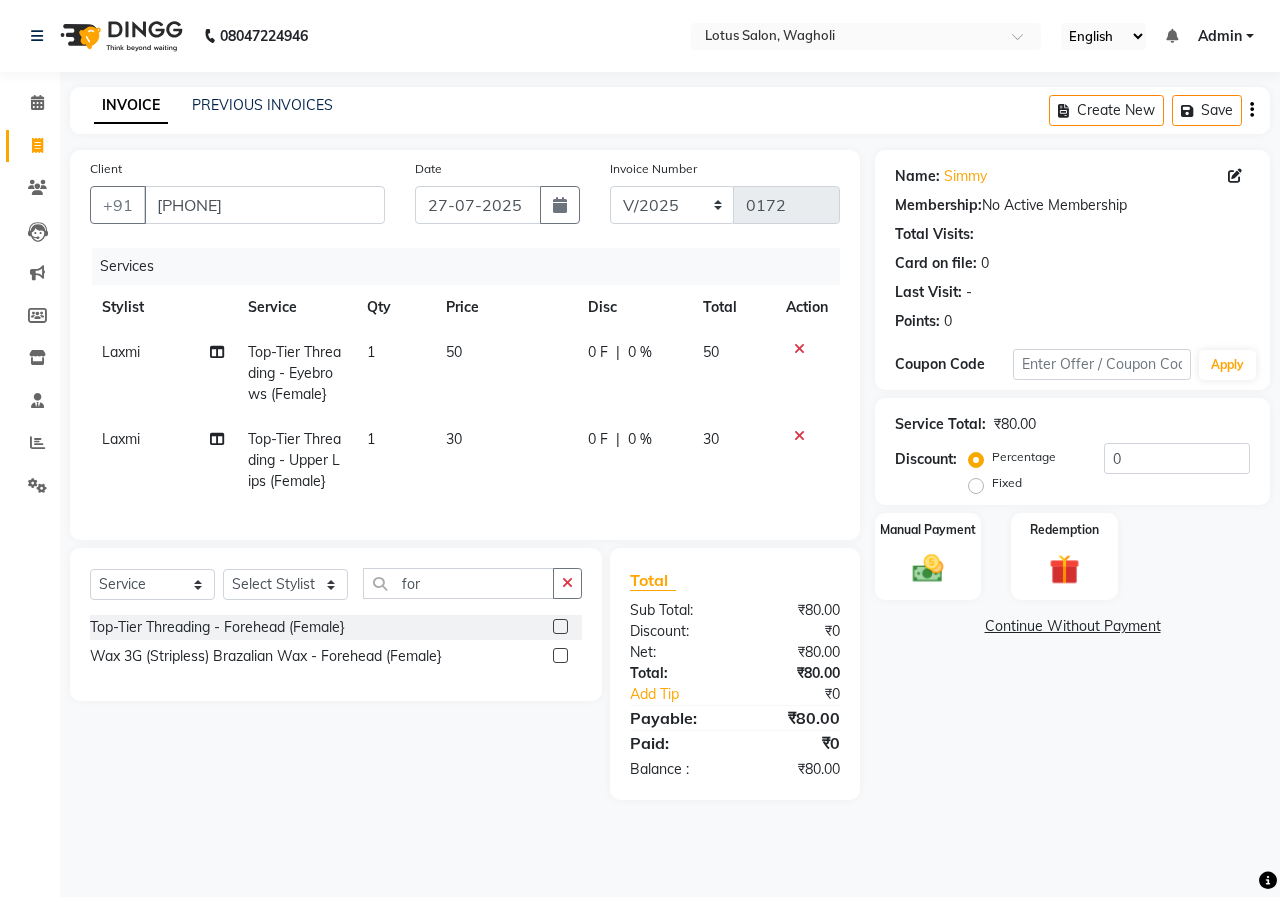 click 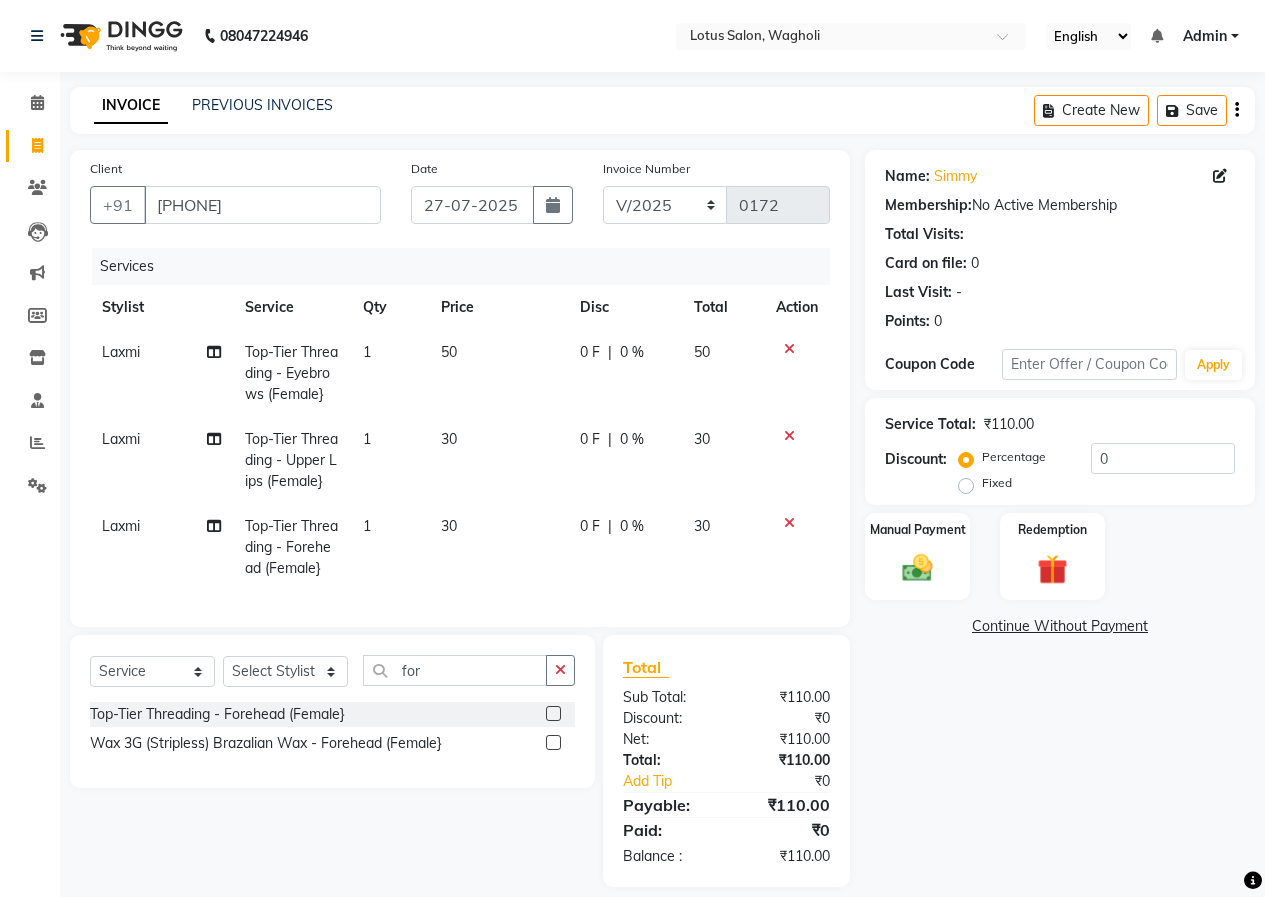 click on "1" 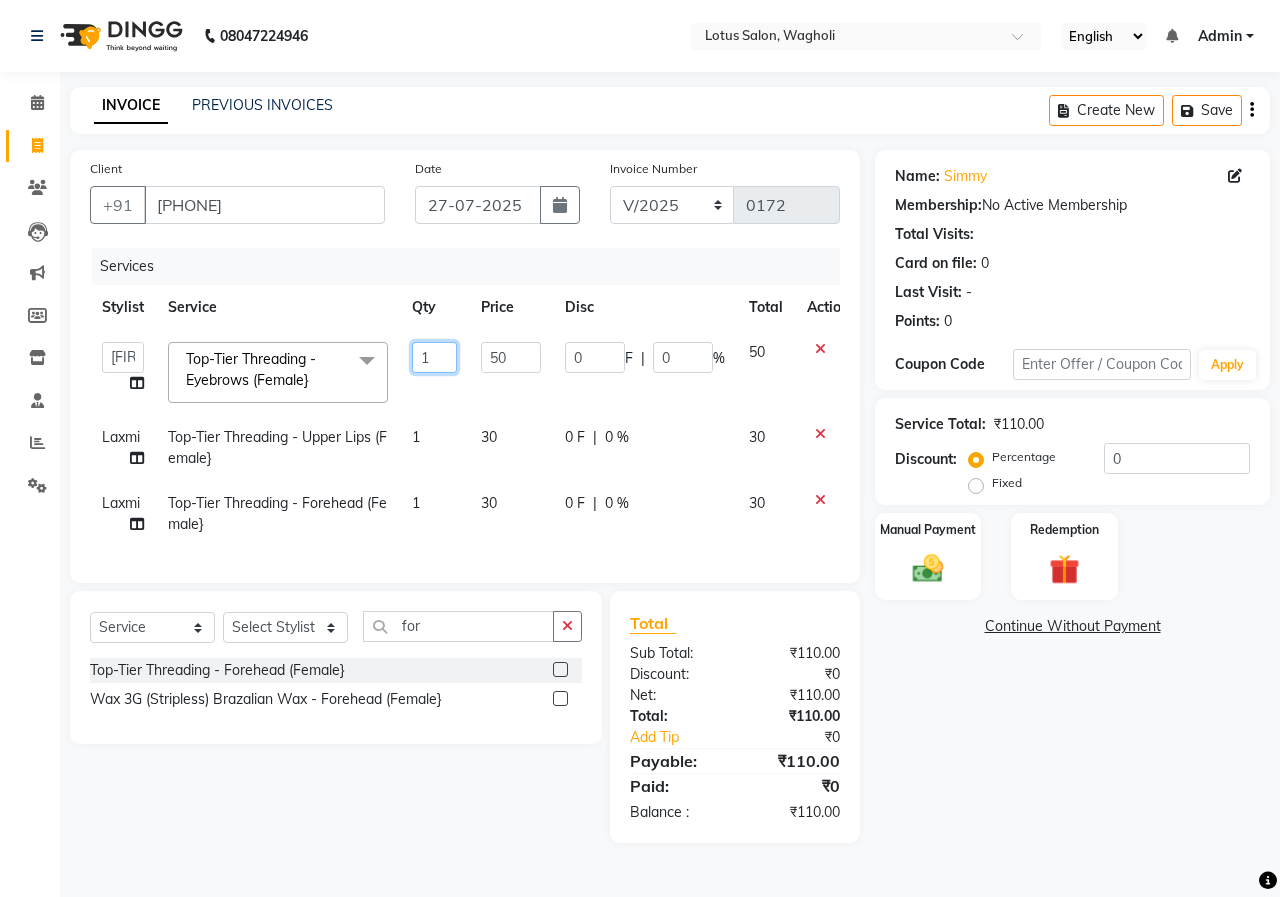 click on "1" 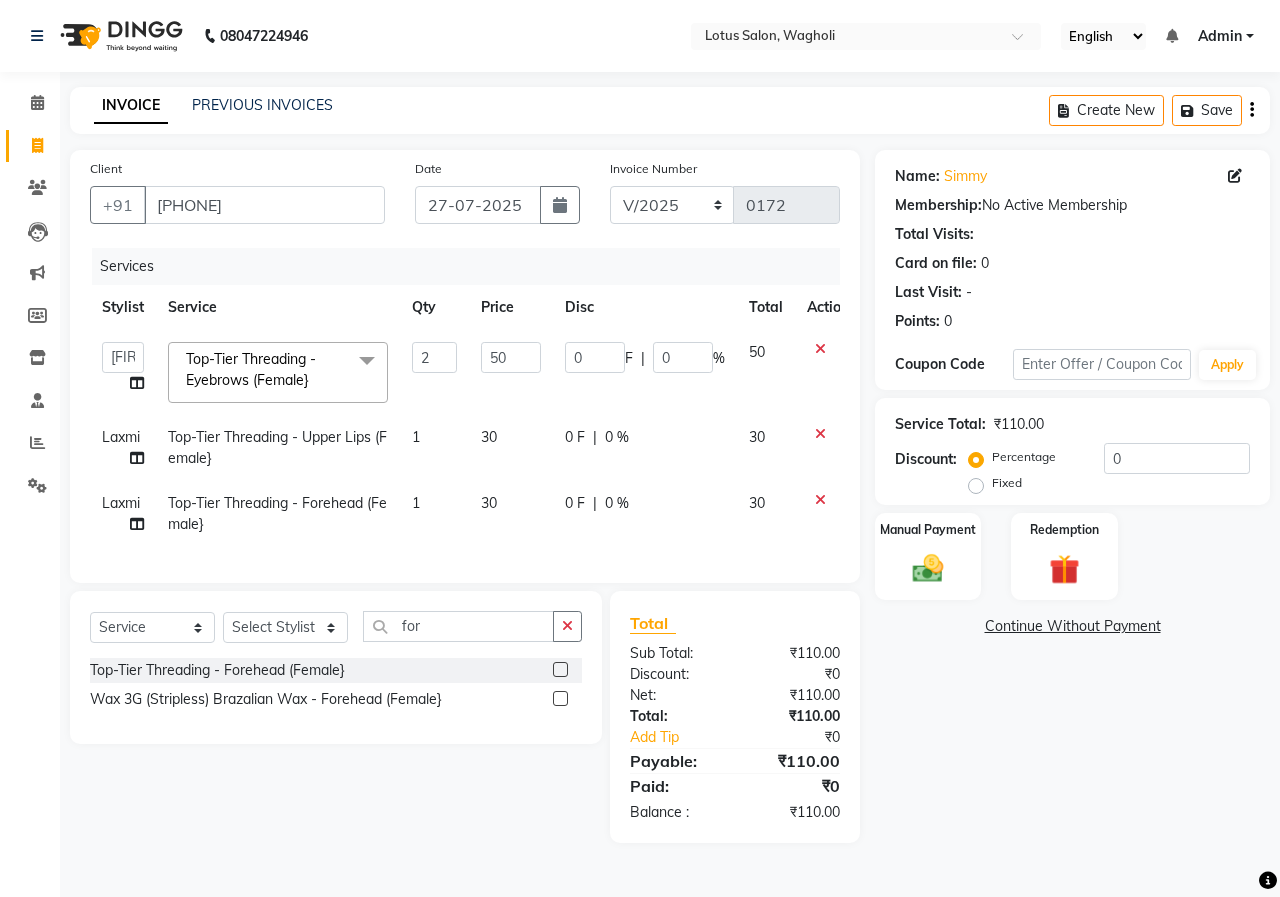 click on "1" 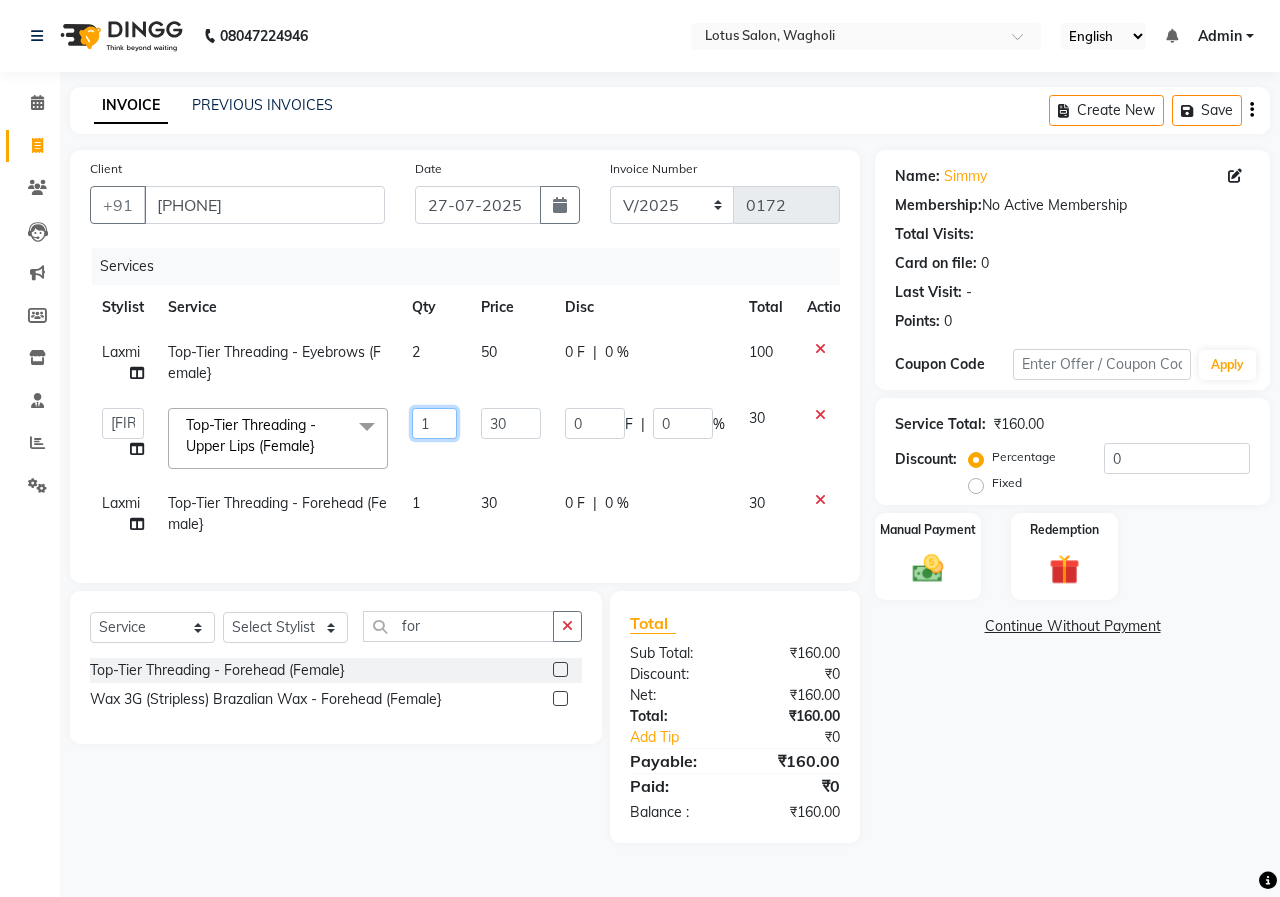 click on "1" 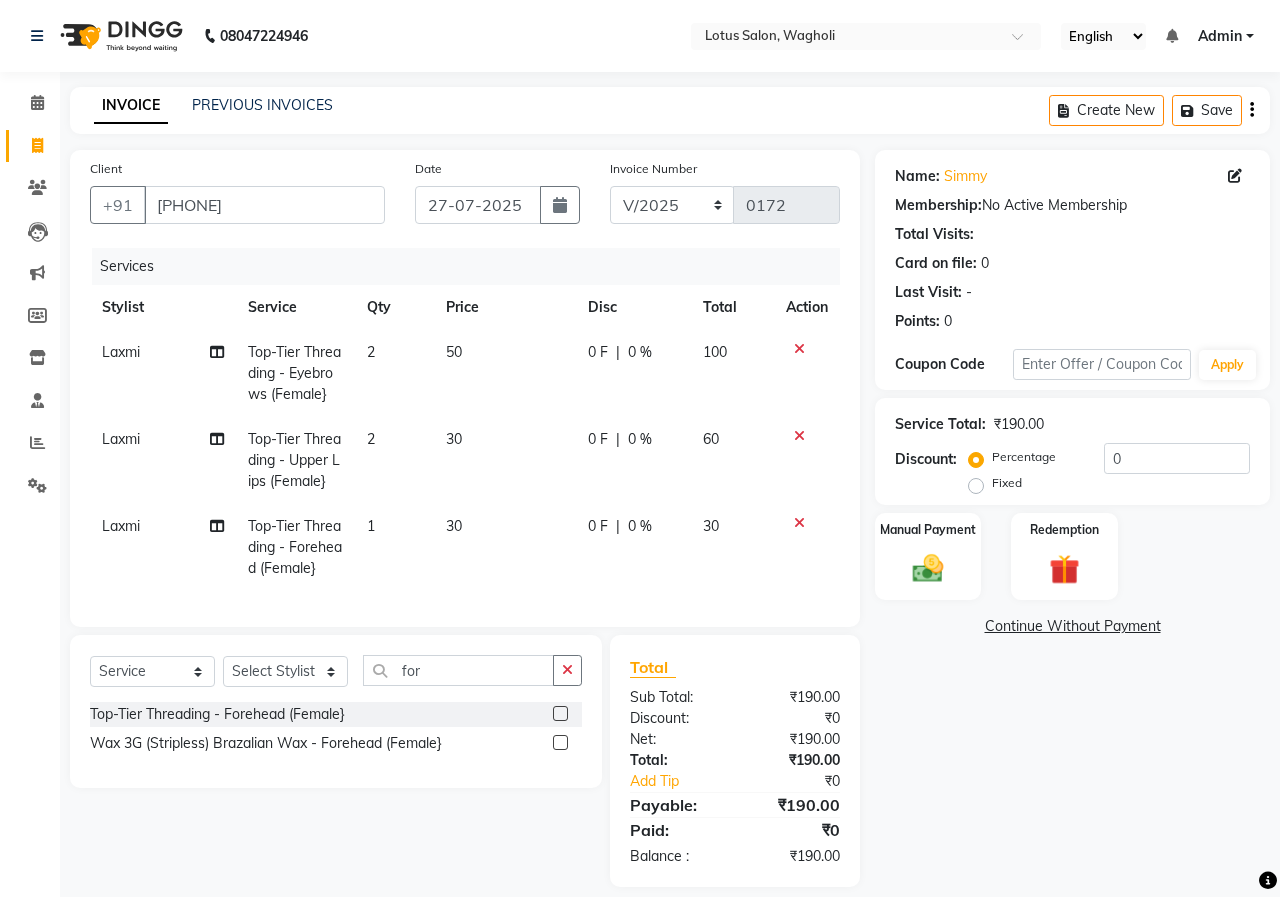 click on "Laxmi Top-Tier Threading - Eyebrows (Female} 2 50 0 F | 0 % 100 Laxmi Top-Tier Threading - Upper Lips (Female} 2 30 0 F | 0 % 60 Laxmi Top-Tier Threading - Forehead (Female} 1 30 0 F | 0 % 30" 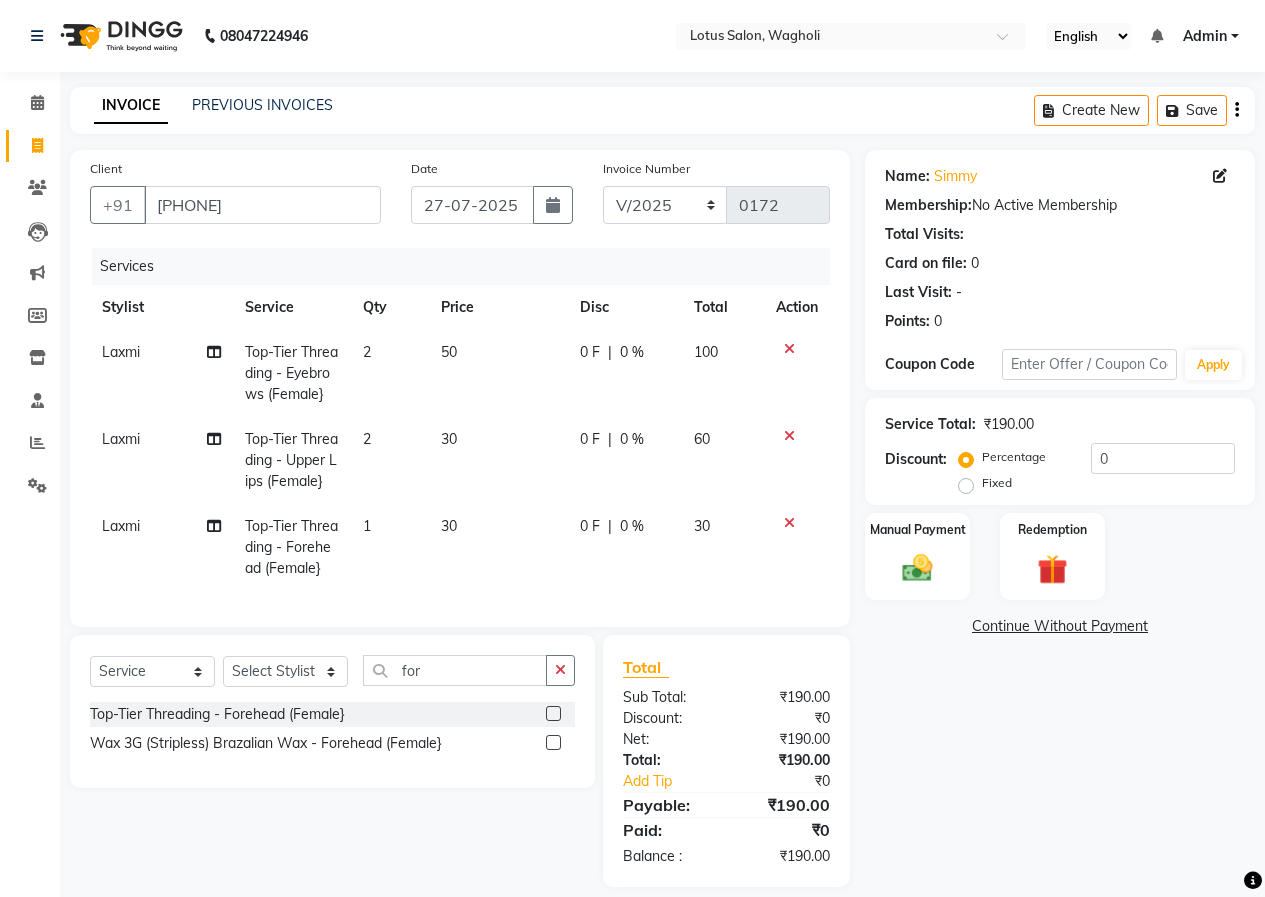 click on "1" 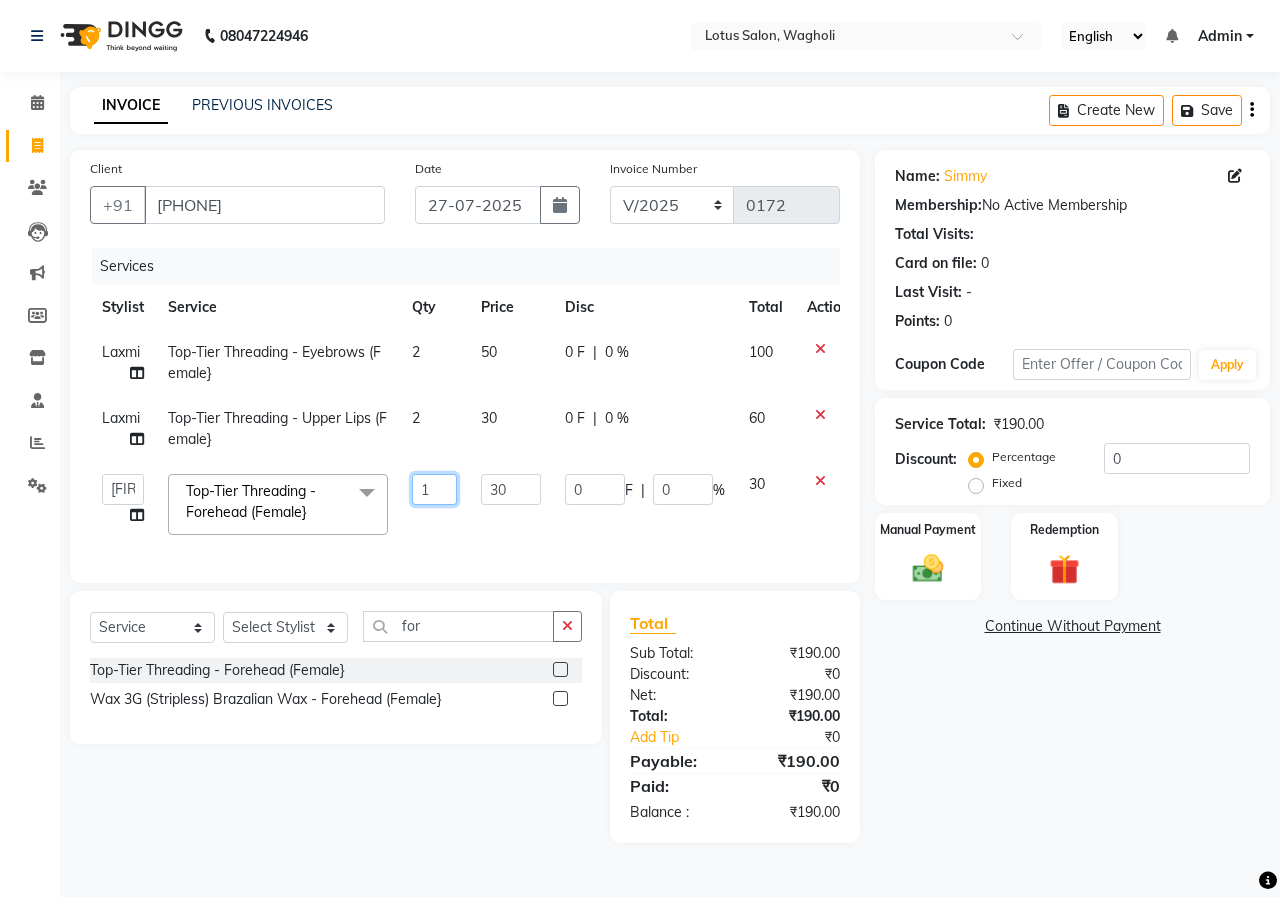 click on "1" 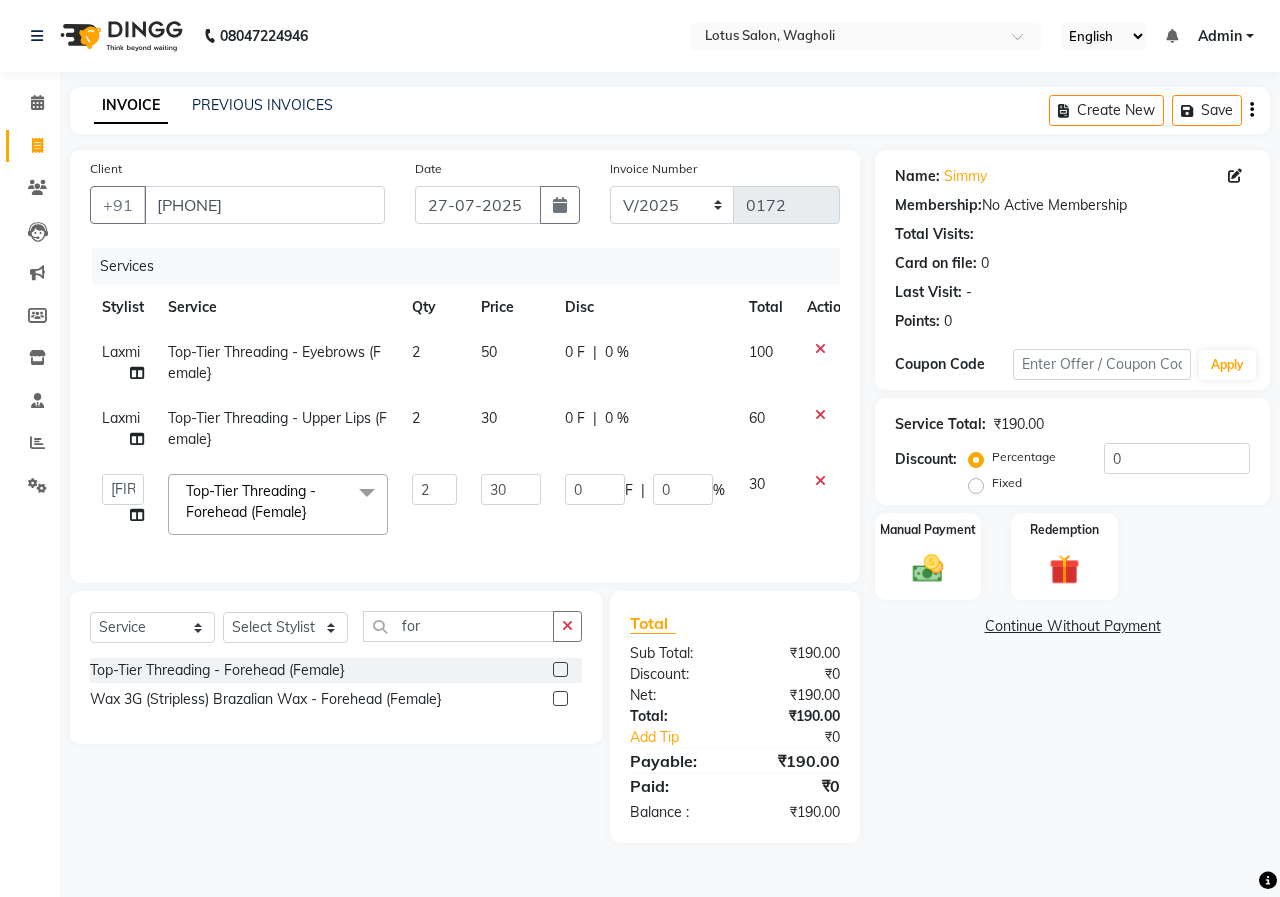 click on "Akanksha   Amita   Laxmi   Pradip   Sapana  Top-Tier Threading - Forehead (Female}  x Fantastic Facial - 03 Whitening with Peel Off Mask (Female) Fantastic Facial - 03 Seaweed with Peel Off Mask (Female) Fantastic Facial - 03 Whitening Without Peel Off Mask (Female) Fantastic Facial - 03 Seaweed Without Peel Off Mask (Female) Fantastic Facial - Richfeel Skin Whitening Facial (Female) Fantastic Facial - Raaga Professional Facial - Dry Skin (Female) Fantastic Facial - Raaga Professional Facial - Oily Skin (Female) Fantastic Facial - Richfeel Herbal (Female) Fantastic Facial - Hydra Facial (Female) Fantastic Facial - 03 Whitening with Peel Off Mask (Male) Fantastic Facial - 03 Seaweed with Peel Off Mask (Male) Fantastic Facial - 03 Whitening Without Peel Off Mask (Male) Fantastic Facial - 03 Seaweed Without Peel Off Mask (Male) Fantastic Facial - Richfeel Skin Whitening Facial (Male) Fantastic Facial - Raaga Professional Facial - Dry Skin (Male) Fantastic Facial - Raaga Professional Facial - Oily Skin (Male) 2" 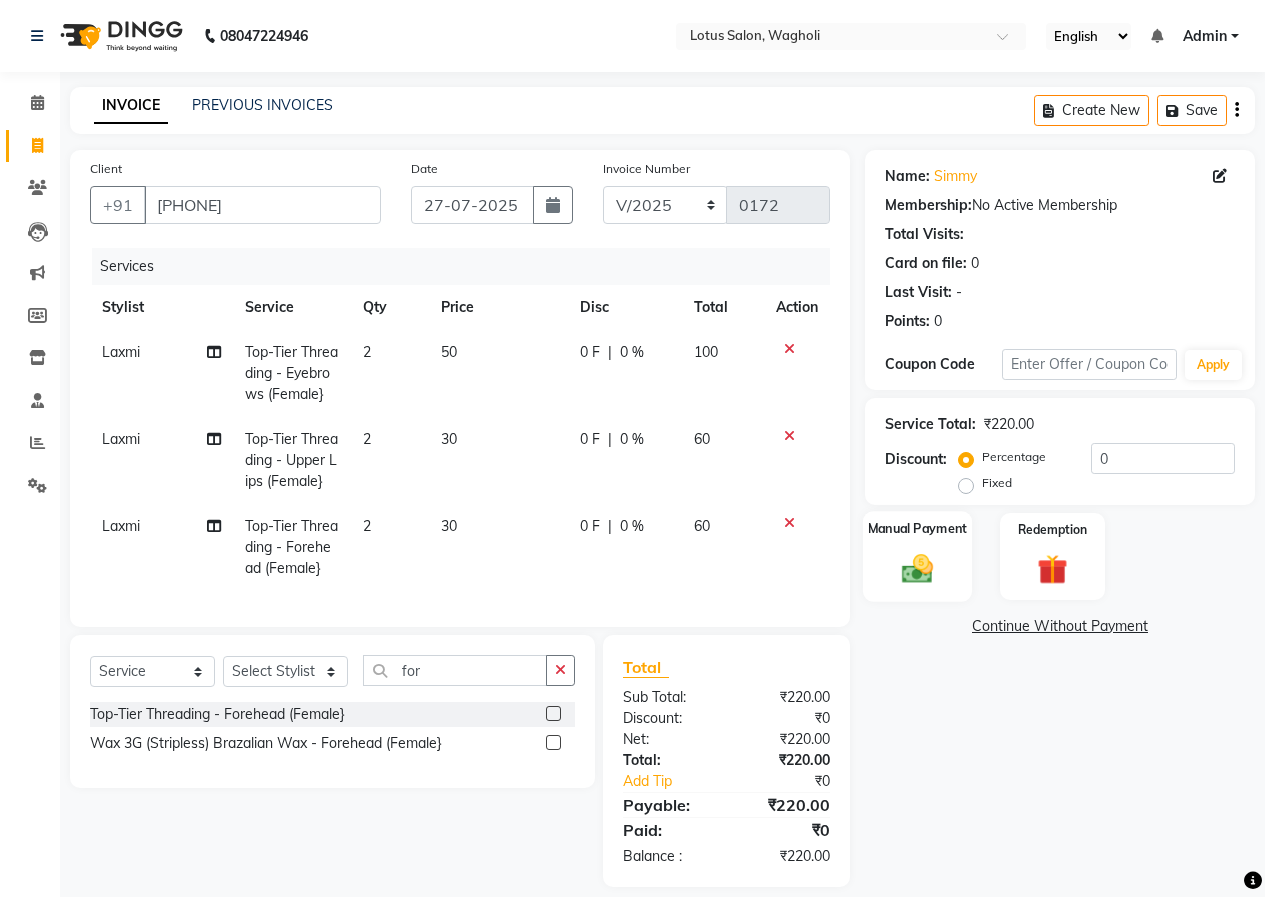 drag, startPoint x: 936, startPoint y: 555, endPoint x: 957, endPoint y: 599, distance: 48.754486 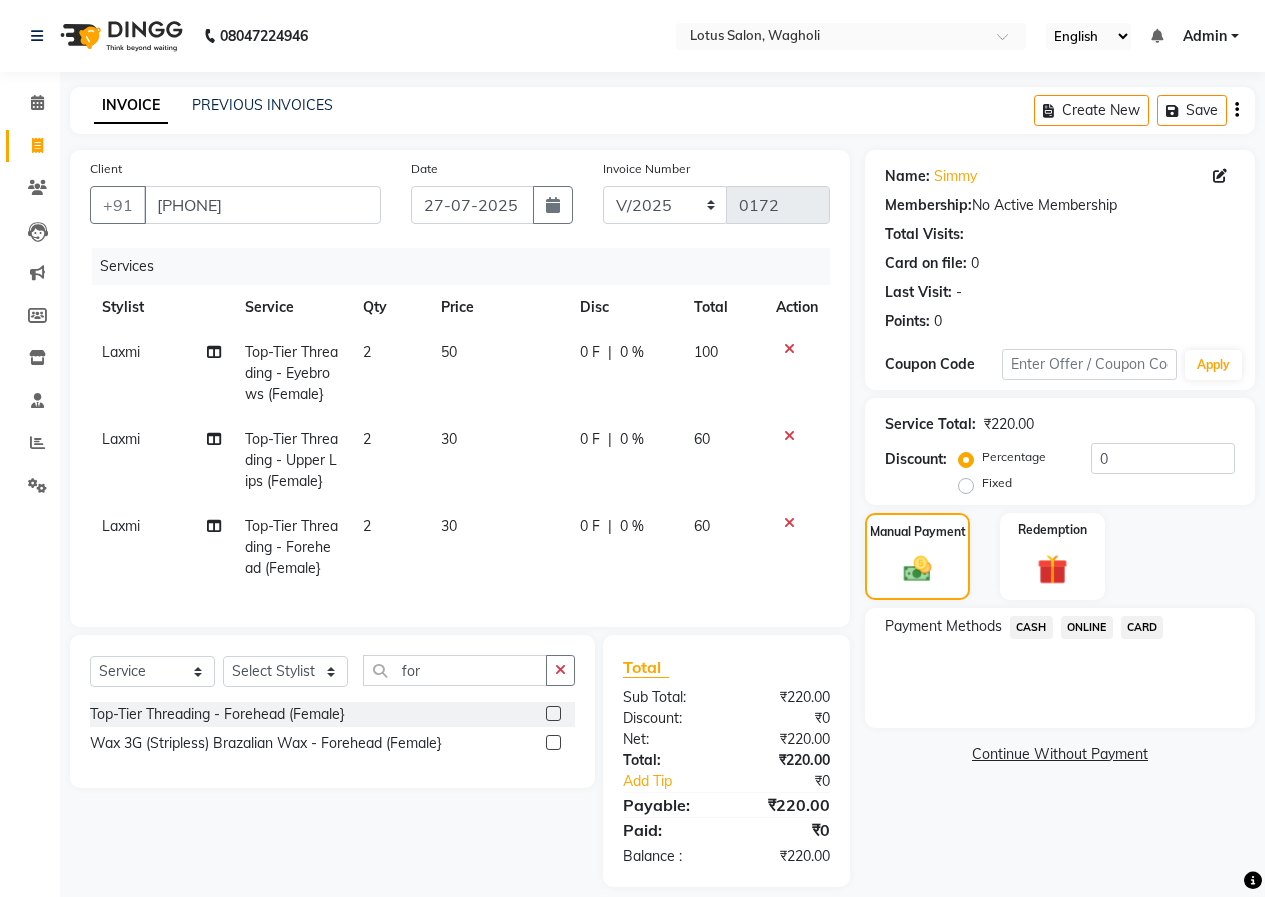 click on "ONLINE" 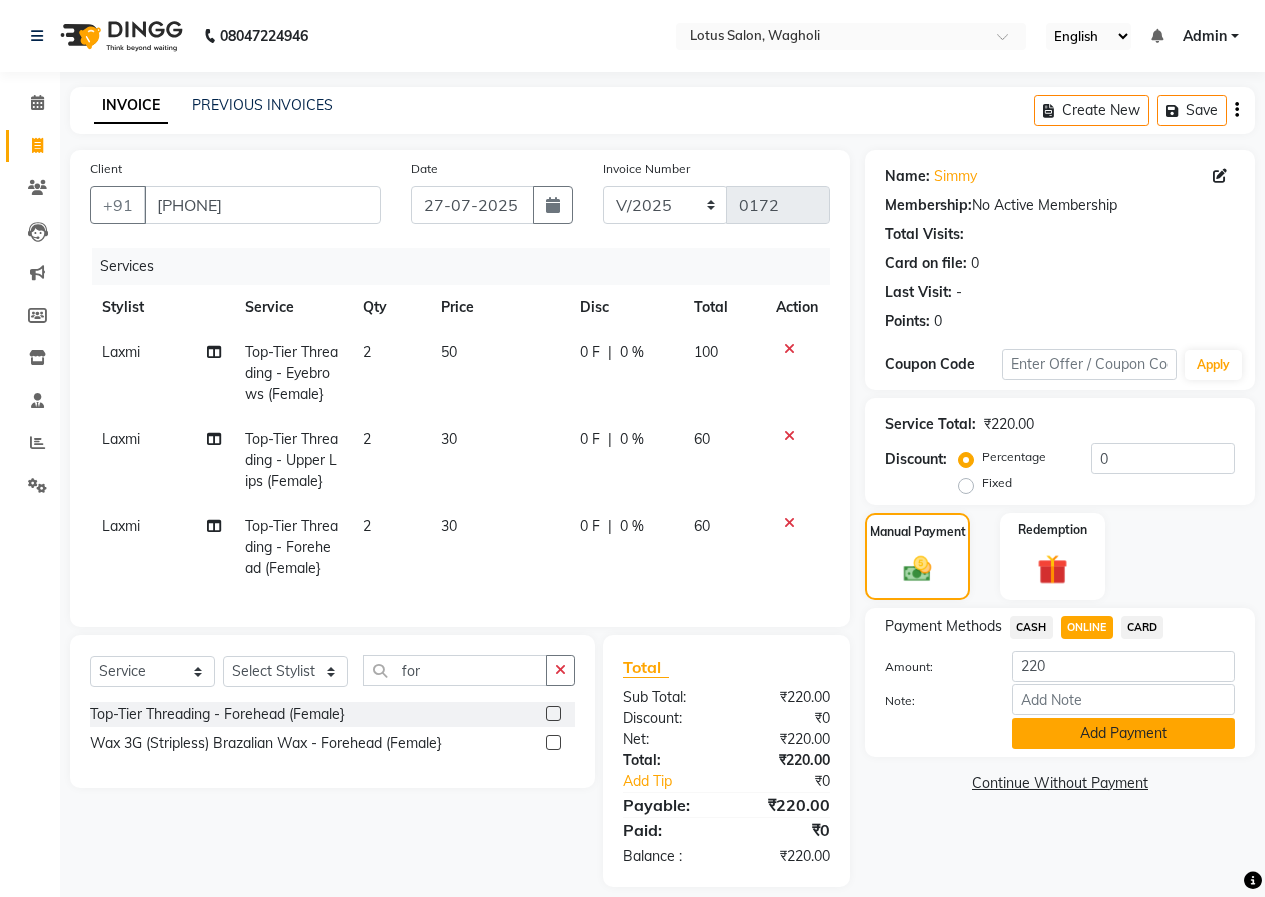 click on "Add Payment" 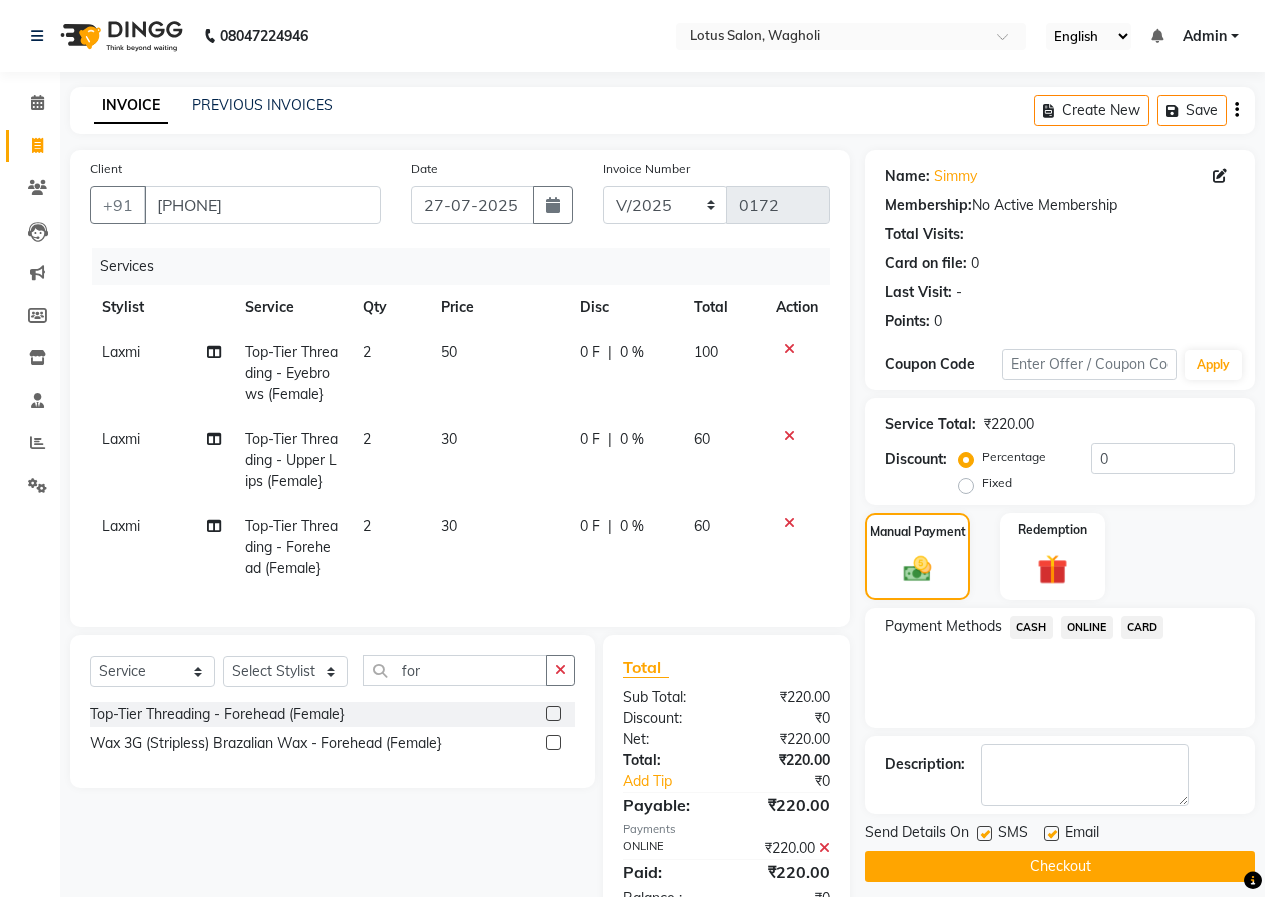 click 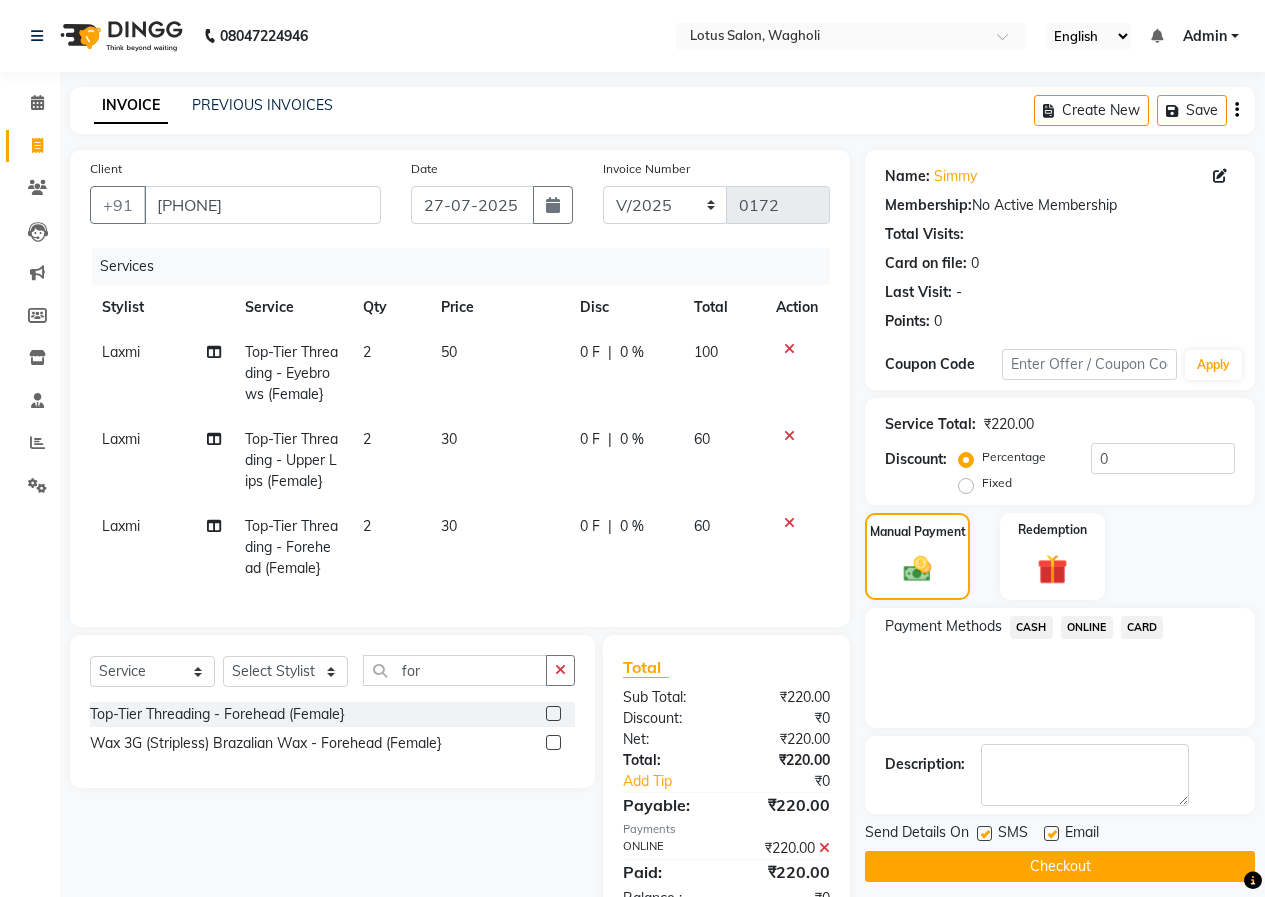 click at bounding box center (983, 834) 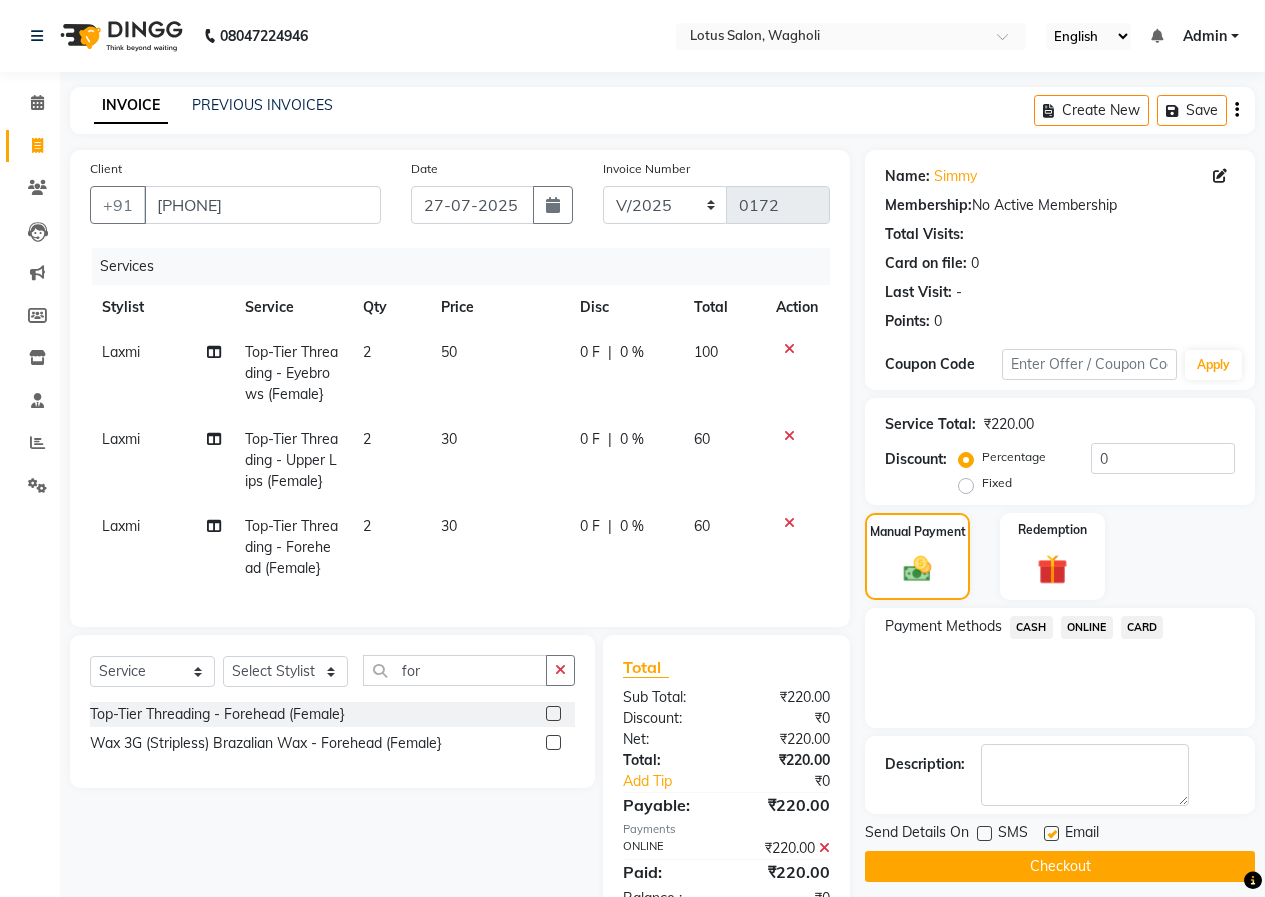 click on "Checkout" 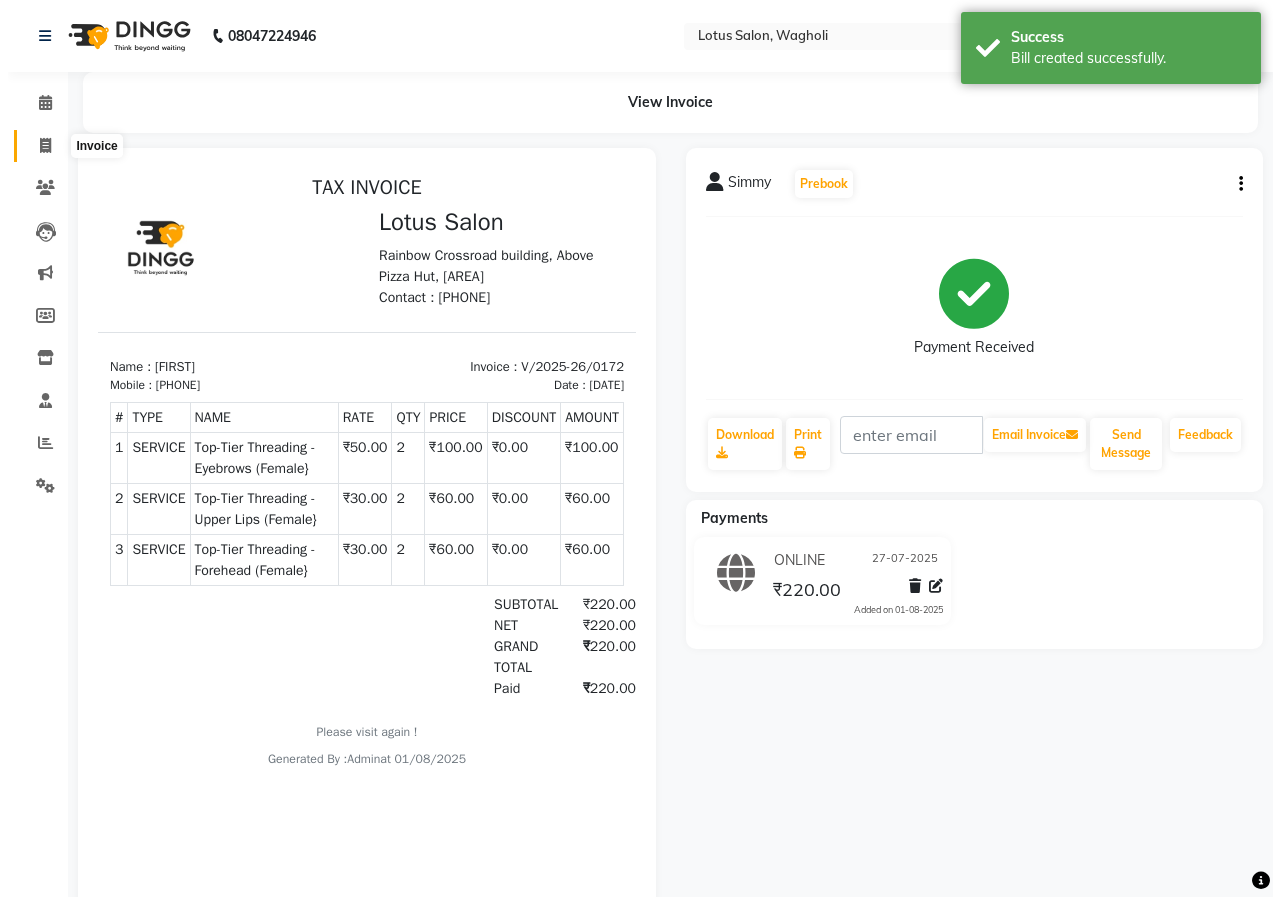 scroll, scrollTop: 0, scrollLeft: 0, axis: both 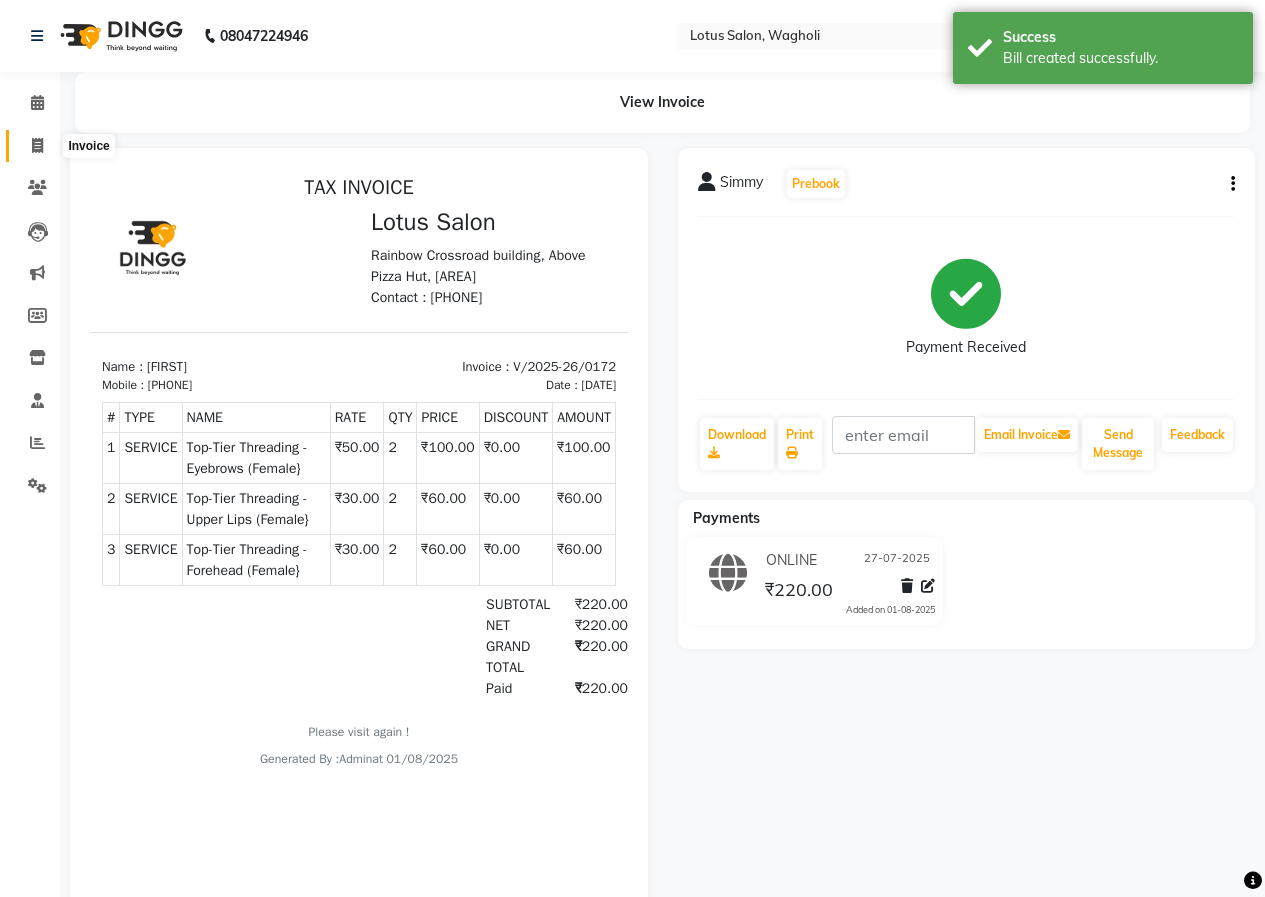 click 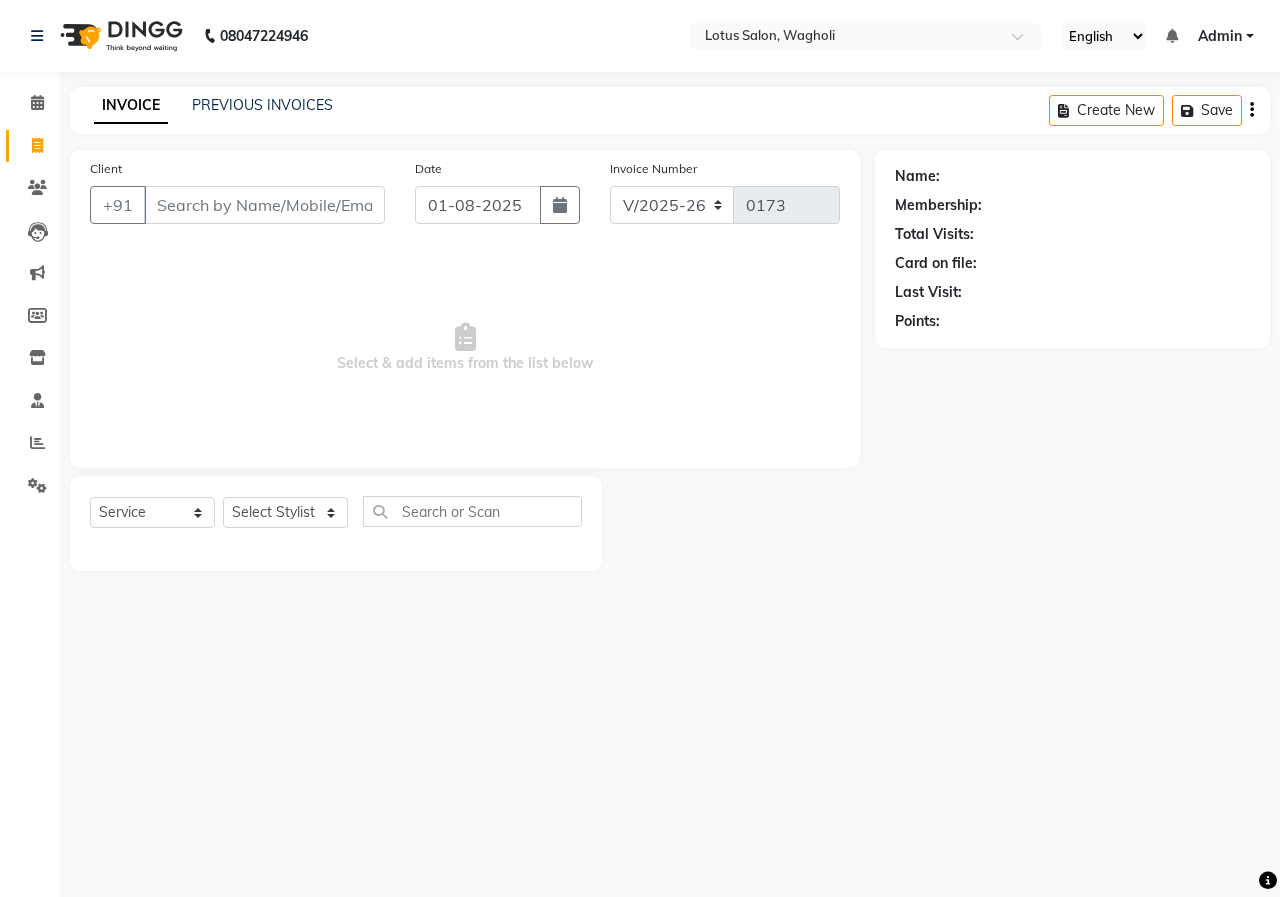 click on "Client" at bounding box center [264, 205] 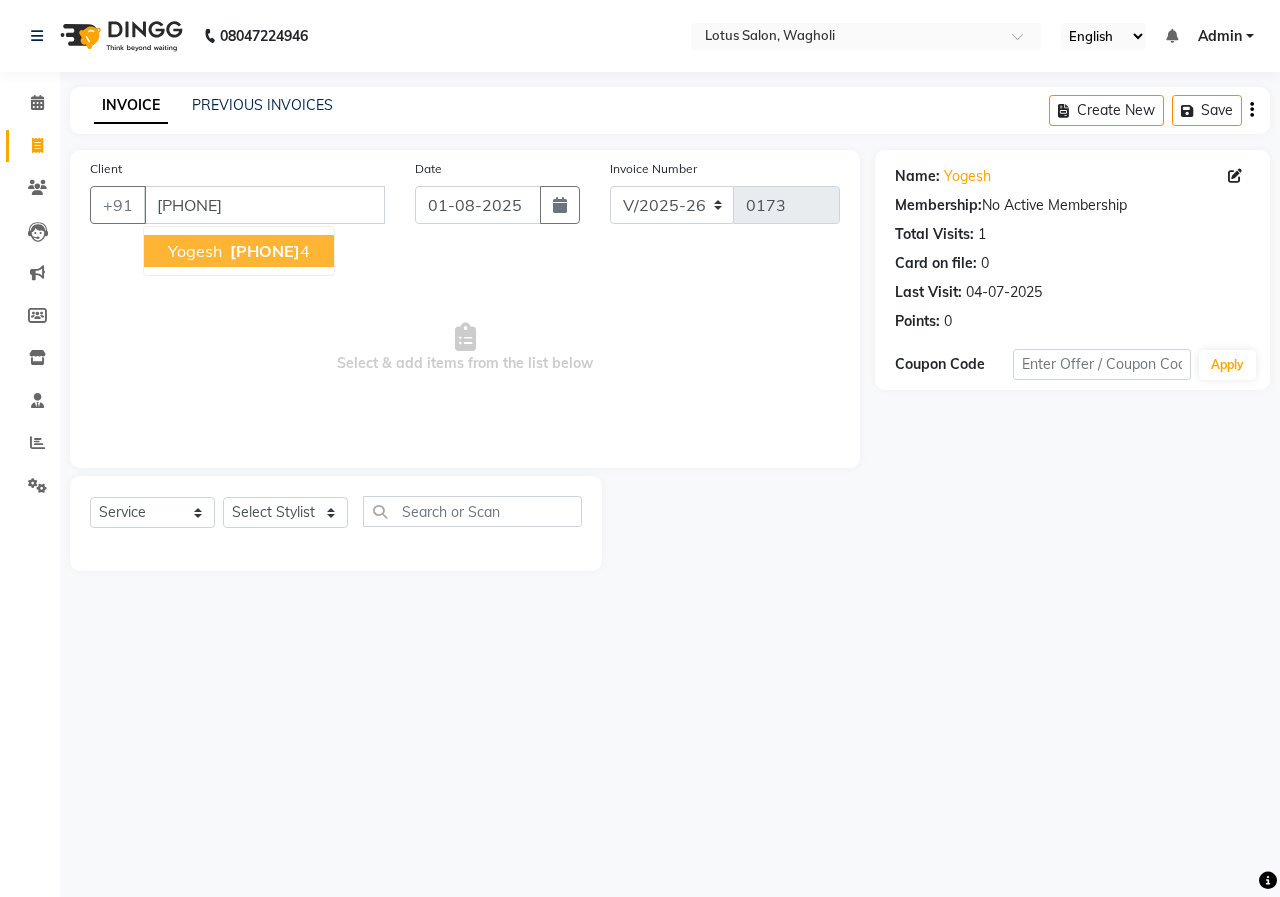 click on "779881564" at bounding box center [265, 251] 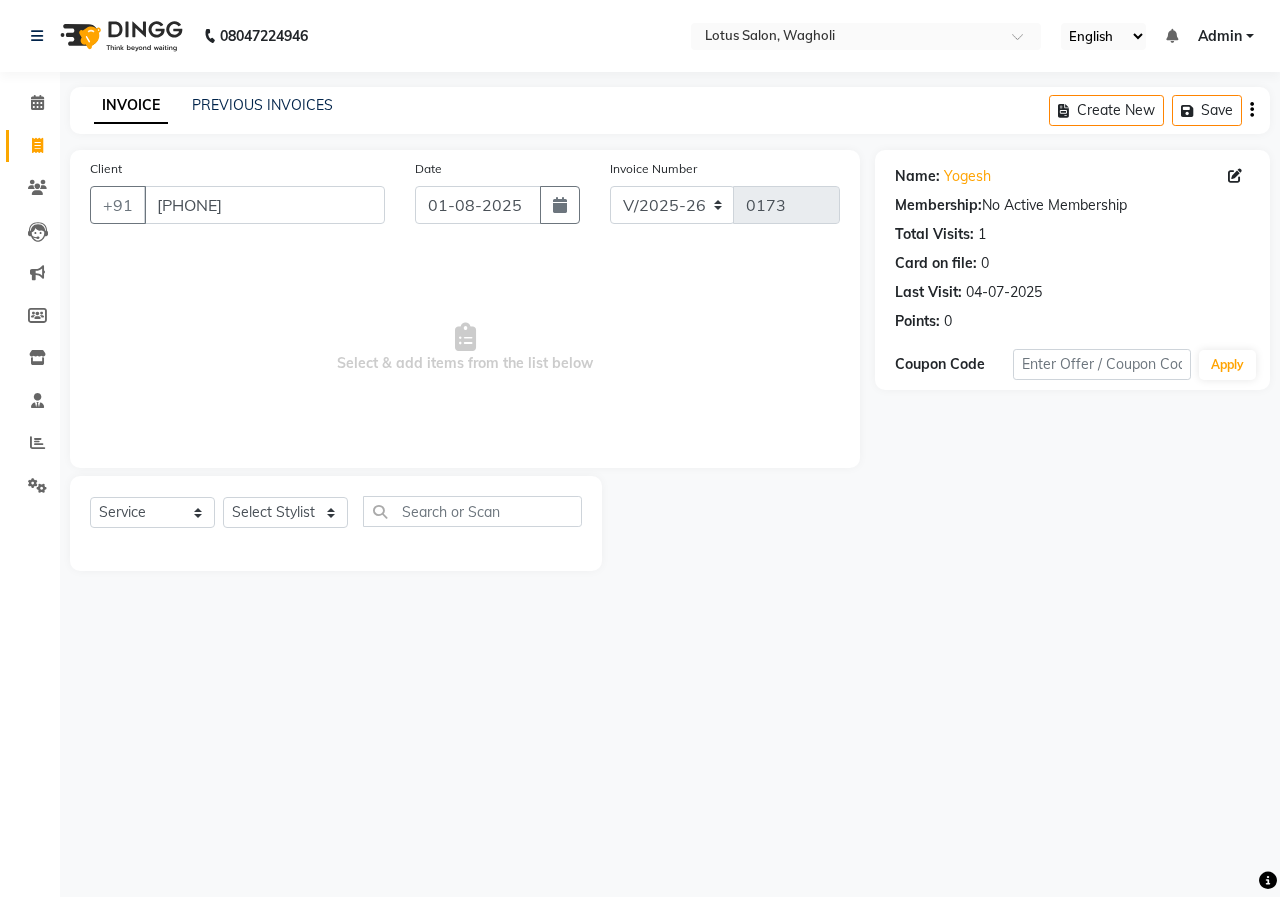 click on "Select & add items from the list below" at bounding box center [465, 348] 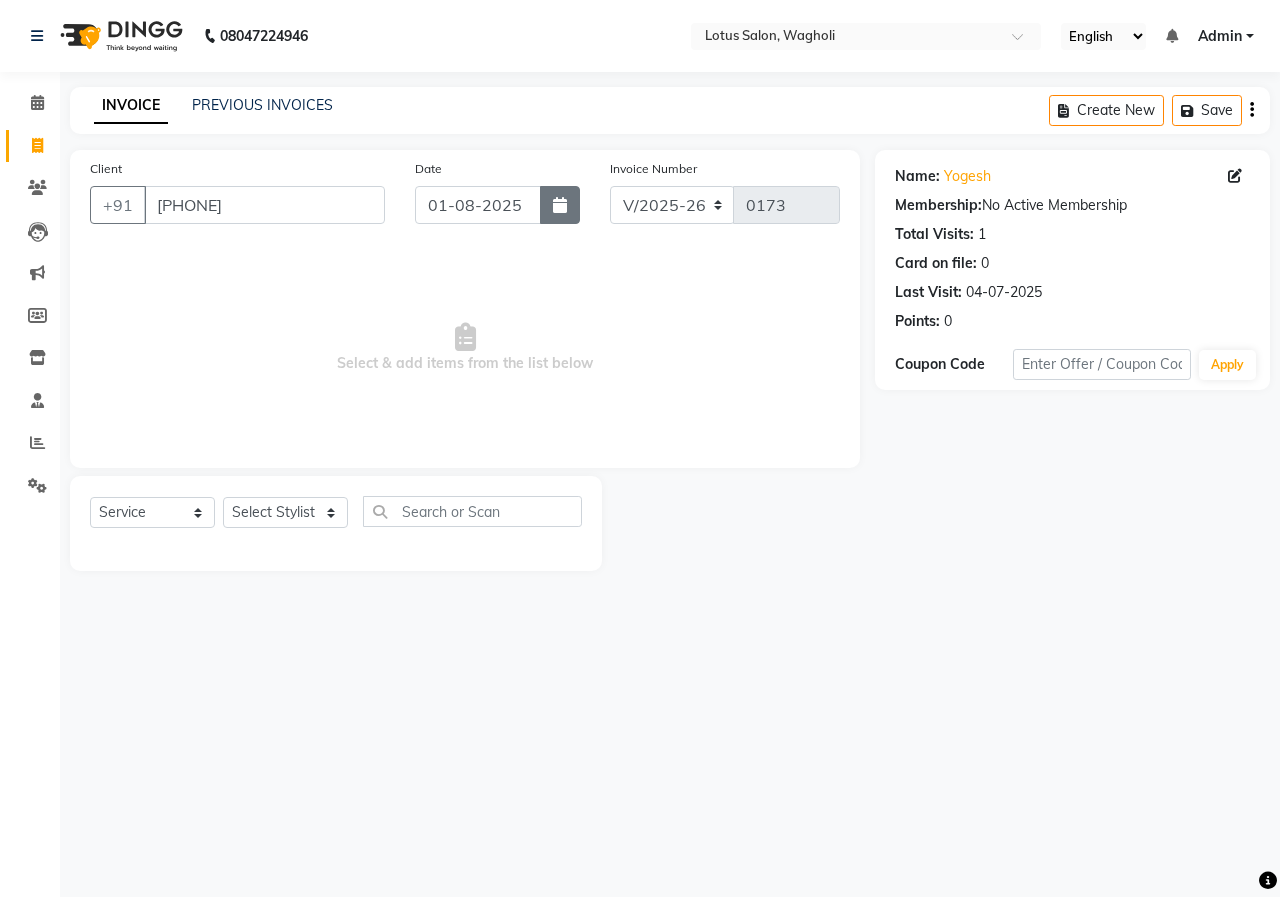 drag, startPoint x: 564, startPoint y: 204, endPoint x: 555, endPoint y: 220, distance: 18.35756 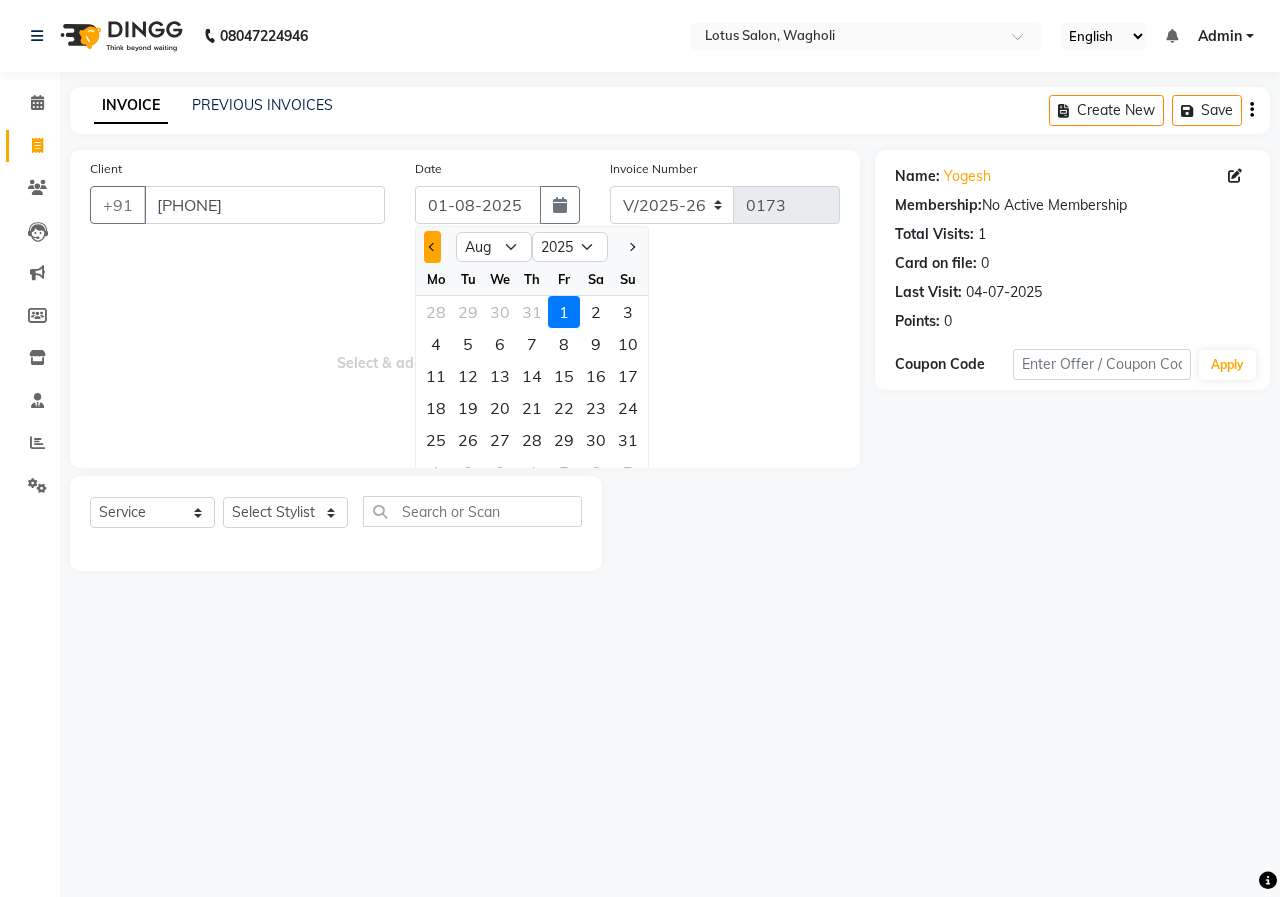 click 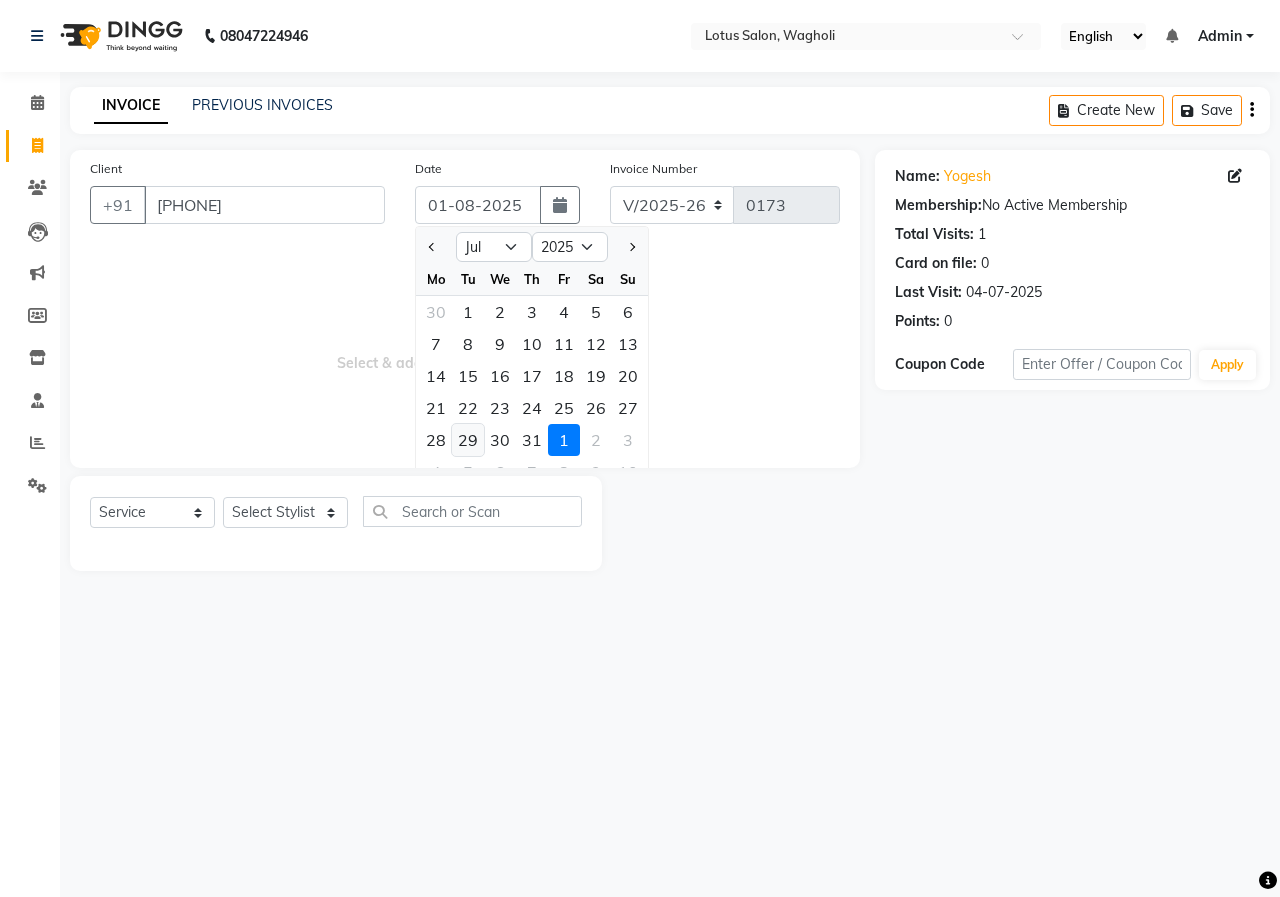 click on "29" 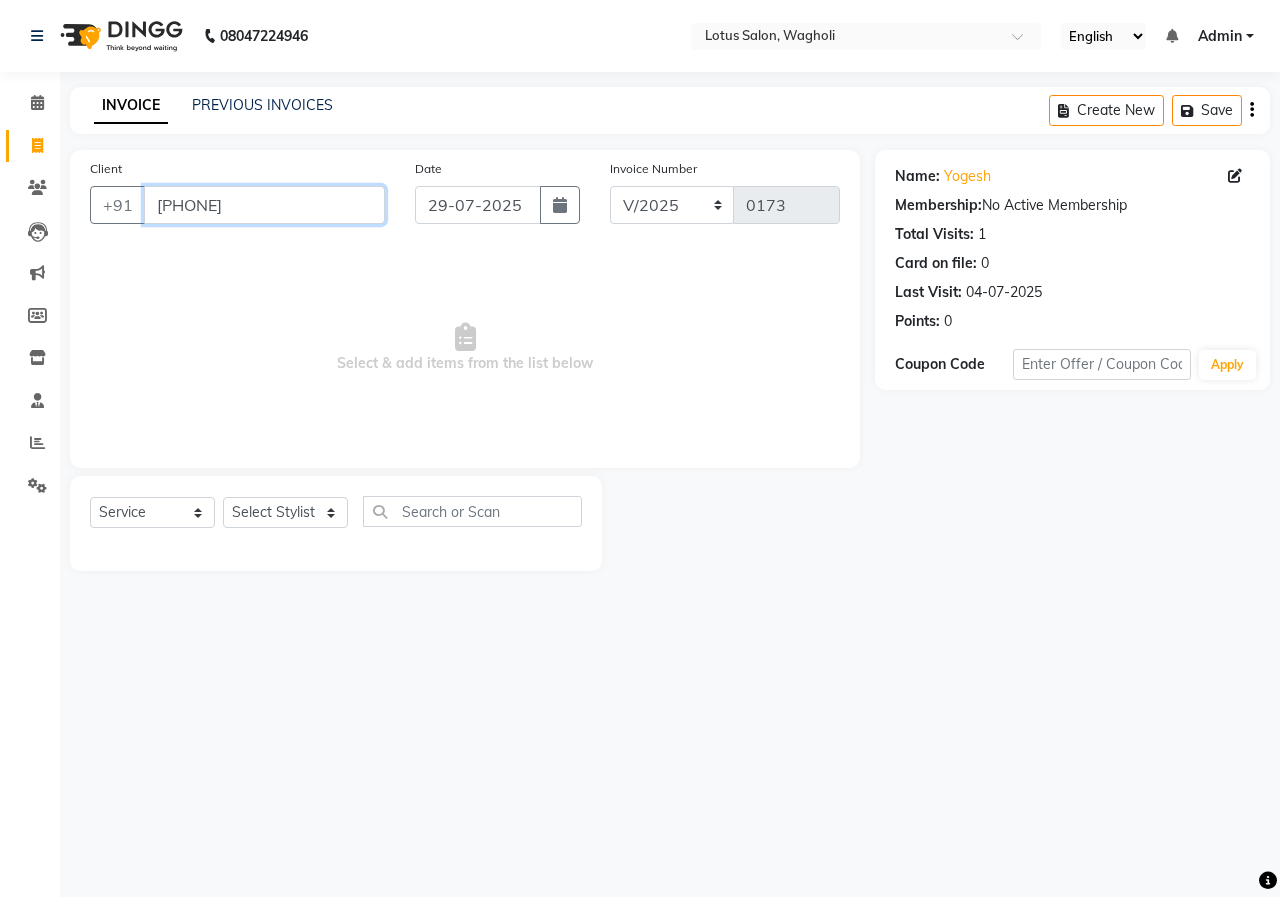 click on "[PHONE]" at bounding box center (264, 205) 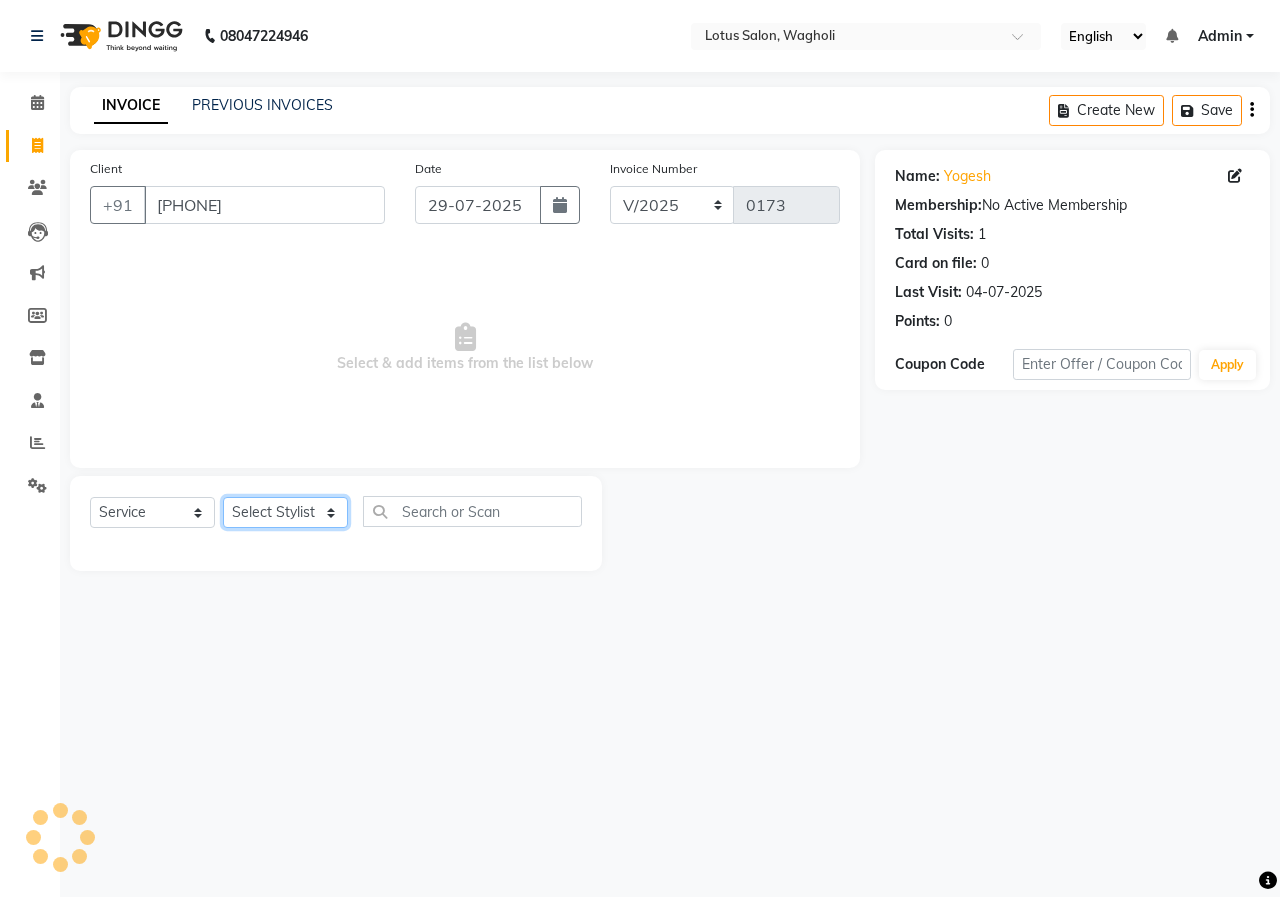 click on "Select Stylist [FIRST_NAME] [FIRST_NAME] [FIRST_NAME] [FIRST_NAME] [FIRST_NAME]" 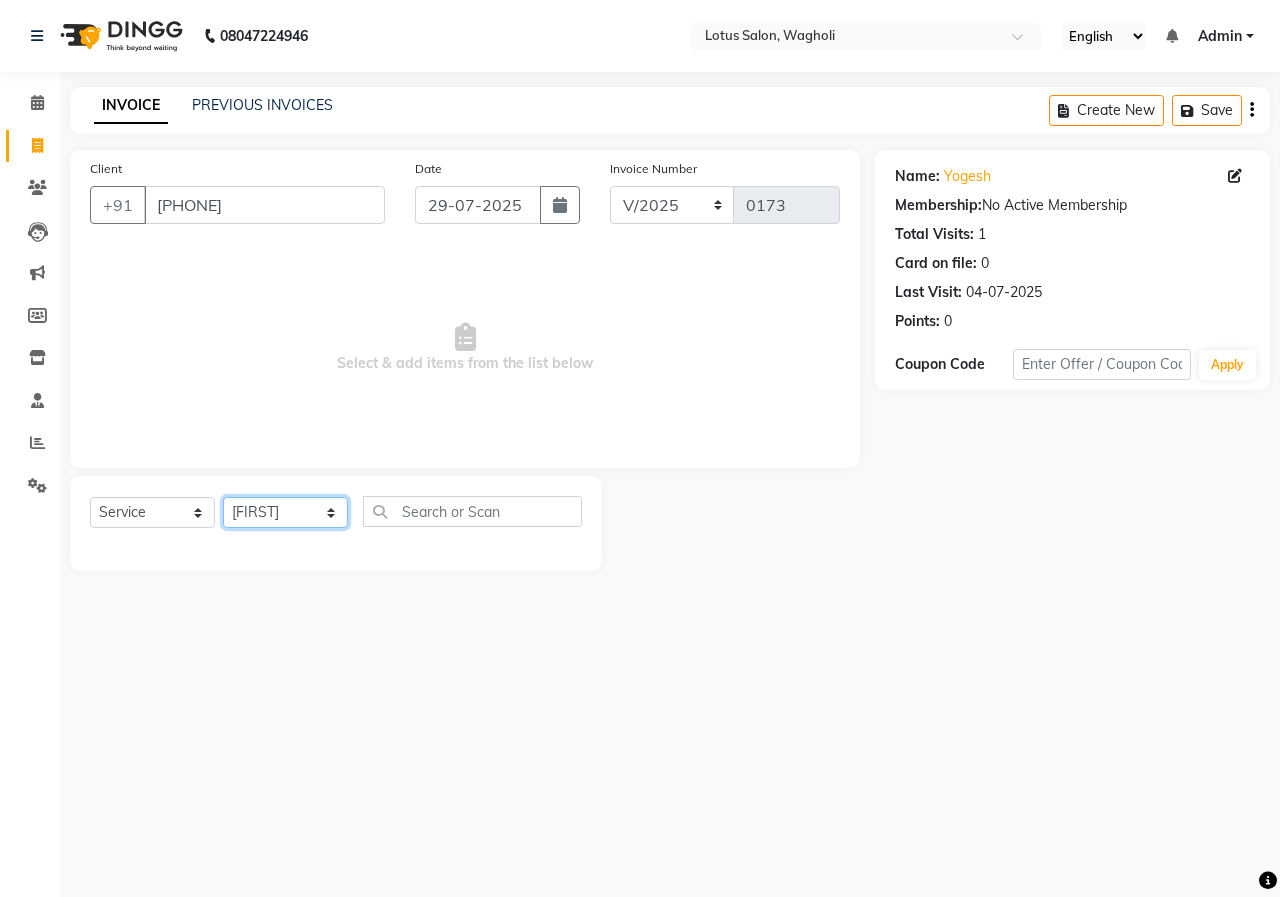 click on "Select Stylist [FIRST_NAME] [FIRST_NAME] [FIRST_NAME] [FIRST_NAME] [FIRST_NAME]" 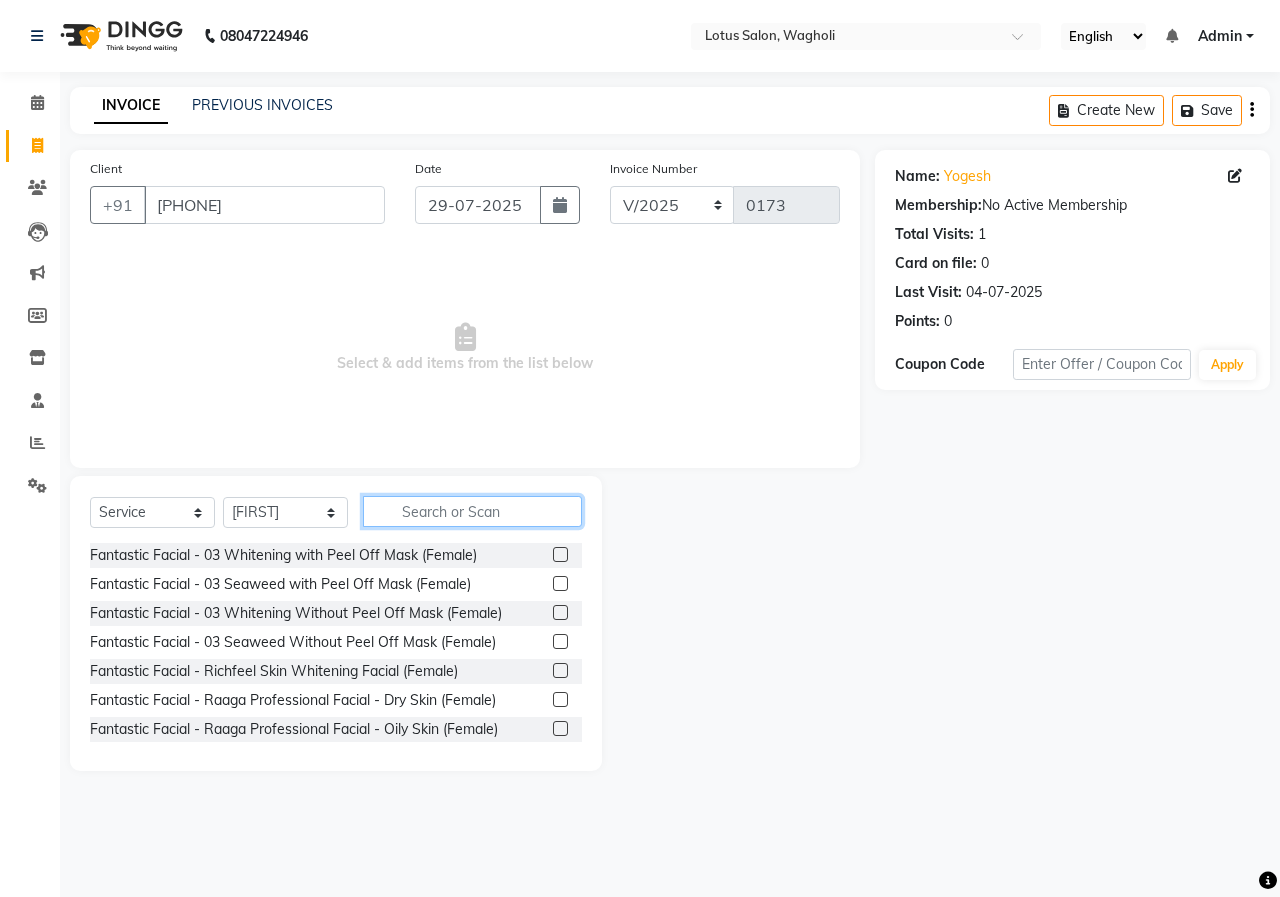 click 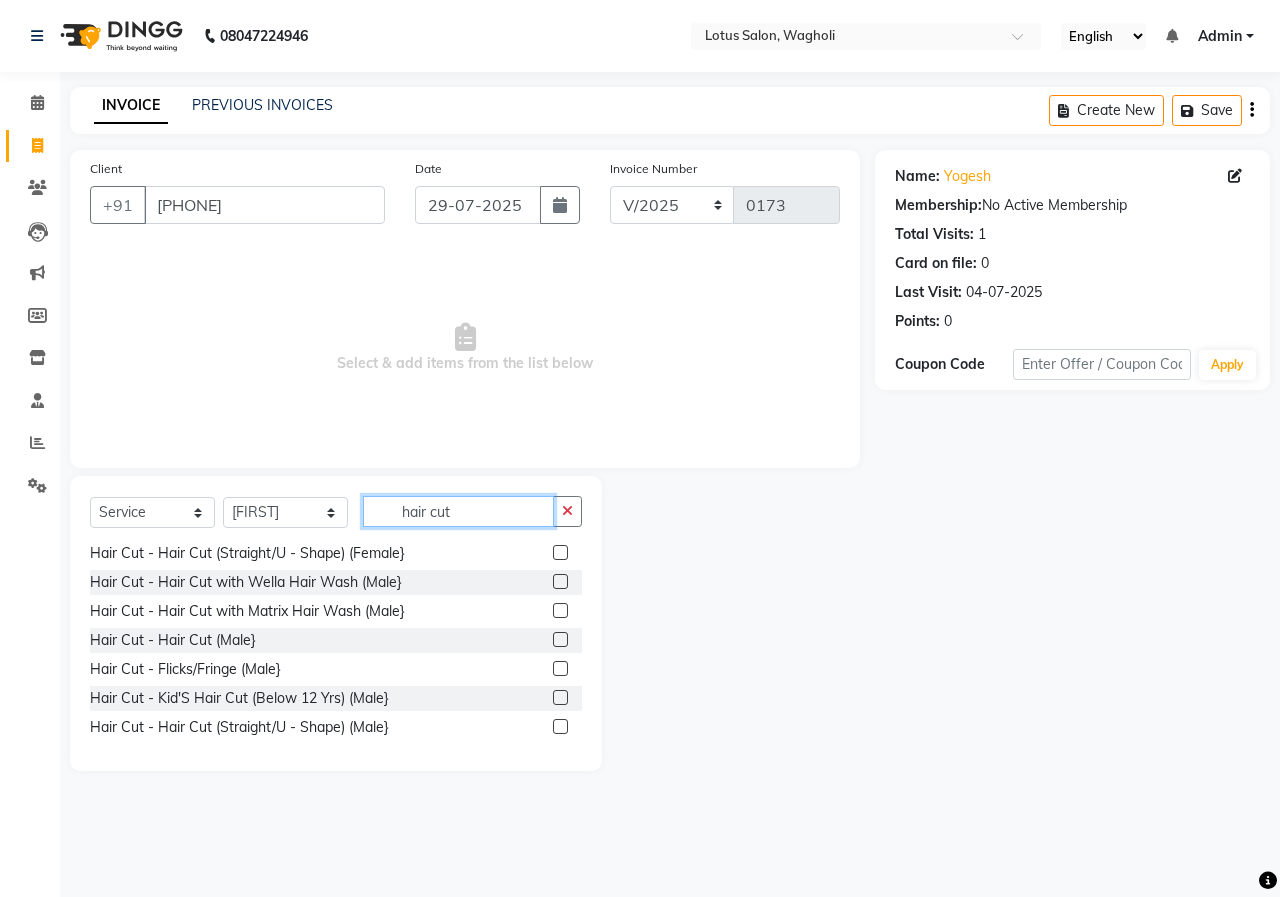 scroll, scrollTop: 148, scrollLeft: 0, axis: vertical 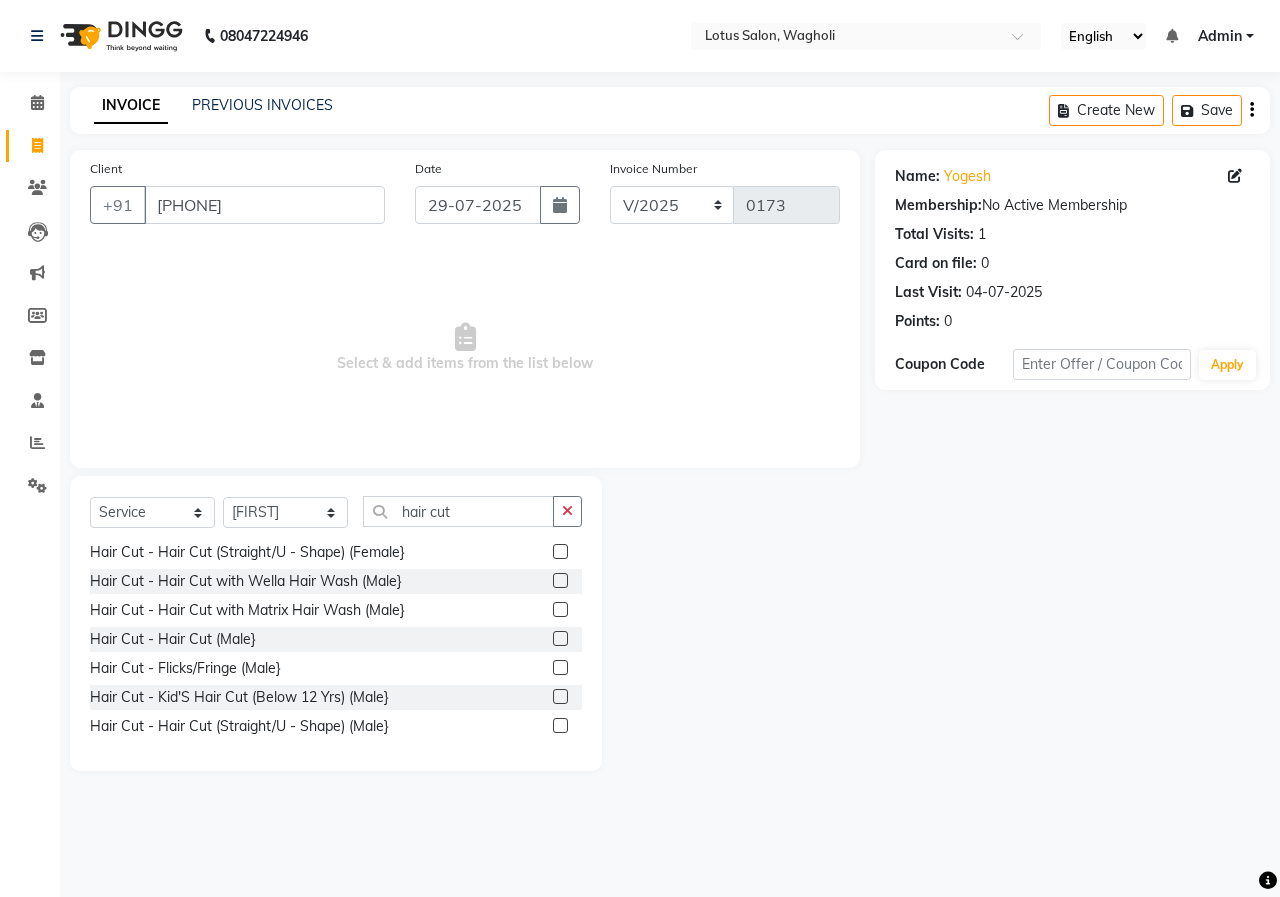 click 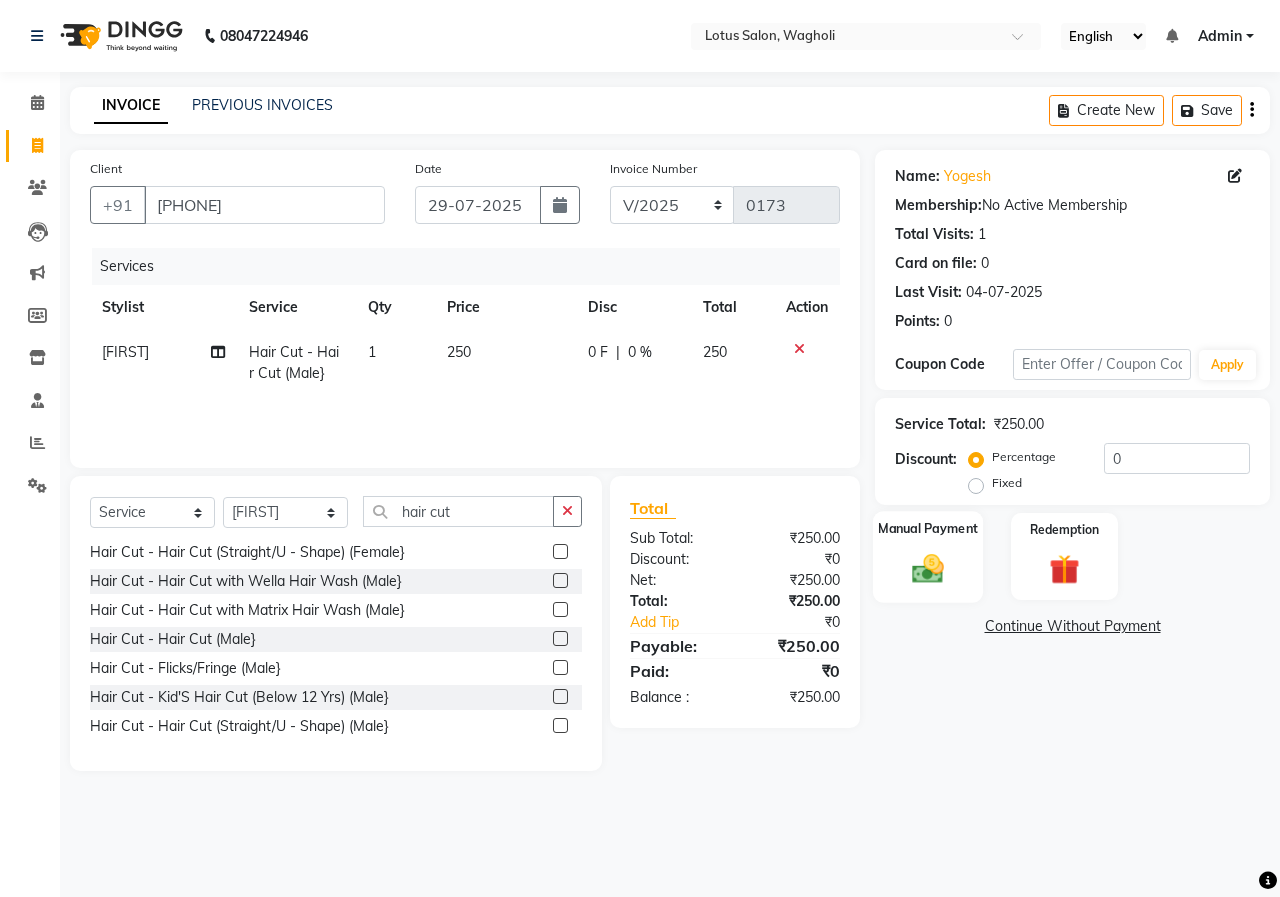 click 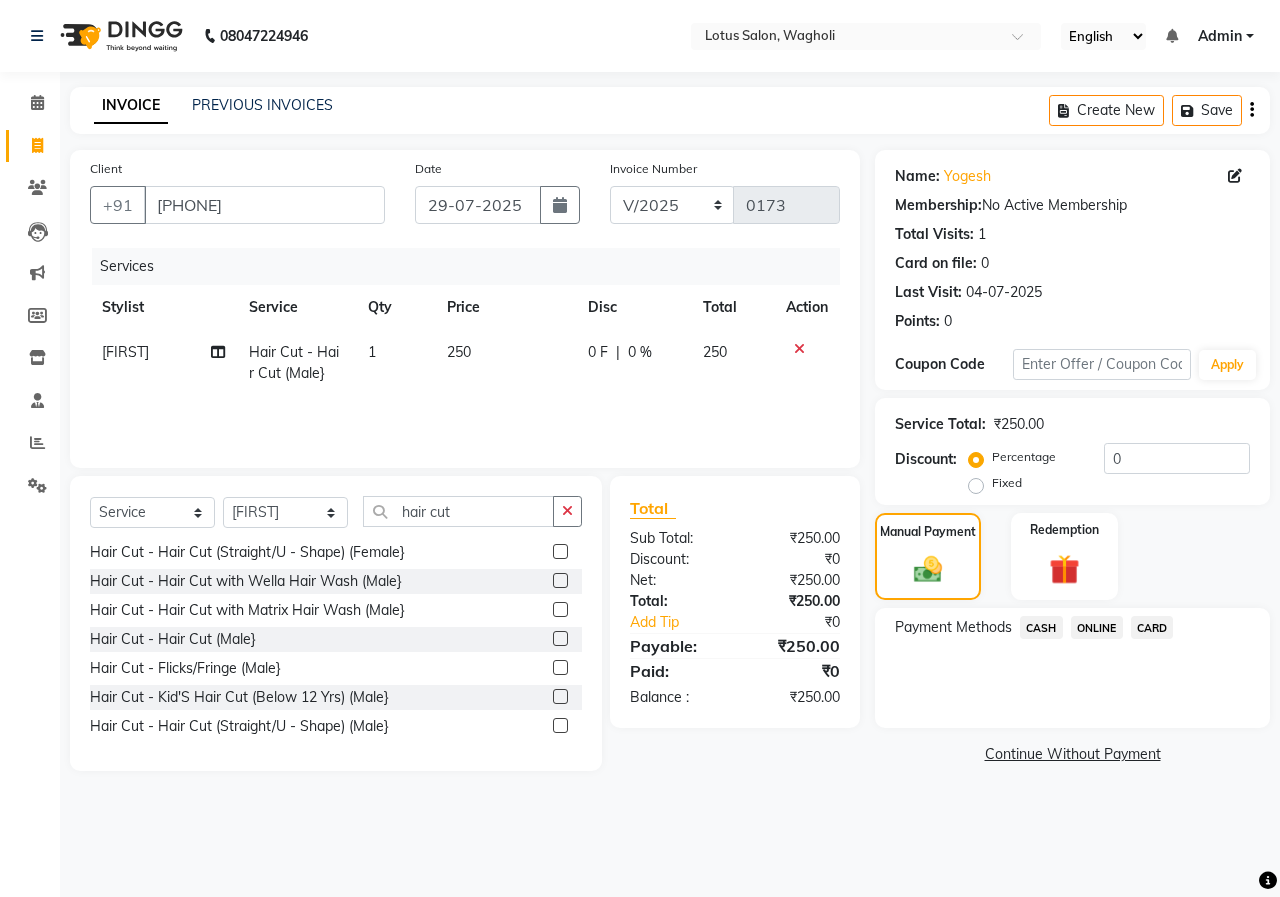click on "ONLINE" 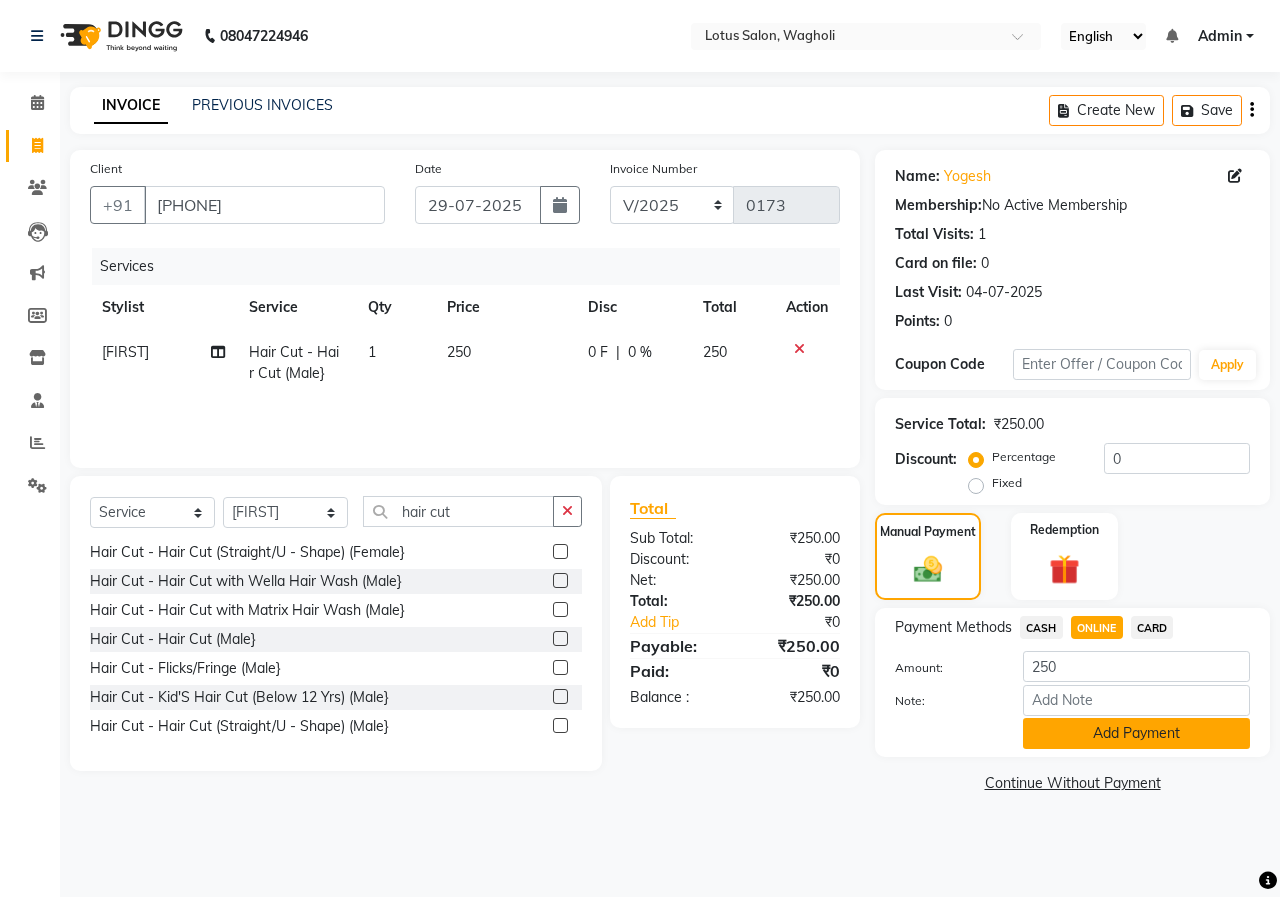 click on "Add Payment" 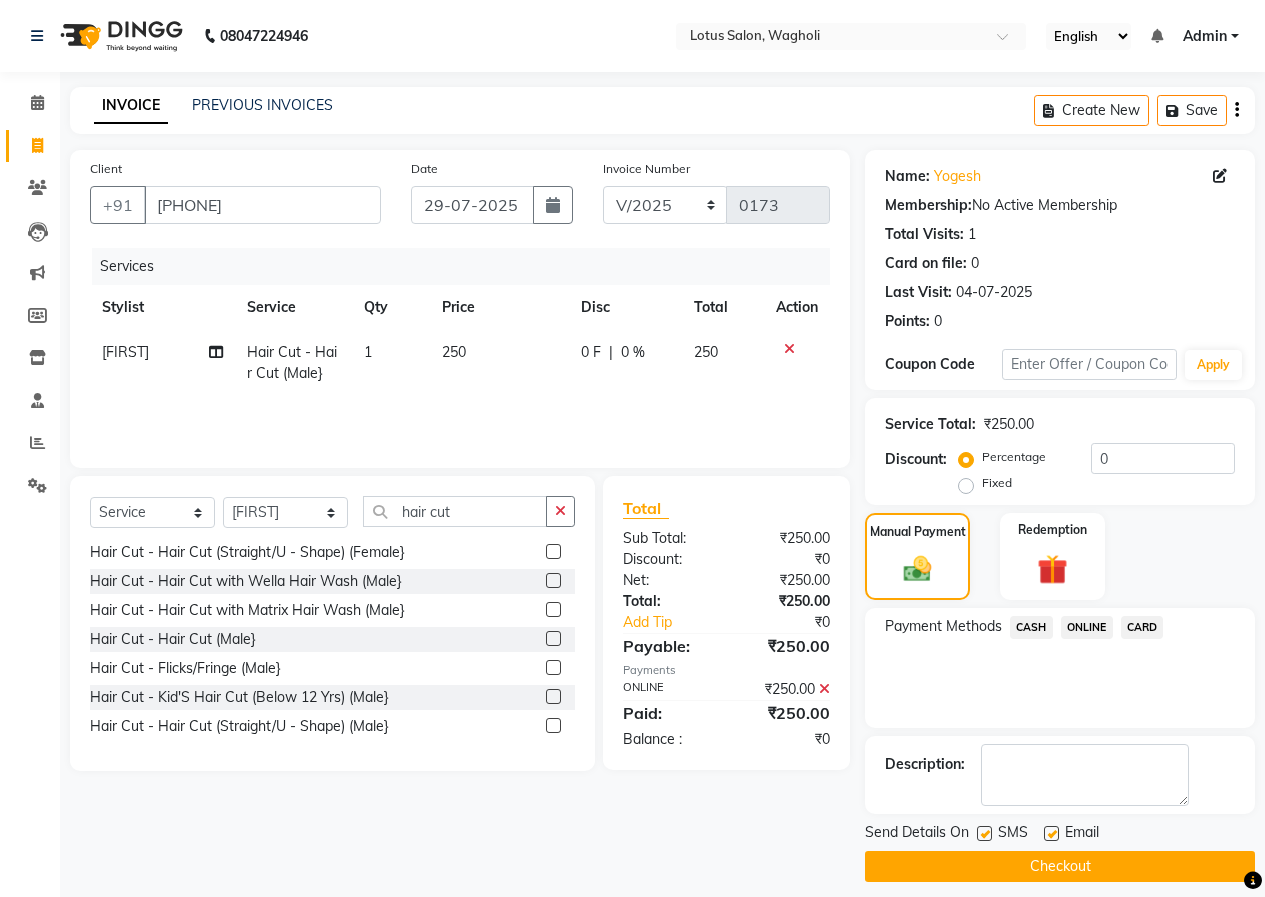 drag, startPoint x: 985, startPoint y: 832, endPoint x: 986, endPoint y: 866, distance: 34.0147 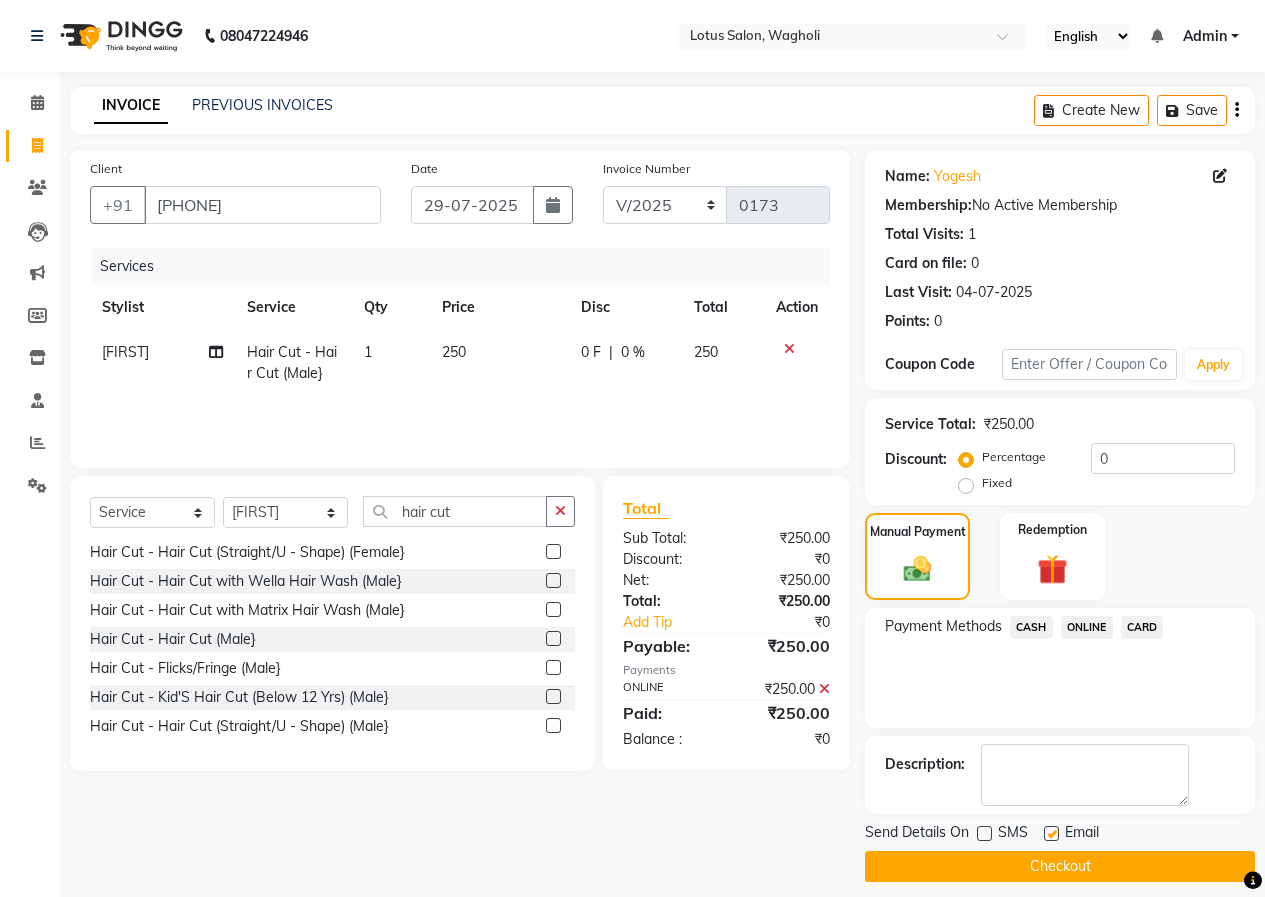 click on "Checkout" 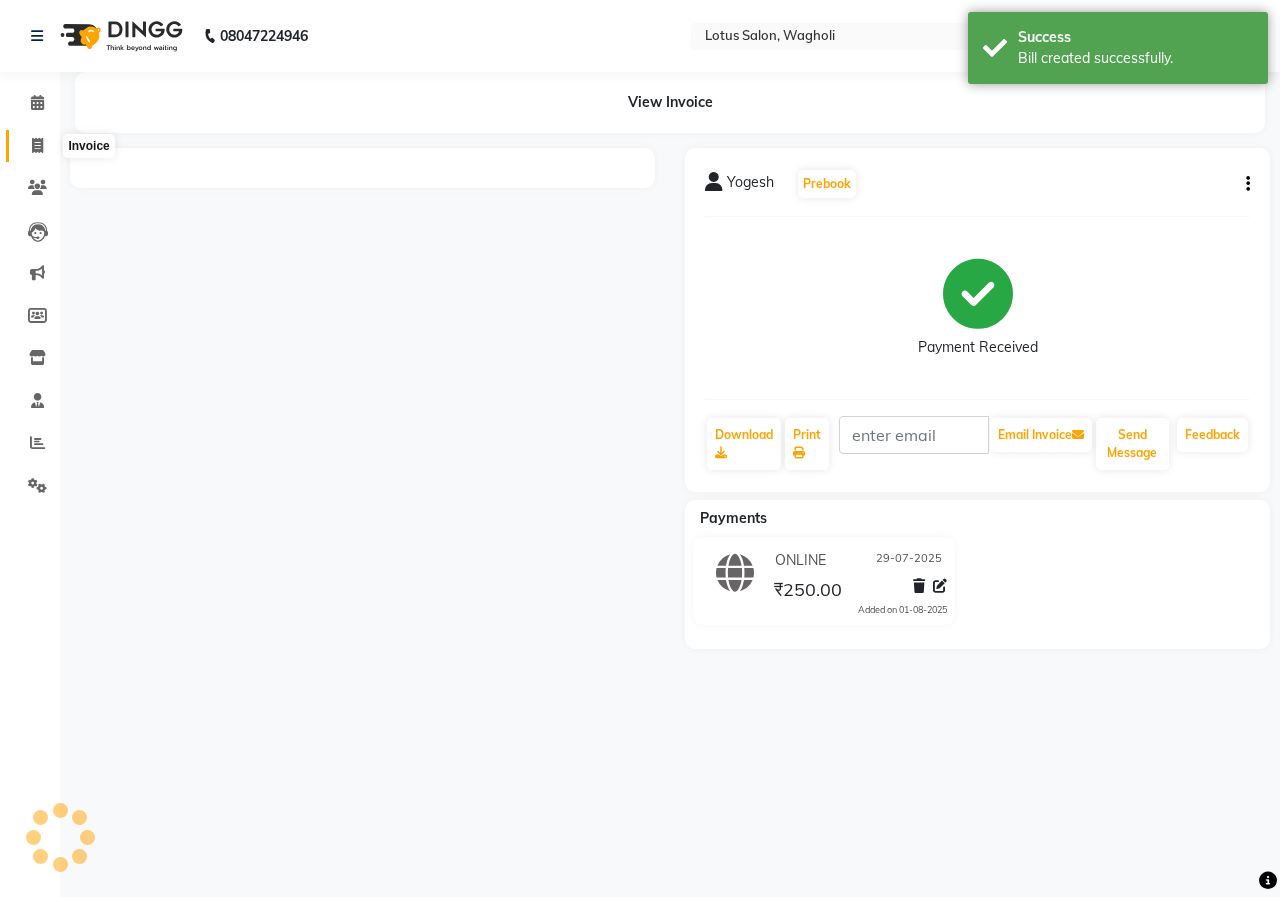 click 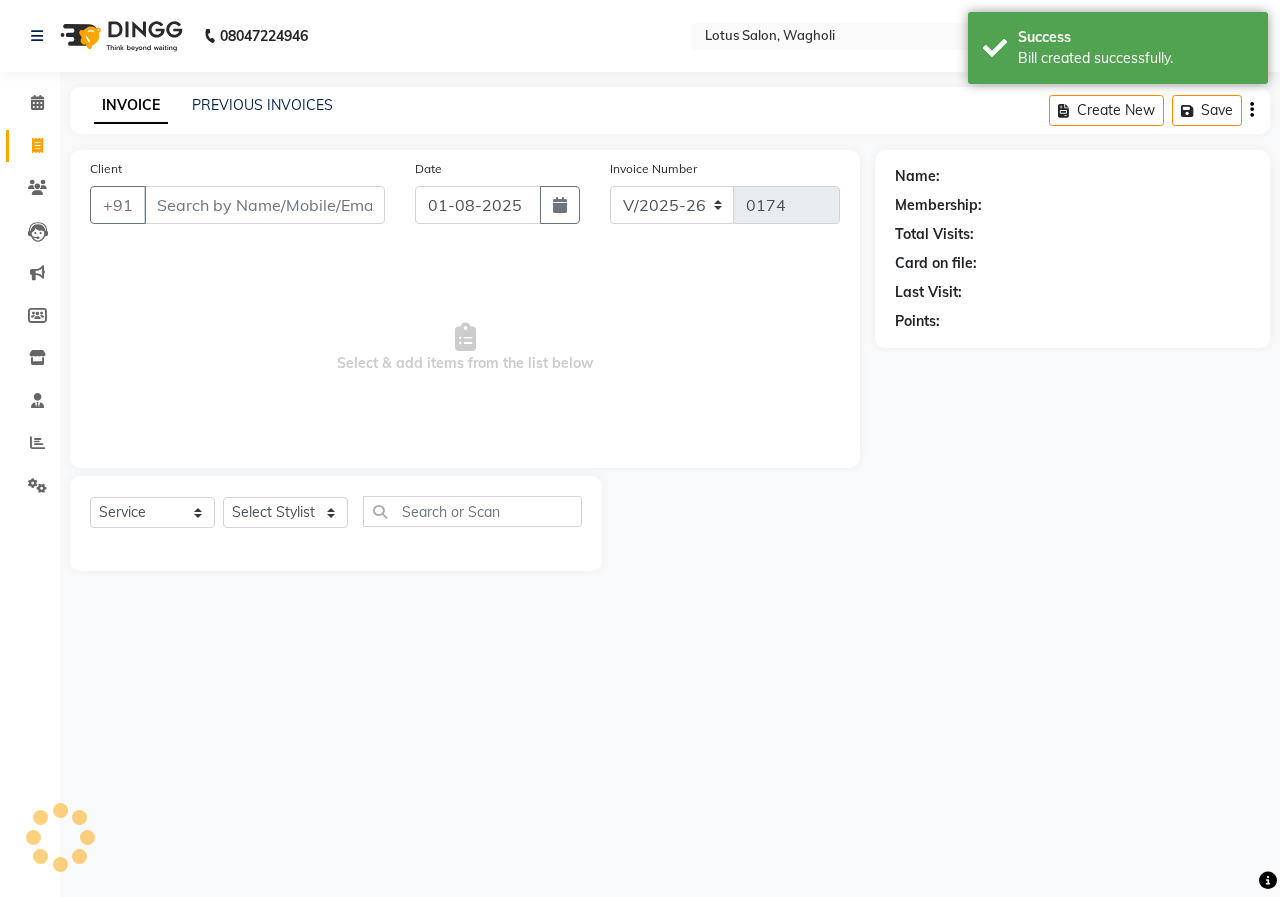 click on "Client" at bounding box center (264, 205) 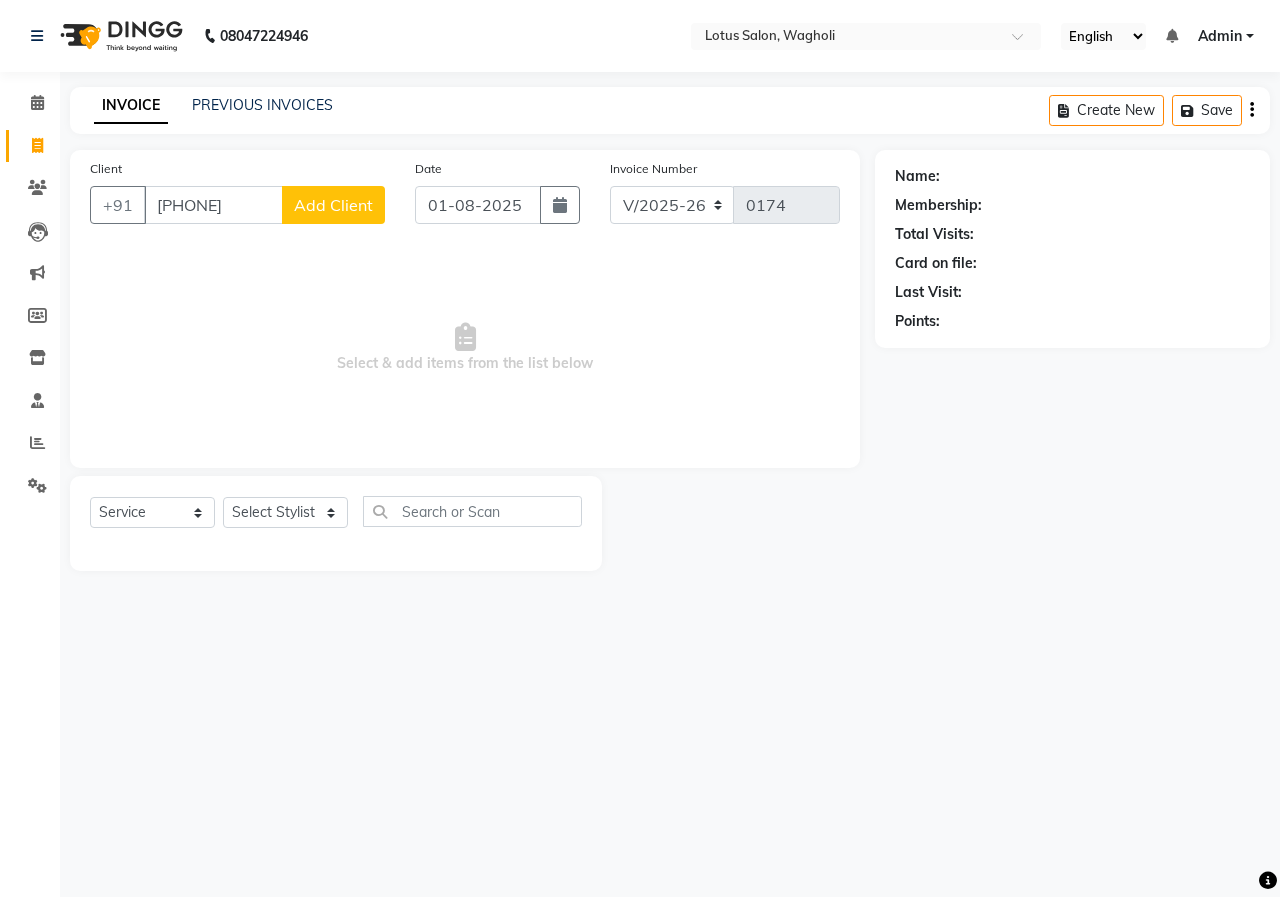 click on "Add Client" 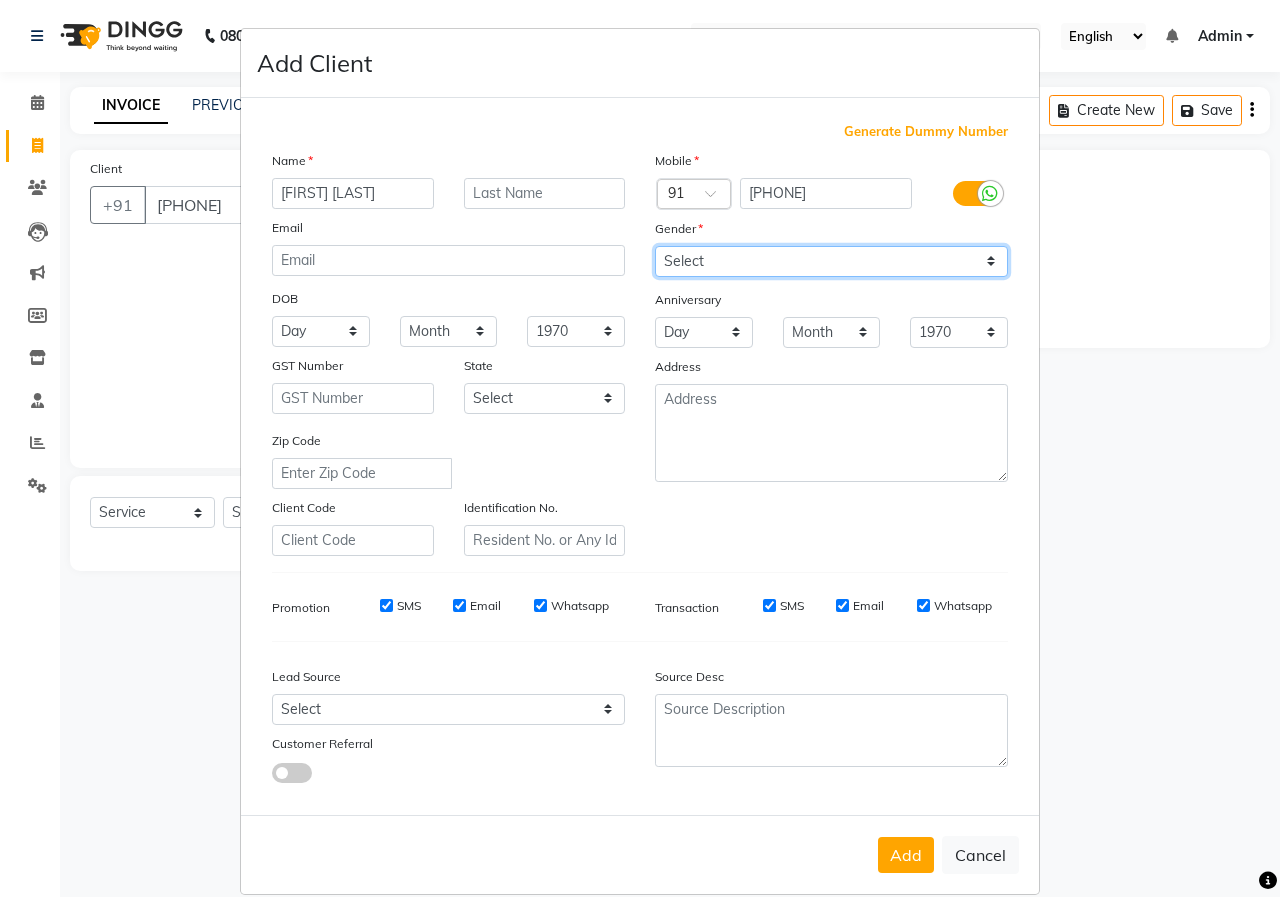click on "Select Male Female Other Prefer Not To Say" at bounding box center (831, 261) 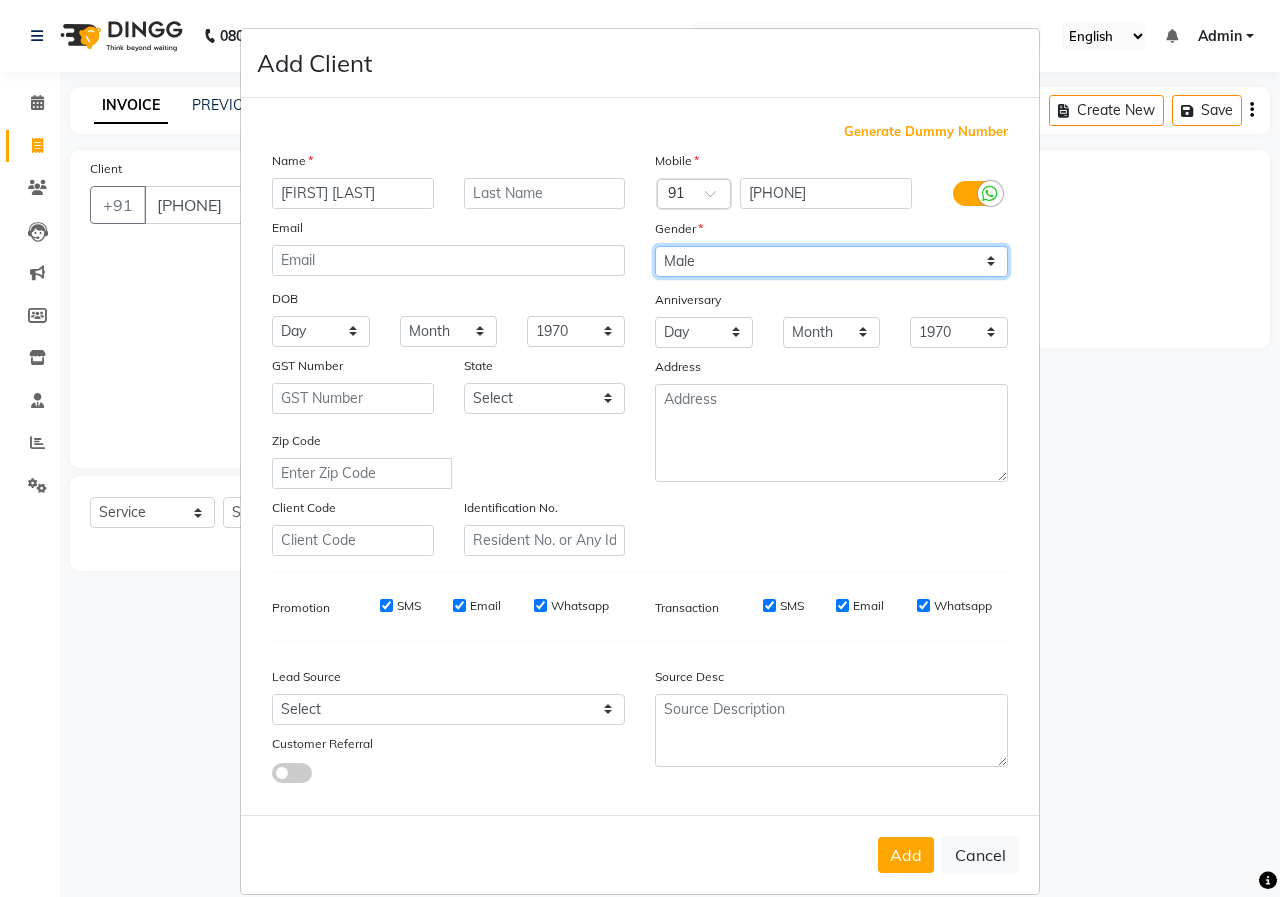 click on "Select Male Female Other Prefer Not To Say" at bounding box center (831, 261) 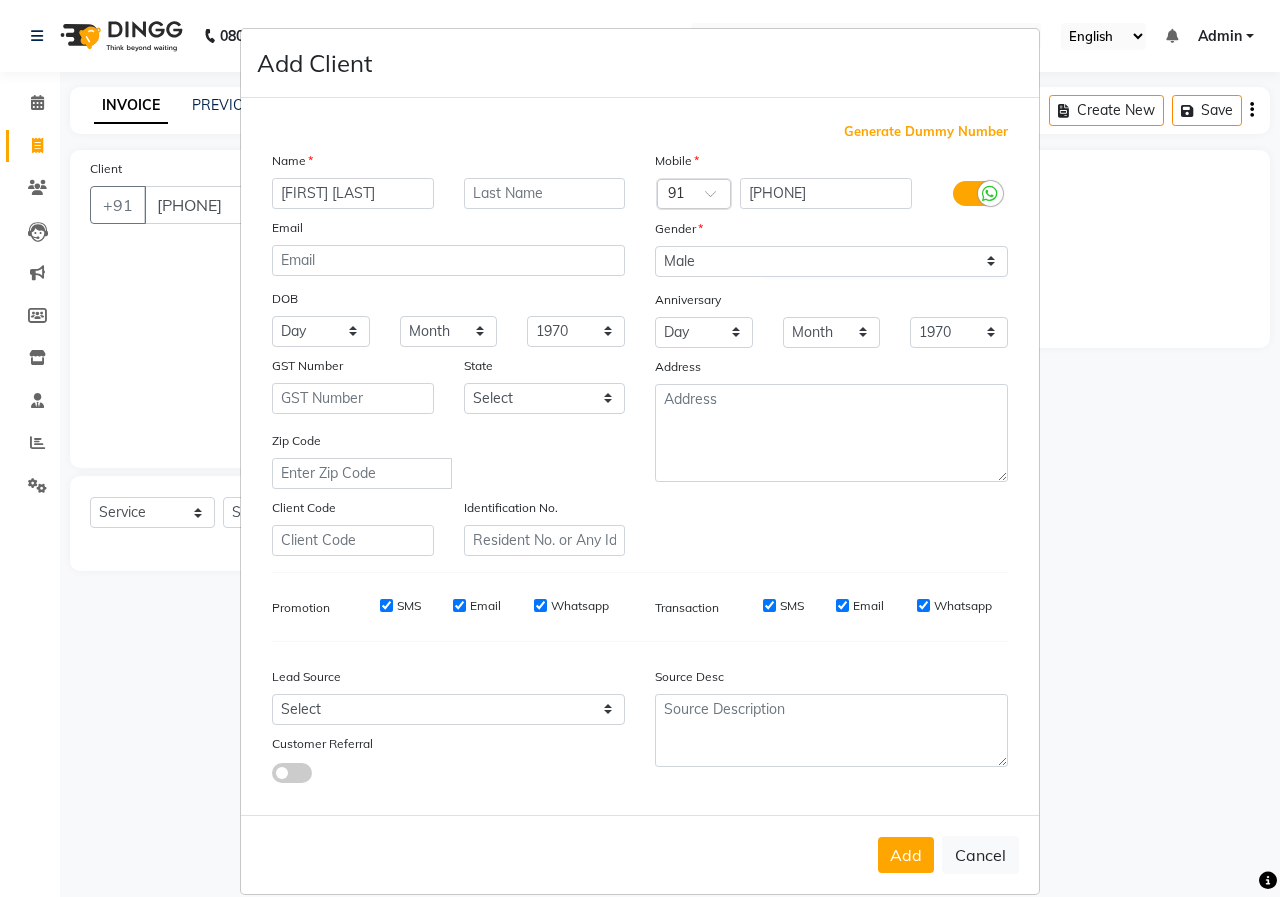 click on "Add" at bounding box center (906, 855) 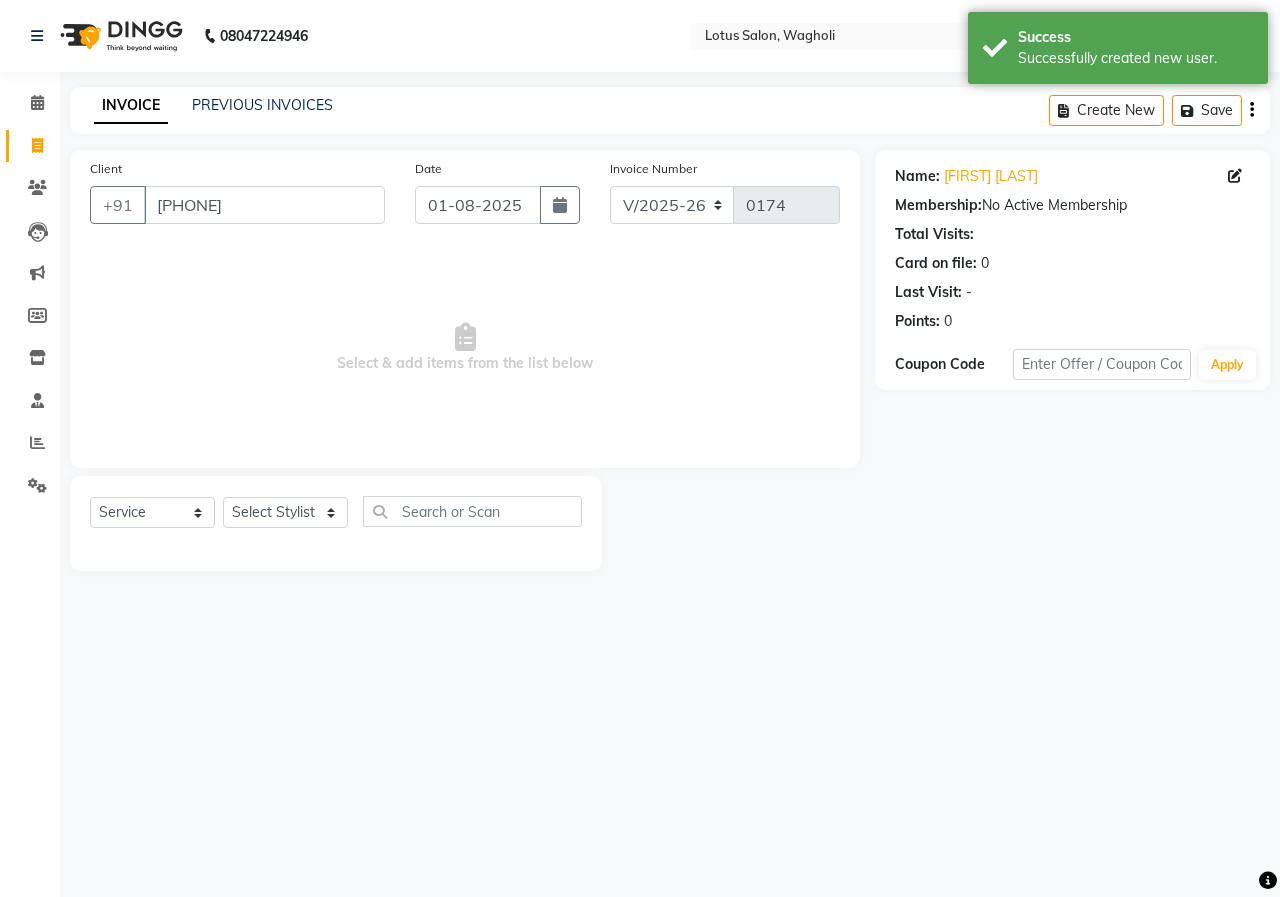 click on "Date 01-08-2025" 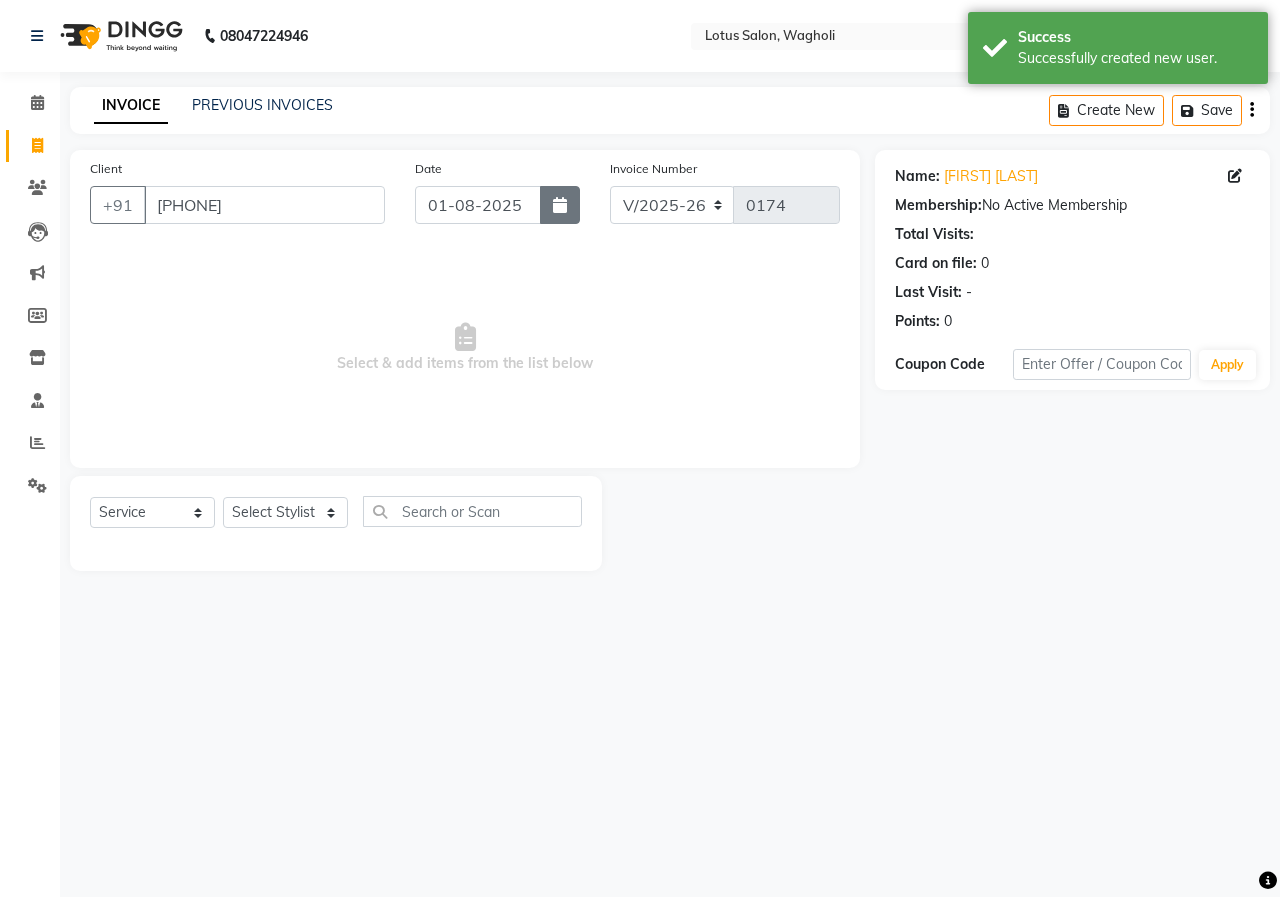 click 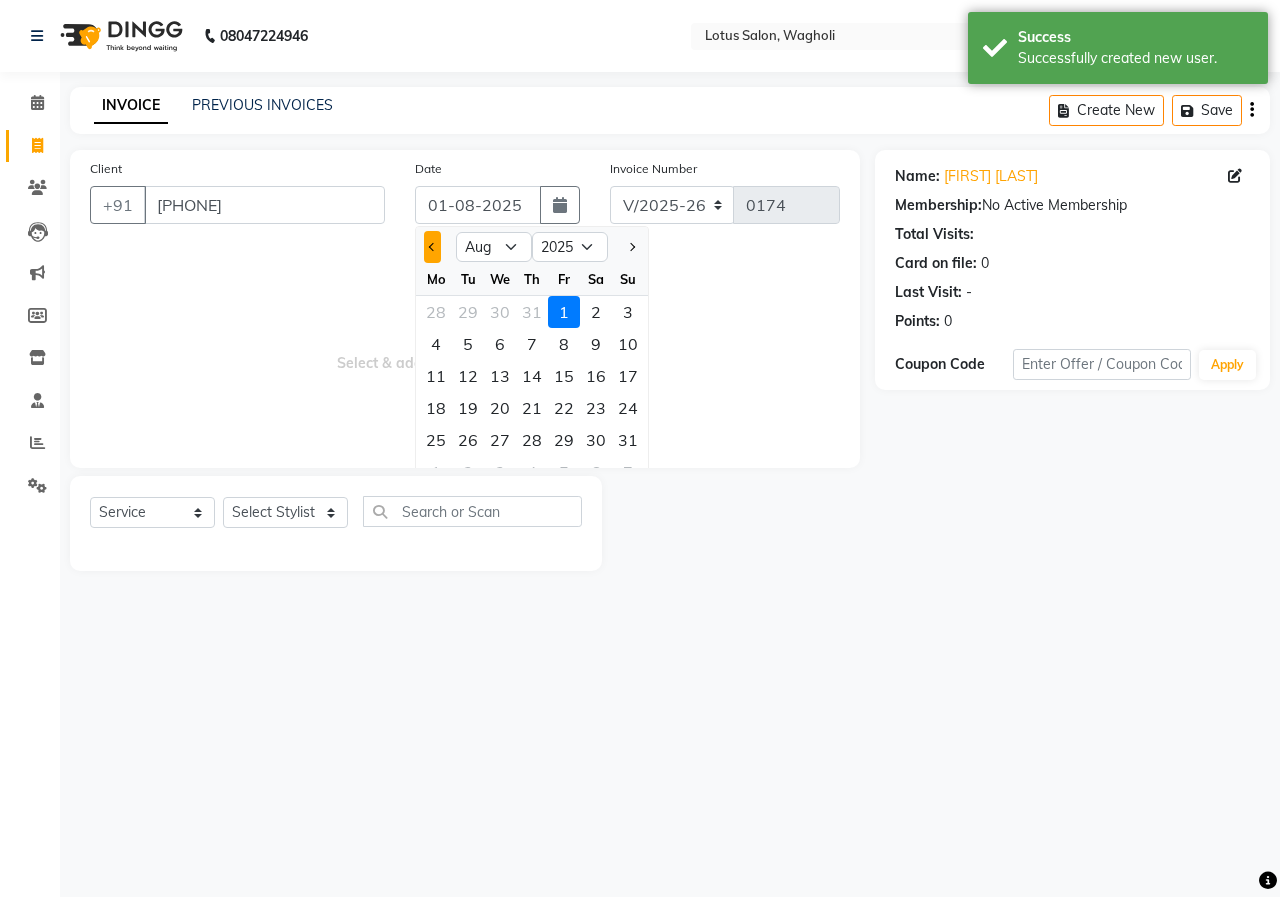 click 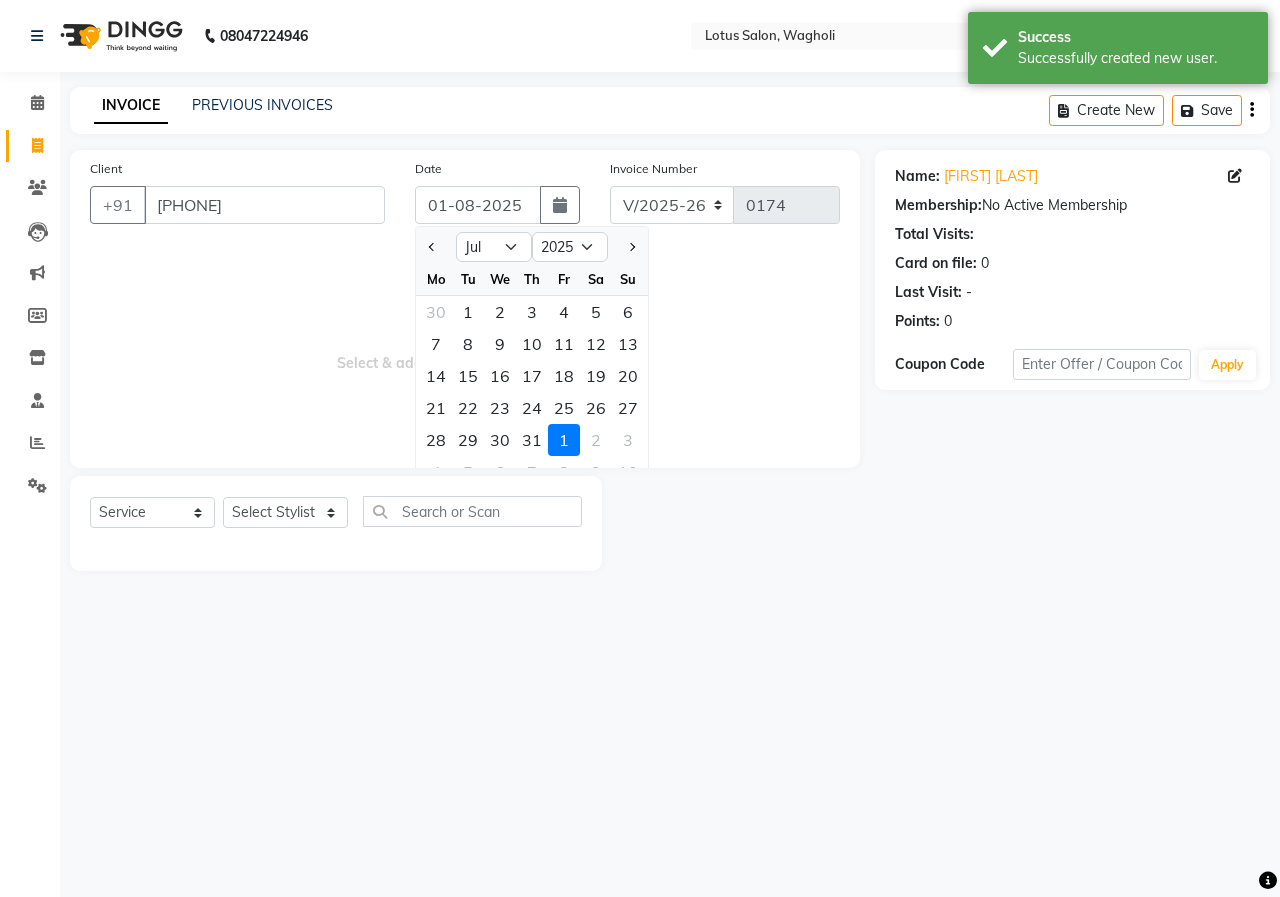click on "29" 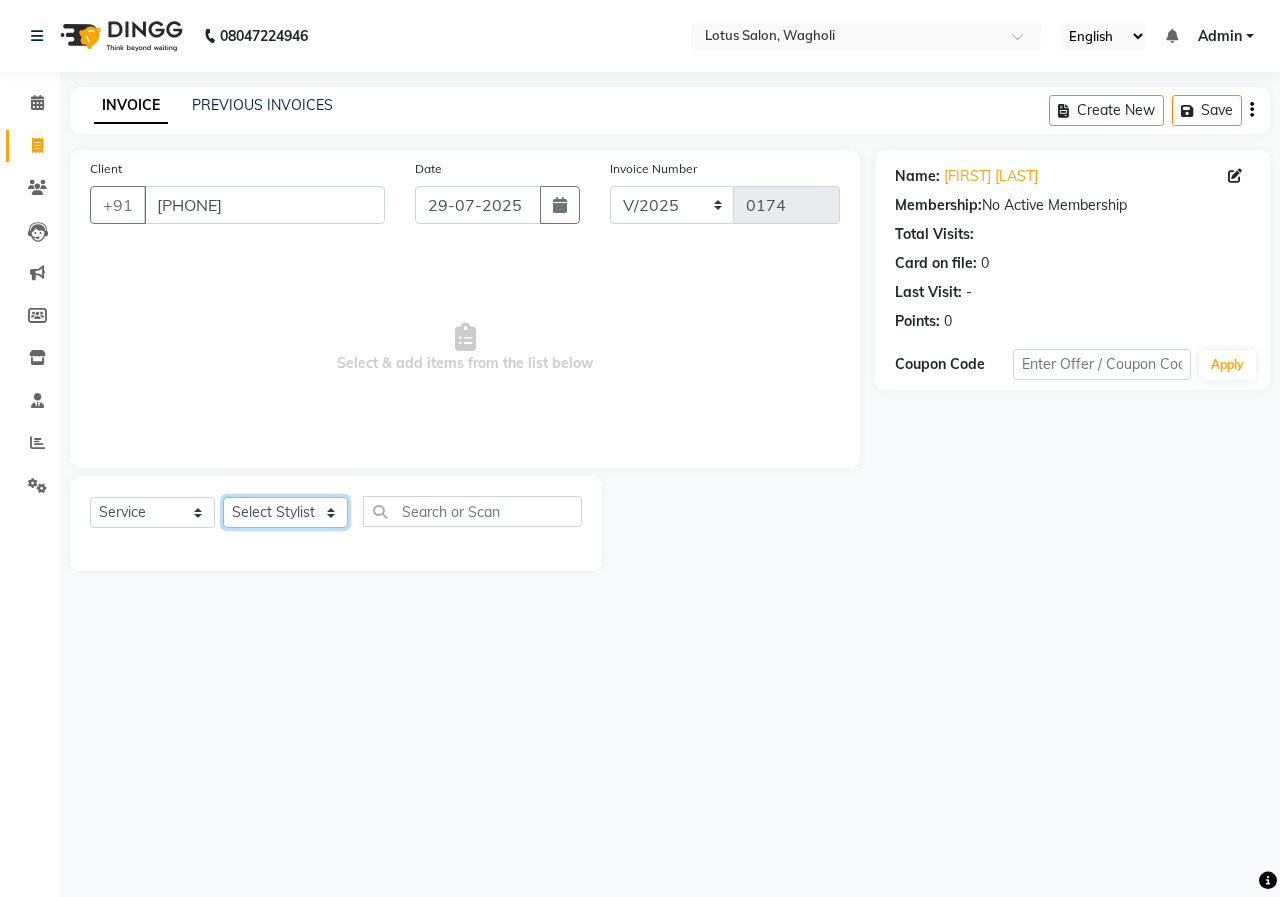 click on "Select Stylist [FIRST_NAME] [FIRST_NAME] [FIRST_NAME] [FIRST_NAME] [FIRST_NAME]" 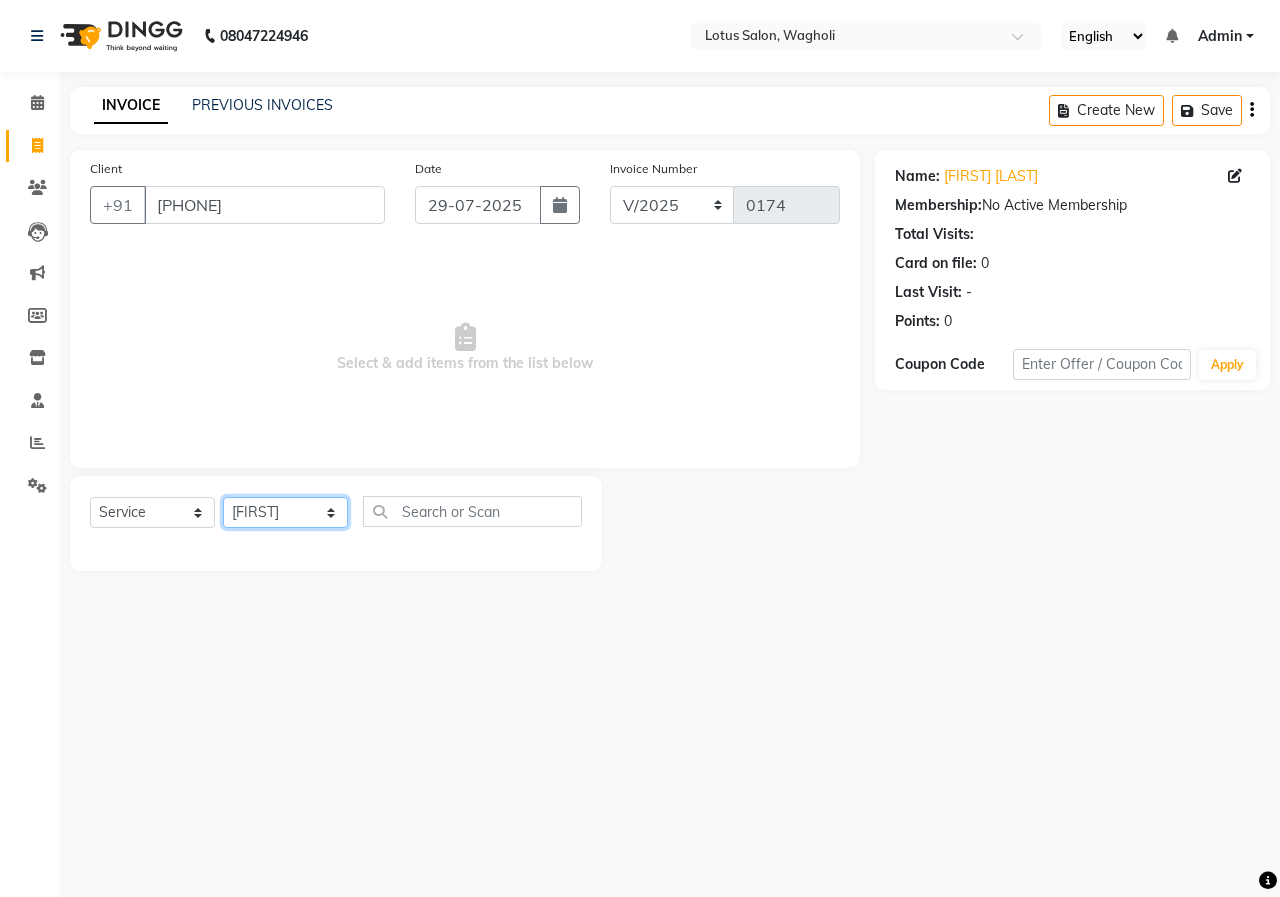 click on "Select Stylist [FIRST_NAME] [FIRST_NAME] [FIRST_NAME] [FIRST_NAME] [FIRST_NAME]" 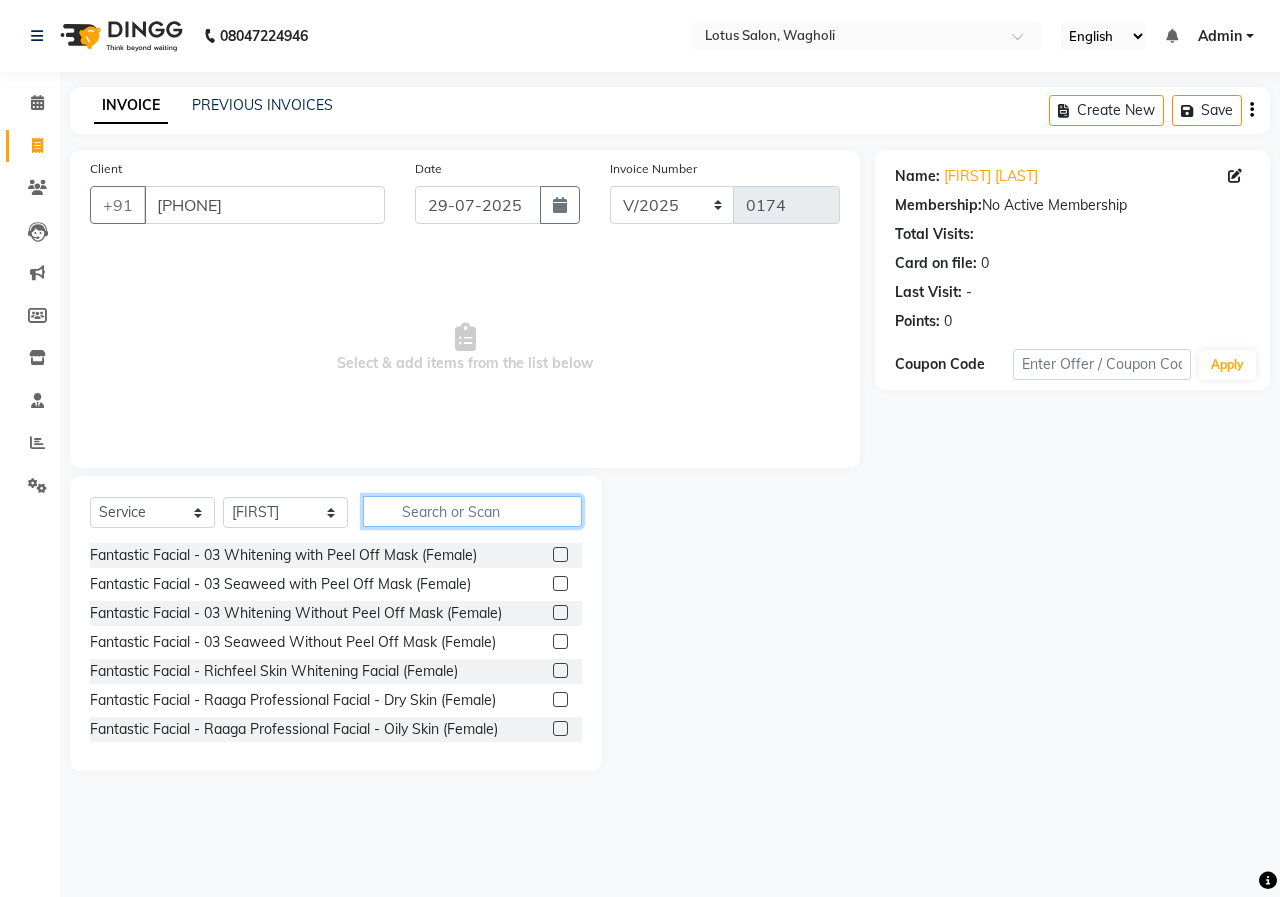 click 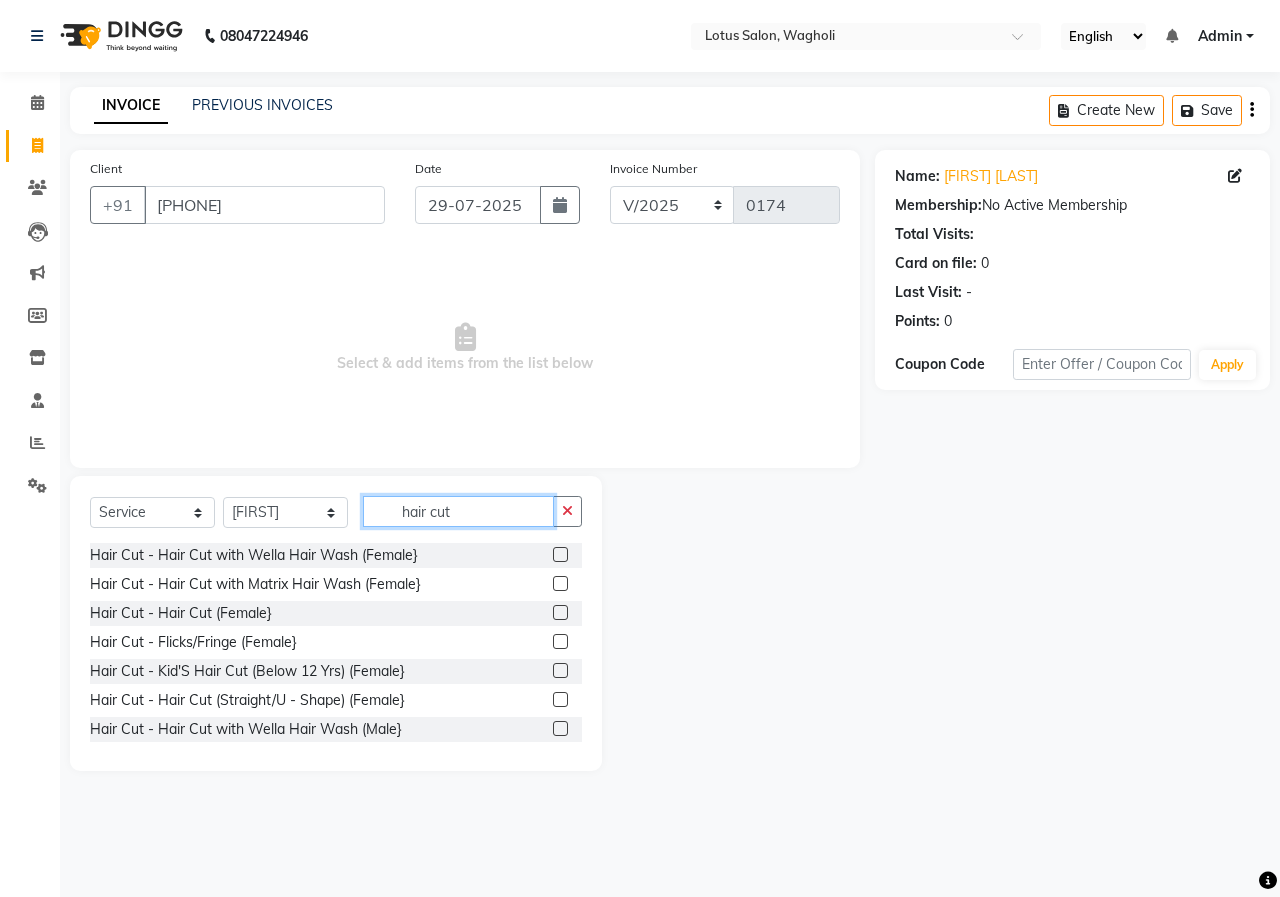 scroll, scrollTop: 148, scrollLeft: 0, axis: vertical 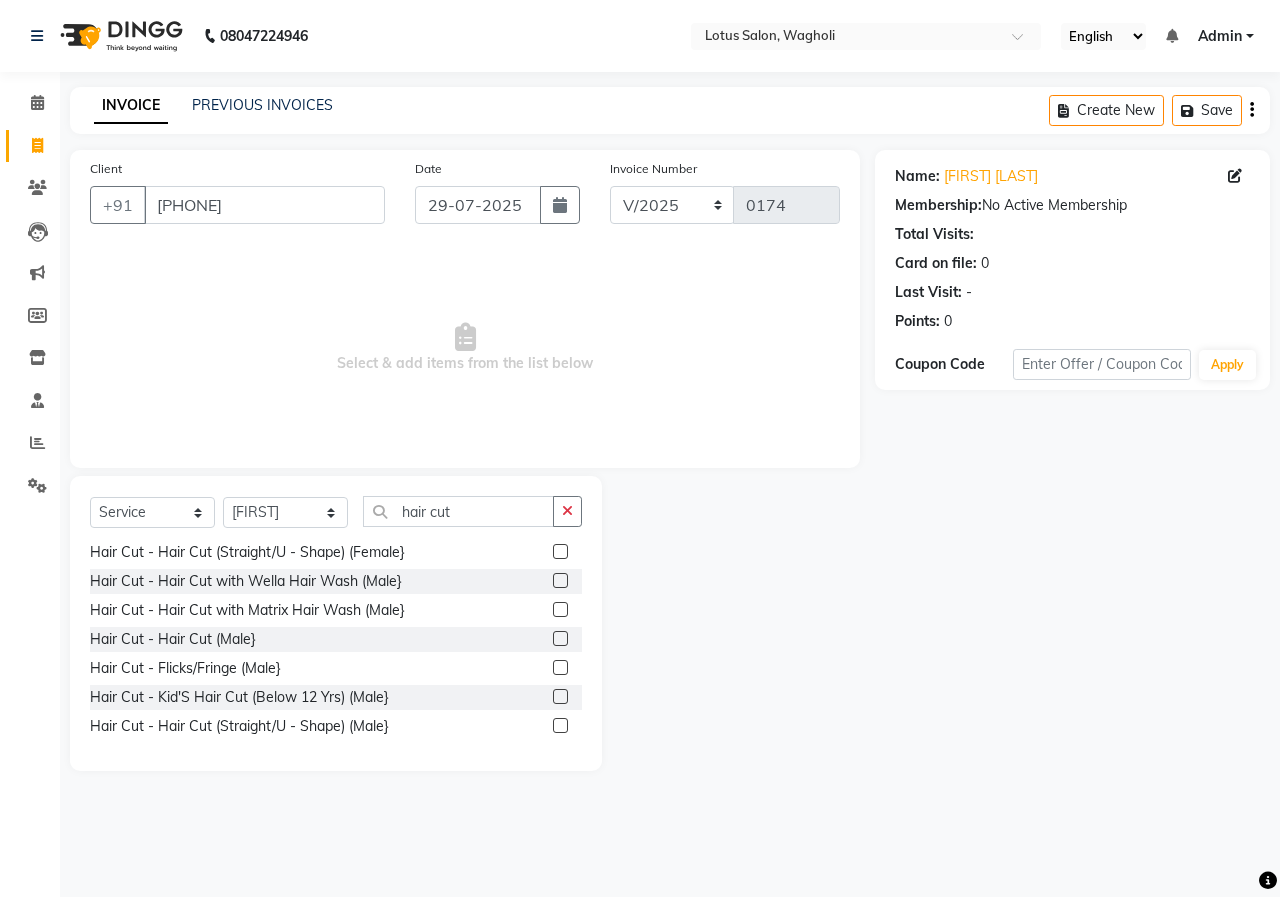 click 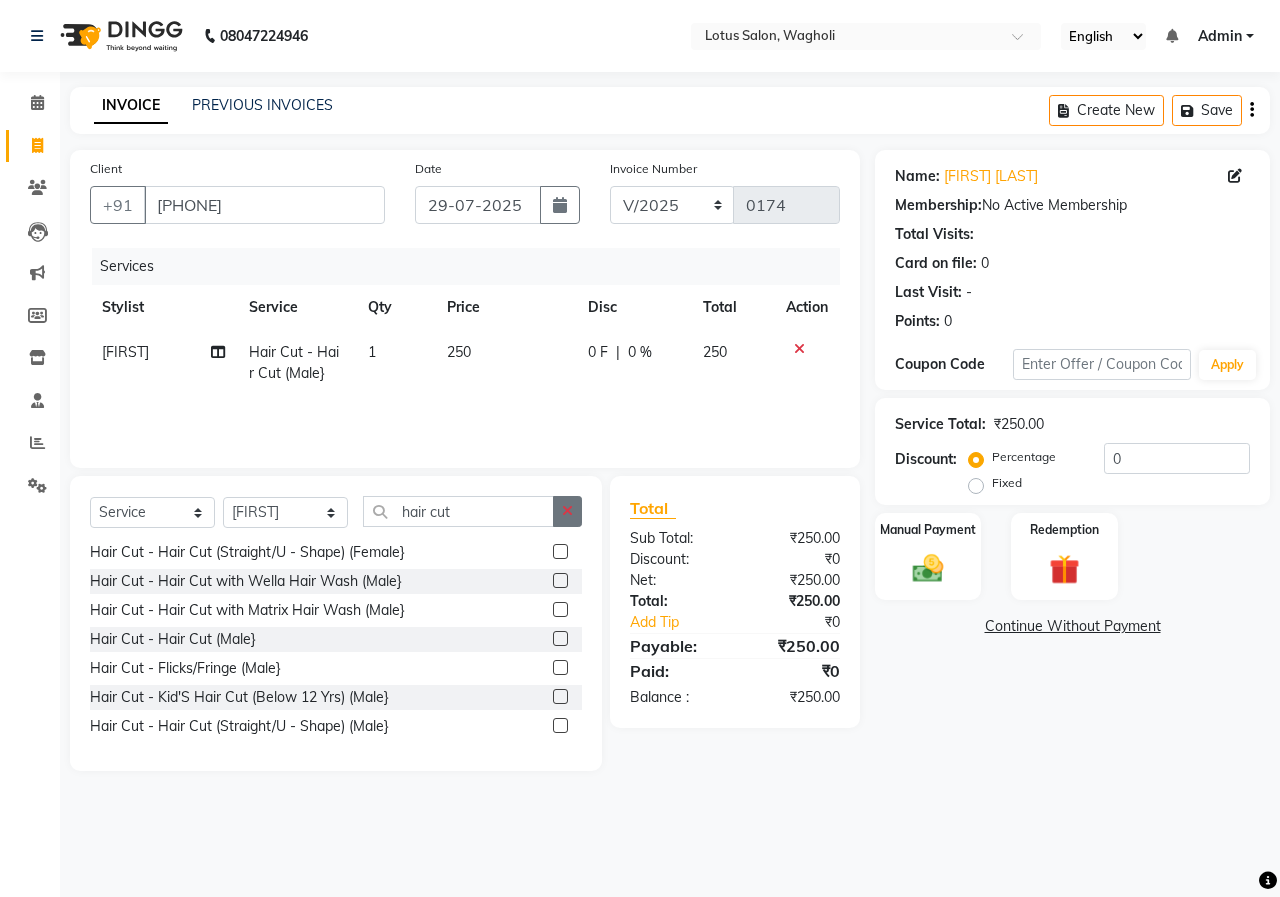 click 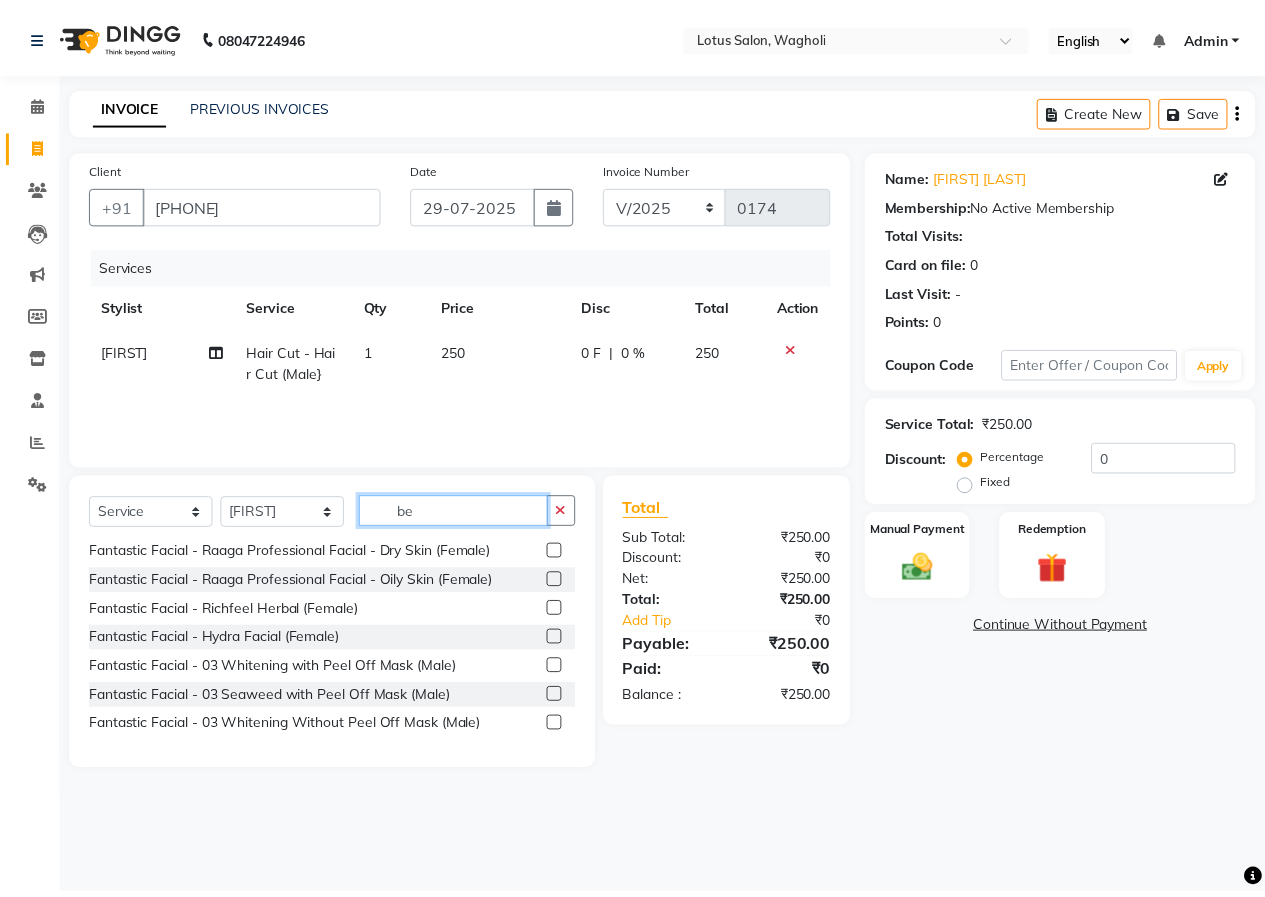 scroll, scrollTop: 0, scrollLeft: 0, axis: both 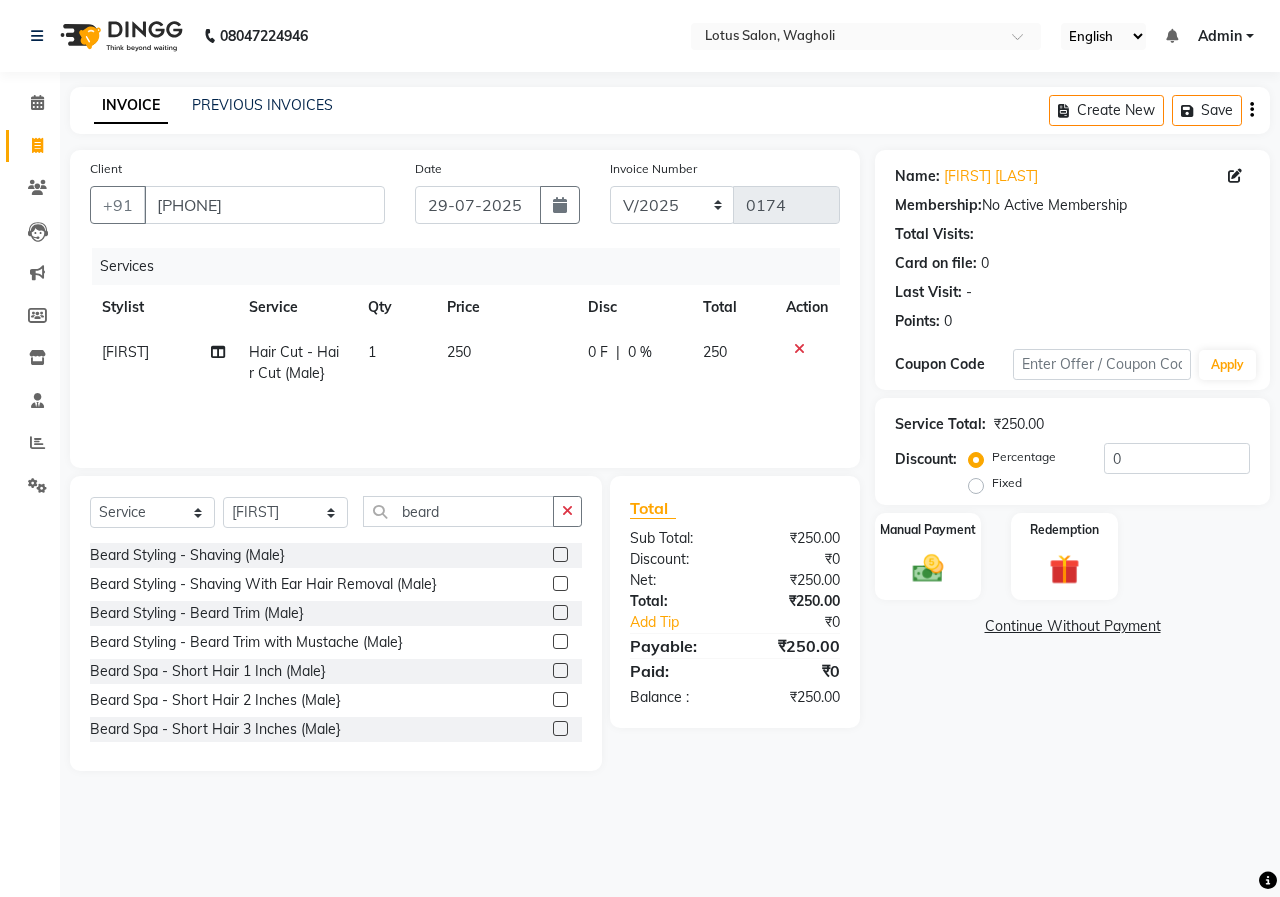 click on "Beard Styling - Beard Trim (Male}" 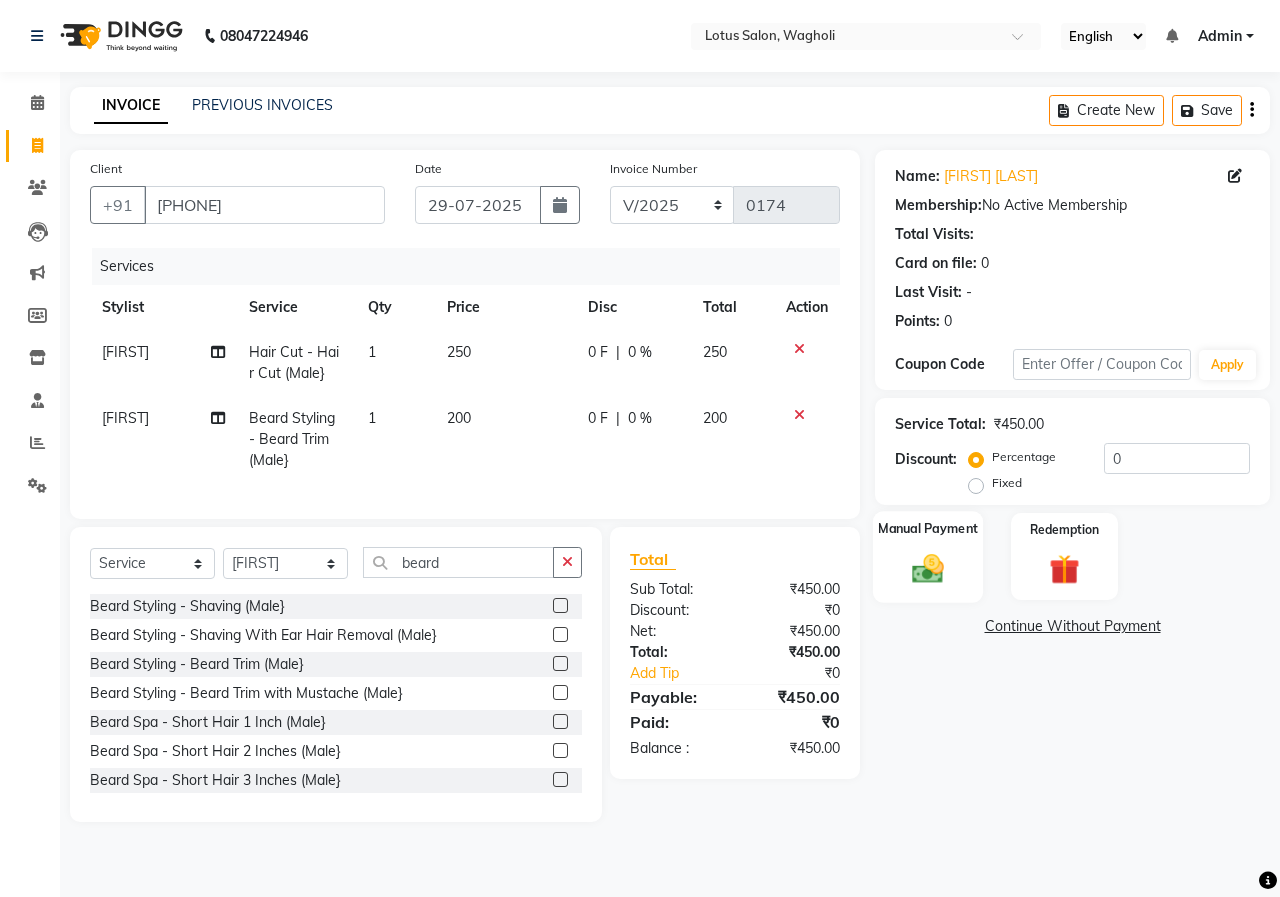 click 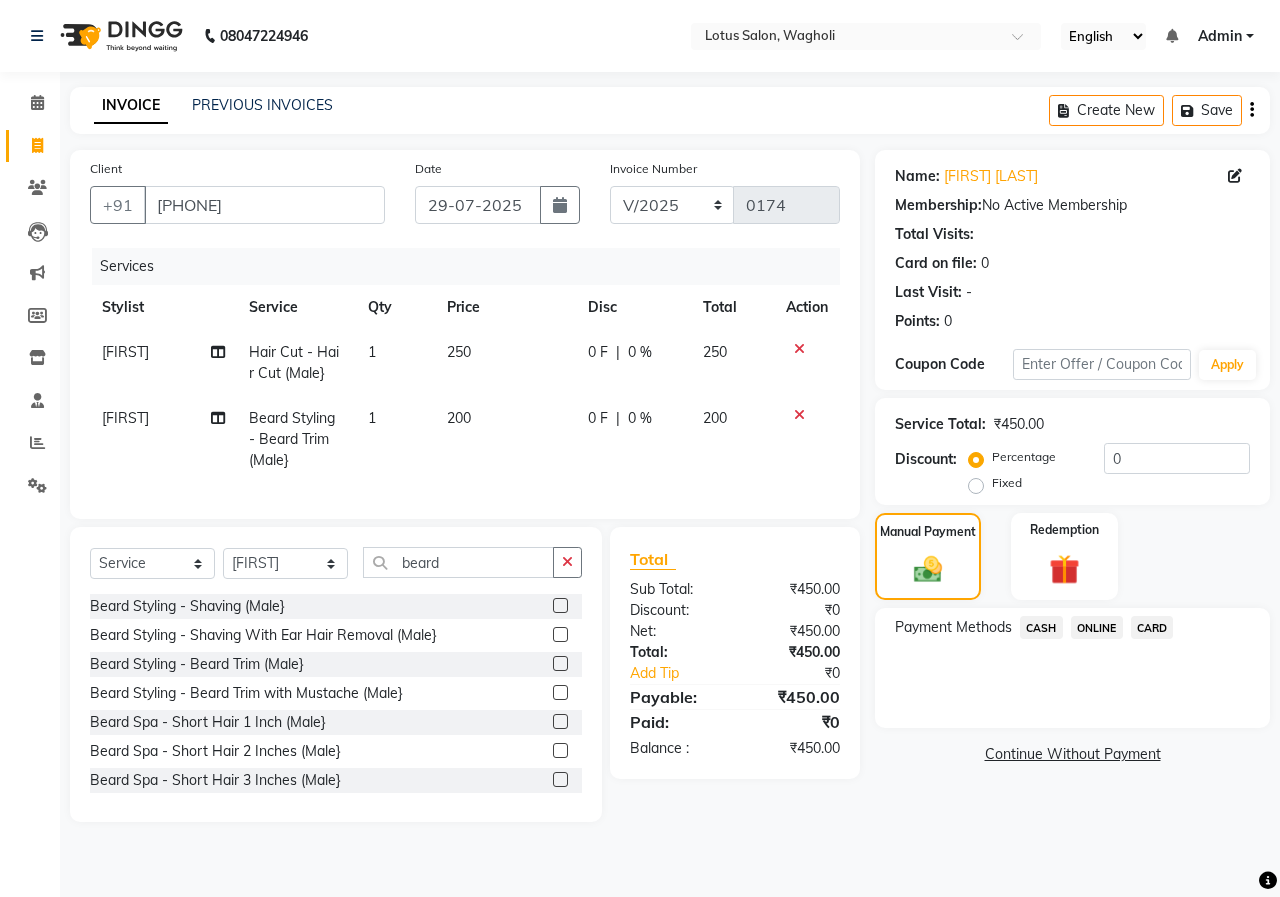click on "ONLINE" 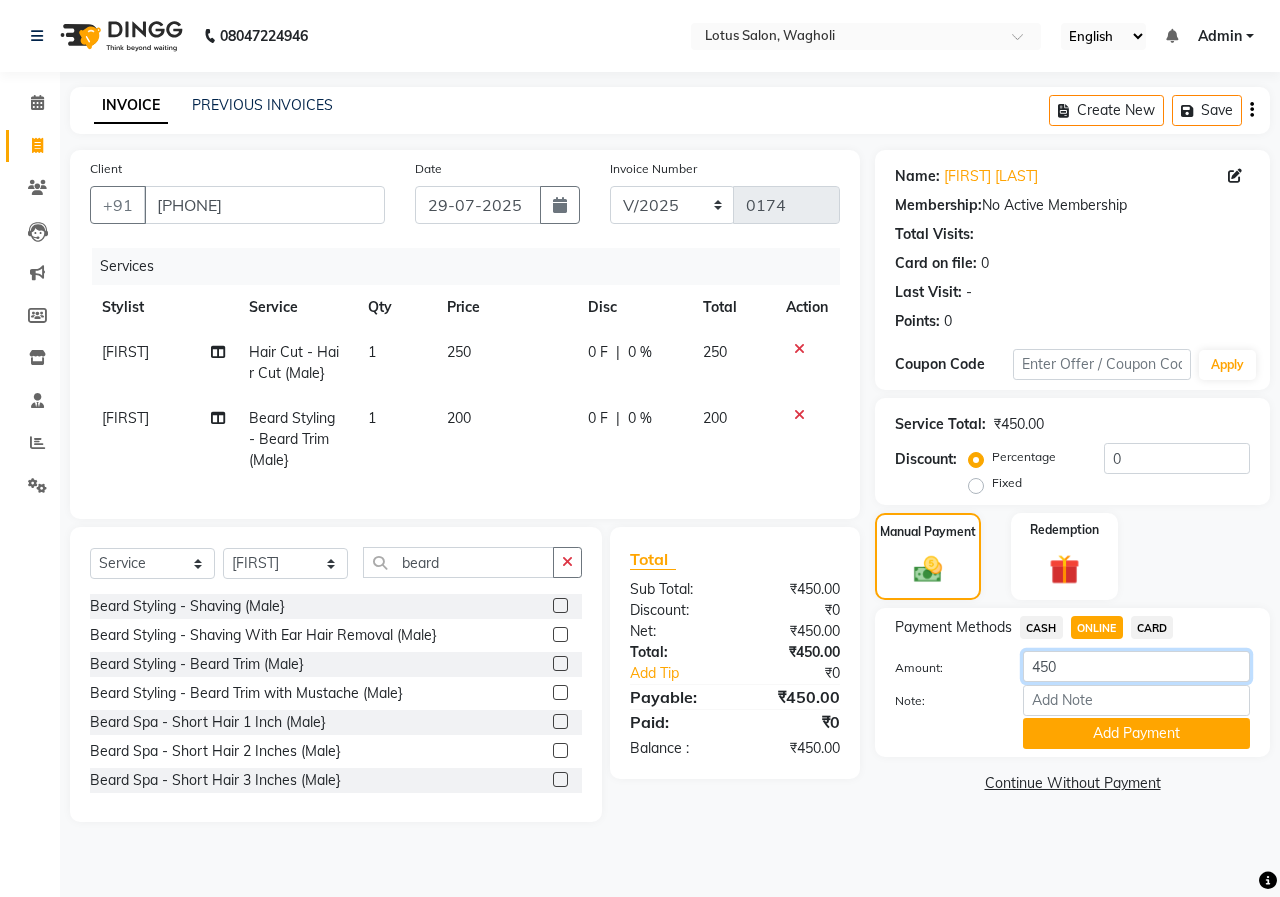 click on "450" 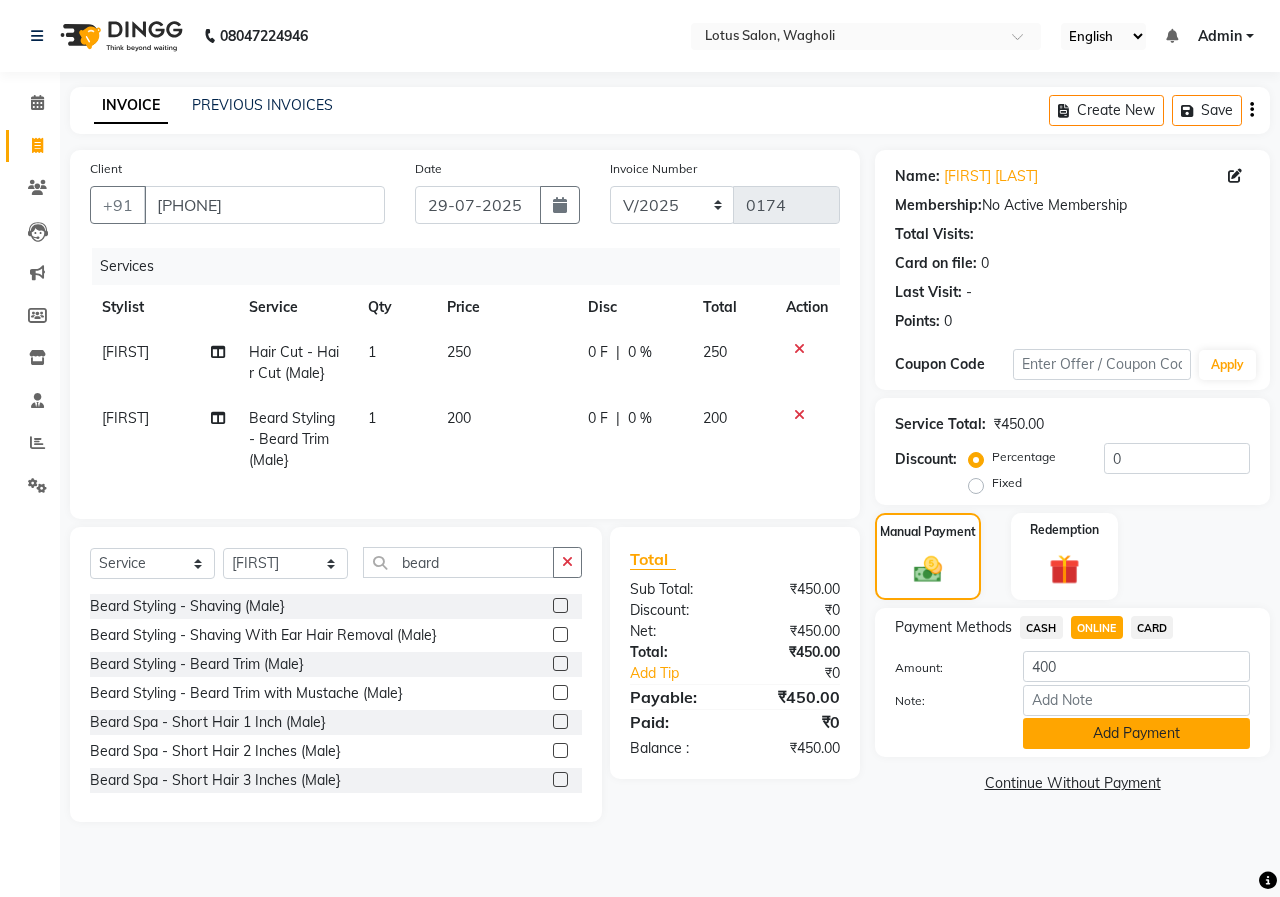 click on "Add Payment" 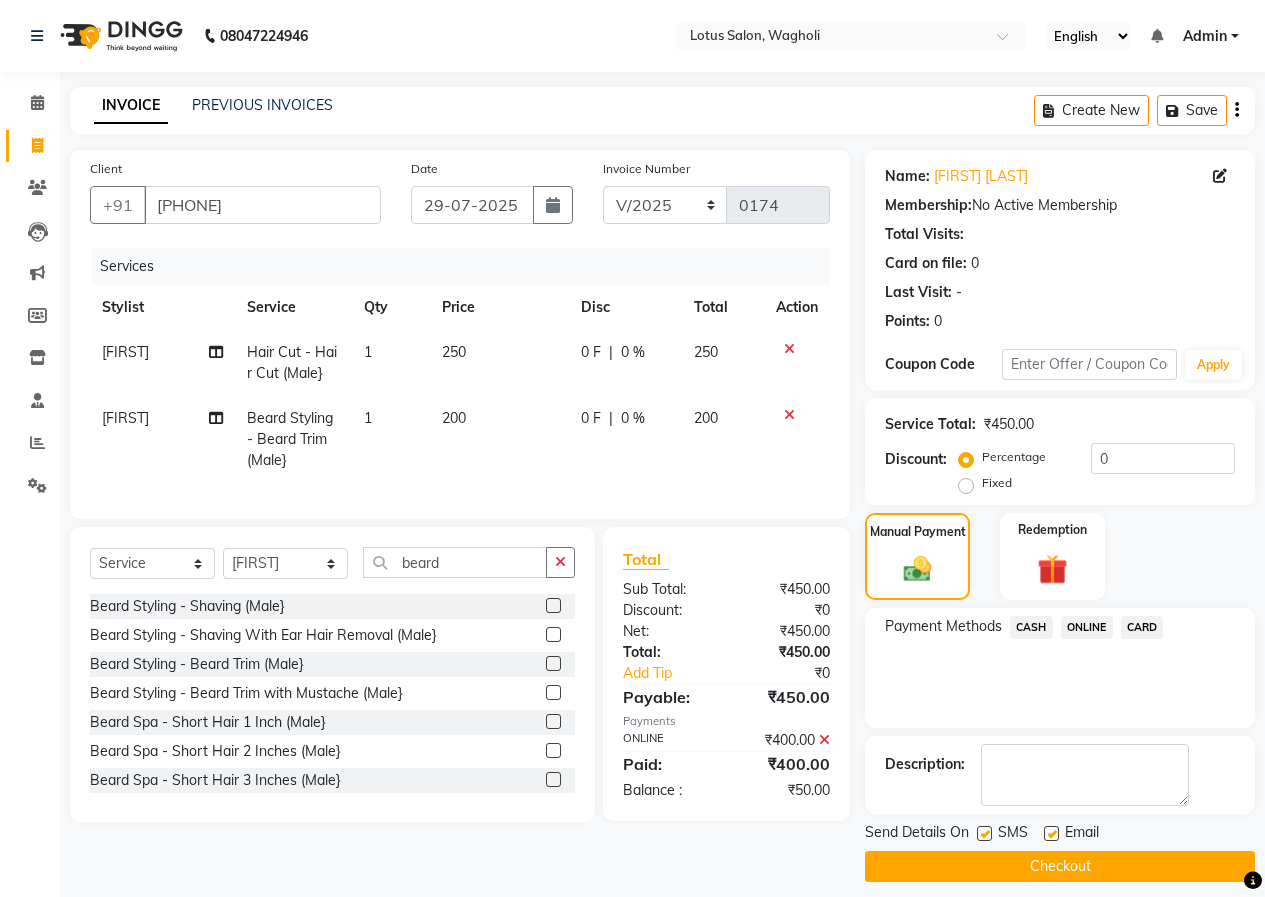 click on "CASH" 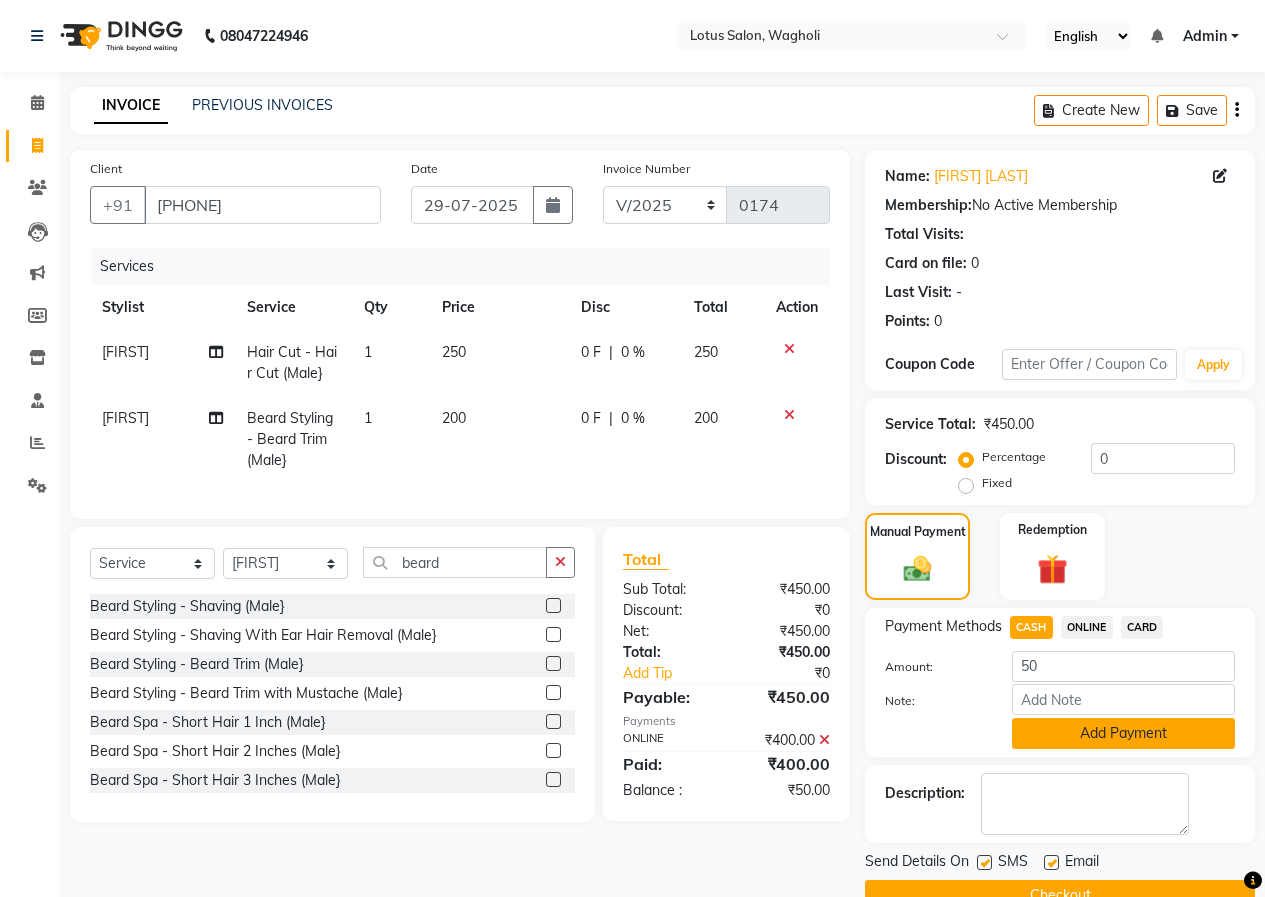 click on "Add Payment" 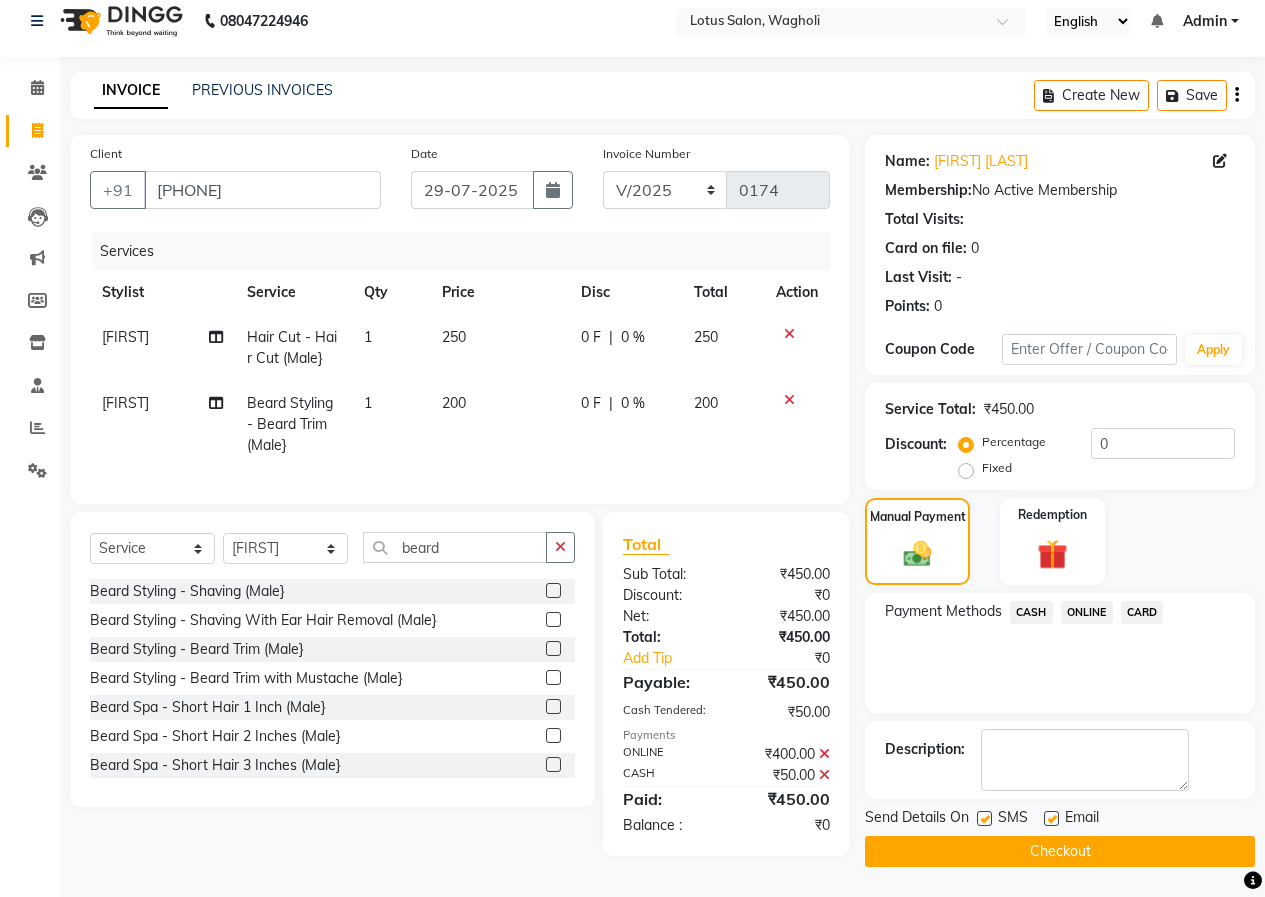 scroll, scrollTop: 19, scrollLeft: 0, axis: vertical 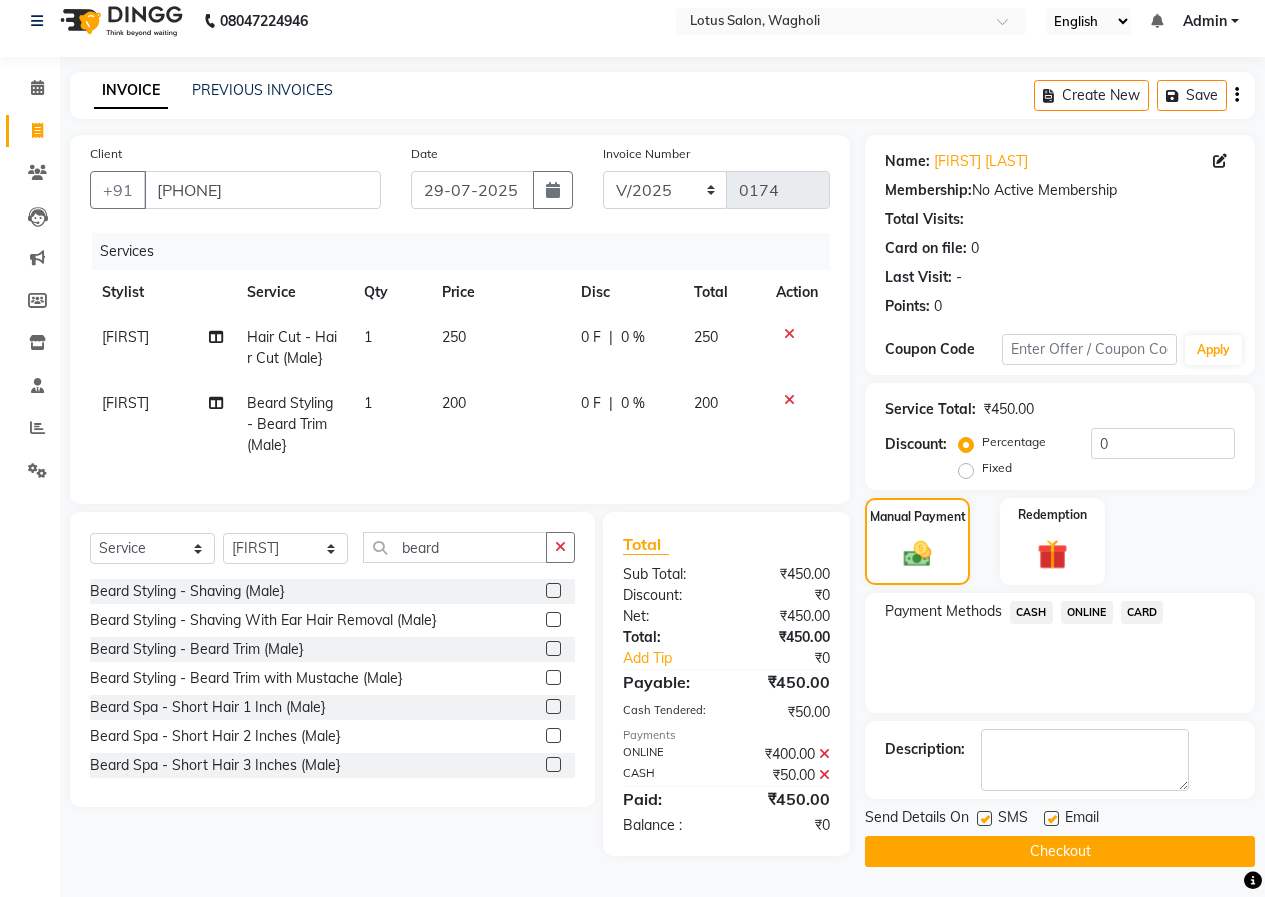 click 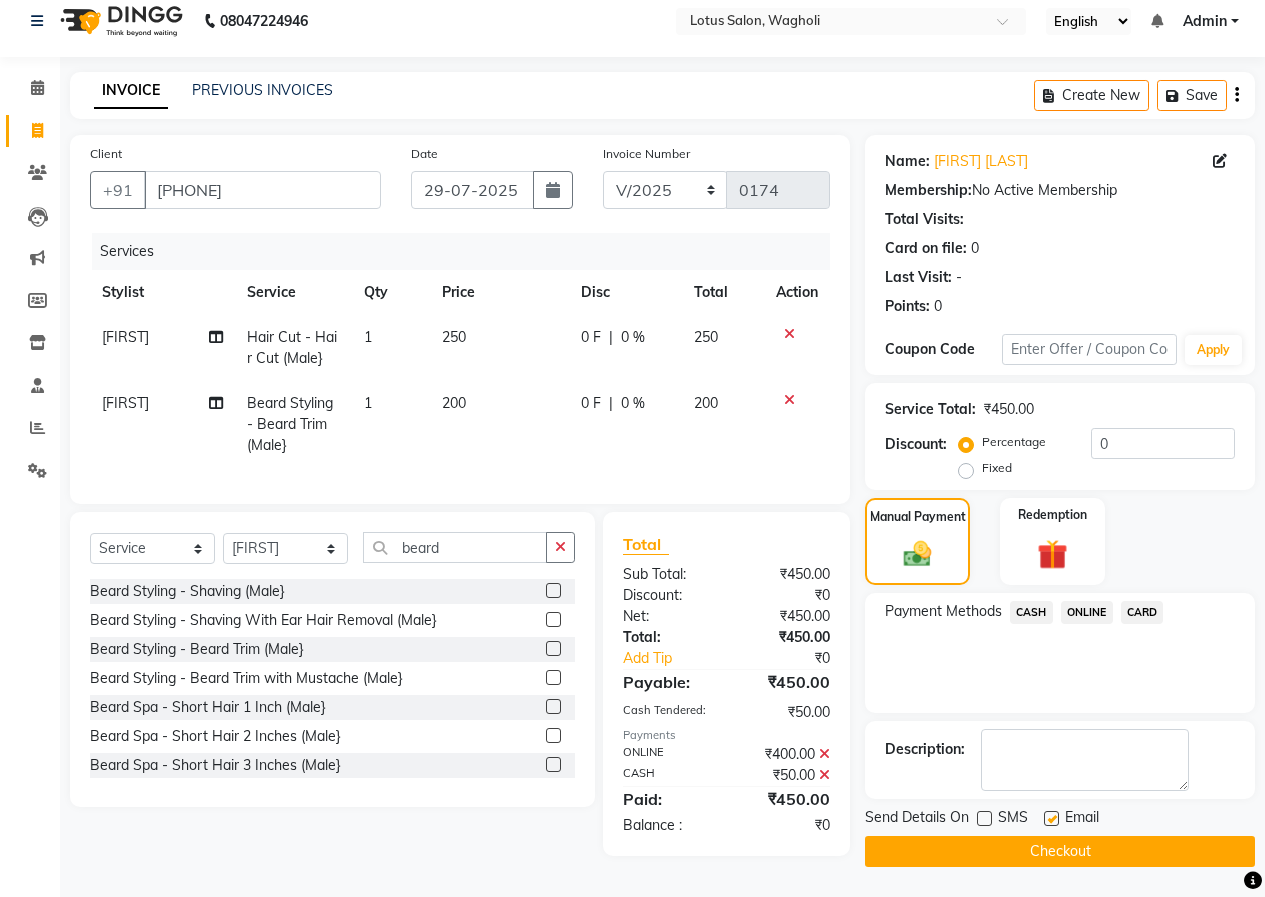 click on "Checkout" 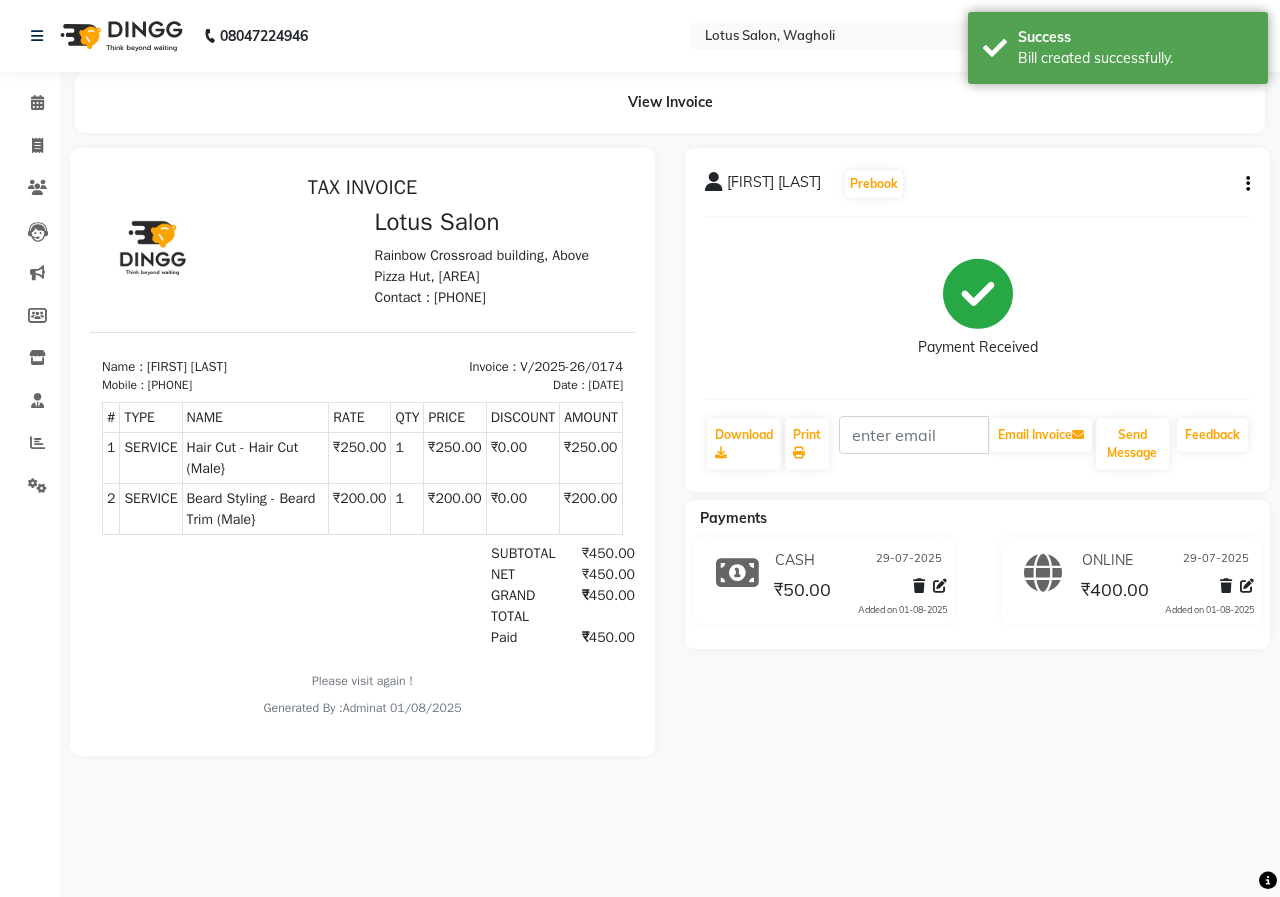 scroll, scrollTop: 0, scrollLeft: 0, axis: both 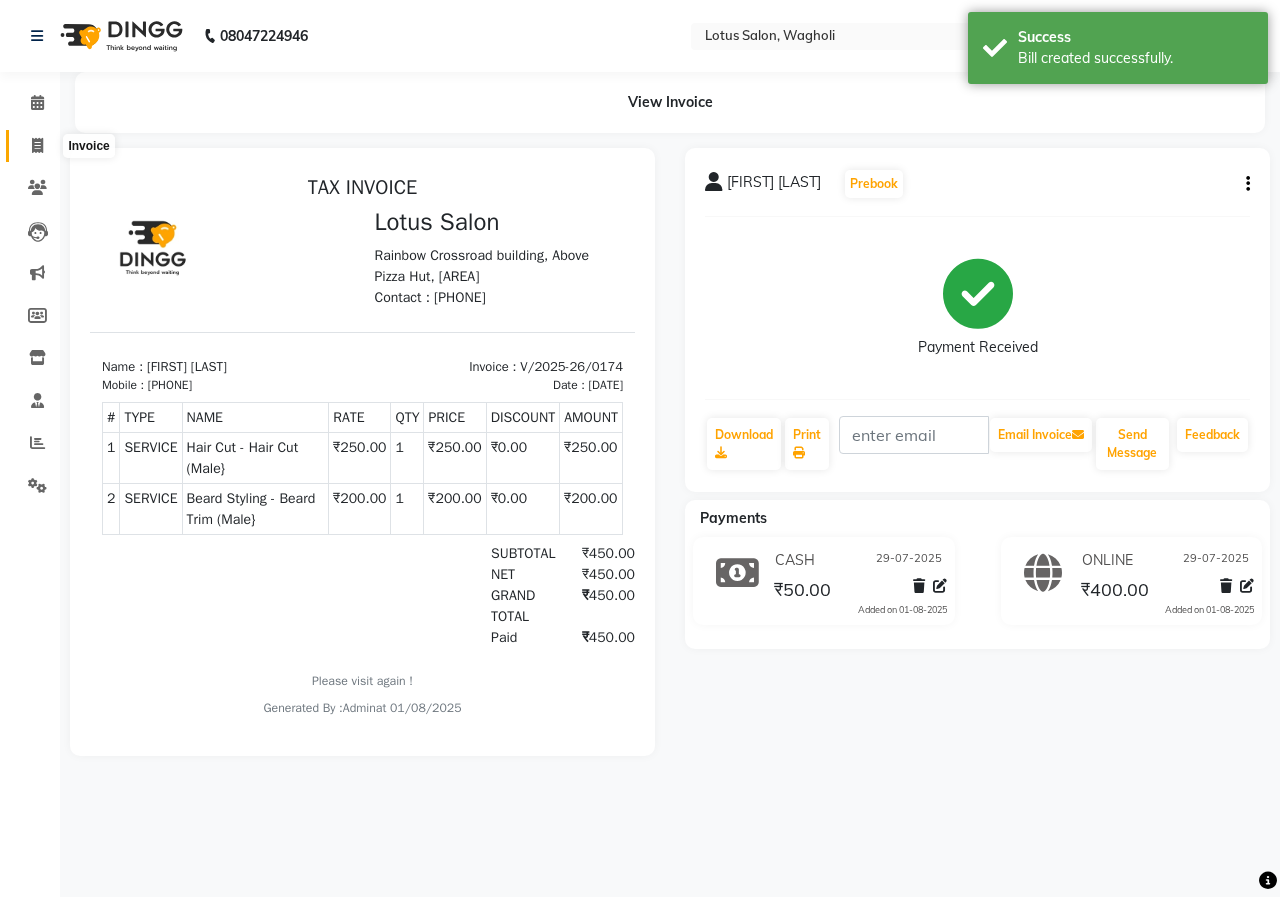 click 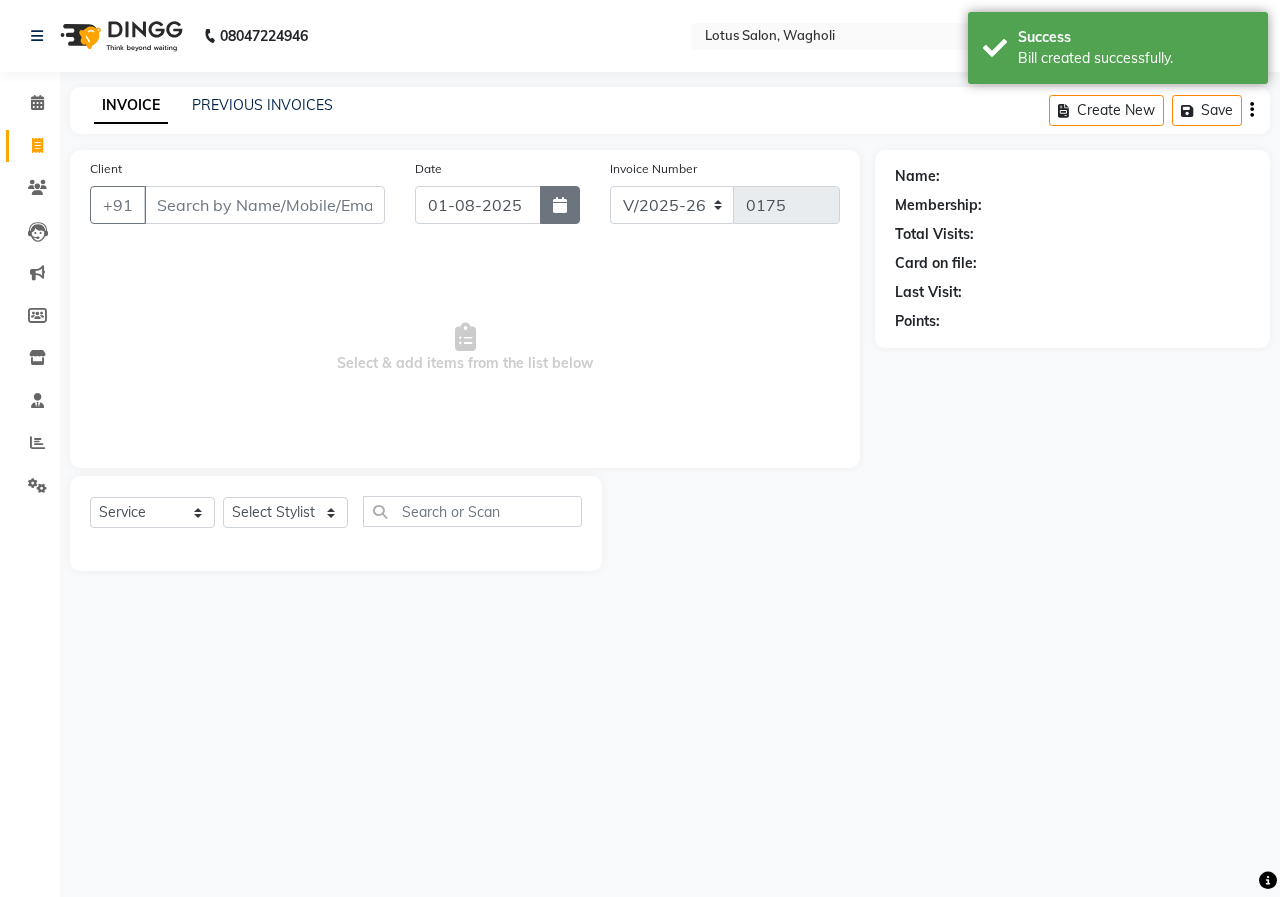 click 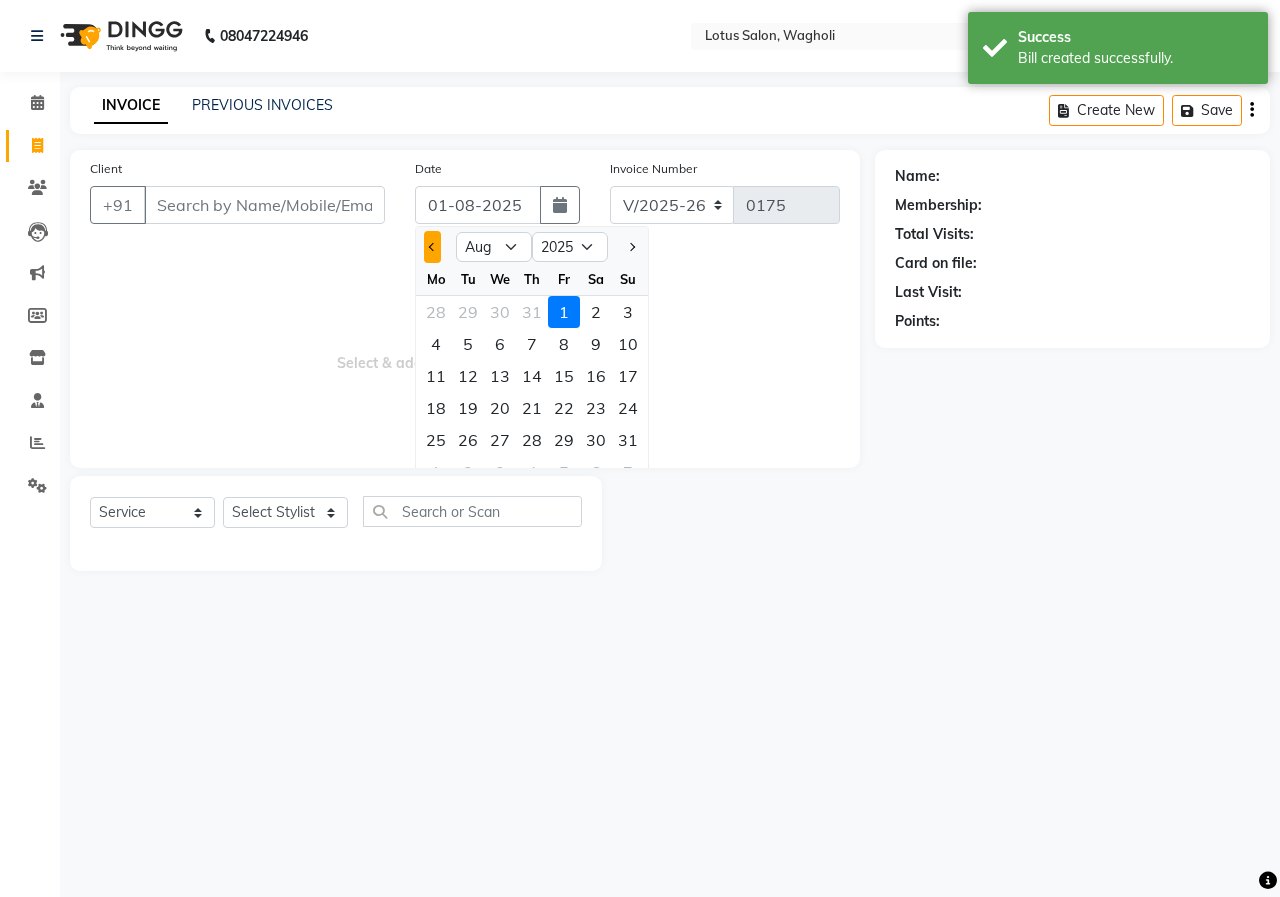 click 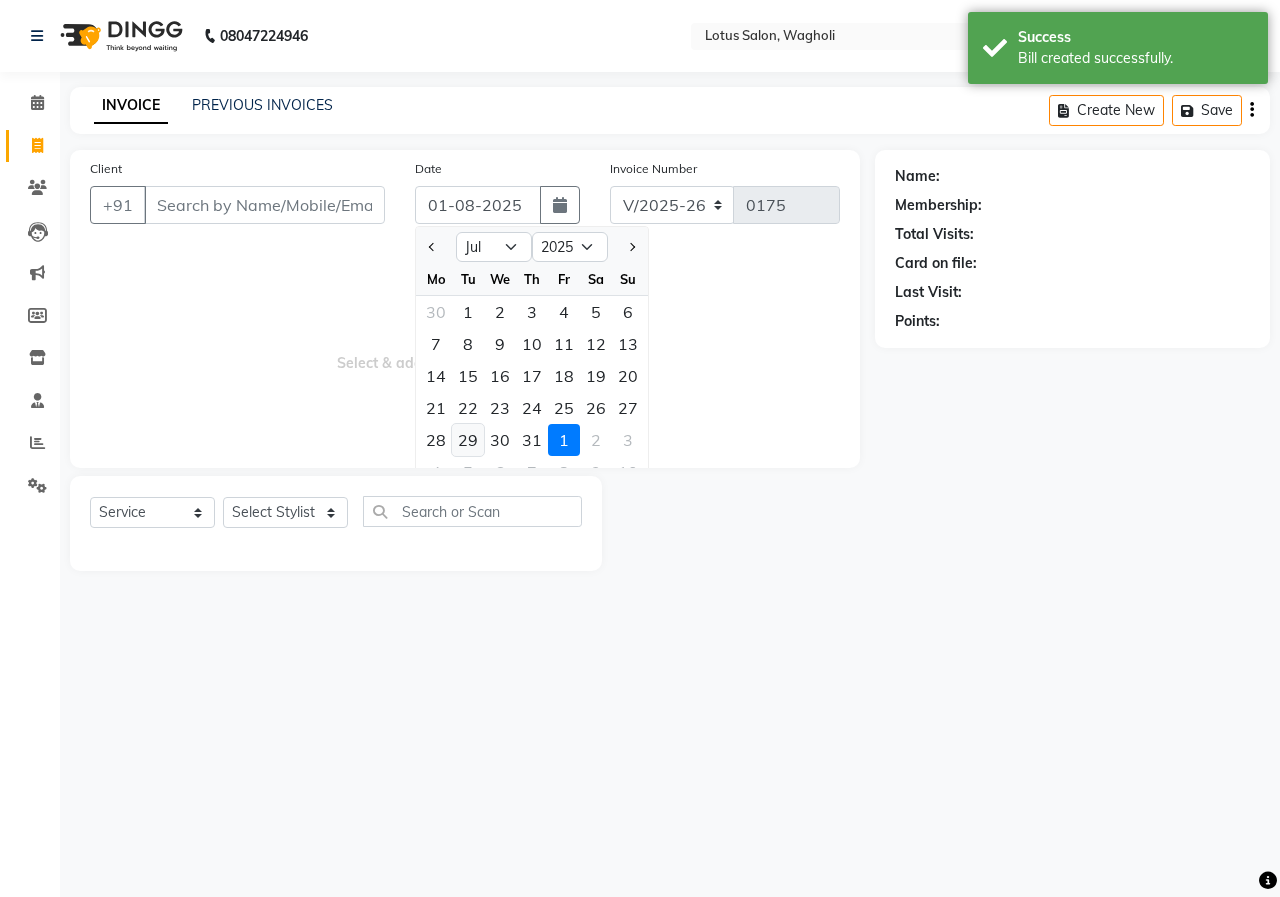 click on "29" 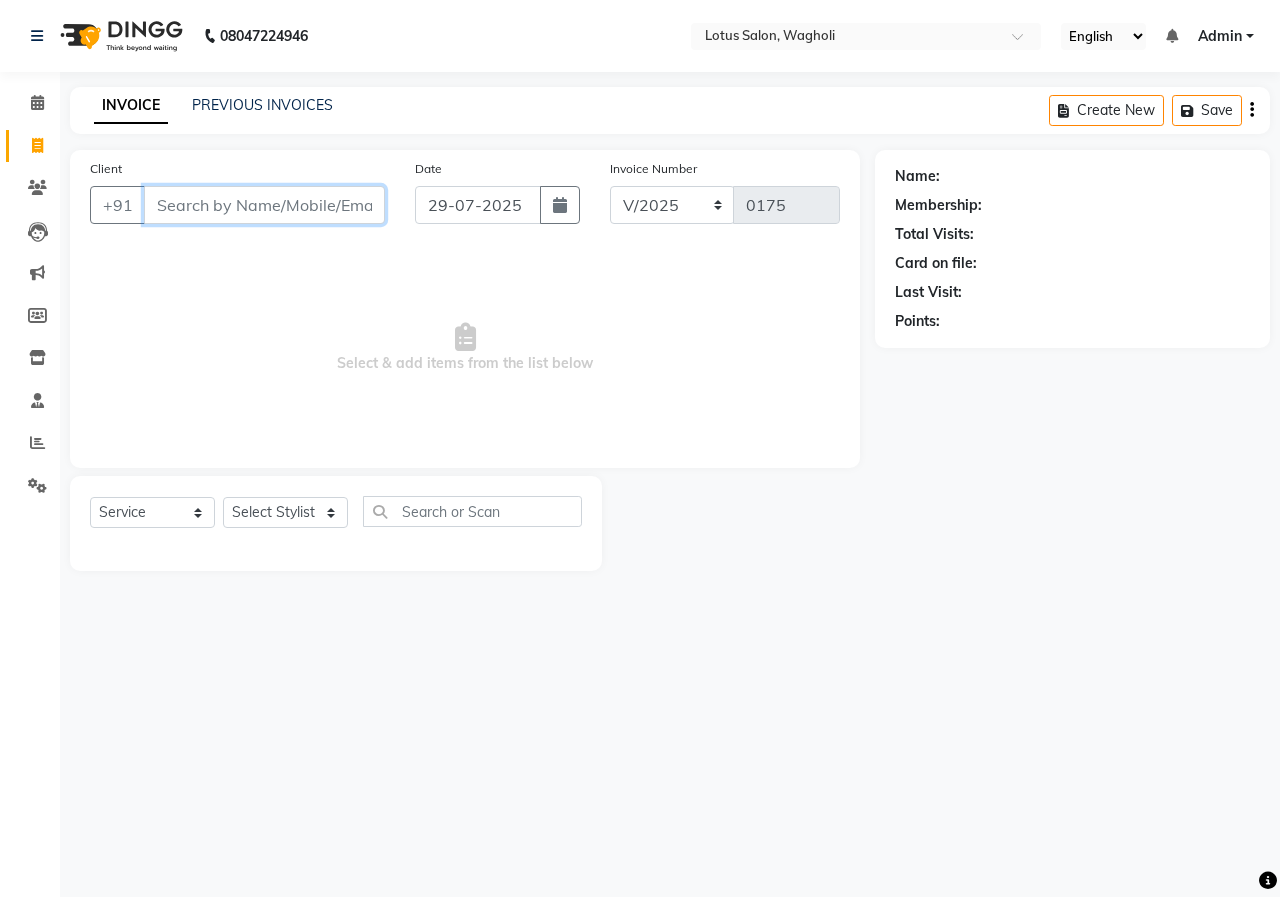 click on "Client" at bounding box center [264, 205] 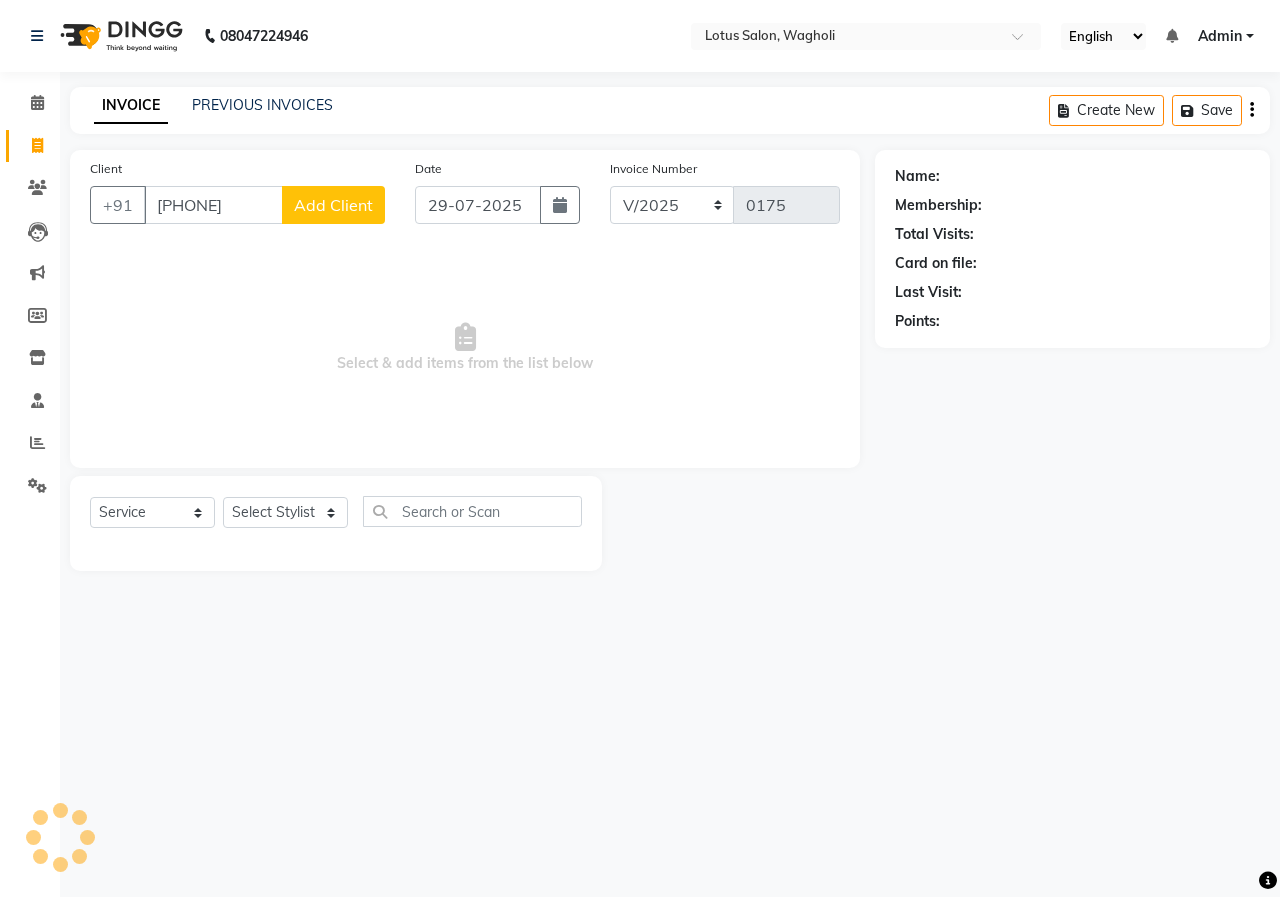 click on "Add Client" 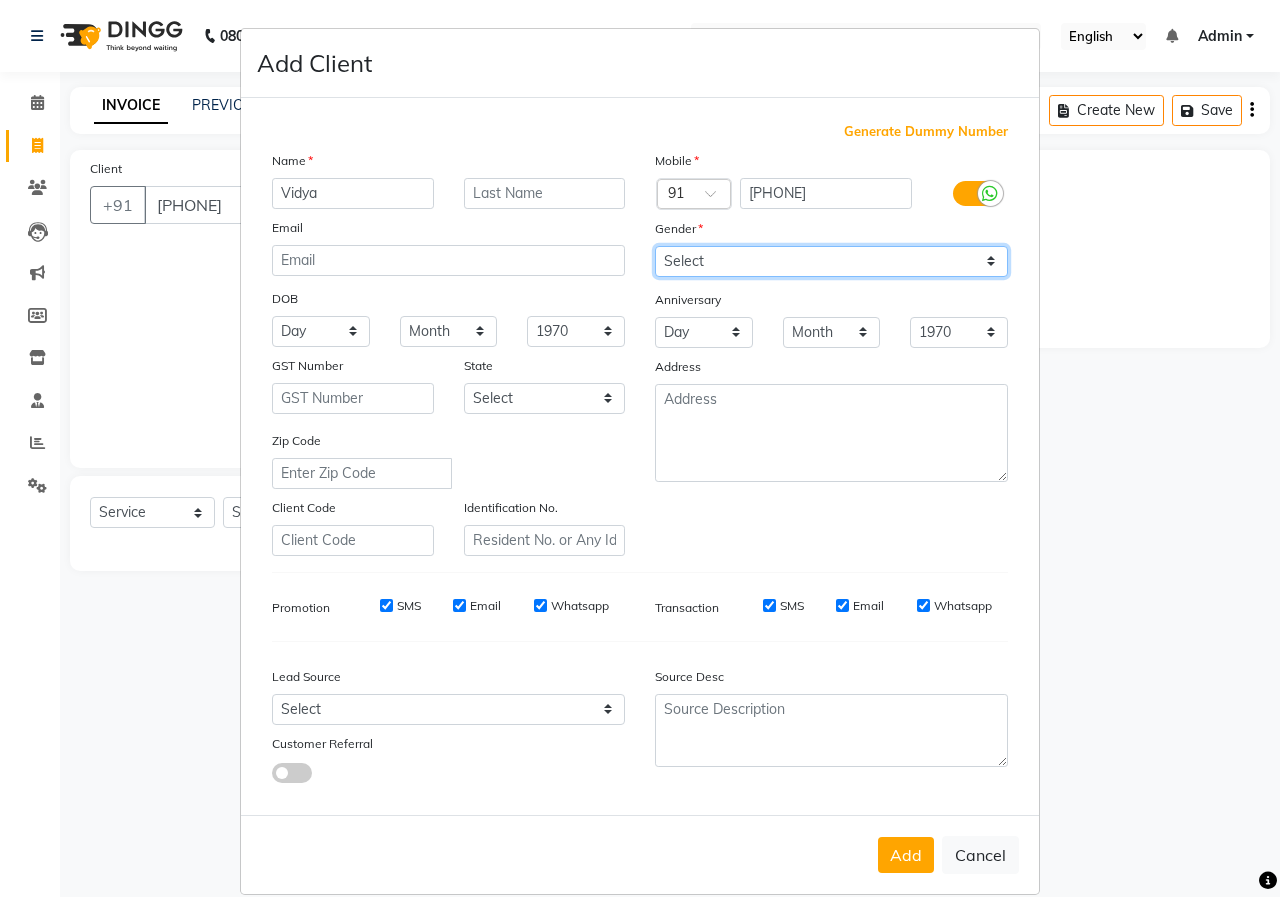 click on "Select Male Female Other Prefer Not To Say" at bounding box center [831, 261] 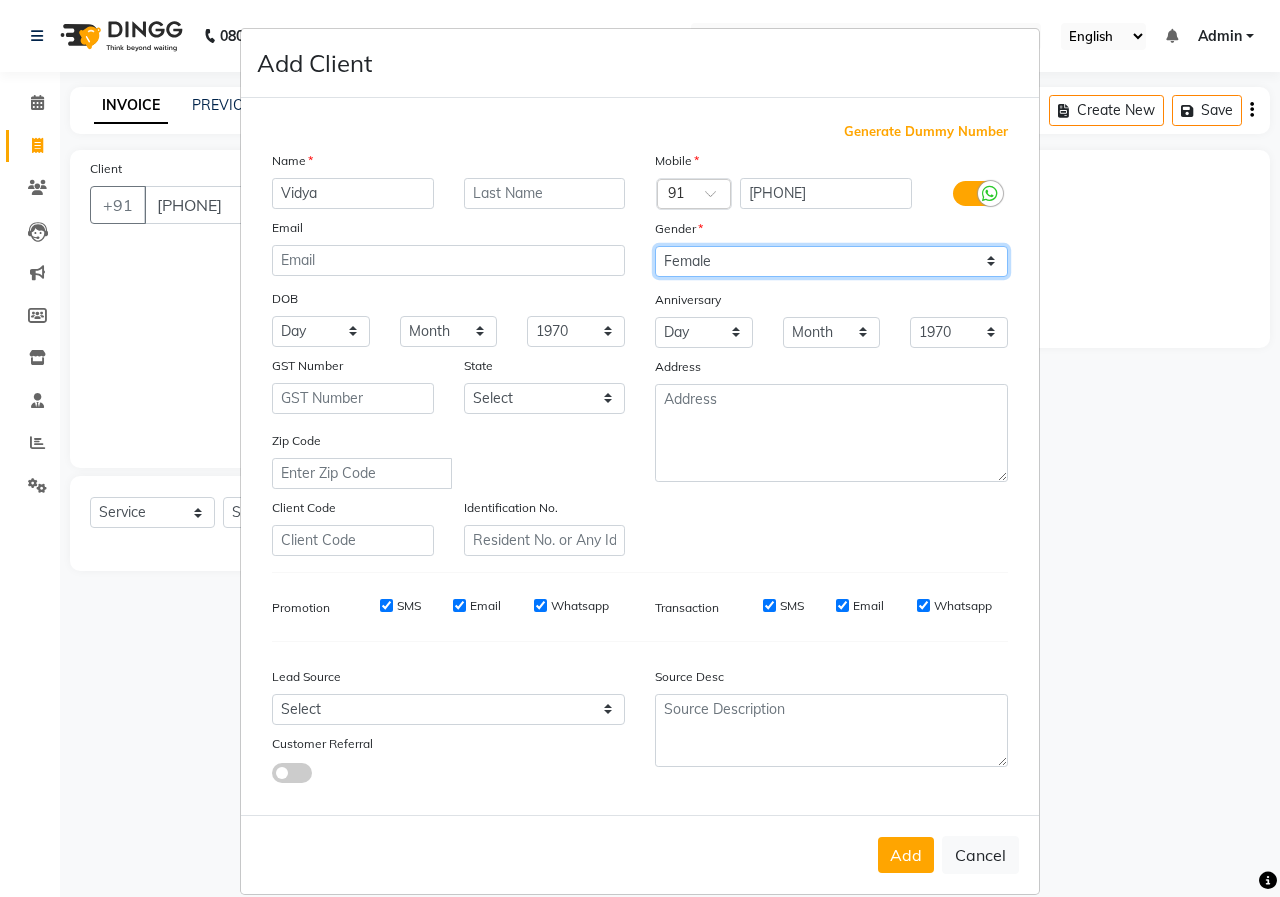 click on "Select Male Female Other Prefer Not To Say" at bounding box center [831, 261] 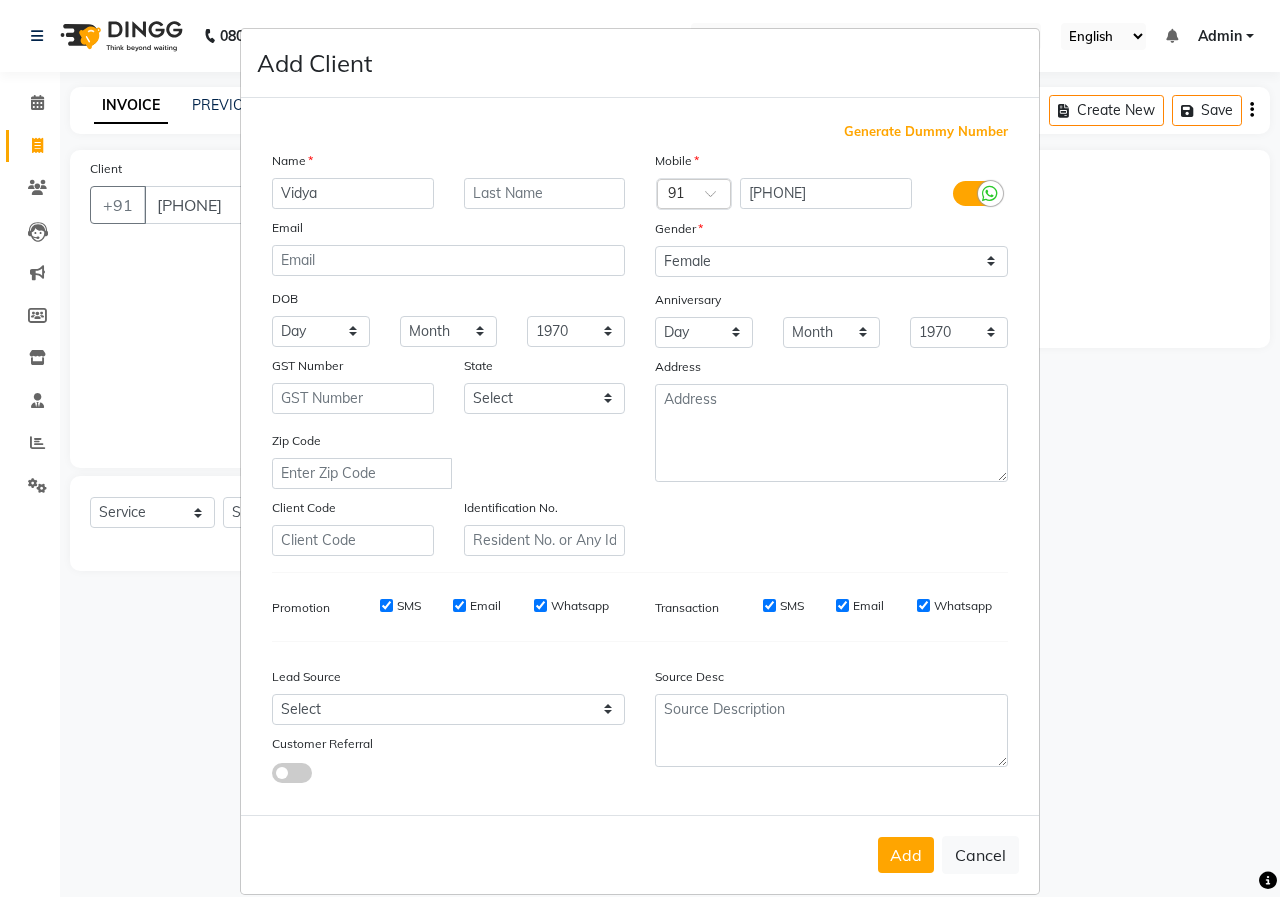 drag, startPoint x: 902, startPoint y: 854, endPoint x: 908, endPoint y: 810, distance: 44.407207 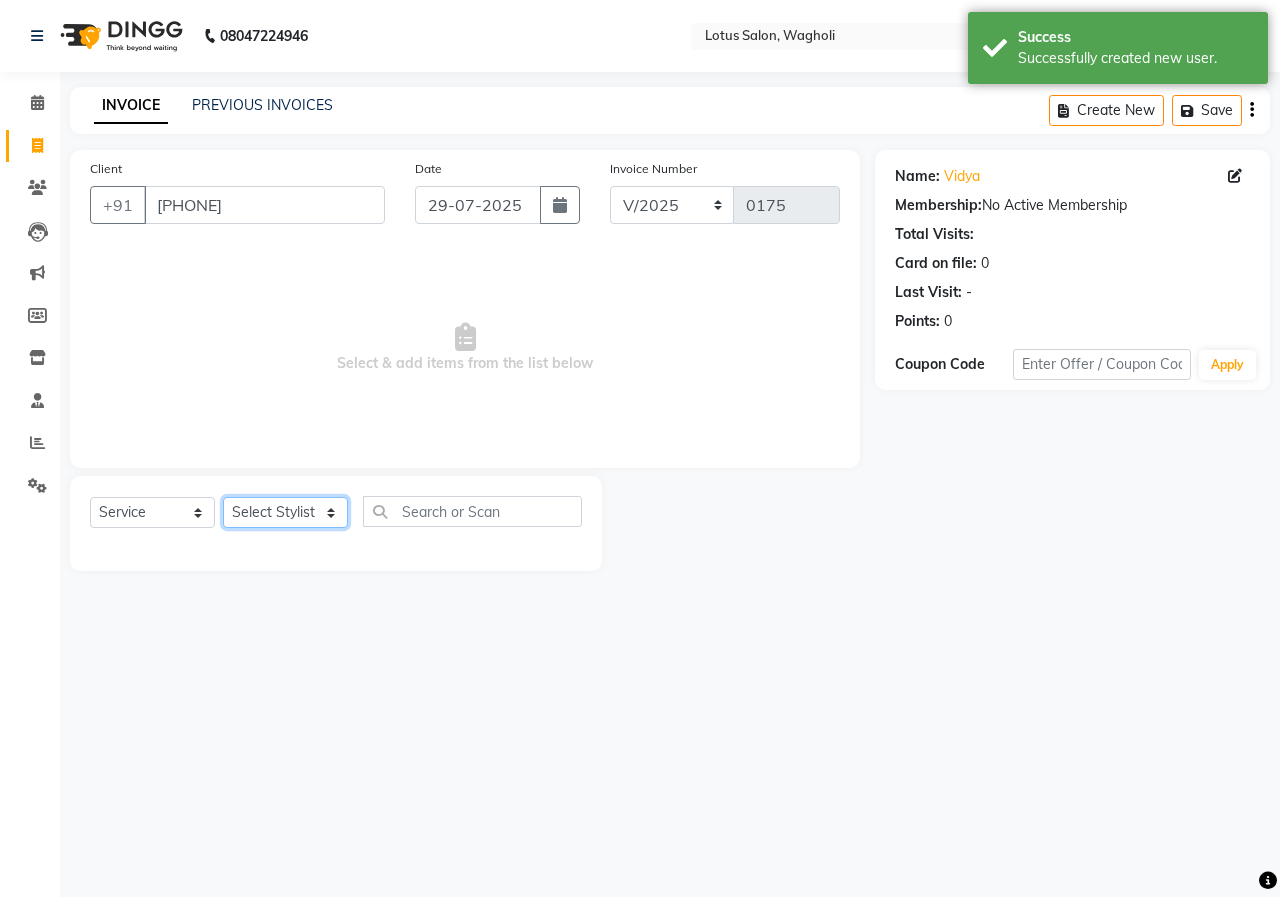 click on "Select Stylist [FIRST_NAME] [FIRST_NAME] [FIRST_NAME] [FIRST_NAME] [FIRST_NAME]" 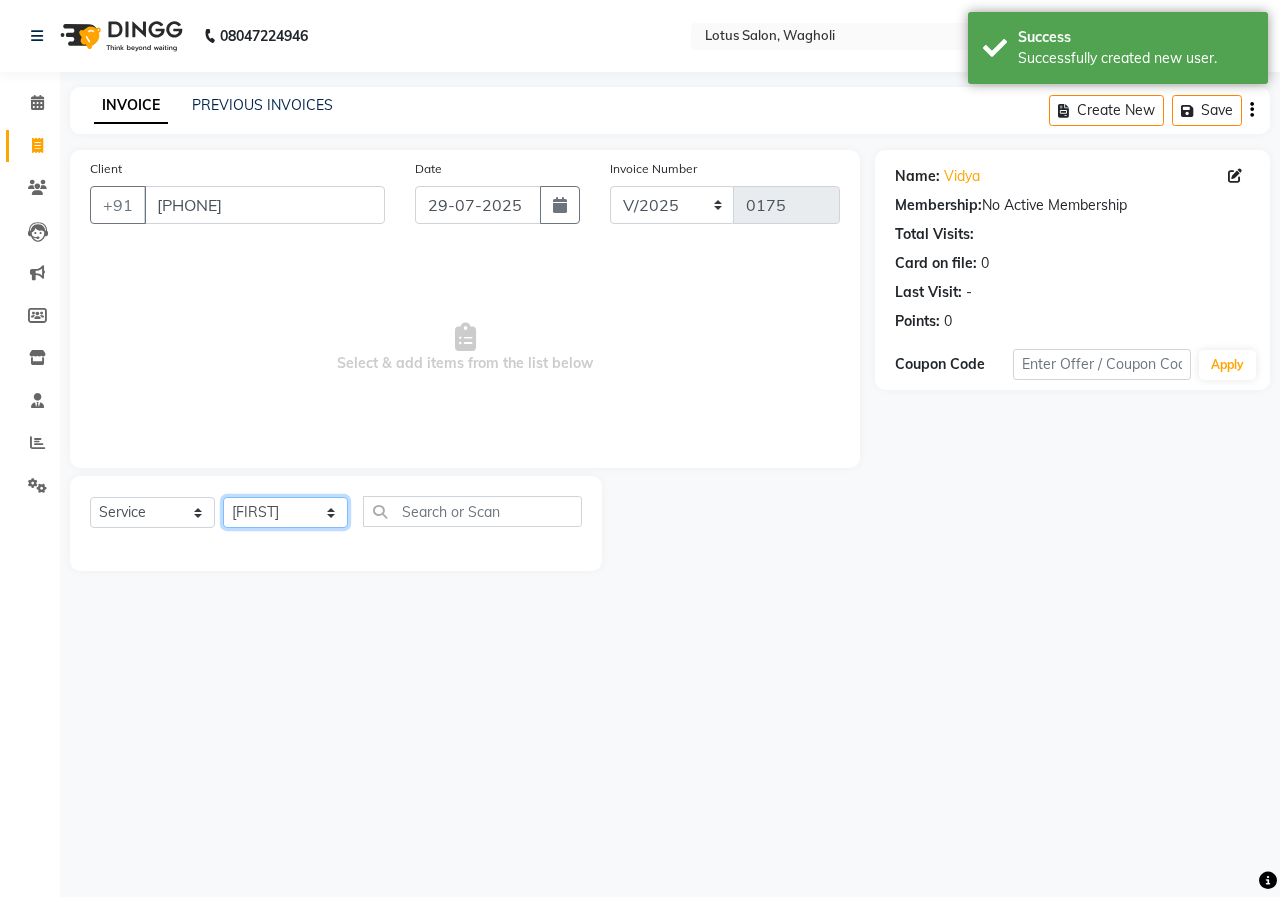click on "Select Stylist [FIRST_NAME] [FIRST_NAME] [FIRST_NAME] [FIRST_NAME] [FIRST_NAME]" 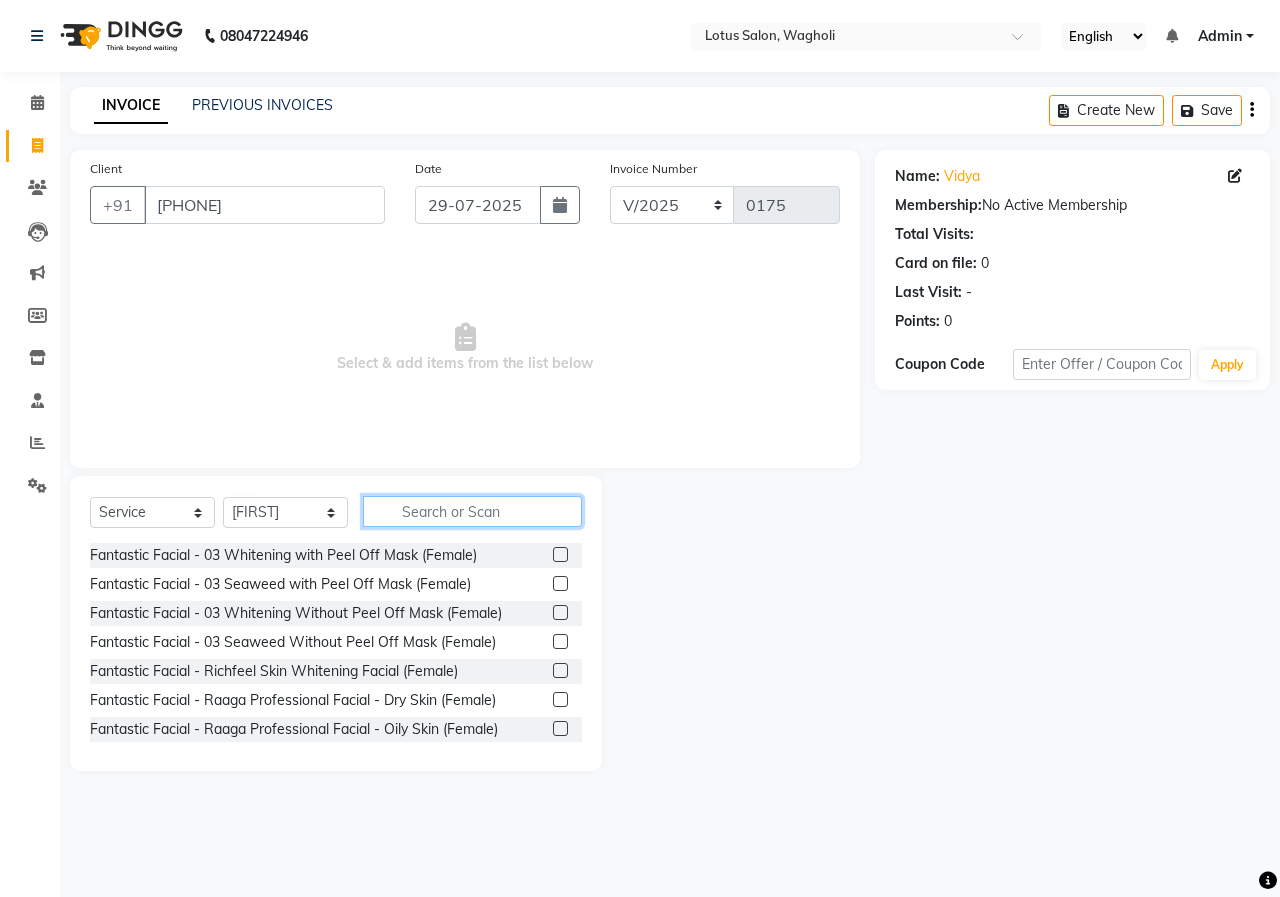 click 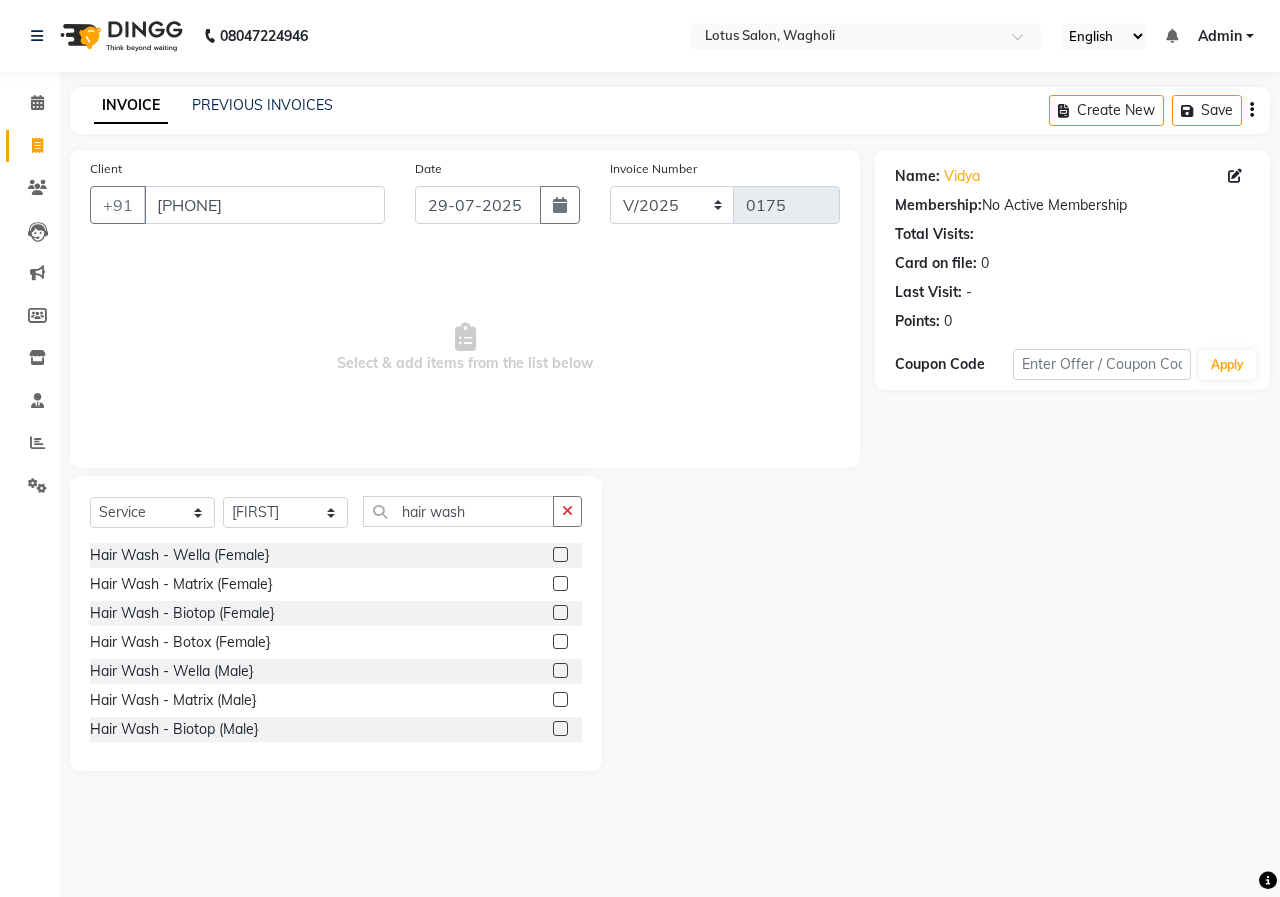 click on "Hair Wash - Biotop (Female}" 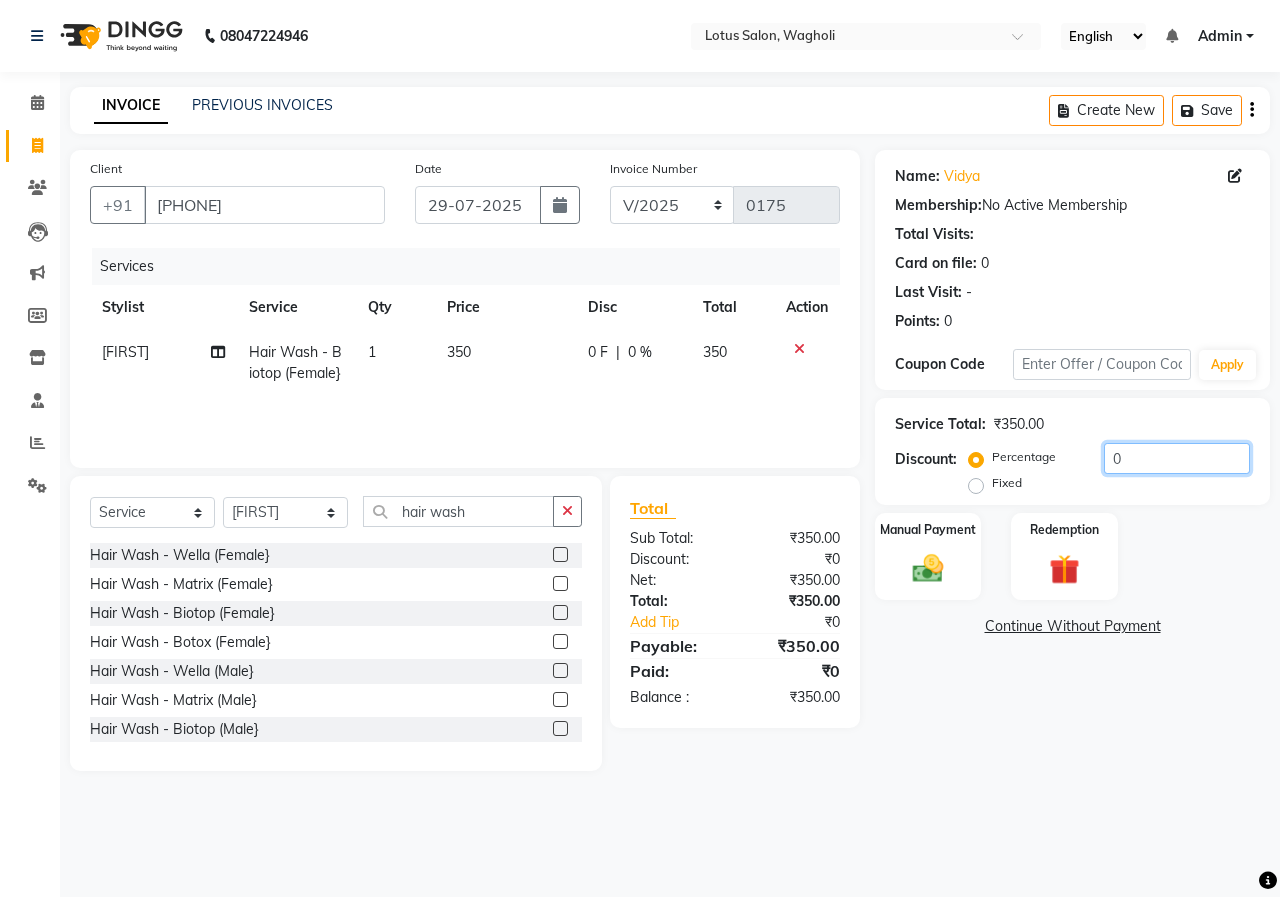 click on "0" 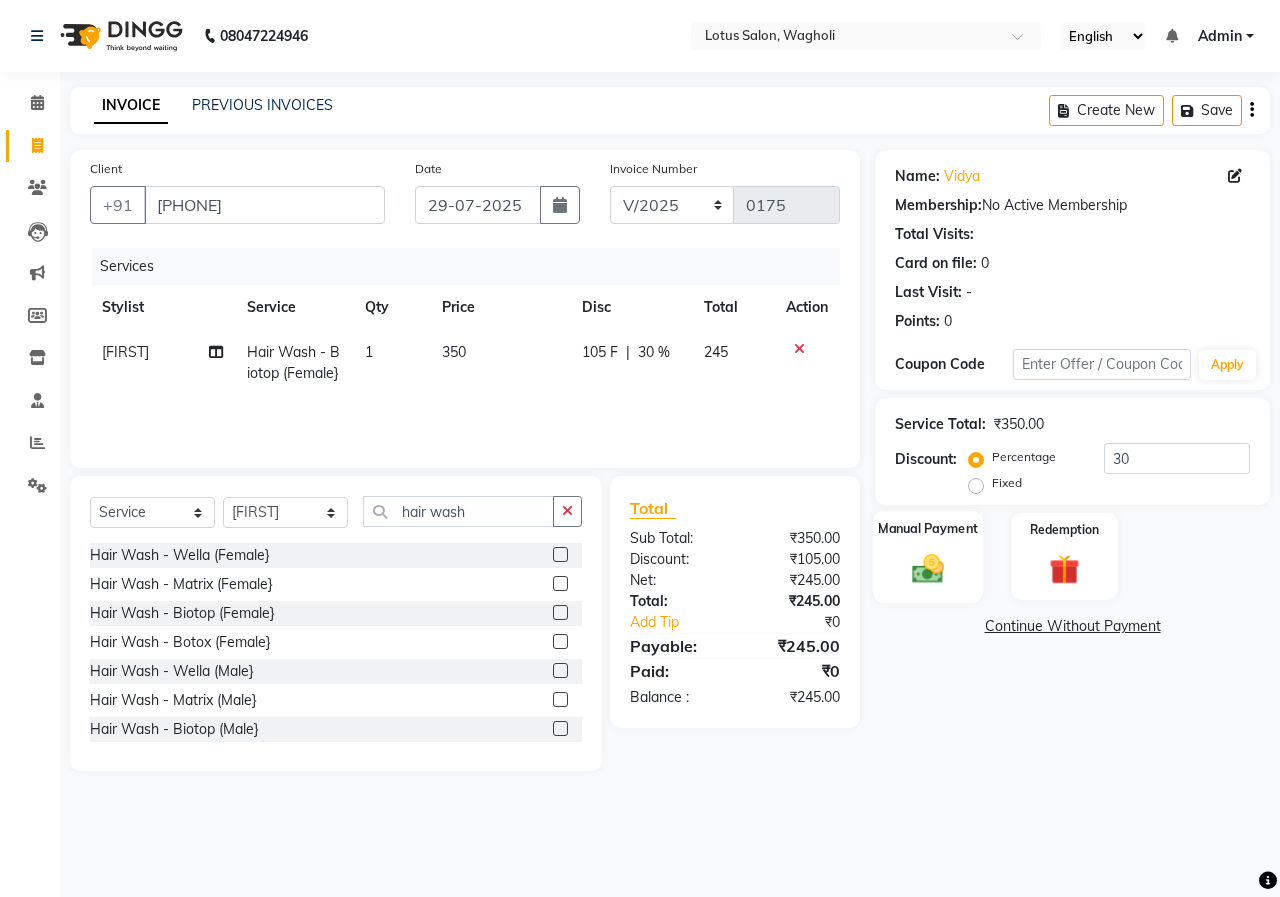 click 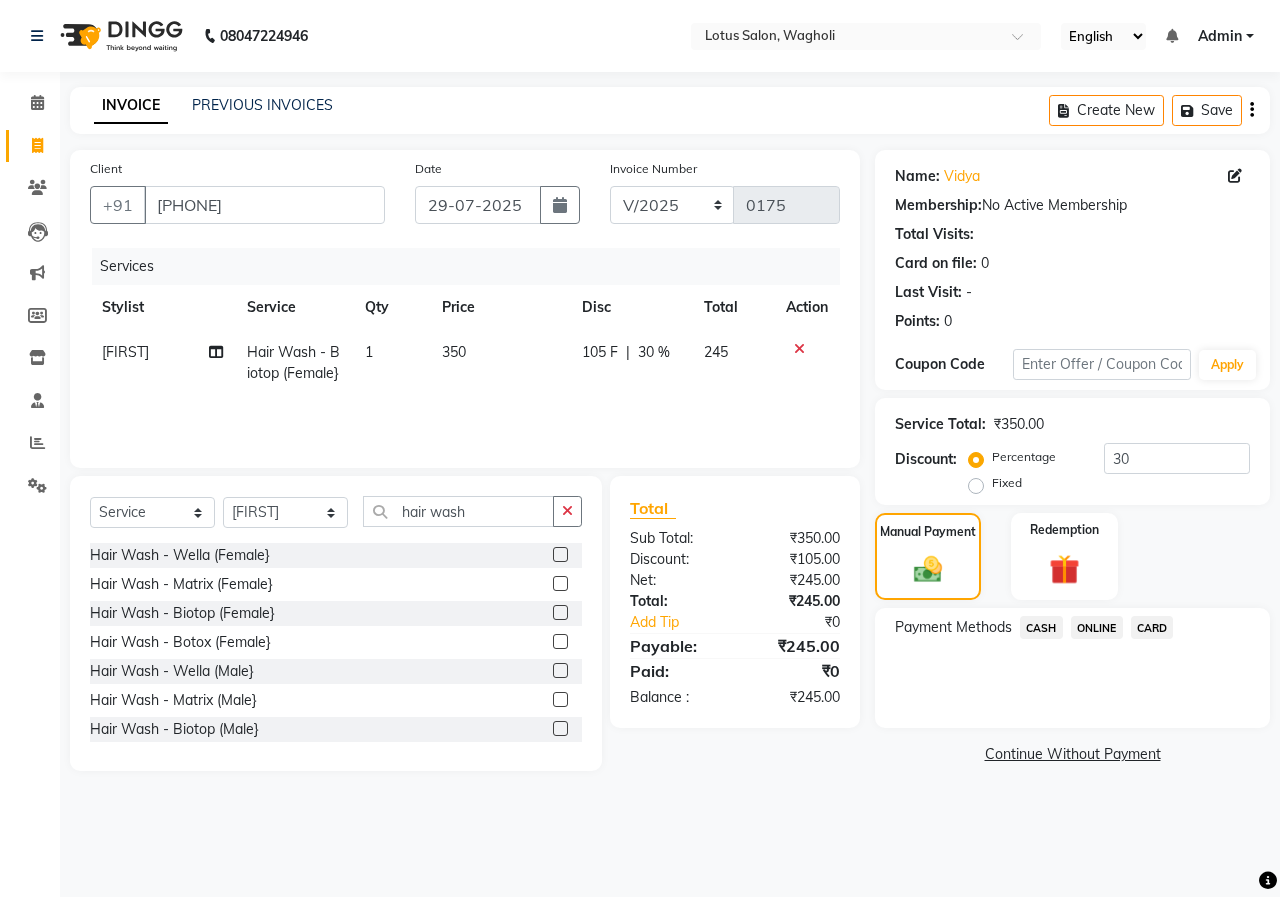 click on "ONLINE" 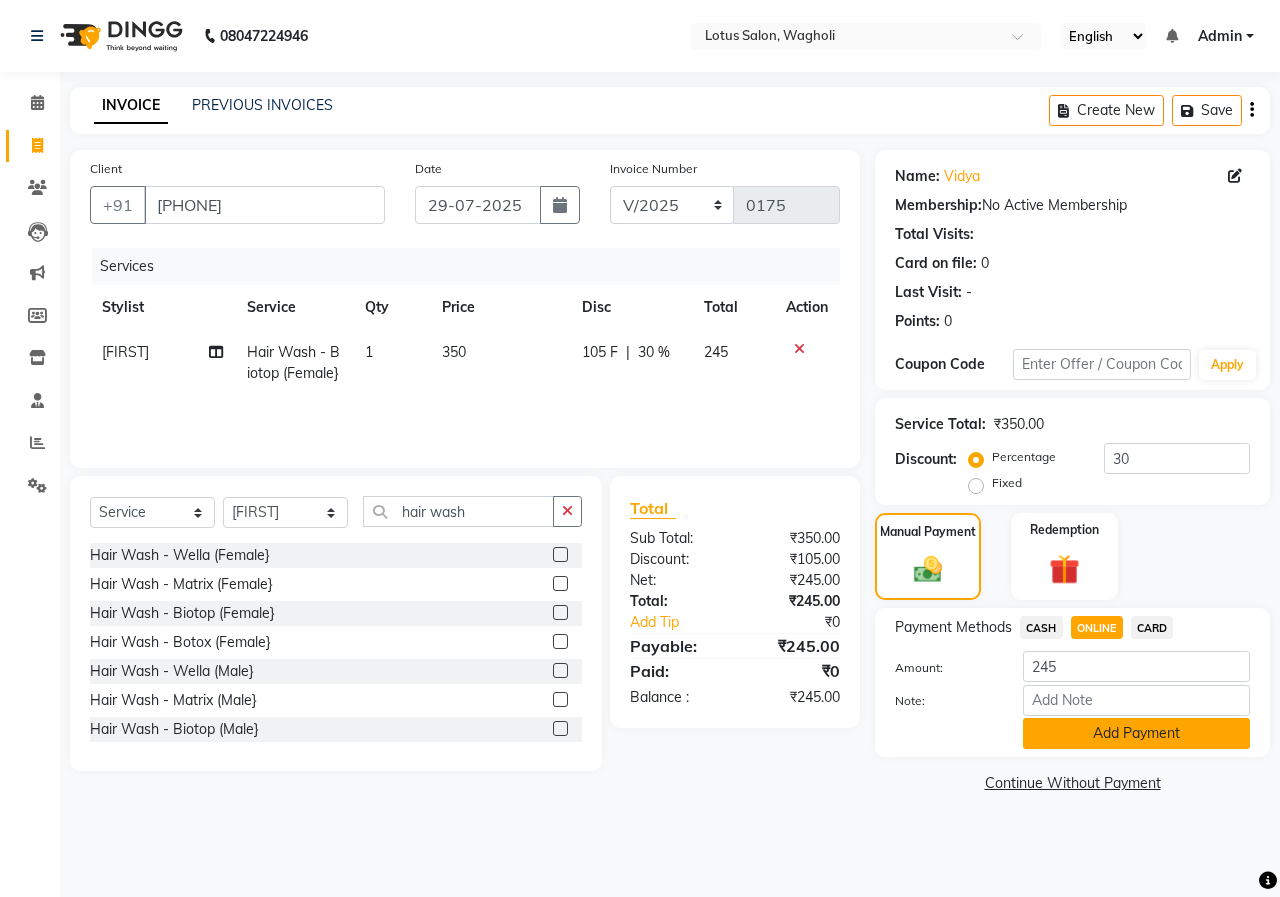 click on "Add Payment" 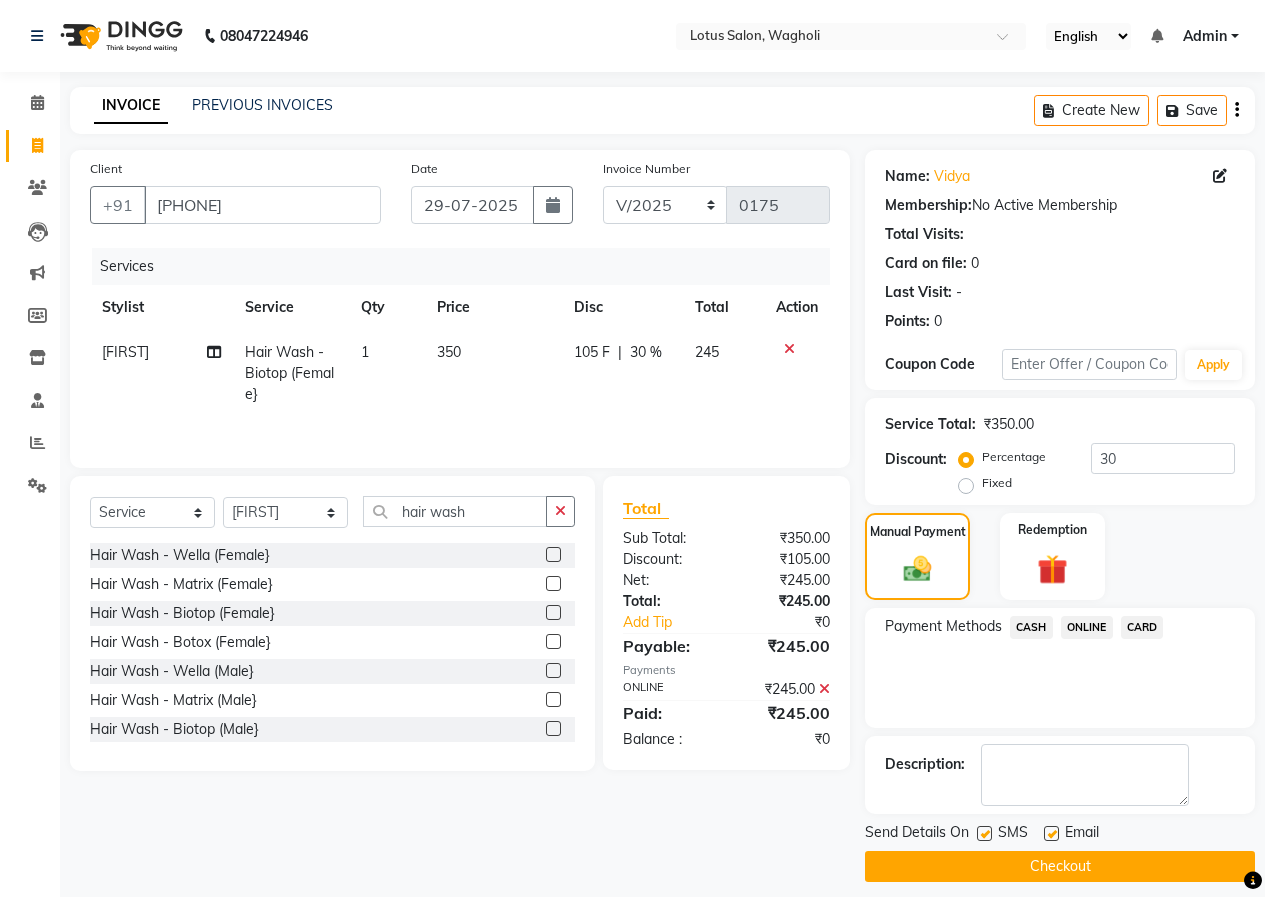 click on "SMS" 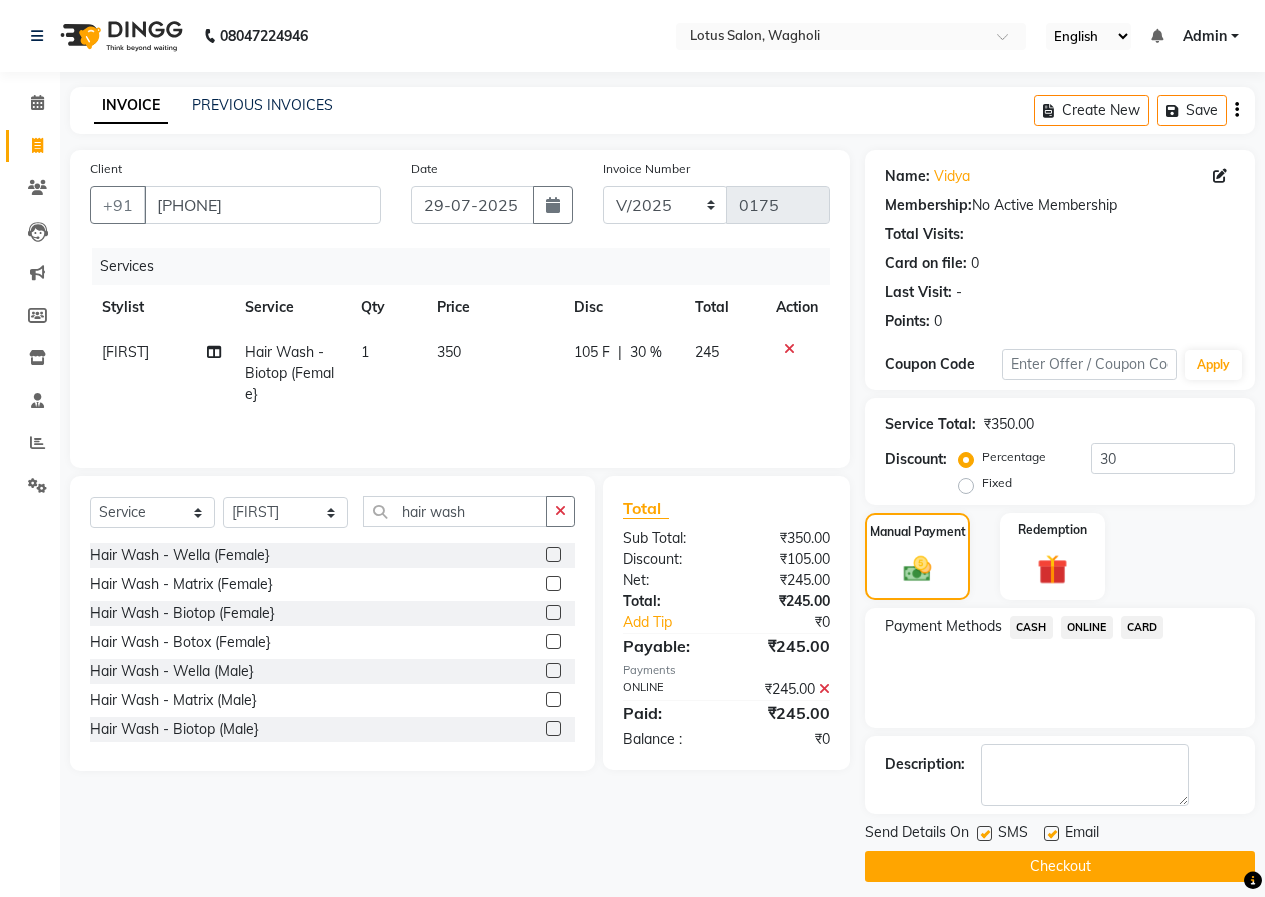 click on "SMS" 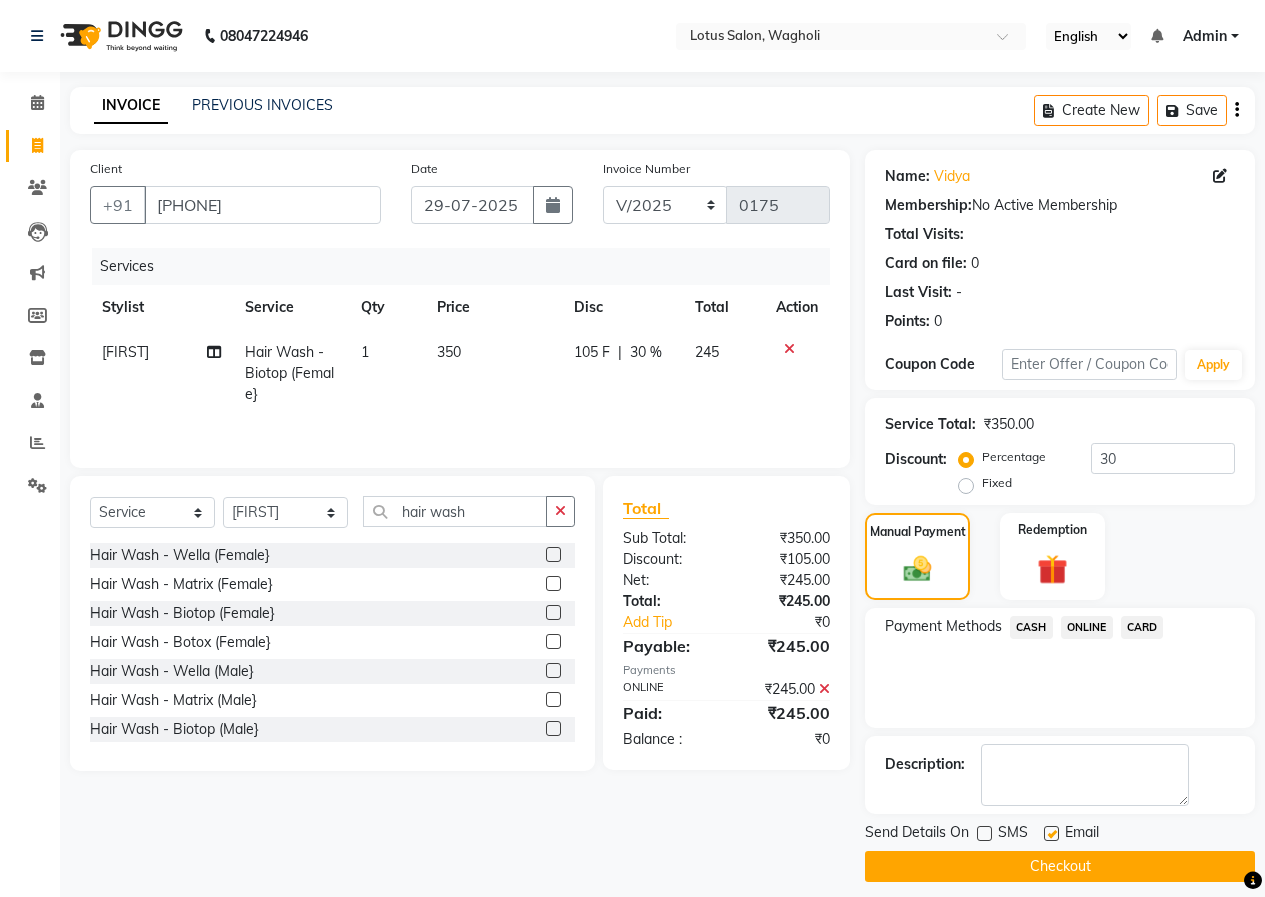 click on "Checkout" 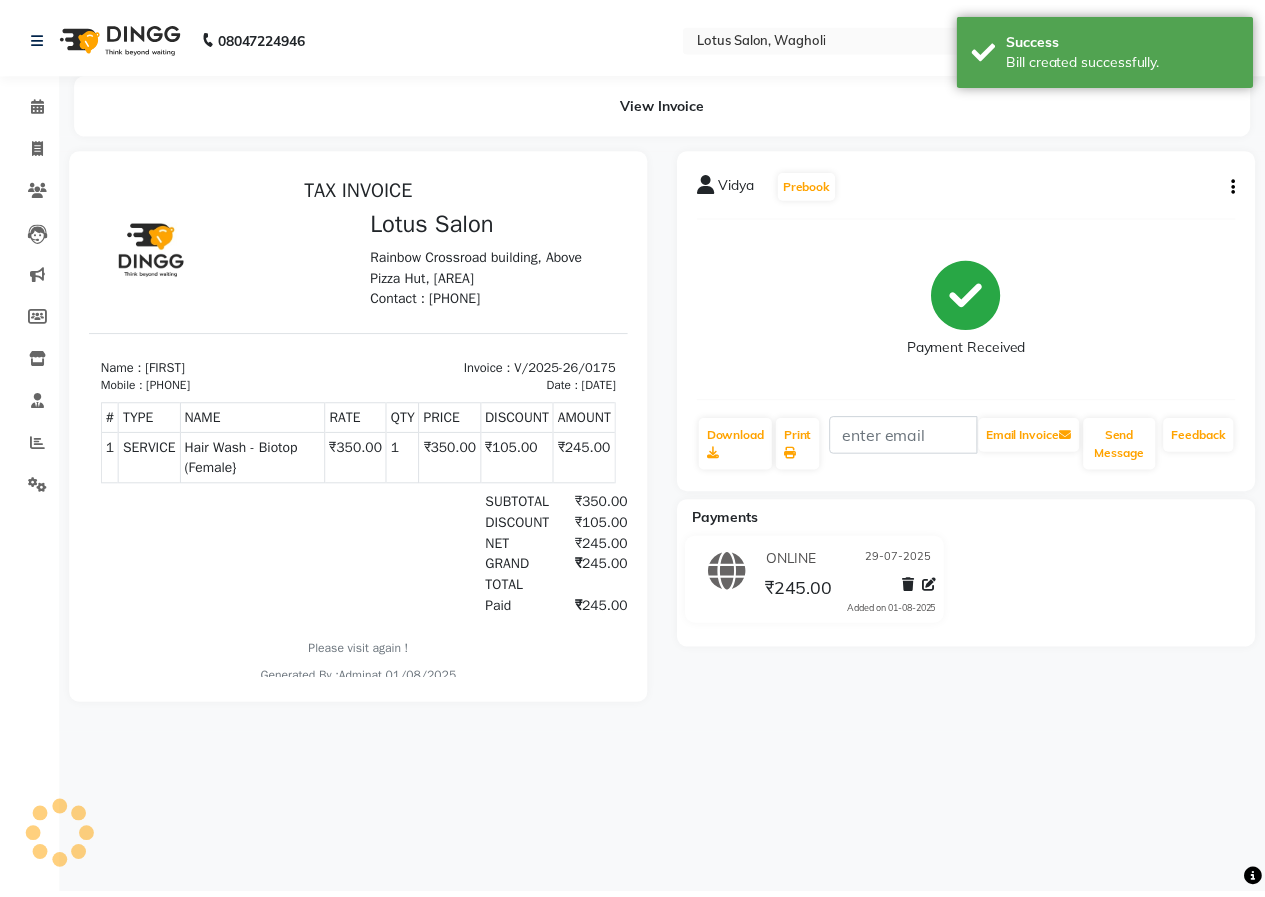 scroll, scrollTop: 0, scrollLeft: 0, axis: both 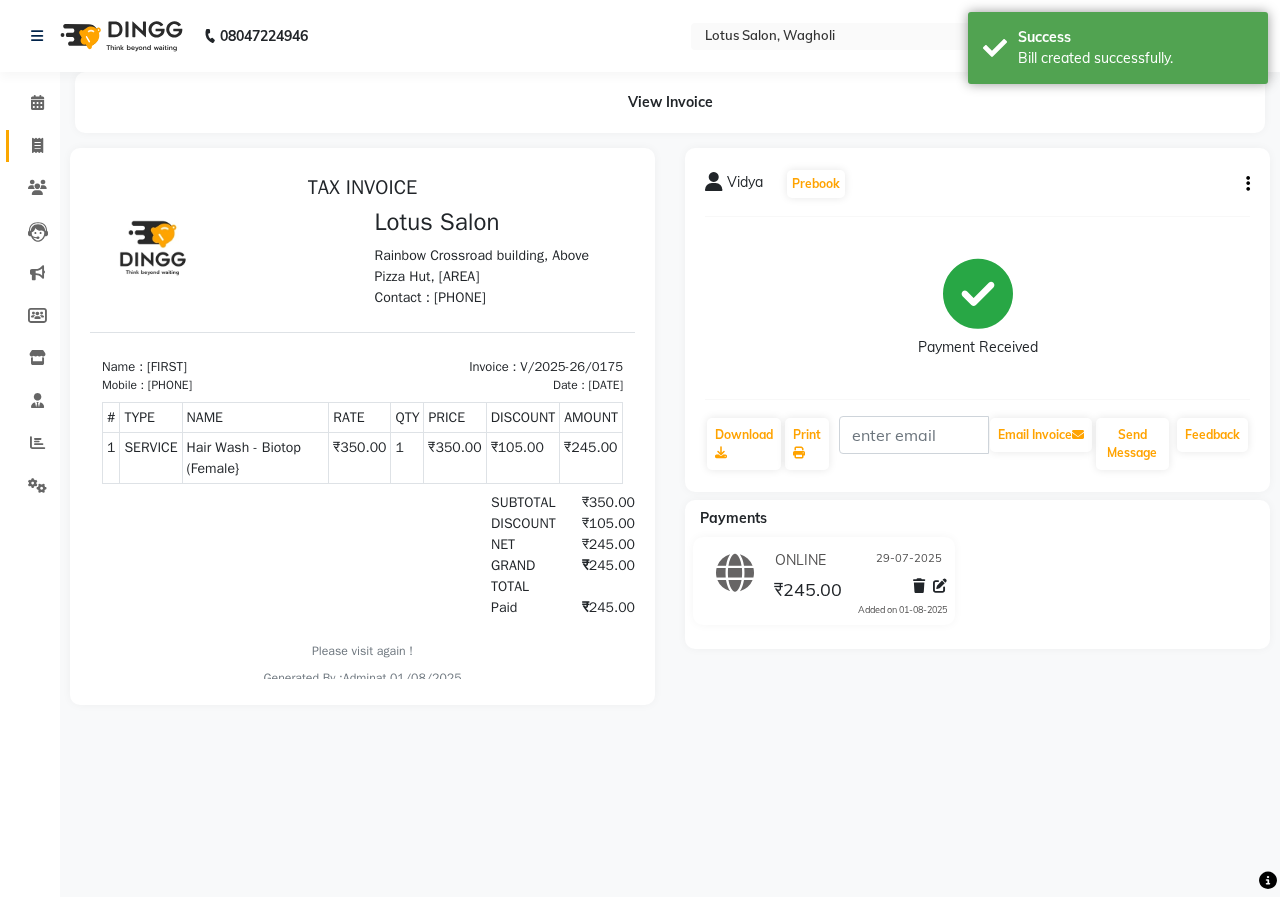 click on "Invoice" 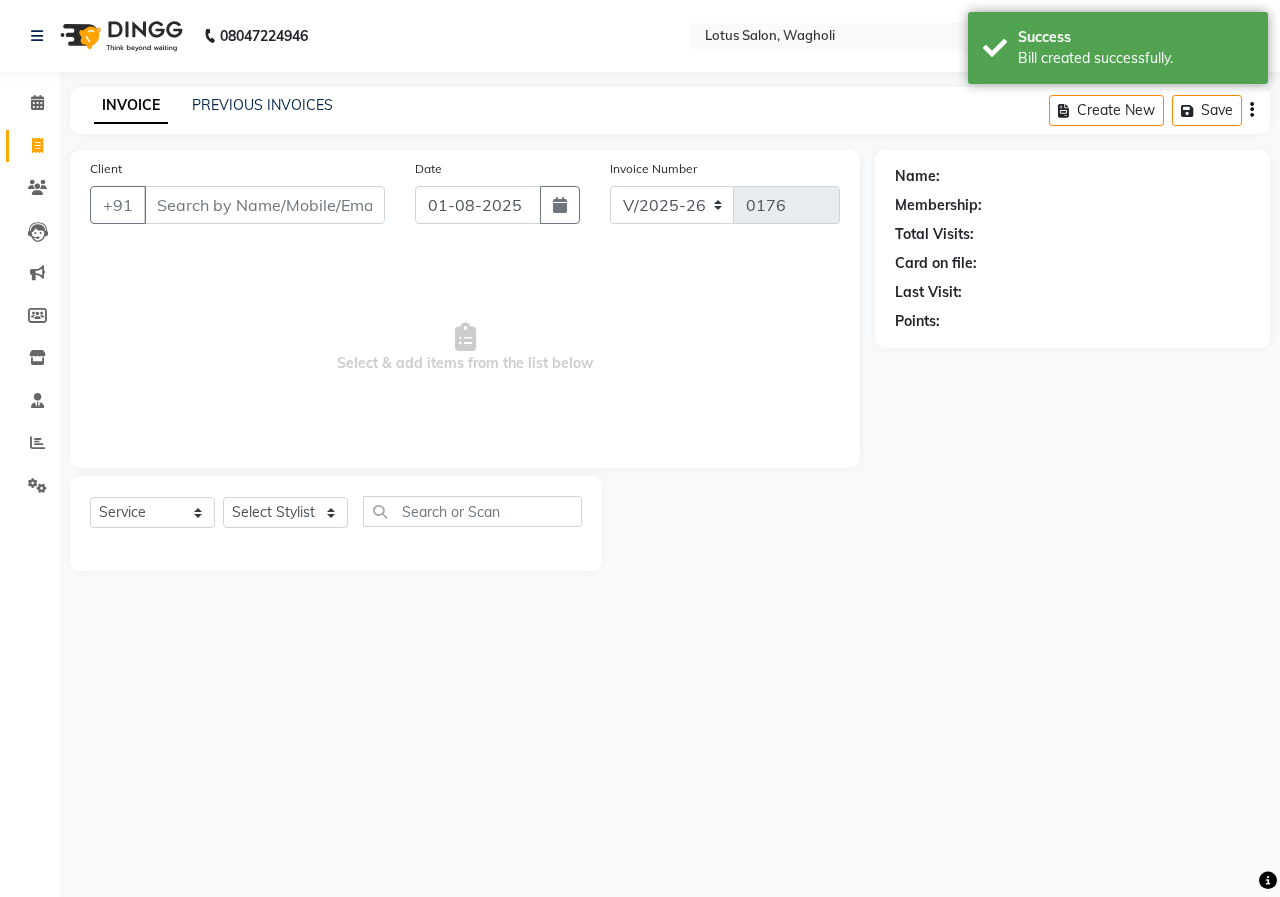 click on "Client" at bounding box center [264, 205] 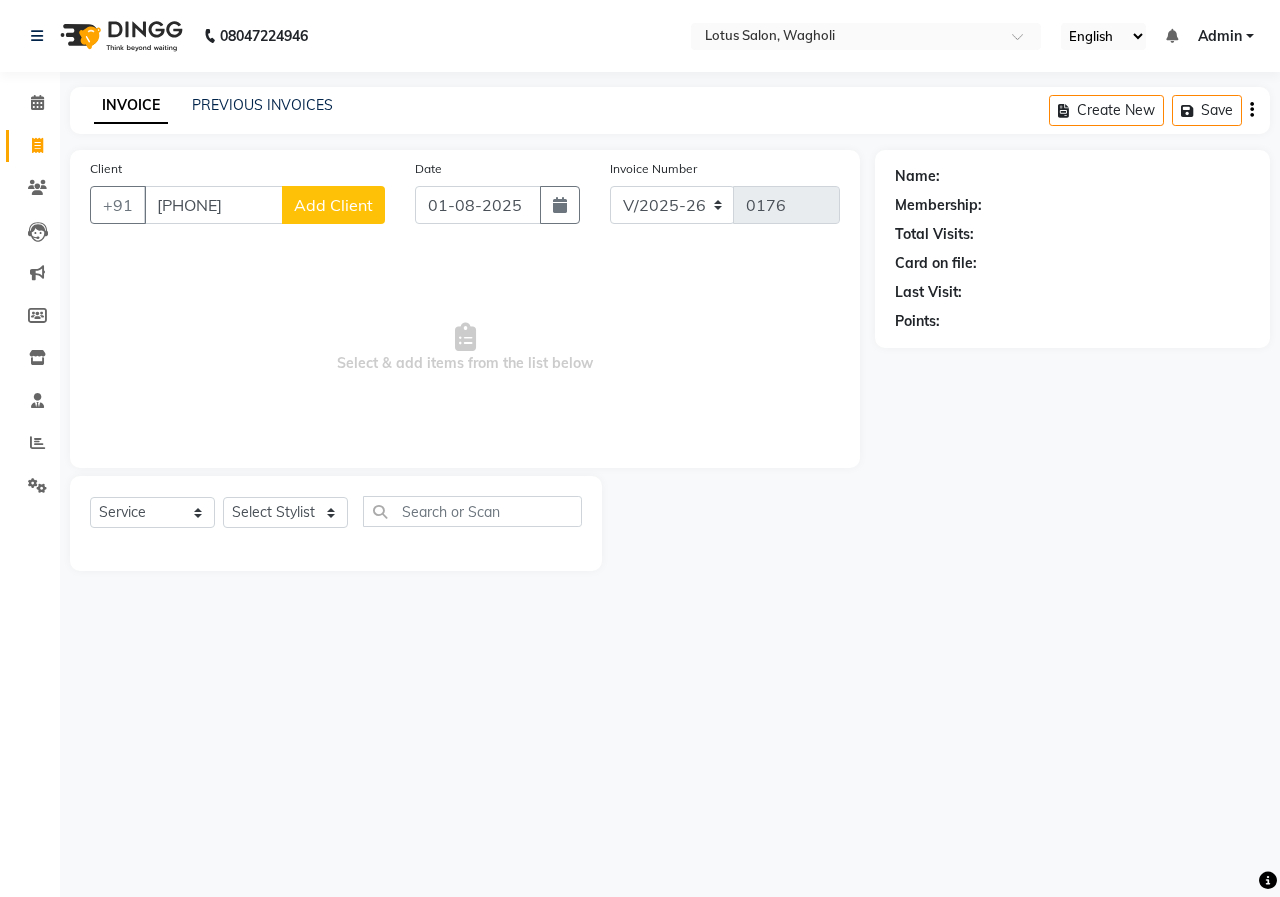 click on "Add Client" 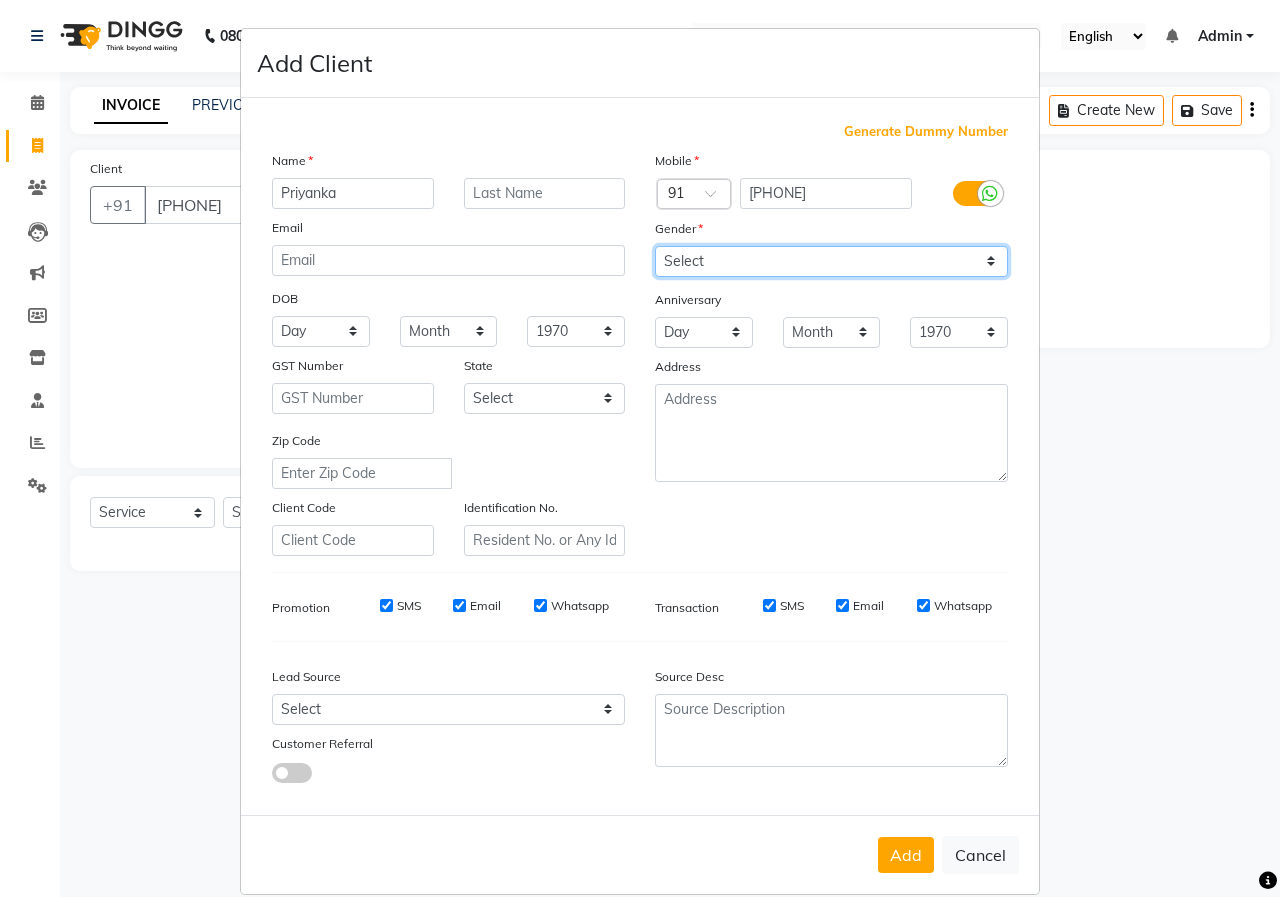 click on "Select Male Female Other Prefer Not To Say" at bounding box center (831, 261) 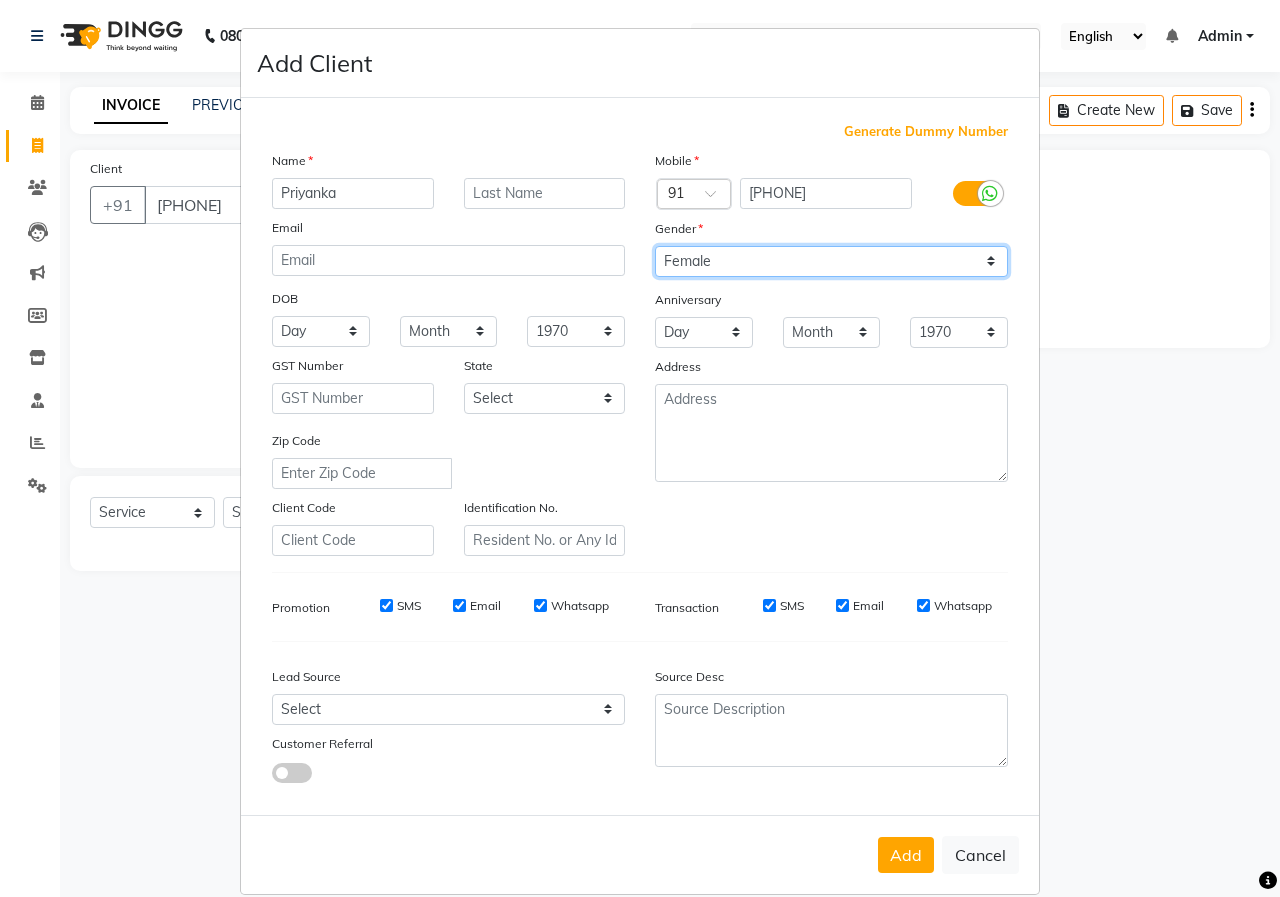 click on "Select Male Female Other Prefer Not To Say" at bounding box center [831, 261] 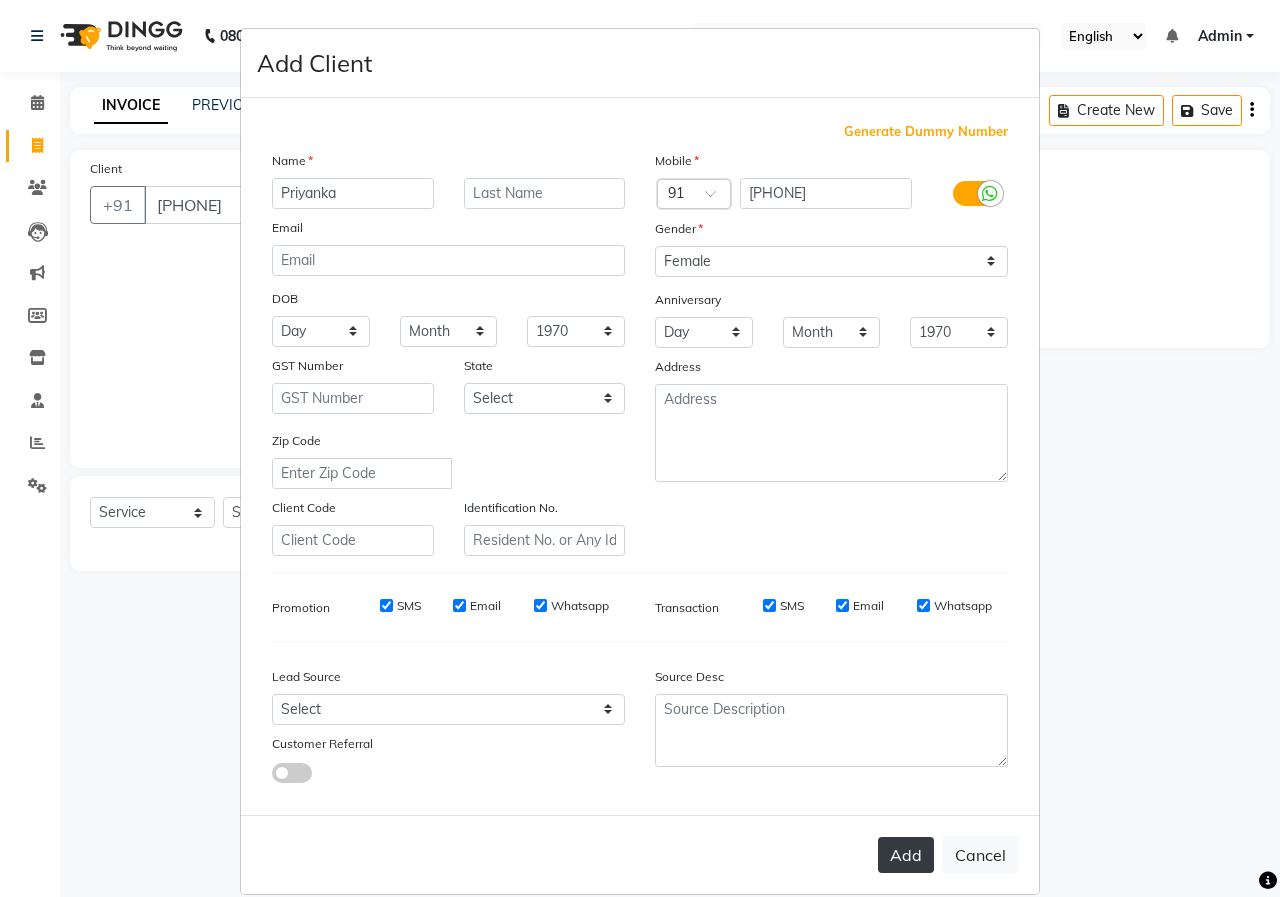 click on "Add" at bounding box center [906, 855] 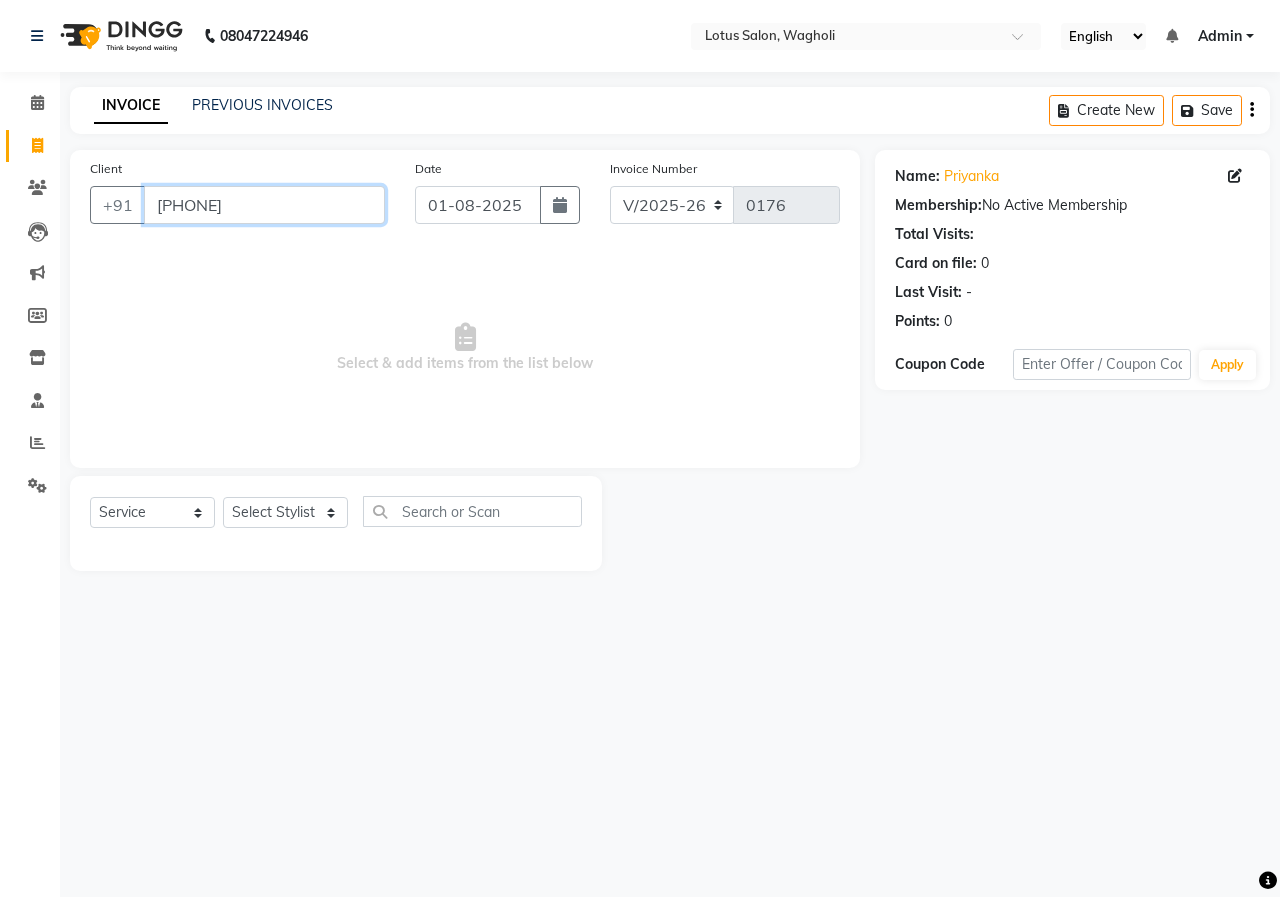 click on "[PHONE]" at bounding box center [264, 205] 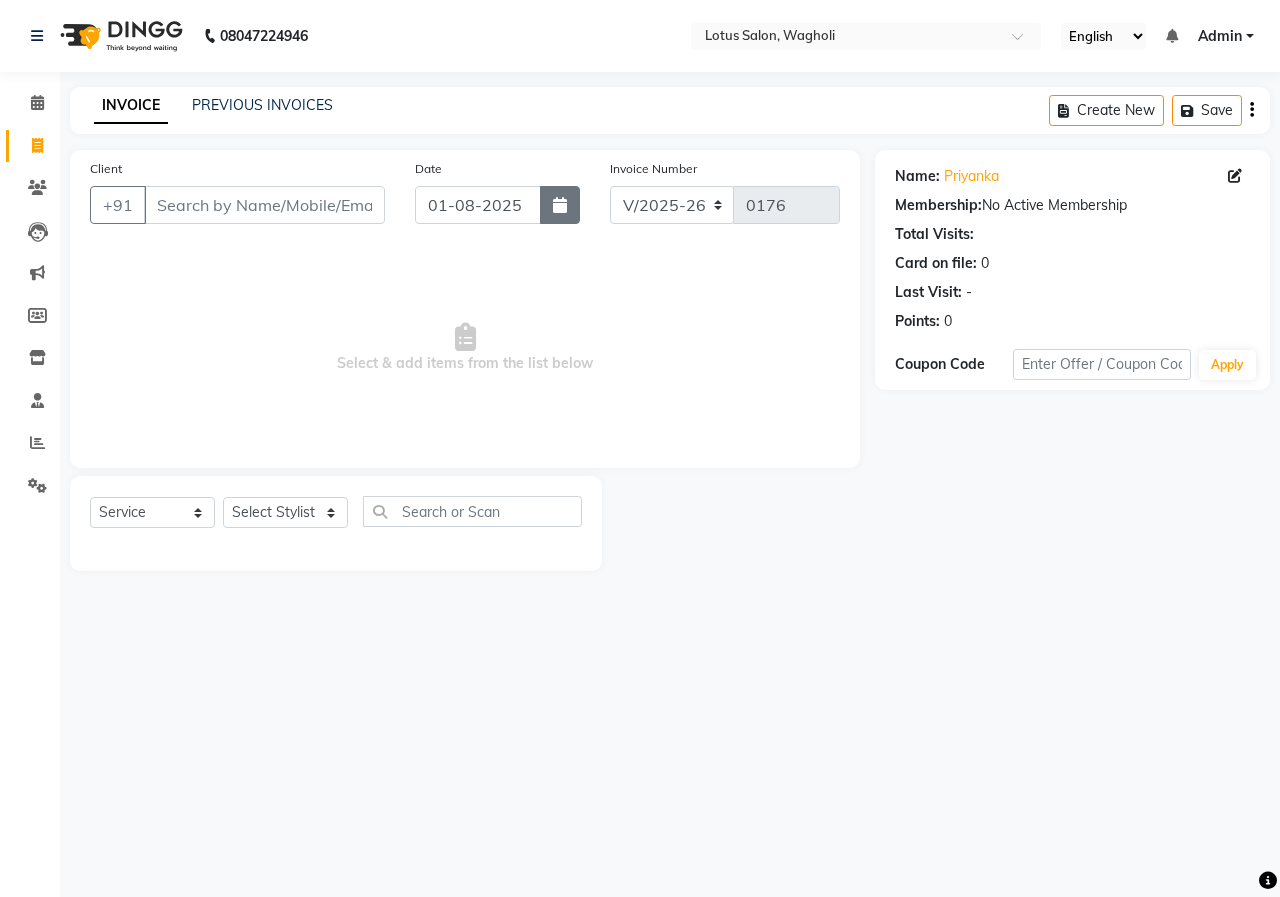click 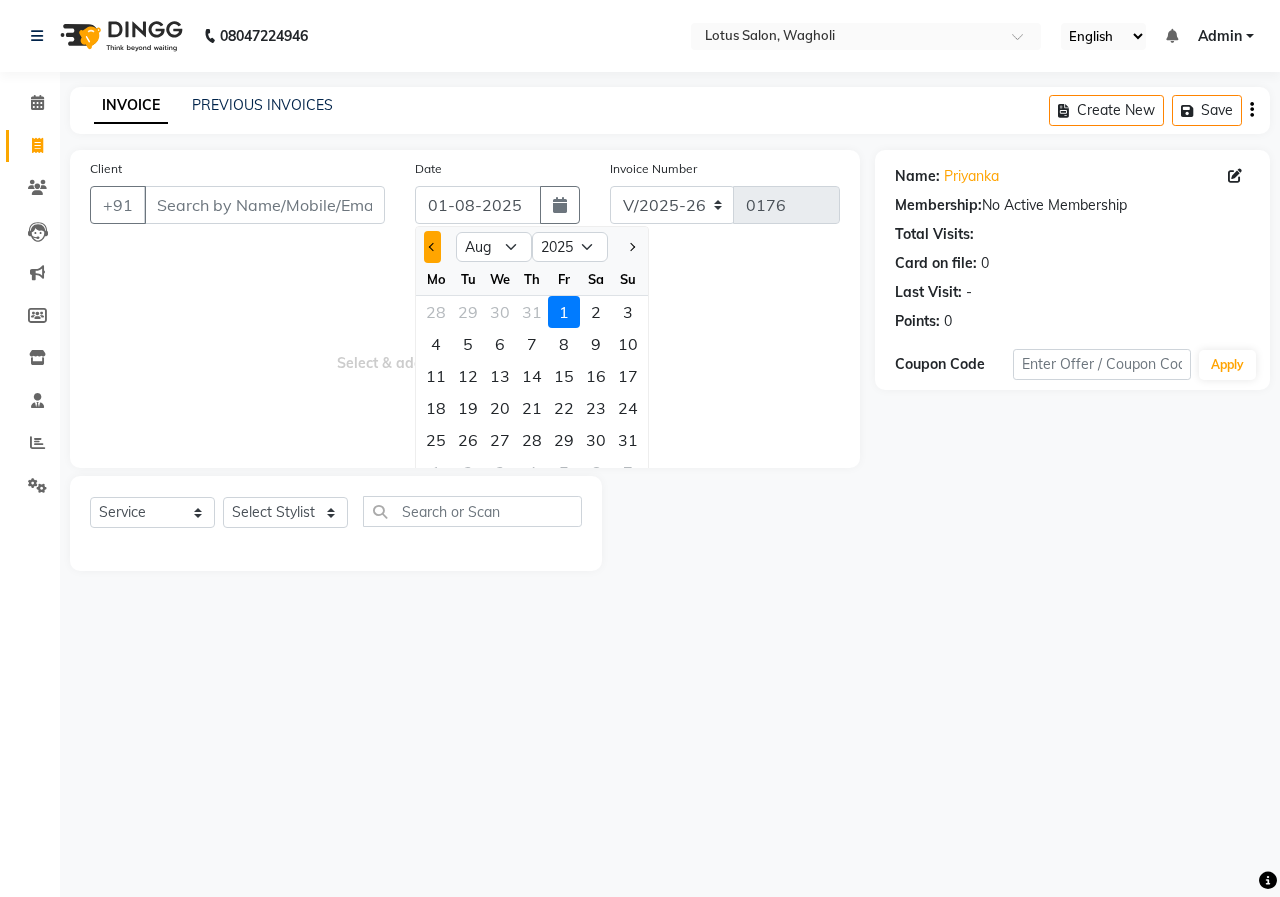 click 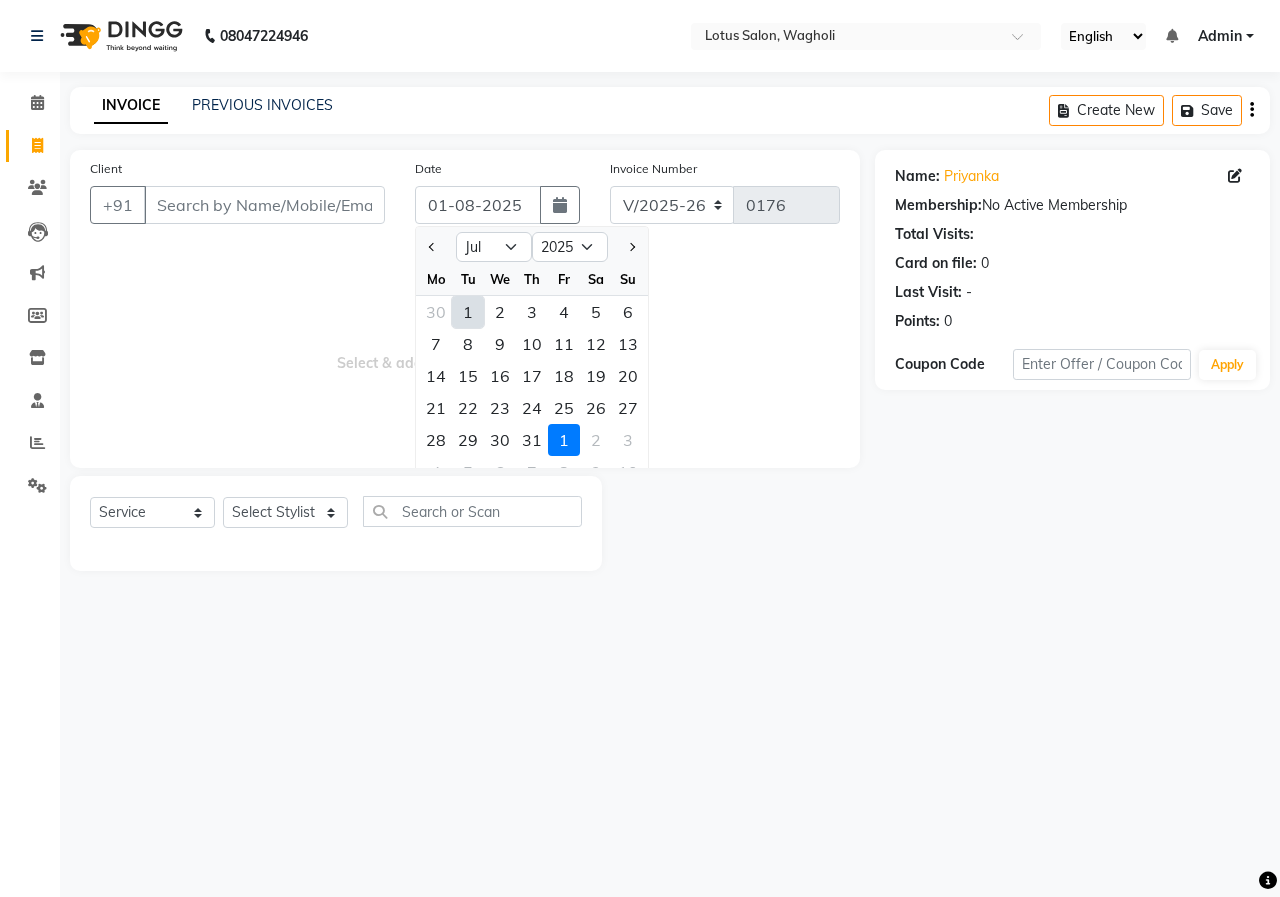 click on "29" 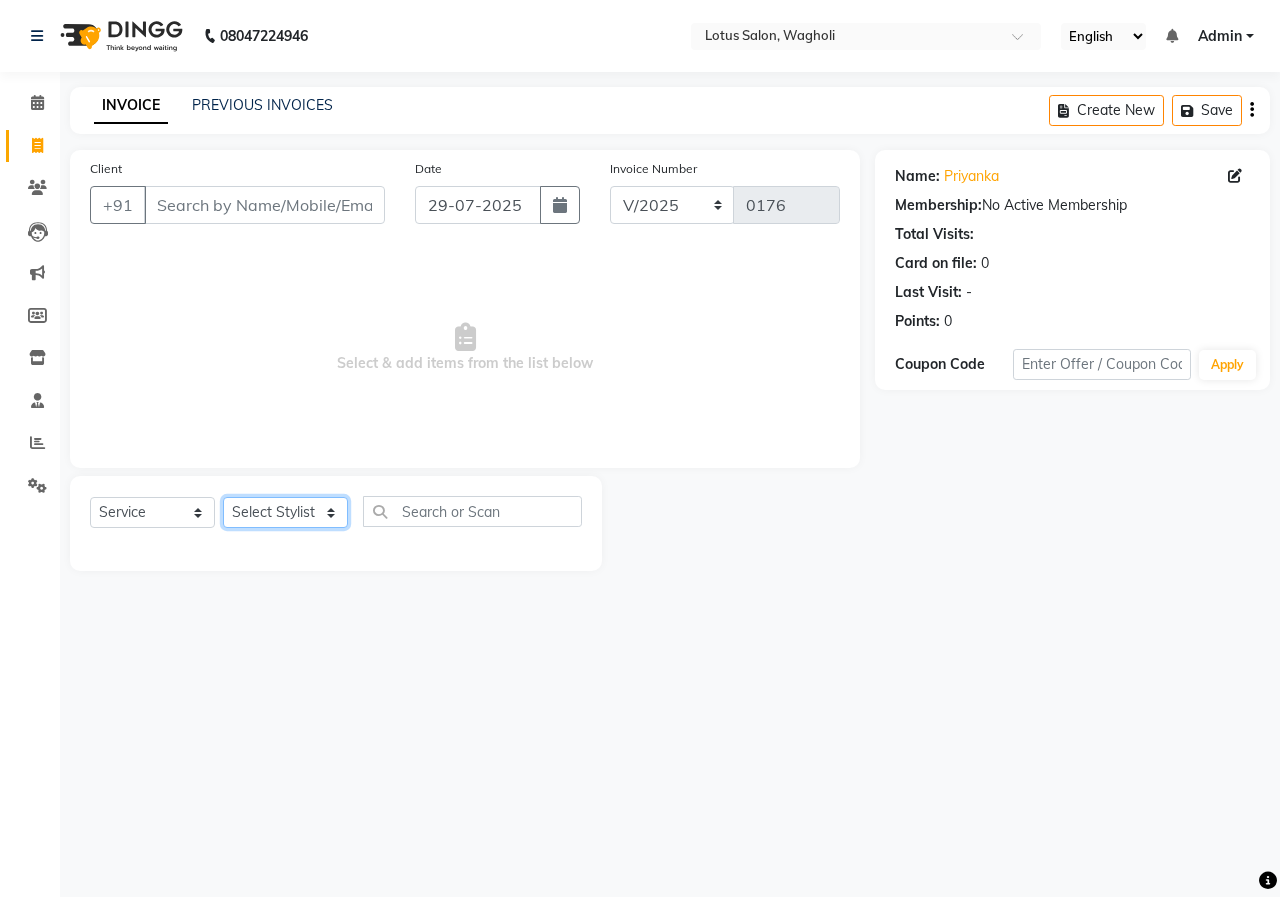 click on "Select Stylist [FIRST_NAME] [FIRST_NAME] [FIRST_NAME] [FIRST_NAME] [FIRST_NAME]" 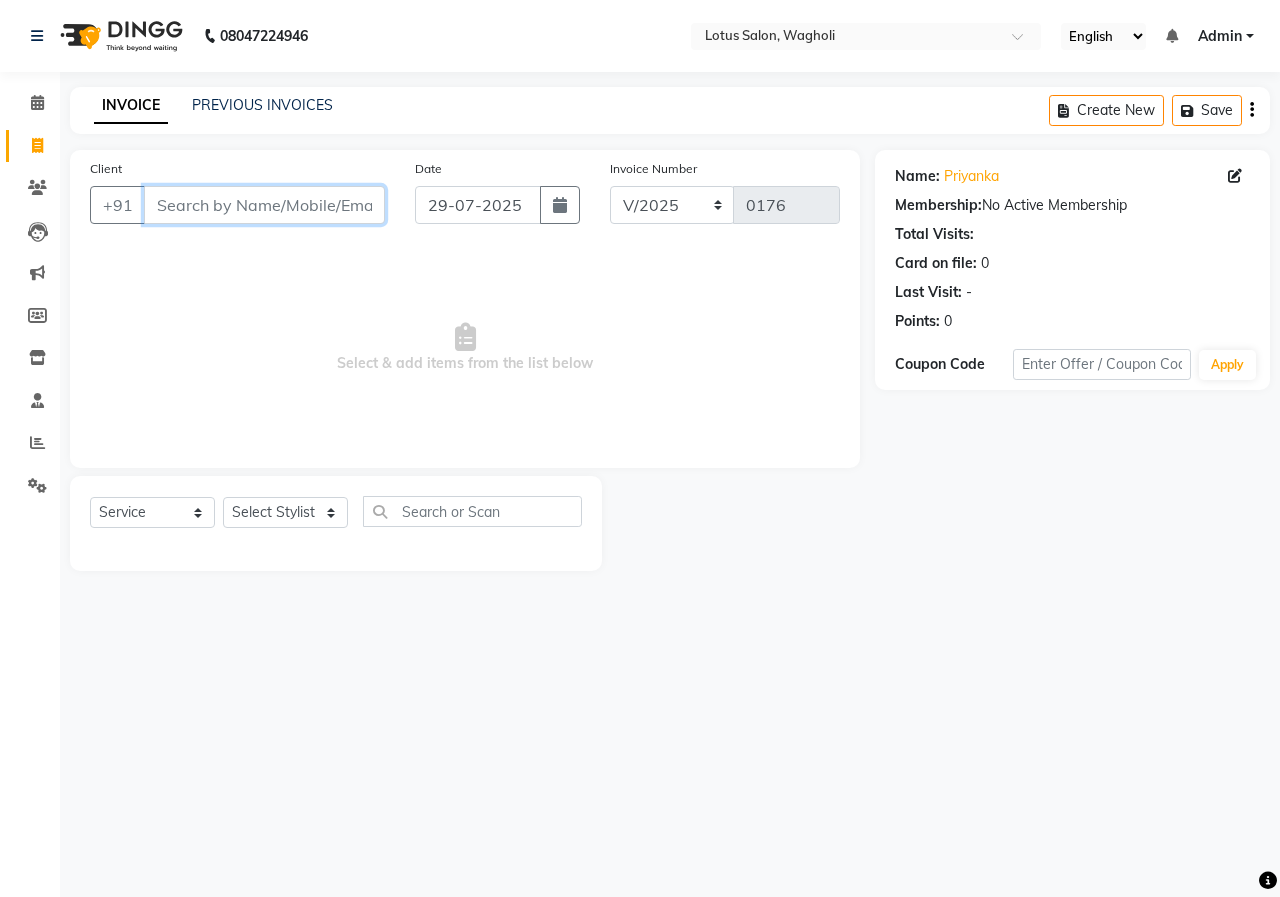 click on "Client" at bounding box center [264, 205] 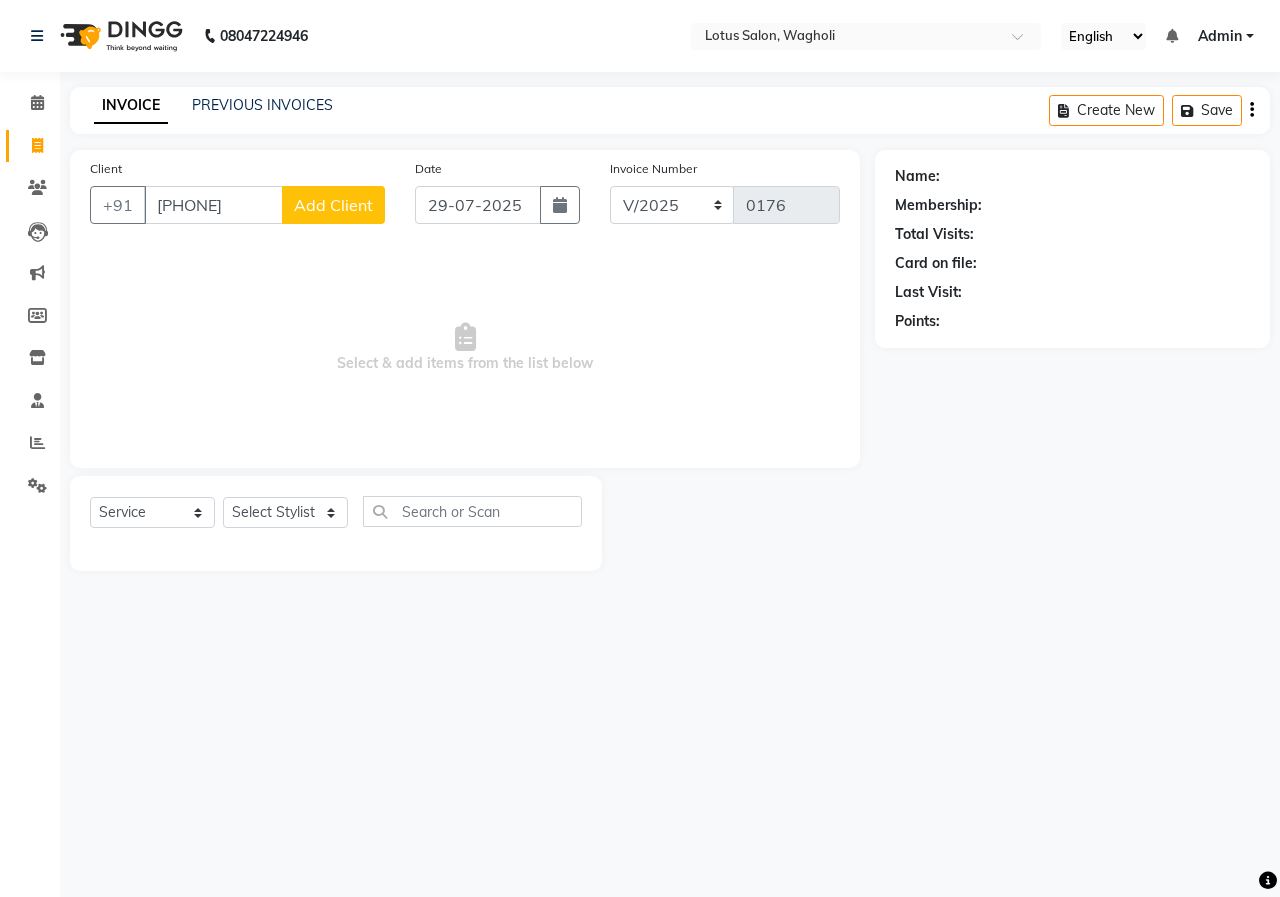 click on "Add Client" 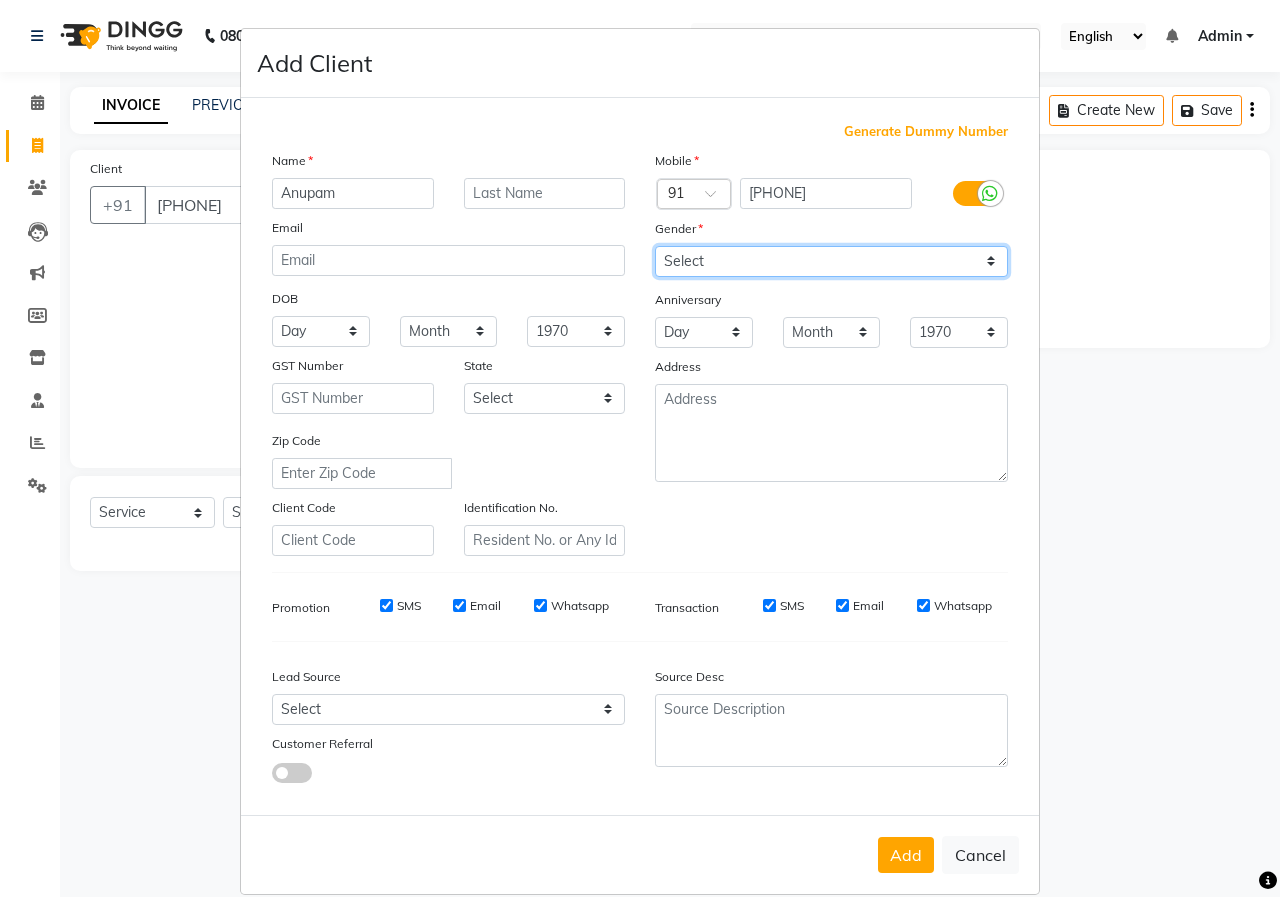 click on "Select Male Female Other Prefer Not To Say" at bounding box center (831, 261) 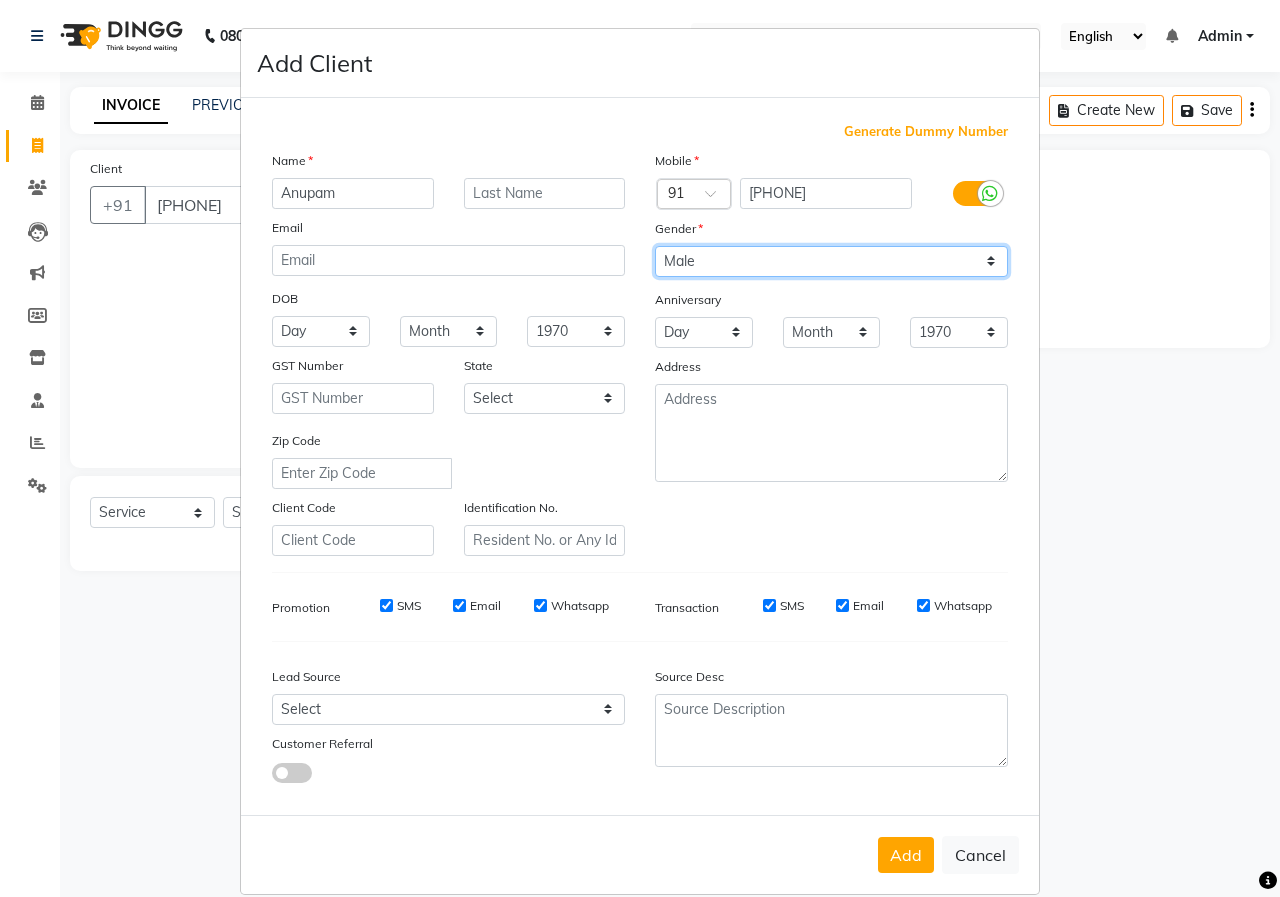 click on "Select Male Female Other Prefer Not To Say" at bounding box center [831, 261] 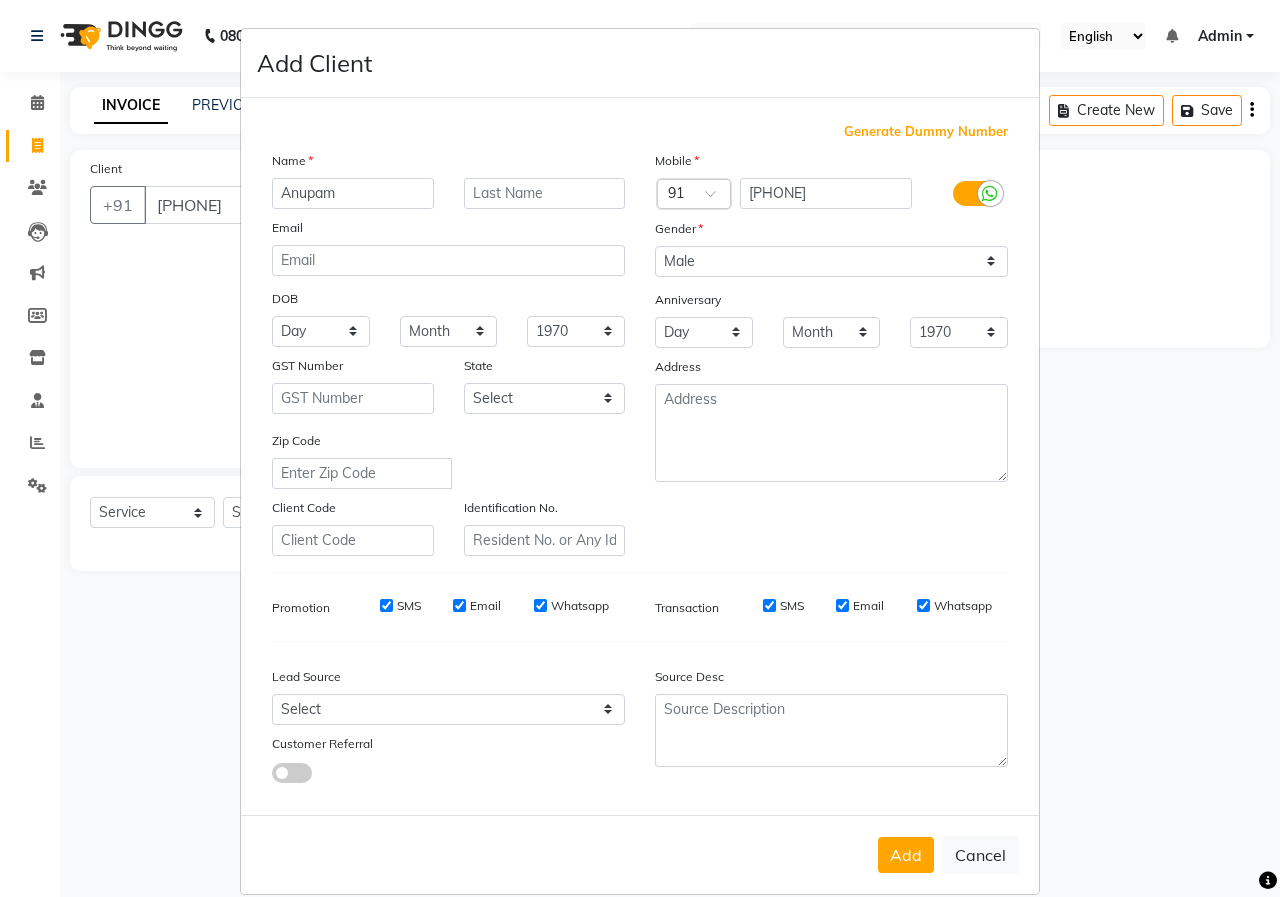 click on "Add" at bounding box center [906, 855] 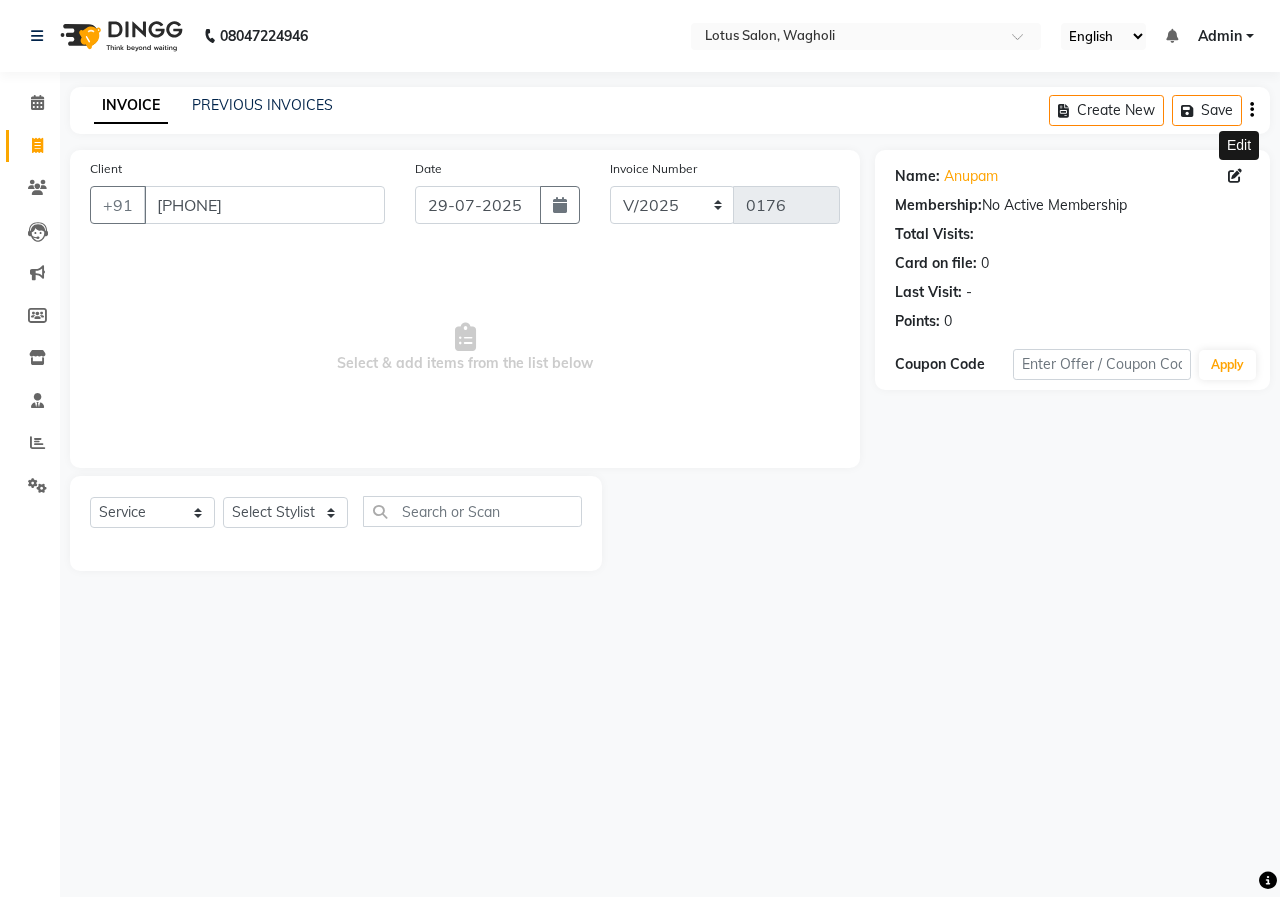 click 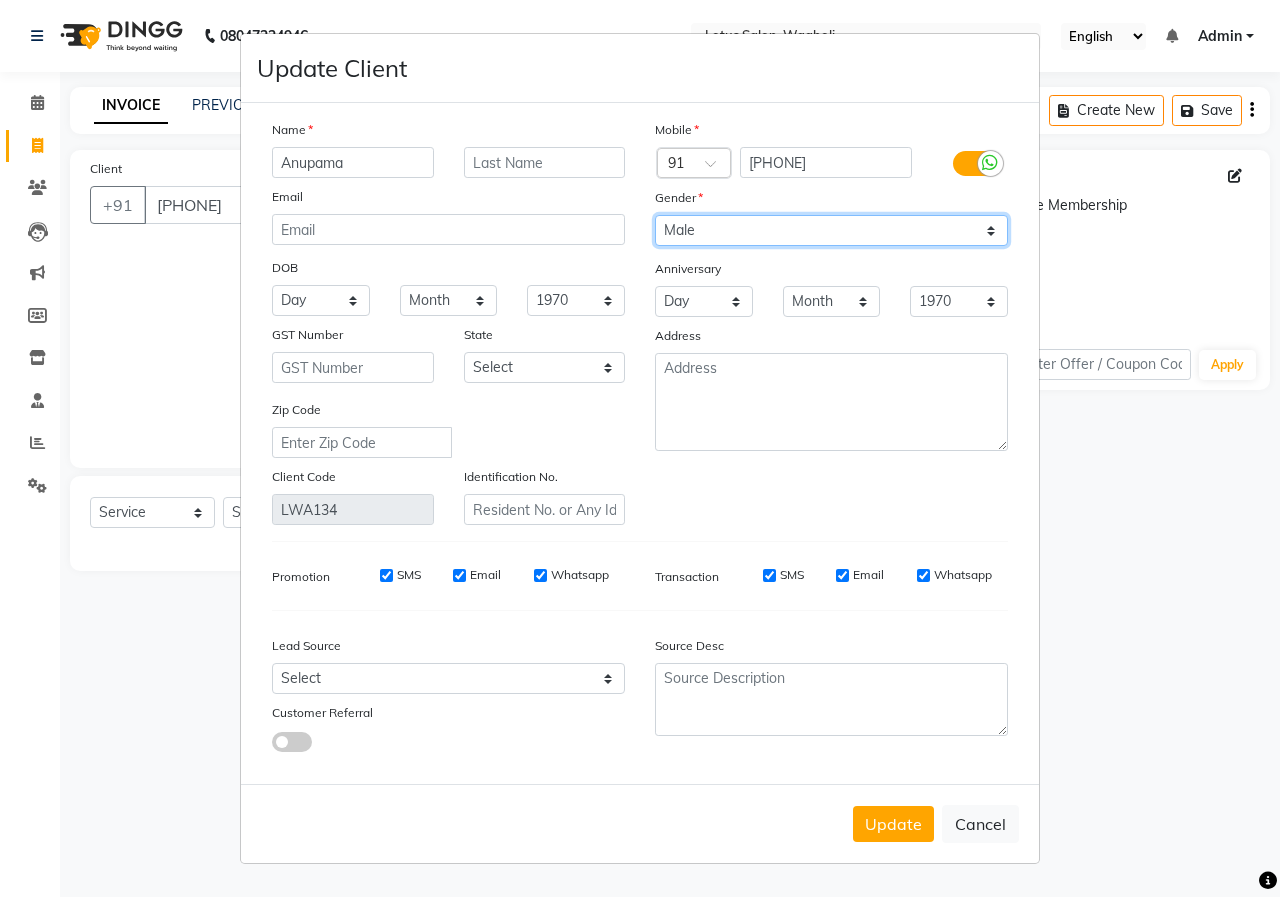 click on "Select Male Female Other Prefer Not To Say" at bounding box center (831, 230) 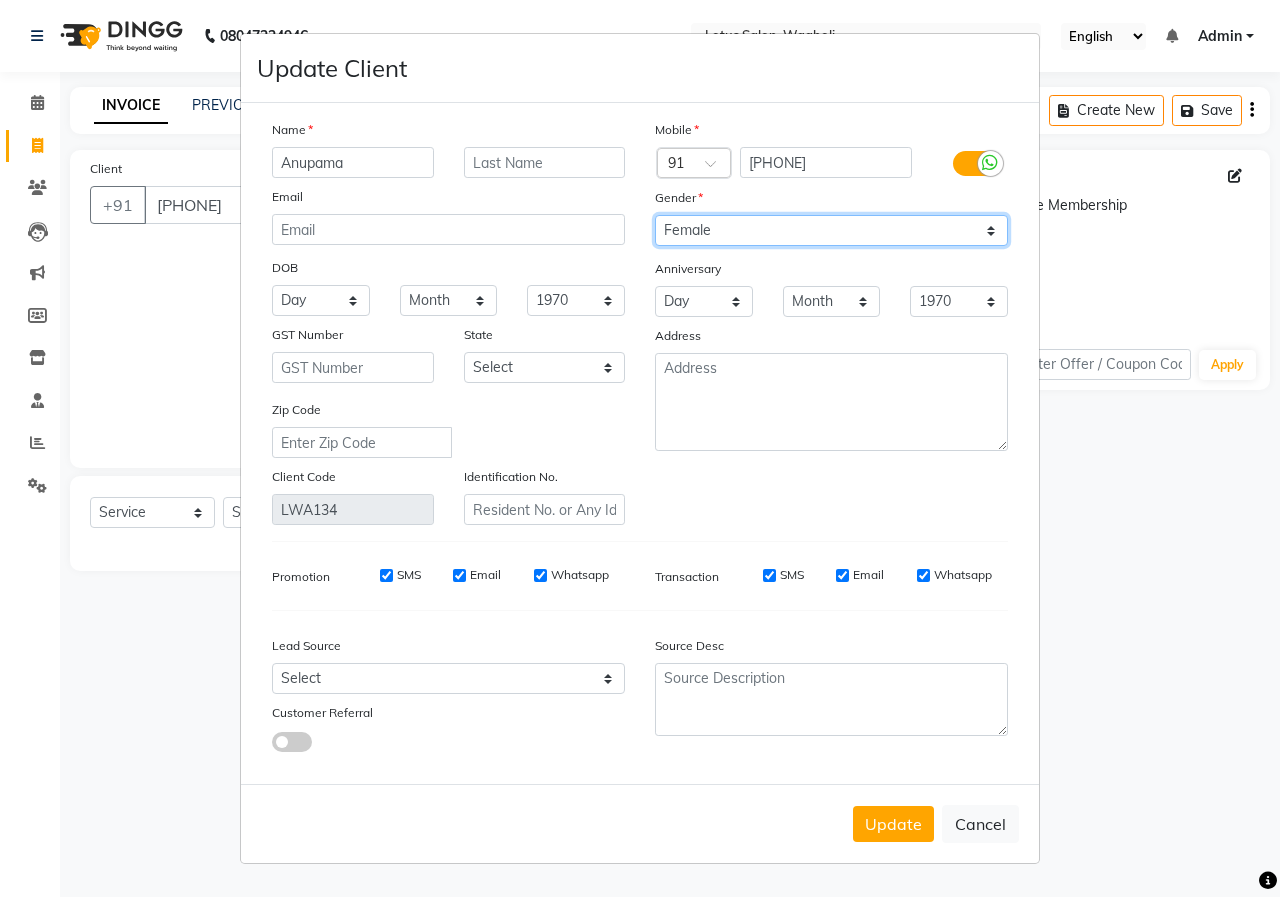 click on "Select Male Female Other Prefer Not To Say" at bounding box center [831, 230] 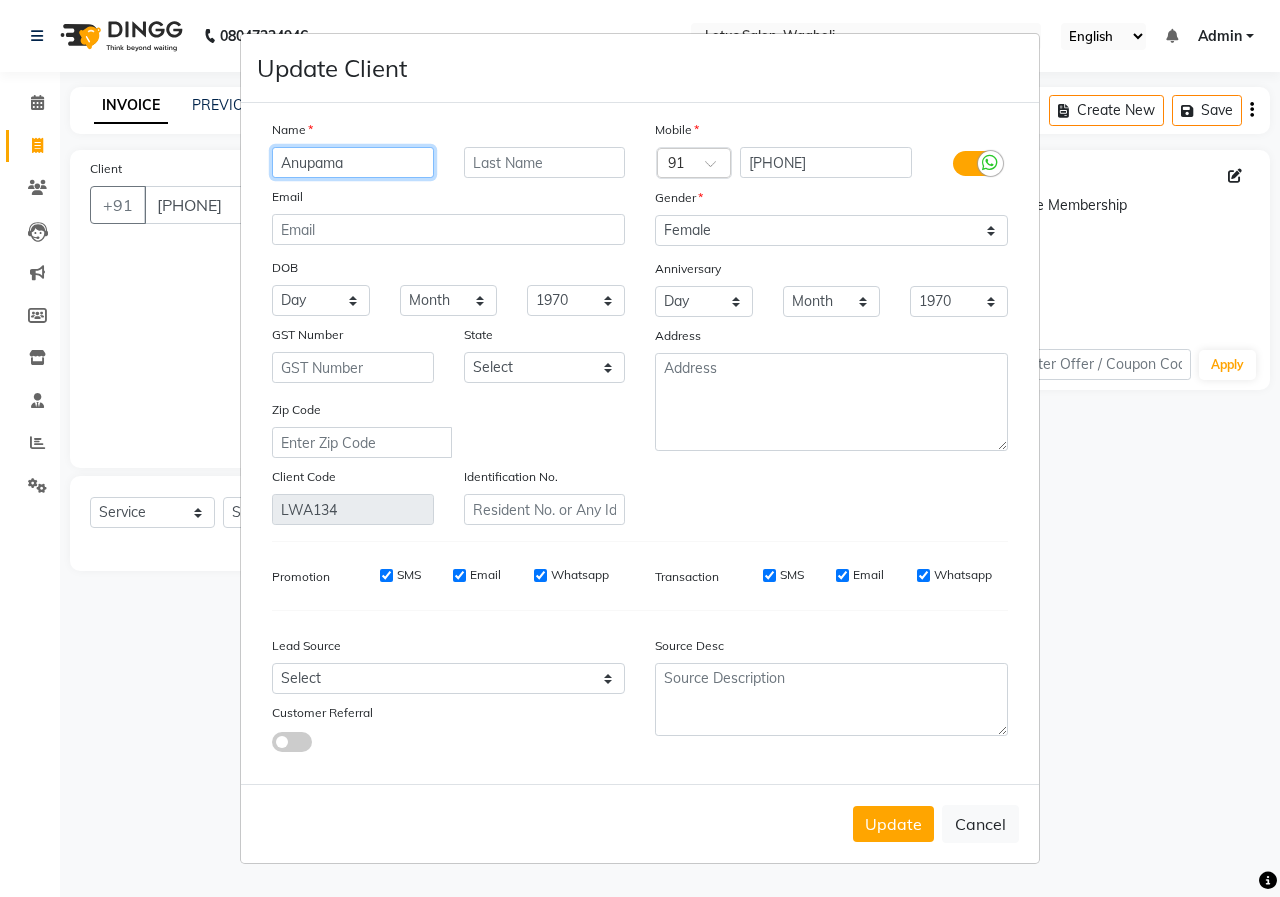 click on "Anupama" at bounding box center (353, 162) 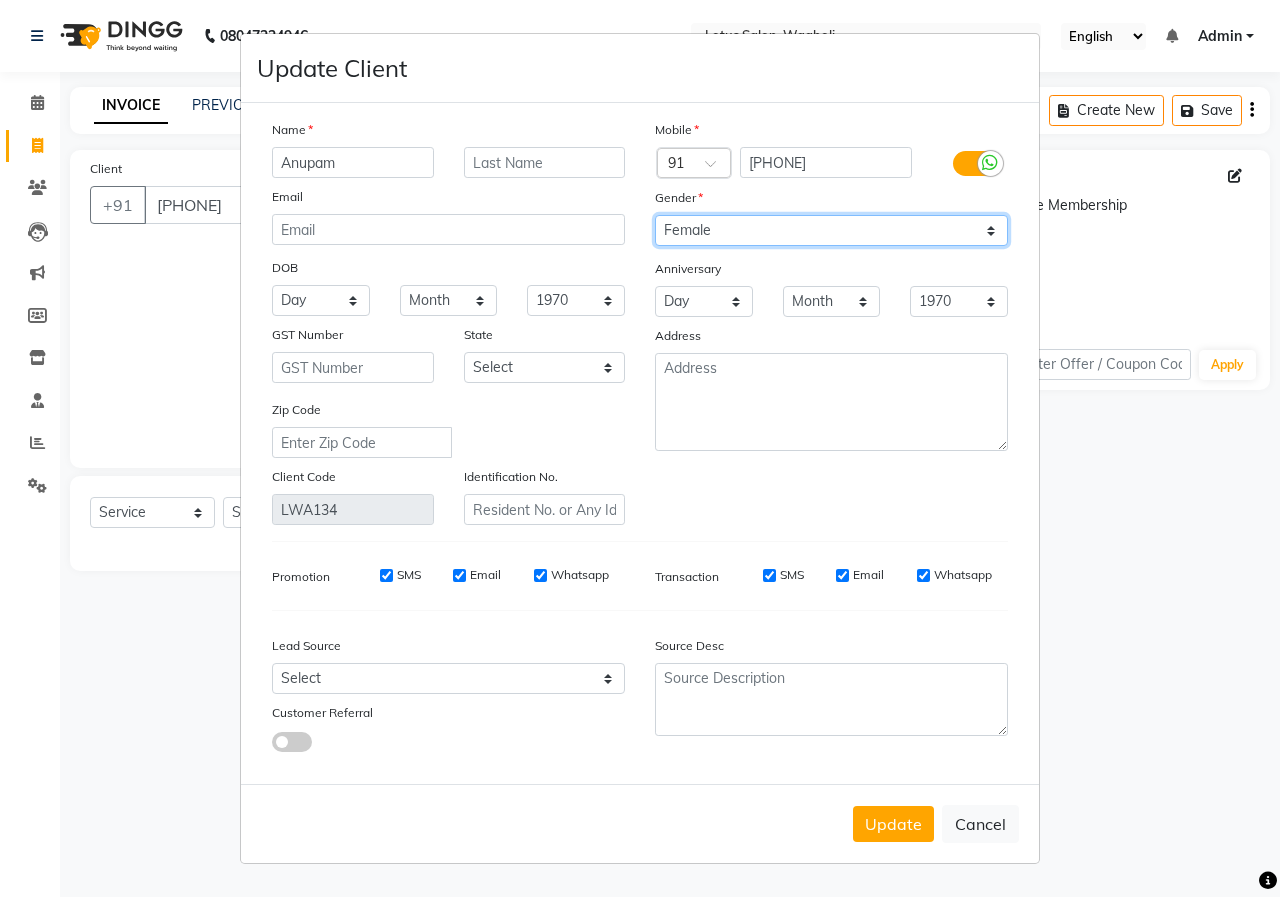 drag, startPoint x: 692, startPoint y: 222, endPoint x: 695, endPoint y: 236, distance: 14.3178215 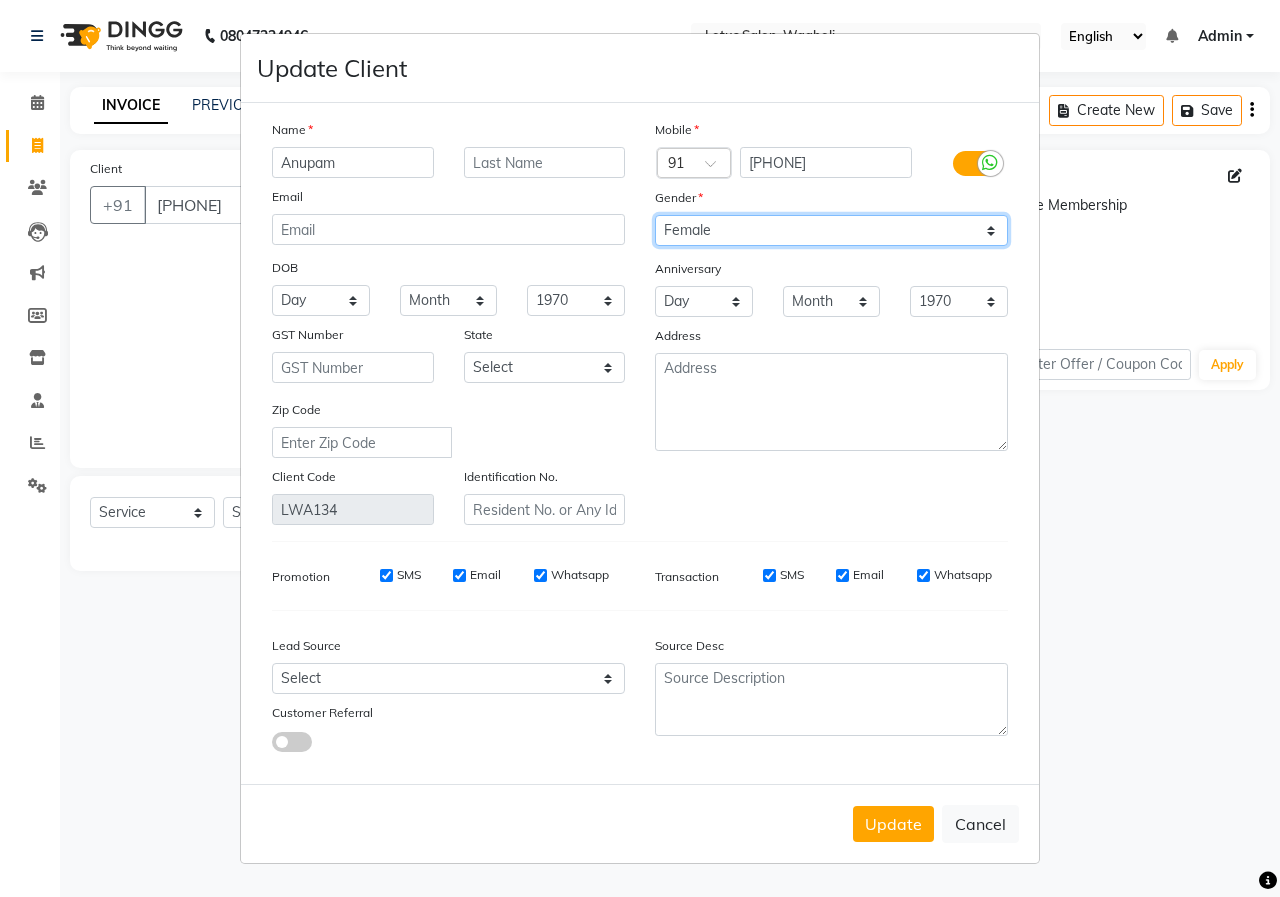 click on "Select Male Female Other Prefer Not To Say" at bounding box center (831, 230) 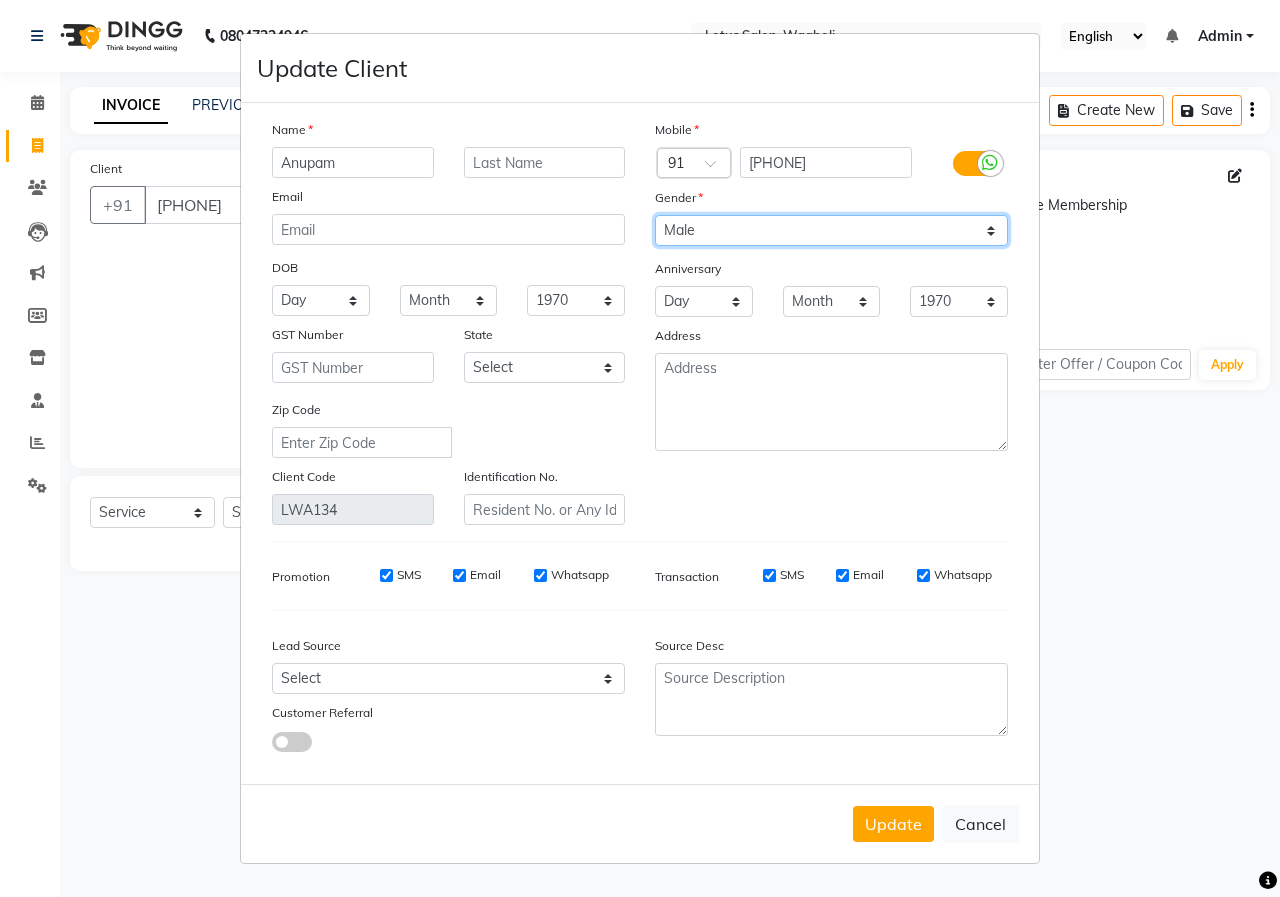 click on "Select Male Female Other Prefer Not To Say" at bounding box center [831, 230] 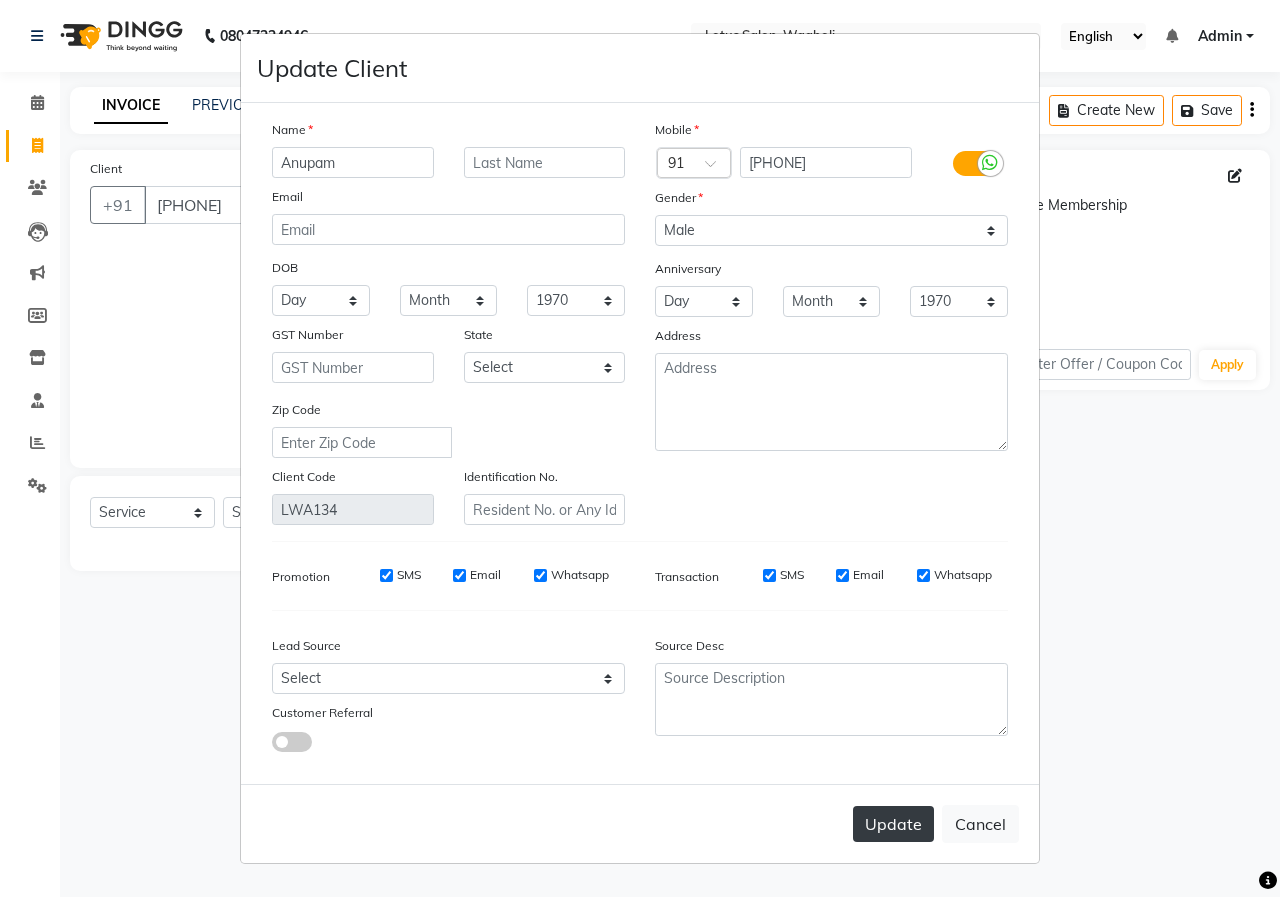 click on "Update" at bounding box center [893, 824] 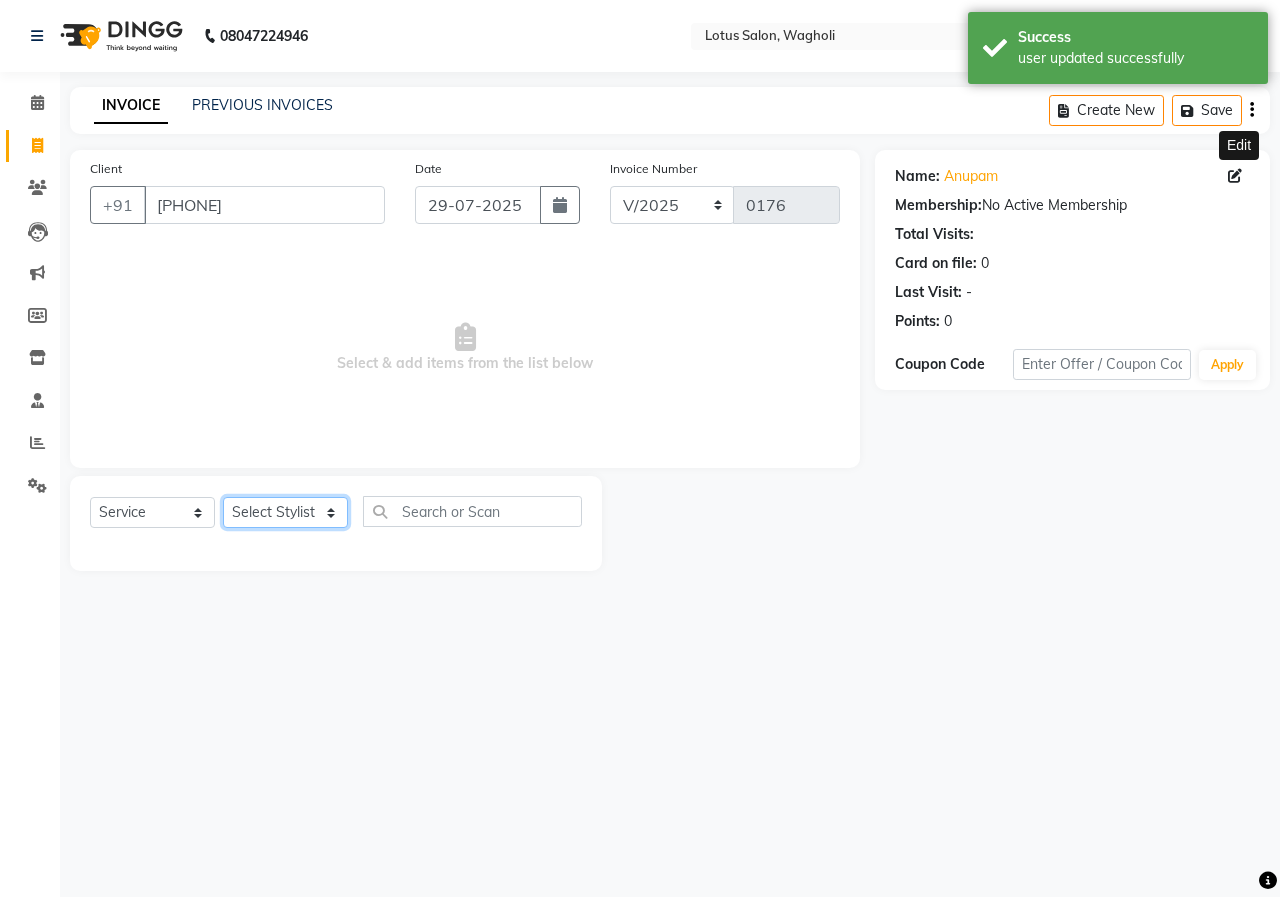 click on "Select Stylist [FIRST_NAME] [FIRST_NAME] [FIRST_NAME] [FIRST_NAME] [FIRST_NAME]" 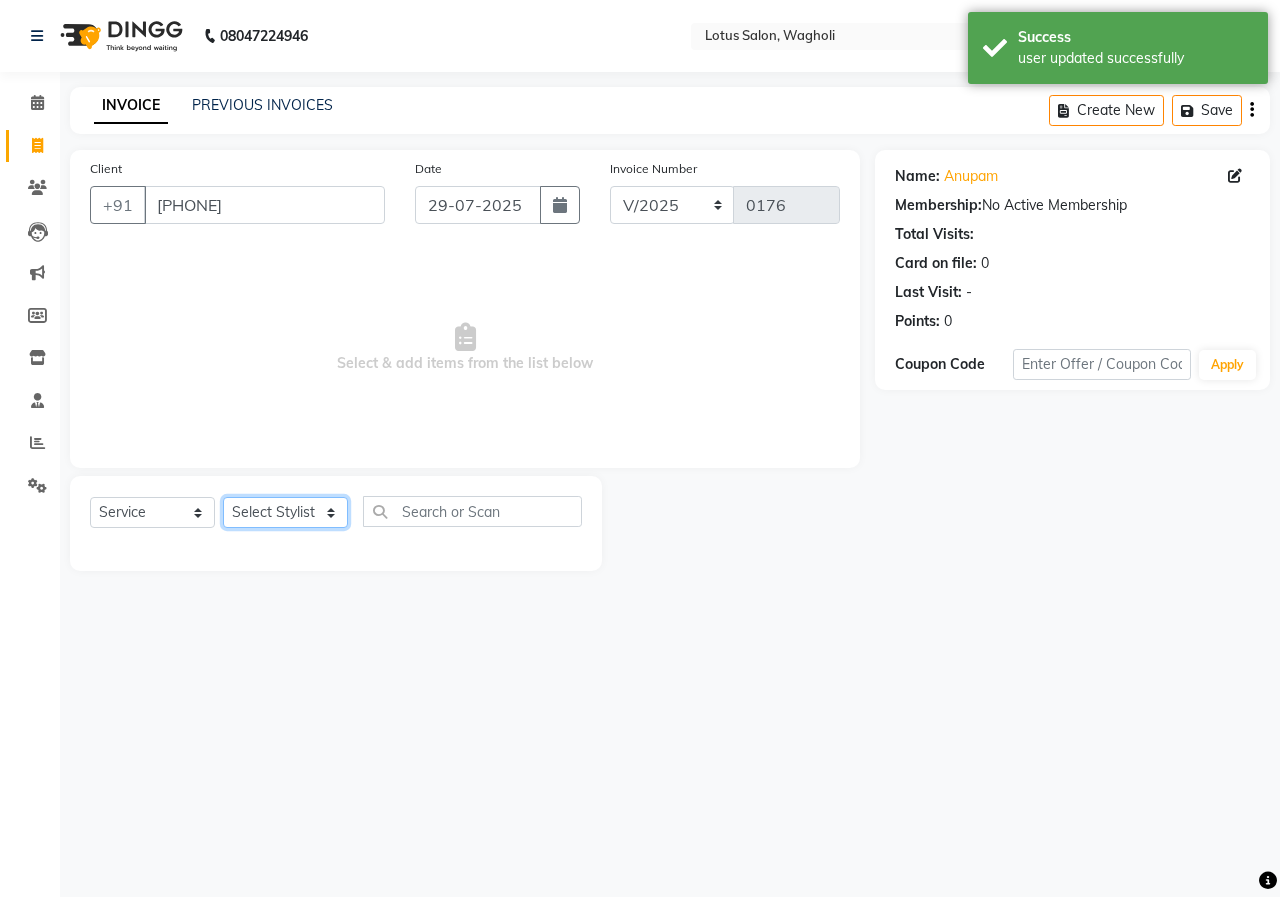 click on "Select Stylist [FIRST_NAME] [FIRST_NAME] [FIRST_NAME] [FIRST_NAME] [FIRST_NAME]" 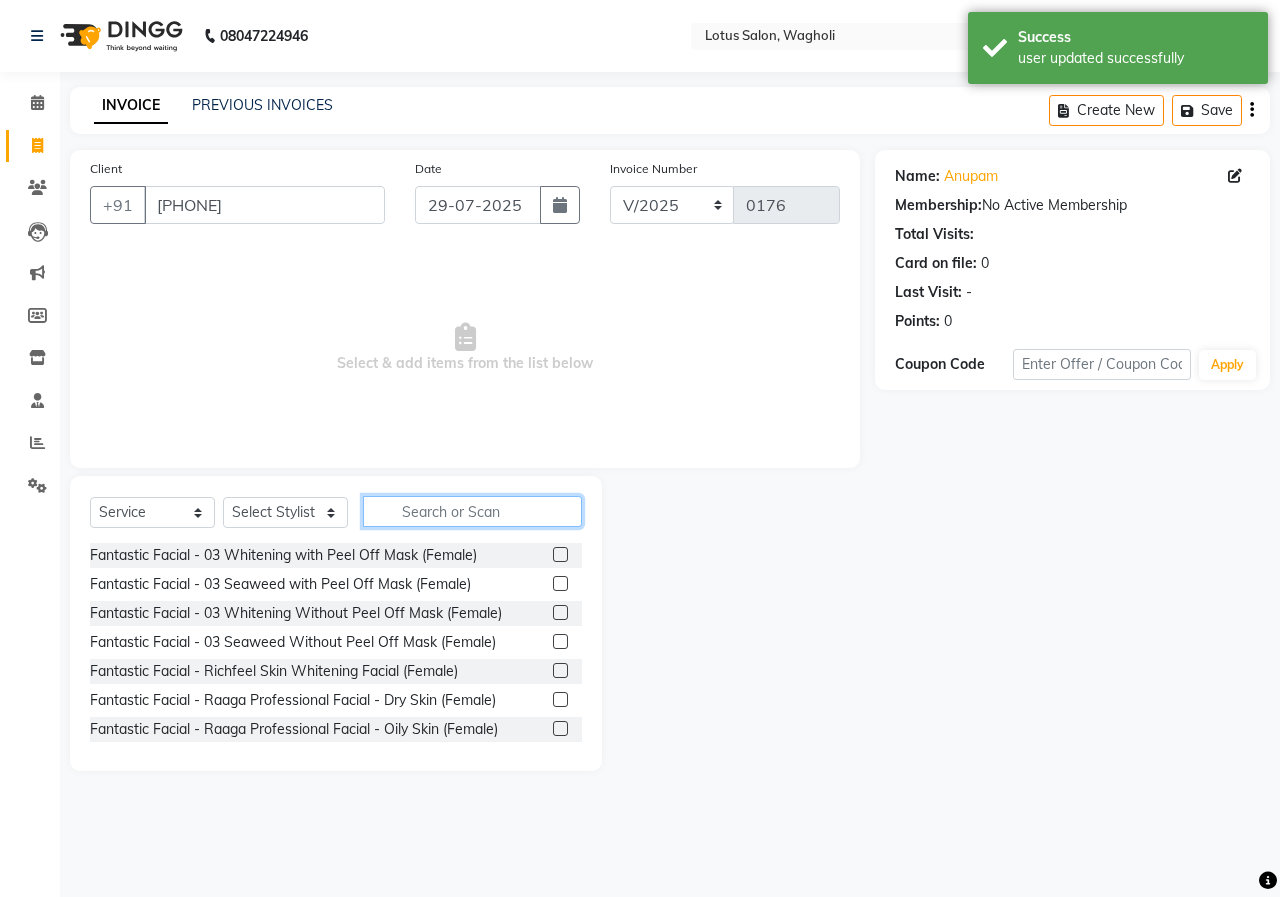 click 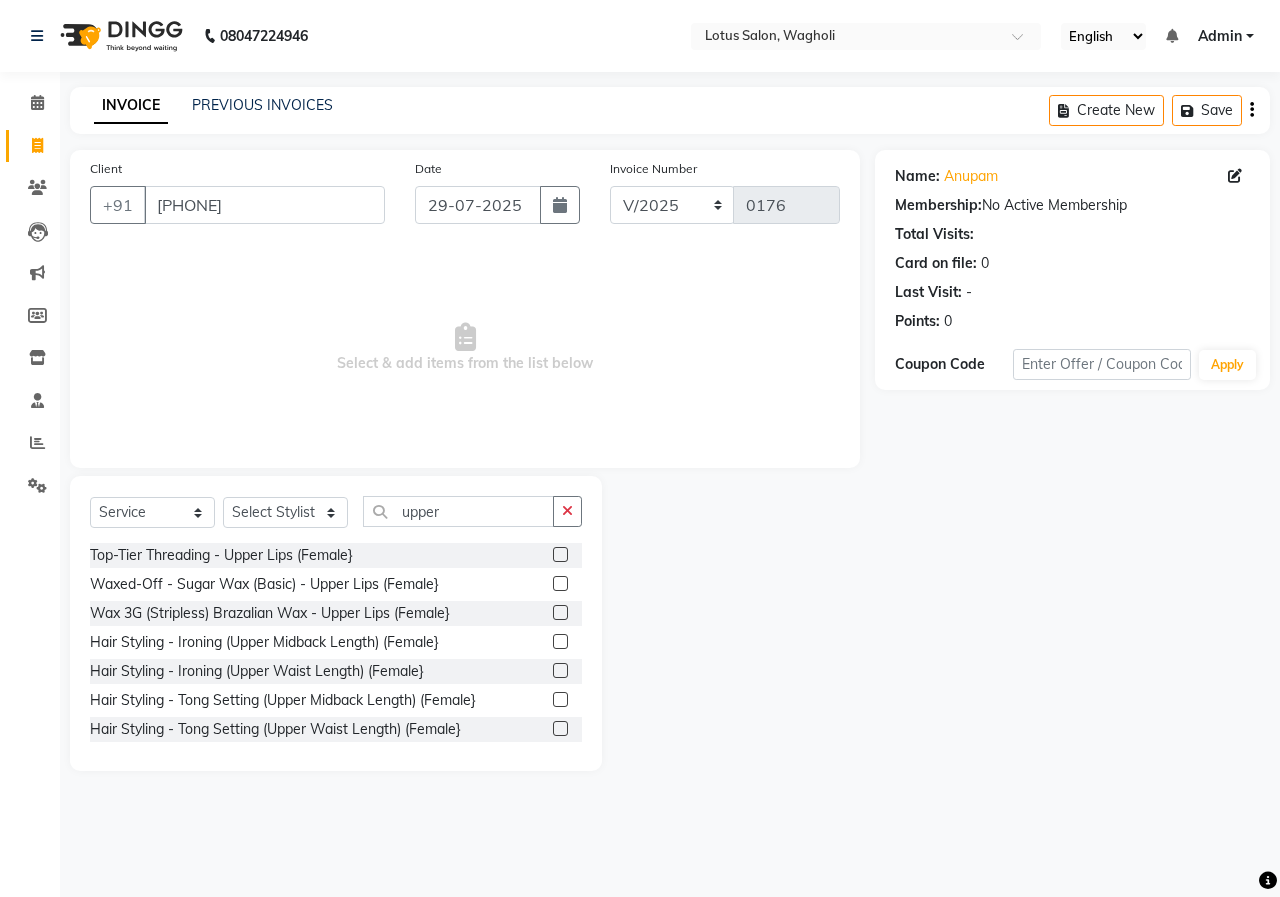 click 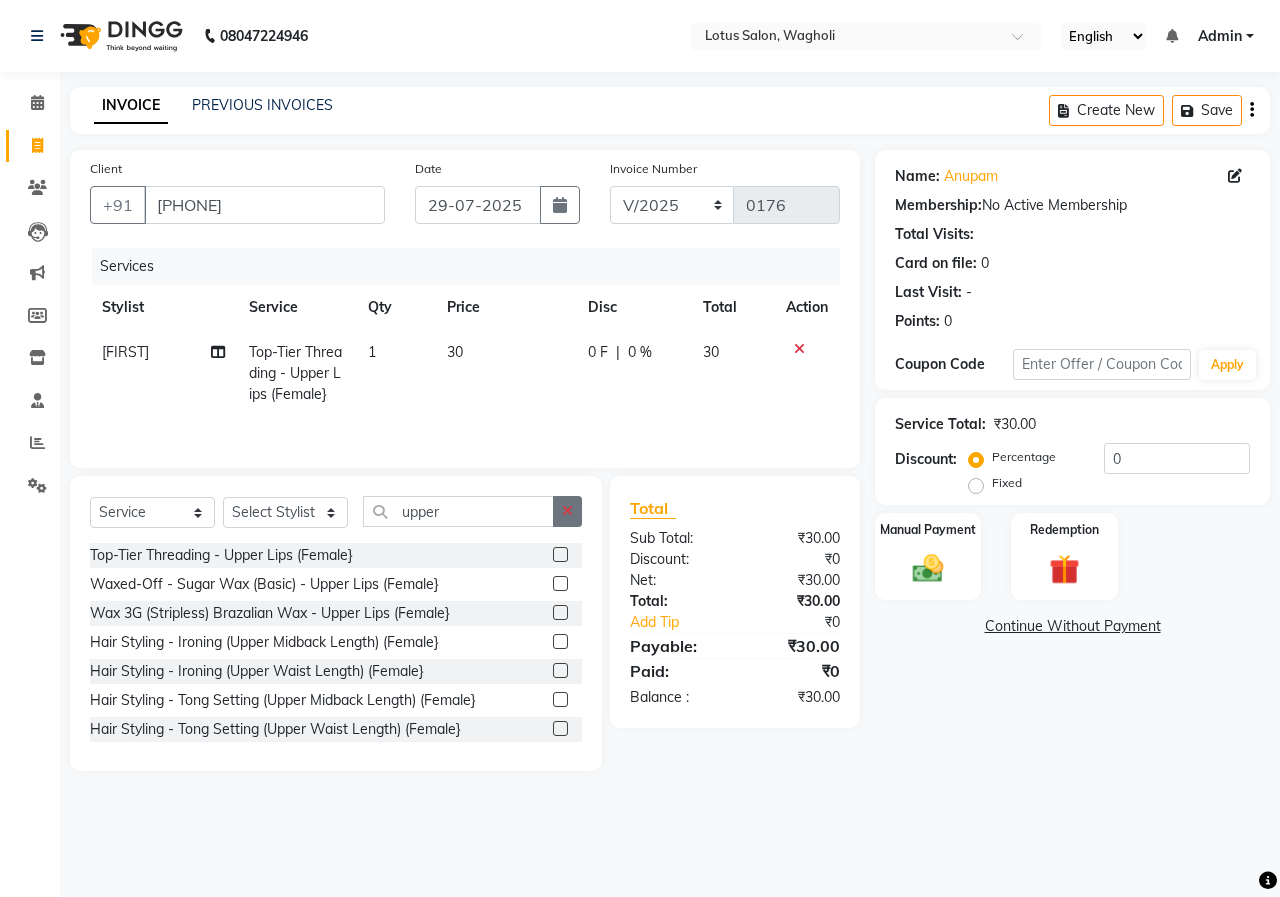 click 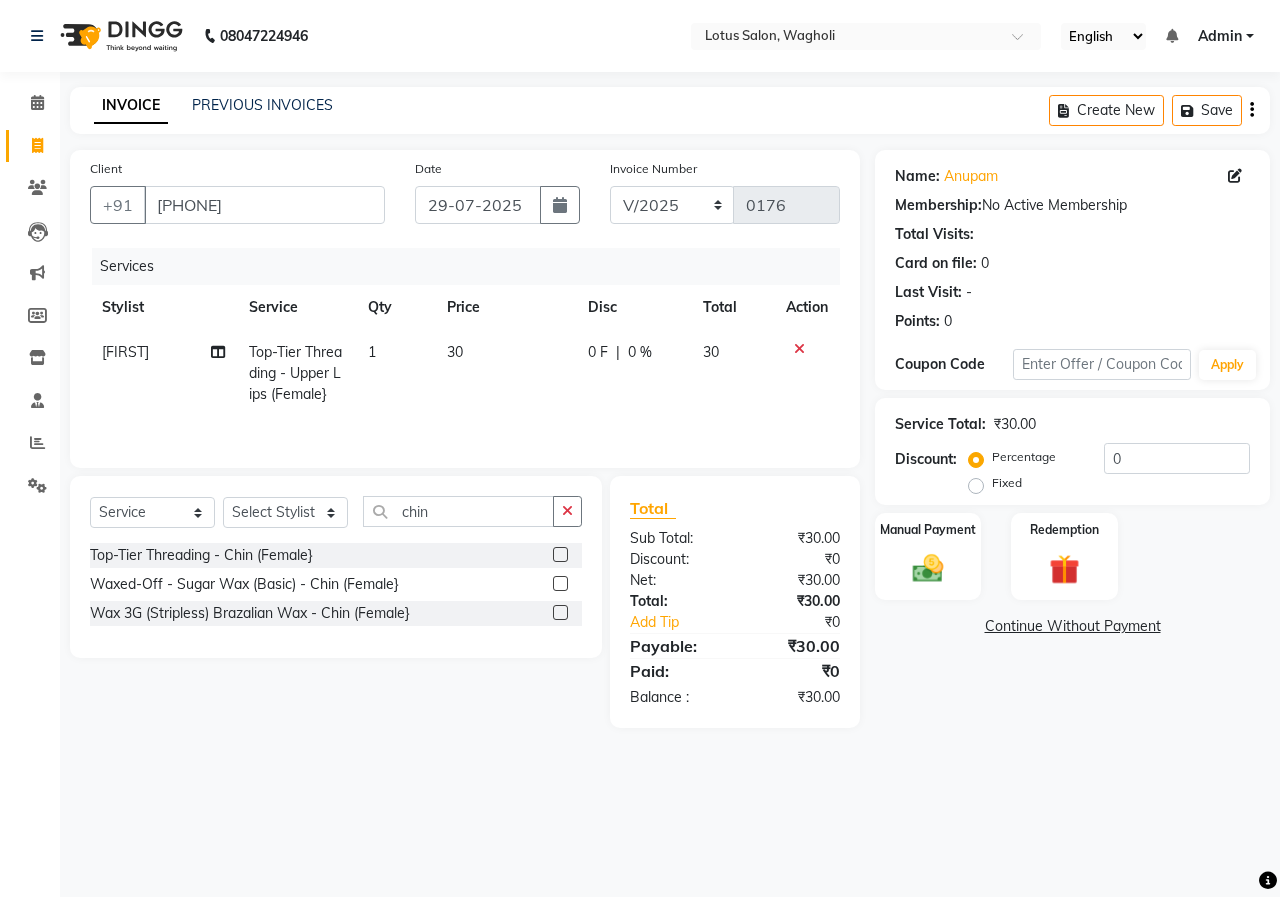 click 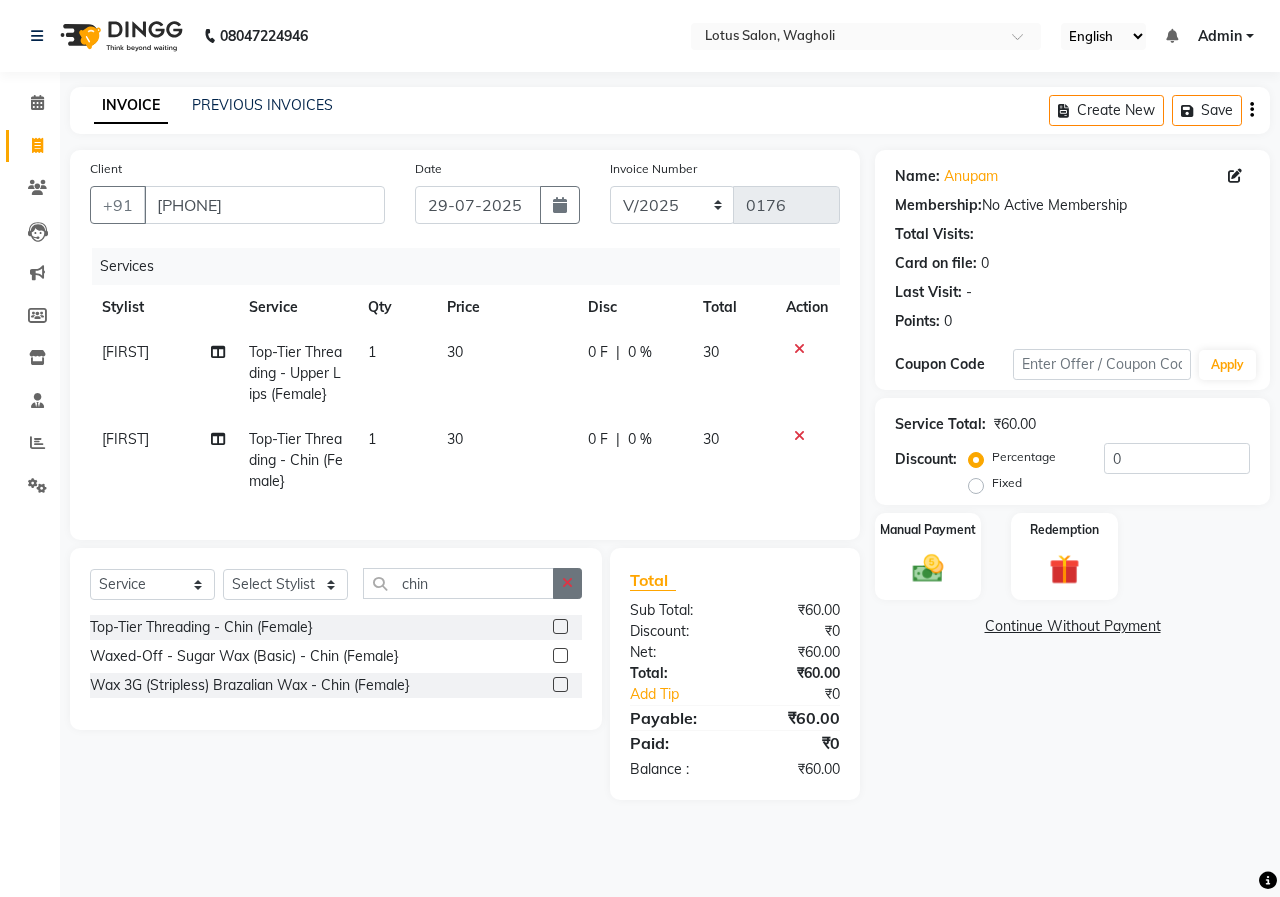 drag, startPoint x: 562, startPoint y: 597, endPoint x: 529, endPoint y: 601, distance: 33.24154 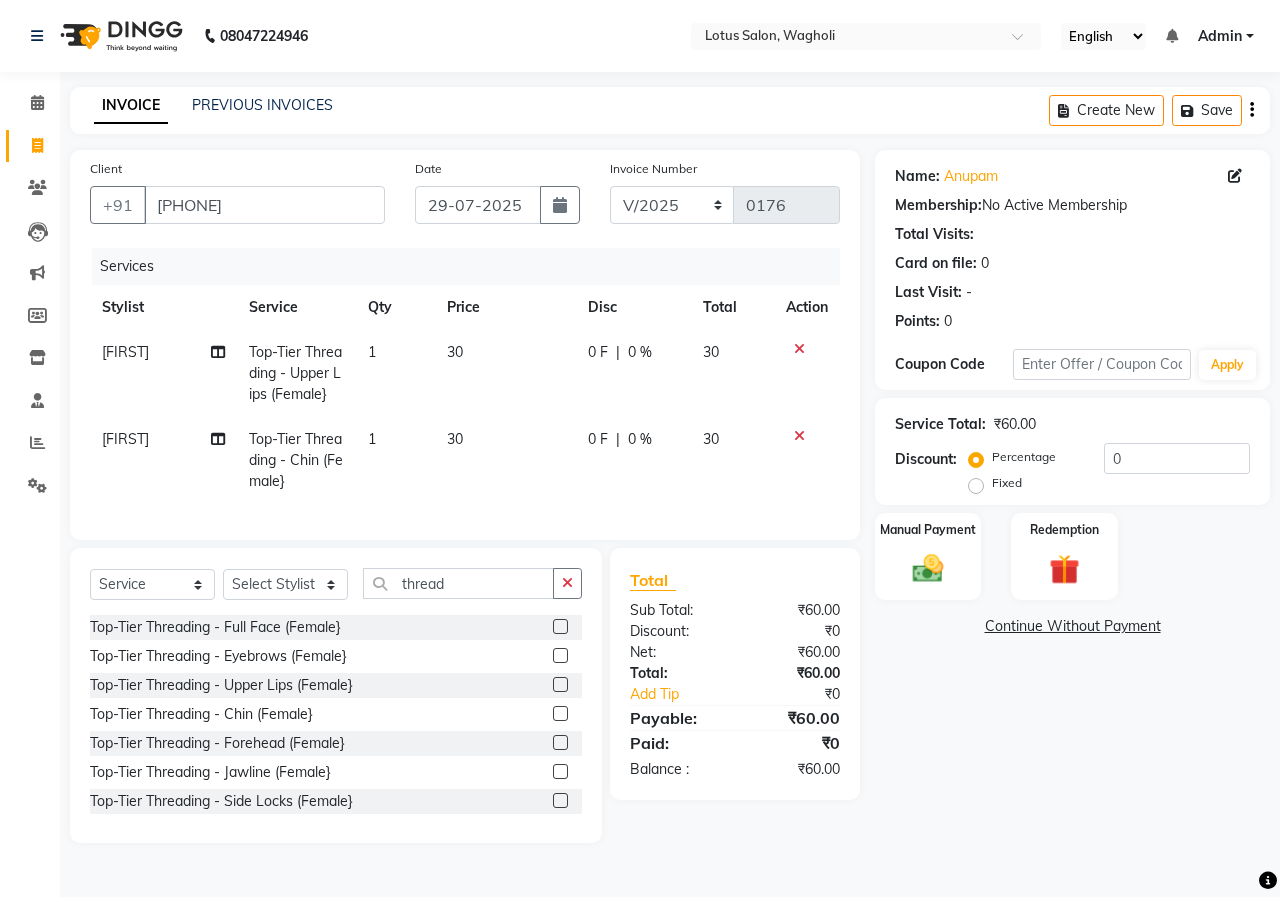 click 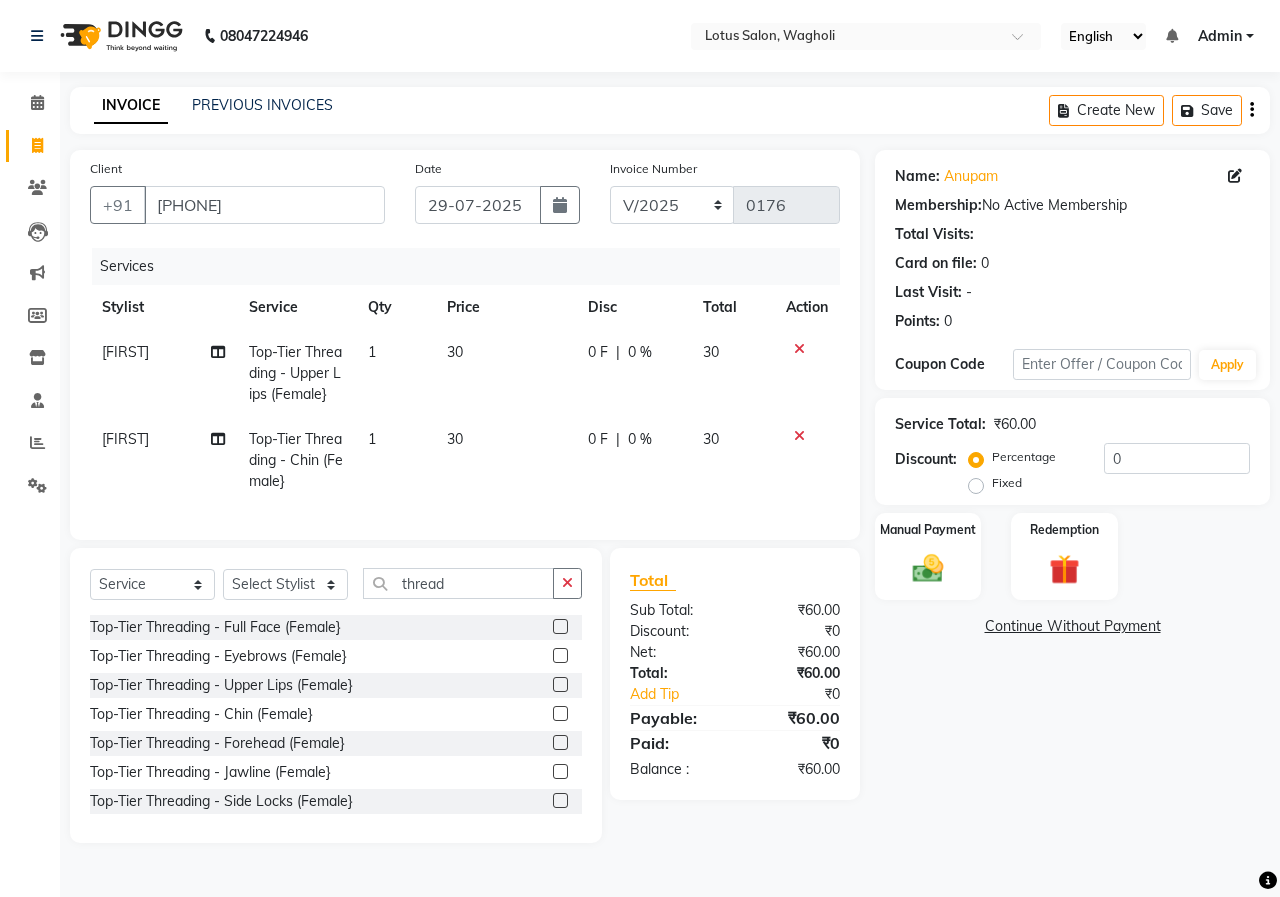 click at bounding box center [559, 656] 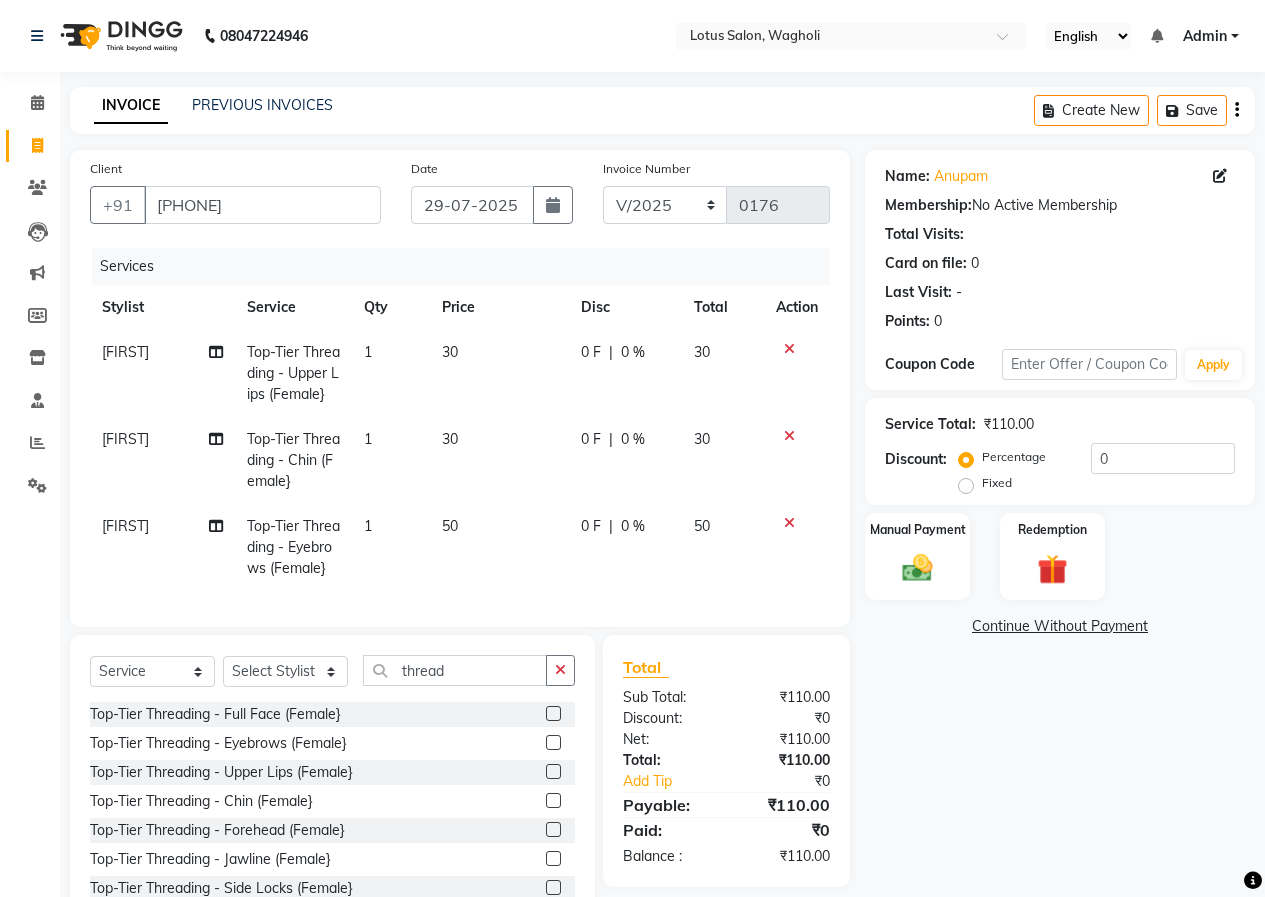 click 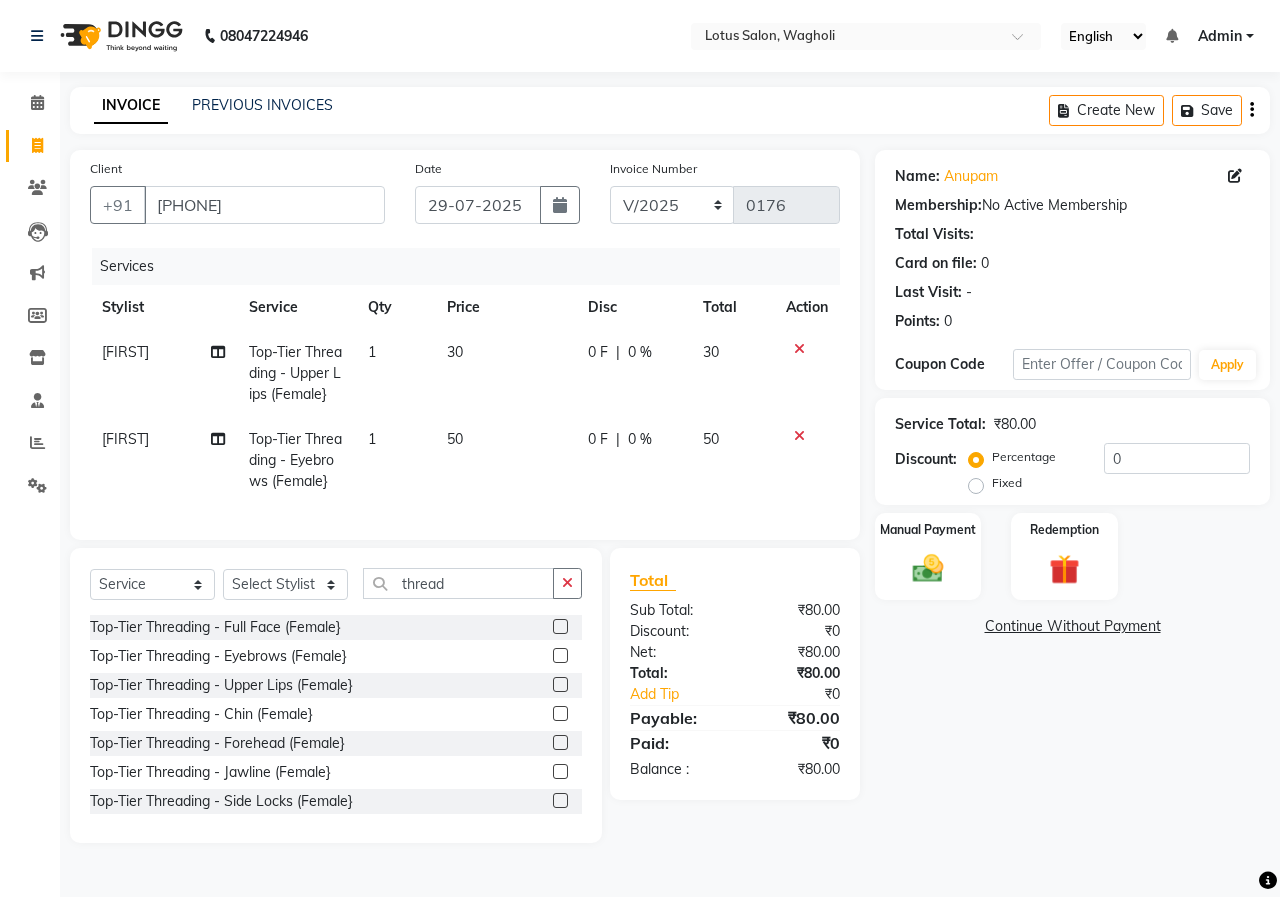 click 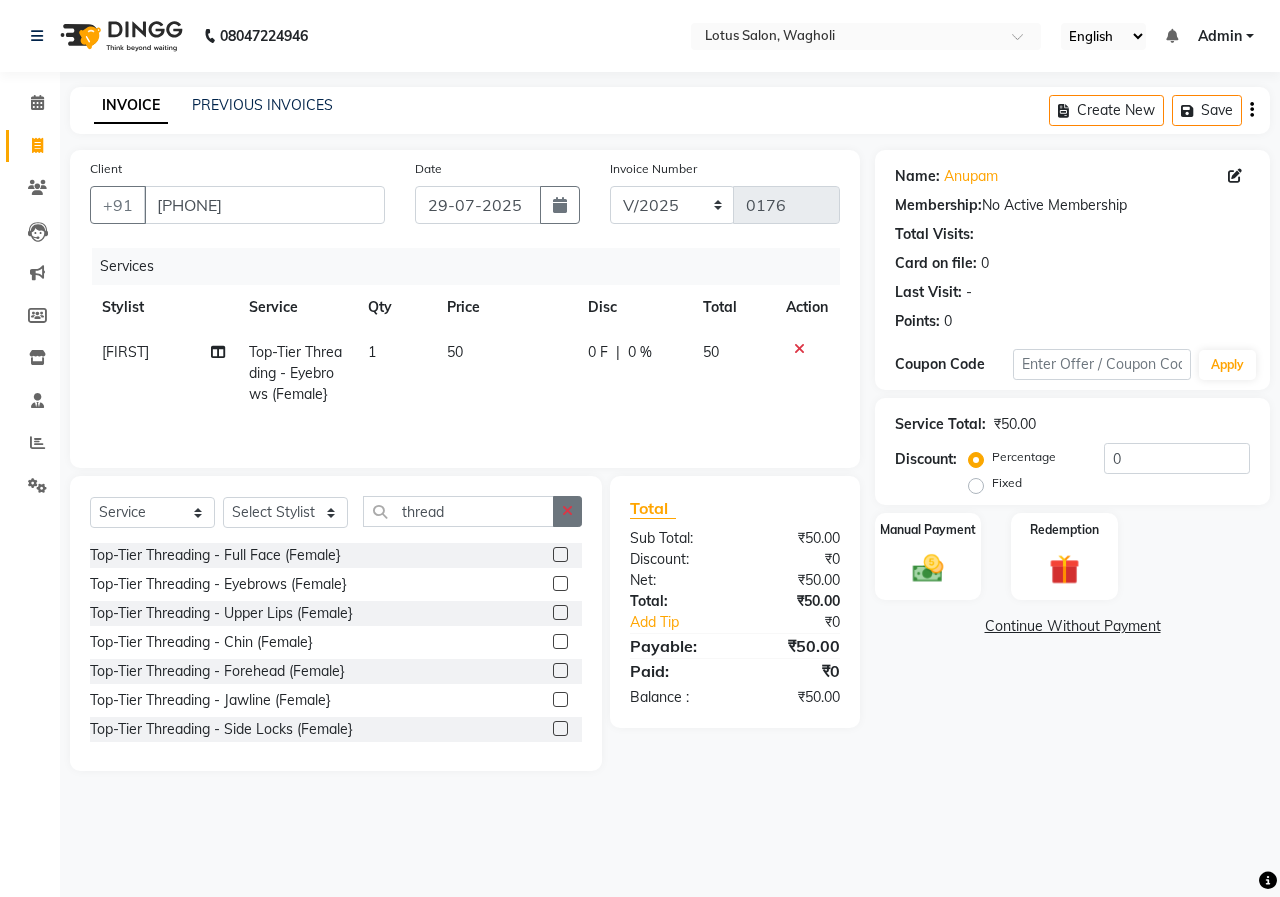 click 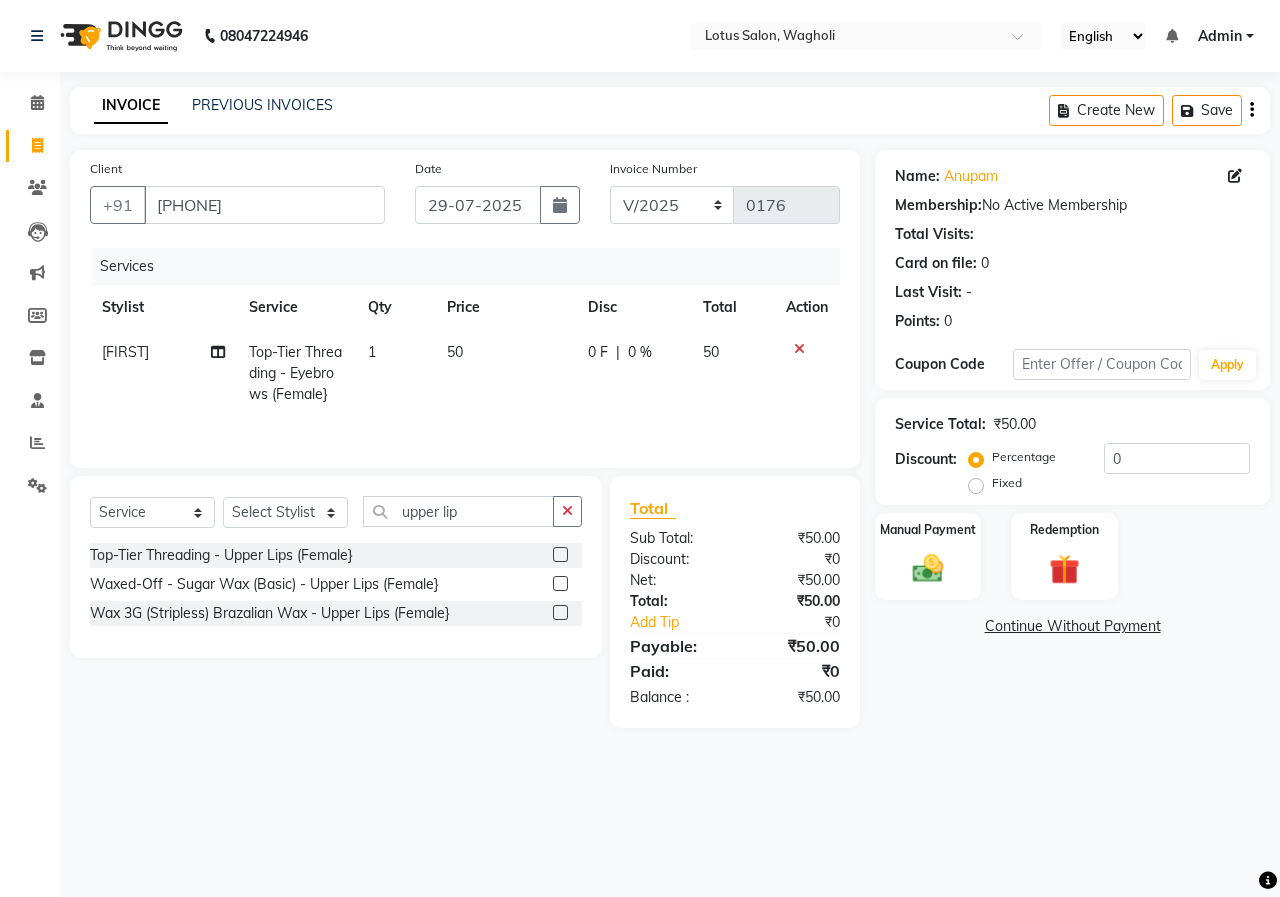 click 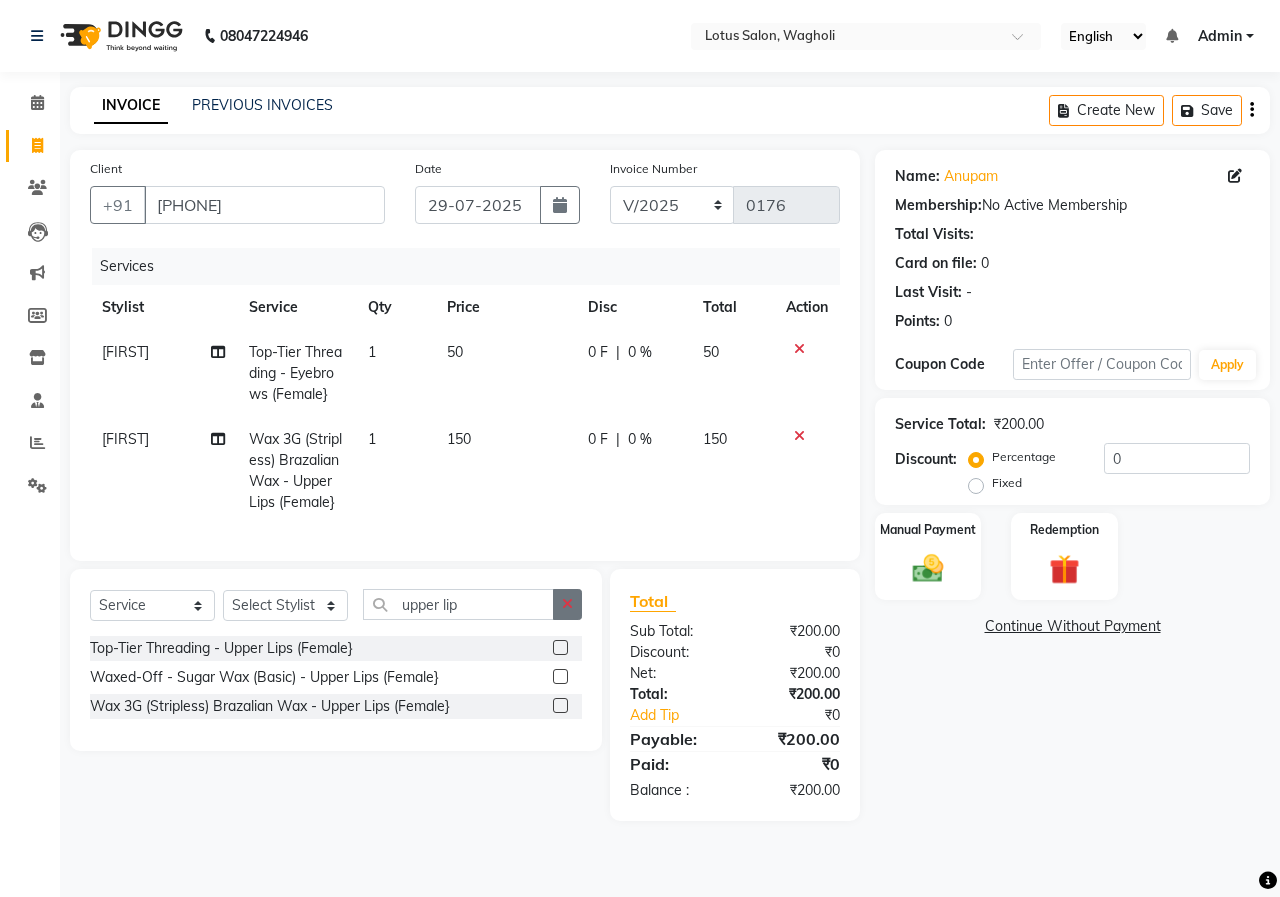 drag, startPoint x: 568, startPoint y: 620, endPoint x: 539, endPoint y: 620, distance: 29 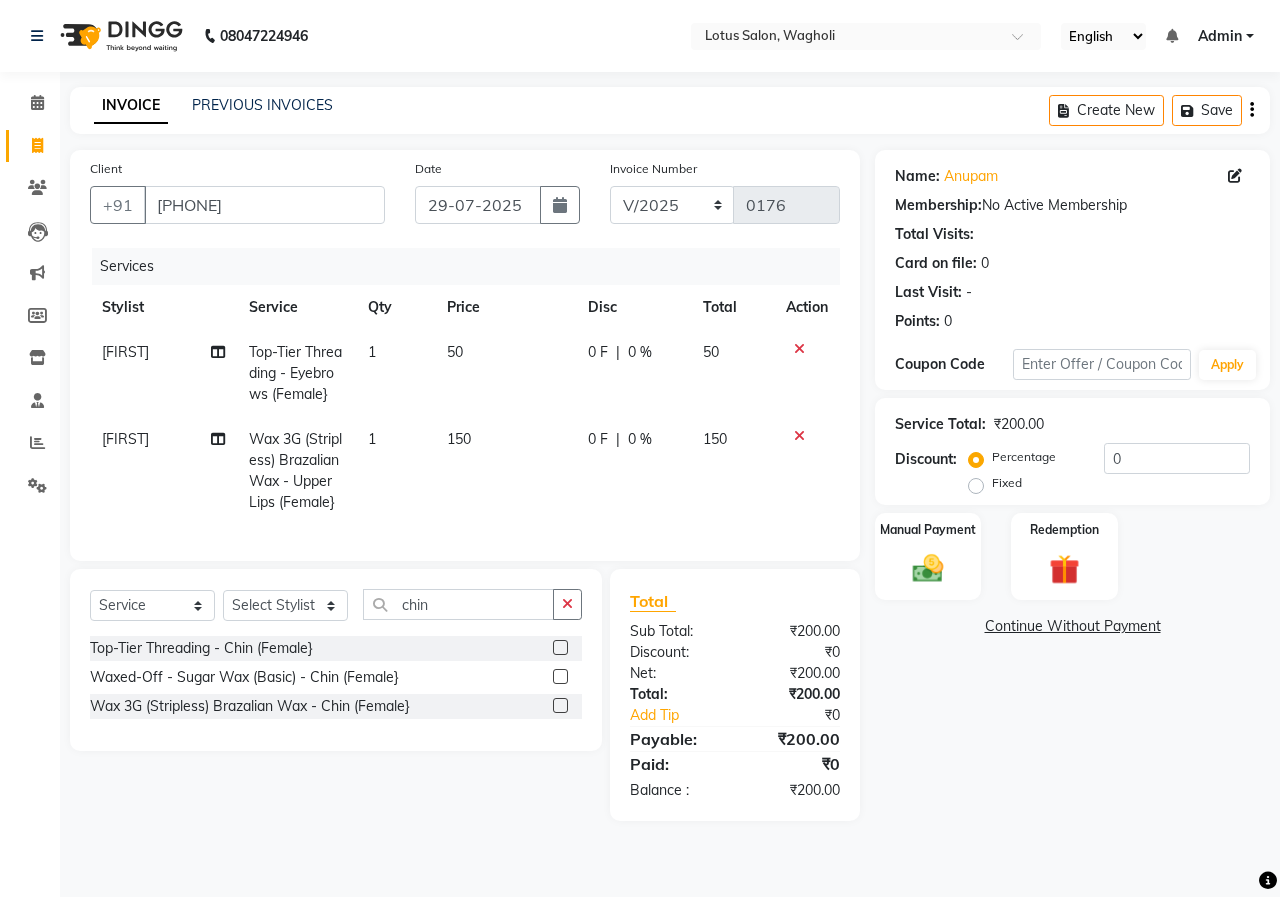 click 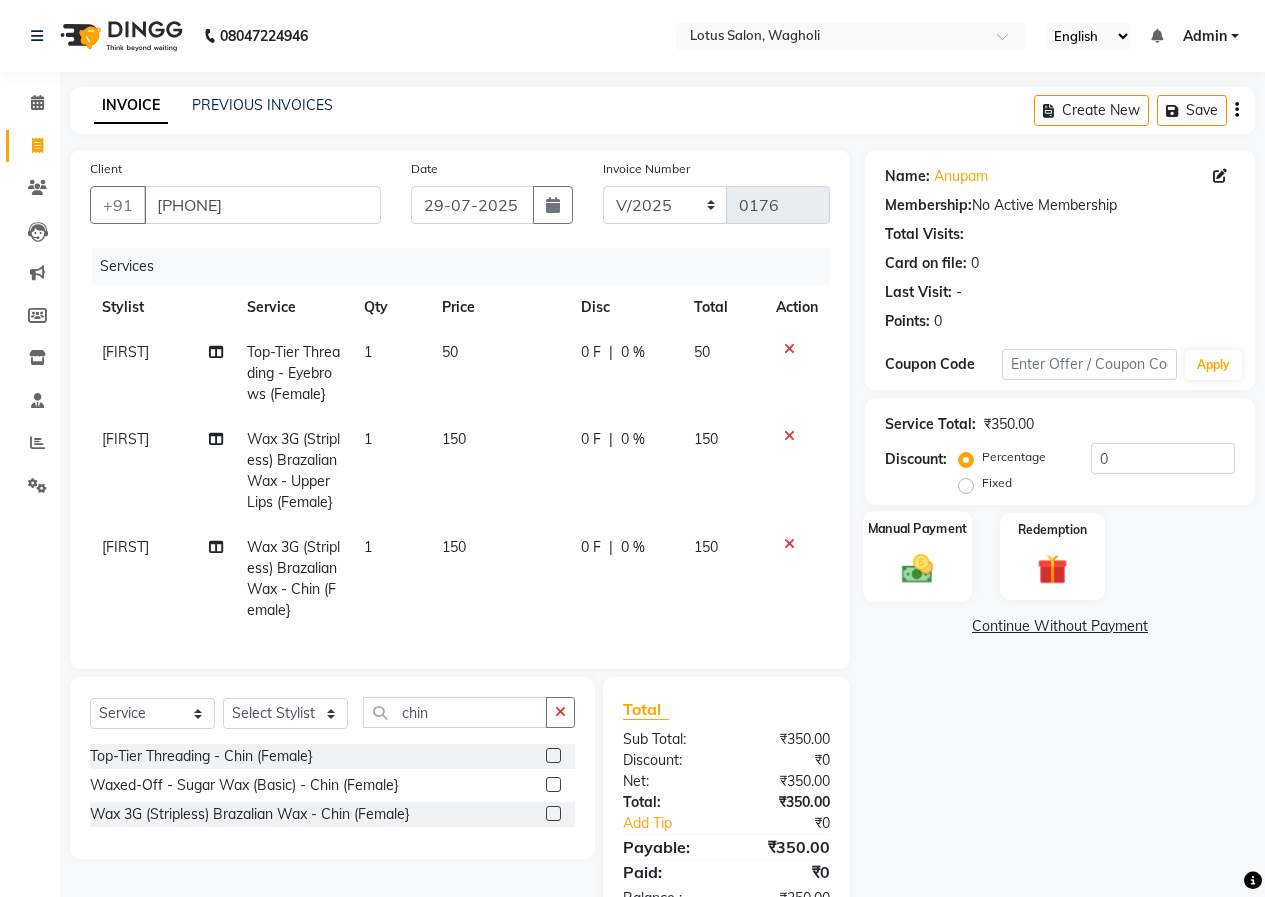 click 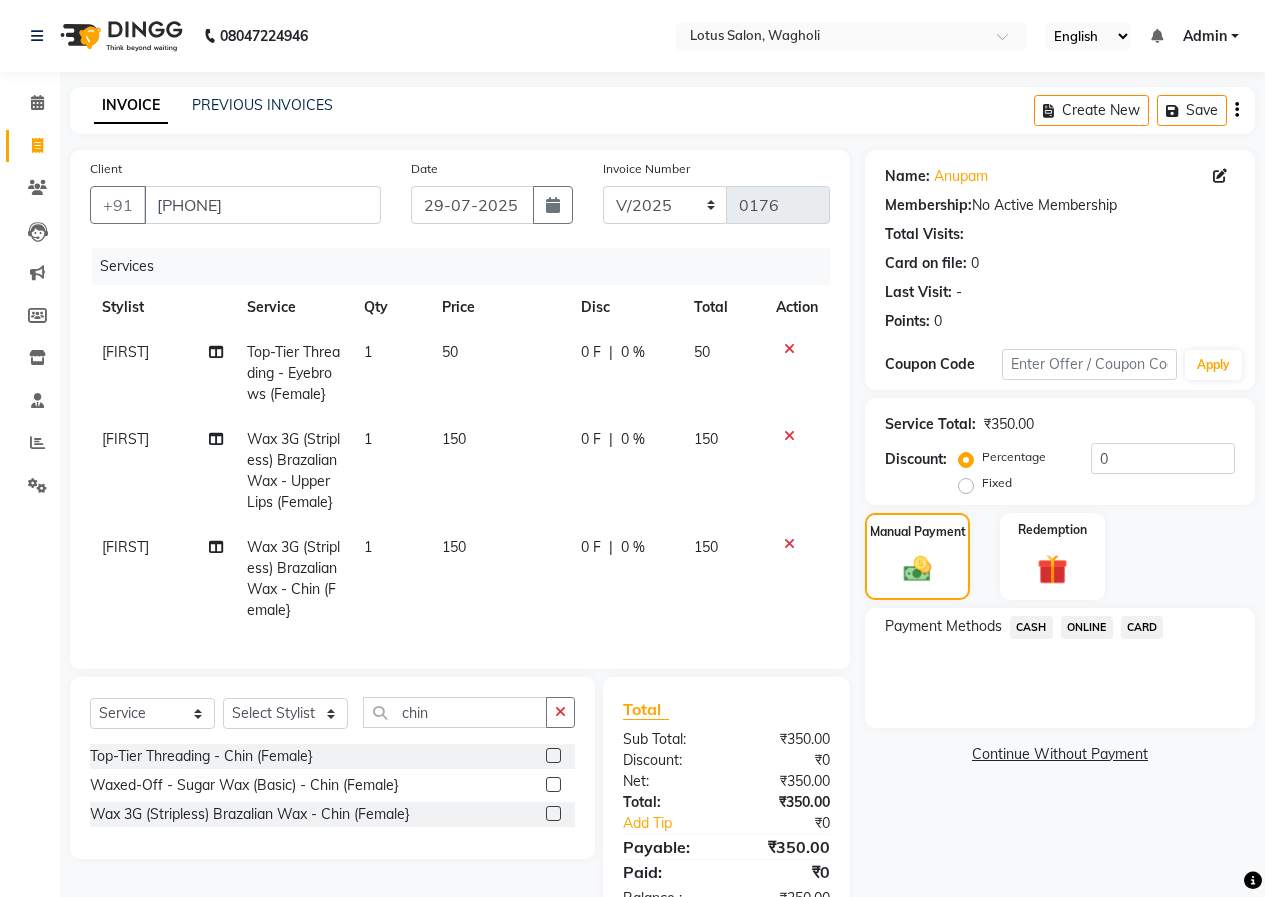 click on "CASH" 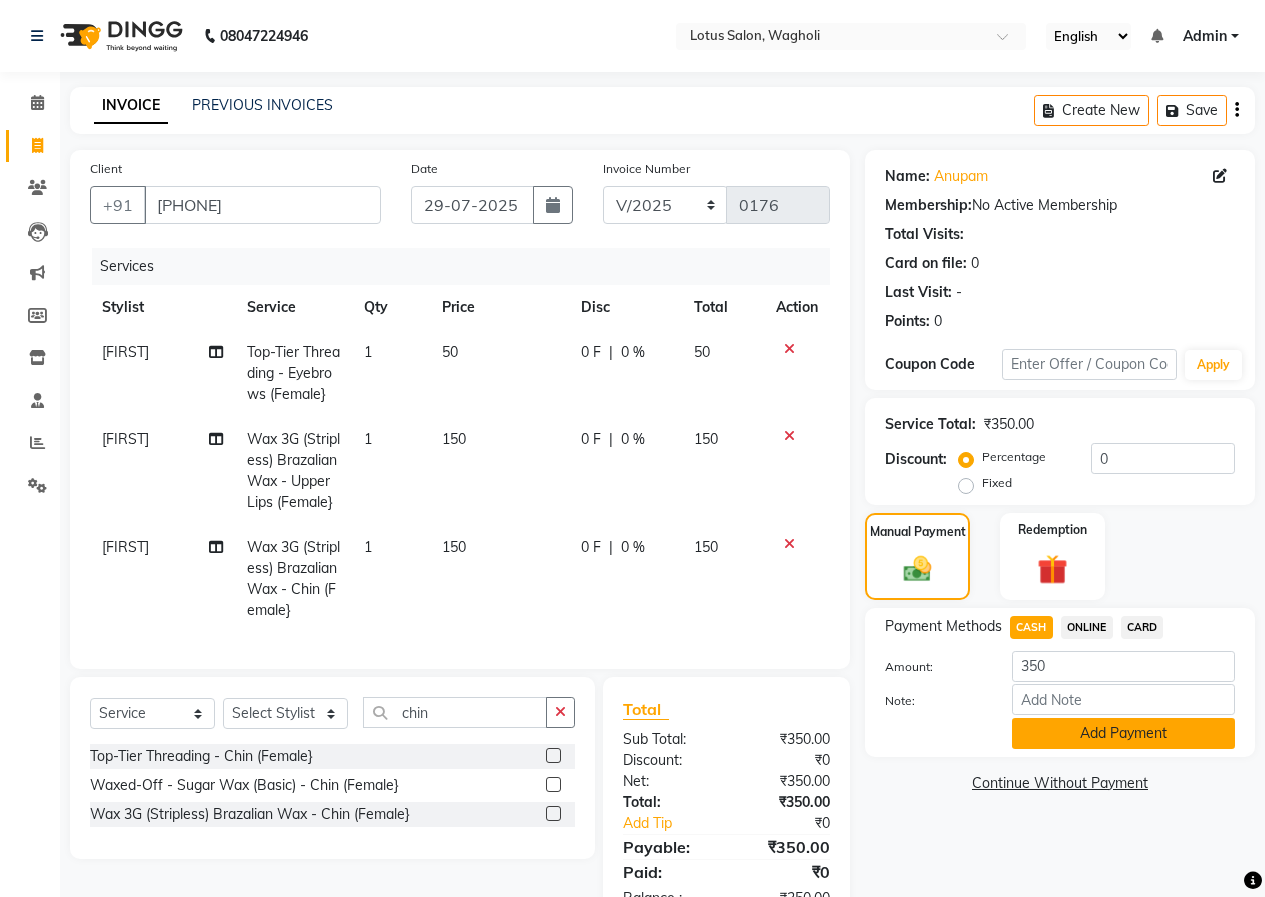click on "Add Payment" 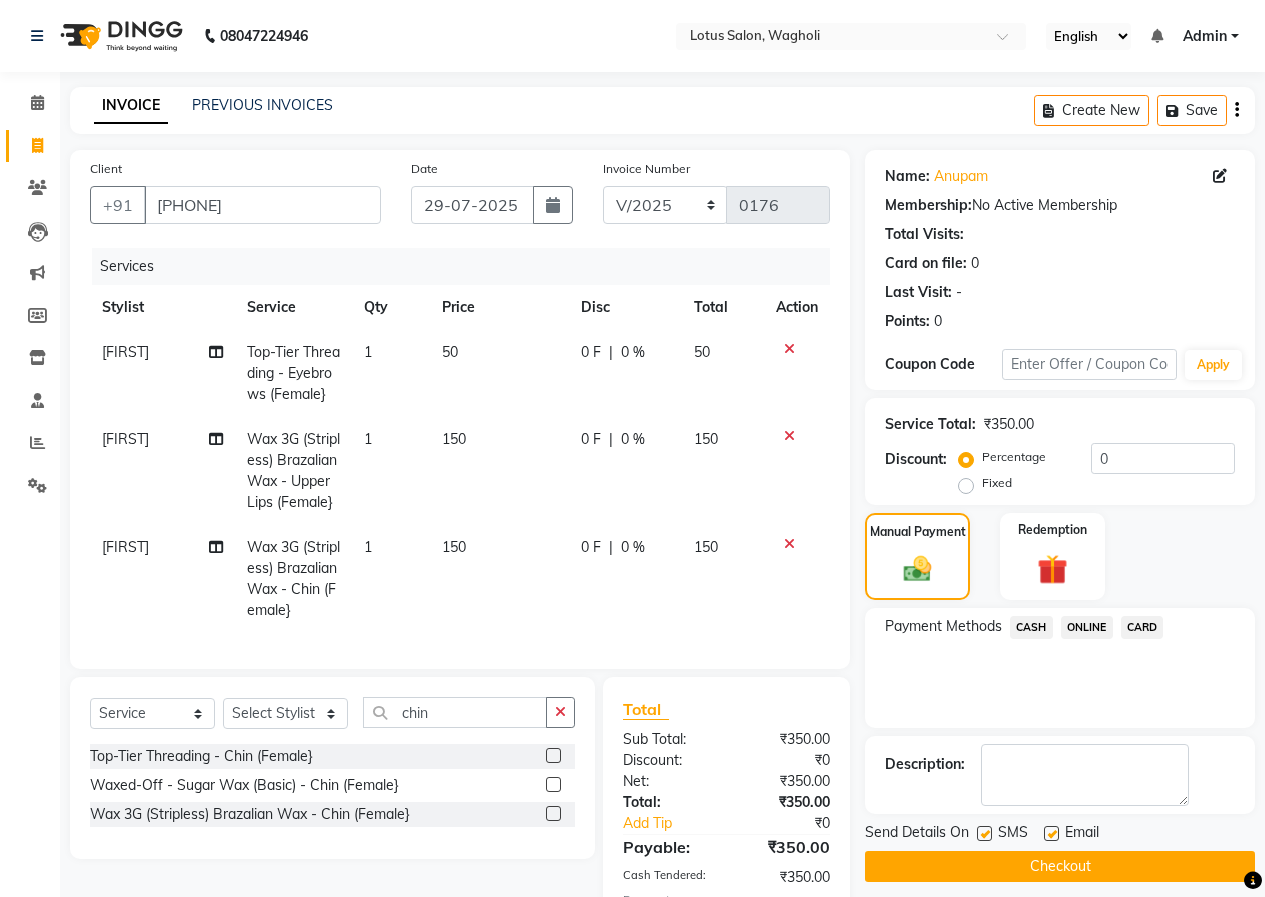 click 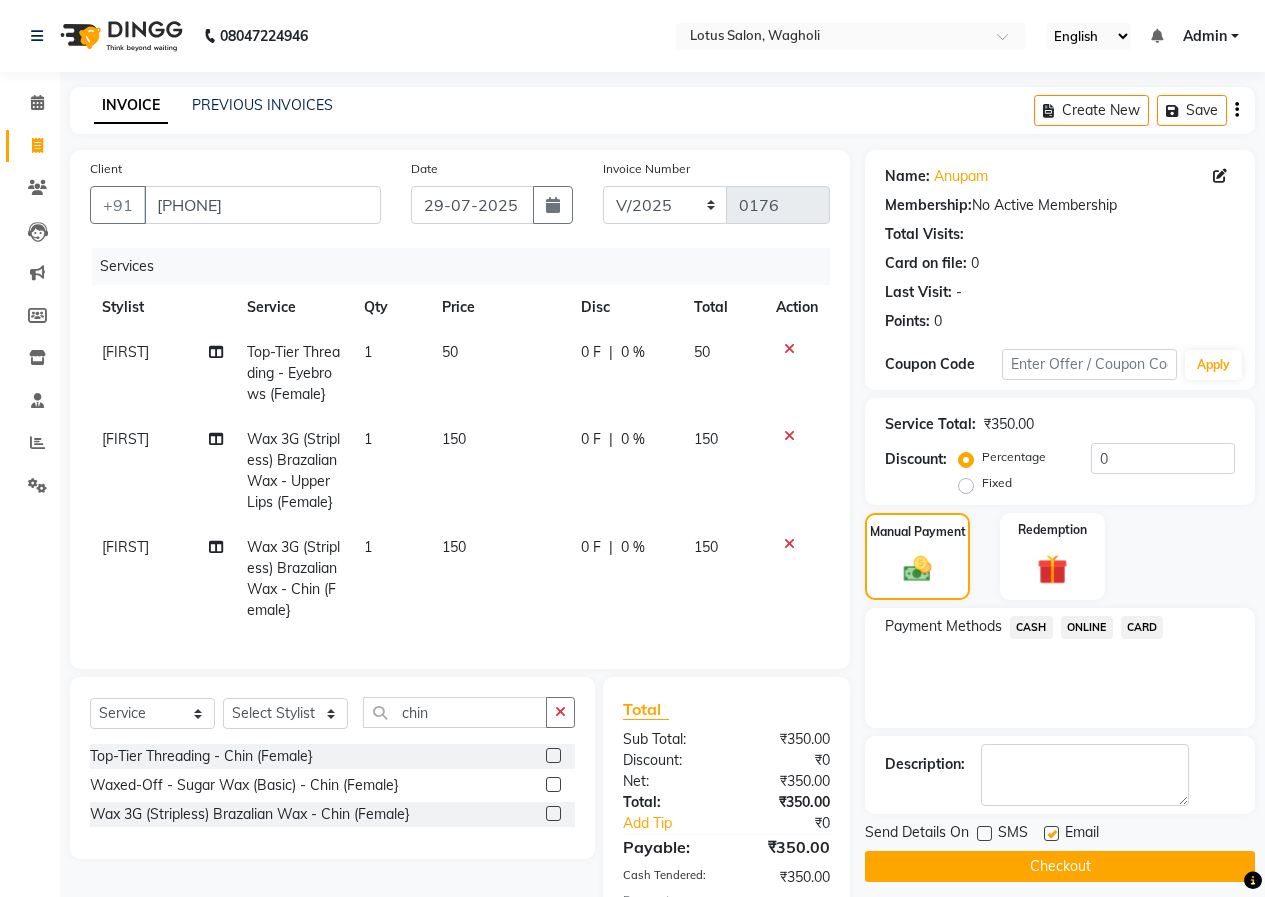 click on "Checkout" 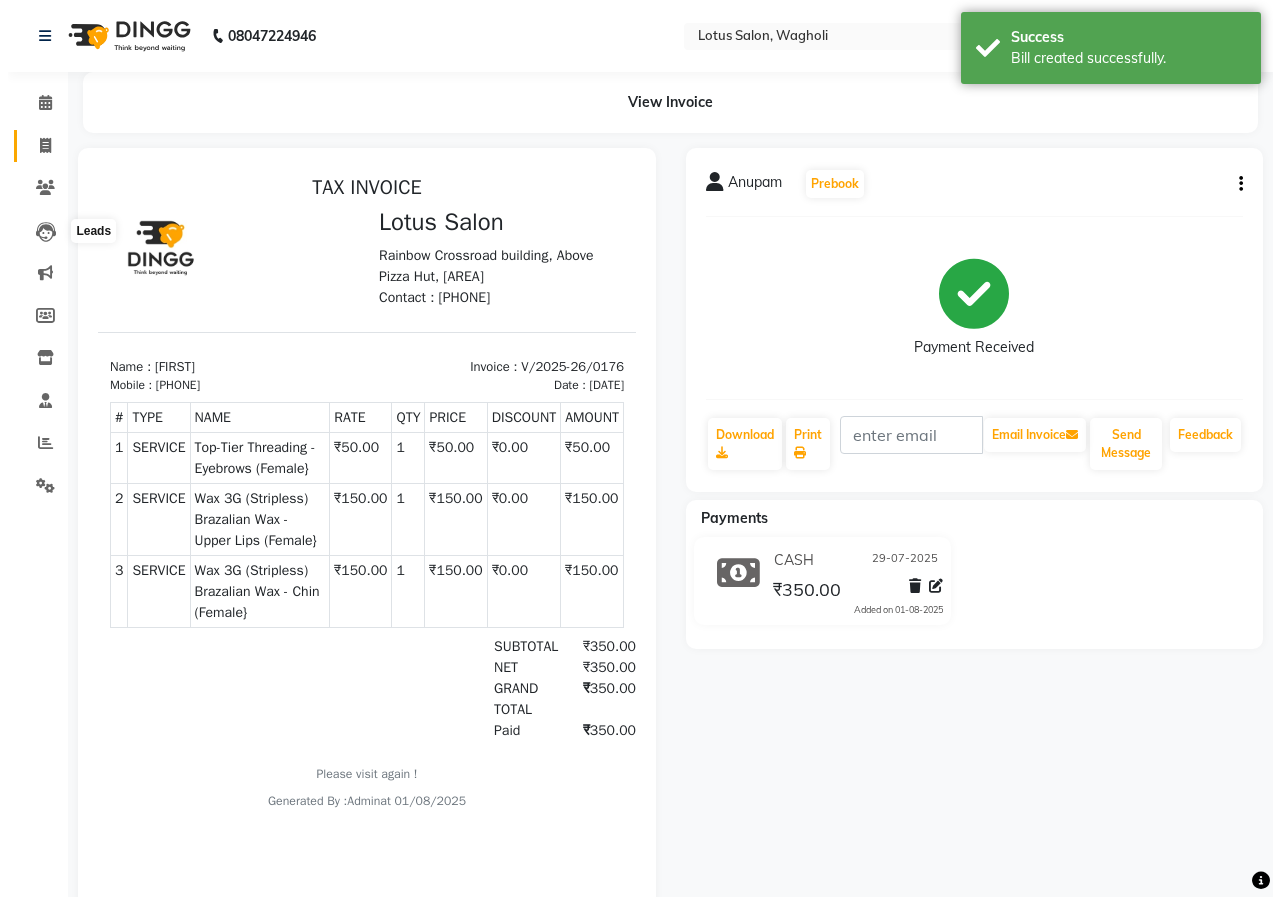 scroll, scrollTop: 0, scrollLeft: 0, axis: both 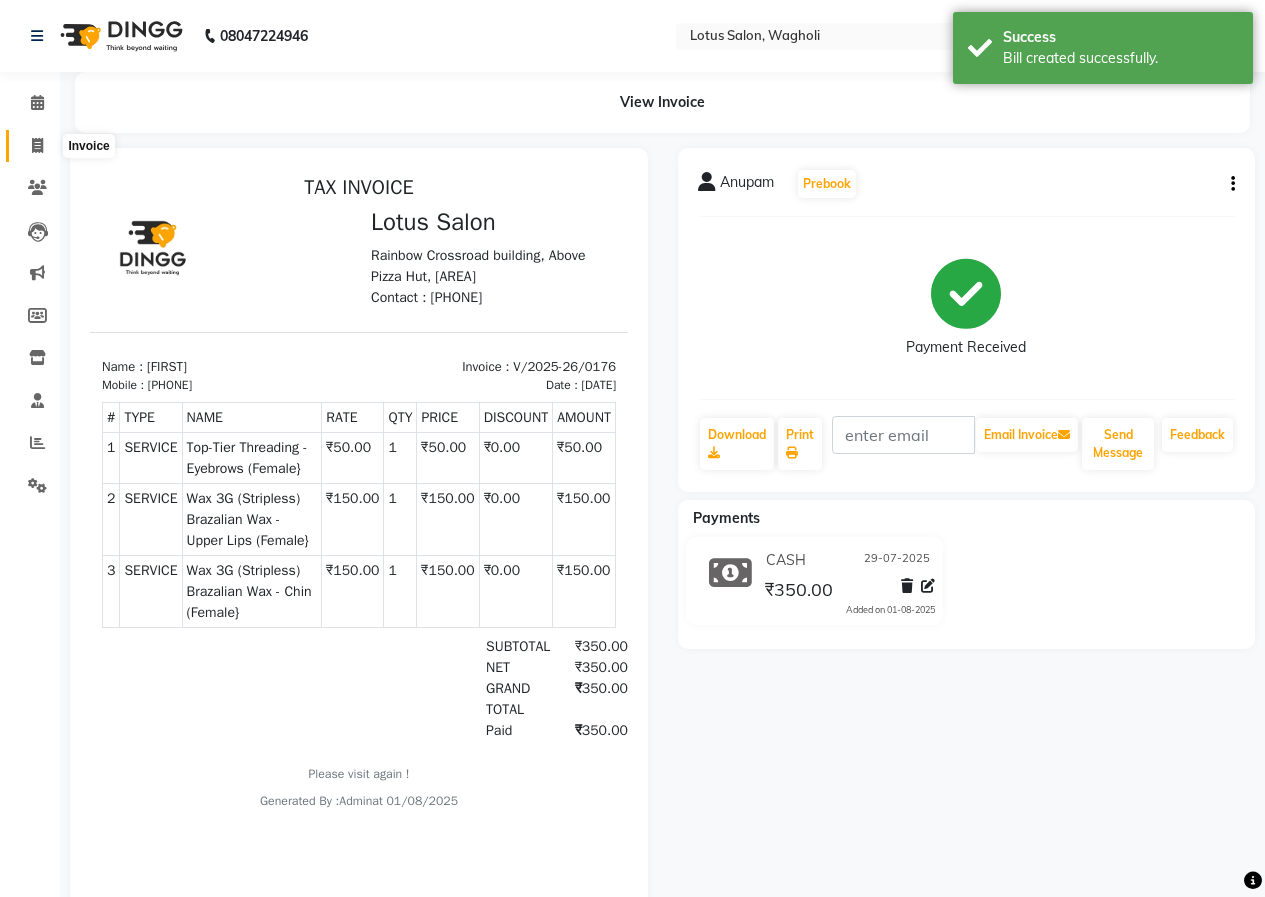 click 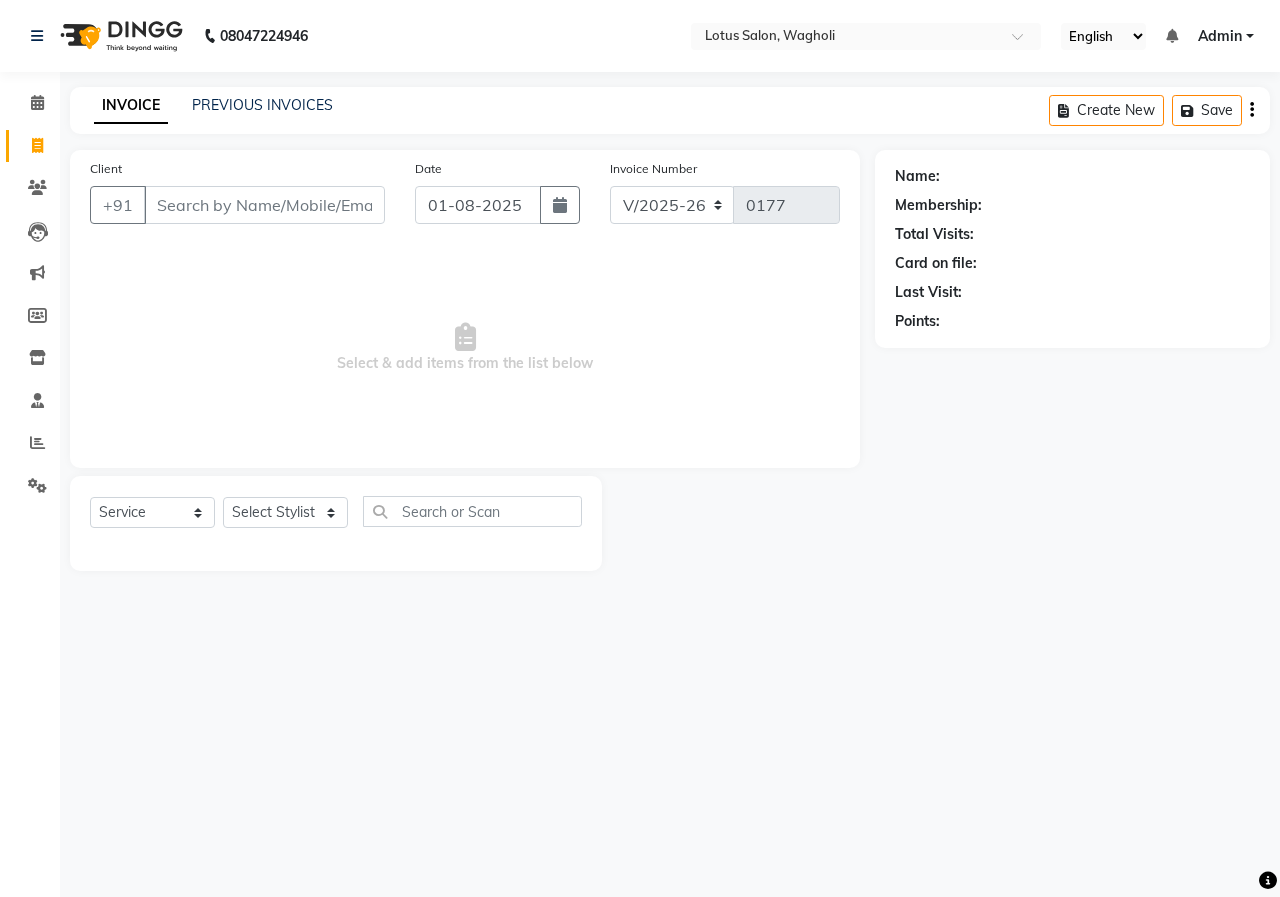 click on "Client" at bounding box center [264, 205] 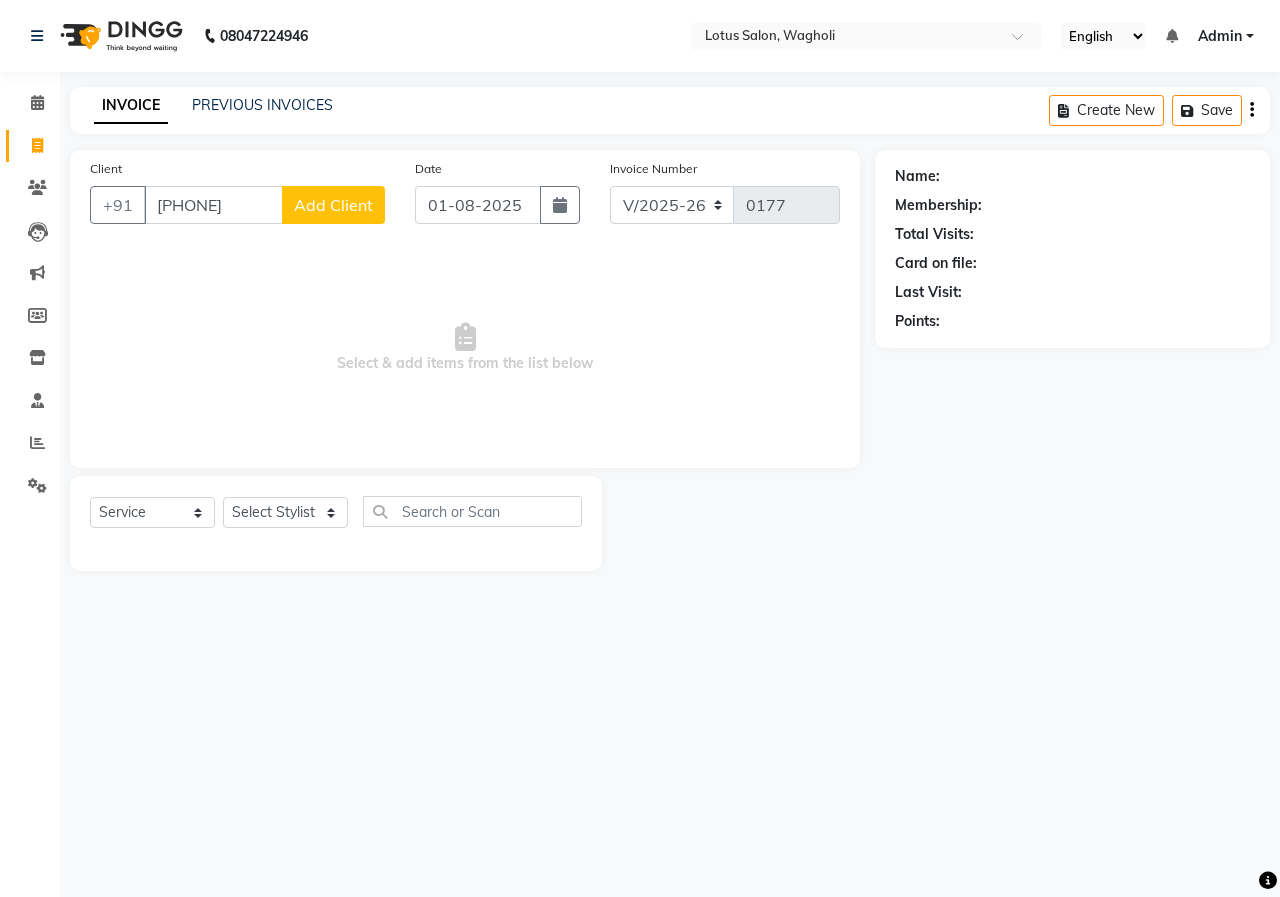 click on "Add Client" 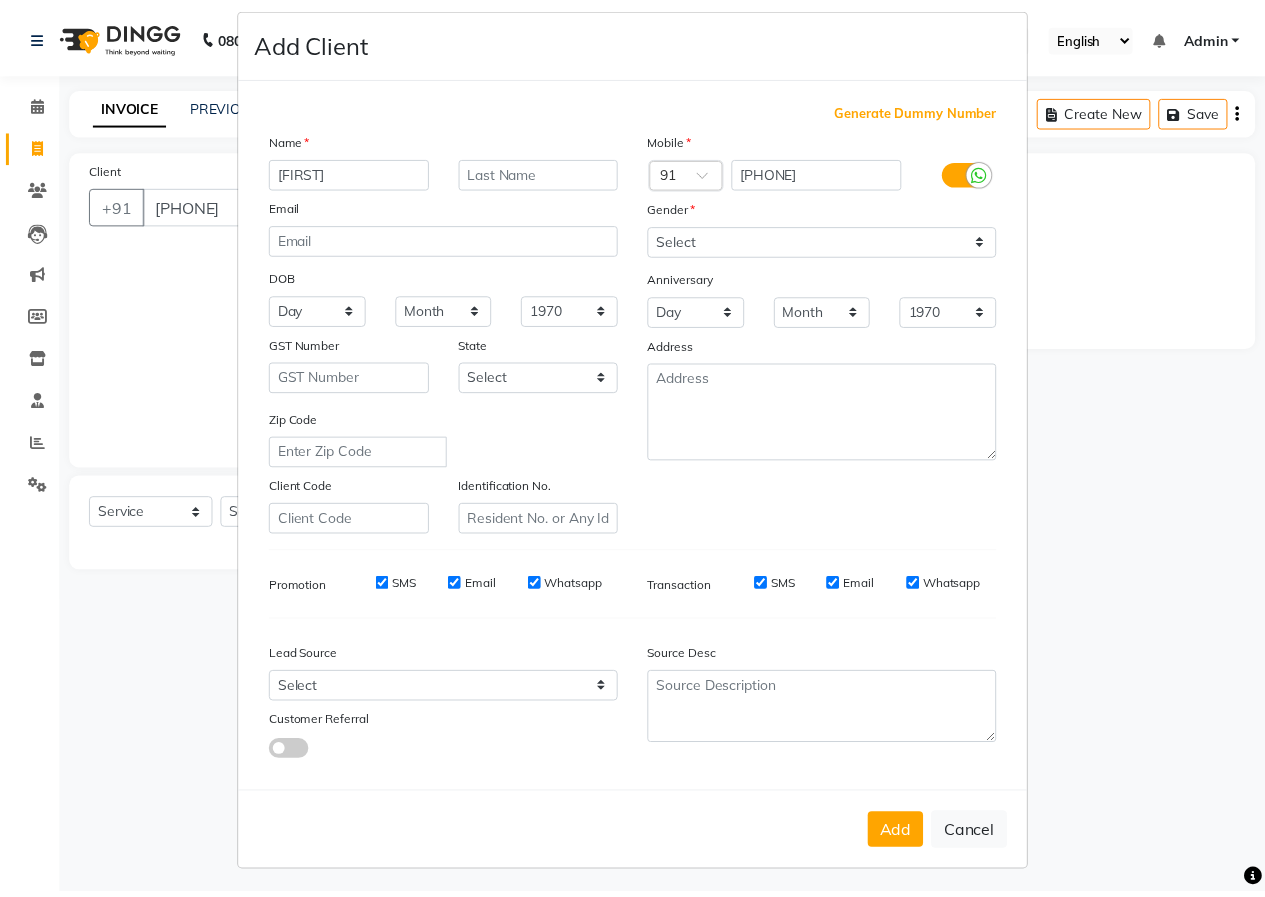 scroll, scrollTop: 26, scrollLeft: 0, axis: vertical 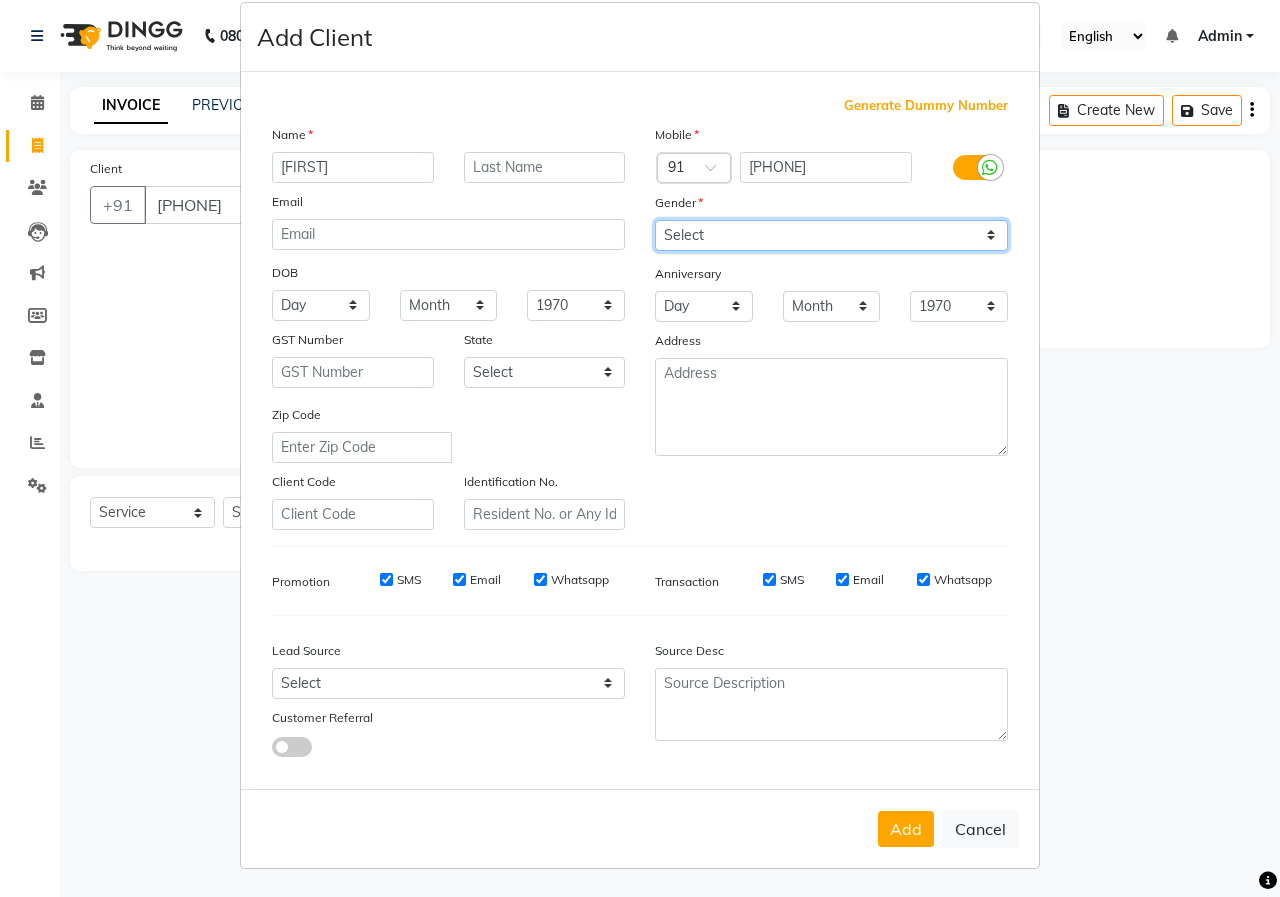 drag, startPoint x: 690, startPoint y: 226, endPoint x: 690, endPoint y: 239, distance: 13 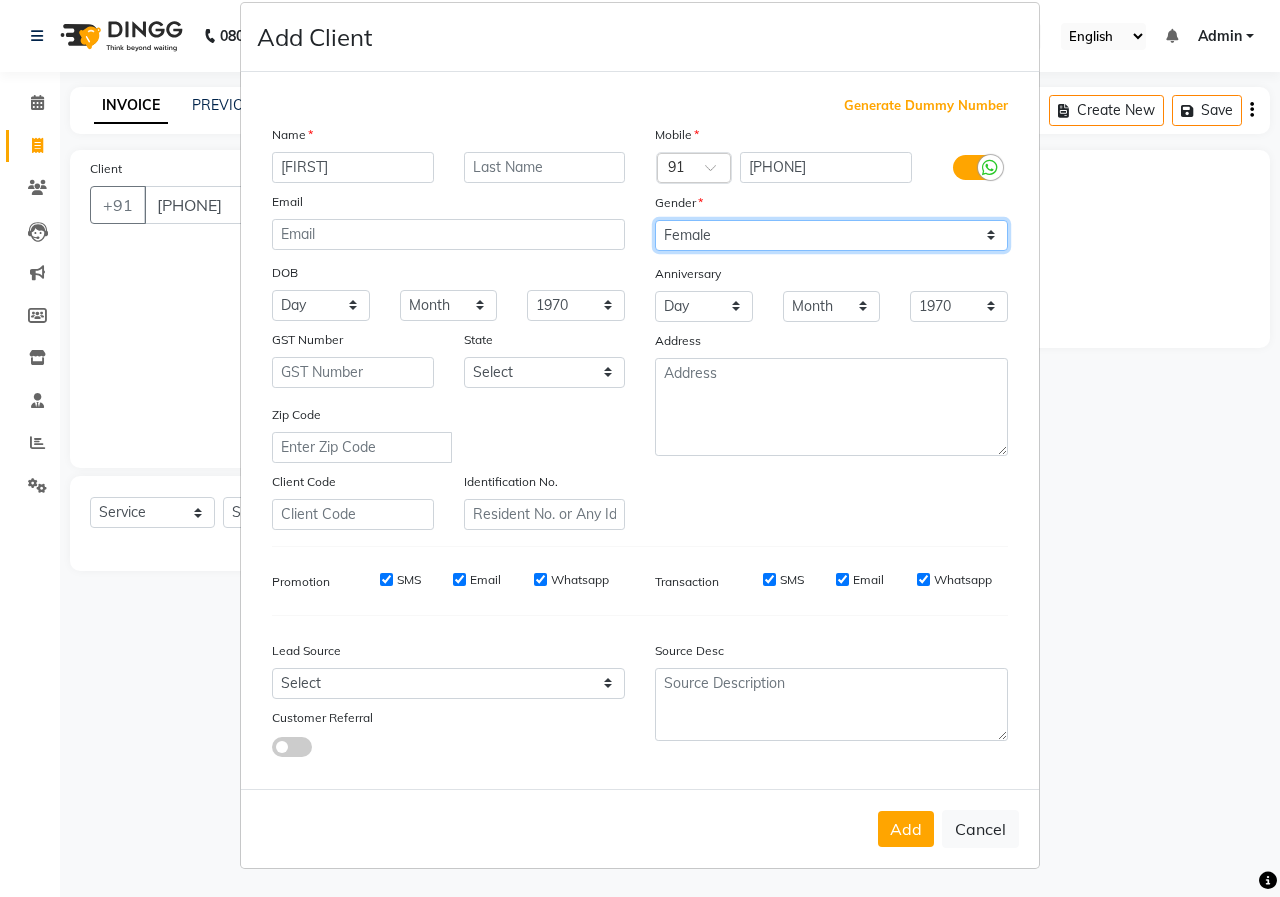 click on "Select Male Female Other Prefer Not To Say" at bounding box center (831, 235) 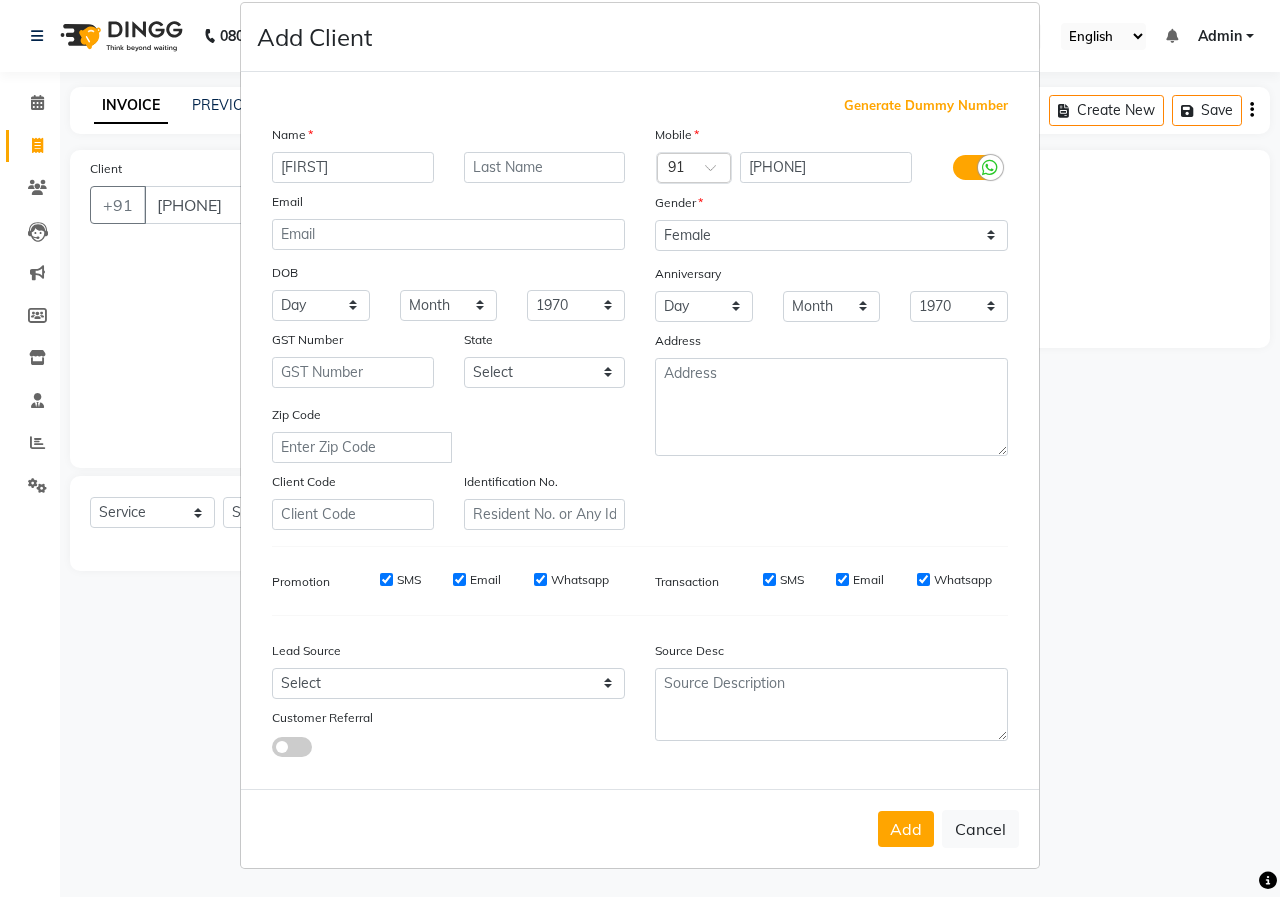 click on "Add" at bounding box center (906, 829) 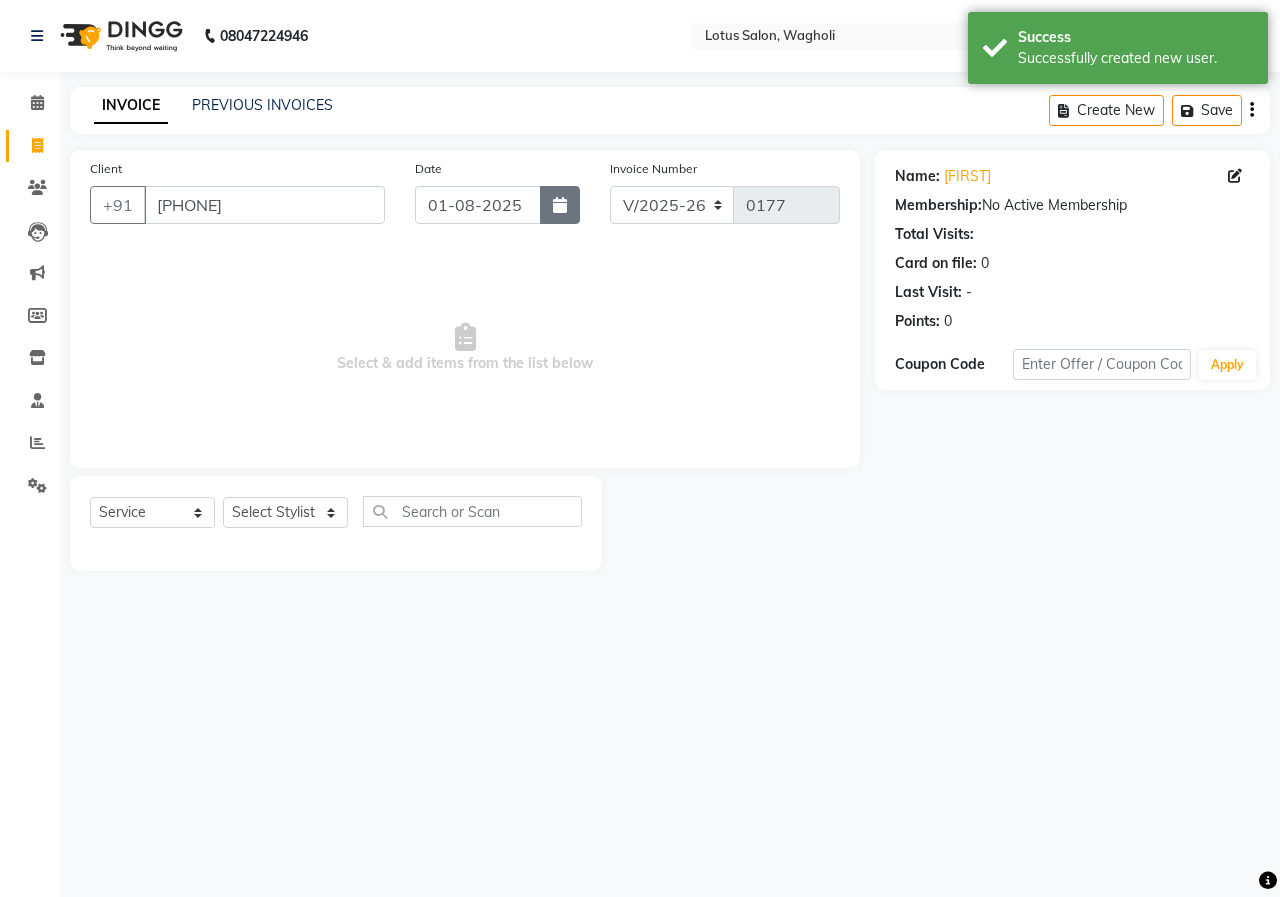 click 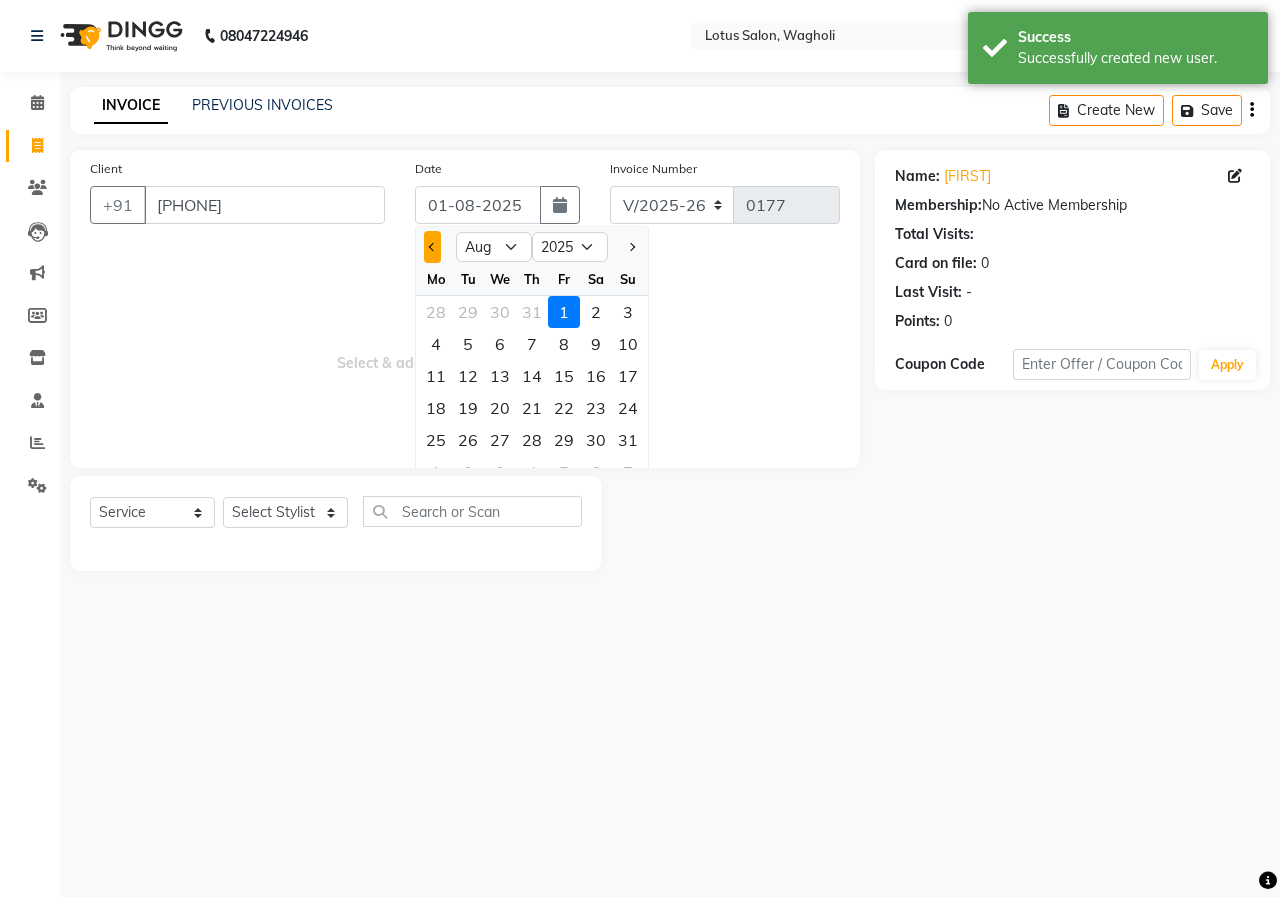 click 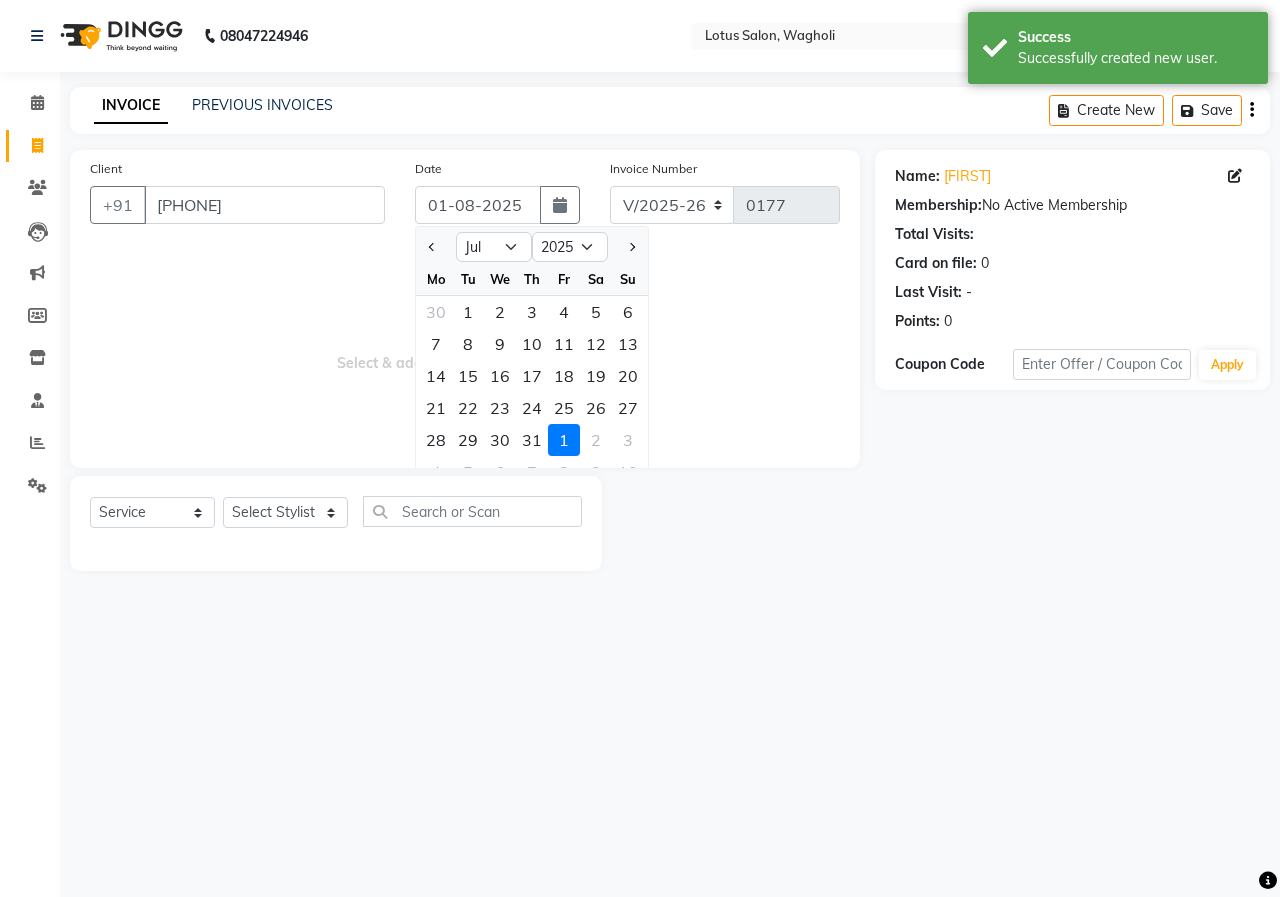 drag, startPoint x: 470, startPoint y: 434, endPoint x: 486, endPoint y: 484, distance: 52.49762 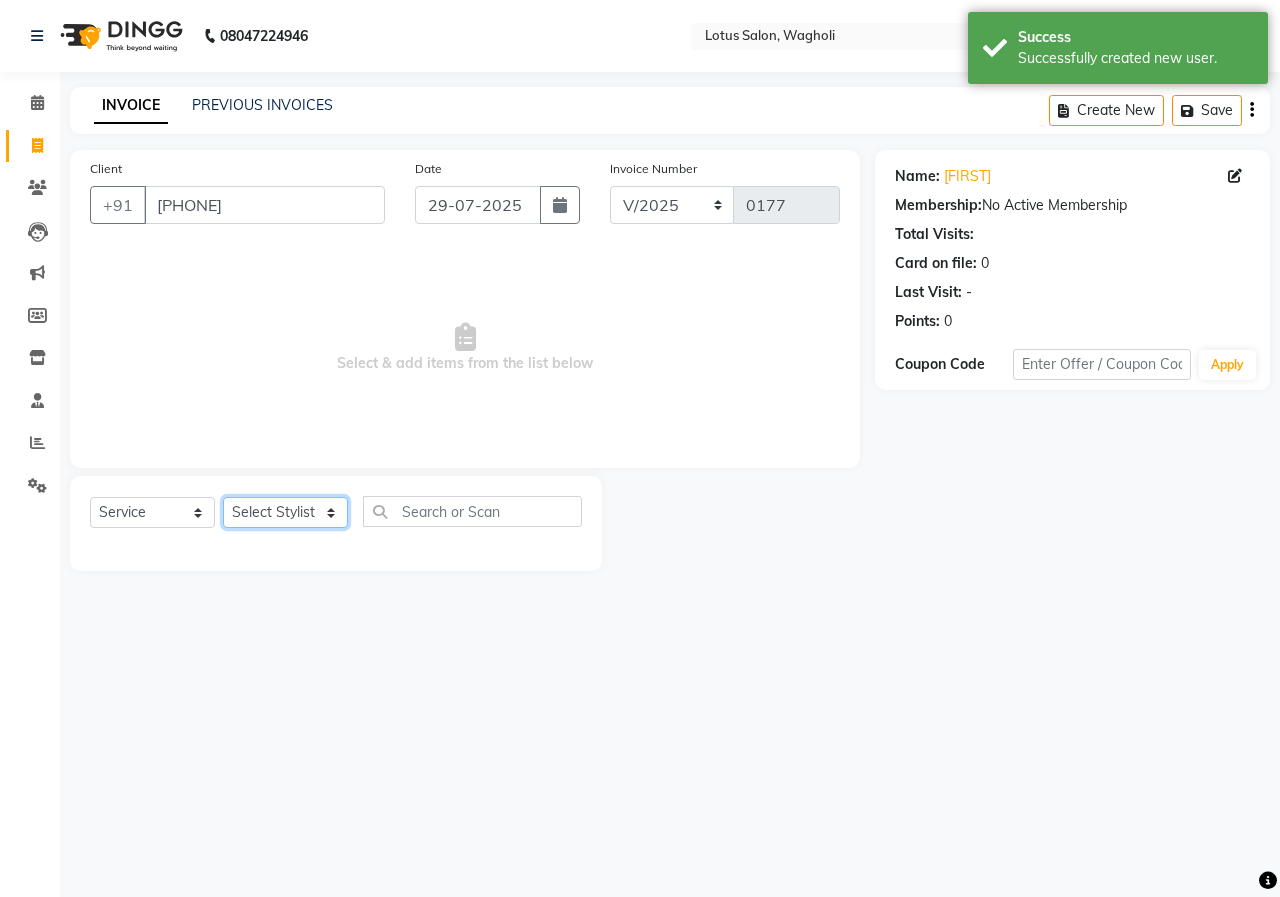 click on "Select Stylist [FIRST_NAME] [FIRST_NAME] [FIRST_NAME] [FIRST_NAME] [FIRST_NAME]" 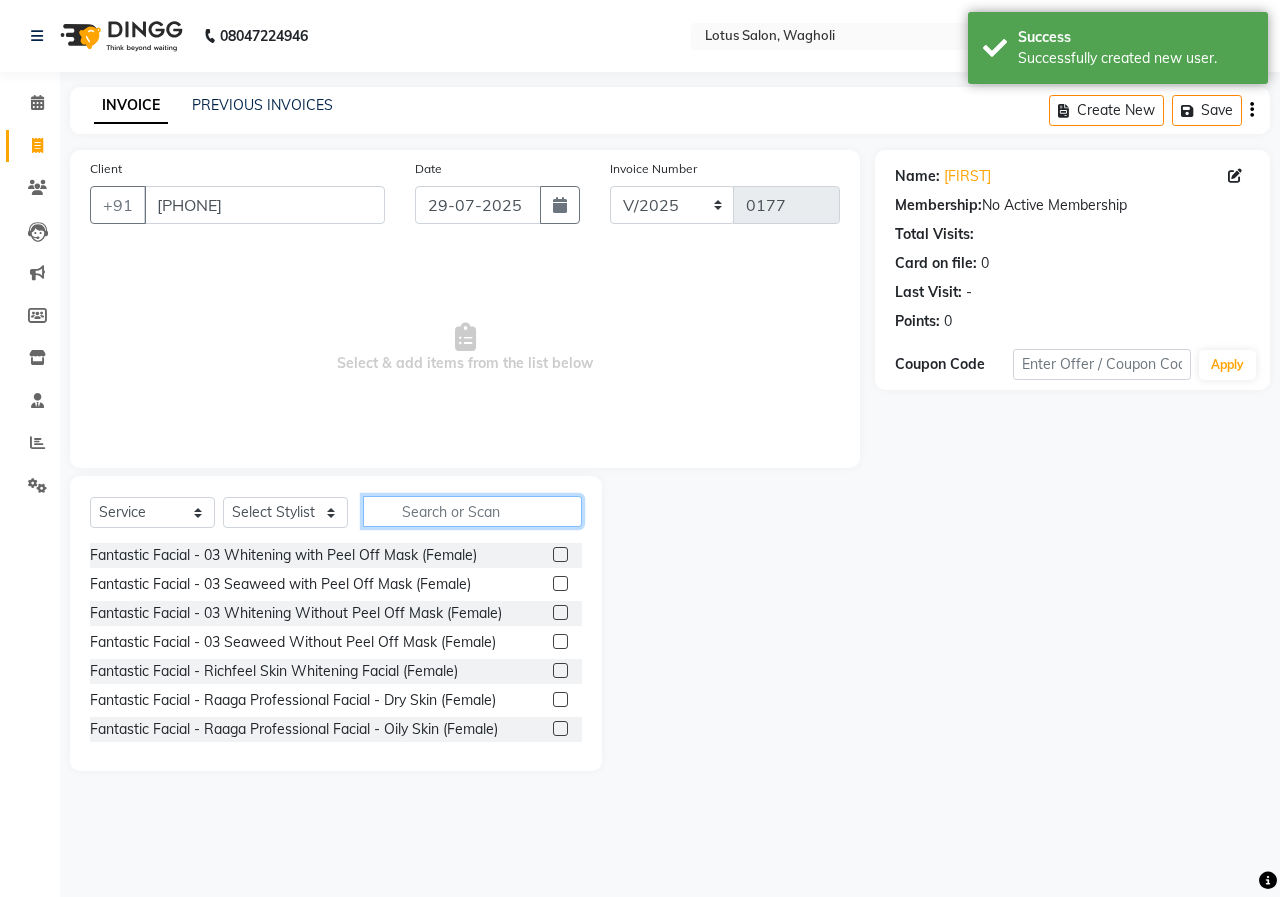 click 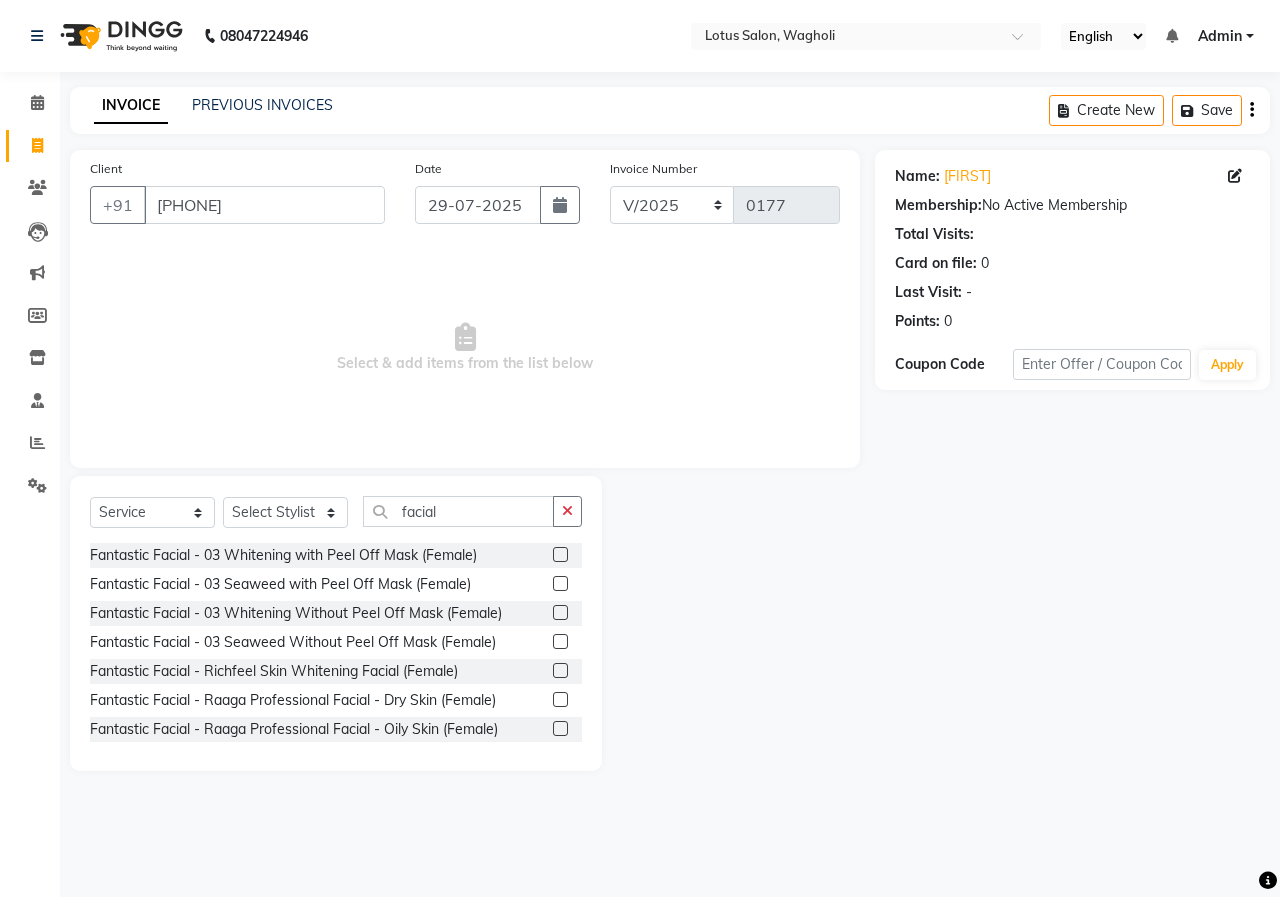 click 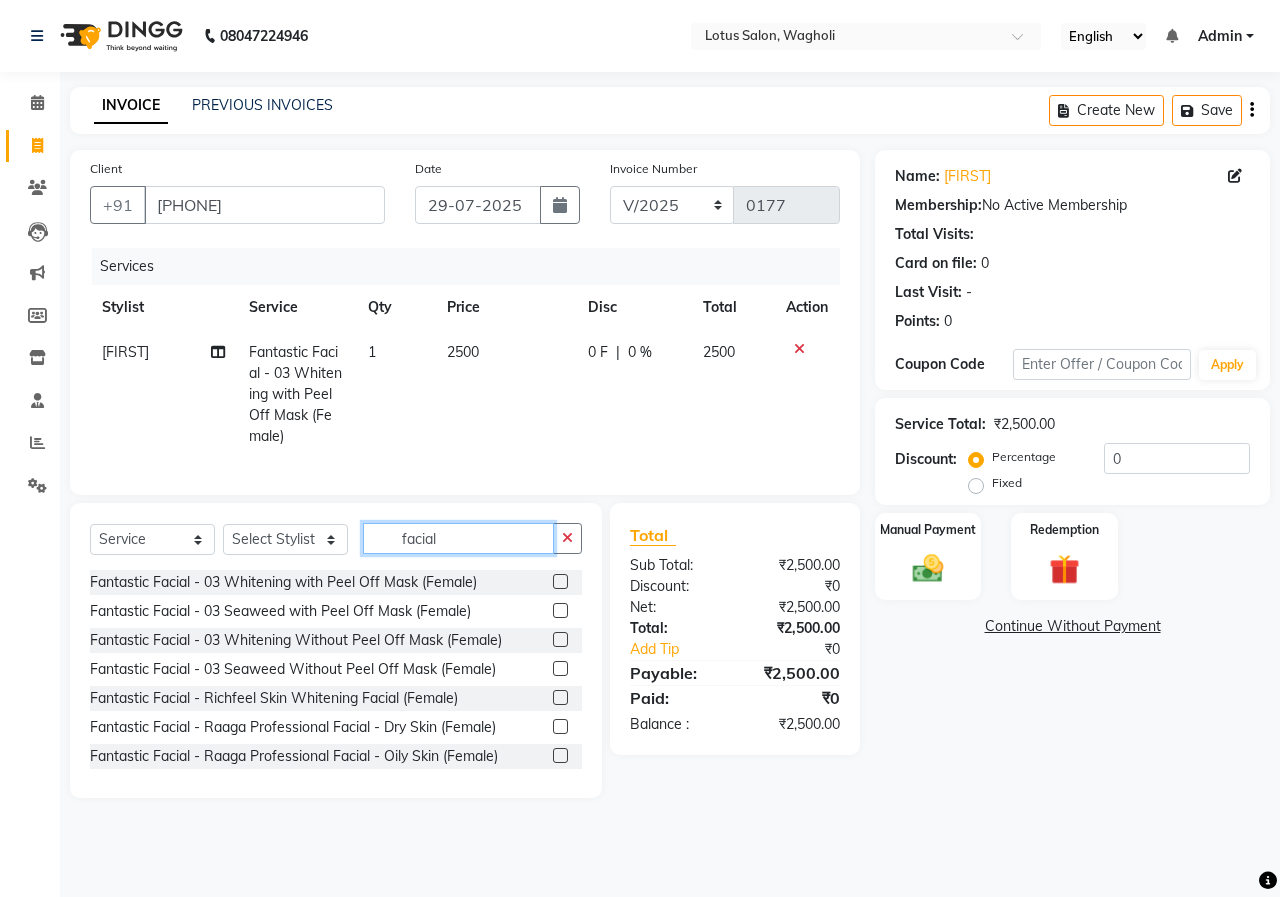 click on "facial" 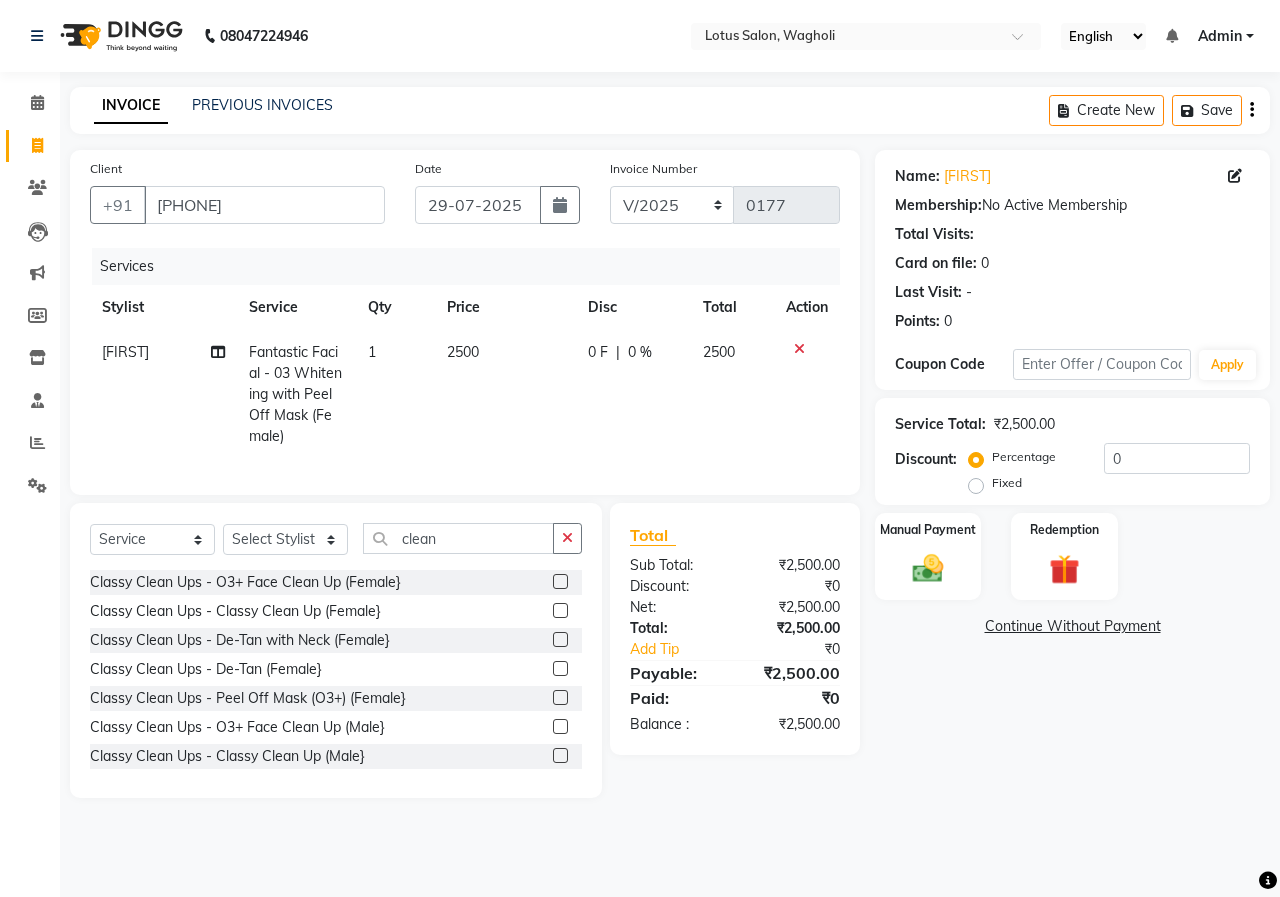 click 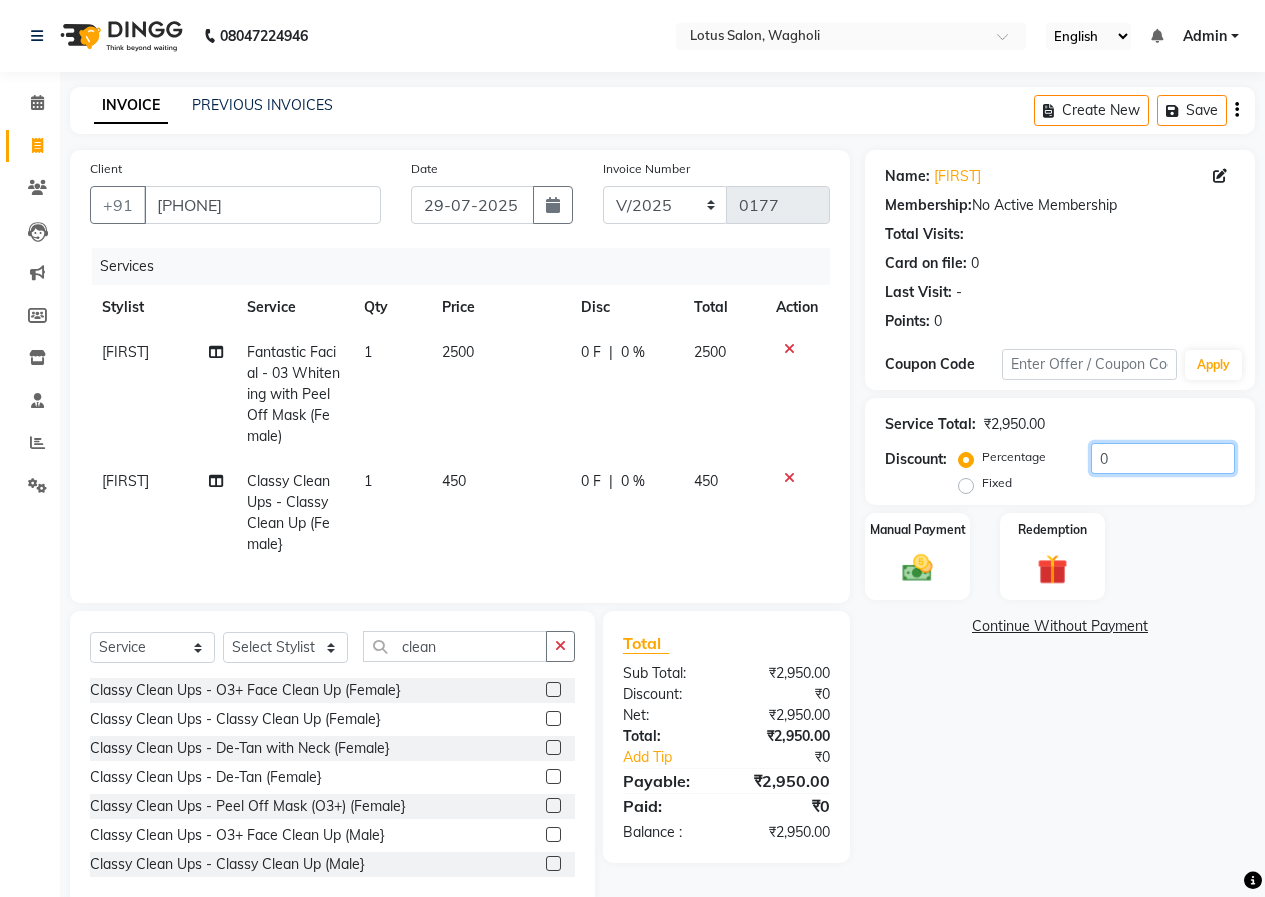 click on "0" 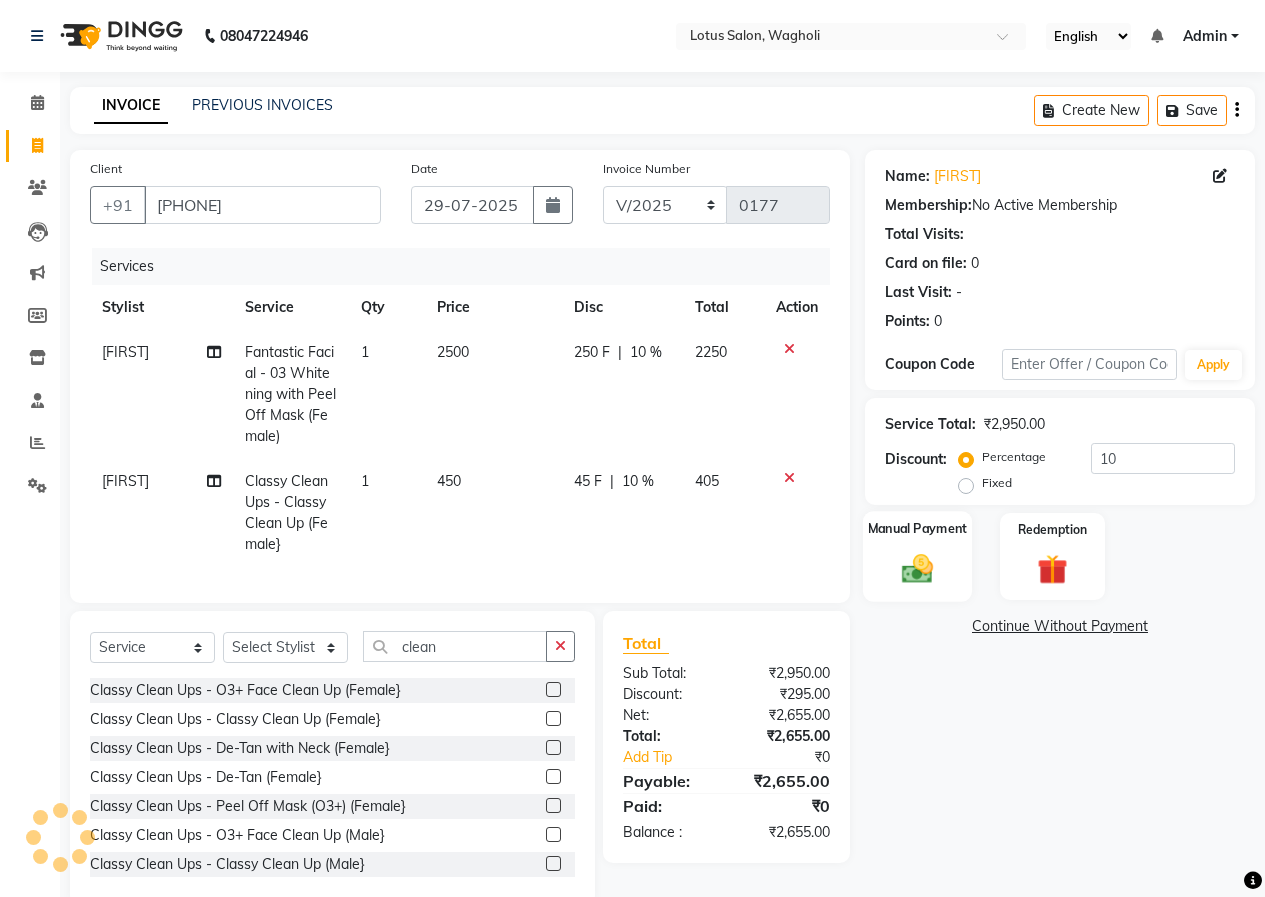 click 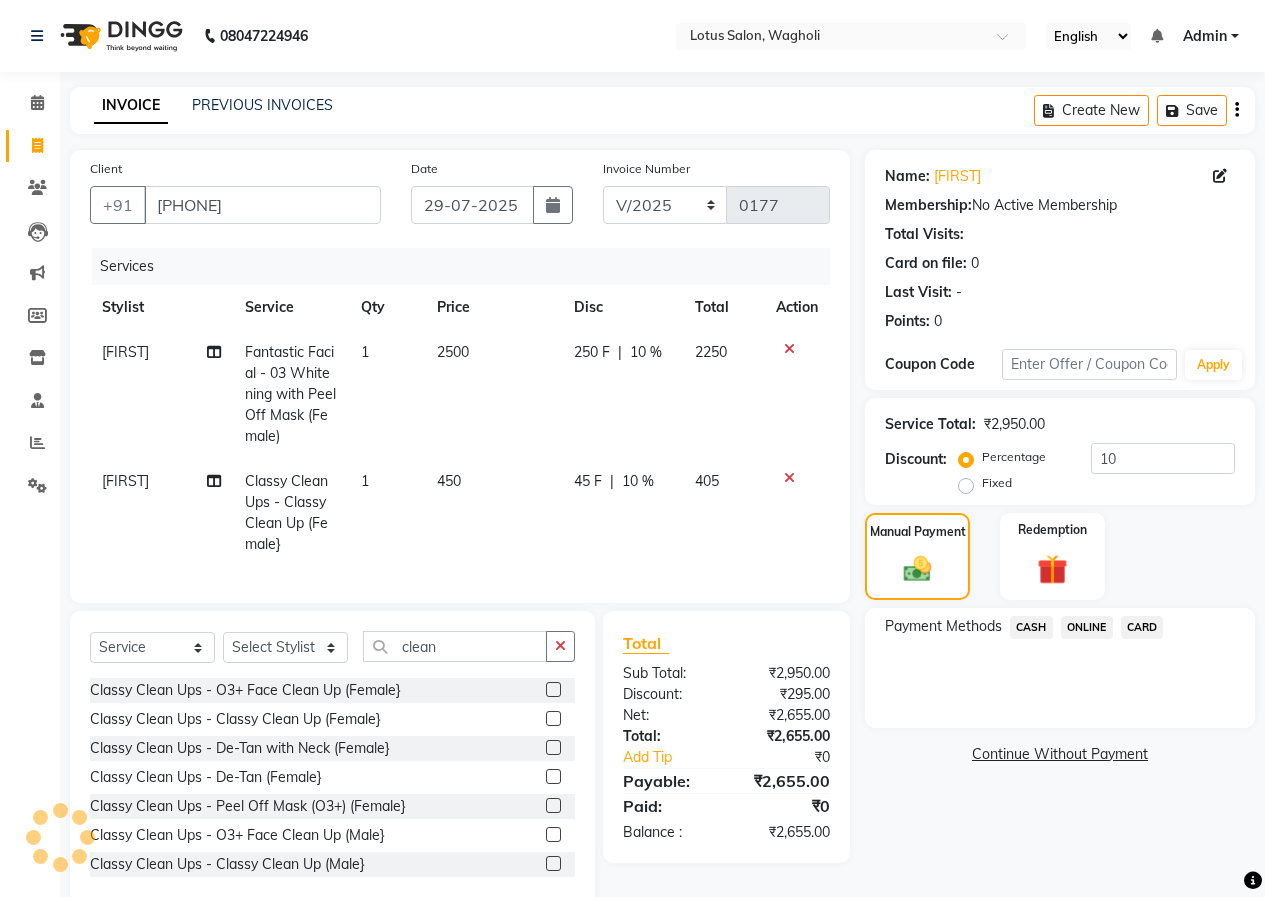 click on "ONLINE" 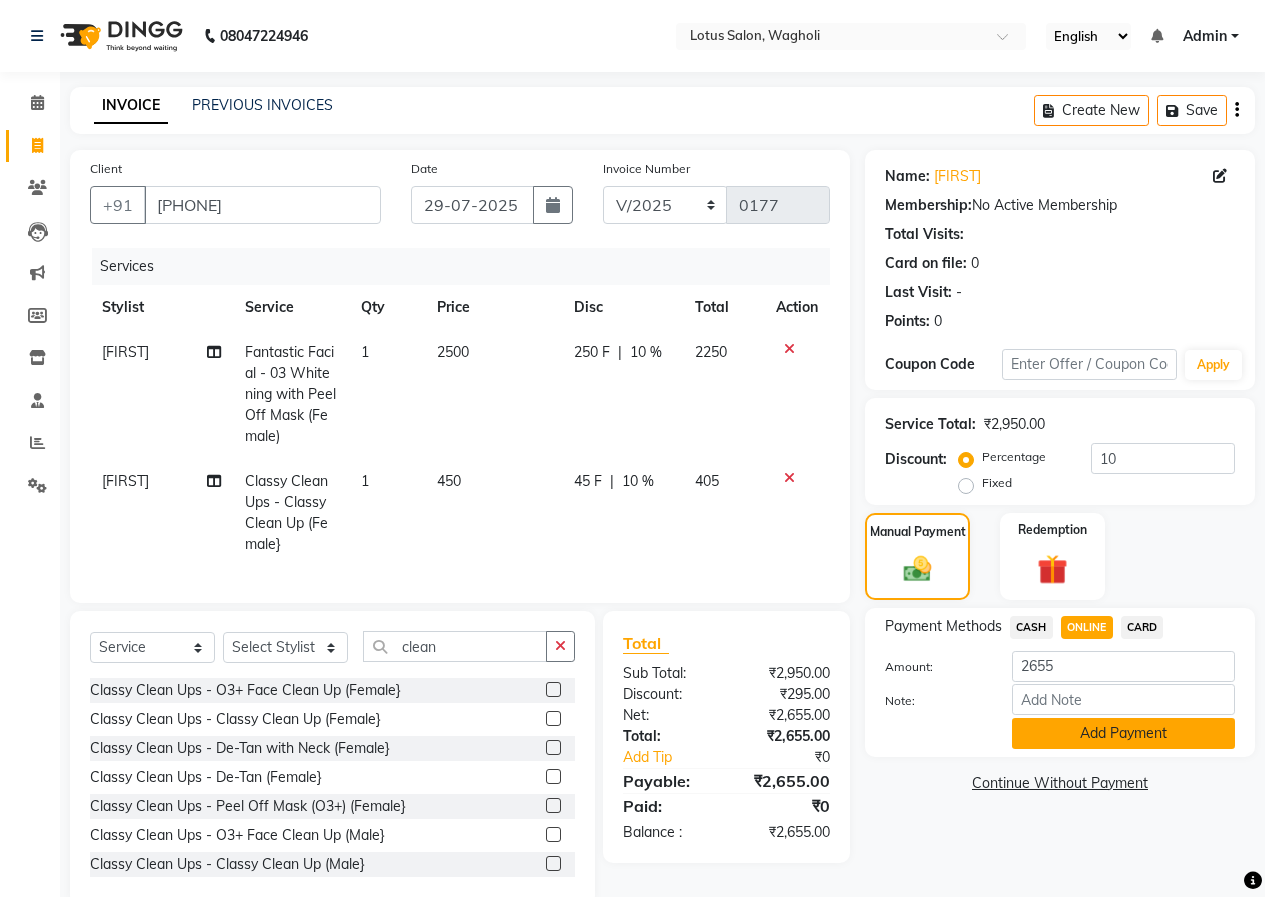 click on "Add Payment" 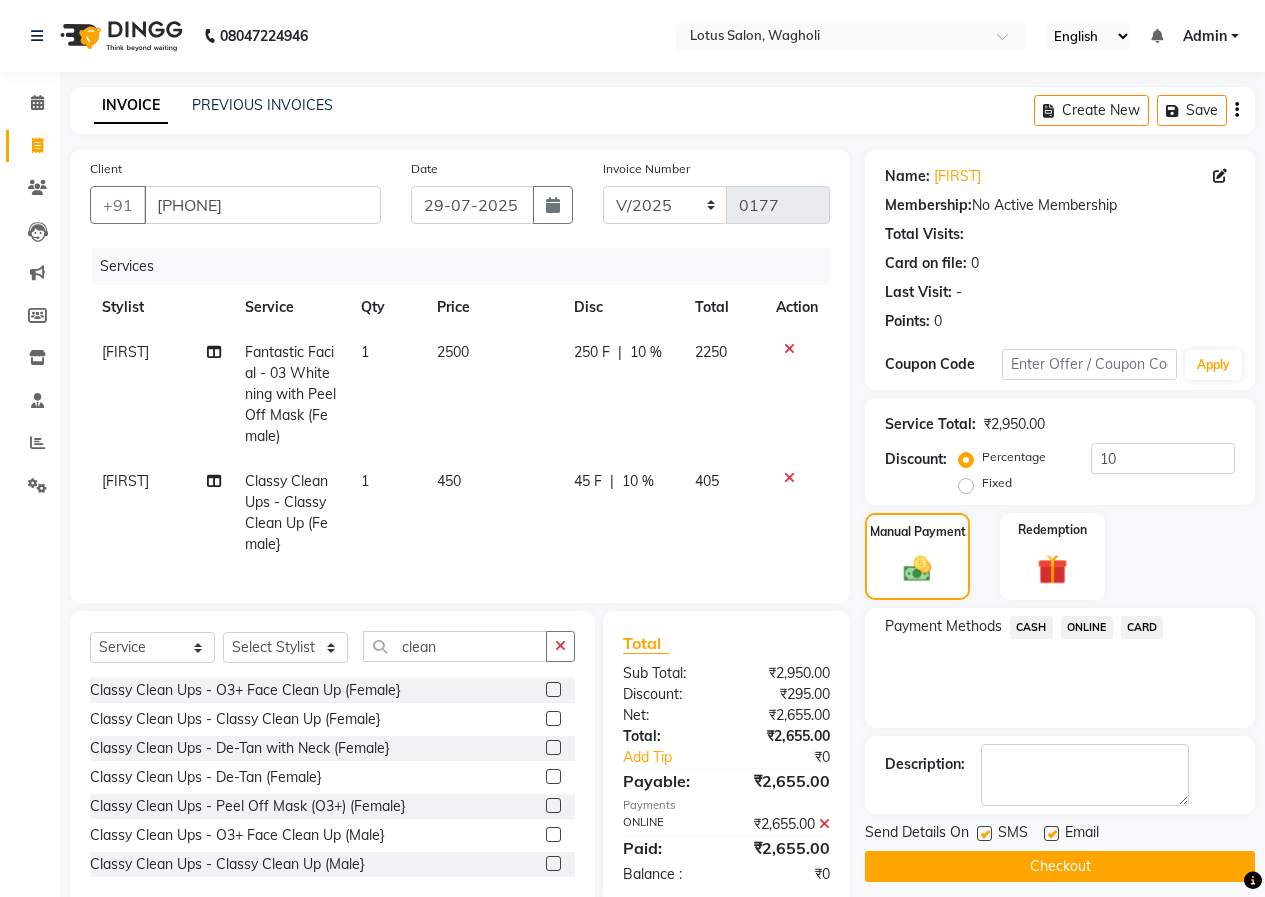 click 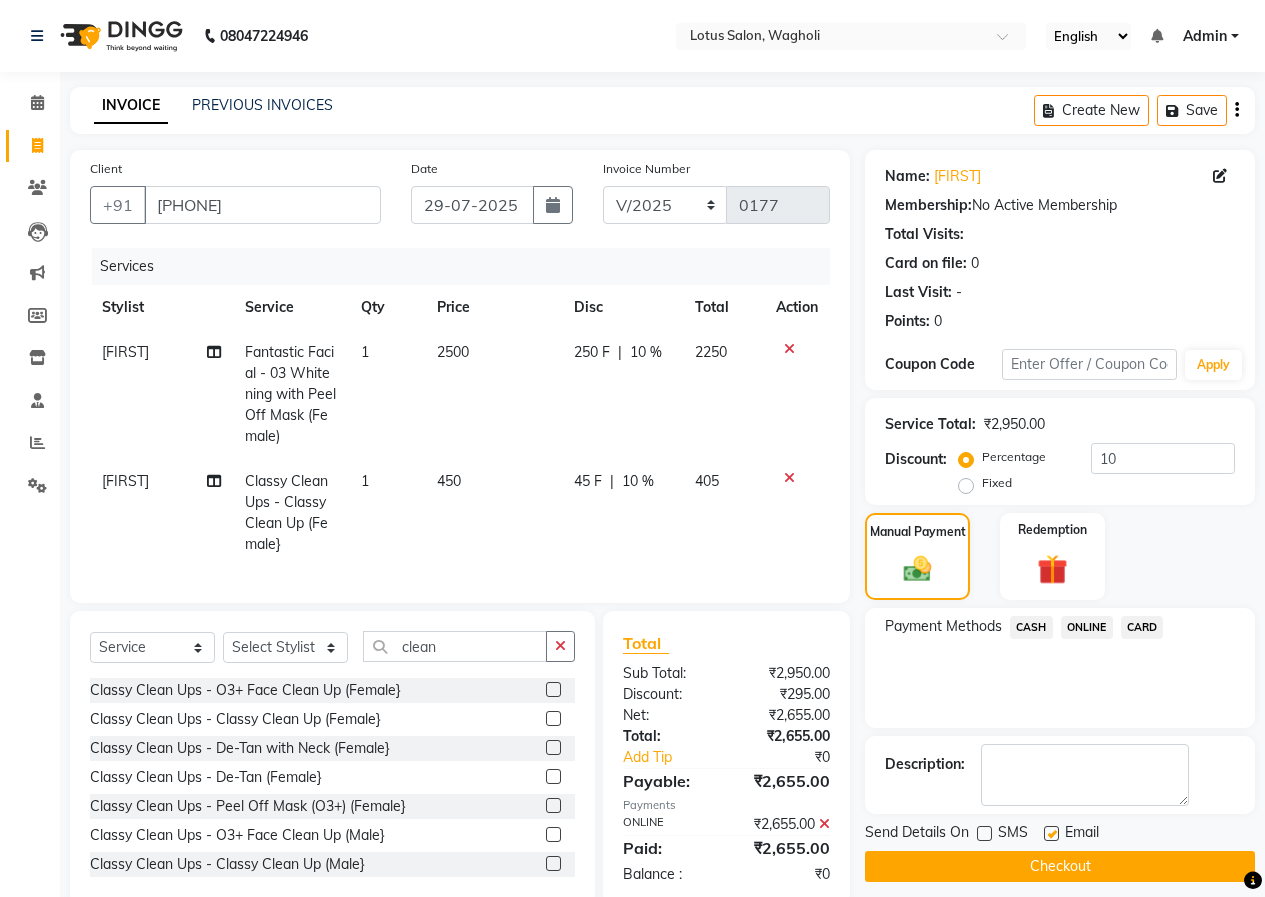 click on "Checkout" 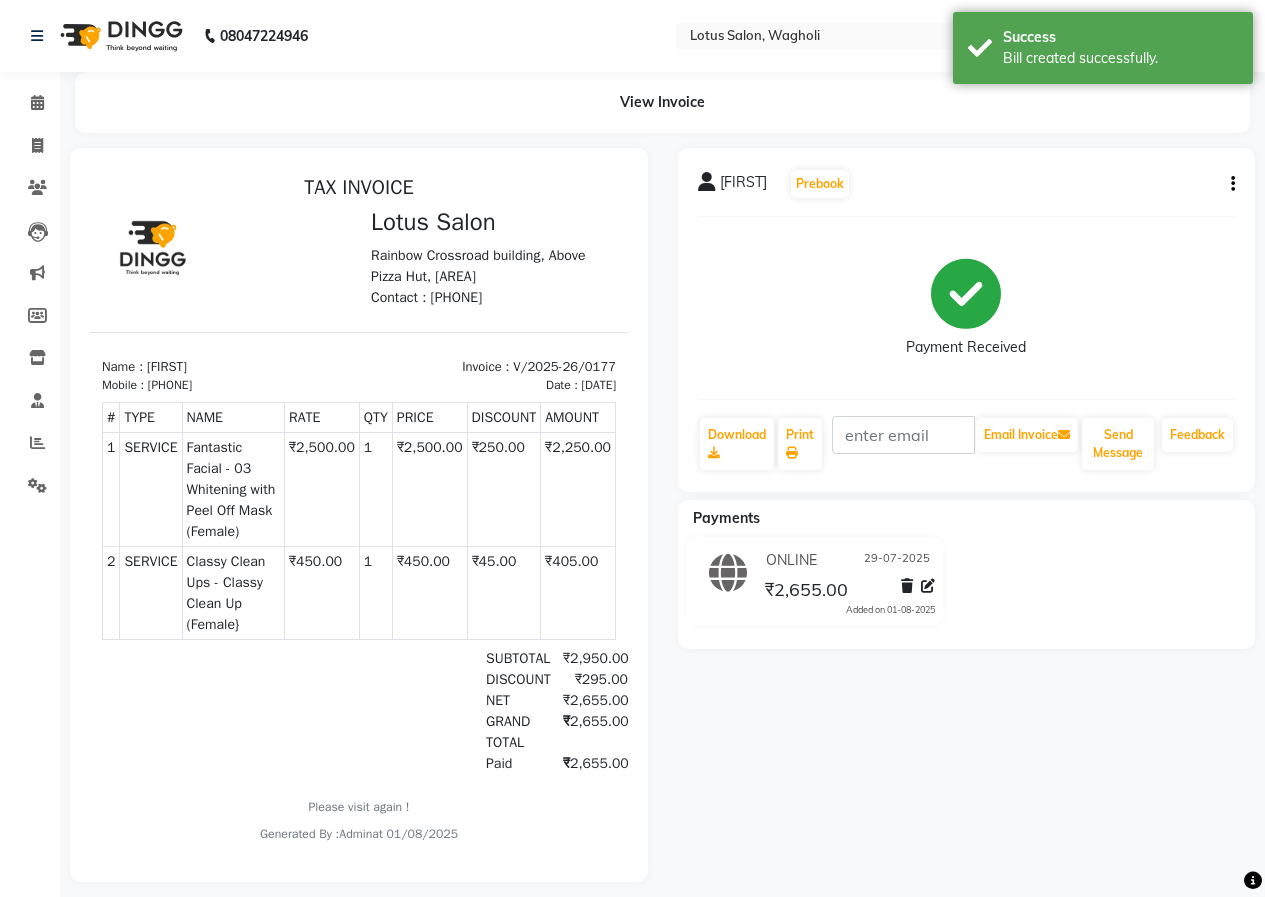 scroll, scrollTop: 0, scrollLeft: 0, axis: both 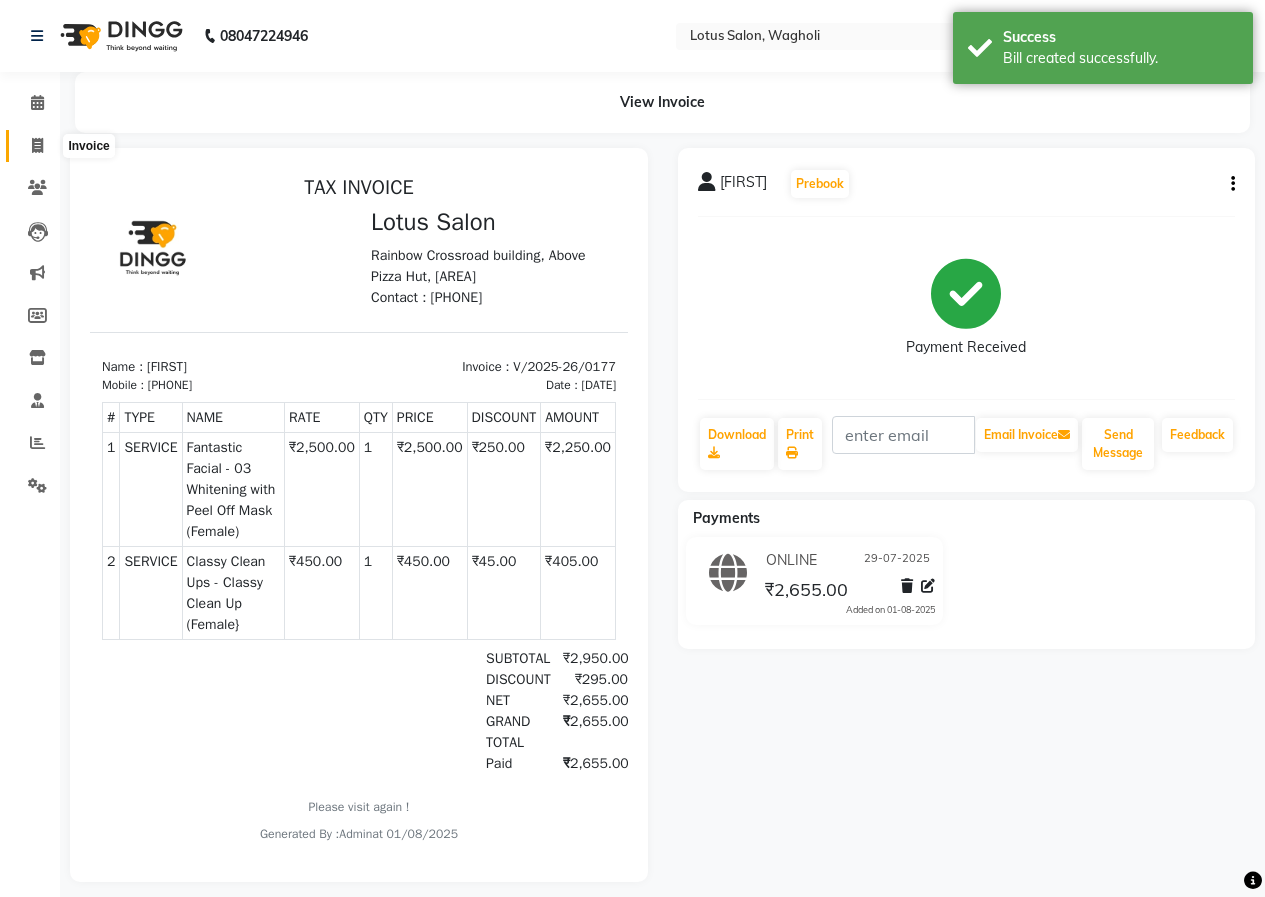 click 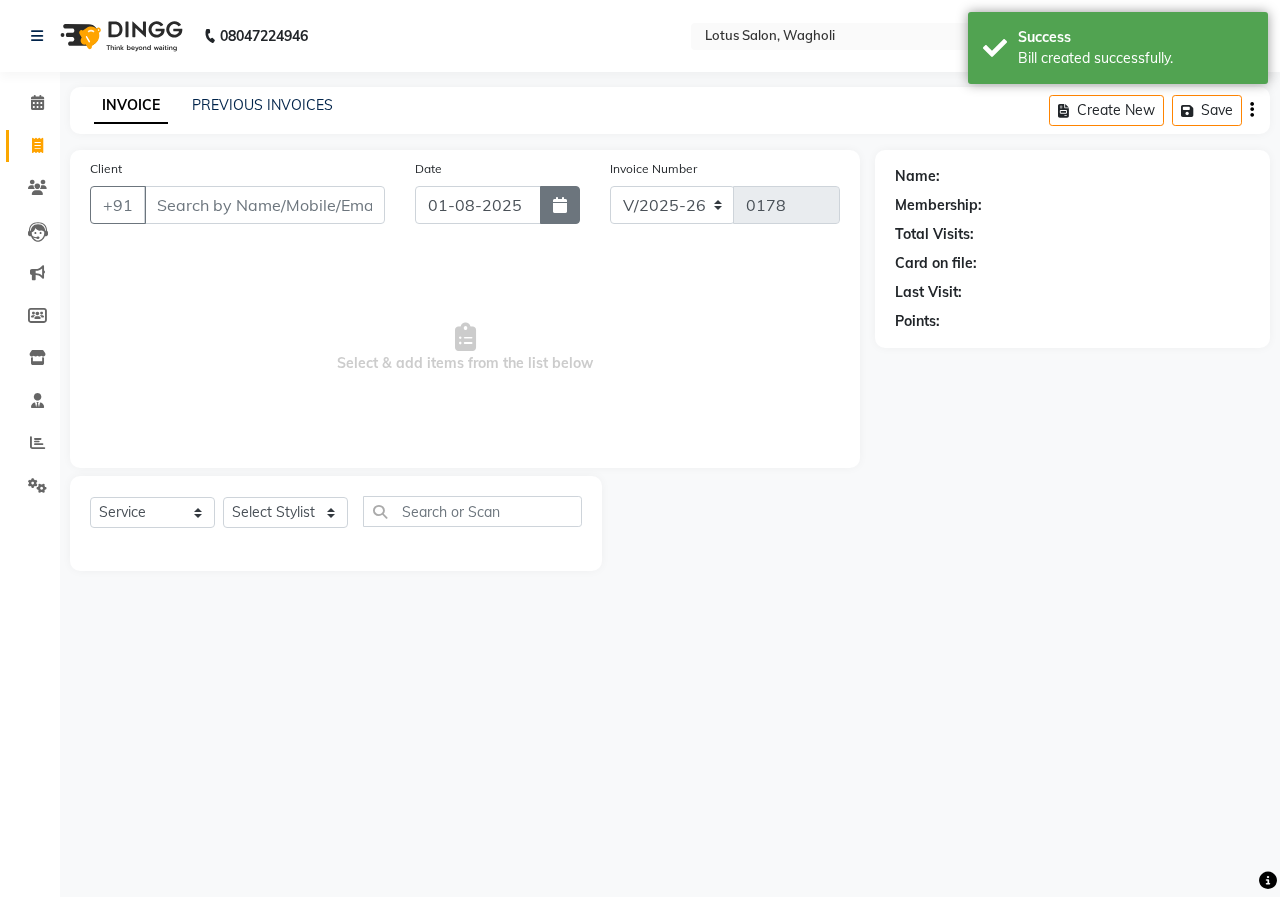 click 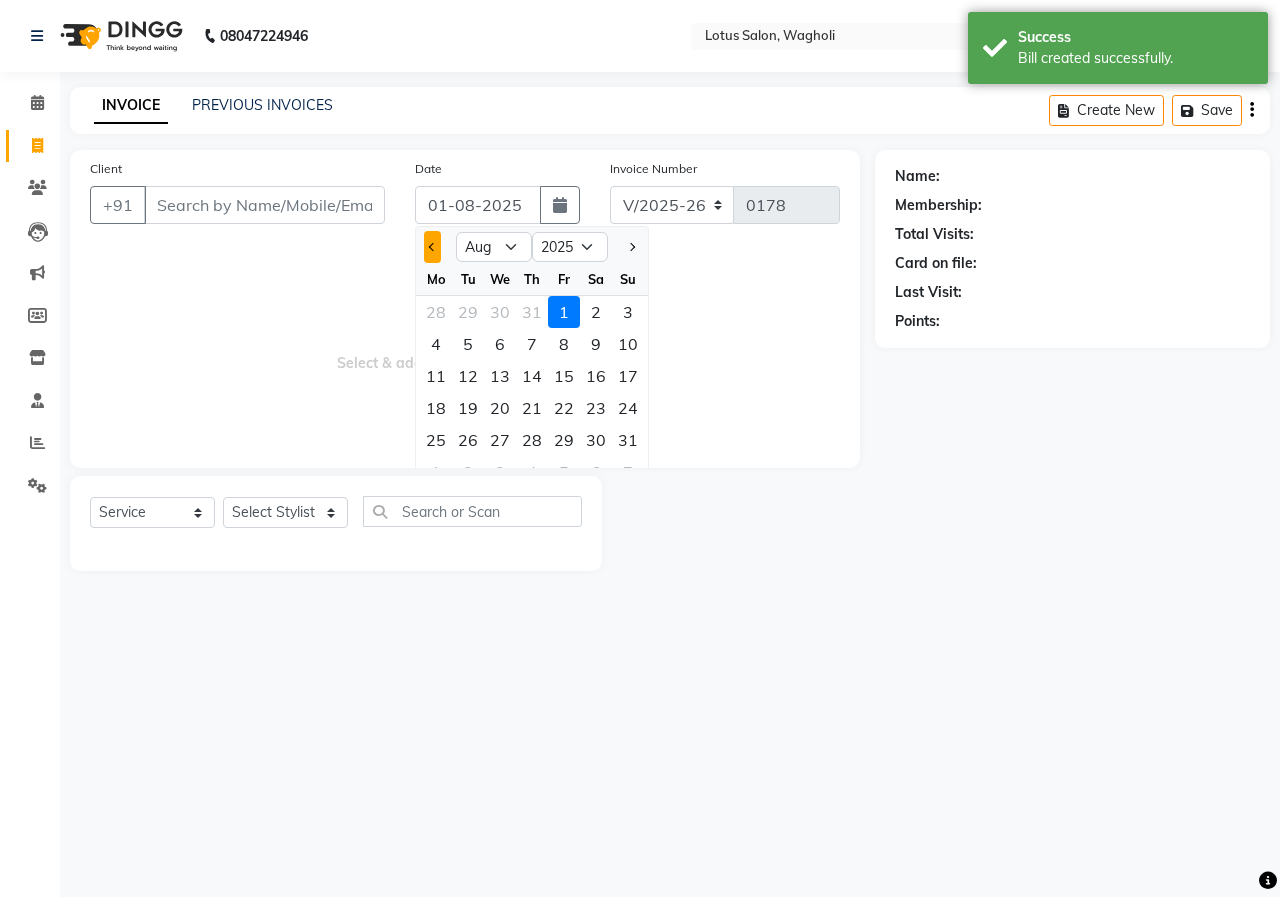 click 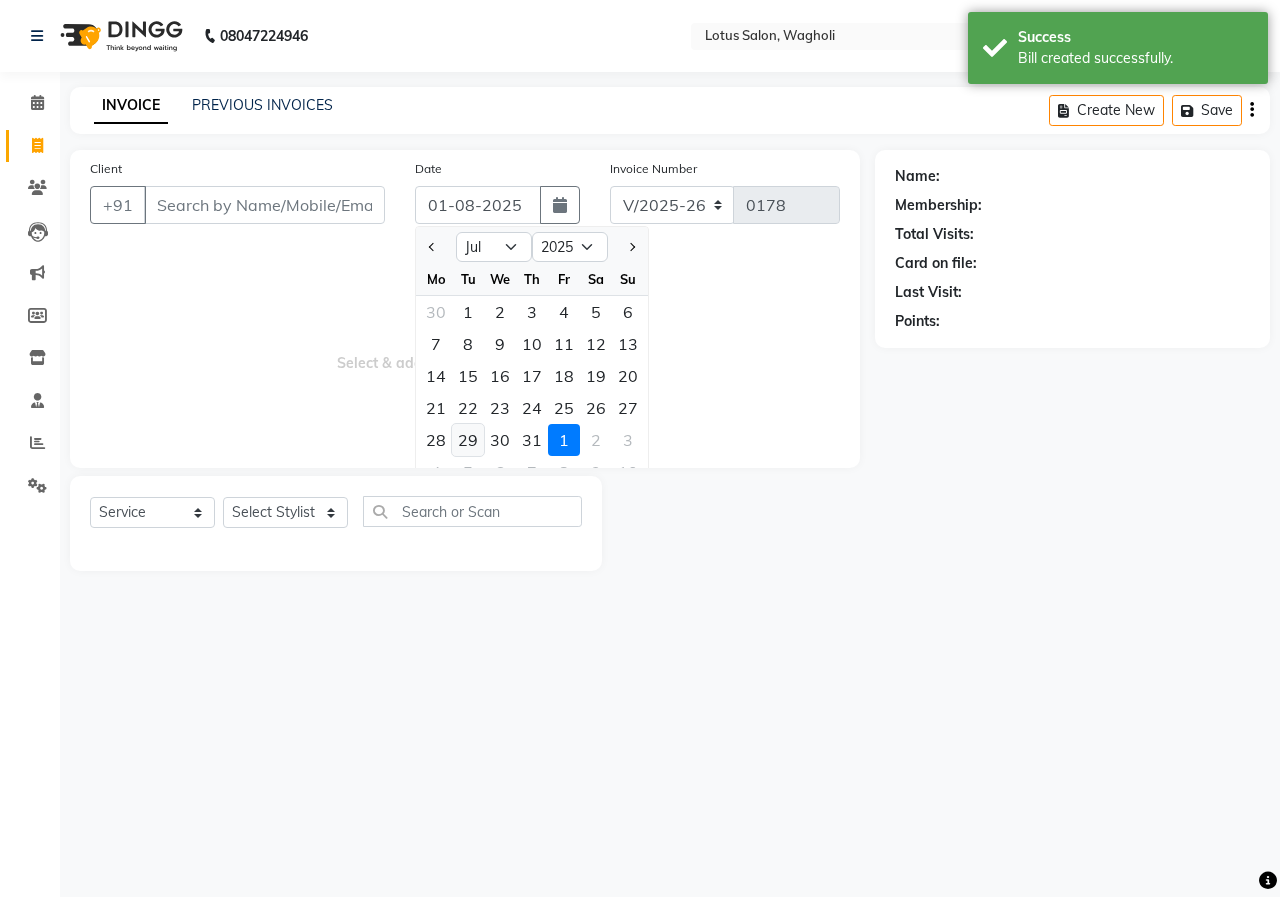 click on "29" 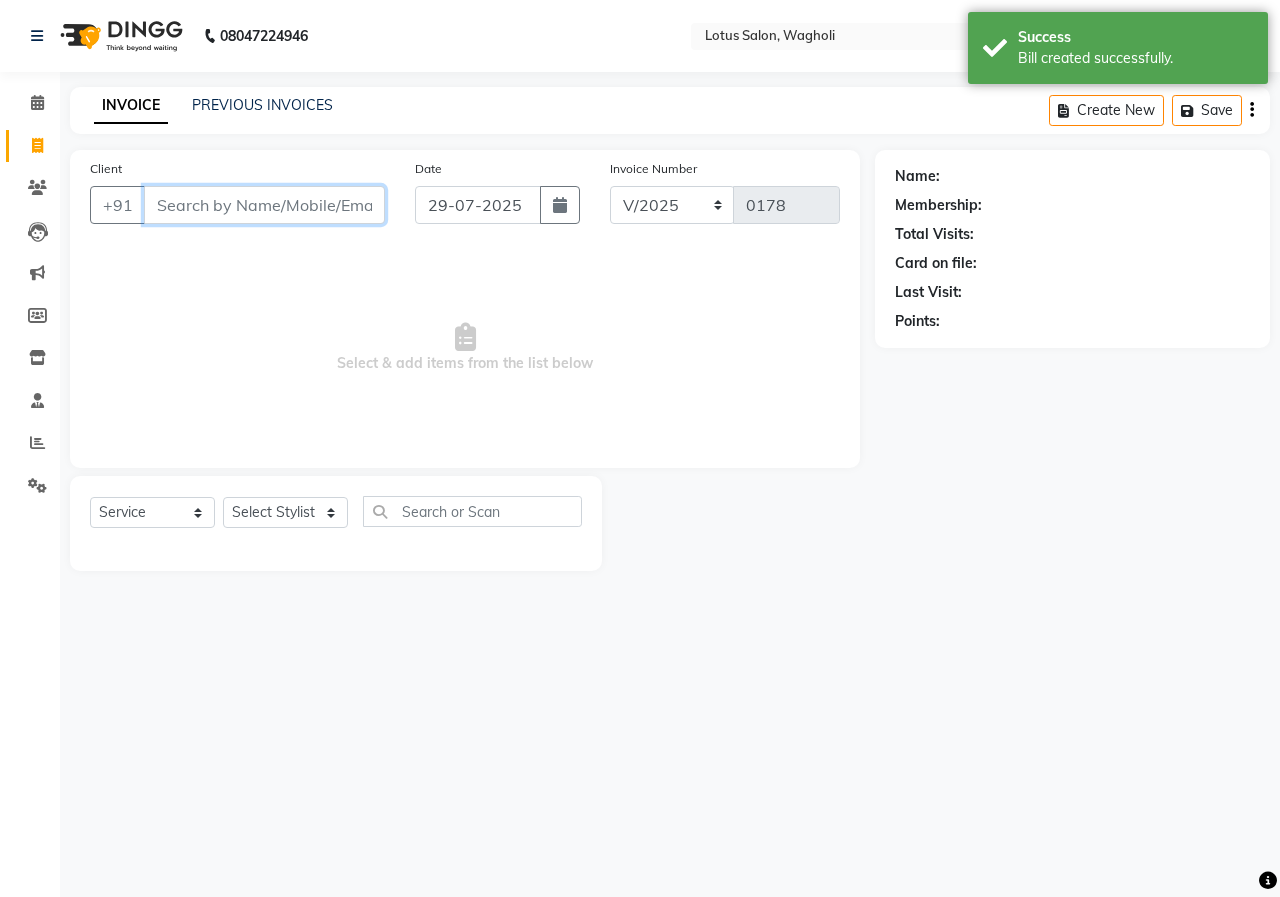 click on "Client" at bounding box center [264, 205] 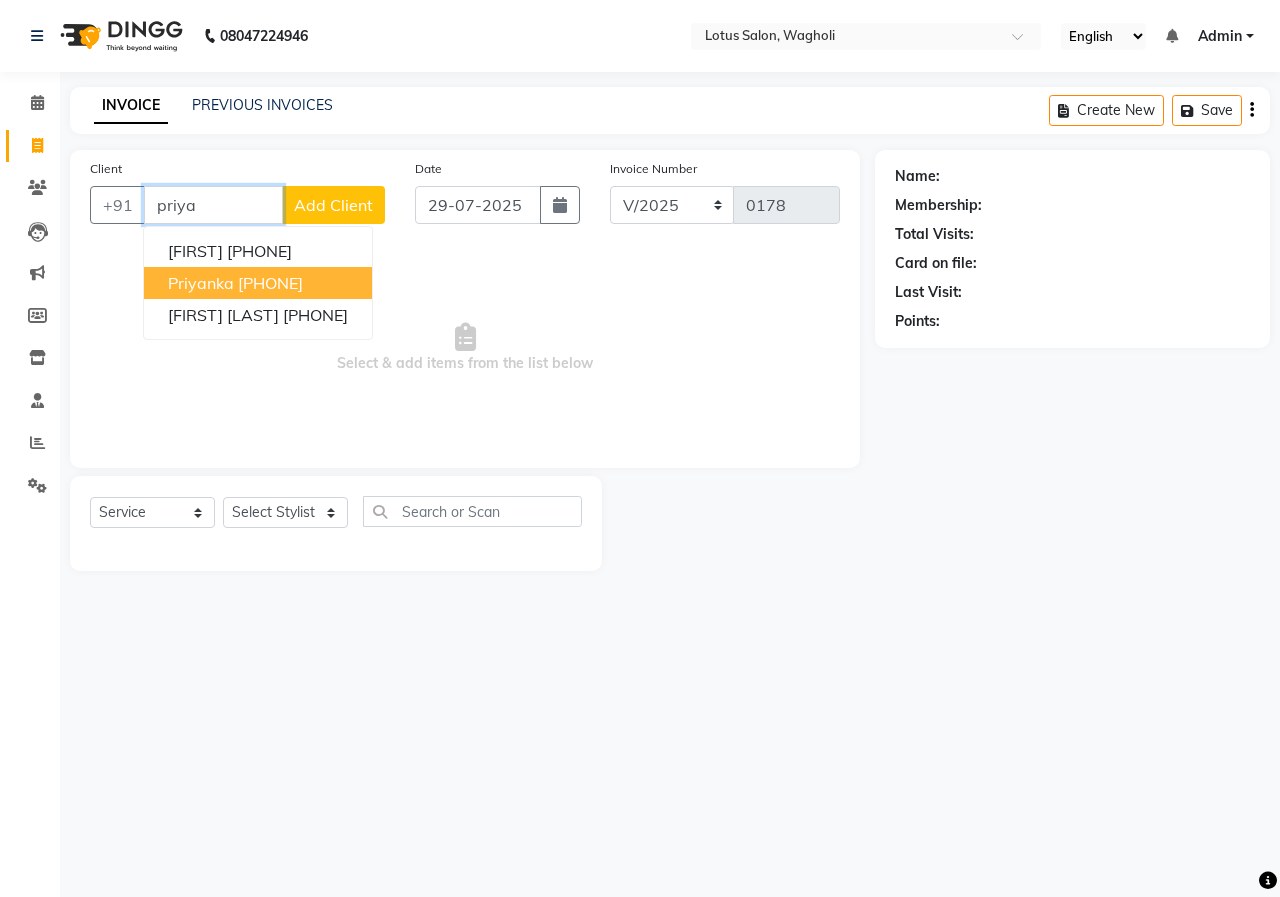 click on "[PHONE]" at bounding box center (270, 283) 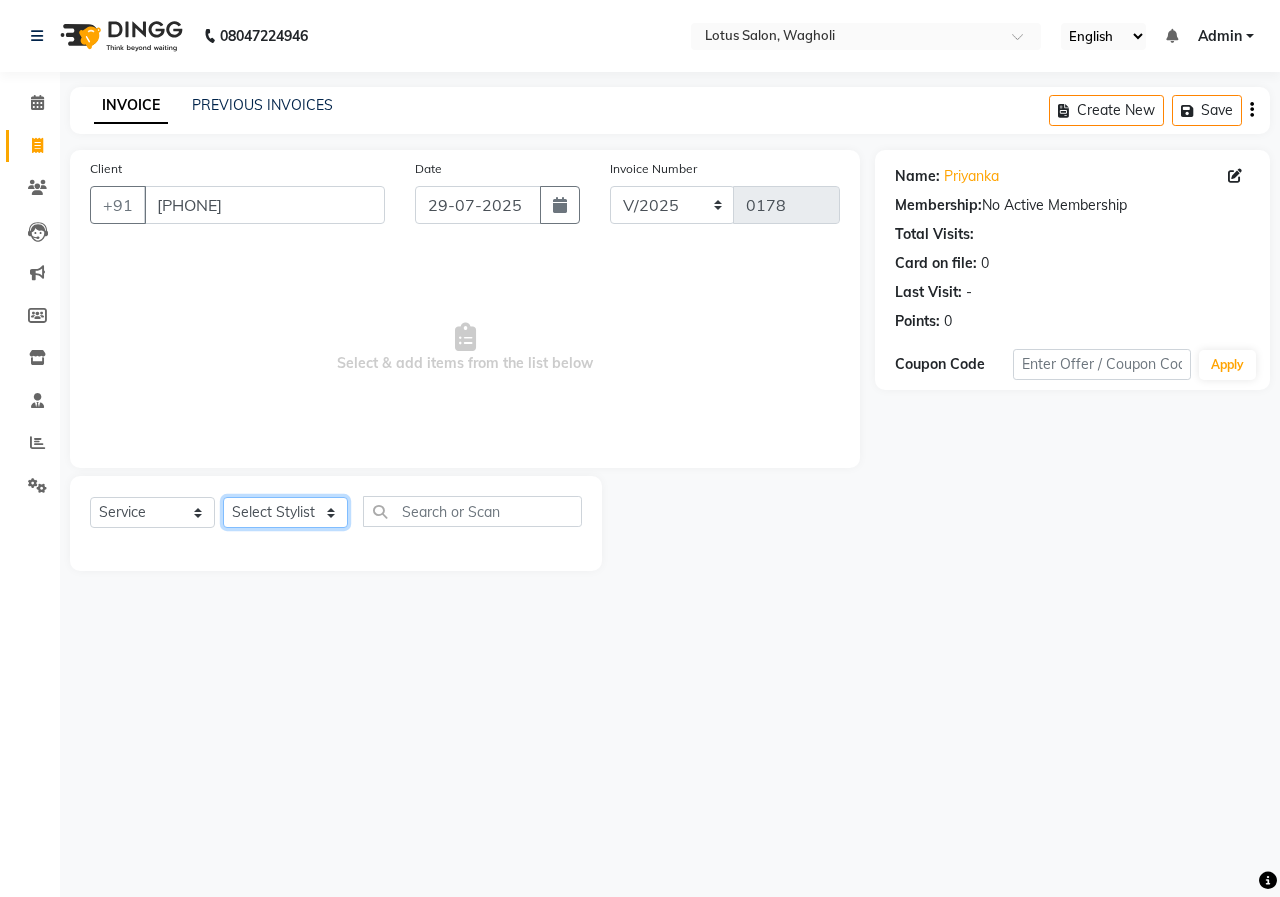 click on "Select Stylist [FIRST_NAME] [FIRST_NAME] [FIRST_NAME] [FIRST_NAME] [FIRST_NAME]" 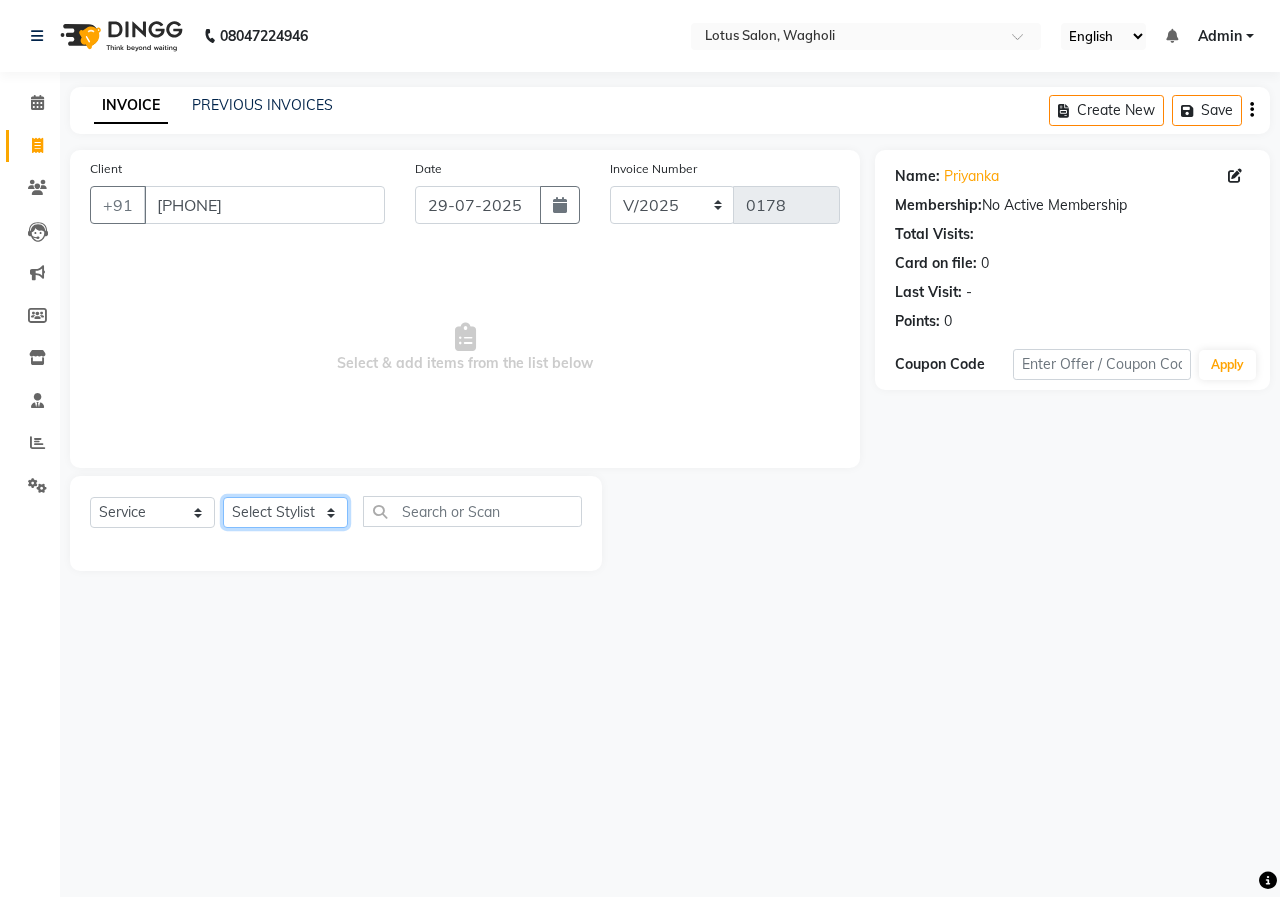 click on "Select Stylist [FIRST_NAME] [FIRST_NAME] [FIRST_NAME] [FIRST_NAME] [FIRST_NAME]" 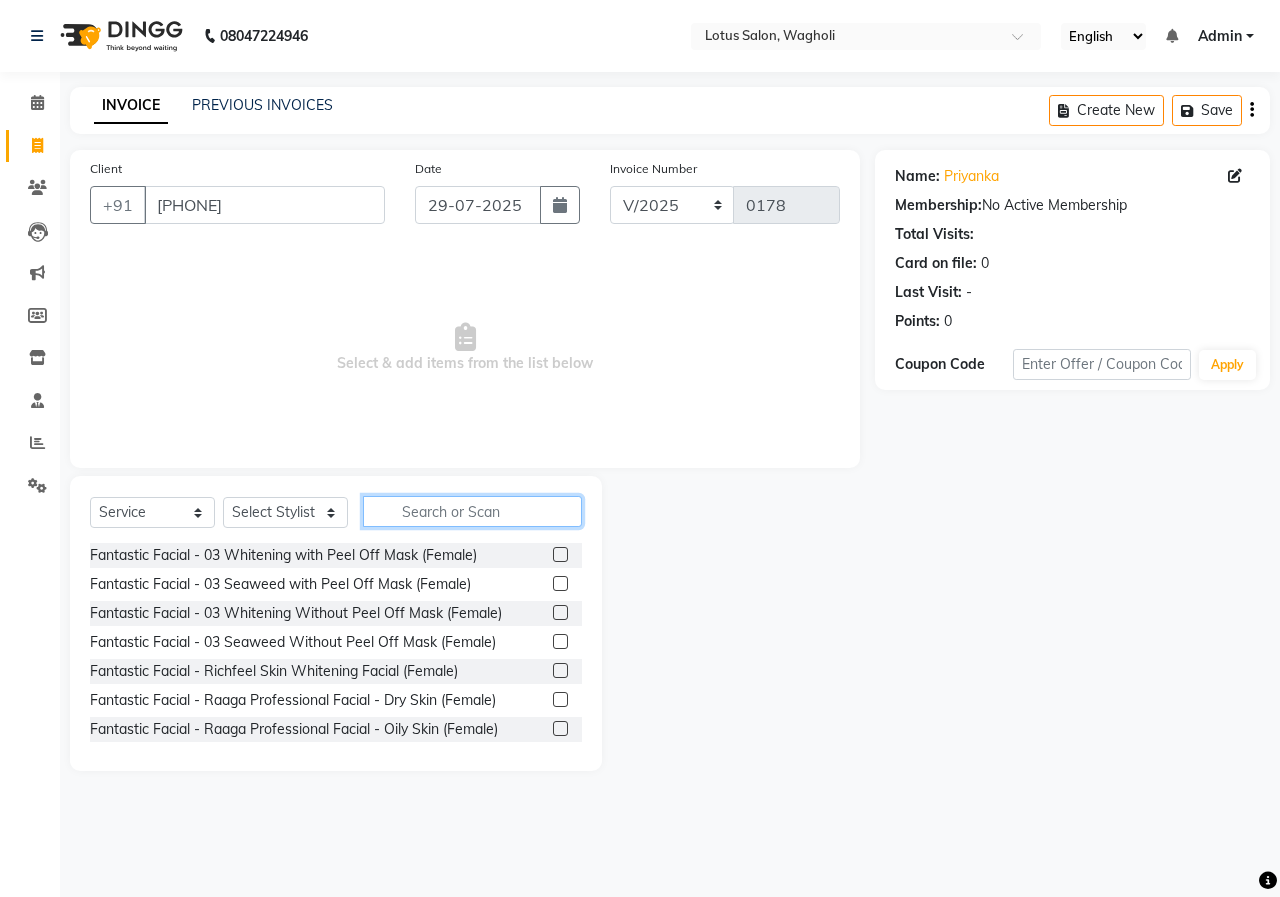 click 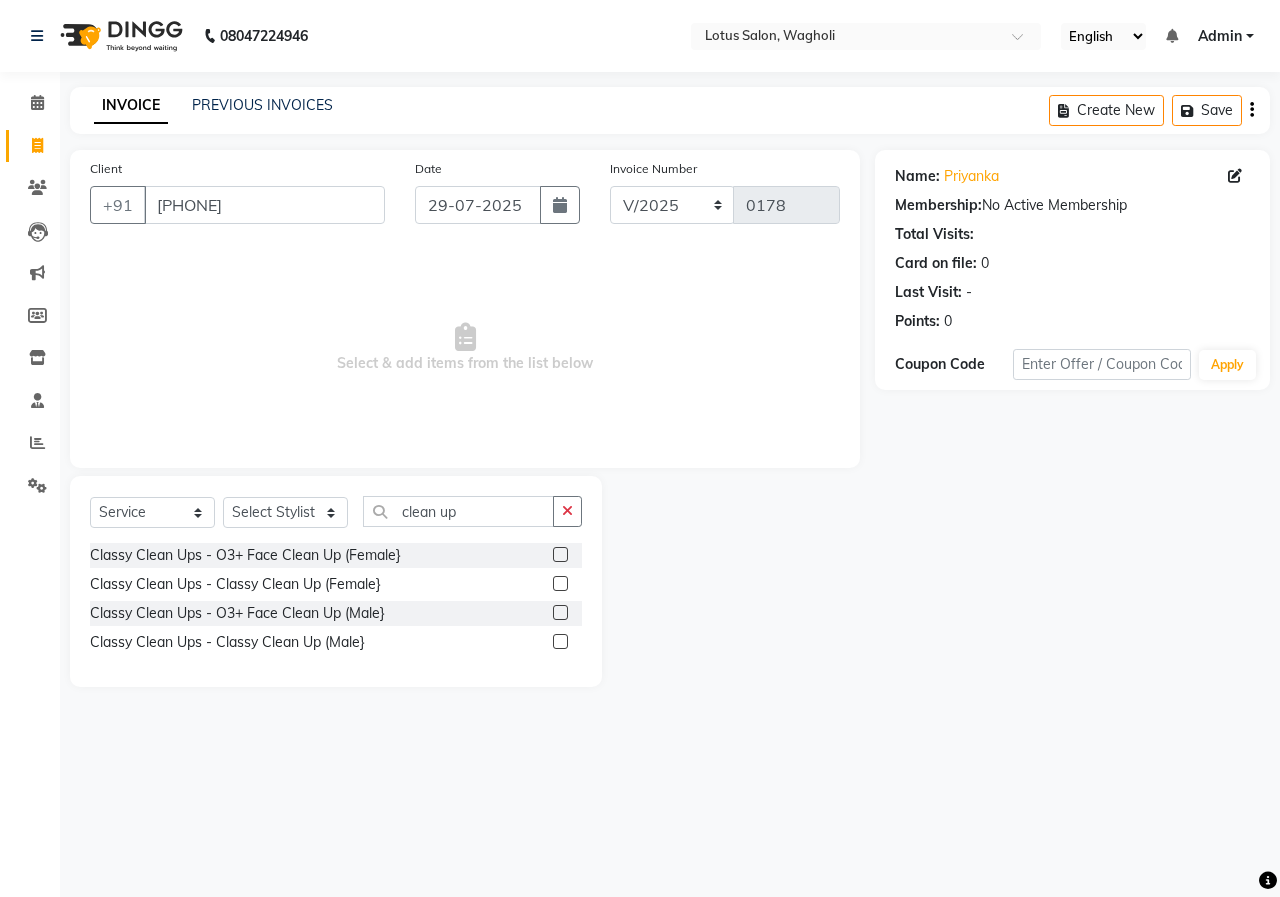 click 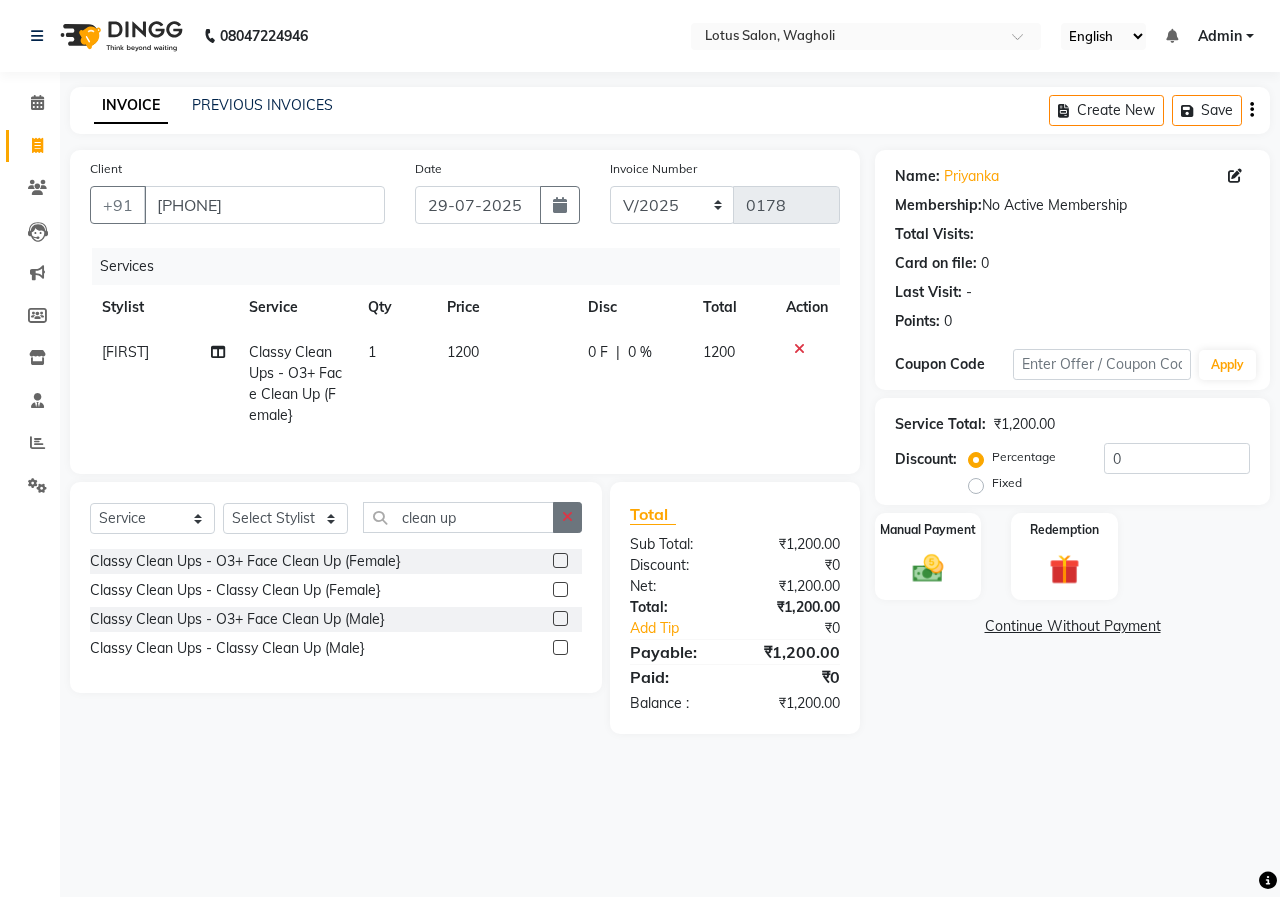 click 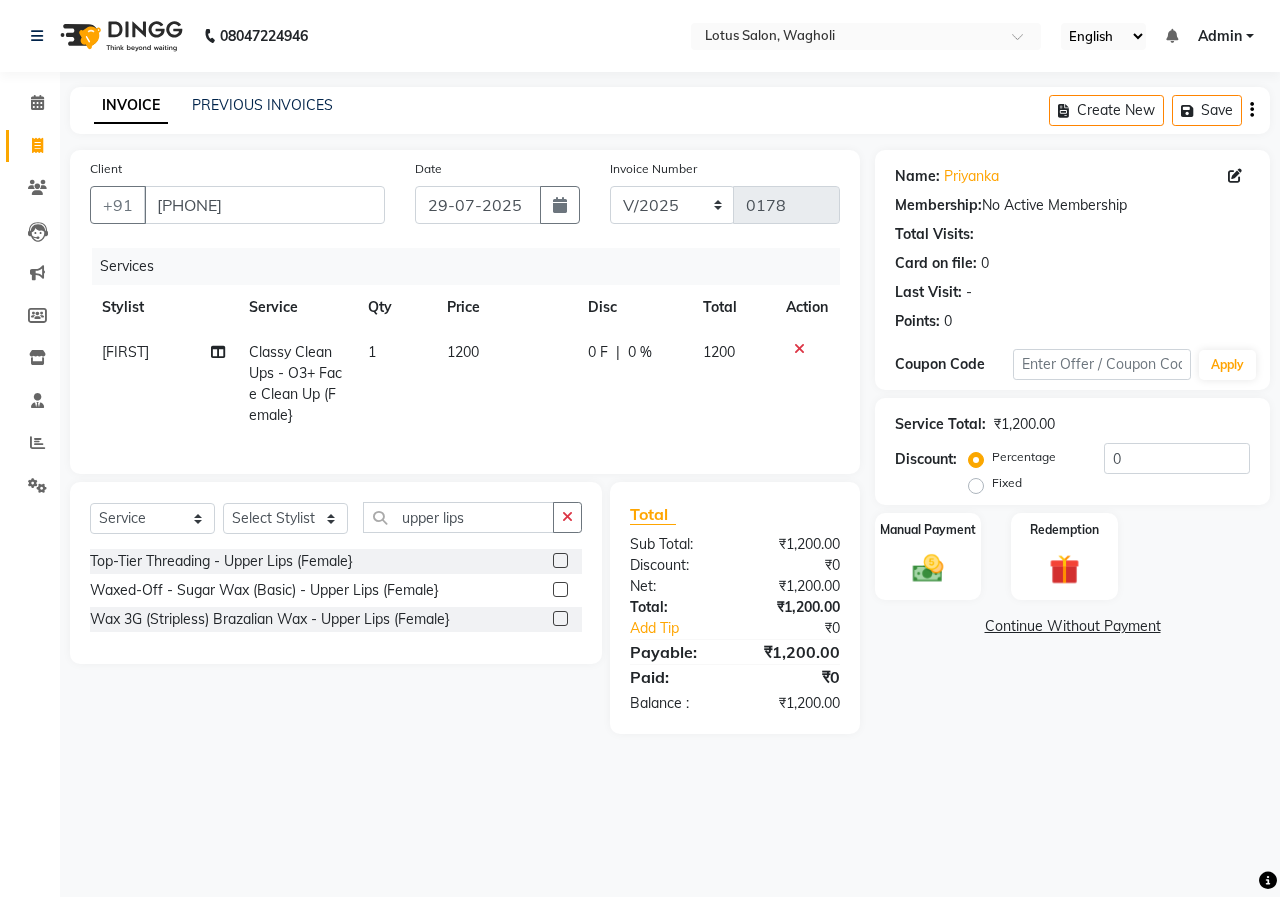 click 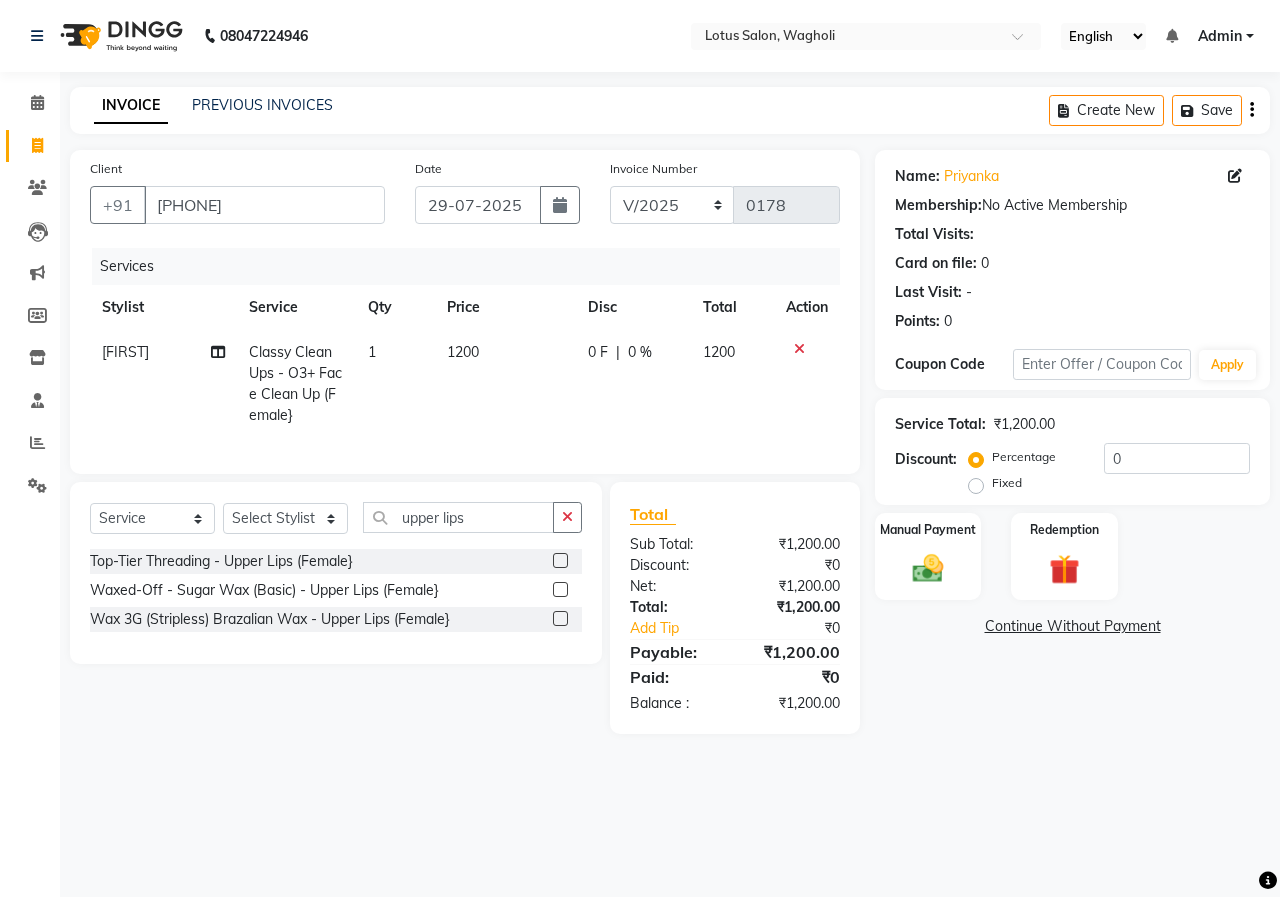 click at bounding box center [559, 619] 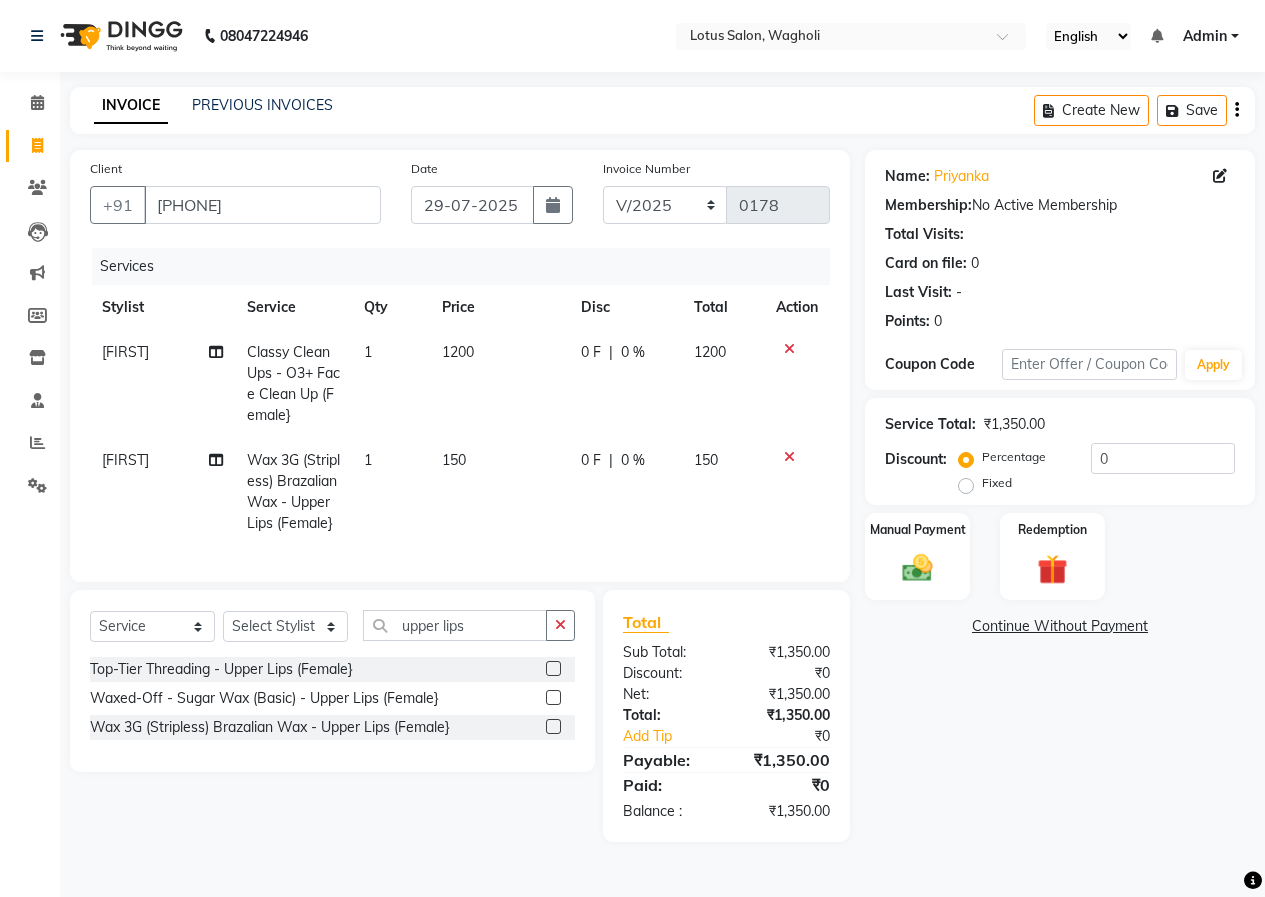 drag, startPoint x: 561, startPoint y: 654, endPoint x: 517, endPoint y: 669, distance: 46.486557 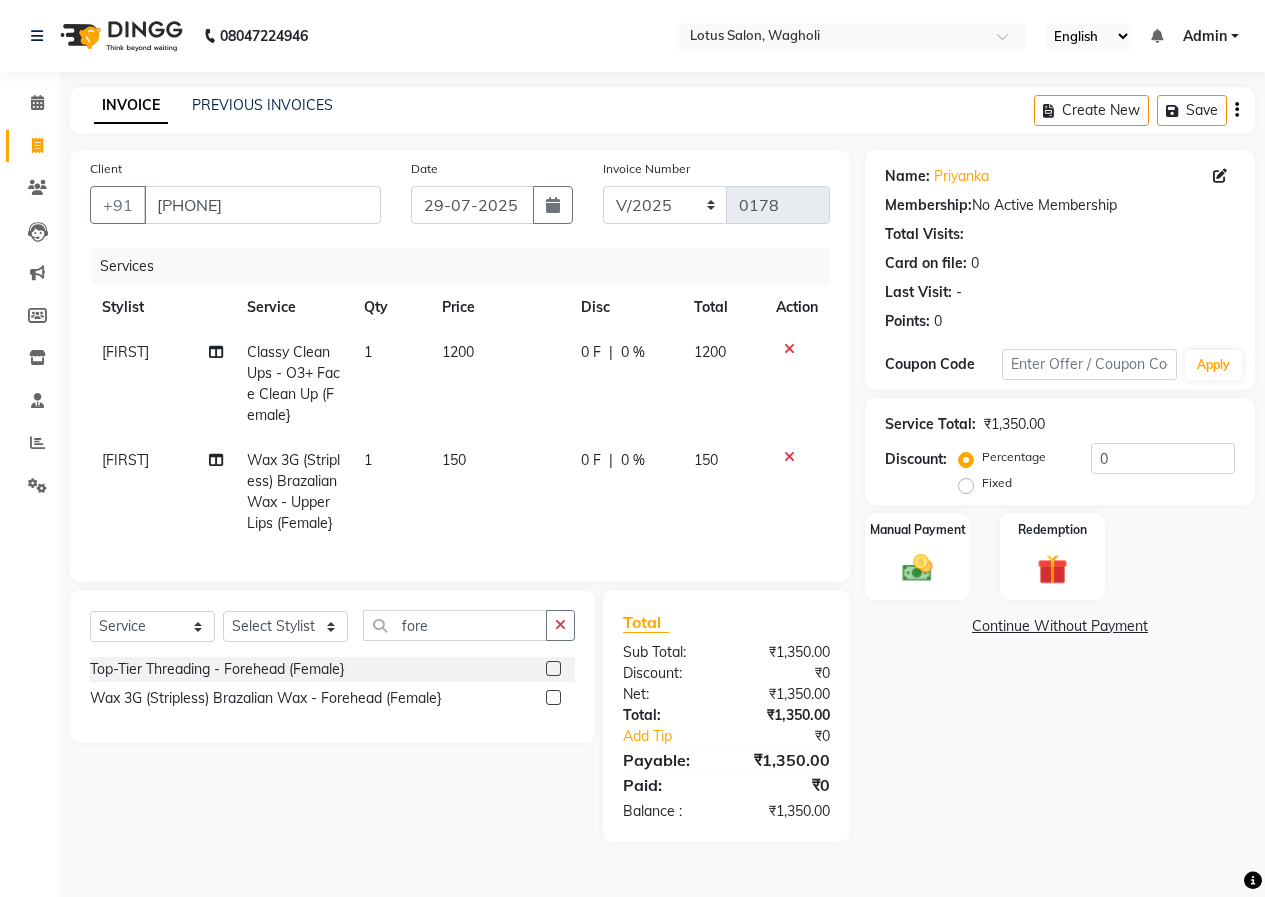 click 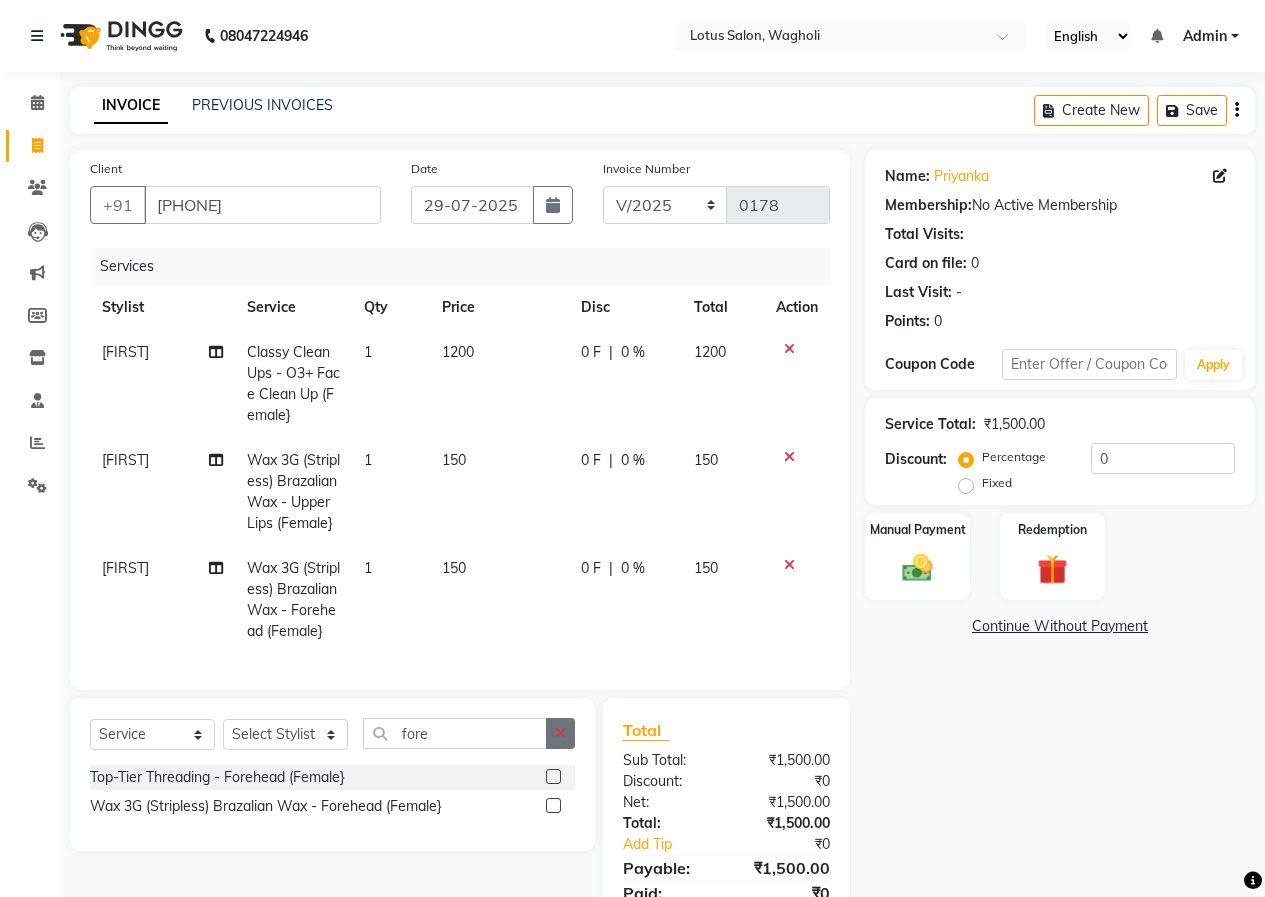 click 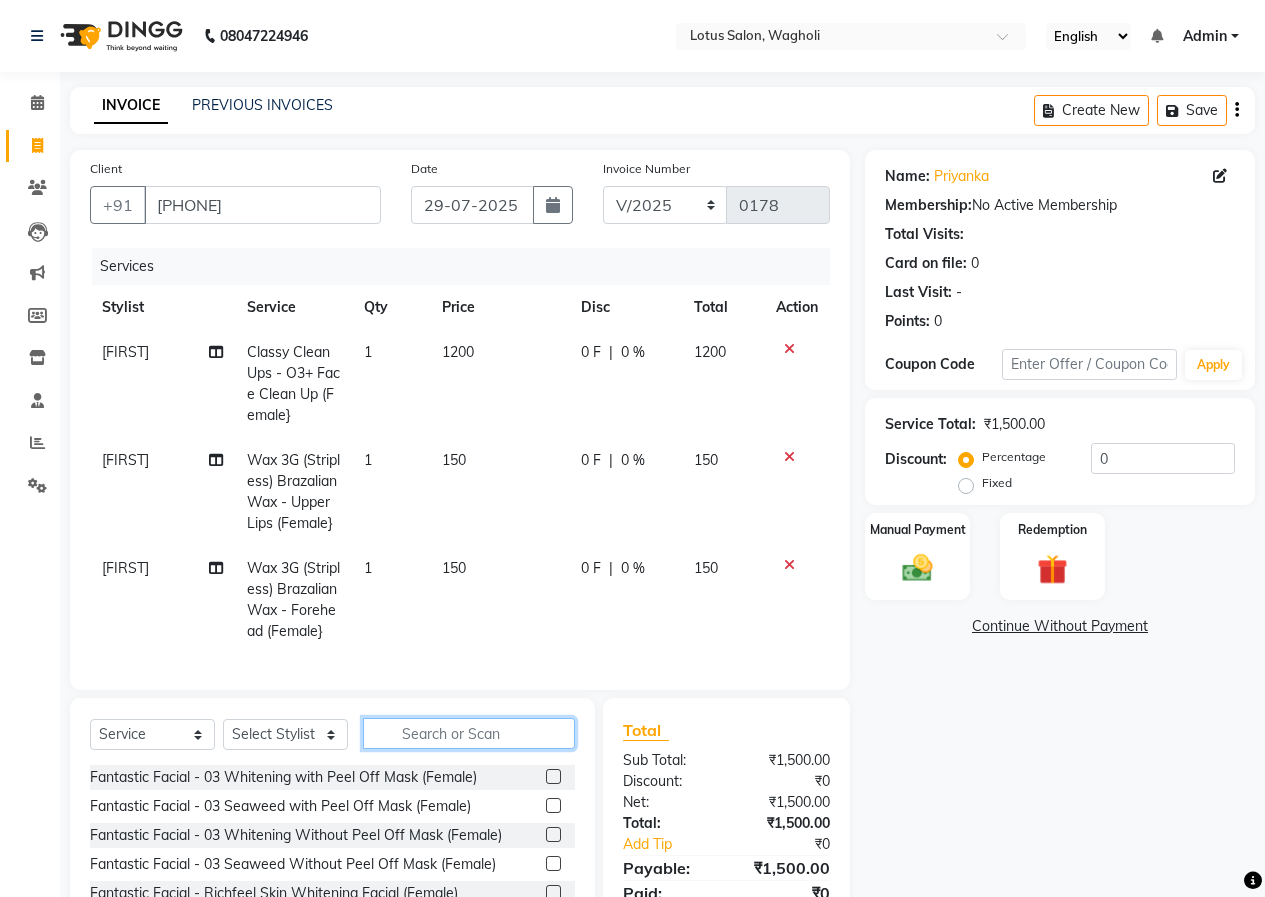 scroll, scrollTop: 162, scrollLeft: 0, axis: vertical 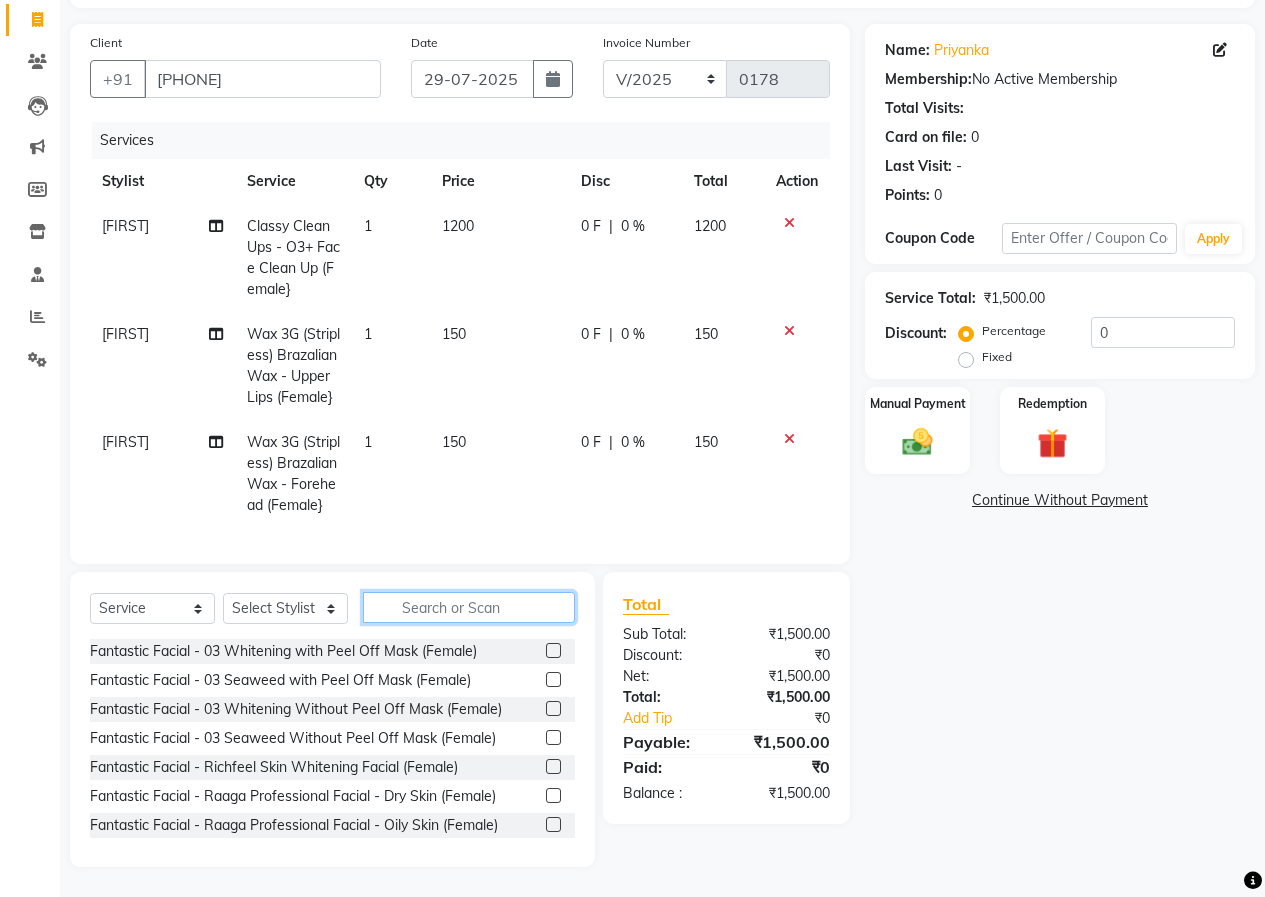 click 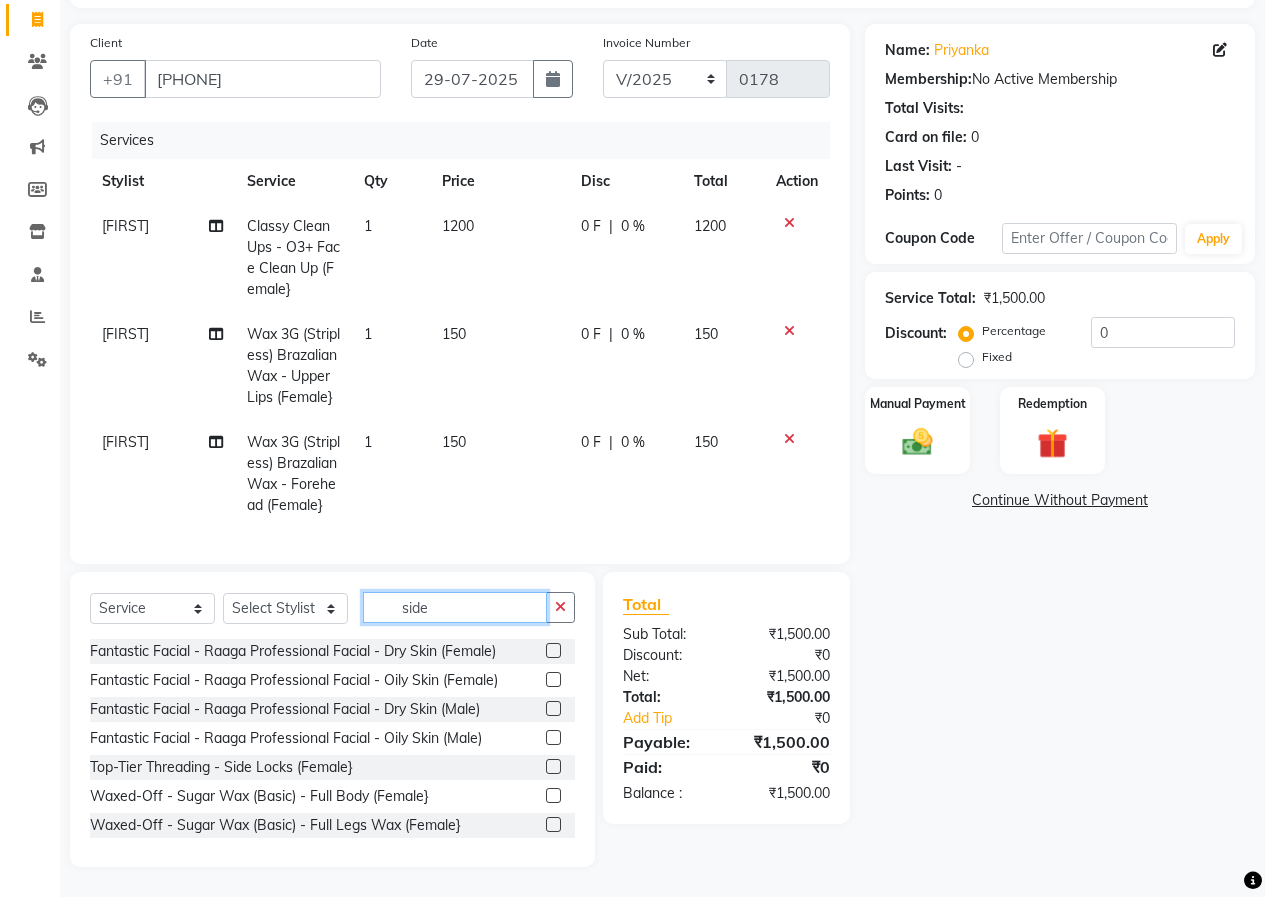 scroll, scrollTop: 119, scrollLeft: 0, axis: vertical 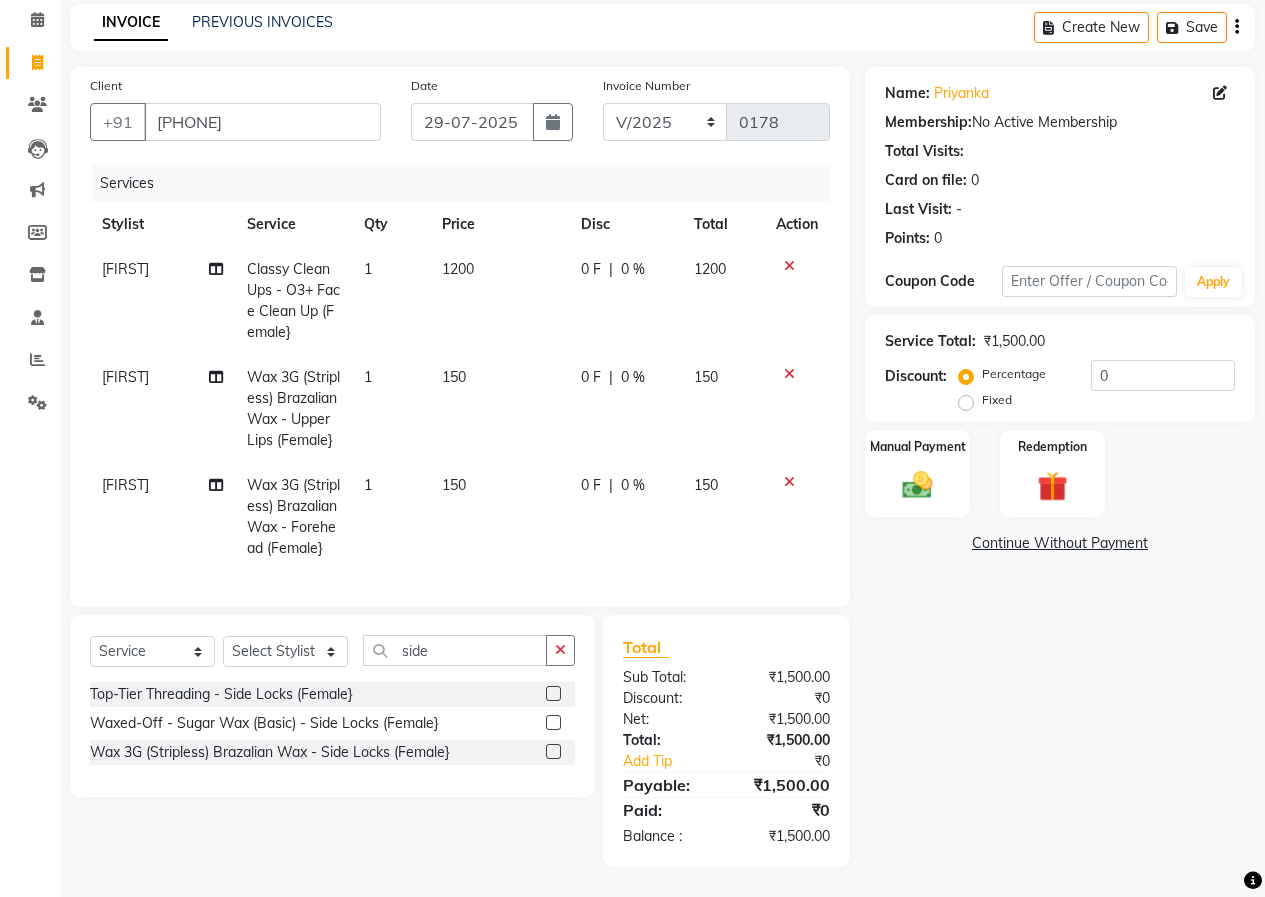 click 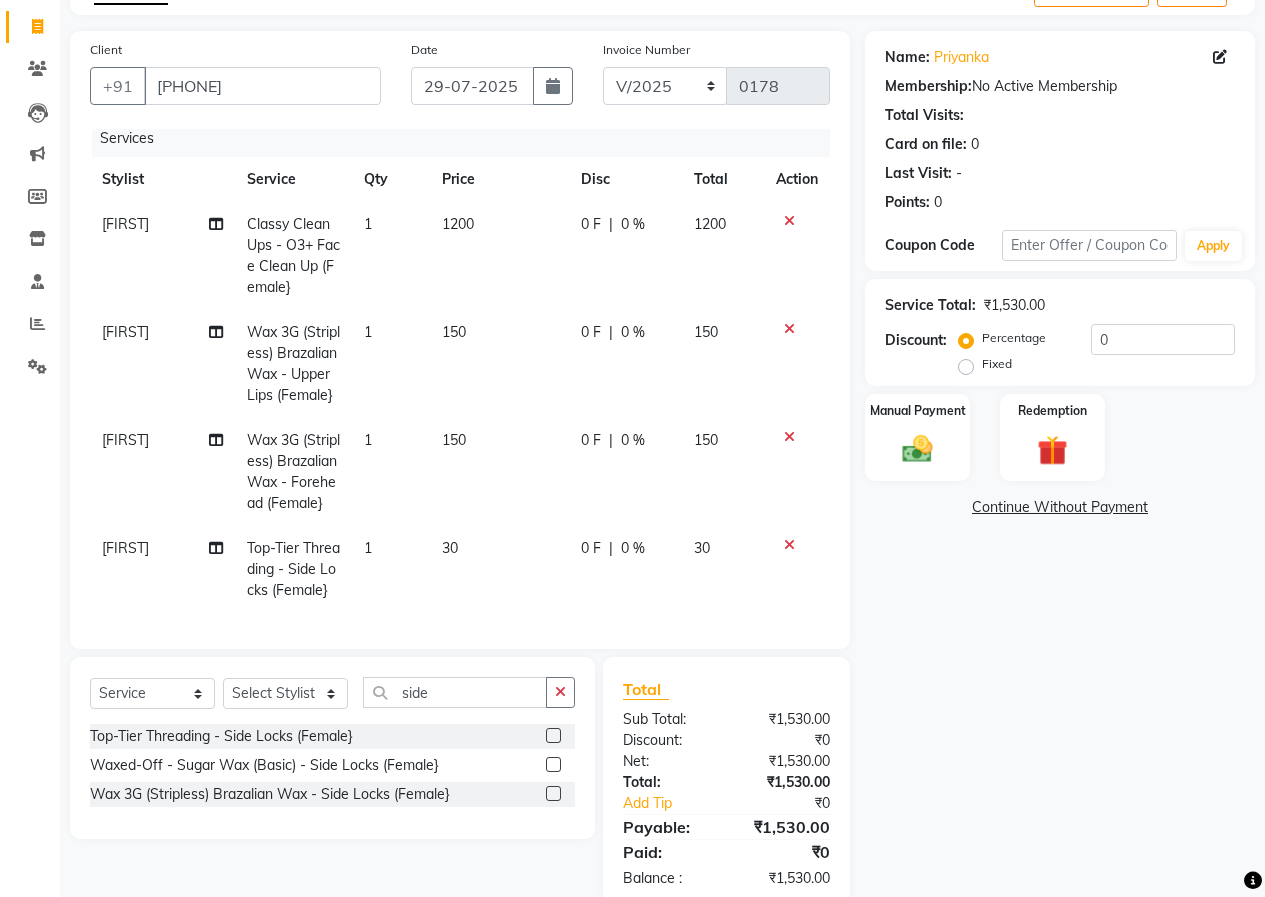 scroll, scrollTop: 66, scrollLeft: 0, axis: vertical 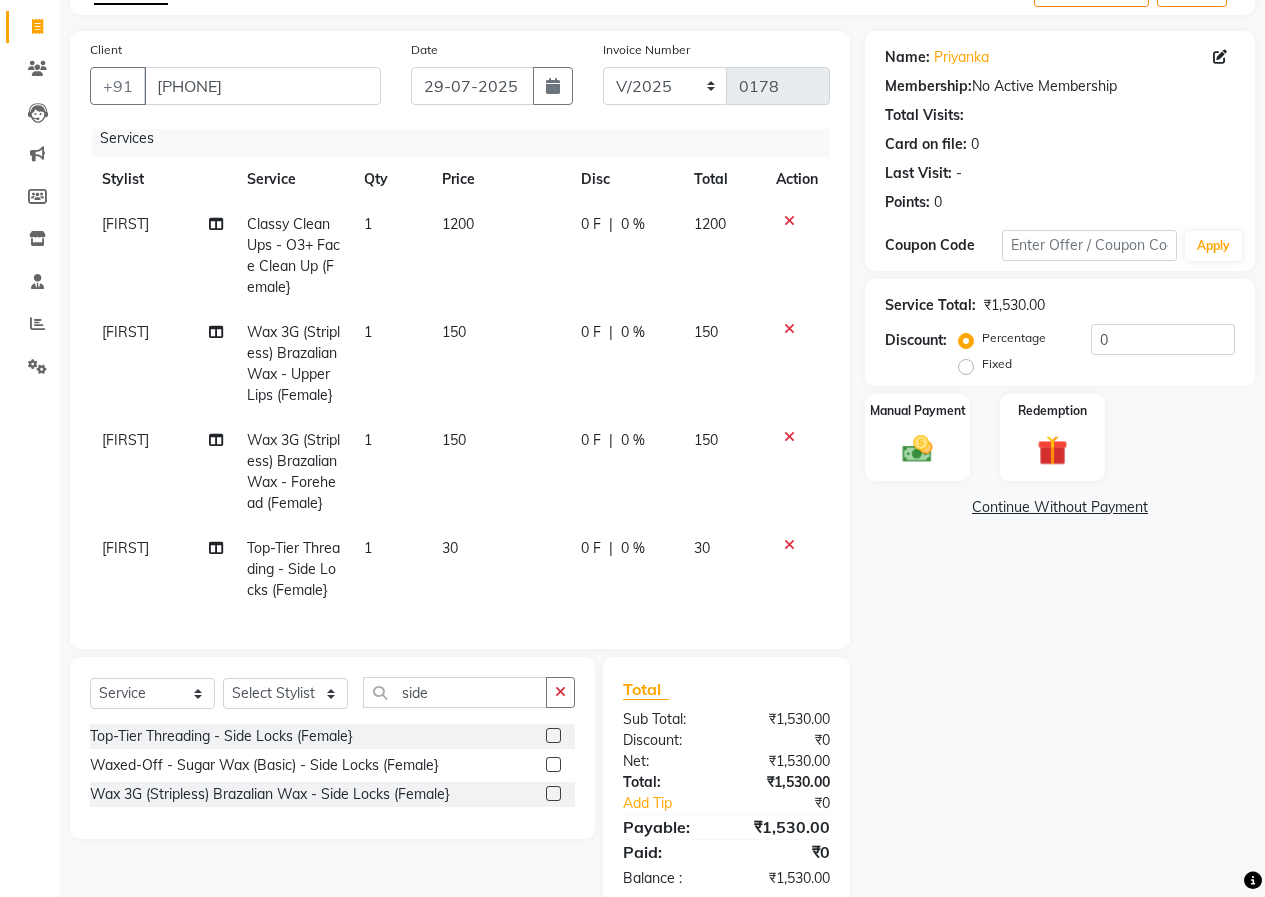 click 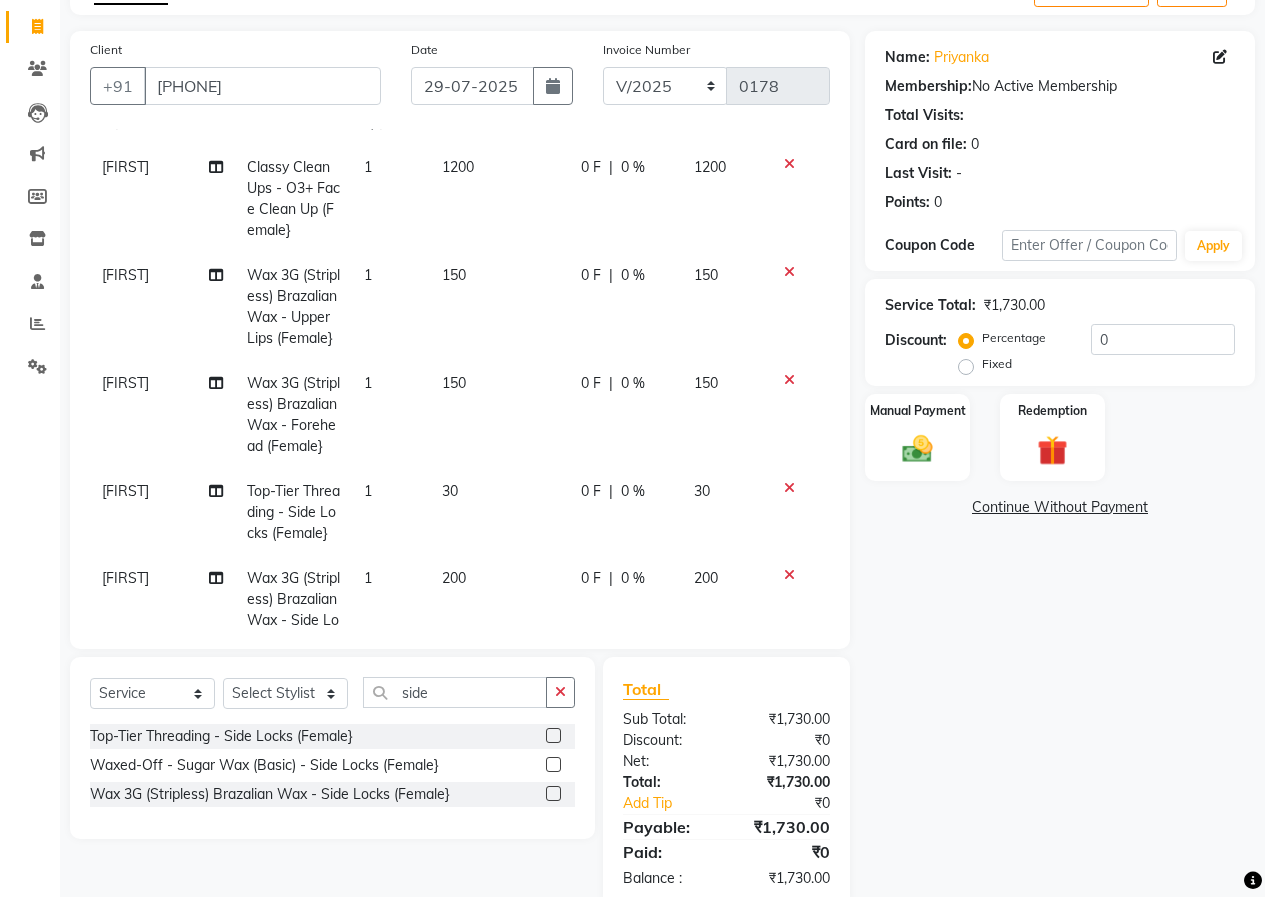 click 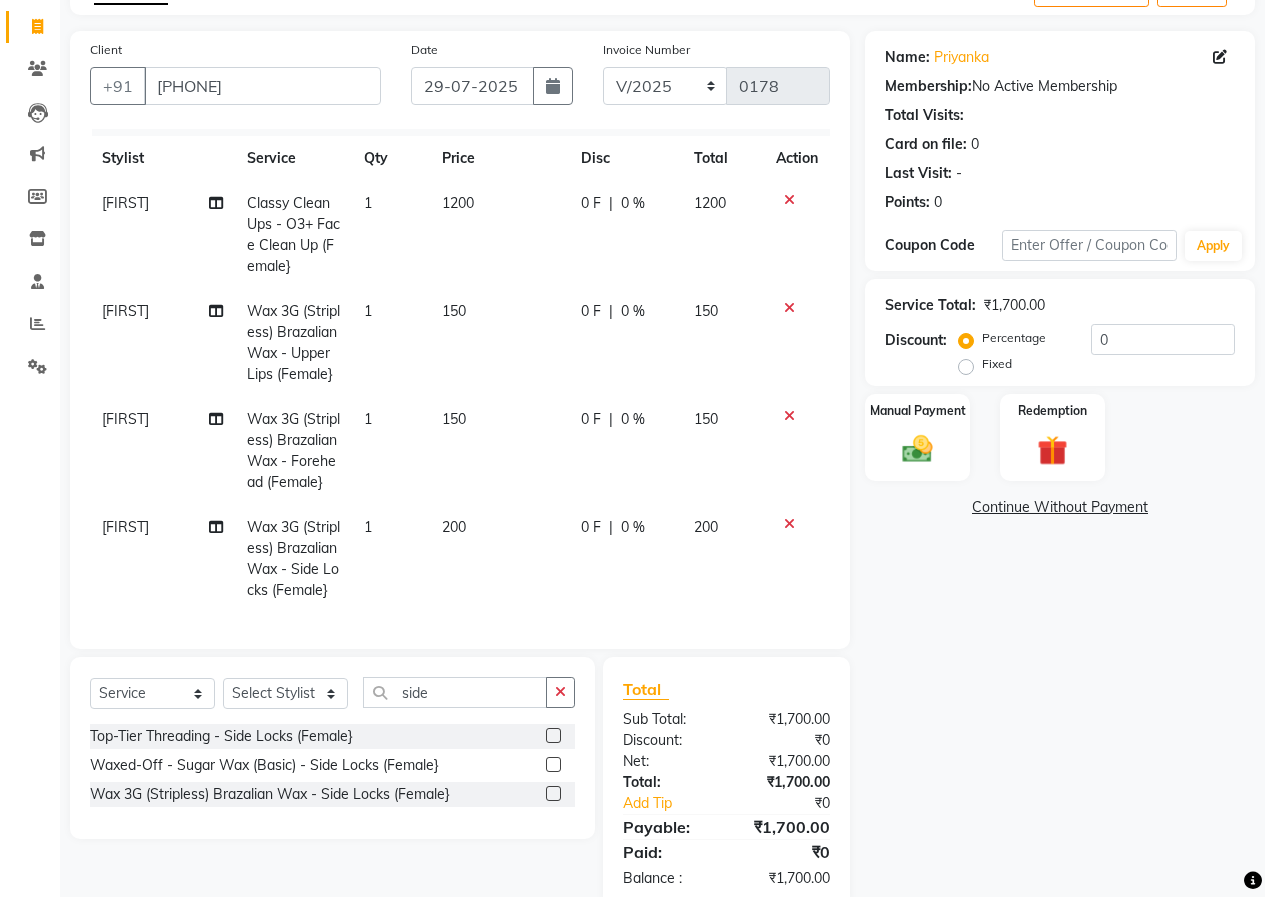 scroll, scrollTop: 108, scrollLeft: 0, axis: vertical 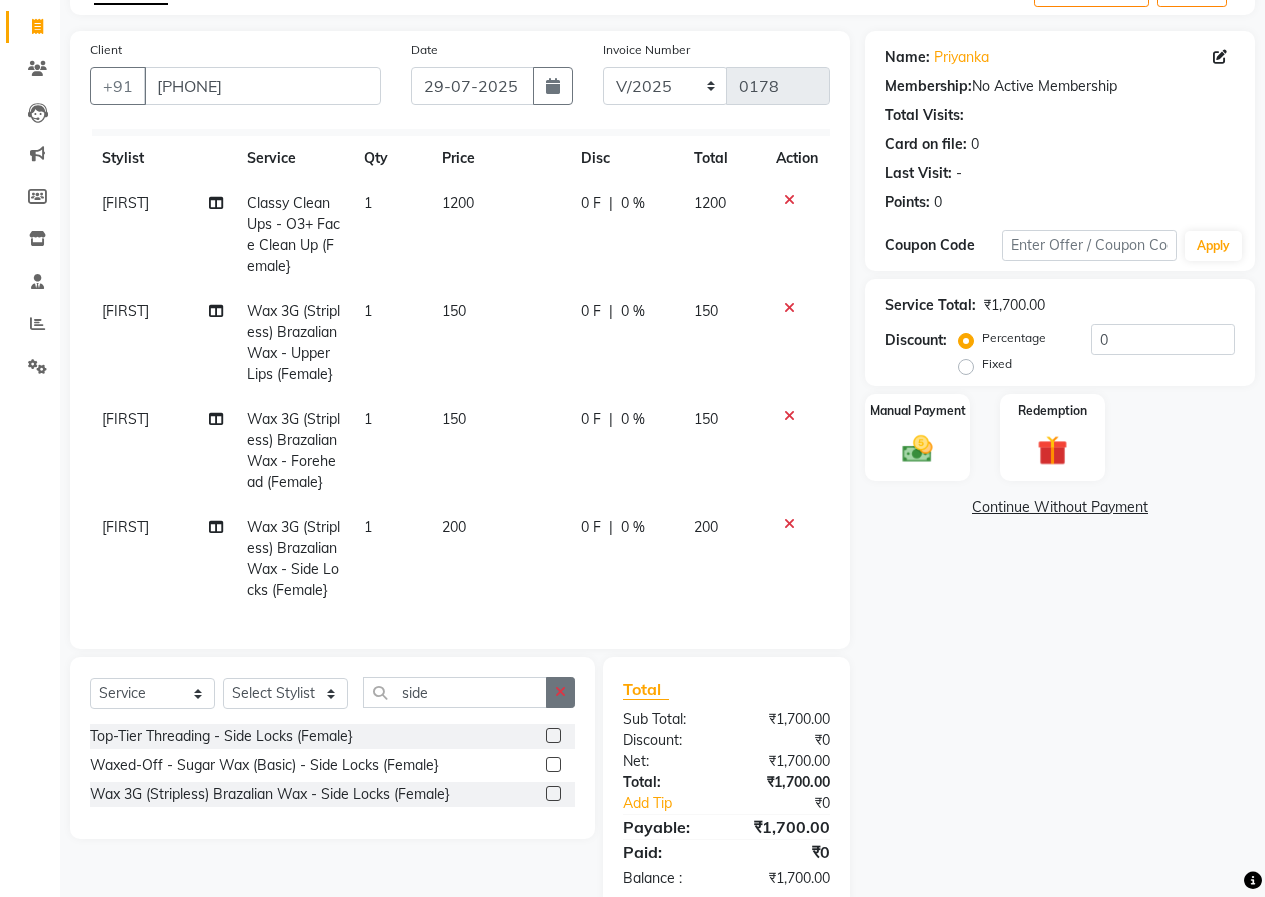 click 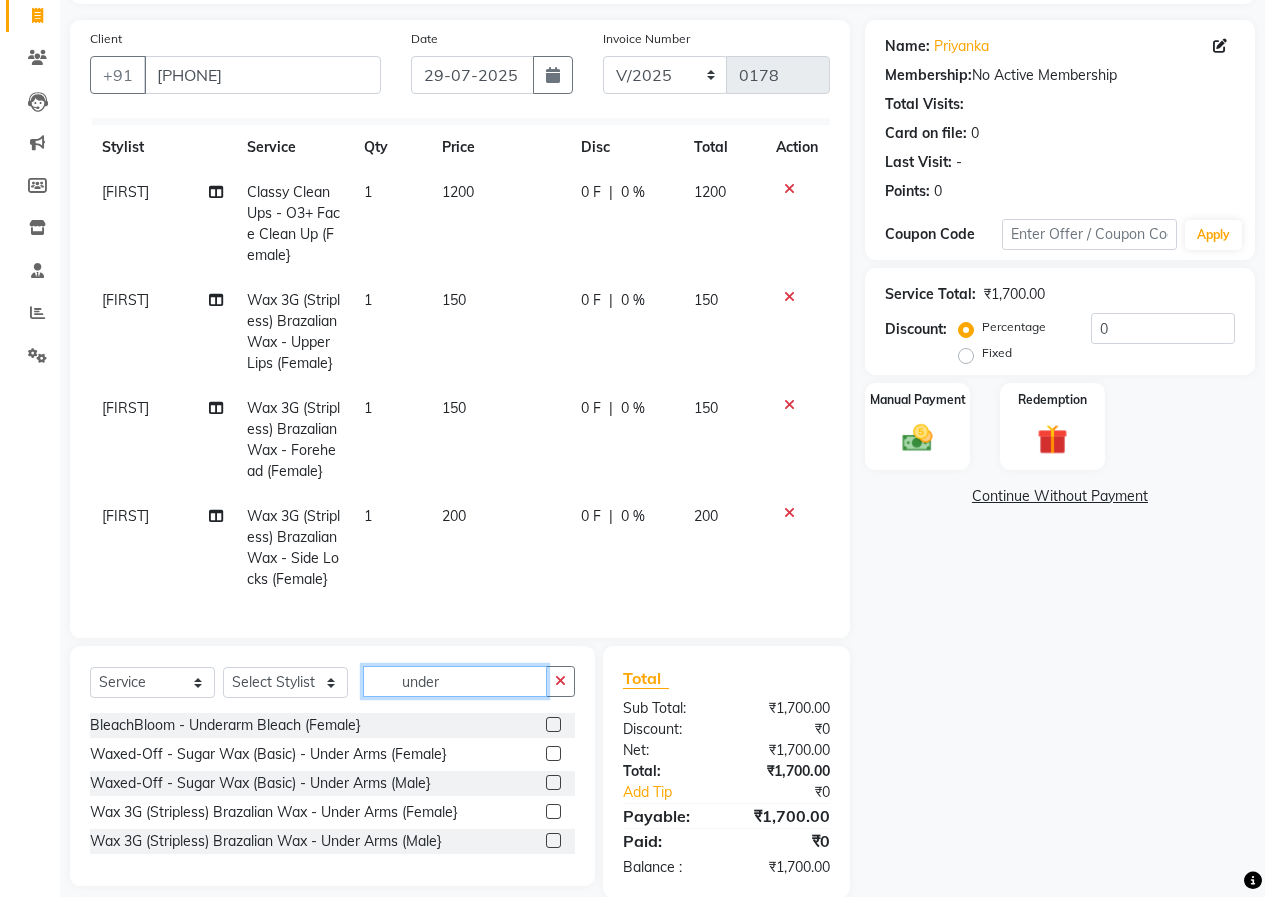 scroll, scrollTop: 161, scrollLeft: 0, axis: vertical 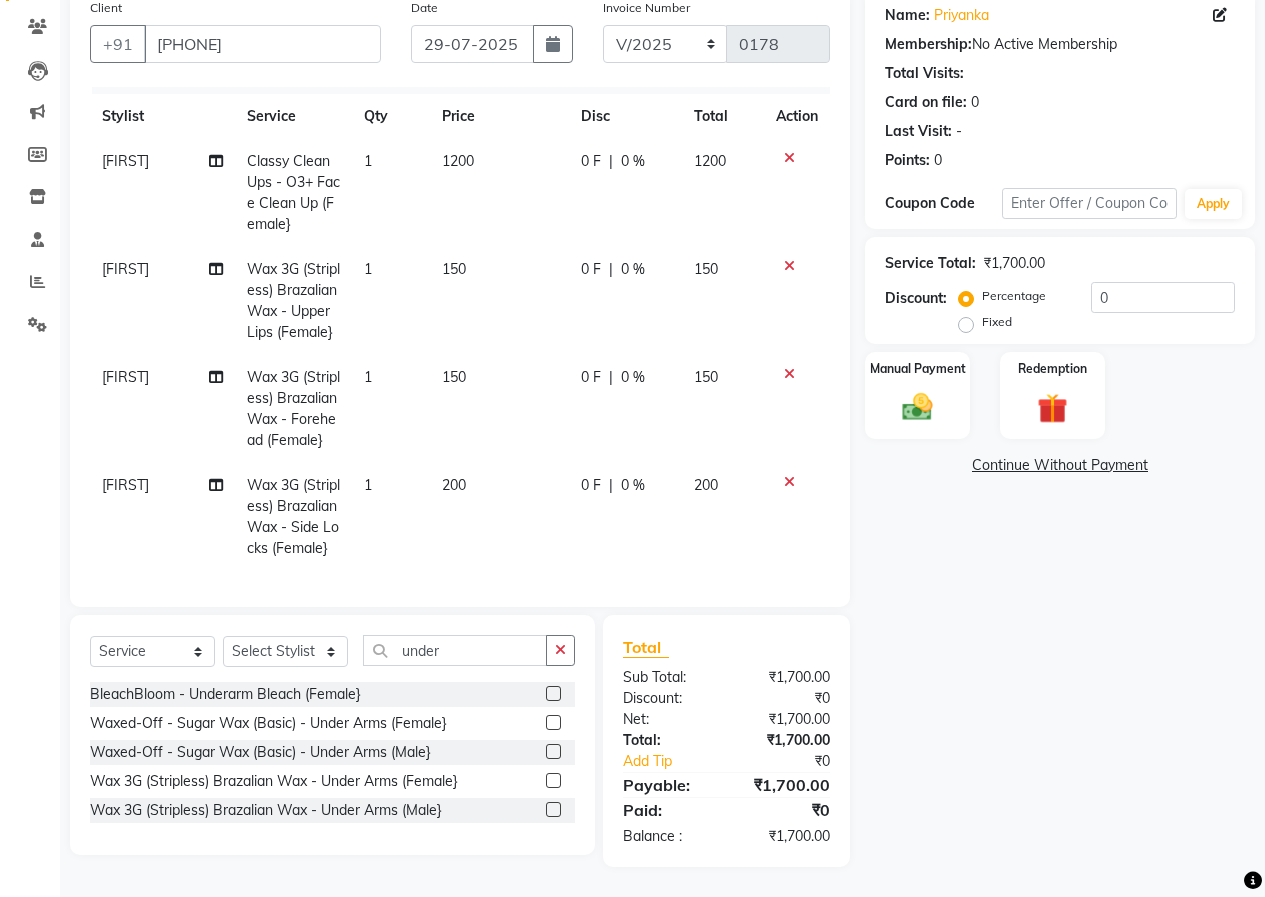 click 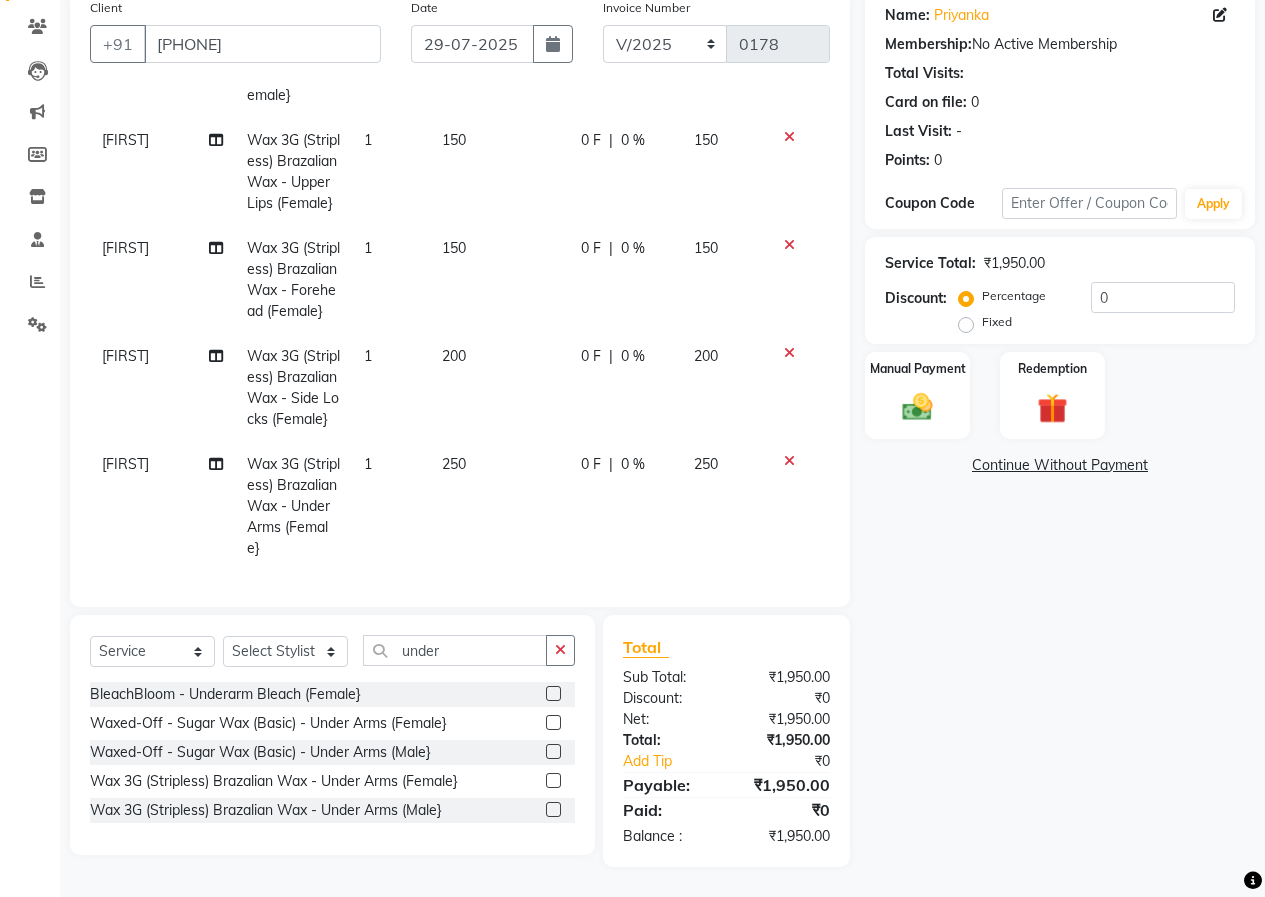 scroll, scrollTop: 237, scrollLeft: 0, axis: vertical 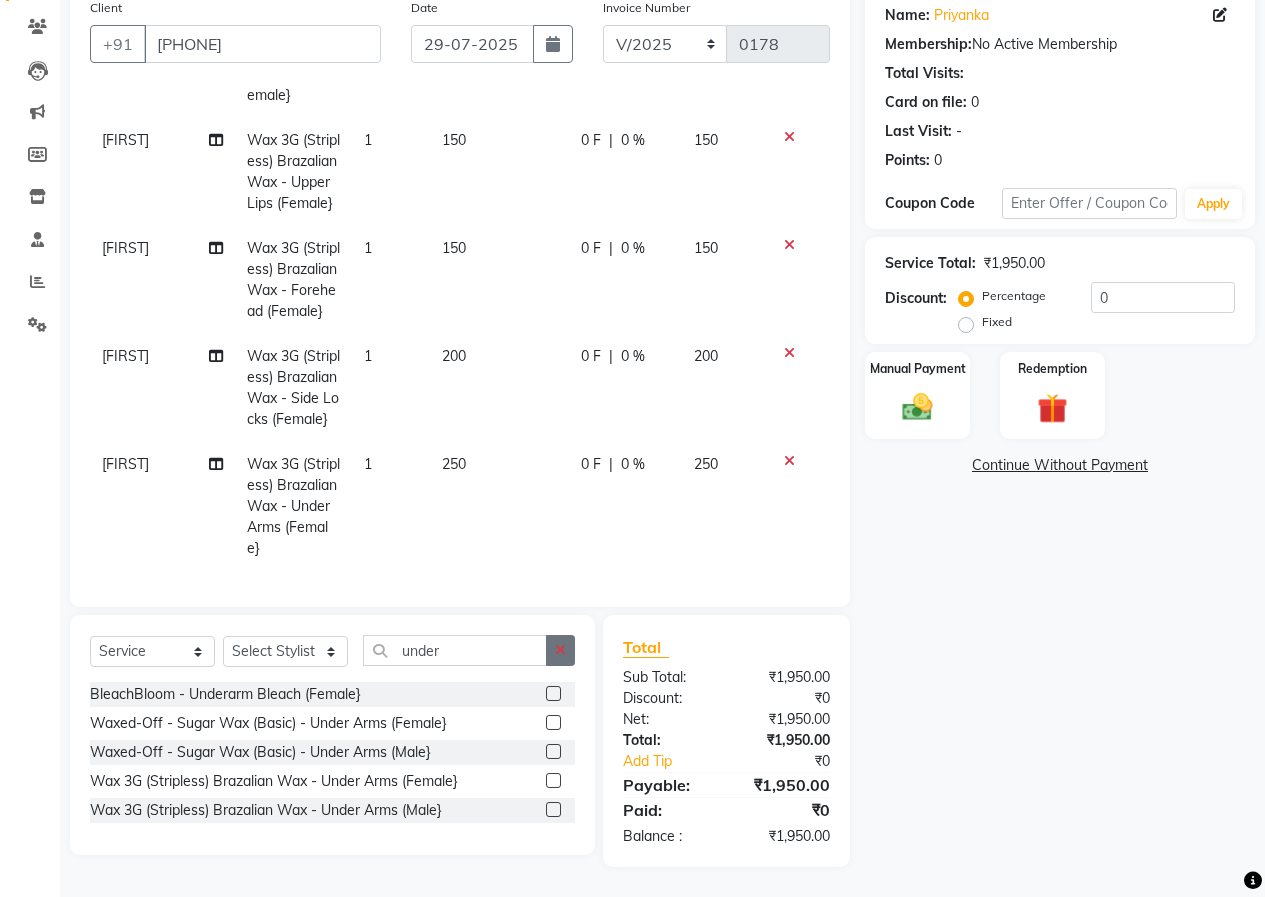 drag, startPoint x: 567, startPoint y: 655, endPoint x: 426, endPoint y: 634, distance: 142.55525 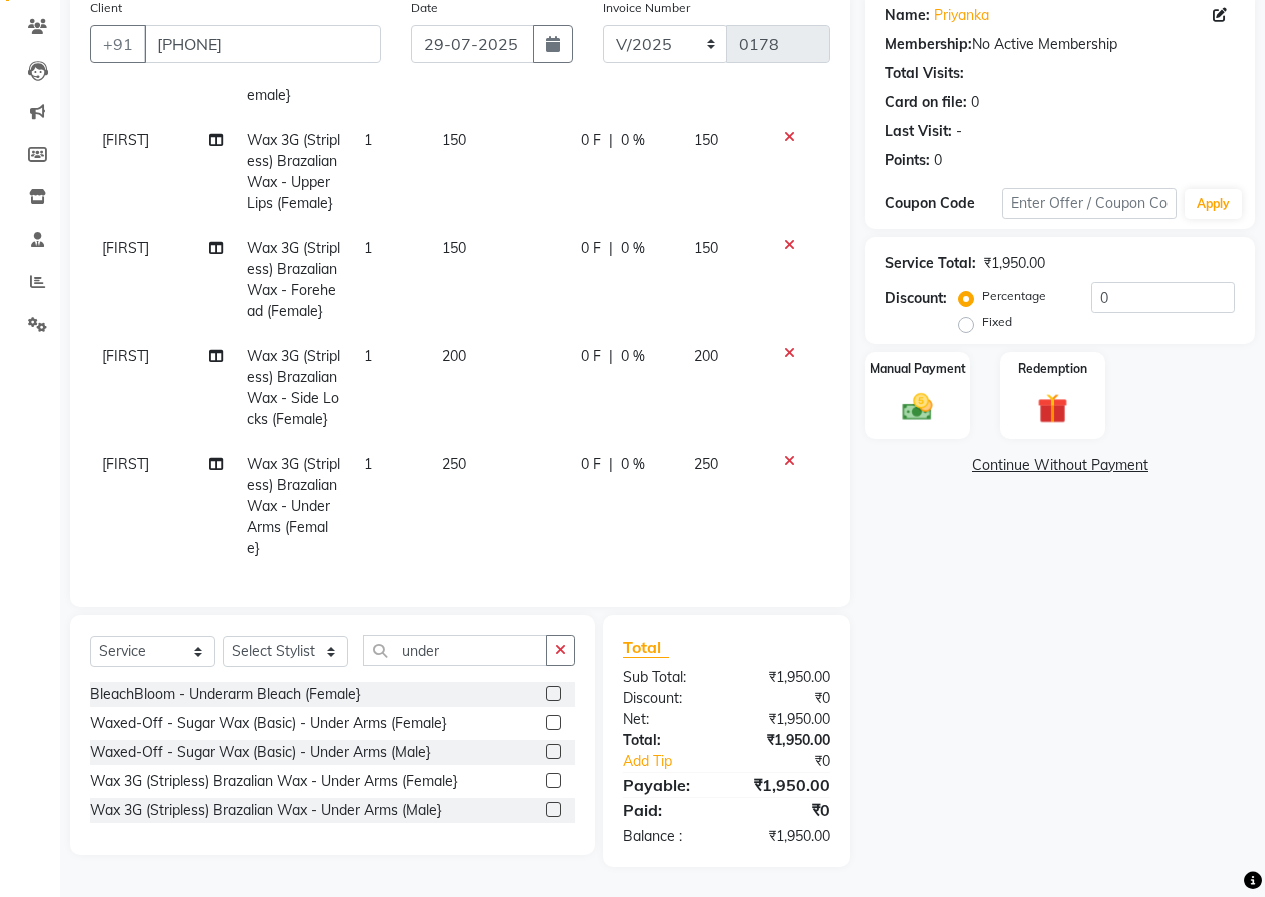 click 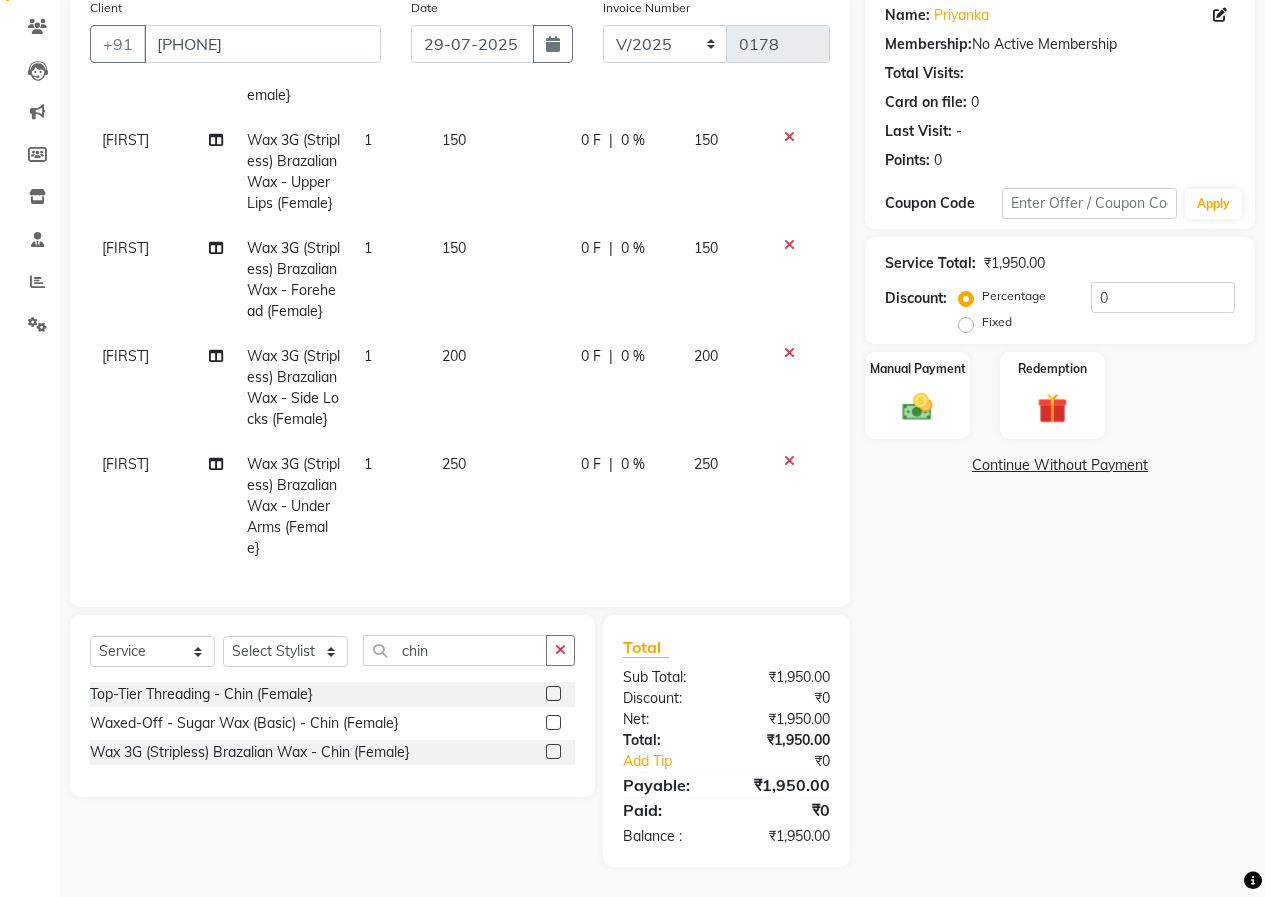 click 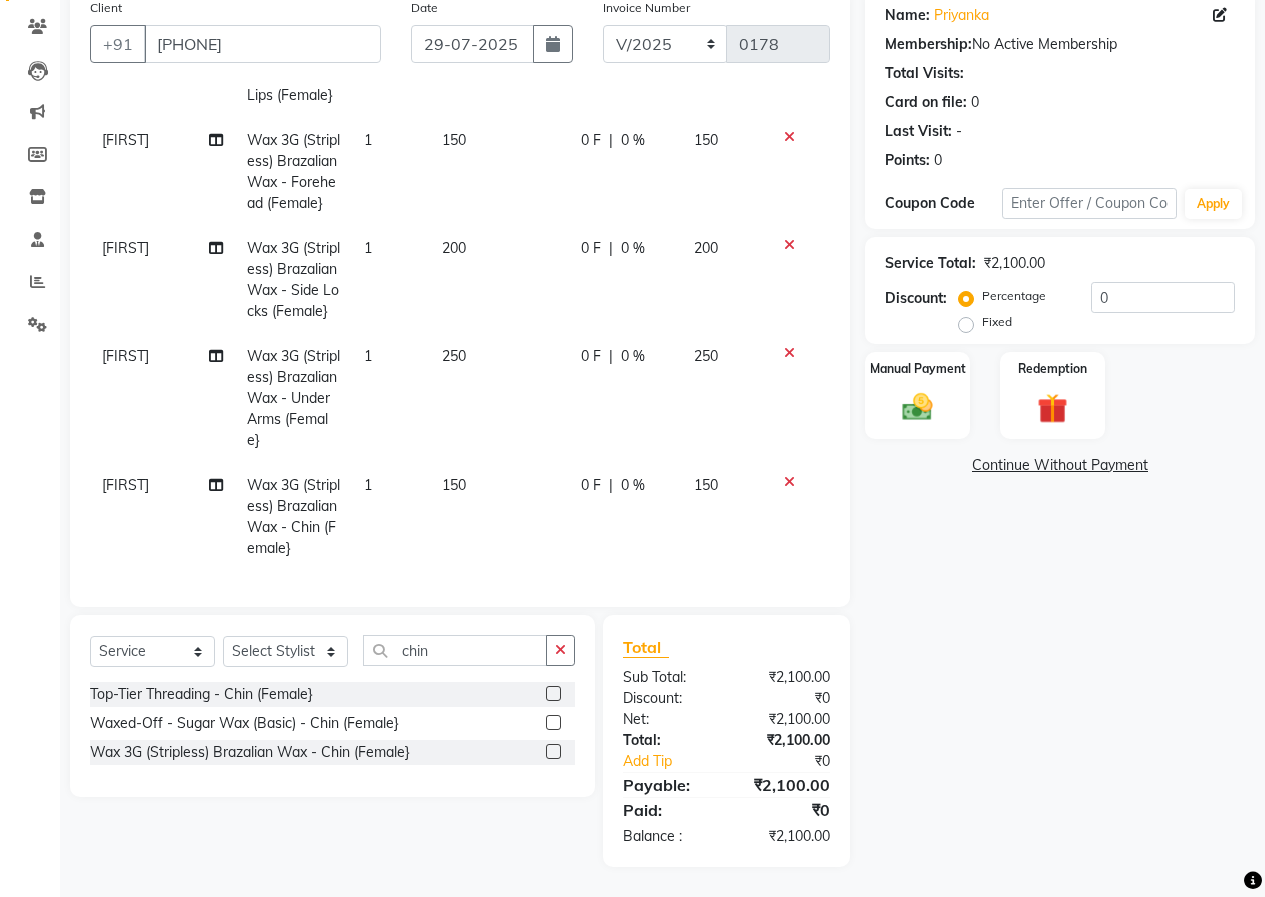 scroll, scrollTop: 345, scrollLeft: 0, axis: vertical 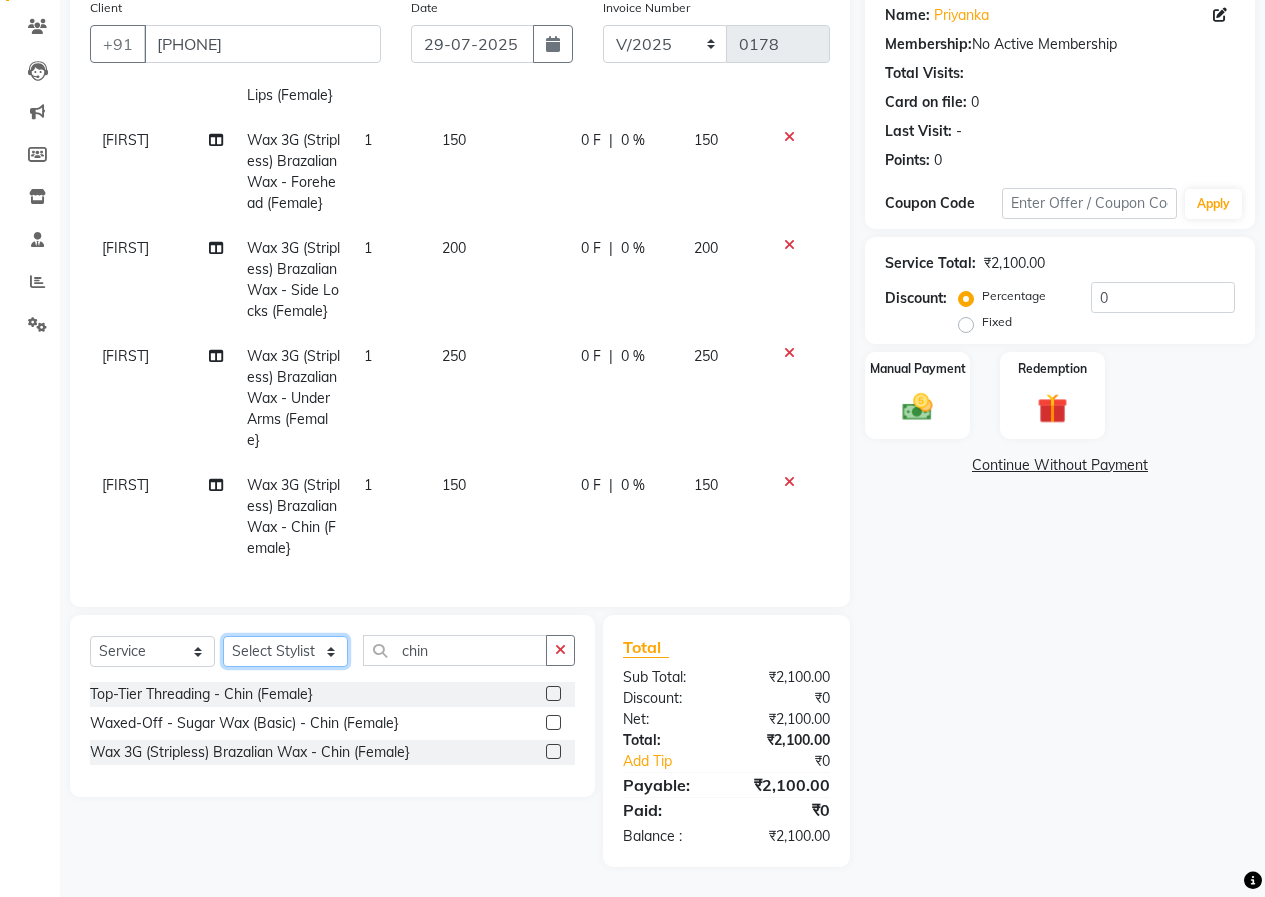 click on "Select Stylist [FIRST_NAME] [FIRST_NAME] [FIRST_NAME] [FIRST_NAME] [FIRST_NAME]" 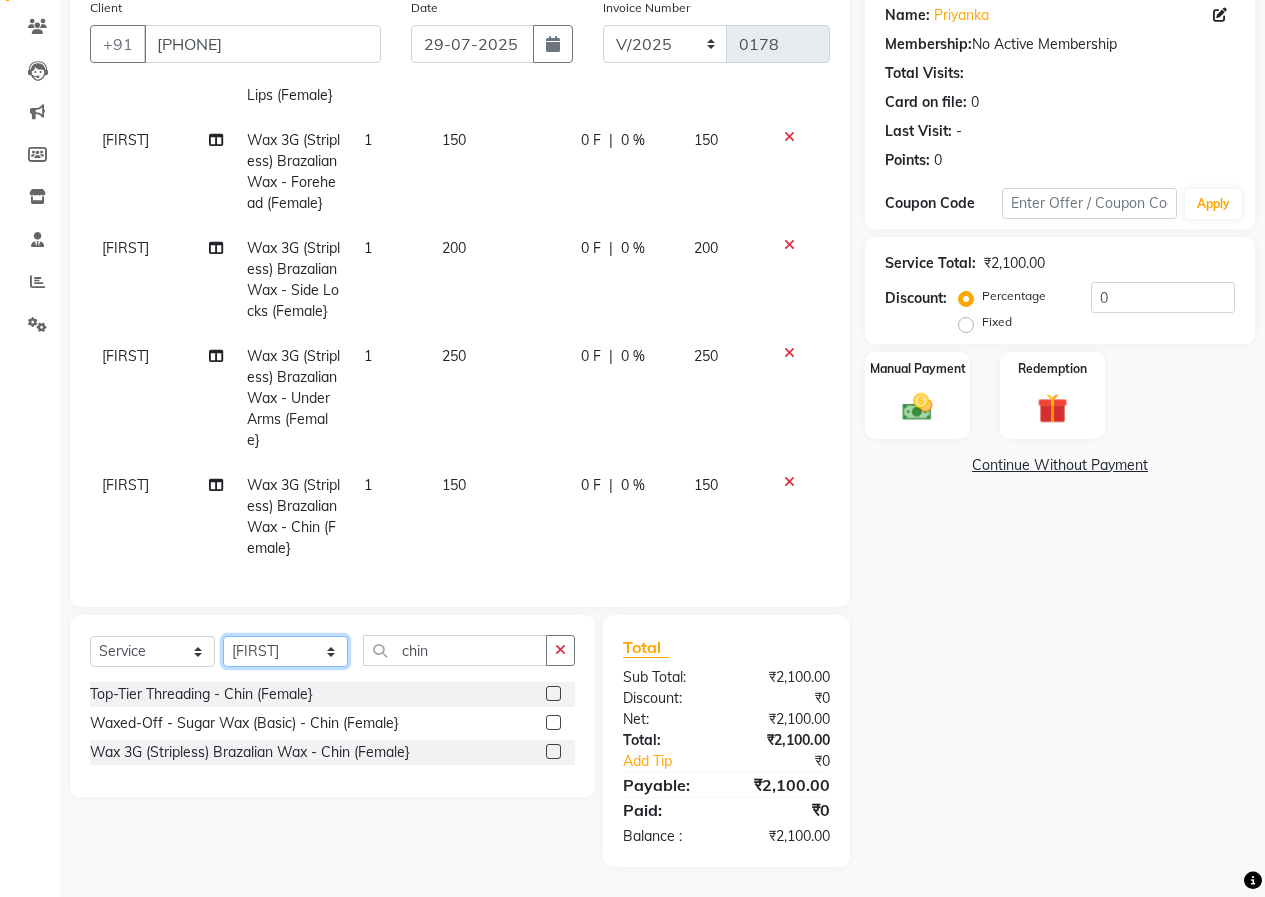 click on "Select Stylist [FIRST_NAME] [FIRST_NAME] [FIRST_NAME] [FIRST_NAME] [FIRST_NAME]" 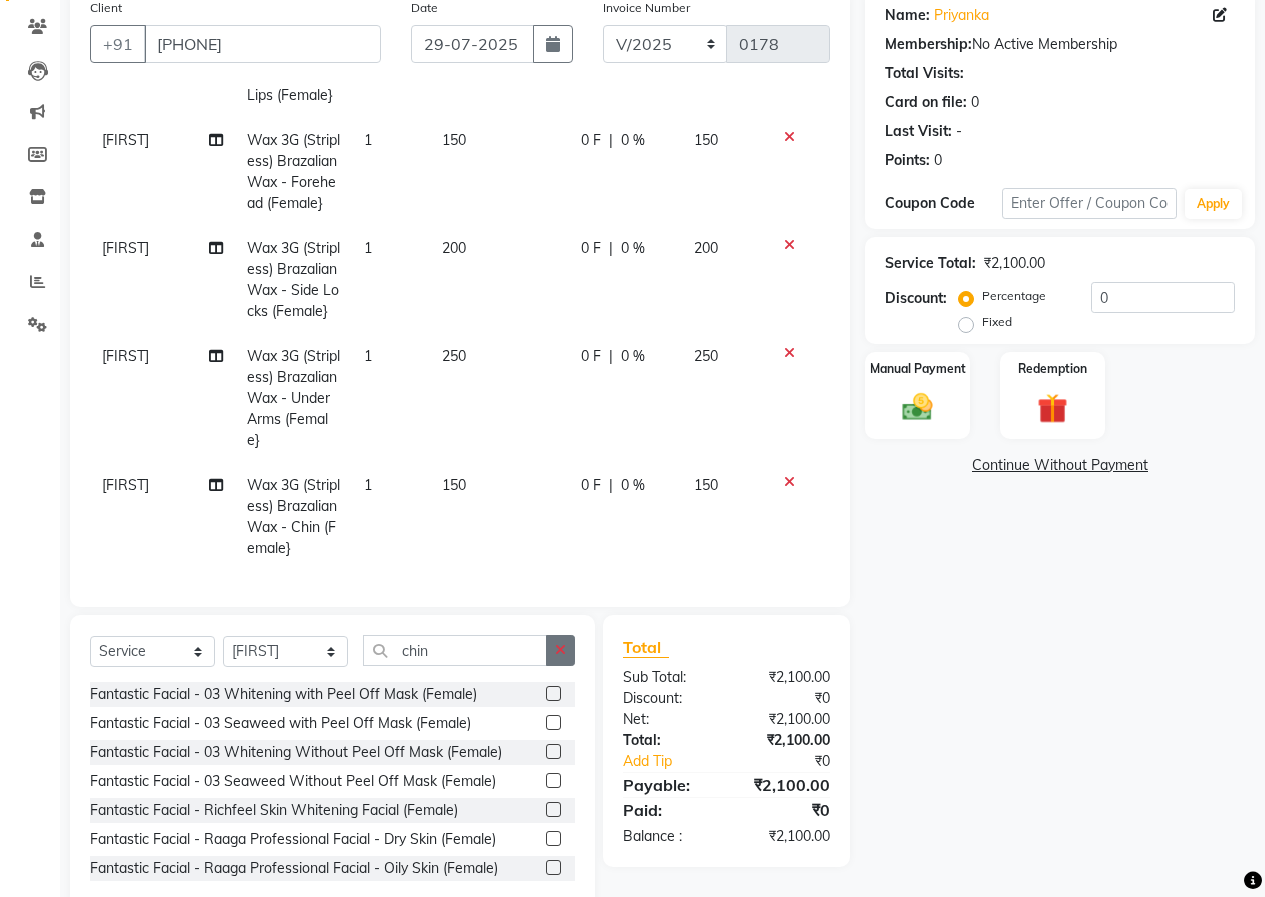 click 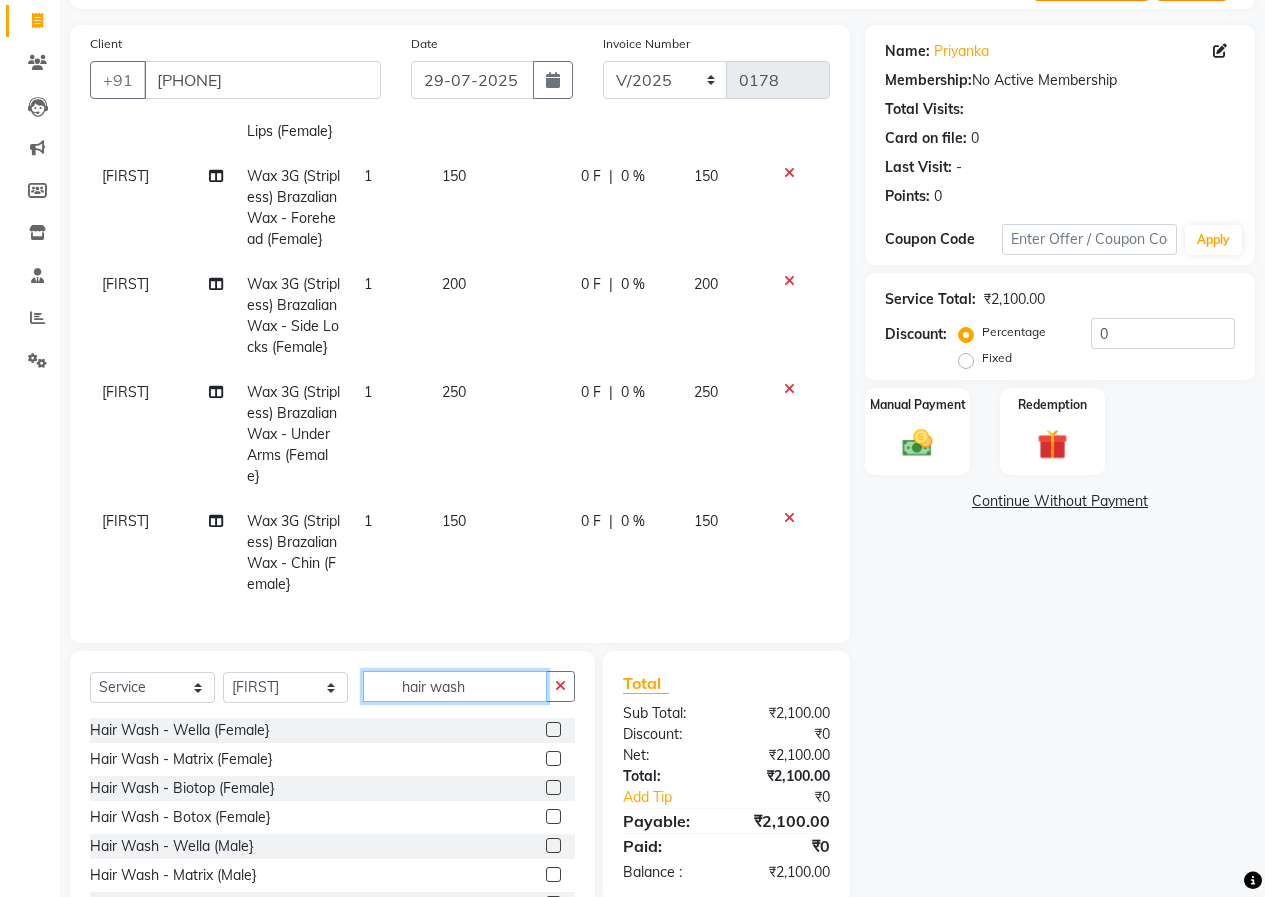 scroll, scrollTop: 161, scrollLeft: 0, axis: vertical 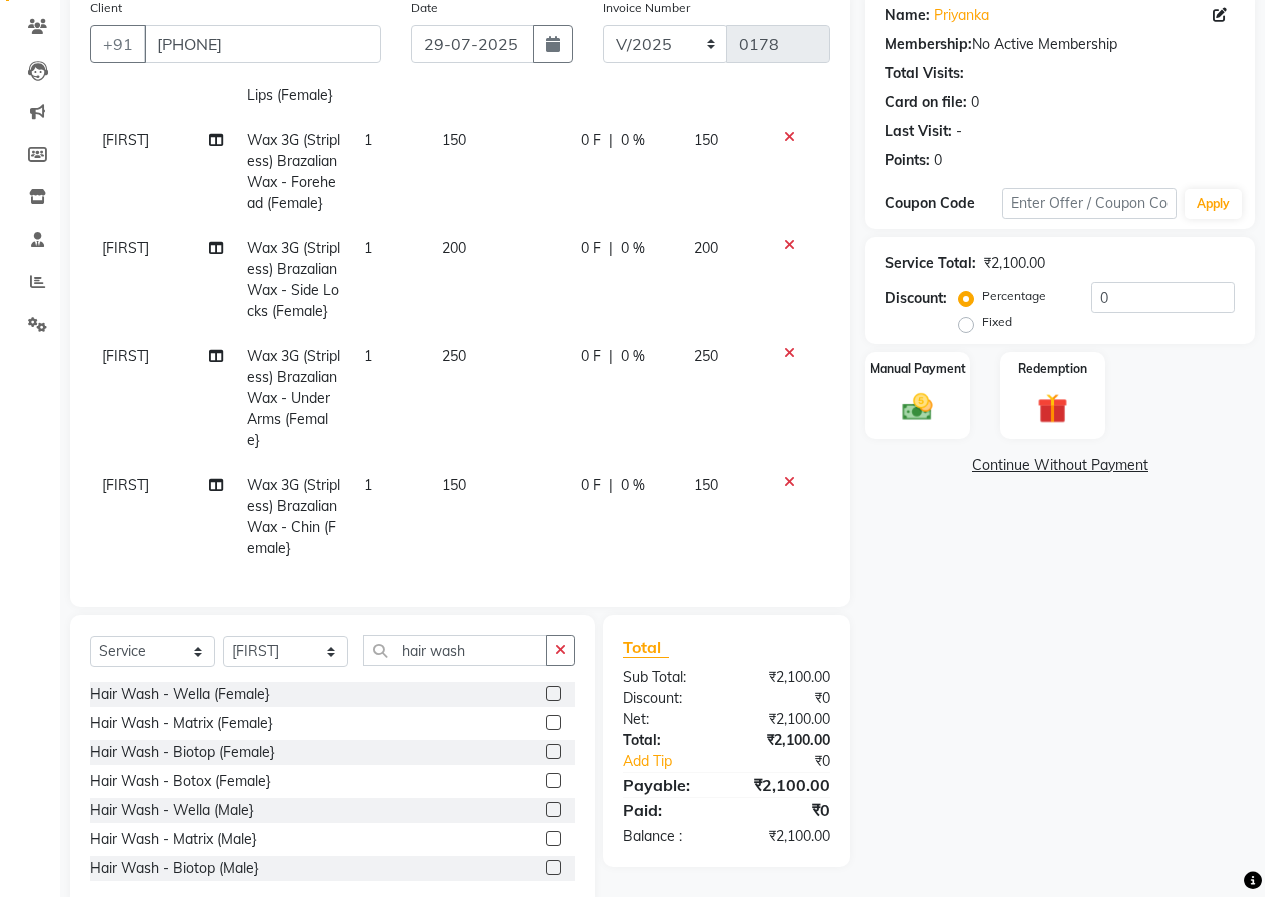 click 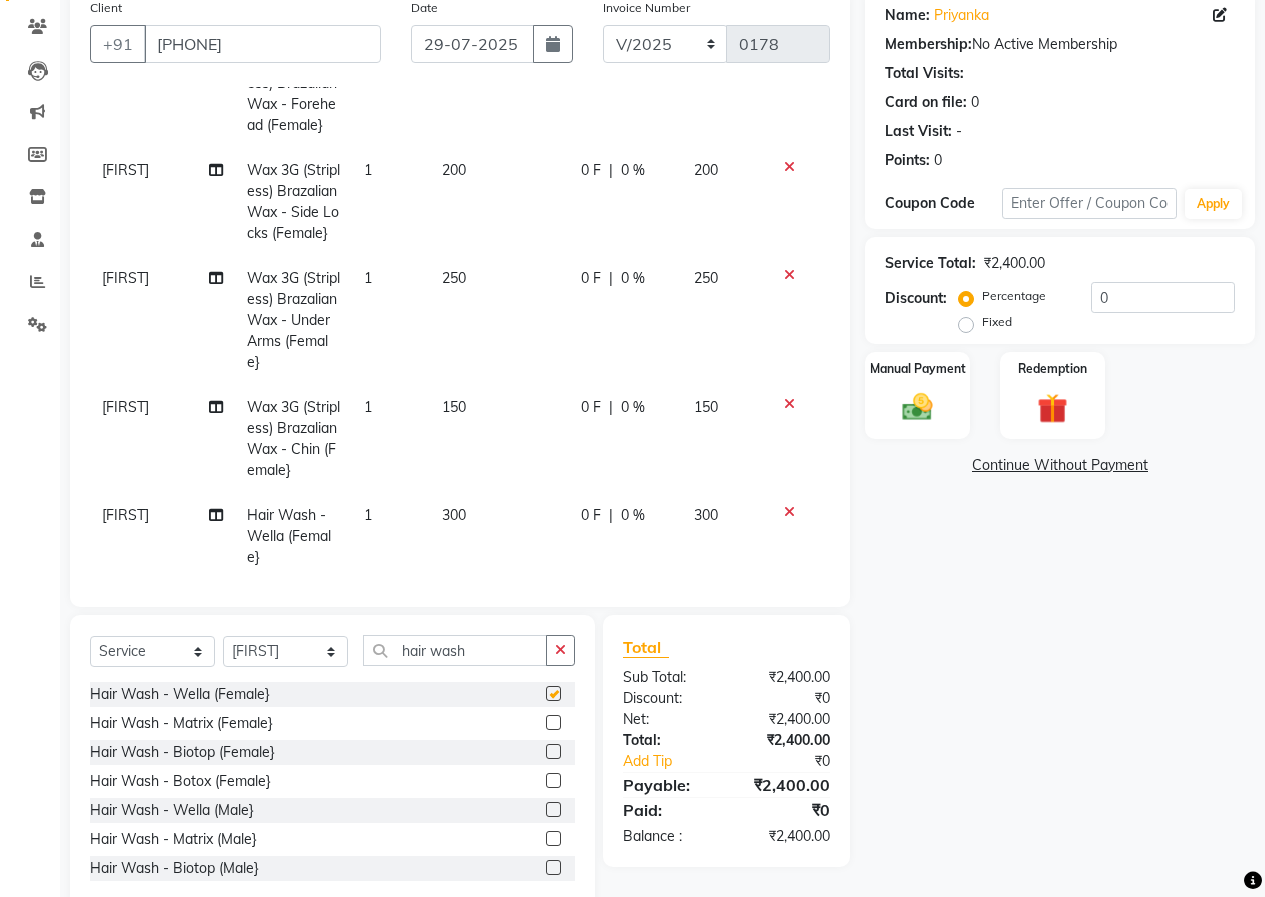 scroll, scrollTop: 432, scrollLeft: 0, axis: vertical 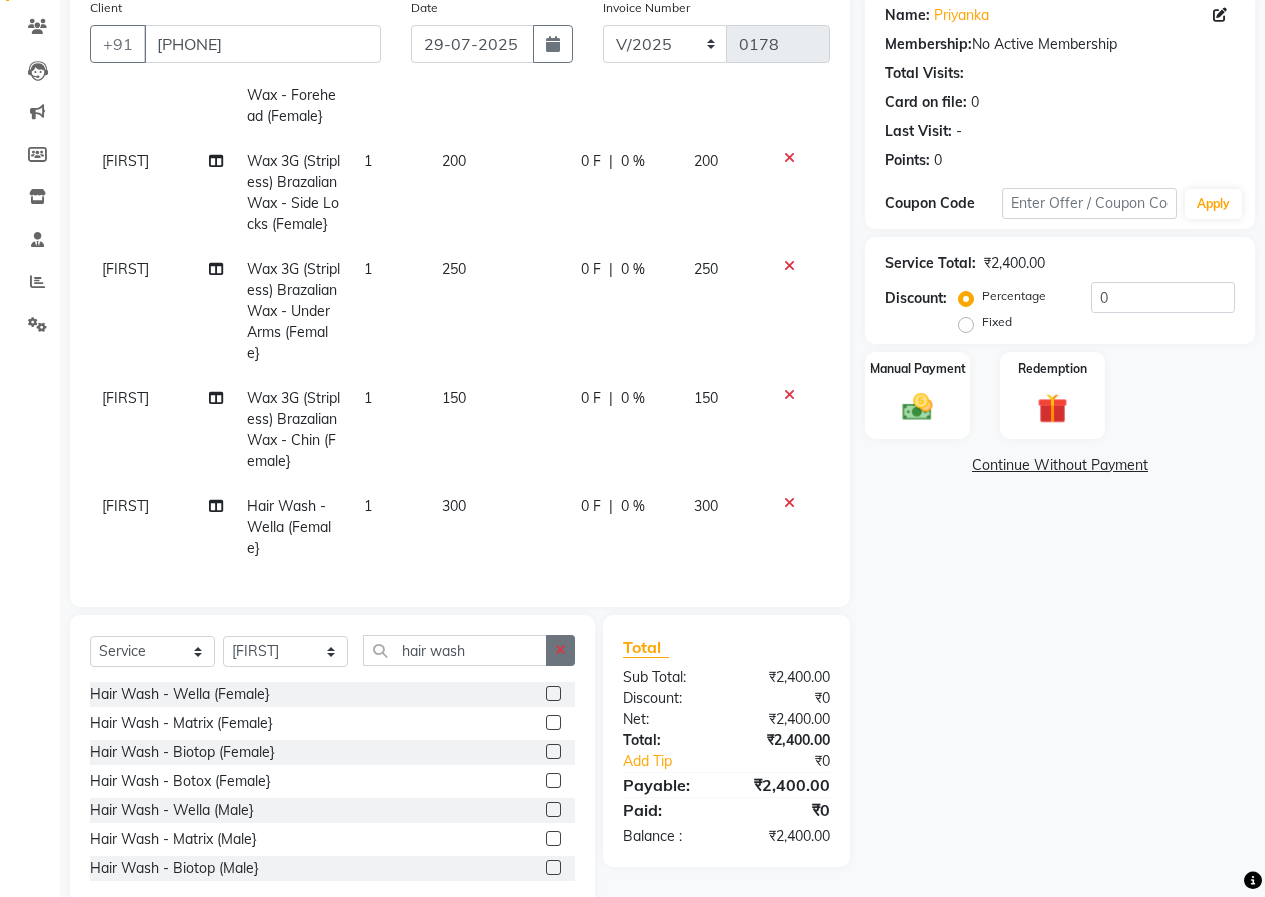 click 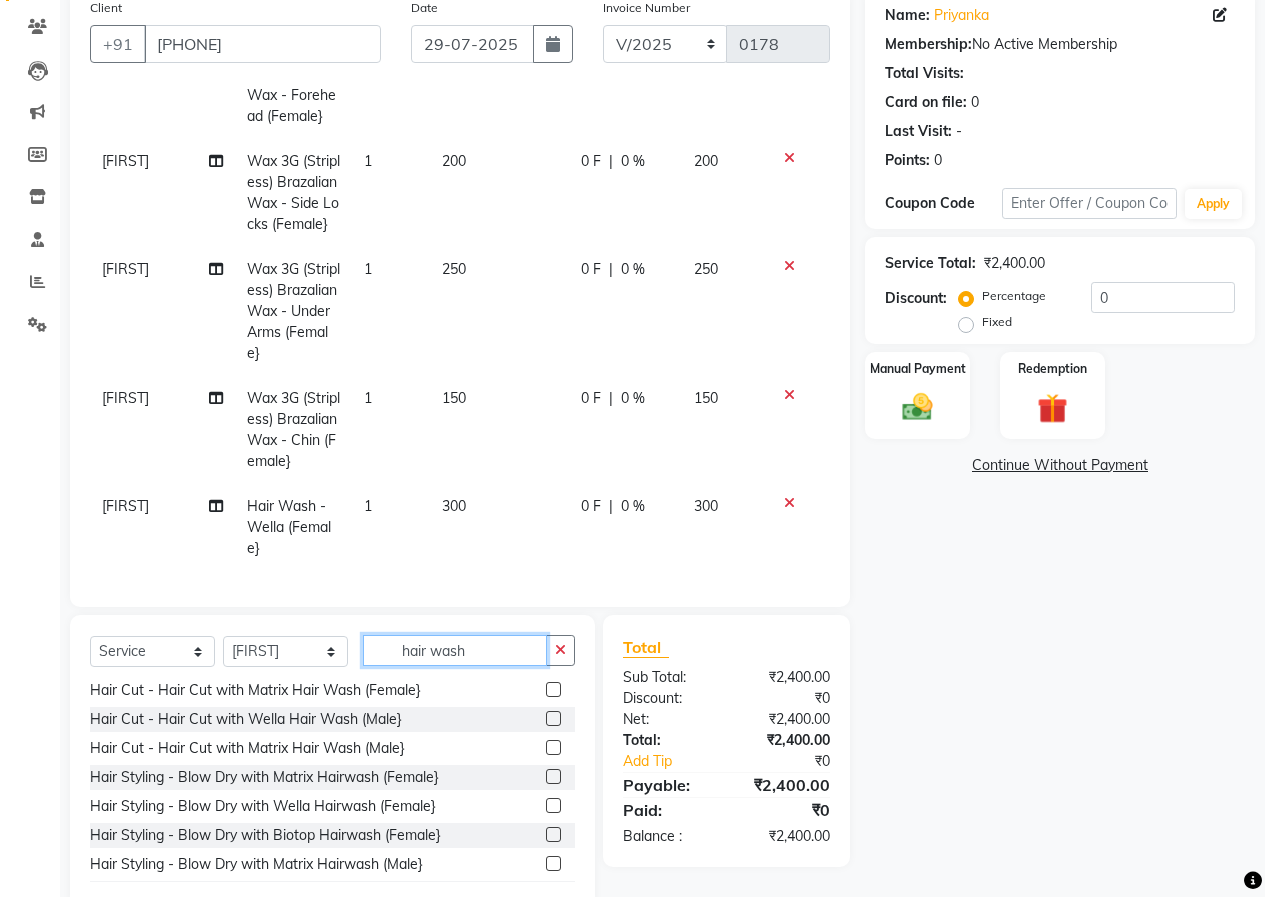 scroll, scrollTop: 300, scrollLeft: 0, axis: vertical 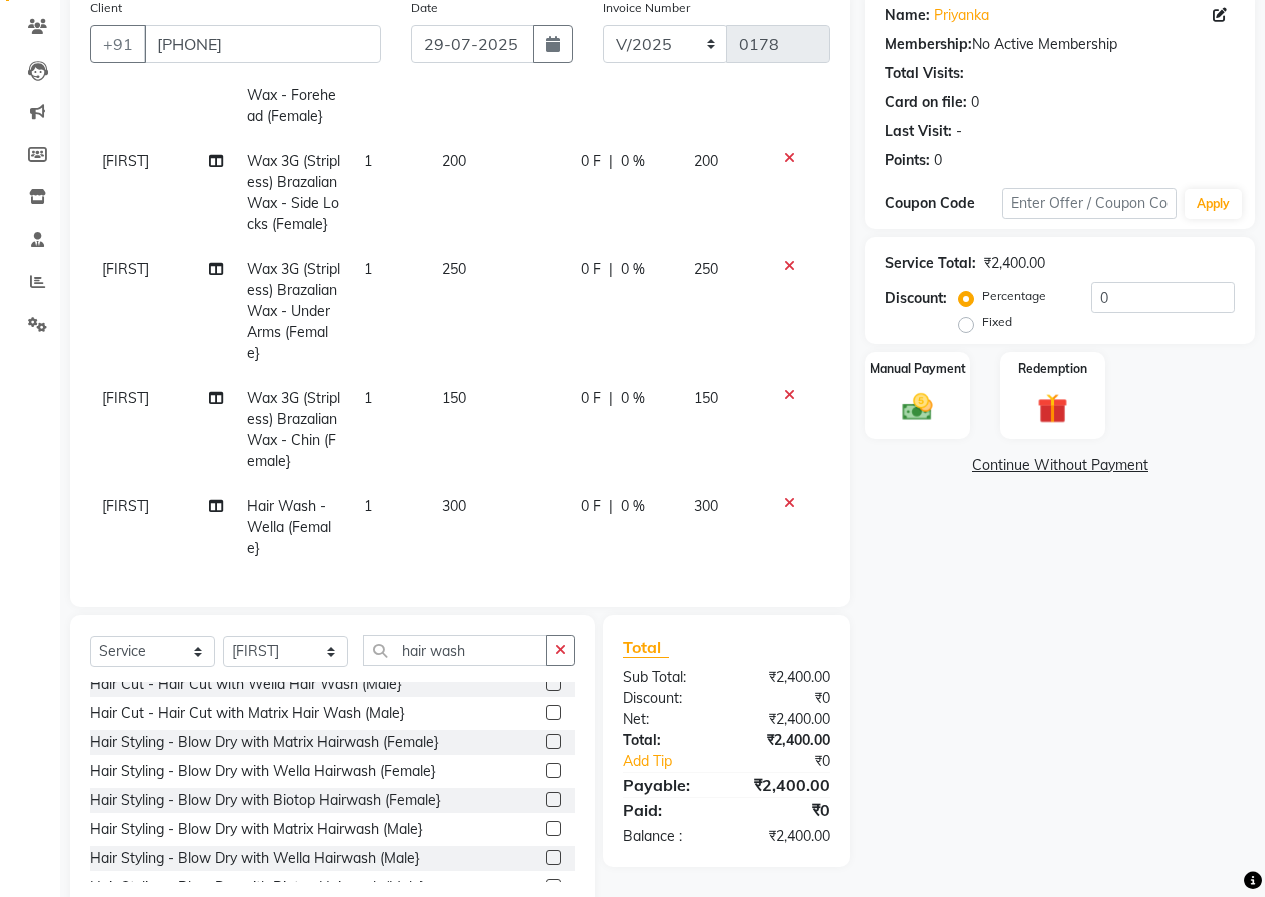 drag, startPoint x: 537, startPoint y: 770, endPoint x: 530, endPoint y: 756, distance: 15.652476 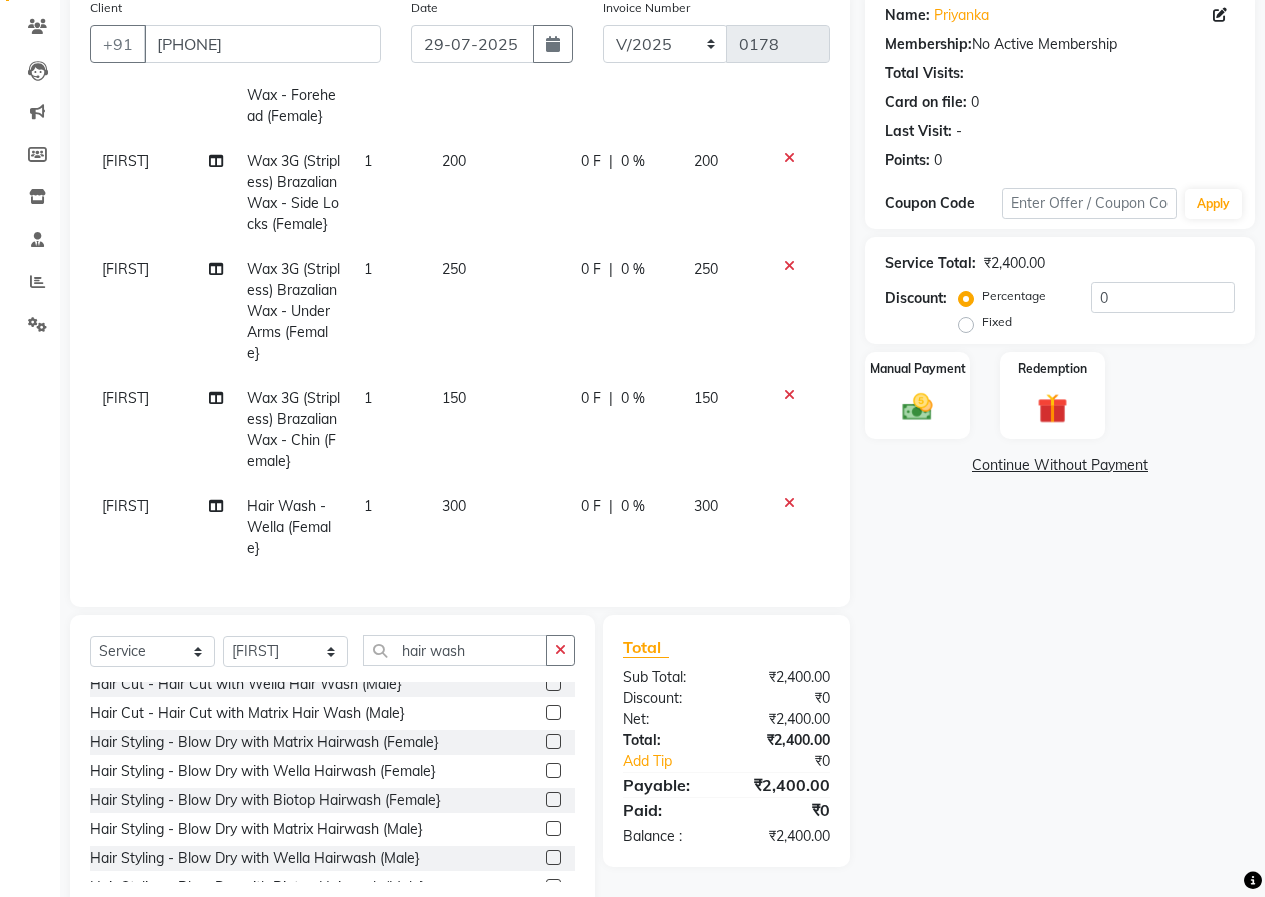 click 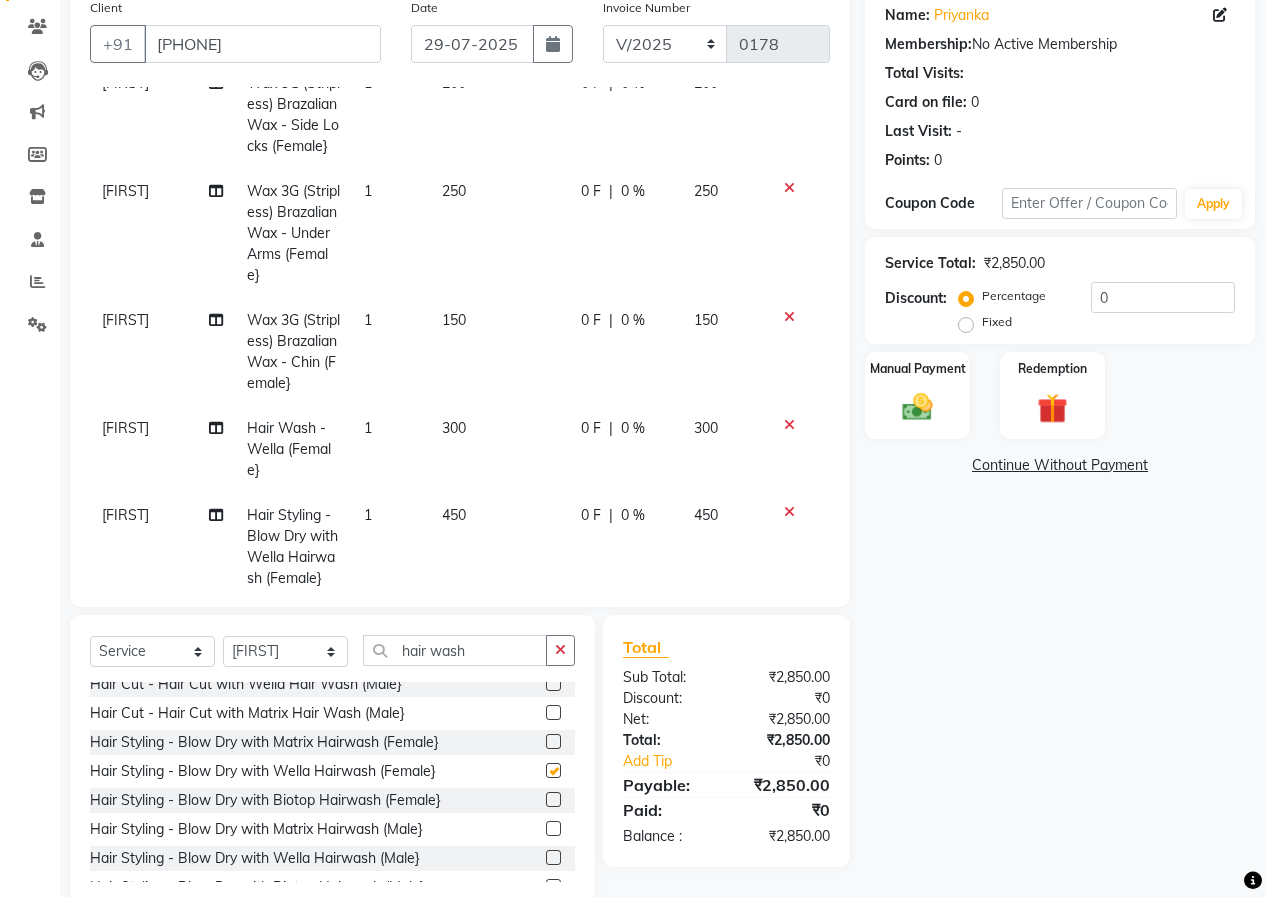 scroll, scrollTop: 561, scrollLeft: 0, axis: vertical 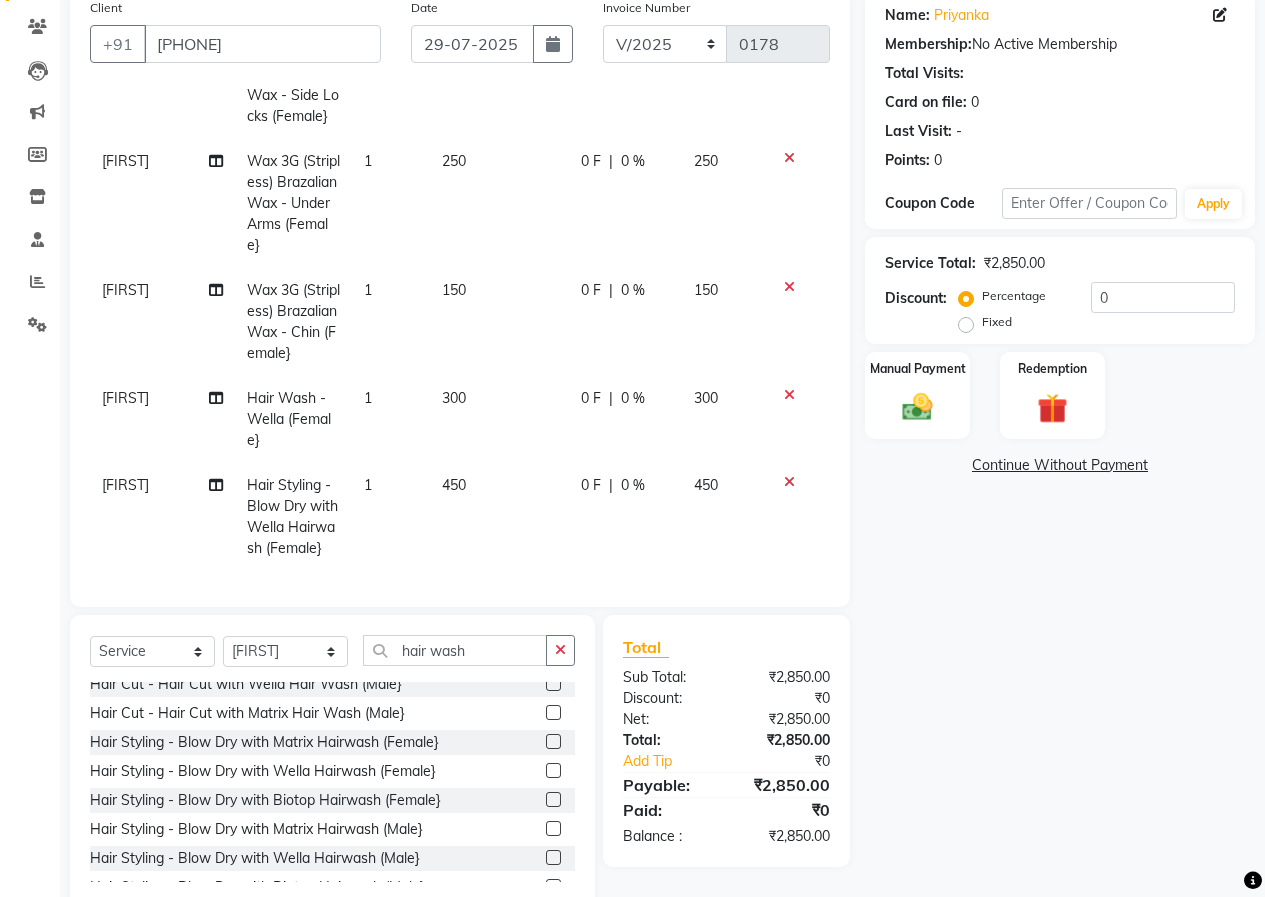 click 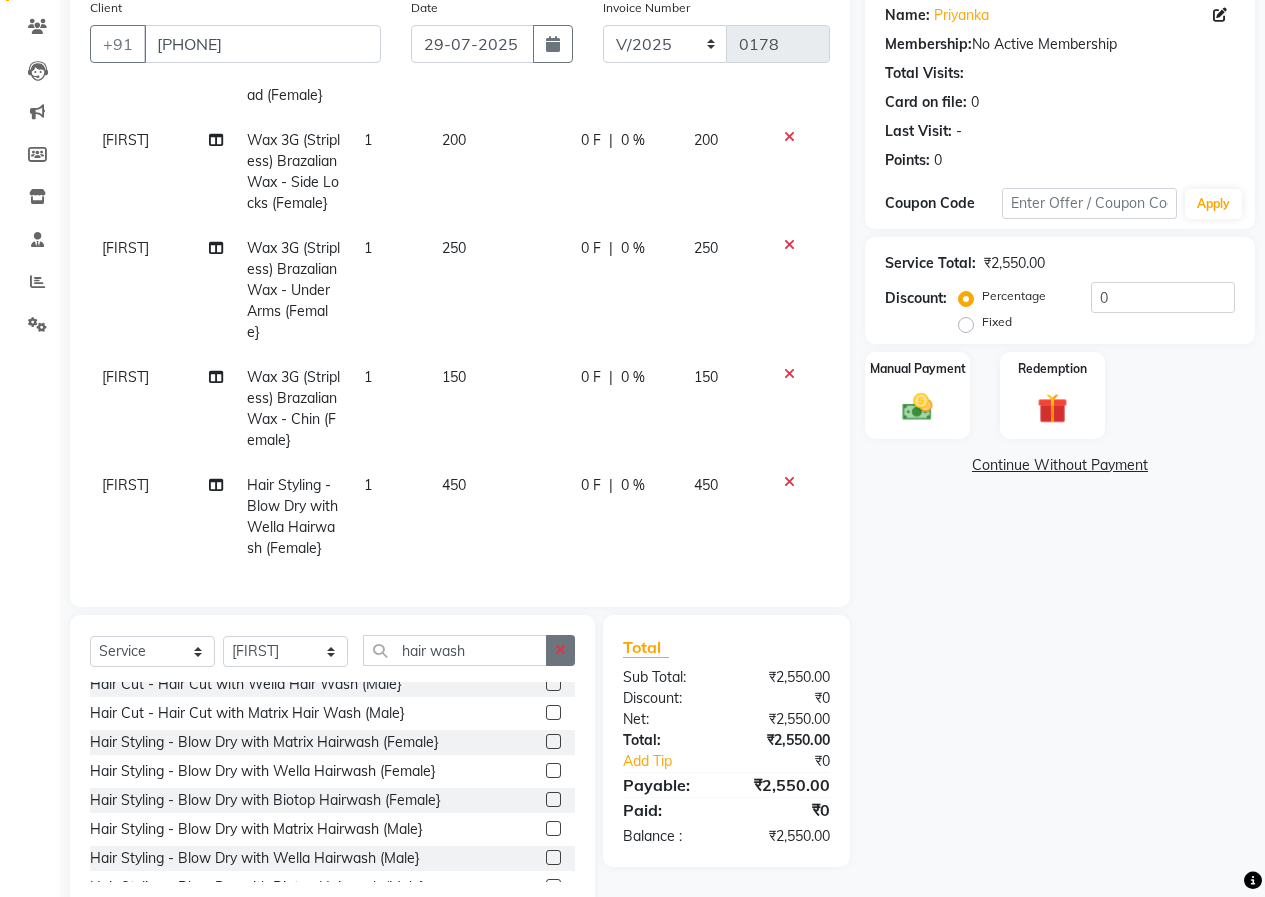 click 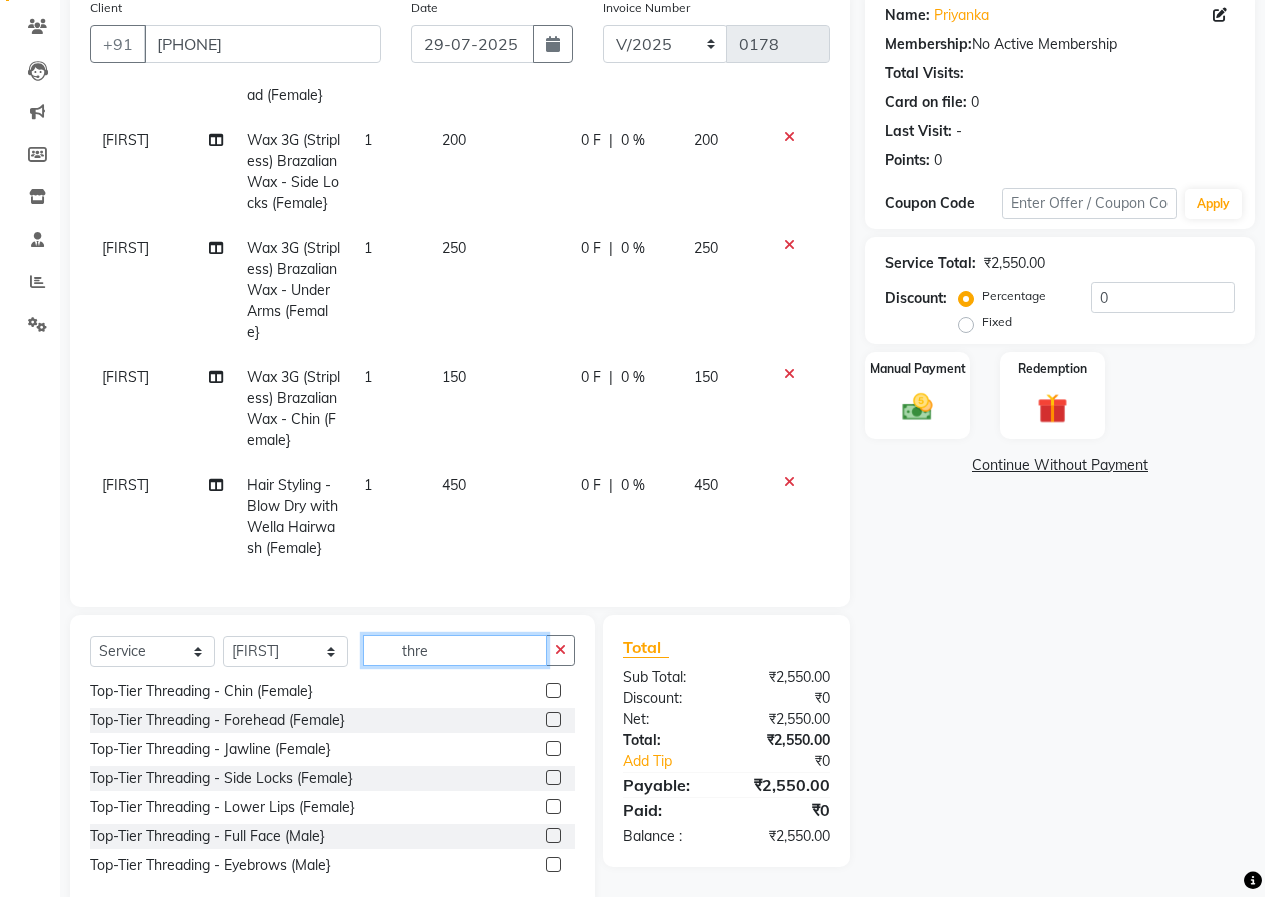 scroll, scrollTop: 0, scrollLeft: 0, axis: both 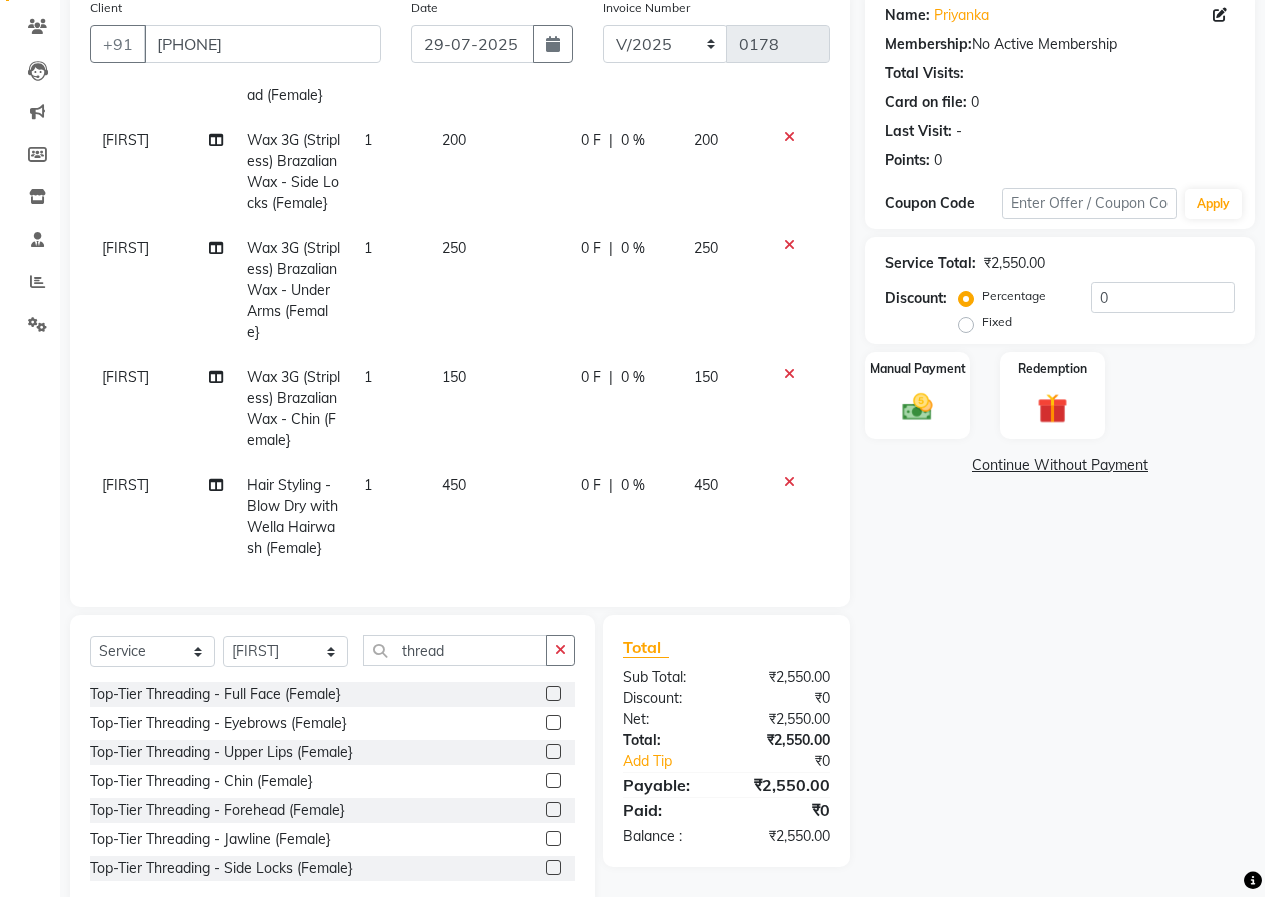click 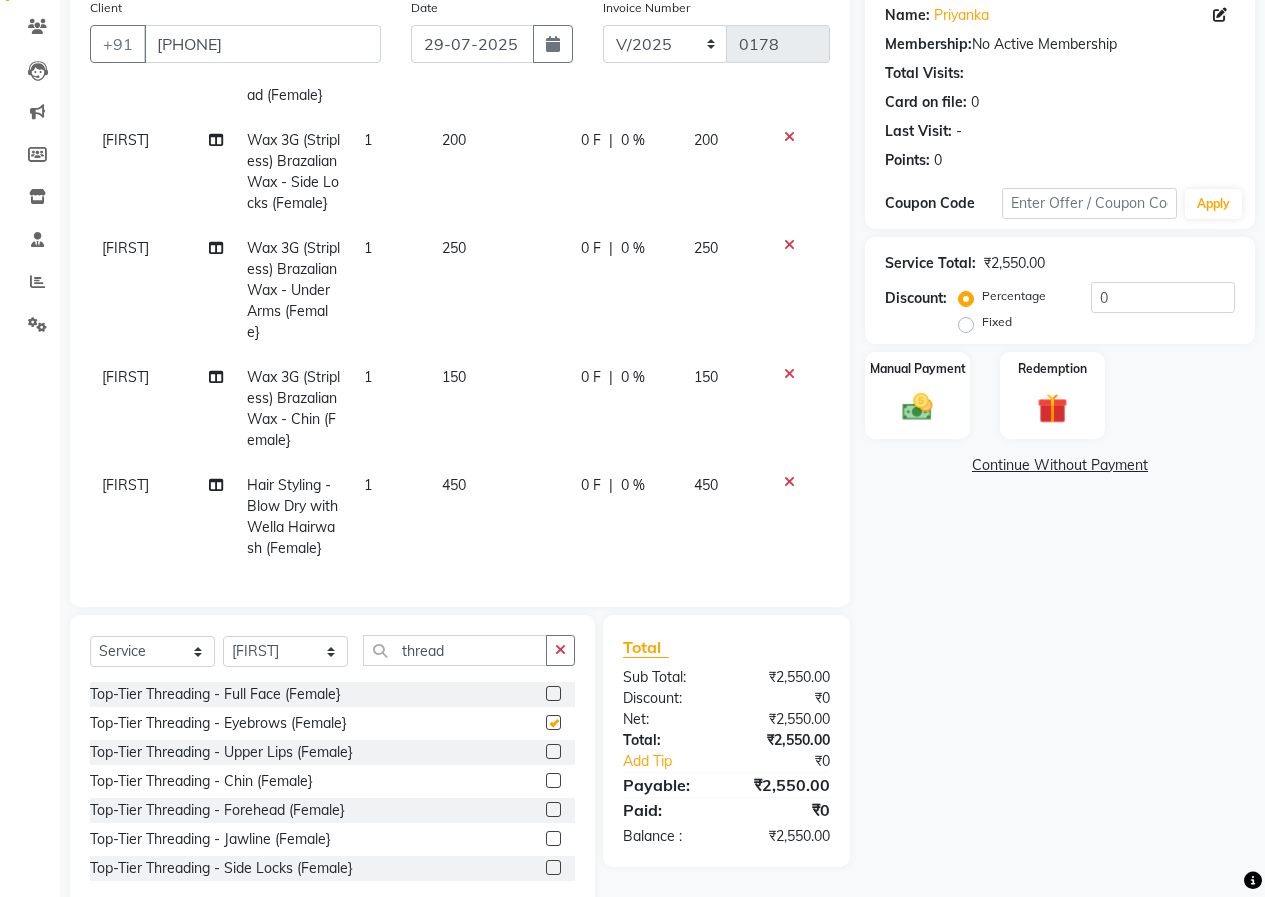 scroll, scrollTop: 561, scrollLeft: 0, axis: vertical 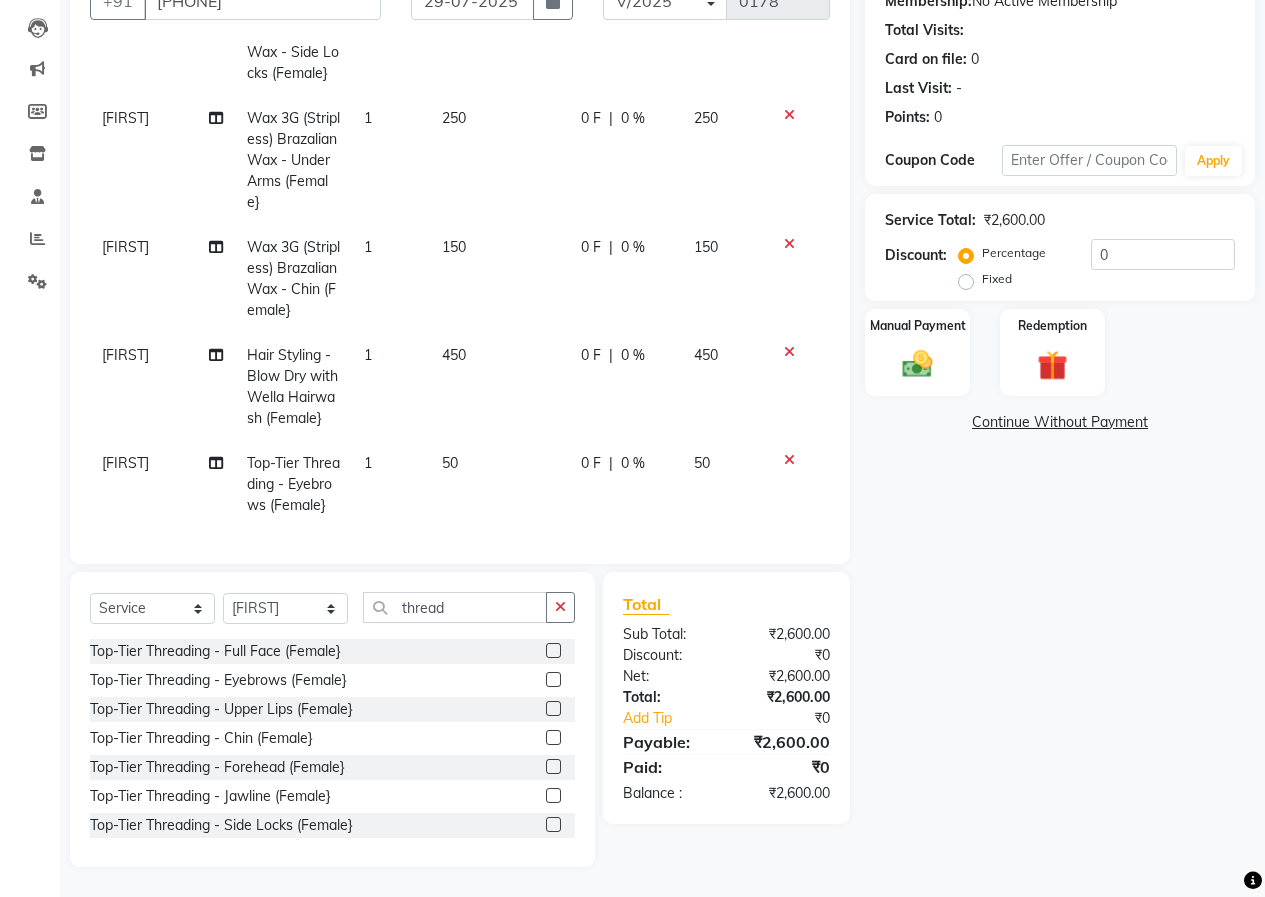 click on "[FIRST_NAME]" 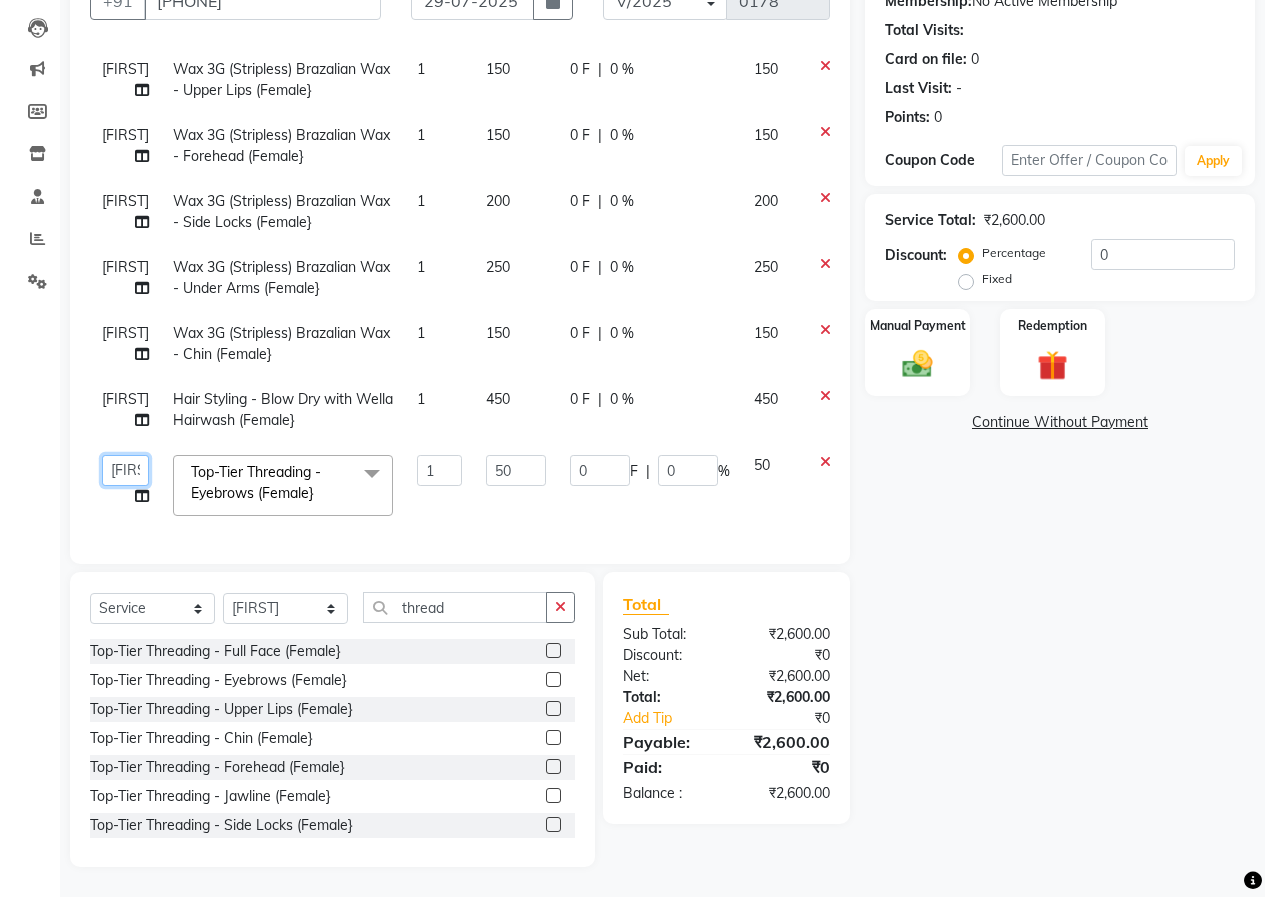 click on "Akanksha   Amita   Laxmi   Pradip   Sapana" 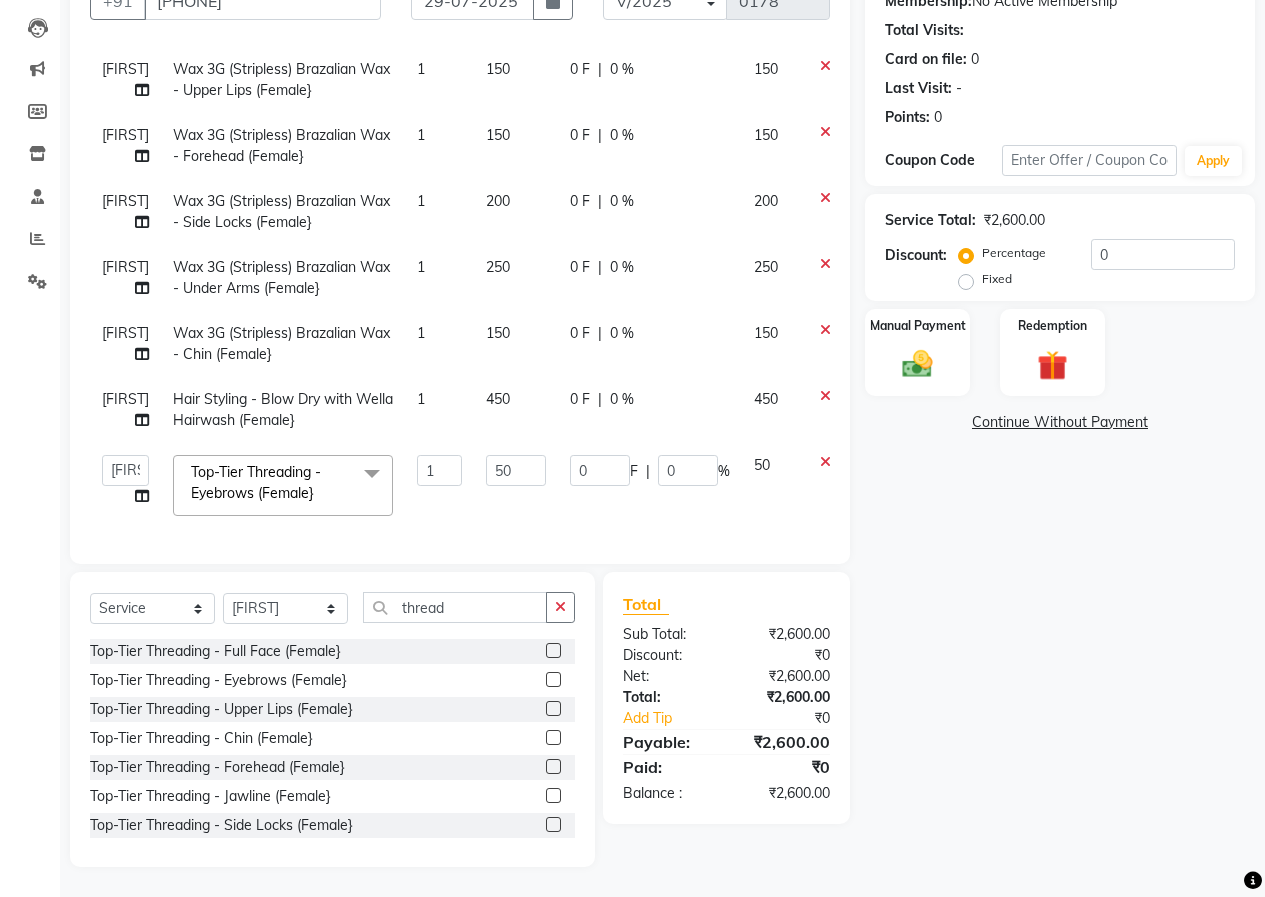 scroll, scrollTop: 0, scrollLeft: 0, axis: both 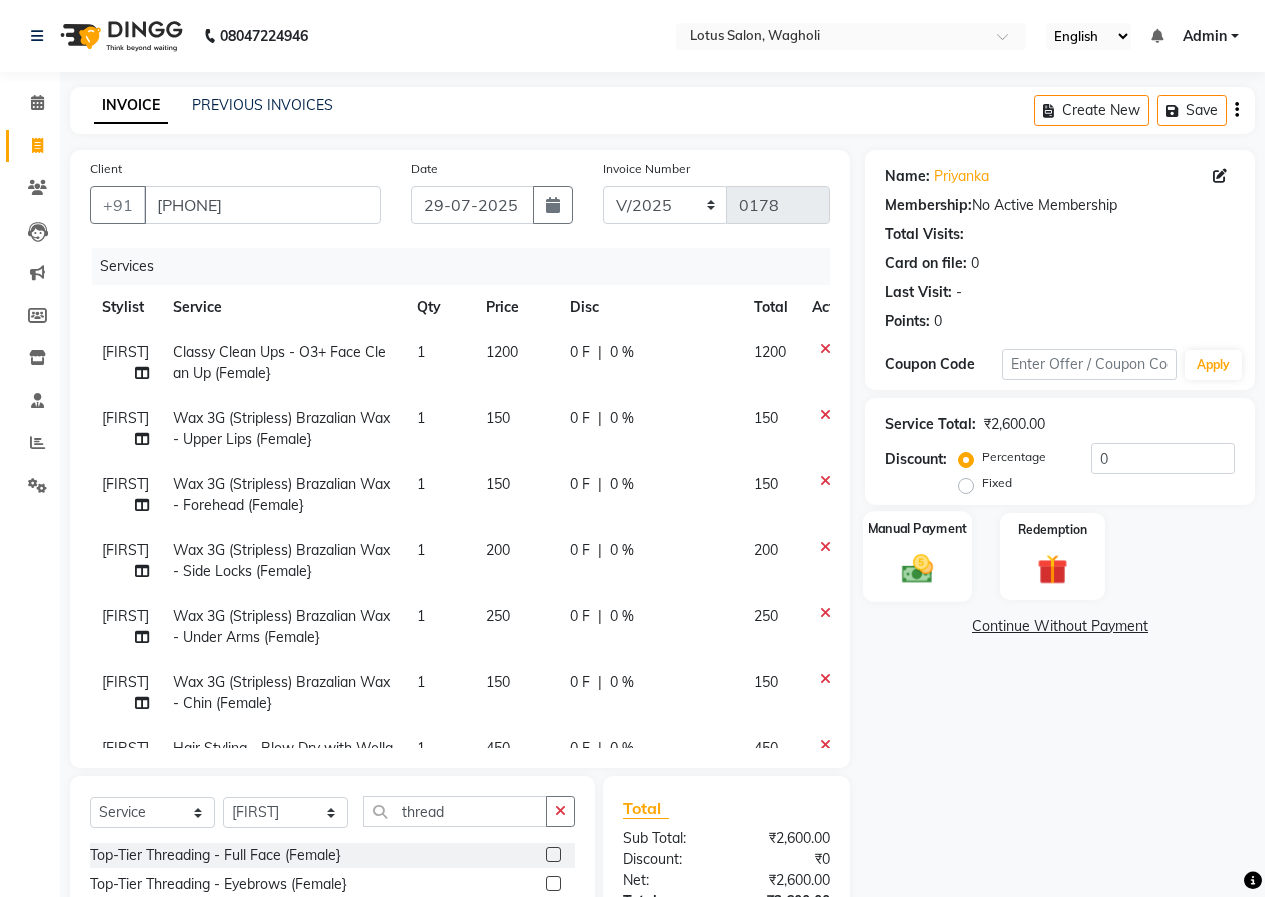 click on "Manual Payment" 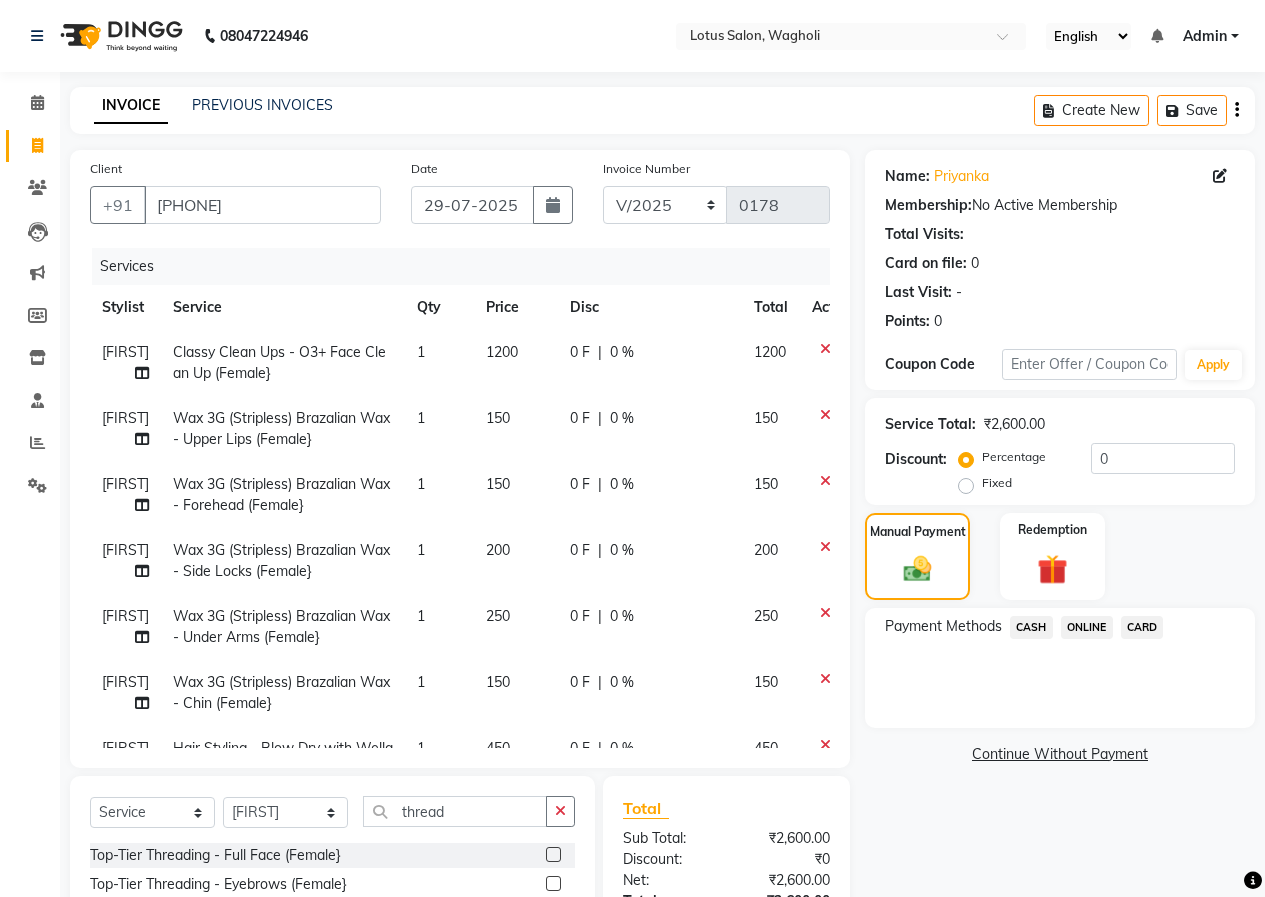 click on "ONLINE" 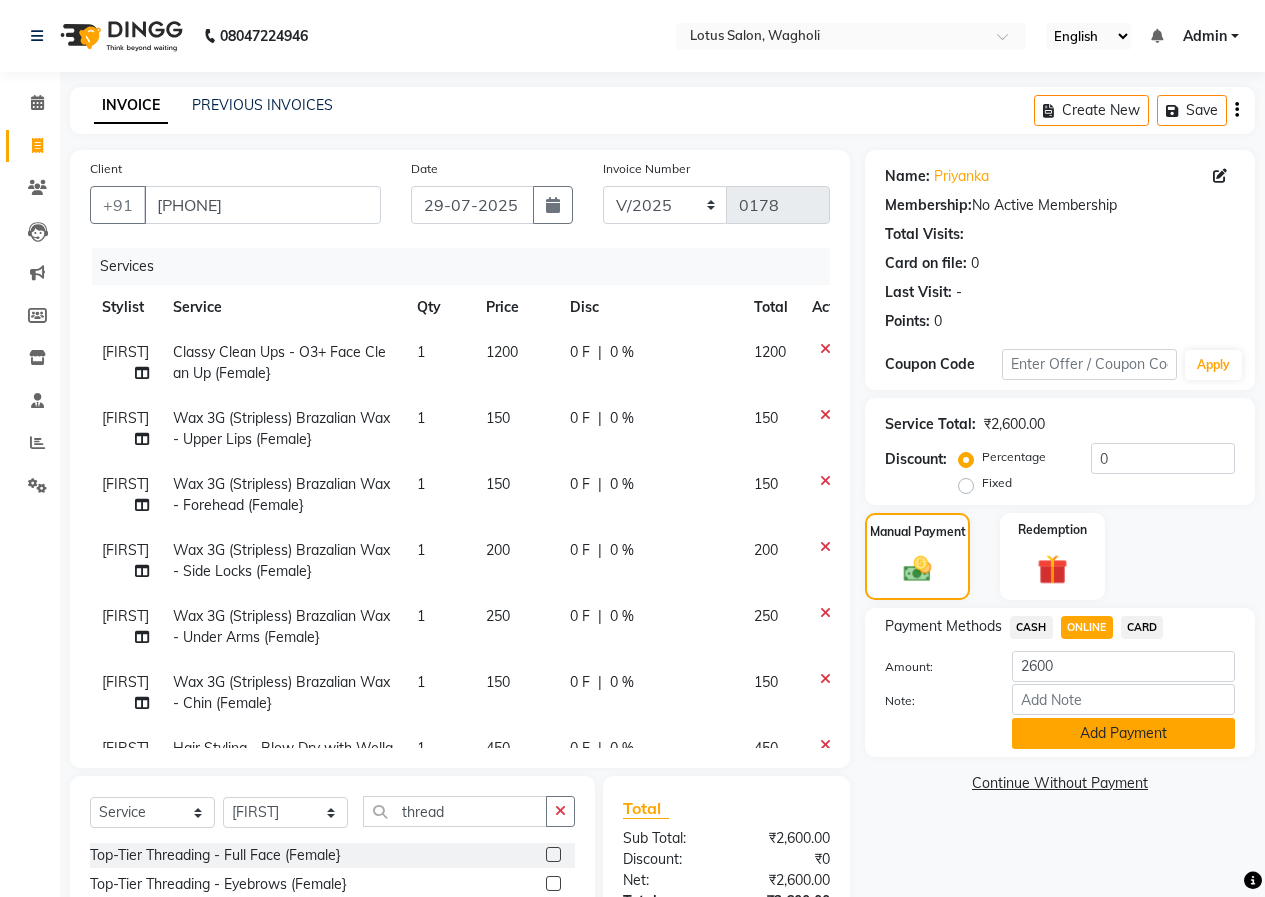 click on "Add Payment" 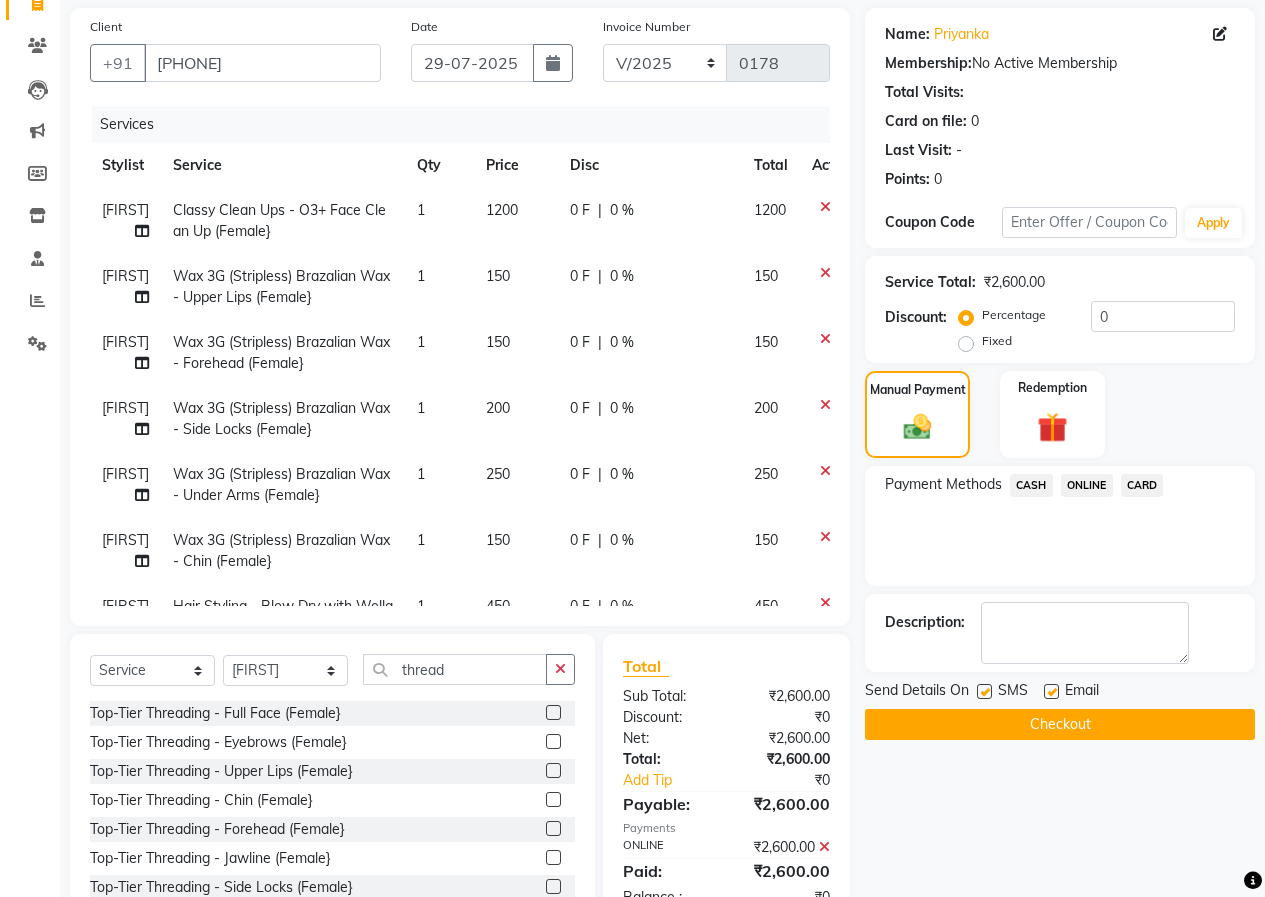 scroll, scrollTop: 200, scrollLeft: 0, axis: vertical 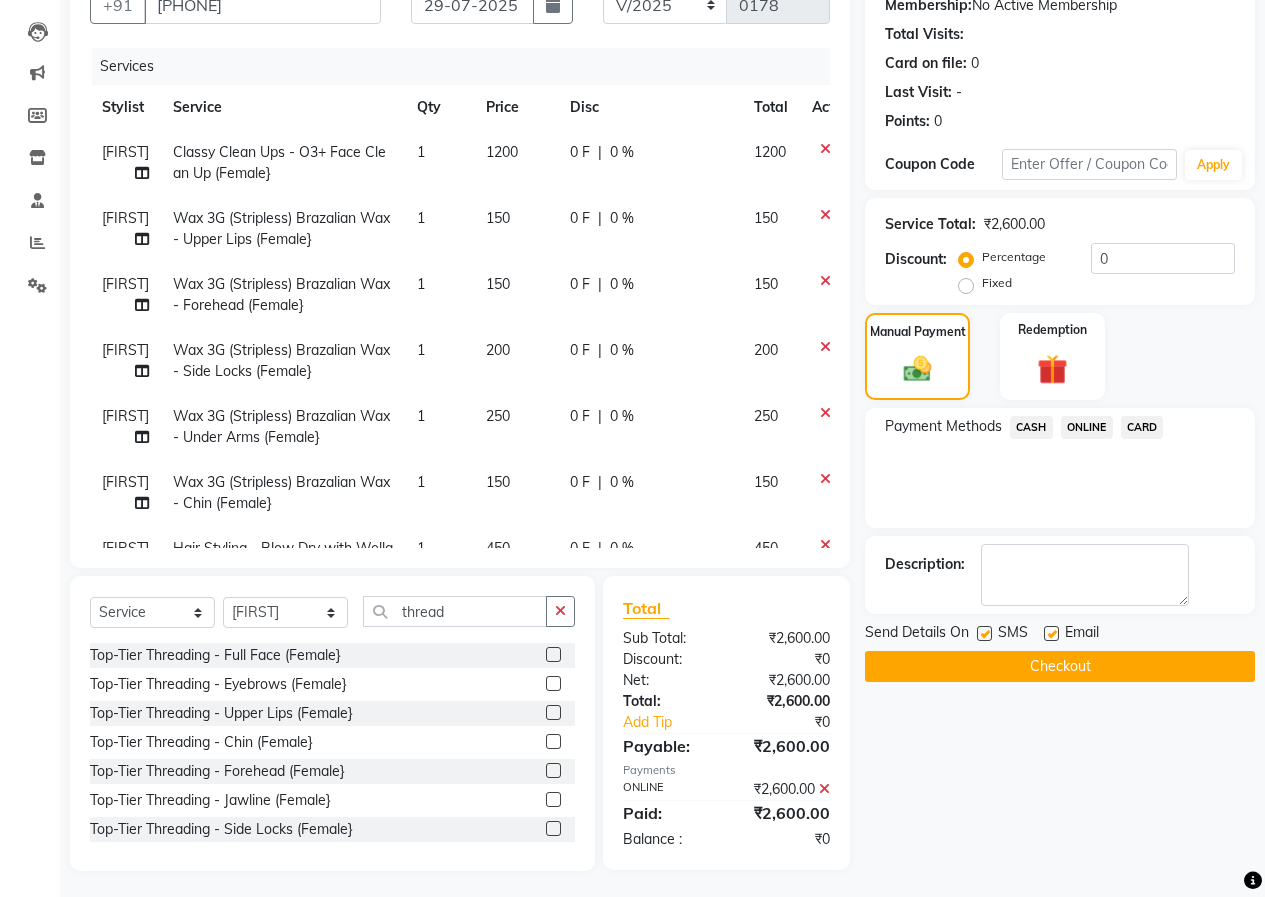 click 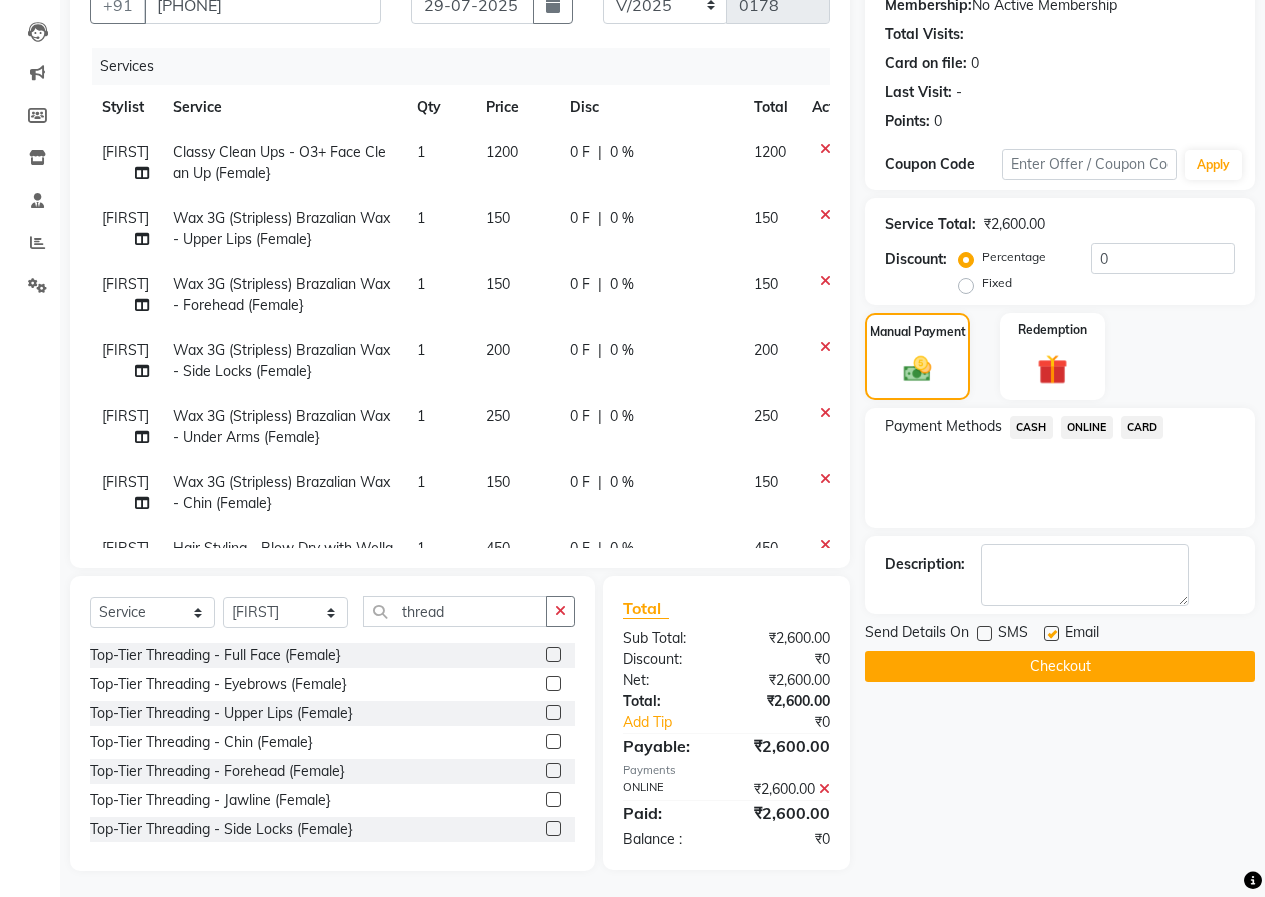 click on "Checkout" 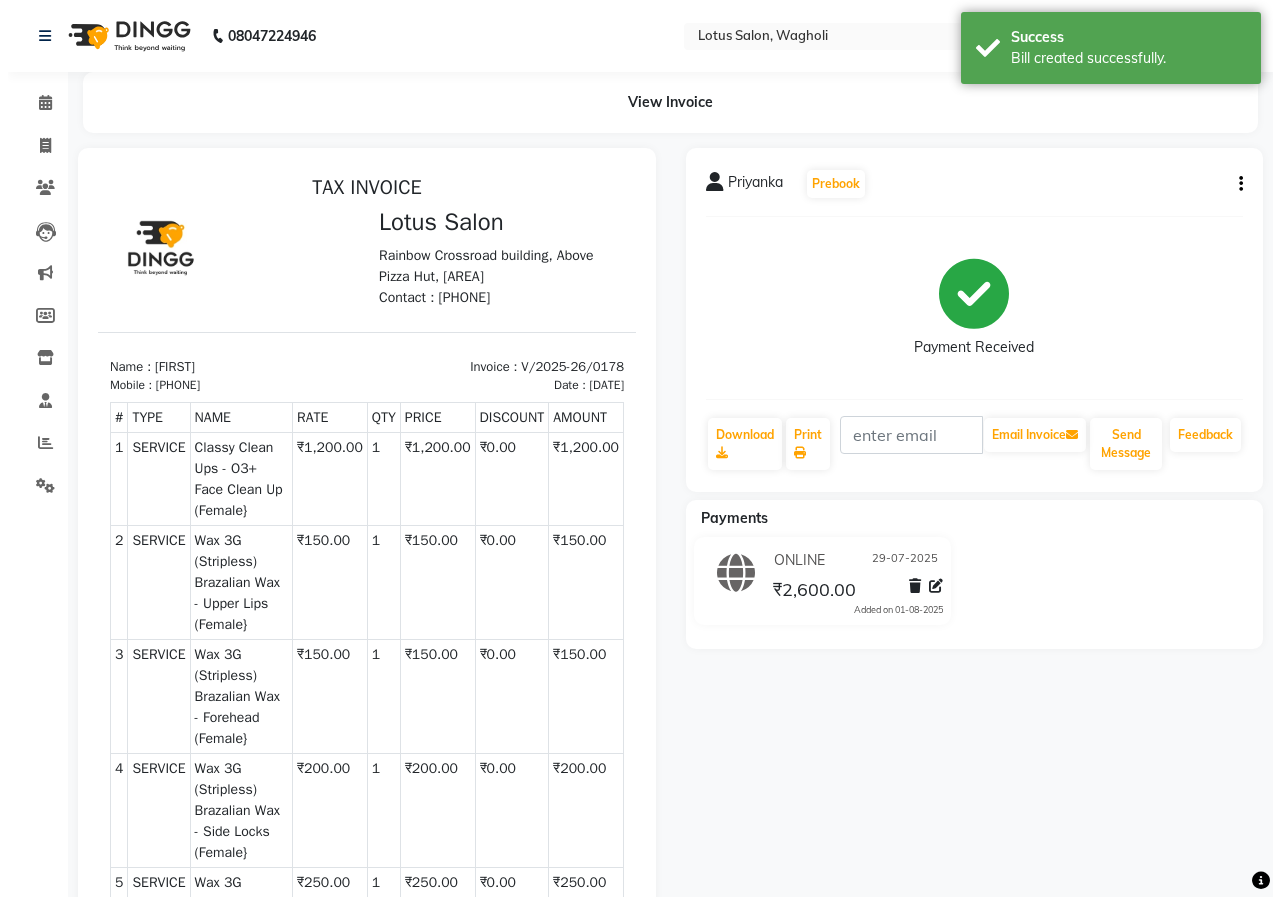 scroll, scrollTop: 0, scrollLeft: 0, axis: both 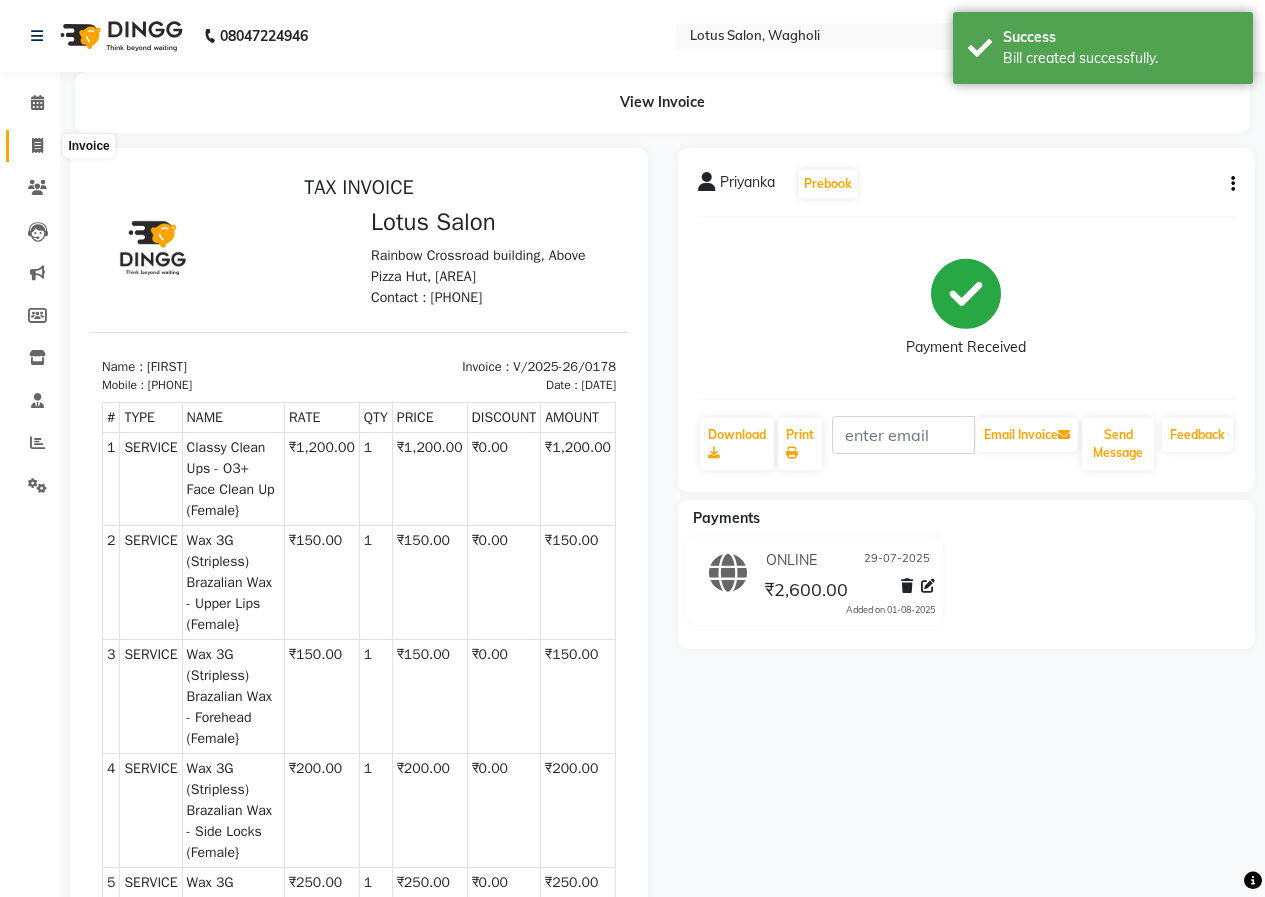click 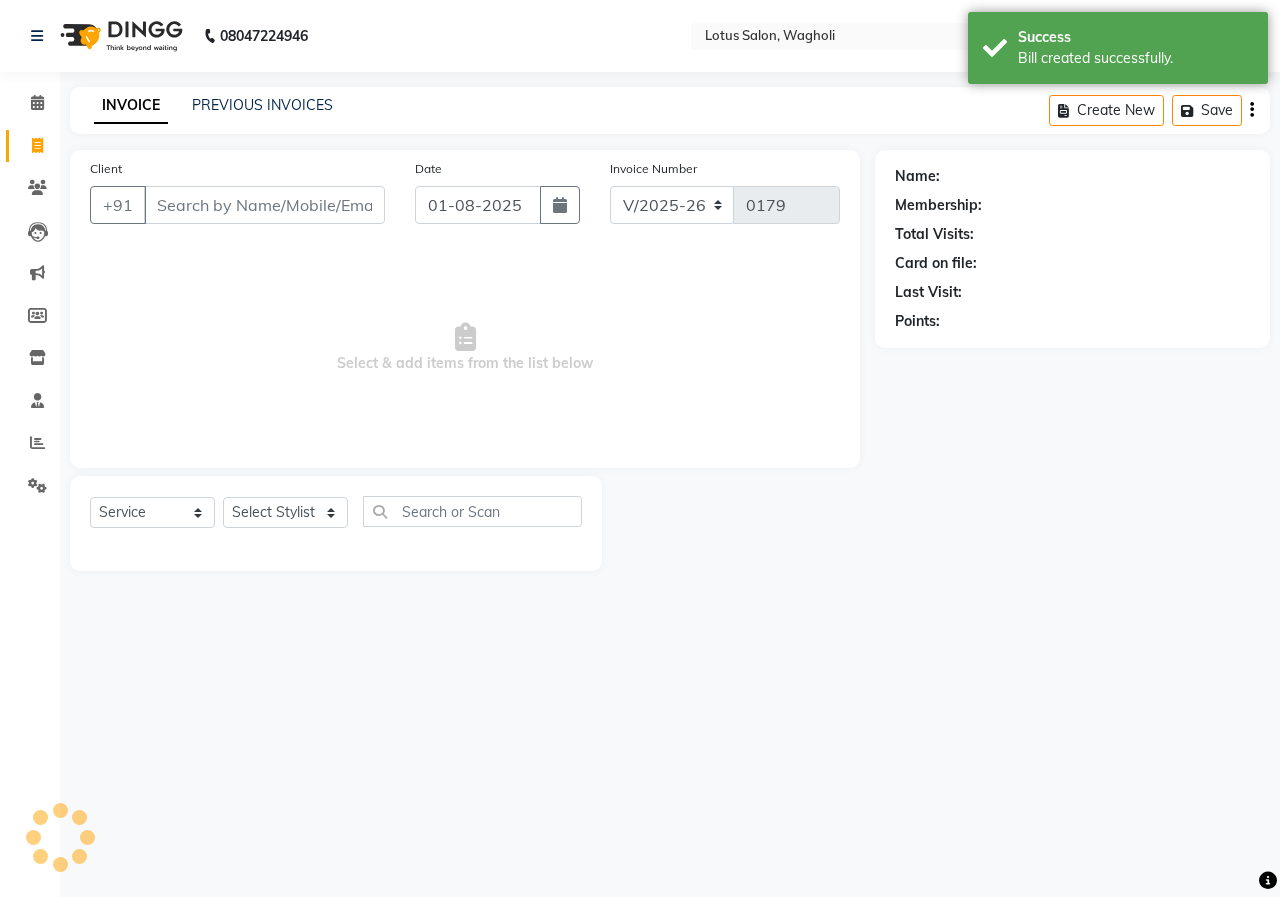 click on "Client" at bounding box center [264, 205] 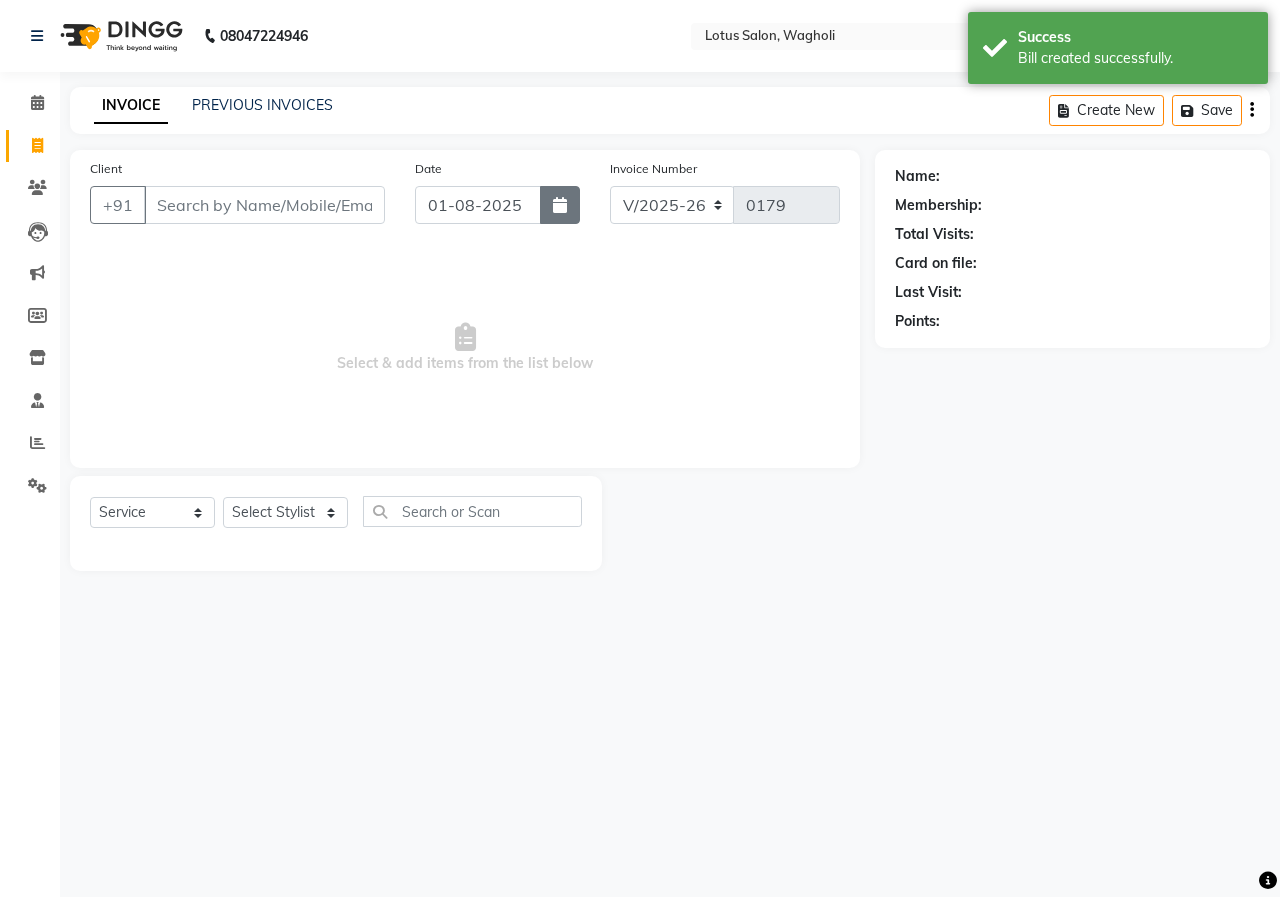 click 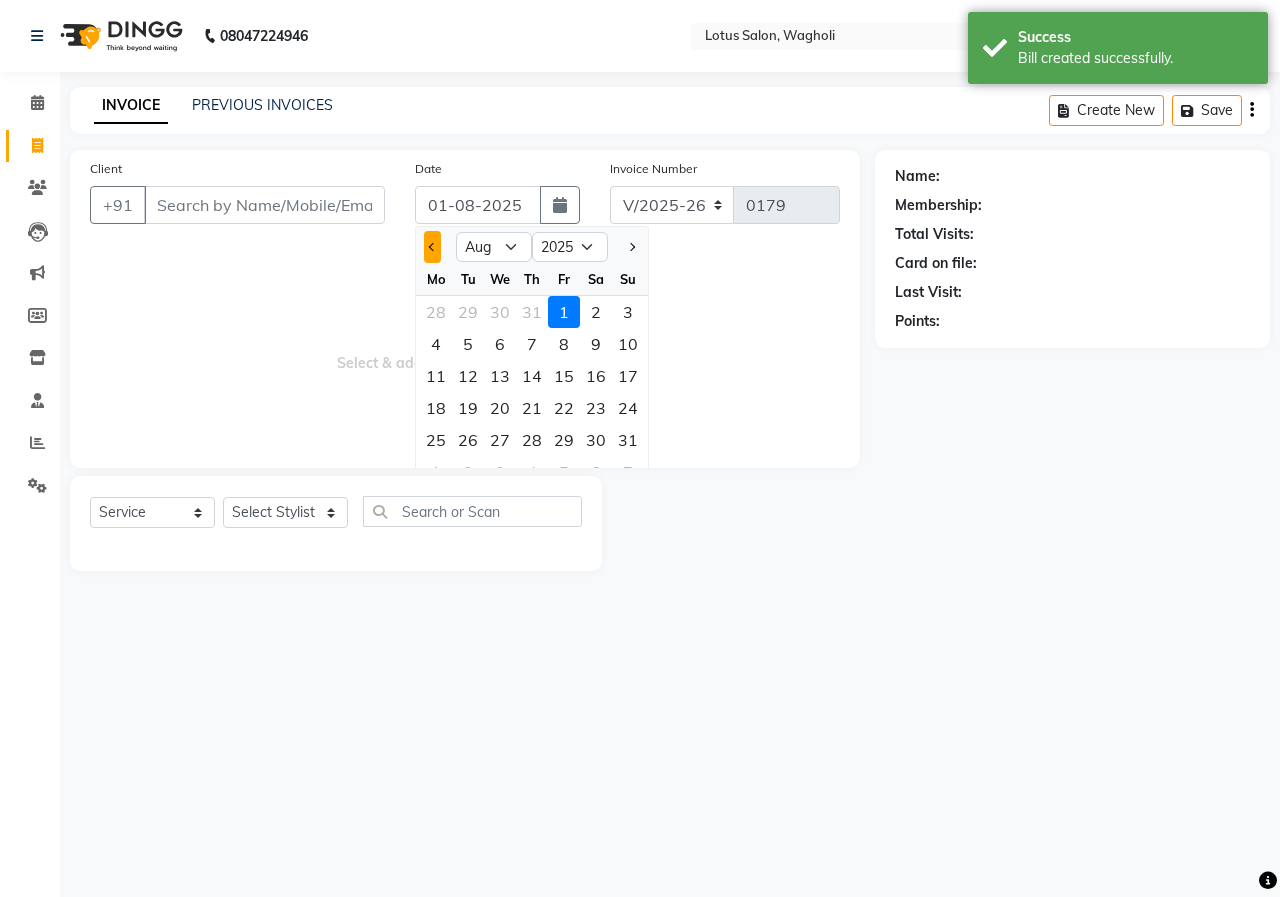 click 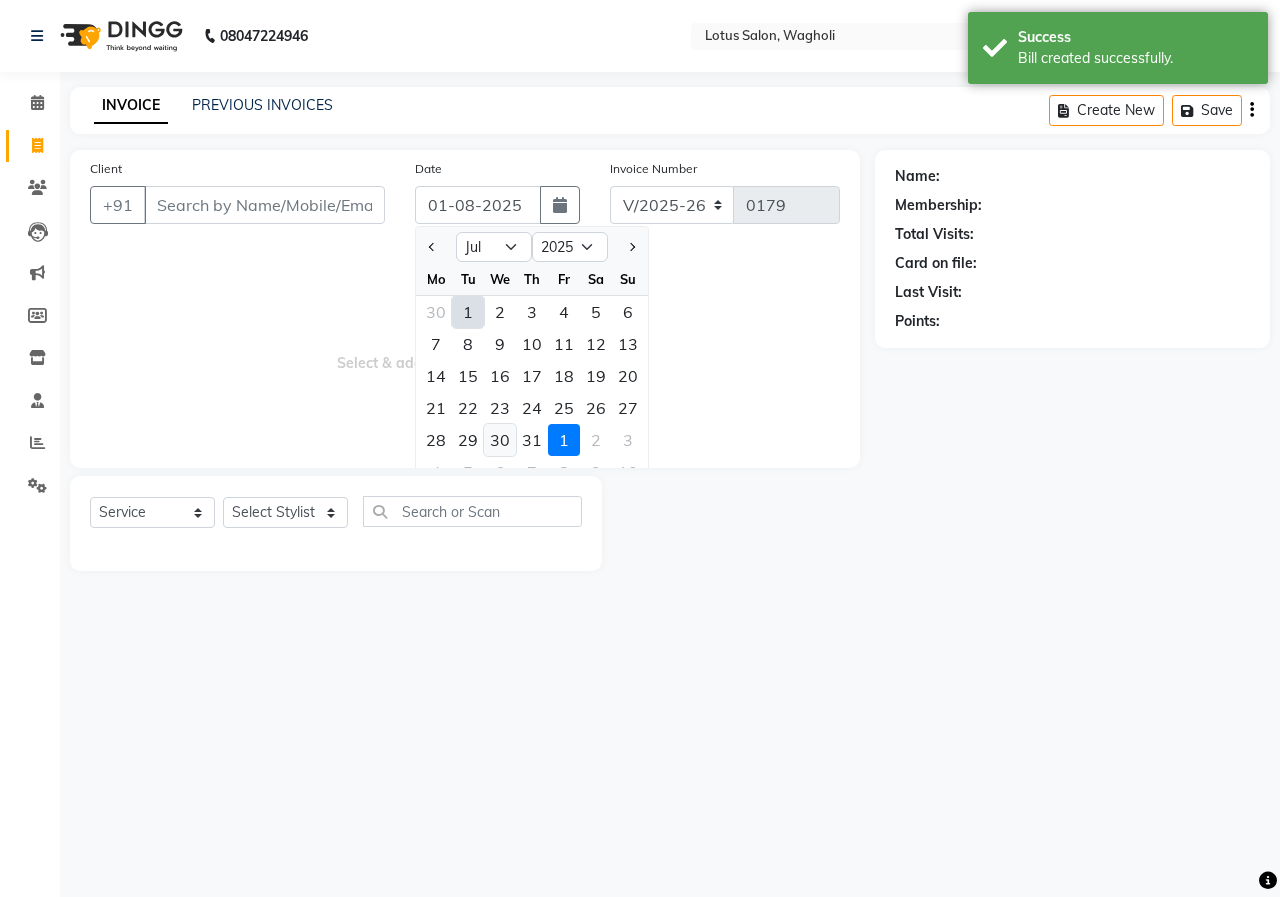 click on "30" 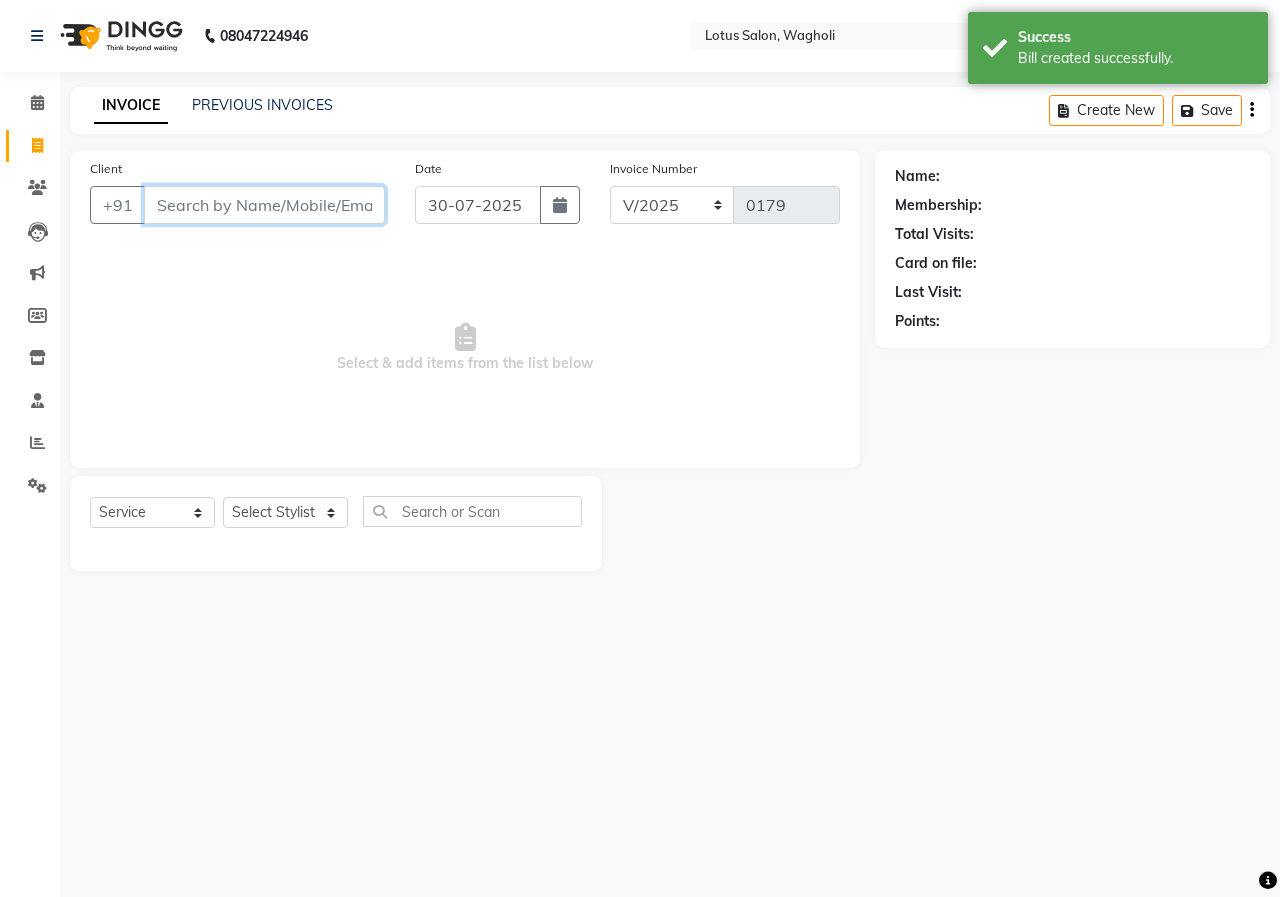 click on "Client" at bounding box center [264, 205] 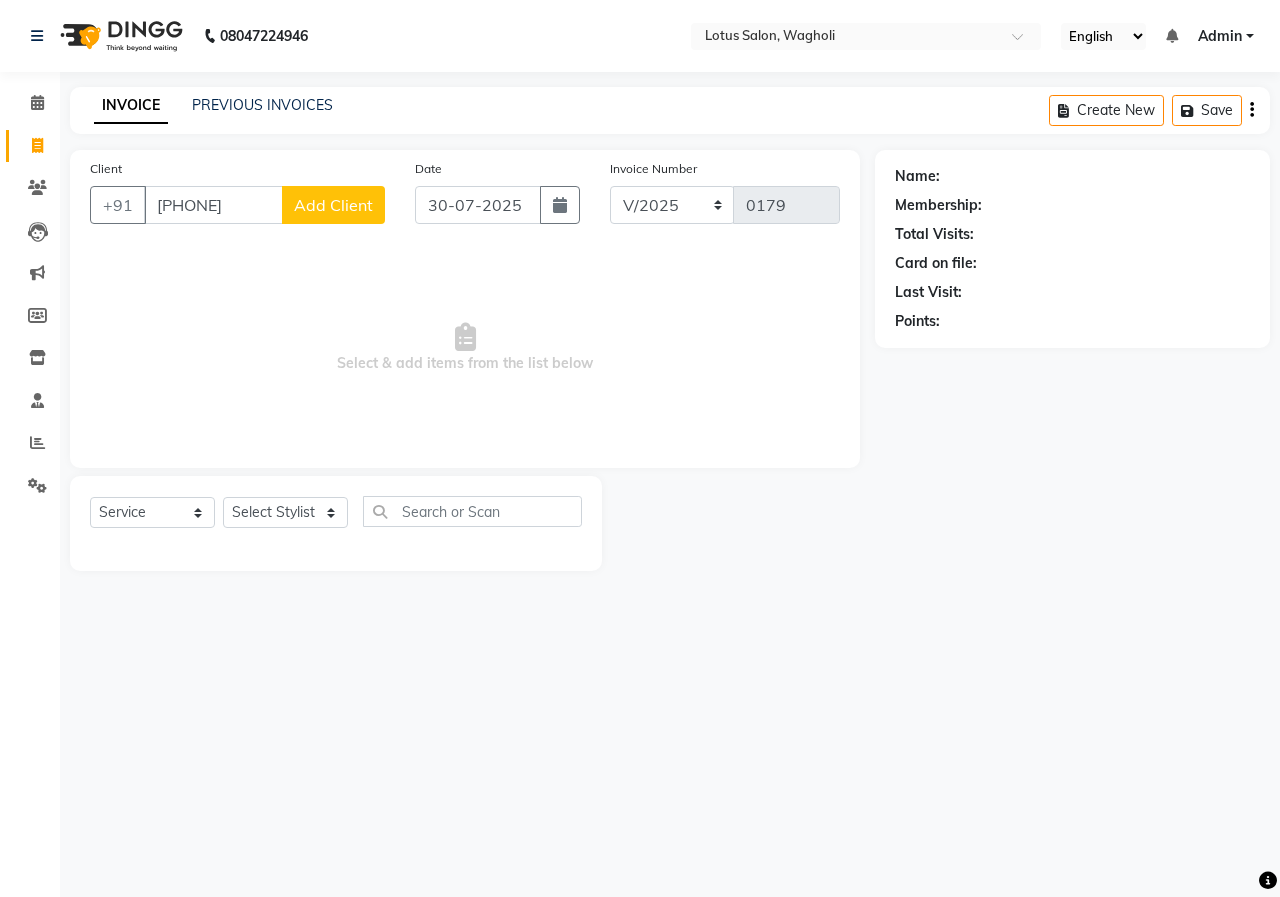 click on "Add Client" 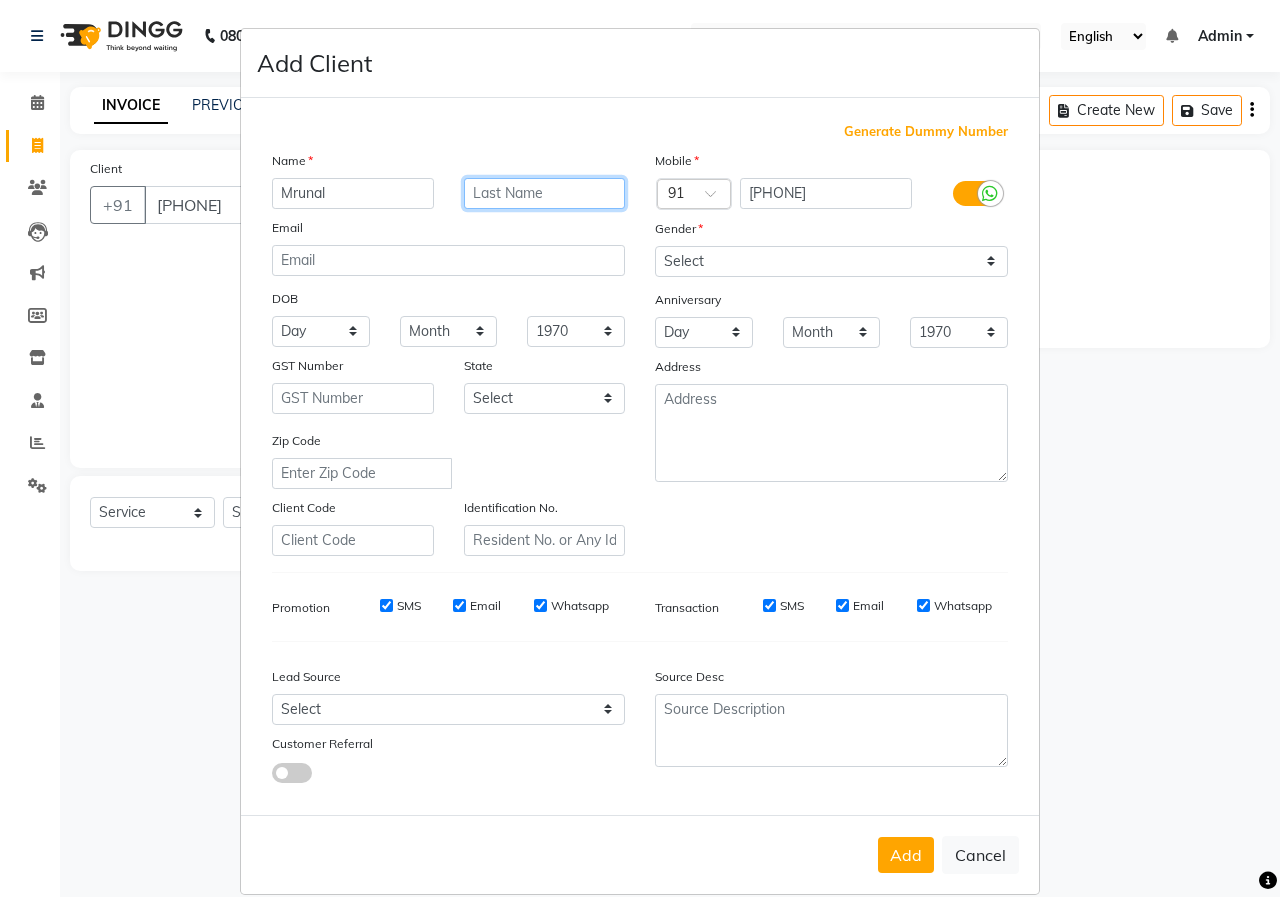 click at bounding box center [545, 193] 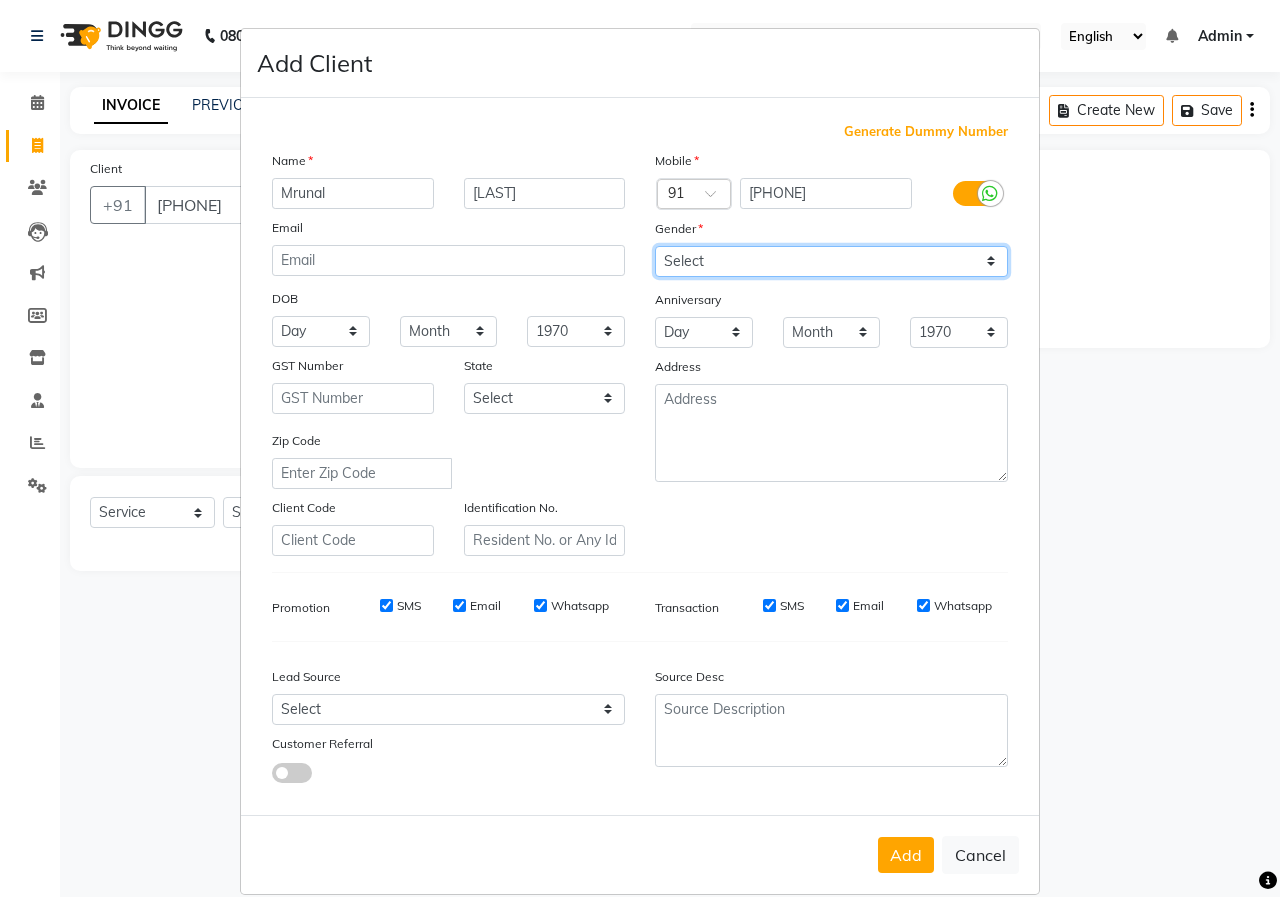 click on "Select Male Female Other Prefer Not To Say" at bounding box center (831, 261) 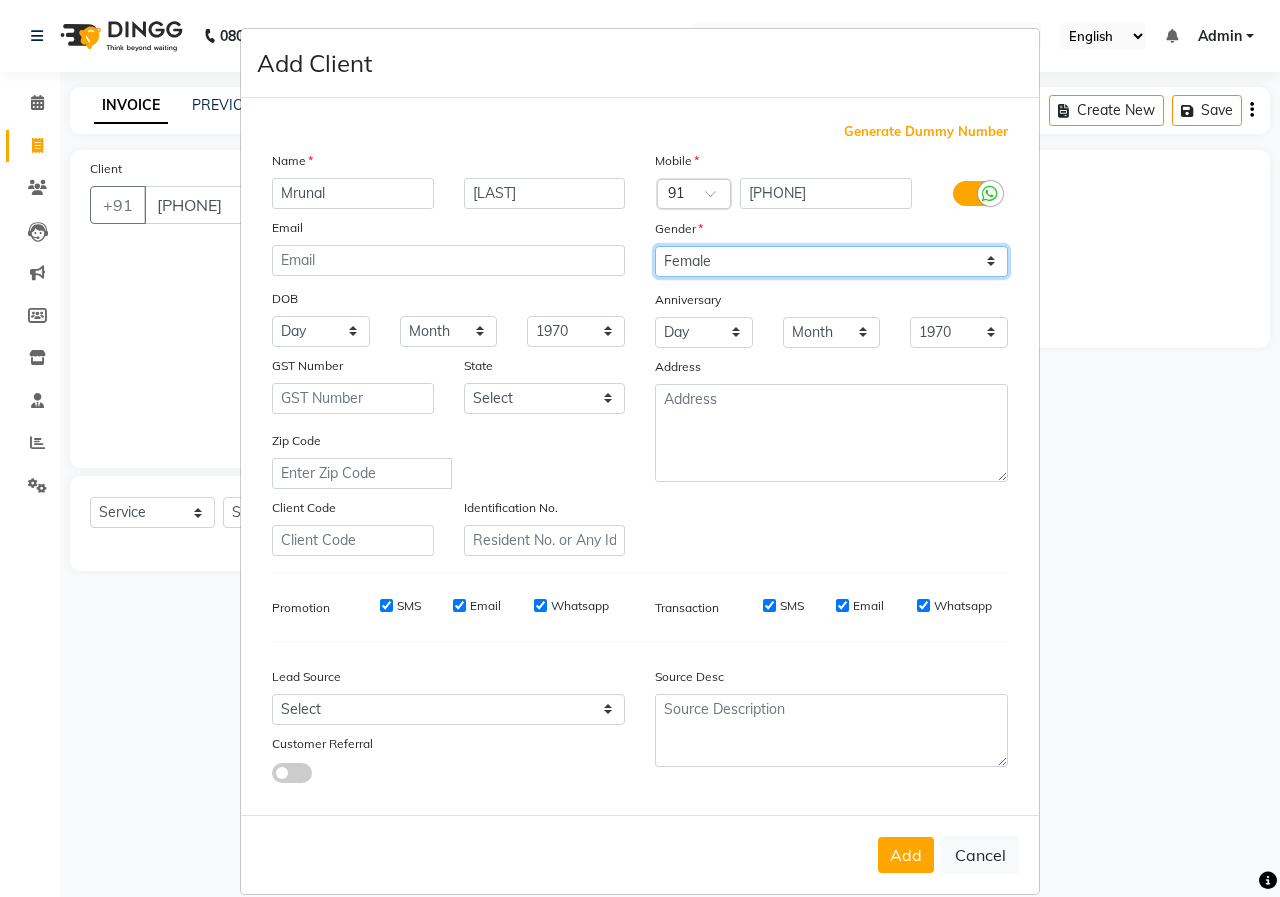 click on "Select Male Female Other Prefer Not To Say" at bounding box center (831, 261) 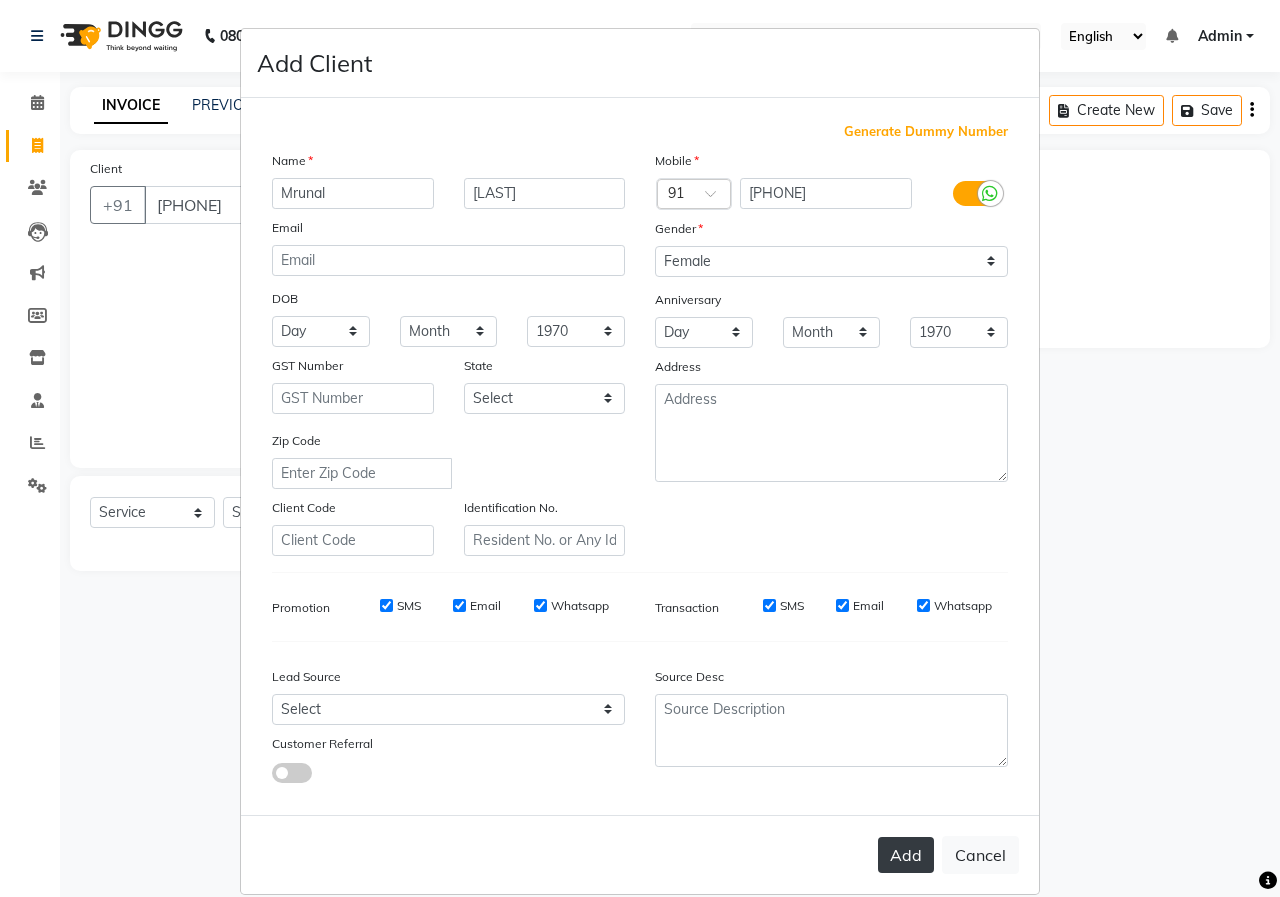 click on "Add" at bounding box center (906, 855) 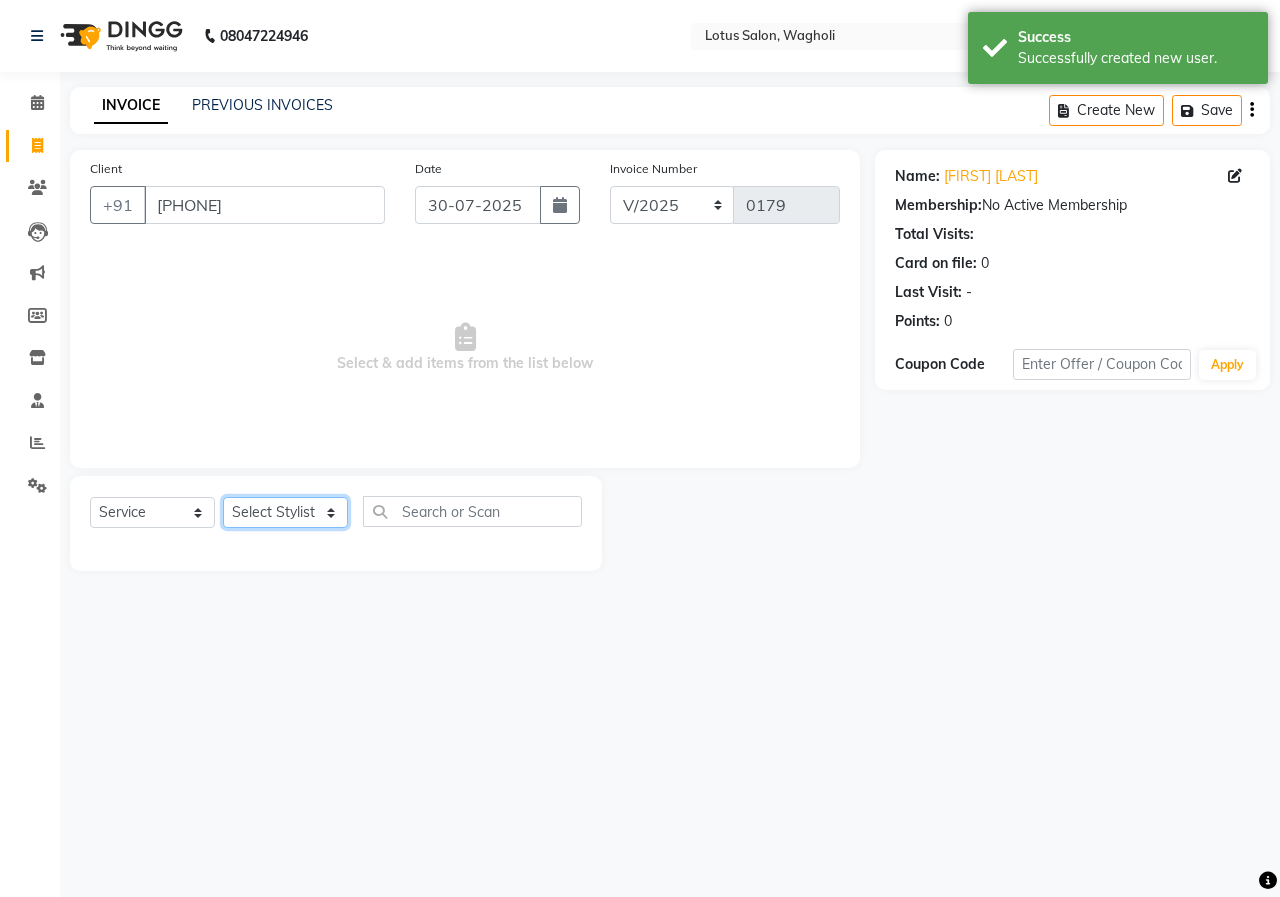 click on "Select Stylist [FIRST_NAME] [FIRST_NAME] [FIRST_NAME] [FIRST_NAME] [FIRST_NAME]" 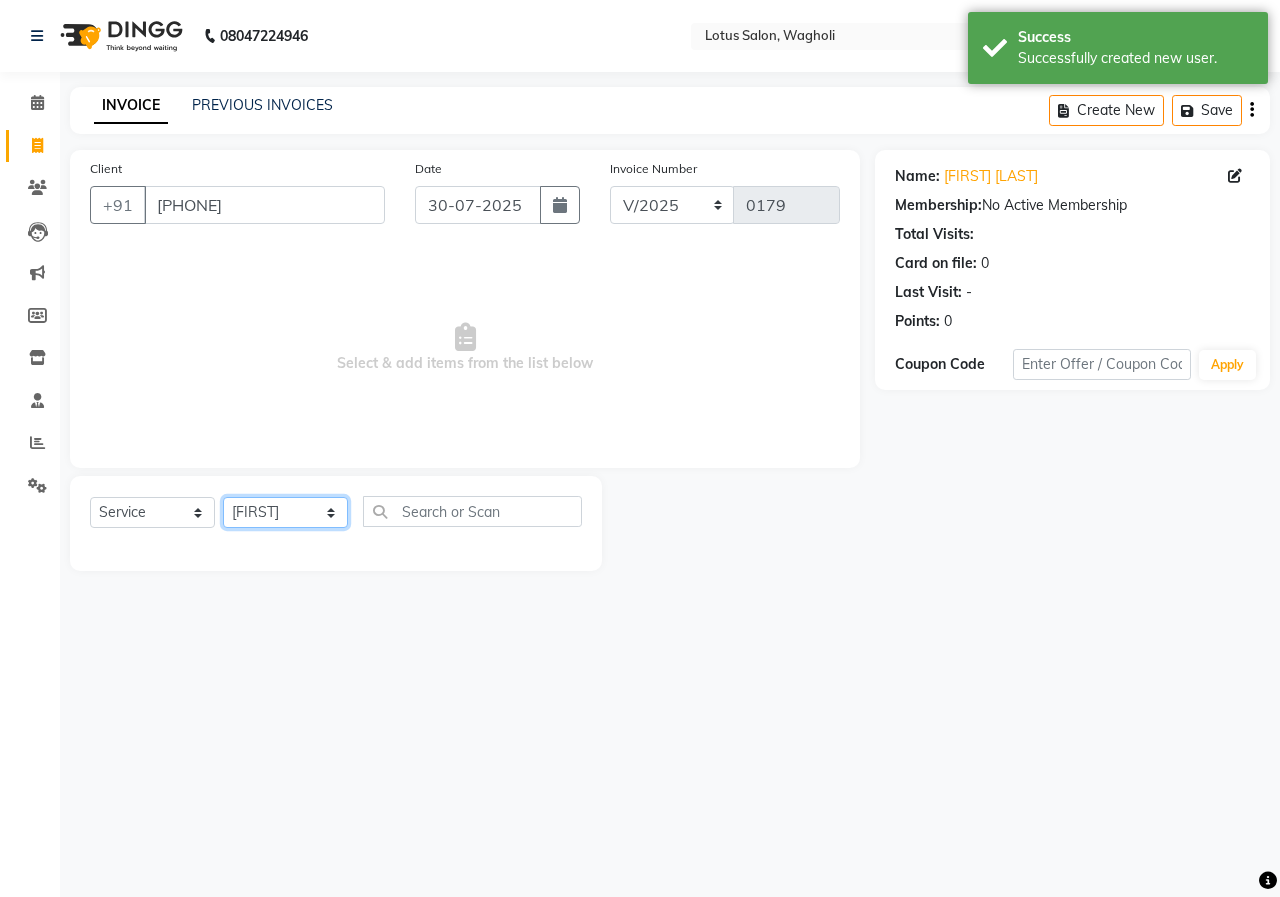 click on "Select Stylist [FIRST_NAME] [FIRST_NAME] [FIRST_NAME] [FIRST_NAME] [FIRST_NAME]" 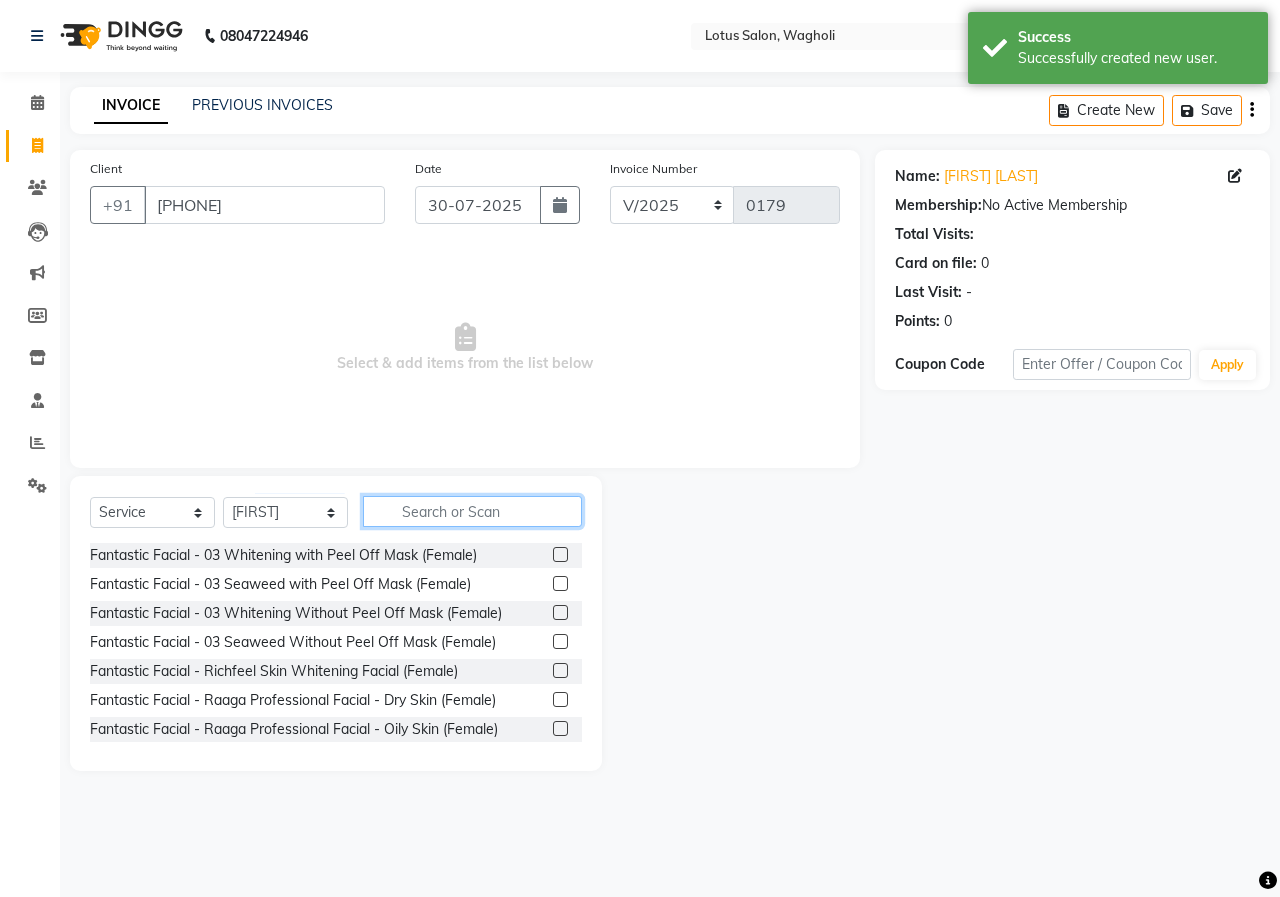 click 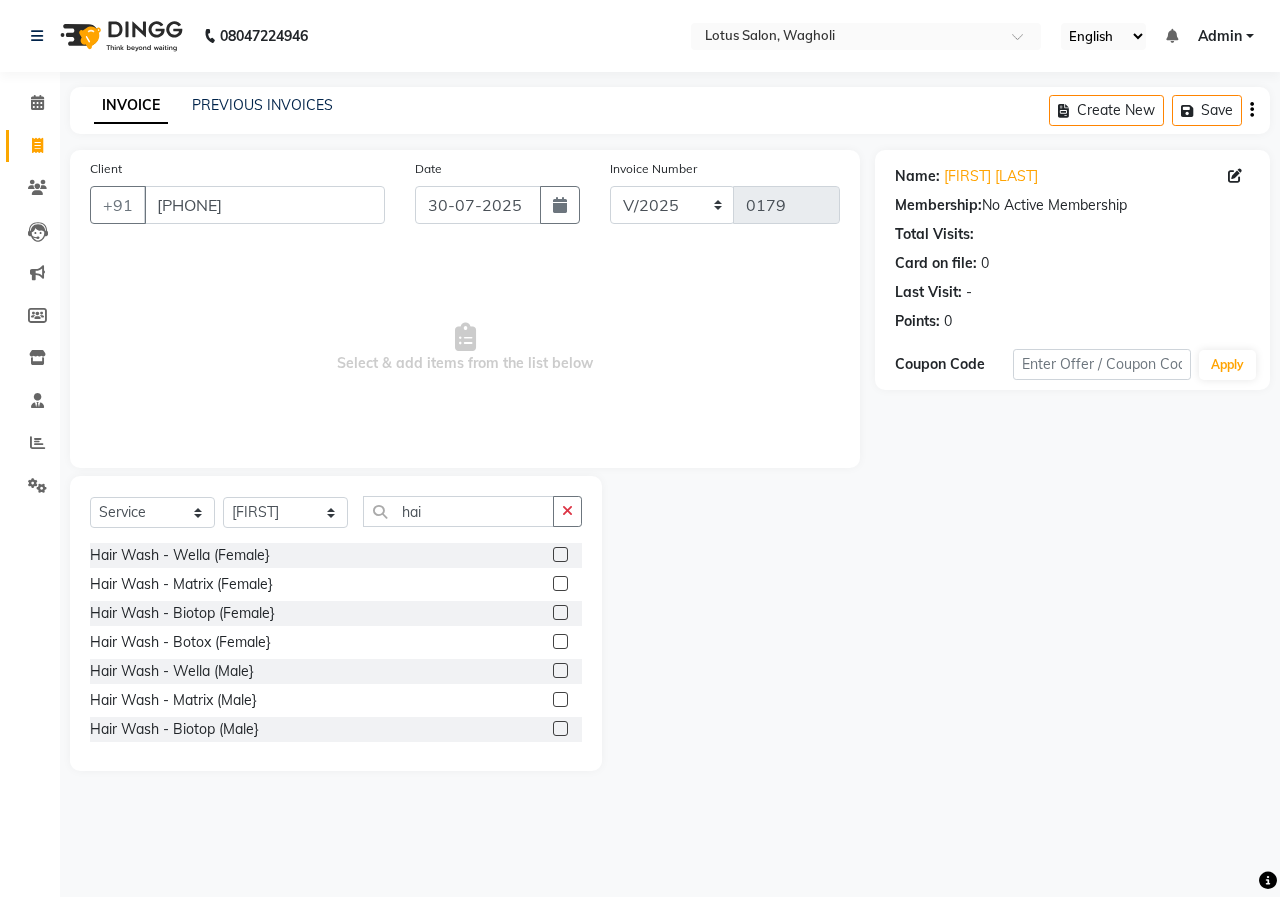 click 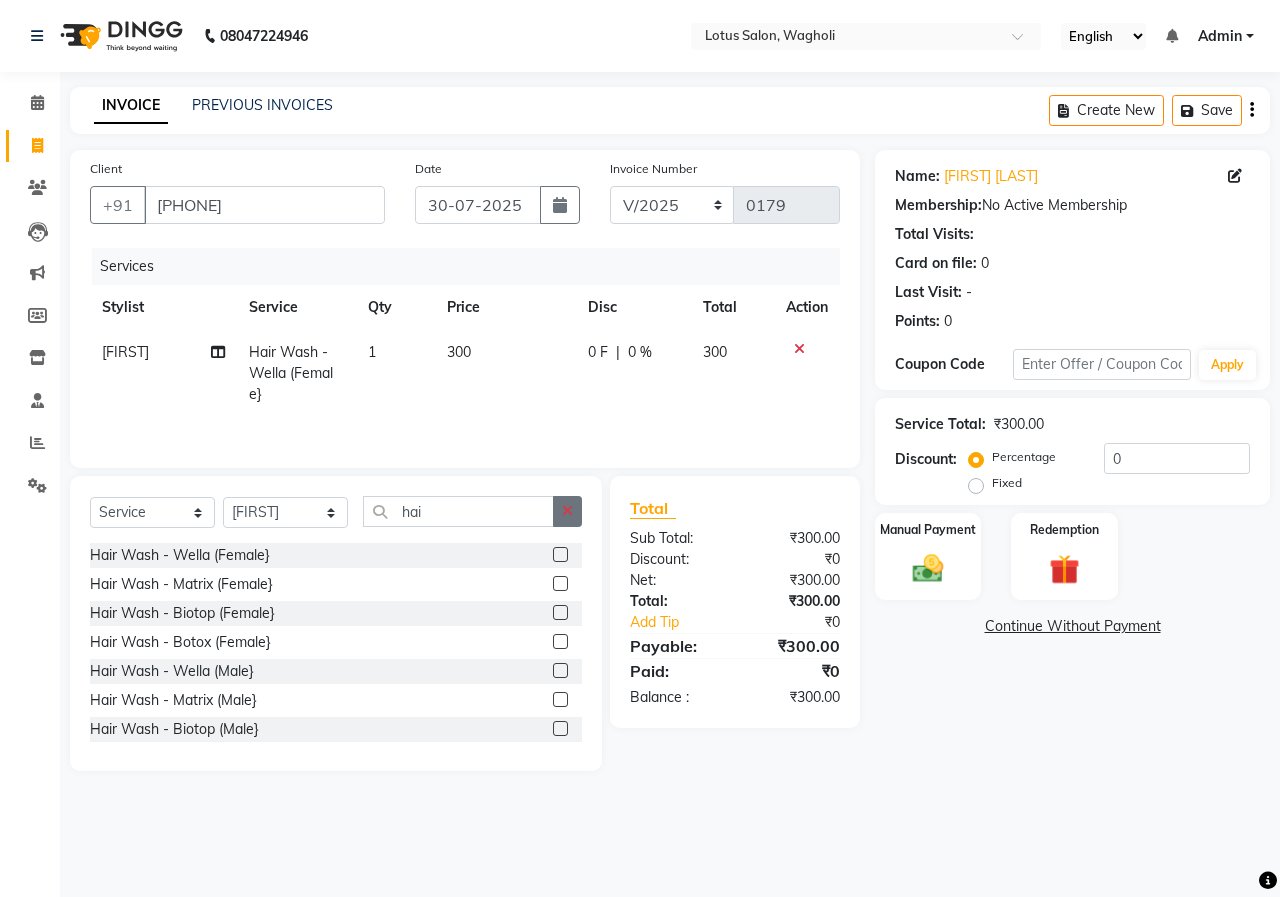drag, startPoint x: 555, startPoint y: 504, endPoint x: 547, endPoint y: 511, distance: 10.630146 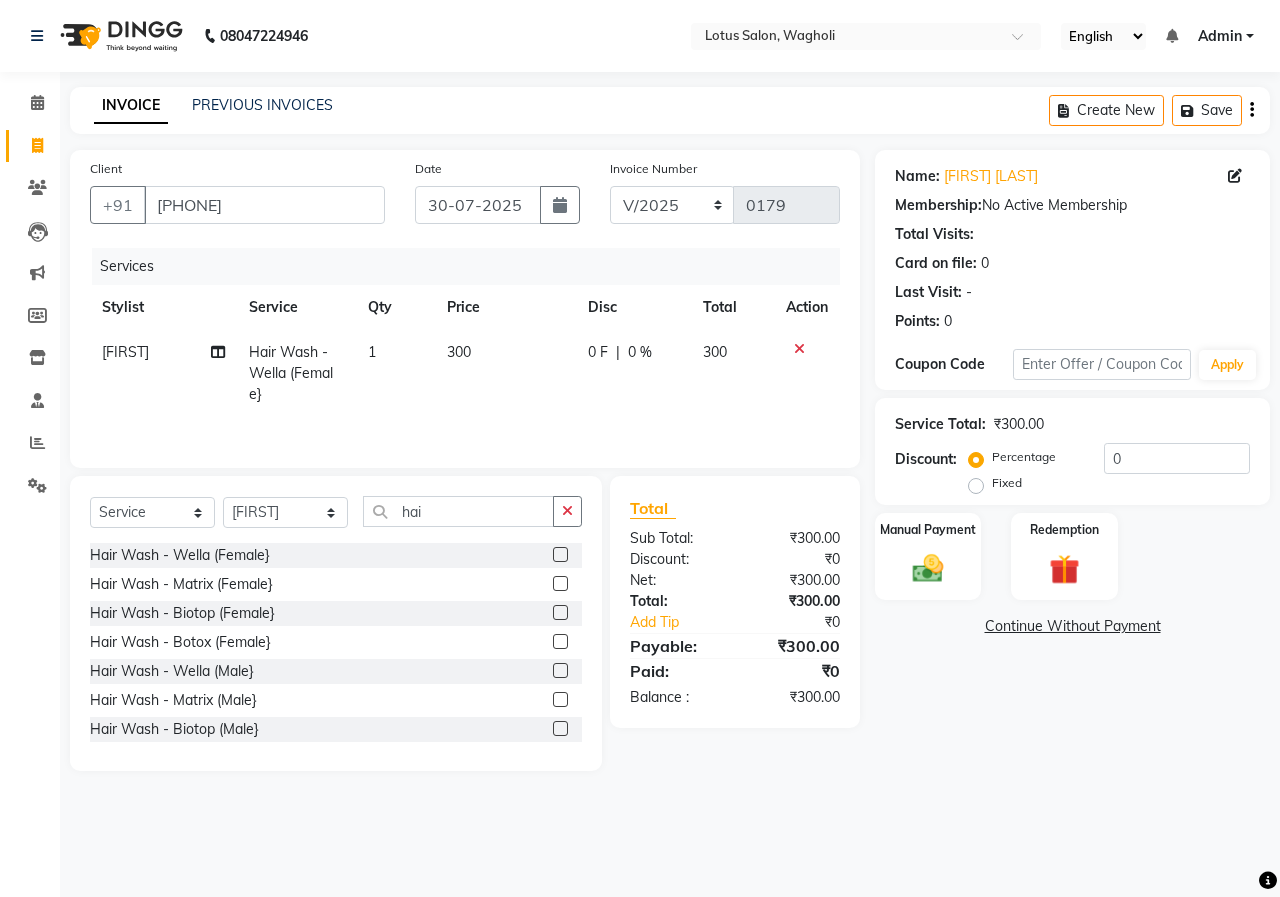 click 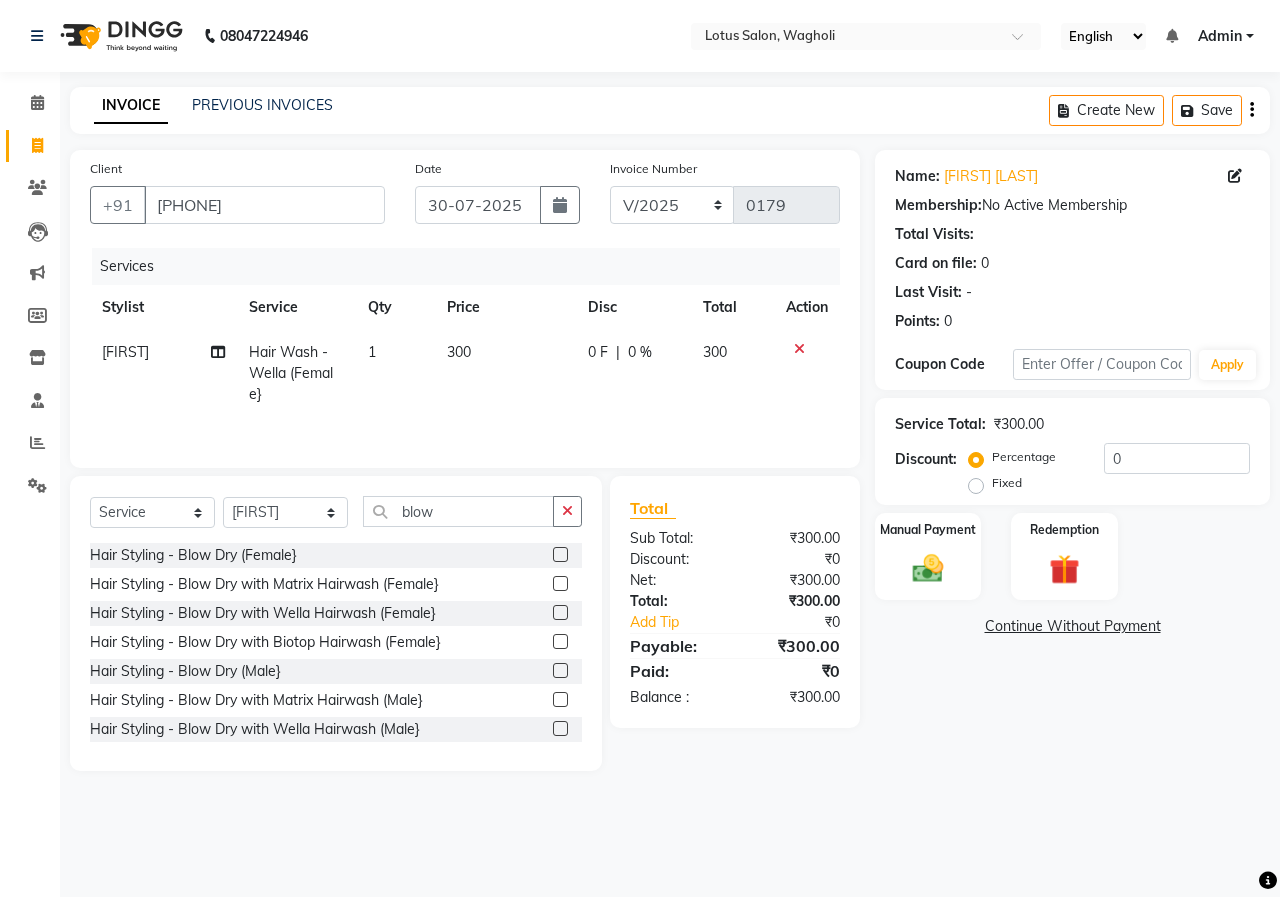 click 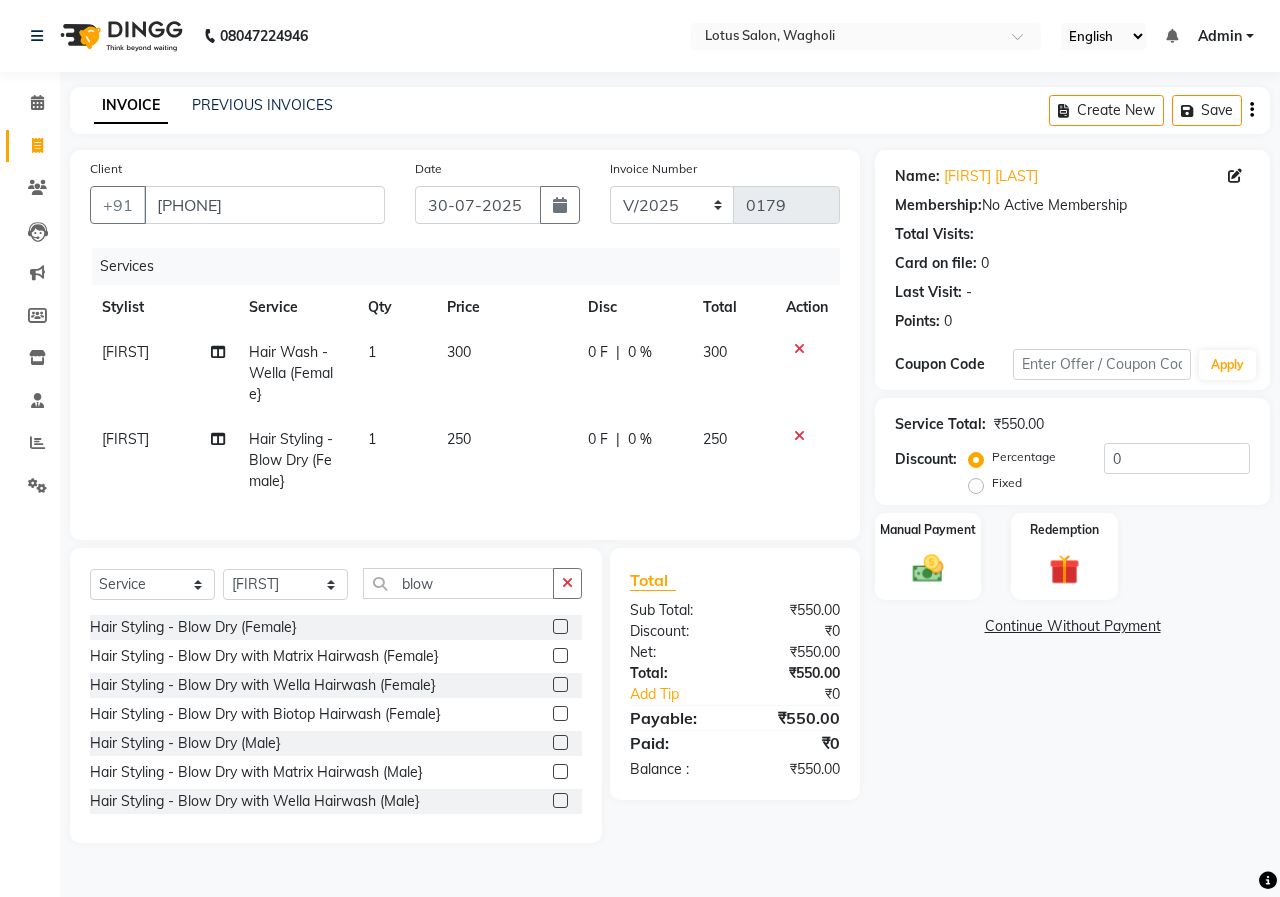 drag, startPoint x: 794, startPoint y: 345, endPoint x: 785, endPoint y: 357, distance: 15 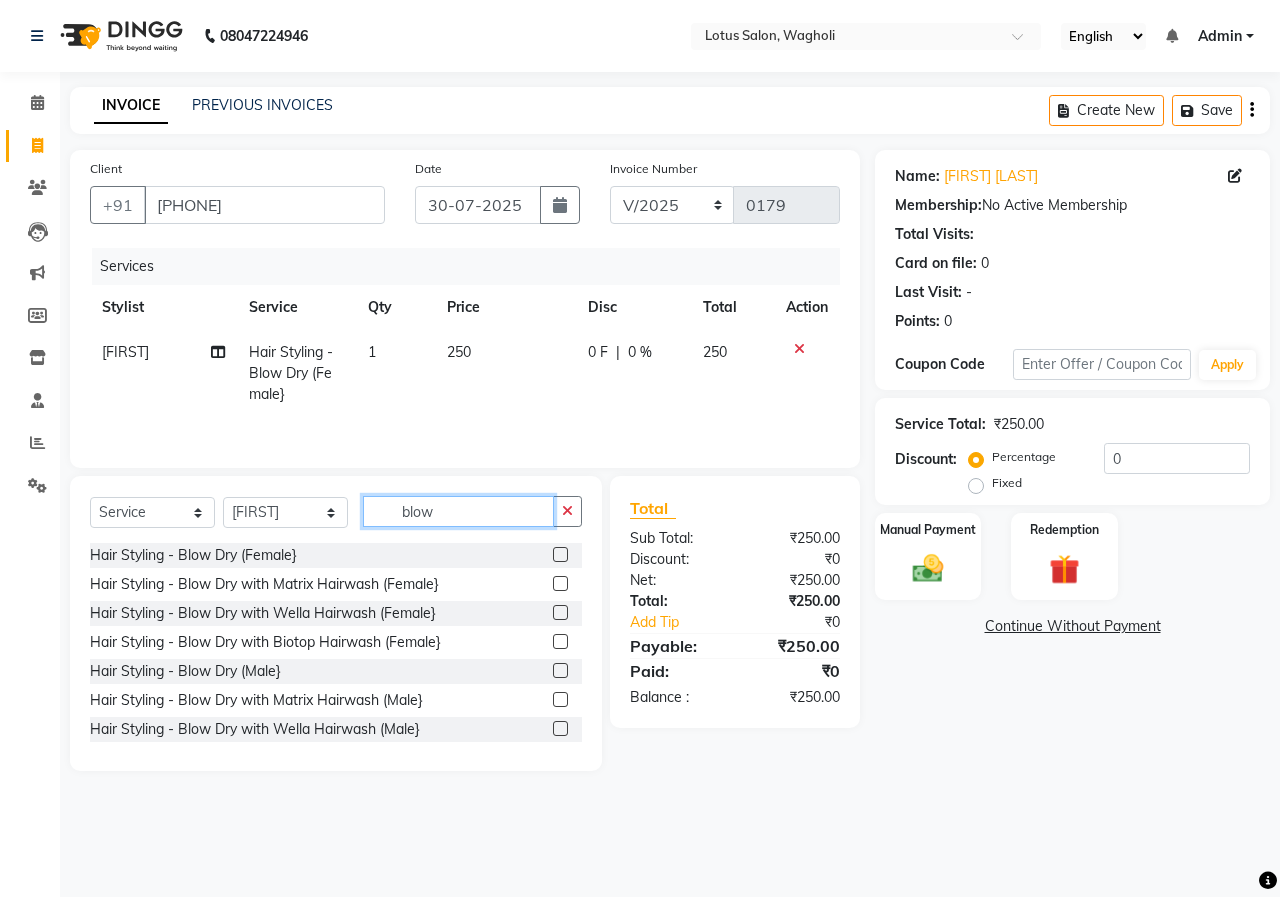 click on "blow" 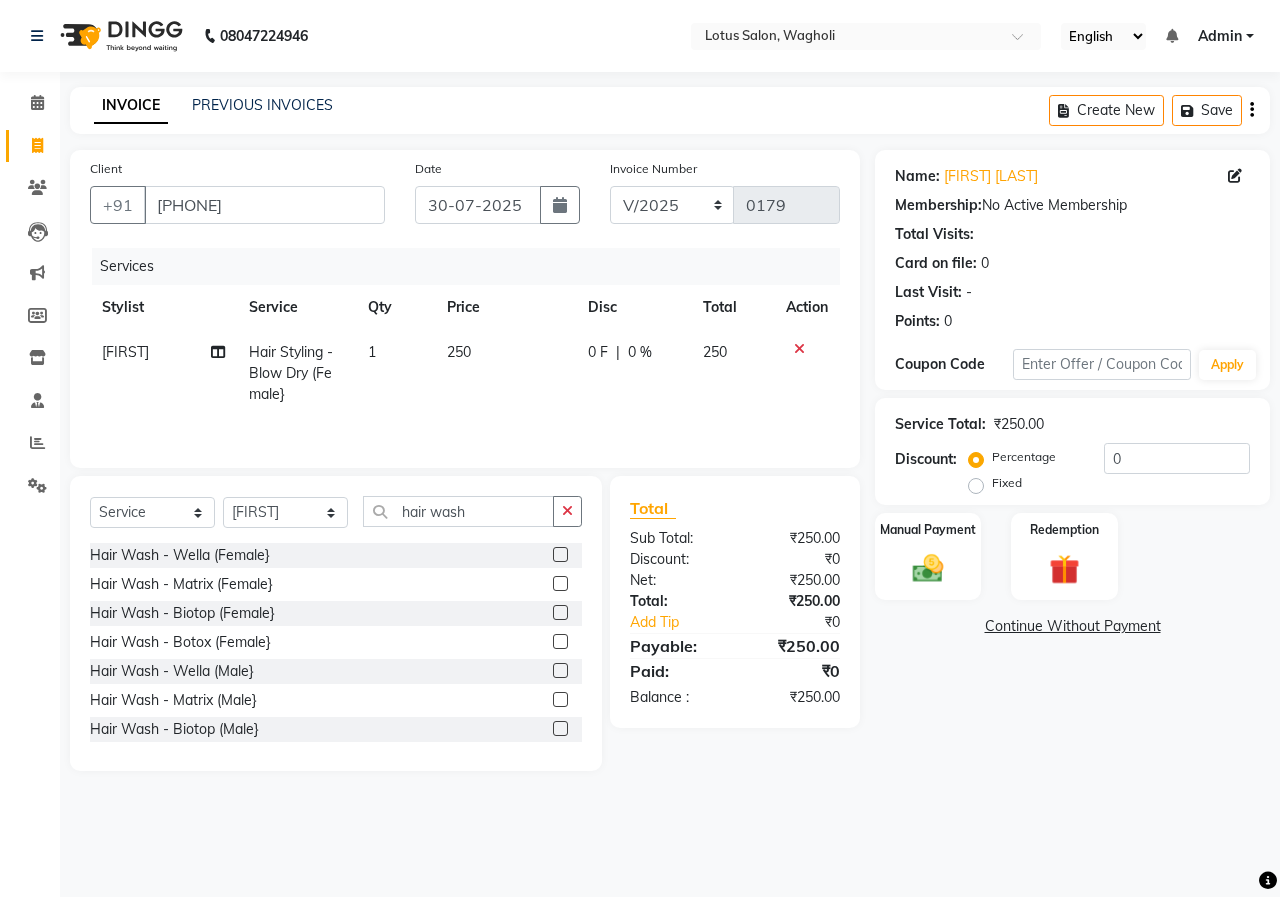 click 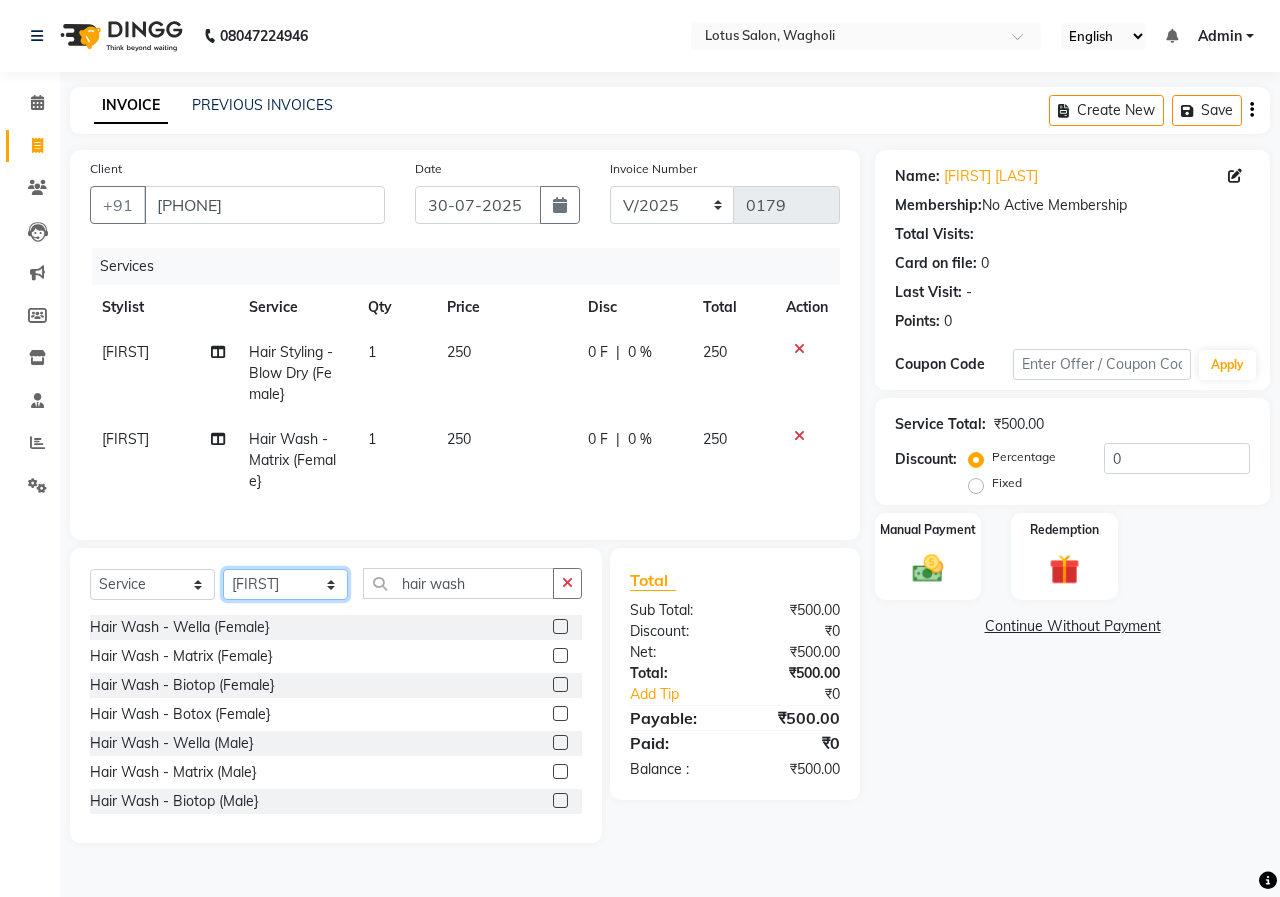 click on "Select Stylist [FIRST_NAME] [FIRST_NAME] [FIRST_NAME] [FIRST_NAME] [FIRST_NAME]" 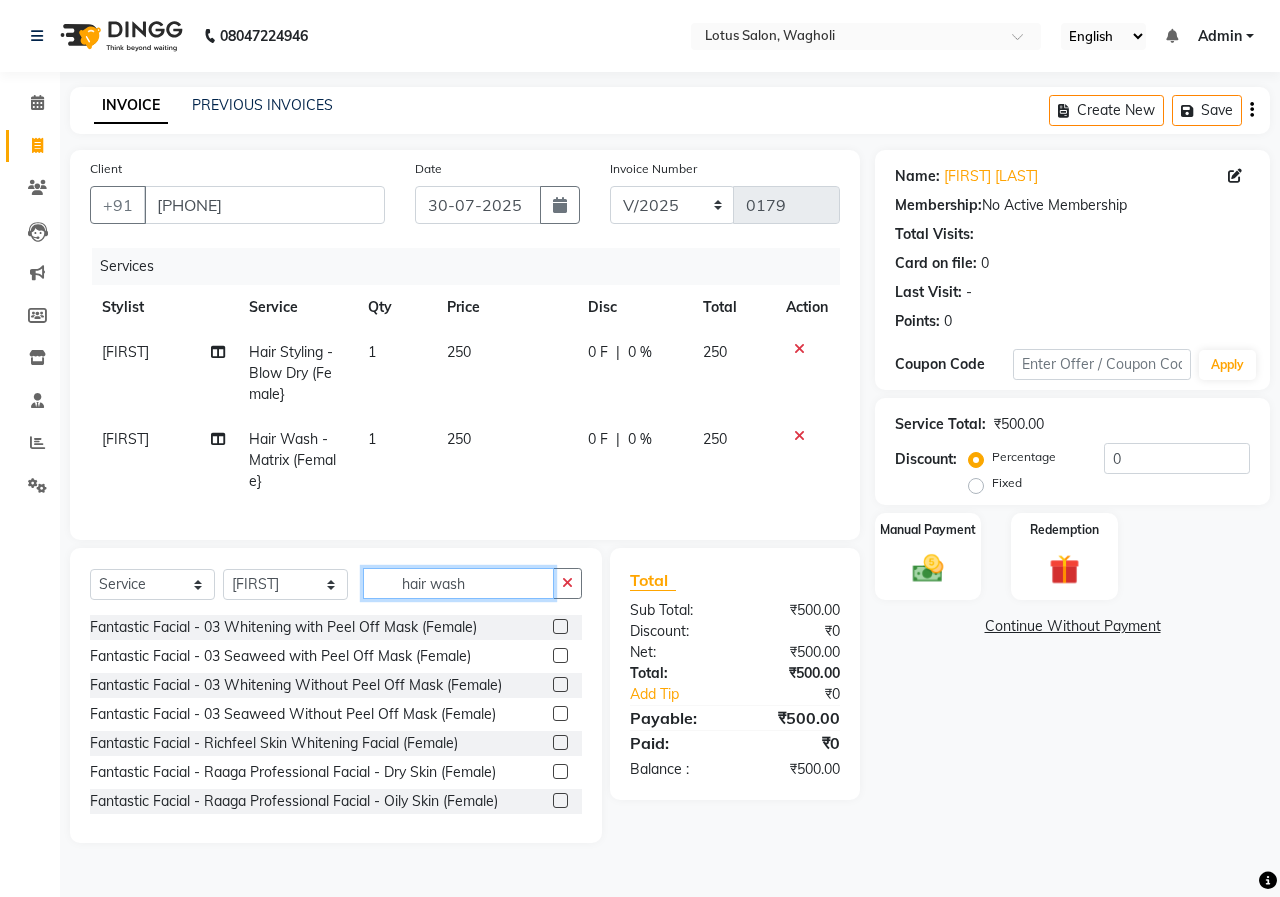 click on "hair wash" 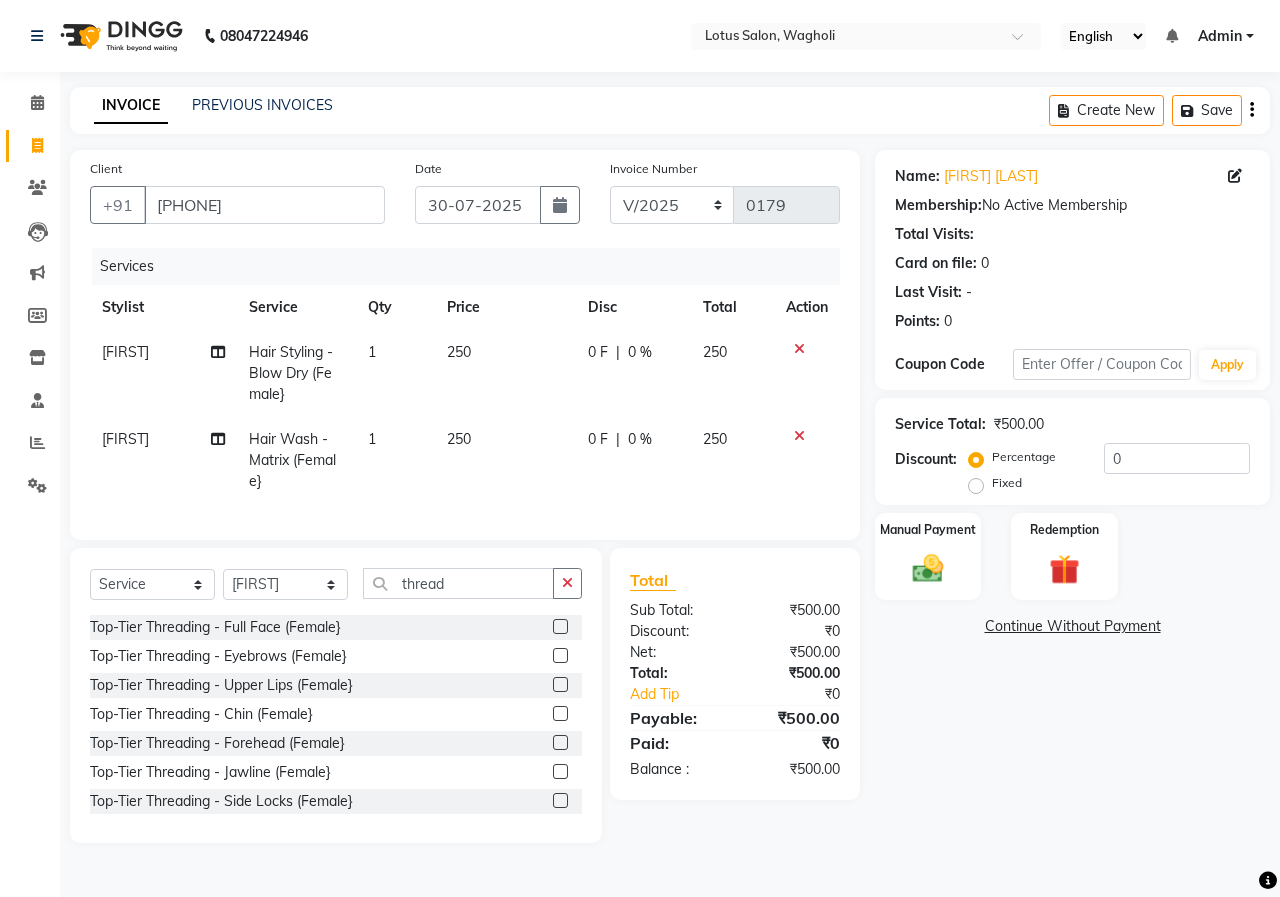 click 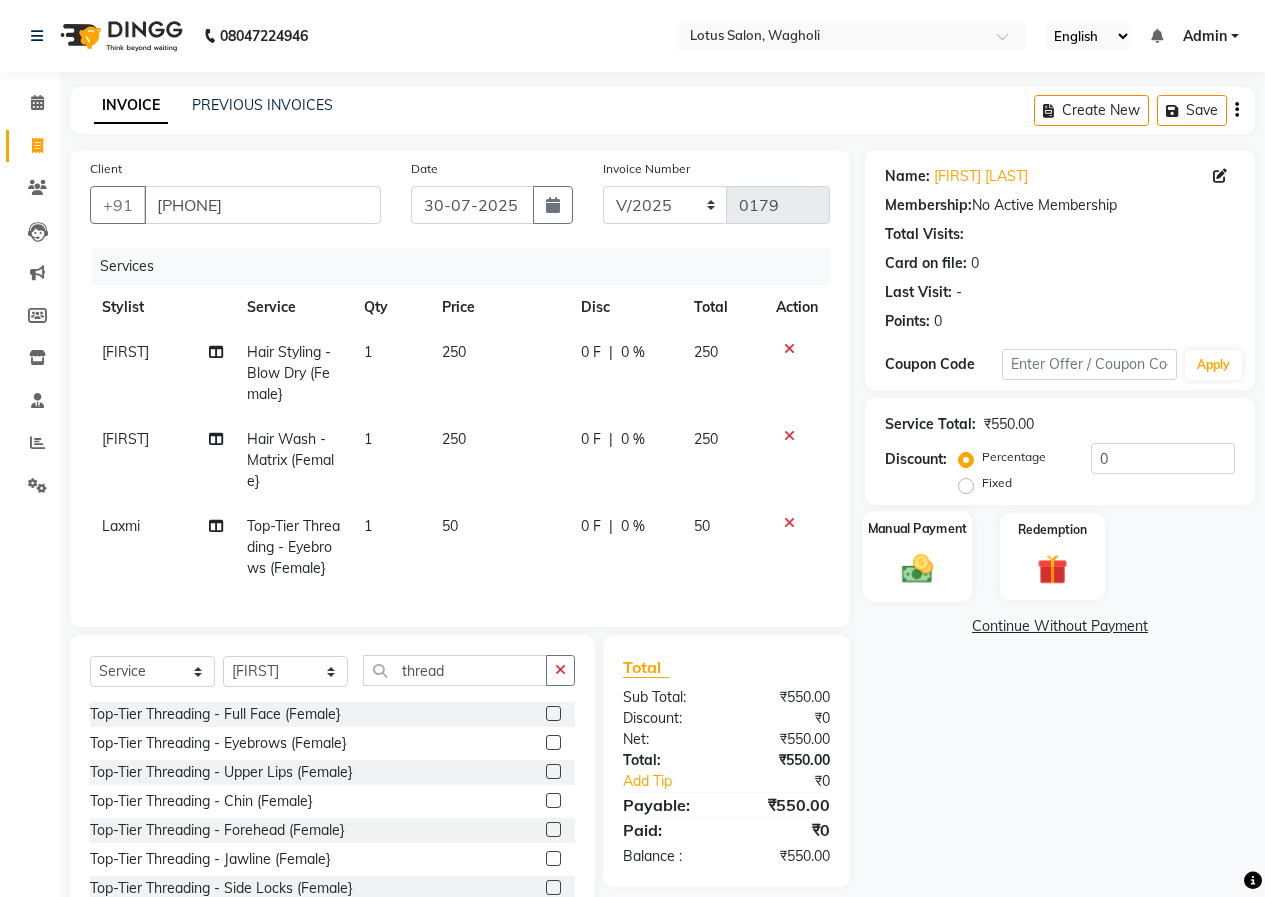 click 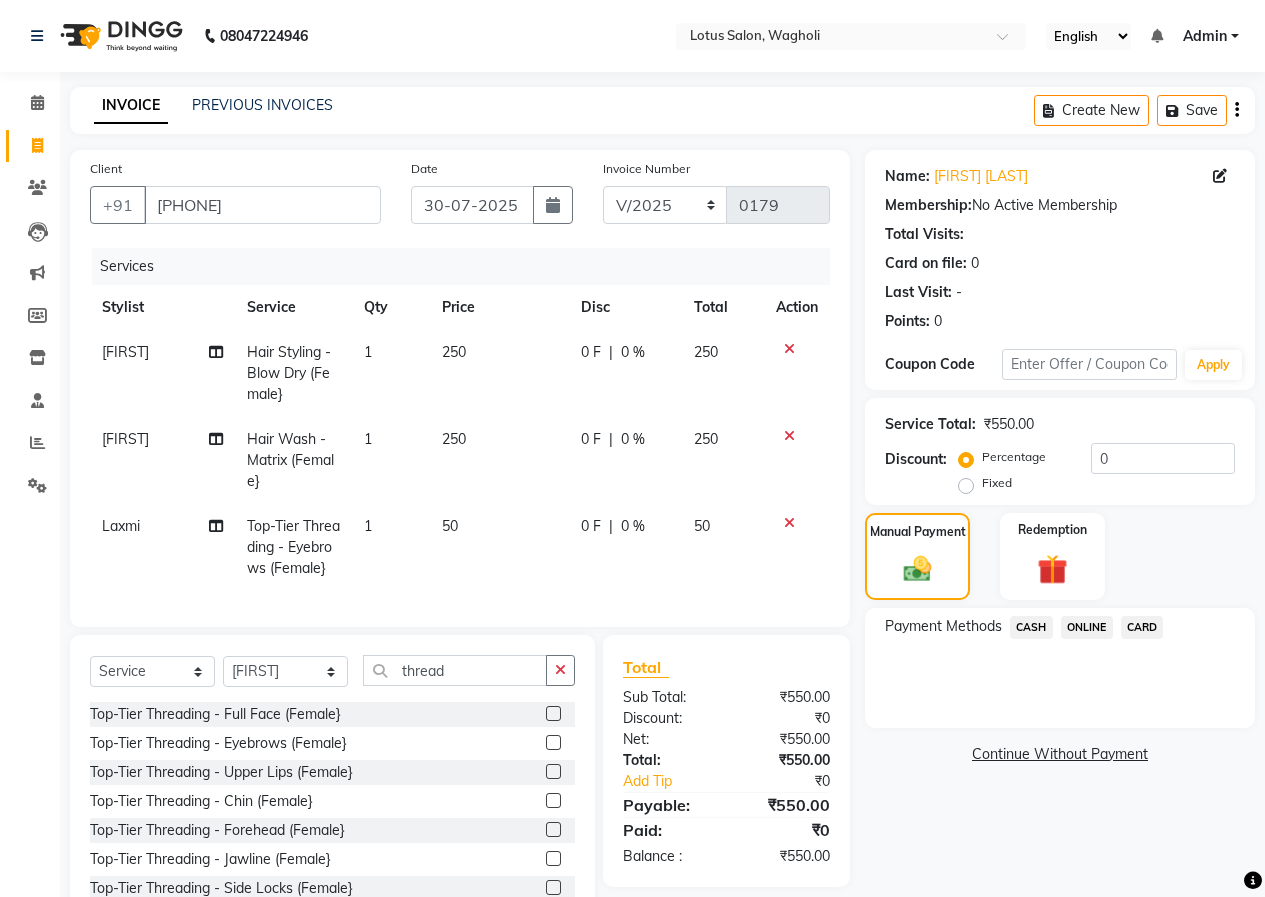 click on "ONLINE" 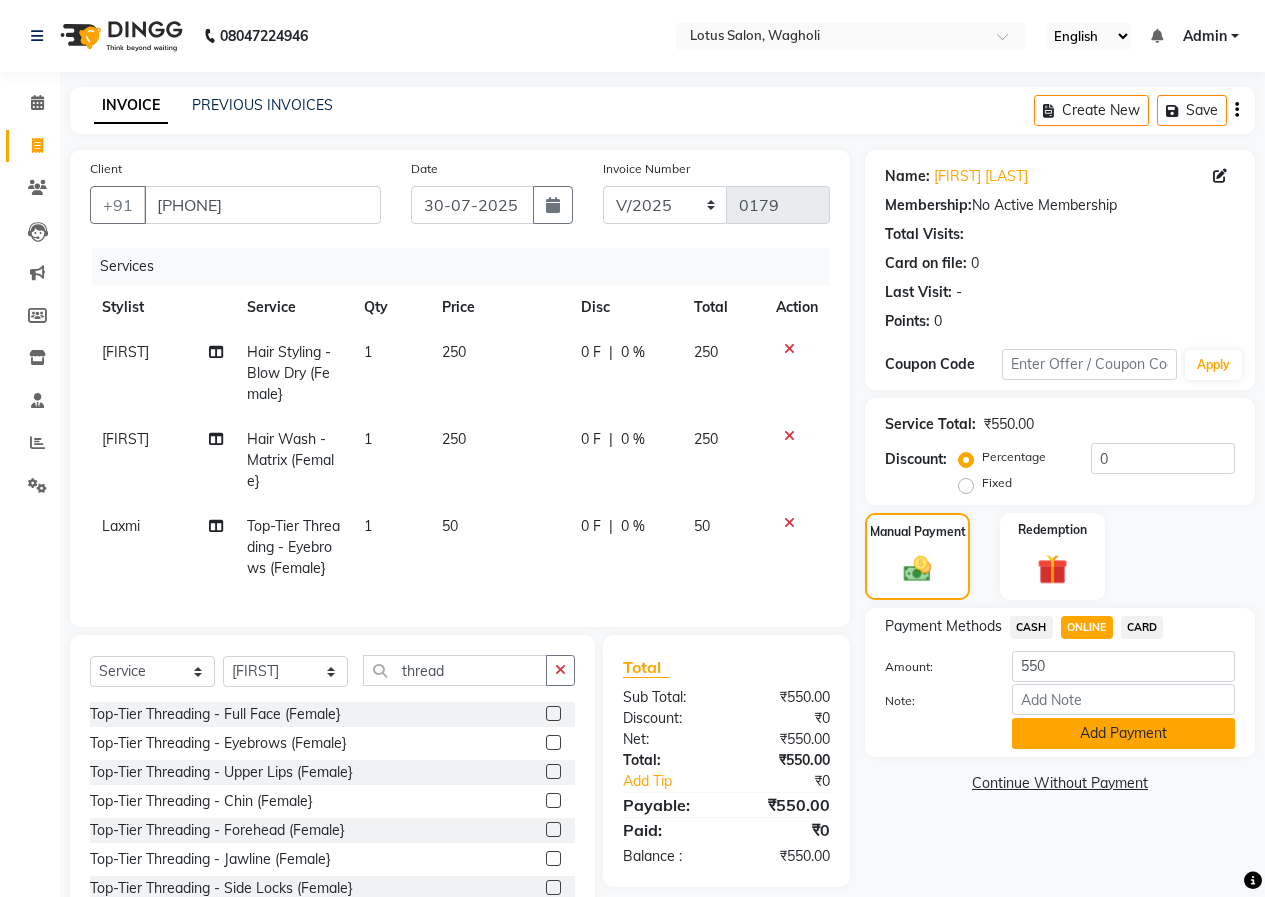 click on "Add Payment" 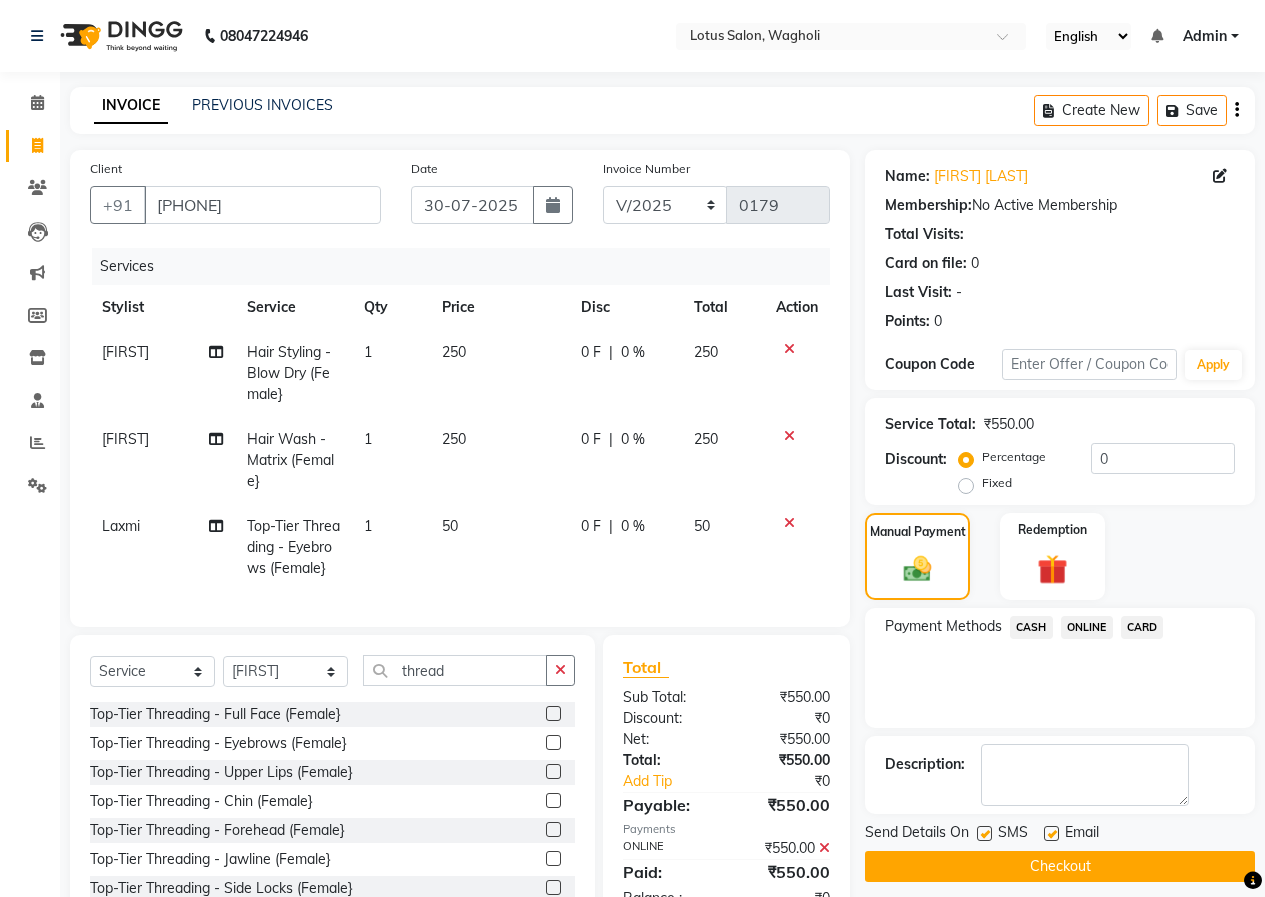 click 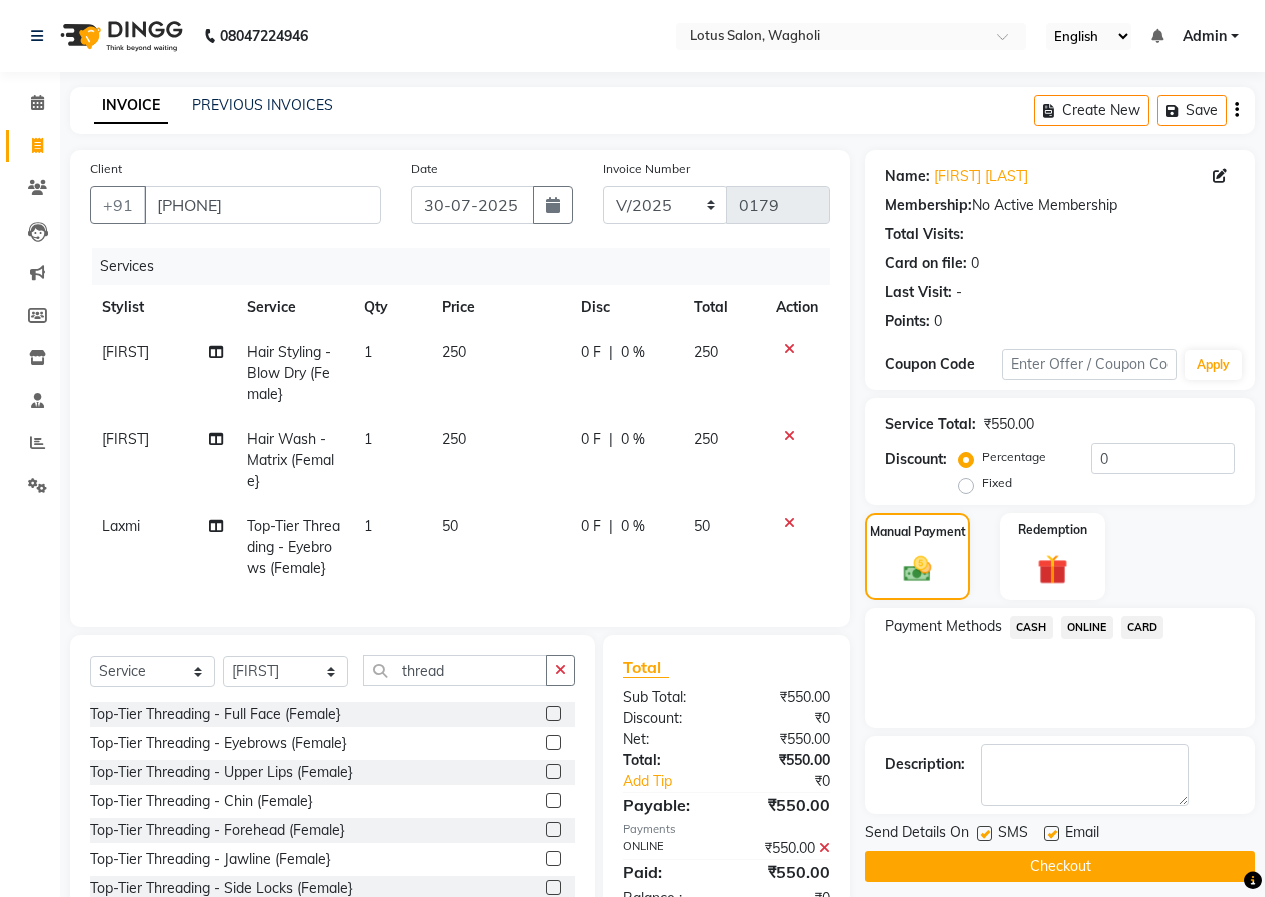 click at bounding box center [983, 834] 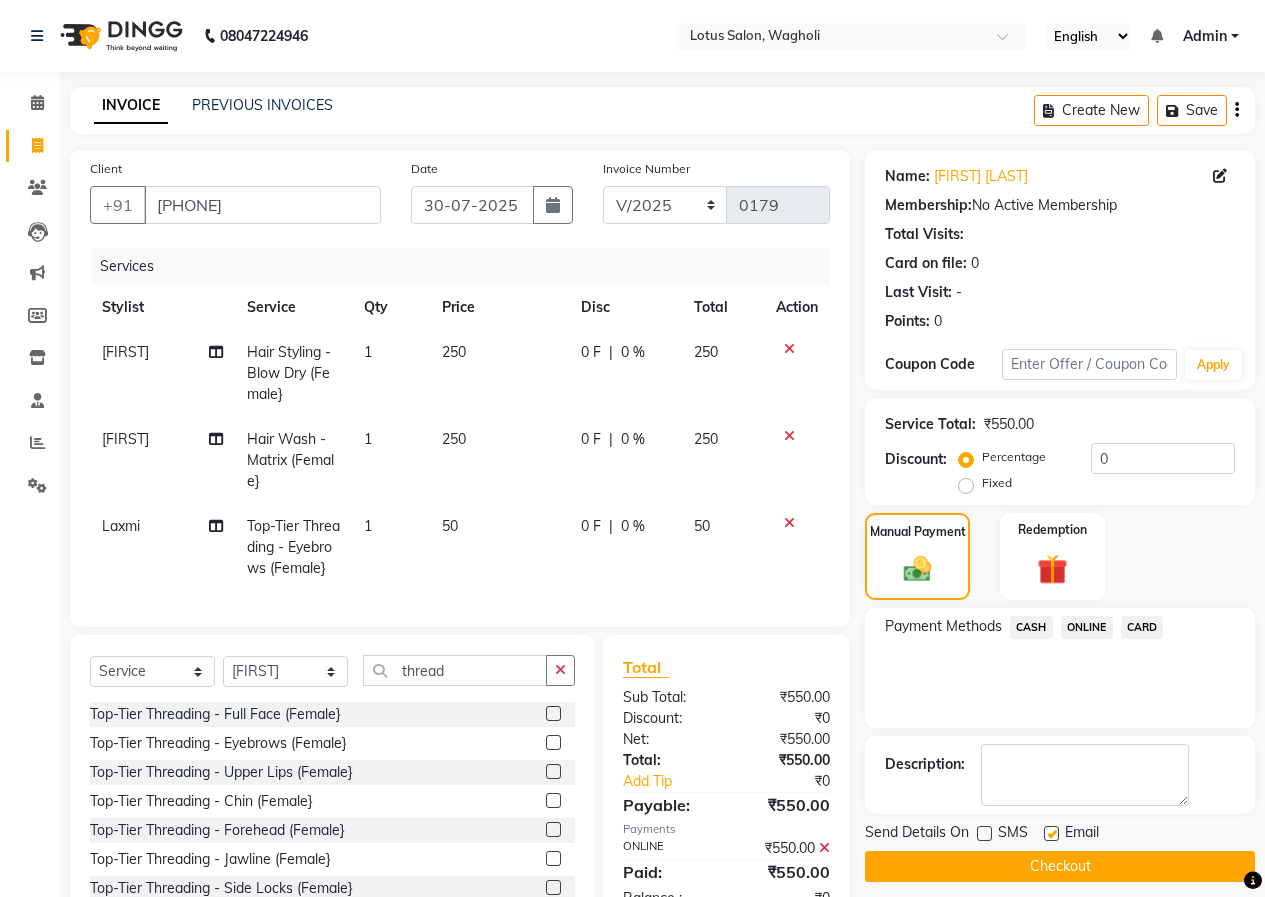 click on "Checkout" 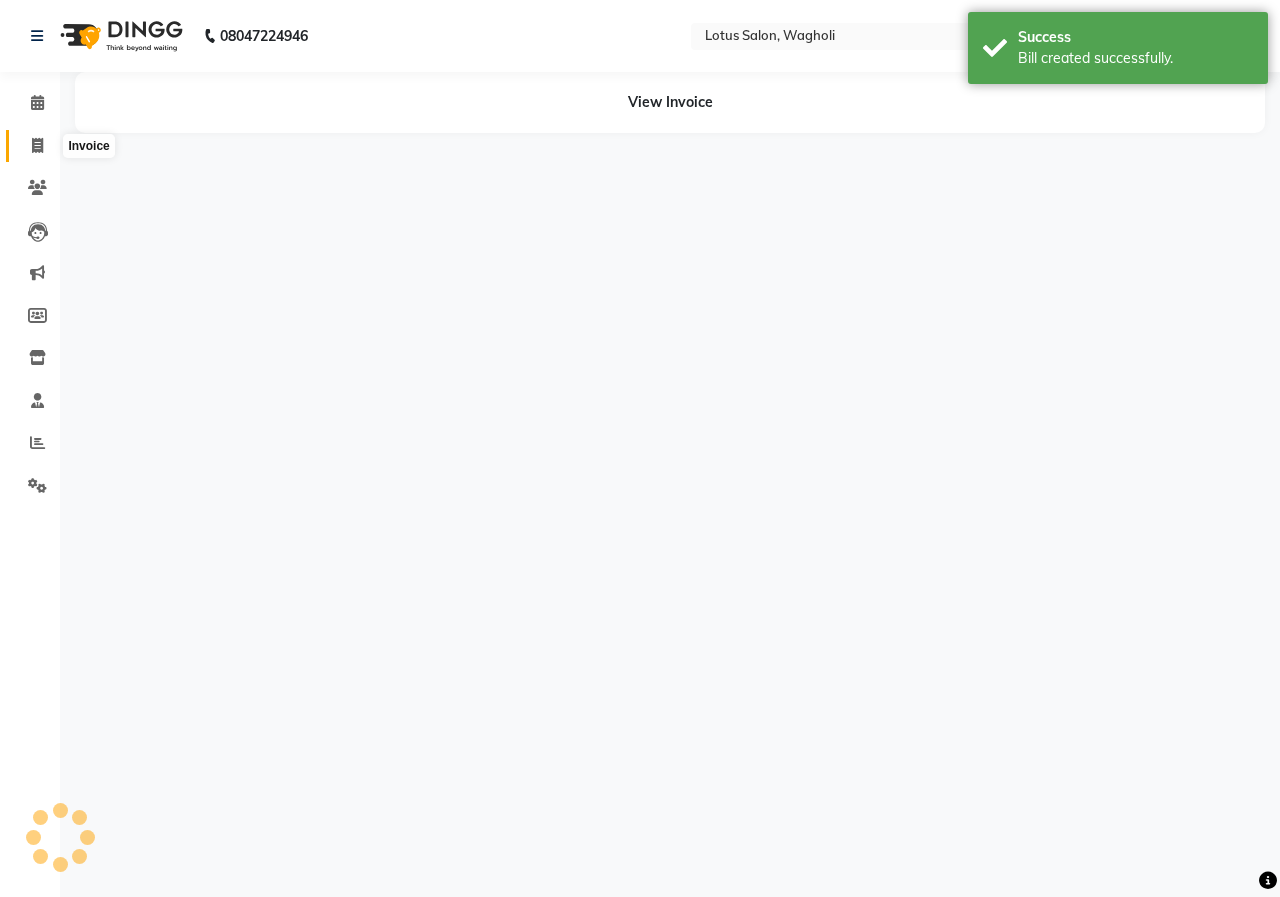 click 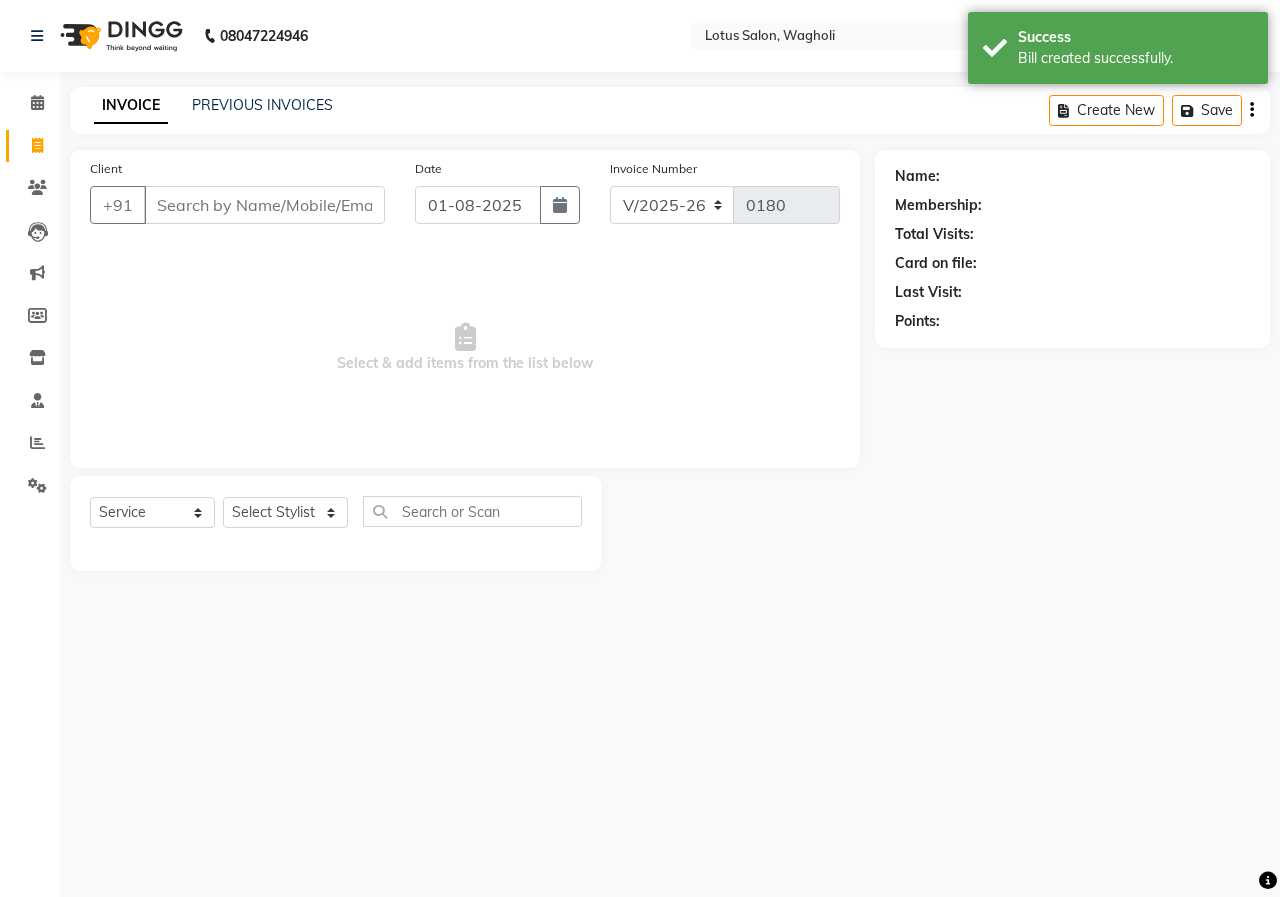 click on "Client" at bounding box center [264, 205] 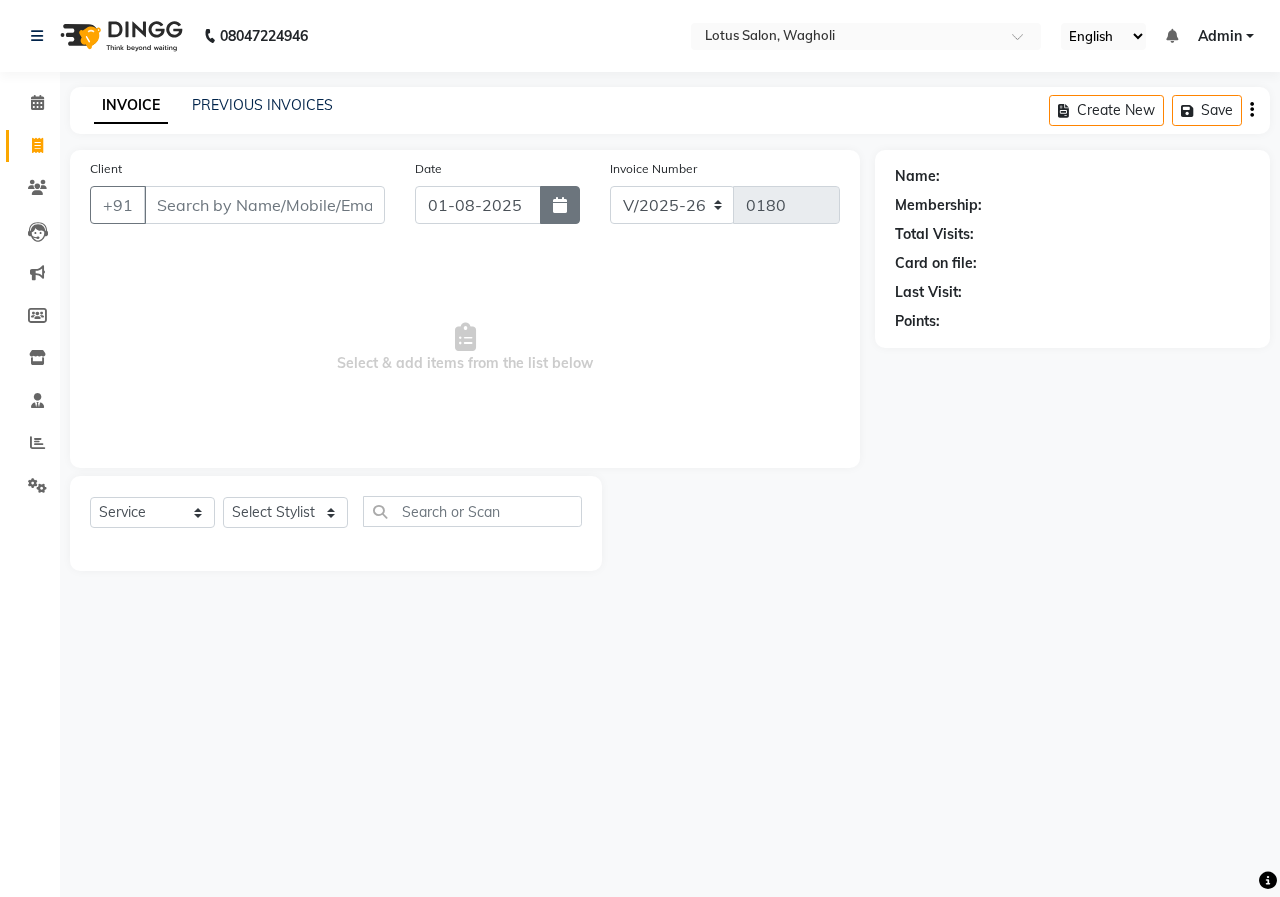click 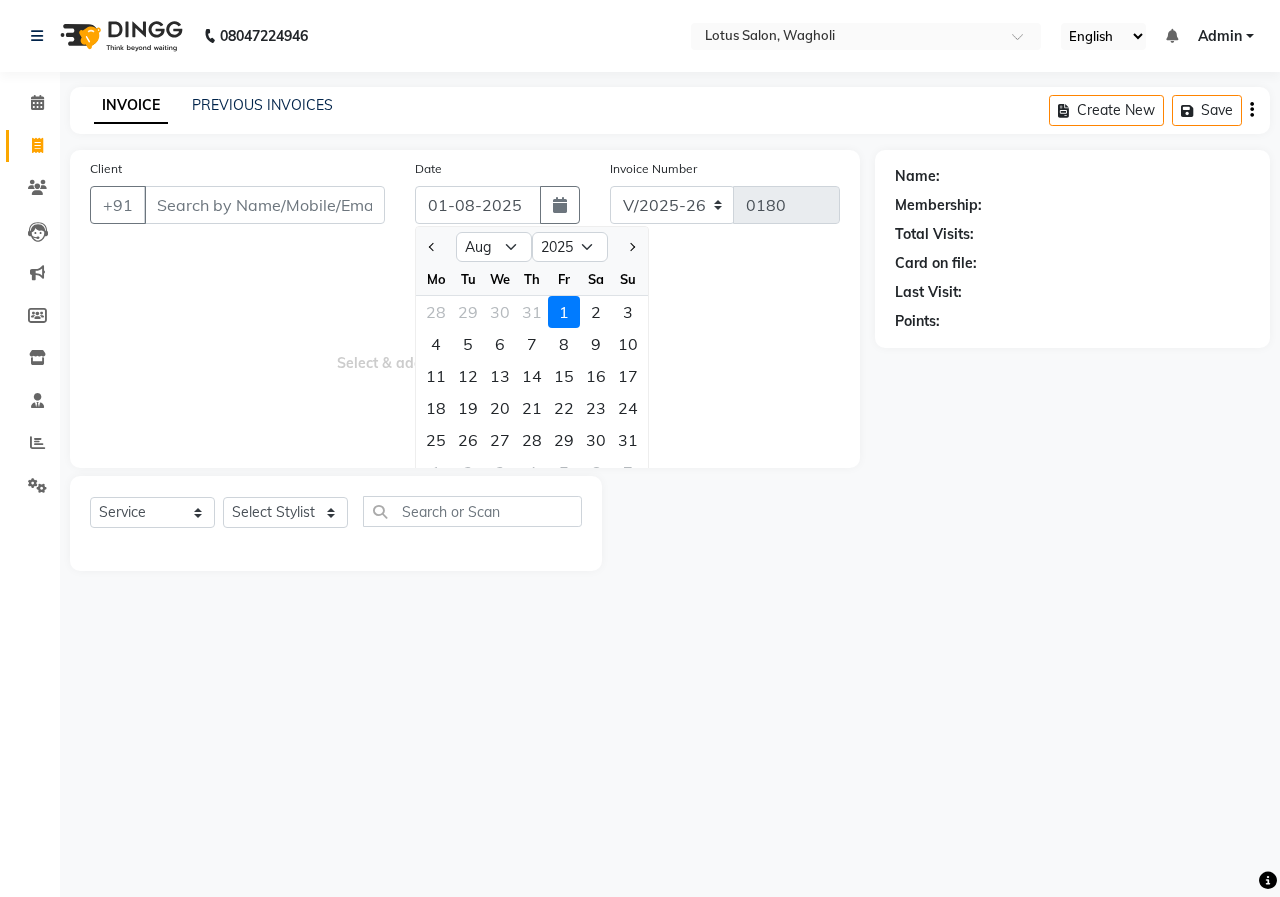 drag, startPoint x: 430, startPoint y: 248, endPoint x: 444, endPoint y: 273, distance: 28.653097 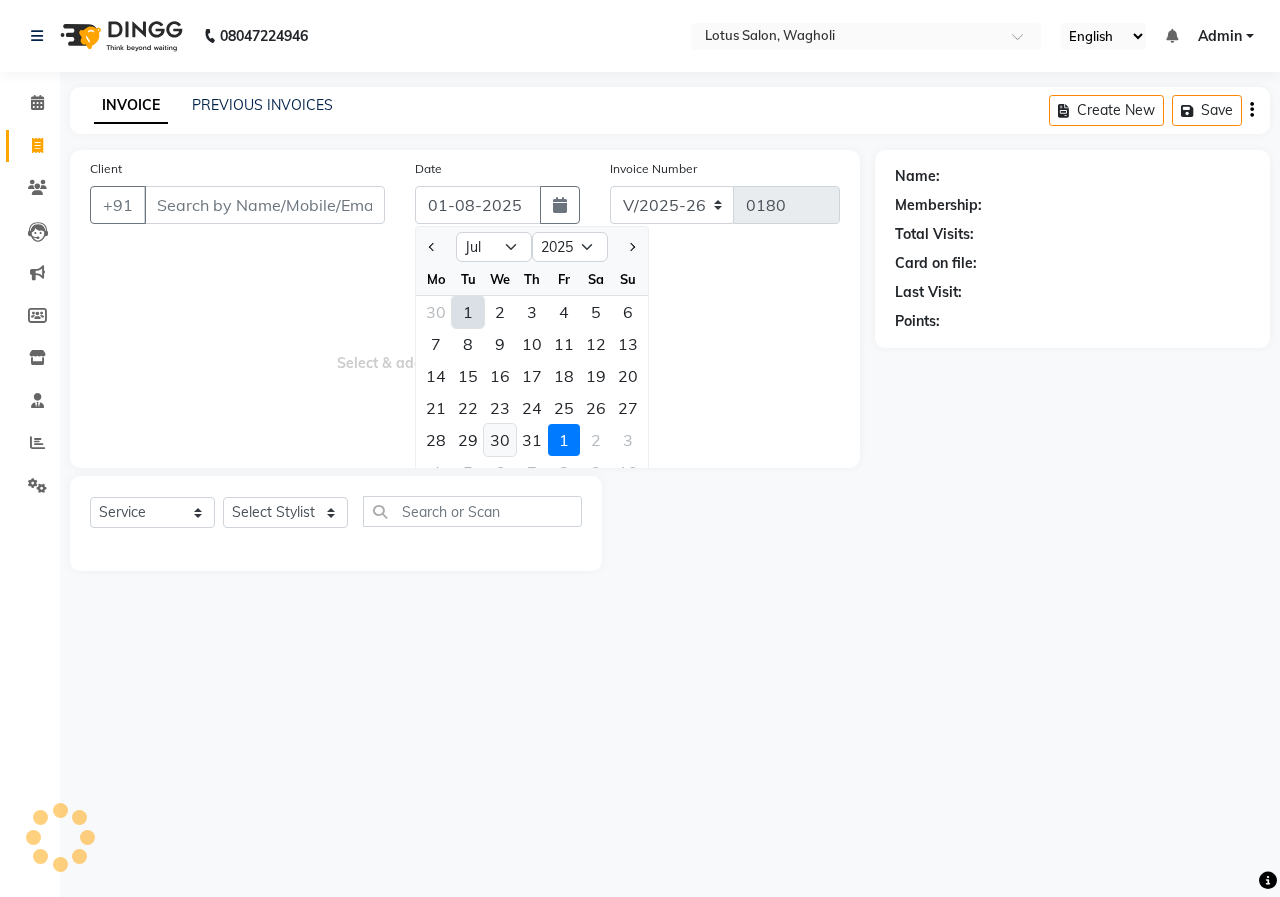 drag, startPoint x: 500, startPoint y: 437, endPoint x: 495, endPoint y: 369, distance: 68.18358 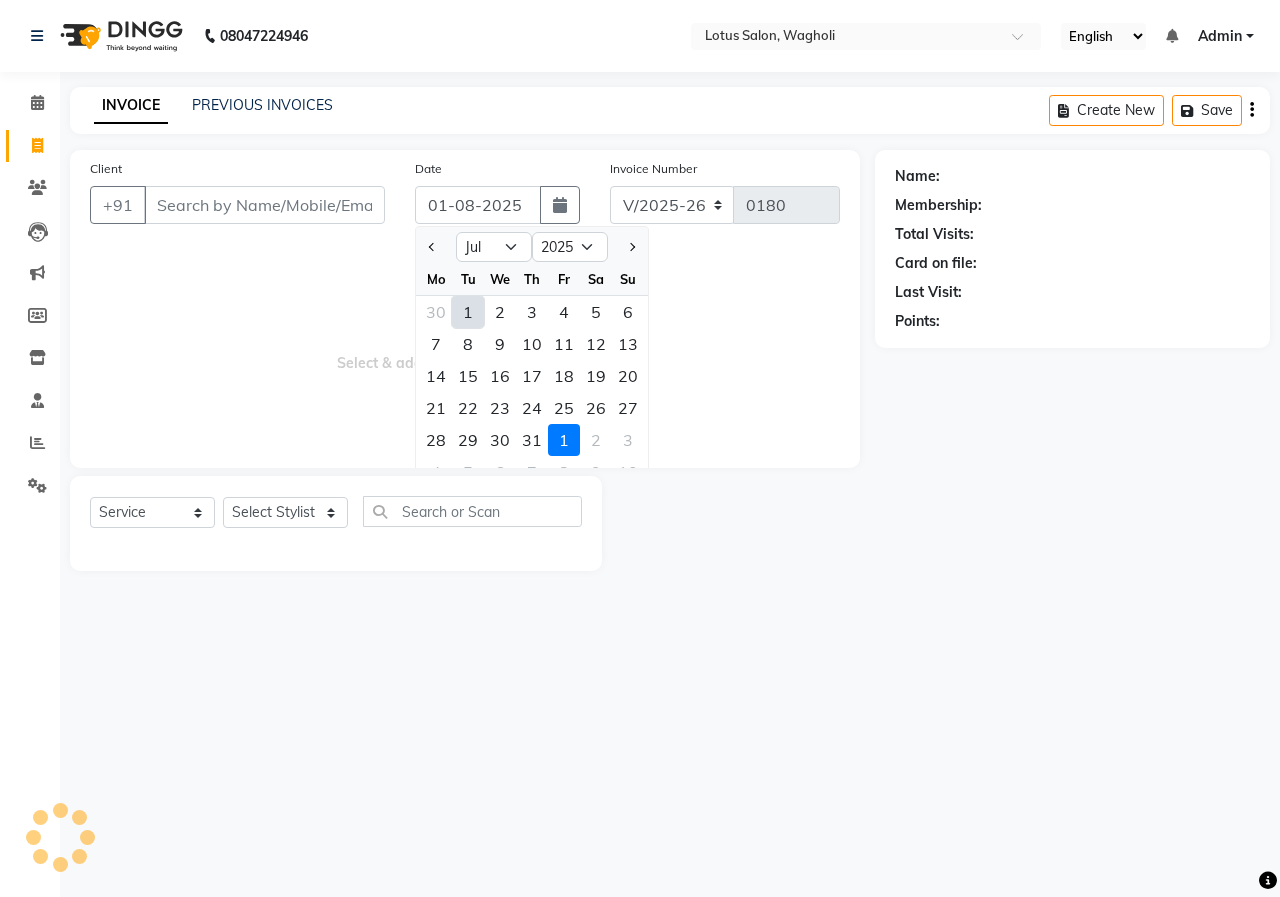 click on "30" 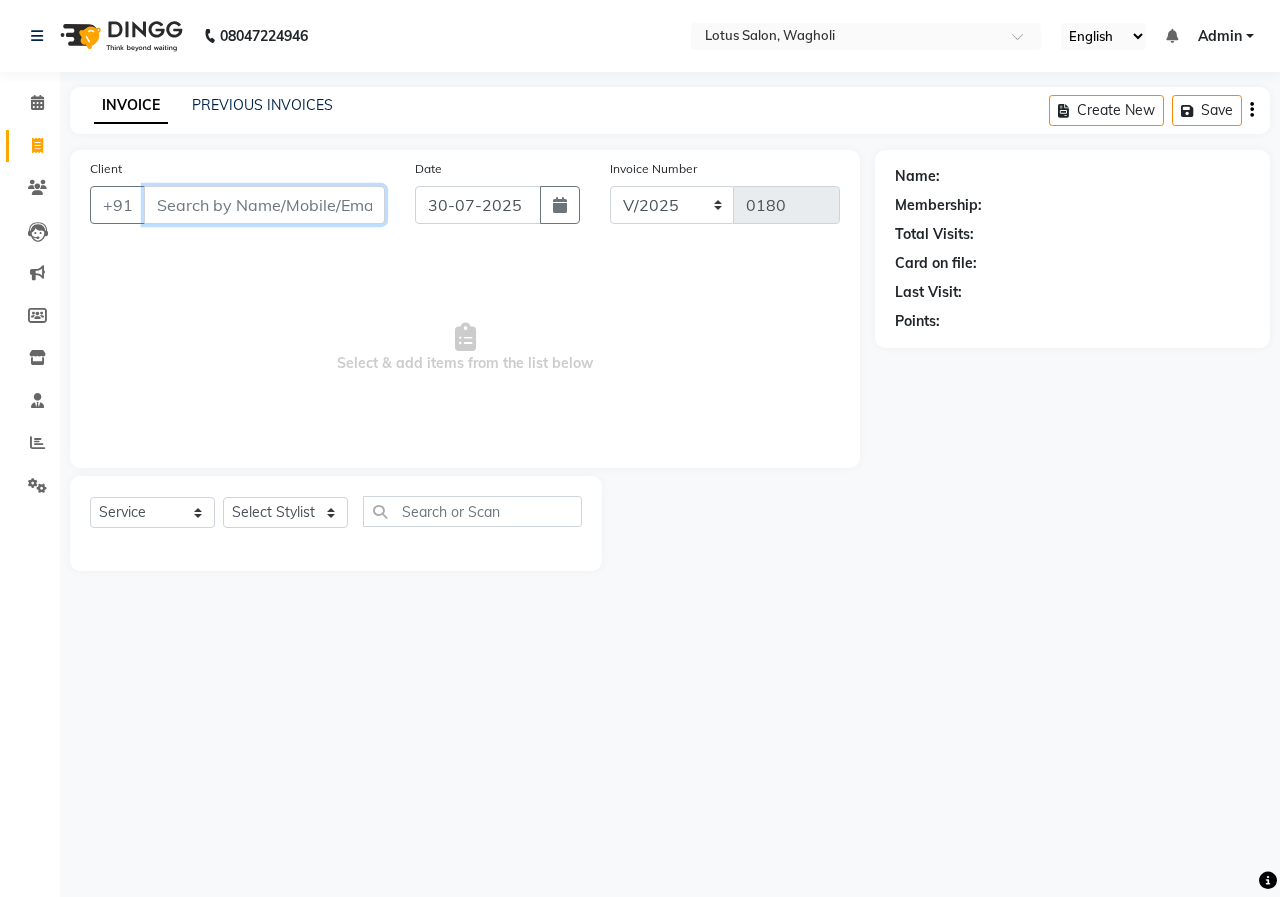 click on "Client" at bounding box center [264, 205] 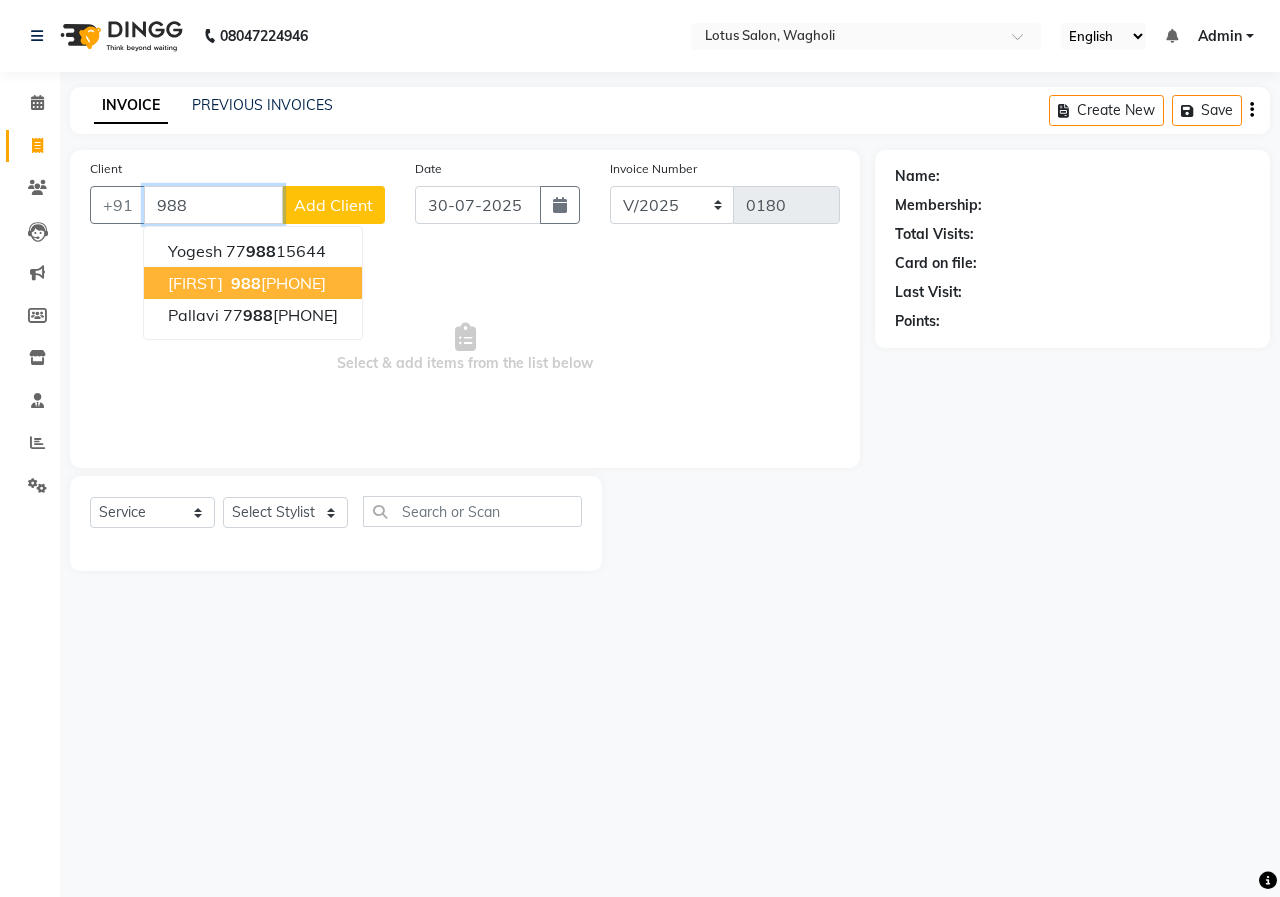 click on "988" at bounding box center [246, 283] 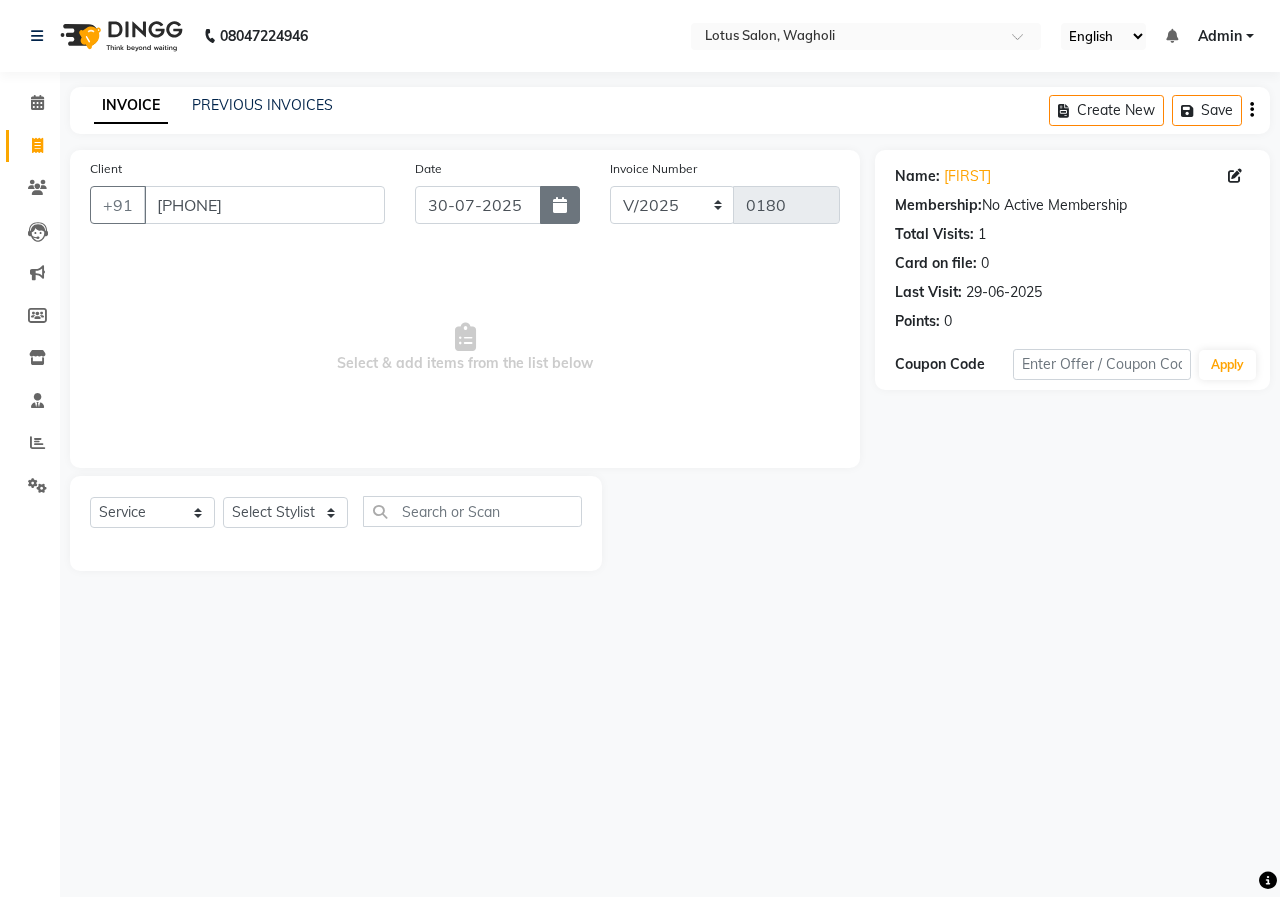 click 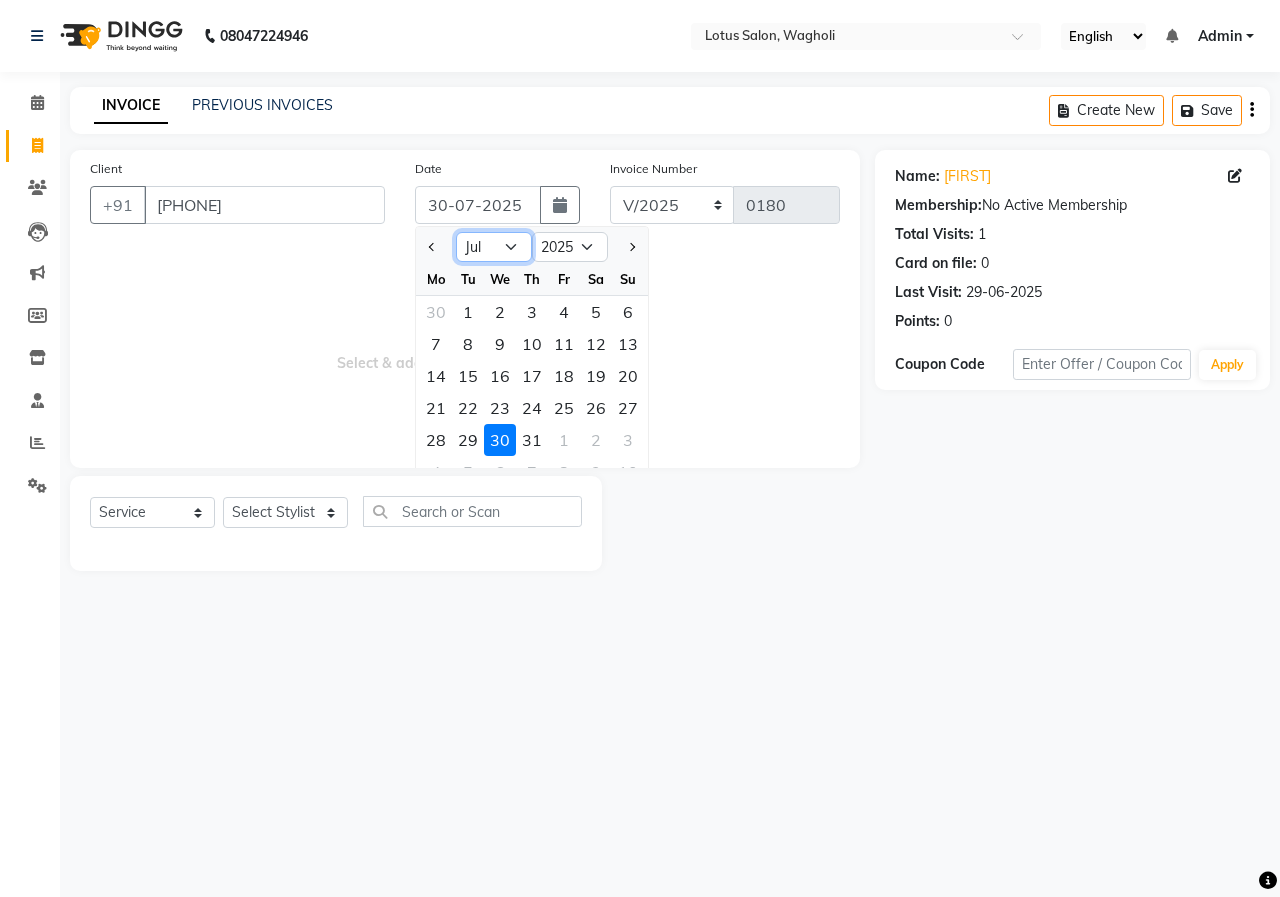click on "Jan Feb Mar Apr May Jun Jul Aug Sep Oct Nov Dec" 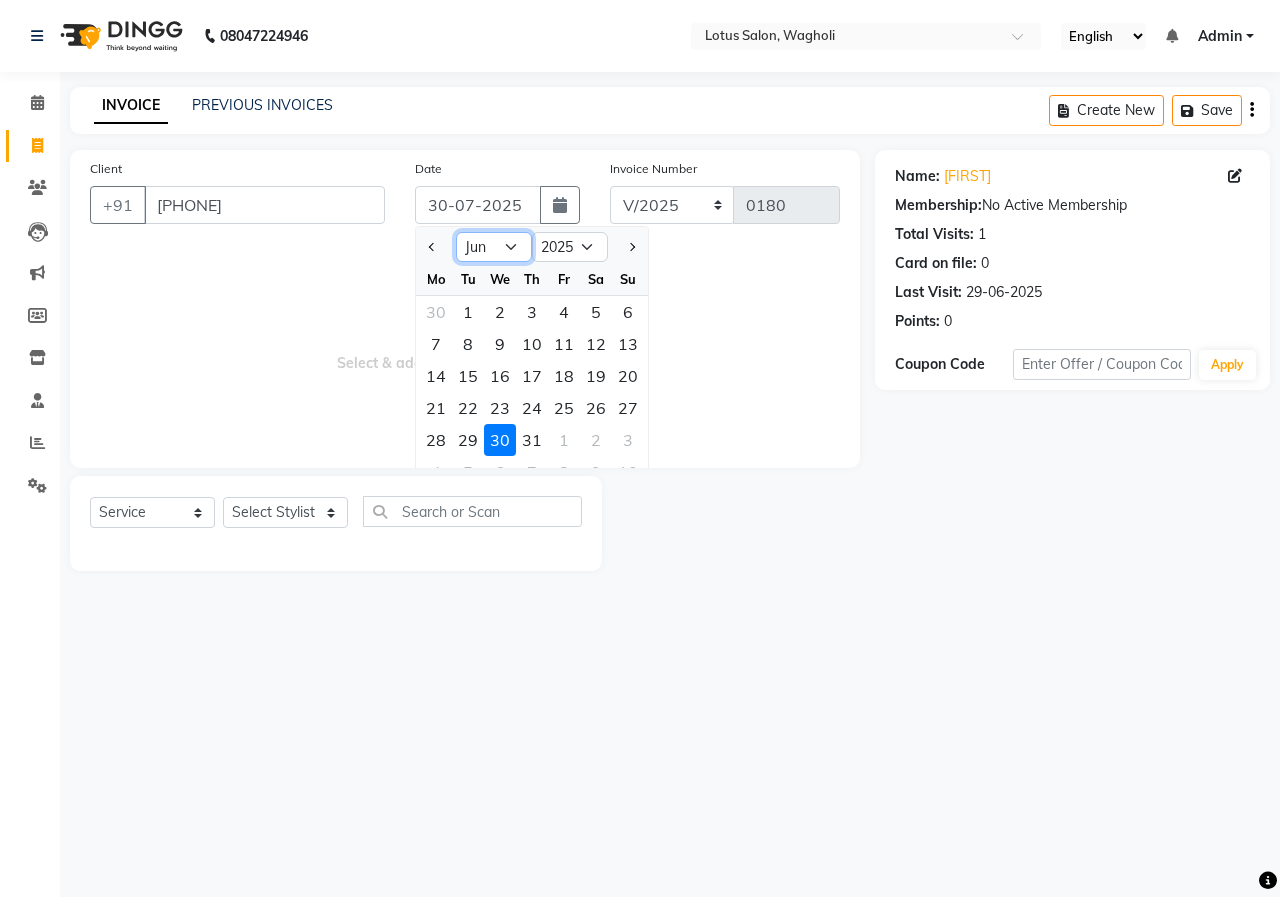 click on "Jan Feb Mar Apr May Jun Jul Aug Sep Oct Nov Dec" 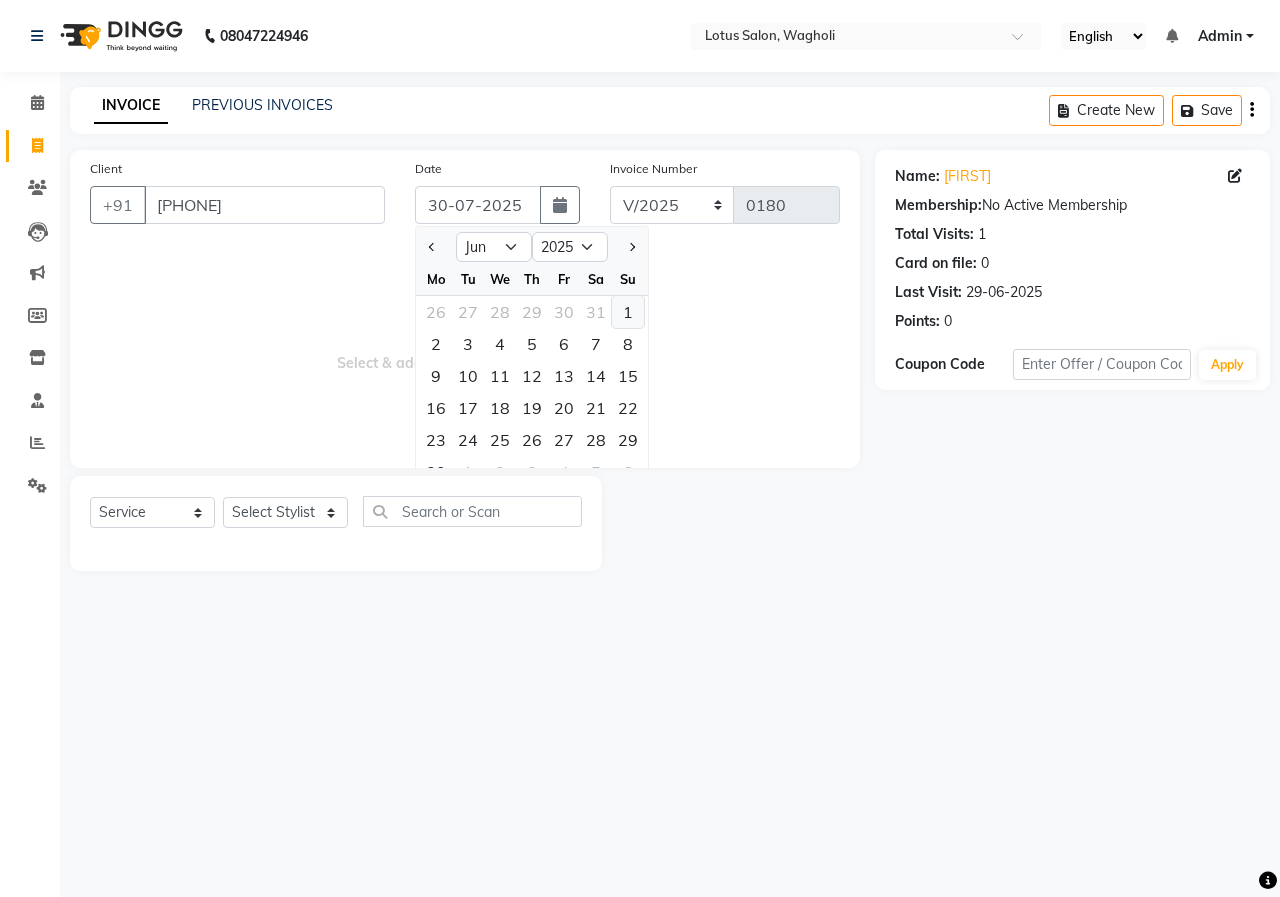 click on "1" 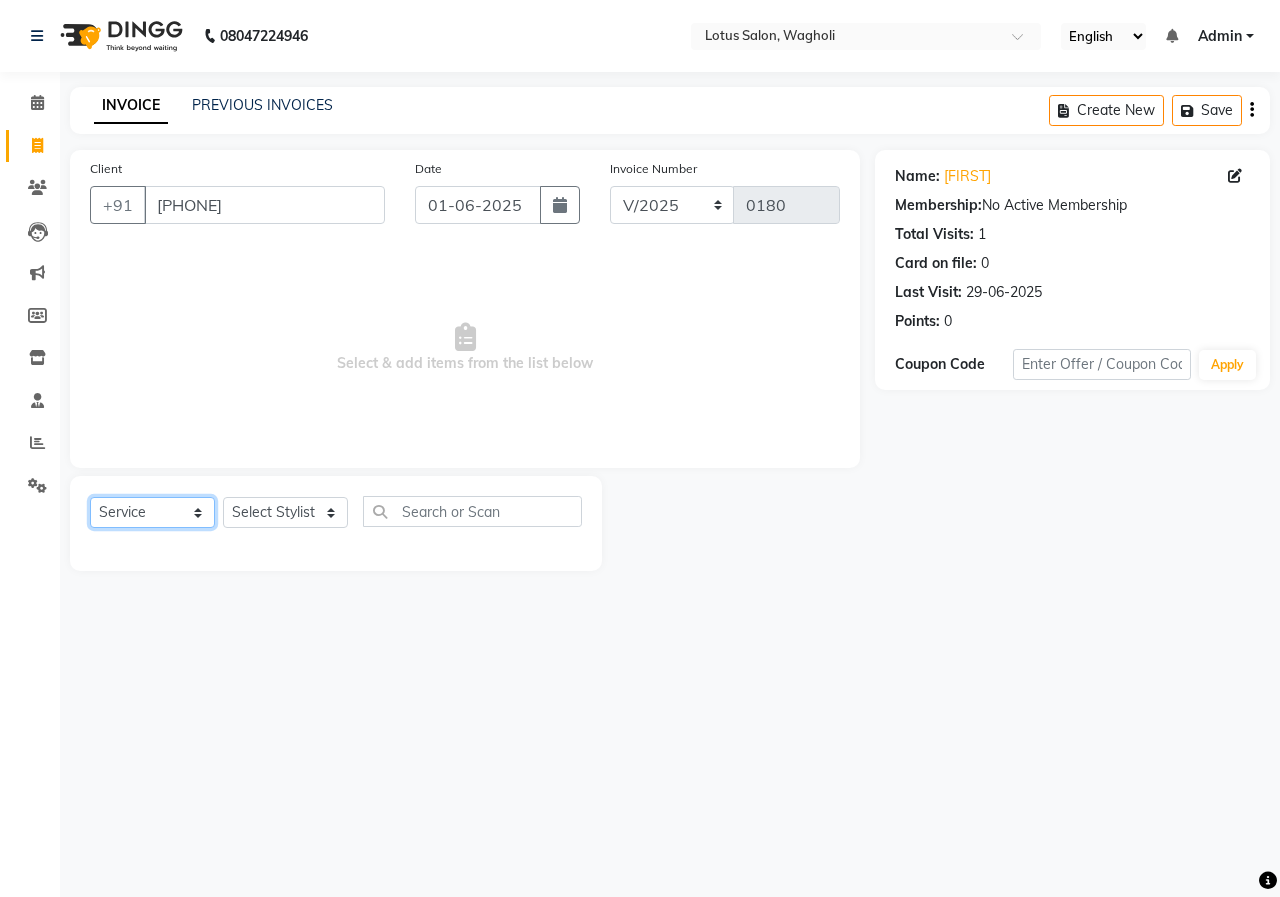 click on "Select  Service  Product  Membership  Package Voucher Prepaid Gift Card" 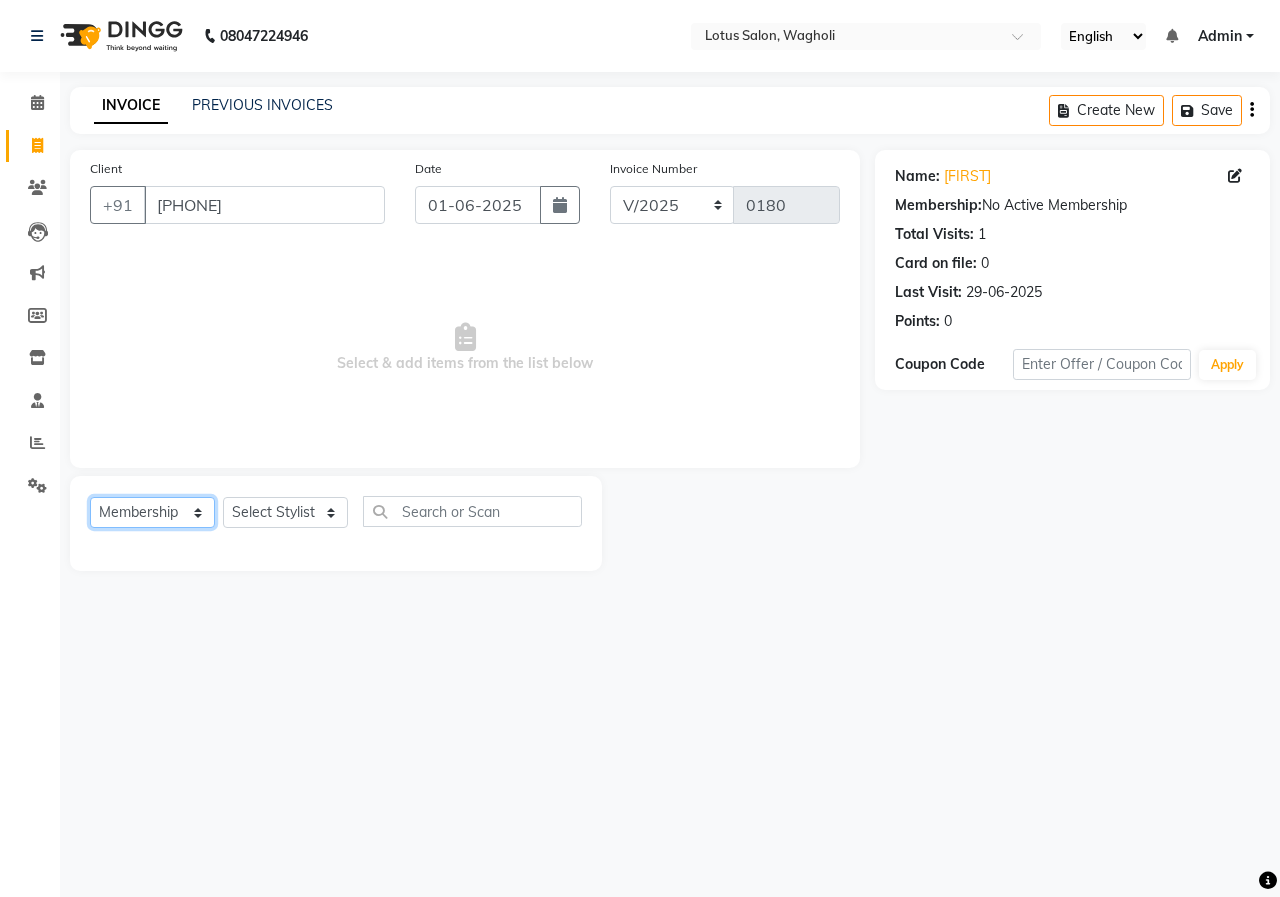 click on "Select  Service  Product  Membership  Package Voucher Prepaid Gift Card" 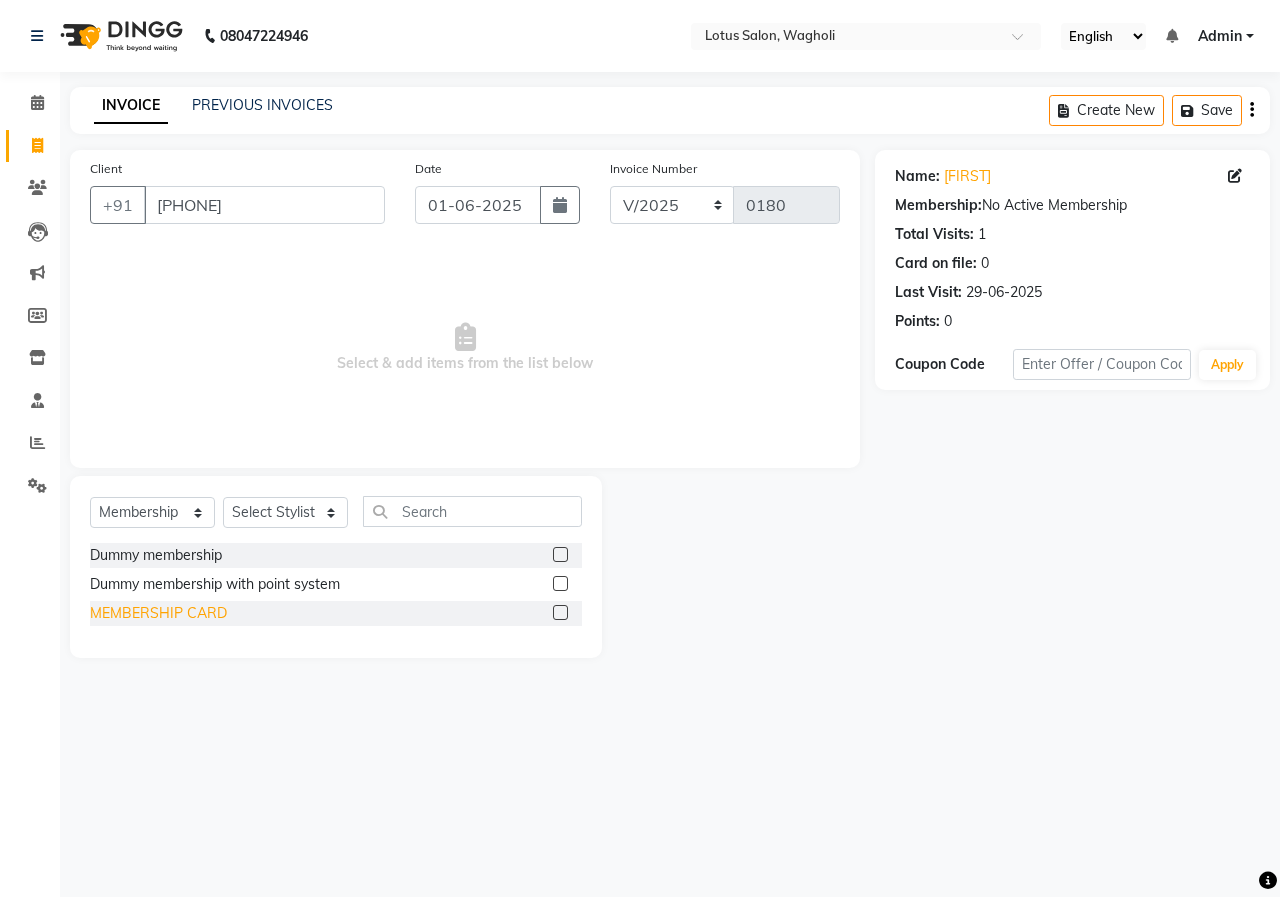 click on "MEMBERSHIP CARD" 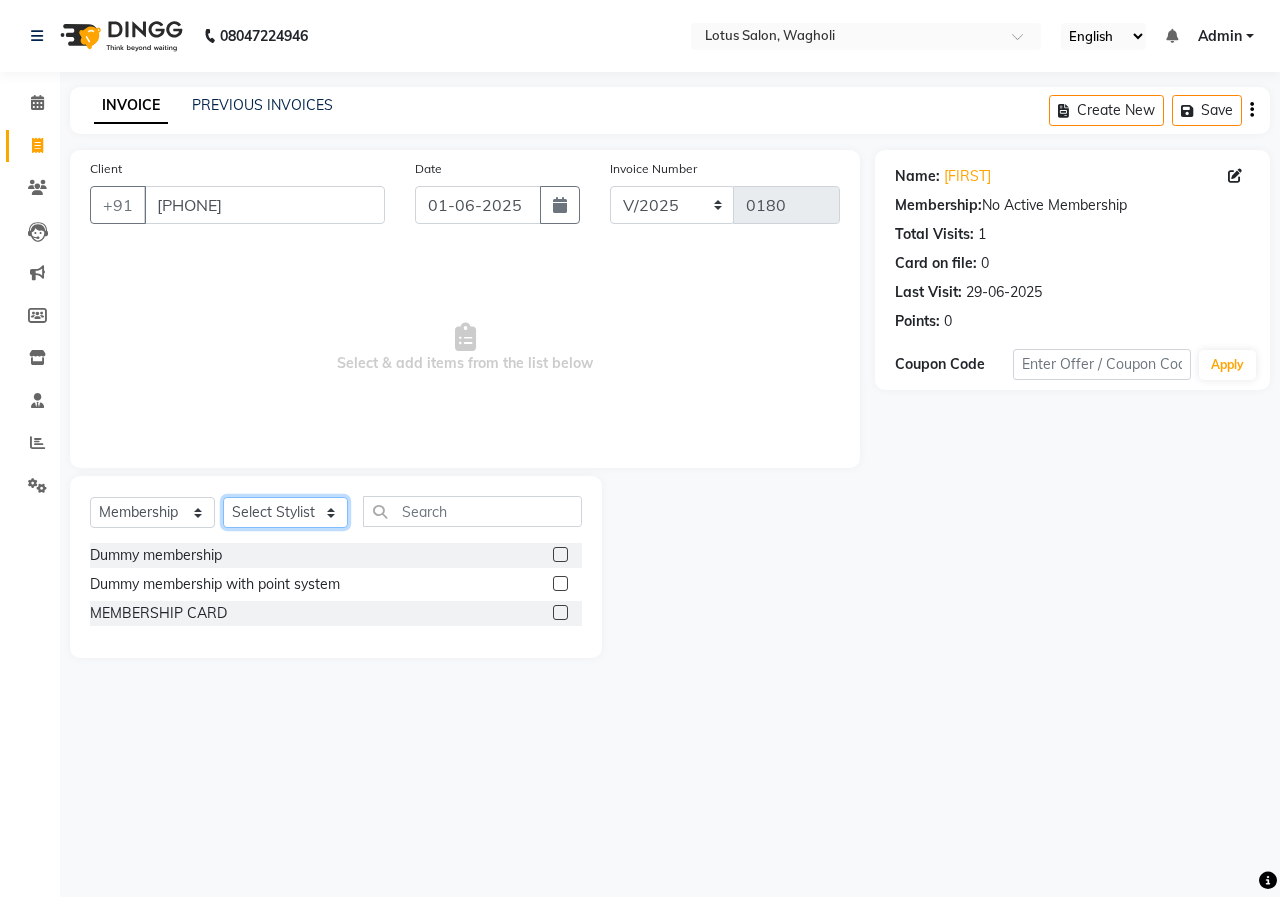 click on "Select Stylist [FIRST_NAME] [FIRST_NAME] [FIRST_NAME] [FIRST_NAME] [FIRST_NAME]" 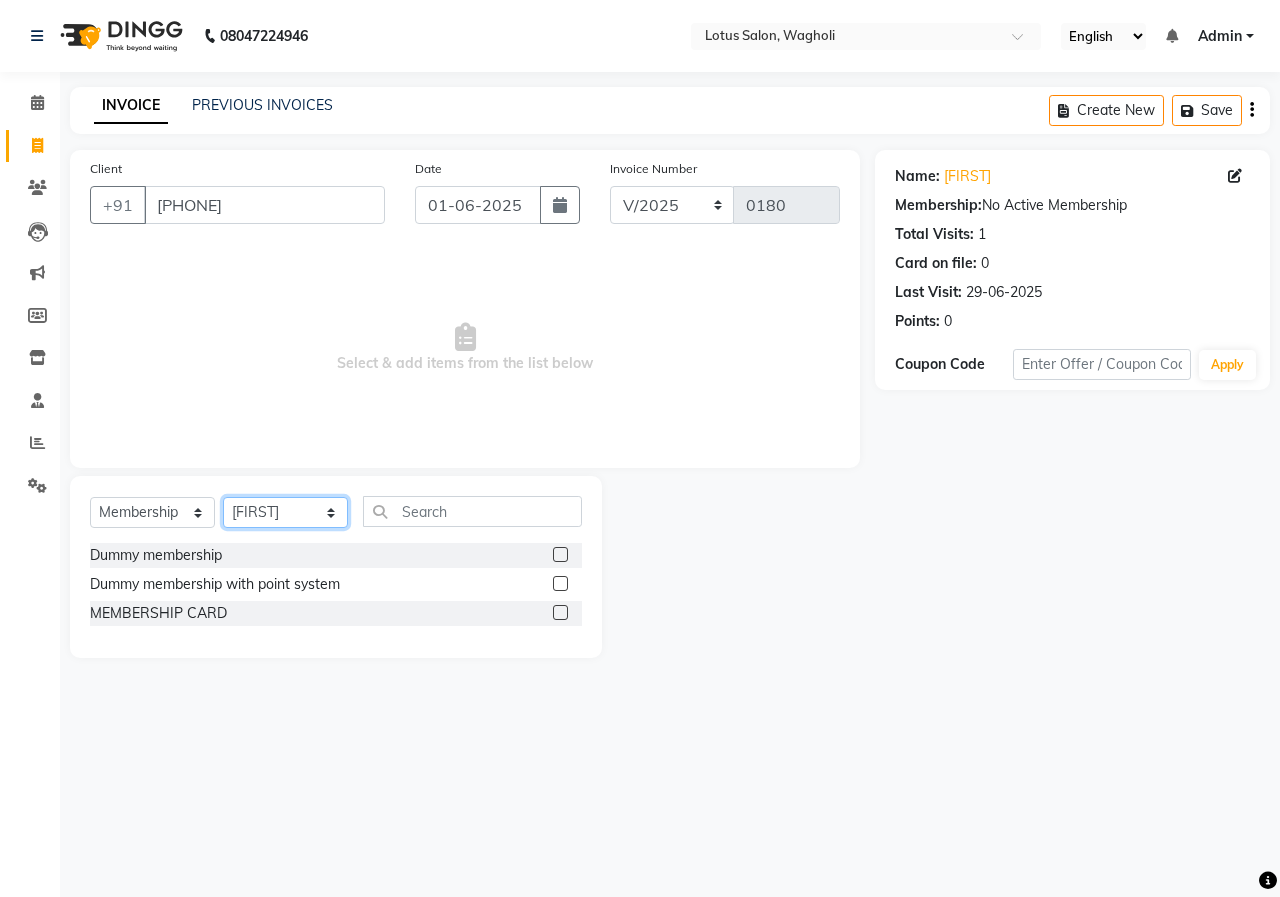 click on "Select Stylist [FIRST_NAME] [FIRST_NAME] [FIRST_NAME] [FIRST_NAME] [FIRST_NAME]" 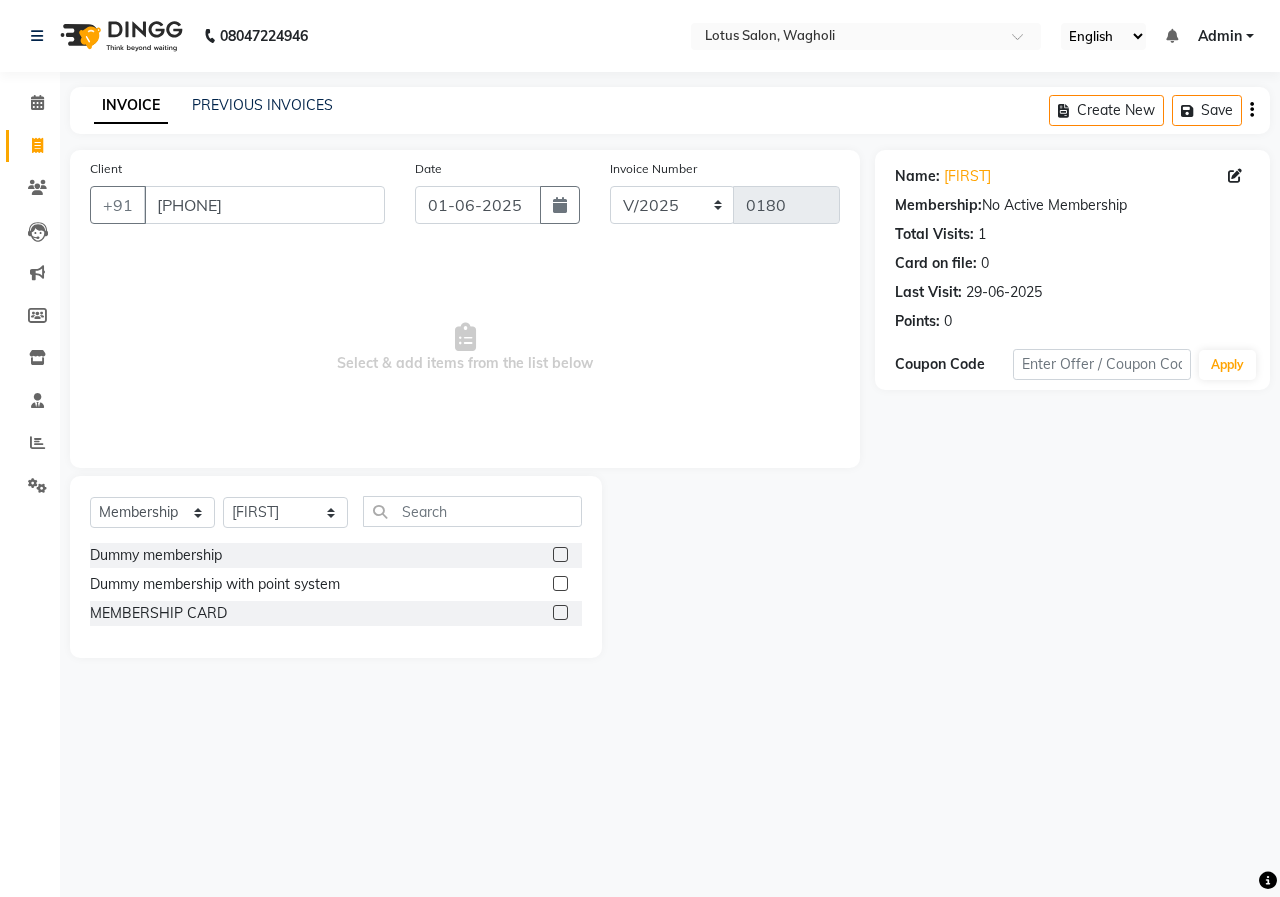 drag, startPoint x: 561, startPoint y: 611, endPoint x: 562, endPoint y: 601, distance: 10.049875 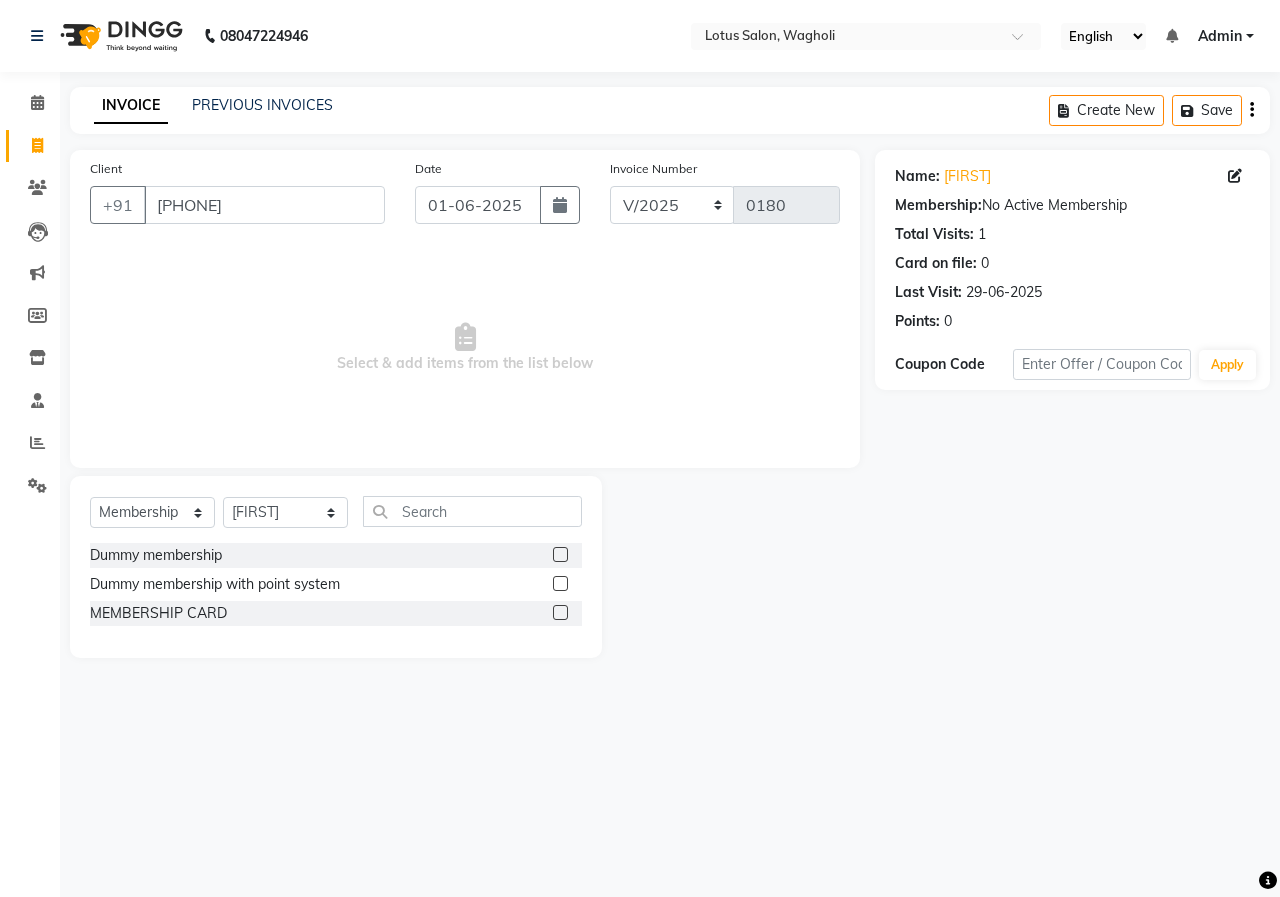 click 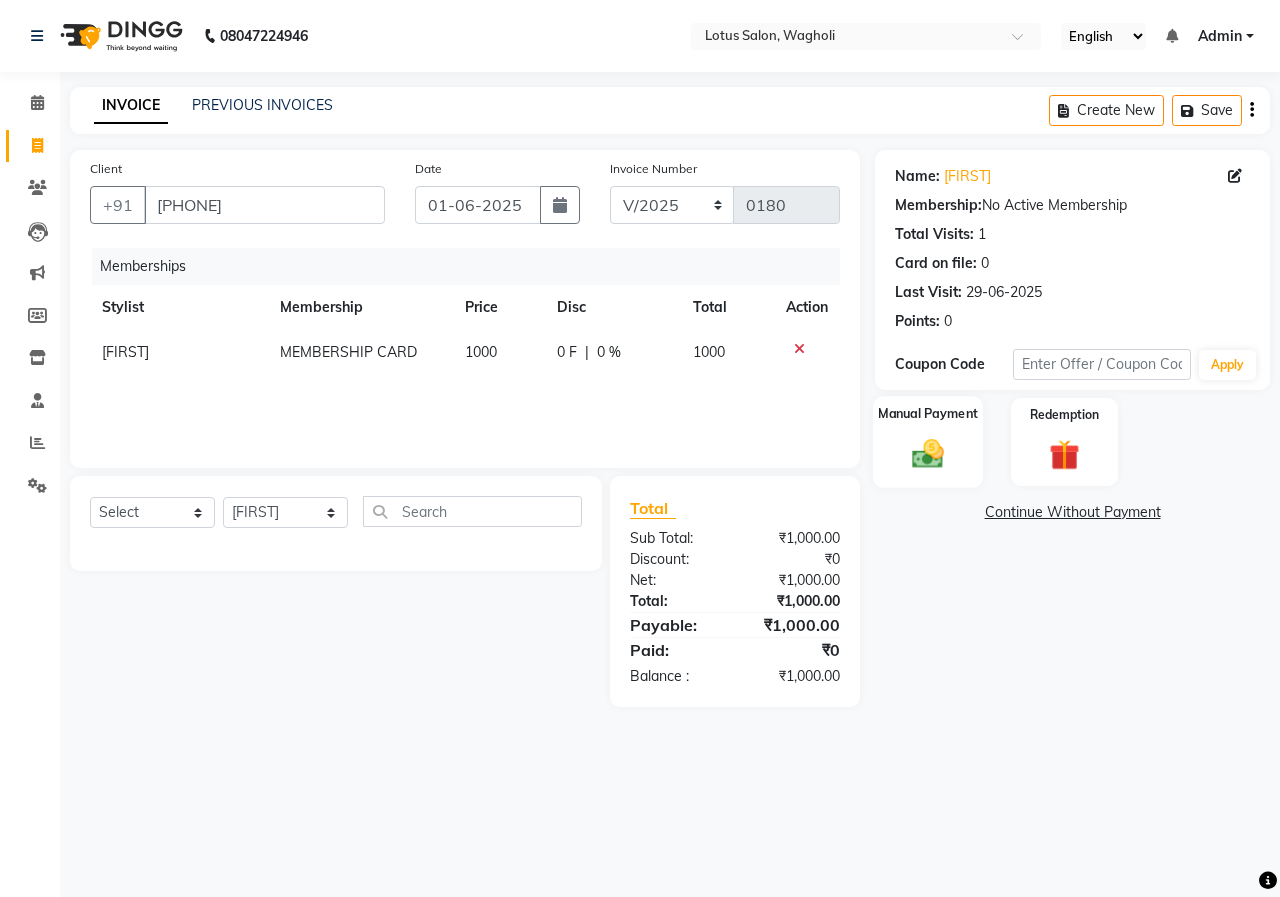 click 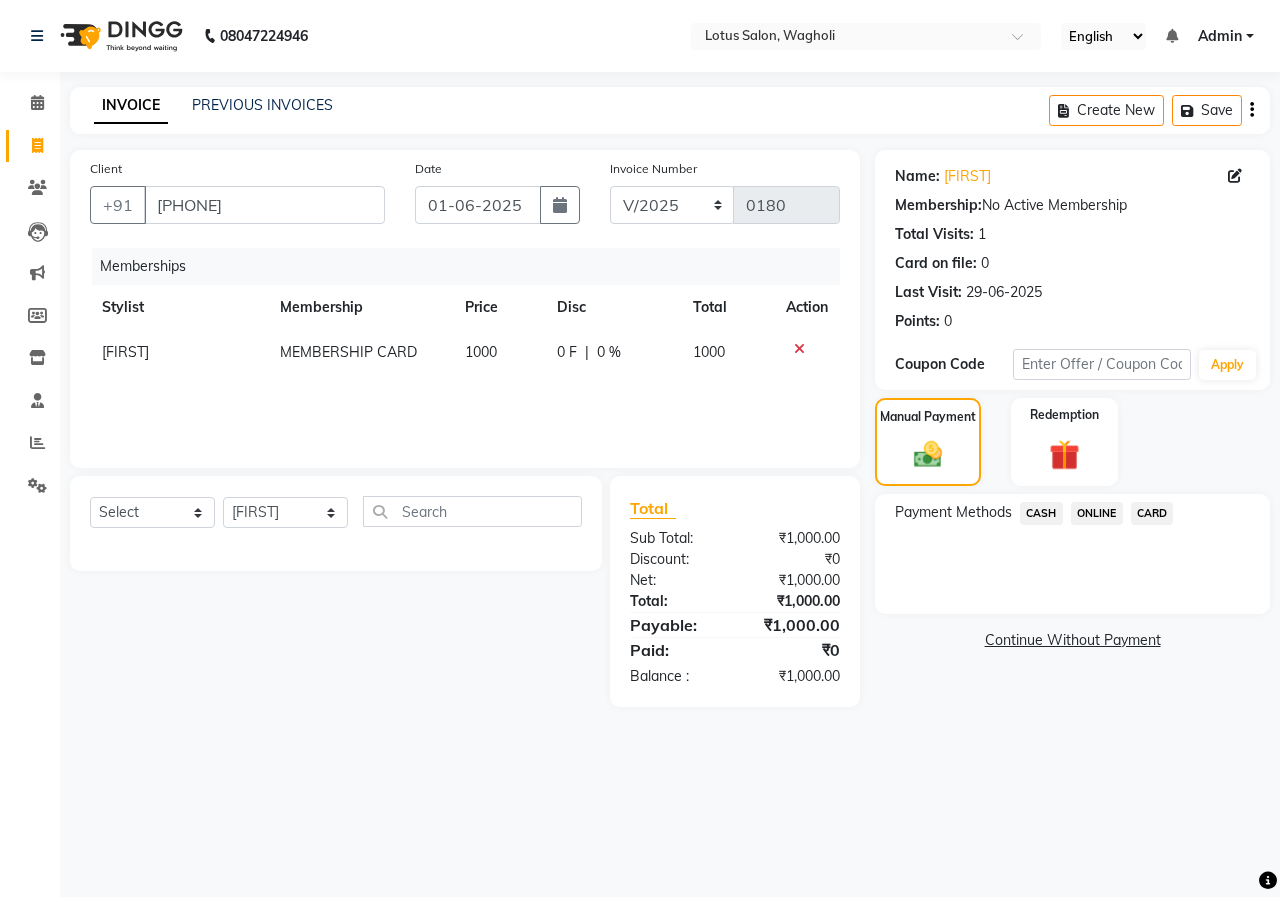 click on "CASH" 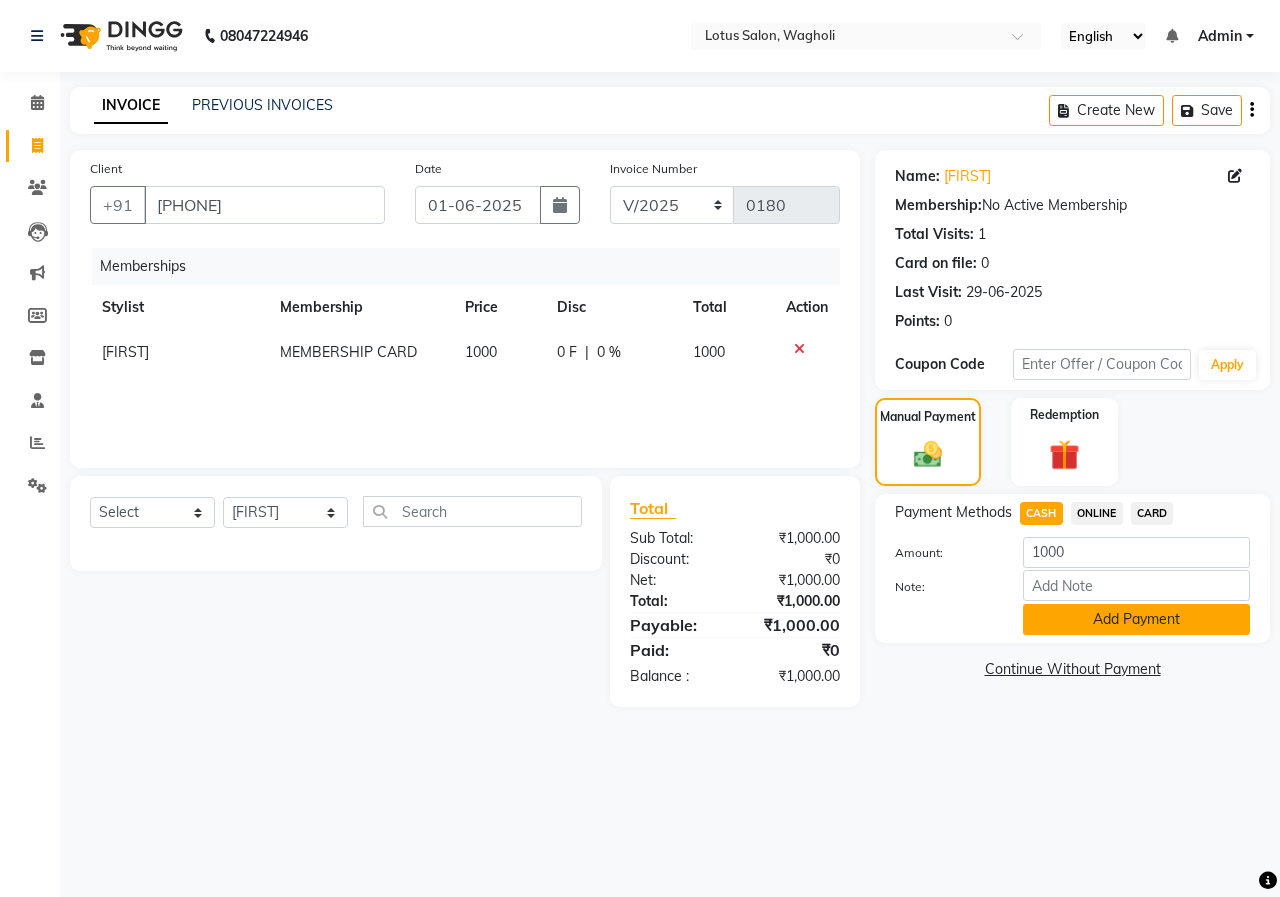click on "Add Payment" 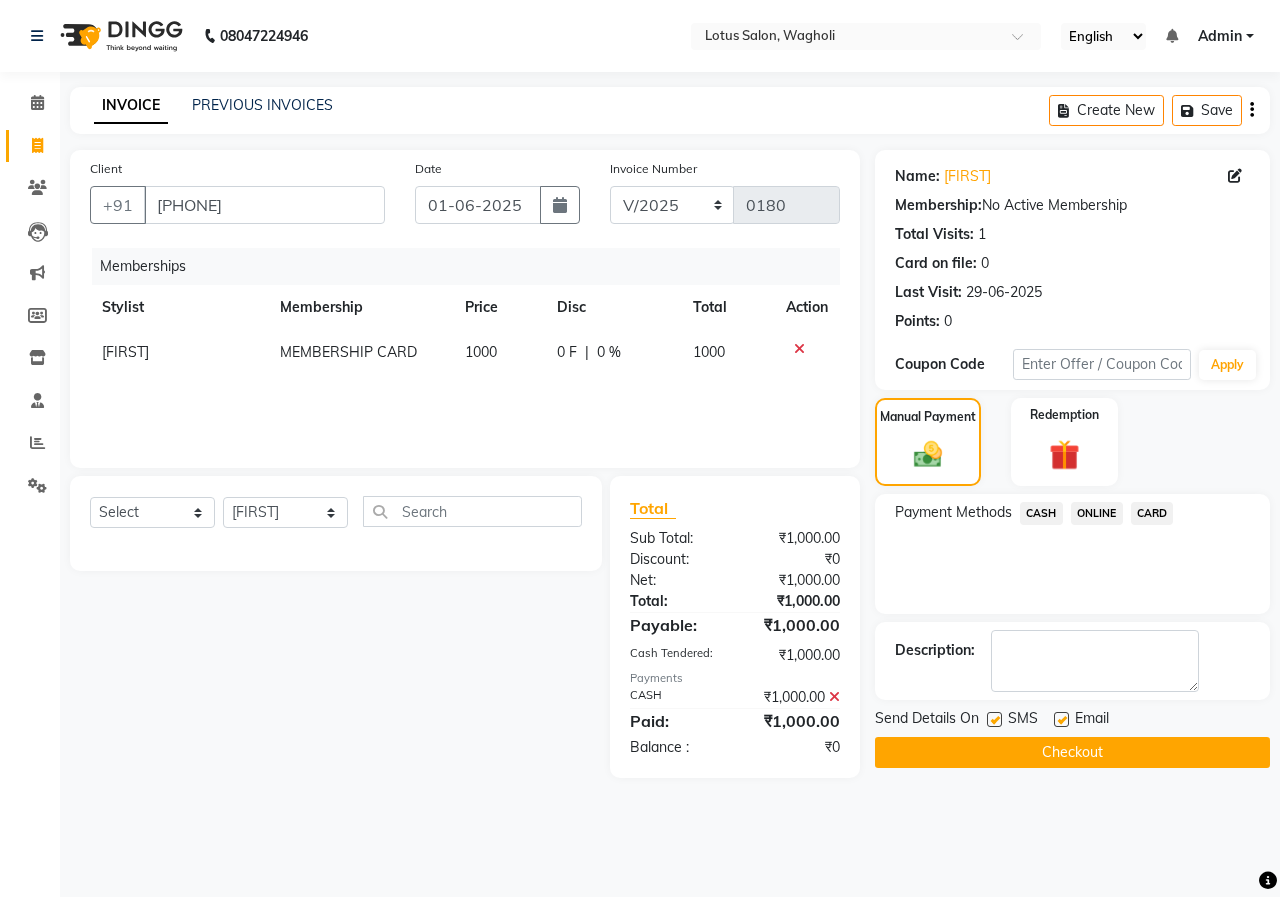drag, startPoint x: 996, startPoint y: 715, endPoint x: 999, endPoint y: 739, distance: 24.186773 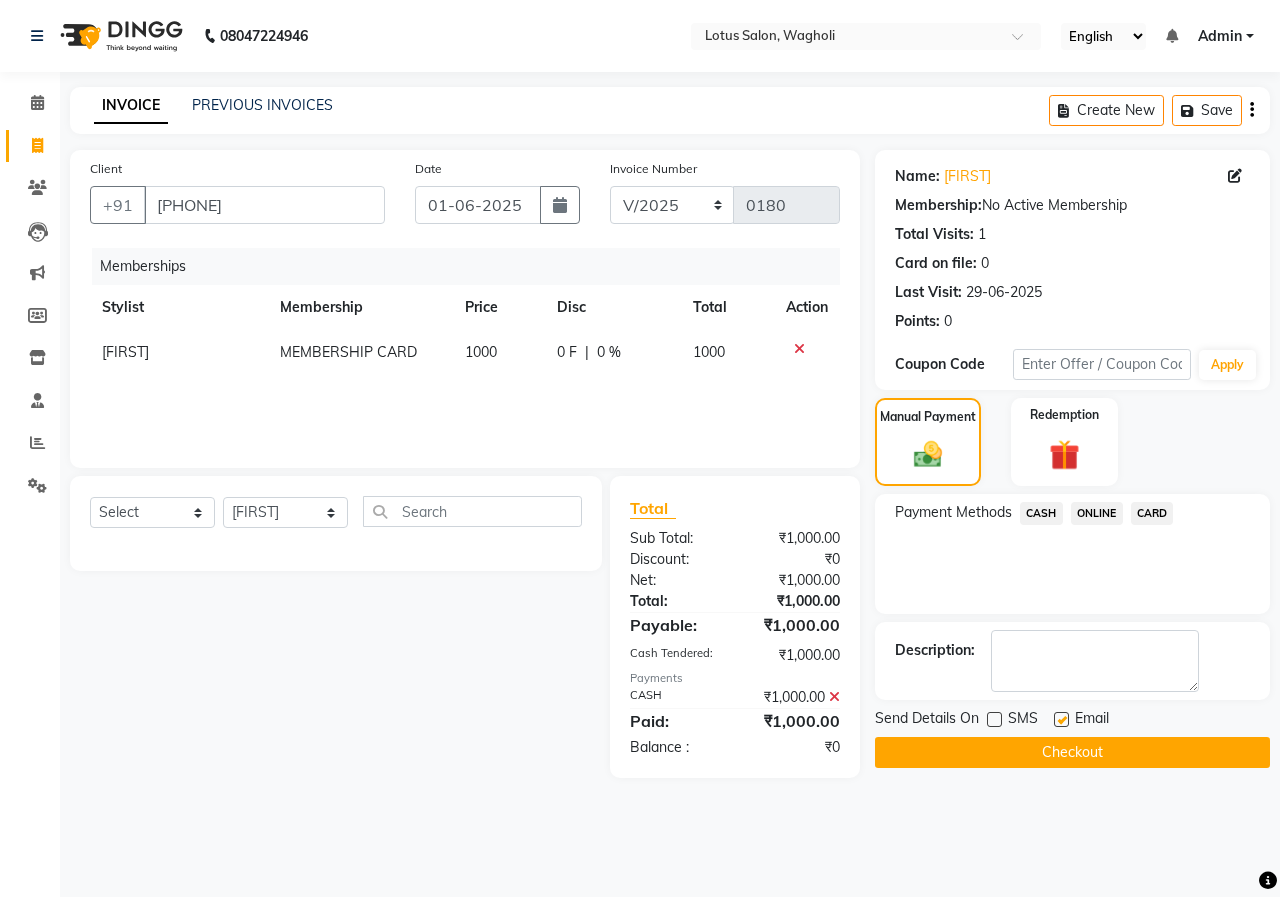 click on "Checkout" 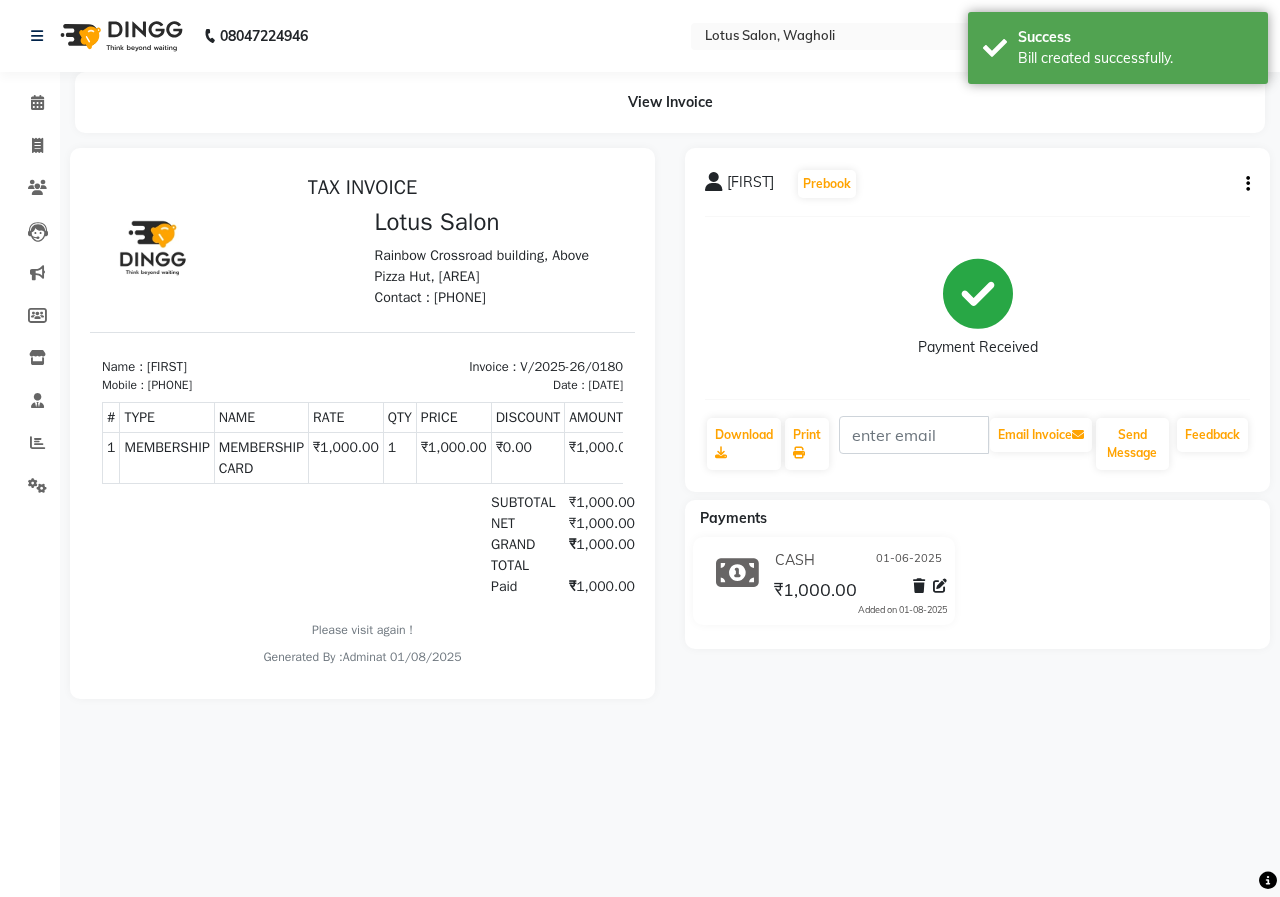 scroll, scrollTop: 0, scrollLeft: 0, axis: both 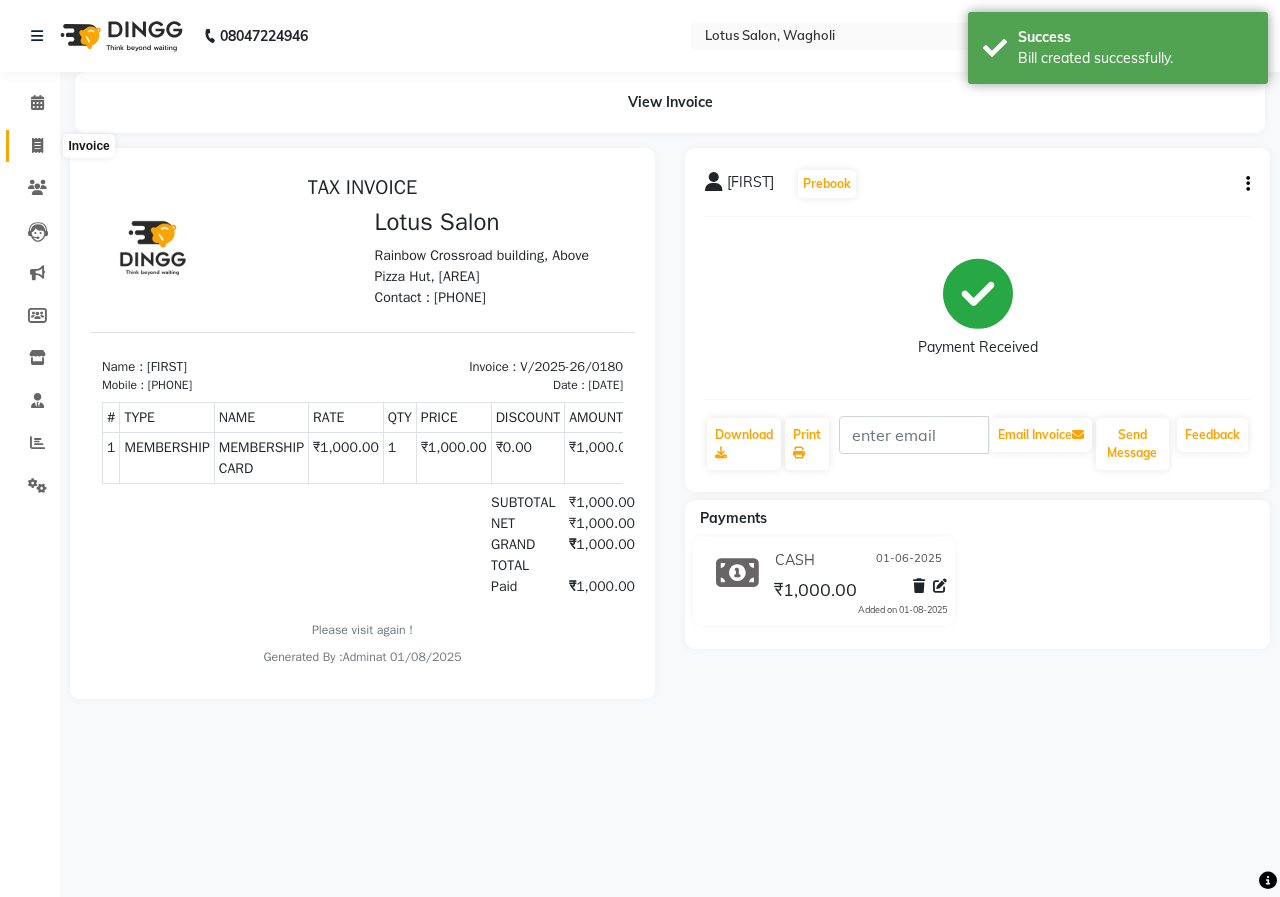 click 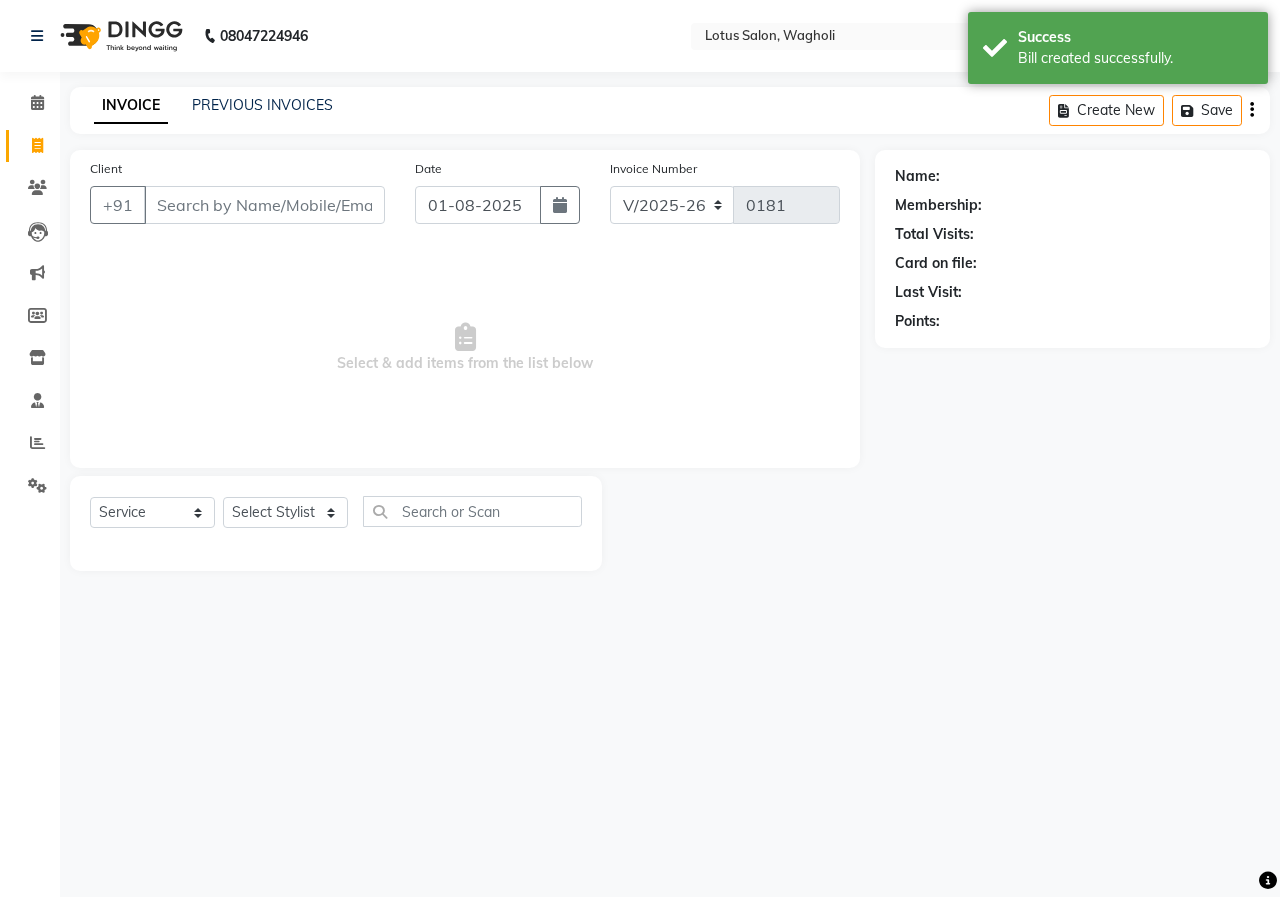 click on "Client" at bounding box center [264, 205] 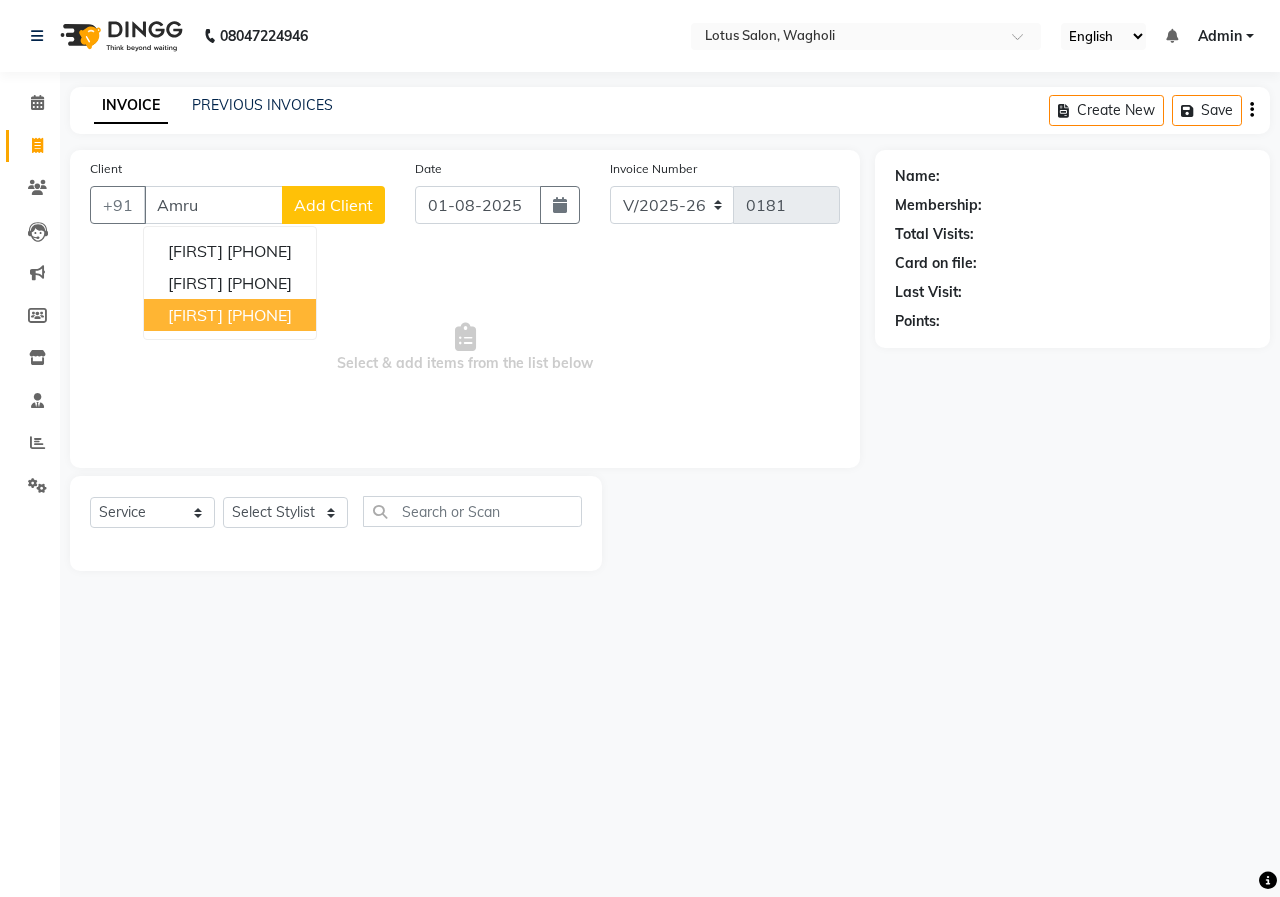 click on "[PHONE]" at bounding box center (259, 315) 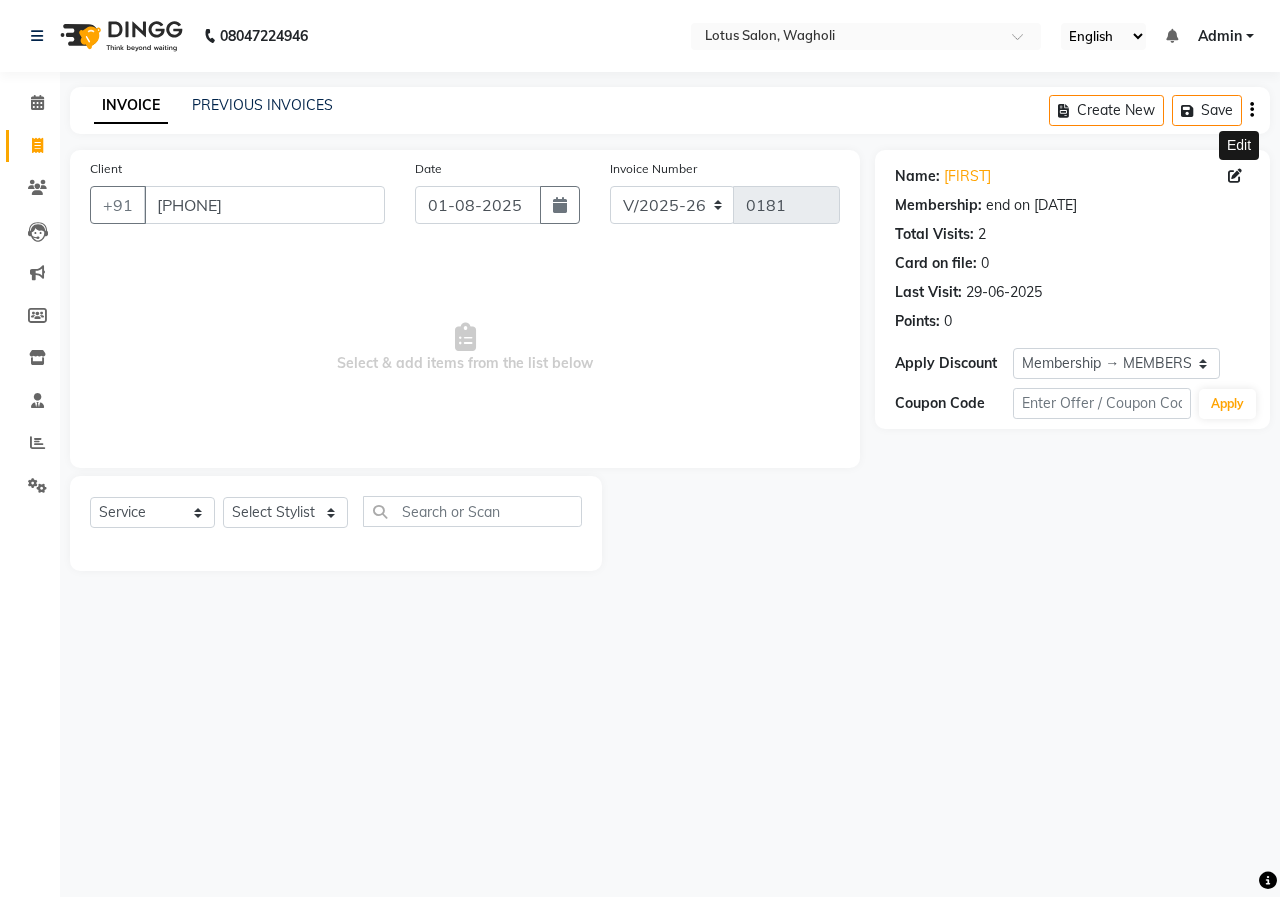 click 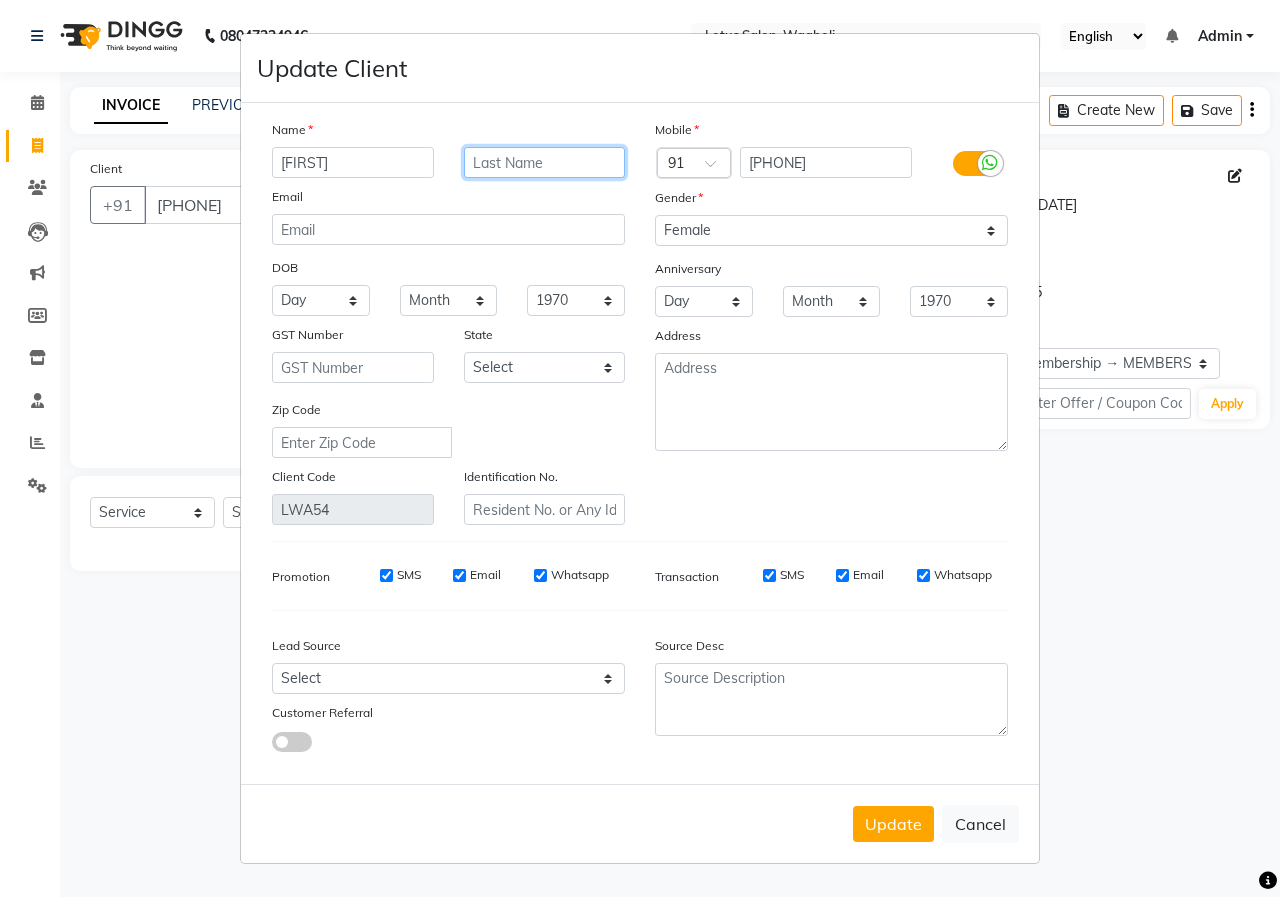click at bounding box center [545, 162] 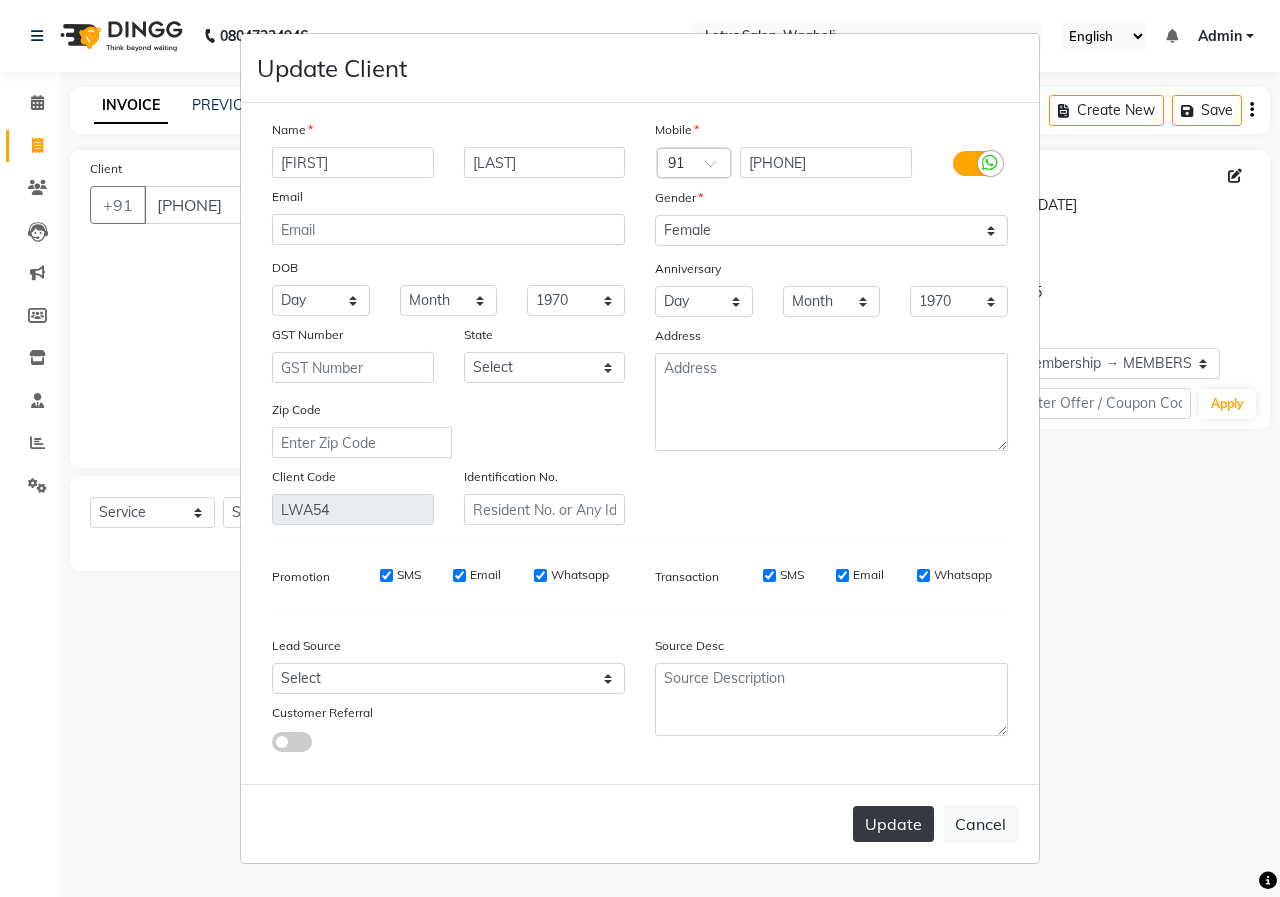 click on "Update" at bounding box center (893, 824) 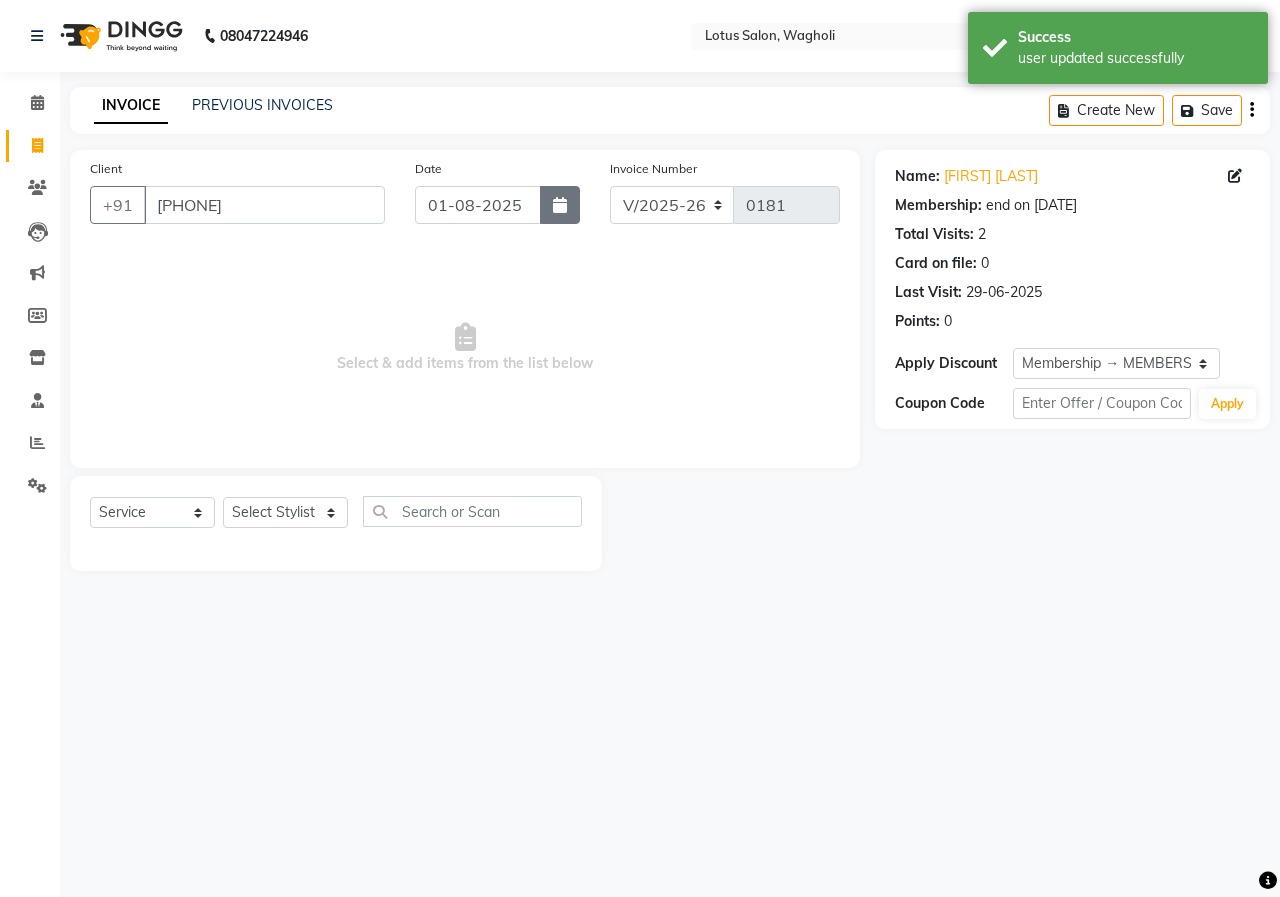 click 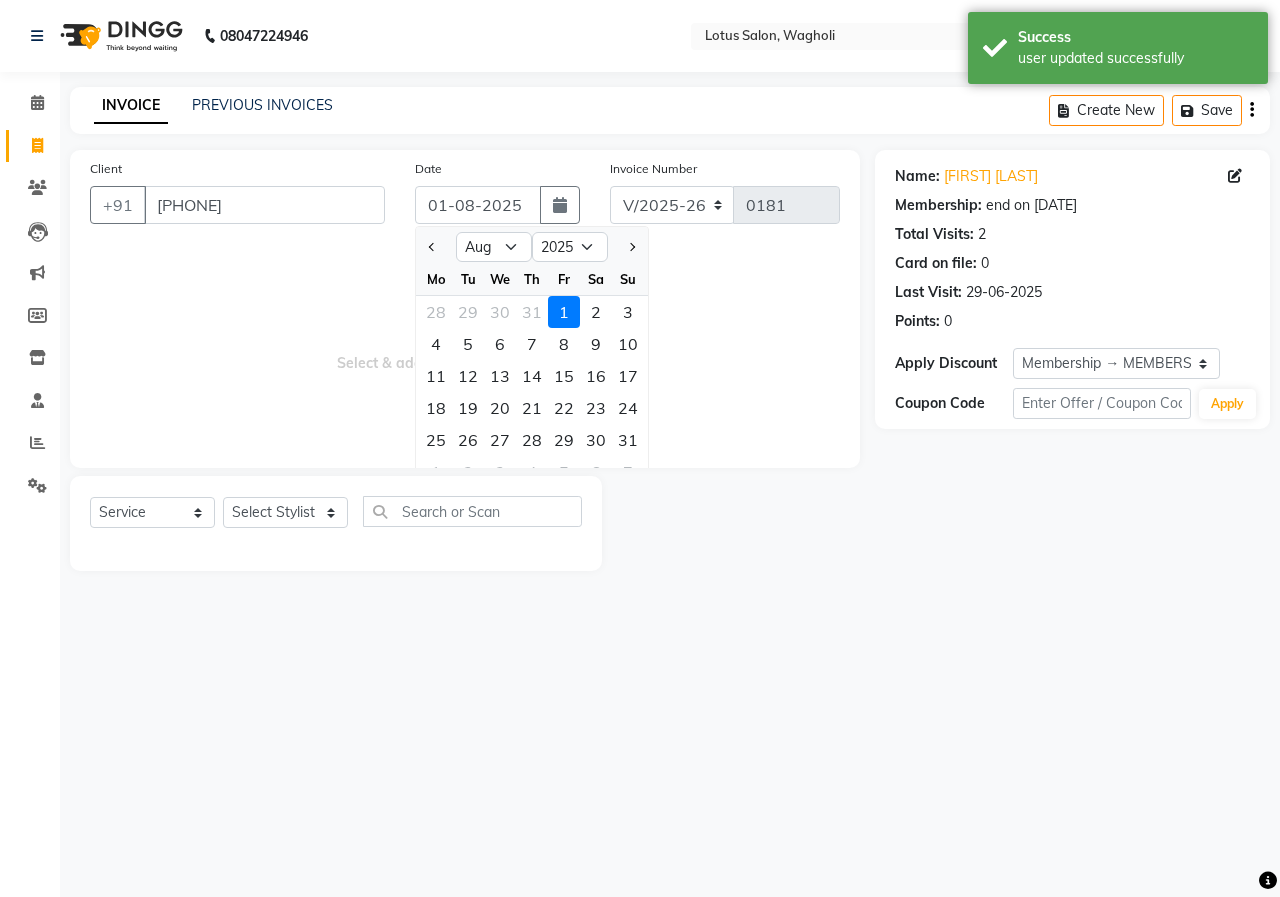 click 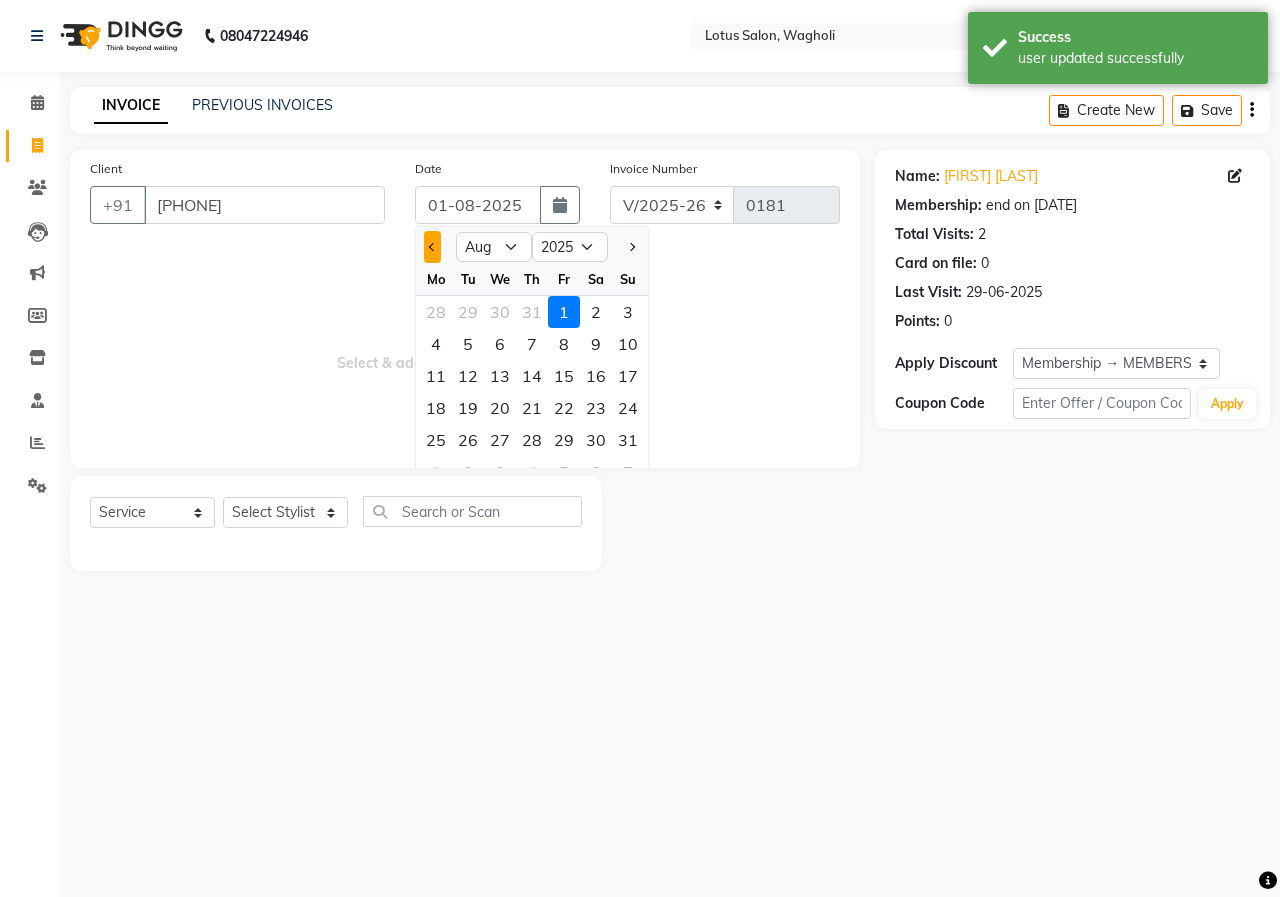 click 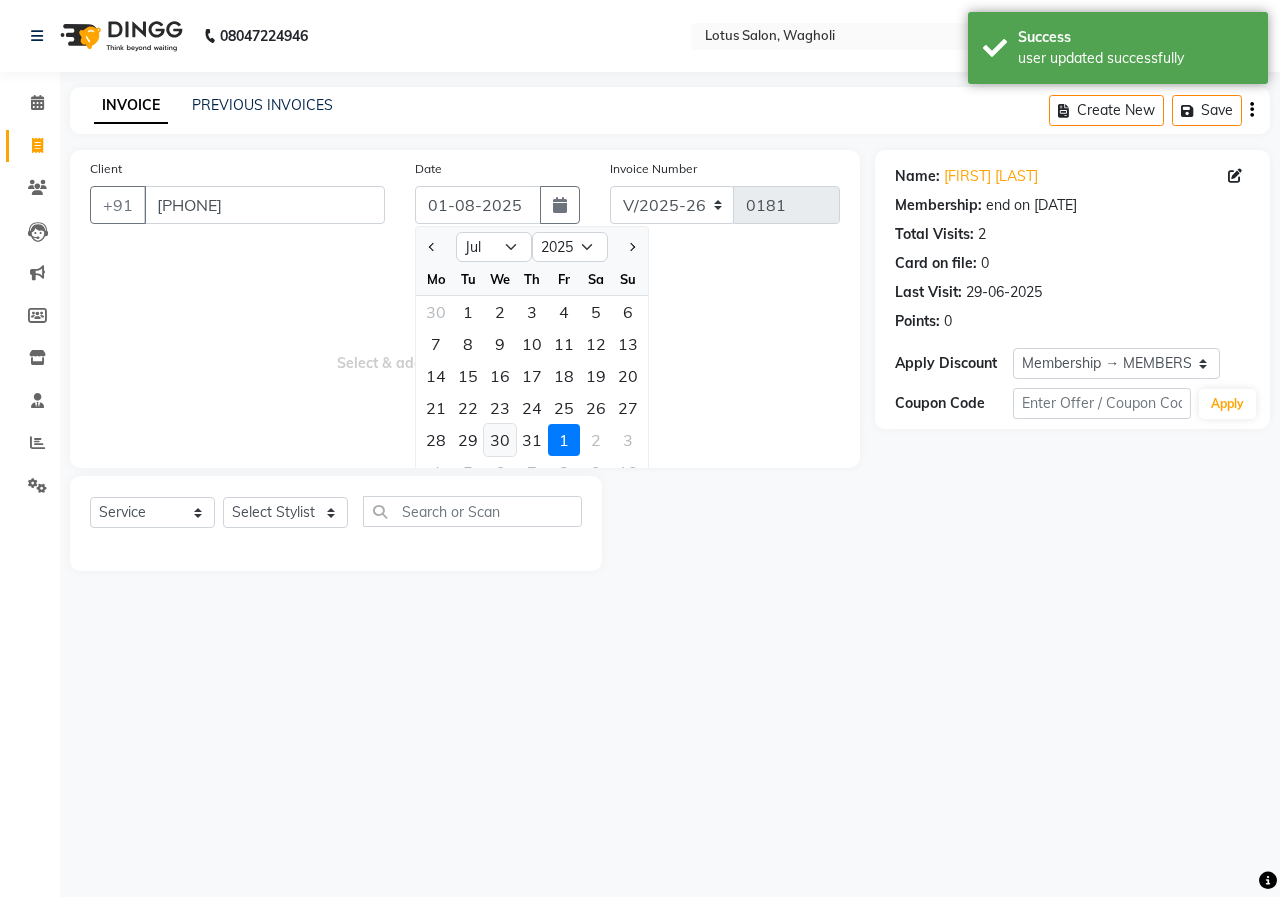 click on "30" 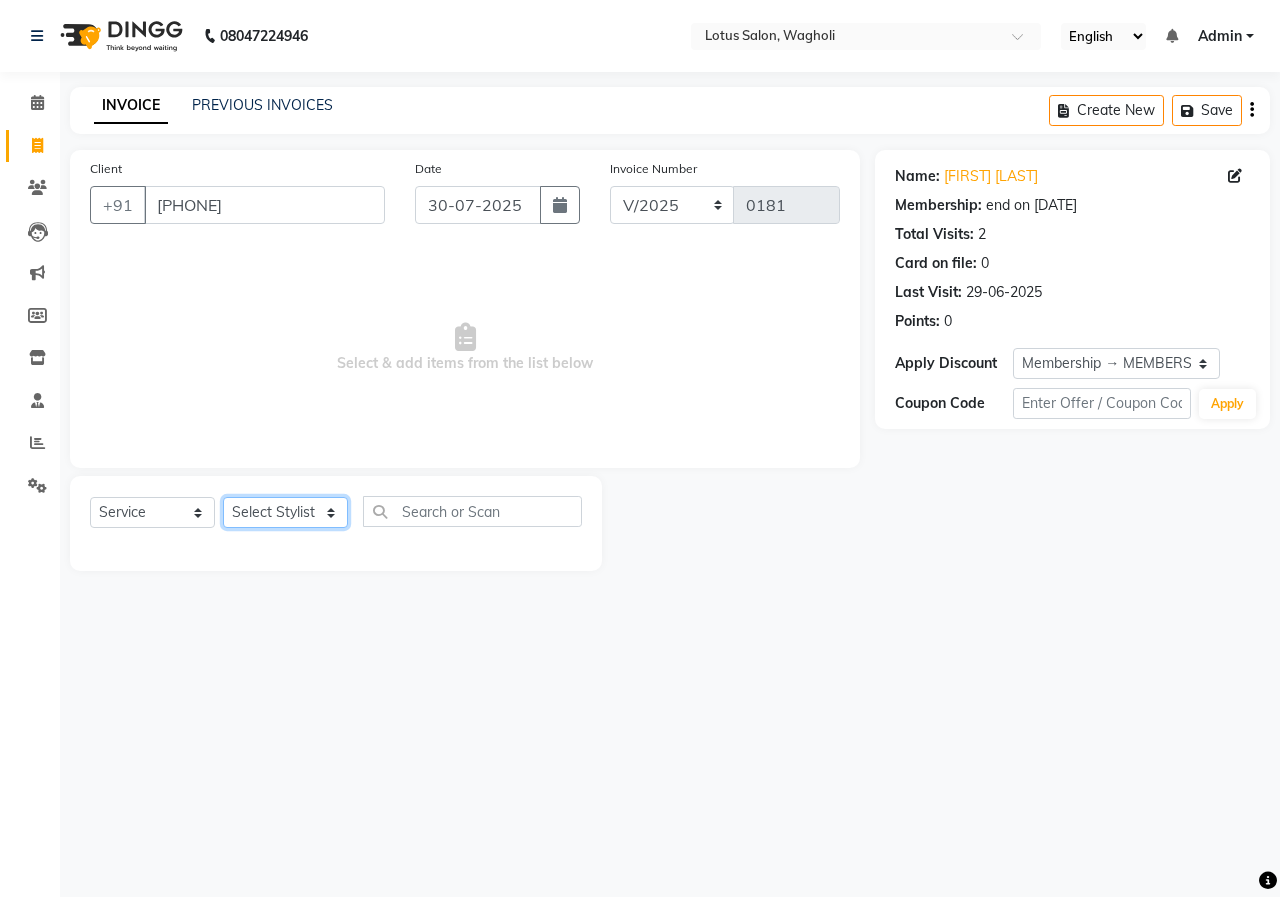 drag, startPoint x: 322, startPoint y: 510, endPoint x: 324, endPoint y: 522, distance: 12.165525 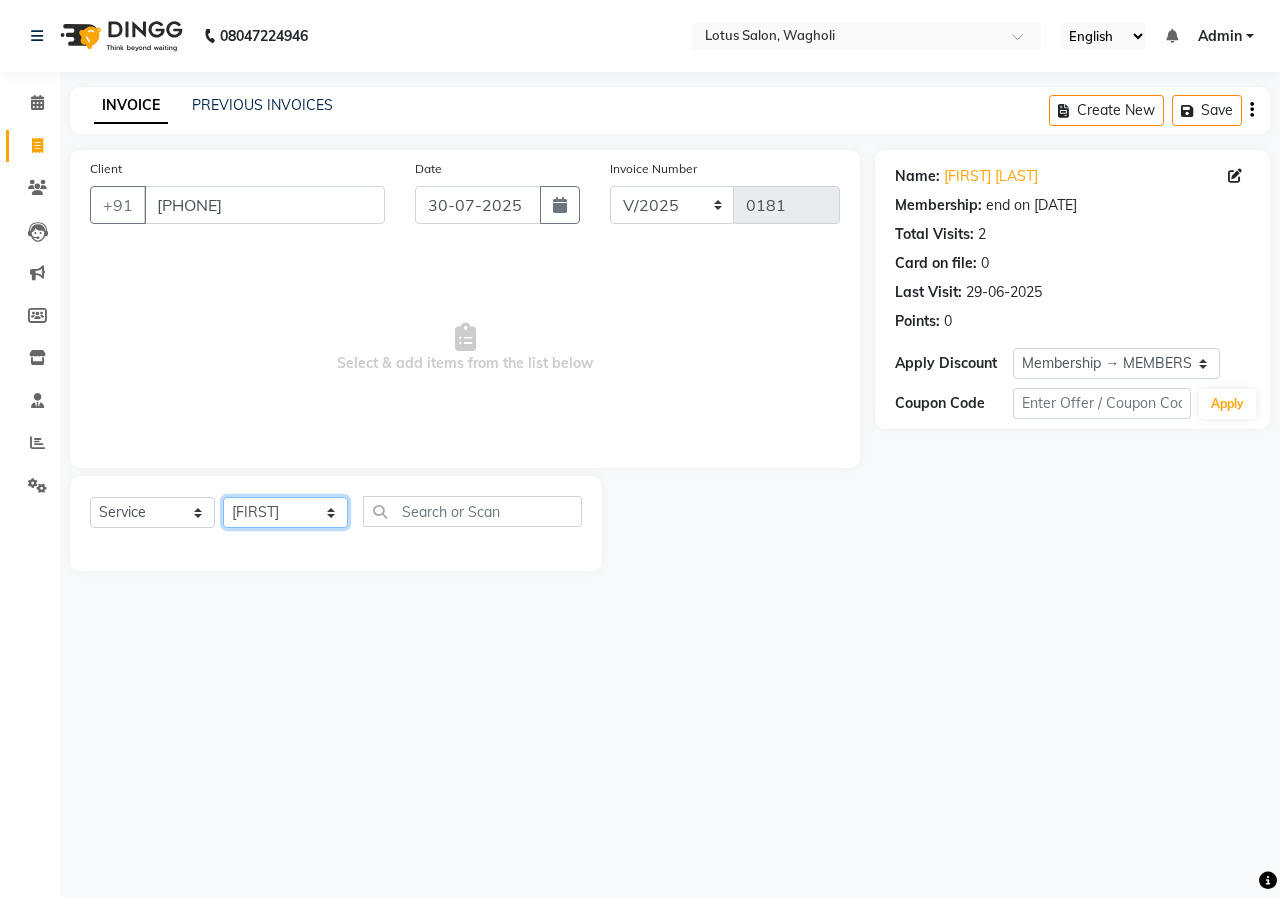 click on "Select Stylist [FIRST_NAME] [FIRST_NAME] [FIRST_NAME] [FIRST_NAME] [FIRST_NAME]" 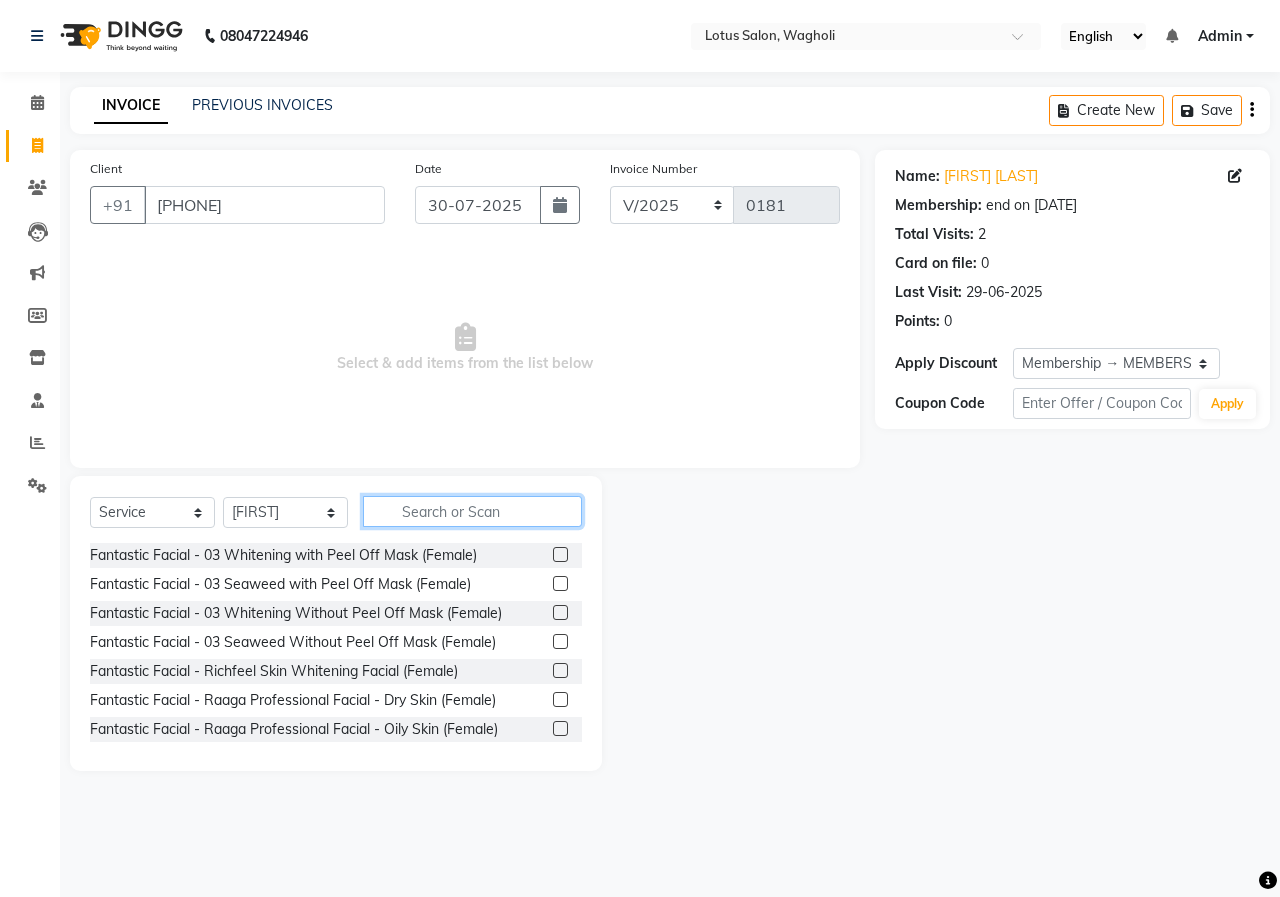click 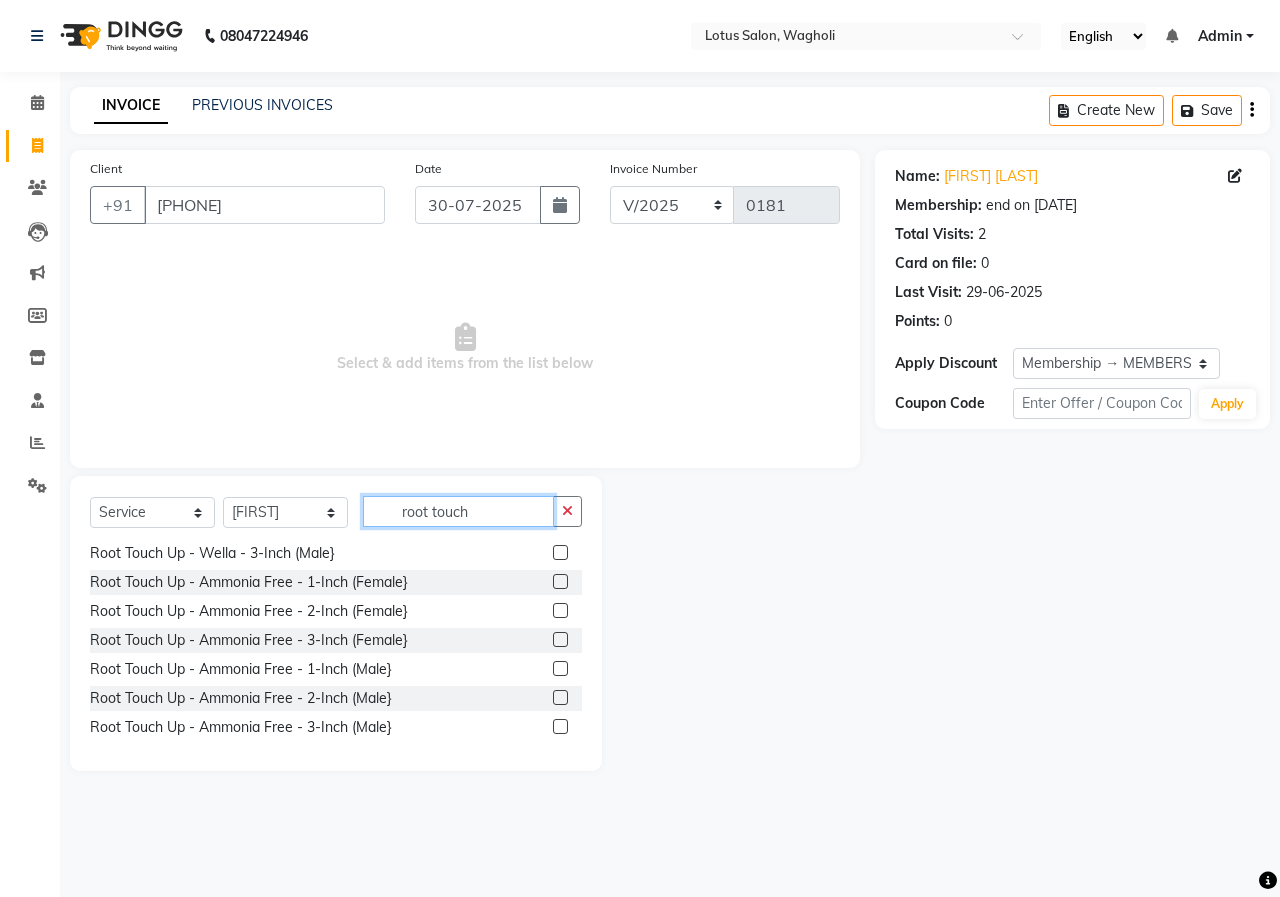 scroll, scrollTop: 148, scrollLeft: 0, axis: vertical 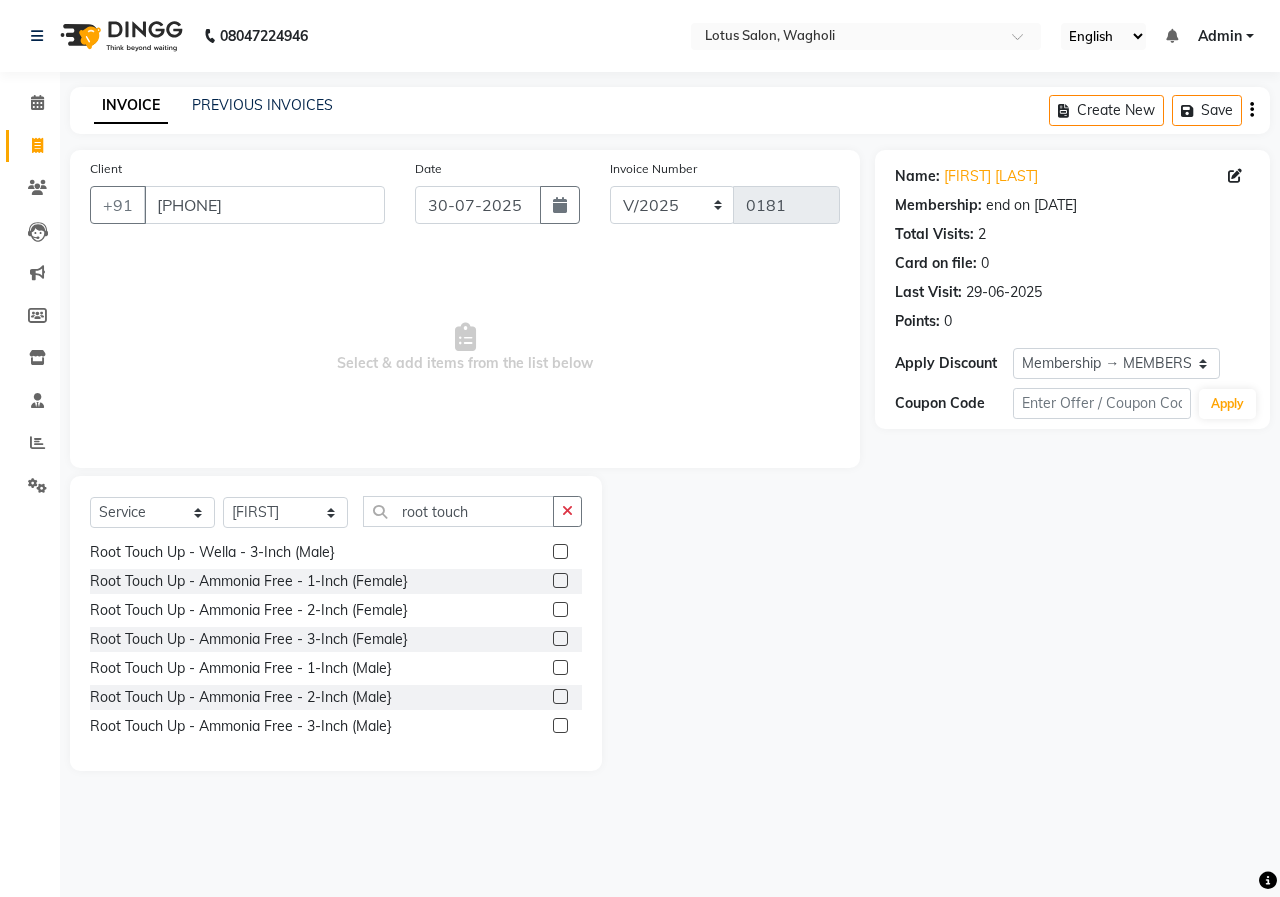 click 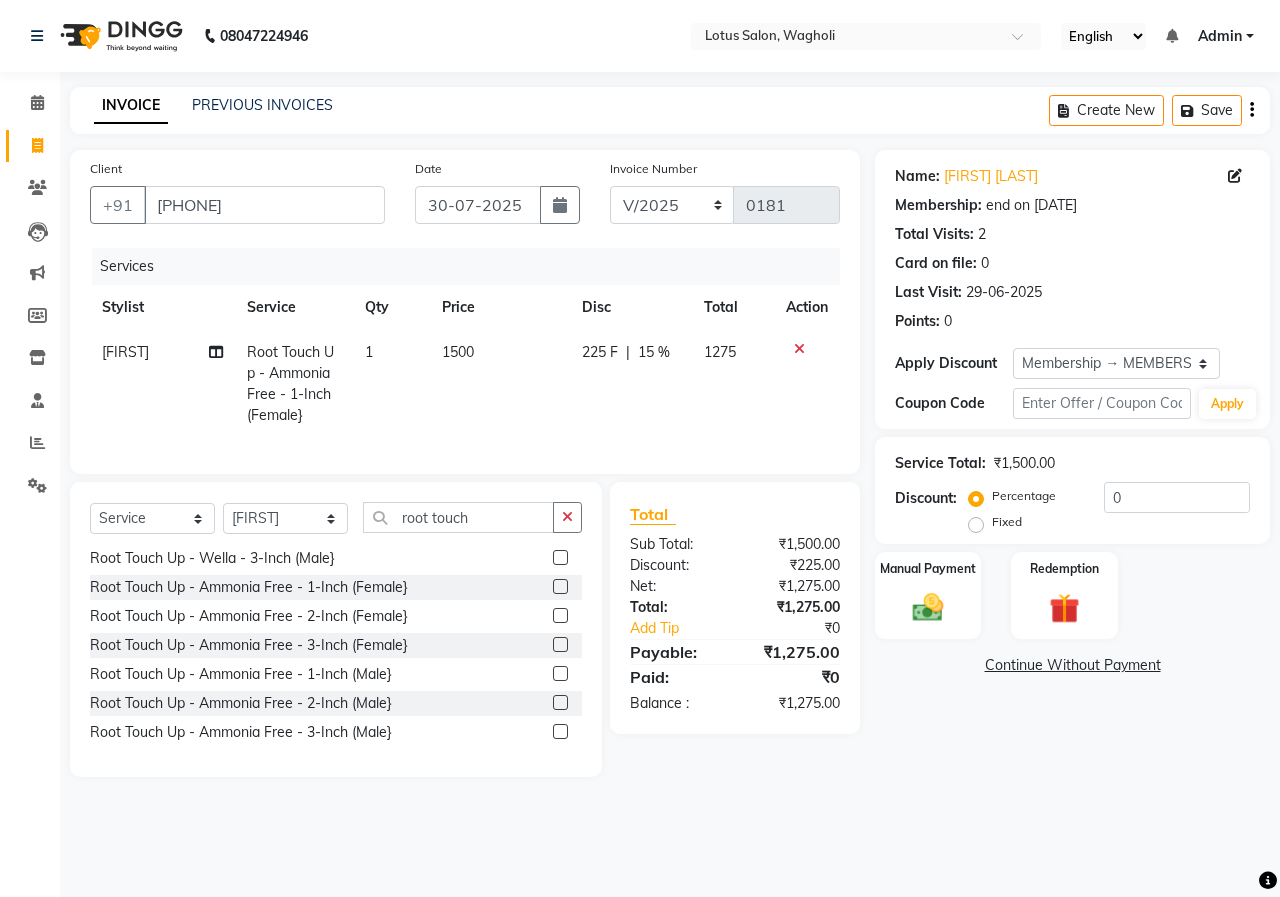 drag, startPoint x: 573, startPoint y: 533, endPoint x: 556, endPoint y: 535, distance: 17.117243 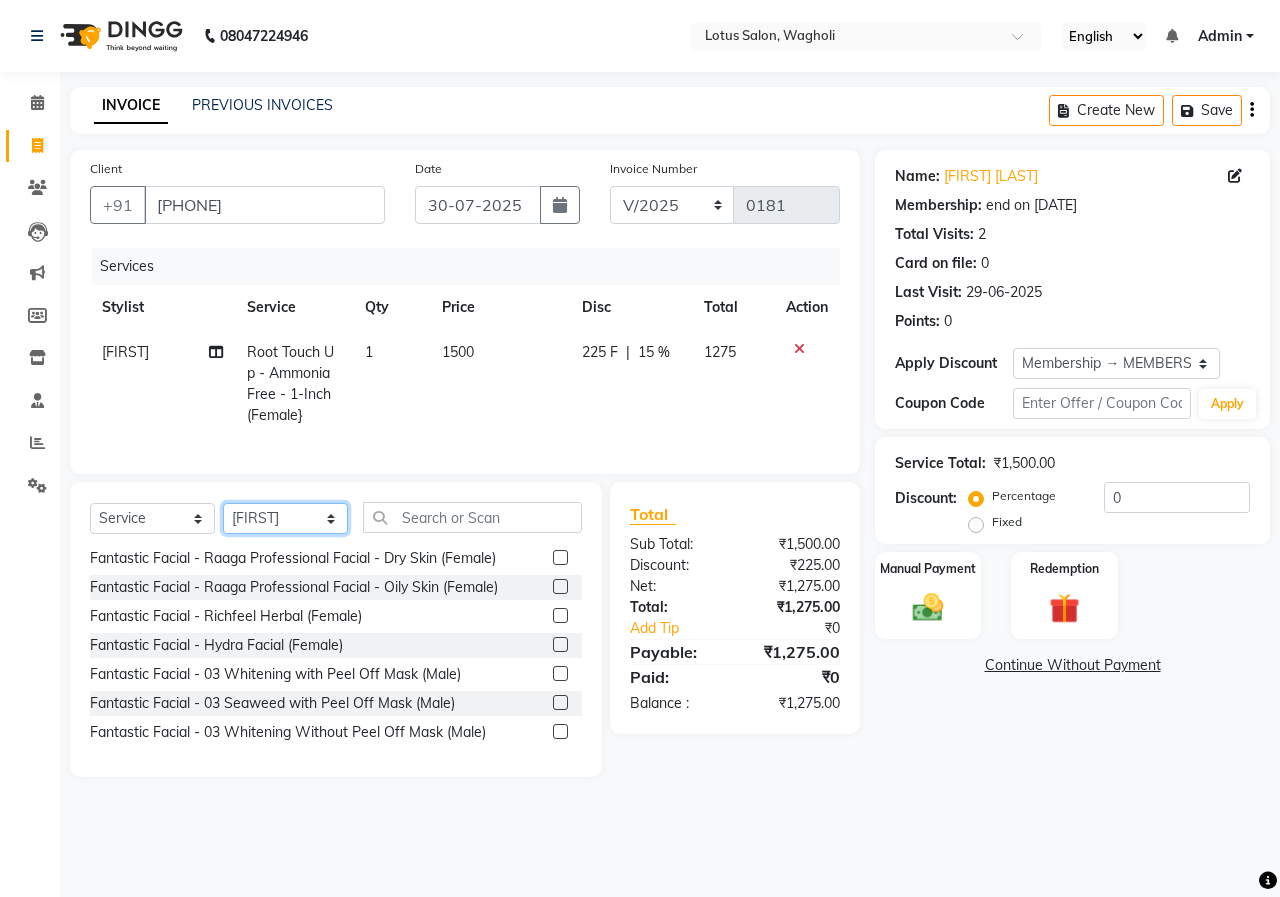 click on "Select Stylist [FIRST_NAME] [FIRST_NAME] [FIRST_NAME] [FIRST_NAME] [FIRST_NAME]" 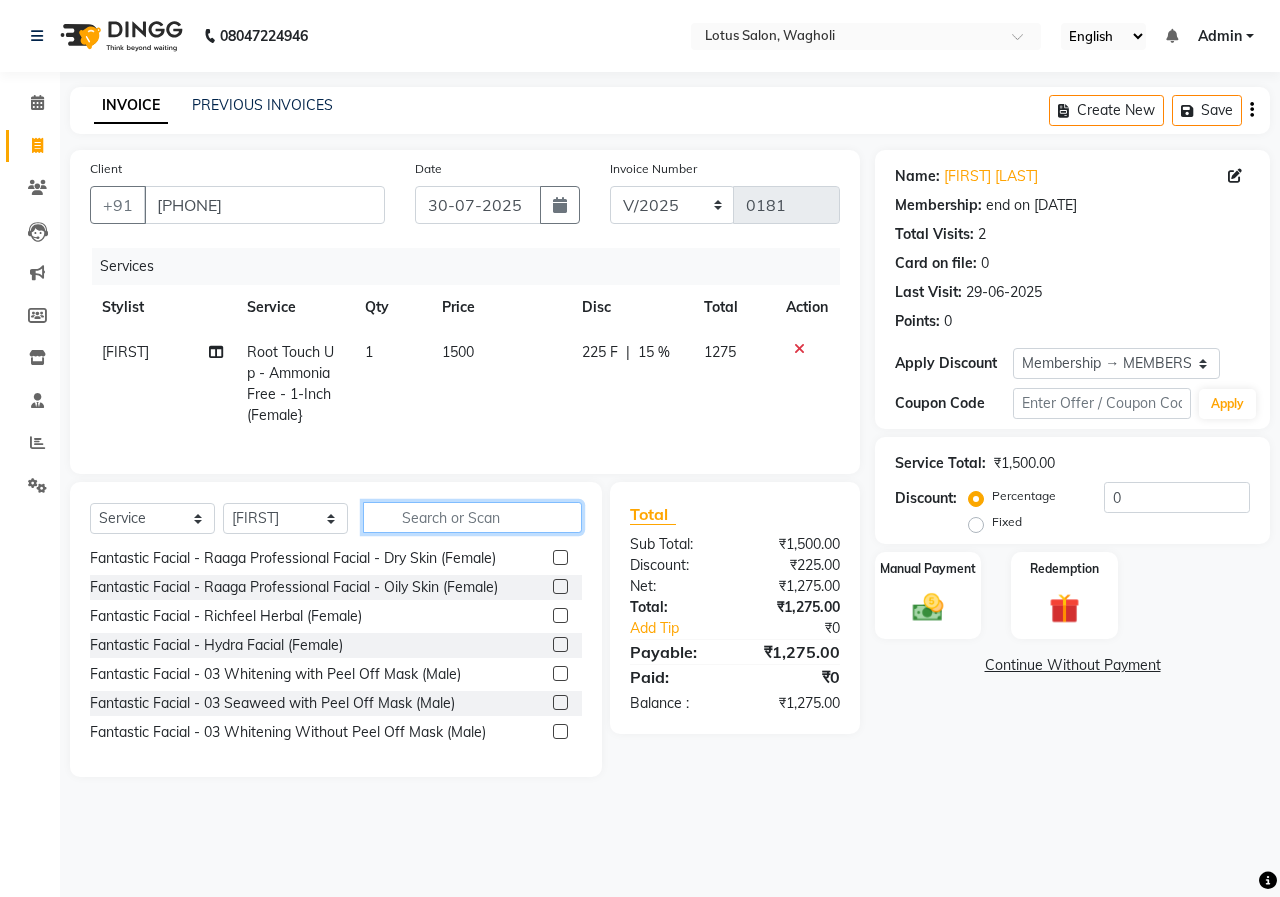 click 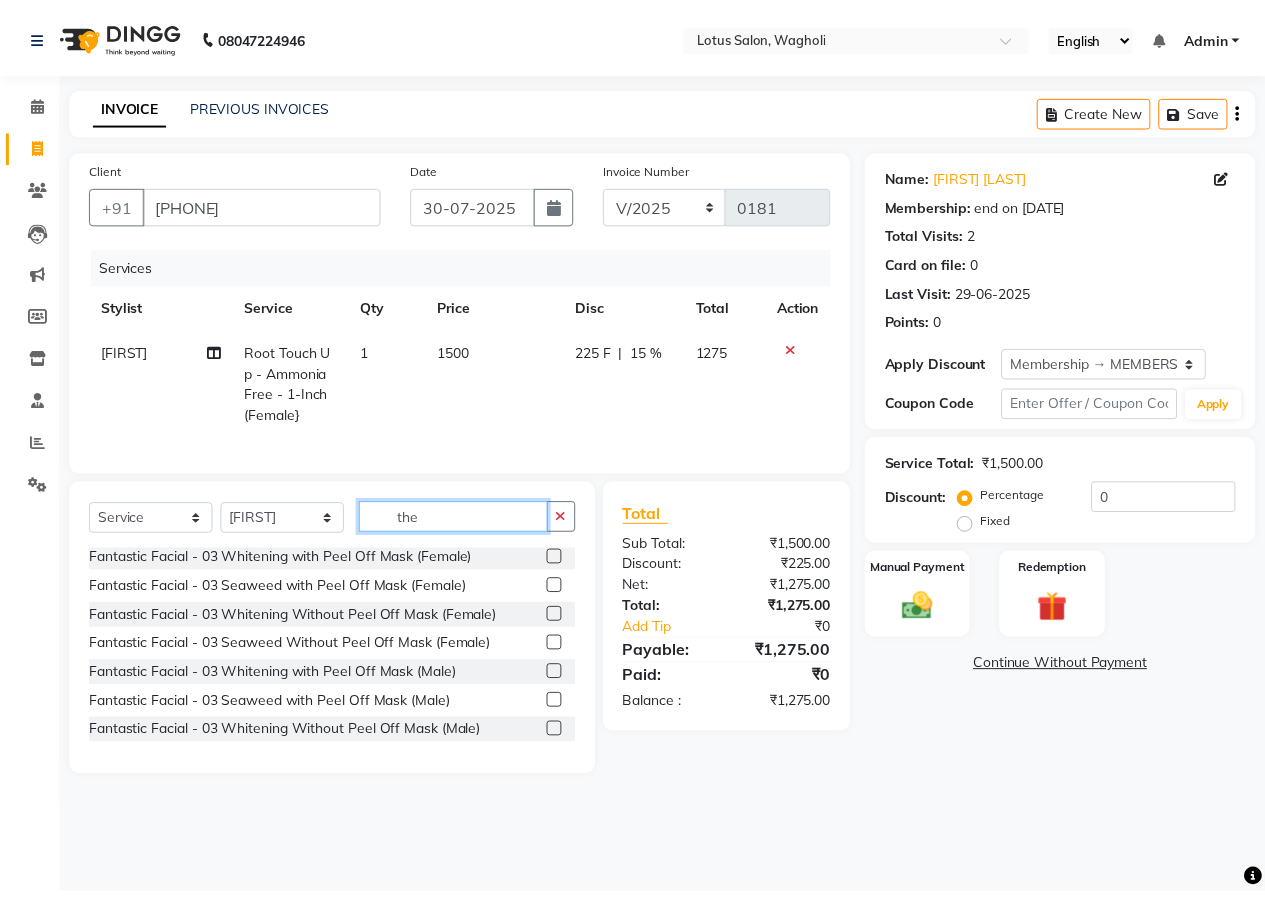 scroll, scrollTop: 0, scrollLeft: 0, axis: both 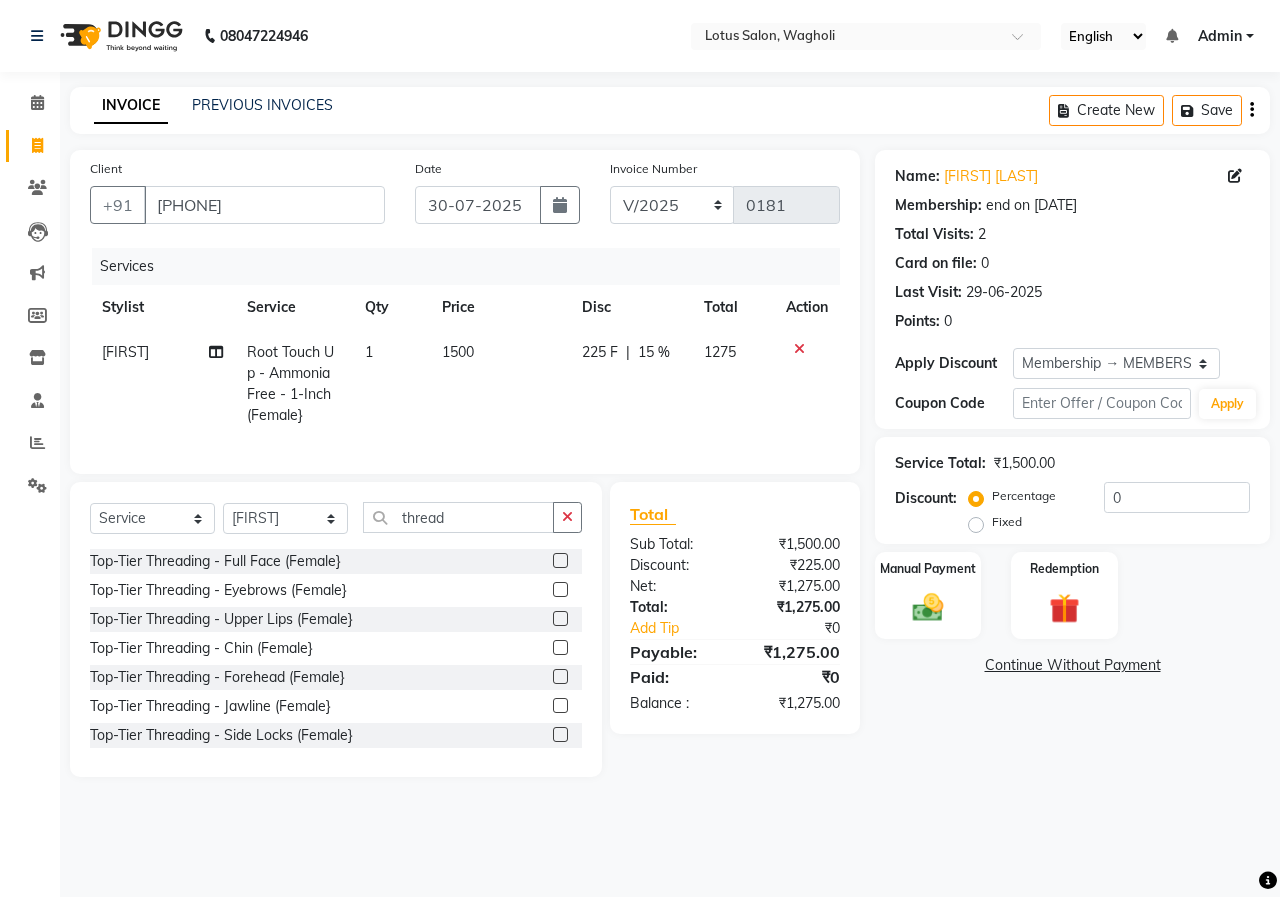 click 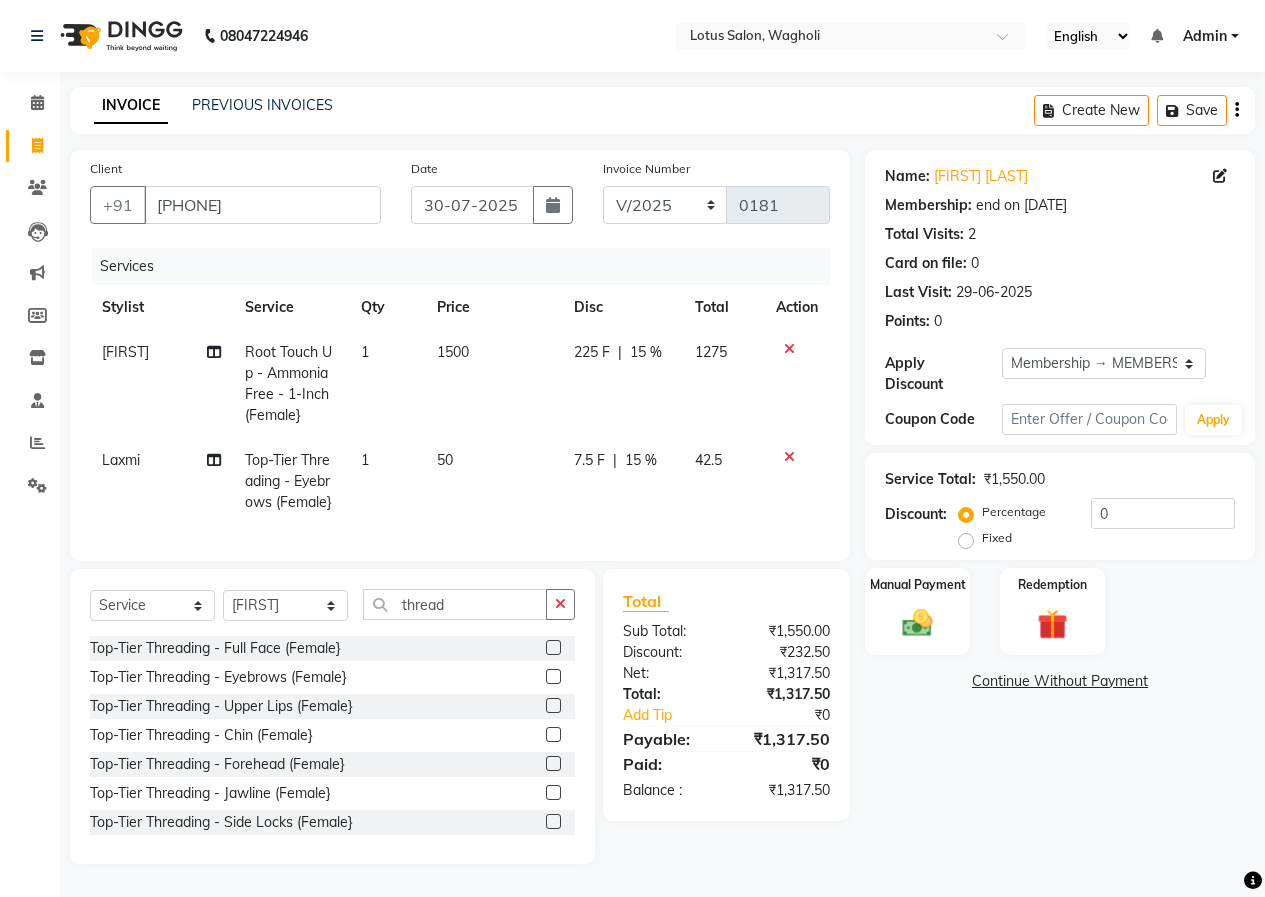 click 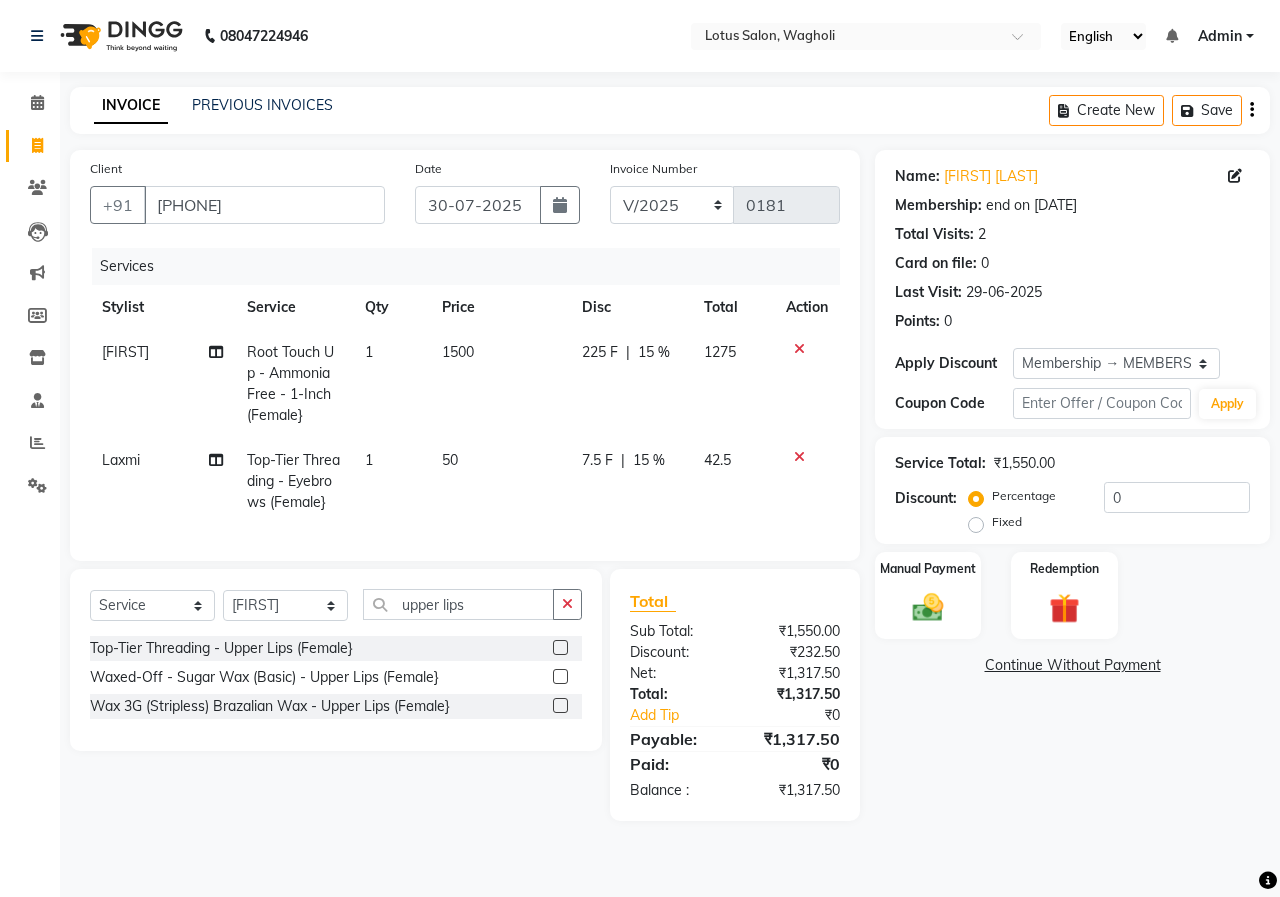 click 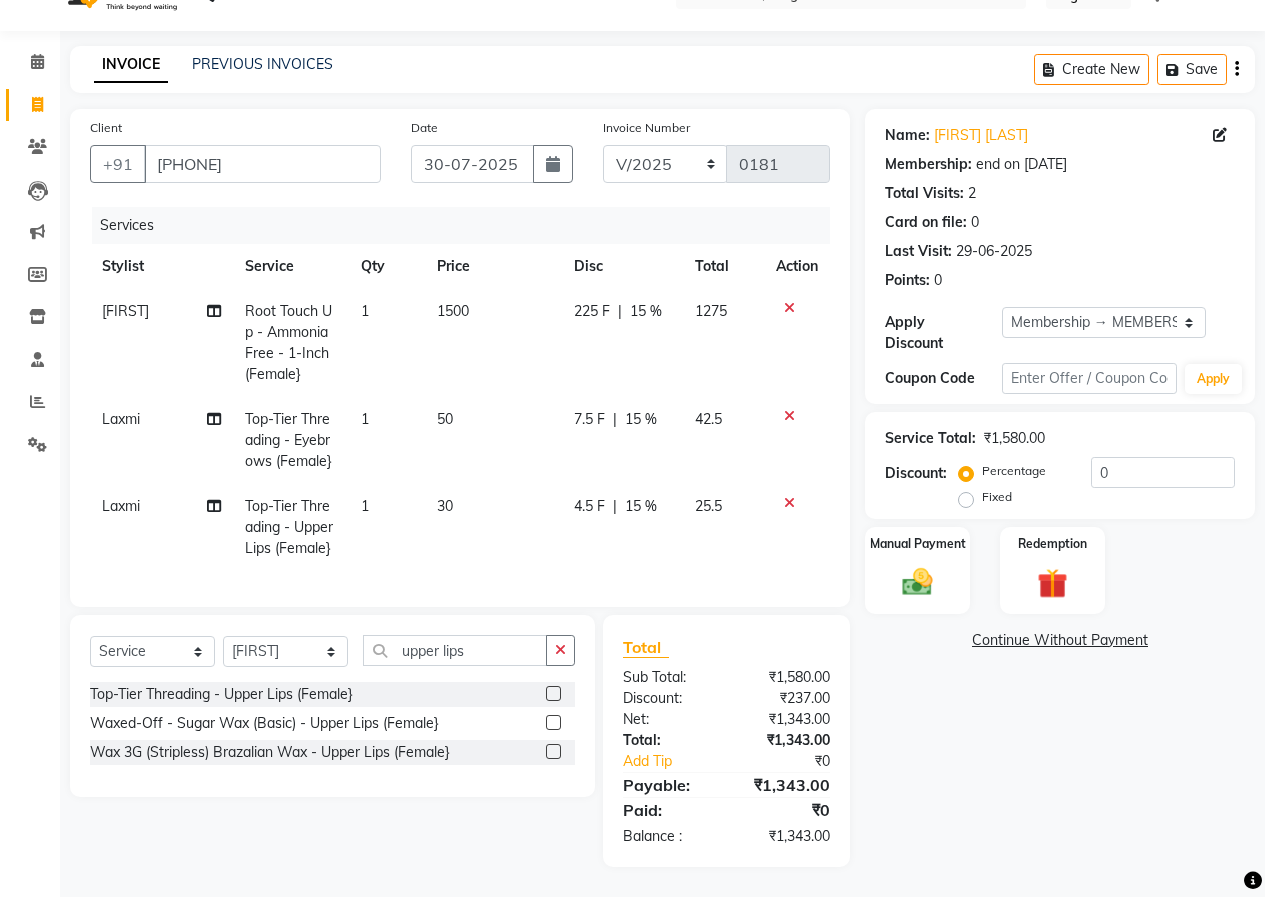scroll, scrollTop: 56, scrollLeft: 0, axis: vertical 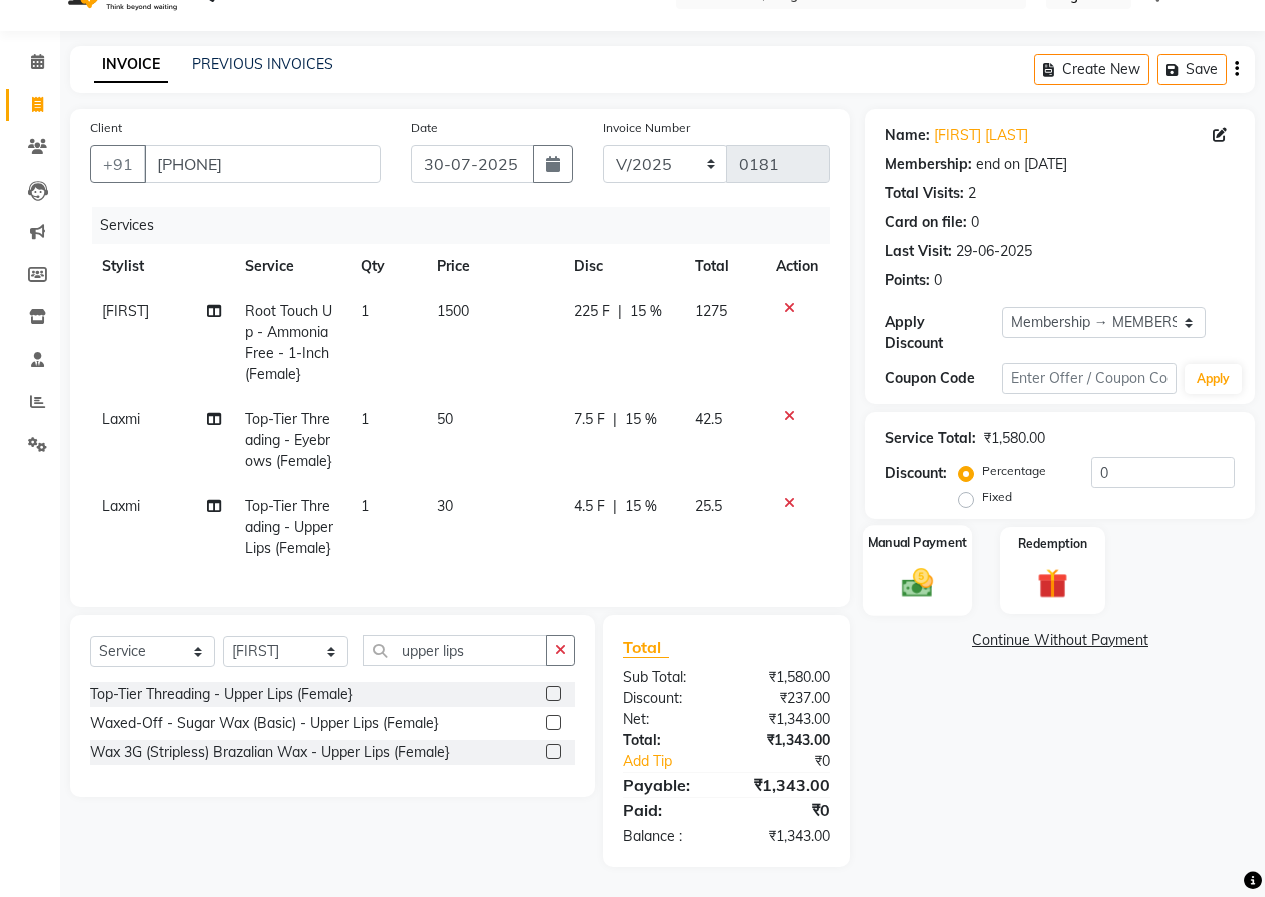click 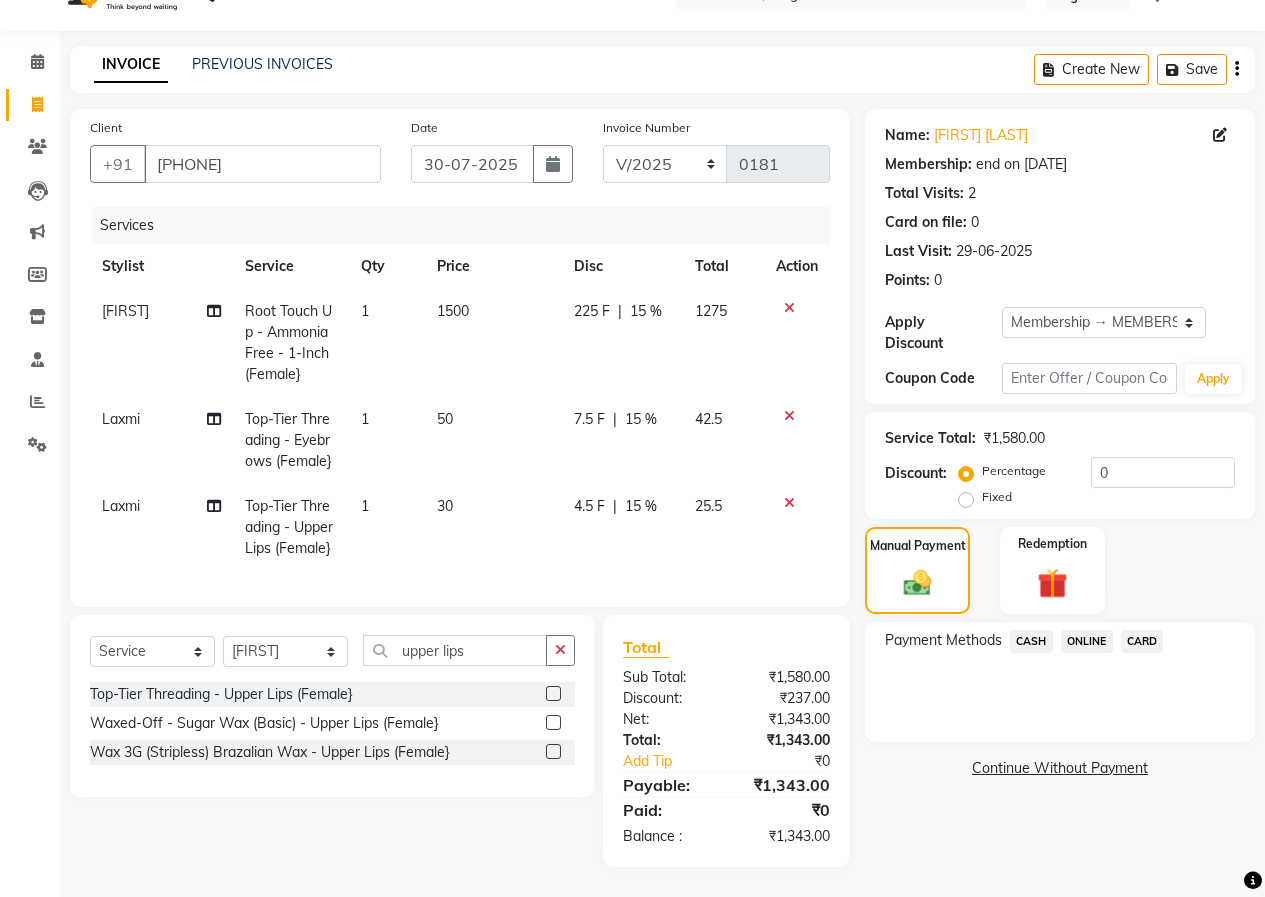 click on "ONLINE" 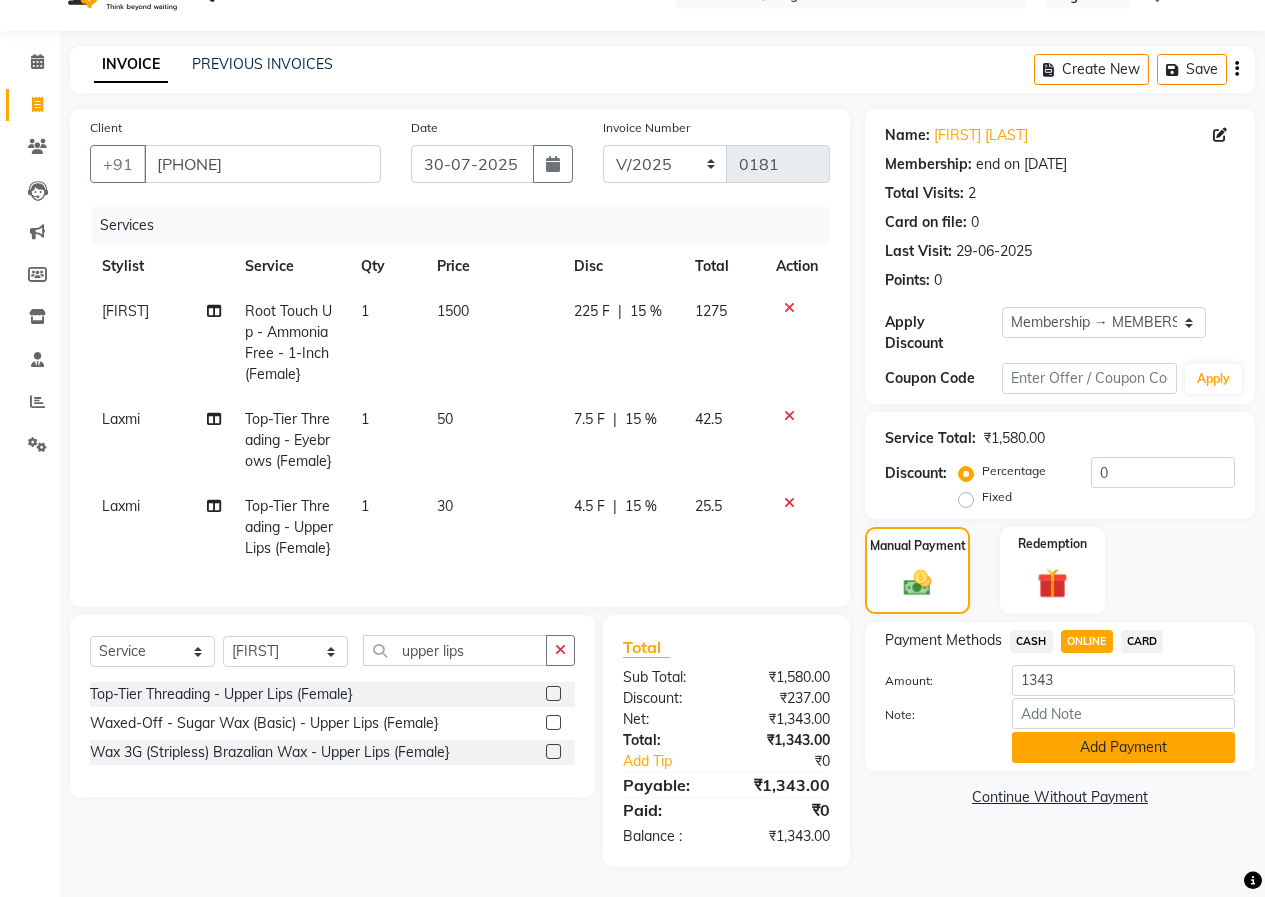 click on "Add Payment" 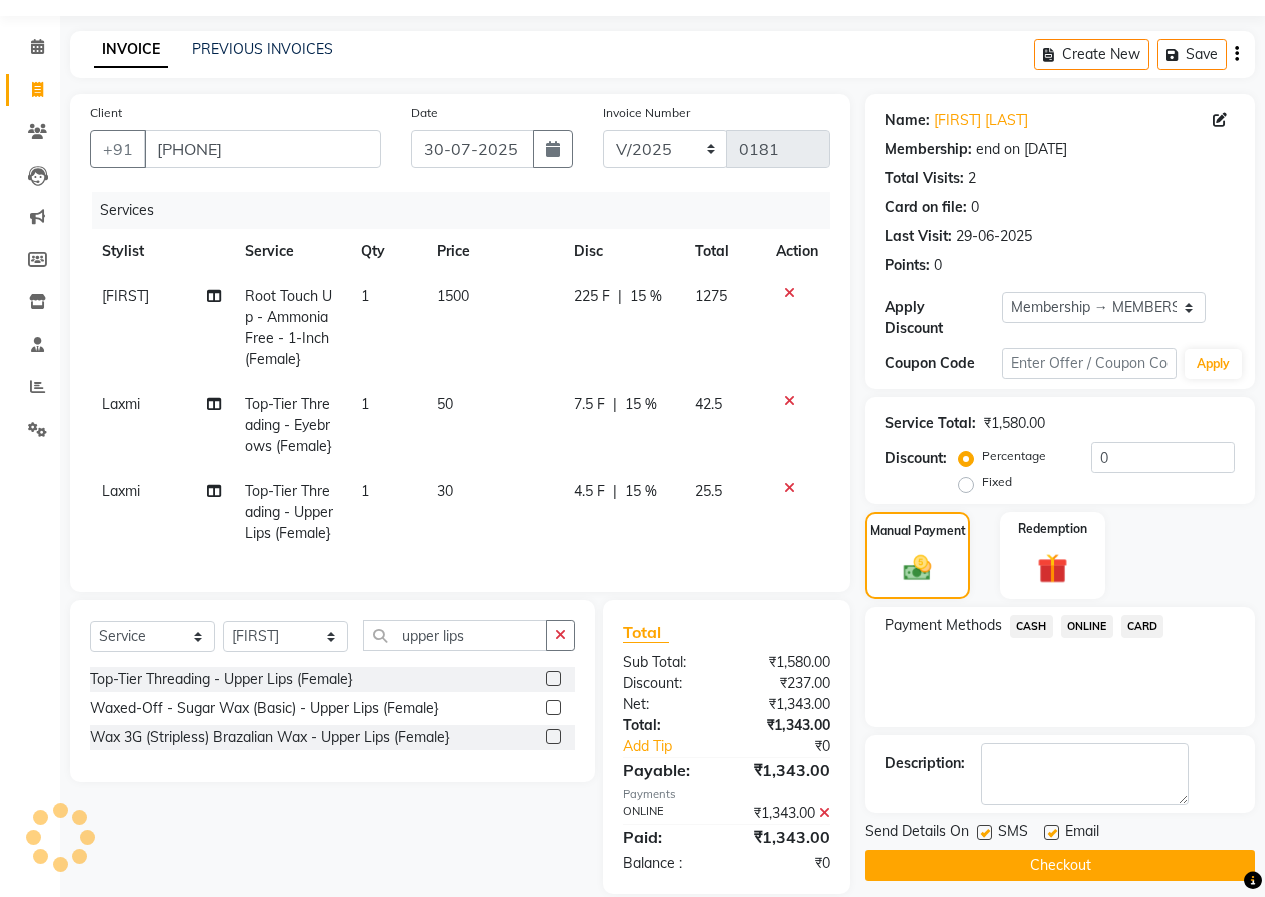 click 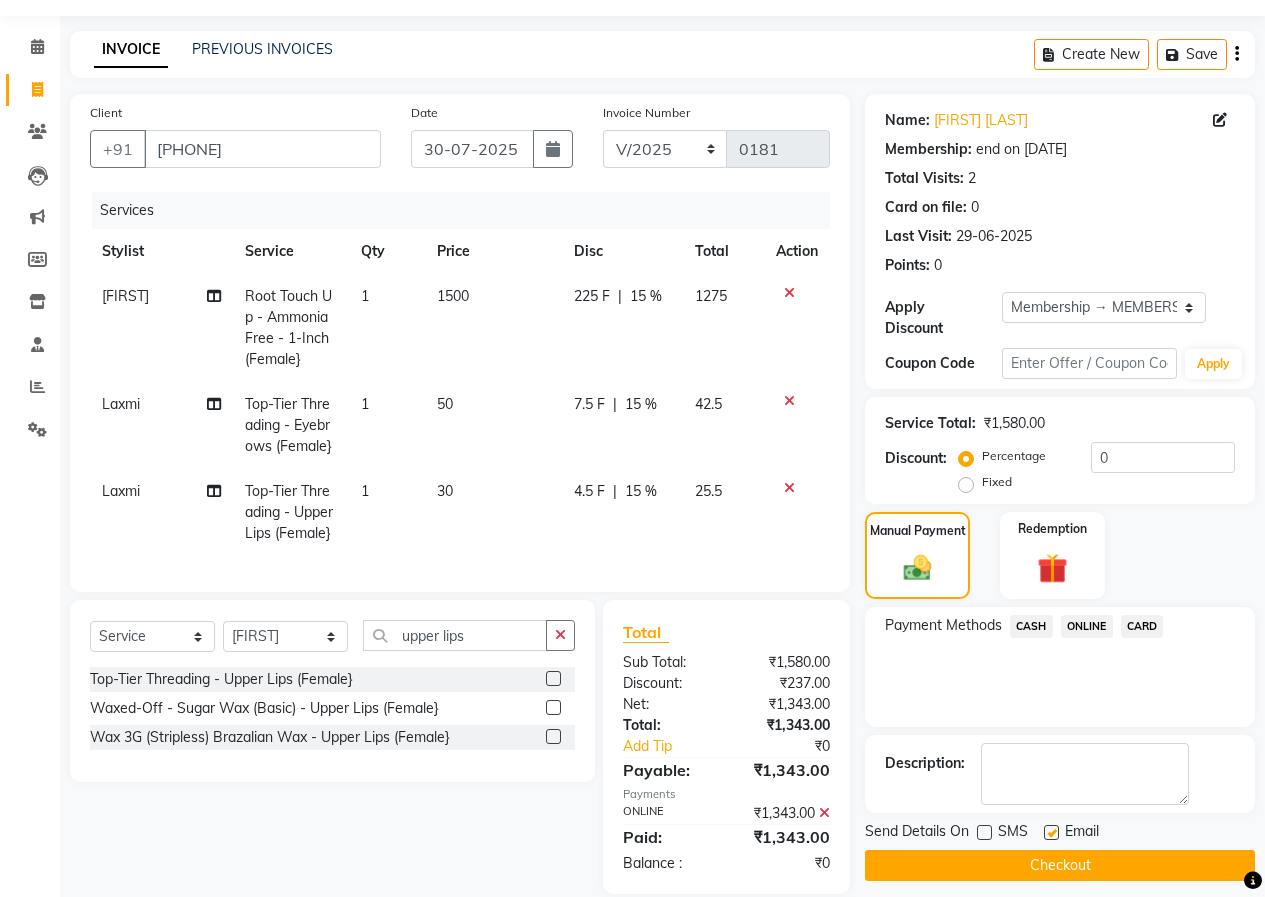 click on "Checkout" 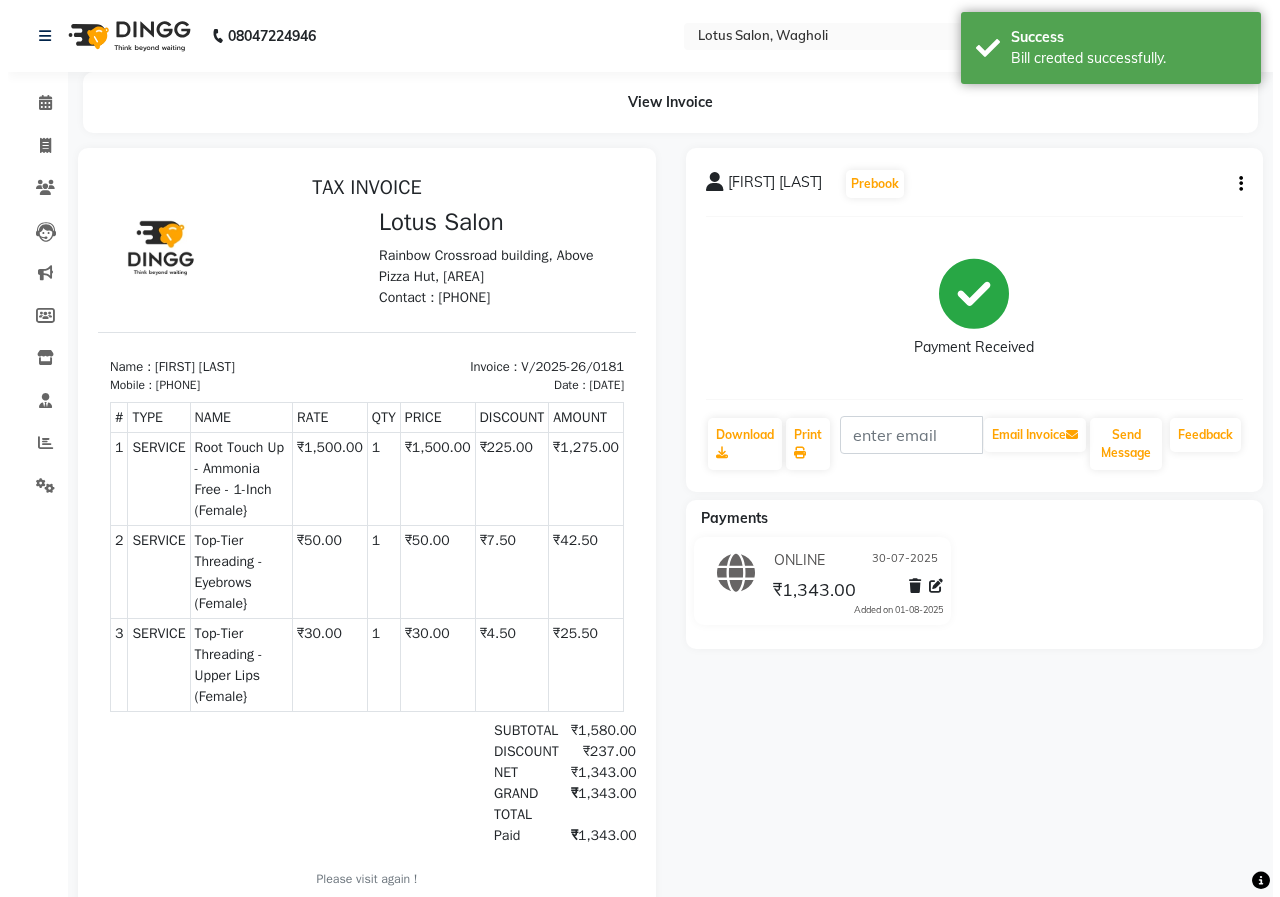 scroll, scrollTop: 0, scrollLeft: 0, axis: both 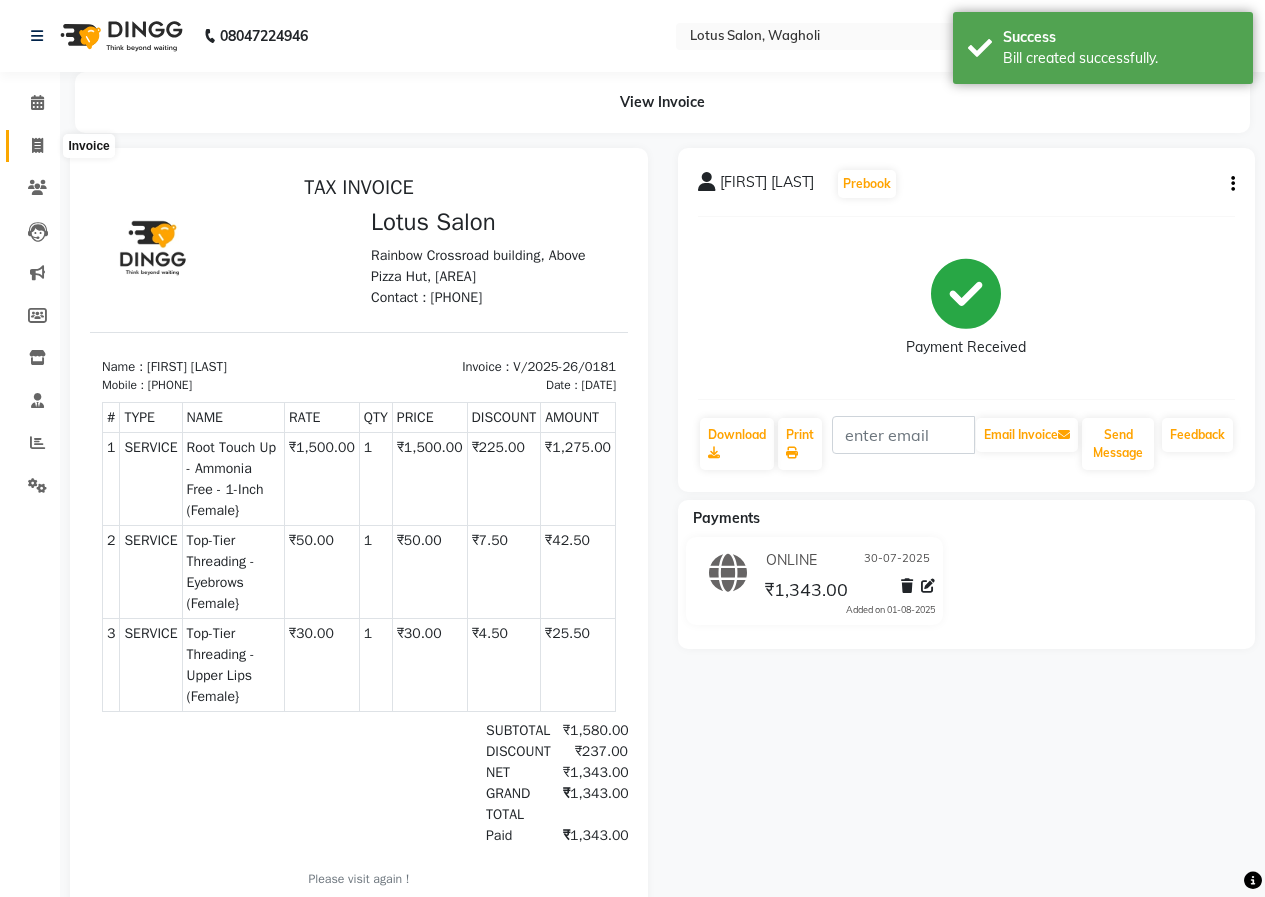 click 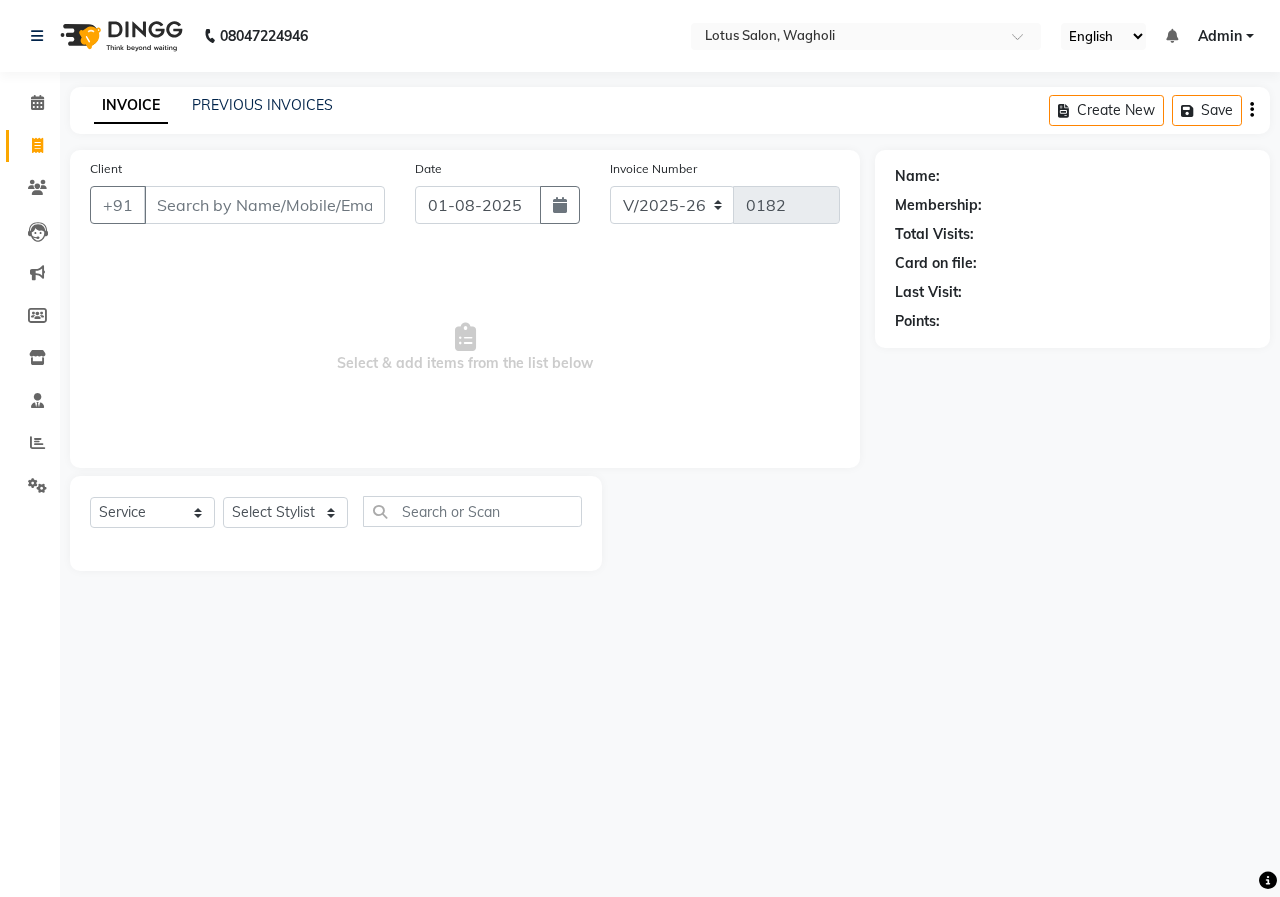 click on "Client" at bounding box center [264, 205] 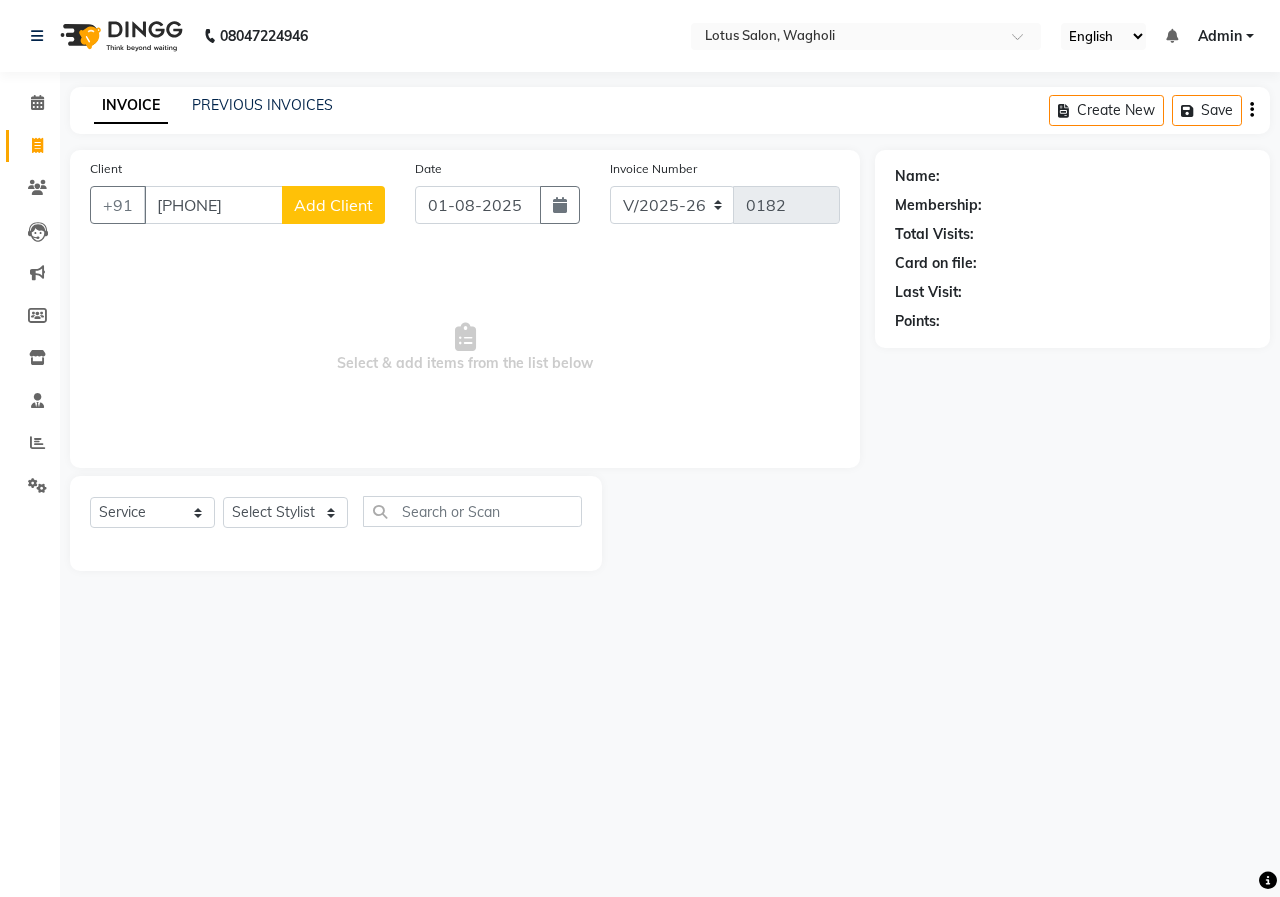 click on "Add Client" 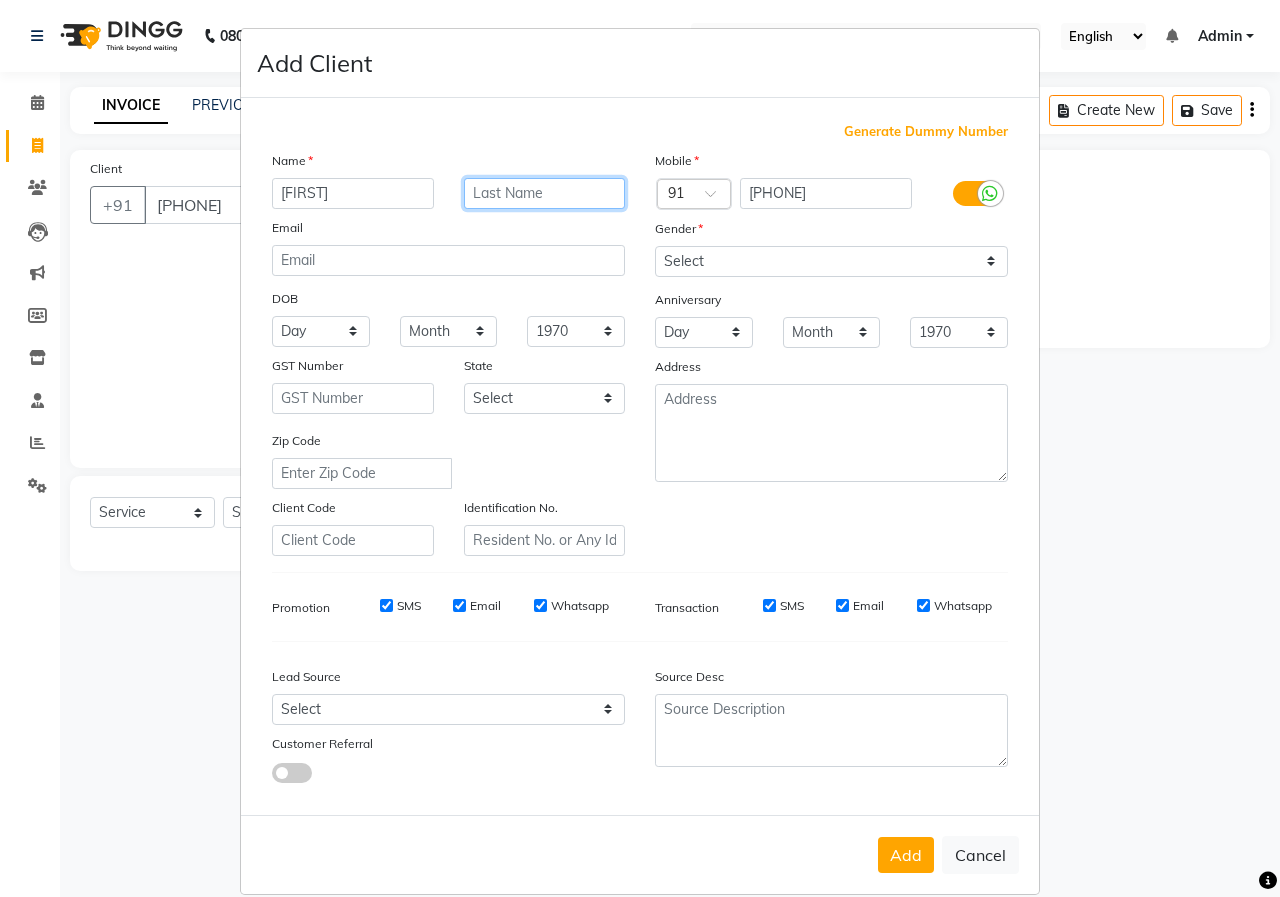 click at bounding box center [545, 193] 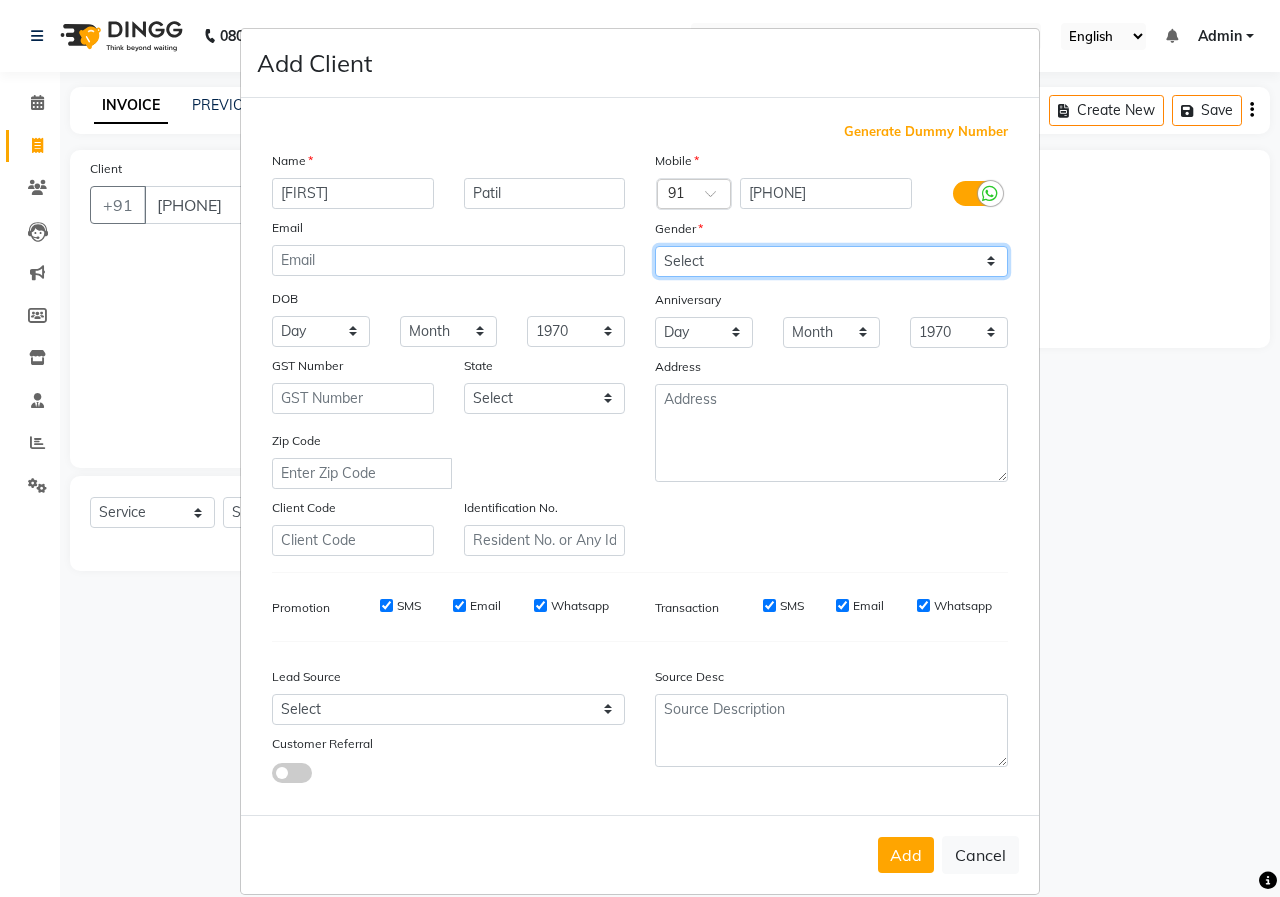 click on "Select Male Female Other Prefer Not To Say" at bounding box center [831, 261] 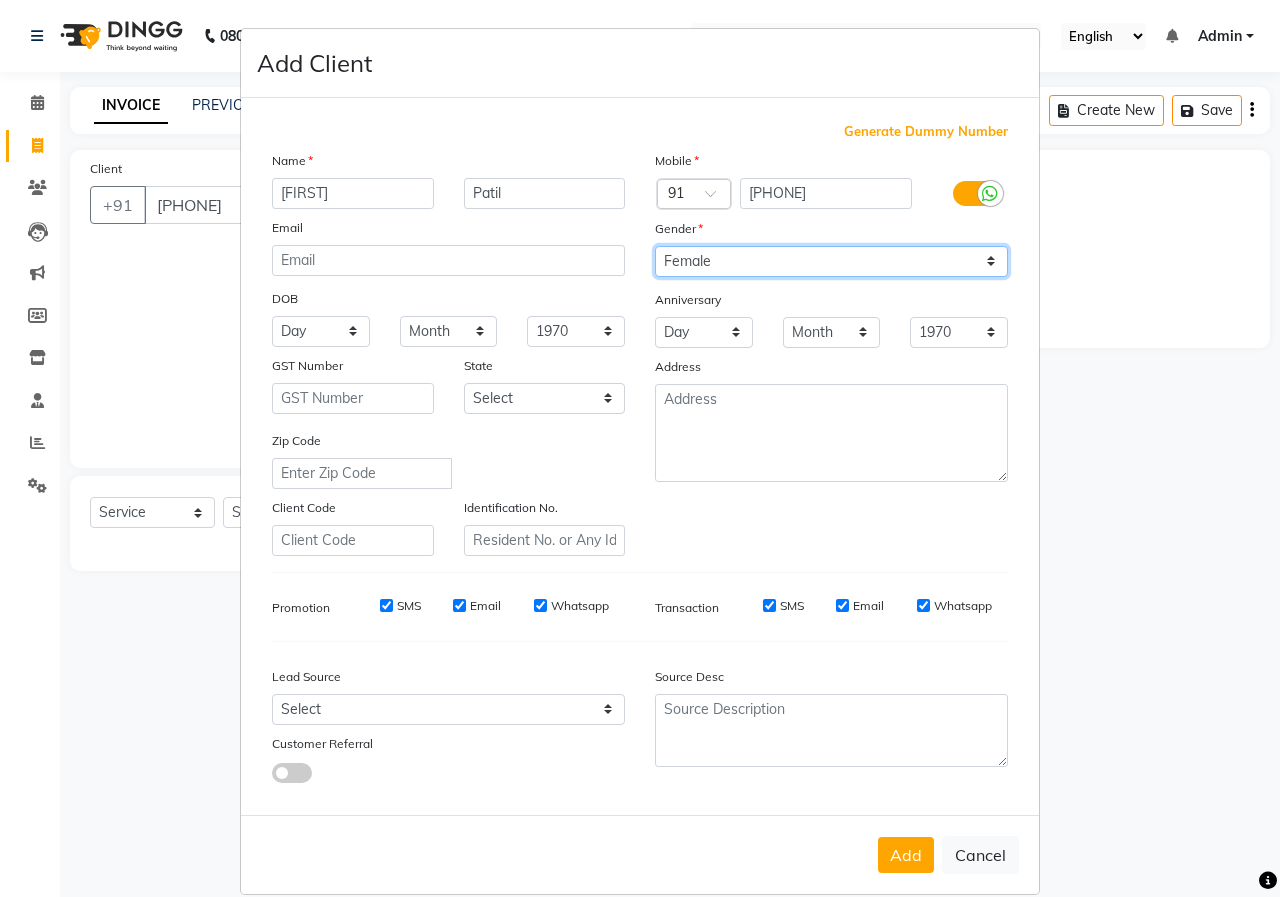 click on "Select Male Female Other Prefer Not To Say" at bounding box center (831, 261) 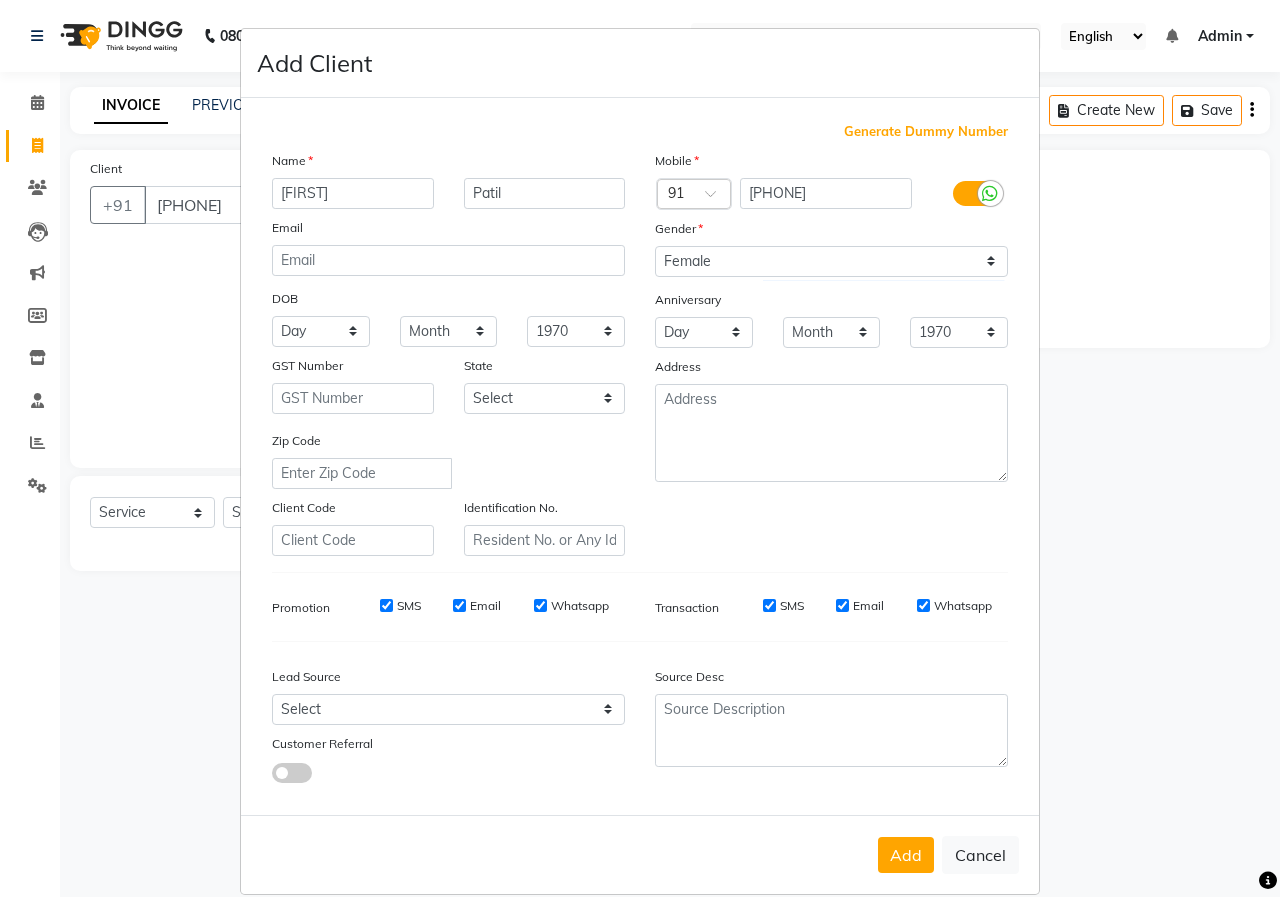 click on "Add" at bounding box center [906, 855] 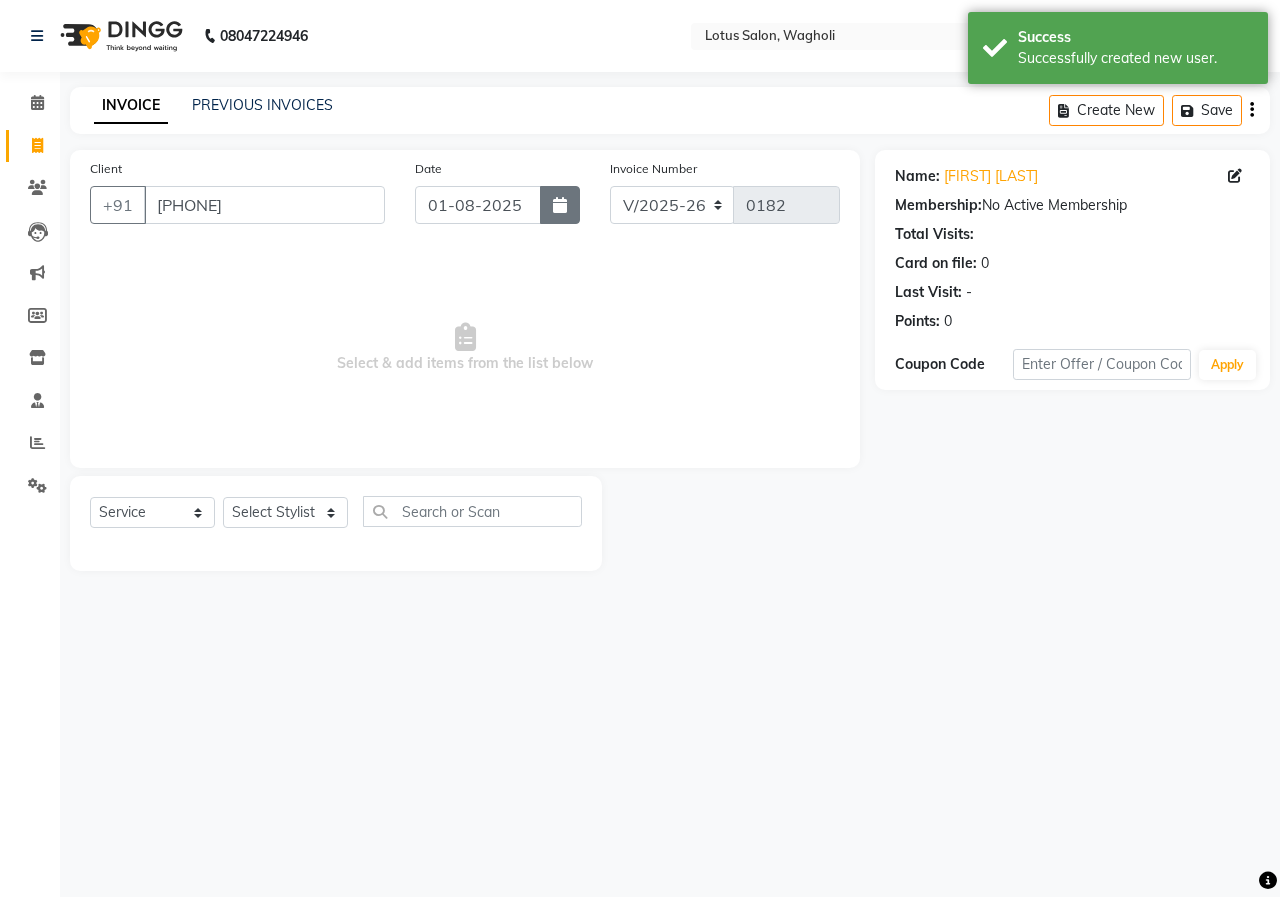 click 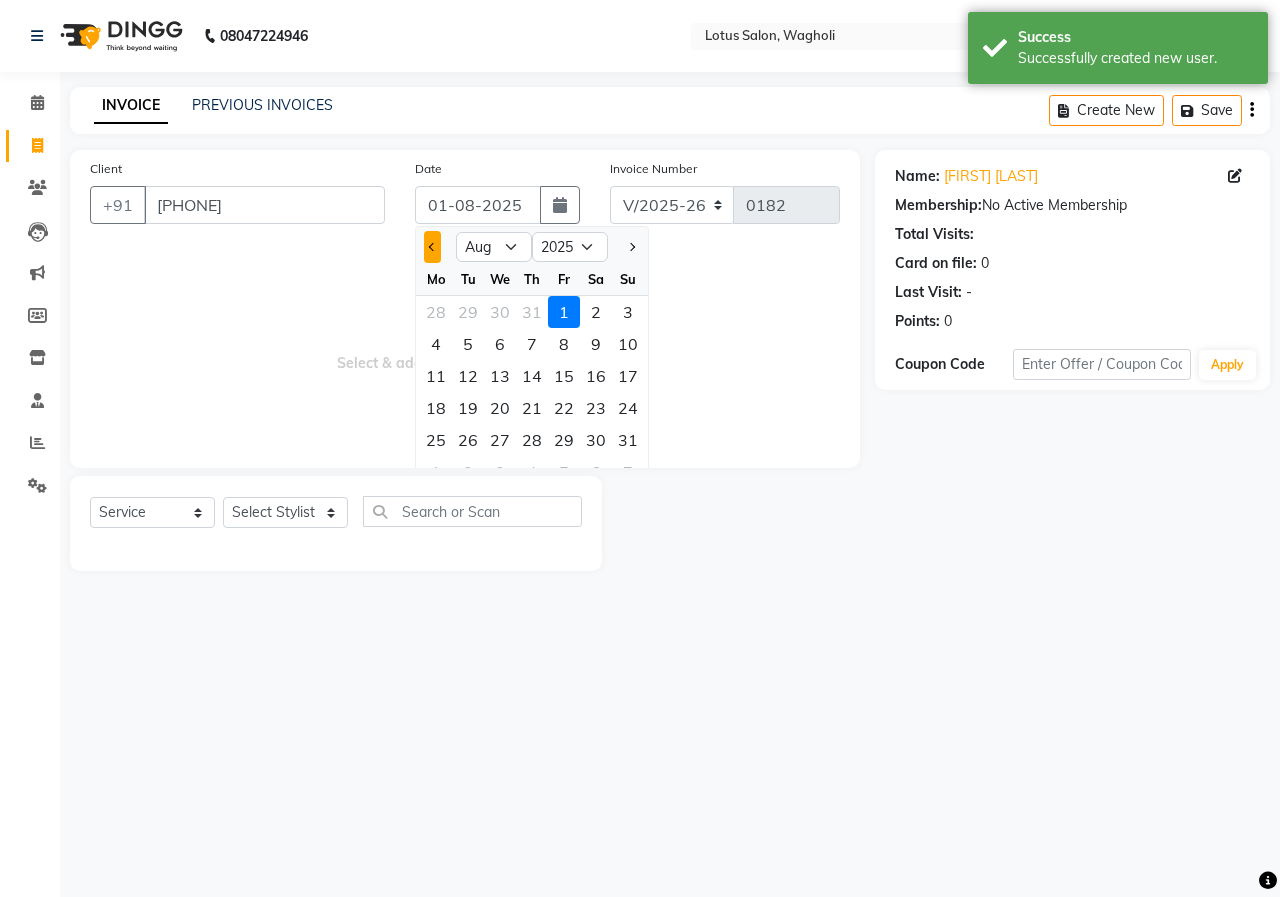click 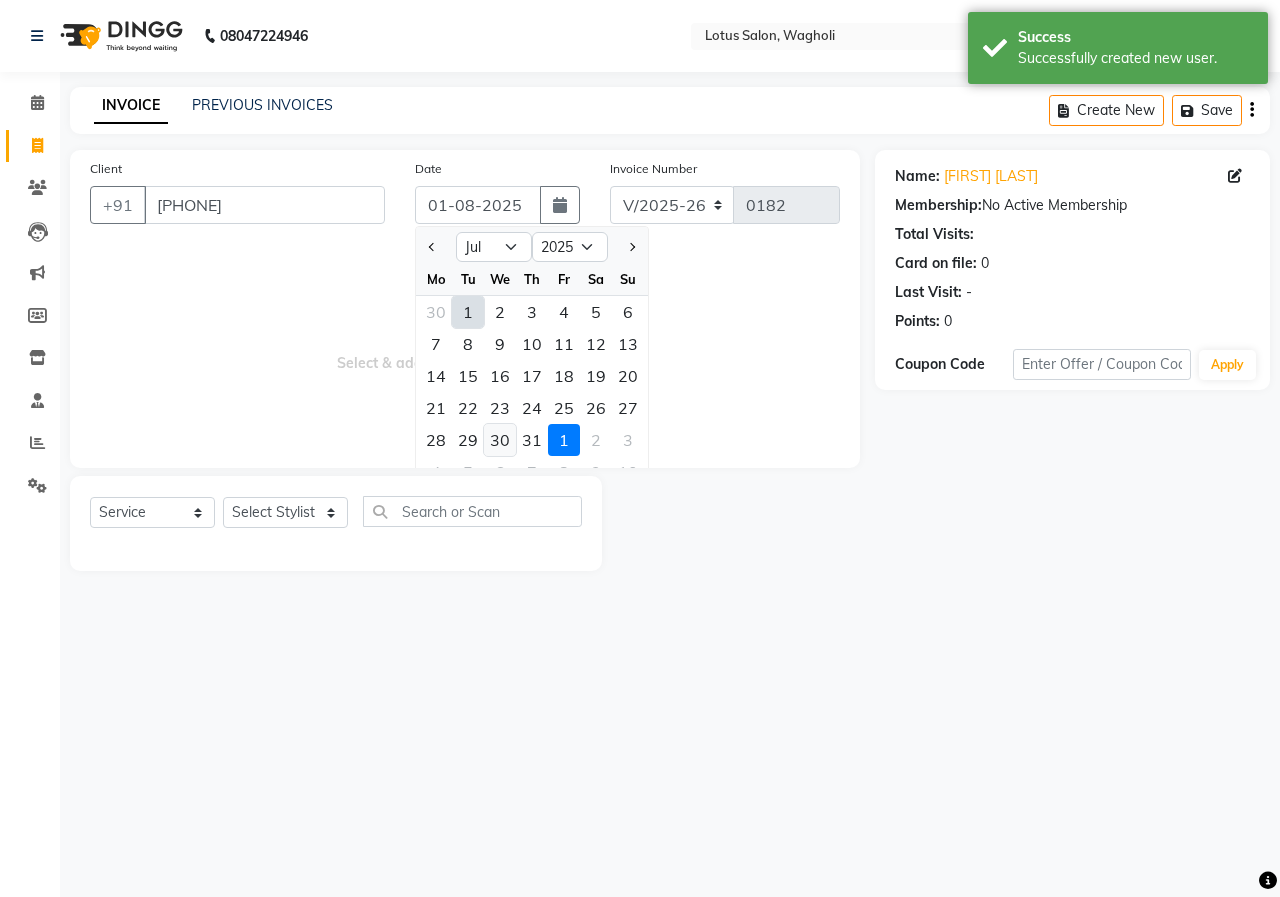click on "30" 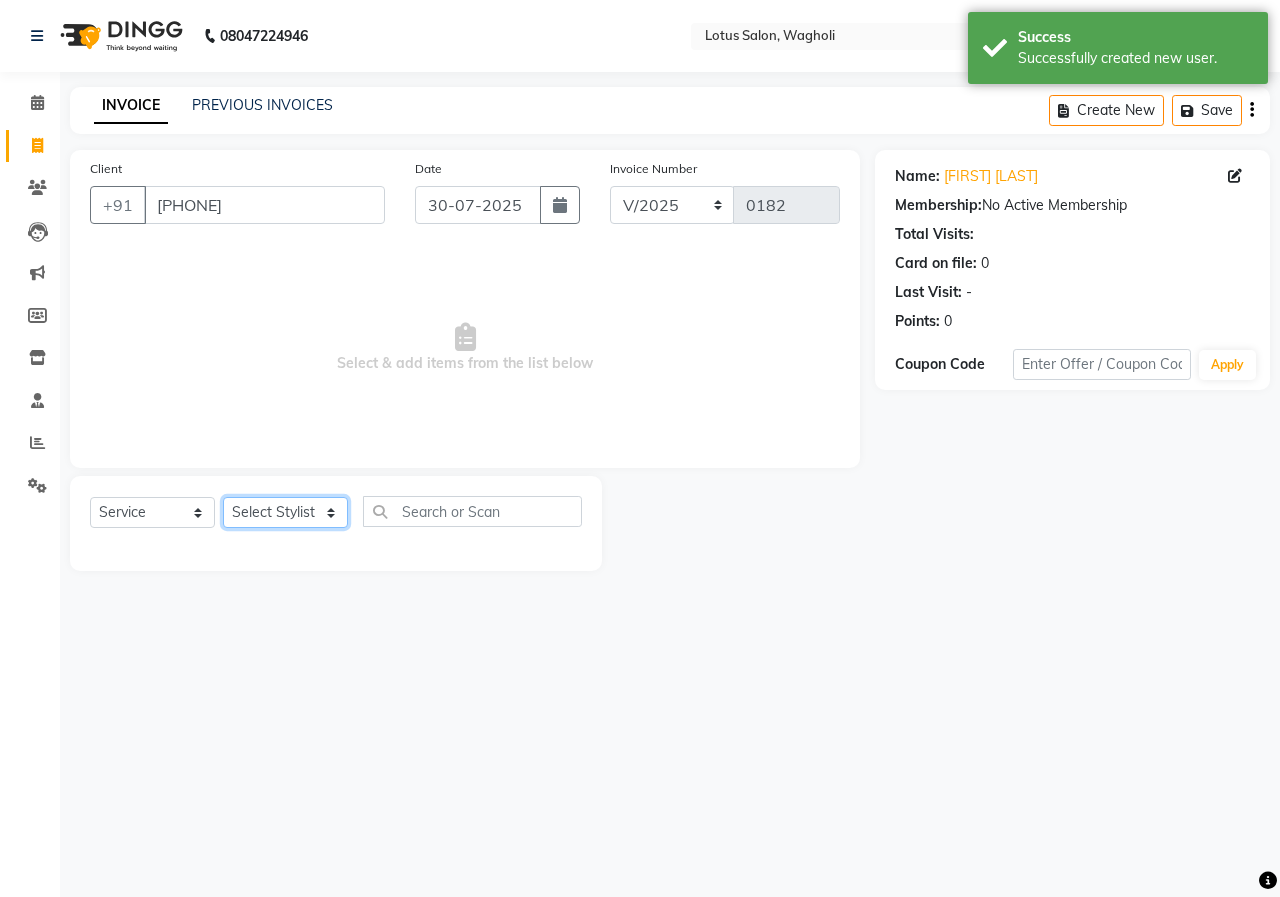 click on "Select Stylist [FIRST_NAME] [FIRST_NAME] [FIRST_NAME] [FIRST_NAME] [FIRST_NAME]" 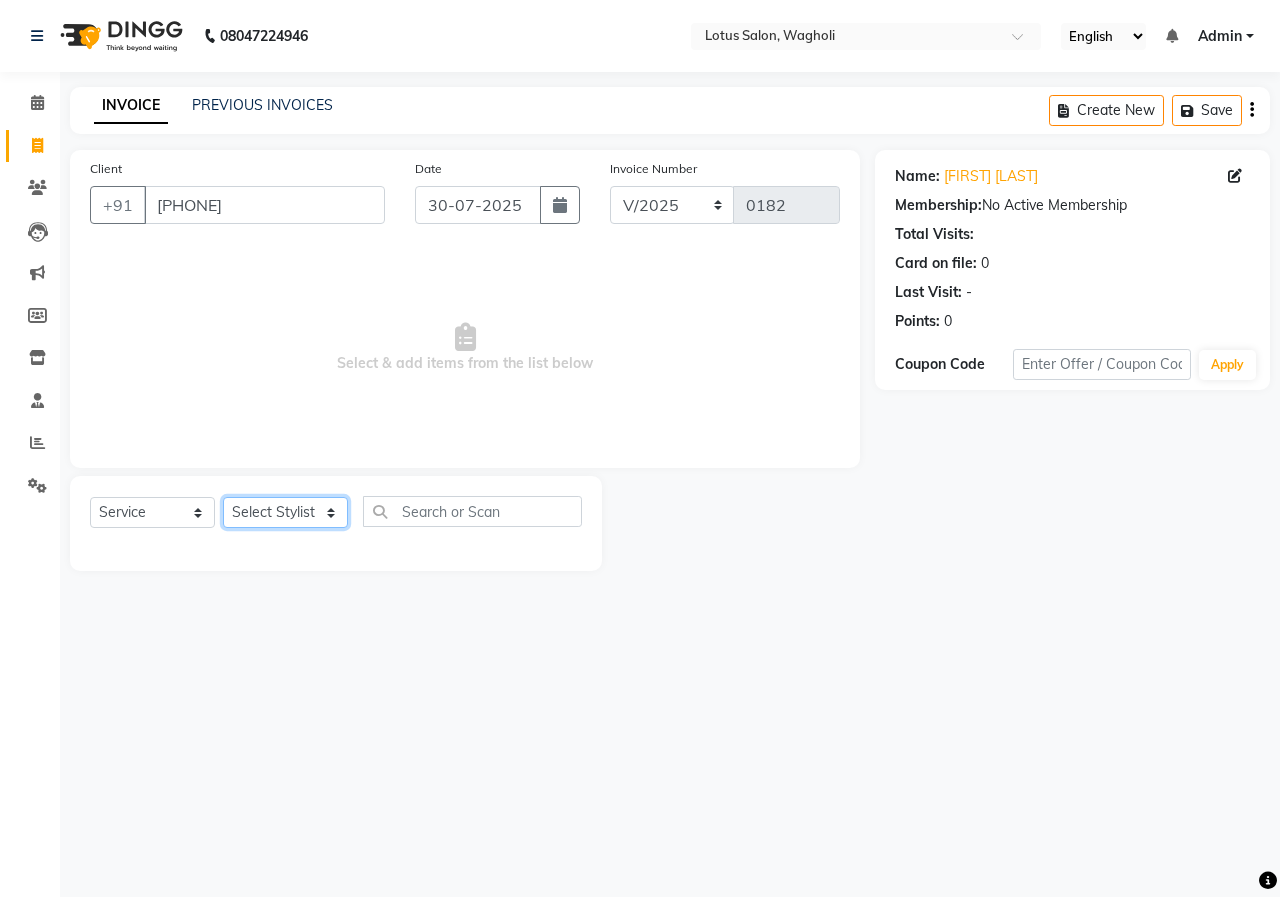 click on "Select Stylist [FIRST_NAME] [FIRST_NAME] [FIRST_NAME] [FIRST_NAME] [FIRST_NAME]" 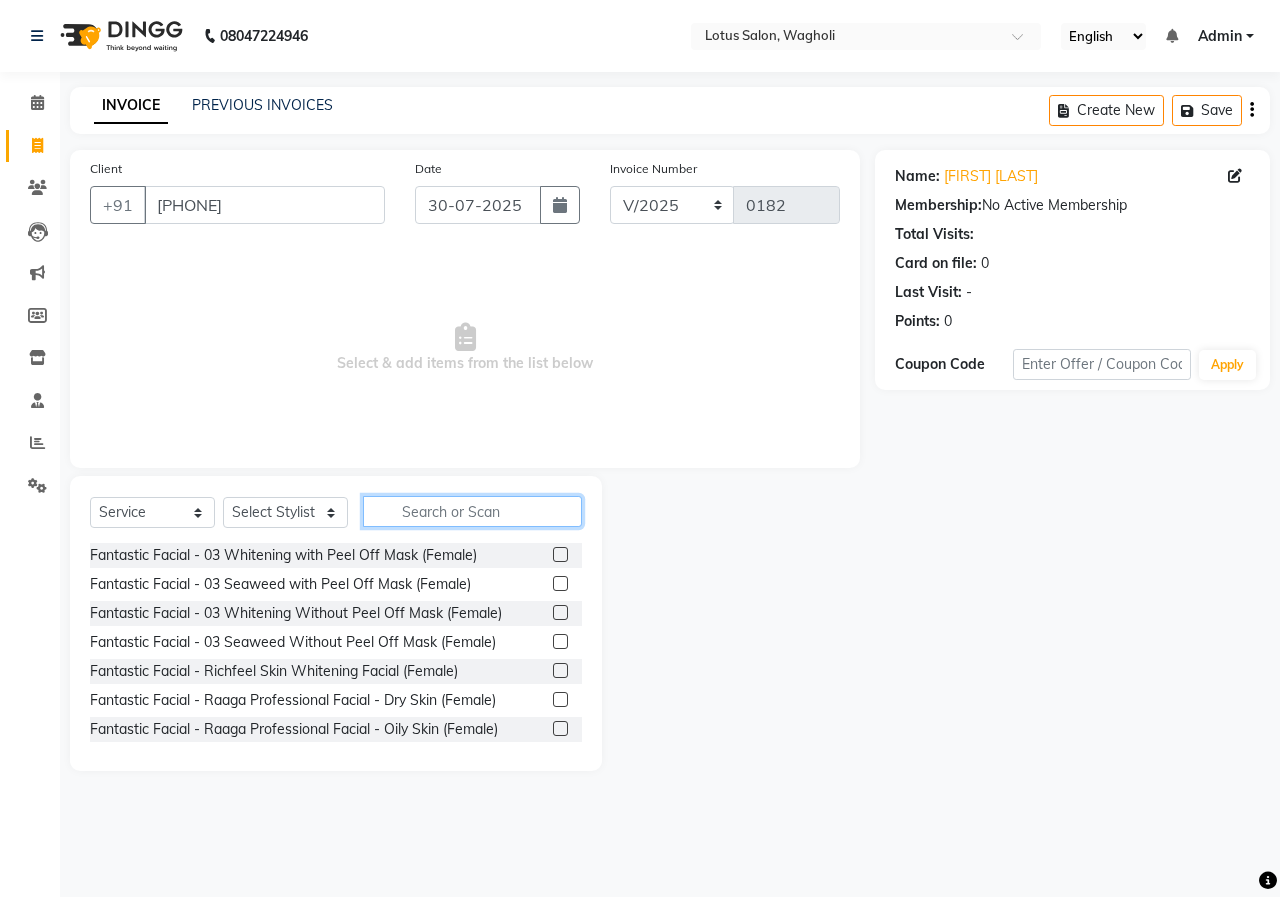 click 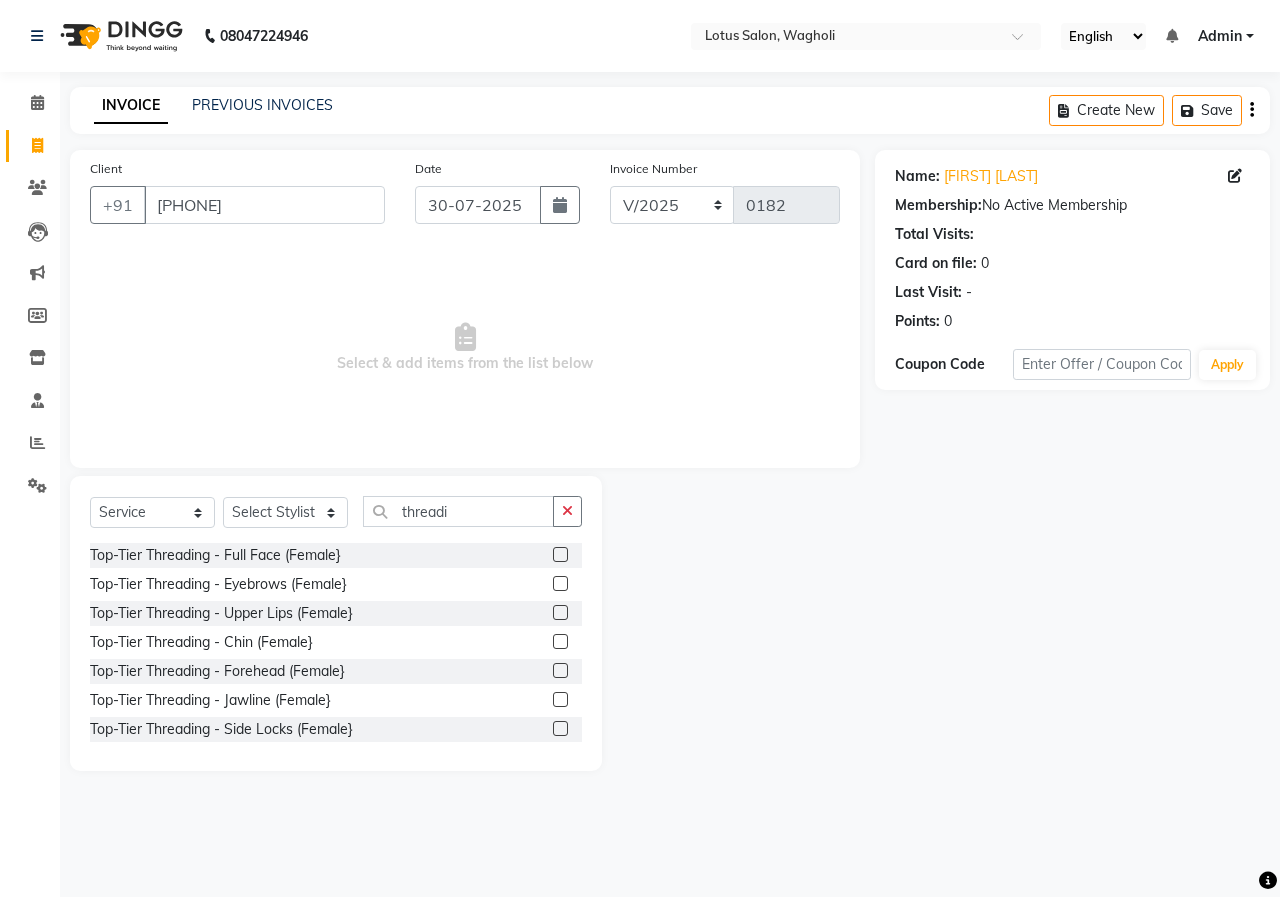 click 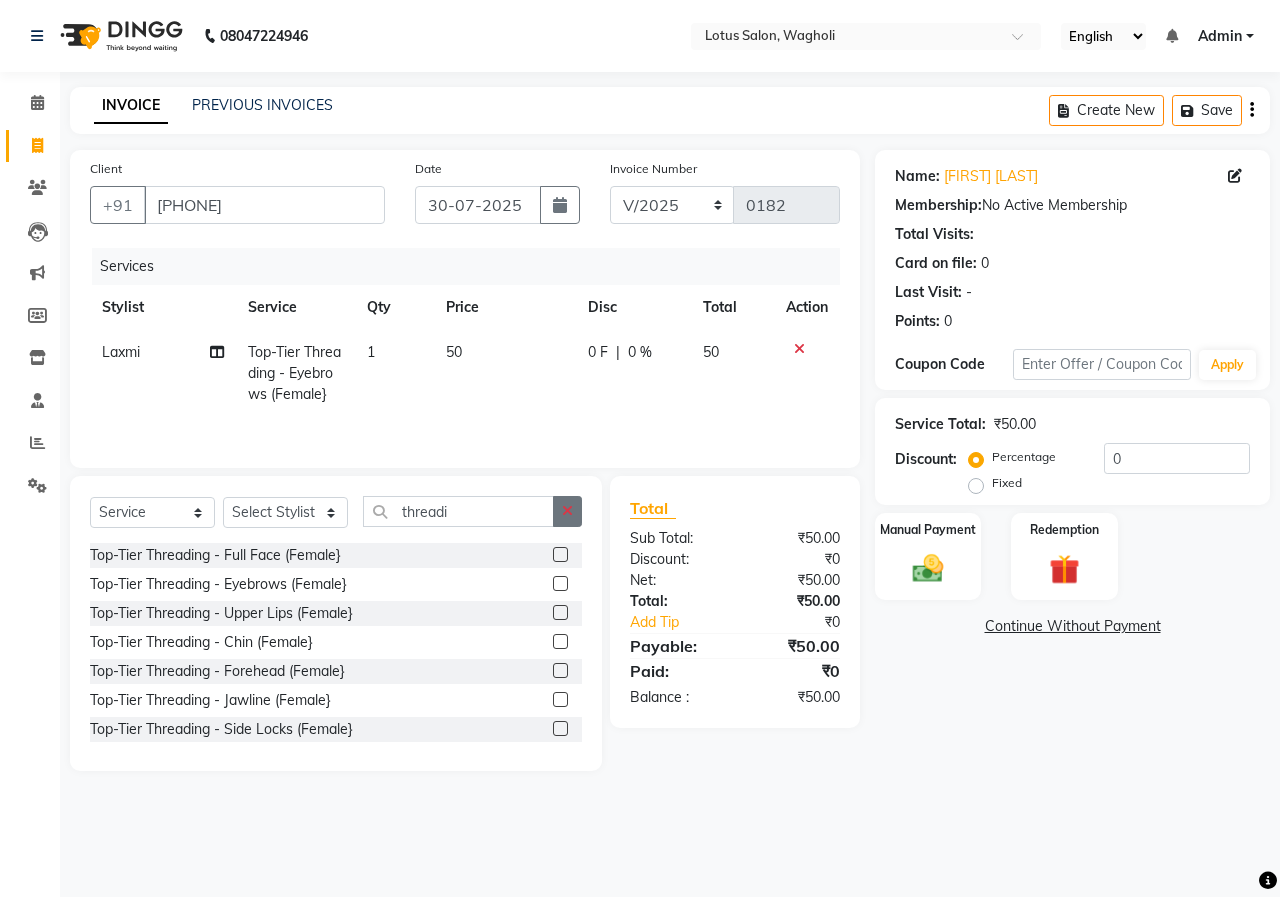 click 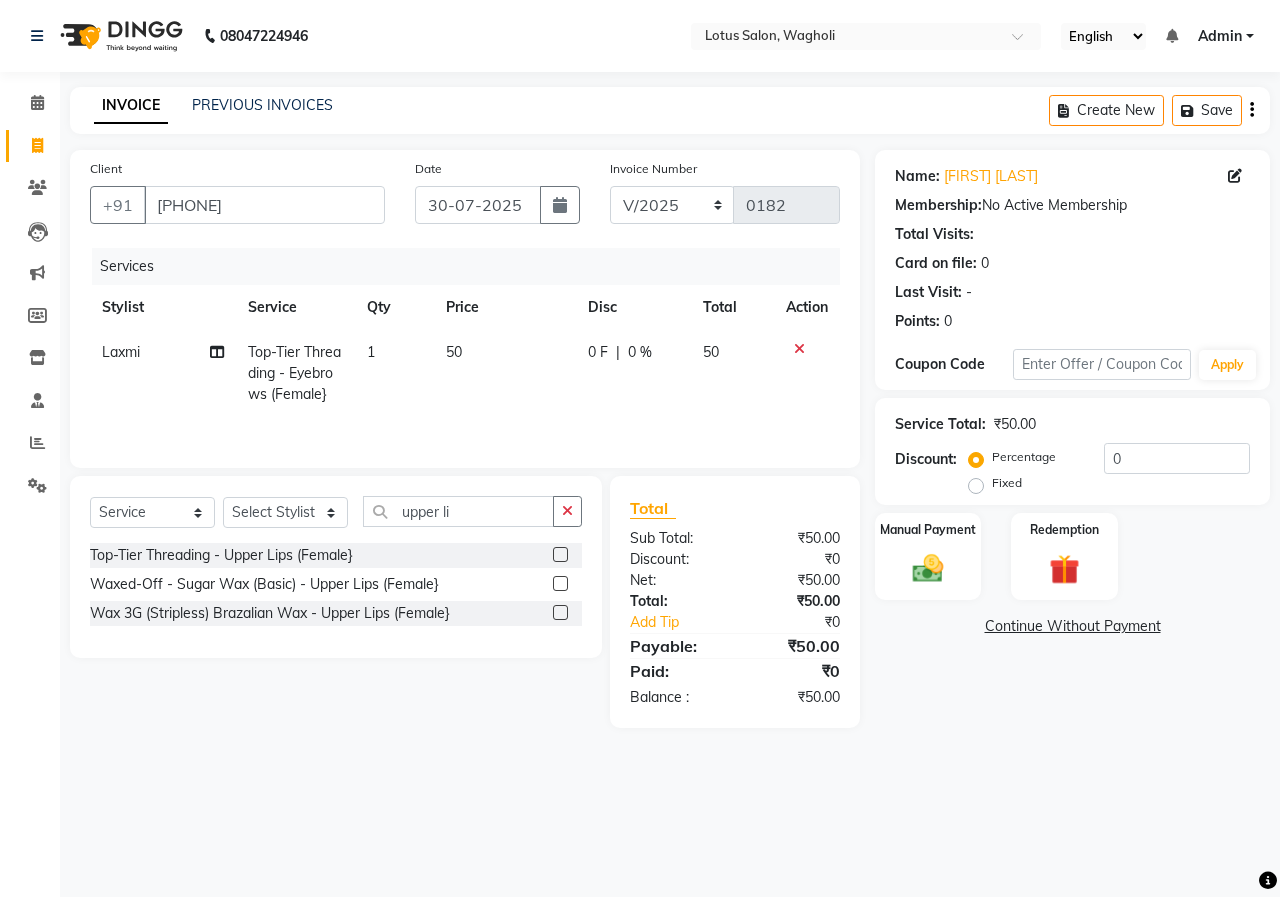click 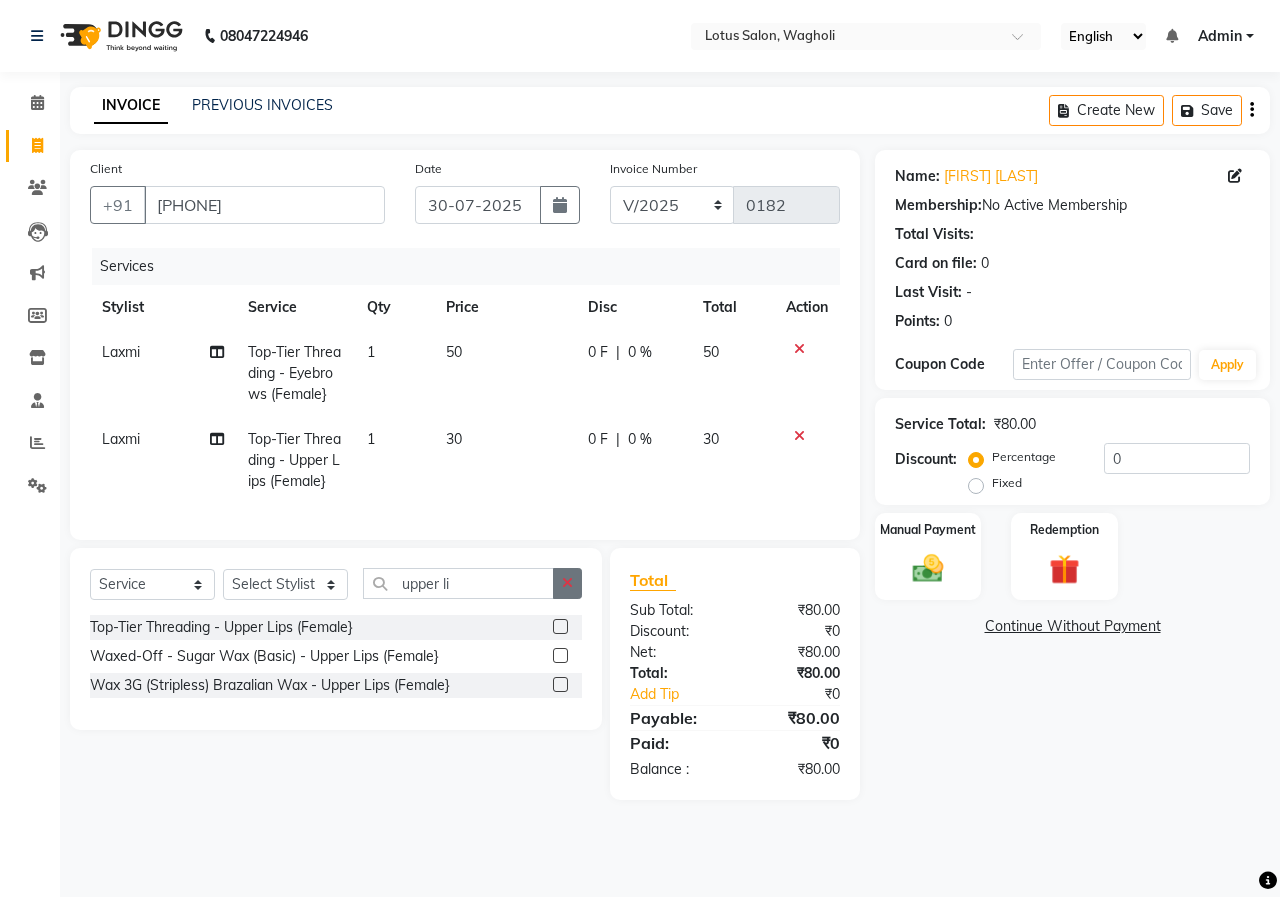 drag, startPoint x: 570, startPoint y: 587, endPoint x: 527, endPoint y: 600, distance: 44.922153 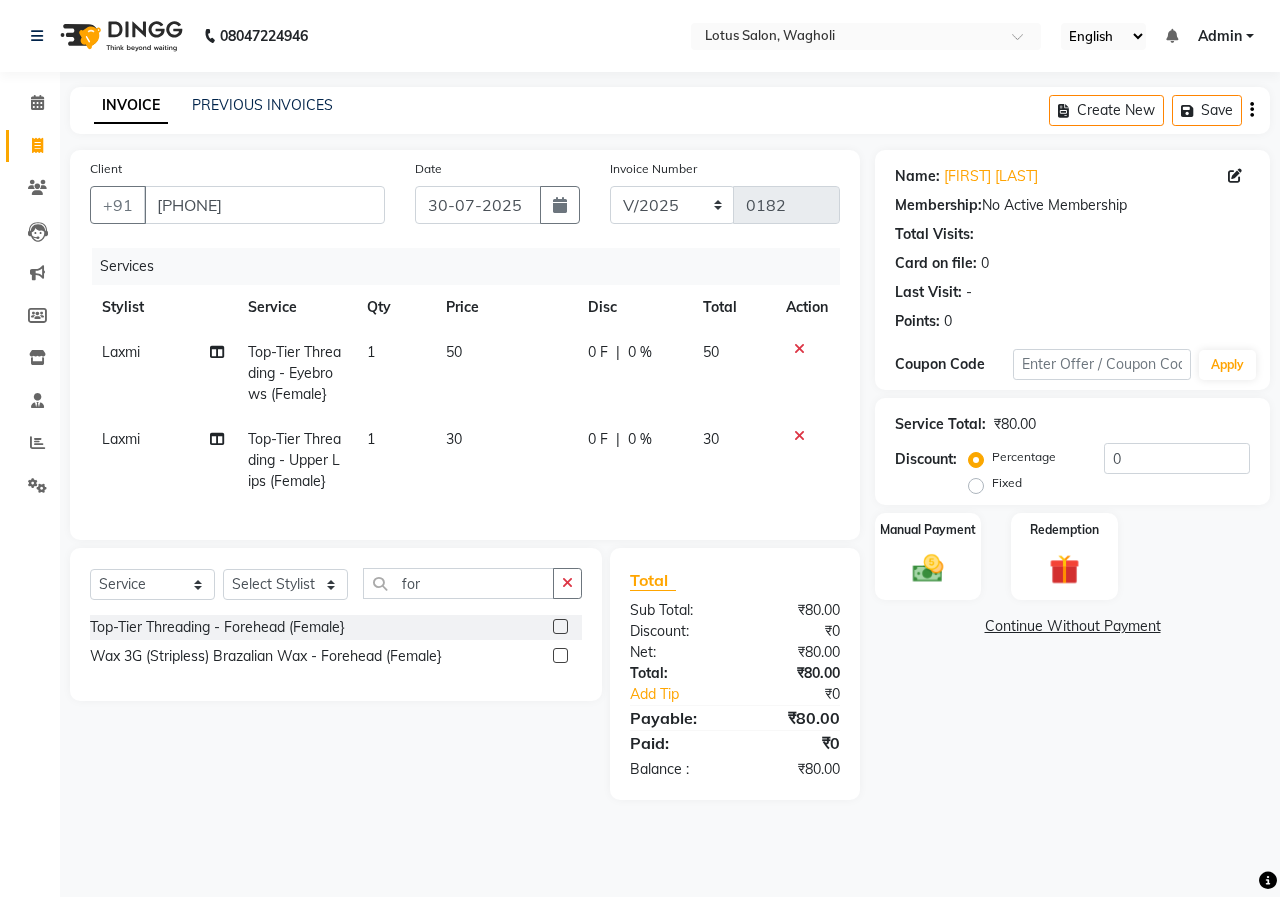 click 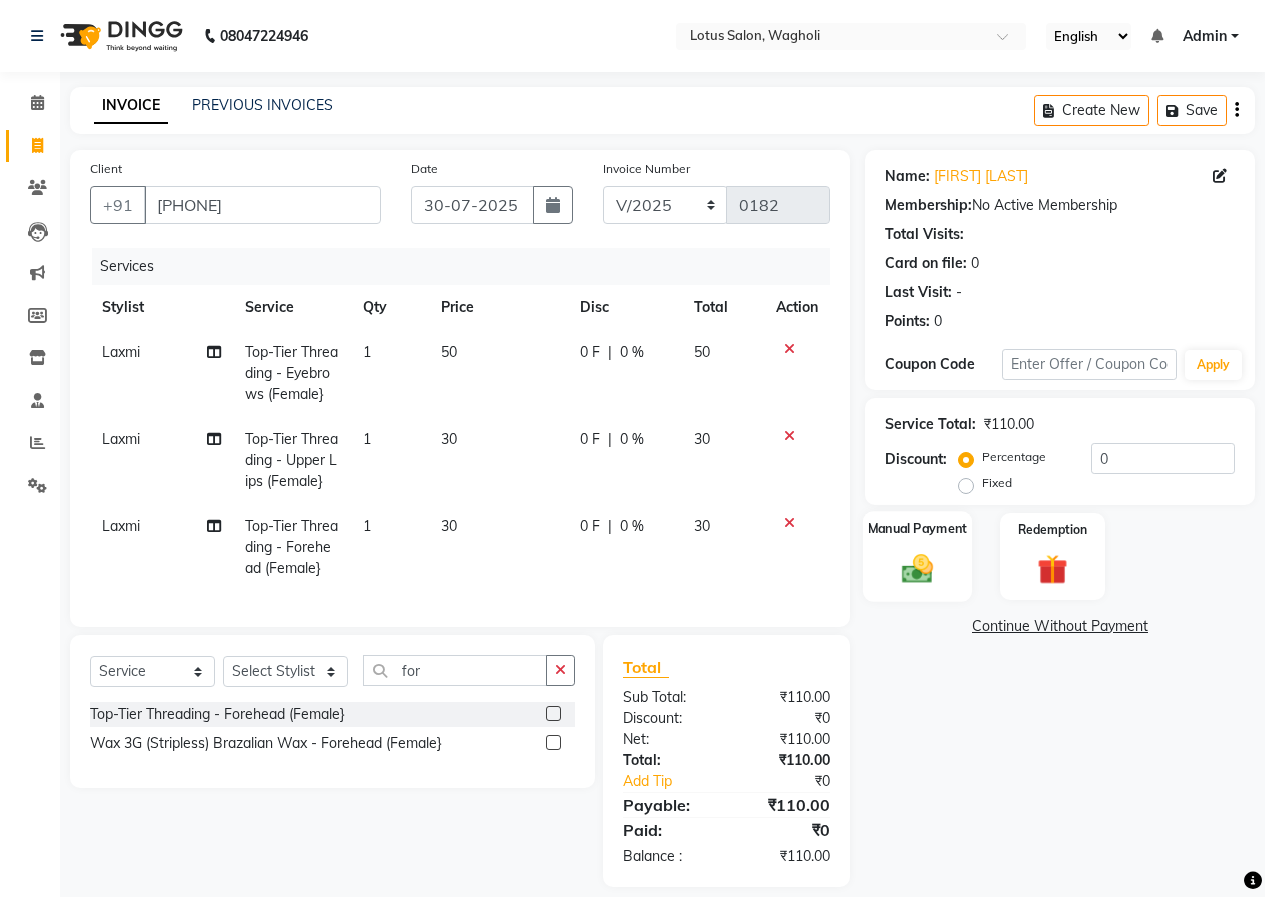 click on "Manual Payment" 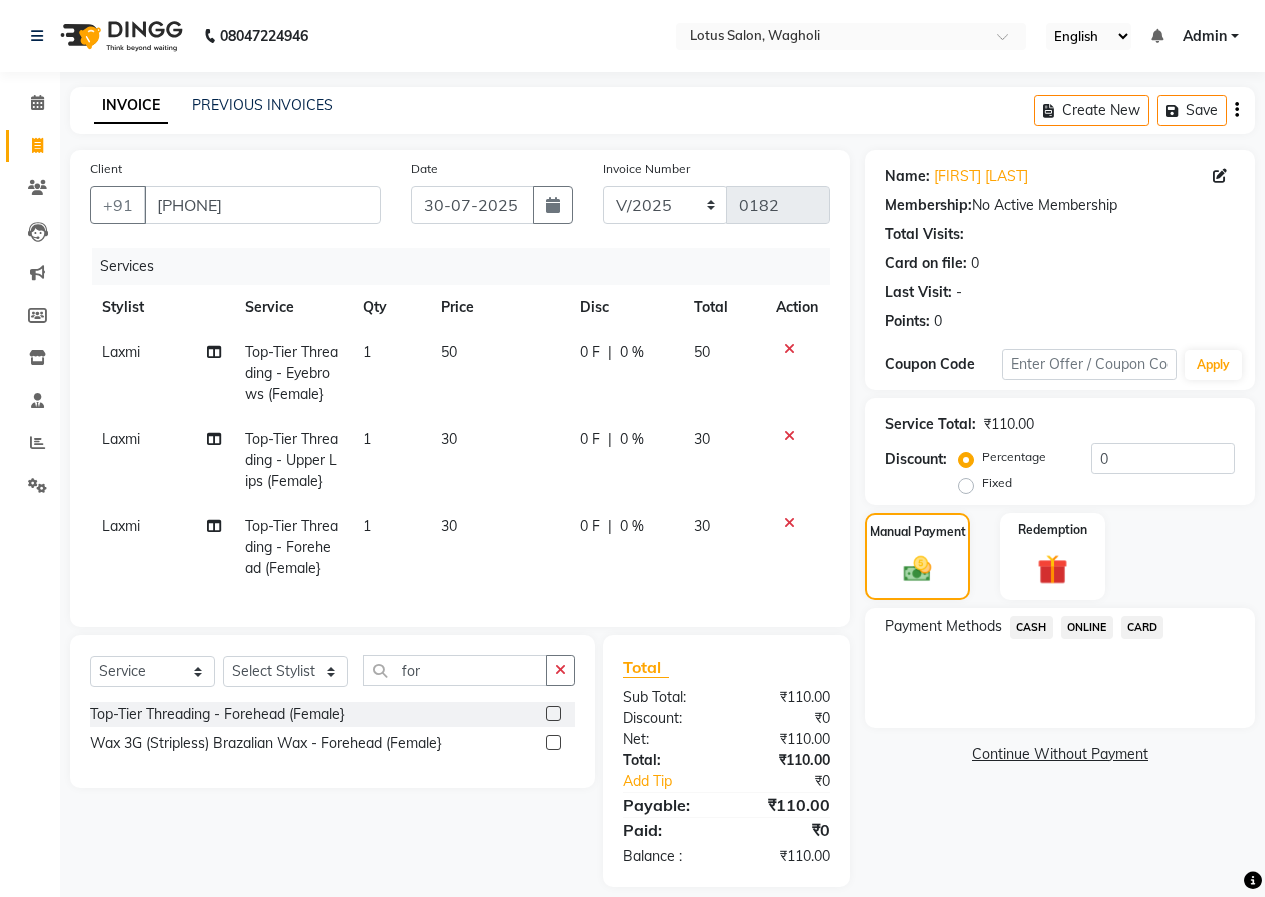 click on "ONLINE" 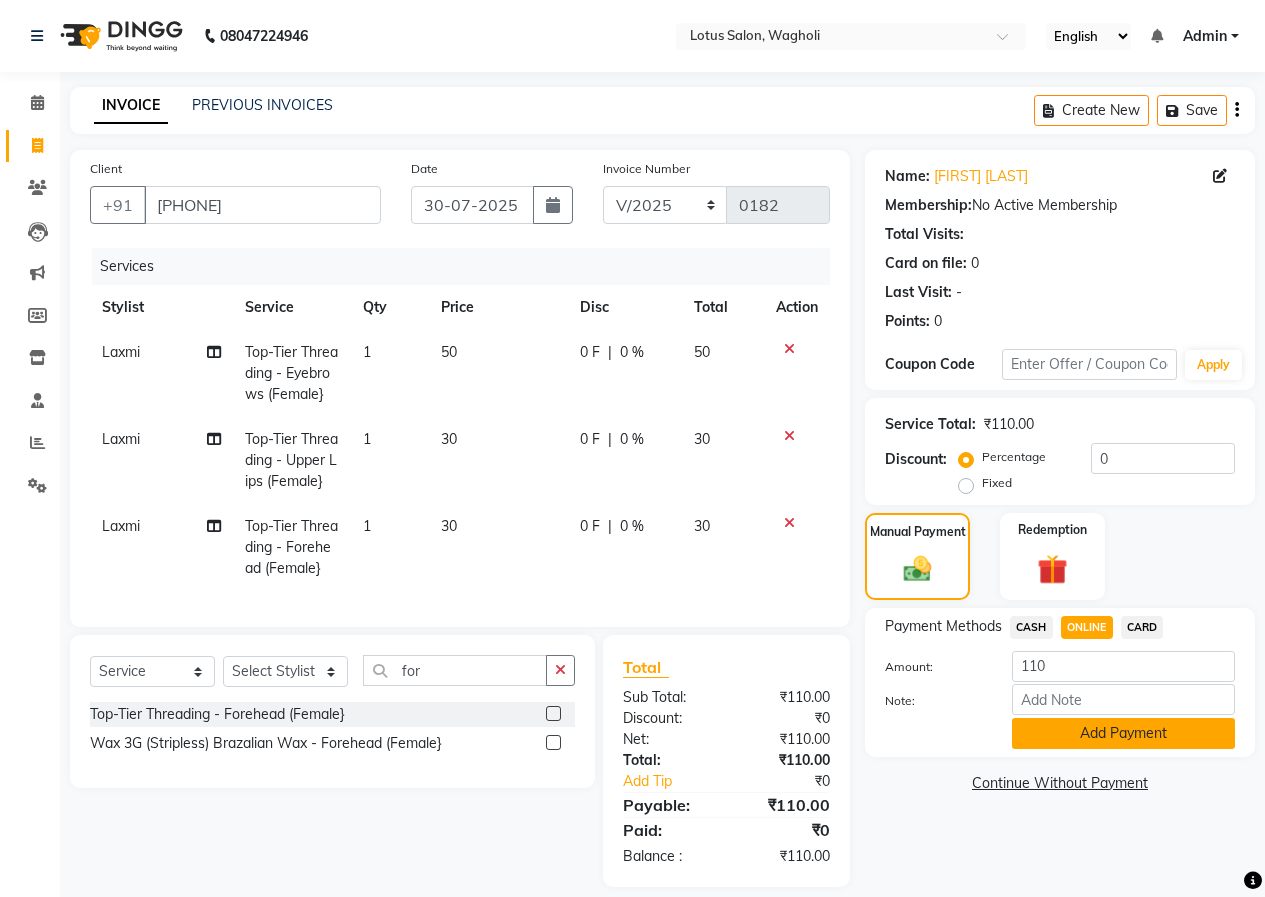 click on "Add Payment" 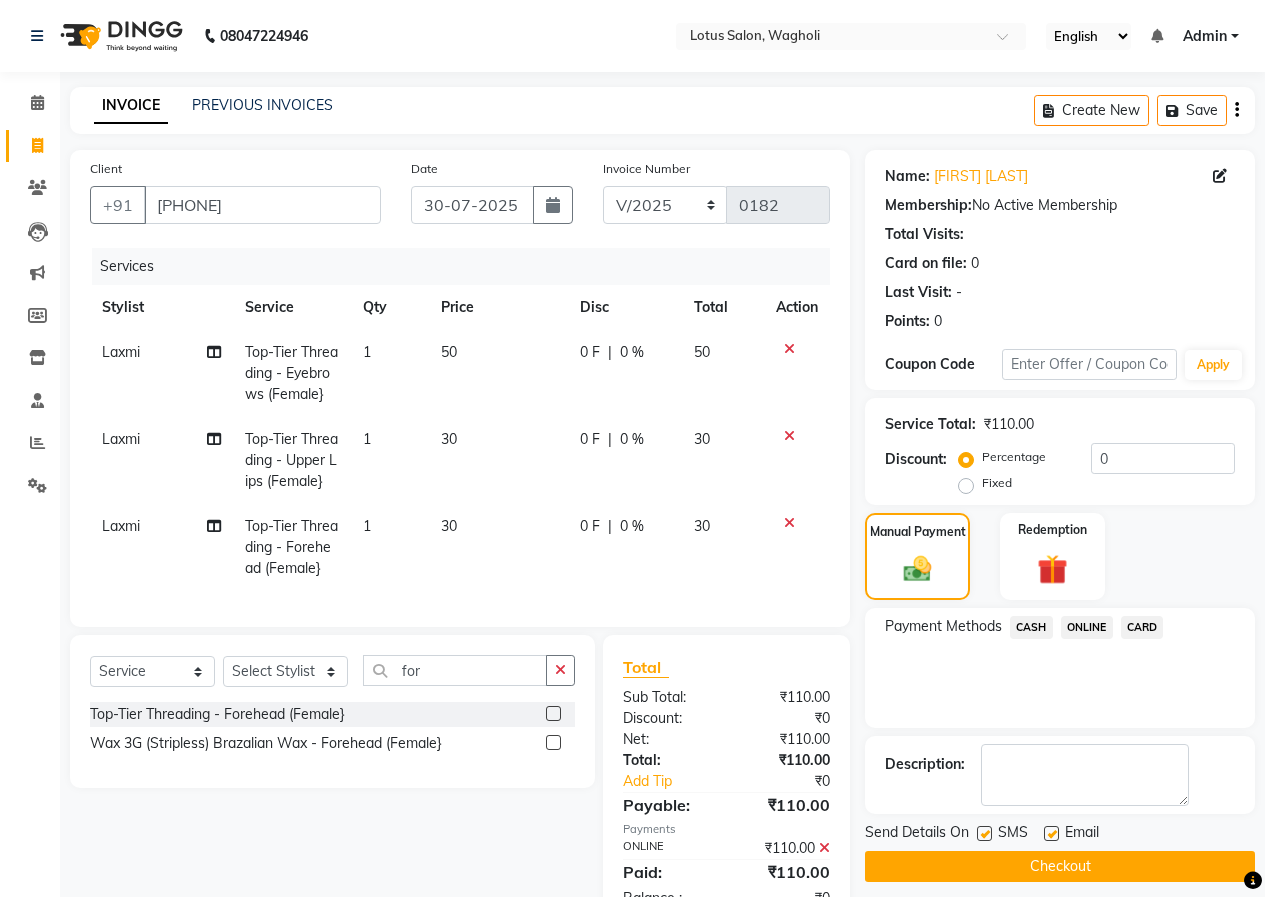 click 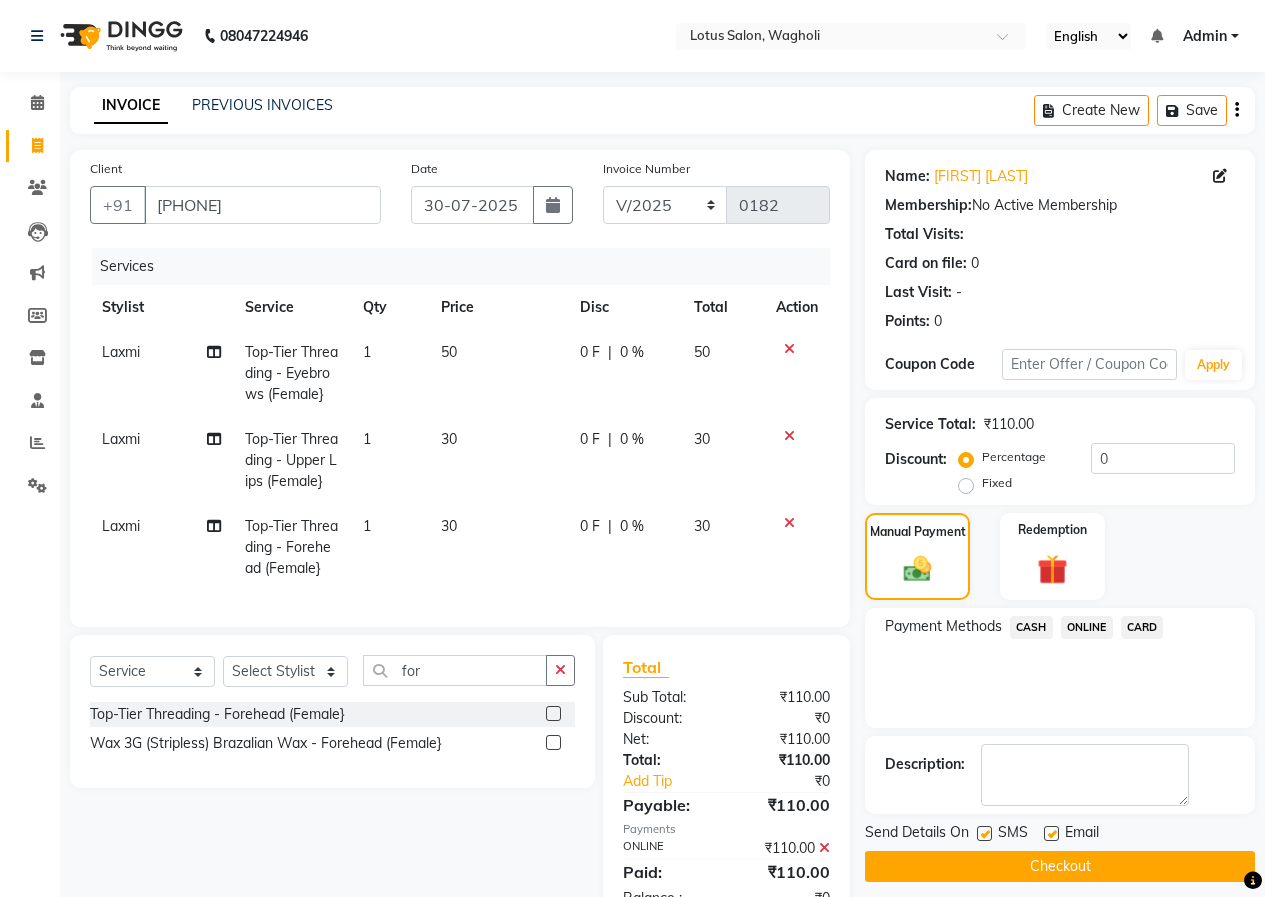 click at bounding box center (983, 834) 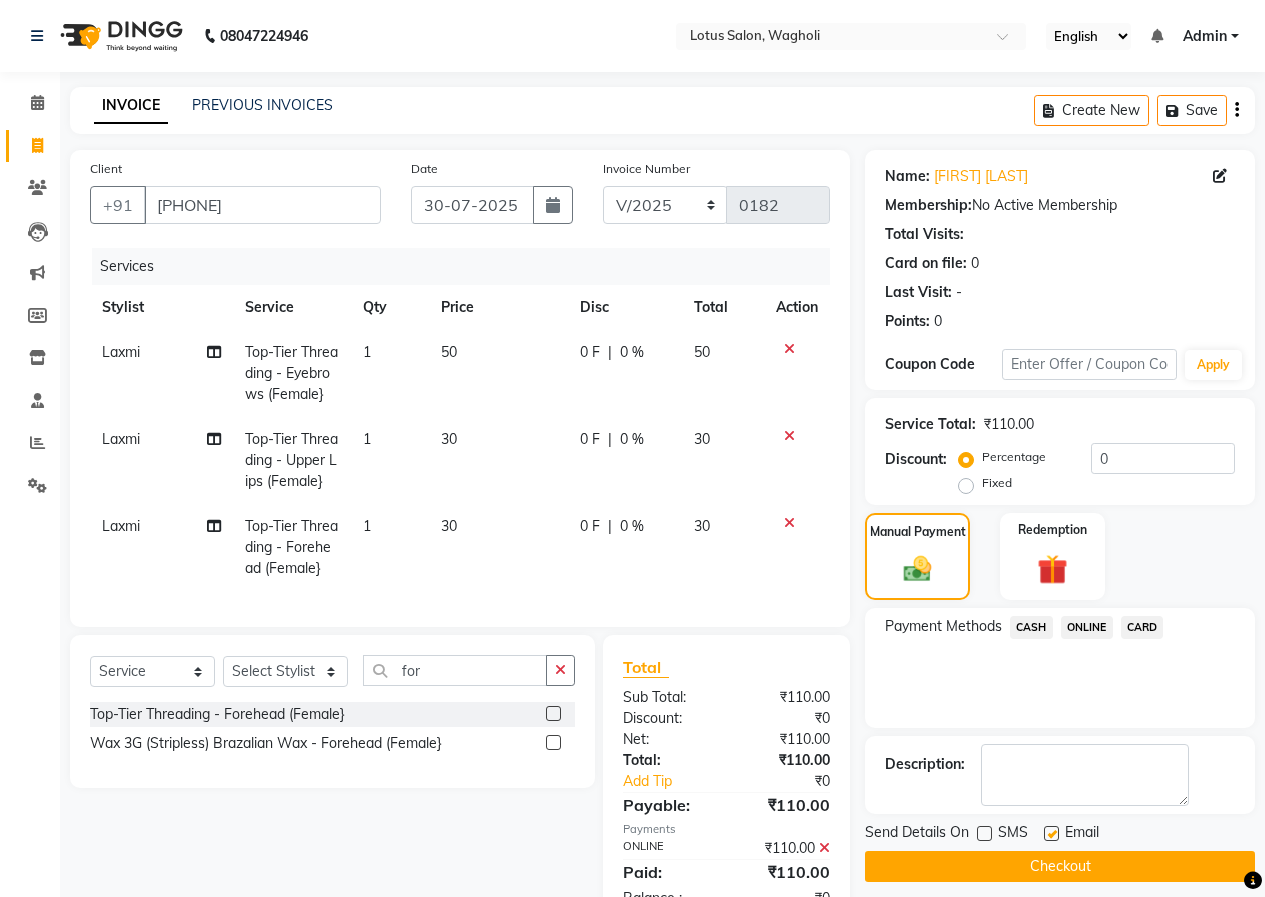 click on "Checkout" 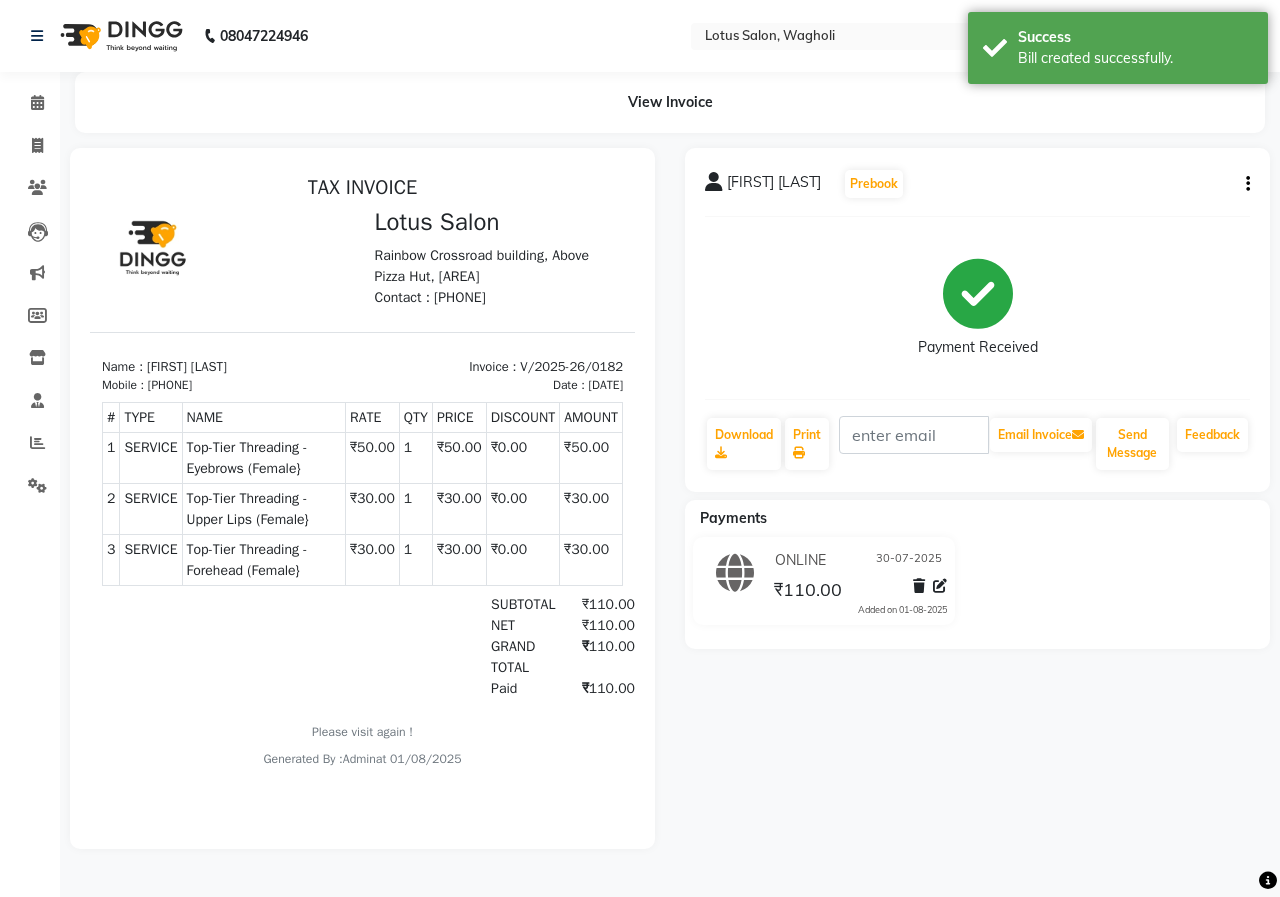 scroll, scrollTop: 0, scrollLeft: 0, axis: both 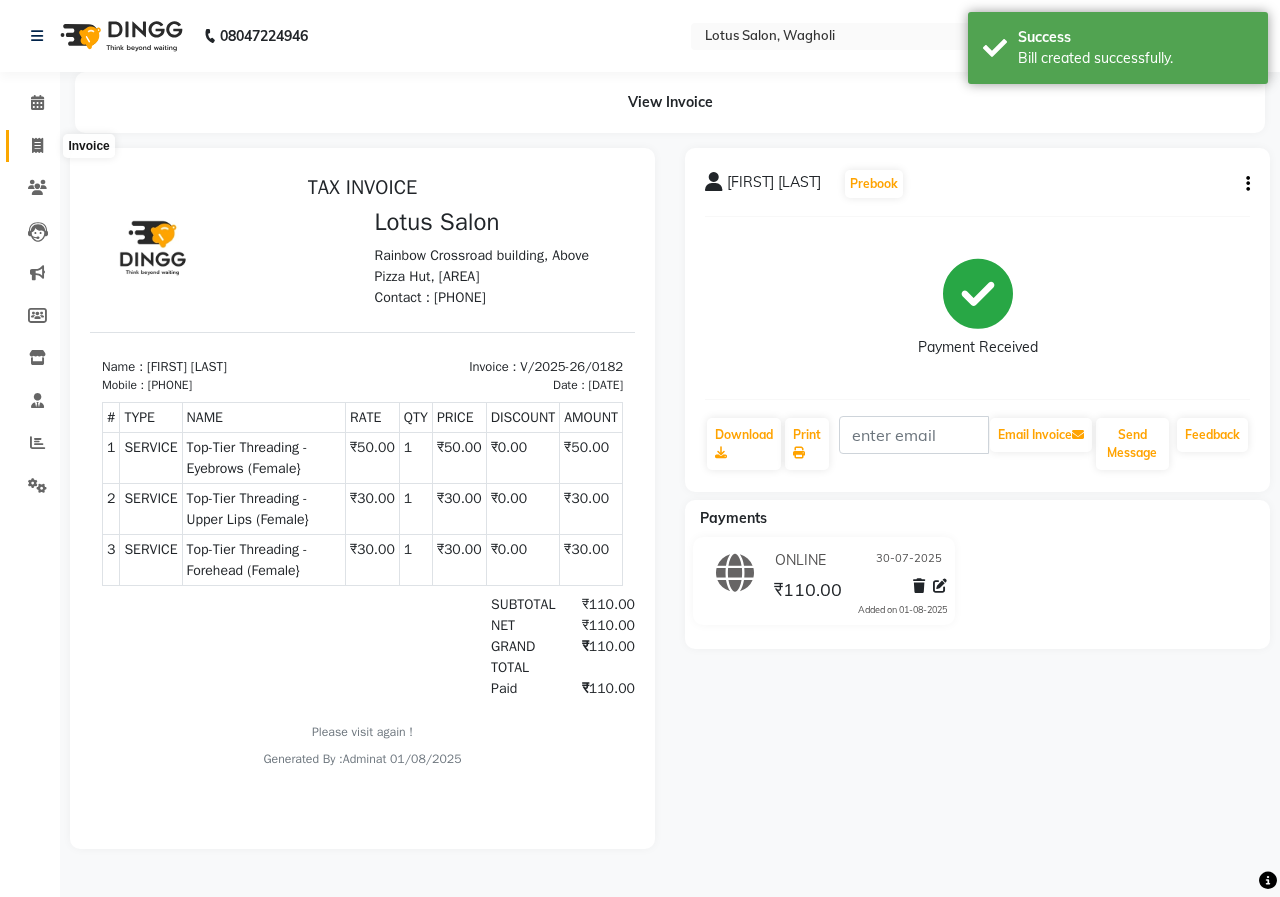 click 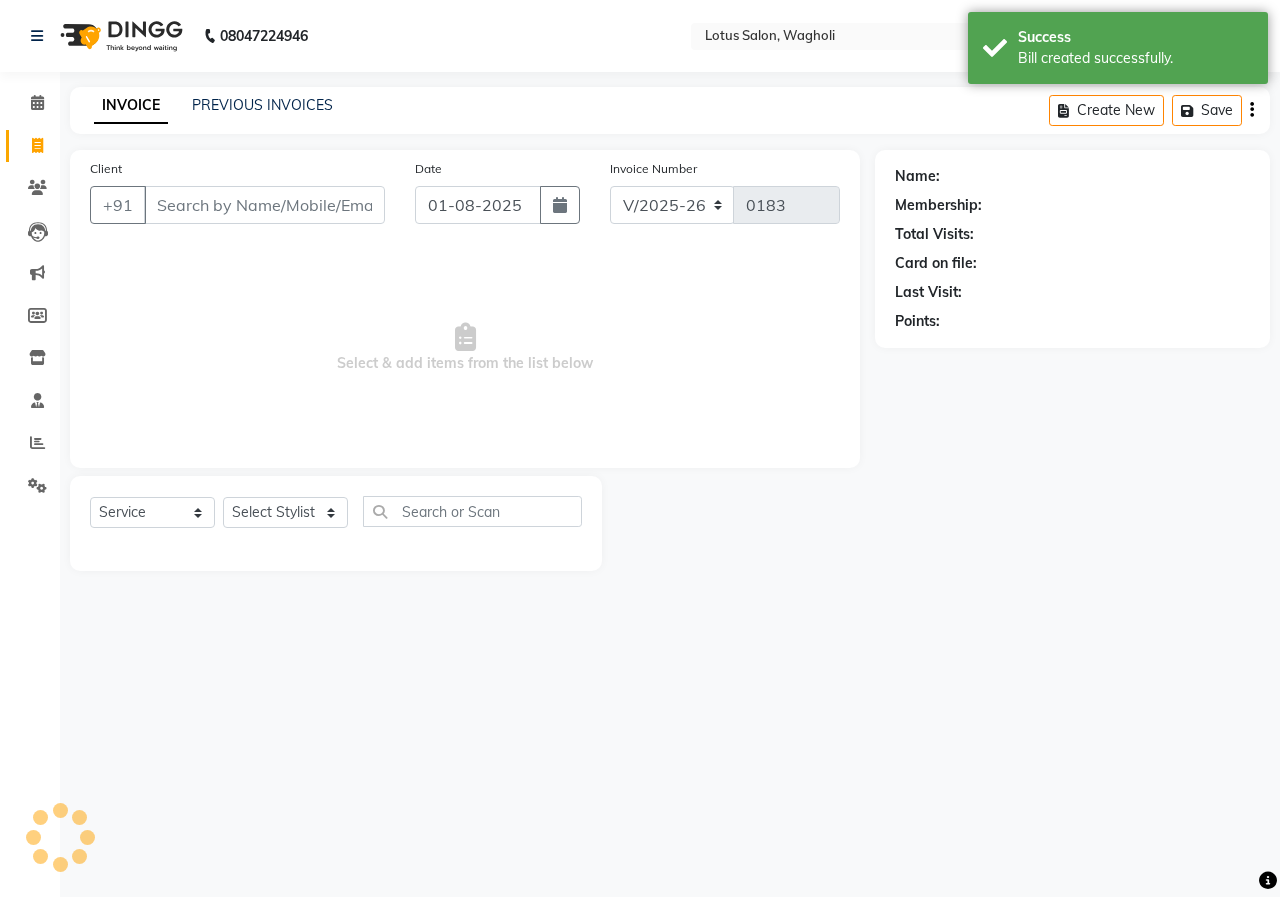 click on "Client" at bounding box center [264, 205] 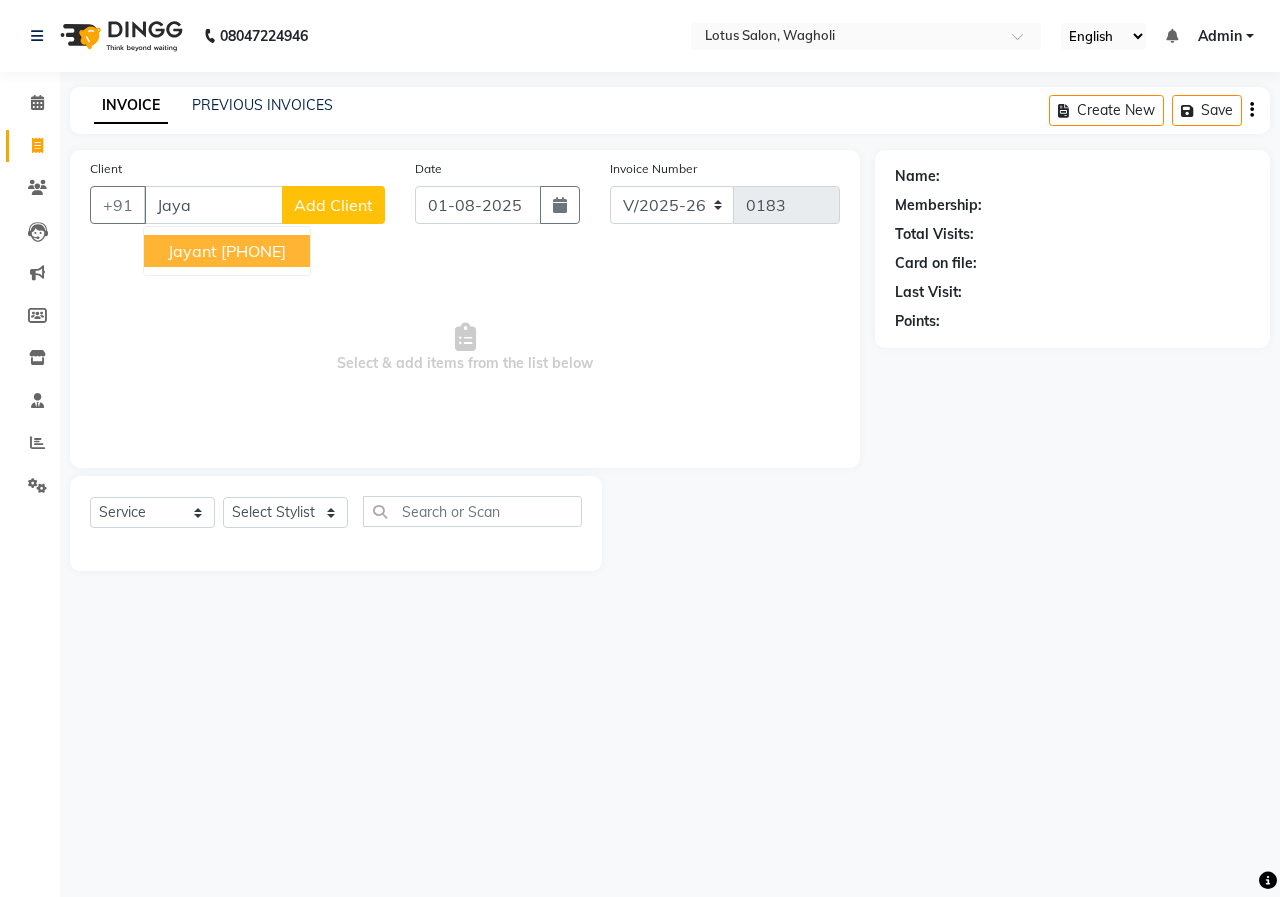 click on "Jaya" at bounding box center (213, 205) 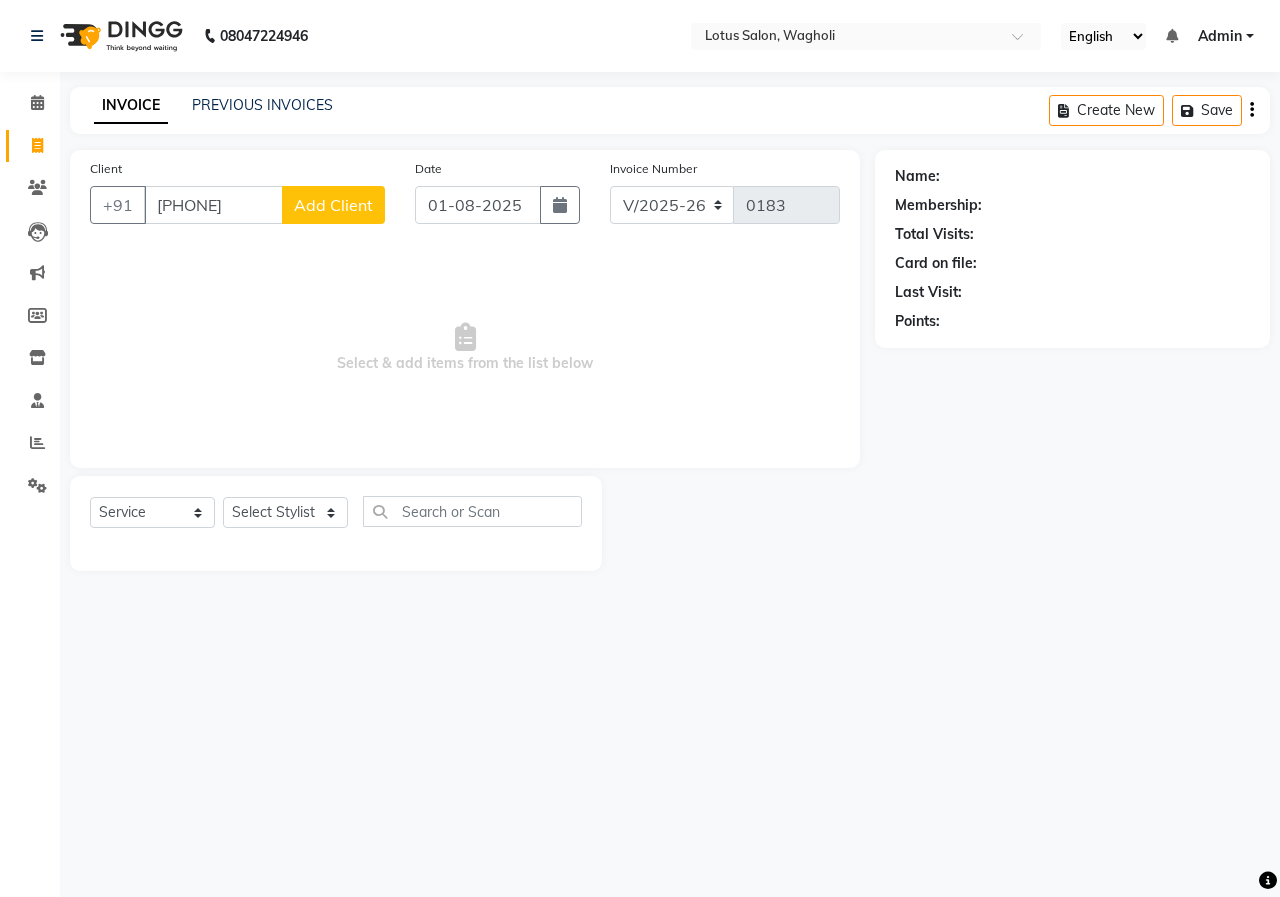 click on "Add Client" 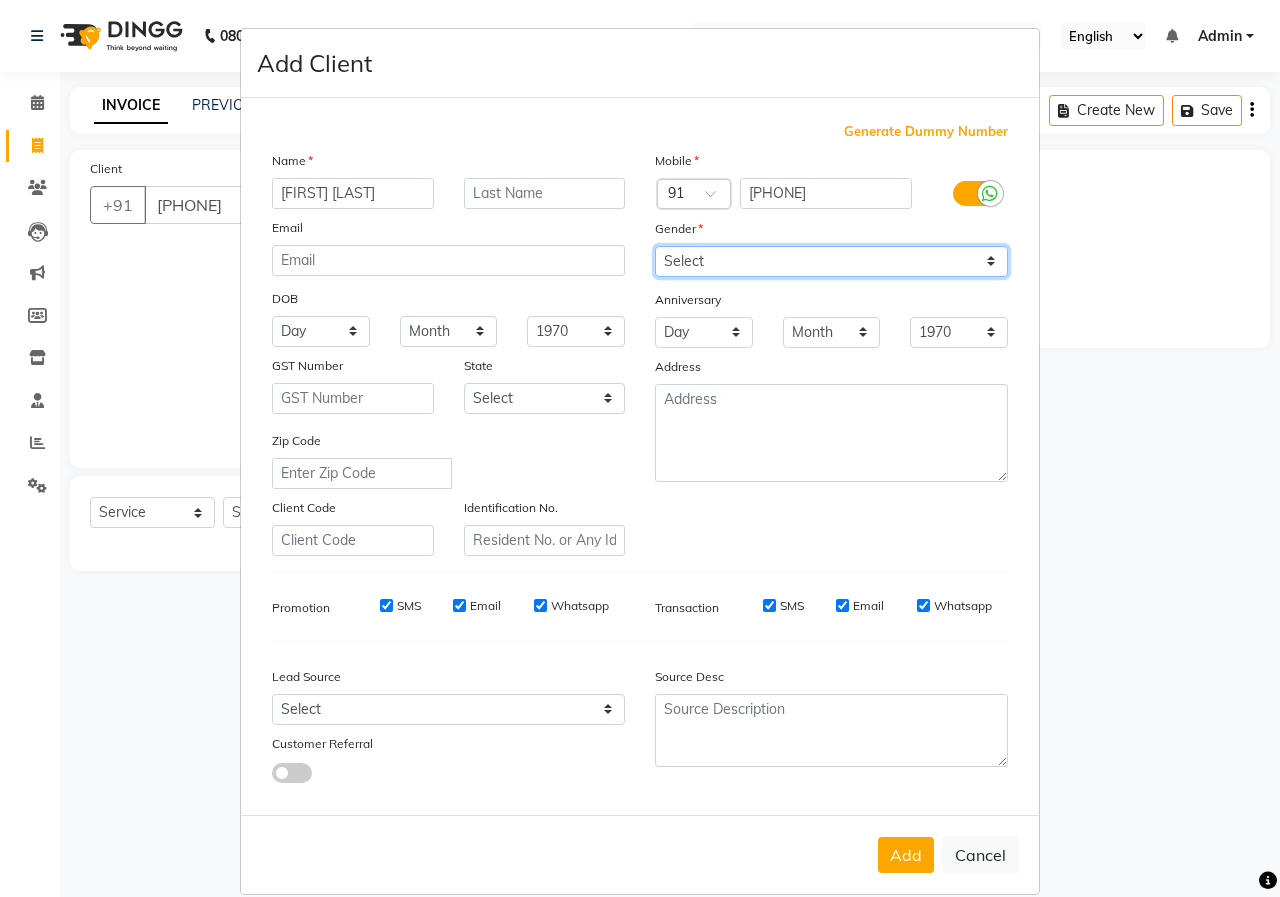 click on "Select Male Female Other Prefer Not To Say" at bounding box center [831, 261] 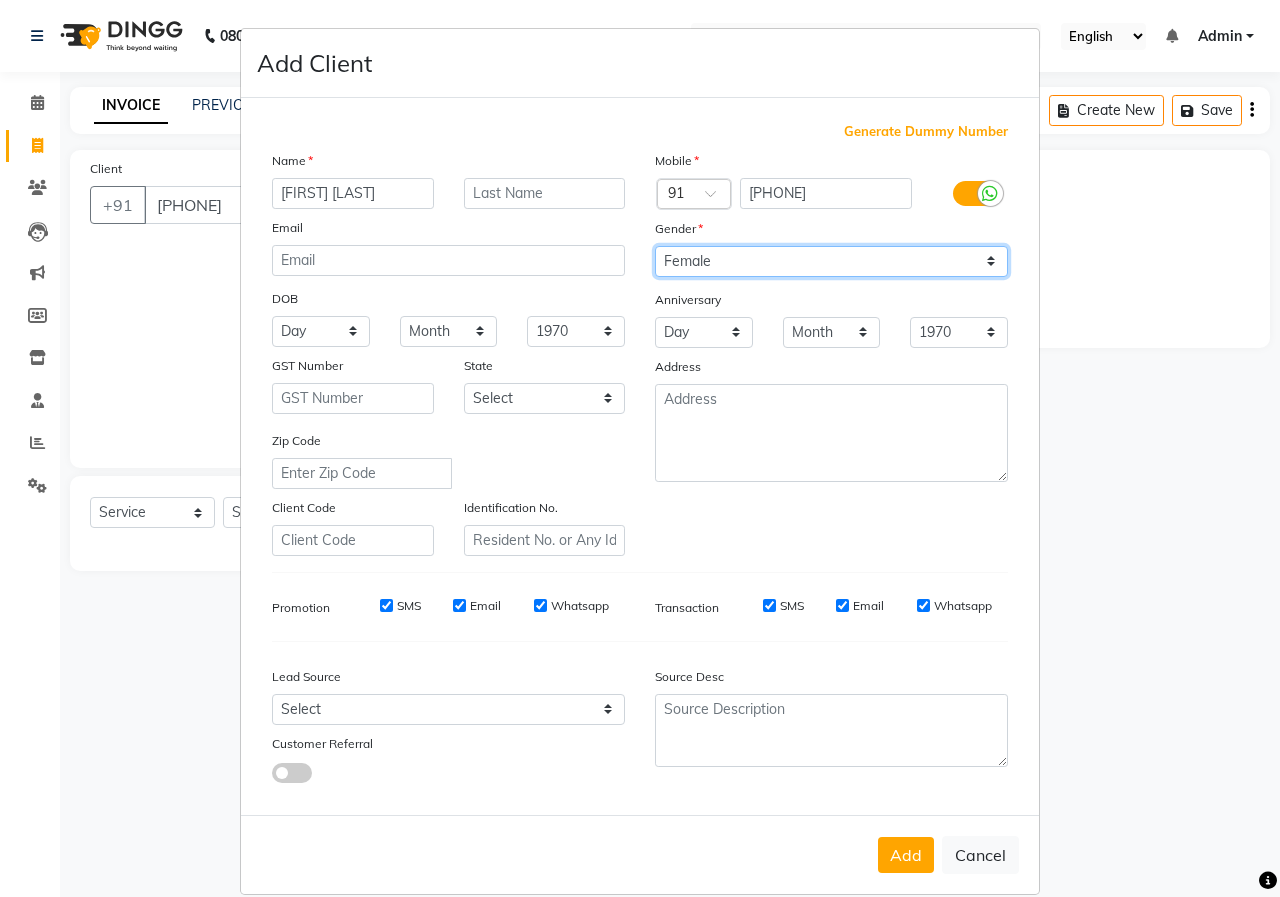 click on "Select Male Female Other Prefer Not To Say" at bounding box center (831, 261) 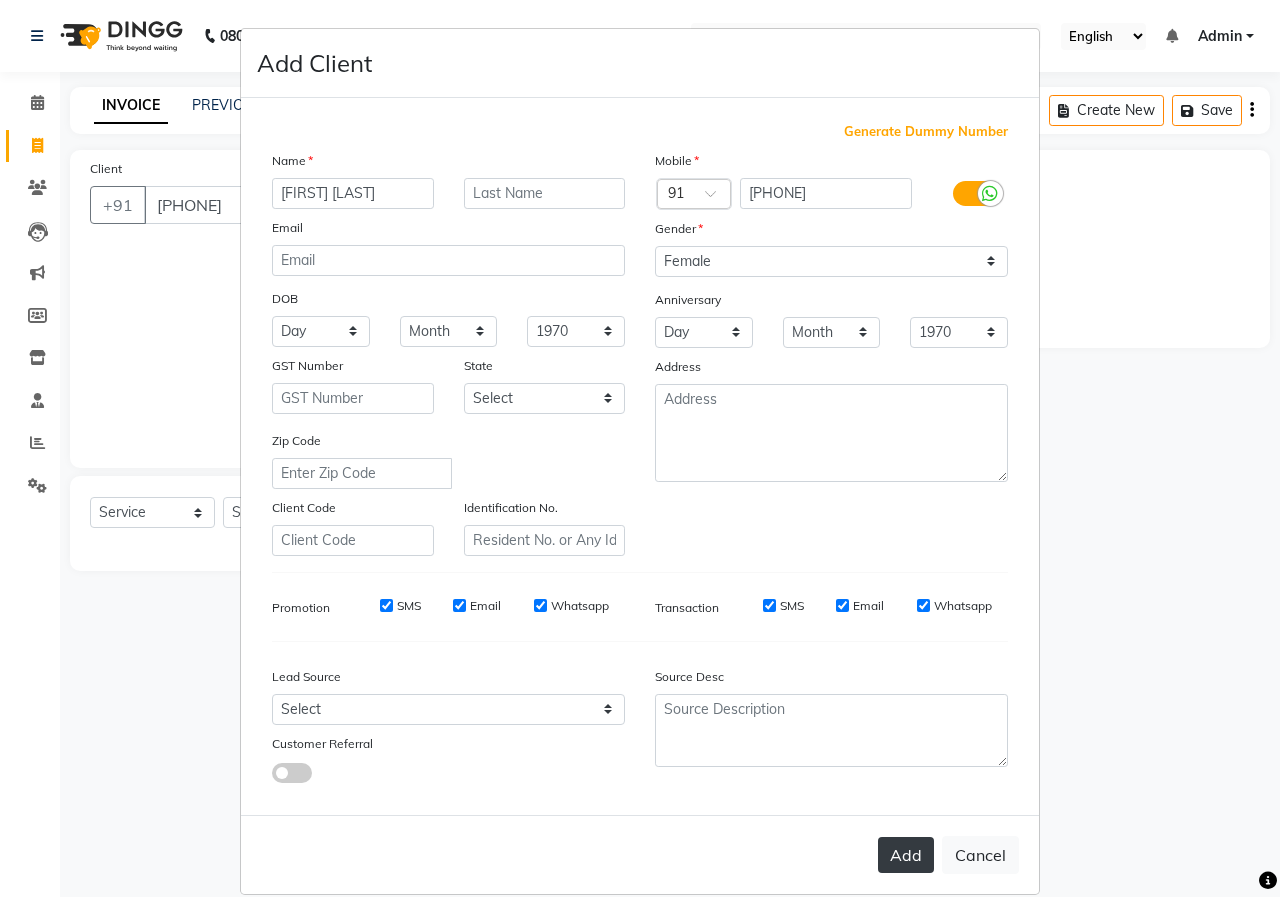 click on "Add" at bounding box center (906, 855) 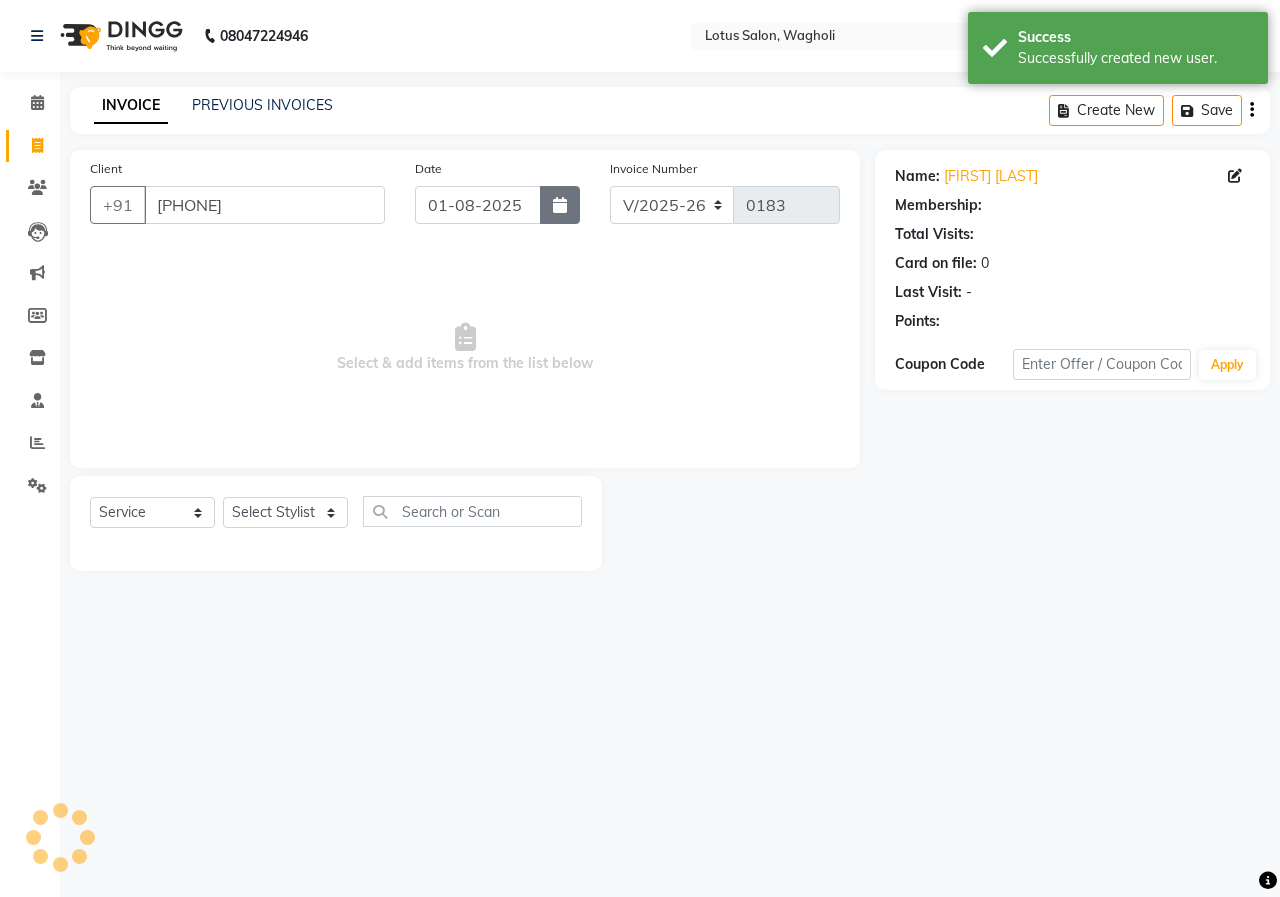 click 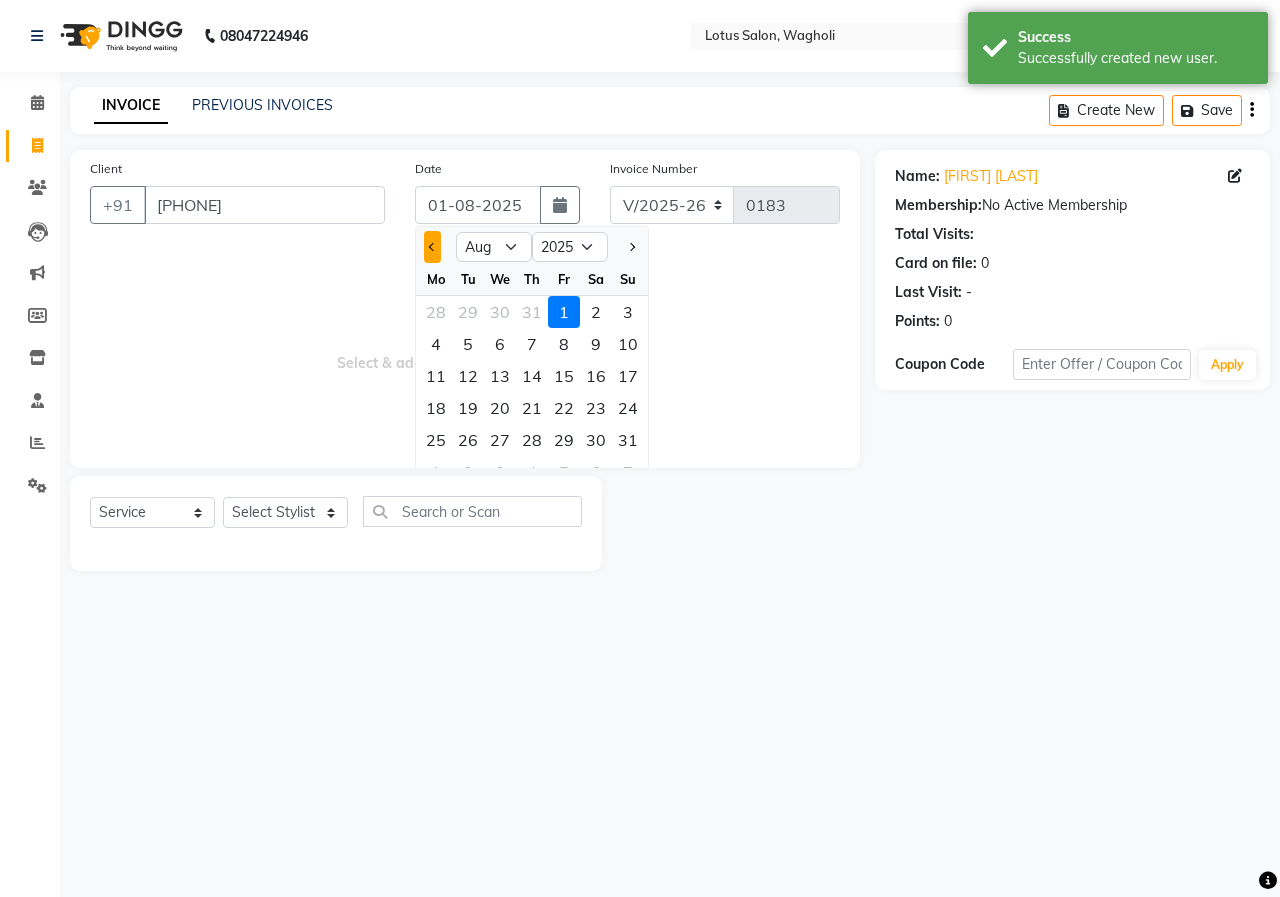 click 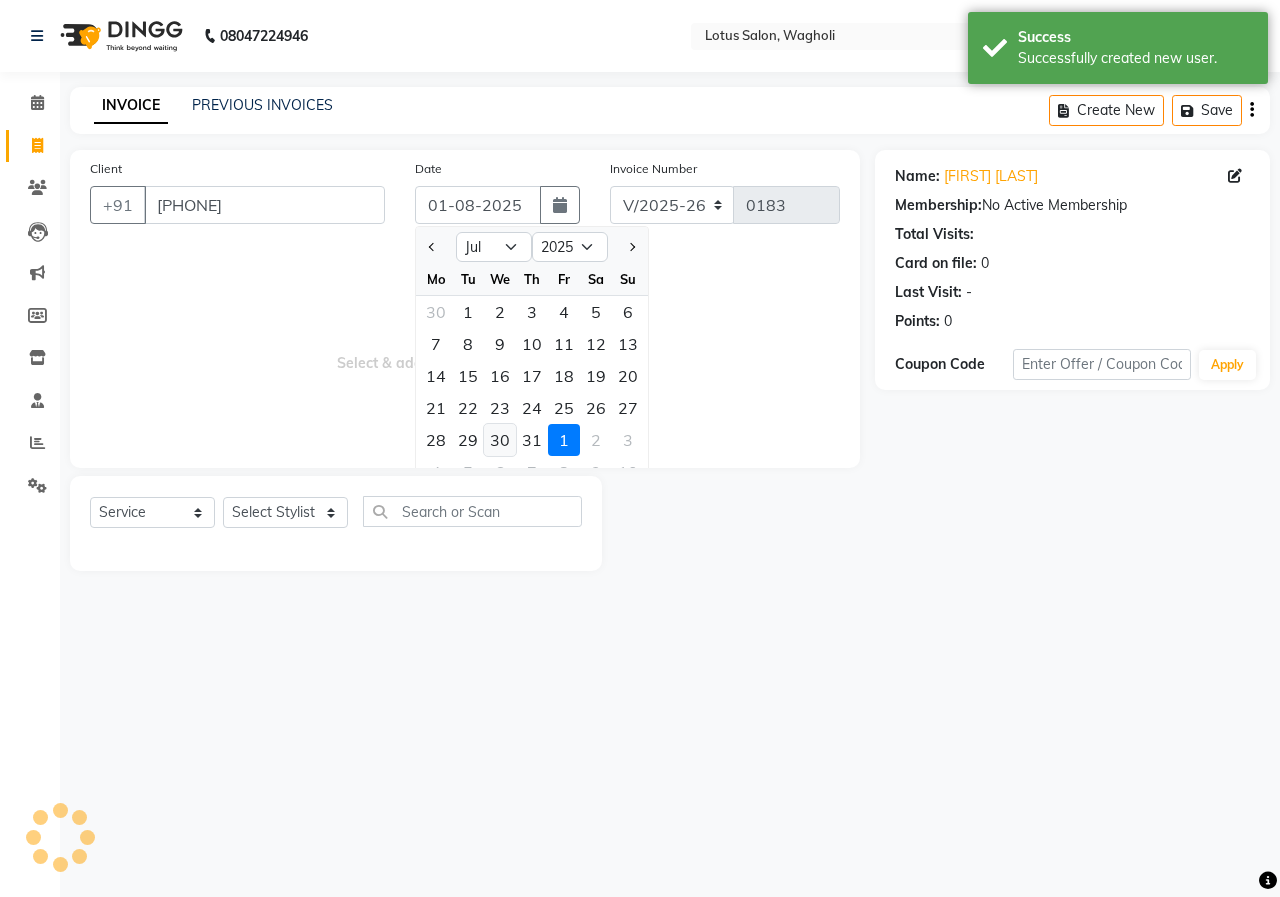click on "30" 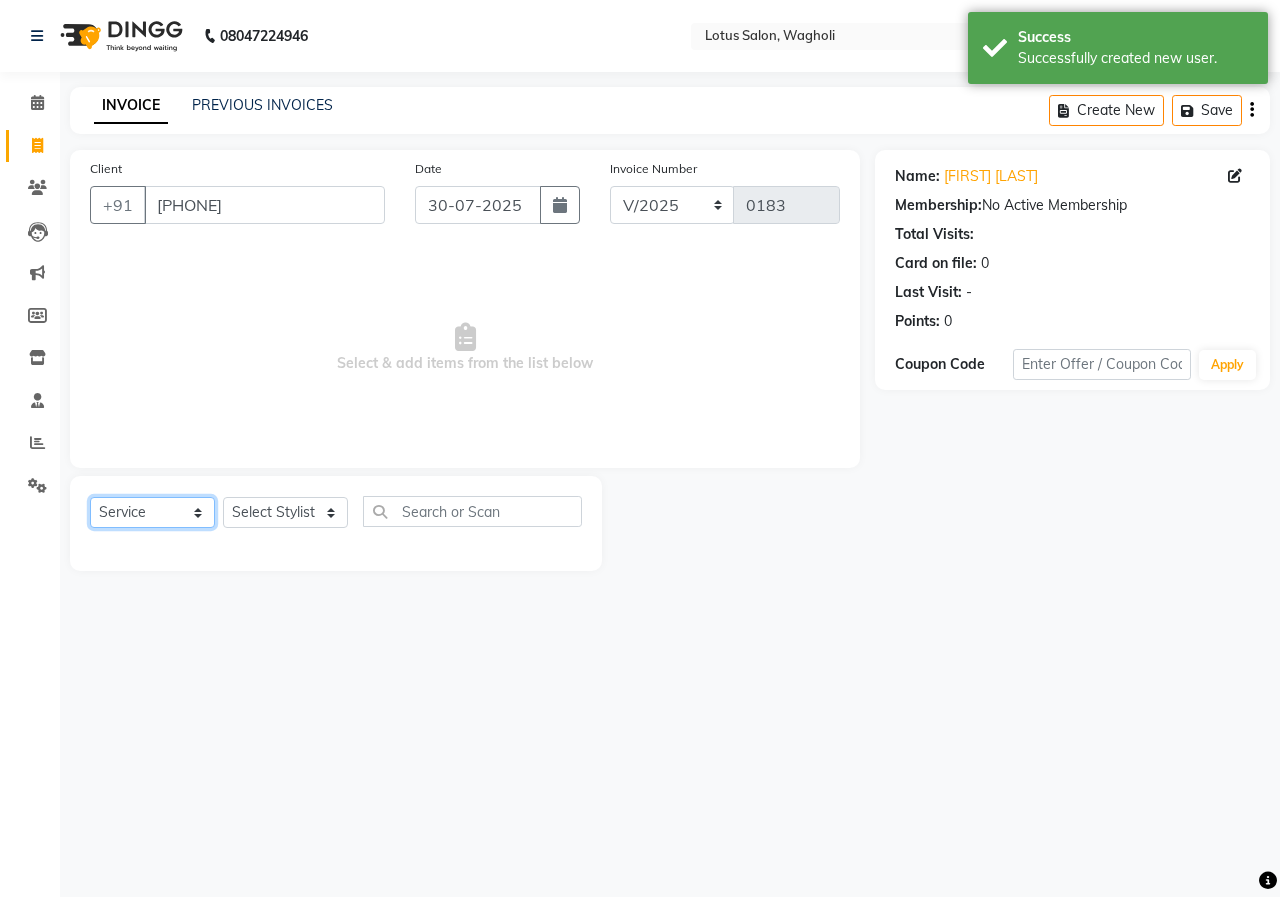 click on "Select  Service  Product  Membership  Package Voucher Prepaid Gift Card" 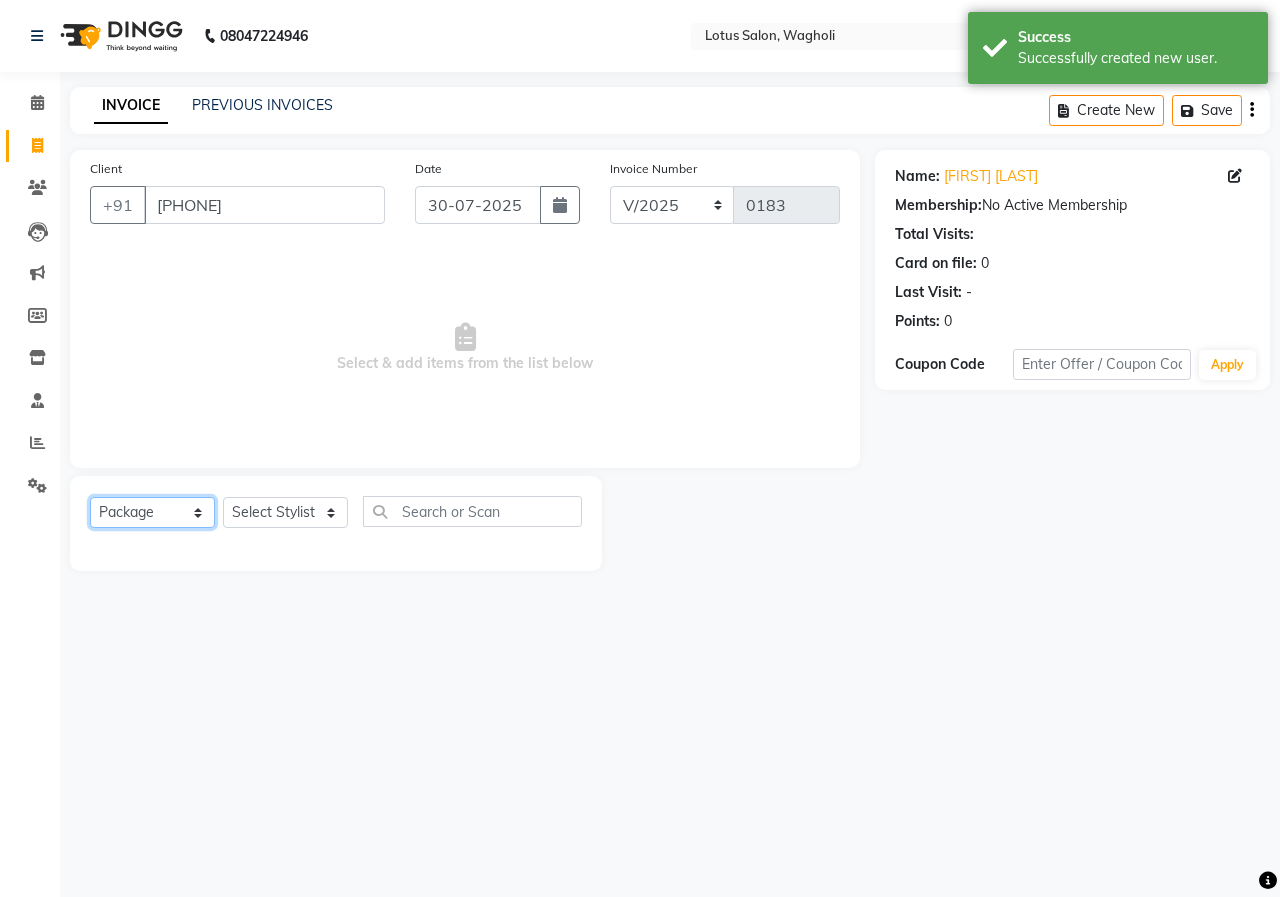 click on "Select  Service  Product  Membership  Package Voucher Prepaid Gift Card" 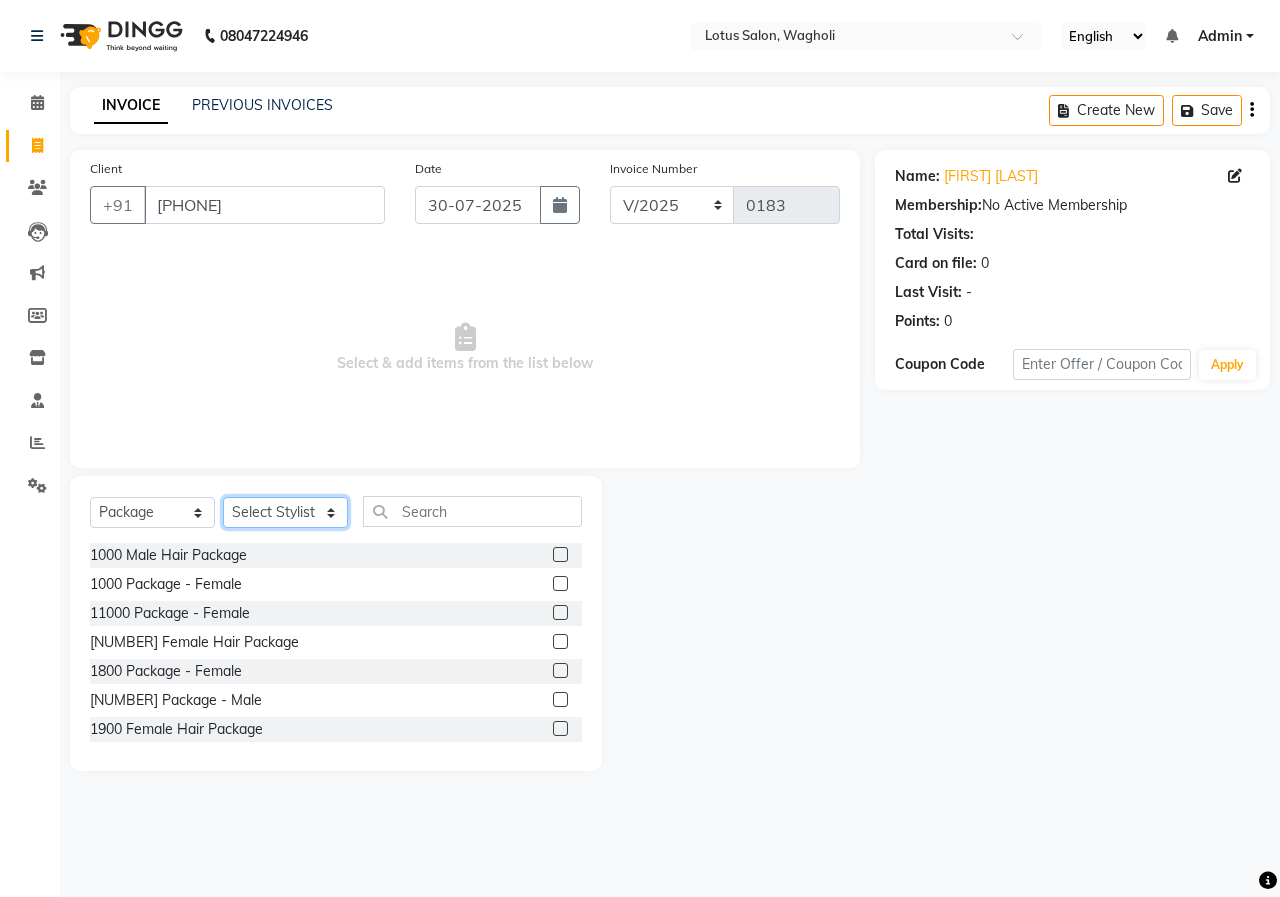 click on "Select Stylist [FIRST_NAME] [FIRST_NAME] [FIRST_NAME] [FIRST_NAME] [FIRST_NAME]" 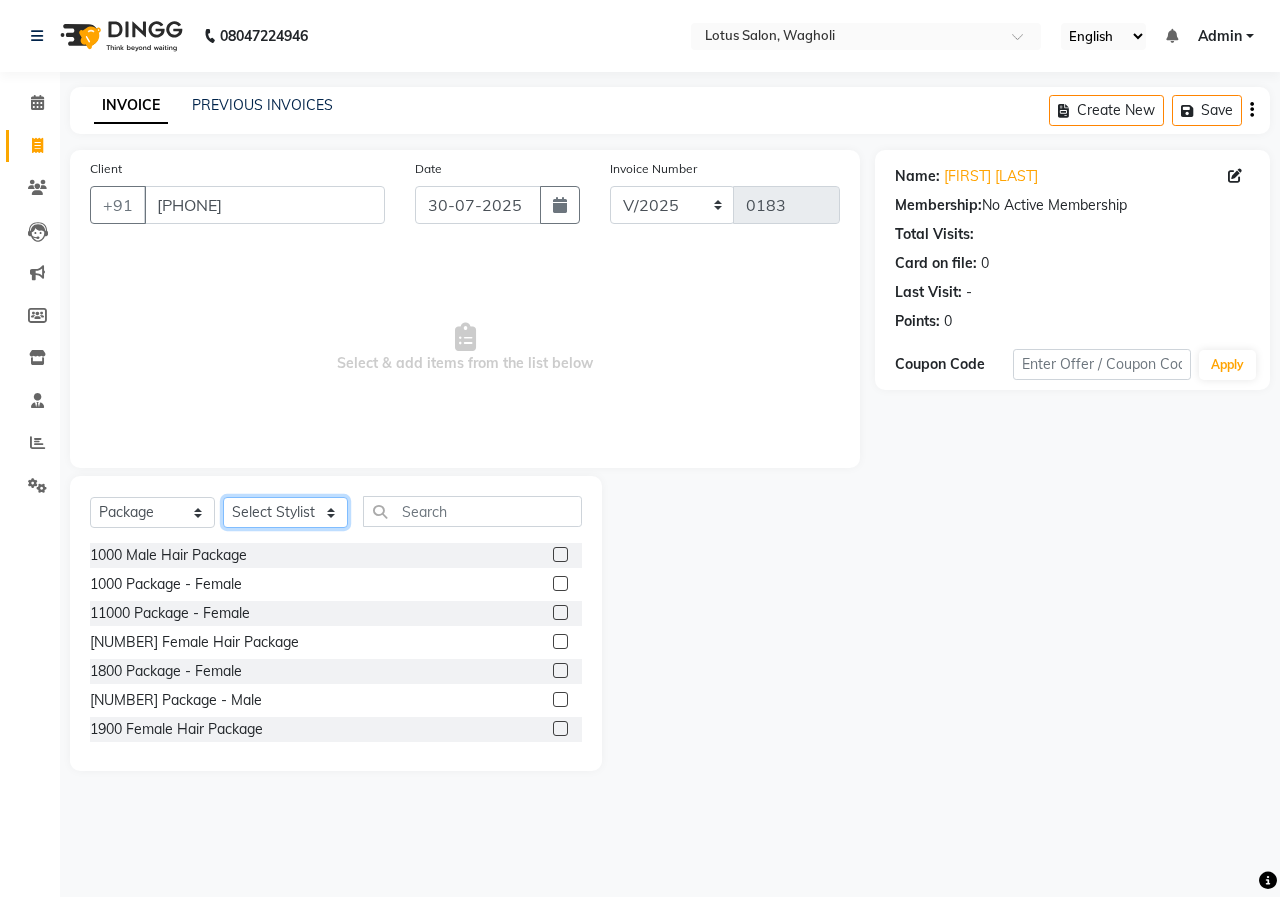 click on "Select Stylist [FIRST_NAME] [FIRST_NAME] [FIRST_NAME] [FIRST_NAME] [FIRST_NAME]" 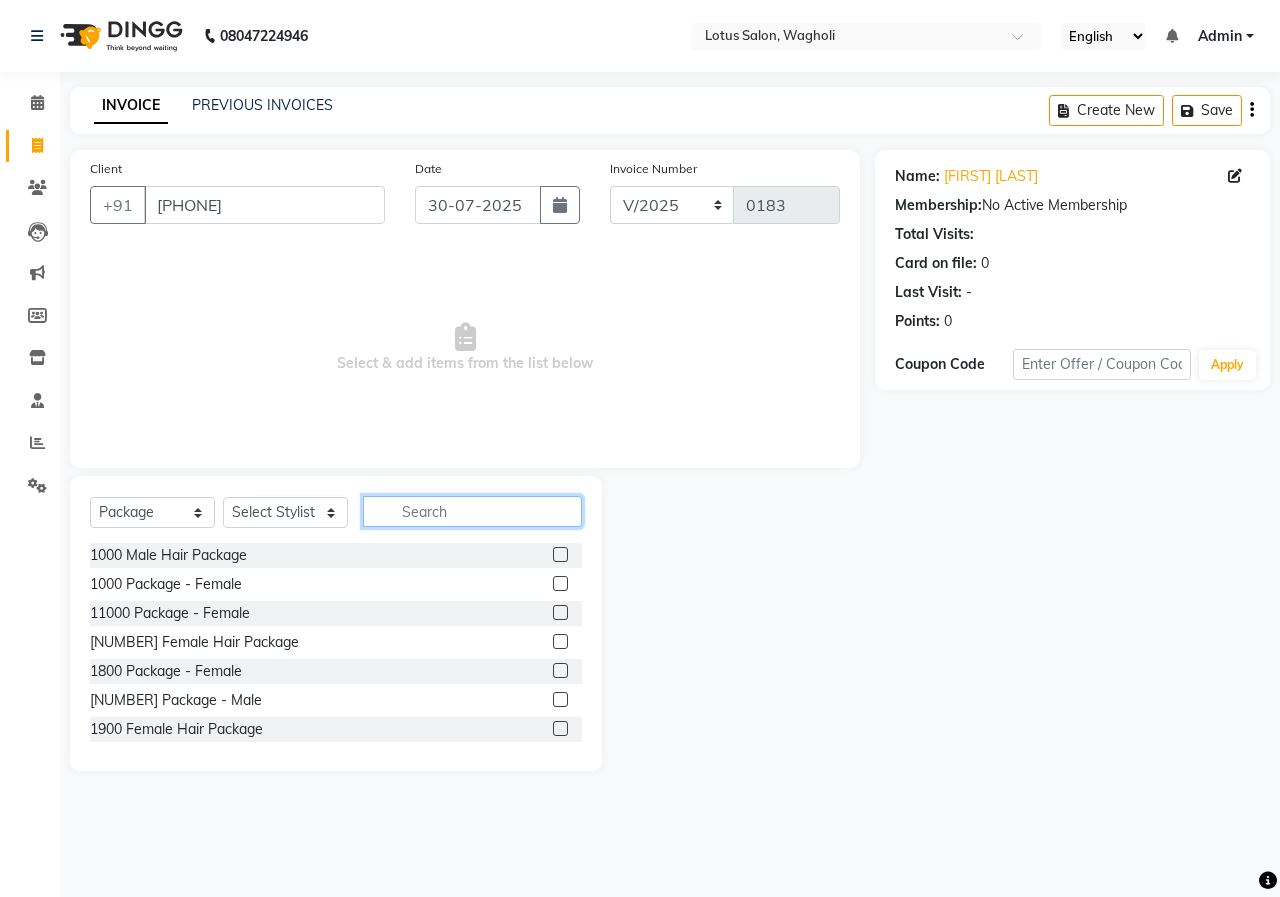 click 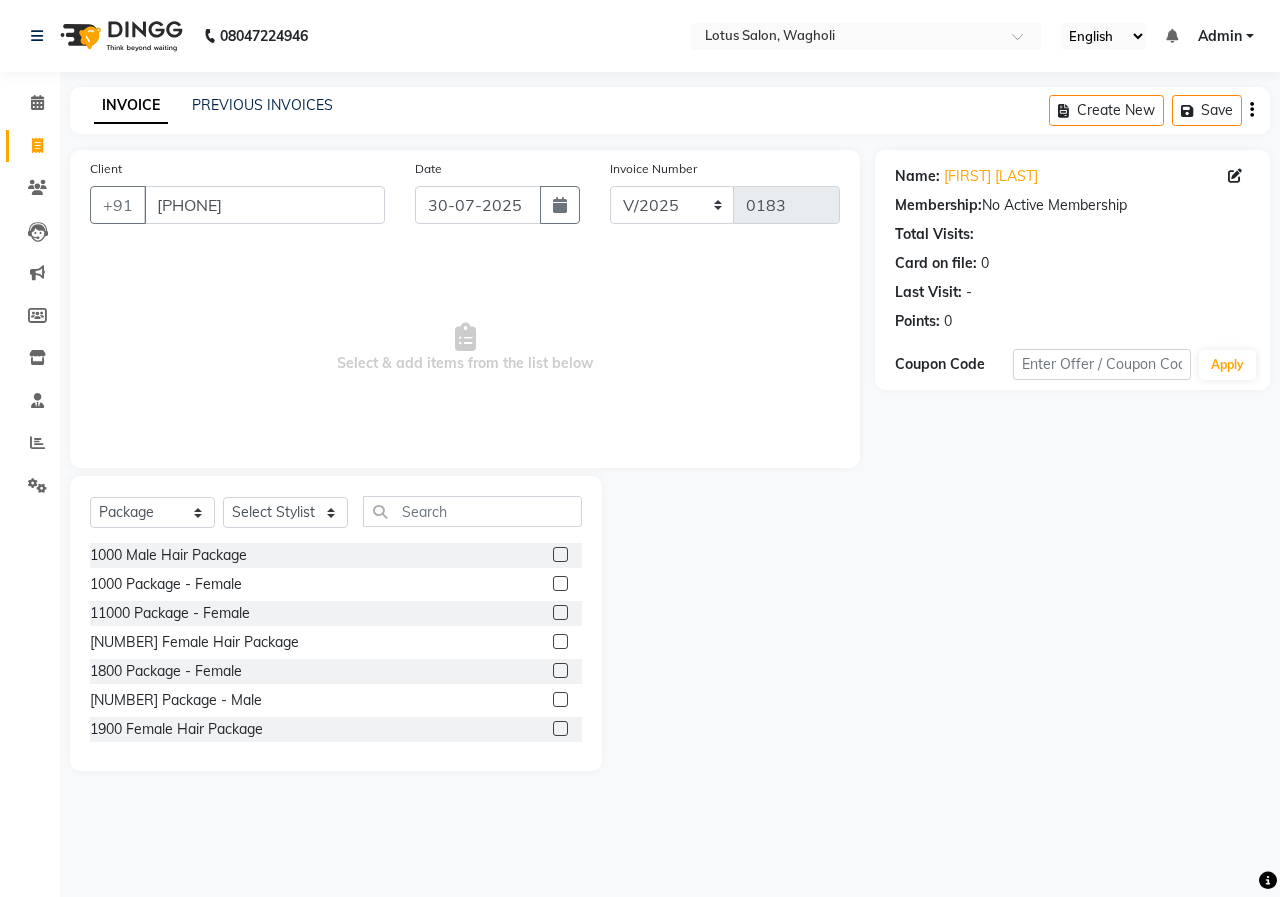click 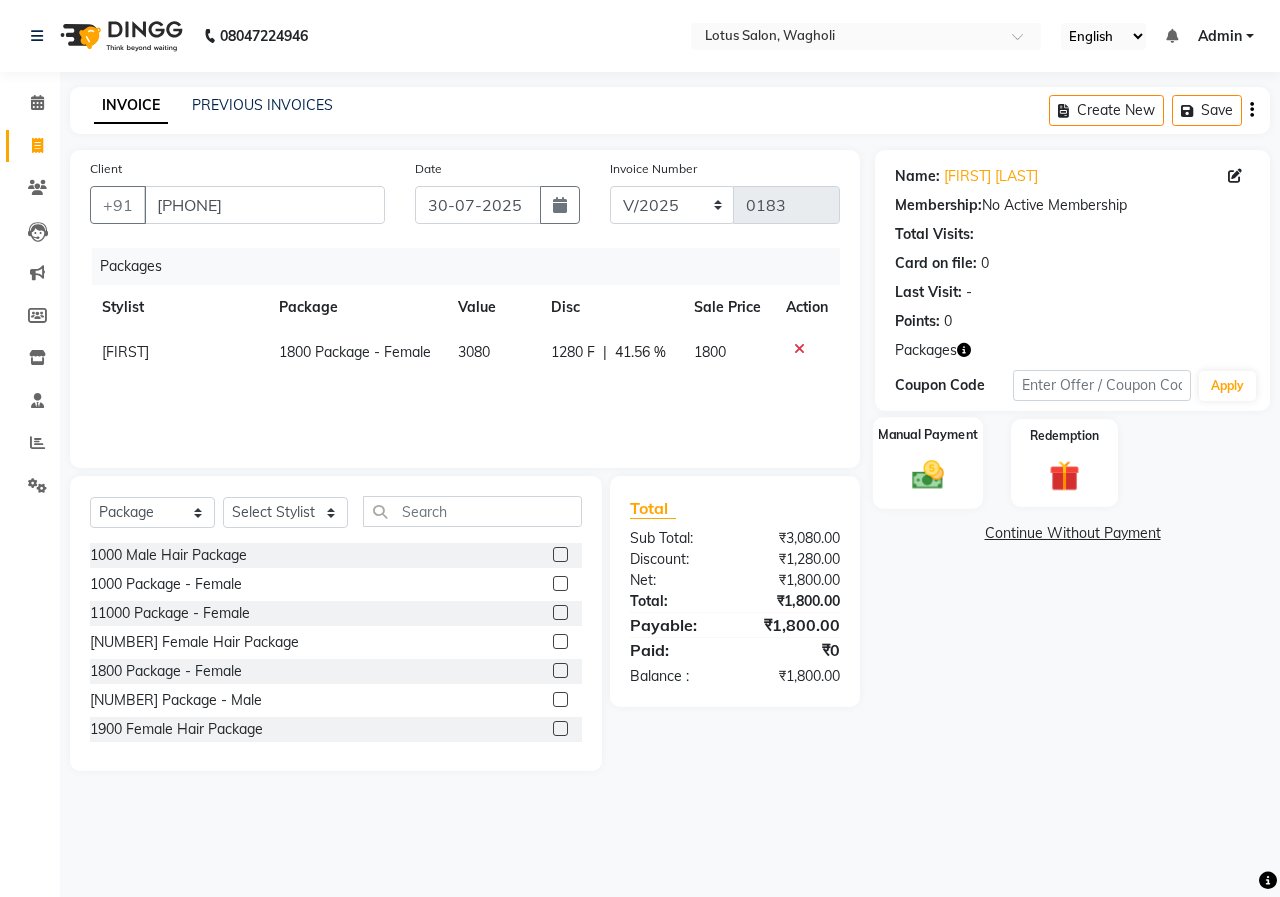 click 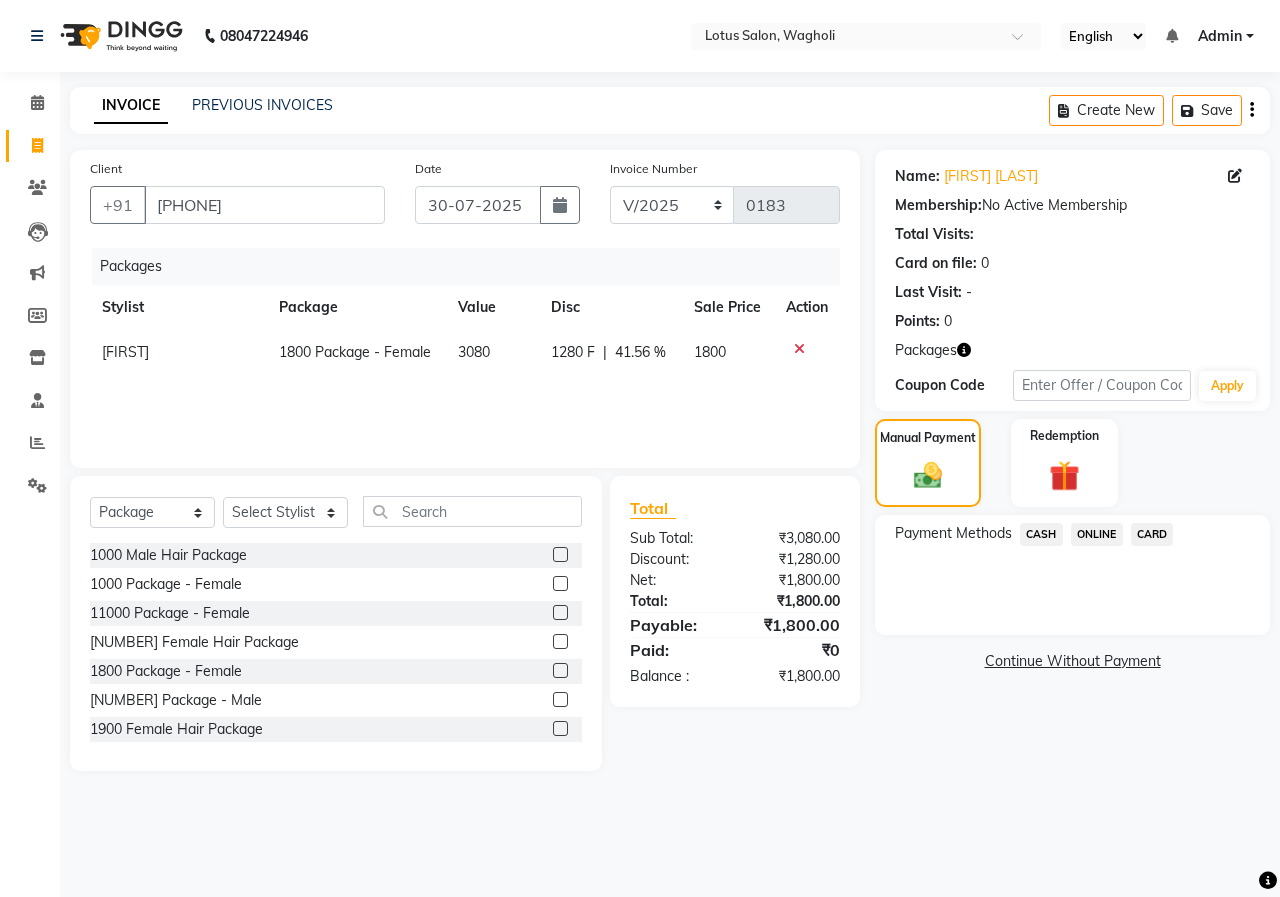 click on "ONLINE" 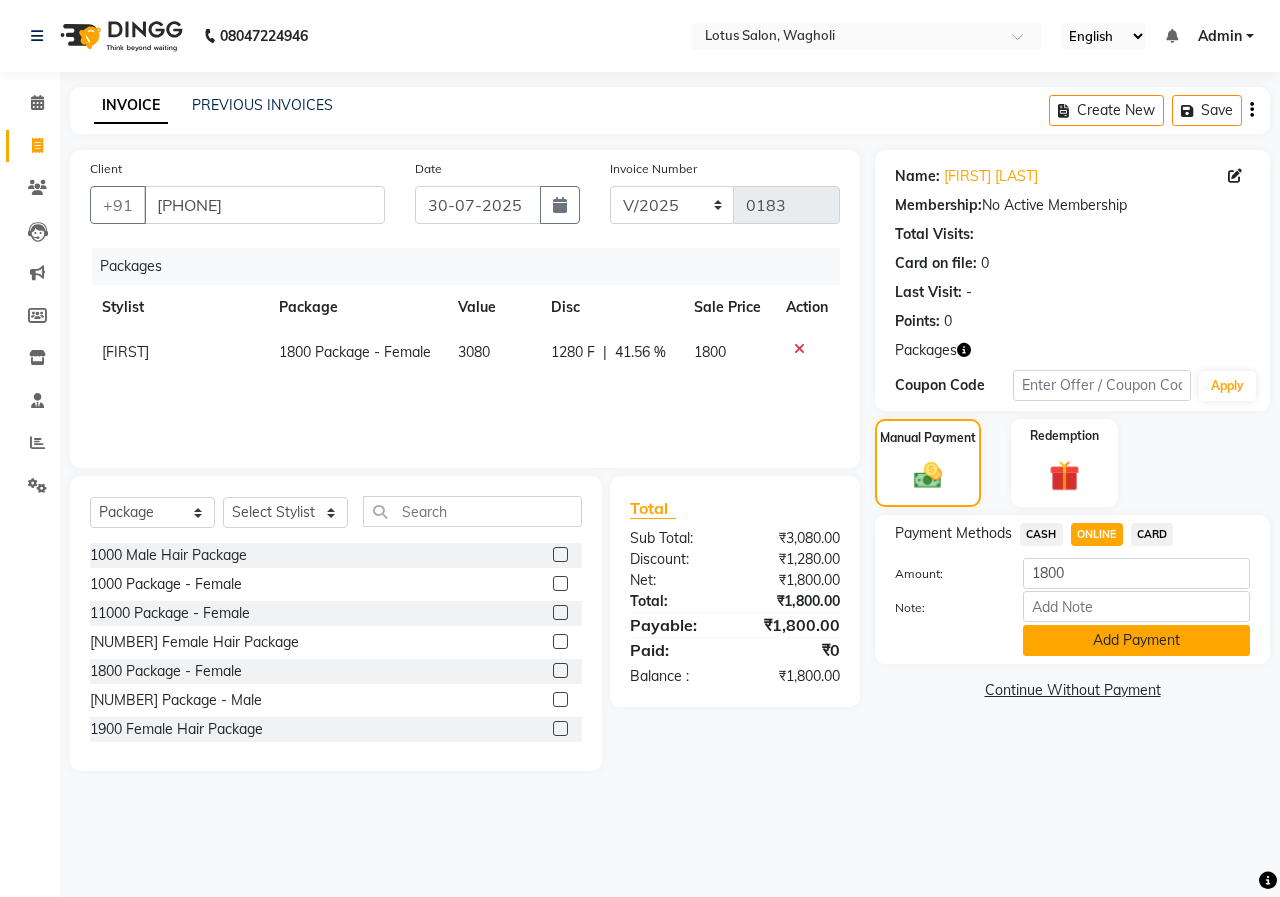 click on "Add Payment" 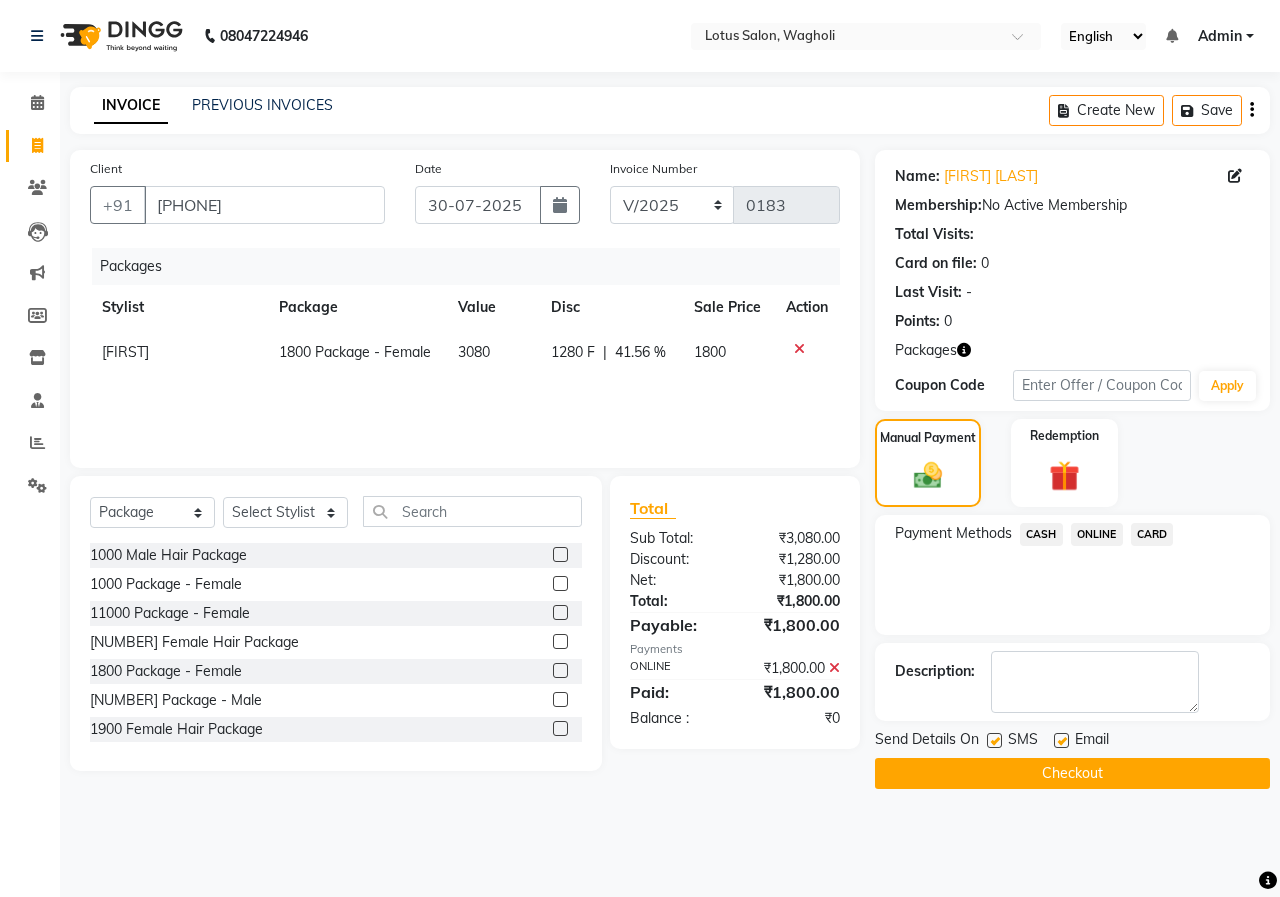click 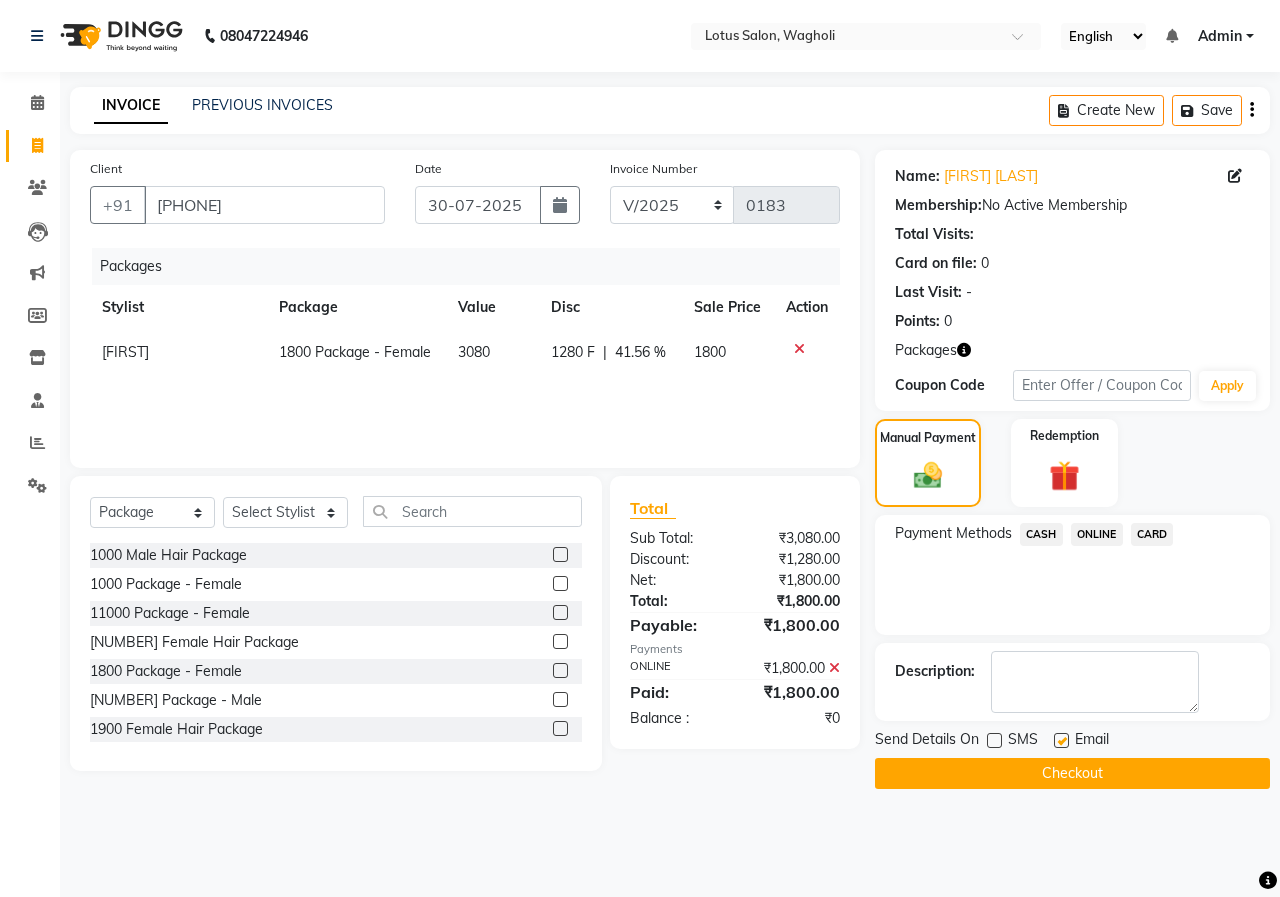 click on "Checkout" 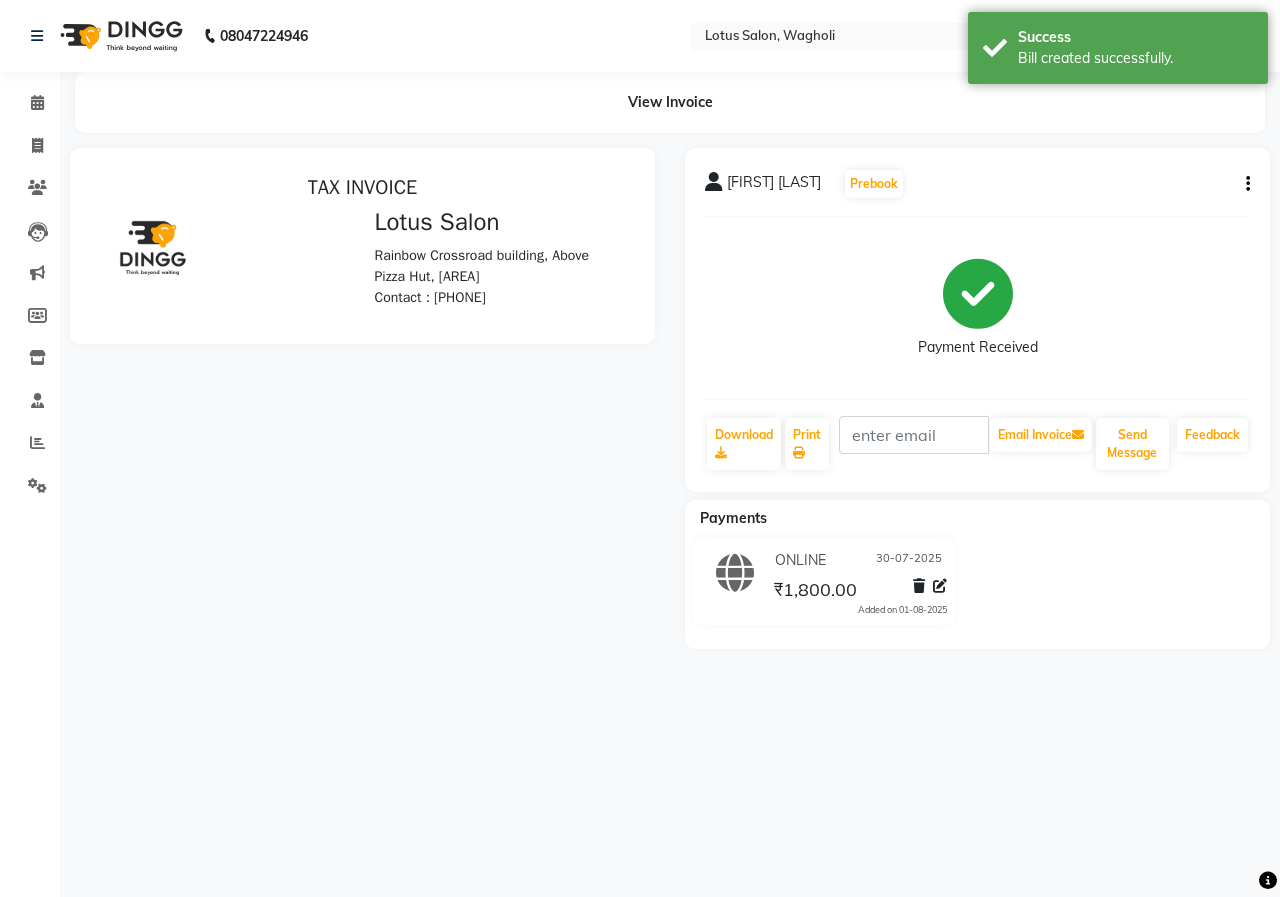 scroll, scrollTop: 0, scrollLeft: 0, axis: both 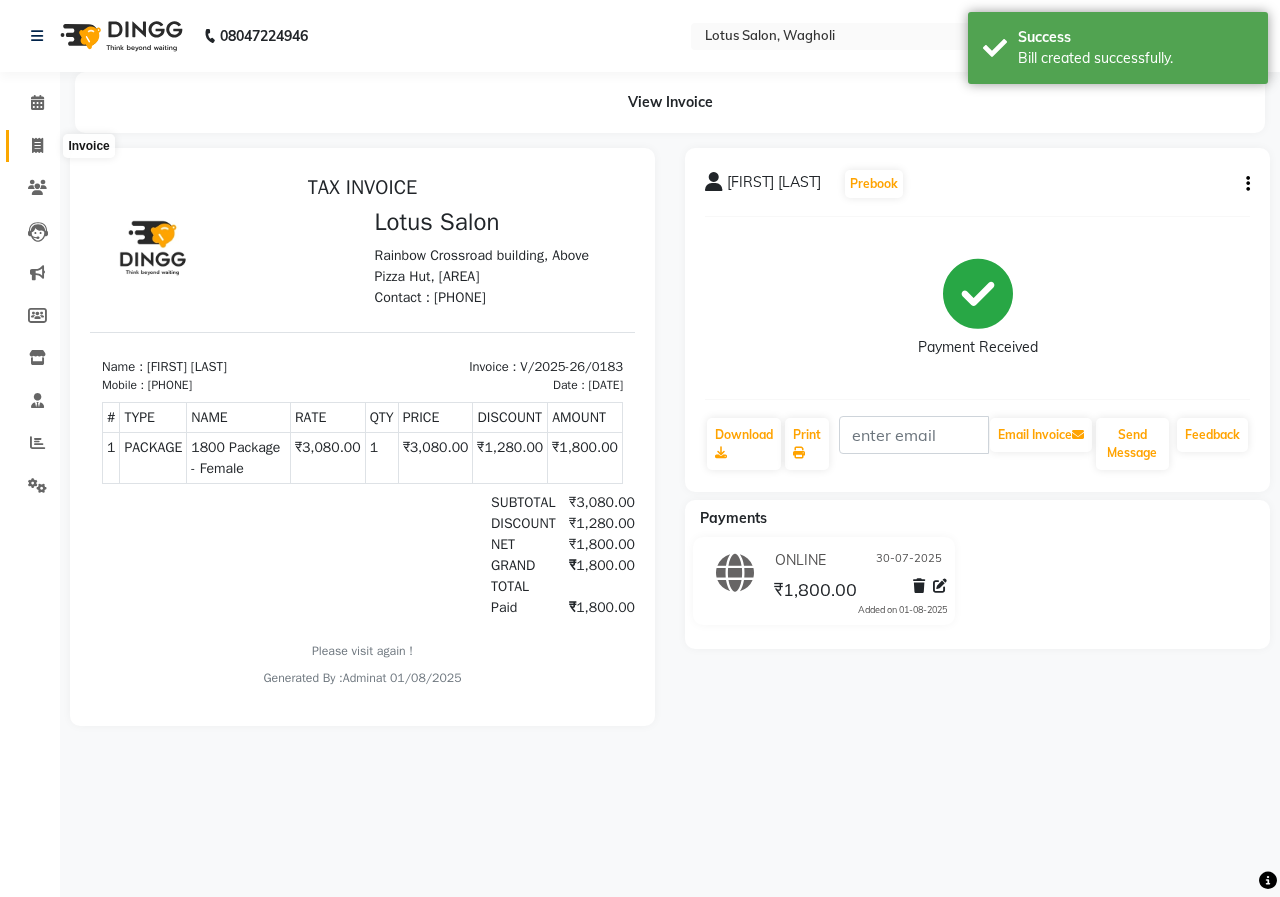 click on "Invoice" 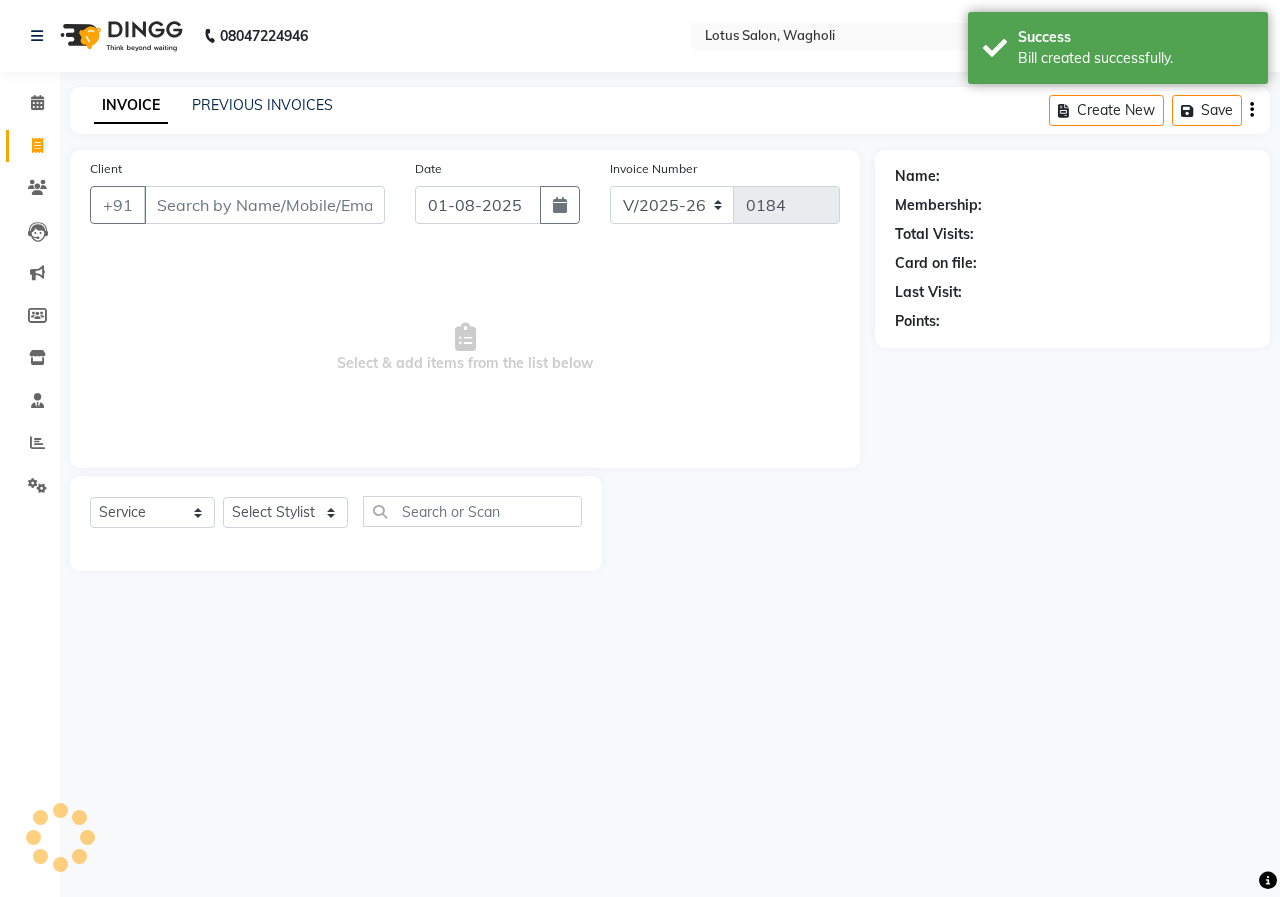 click on "Client" at bounding box center [264, 205] 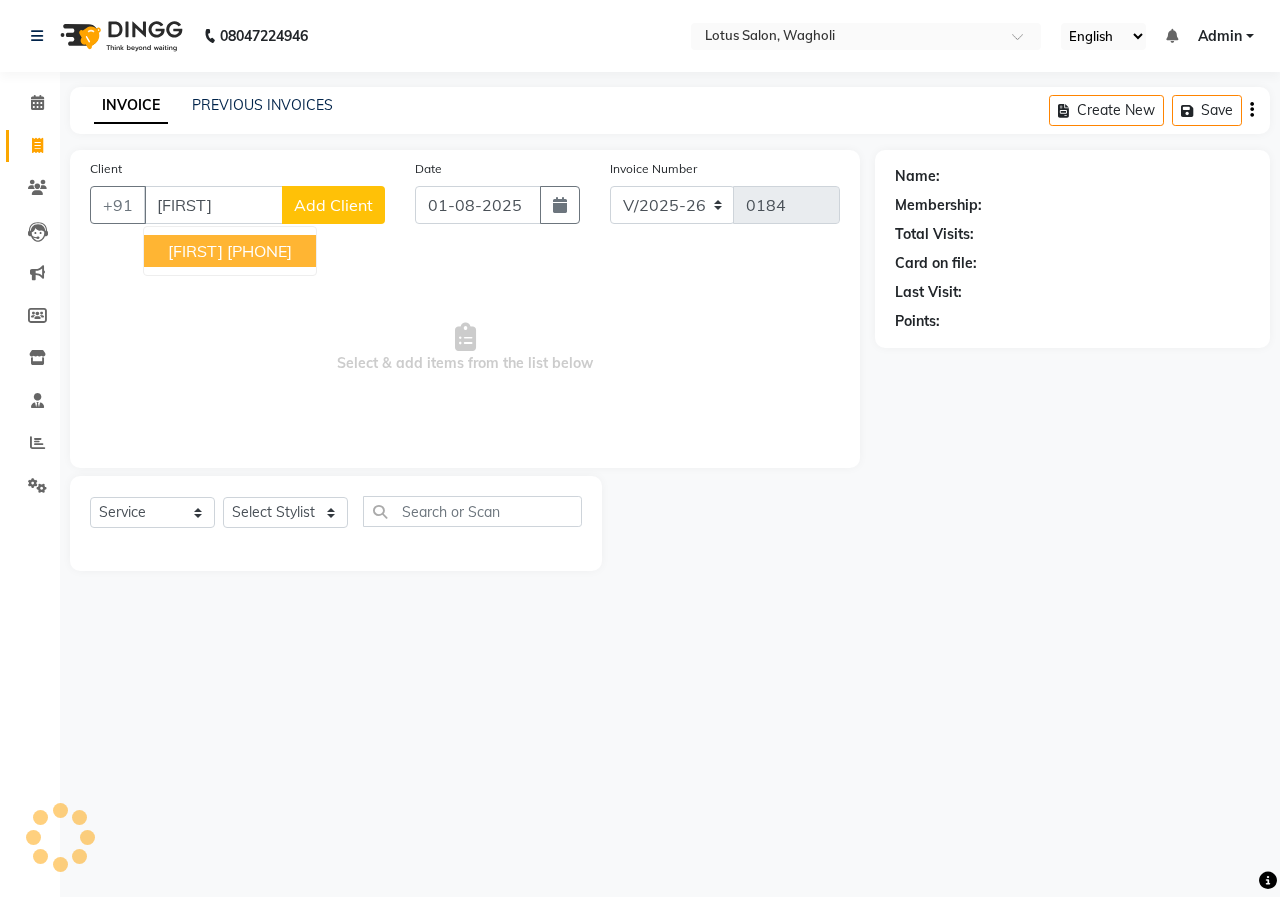 click on "[PHONE]" at bounding box center (259, 251) 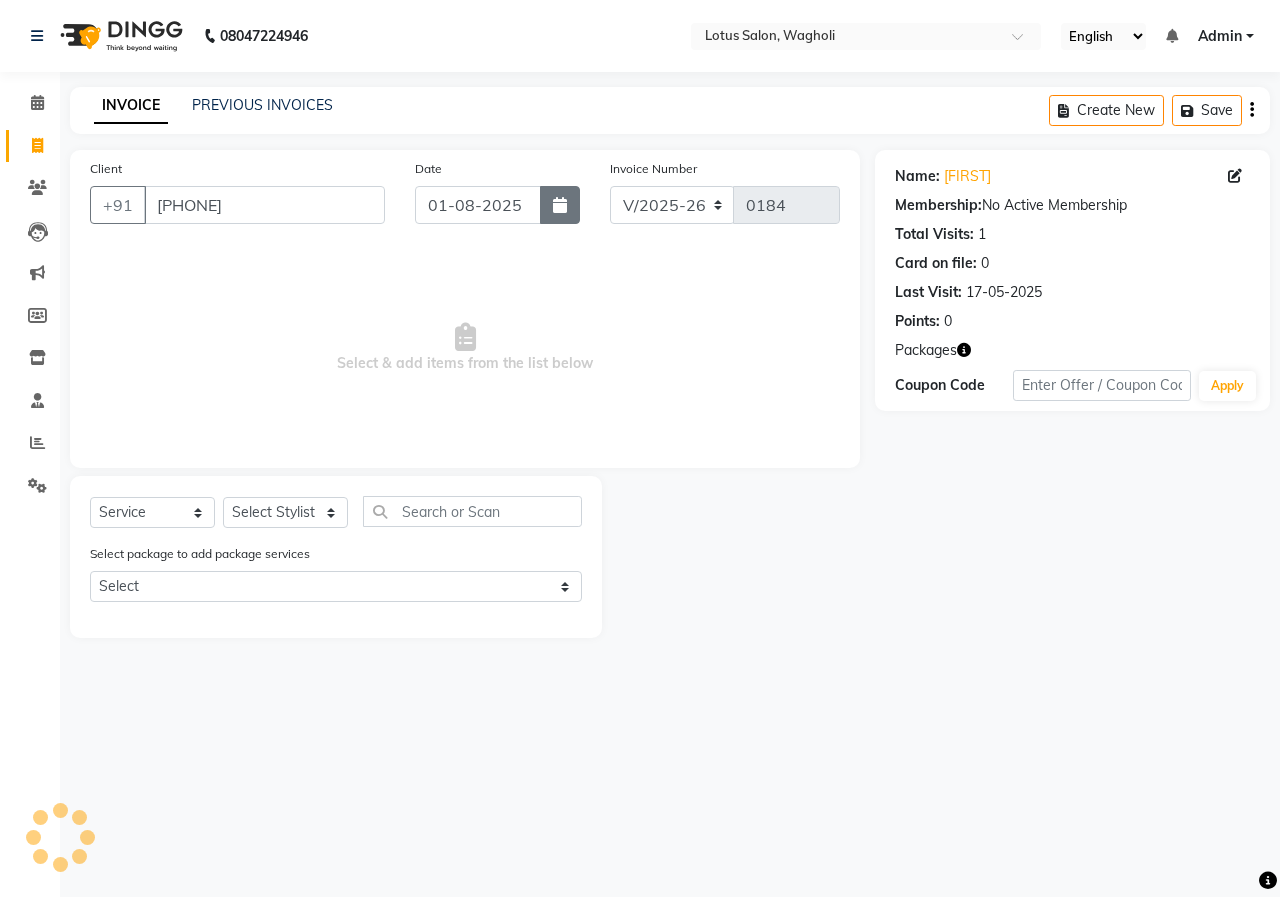 click 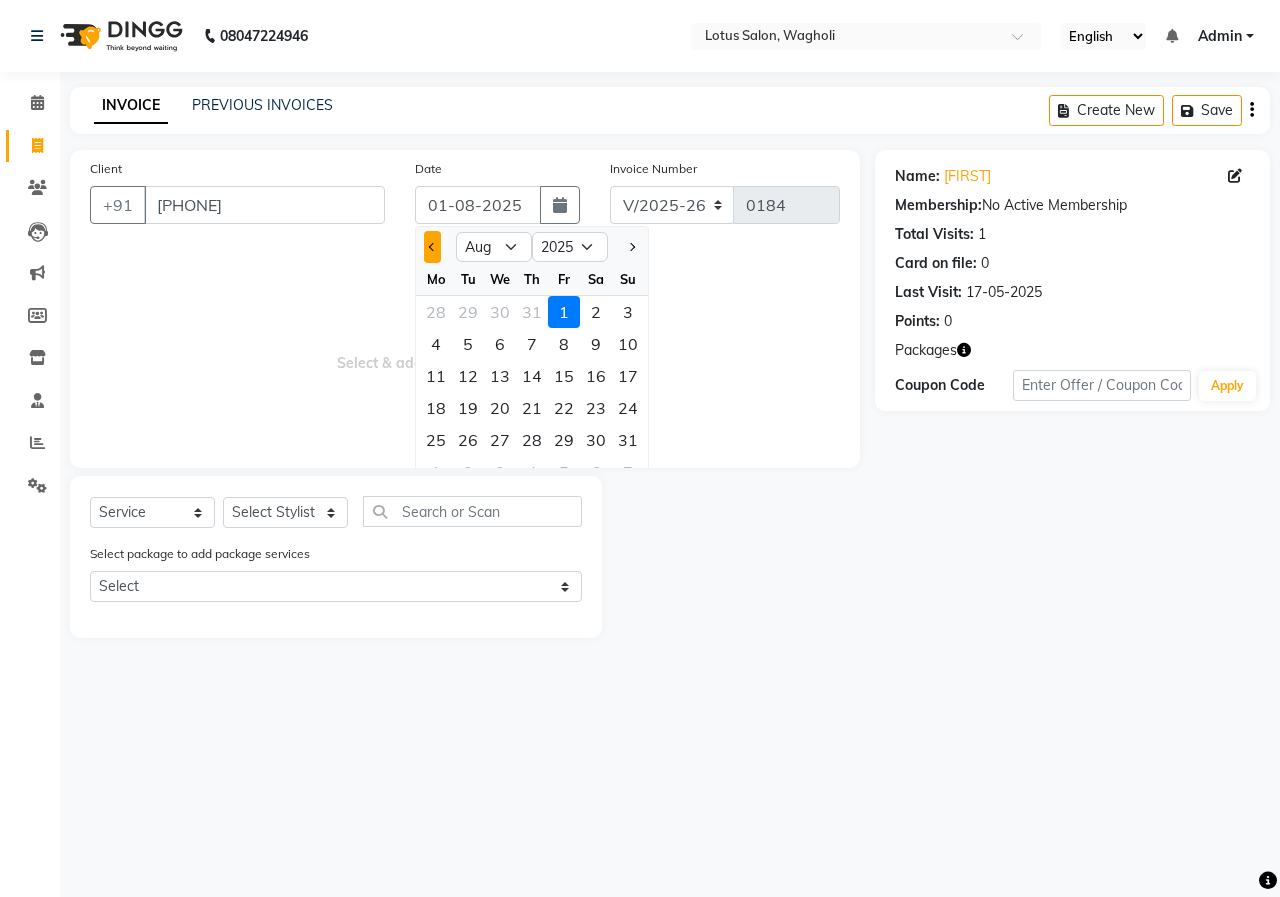 click 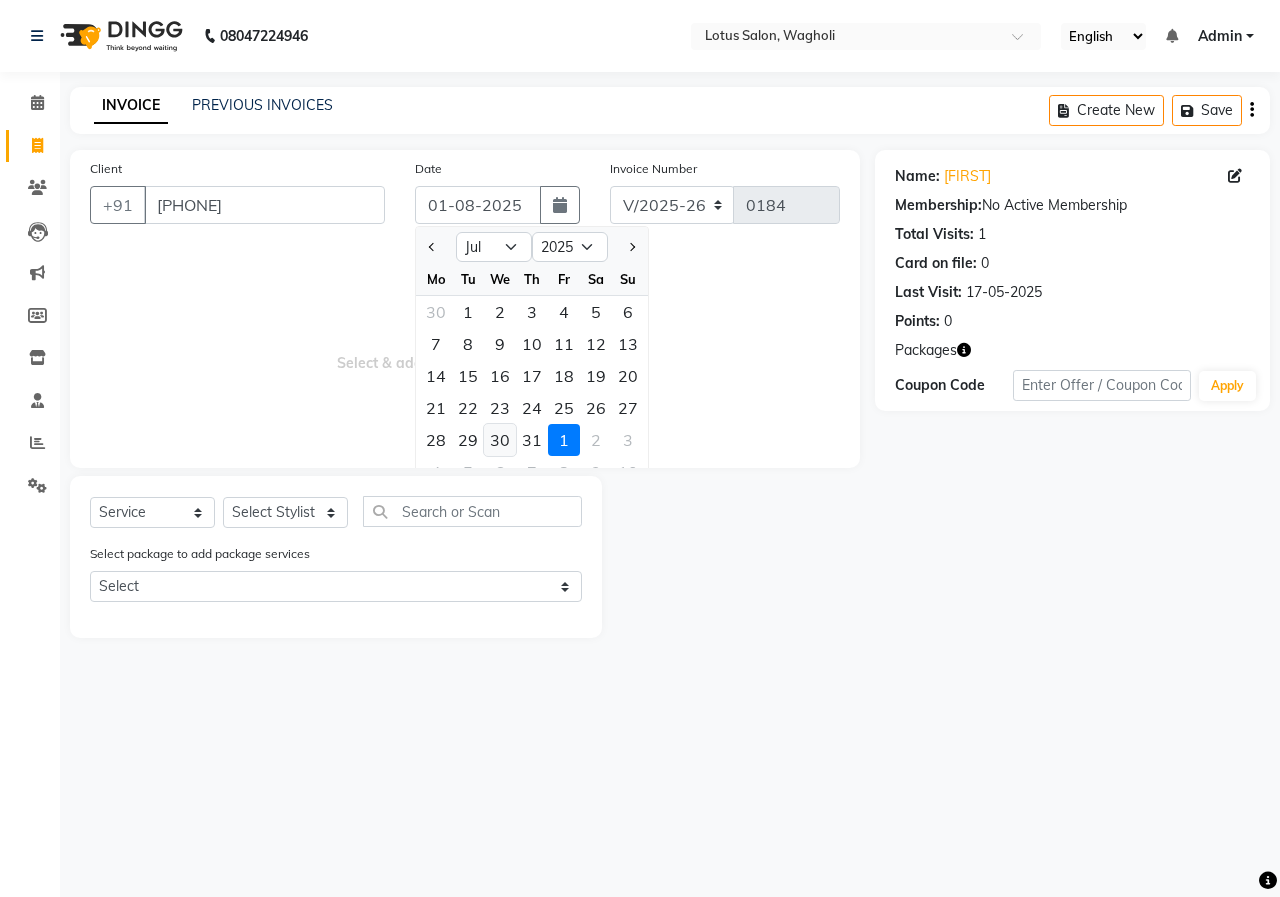 click on "30" 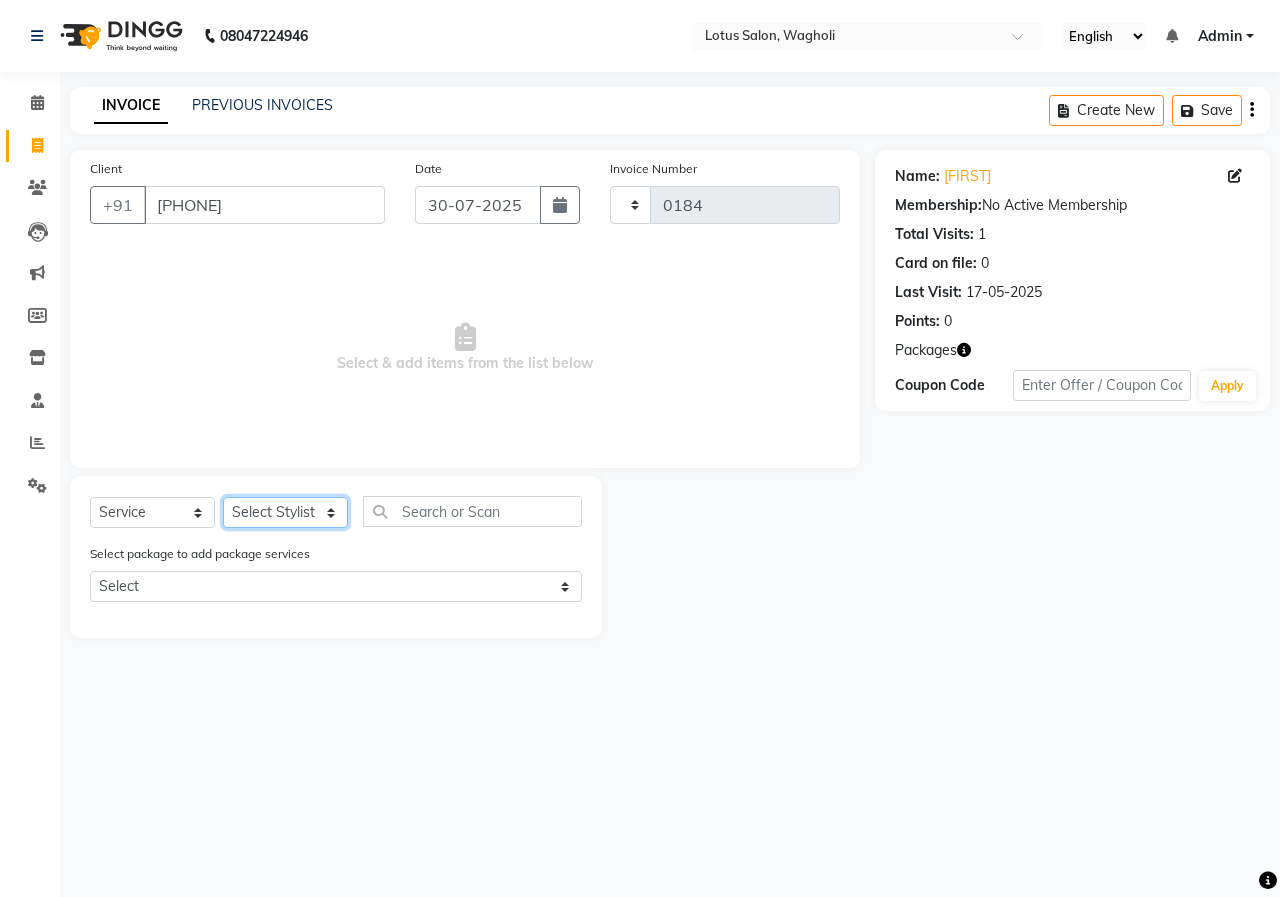 click on "Select Stylist" 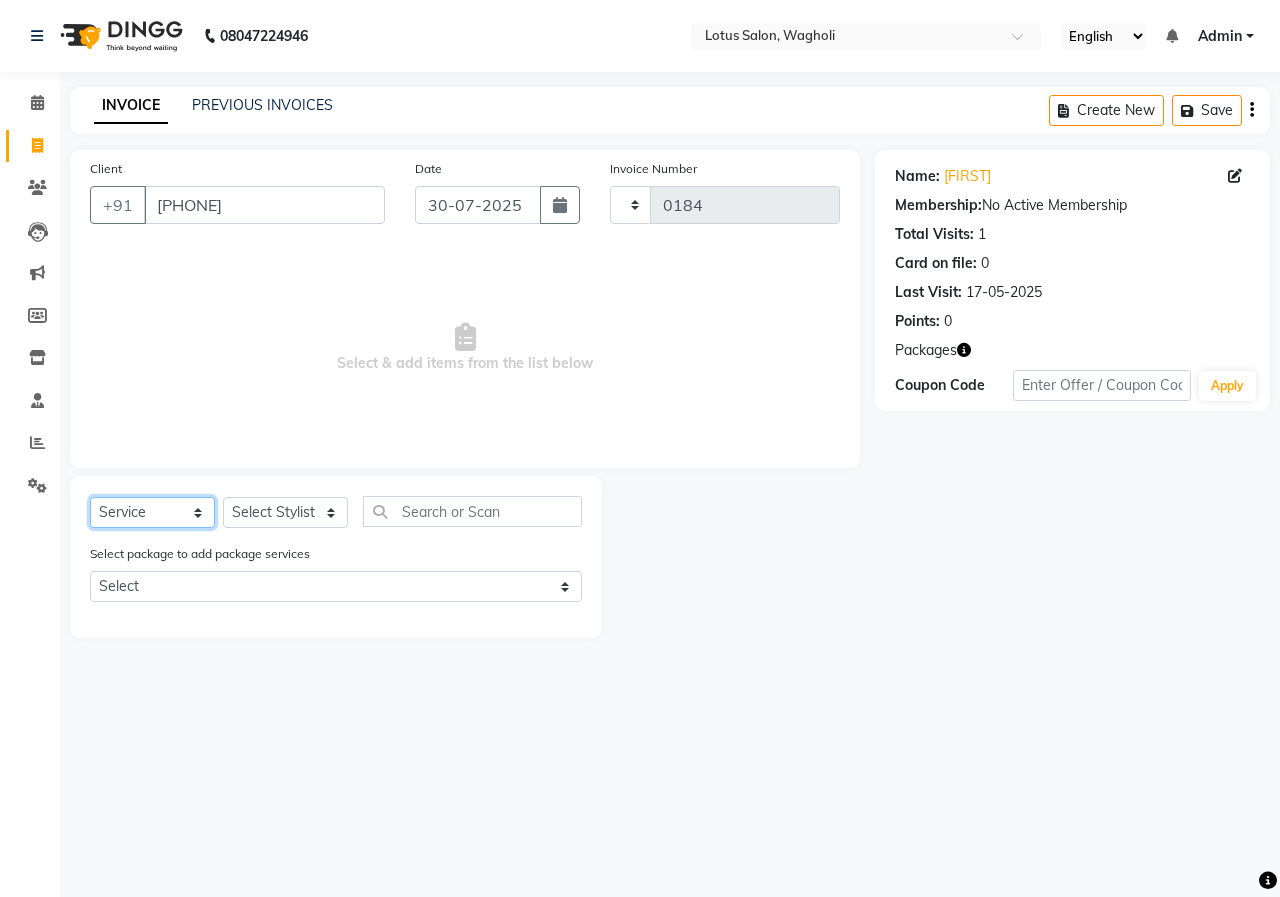 click on "Select  Service  Product  Membership  Package Voucher Prepaid Gift Card" 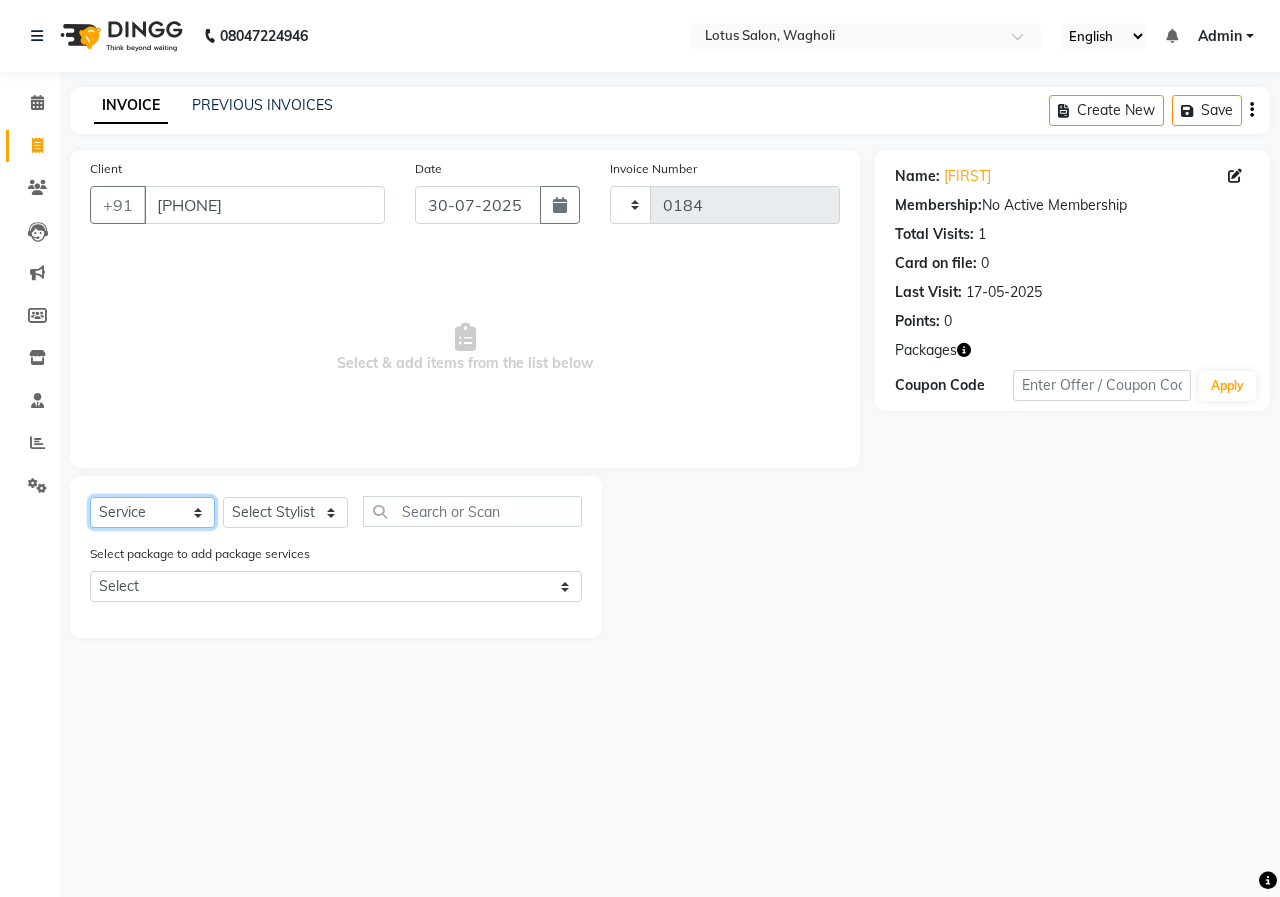 click on "Select  Service  Product  Membership  Package Voucher Prepaid Gift Card" 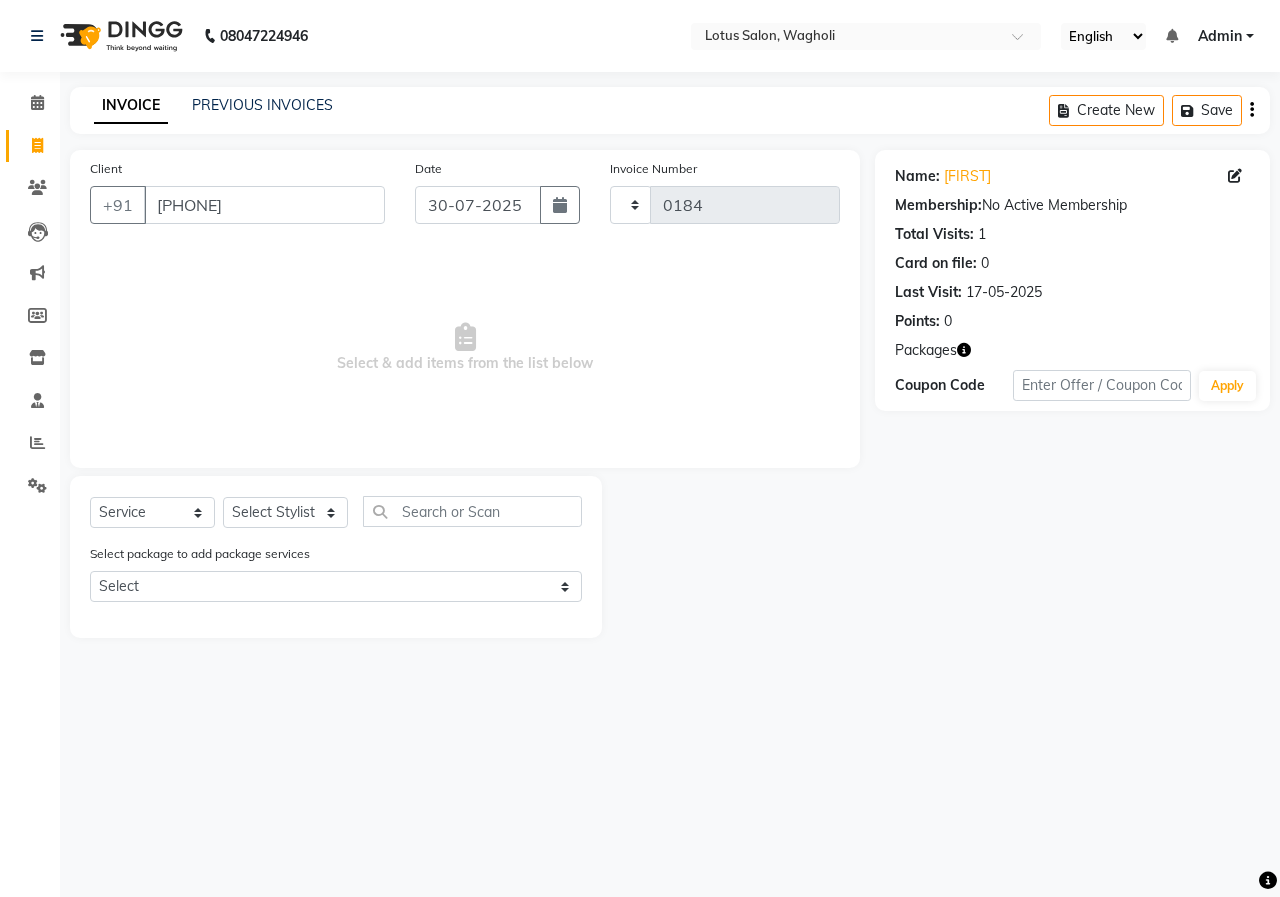 click on "Select package to add package services Select Male Package 1" 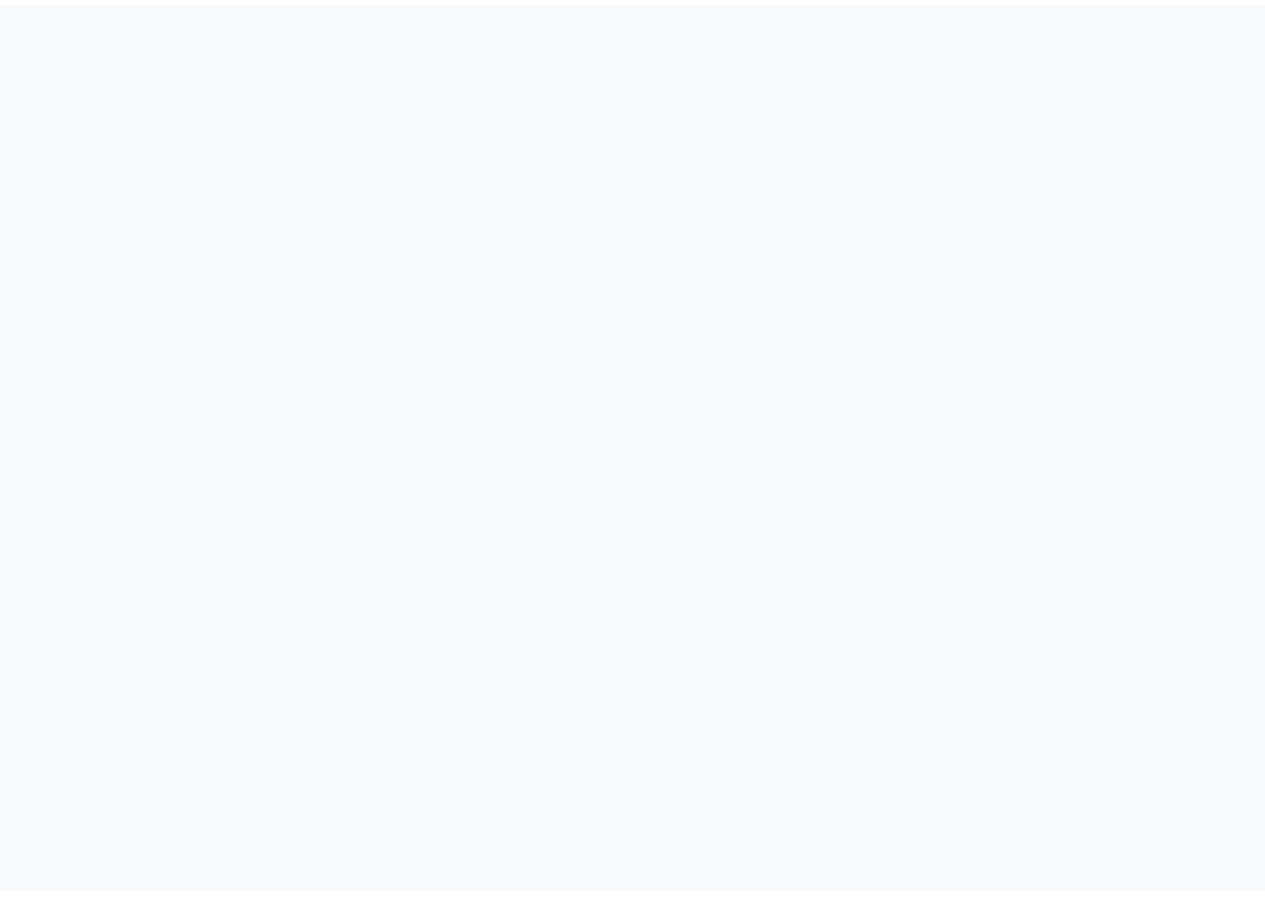 scroll, scrollTop: 0, scrollLeft: 0, axis: both 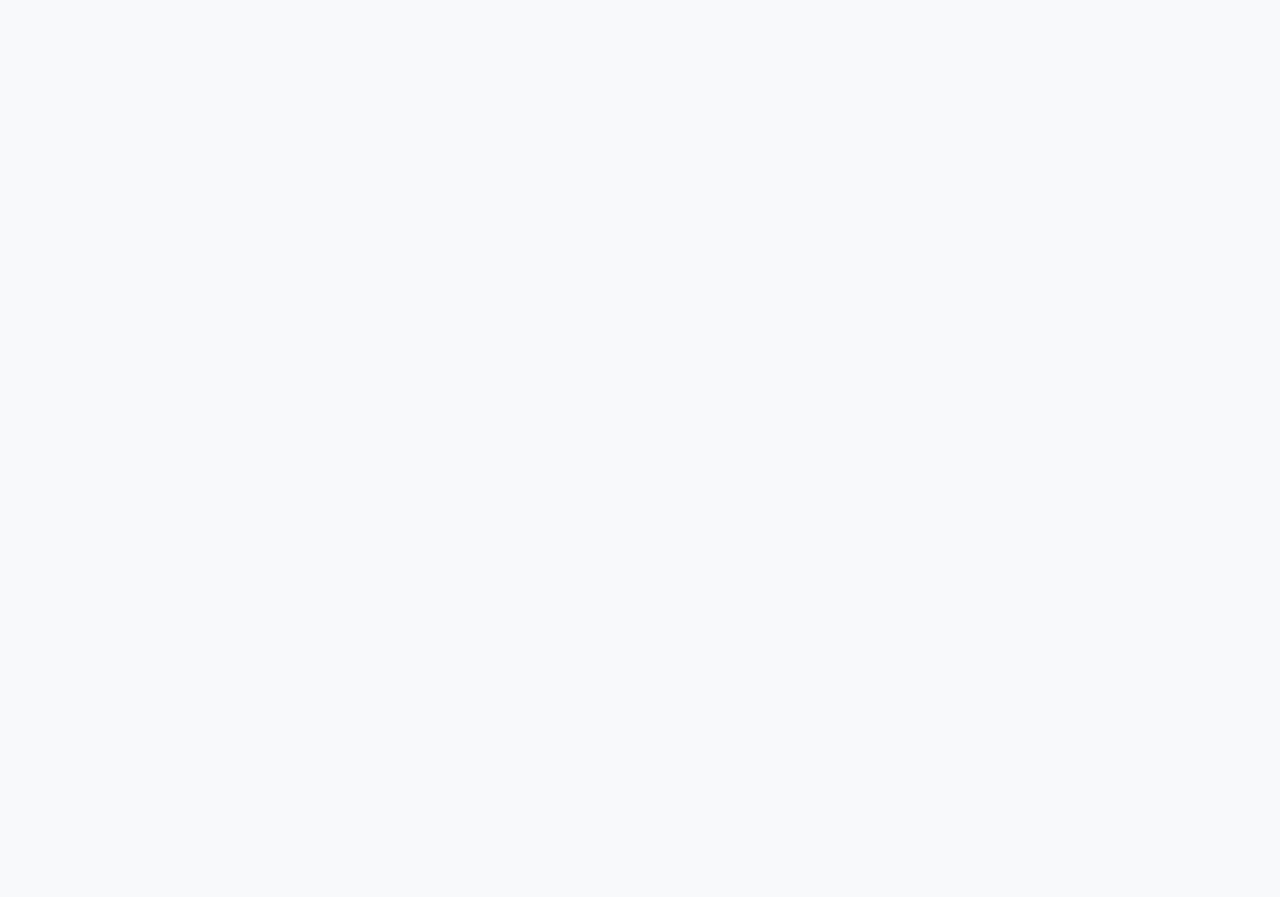 select on "8290" 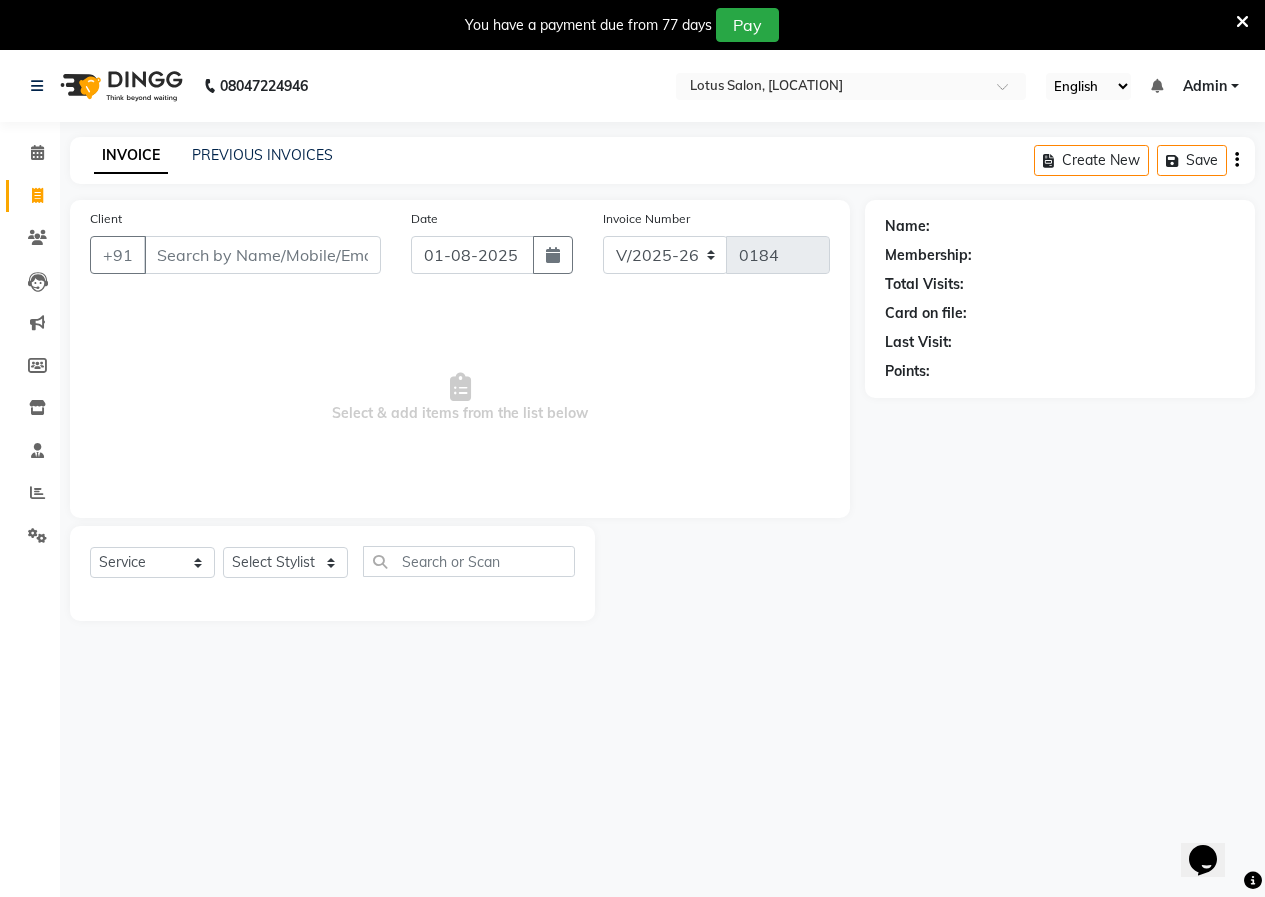 scroll, scrollTop: 0, scrollLeft: 0, axis: both 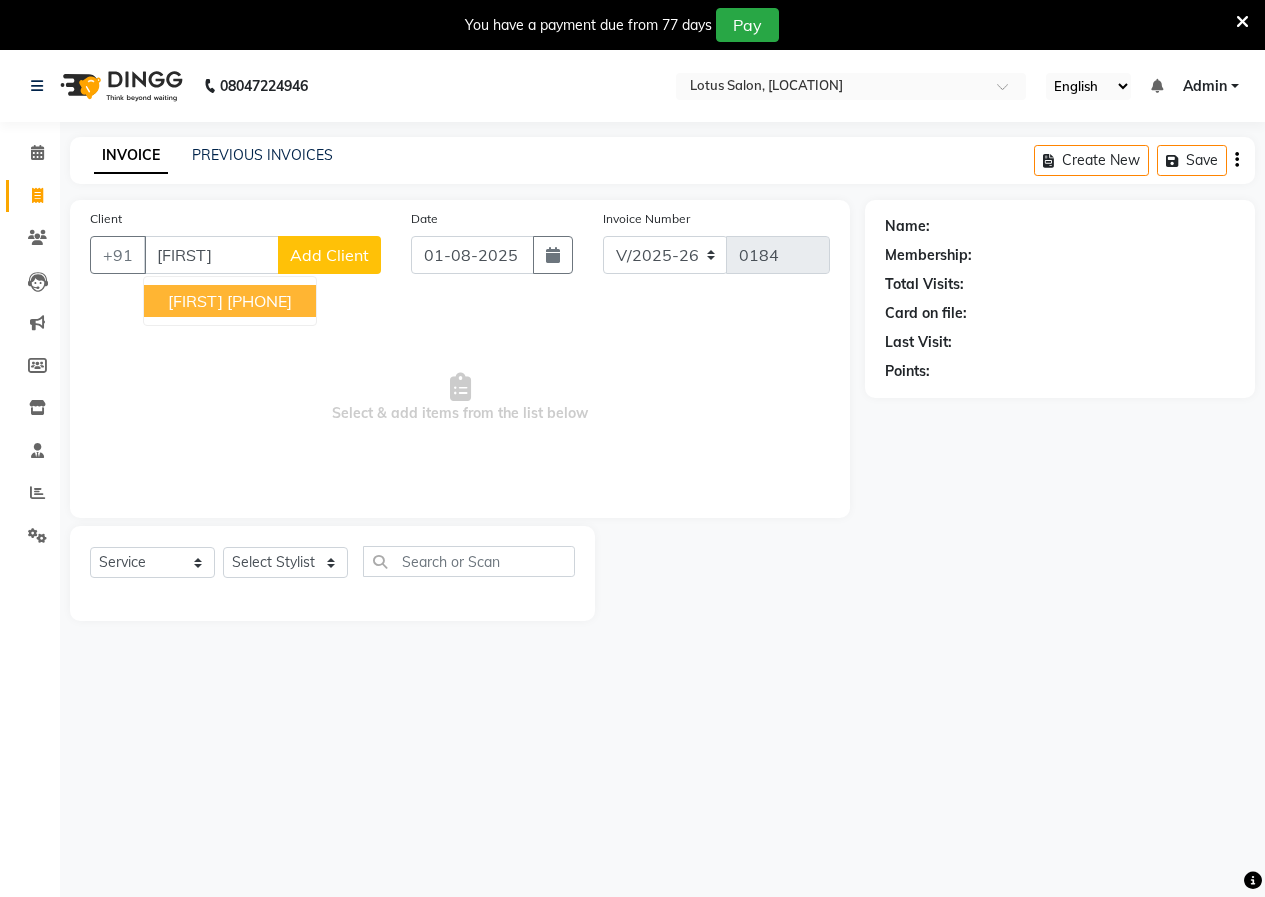 drag, startPoint x: 205, startPoint y: 296, endPoint x: 244, endPoint y: 303, distance: 39.623226 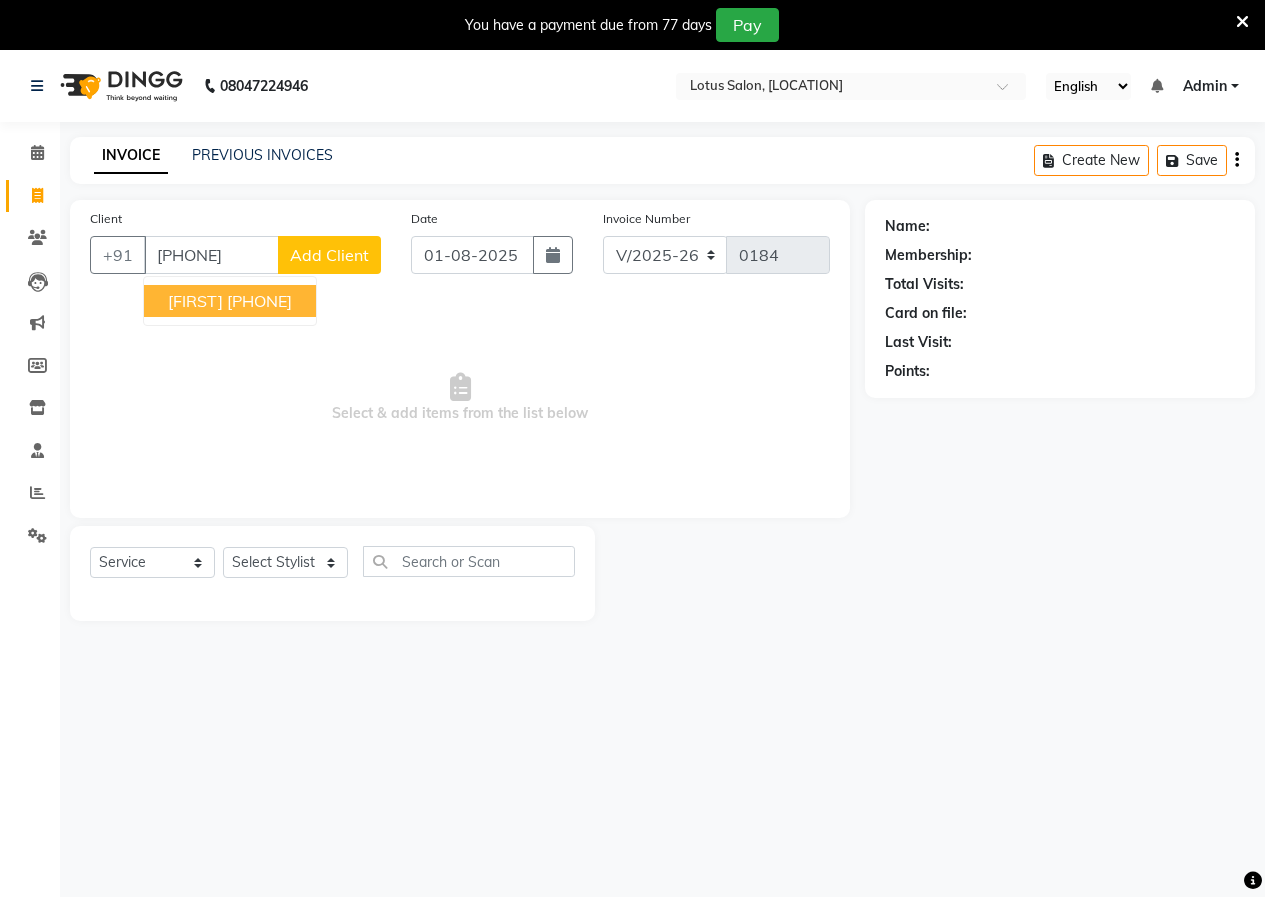 type on "[PHONE]" 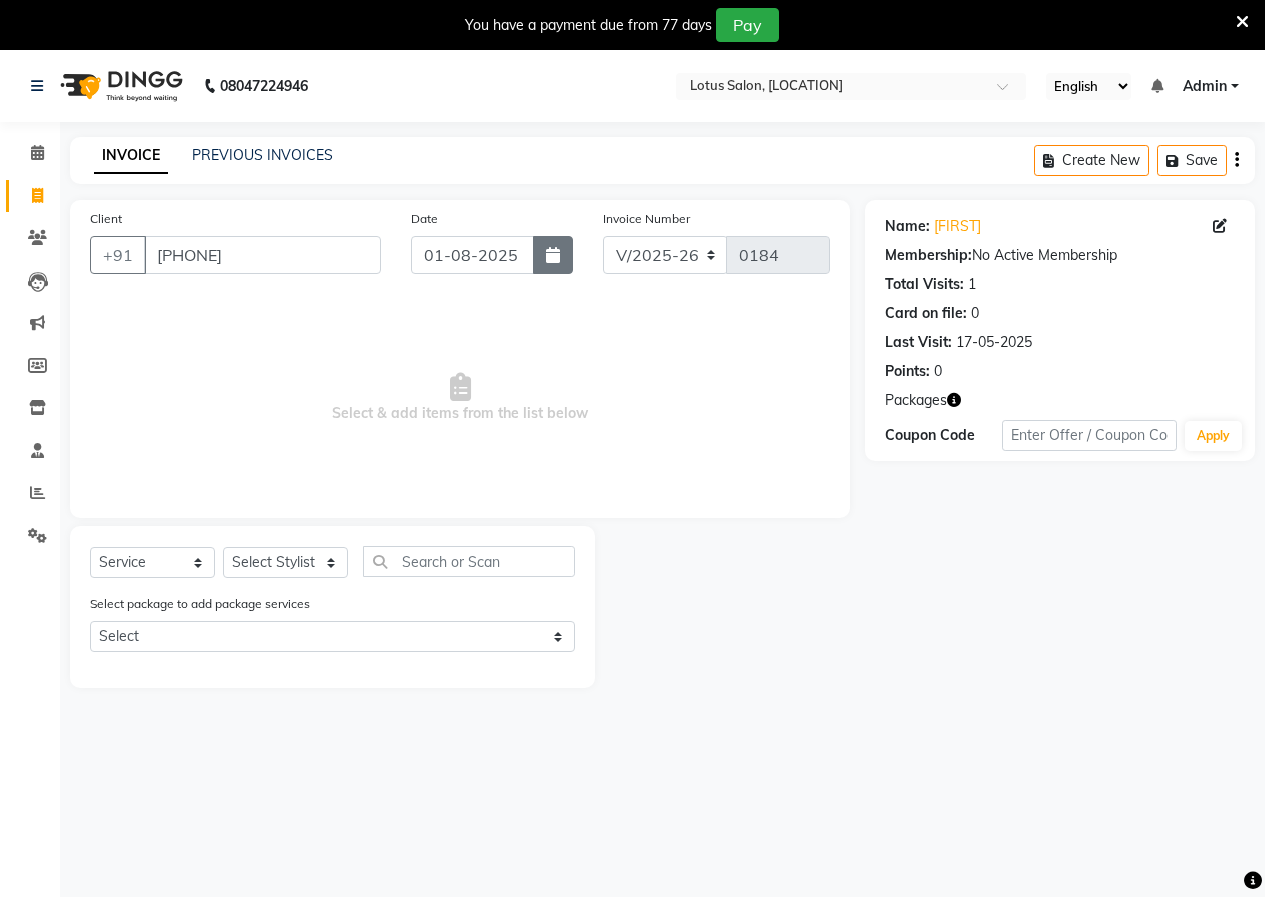 click 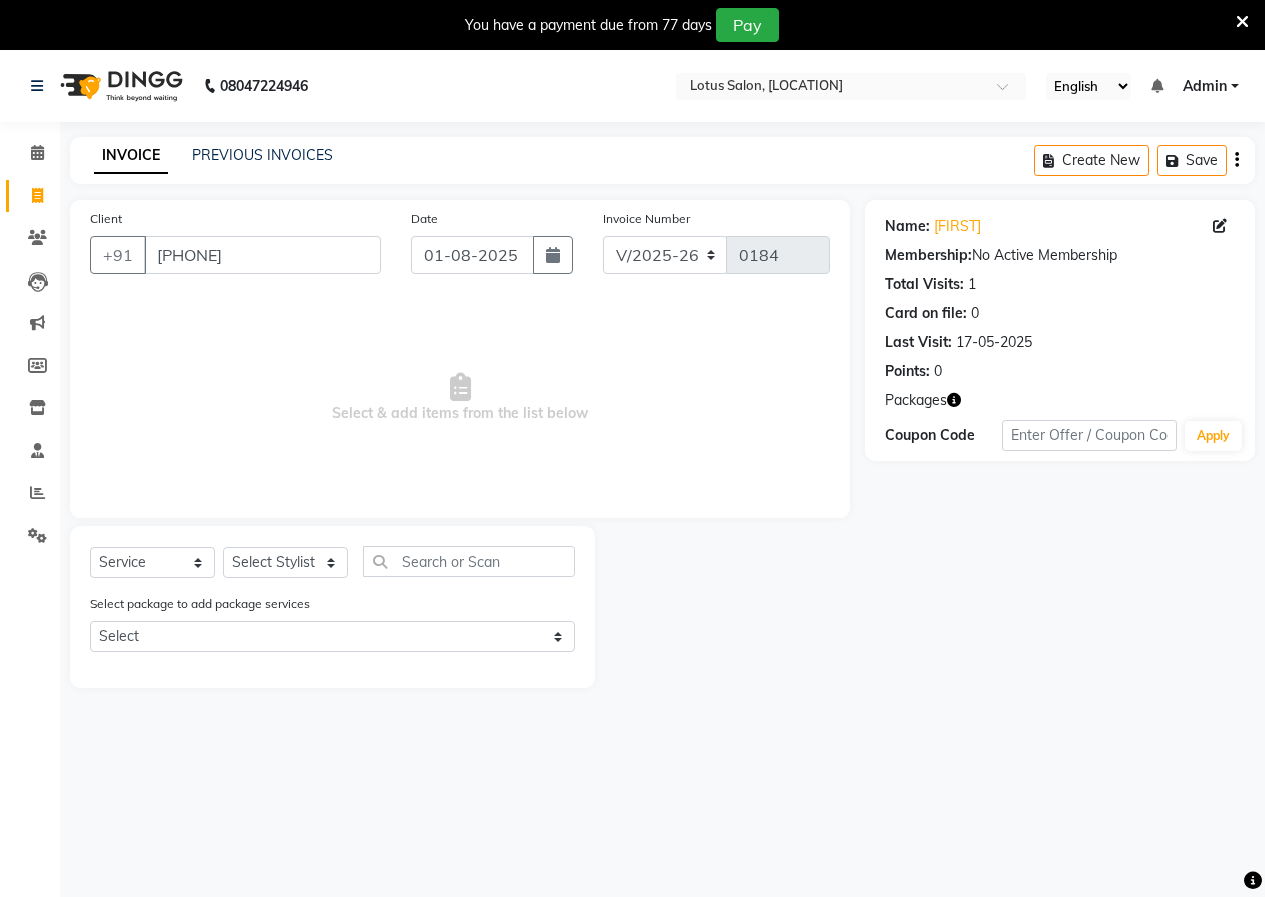 select on "8" 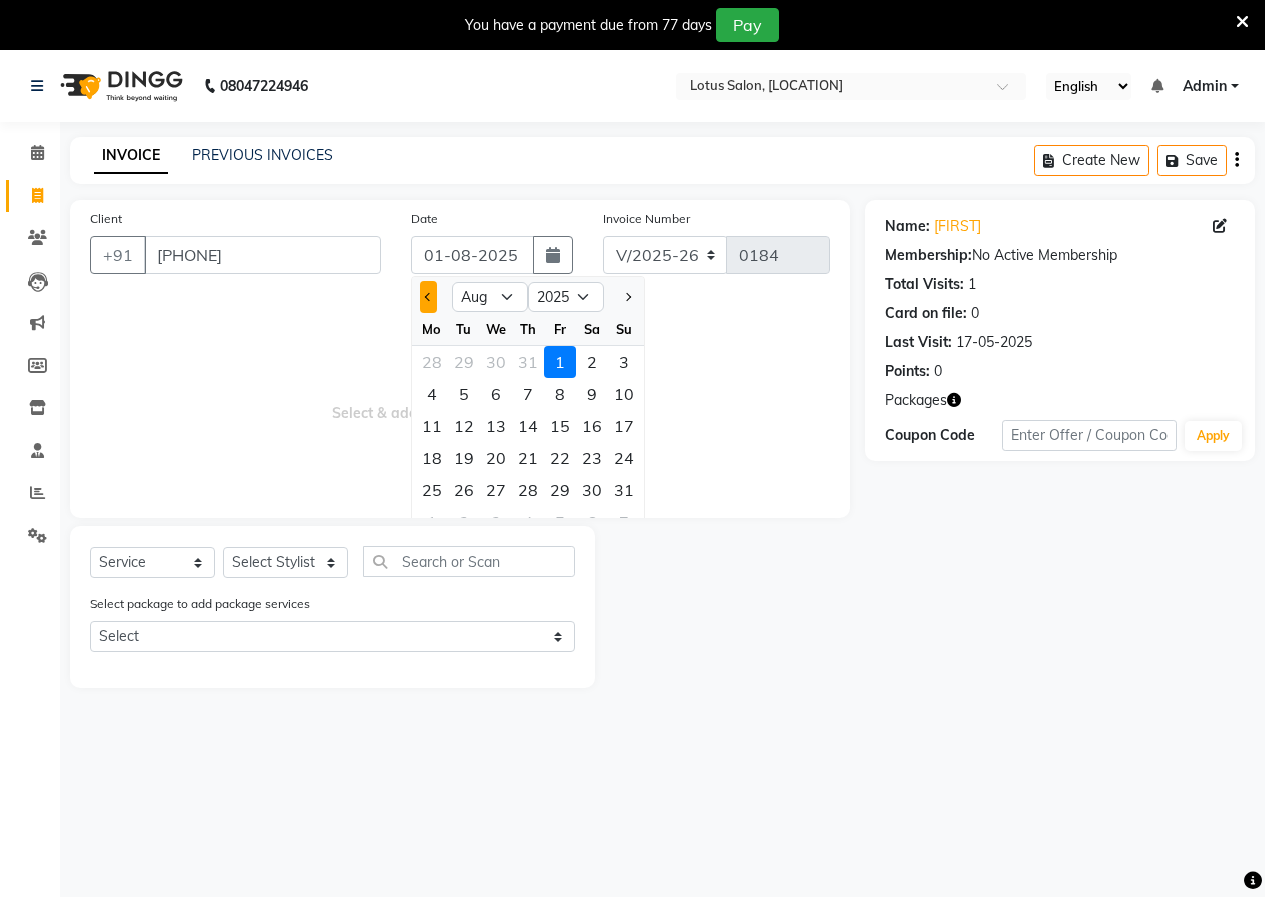 click 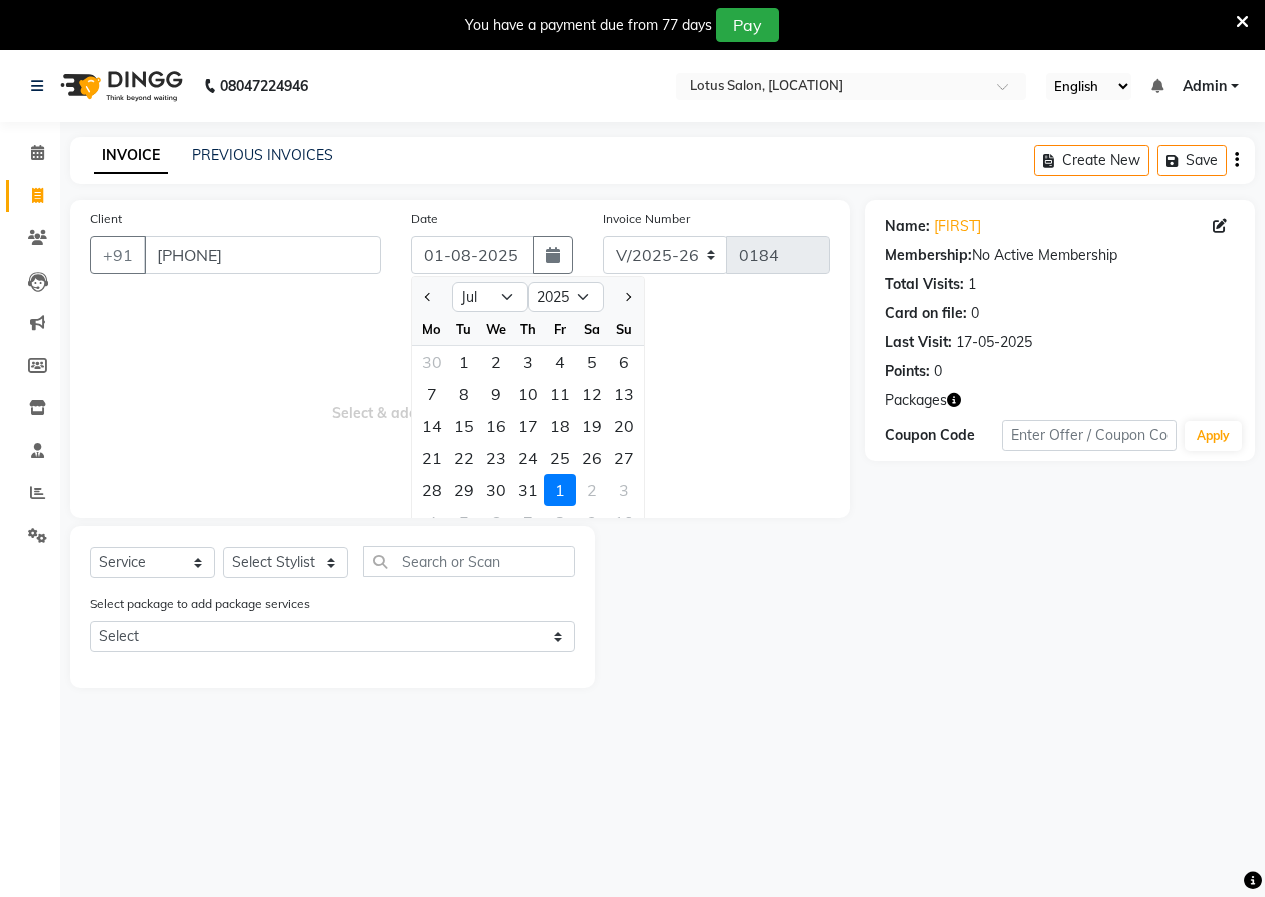 click on "30" 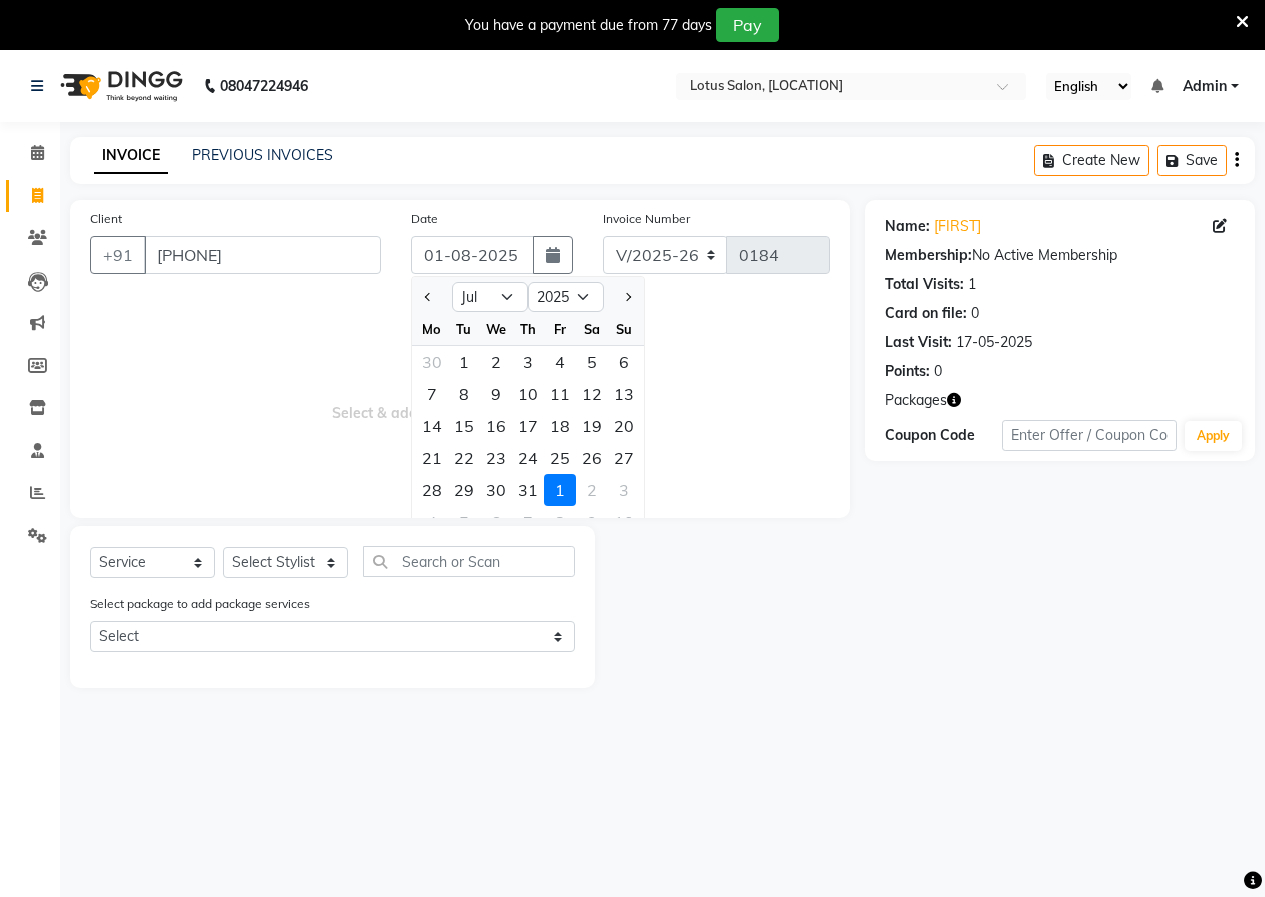 type on "30-07-2025" 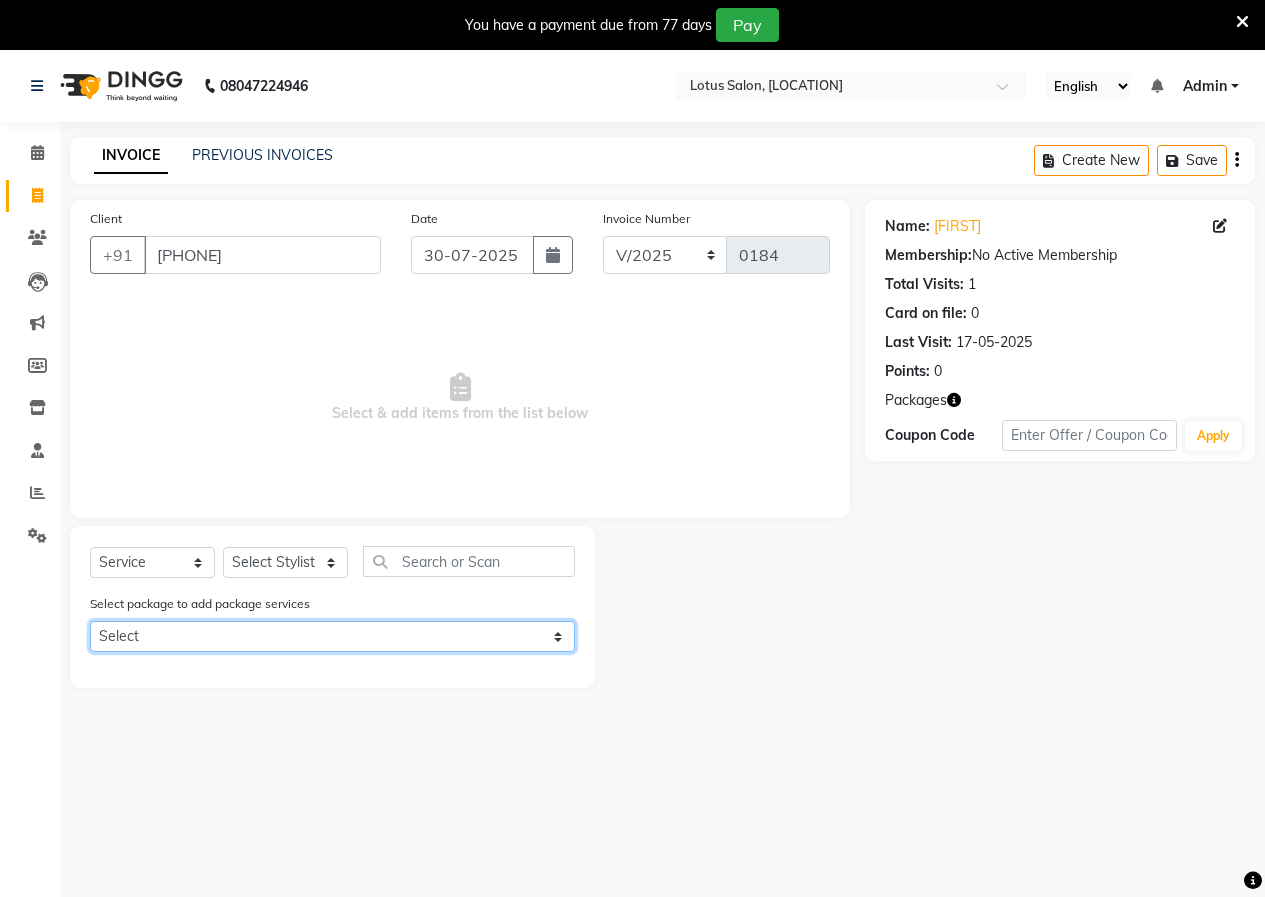 click on "Select Male Package 1" 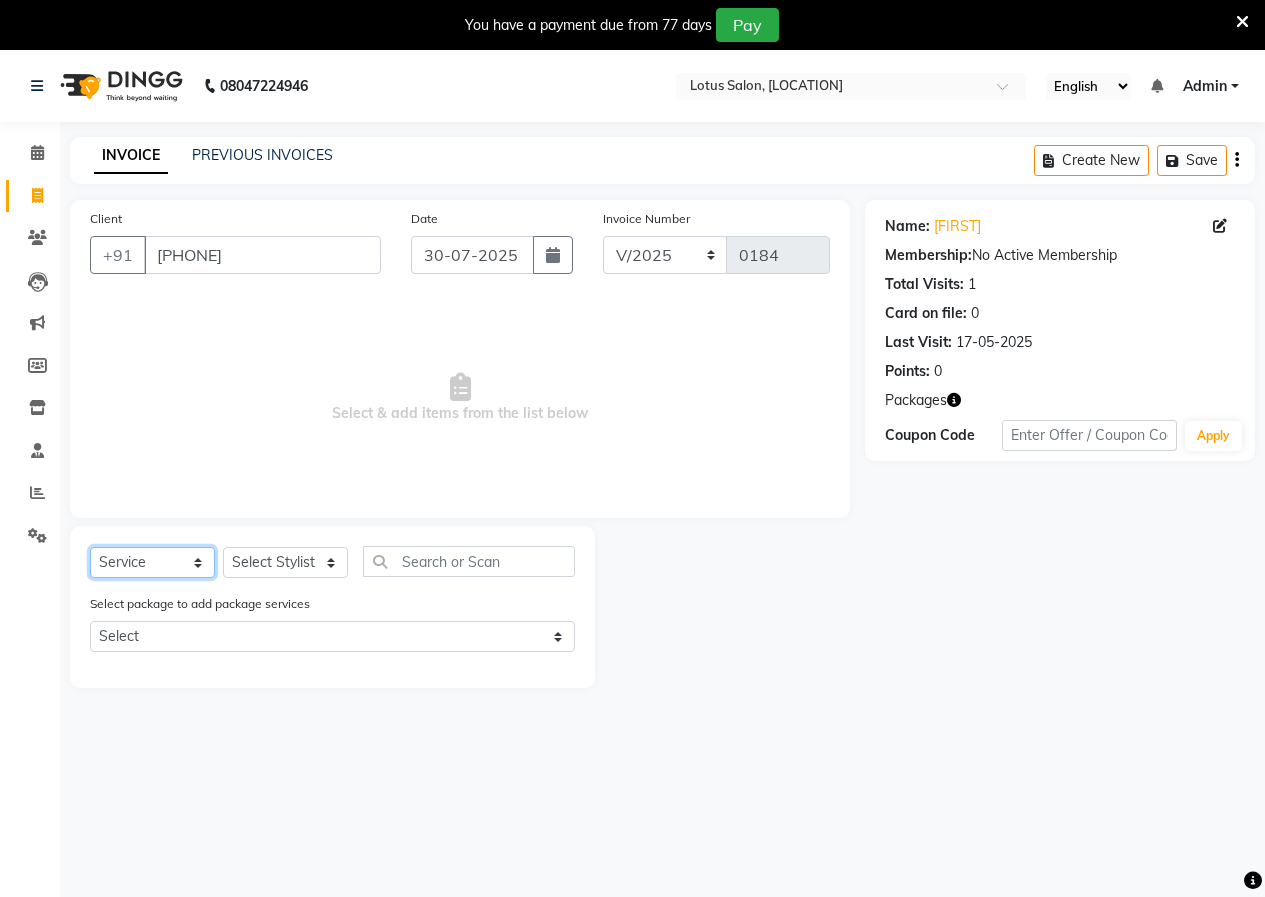 click on "Select  Service  Product  Membership  Package Voucher Prepaid Gift Card" 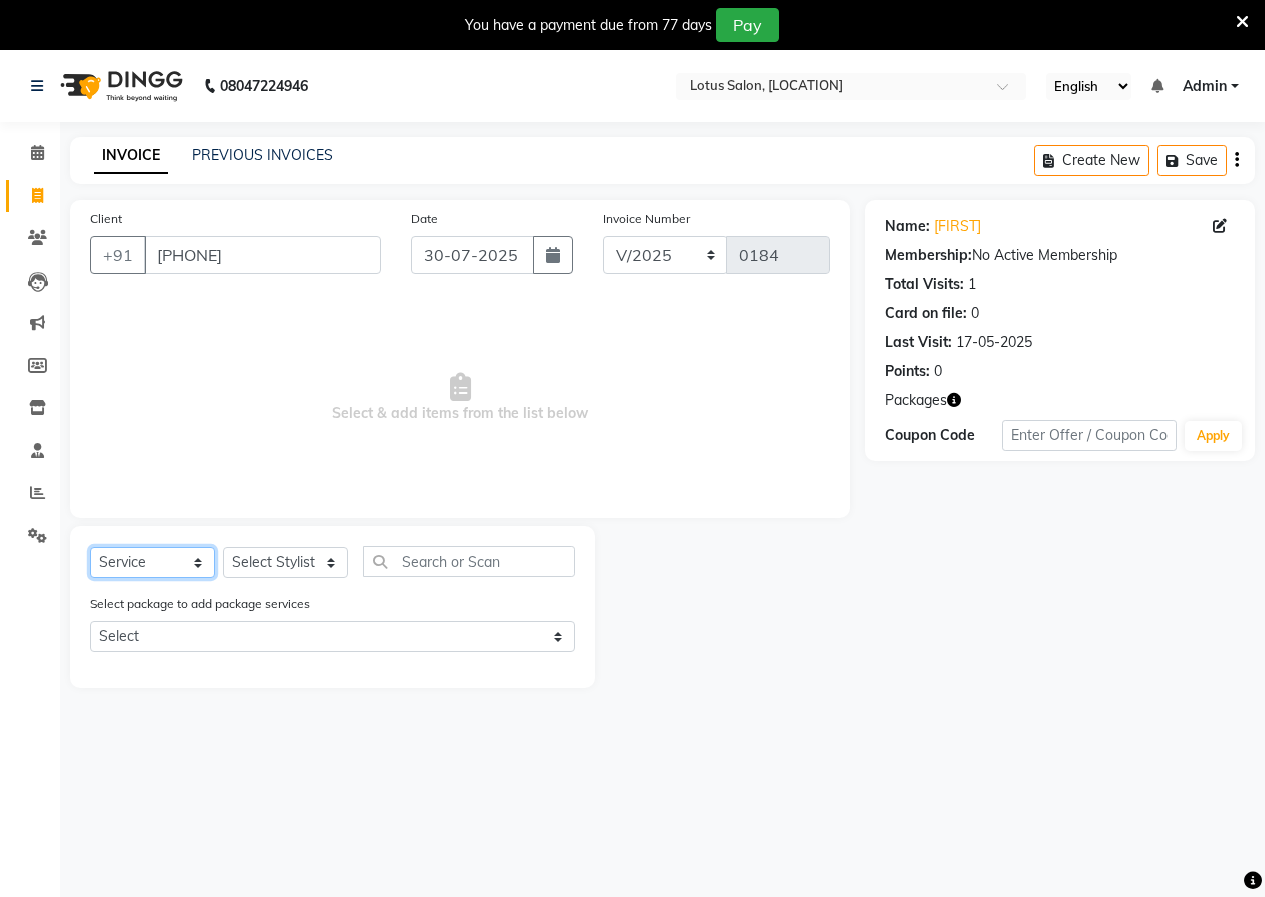 select on "select" 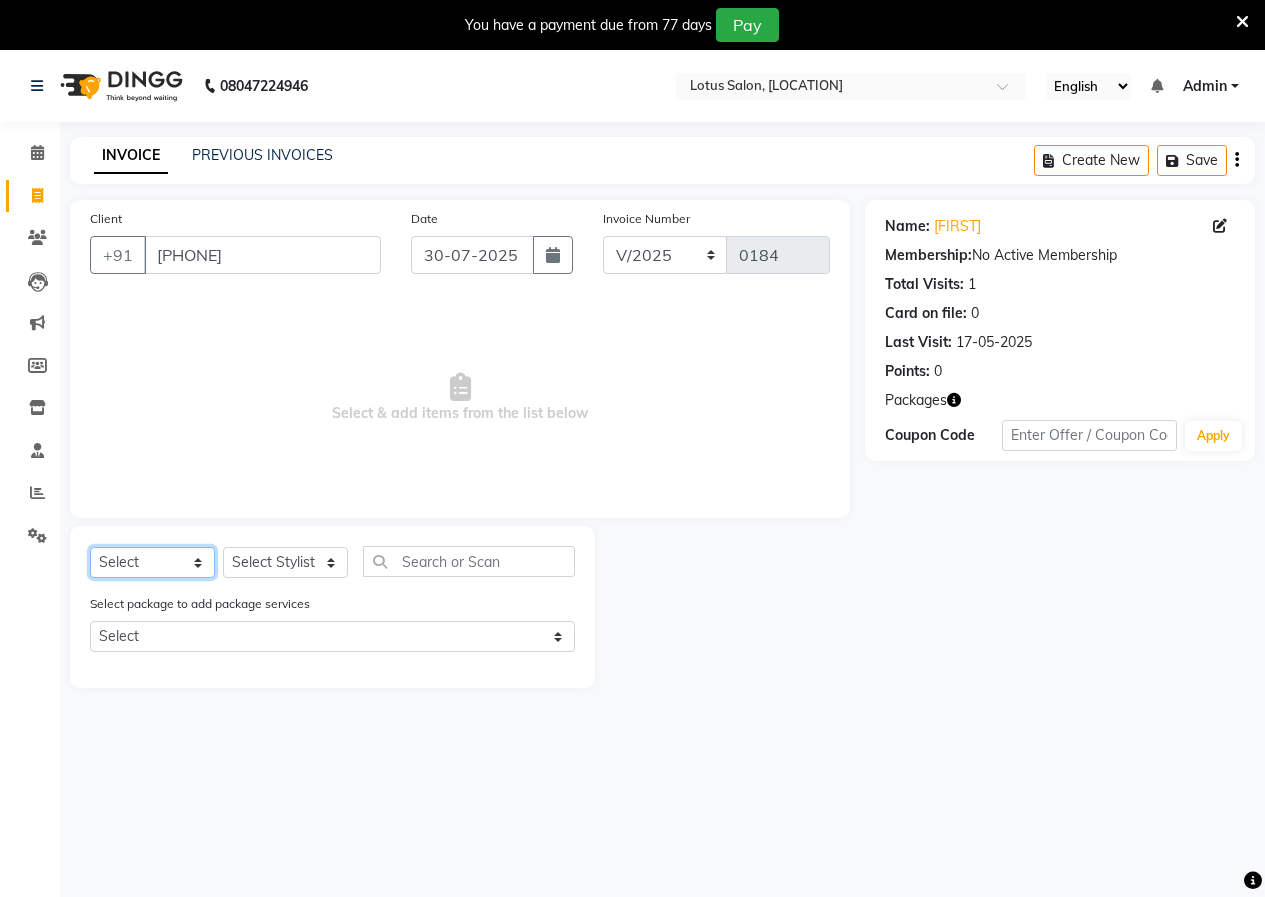 click on "Select  Service  Product  Membership  Package Voucher Prepaid Gift Card" 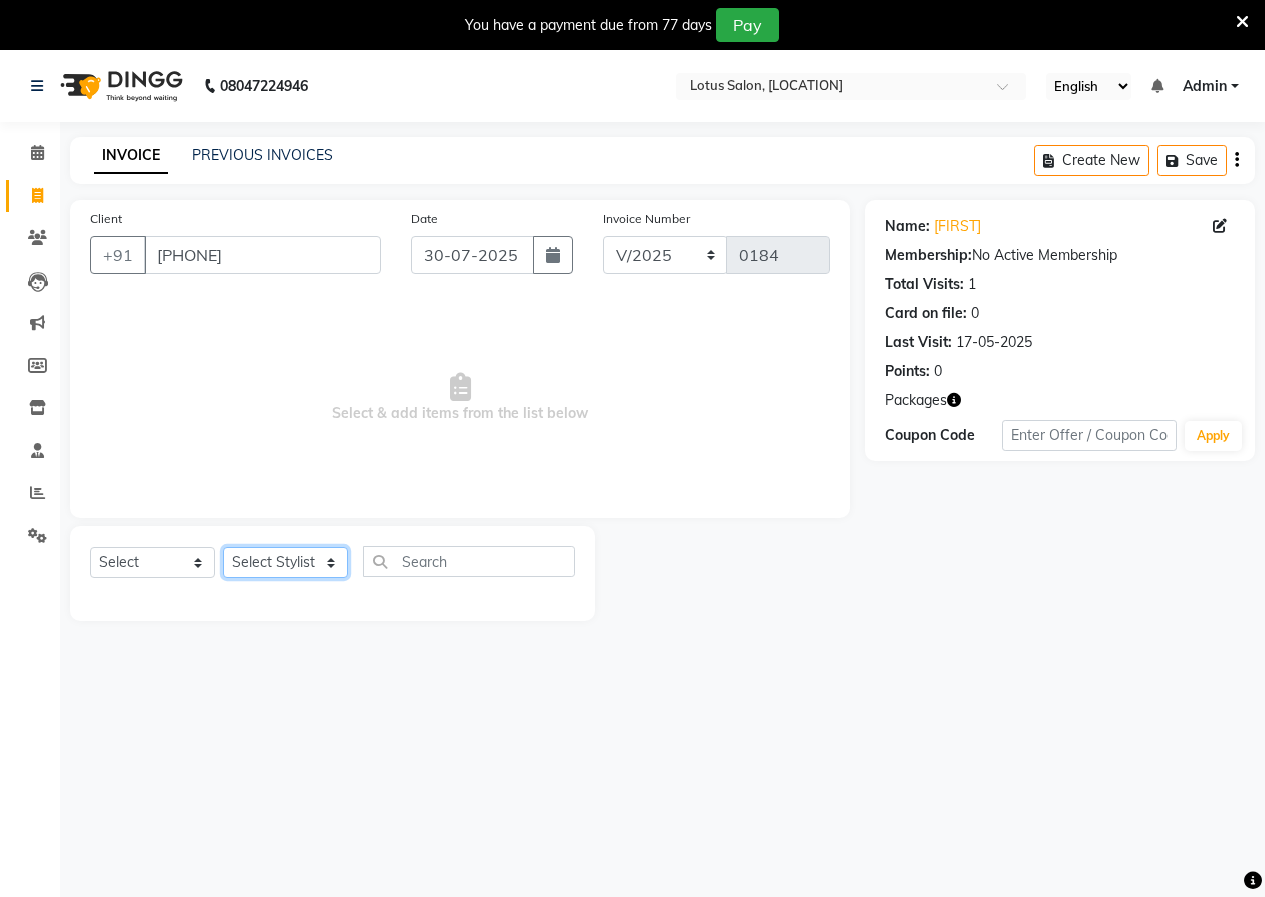click on "Select Stylist [FIRST_NAME] [FIRST_NAME] [FIRST_NAME] [FIRST_NAME] [FIRST_NAME]" 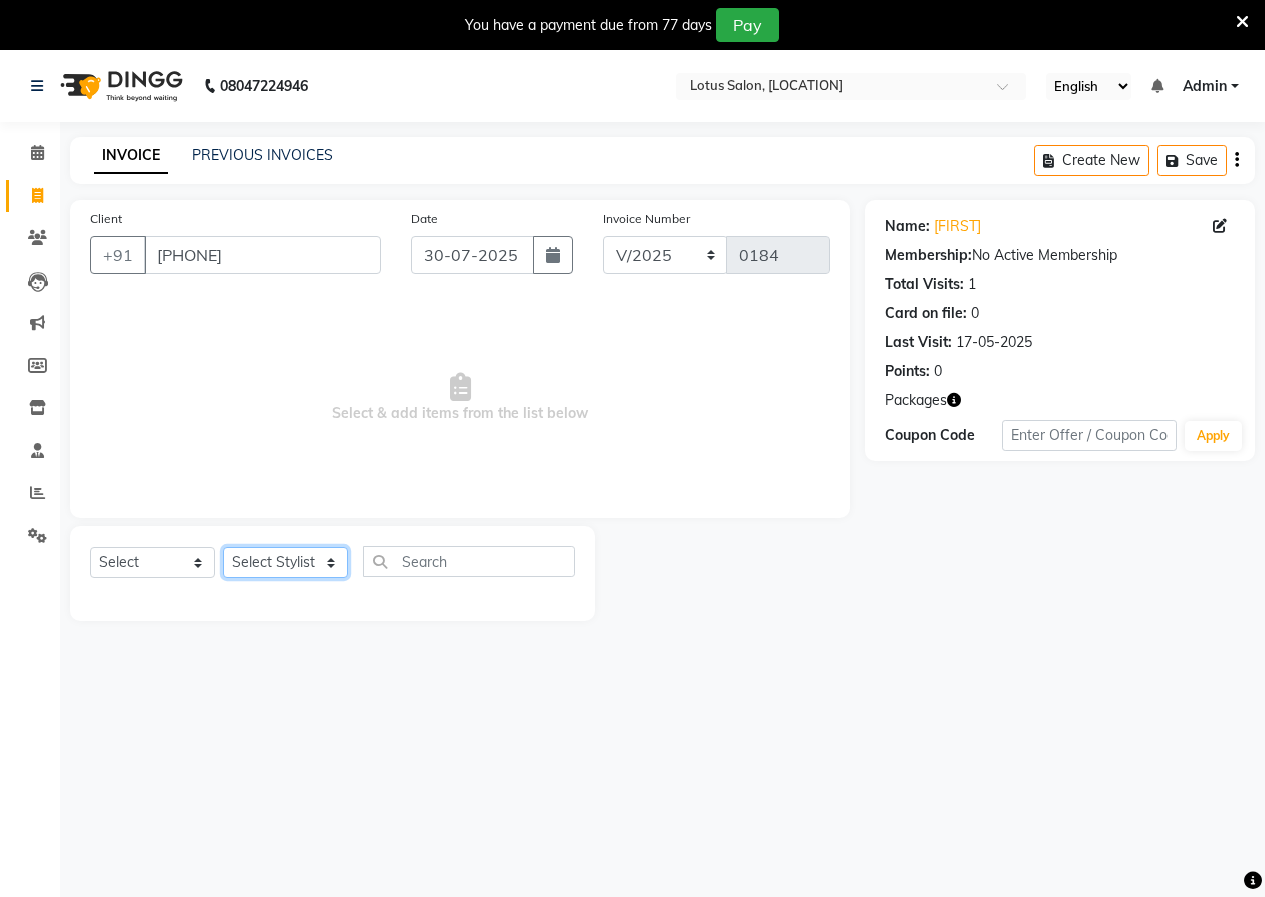 select on "80347" 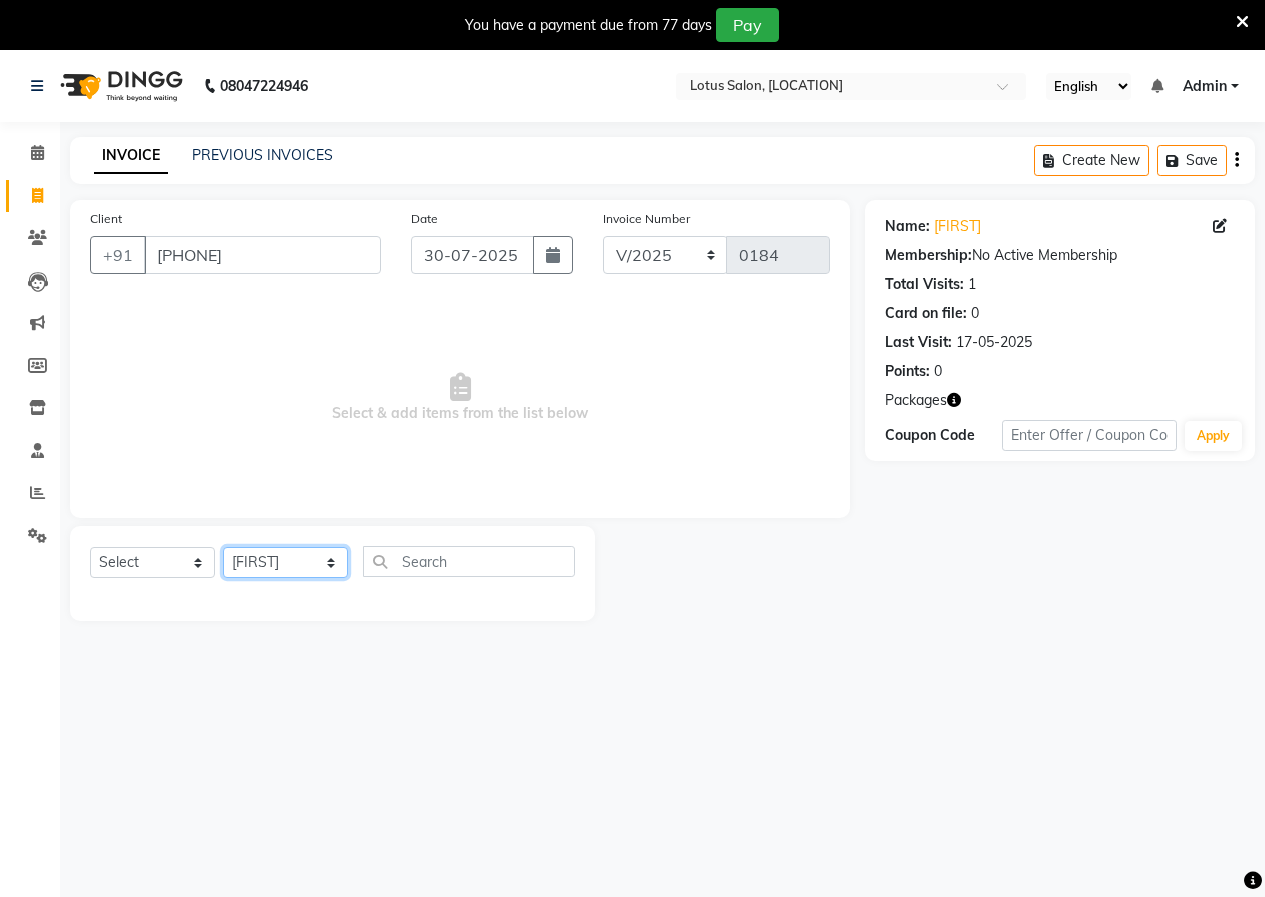 click on "Select Stylist [FIRST_NAME] [FIRST_NAME] [FIRST_NAME] [FIRST_NAME] [FIRST_NAME]" 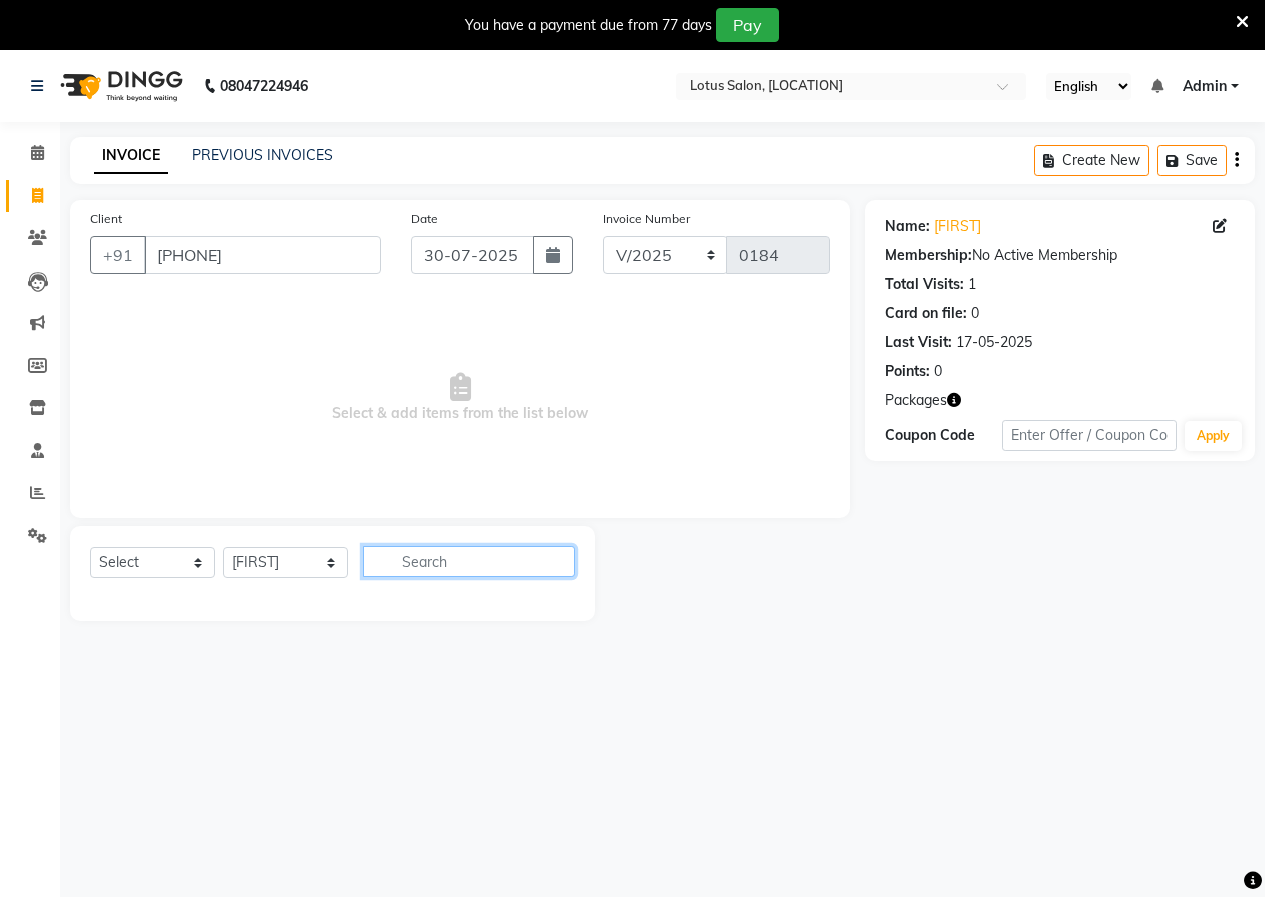 click 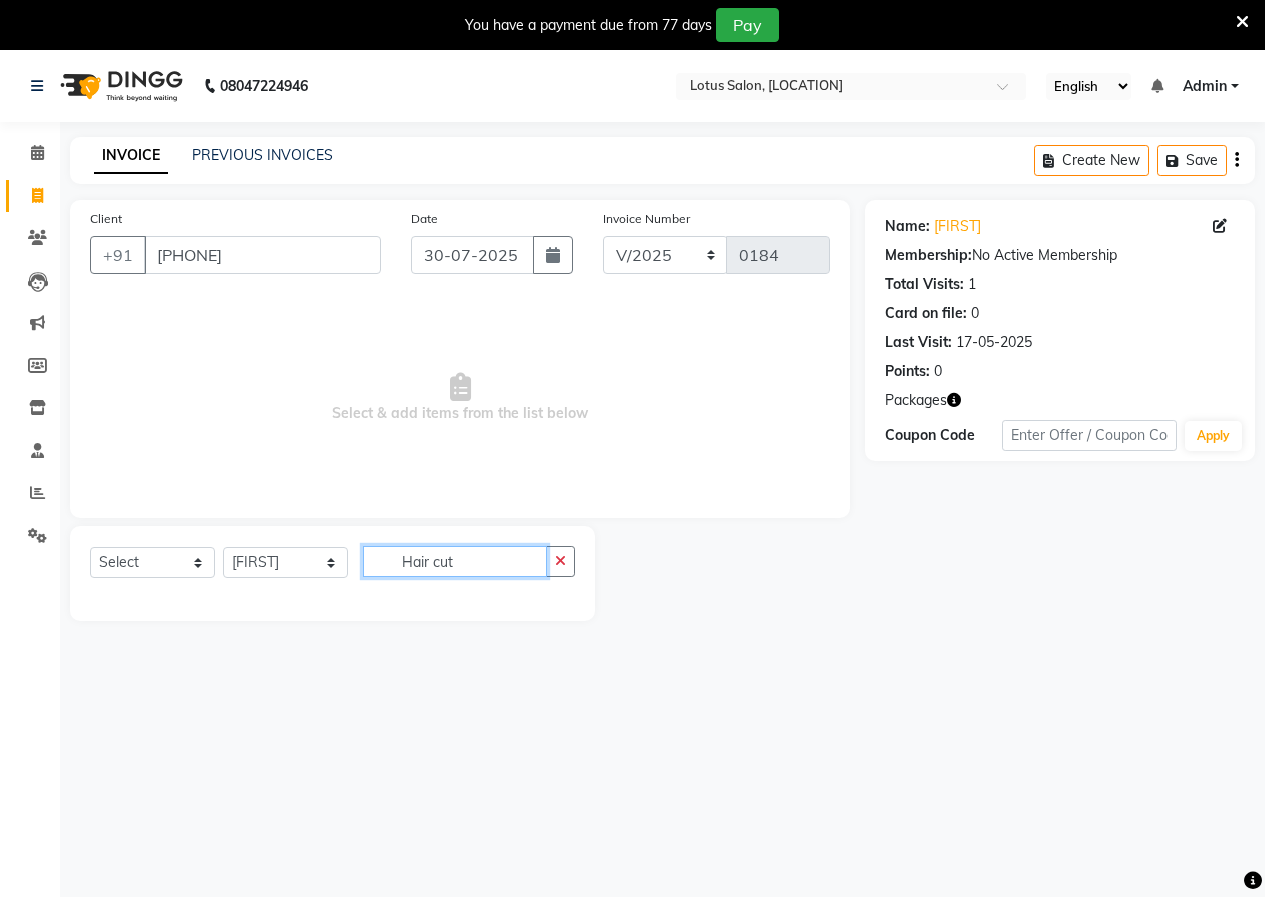 type on "Hair cut" 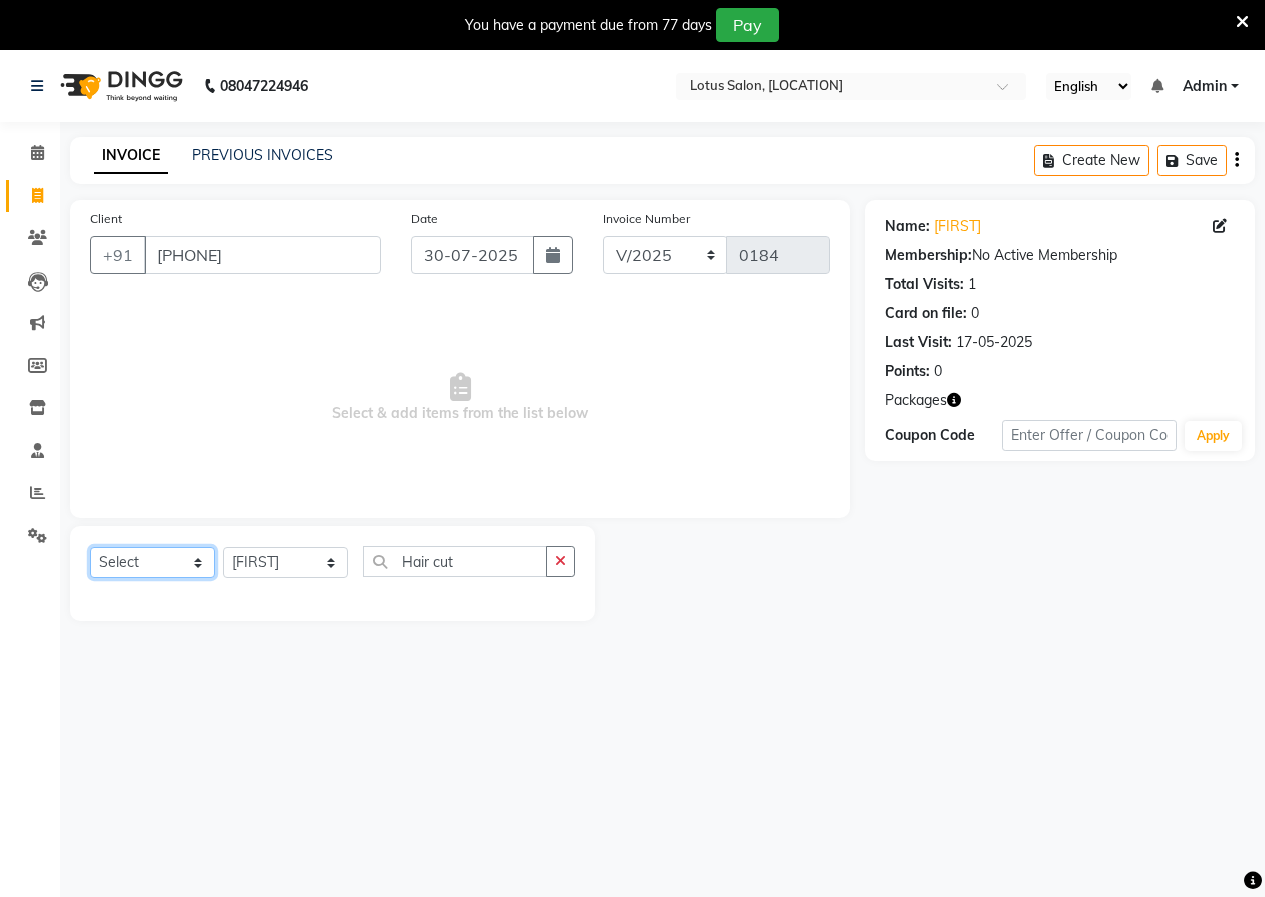 click on "Select  Service  Product  Membership  Package Voucher Prepaid Gift Card" 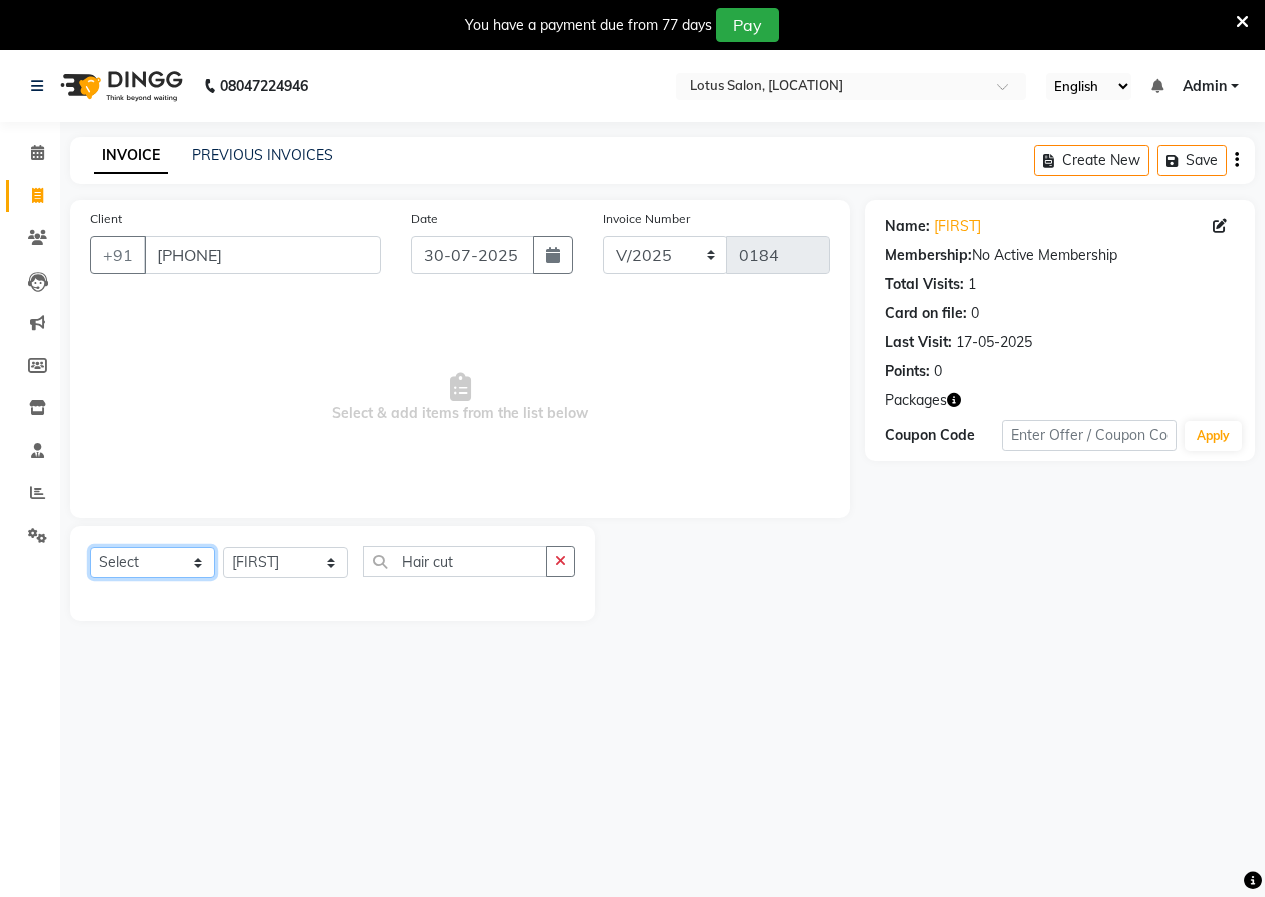 select on "service" 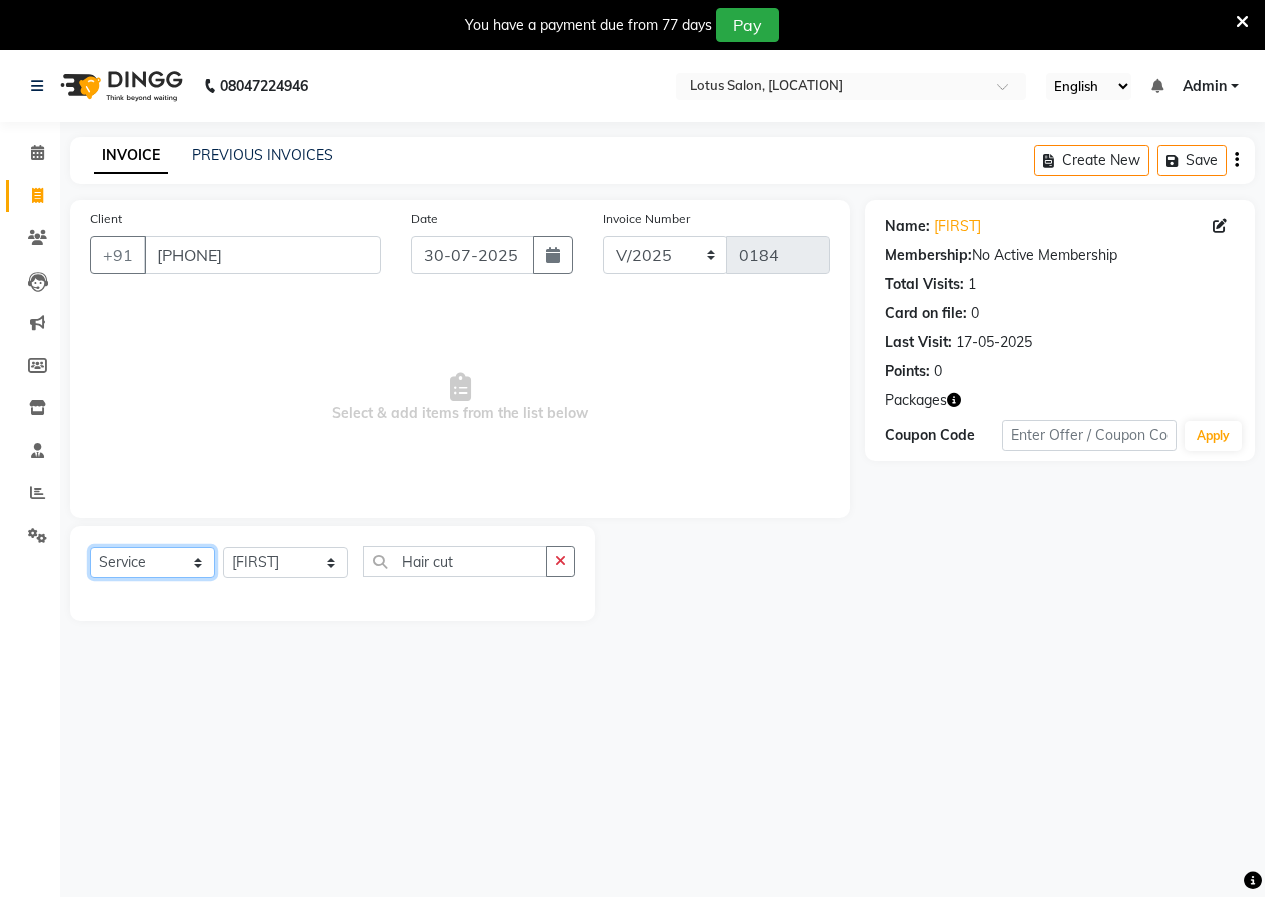 click on "Select  Service  Product  Membership  Package Voucher Prepaid Gift Card" 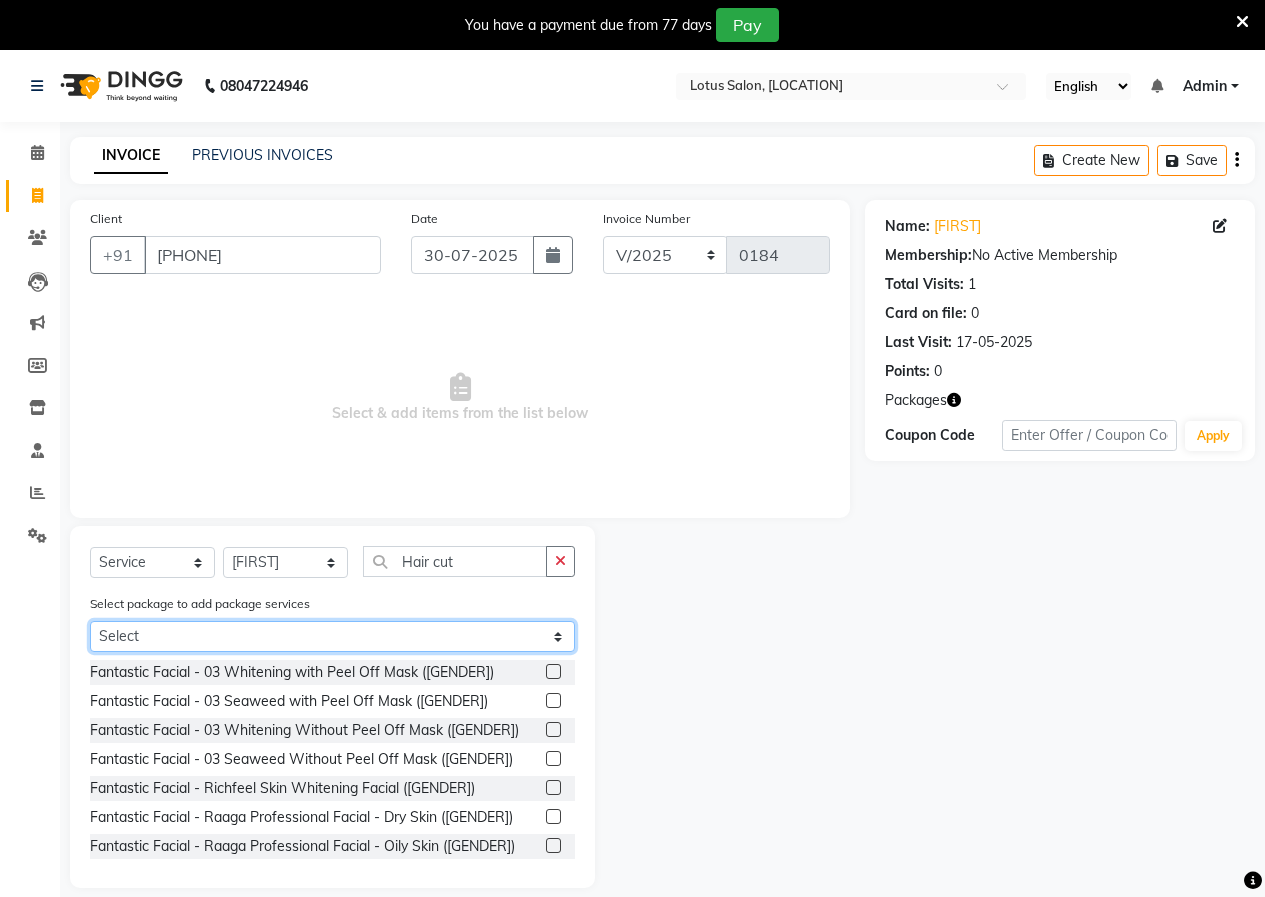 click on "Select Male Package 1" 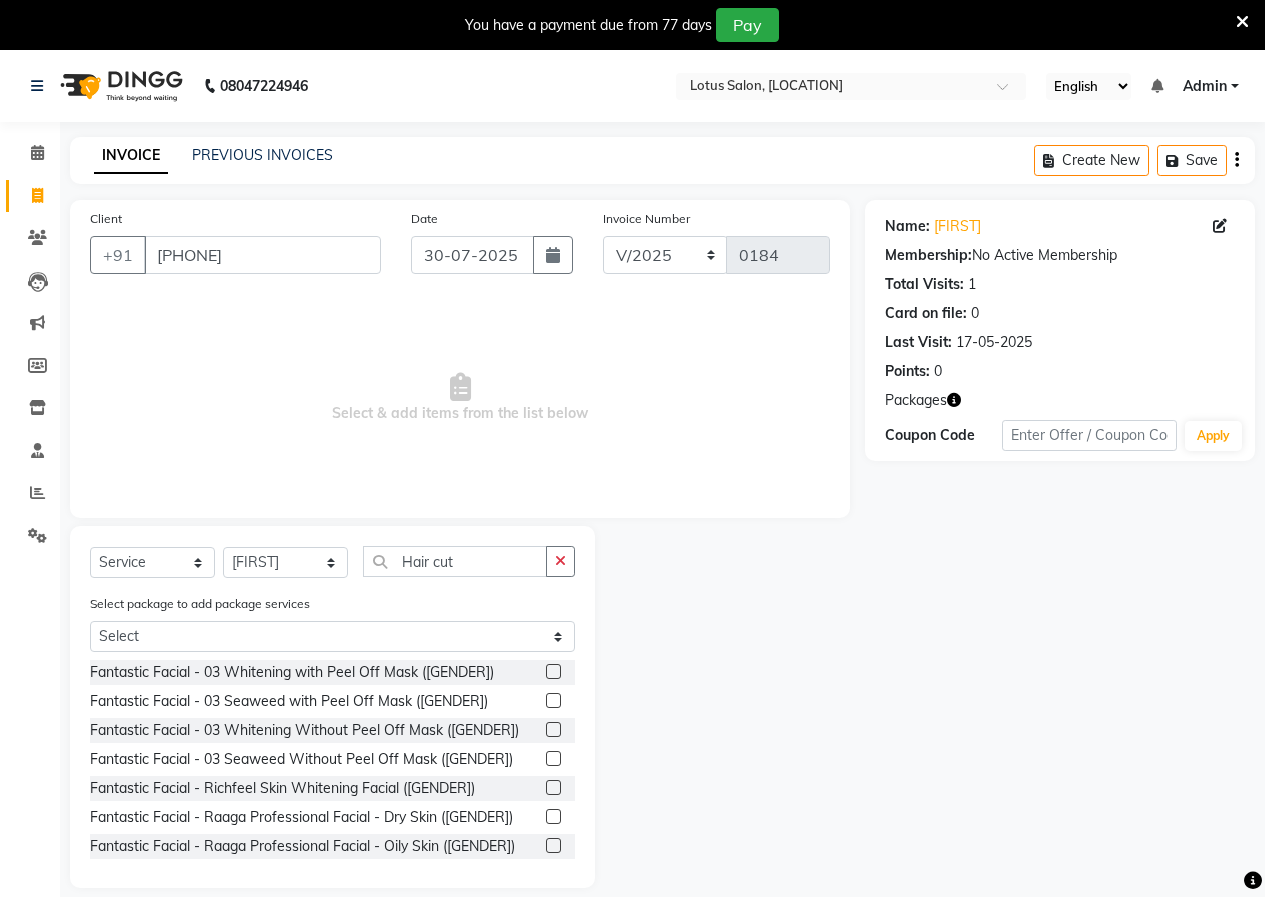 click on "Select & add items from the list below" at bounding box center (460, 398) 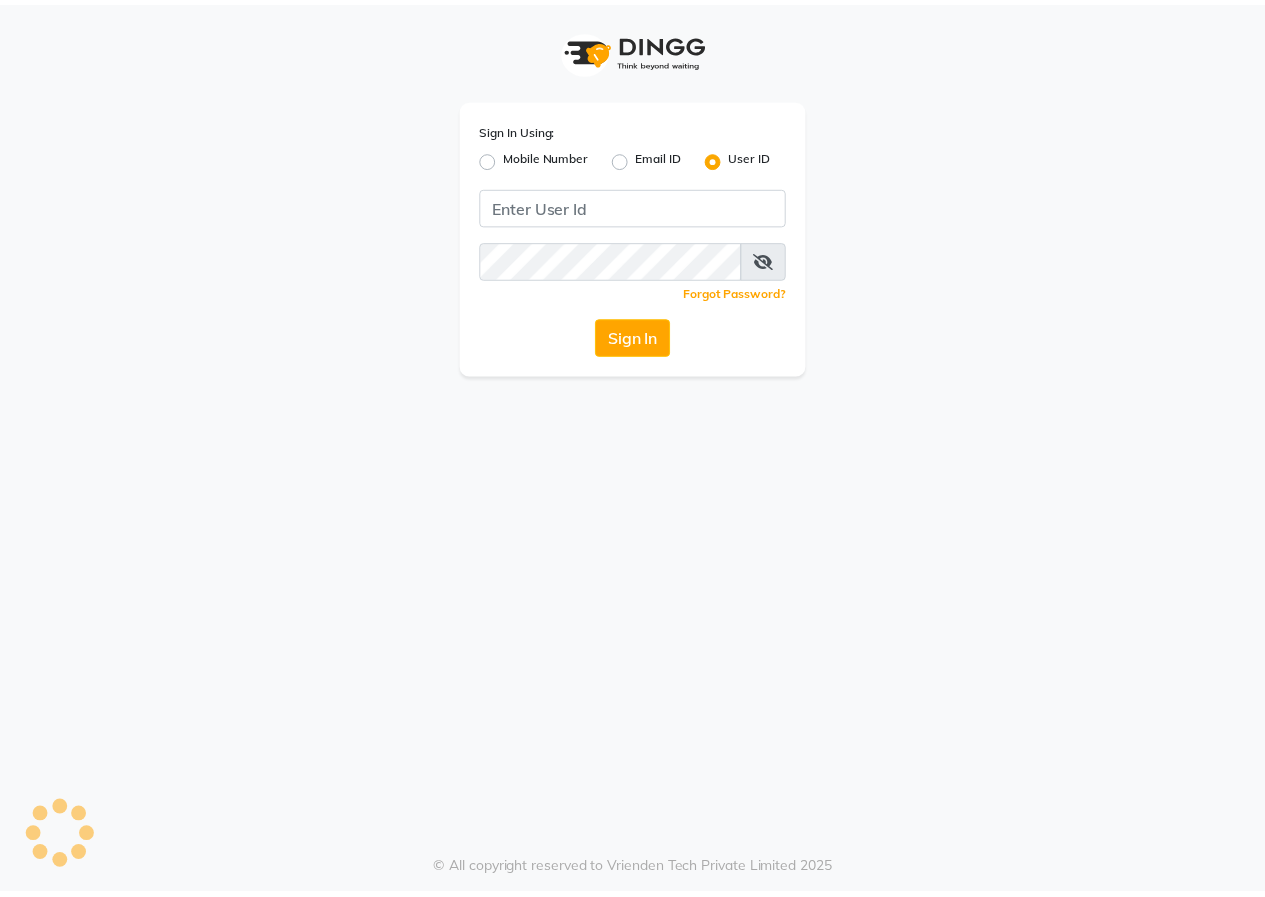 scroll, scrollTop: 0, scrollLeft: 0, axis: both 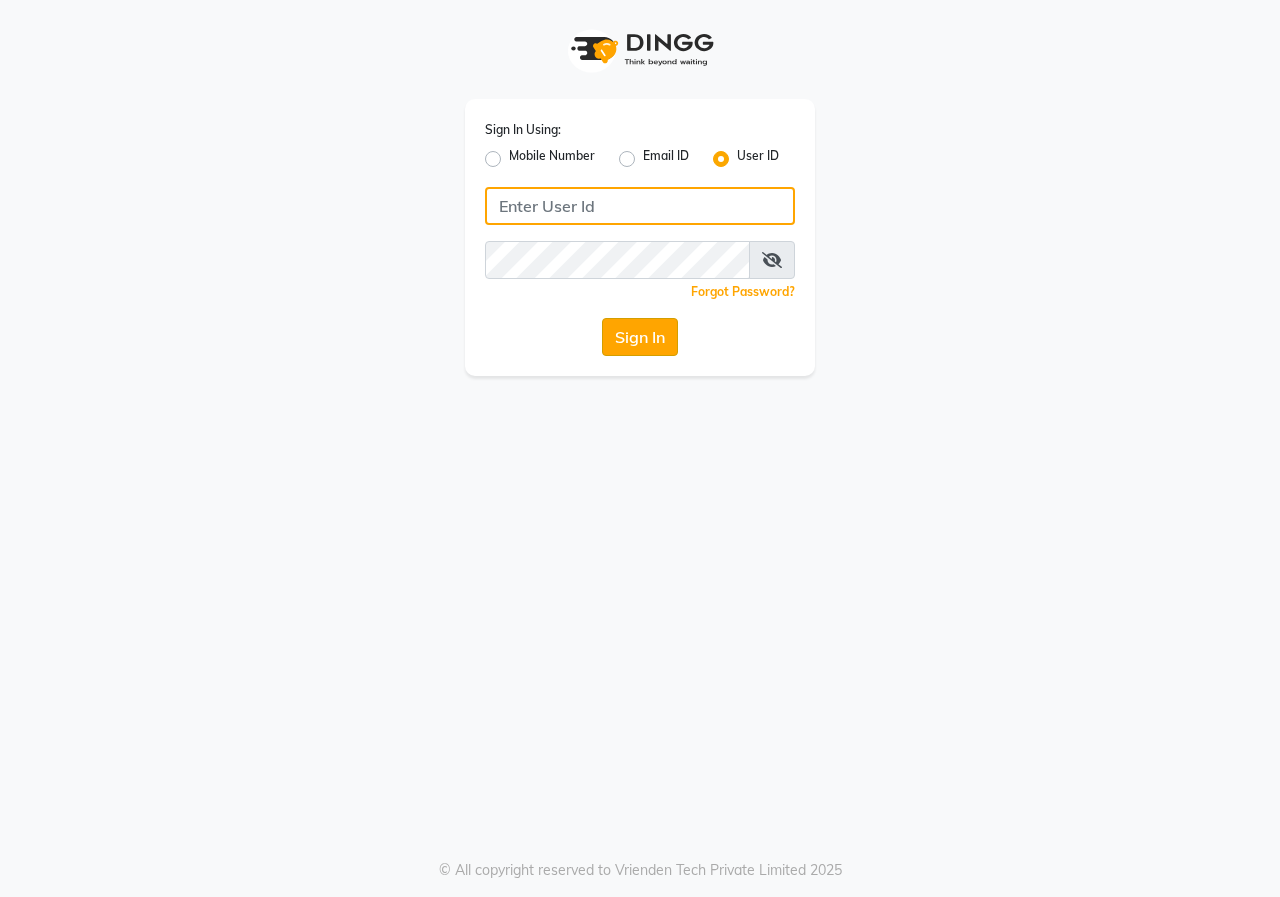 type on "aniket" 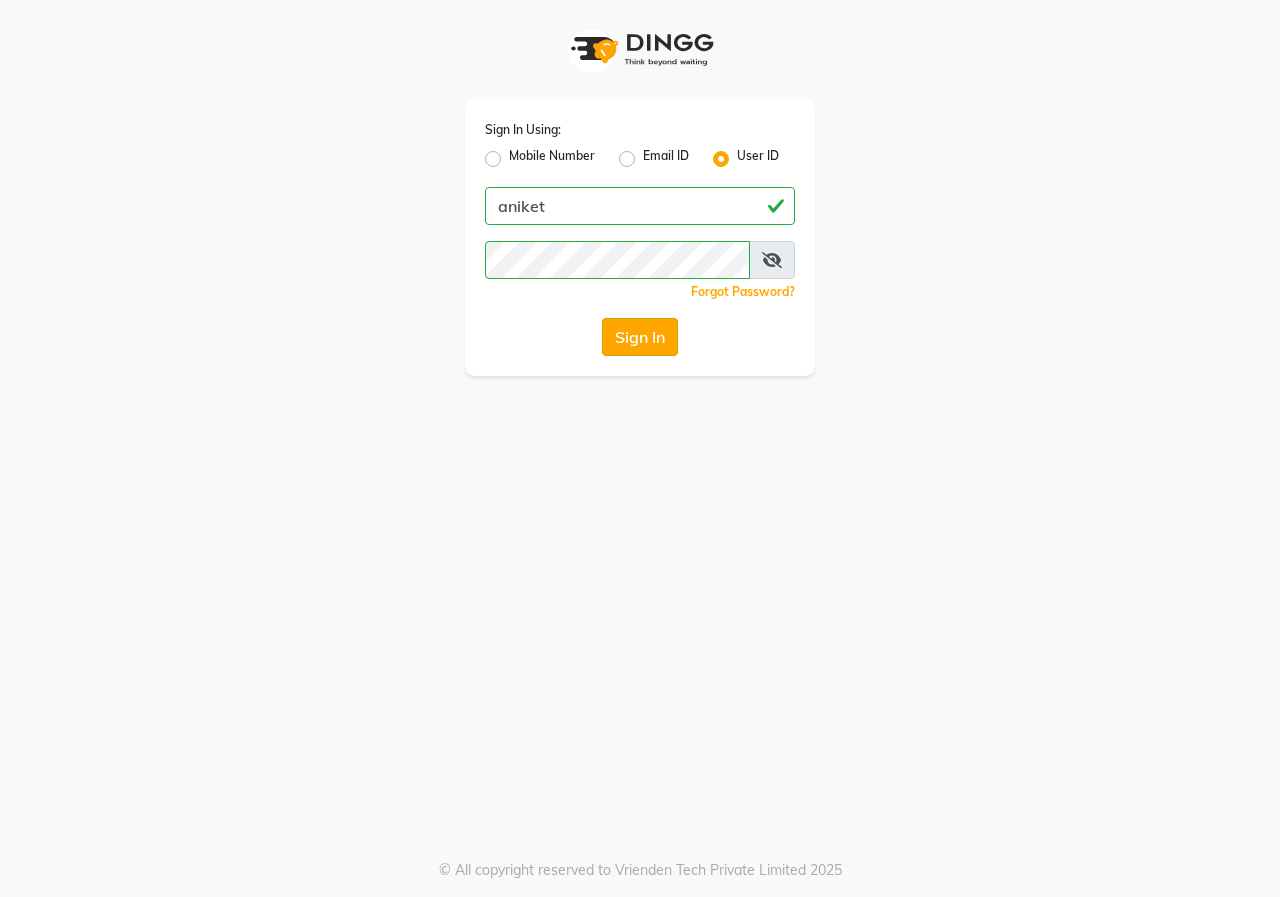 click on "Sign In" 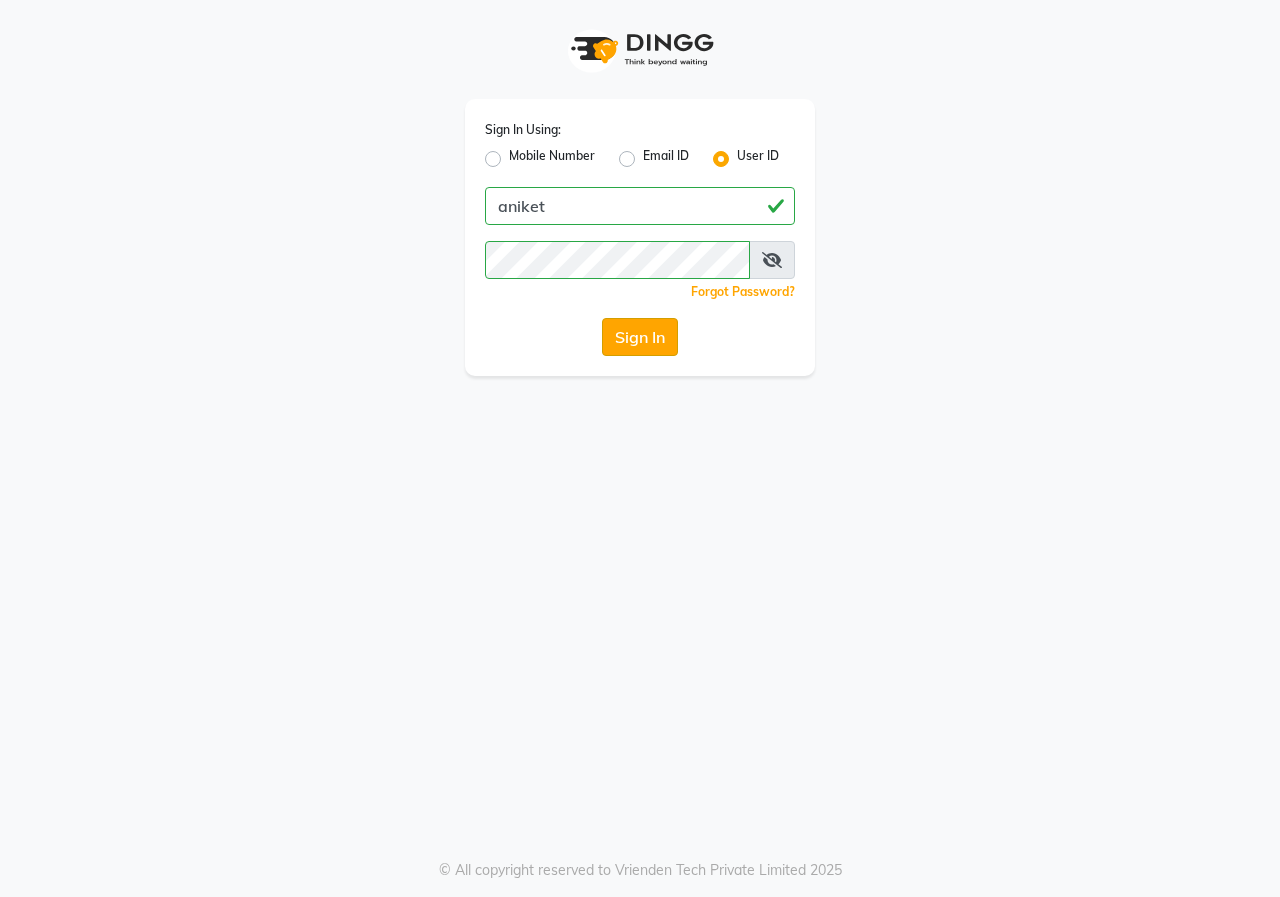 click on "Sign In" 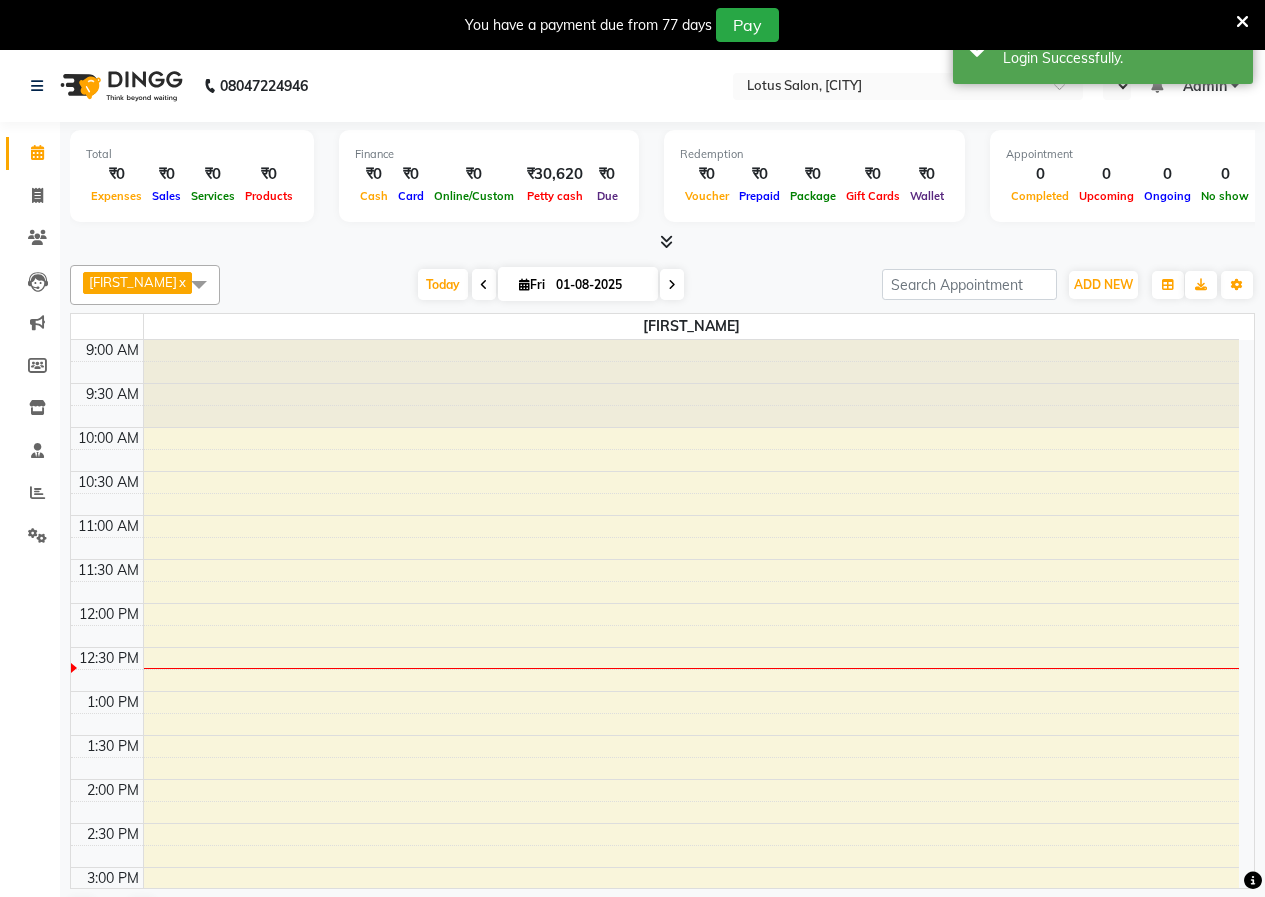 scroll, scrollTop: 0, scrollLeft: 0, axis: both 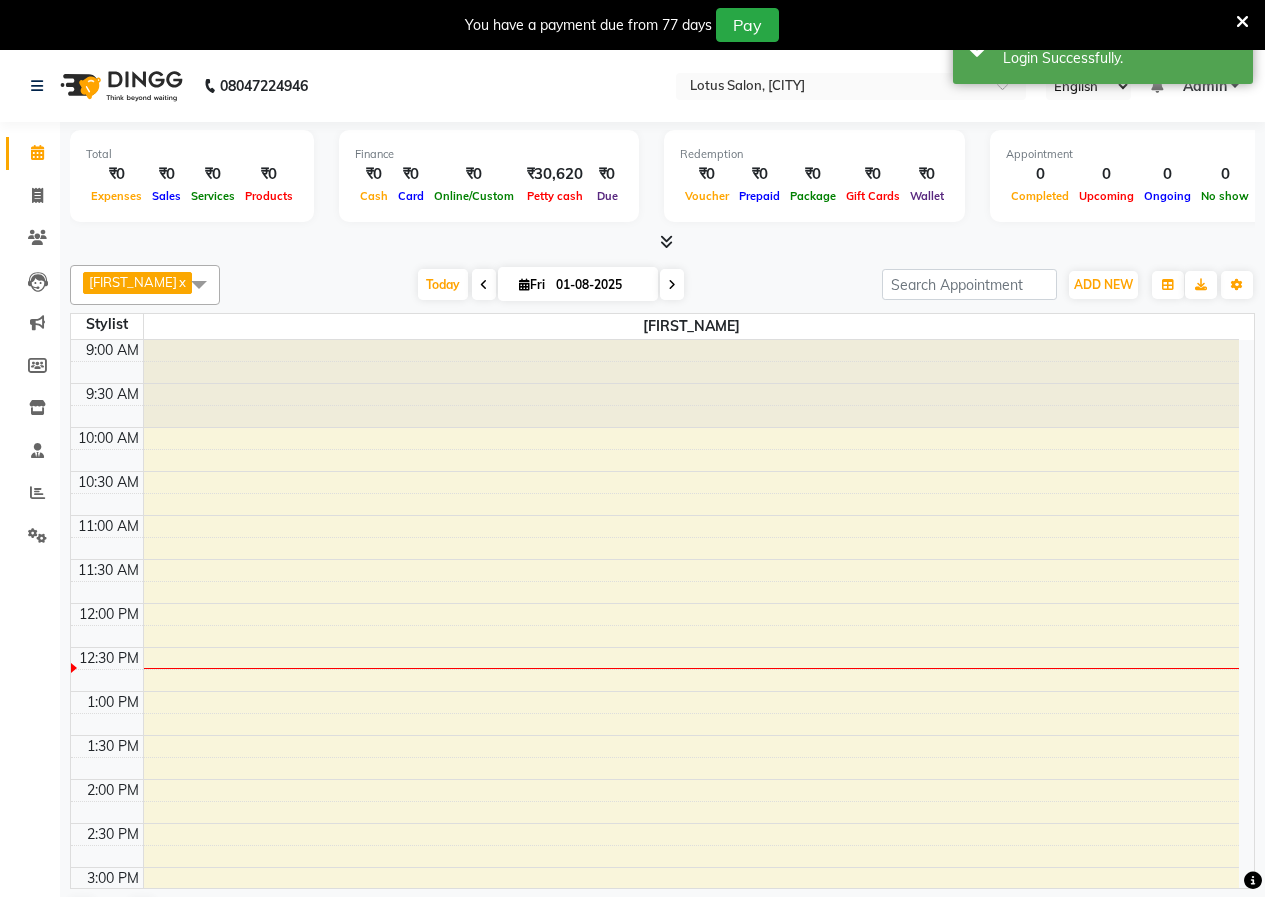 click at bounding box center (1242, 22) 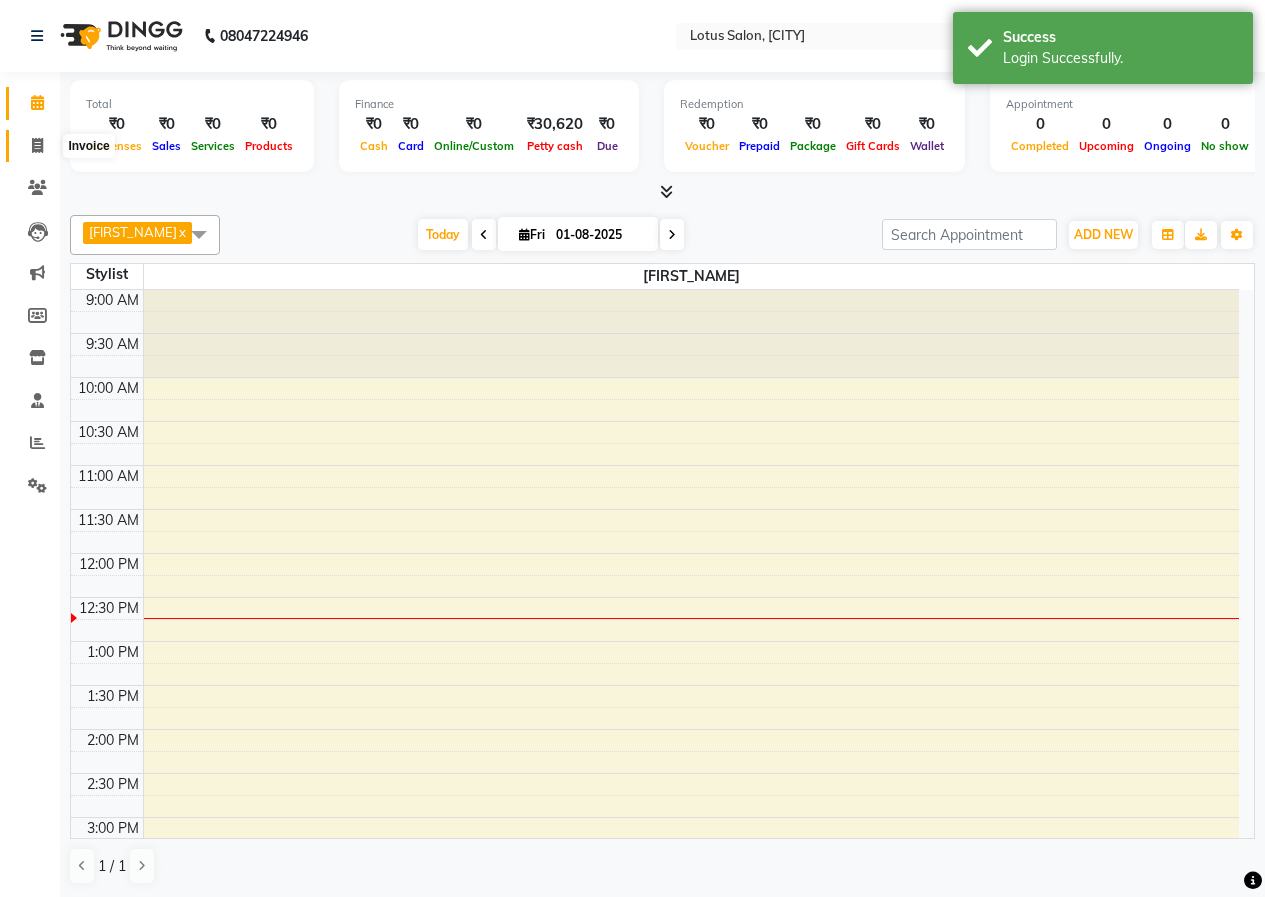 click 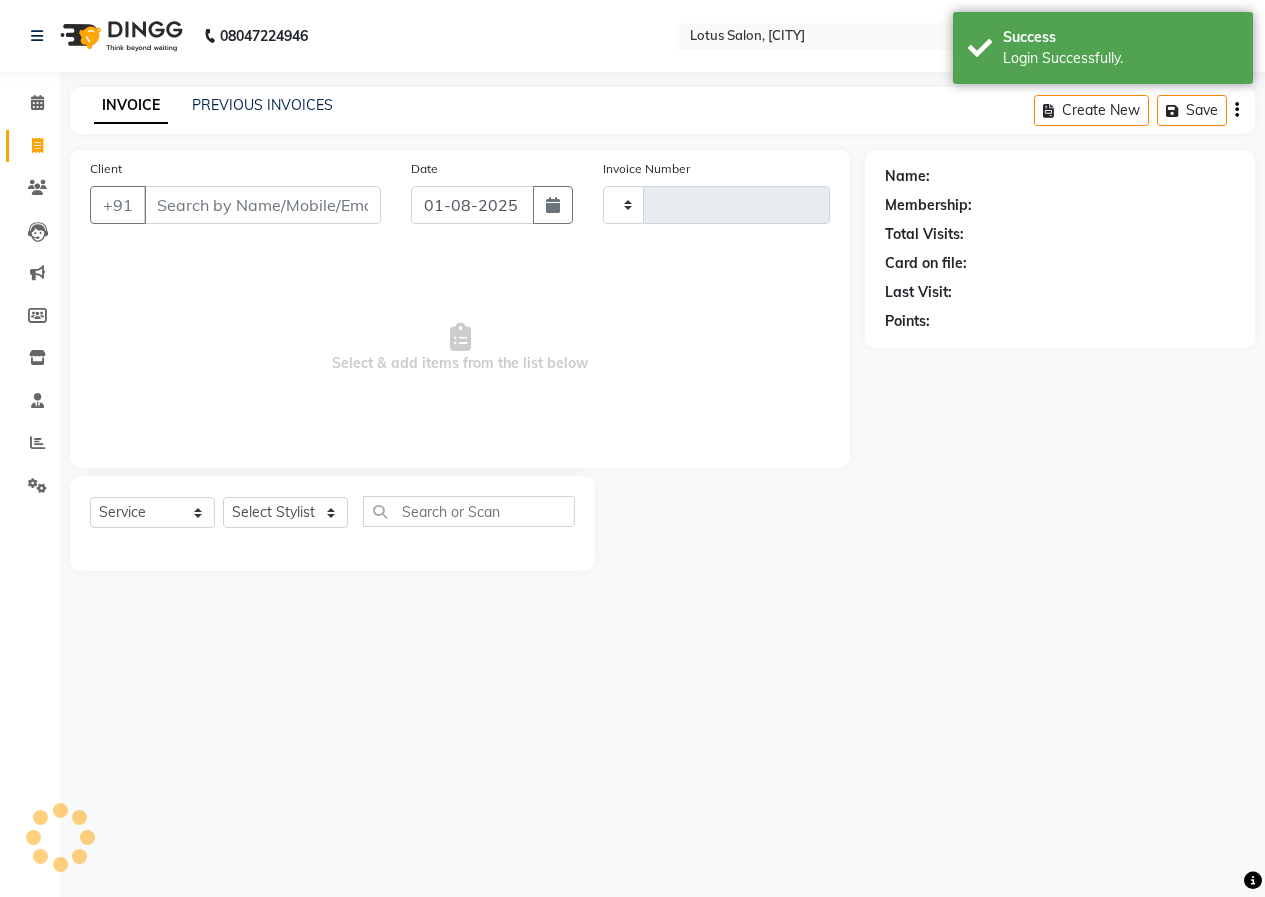 type on "0184" 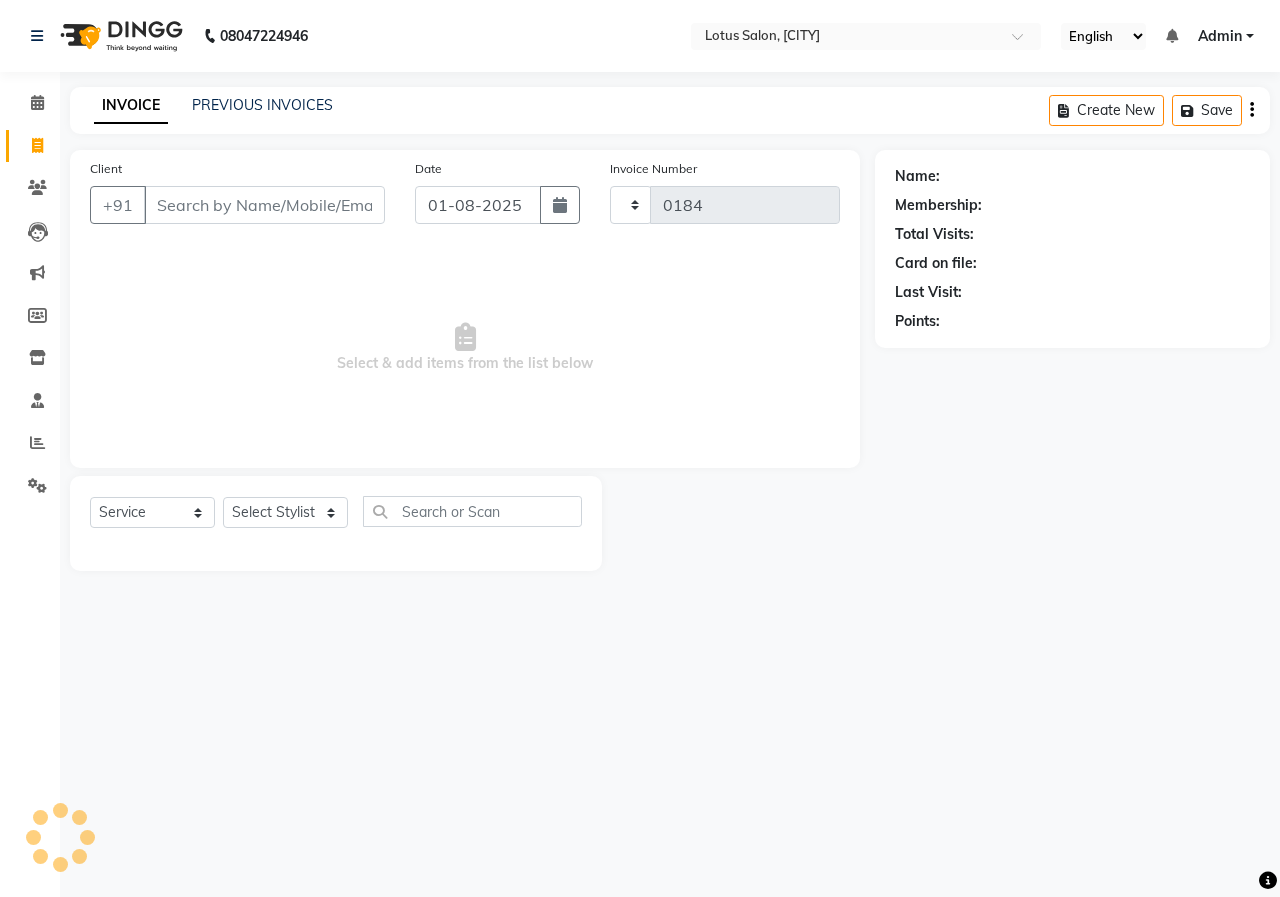 select on "8290" 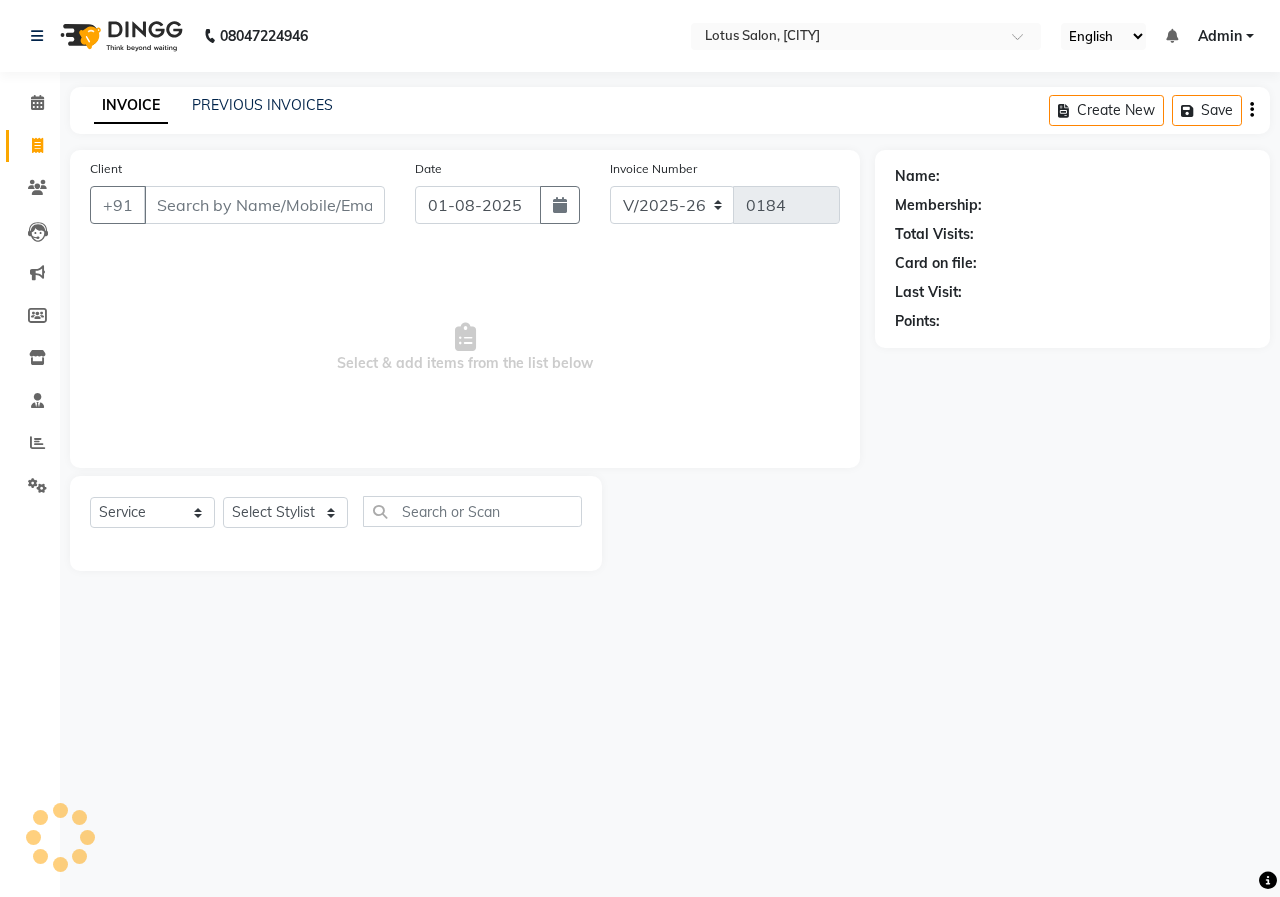 click on "Client" at bounding box center (264, 205) 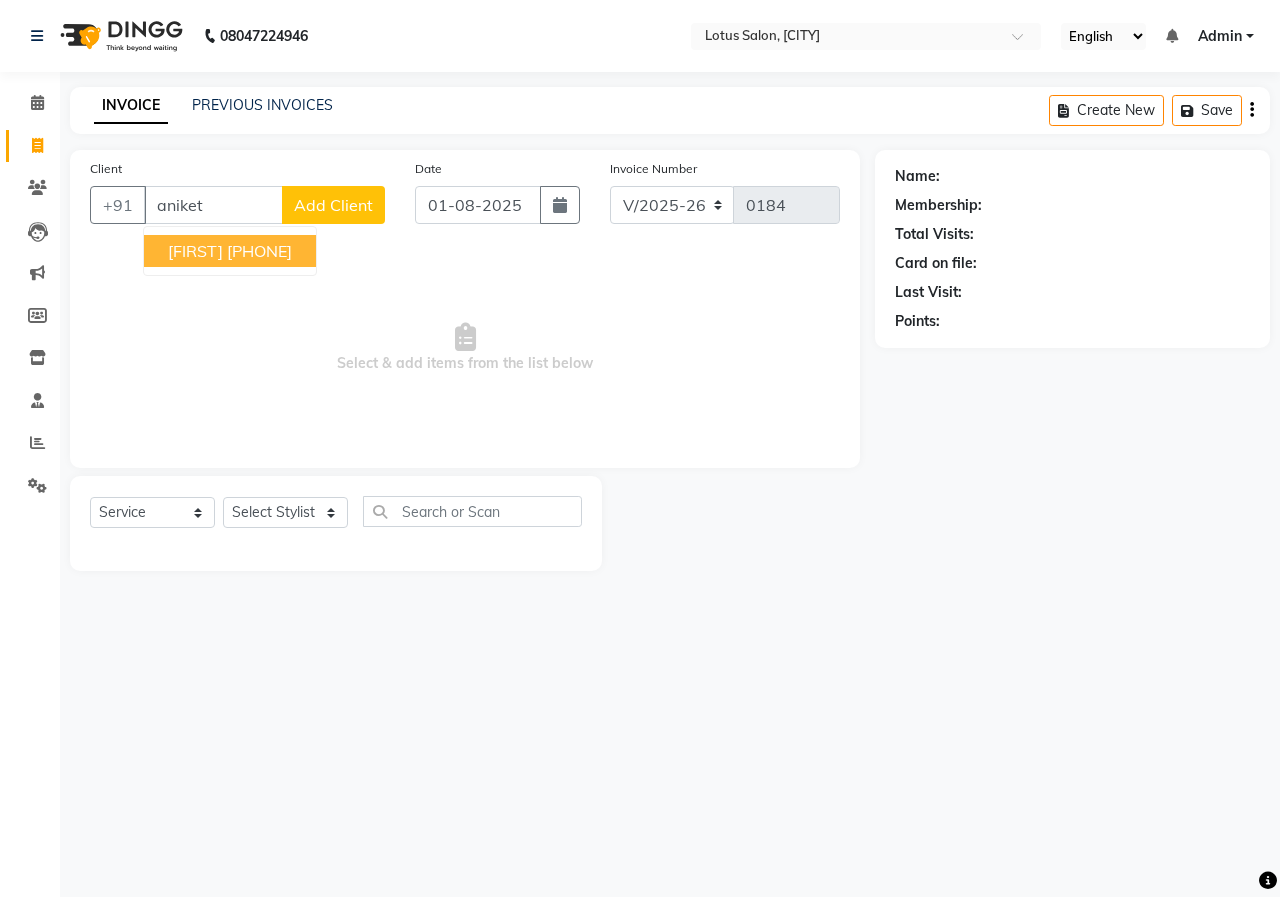 click on "[PHONE]" at bounding box center [259, 251] 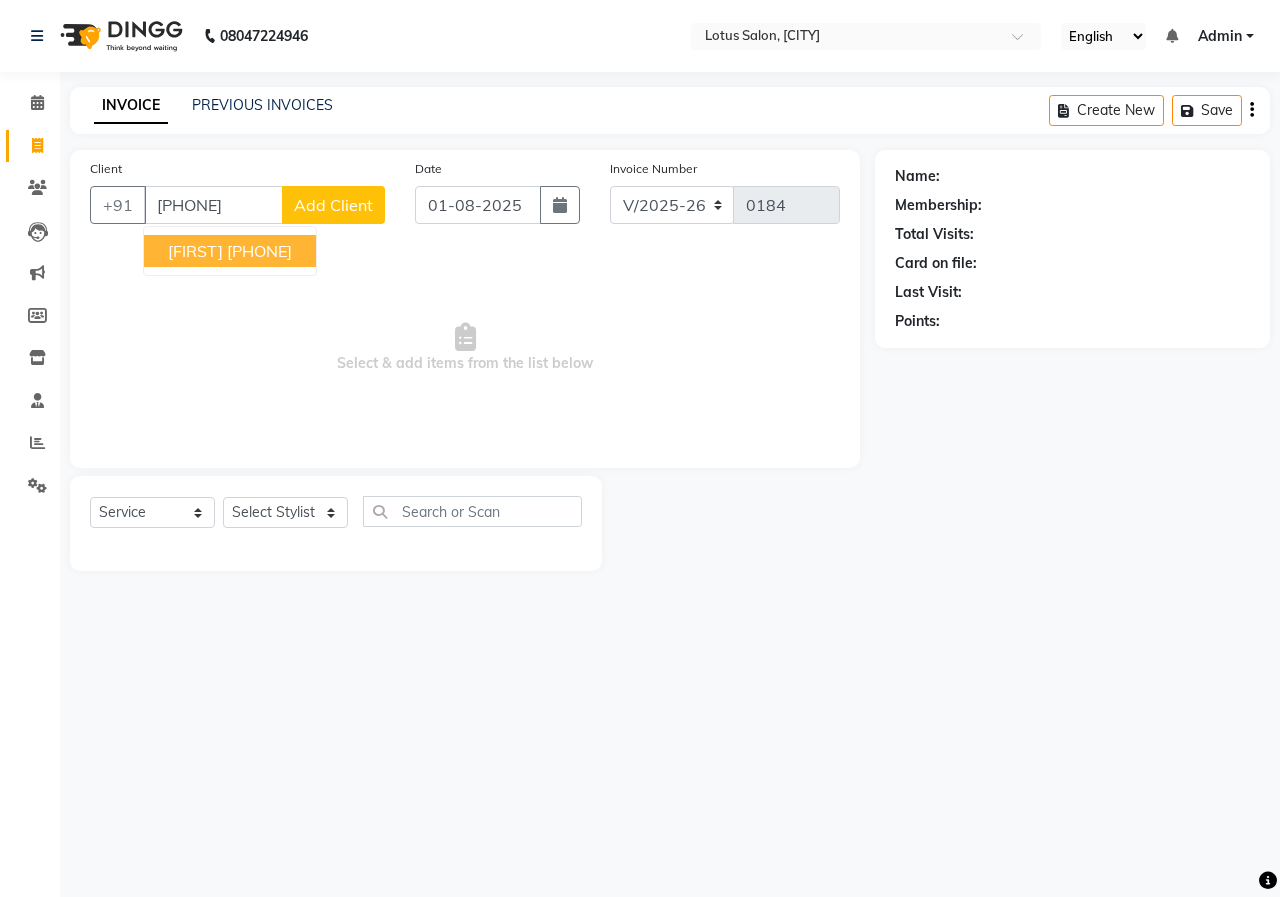 type on "[PHONE]" 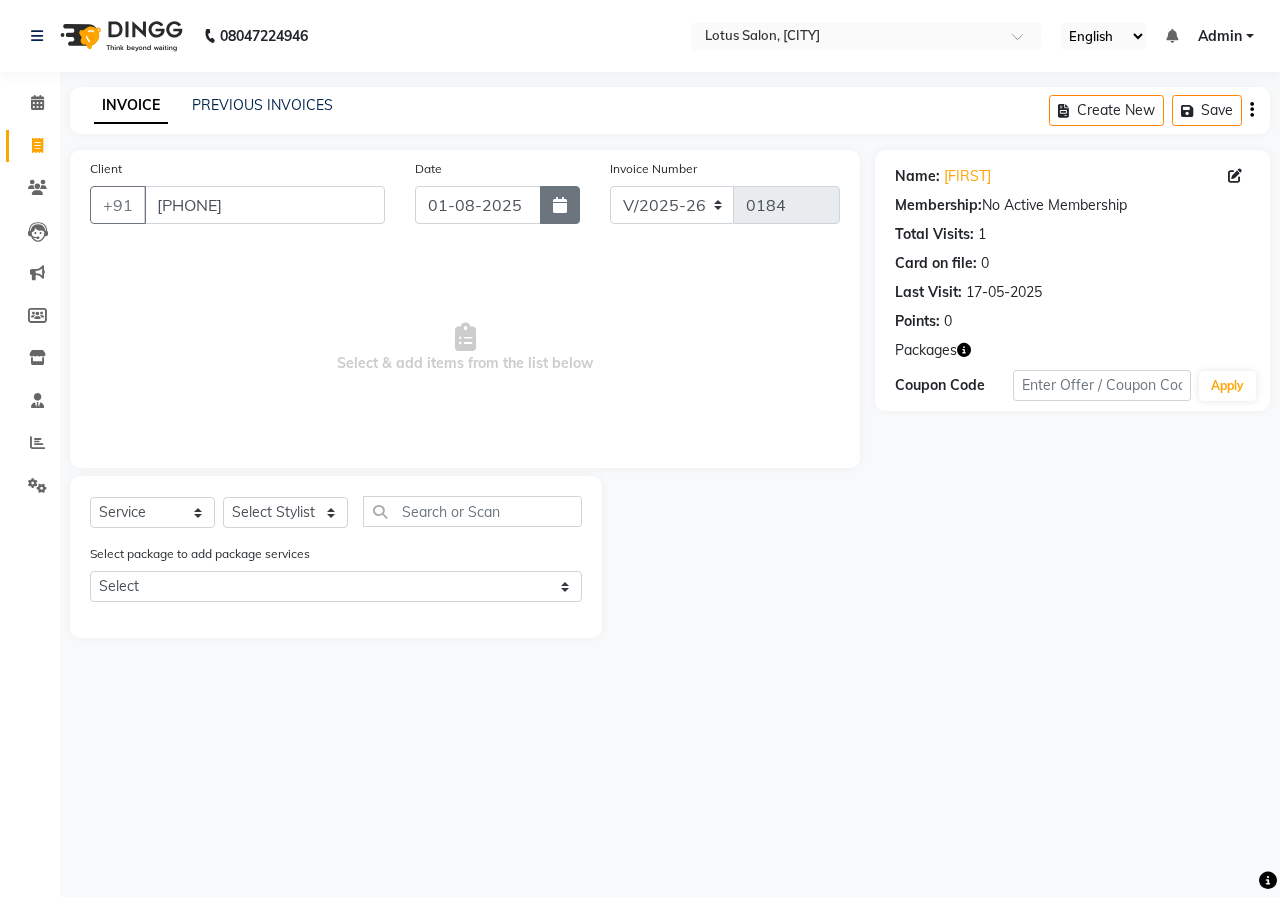 click 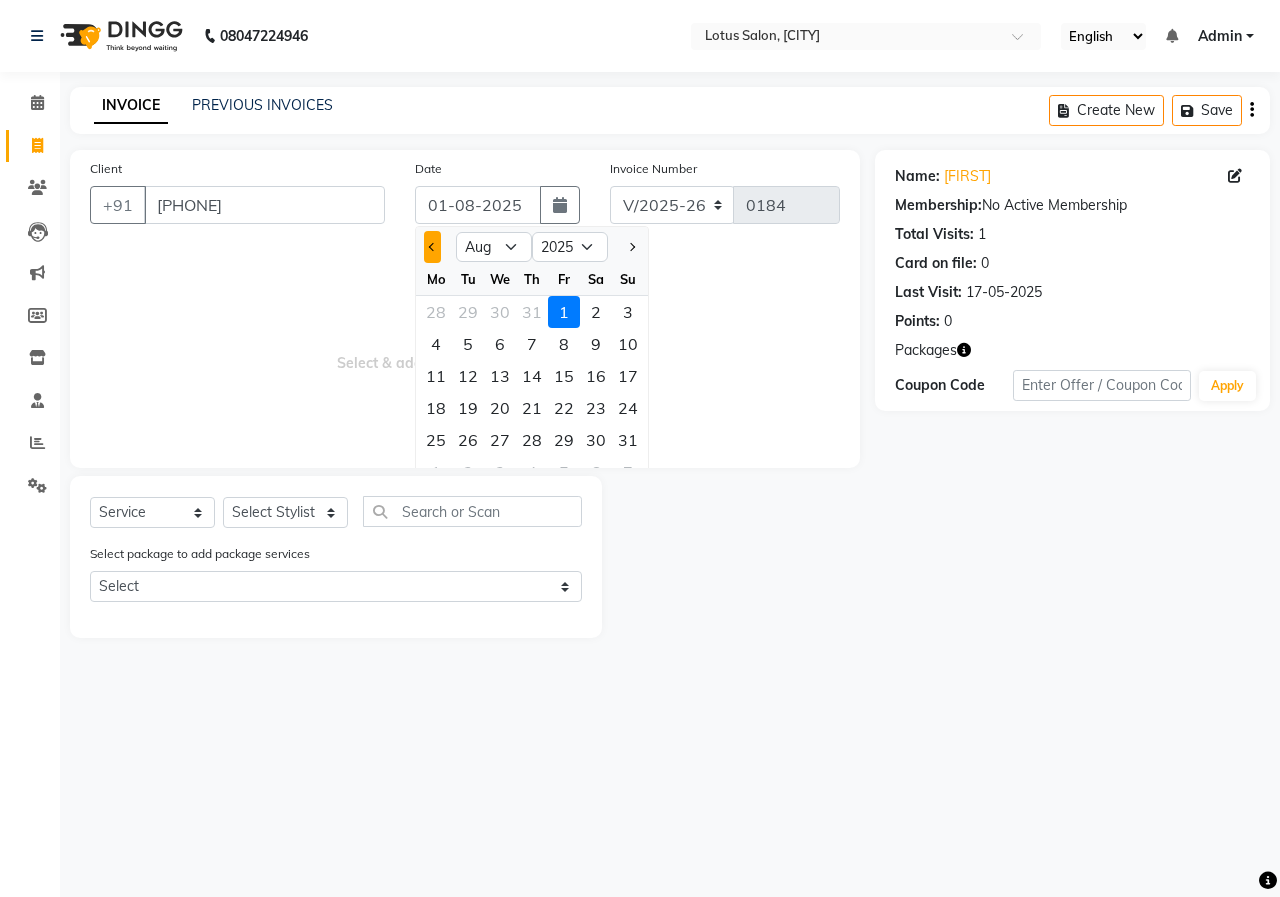 click 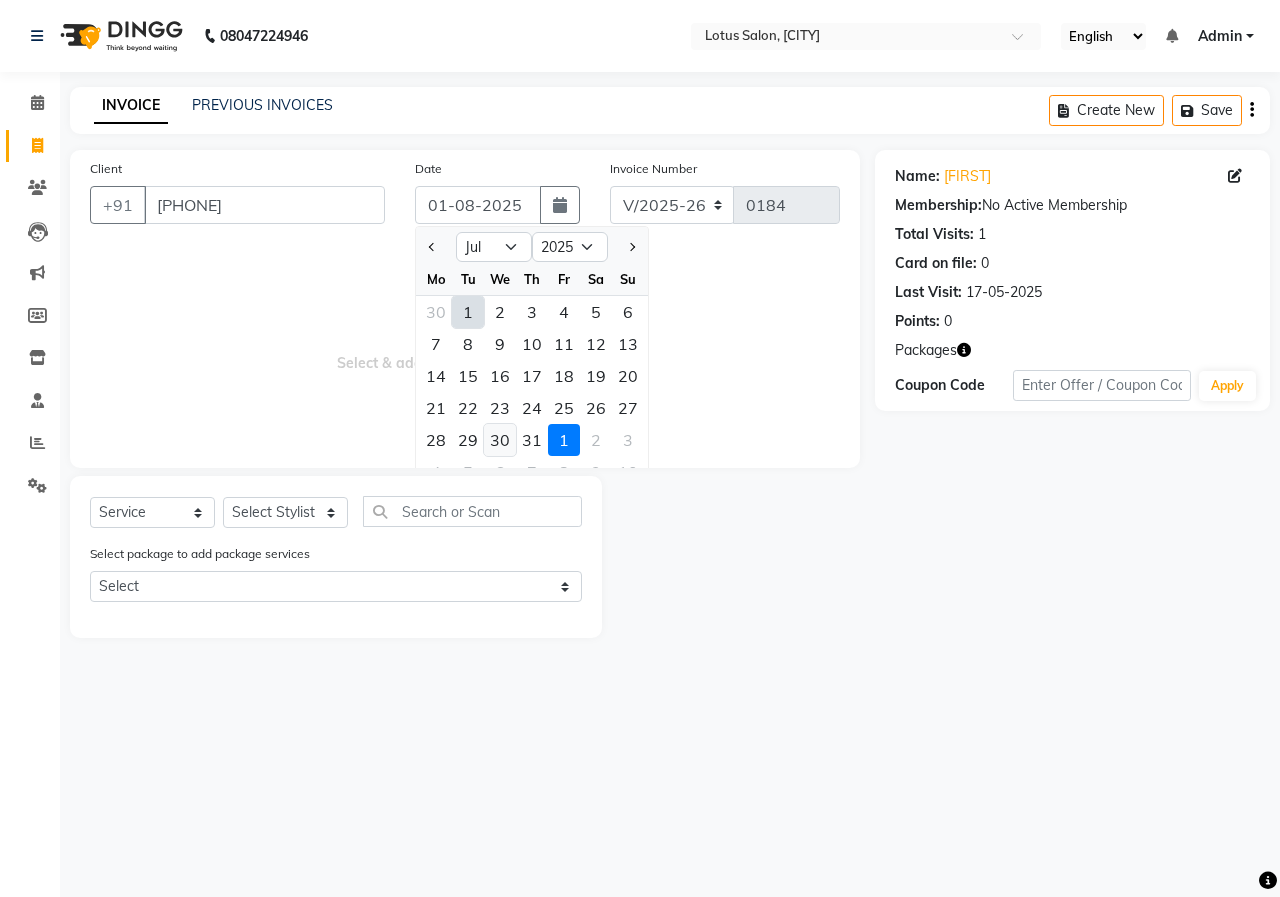 click on "30" 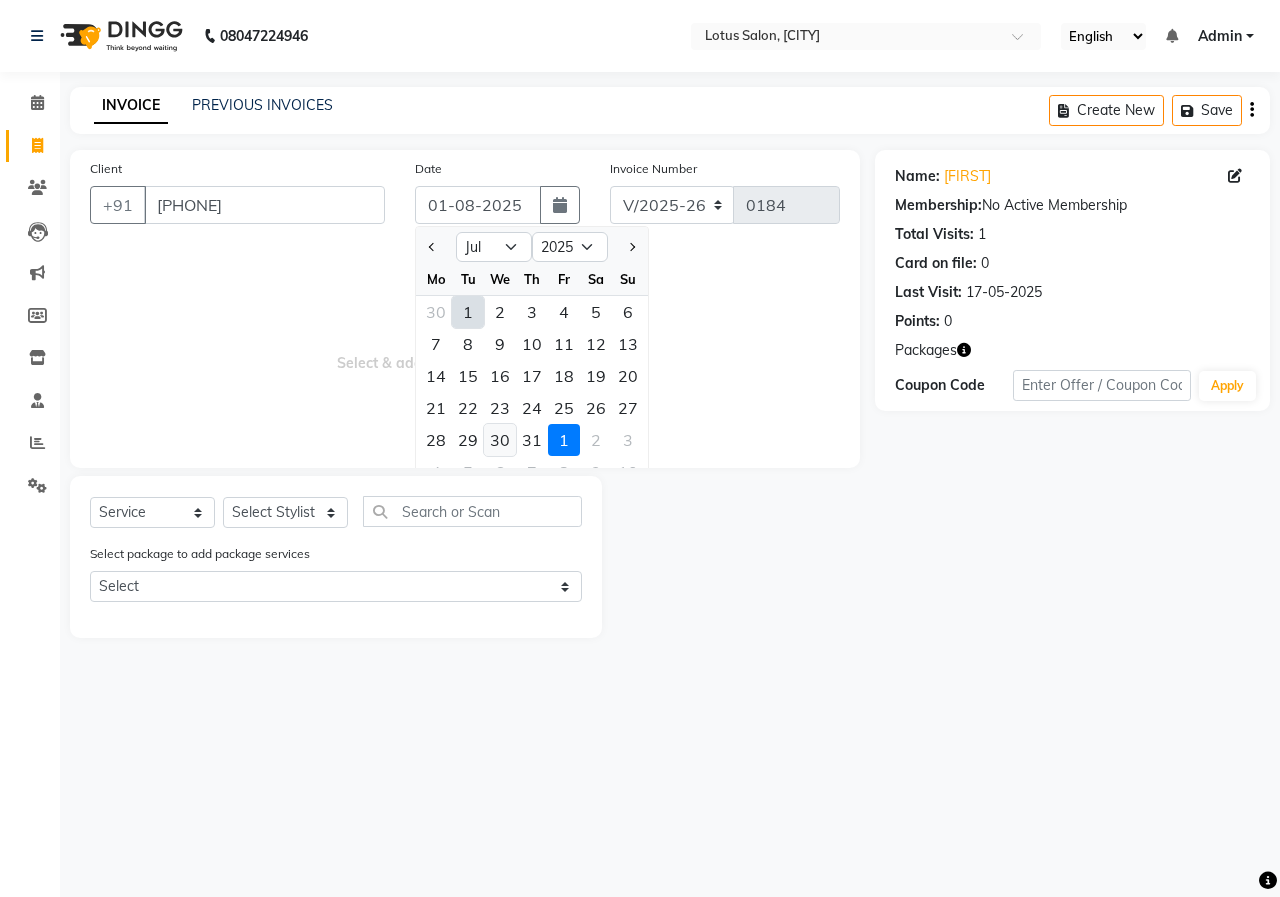 type on "30-07-2025" 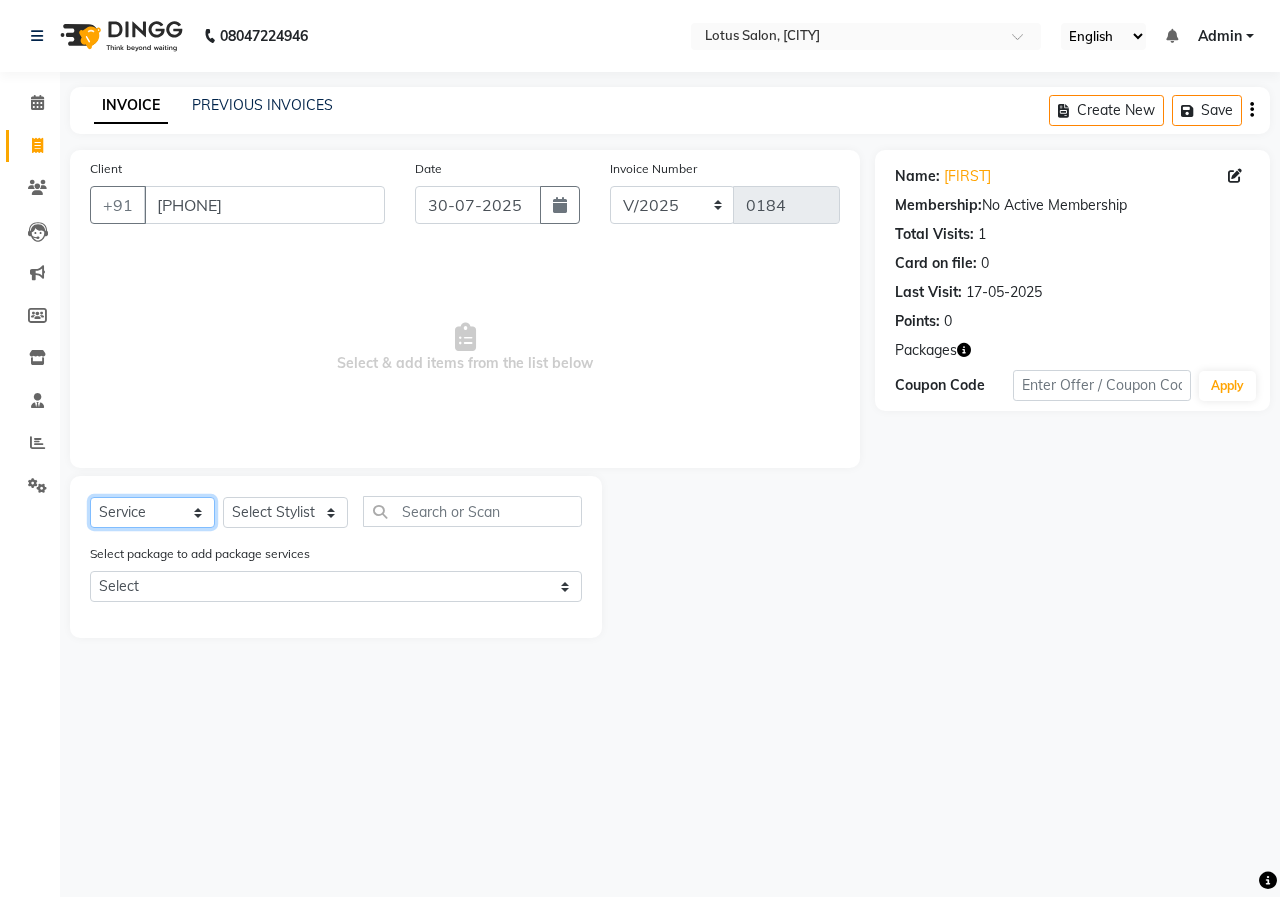 click on "Select  Service  Product  Membership  Package Voucher Prepaid Gift Card" 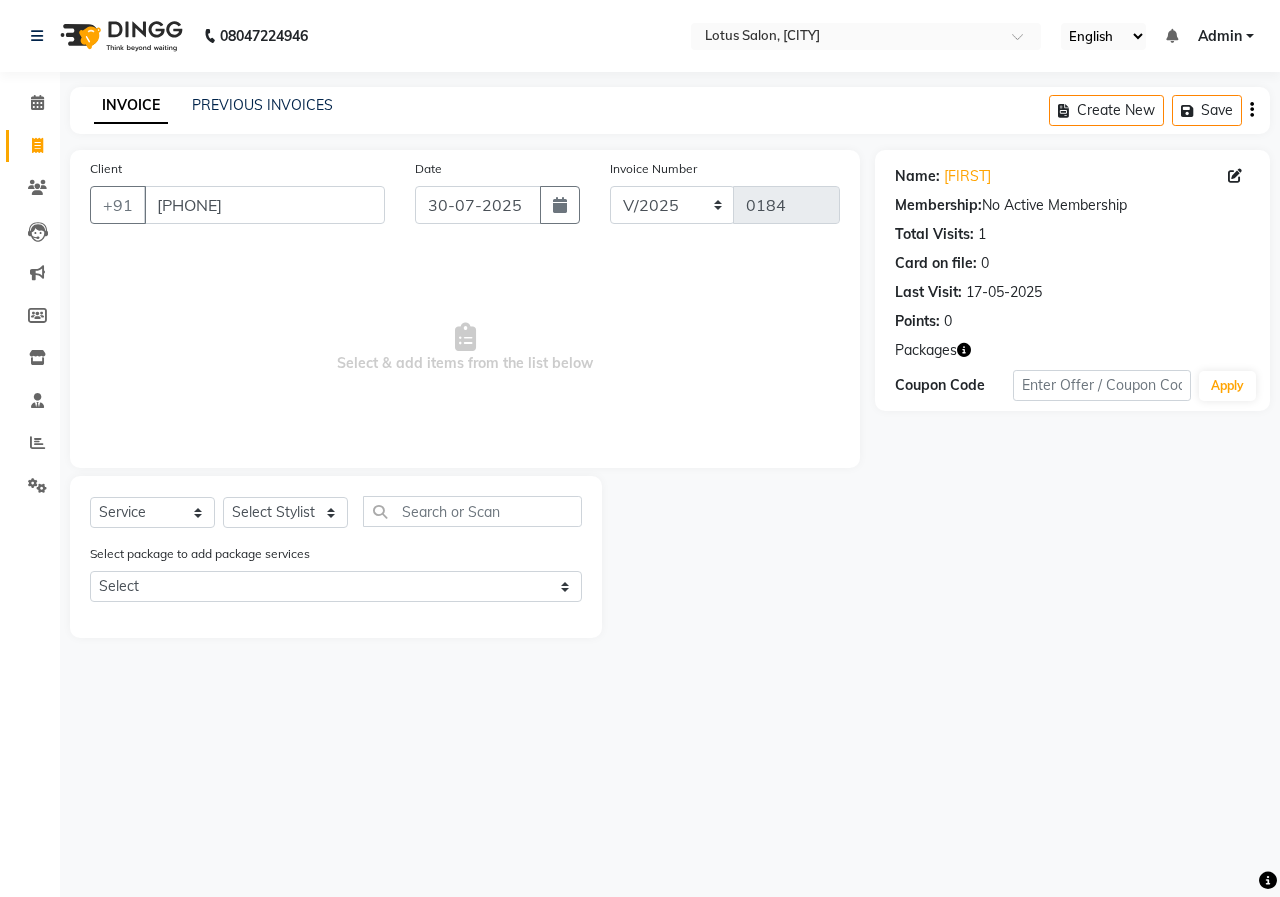 click on "Select package to add package services" 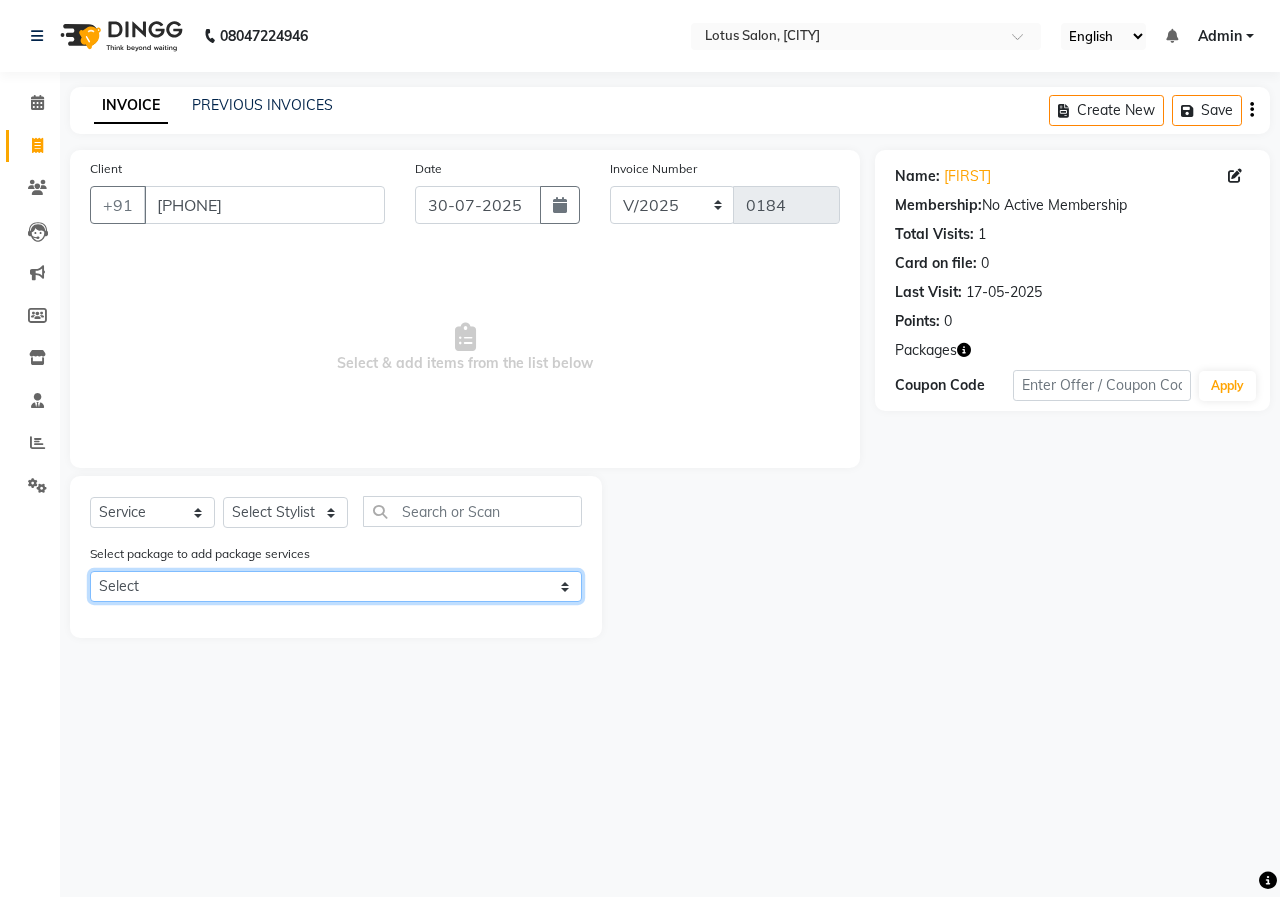 click on "Select Male Package 1" 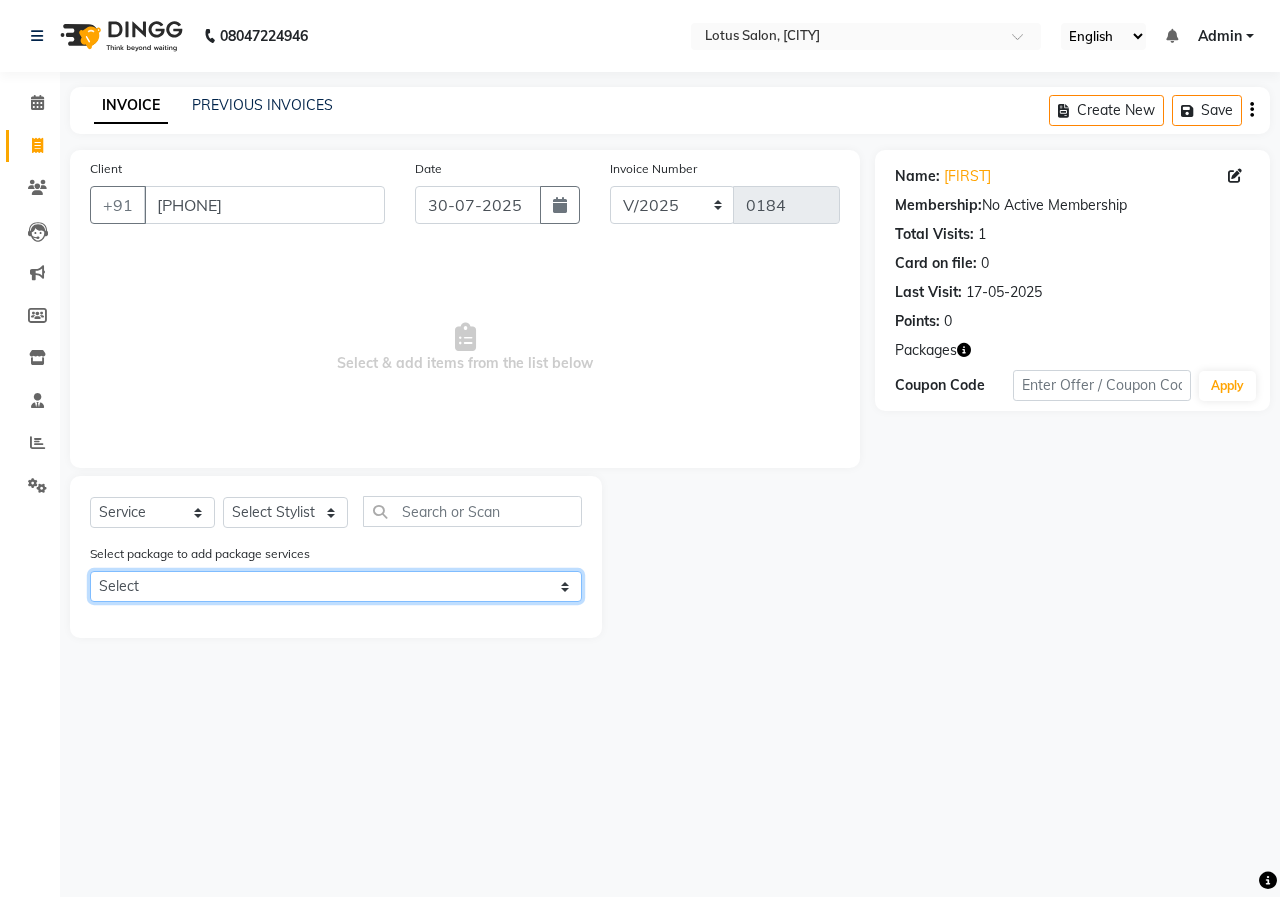 click on "Select Male Package 1" 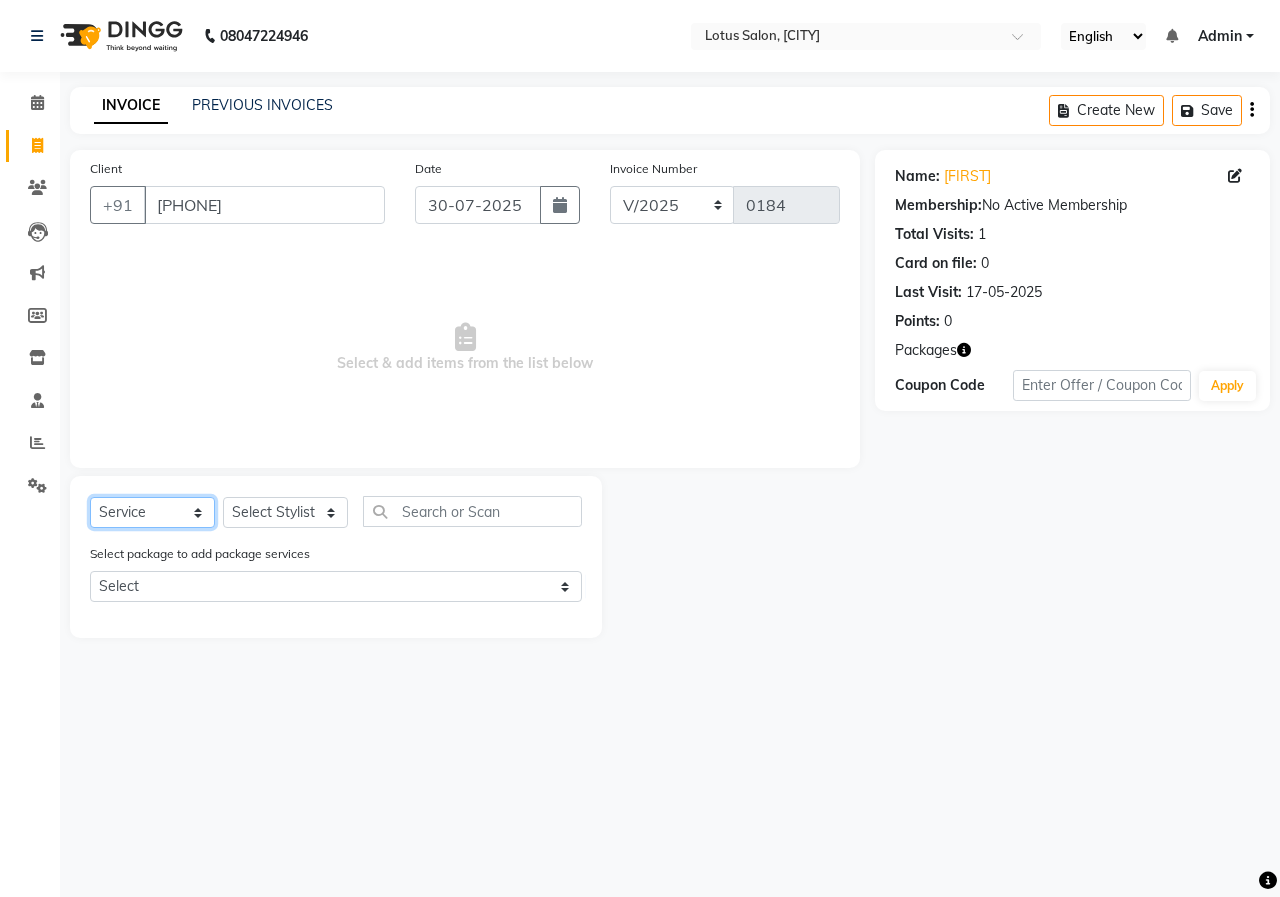 click on "Select  Service  Product  Membership  Package Voucher Prepaid Gift Card" 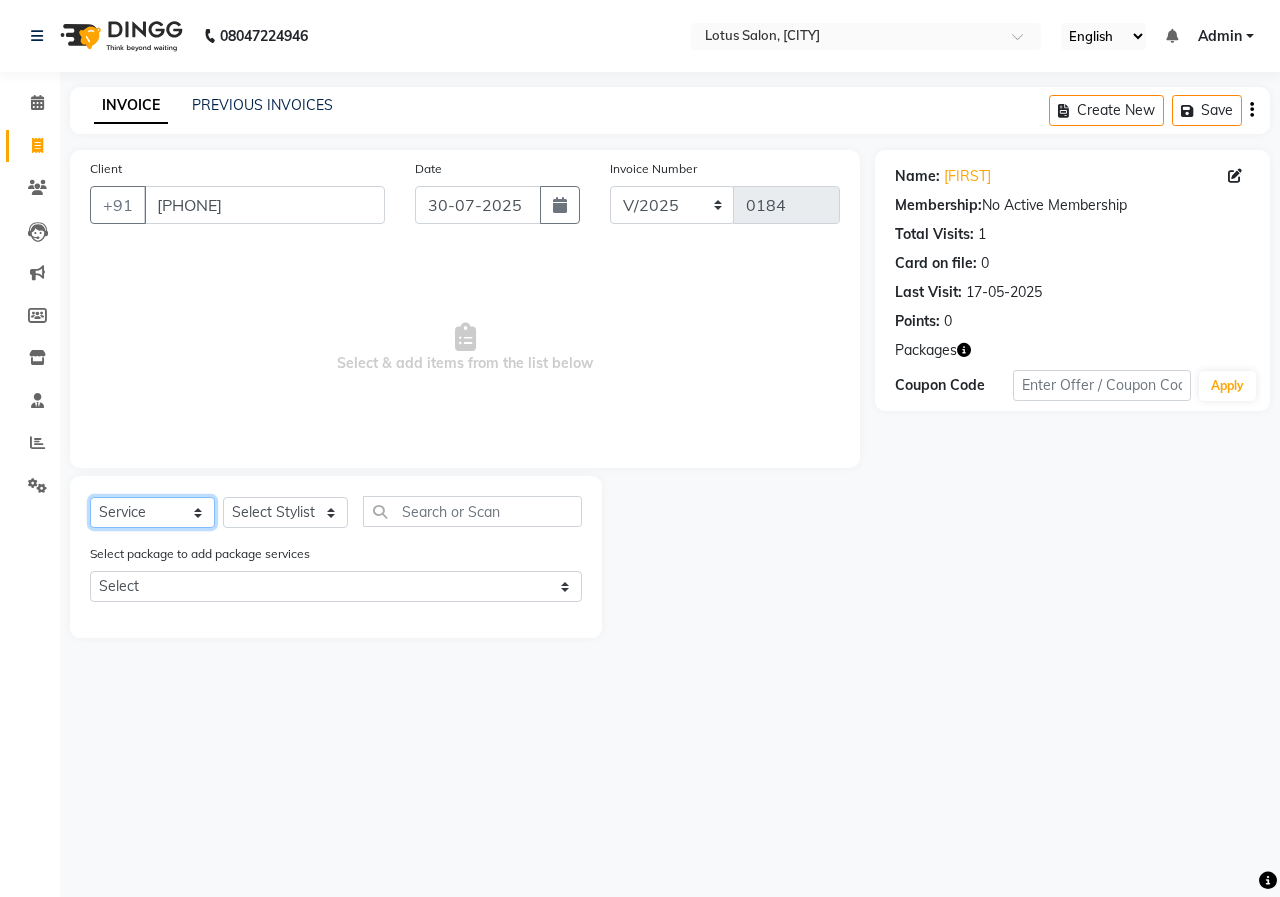 click on "Select  Service  Product  Membership  Package Voucher Prepaid Gift Card" 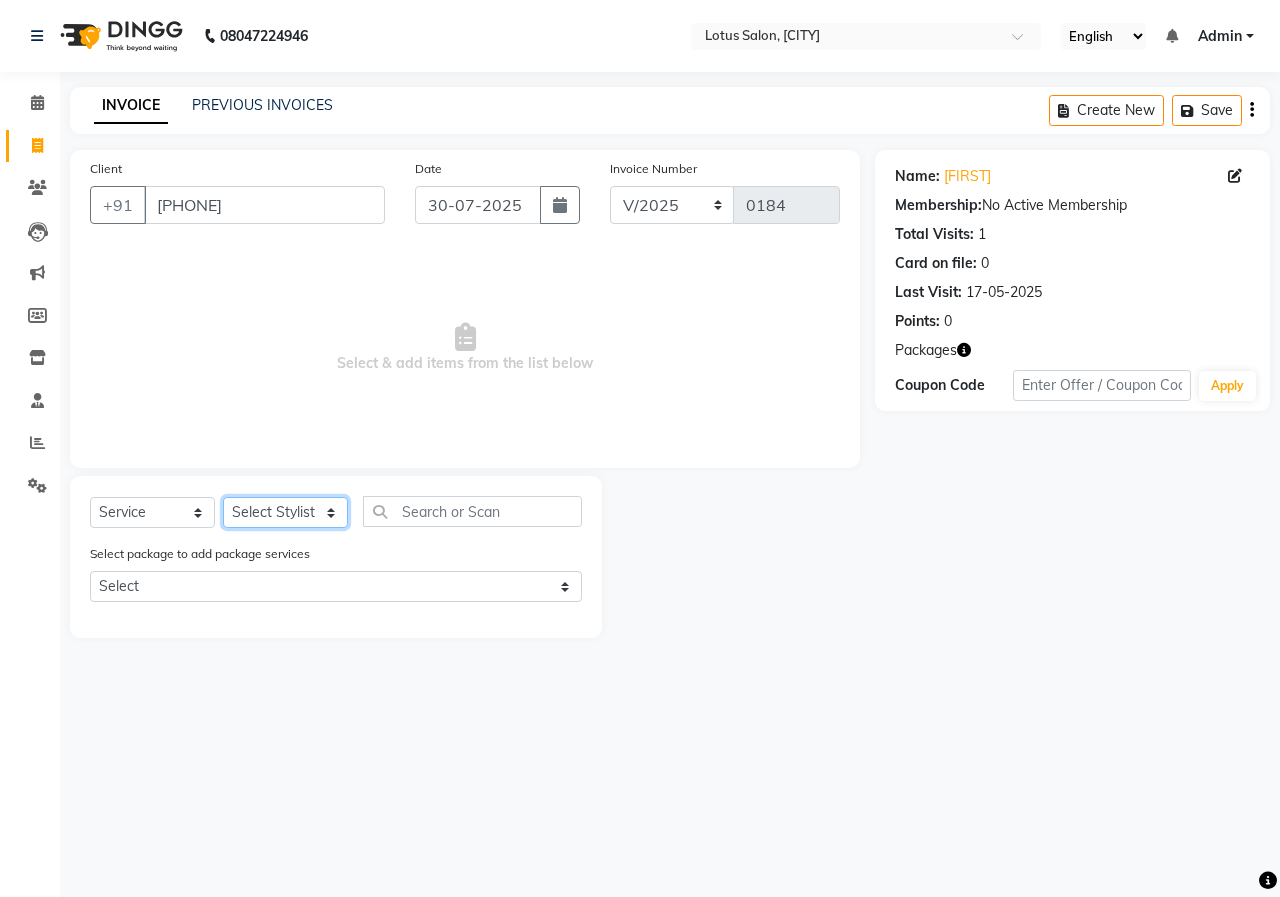 click on "Select Stylist [FIRST_NAME] [FIRST_NAME] [FIRST_NAME] [FIRST_NAME] [FIRST_NAME]" 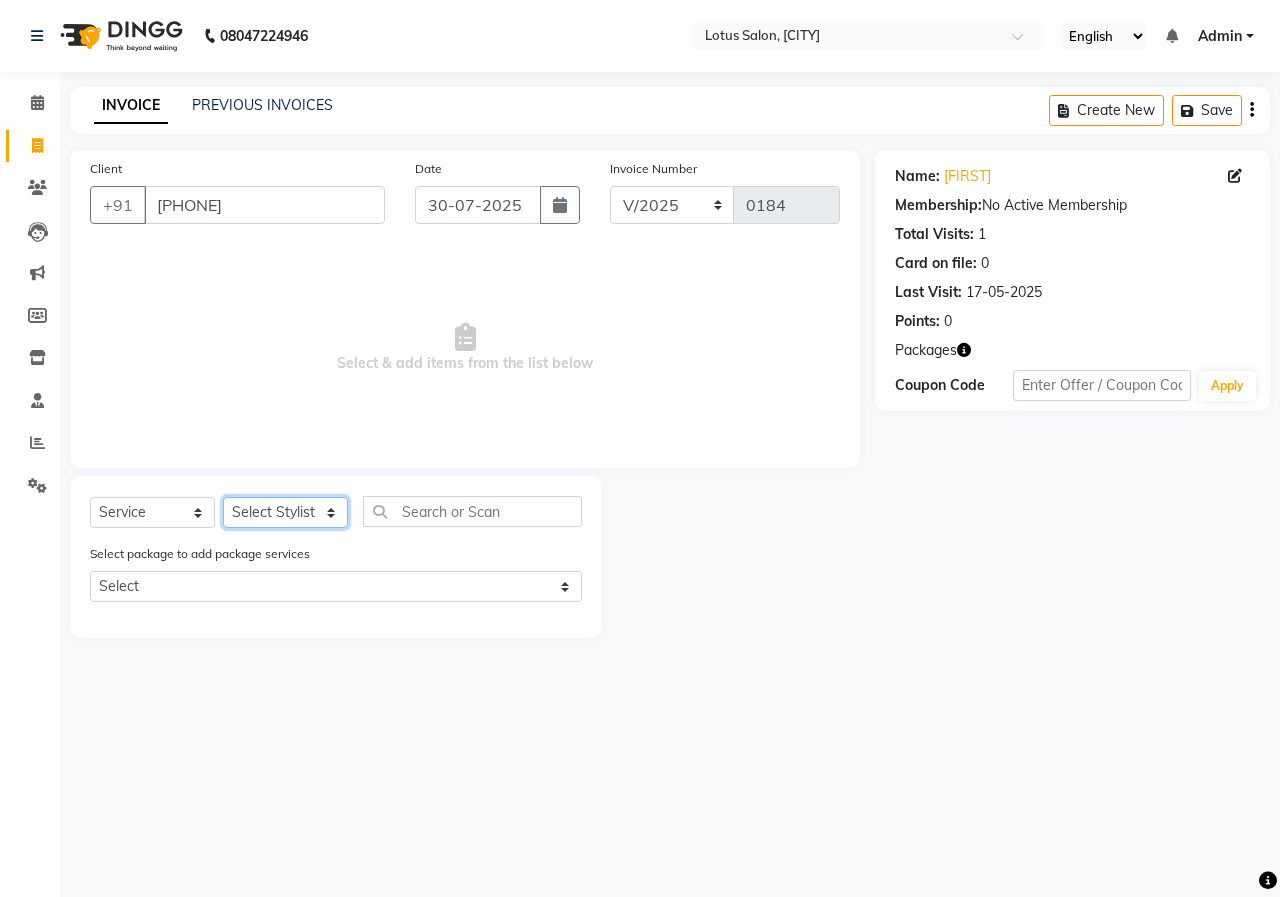select on "80347" 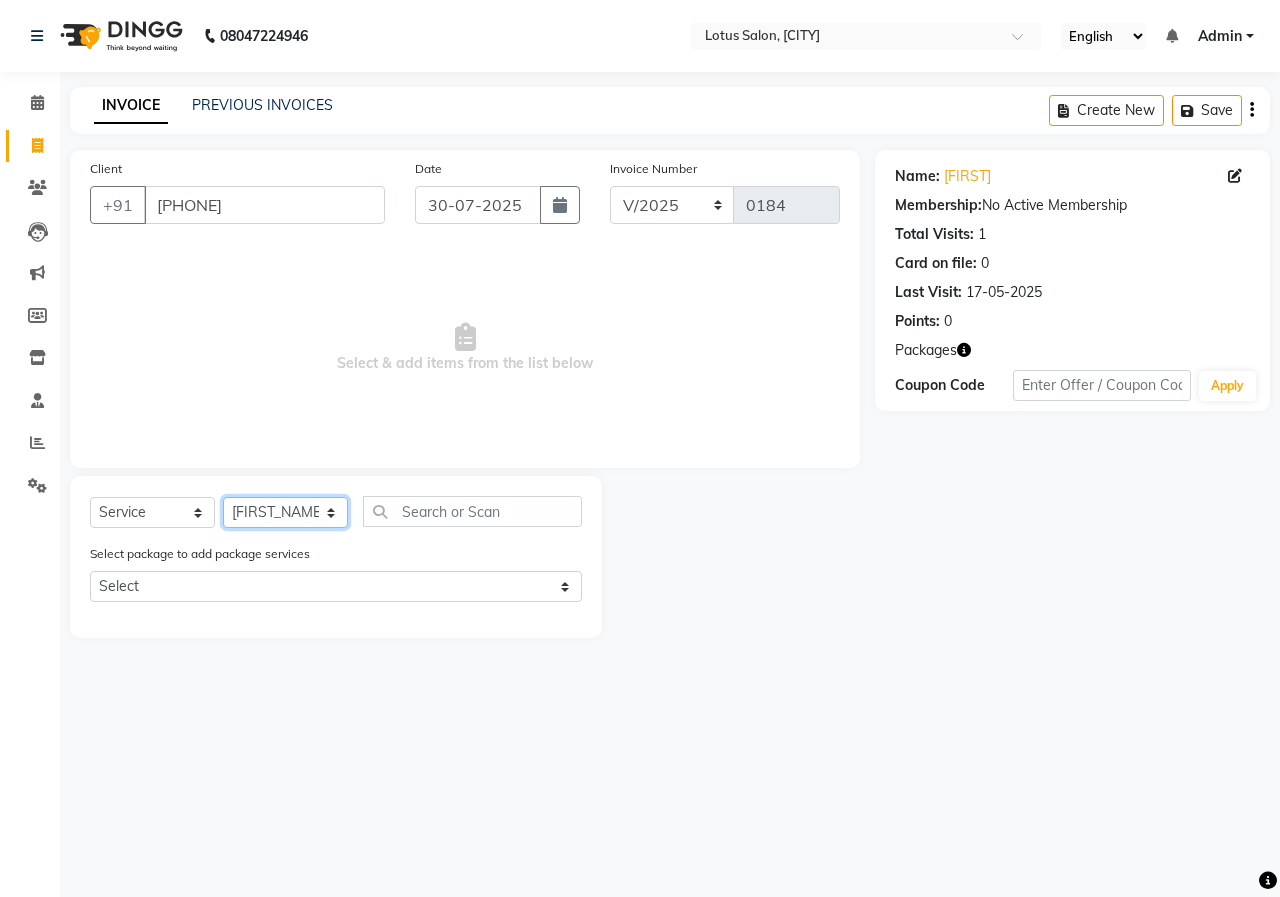 click on "Select Stylist [FIRST_NAME] [FIRST_NAME] [FIRST_NAME] [FIRST_NAME] [FIRST_NAME]" 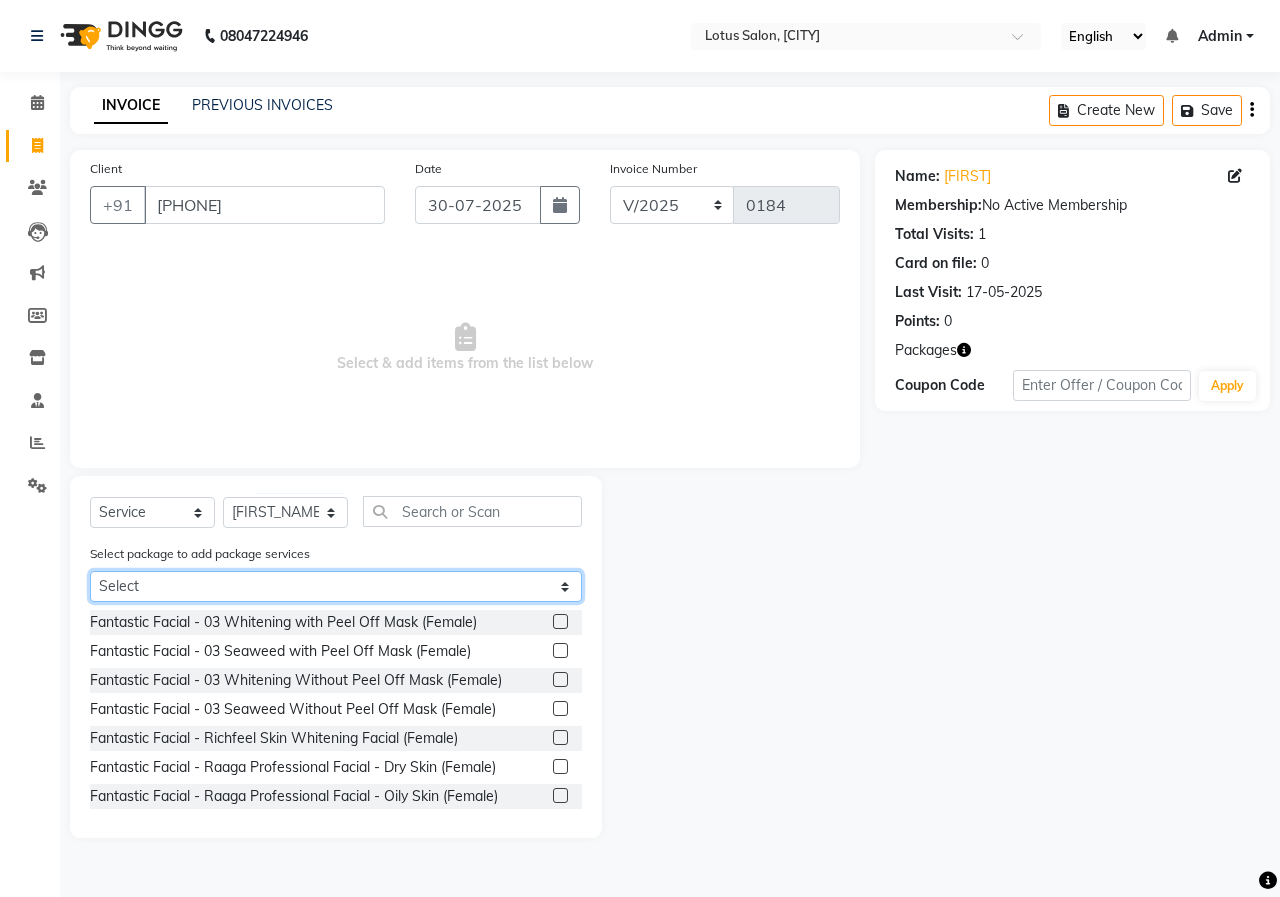 click on "Select Male Package 1" 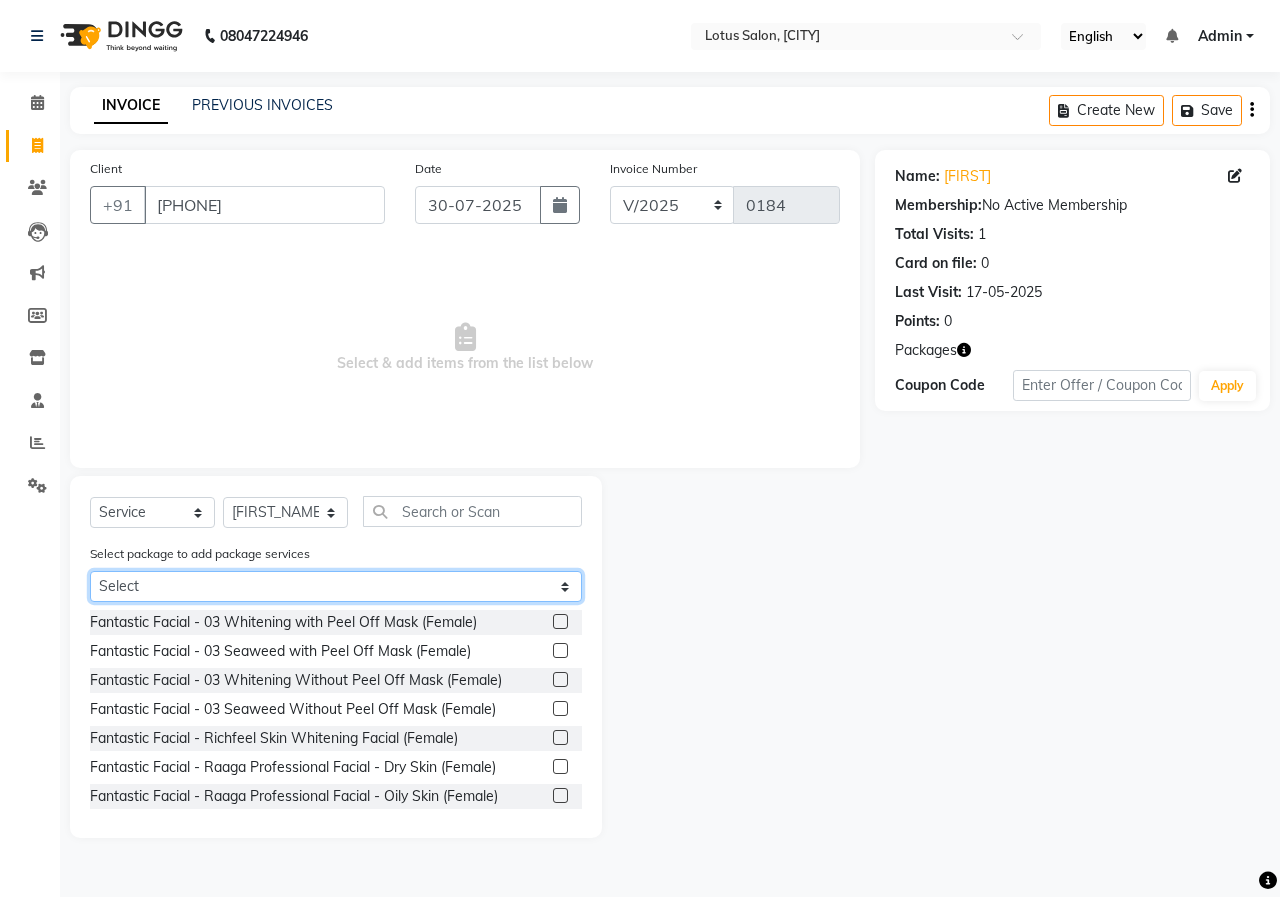 click on "Select Male Package 1" 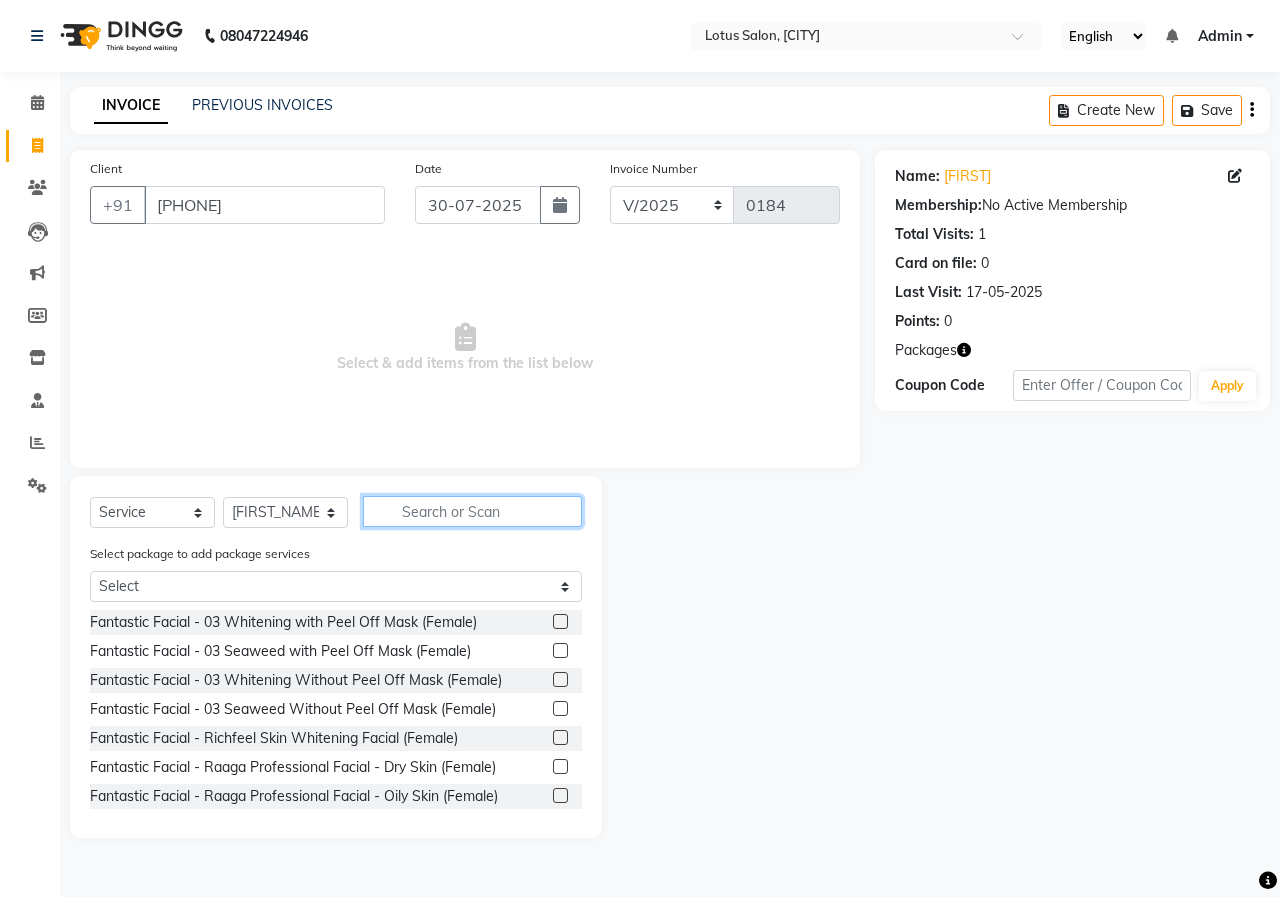 click 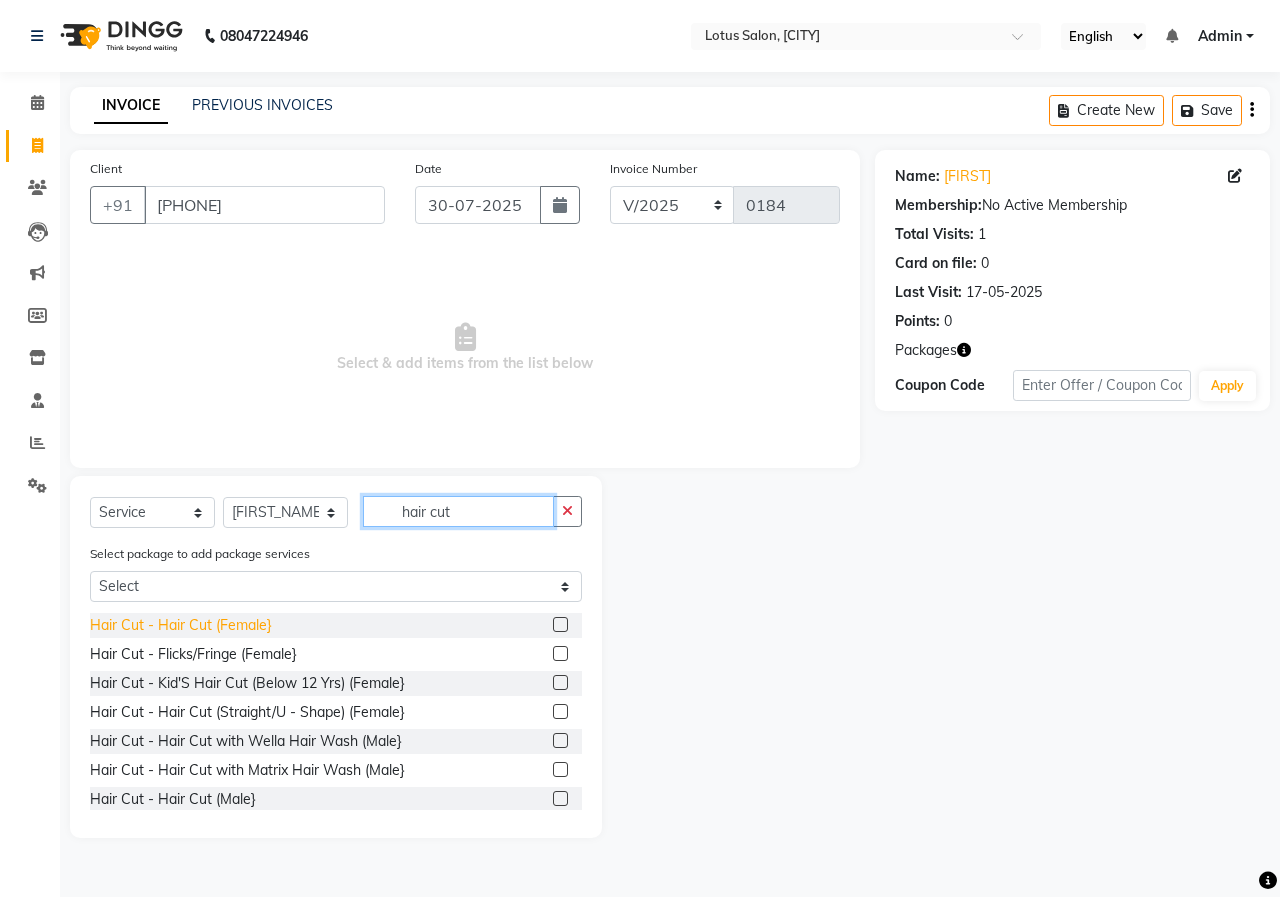 scroll, scrollTop: 100, scrollLeft: 0, axis: vertical 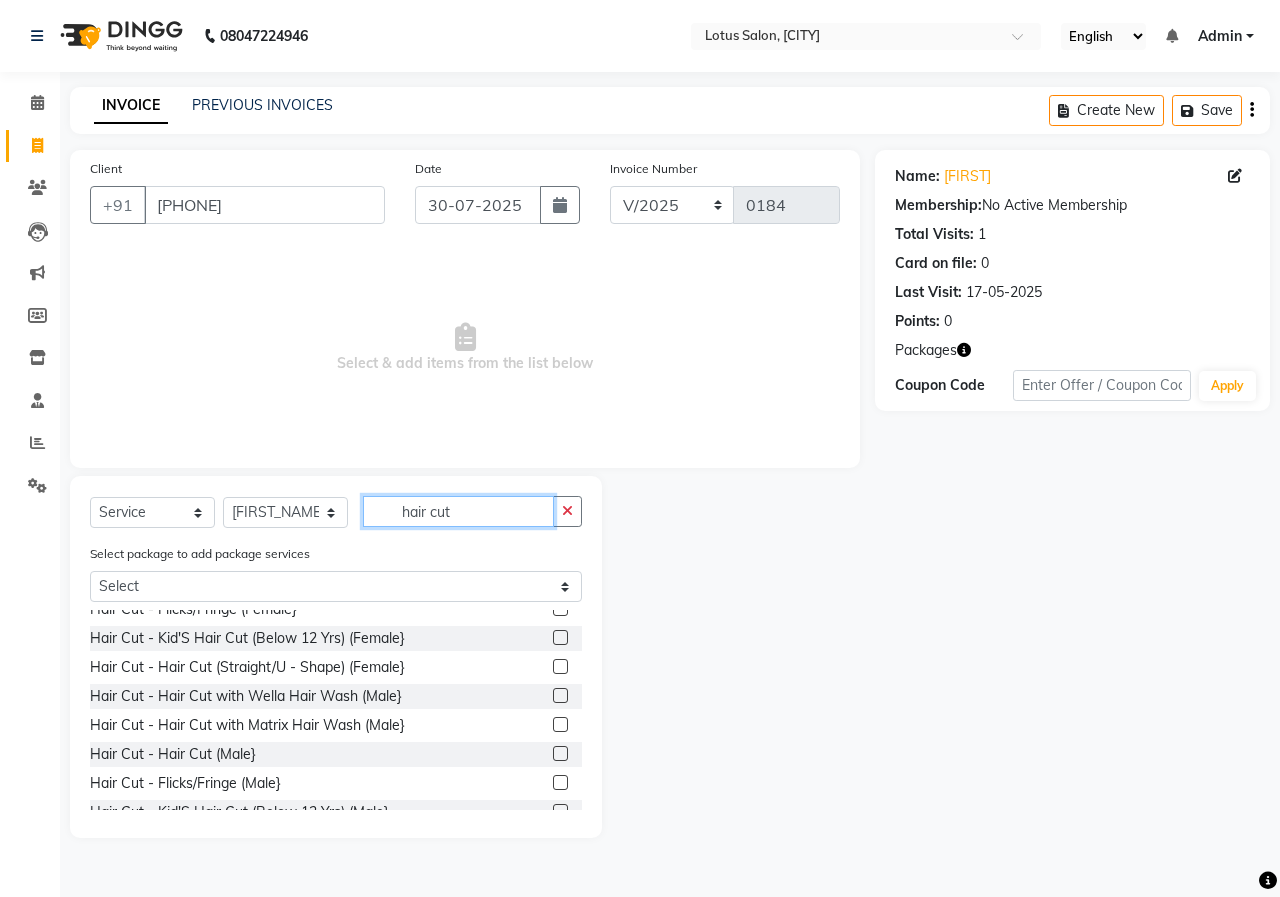 type on "hair cut" 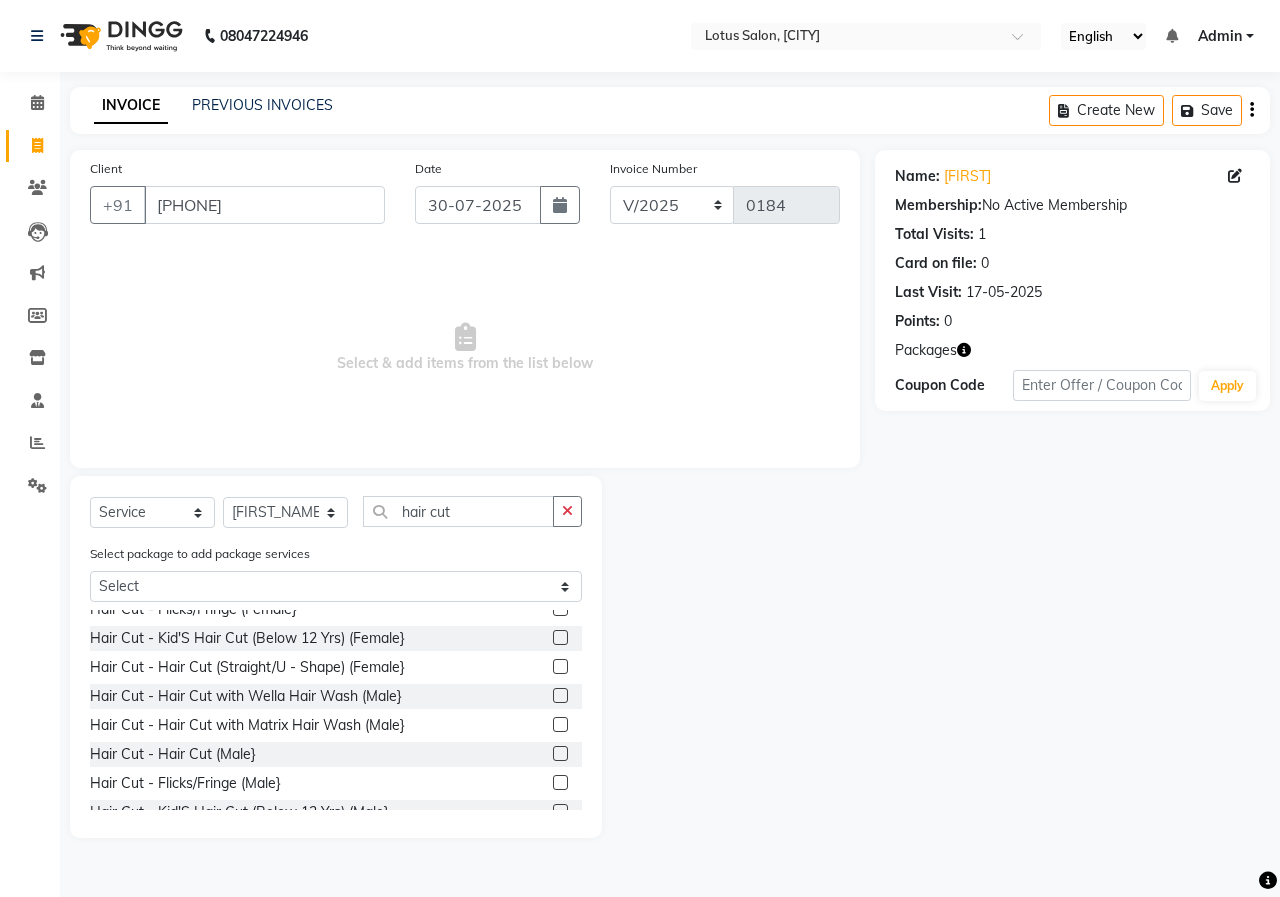 click 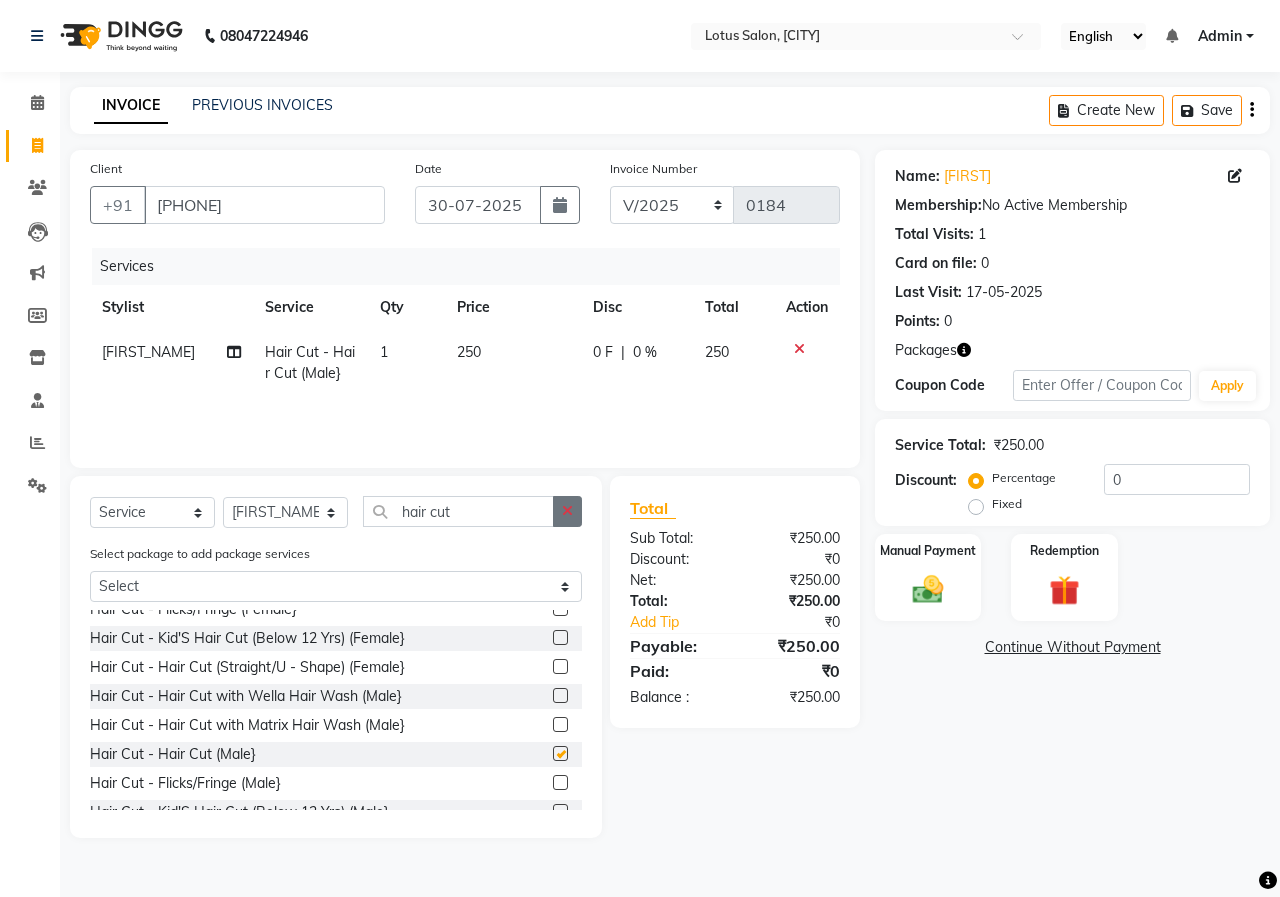 checkbox on "false" 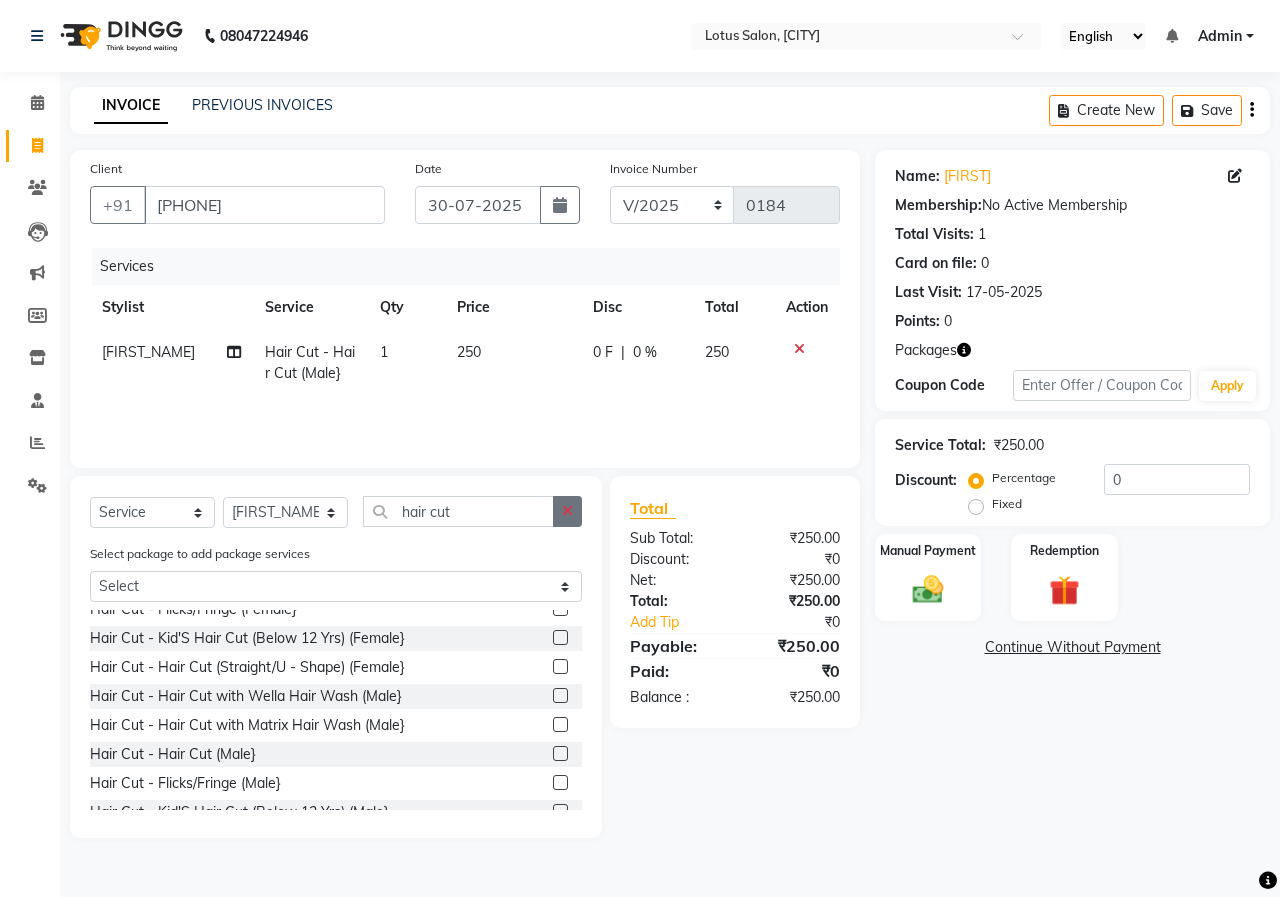 click 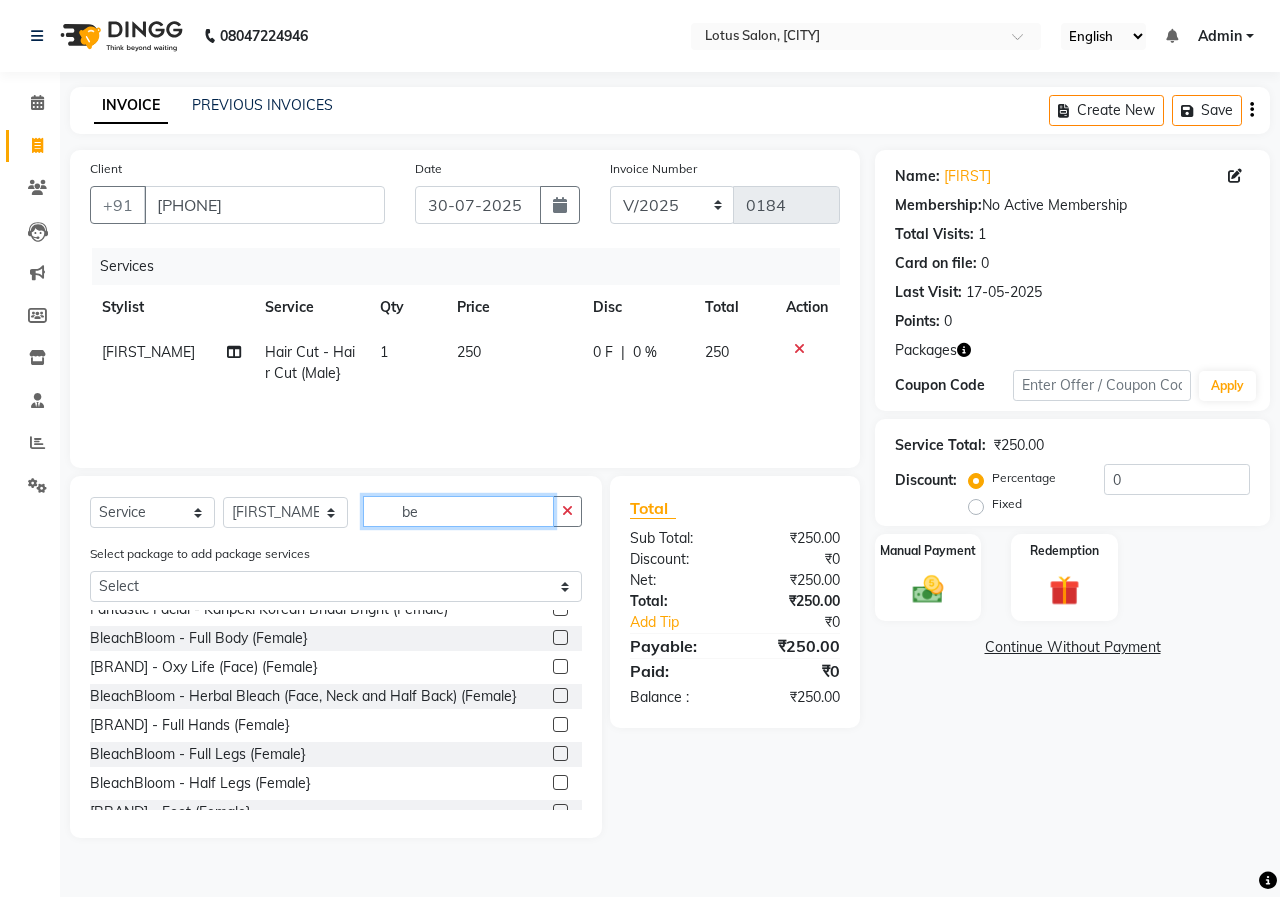 scroll, scrollTop: 0, scrollLeft: 0, axis: both 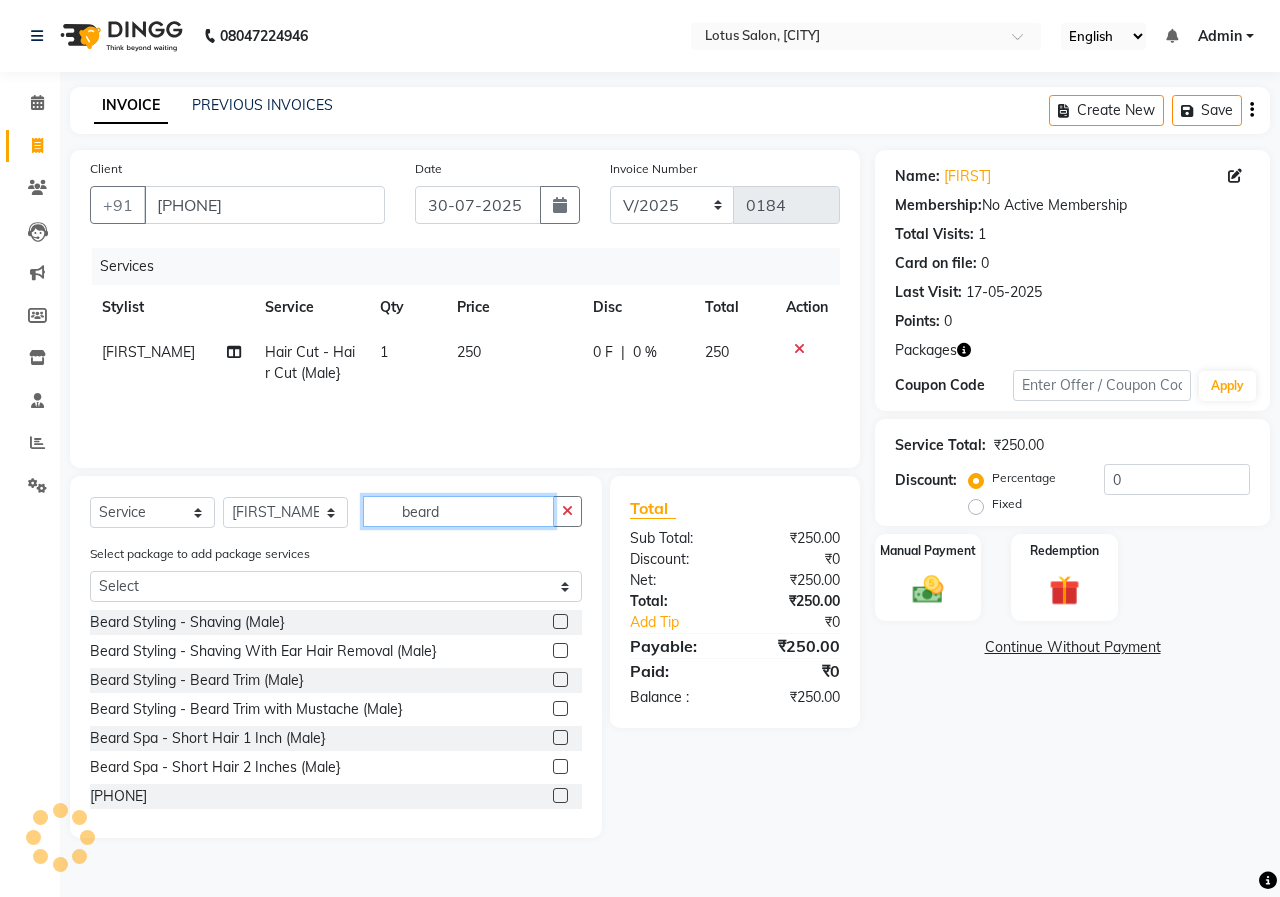 type on "beard" 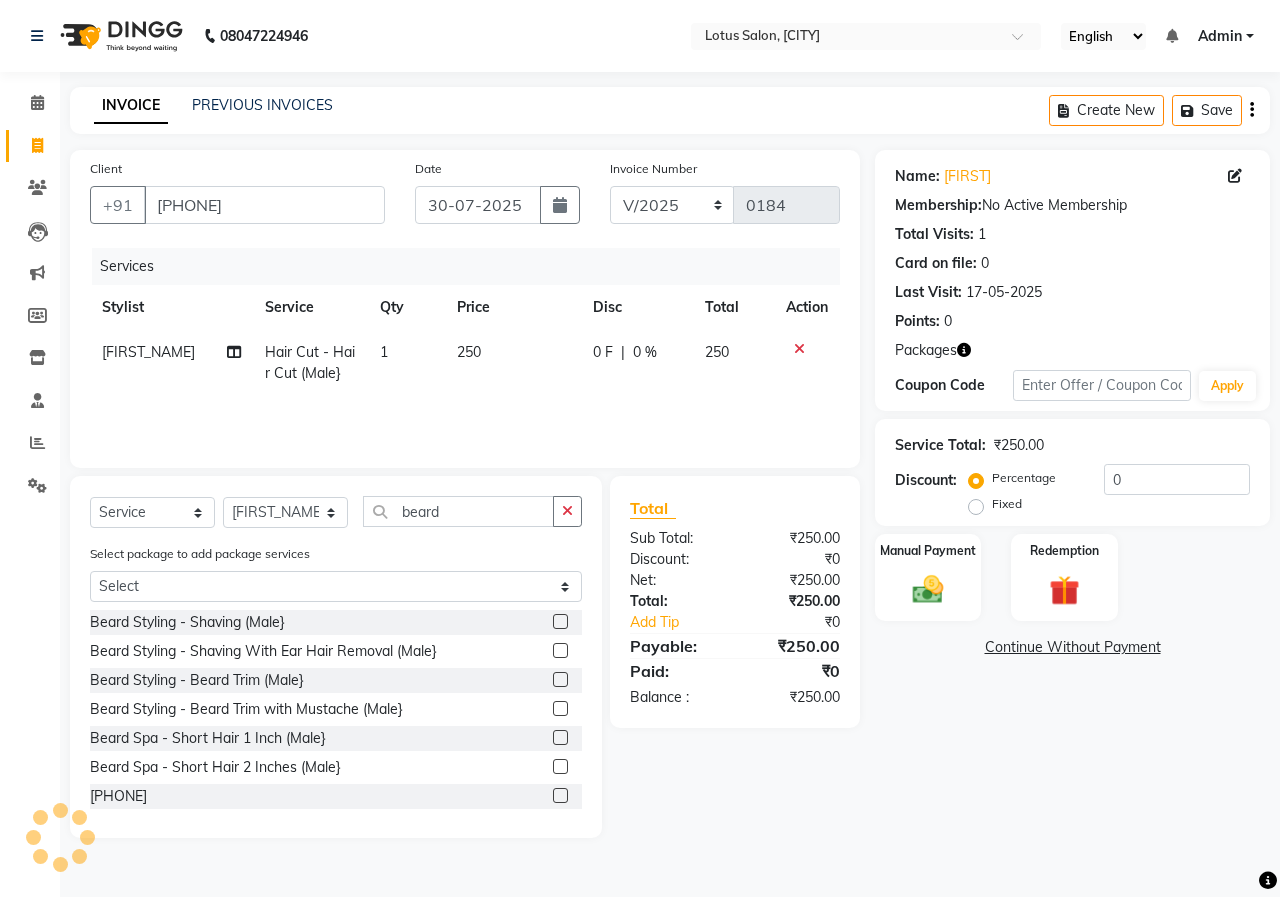 click 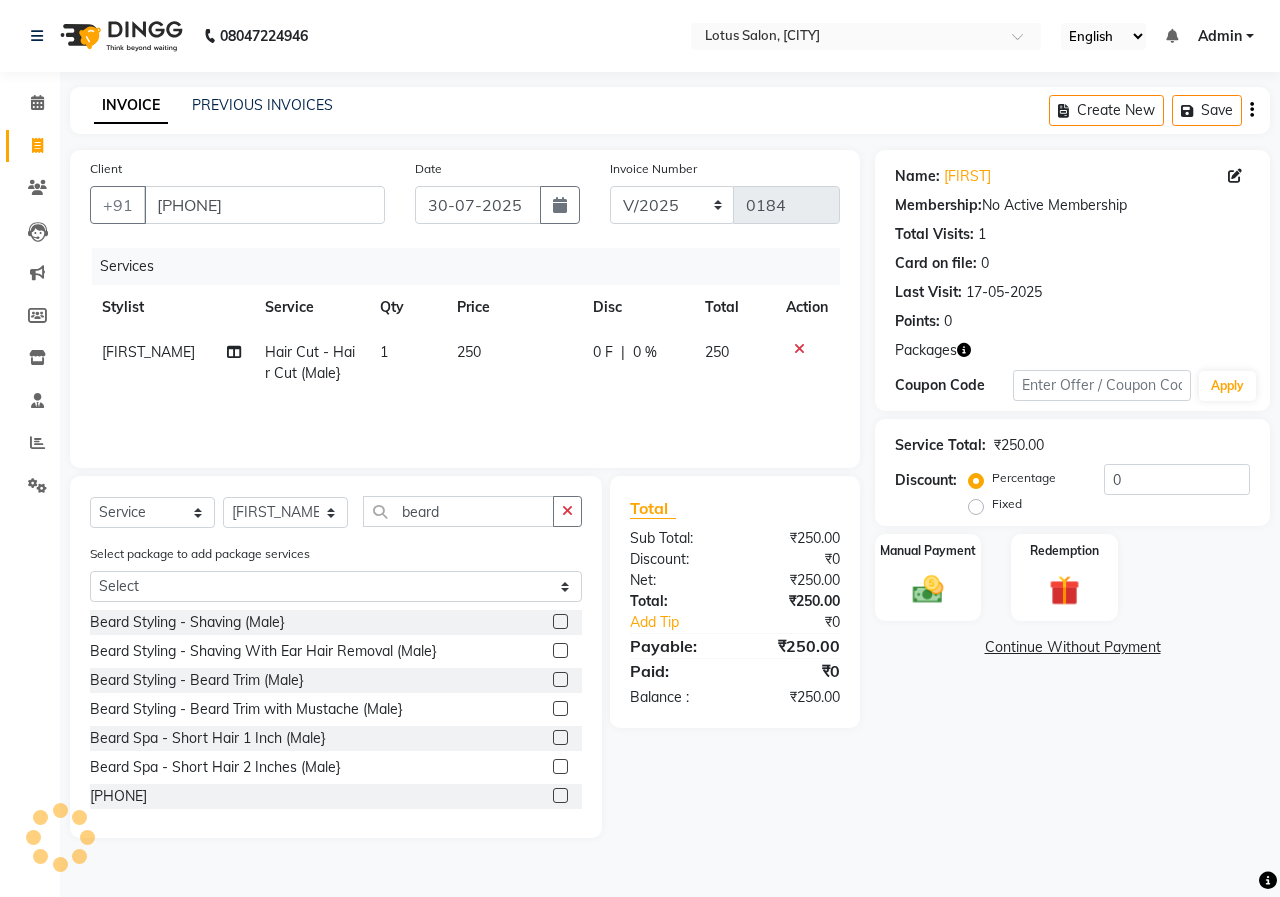 click at bounding box center [559, 680] 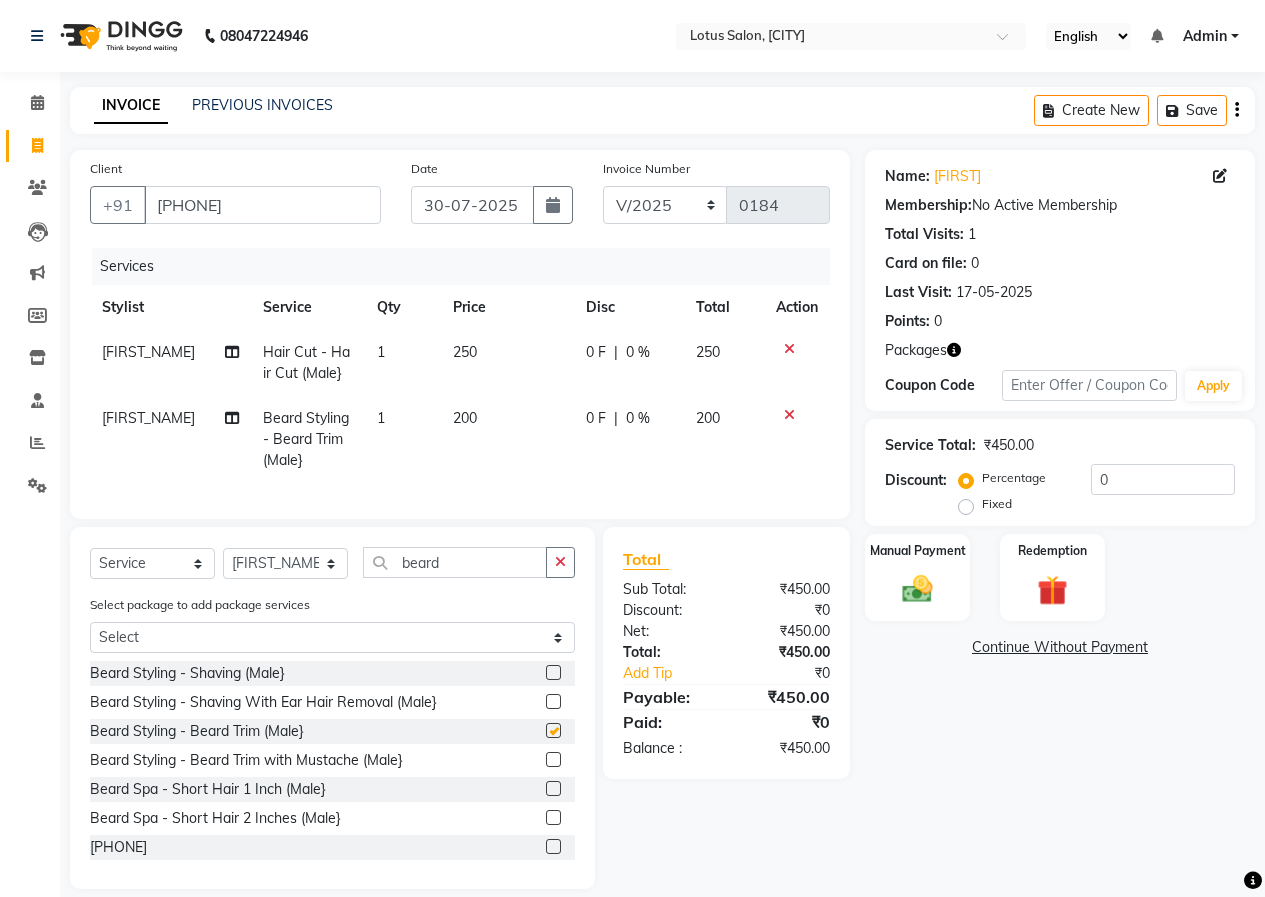 checkbox on "false" 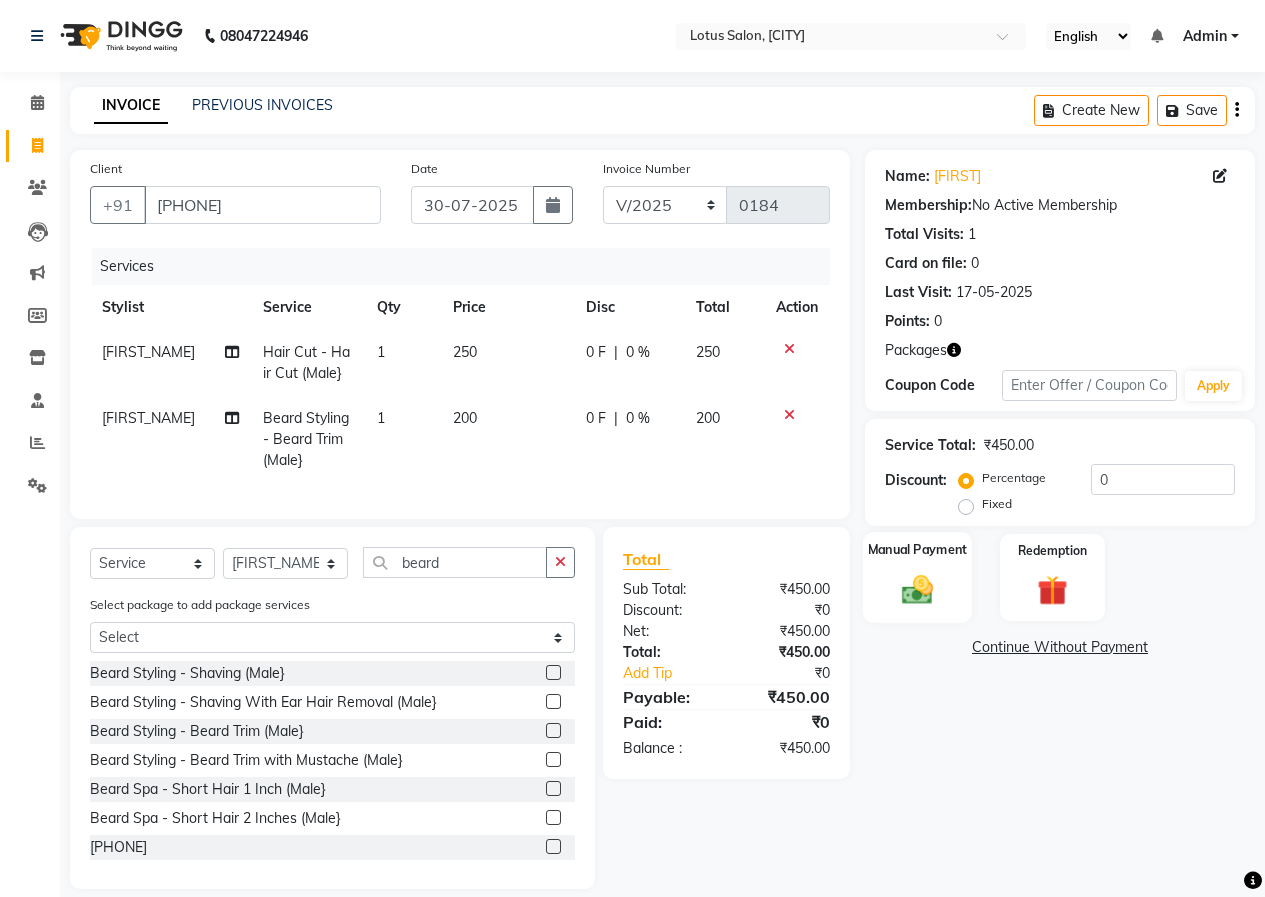 click on "Manual Payment" 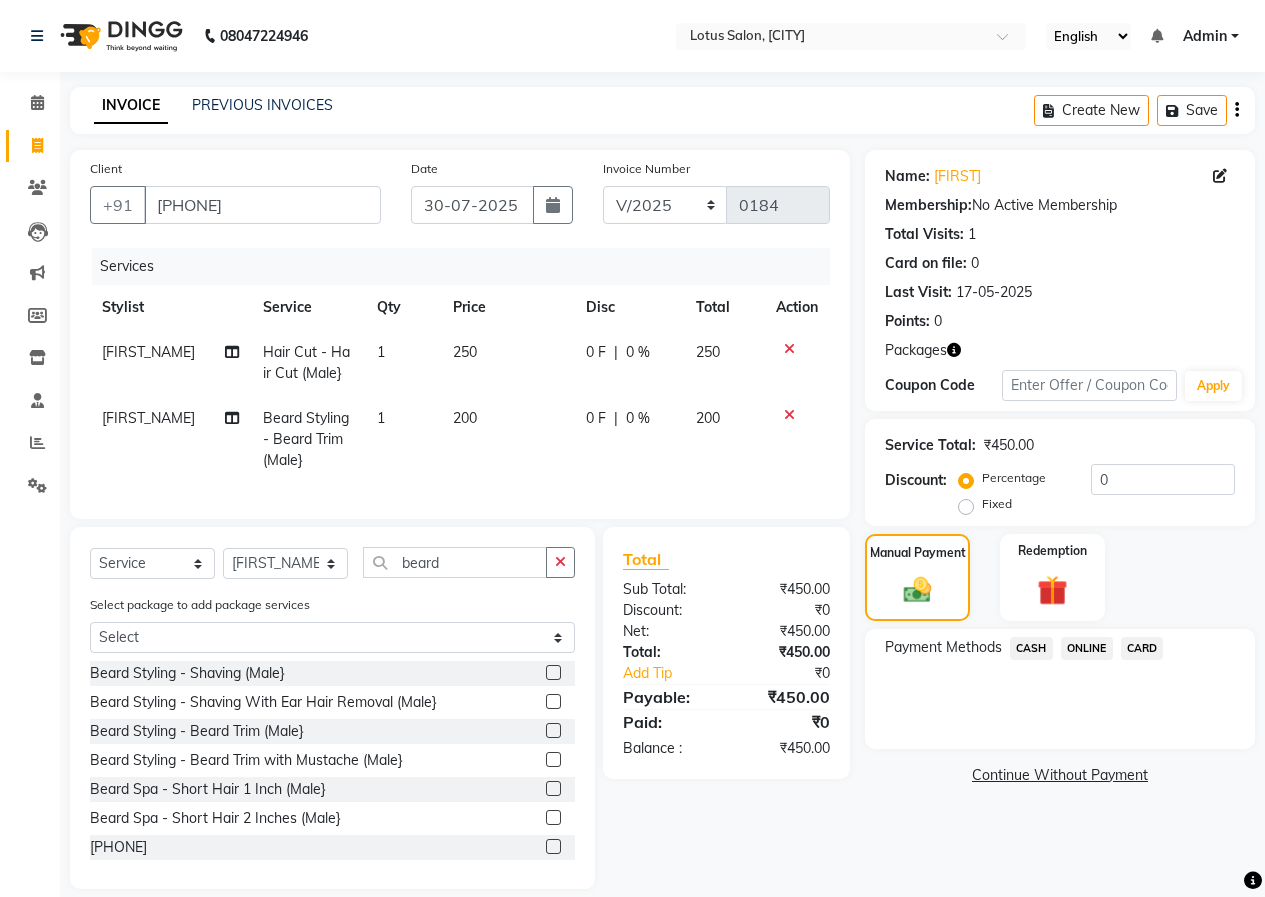 click on "ONLINE" 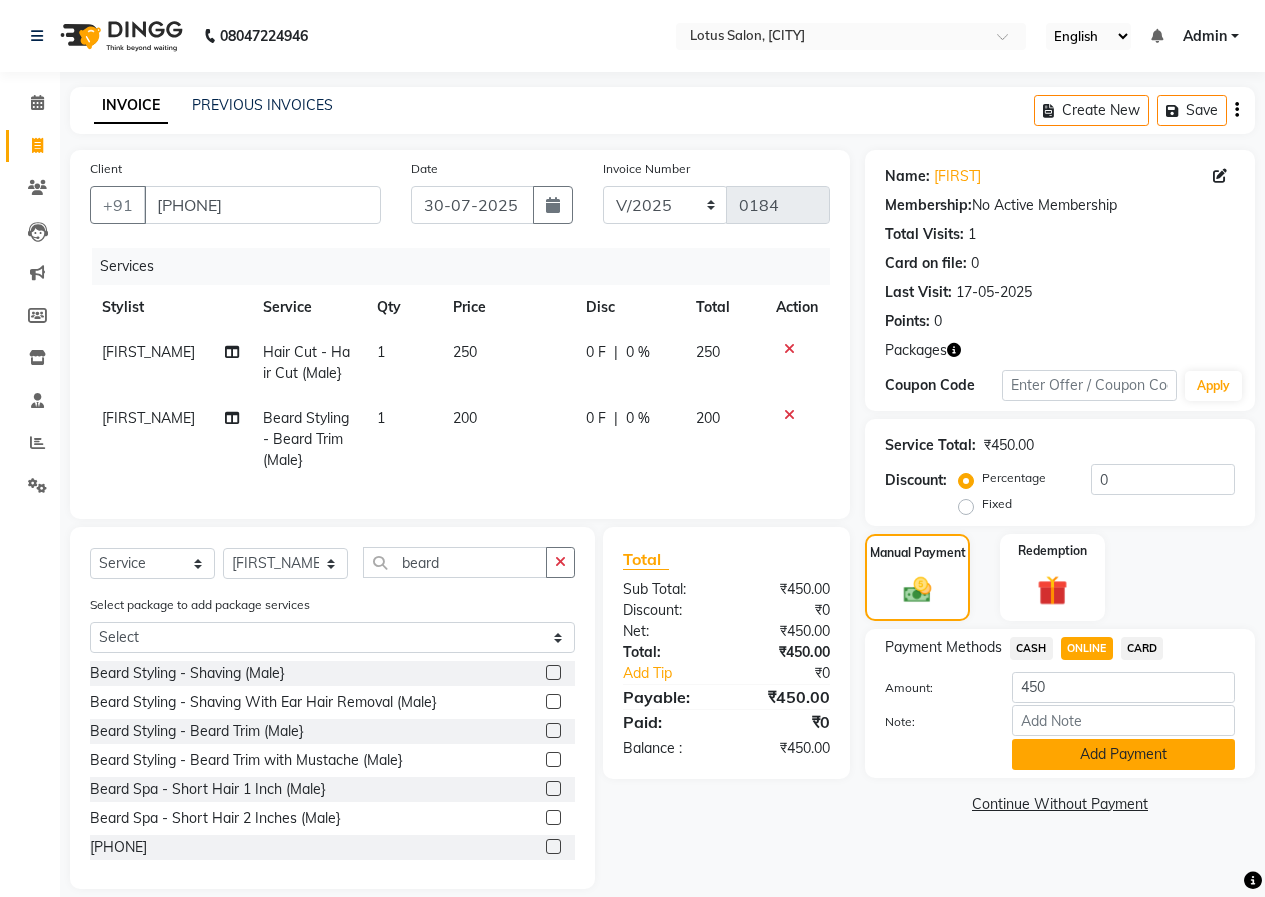 click on "Add Payment" 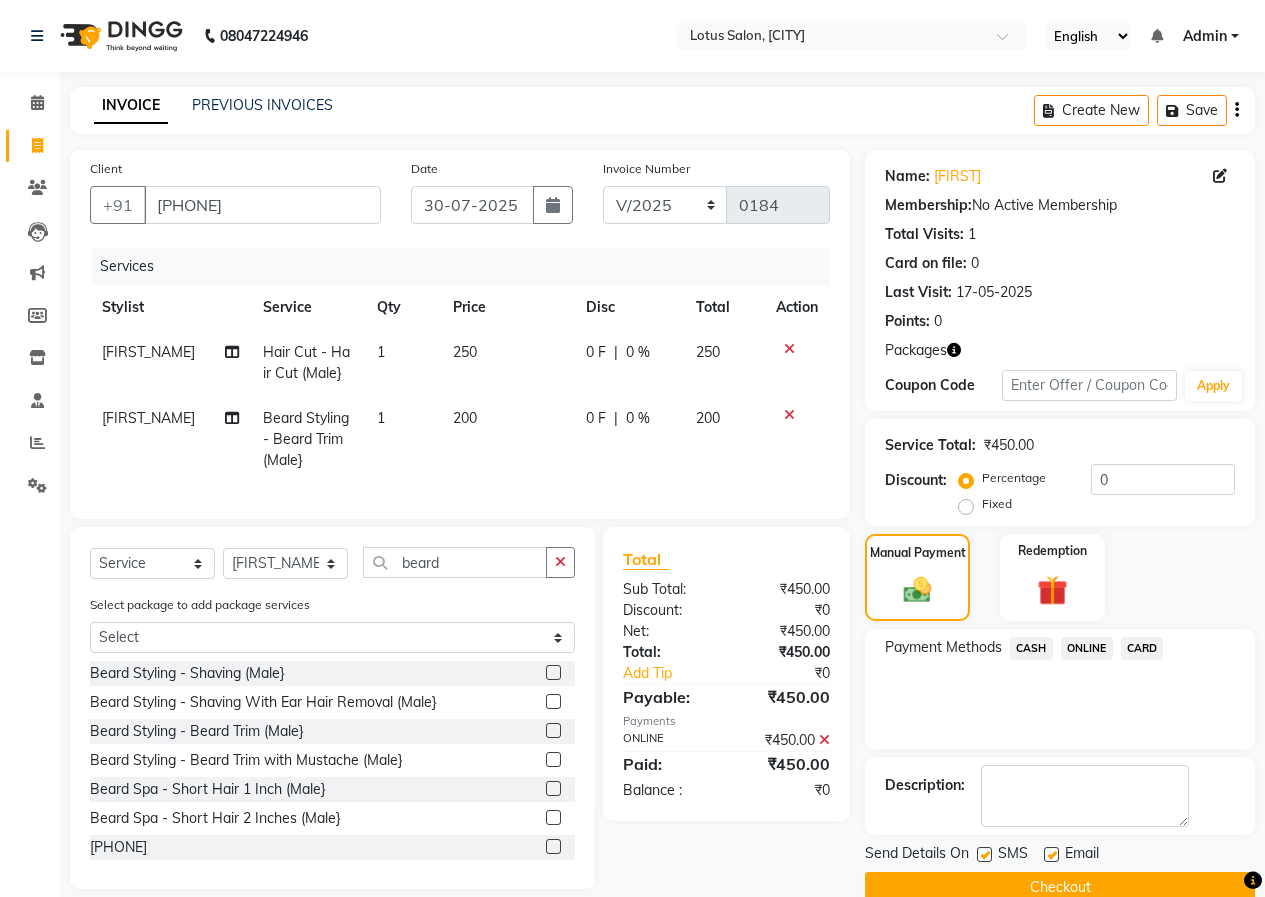 click 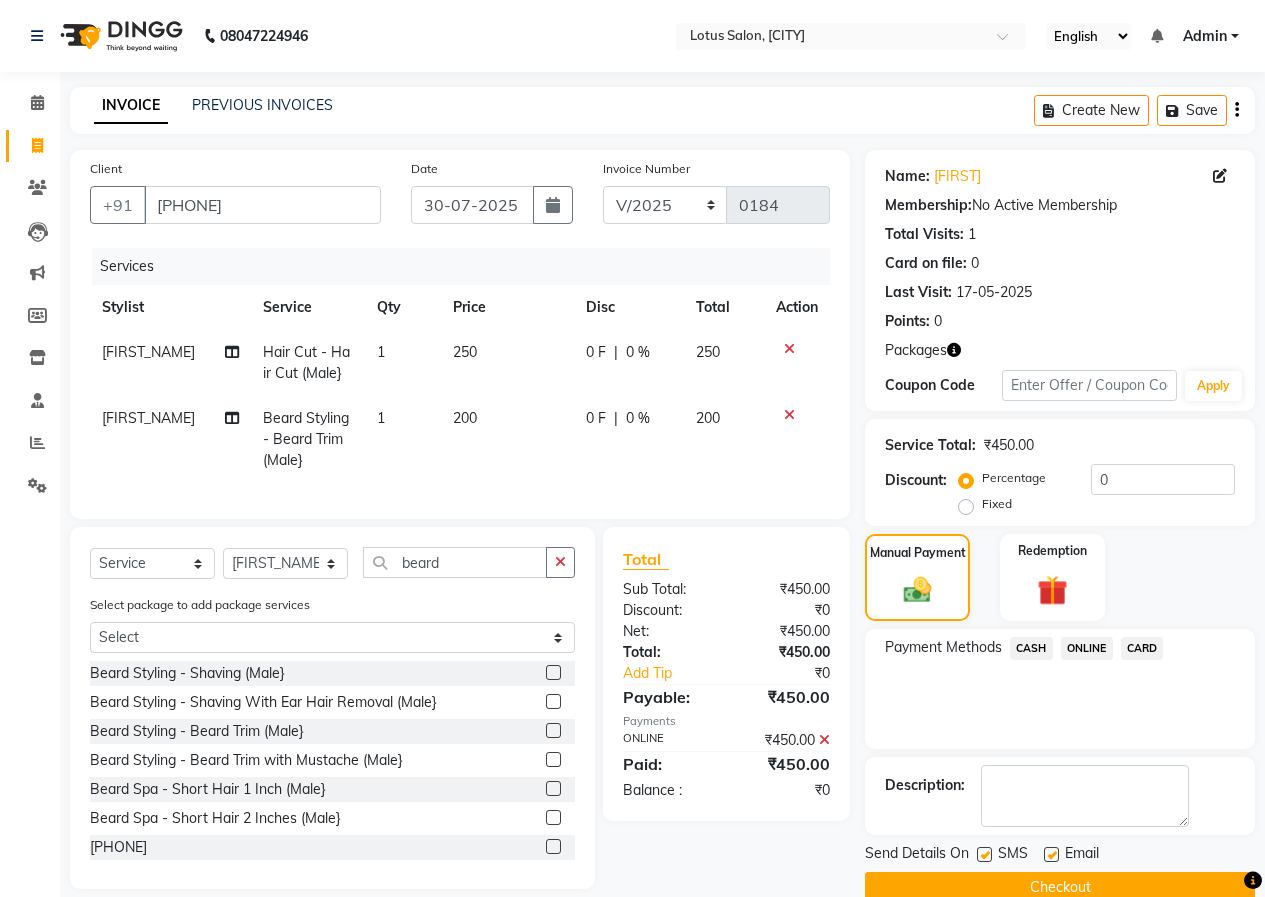 click at bounding box center [983, 855] 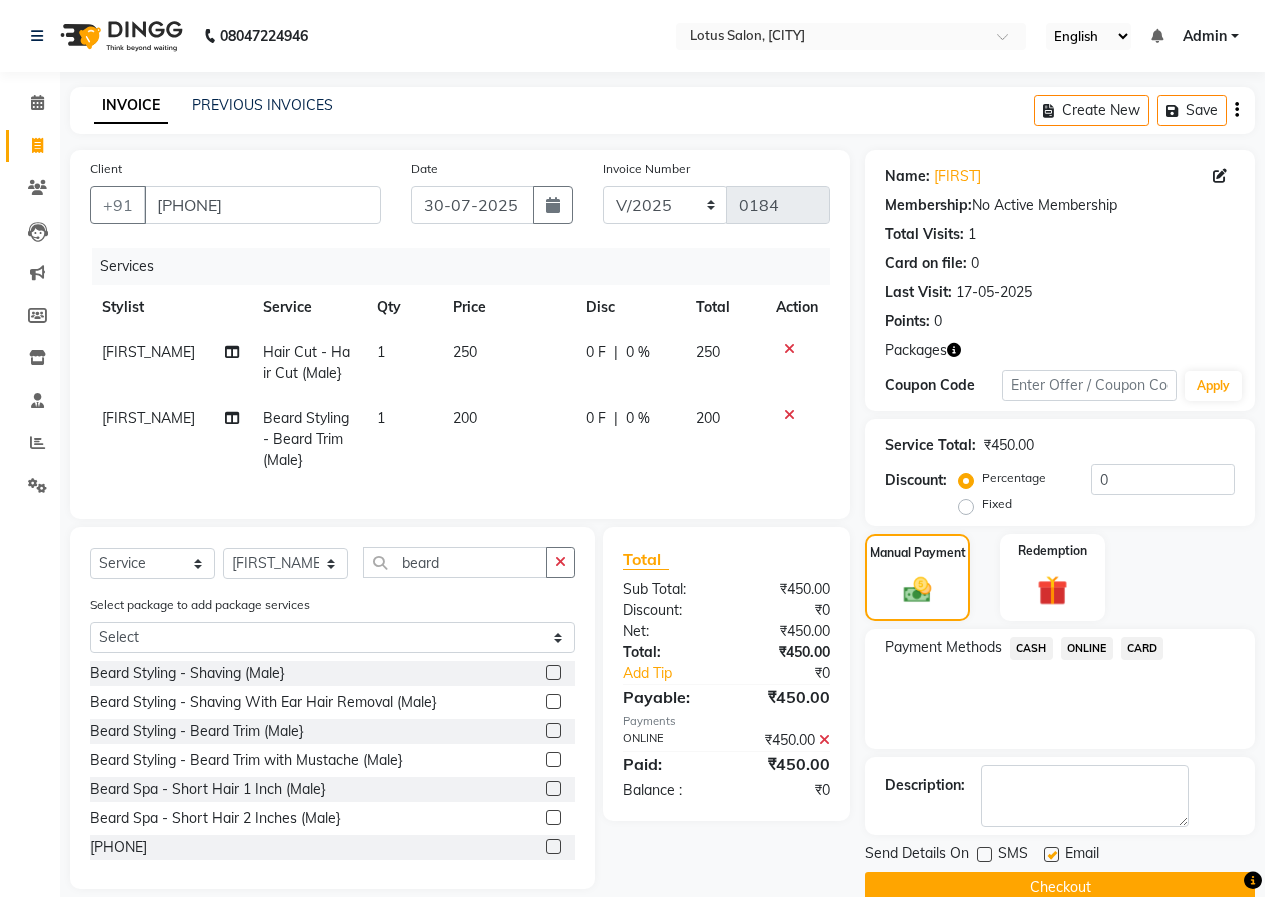click on "Checkout" 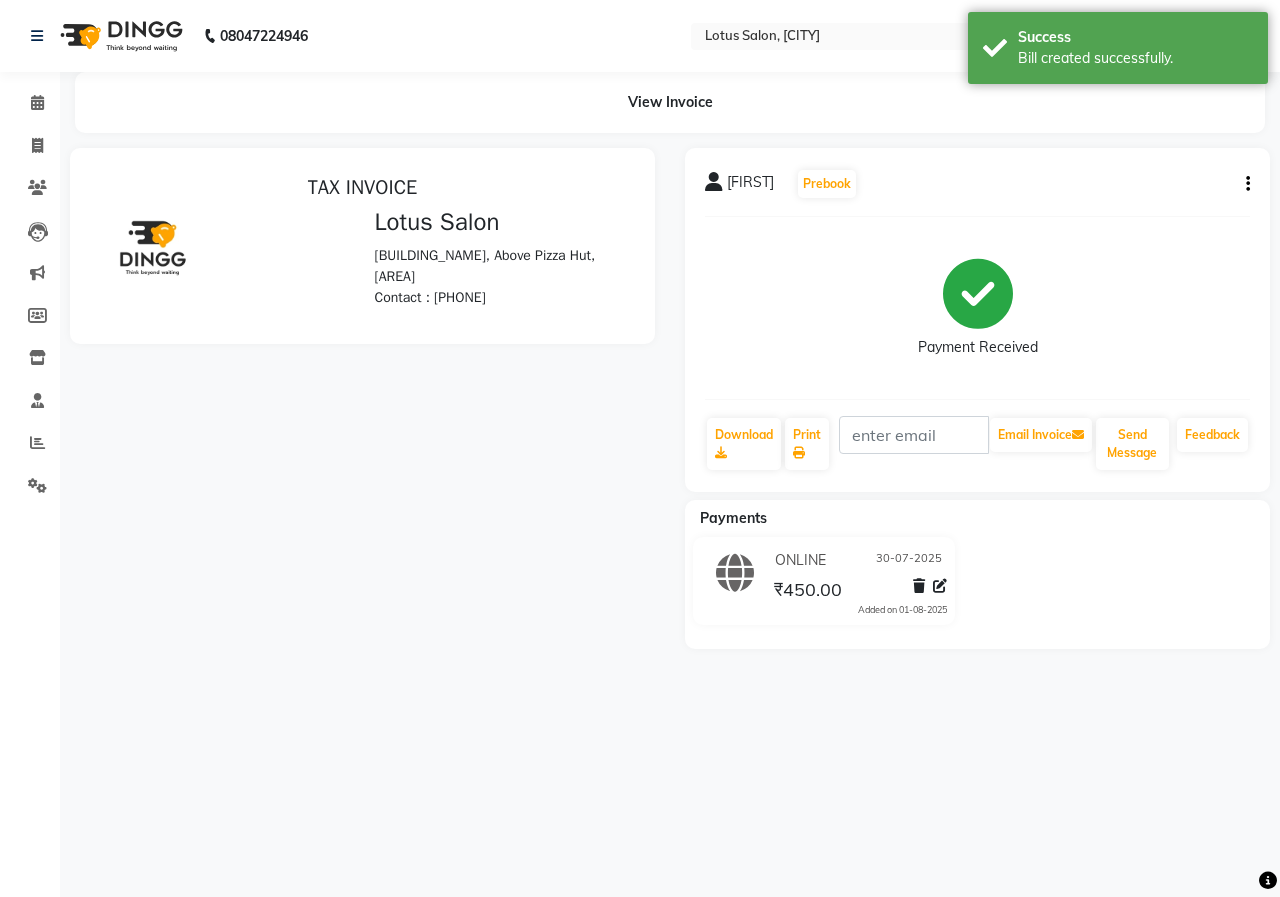 scroll, scrollTop: 0, scrollLeft: 0, axis: both 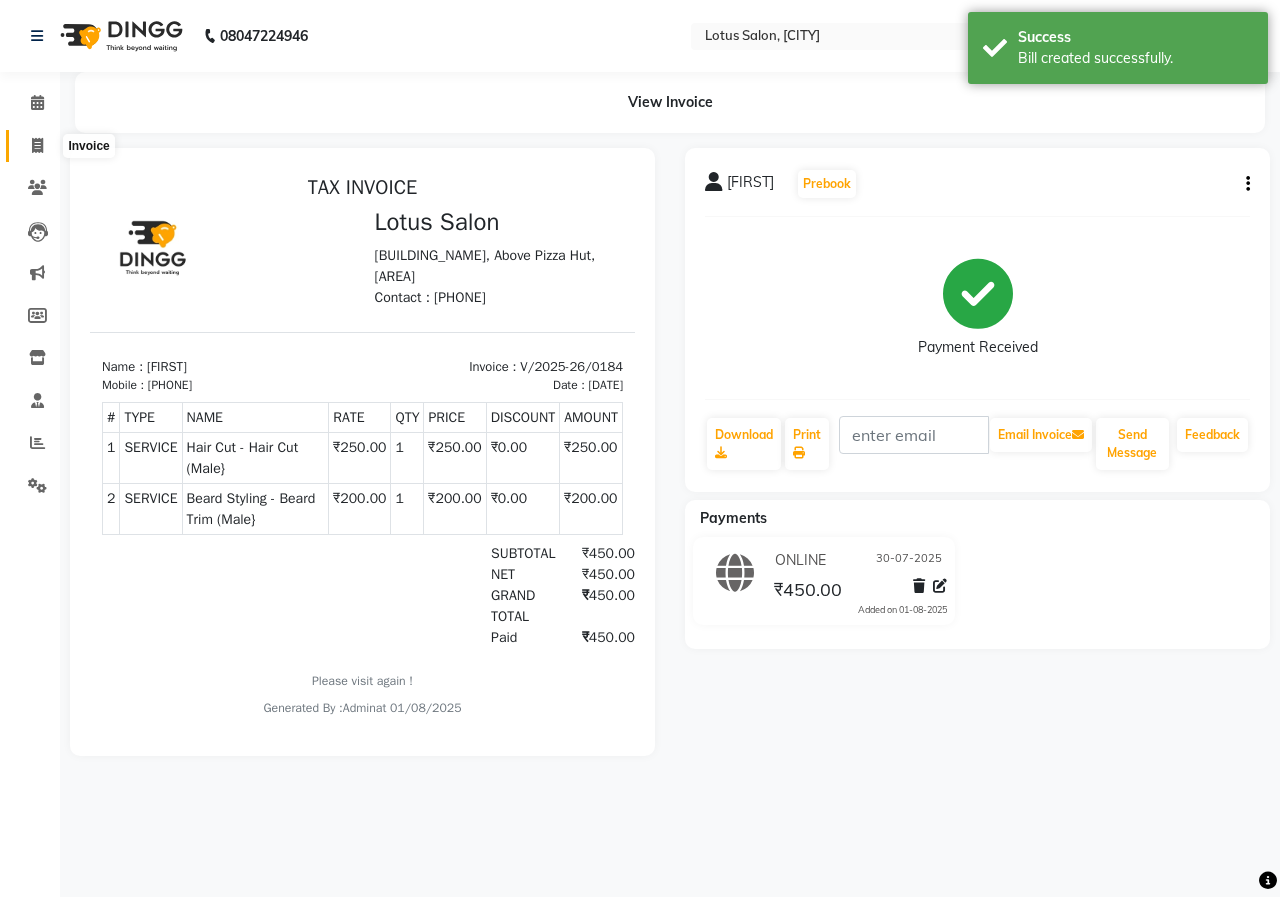click 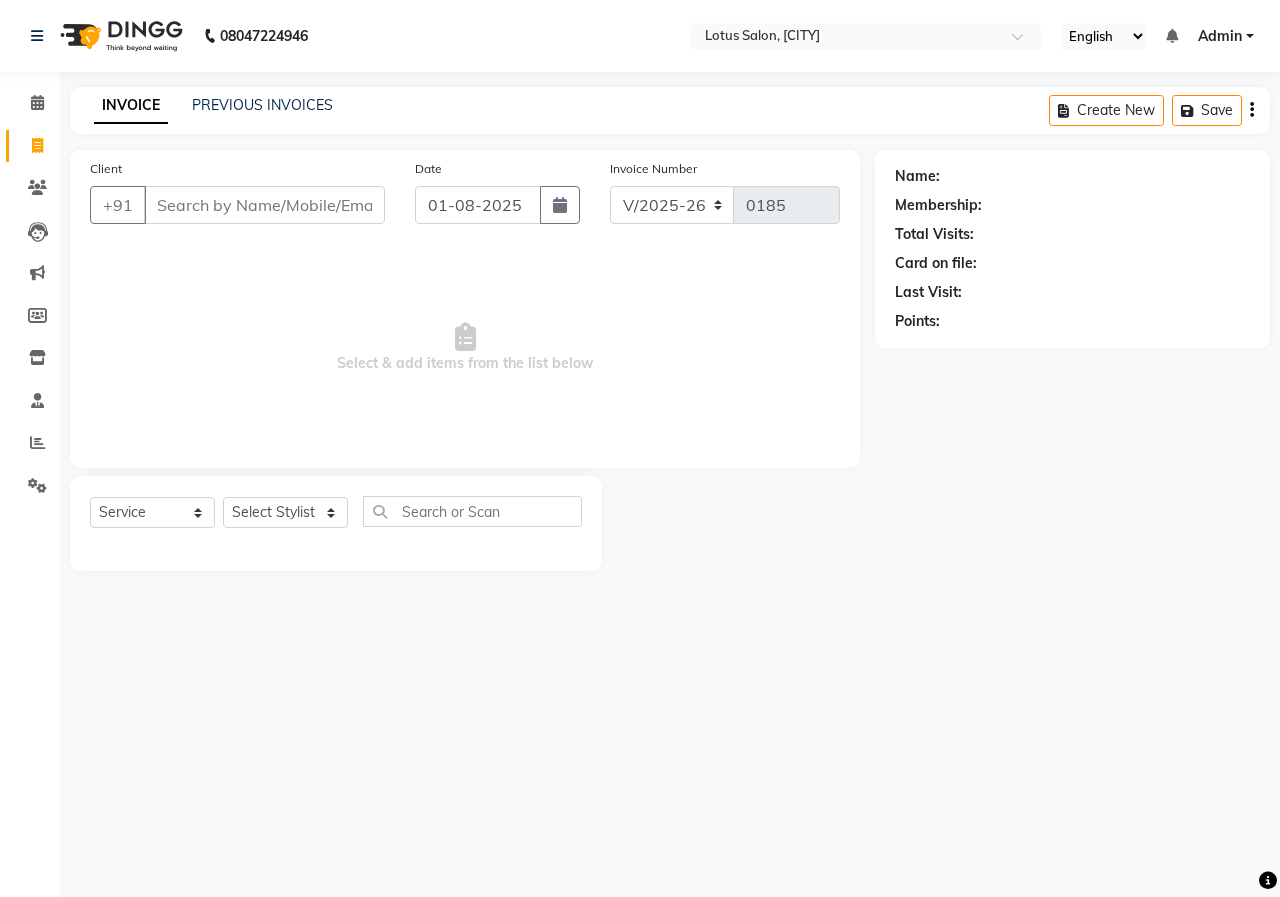 click on "Client" at bounding box center (264, 205) 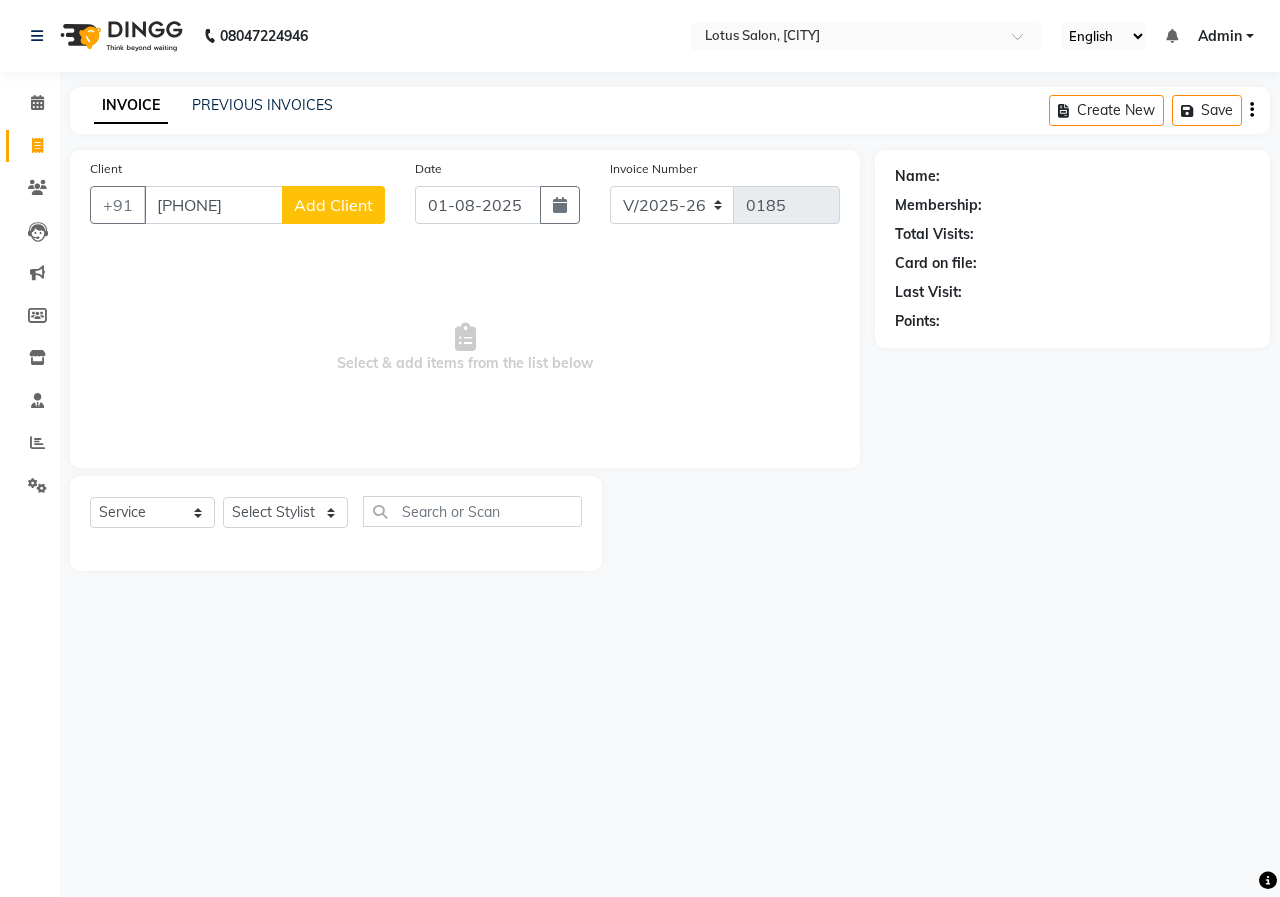 type on "[PHONE]" 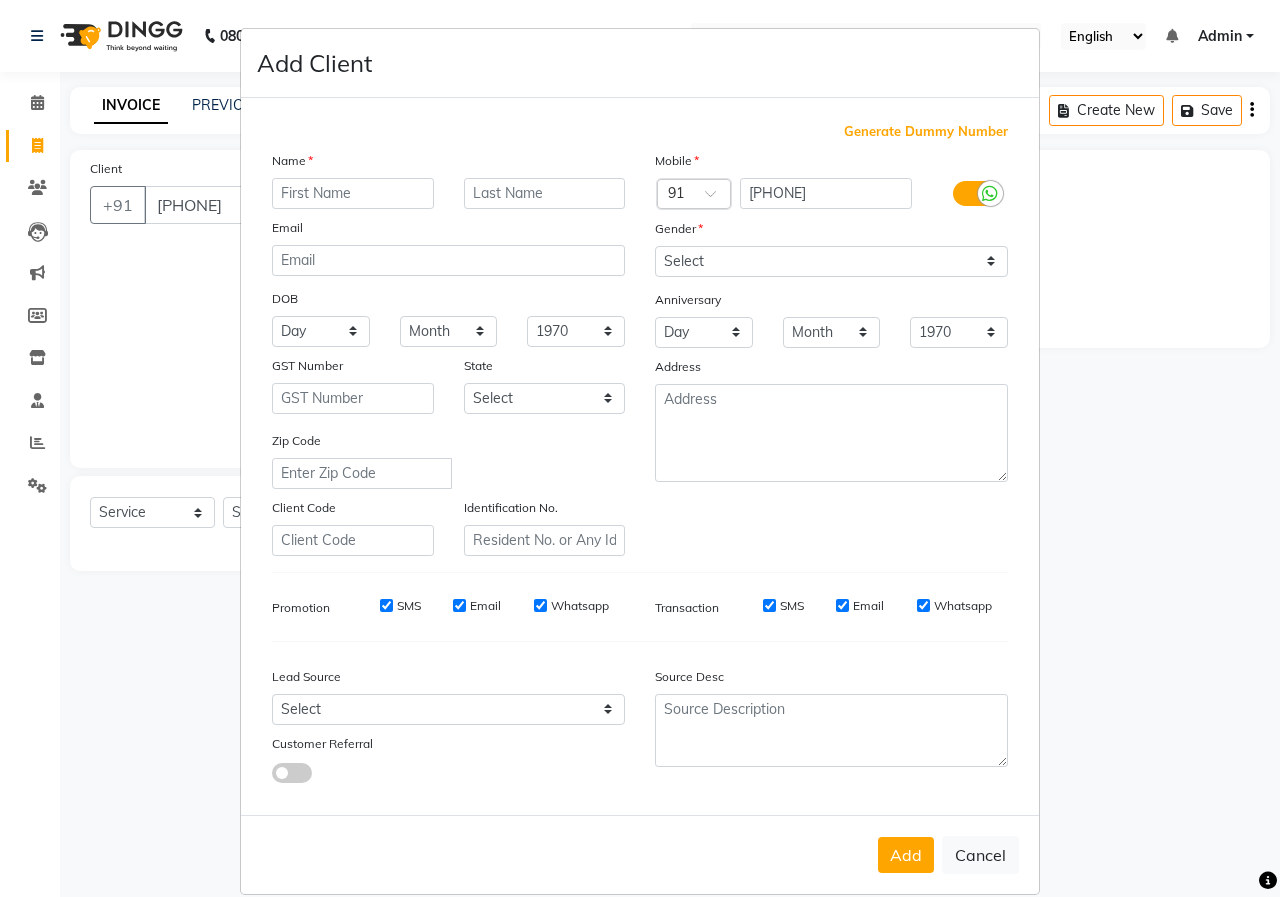 click at bounding box center (353, 193) 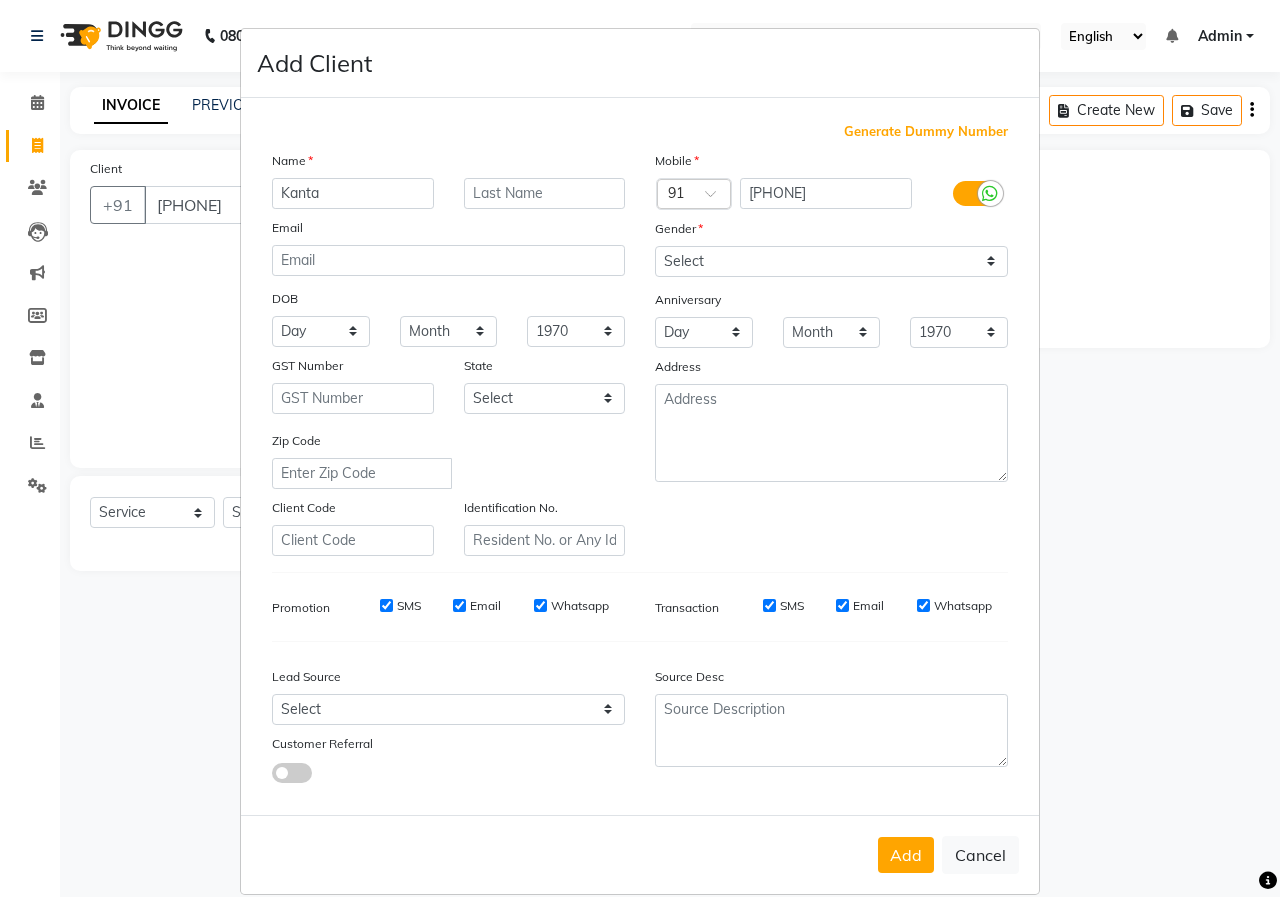 type on "Kanta" 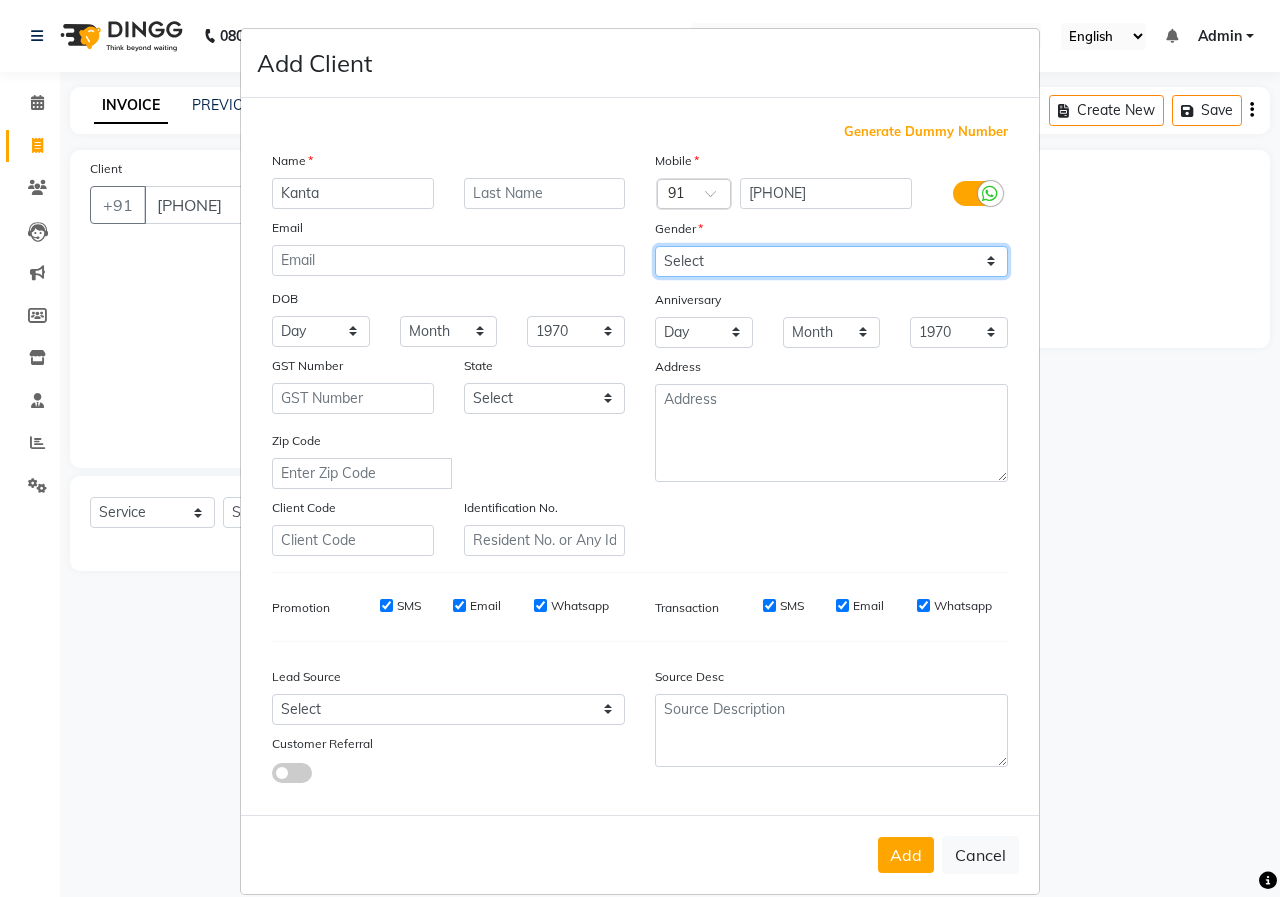 click on "Select Male Female Other Prefer Not To Say" at bounding box center (831, 261) 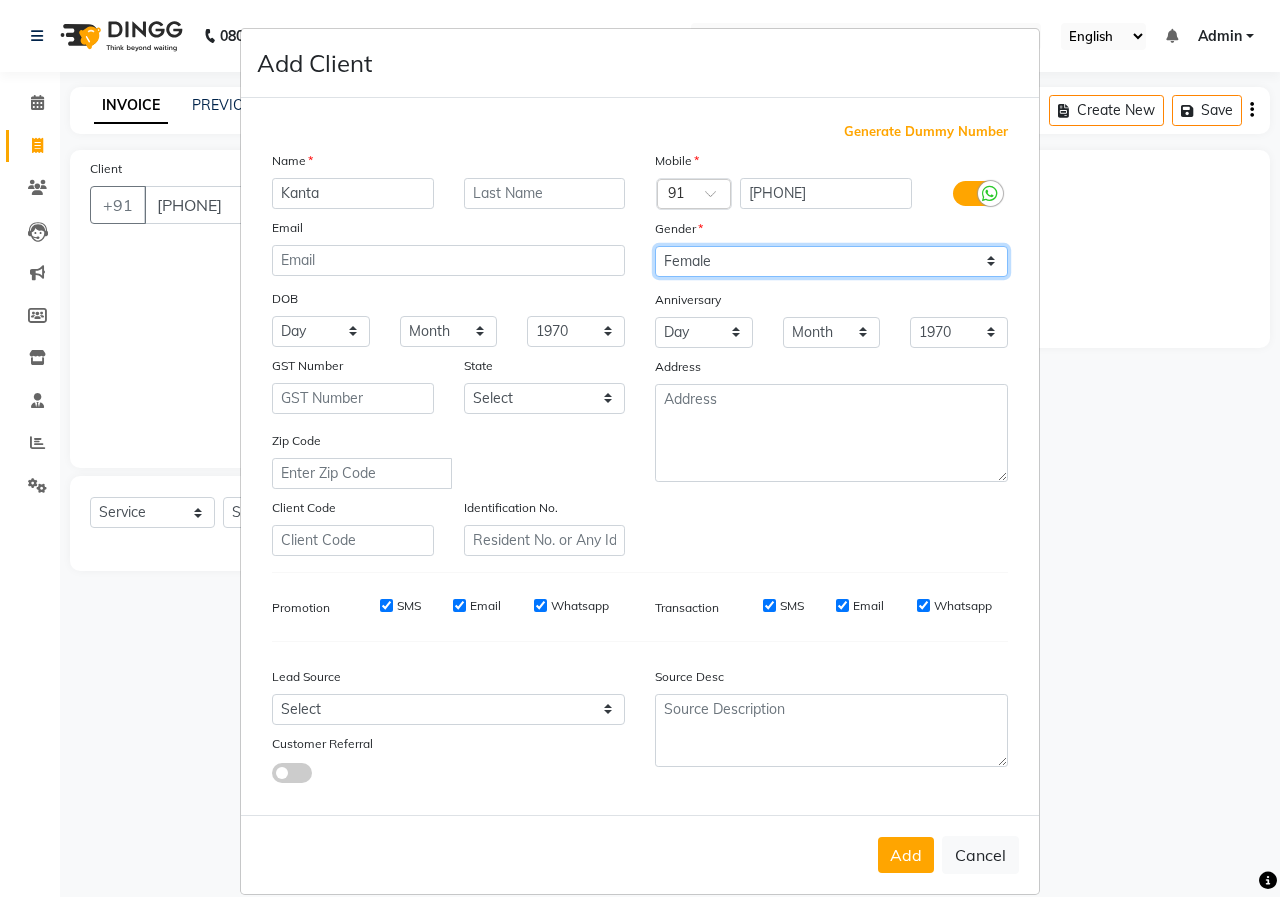 click on "Select Male Female Other Prefer Not To Say" at bounding box center [831, 261] 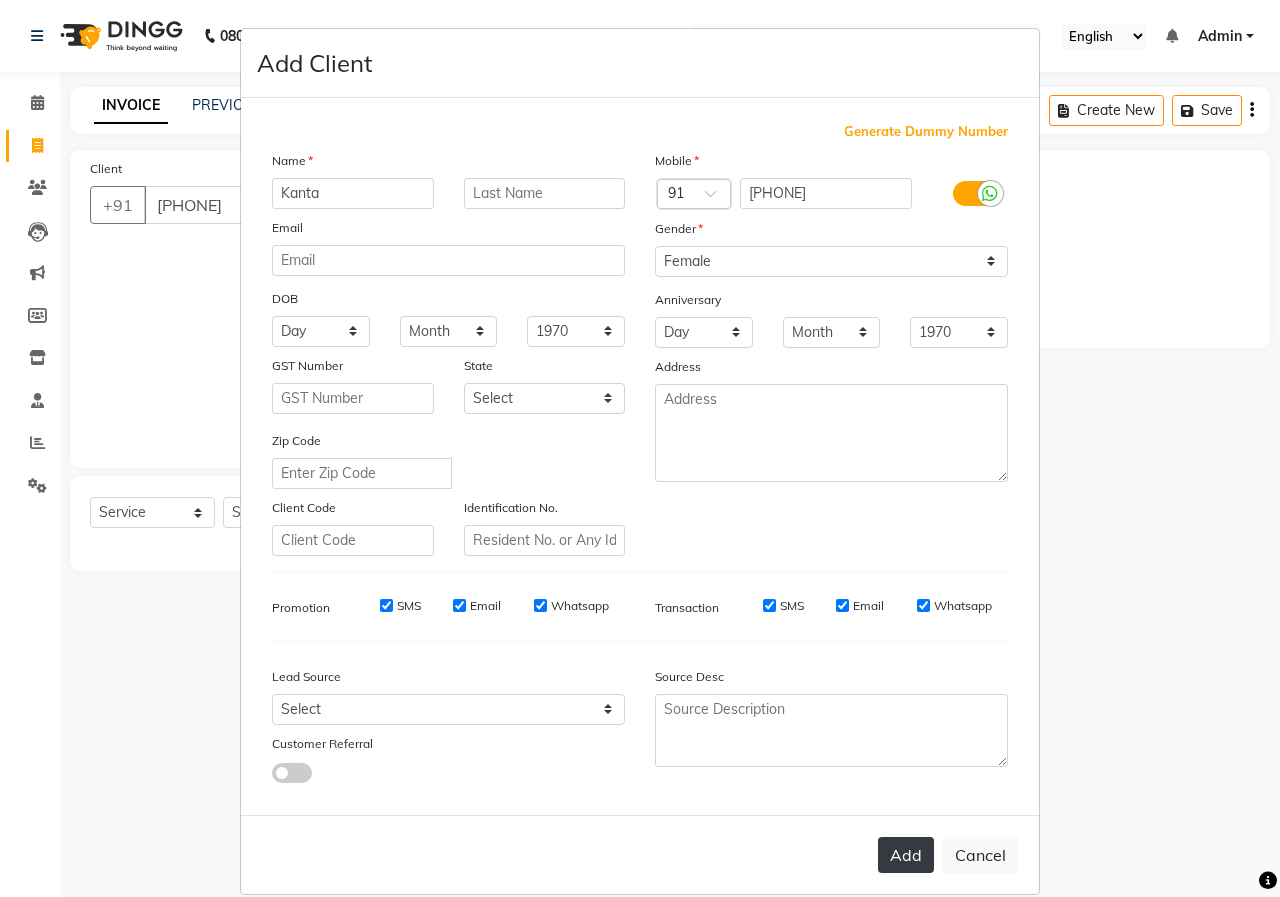 click on "Add" at bounding box center (906, 855) 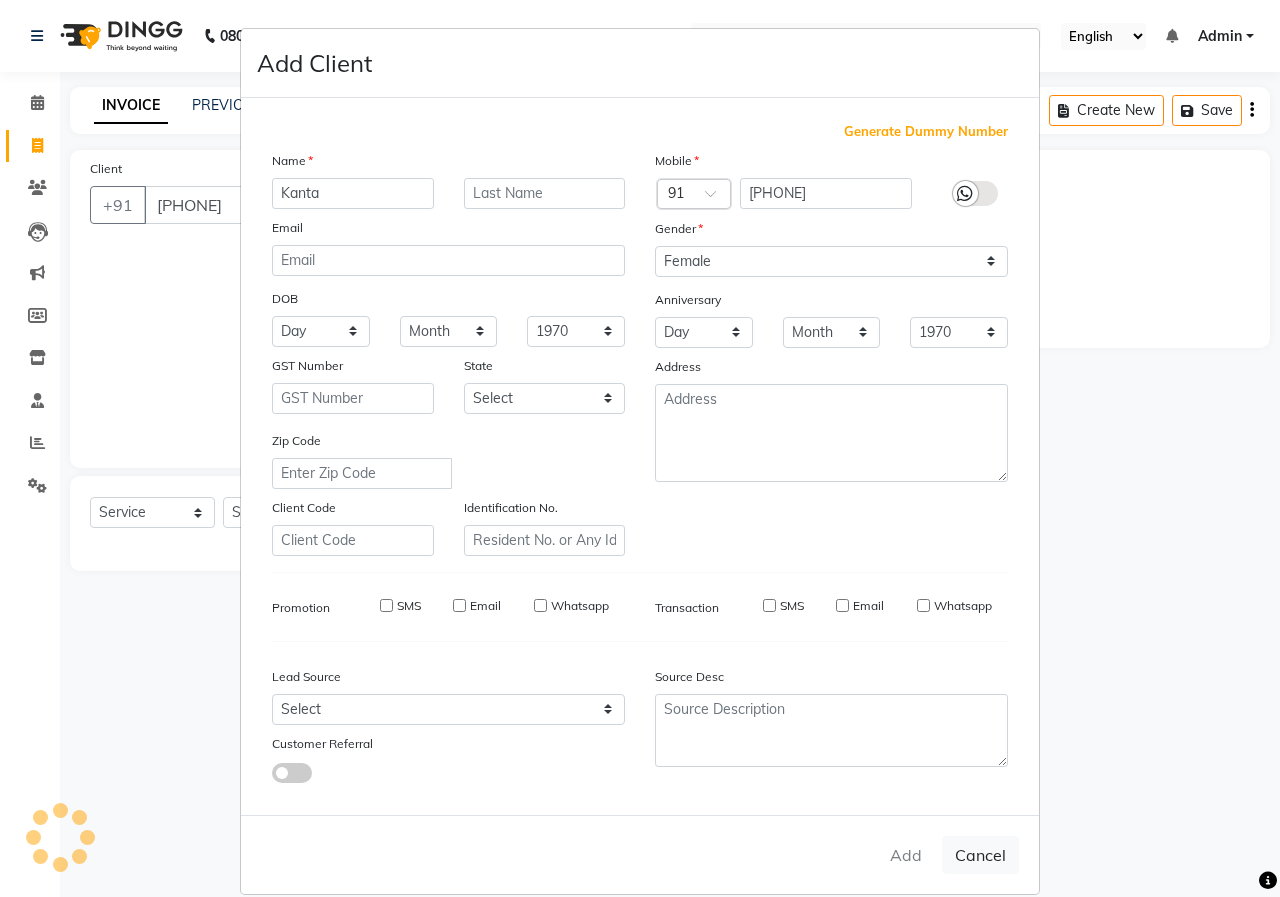 type 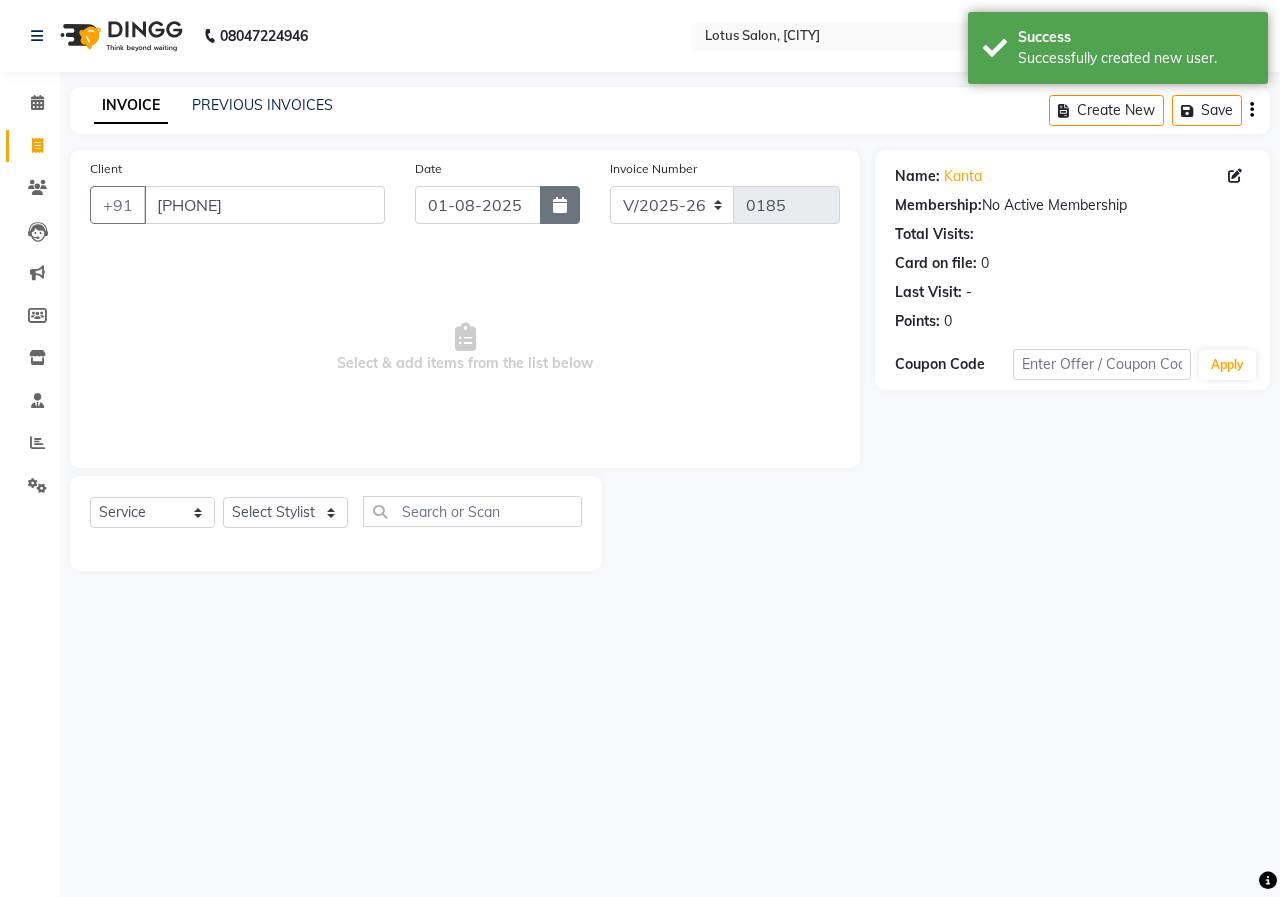 click 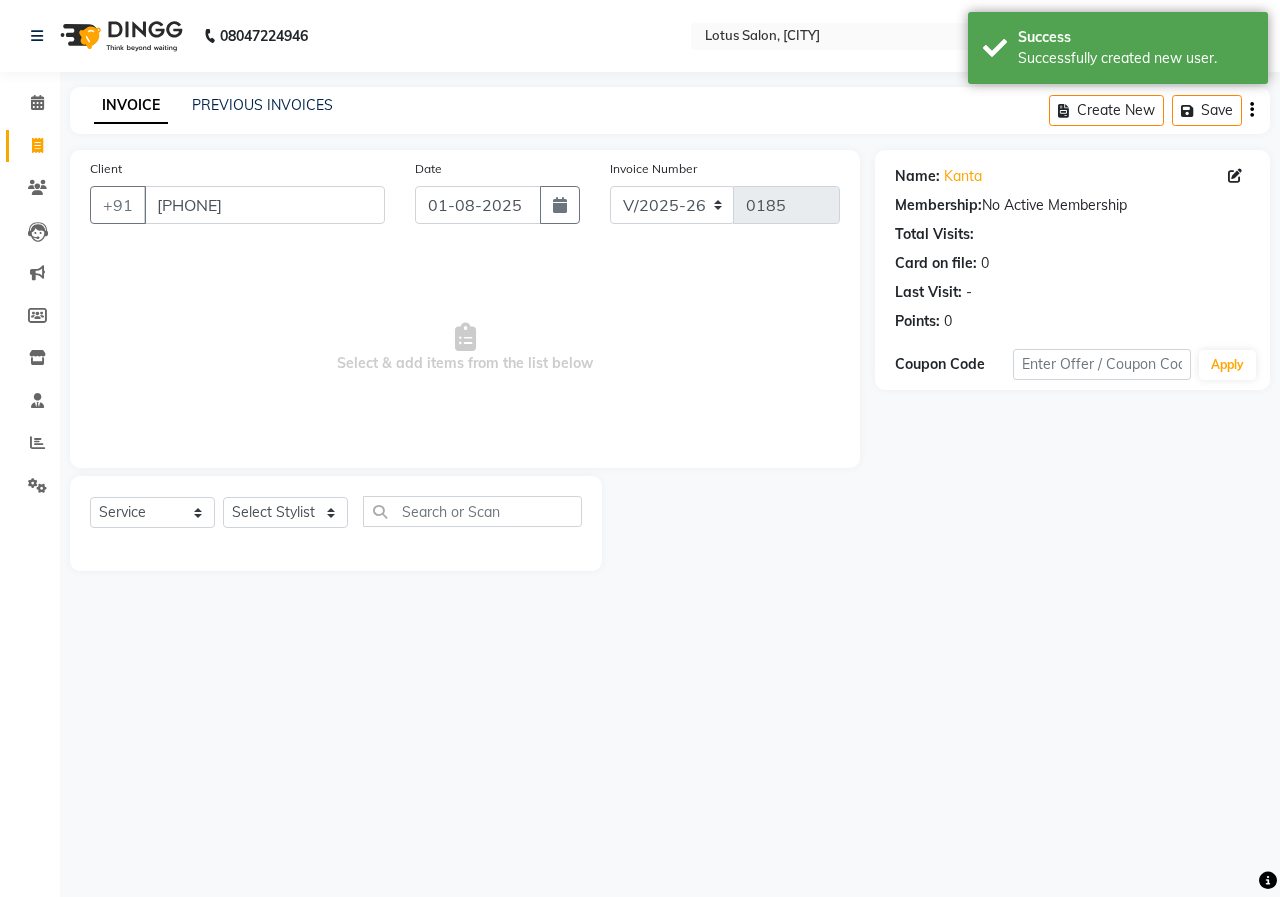 select on "8" 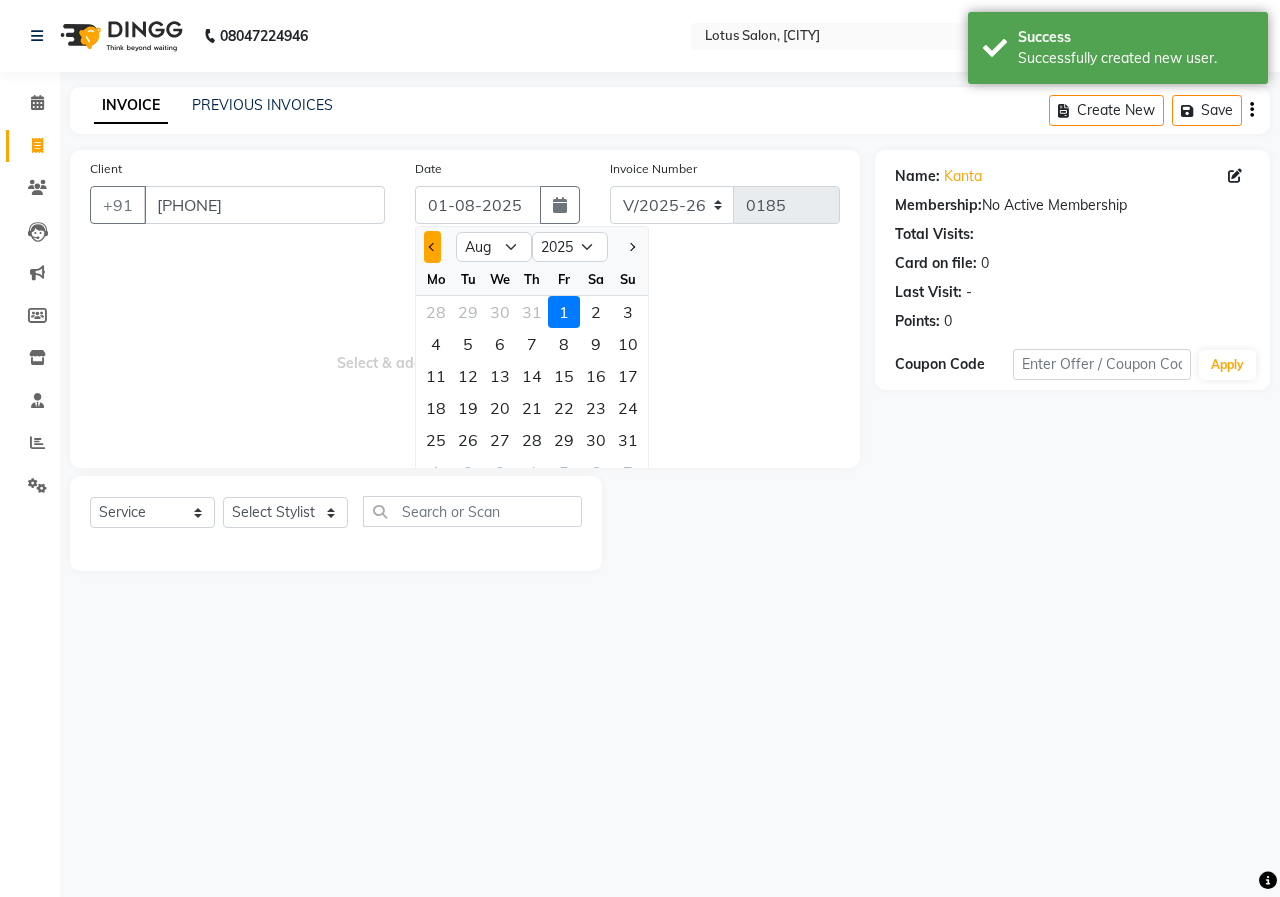 click 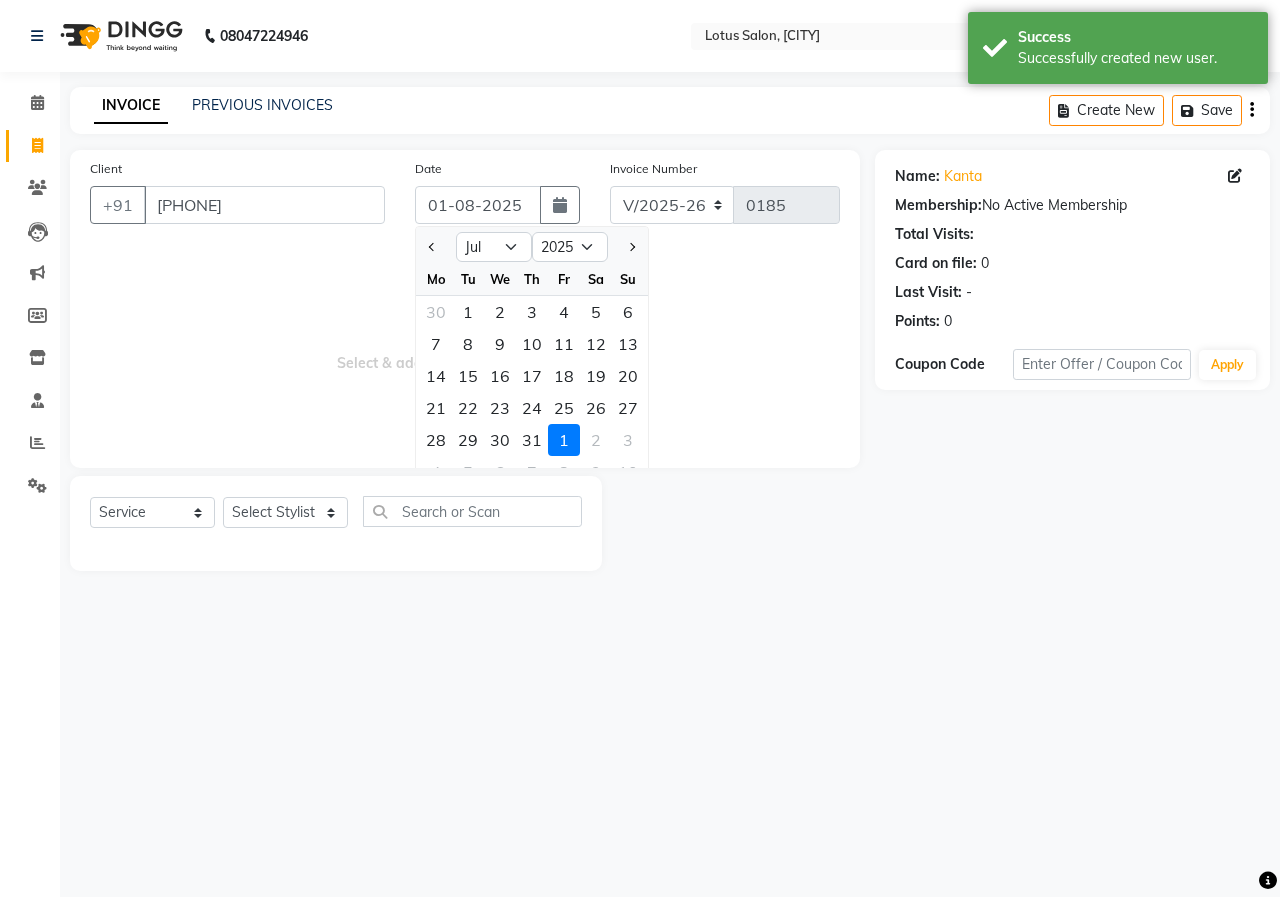 click on "30" 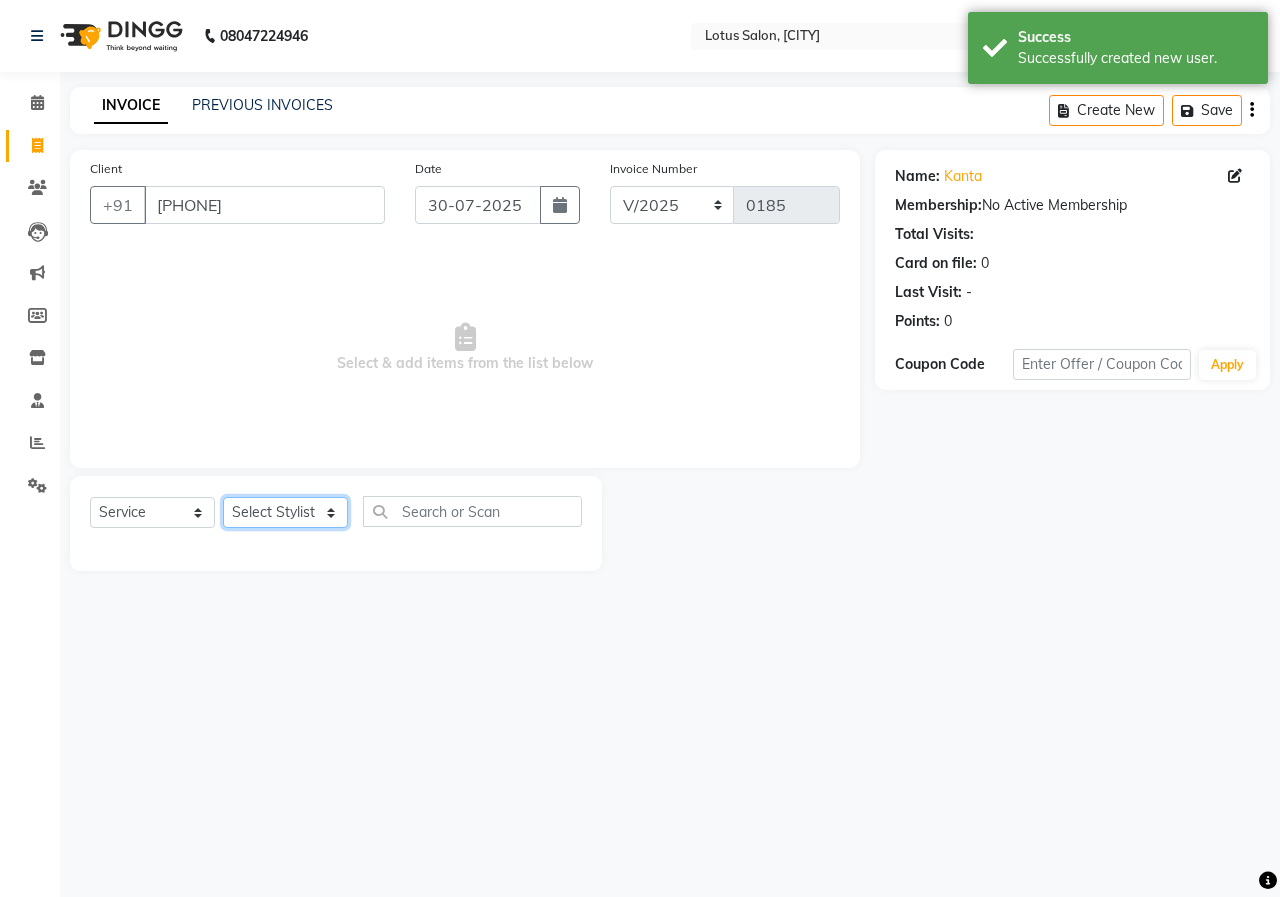 click on "Select Stylist [FIRST_NAME] [FIRST_NAME] [FIRST_NAME] [FIRST_NAME] [FIRST_NAME]" 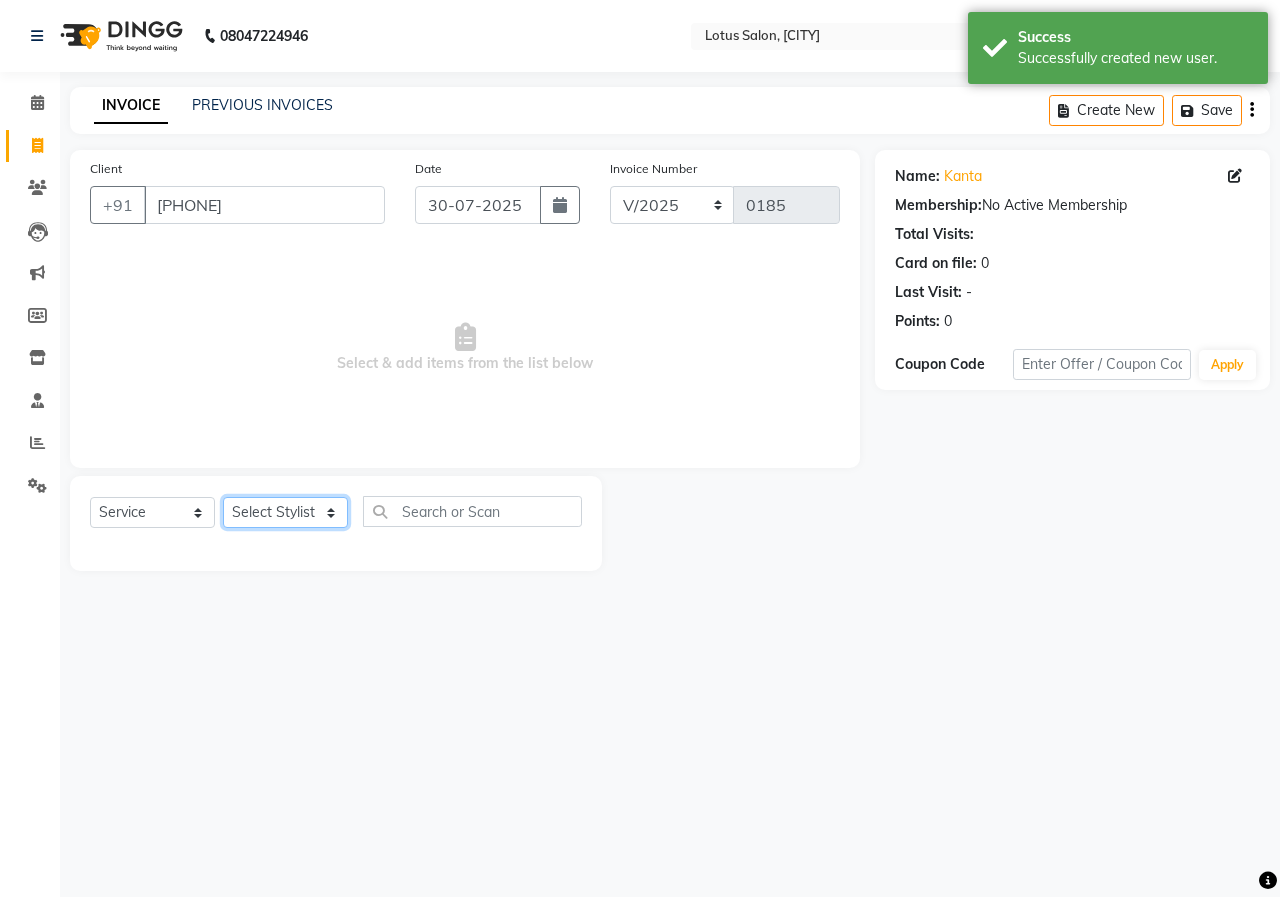 select on "80347" 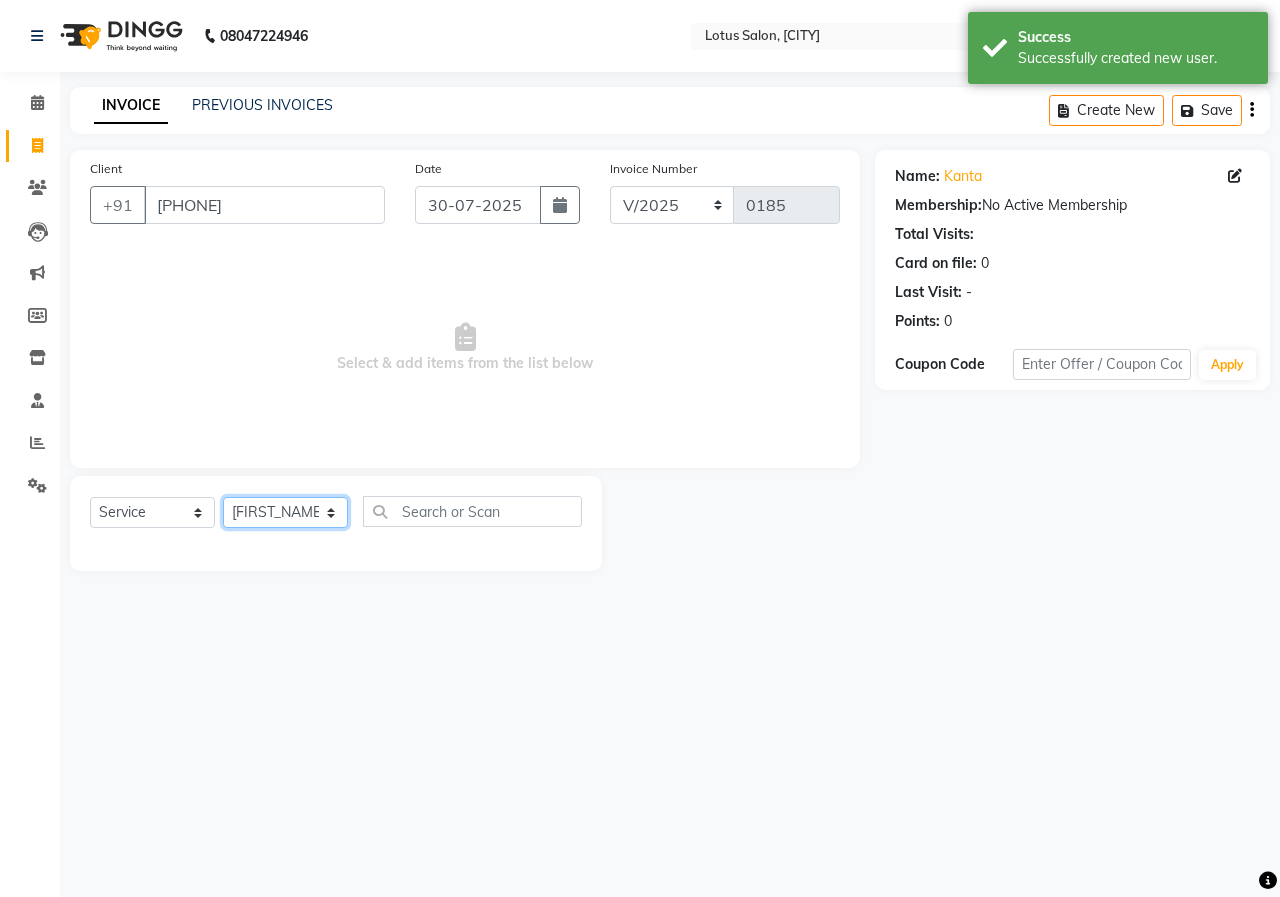 click on "Select Stylist [FIRST_NAME] [FIRST_NAME] [FIRST_NAME] [FIRST_NAME] [FIRST_NAME]" 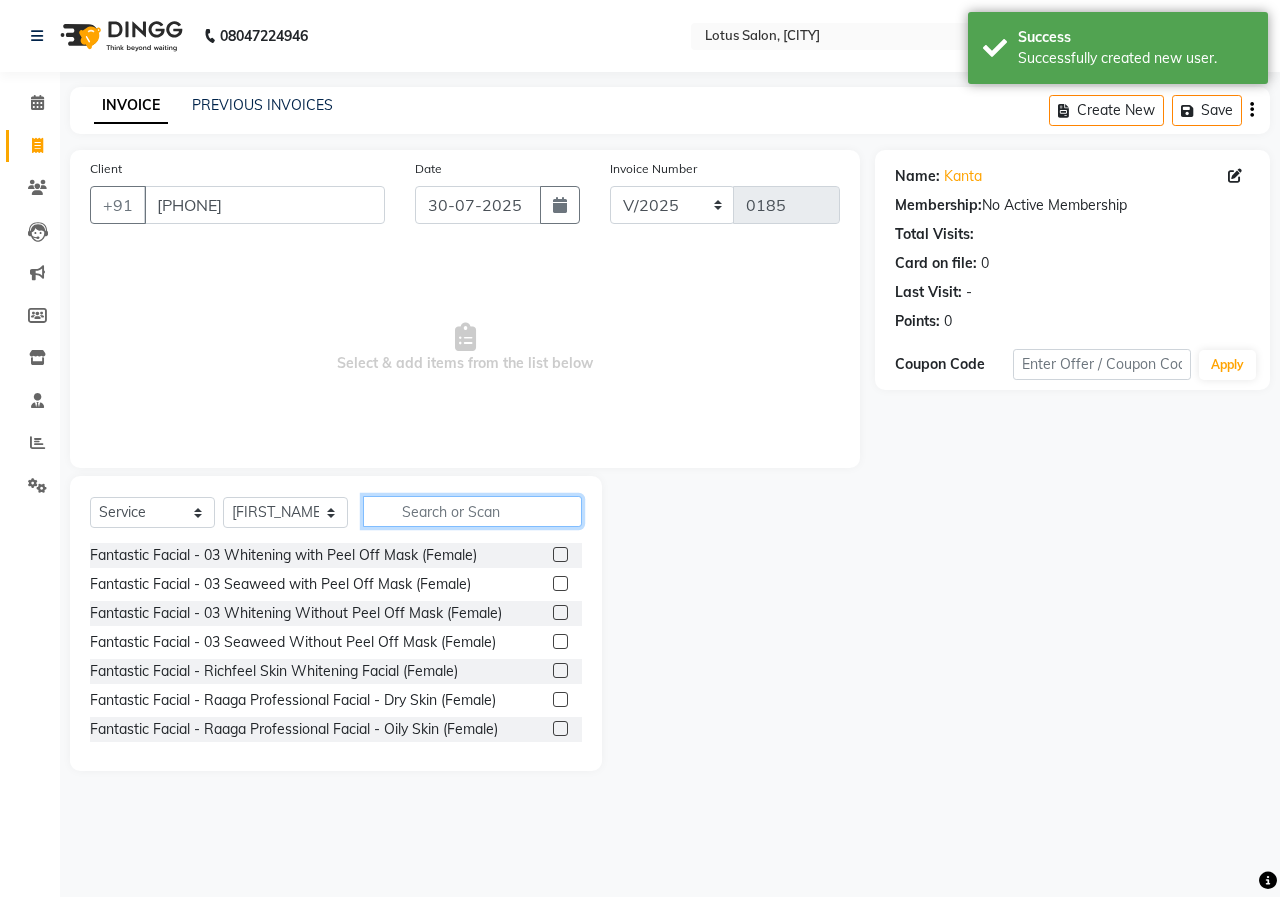 click 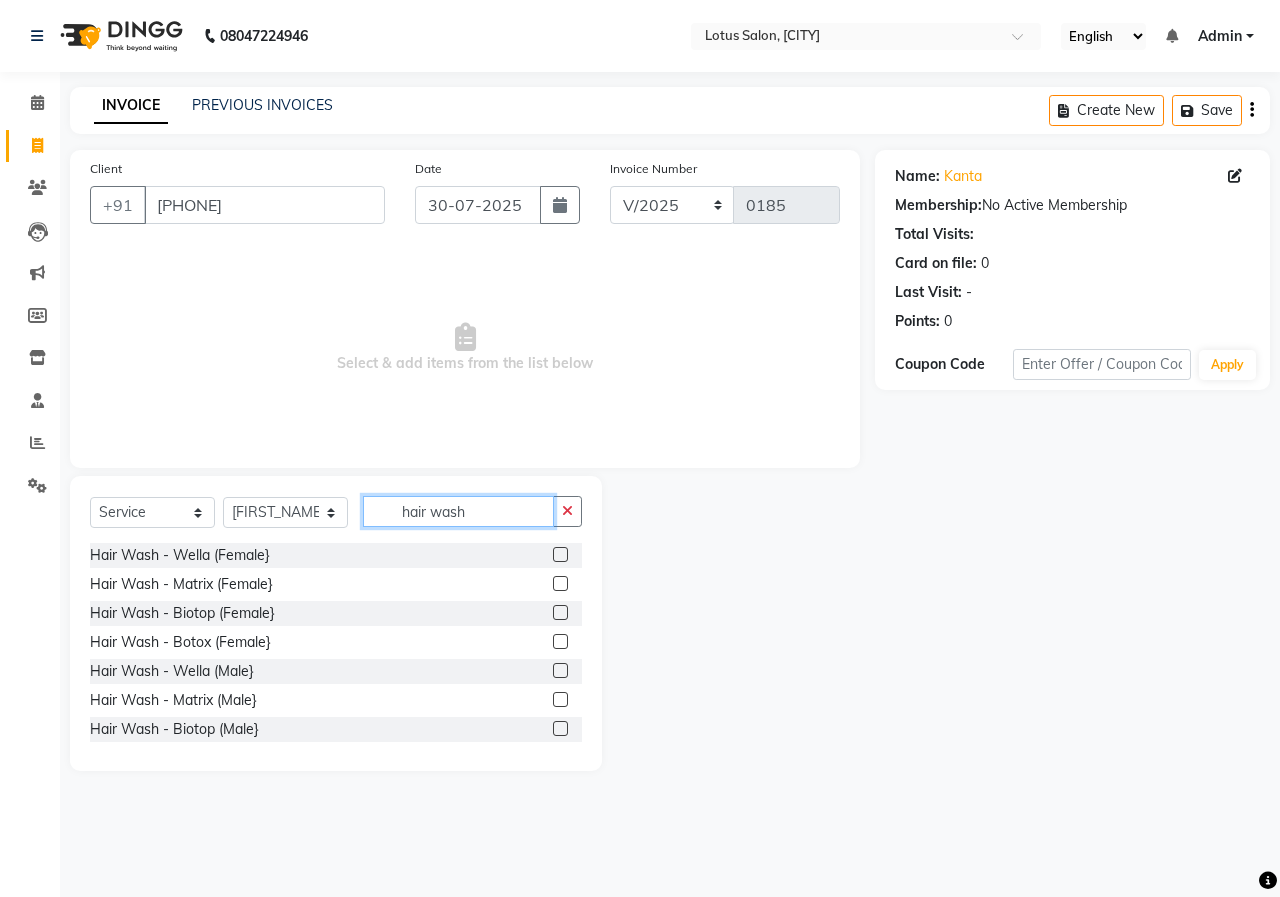 type on "hair wash" 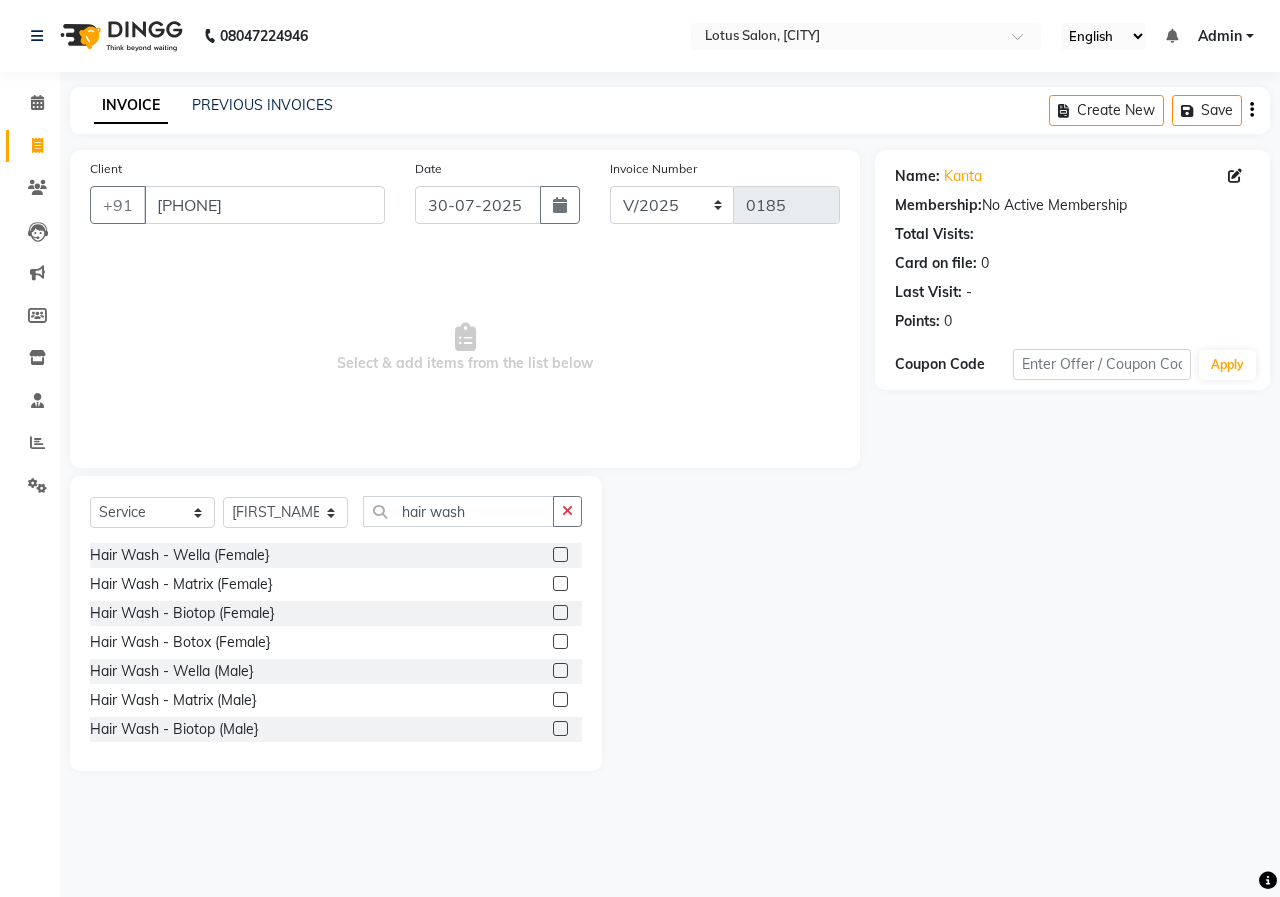 click 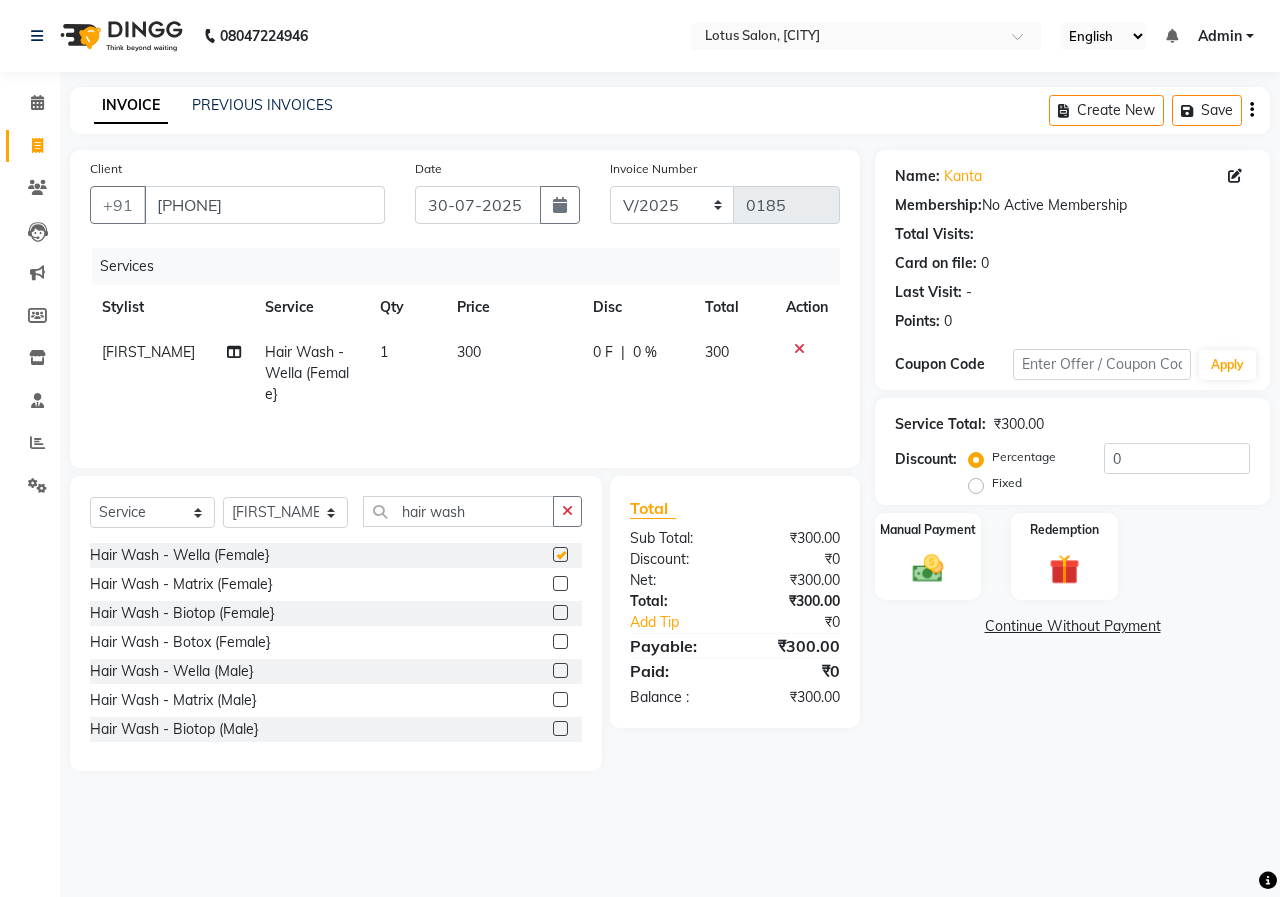 checkbox on "false" 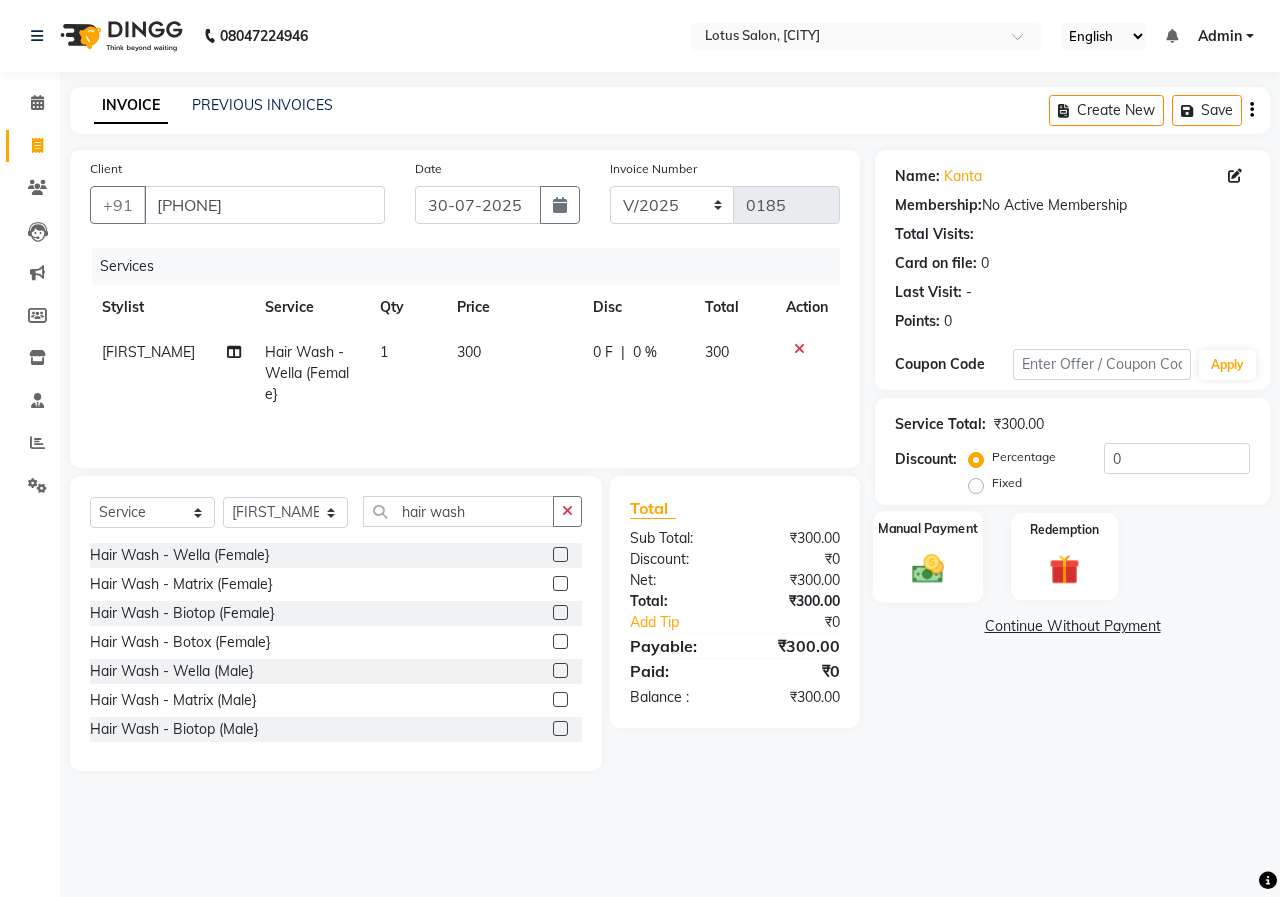 click 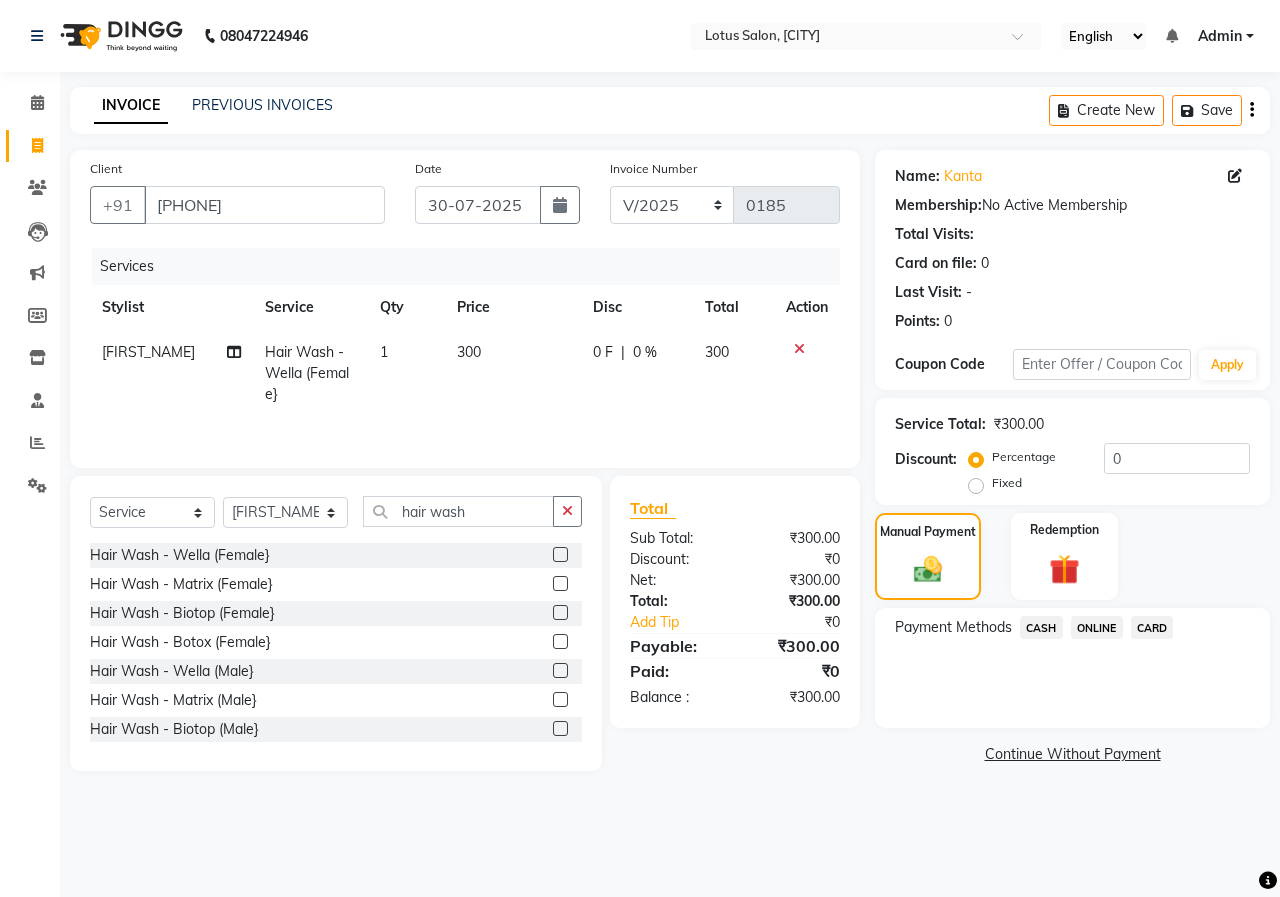 click on "ONLINE" 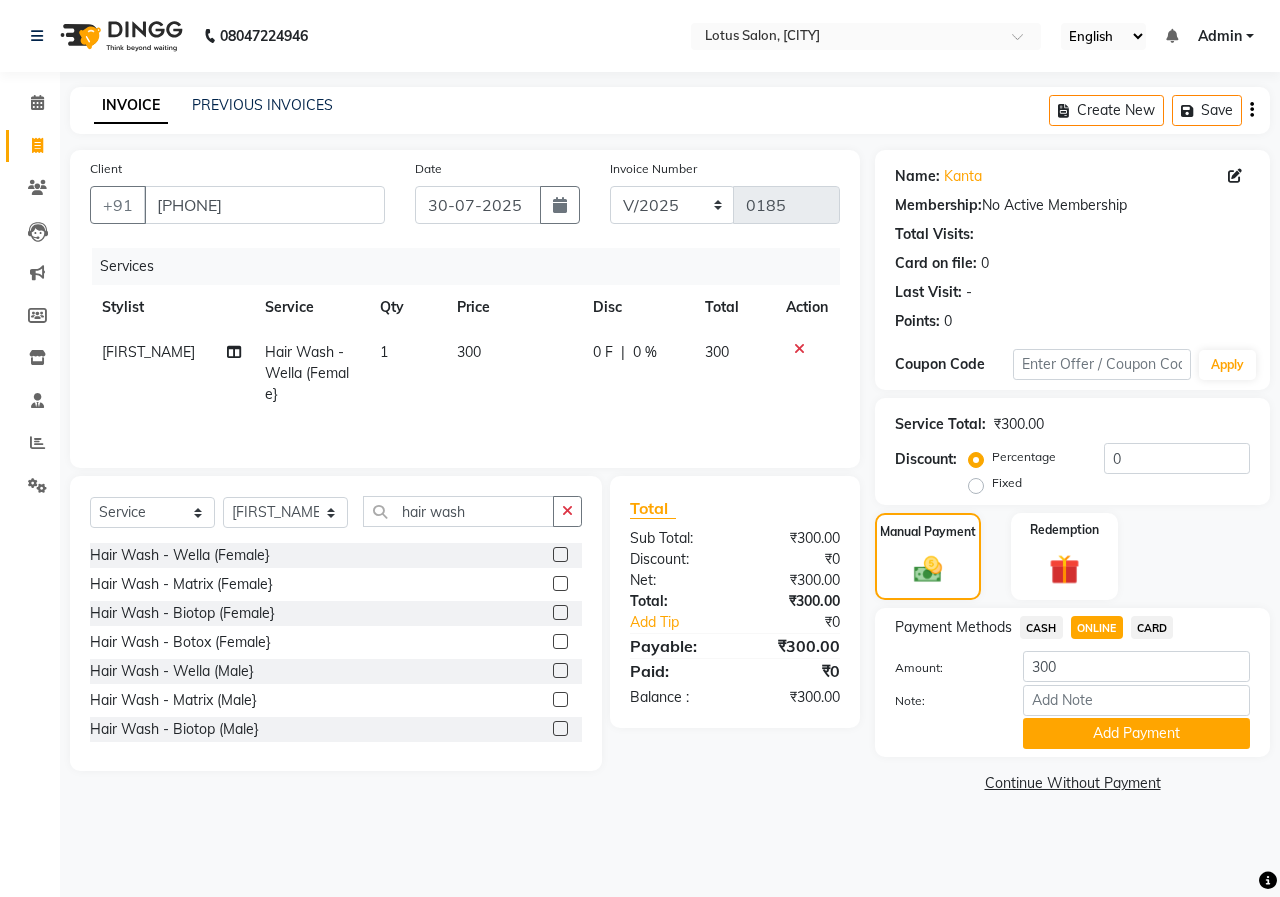 click on "Add Payment" 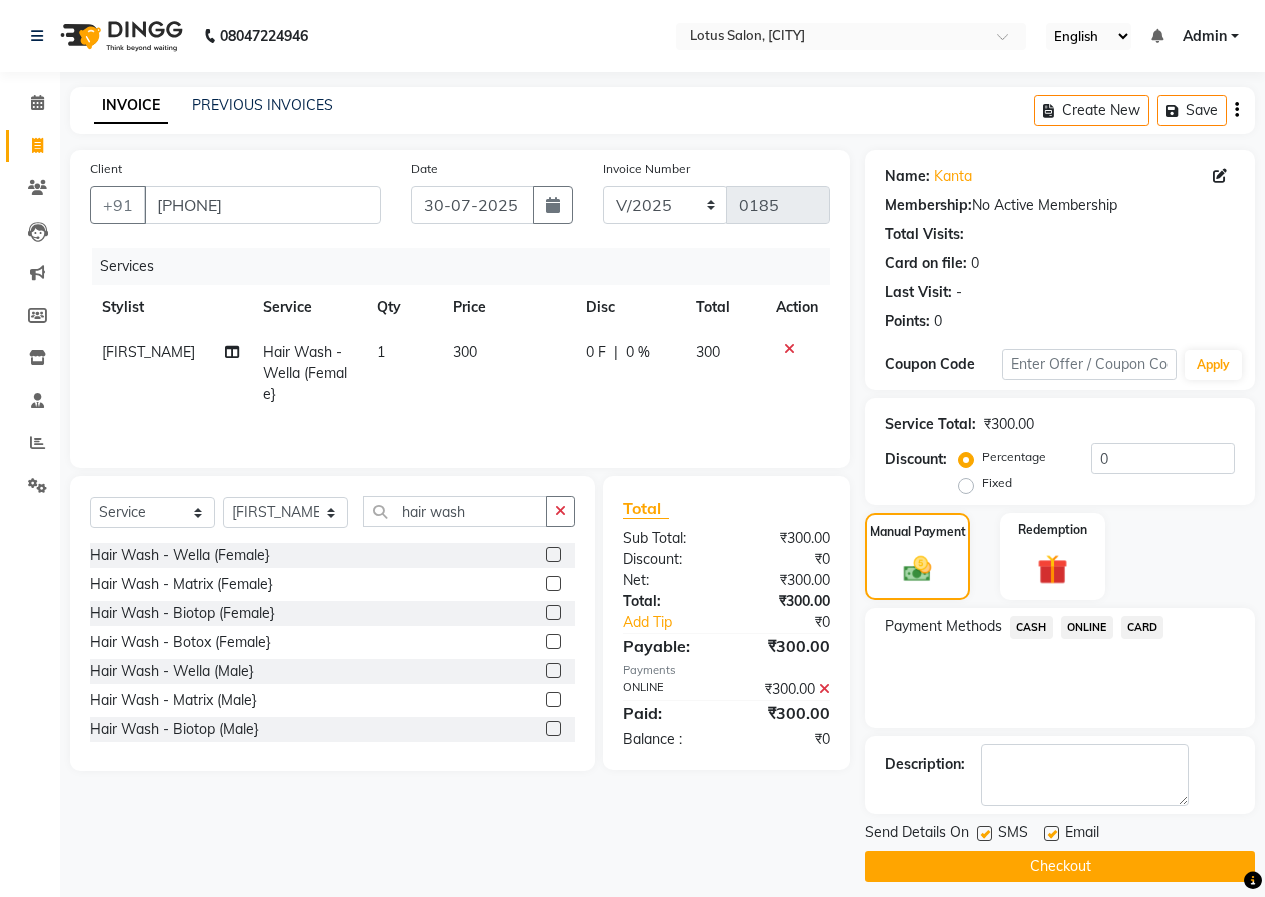 click 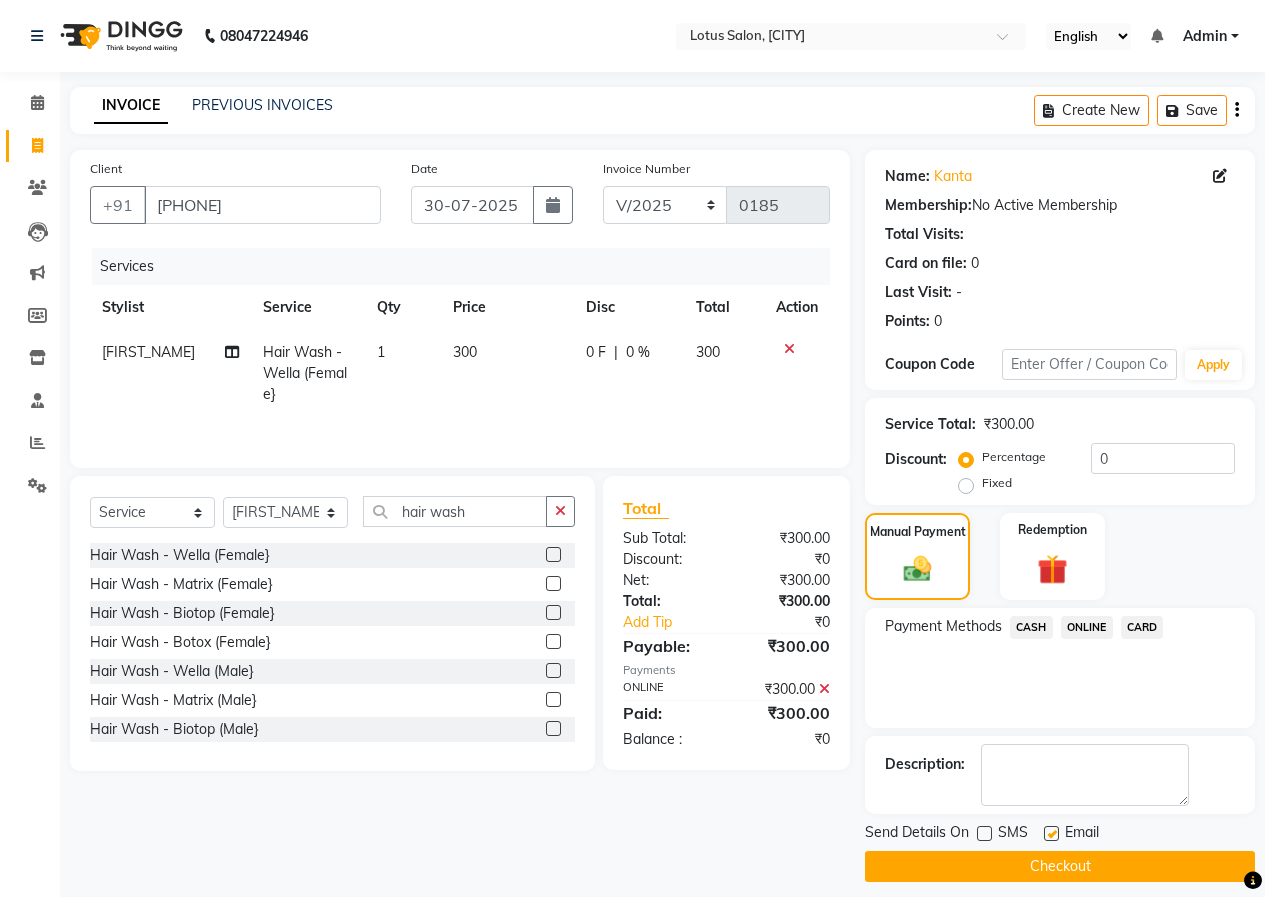 click on "Checkout" 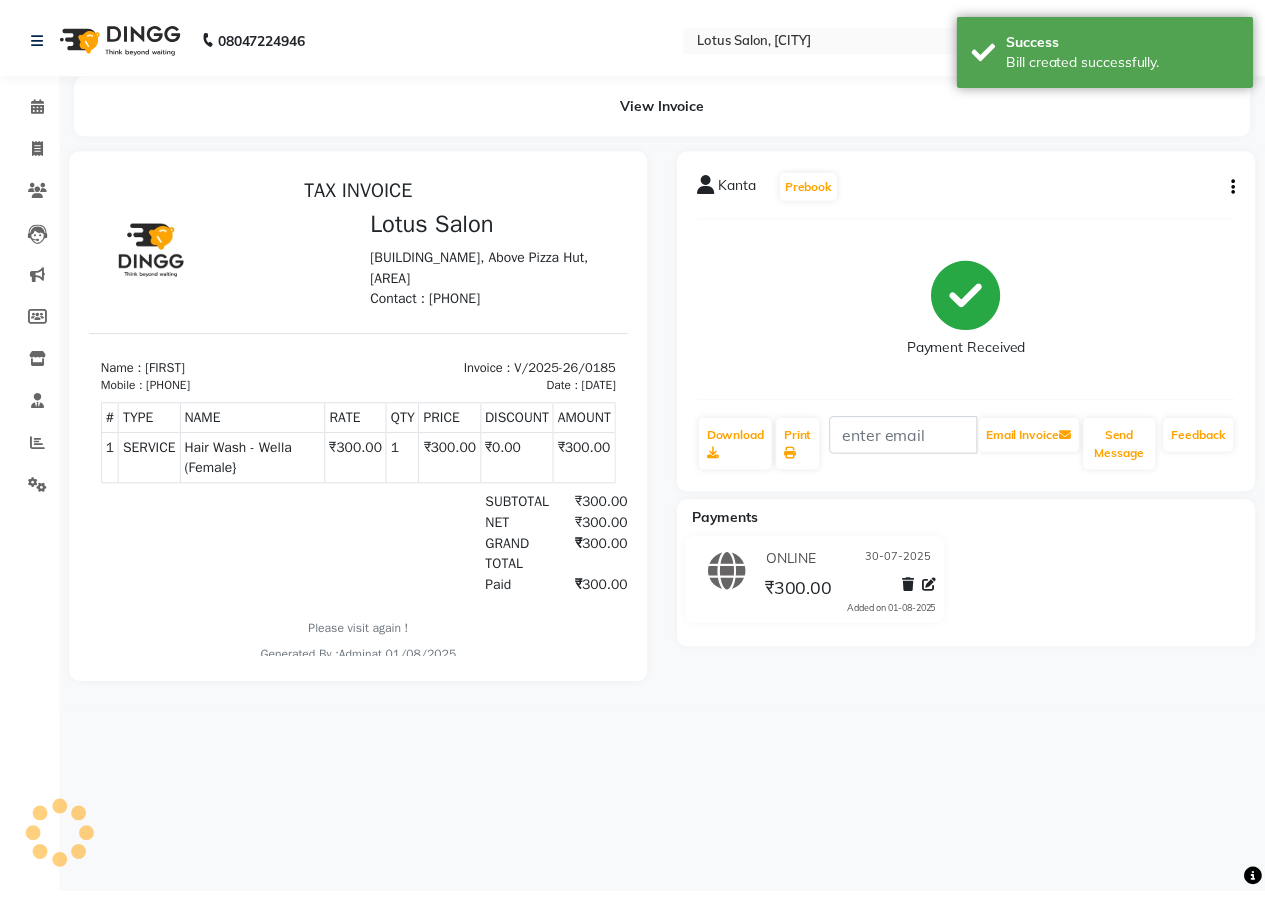 scroll, scrollTop: 0, scrollLeft: 0, axis: both 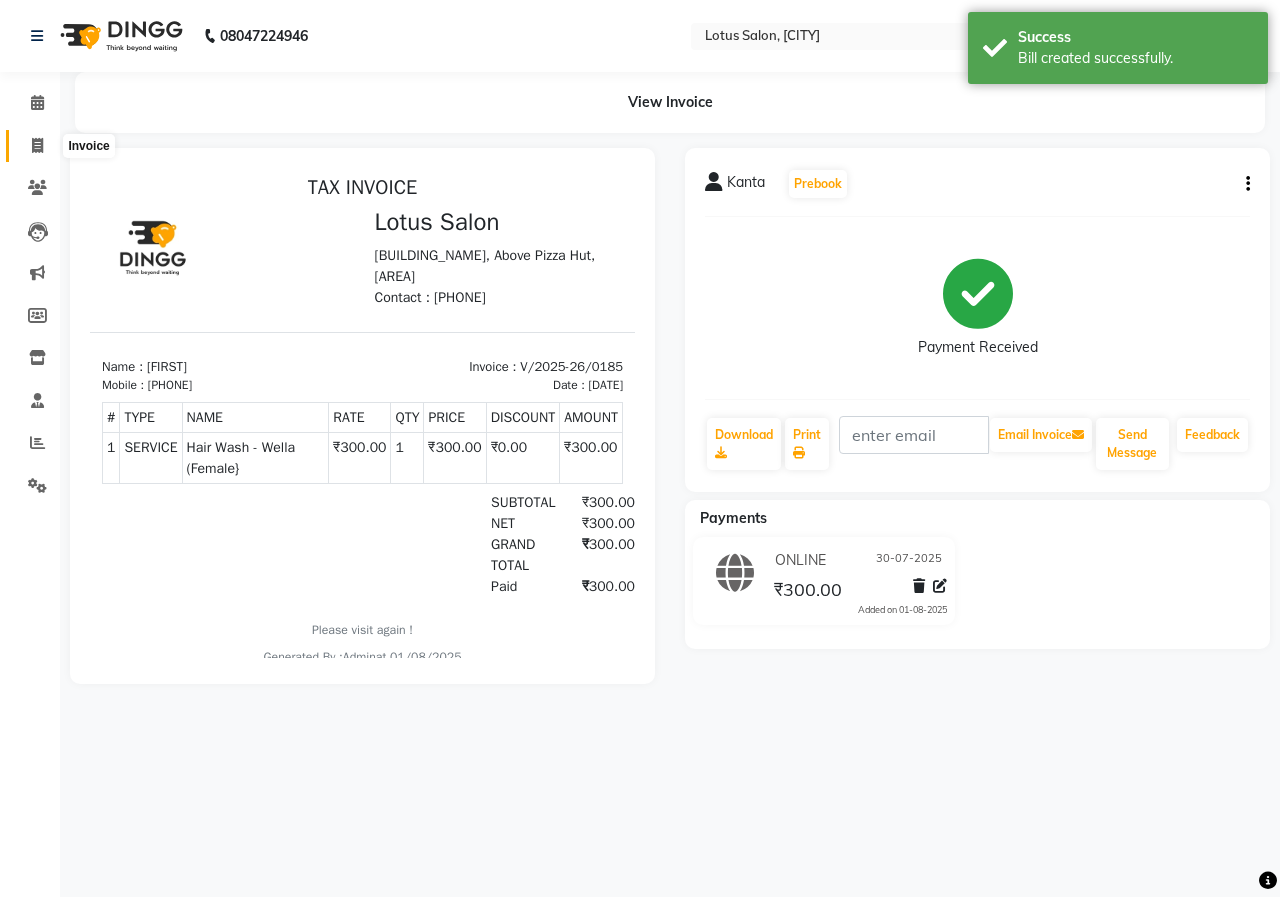 click 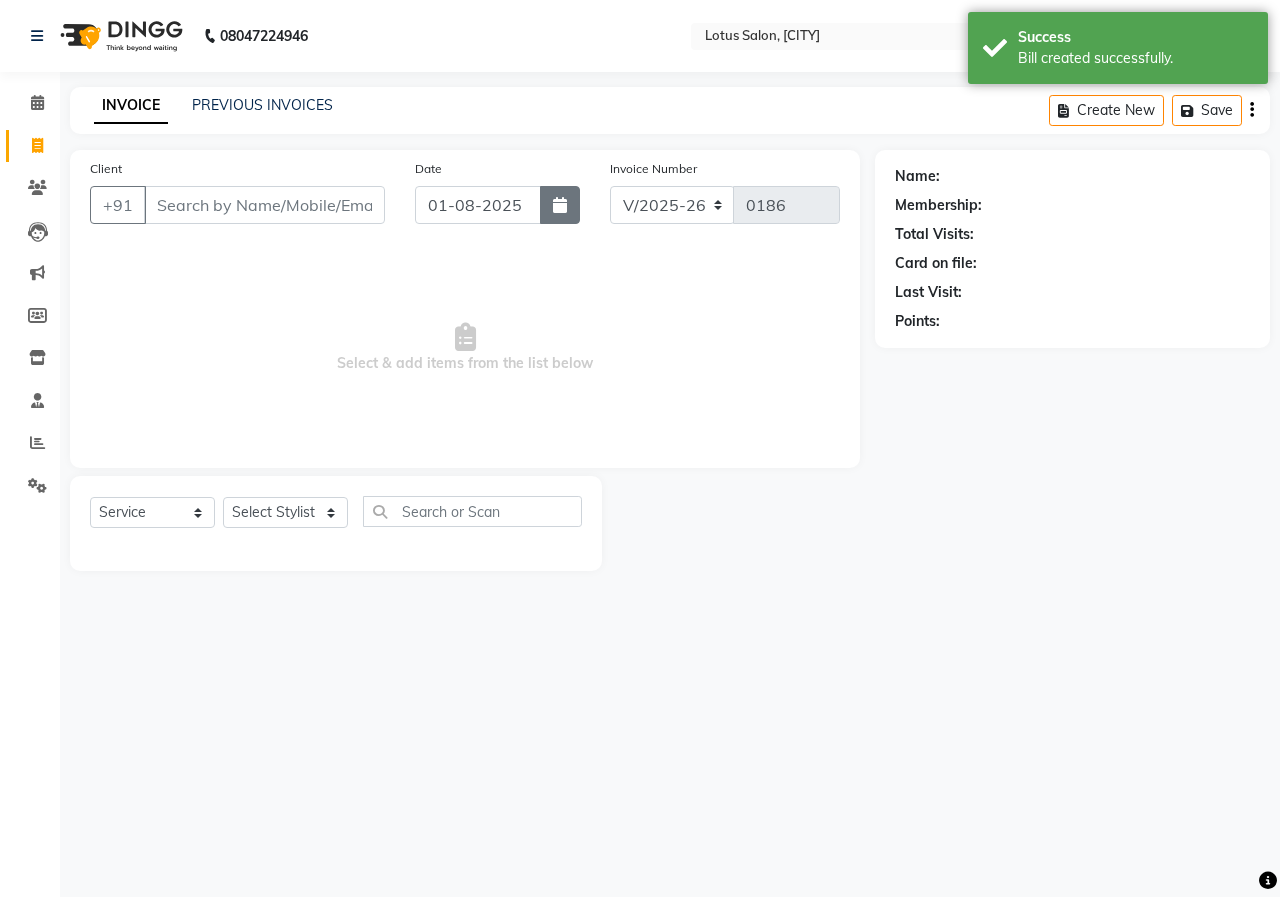 click 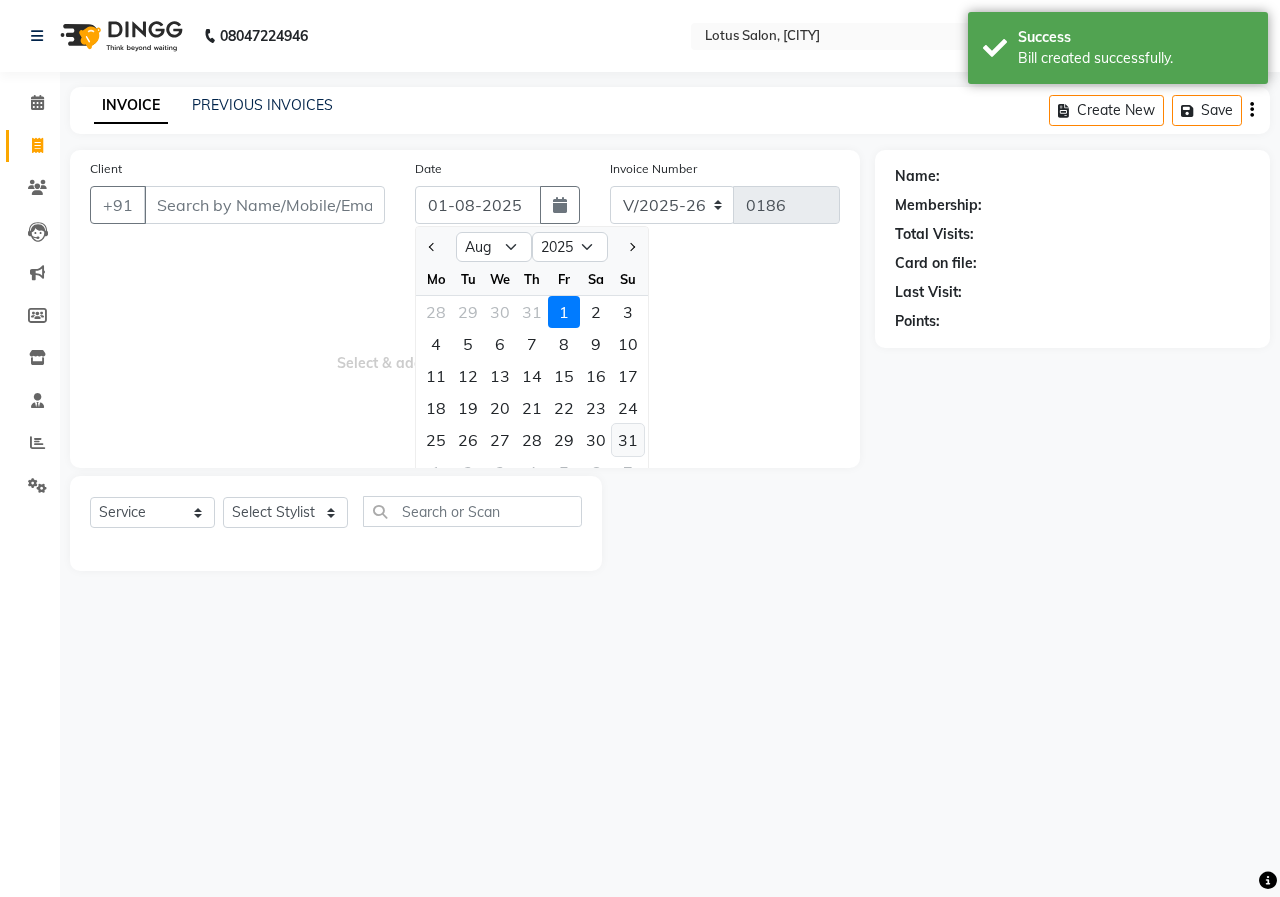 click on "31" 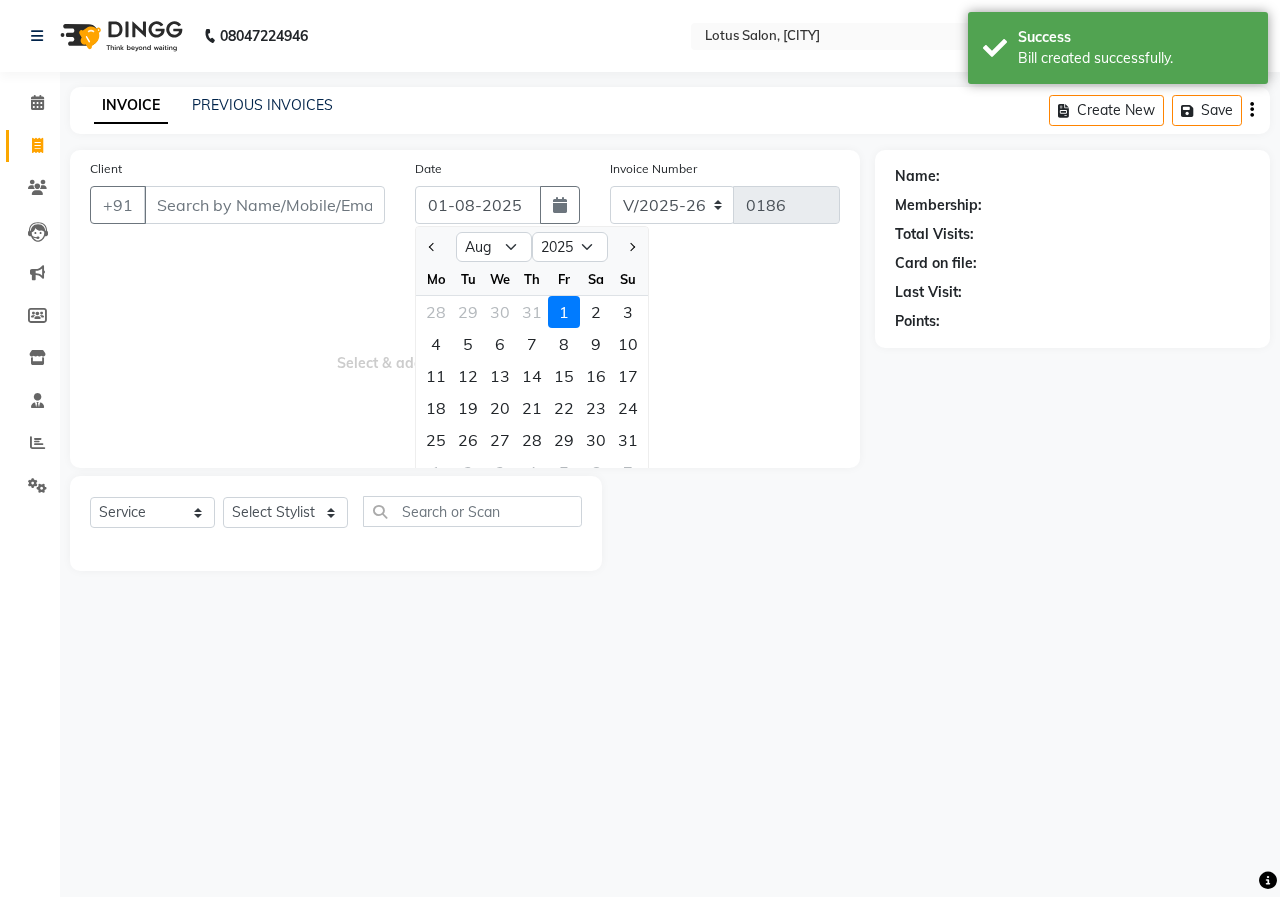 type on "31-08-2025" 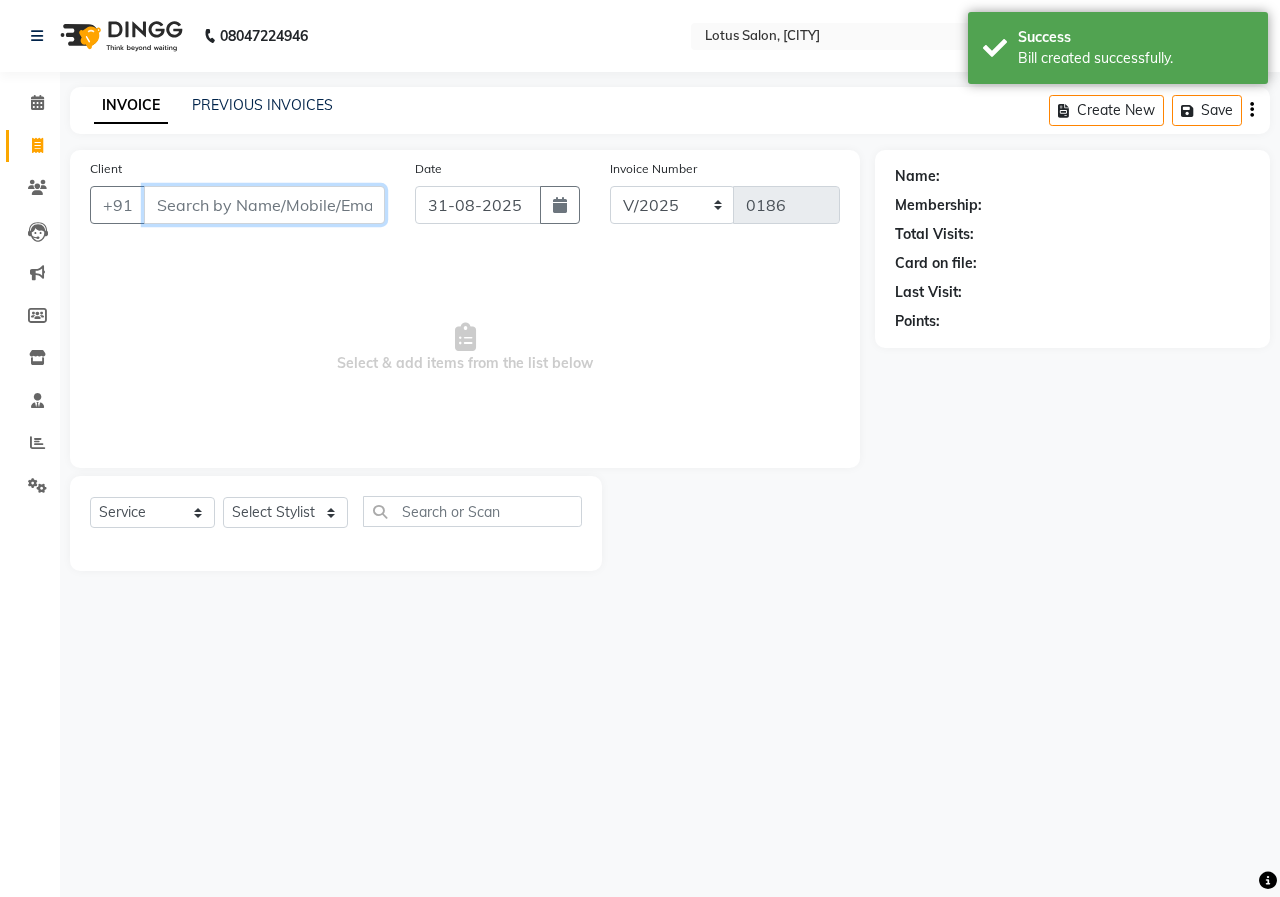 click on "Client" at bounding box center (264, 205) 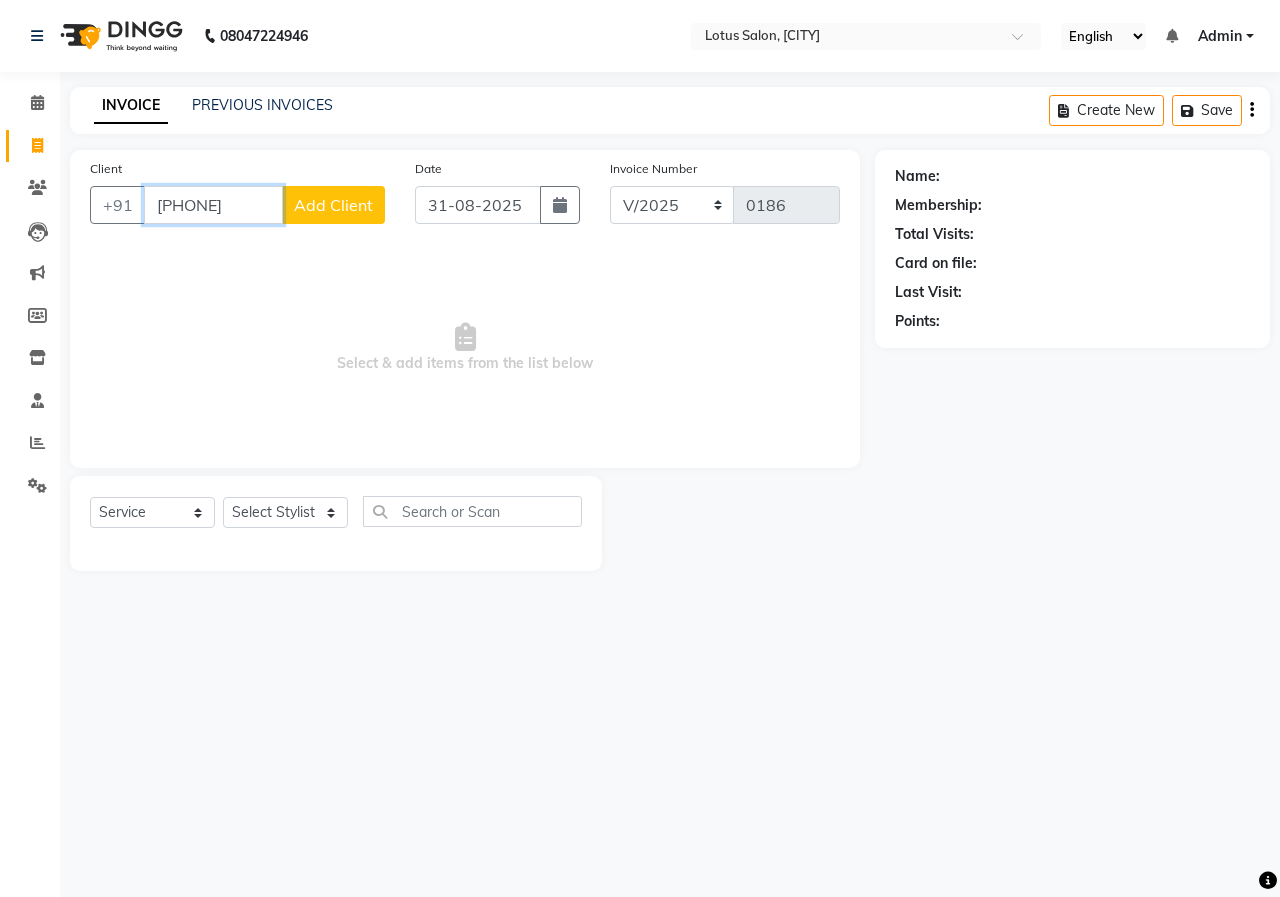 type on "[PHONE]" 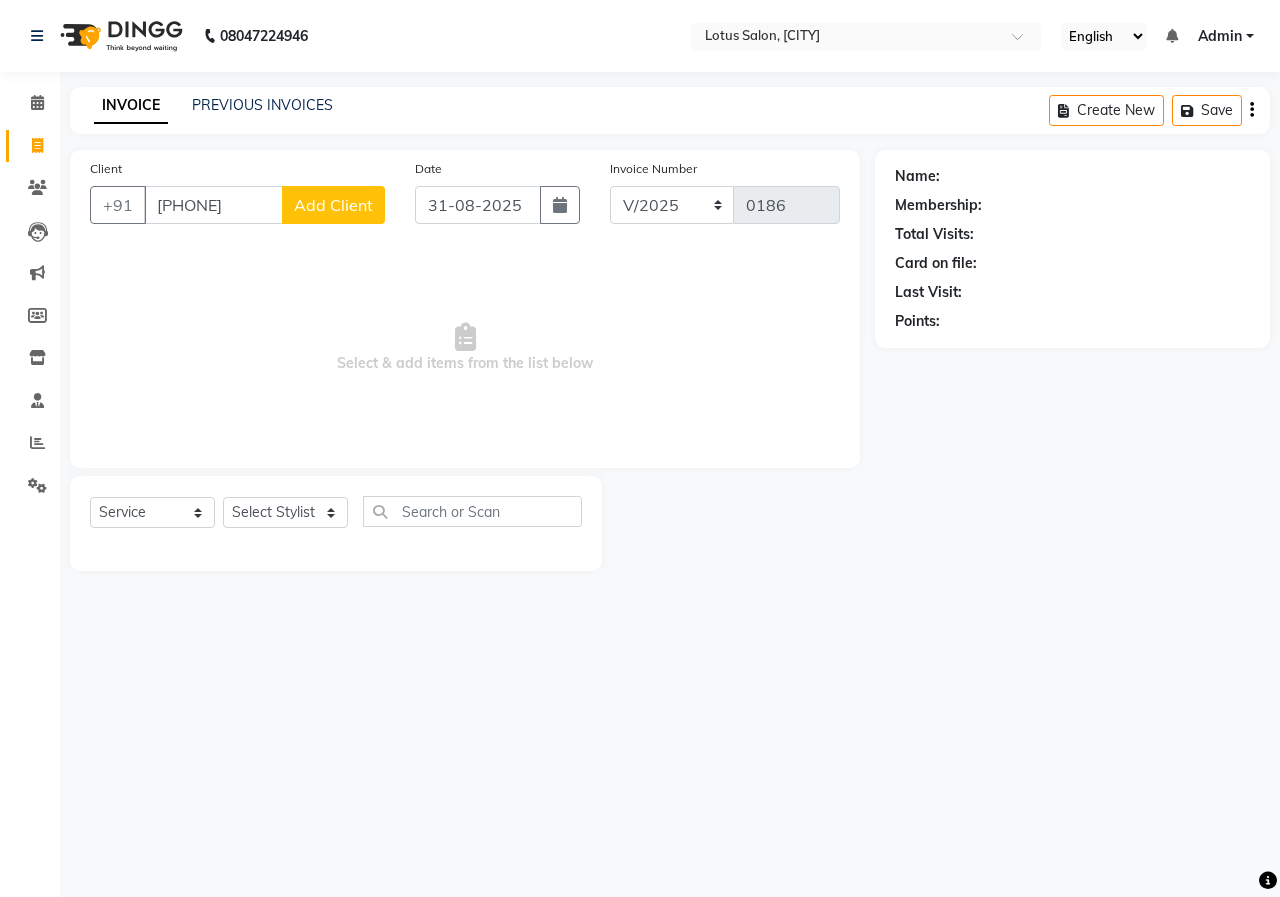 click on "Add Client" 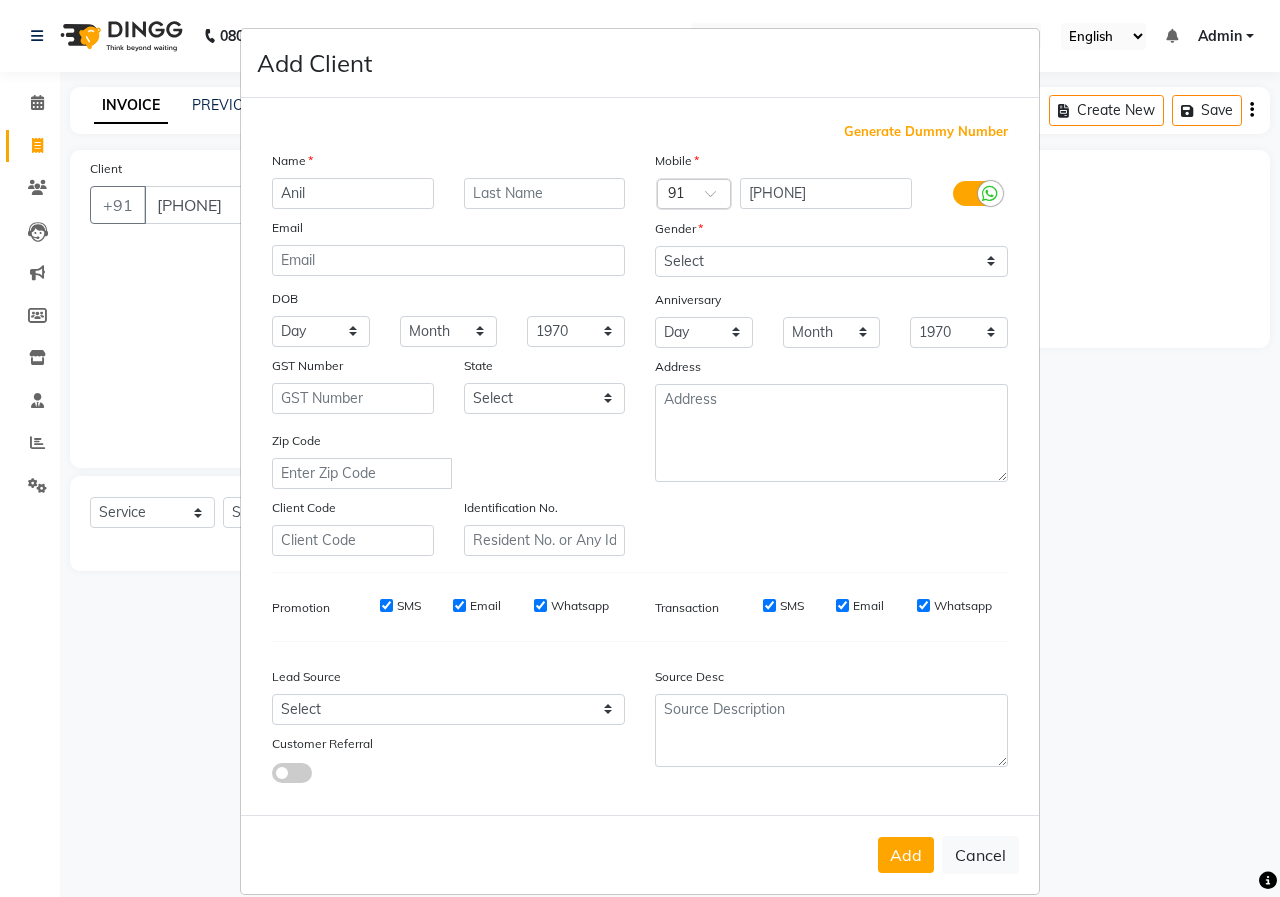type on "Anil" 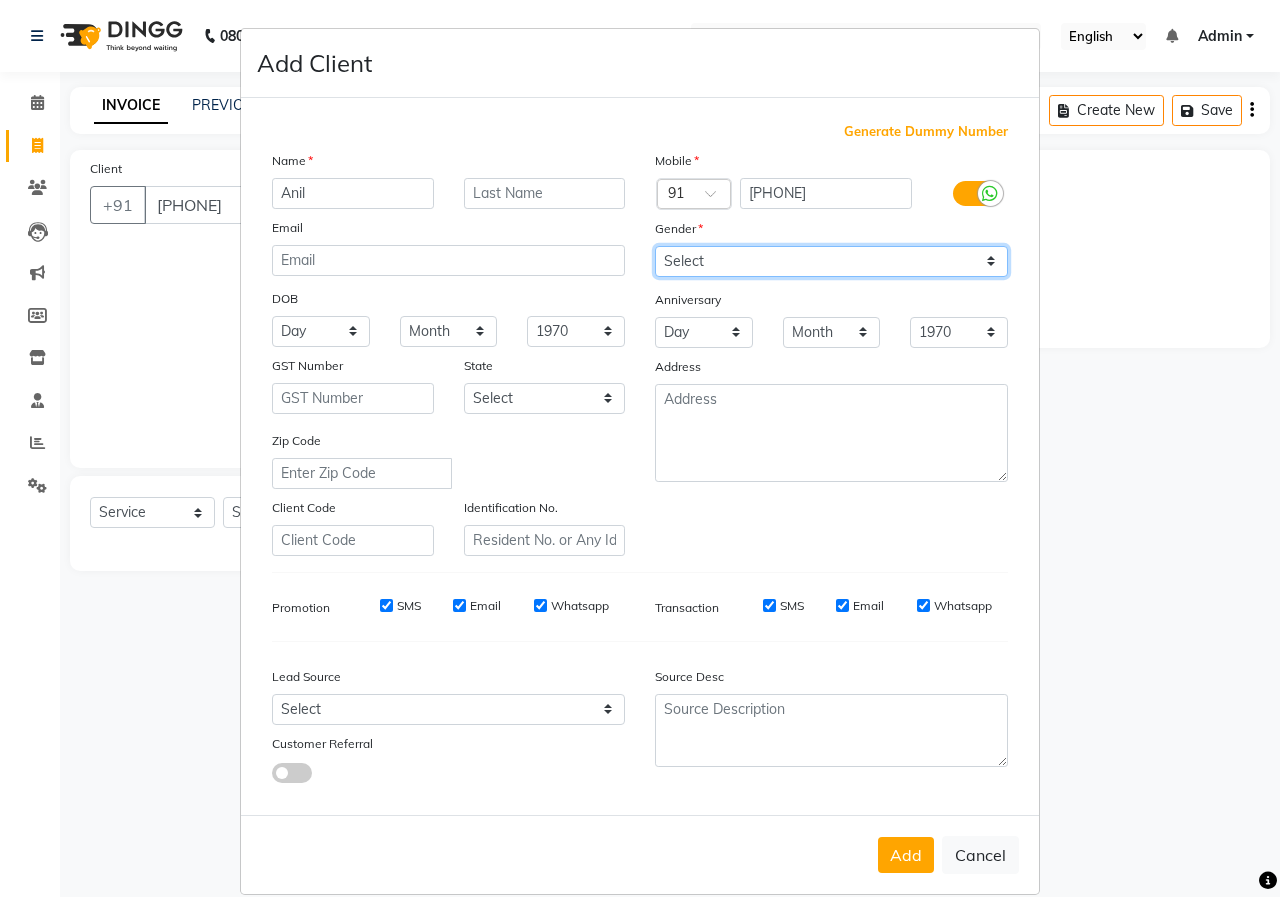 click on "Select Male Female Other Prefer Not To Say" at bounding box center [831, 261] 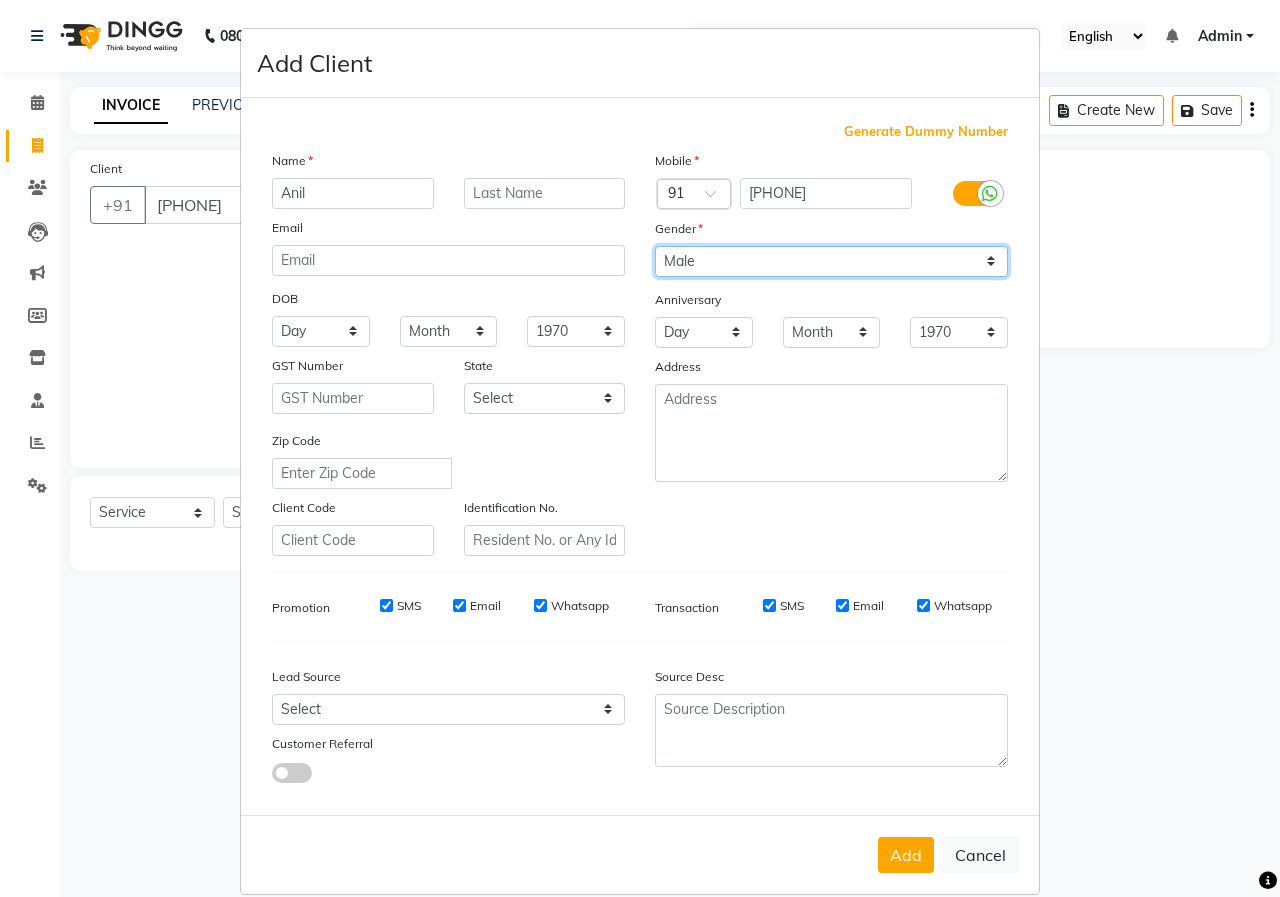 click on "Select Male Female Other Prefer Not To Say" at bounding box center (831, 261) 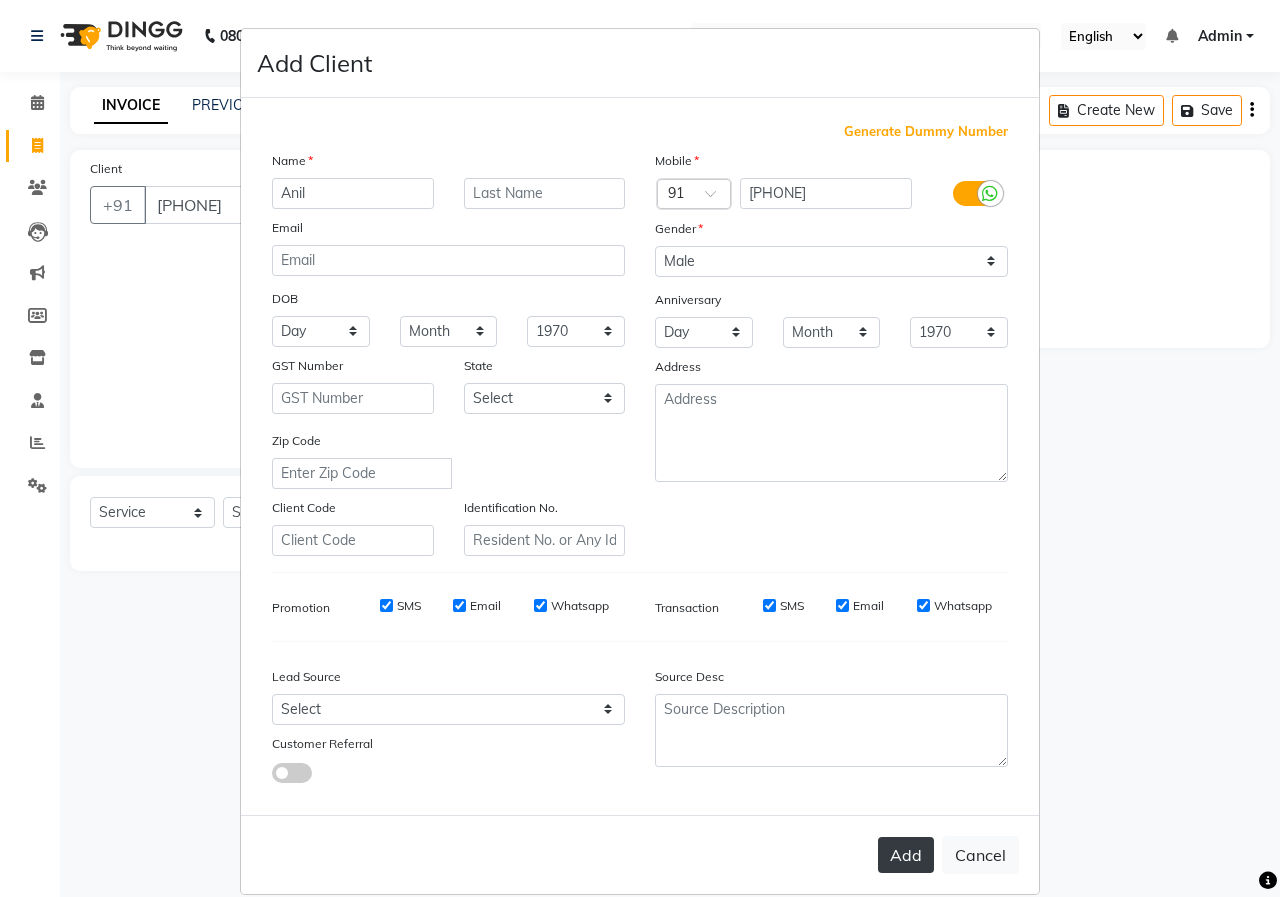 click on "Add" at bounding box center [906, 855] 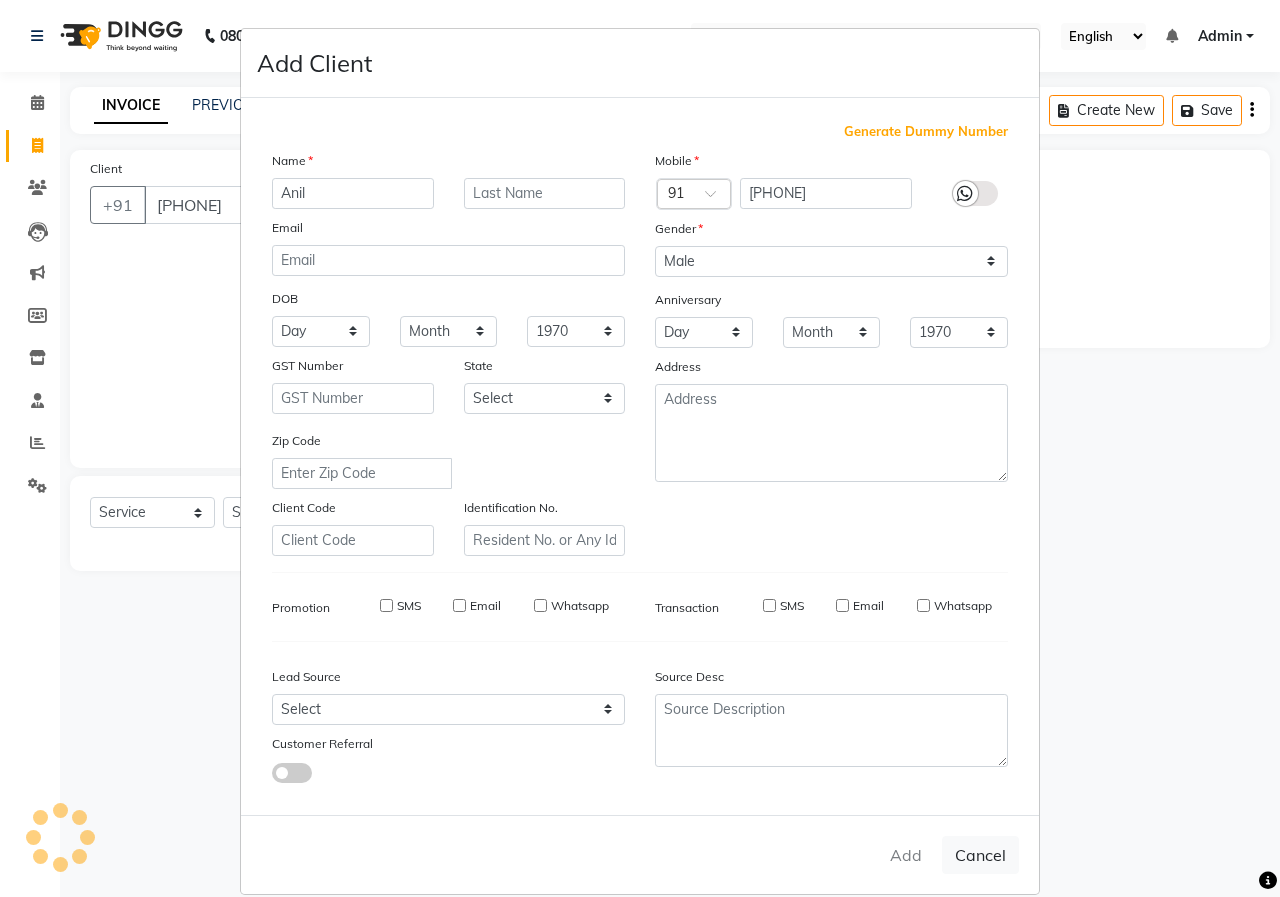 type 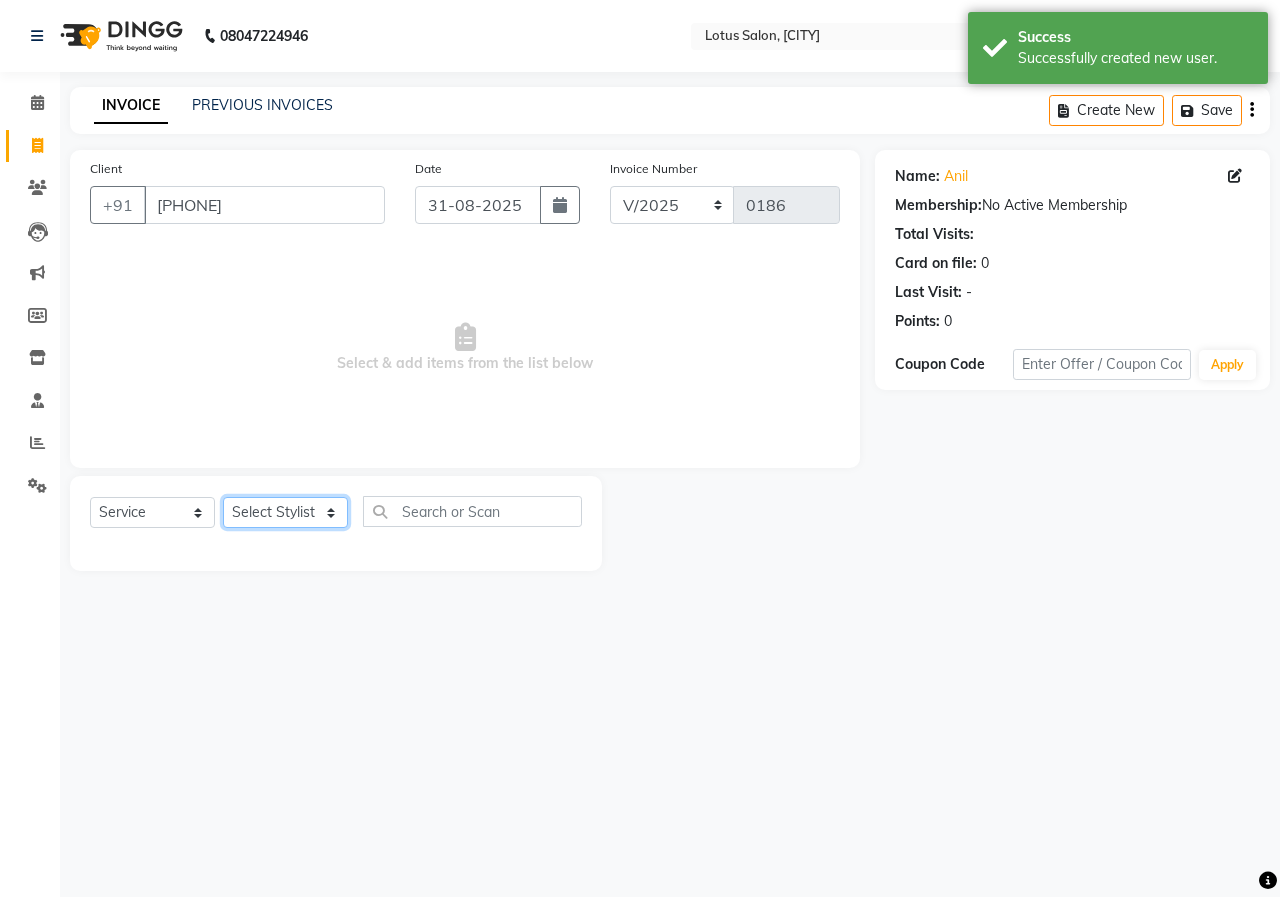 click on "Select Stylist [FIRST_NAME] [FIRST_NAME] [FIRST_NAME] [FIRST_NAME] [FIRST_NAME]" 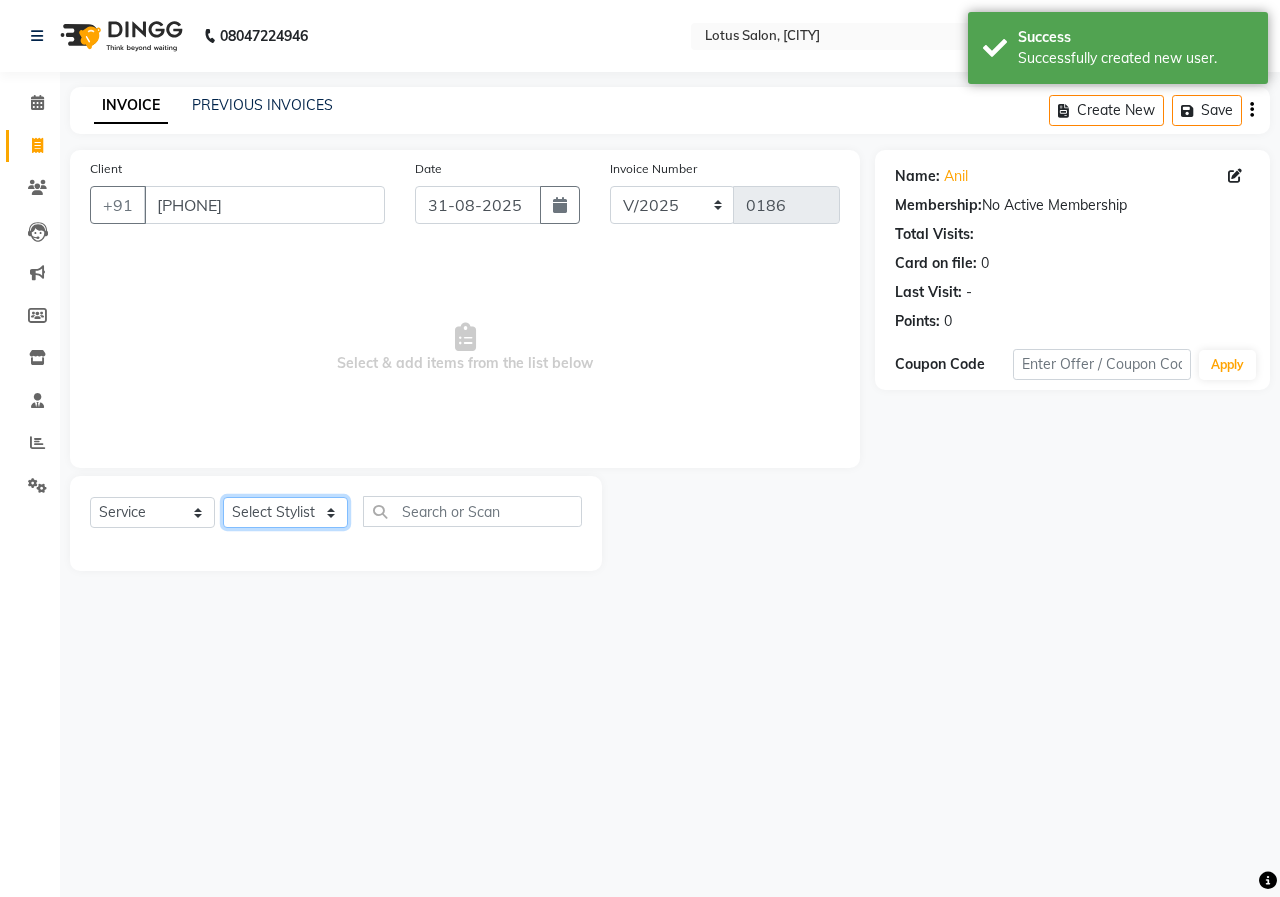 select on "80347" 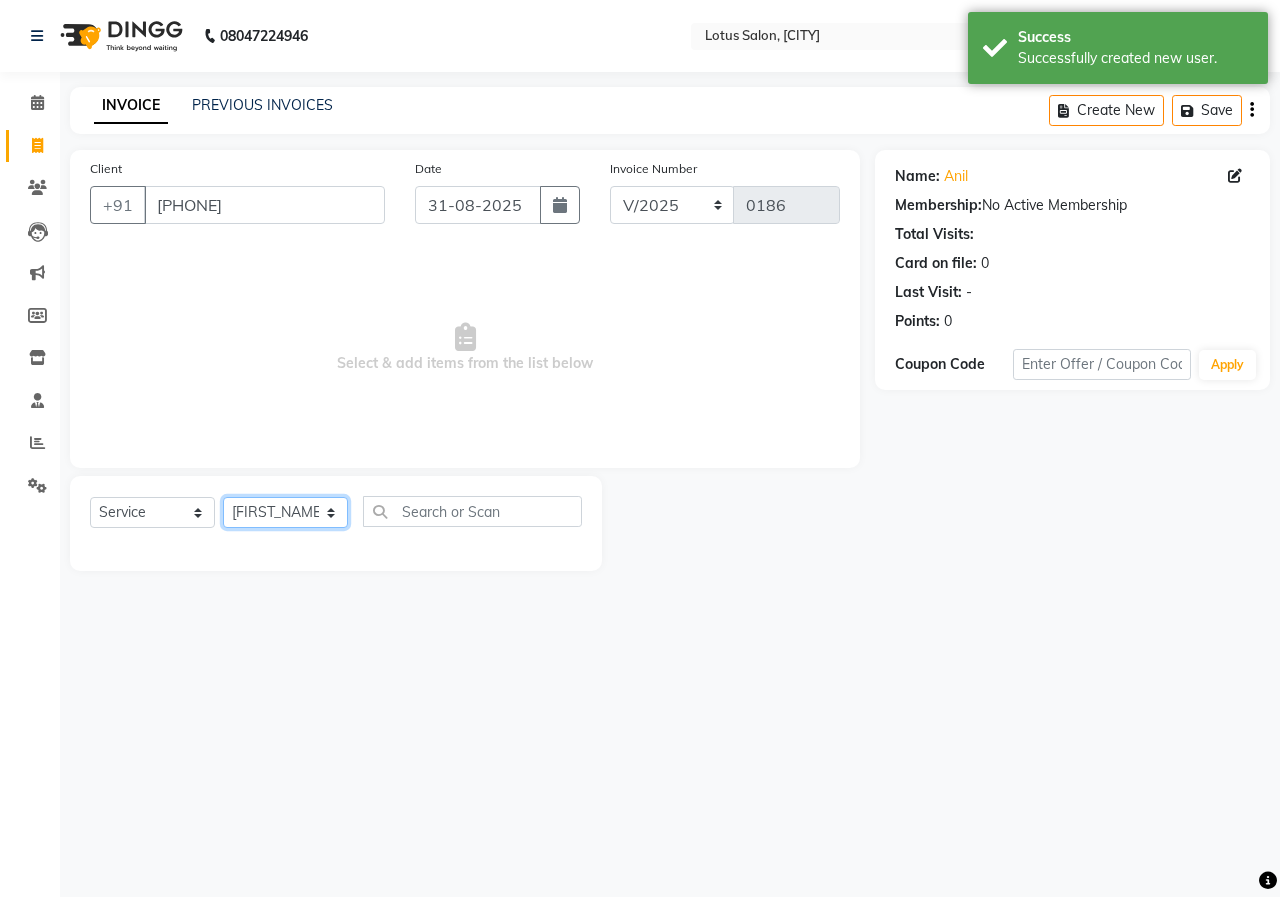 click on "Select Stylist [FIRST_NAME] [FIRST_NAME] [FIRST_NAME] [FIRST_NAME] [FIRST_NAME]" 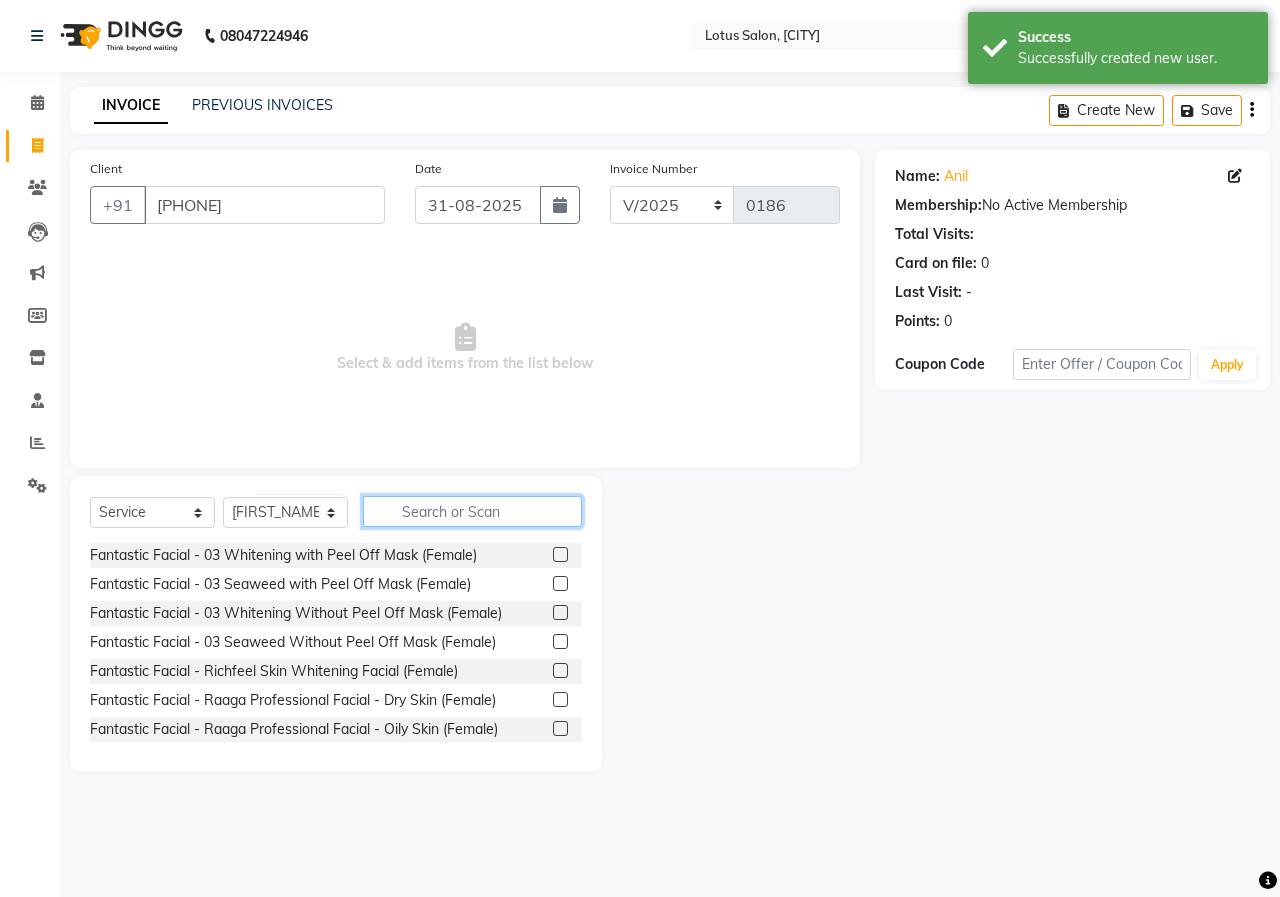 click 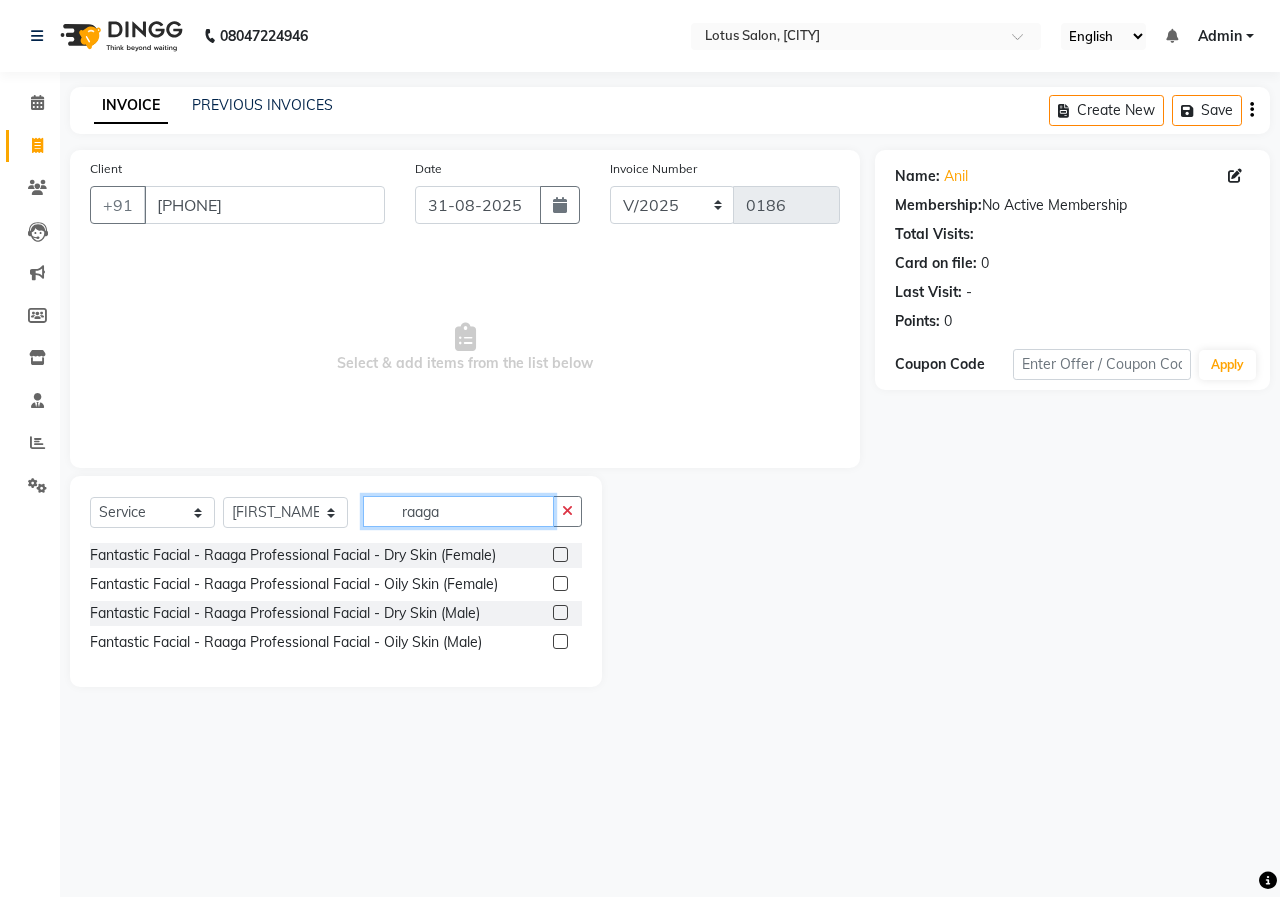type on "raaga" 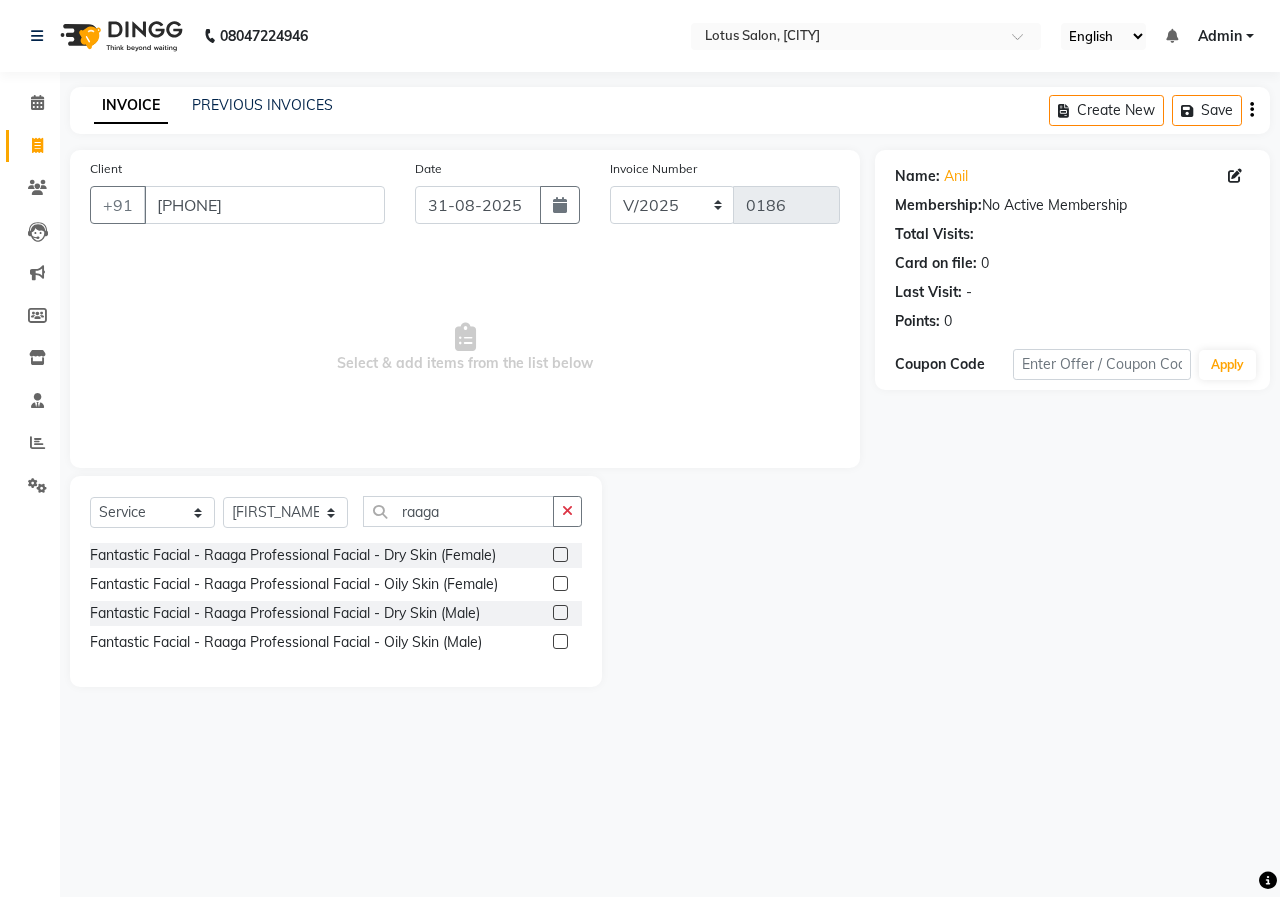drag, startPoint x: 562, startPoint y: 617, endPoint x: 570, endPoint y: 597, distance: 21.540659 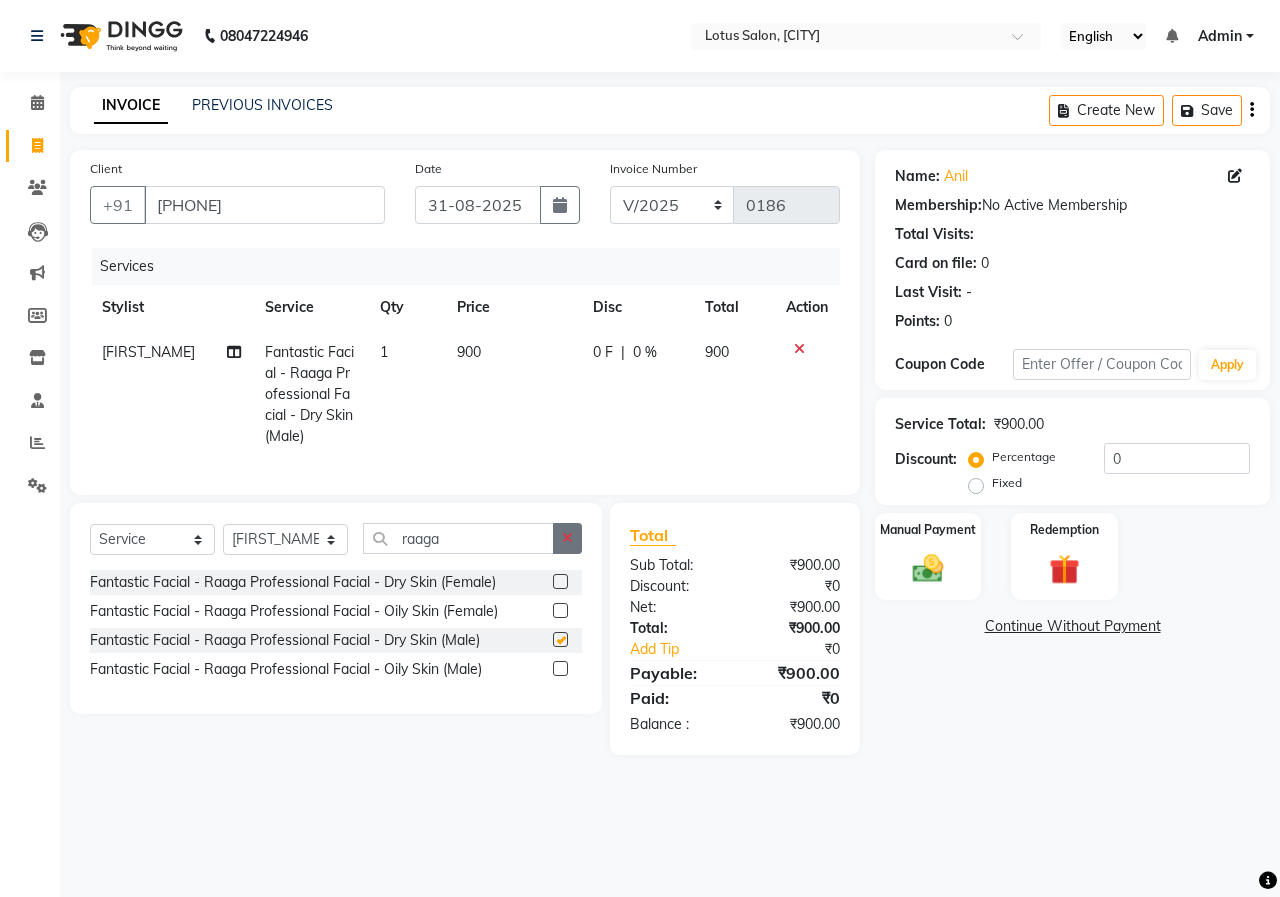 checkbox on "false" 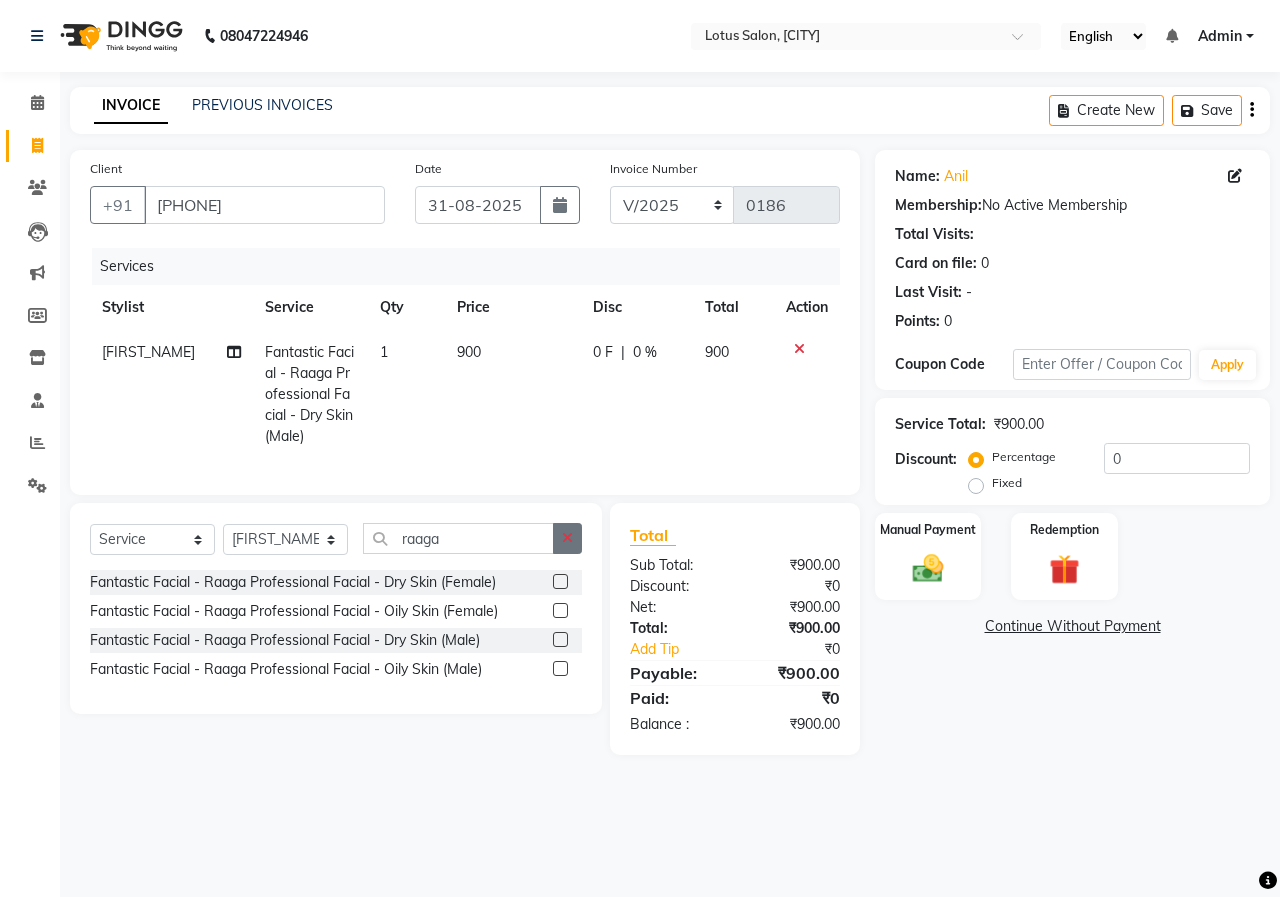 click 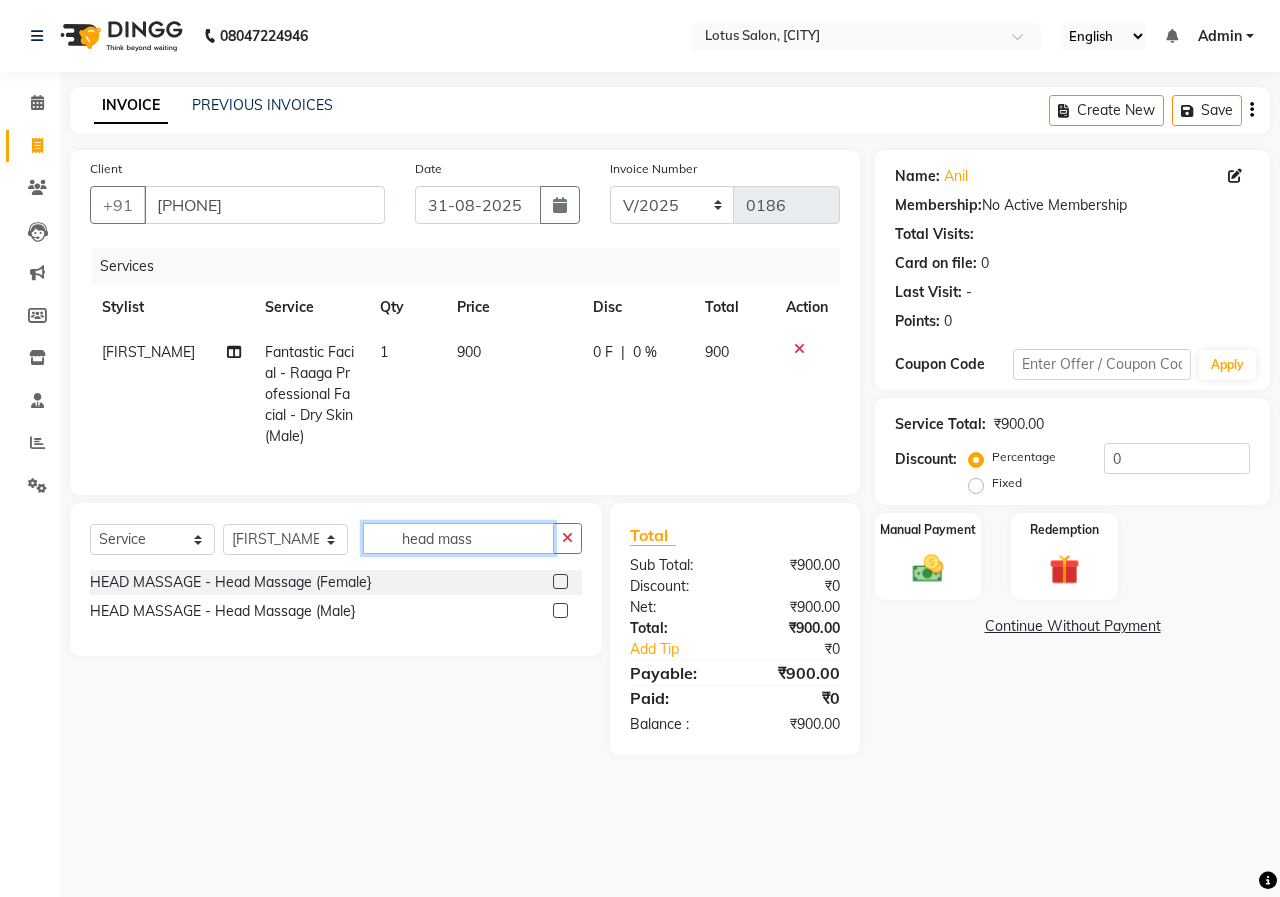 type on "head mass" 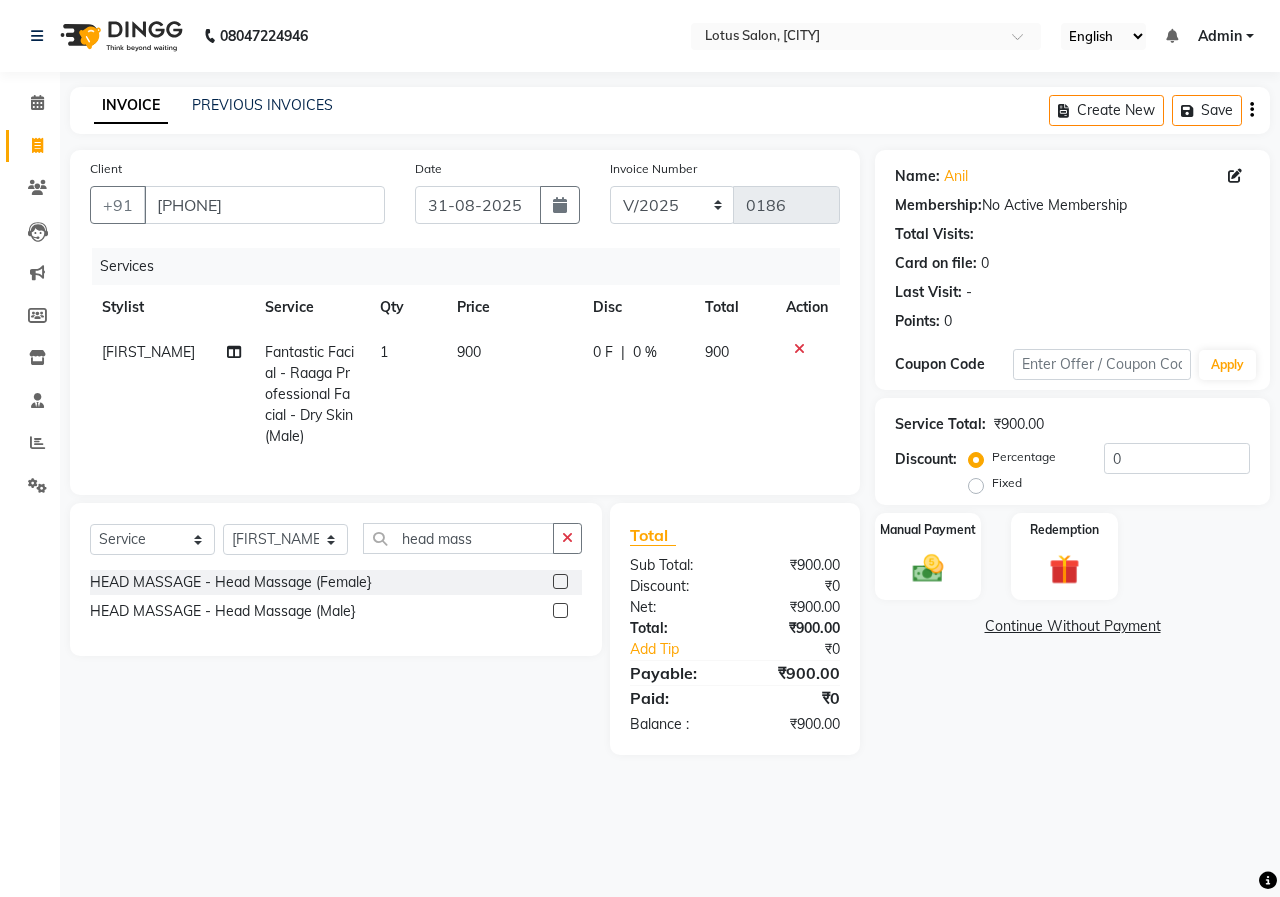 click 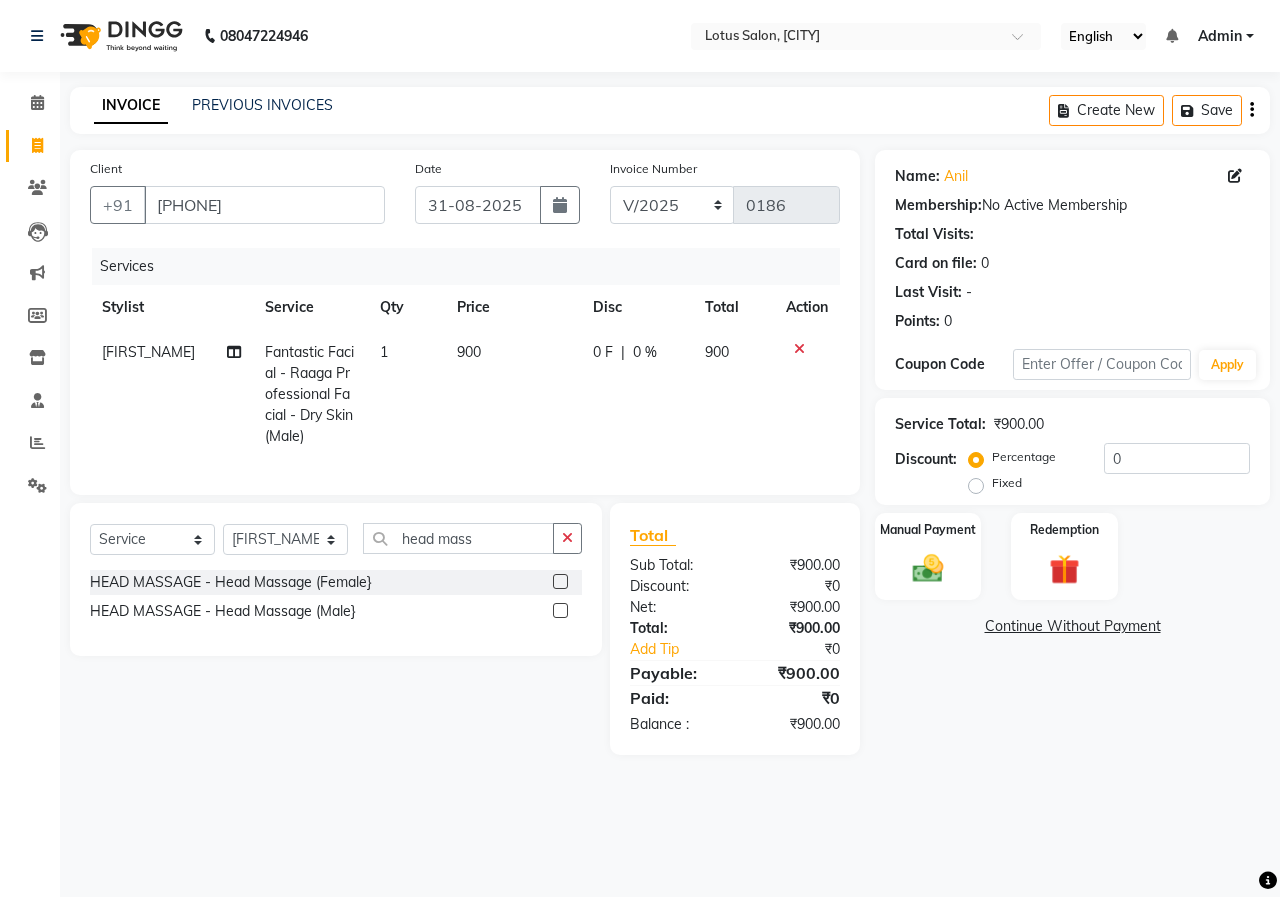 click at bounding box center [559, 611] 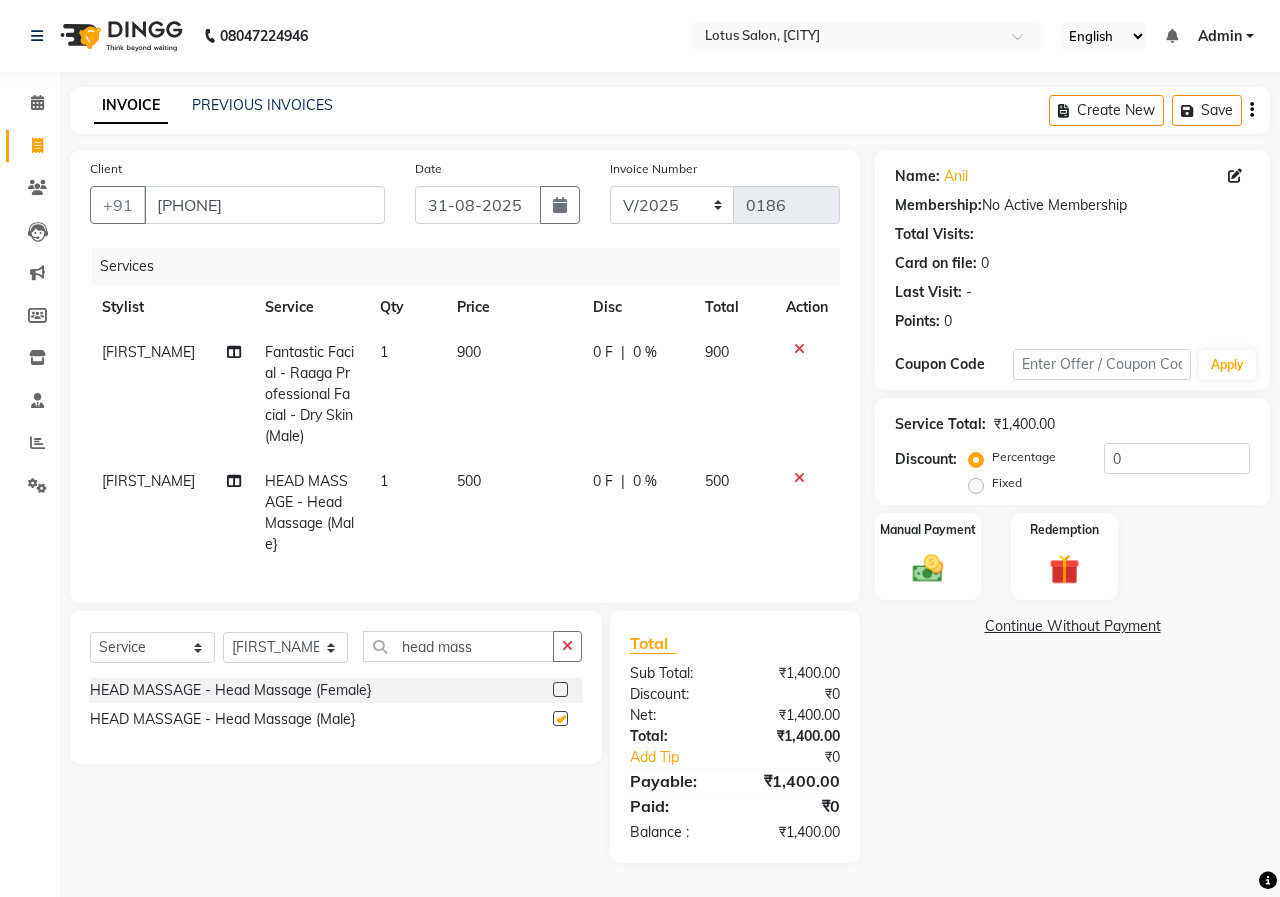 checkbox on "false" 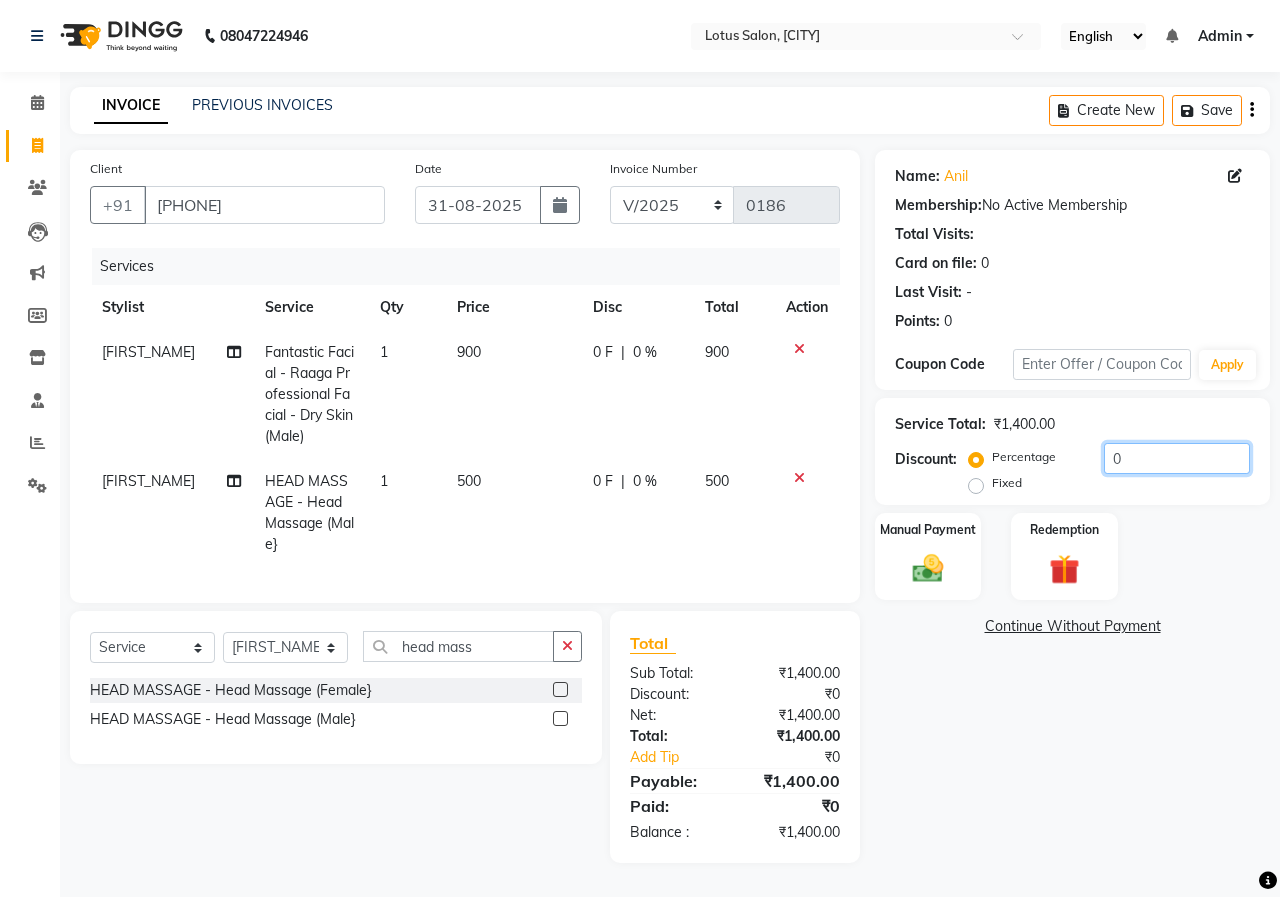 click on "0" 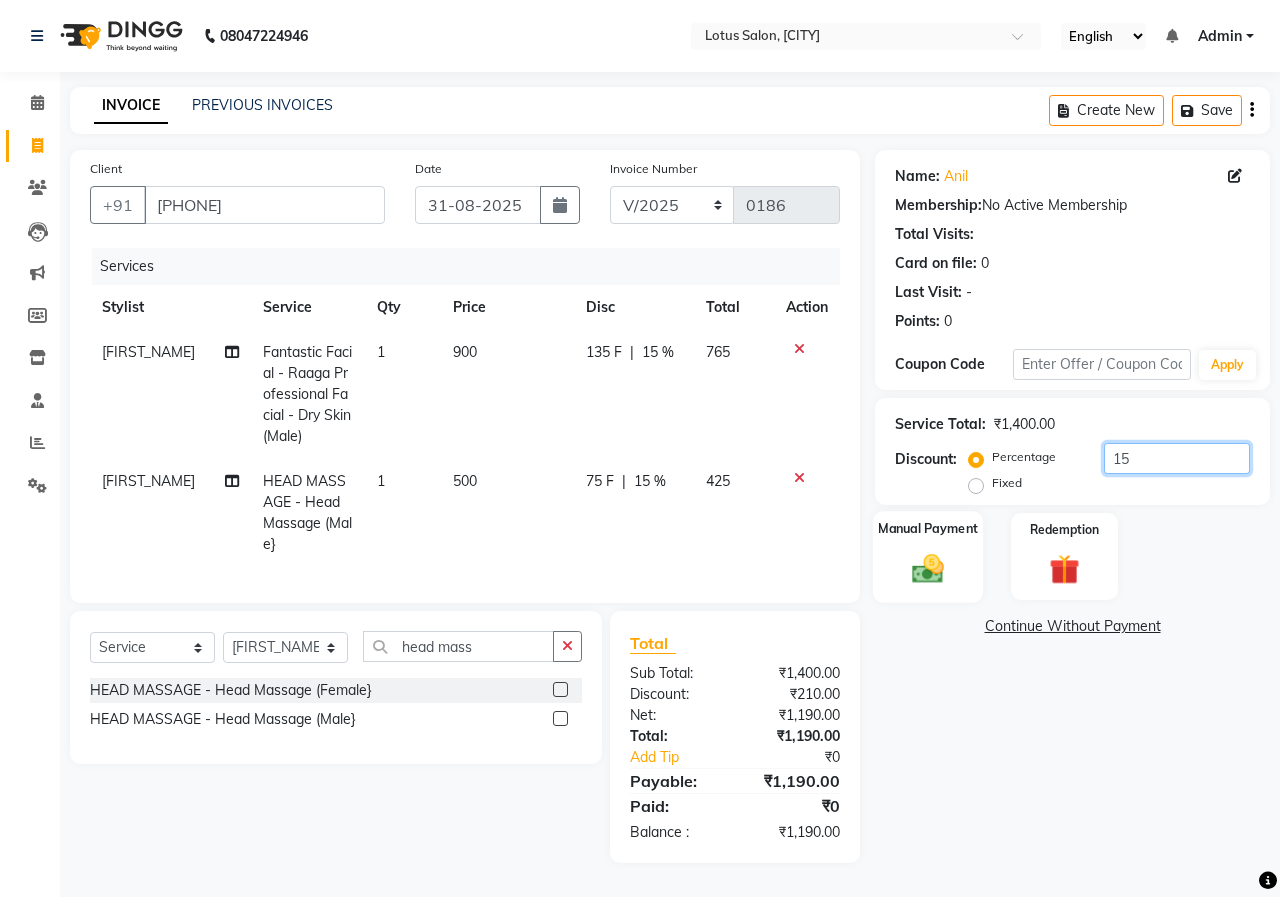 type on "15" 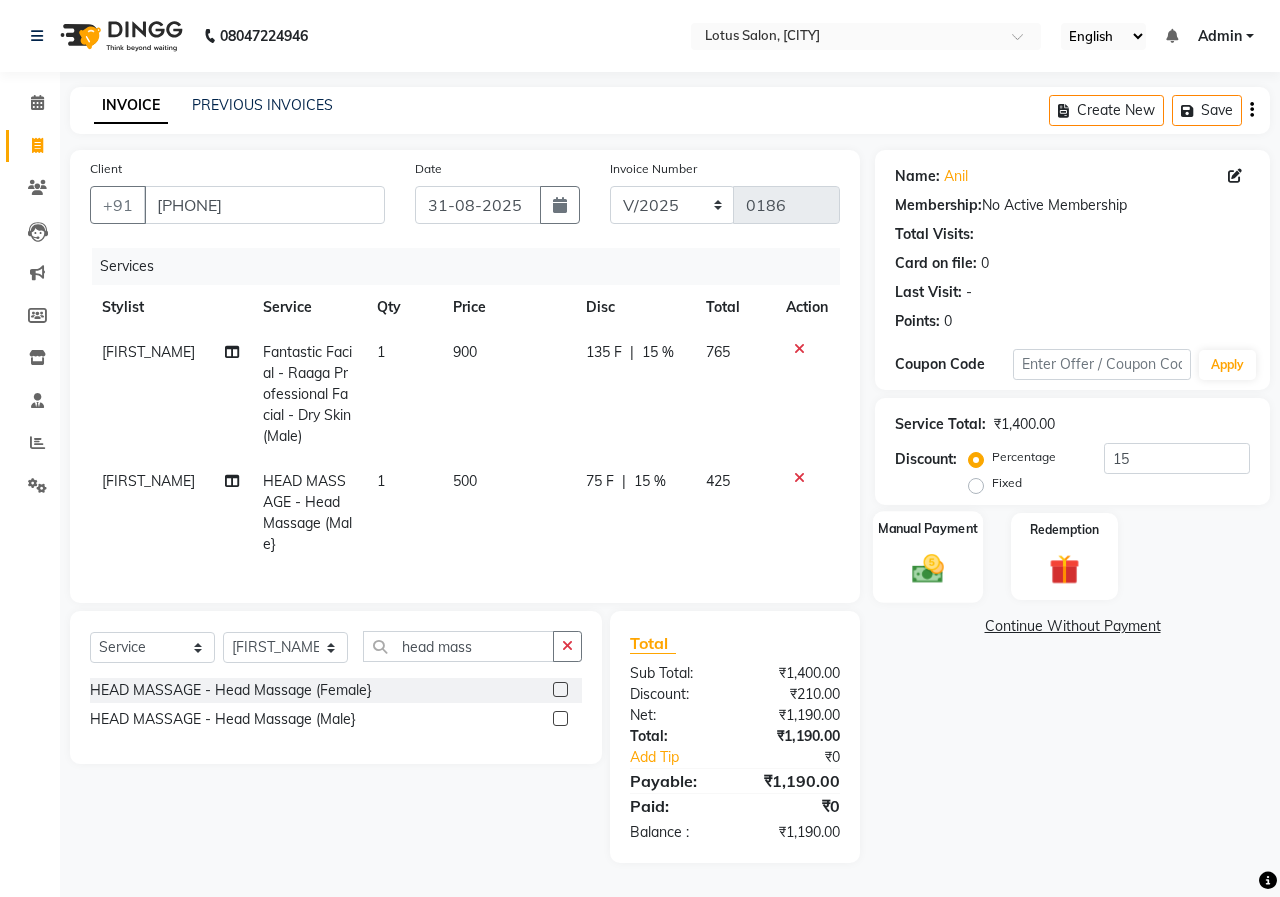 click 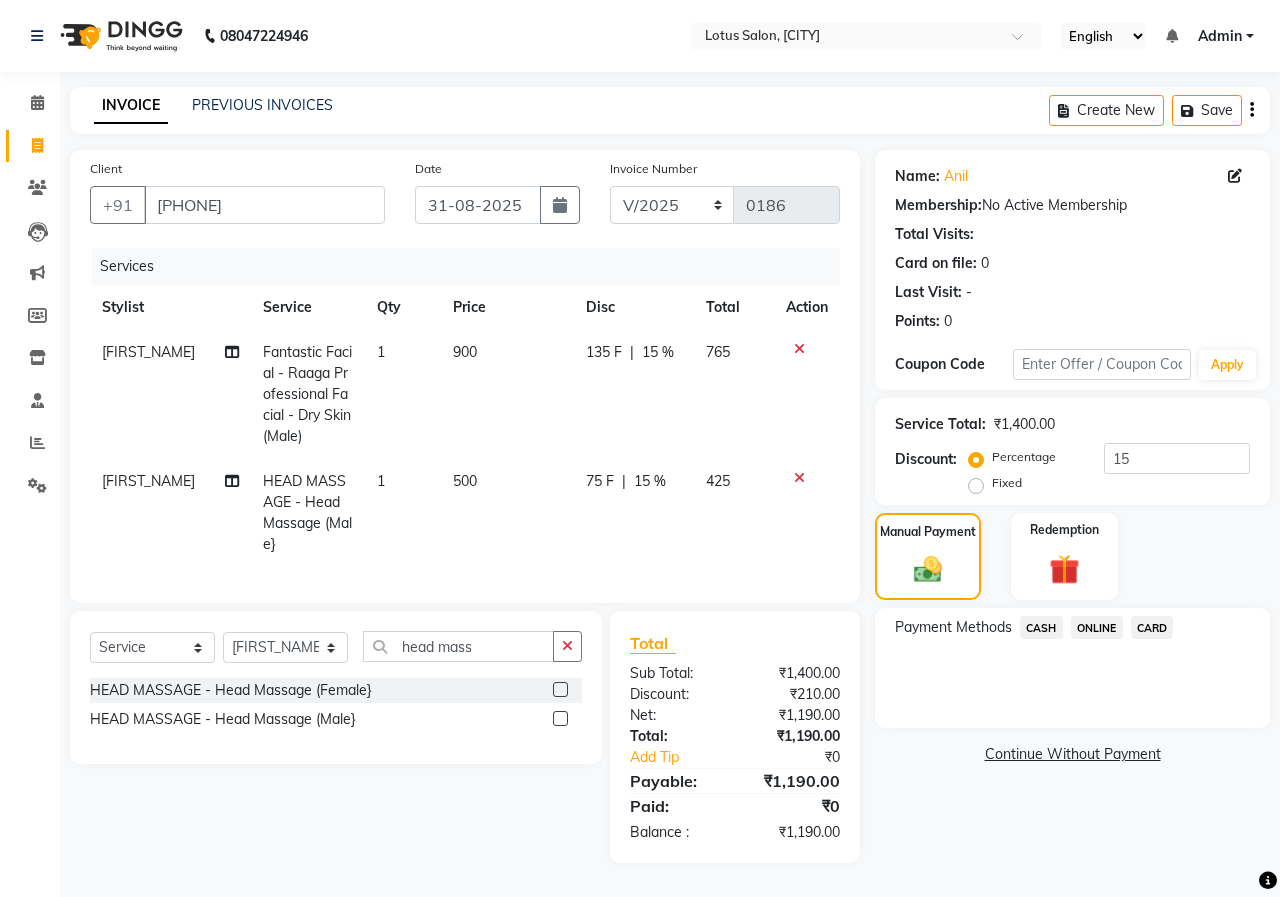 click on "ONLINE" 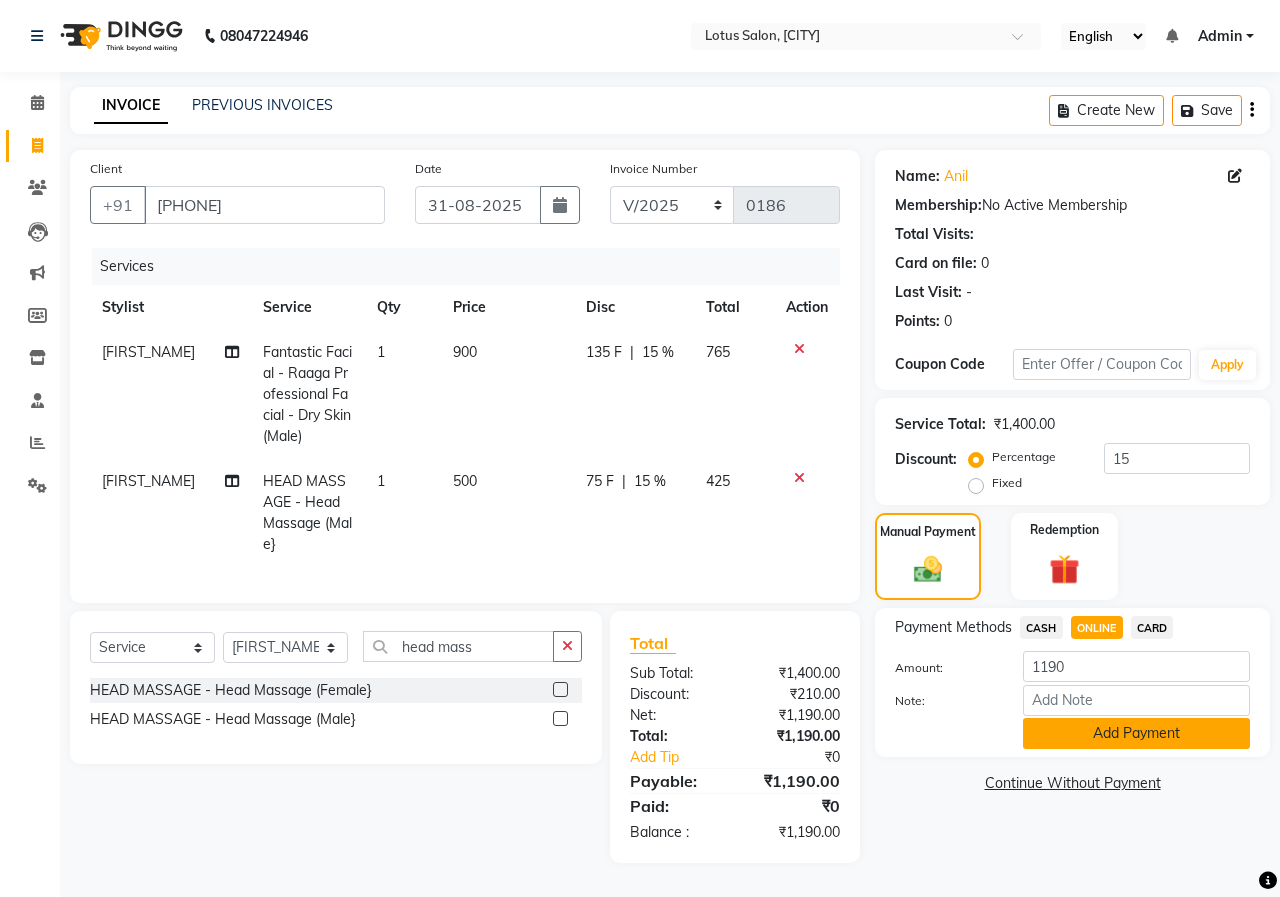click on "Add Payment" 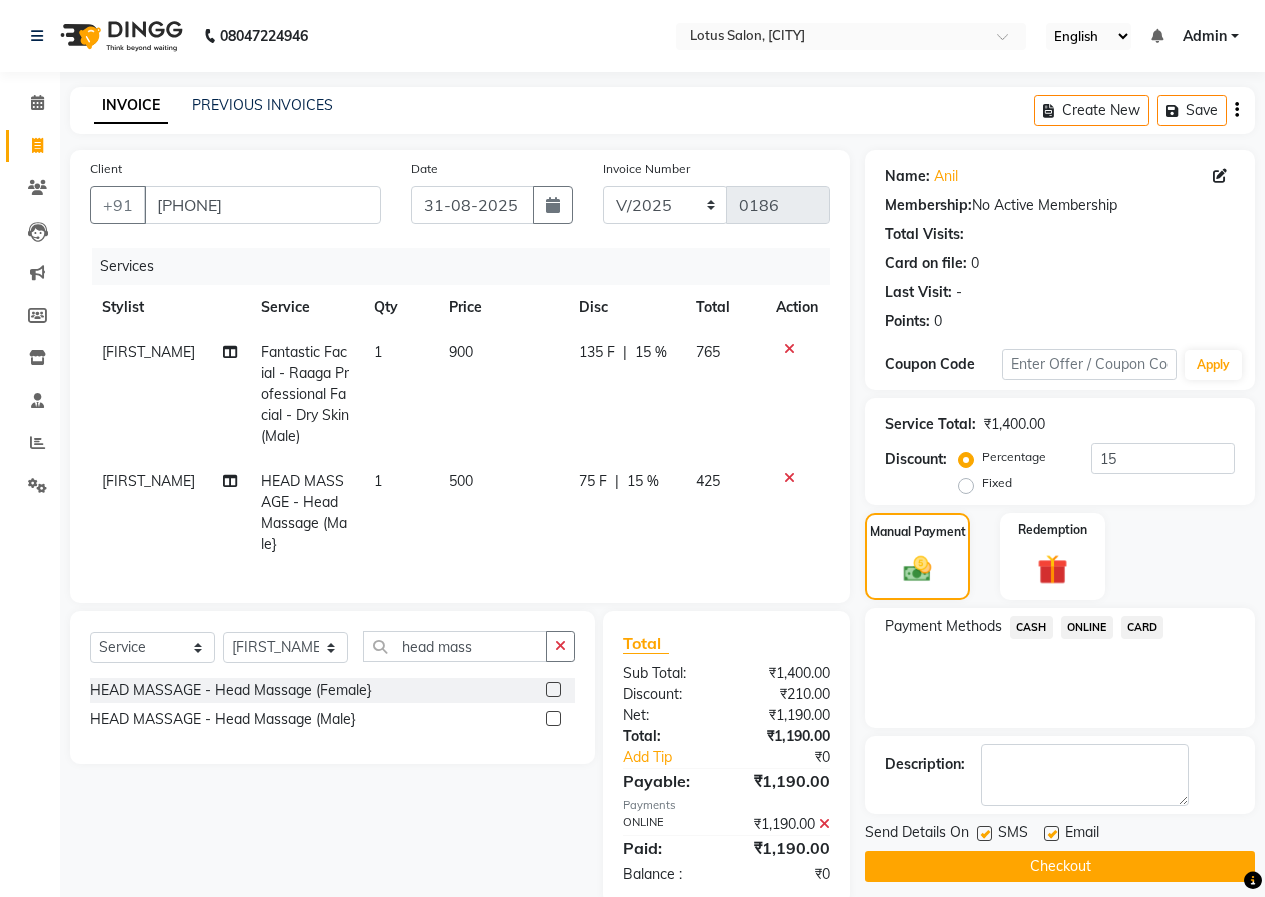 click 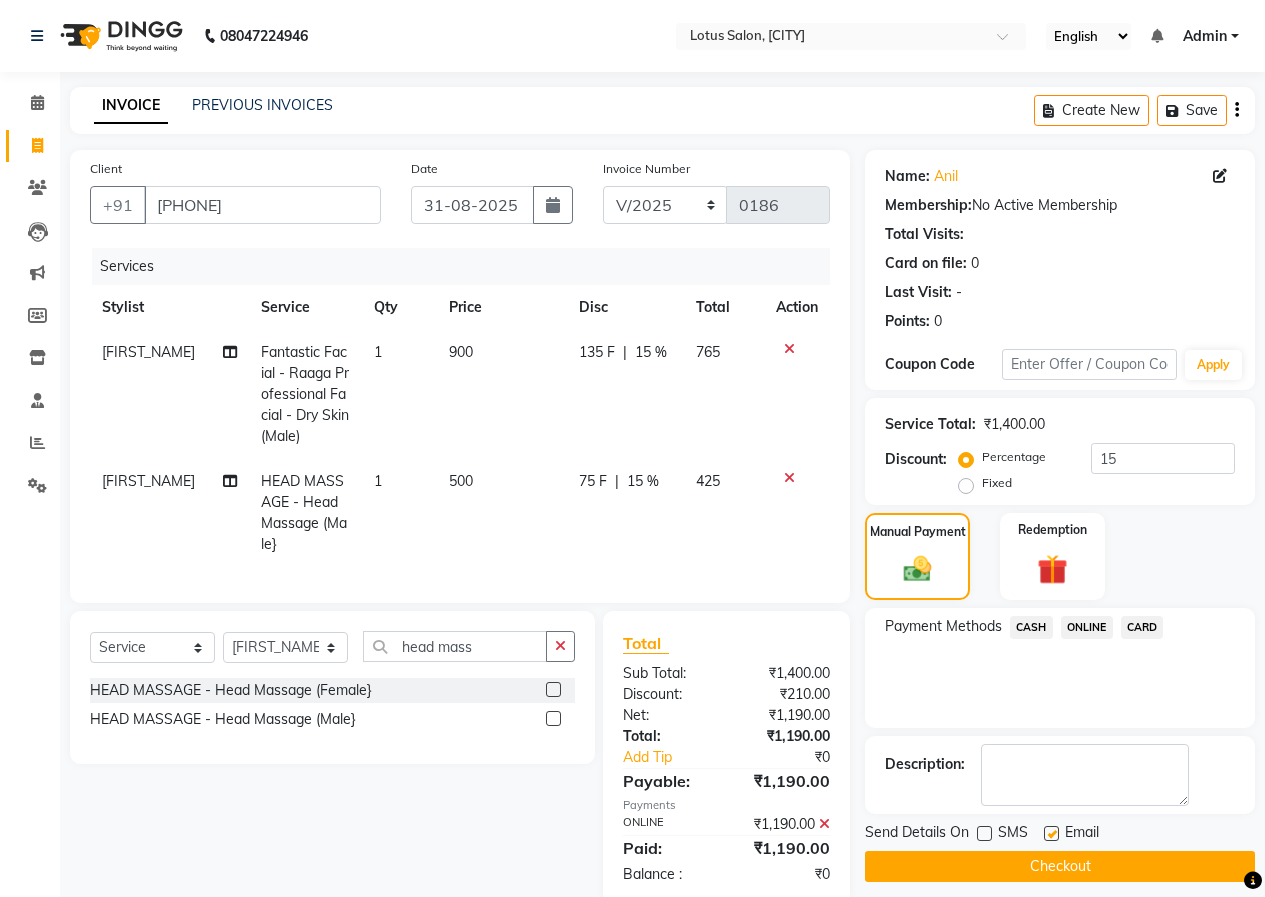click 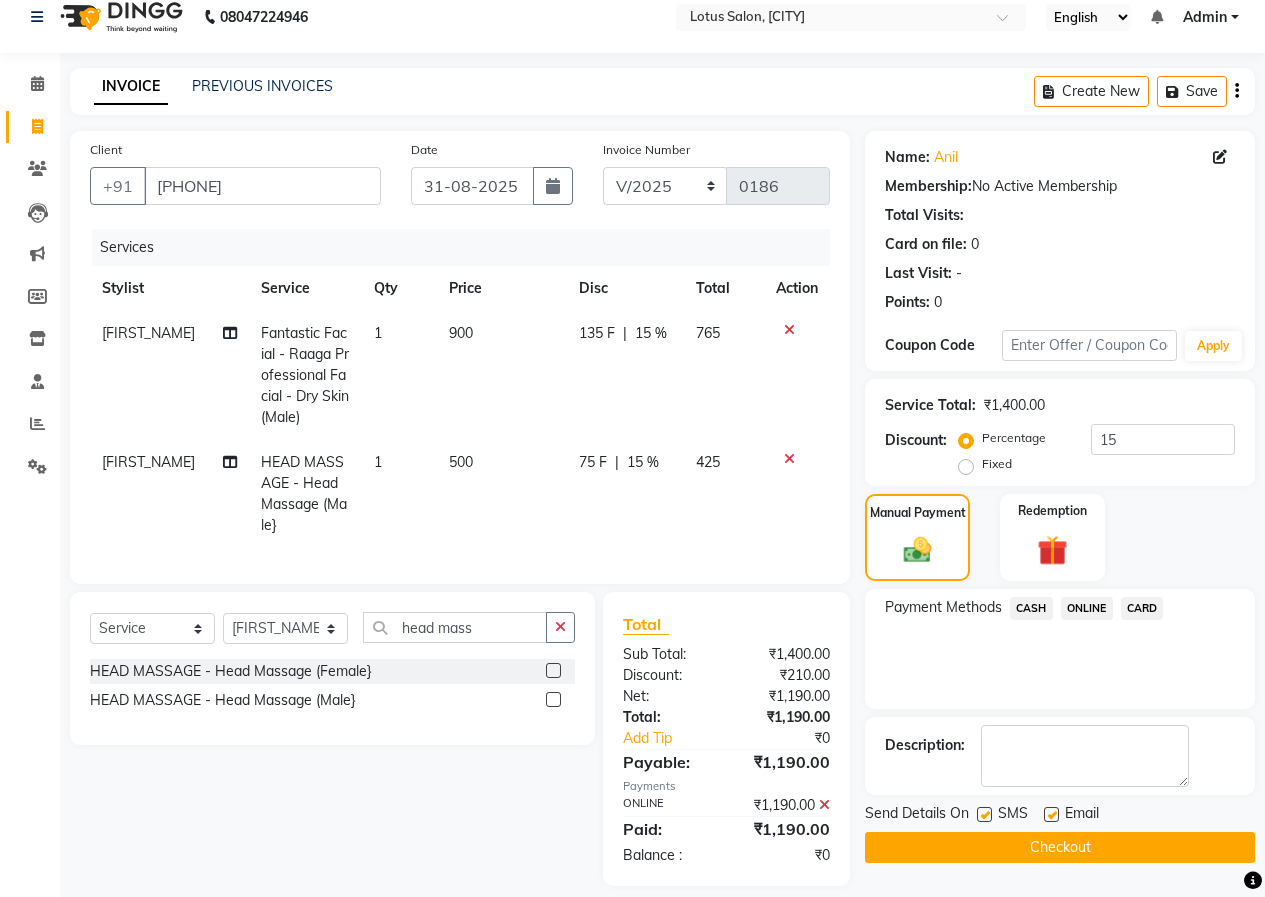 scroll, scrollTop: 53, scrollLeft: 0, axis: vertical 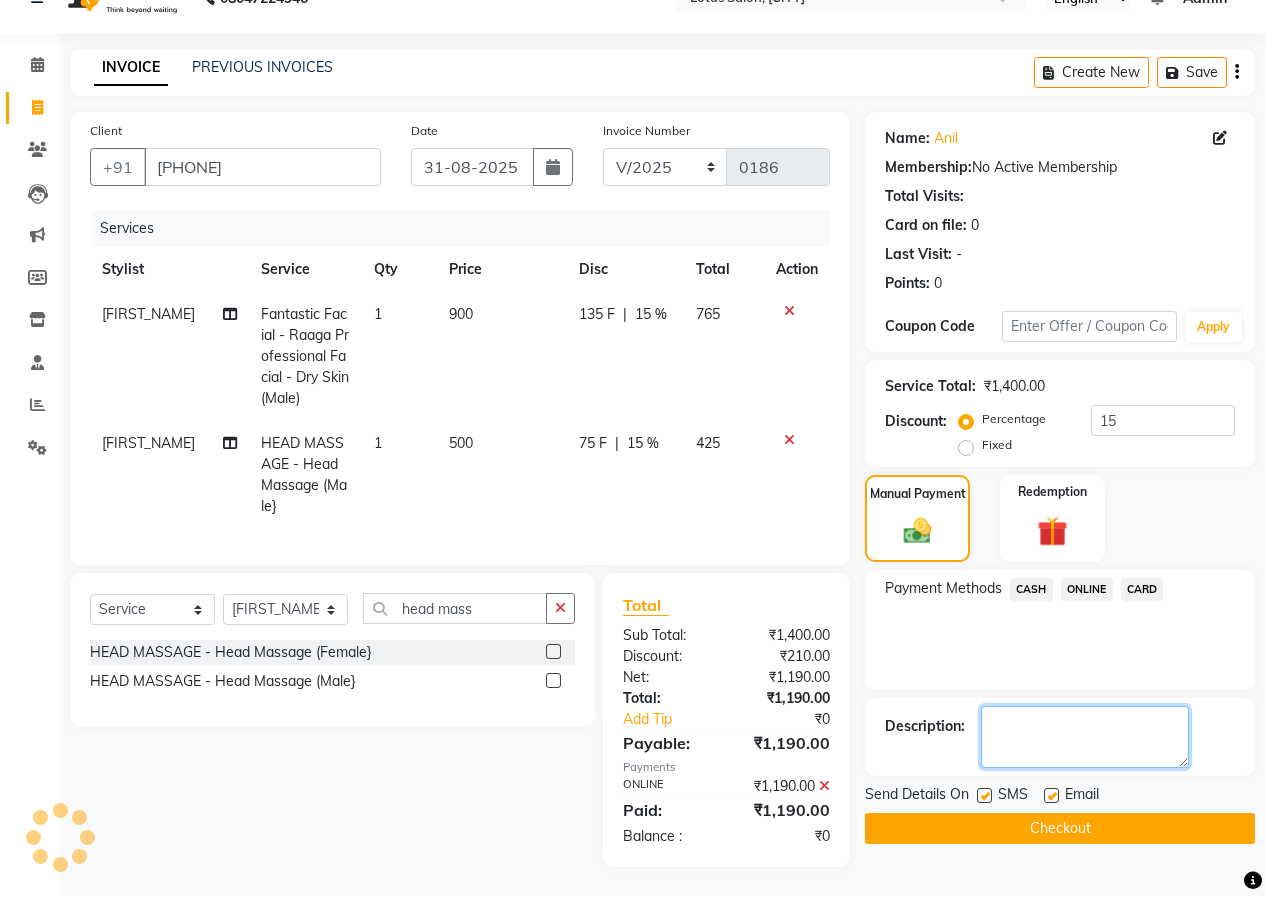 click 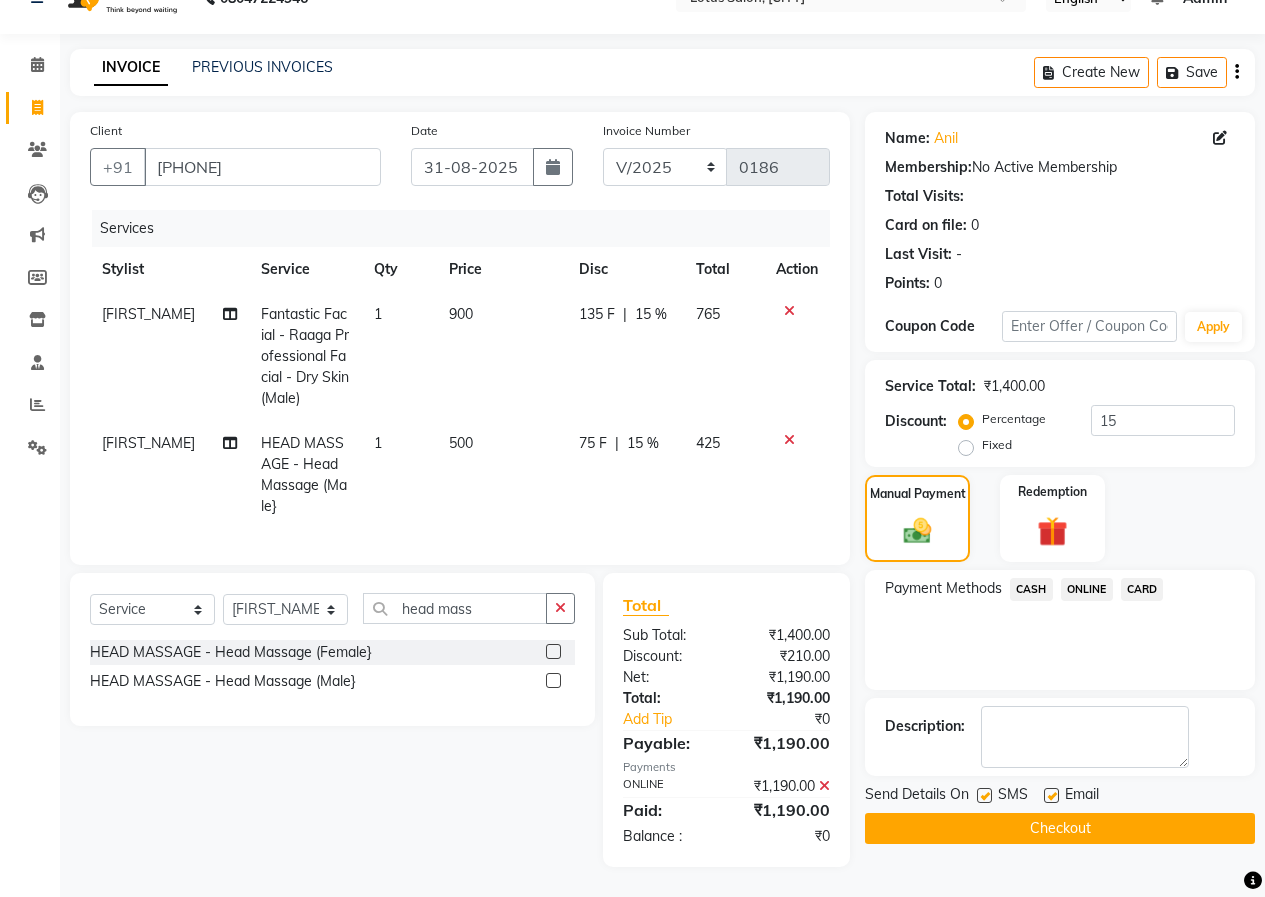 click on "Checkout" 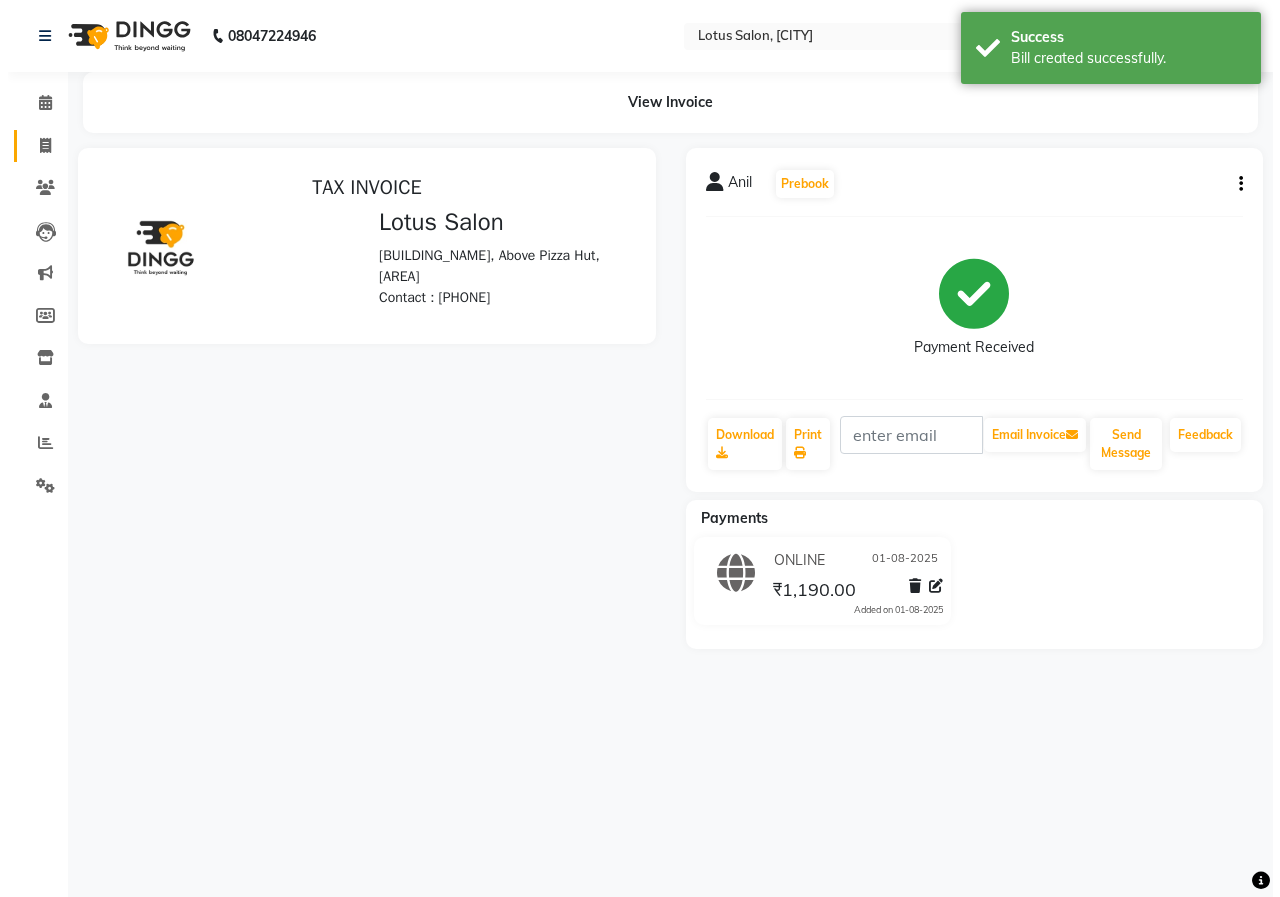 scroll, scrollTop: 0, scrollLeft: 0, axis: both 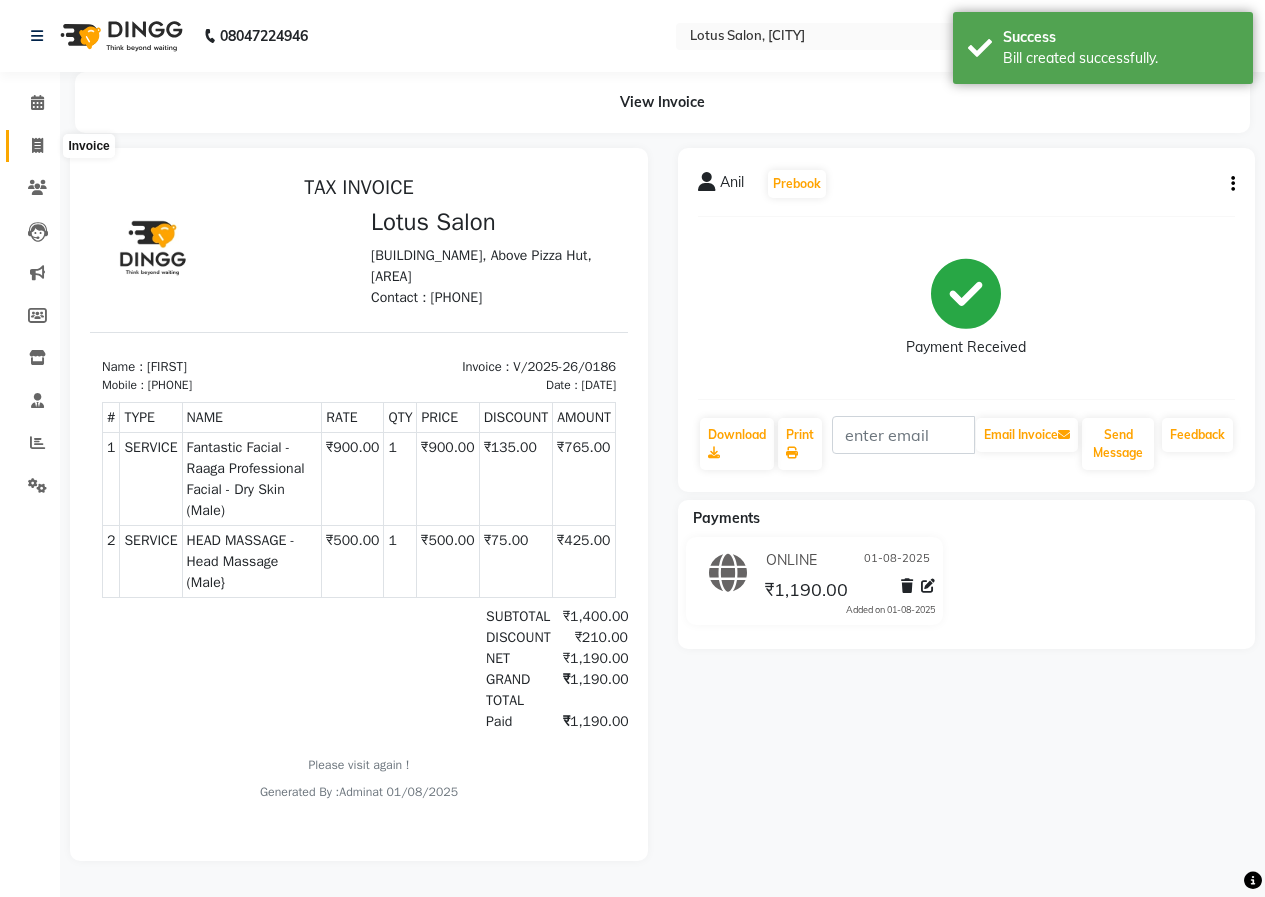 click 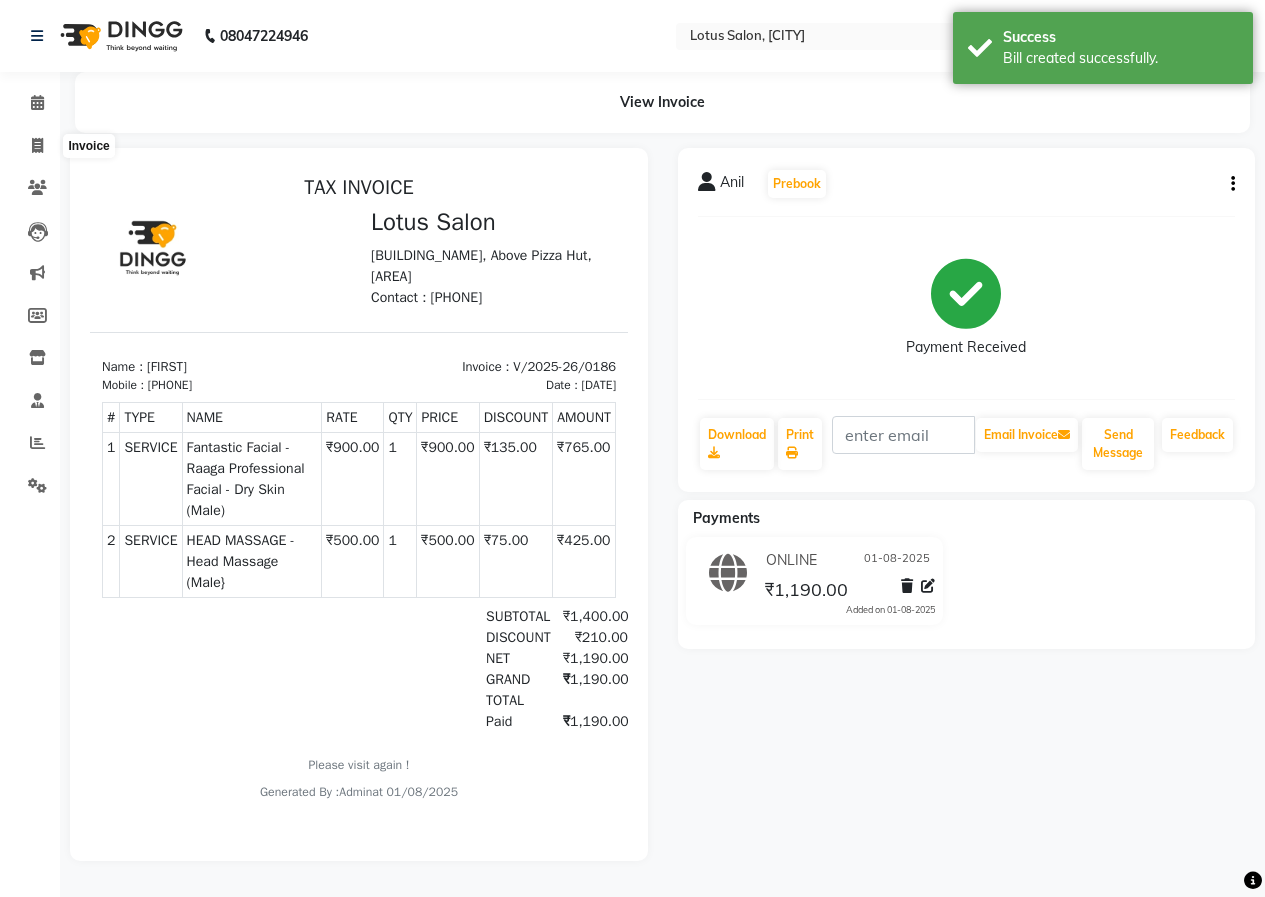select on "service" 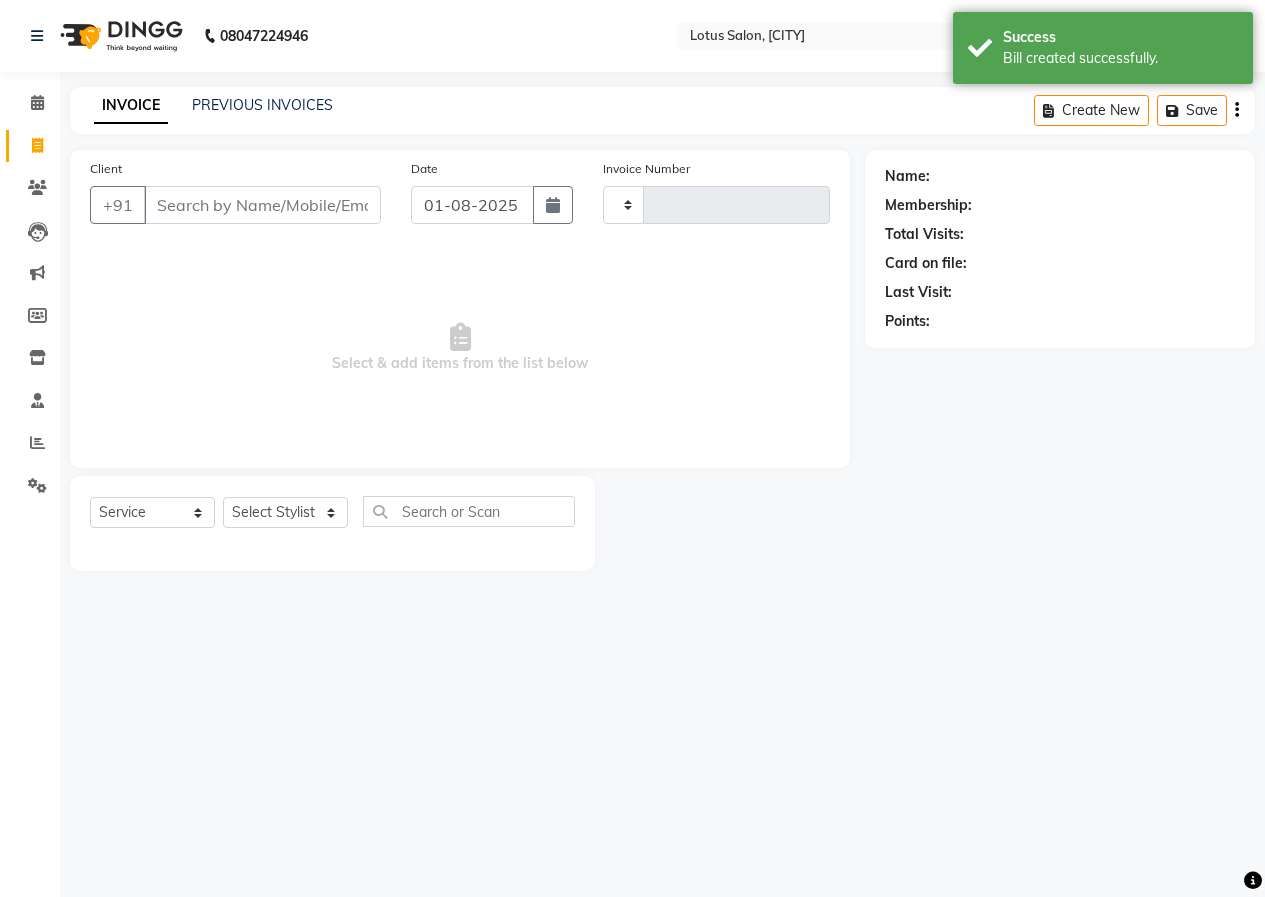 type on "0187" 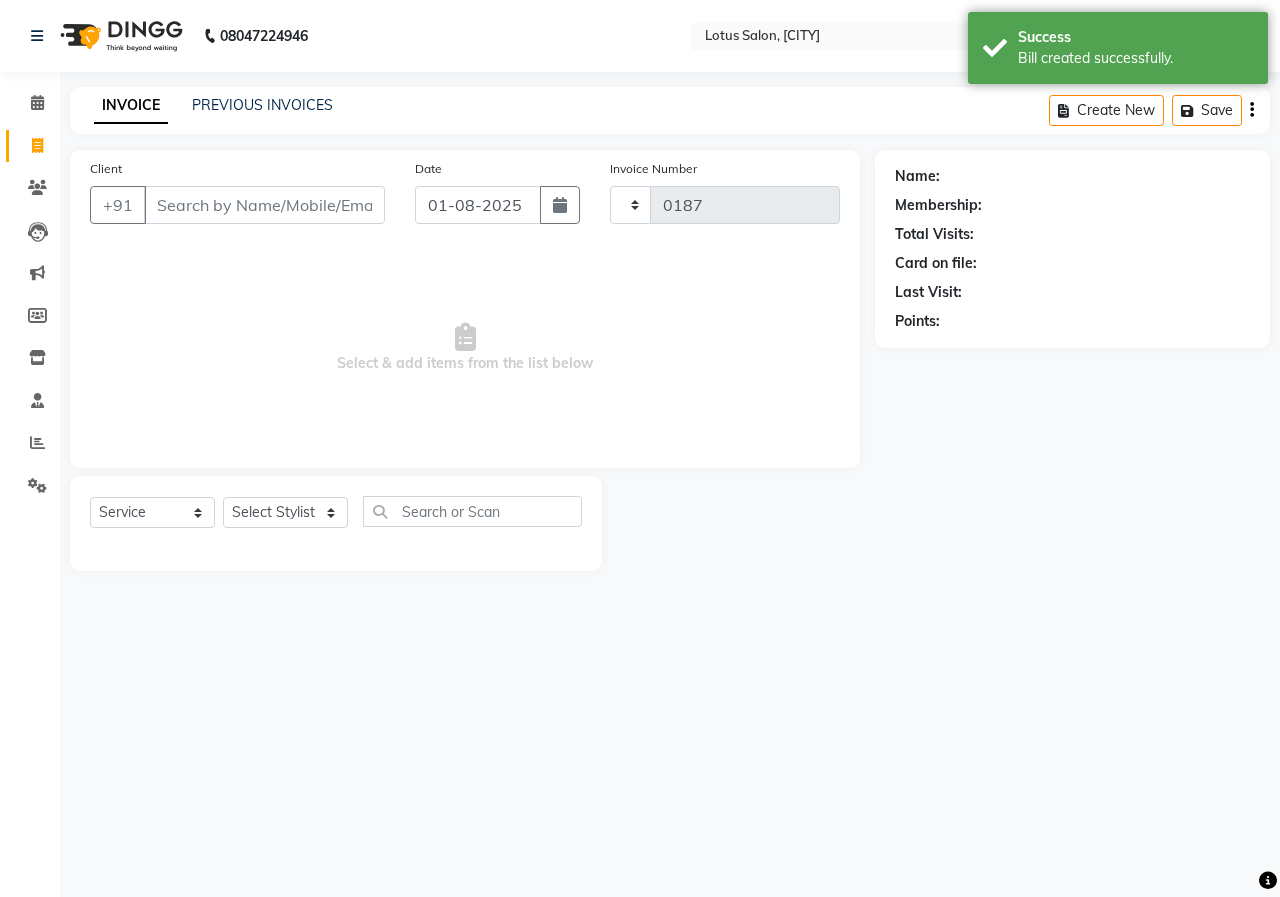 select on "8290" 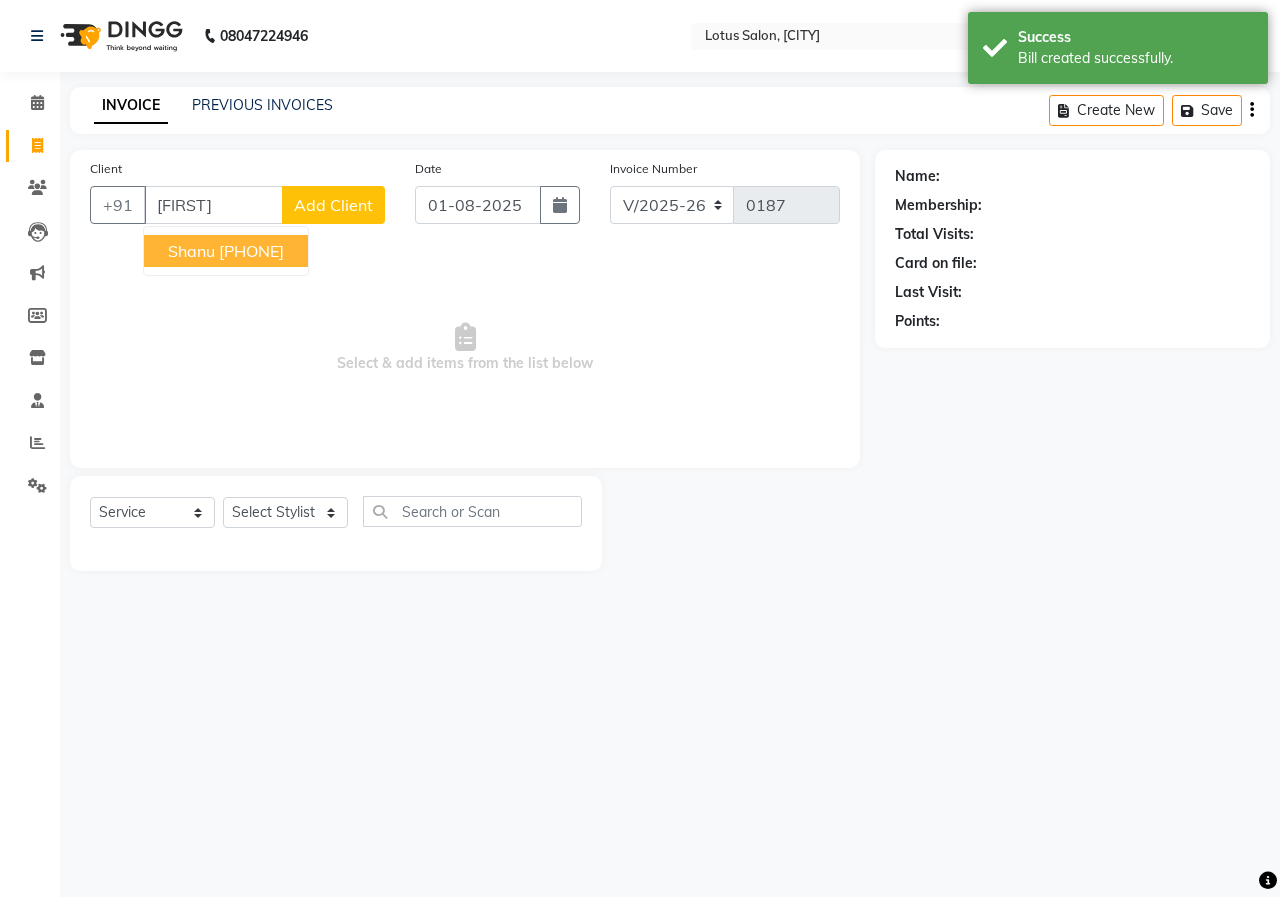 click on "[PHONE]" at bounding box center (251, 251) 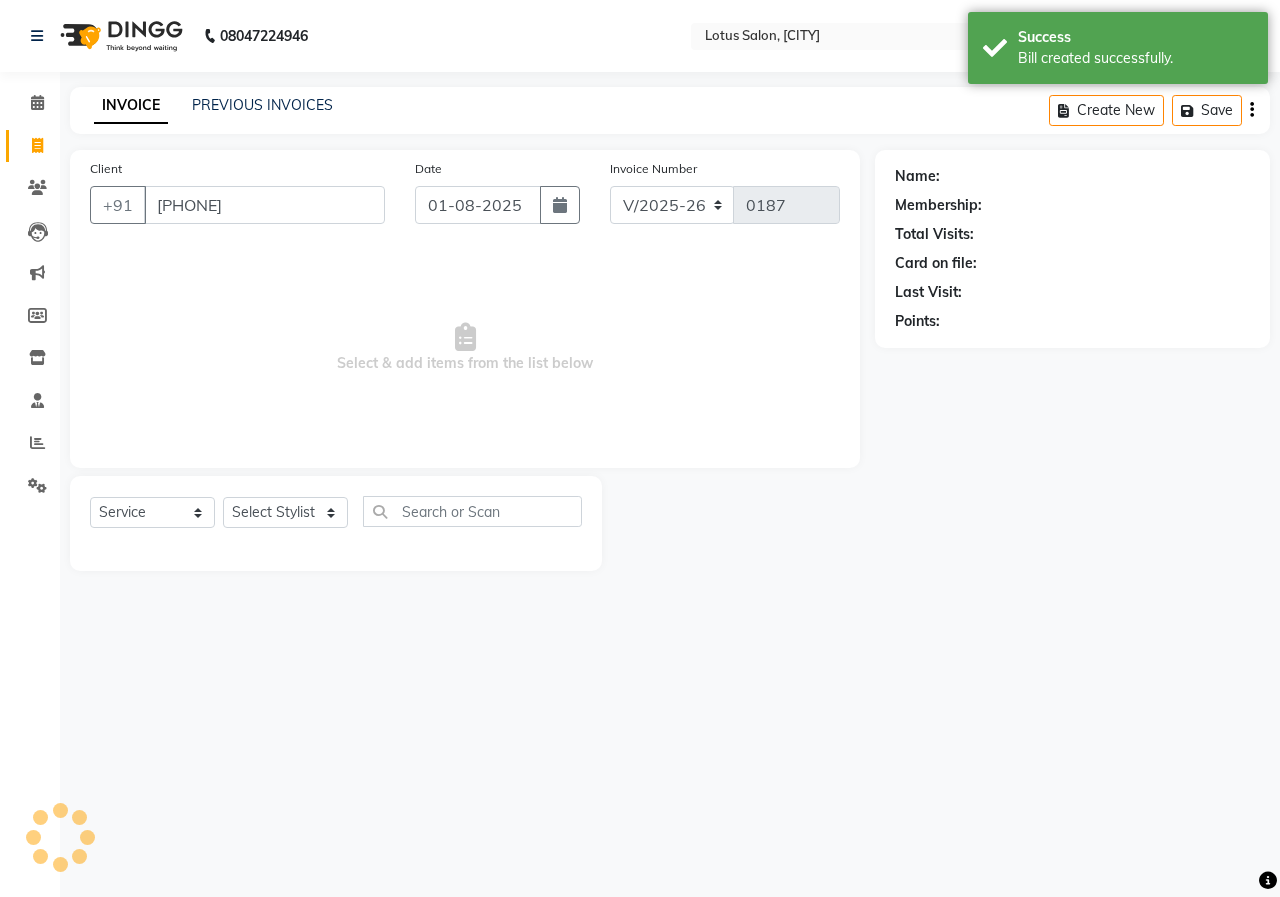 type on "[PHONE]" 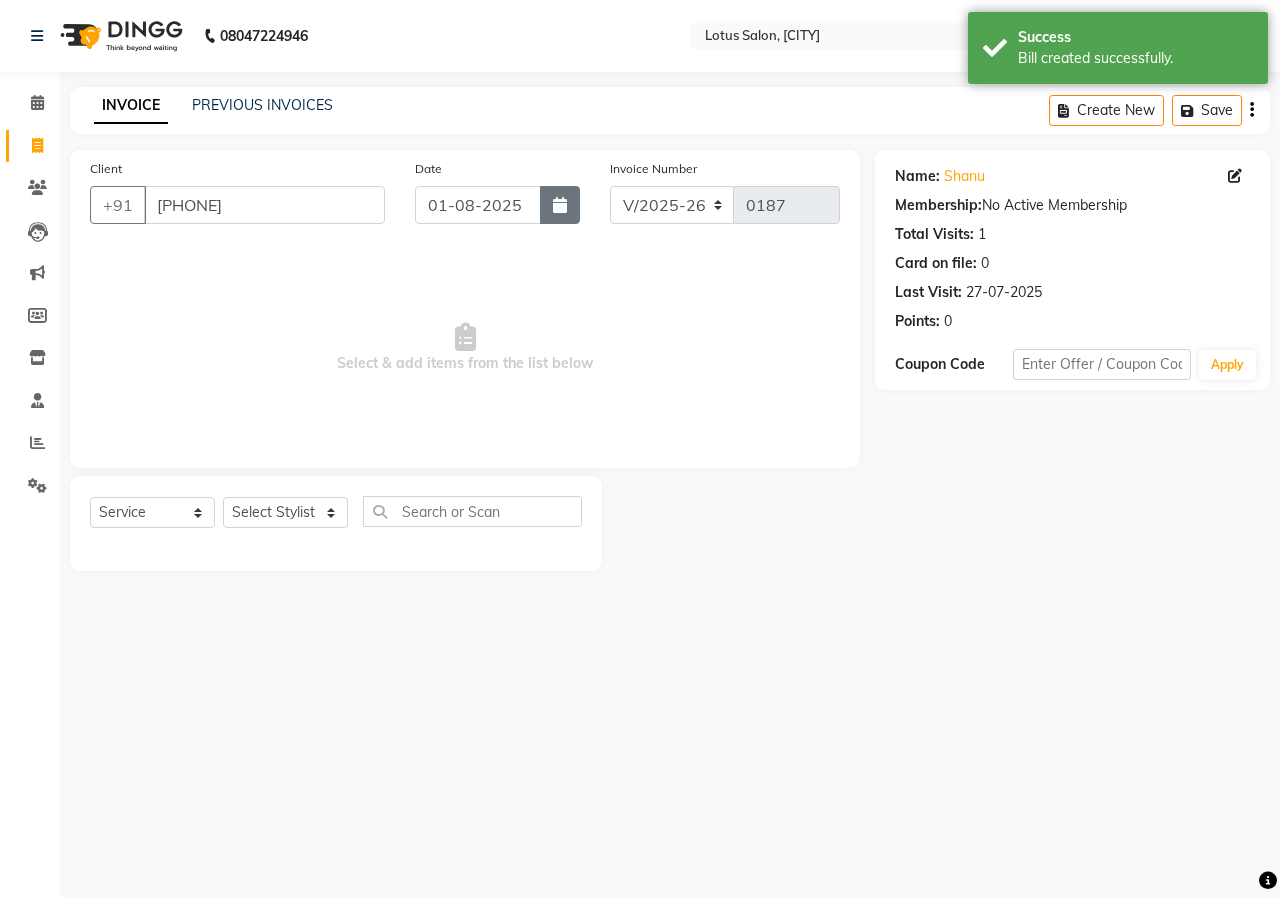 click 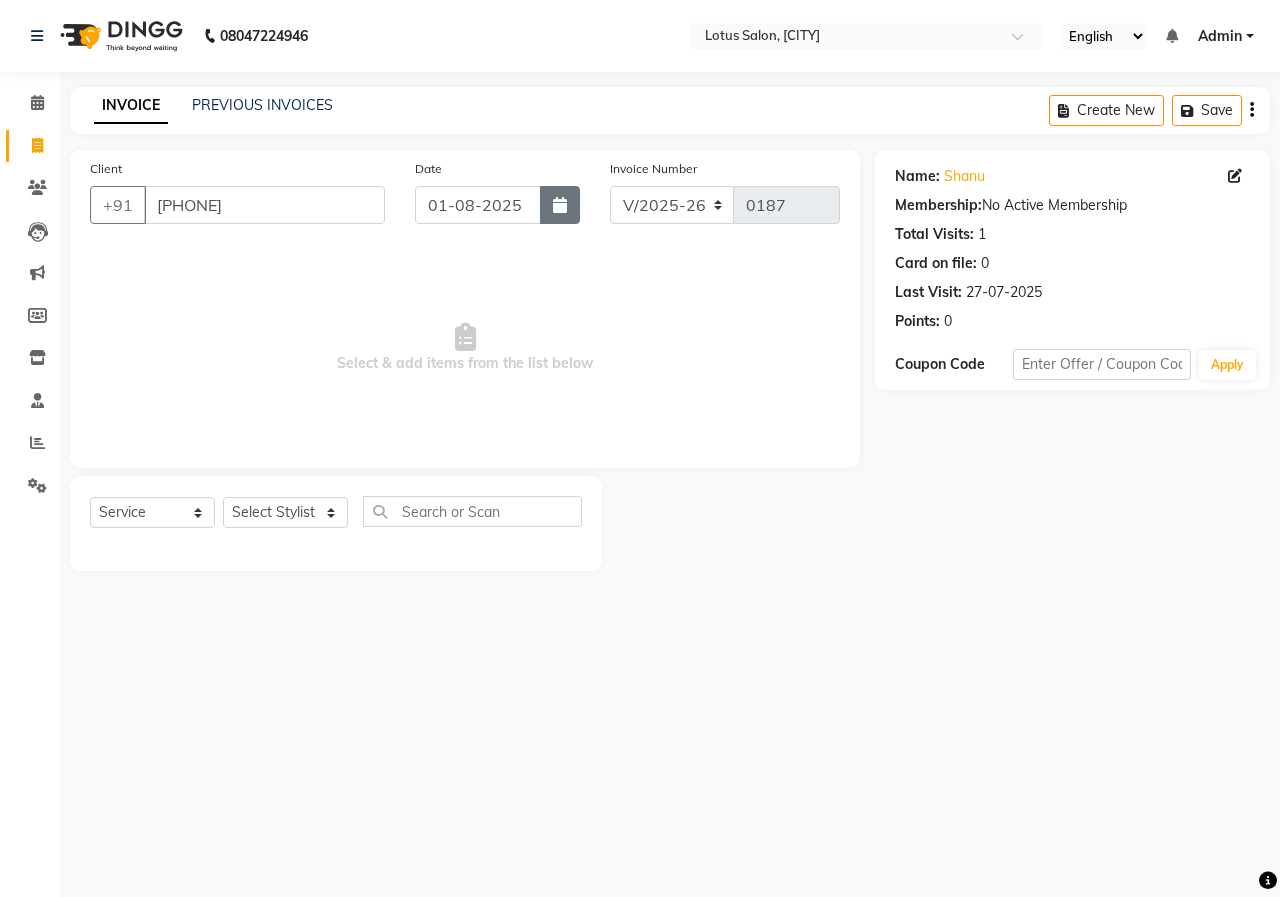 select on "8" 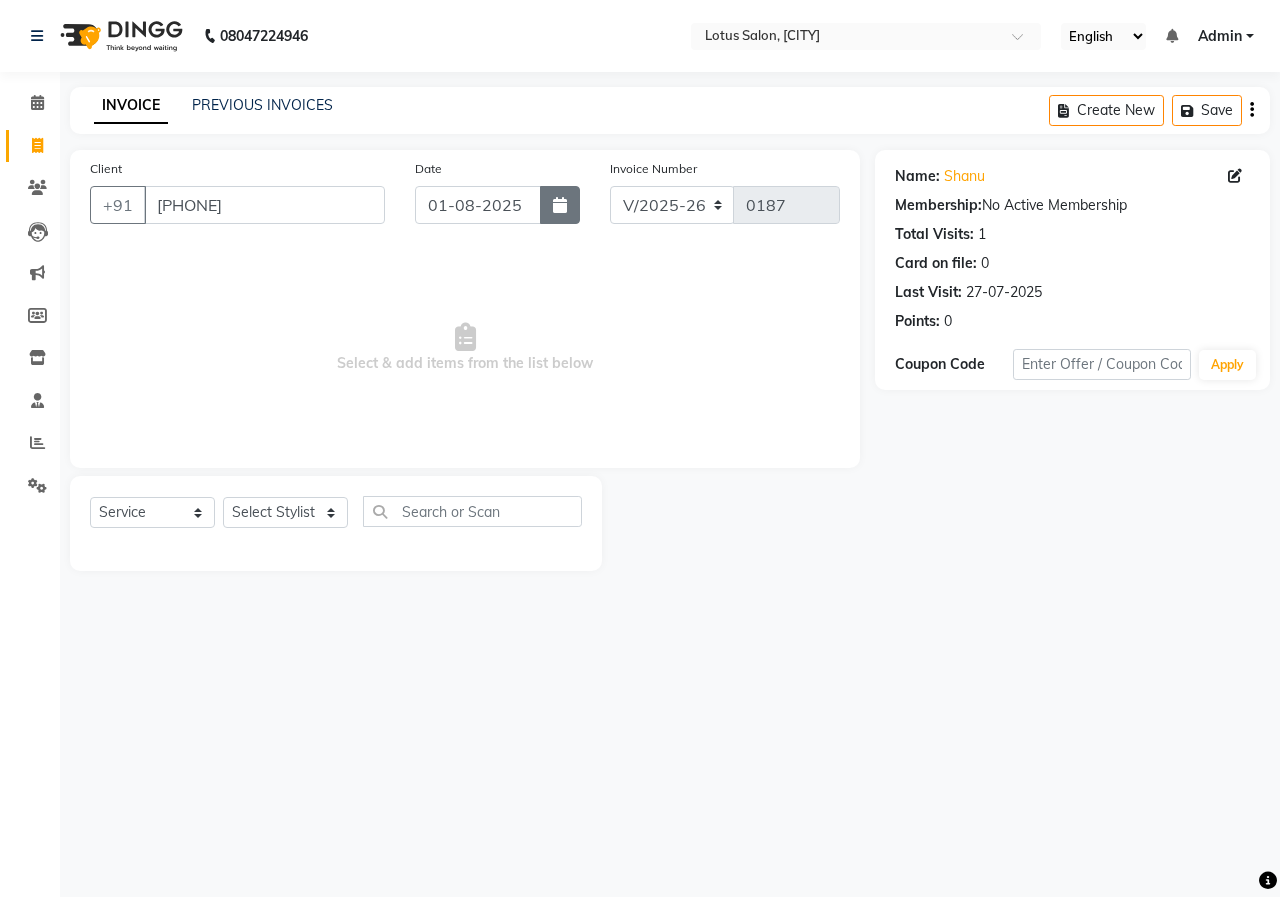 select on "2025" 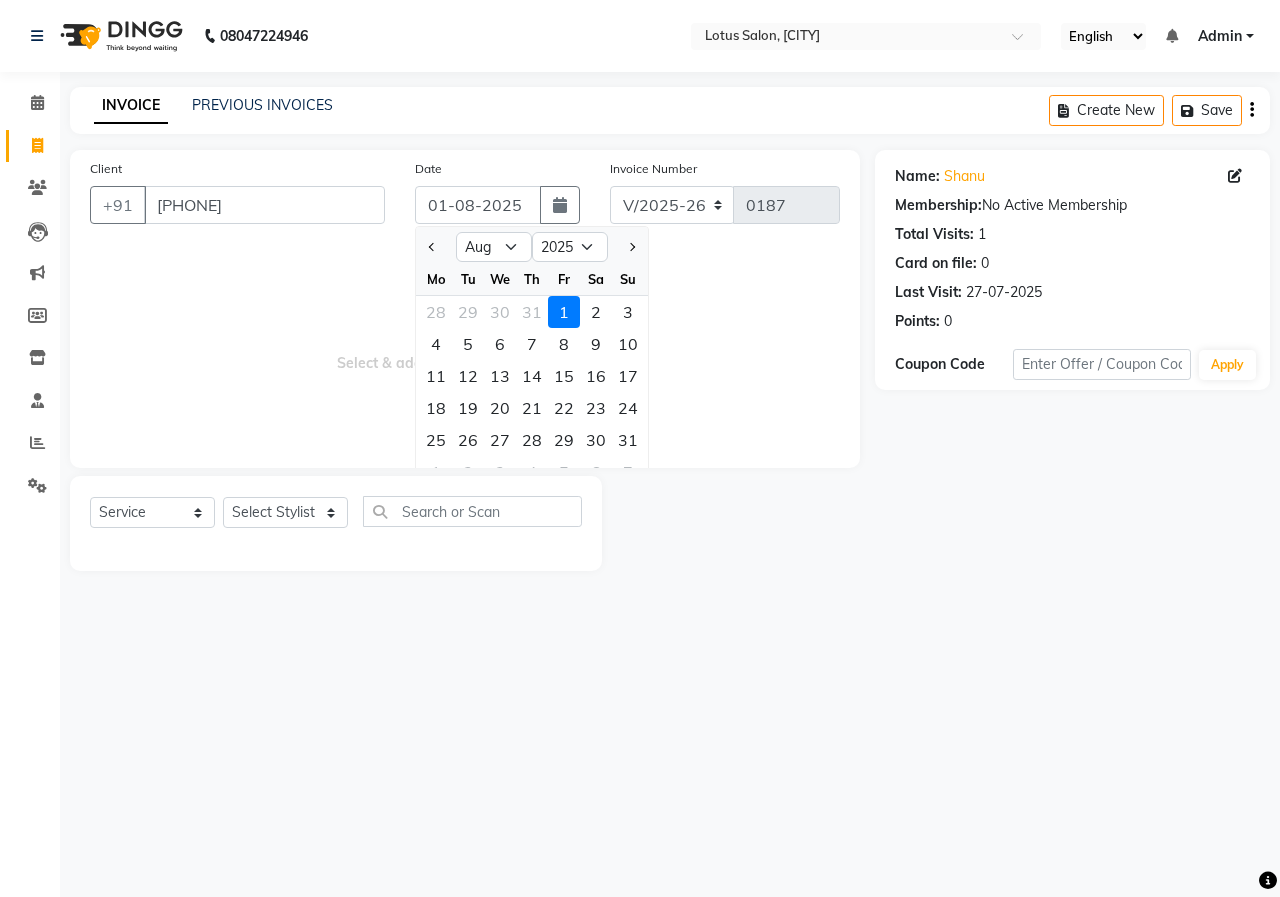 drag, startPoint x: 431, startPoint y: 248, endPoint x: 440, endPoint y: 468, distance: 220.18402 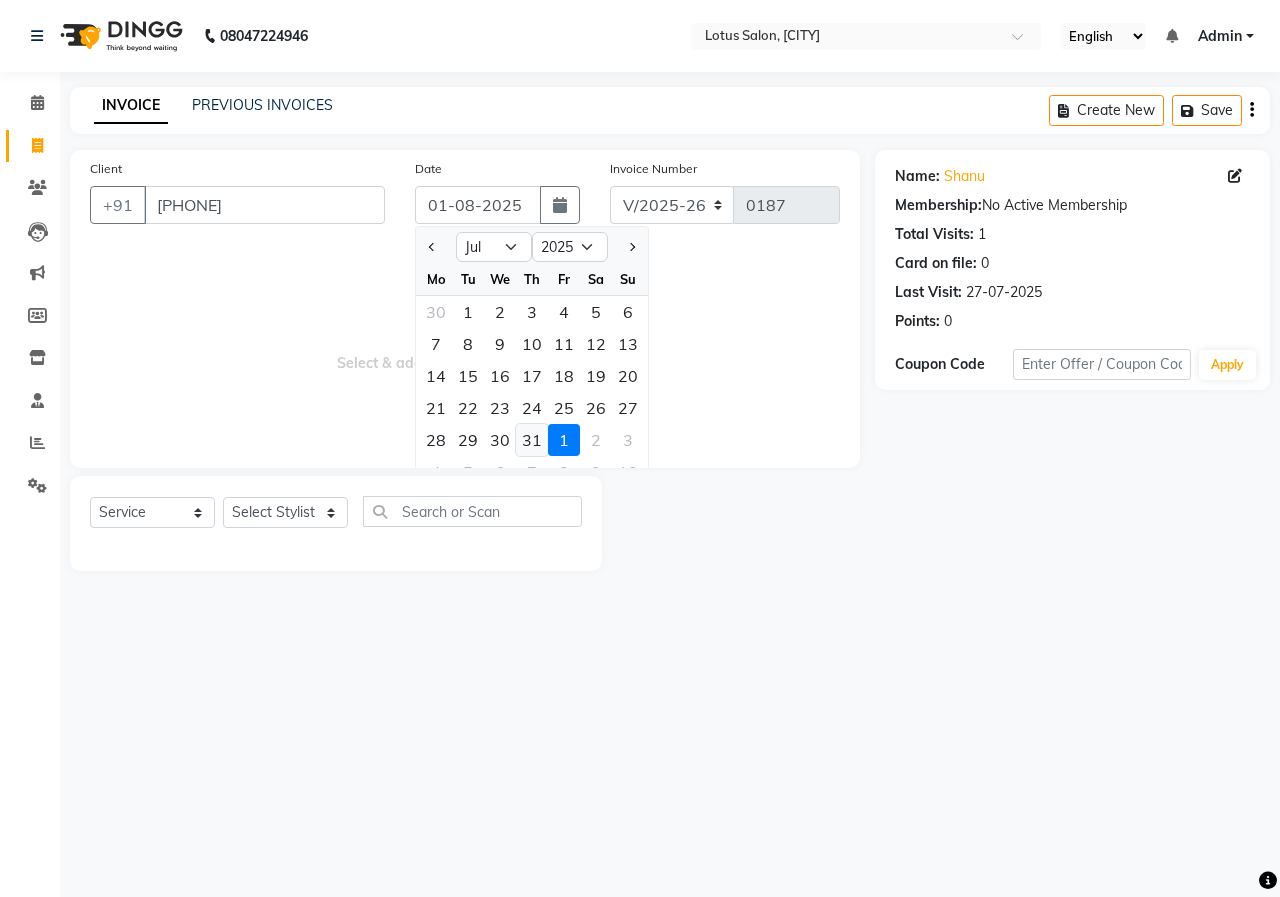 click on "31" 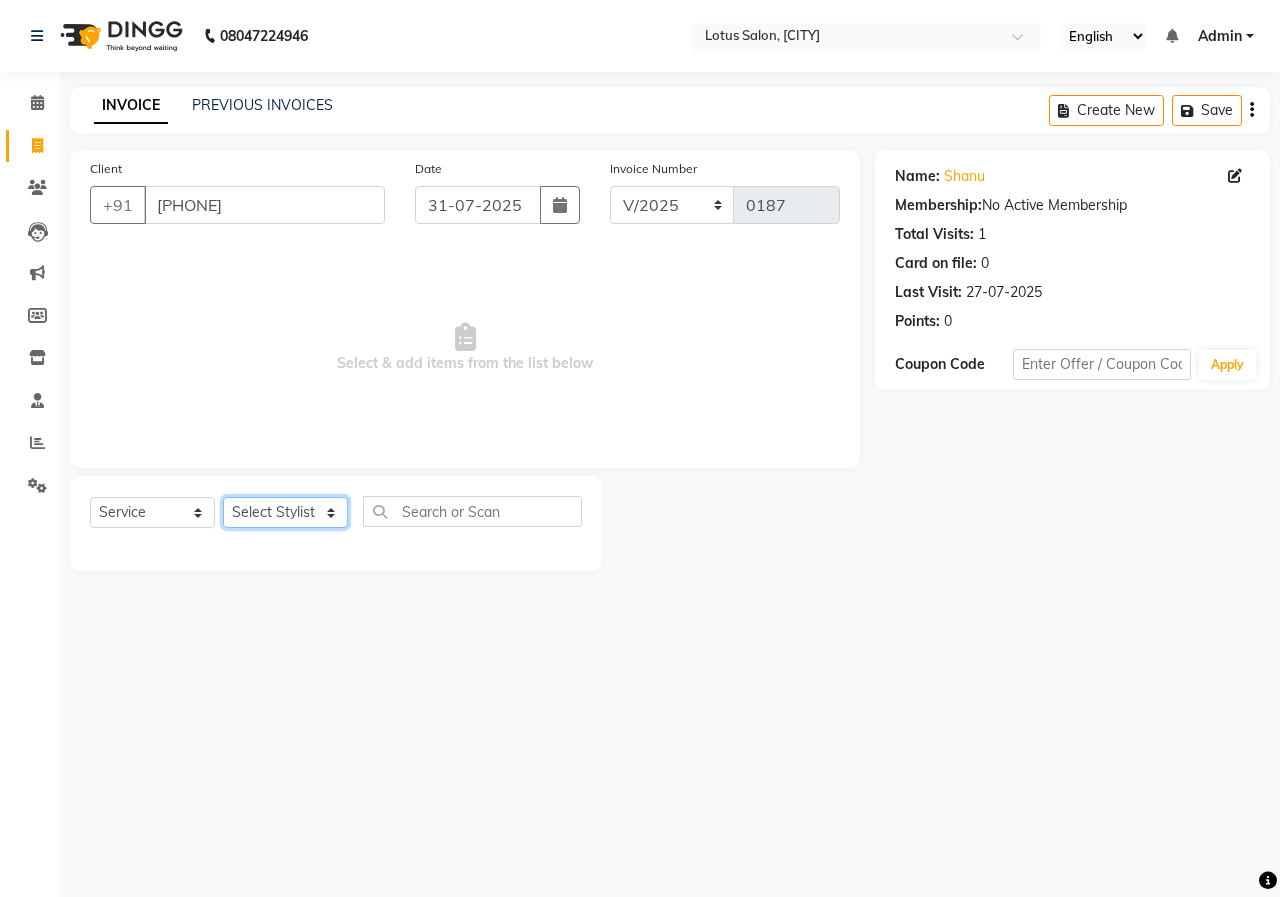 click on "Select Stylist [FIRST_NAME] [FIRST_NAME] [FIRST_NAME] [FIRST_NAME] [FIRST_NAME]" 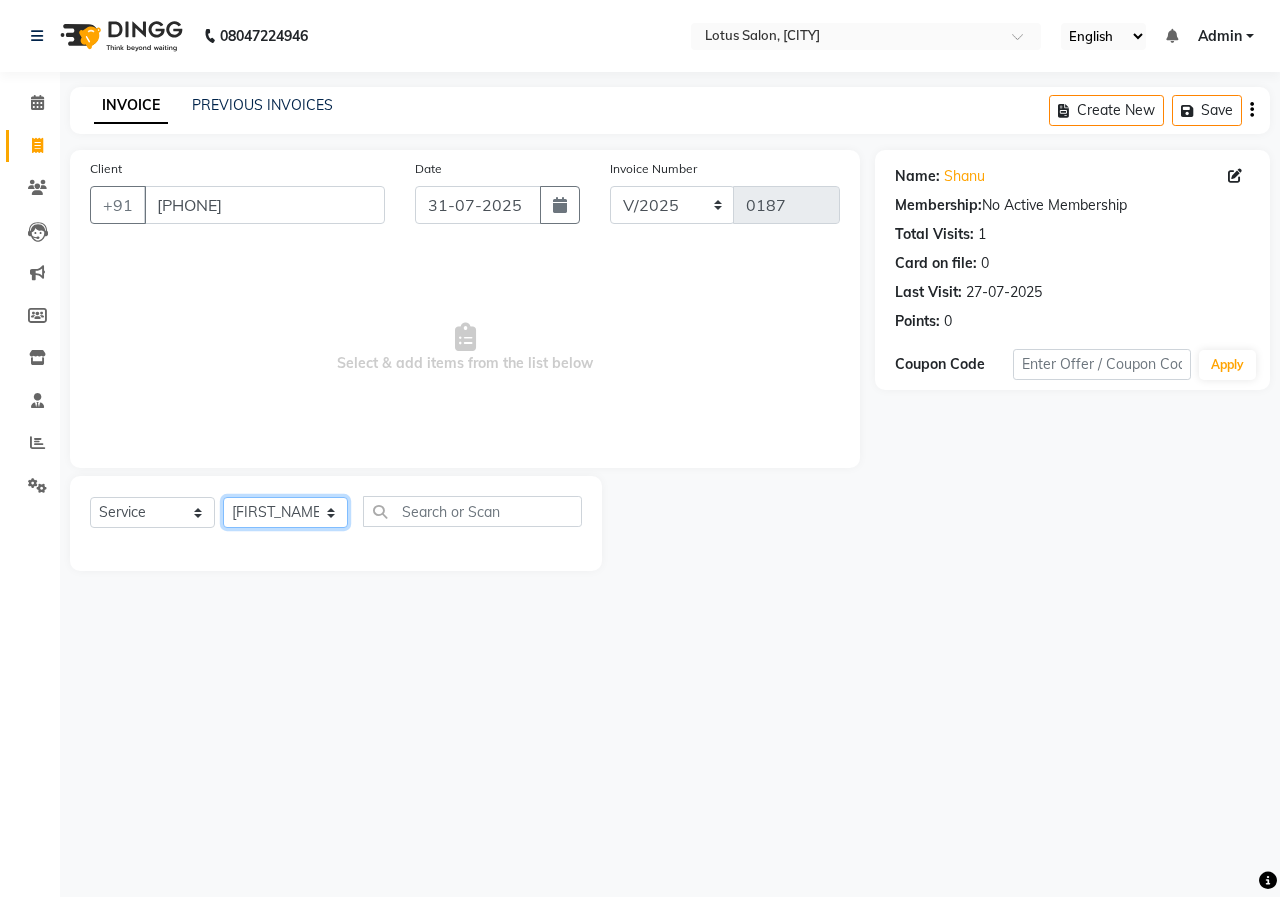 click on "Select Stylist [FIRST_NAME] [FIRST_NAME] [FIRST_NAME] [FIRST_NAME] [FIRST_NAME]" 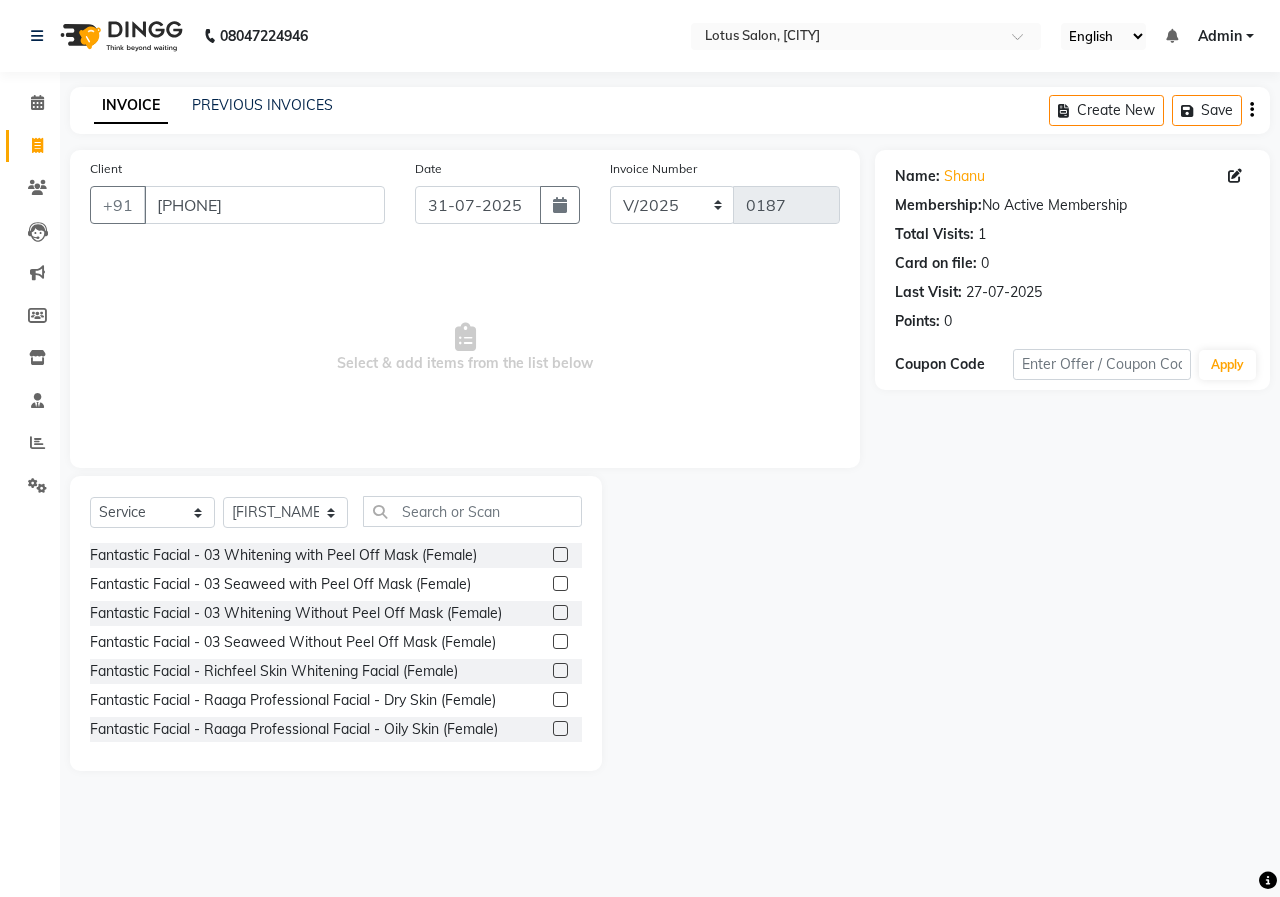 drag, startPoint x: 441, startPoint y: 485, endPoint x: 442, endPoint y: 495, distance: 10.049875 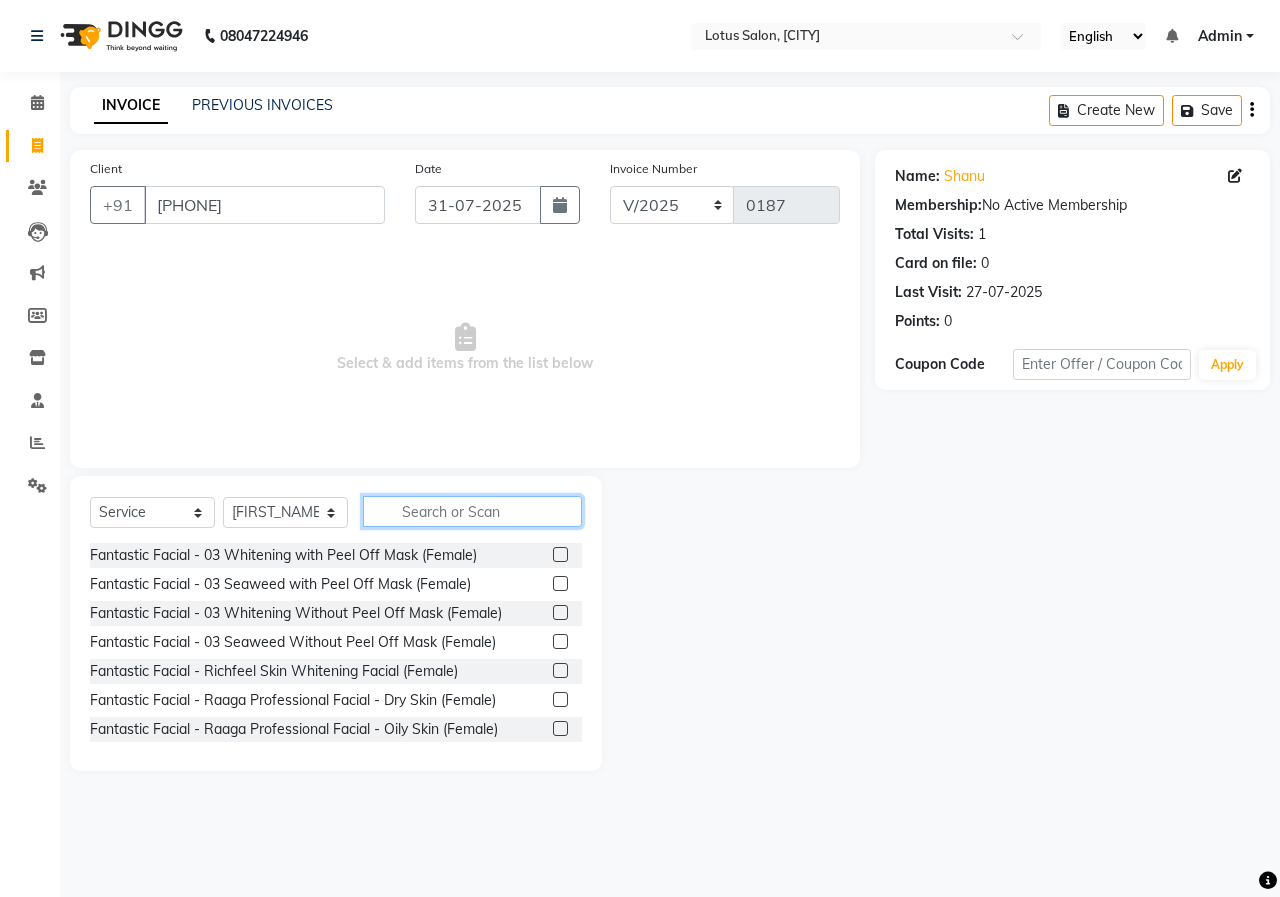 click 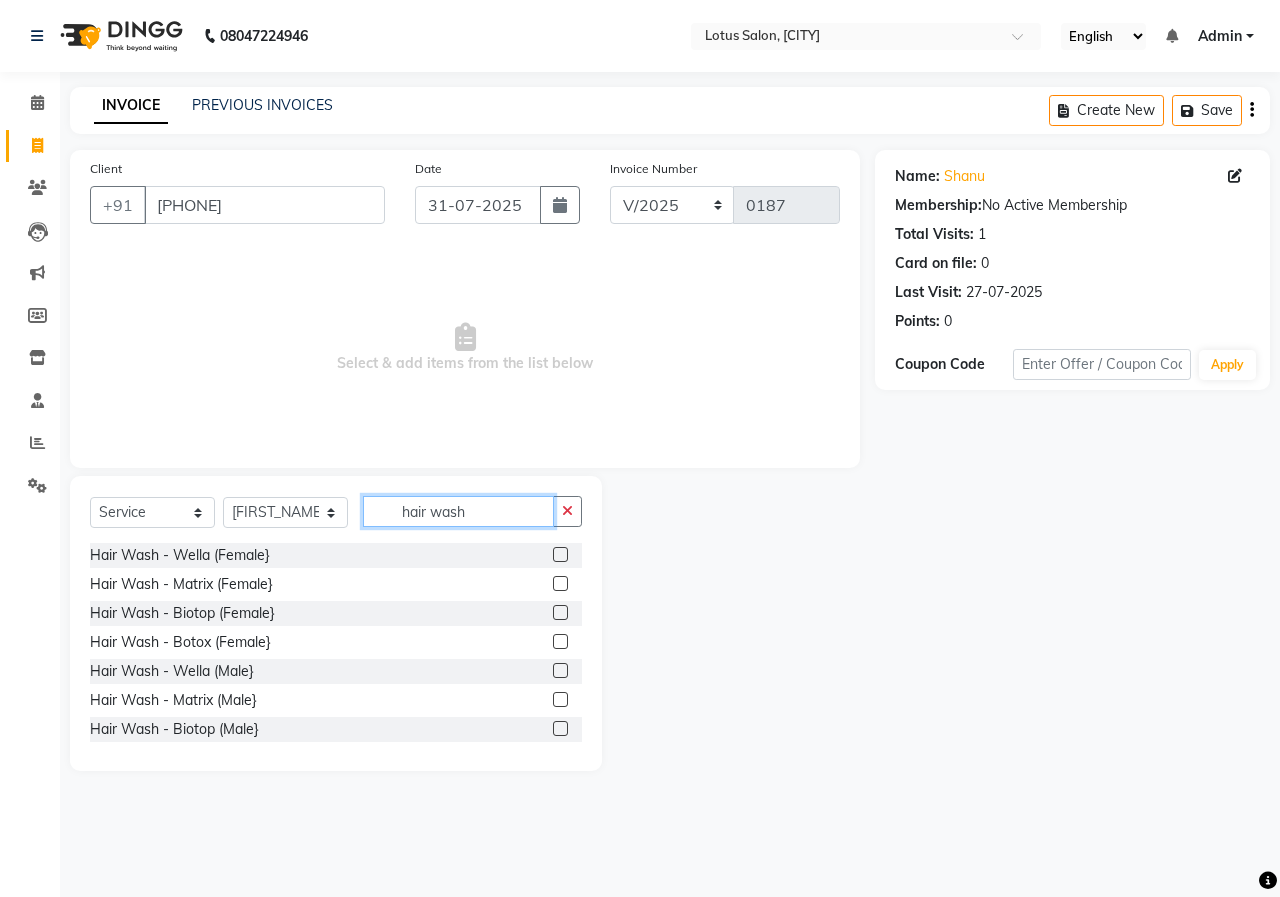 type on "hair wash" 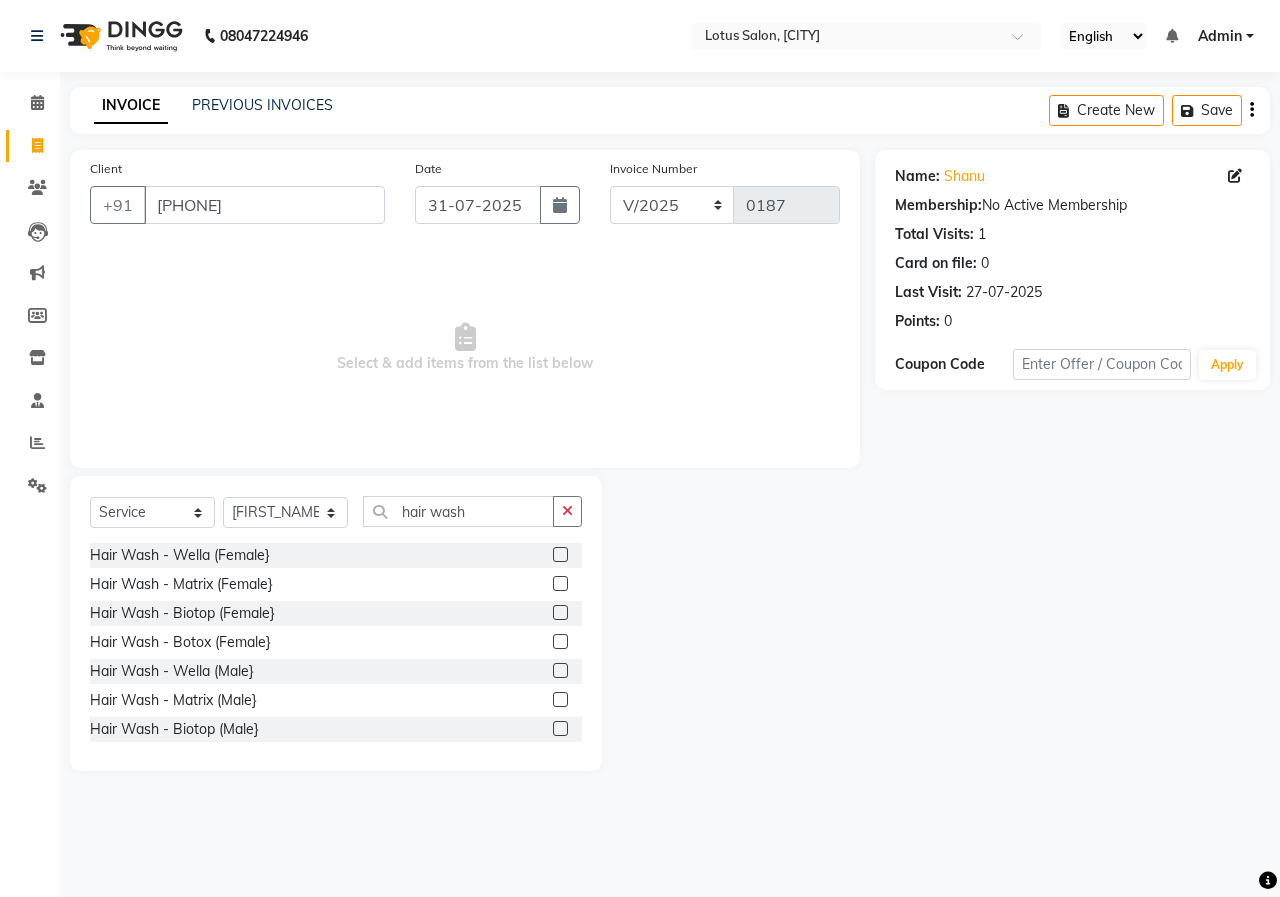click 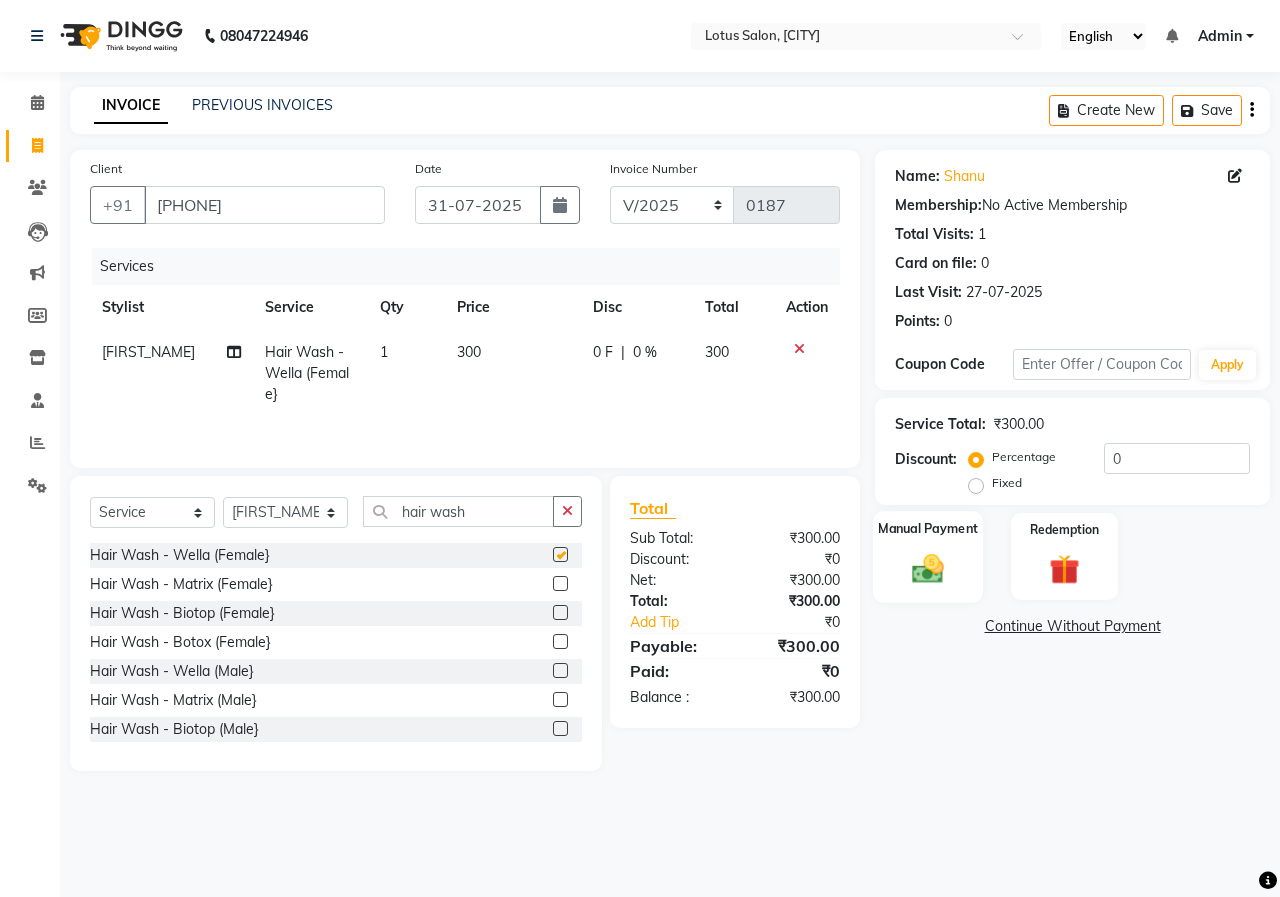 checkbox on "false" 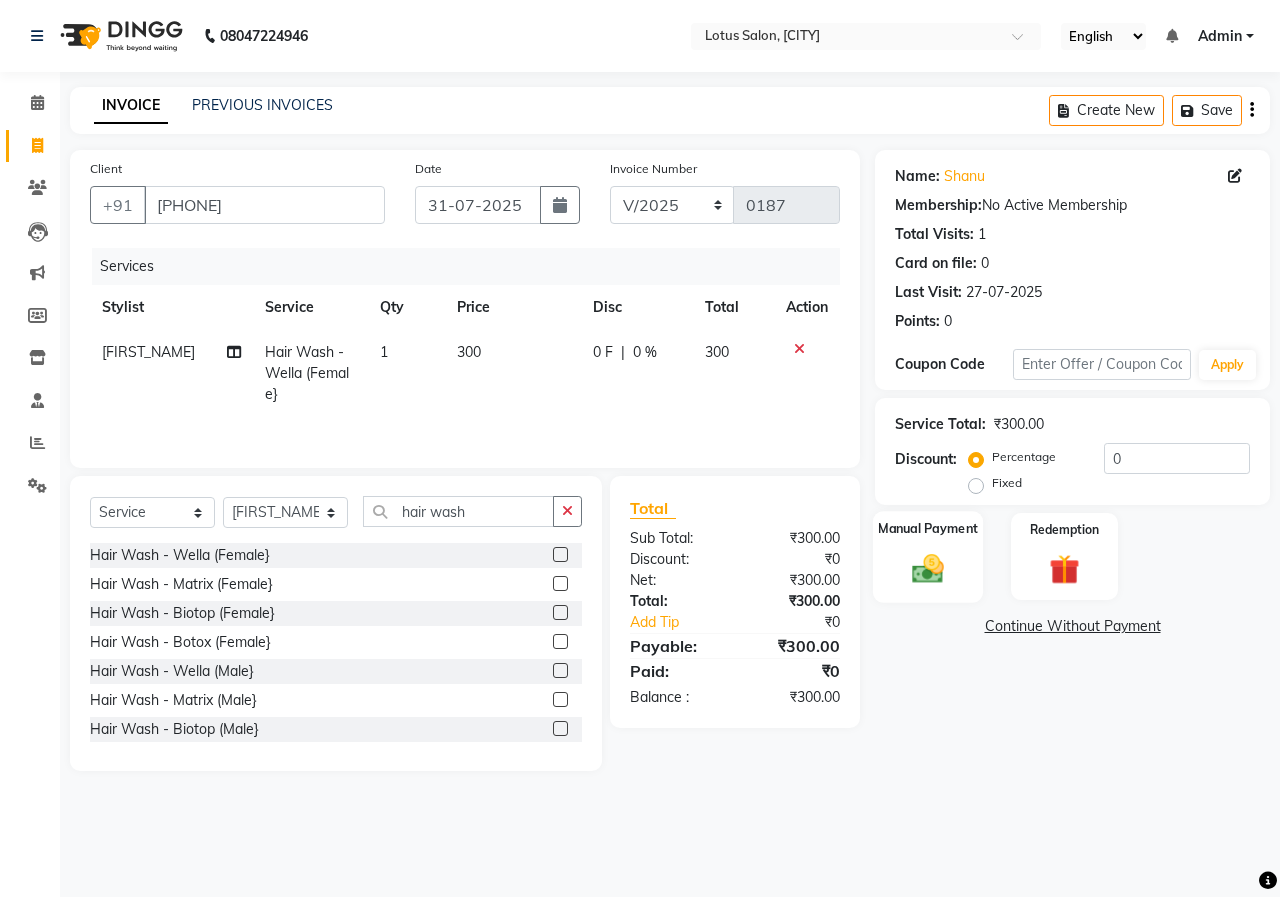 click 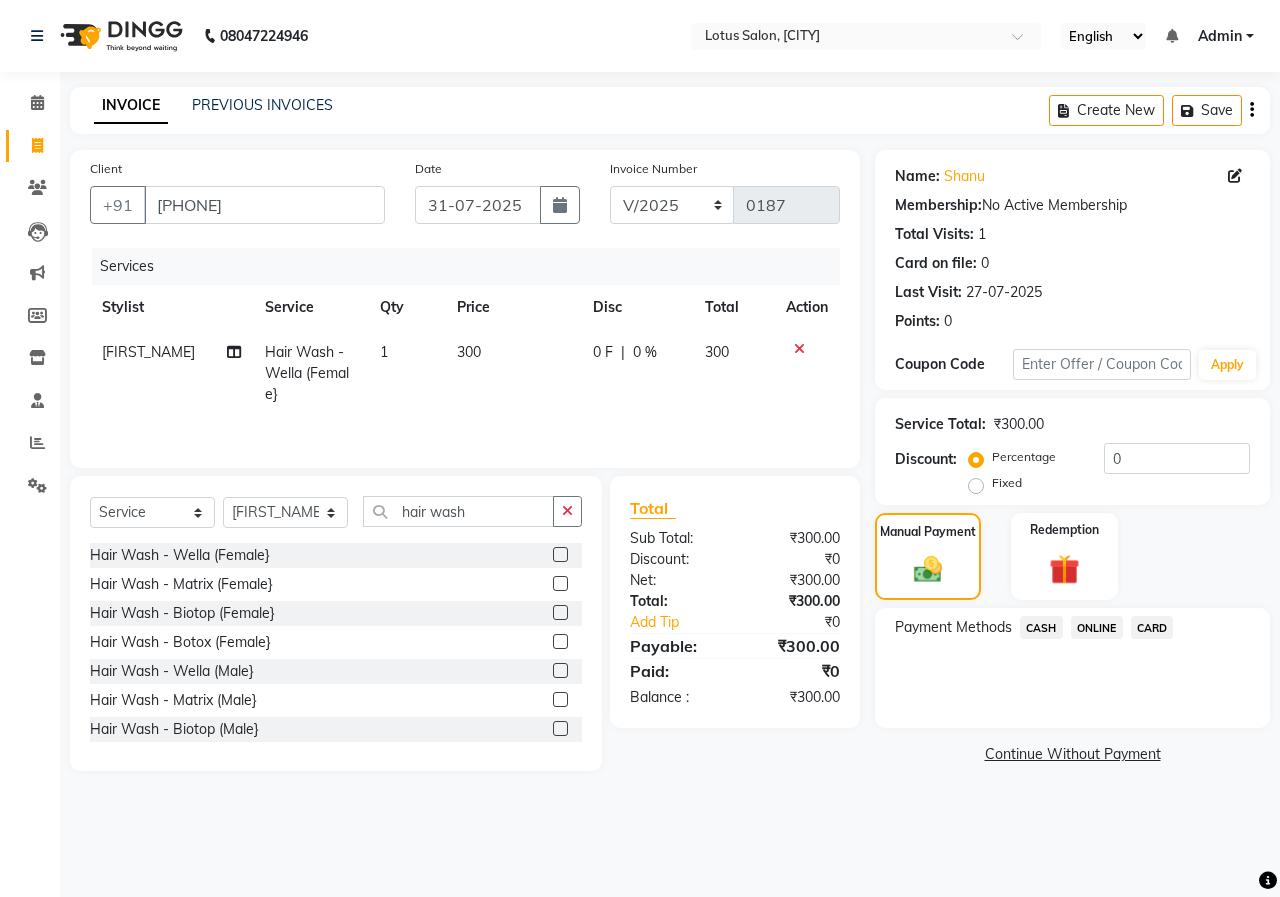 click on "ONLINE" 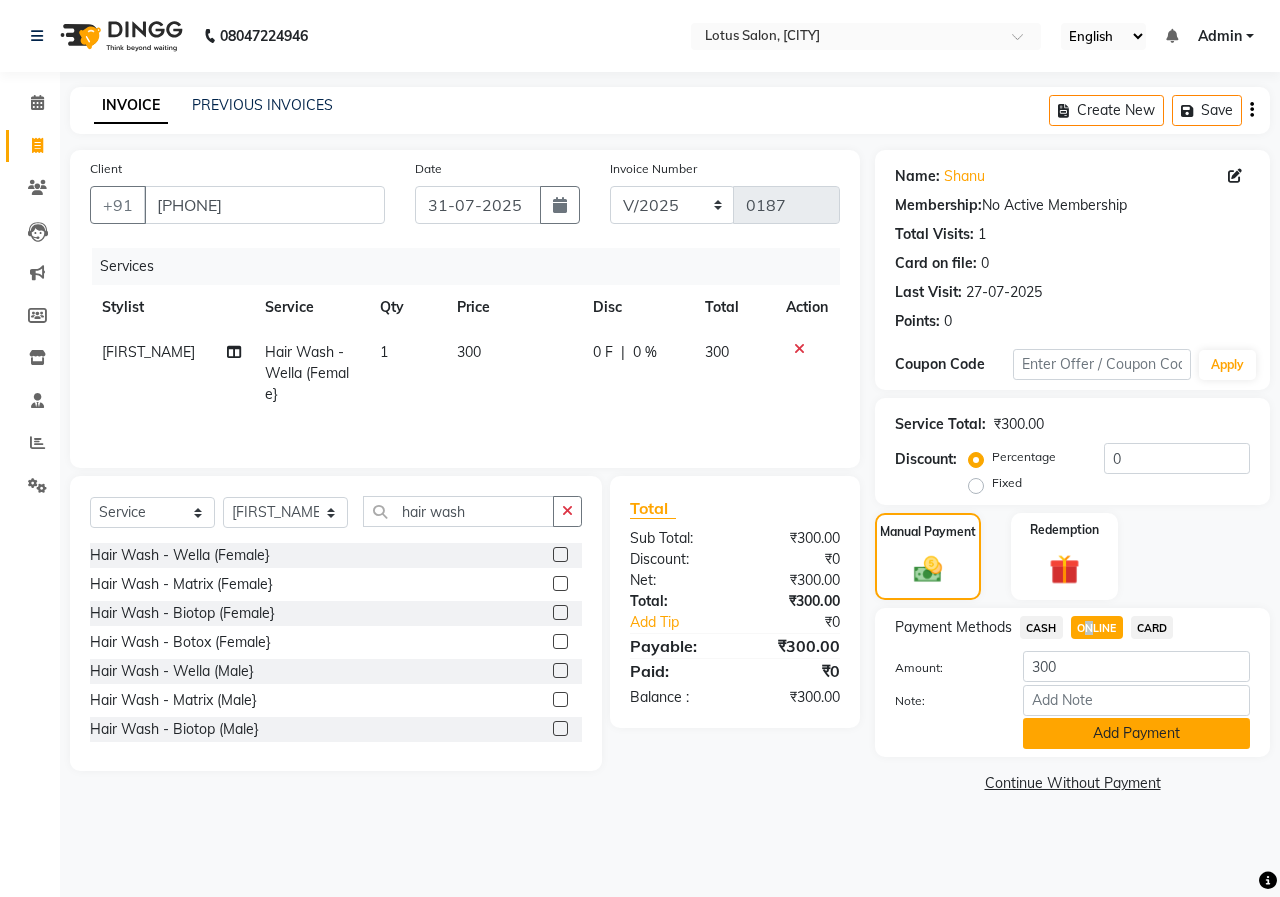 click on "Add Payment" 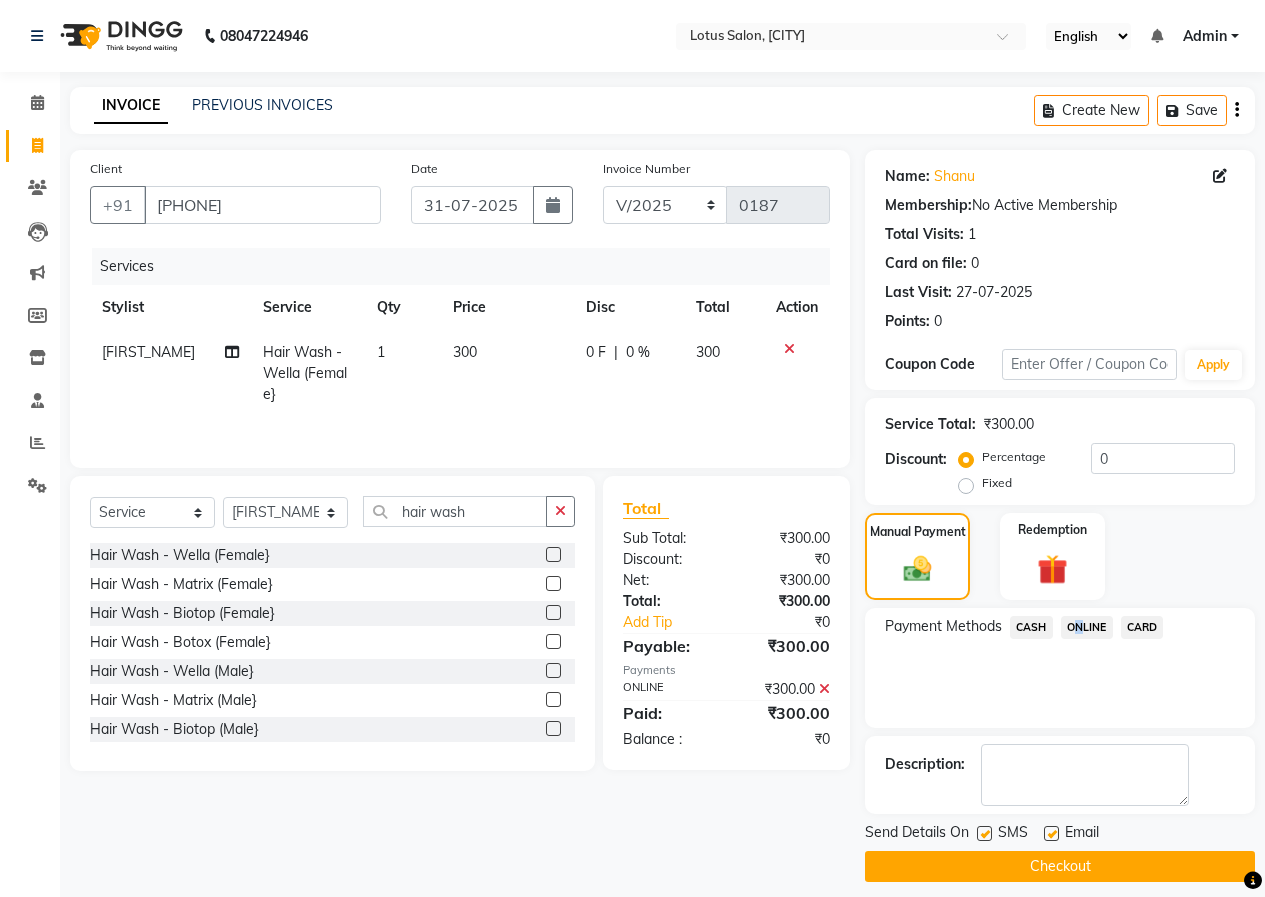 click on "Checkout" 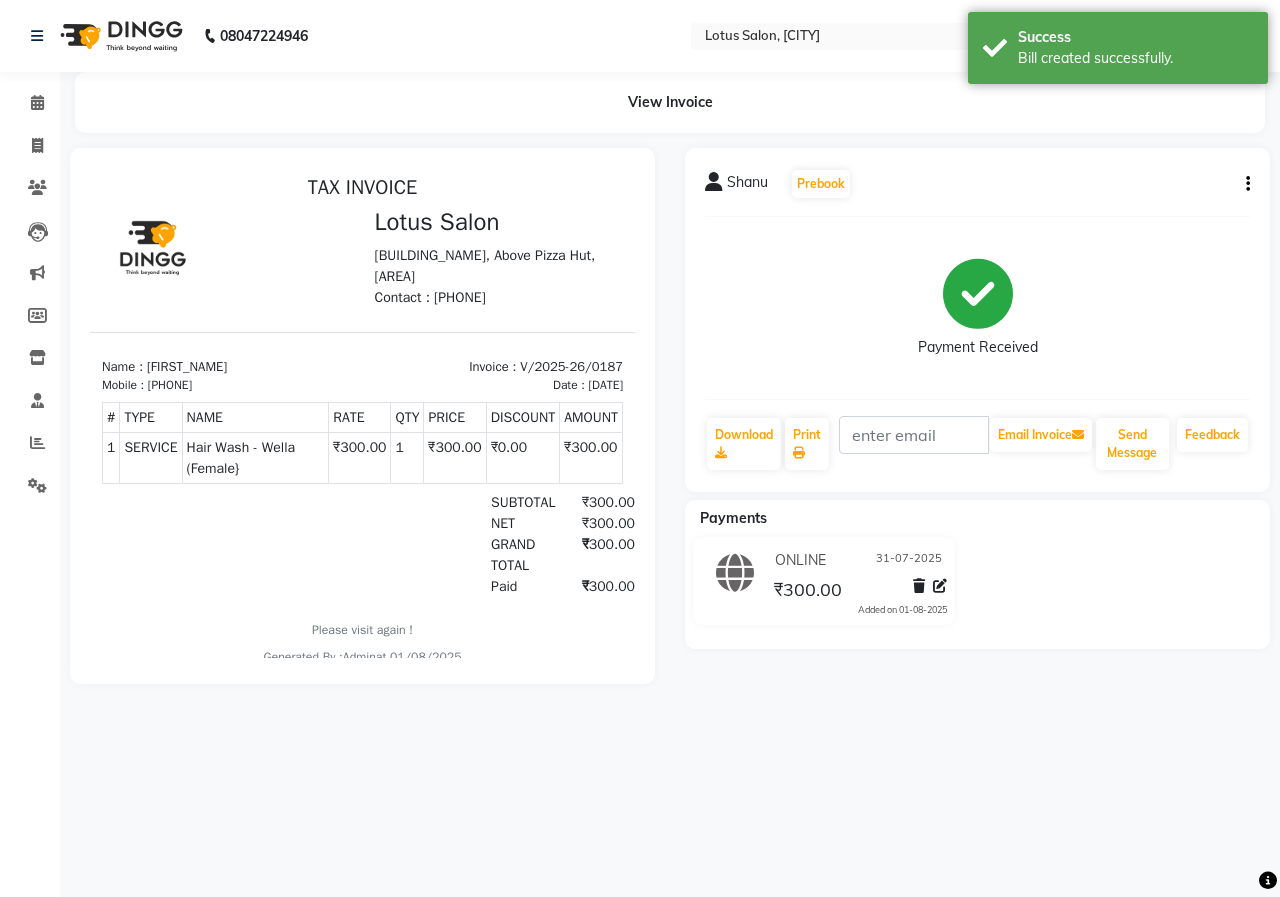 scroll, scrollTop: 0, scrollLeft: 0, axis: both 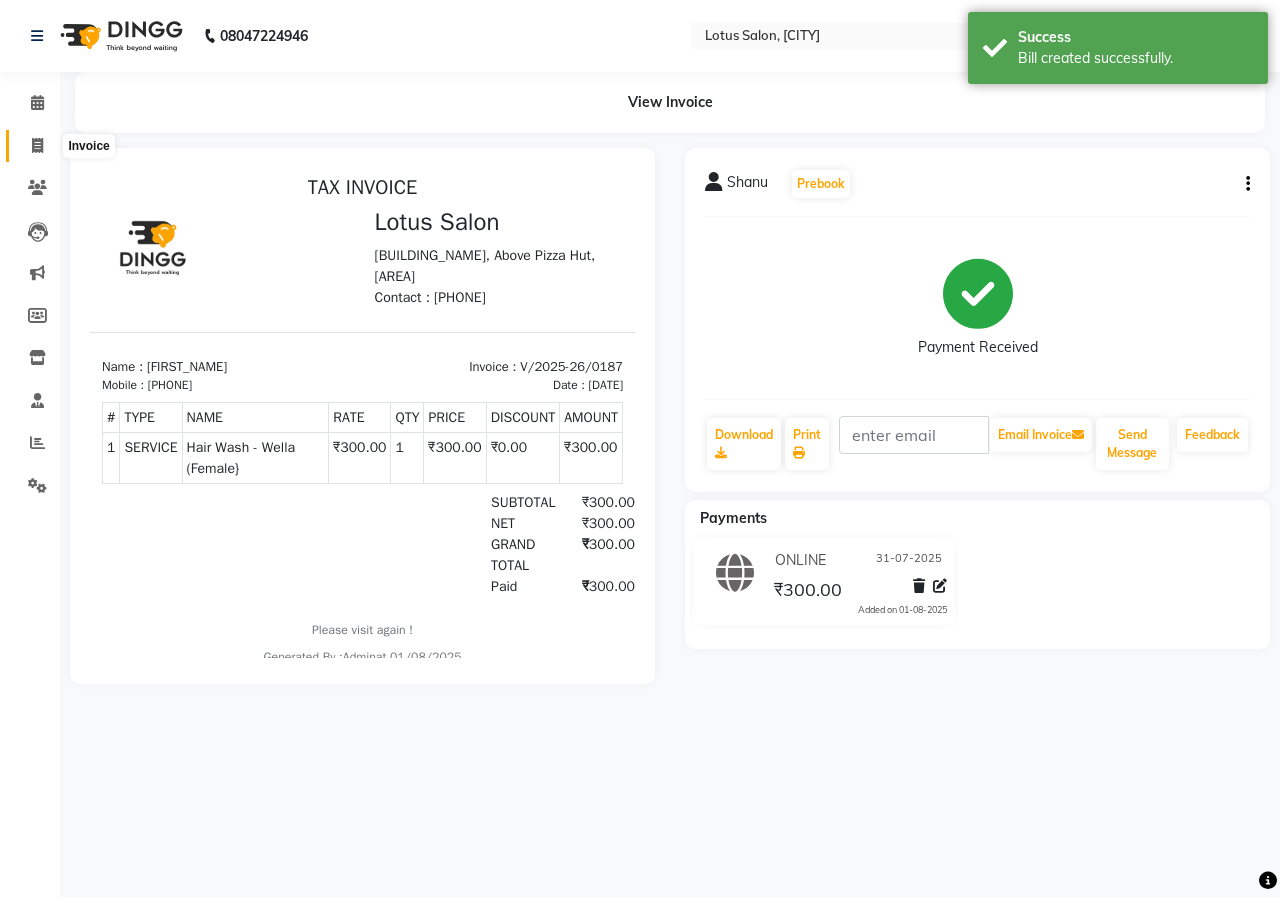 click 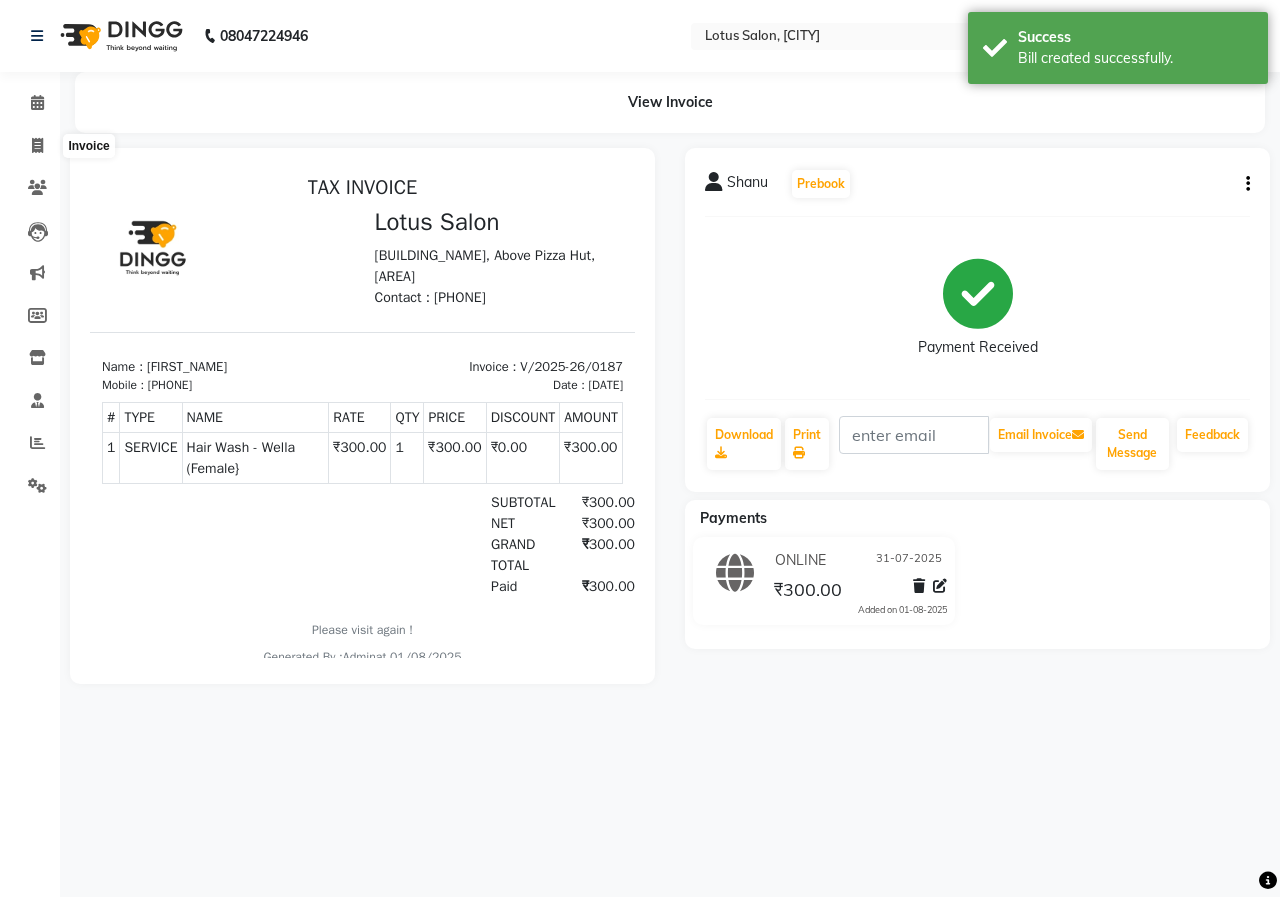 select on "service" 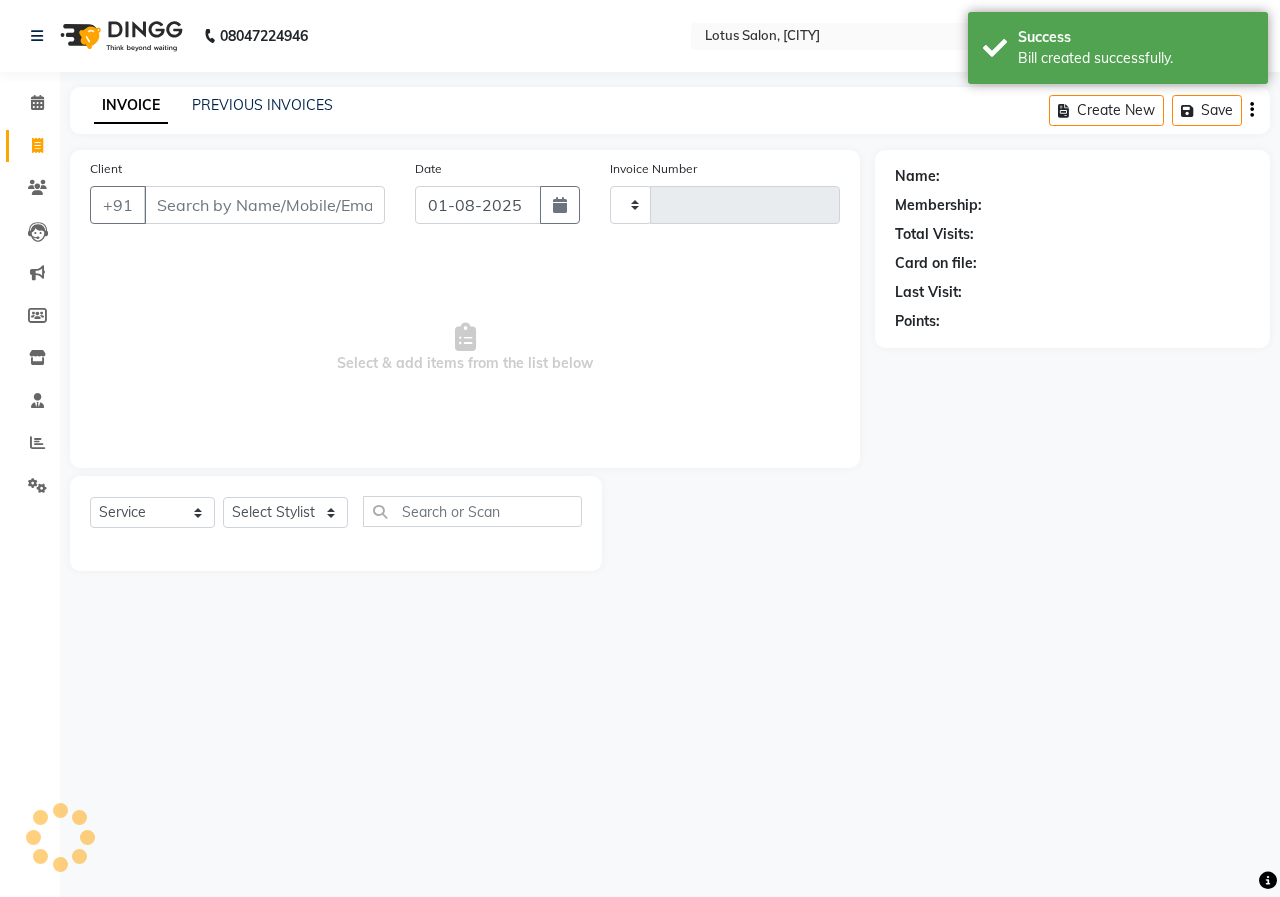 type on "0188" 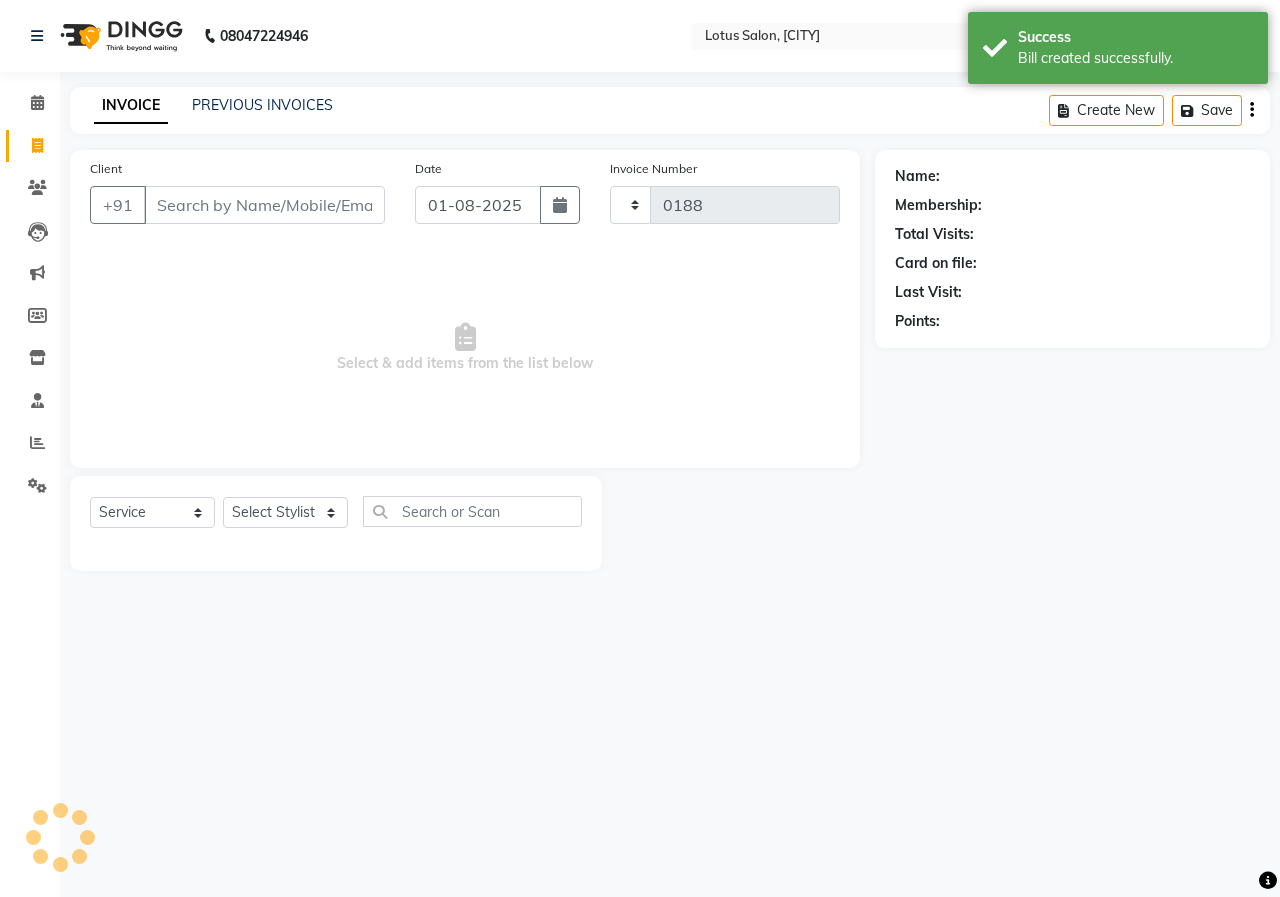 select on "8290" 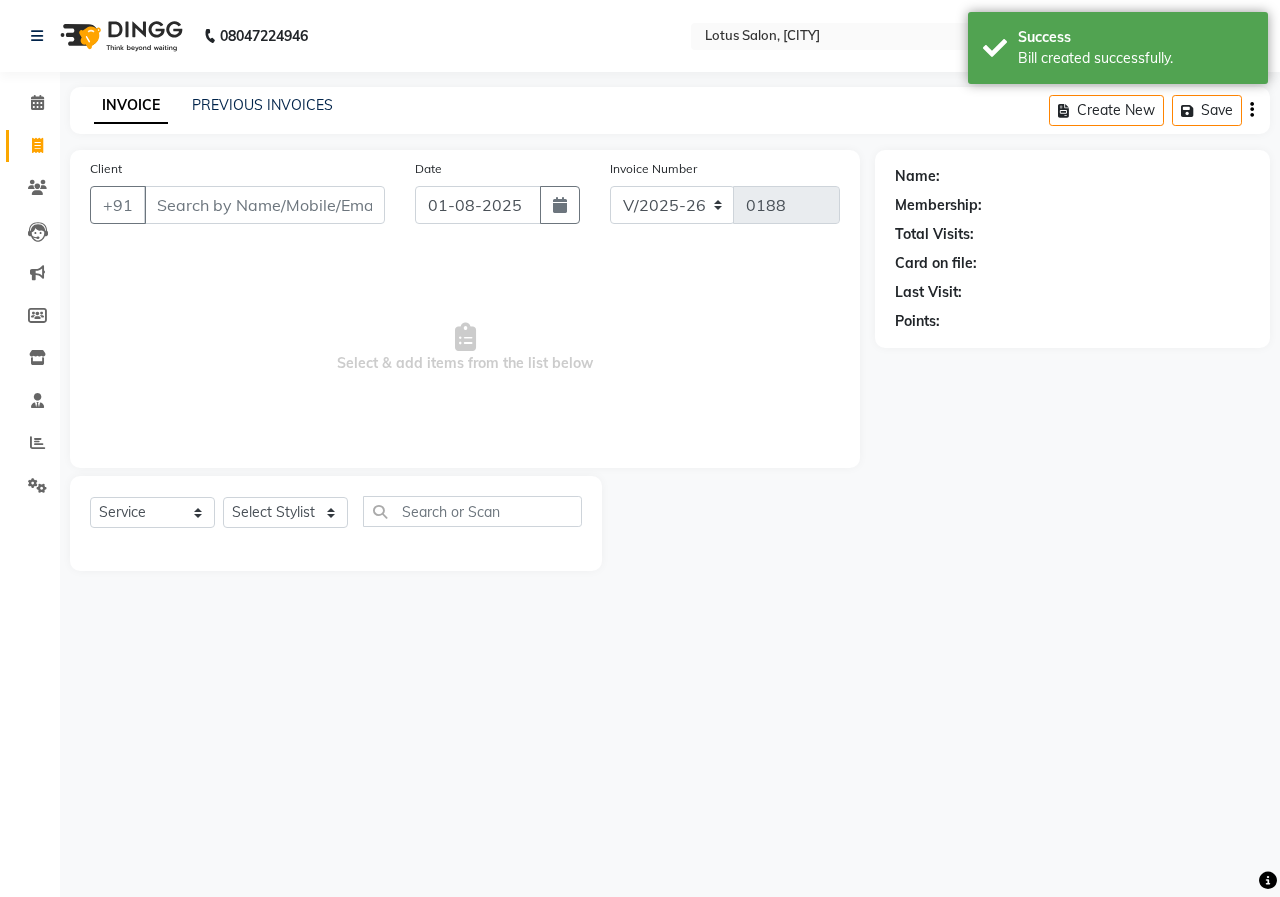 click on "Client" at bounding box center [264, 205] 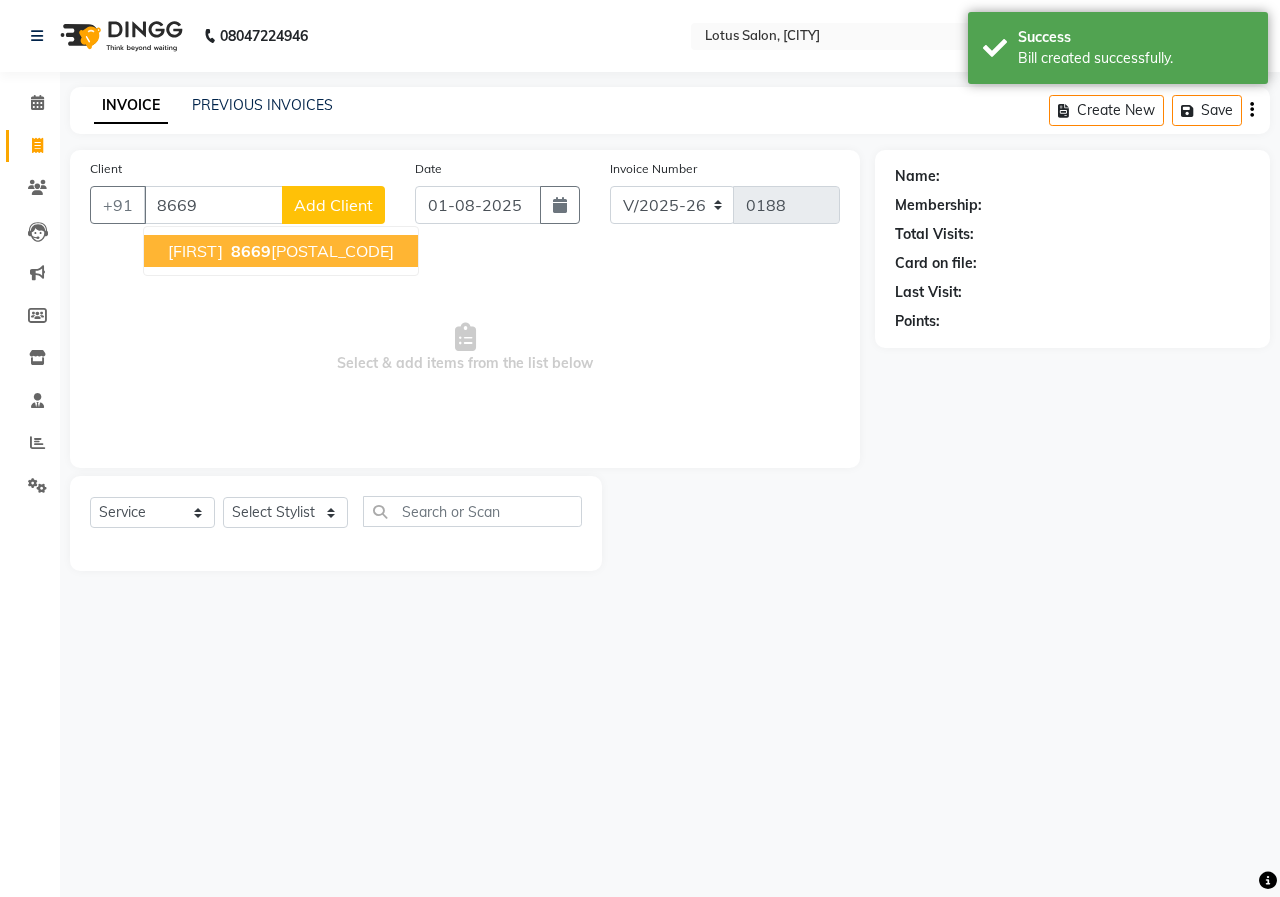 click on "[PHONE]" at bounding box center (310, 251) 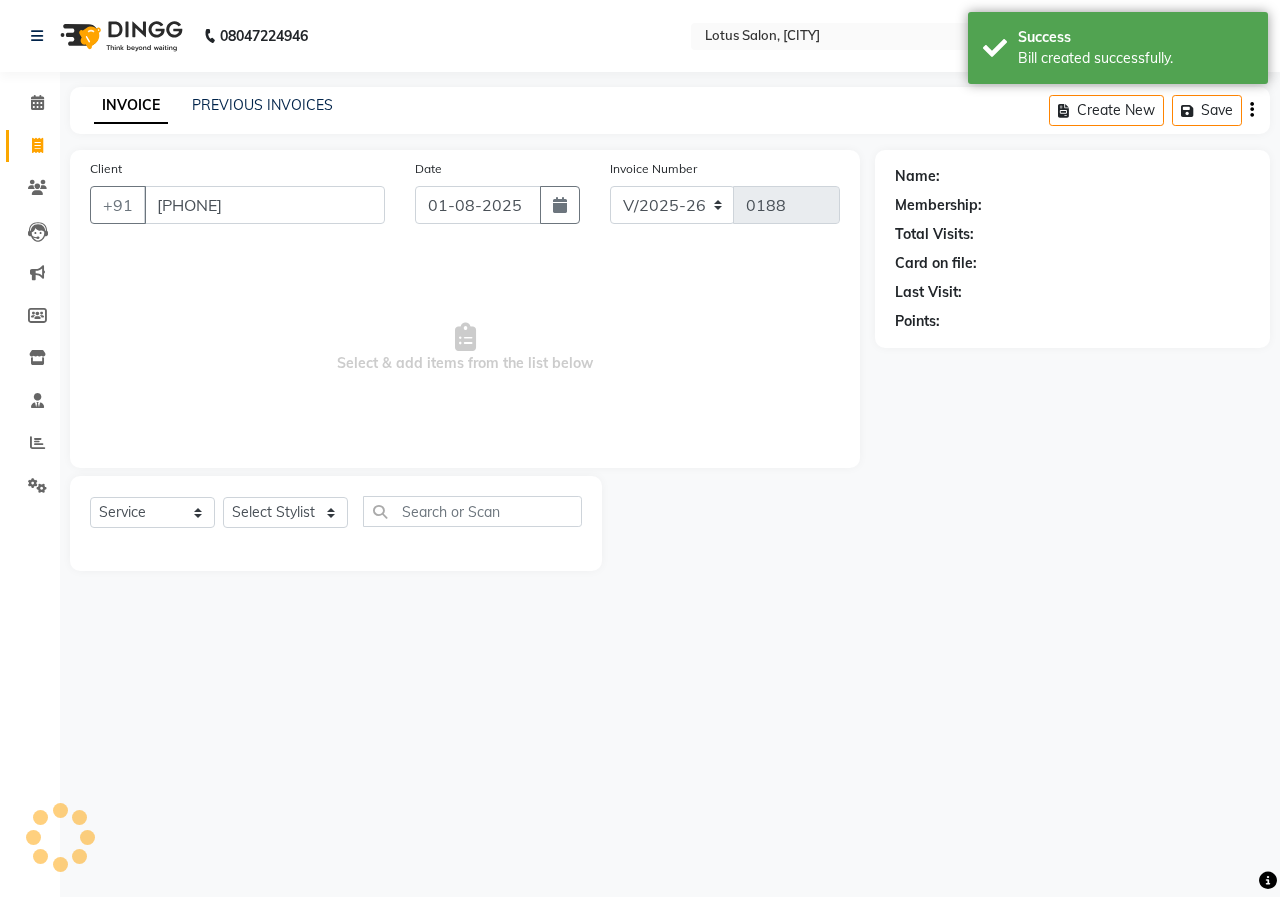 type on "[PHONE]" 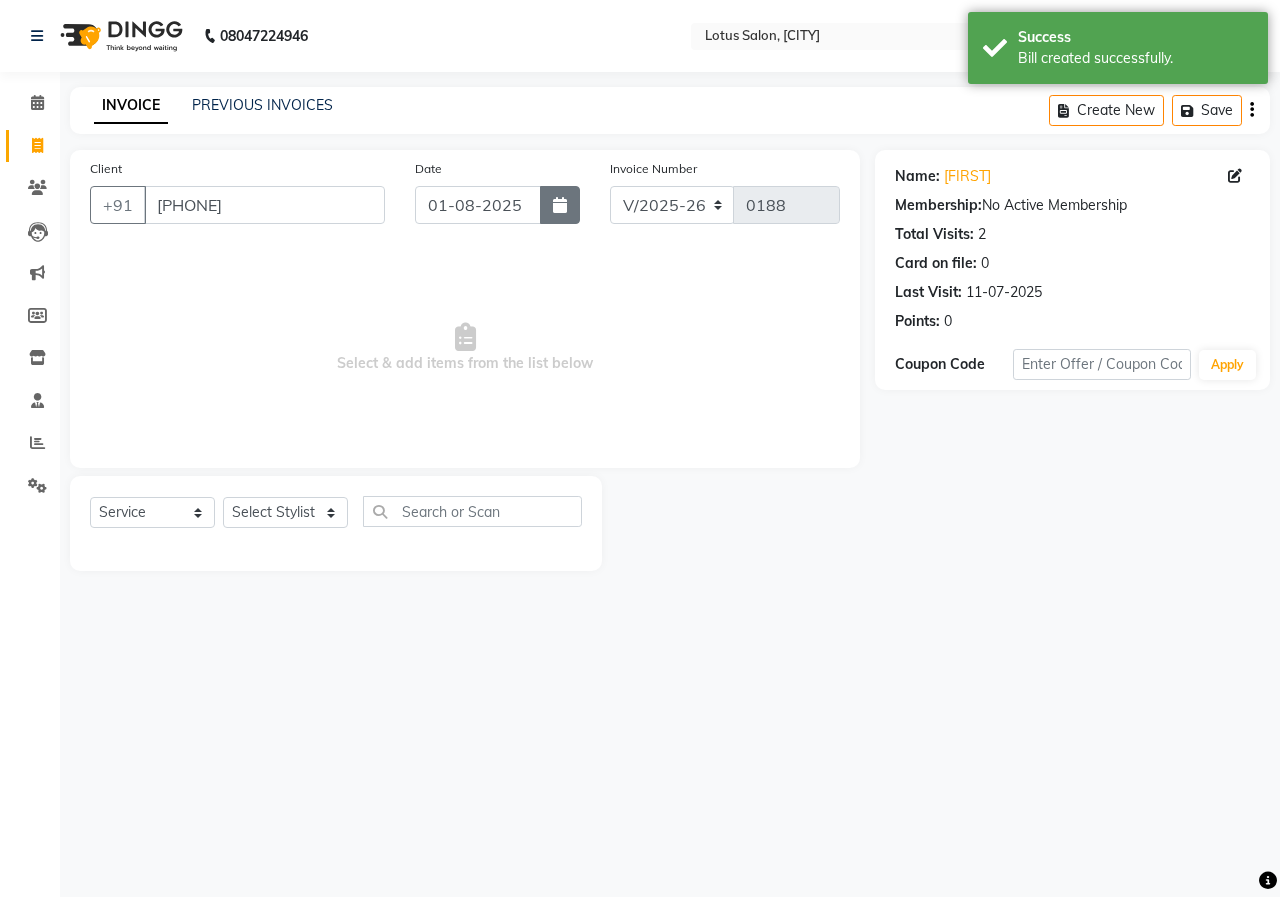 click 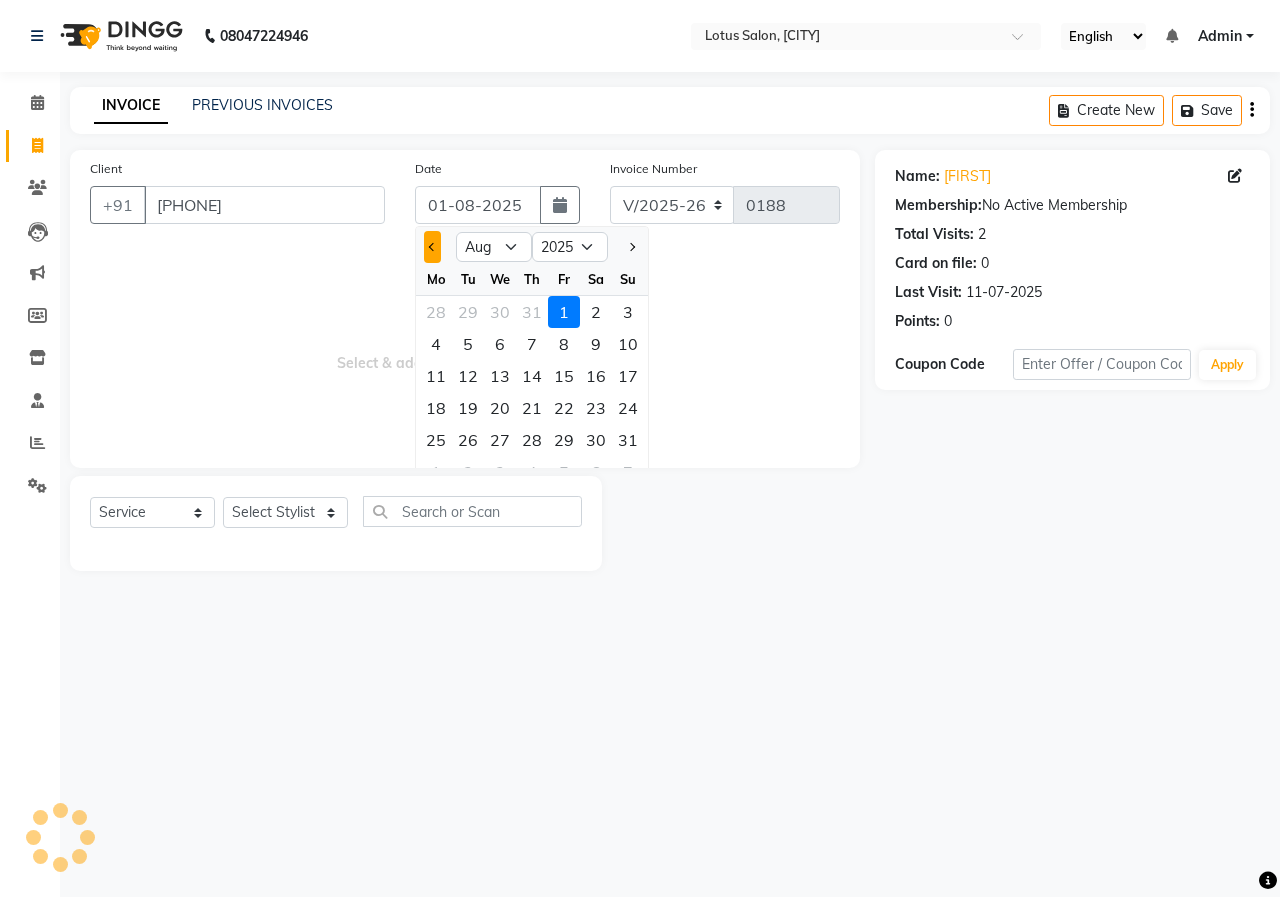 click 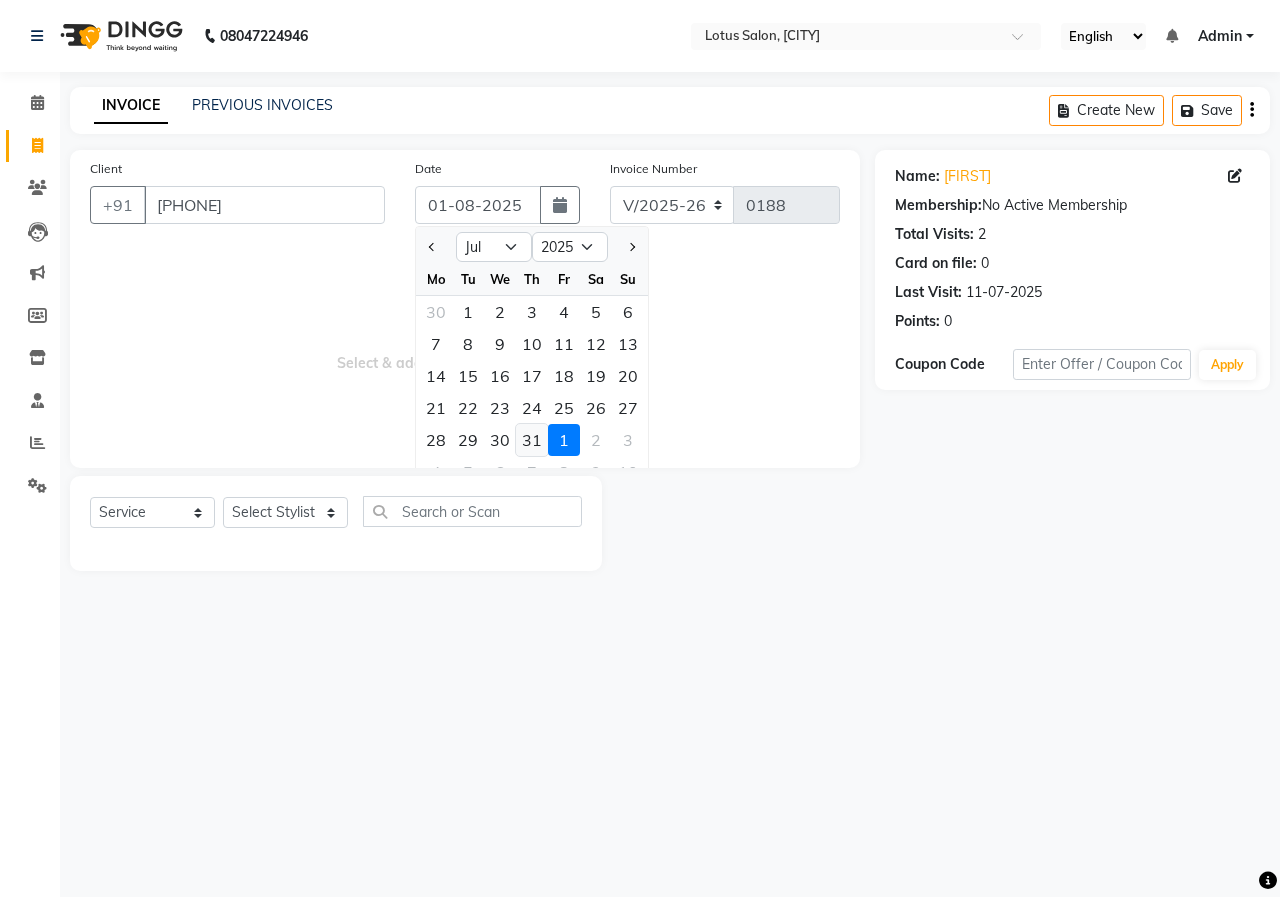 click on "31" 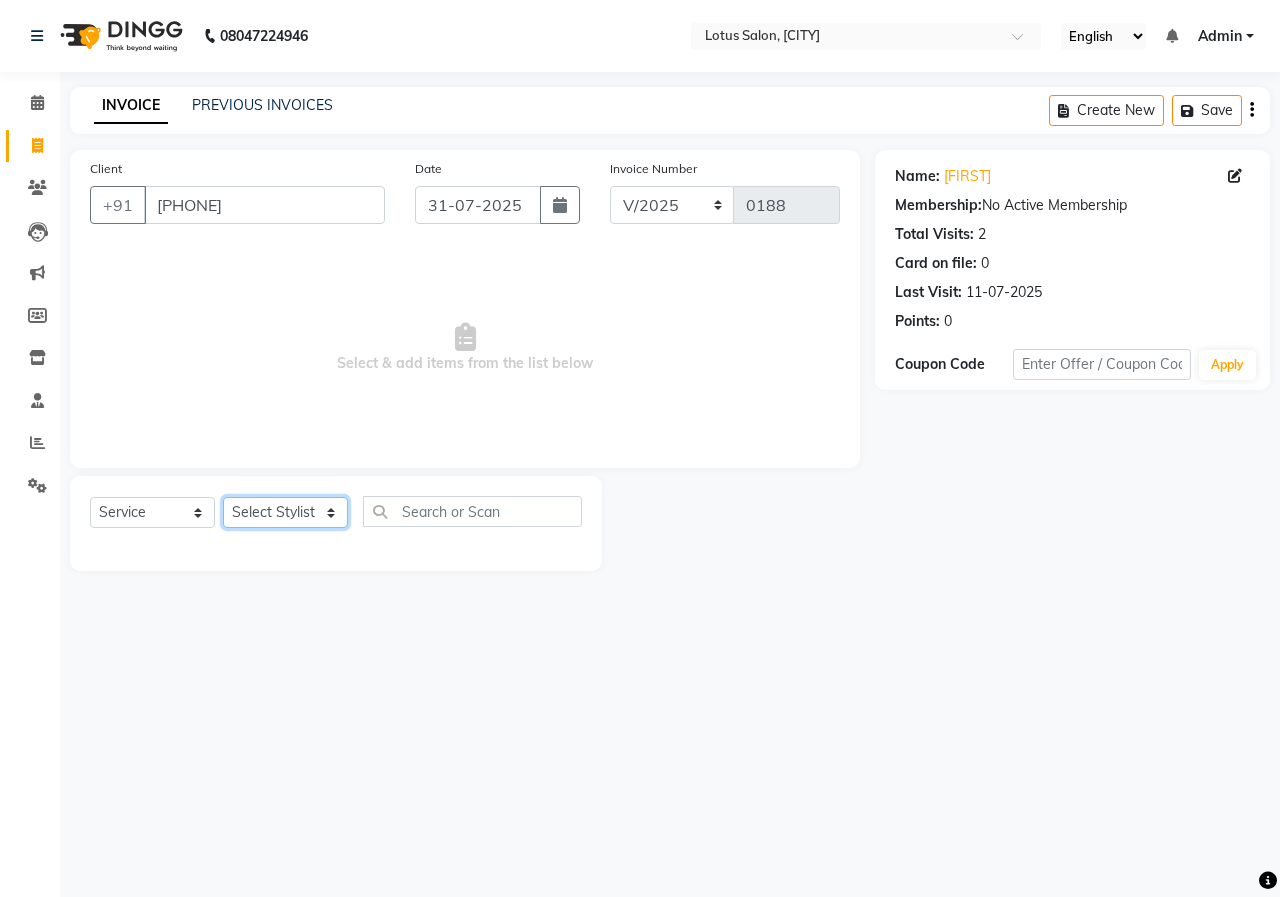 click on "Select Stylist [FIRST_NAME] [FIRST_NAME] [FIRST_NAME] [FIRST_NAME] [FIRST_NAME]" 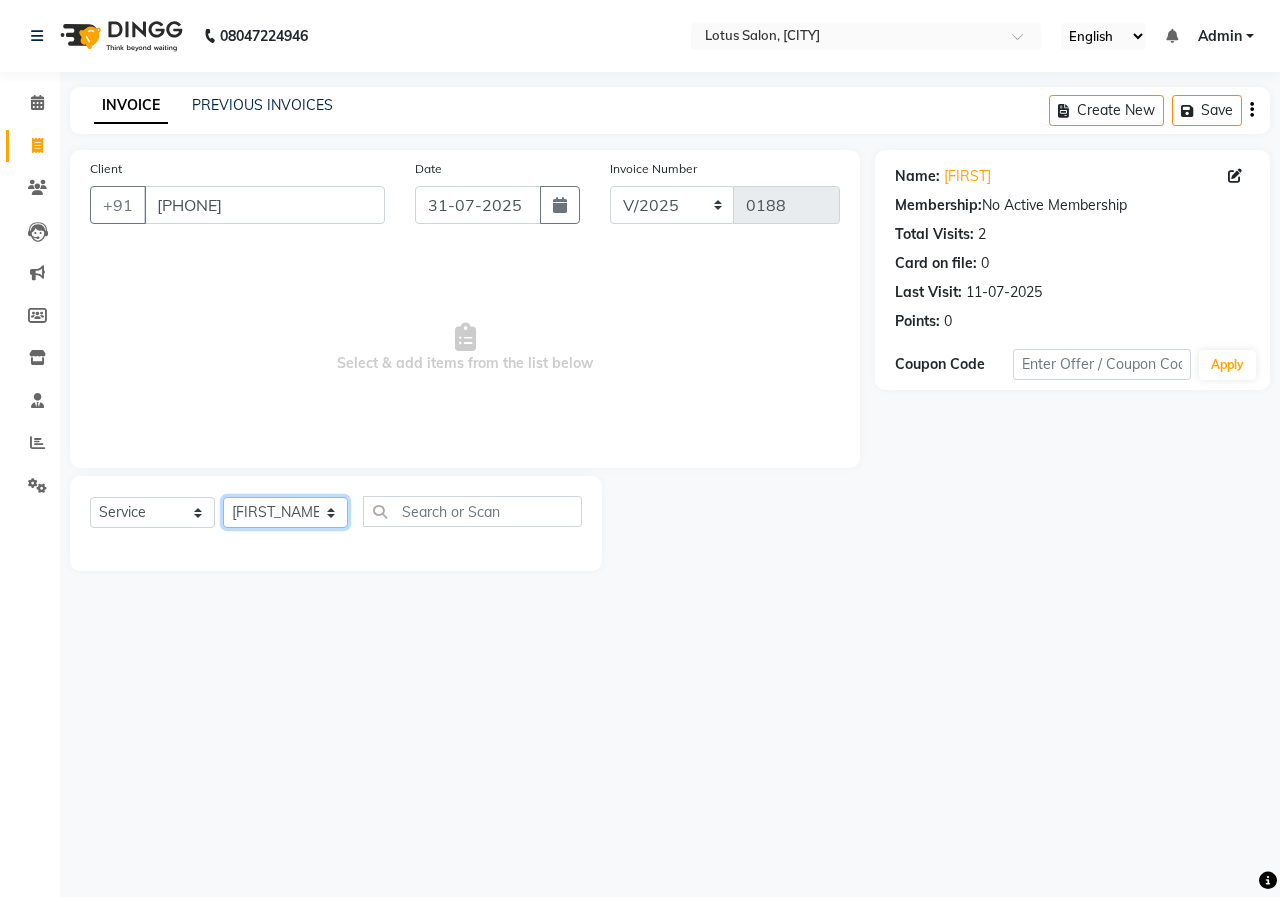 click on "Select Stylist [FIRST_NAME] [FIRST_NAME] [FIRST_NAME] [FIRST_NAME] [FIRST_NAME]" 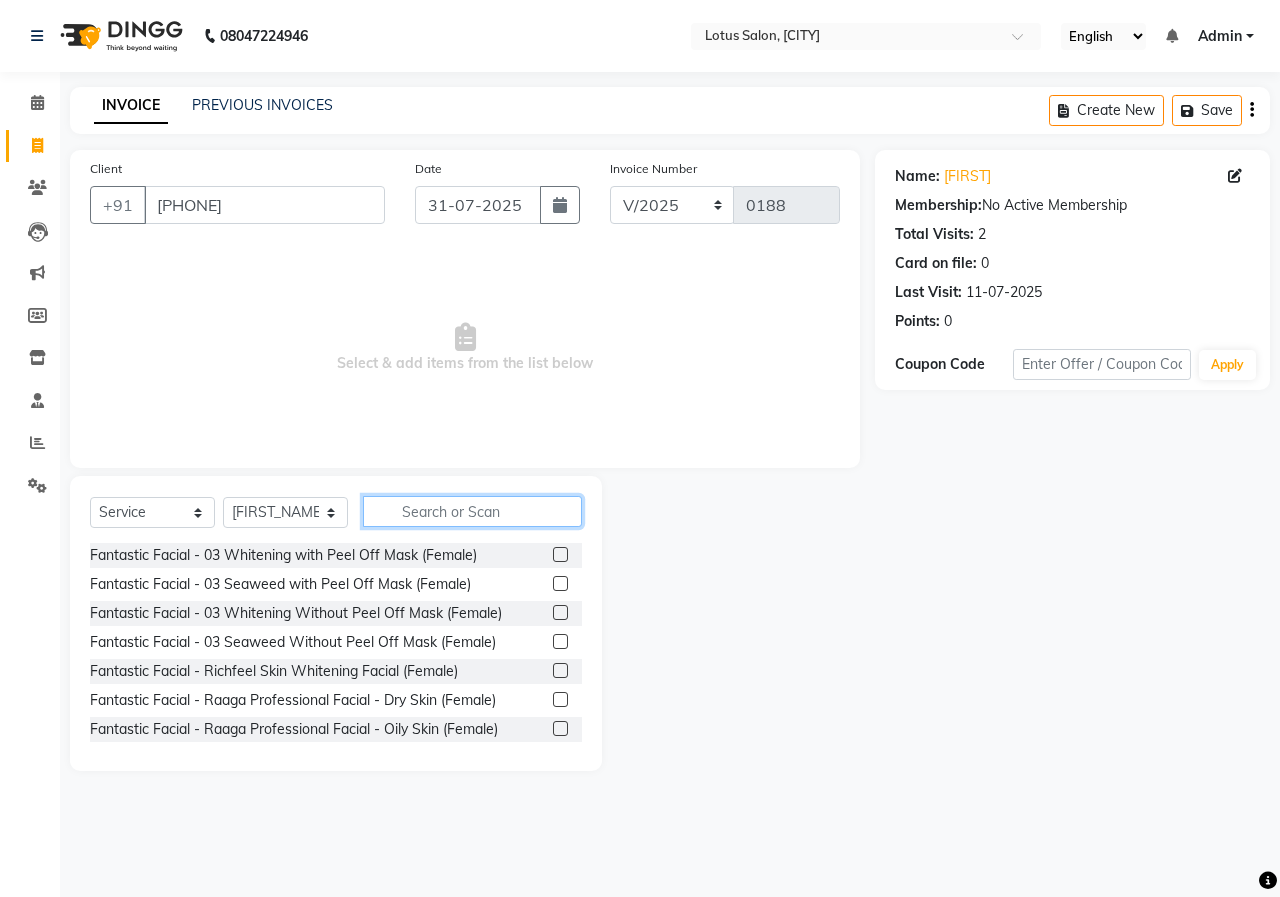 click 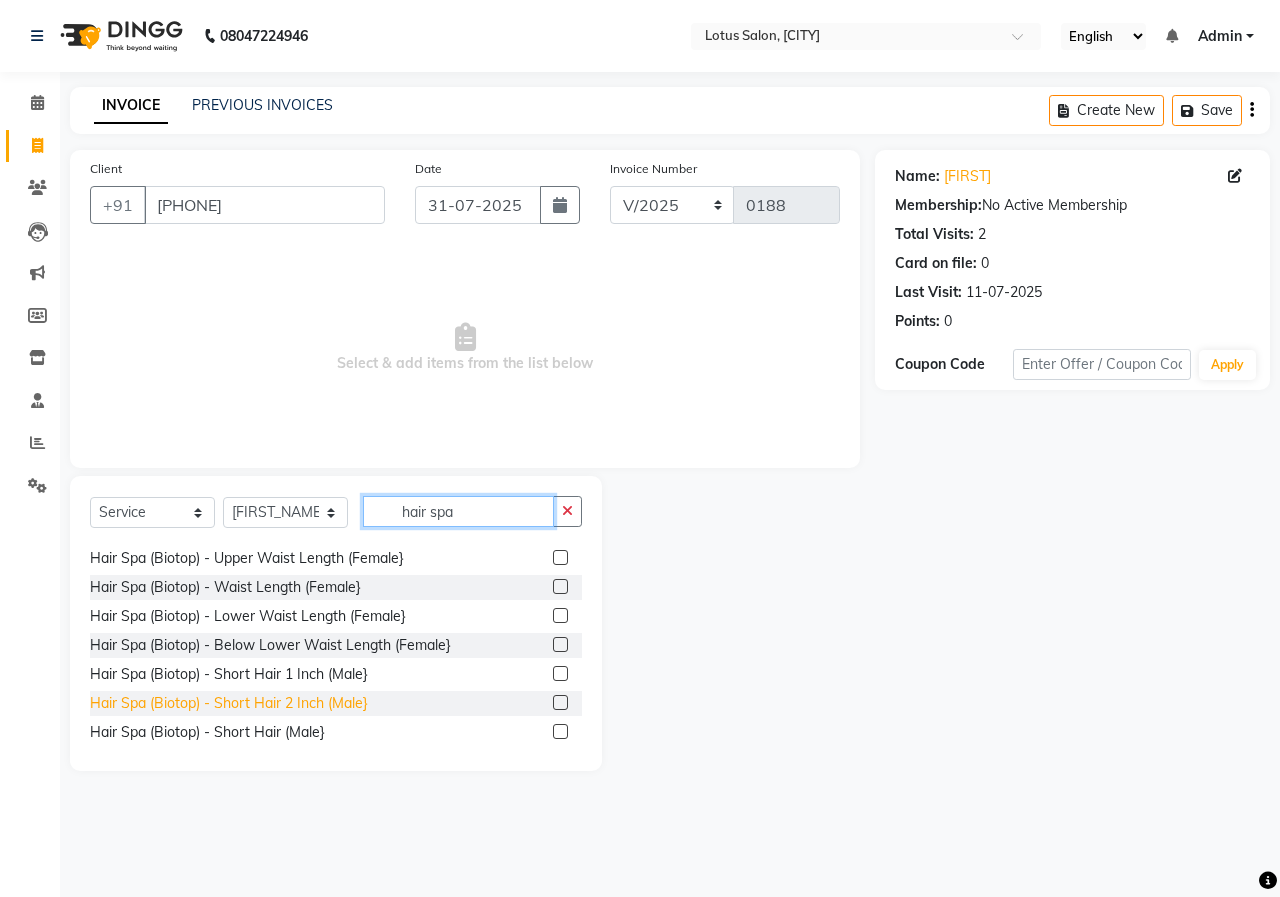 scroll, scrollTop: 300, scrollLeft: 0, axis: vertical 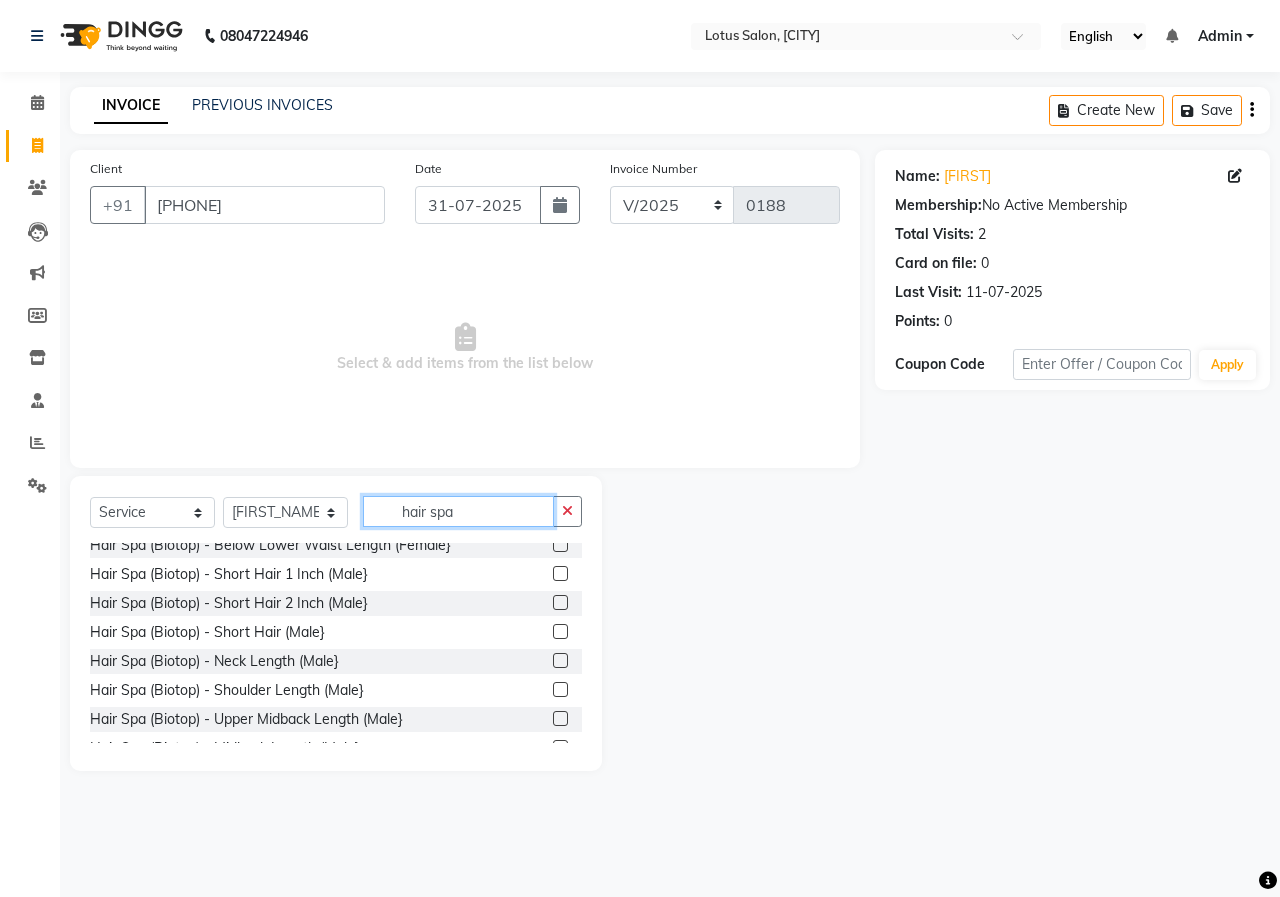 type on "hair spa" 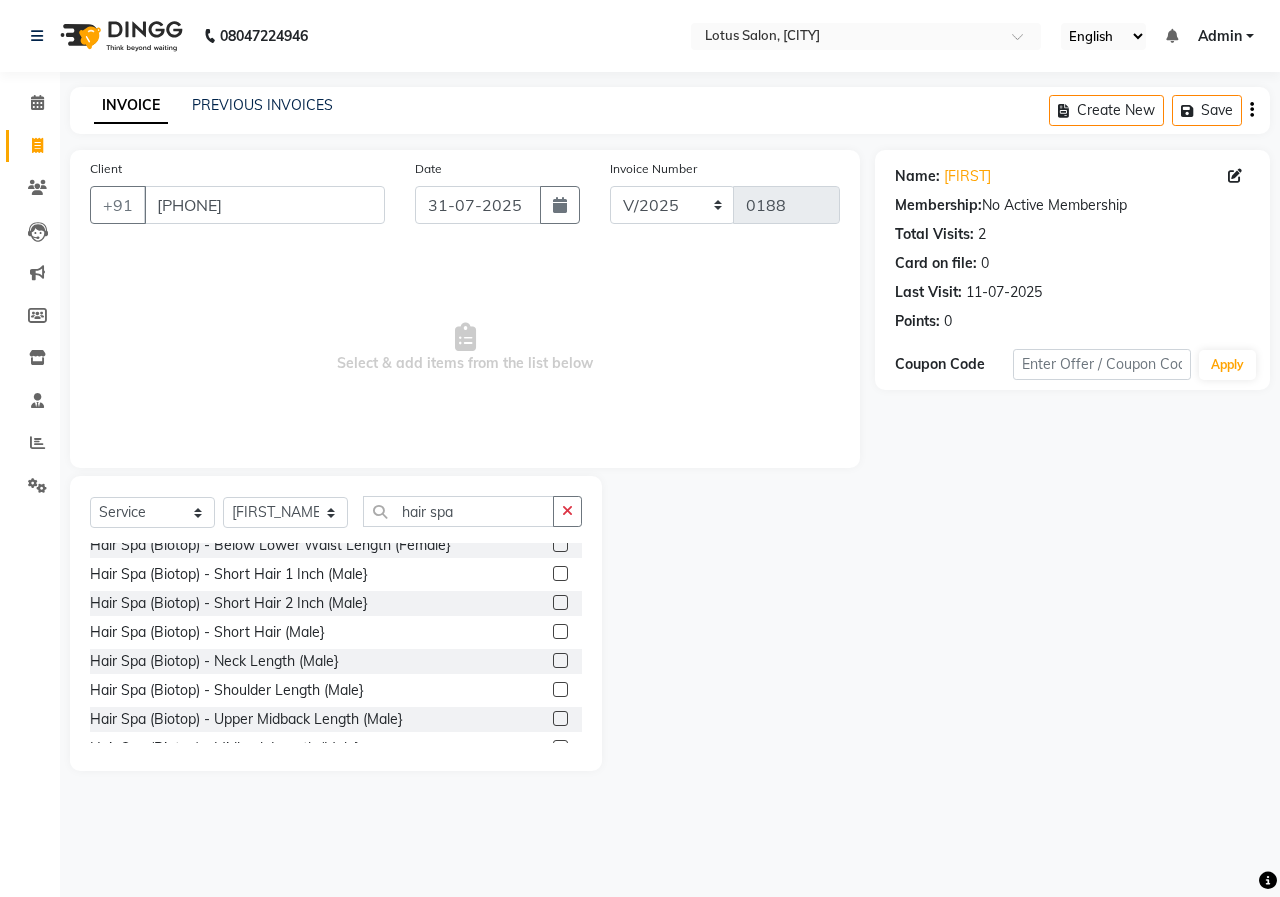 click 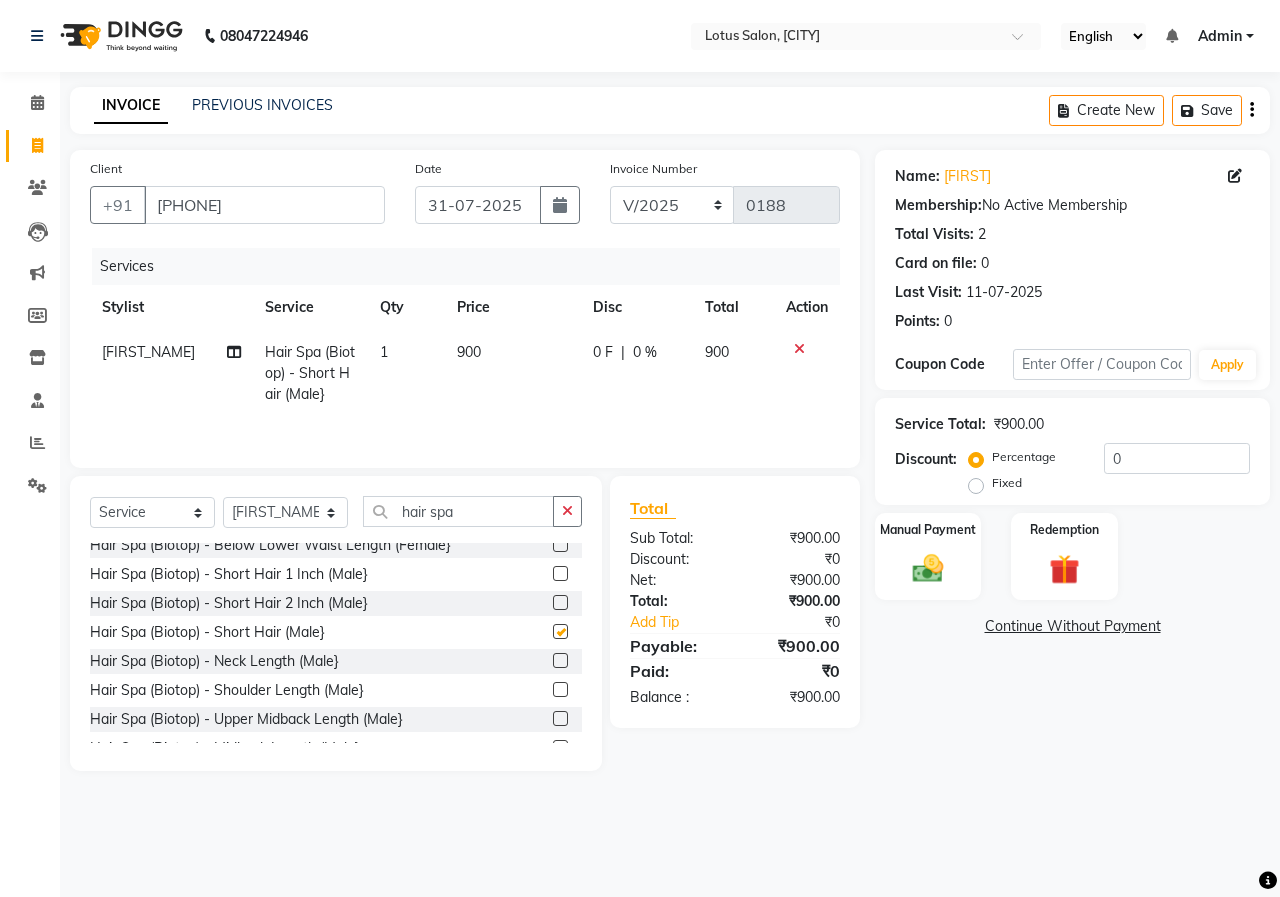 checkbox on "false" 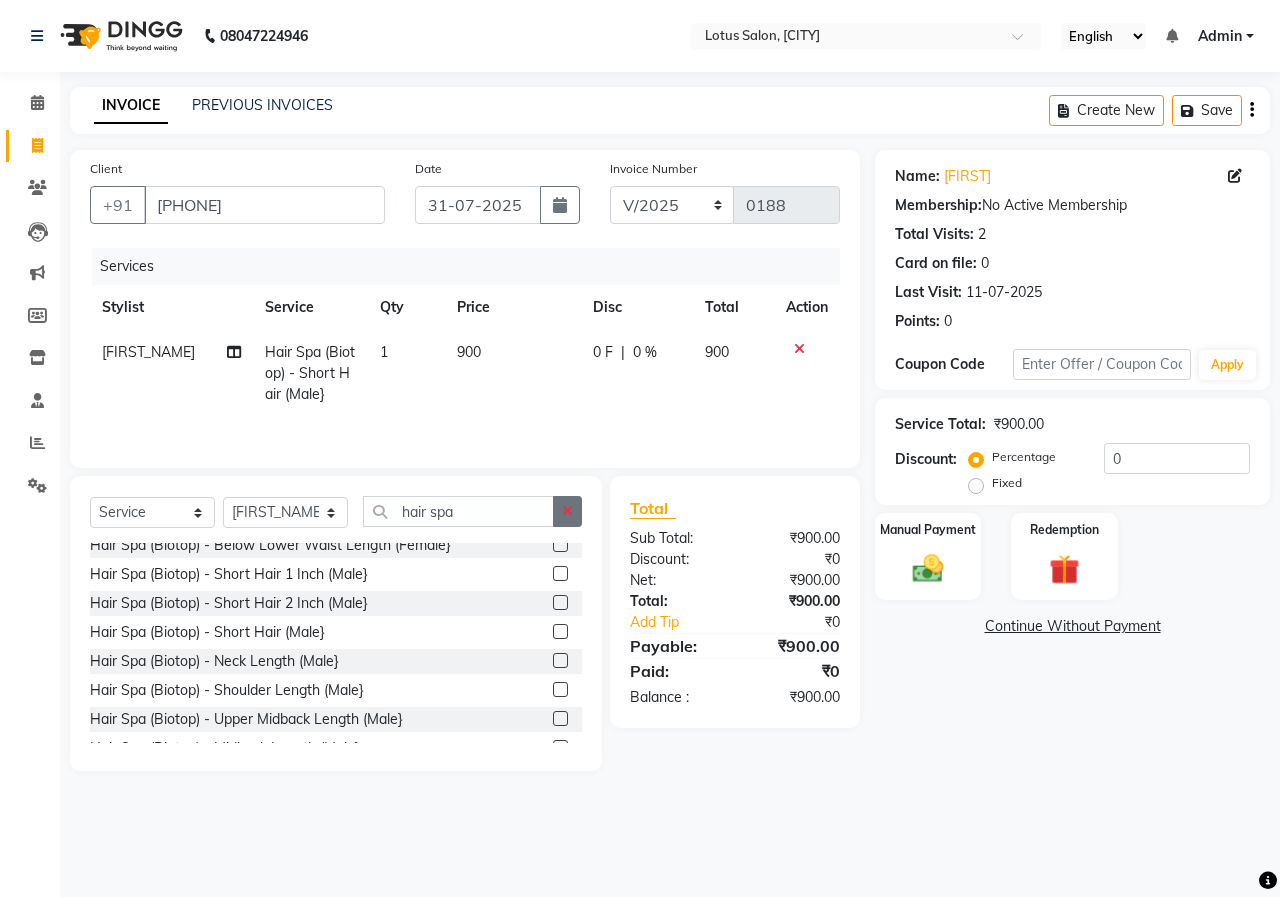 click 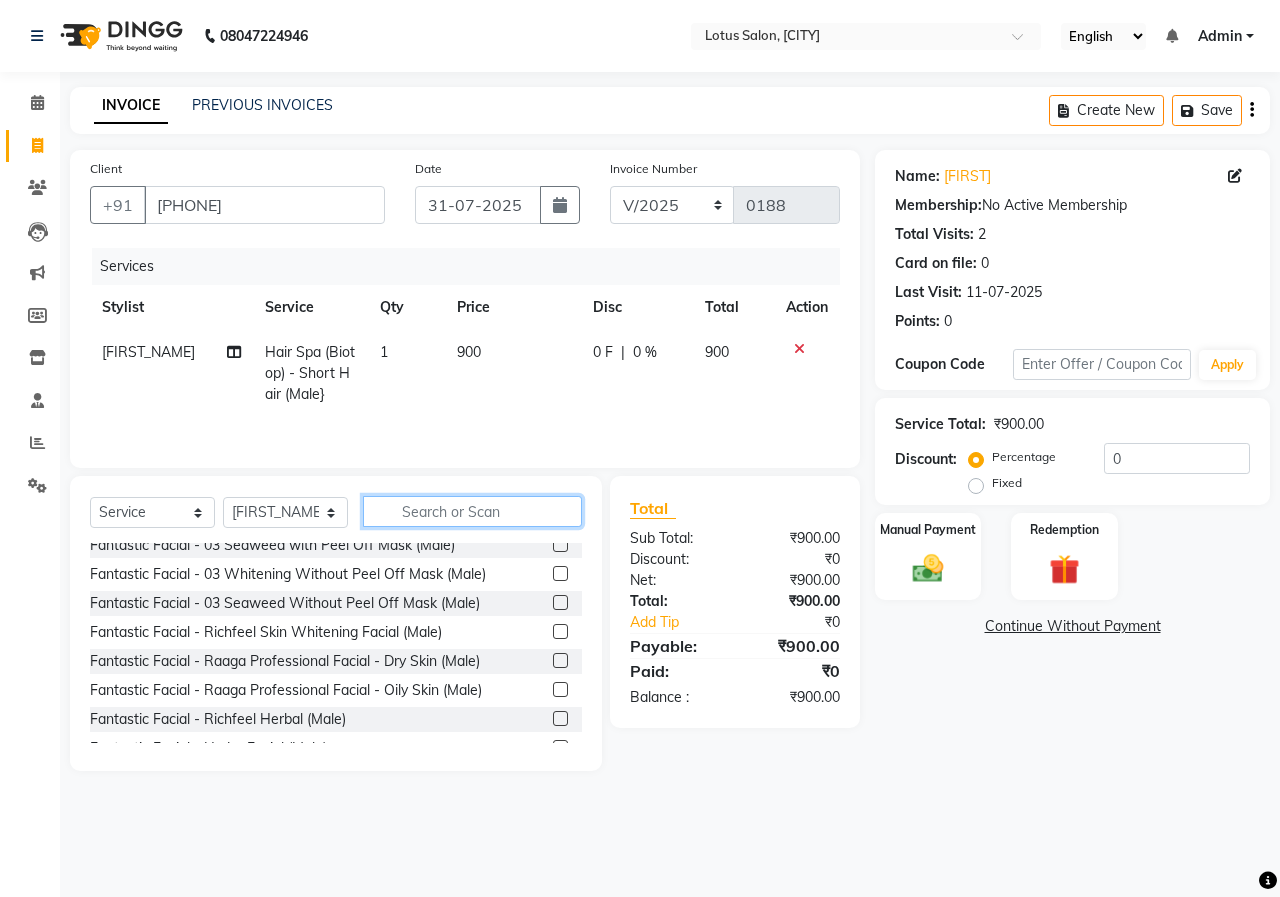 type on "a" 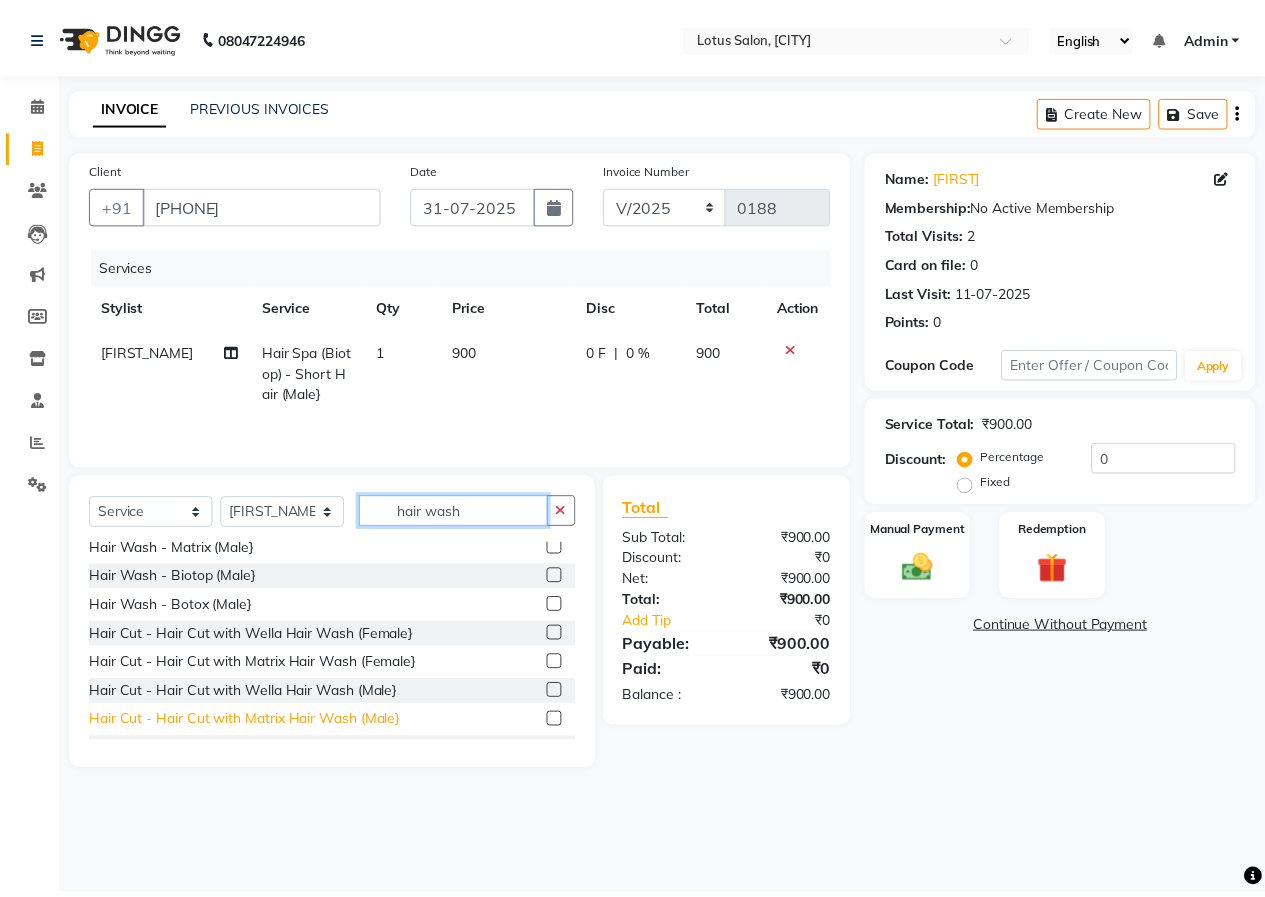 scroll, scrollTop: 0, scrollLeft: 0, axis: both 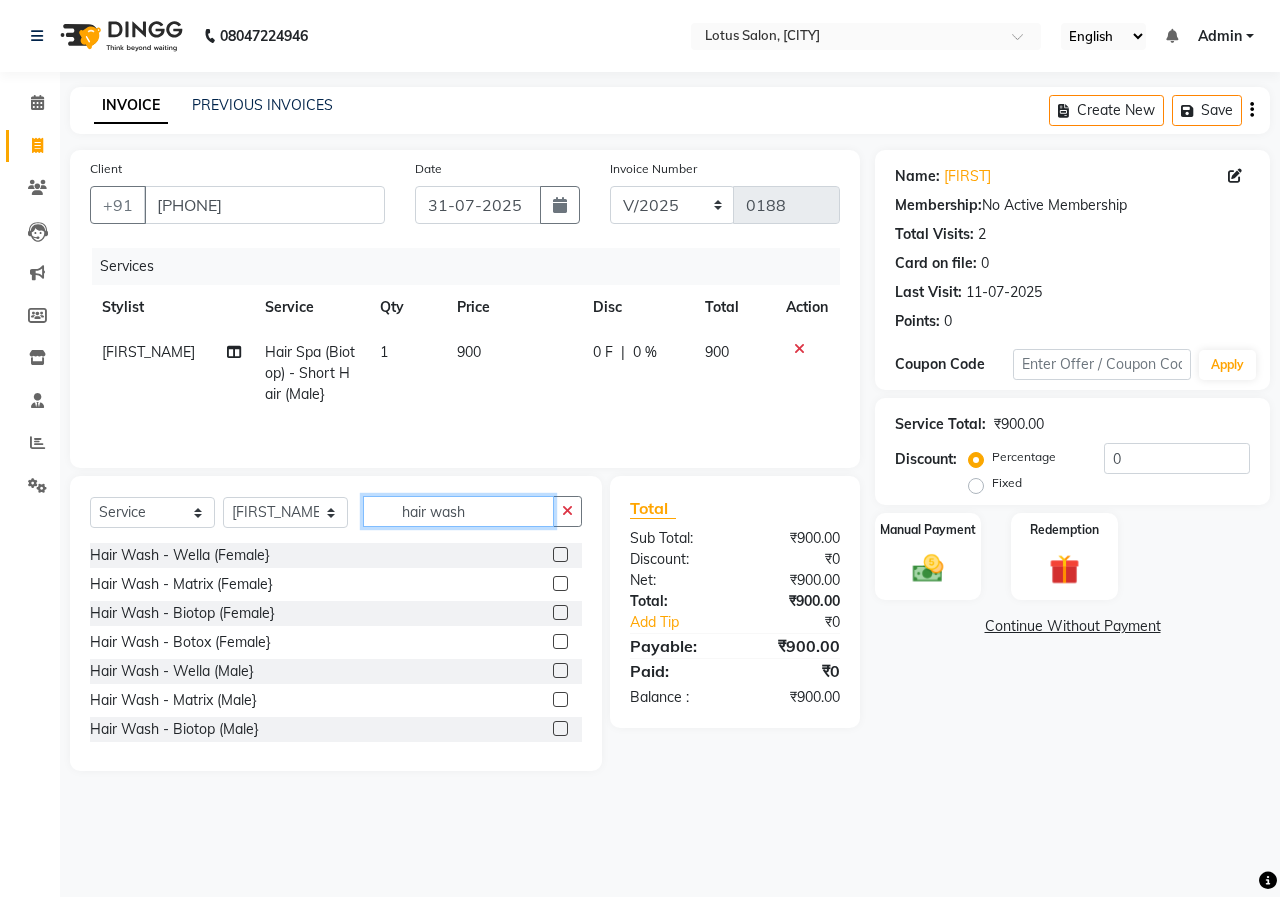 type on "hair wash" 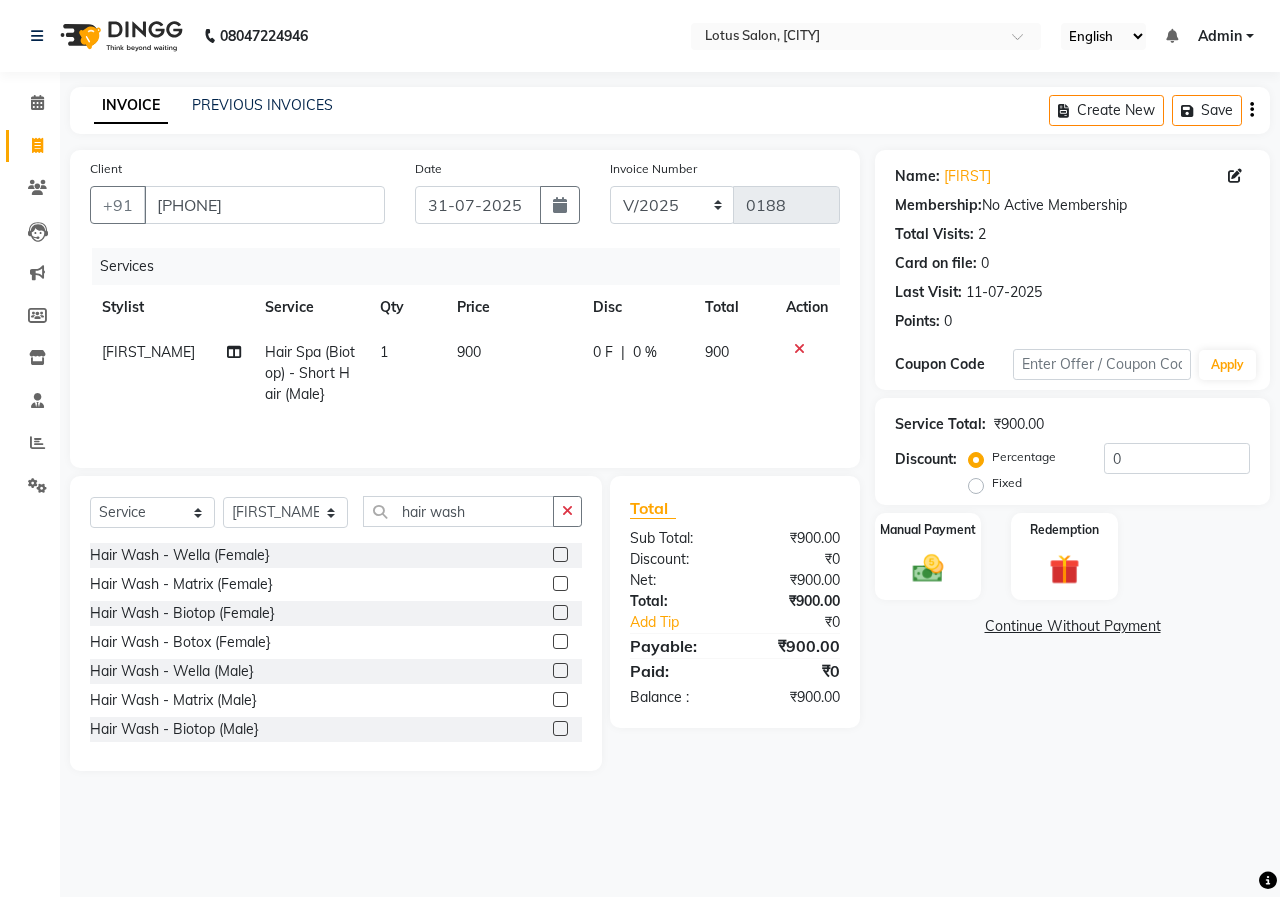 click 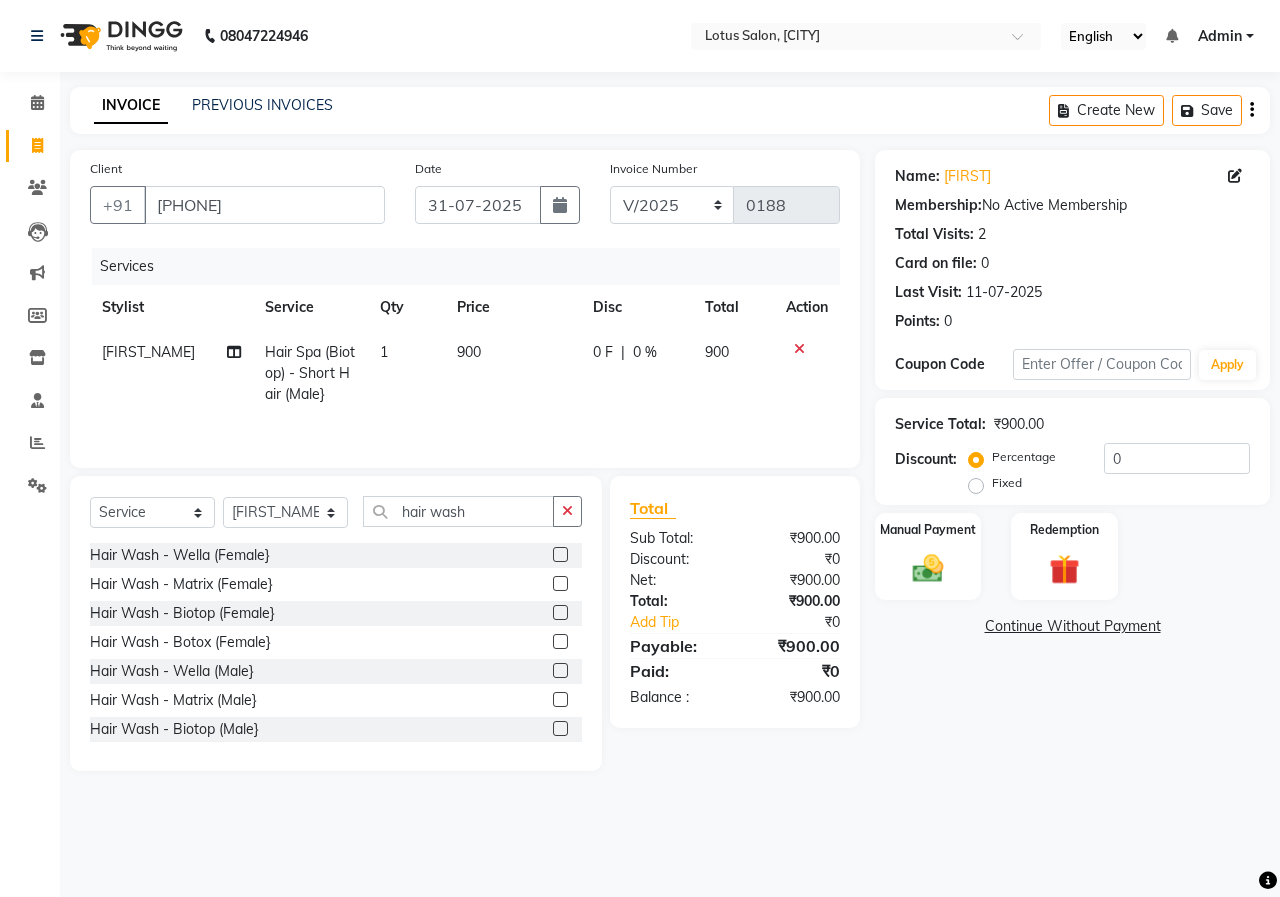 click at bounding box center [559, 729] 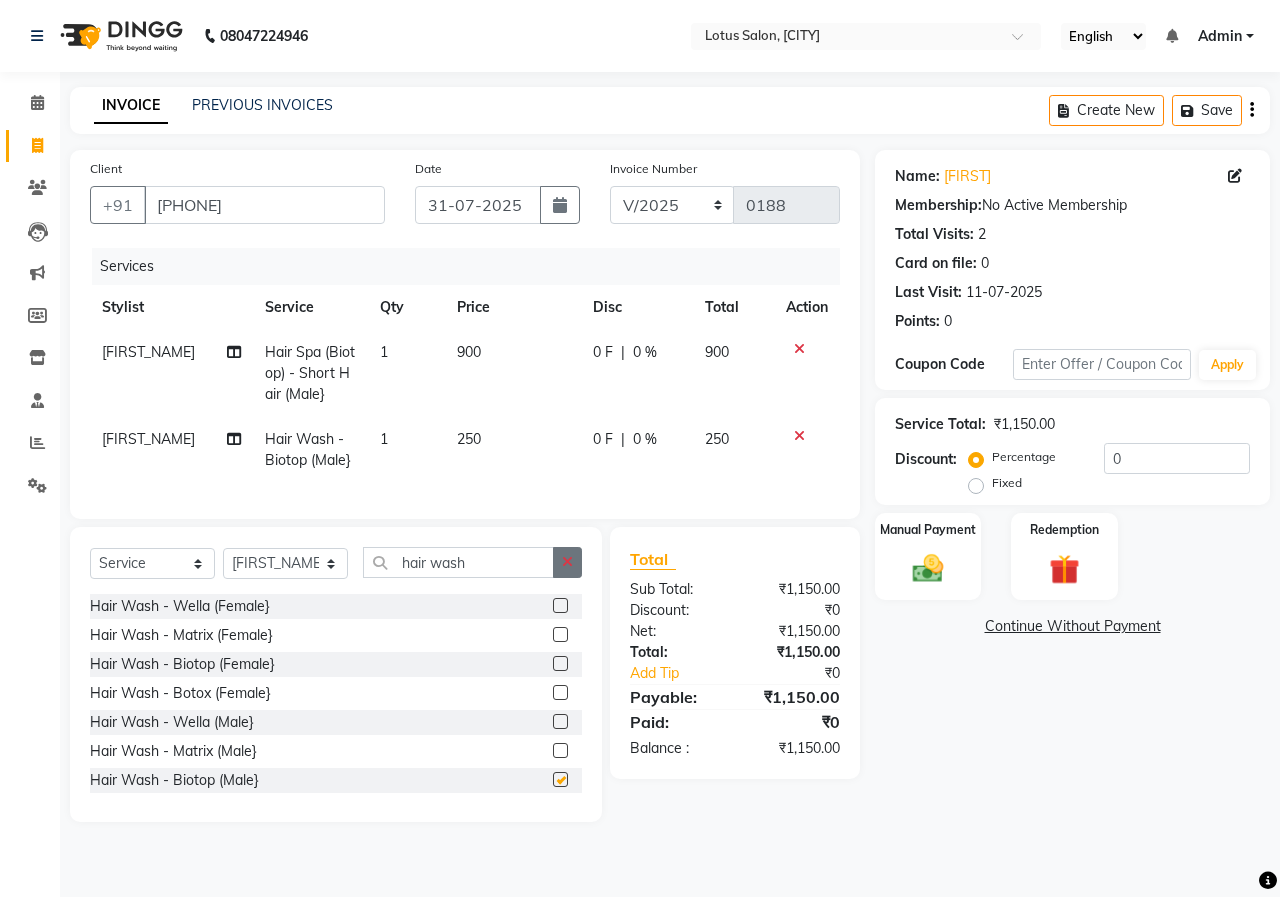 checkbox on "false" 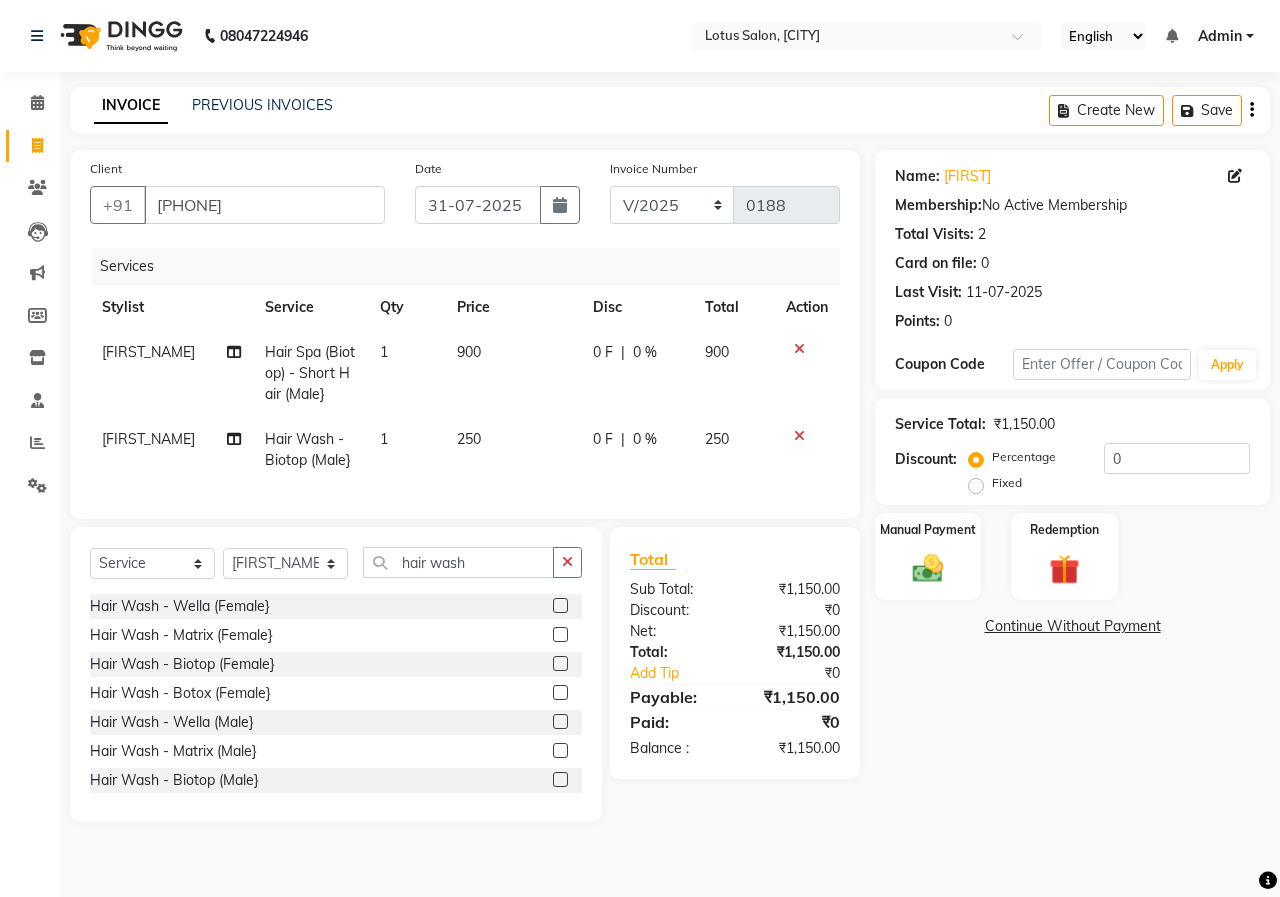 drag, startPoint x: 571, startPoint y: 575, endPoint x: 475, endPoint y: 570, distance: 96.13012 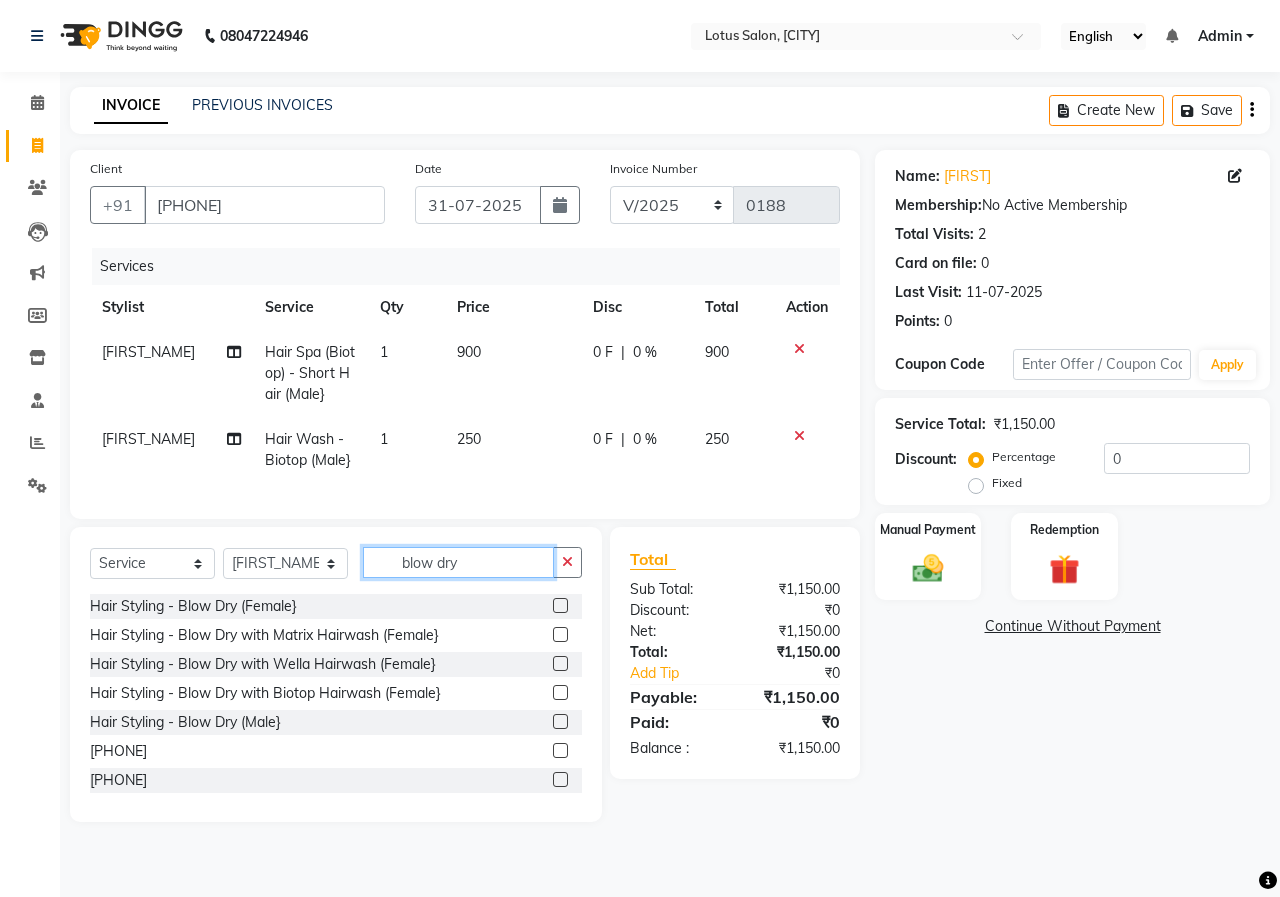 type on "blow dry" 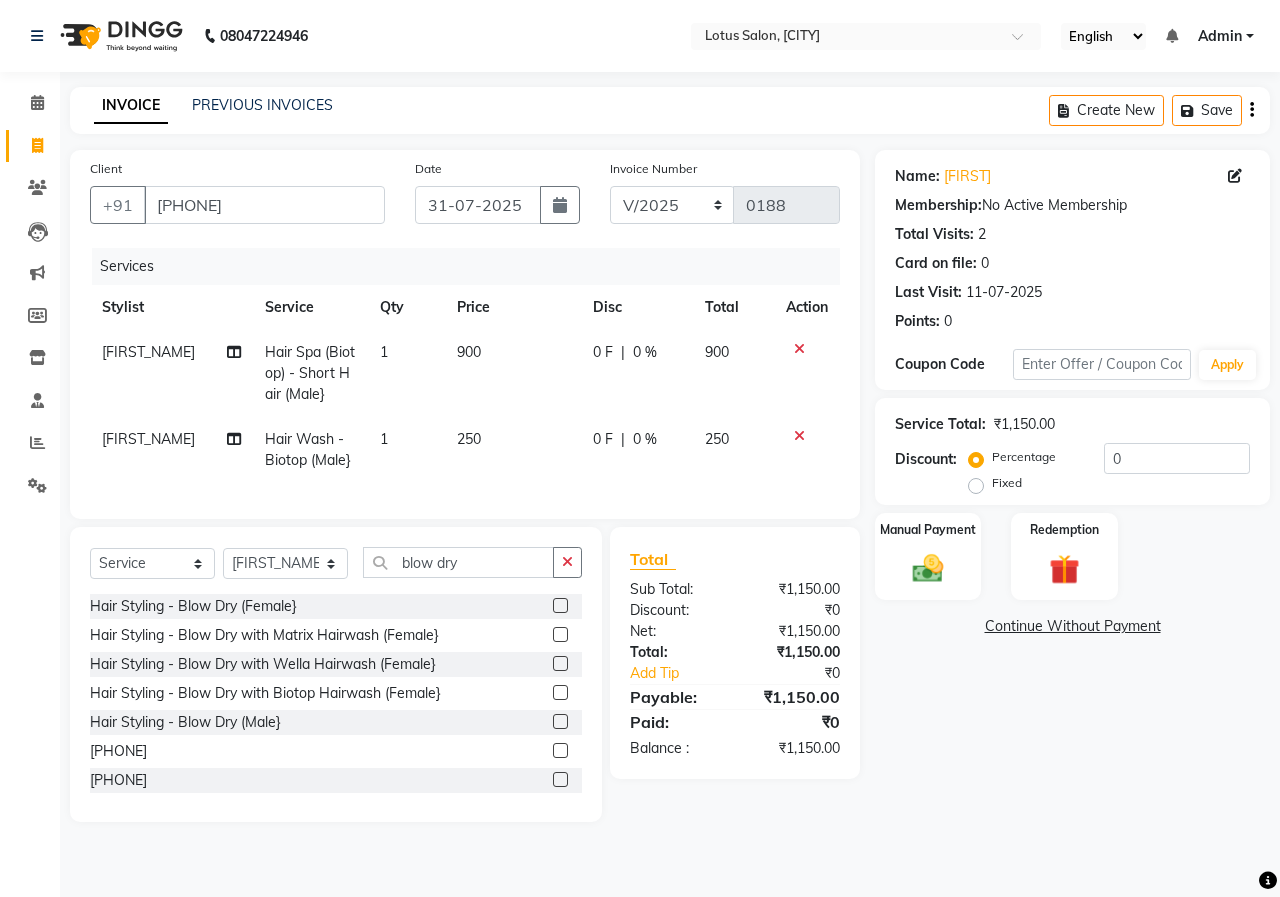 click 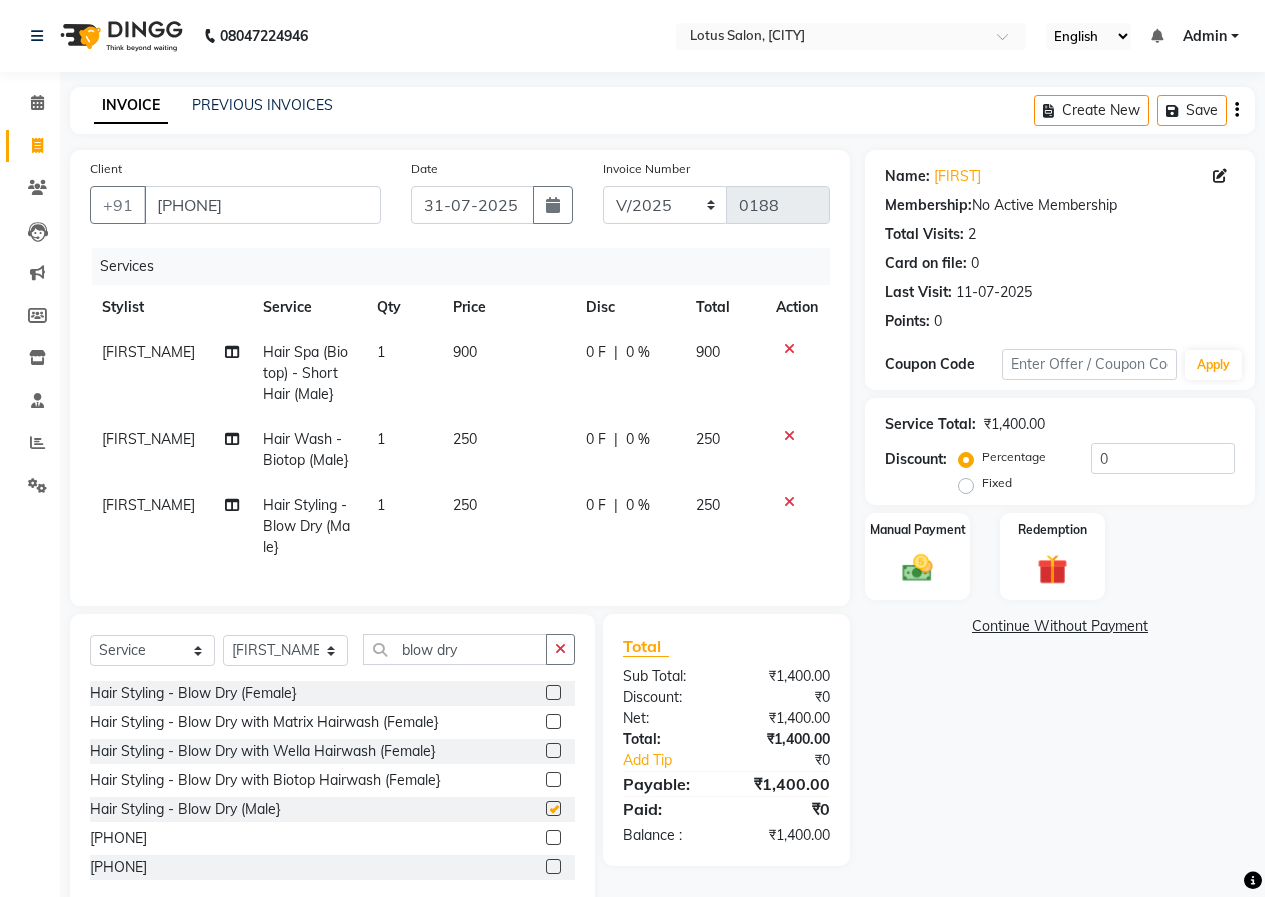 checkbox on "false" 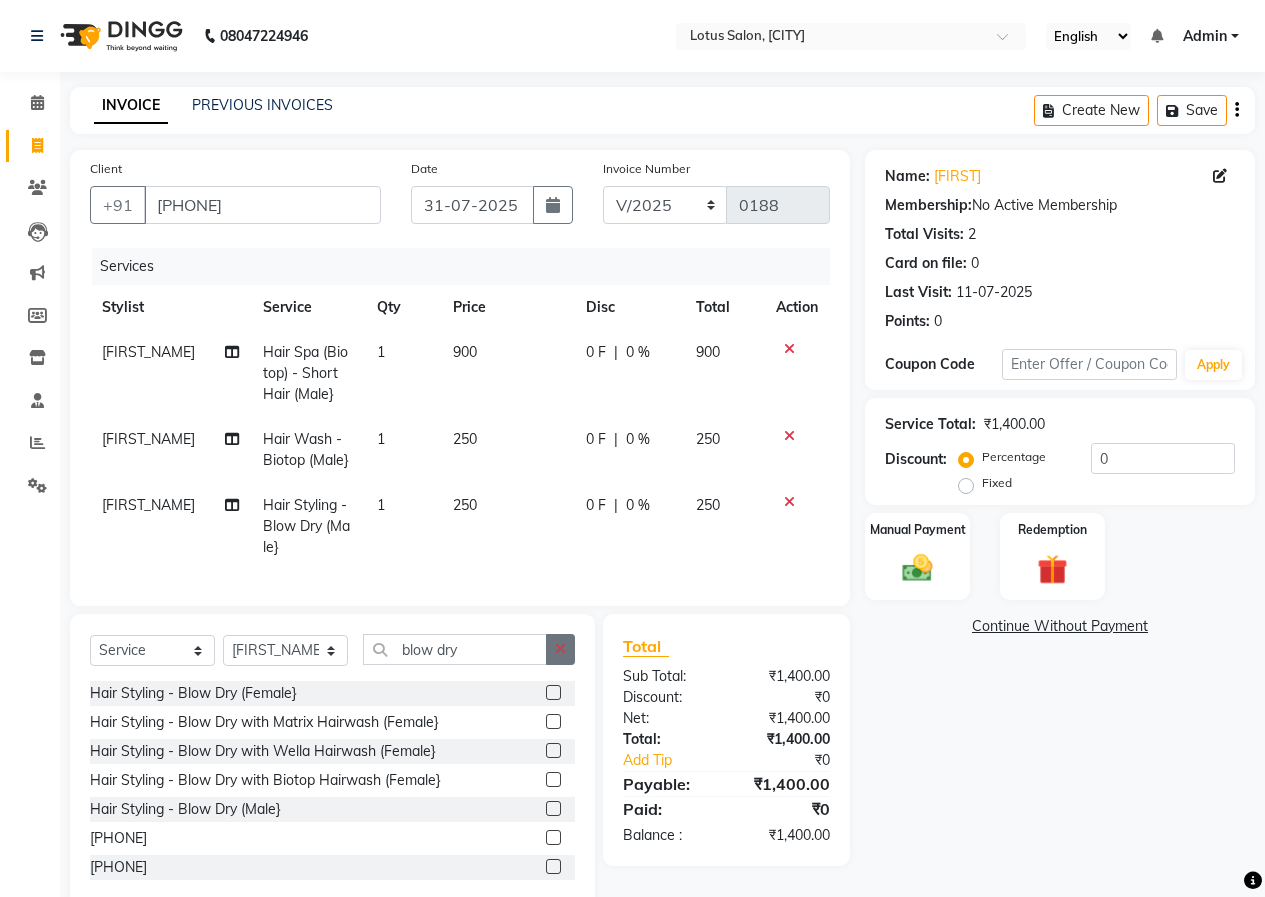 click 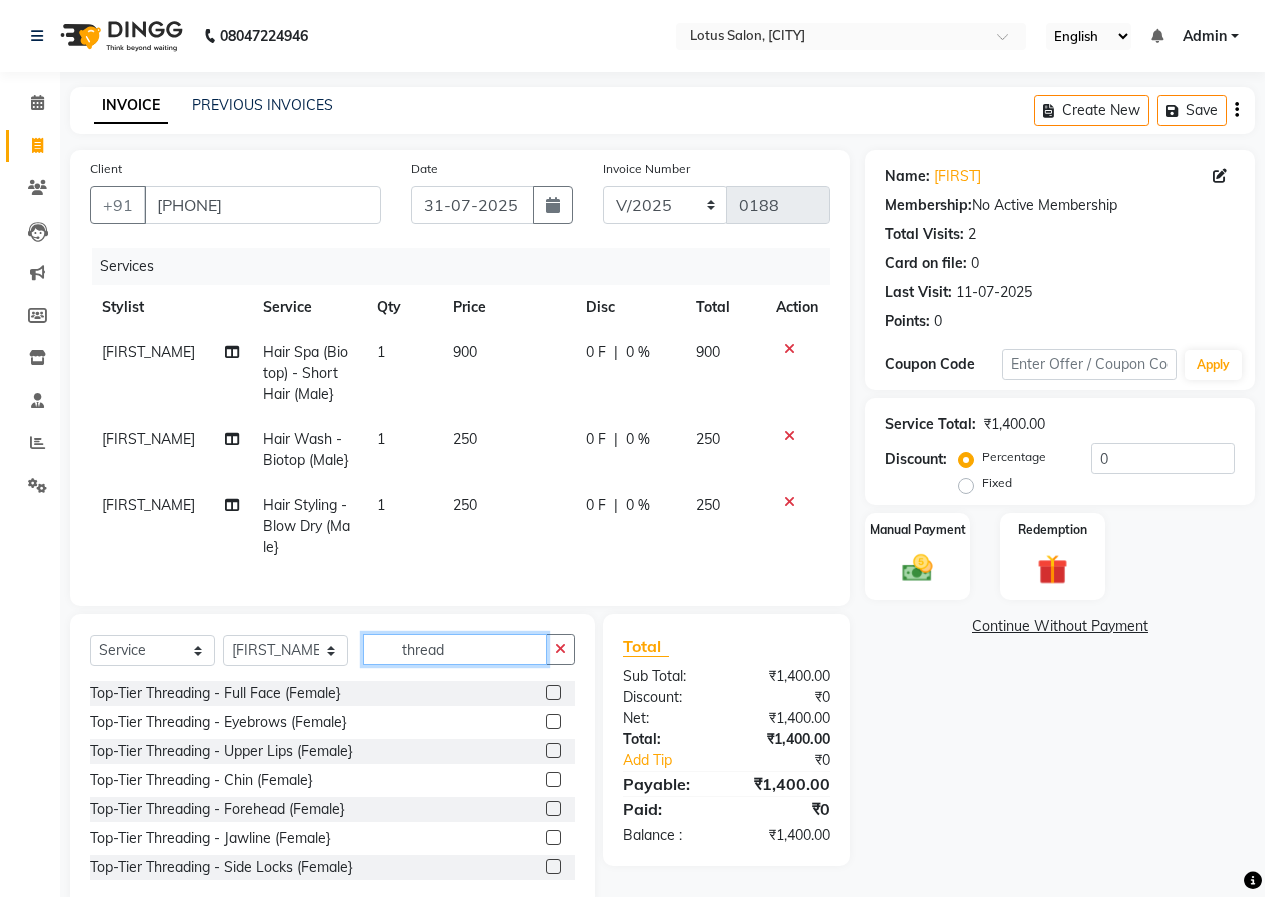 type on "thread" 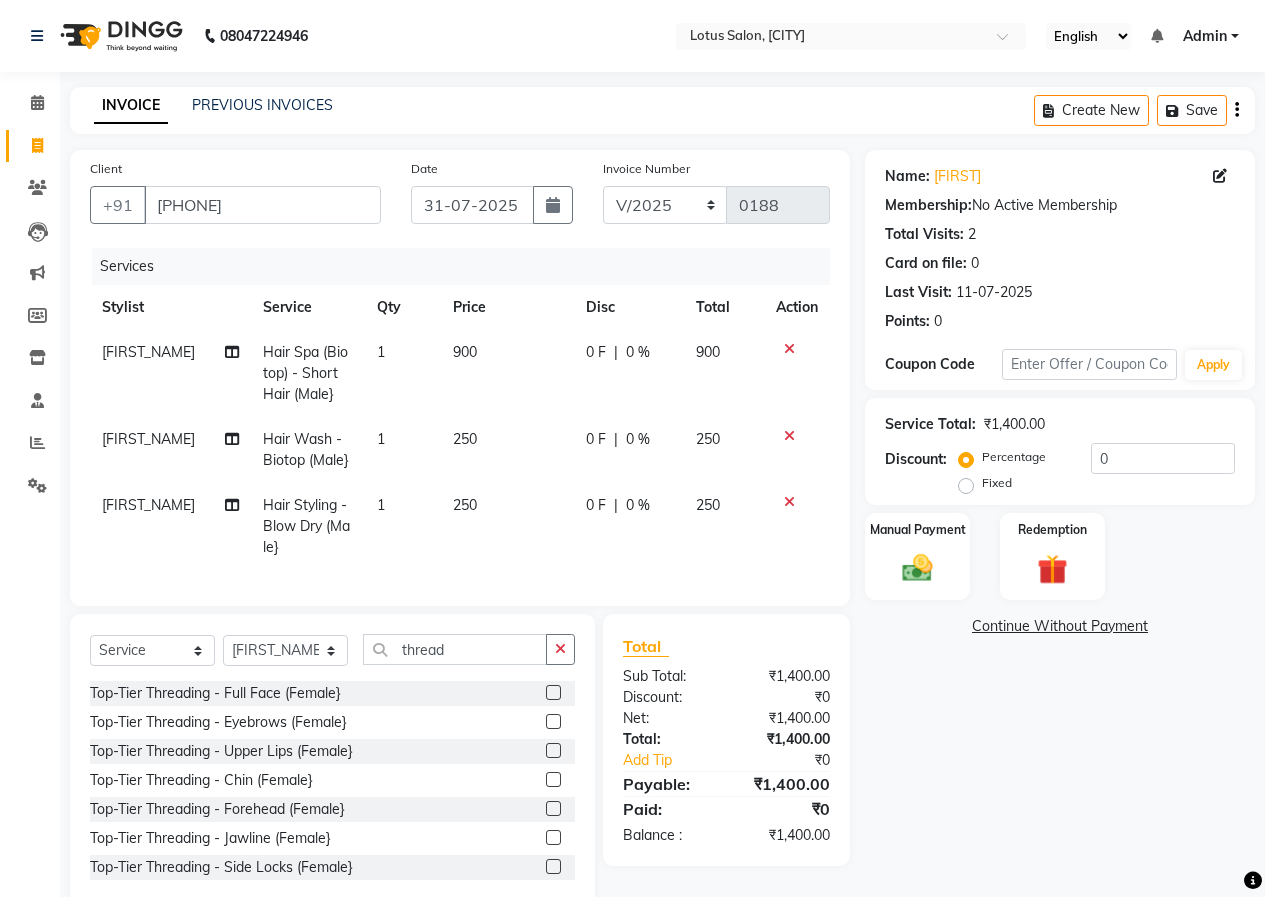 click 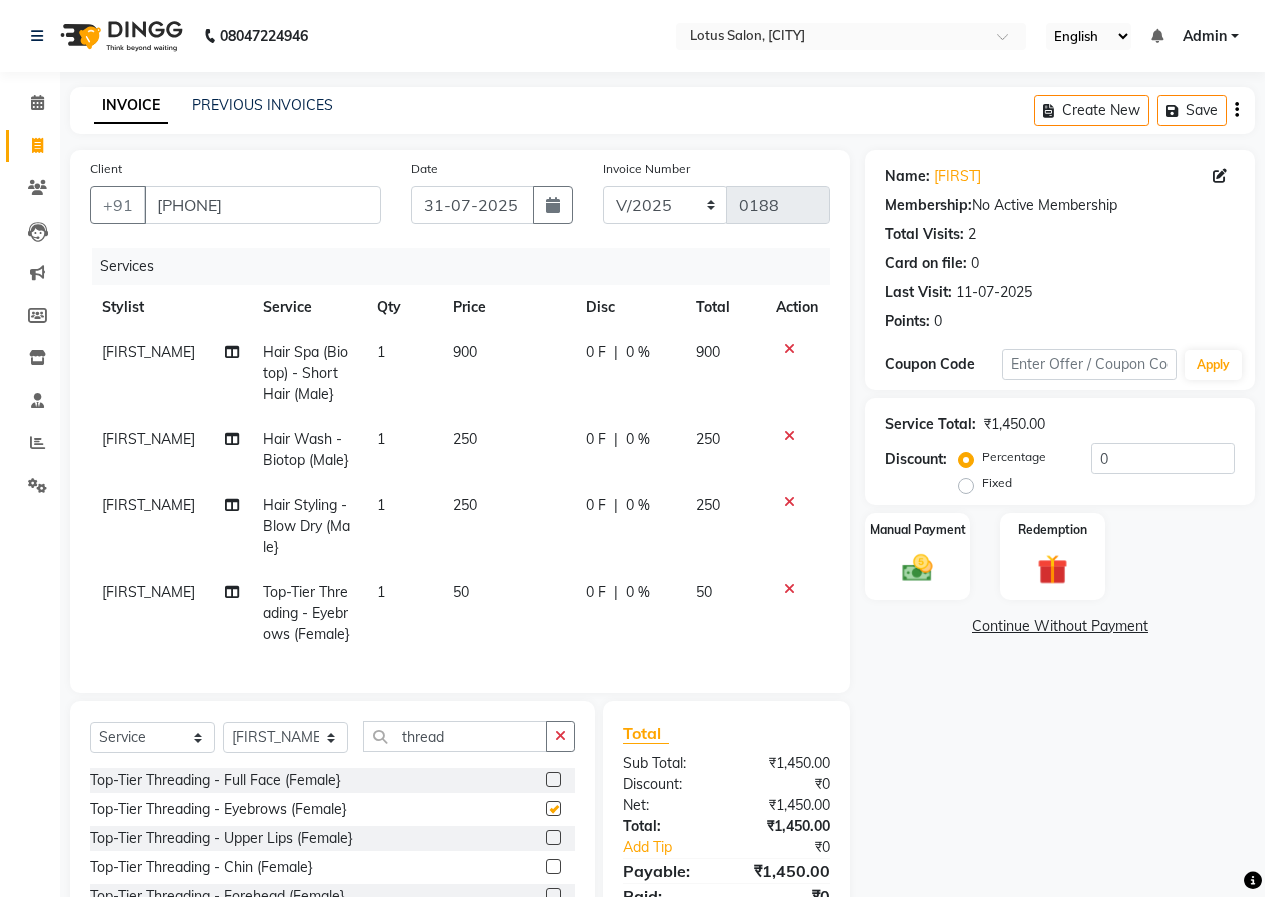 checkbox on "false" 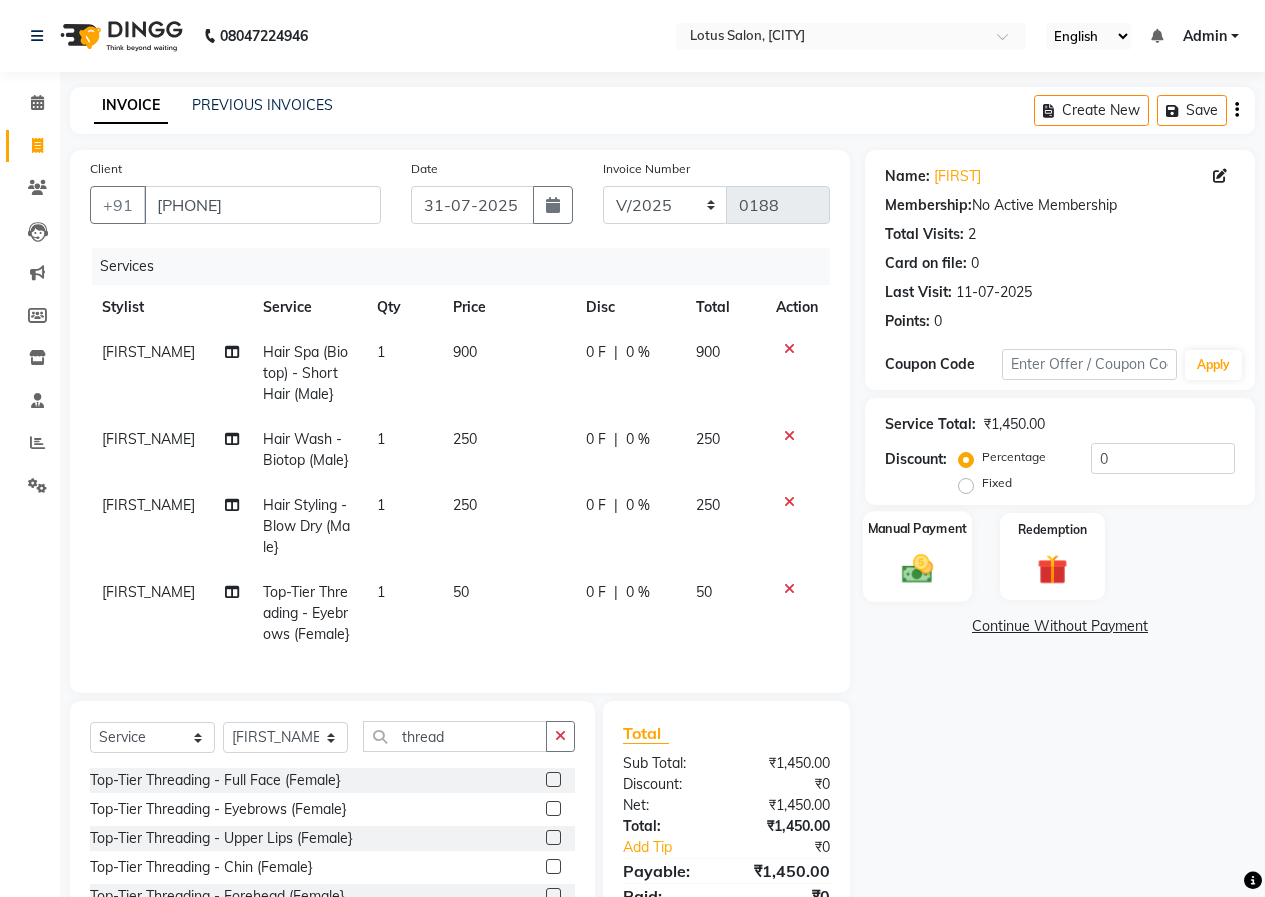 click on "Manual Payment" 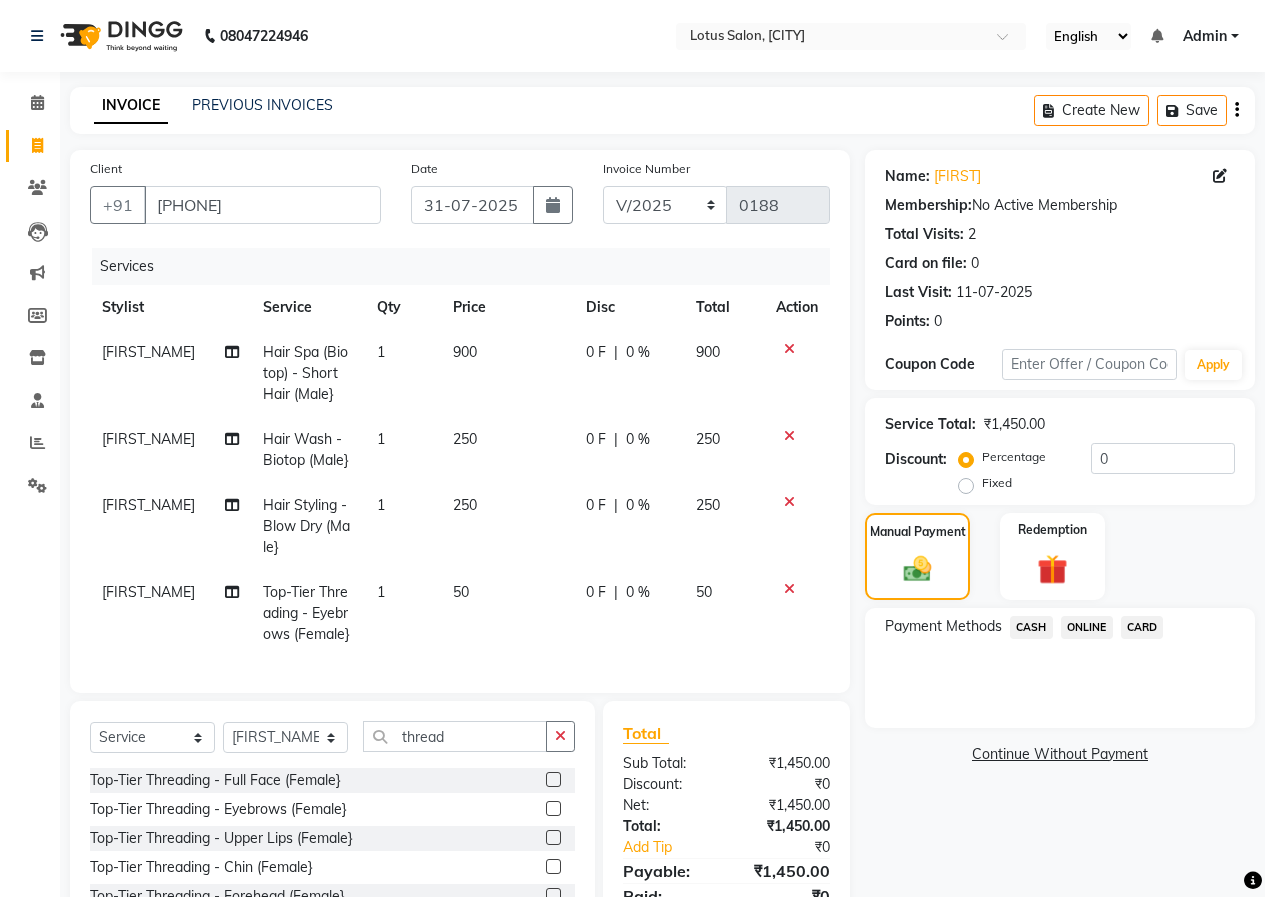click on "ONLINE" 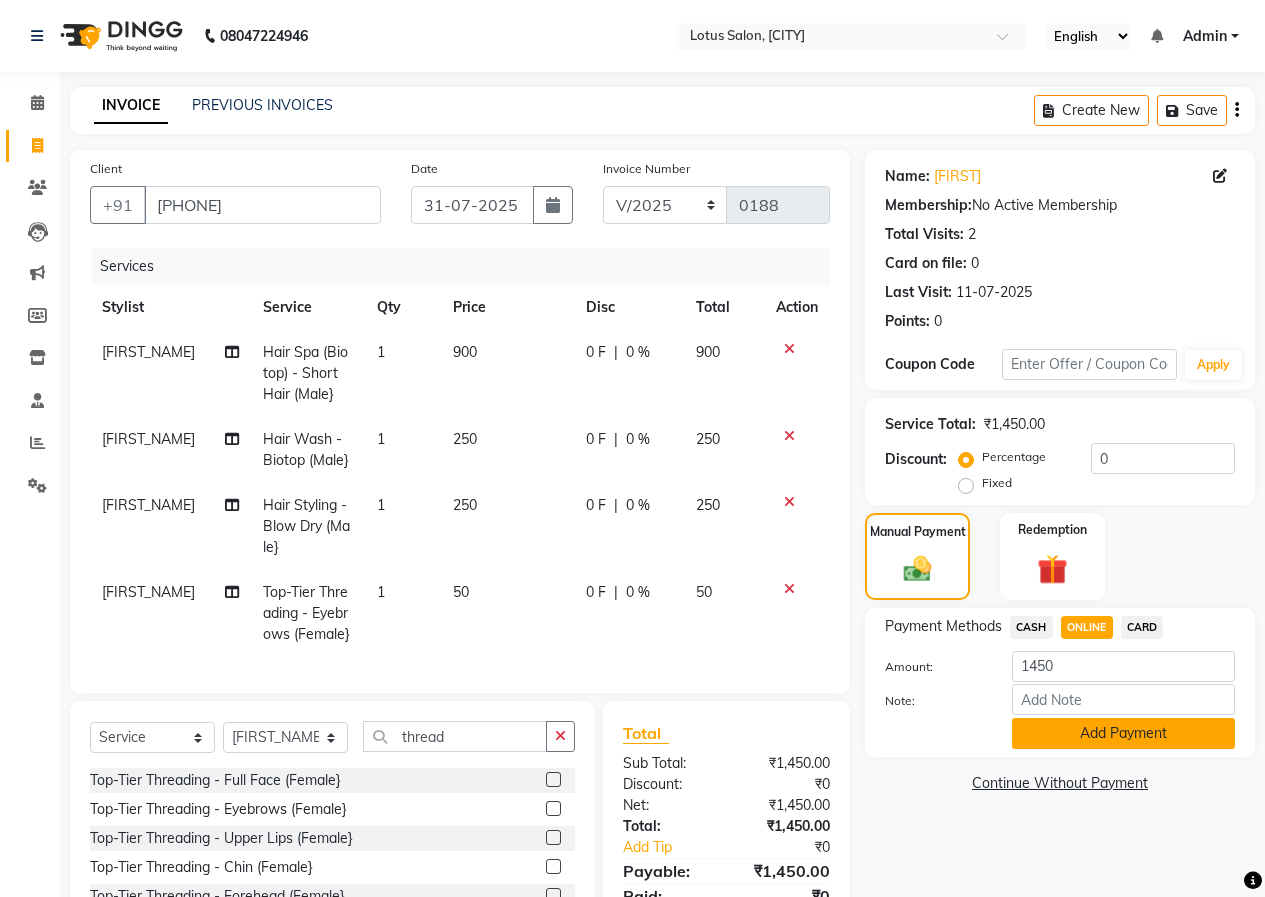 click on "Add Payment" 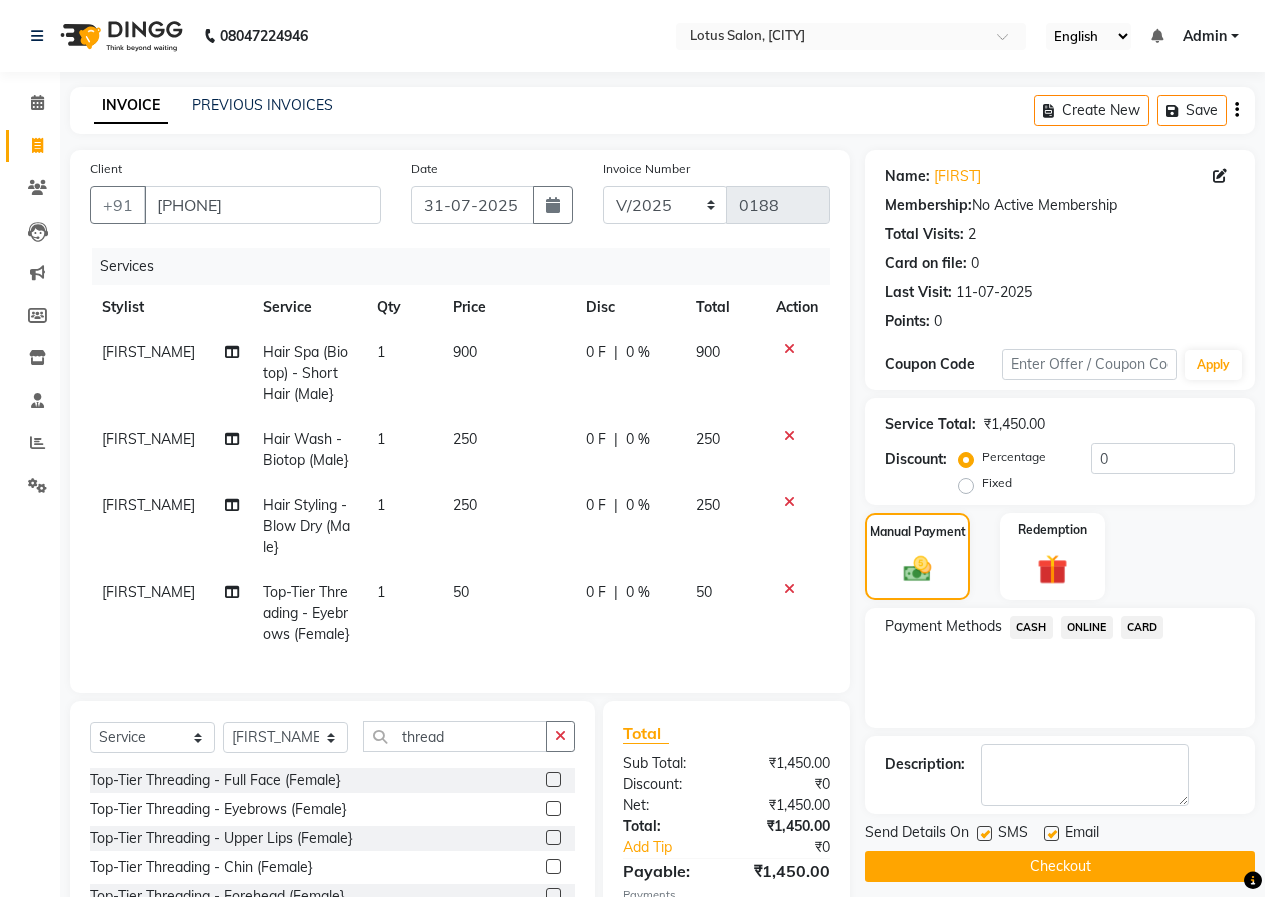 click 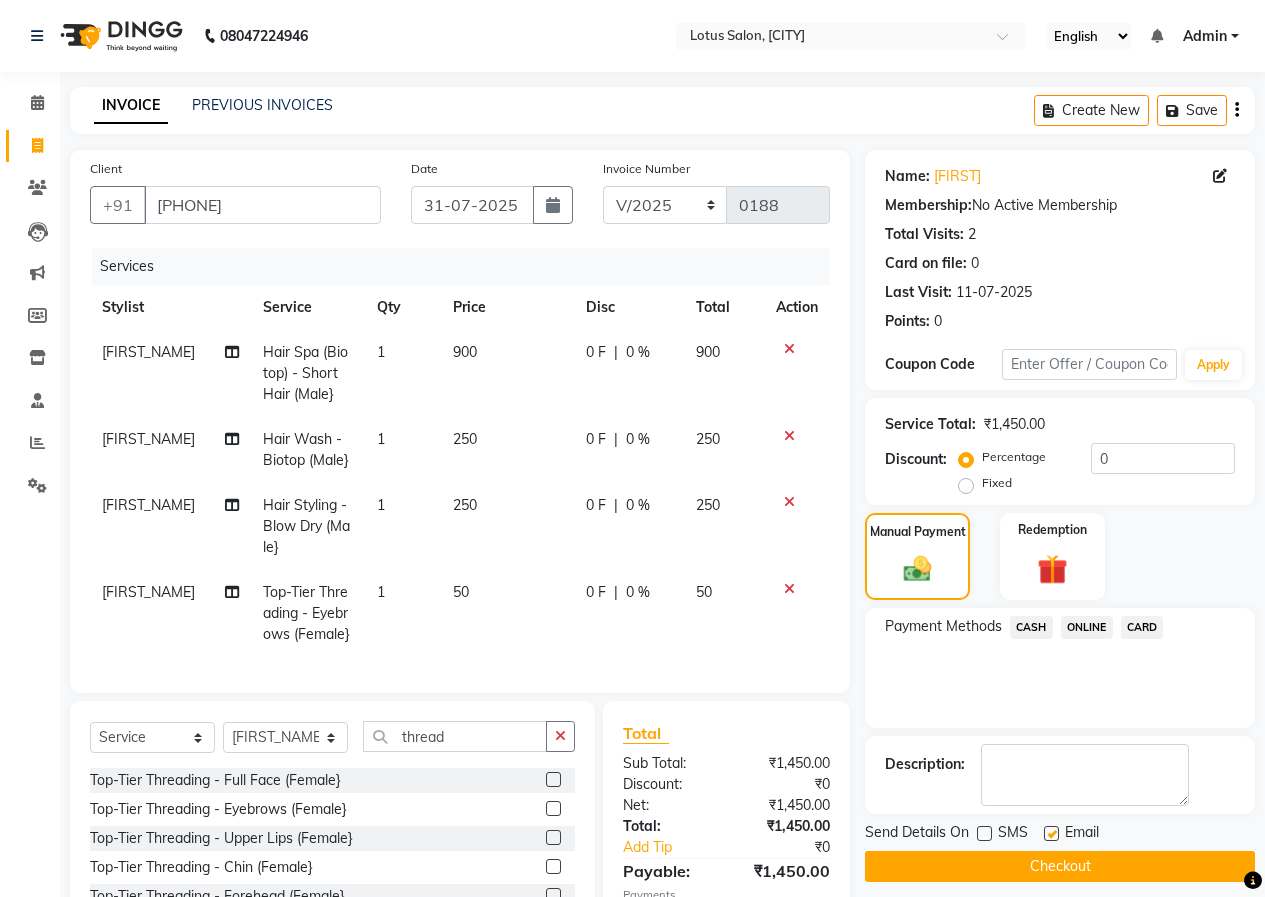 click on "Checkout" 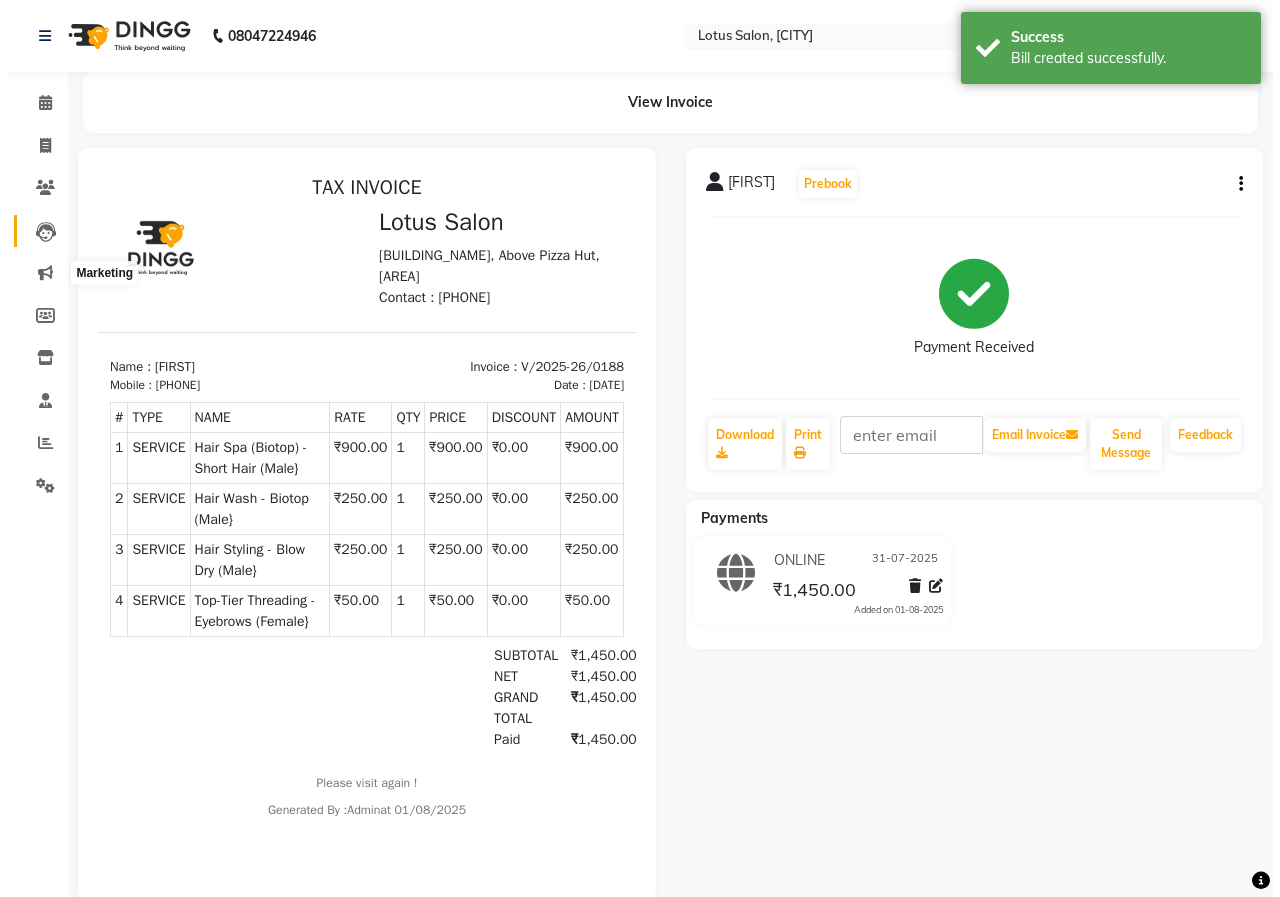 scroll, scrollTop: 0, scrollLeft: 0, axis: both 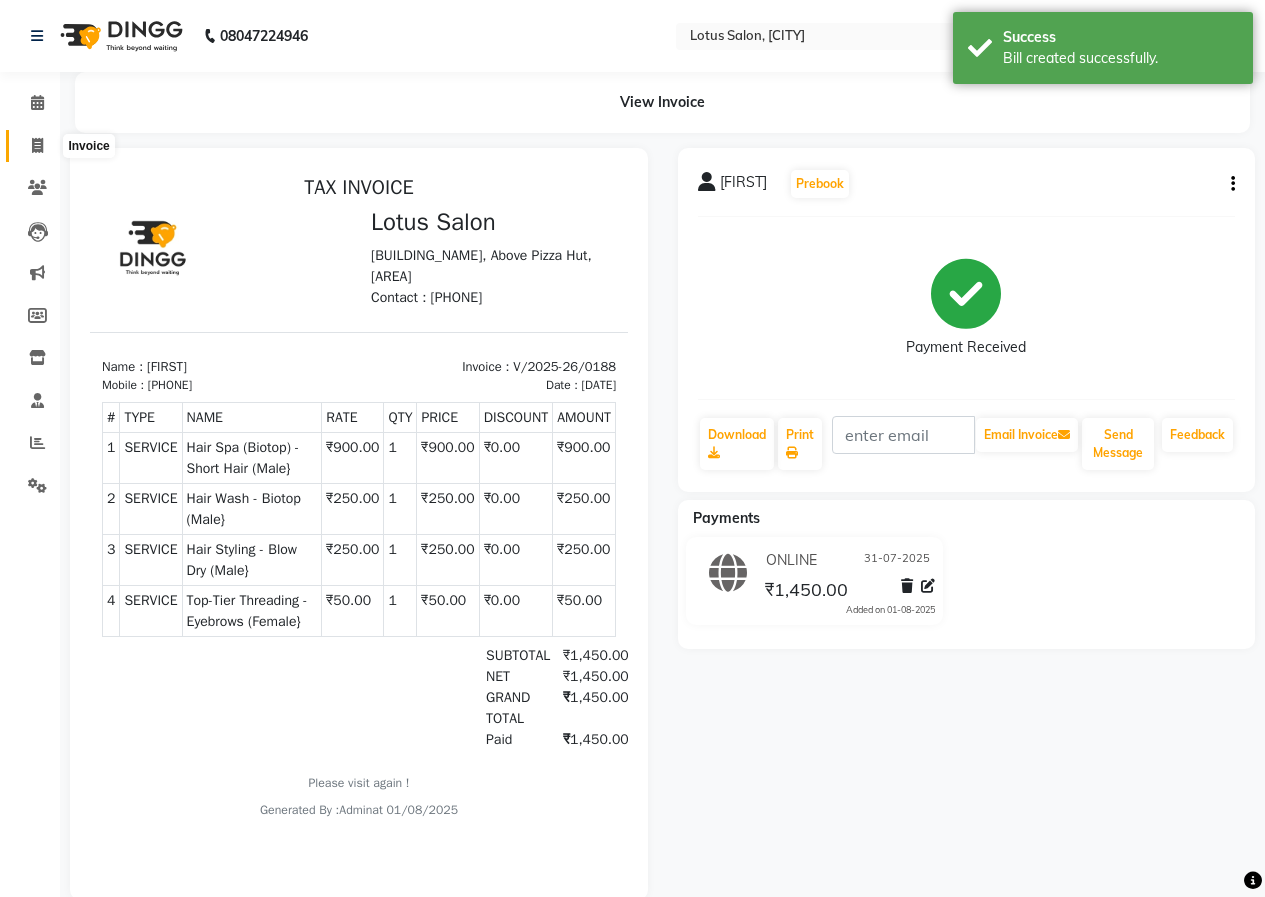 click 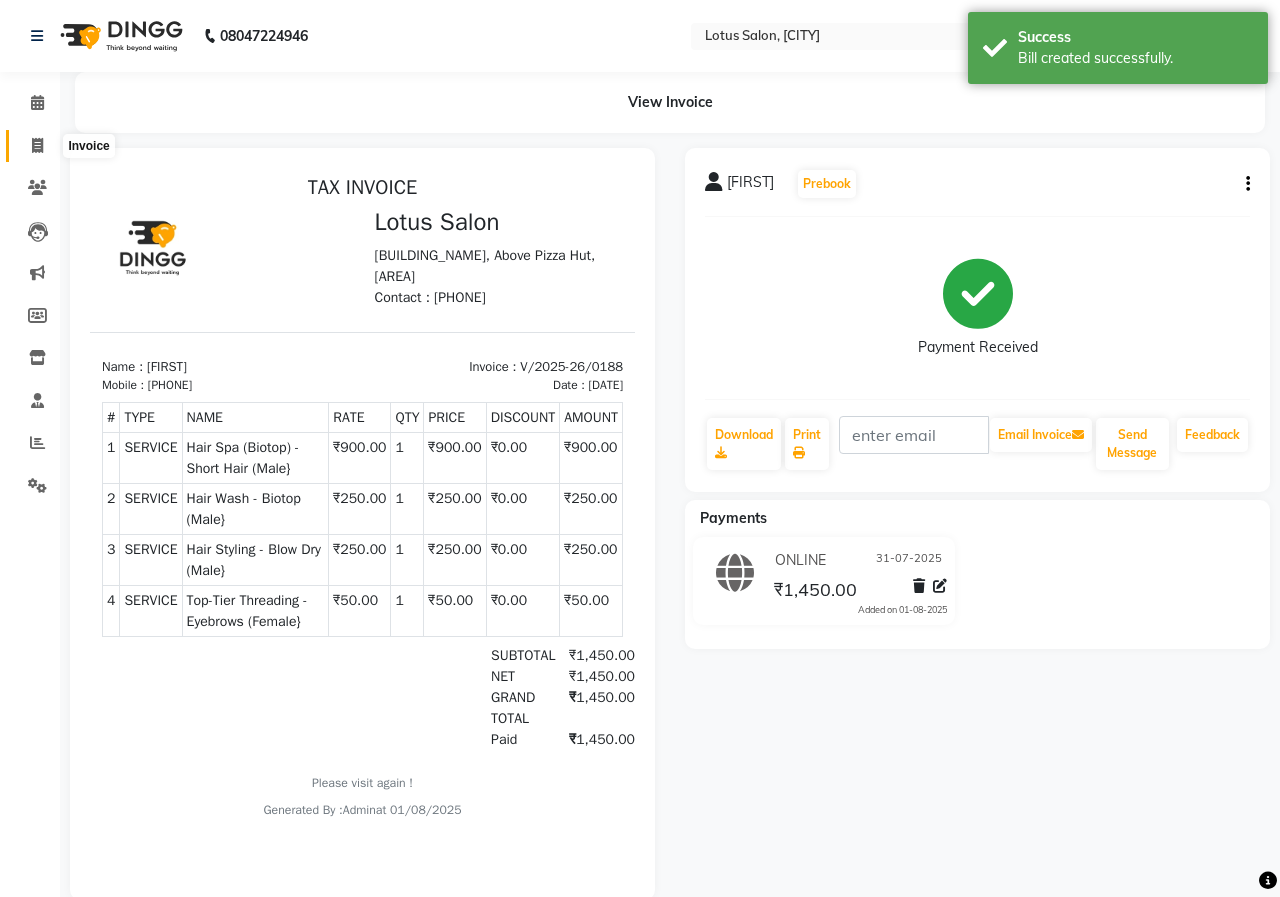 select on "8290" 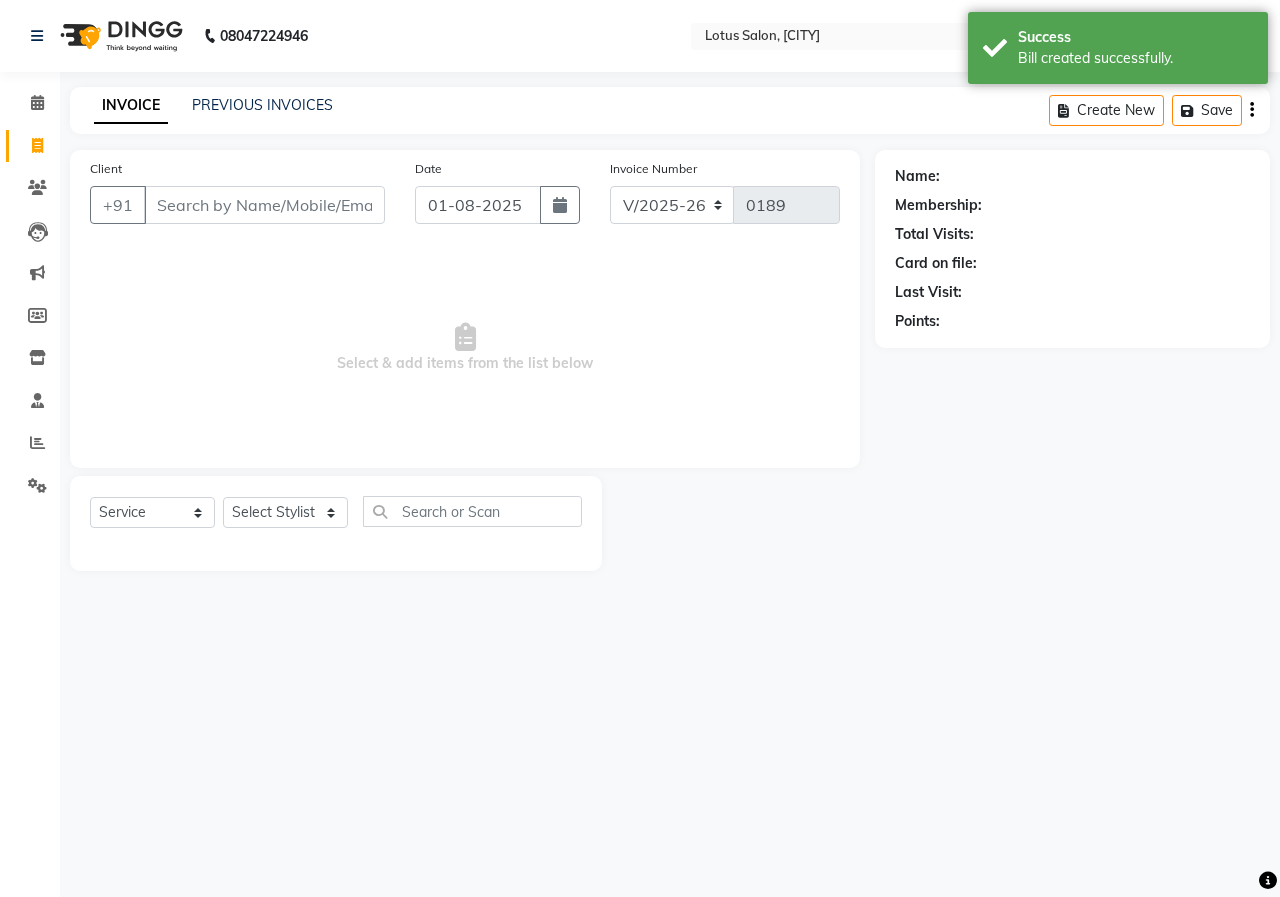 click on "Client" at bounding box center (264, 205) 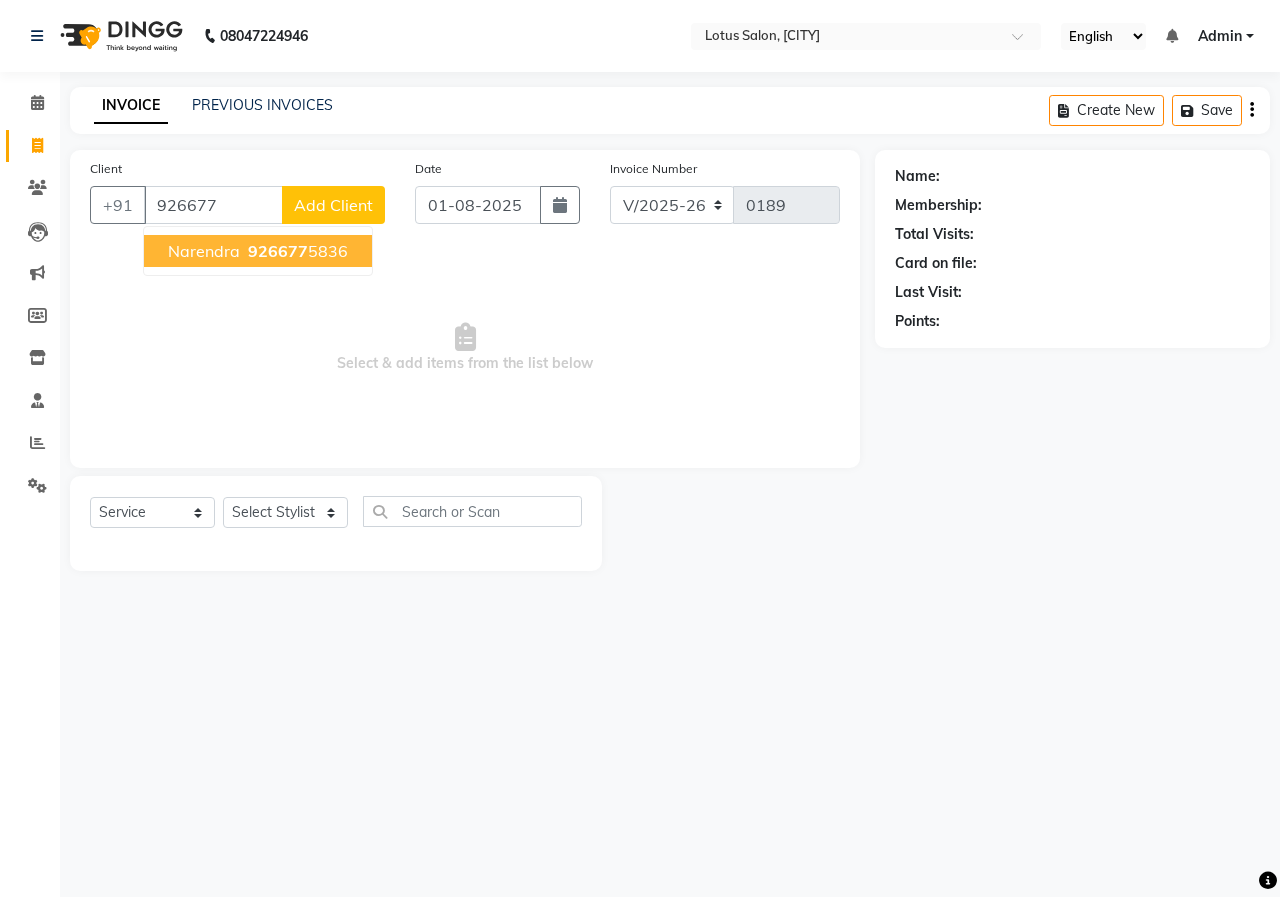 click on "926677" at bounding box center (278, 251) 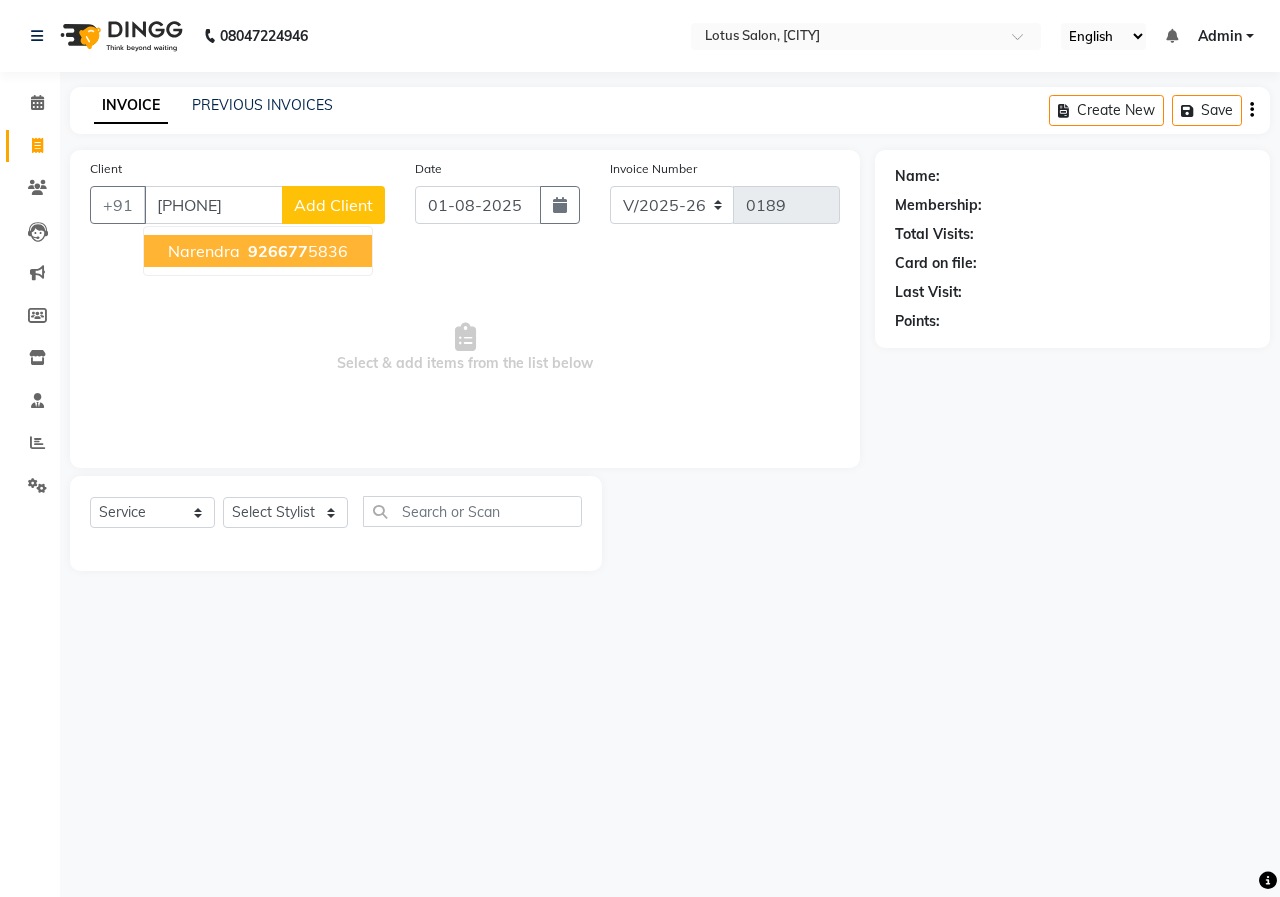 type on "[PHONE]" 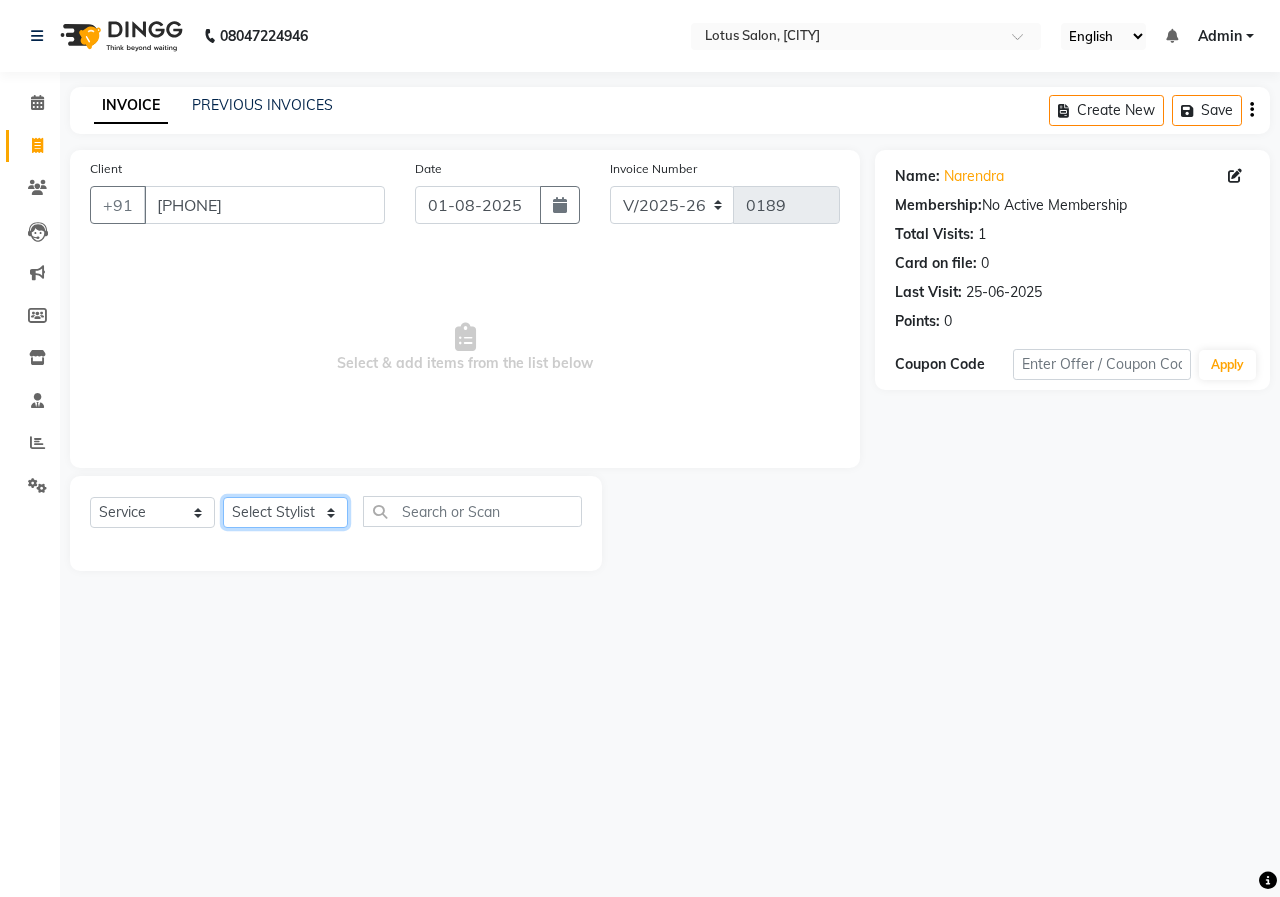 click on "Select Stylist [FIRST_NAME] [FIRST_NAME] [FIRST_NAME] [FIRST_NAME] [FIRST_NAME]" 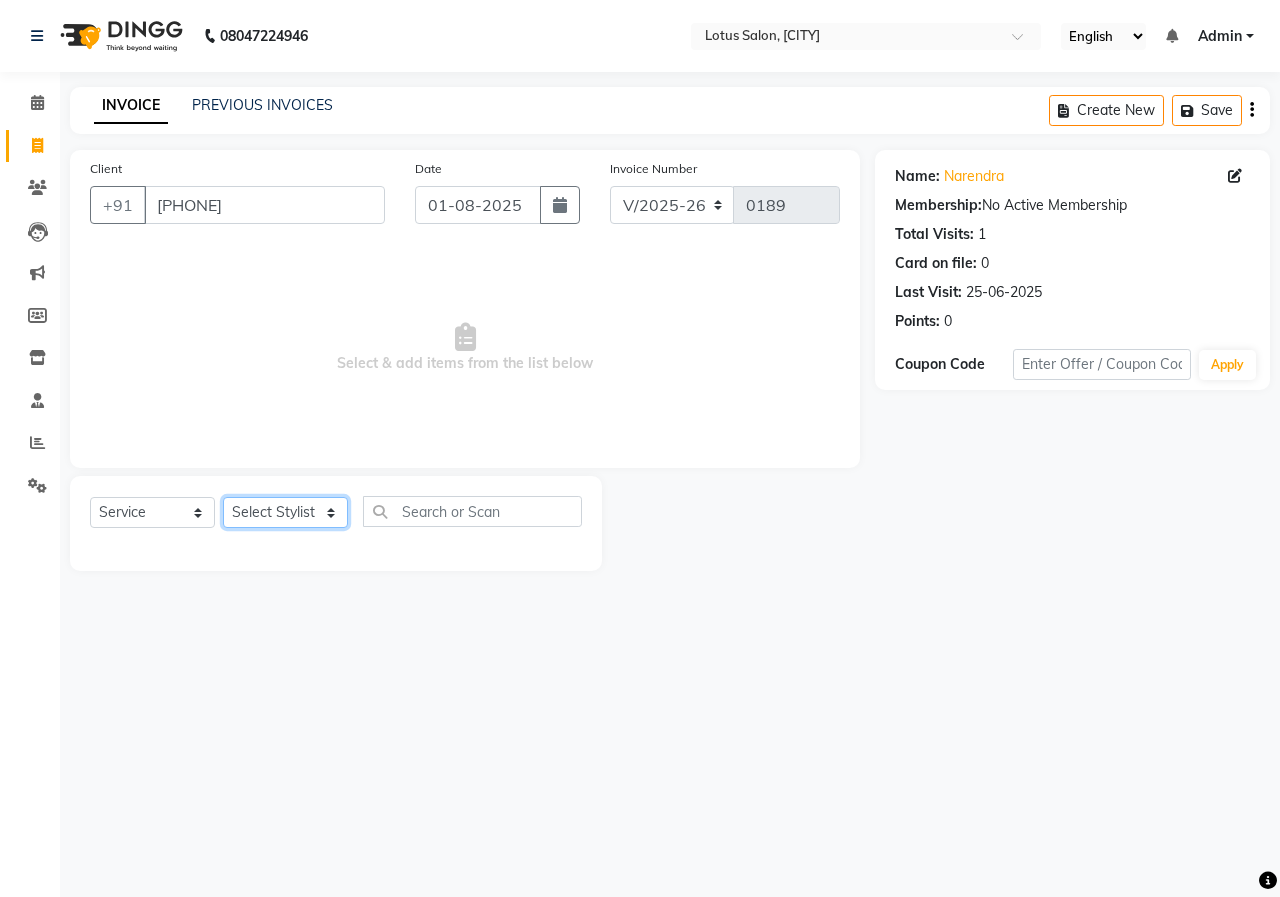 select on "86835" 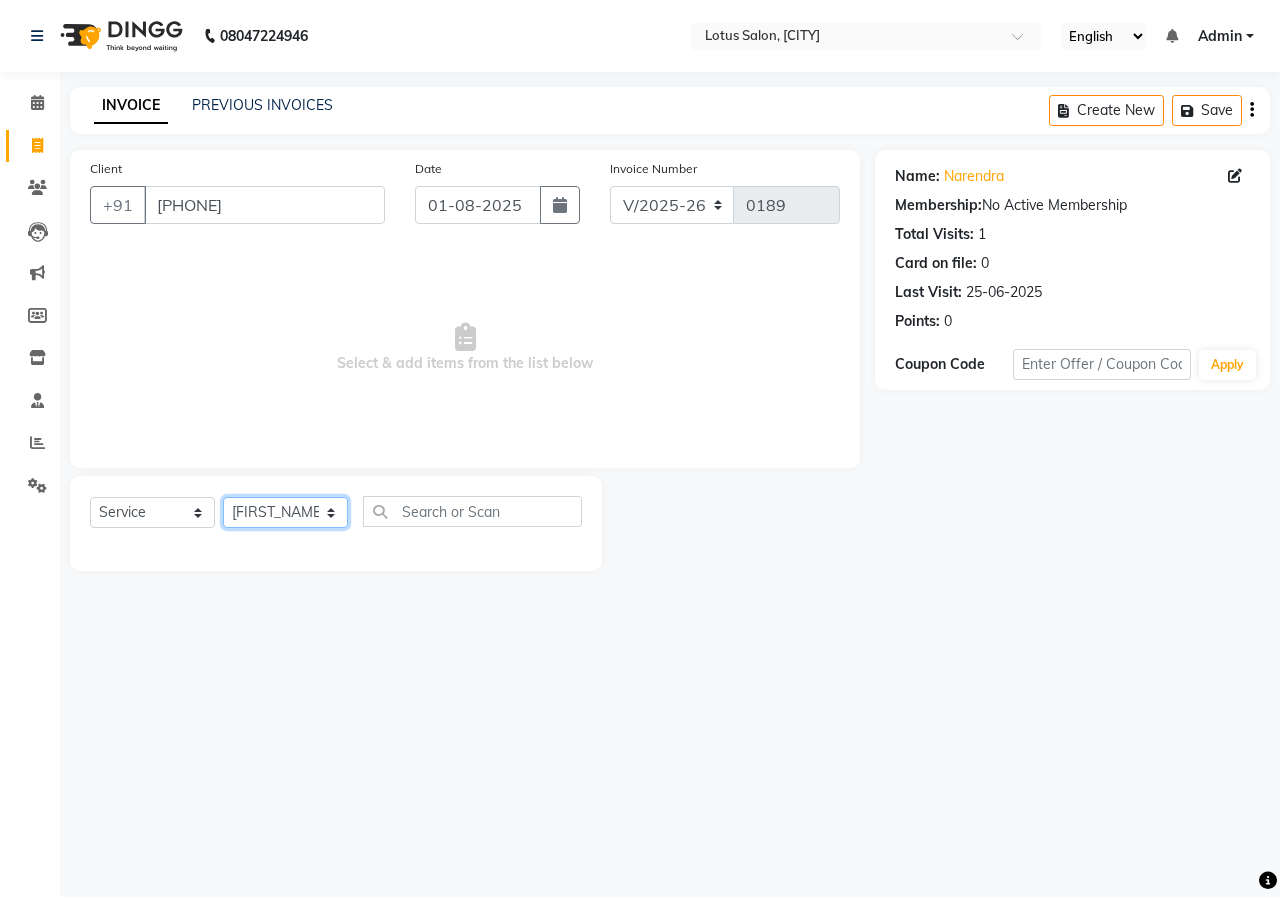 click on "Select Stylist [FIRST_NAME] [FIRST_NAME] [FIRST_NAME] [FIRST_NAME] [FIRST_NAME]" 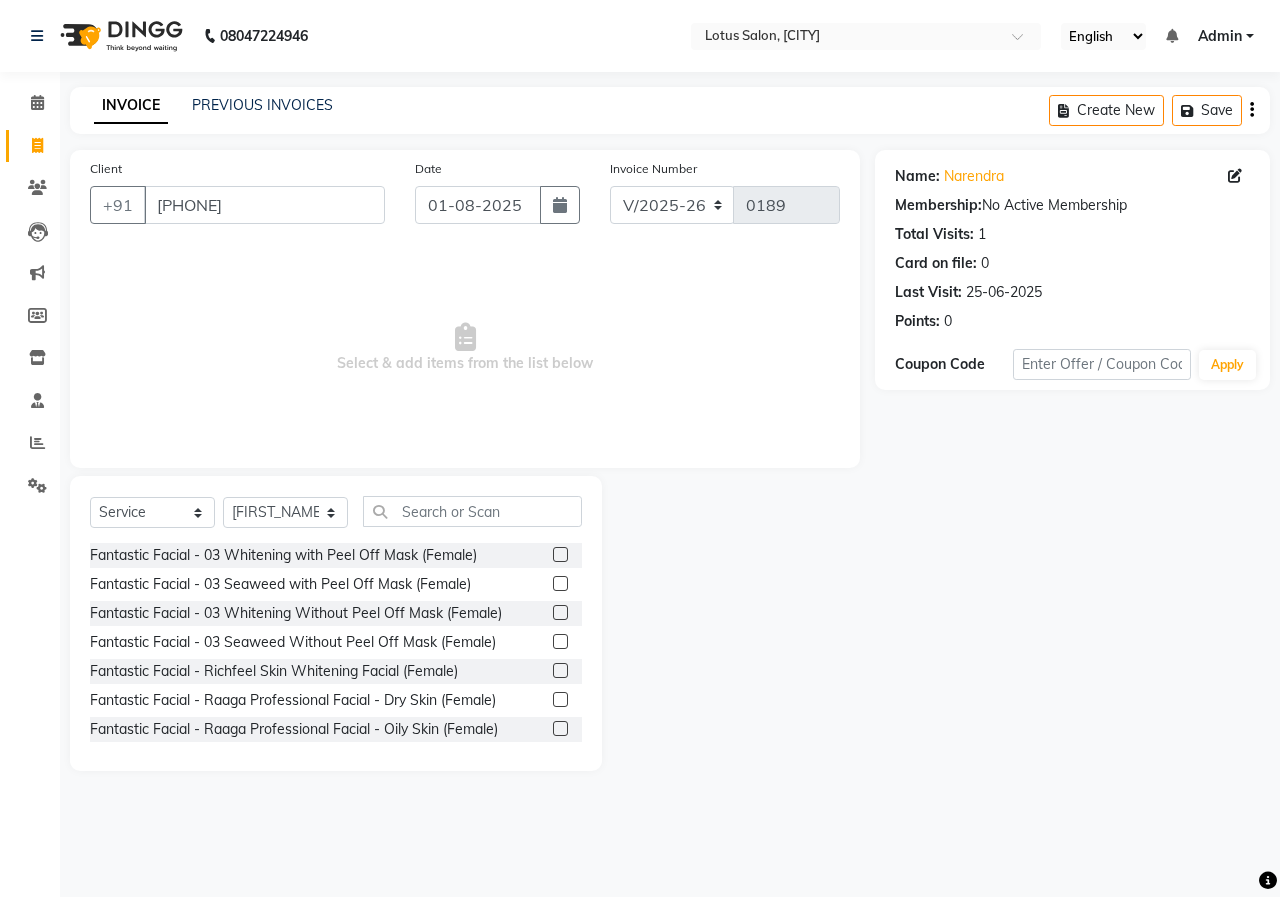 click on "Select Service Product Membership Package Voucher Prepaid Gift Card Select Stylist [FIRST] [FIRST] [FIRST] [FIRST] [FIRST] Fantastic Facial - 03 Whitening with Peel Off Mask (Female) Fantastic Facial - 03 Seaweed with Peel Off Mask (Female) Fantastic Facial - 03 Whitening Without Peel Off Mask (Female) Fantastic Facial - 03 Seaweed Without Peel Off Mask (Female) Fantastic Facial - Richfeel Skin Whitening Facial (Female) Fantastic Facial - Raaga Professional Facial - Dry Skin (Female) Fantastic Facial - Raaga Professional Facial - Oily Skin (Female) Fantastic Facial - Richfeel Herbal (Female) Fantastic Facial - Hydra Facial (Female) Fantastic Facial - 03 Whitening with Peel Off Mask (Male) Fantastic Facial - 03 Seaweed with Peel Off Mask (Male) Fantastic Facial - 03 Whitening Without Peel Off Mask (Male) Fantastic Facial - 03 Seaweed Without Peel Off Mask (Male) Fantastic Facial - Richfeel Skin Whitening Facial (Male) Fantastic Facial - Raaga Professional Facial - Dry Skin (Male)" 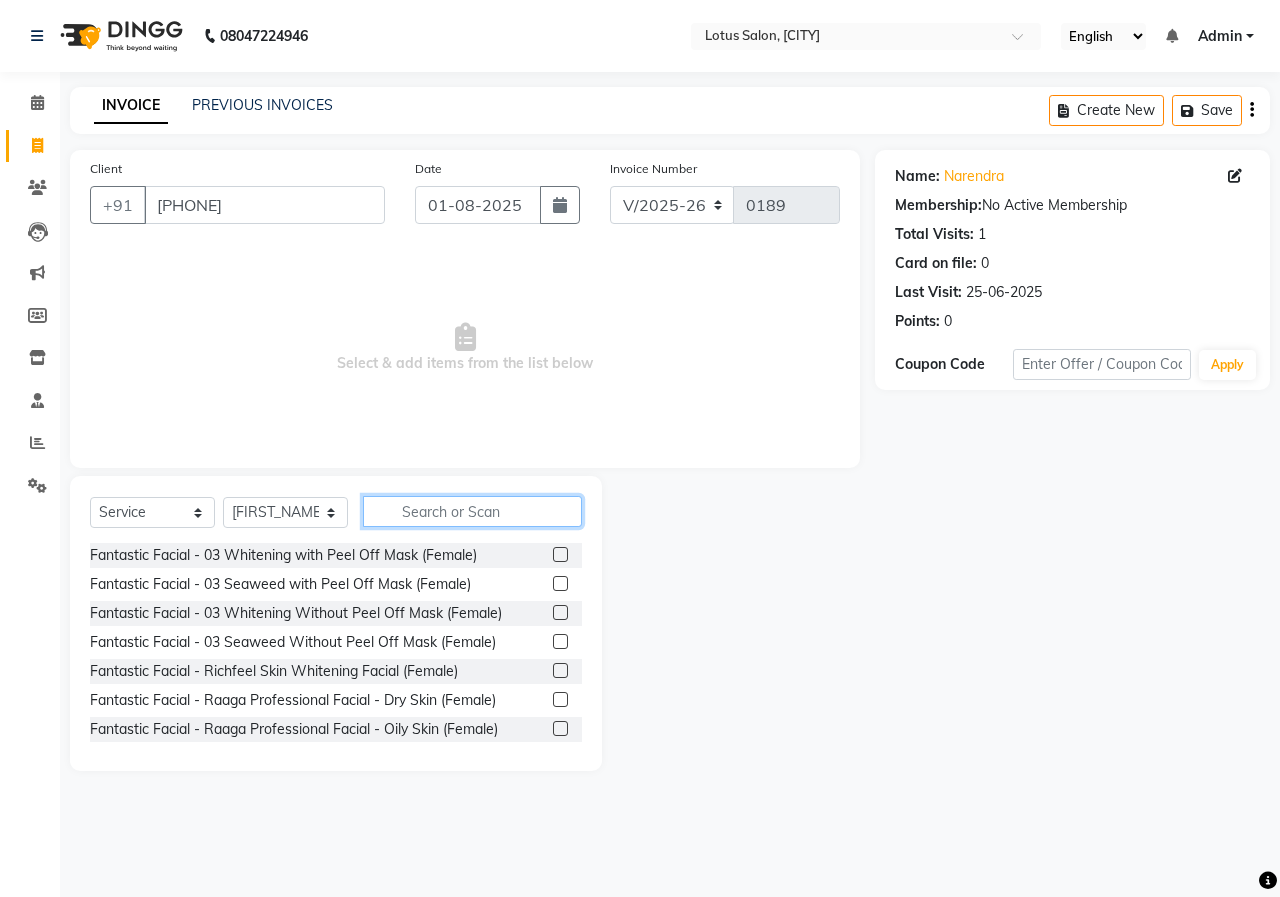 click 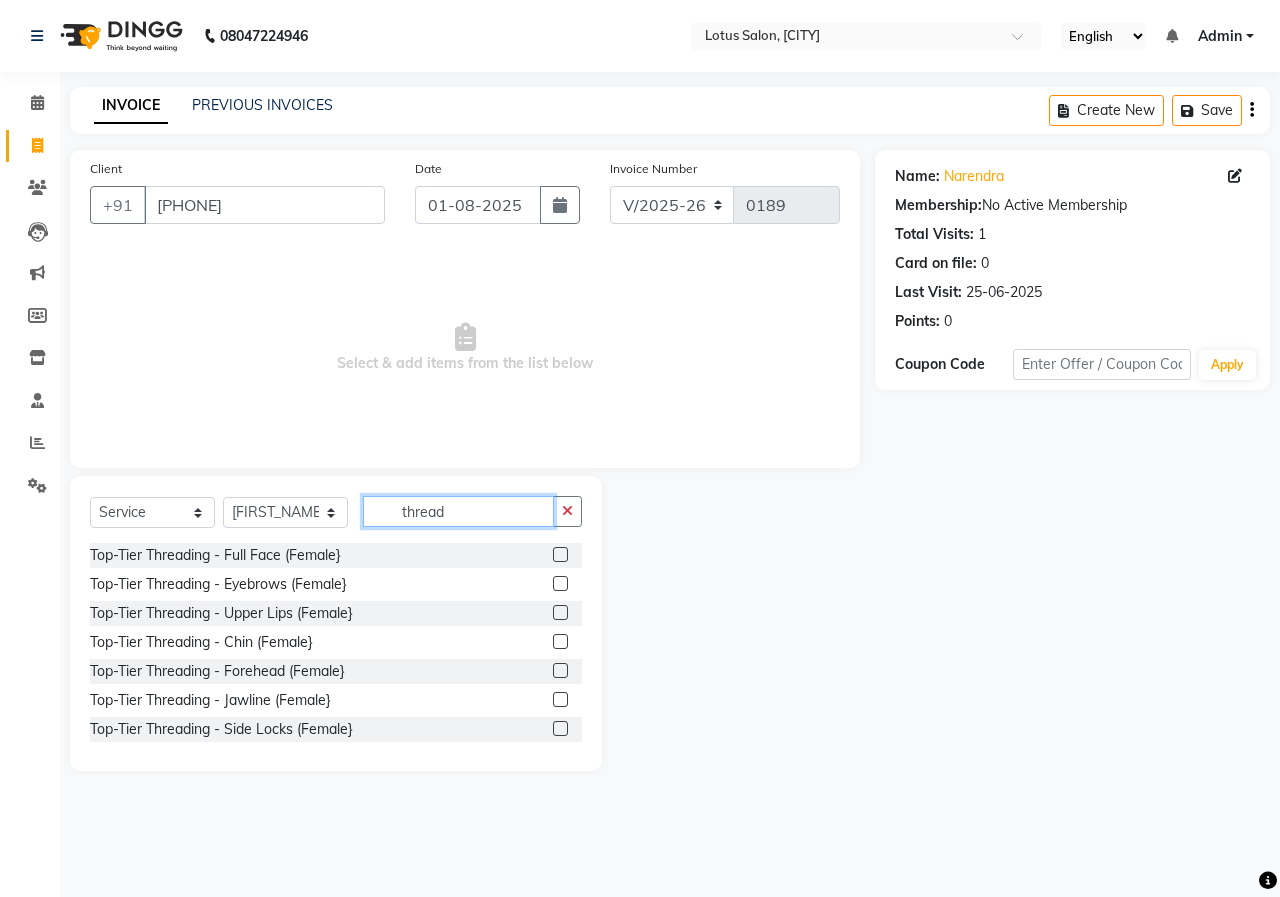 type on "thread" 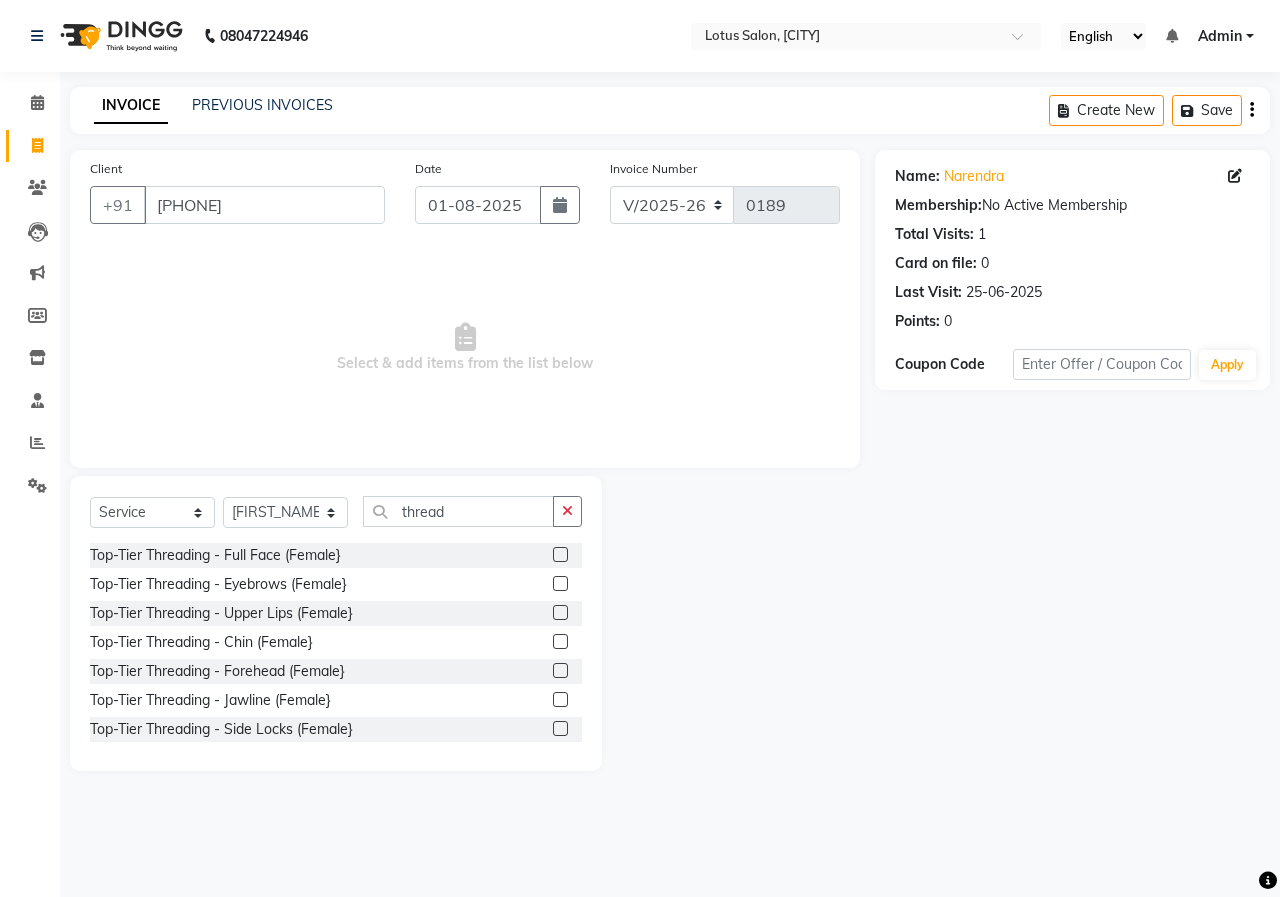drag, startPoint x: 542, startPoint y: 582, endPoint x: 552, endPoint y: 529, distance: 53.935146 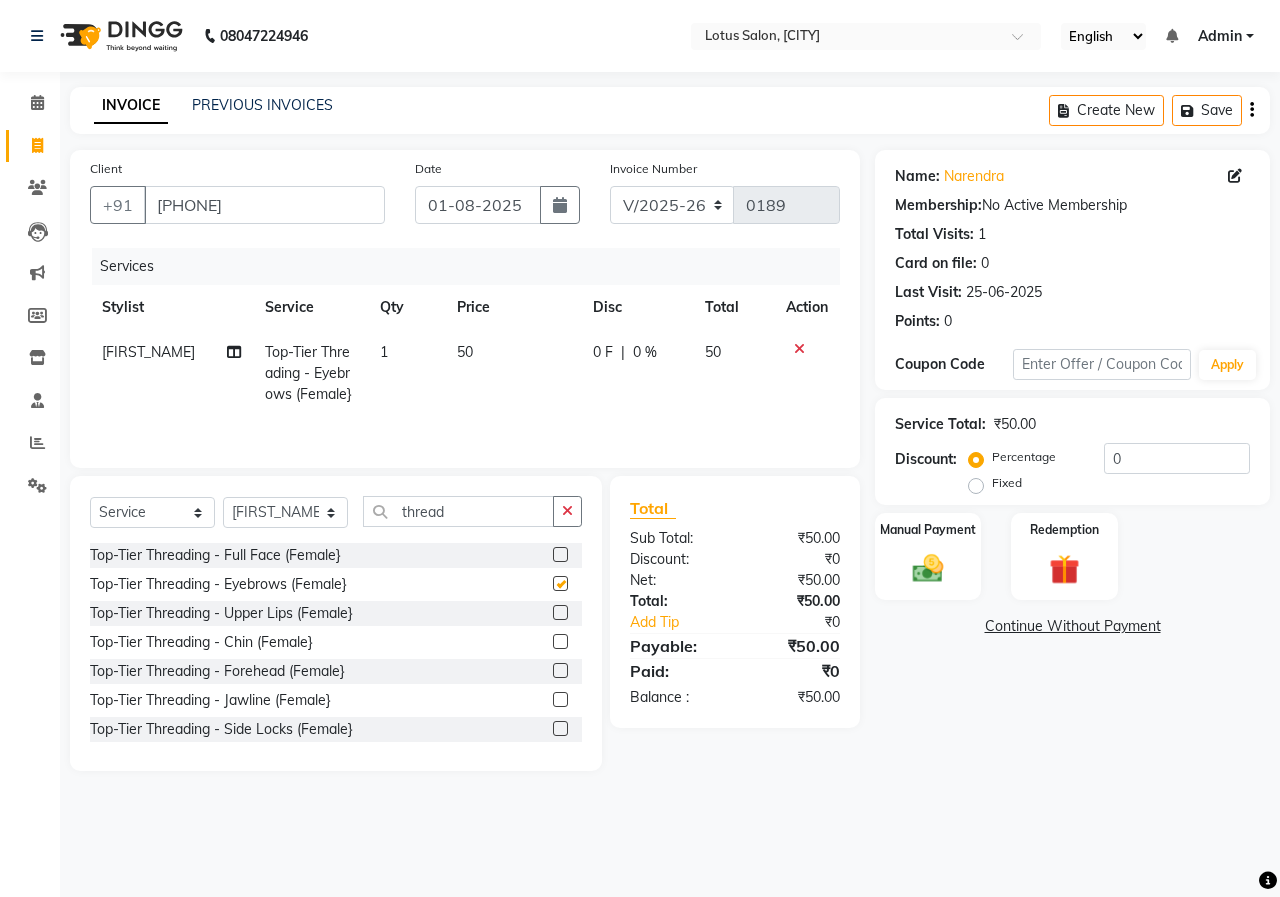 checkbox on "false" 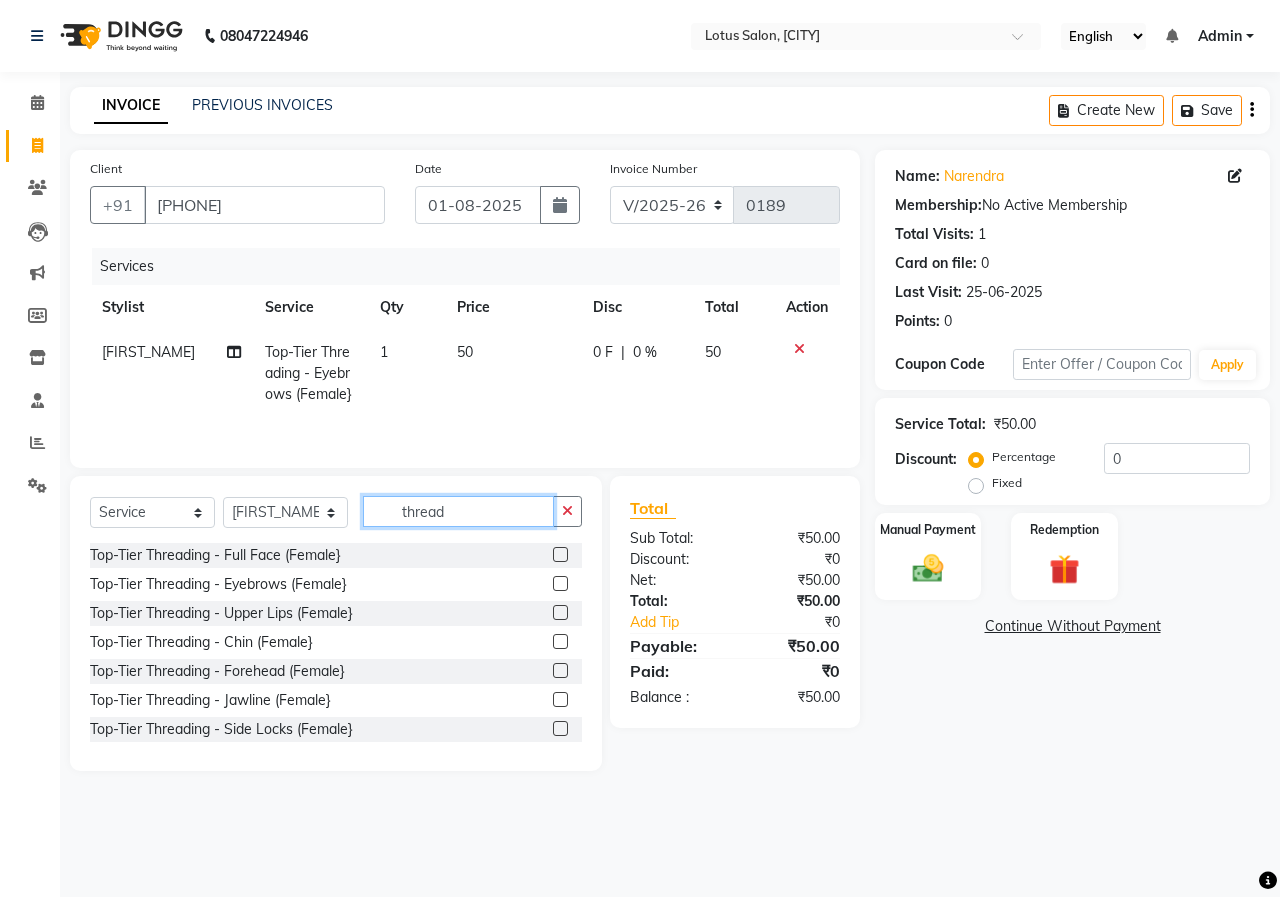 click on "thread" 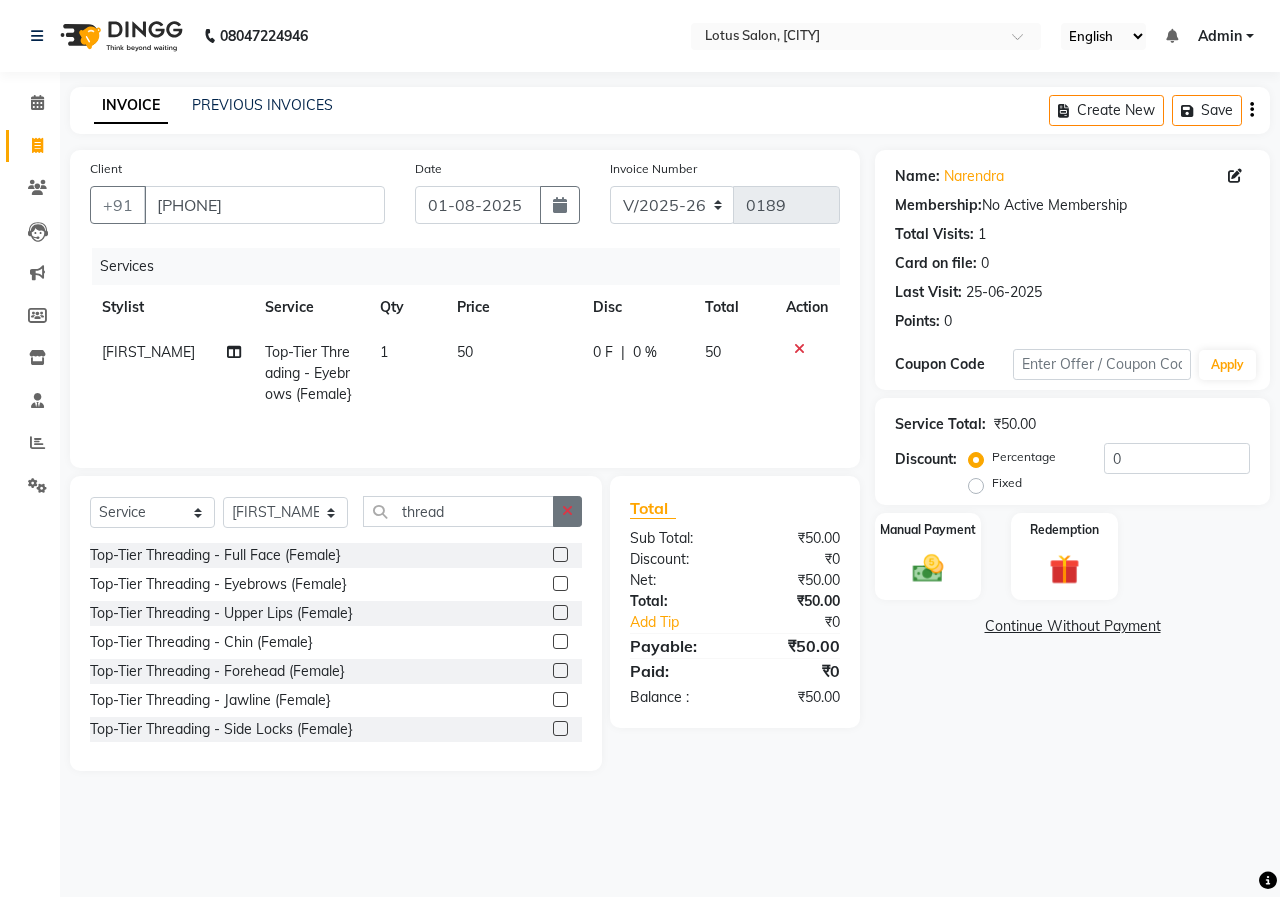 click 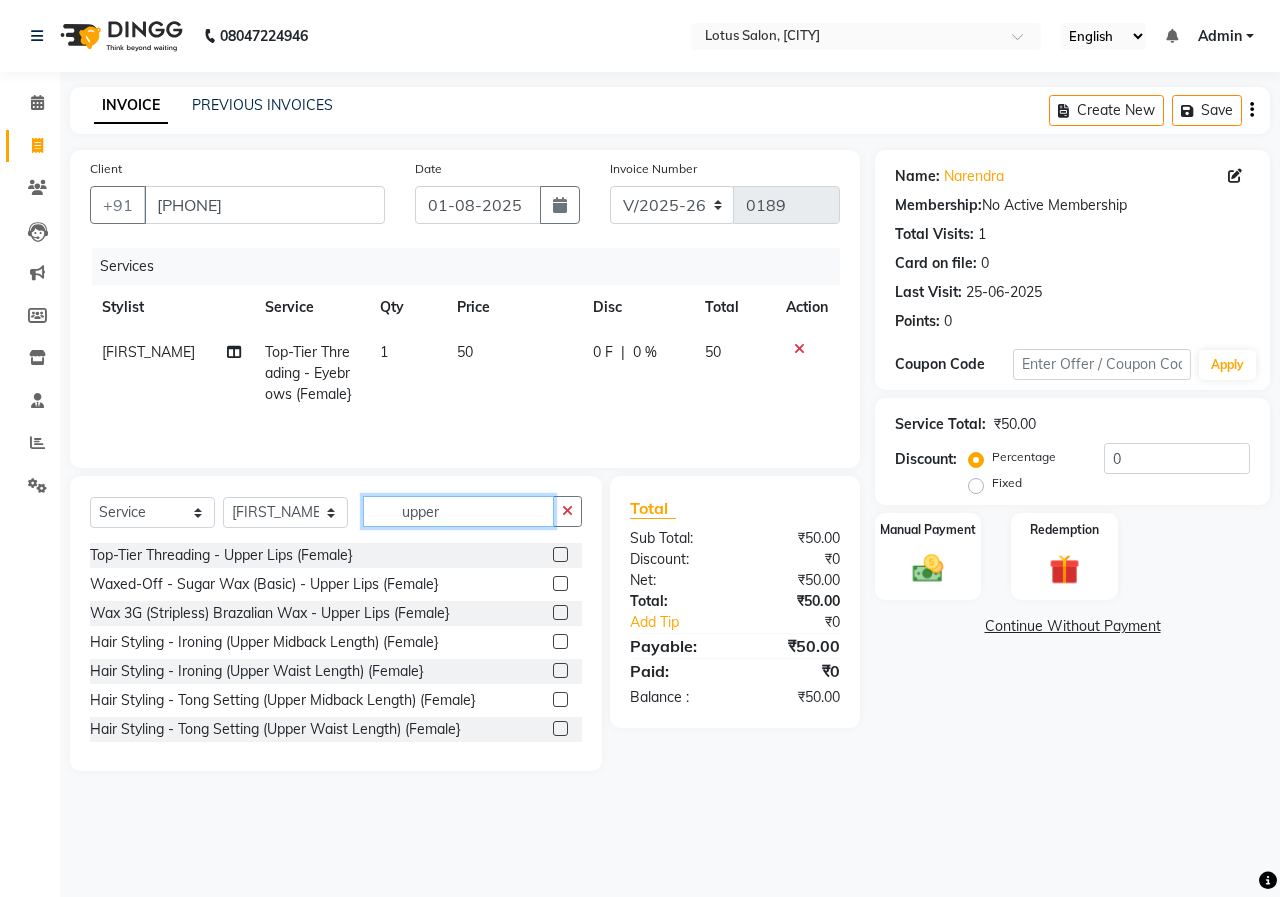 type on "upper" 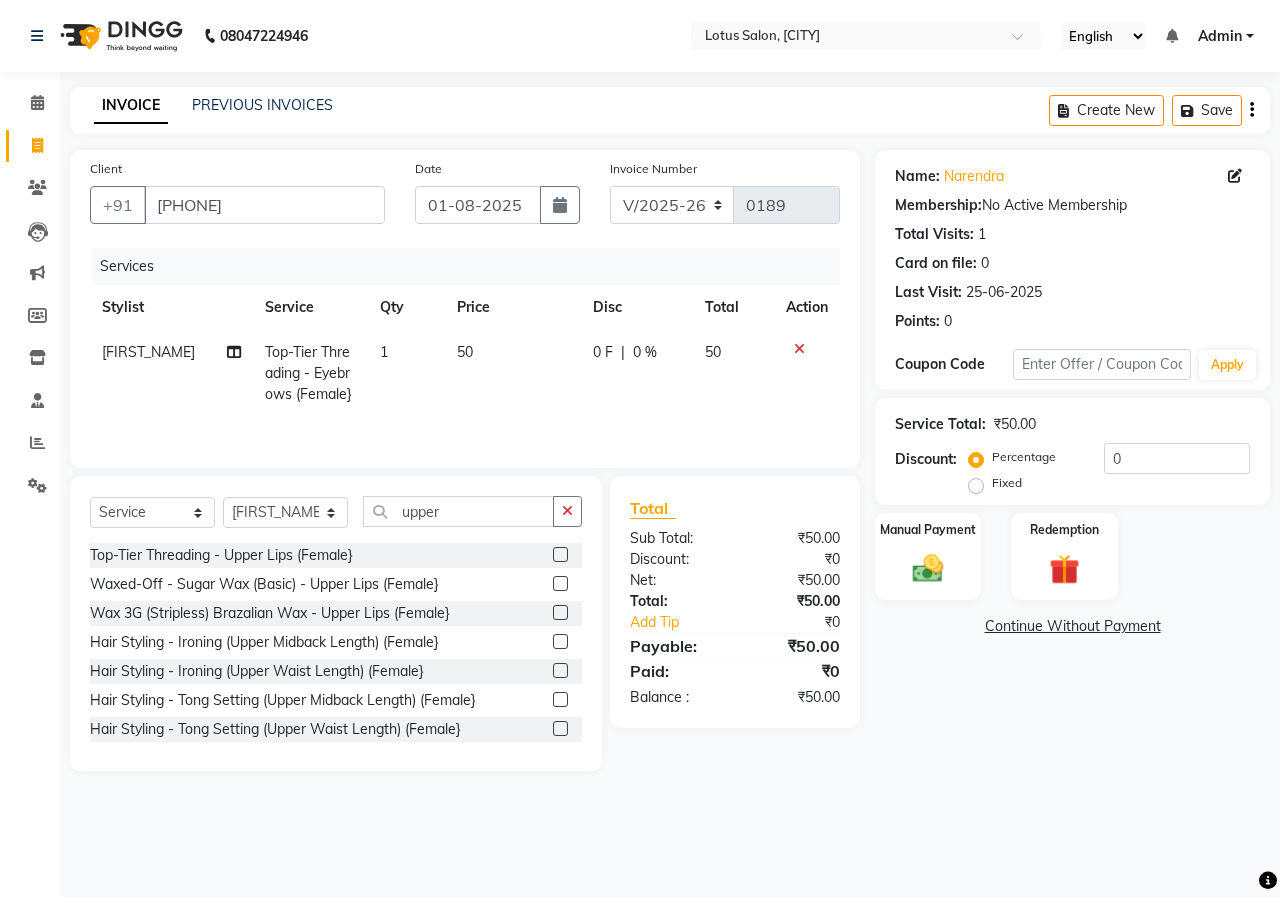 click 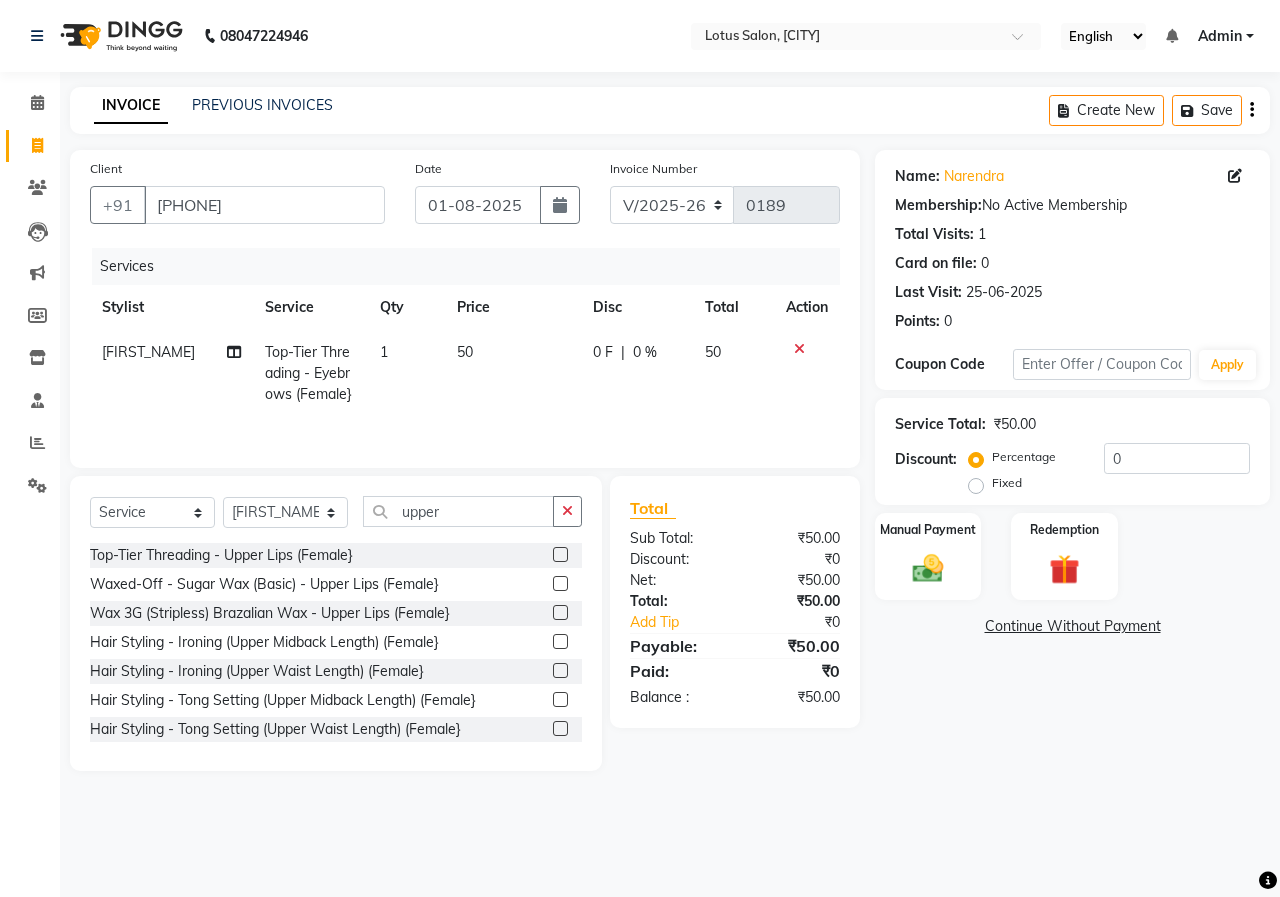 click at bounding box center [559, 555] 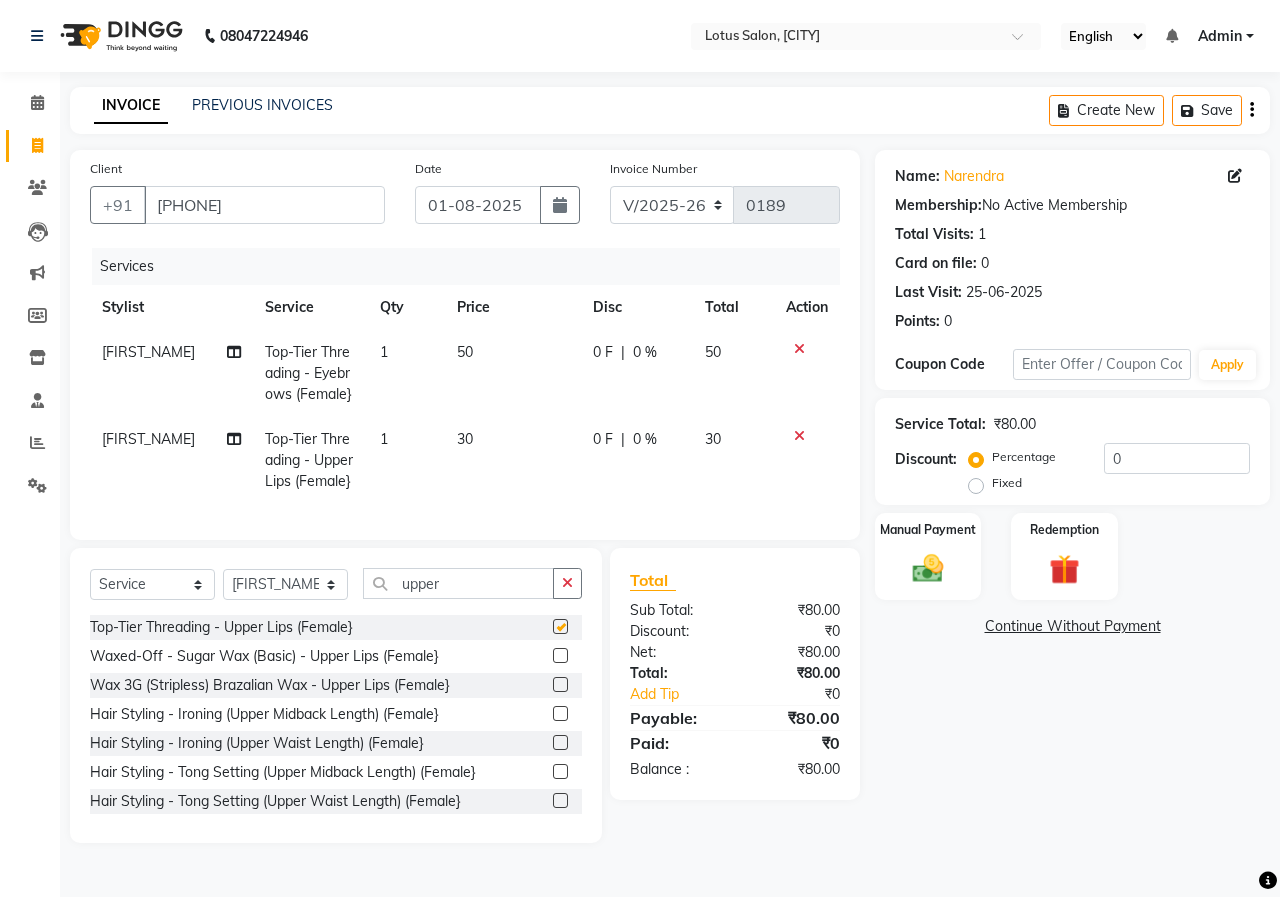 checkbox on "false" 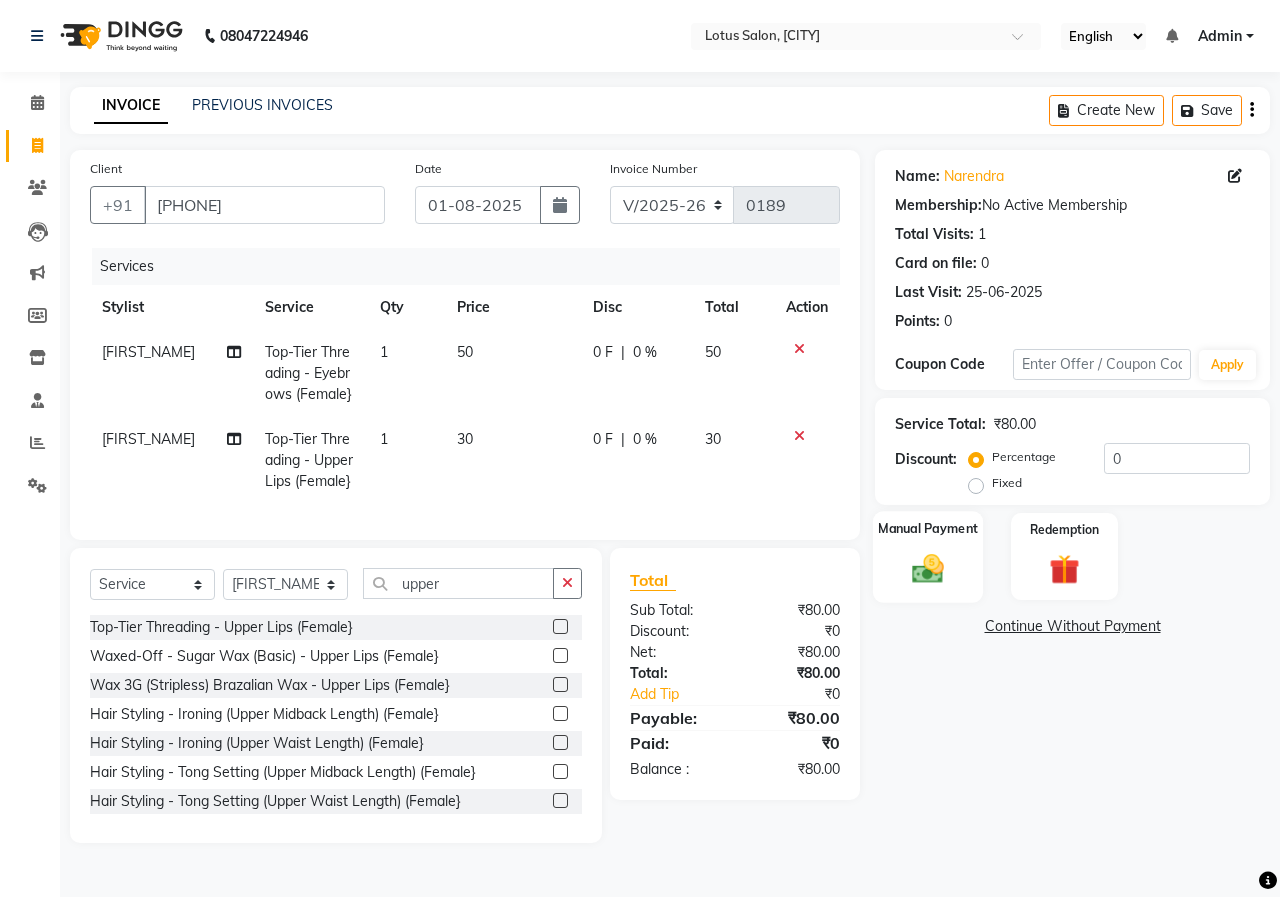 click 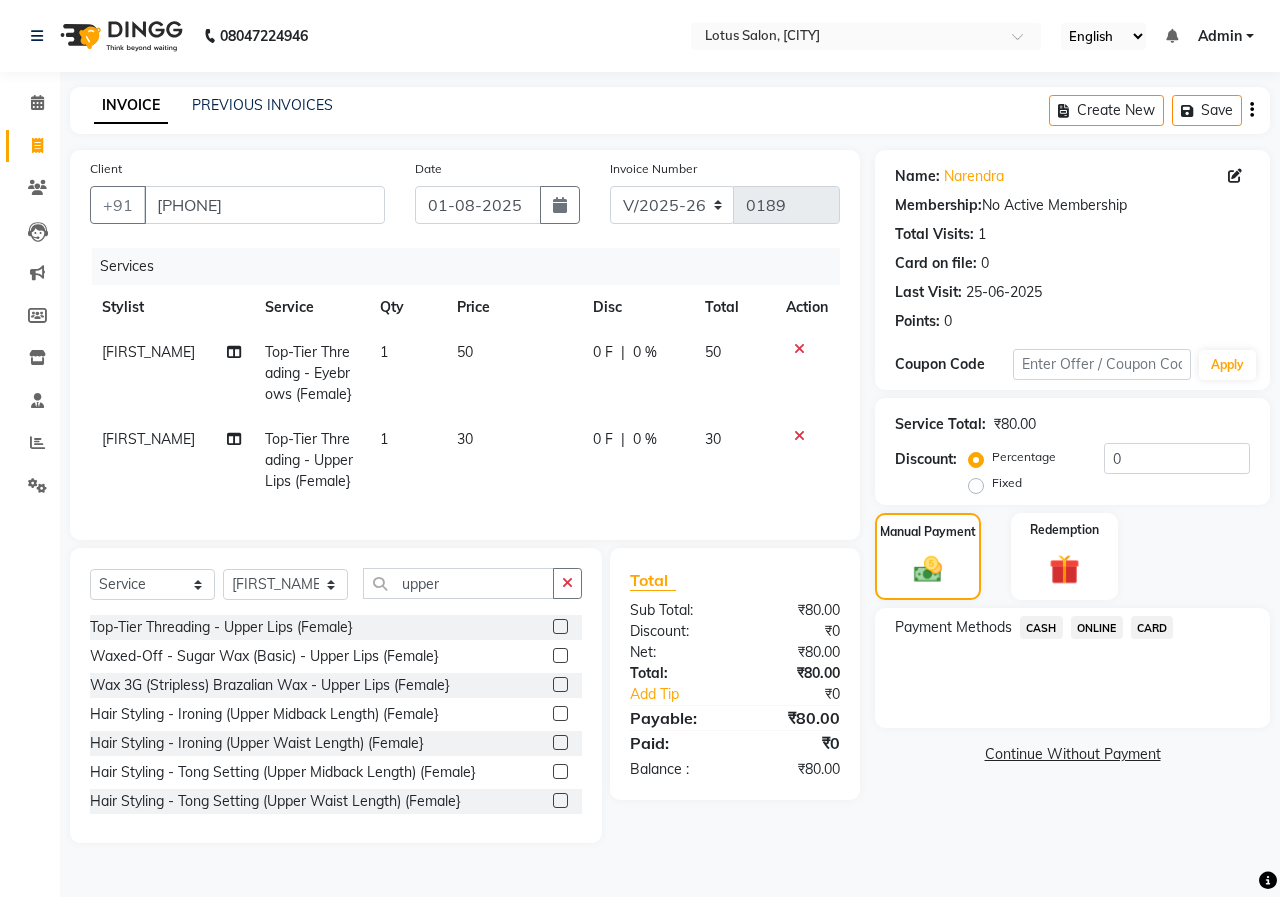 click on "ONLINE" 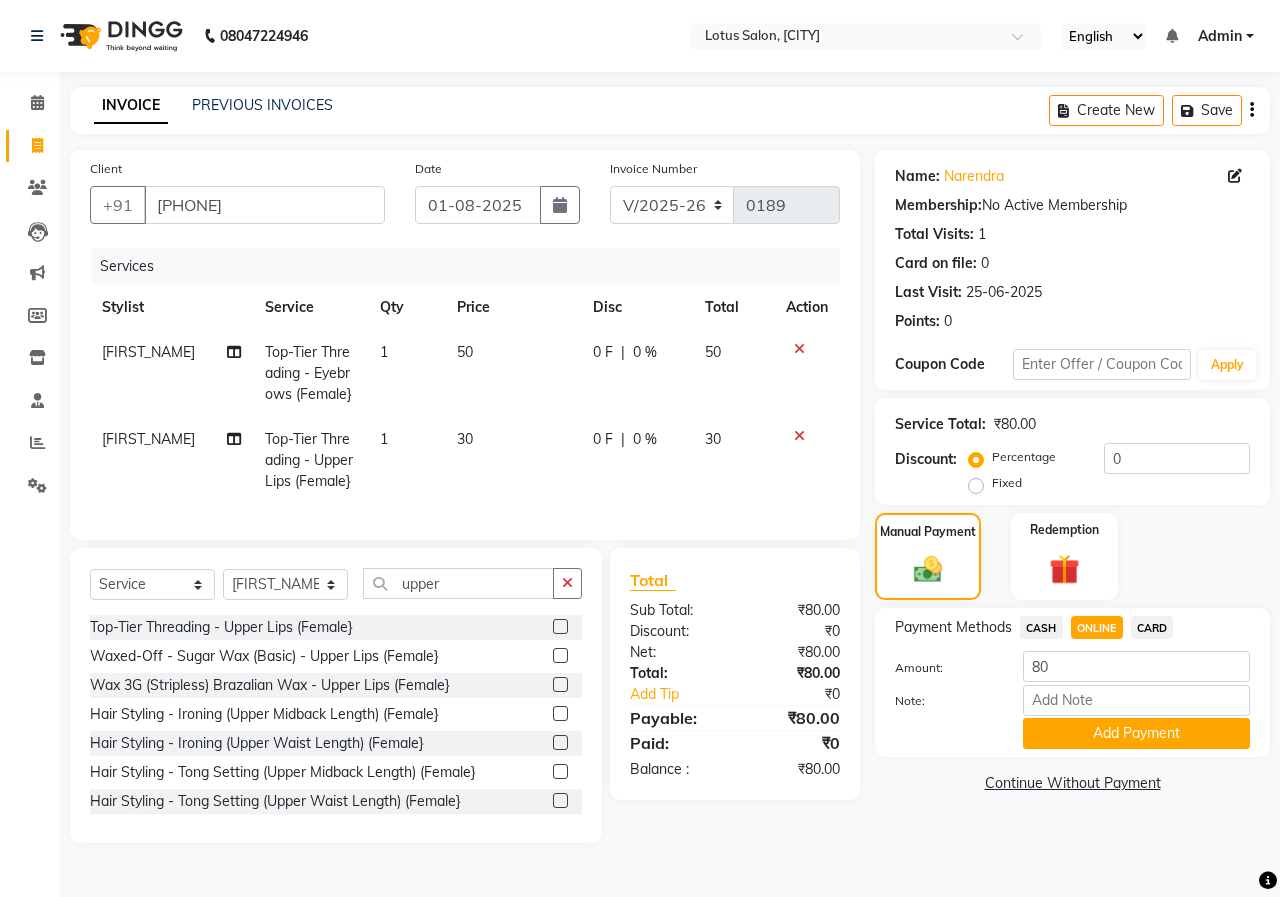 click on "Note:" 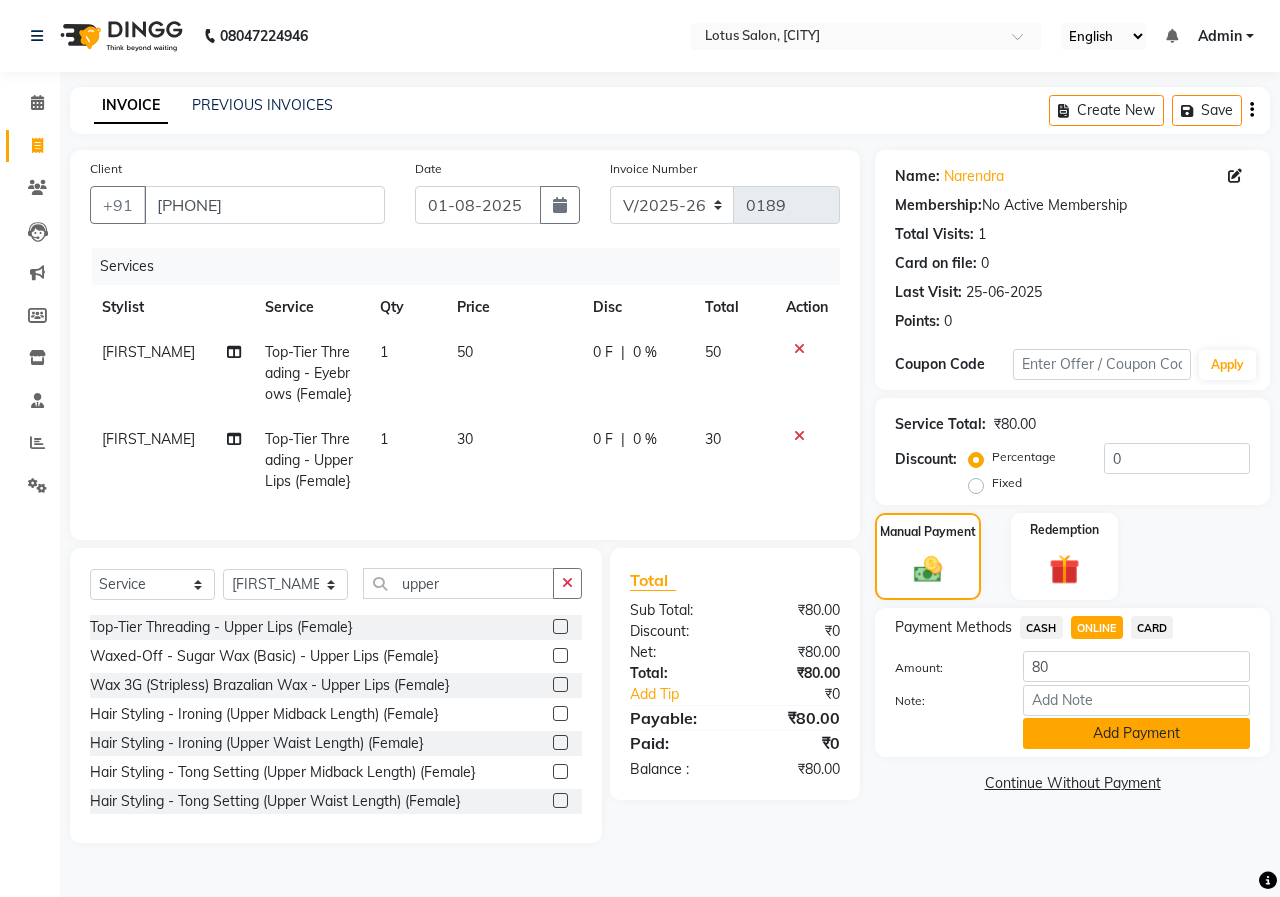 click on "Add Payment" 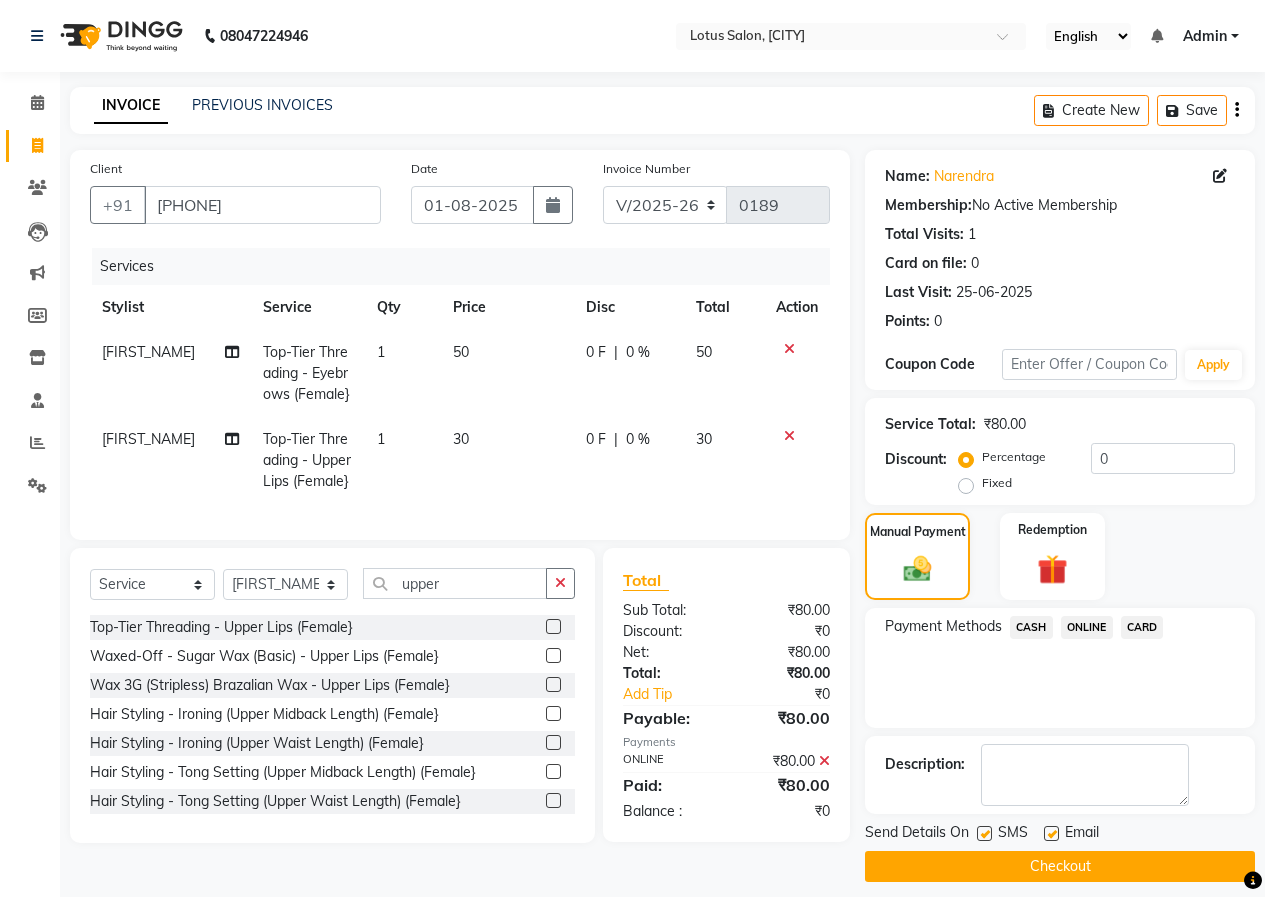 click on "Checkout" 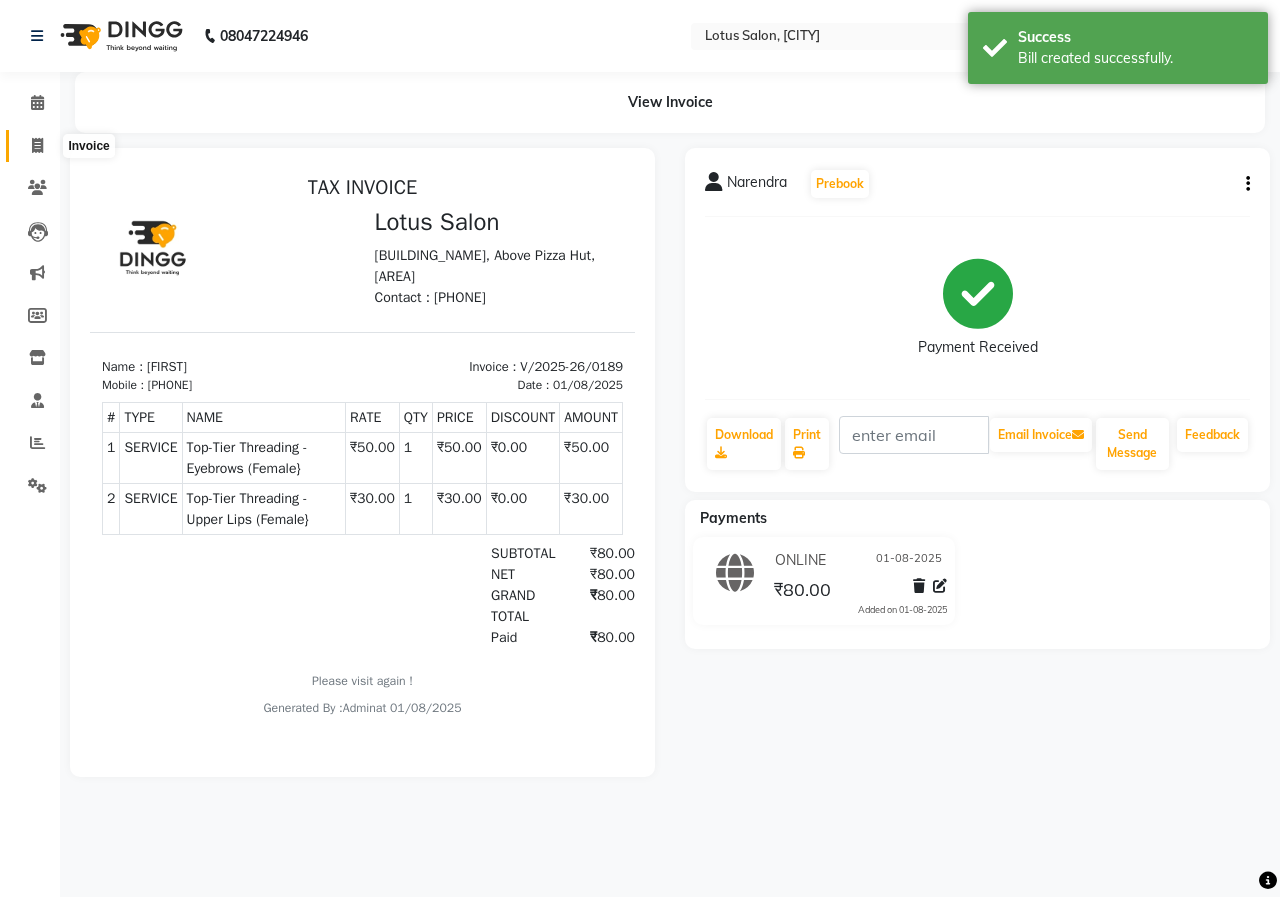 scroll, scrollTop: 0, scrollLeft: 0, axis: both 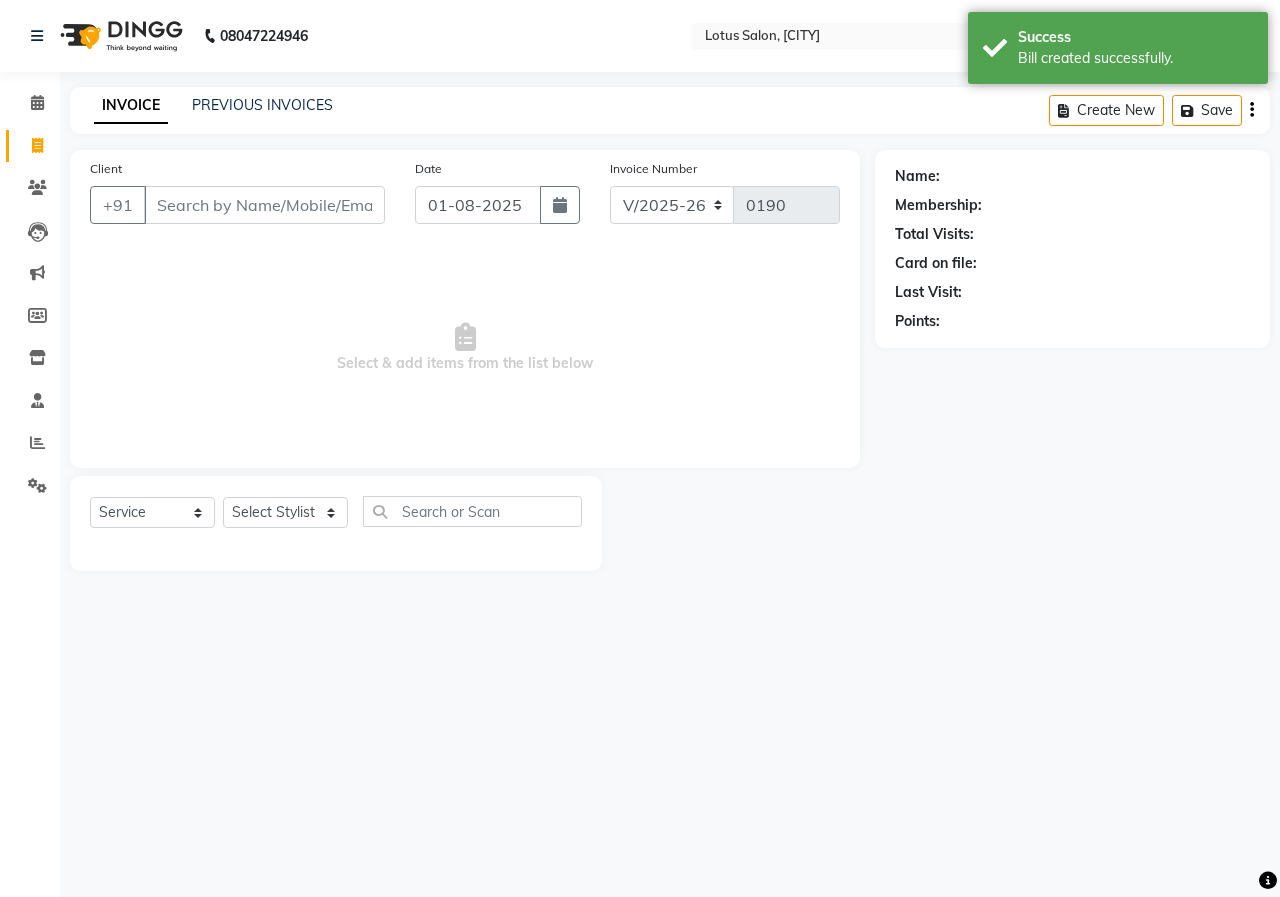 click on "Client" at bounding box center [264, 205] 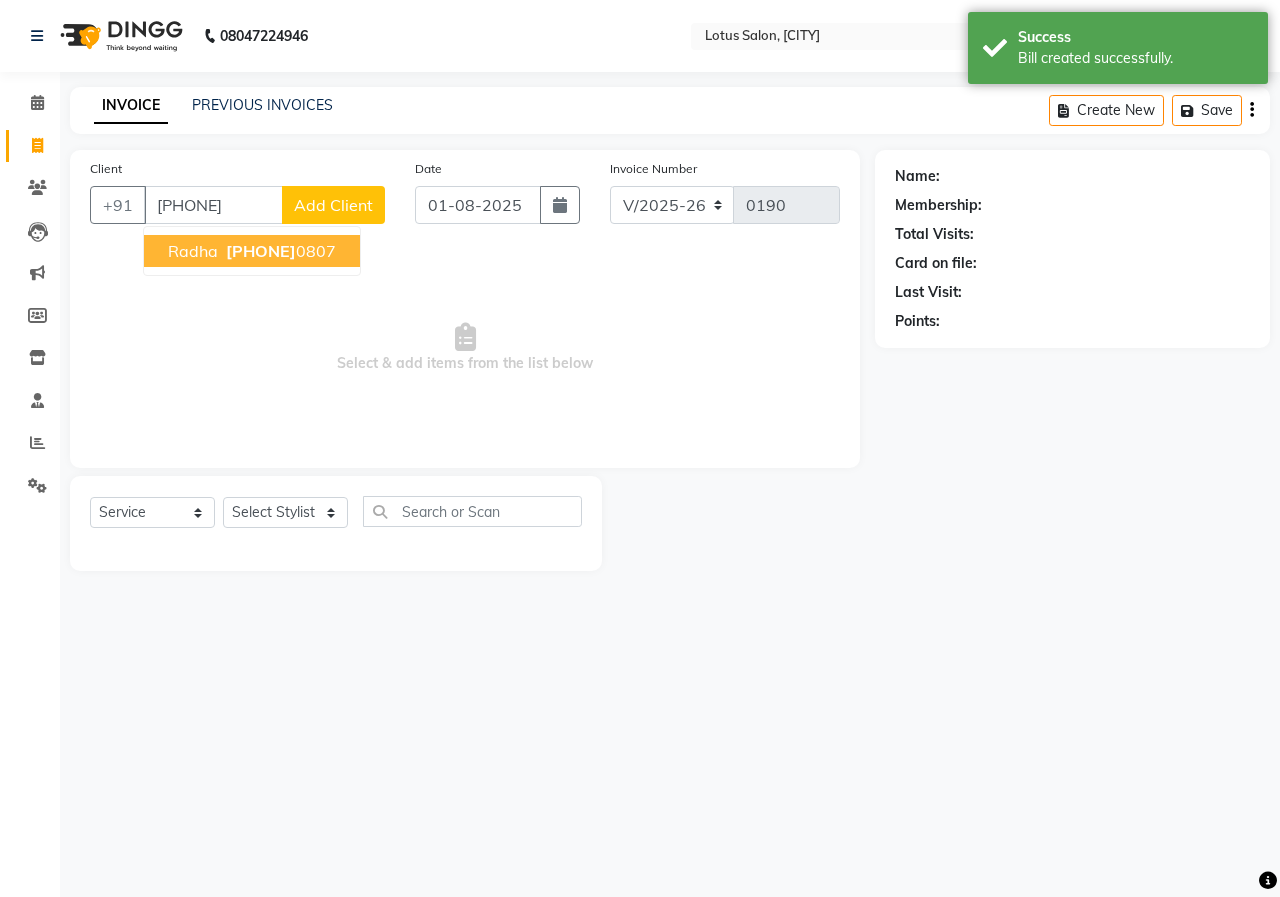 click on "[PHONE]" at bounding box center [261, 251] 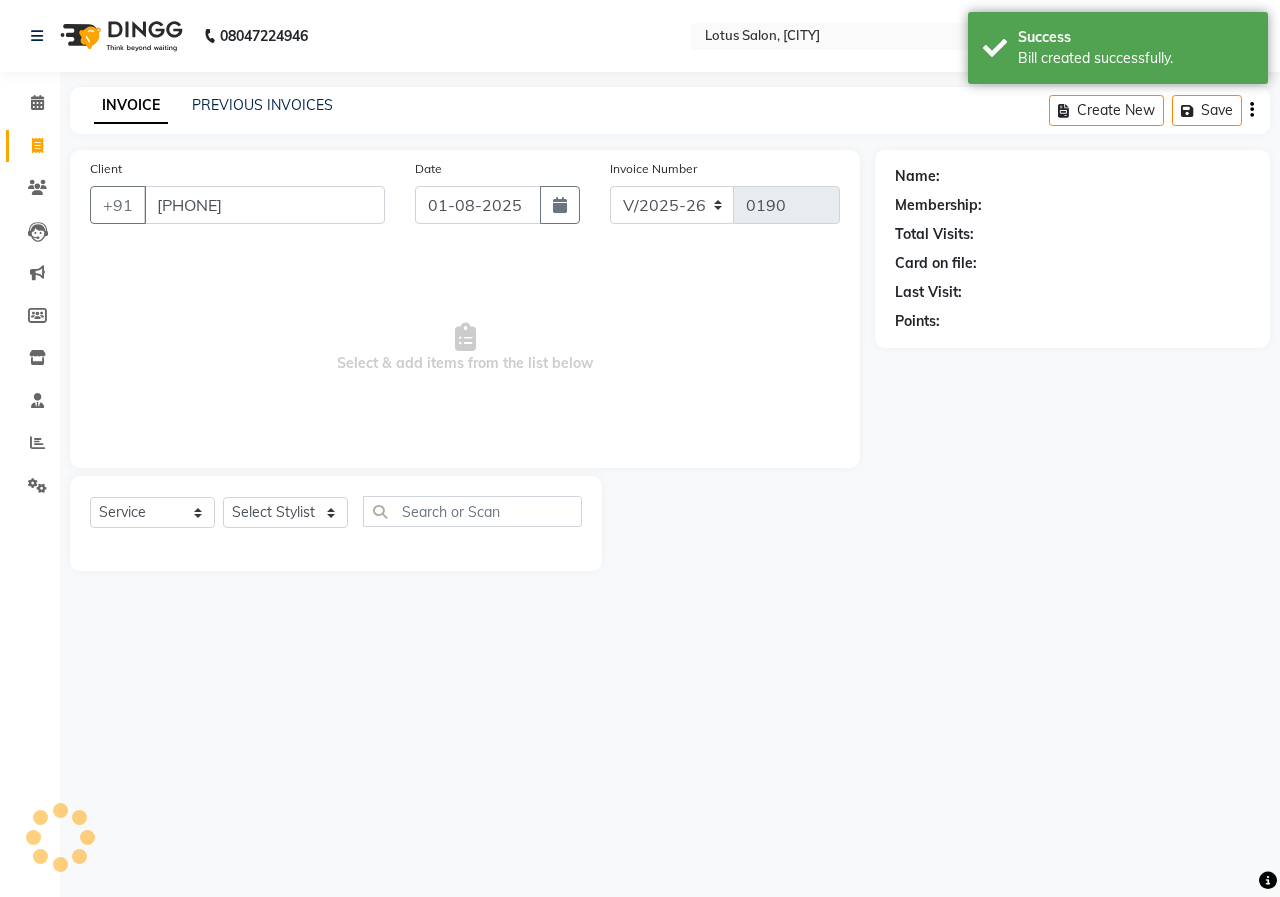 type on "[PHONE]" 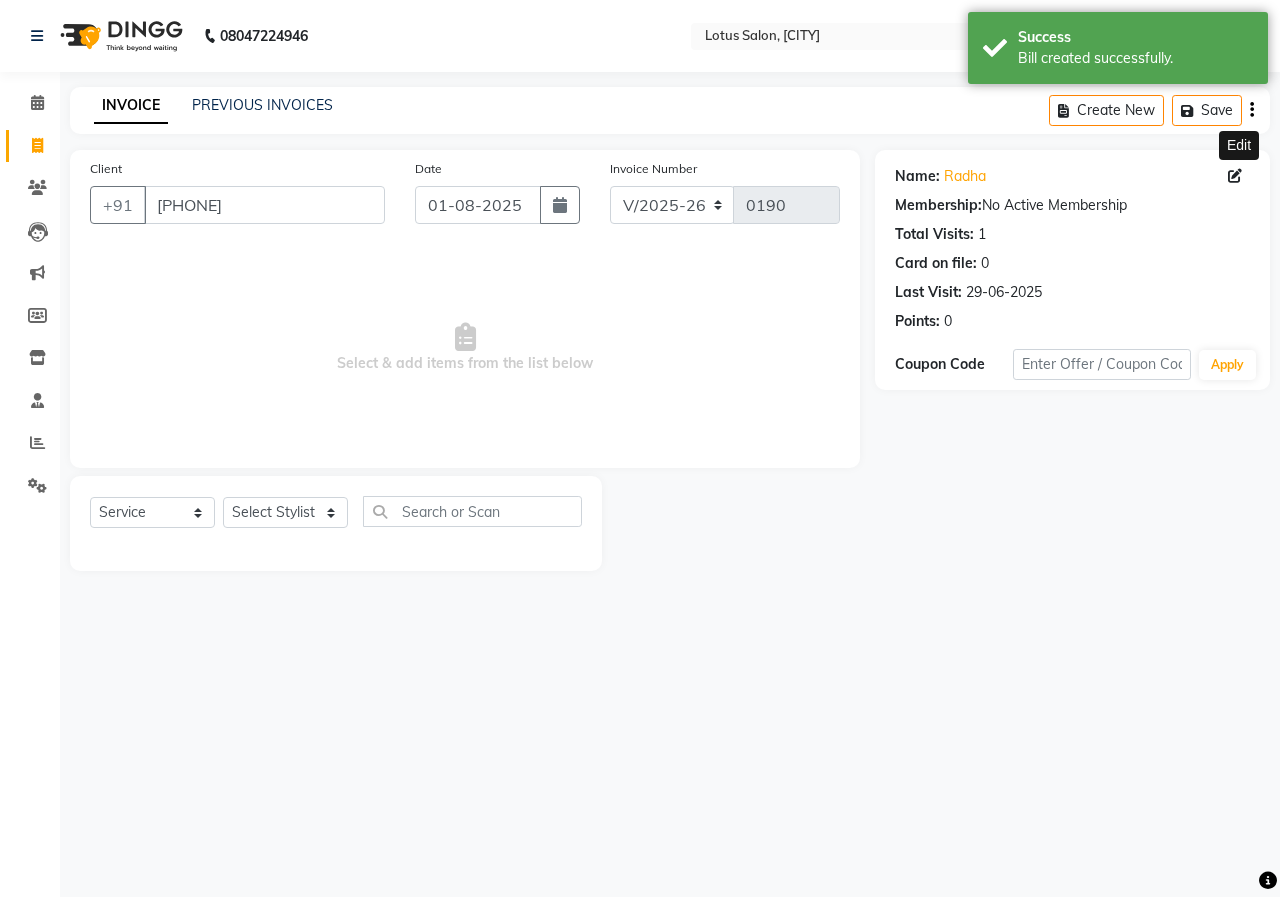 click 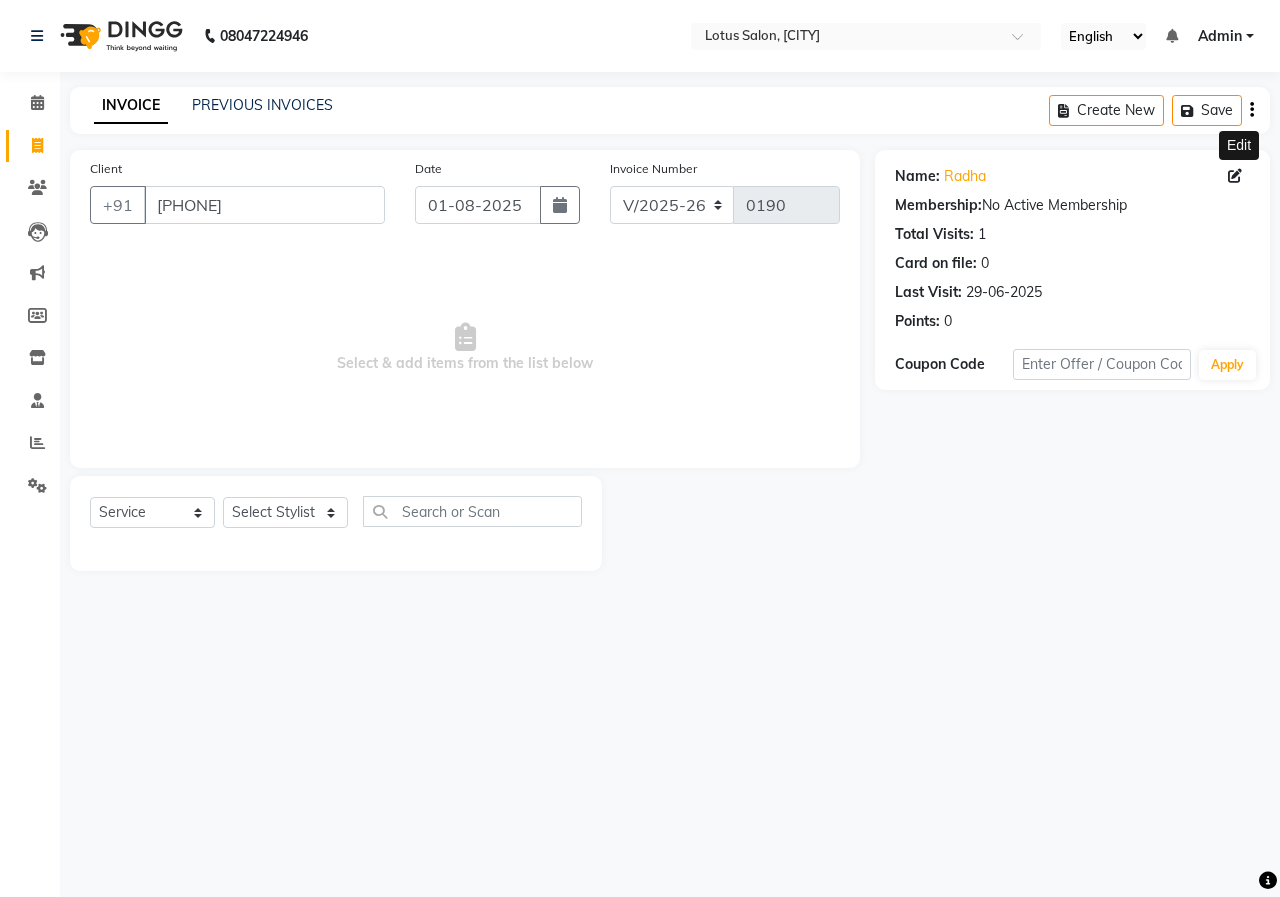 select on "female" 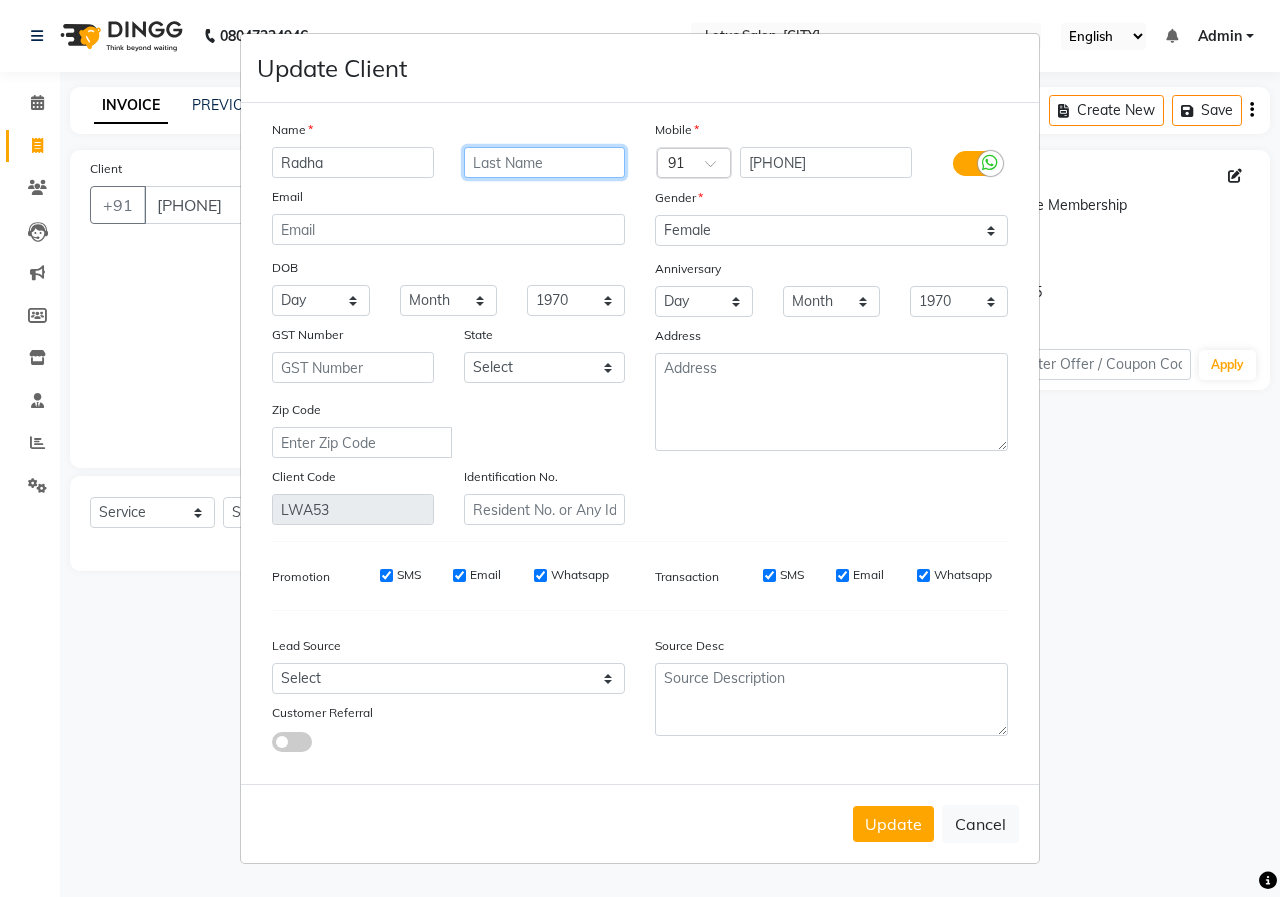 click at bounding box center (545, 162) 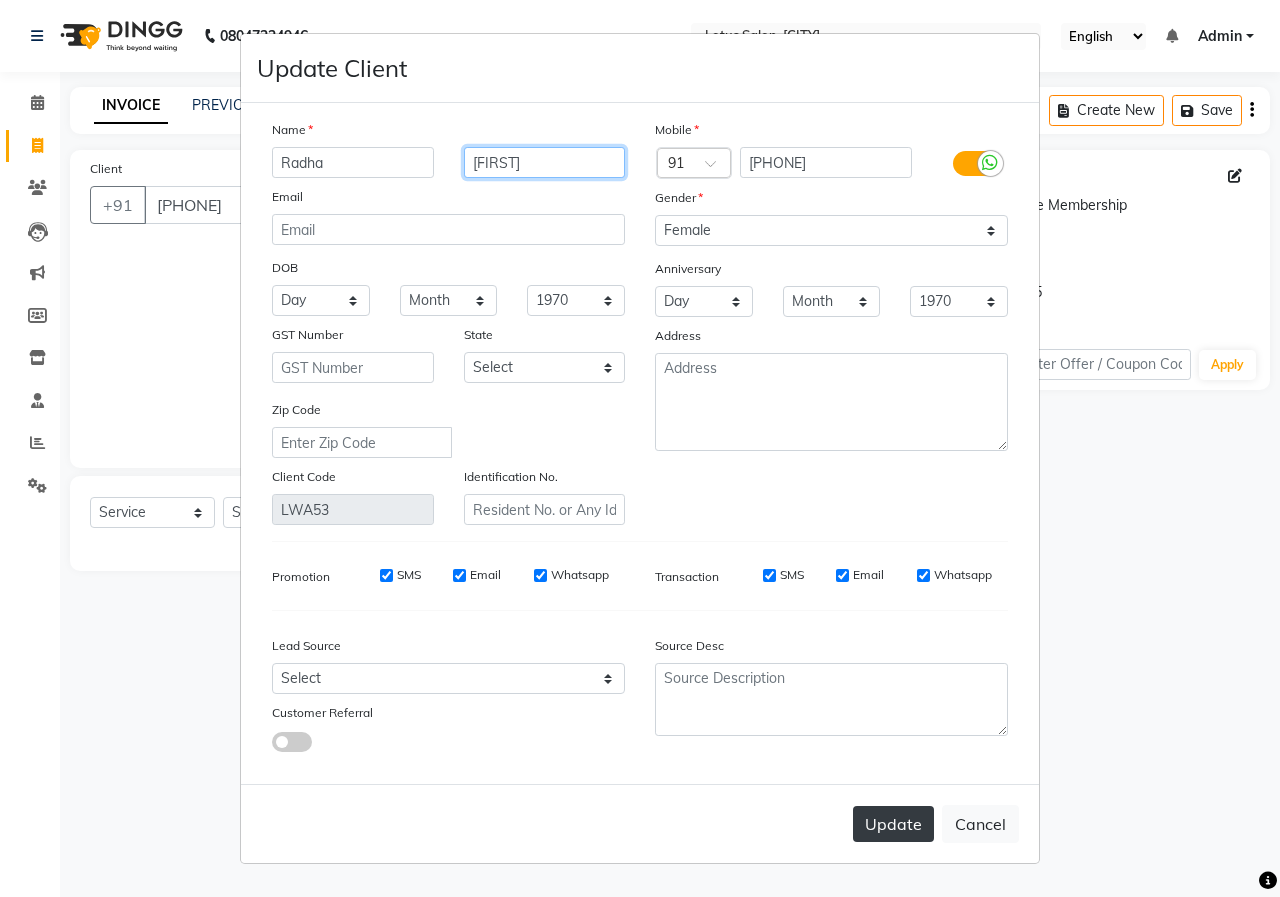 type on "[FIRST]" 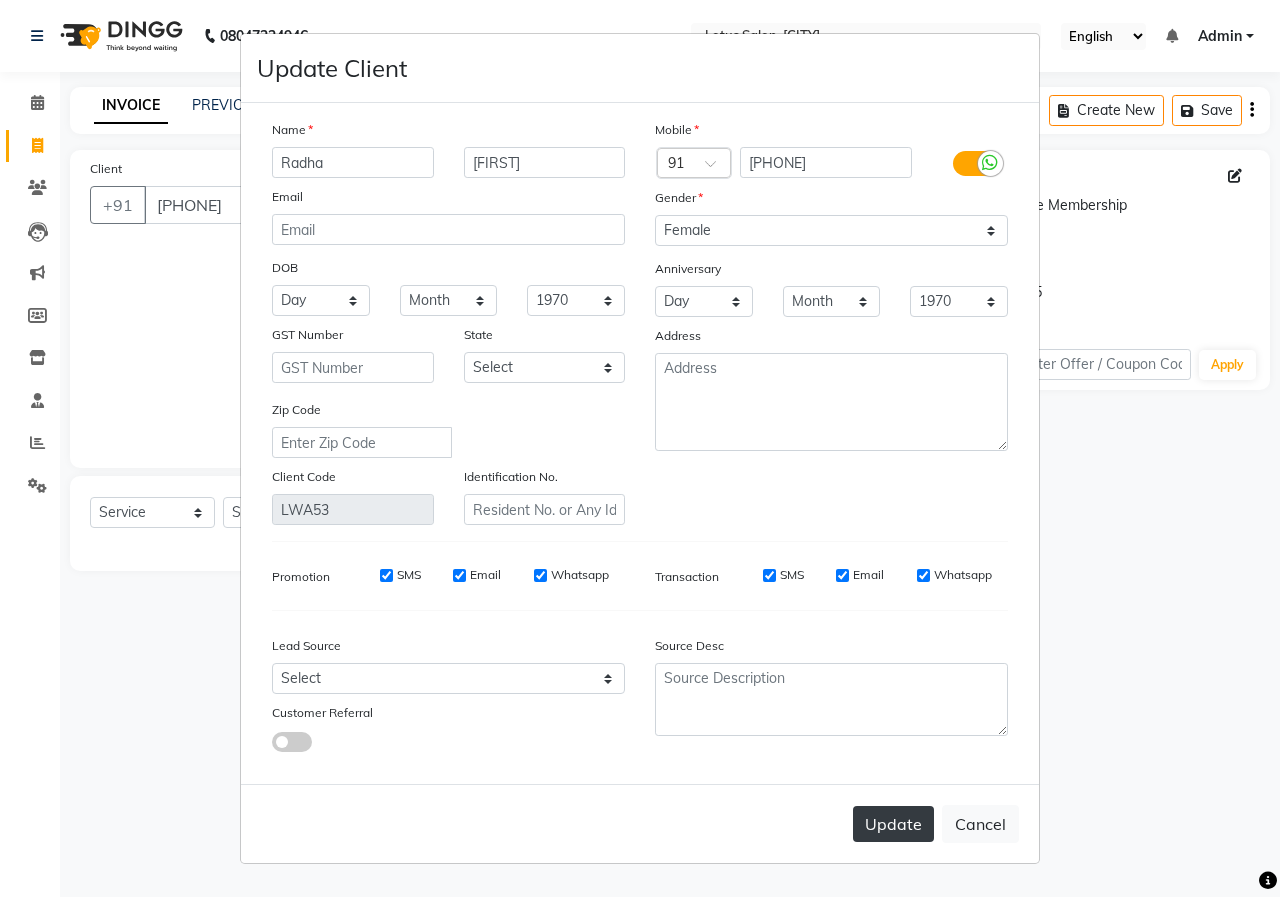 click on "Update" at bounding box center [893, 824] 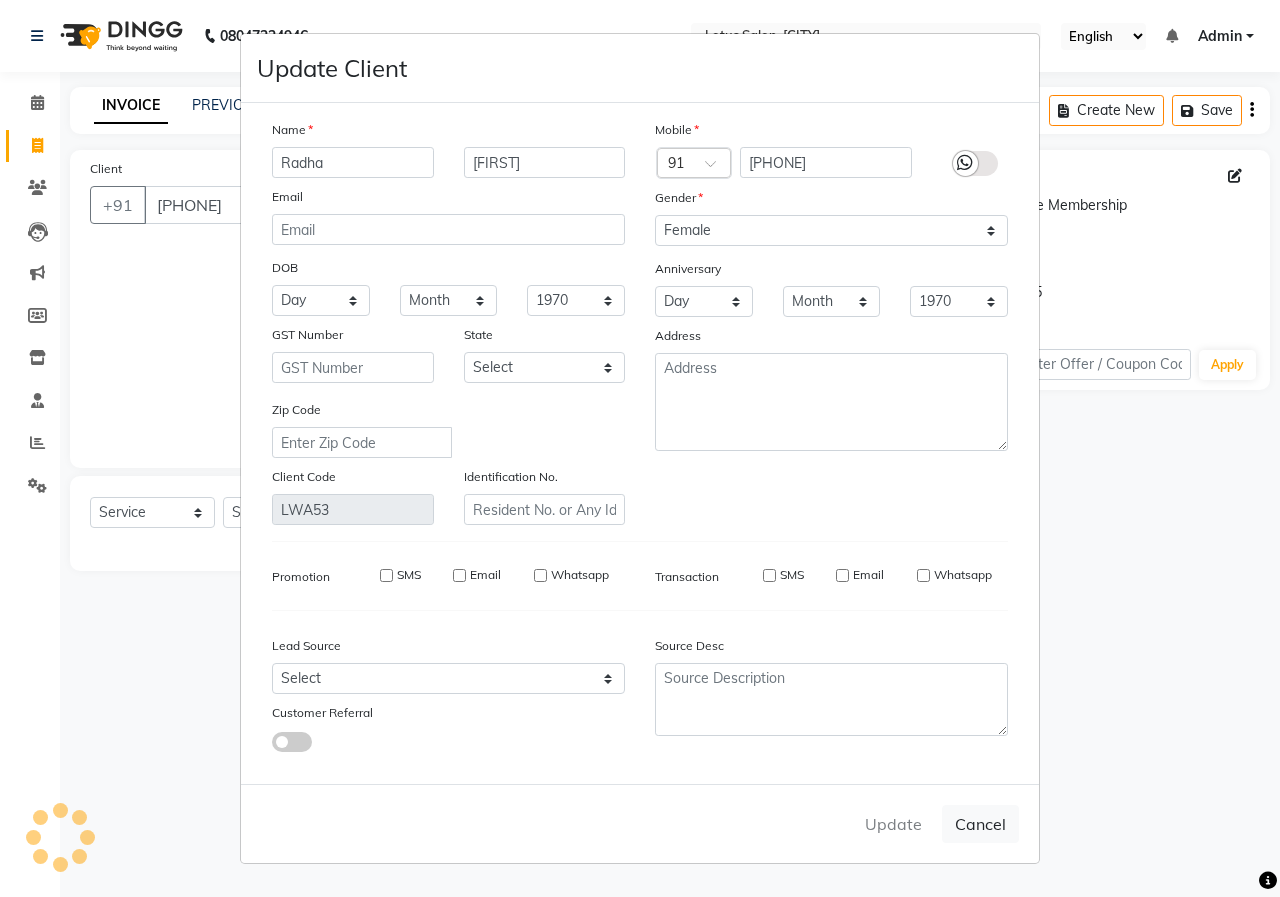type 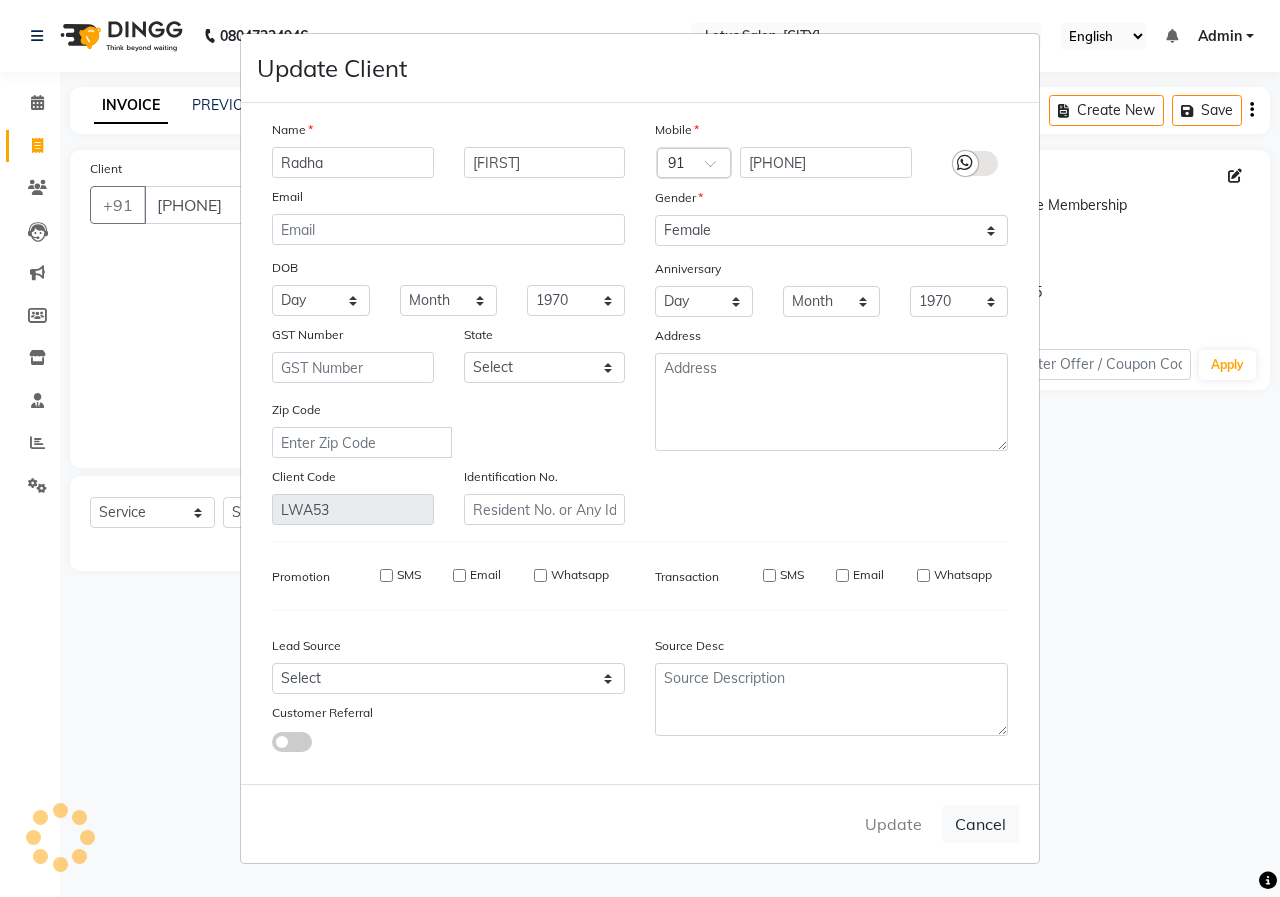 type 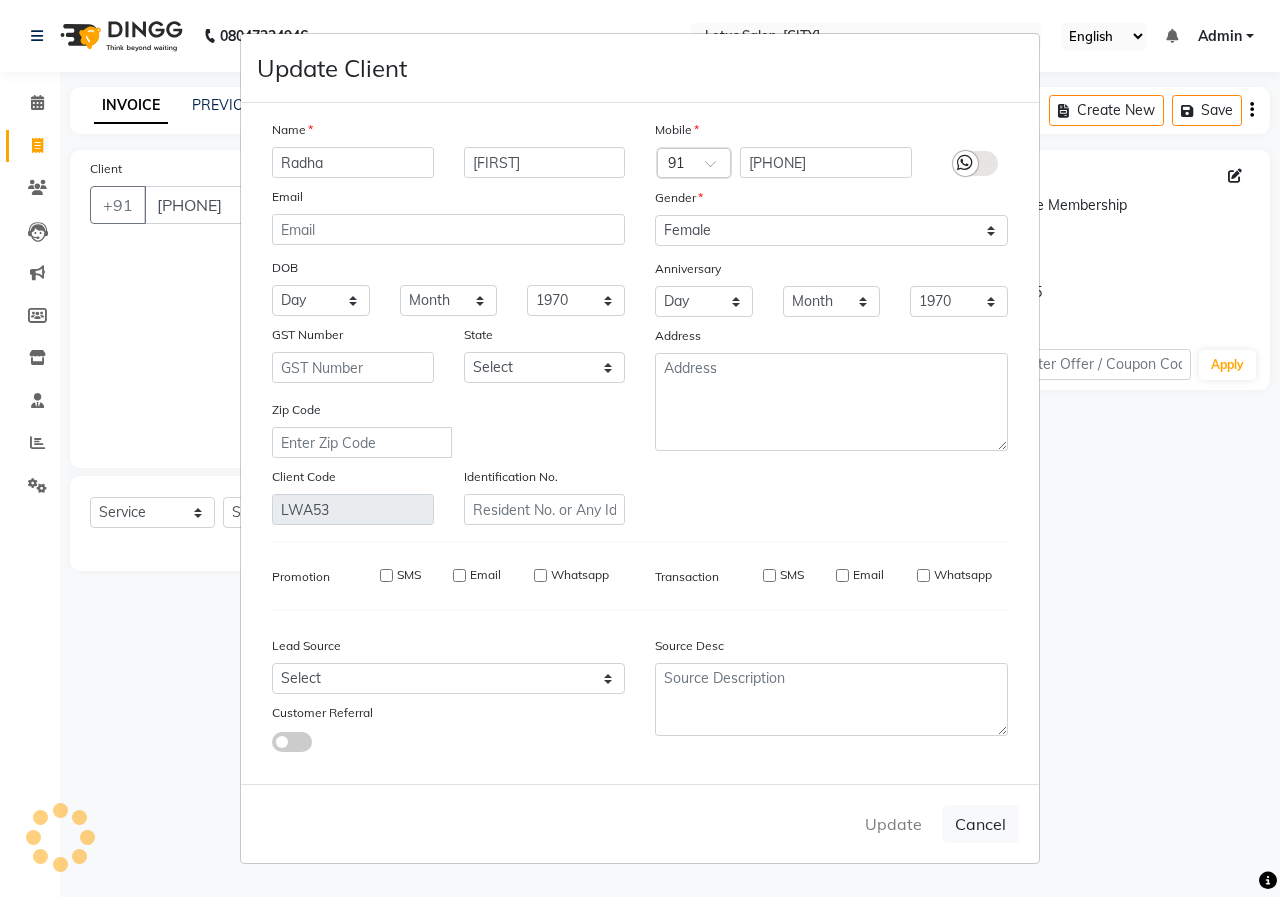 select 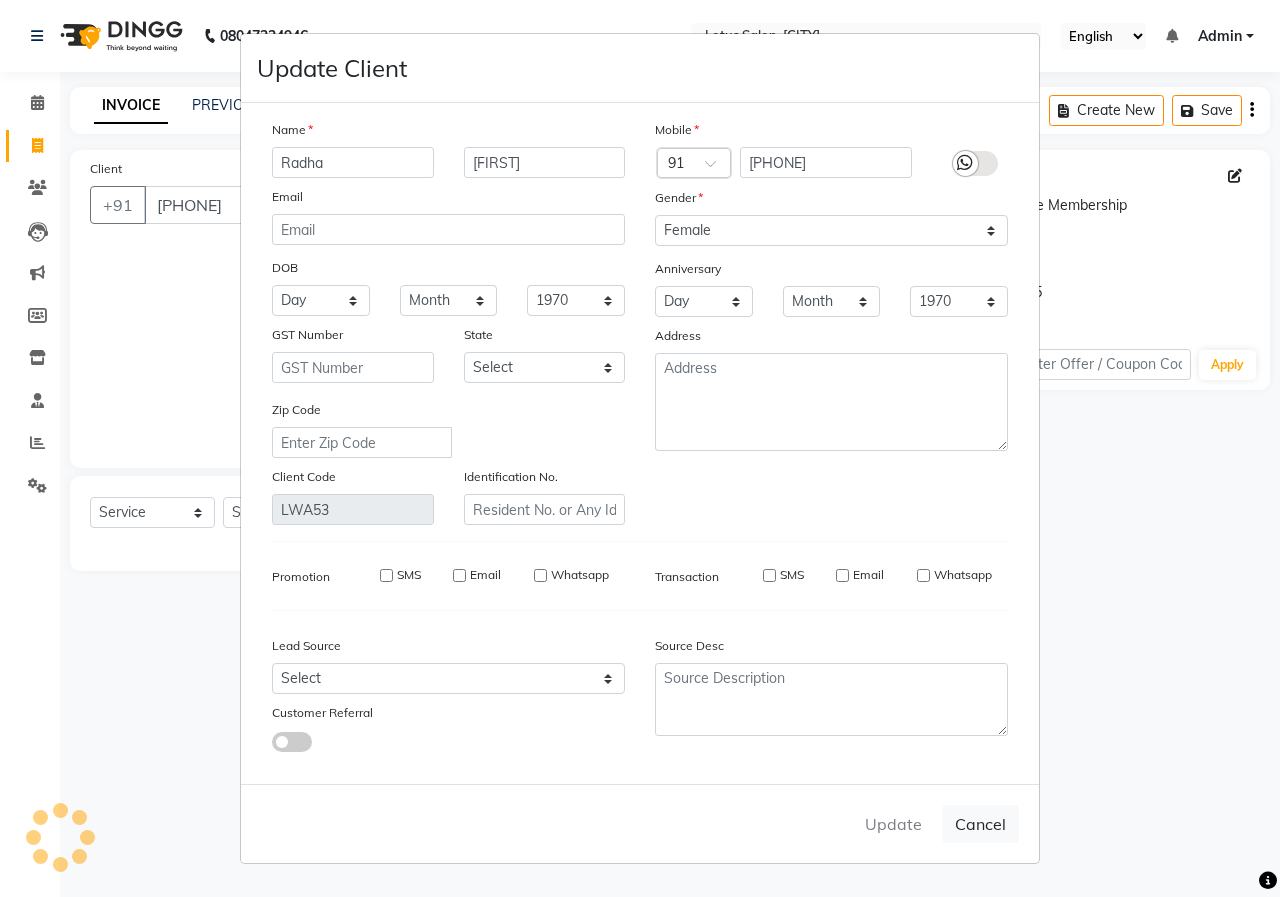 select 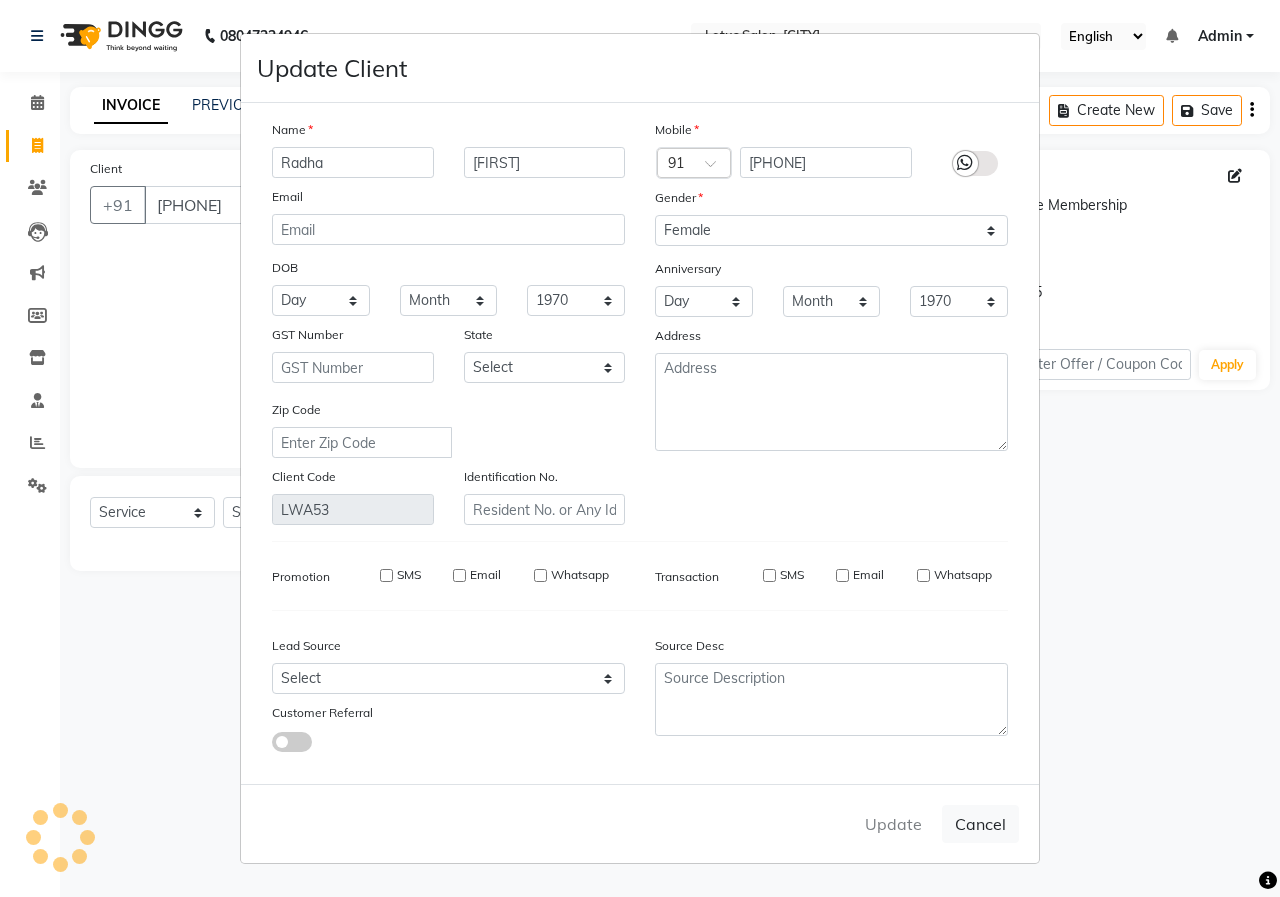 checkbox on "false" 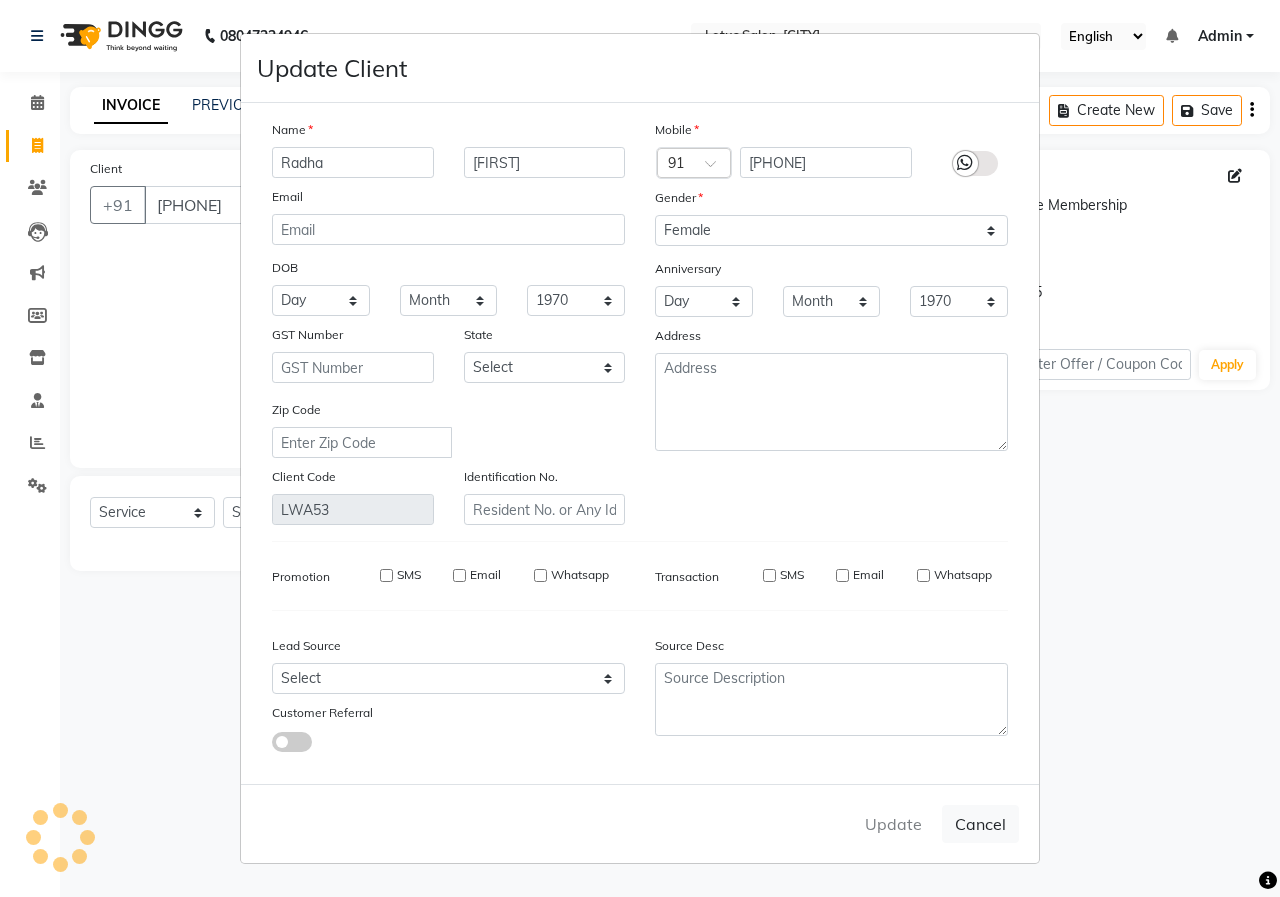 checkbox on "false" 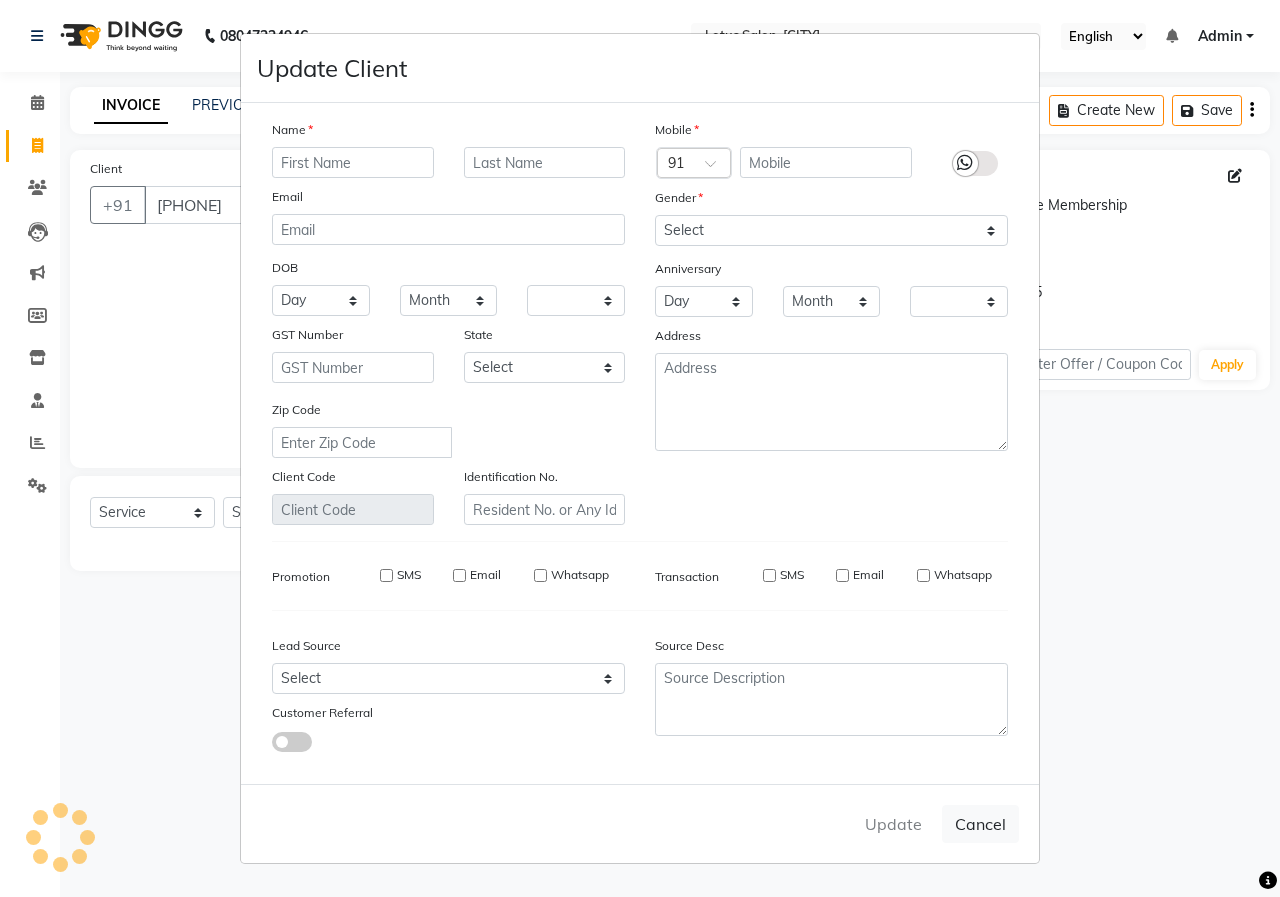 checkbox on "false" 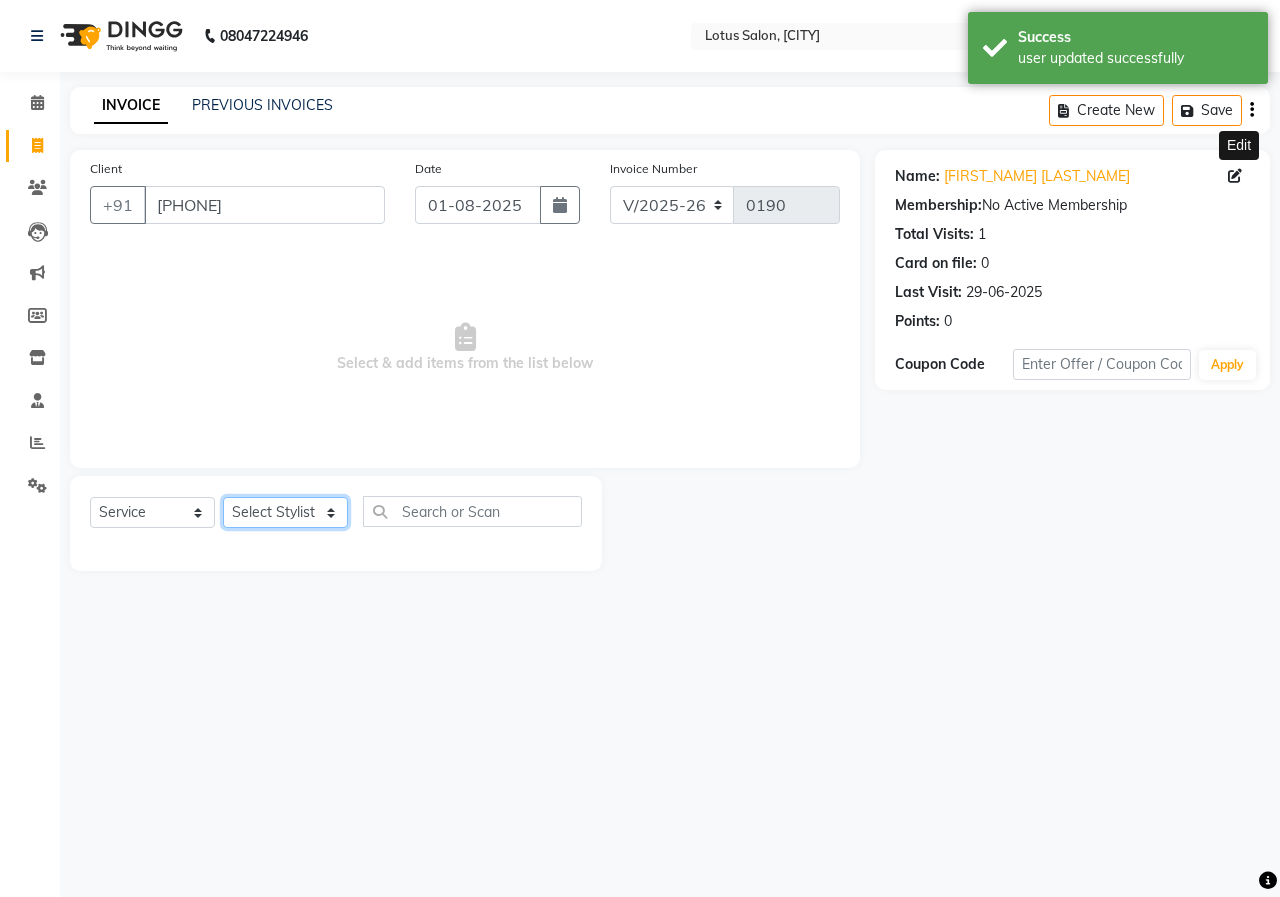 click on "Select Stylist [FIRST_NAME] [FIRST_NAME] [FIRST_NAME] [FIRST_NAME] [FIRST_NAME]" 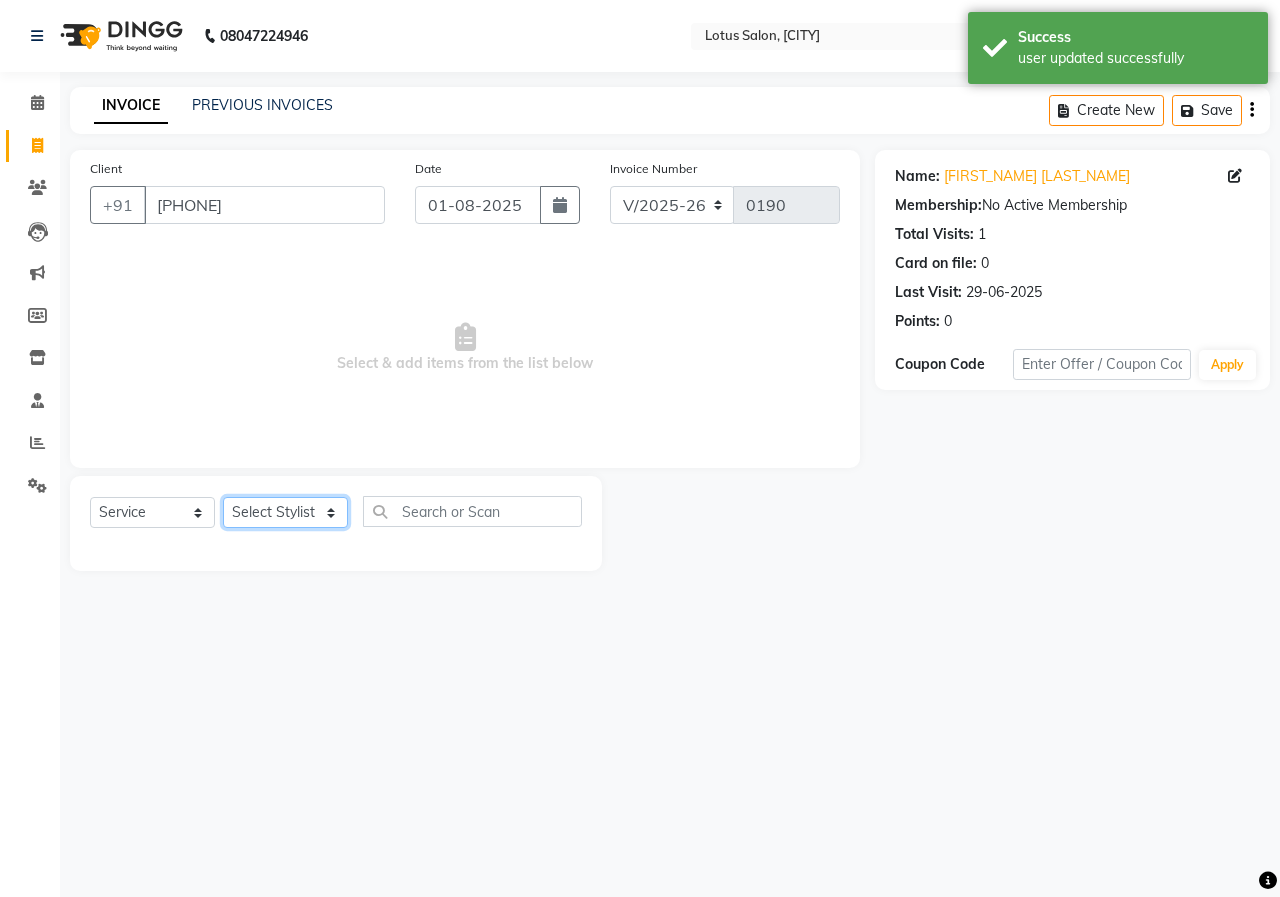 select on "[POSTAL_CODE]" 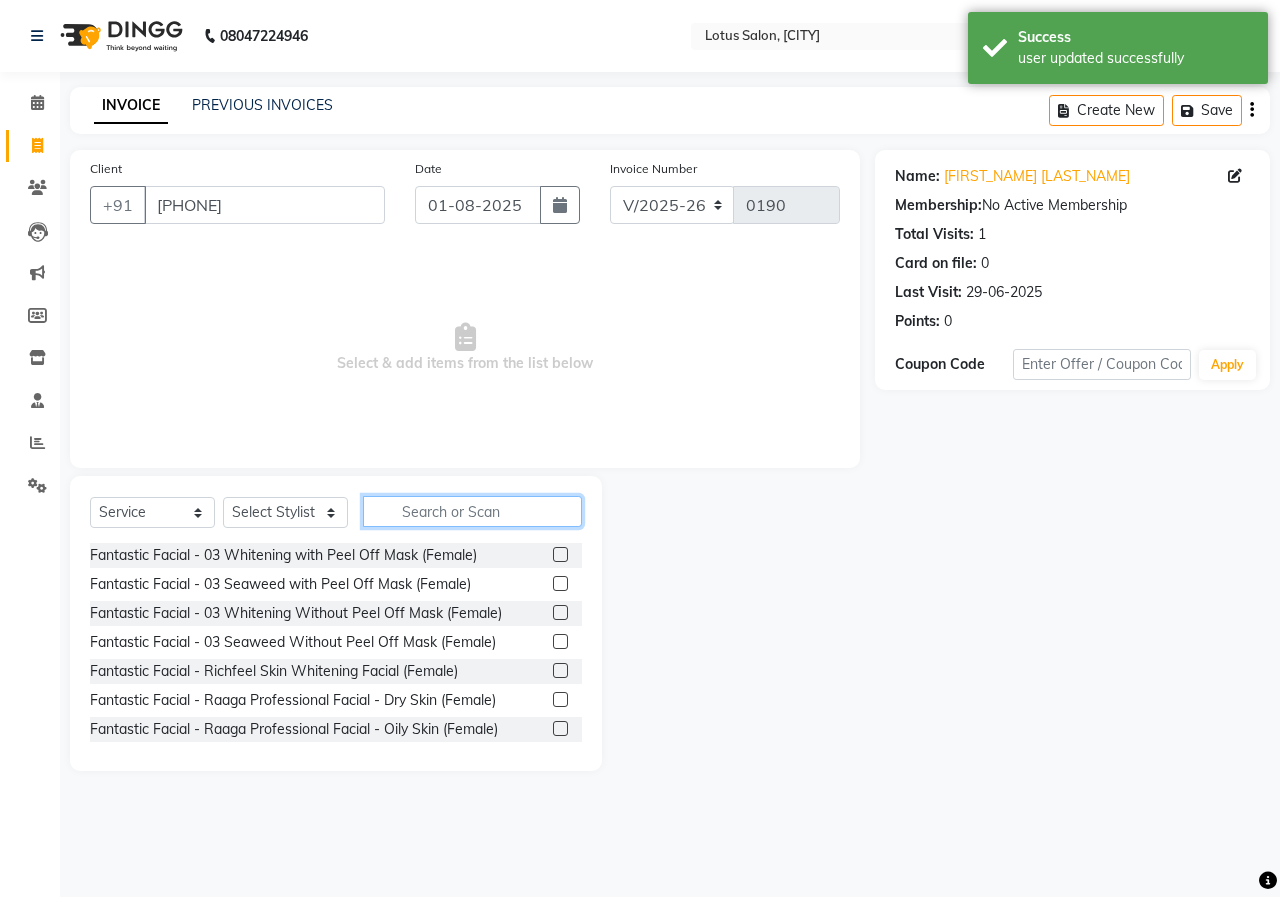 click 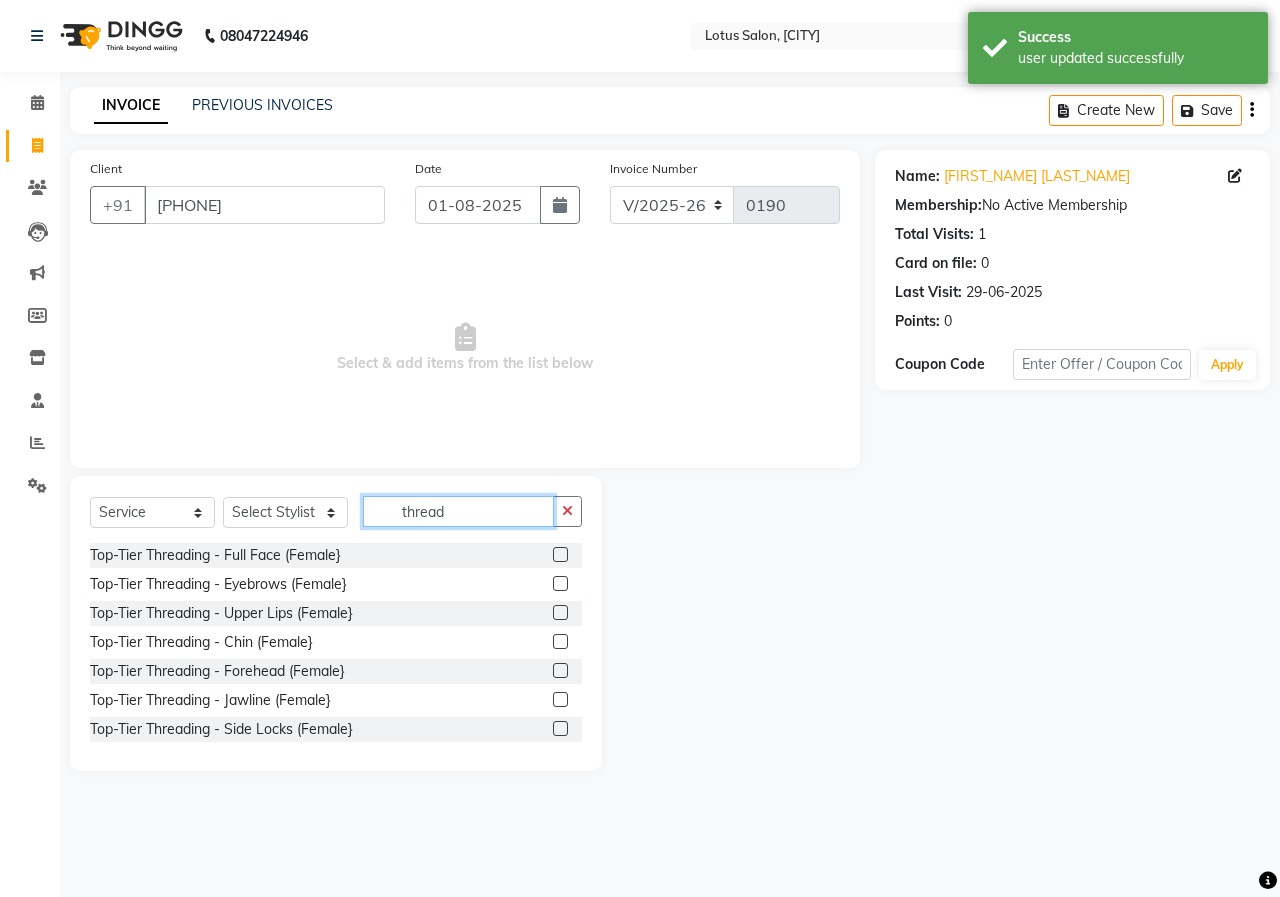 type on "thread" 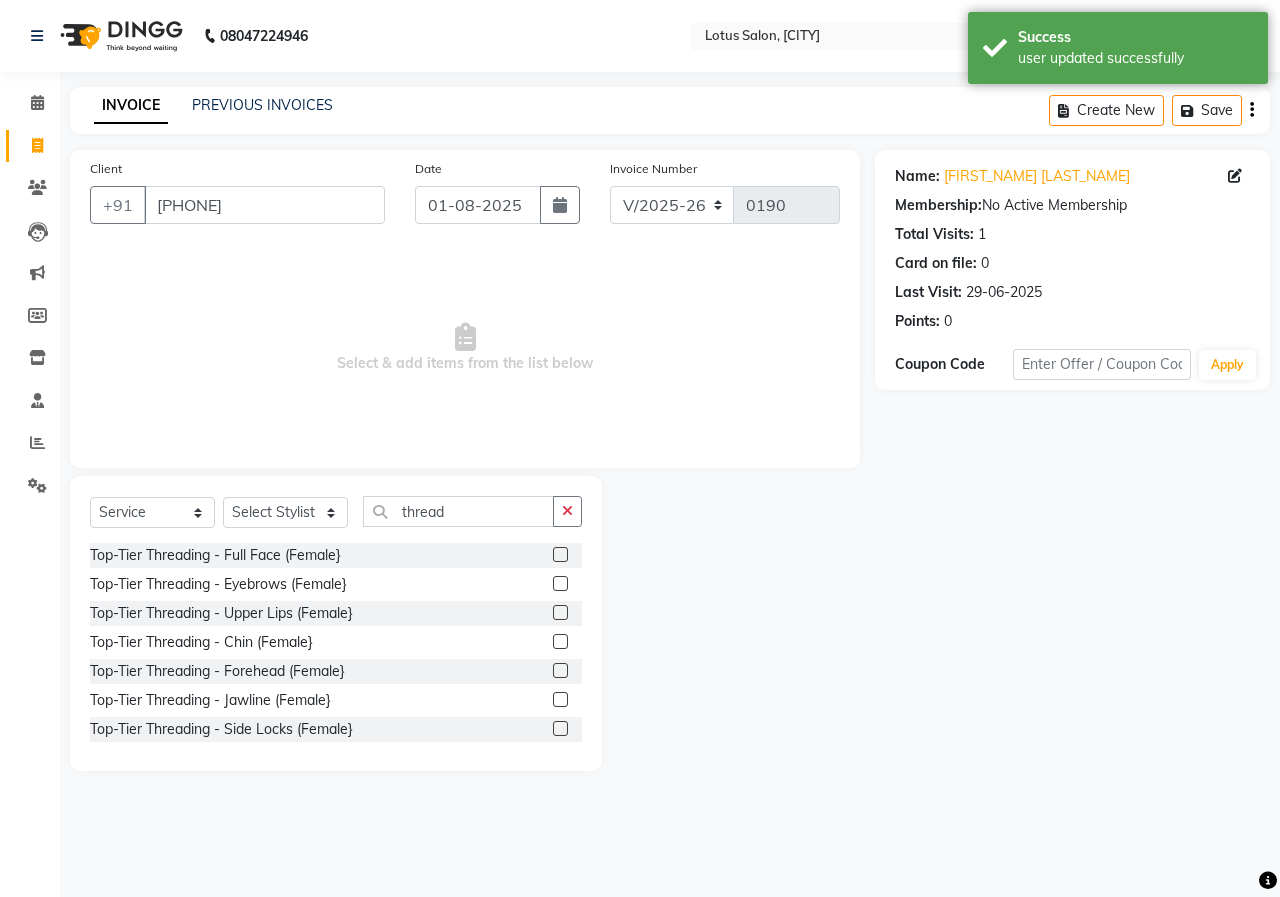 click 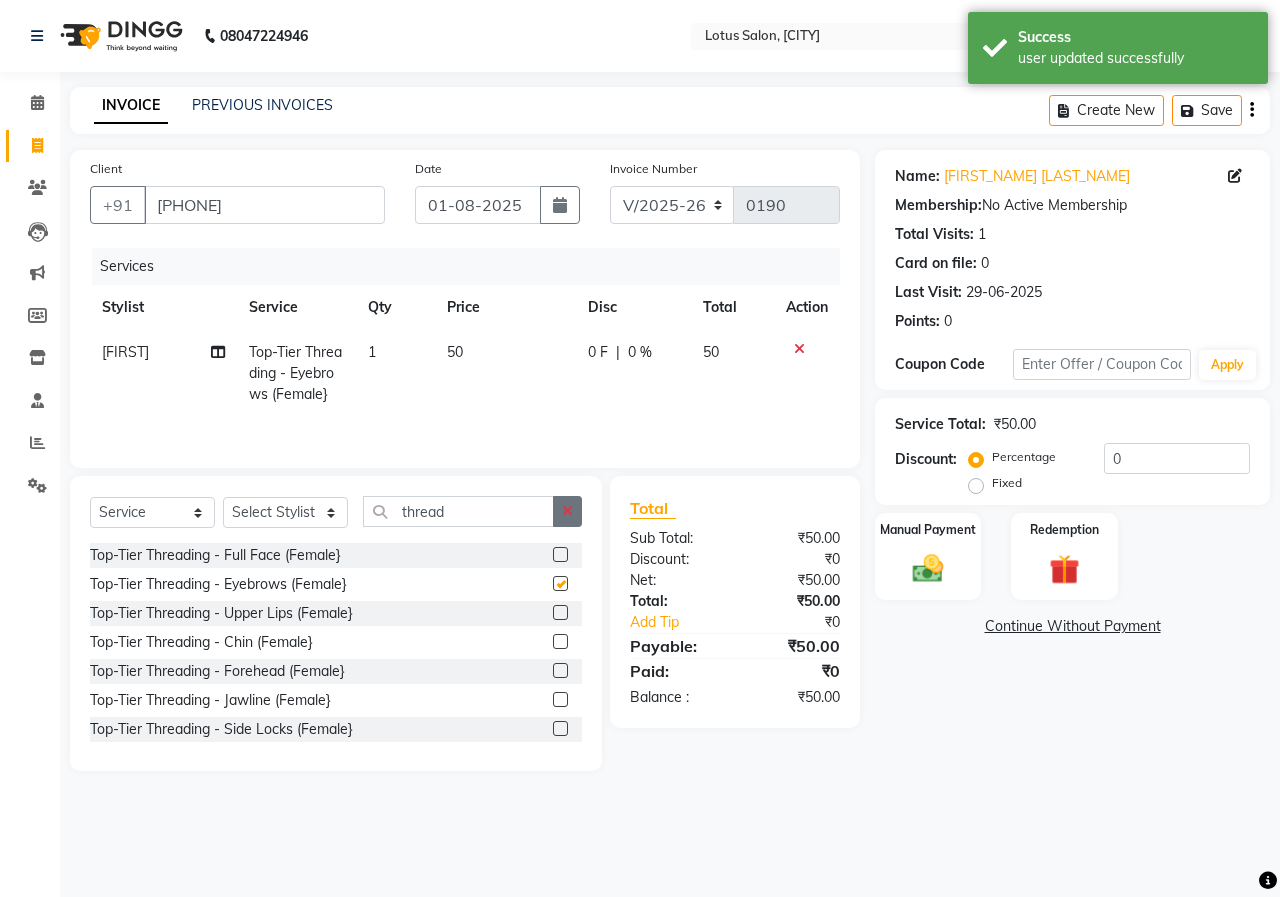 click 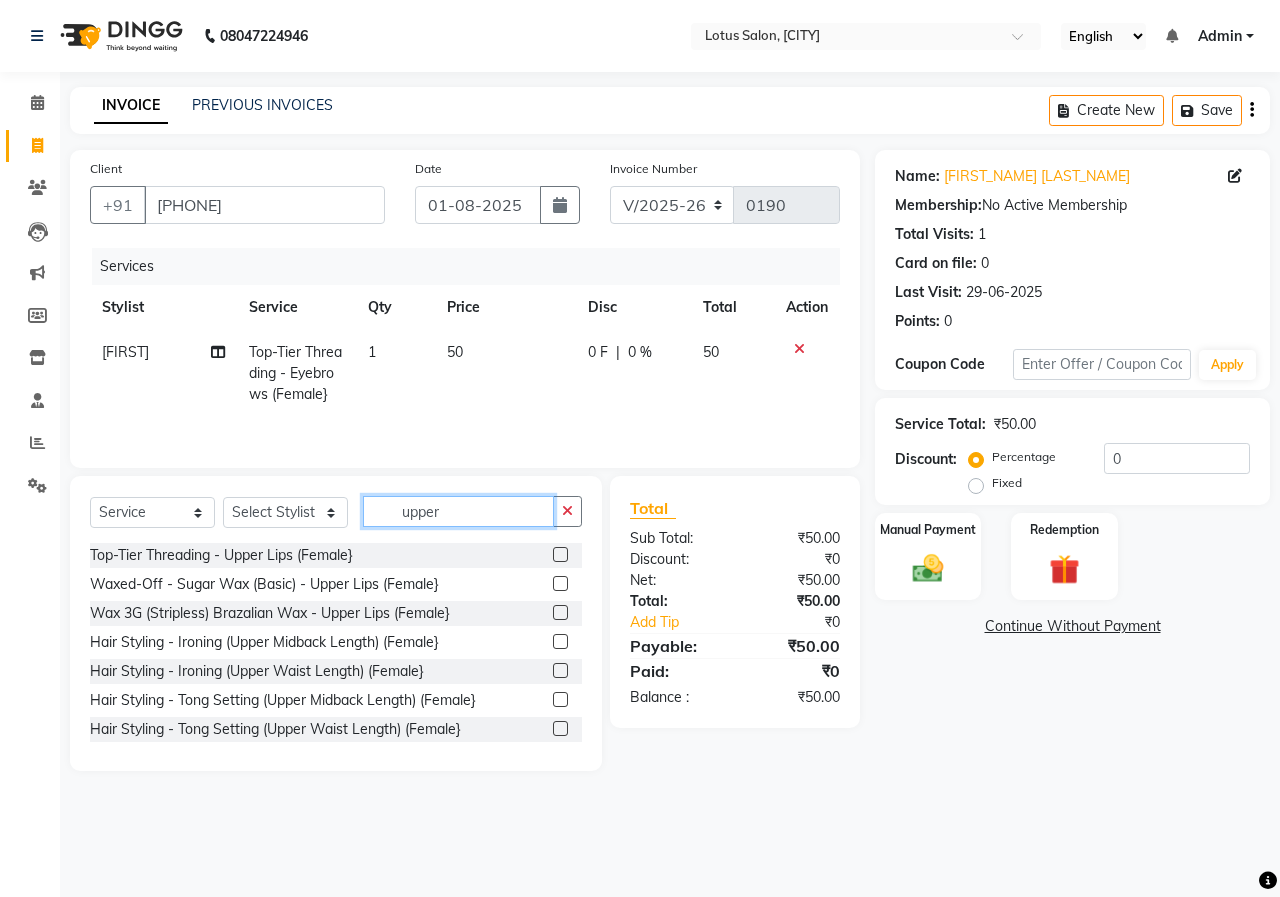 type on "upper" 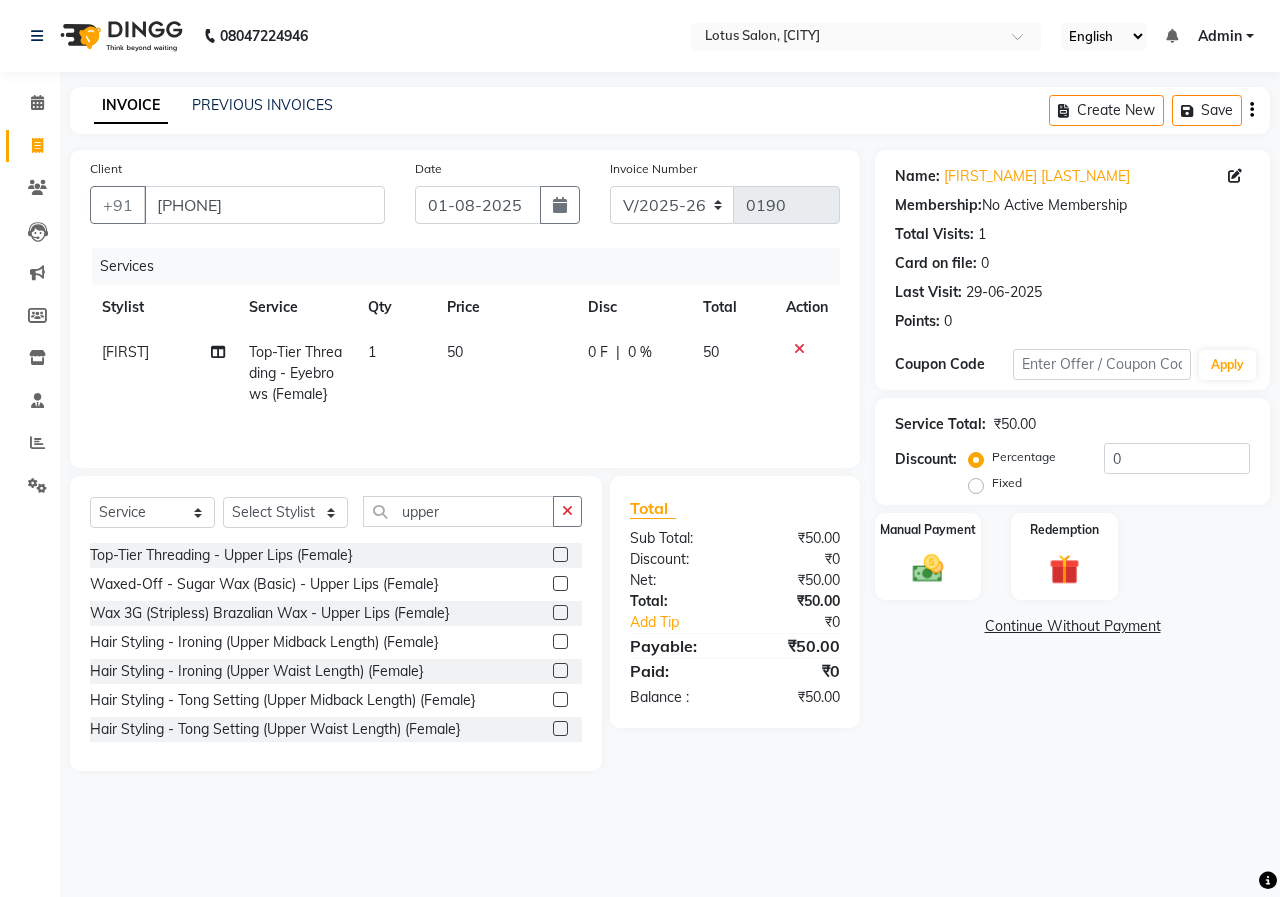 click 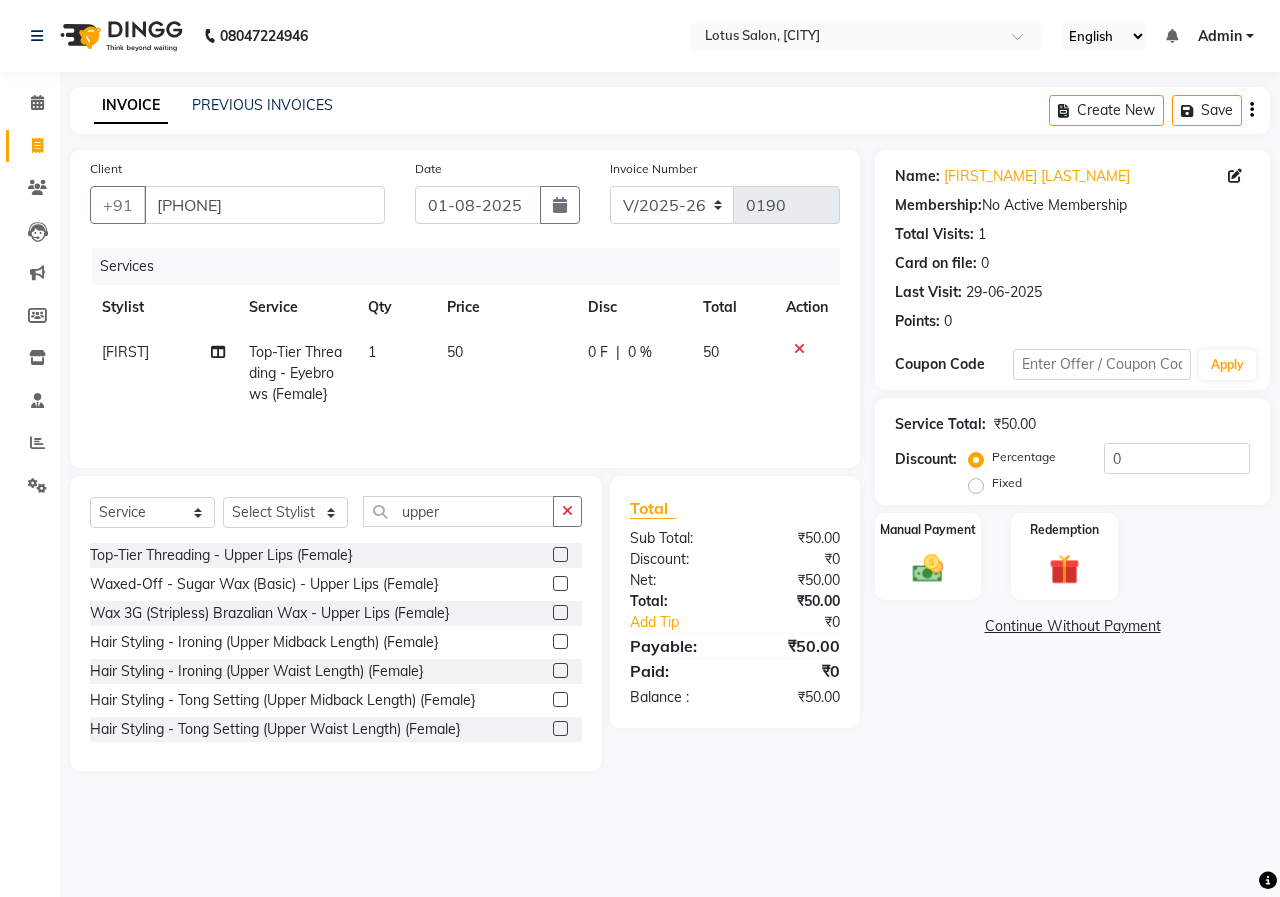 click at bounding box center [559, 555] 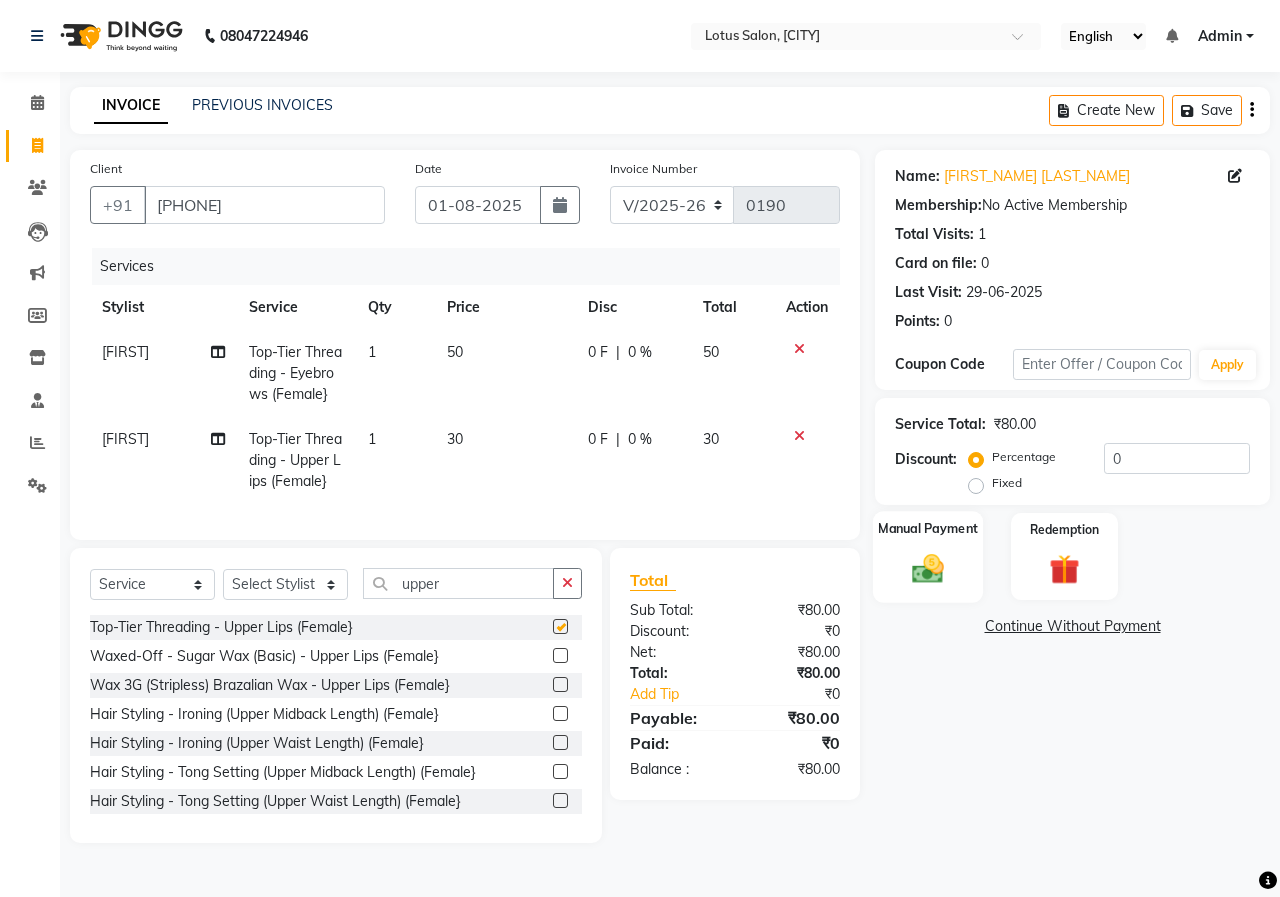 checkbox on "false" 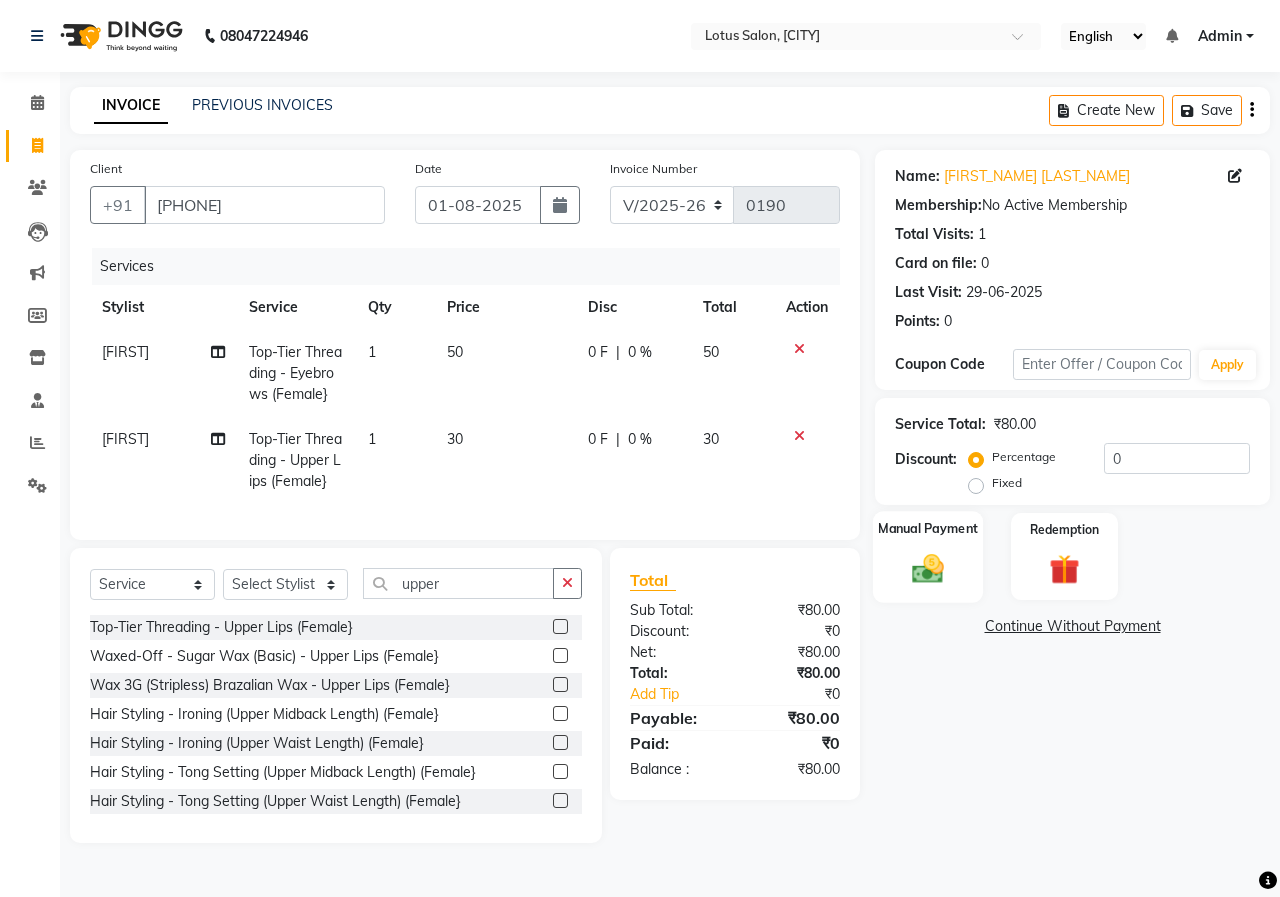 click on "Manual Payment" 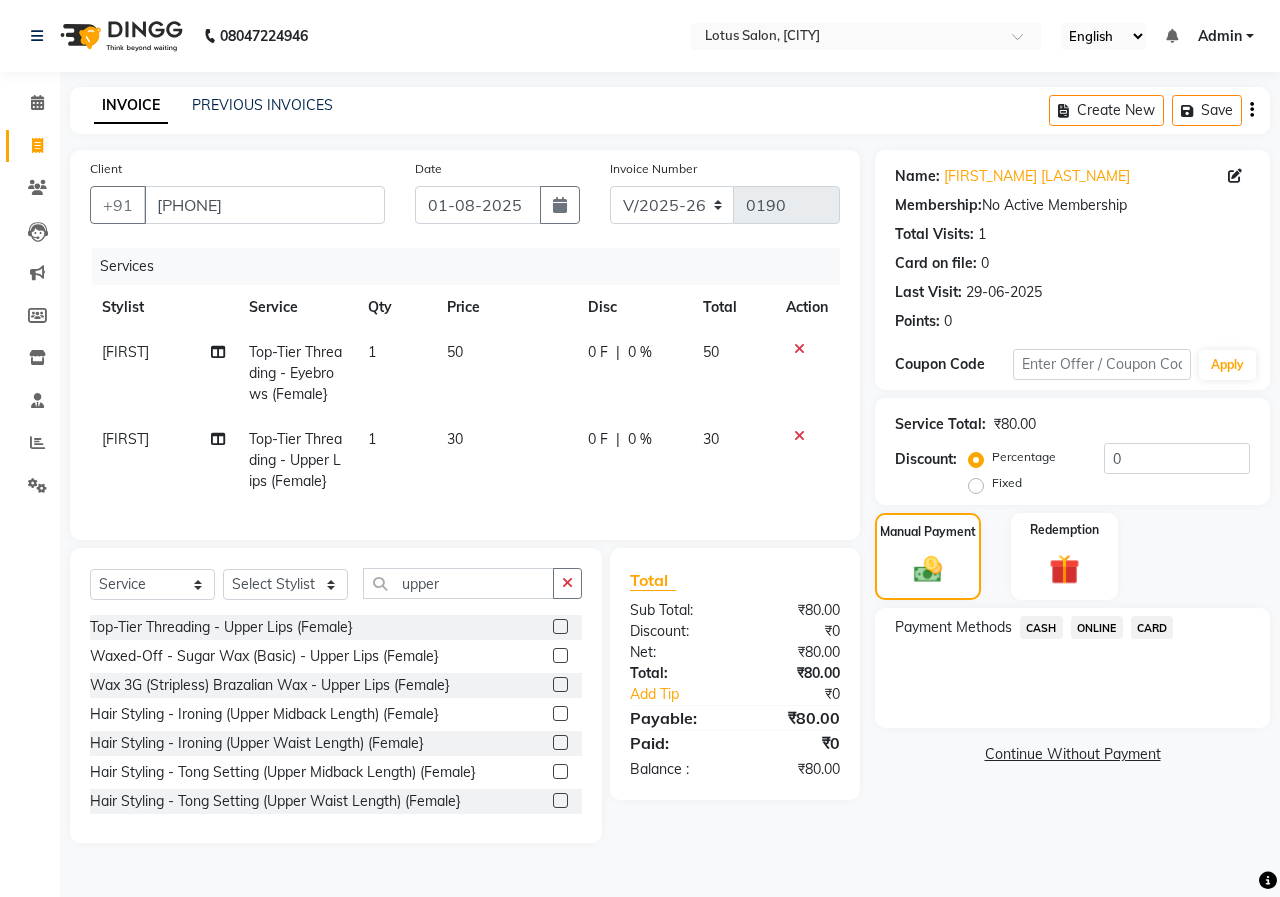 click on "ONLINE" 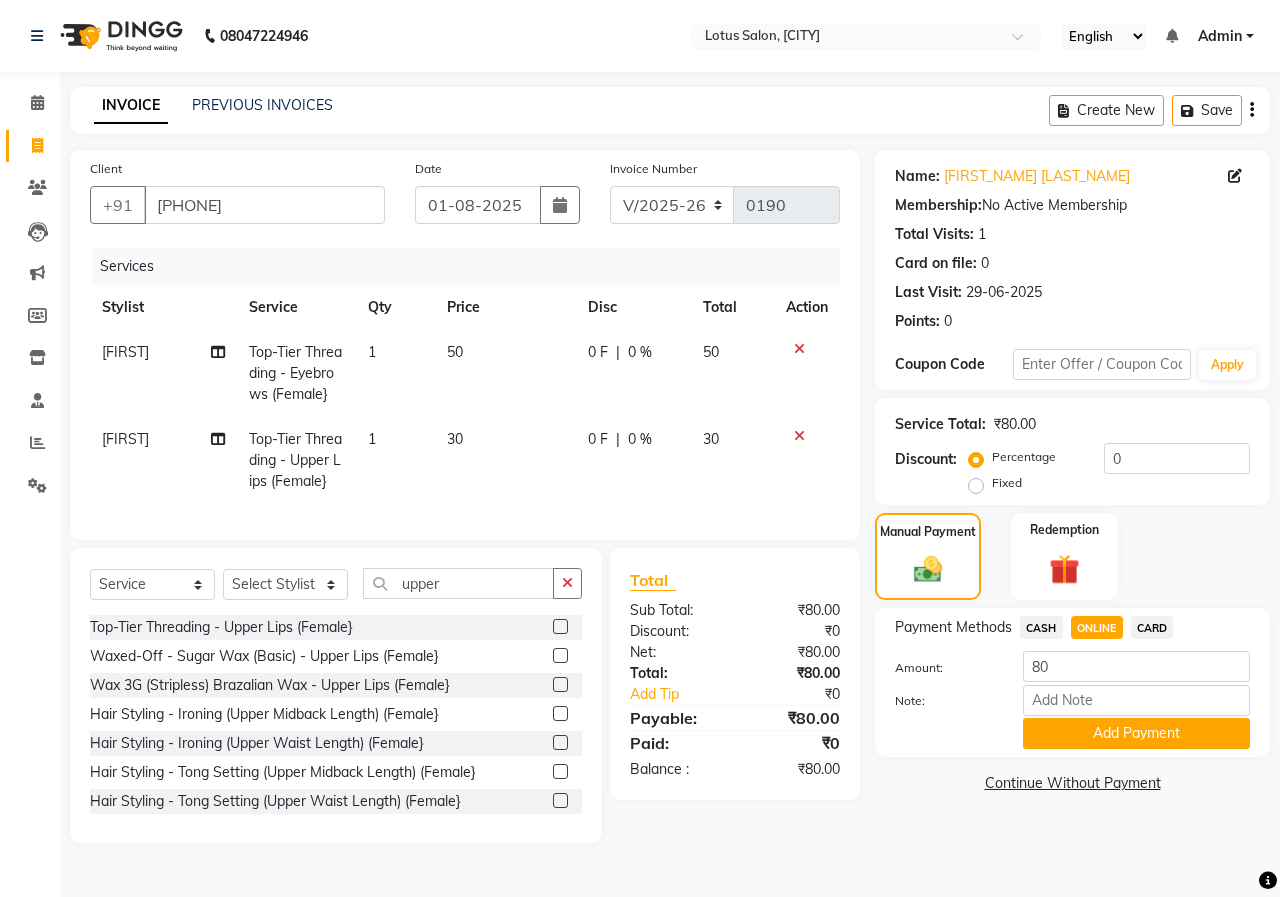 click on "Add Payment" 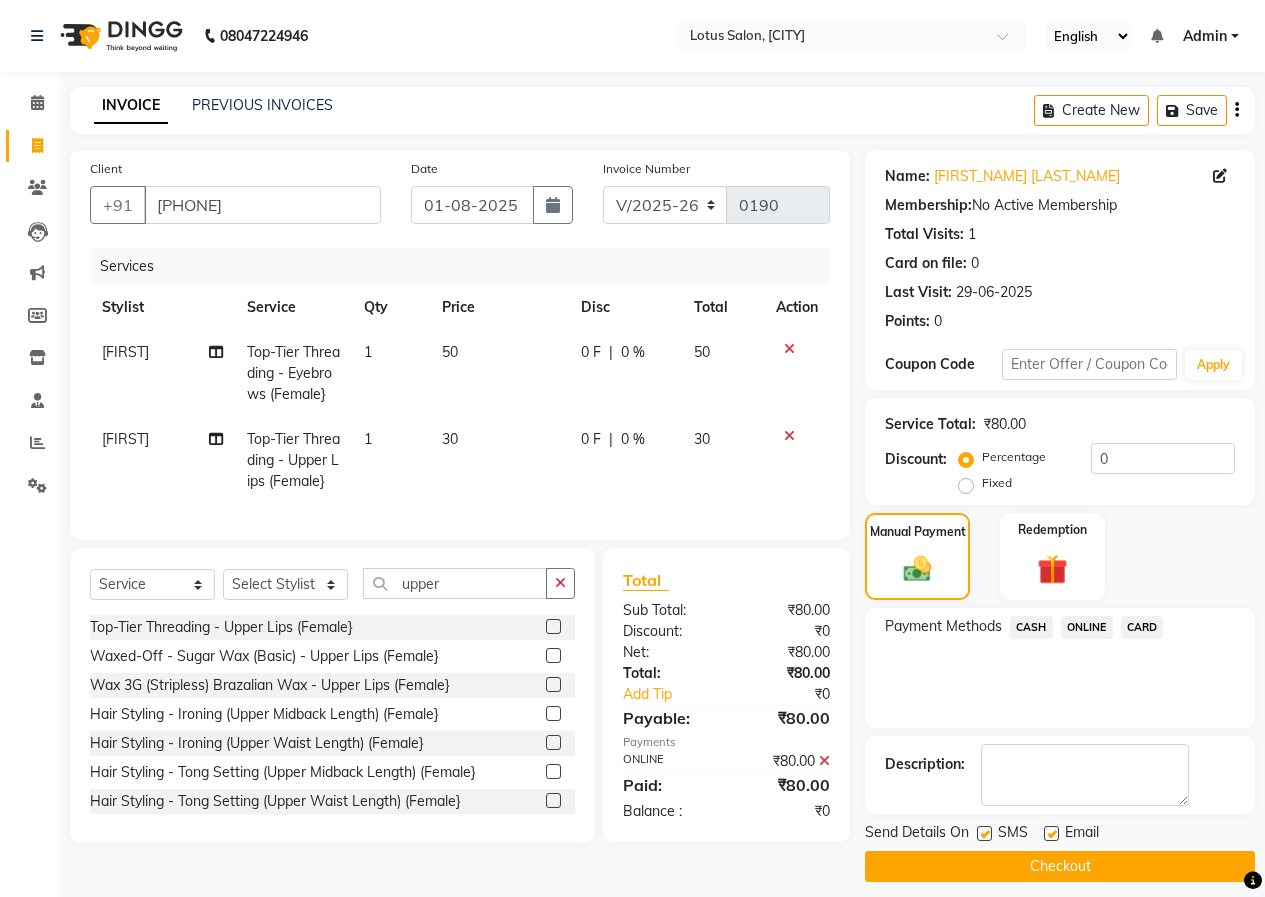 click on "Checkout" 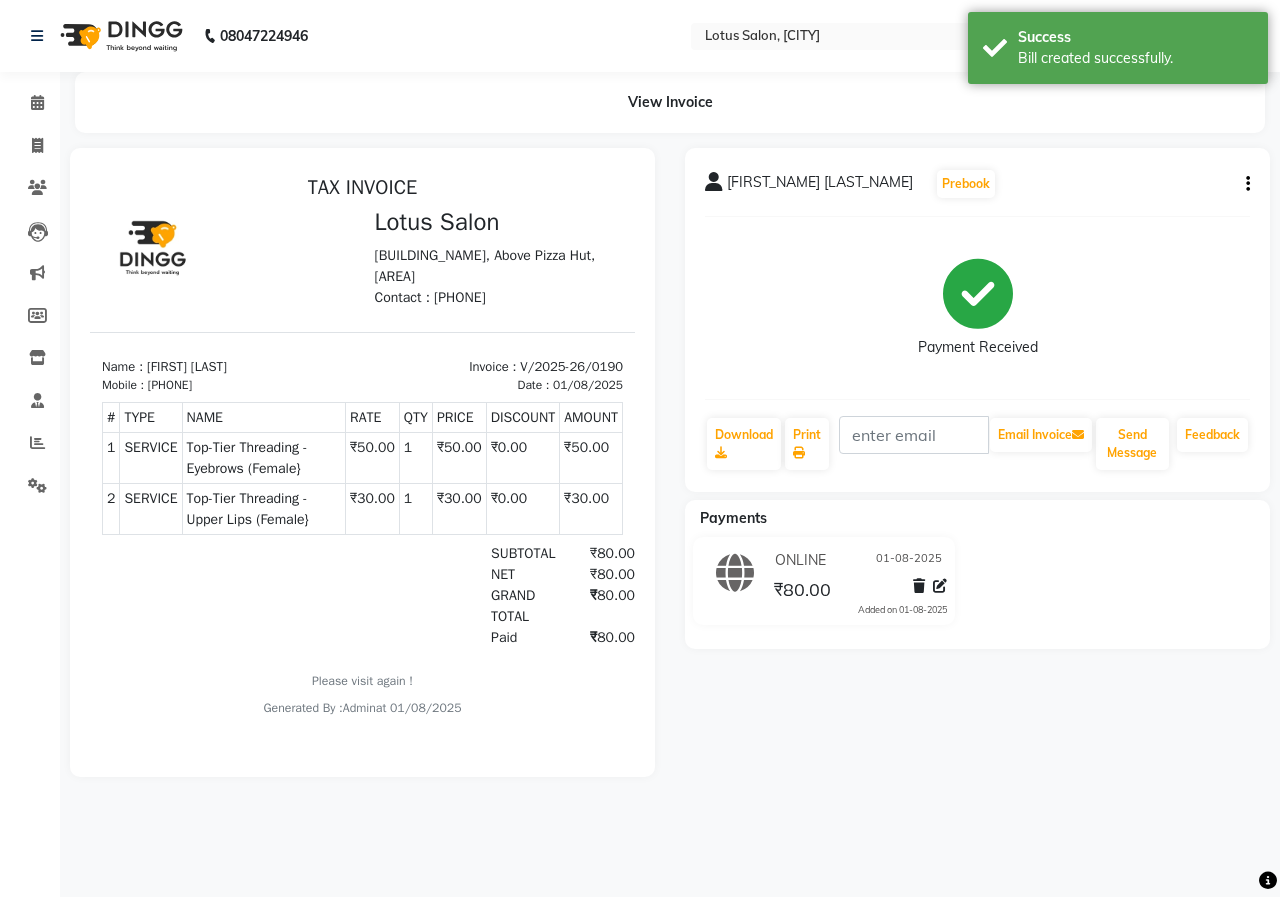 scroll, scrollTop: 0, scrollLeft: 0, axis: both 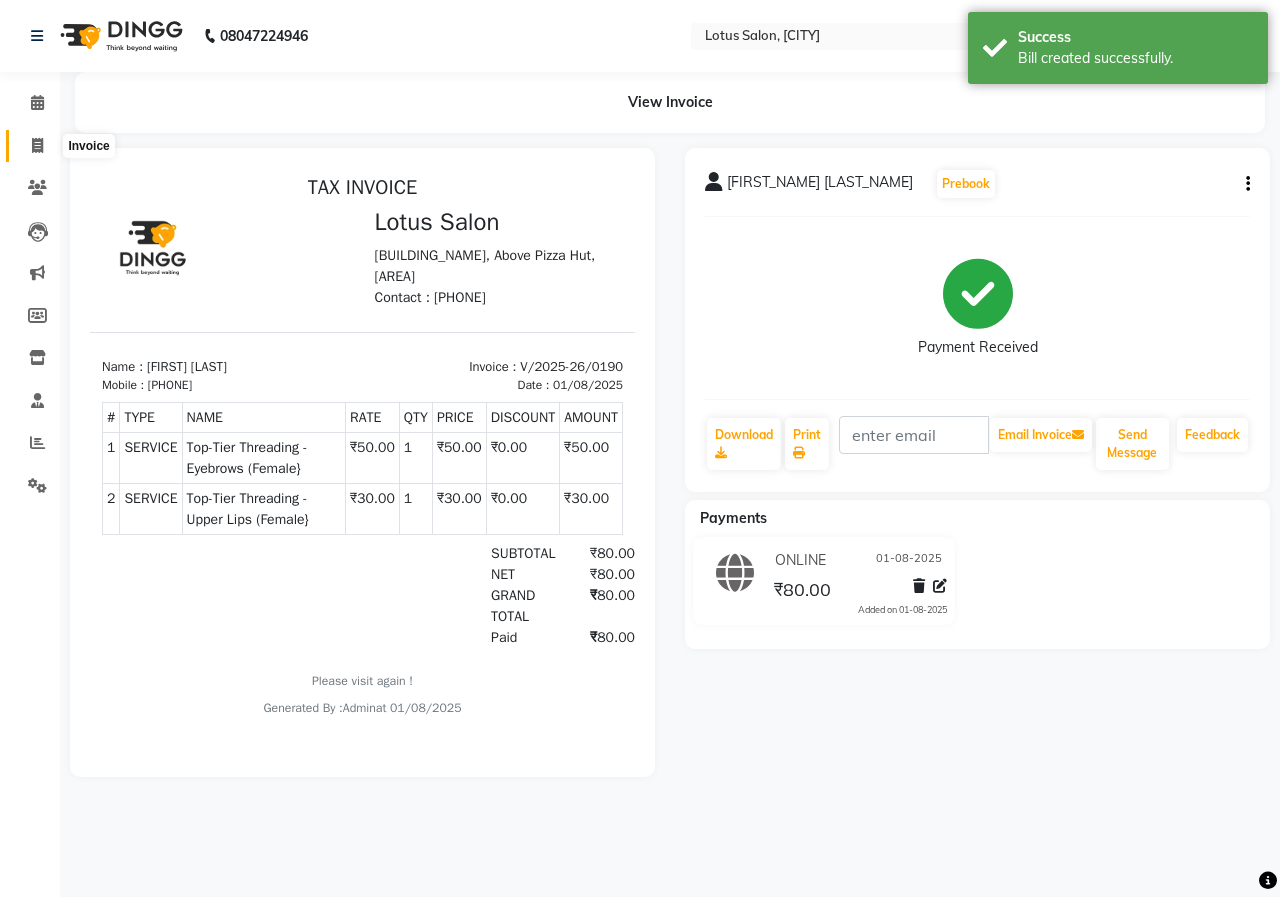 click 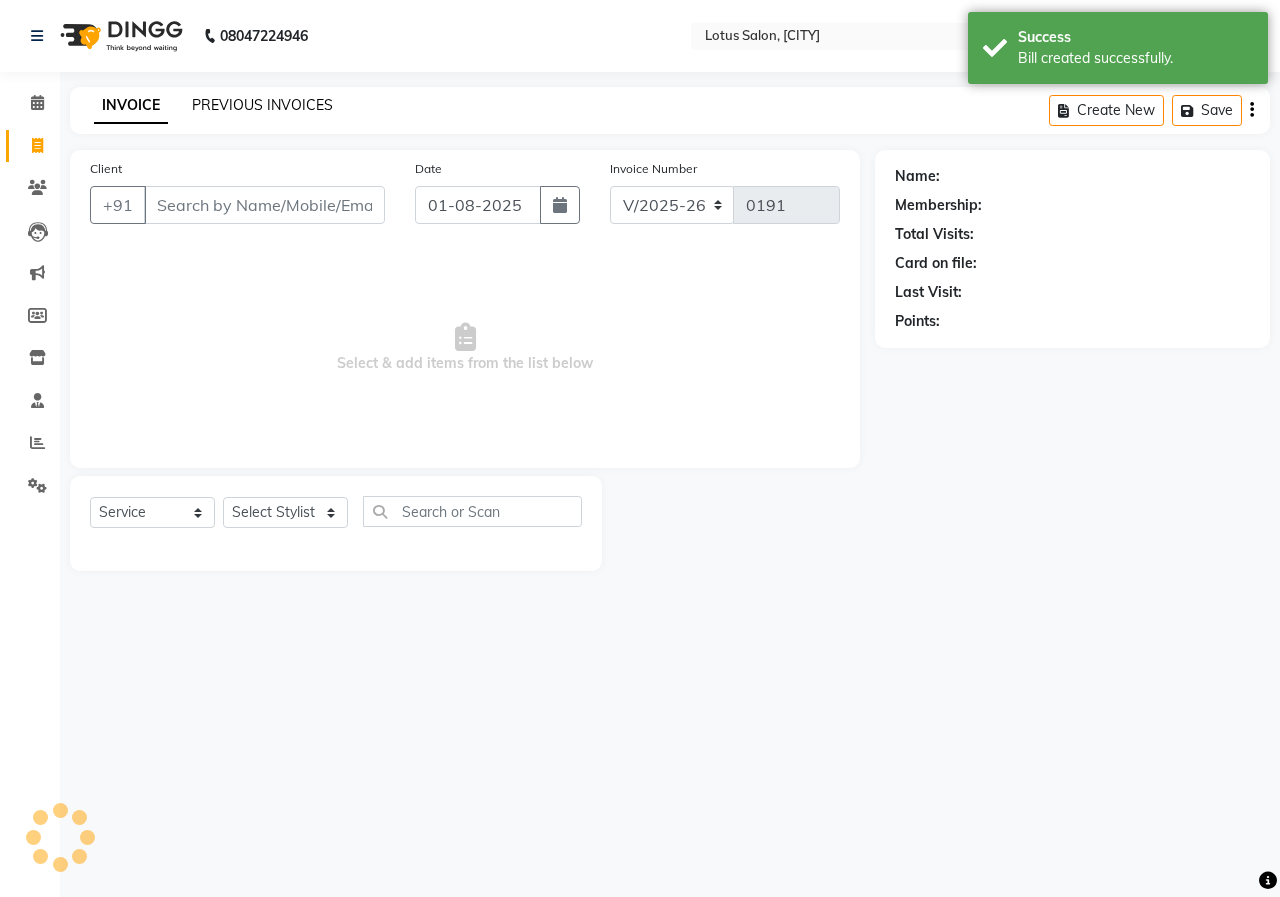click on "PREVIOUS INVOICES" 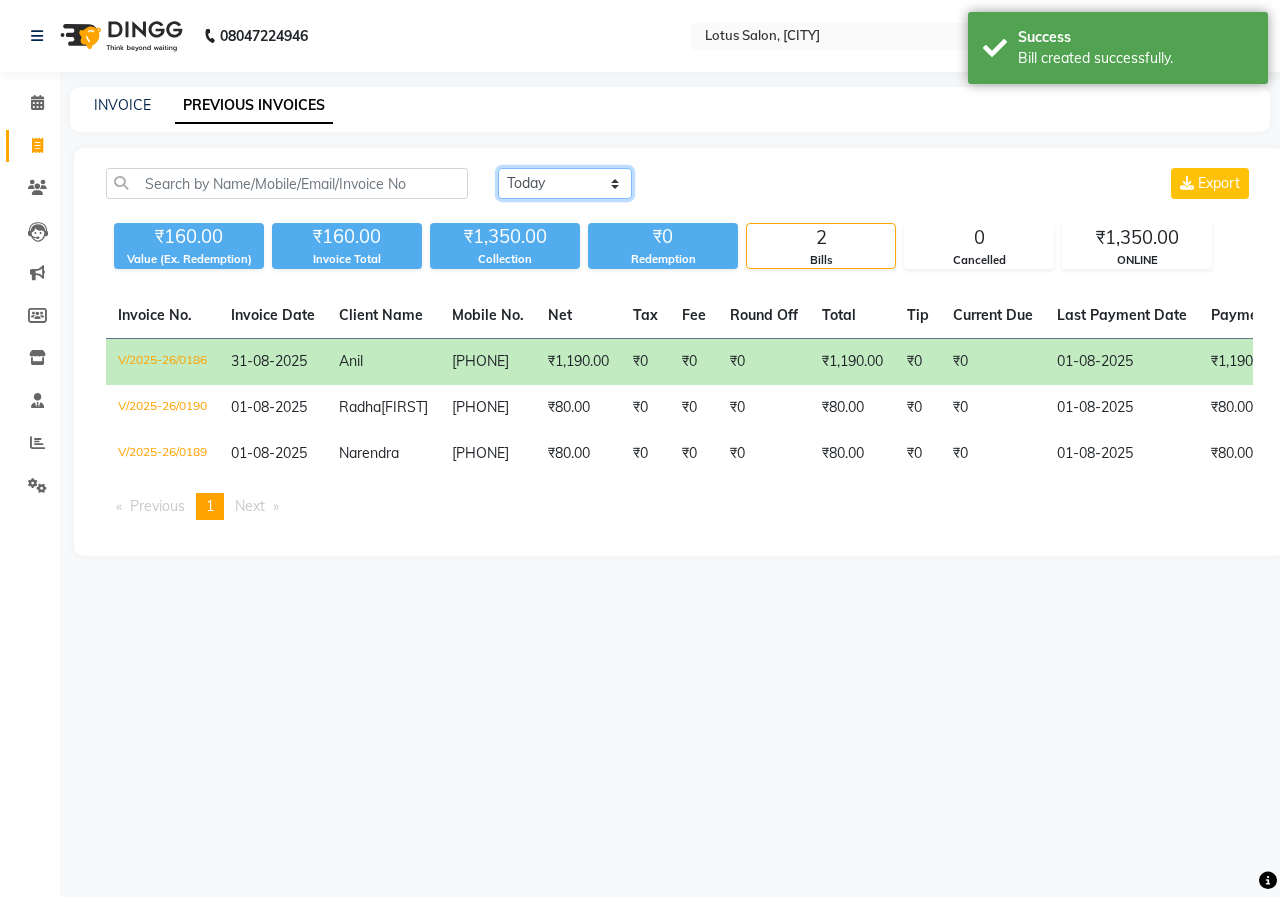 drag, startPoint x: 532, startPoint y: 187, endPoint x: 540, endPoint y: 198, distance: 13.601471 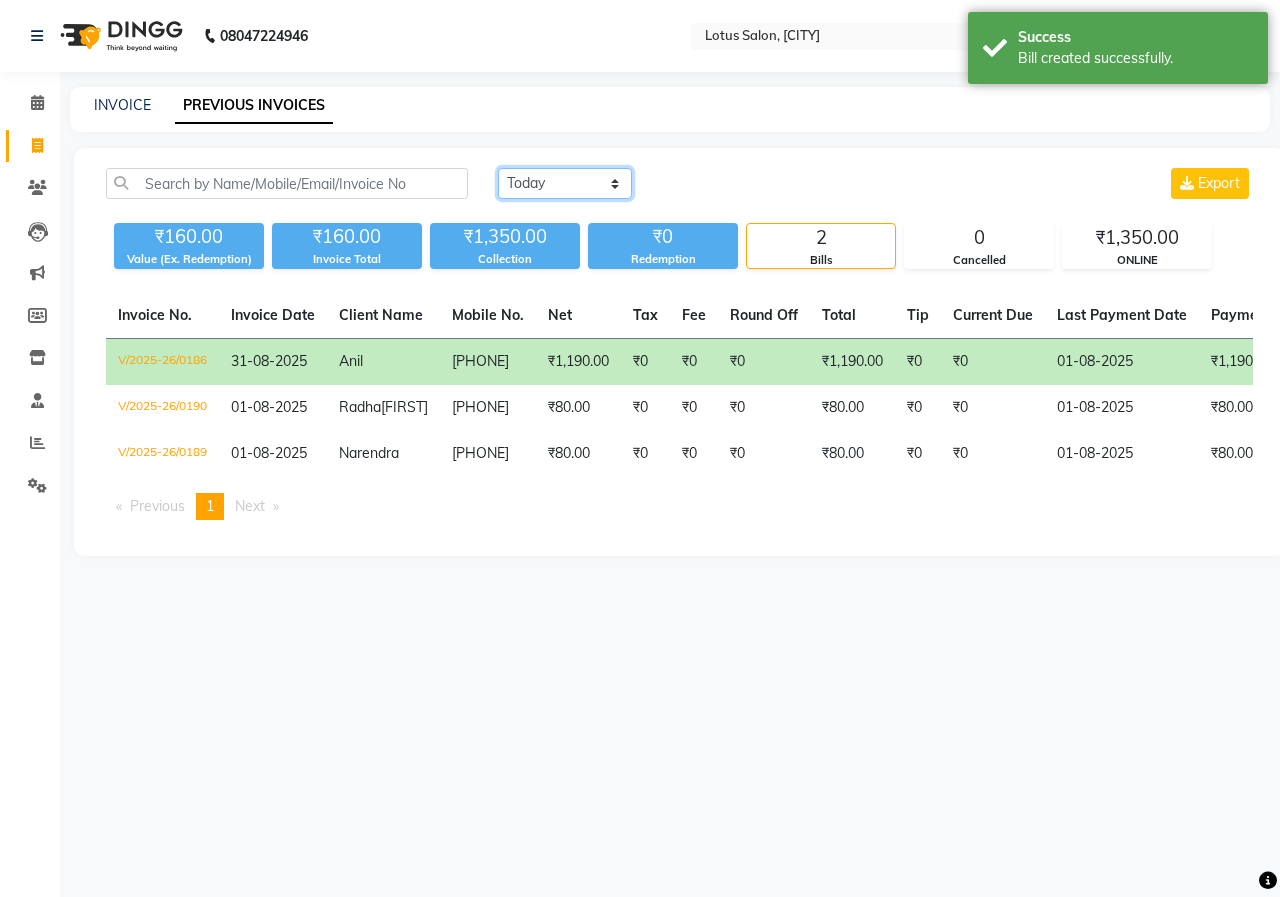 click on "Today Yesterday Custom Range" 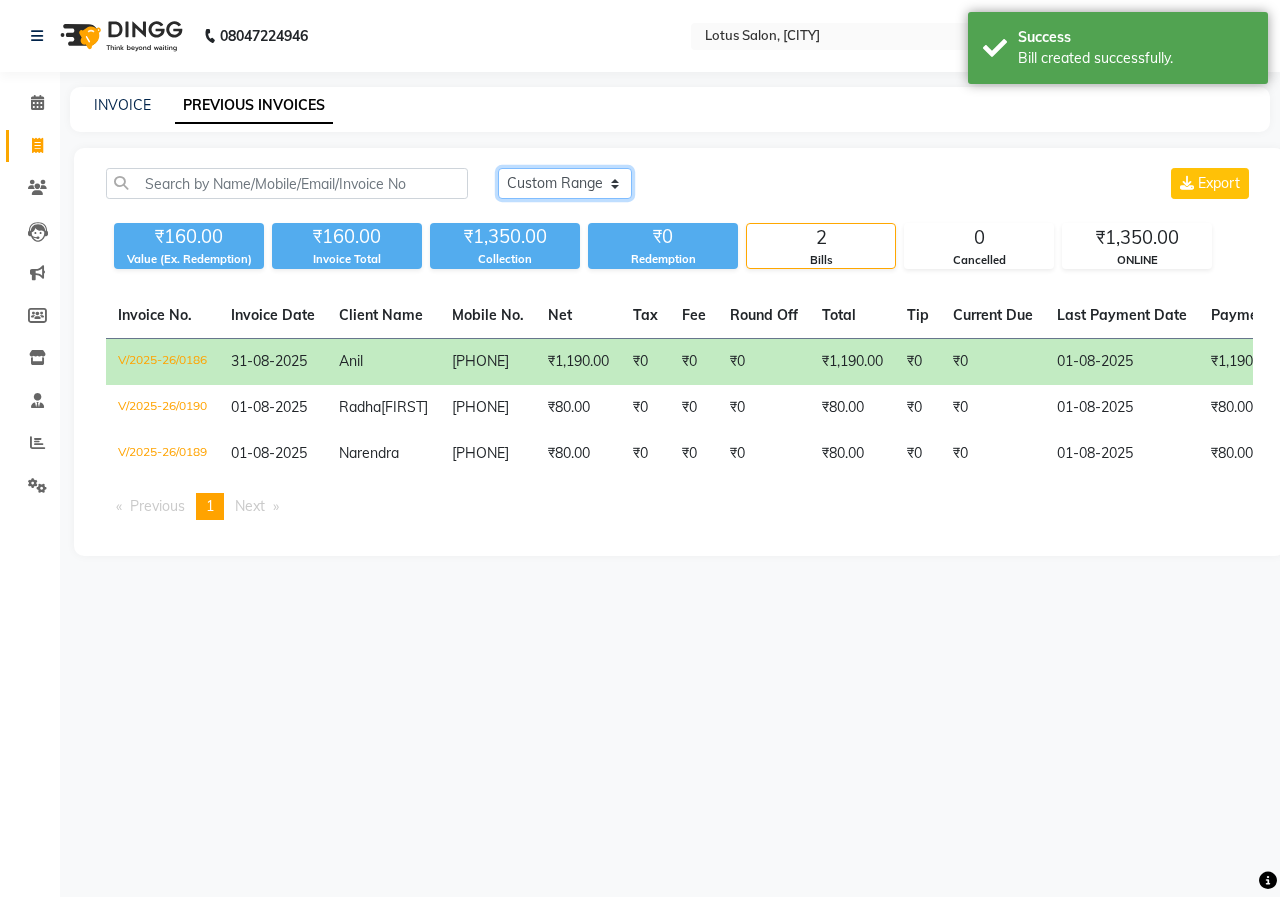 click on "Today Yesterday Custom Range" 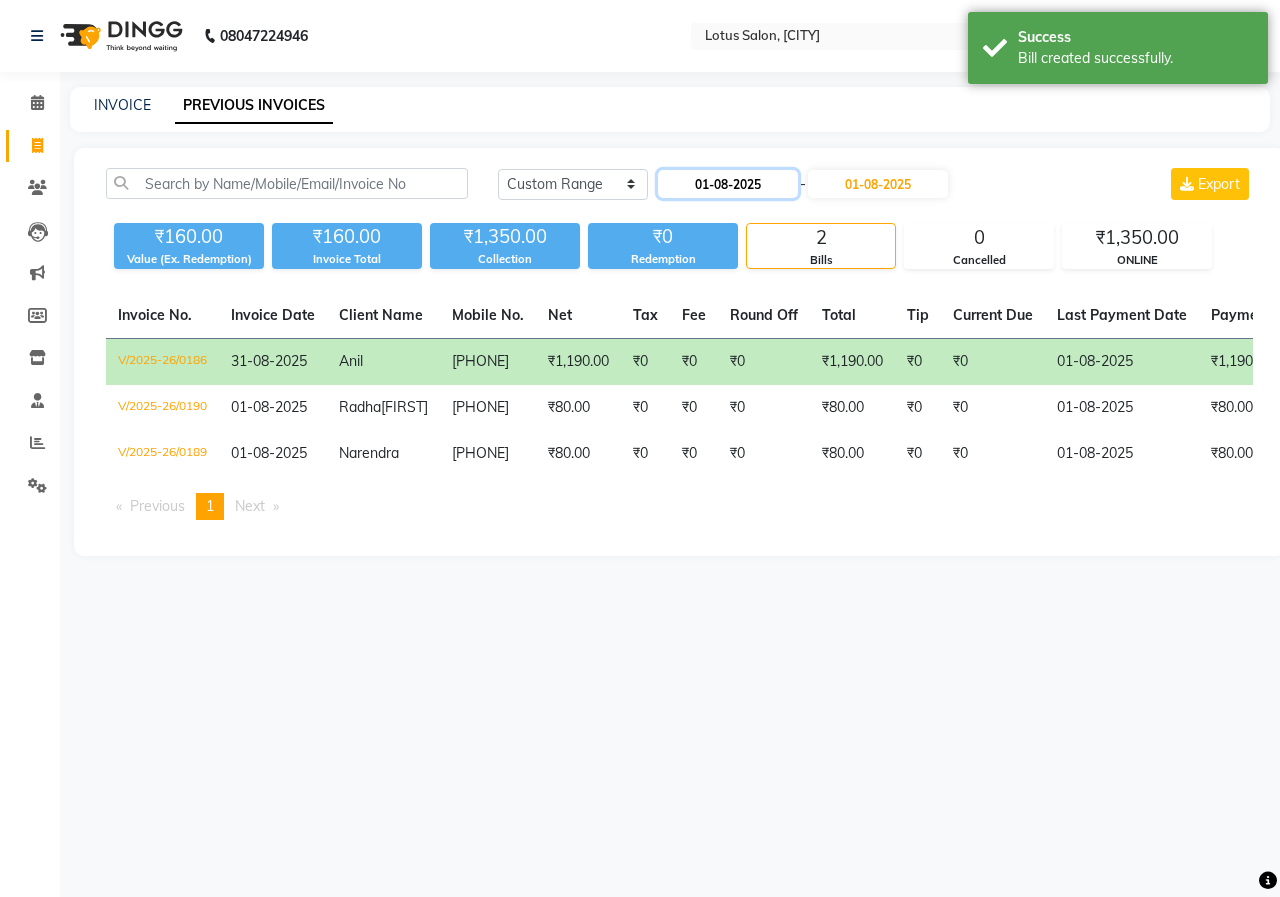 click on "01-08-2025" 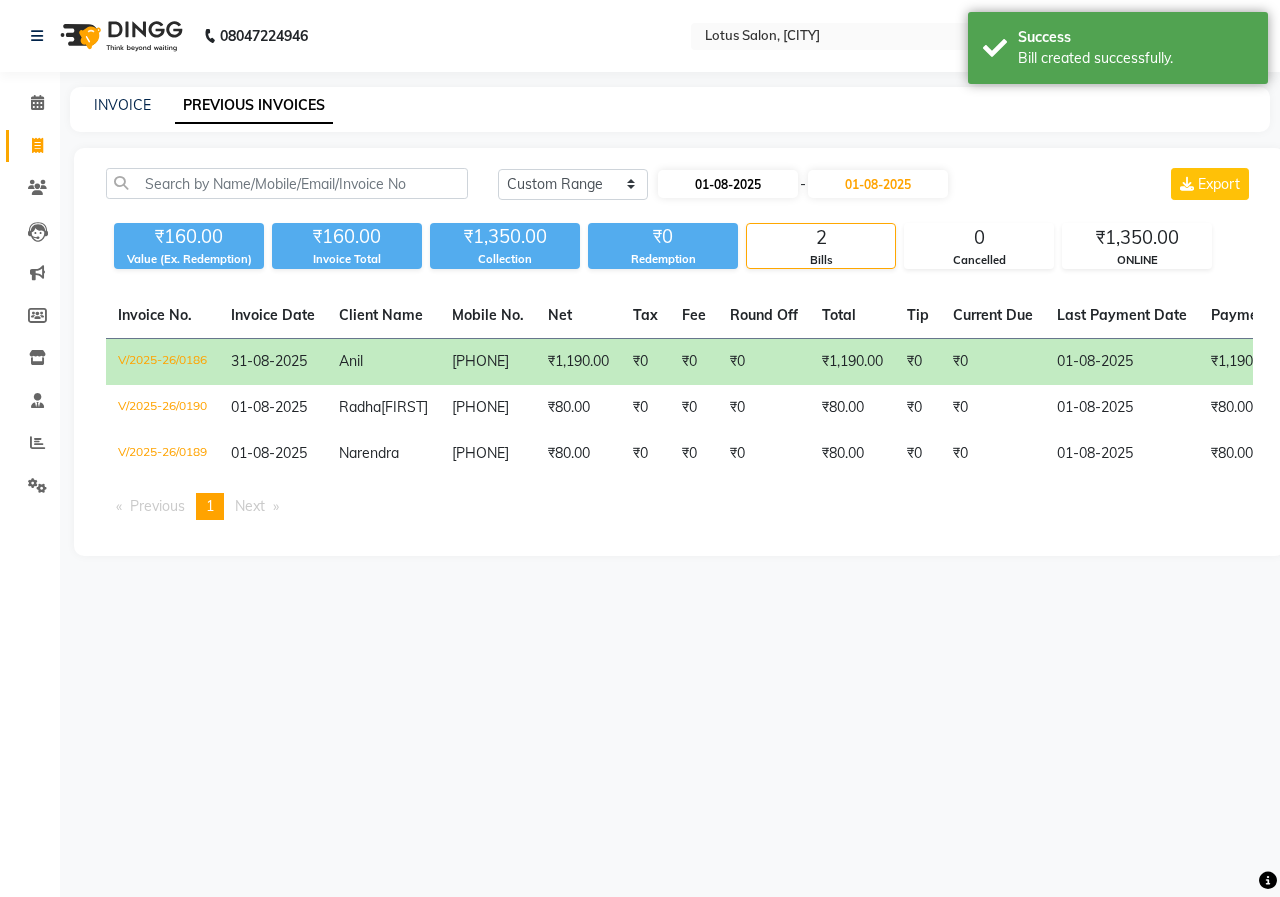 select on "8" 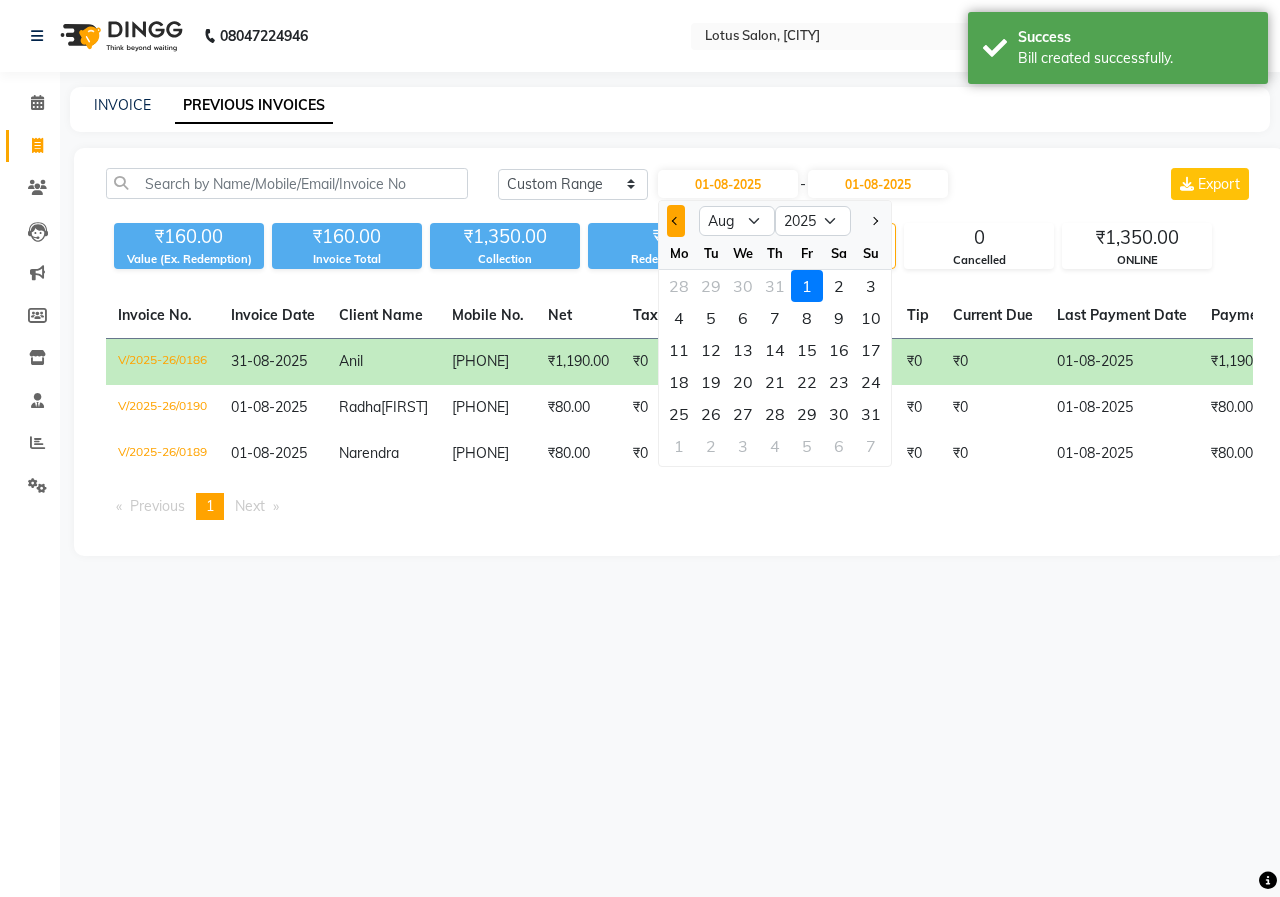 click 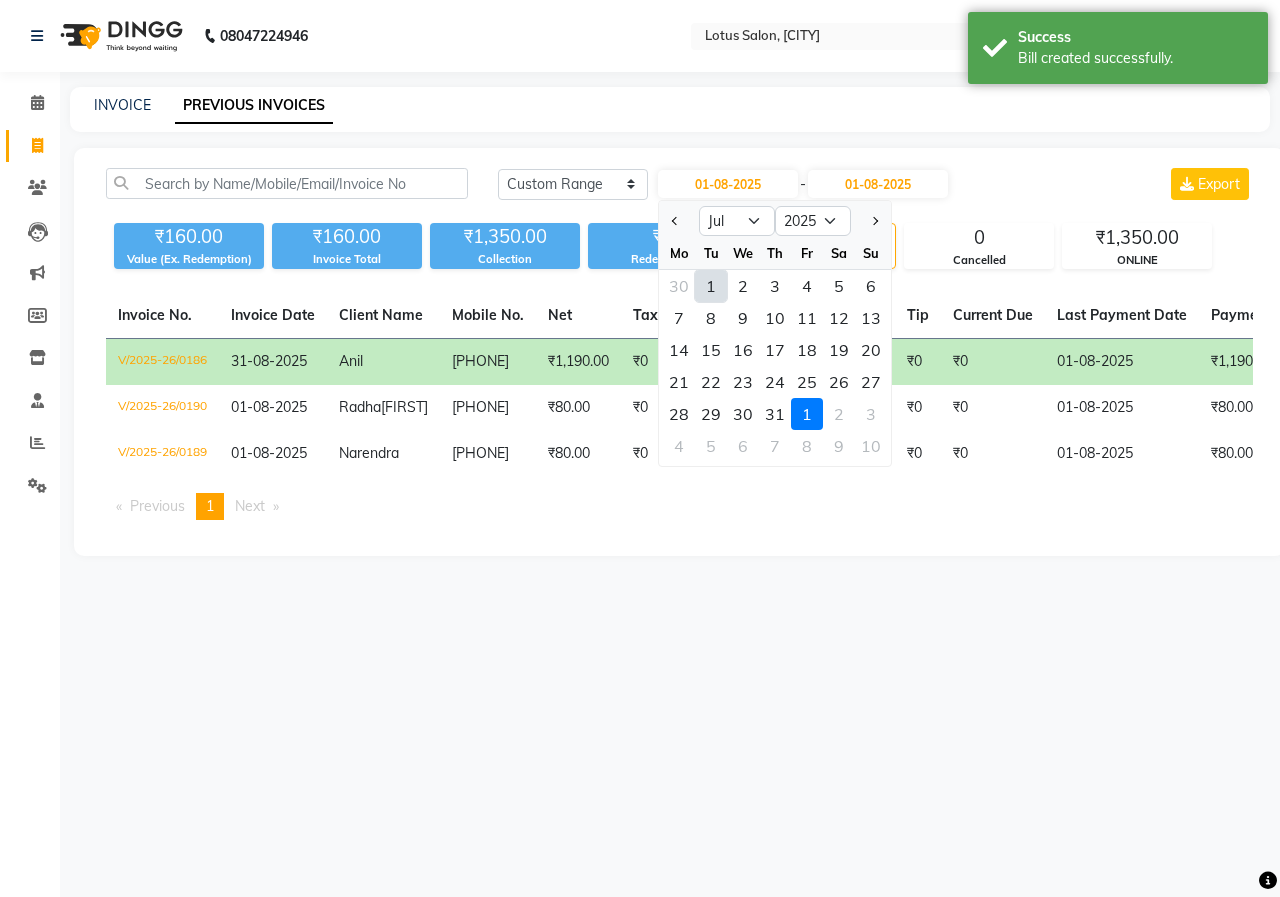 click on "1" 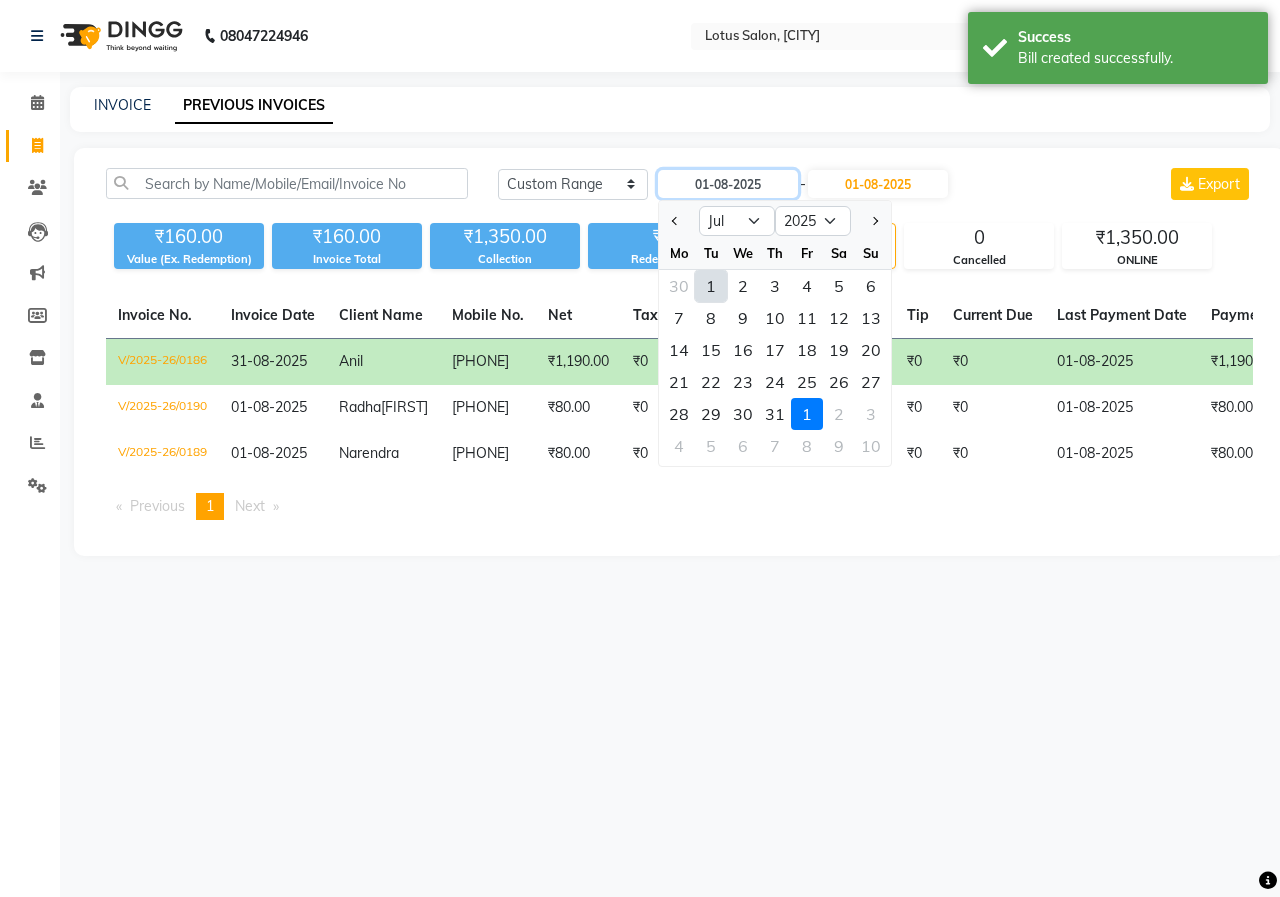 type on "01-07-2025" 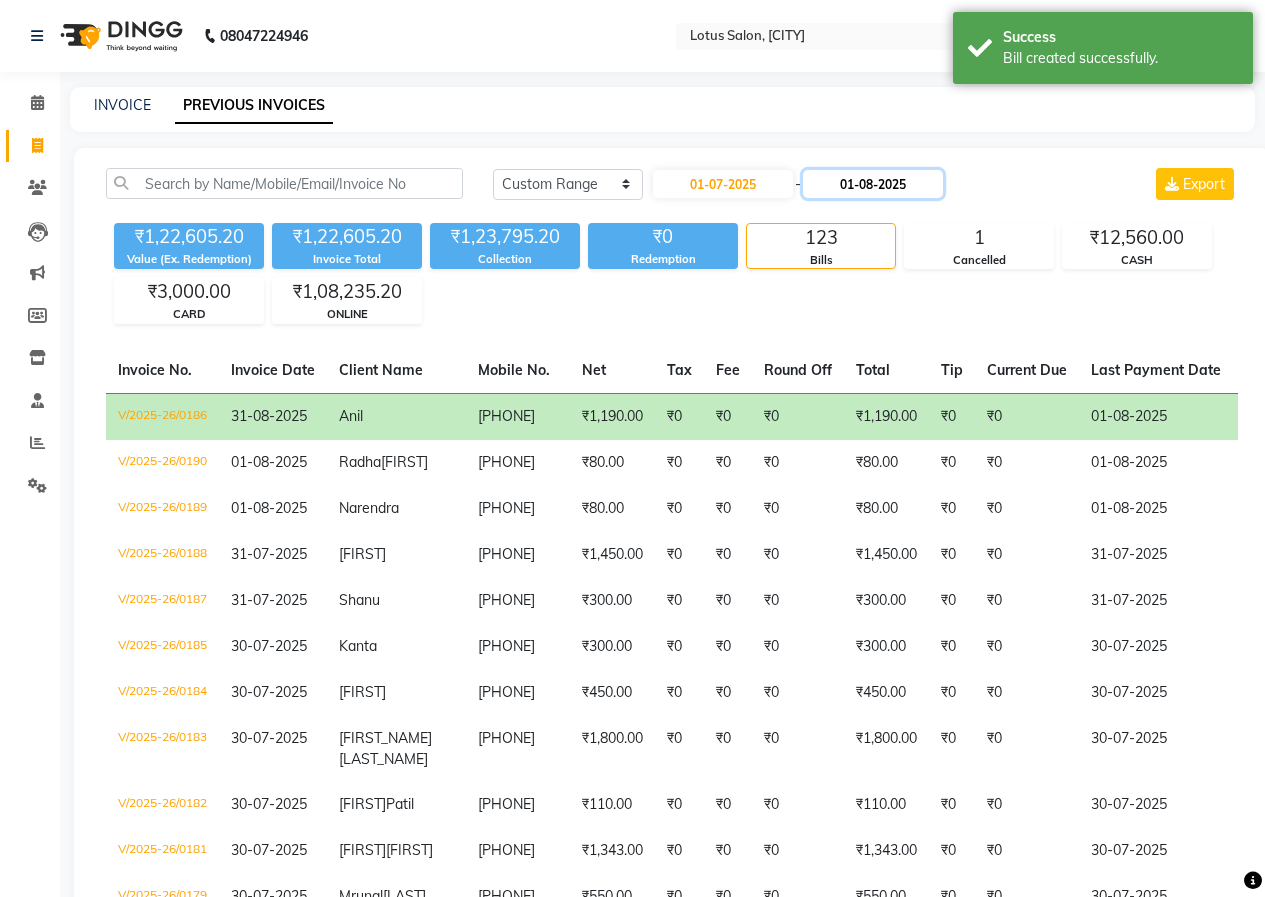 click on "01-08-2025" 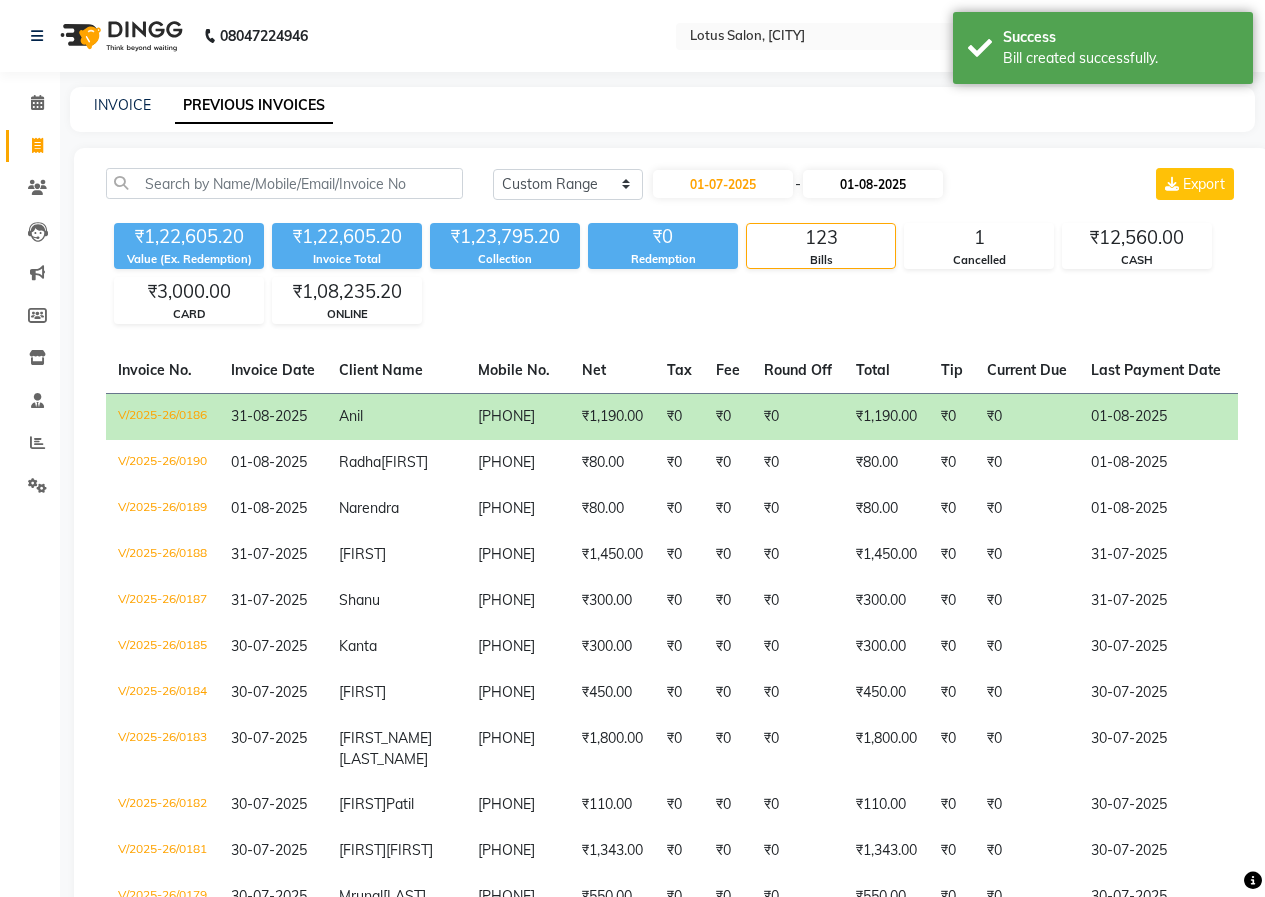 select on "8" 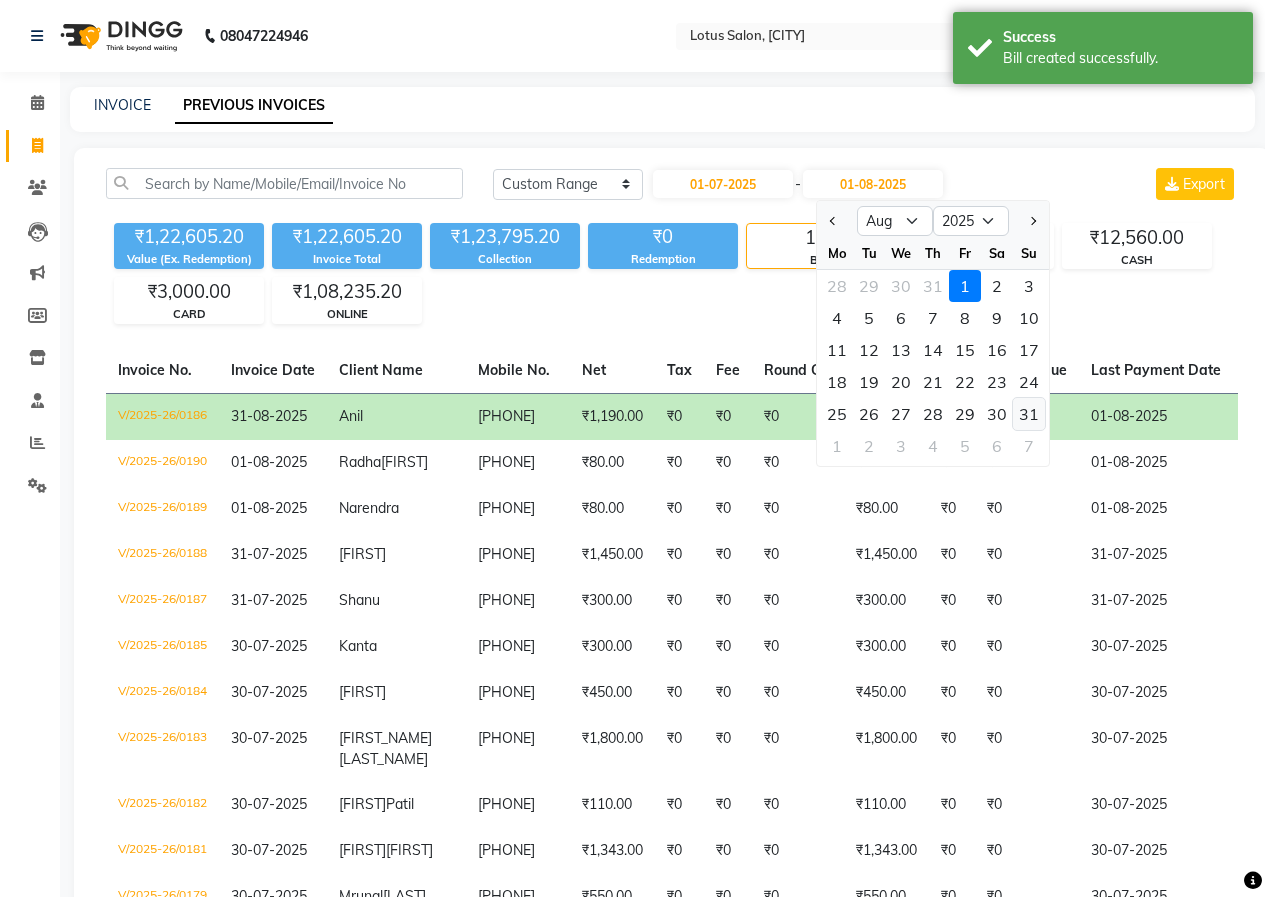 click on "31" 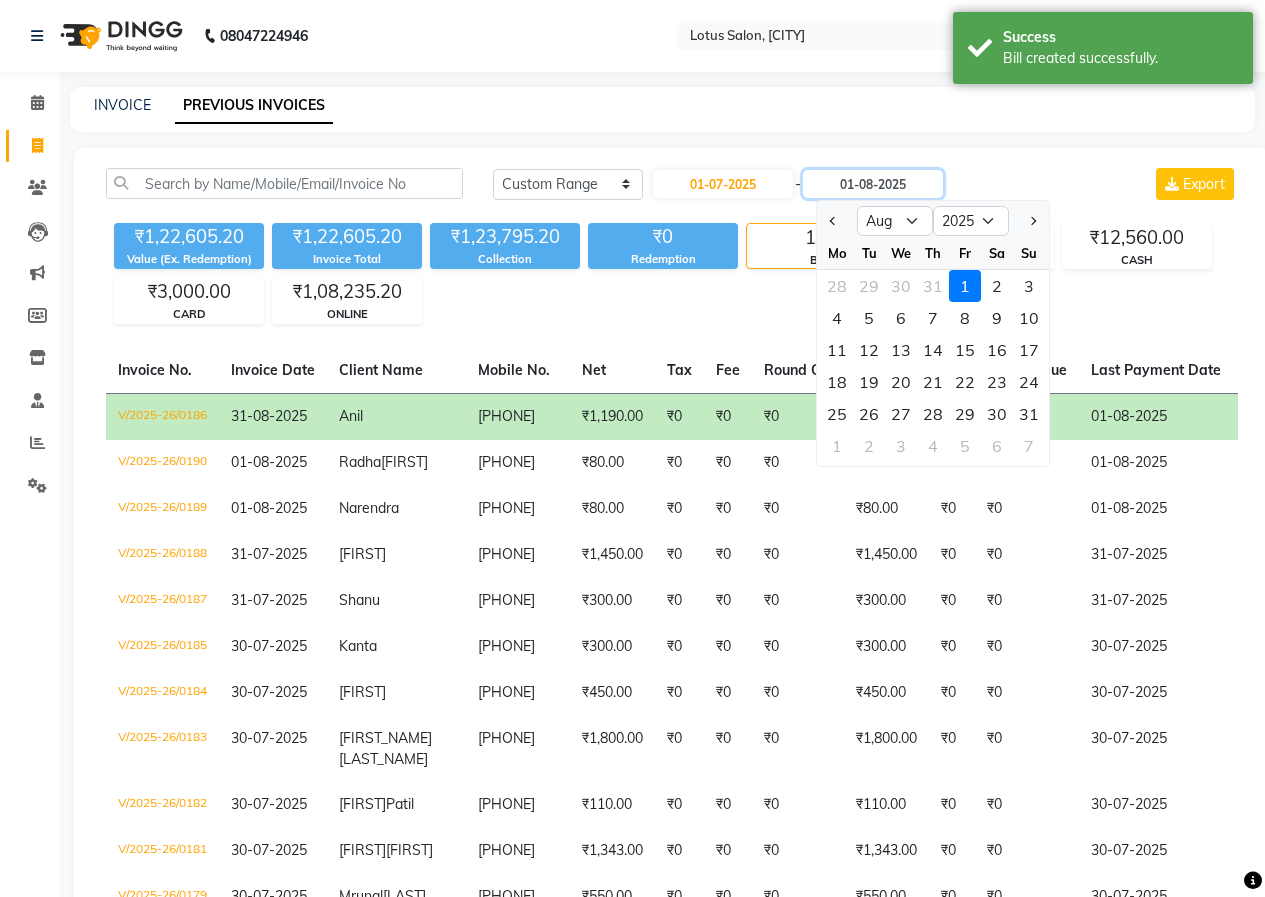 type on "31-08-2025" 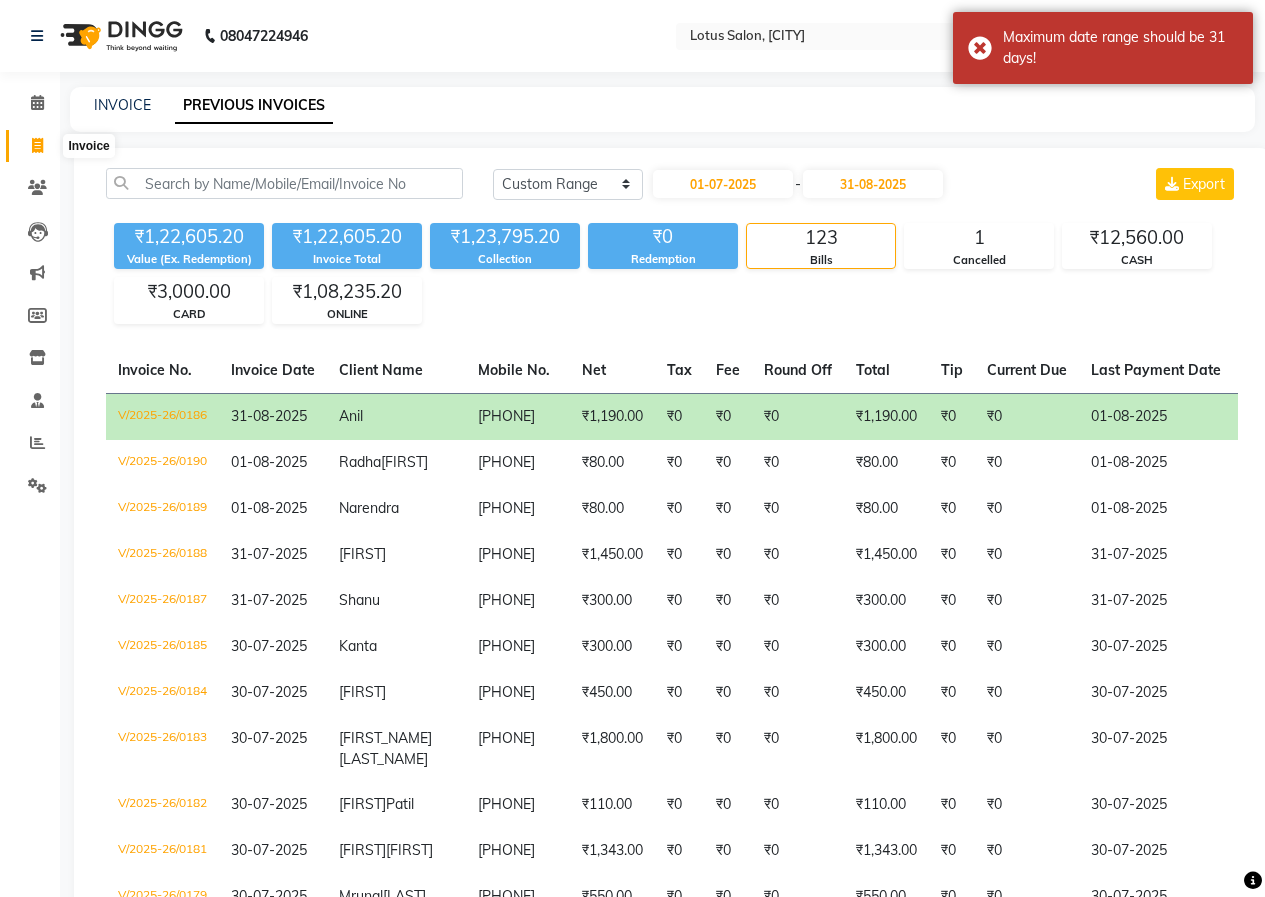click 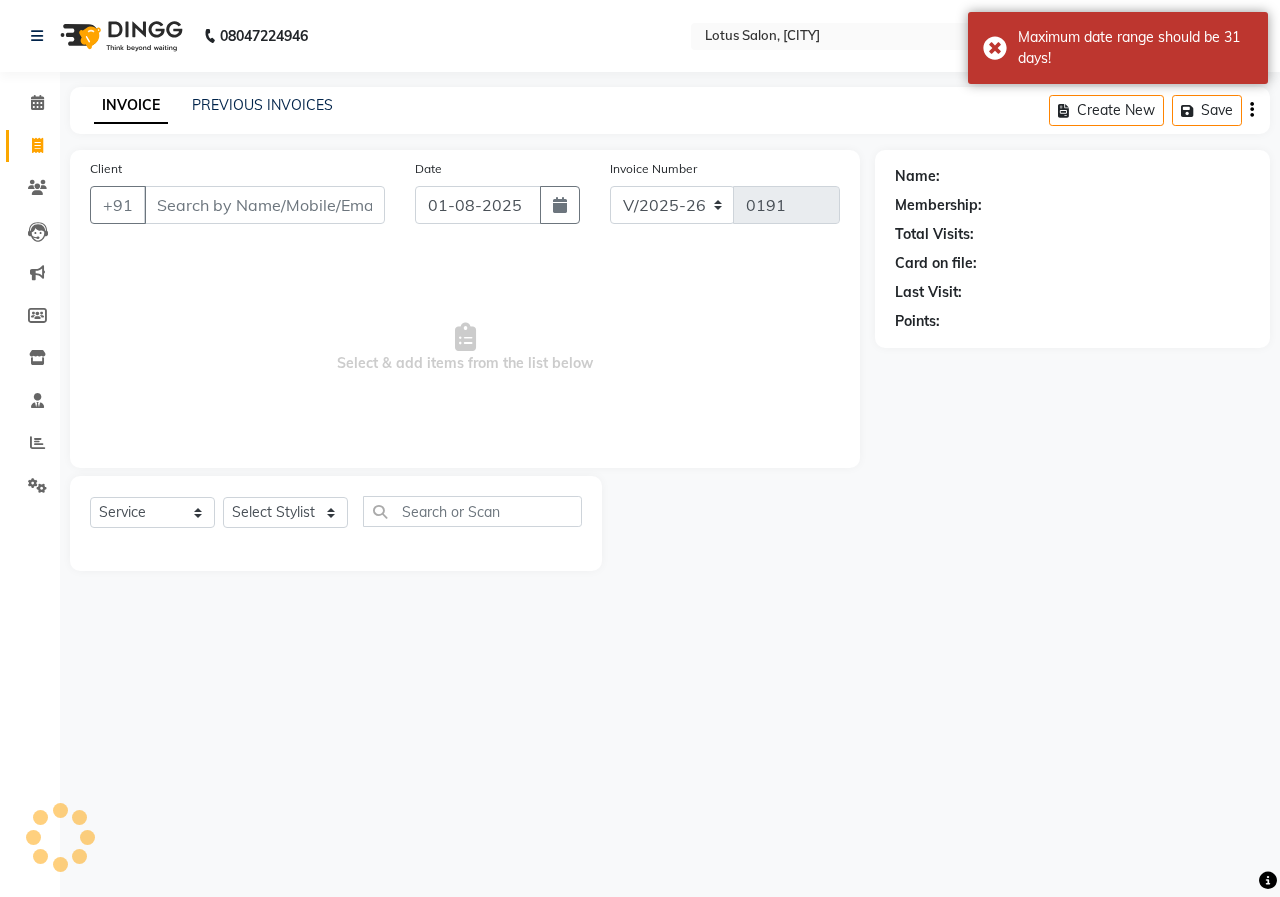 click on "INVOICE PREVIOUS INVOICES Create New   Save" 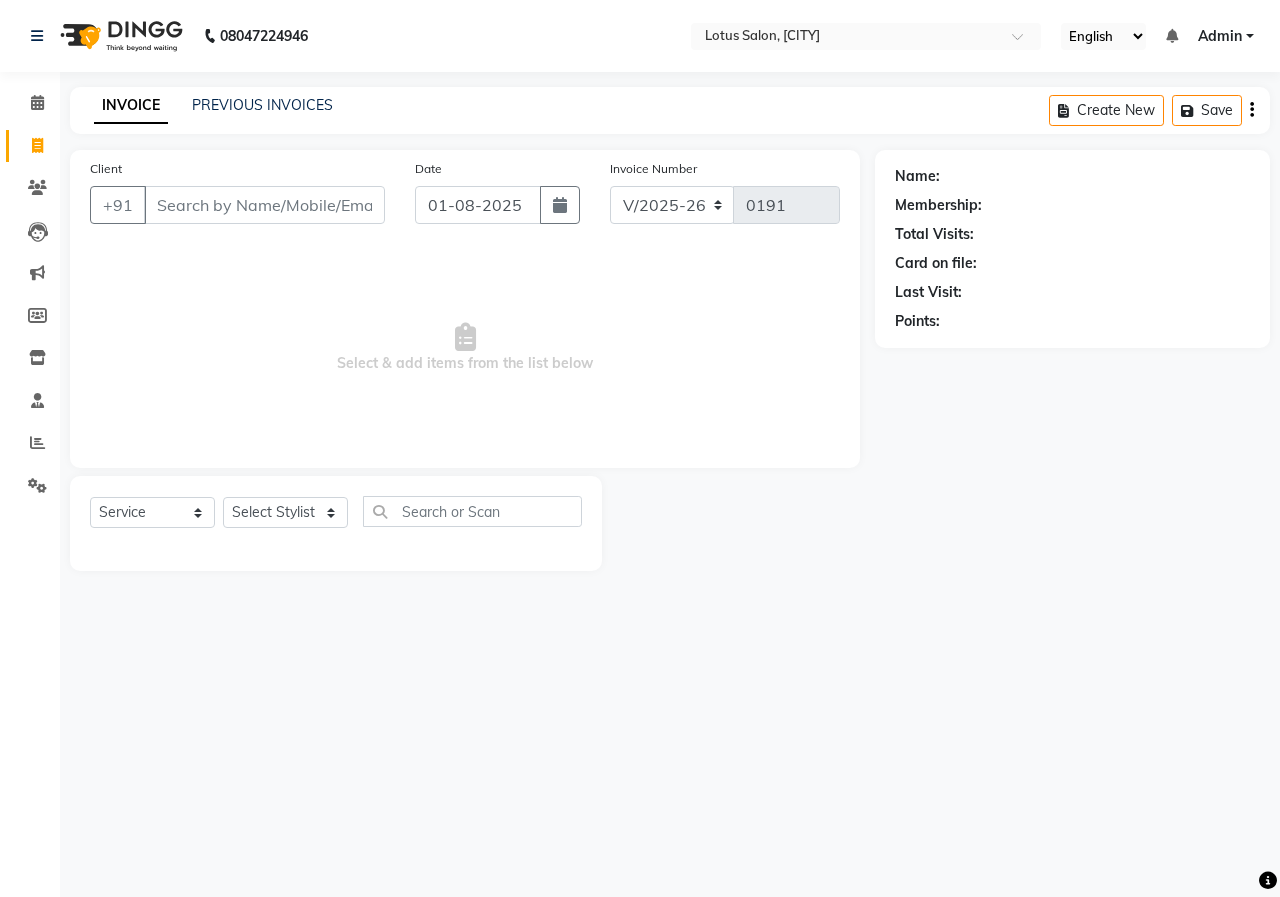 click on "PREVIOUS INVOICES" 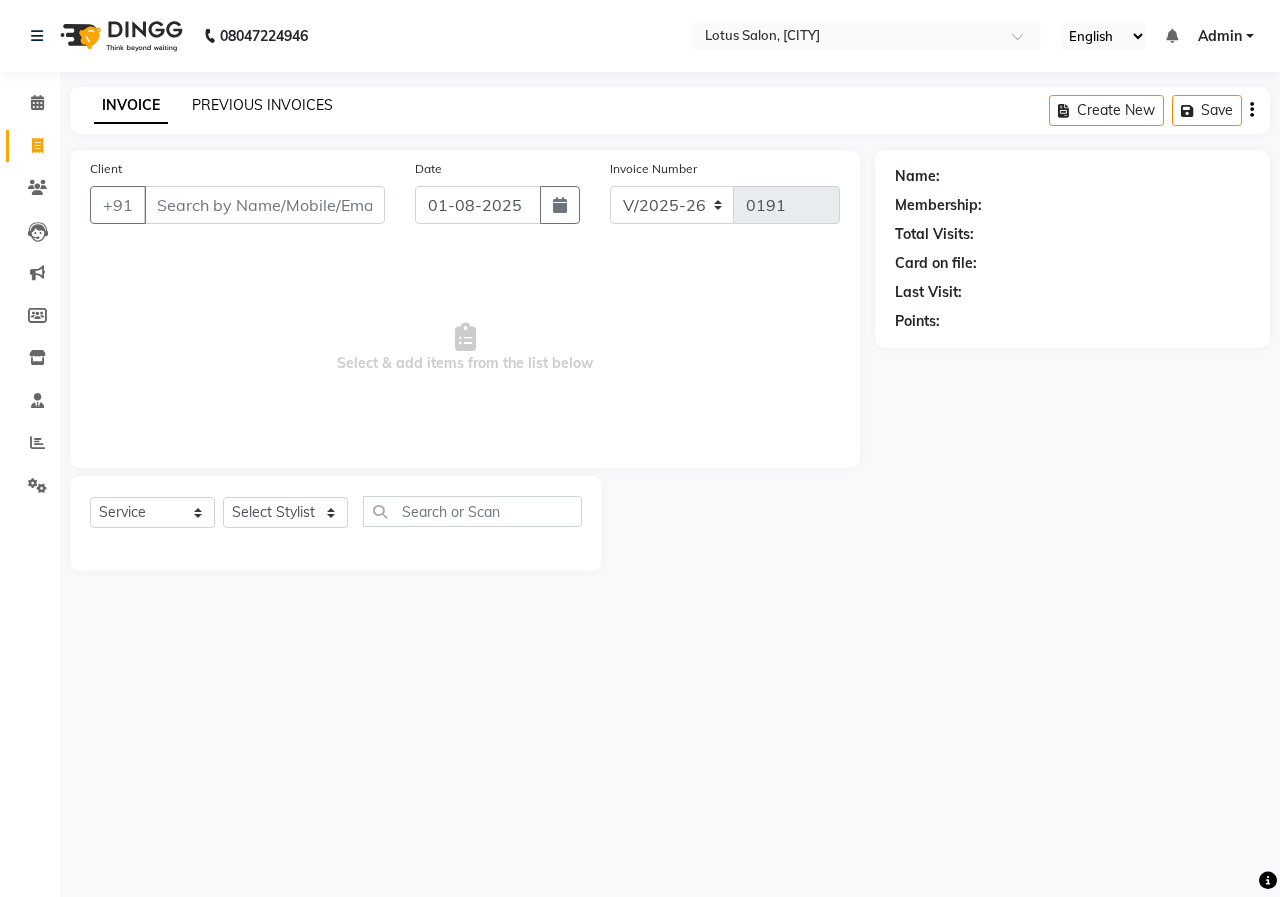 click on "PREVIOUS INVOICES" 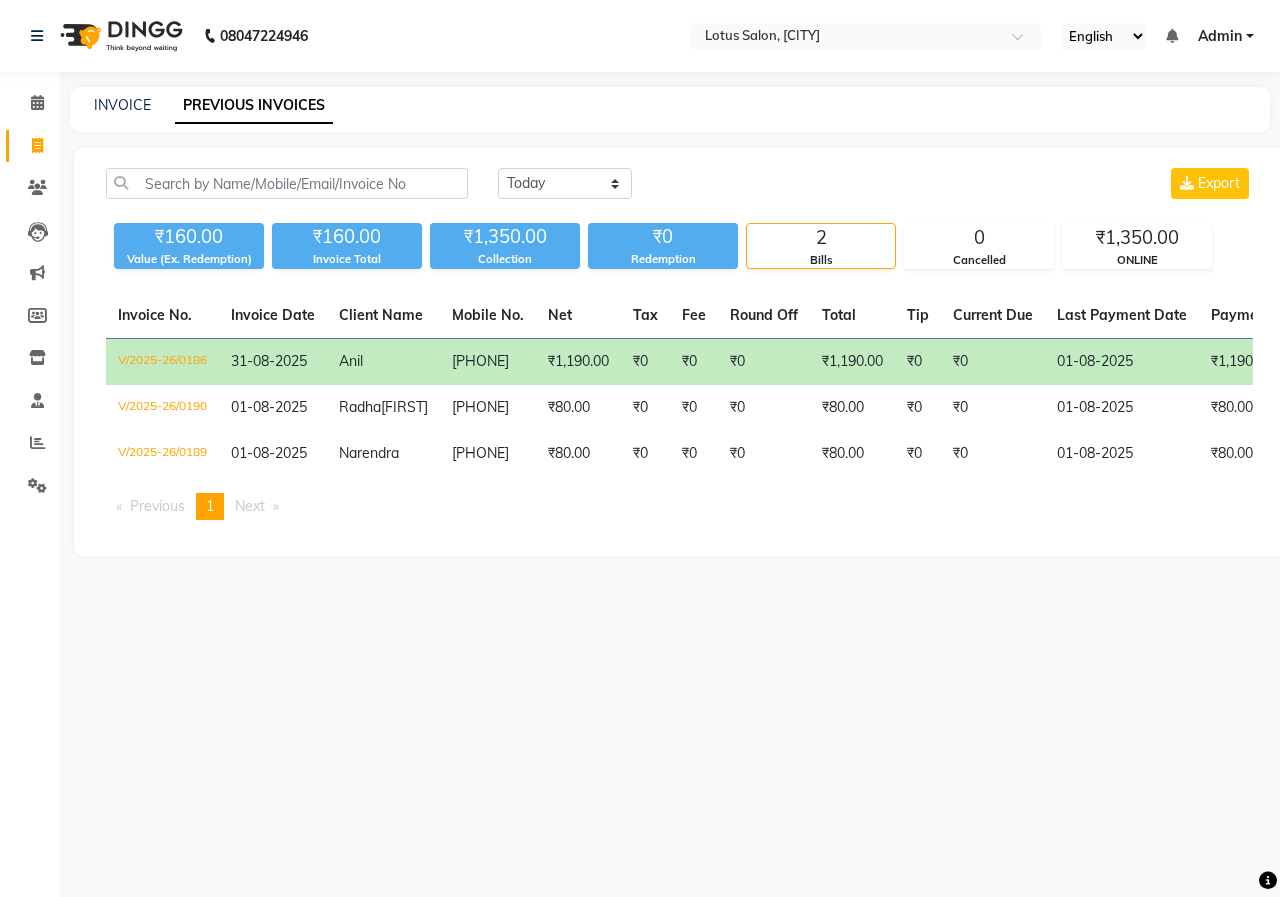 click on "INVOICE PREVIOUS INVOICES" 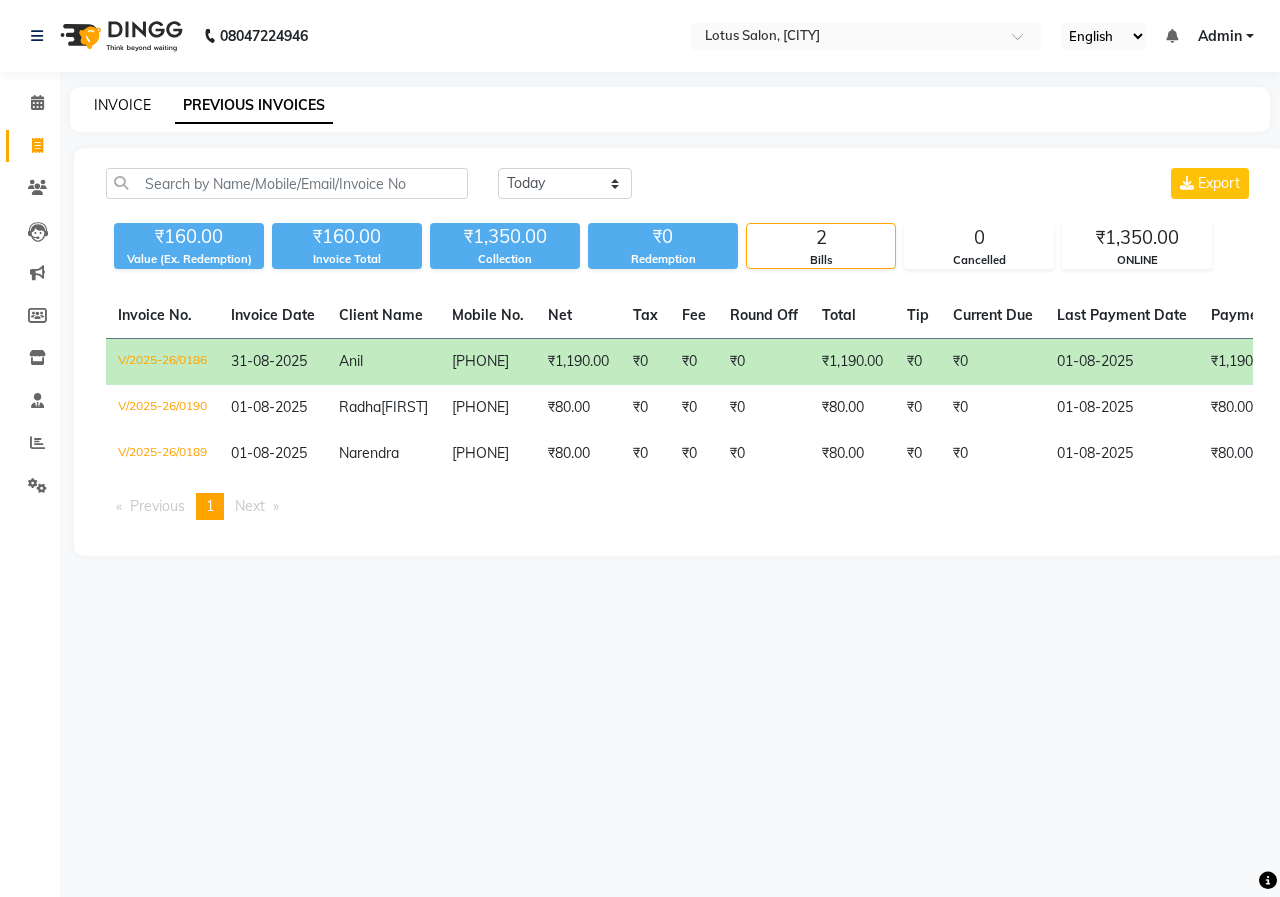 click on "INVOICE" 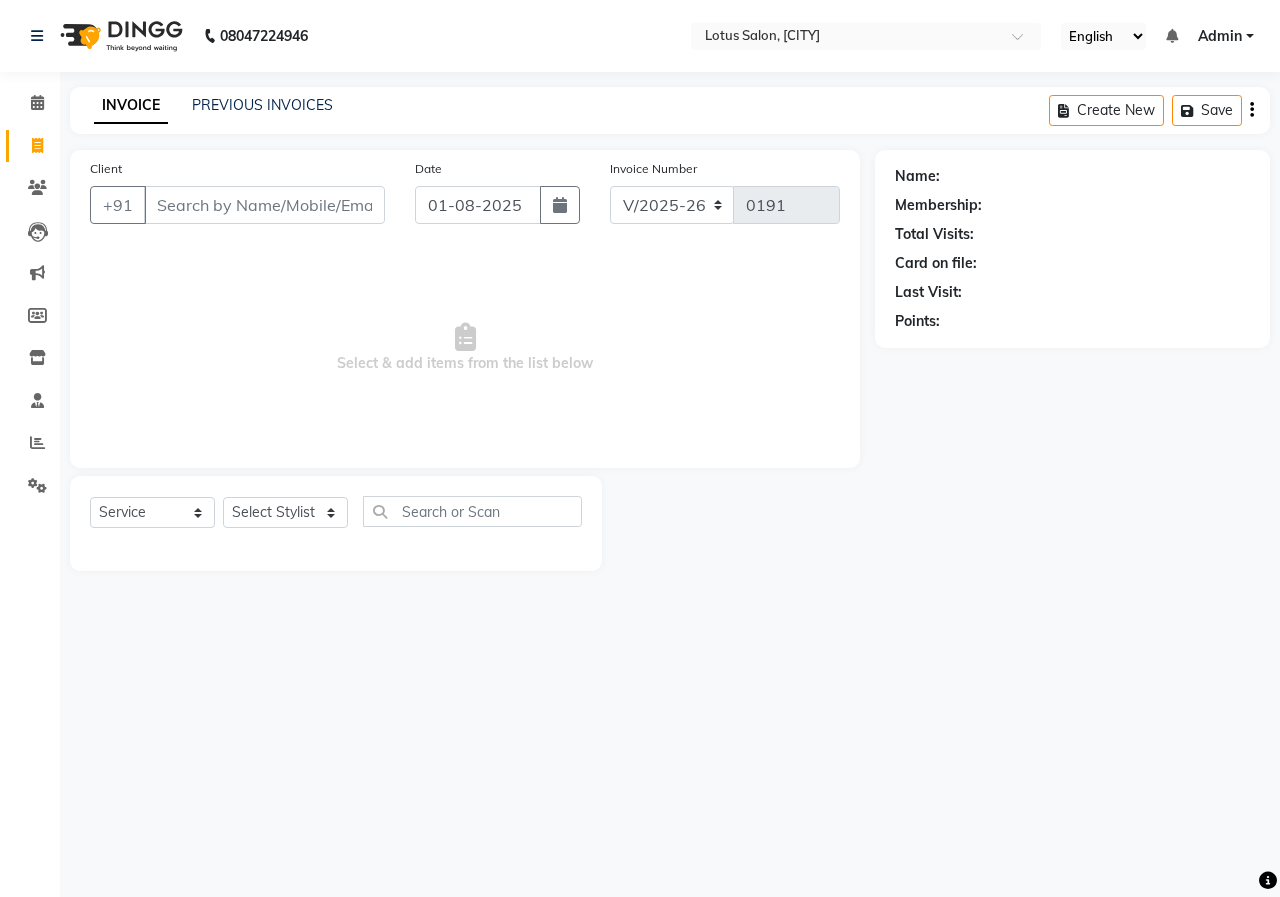 click on "INVOICE PREVIOUS INVOICES Create New   Save" 